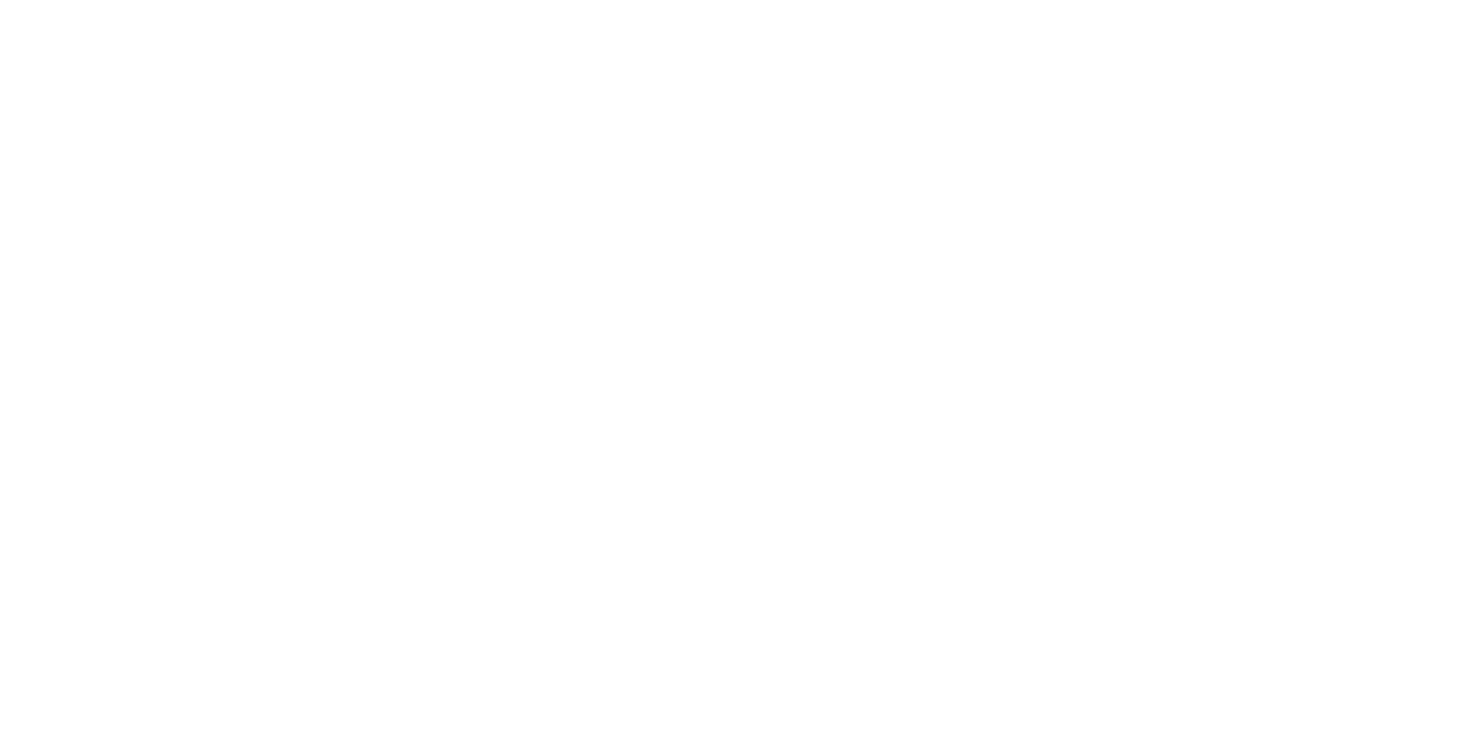 scroll, scrollTop: 0, scrollLeft: 0, axis: both 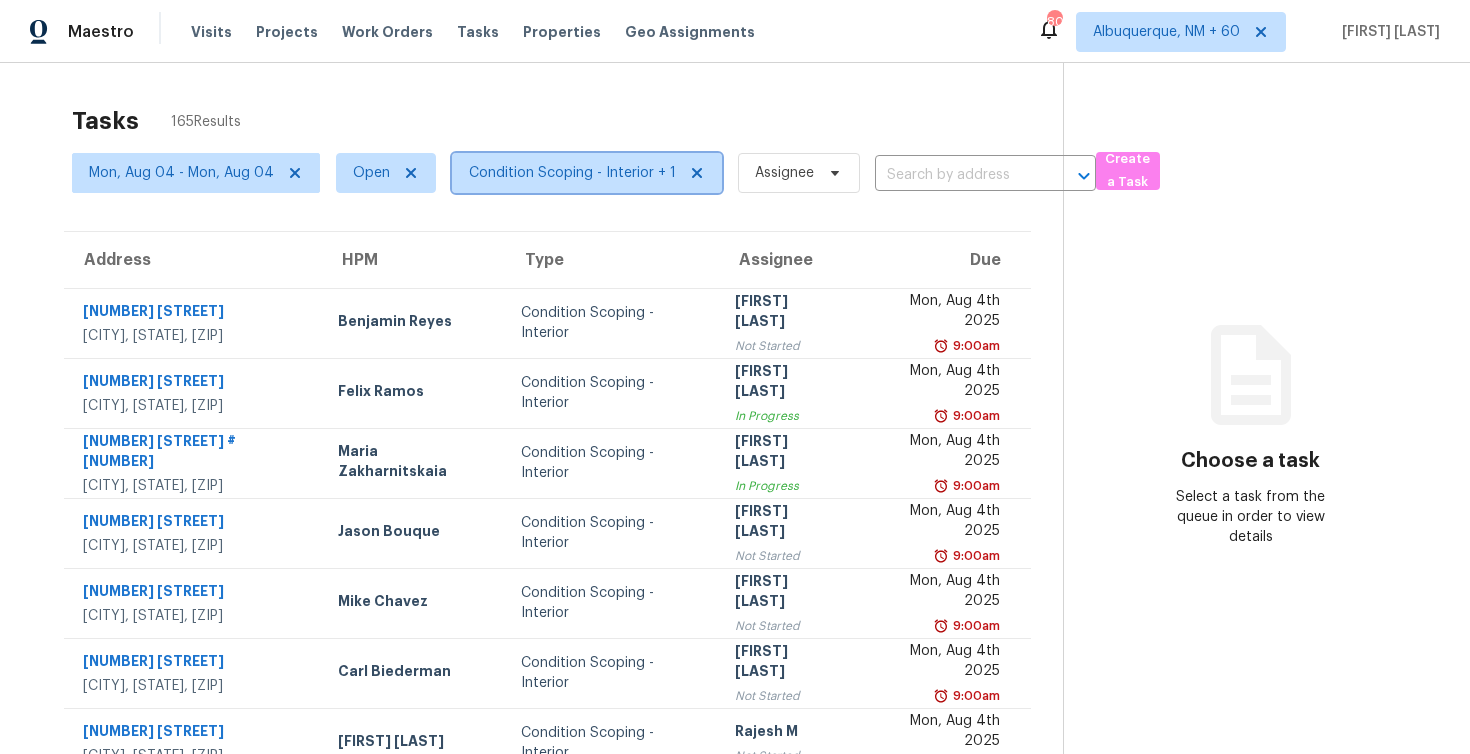 click on "Condition Scoping - Interior + 1" at bounding box center [587, 173] 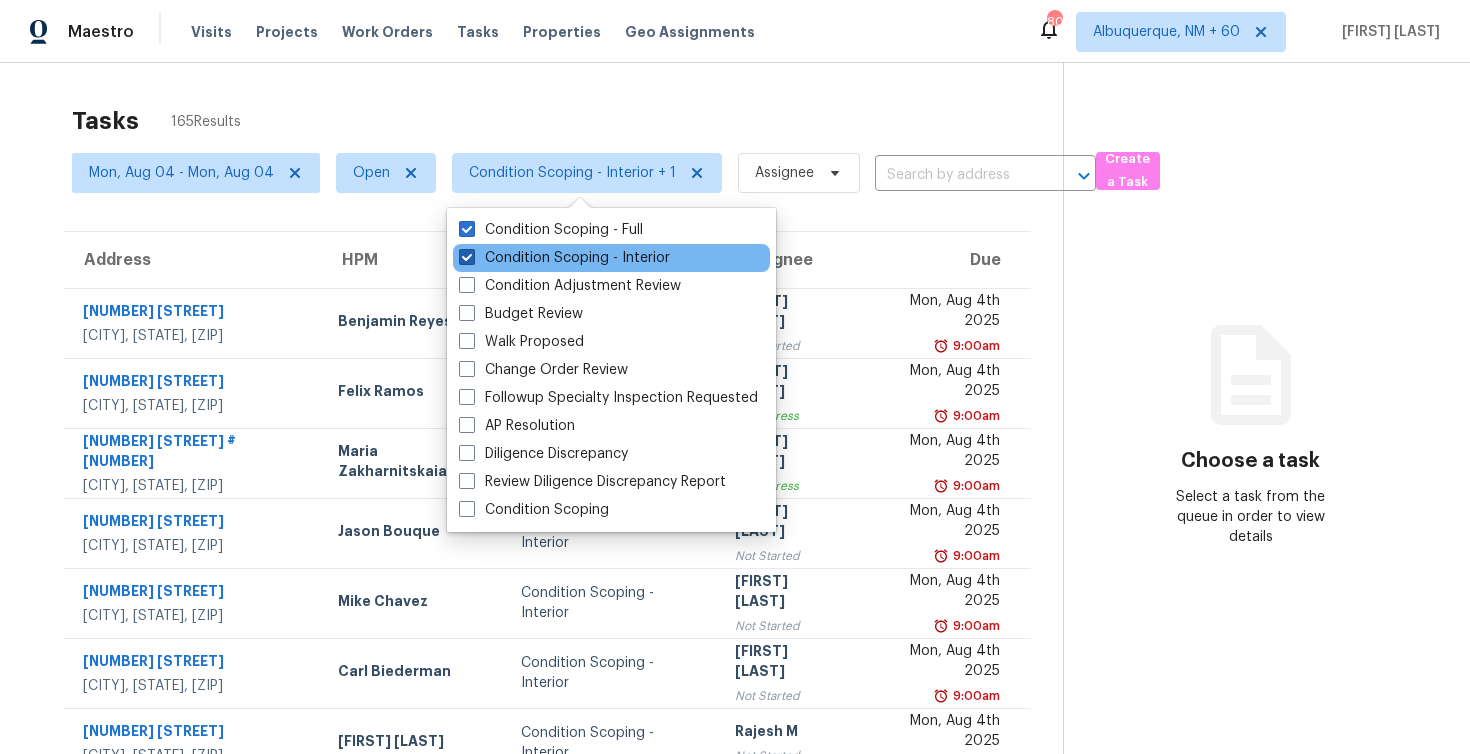click on "Condition Scoping - Interior" at bounding box center (564, 258) 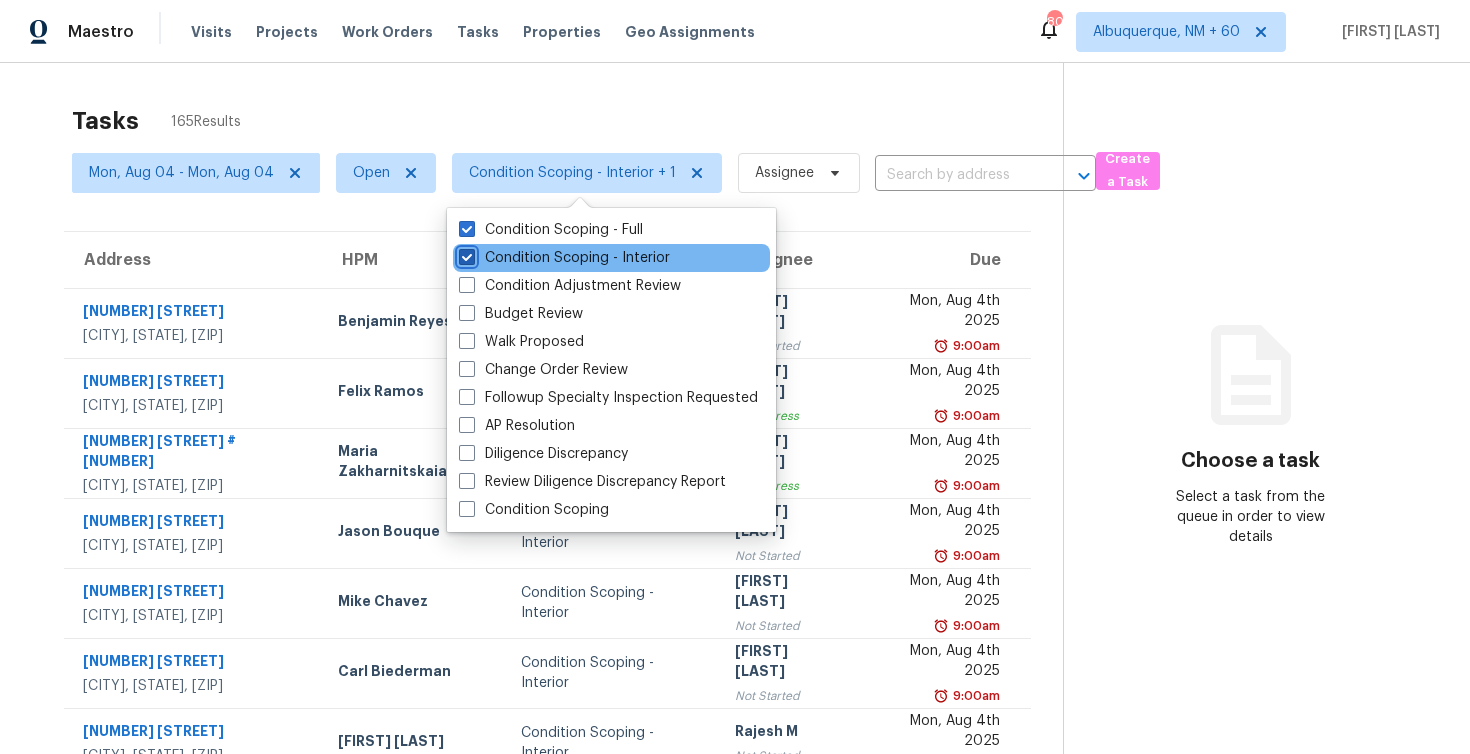 click on "Condition Scoping - Interior" at bounding box center (465, 254) 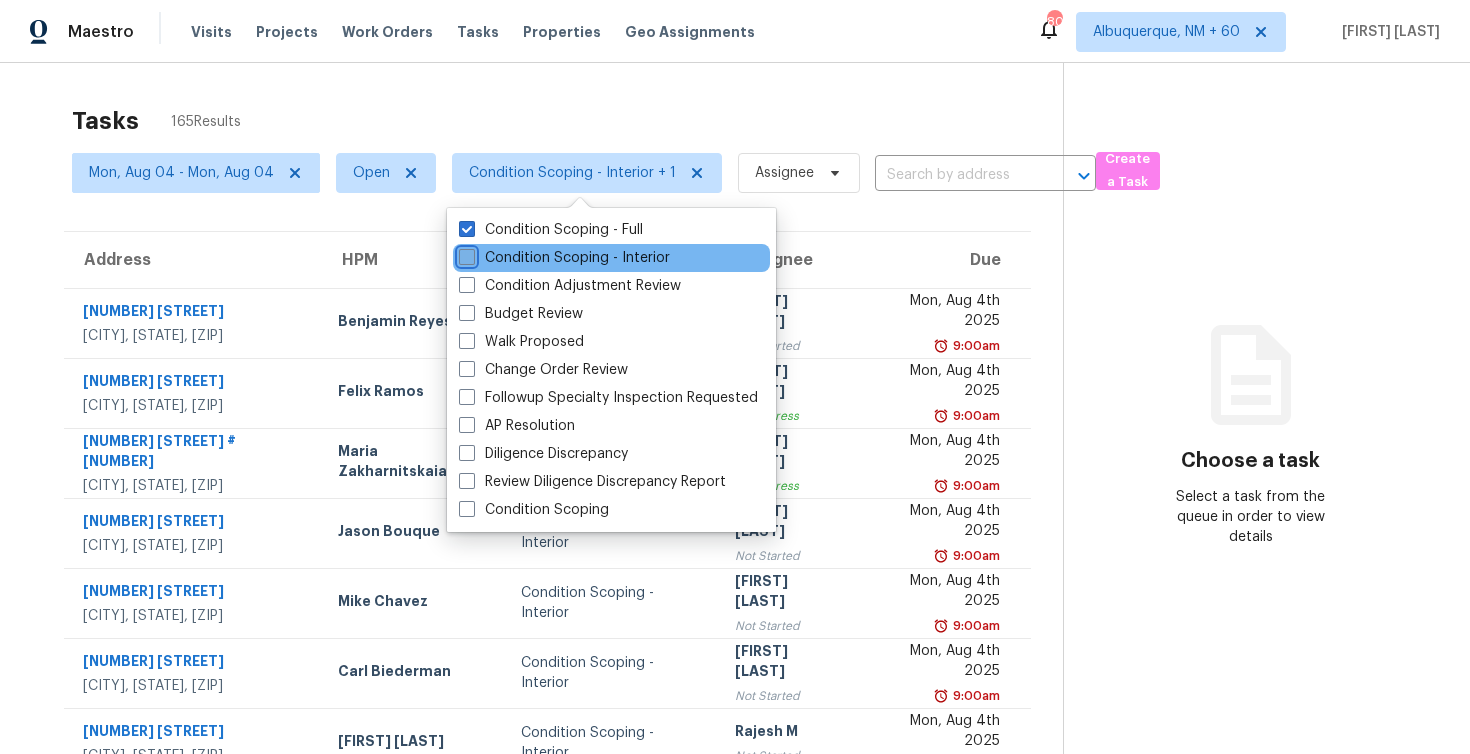 checkbox on "false" 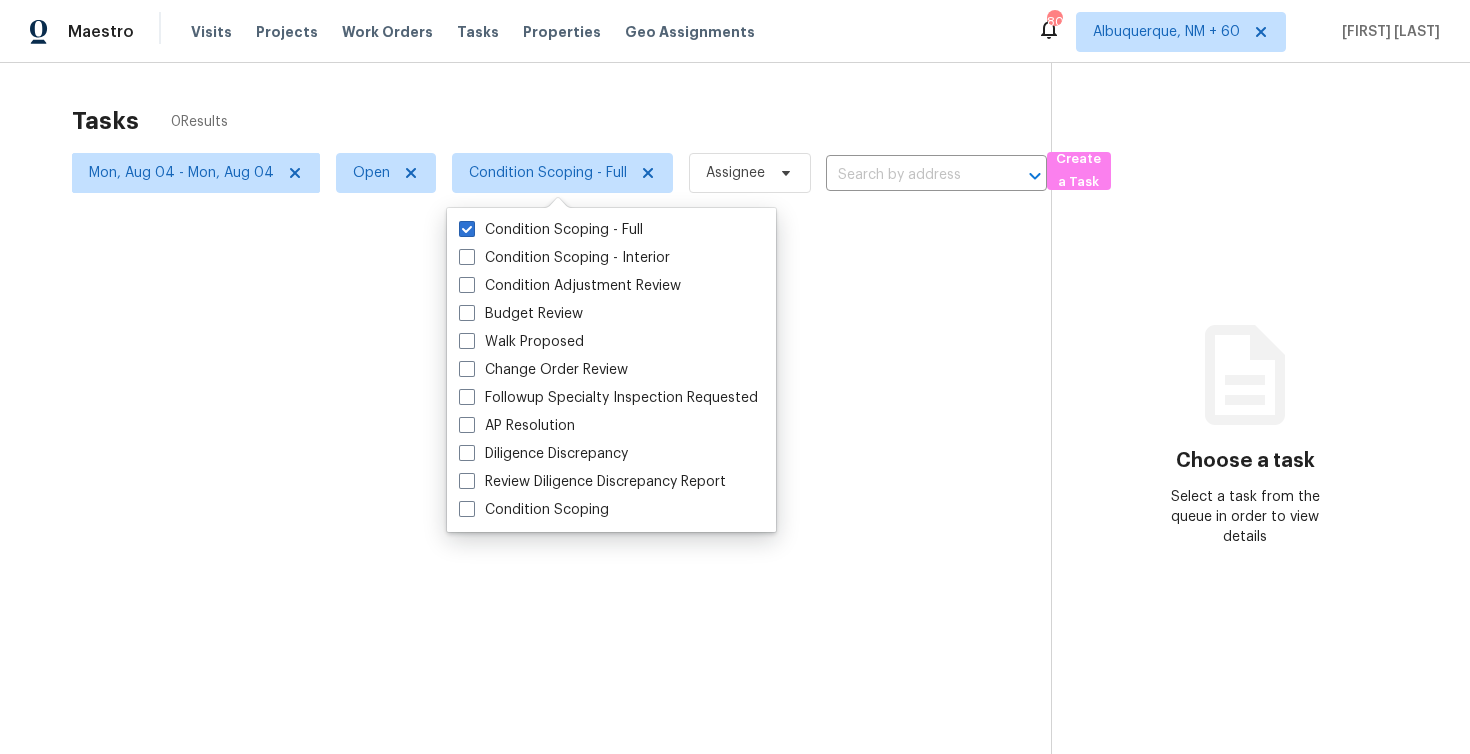 click at bounding box center [735, 377] 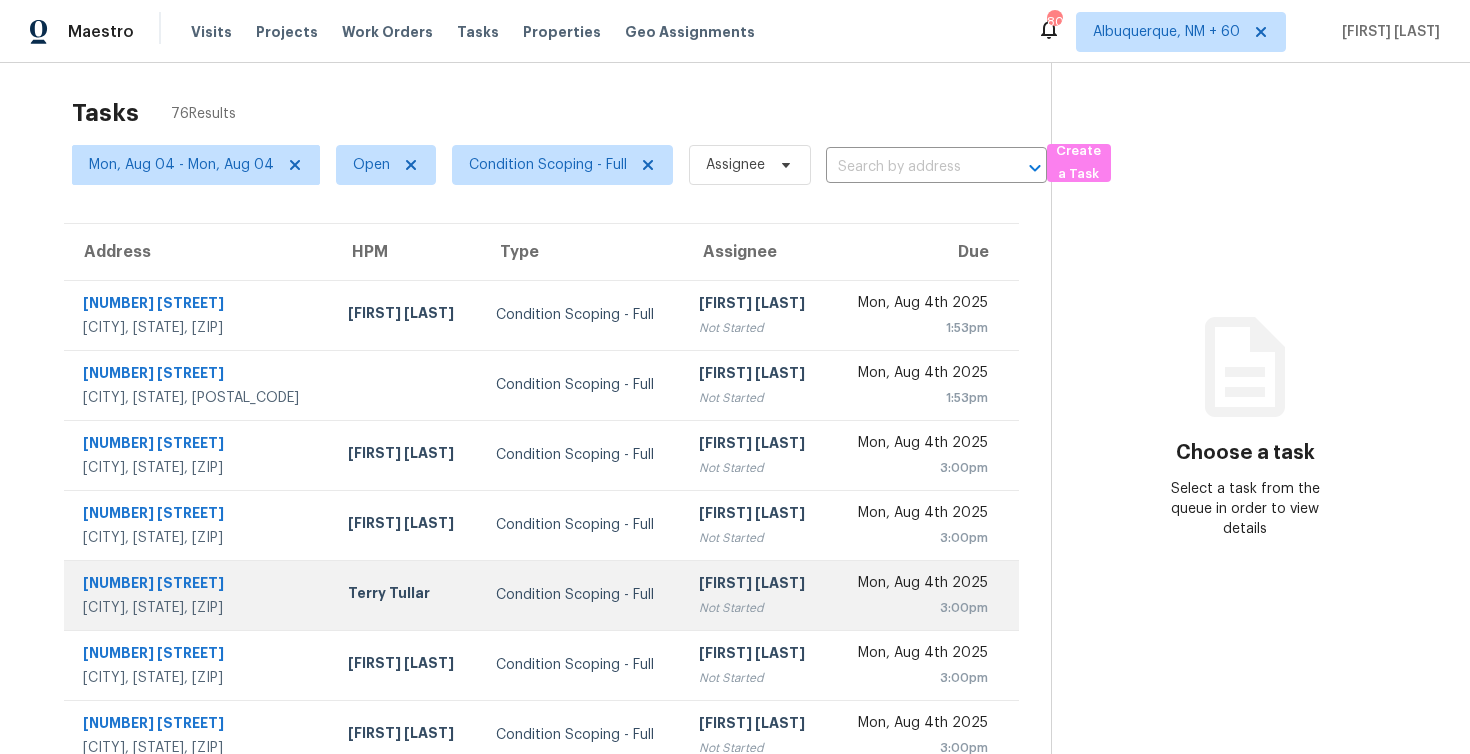 scroll, scrollTop: 0, scrollLeft: 0, axis: both 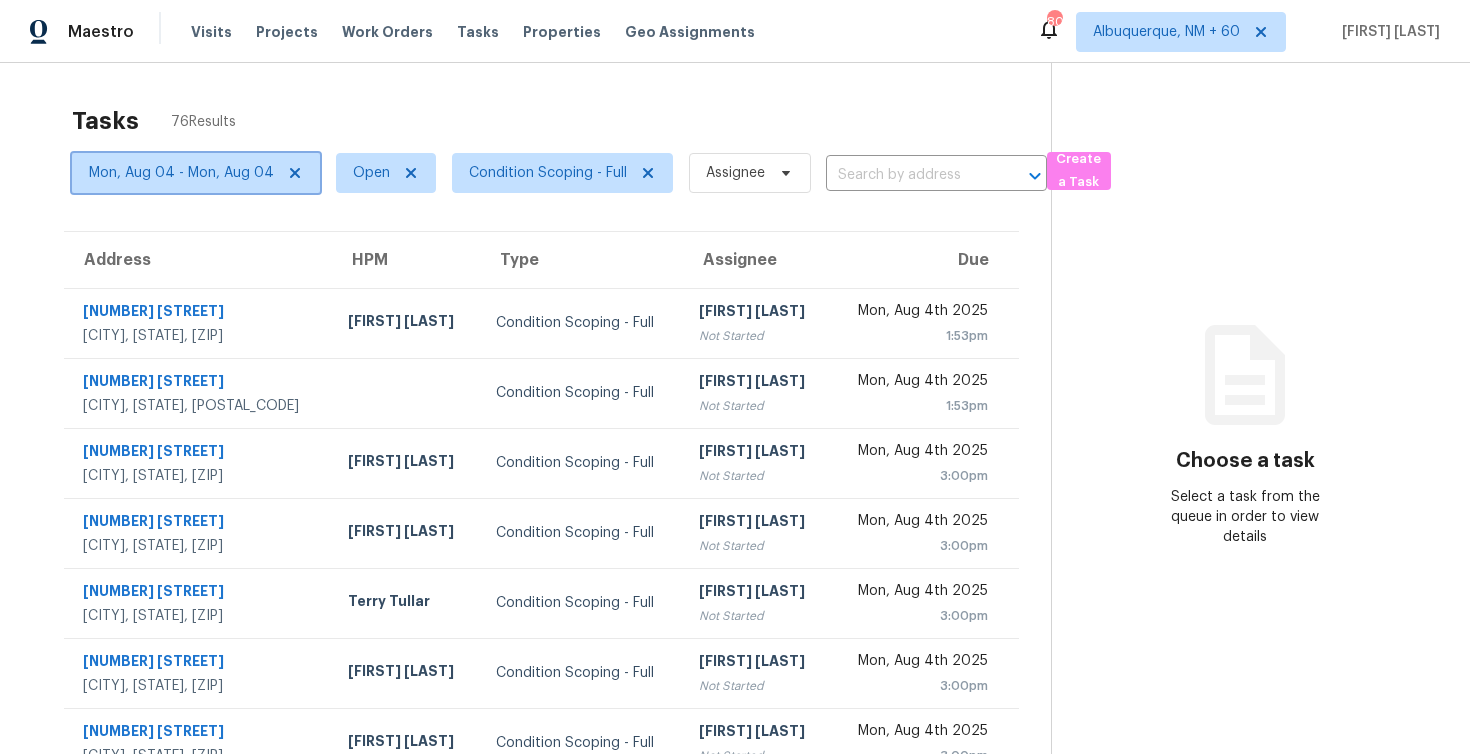 click 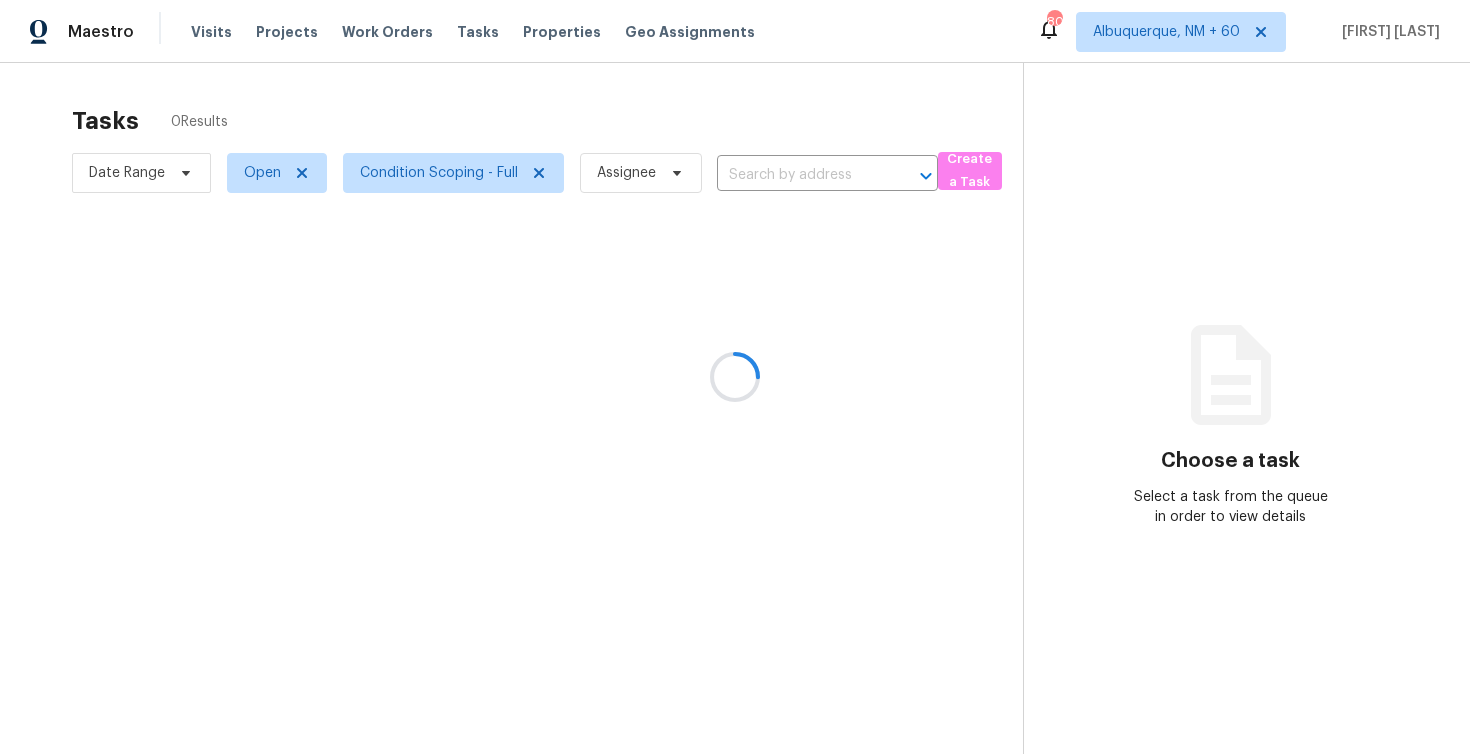 click at bounding box center (735, 377) 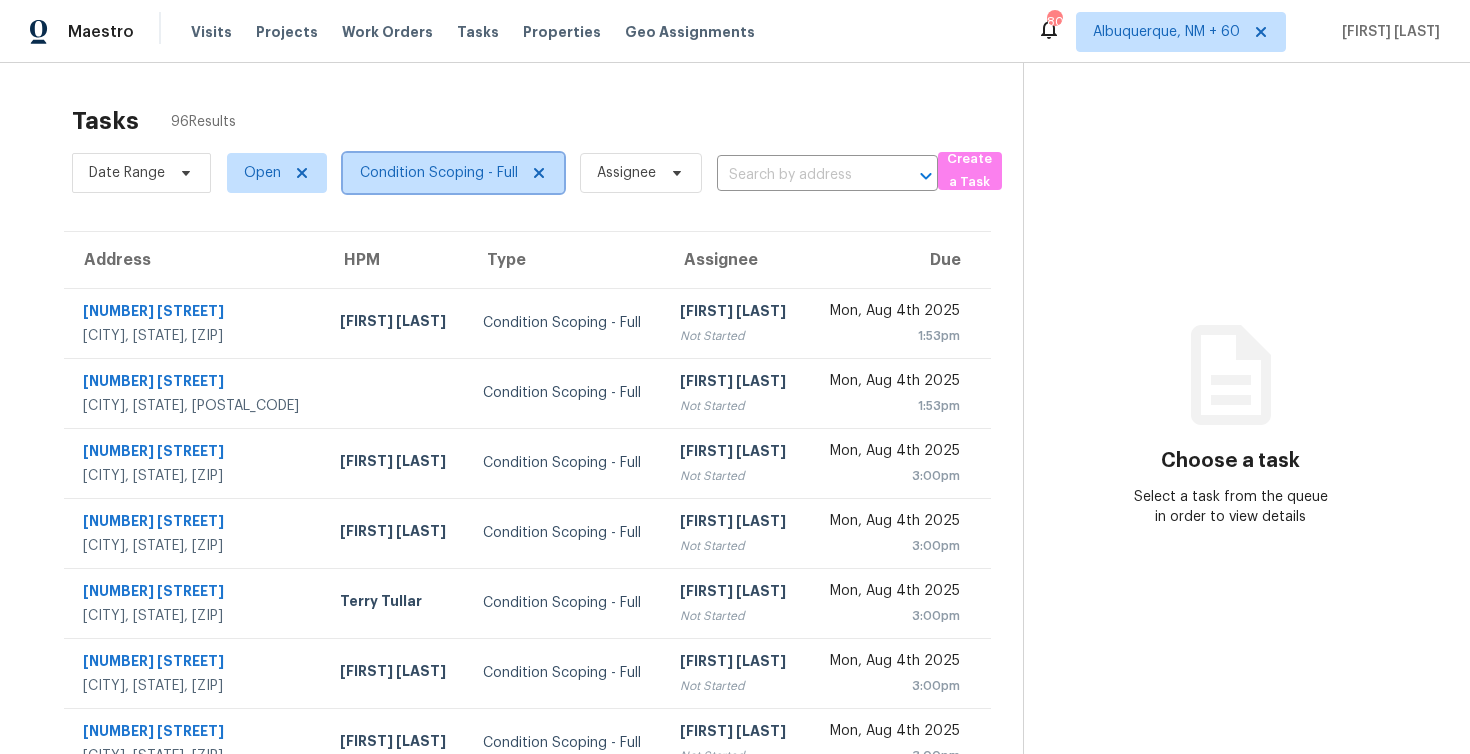 click on "Condition Scoping - Full" at bounding box center (453, 173) 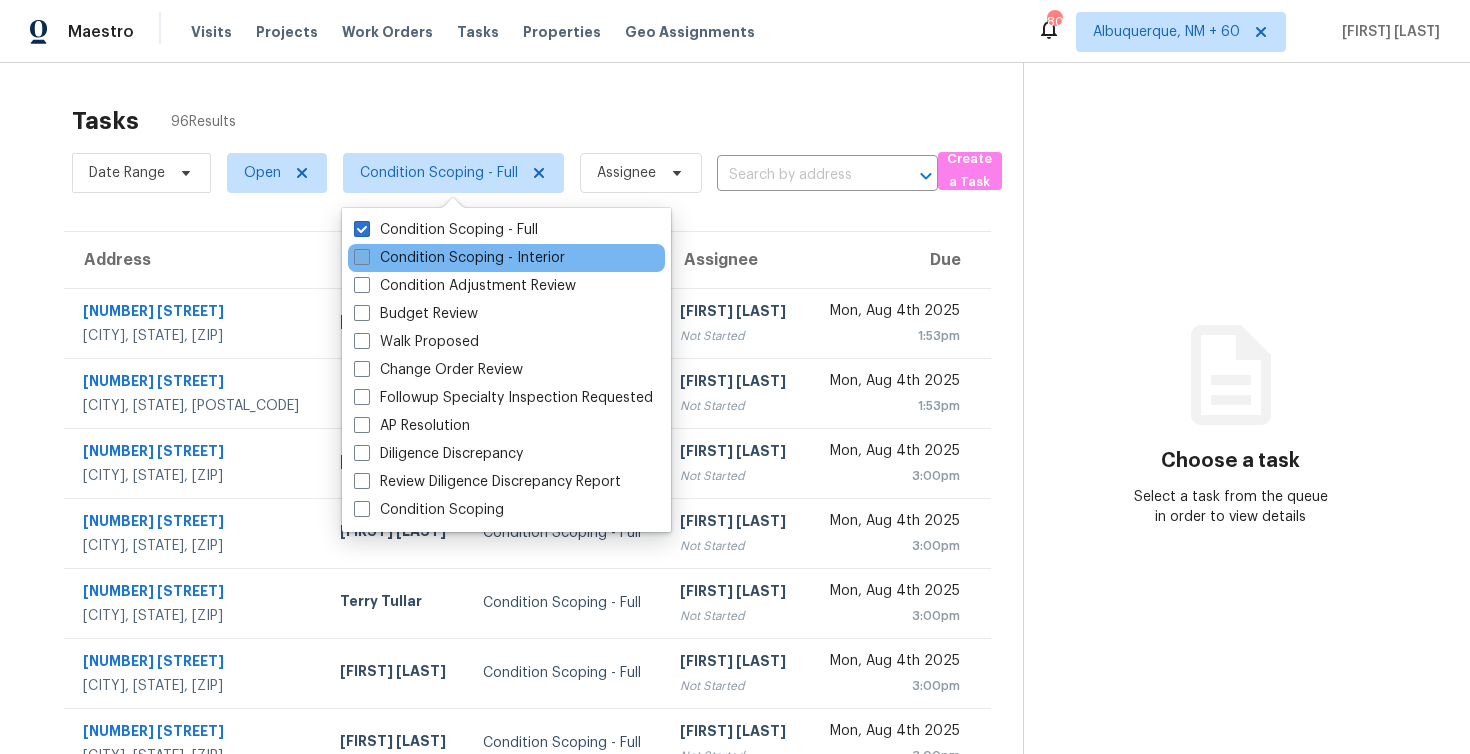 click on "Condition Scoping - Interior" at bounding box center [459, 258] 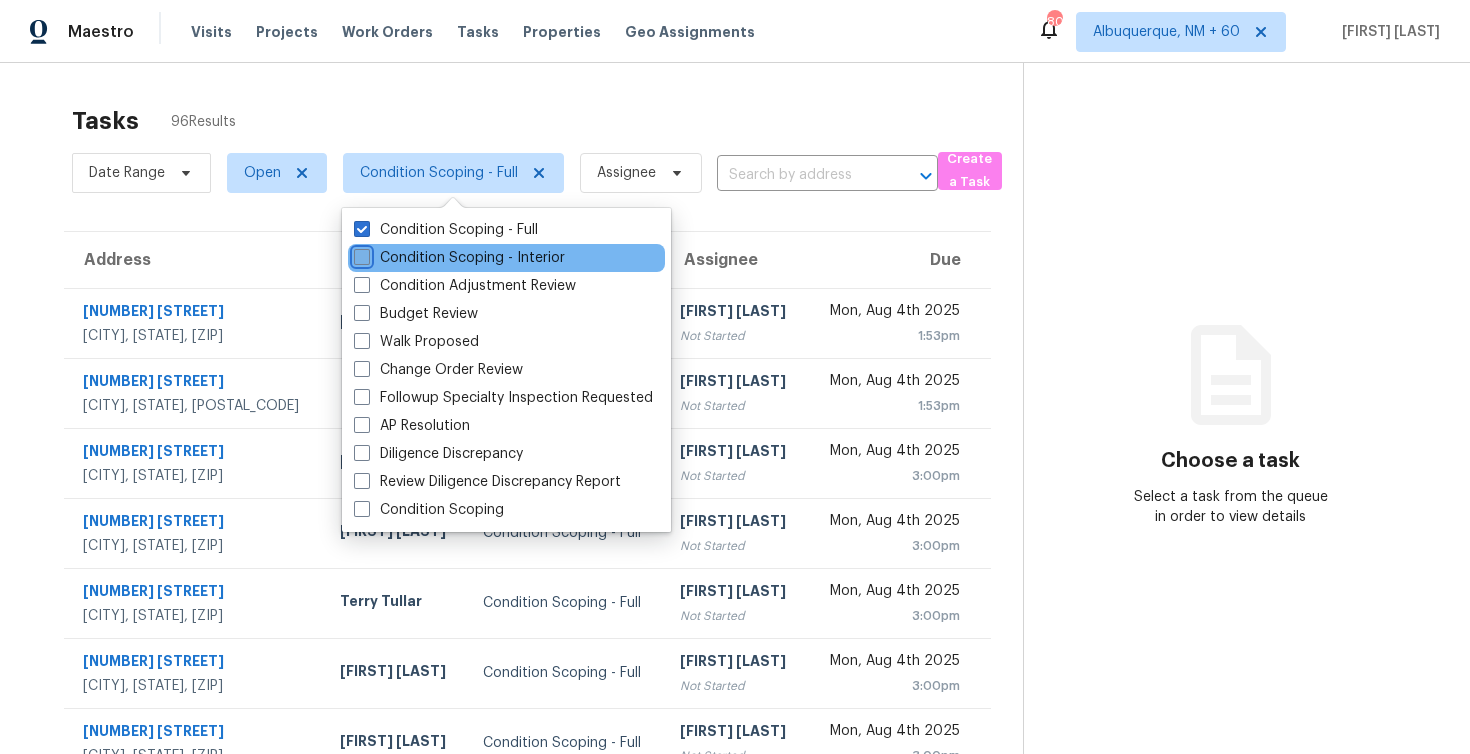 click on "Condition Scoping - Interior" at bounding box center (360, 254) 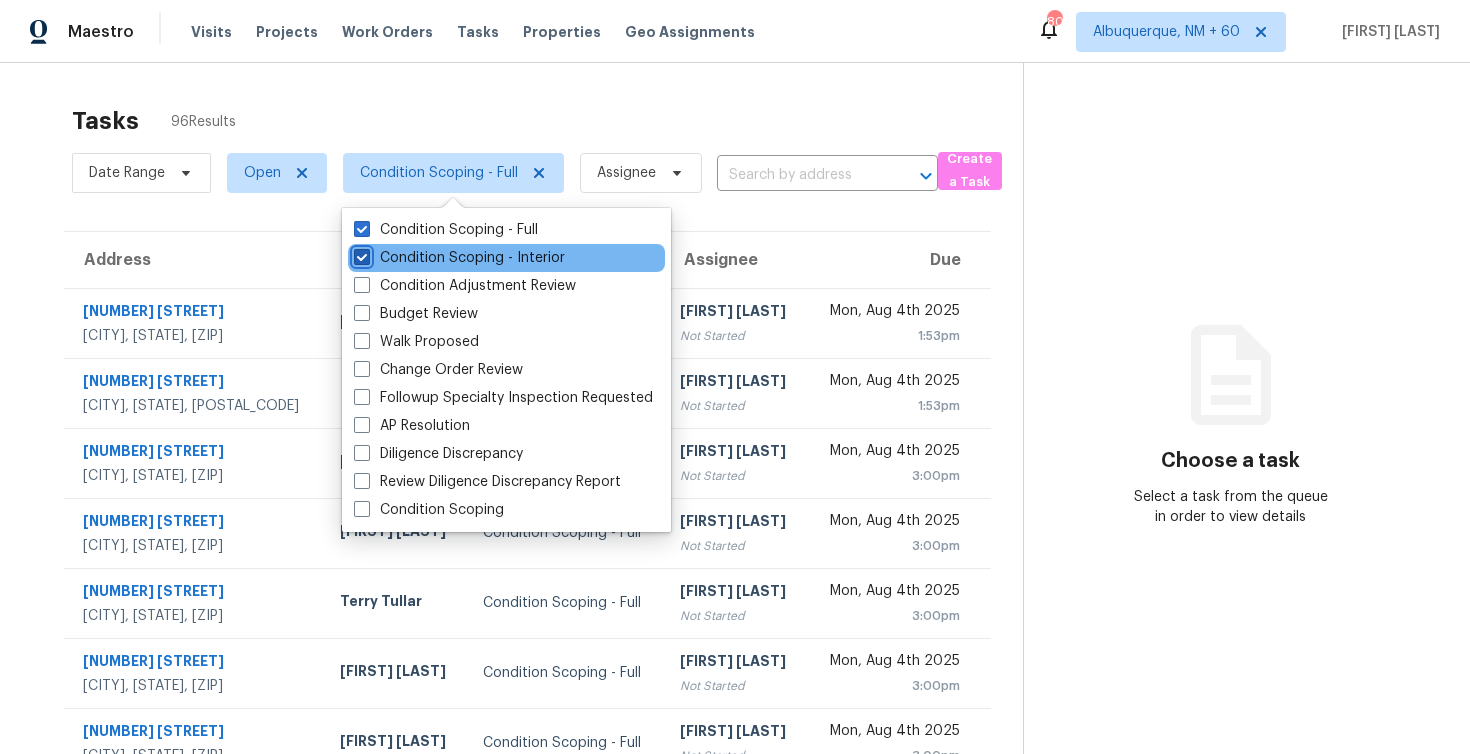 checkbox on "true" 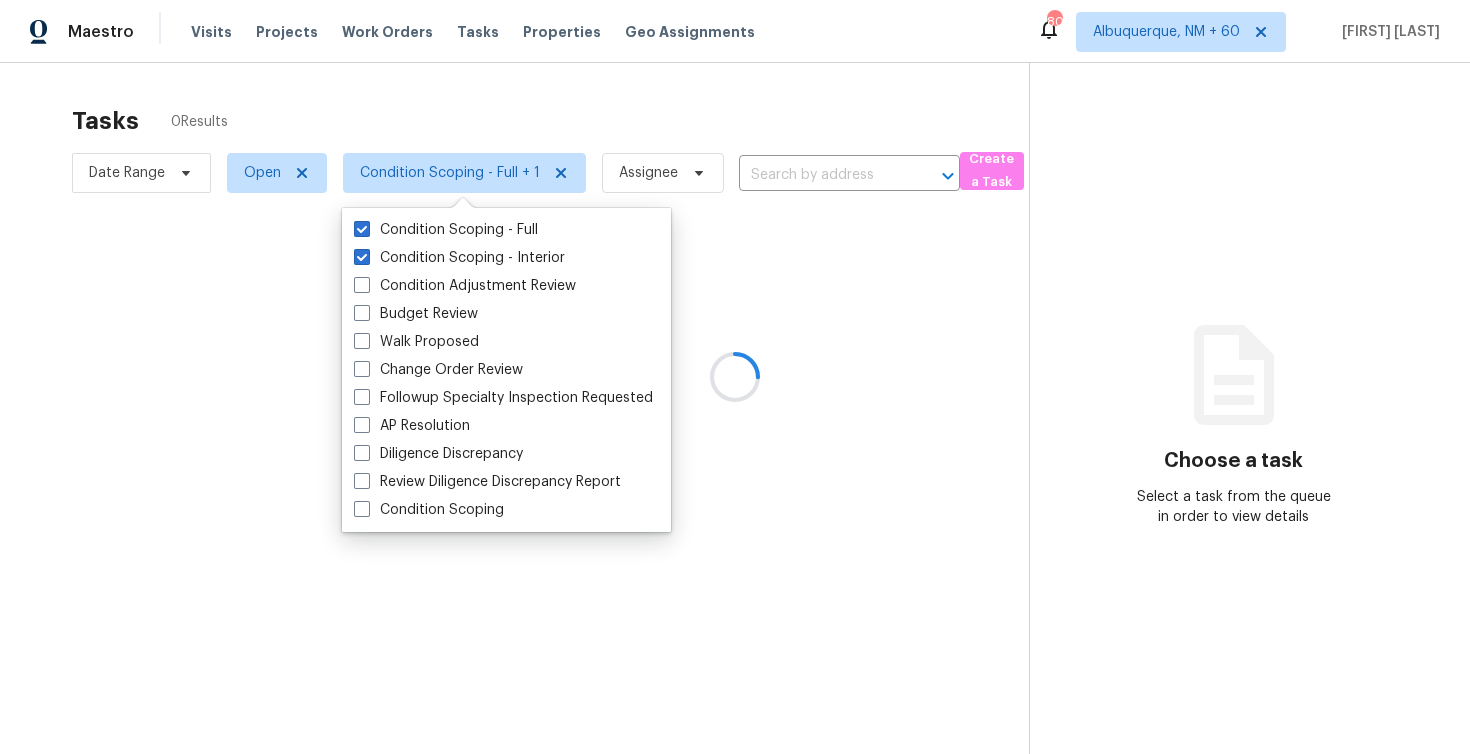 click at bounding box center [735, 377] 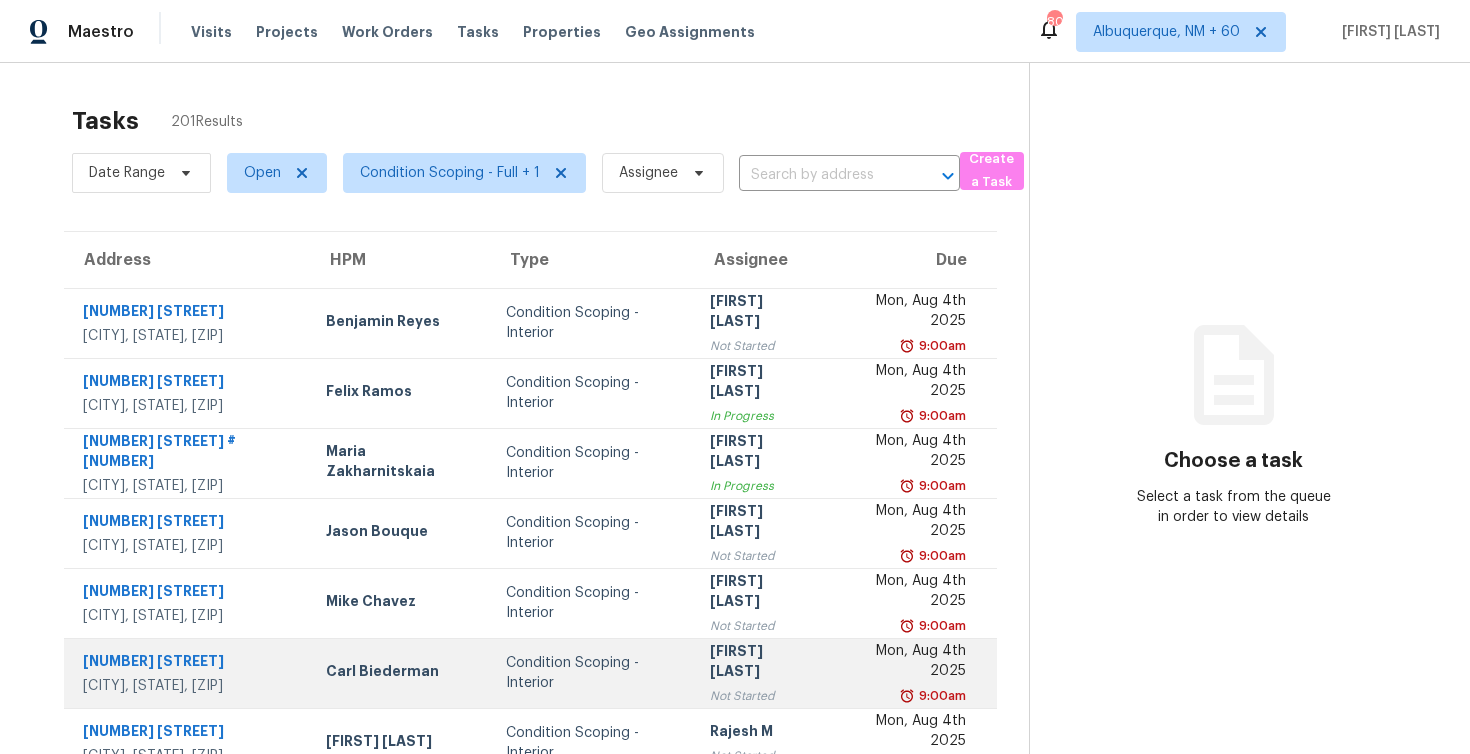 scroll, scrollTop: 287, scrollLeft: 0, axis: vertical 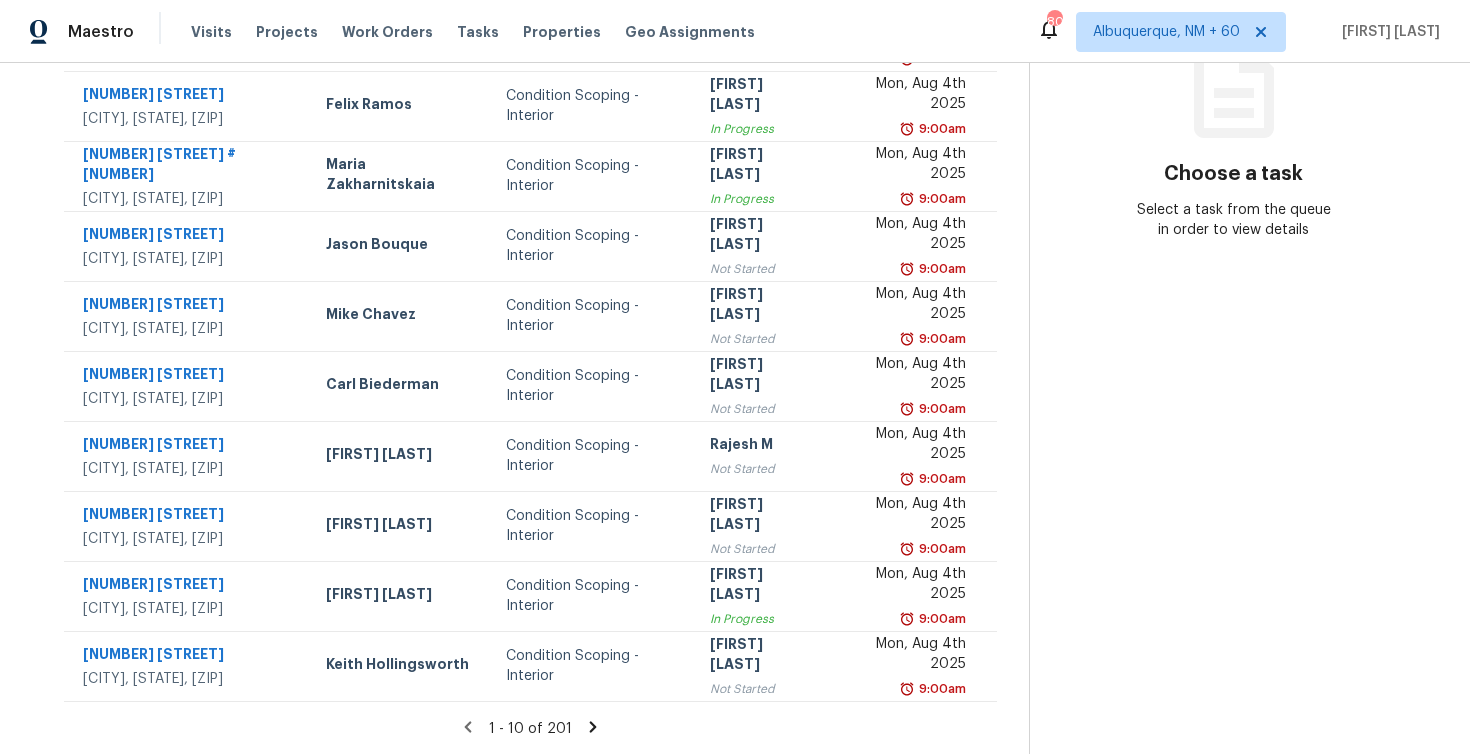 click 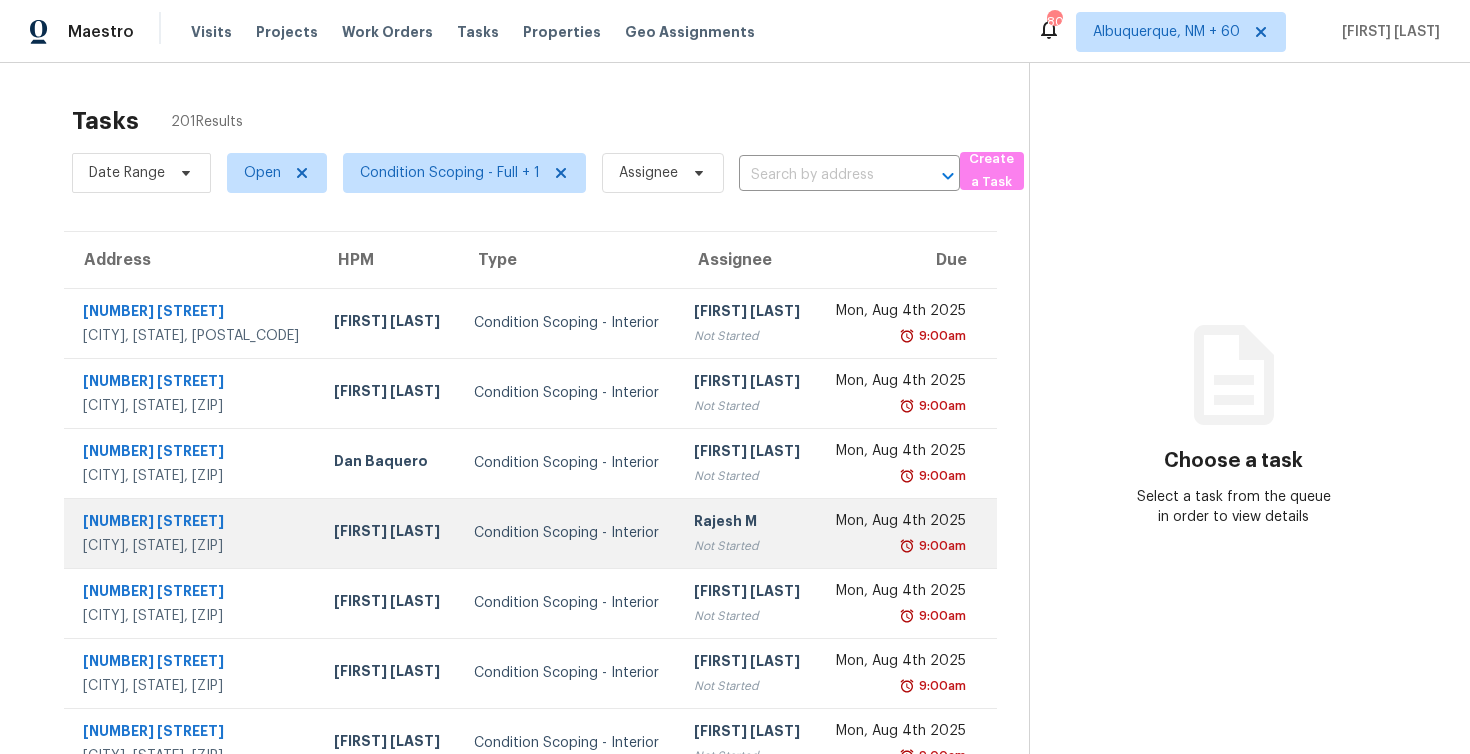scroll, scrollTop: 287, scrollLeft: 0, axis: vertical 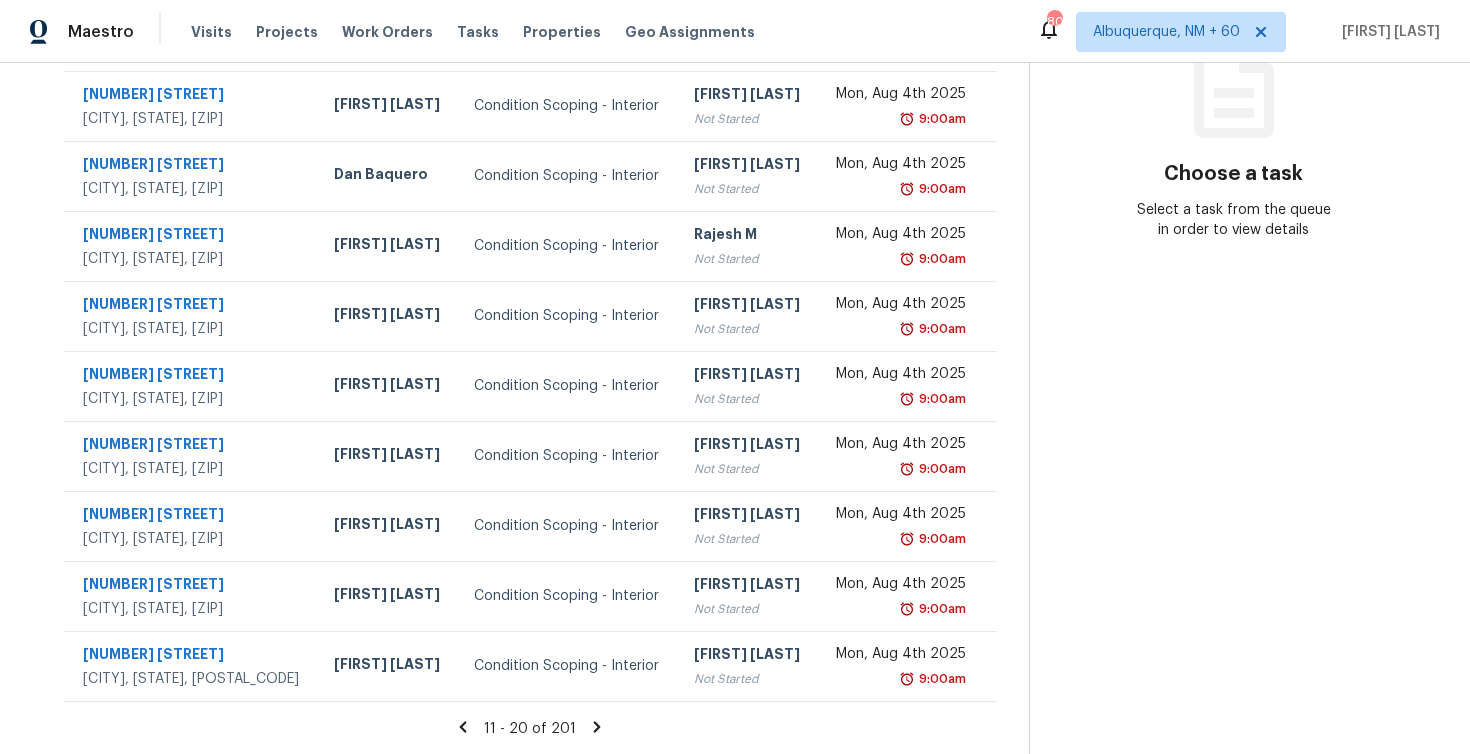 click 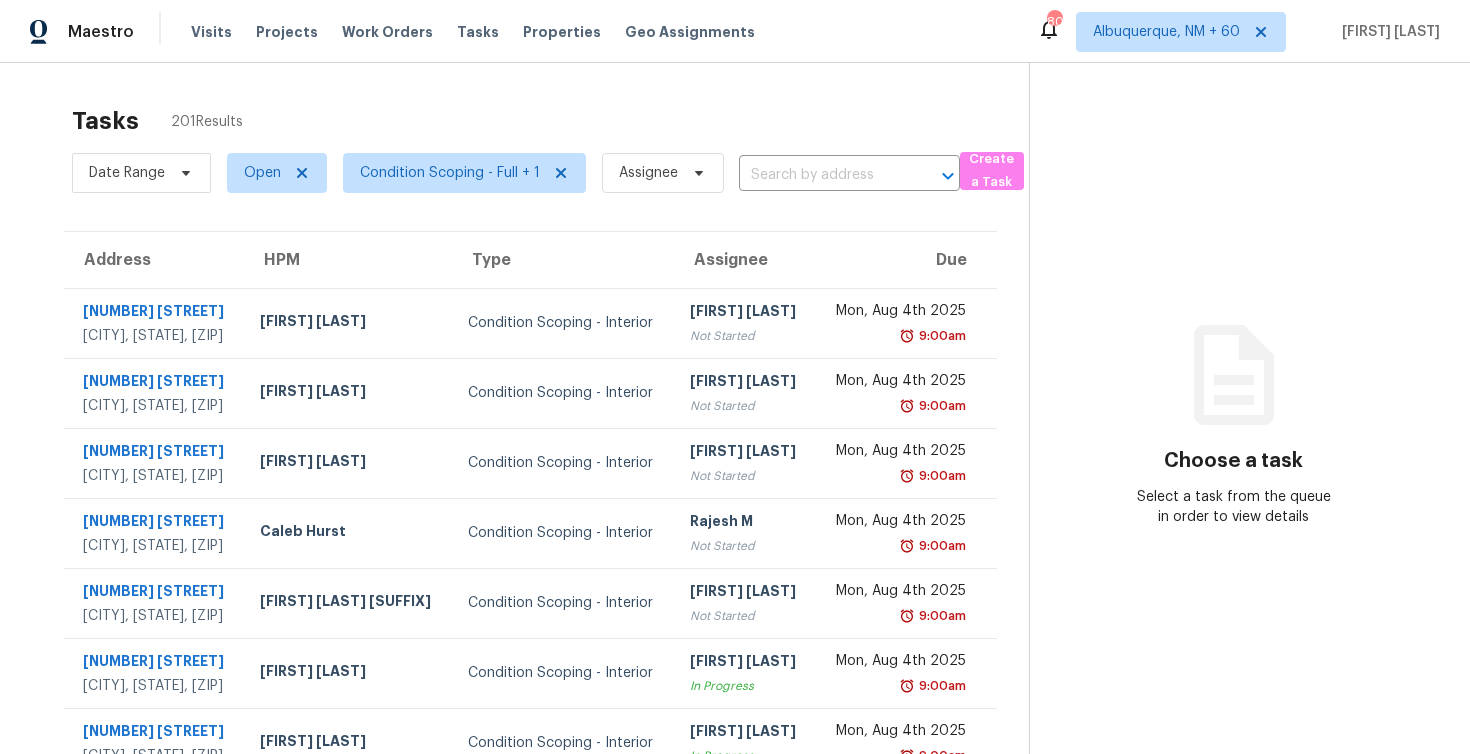 scroll, scrollTop: 287, scrollLeft: 0, axis: vertical 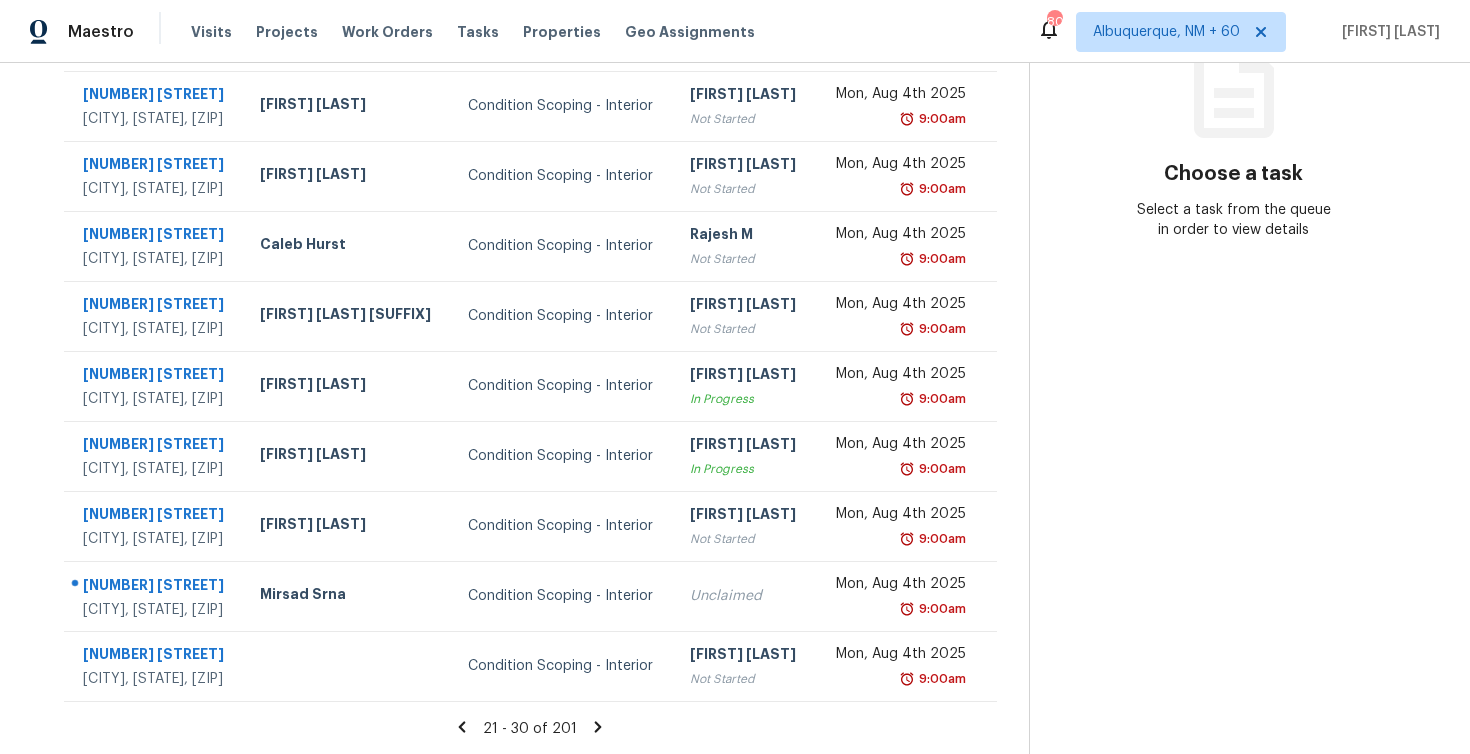 click 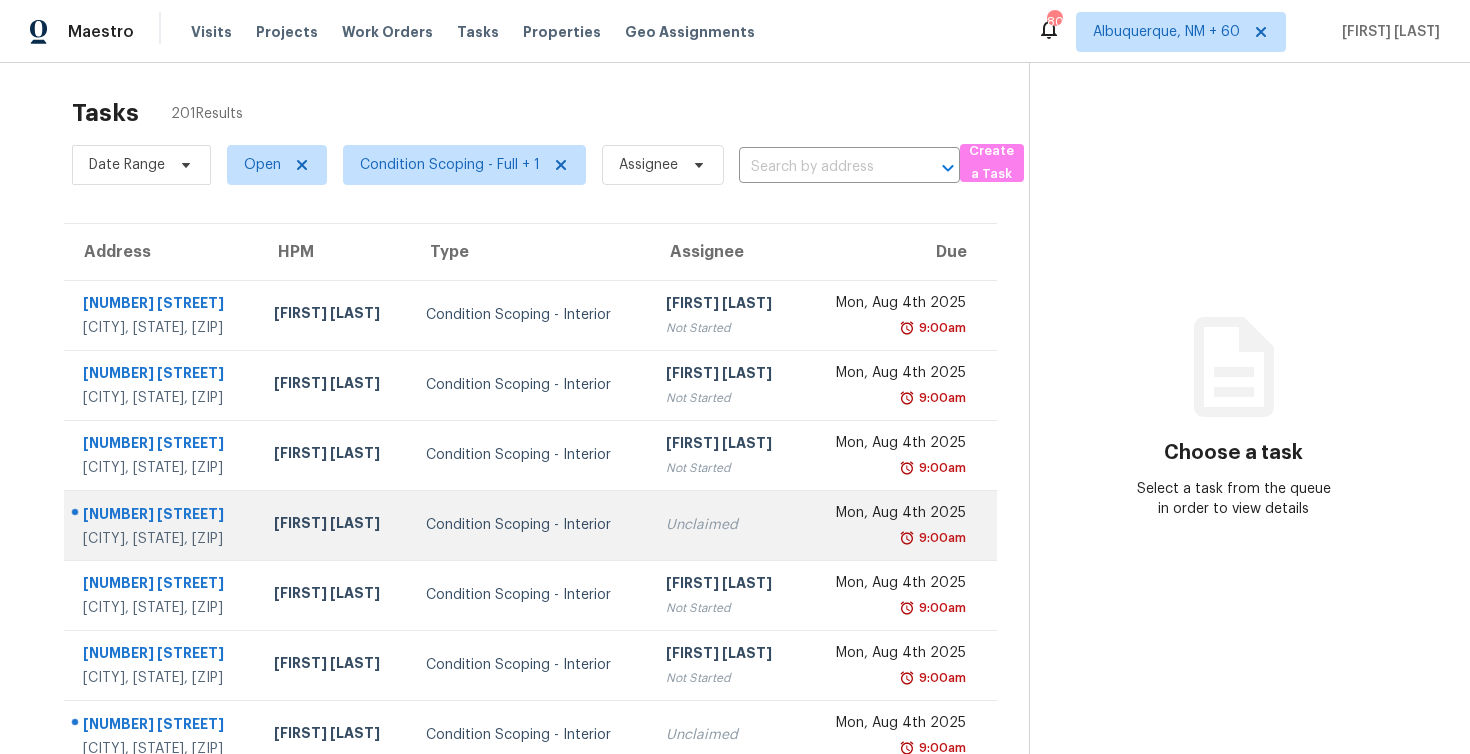scroll, scrollTop: 0, scrollLeft: 0, axis: both 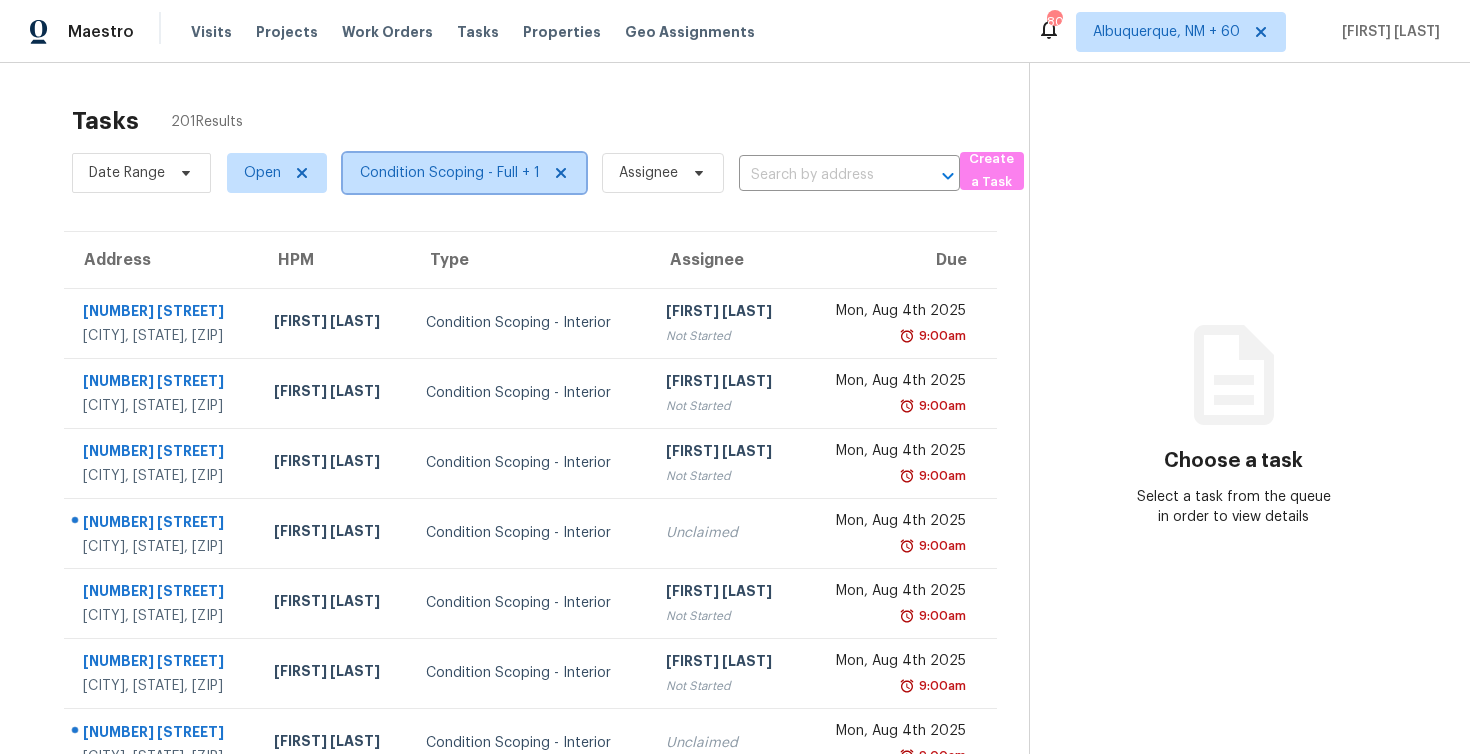 click on "Condition Scoping - Full + 1" at bounding box center [450, 173] 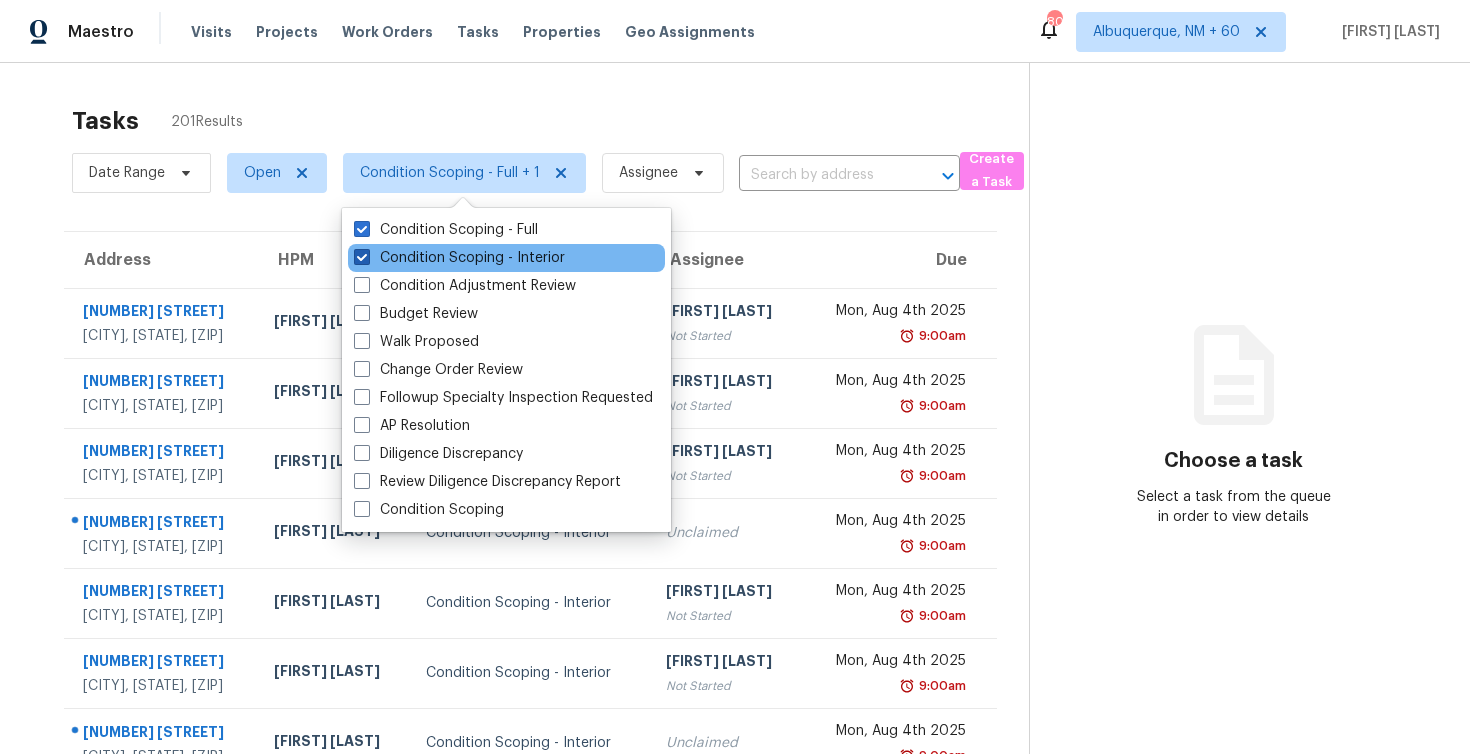 click on "Condition Scoping - Interior" at bounding box center [459, 258] 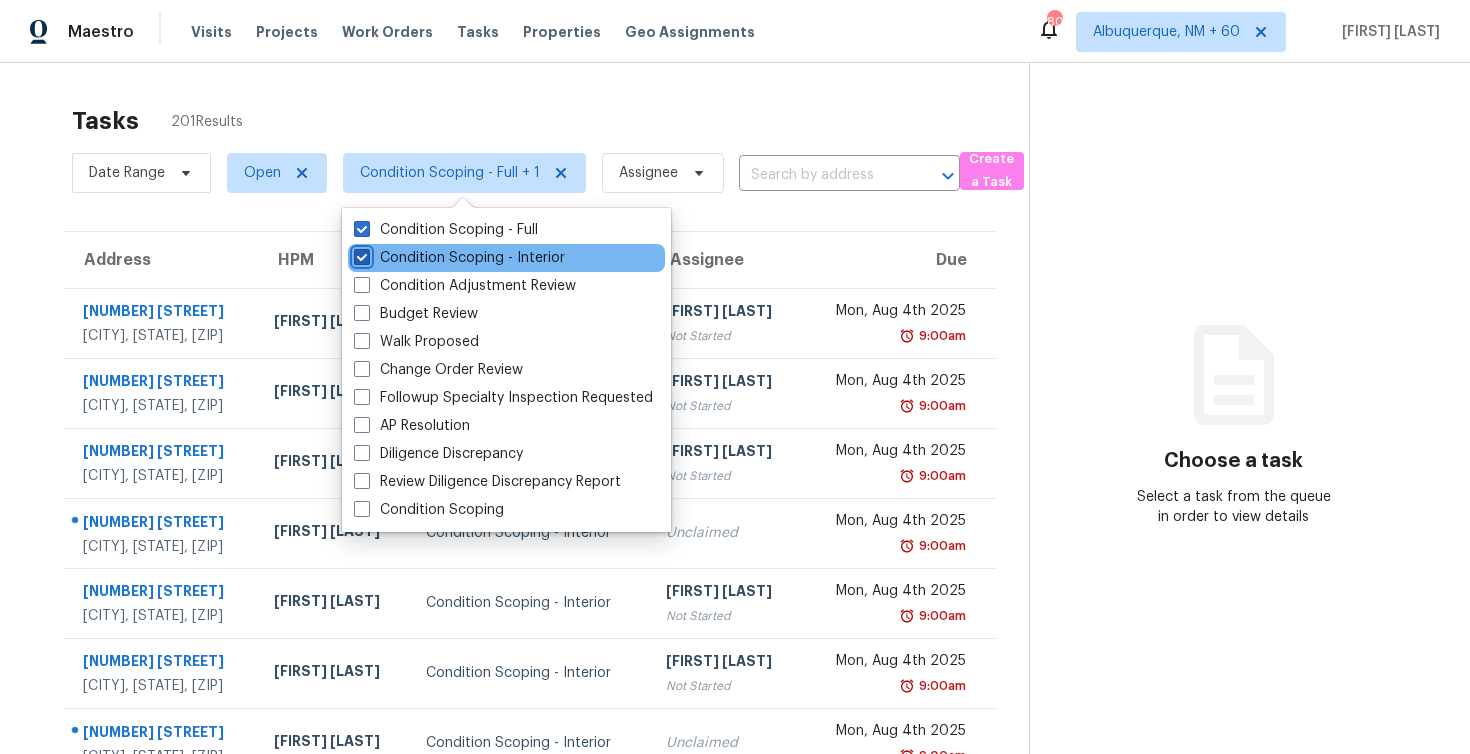 click on "Condition Scoping - Interior" at bounding box center [360, 254] 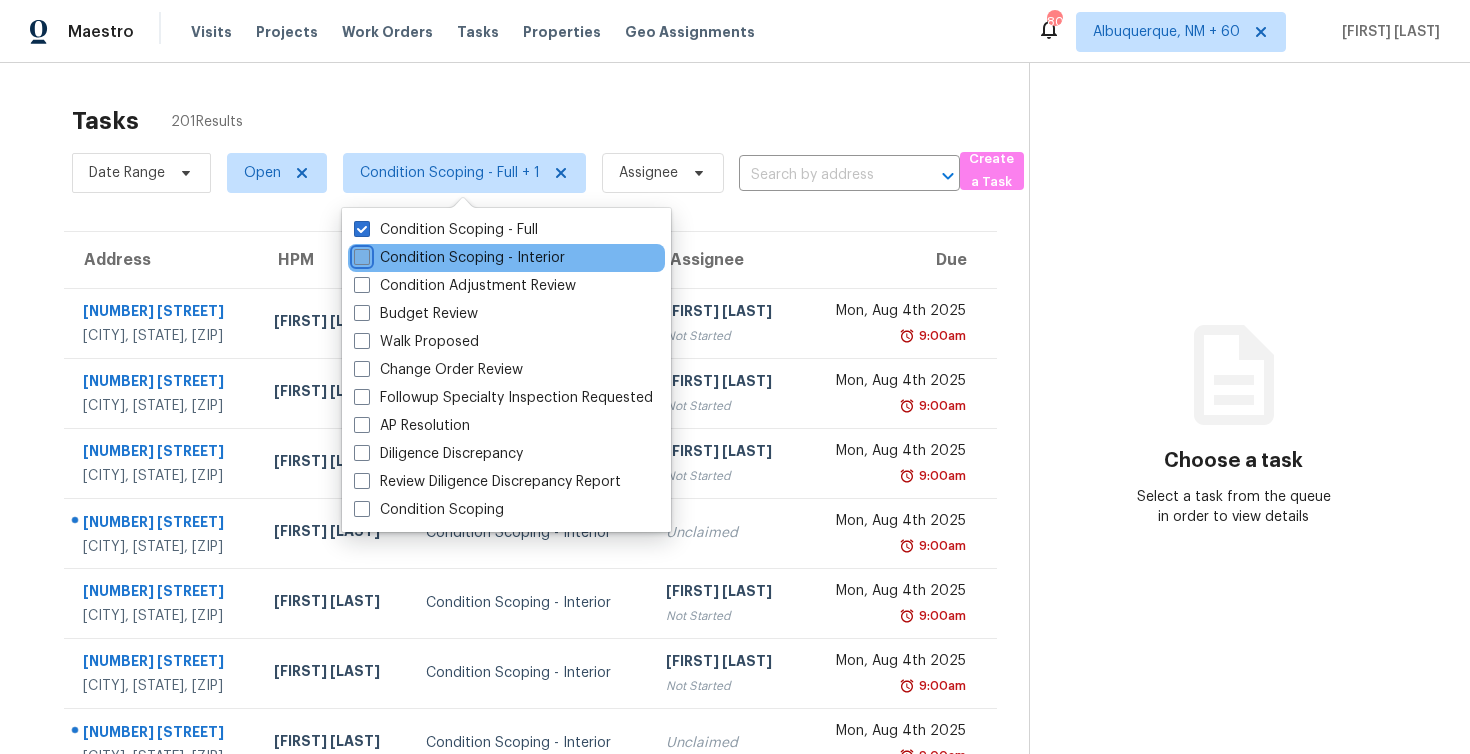 checkbox on "false" 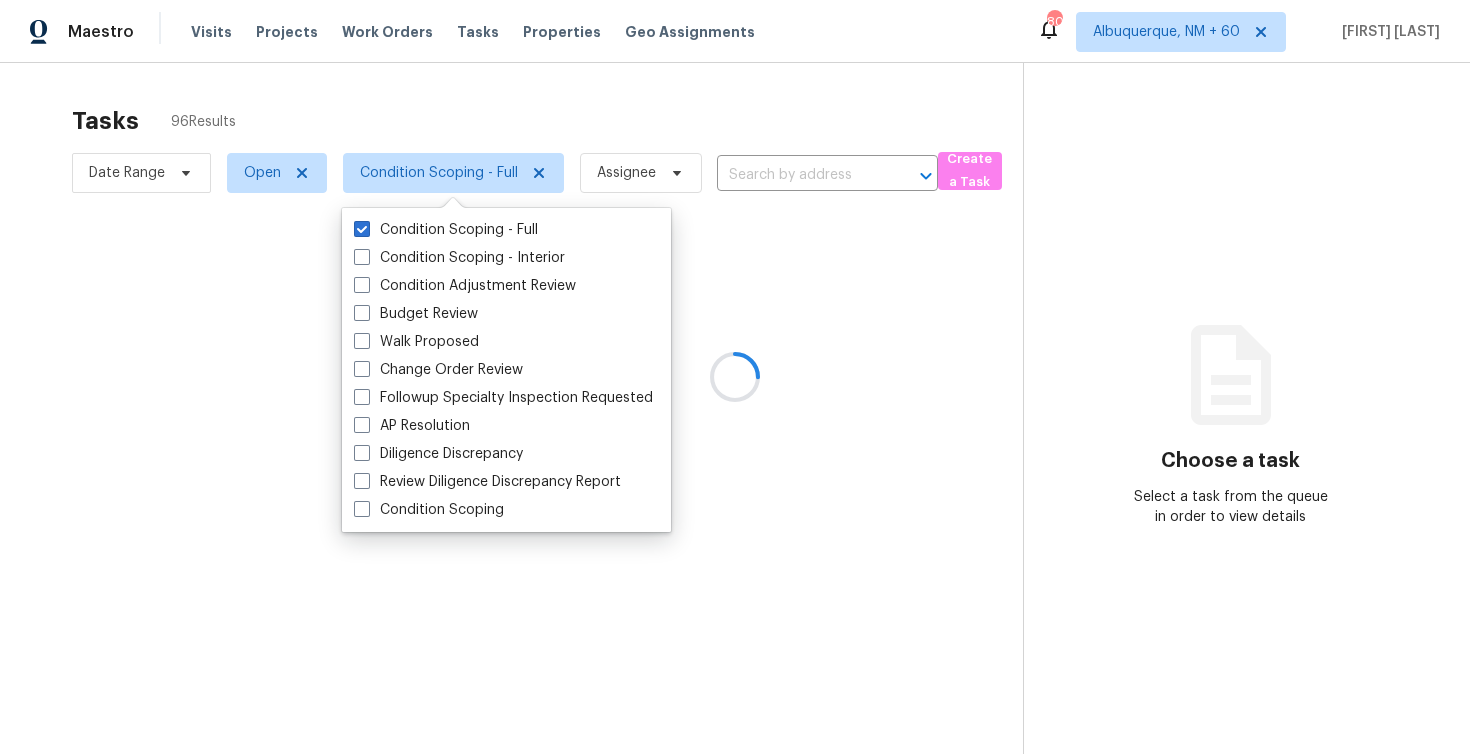 click at bounding box center [735, 377] 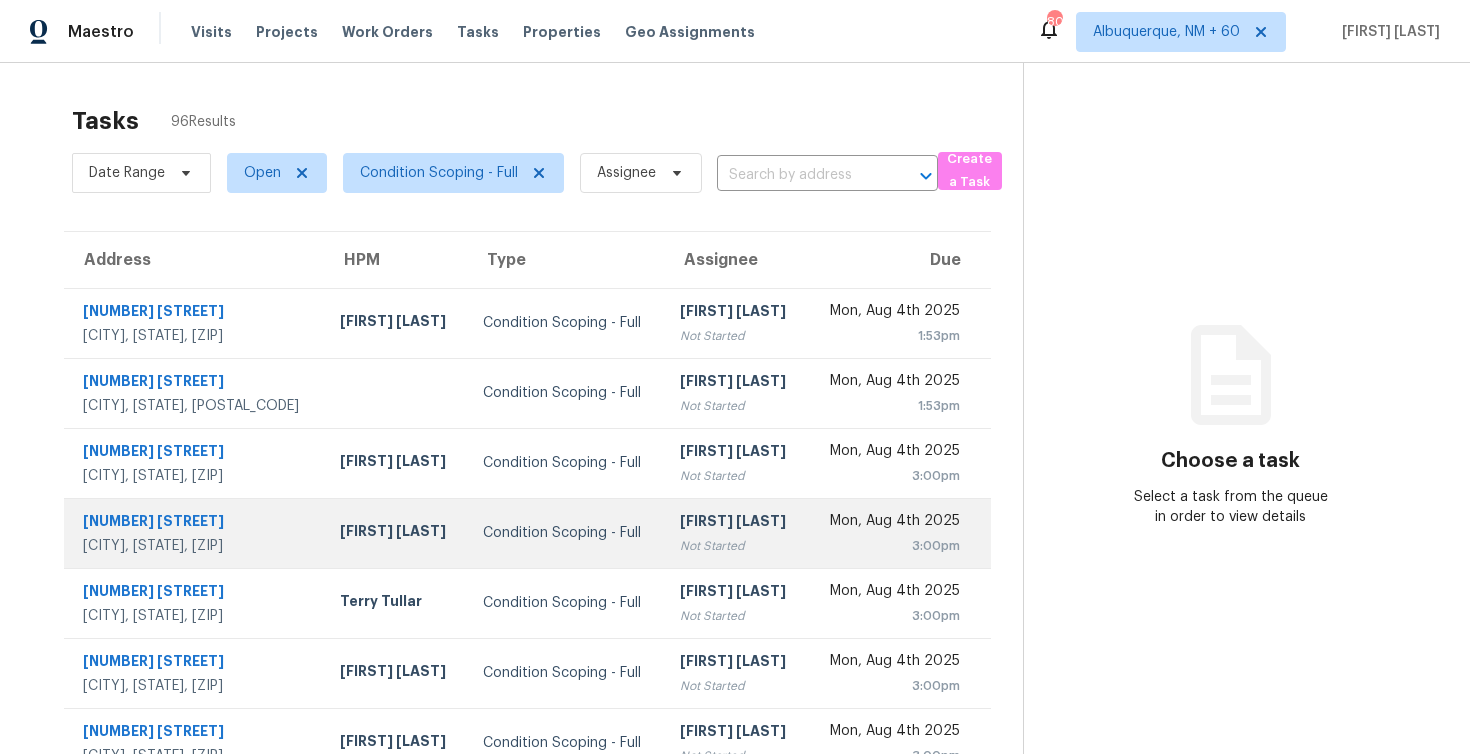 scroll, scrollTop: 287, scrollLeft: 0, axis: vertical 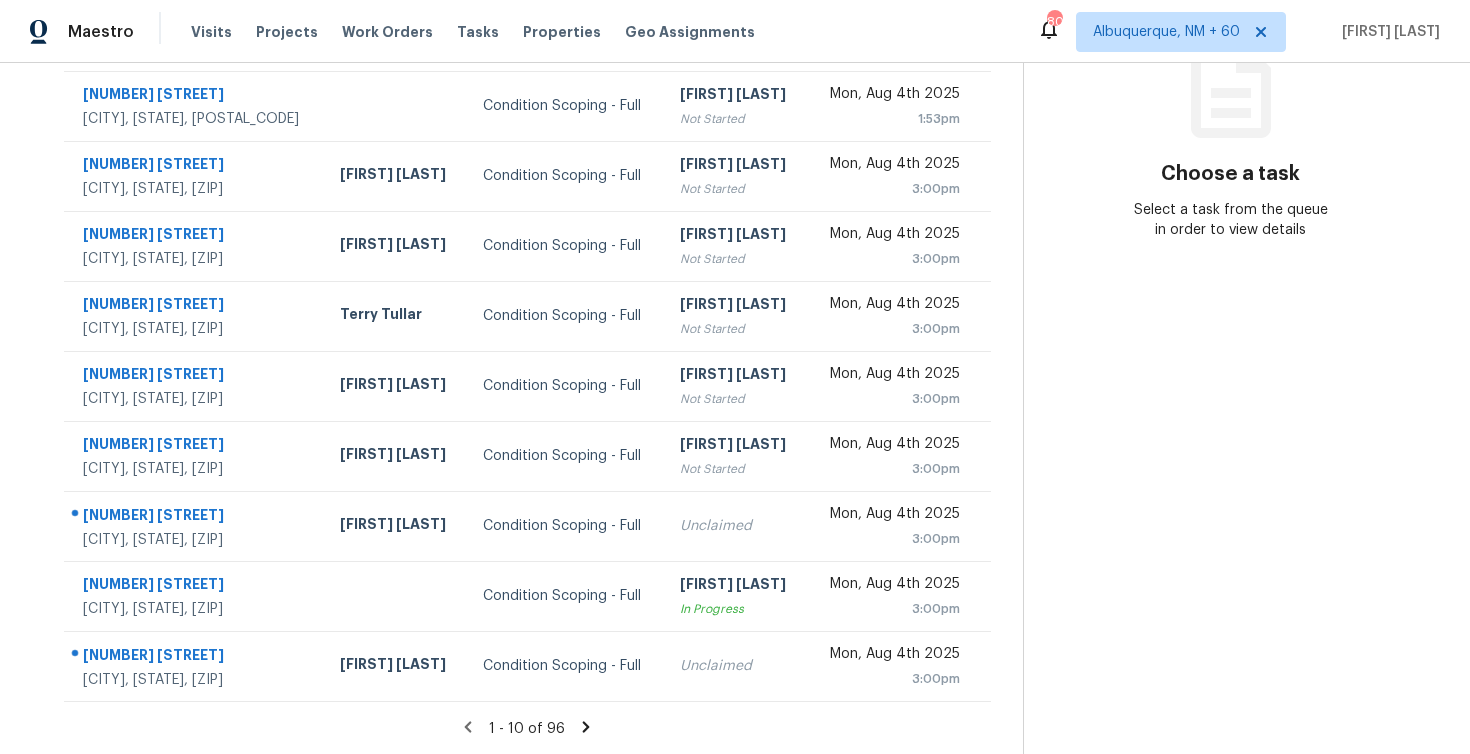 click 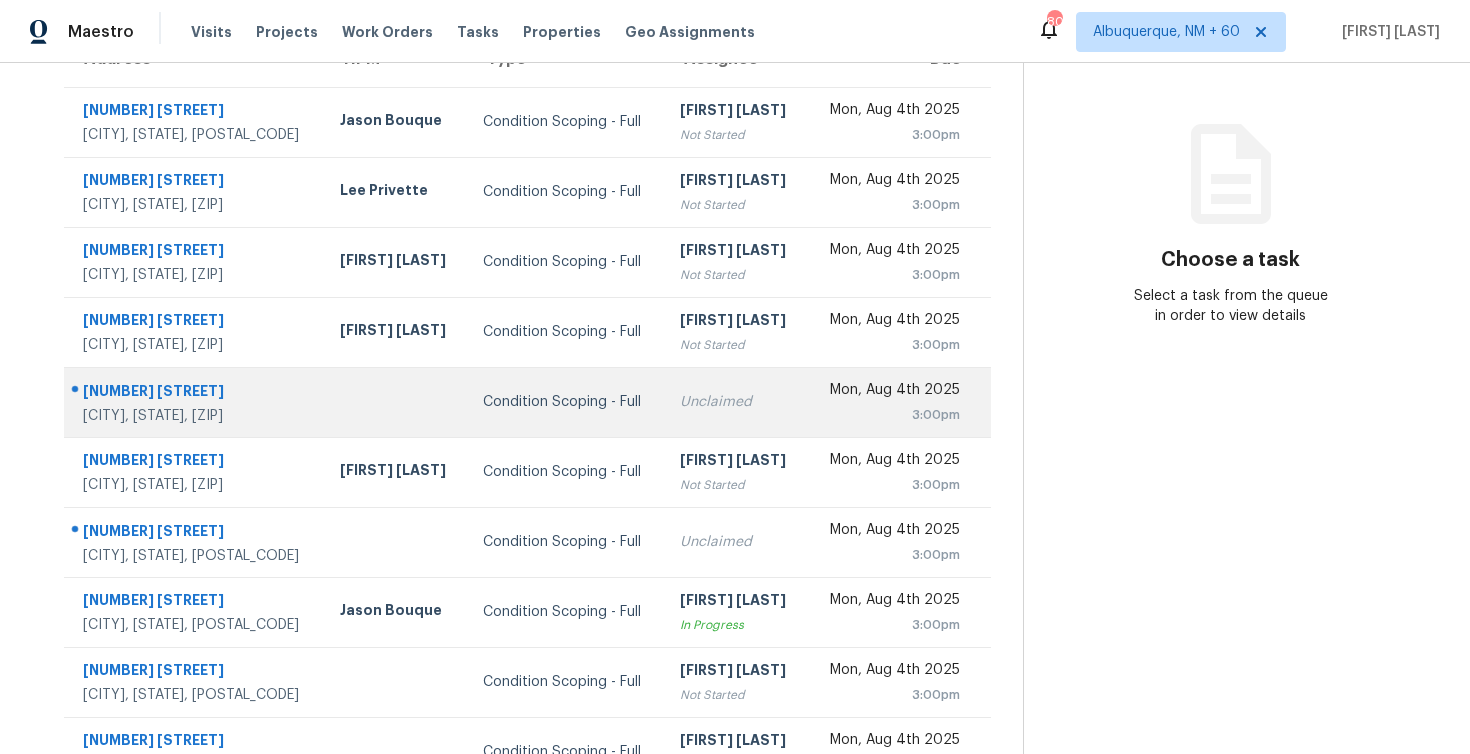 scroll, scrollTop: 287, scrollLeft: 0, axis: vertical 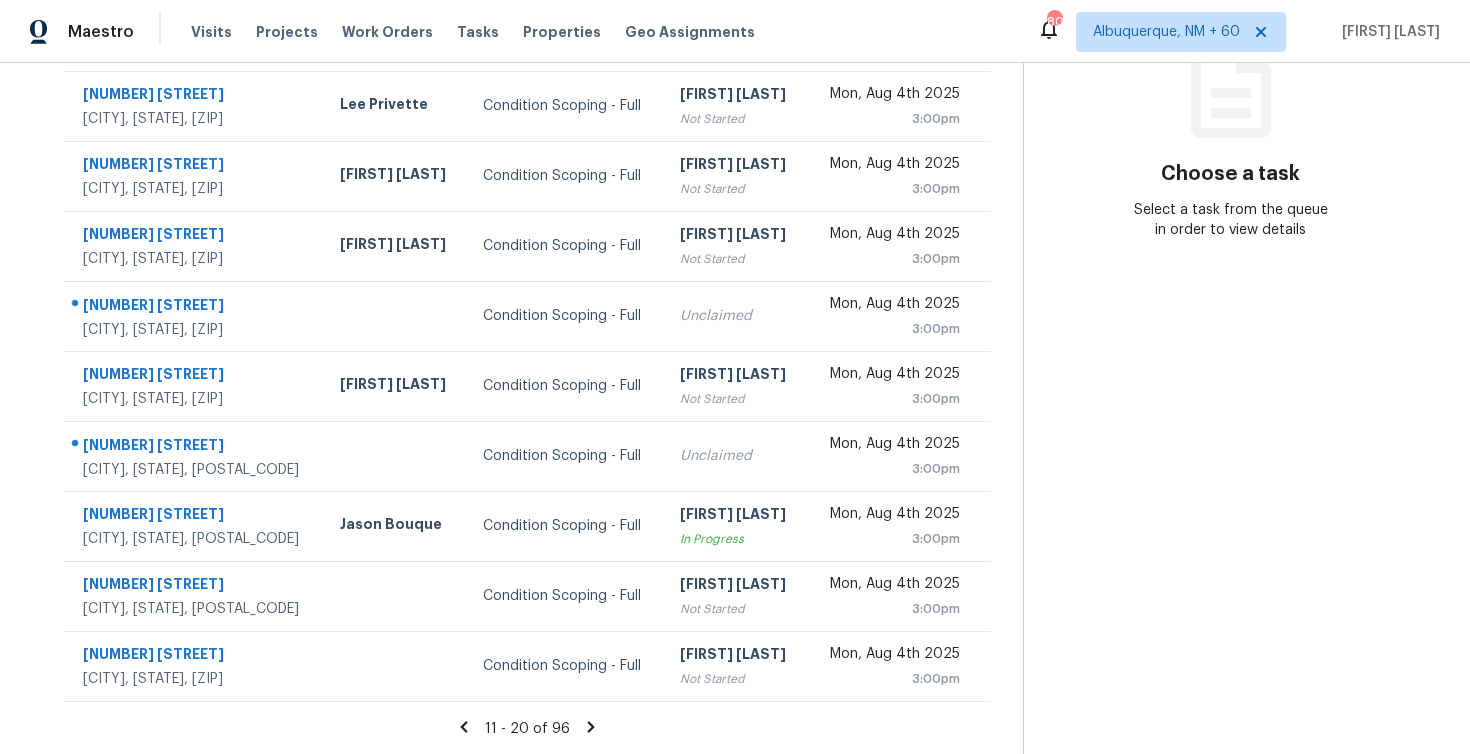 click on "11 - 20 of 96" at bounding box center [527, 728] 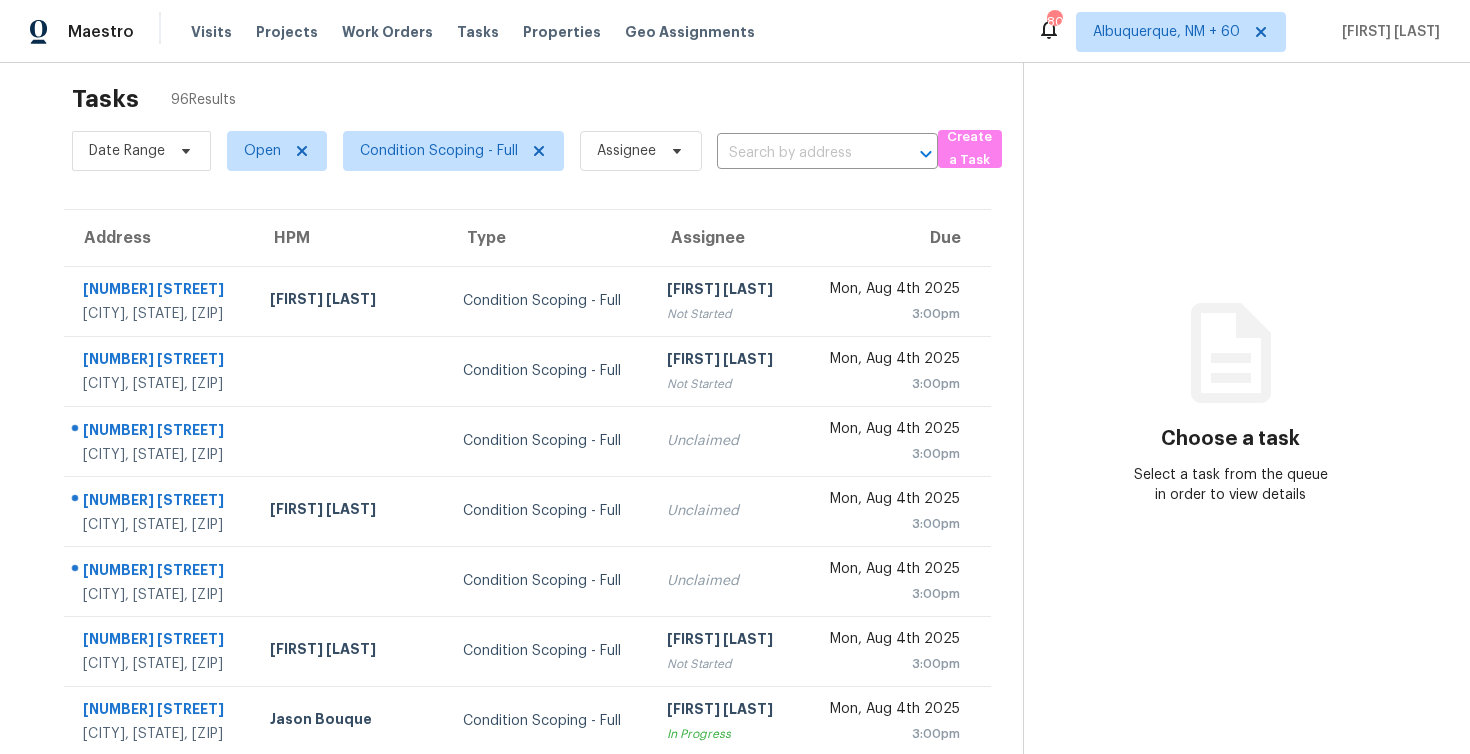 scroll, scrollTop: 0, scrollLeft: 0, axis: both 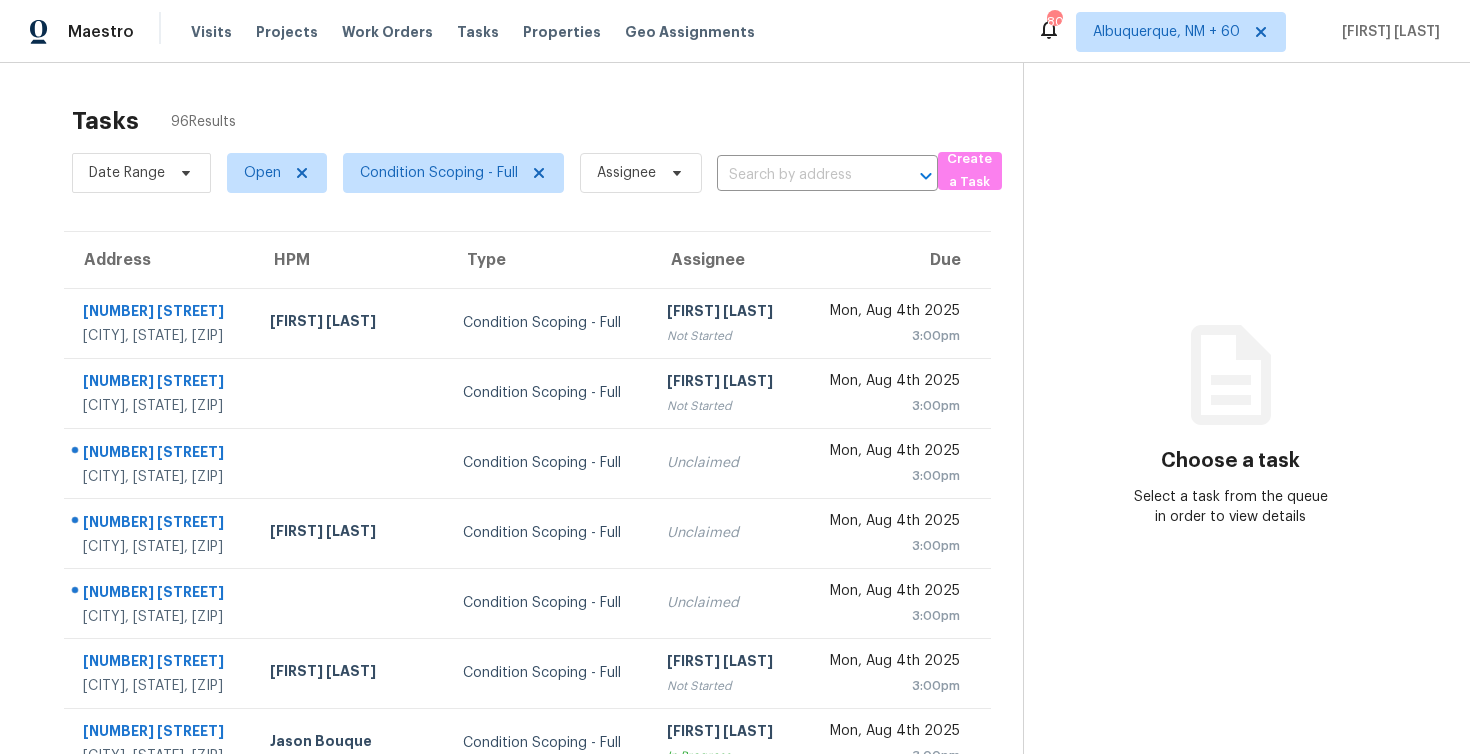 click on "Tasks 96  Results" at bounding box center (547, 121) 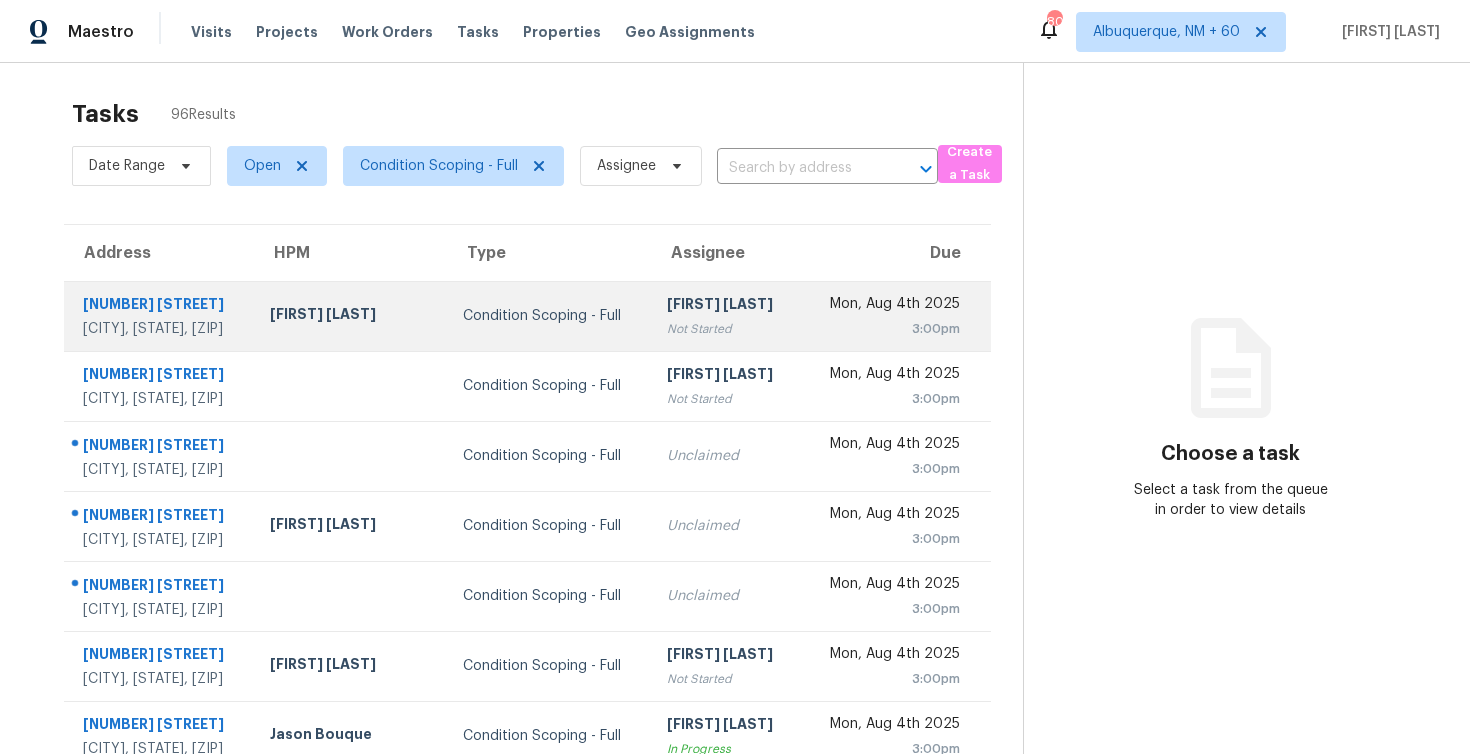 scroll, scrollTop: 0, scrollLeft: 0, axis: both 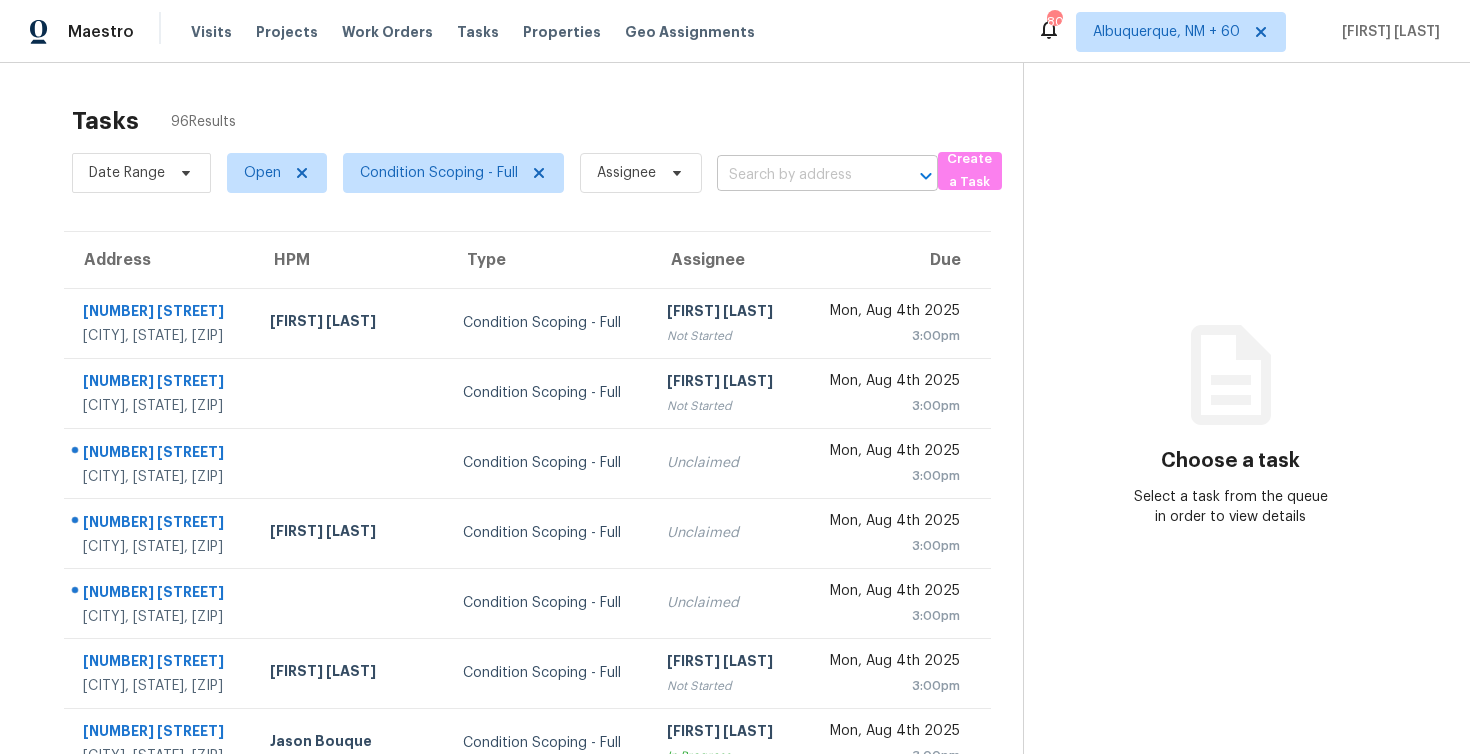 click at bounding box center (799, 175) 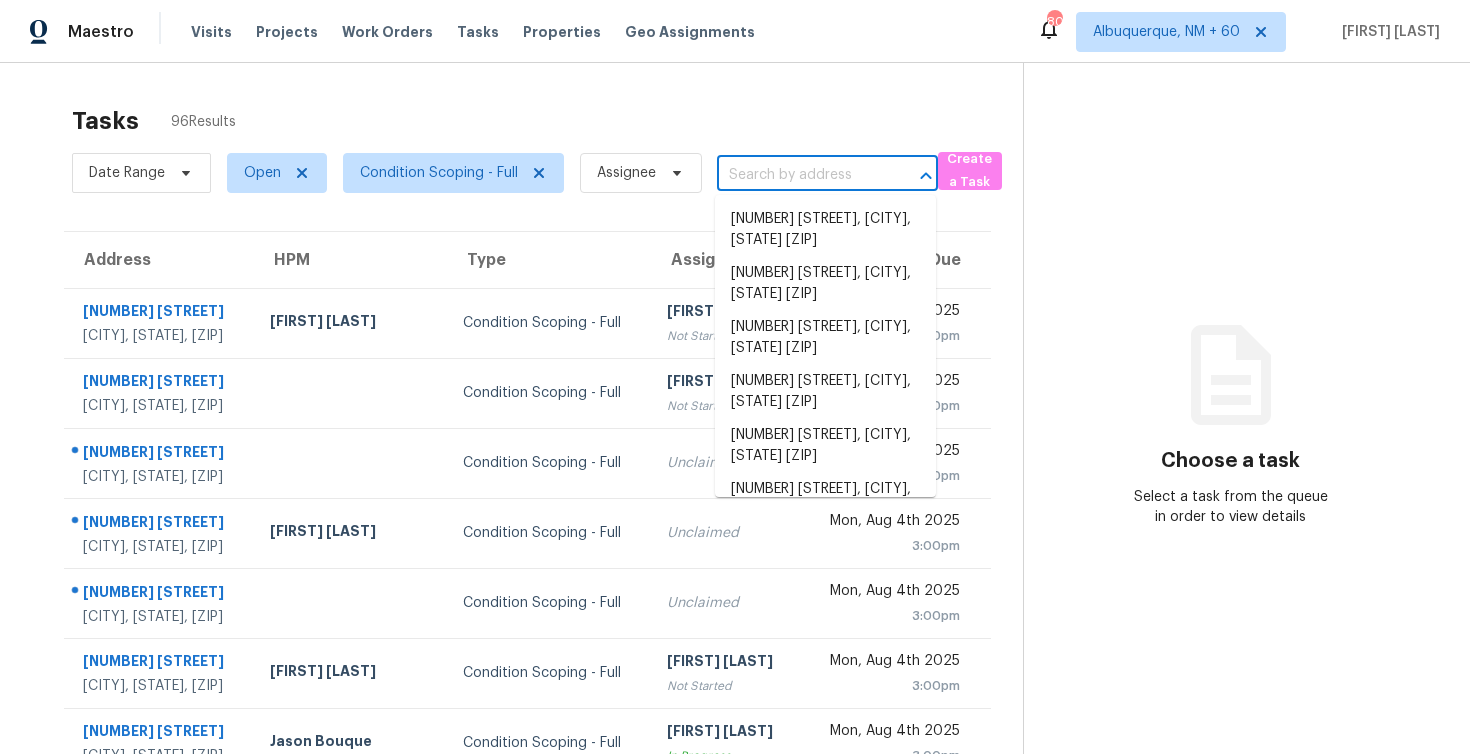 paste on "[NUMBER] [STREET] [CITY], [STATE] [ZIPCODE]" 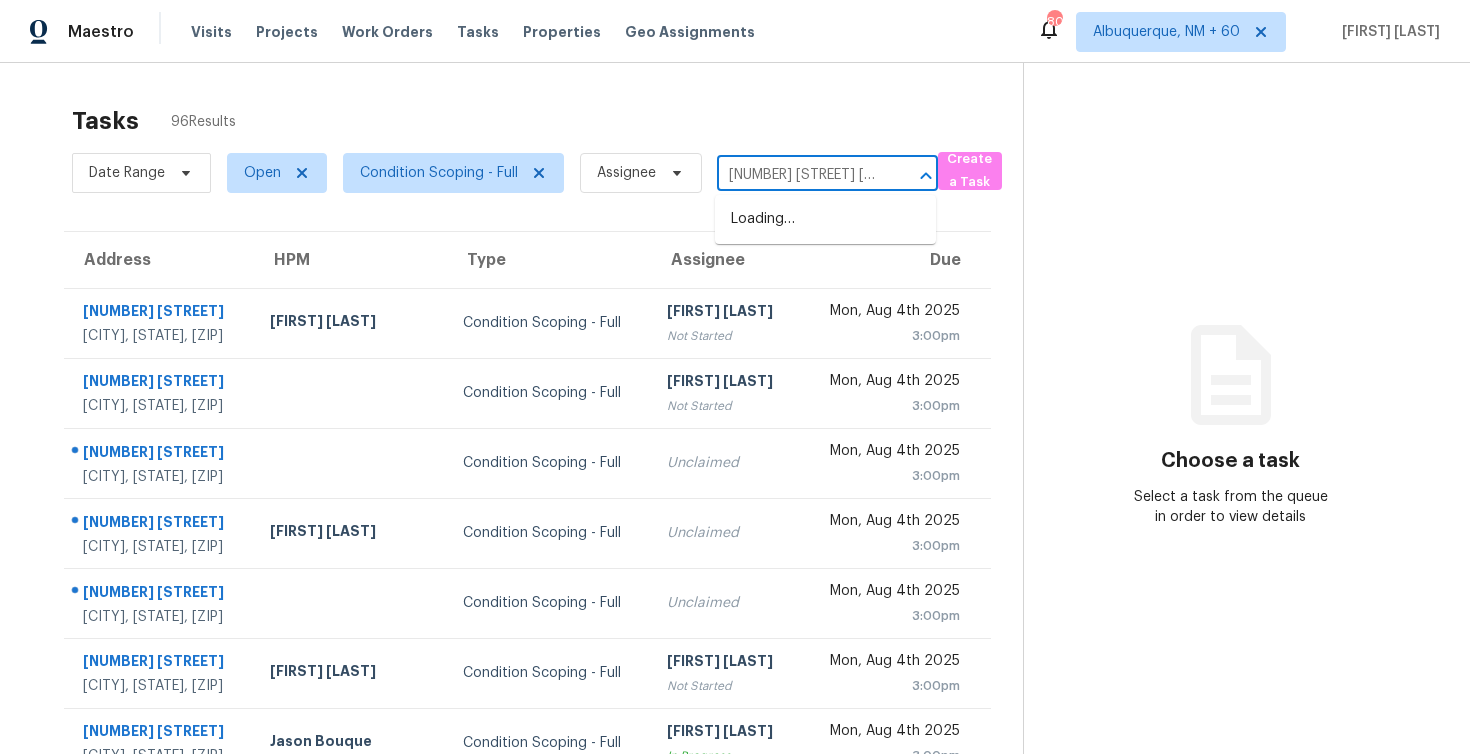 scroll, scrollTop: 0, scrollLeft: 151, axis: horizontal 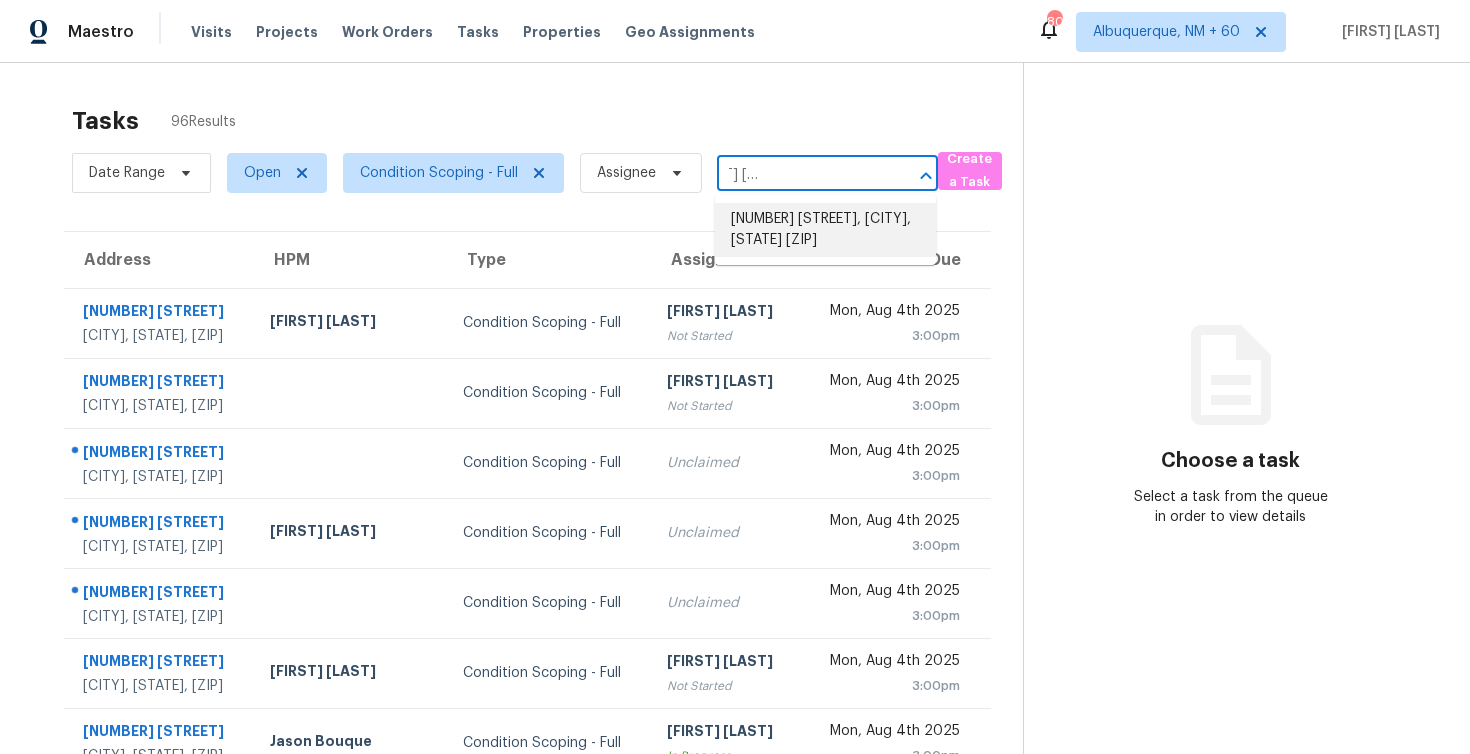 click on "[NUMBER] [STREET], [CITY], [STATE] [ZIPCODE]" at bounding box center [825, 230] 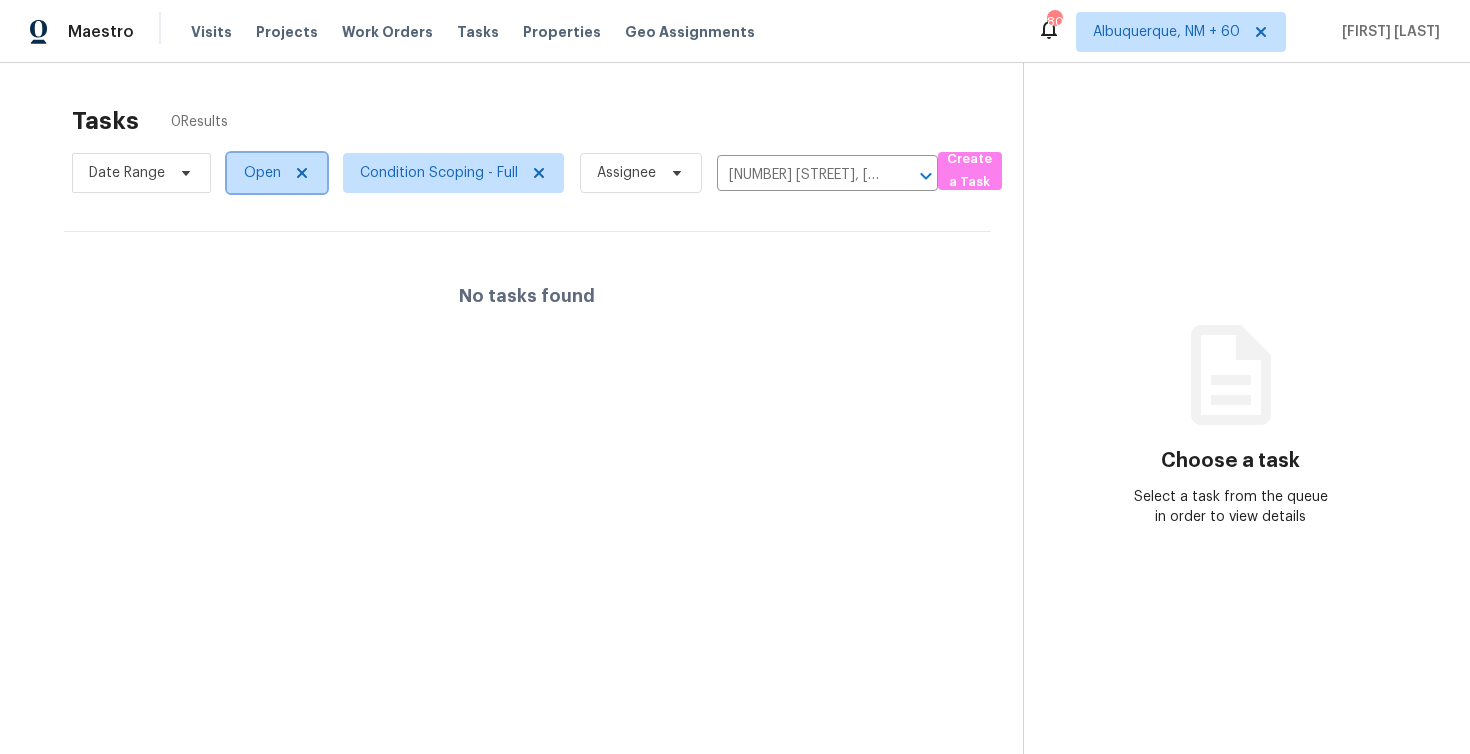click on "Open" at bounding box center (262, 173) 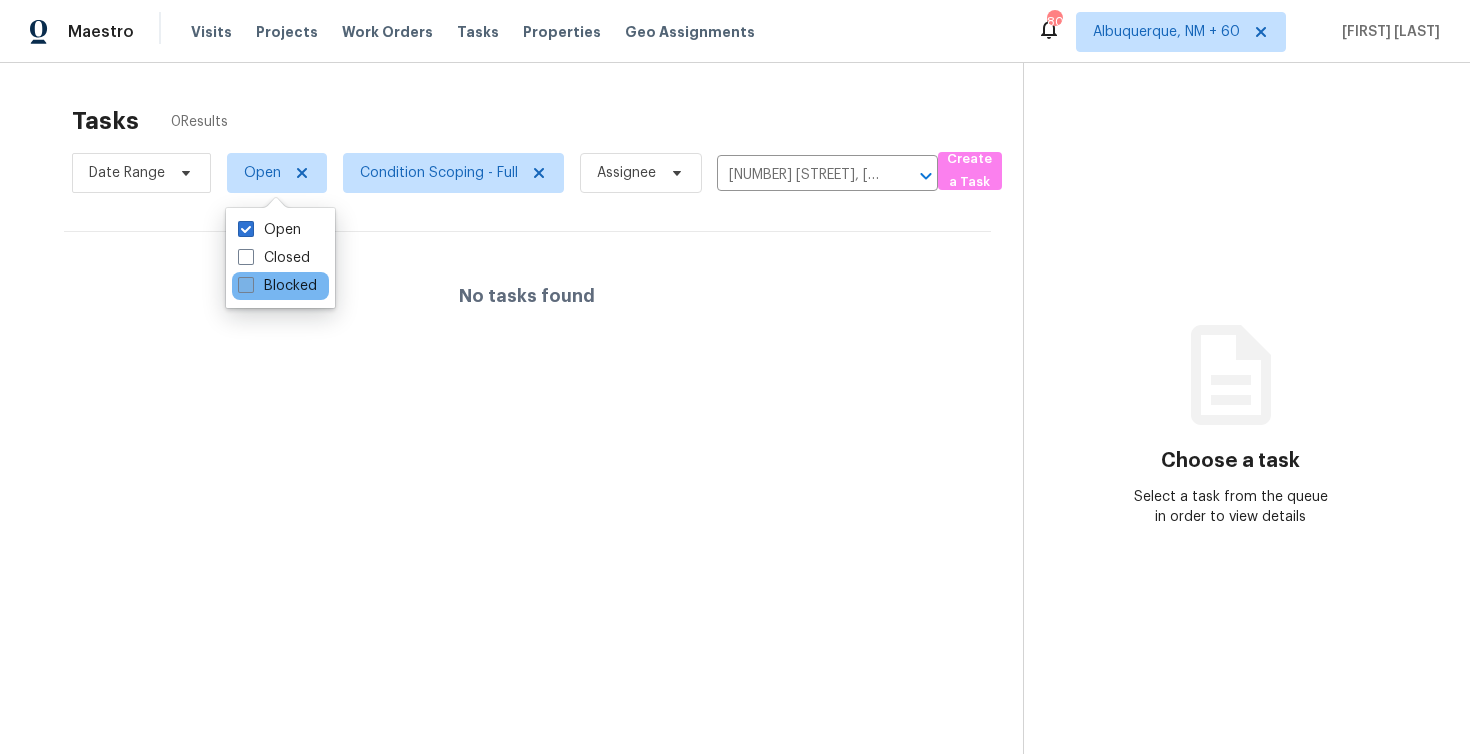 click at bounding box center [246, 285] 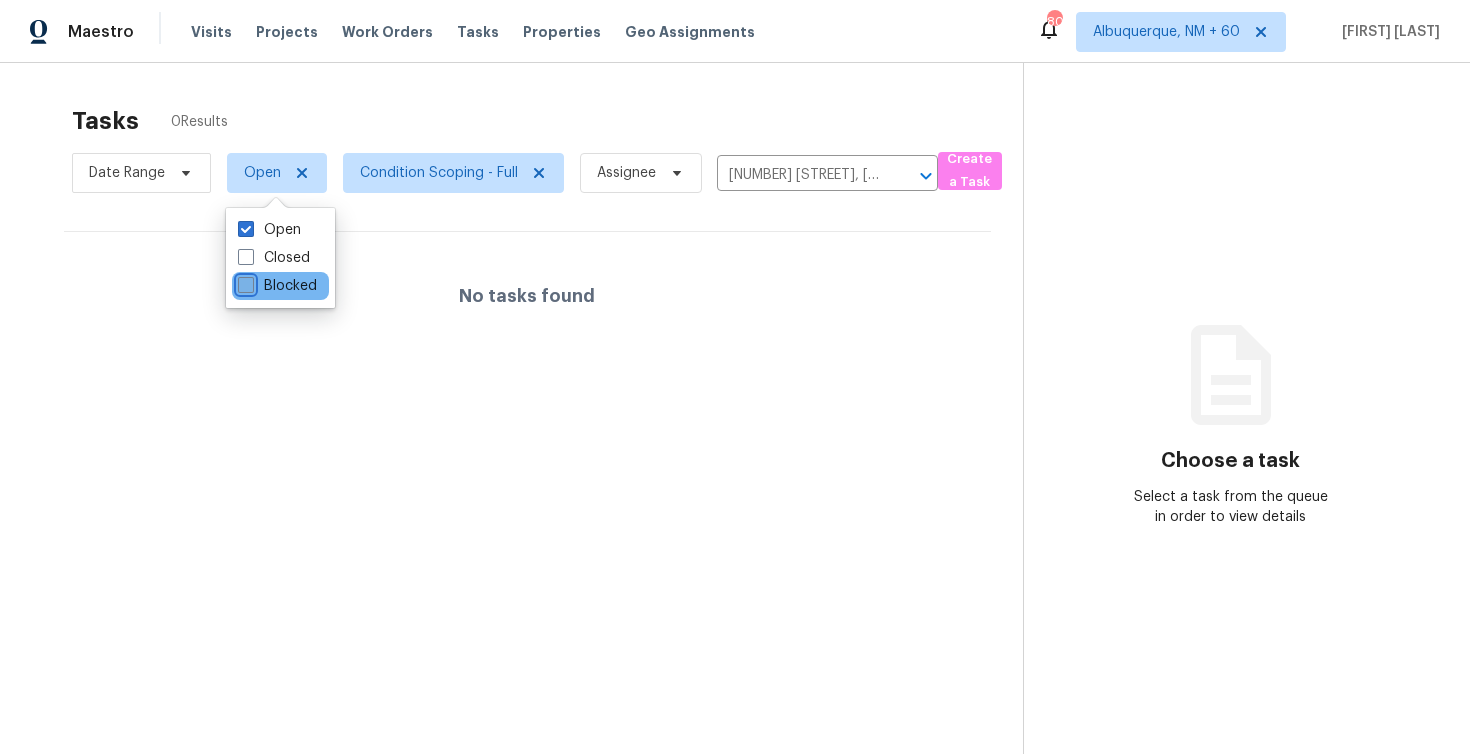 click on "Blocked" at bounding box center [244, 282] 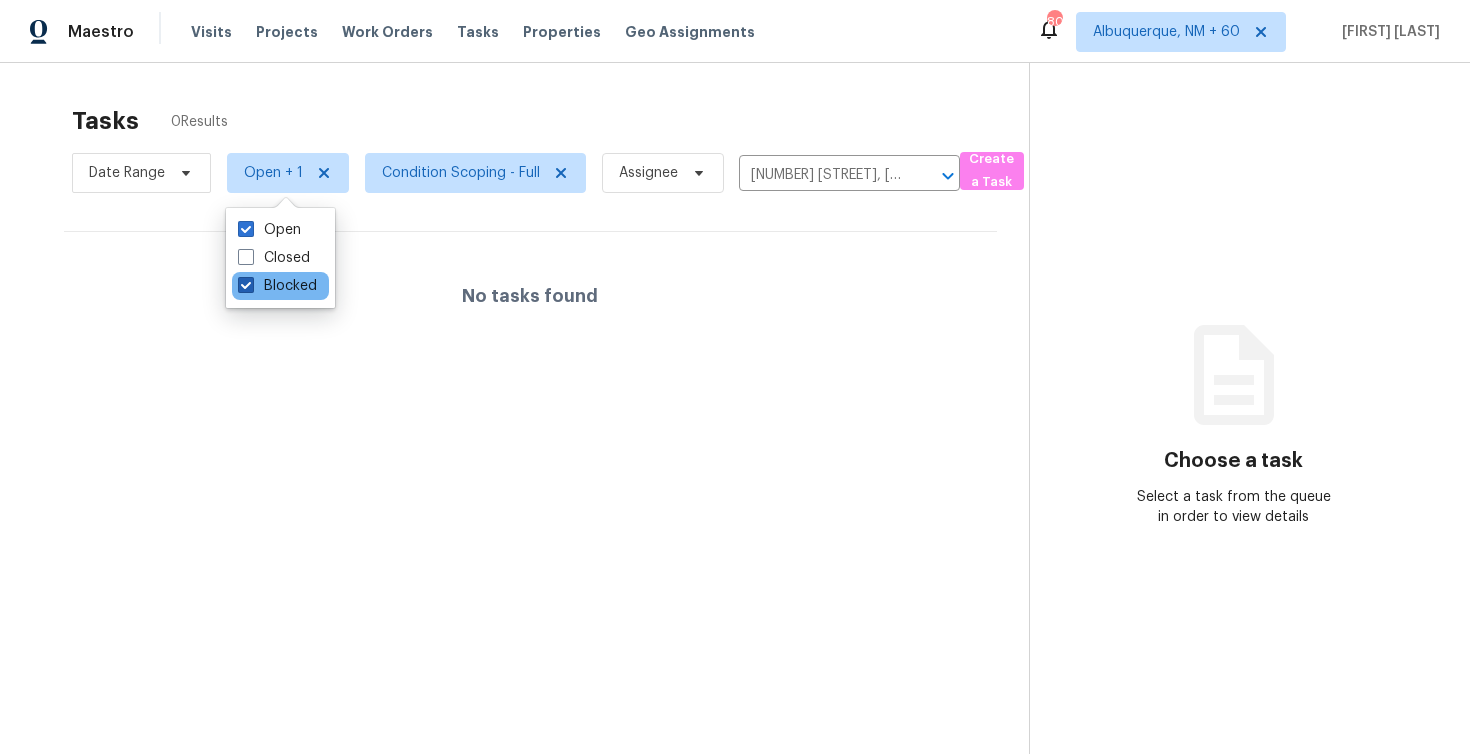click at bounding box center [246, 285] 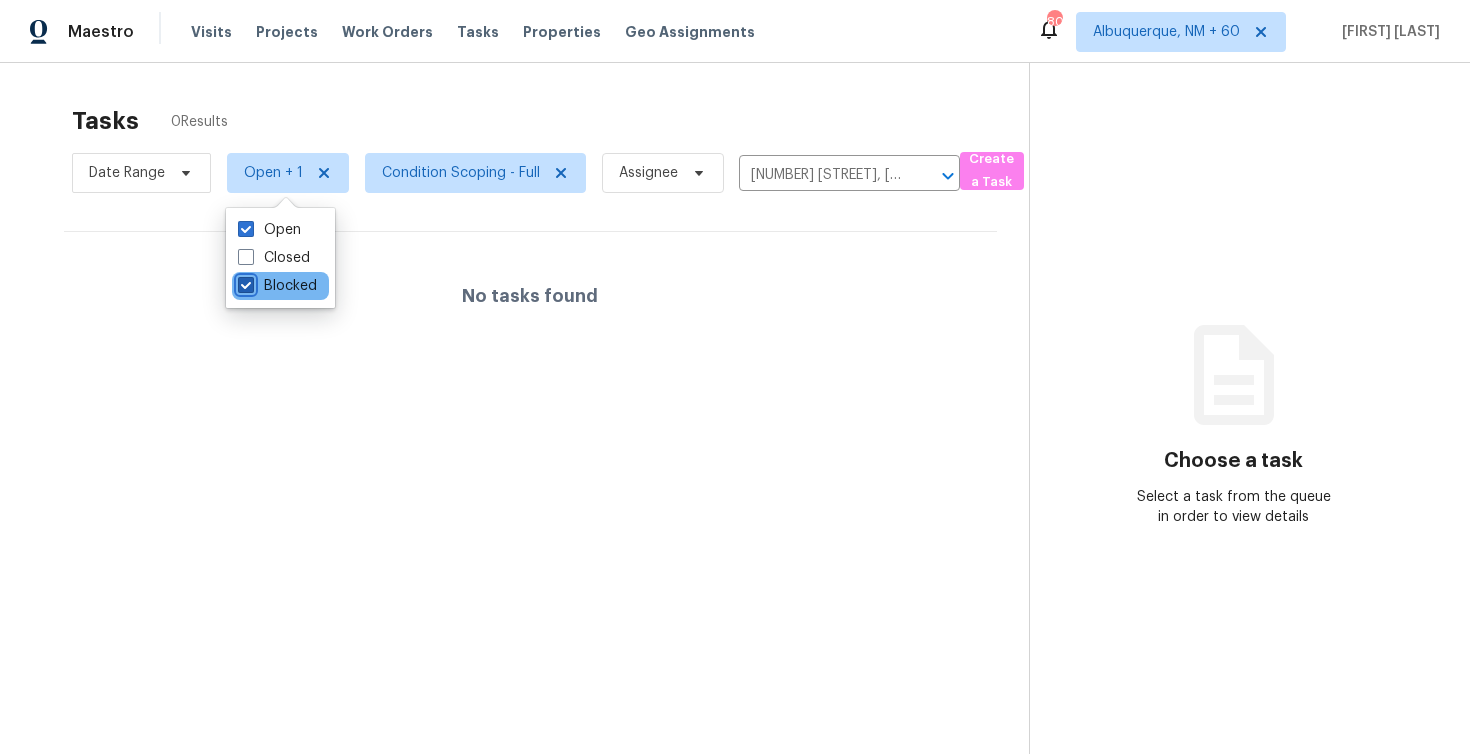 click on "Blocked" at bounding box center (244, 282) 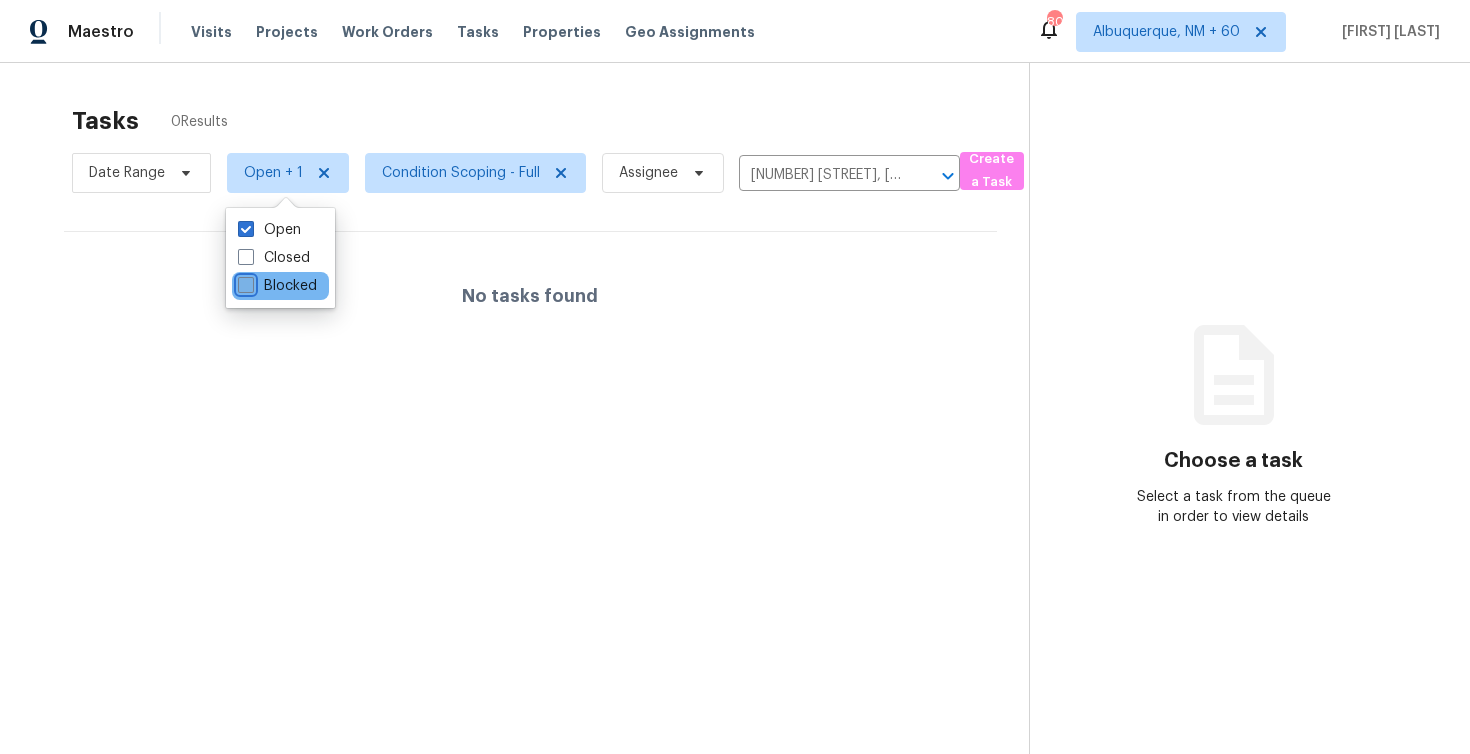 checkbox on "false" 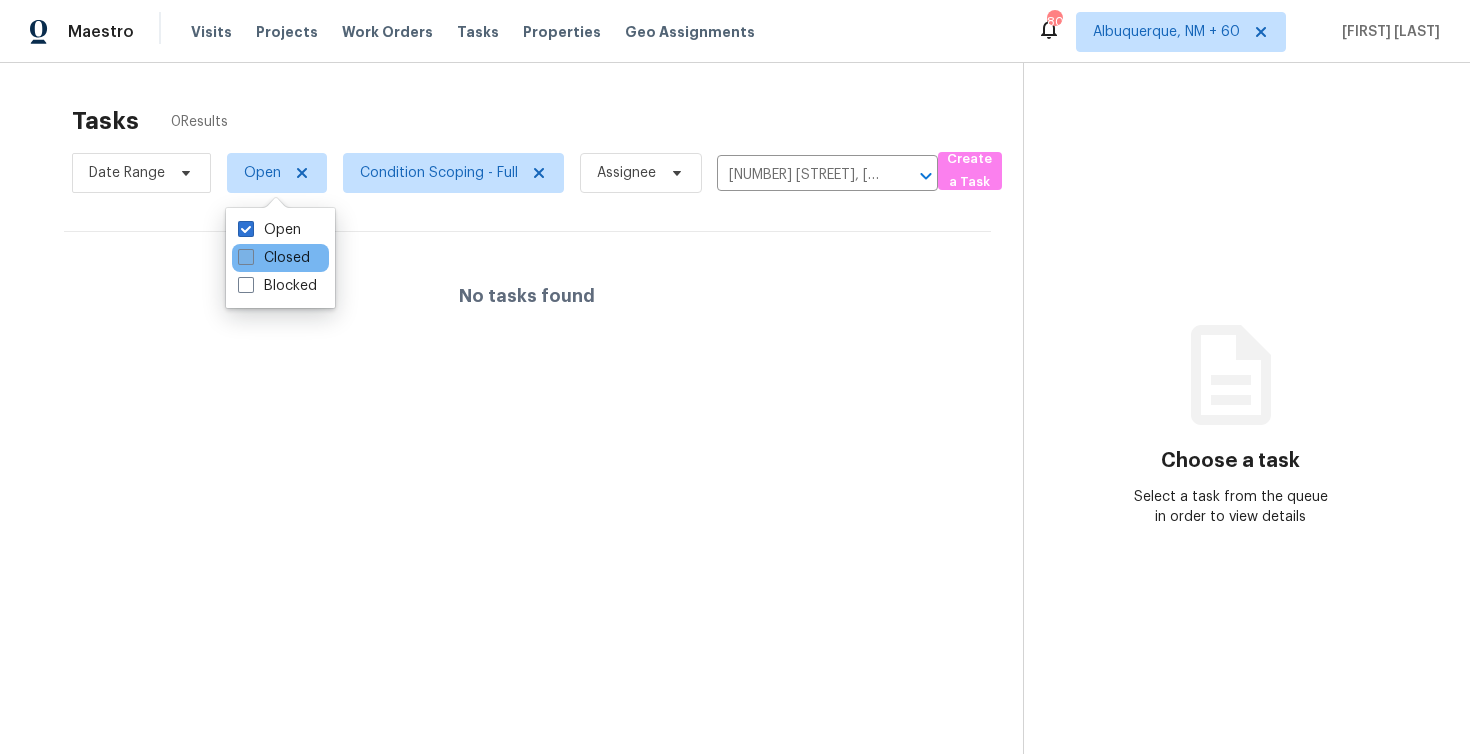 click at bounding box center [246, 257] 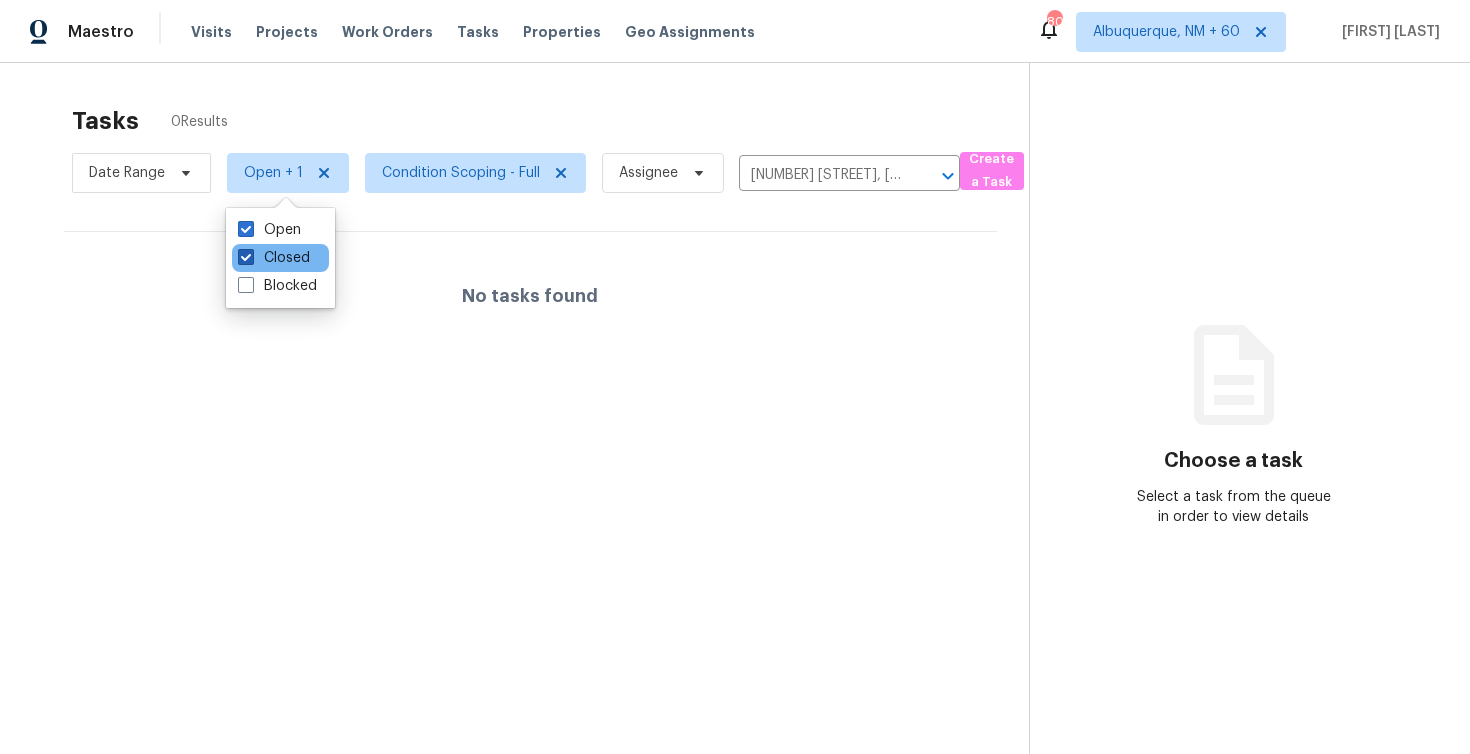 click at bounding box center [246, 257] 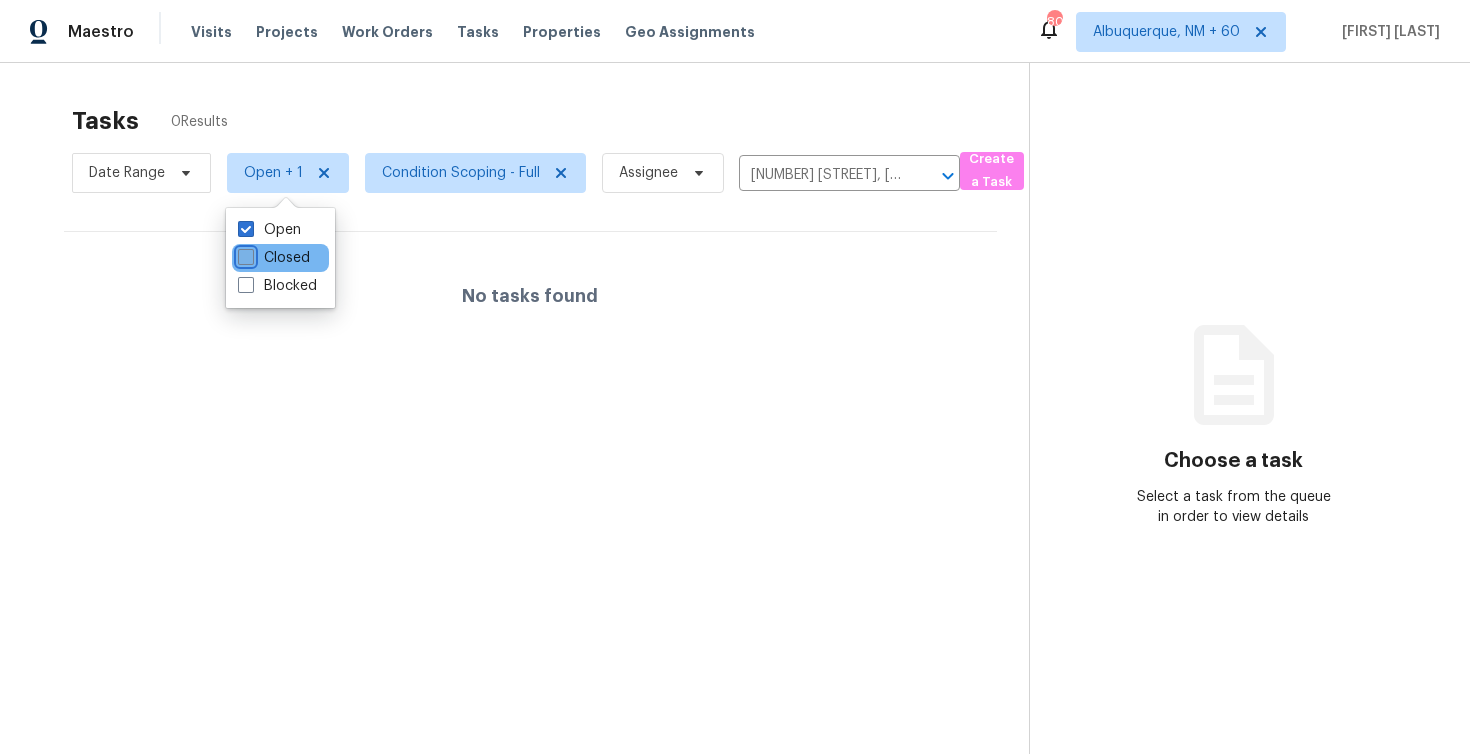checkbox on "false" 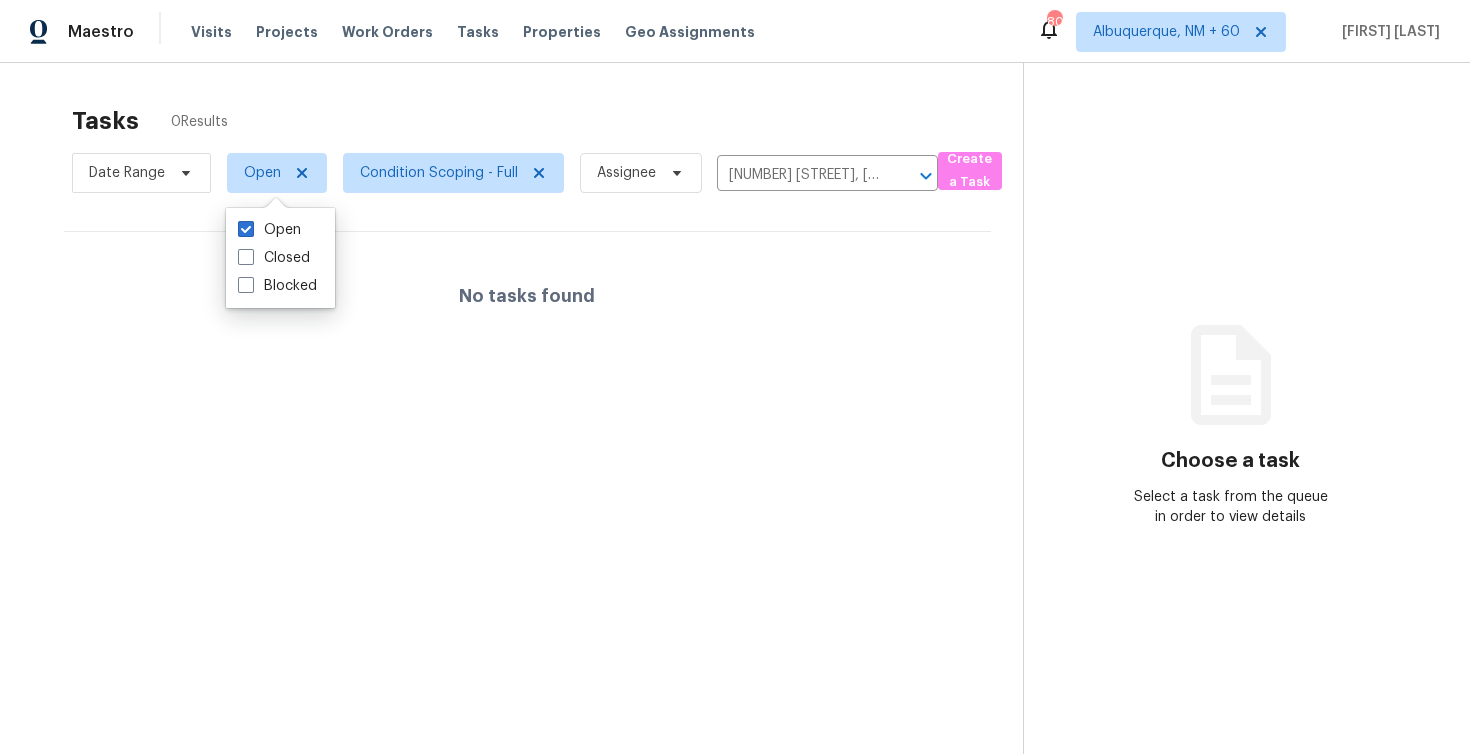 click on "Tasks 0  Results" at bounding box center (547, 121) 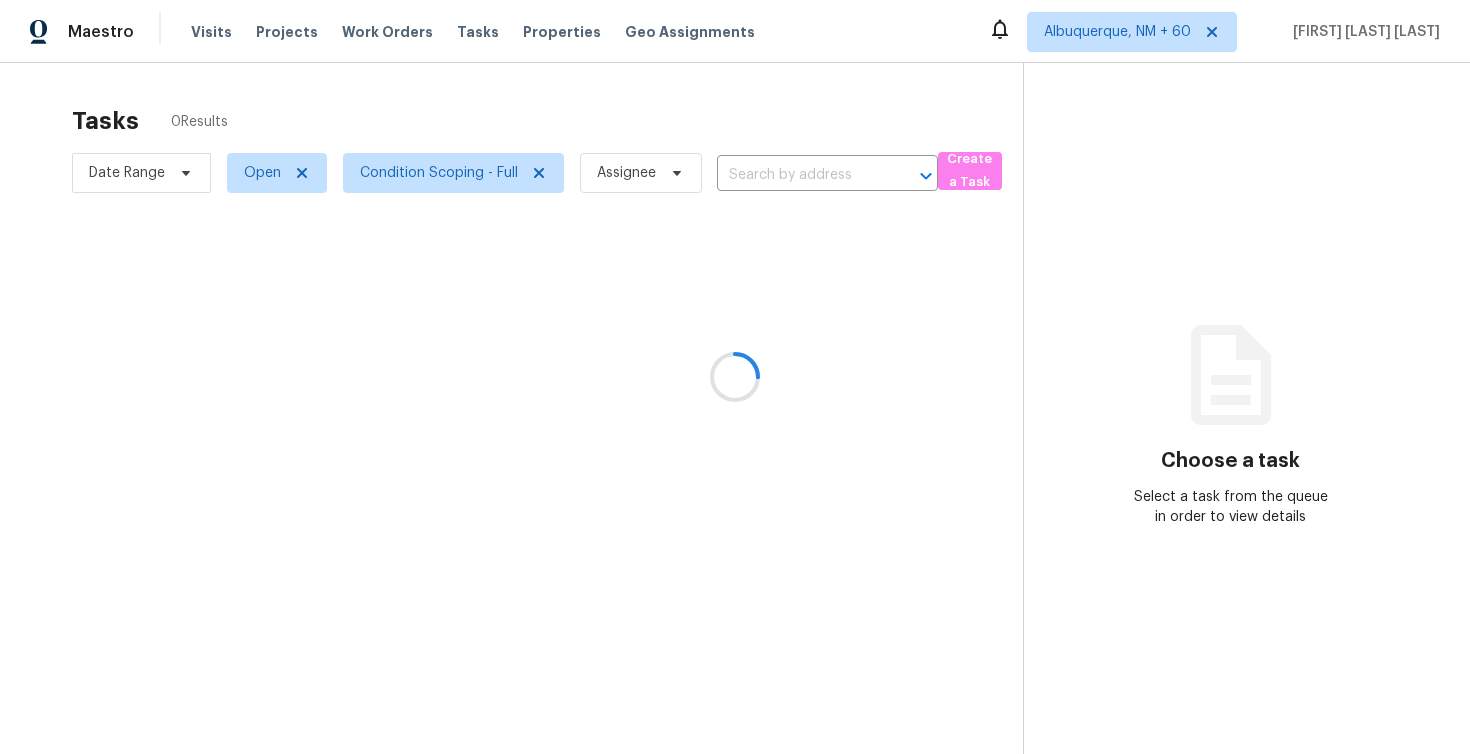 scroll, scrollTop: 0, scrollLeft: 0, axis: both 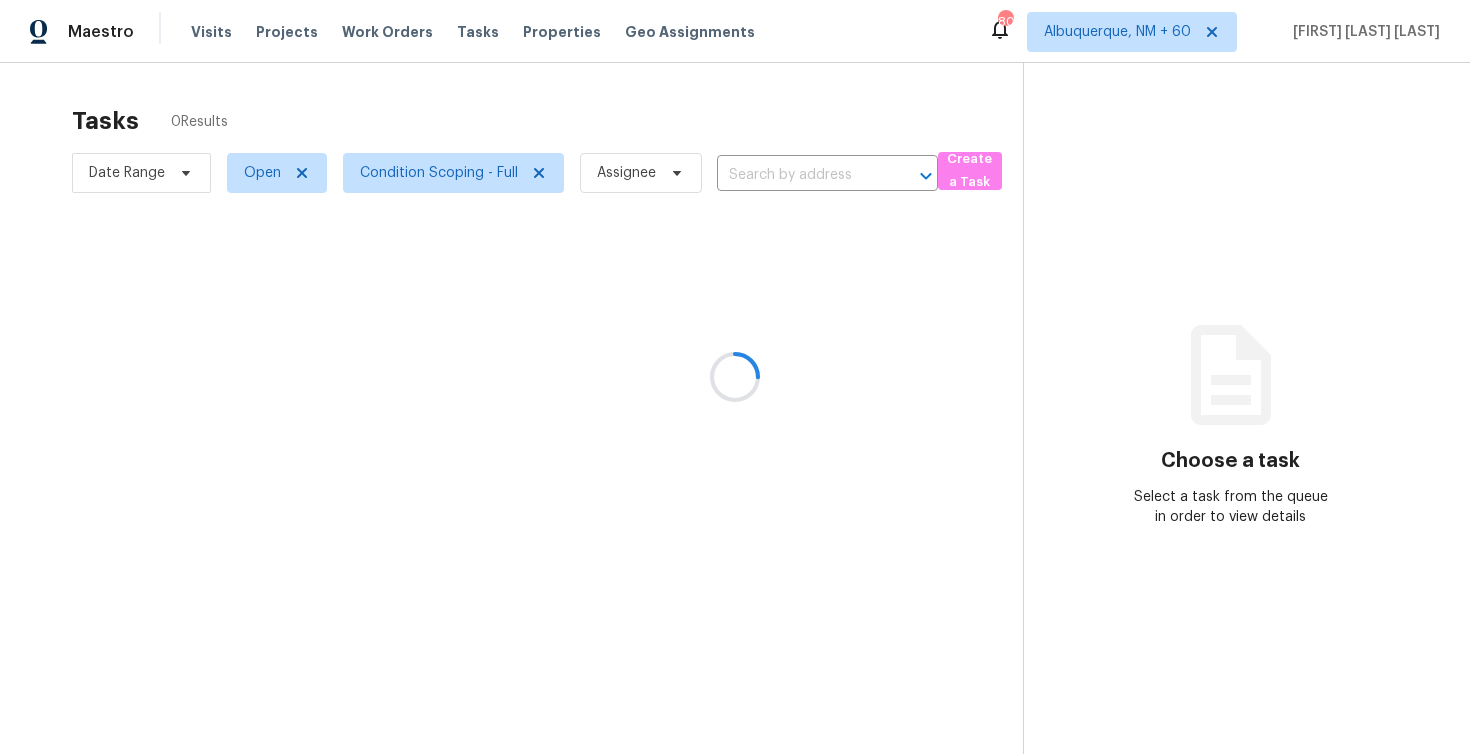 click at bounding box center (735, 377) 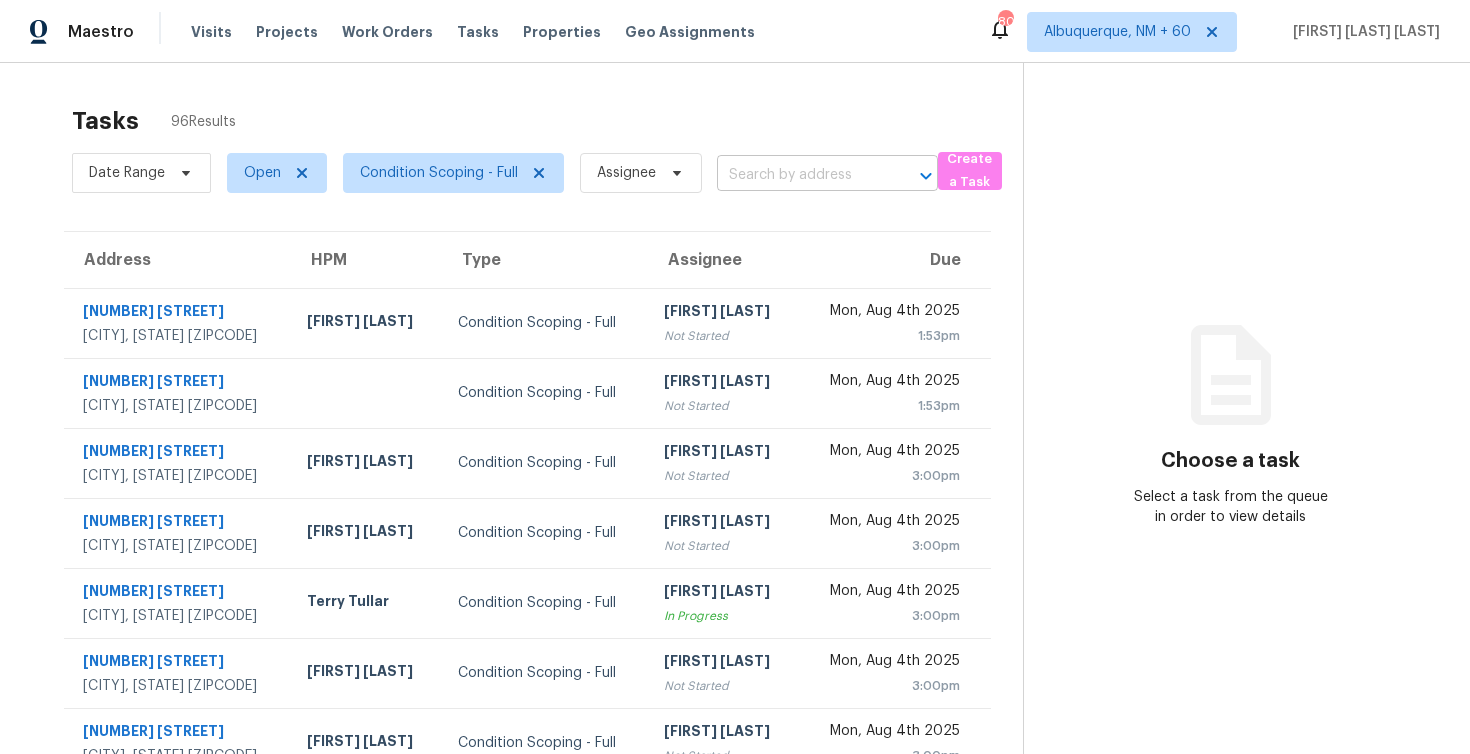 click at bounding box center [799, 175] 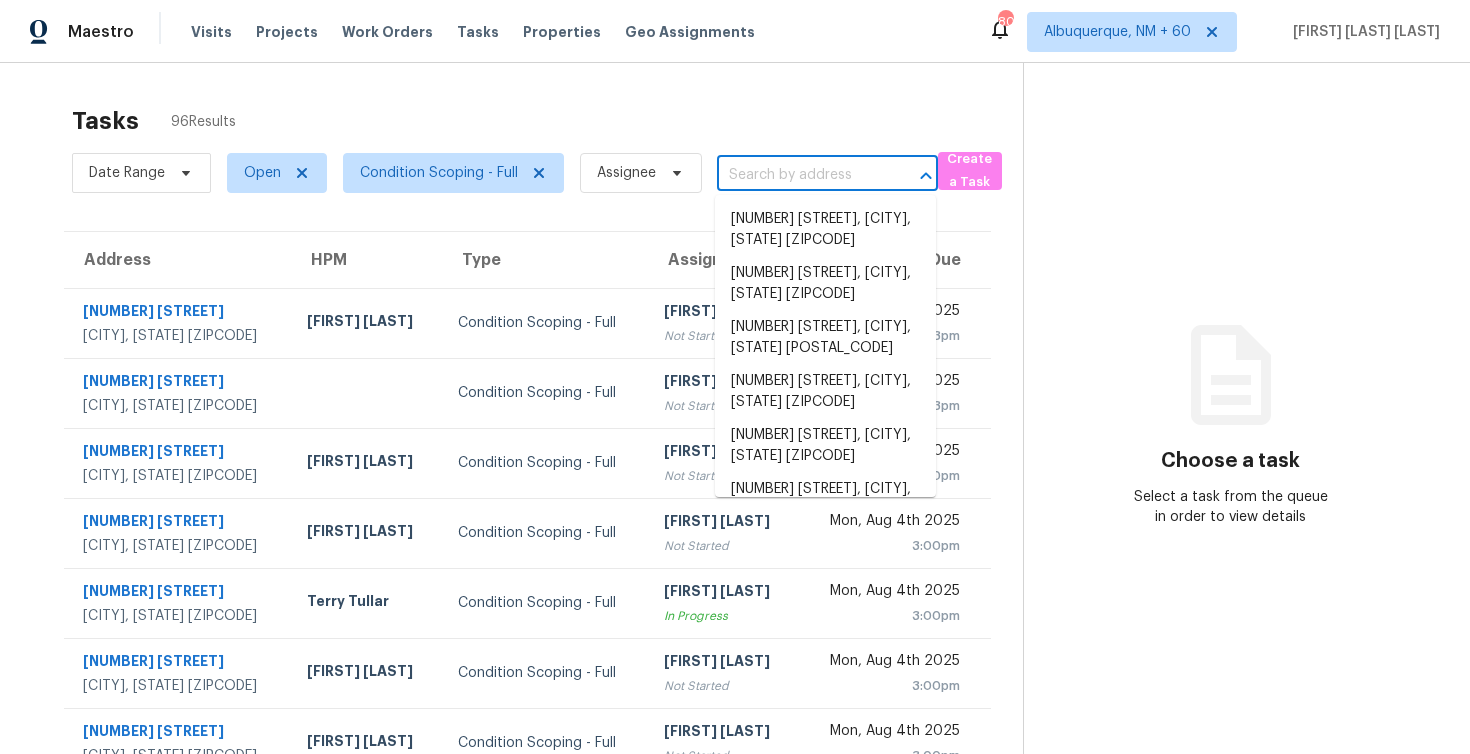 paste on "[NUMBER] [STREET] [CITY], [STATE] [ZIPCODE]" 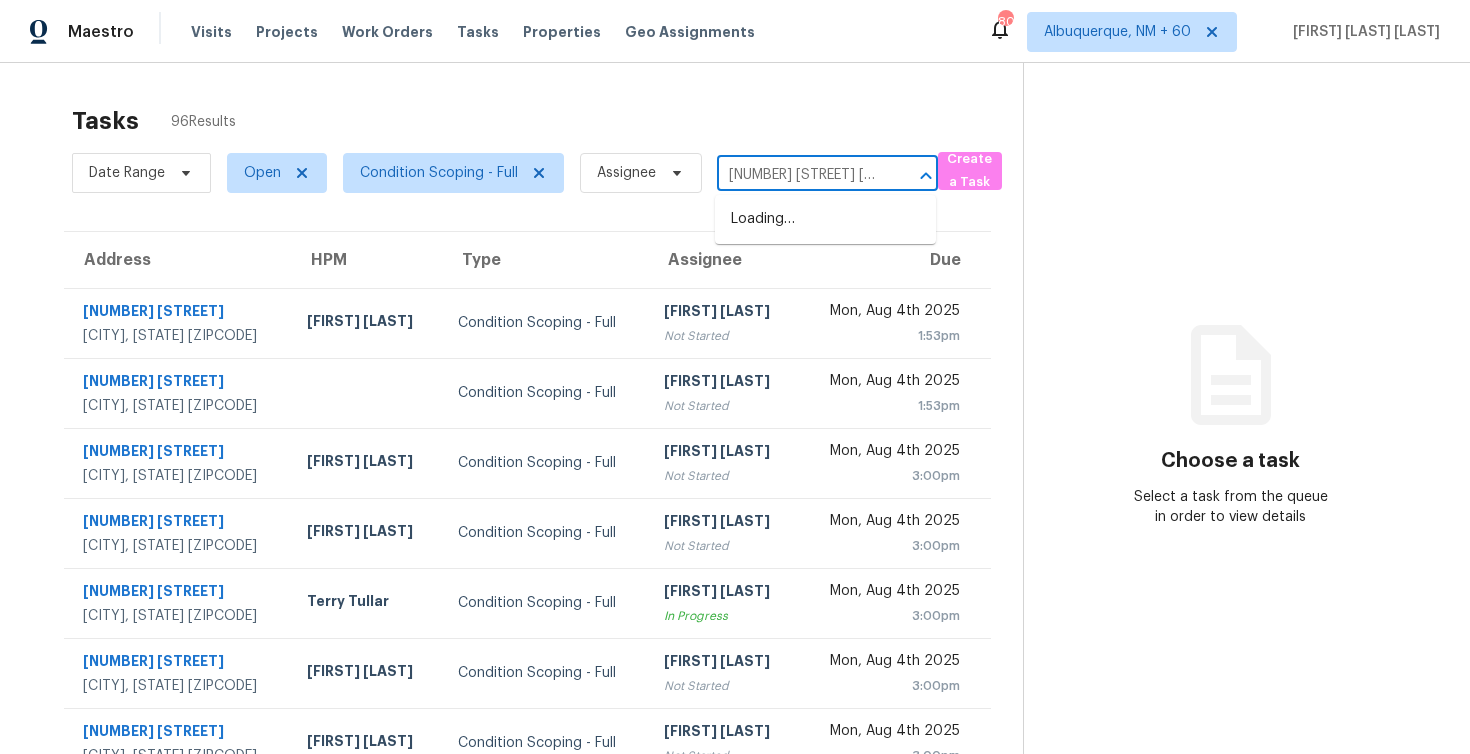 scroll, scrollTop: 0, scrollLeft: 151, axis: horizontal 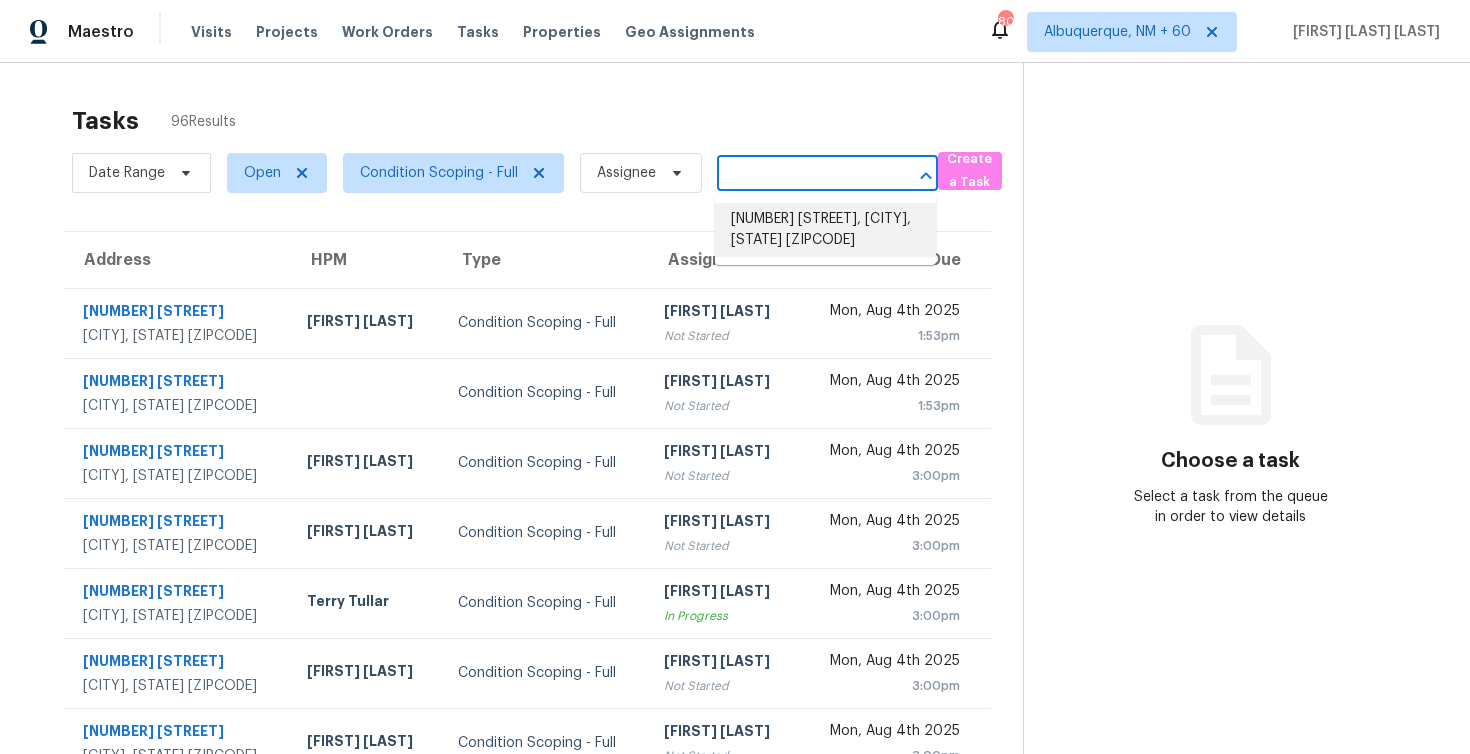 click on "[NUMBER] [STREET], [CITY], [STATE] [ZIPCODE]" at bounding box center (825, 230) 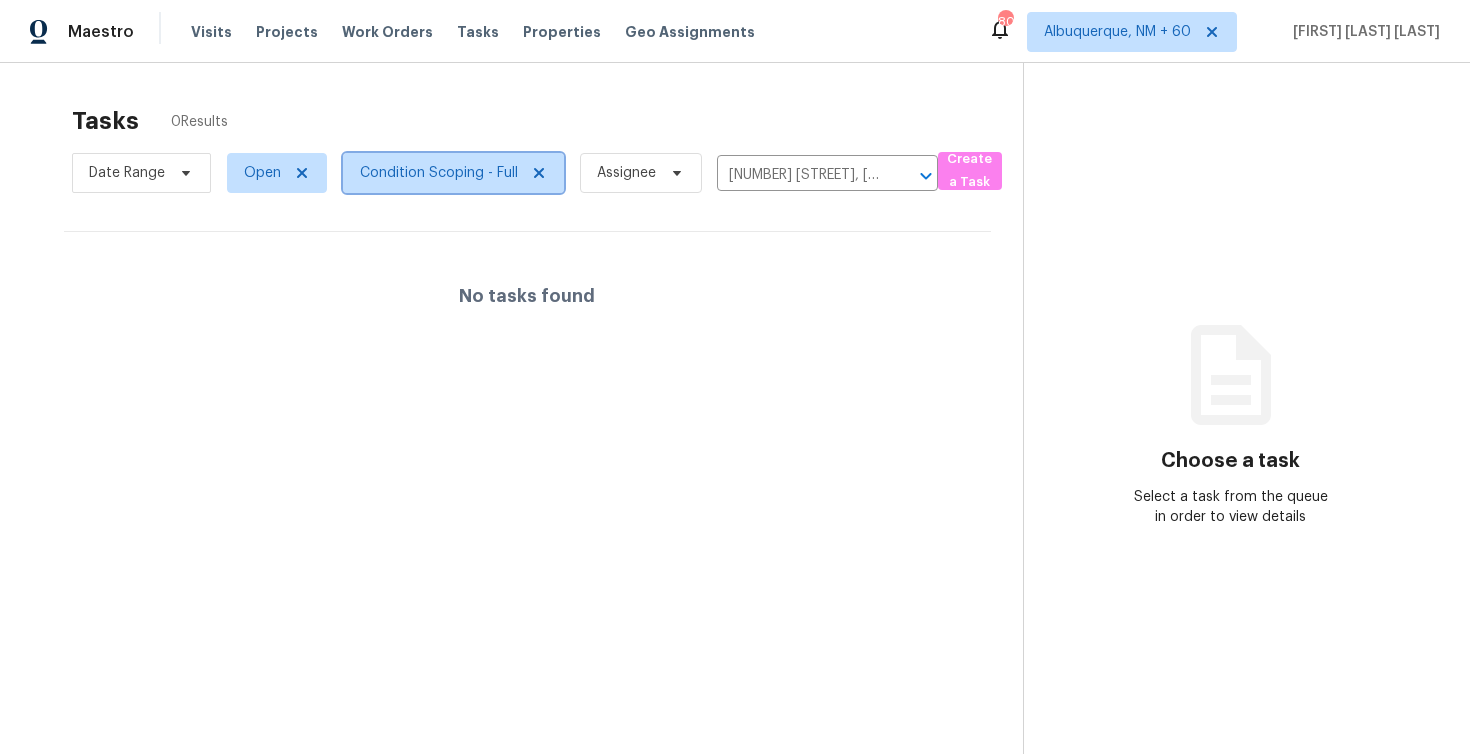 click on "Condition Scoping - Full" at bounding box center (439, 173) 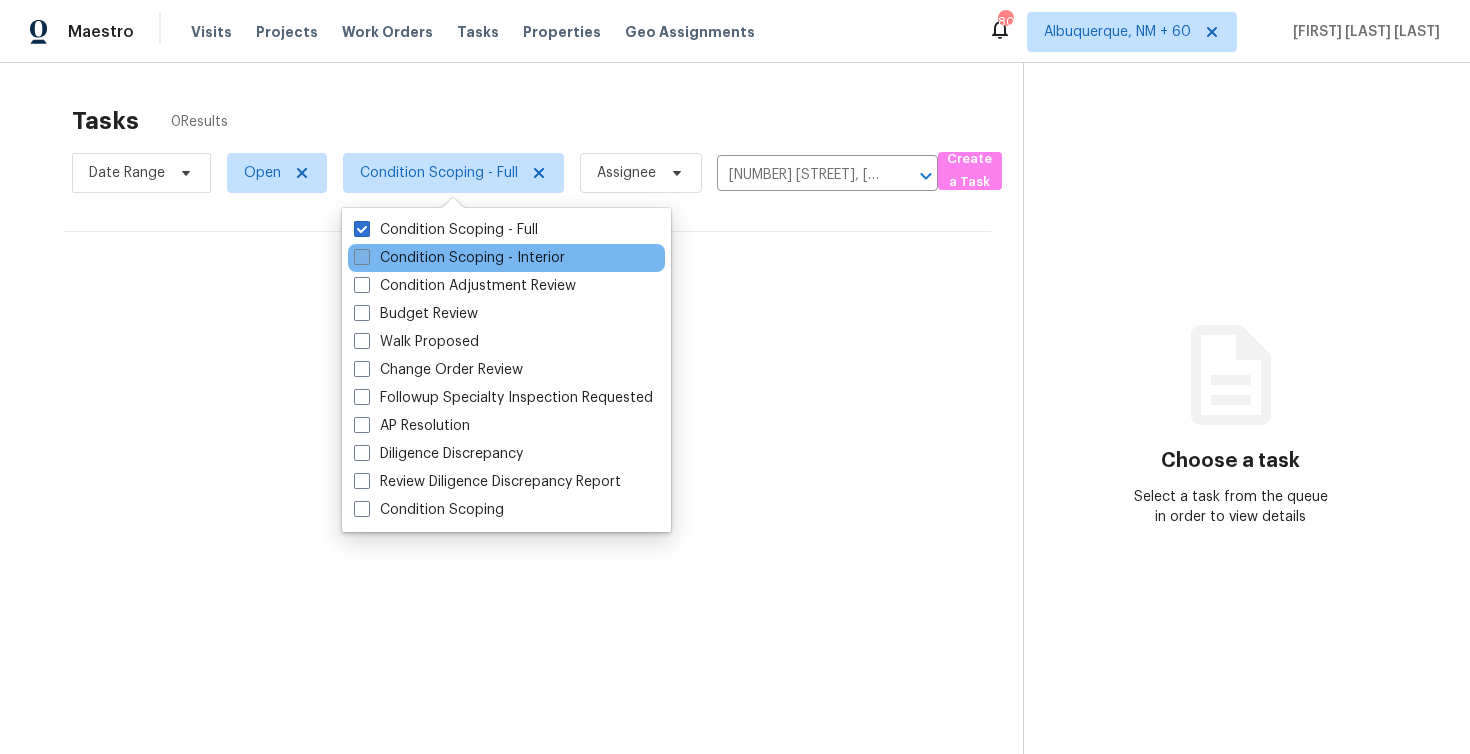 click on "Condition Scoping - Interior" at bounding box center [459, 258] 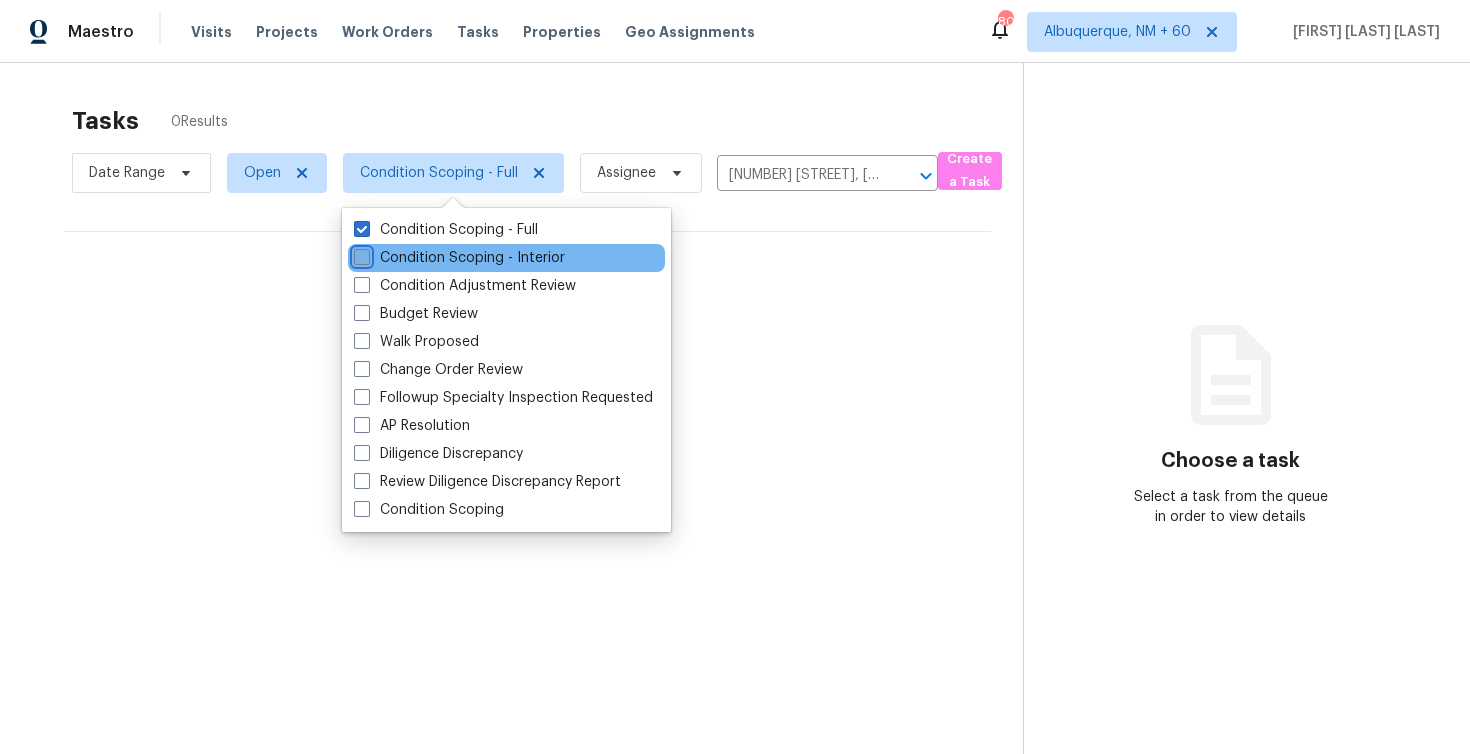 click on "Condition Scoping - Interior" at bounding box center (360, 254) 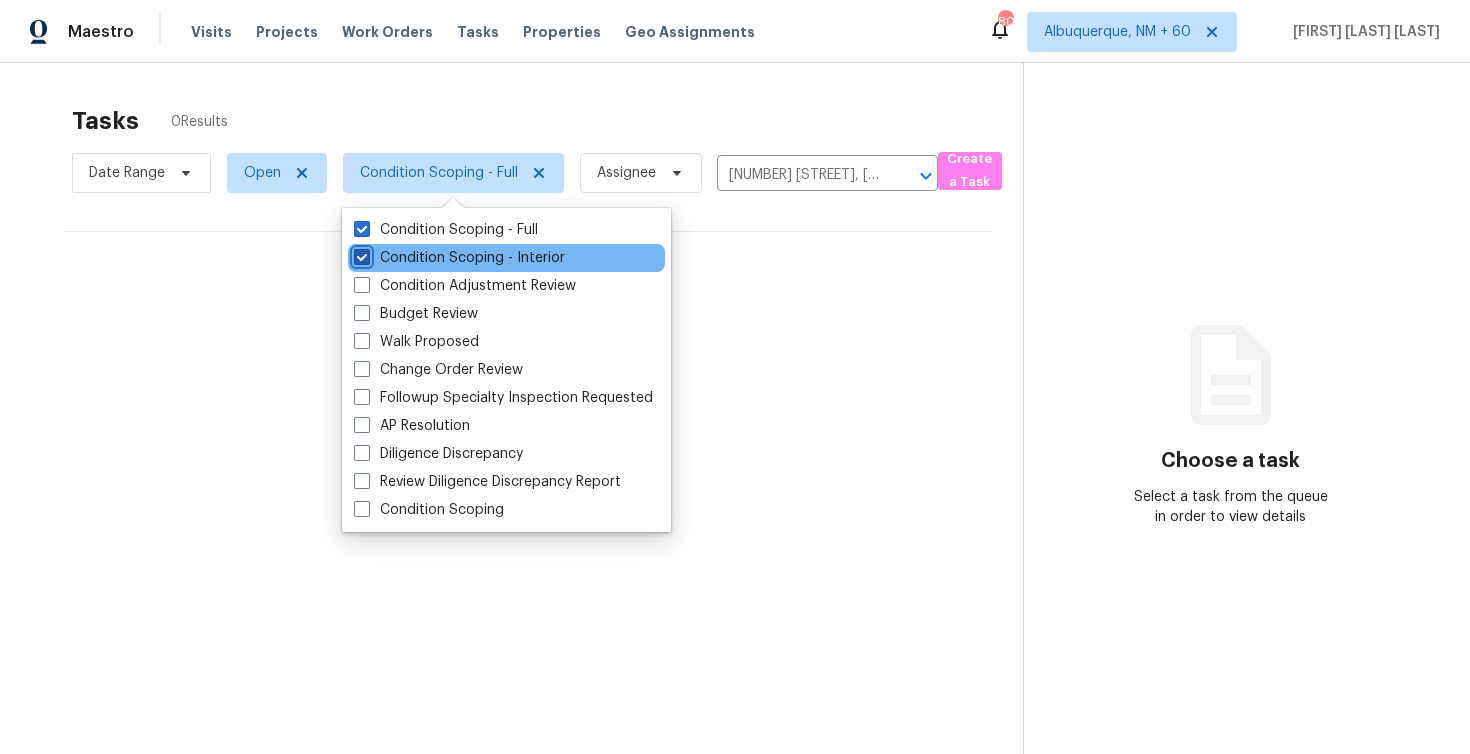 checkbox on "true" 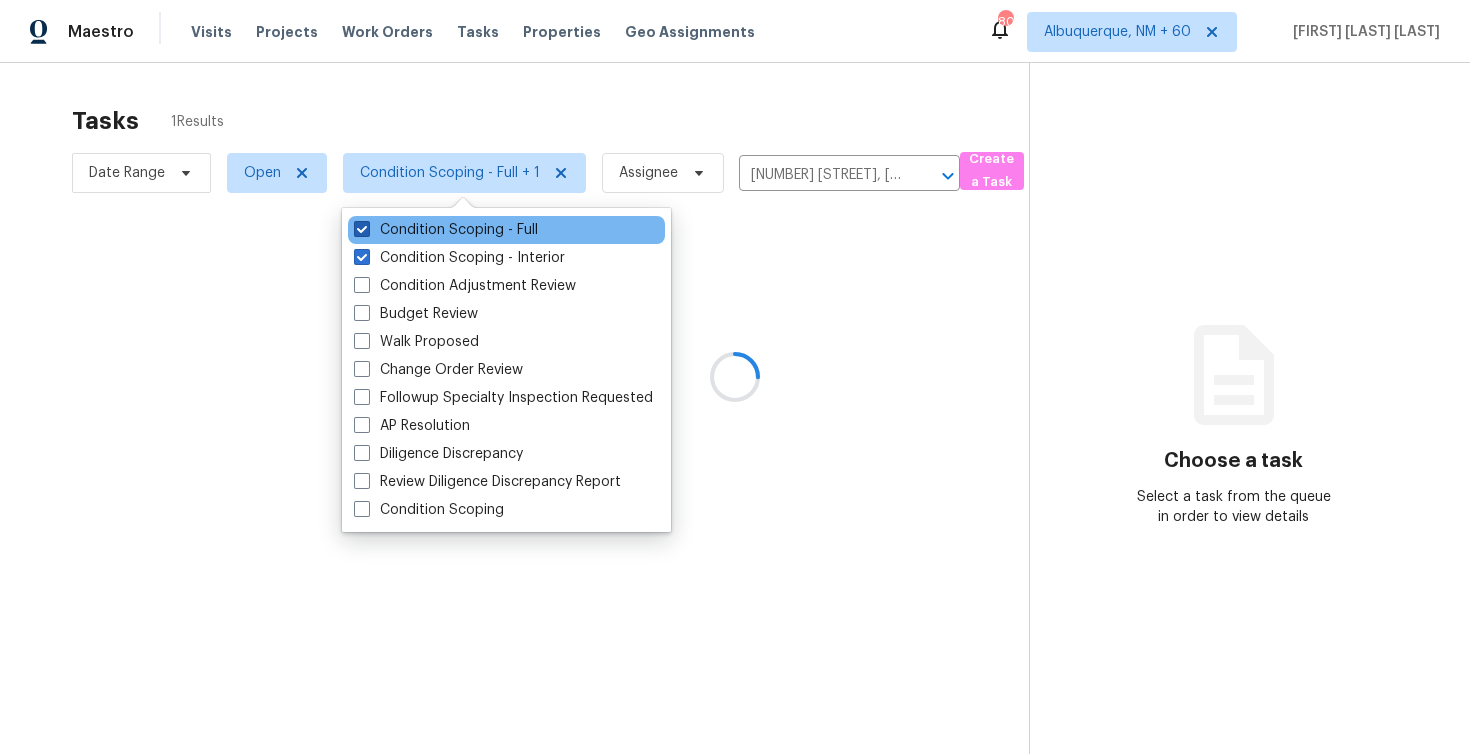 click on "Condition Scoping - Full" at bounding box center [446, 230] 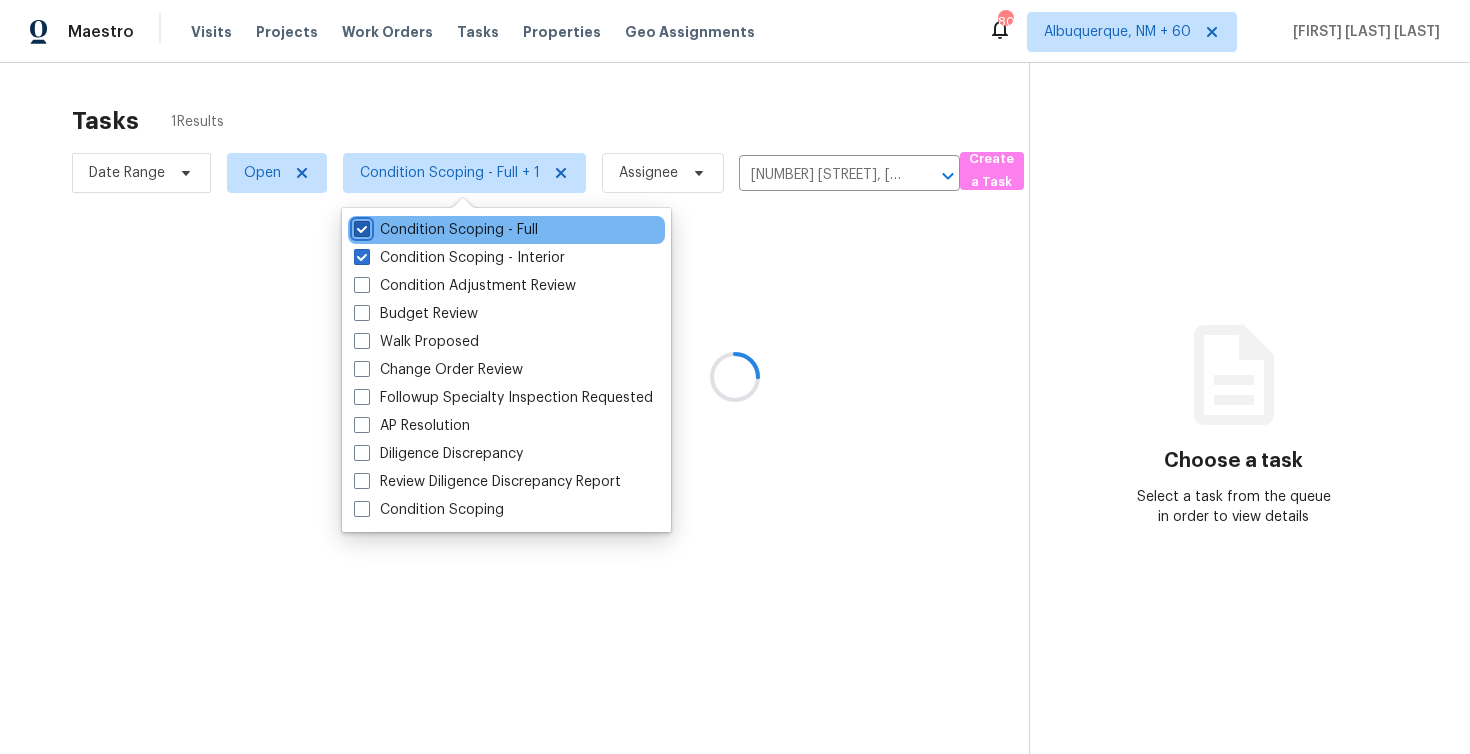 click on "Condition Scoping - Full" at bounding box center (360, 226) 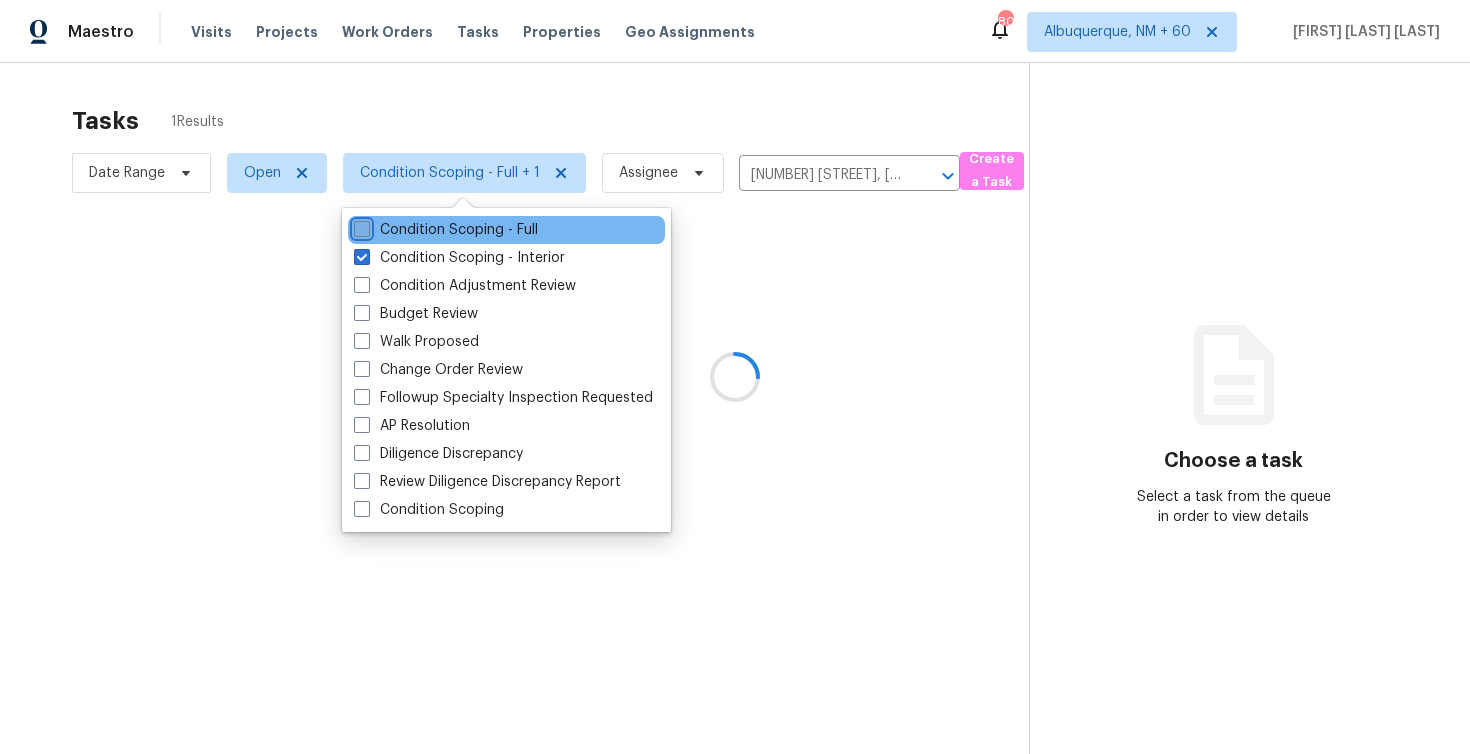checkbox on "false" 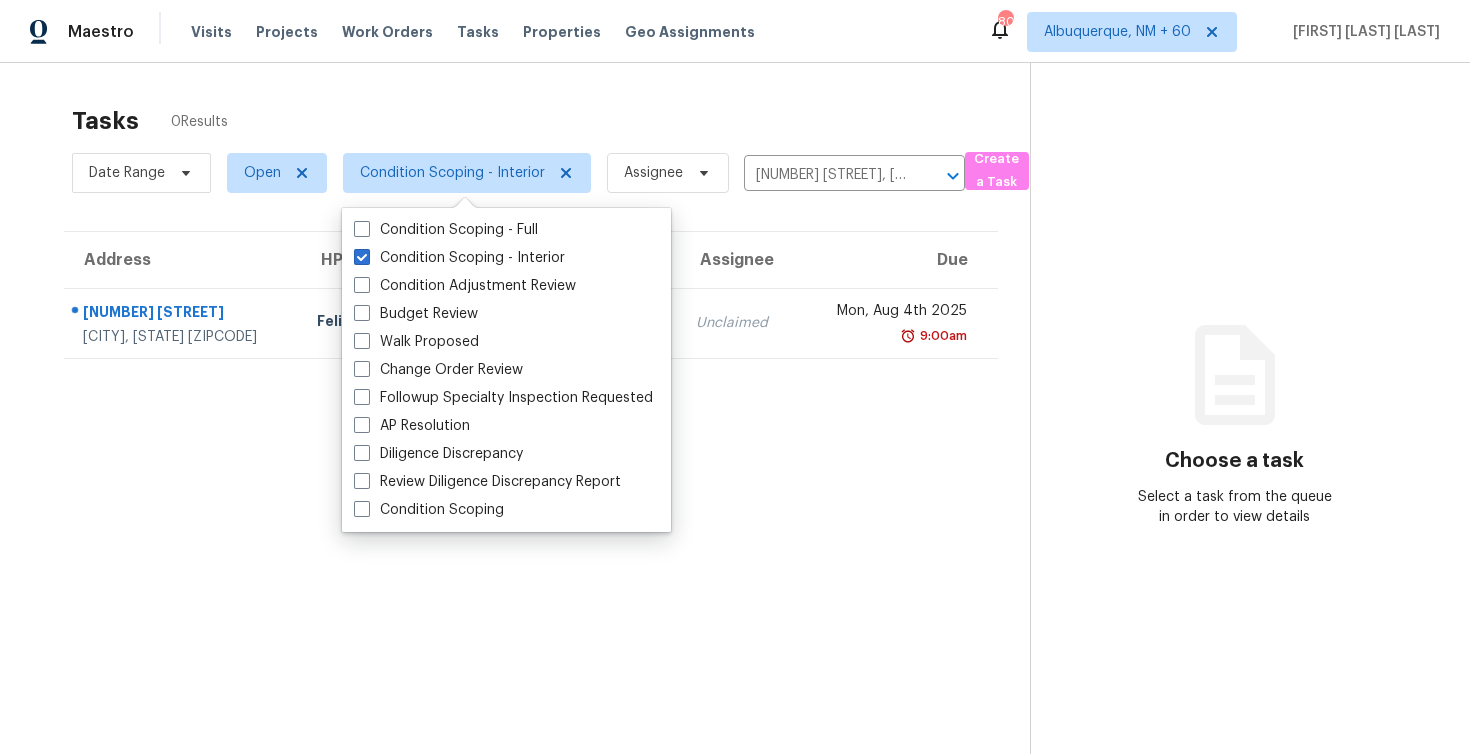 click on "Tasks 0  Results" at bounding box center (551, 121) 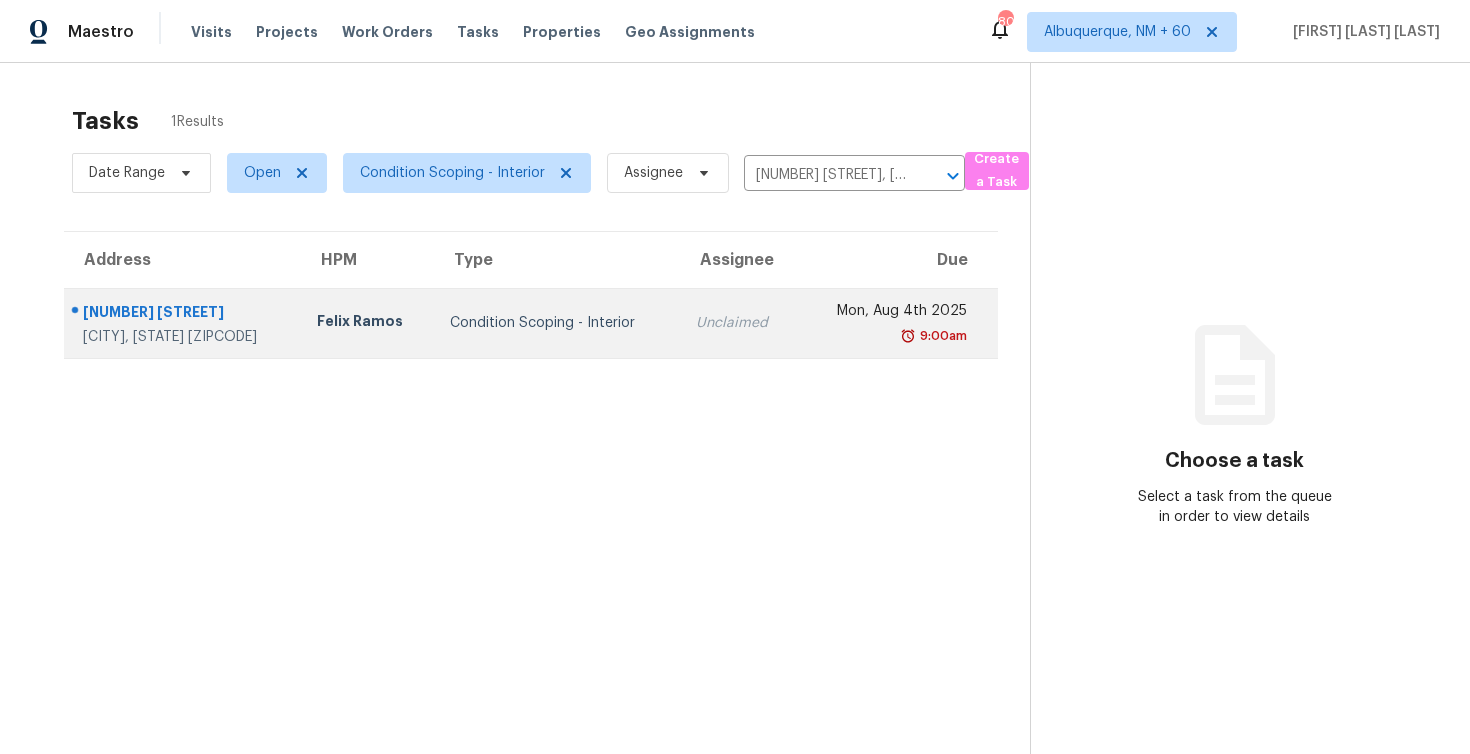 click on "Unclaimed" at bounding box center (739, 323) 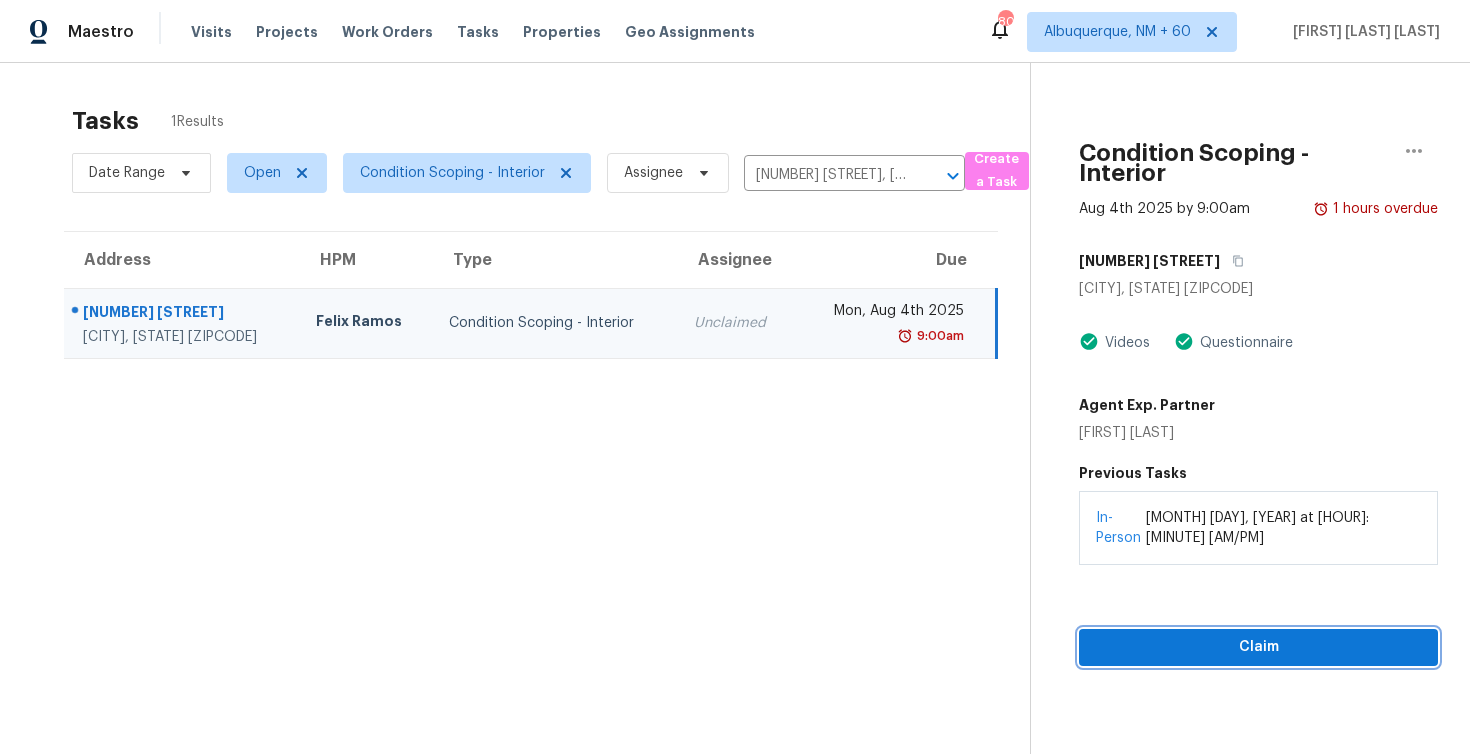 click on "Claim" at bounding box center [1258, 647] 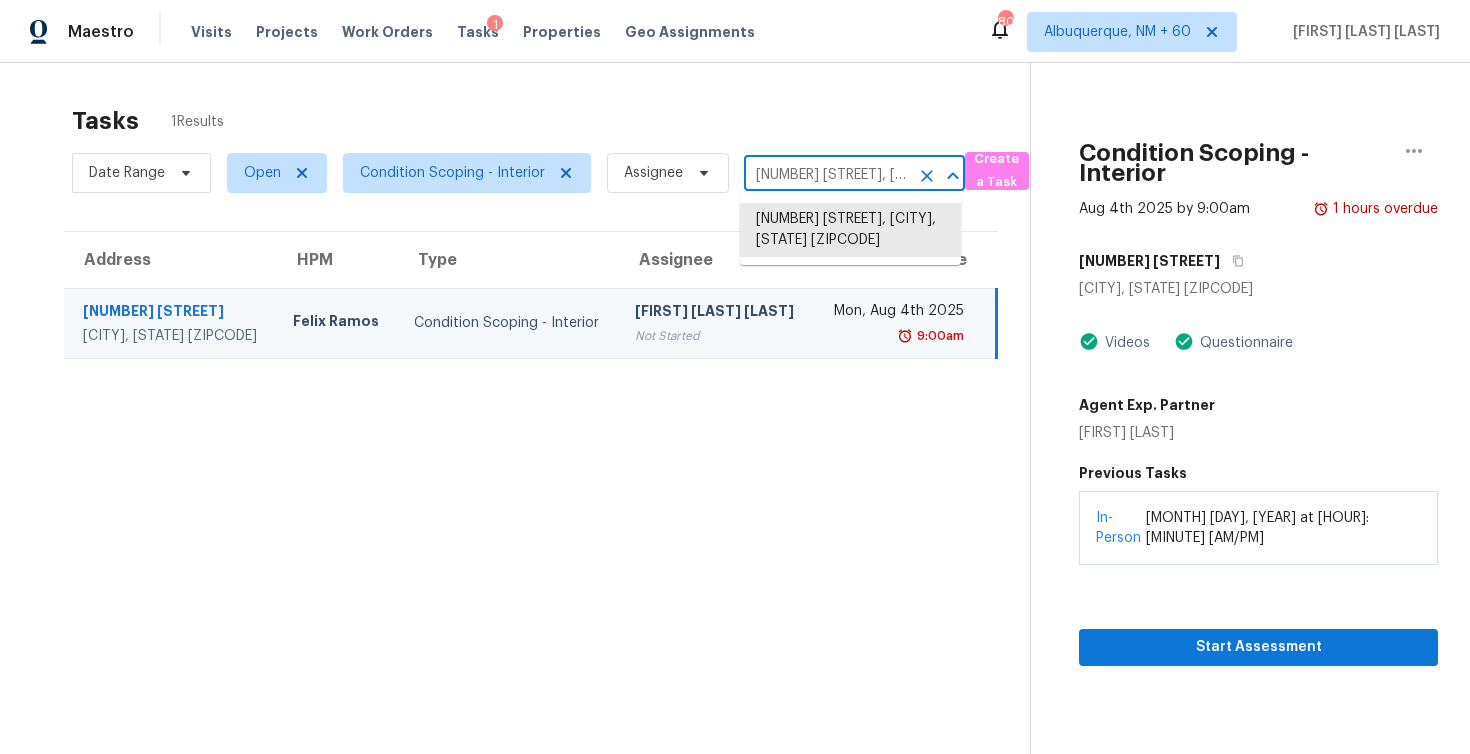 click on "3527 W Woodlawn Ave, San Antonio, TX 78228" at bounding box center (826, 175) 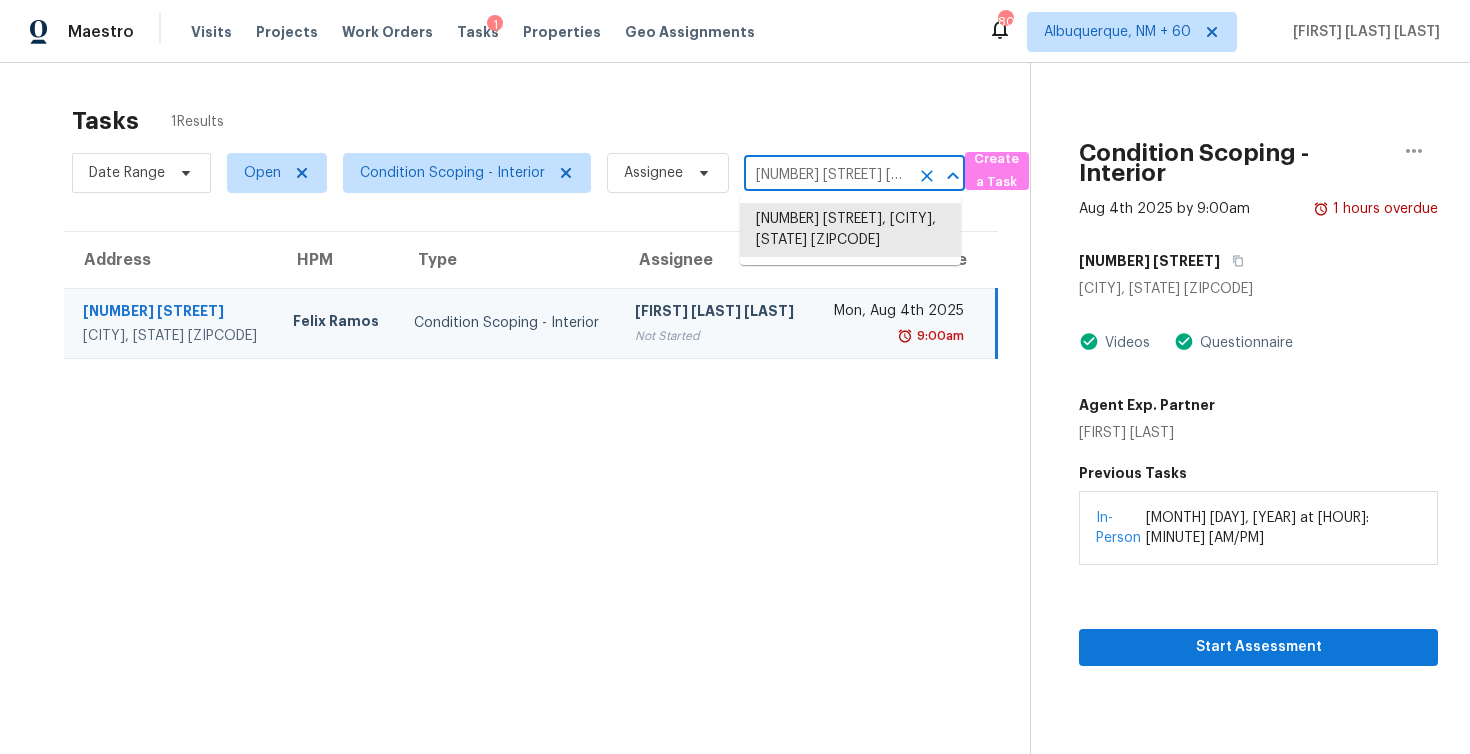 scroll, scrollTop: 0, scrollLeft: 101, axis: horizontal 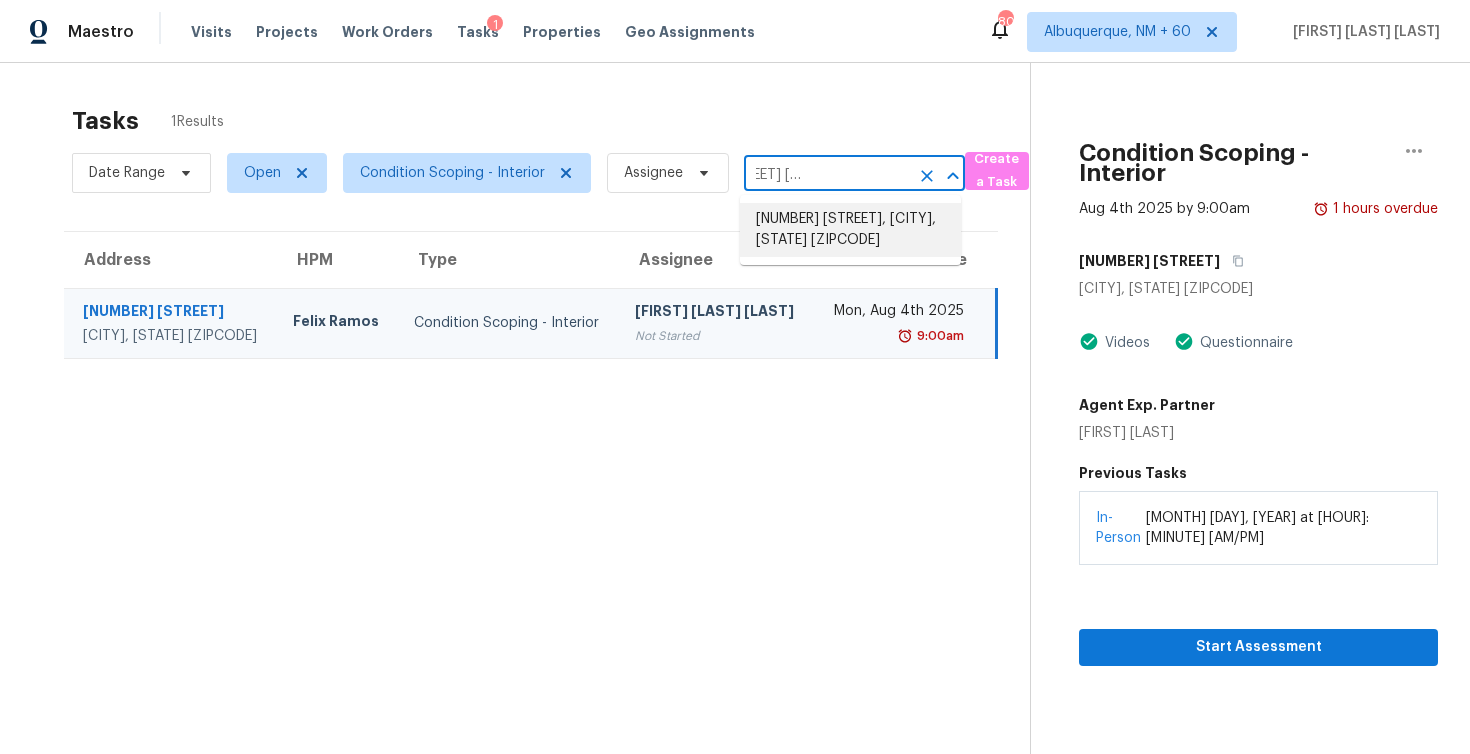 click on "16416 Enamorado Rd, Manor, TX 78653" at bounding box center [850, 230] 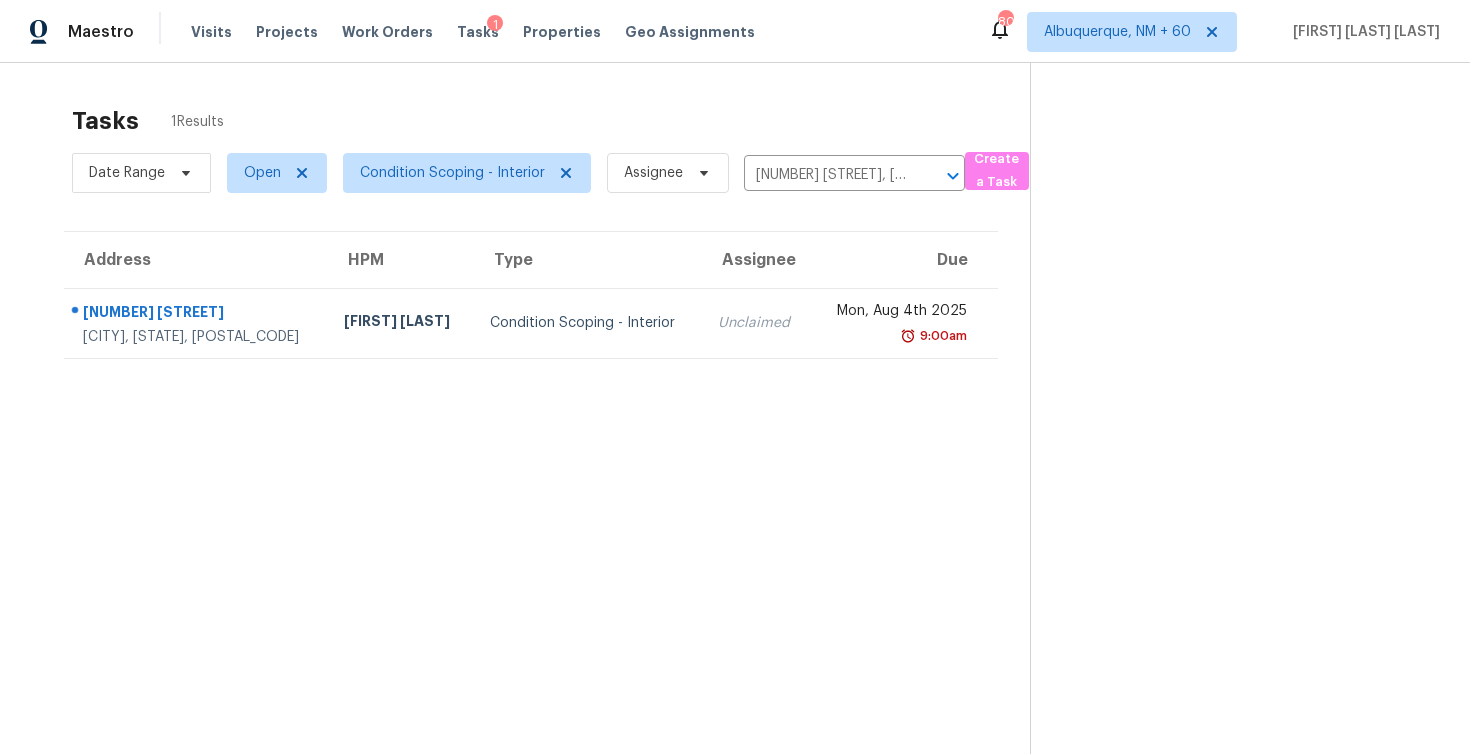 click on "Condition Scoping - Interior" at bounding box center [588, 323] 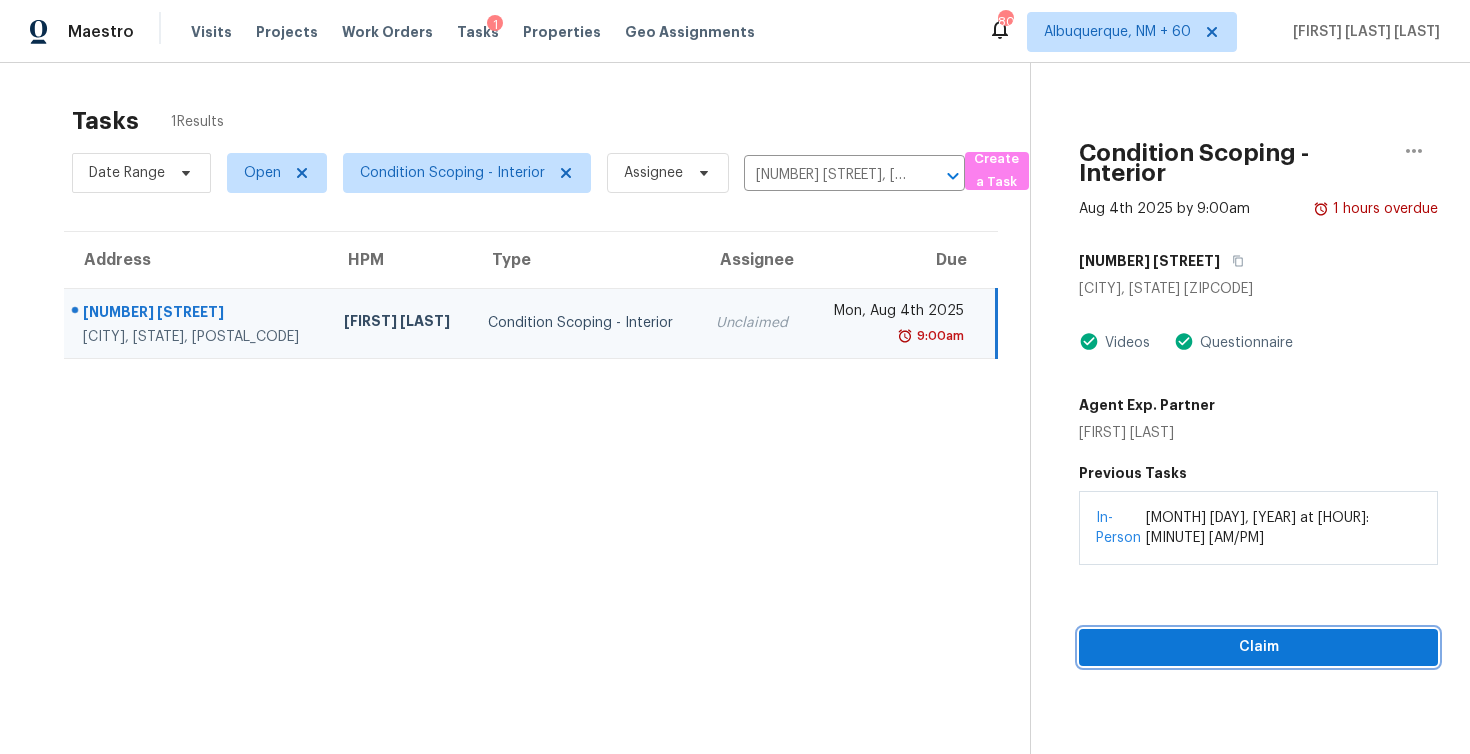 click on "Claim" at bounding box center [1258, 647] 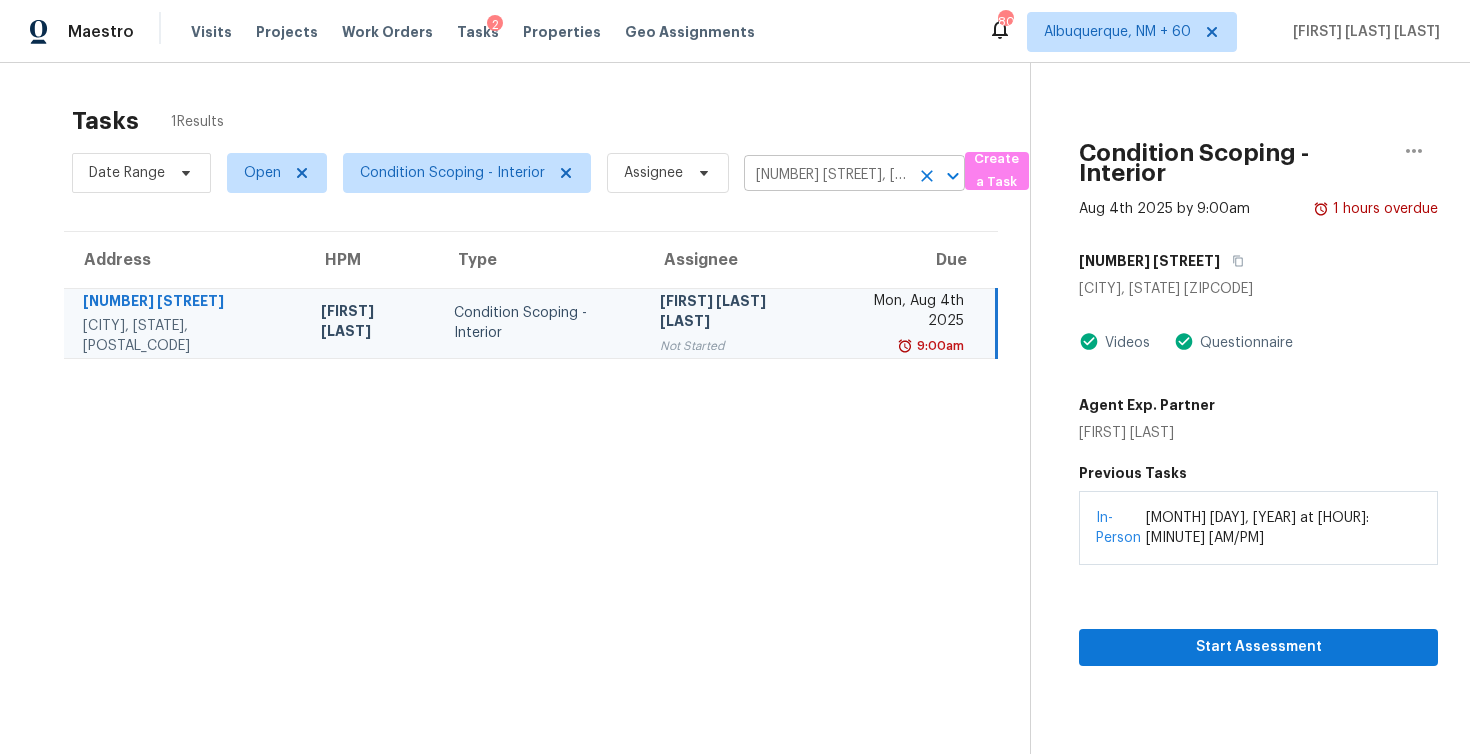 click on "16416 Enamorado Rd, Manor, TX 78653" at bounding box center (826, 175) 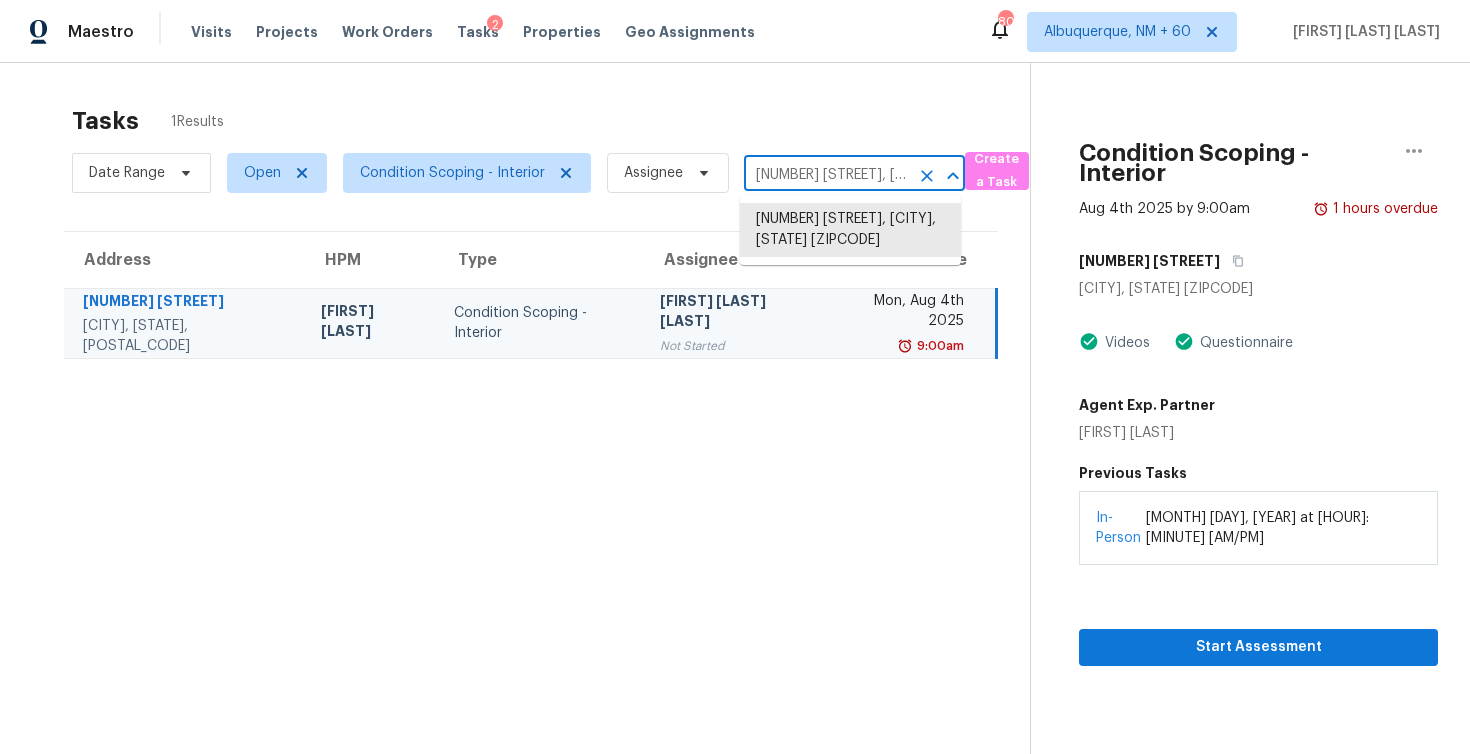click on "16416 Enamorado Rd, Manor, TX 78653" at bounding box center [826, 175] 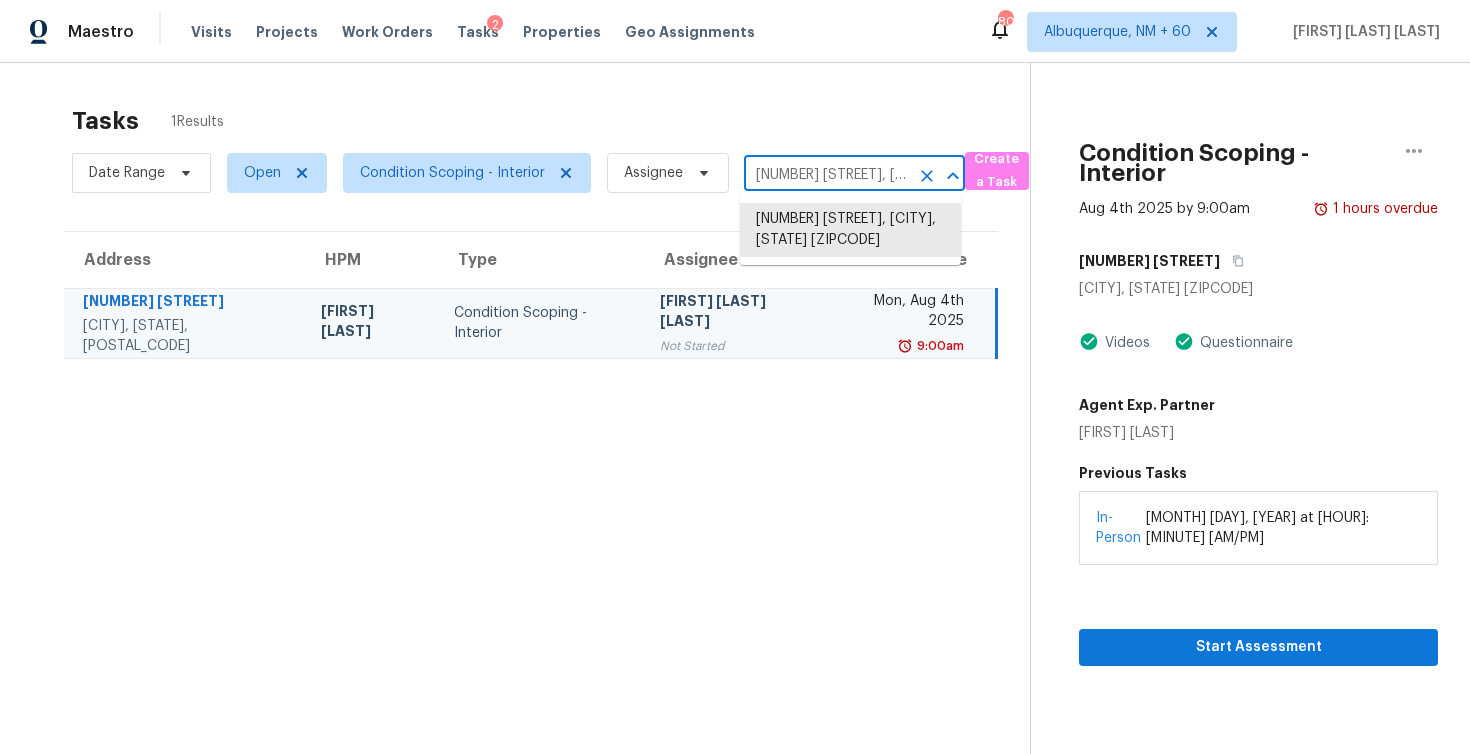 click on "16416 Enamorado Rd, Manor, TX 78653" at bounding box center [826, 175] 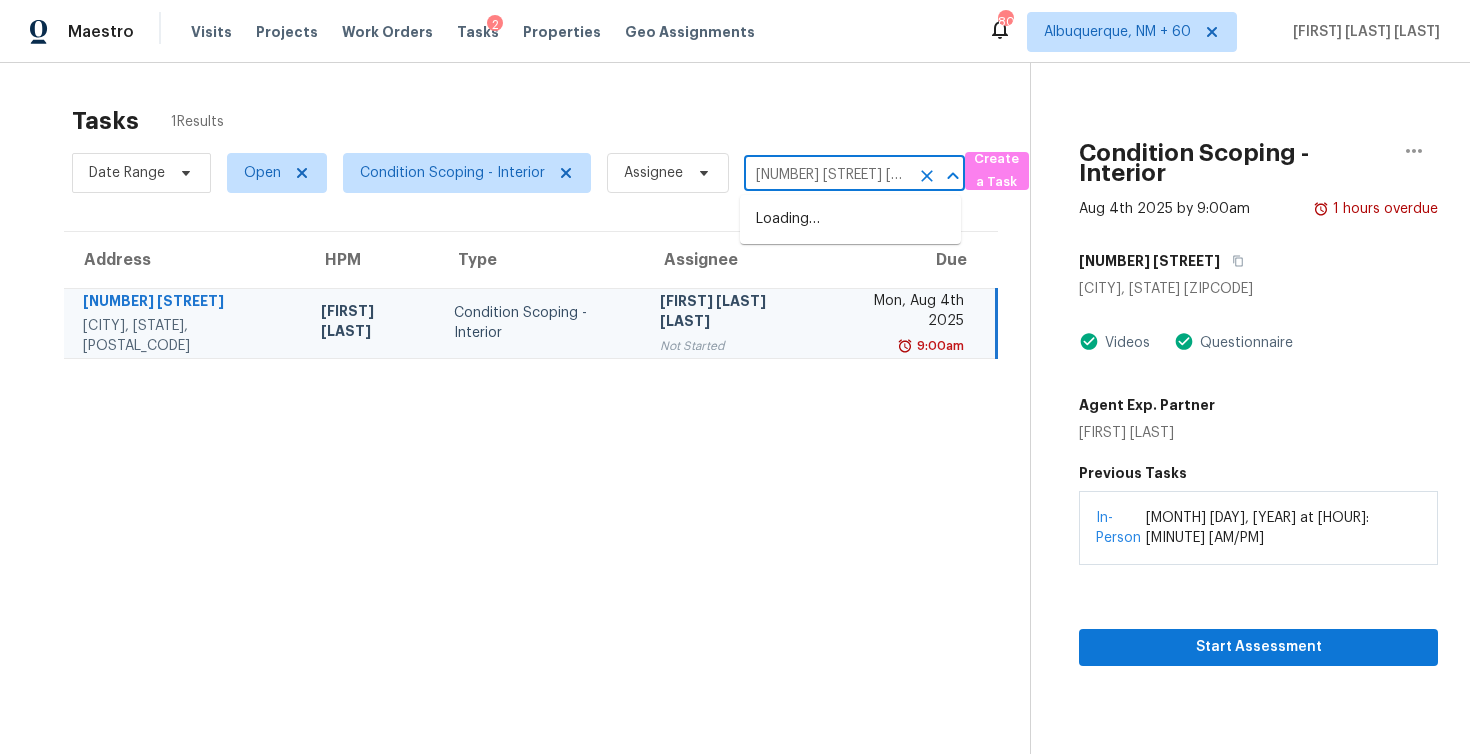scroll, scrollTop: 0, scrollLeft: 148, axis: horizontal 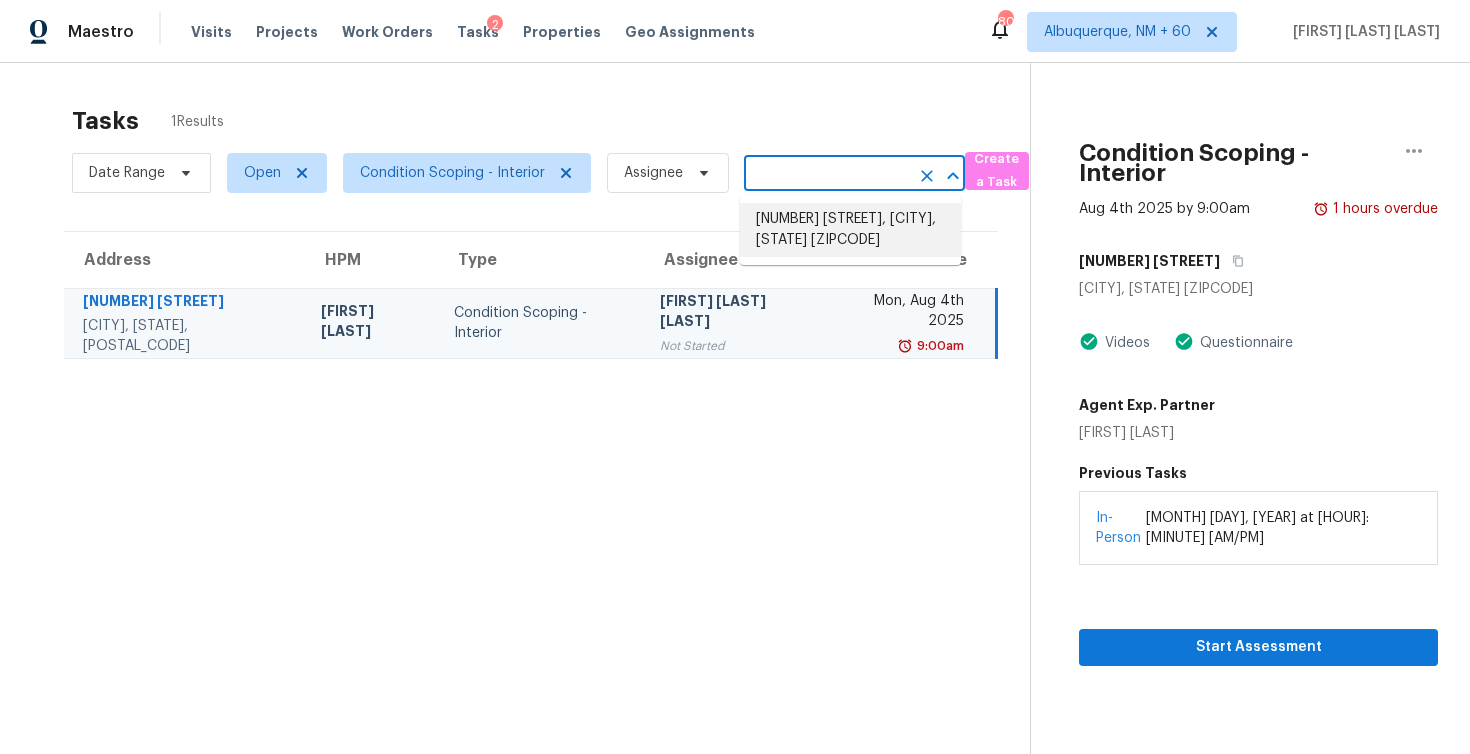 click on "2241 SE Manor Ave, Port Saint Lucie, FL 34952" at bounding box center (850, 230) 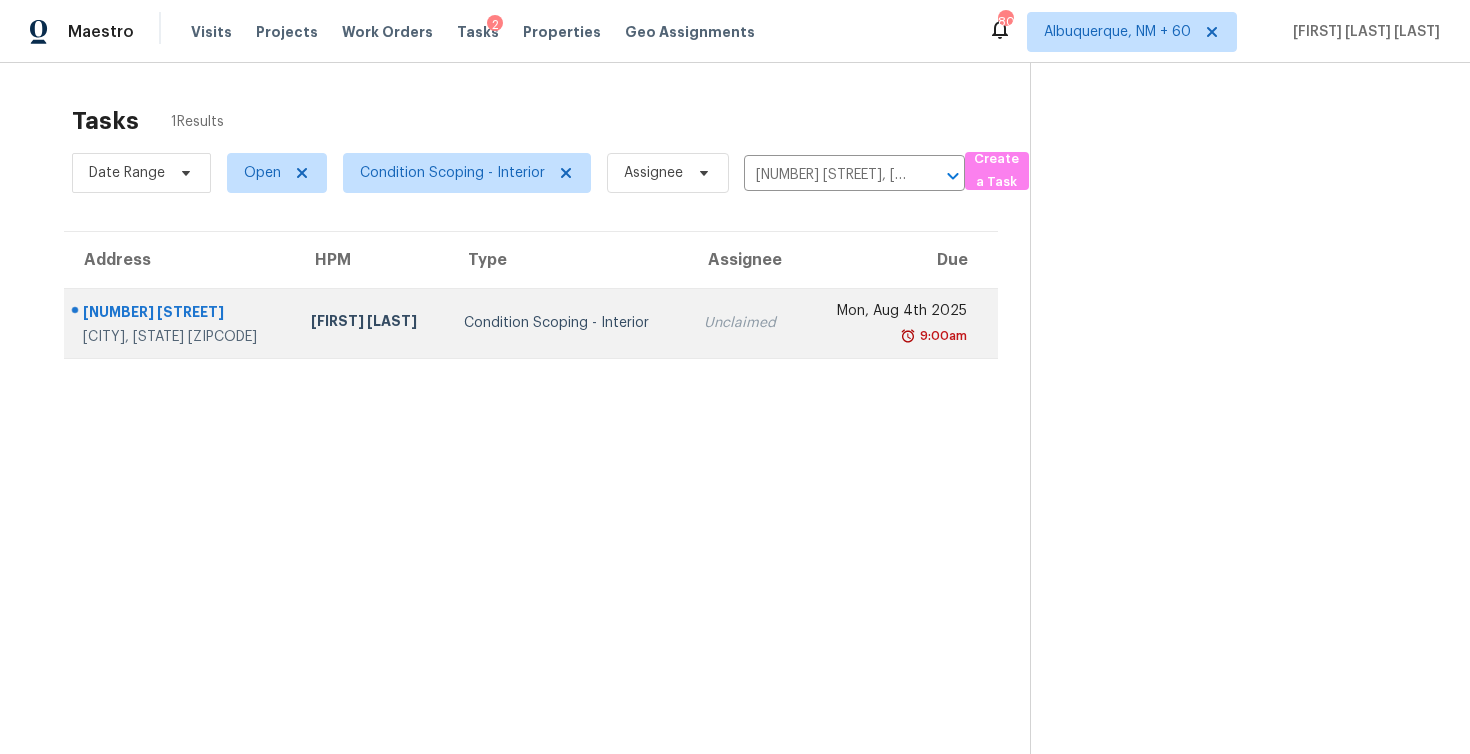 click on "Condition Scoping - Interior" at bounding box center [568, 323] 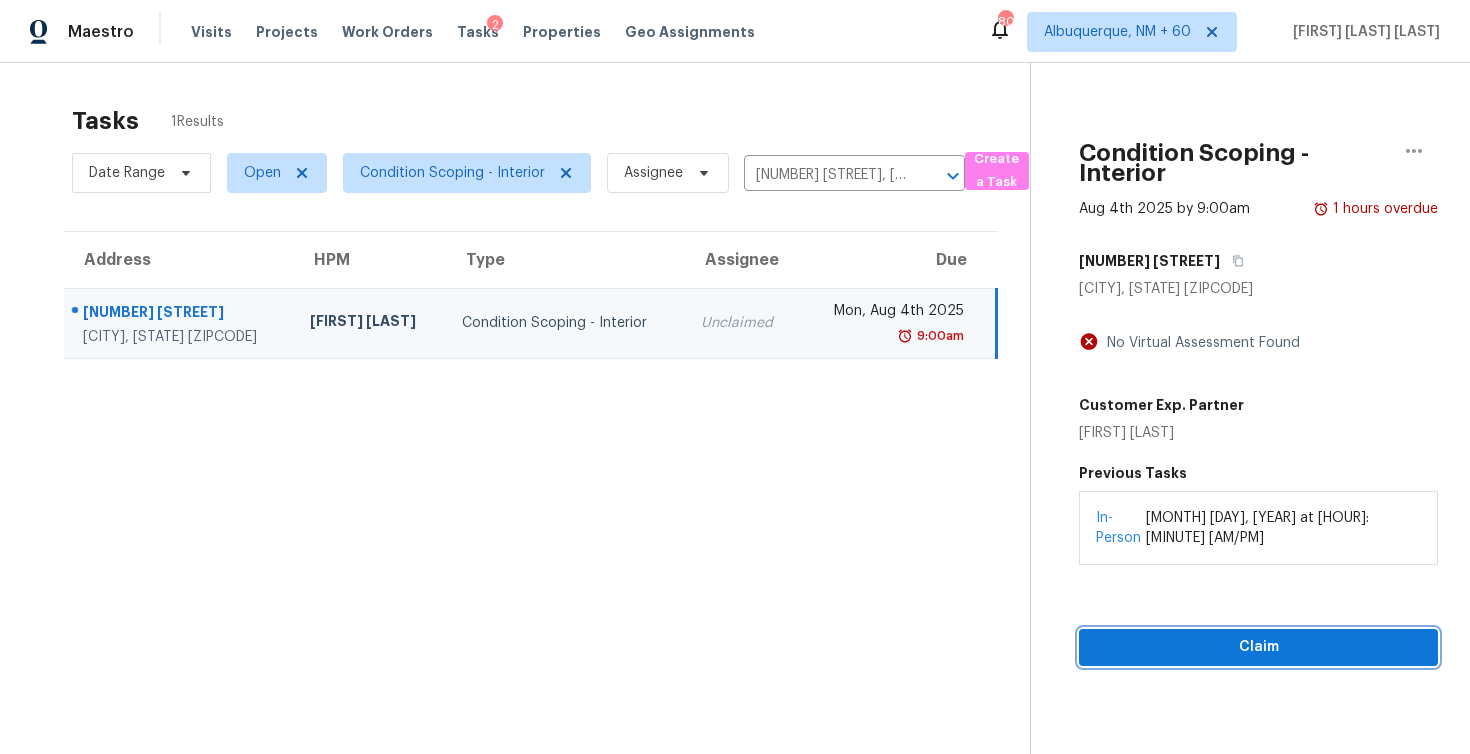 click on "Claim" at bounding box center [1258, 647] 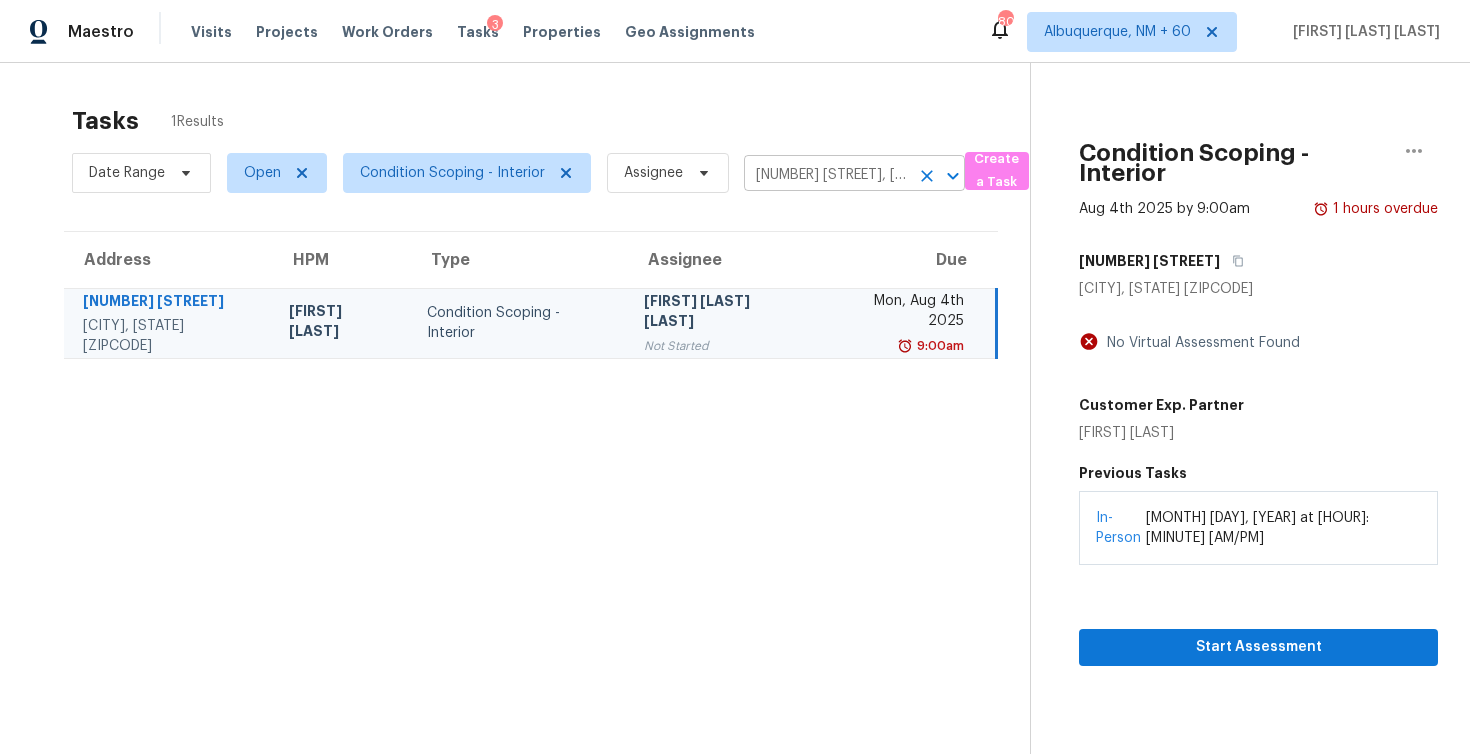 click on "2241 SE Manor Ave, Port Saint Lucie, FL 34952" at bounding box center [826, 175] 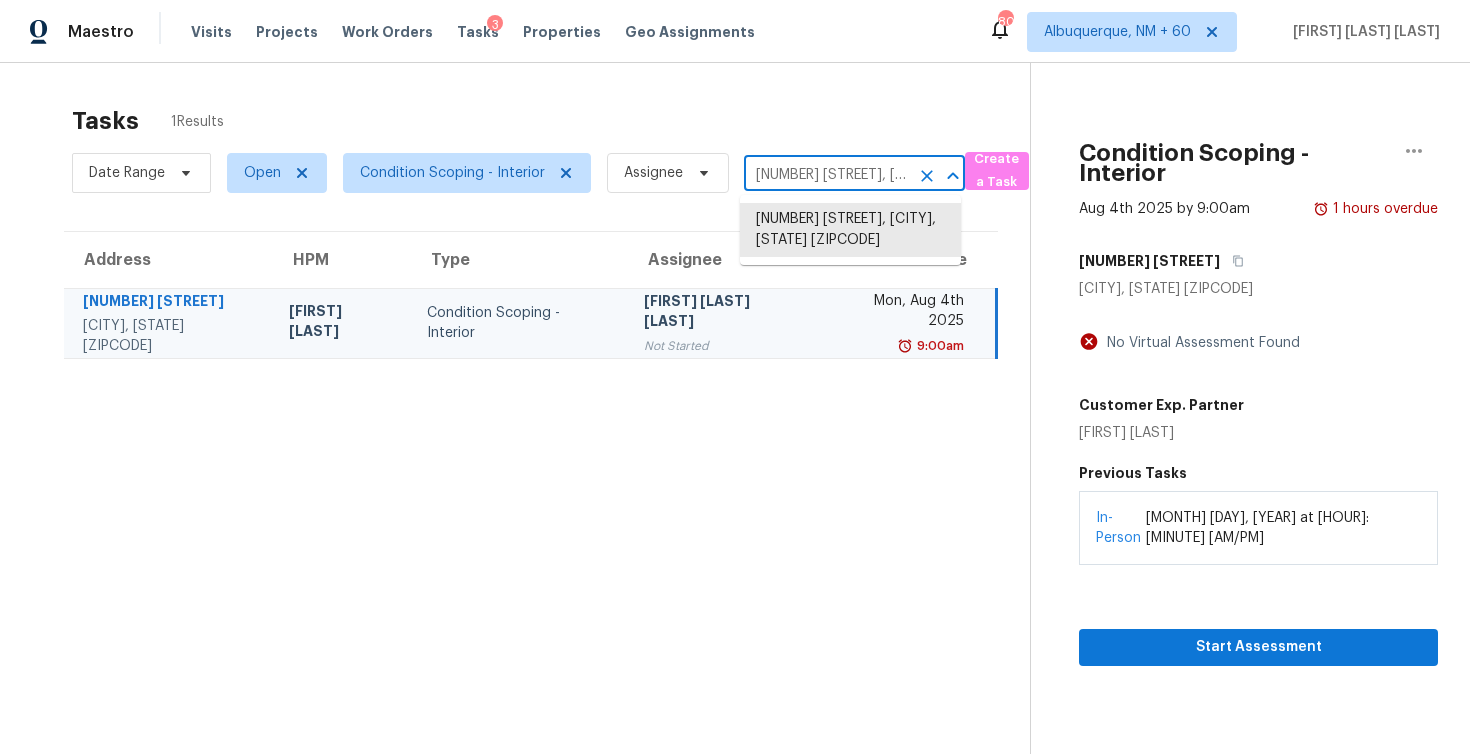 click on "2241 SE Manor Ave, Port Saint Lucie, FL 34952" at bounding box center [826, 175] 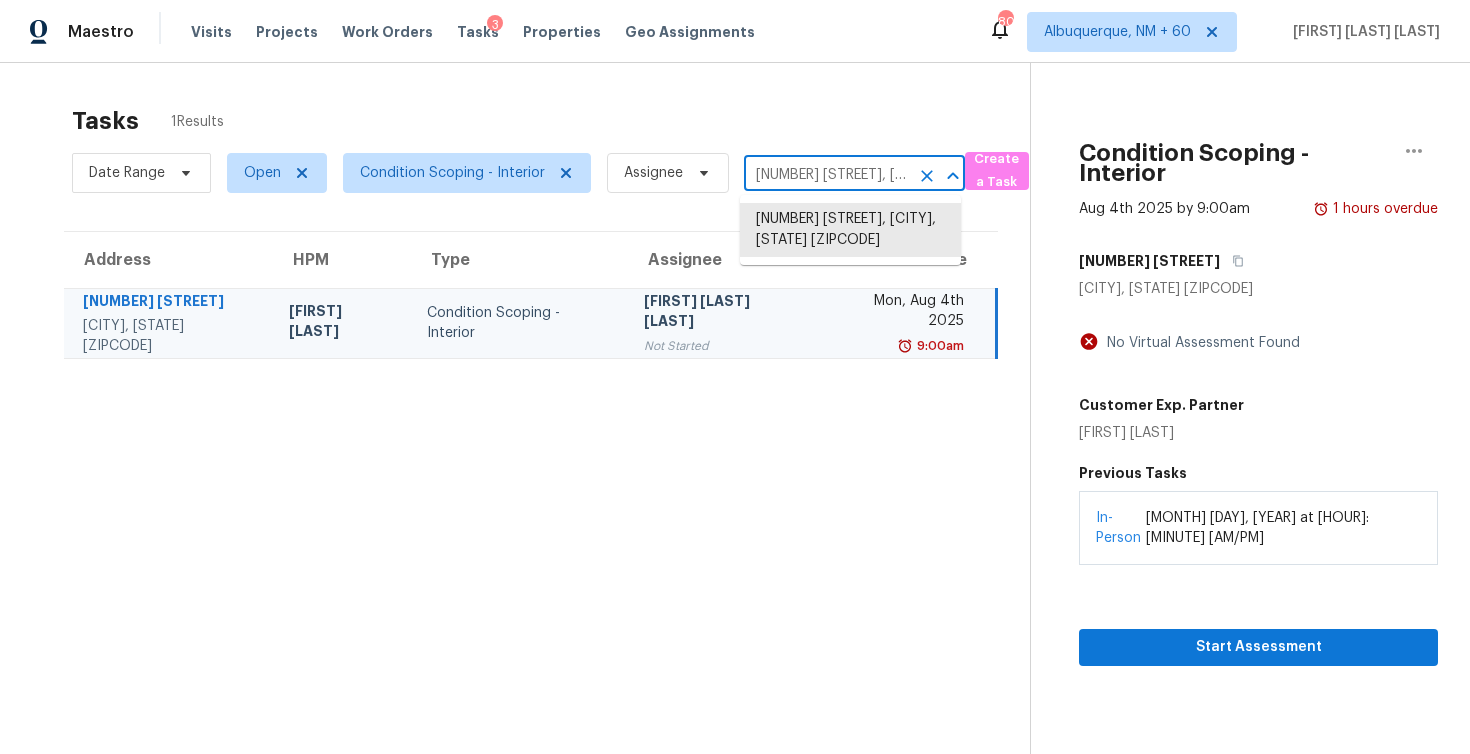 click on "2241 SE Manor Ave, Port Saint Lucie, FL 34952" at bounding box center [826, 175] 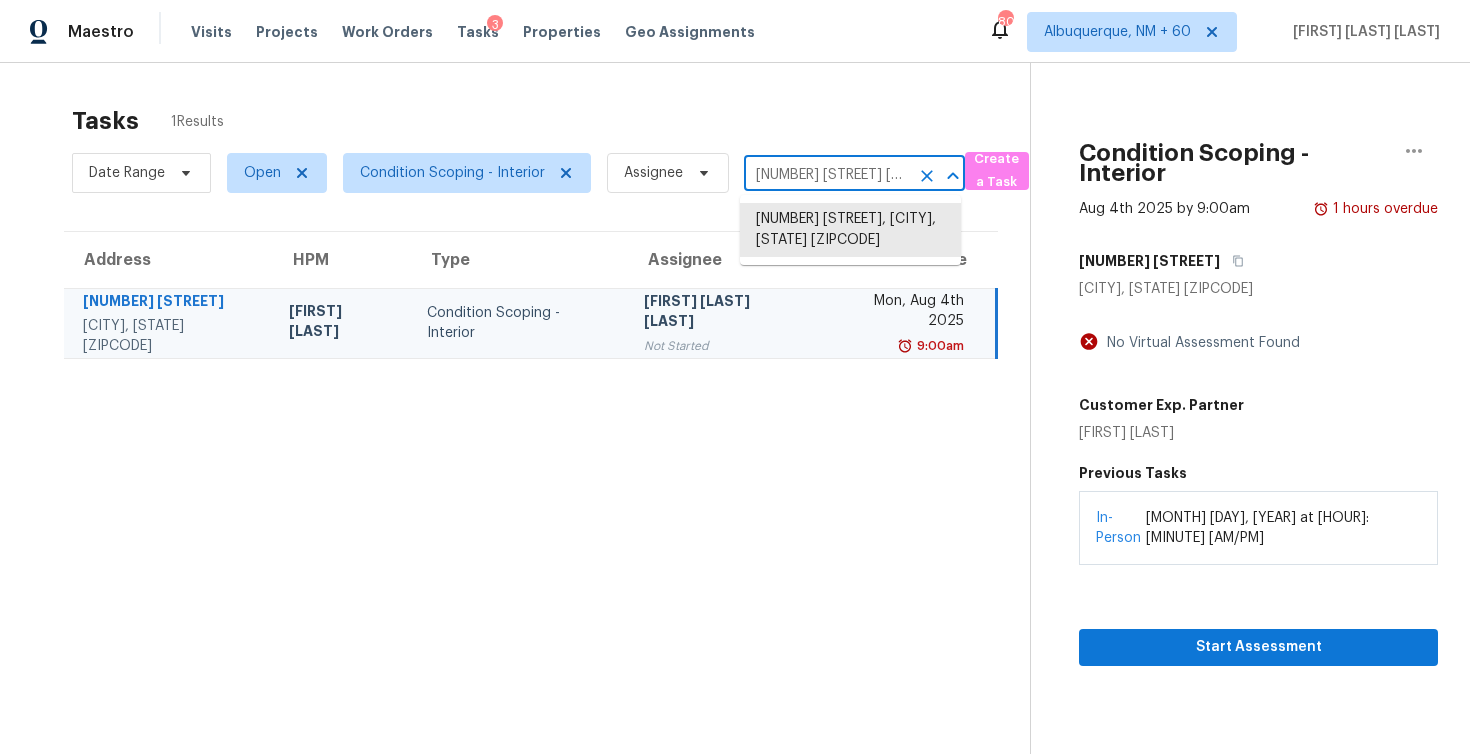 scroll, scrollTop: 0, scrollLeft: 84, axis: horizontal 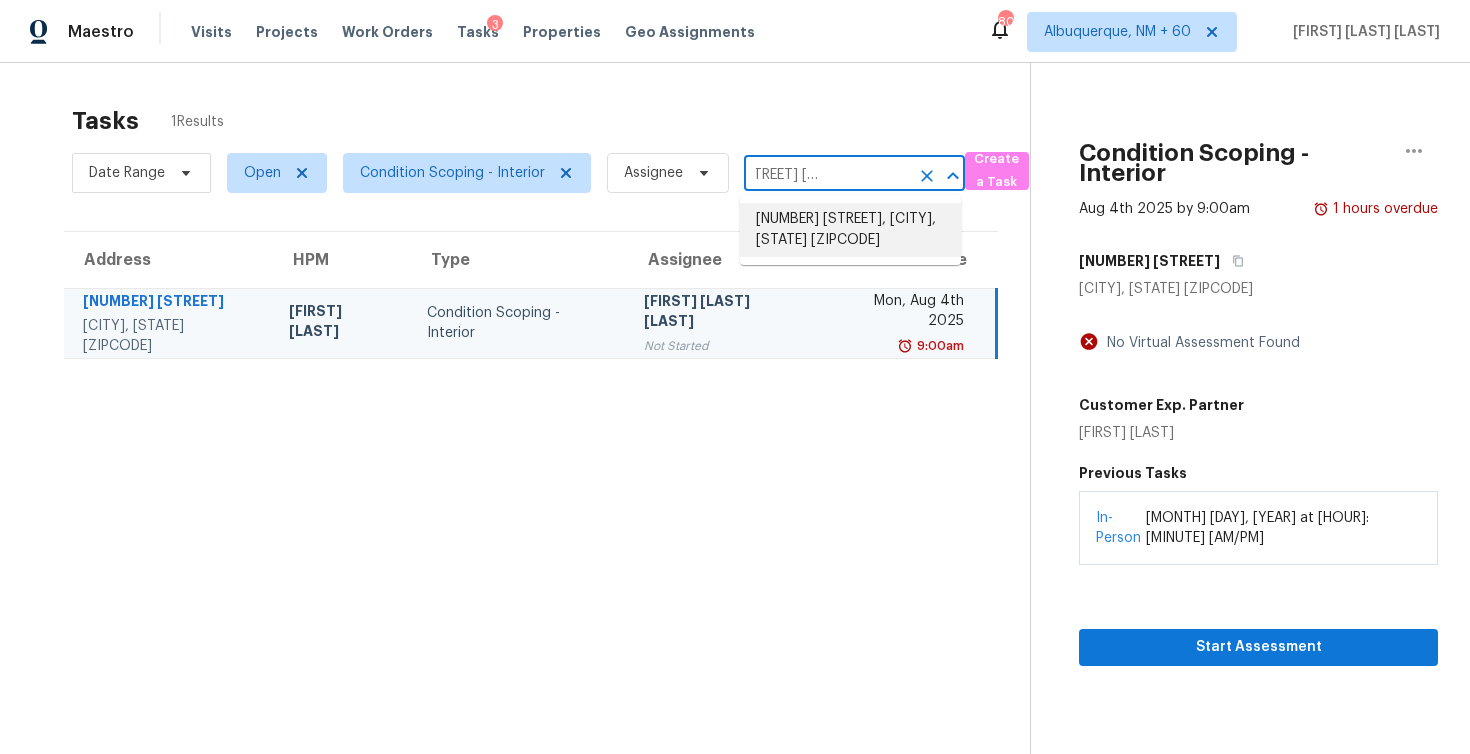 click on "45 Kendall Ln, Covington, GA 30014" at bounding box center [850, 230] 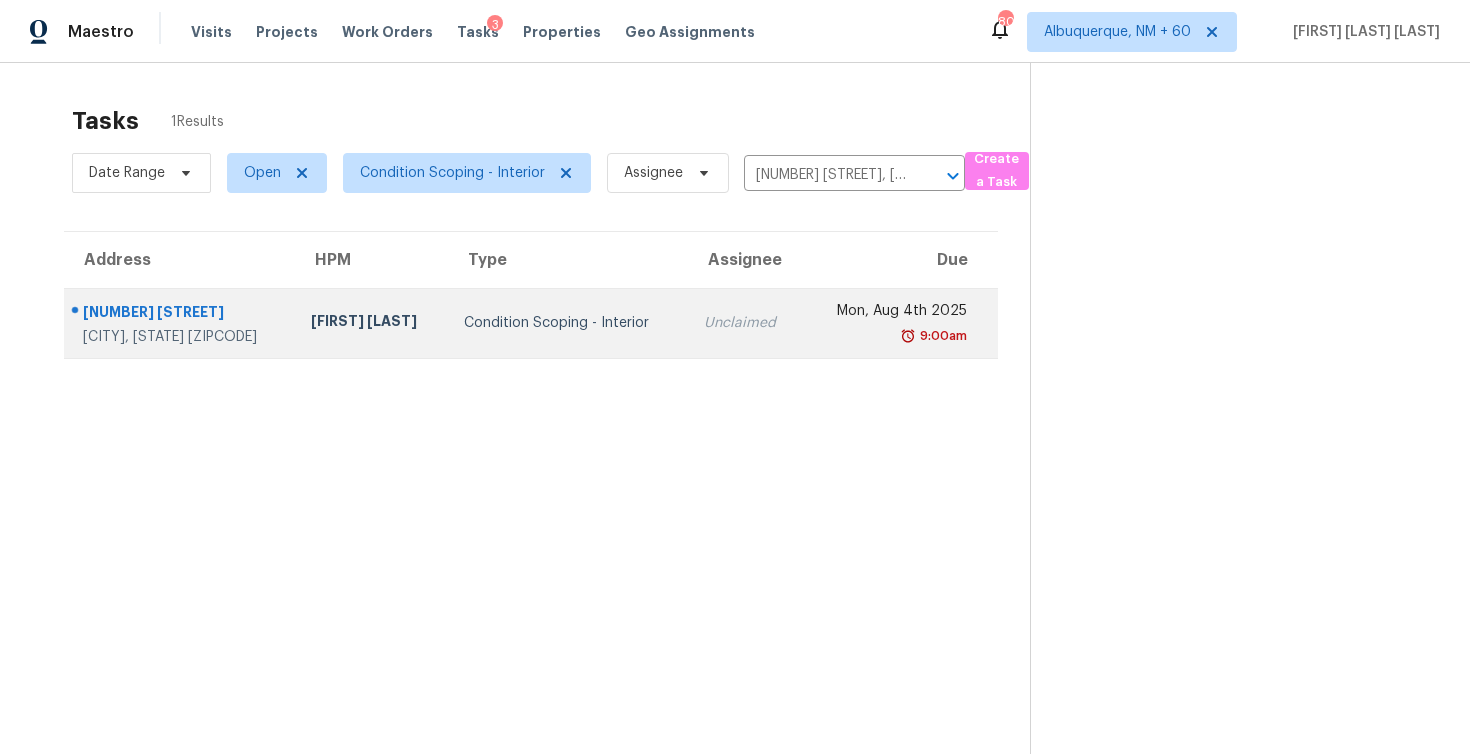 click on "Unclaimed" at bounding box center (745, 323) 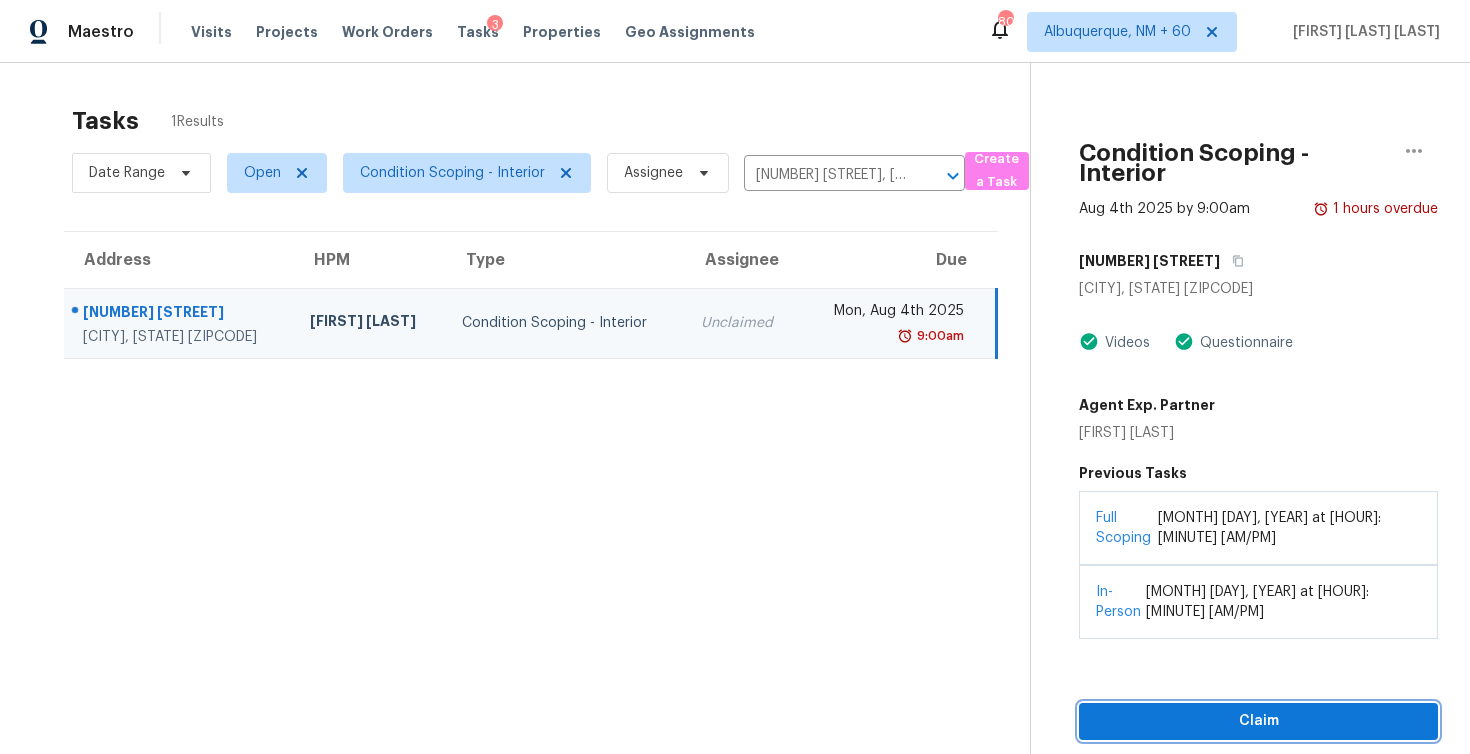 click on "Claim" at bounding box center (1258, 721) 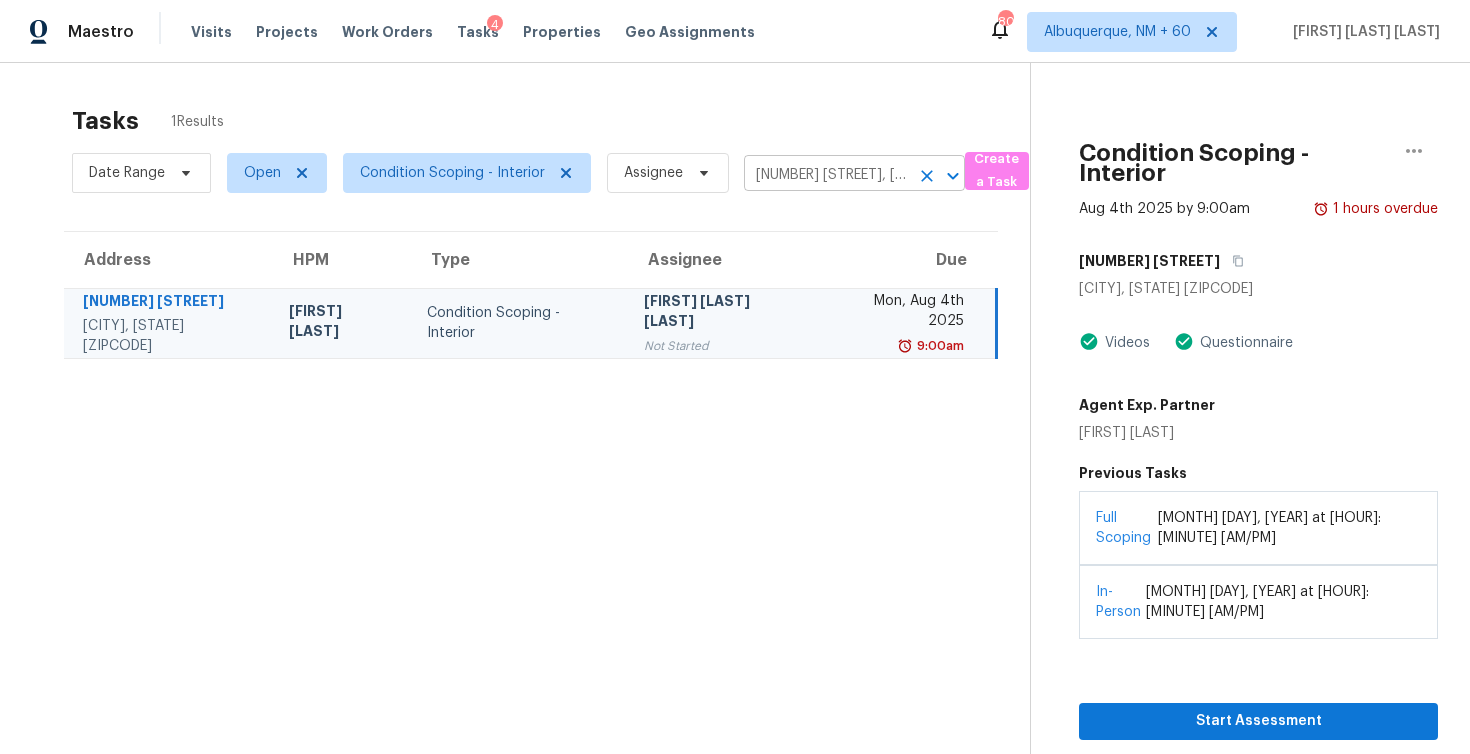 click on "45 Kendall Ln, Covington, GA 30014" at bounding box center [826, 175] 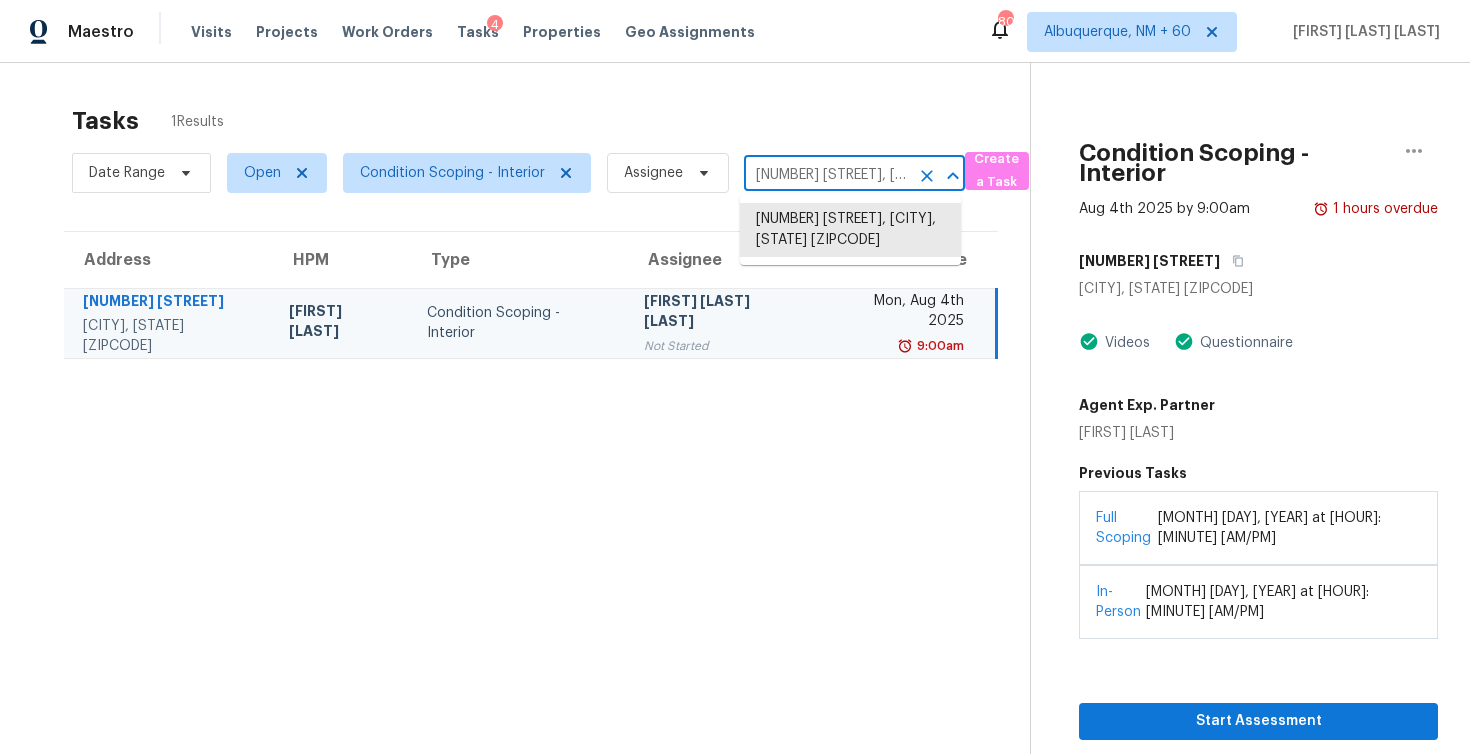 click on "45 Kendall Ln, Covington, GA 30014" at bounding box center (826, 175) 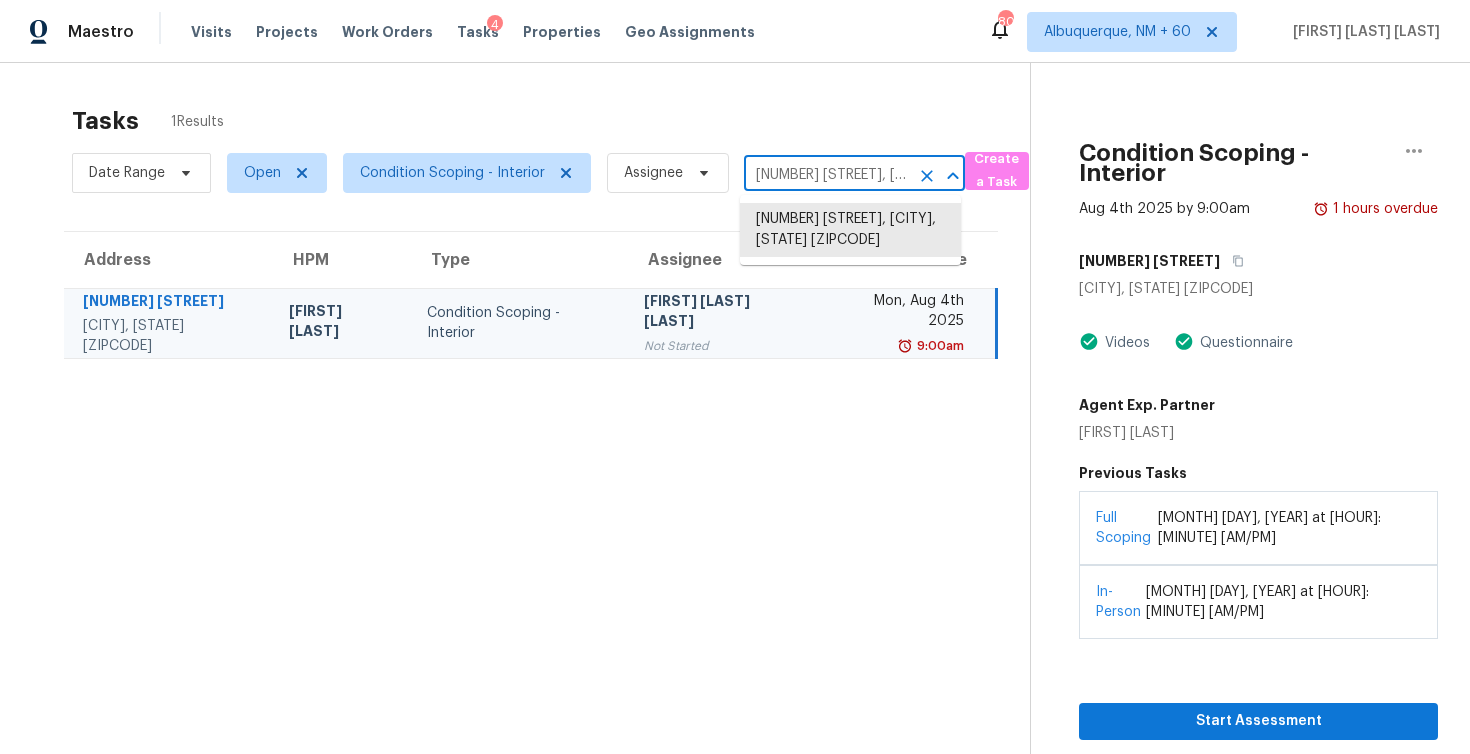 type on "218 Village Walk Columbia, SC, 29209" 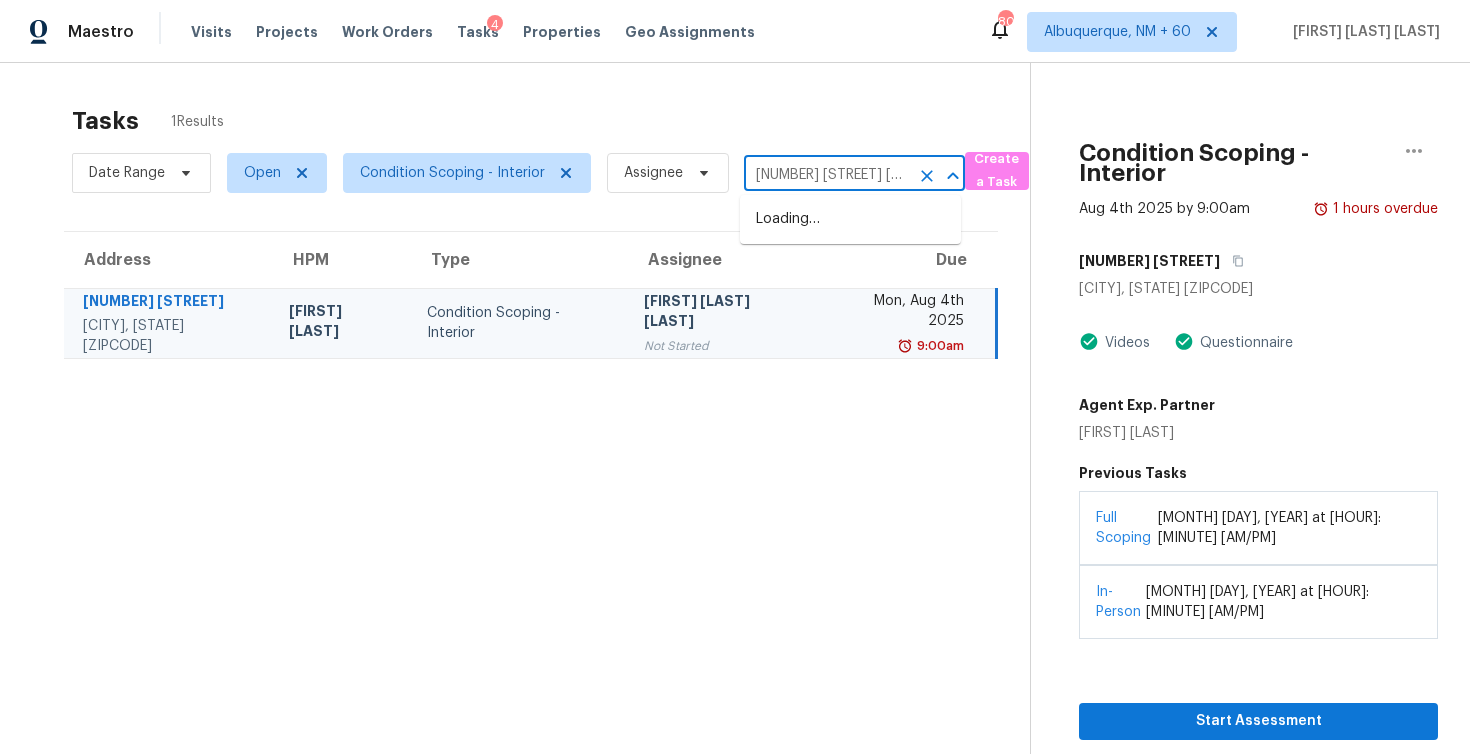 scroll, scrollTop: 0, scrollLeft: 94, axis: horizontal 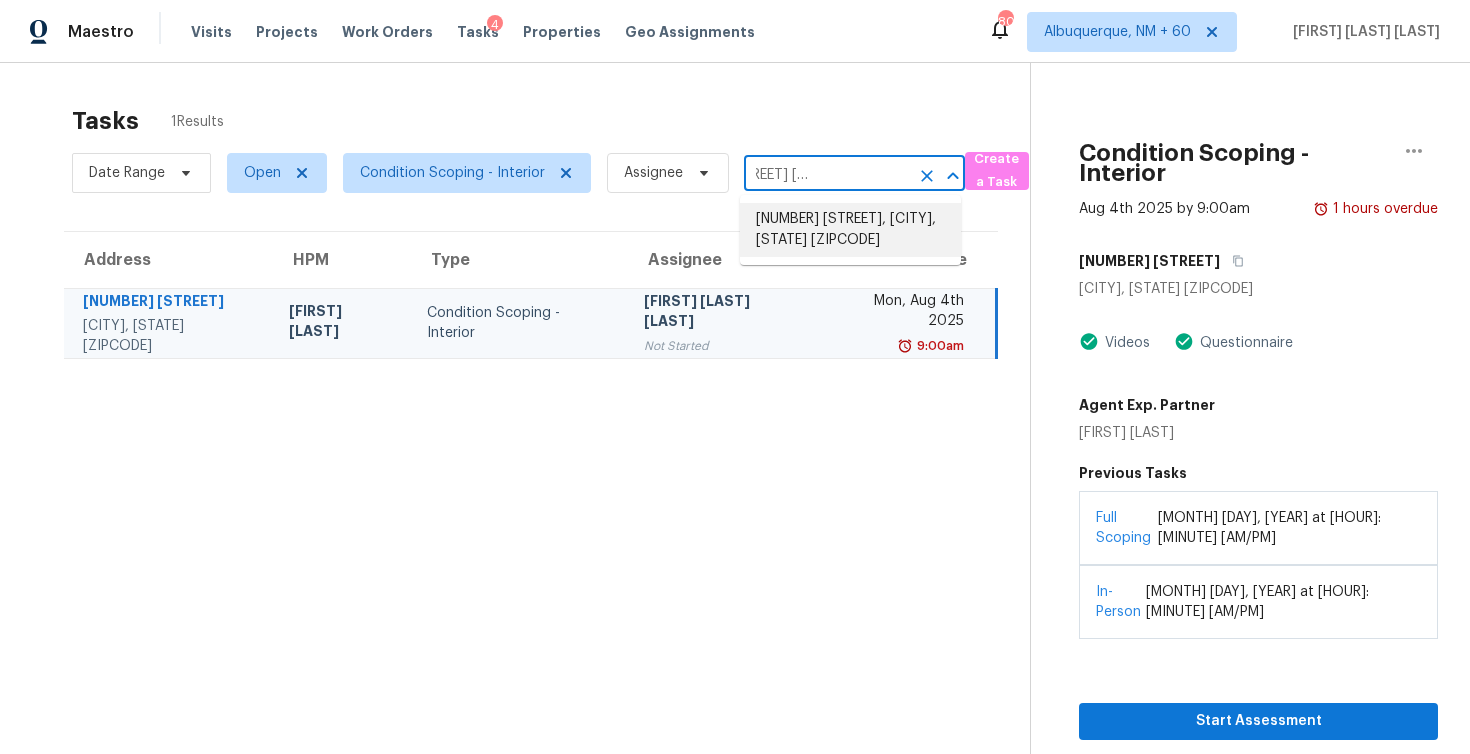 click on "218 Village Walk, Columbia, SC 29209" at bounding box center (850, 230) 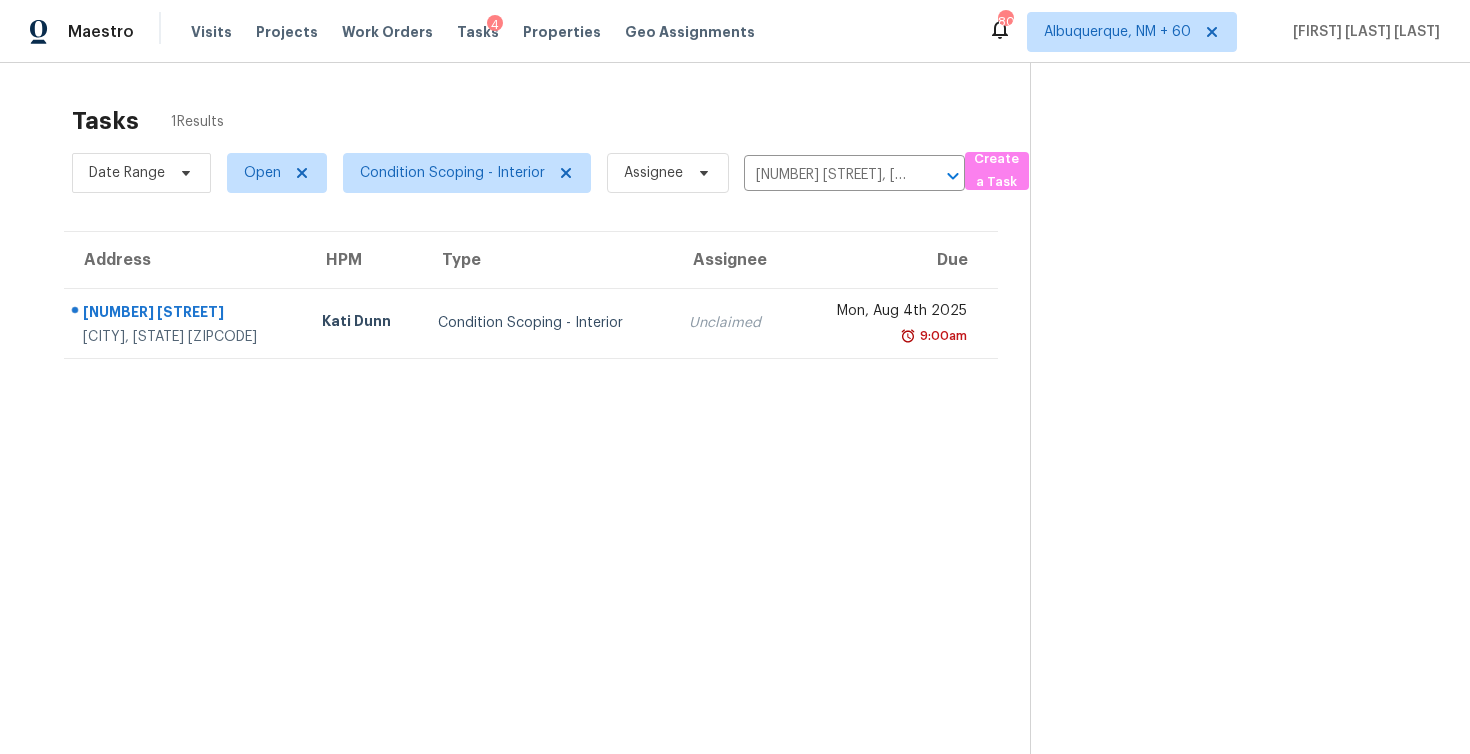 click on "Unclaimed" at bounding box center [733, 323] 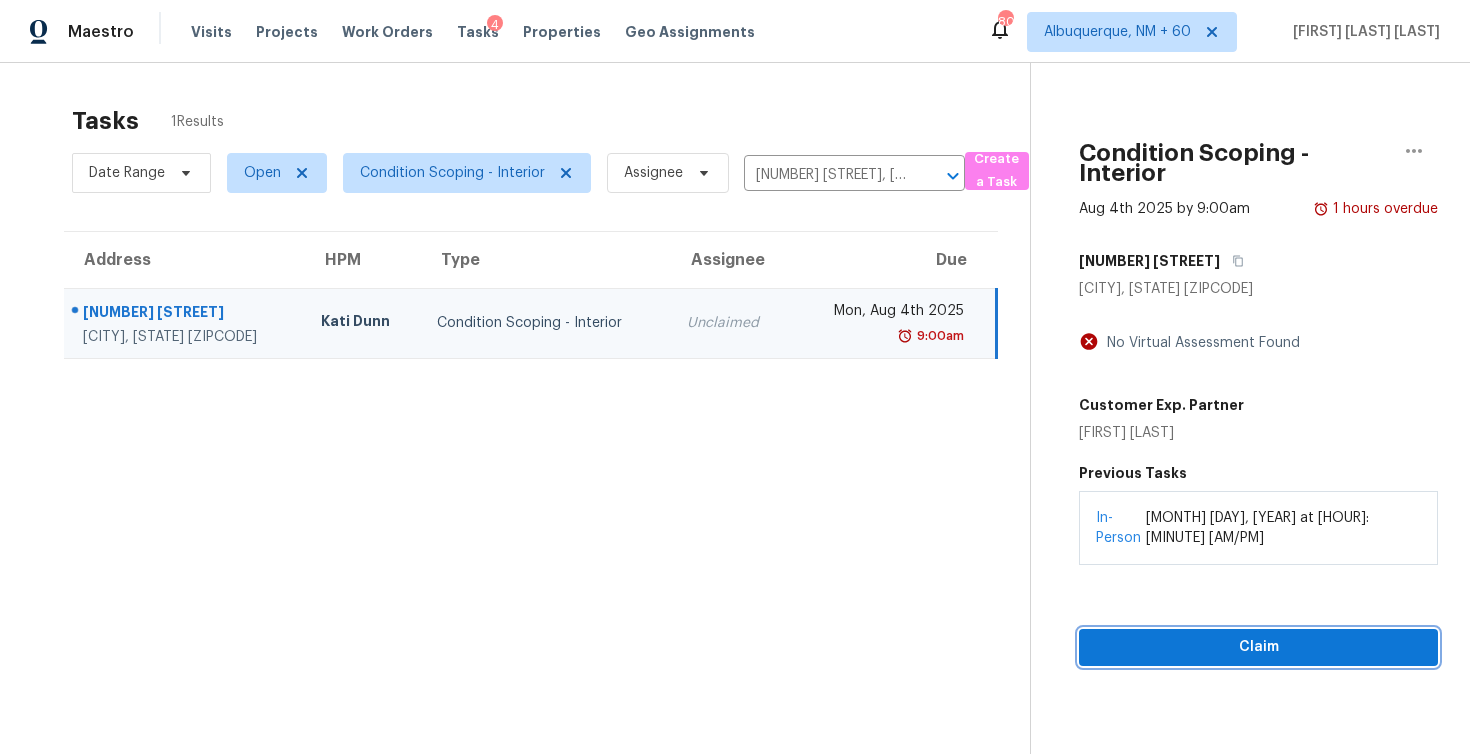 click on "Claim" at bounding box center (1258, 647) 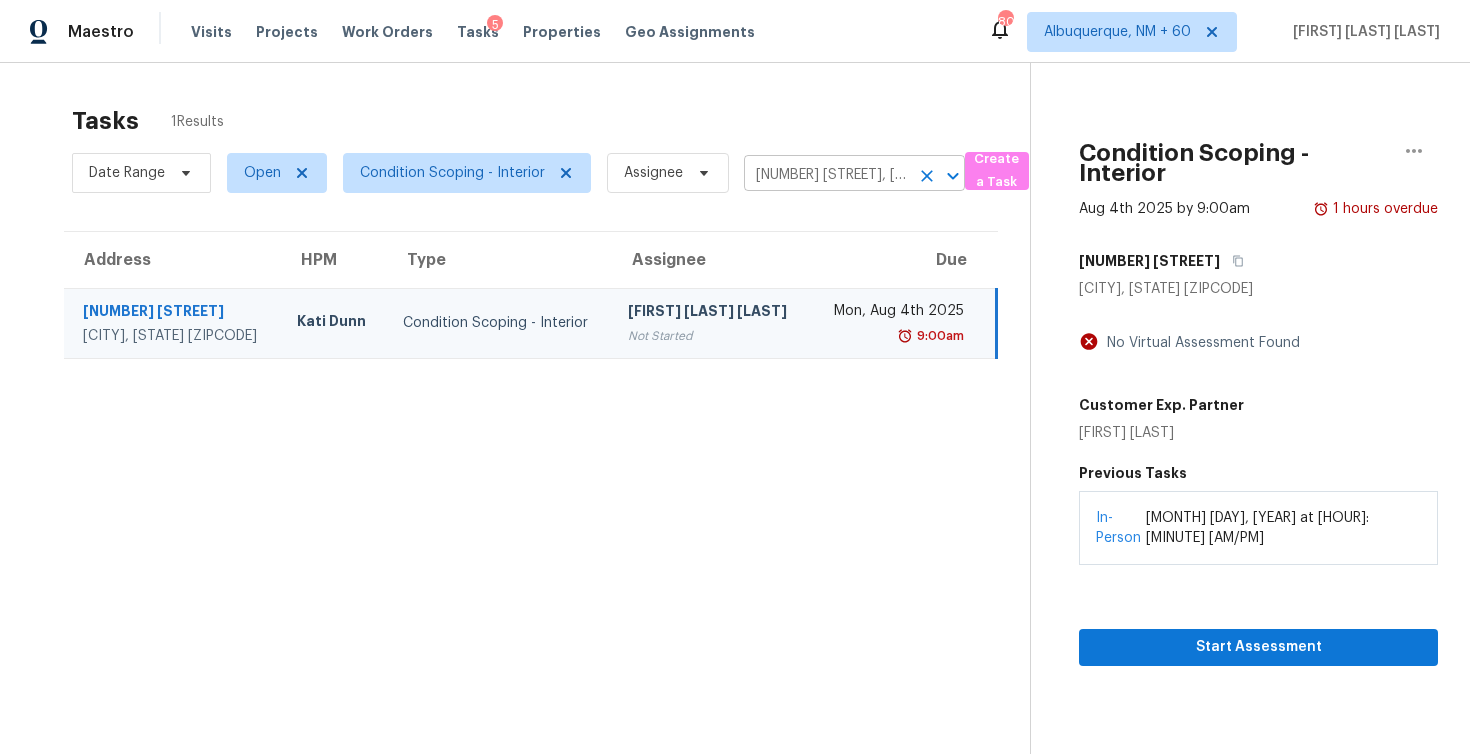 click on "218 Village Walk, Columbia, SC 29209" at bounding box center (826, 175) 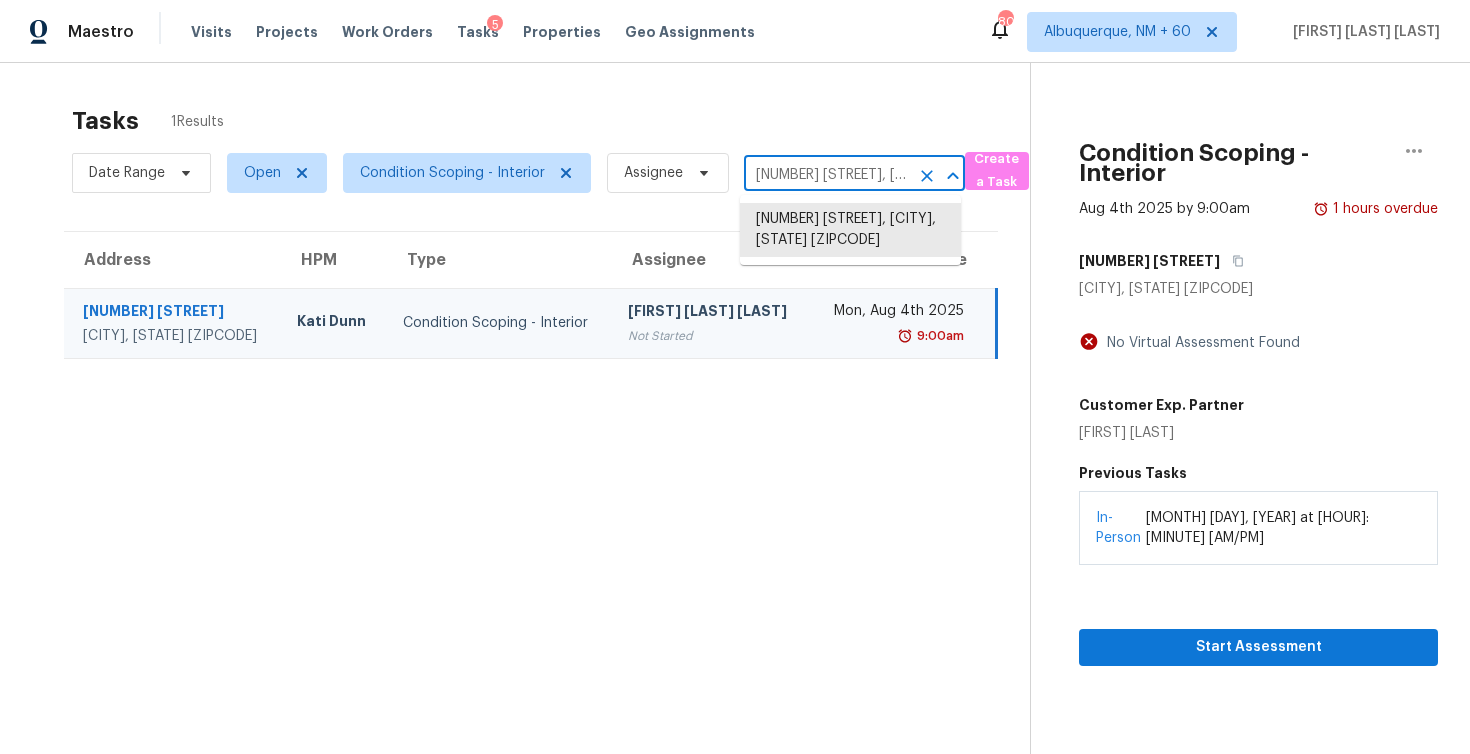 click on "218 Village Walk, Columbia, SC 29209" at bounding box center (826, 175) 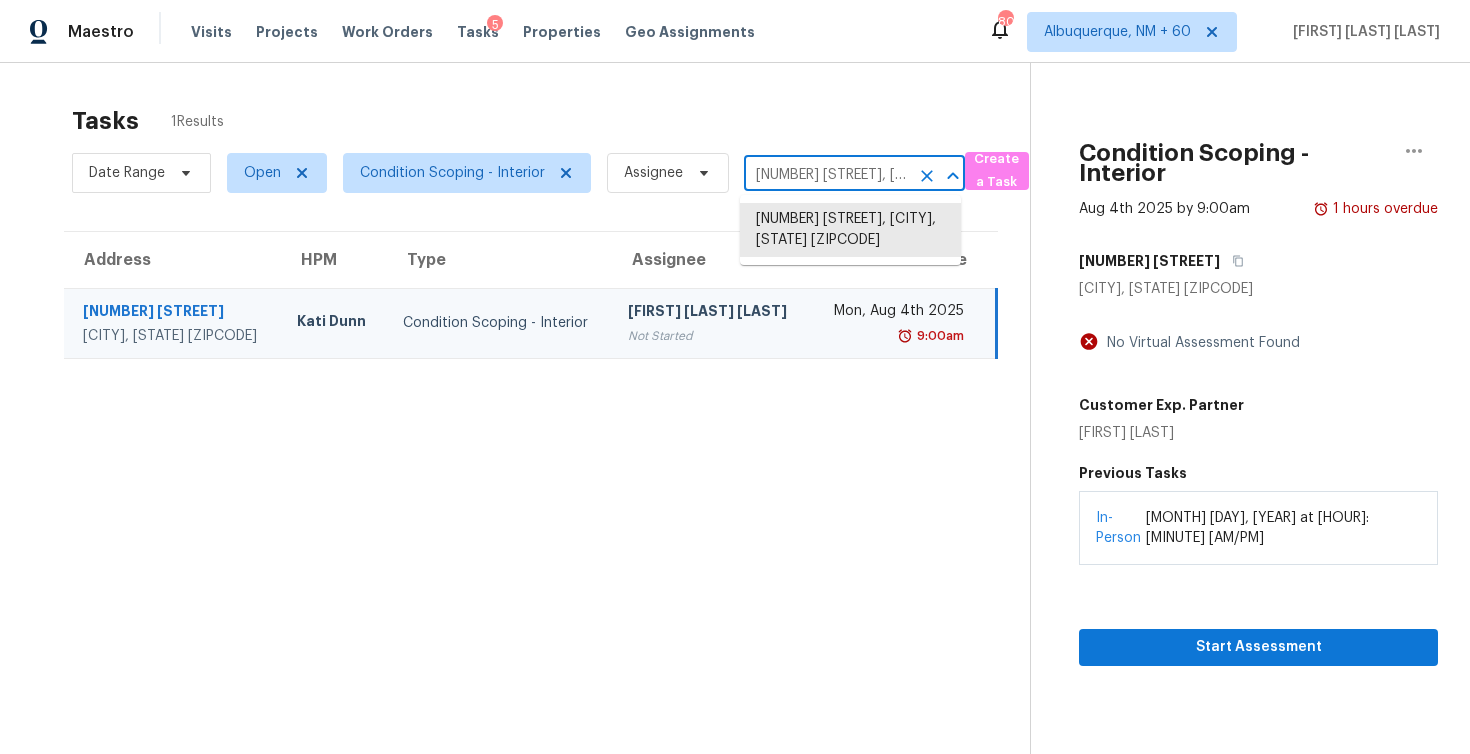 paste on "3527 W Woodlawn Ave San Antonio, TX, 78228" 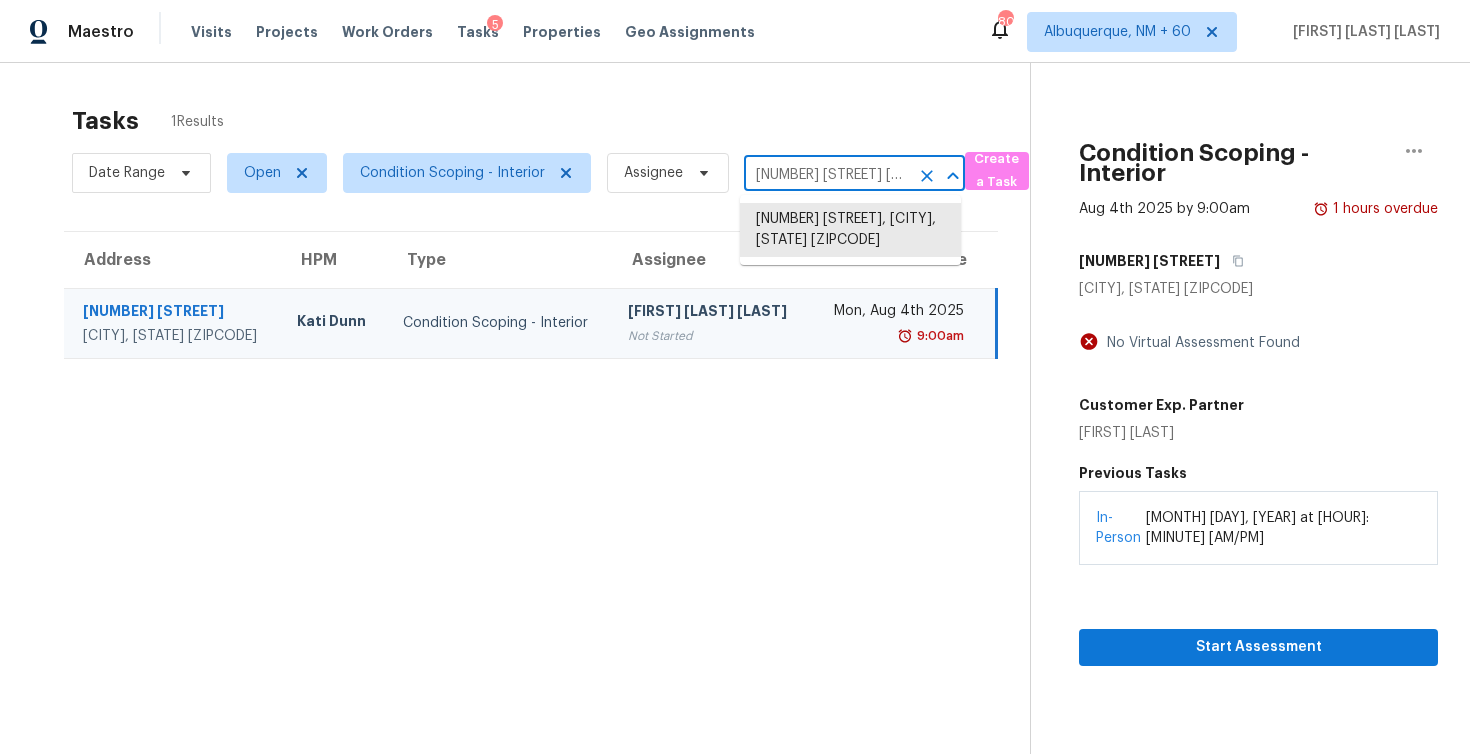 scroll, scrollTop: 0, scrollLeft: 151, axis: horizontal 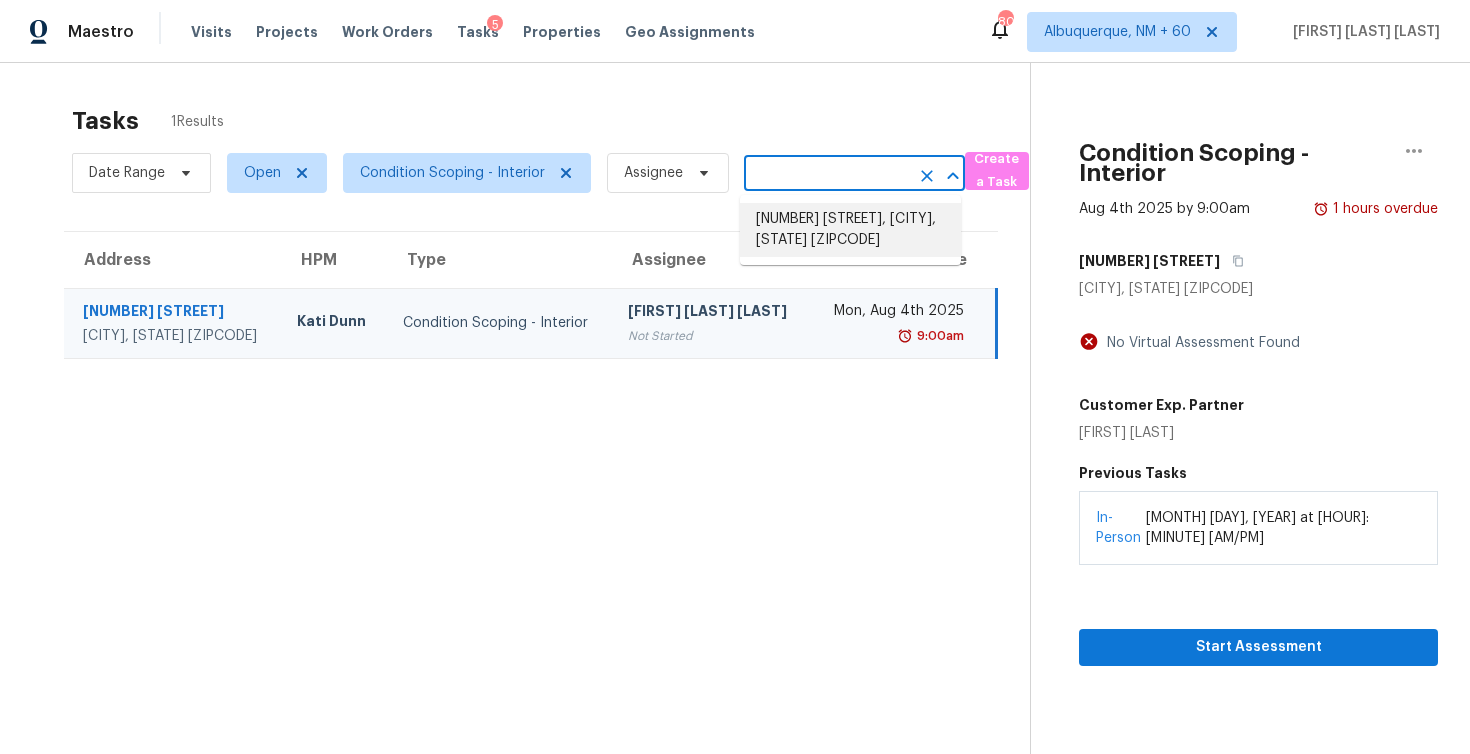 click on "3527 W Woodlawn Ave, San Antonio, TX 78228" at bounding box center (850, 230) 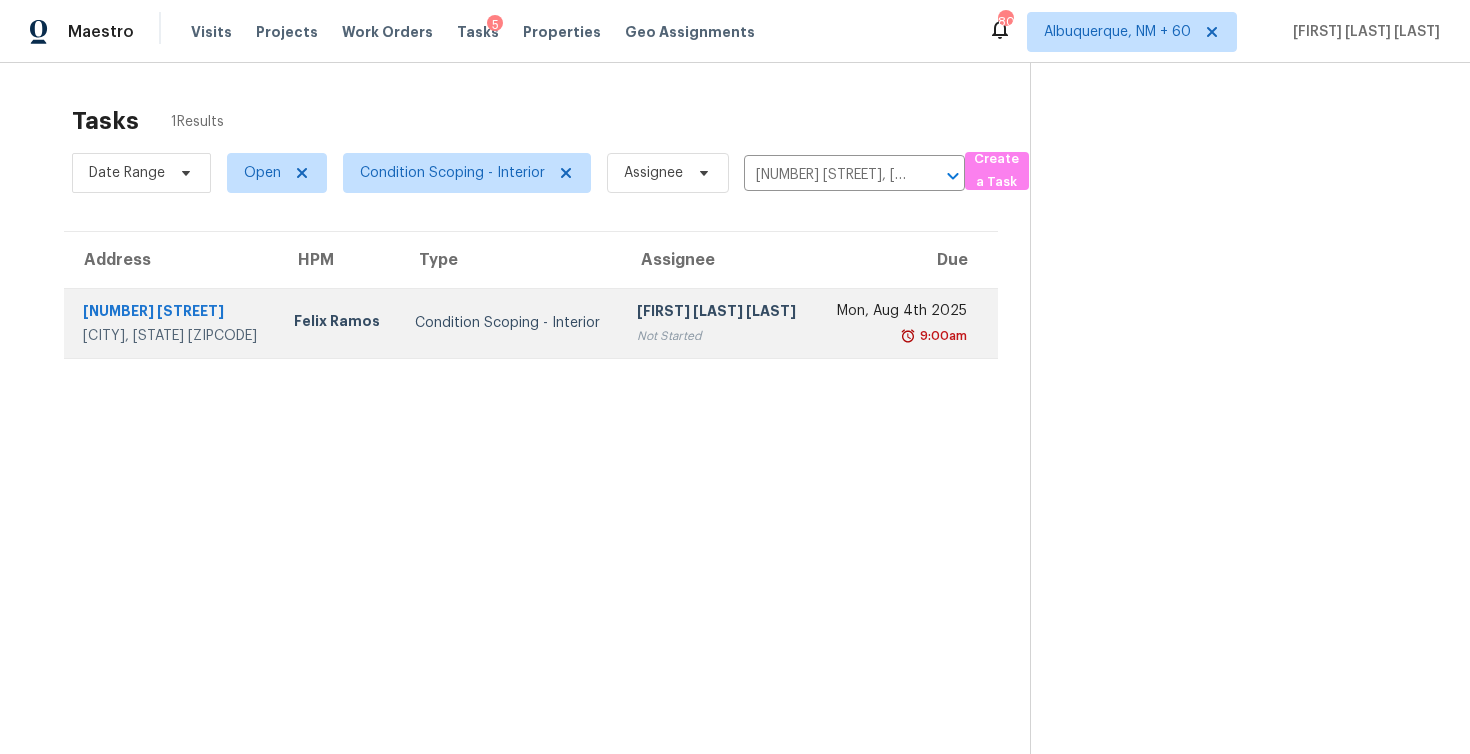 click on "Mohamed Azeem Mohsin A Not Started" at bounding box center (719, 323) 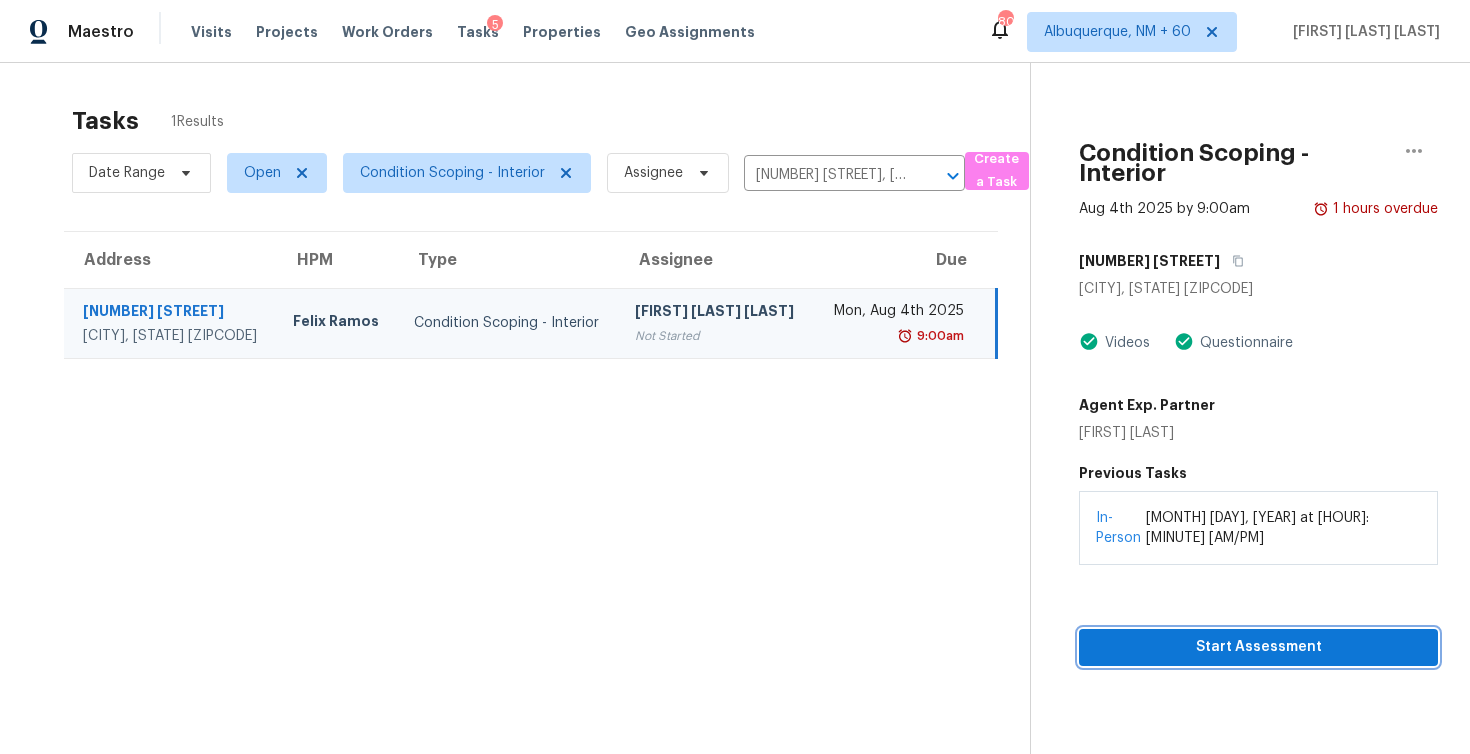 click on "Start Assessment" at bounding box center (1258, 647) 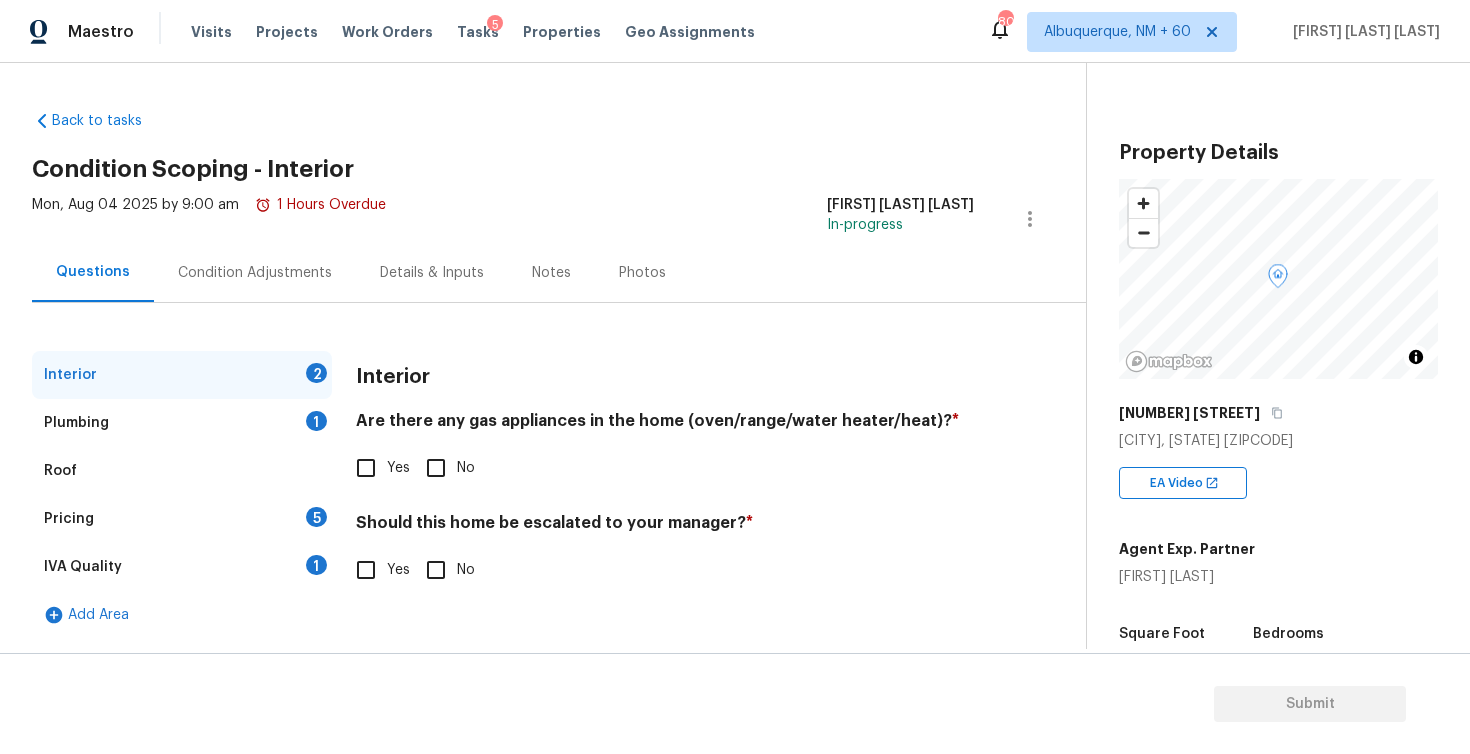 click on "Yes" at bounding box center [366, 468] 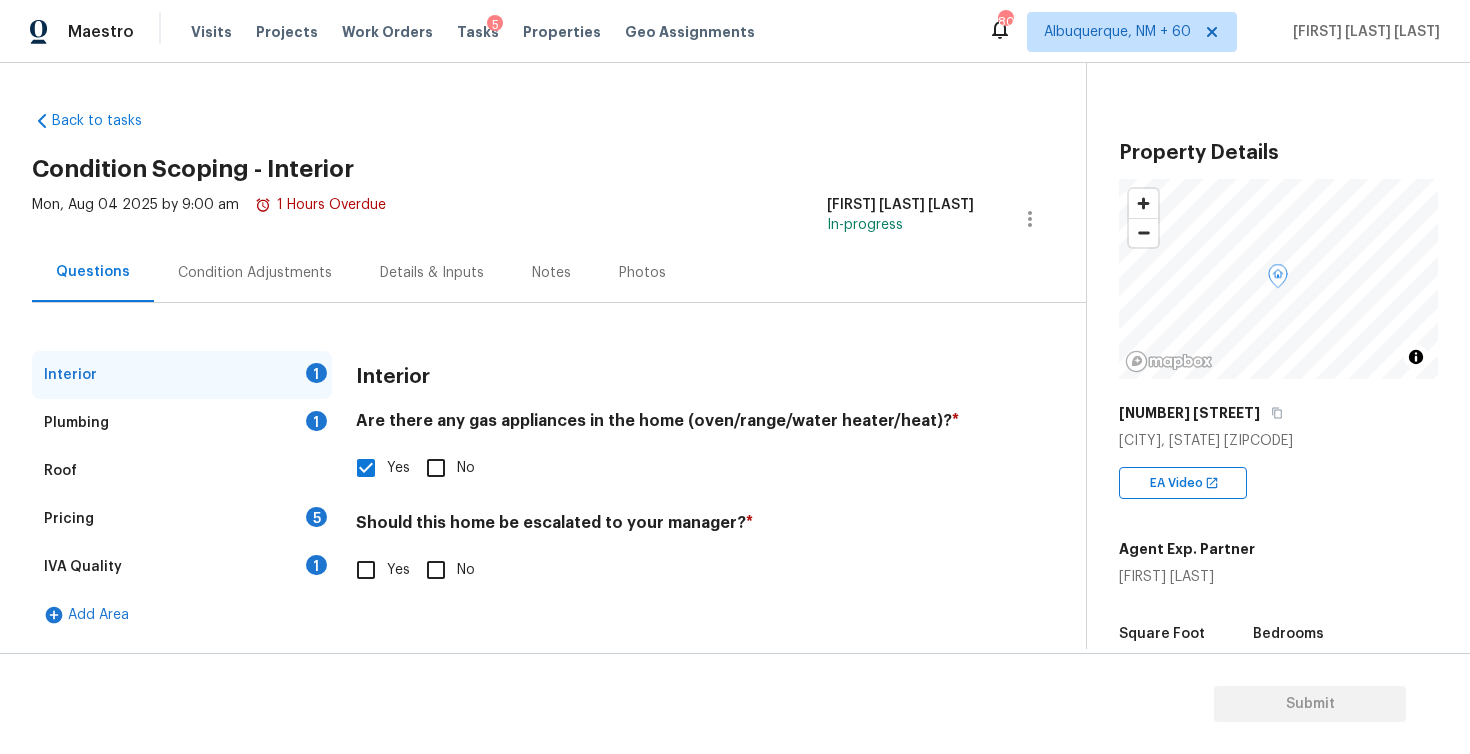click on "Yes" at bounding box center (366, 570) 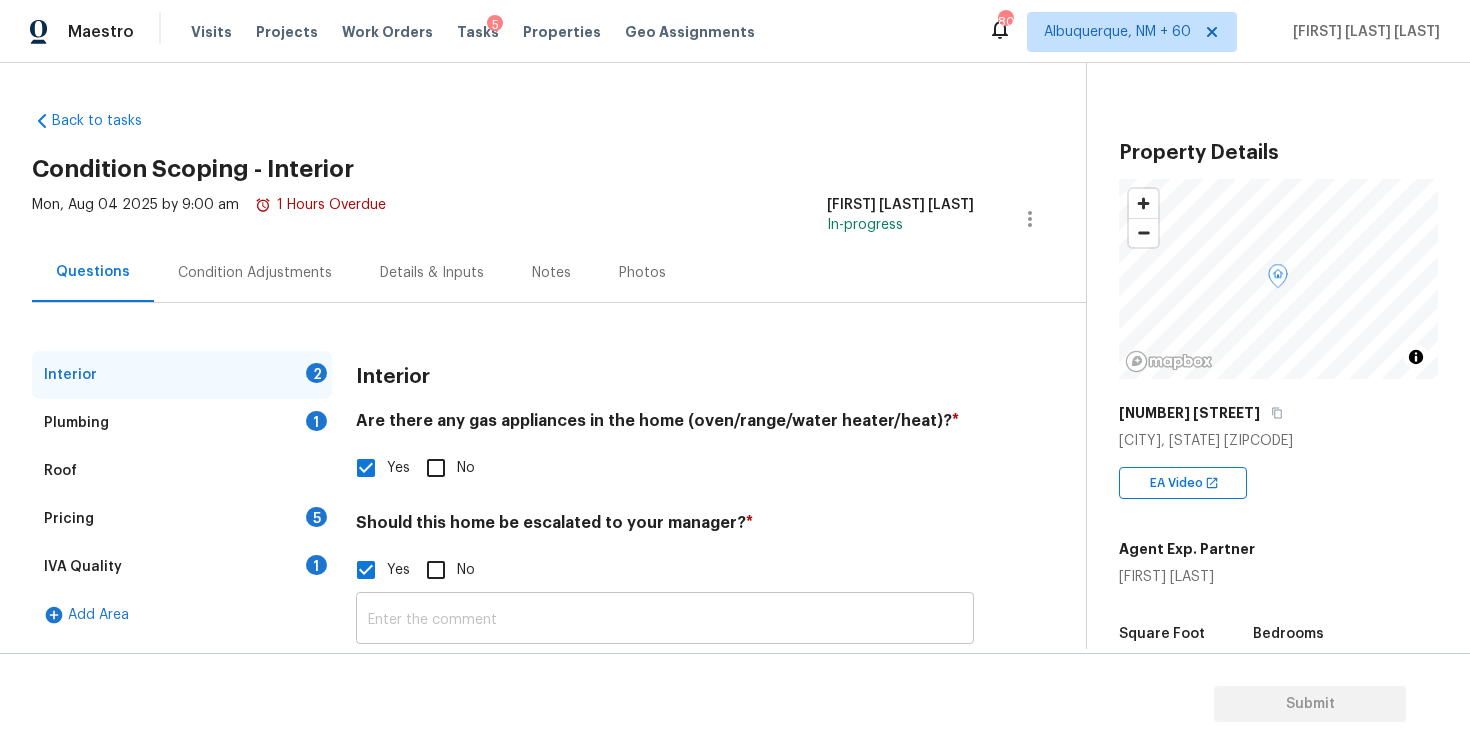 scroll, scrollTop: 161, scrollLeft: 0, axis: vertical 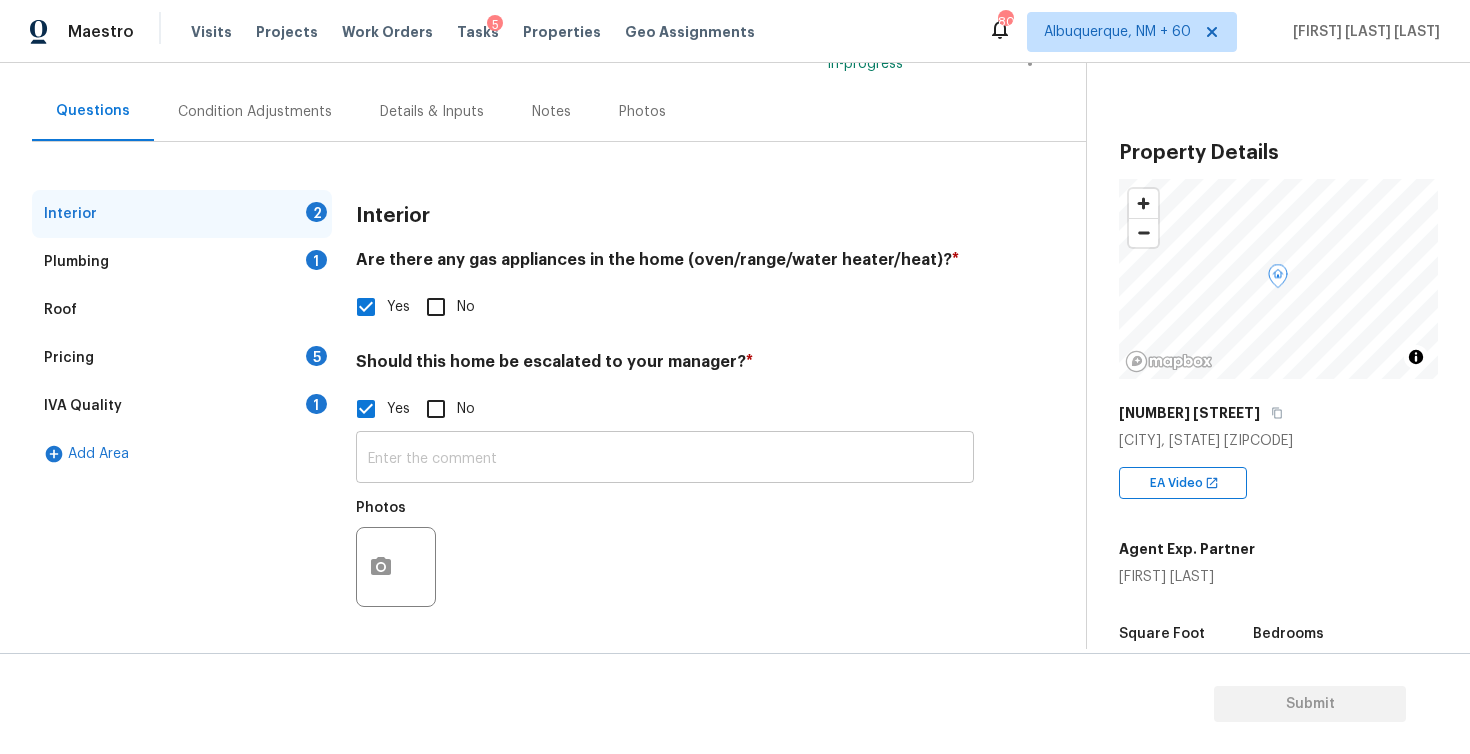 click at bounding box center [665, 459] 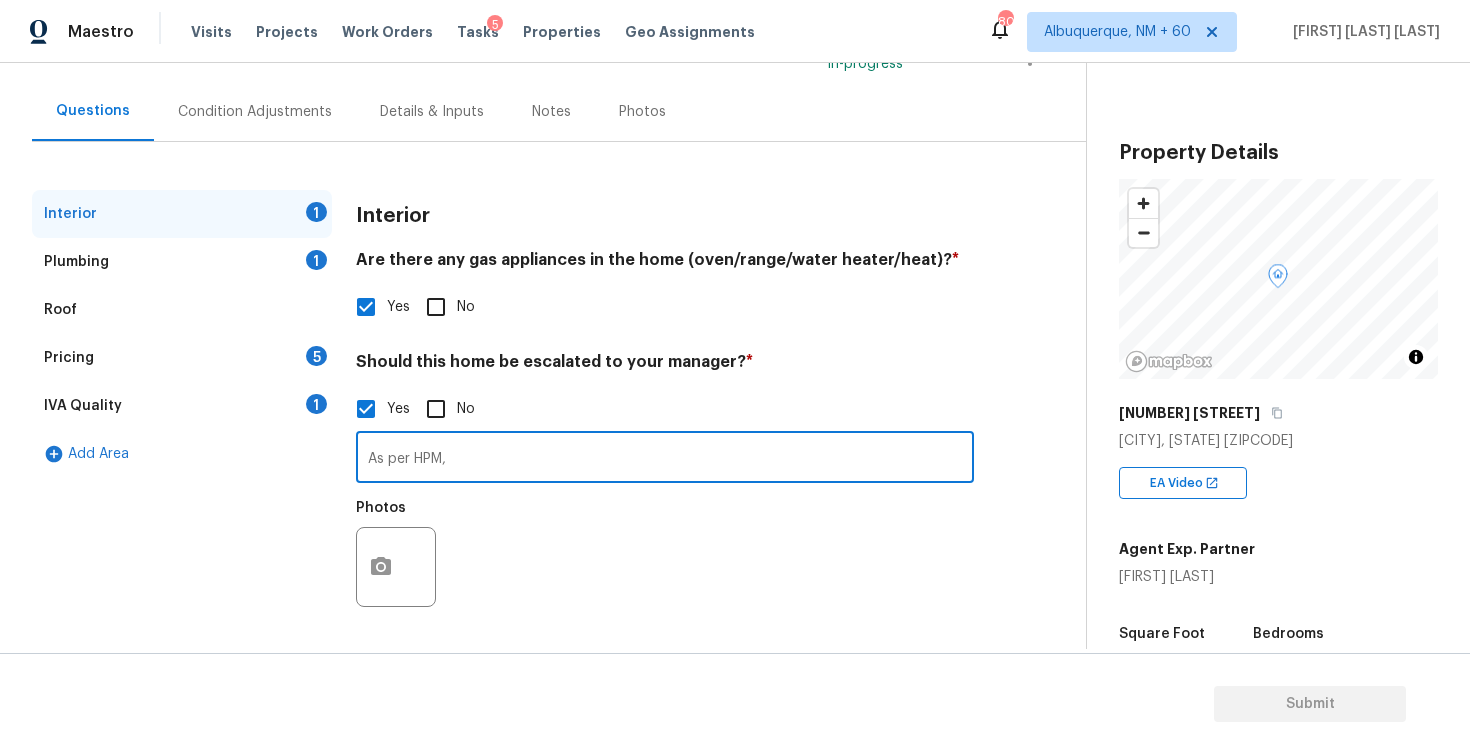 paste on "Interior & exterior signs of foundation movement" 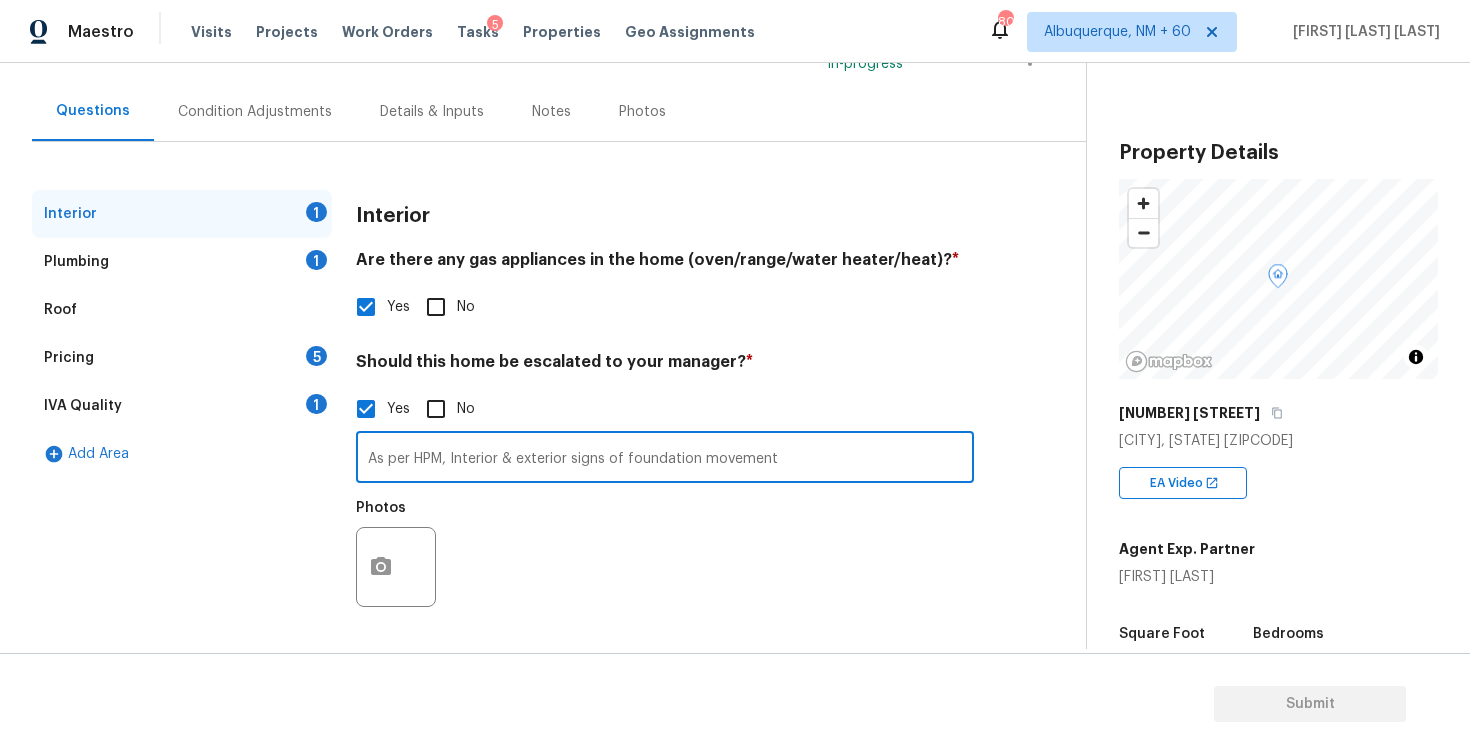 type on "As per HPM, Interior & exterior signs of foundation movement" 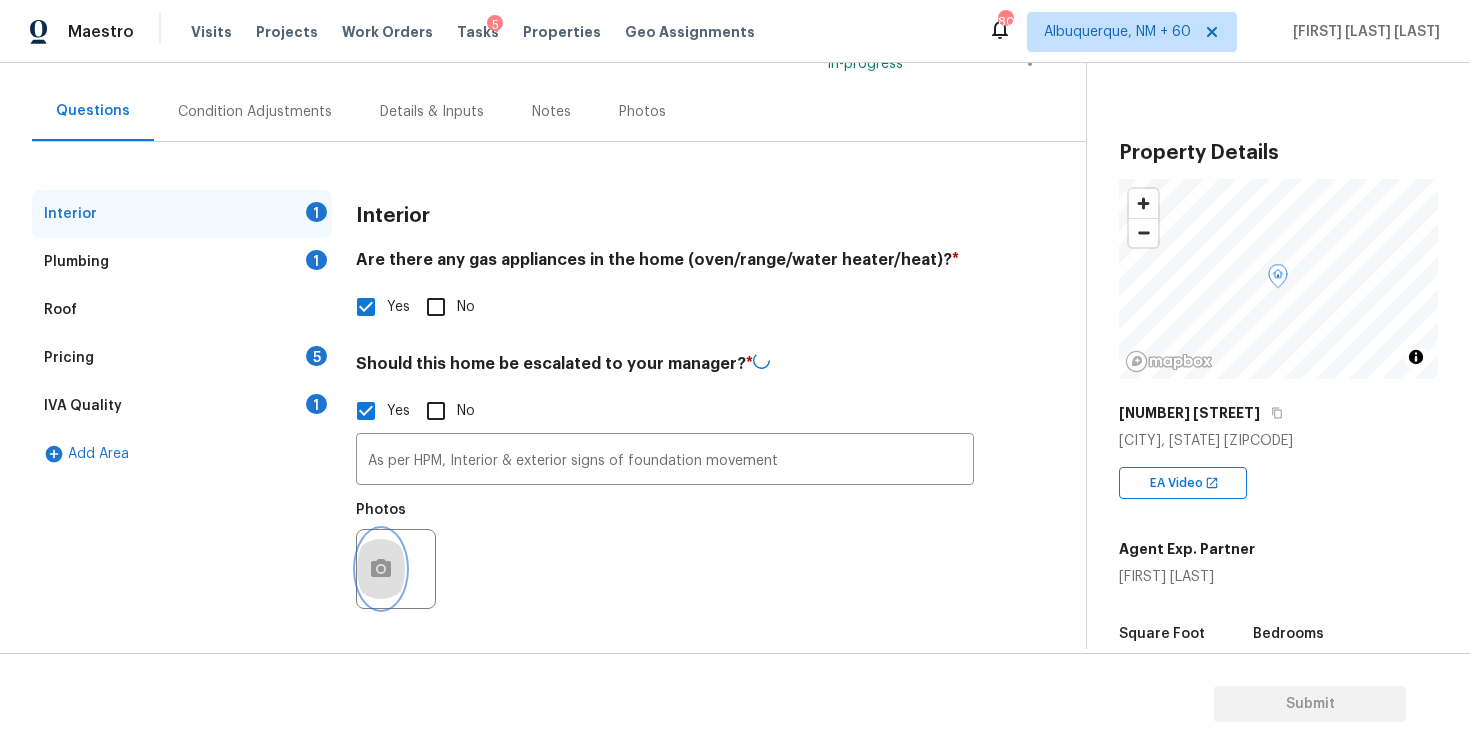 click at bounding box center (381, 569) 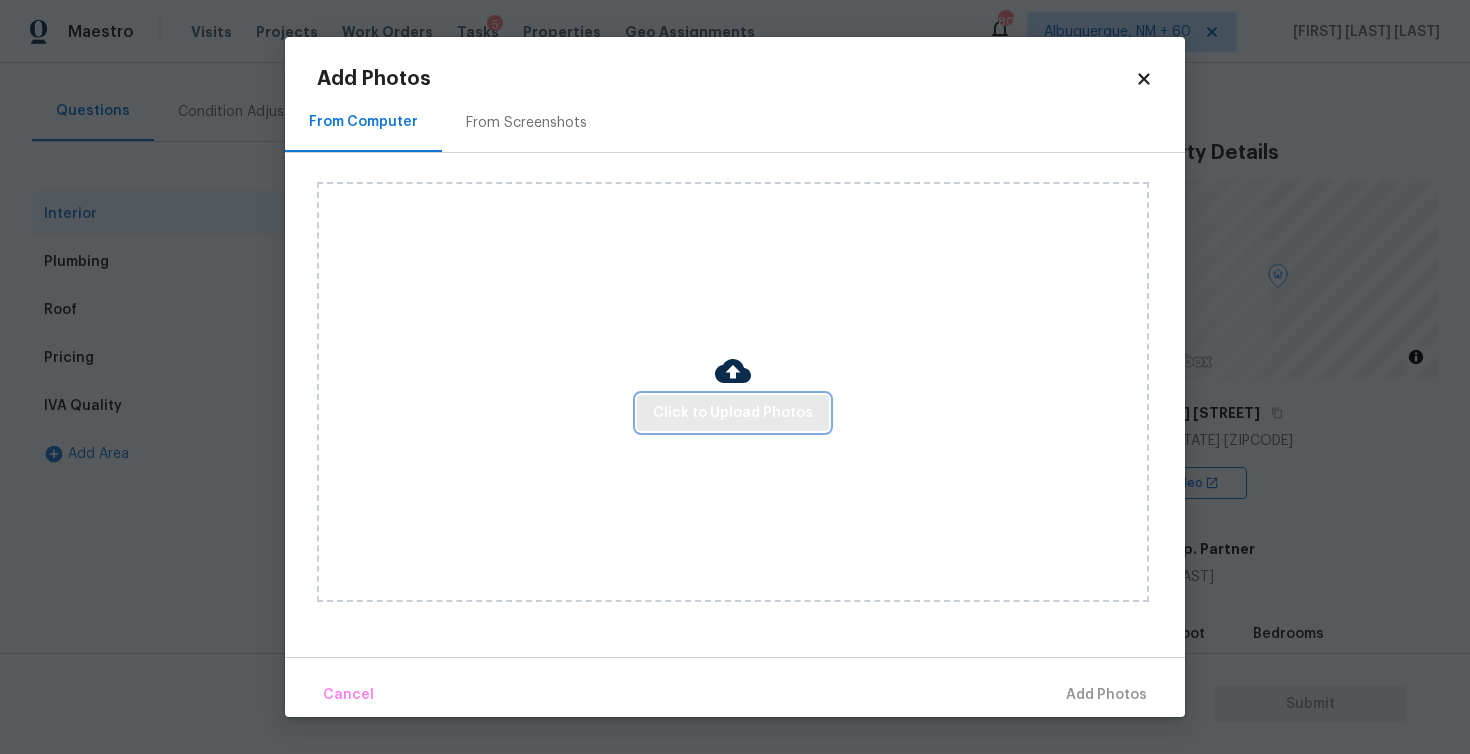click on "Click to Upload Photos" at bounding box center (733, 413) 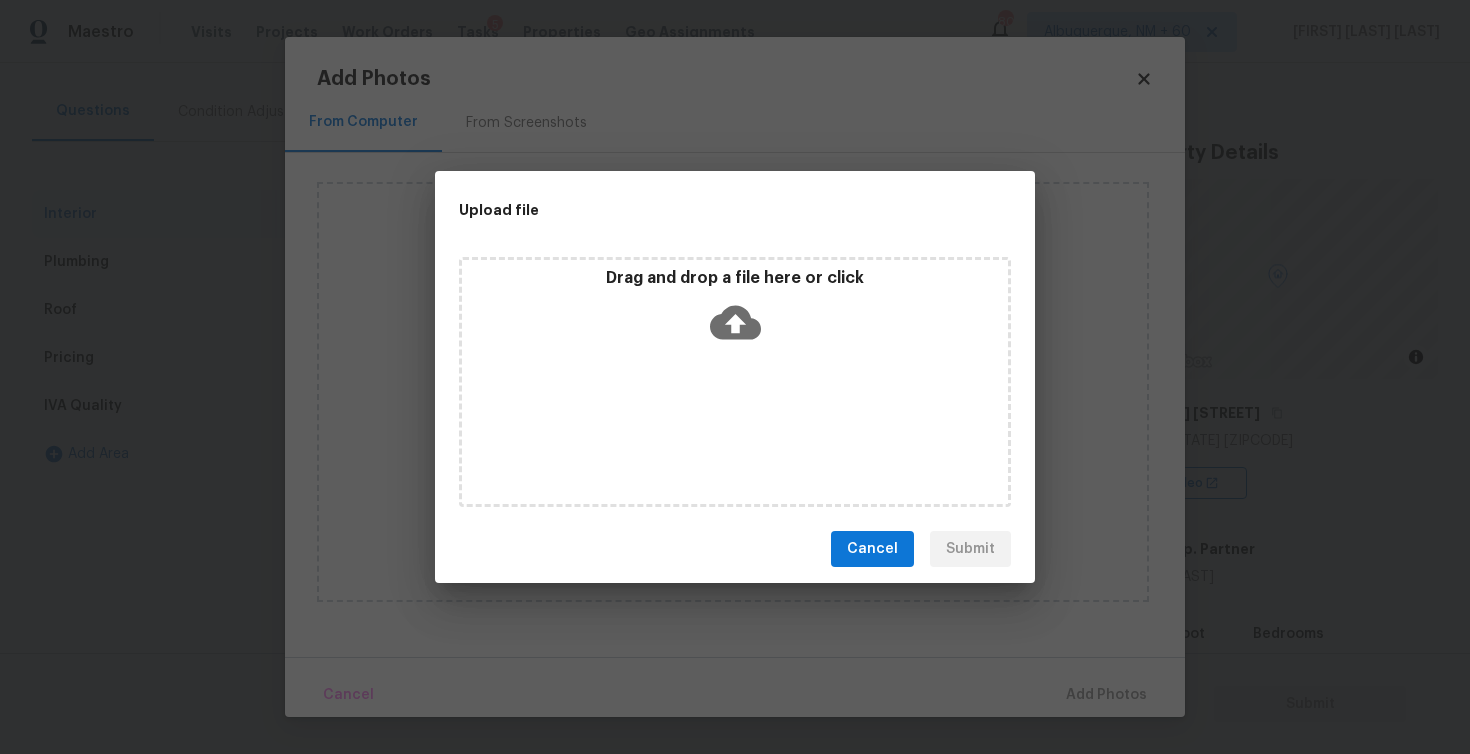 click 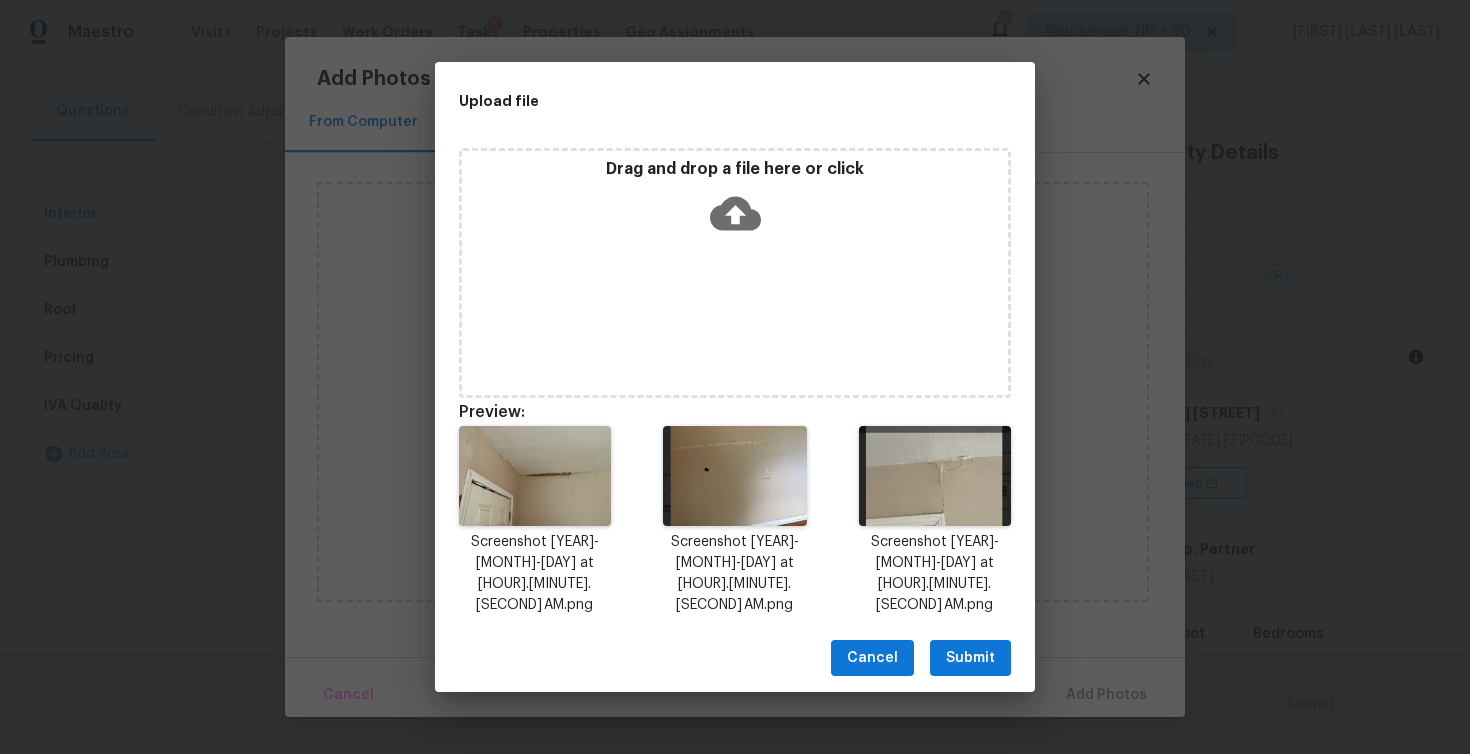 click on "Submit" at bounding box center [970, 658] 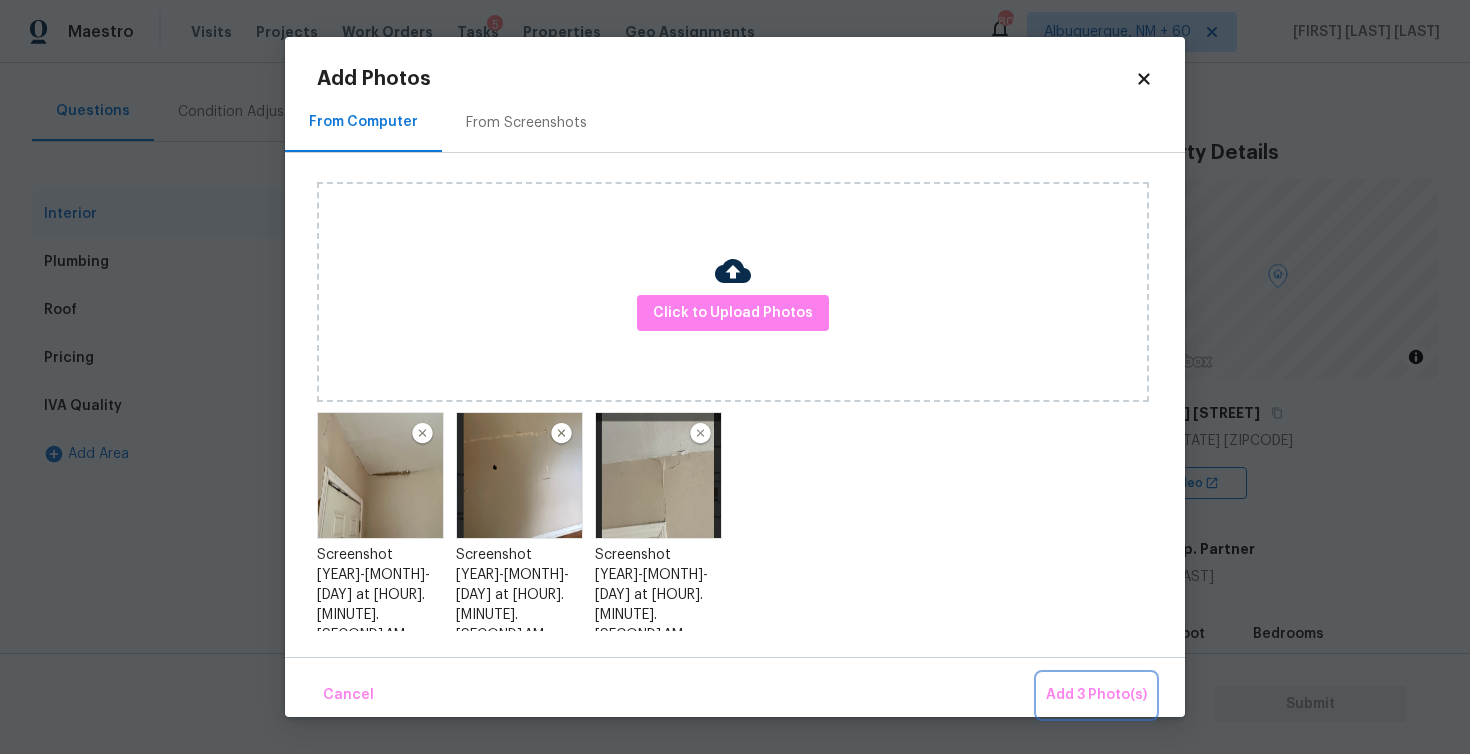 click on "Add 3 Photo(s)" at bounding box center (1096, 695) 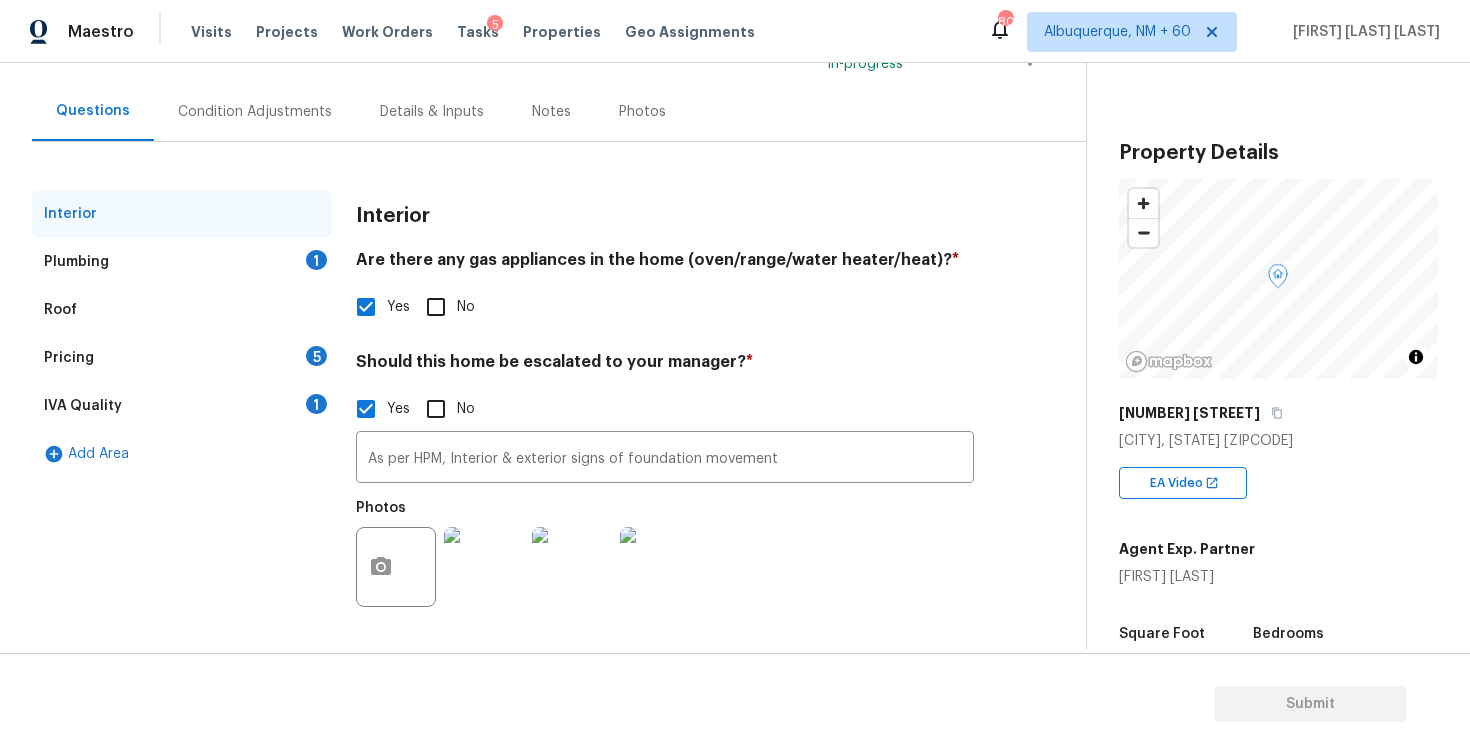 click on "Plumbing 1" at bounding box center (182, 262) 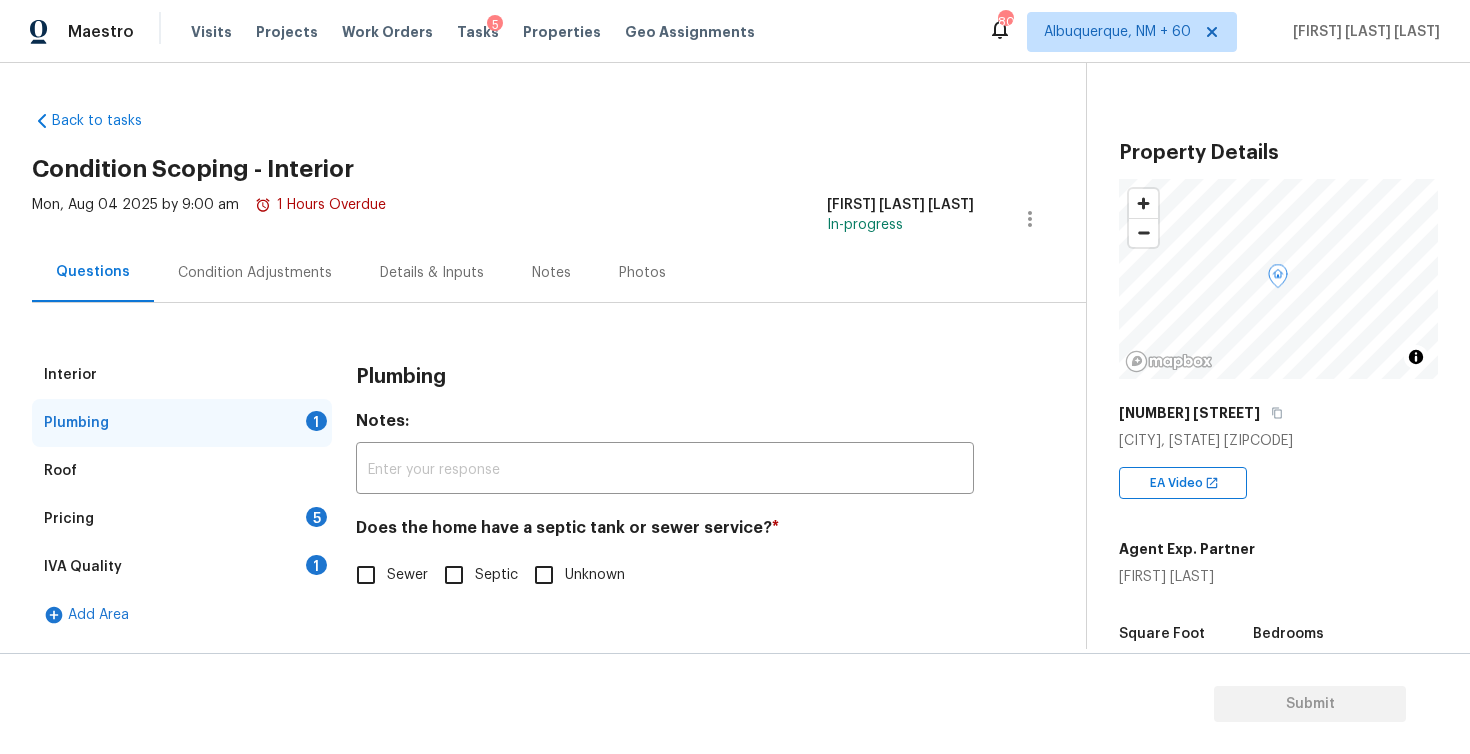 scroll, scrollTop: 0, scrollLeft: 0, axis: both 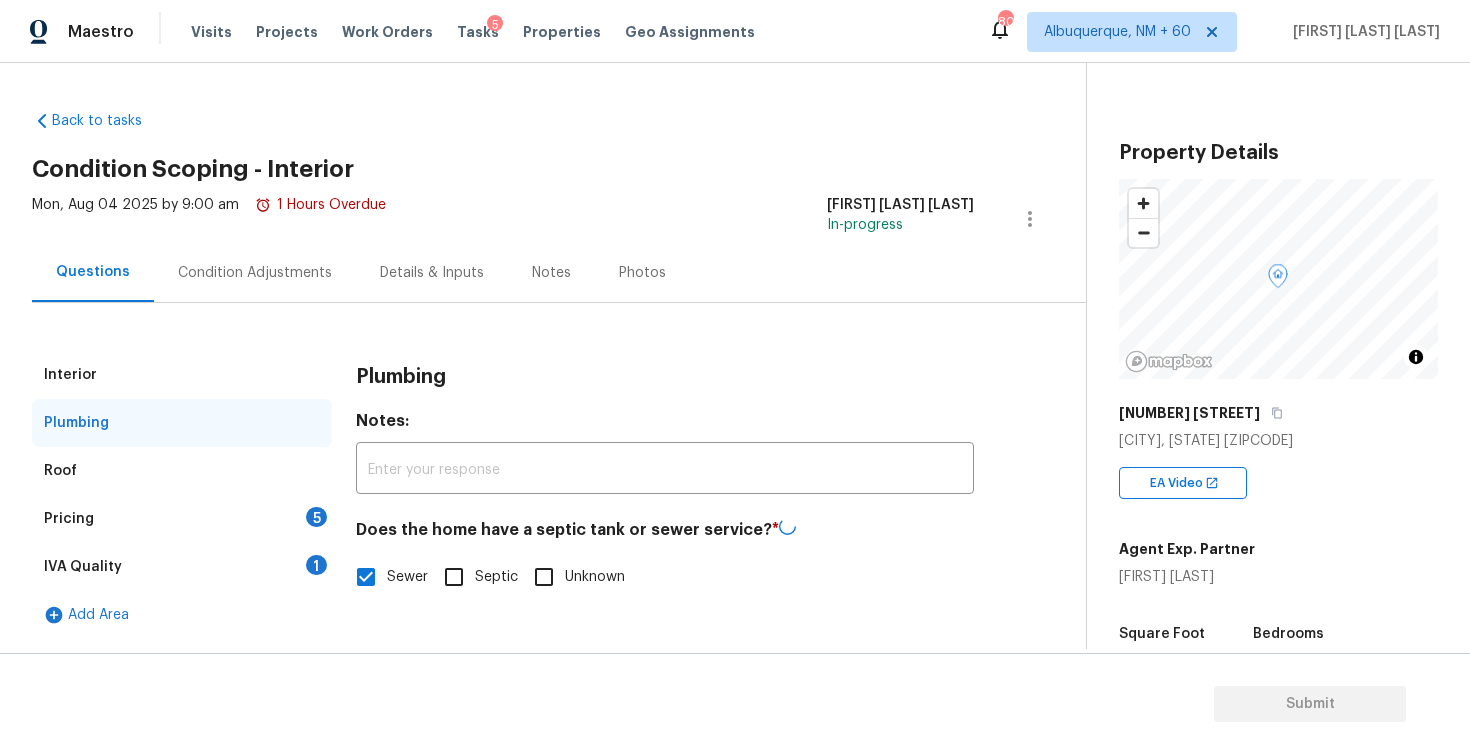 click on "Pricing 5" at bounding box center [182, 519] 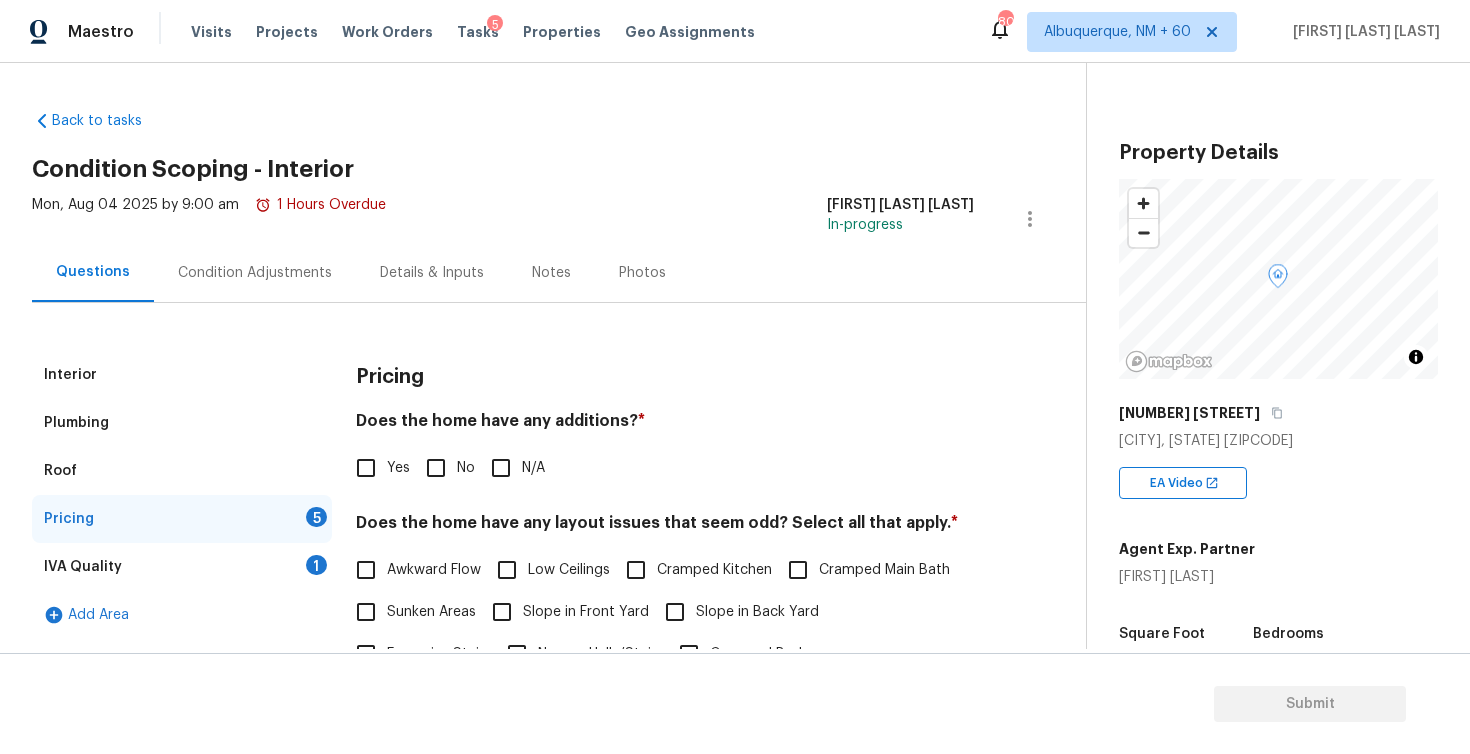 scroll, scrollTop: 120, scrollLeft: 0, axis: vertical 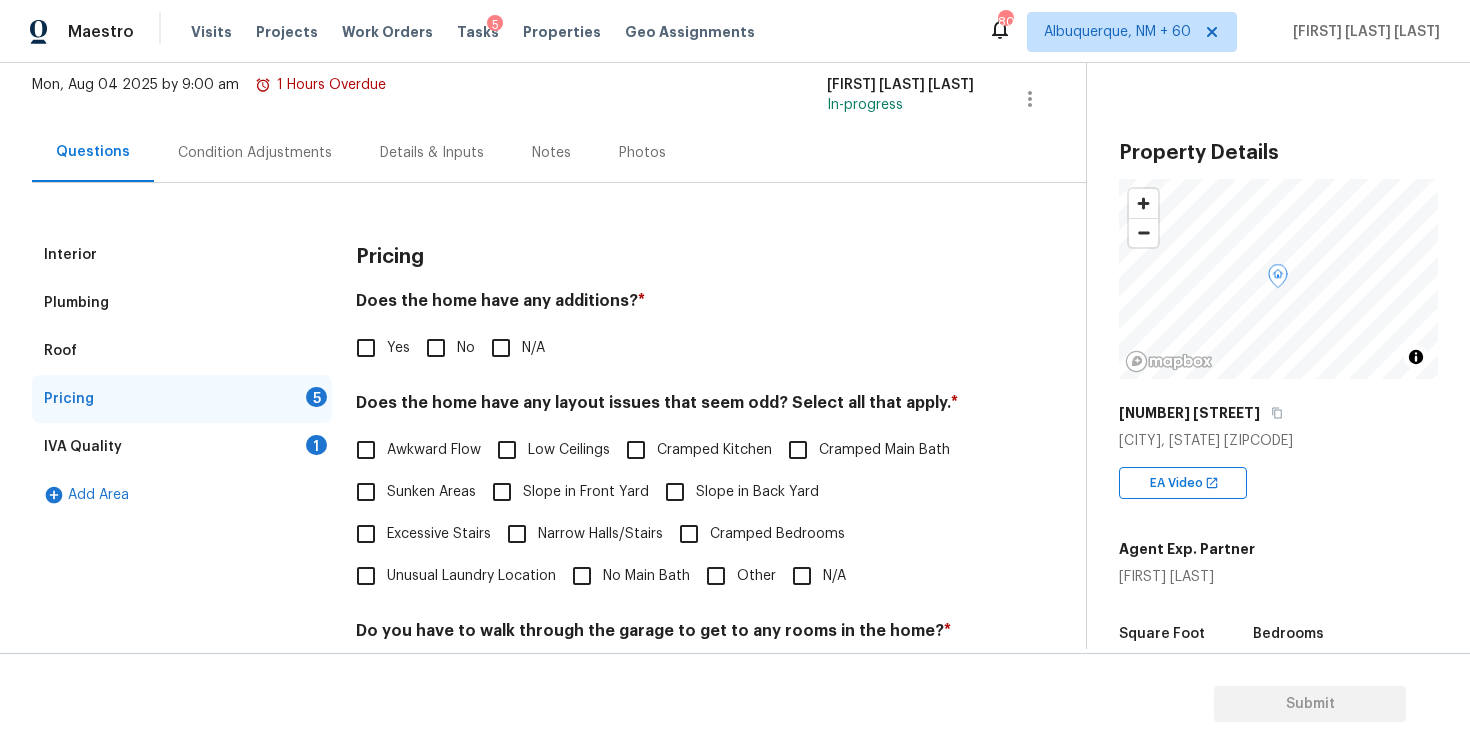 click on "No" at bounding box center (436, 348) 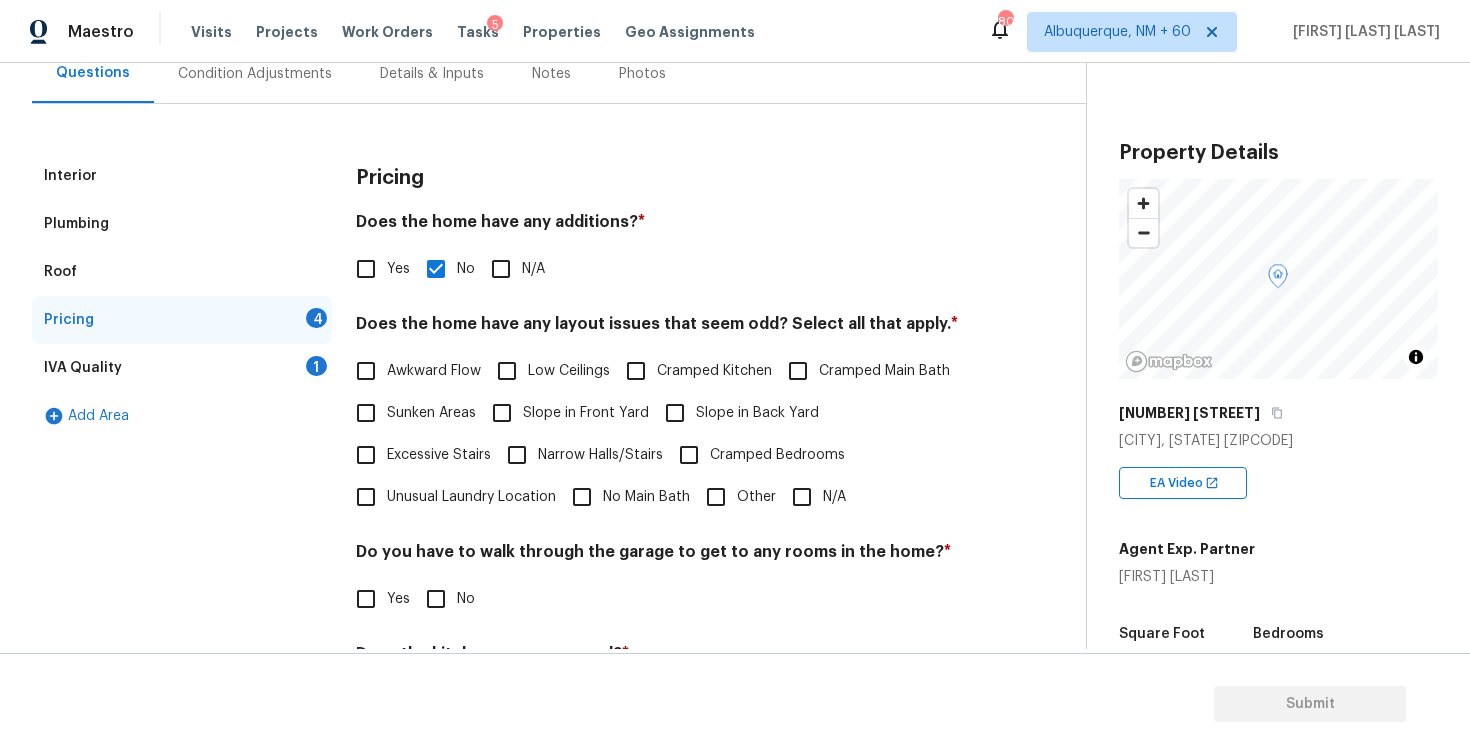 scroll, scrollTop: 318, scrollLeft: 0, axis: vertical 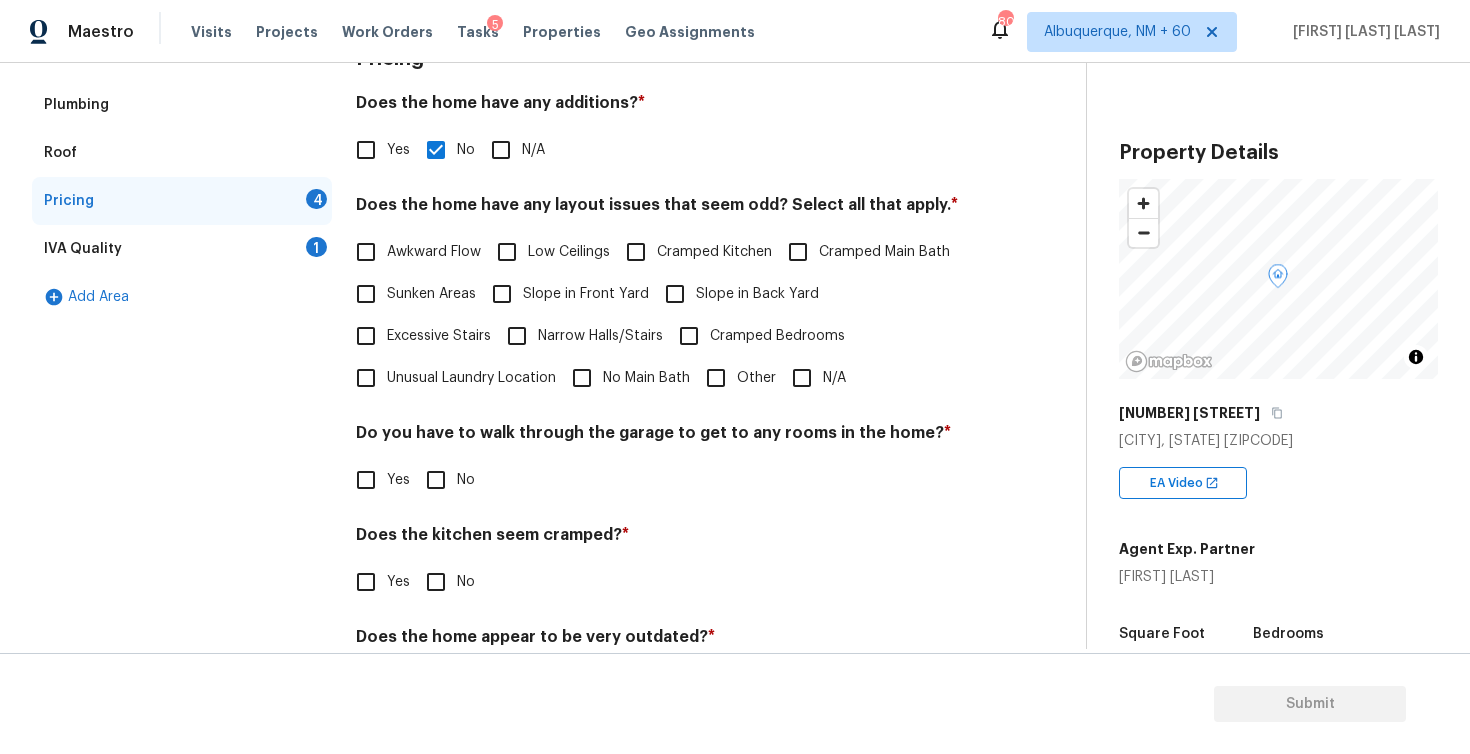 click on "N/A" at bounding box center [802, 378] 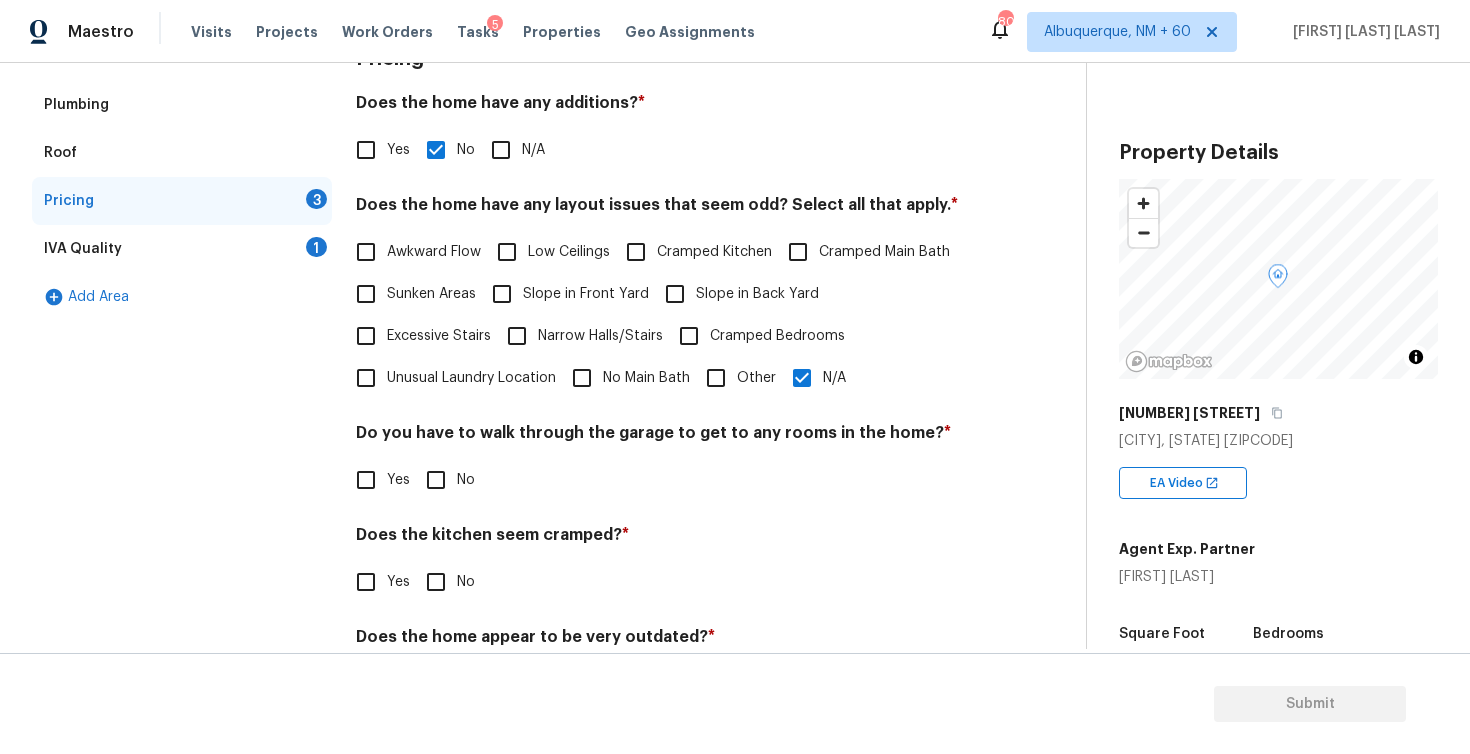 click on "No" at bounding box center [436, 480] 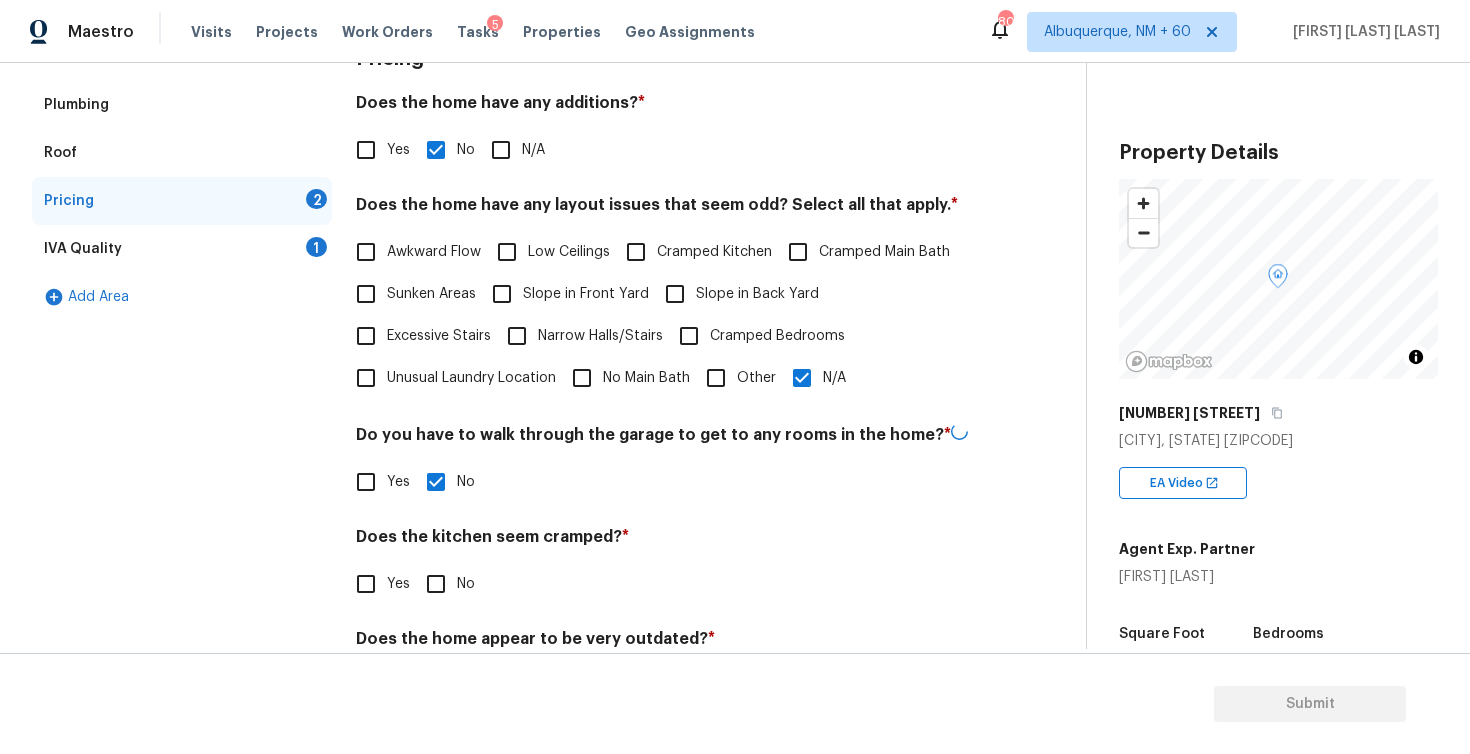 click on "Pricing Does the home have any additions?  * Yes No N/A Does the home have any layout issues that seem odd? Select all that apply.  * Awkward Flow Low Ceilings Cramped Kitchen Cramped Main Bath Sunken Areas Slope in Front Yard Slope in Back Yard Excessive Stairs Narrow Halls/Stairs Cramped Bedrooms Unusual Laundry Location No Main Bath Other N/A Do you have to walk through the garage to get to any rooms in the home?  * Yes No Does the kitchen seem cramped?  * Yes No Does the home appear to be very outdated?  * Yes No" at bounding box center (665, 382) 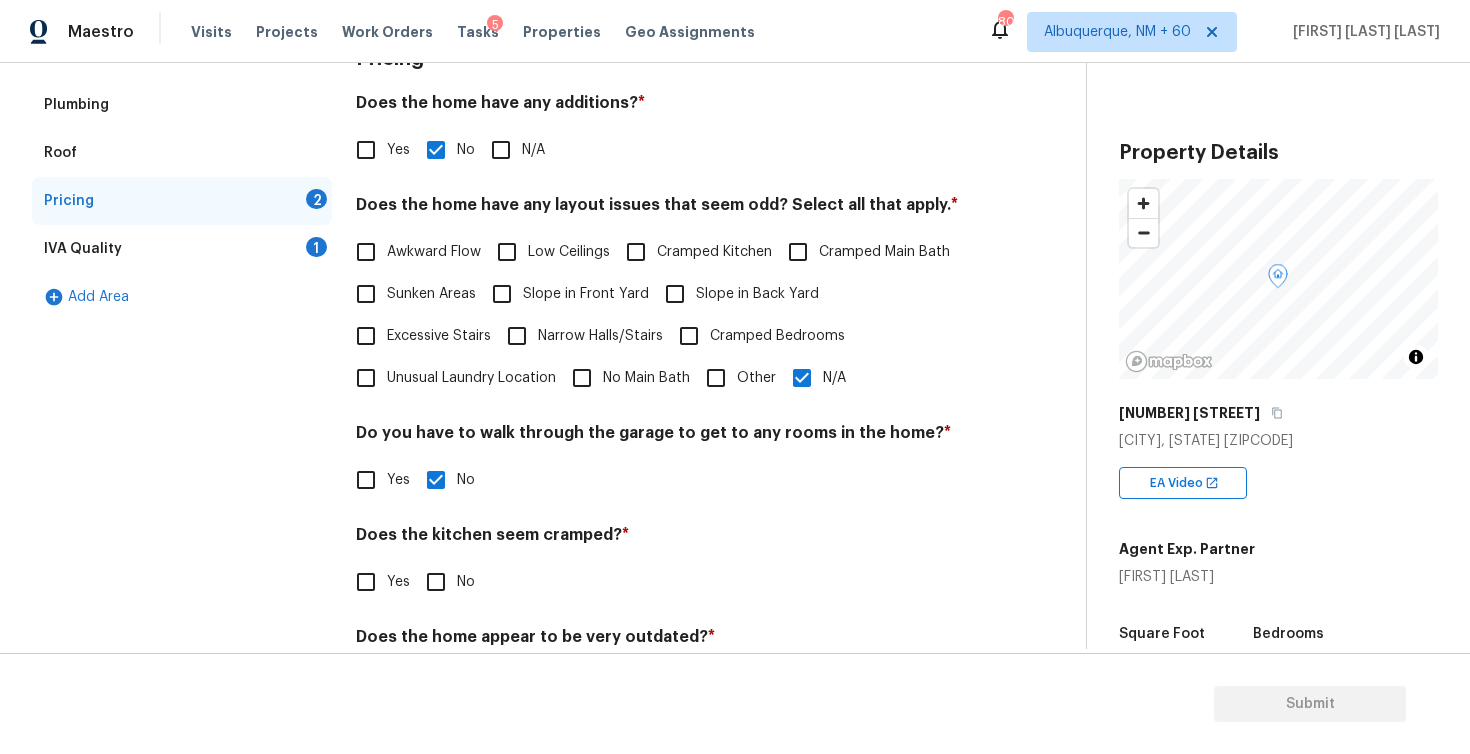 click on "No" at bounding box center (436, 582) 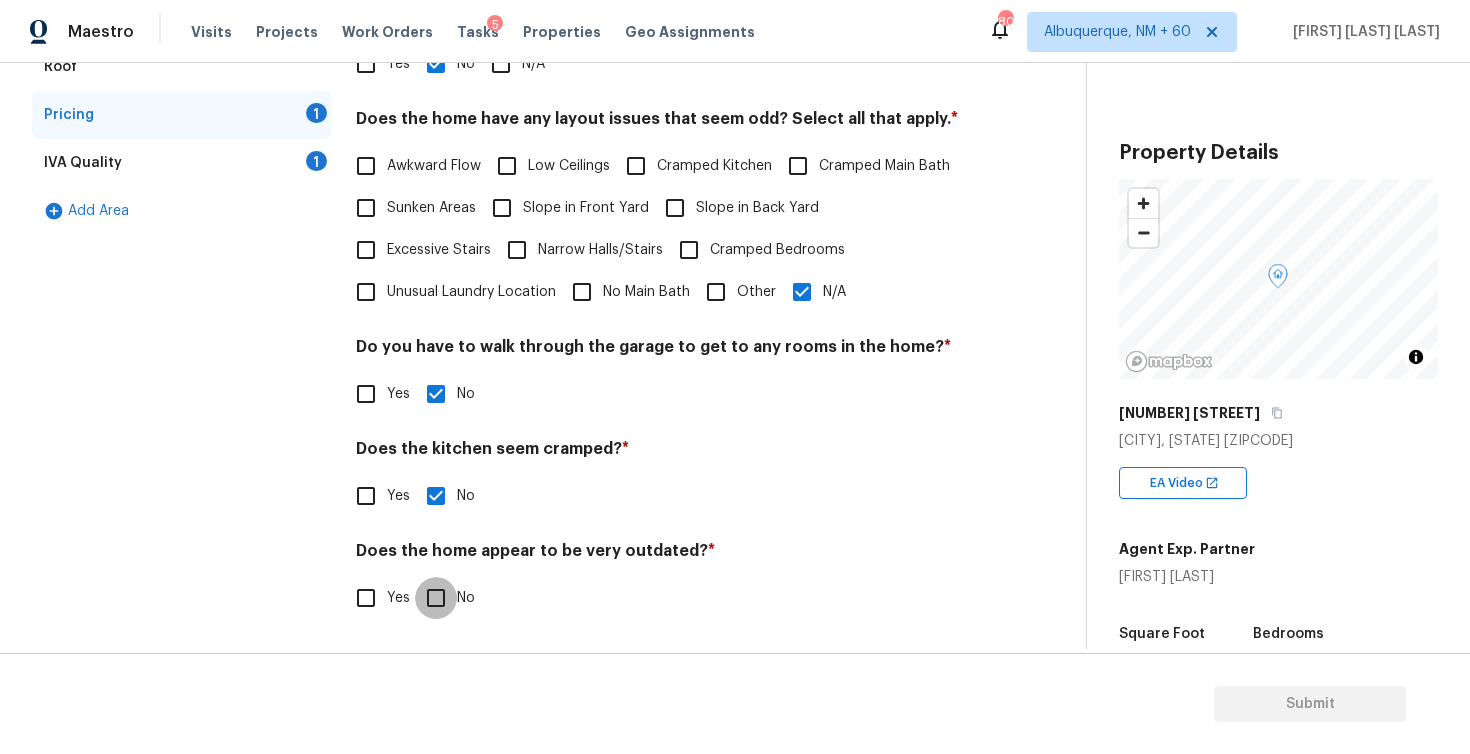 click on "No" at bounding box center (436, 598) 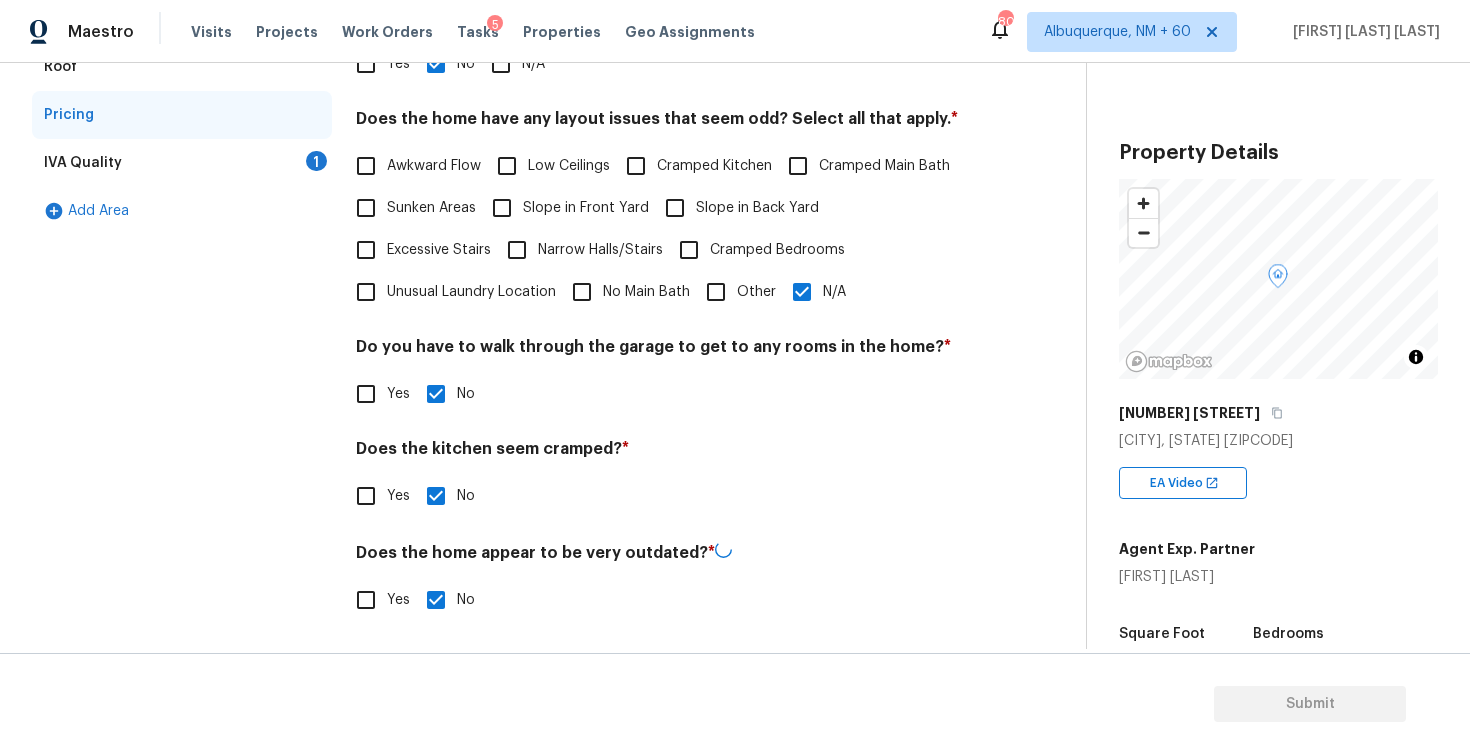 scroll, scrollTop: 267, scrollLeft: 0, axis: vertical 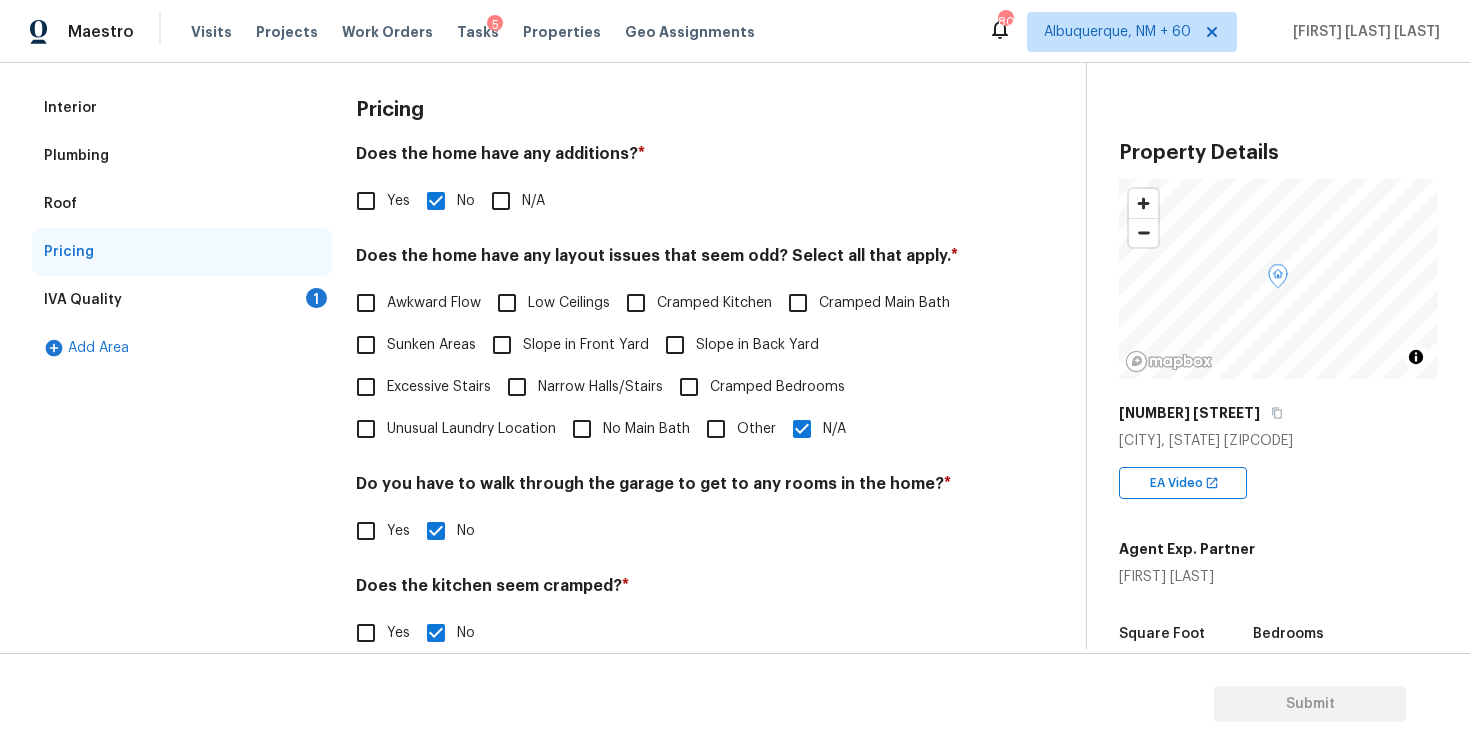 click on "IVA Quality 1" at bounding box center [182, 300] 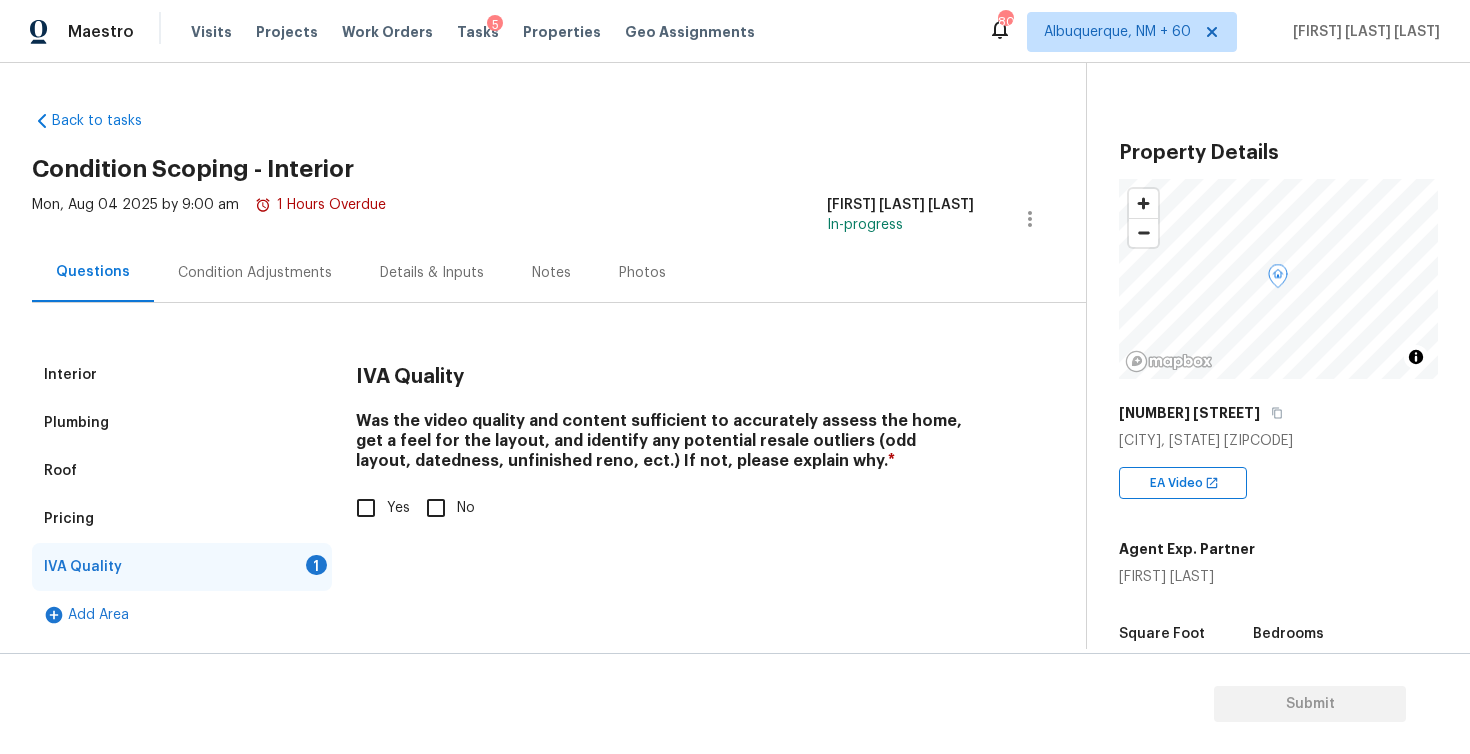 click on "Yes" at bounding box center [366, 508] 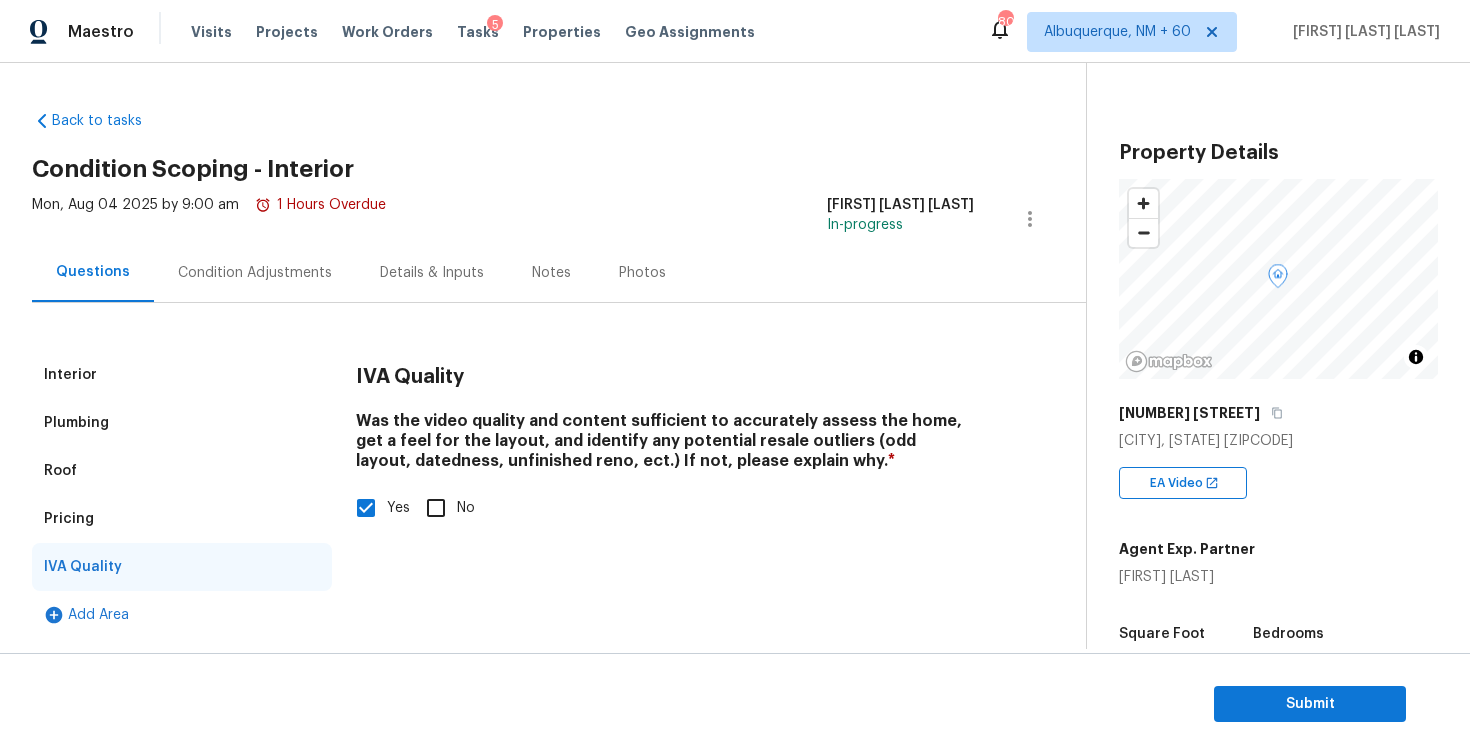 click on "Interior" at bounding box center [182, 375] 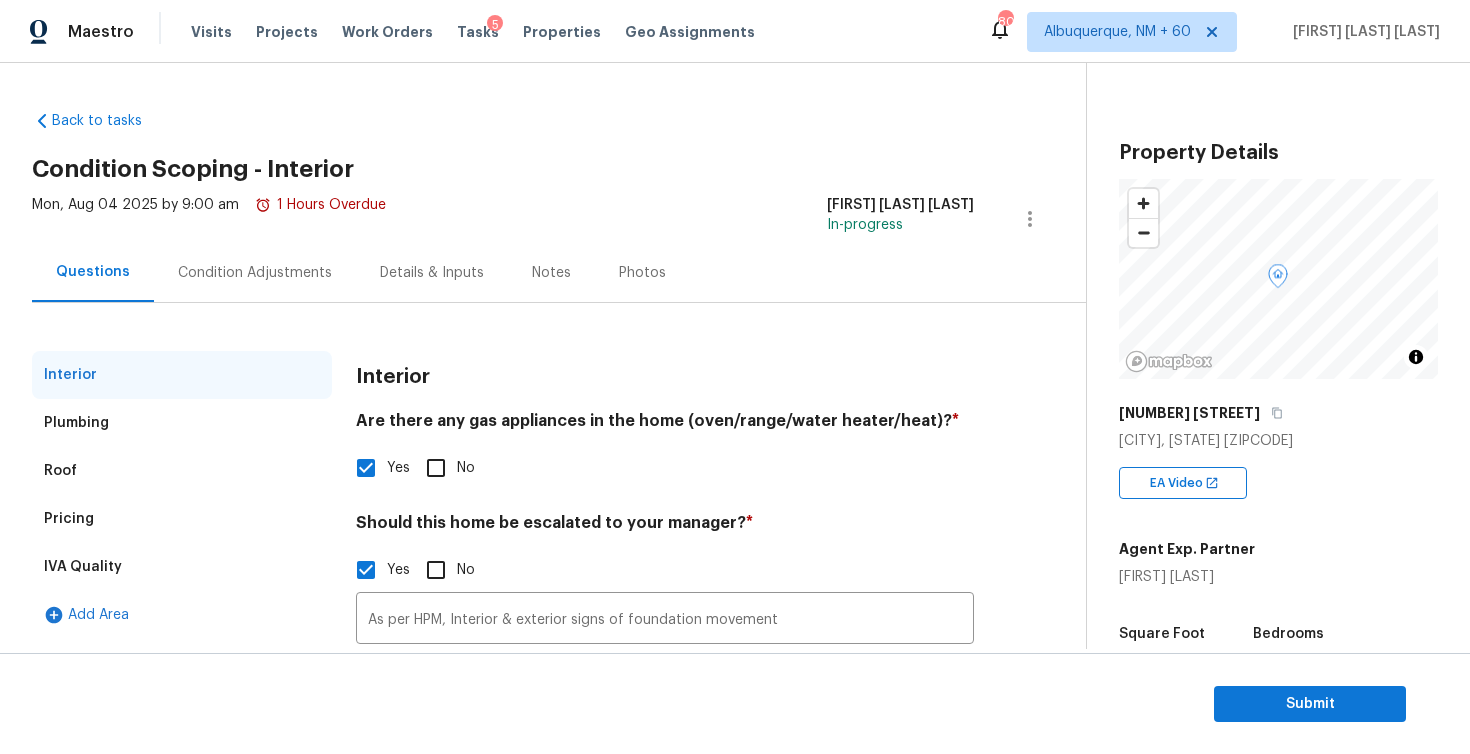 scroll, scrollTop: 161, scrollLeft: 0, axis: vertical 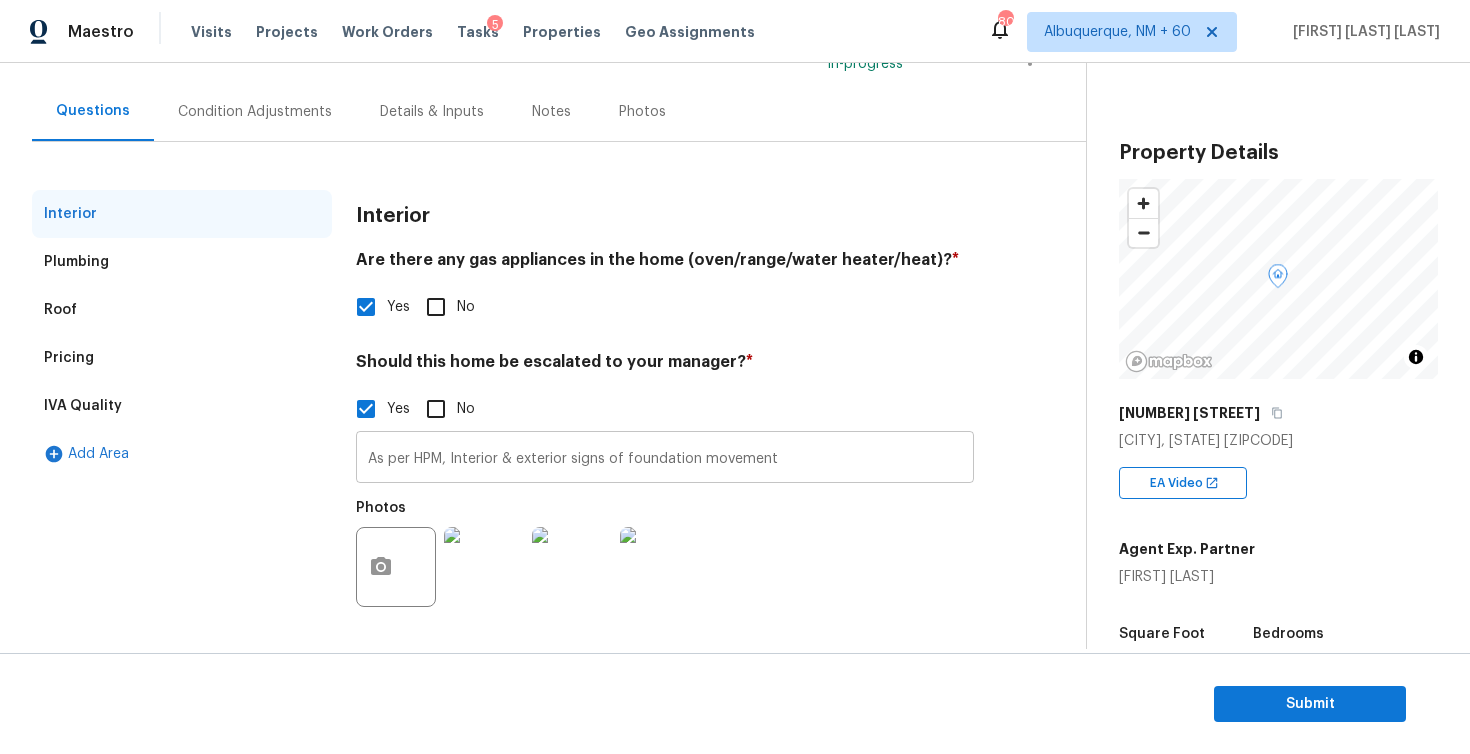 click on "As per HPM, Interior & exterior signs of foundation movement" at bounding box center (665, 459) 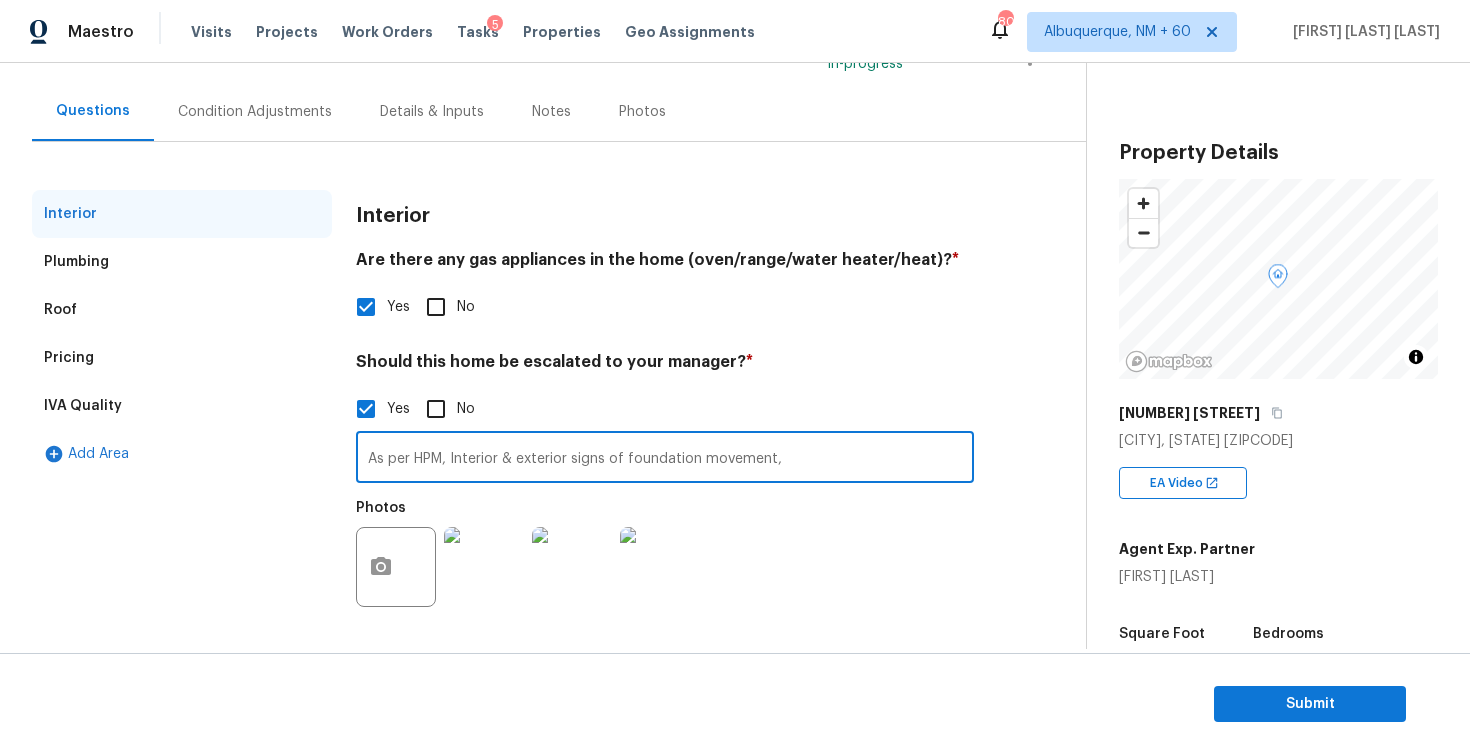 paste on "No HVAC system & in window units either." 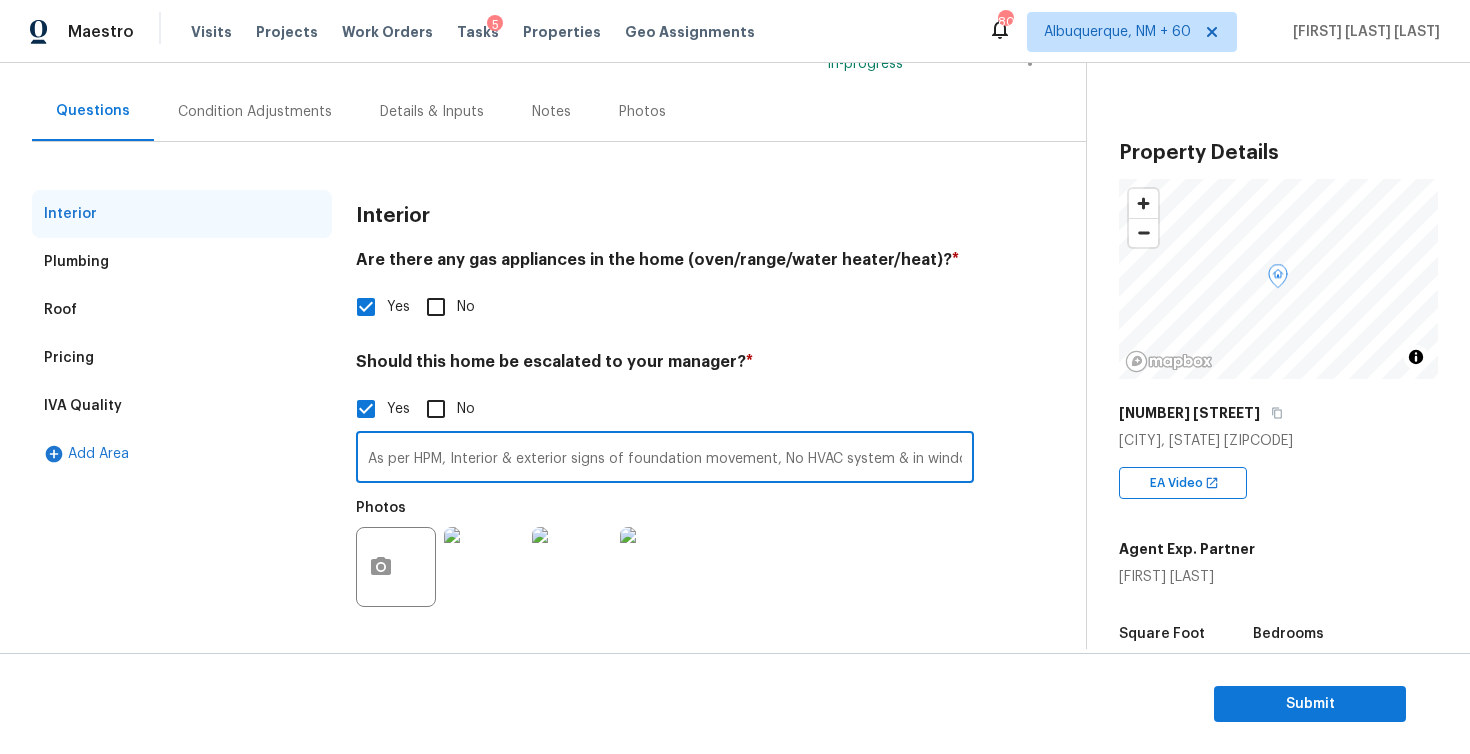 scroll, scrollTop: 0, scrollLeft: 90, axis: horizontal 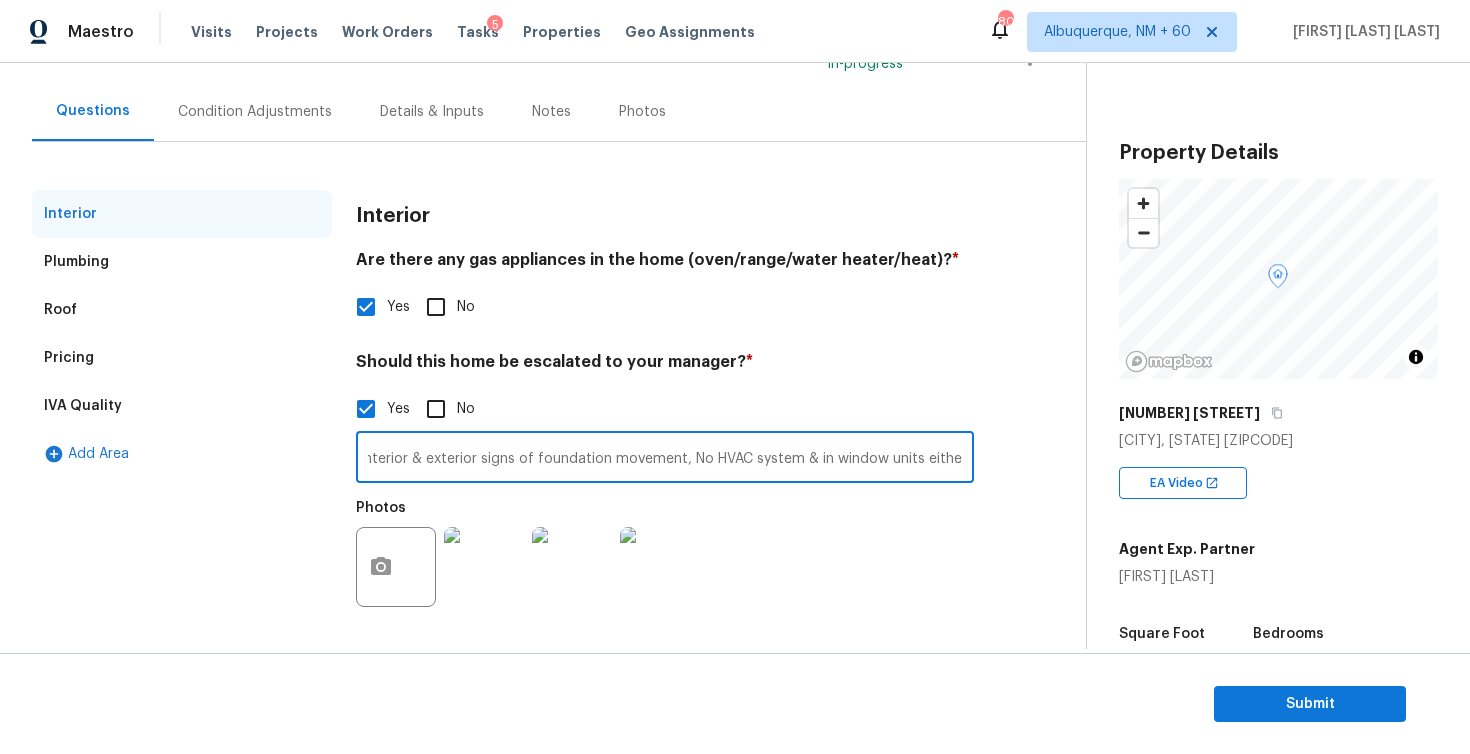 type on "As per HPM, Interior & exterior signs of foundation movement, No HVAC system & in window units either." 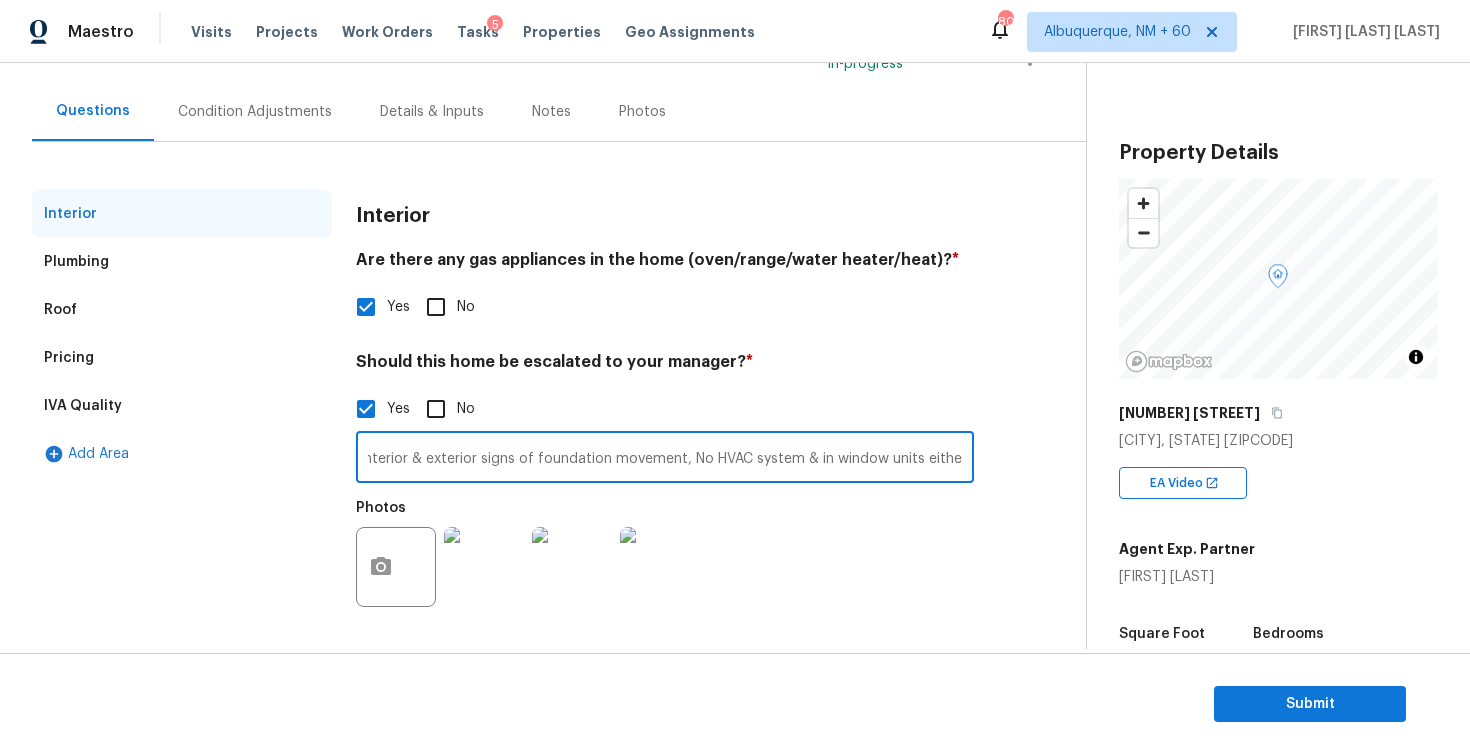 scroll, scrollTop: 0, scrollLeft: 0, axis: both 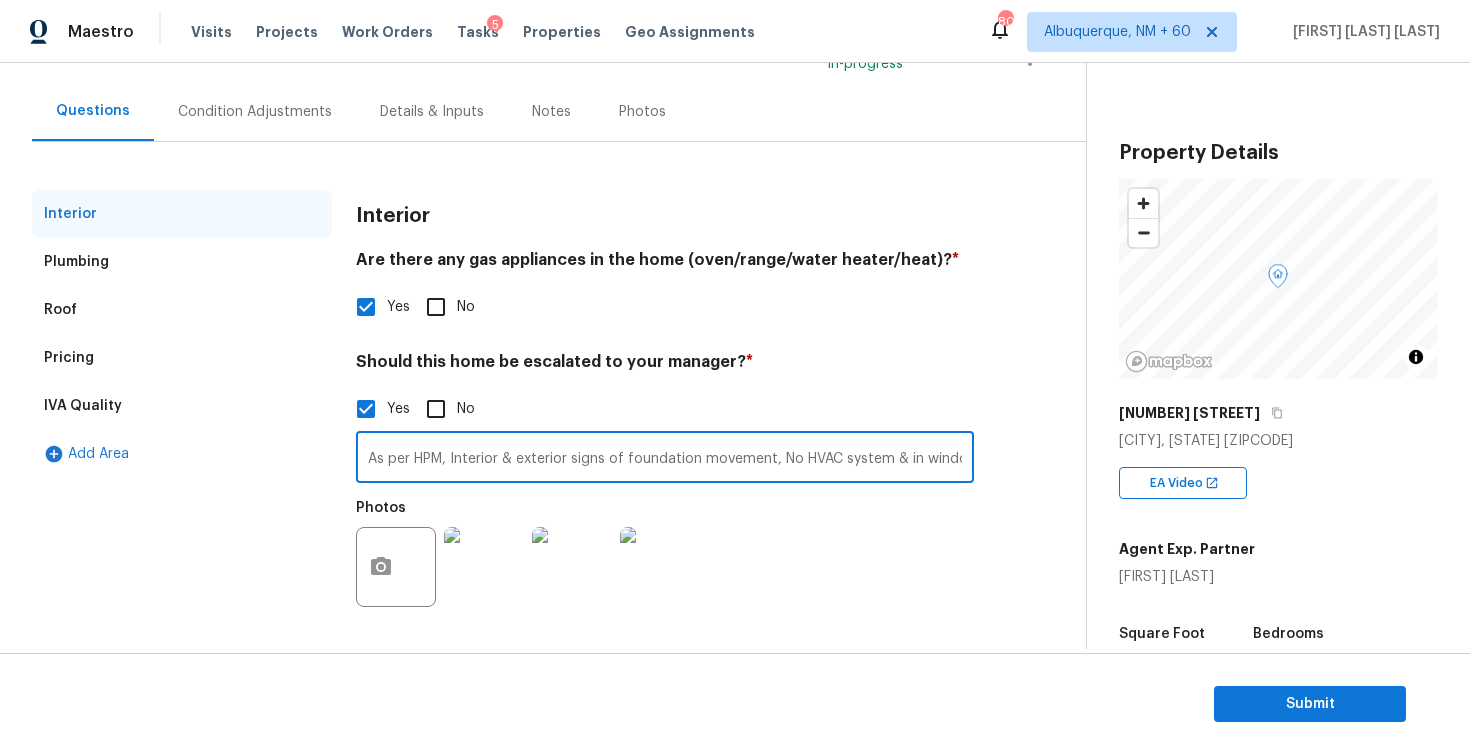 click on "IVA Quality" at bounding box center (182, 406) 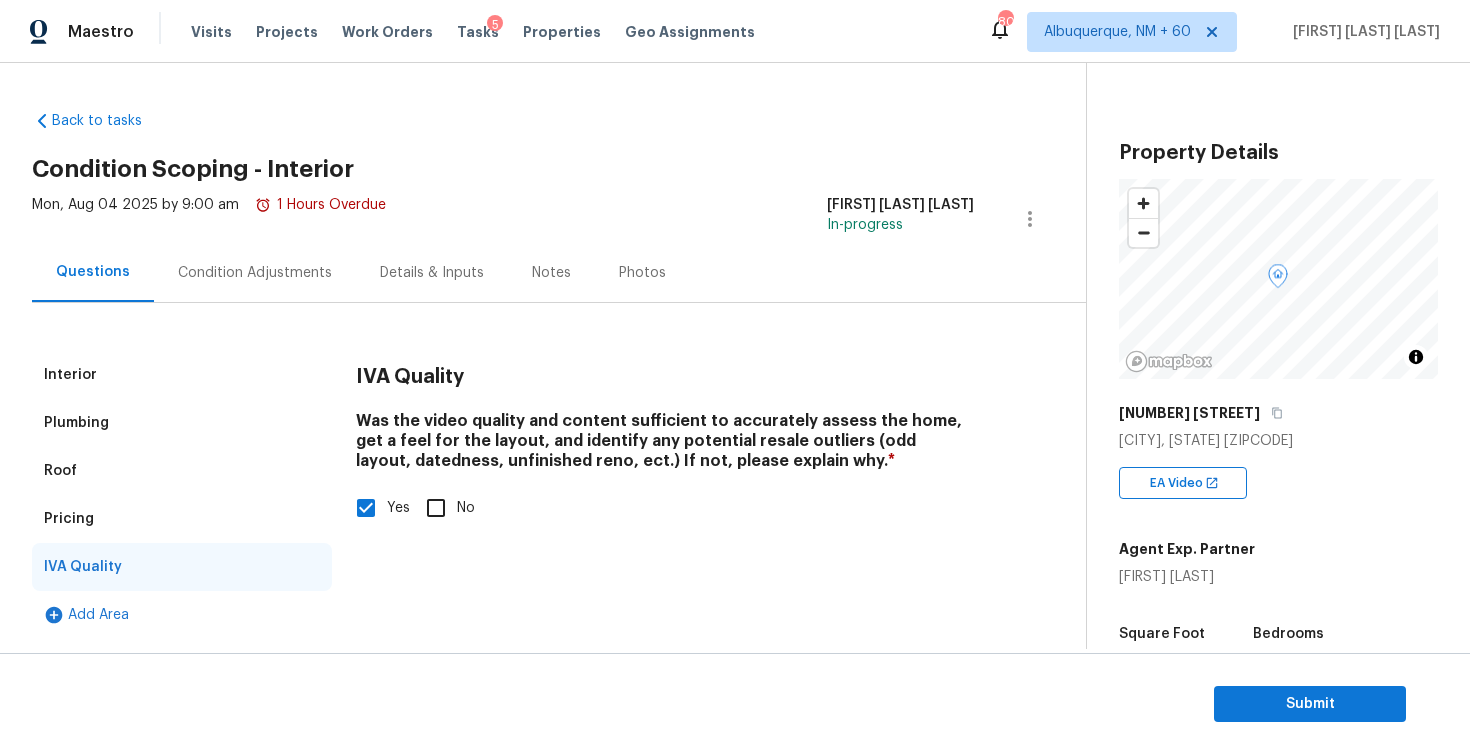 click on "Condition Adjustments" at bounding box center [255, 273] 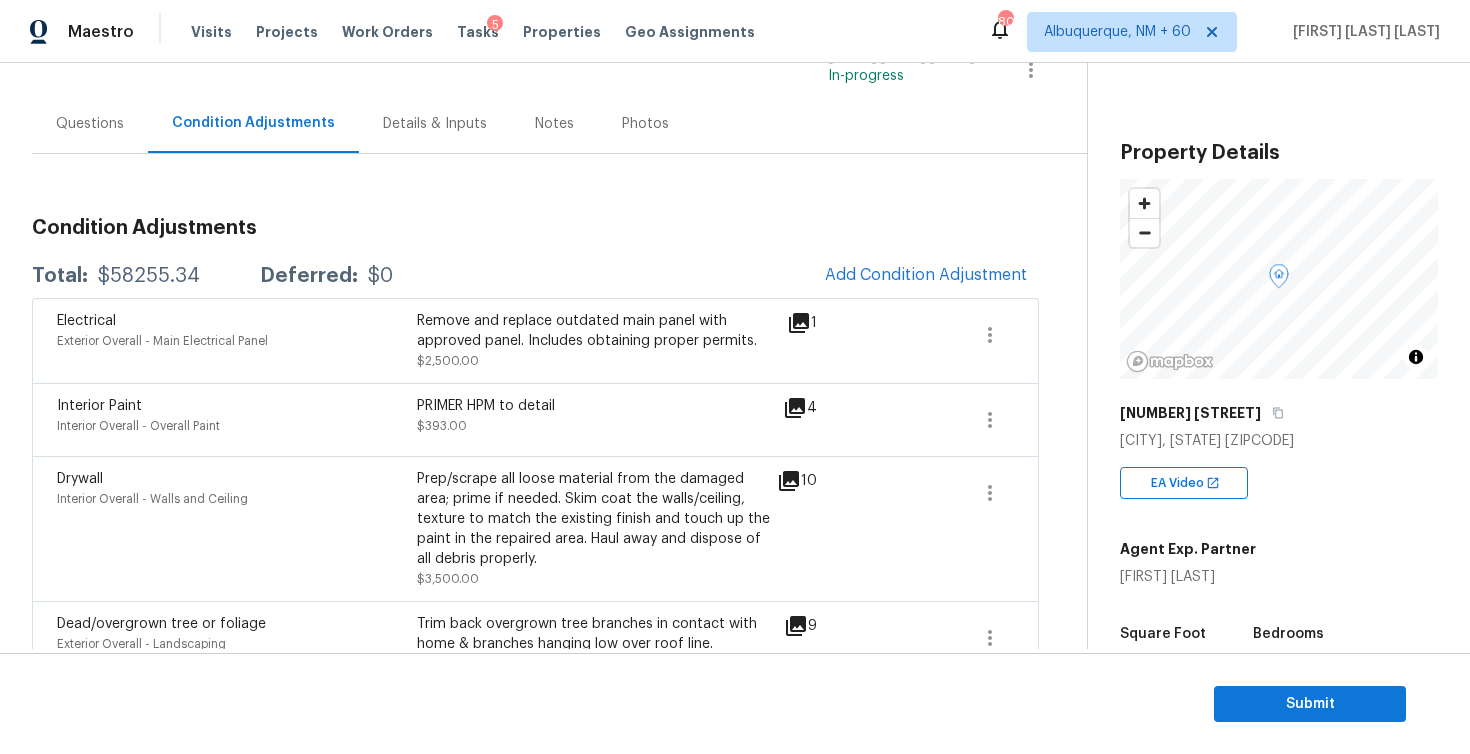 scroll, scrollTop: 0, scrollLeft: 0, axis: both 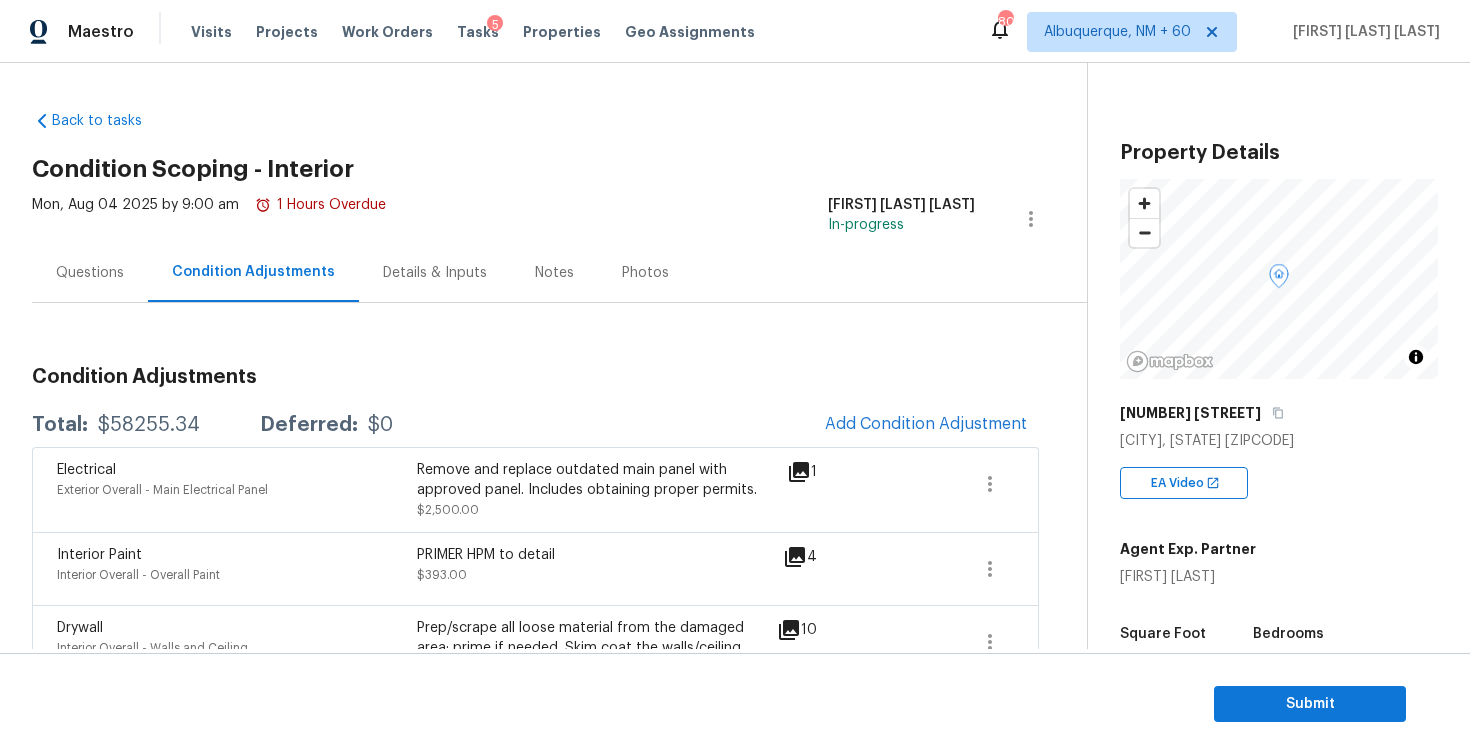 click on "Condition Adjustments" at bounding box center [535, 377] 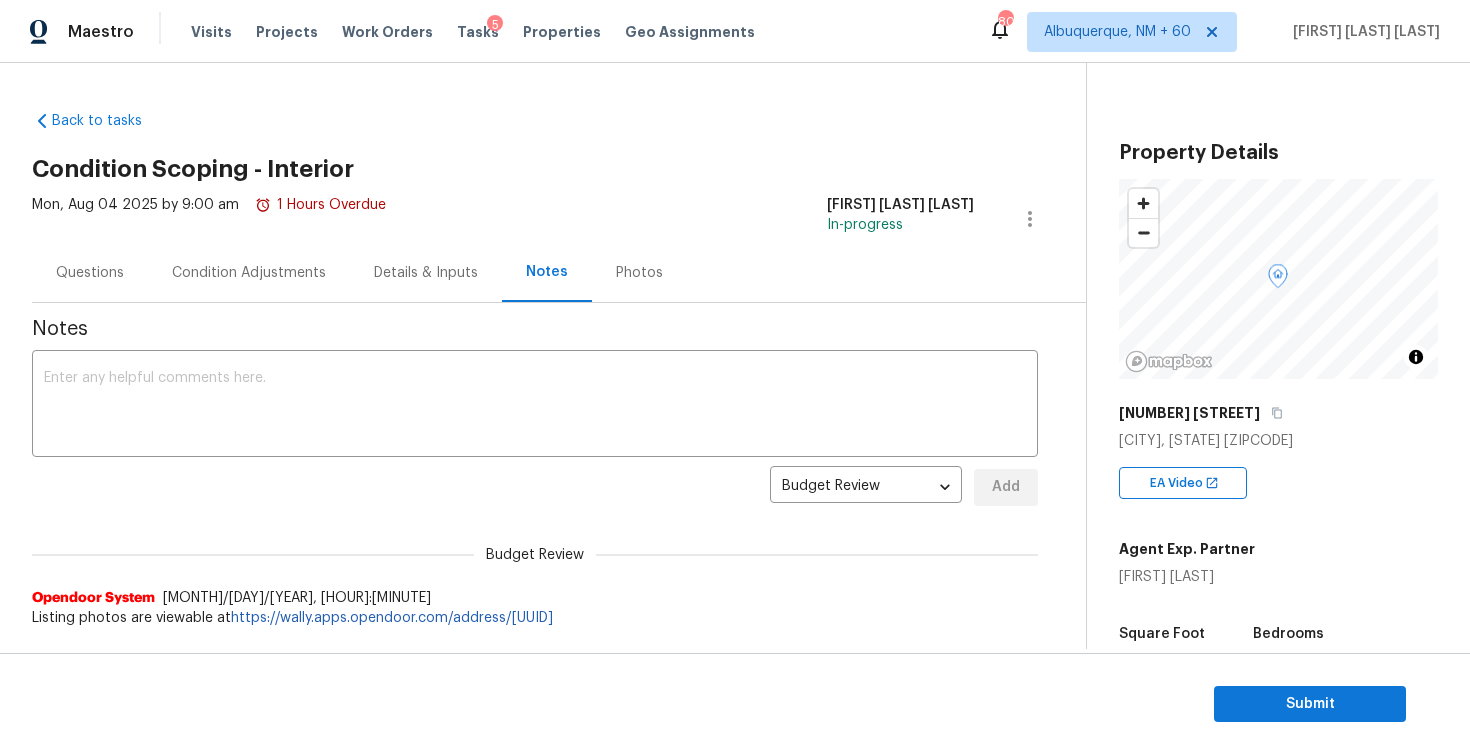 click on "Condition Adjustments" at bounding box center (249, 273) 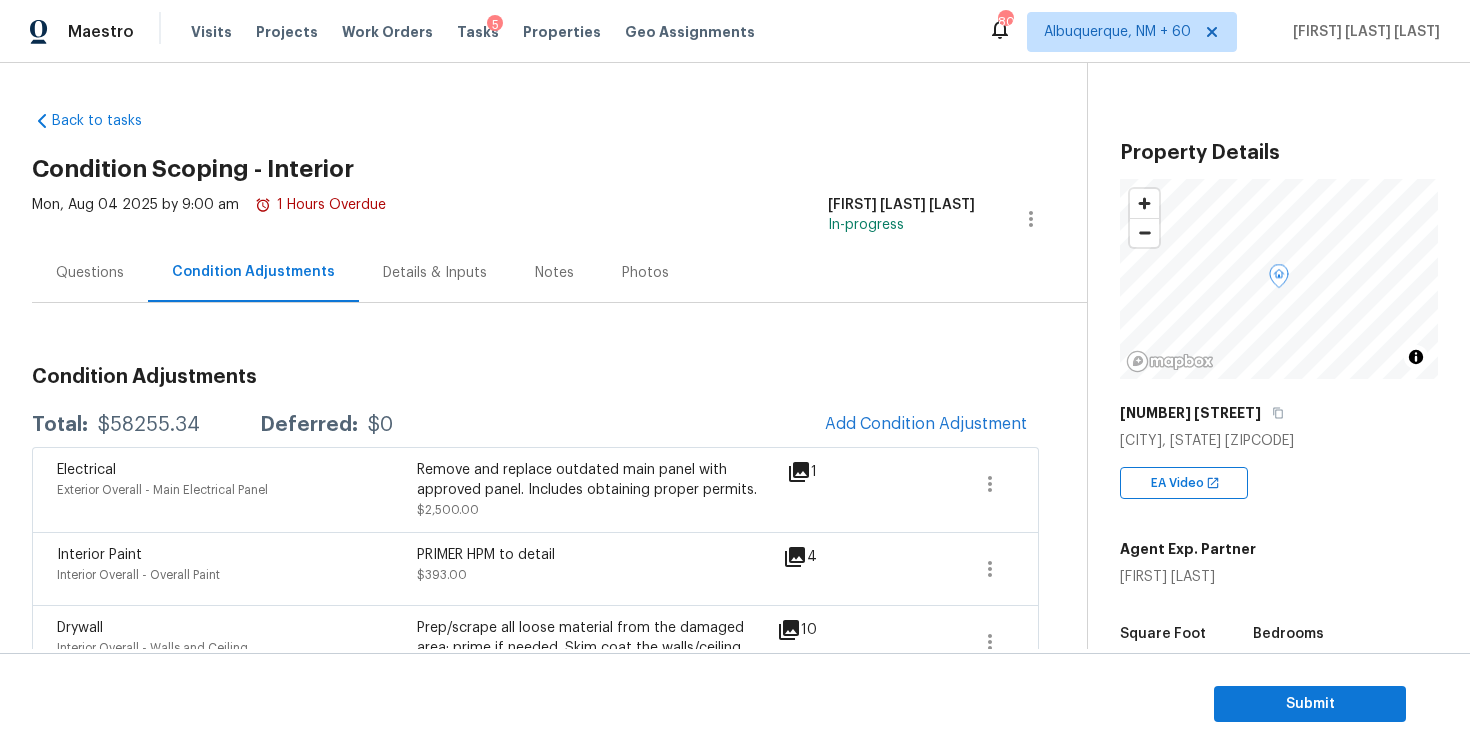 click on "Mon, Aug 04 2025 by 9:00 am   1 Hours Overdue Mohamed Azeem Mohsin A In-progress" at bounding box center [559, 219] 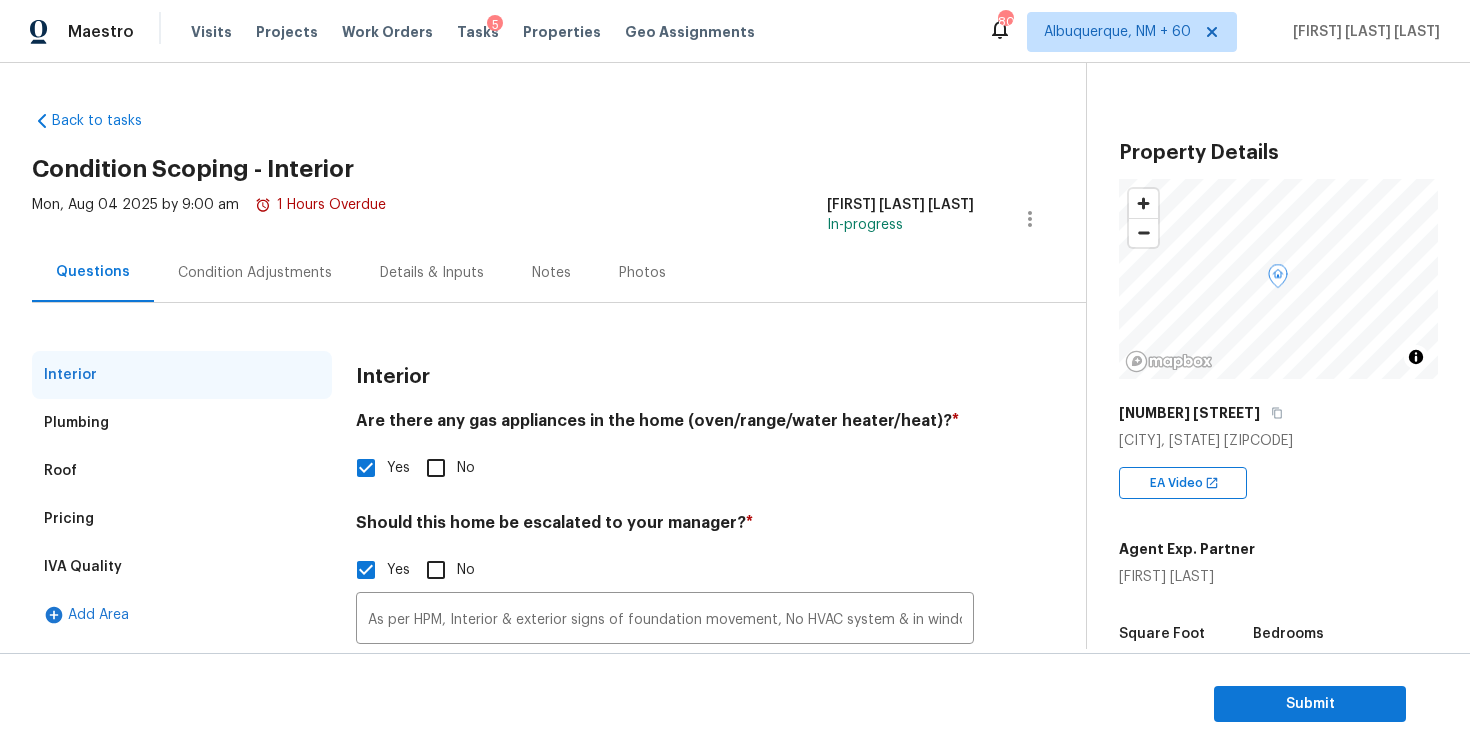 scroll, scrollTop: 161, scrollLeft: 0, axis: vertical 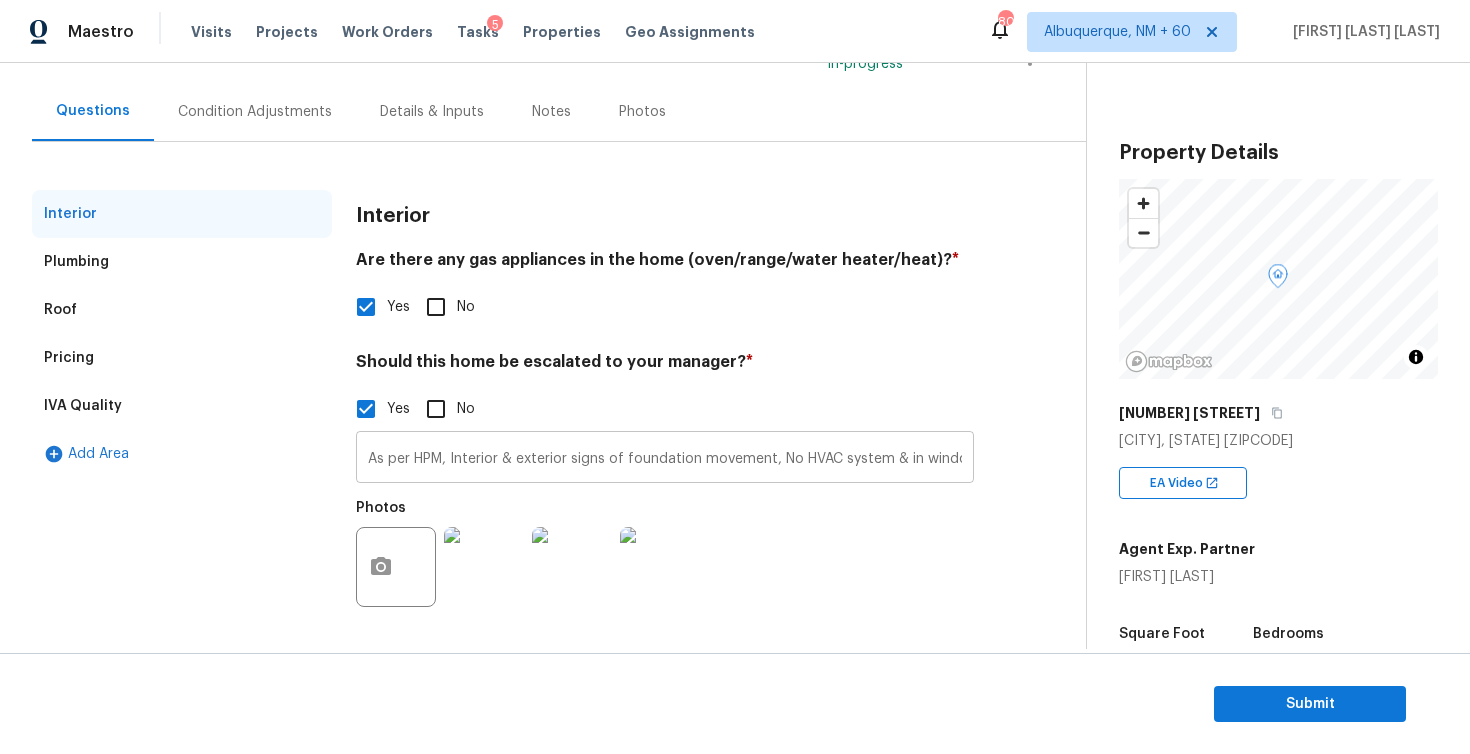 click on "As per HPM, Interior & exterior signs of foundation movement, No HVAC system & in window units either." at bounding box center [665, 459] 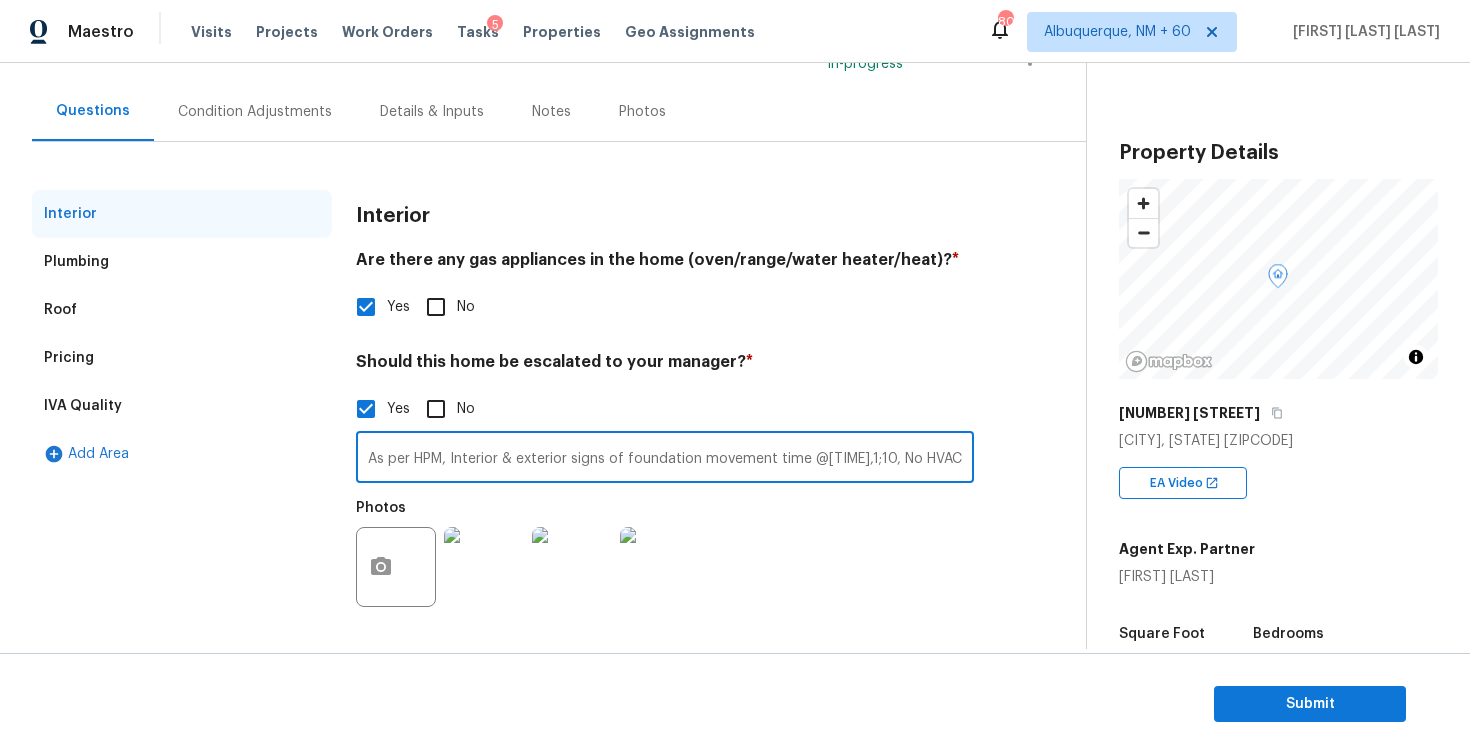 type on "As per HPM, Interior & exterior signs of foundation movement time @00:04,1;10, No HVAC system & in window units either." 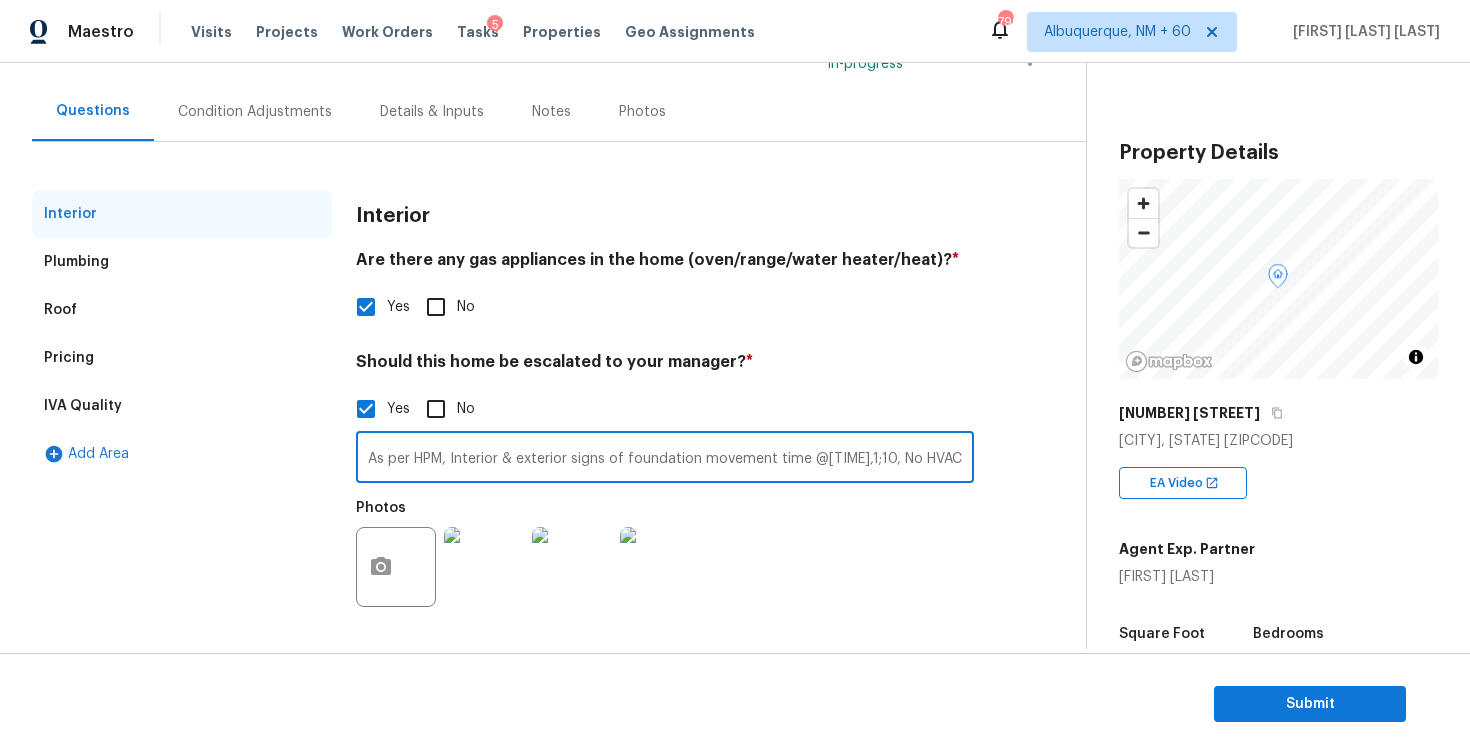 click on "Interior Plumbing Roof Pricing IVA Quality Add Area Interior Are there any gas appliances in the home (oven/range/water heater/heat)?  * Yes No Should this home be escalated to your manager?  * Yes No As per HPM, Interior & exterior signs of foundation movement time @00:04,1;10, No HVAC system & in window units either. ​ Photos" at bounding box center (535, 392) 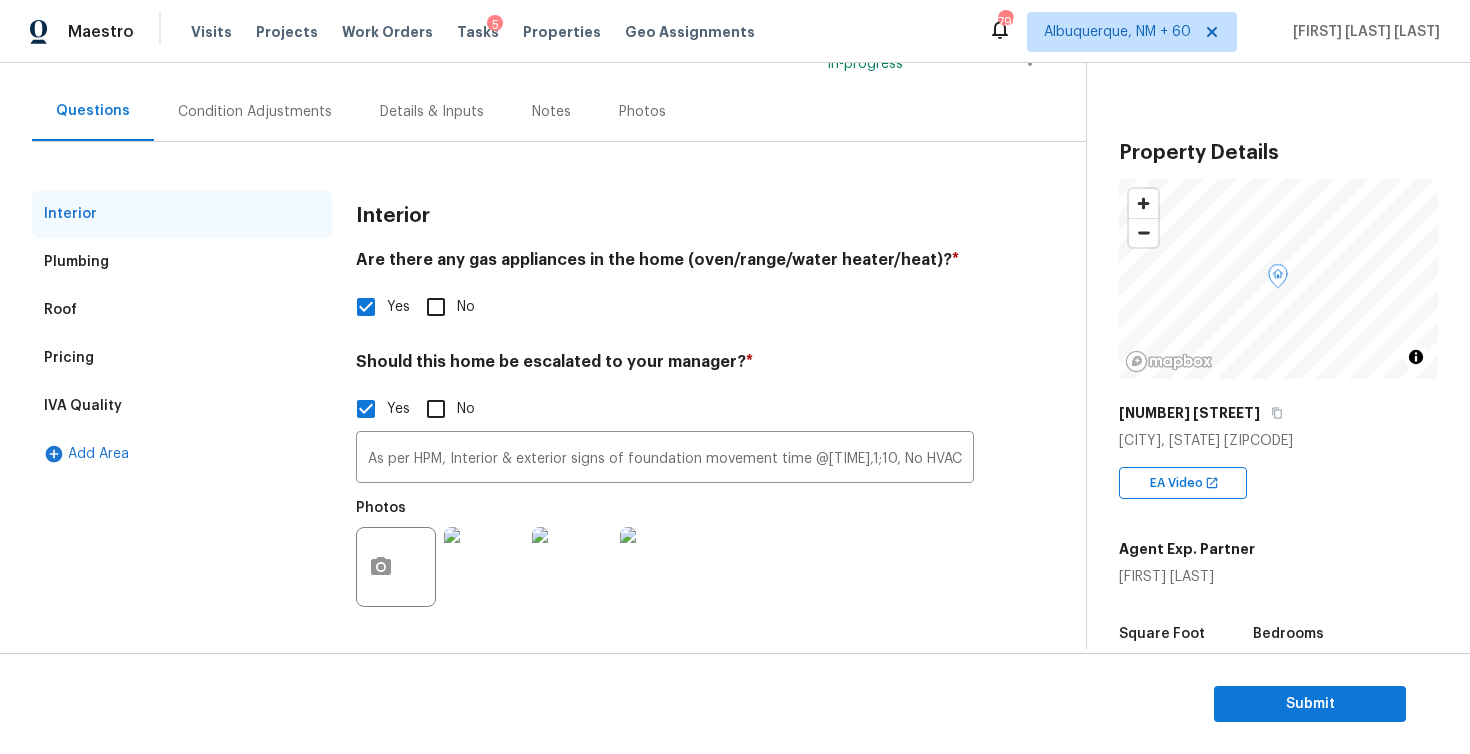 click on "Condition Adjustments" at bounding box center [255, 111] 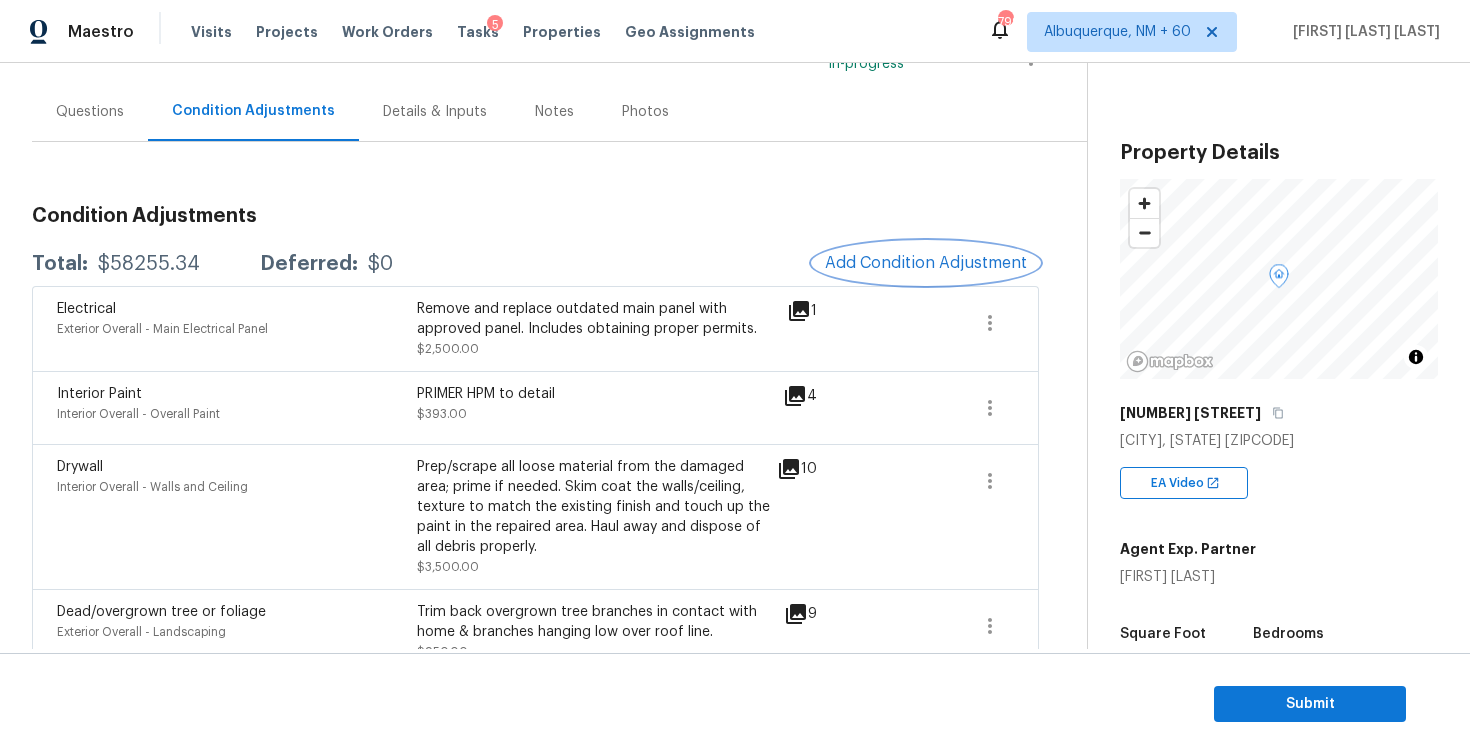 click on "Add Condition Adjustment" at bounding box center [926, 263] 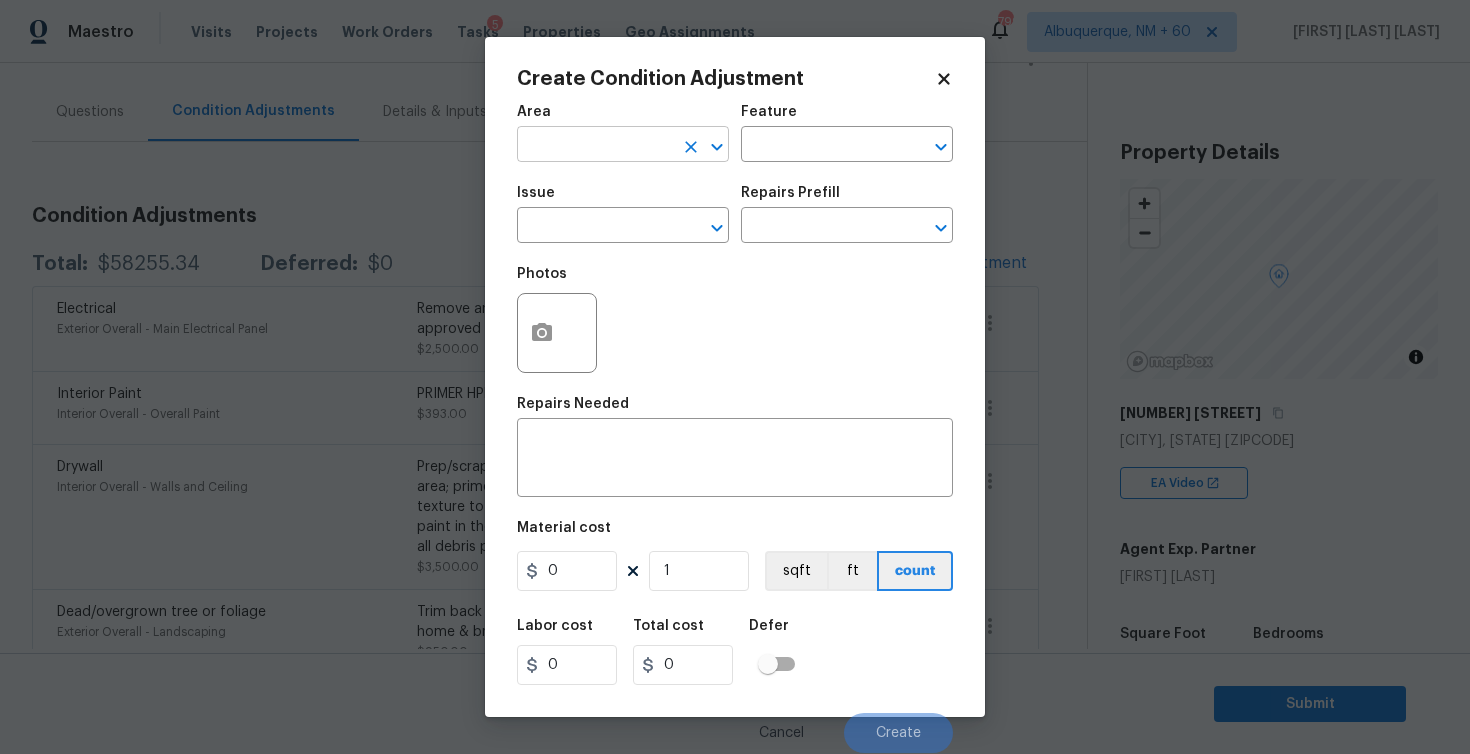click at bounding box center [595, 146] 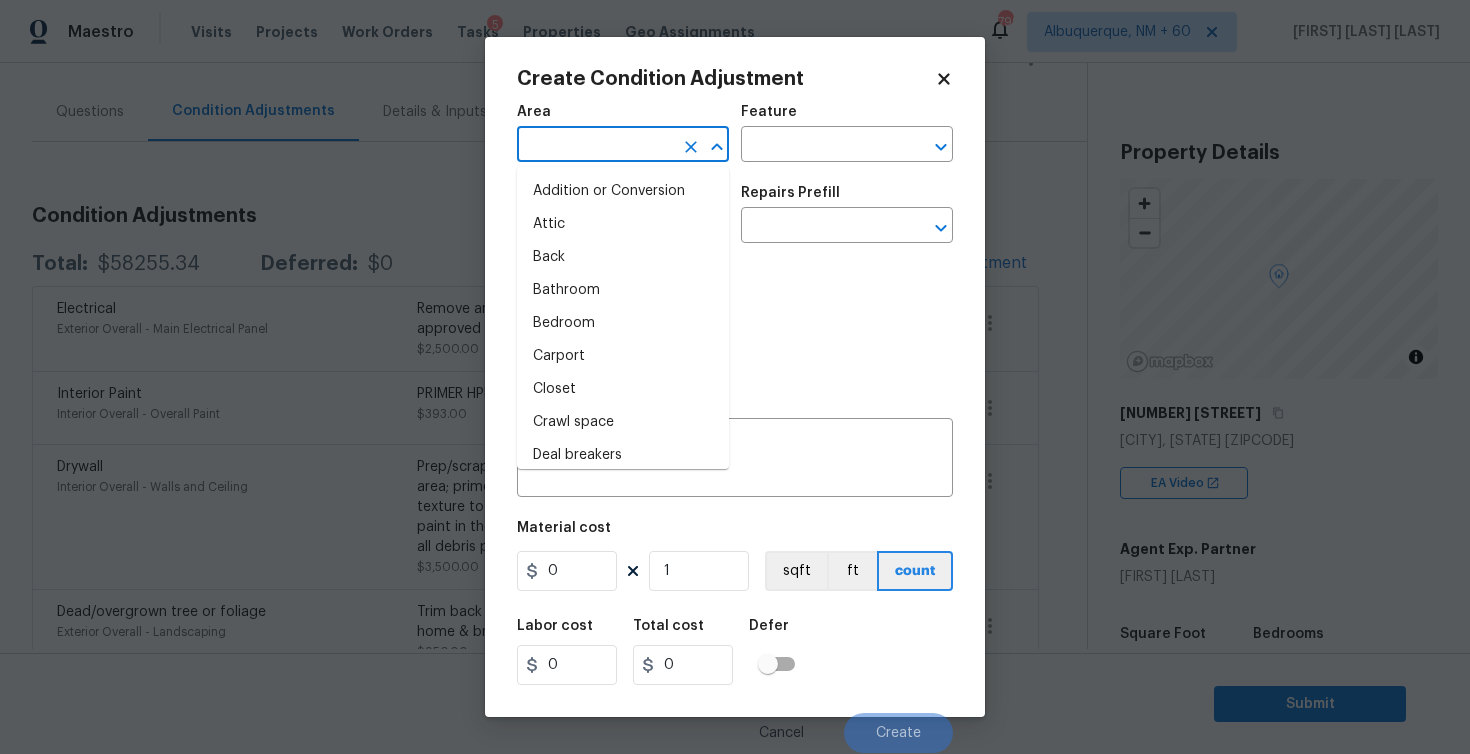 type on "o" 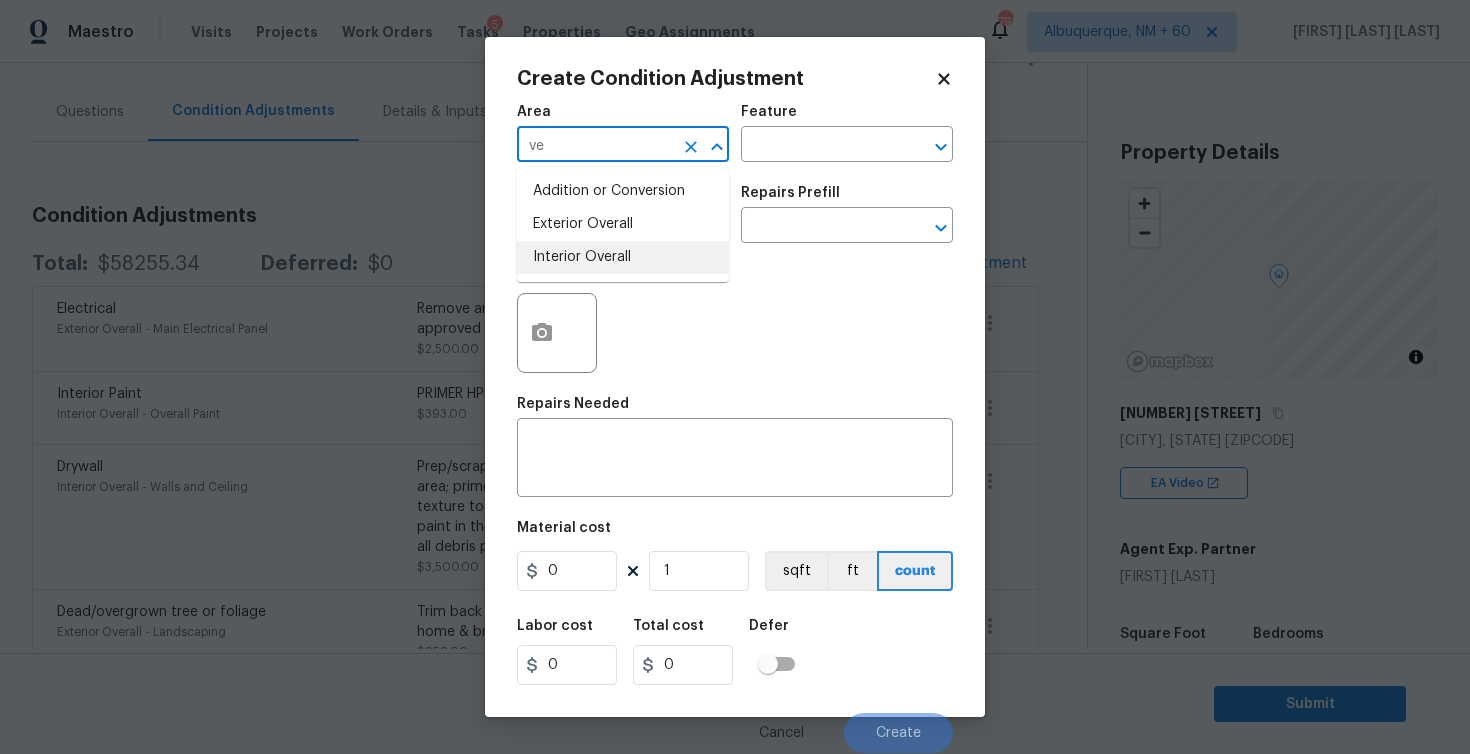 click on "Interior Overall" at bounding box center (623, 257) 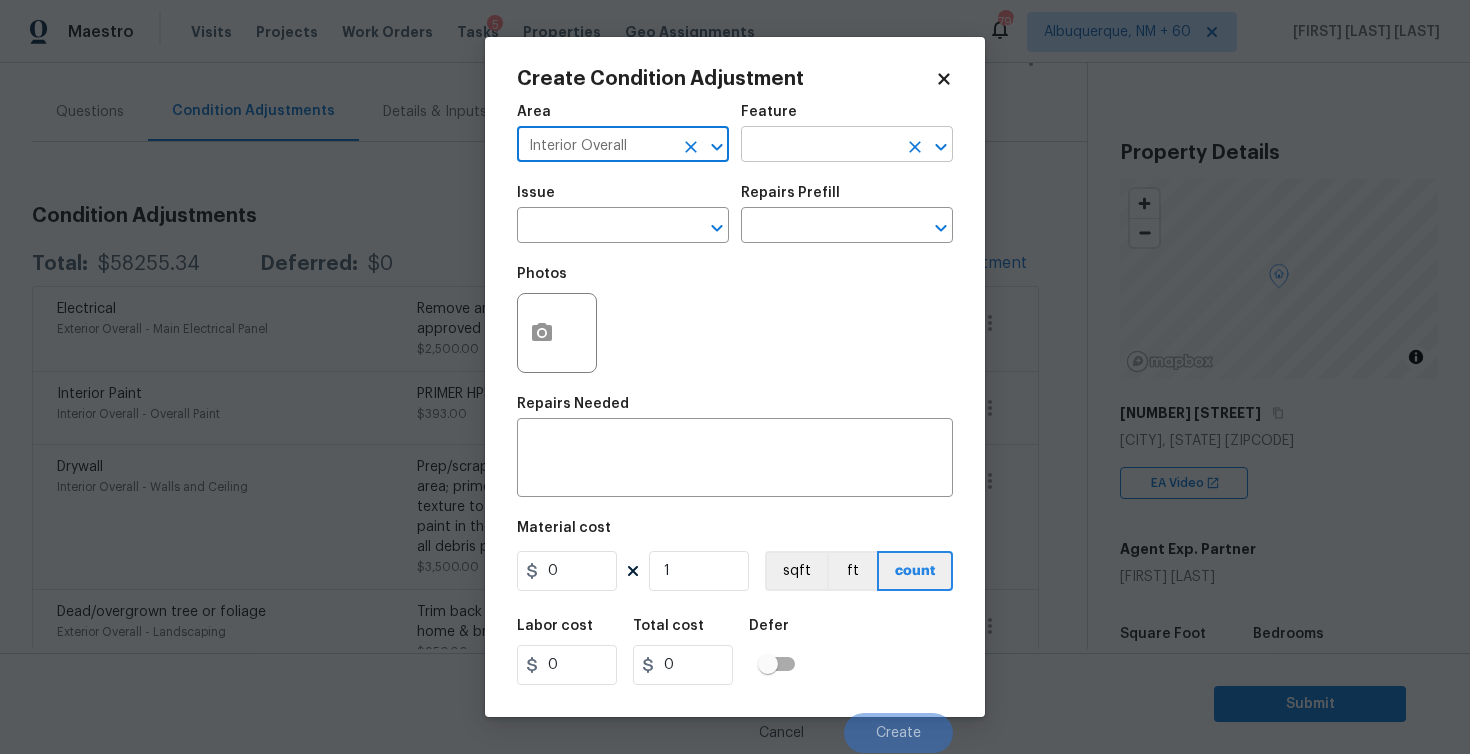 type on "Interior Overall" 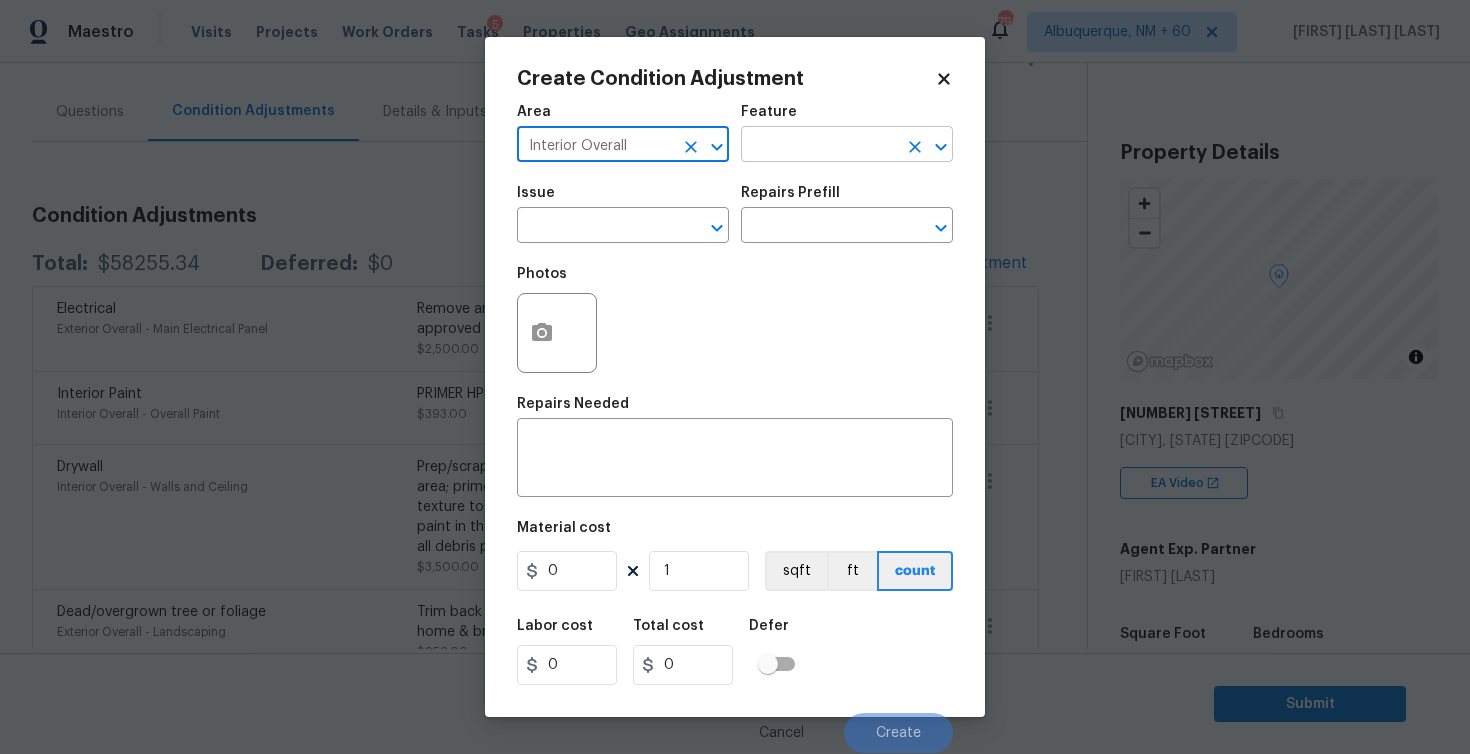 click at bounding box center [819, 146] 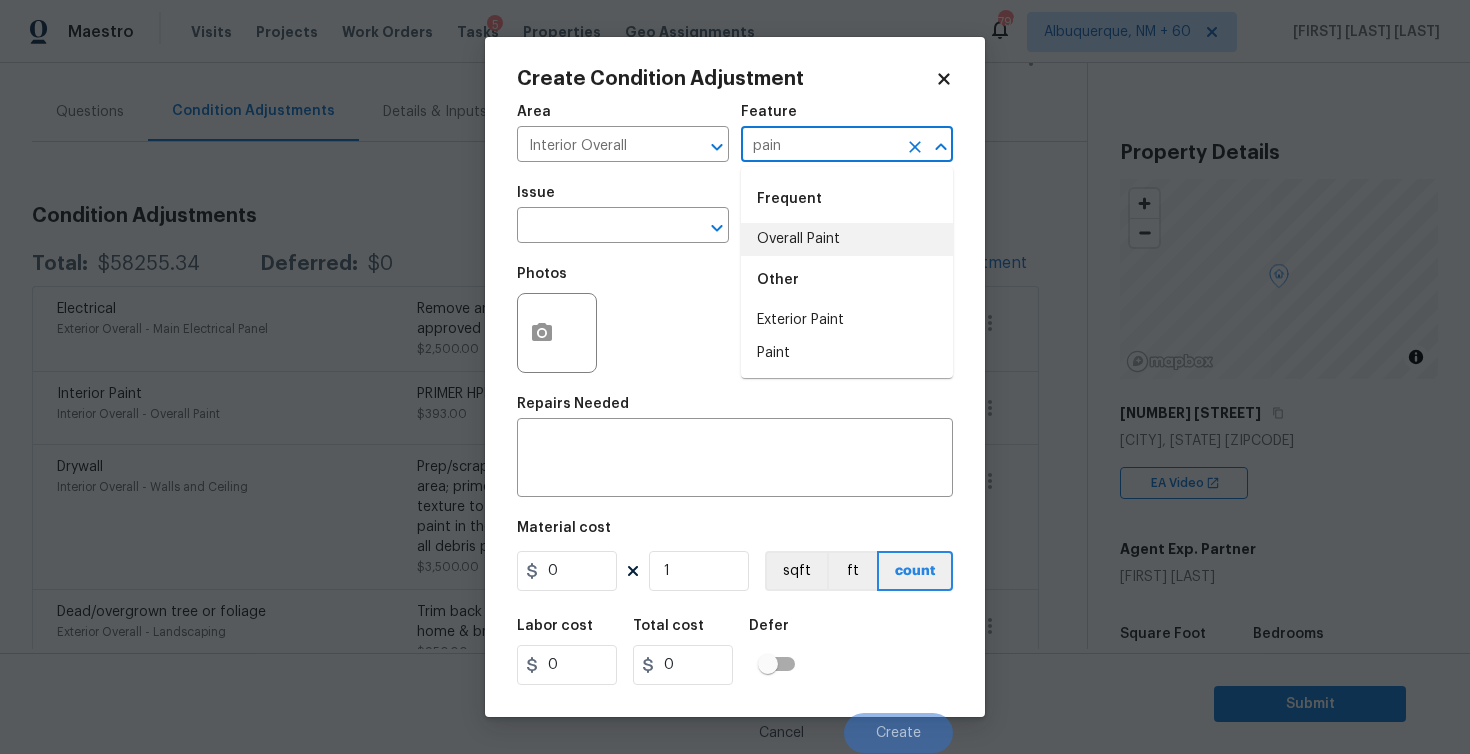 click on "Overall Paint" at bounding box center (847, 239) 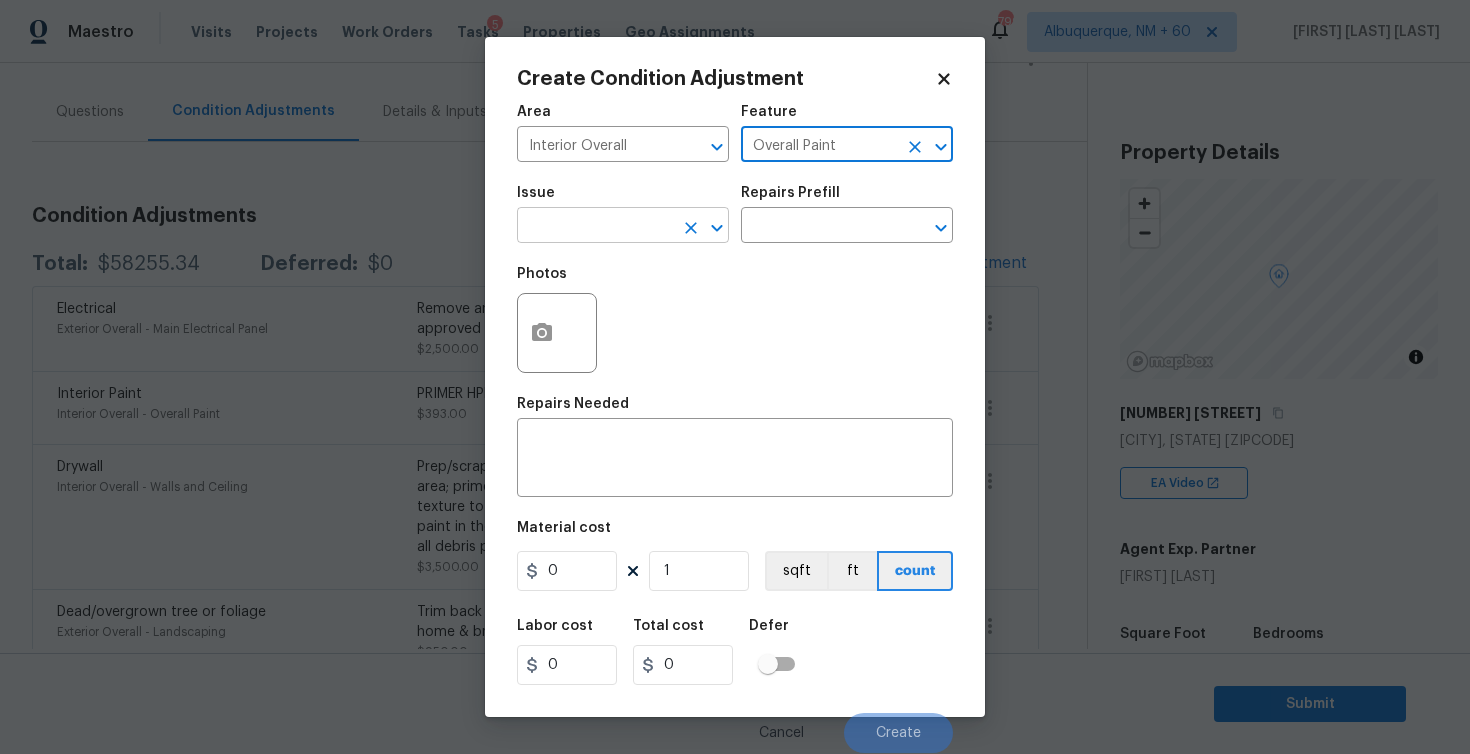type on "Overall Paint" 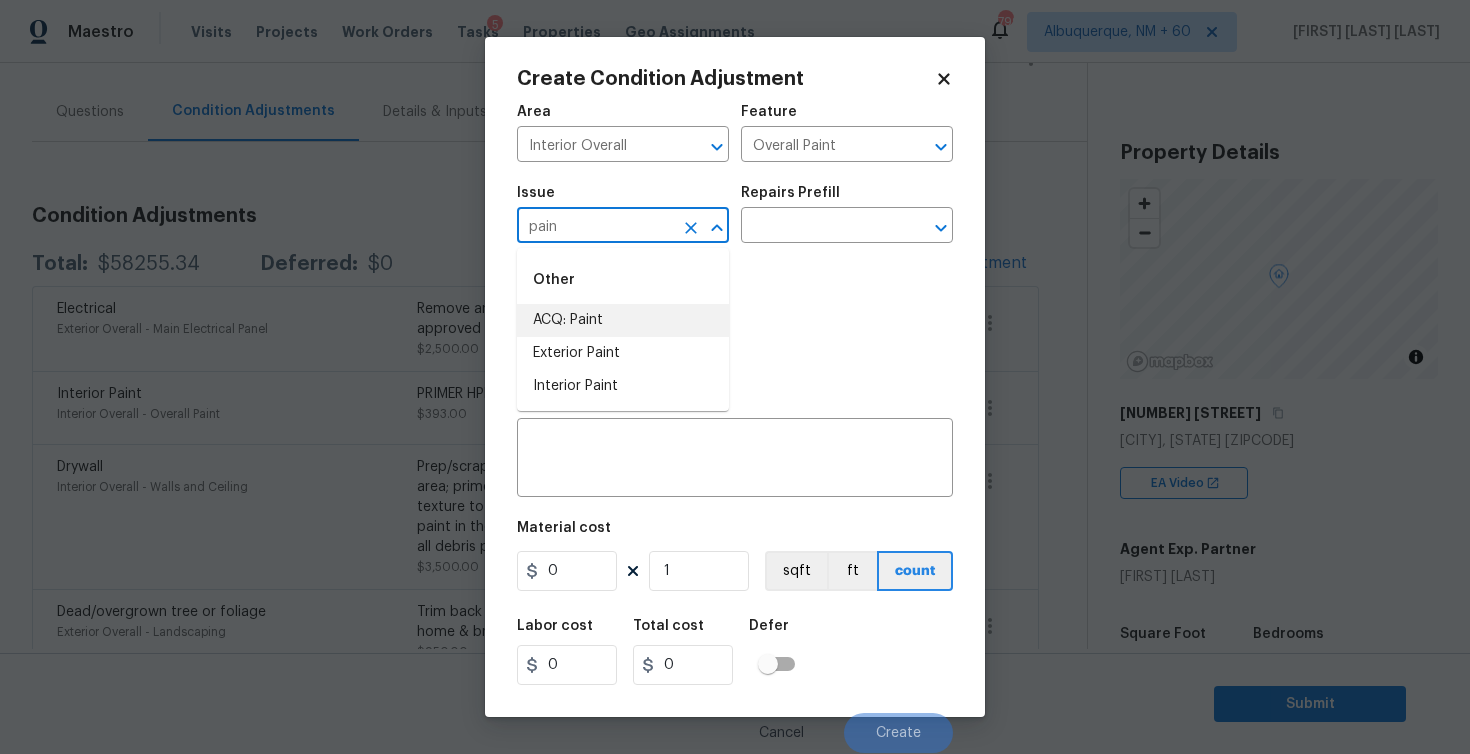click on "ACQ: Paint" at bounding box center (623, 320) 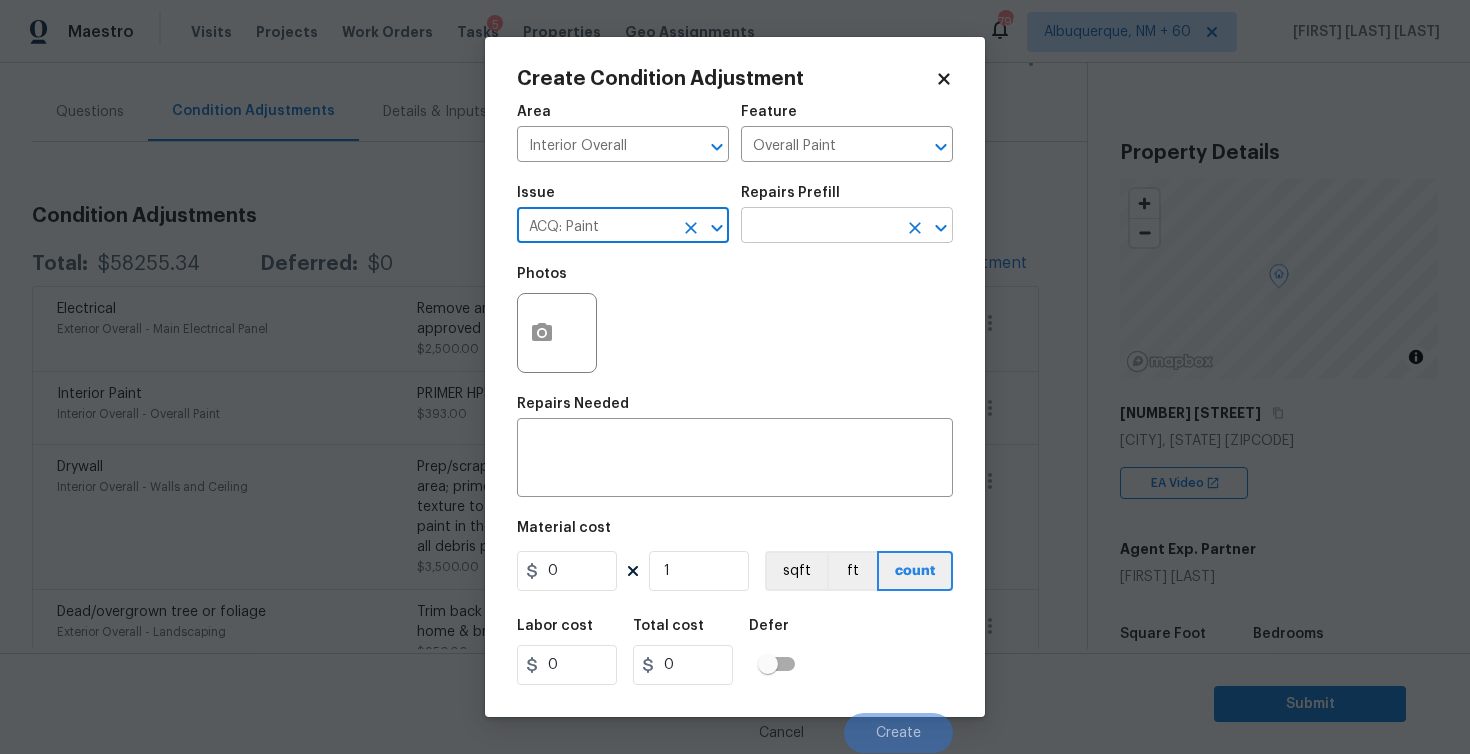 type on "ACQ: Paint" 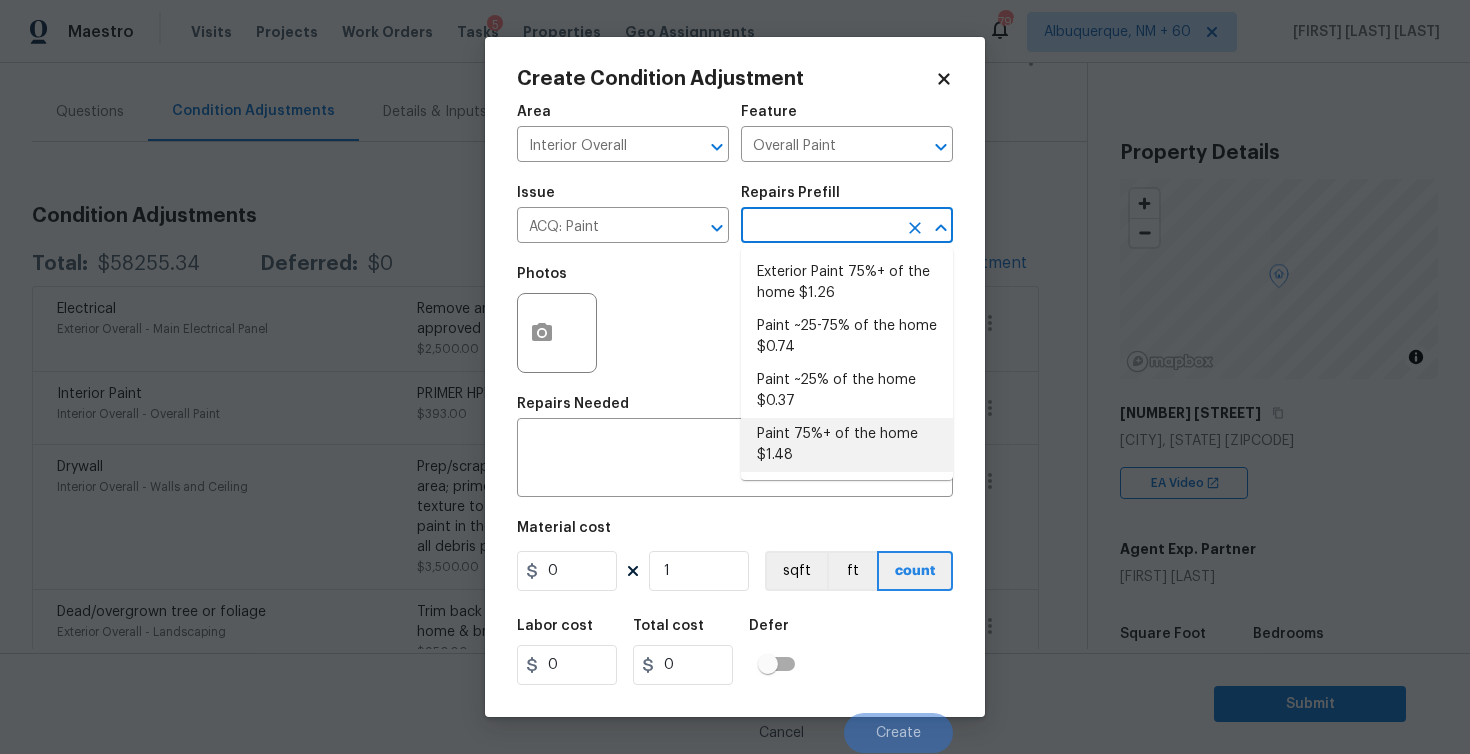 click on "Paint 75%+ of the home $1.48" at bounding box center [847, 445] 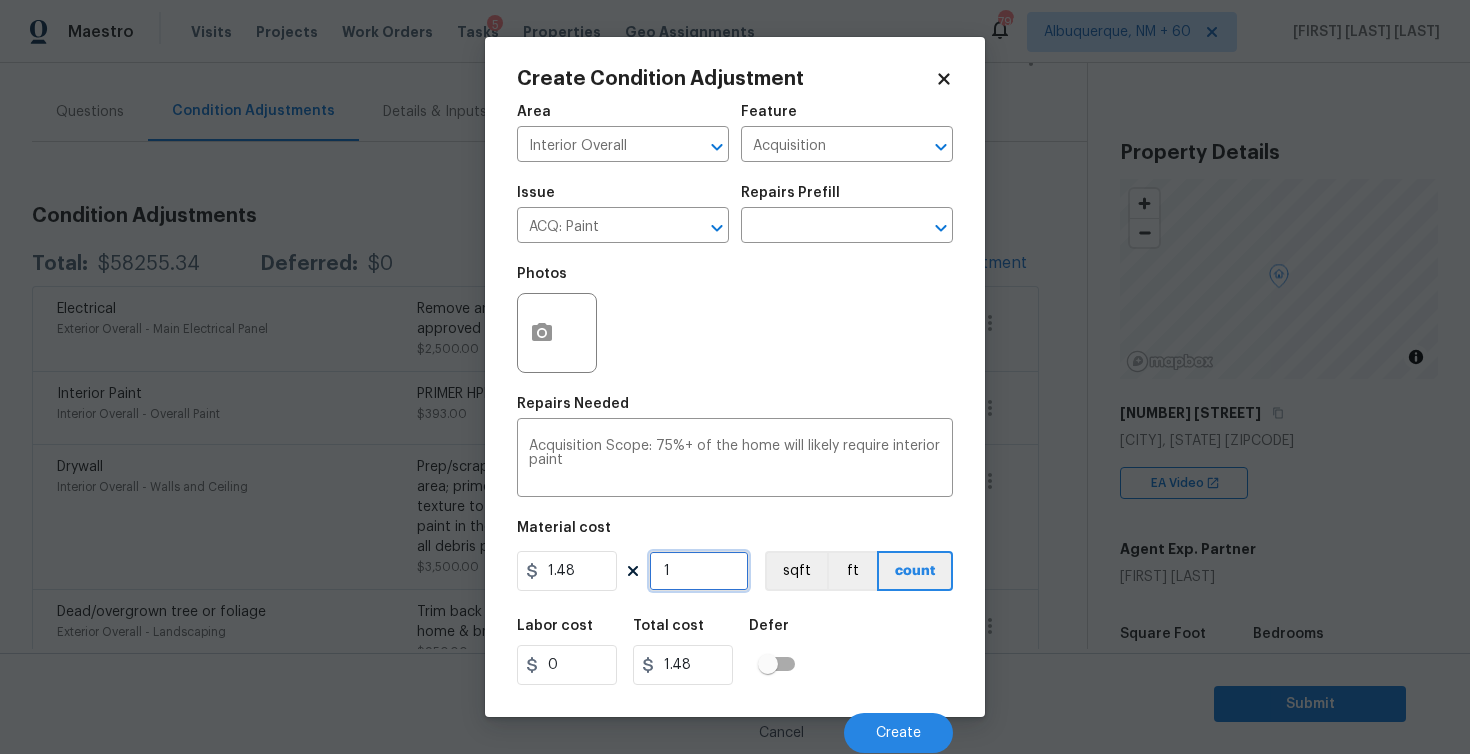 click on "1" at bounding box center [699, 571] 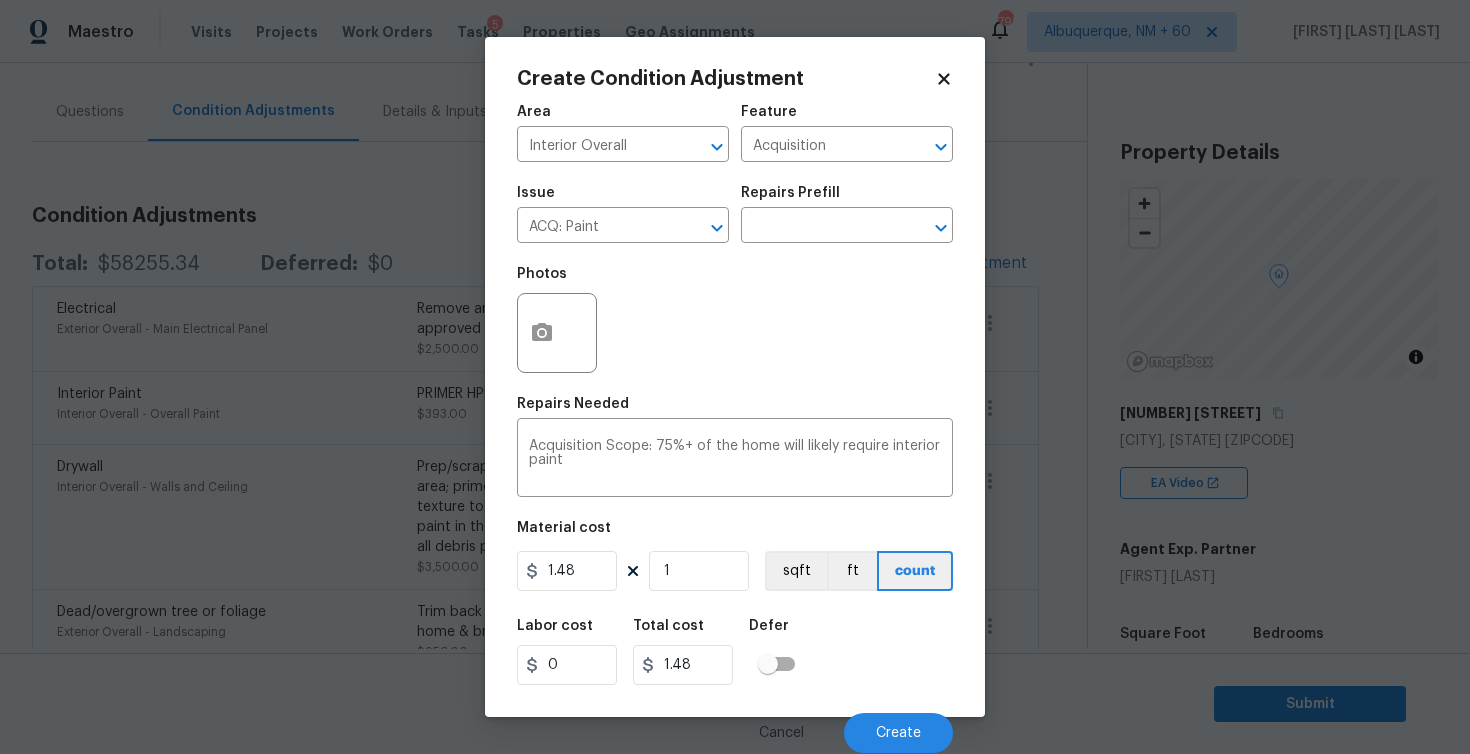 click on "Create Condition Adjustment Area Interior Overall ​ Feature Acquisition ​ Issue ACQ: Paint ​ Repairs Prefill ​ Photos Repairs Needed Acquisition Scope: 75%+ of the home will likely require interior paint x ​ Material cost 1.48 1 sqft ft count Labor cost 0 Total cost 1.48 Defer Cancel Create" at bounding box center [735, 377] 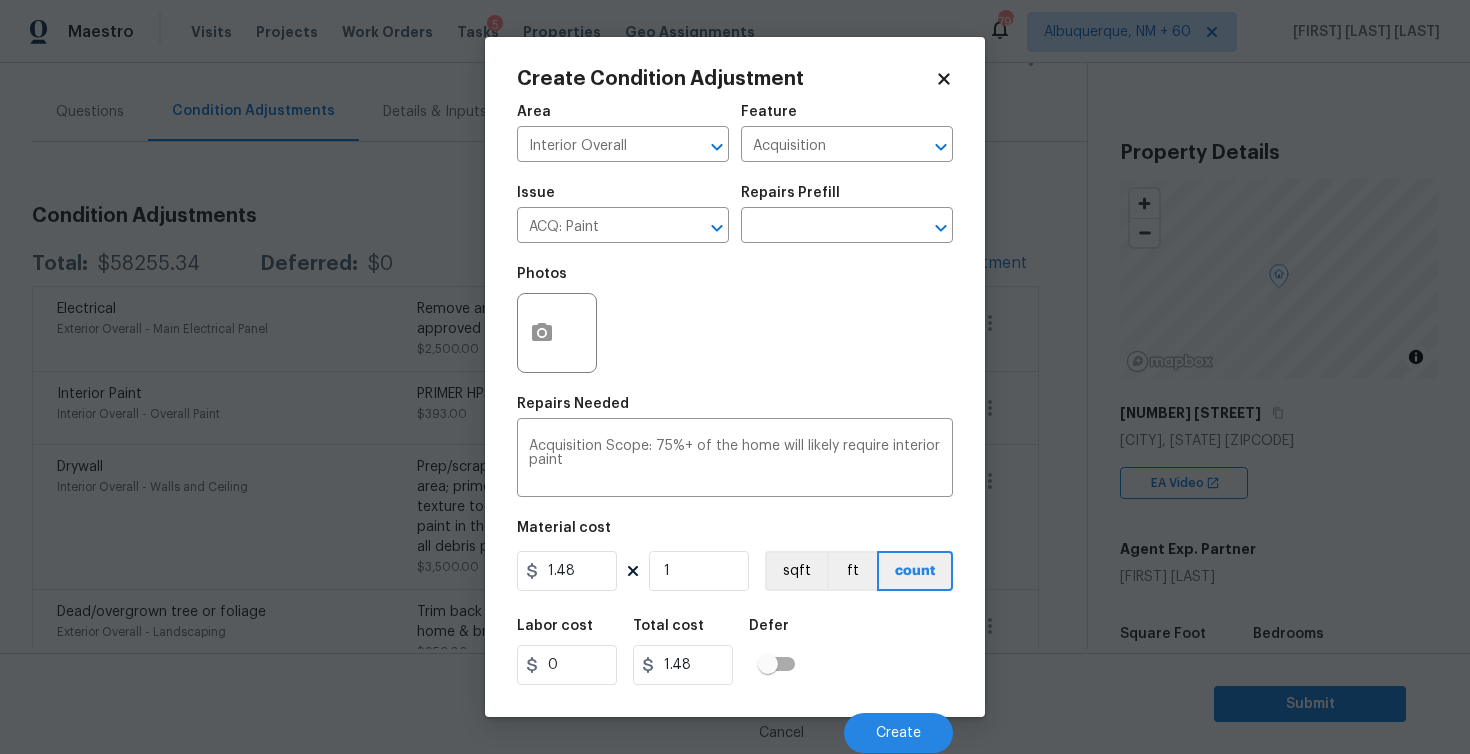 click 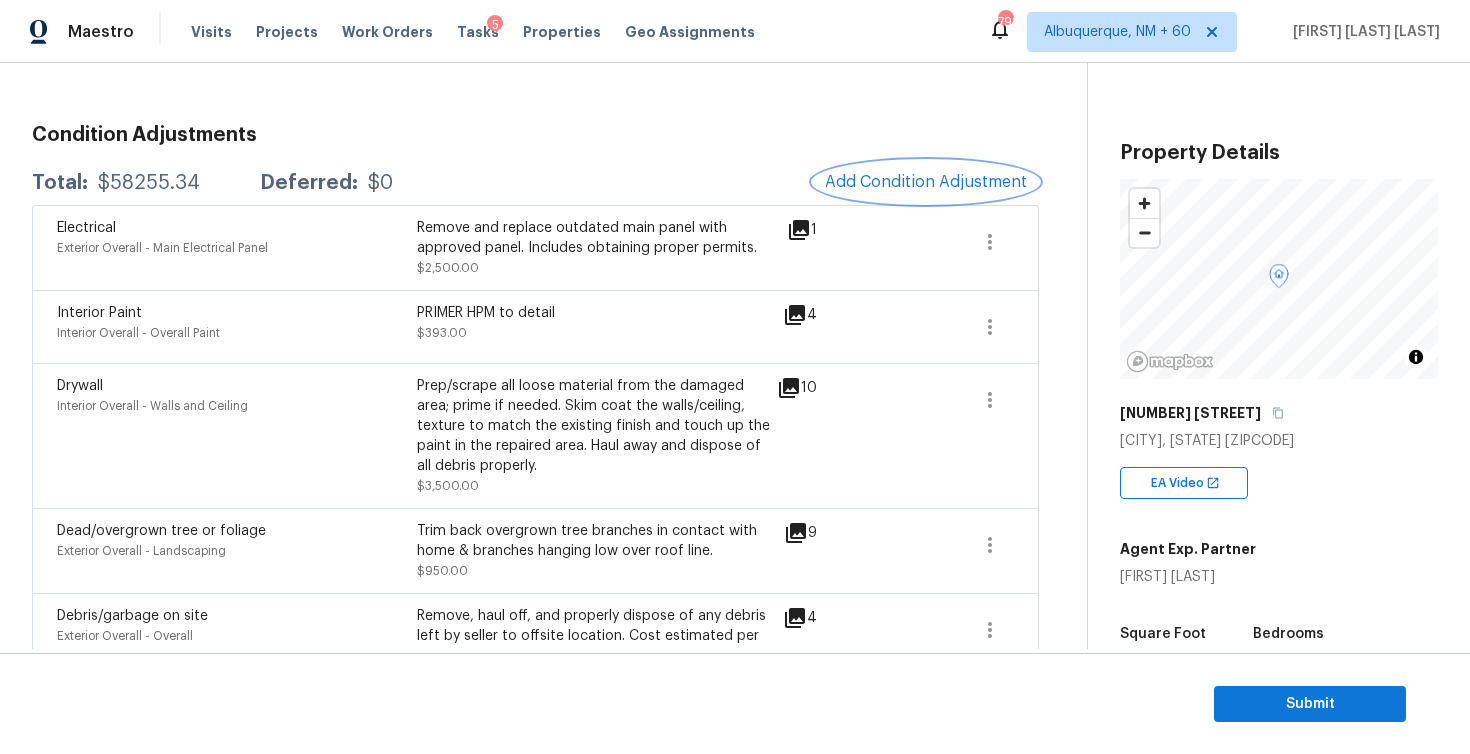 scroll, scrollTop: 0, scrollLeft: 0, axis: both 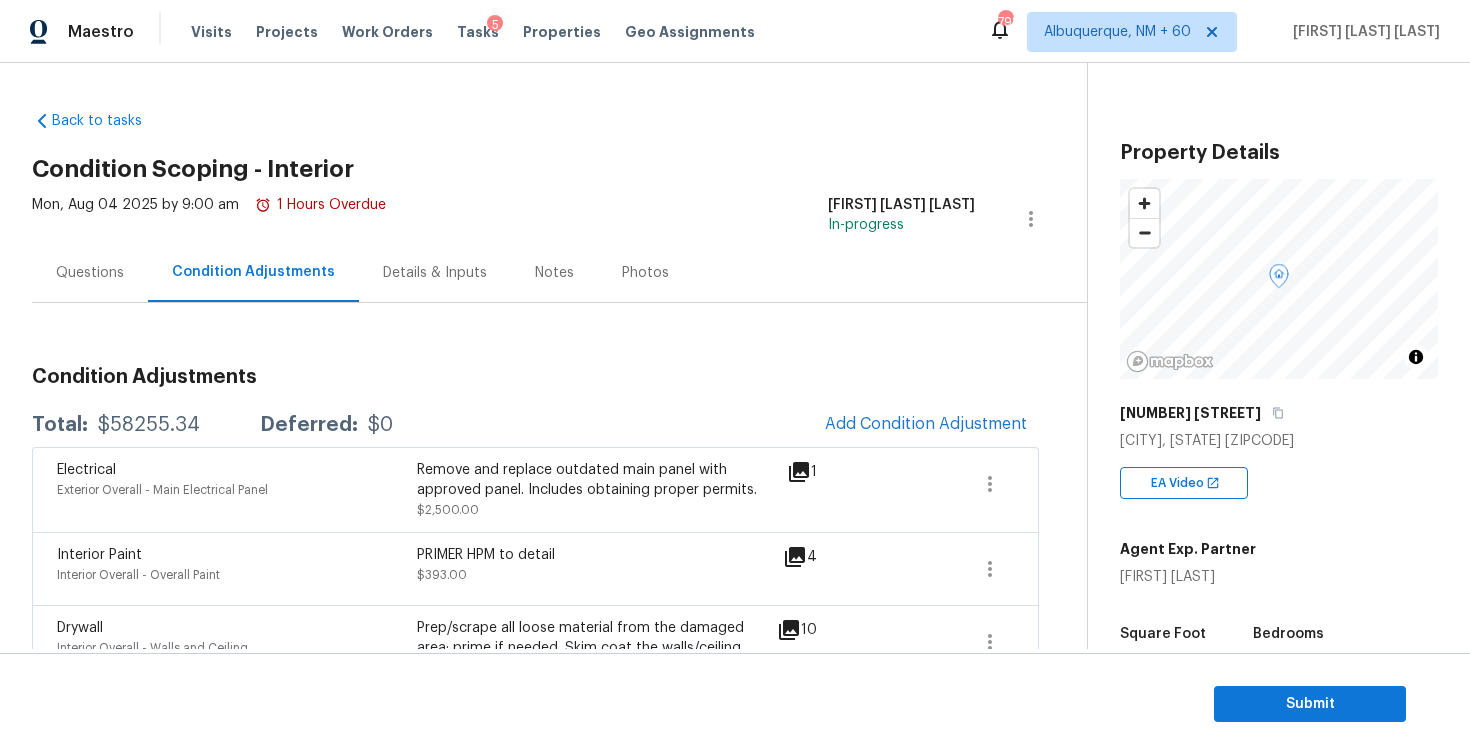 click on "Condition Adjustments Total:  $58255.34 Deferred:  $0 Add Condition Adjustment Electrical Exterior Overall - Main Electrical Panel Remove and replace outdated main panel with approved panel.  Includes obtaining proper permits. $2,500.00   1 Interior Paint Interior Overall - Overall Paint PRIMER
HPM to detail $393.00   4 Drywall Interior Overall - Walls and Ceiling Prep/scrape all loose material from the damaged area; prime if needed. Skim coat the walls/ceiling, texture to match the existing finish and touch up the paint in the repaired area. Haul away and dispose of all debris properly. $3,500.00   10 Dead/overgrown tree or foliage Exterior Overall - Landscaping Trim back overgrown tree branches in contact with home & branches hanging low over roof line. $950.00   9 Debris/garbage on site Exterior Overall - Overall Remove, haul off, and properly dispose of any debris left by seller to offsite location. Cost estimated per cubic yard. $350.00   4 Pressure wash required Exterior Overall - Curb appeal $250.00" at bounding box center [535, 1202] 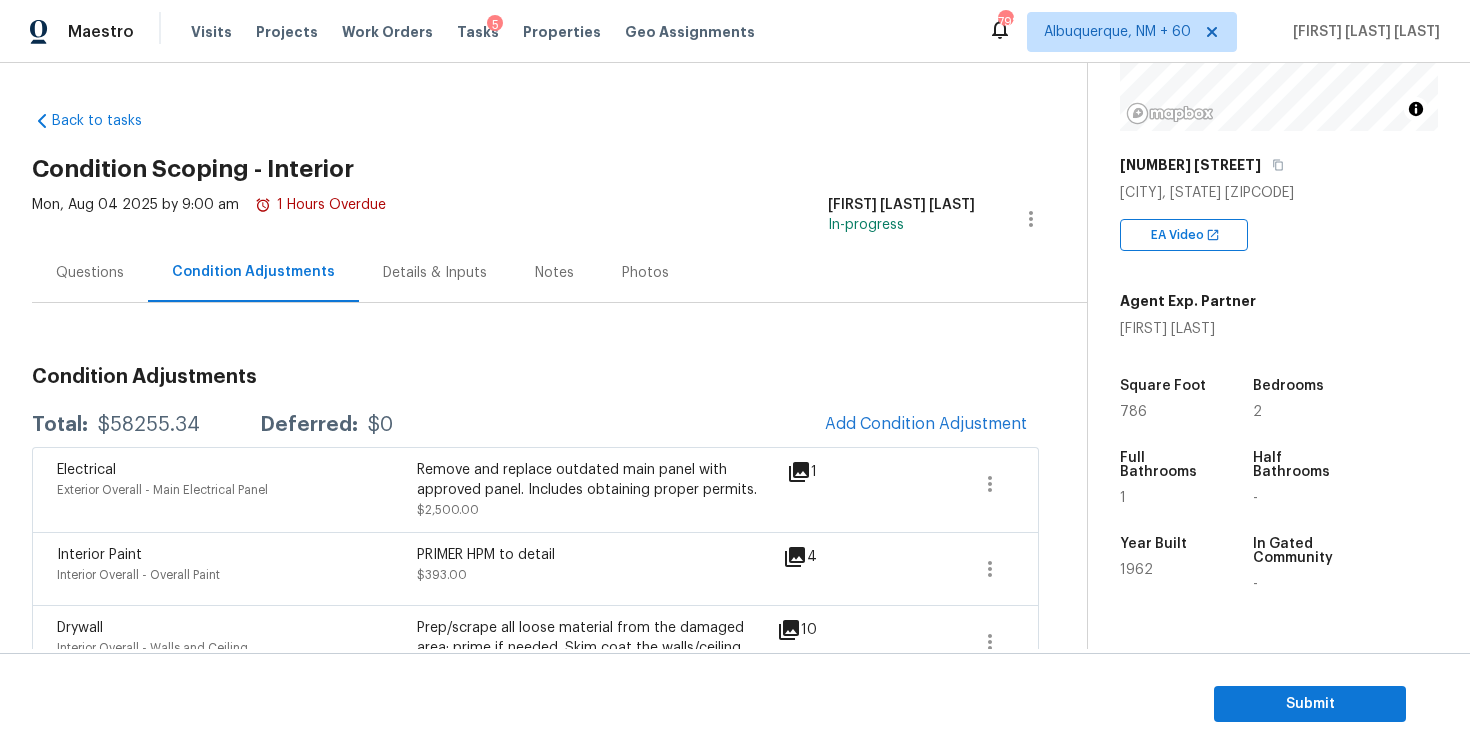 scroll, scrollTop: 242, scrollLeft: 0, axis: vertical 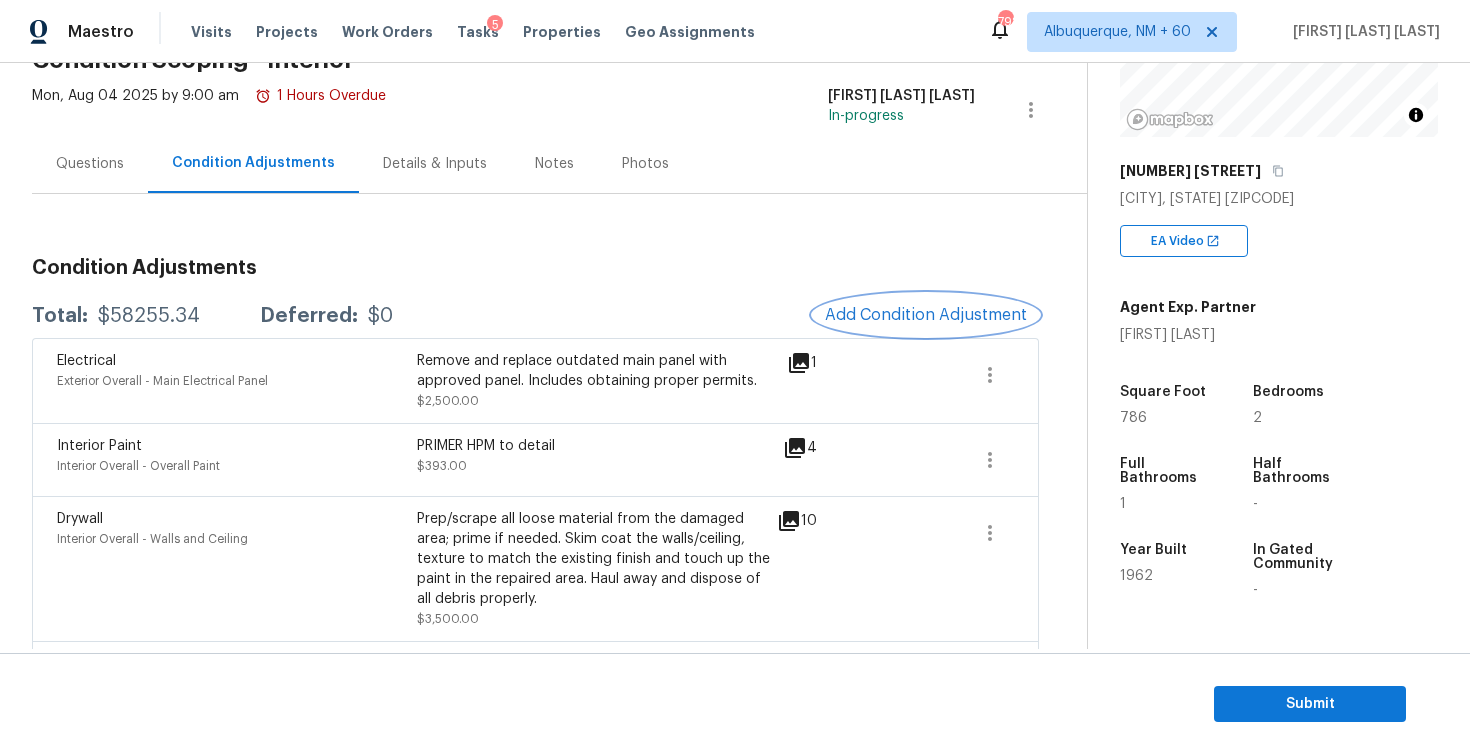 click on "Add Condition Adjustment" at bounding box center (926, 315) 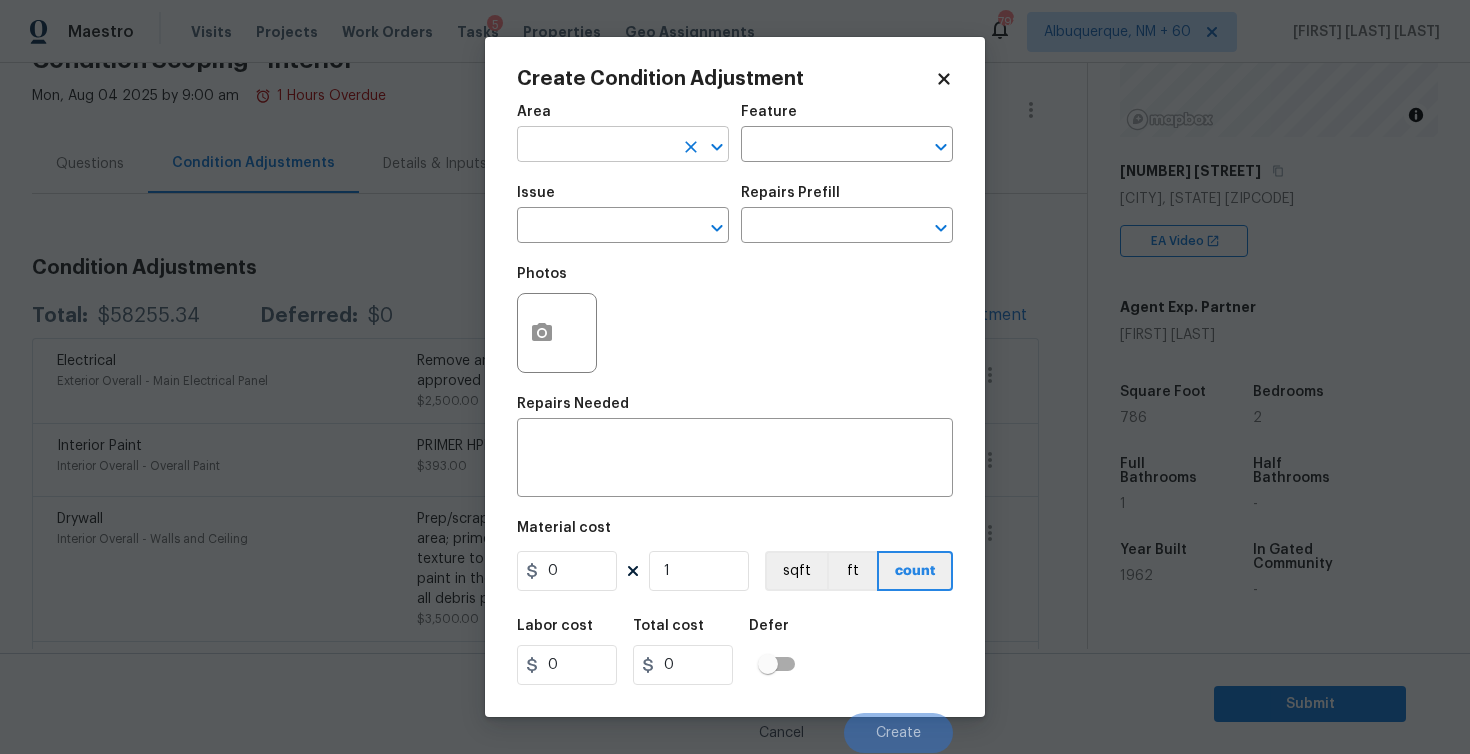 click at bounding box center [595, 146] 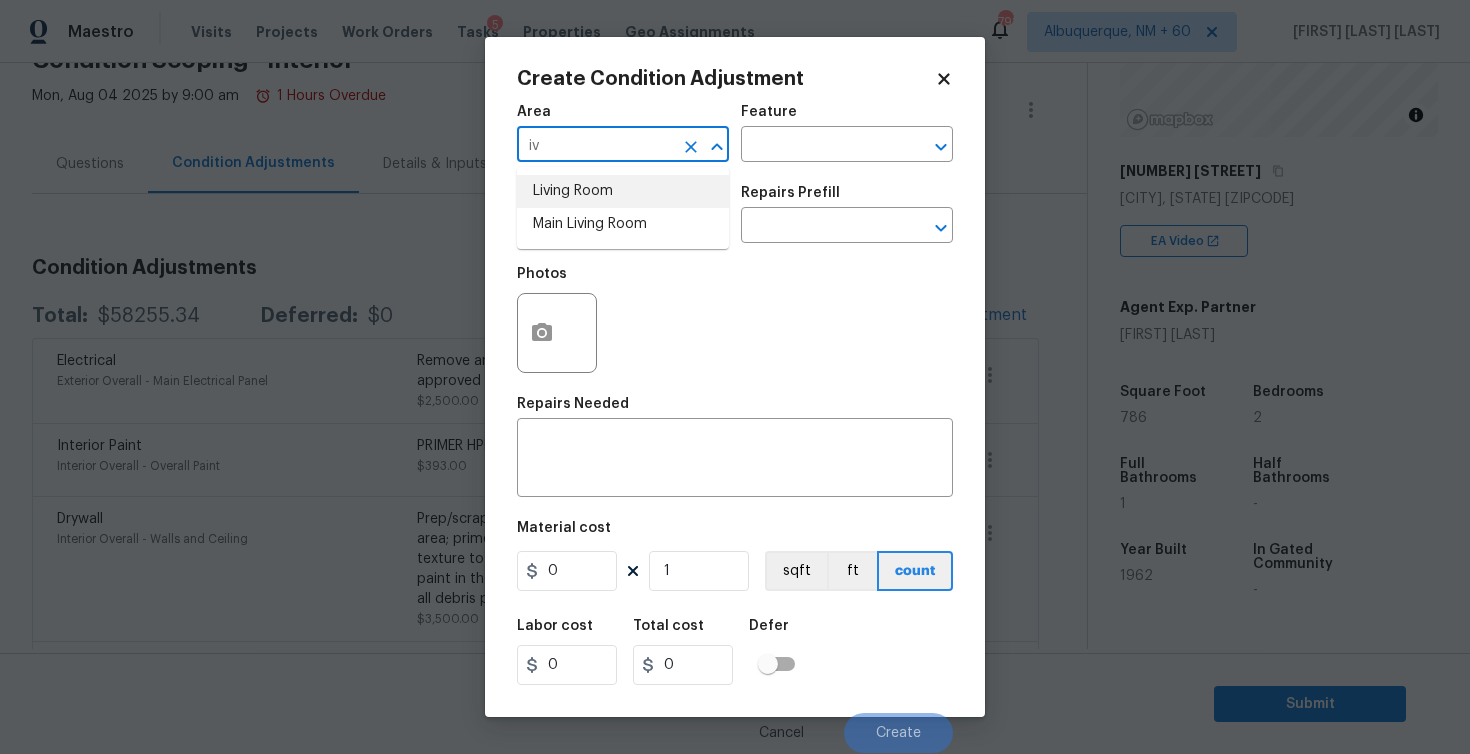 type on "i" 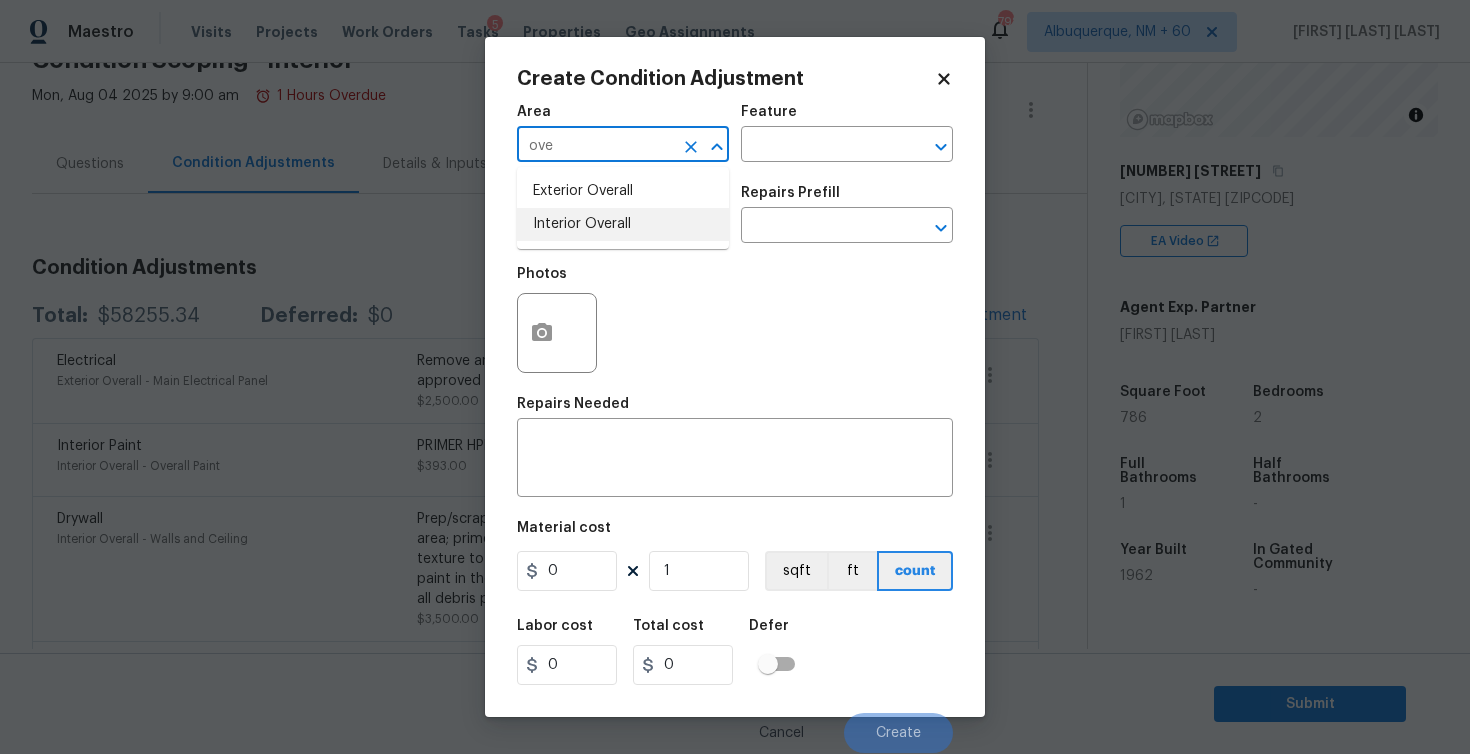 click on "Interior Overall" at bounding box center [623, 224] 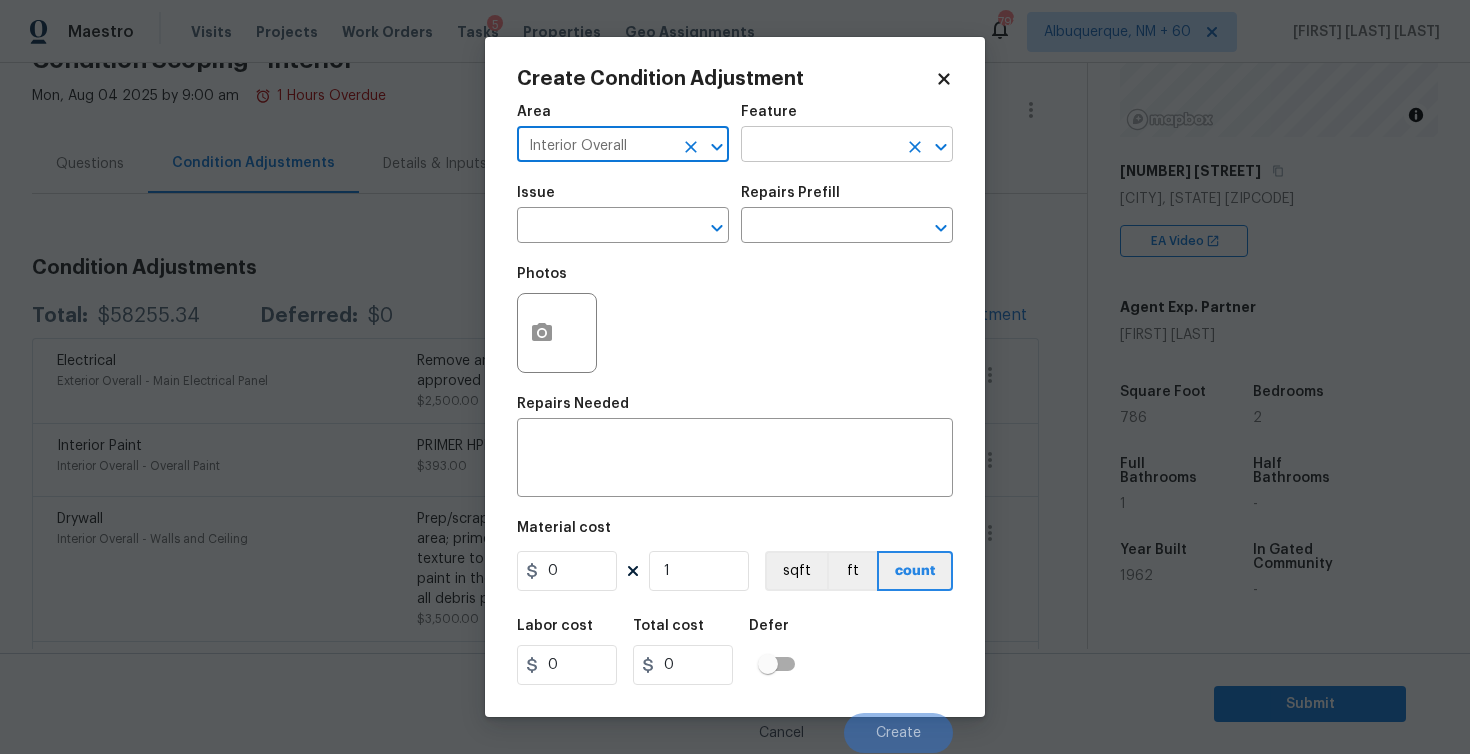 type on "Interior Overall" 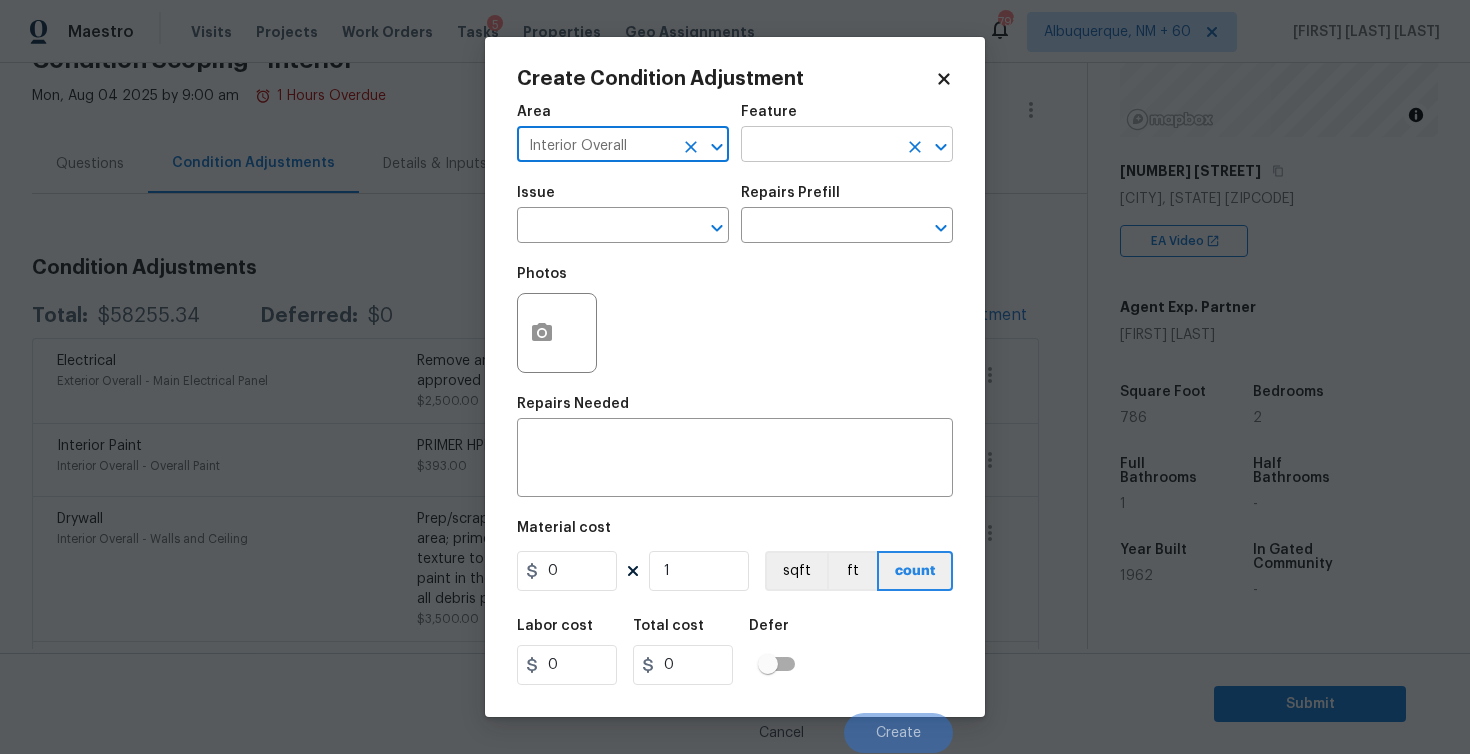 click at bounding box center (819, 146) 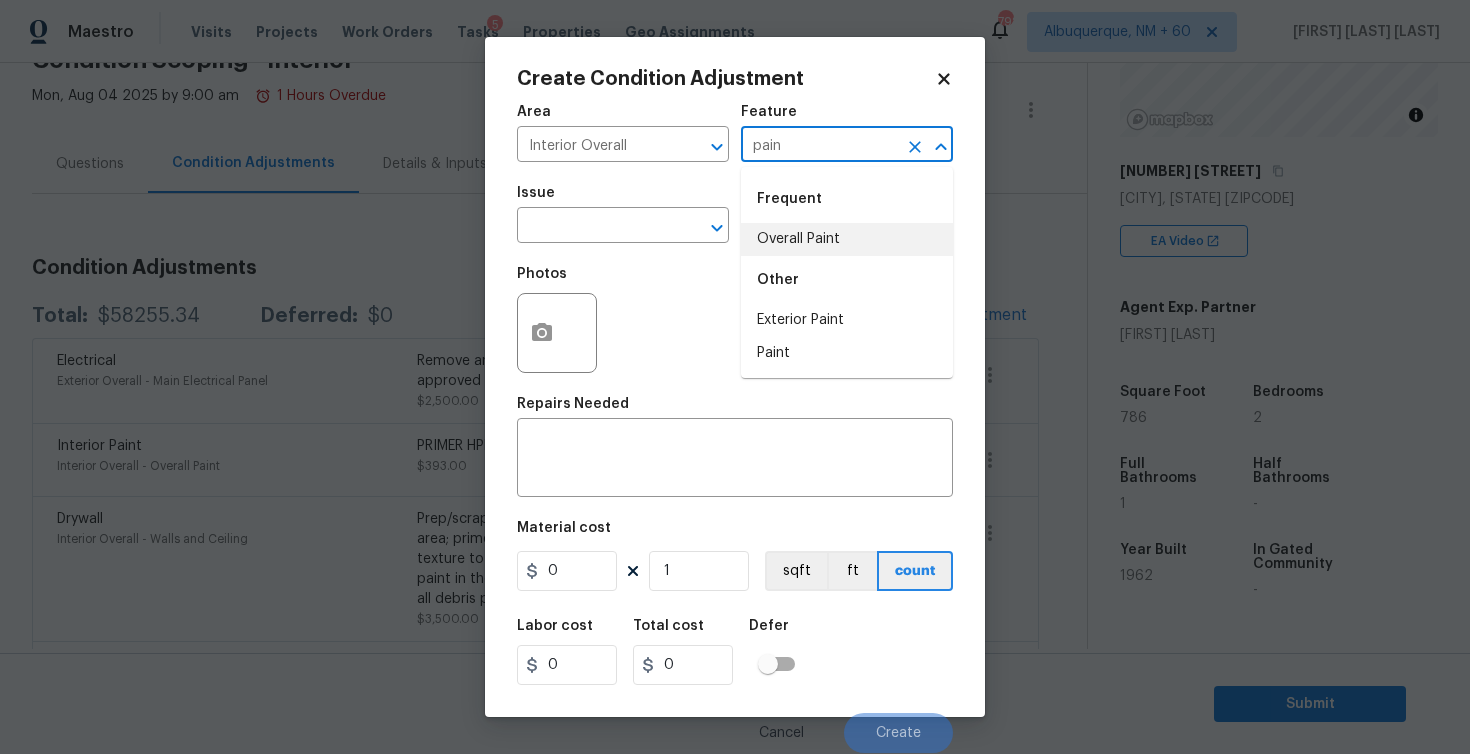 click on "Overall Paint" at bounding box center (847, 239) 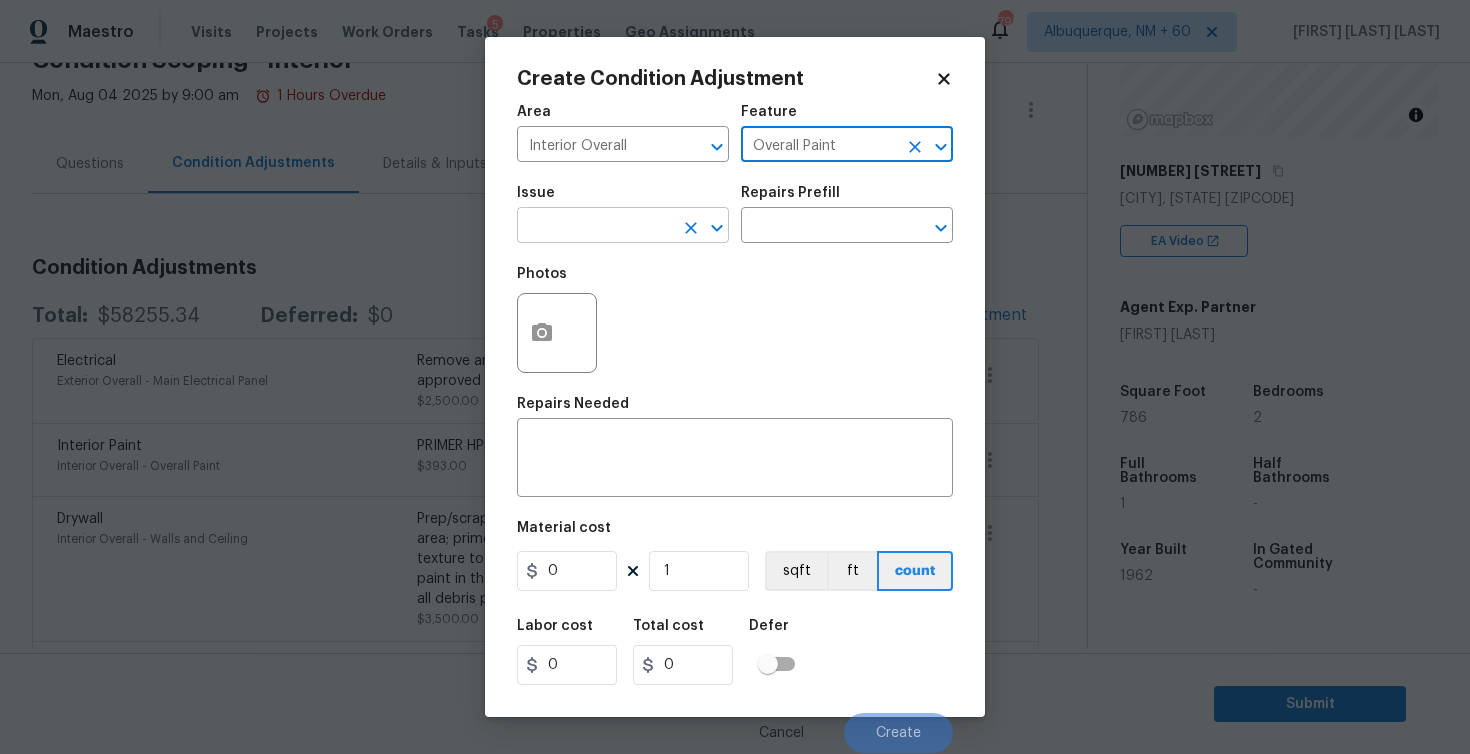 type on "Overall Paint" 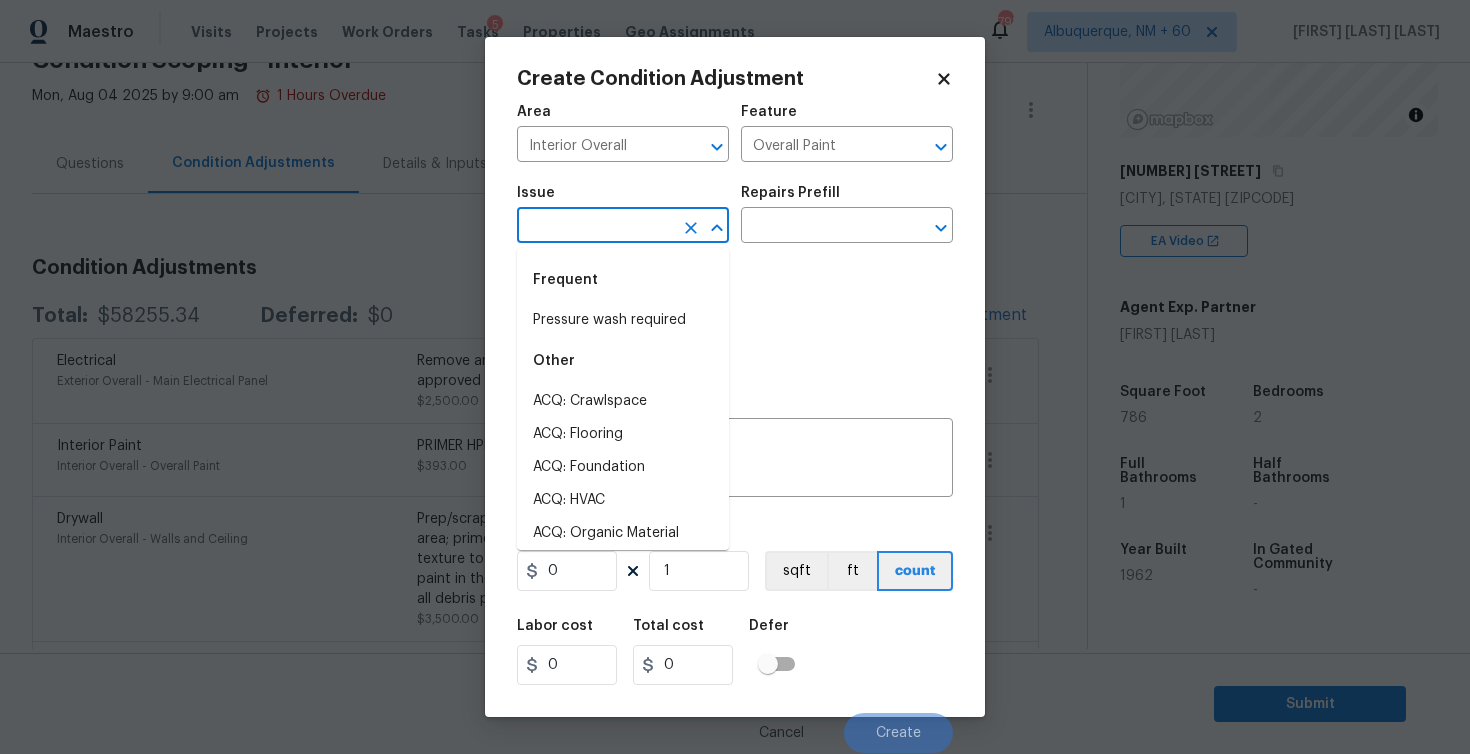 click at bounding box center [595, 227] 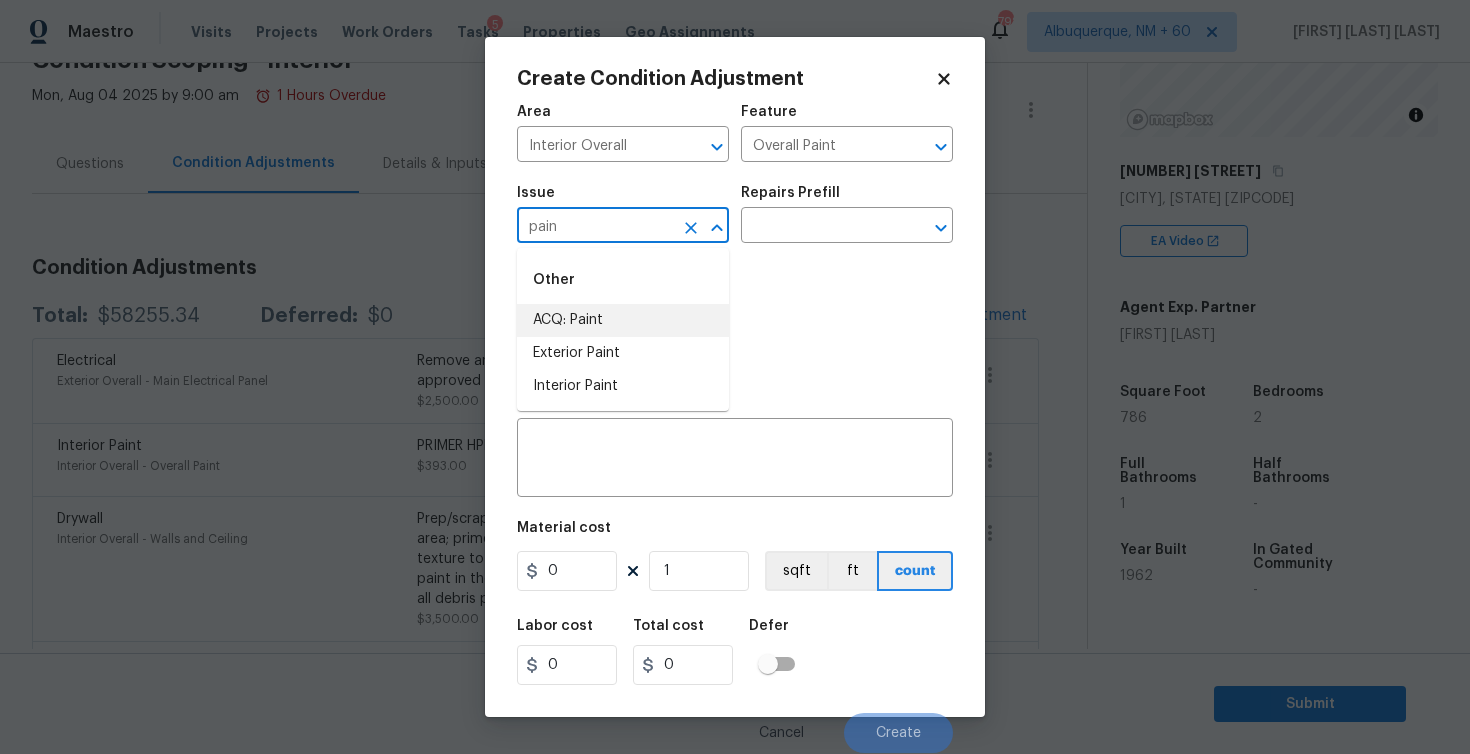 click on "ACQ: Paint" at bounding box center [623, 320] 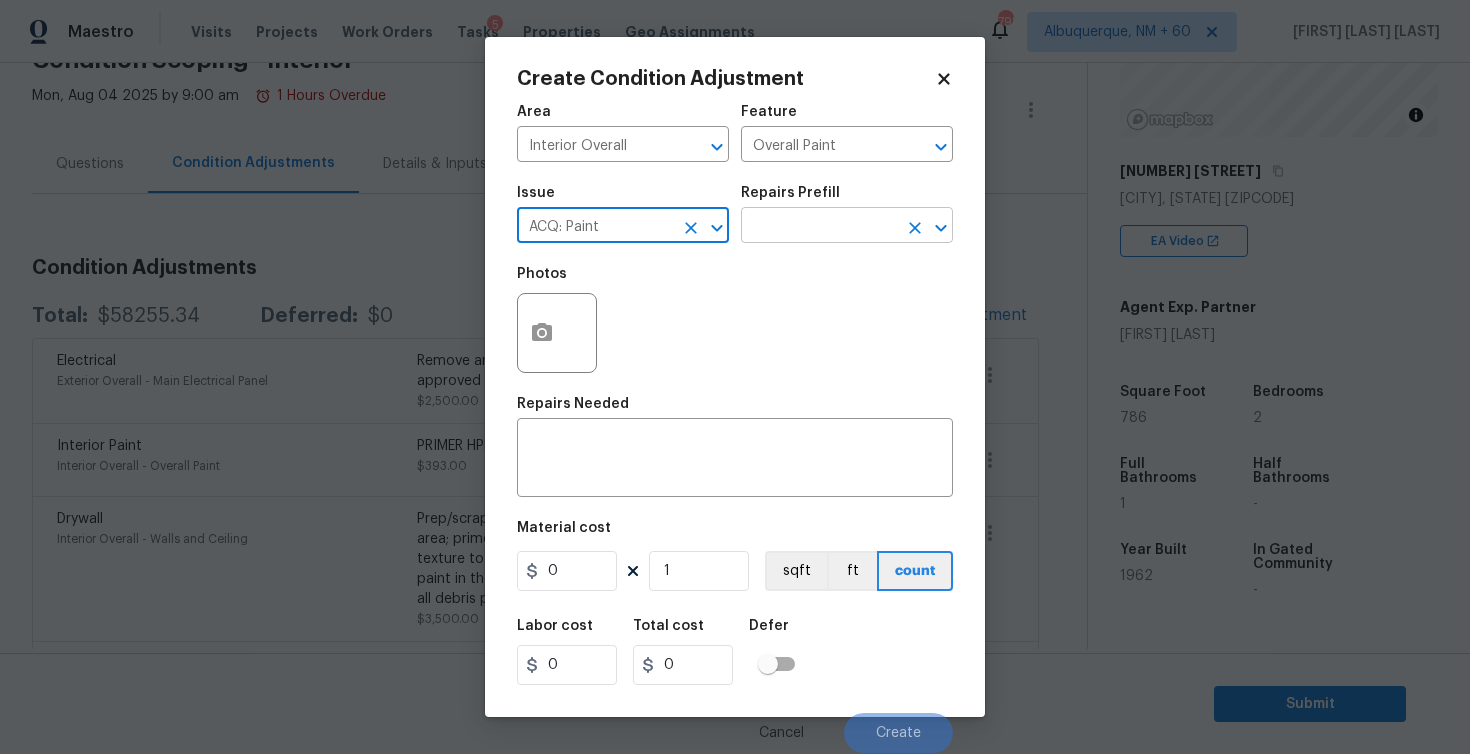 type on "ACQ: Paint" 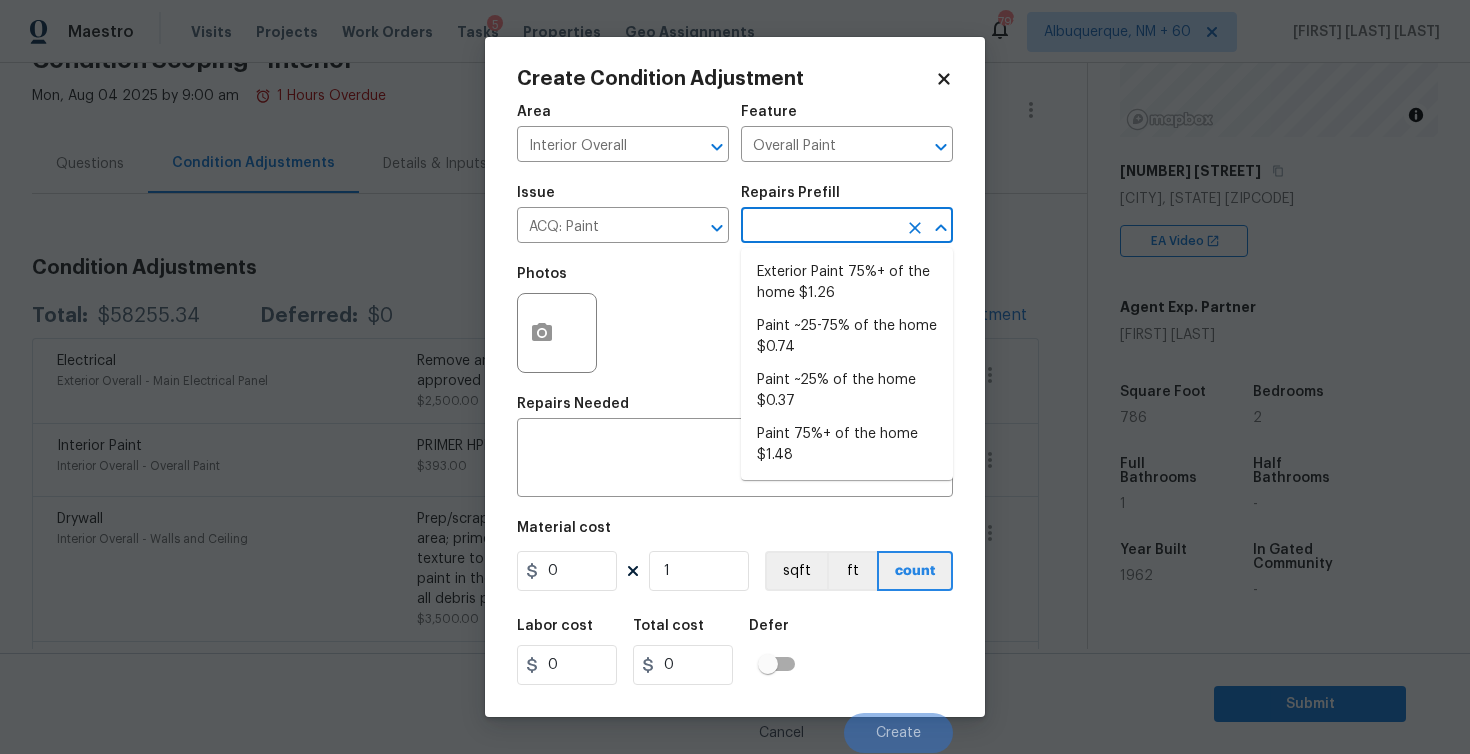 click at bounding box center (819, 227) 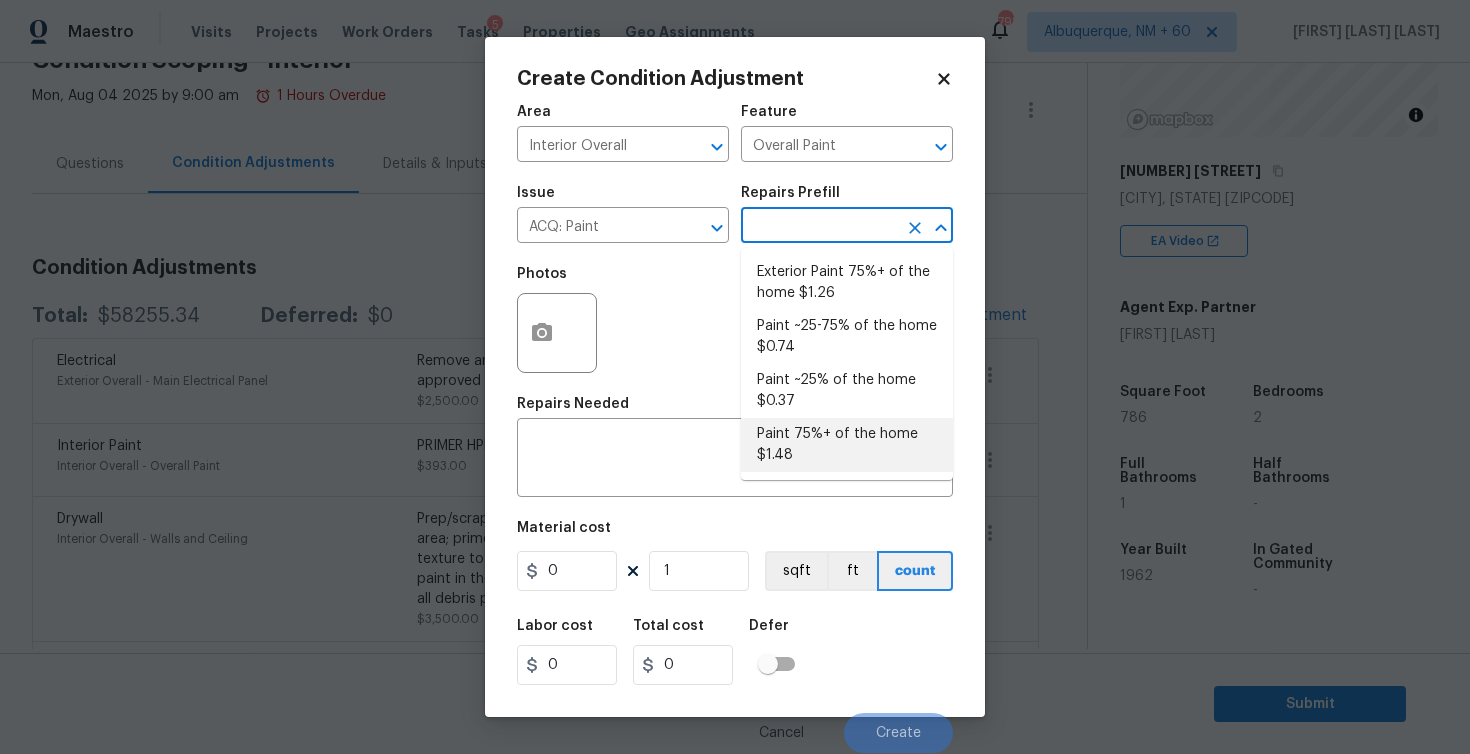 click on "Paint 75%+ of the home $1.48" at bounding box center [847, 445] 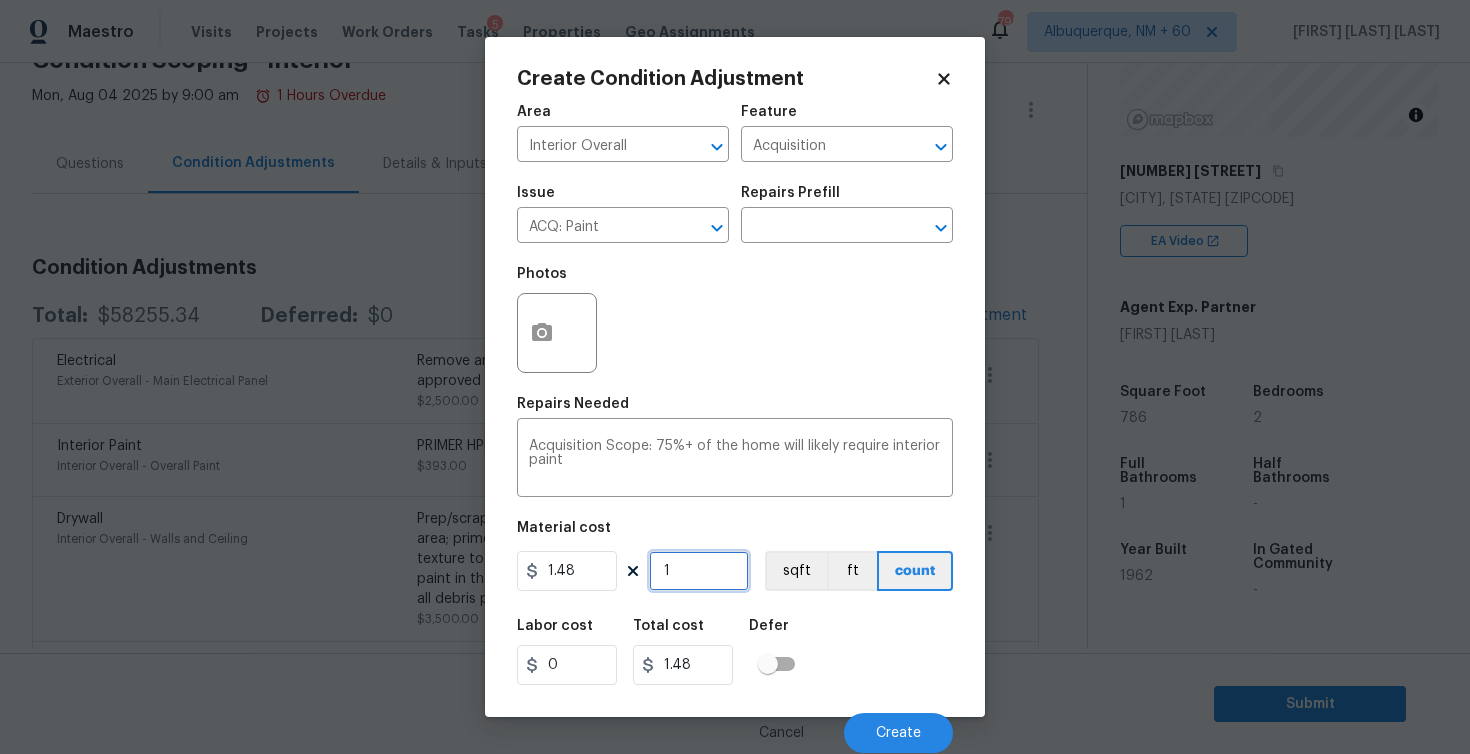 click on "1" at bounding box center [699, 571] 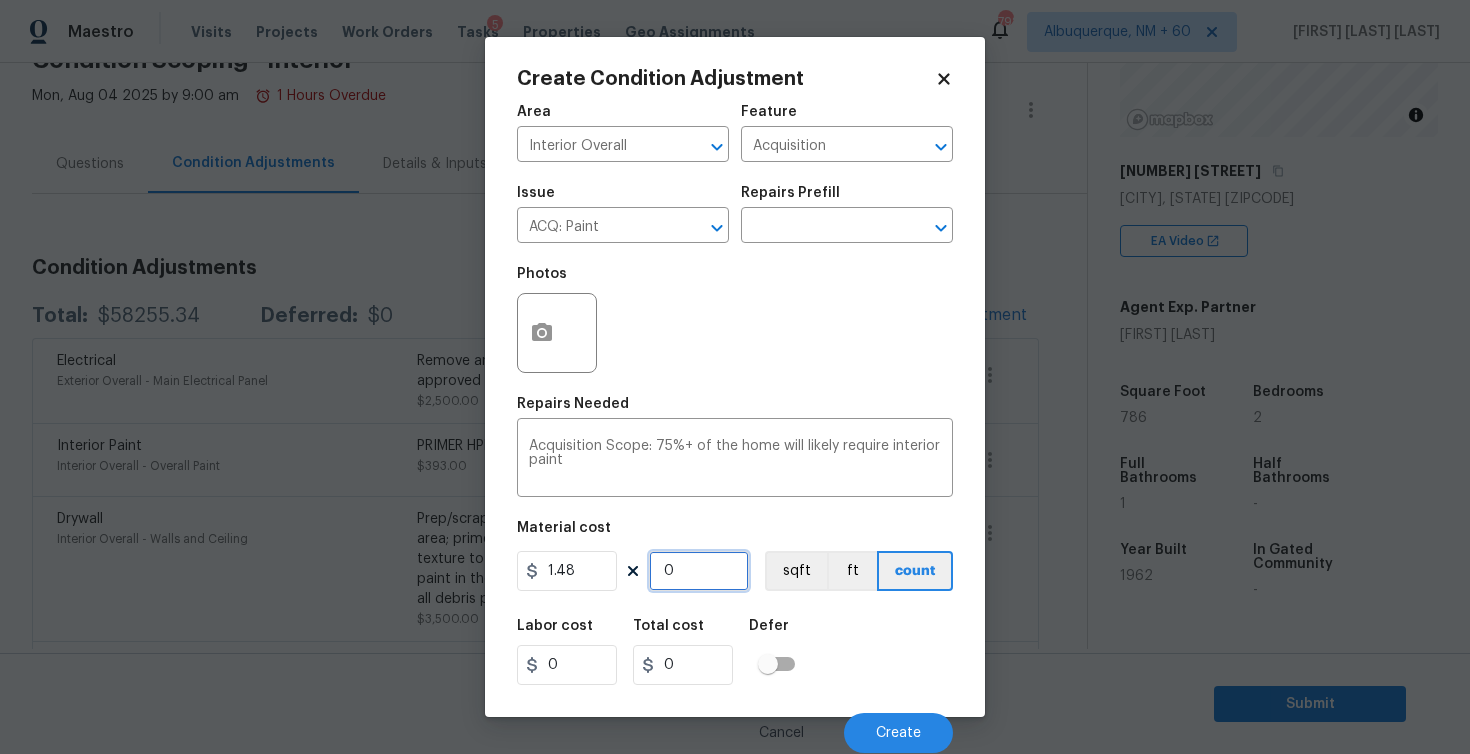 type on "7" 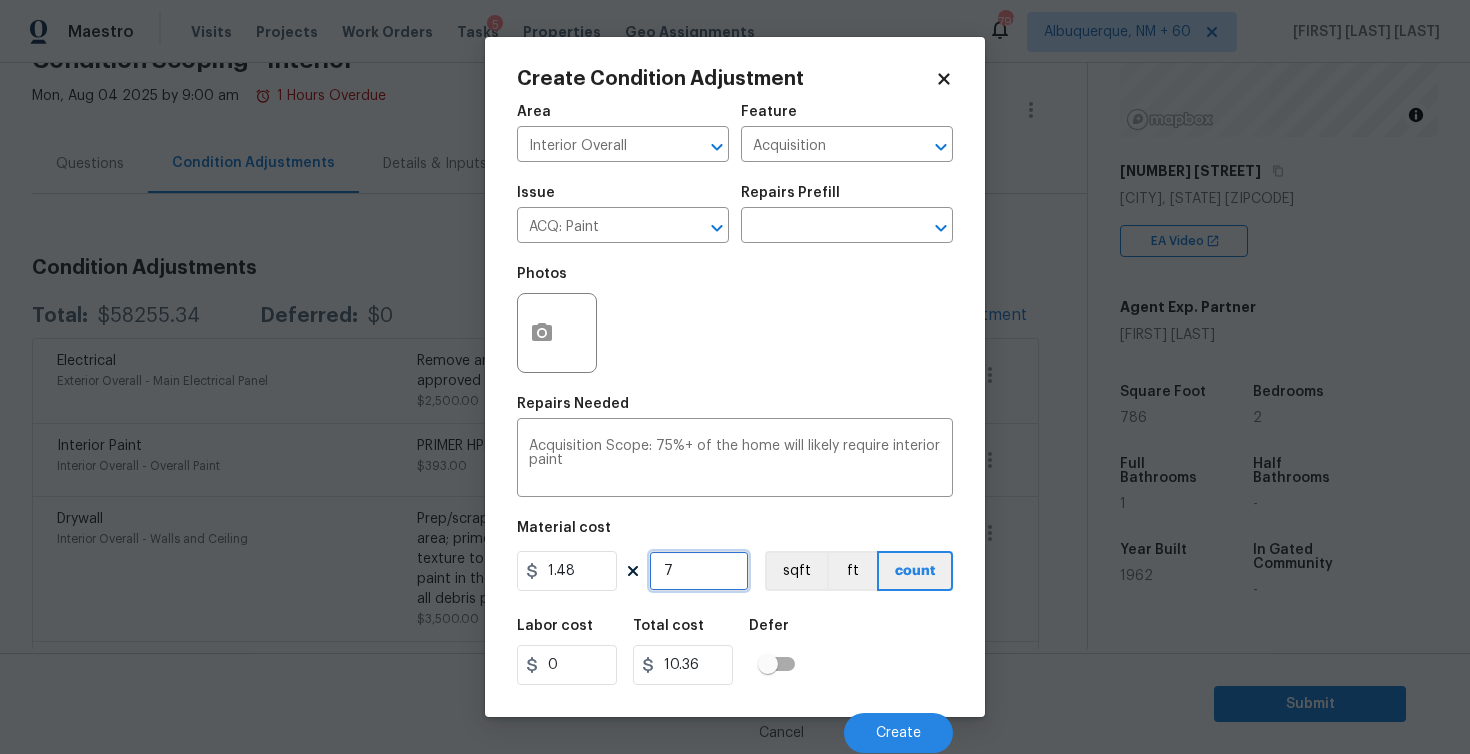 type on "78" 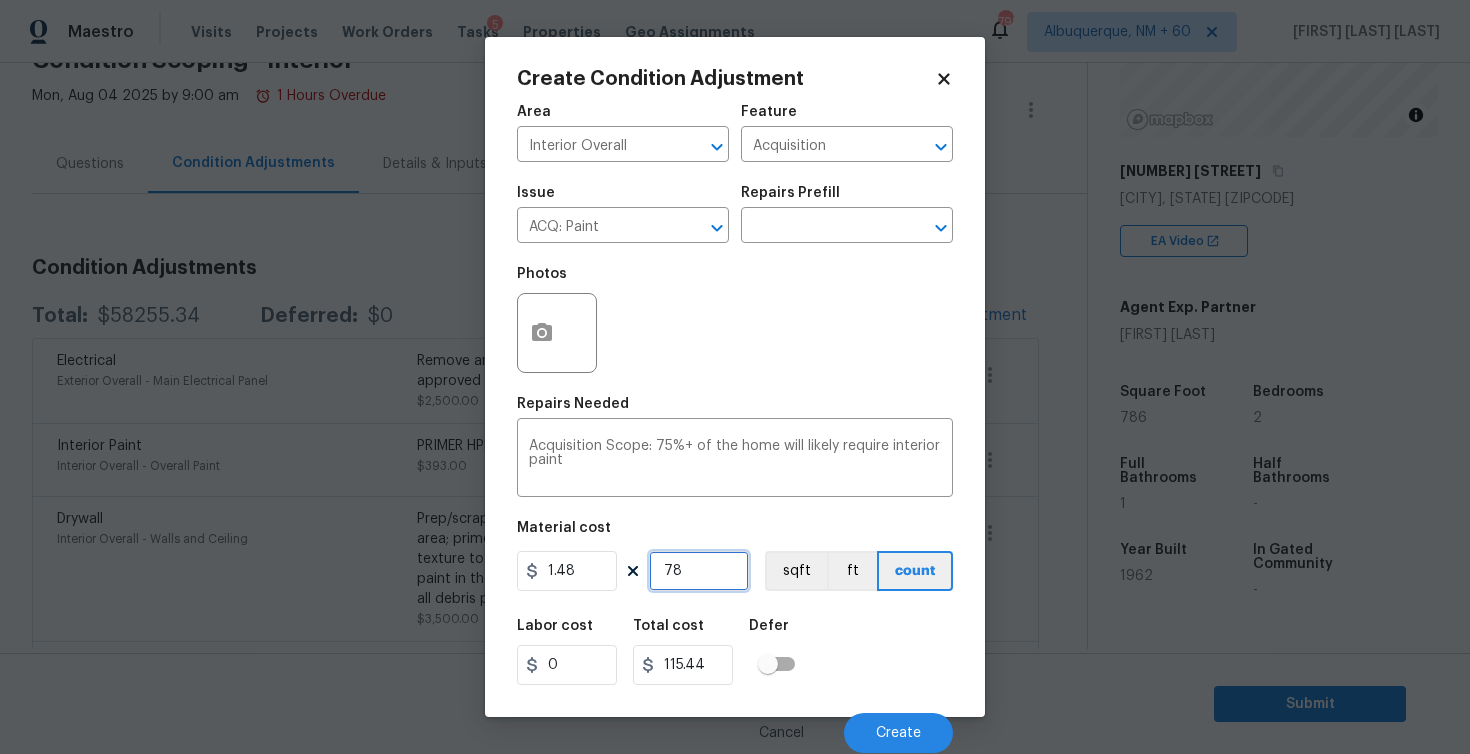 type on "786" 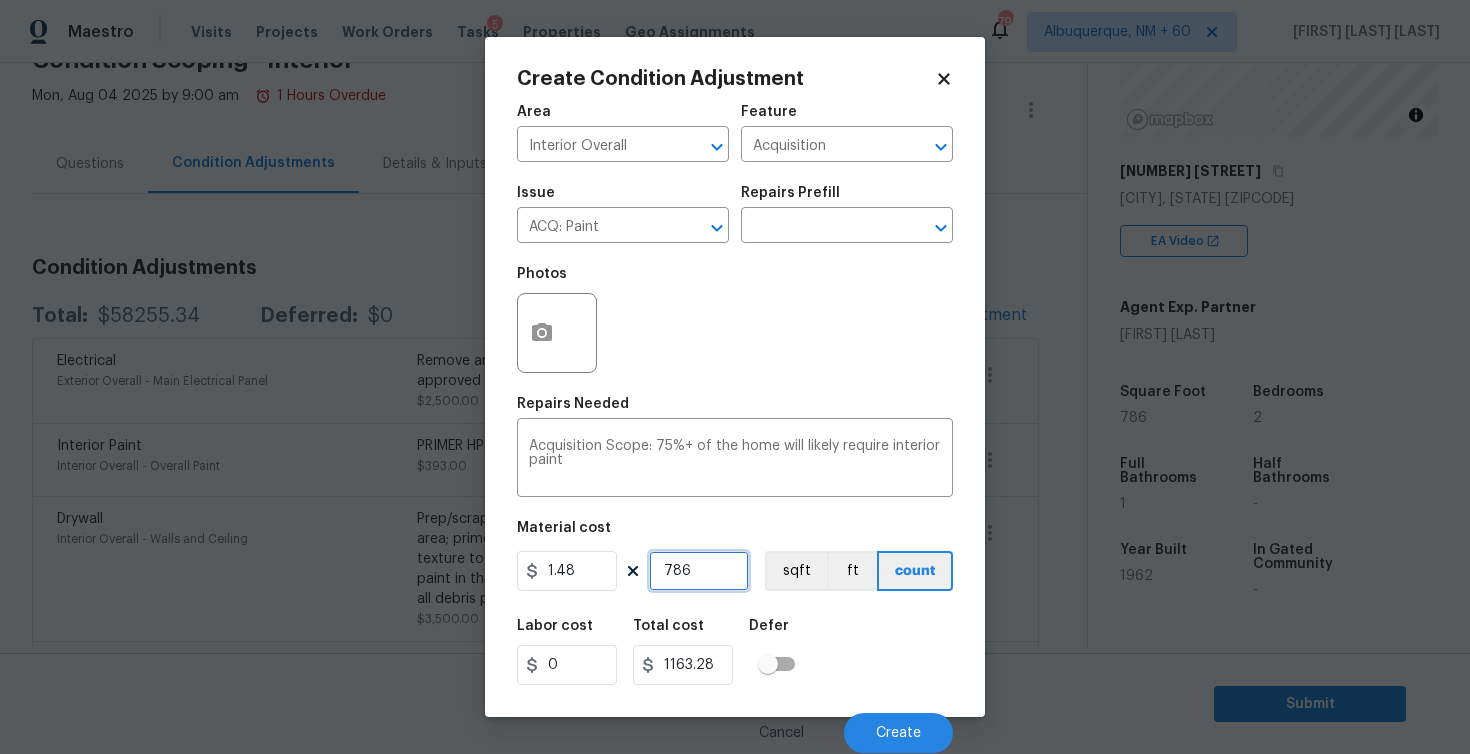 type on "786" 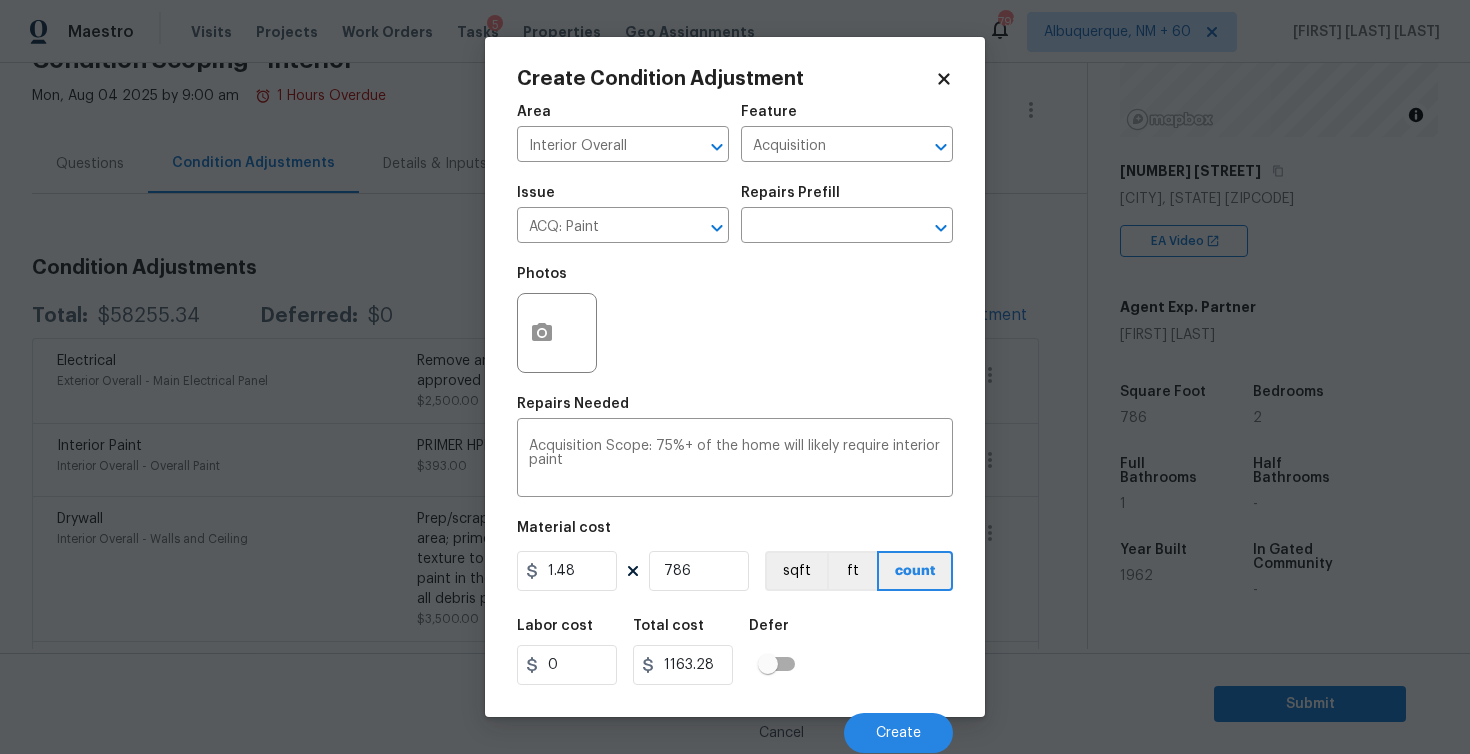 click on "Labor cost 0 Total cost 1163.28 Defer" at bounding box center [735, 652] 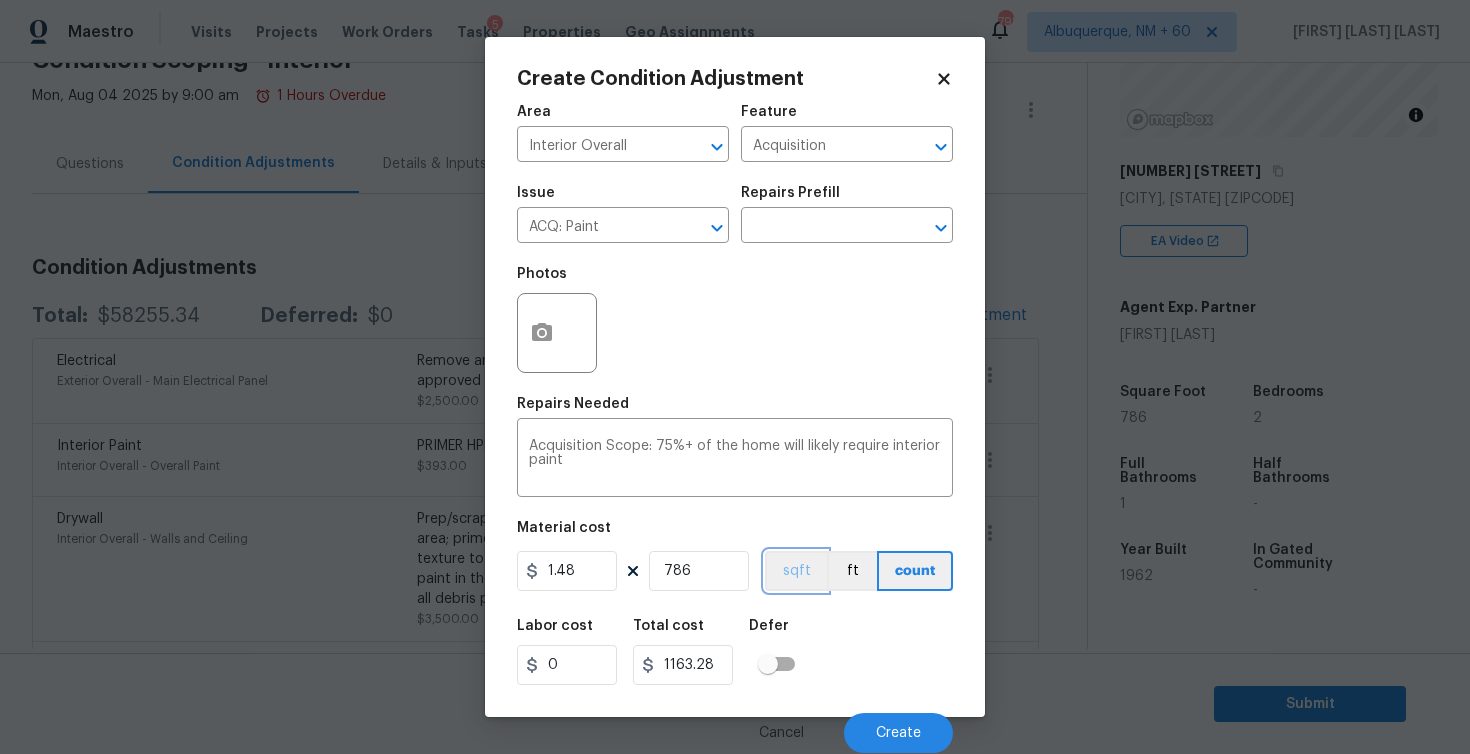 click on "sqft" at bounding box center [796, 571] 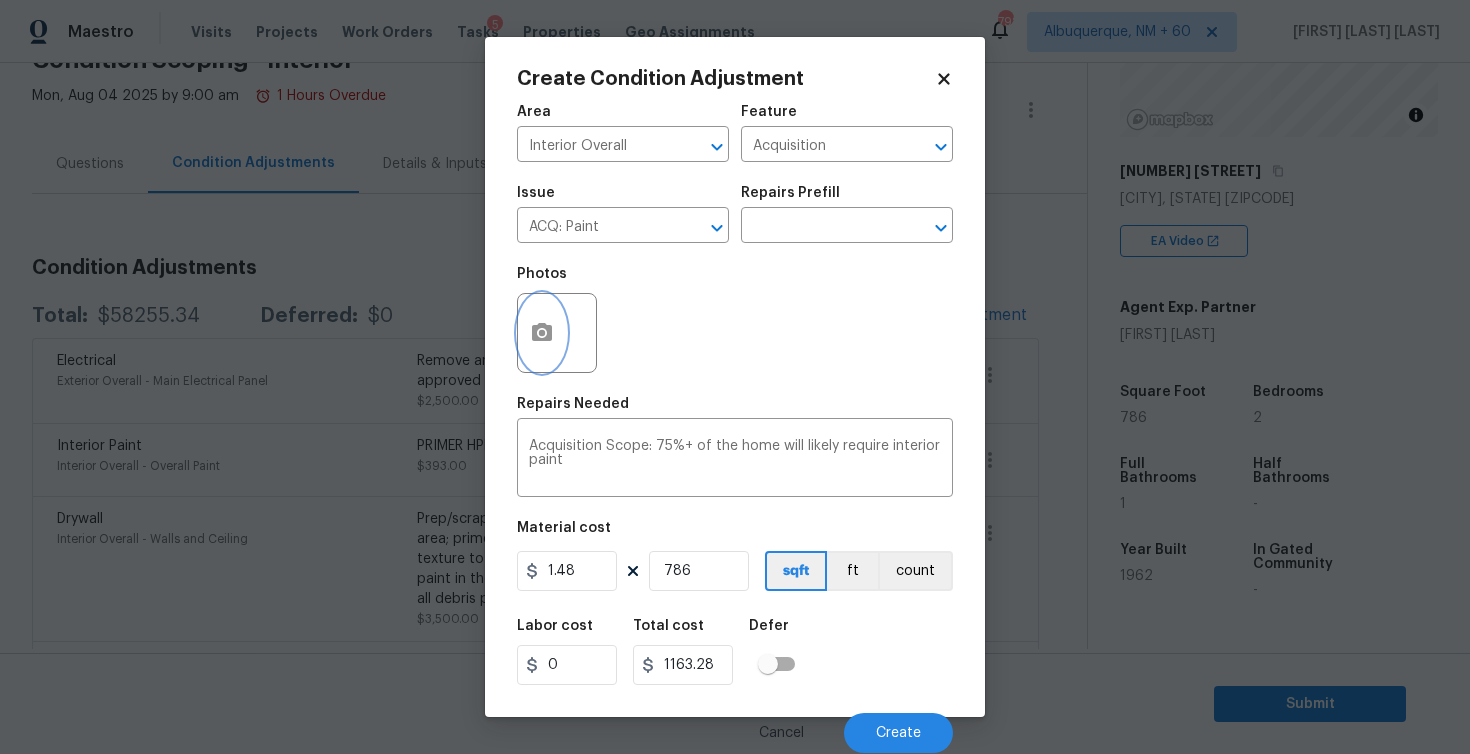 click at bounding box center (542, 333) 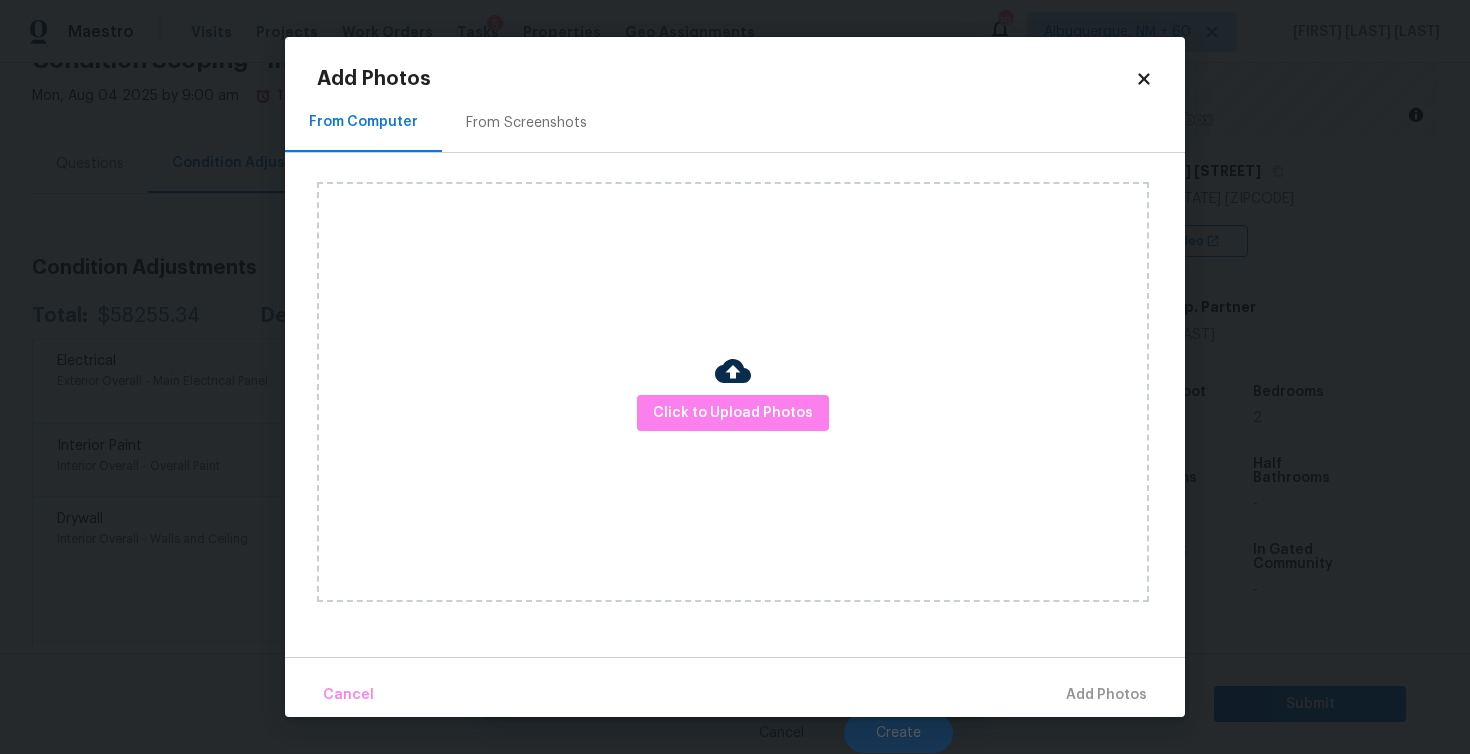 click on "From Screenshots" at bounding box center [526, 122] 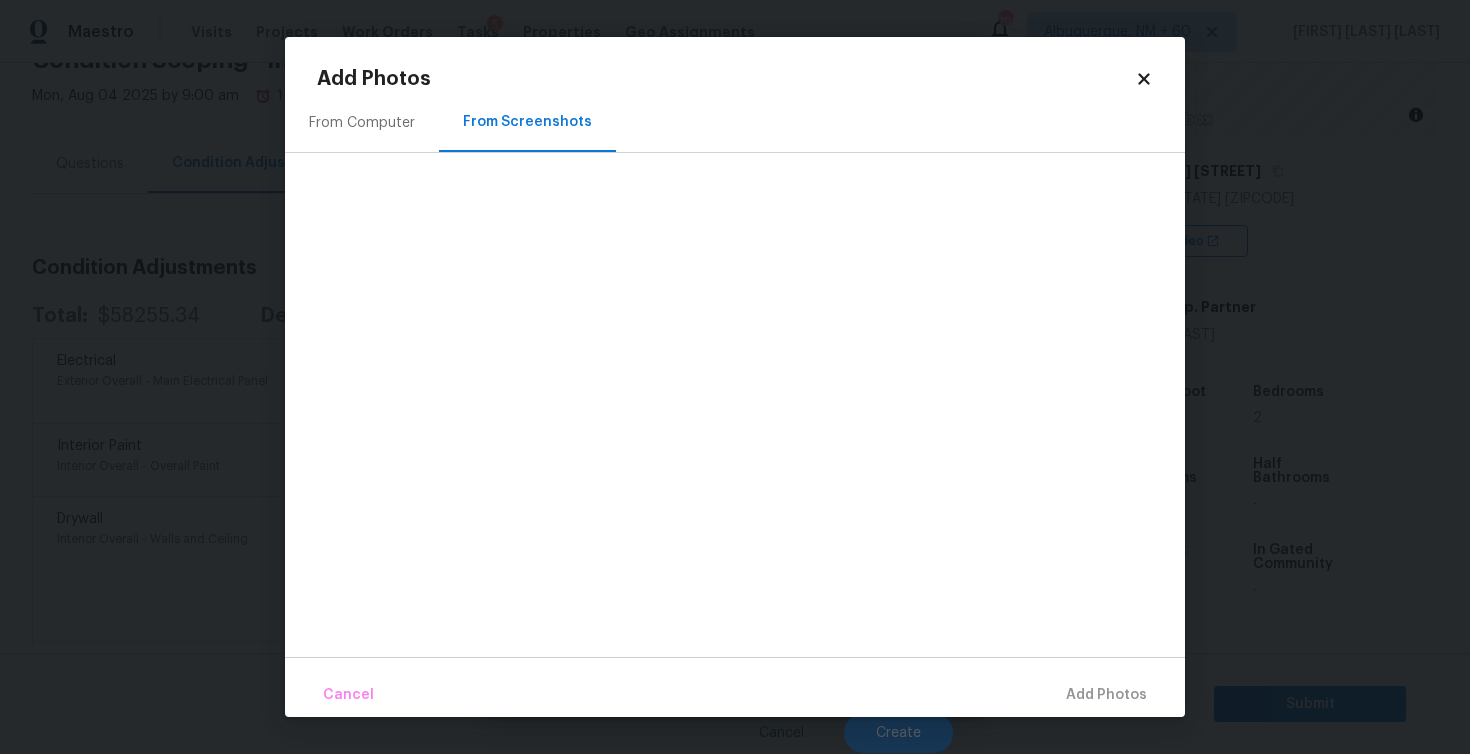click on "From Computer" at bounding box center [362, 122] 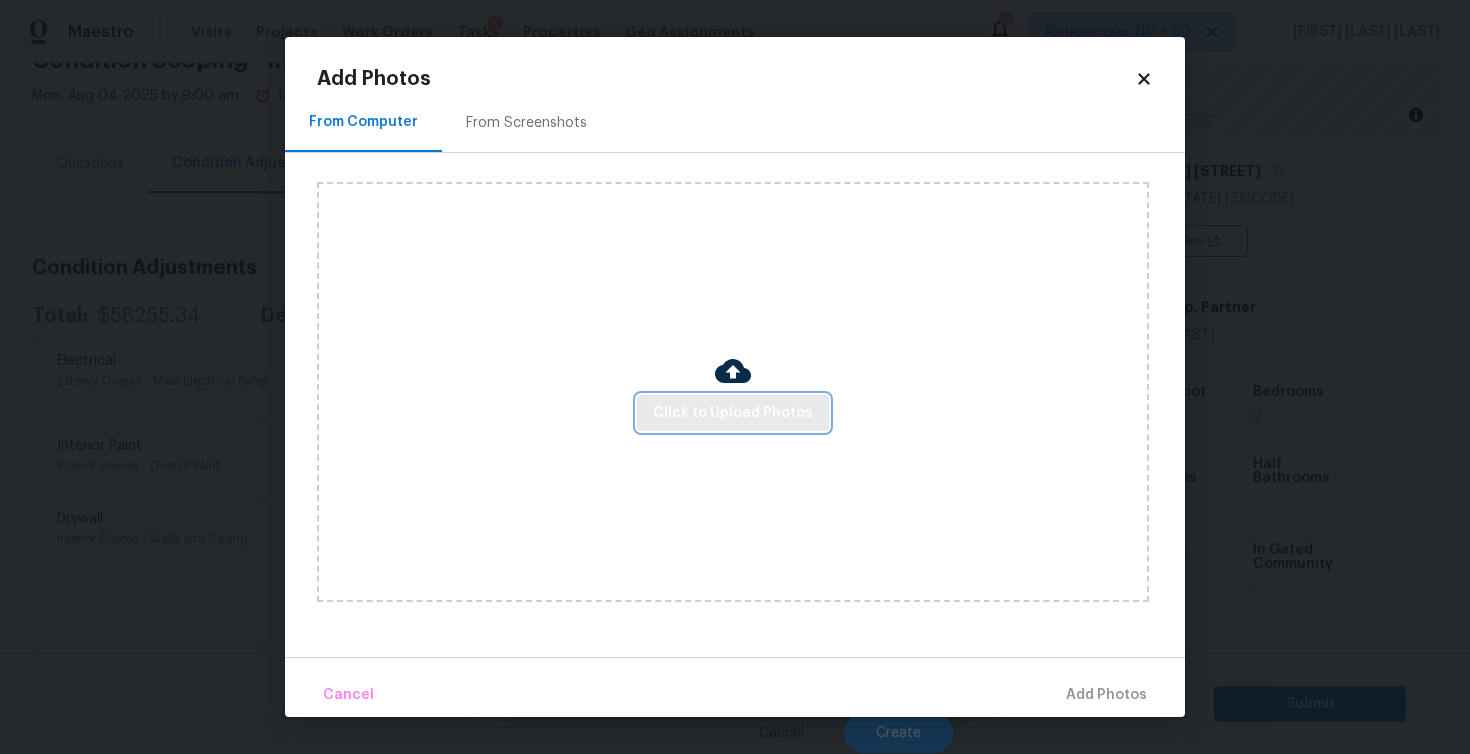 click on "Click to Upload Photos" at bounding box center (733, 413) 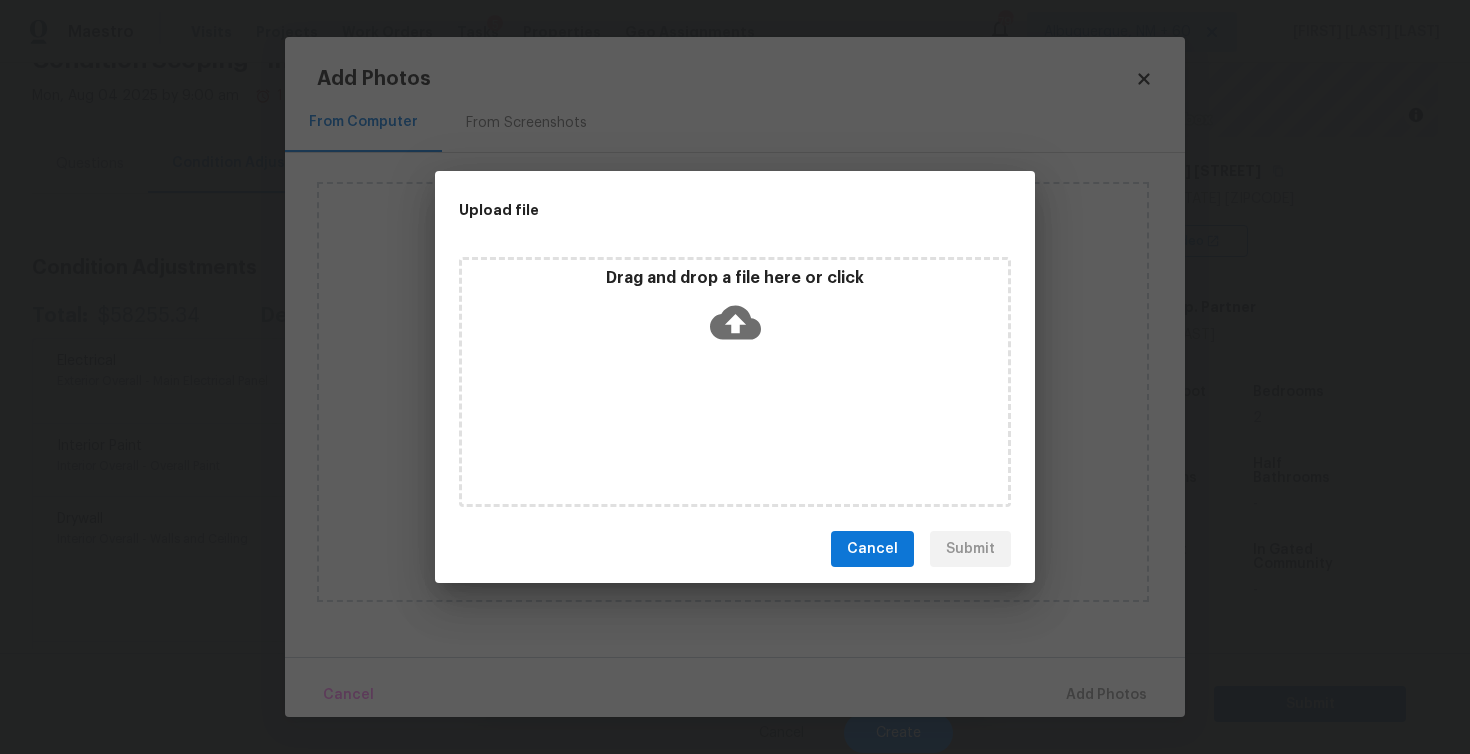 click 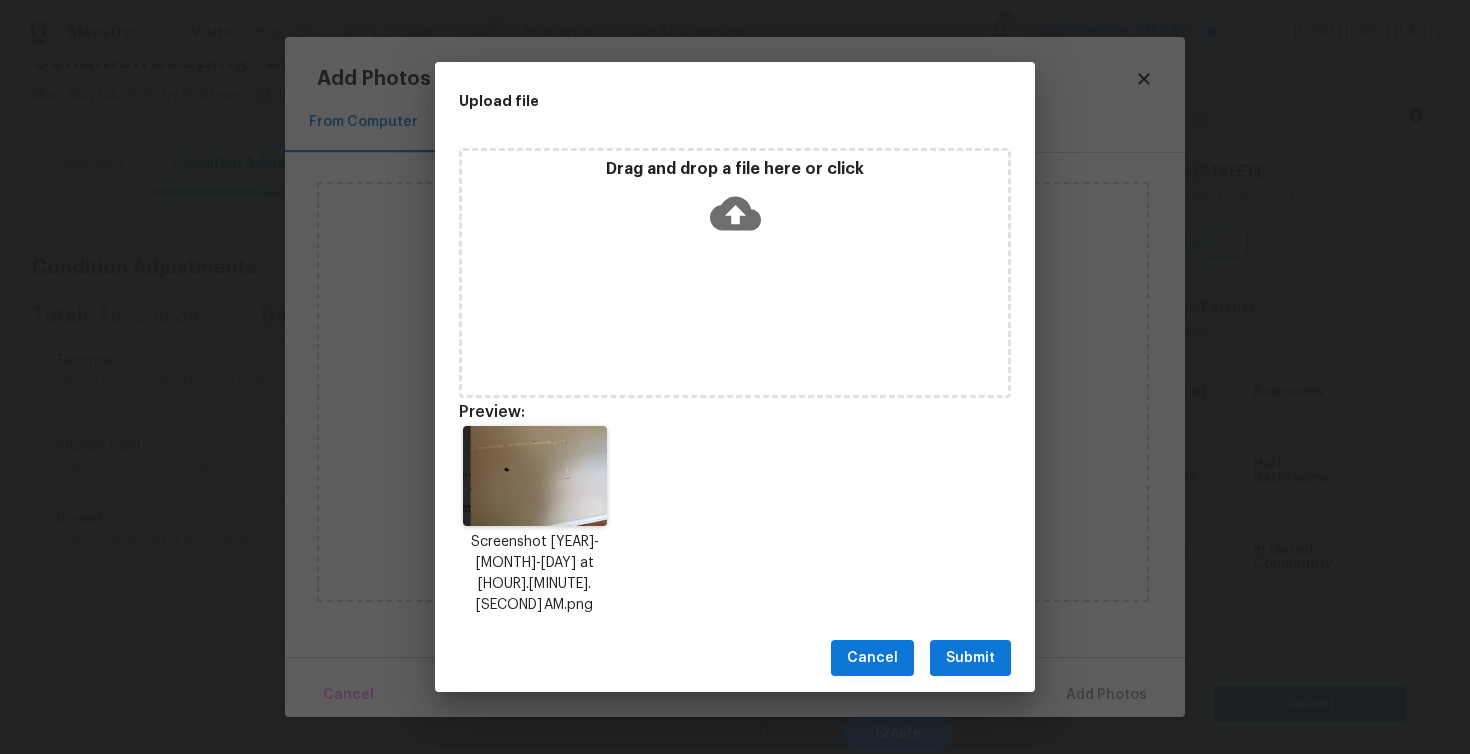 click on "Submit" at bounding box center (970, 658) 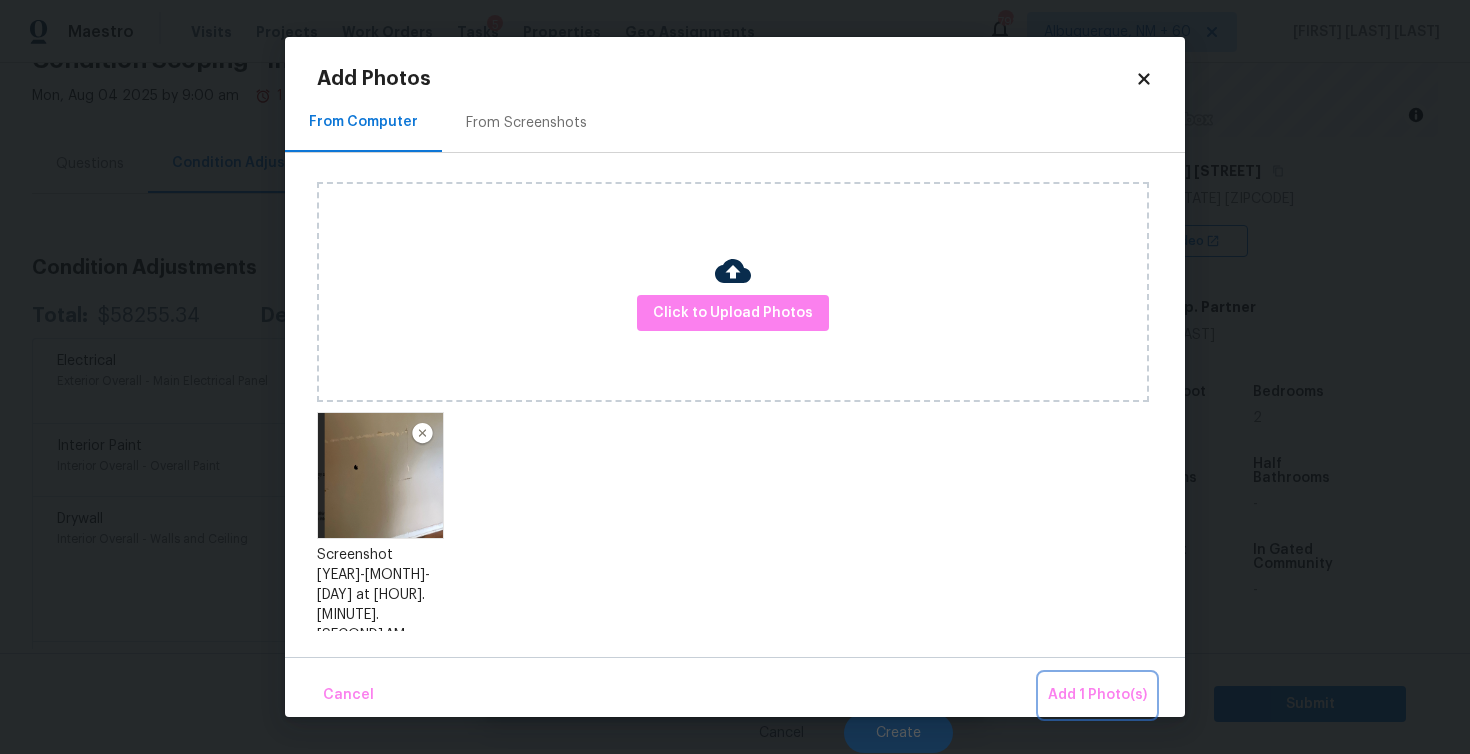 click on "Add 1 Photo(s)" at bounding box center (1097, 695) 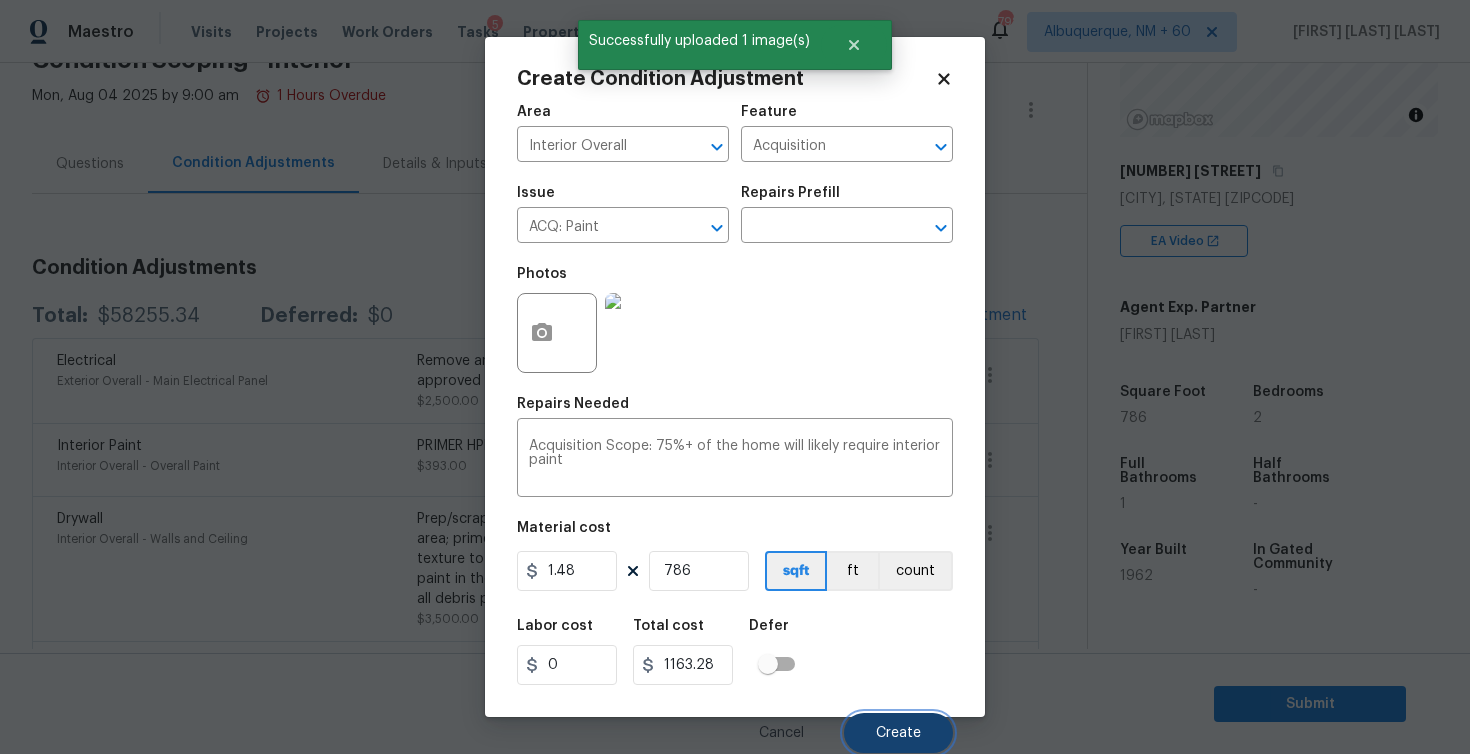 click on "Create" at bounding box center [898, 733] 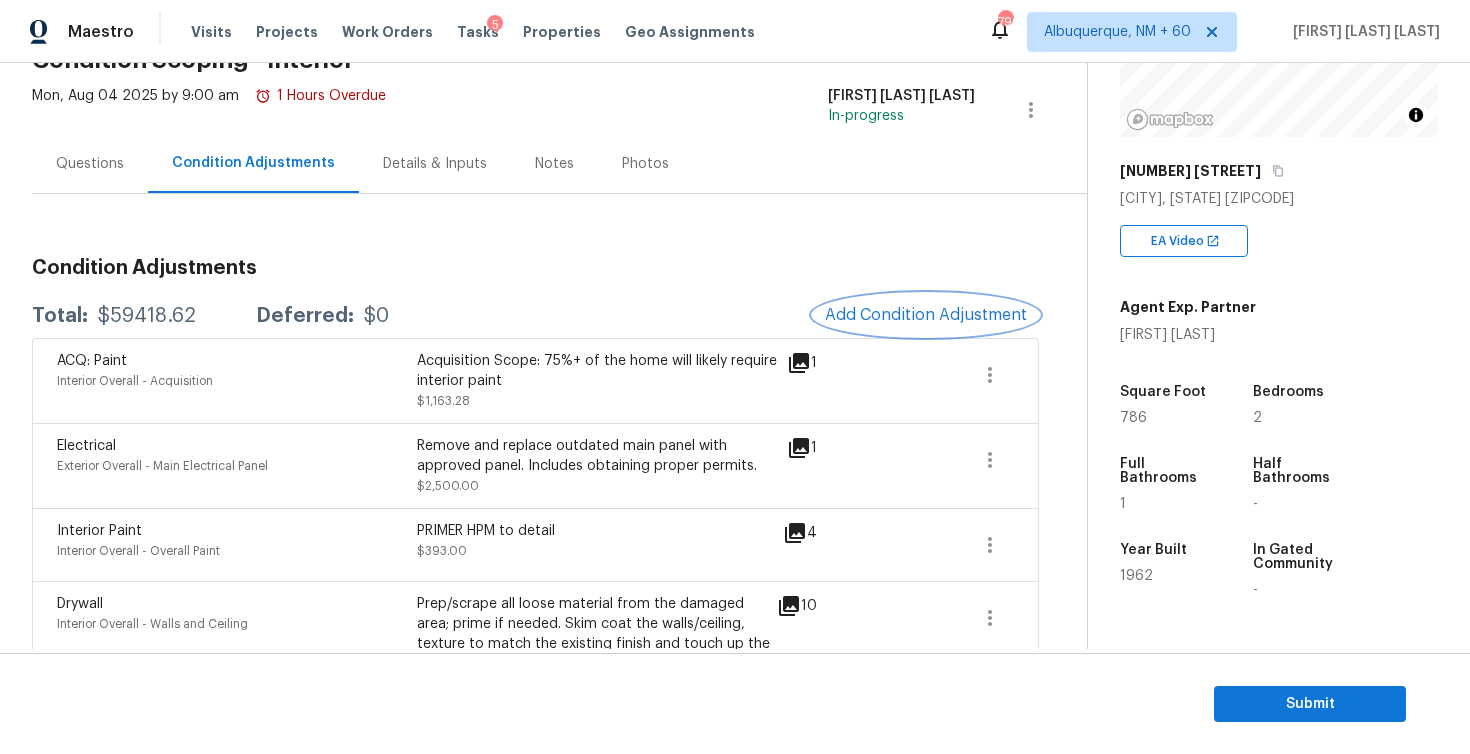 click on "Add Condition Adjustment" at bounding box center (926, 315) 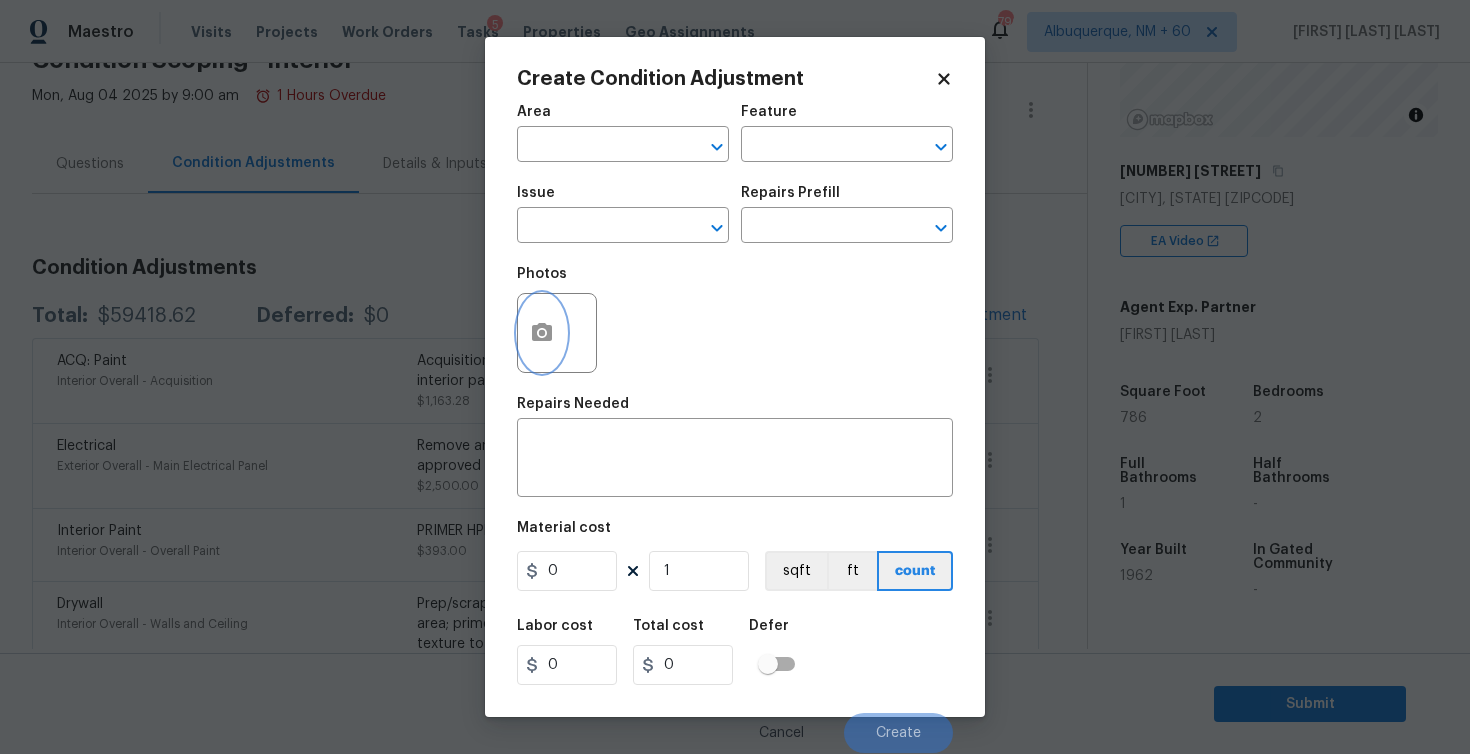click at bounding box center (542, 333) 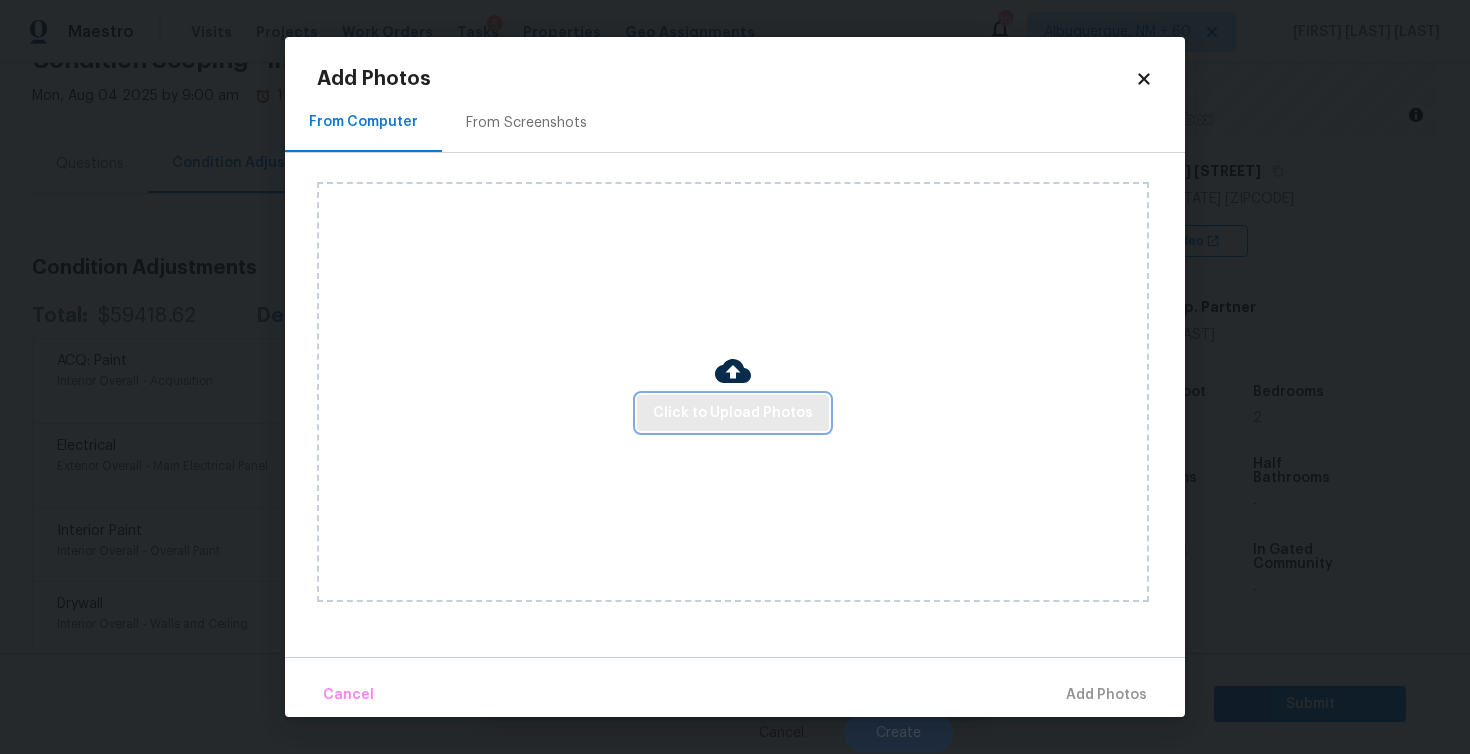 click on "Click to Upload Photos" at bounding box center [733, 413] 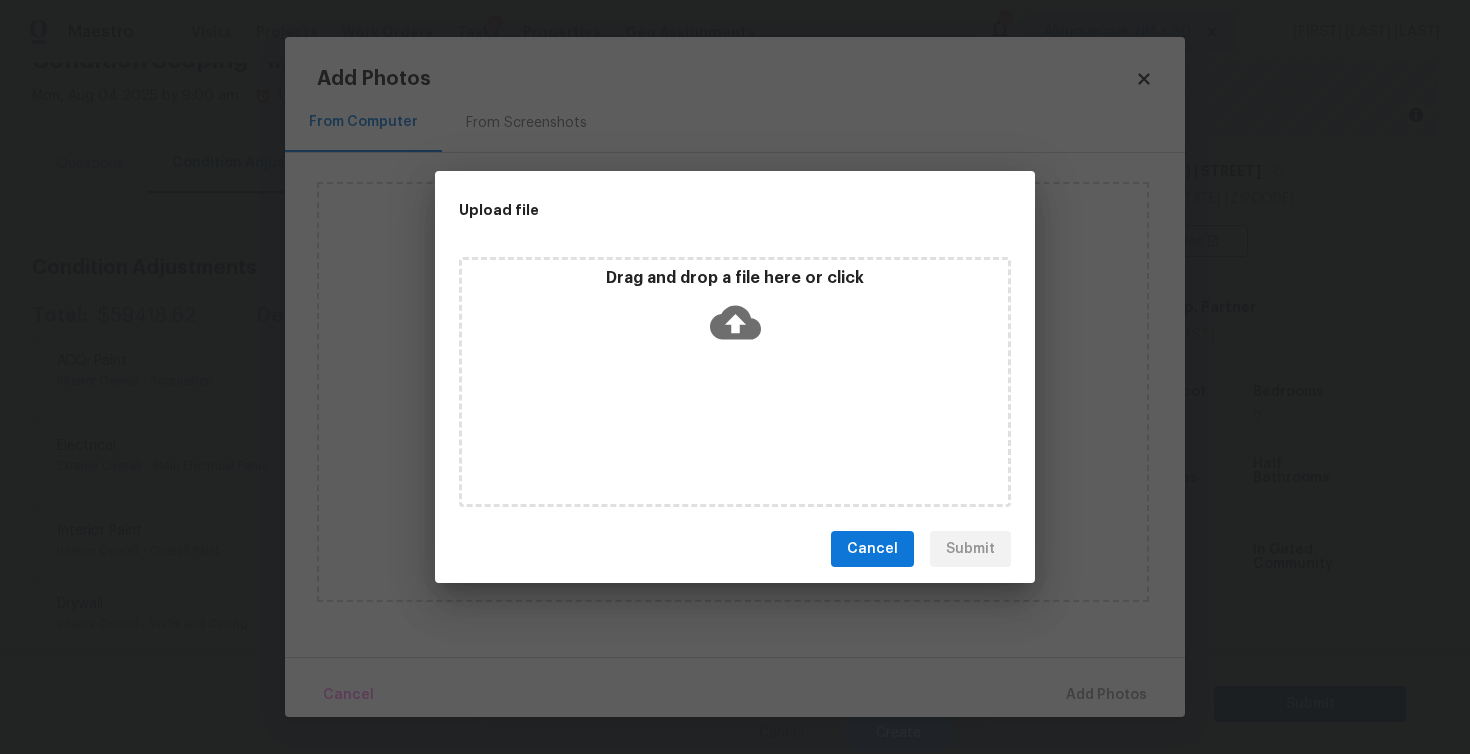 click on "Drag and drop a file here or click" at bounding box center [735, 382] 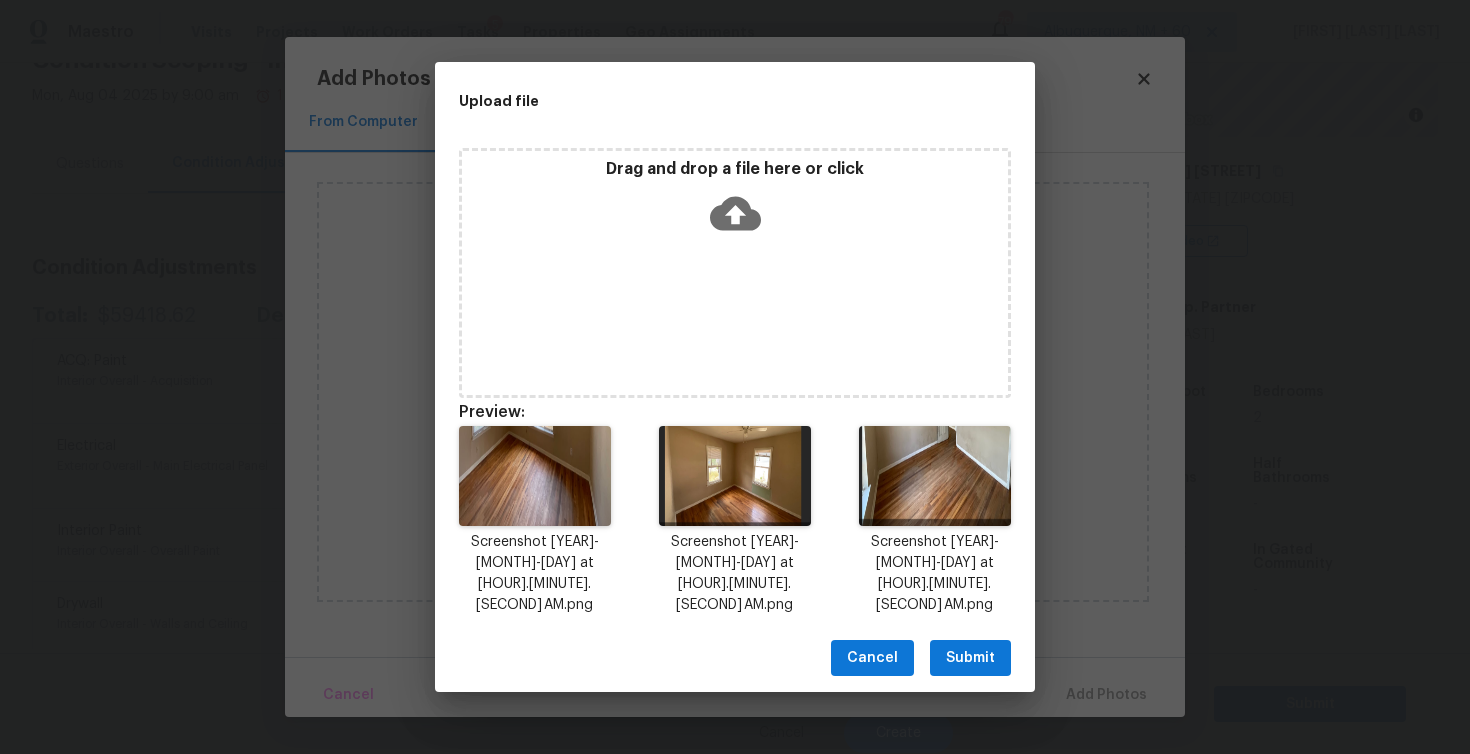 click on "Submit" at bounding box center [970, 658] 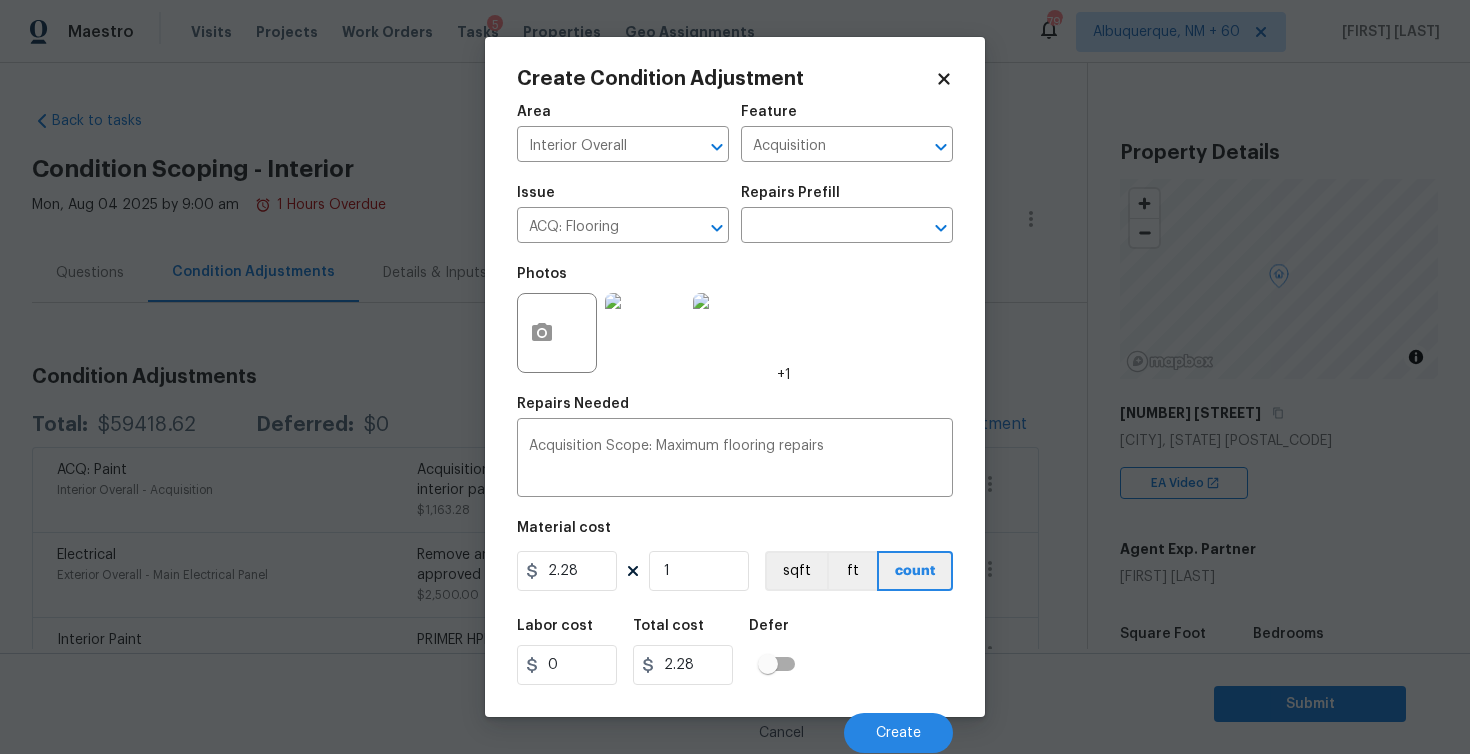 type on "0" 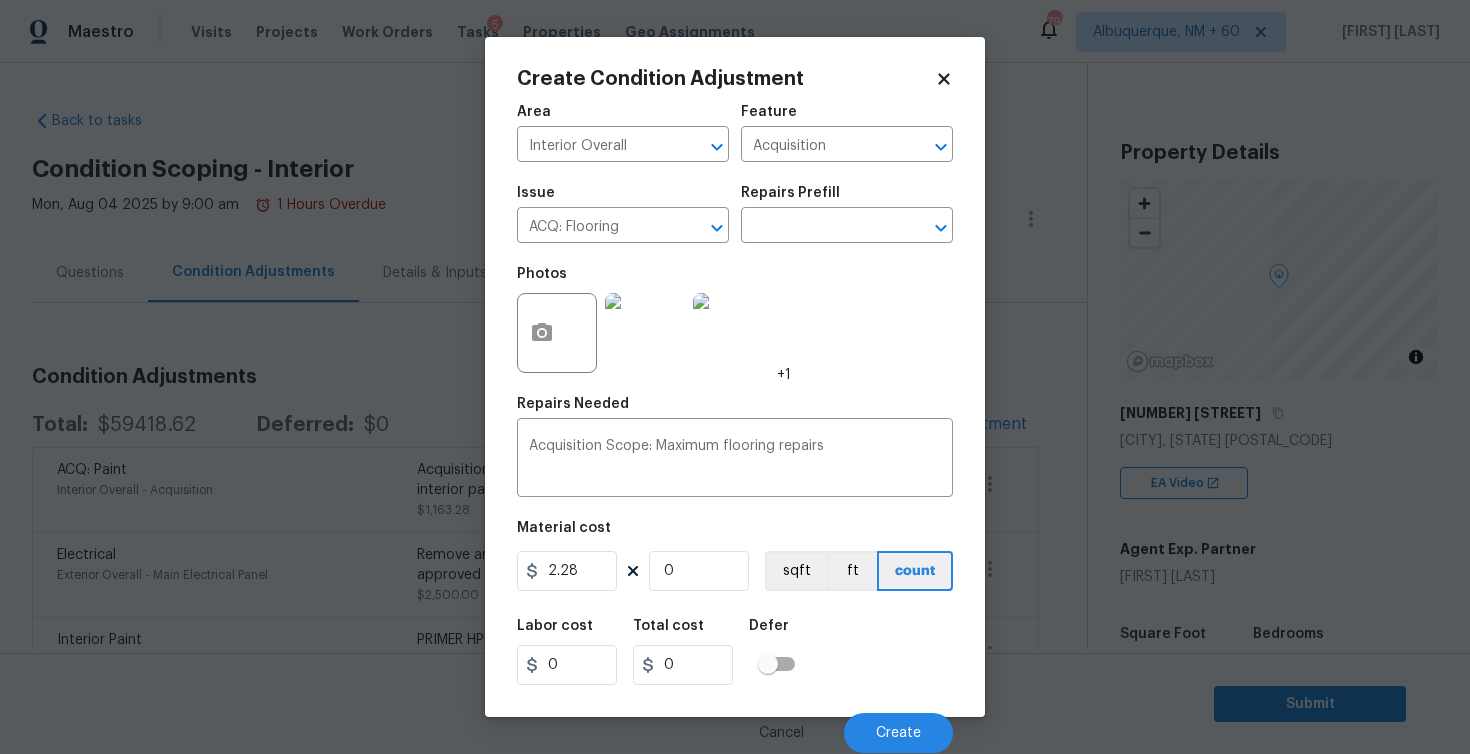 scroll, scrollTop: 0, scrollLeft: 0, axis: both 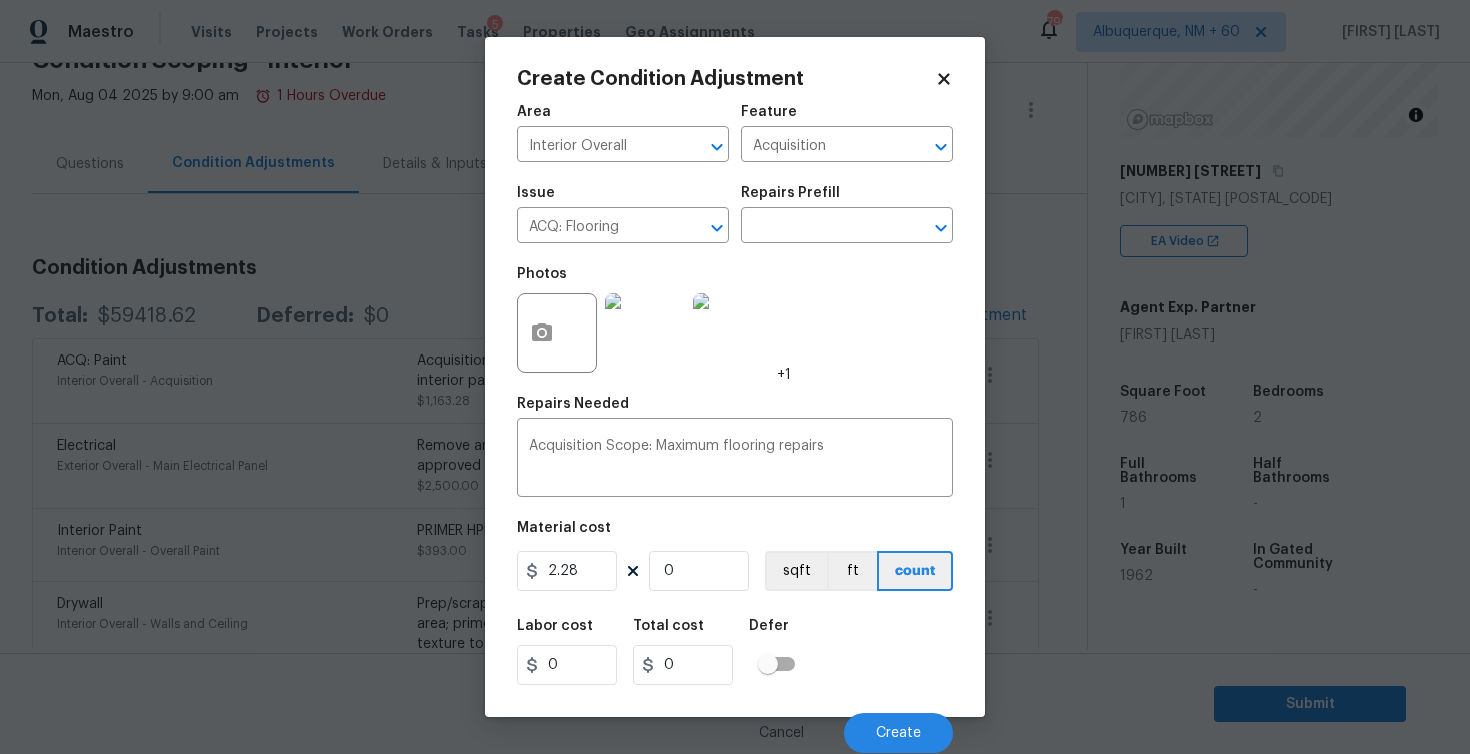 type on "7" 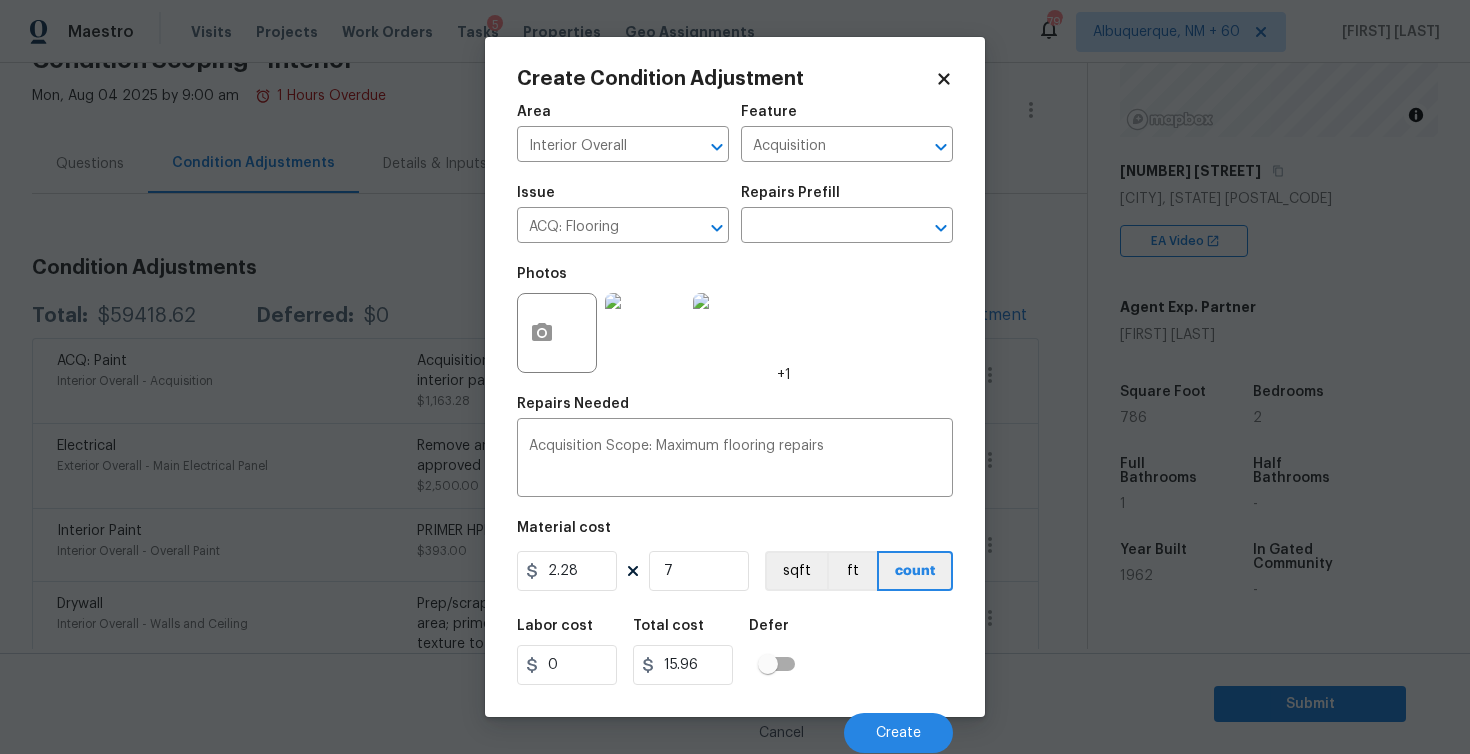 type on "78" 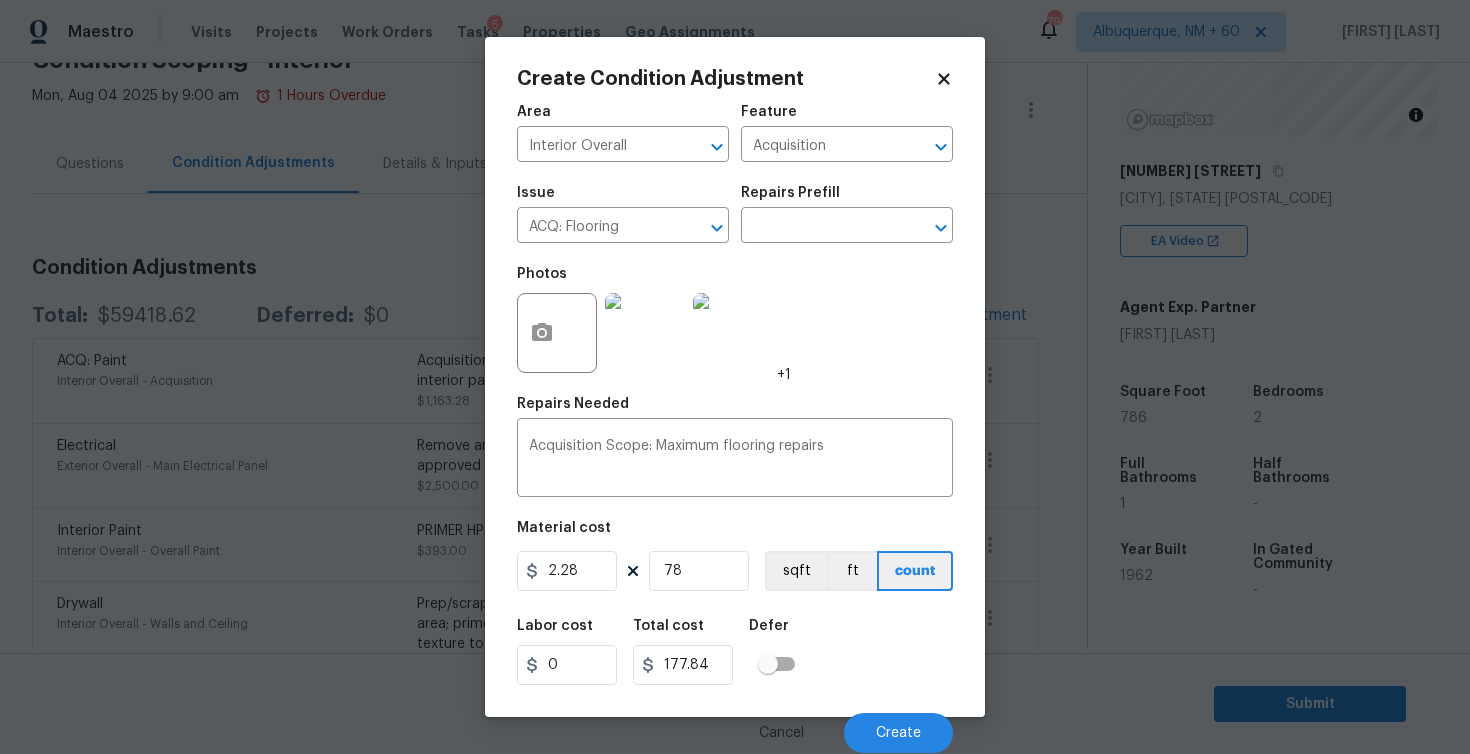 type on "786" 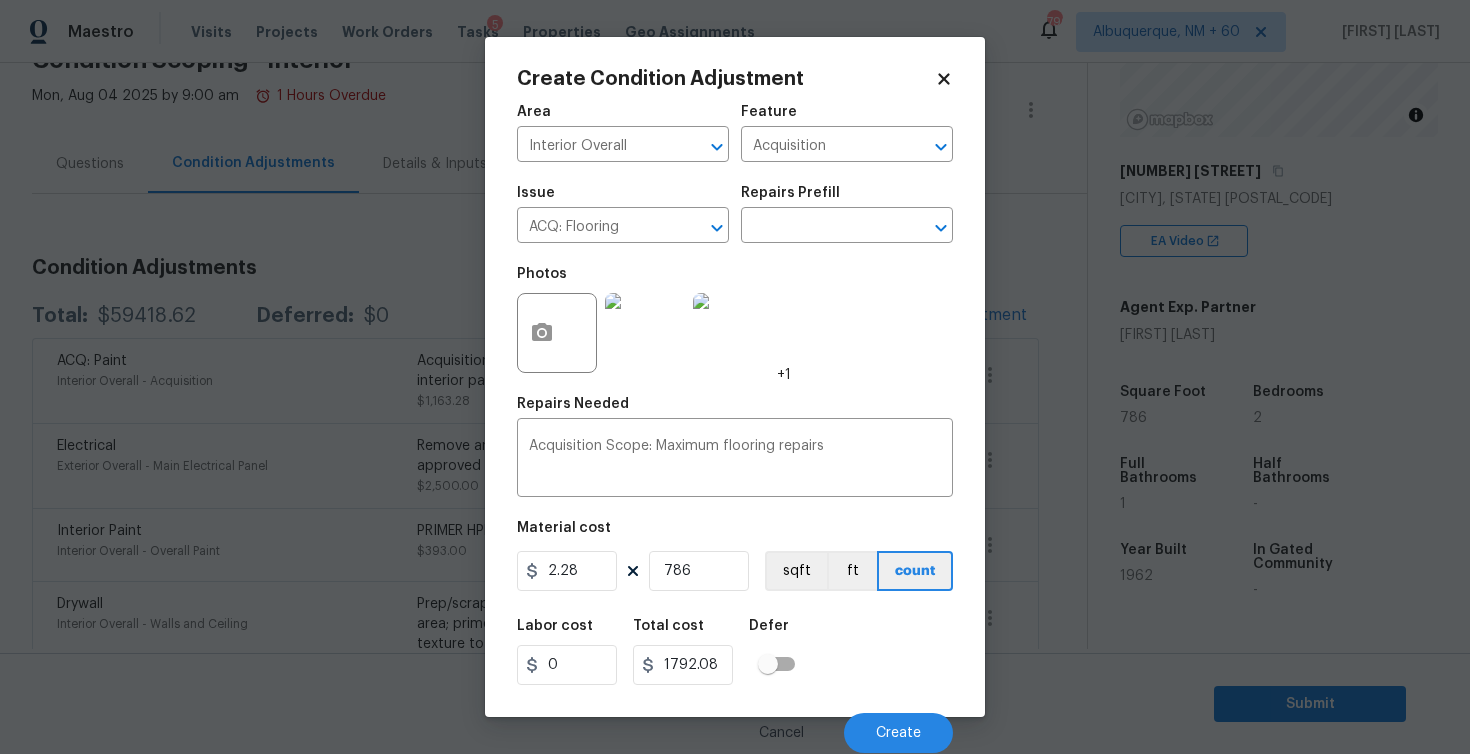 type on "786" 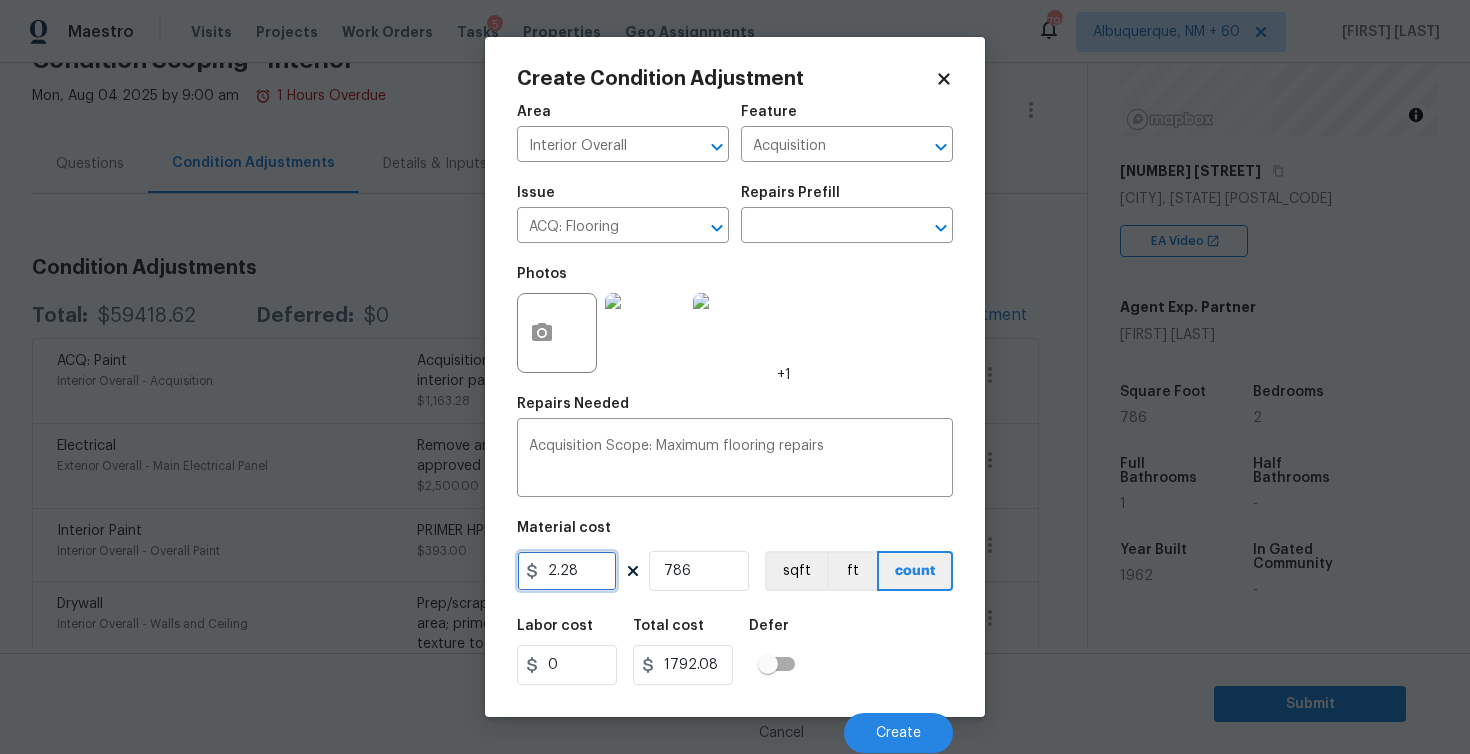 click on "2.28" at bounding box center (567, 571) 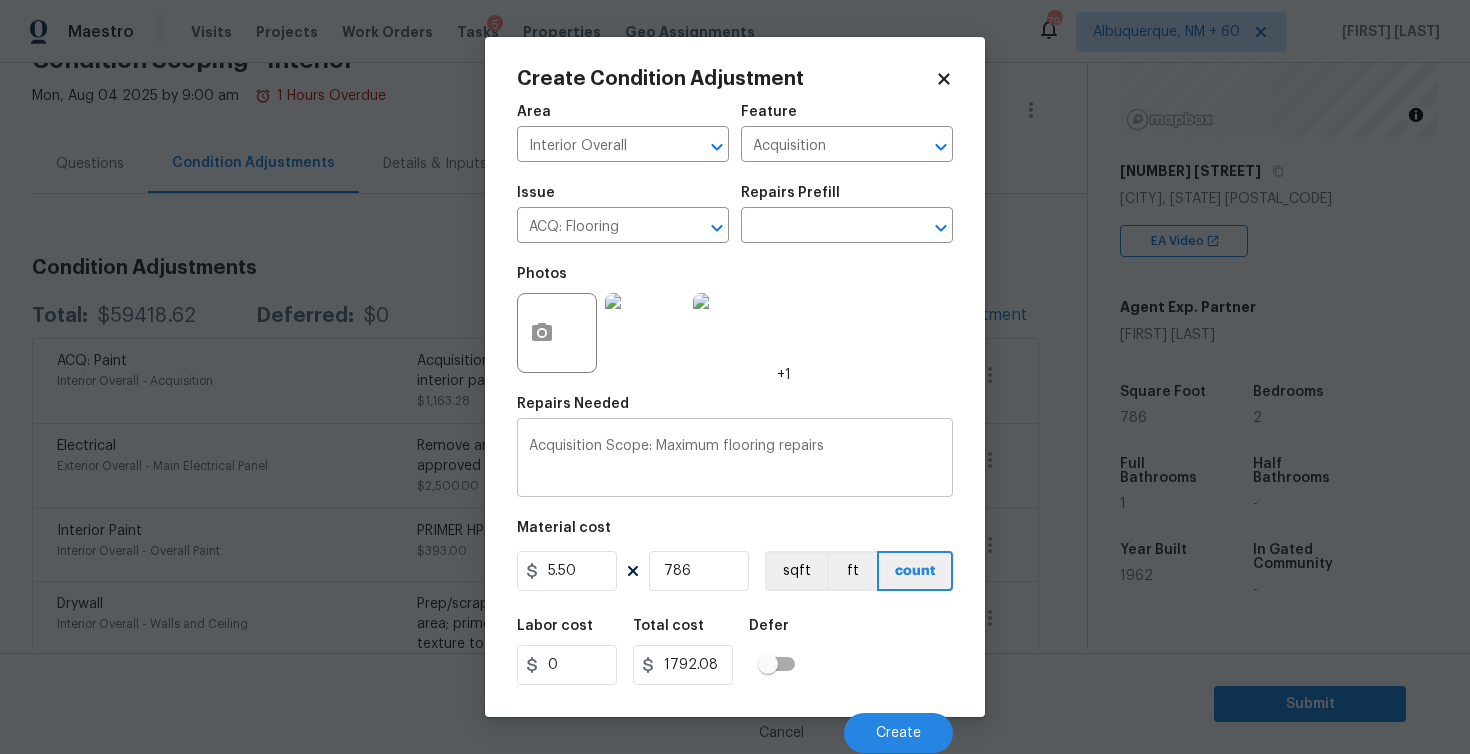 type on "5.5" 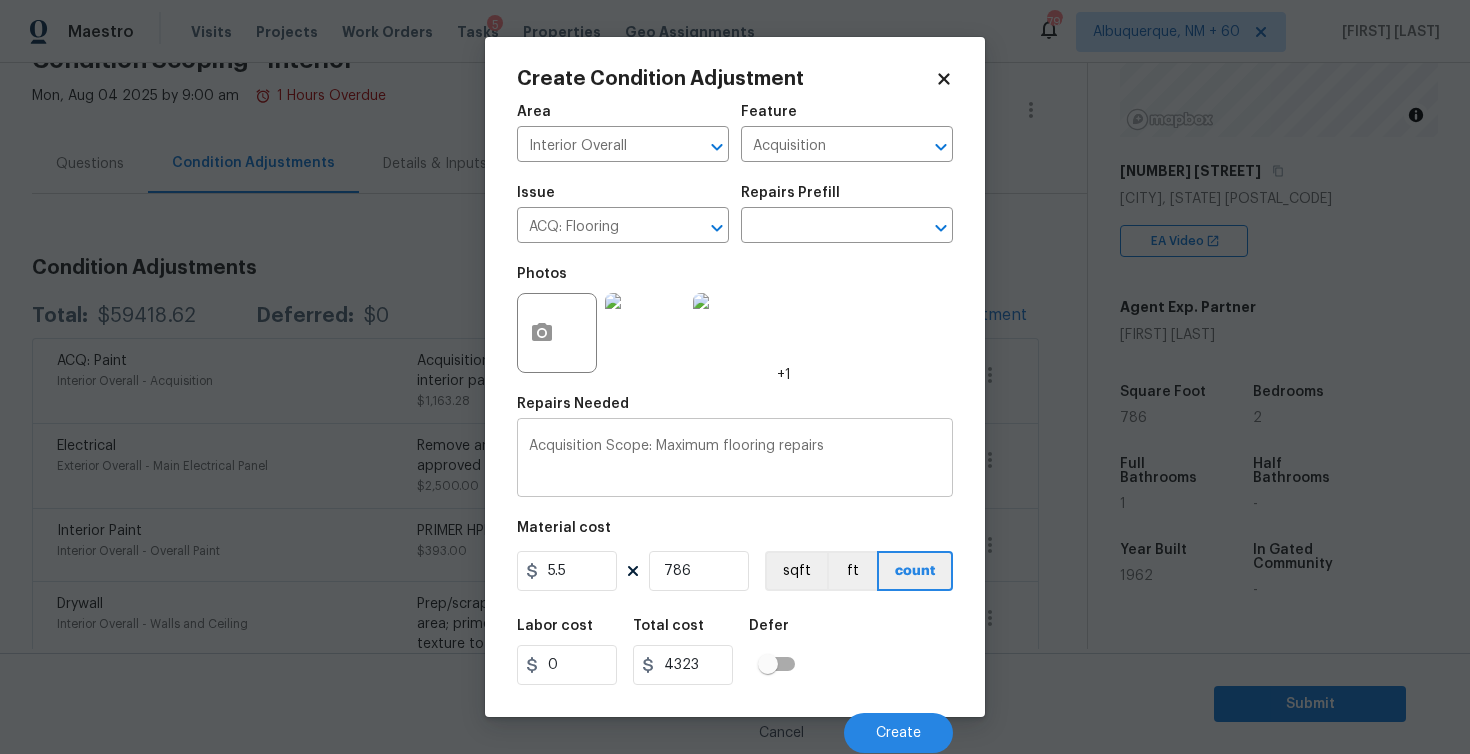 click on "Acquisition Scope: Maximum flooring repairs" at bounding box center [735, 460] 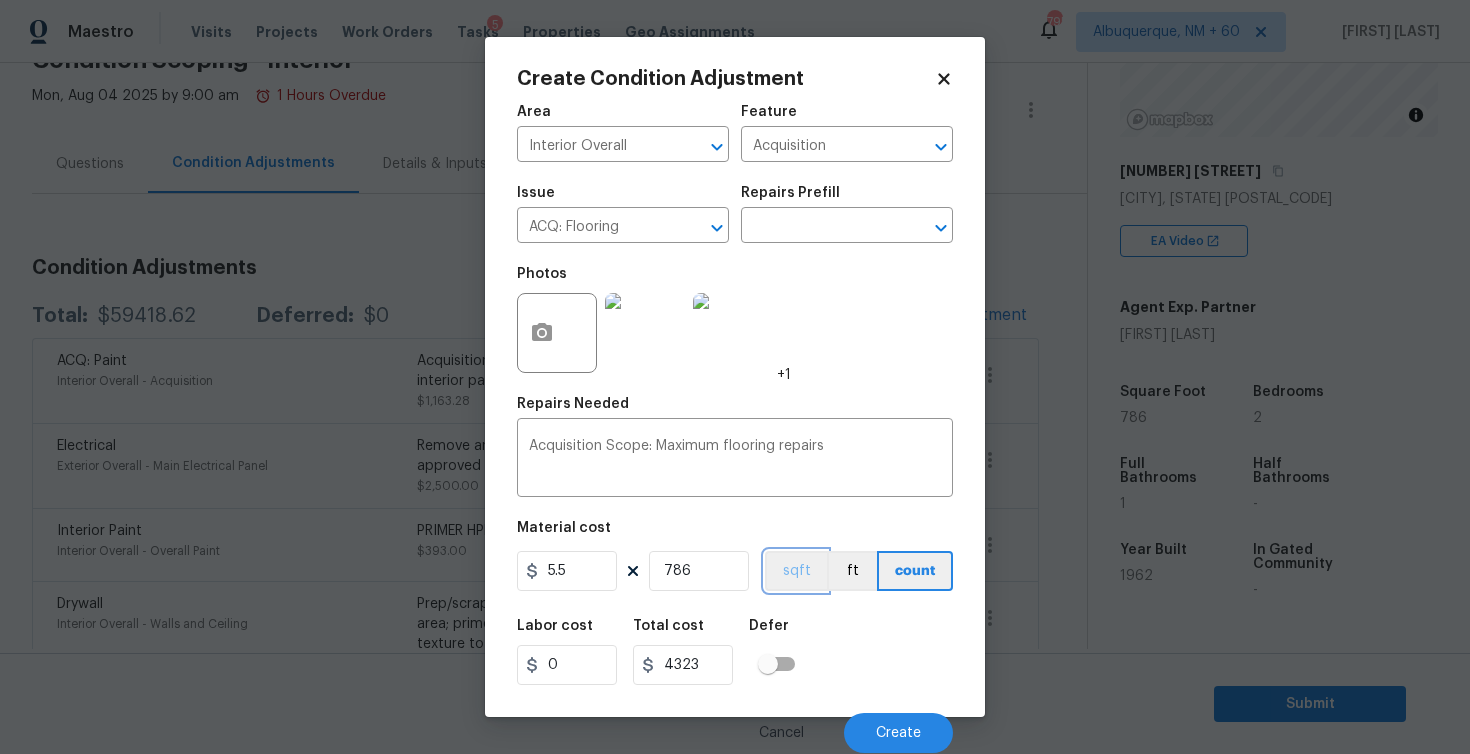 click on "sqft" at bounding box center [796, 571] 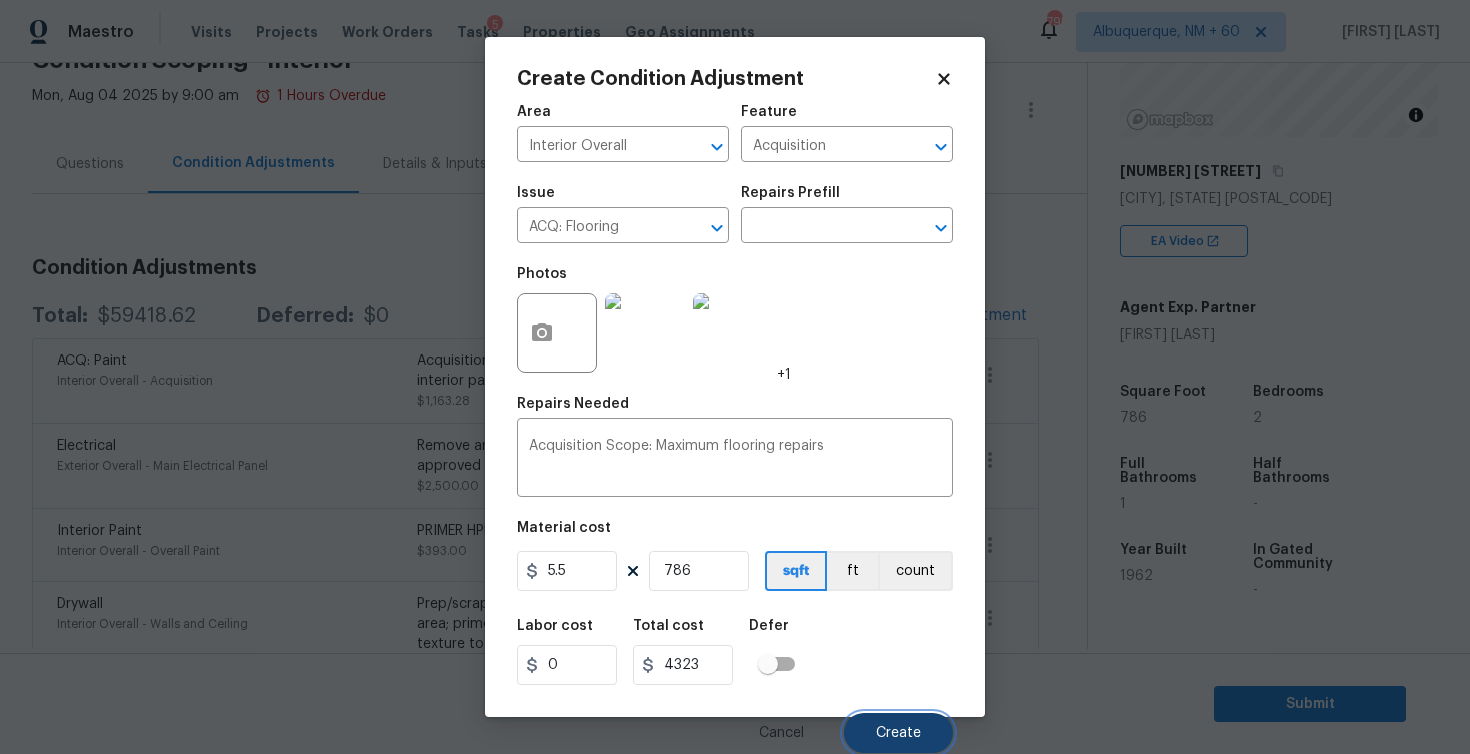 click on "Create" at bounding box center (898, 733) 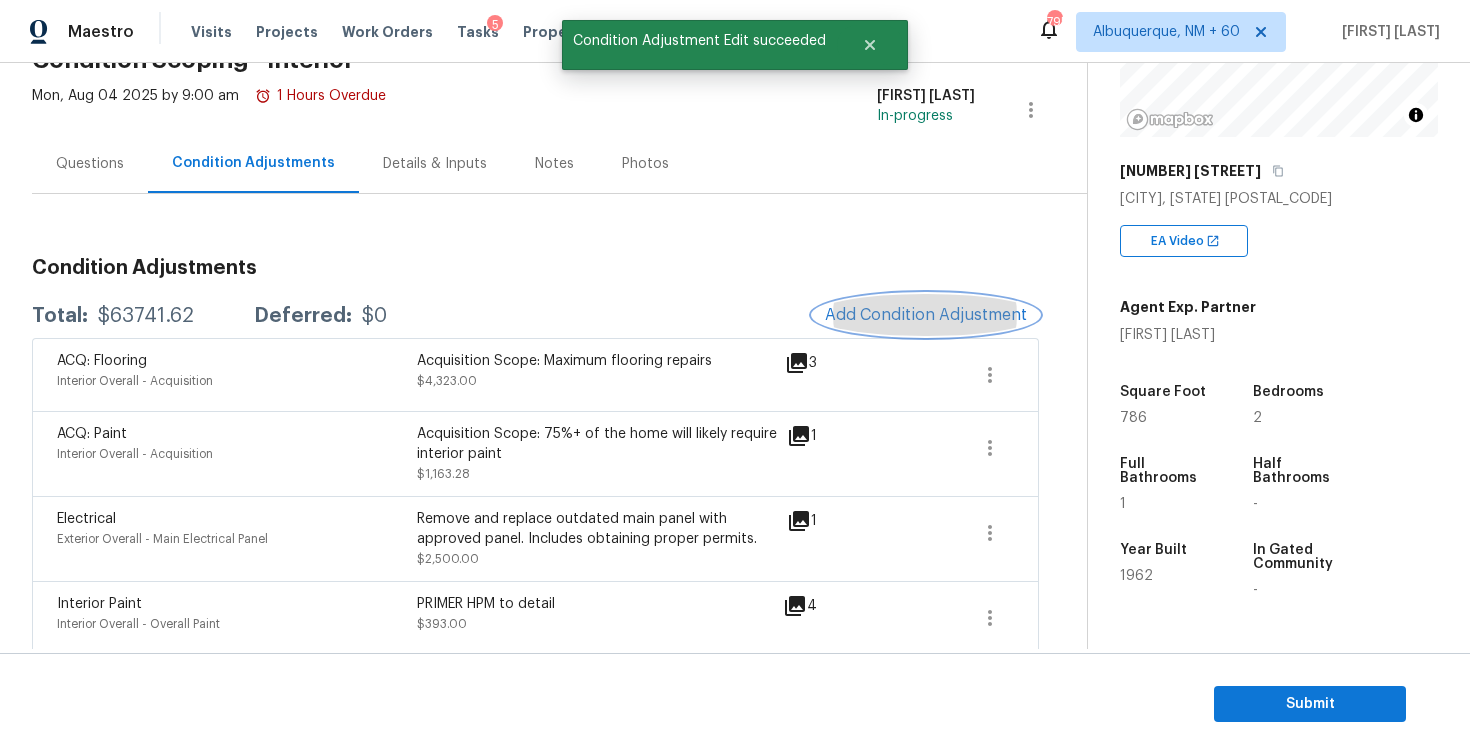 click on "Add Condition Adjustment" at bounding box center [926, 315] 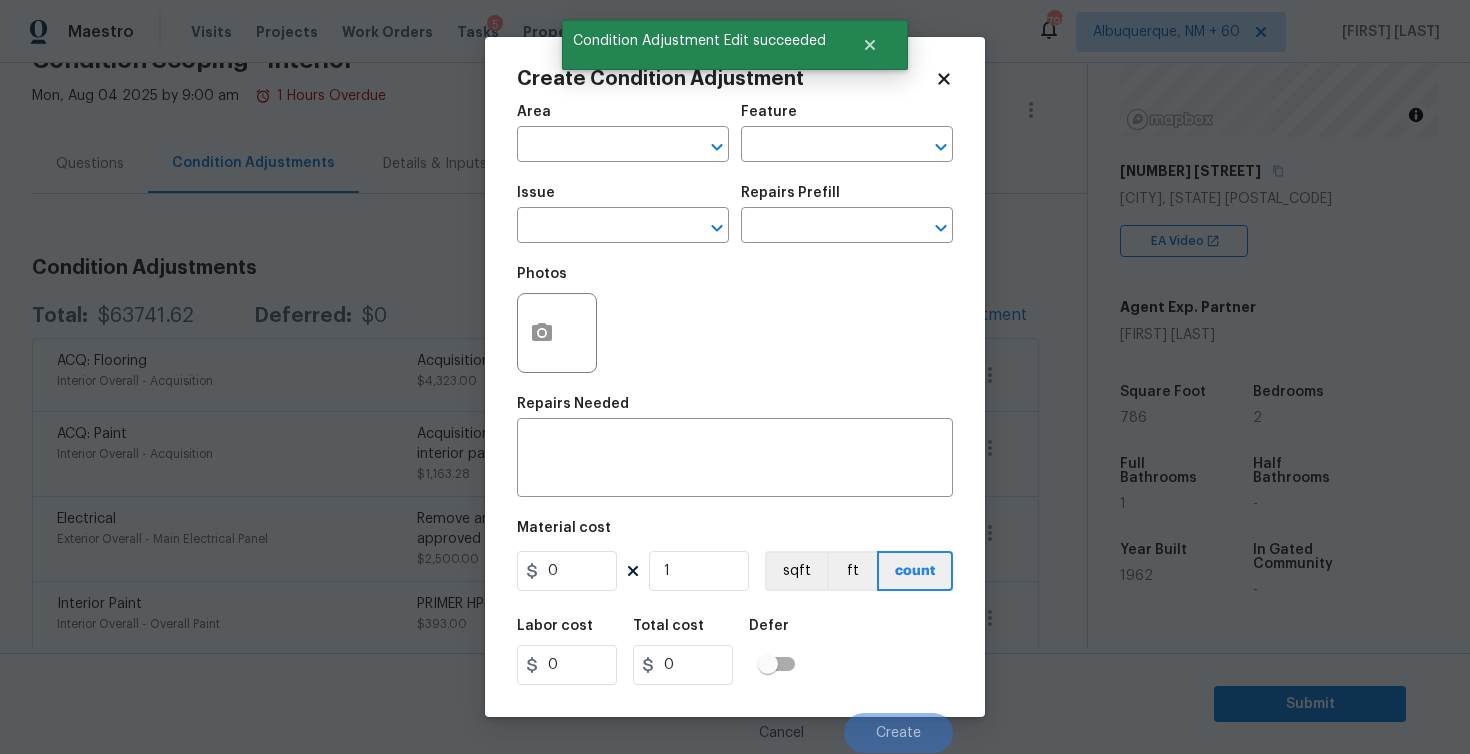 click on "Create Condition Adjustment Area ​ Feature ​ Issue ​ Repairs Prefill ​ Photos Repairs Needed x ​ Material cost 0 1 sqft ft count Labor cost 0 Total cost 0 Defer Cancel Create" at bounding box center (735, 377) 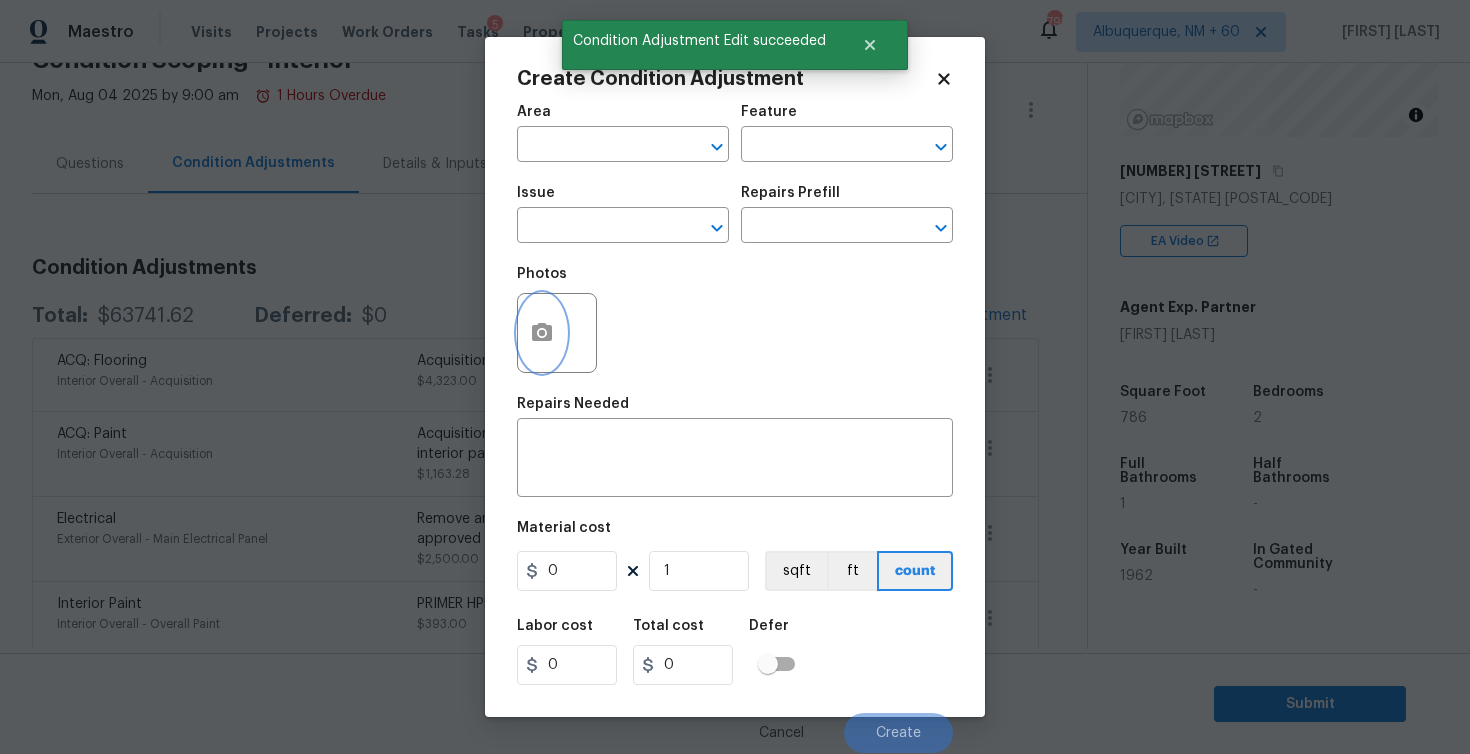 click at bounding box center (542, 333) 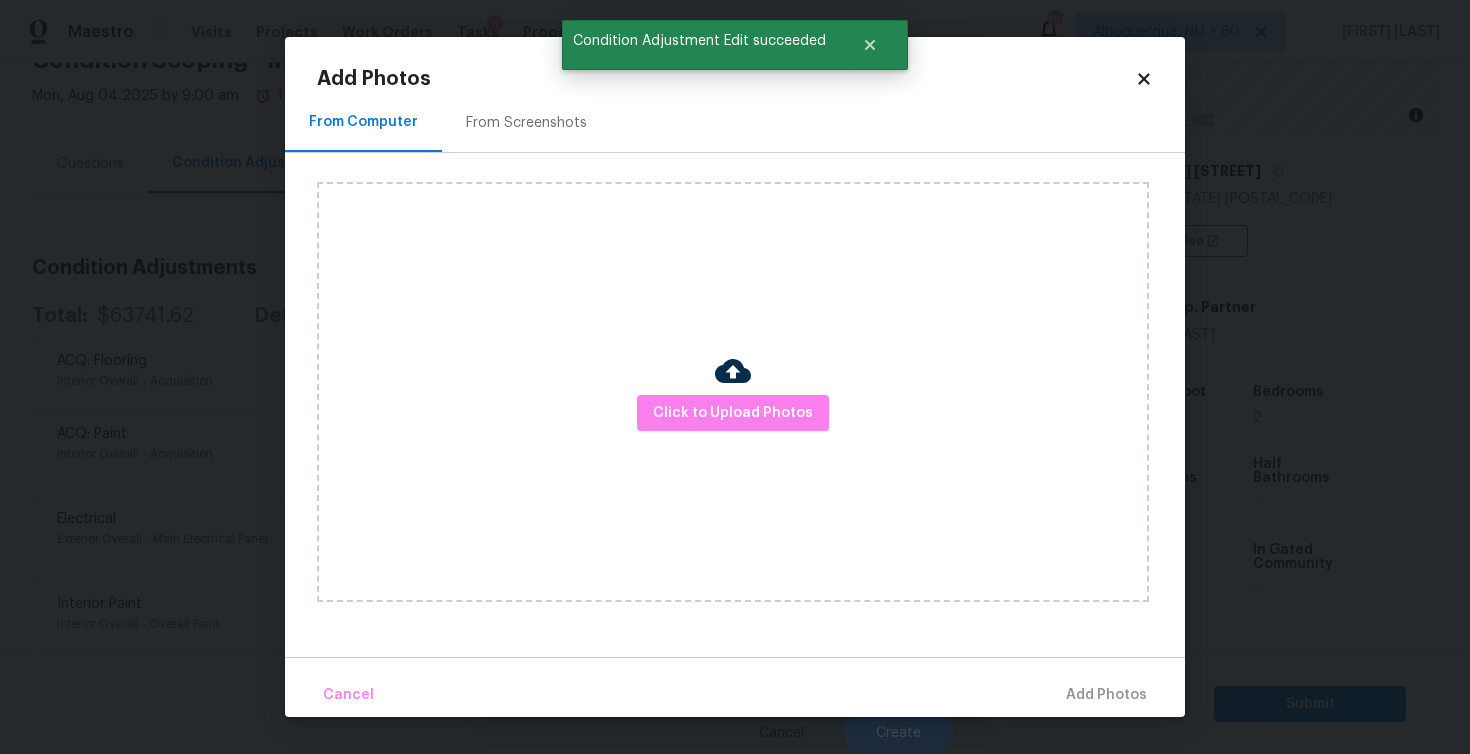 drag, startPoint x: 760, startPoint y: 461, endPoint x: 760, endPoint y: 450, distance: 11 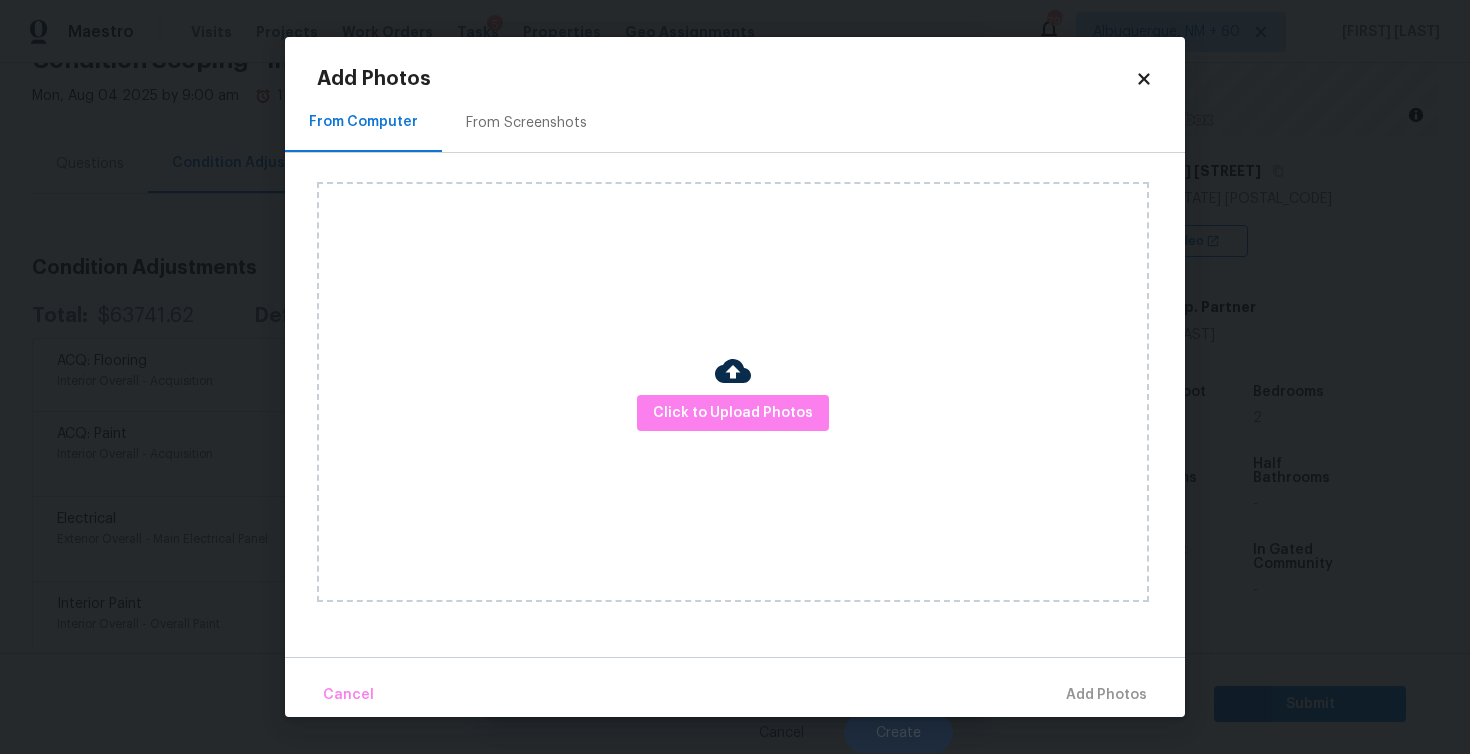 click on "Click to Upload Photos" at bounding box center [733, 392] 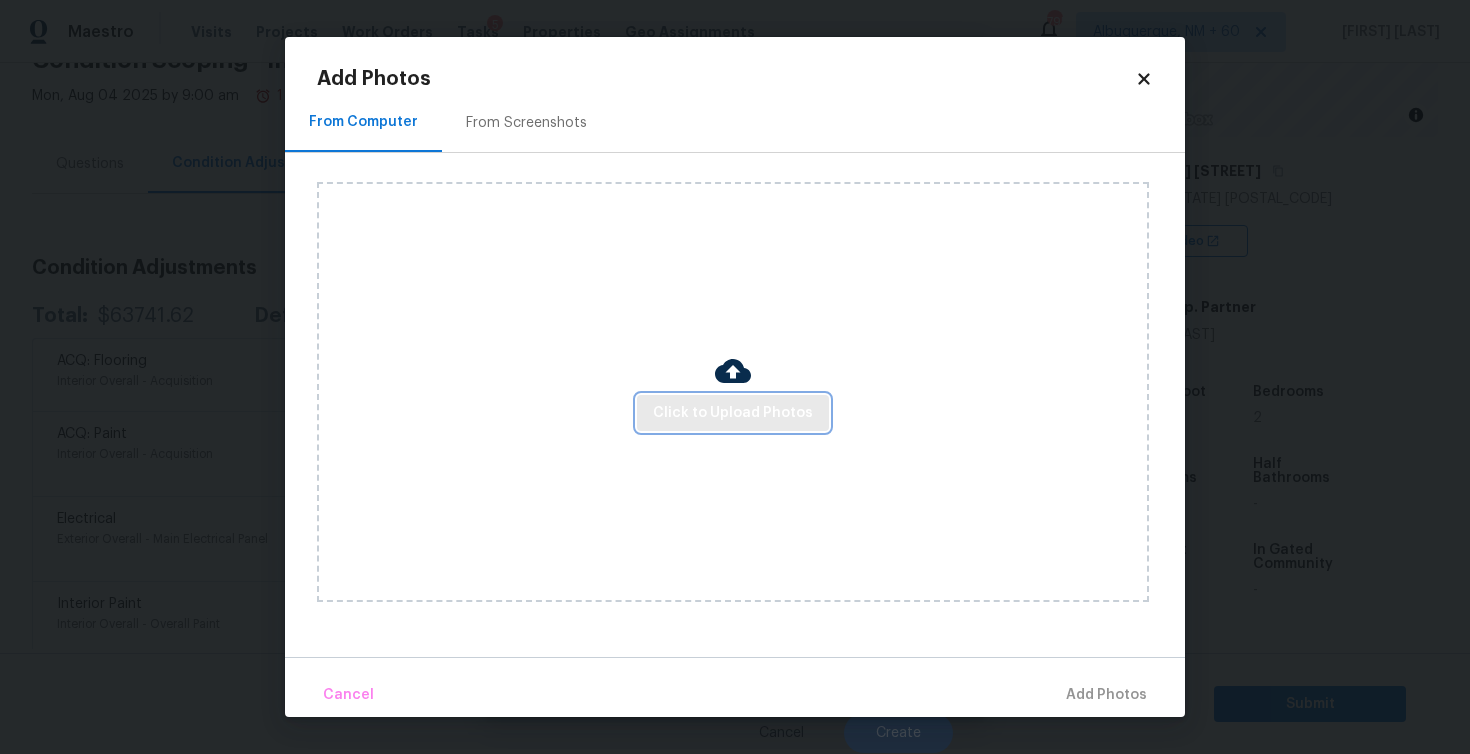 click on "Click to Upload Photos" at bounding box center (733, 413) 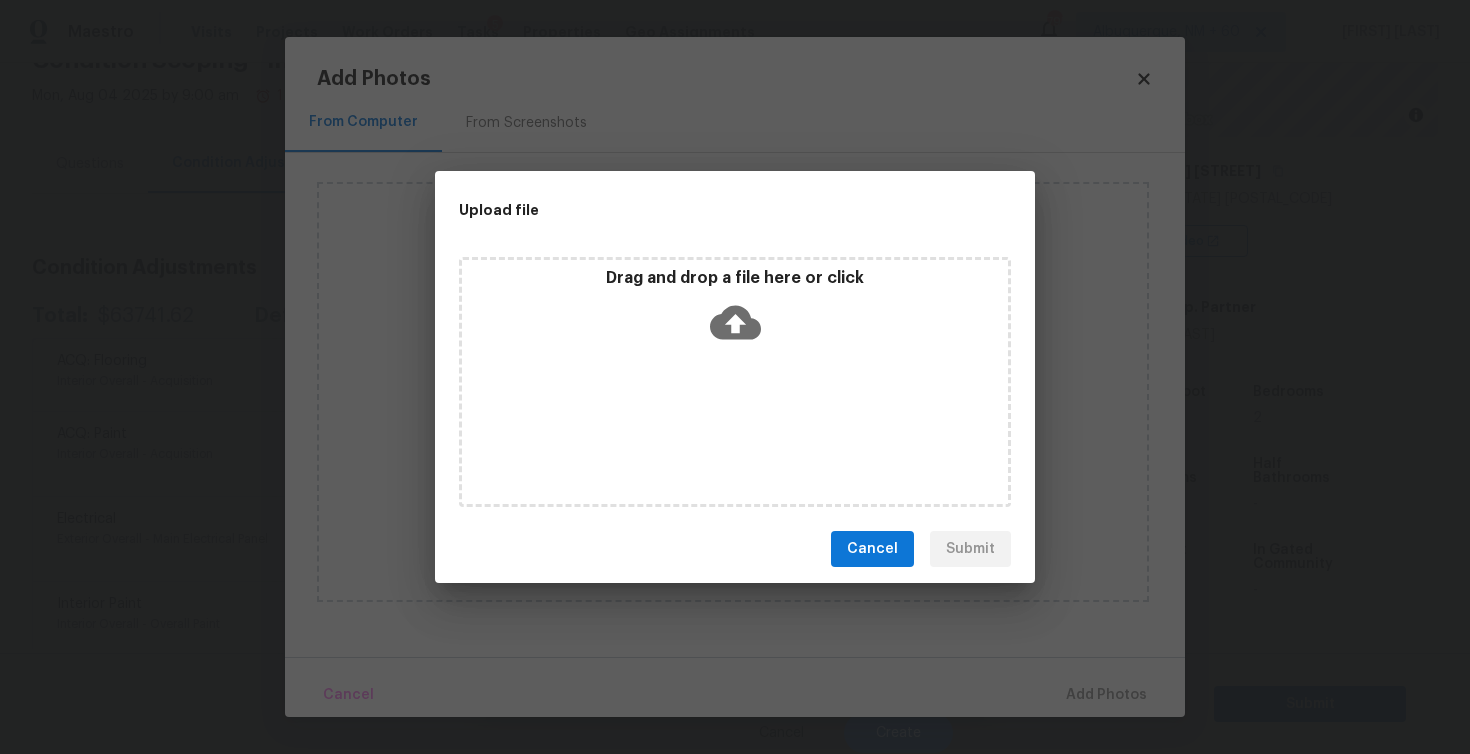 click on "Drag and drop a file here or click" at bounding box center (735, 382) 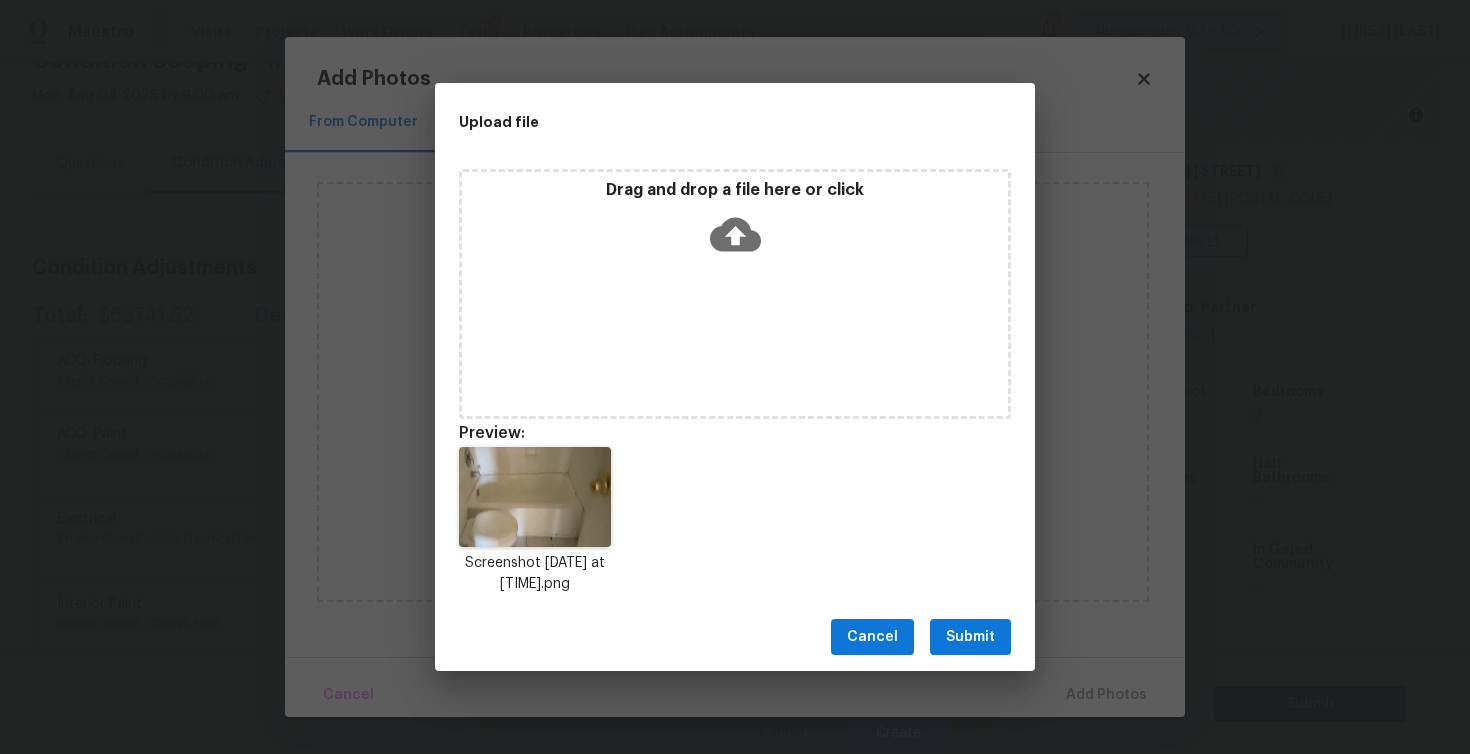 click on "Submit" at bounding box center [970, 637] 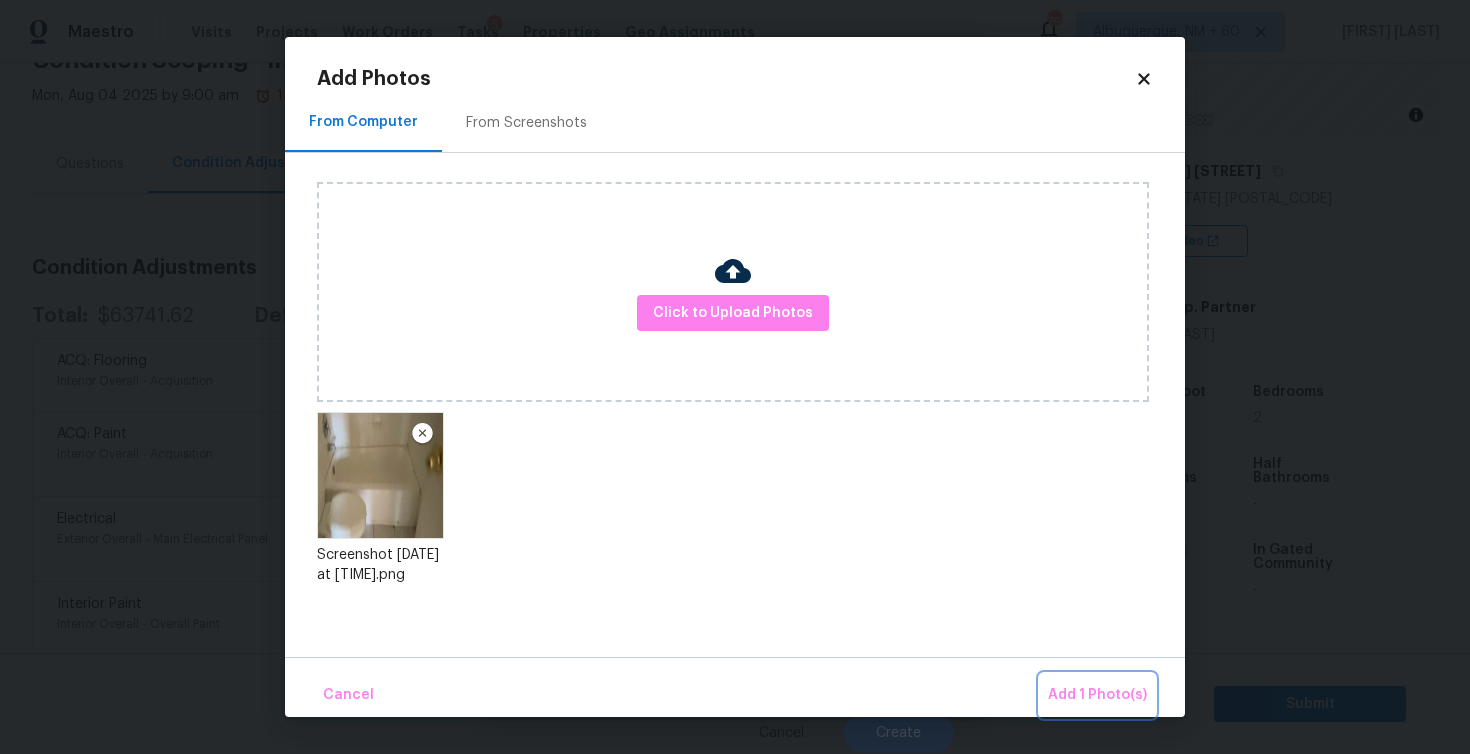 click on "Add 1 Photo(s)" at bounding box center [1097, 695] 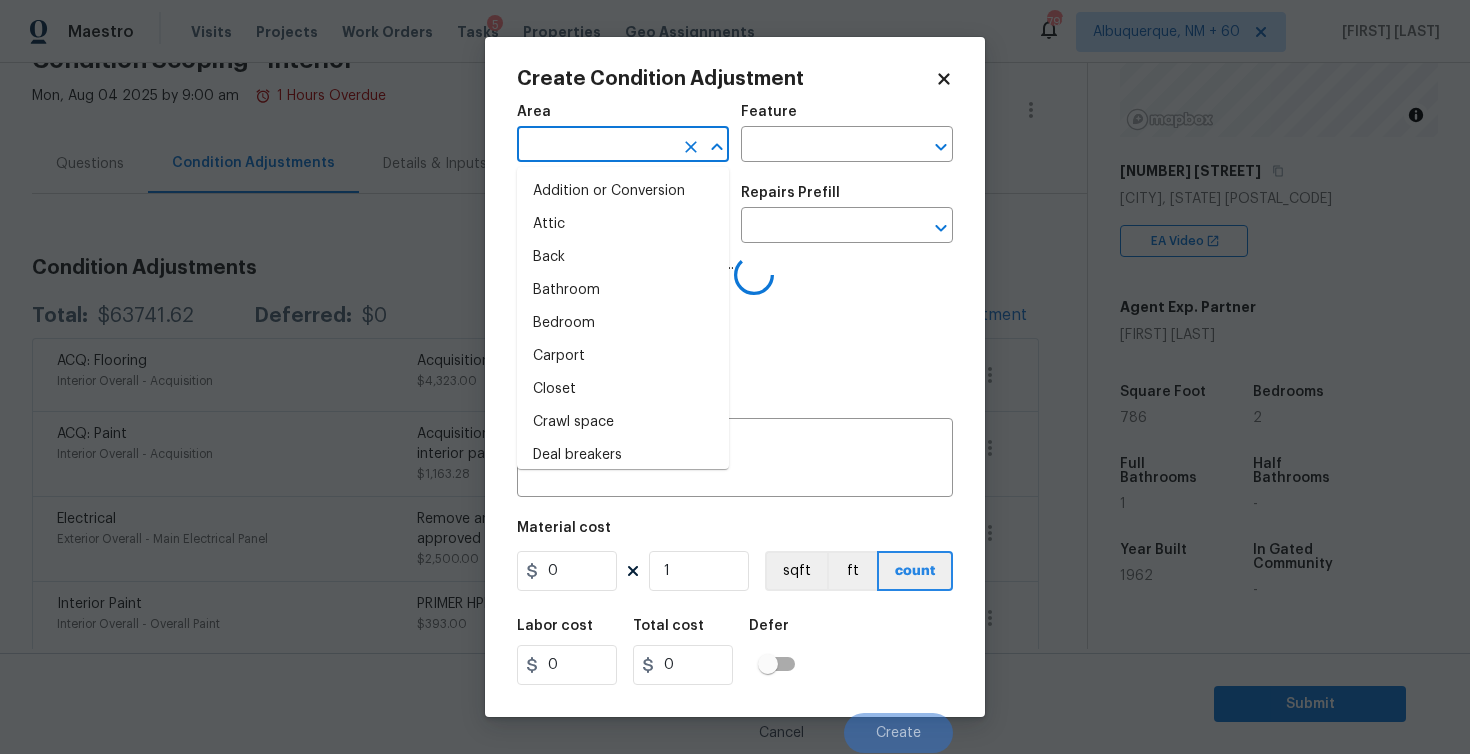 click at bounding box center [595, 146] 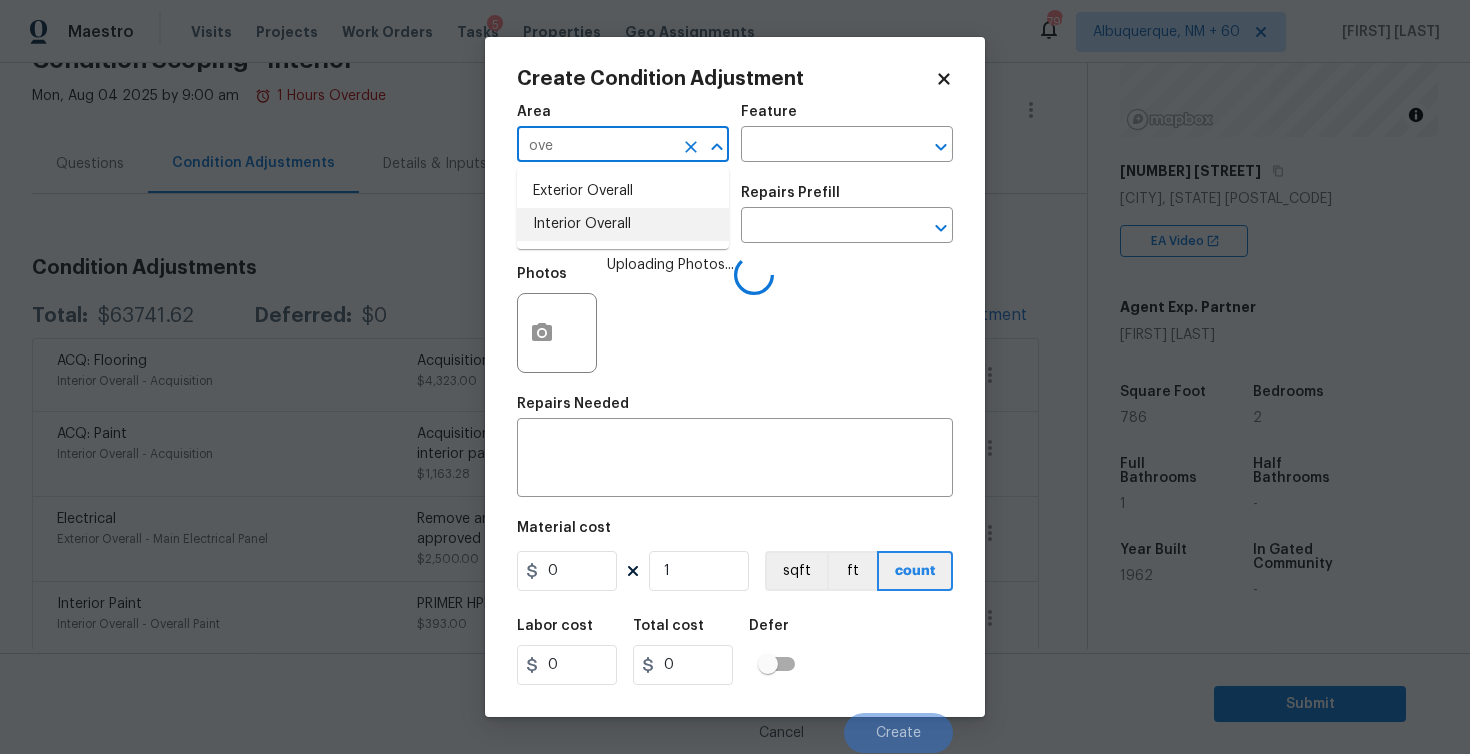 click on "Interior Overall" at bounding box center [623, 224] 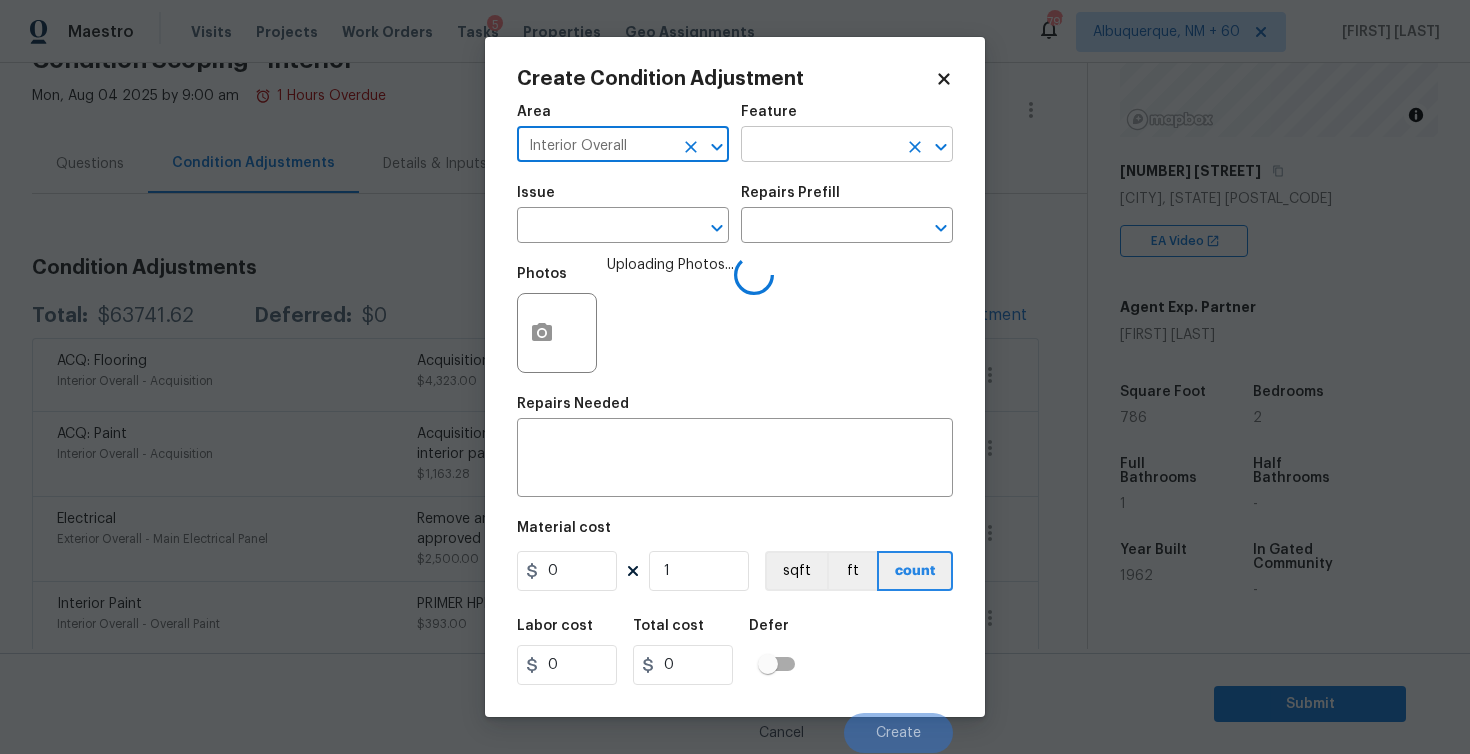 type on "Interior Overall" 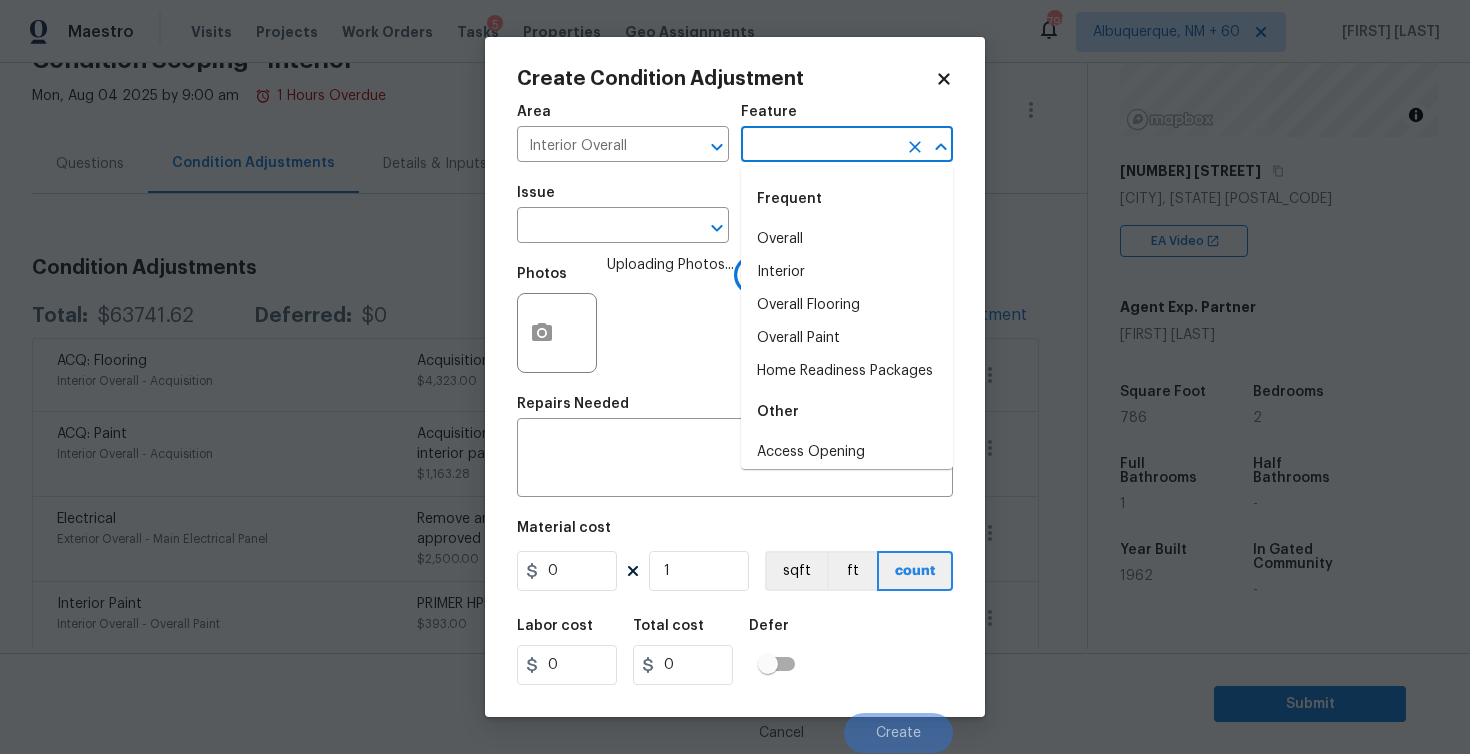 click at bounding box center [819, 146] 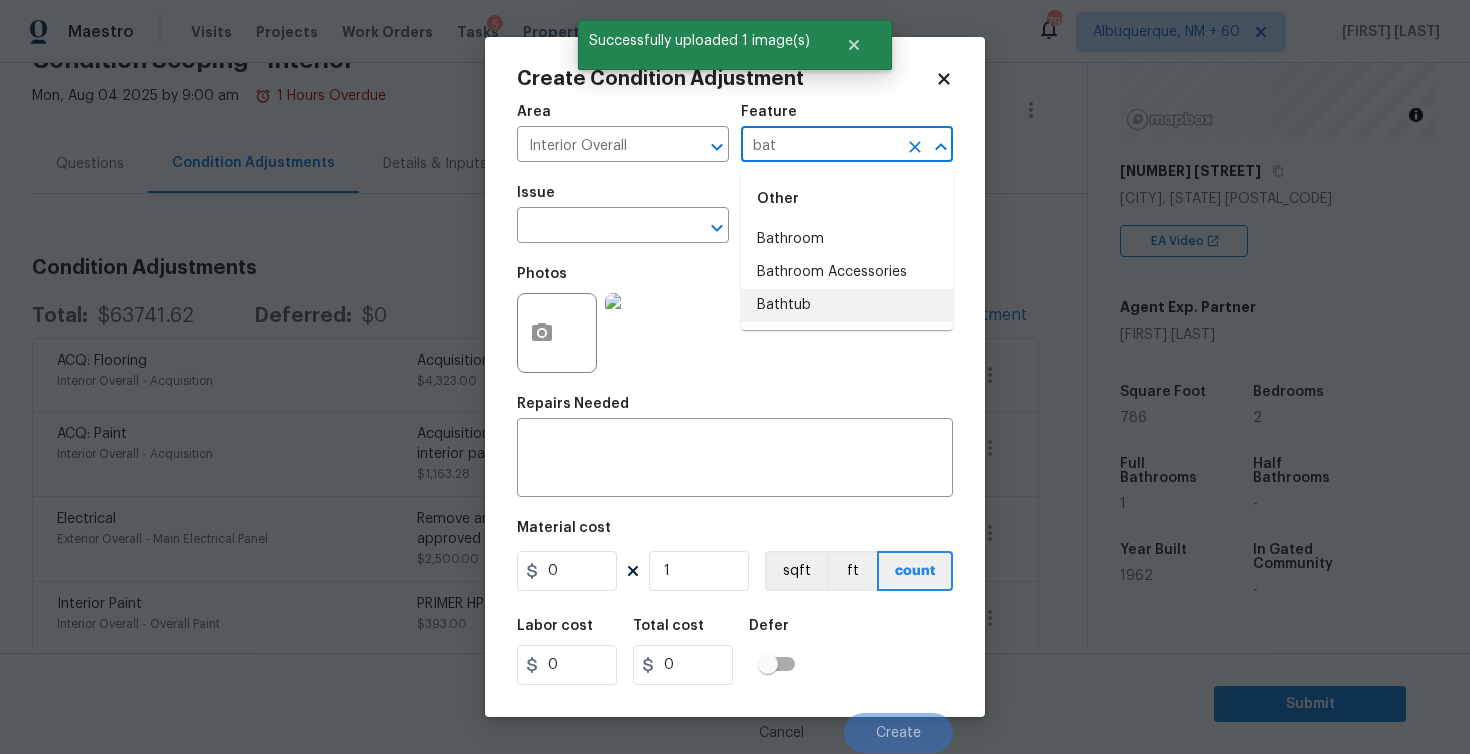 click on "Bathtub" at bounding box center (847, 305) 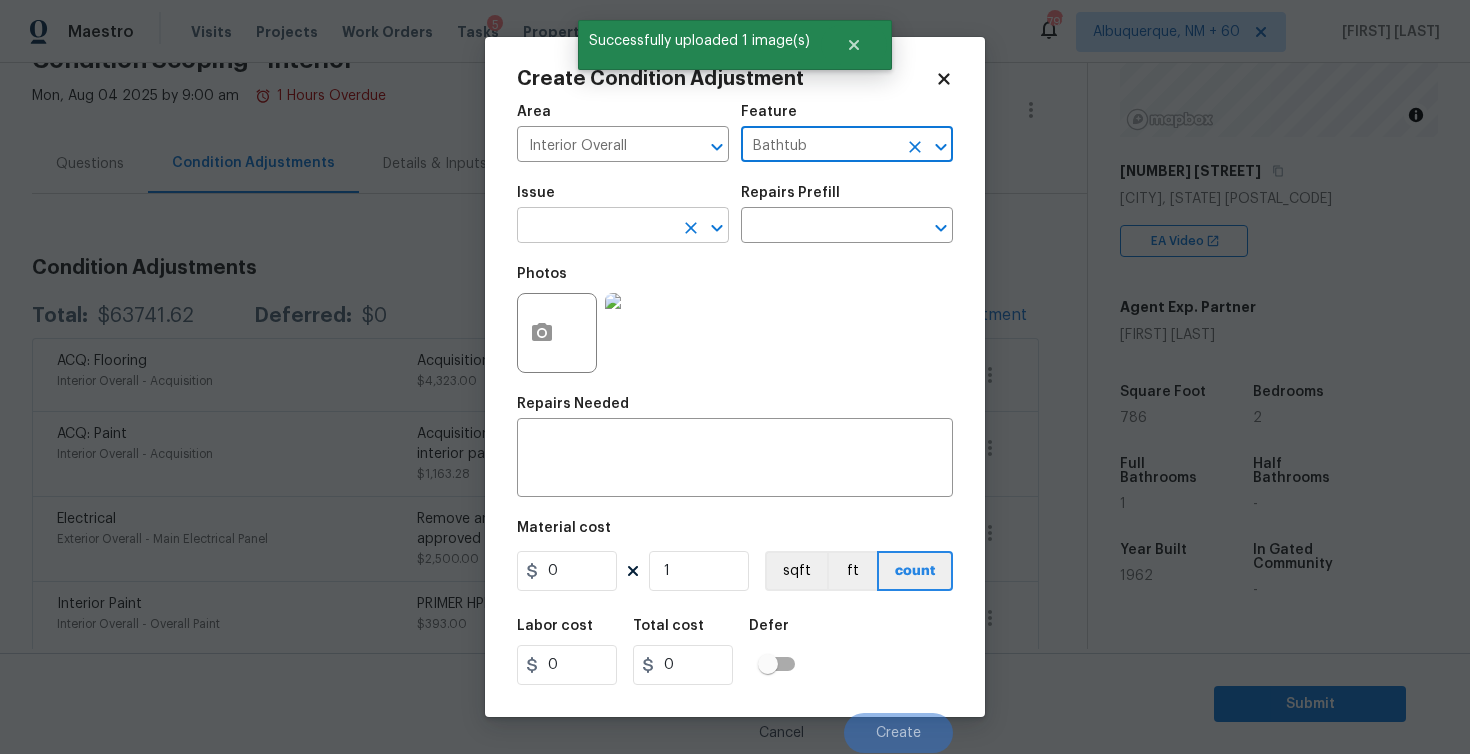 type on "Bathtub" 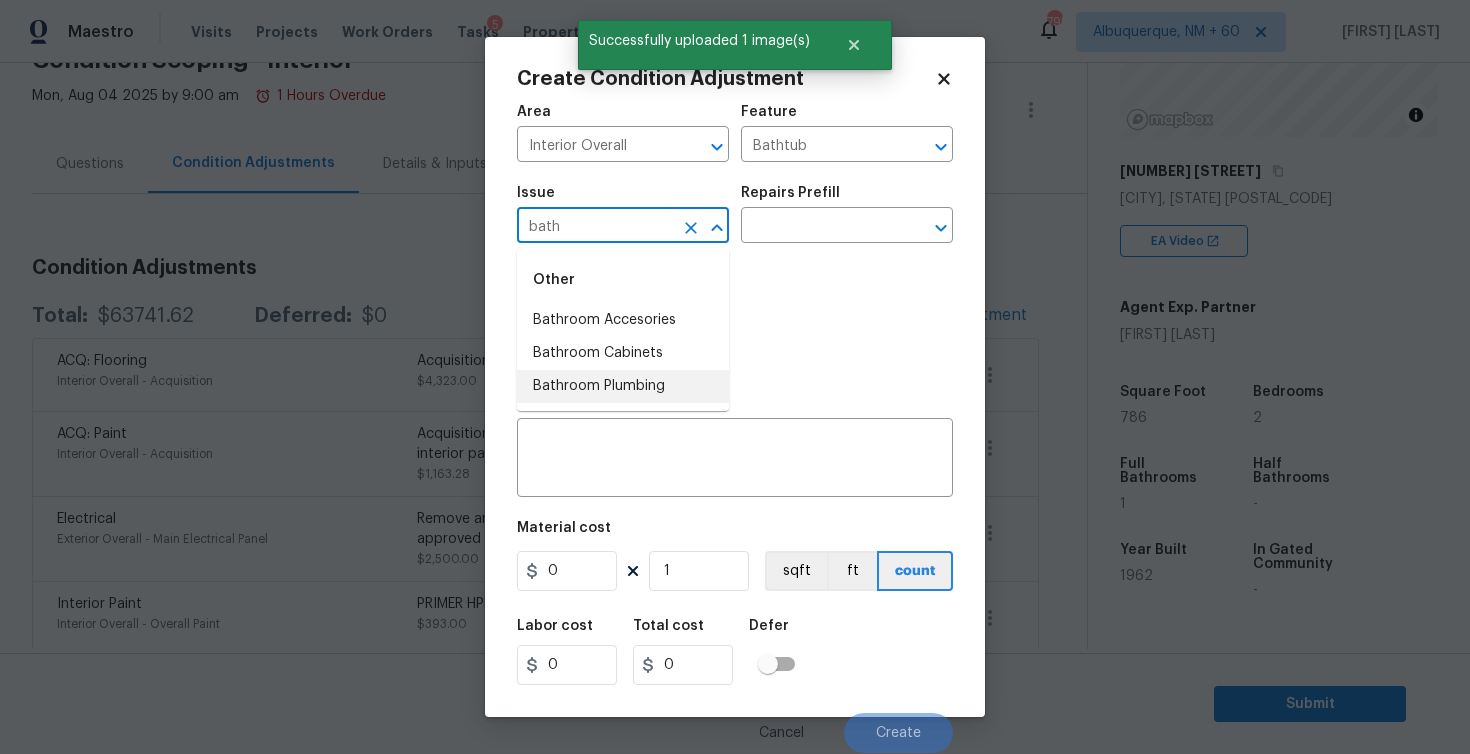 click on "Bathroom Plumbing" at bounding box center (623, 386) 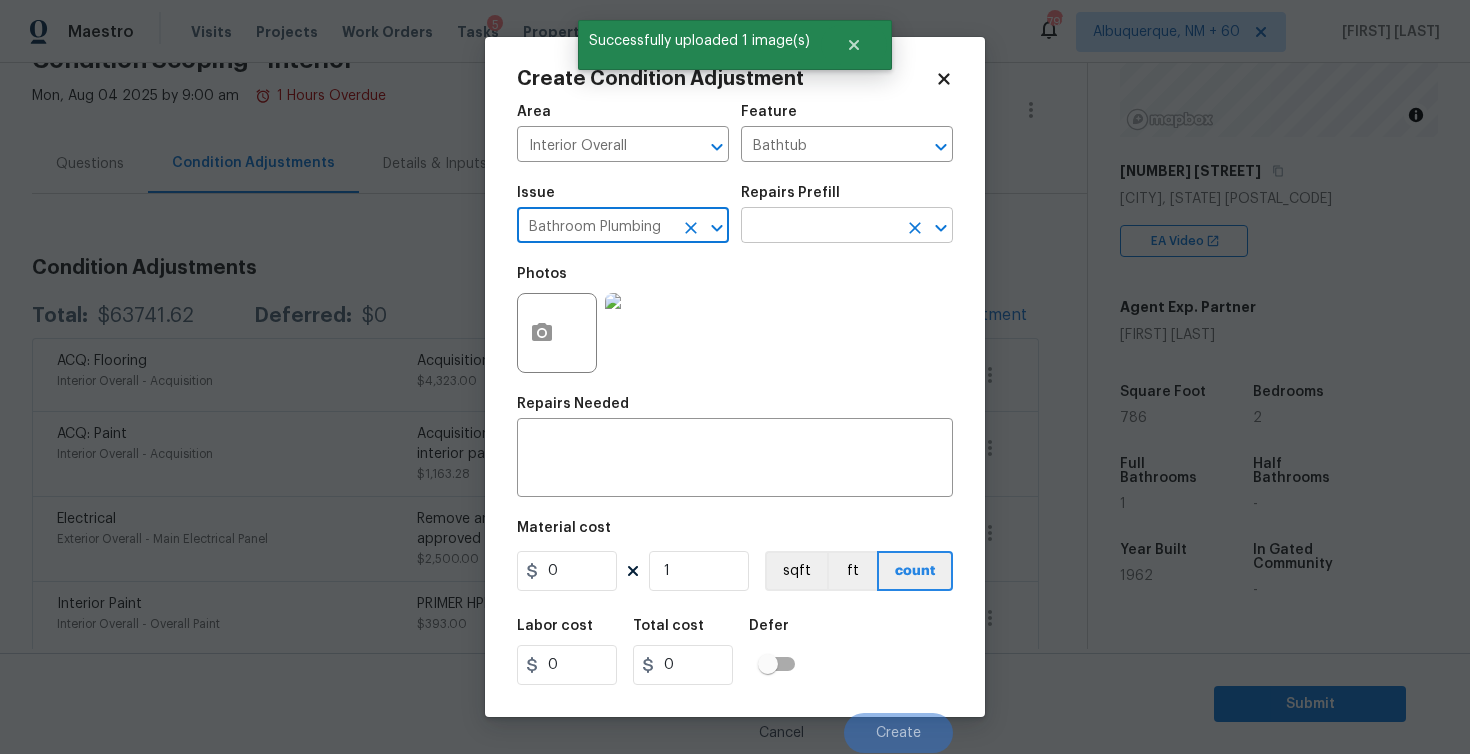 type on "Bathroom Plumbing" 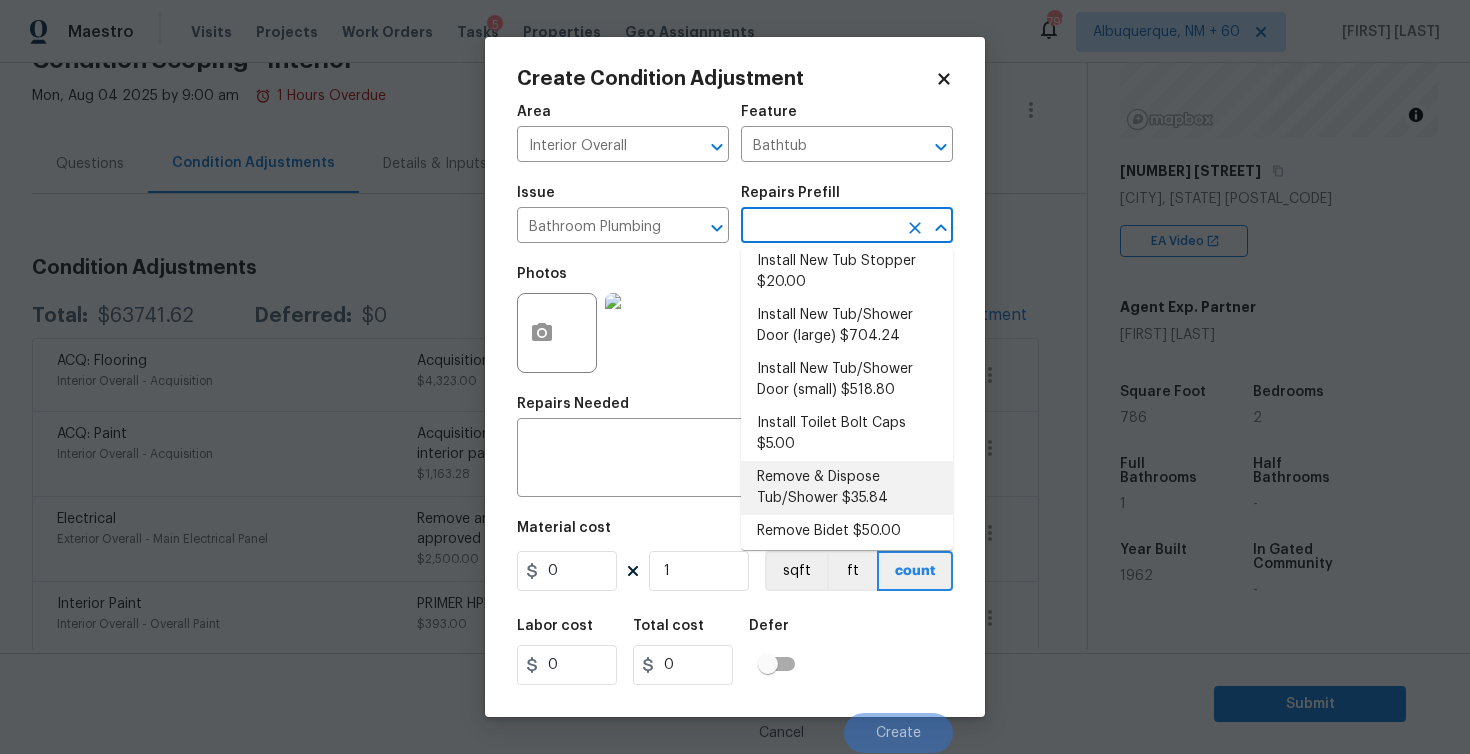 scroll, scrollTop: 295, scrollLeft: 0, axis: vertical 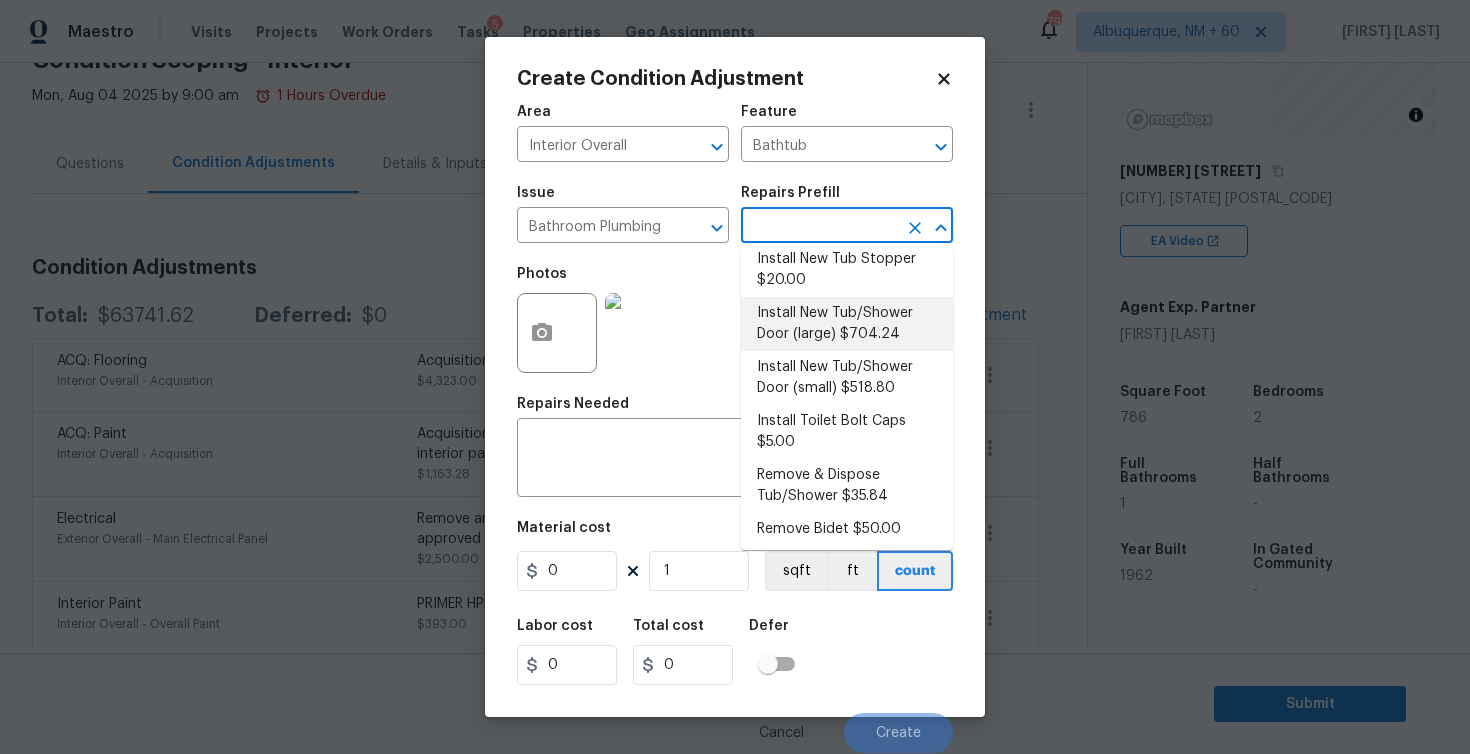 click on "Install New Tub/Shower Door (large) $704.24" at bounding box center [847, 324] 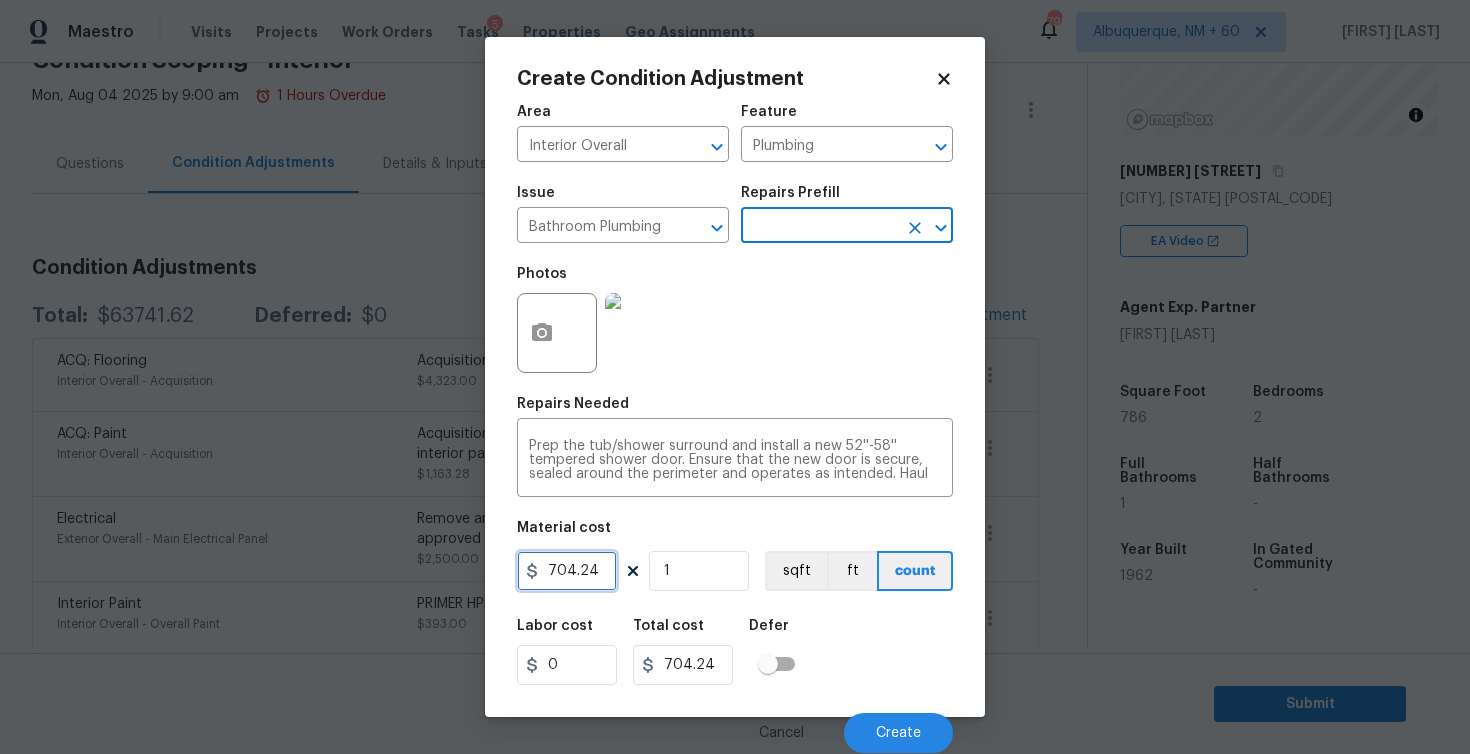click on "704.24" at bounding box center [567, 571] 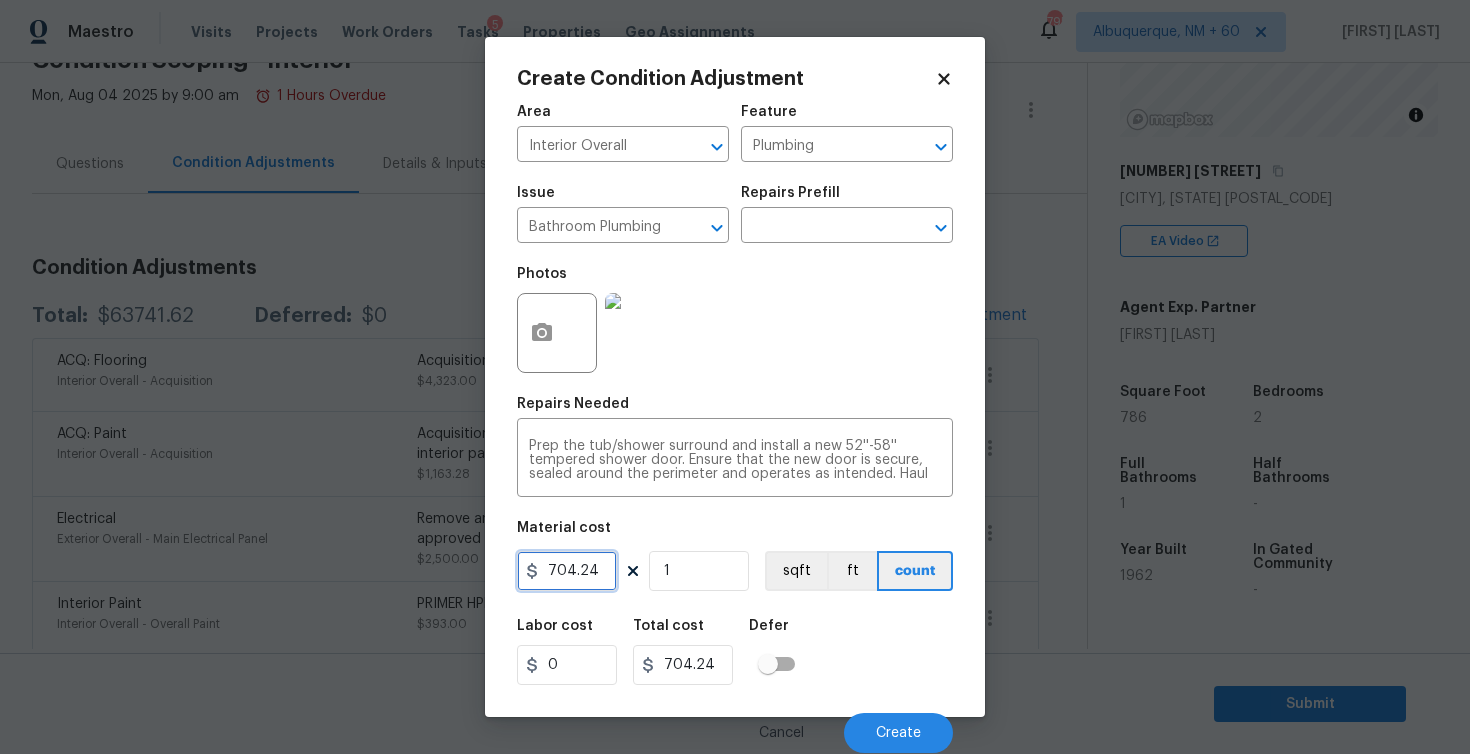 click on "704.24" at bounding box center (567, 571) 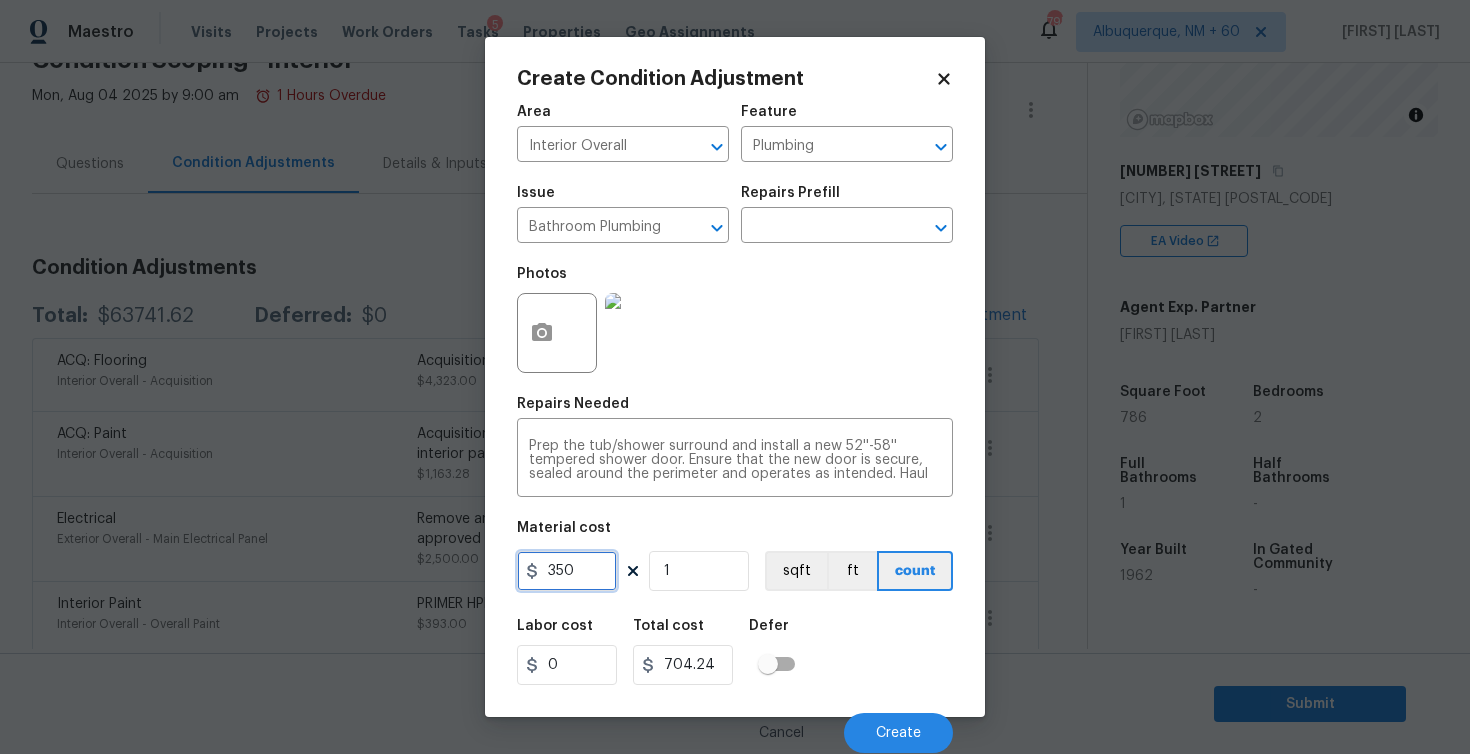 type on "350" 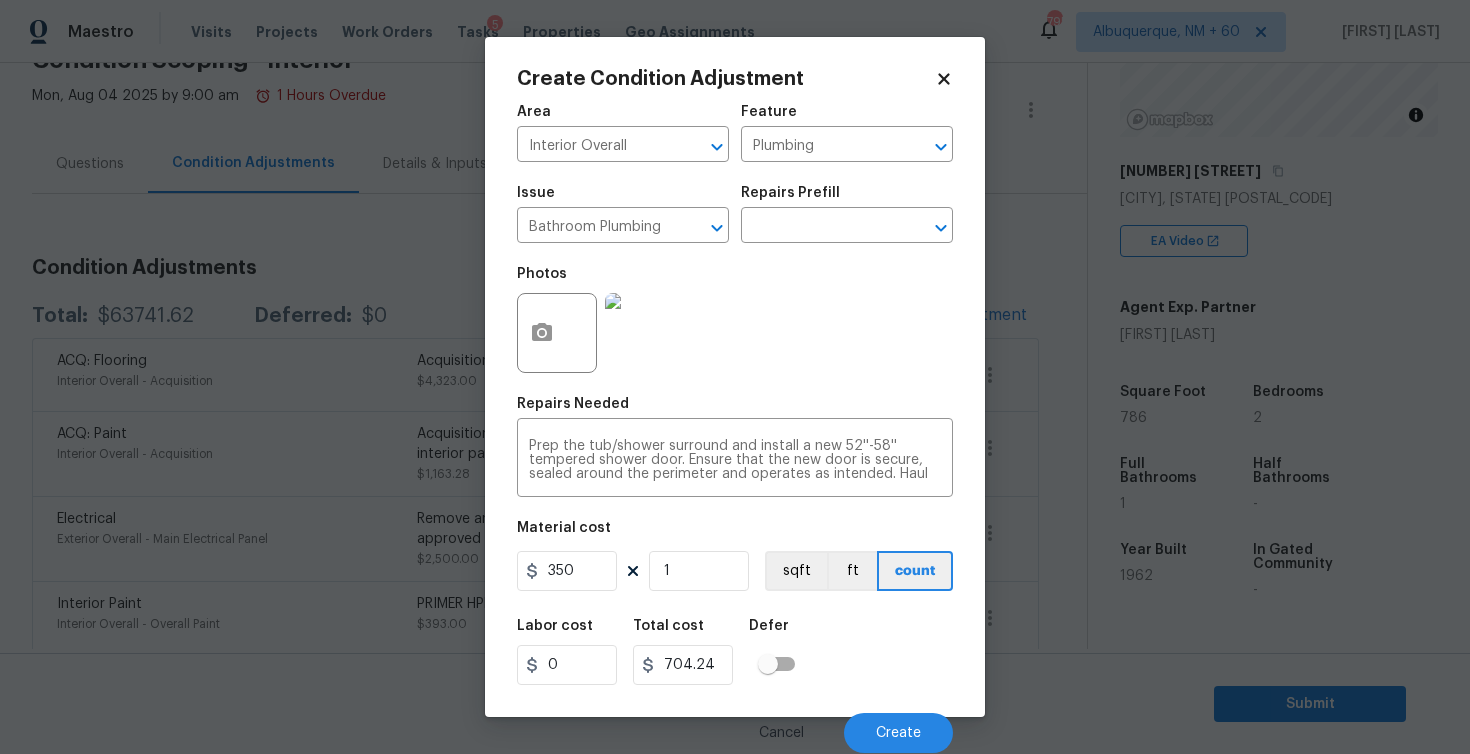 type on "350" 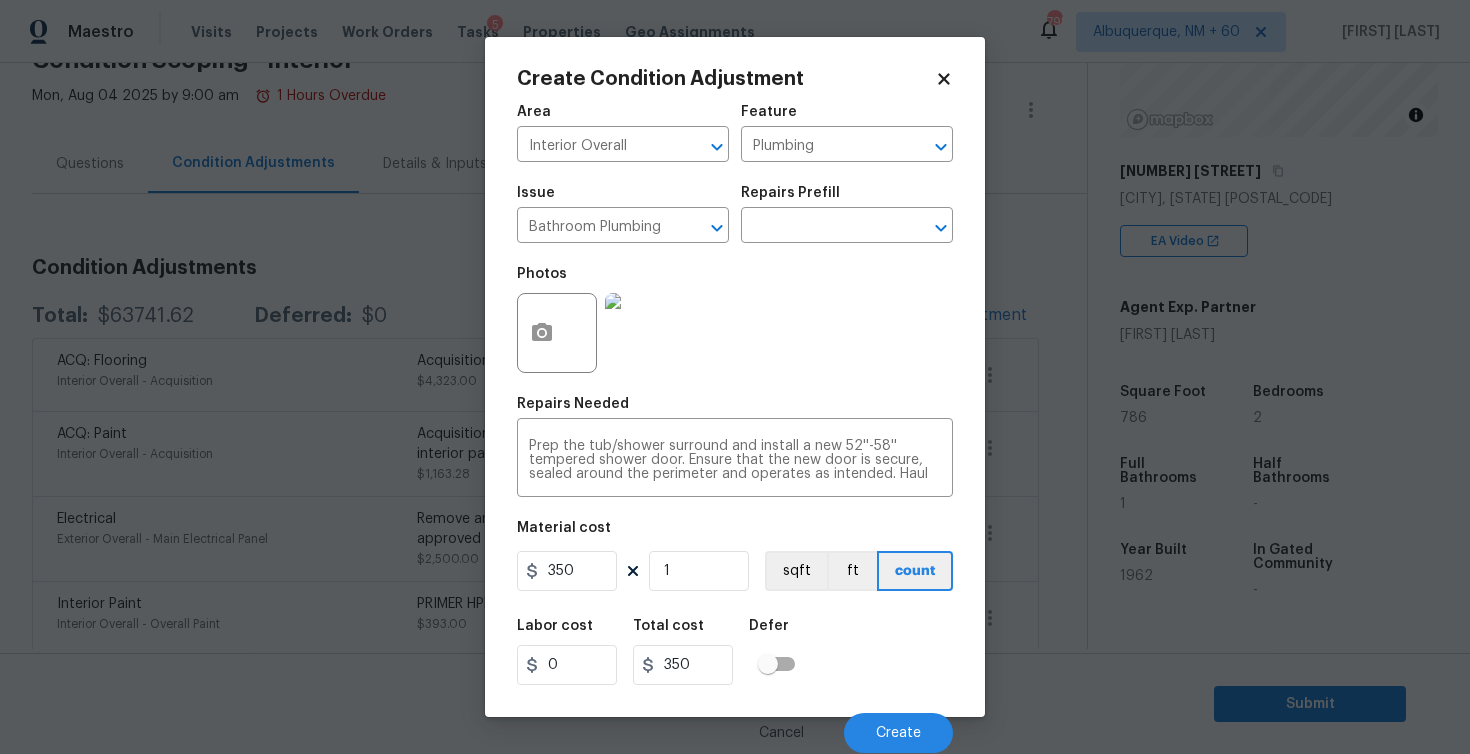 click on "Area Interior Overall ​ Feature Plumbing ​ Issue Bathroom Plumbing ​ Repairs Prefill ​ Photos Repairs Needed Prep the tub/shower surround and install a new 52''-58'' tempered shower door. Ensure that the new door is secure, sealed around the perimeter and operates as intended. Haul away and dispose of all debris properly. x ​ Material cost 350 1 sqft ft count Labor cost 0 Total cost 350 Defer Cancel Create" at bounding box center (735, 423) 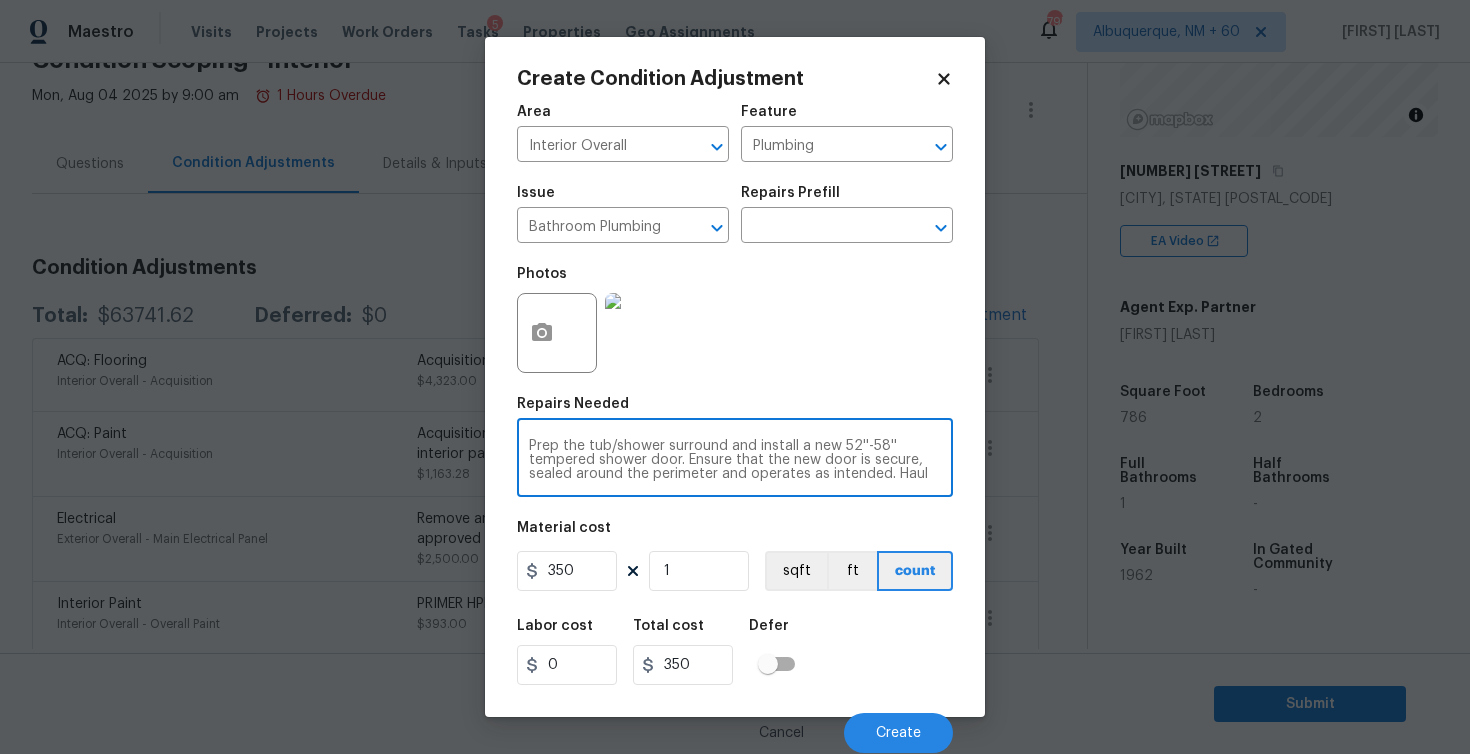 click on "Prep the tub/shower surround and install a new 52''-58'' tempered shower door. Ensure that the new door is secure, sealed around the perimeter and operates as intended. Haul away and dispose of all debris properly." at bounding box center (735, 460) 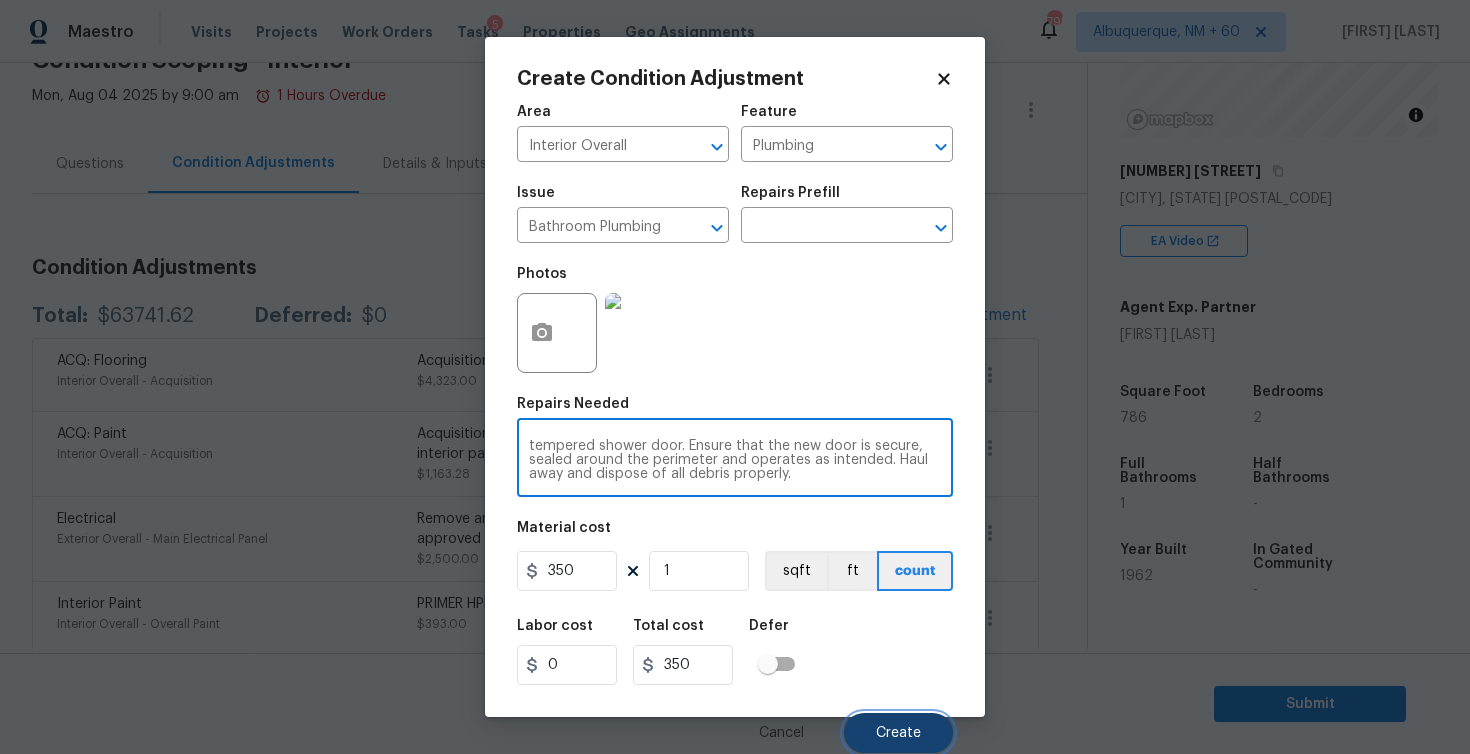 click on "Create" at bounding box center [898, 733] 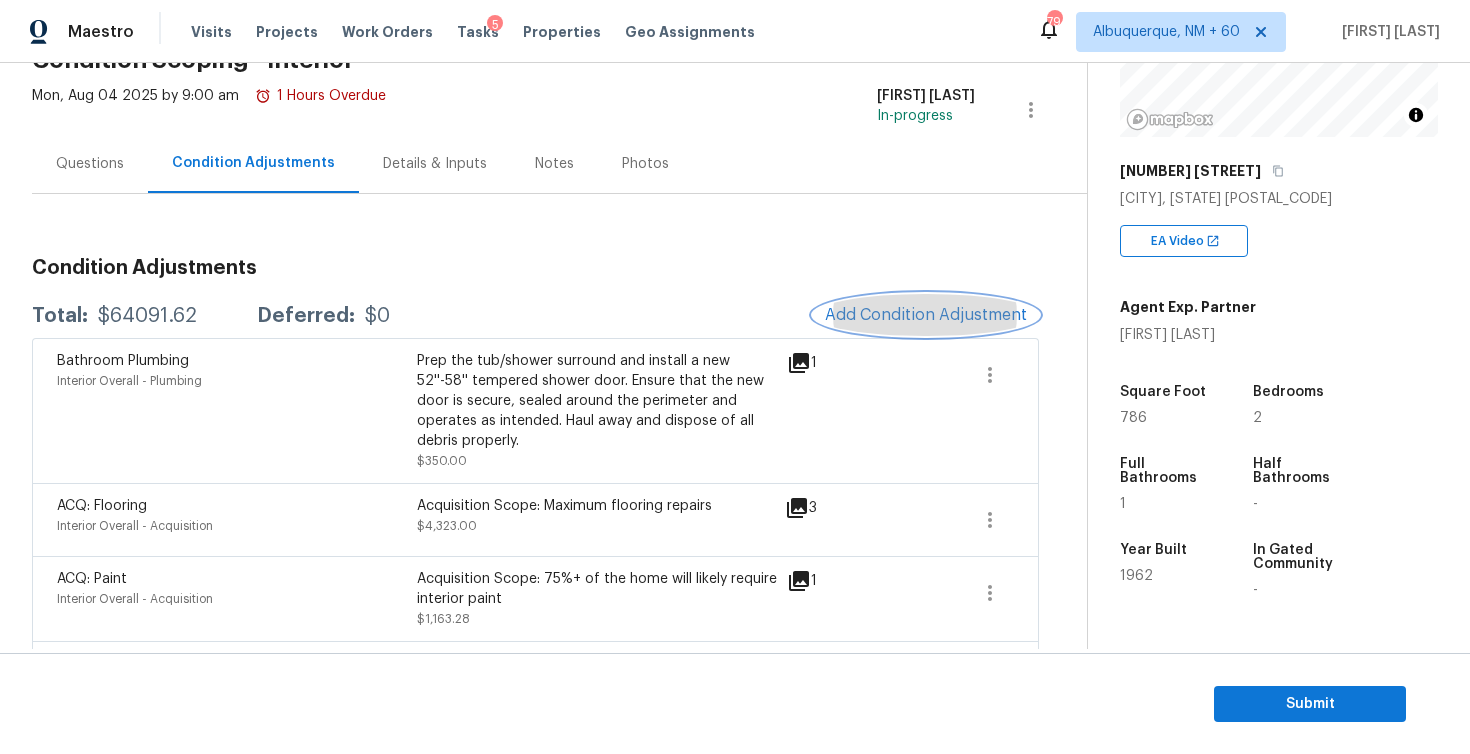 click on "Add Condition Adjustment" at bounding box center (926, 315) 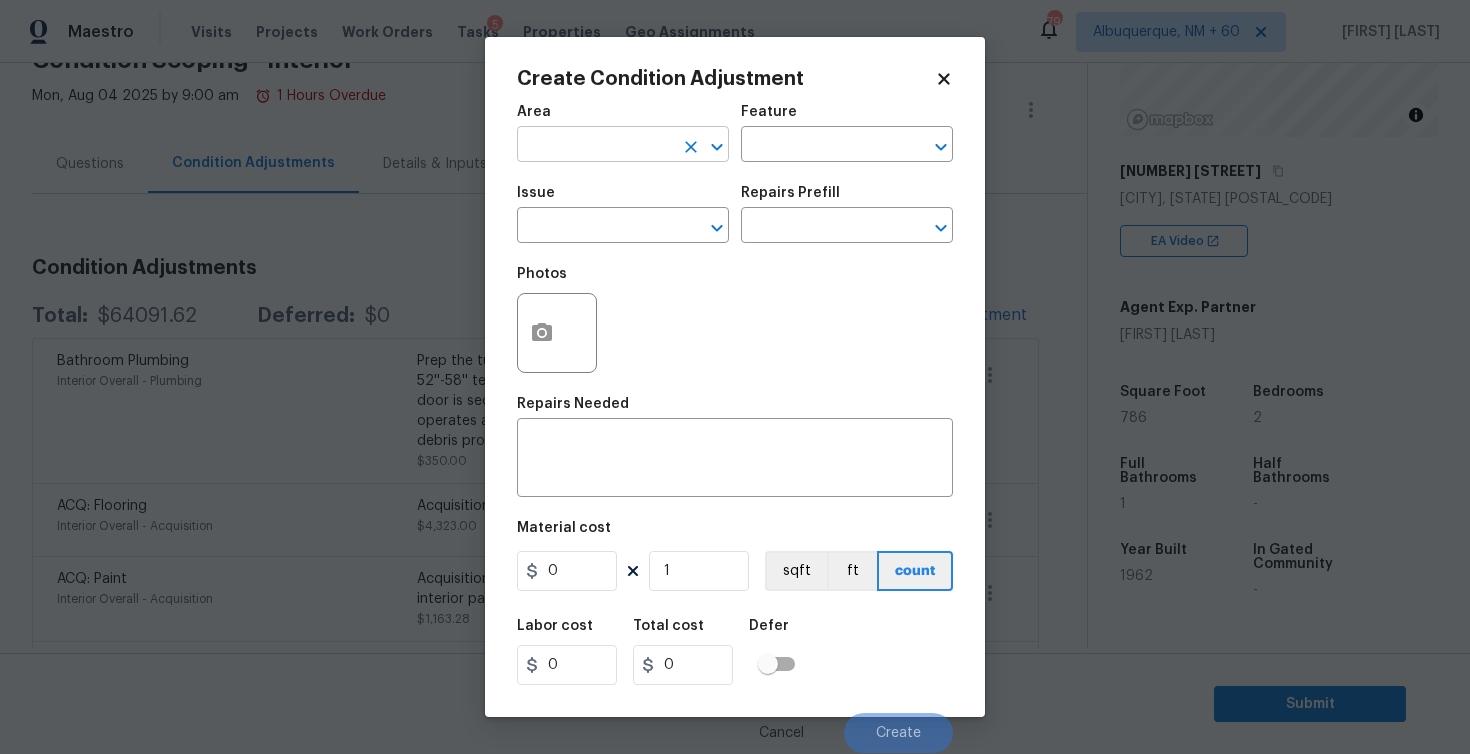 click at bounding box center (595, 146) 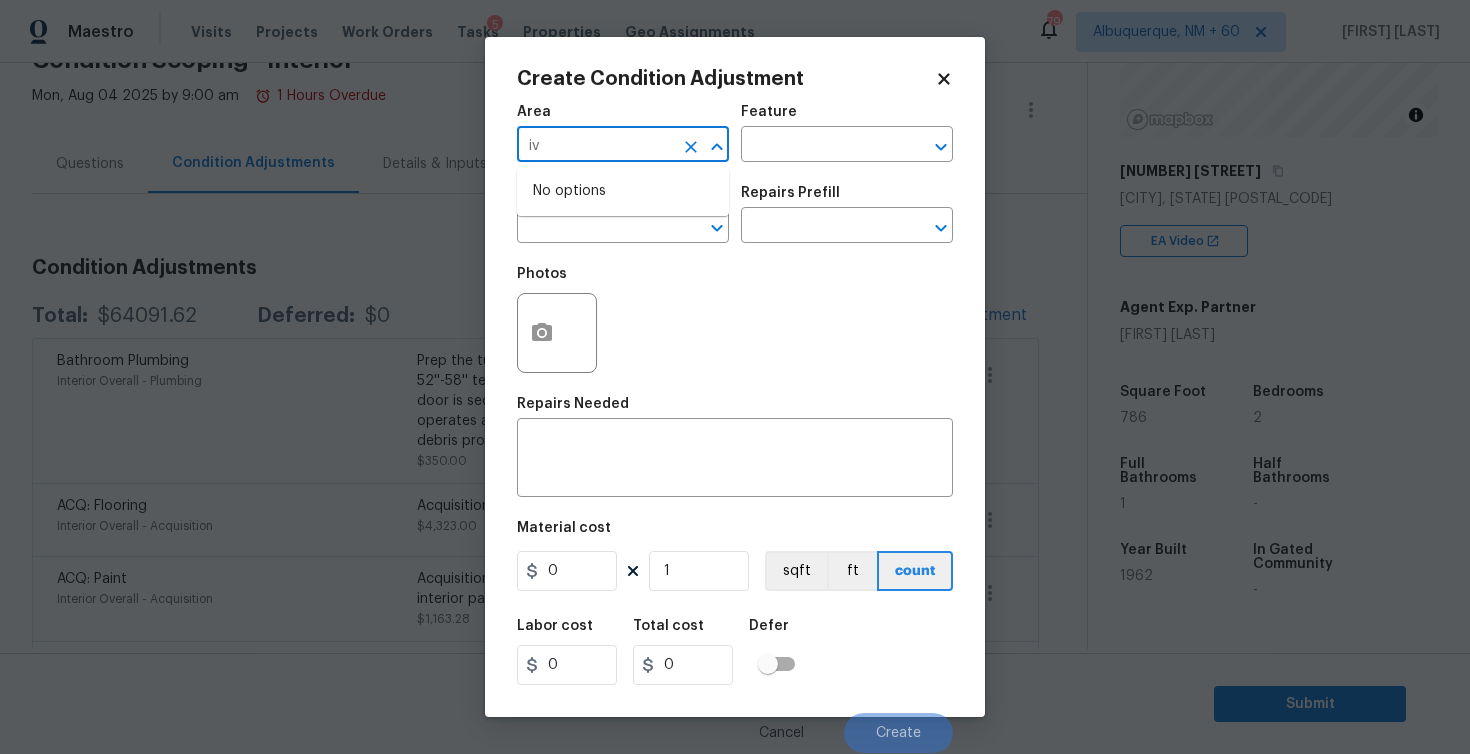 type on "i" 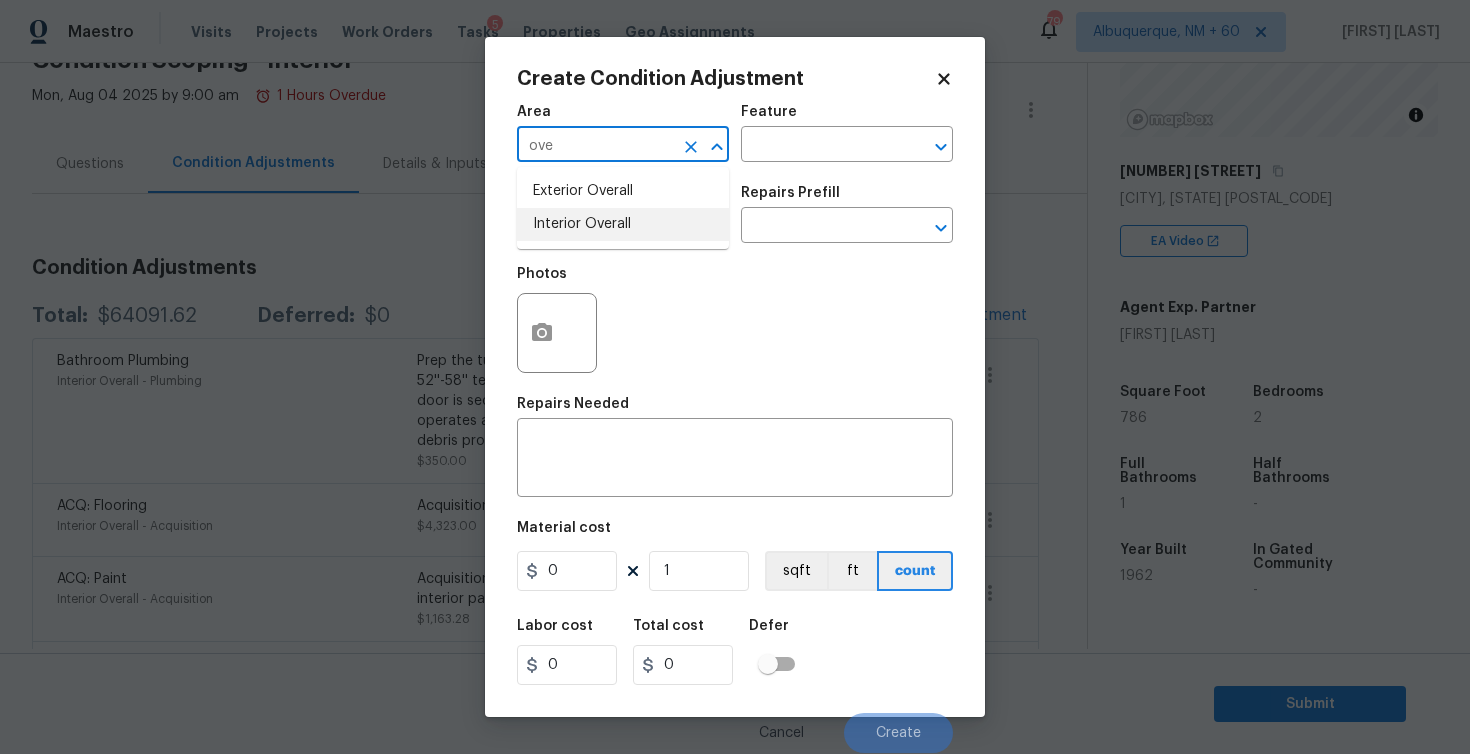 click on "Interior Overall" at bounding box center (623, 224) 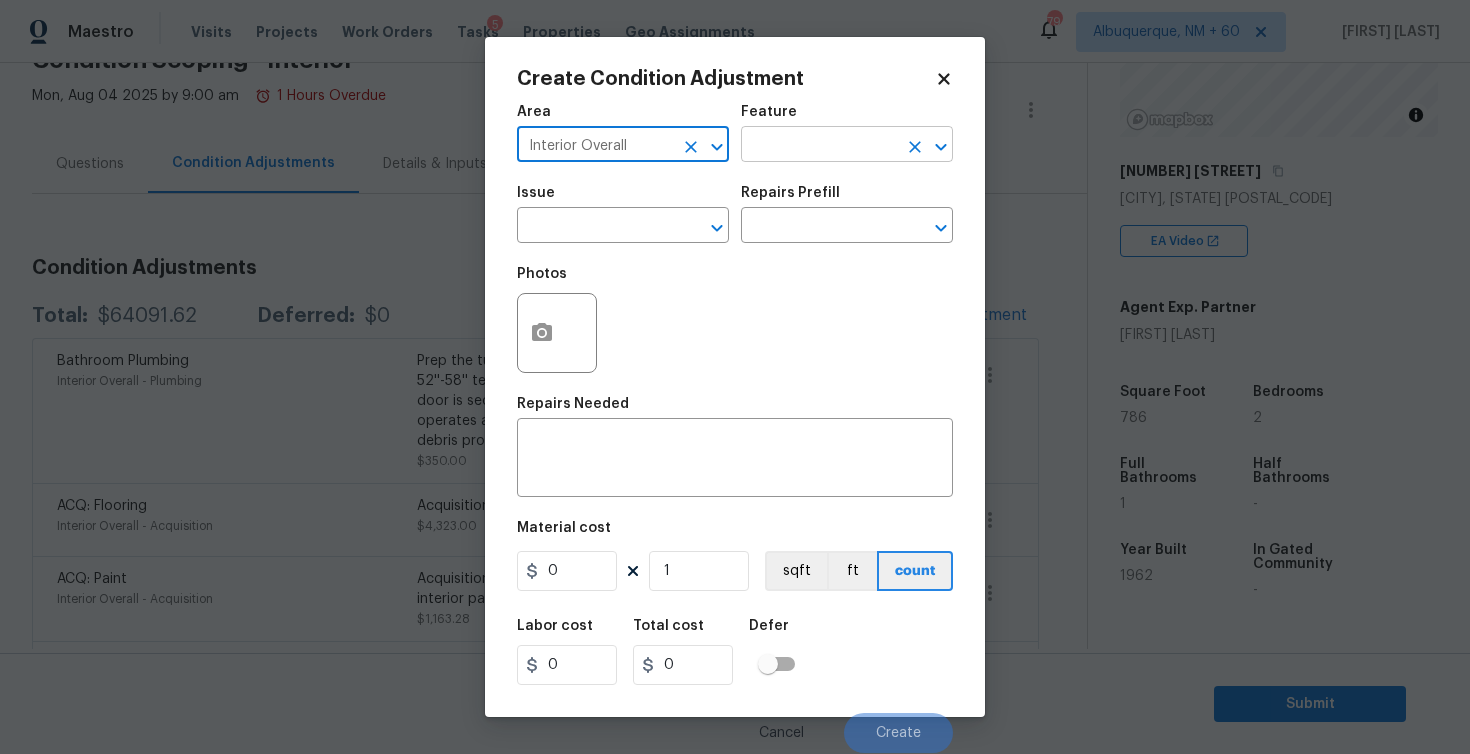 type on "Interior Overall" 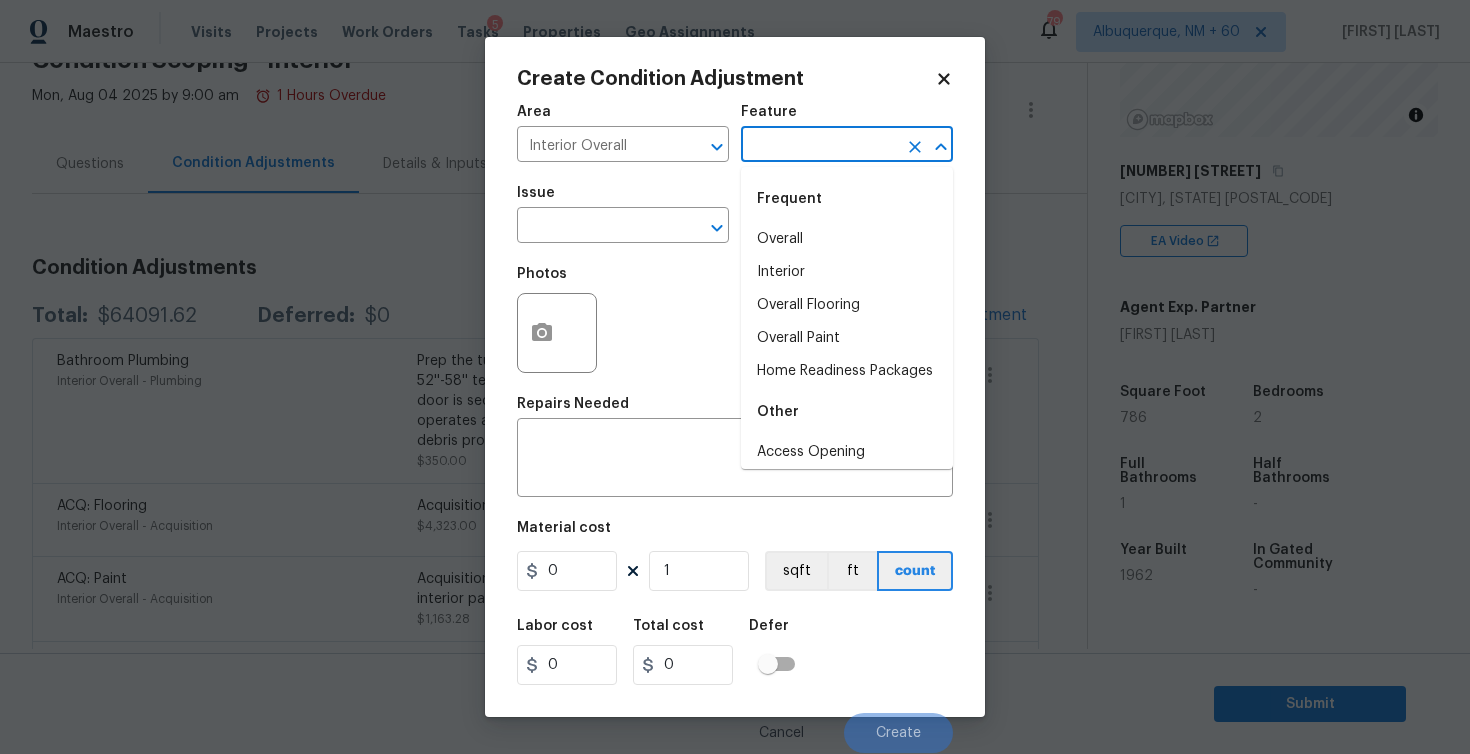 click at bounding box center (819, 146) 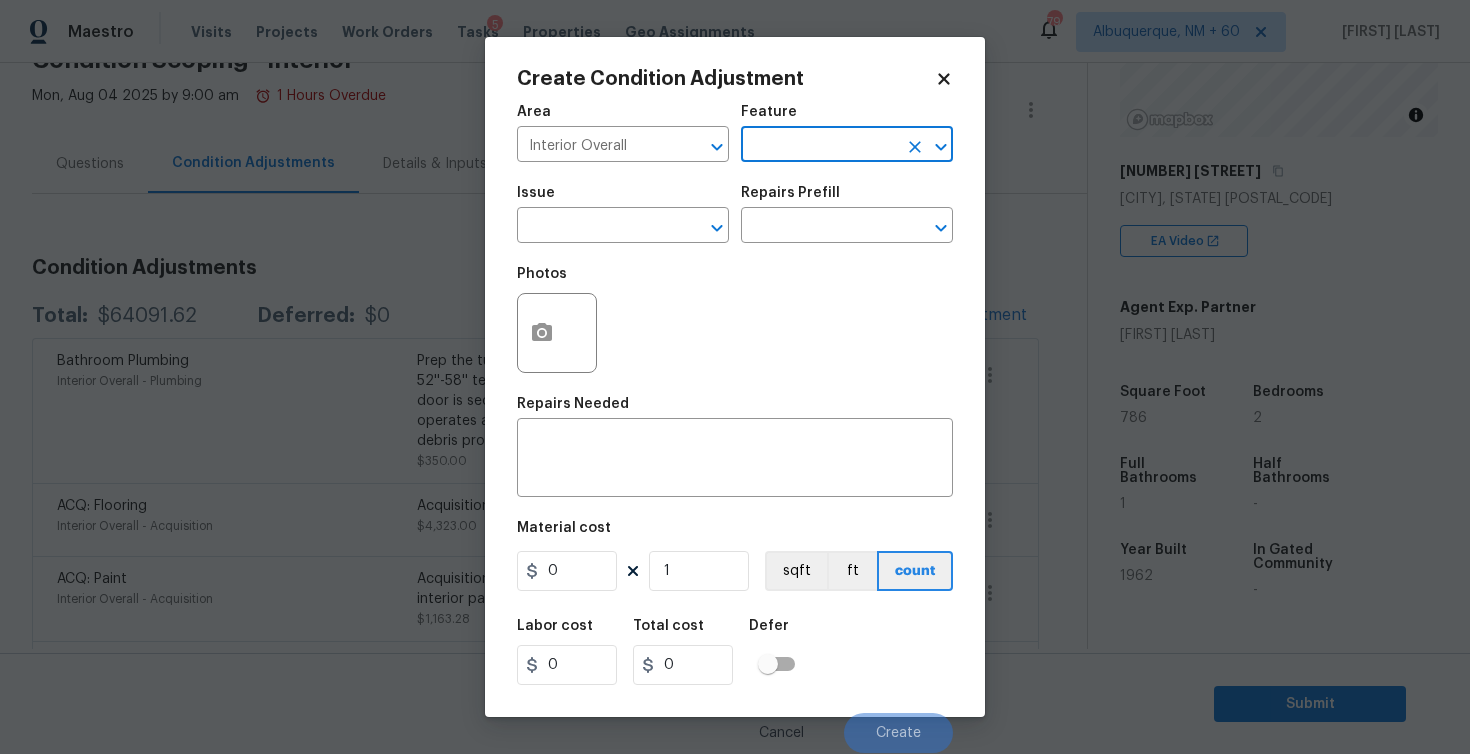 click at bounding box center (819, 146) 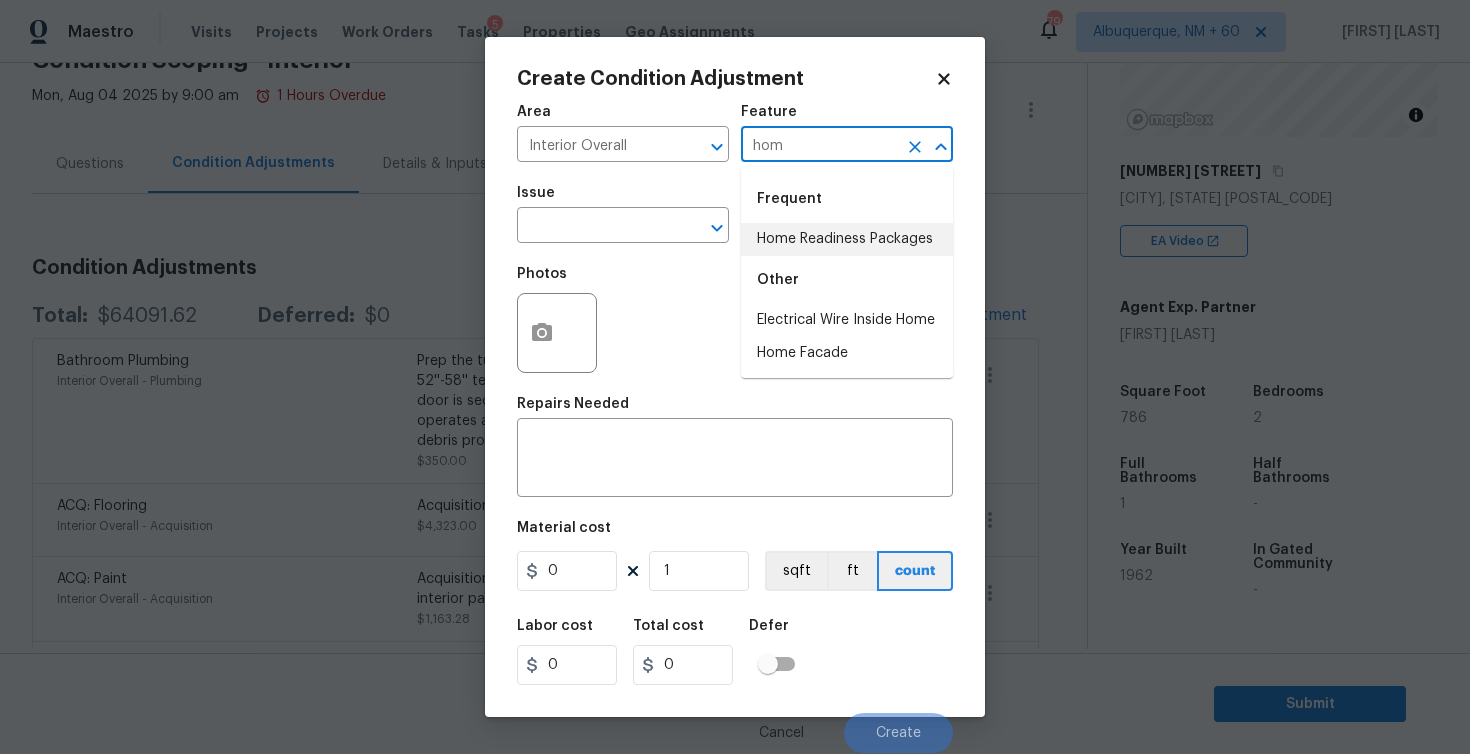 click on "Home Readiness Packages" at bounding box center (847, 239) 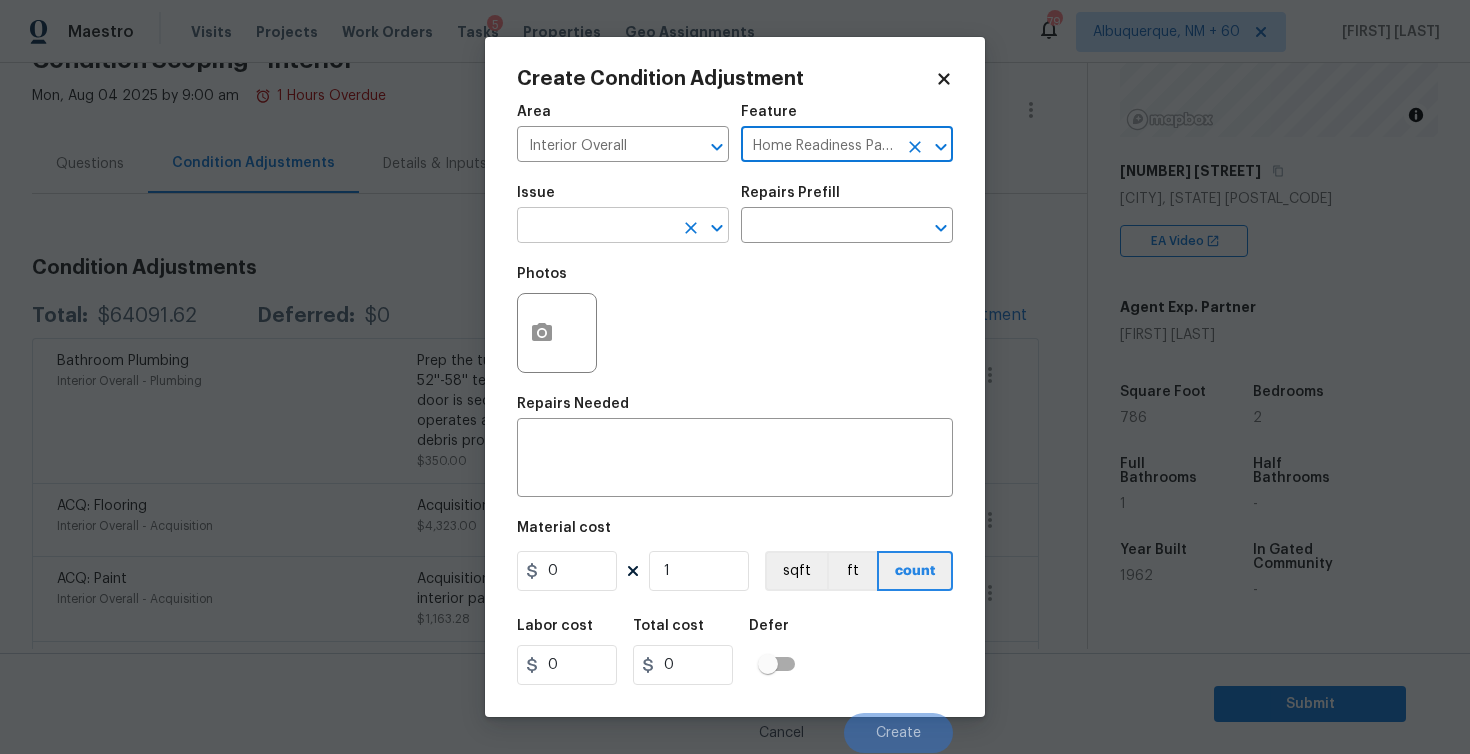 type on "Home Readiness Packages" 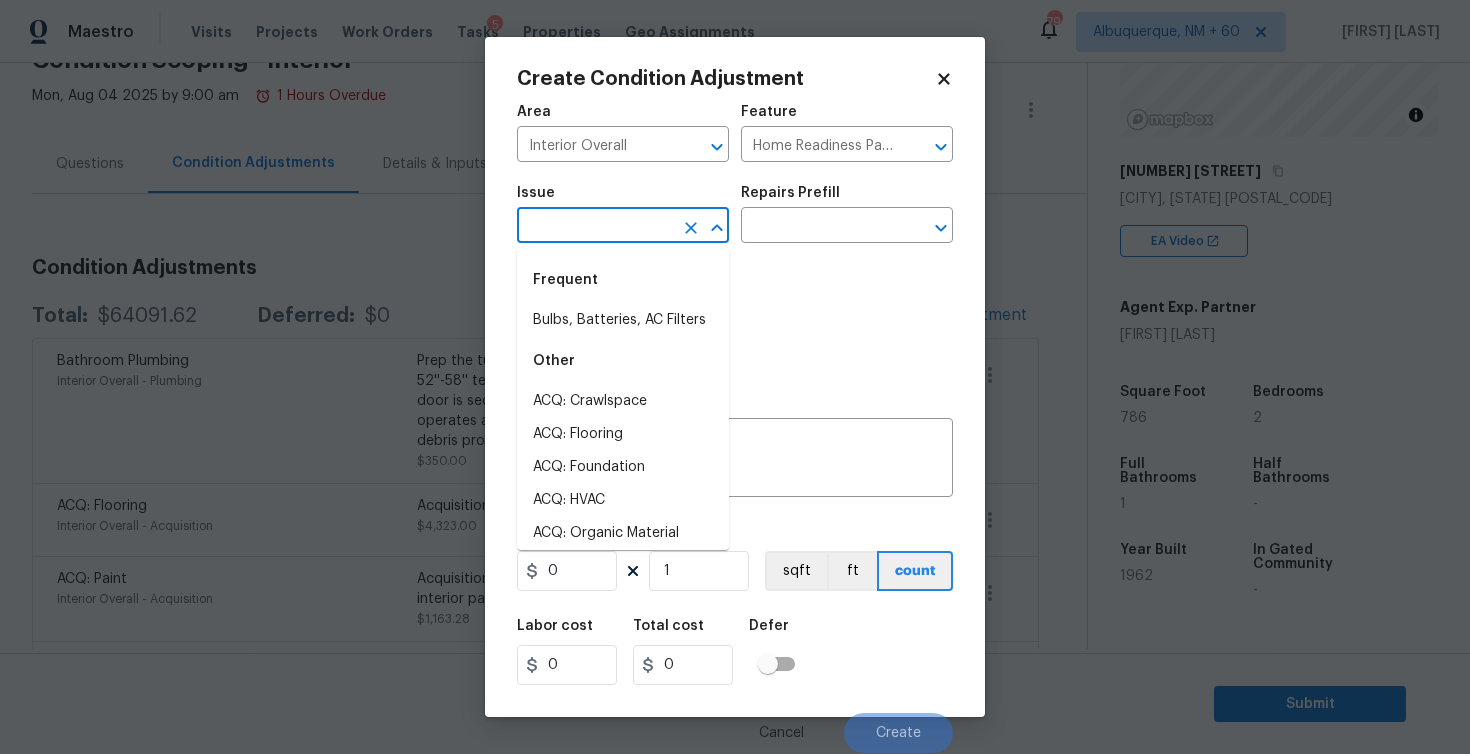 click at bounding box center (595, 227) 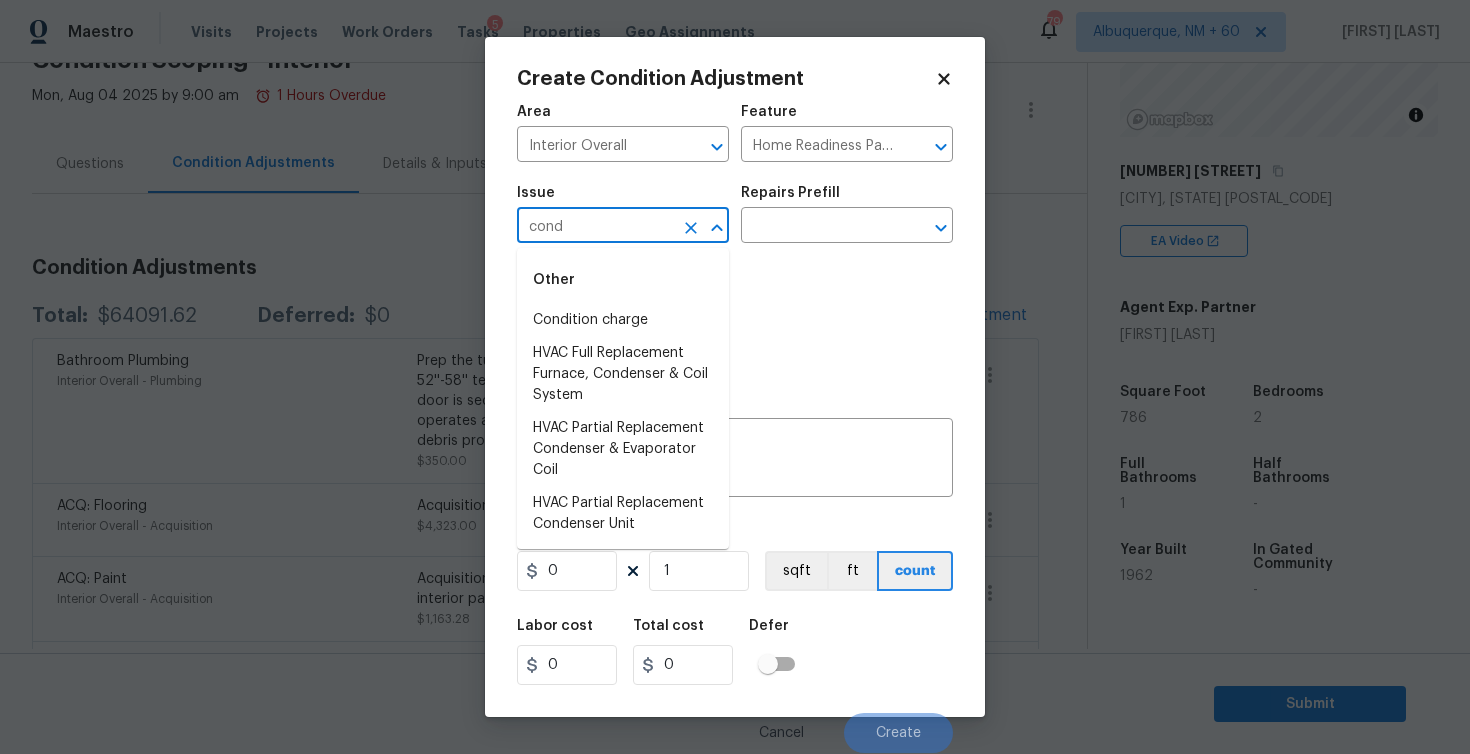 click on "Condition charge" at bounding box center [623, 320] 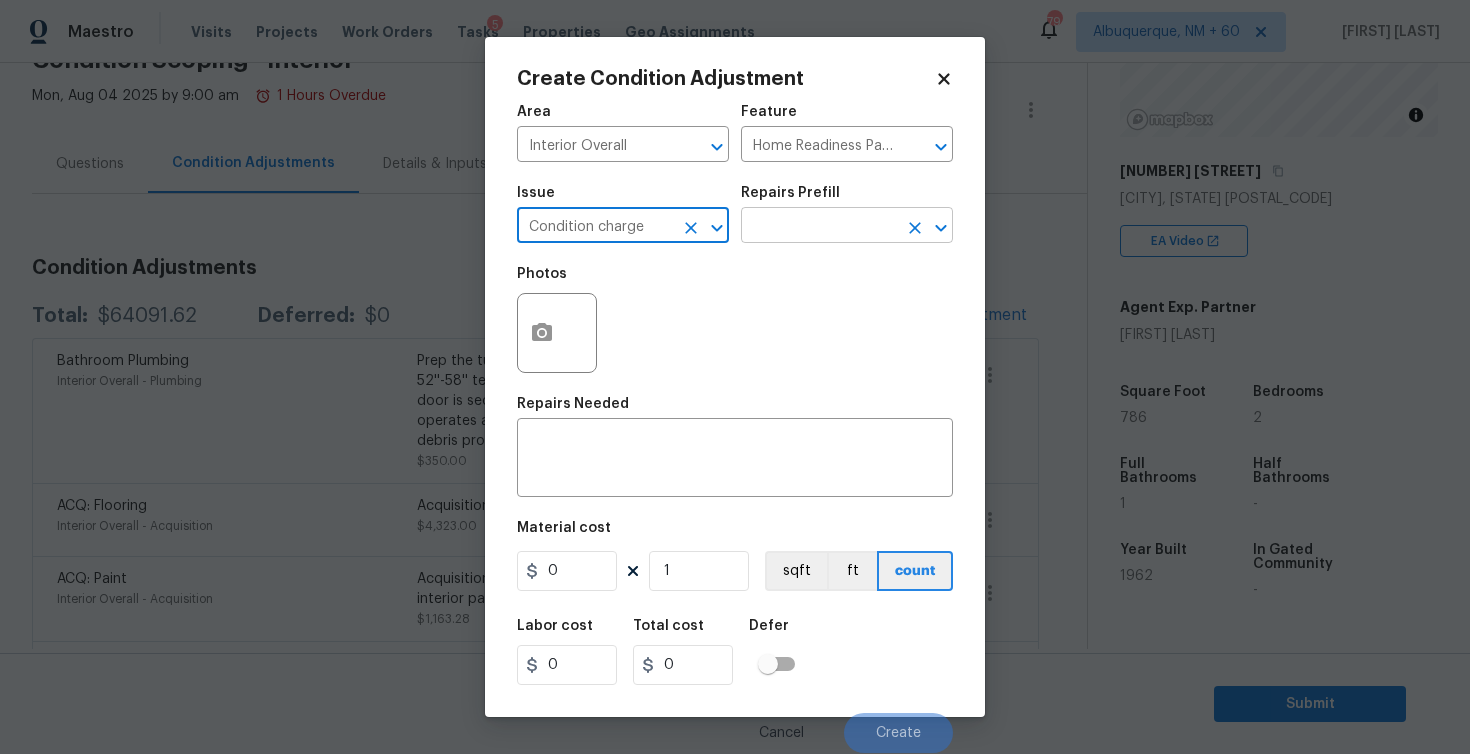 type on "Condition charge" 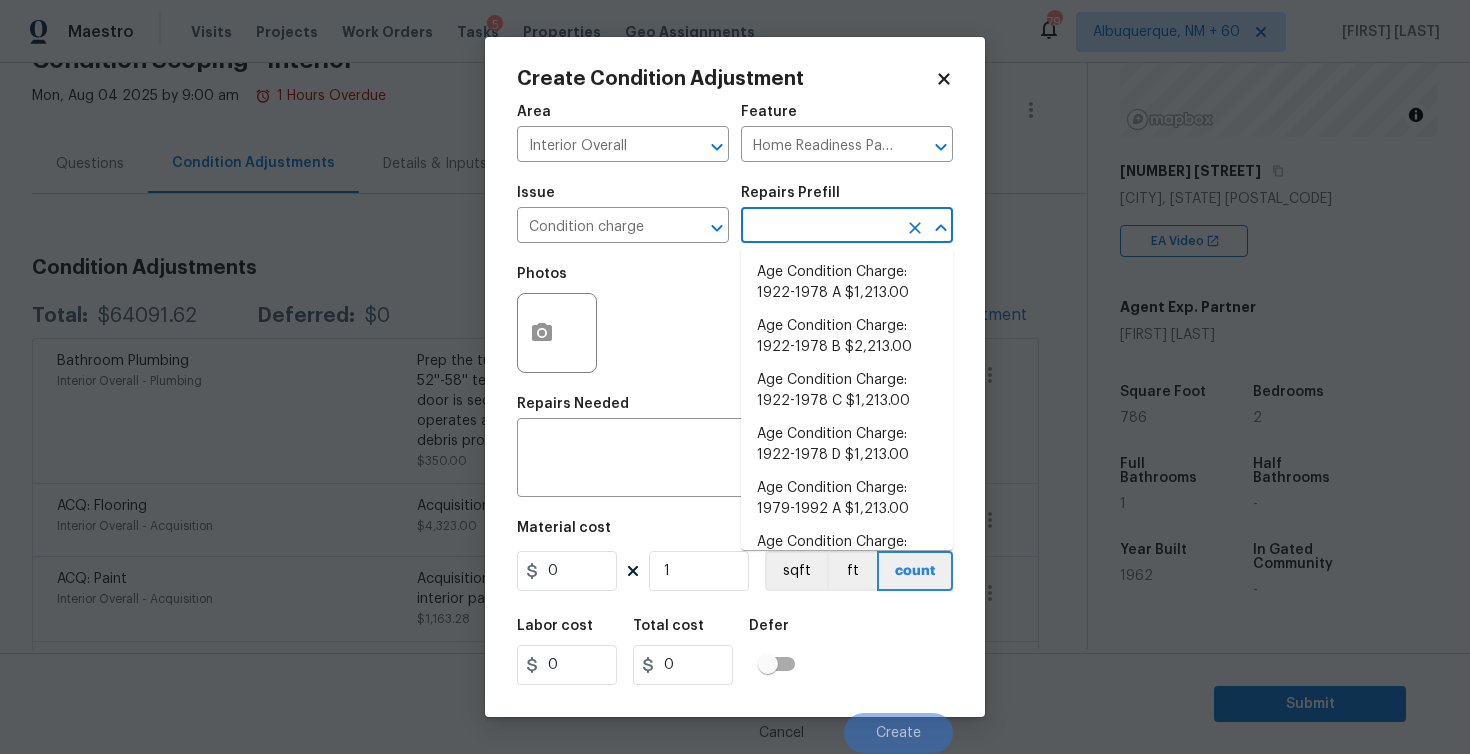 click at bounding box center (819, 227) 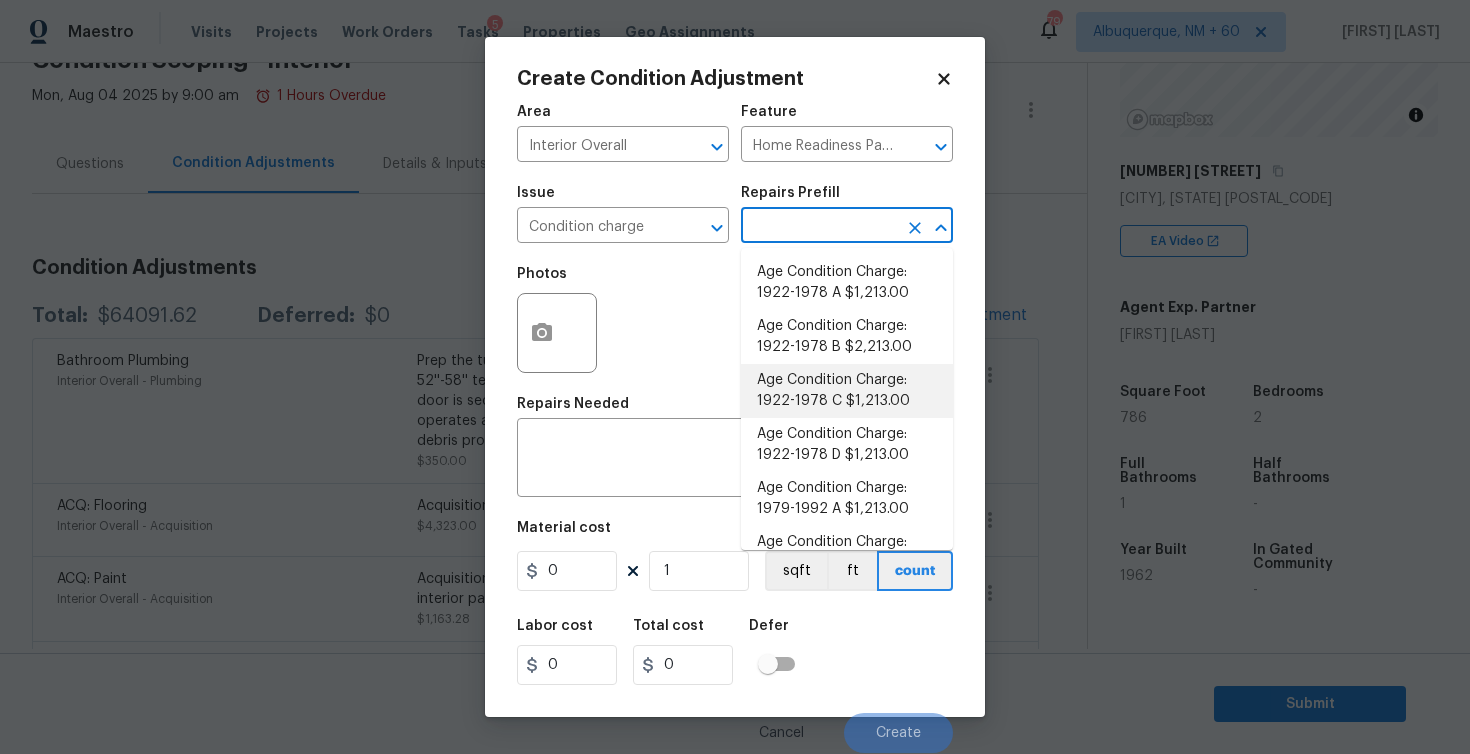 click on "Age Condition Charge: 1922-1978 C	 $1,213.00" at bounding box center [847, 391] 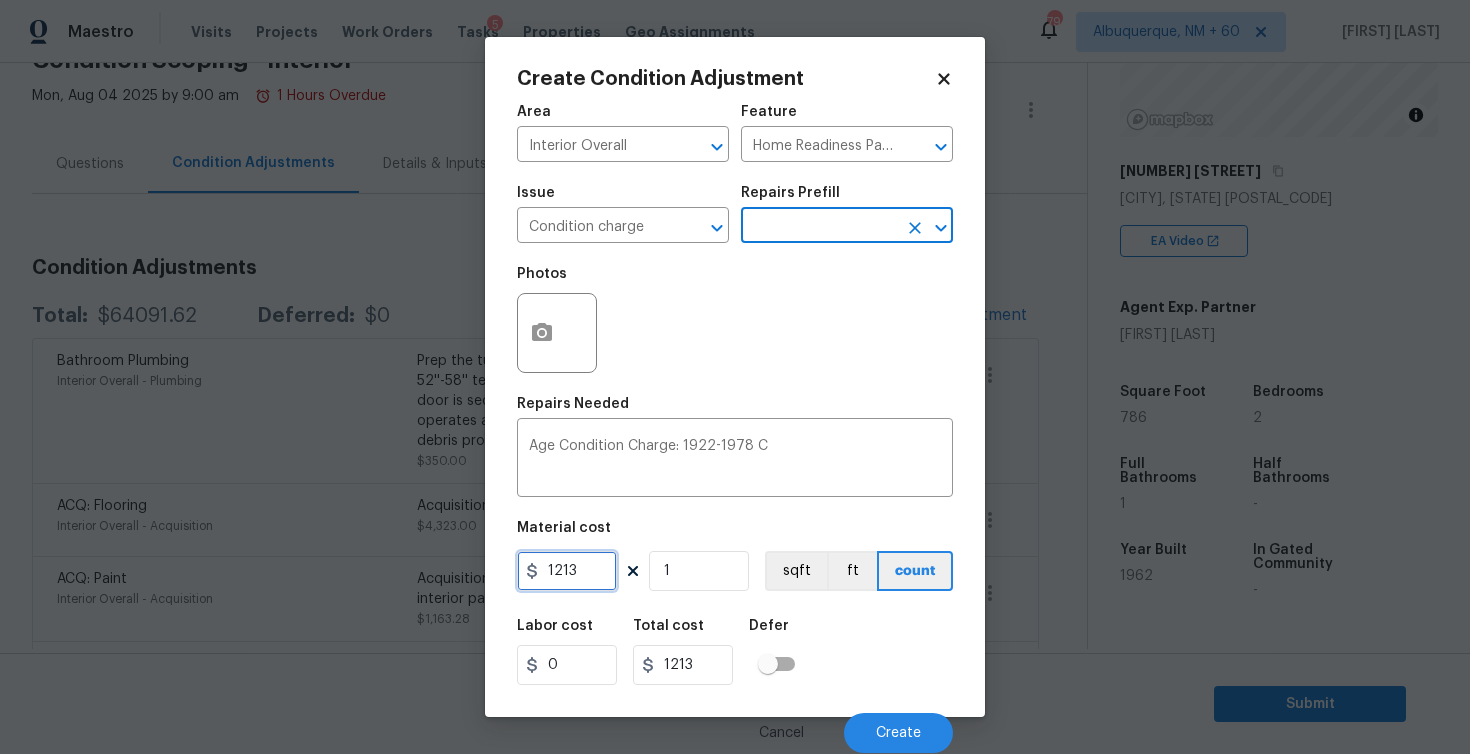 click on "1213" at bounding box center (567, 571) 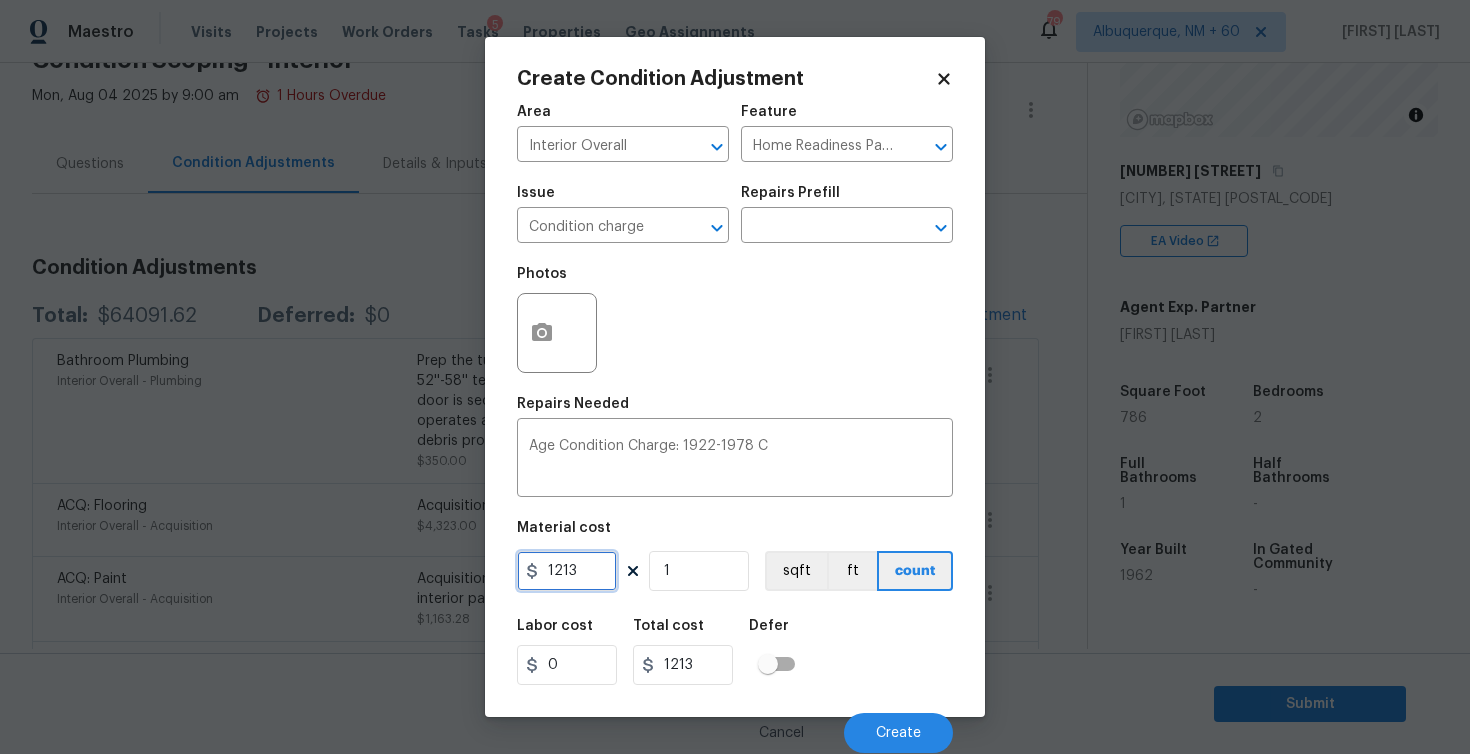 click on "1213" at bounding box center [567, 571] 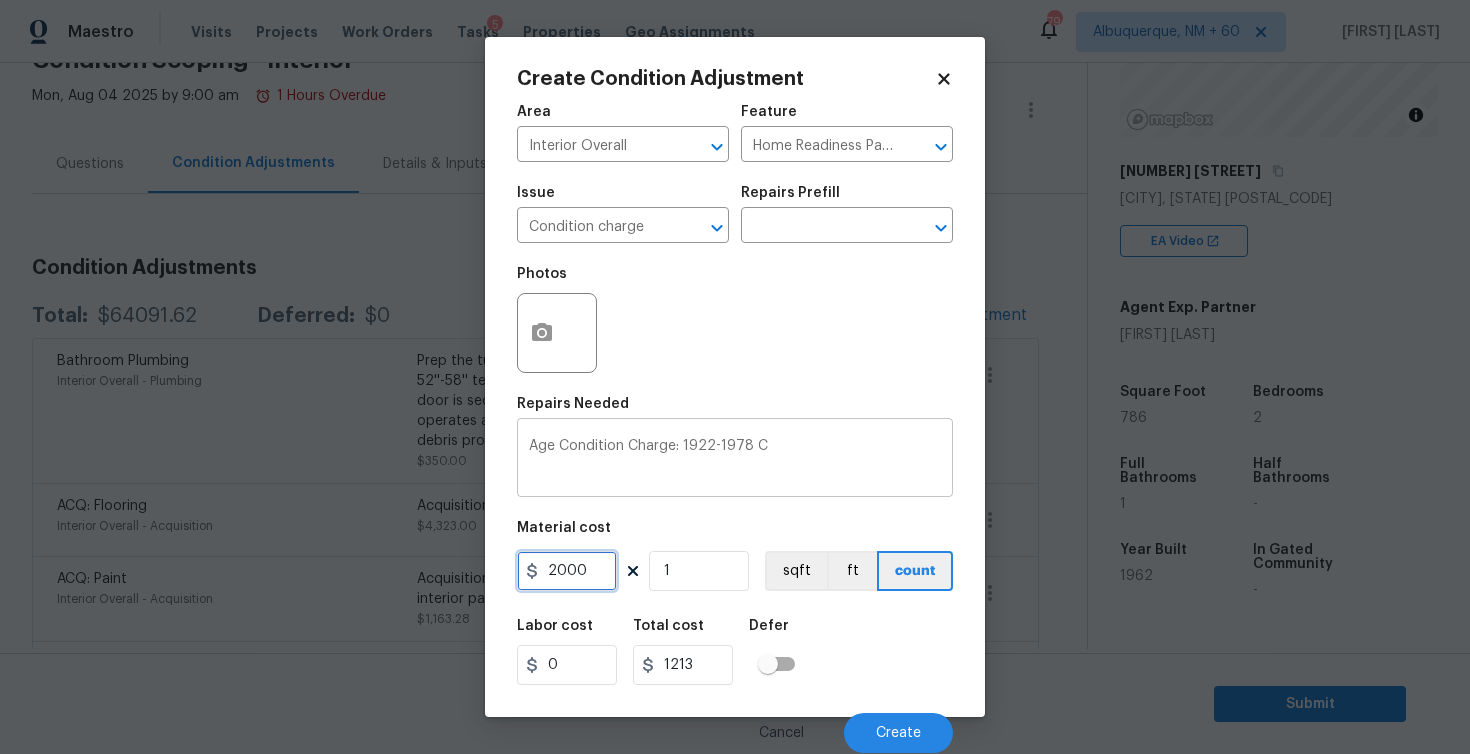 type on "2000" 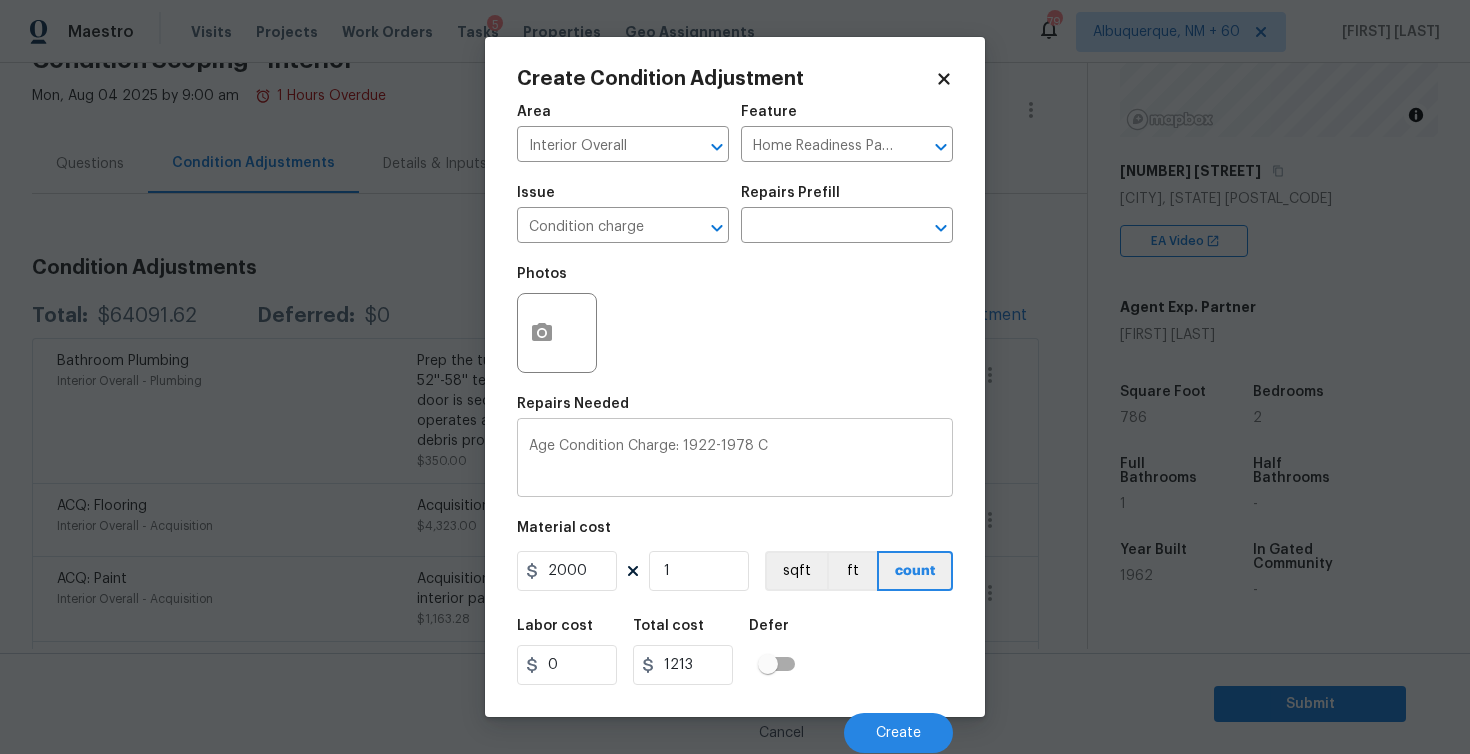 type on "2000" 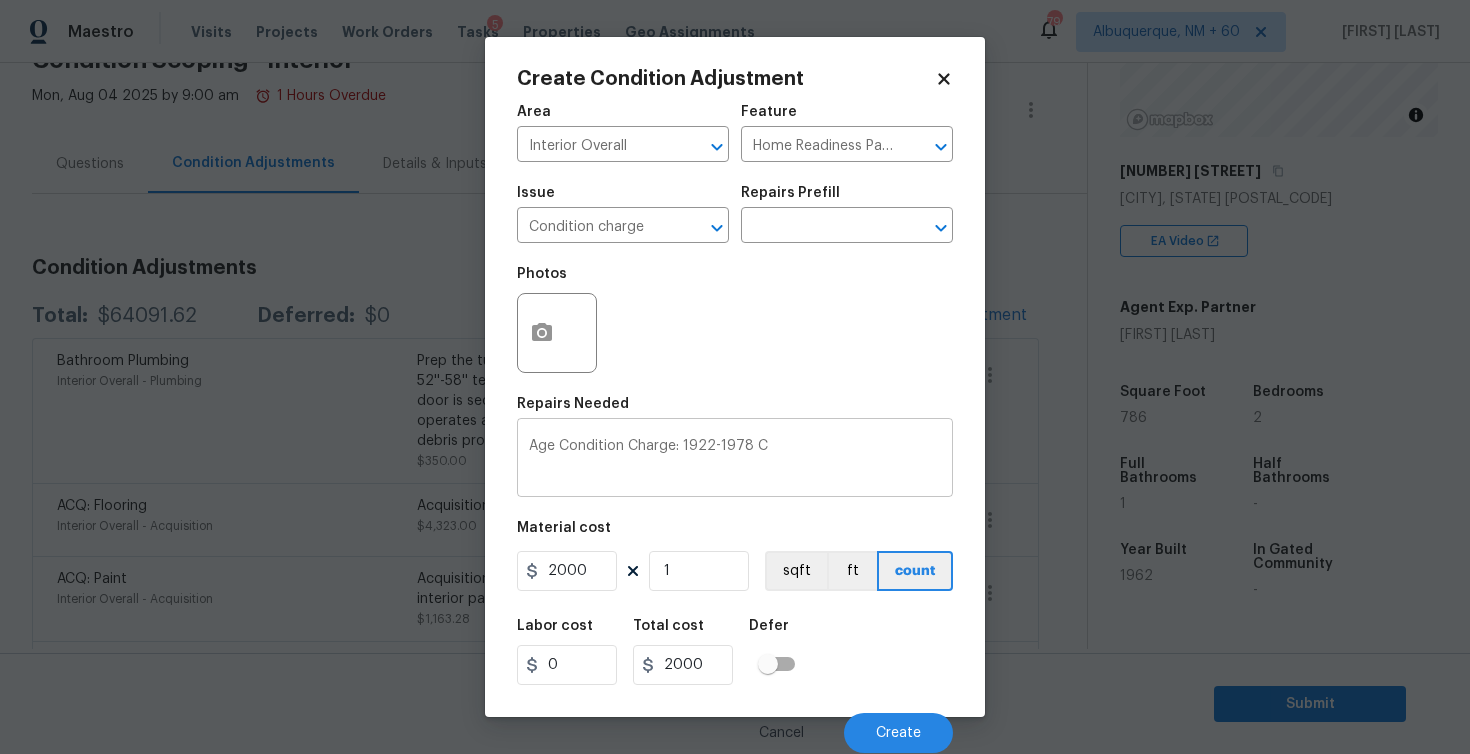 click on "Age Condition Charge: 1922-1978 C" at bounding box center (735, 460) 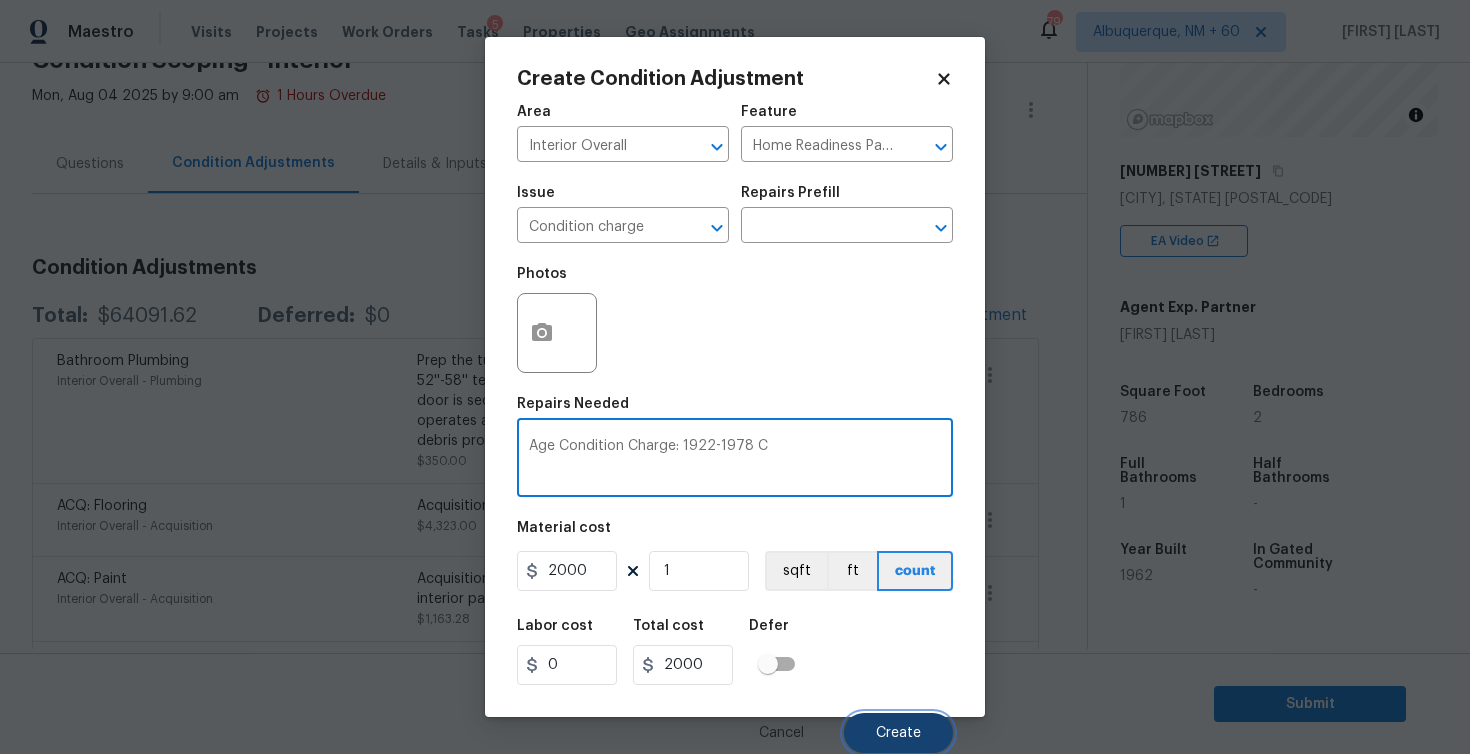 click on "Create" at bounding box center (898, 733) 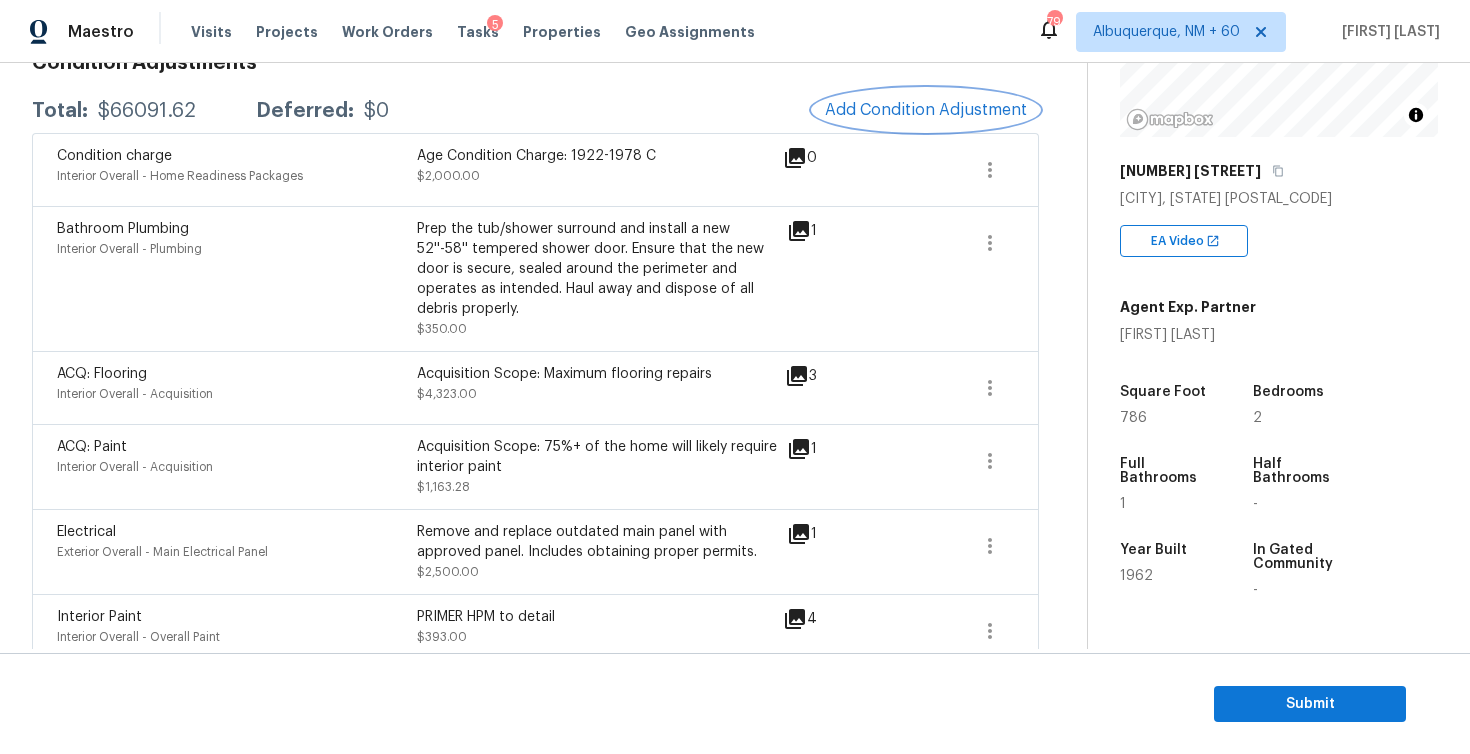 scroll, scrollTop: 190, scrollLeft: 0, axis: vertical 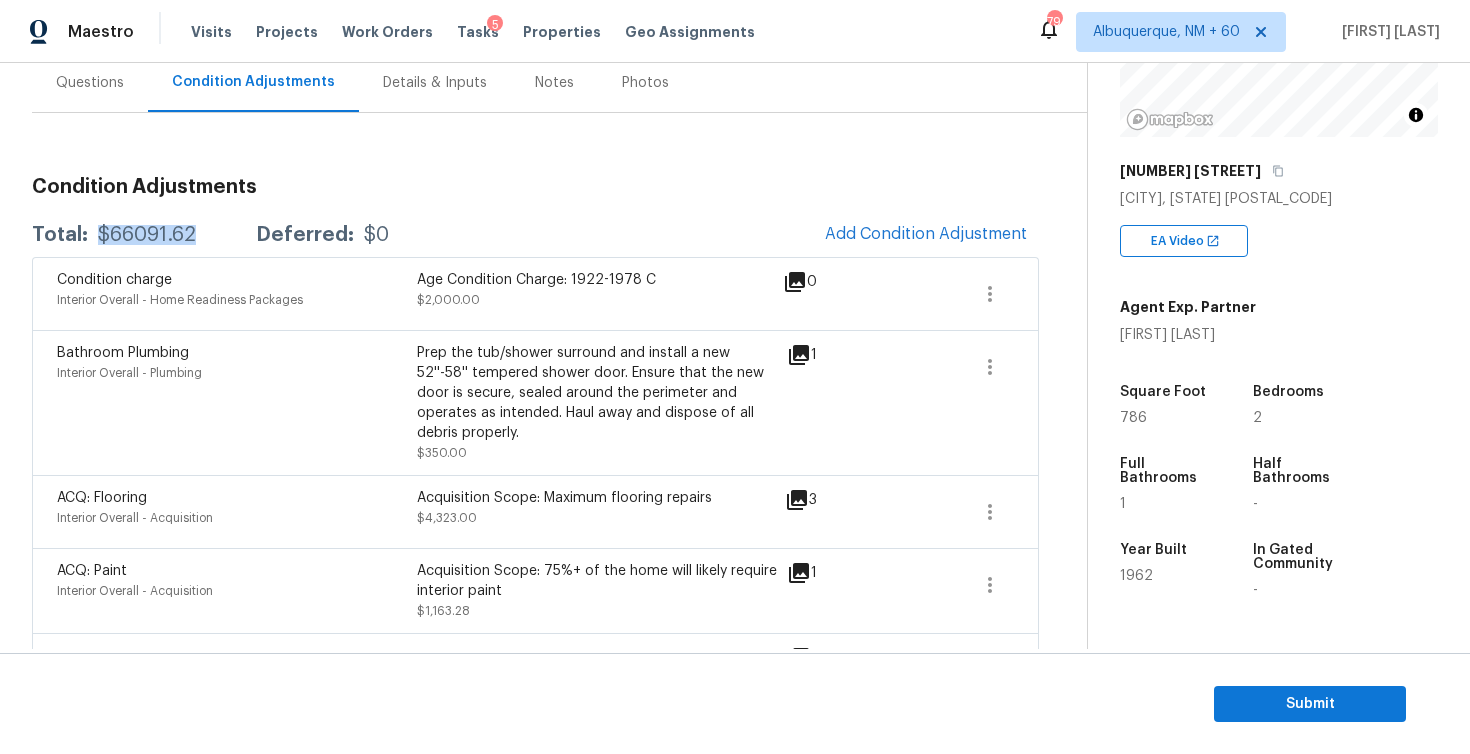 drag, startPoint x: 202, startPoint y: 234, endPoint x: 95, endPoint y: 228, distance: 107.16809 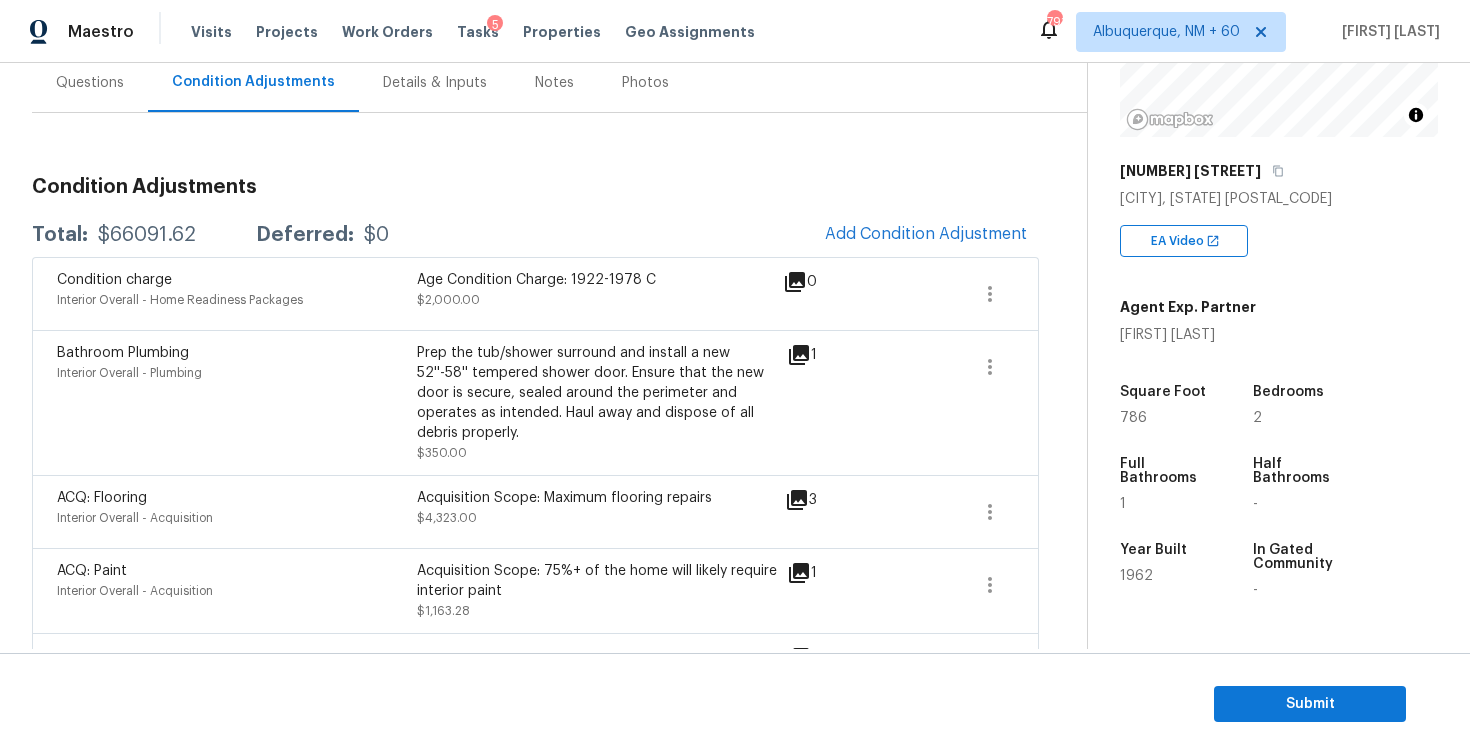 click on "Questions" at bounding box center [90, 83] 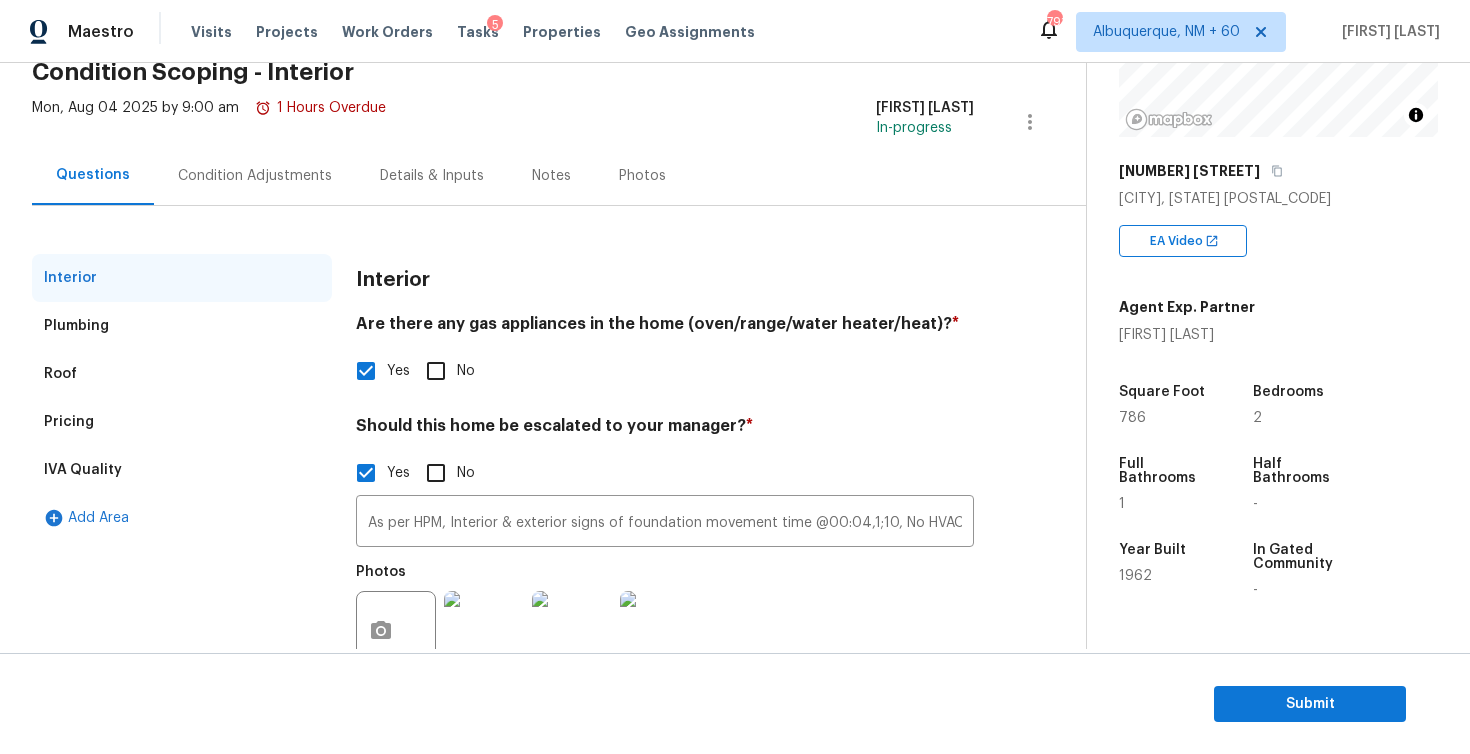 scroll, scrollTop: 155, scrollLeft: 0, axis: vertical 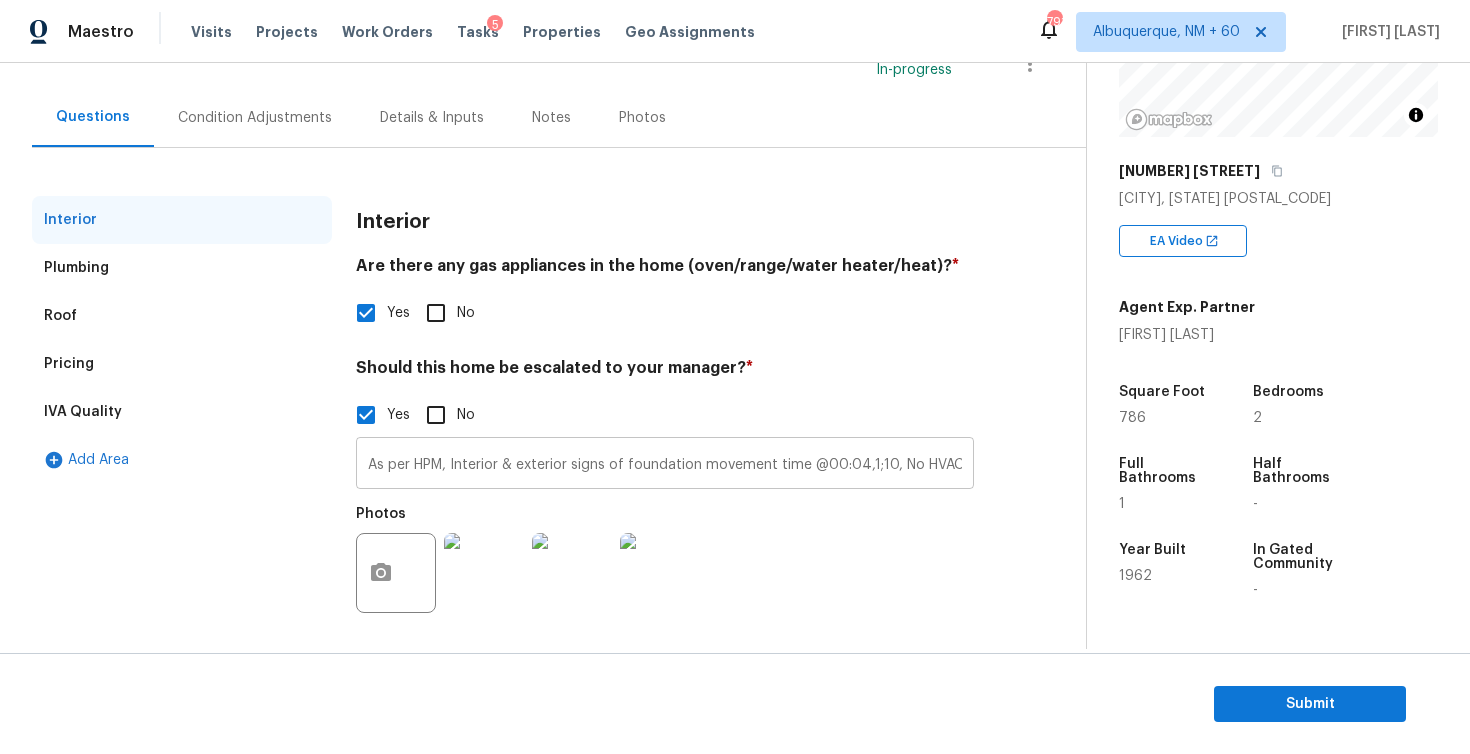 click on "As per HPM, Interior & exterior signs of foundation movement time @00:04,1;10, No HVAC system & in window units either." at bounding box center (665, 465) 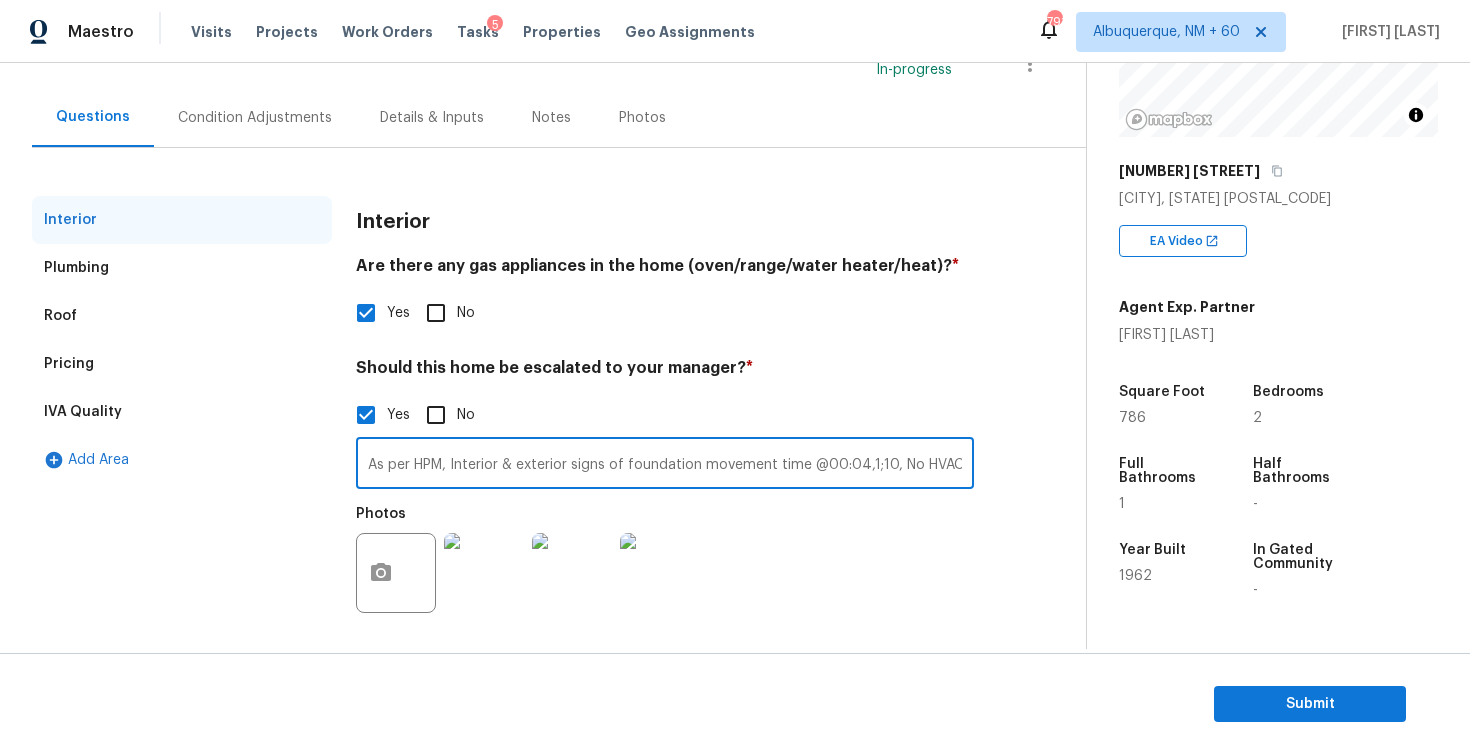 click on "As per HPM, Interior & exterior signs of foundation movement time @00:04,1;10, No HVAC system & in window units either." at bounding box center [665, 465] 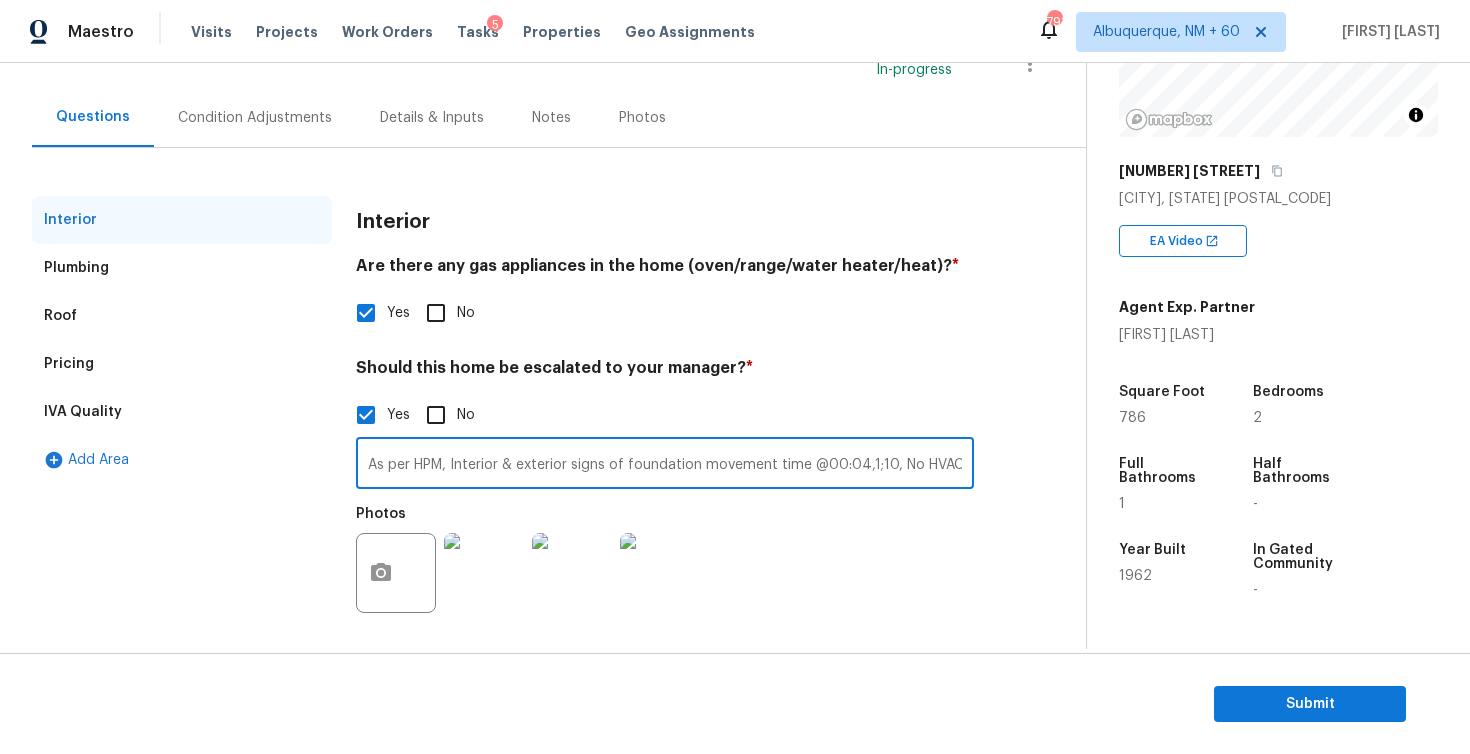 click on "Pricing" at bounding box center [182, 364] 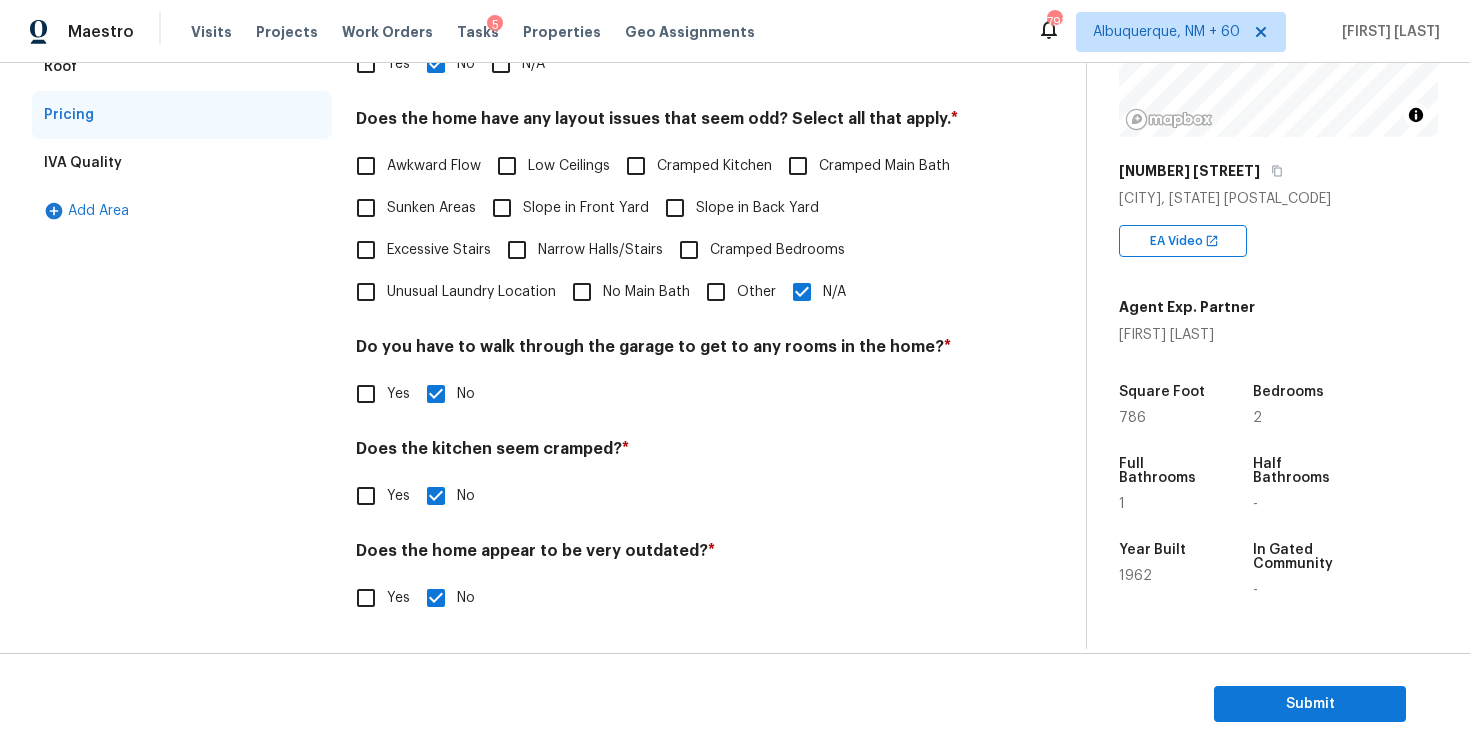 scroll, scrollTop: 94, scrollLeft: 0, axis: vertical 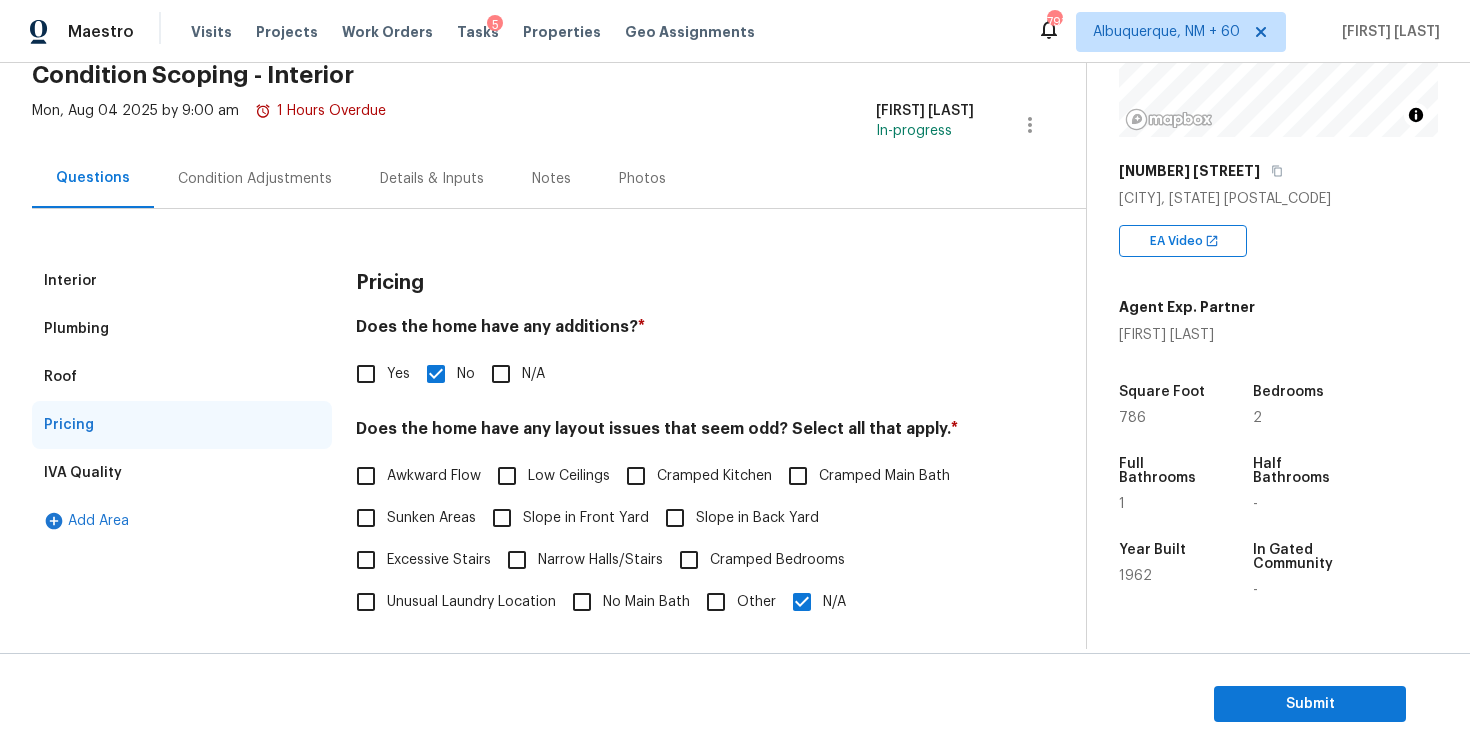 click on "IVA Quality" at bounding box center (182, 473) 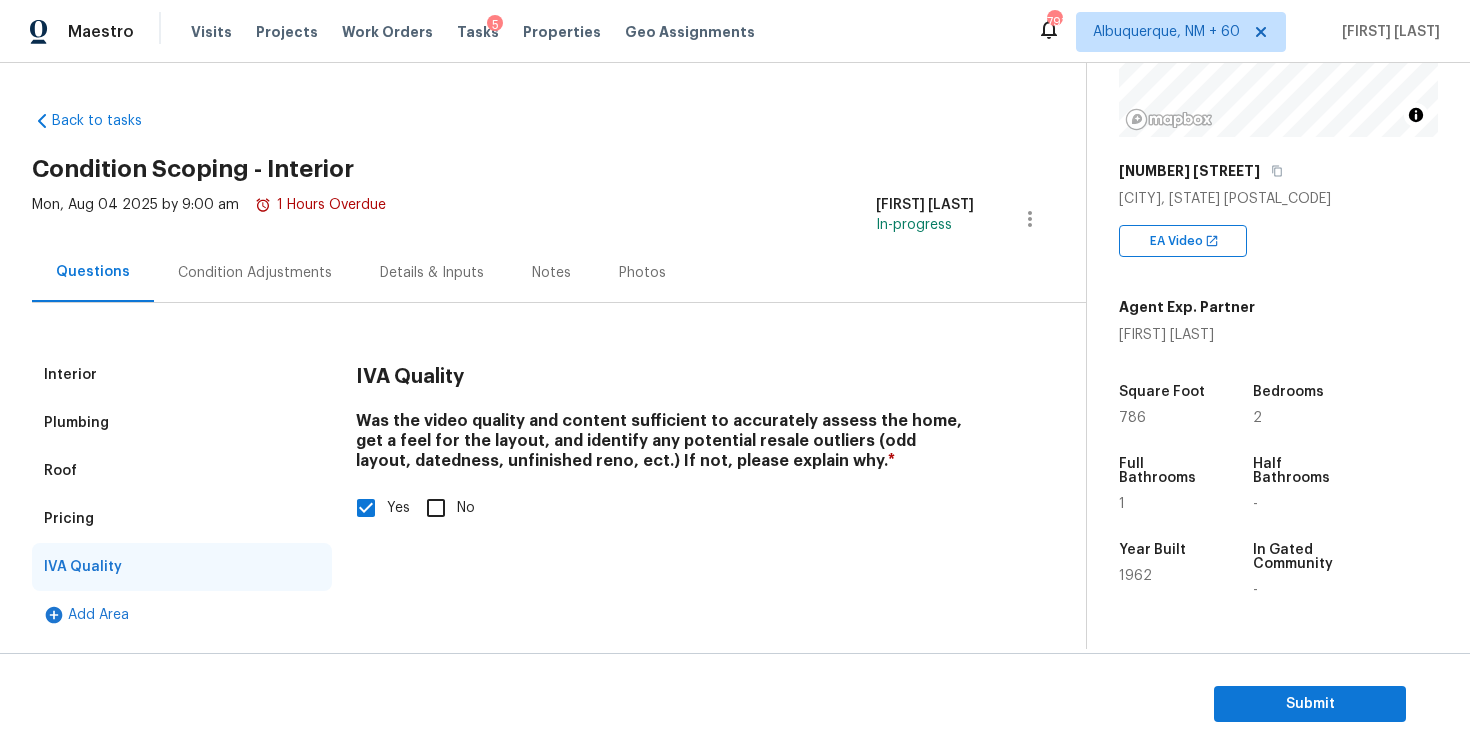 click on "Condition Adjustments" at bounding box center (255, 273) 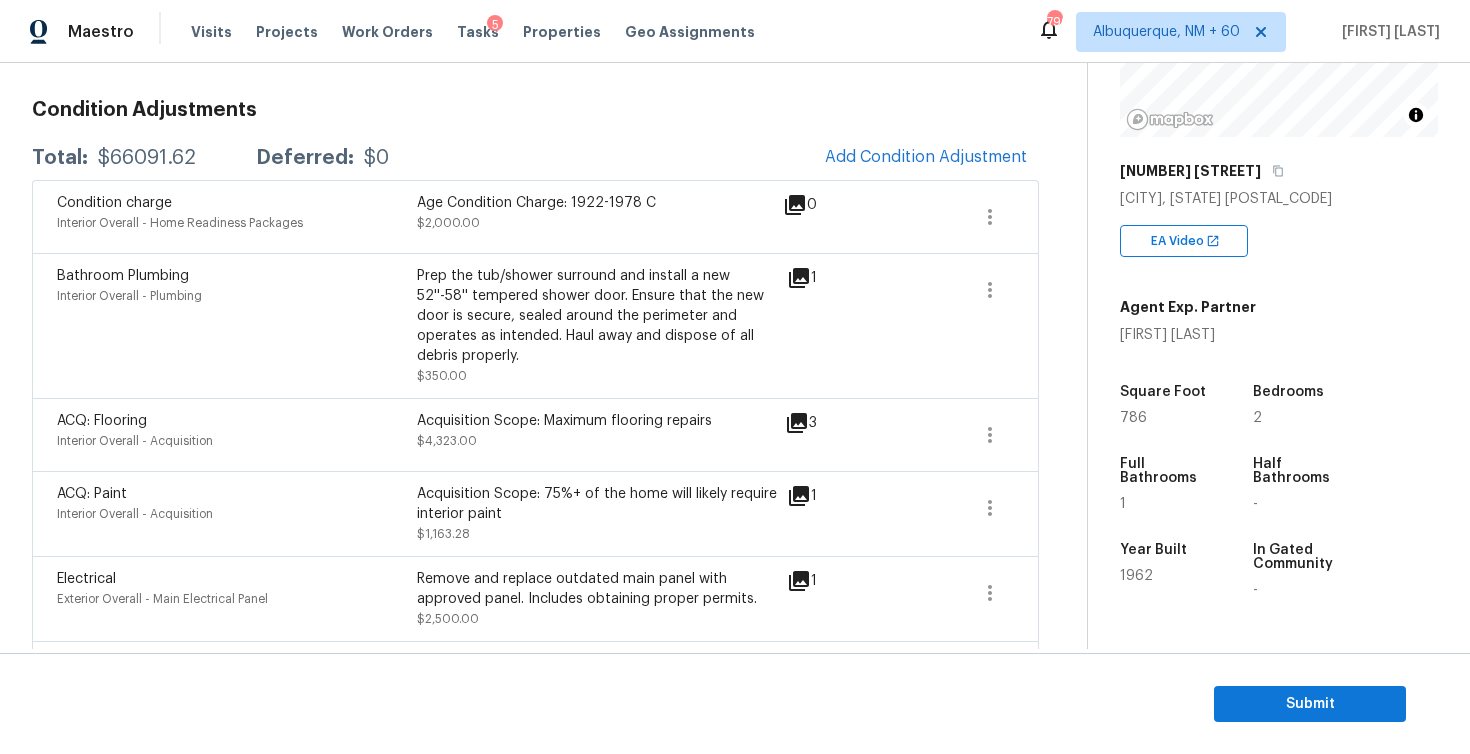 scroll, scrollTop: 286, scrollLeft: 0, axis: vertical 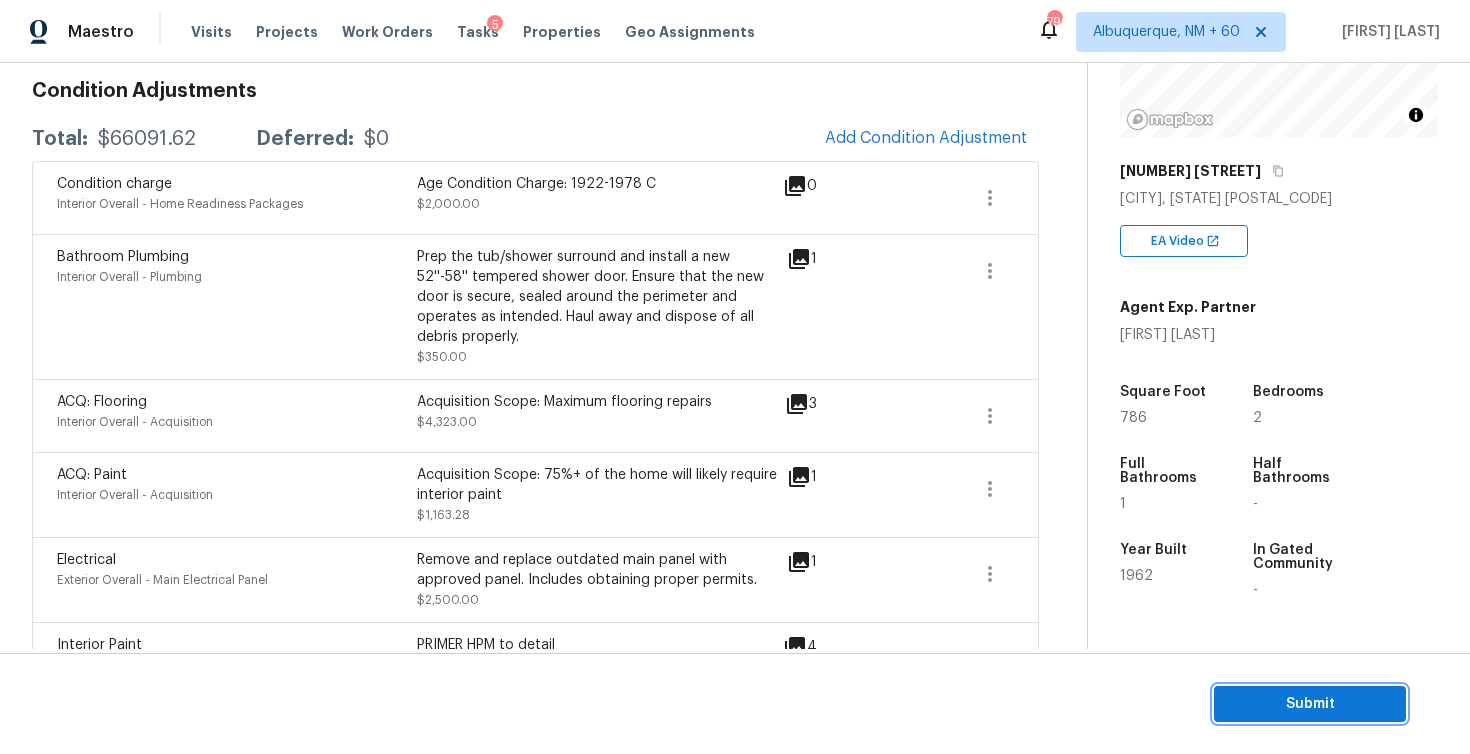 click on "Submit" at bounding box center [1310, 704] 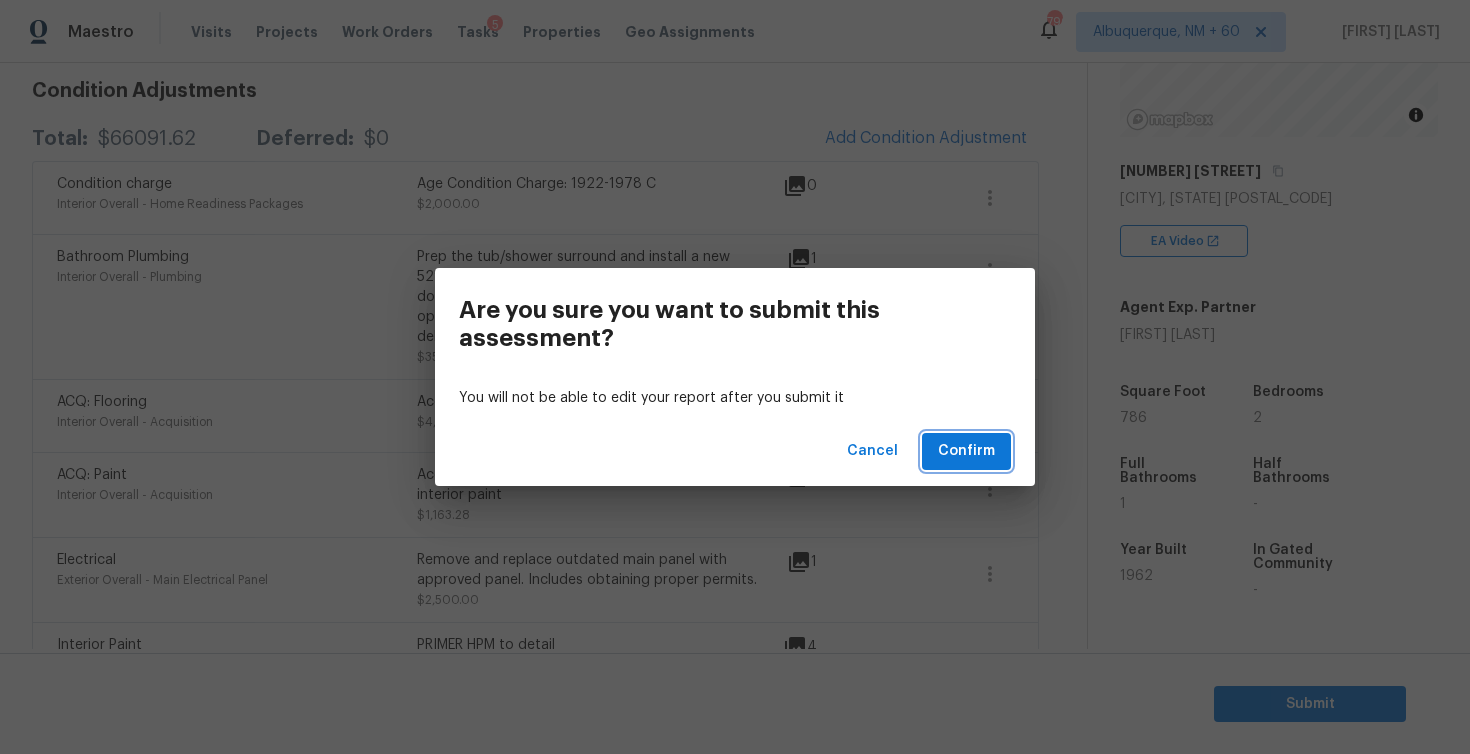 click on "Confirm" at bounding box center (966, 451) 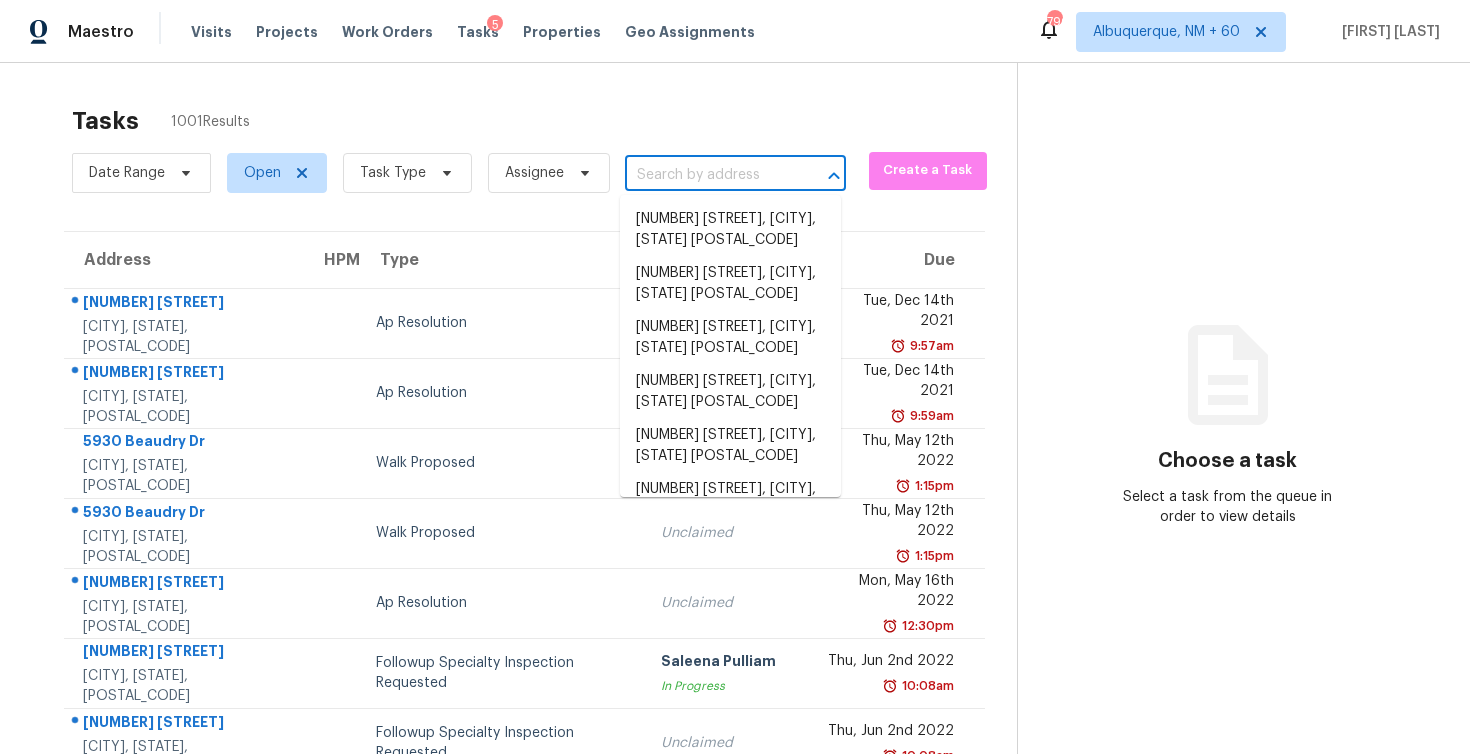 click at bounding box center (707, 175) 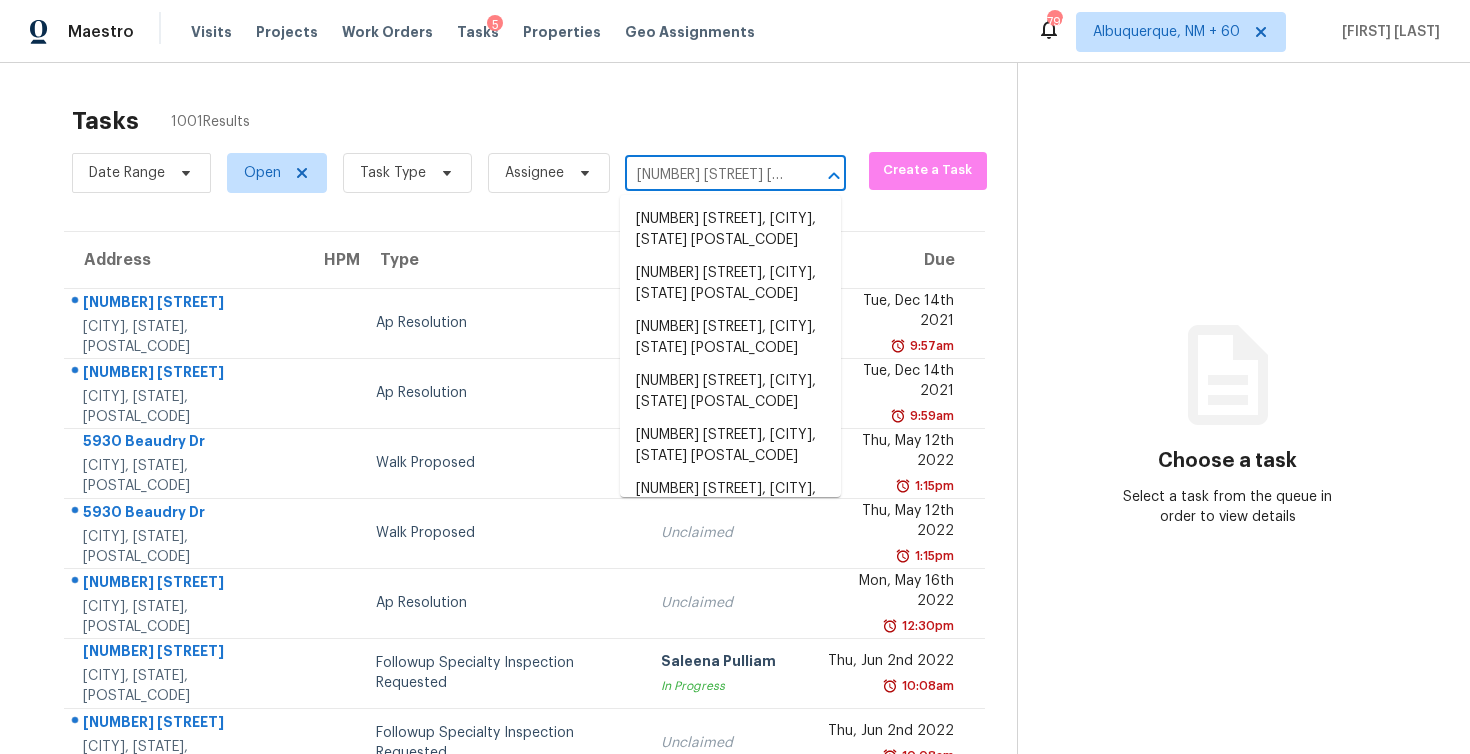scroll, scrollTop: 0, scrollLeft: 101, axis: horizontal 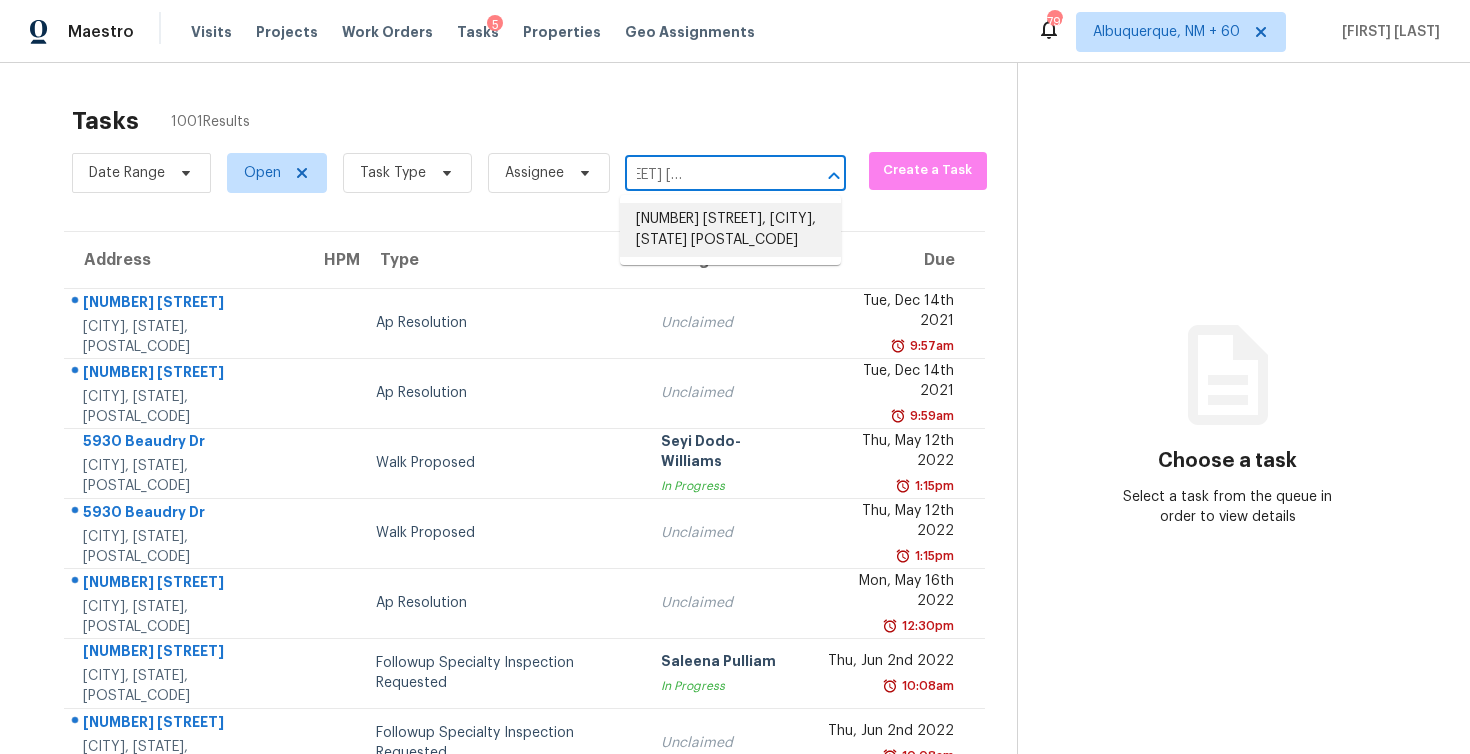 click on "16416 Enamorado Rd, Manor, TX 78653" at bounding box center (730, 230) 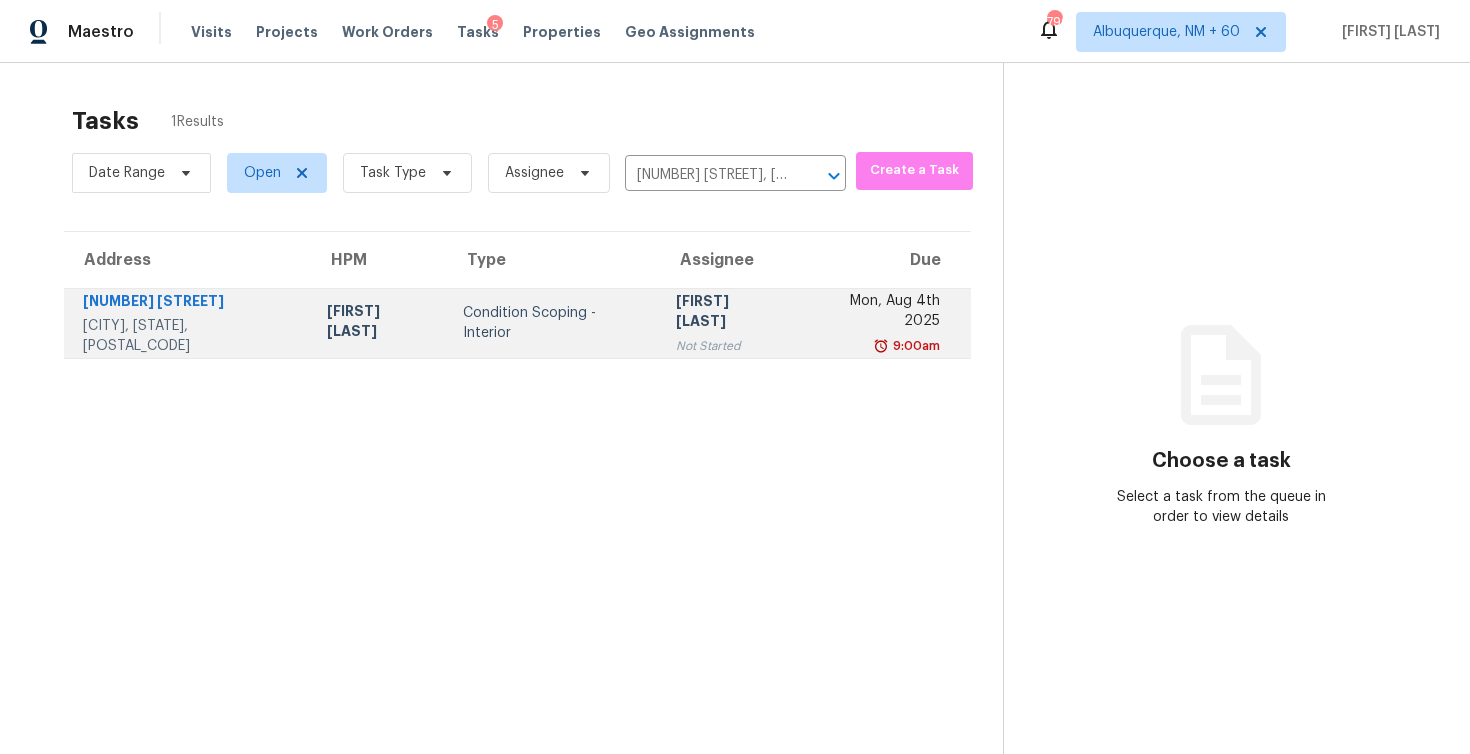 click on "Condition Scoping - Interior" at bounding box center [553, 323] 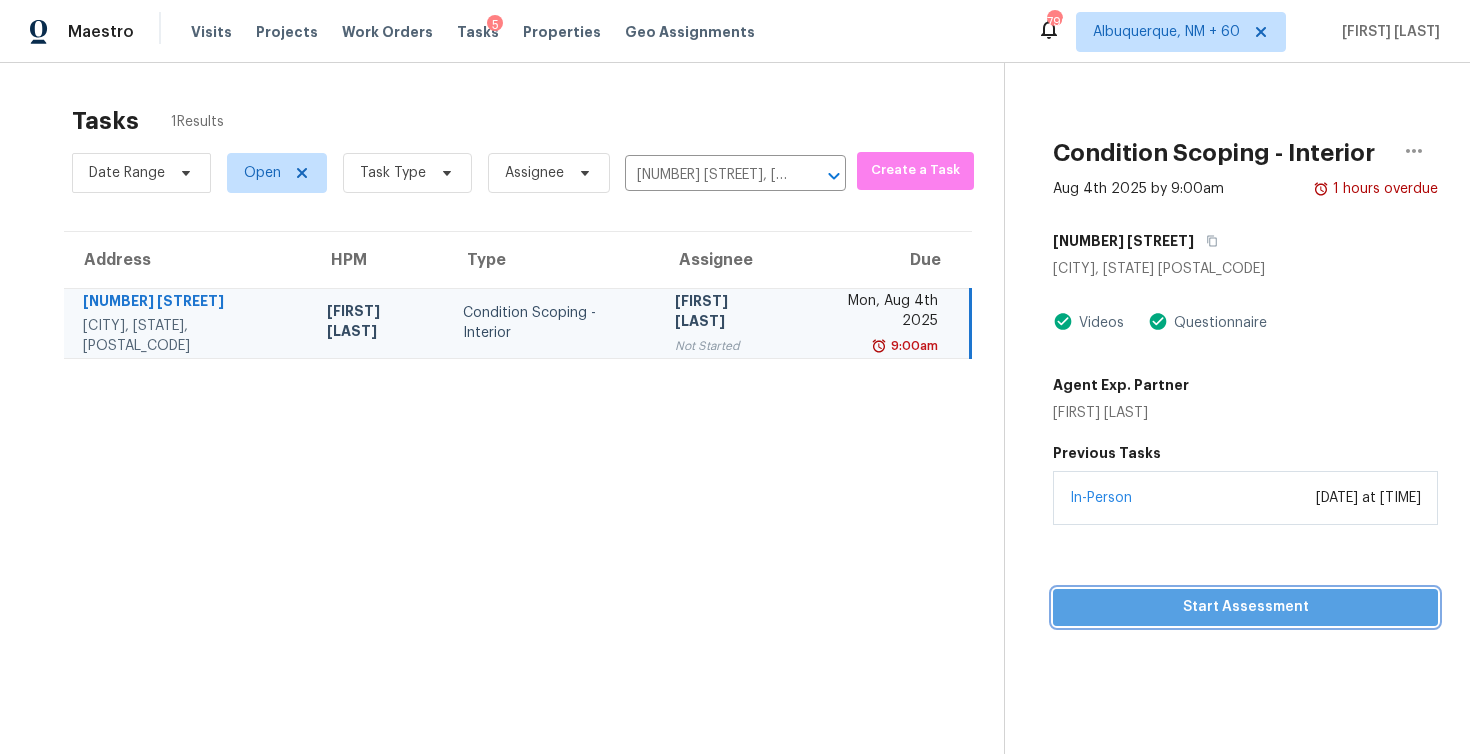 click on "Start Assessment" at bounding box center [1245, 607] 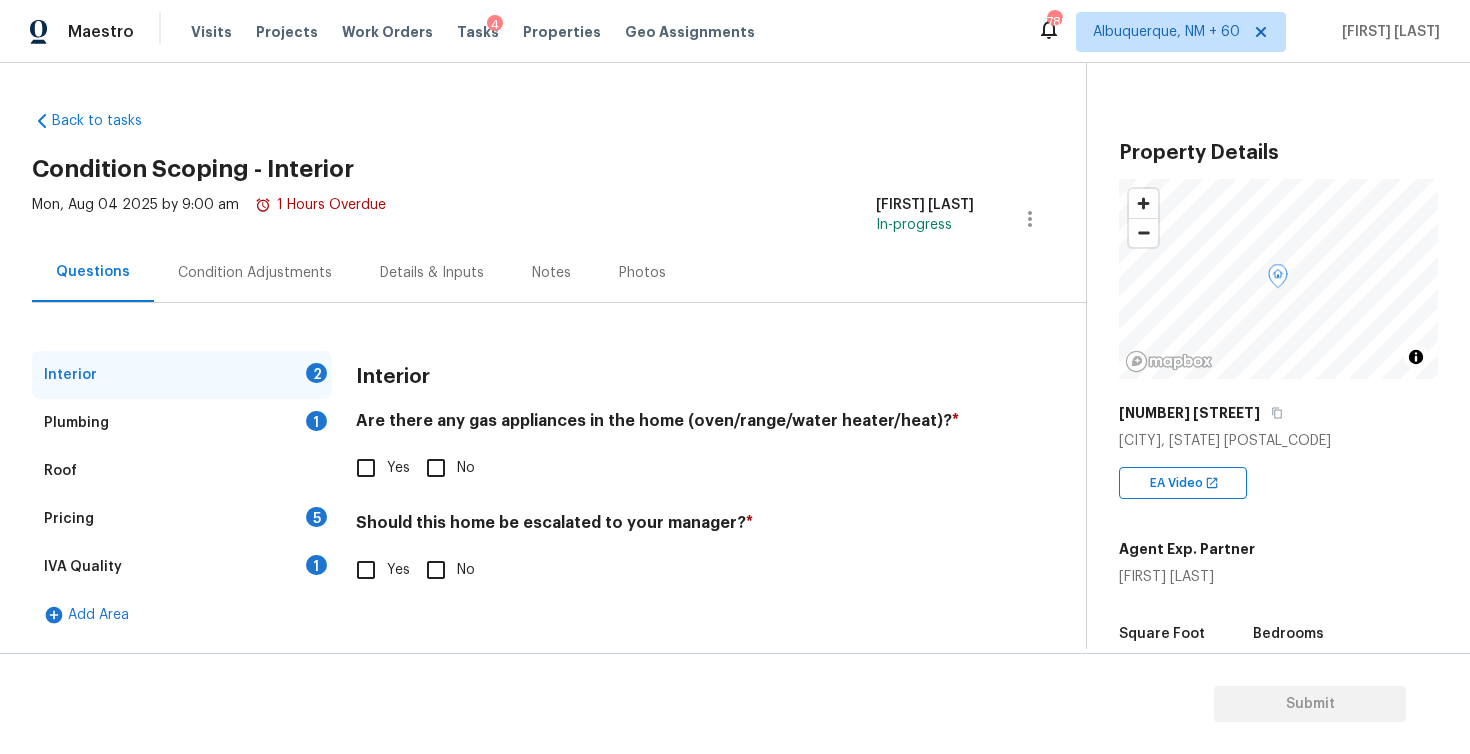 click on "Yes" at bounding box center [366, 468] 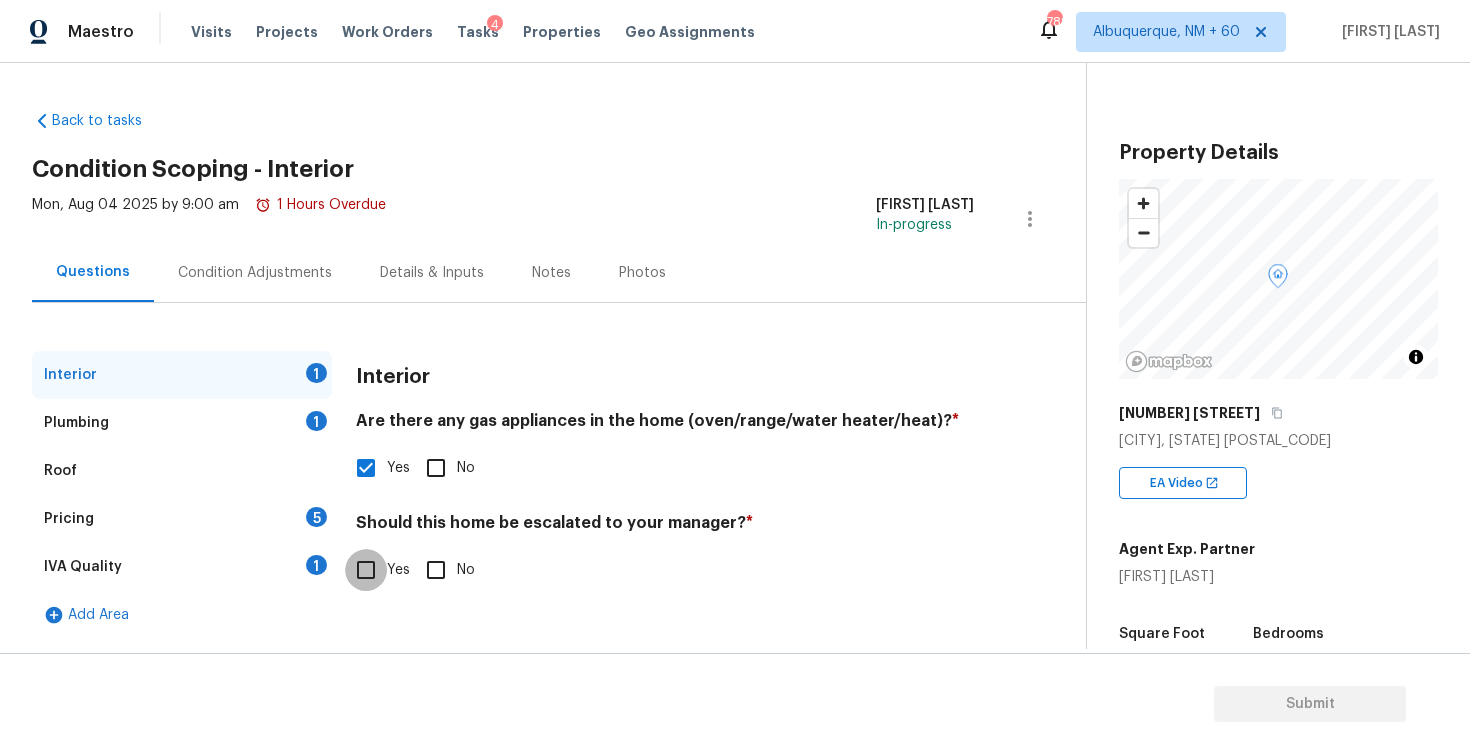 click on "Yes" at bounding box center [366, 570] 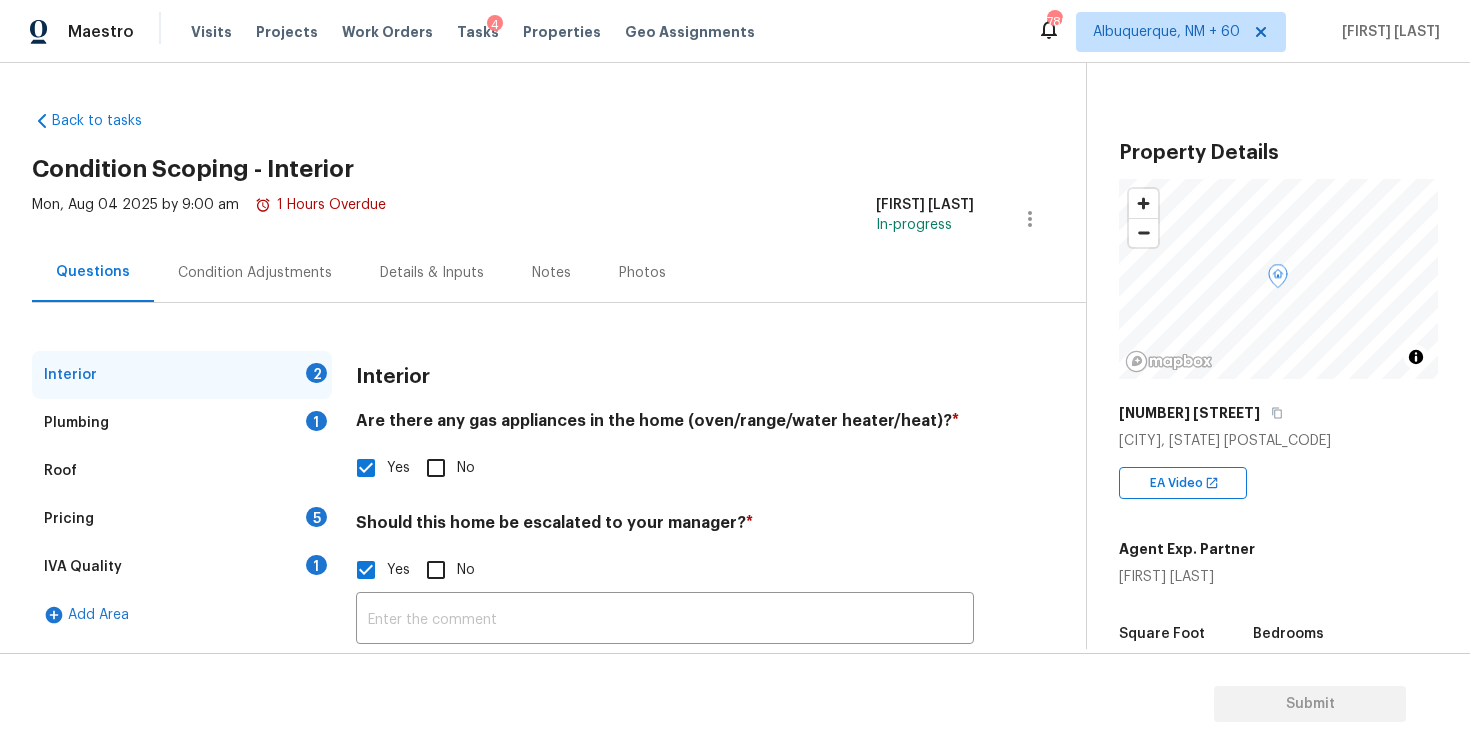 scroll, scrollTop: 126, scrollLeft: 0, axis: vertical 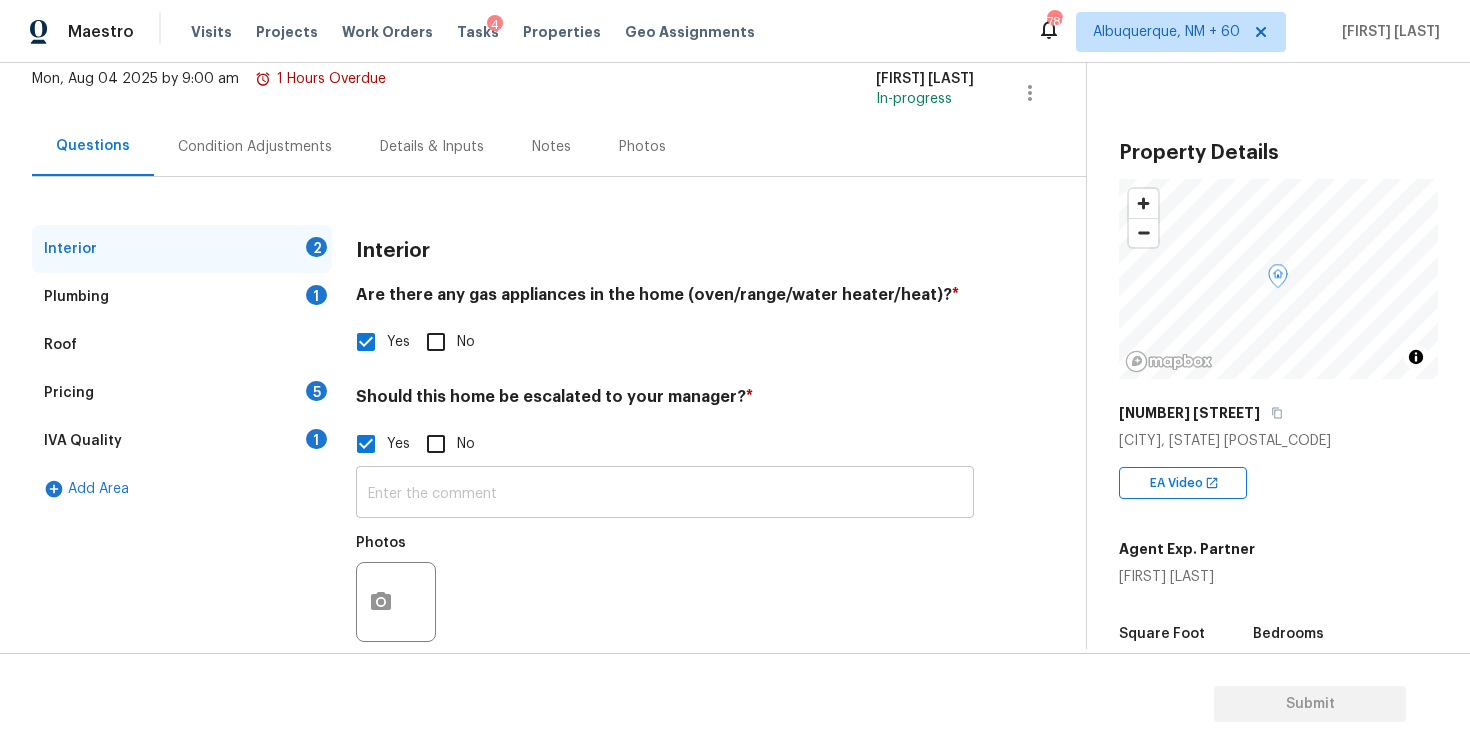 click at bounding box center (665, 494) 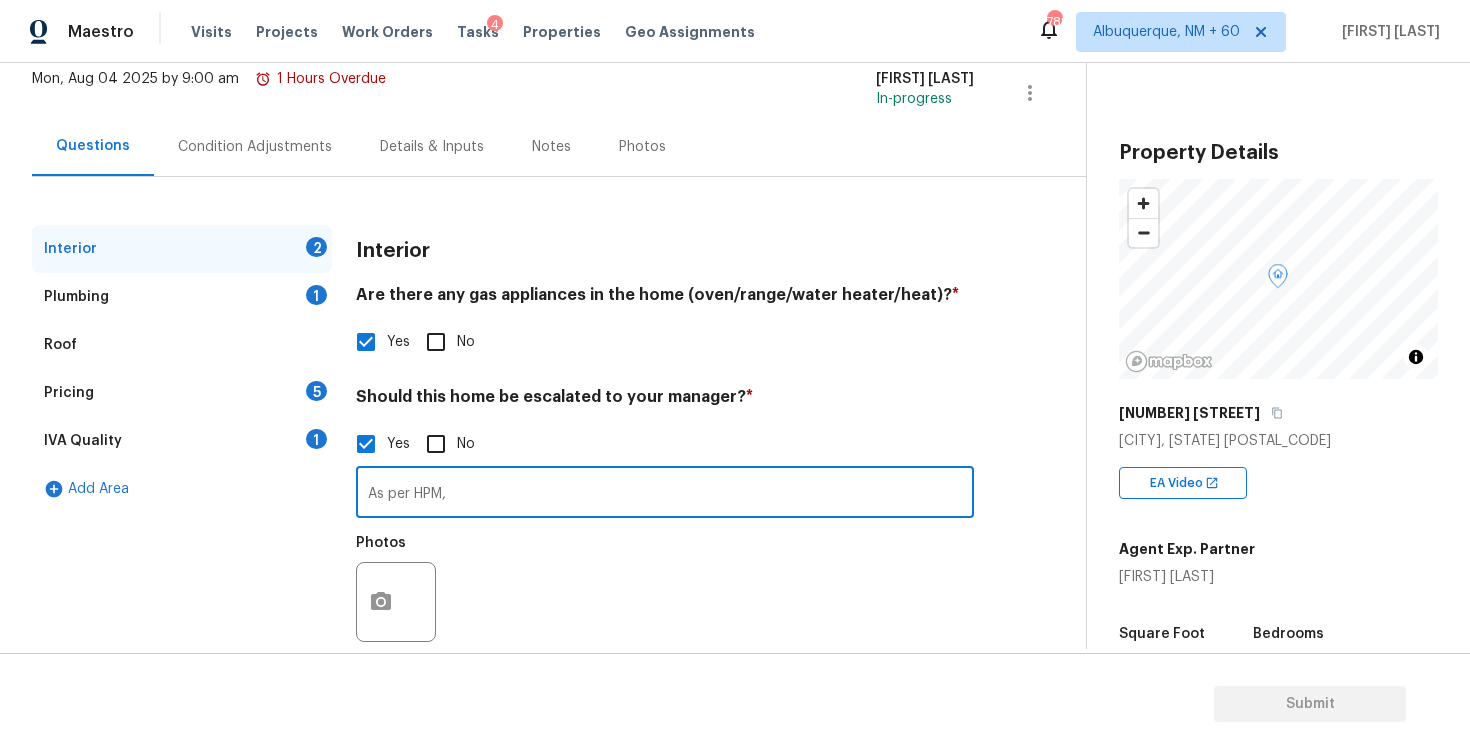 paste on "The home had severe foundation problems due to a slab being incorrectly poured. The same issues are apparent in this home." 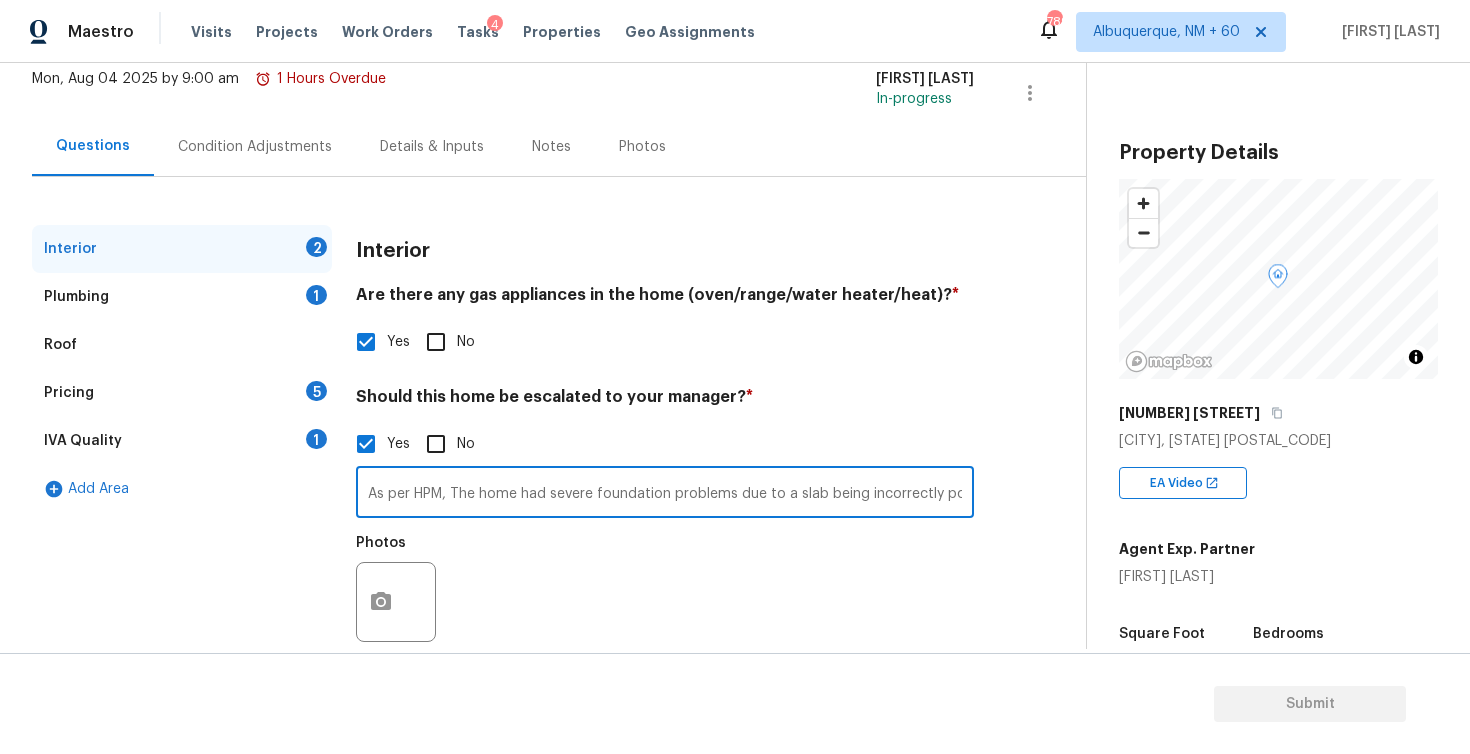 scroll, scrollTop: 0, scrollLeft: 313, axis: horizontal 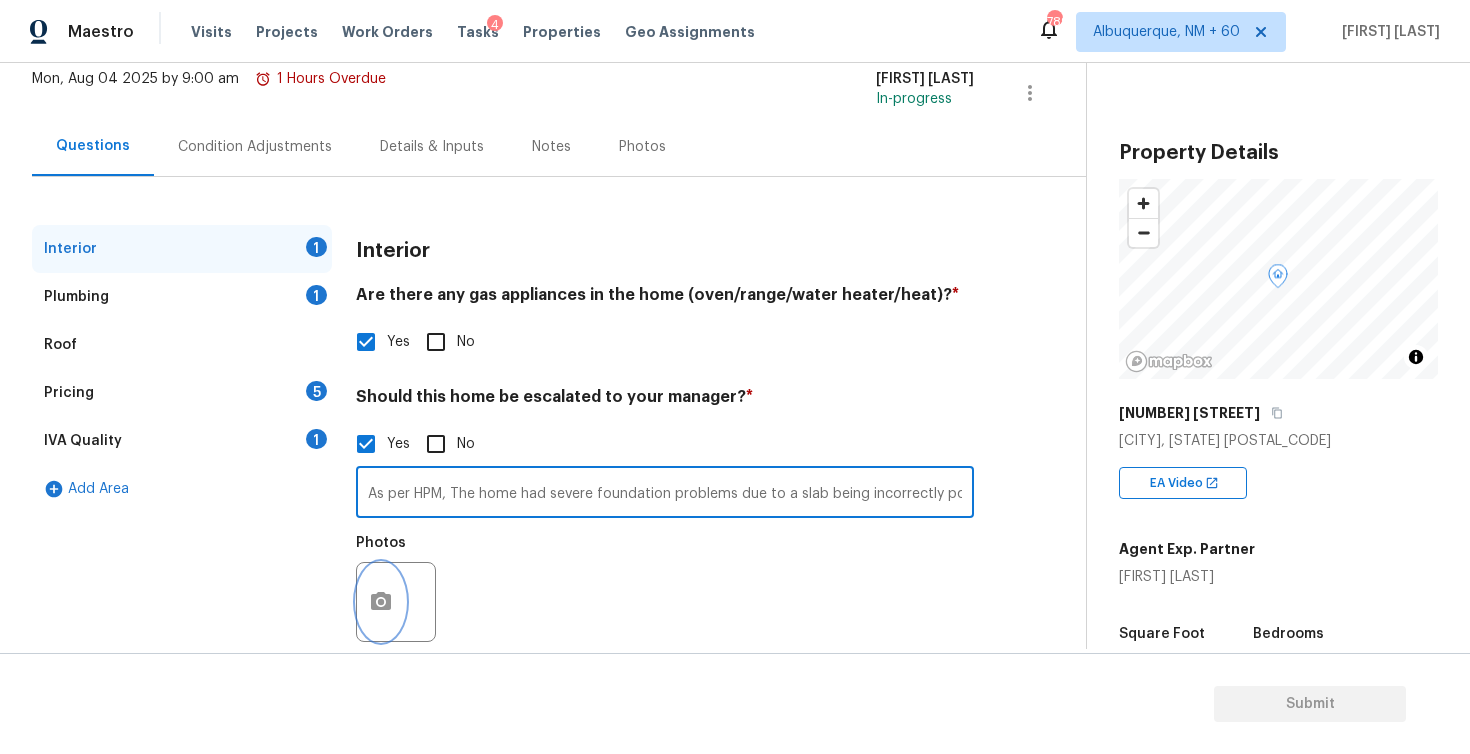 click 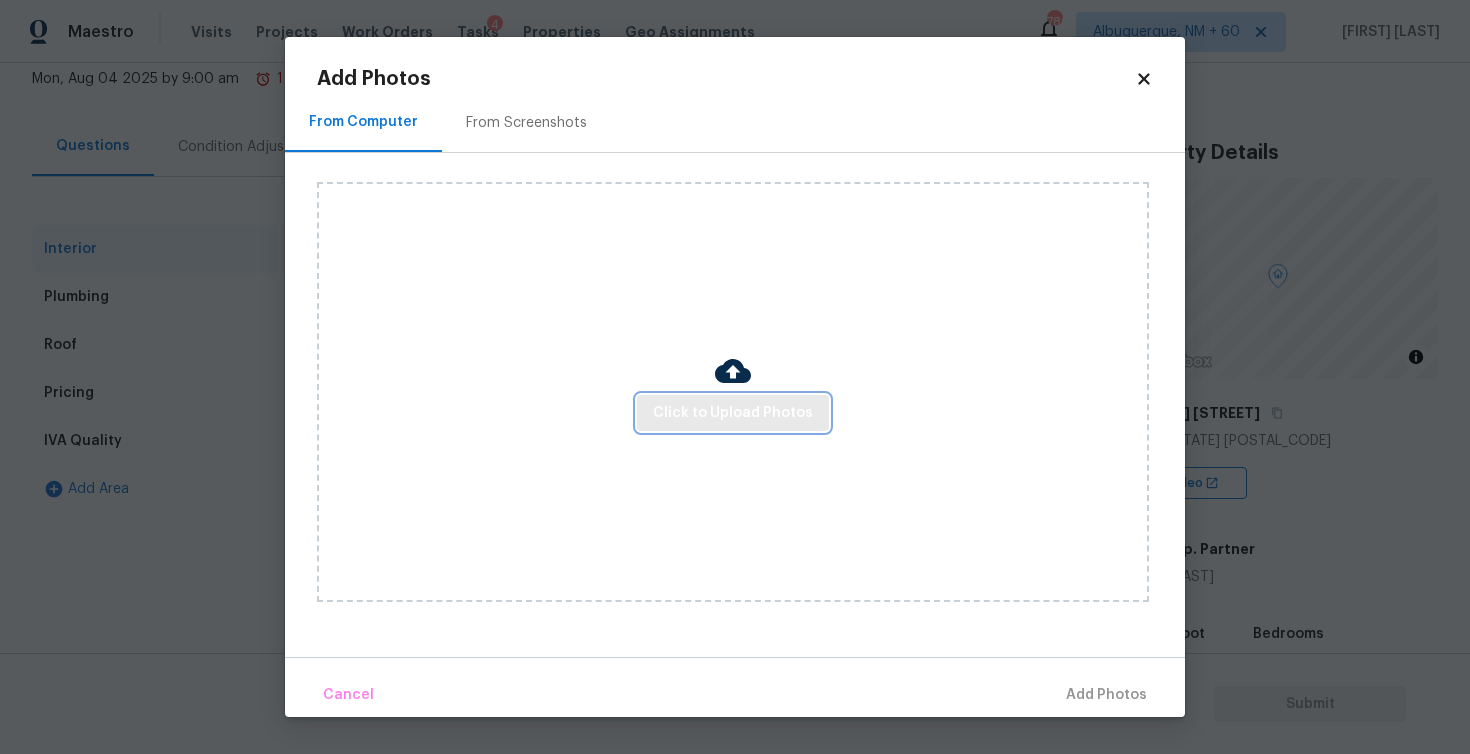 click on "Click to Upload Photos" at bounding box center [733, 413] 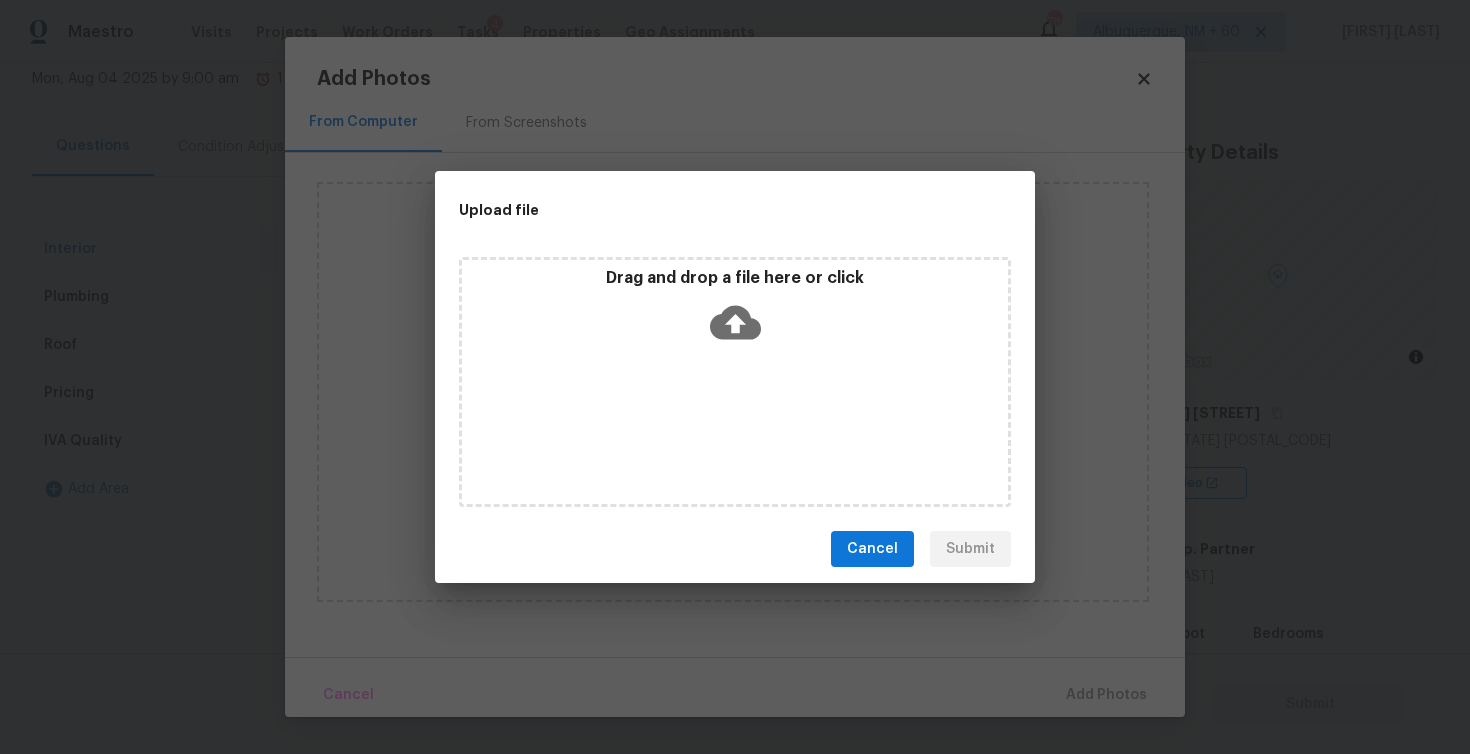 click on "Drag and drop a file here or click" at bounding box center (735, 311) 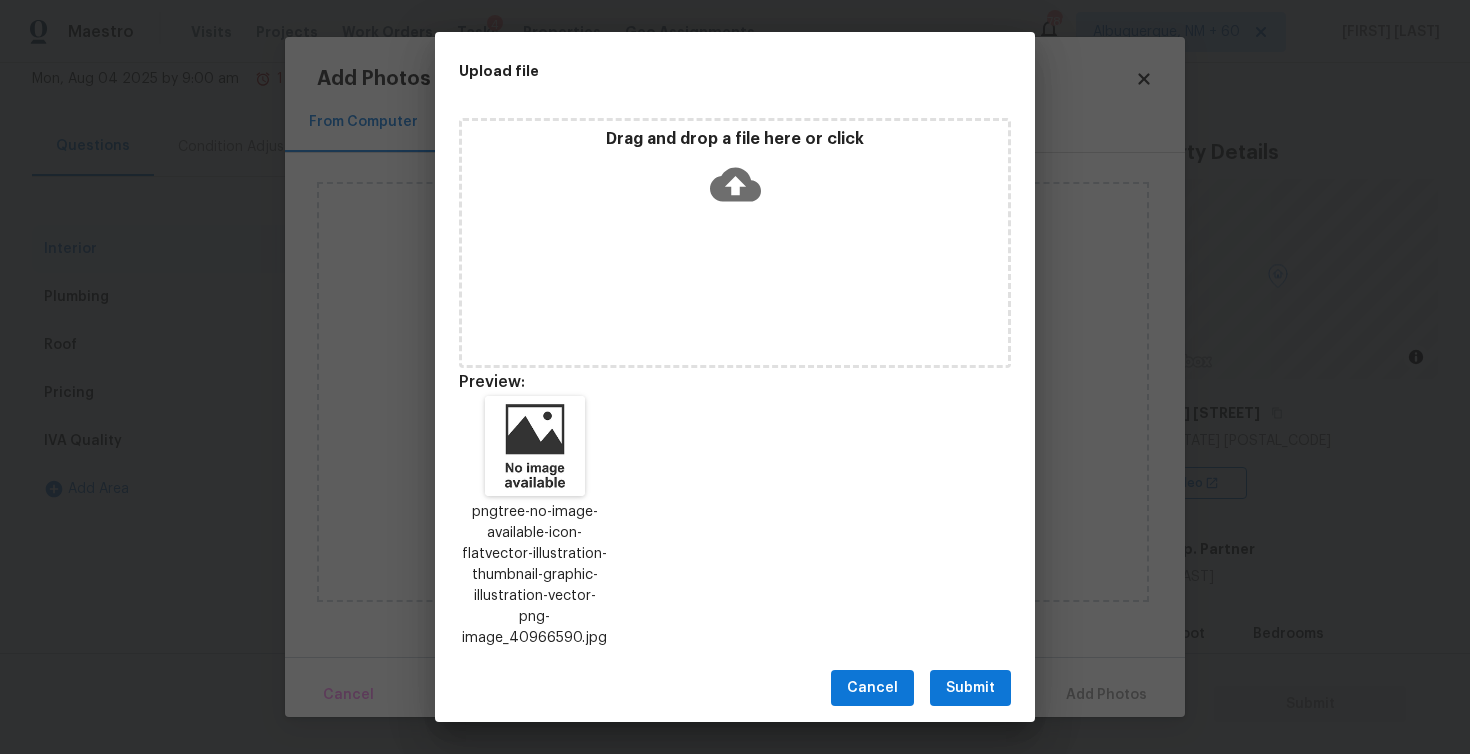 click on "Submit" at bounding box center (970, 688) 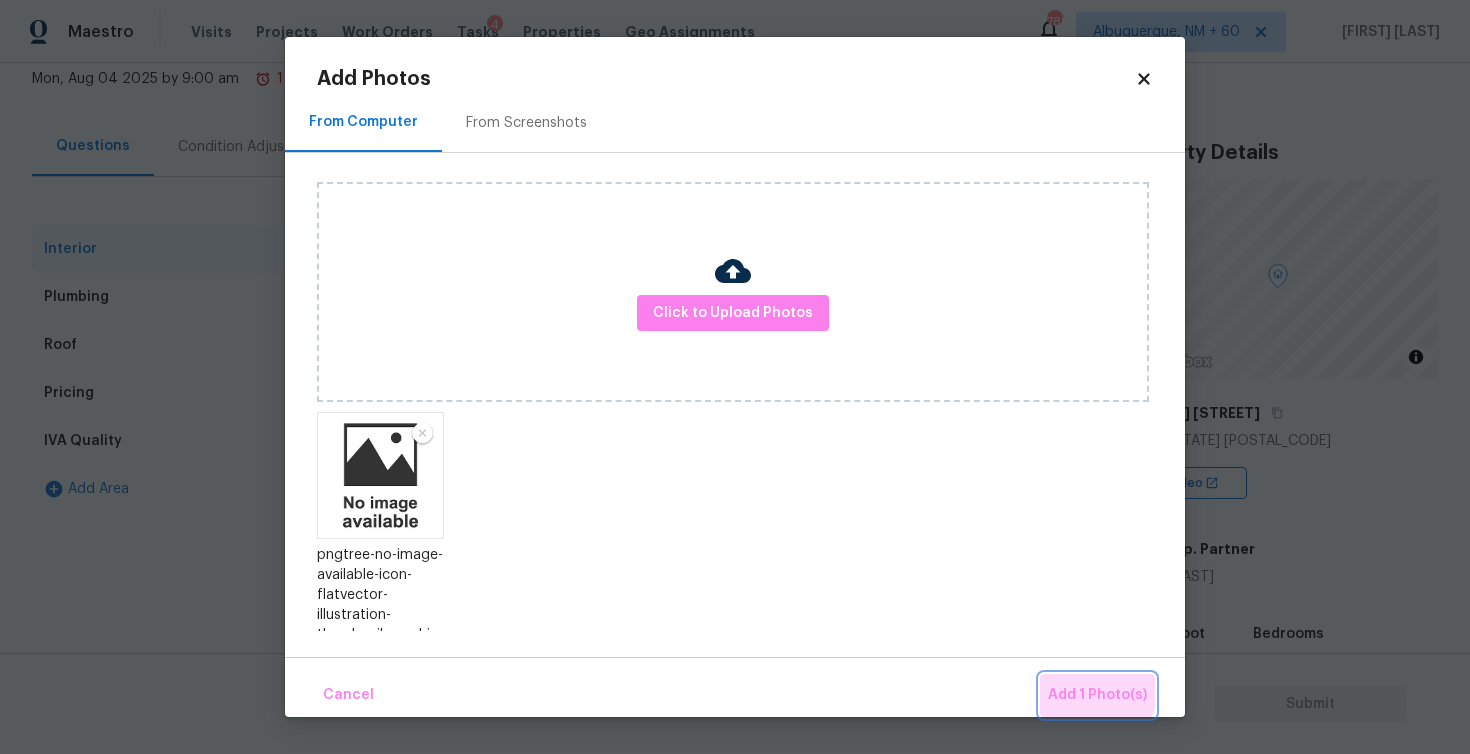 click on "Add 1 Photo(s)" at bounding box center (1097, 695) 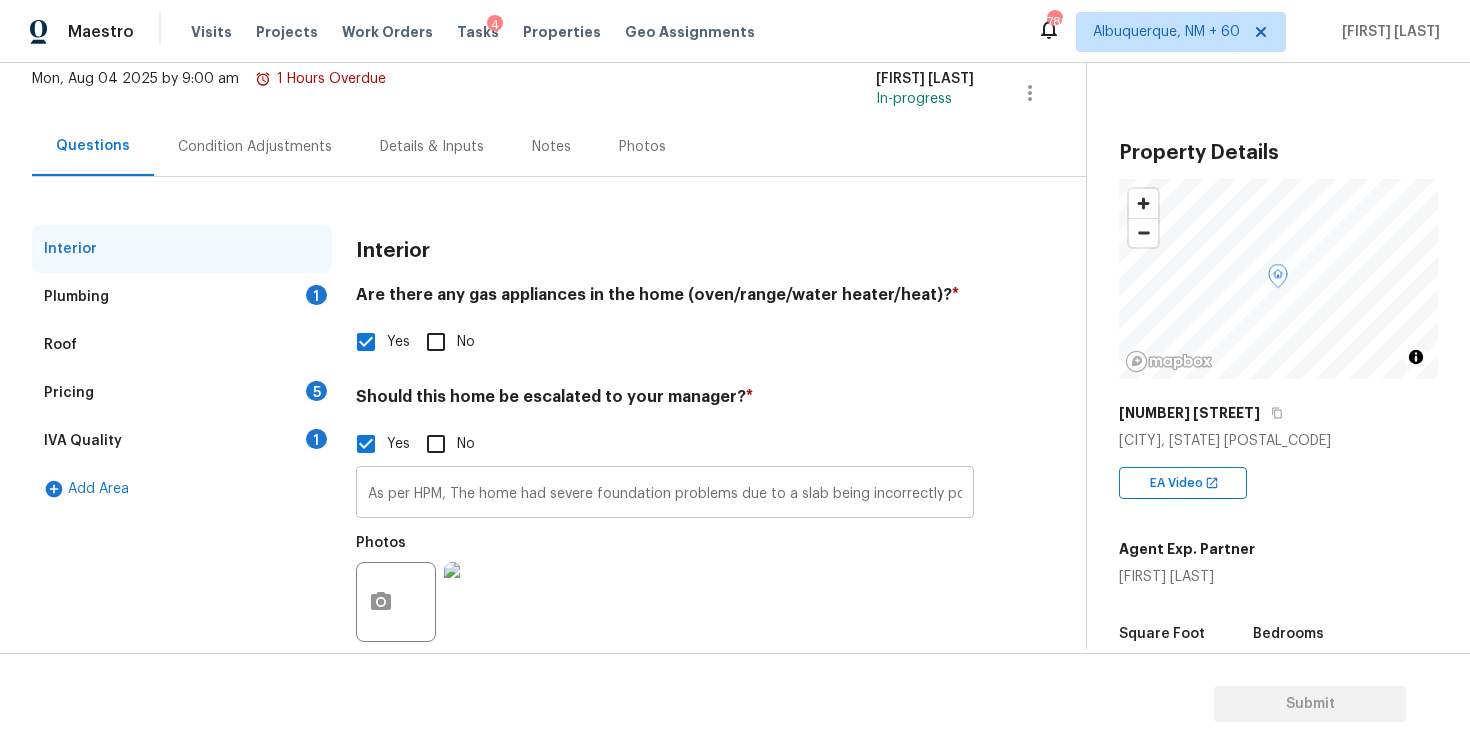 click on "As per HPM, The home had severe foundation problems due to a slab being incorrectly poured. The same issues are apparent in this home." at bounding box center (665, 494) 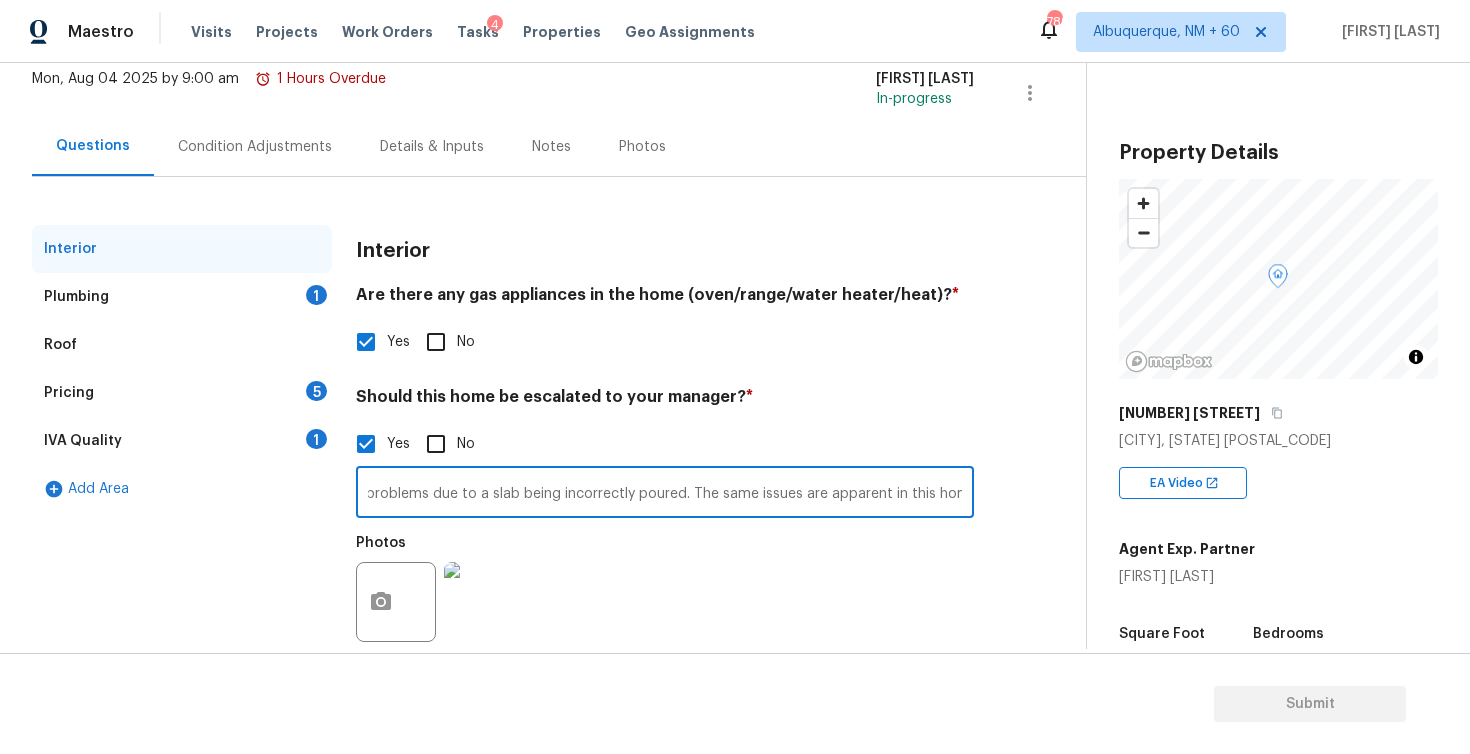 scroll, scrollTop: 0, scrollLeft: 313, axis: horizontal 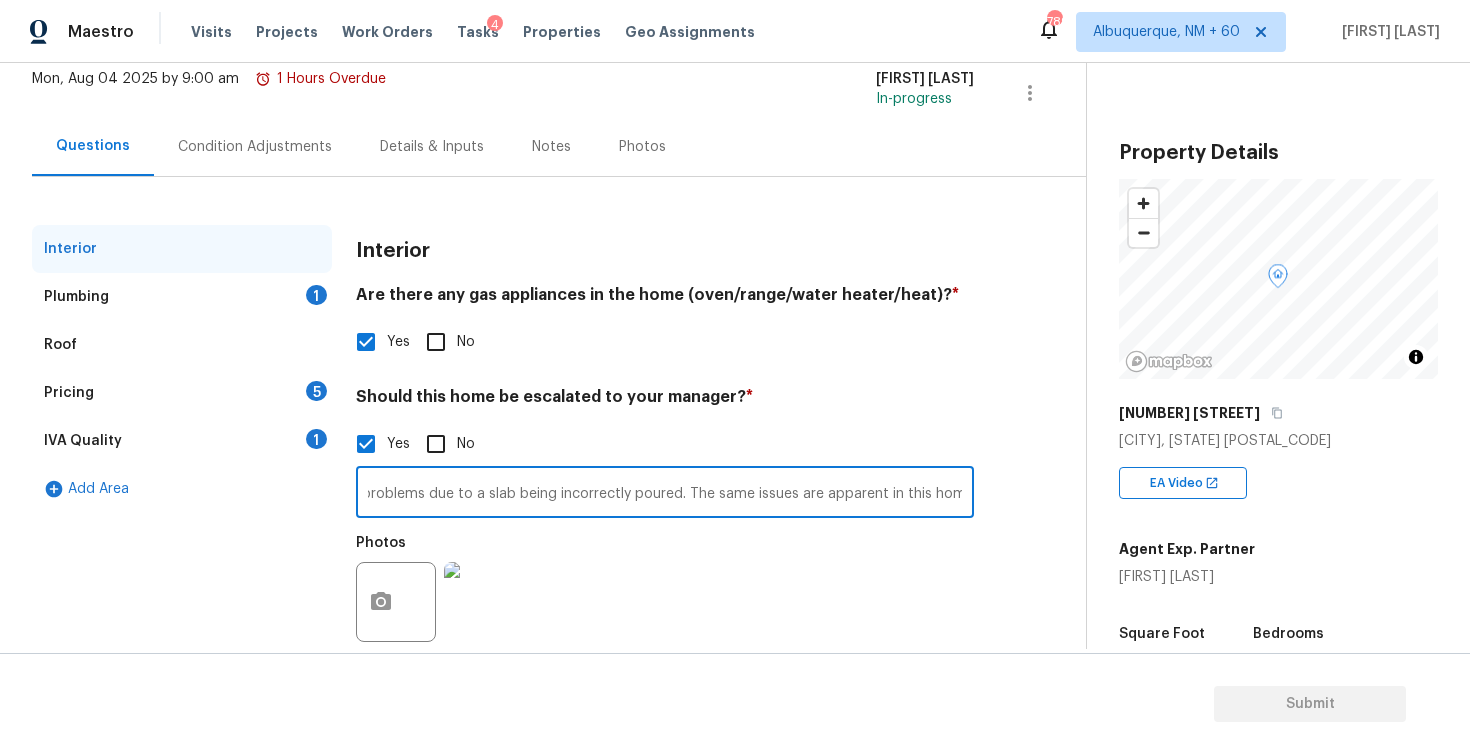 click on "As per HPM, The home had severe foundation problems due to a slab being incorrectly poured. The same issues are apparent in this home." at bounding box center [665, 494] 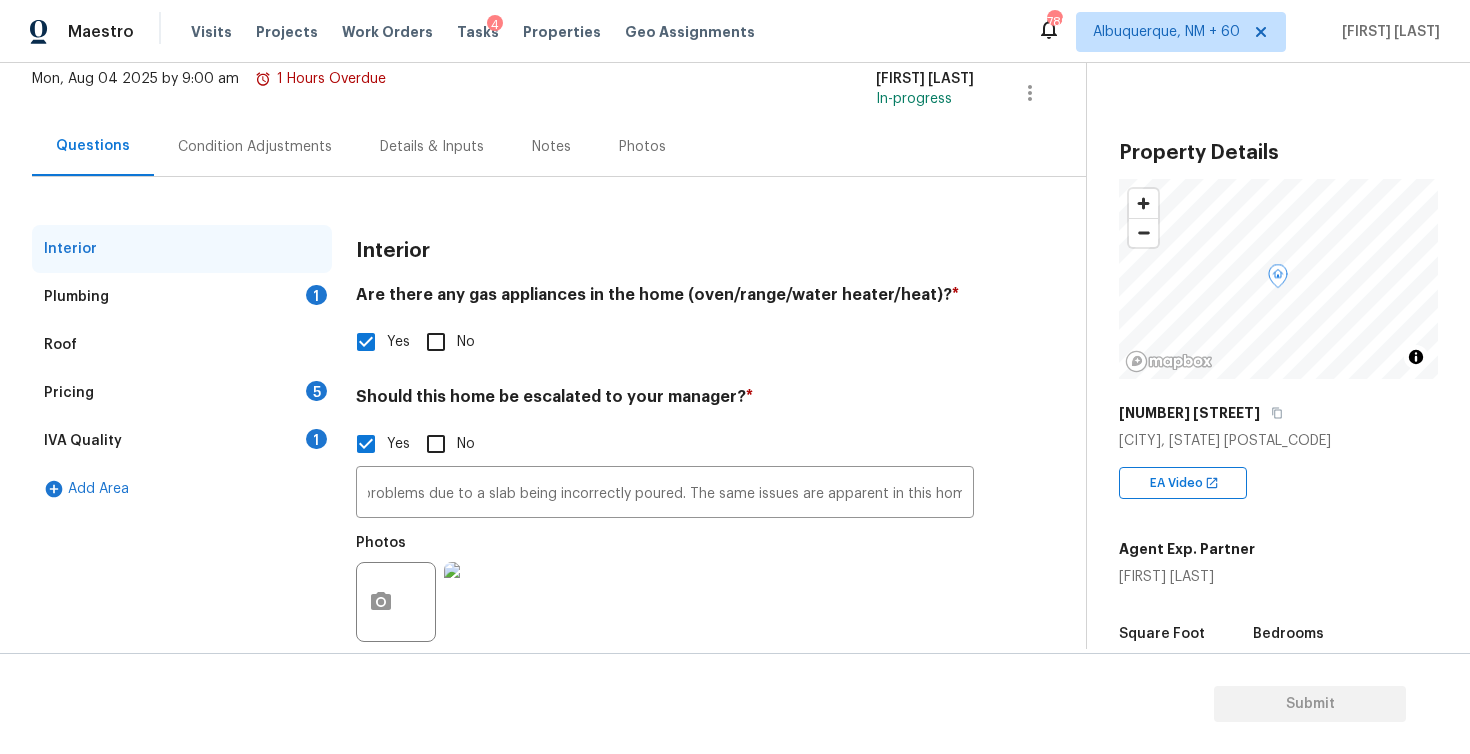 scroll, scrollTop: 0, scrollLeft: 0, axis: both 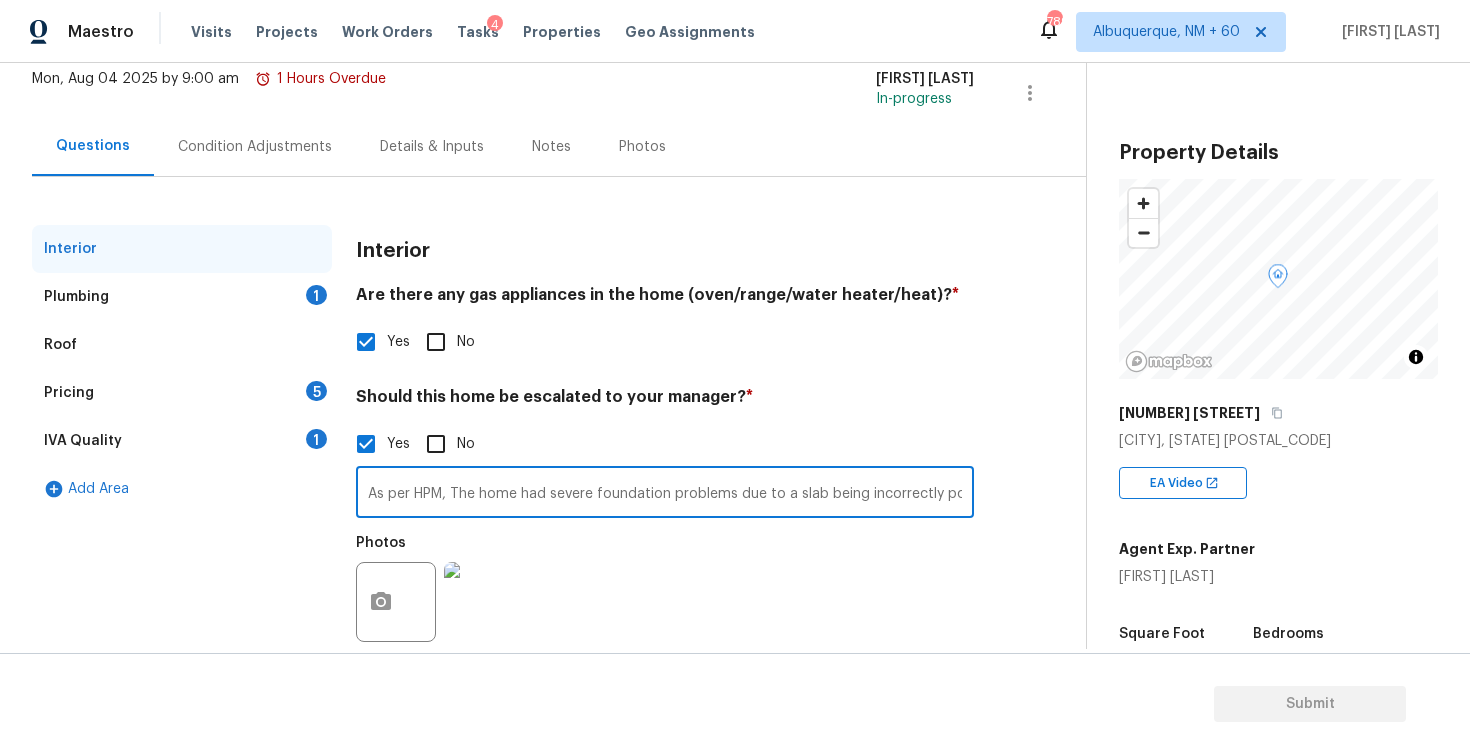 click on "As per HPM, The home had severe foundation problems due to a slab being incorrectly poured. The same issues are apparent in this home." at bounding box center (665, 494) 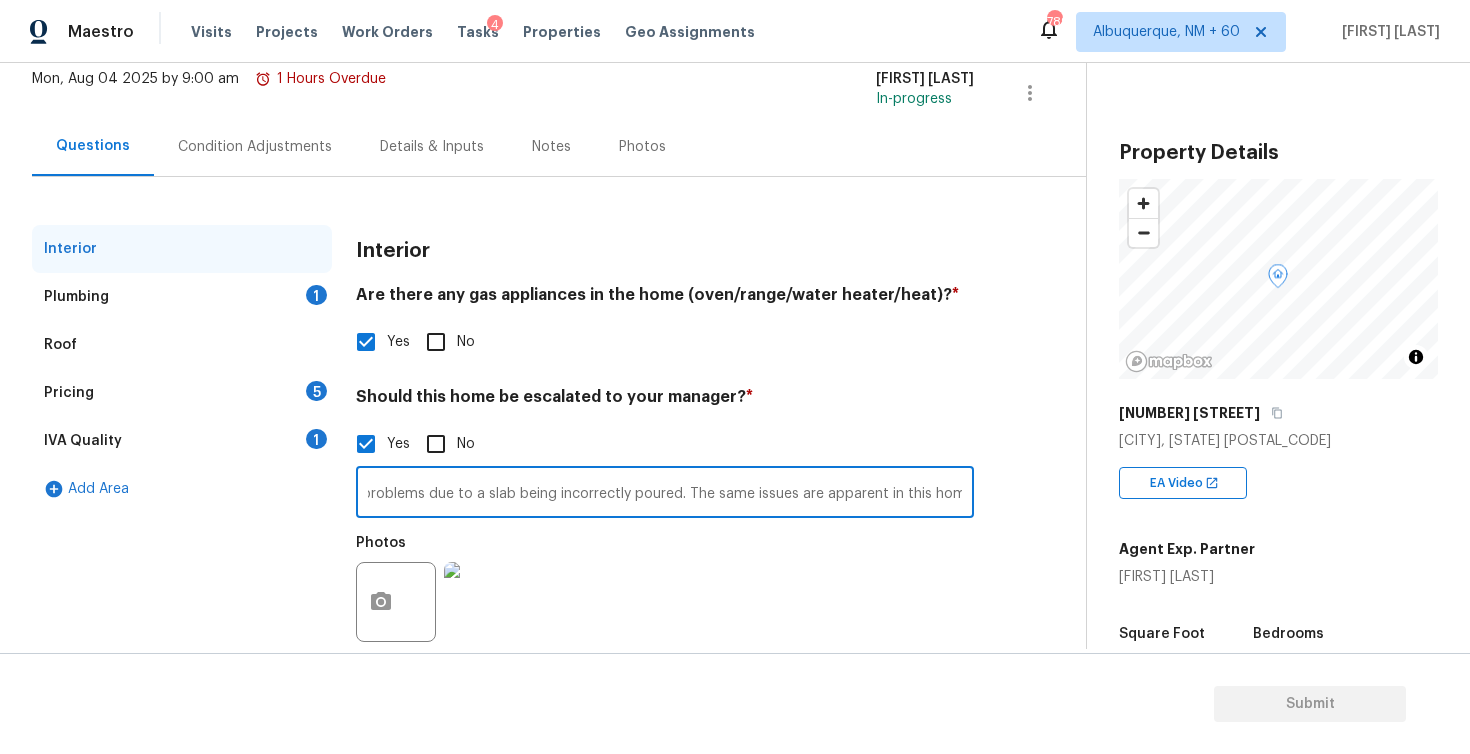 click on "As per HPM, The home had severe foundation problems due to a slab being incorrectly poured. The same issues are apparent in this home." at bounding box center (665, 494) 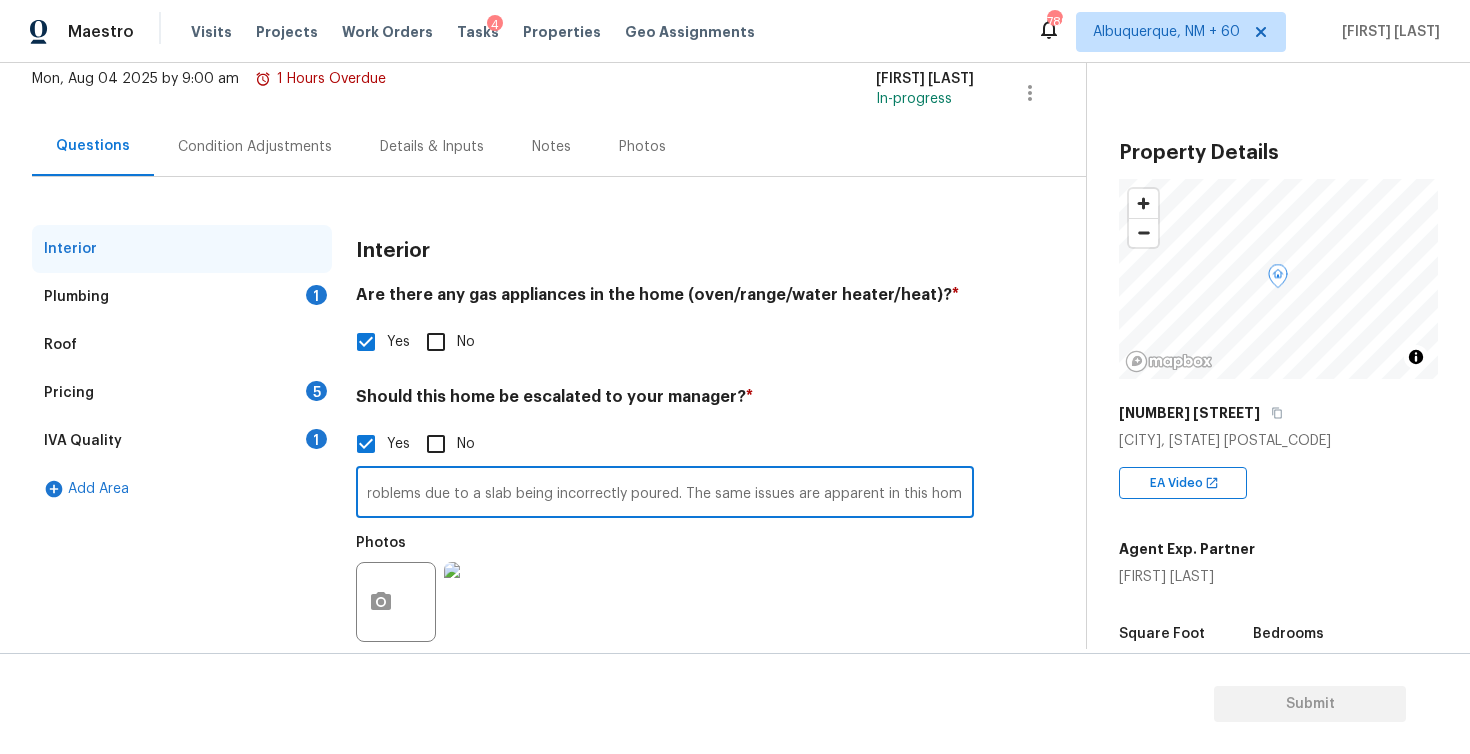 paste on "Walkability" 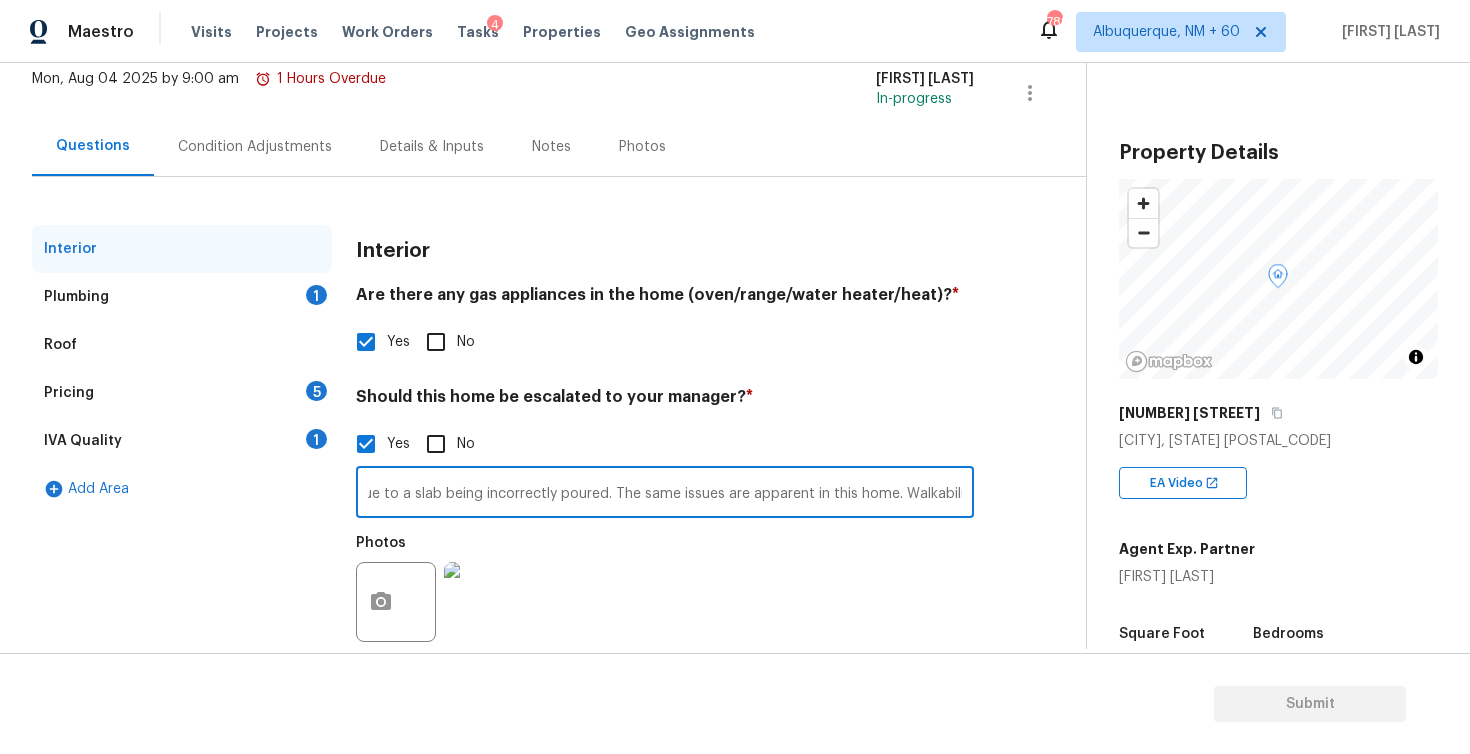 scroll, scrollTop: 0, scrollLeft: 0, axis: both 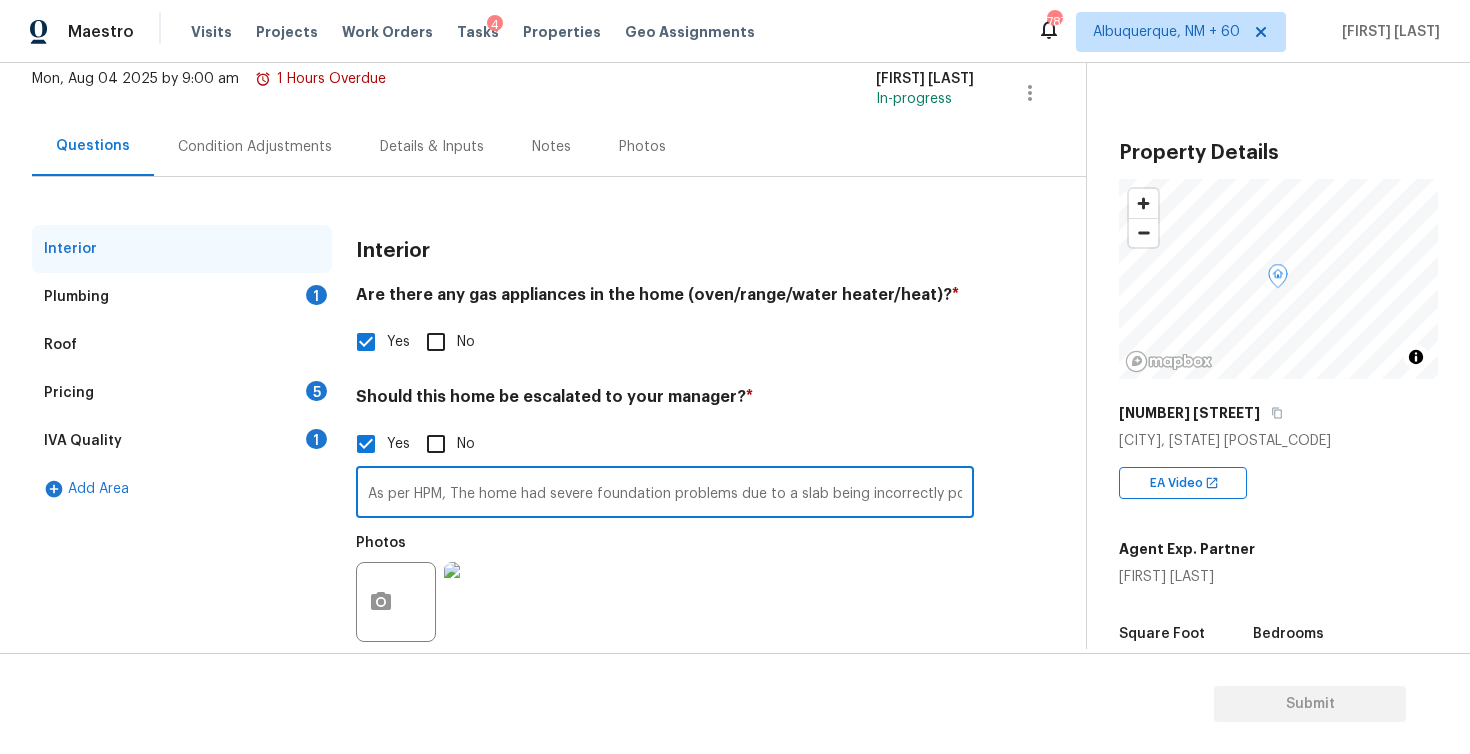 click on "As per HPM, The home had severe foundation problems due to a slab being incorrectly poured. The same issues are apparent in this home. Walkability" at bounding box center [665, 494] 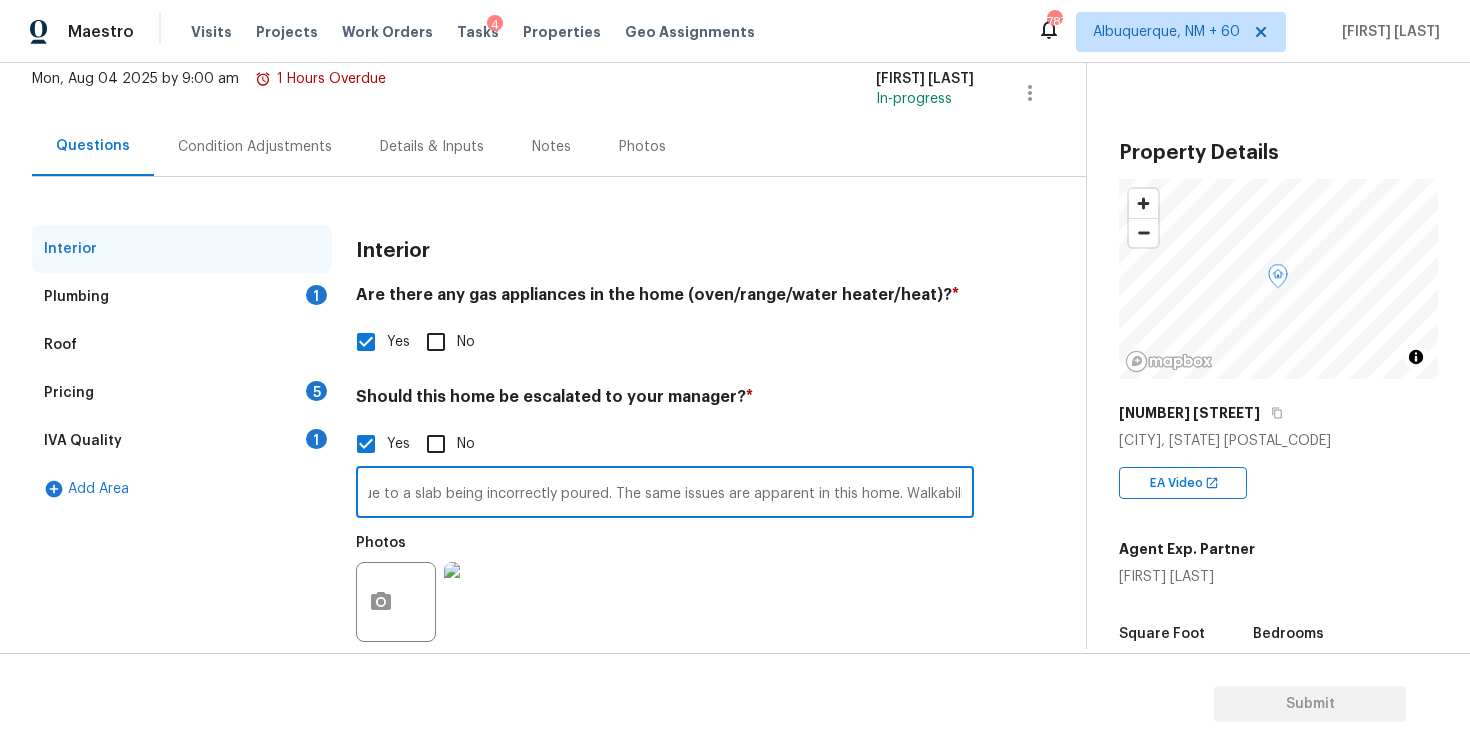 click on "As per HPM, The home had severe foundation problems due to a slab being incorrectly poured. The same issues are apparent in this home. Walkability" at bounding box center [665, 494] 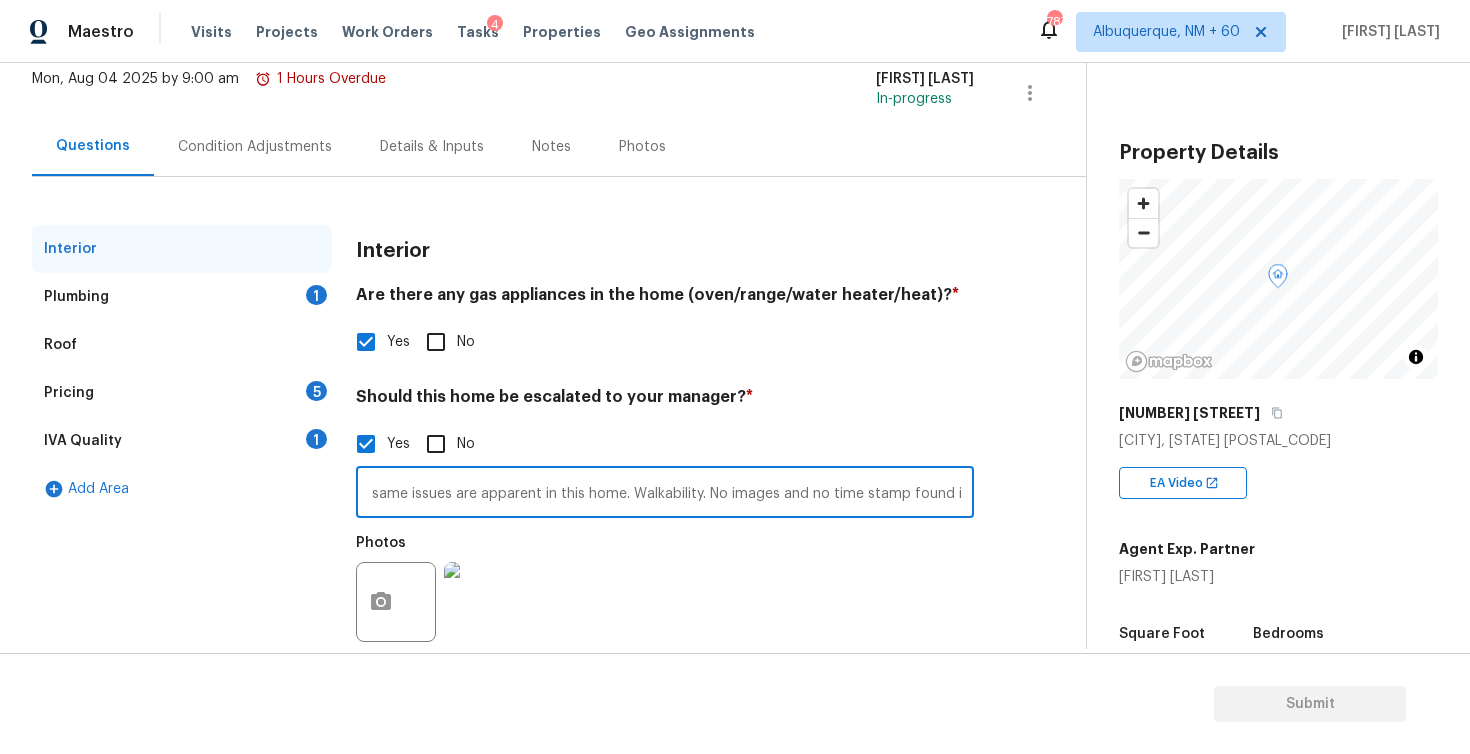 scroll, scrollTop: 0, scrollLeft: 664, axis: horizontal 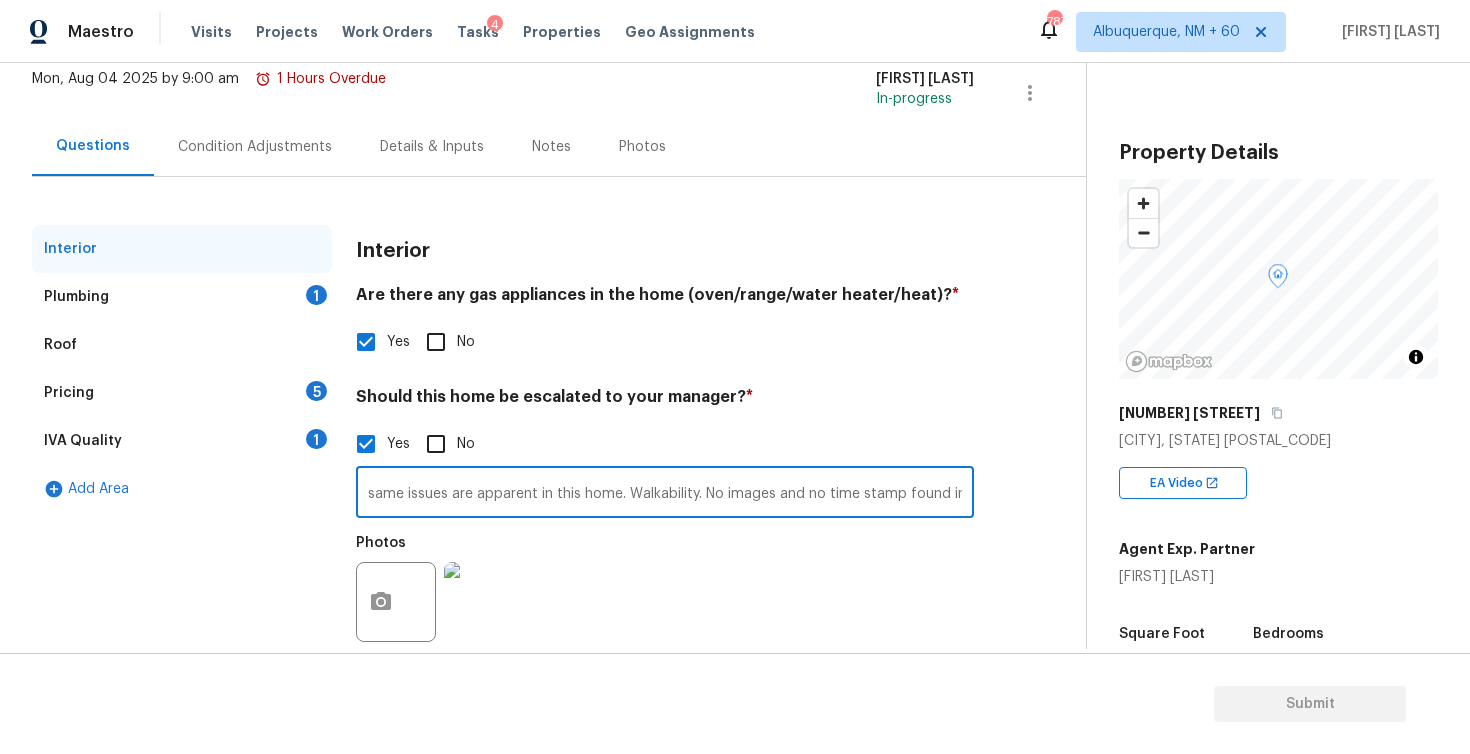 type on "As per HPM, The home had severe foundation problems due to a slab being incorrectly poured. The same issues are apparent in this home. Walkability. No images and no time stamp found in it." 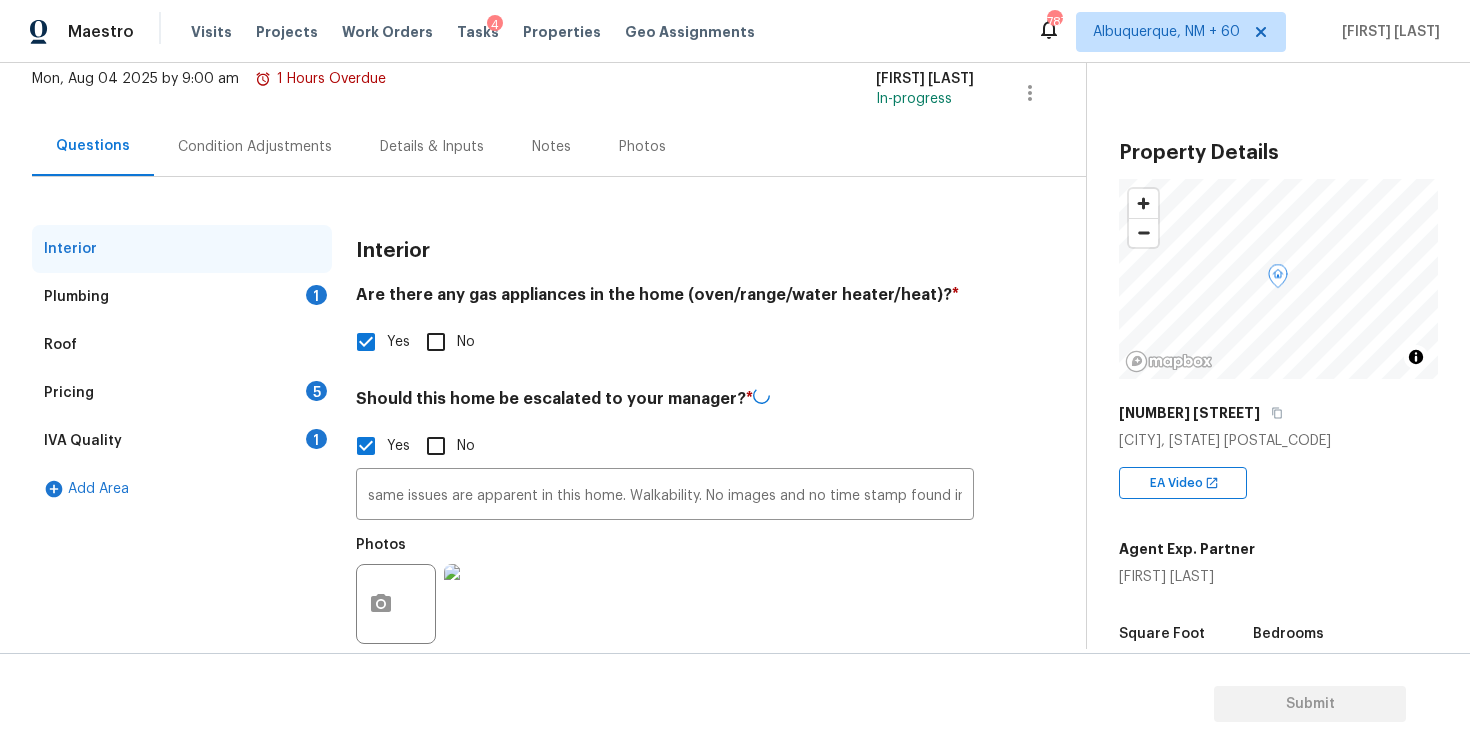 click on "Plumbing 1" at bounding box center (182, 297) 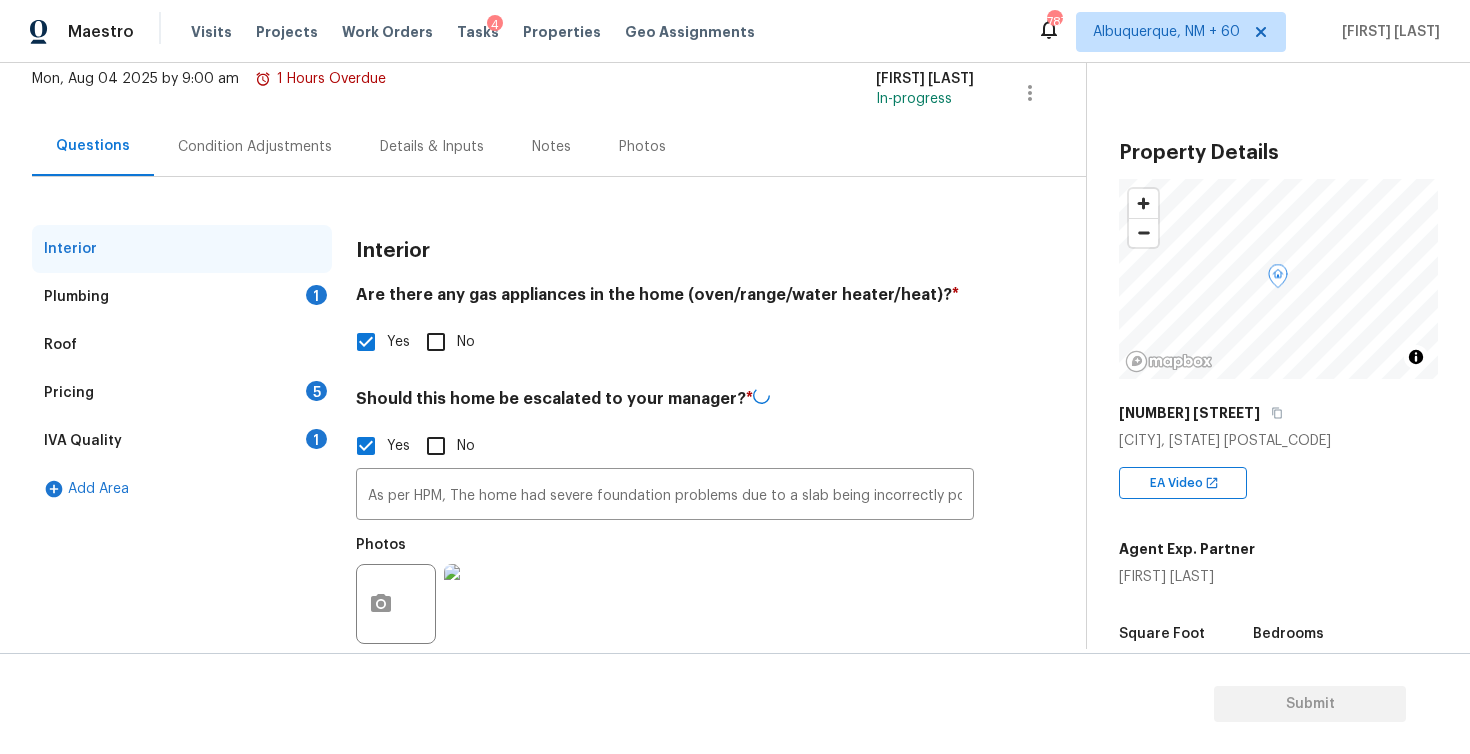 scroll, scrollTop: 0, scrollLeft: 0, axis: both 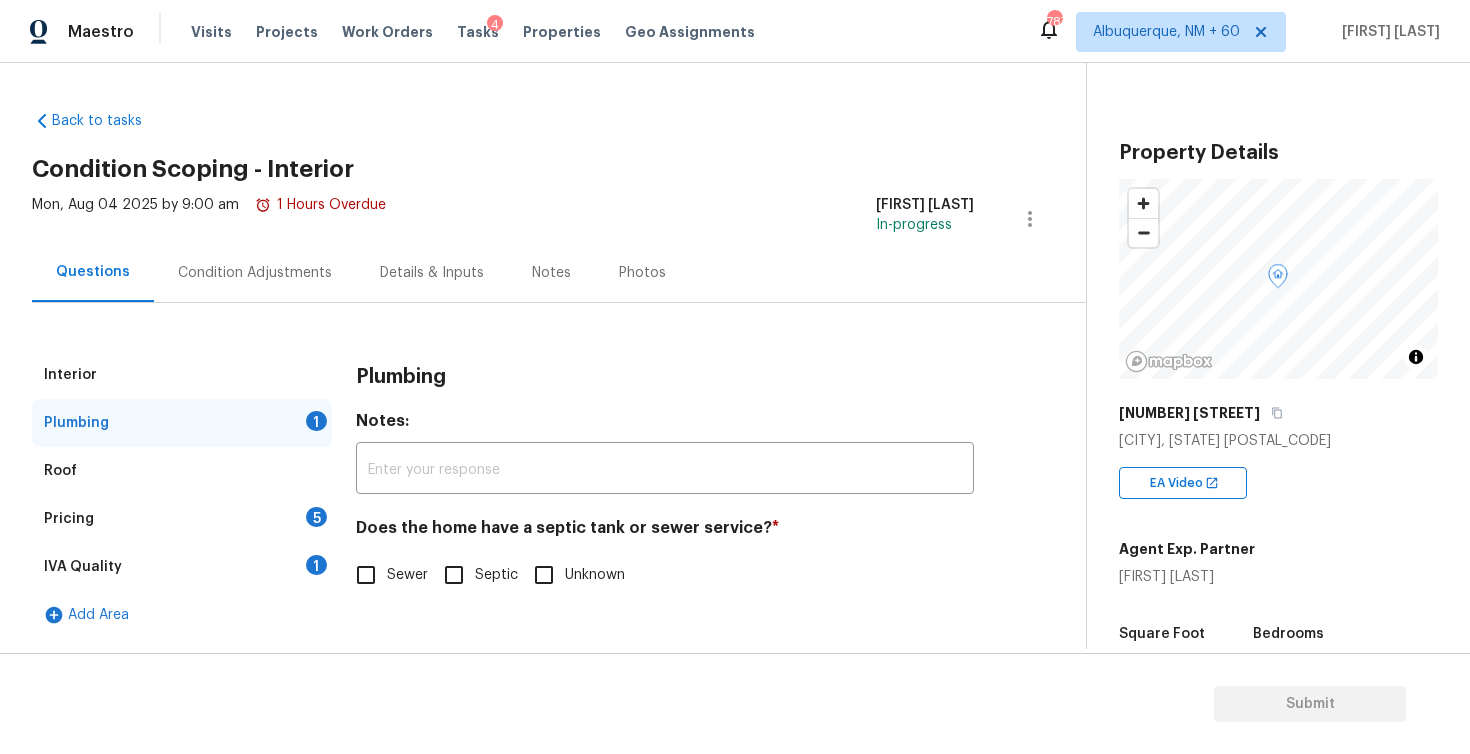 click on "Sewer" at bounding box center (366, 575) 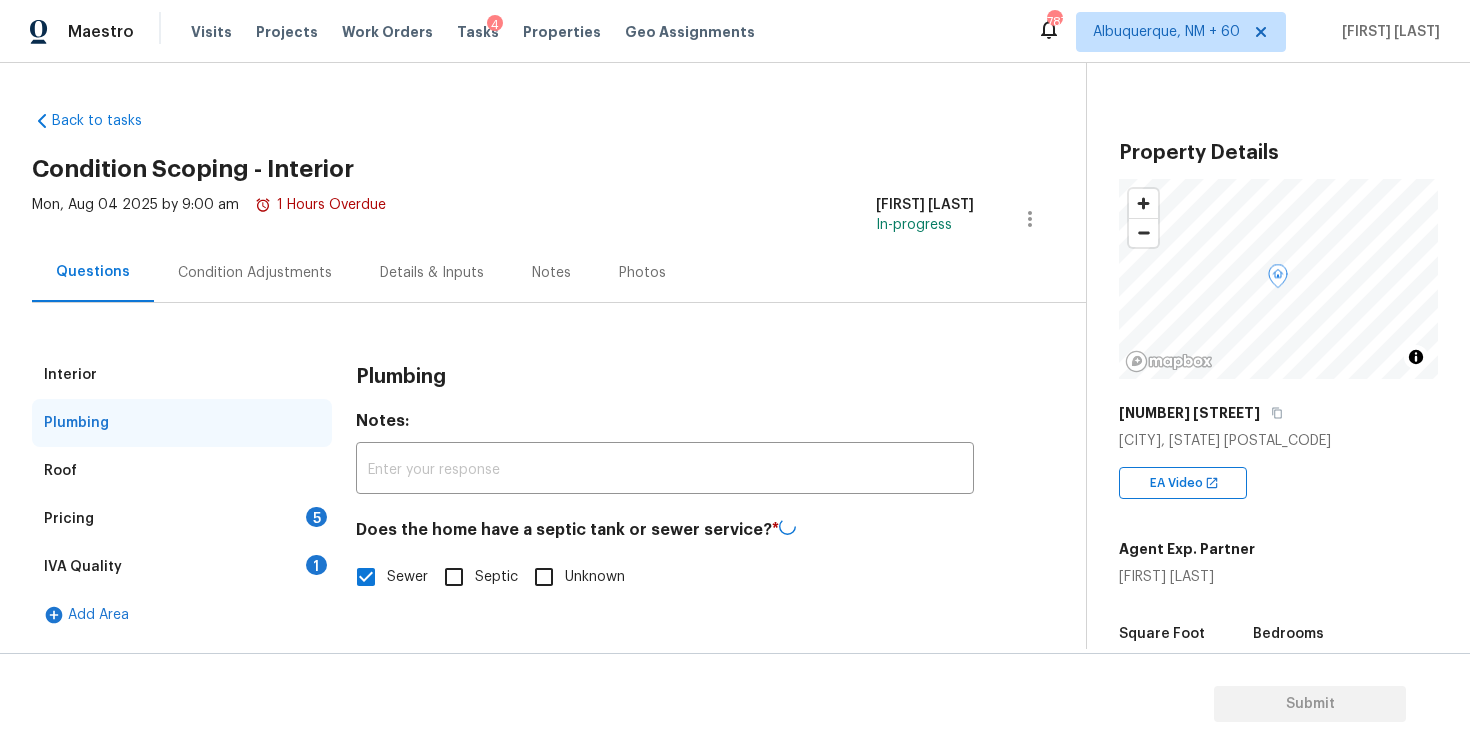 click on "Pricing 5" at bounding box center (182, 519) 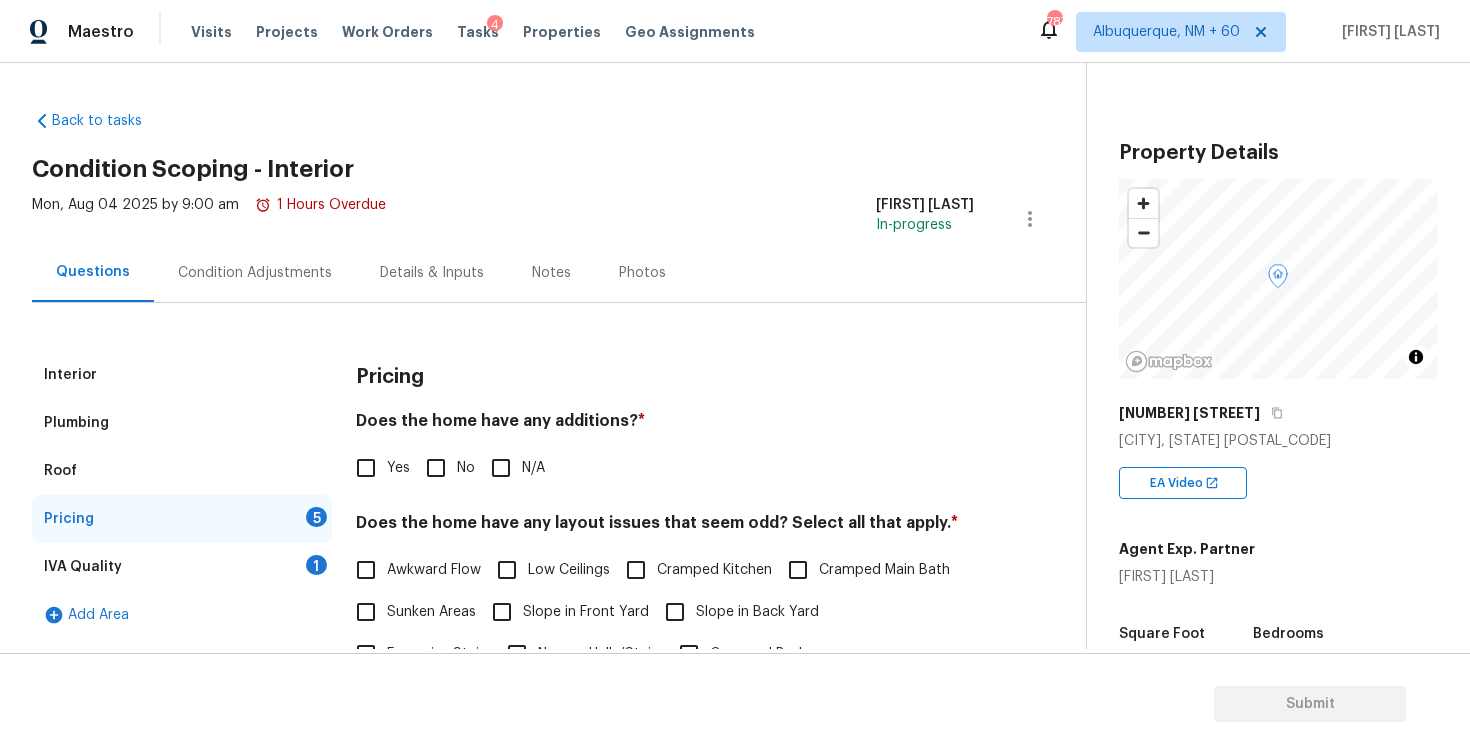 click on "Interior" at bounding box center (182, 375) 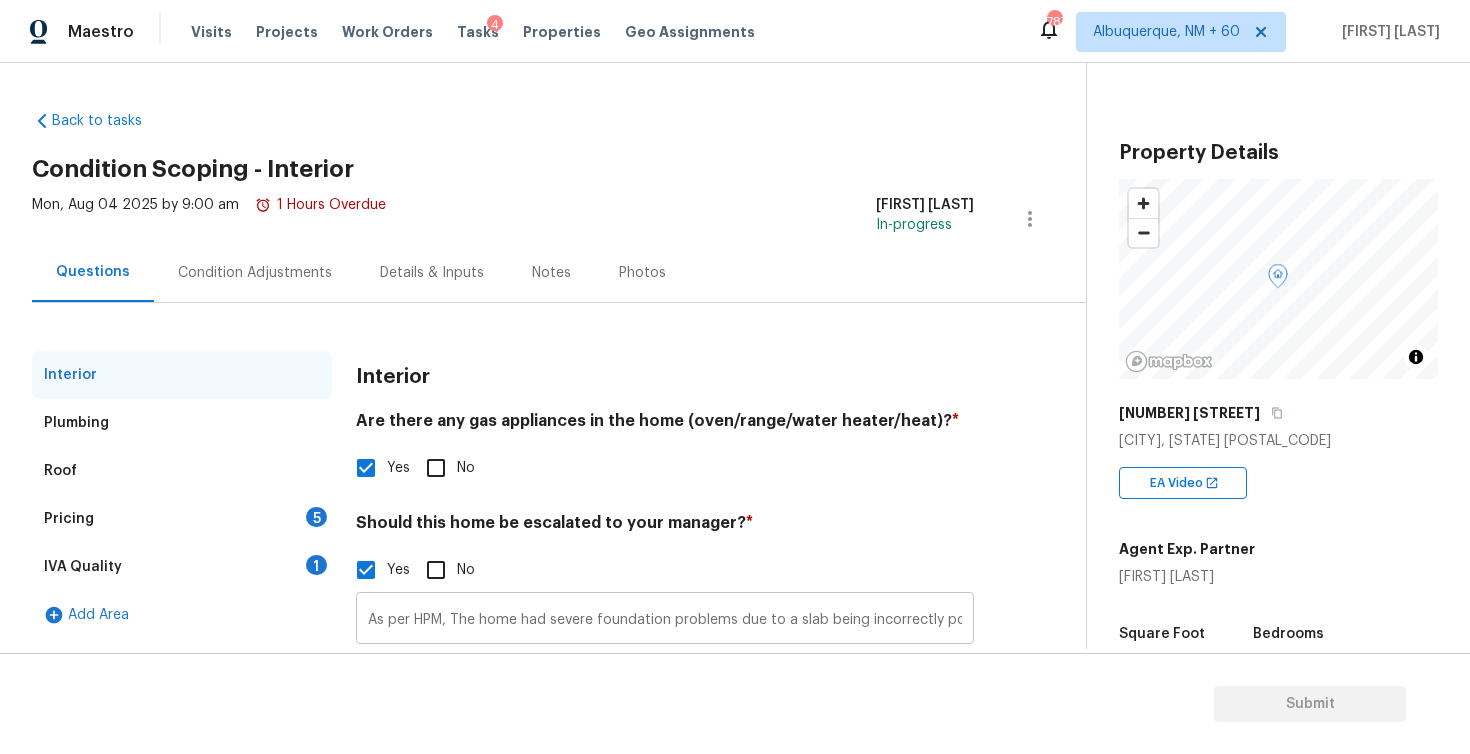 click on "As per HPM, The home had severe foundation problems due to a slab being incorrectly poured. The same issues are apparent in this home. Walkability. No images and no time stamp found in it." at bounding box center (665, 620) 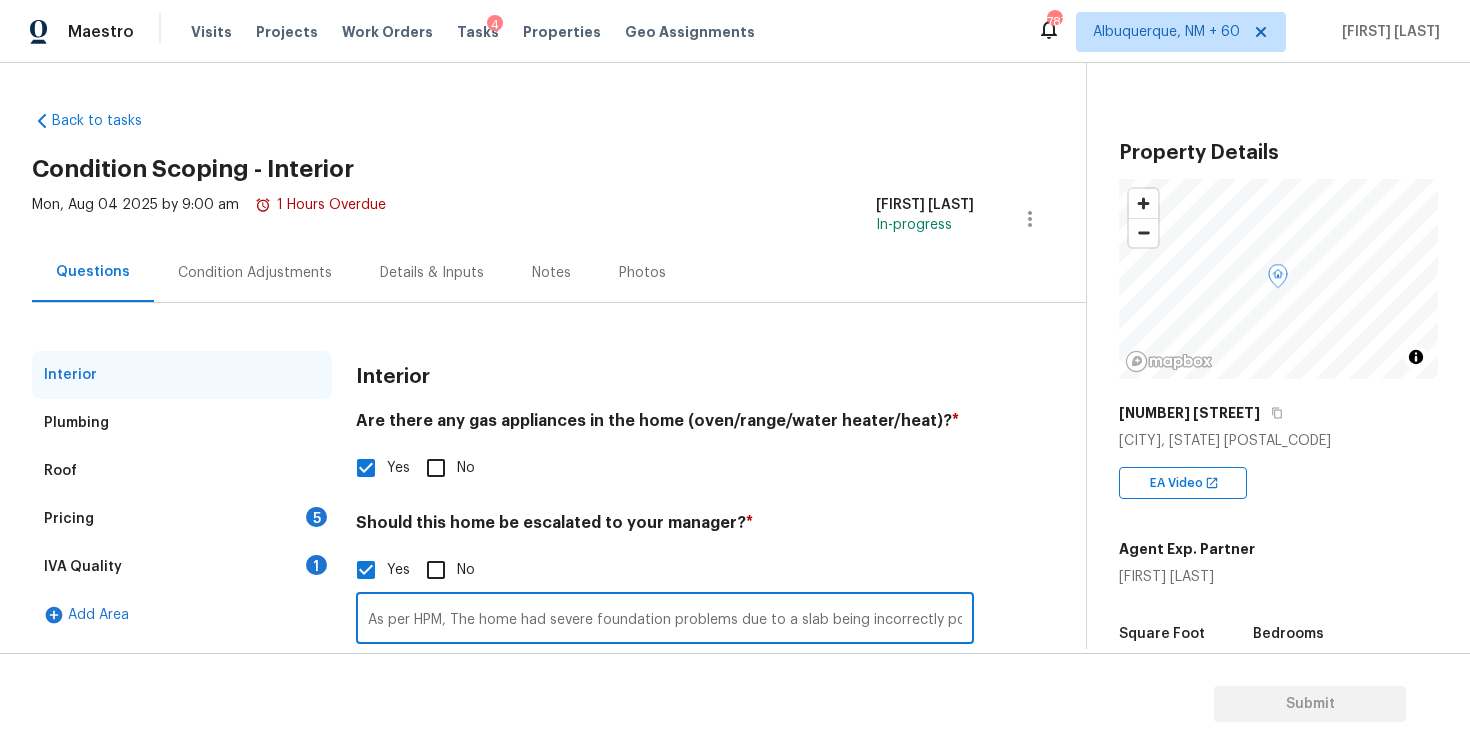 scroll, scrollTop: 0, scrollLeft: 664, axis: horizontal 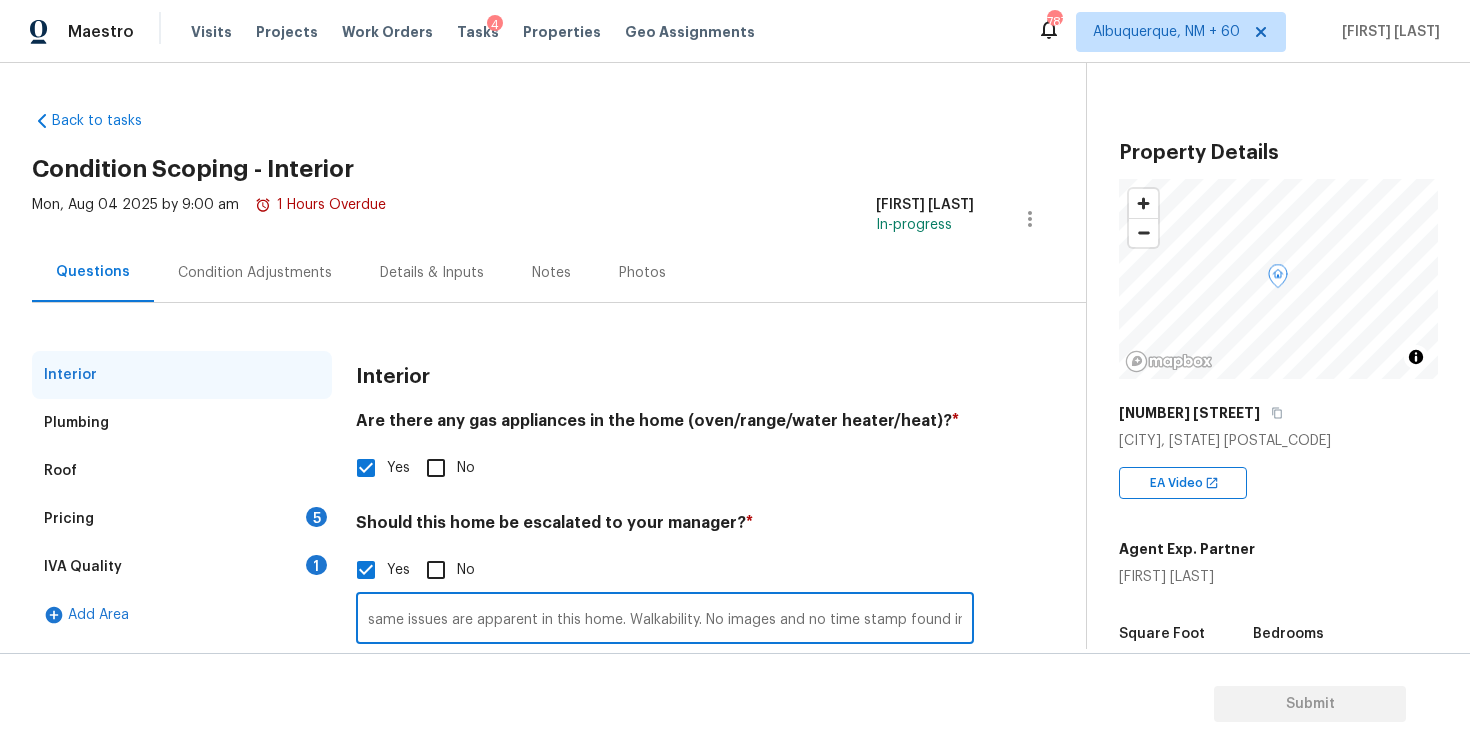 click on "As per HPM, The home had severe foundation problems due to a slab being incorrectly poured. The same issues are apparent in this home. Walkability. No images and no time stamp found in it." at bounding box center [665, 620] 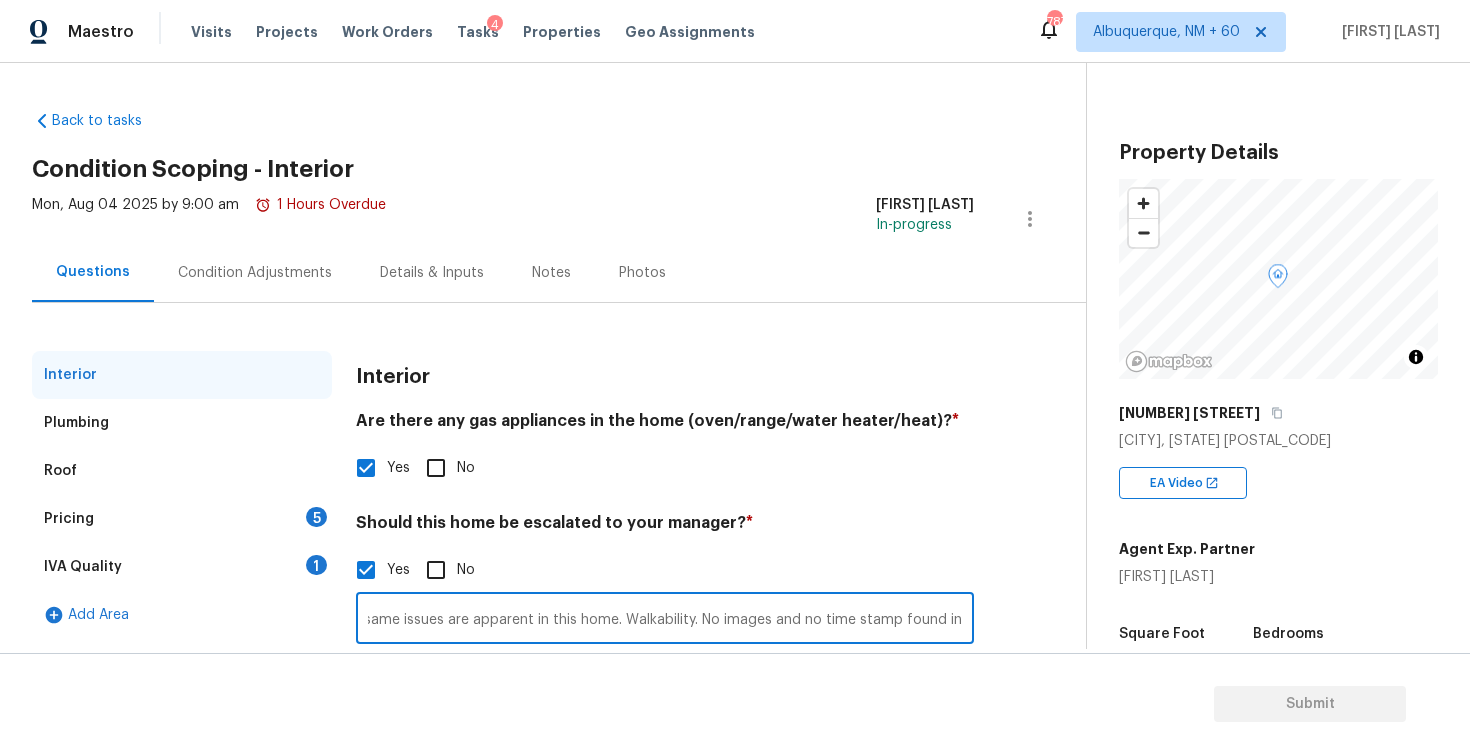 paste on "Severe foundation issues caused by builder." 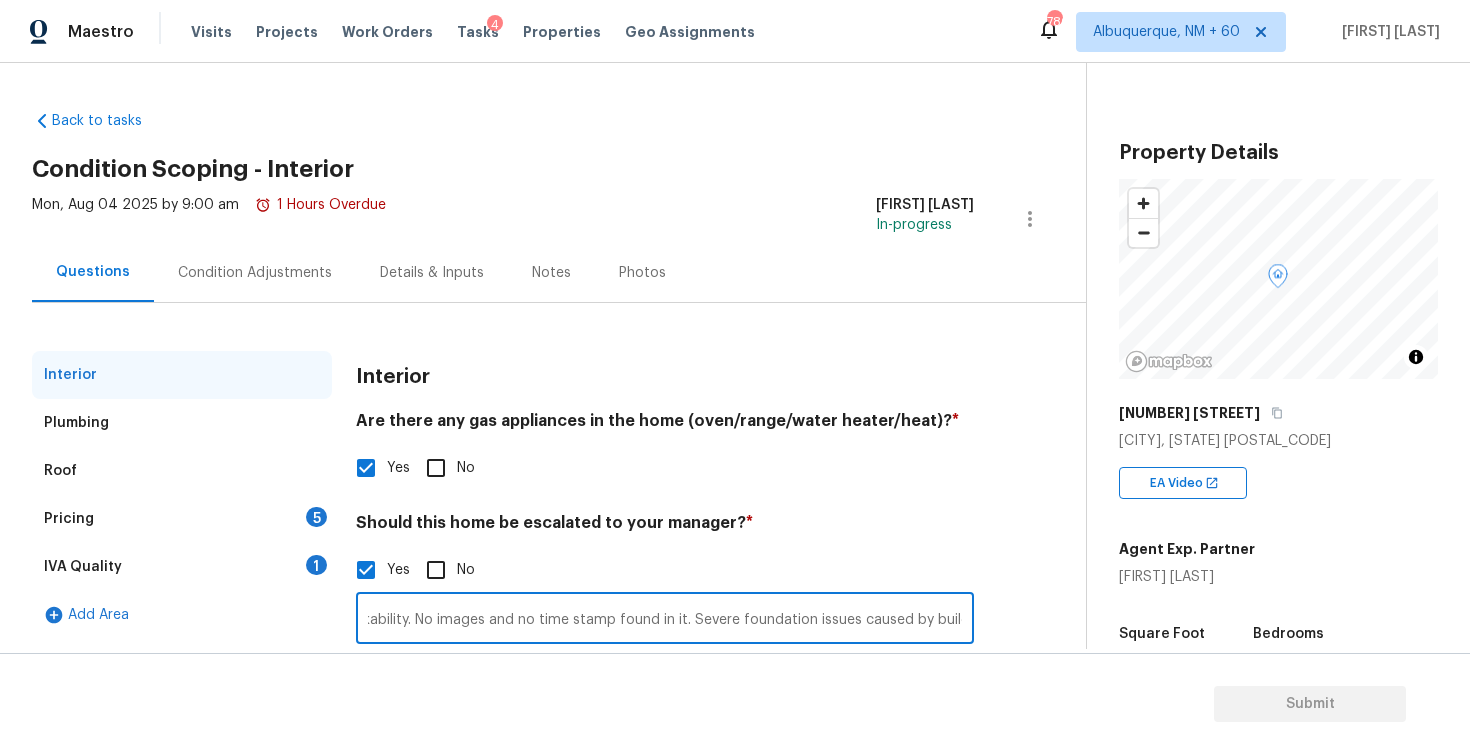 scroll, scrollTop: 0, scrollLeft: 0, axis: both 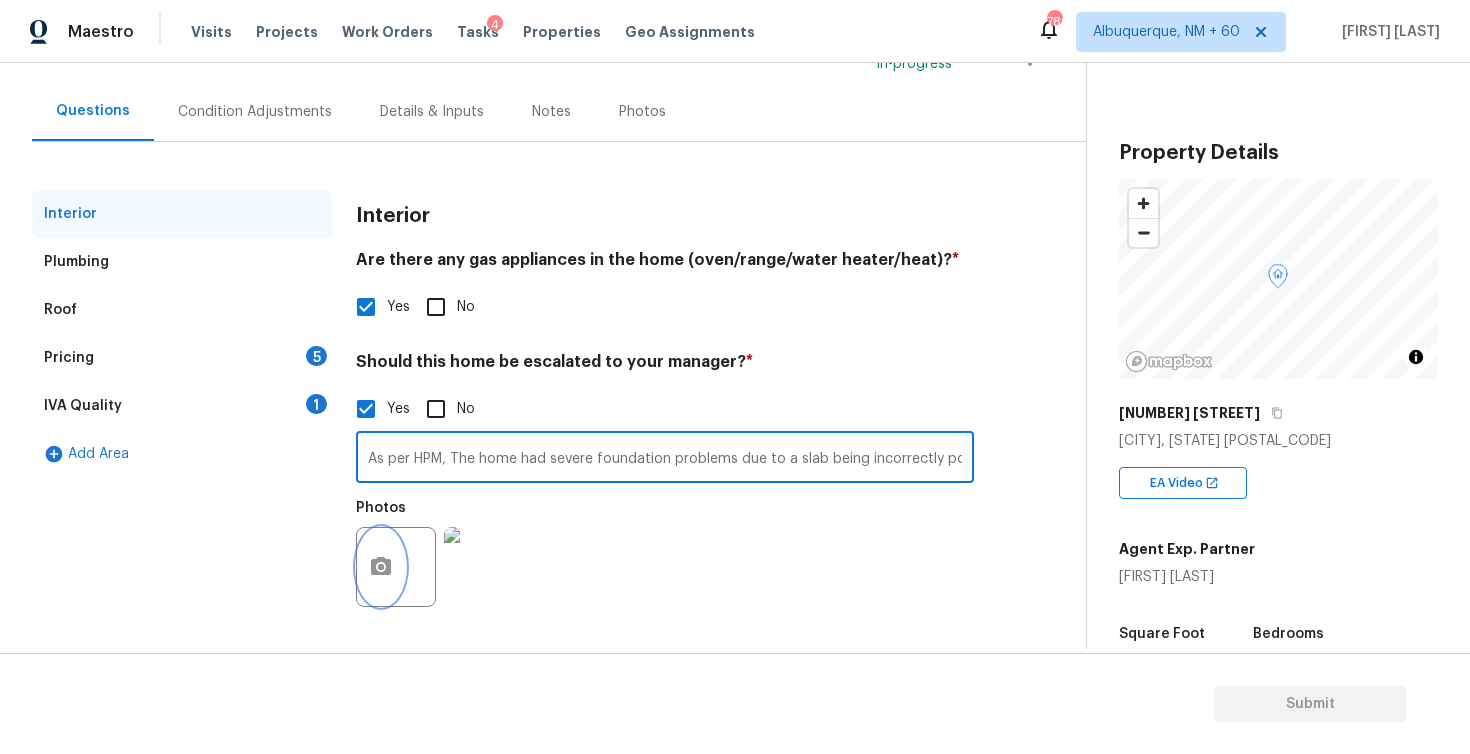 click 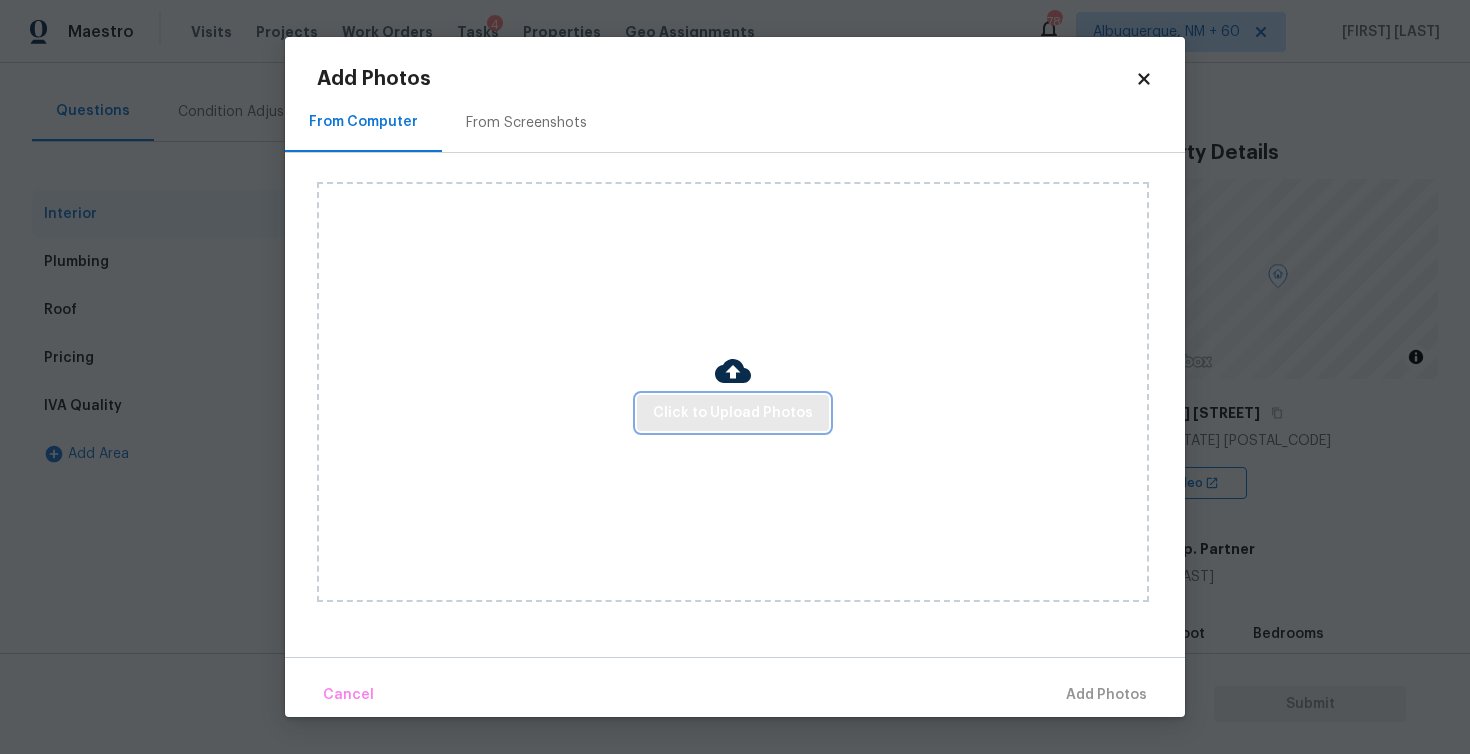 click on "Click to Upload Photos" at bounding box center (733, 413) 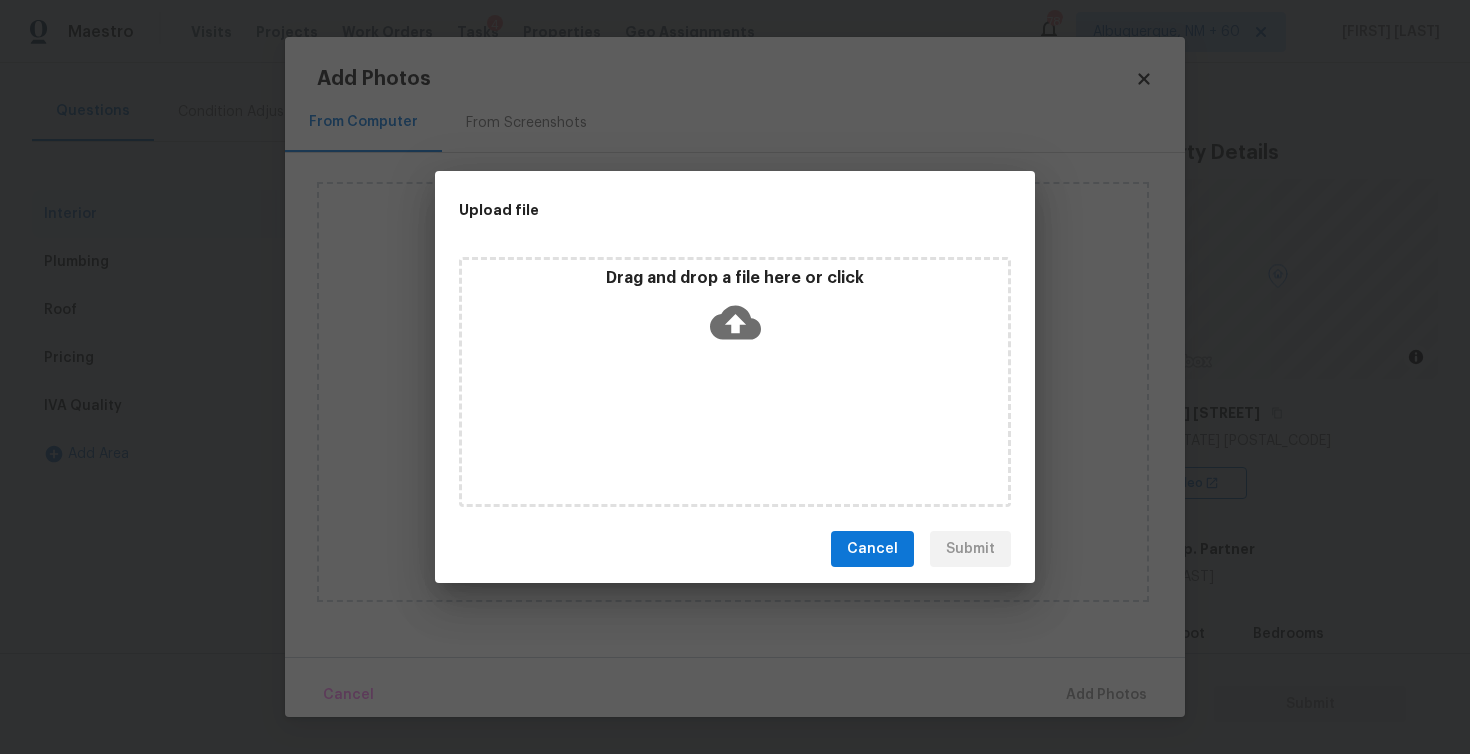click 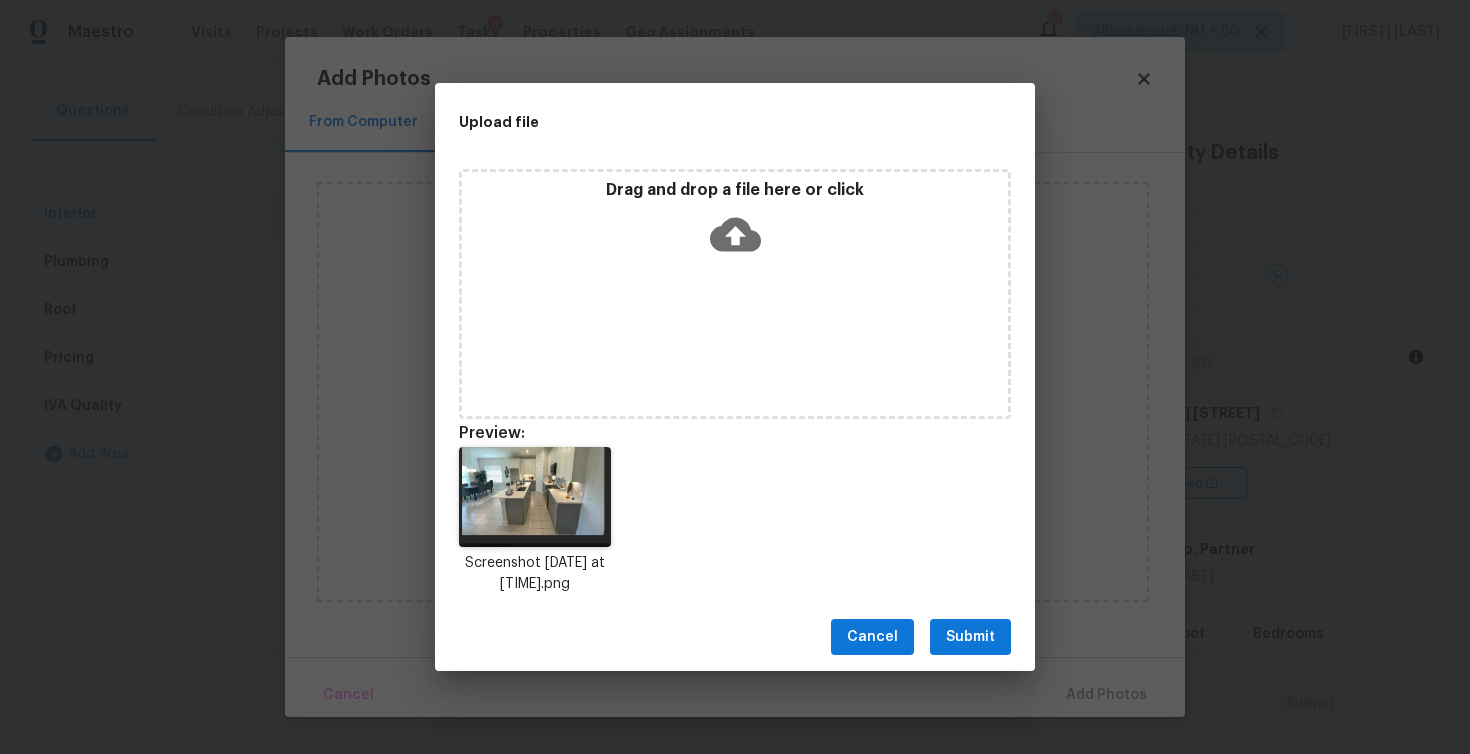 click on "Submit" at bounding box center [970, 637] 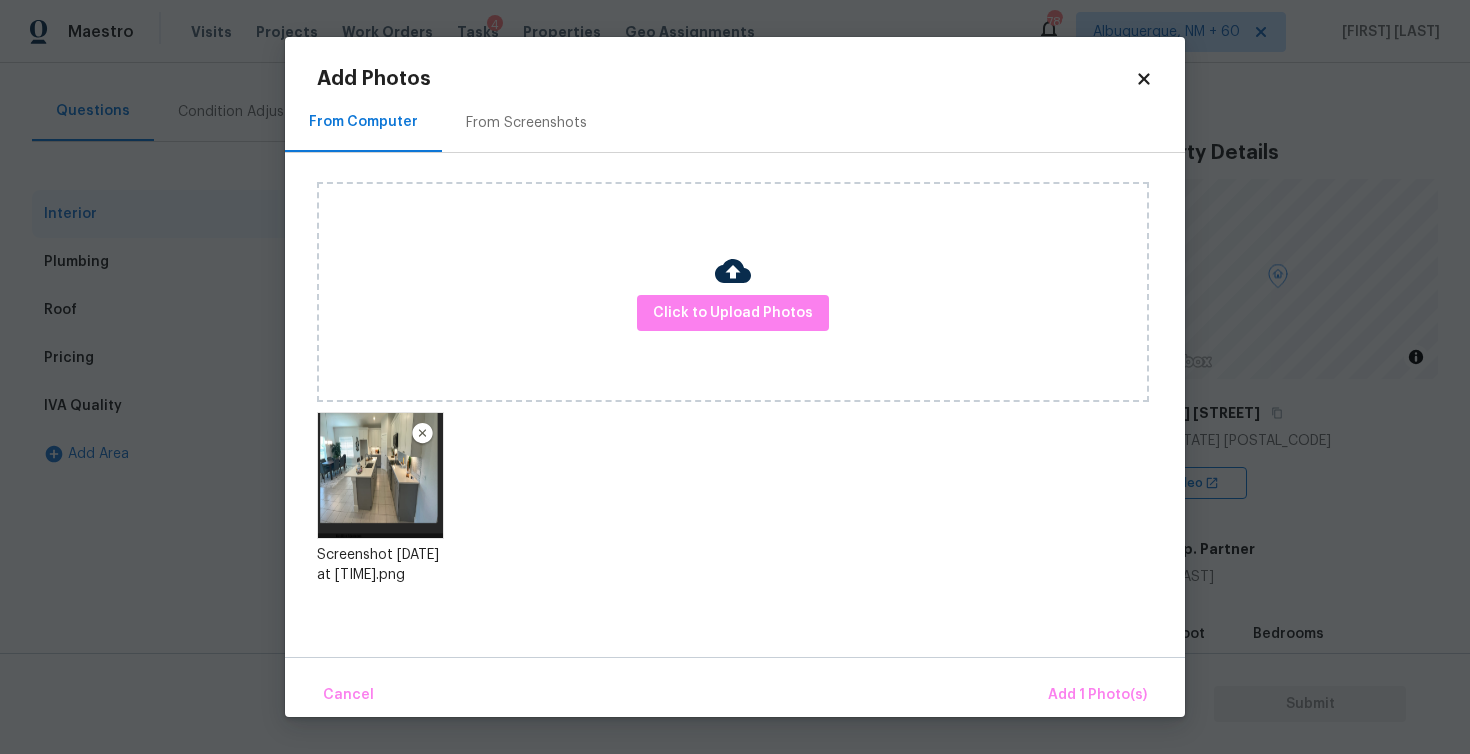 click on "Cancel Add 1 Photo(s)" at bounding box center [735, 687] 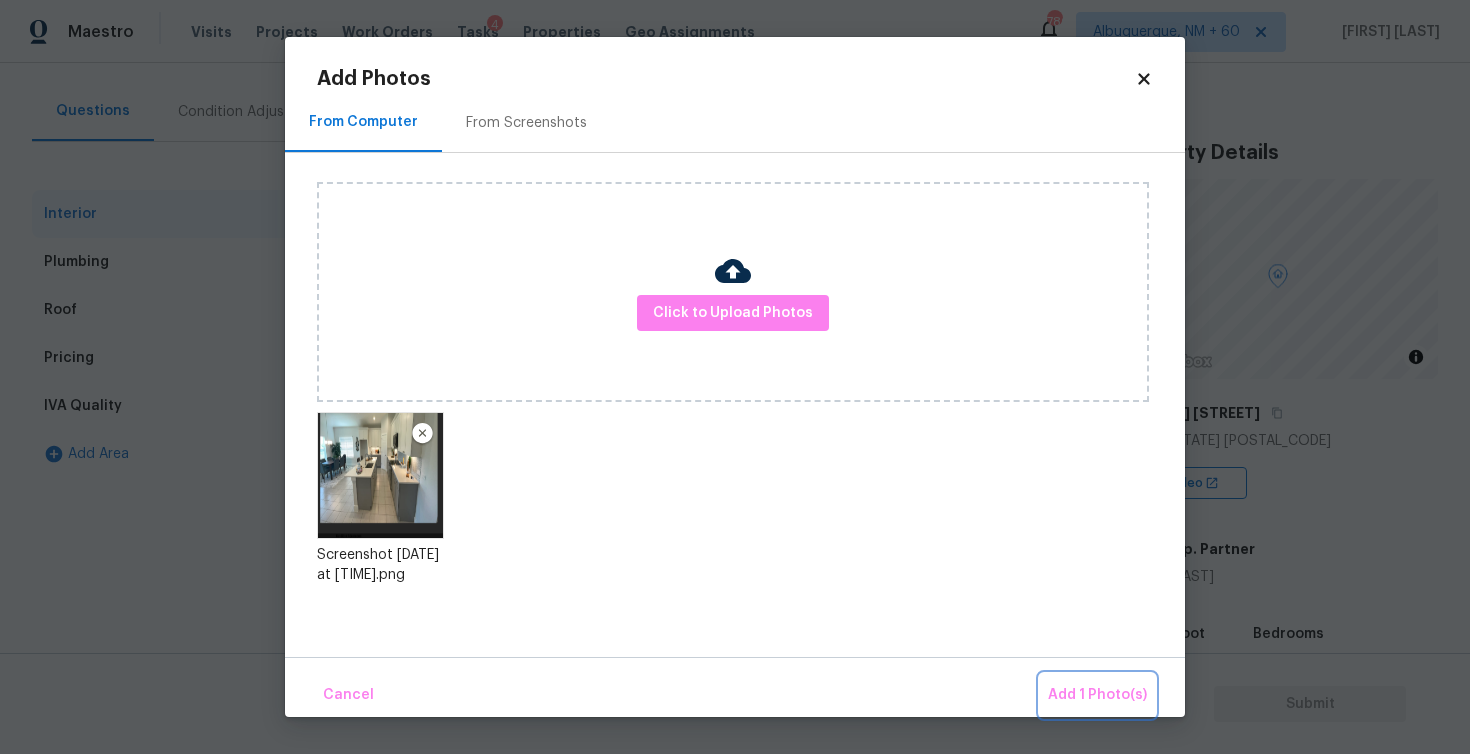 click on "Add 1 Photo(s)" at bounding box center (1097, 695) 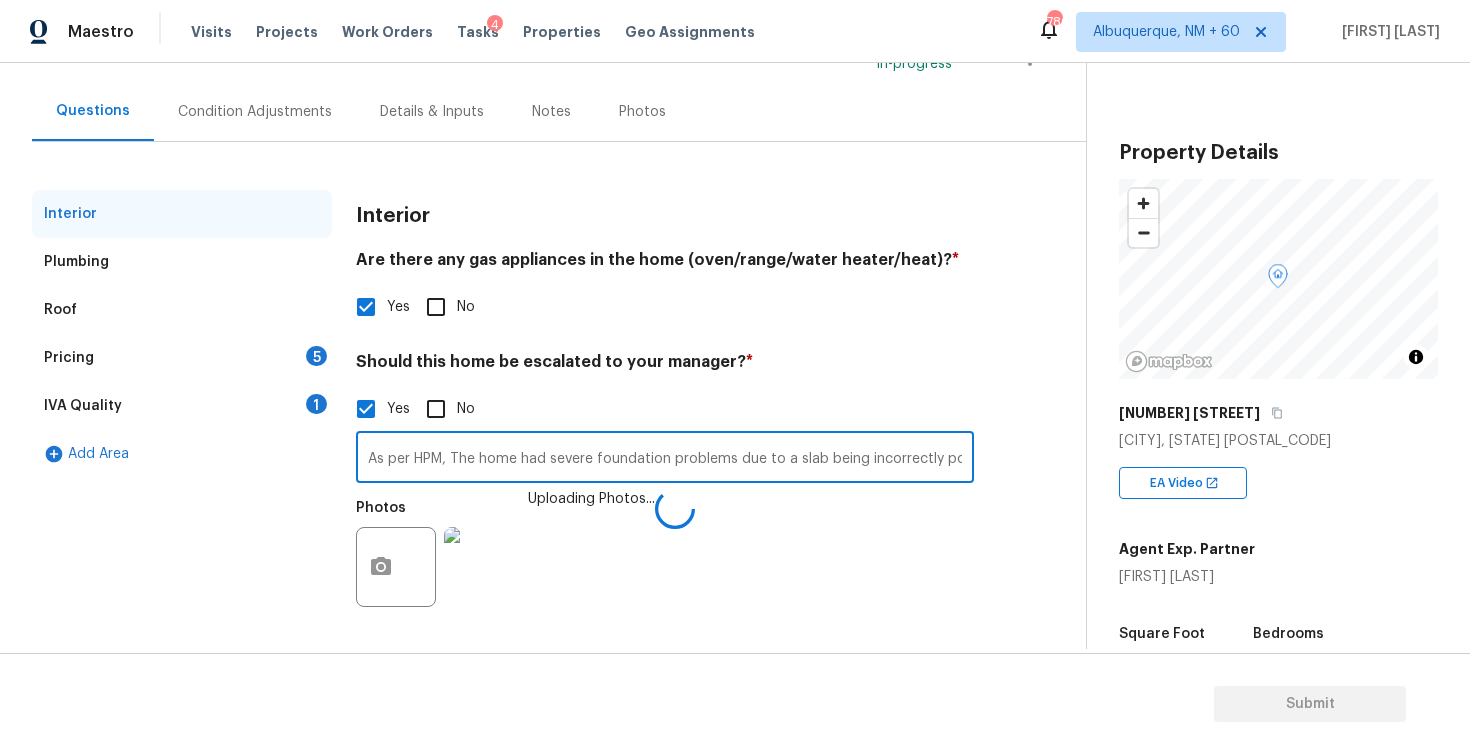 click on "As per HPM, The home had severe foundation problems due to a slab being incorrectly poured. The same issues are apparent in this home. Walkability. No images and no time stamp found in it. Severe foundation issues caused by builder." at bounding box center [665, 459] 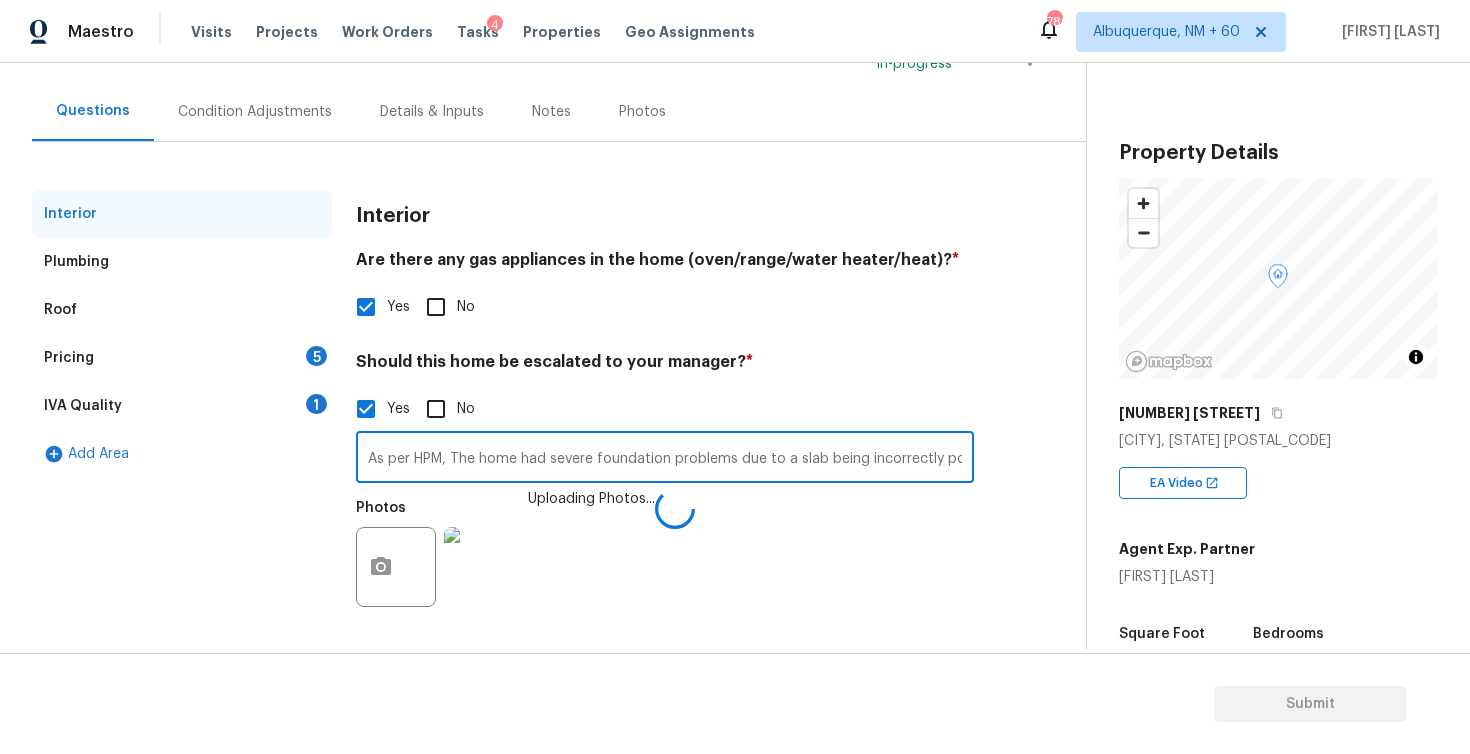 click on "As per HPM, The home had severe foundation problems due to a slab being incorrectly poured. The same issues are apparent in this home. Walkability. No images and no time stamp found in it. Severe foundation issues caused by builder." at bounding box center [665, 459] 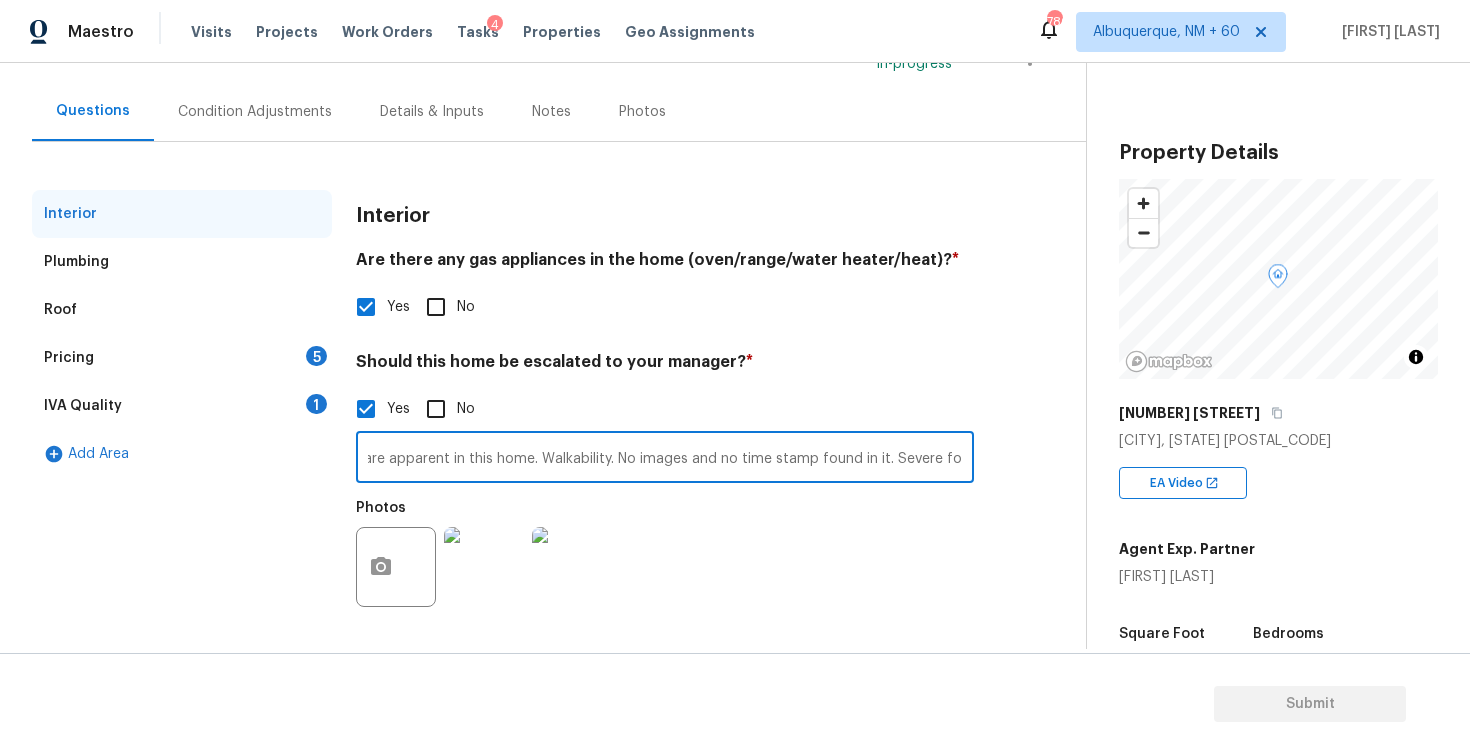 scroll, scrollTop: 0, scrollLeft: 956, axis: horizontal 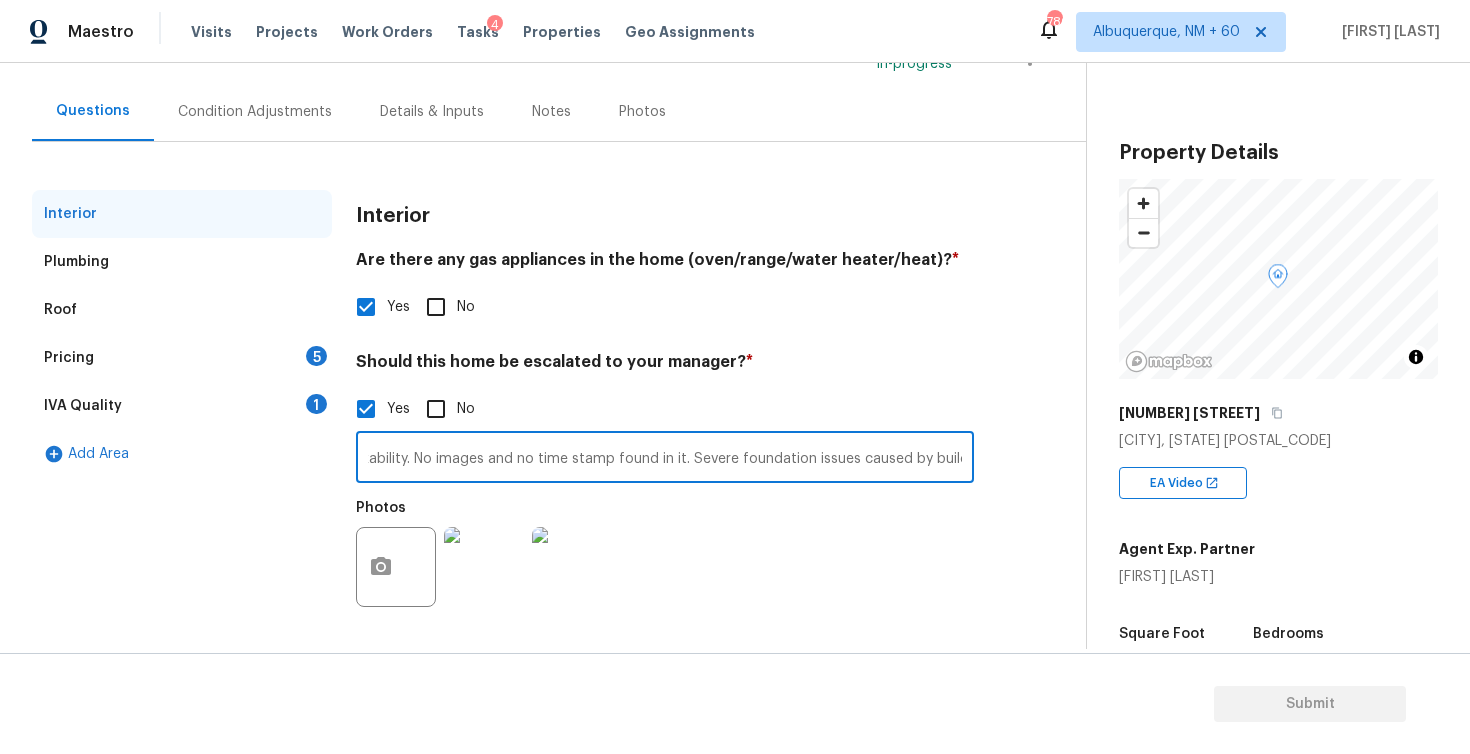 drag, startPoint x: 400, startPoint y: 460, endPoint x: 497, endPoint y: 458, distance: 97.020615 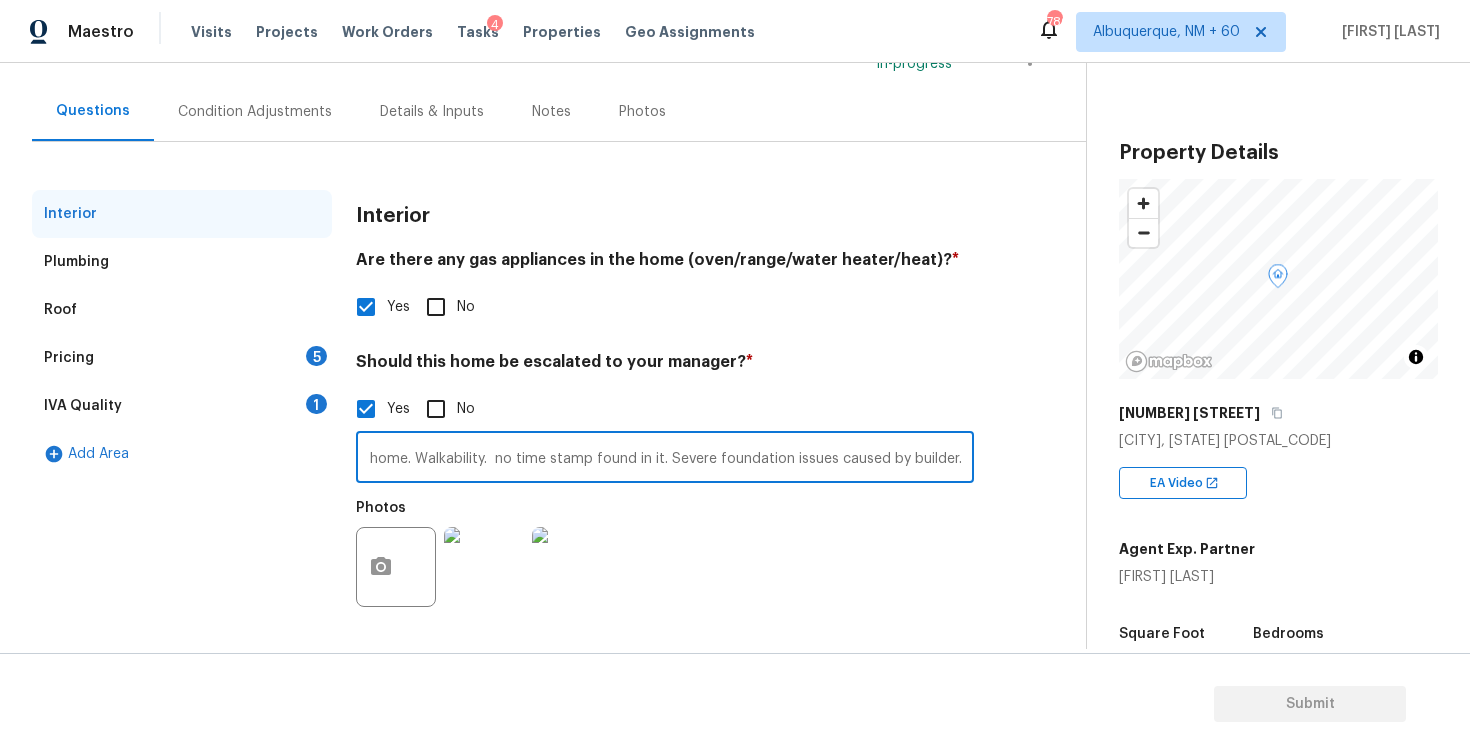 scroll, scrollTop: 0, scrollLeft: 857, axis: horizontal 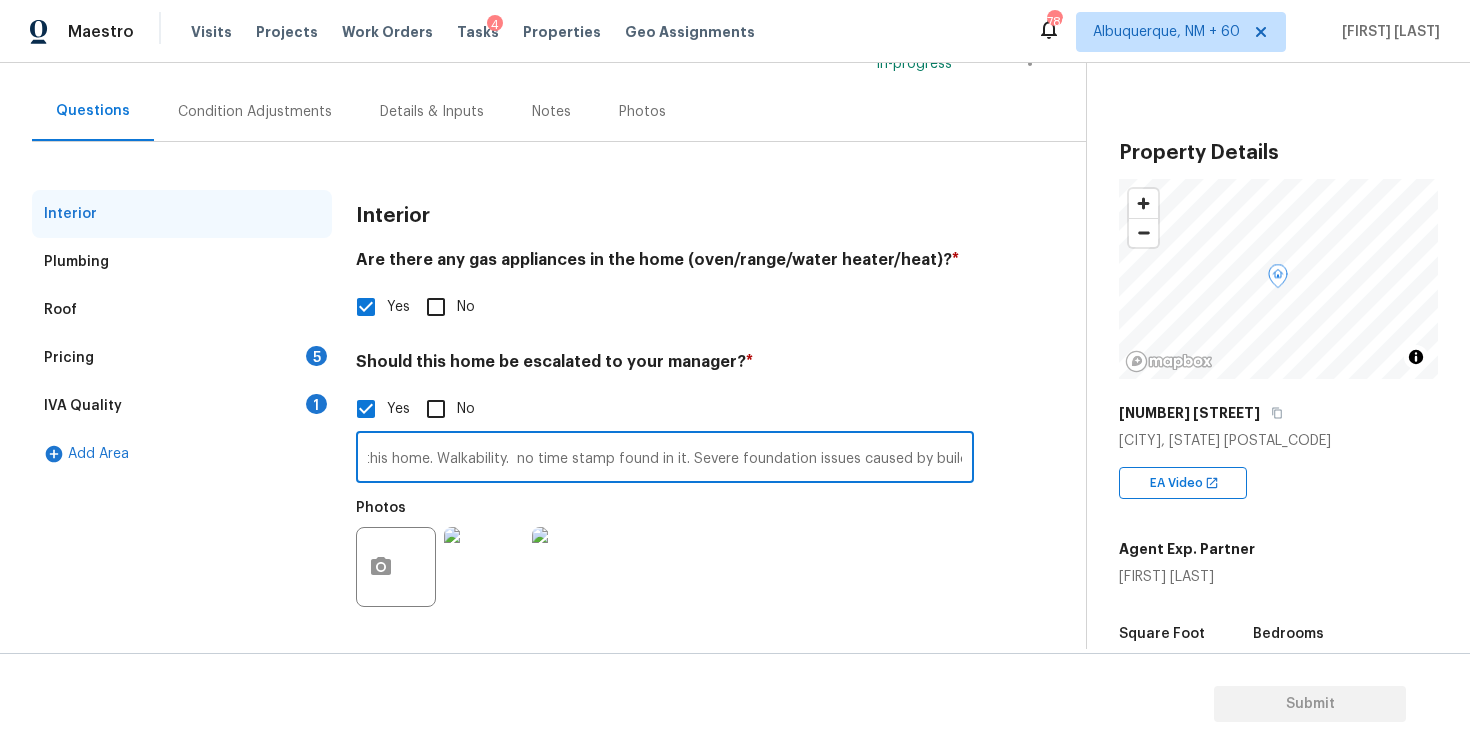 type on "As per HPM, The home had severe foundation problems due to a slab being incorrectly poured. The same issues are apparent in this home. Walkability. no time stamp found in it. Severe foundation issues caused by builder." 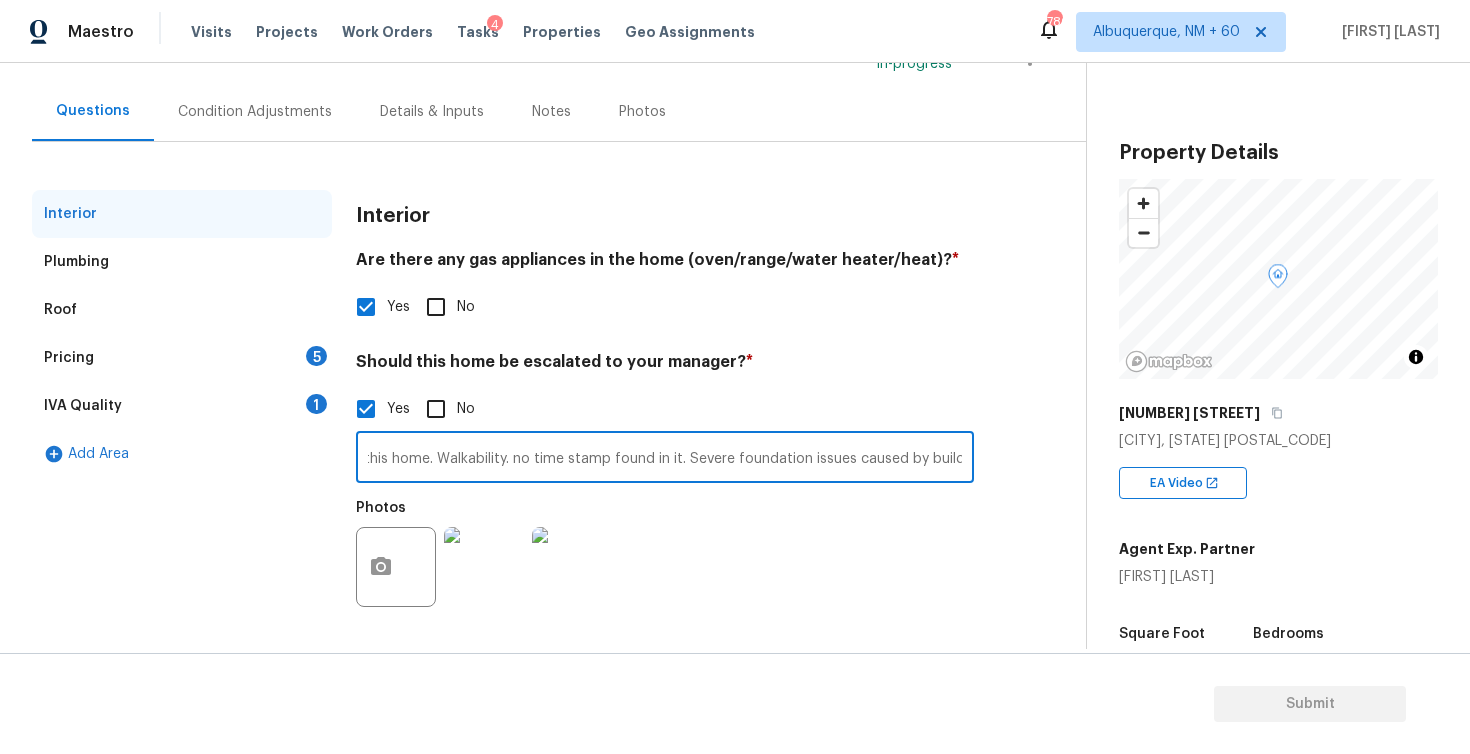 scroll, scrollTop: 0, scrollLeft: 854, axis: horizontal 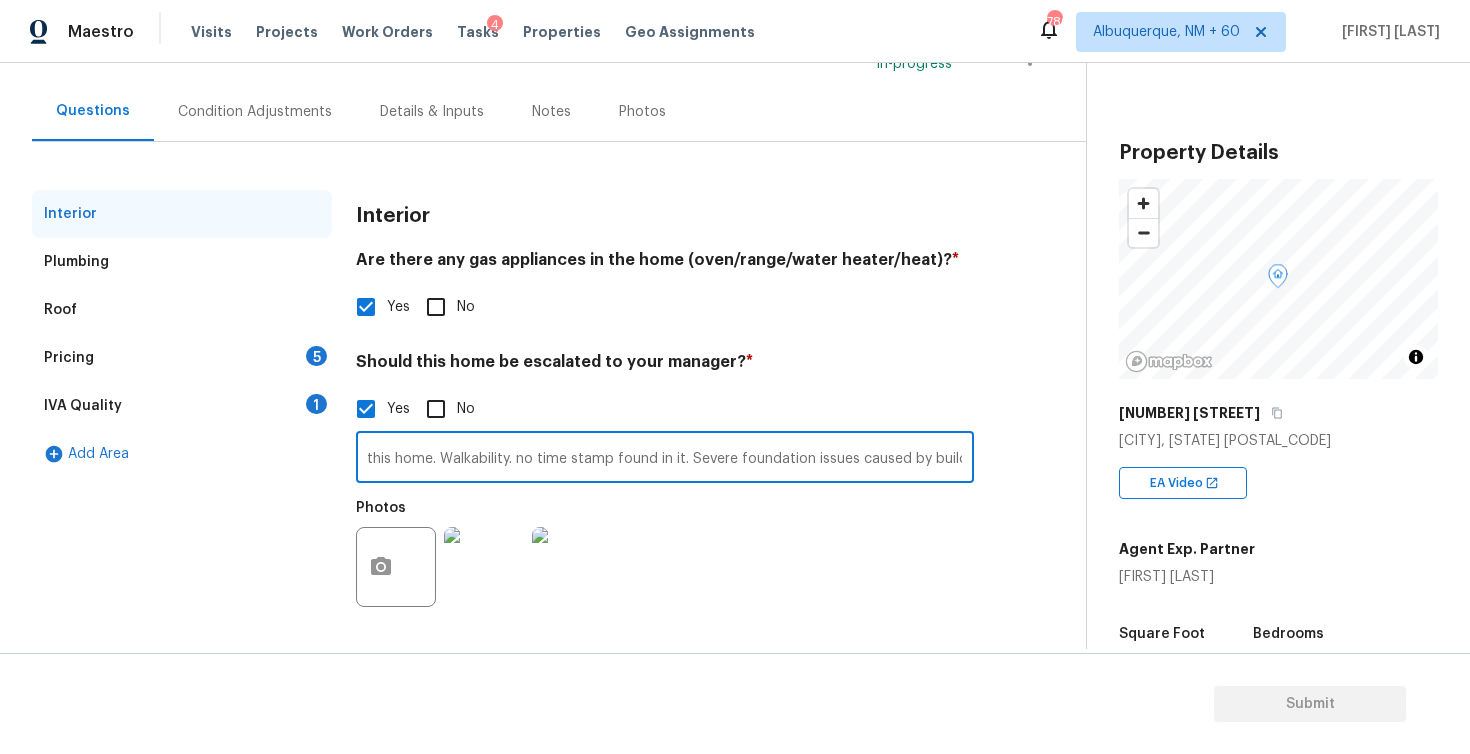 click on "Pricing 5" at bounding box center (182, 358) 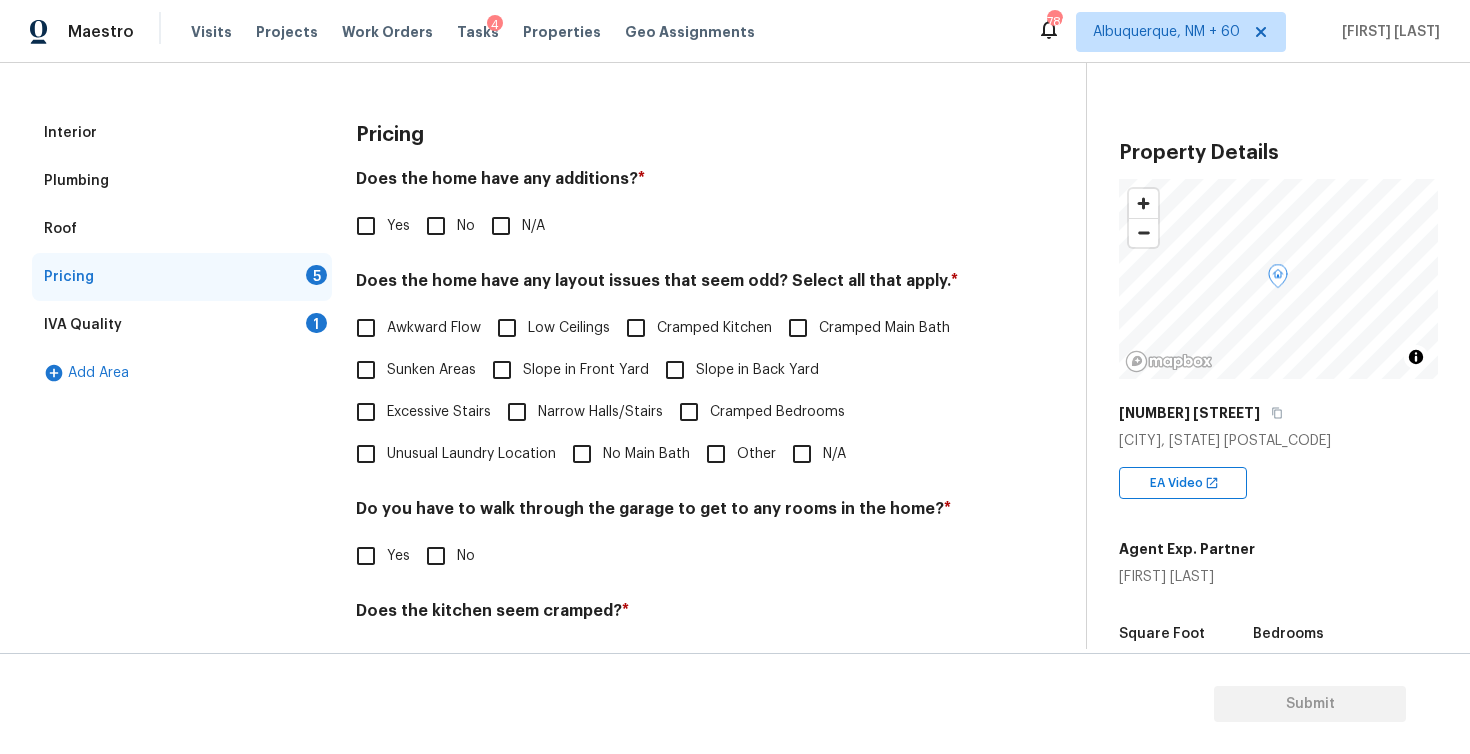 scroll, scrollTop: 265, scrollLeft: 0, axis: vertical 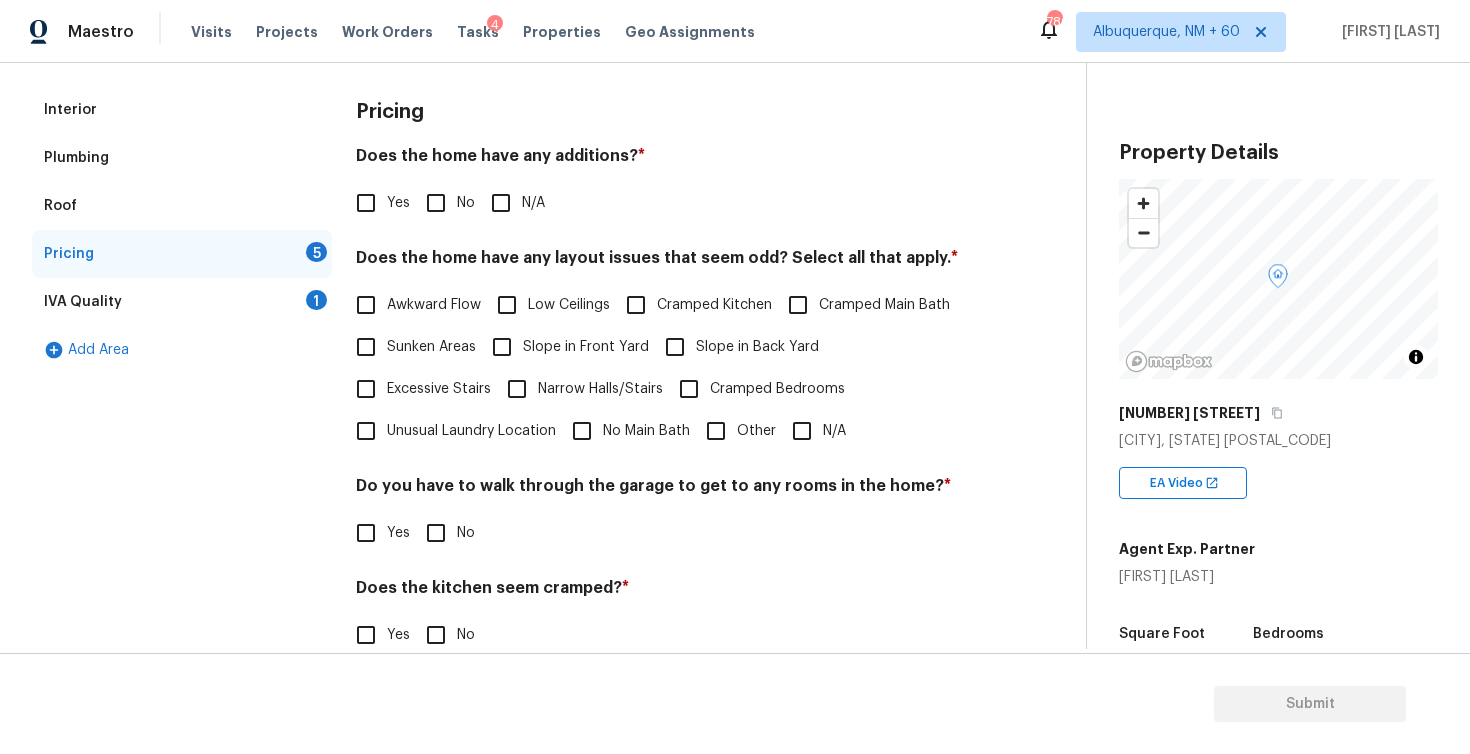 click on "No" at bounding box center [436, 203] 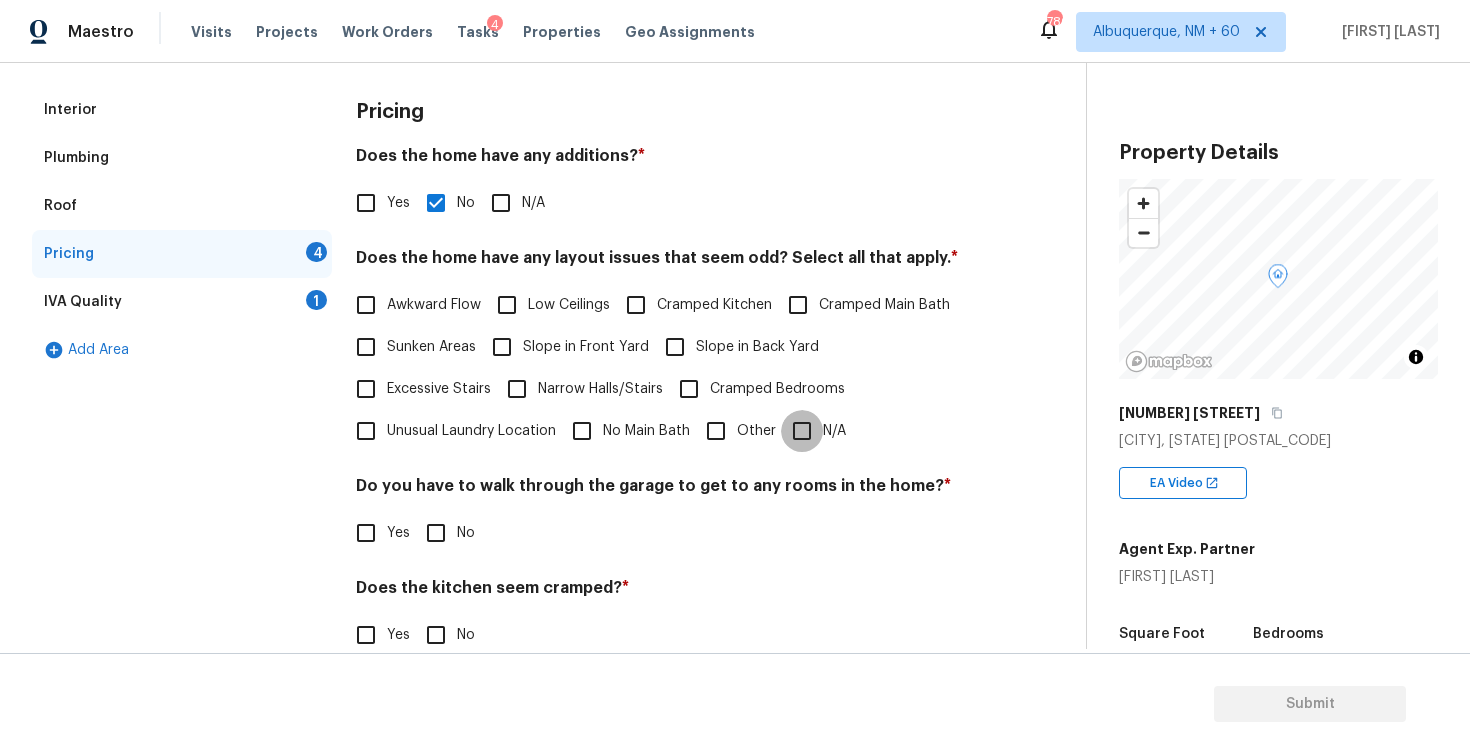click on "N/A" at bounding box center (802, 431) 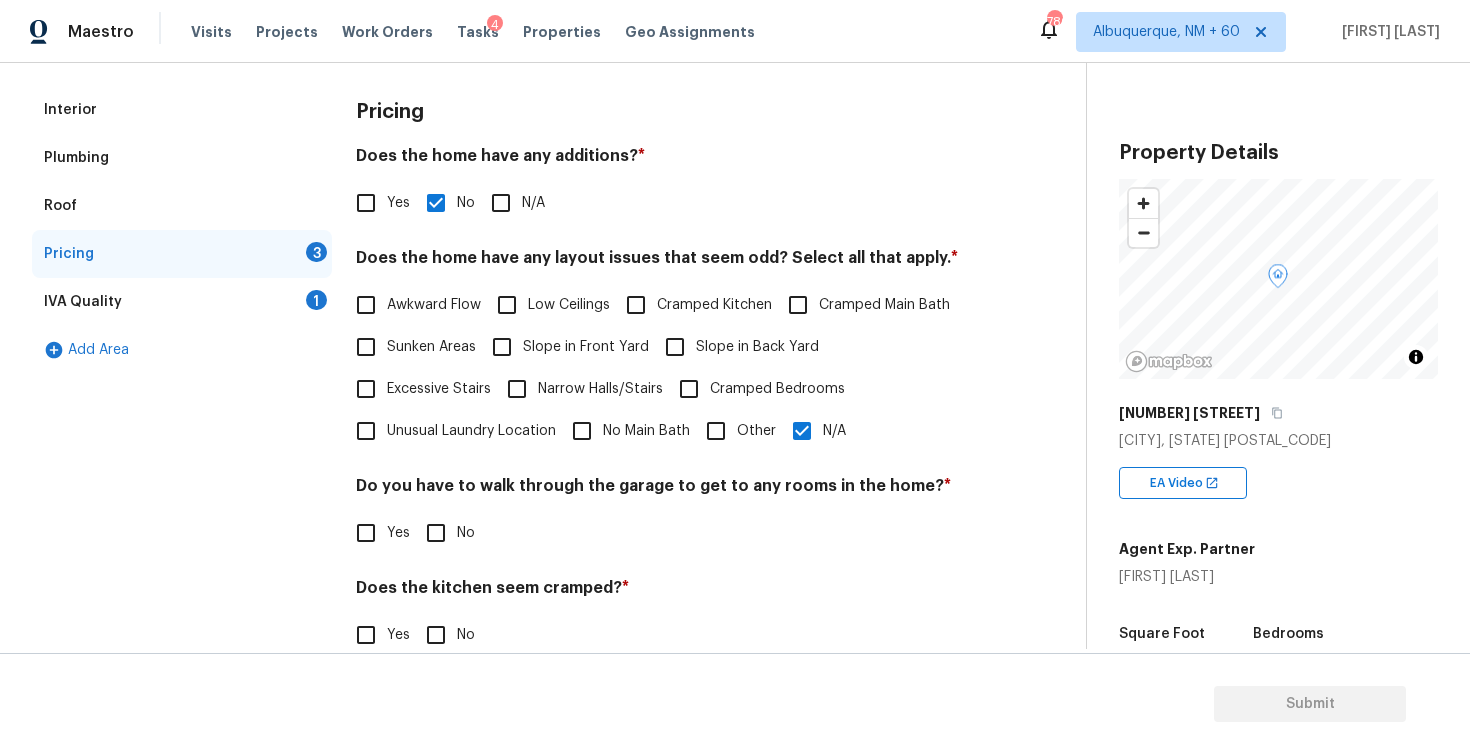 click on "No" at bounding box center [436, 533] 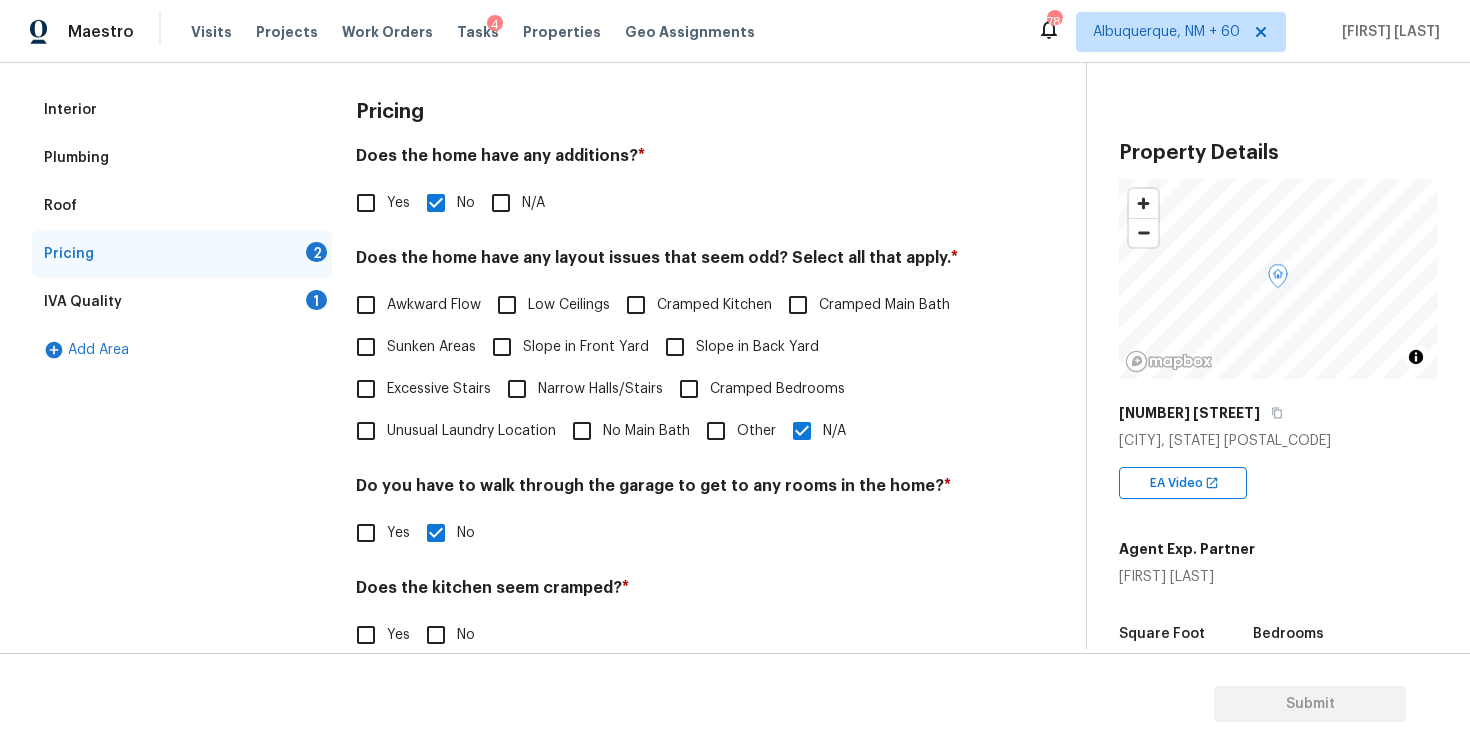 click on "No" at bounding box center (436, 635) 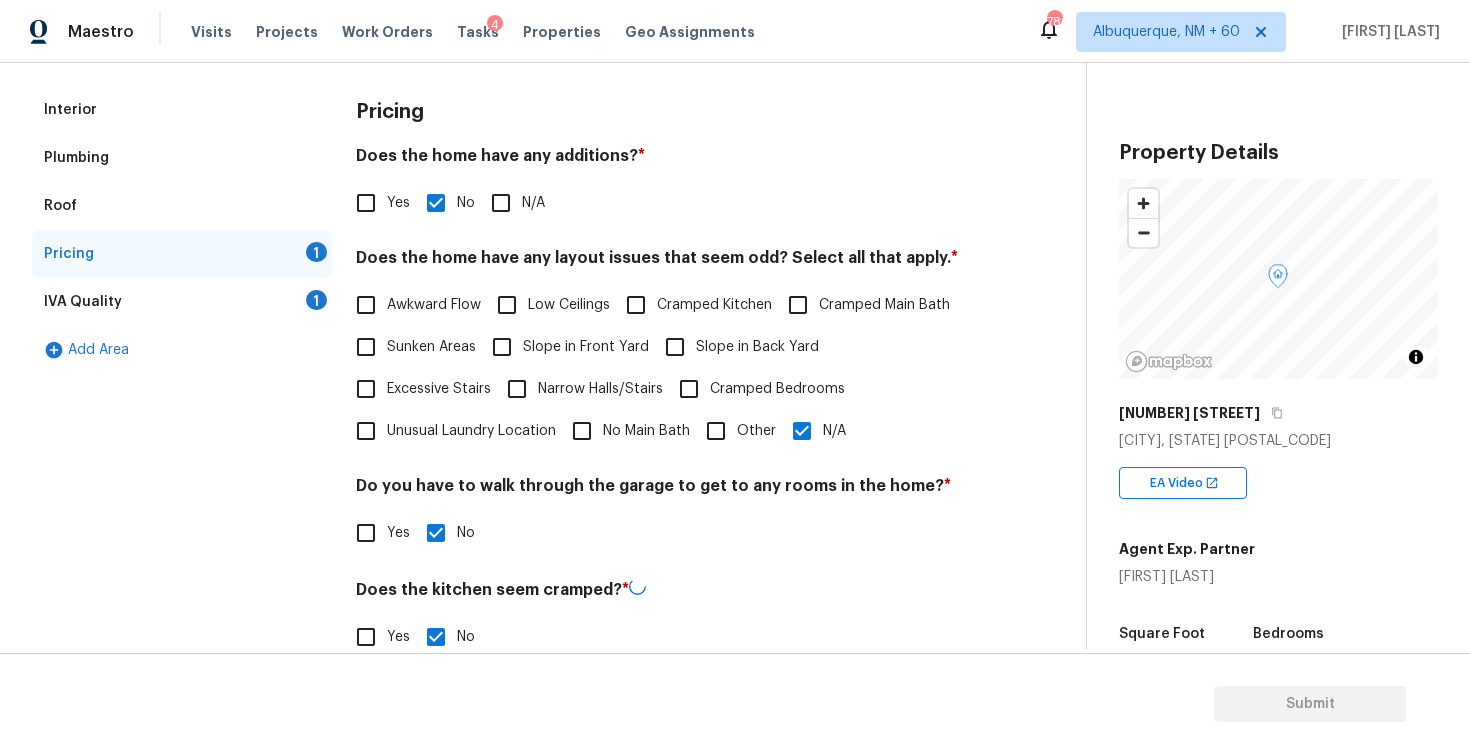 scroll, scrollTop: 404, scrollLeft: 0, axis: vertical 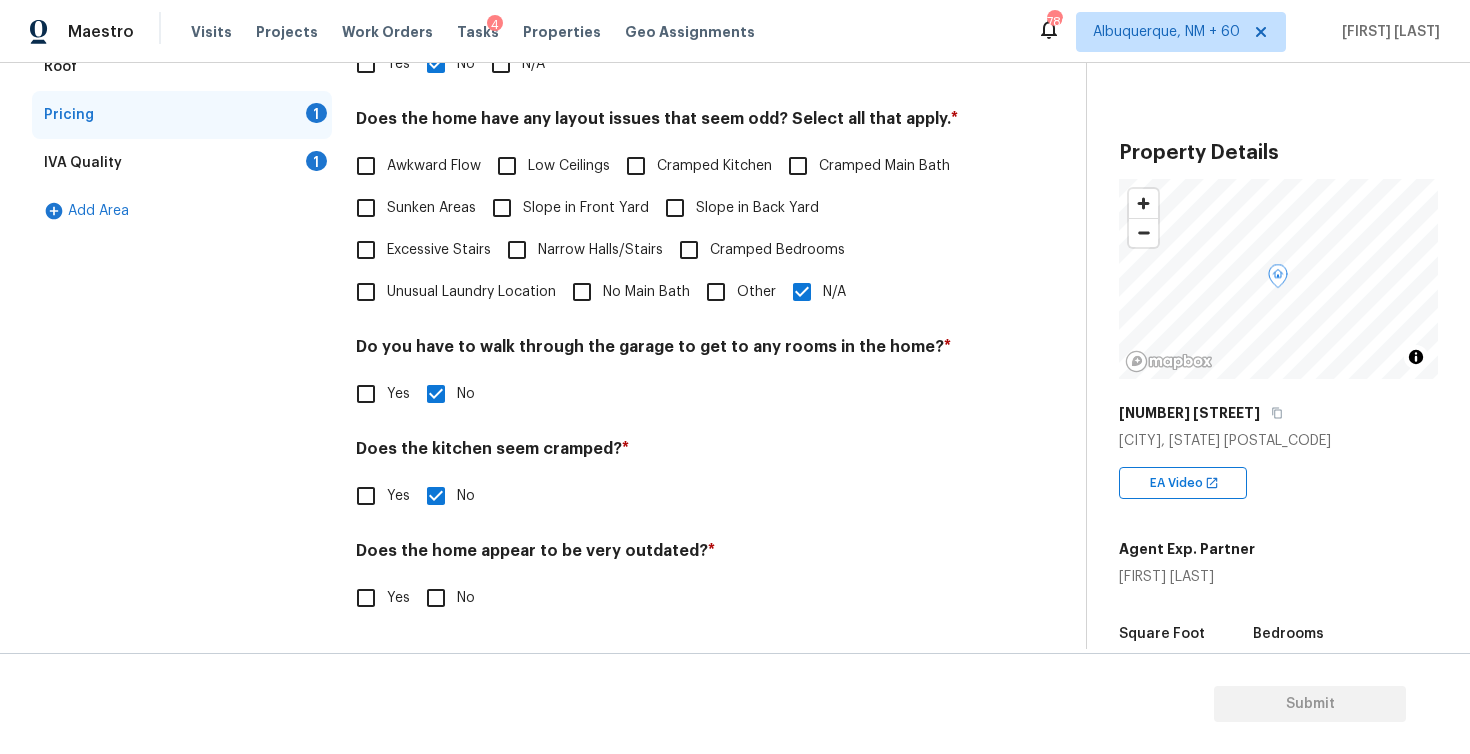 click on "No" at bounding box center [436, 598] 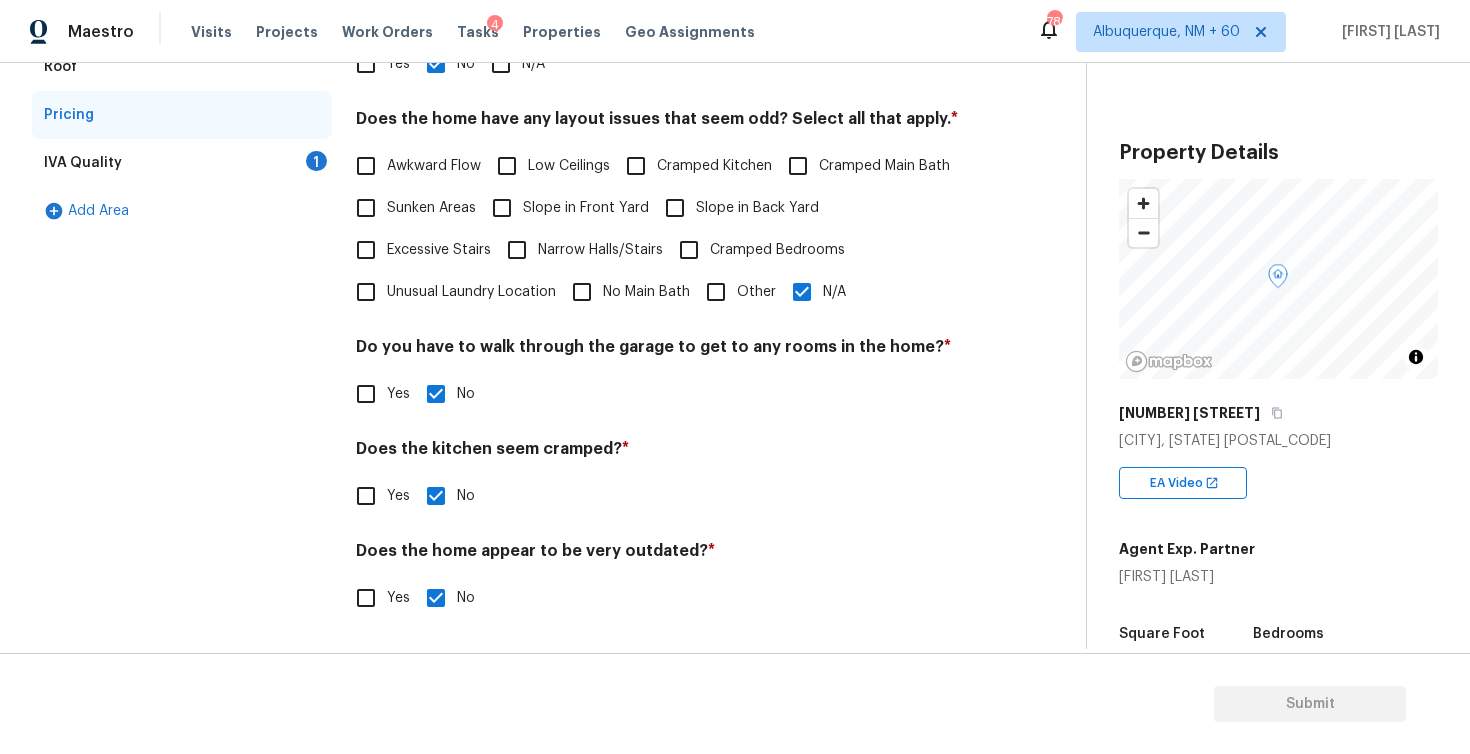 scroll, scrollTop: 0, scrollLeft: 0, axis: both 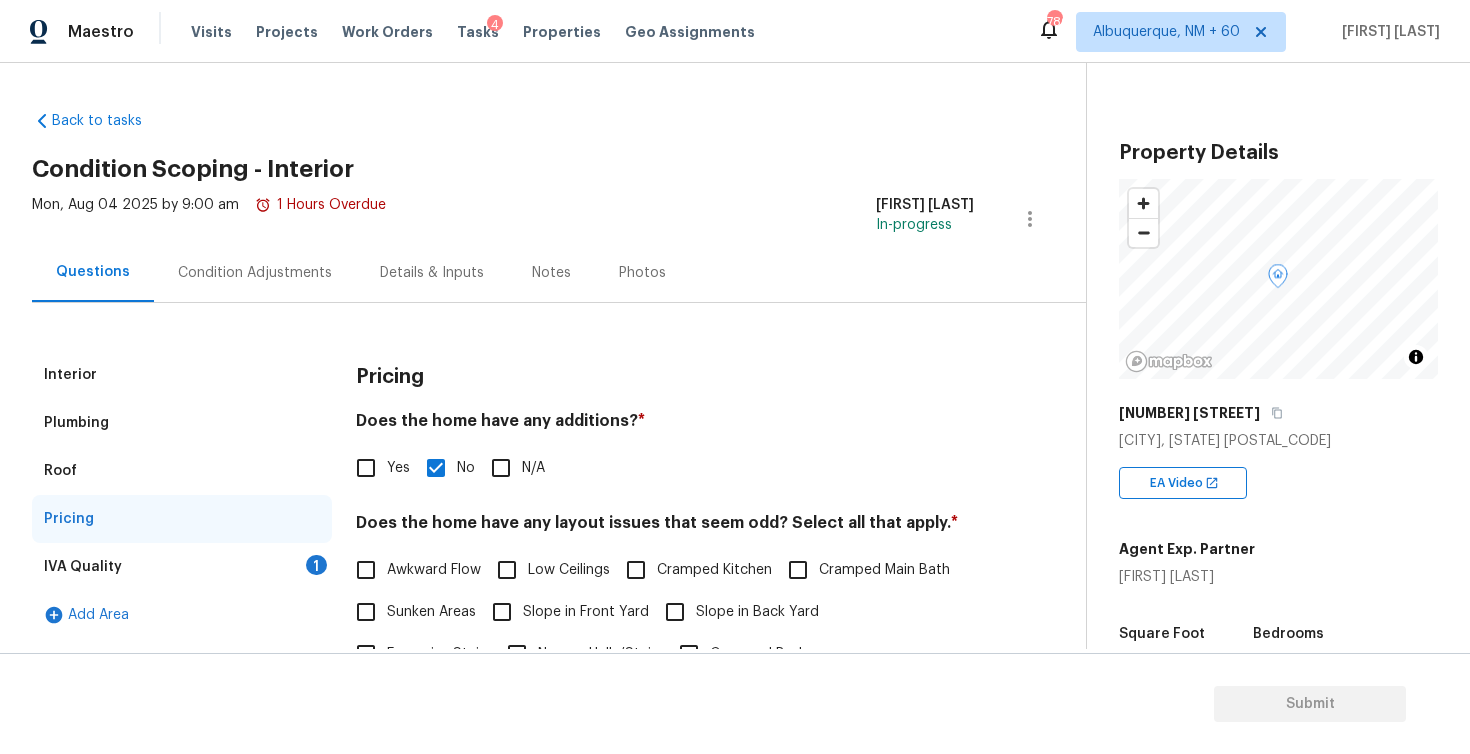 click on "IVA Quality 1" at bounding box center [182, 567] 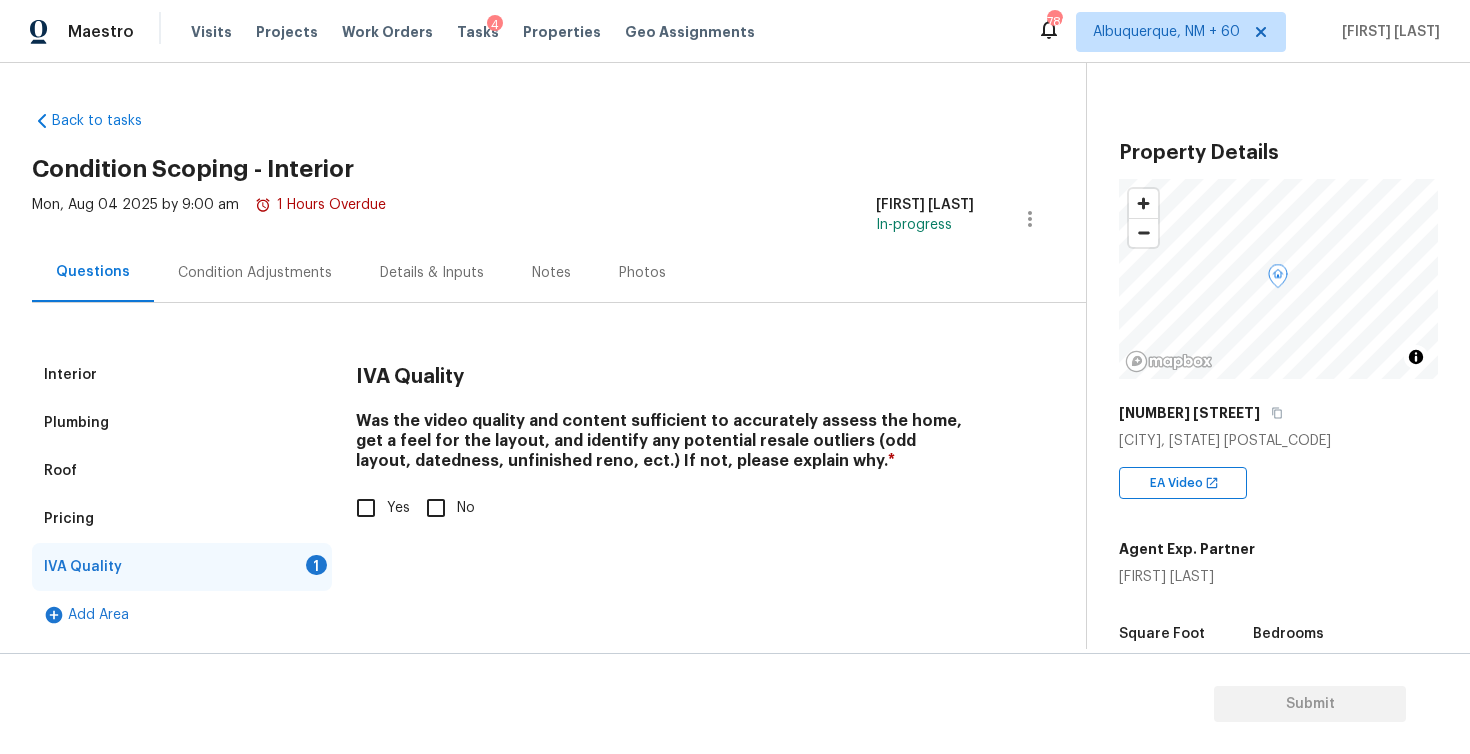 click on "Interior Plumbing Roof Pricing IVA Quality 1 Add Area IVA Quality Was the video quality and content sufficient to accurately assess the home, get a feel for the layout, and identify any potential resale outliers (odd layout, datedness, unfinished reno, ect.) If not, please explain why.  * Yes No" at bounding box center [535, 495] 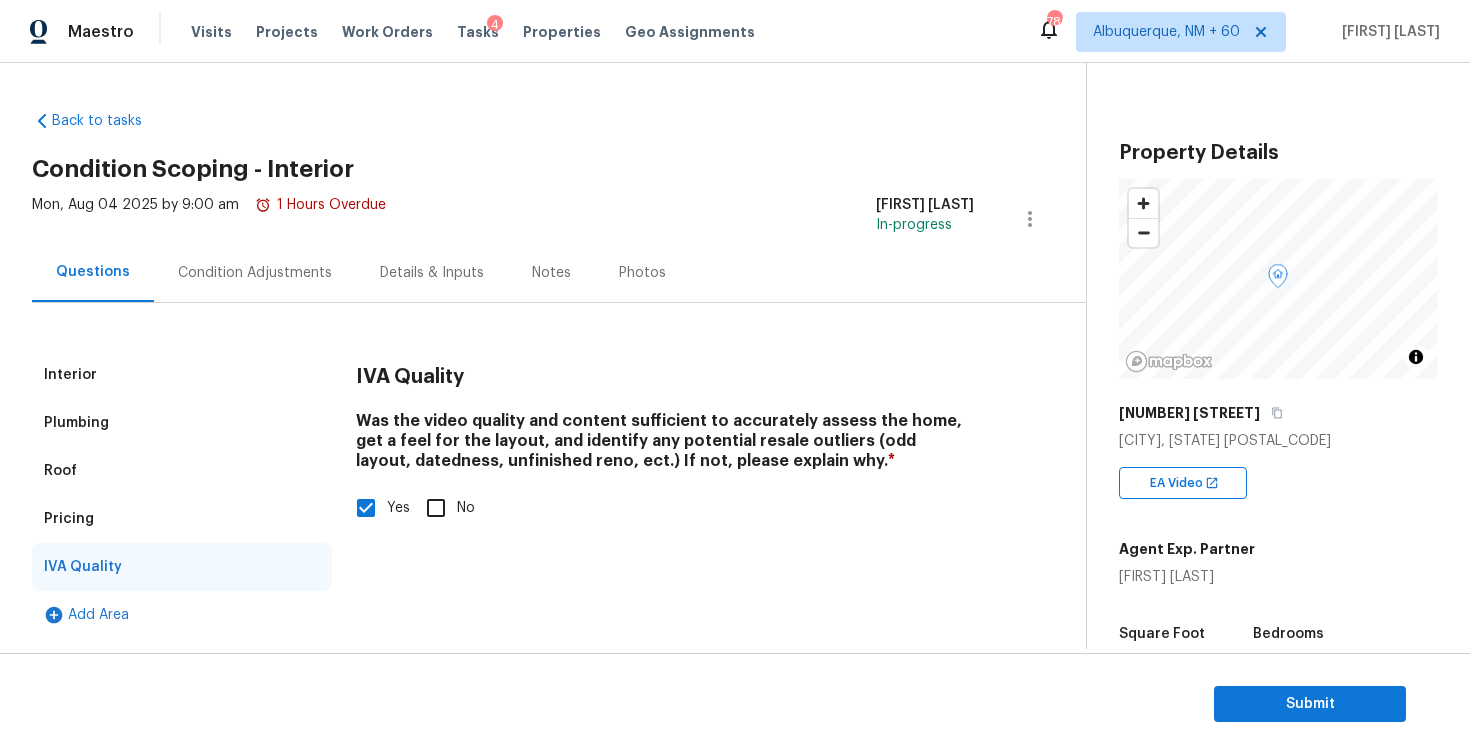 click on "Condition Adjustments" at bounding box center [255, 273] 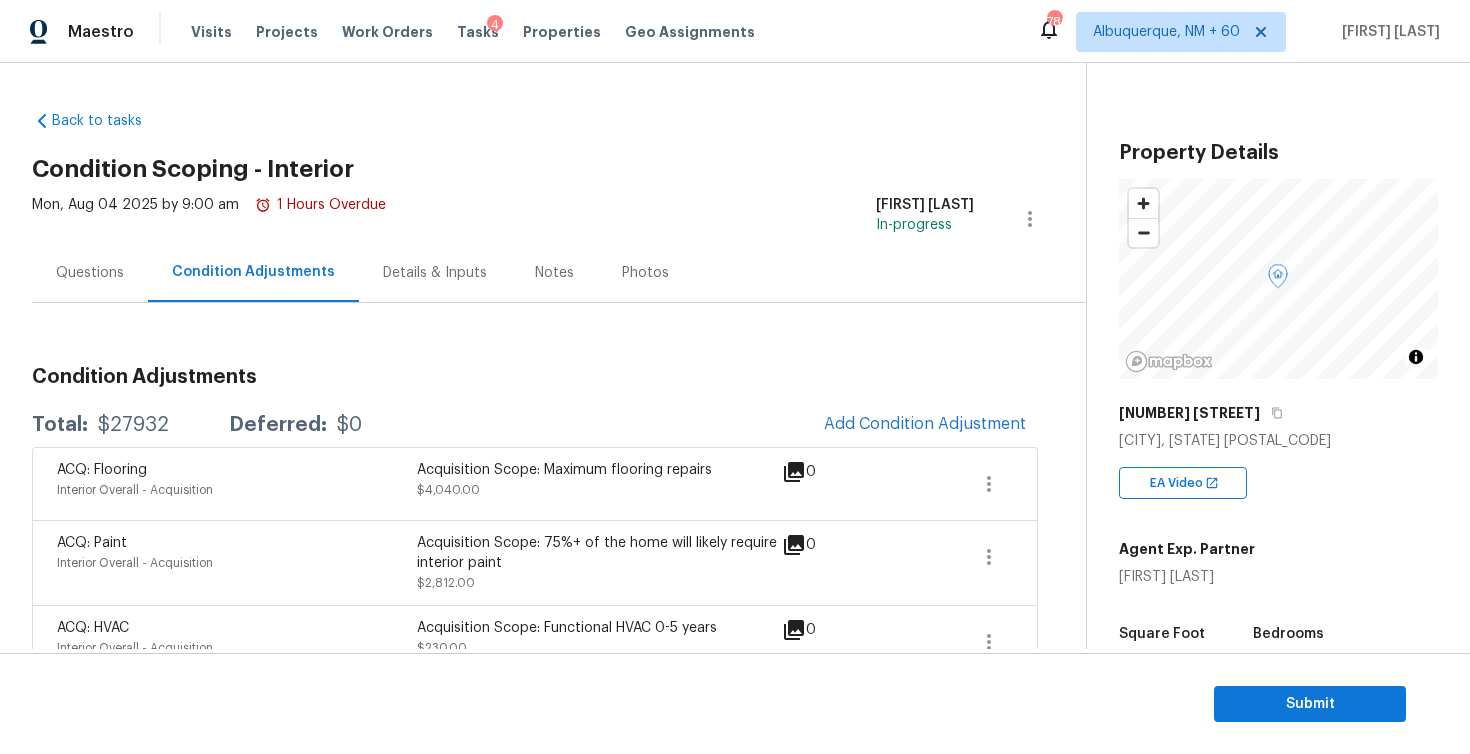scroll, scrollTop: 72, scrollLeft: 0, axis: vertical 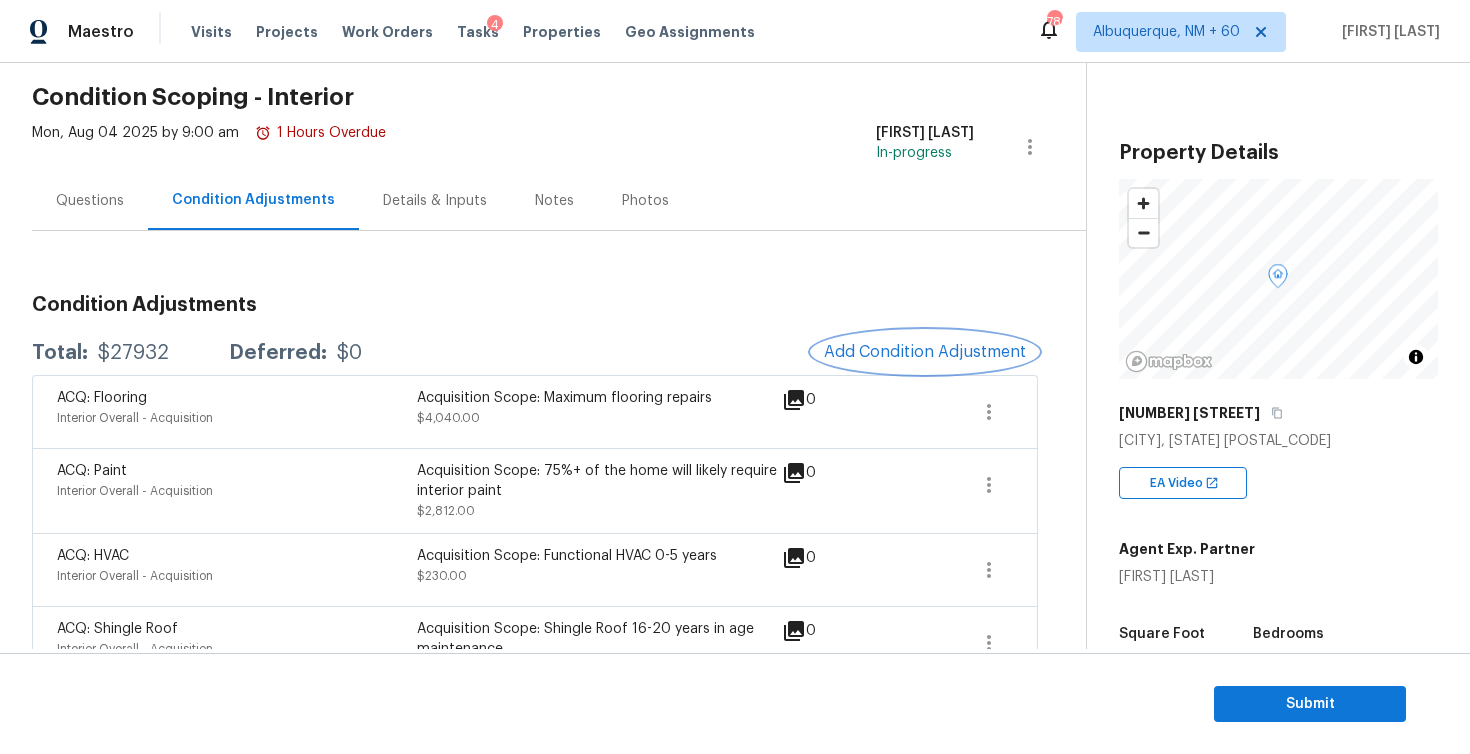 click on "Add Condition Adjustment" at bounding box center [925, 352] 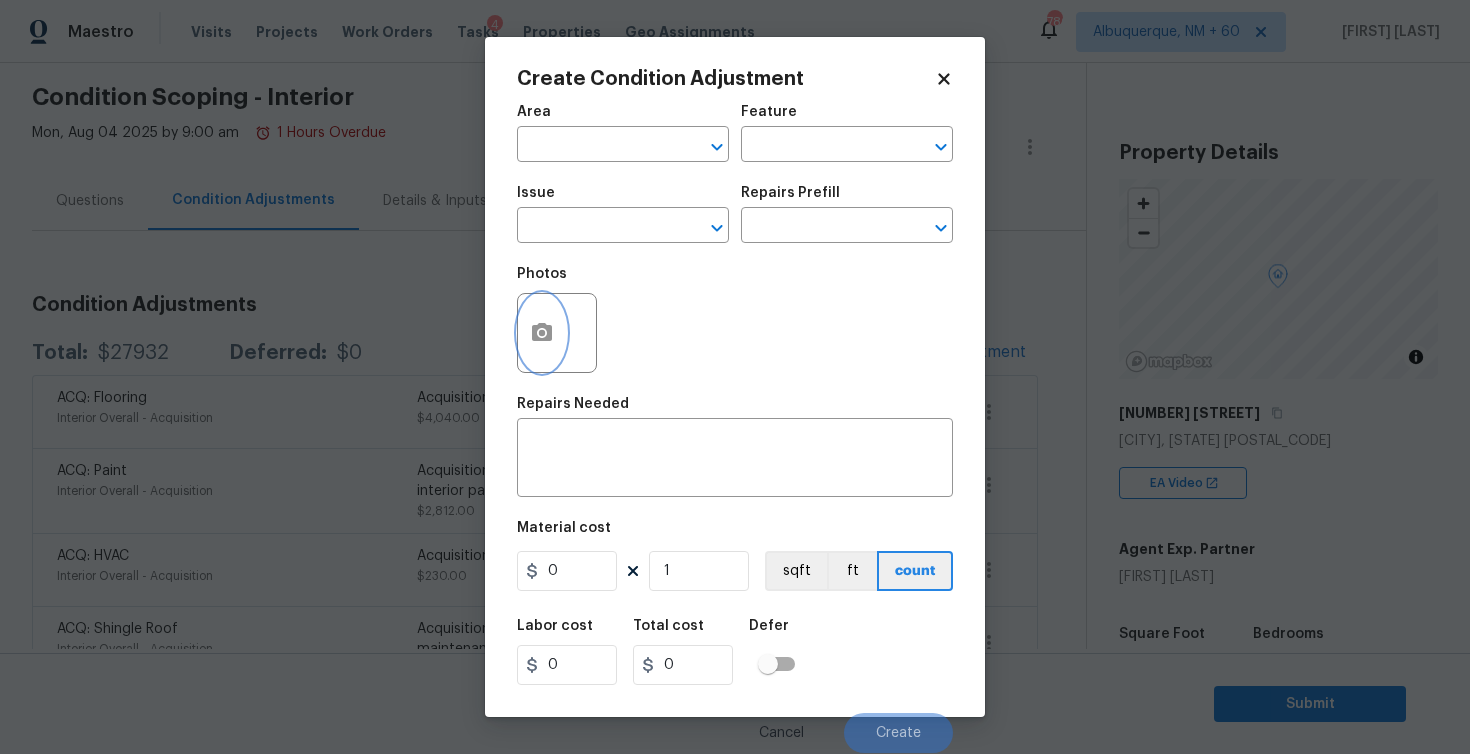 click 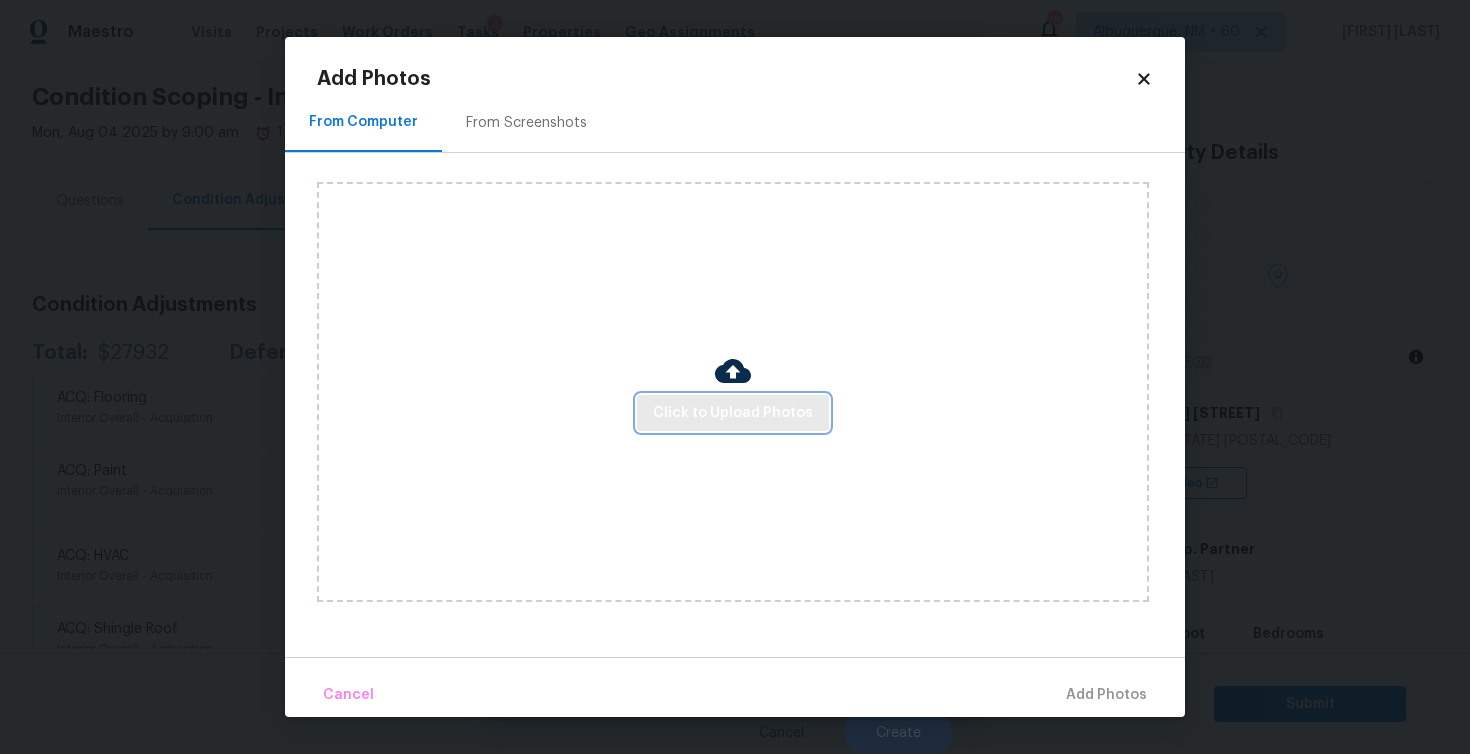 click on "Click to Upload Photos" at bounding box center (733, 413) 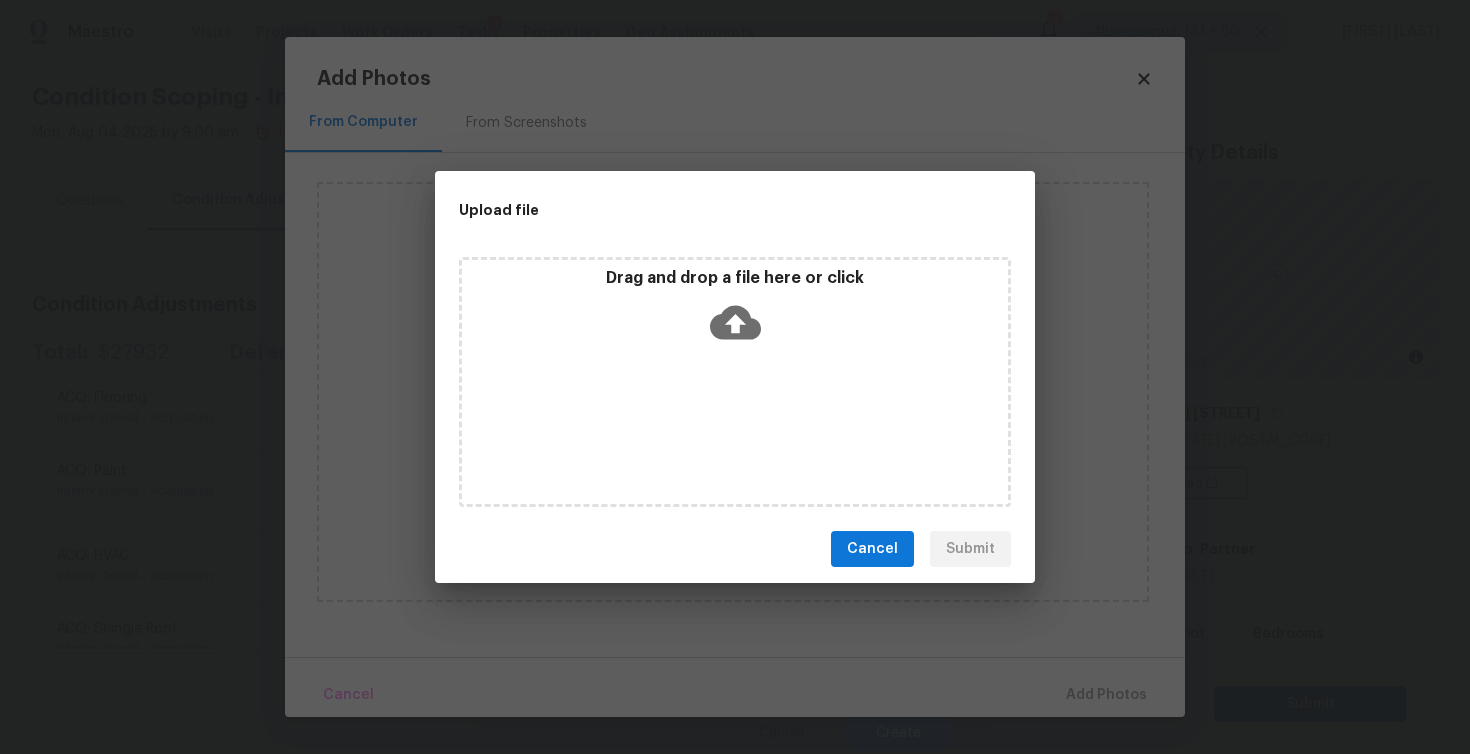 click 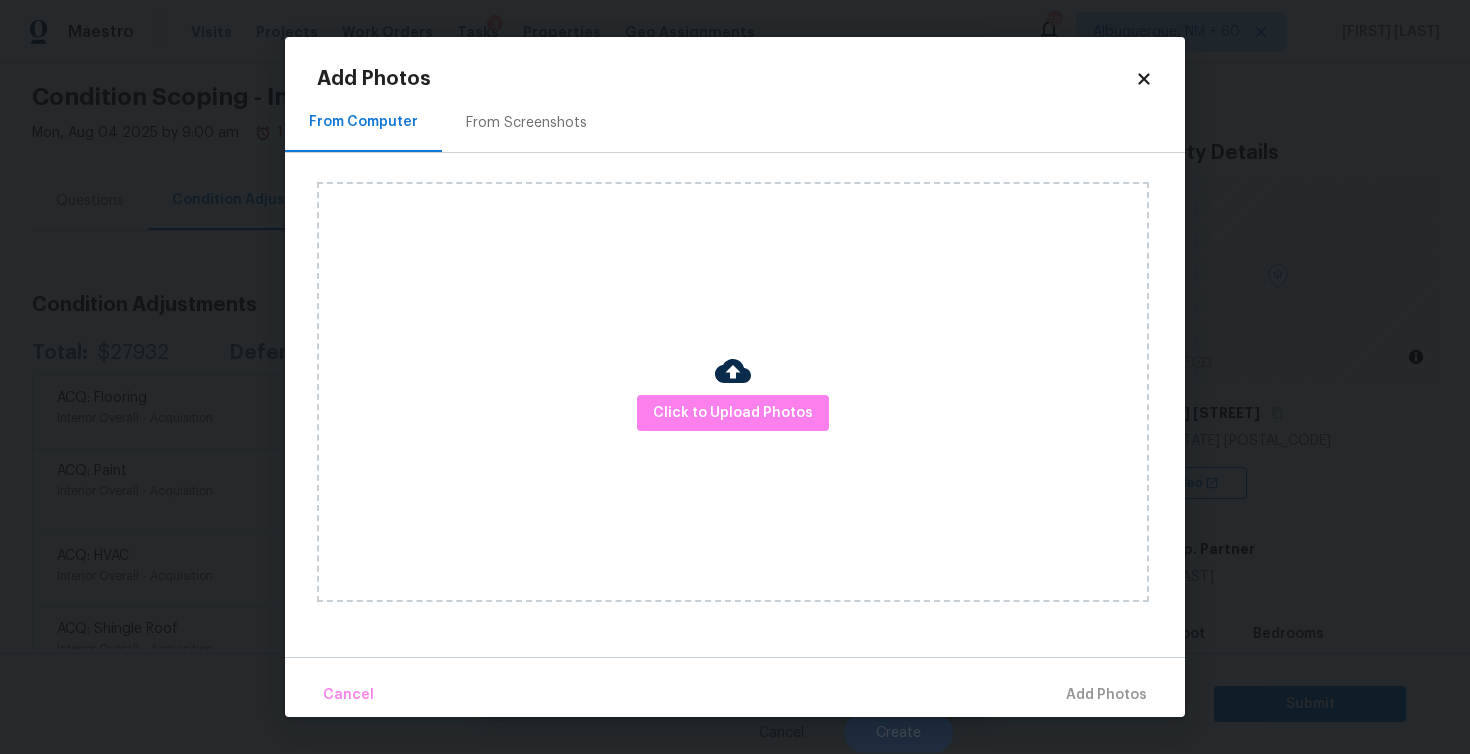 click 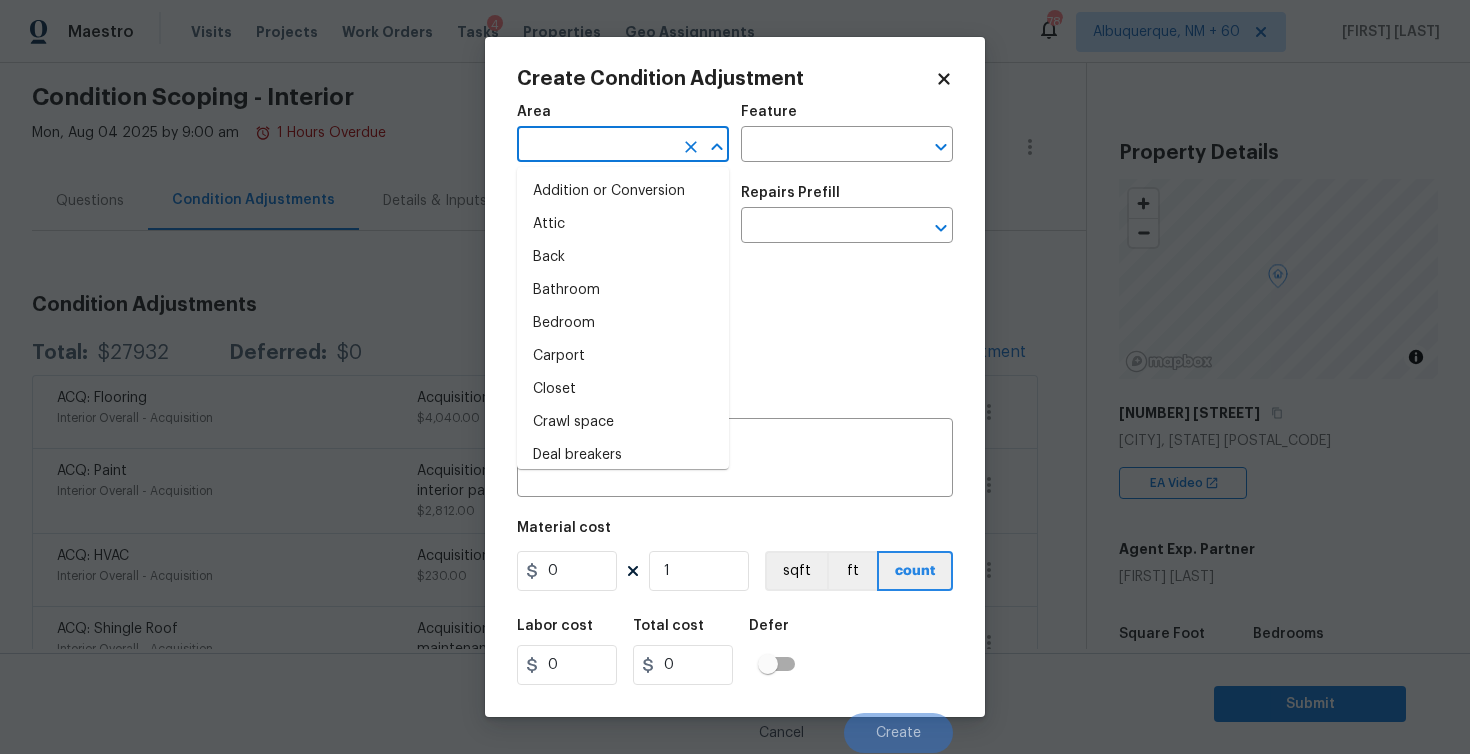 click at bounding box center (595, 146) 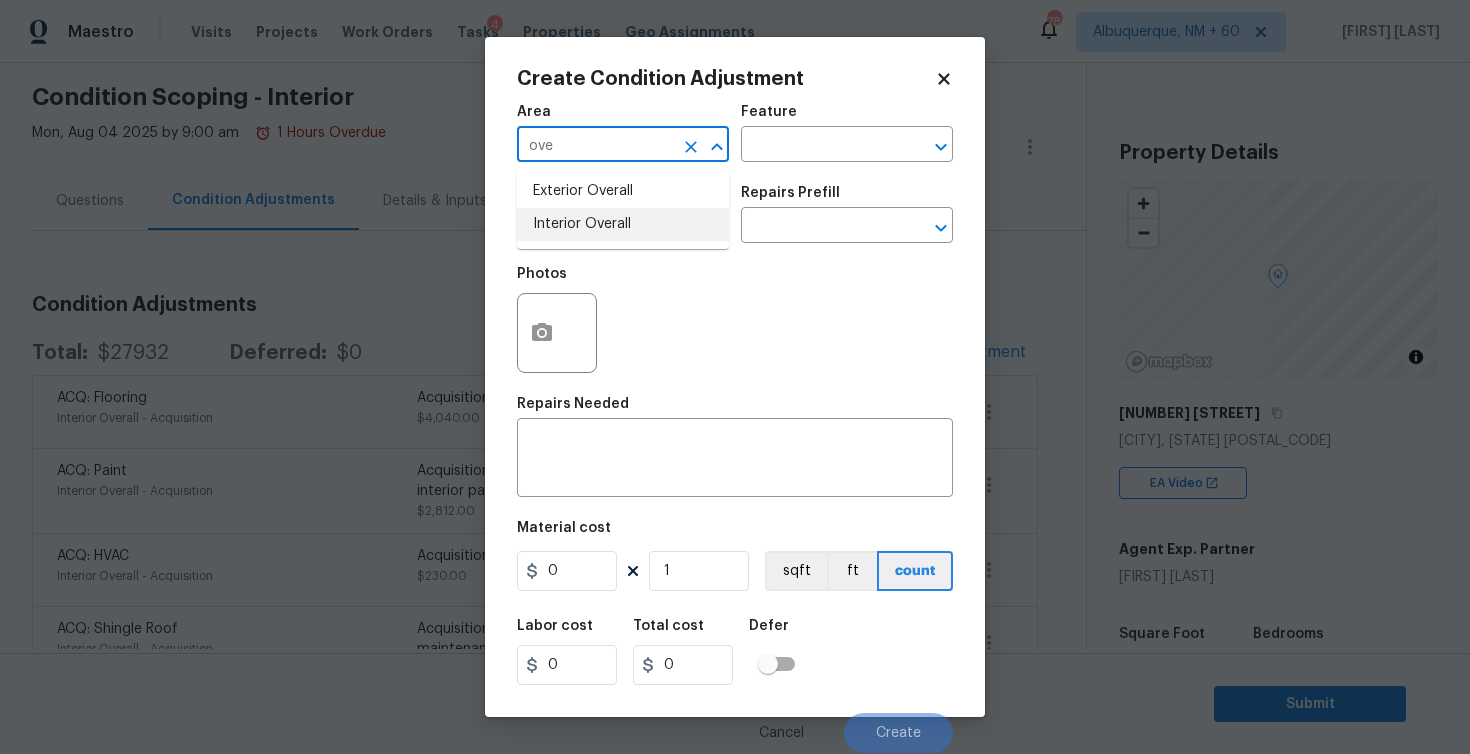 click on "Interior Overall" at bounding box center (623, 224) 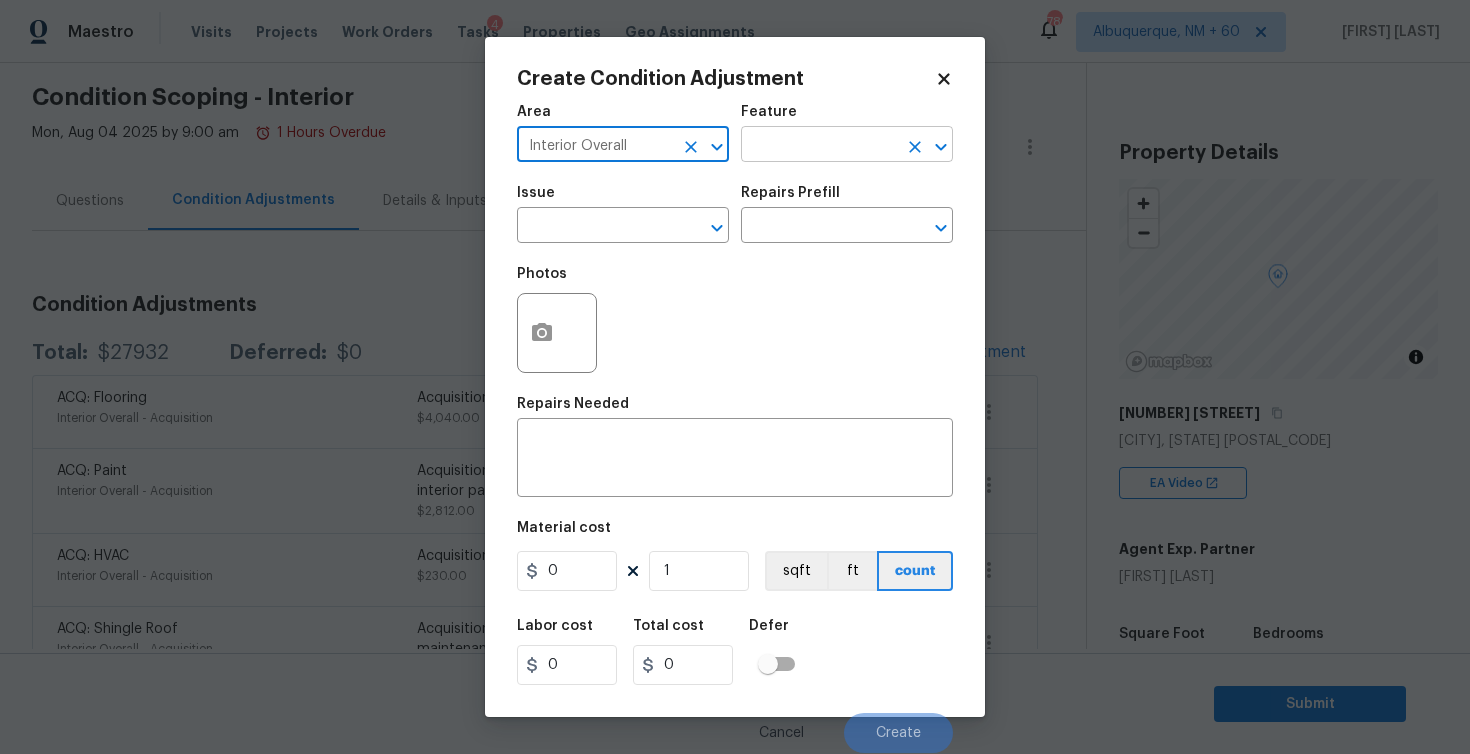 type on "Interior Overall" 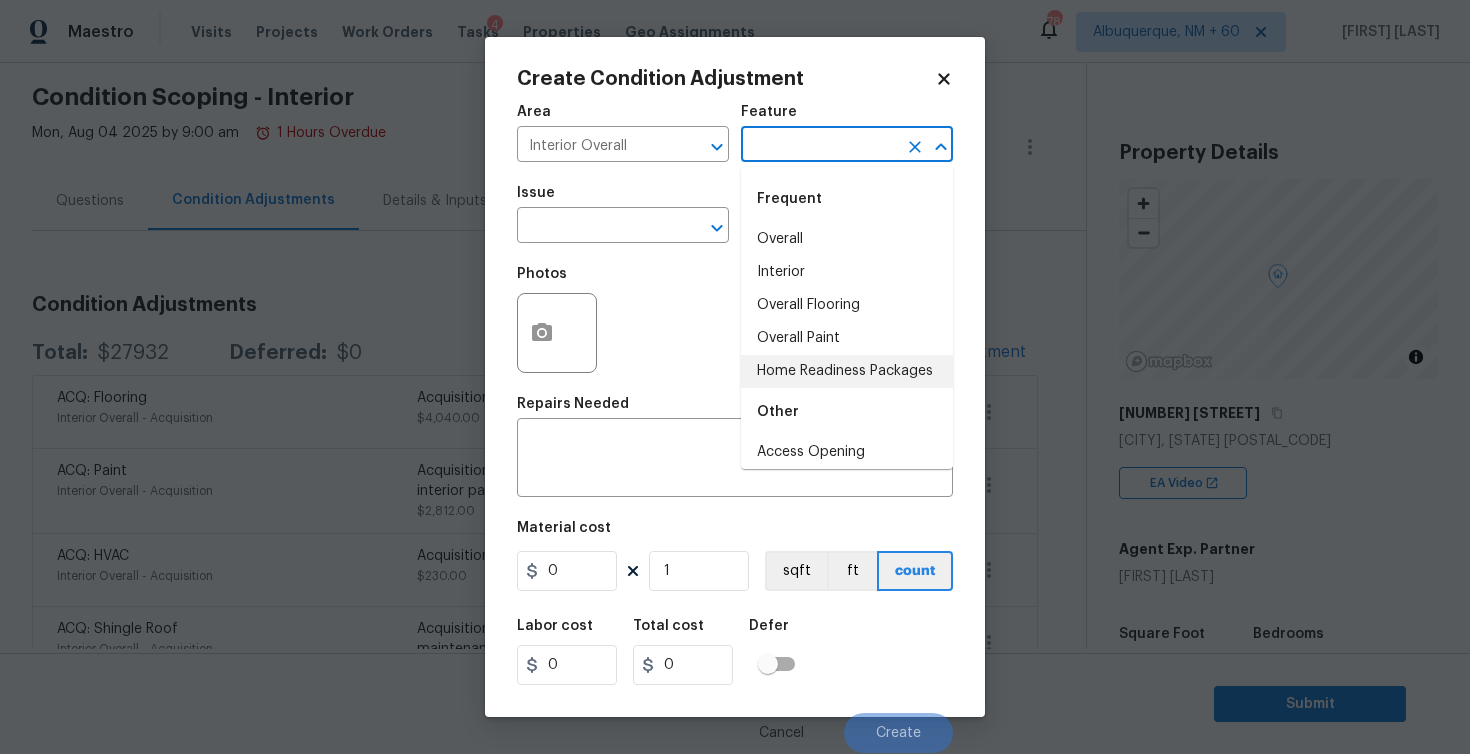 click on "Home Readiness Packages" at bounding box center (847, 371) 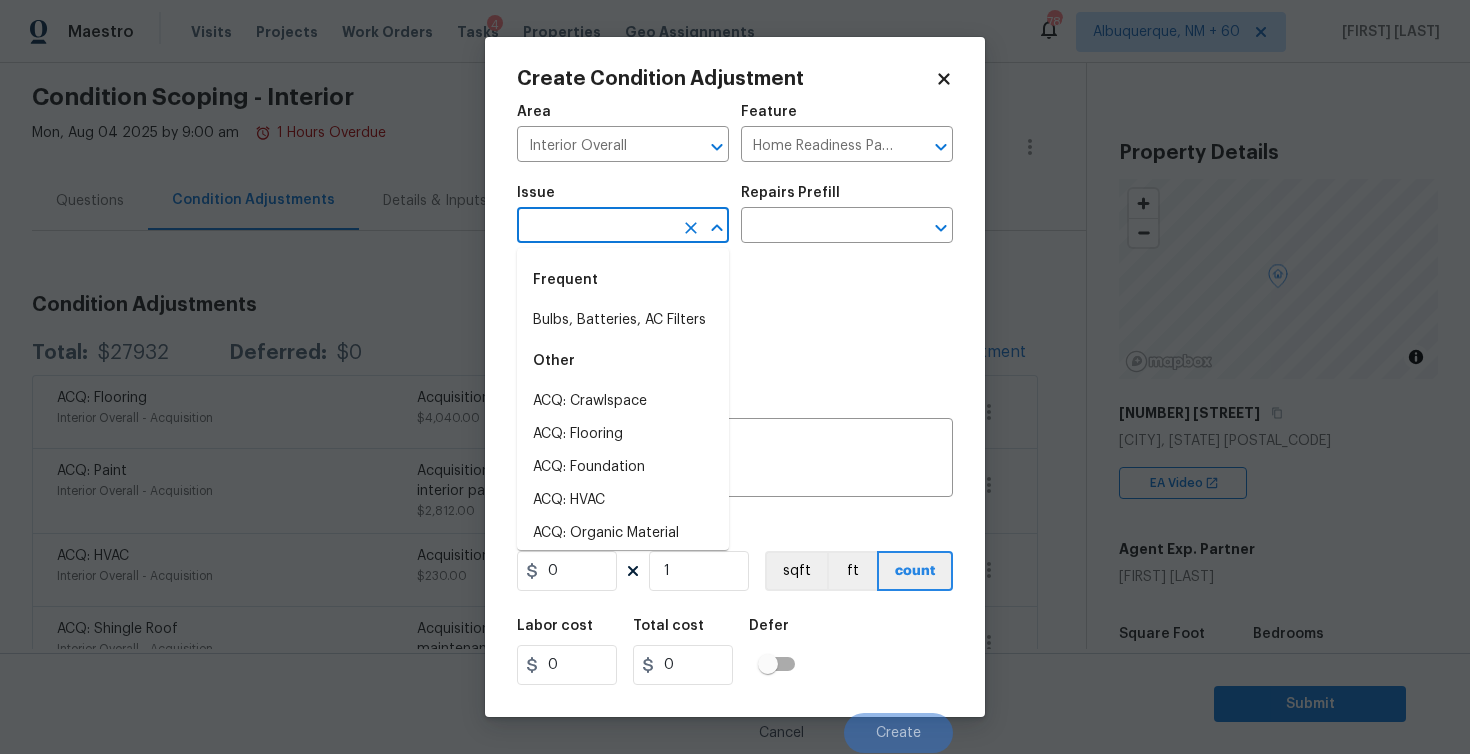 click at bounding box center [595, 227] 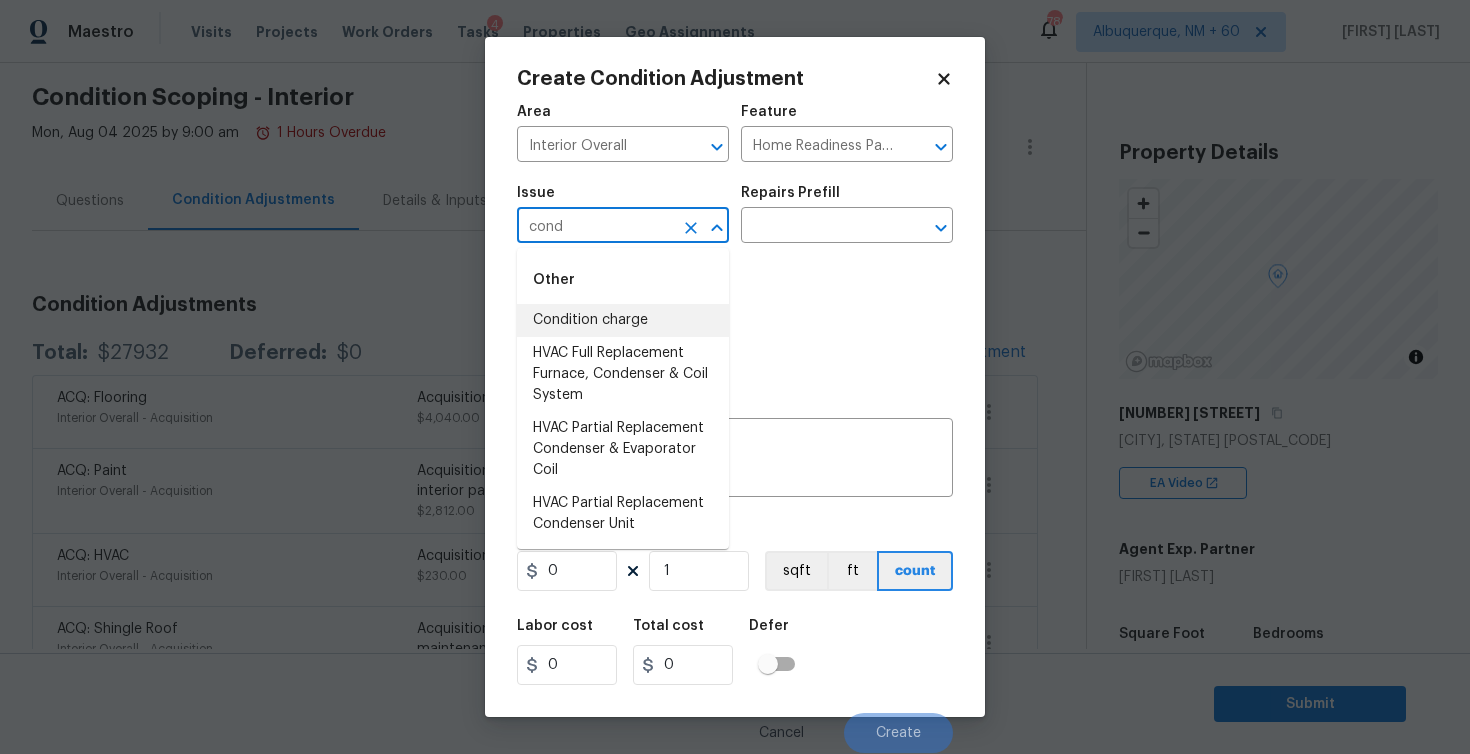 click on "Condition charge" at bounding box center [623, 320] 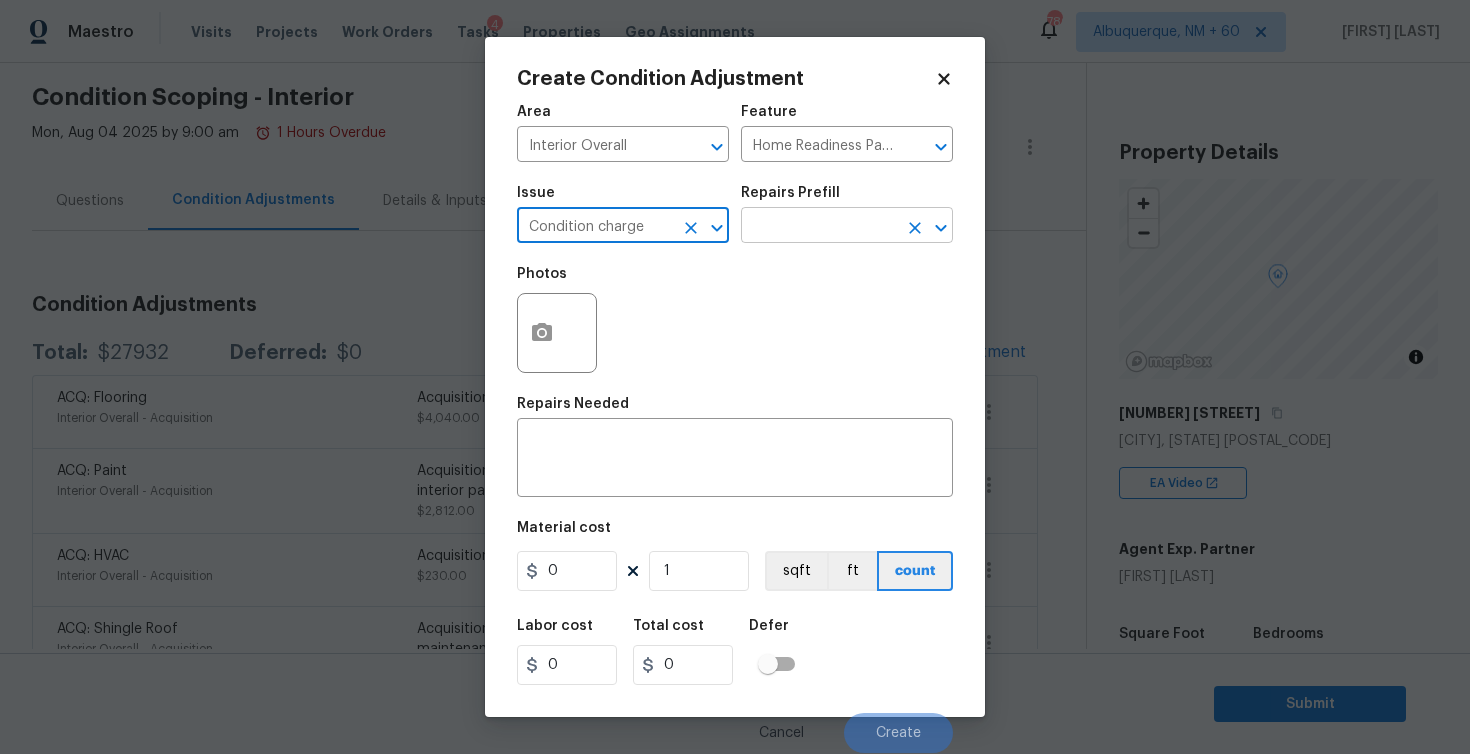 type on "Condition charge" 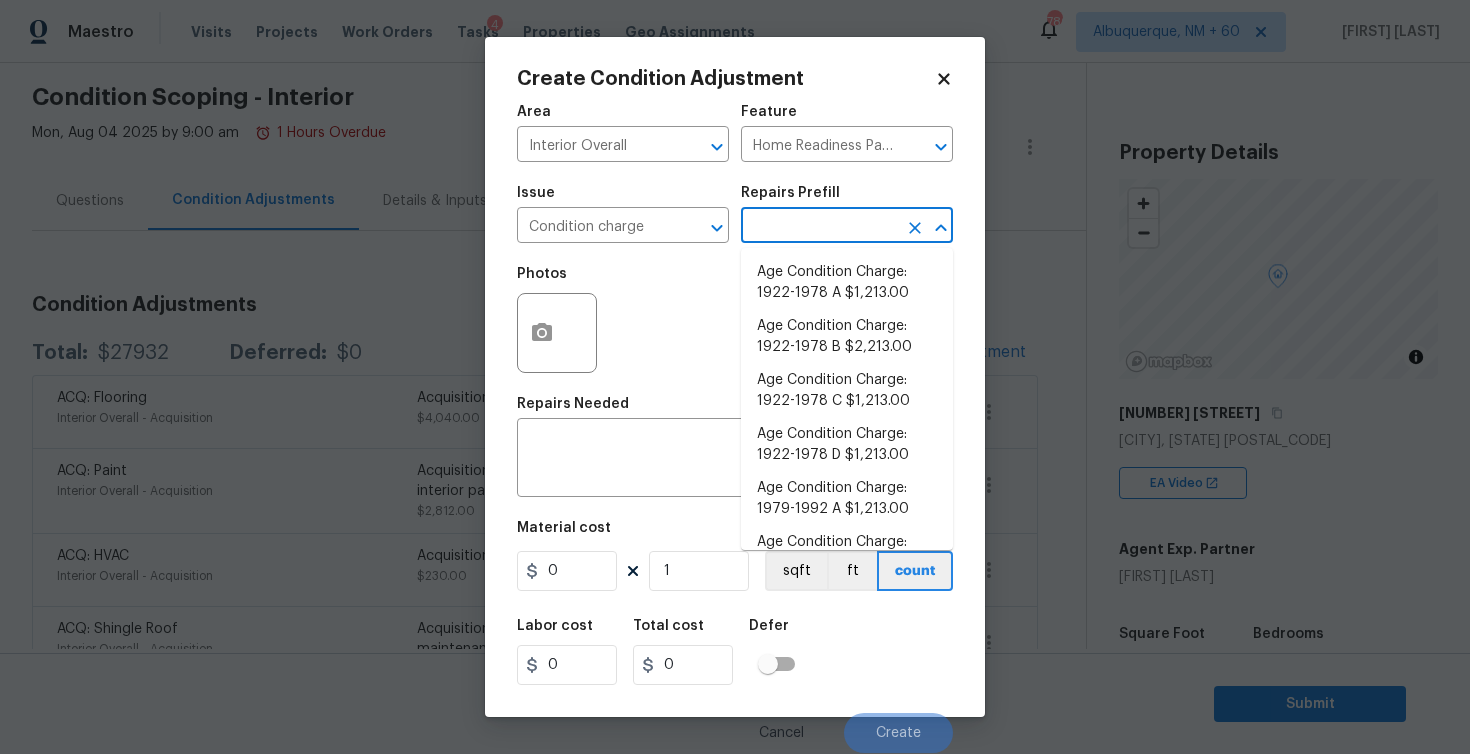 click 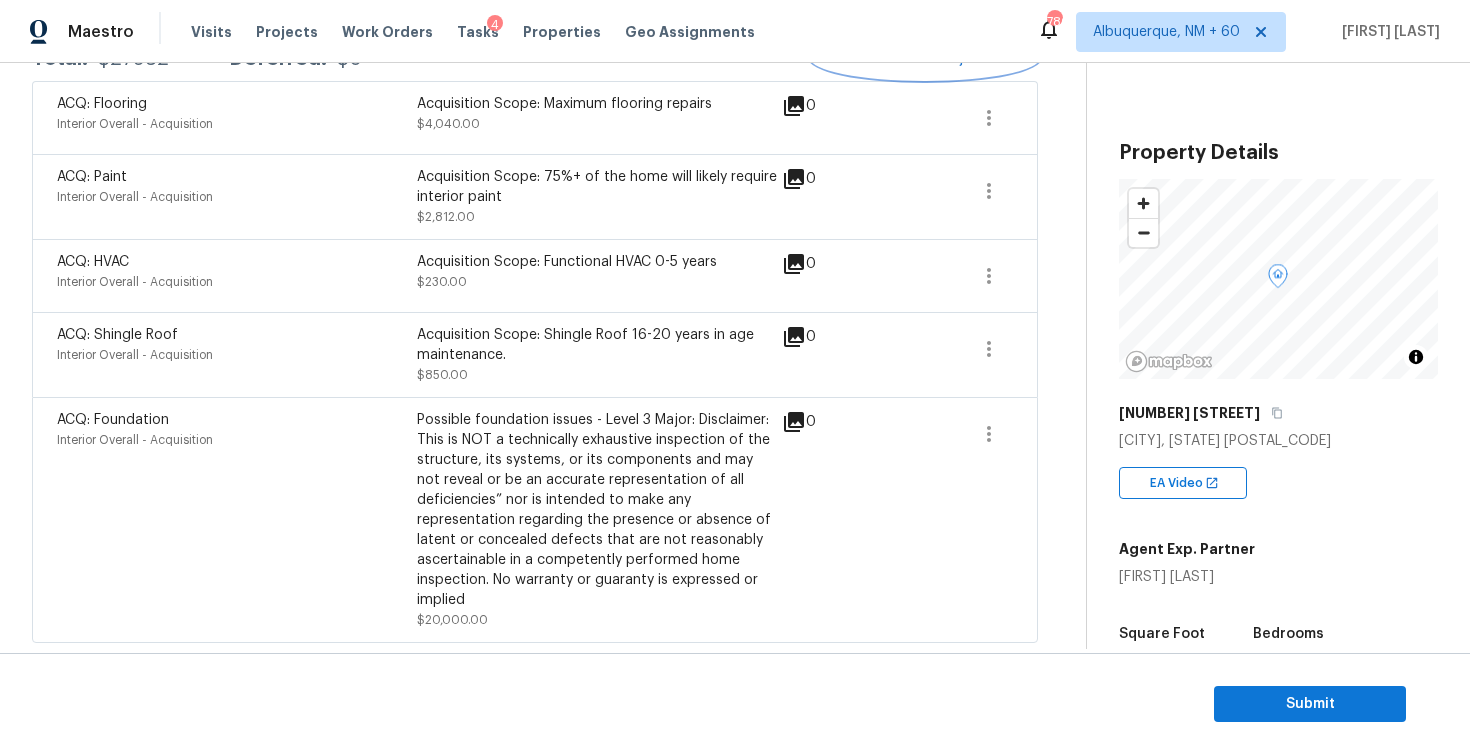 scroll, scrollTop: 0, scrollLeft: 0, axis: both 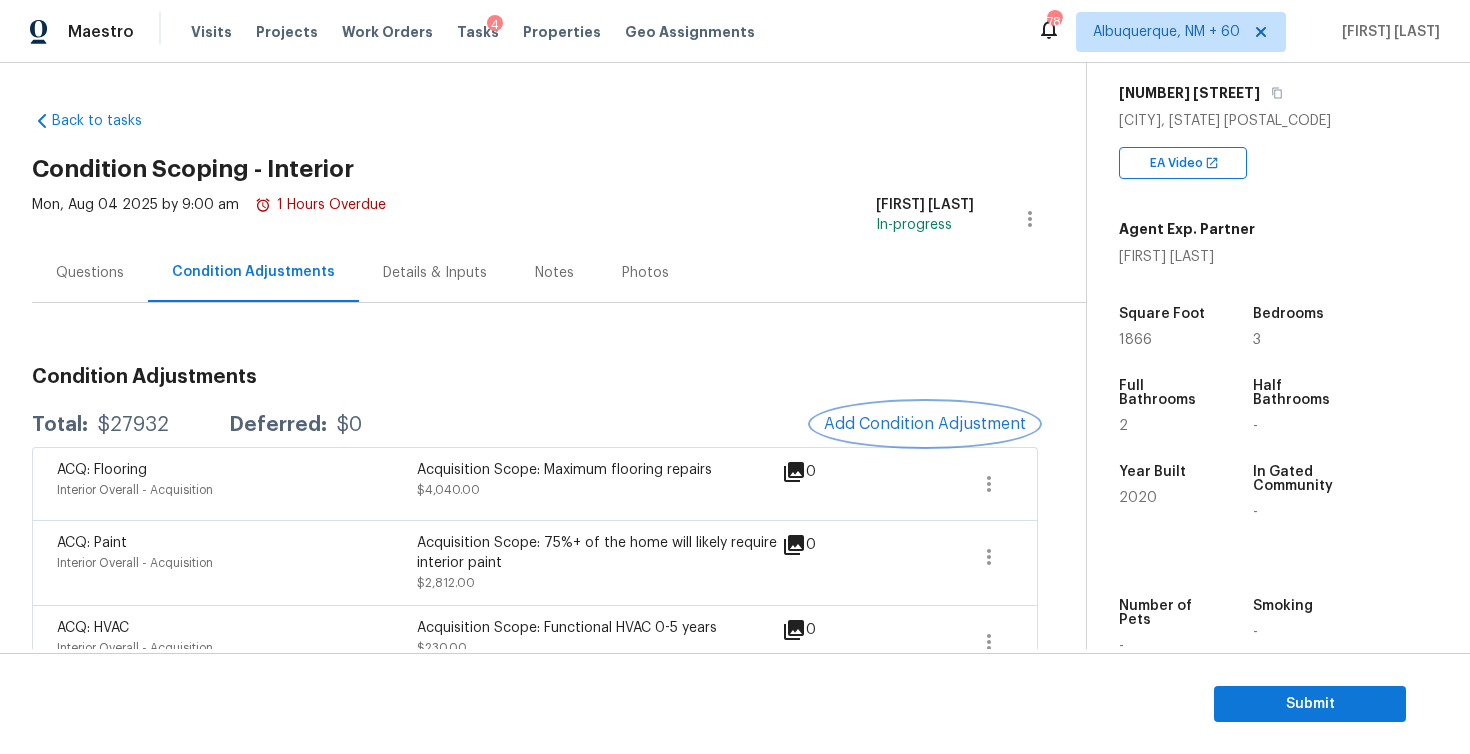 click on "Add Condition Adjustment" at bounding box center (925, 424) 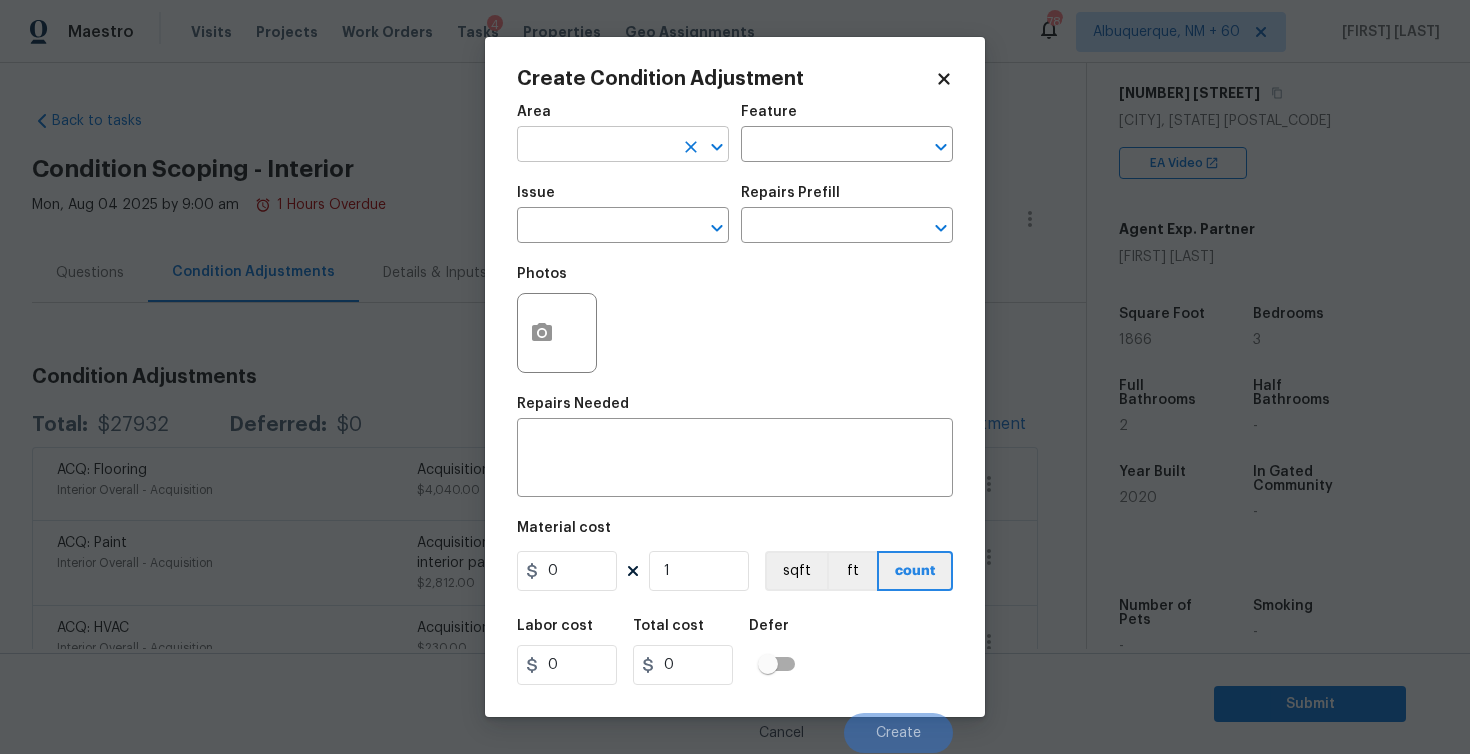click at bounding box center [595, 146] 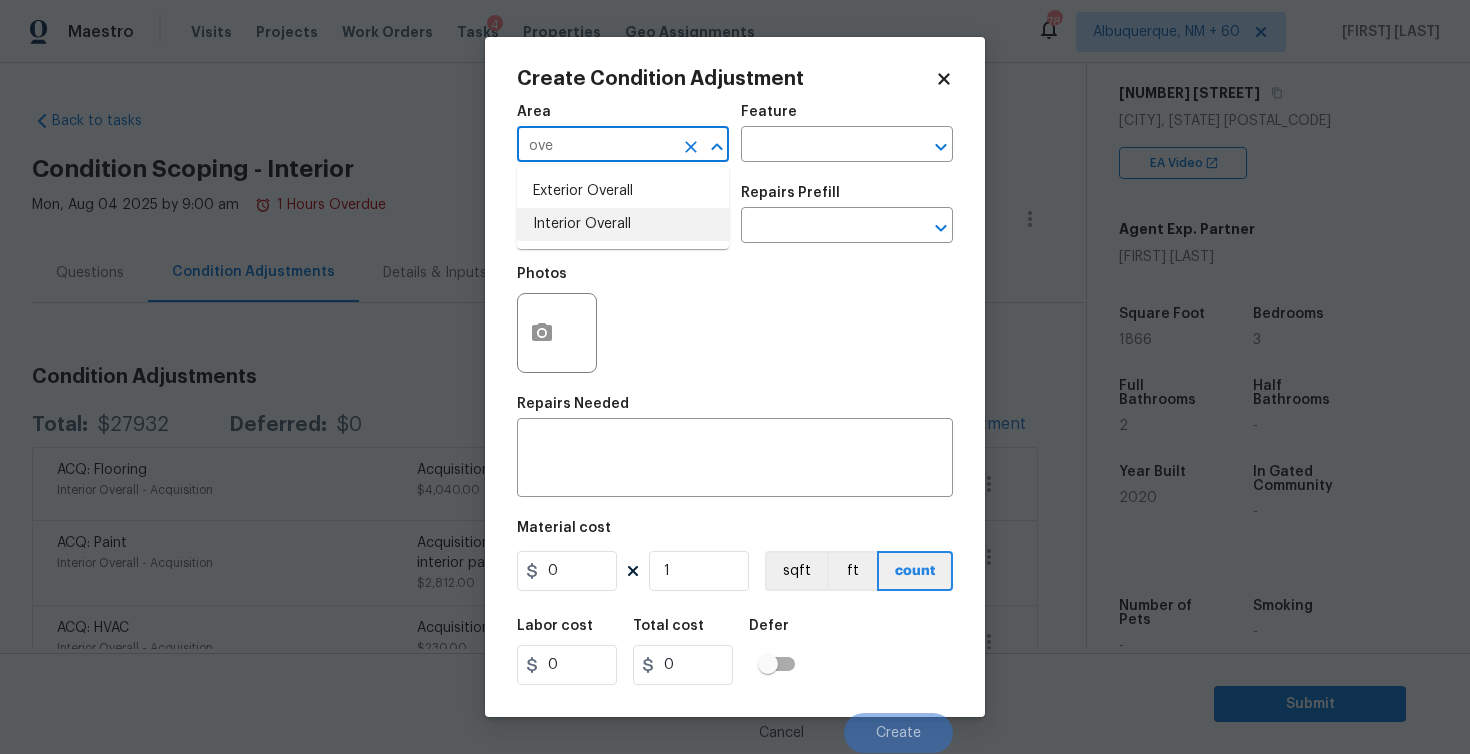click on "Interior Overall" at bounding box center (623, 224) 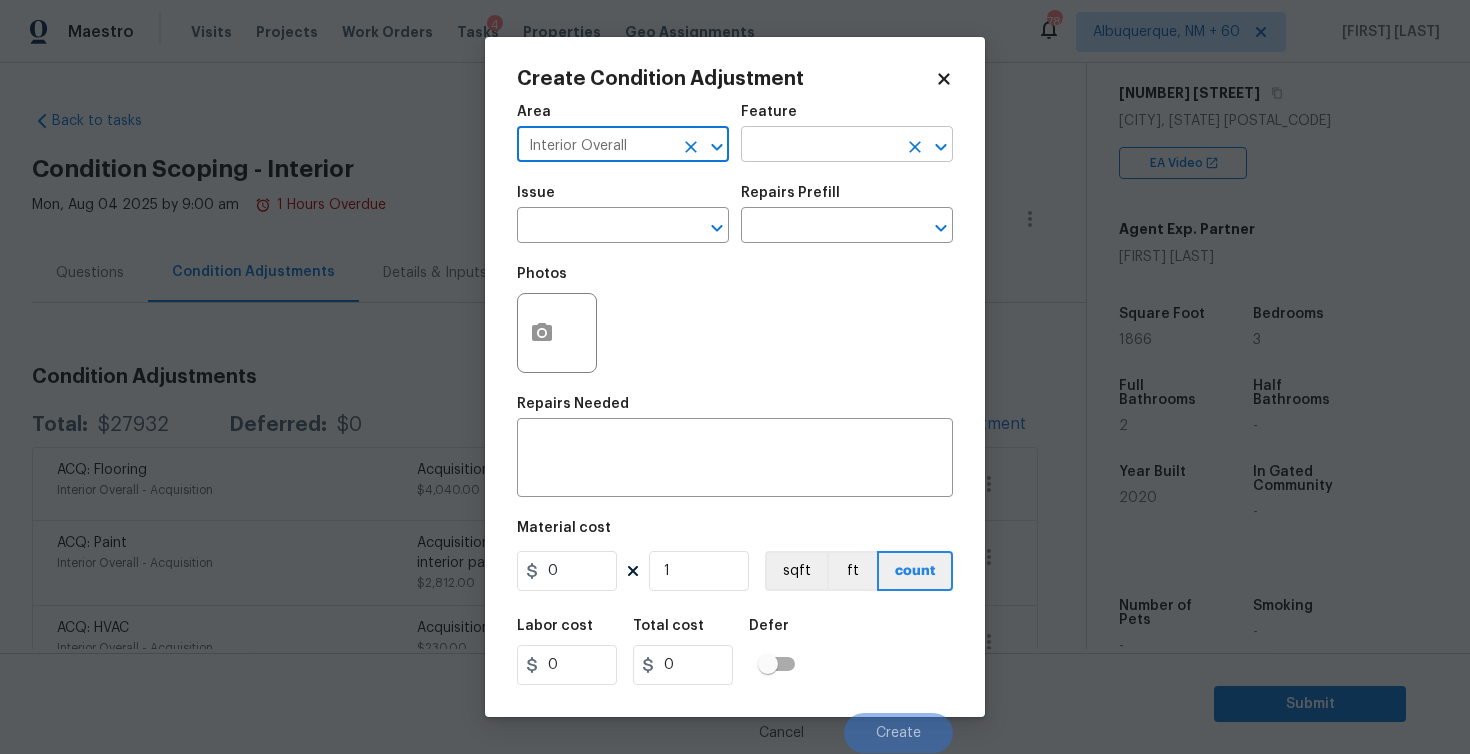 type on "Interior Overall" 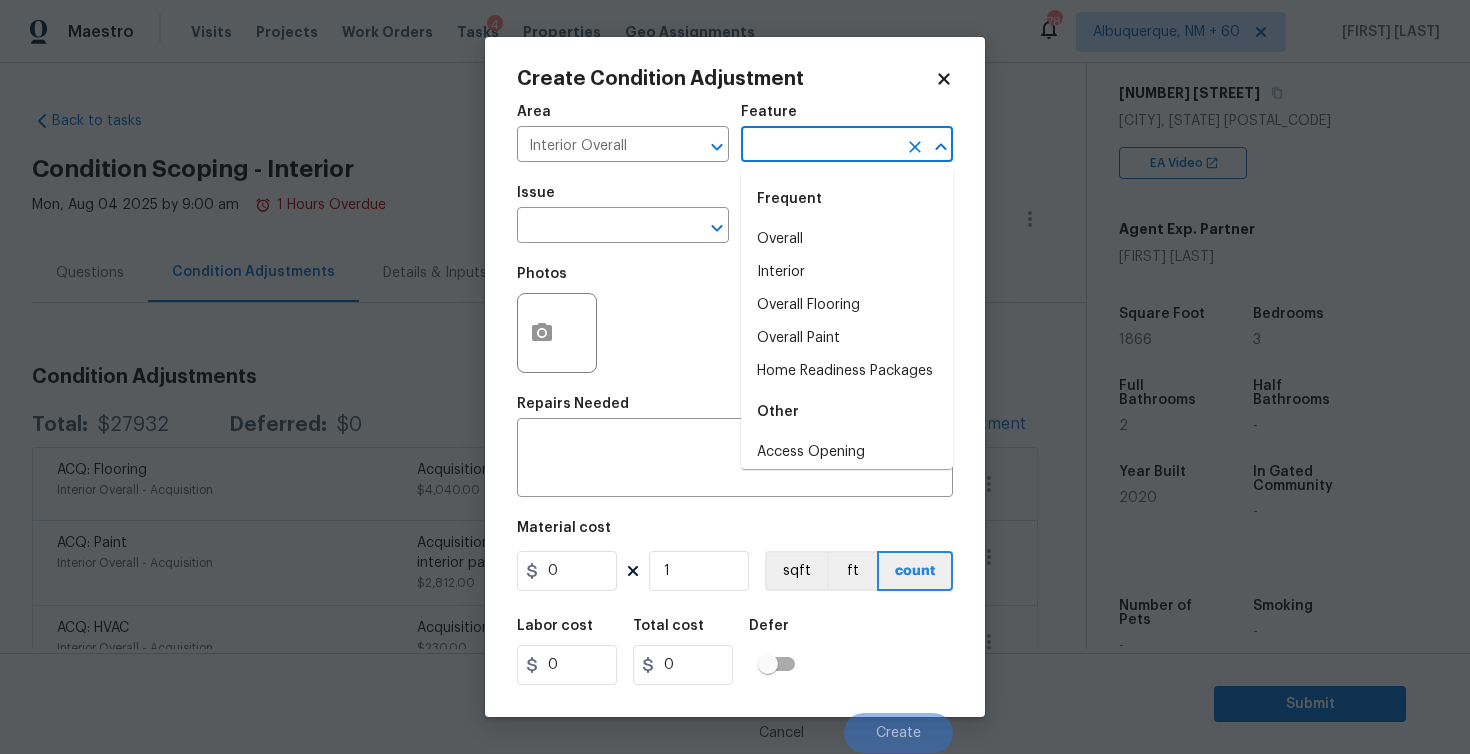 click at bounding box center [819, 146] 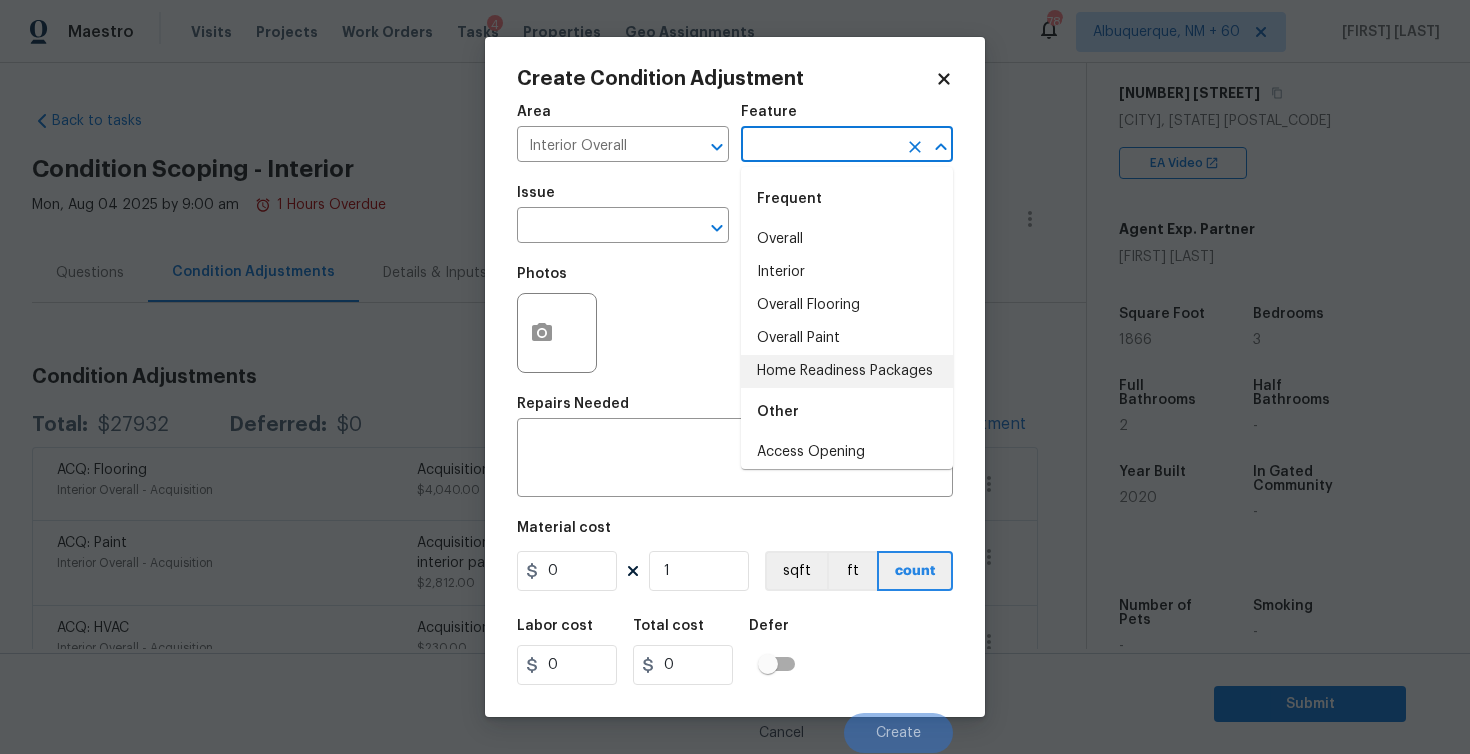 click on "Home Readiness Packages" at bounding box center (847, 371) 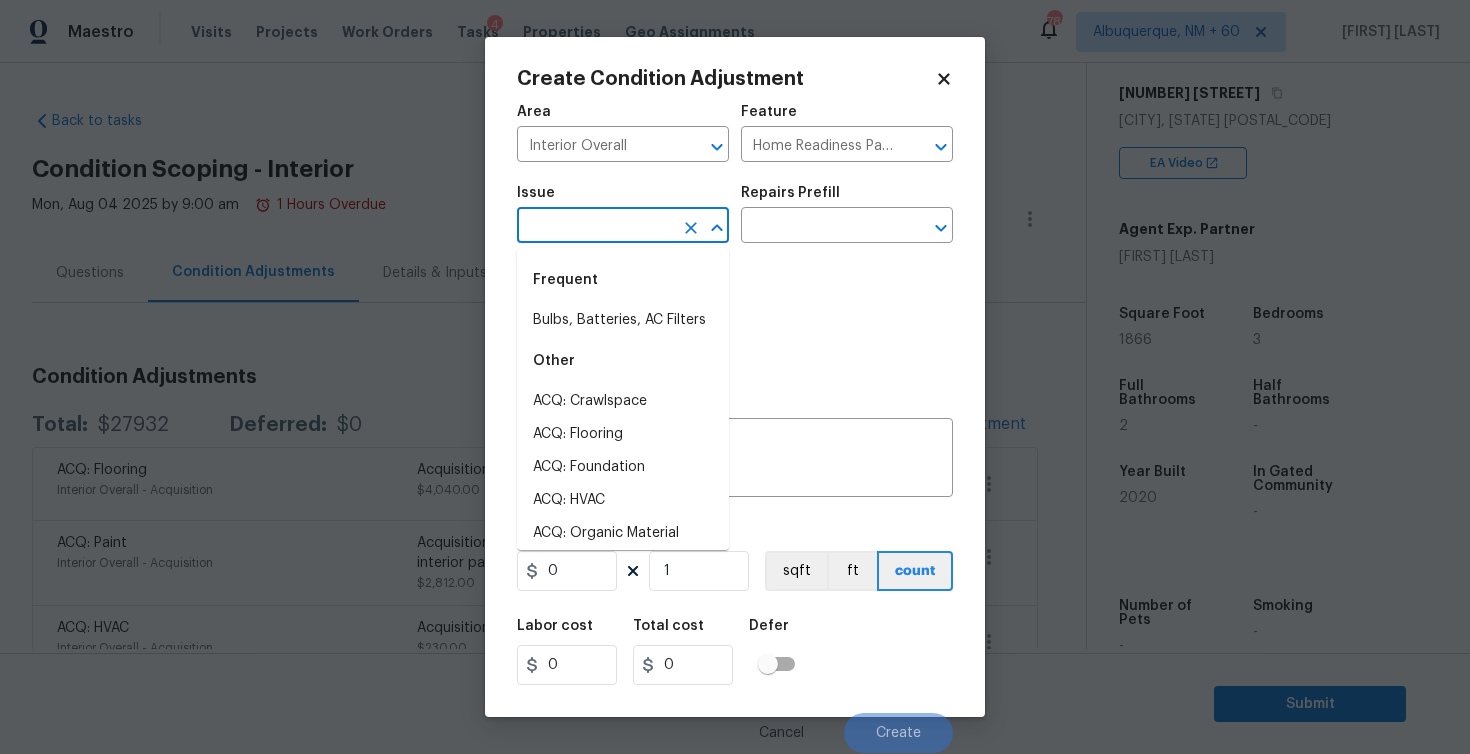 click at bounding box center (595, 227) 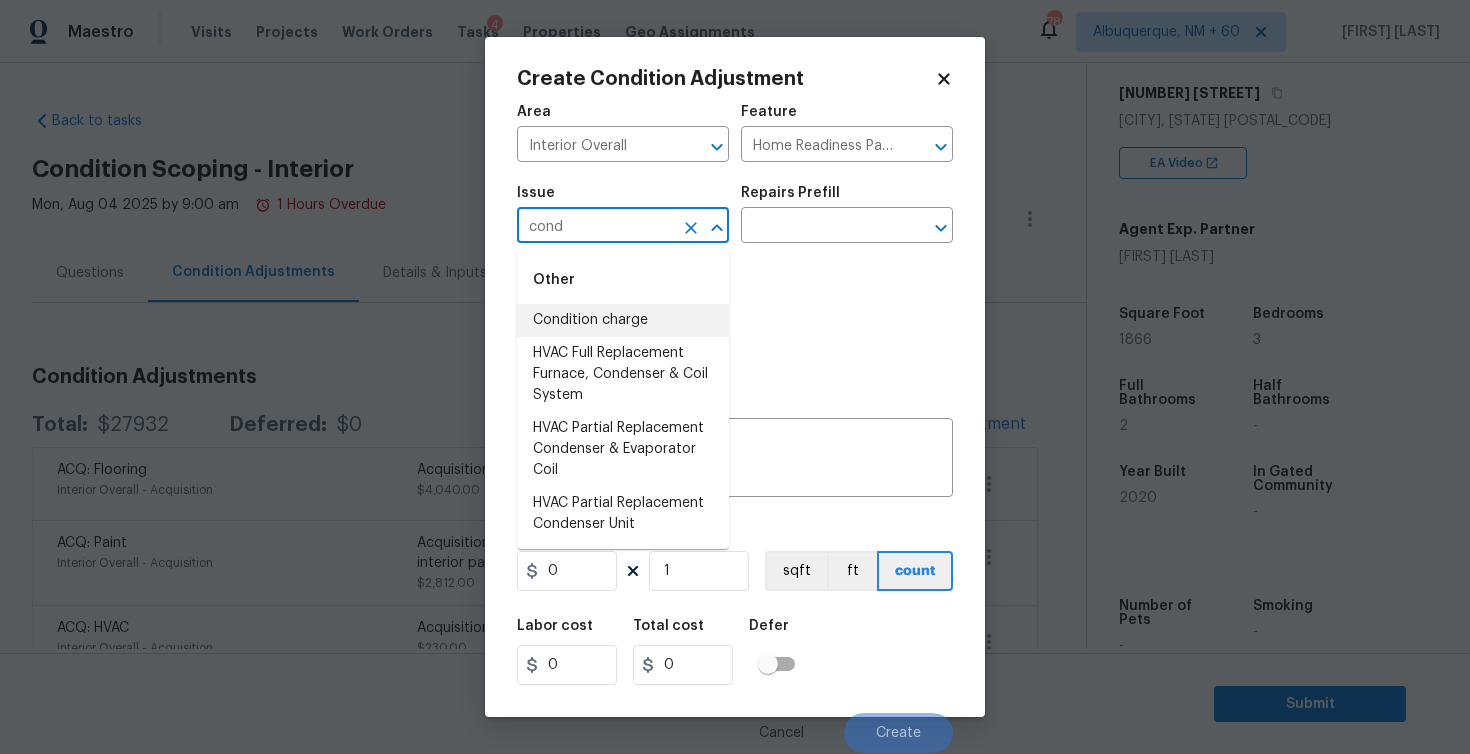 click on "Condition charge" at bounding box center [623, 320] 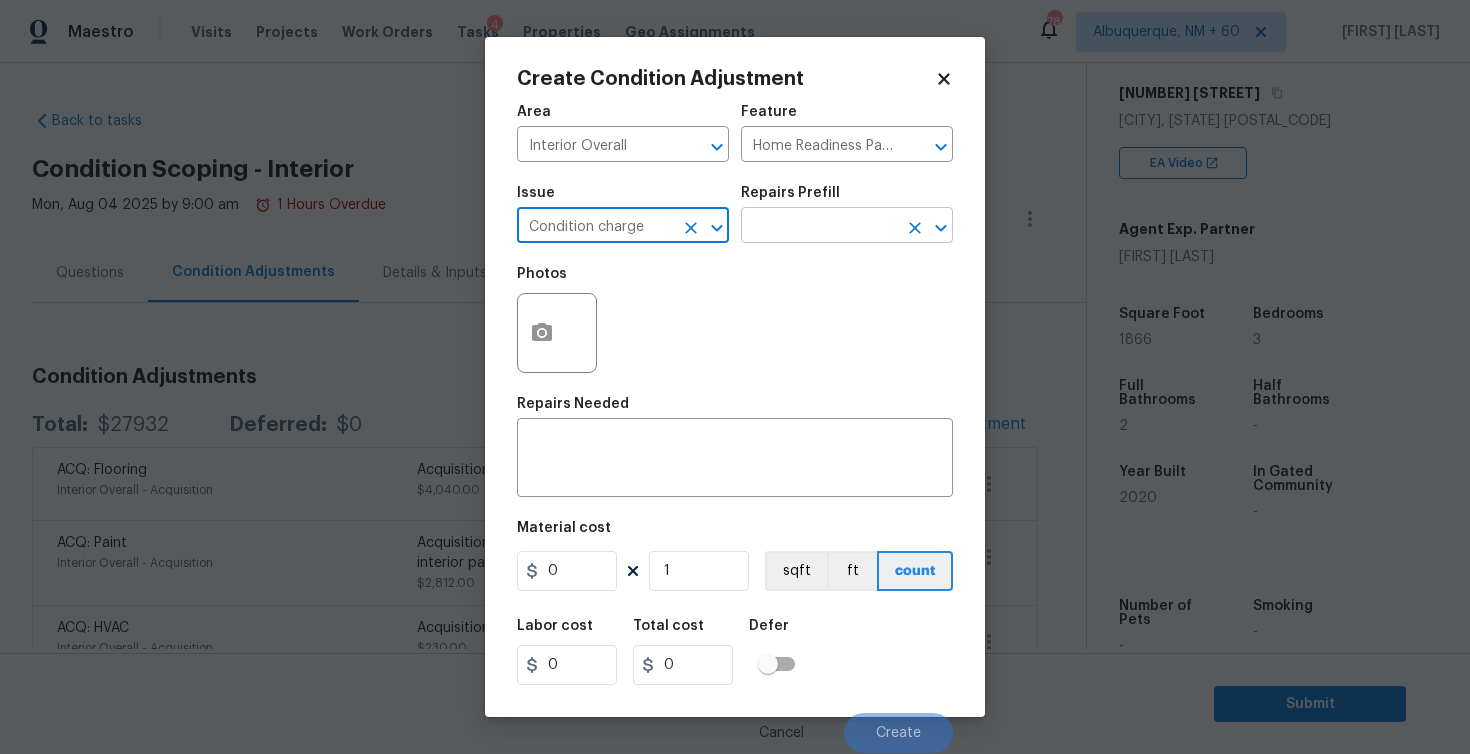 type on "Condition charge" 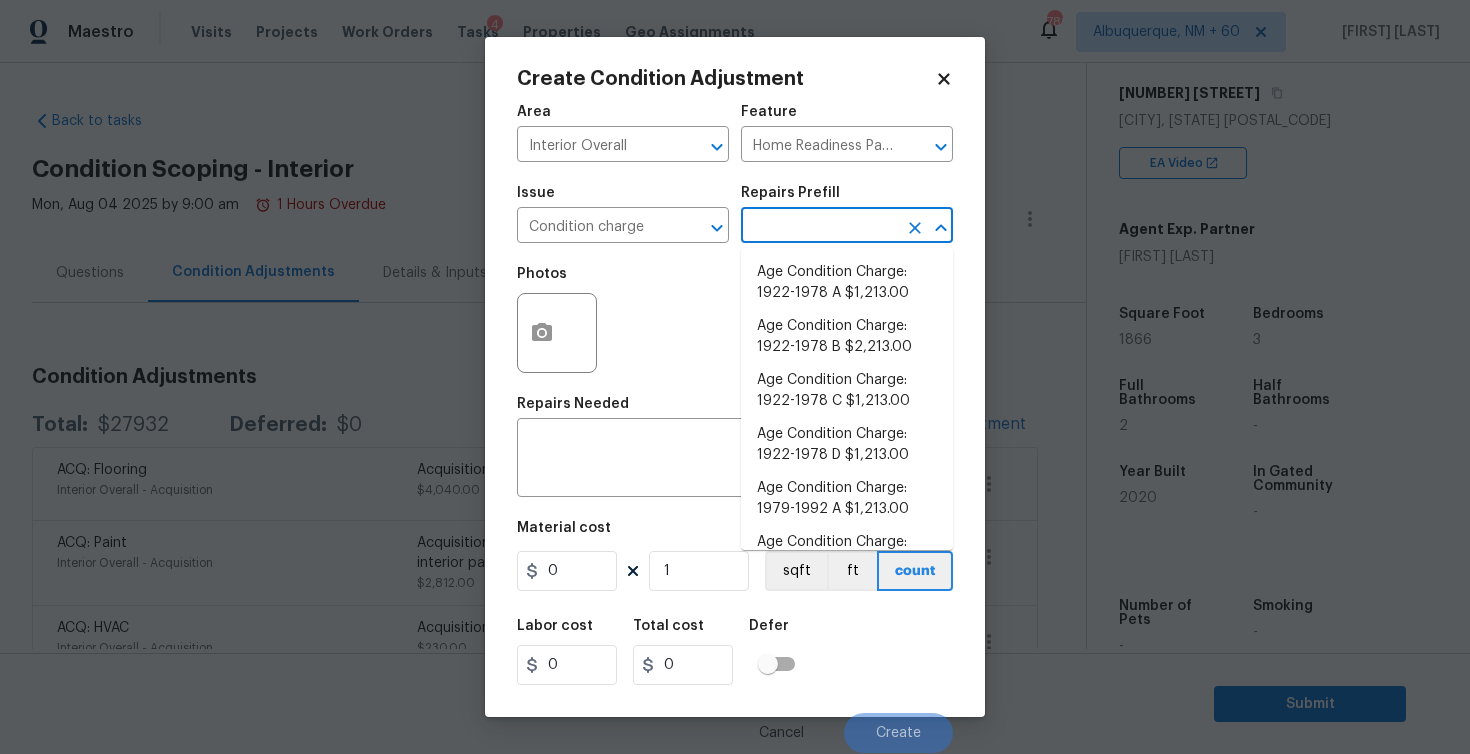 click at bounding box center [819, 227] 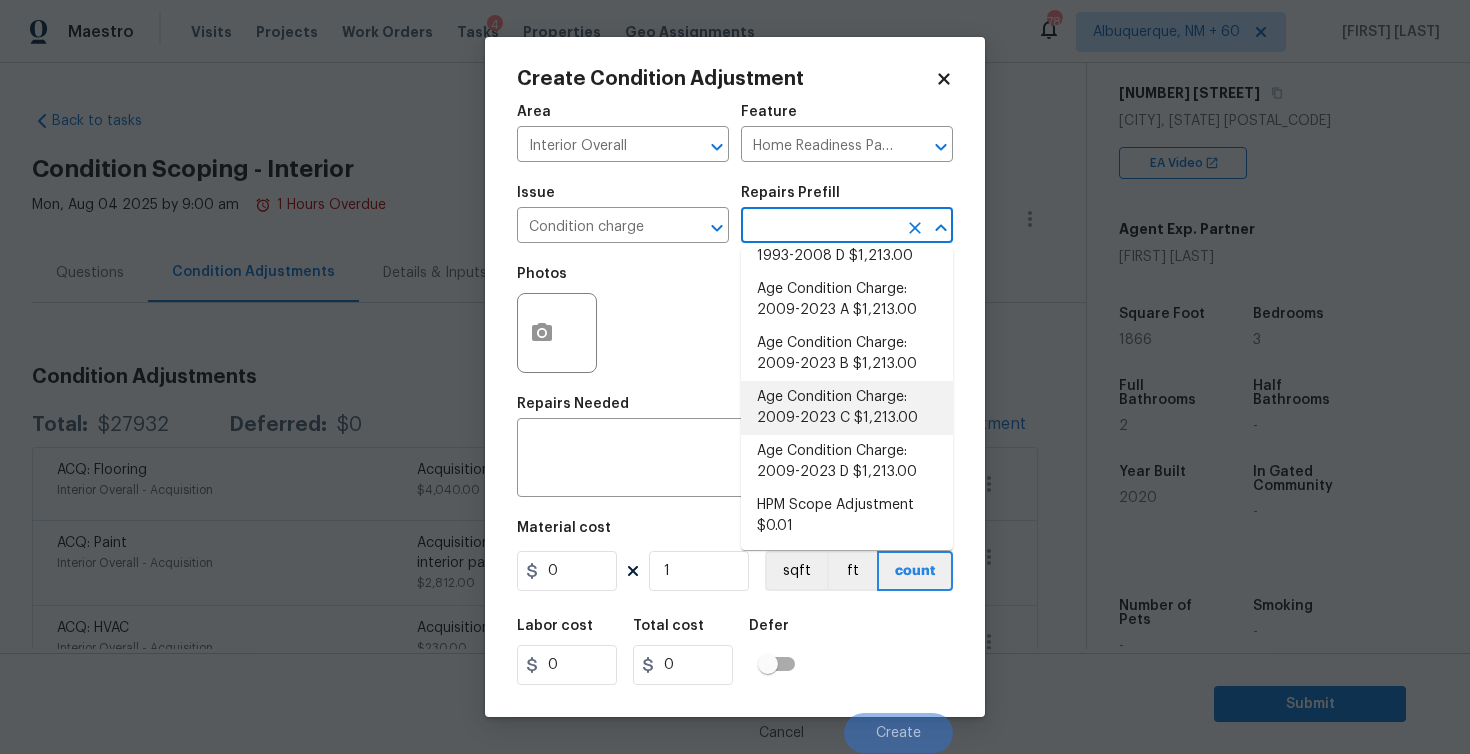 scroll, scrollTop: 626, scrollLeft: 0, axis: vertical 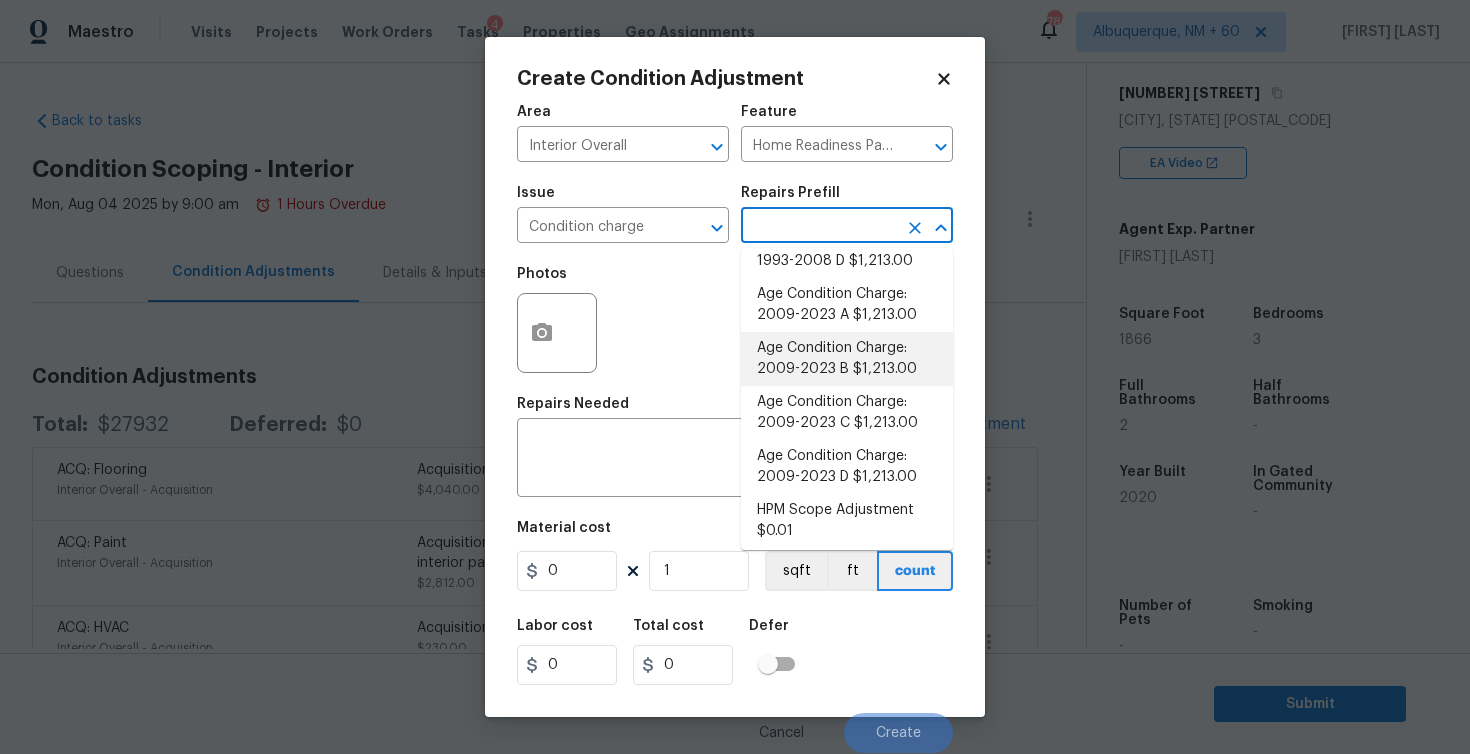 click on "Age Condition Charge: 2009-2023 B	 $1,213.00" at bounding box center [847, 359] 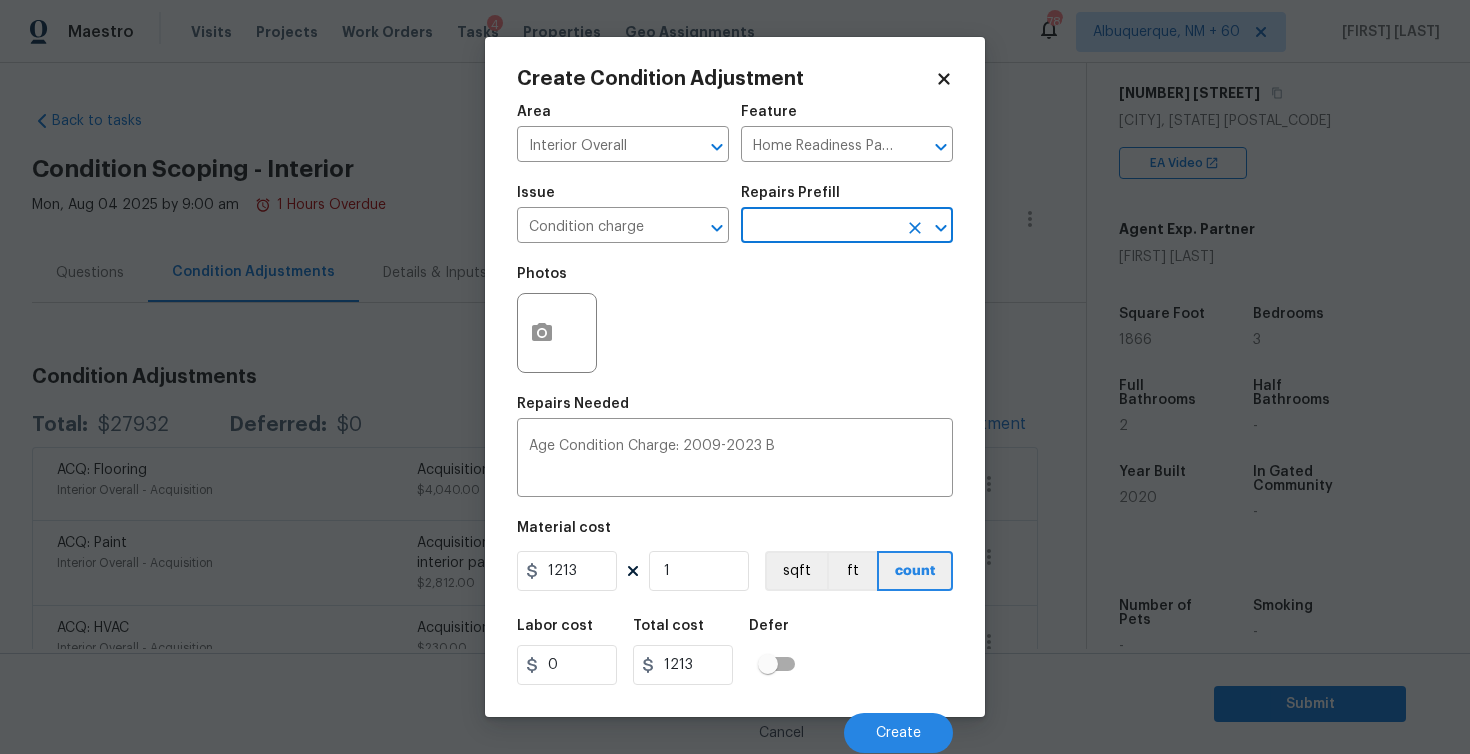 click at bounding box center (819, 227) 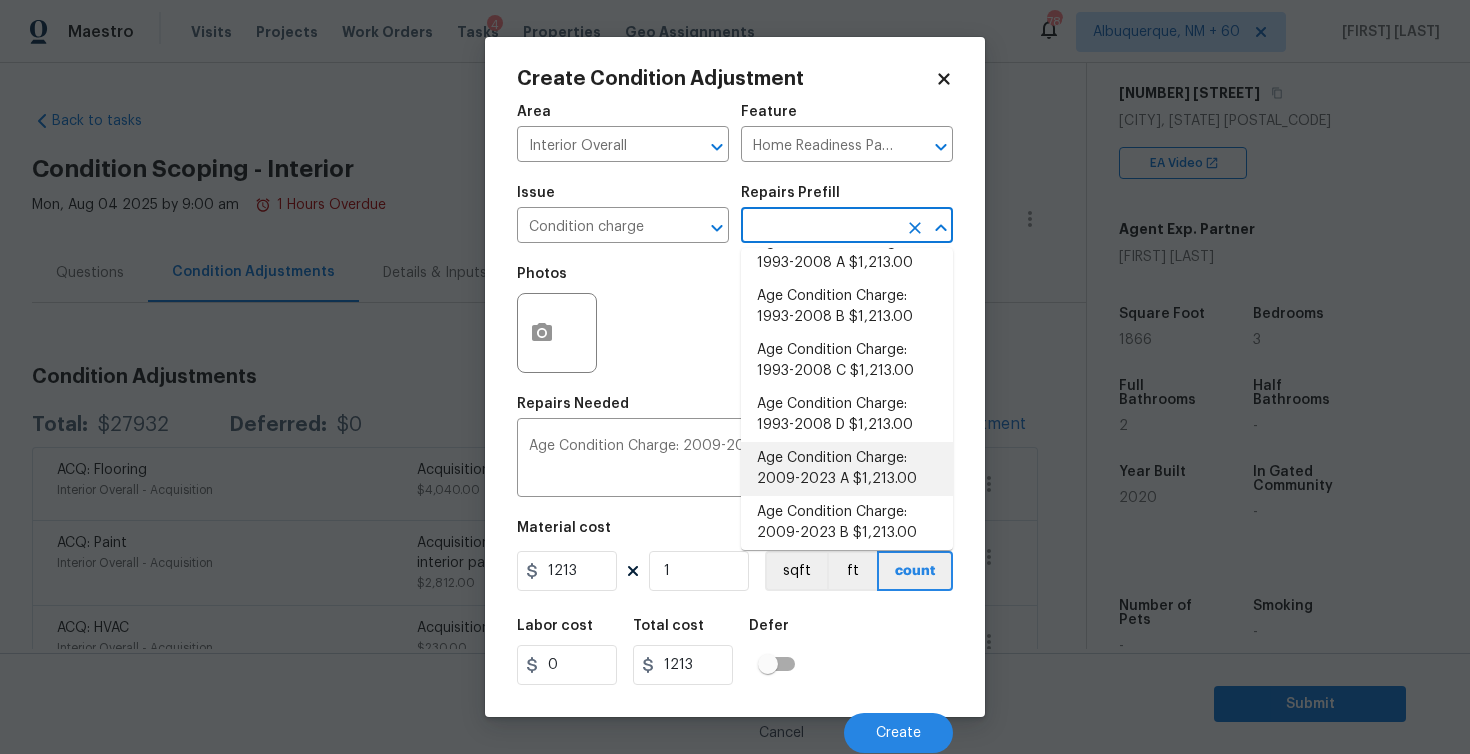 scroll, scrollTop: 558, scrollLeft: 0, axis: vertical 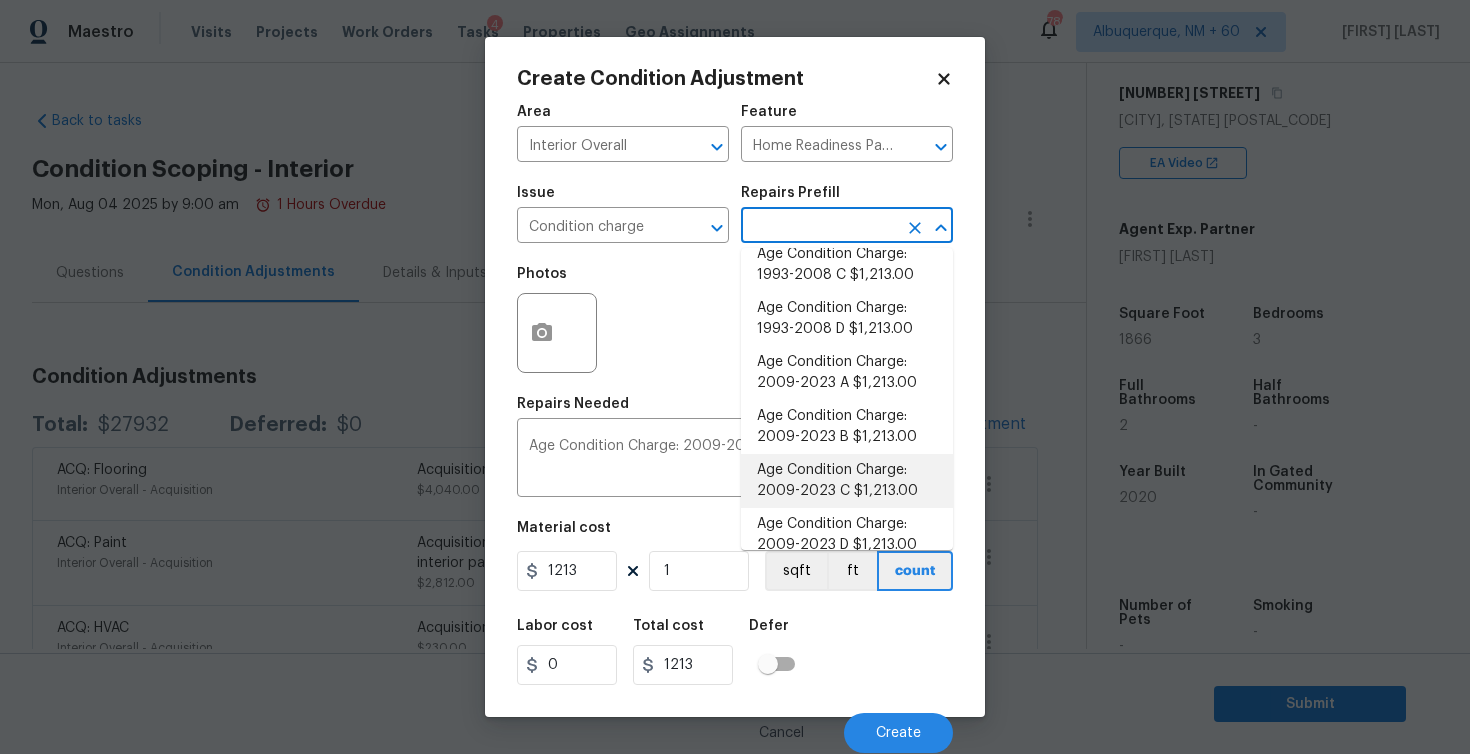 click on "Age Condition Charge: 2009-2023 C	 $1,213.00" at bounding box center [847, 481] 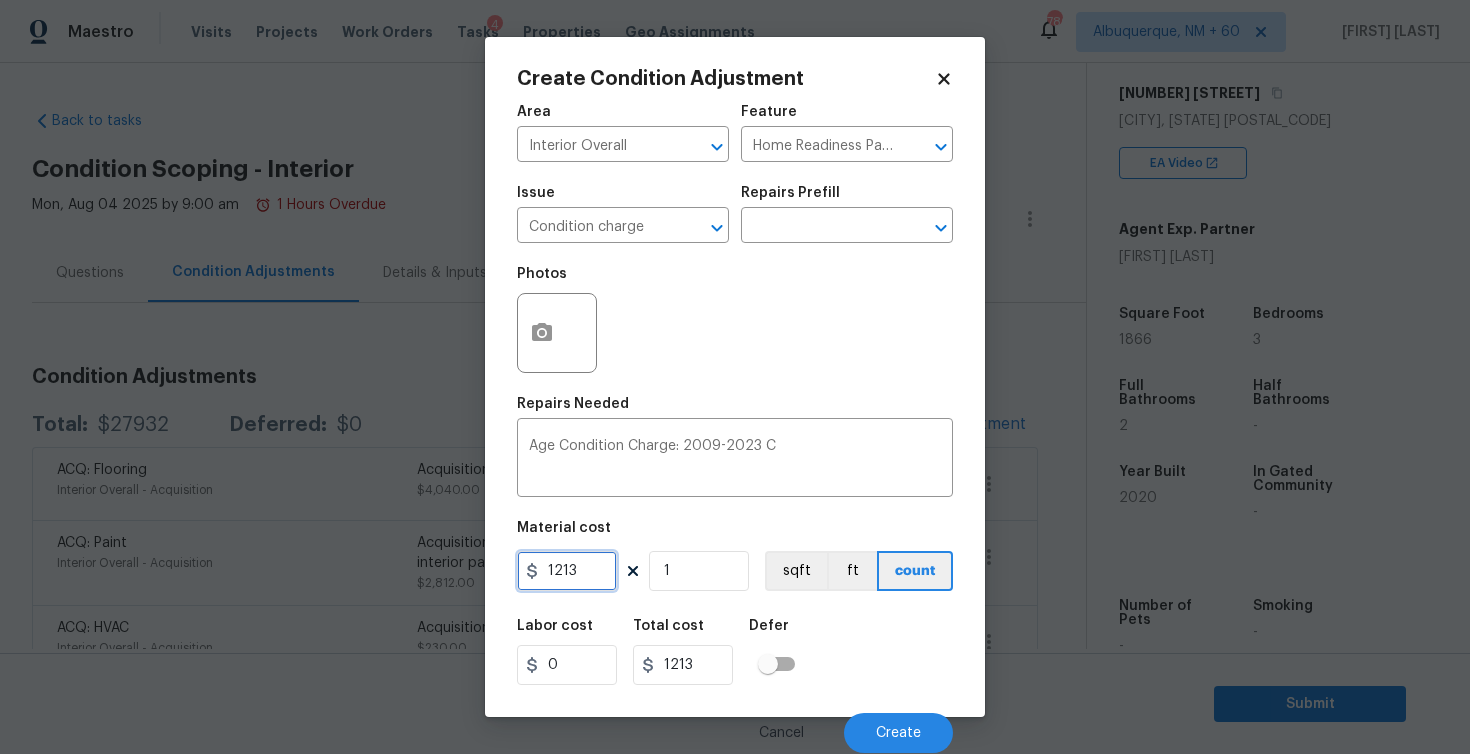 click on "1213" at bounding box center (567, 571) 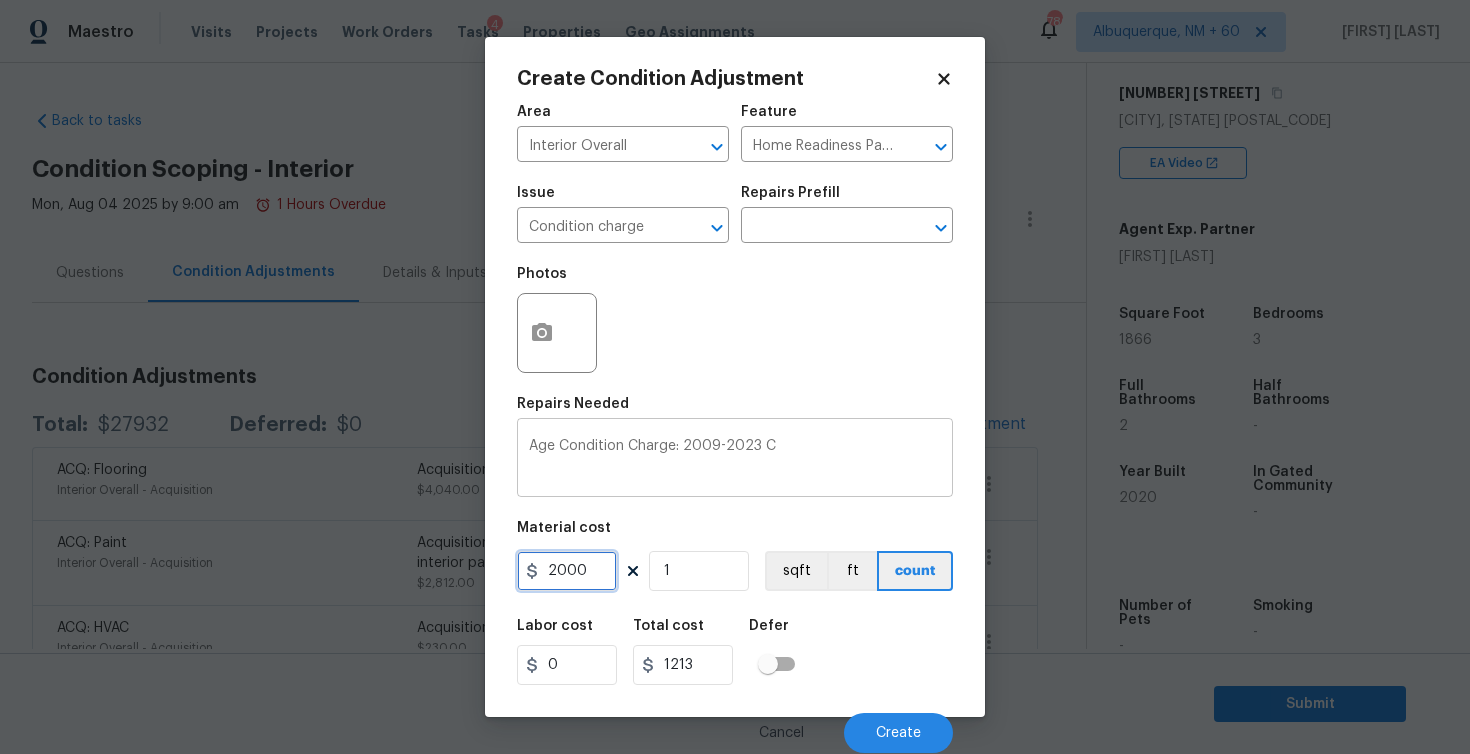 type on "2000" 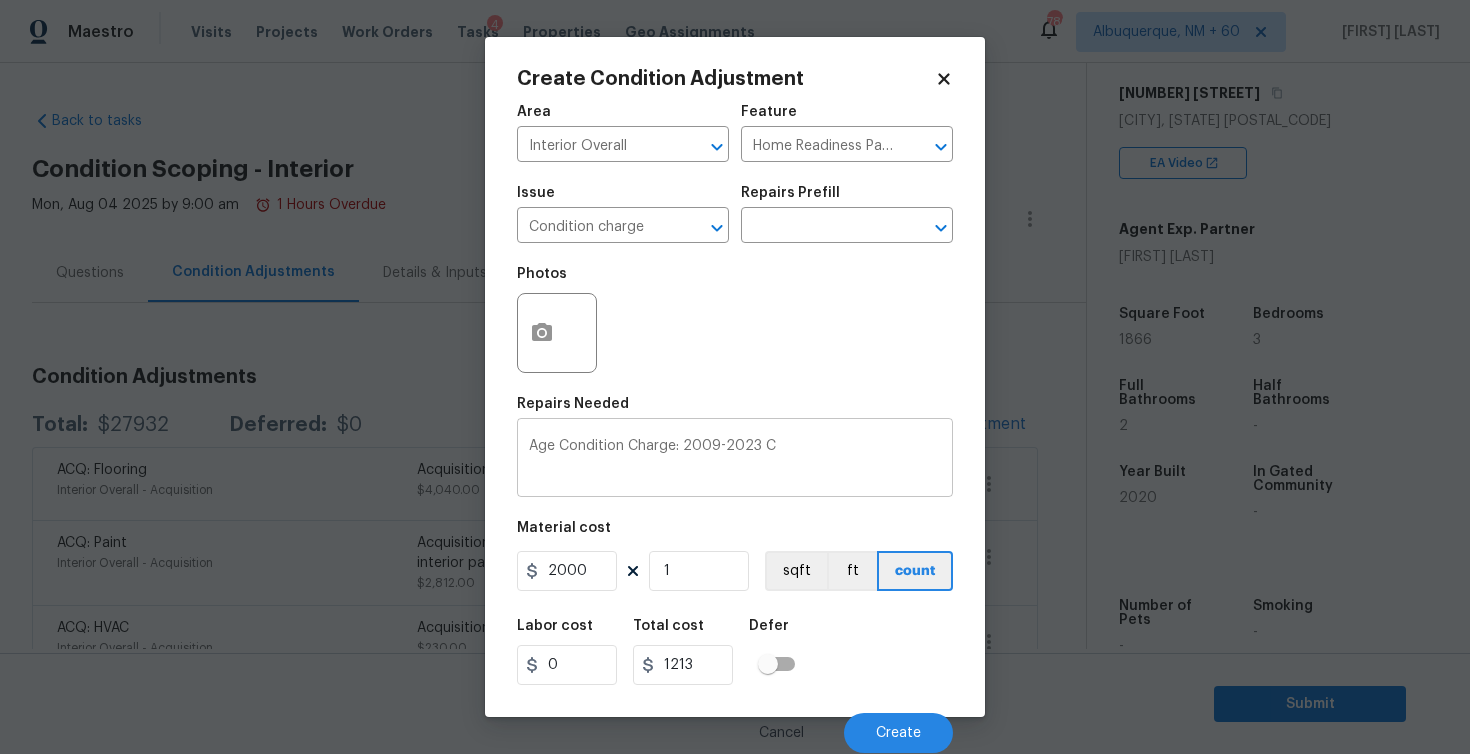 type on "2000" 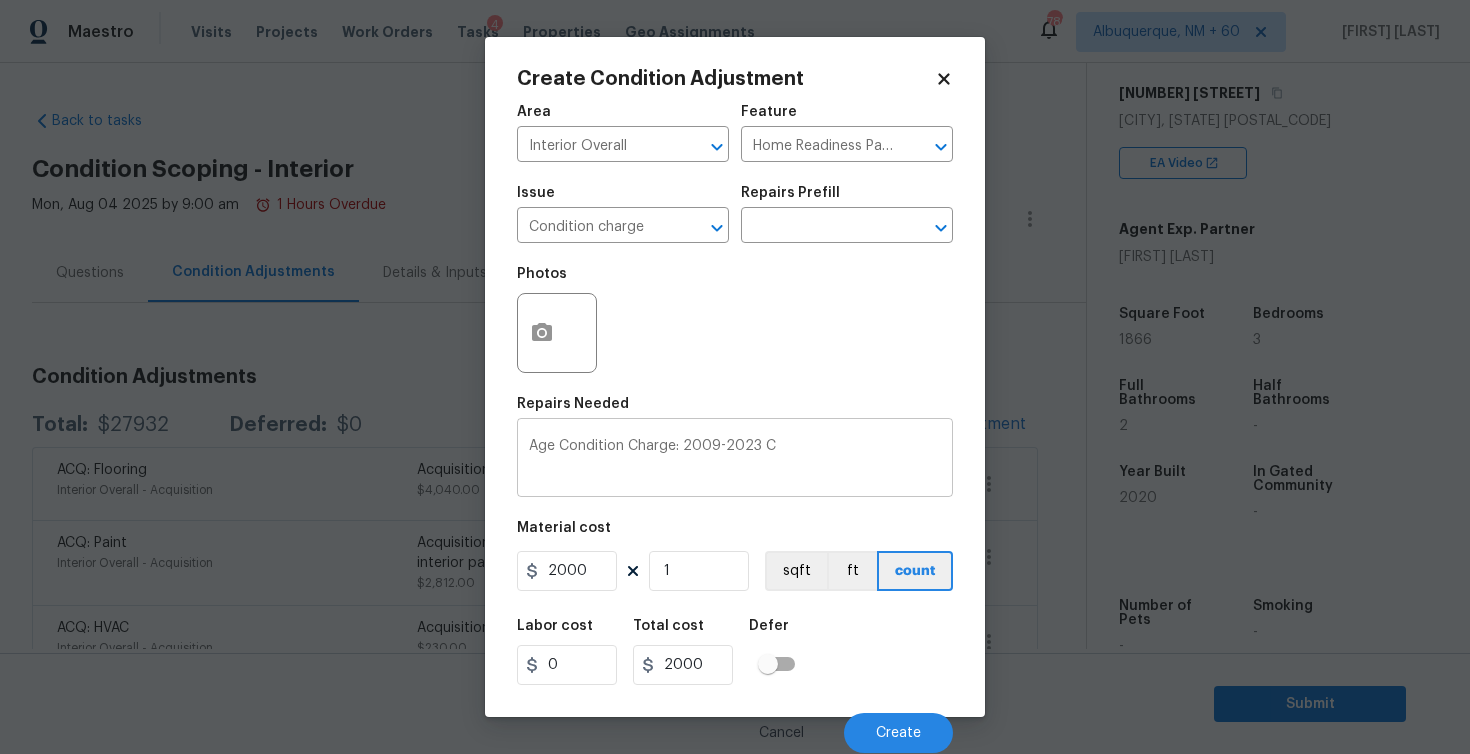 click on "Age Condition Charge: 2009-2023 C	 x ​" at bounding box center [735, 460] 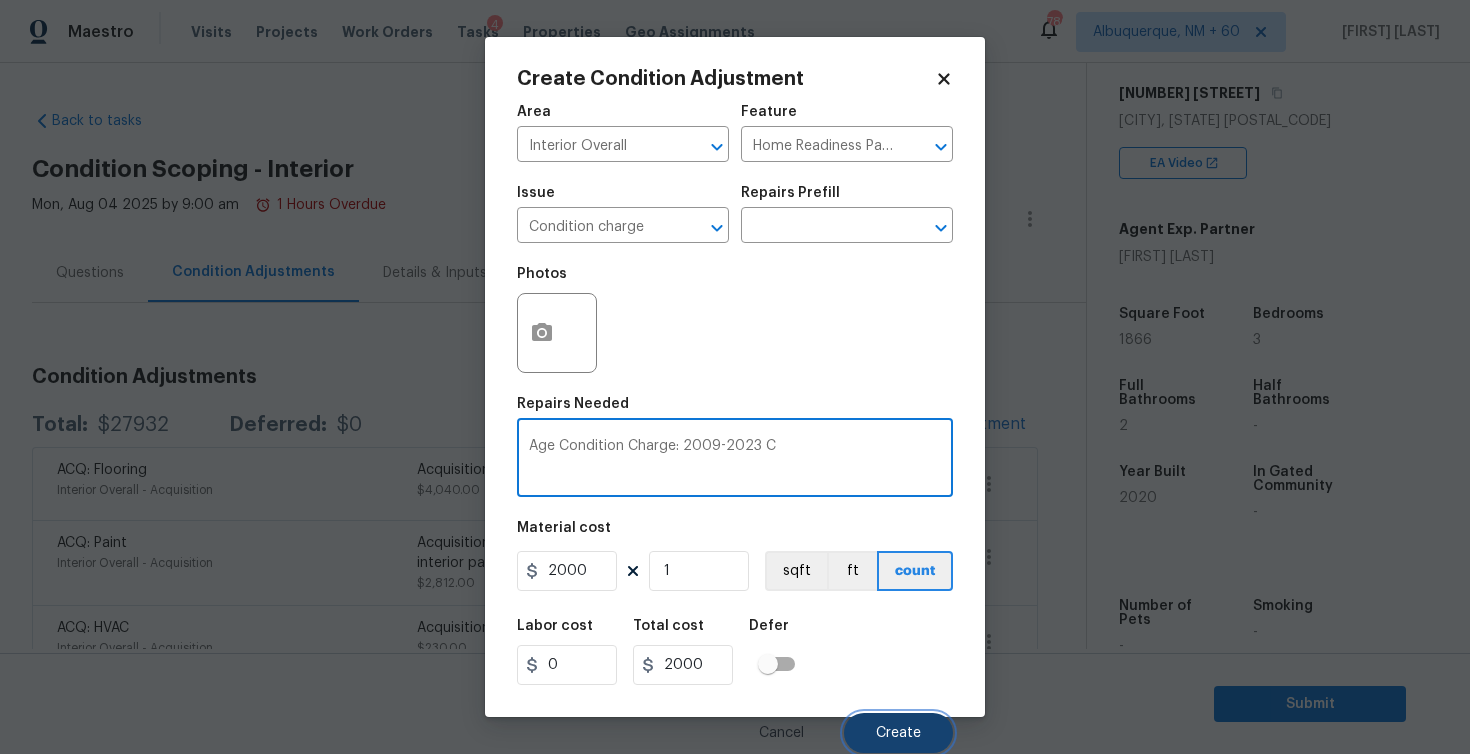click on "Create" at bounding box center [898, 733] 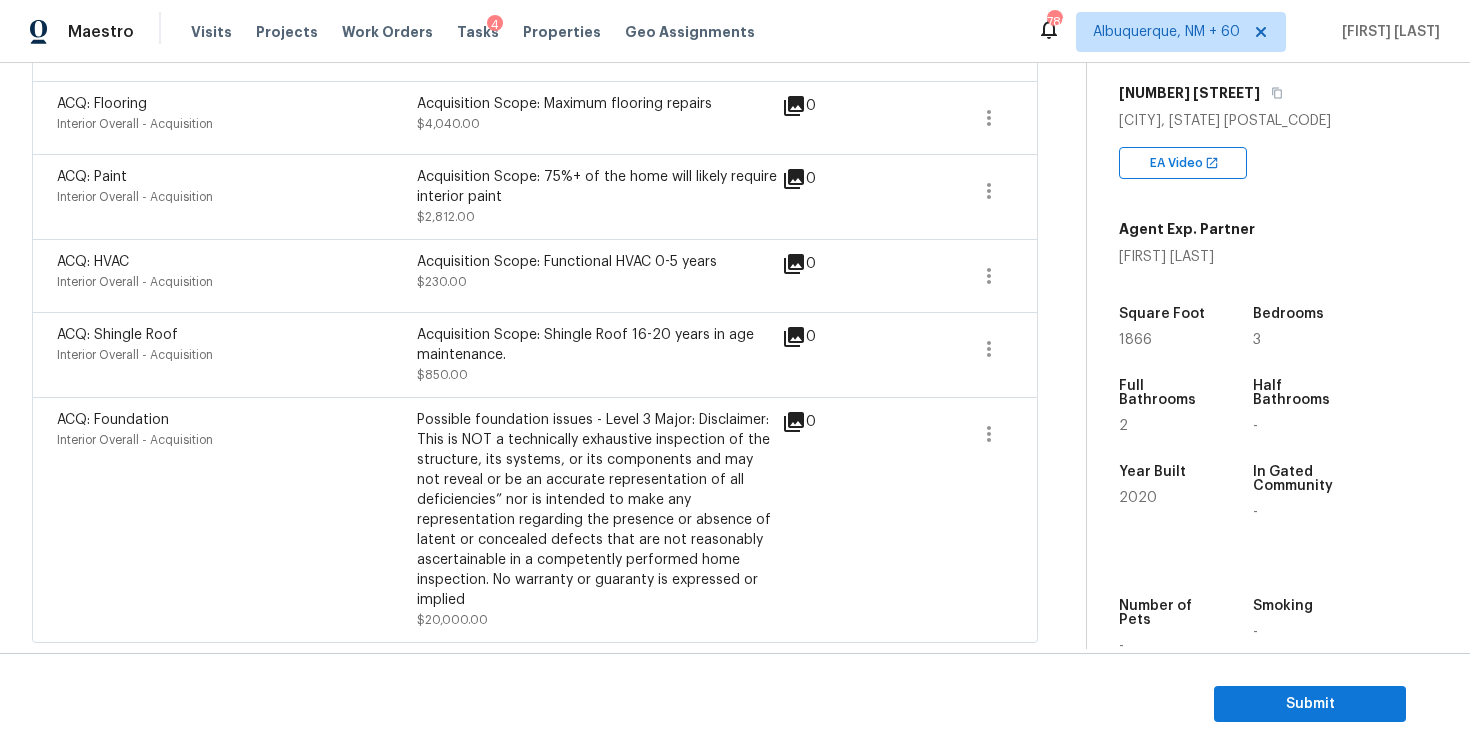 scroll, scrollTop: 91, scrollLeft: 0, axis: vertical 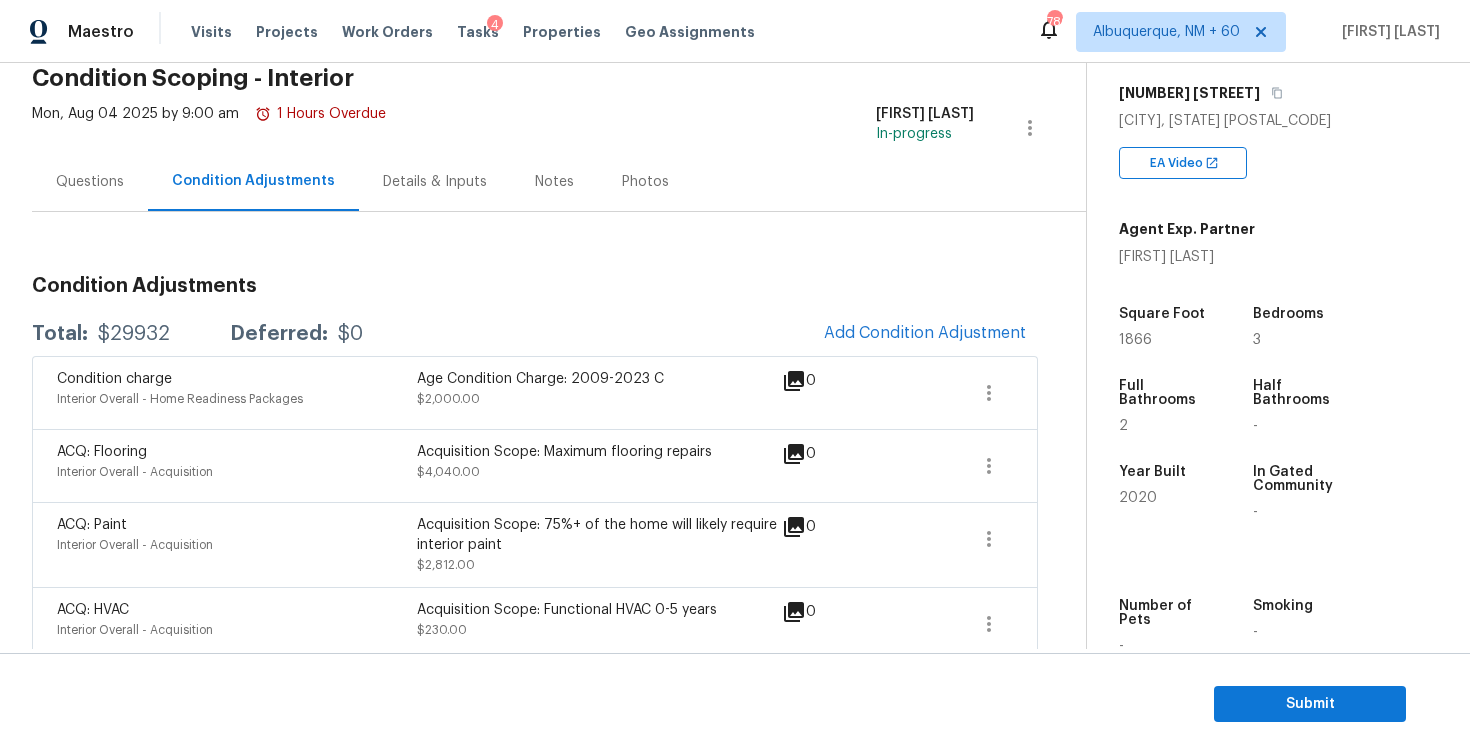 drag, startPoint x: 180, startPoint y: 334, endPoint x: 83, endPoint y: 334, distance: 97 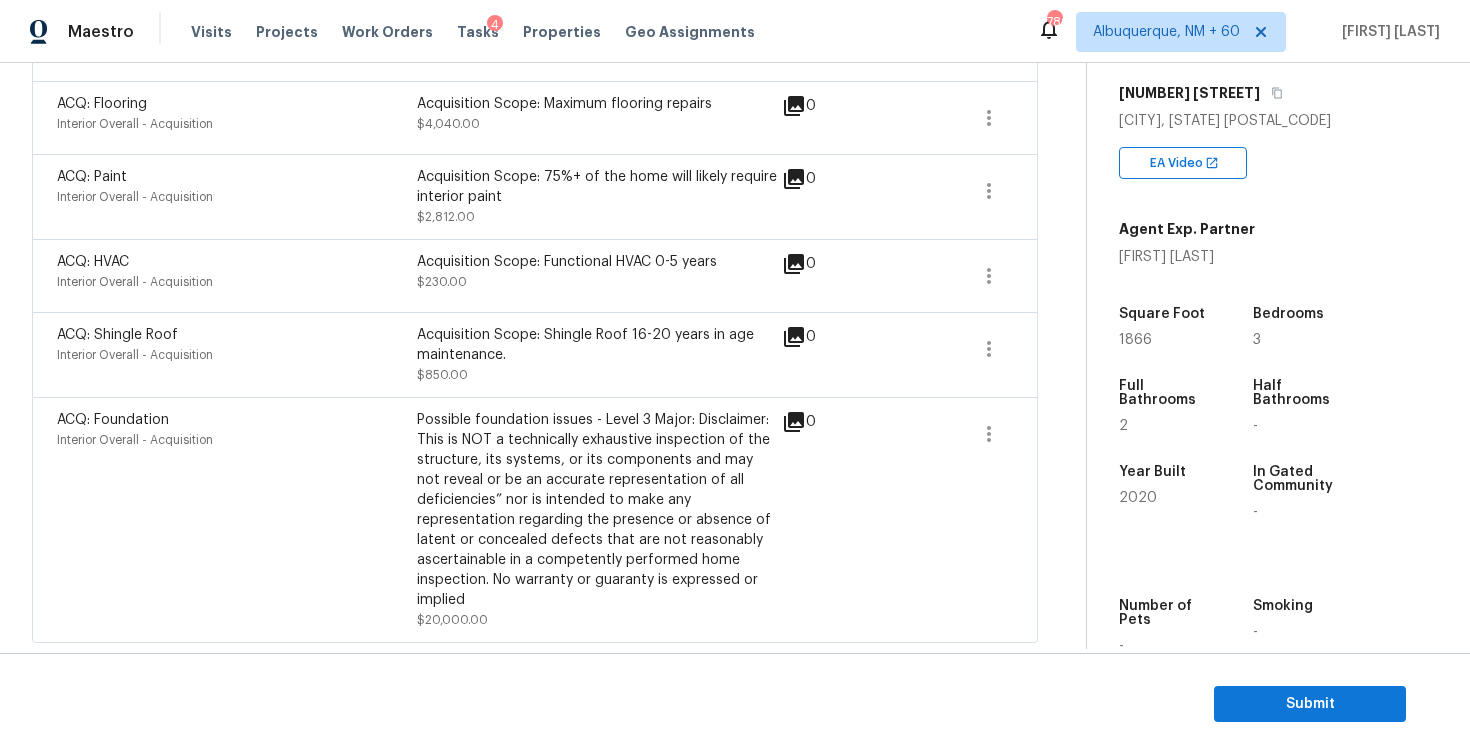 scroll, scrollTop: 130, scrollLeft: 0, axis: vertical 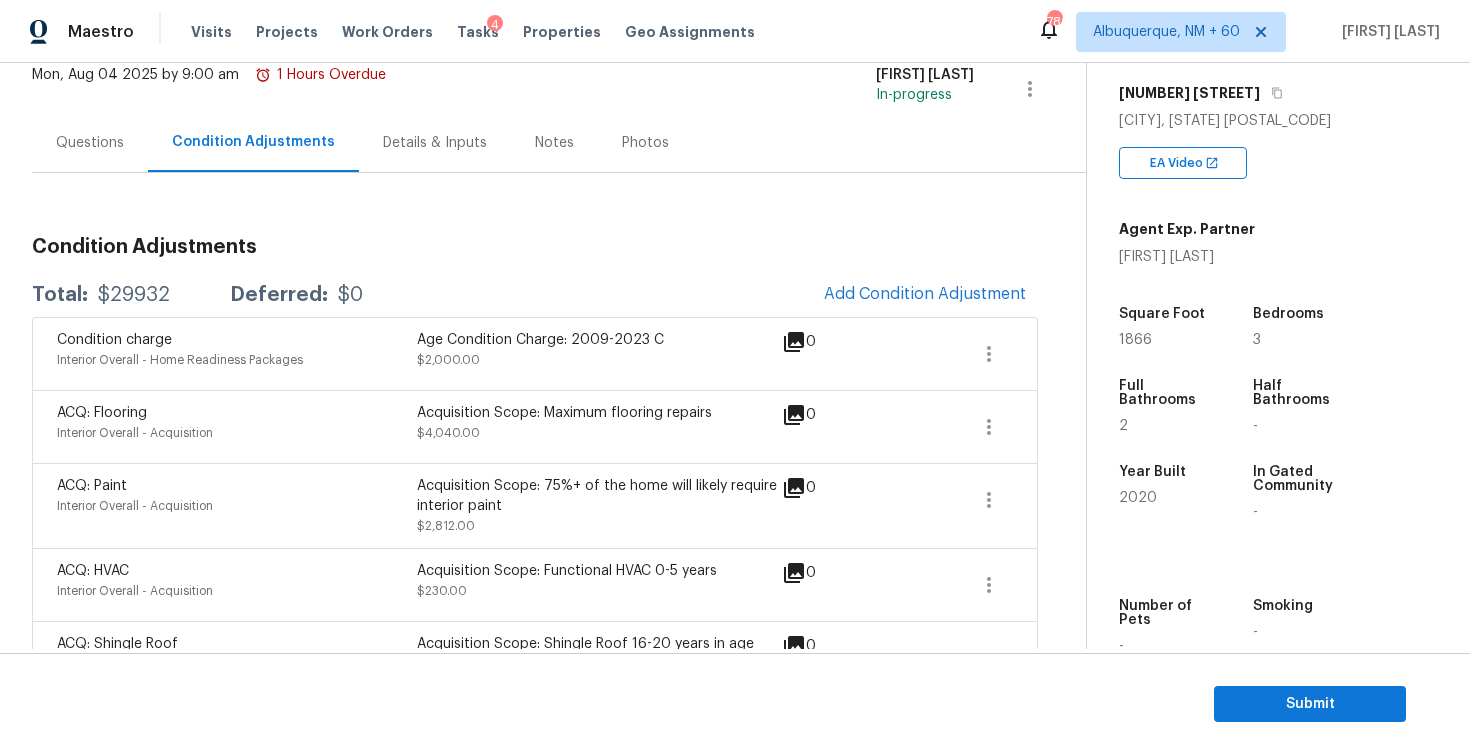 copy on "$29932" 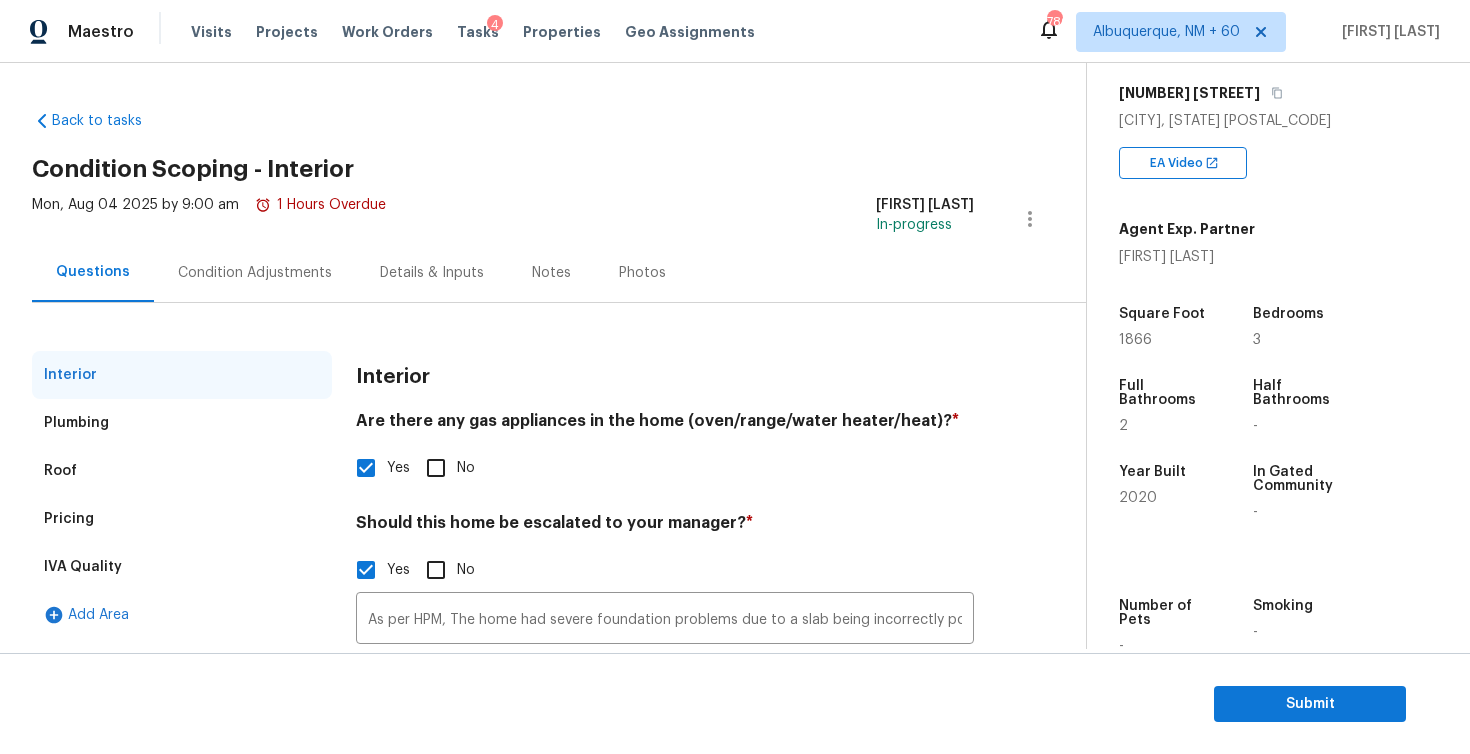 scroll, scrollTop: 161, scrollLeft: 0, axis: vertical 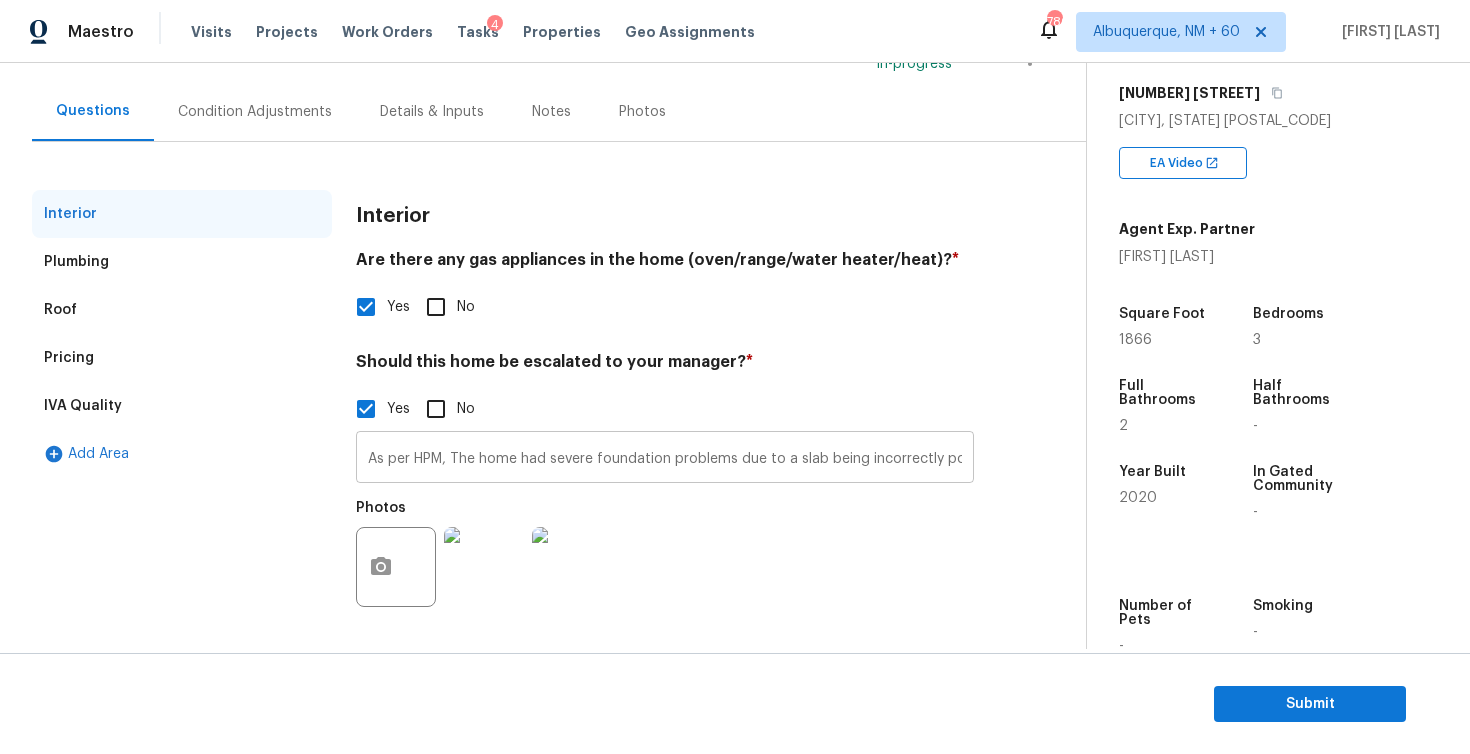 click on "As per HPM, The home had severe foundation problems due to a slab being incorrectly poured. The same issues are apparent in this home. Walkability. no time stamp found in it. Severe foundation issues caused by builder." at bounding box center [665, 459] 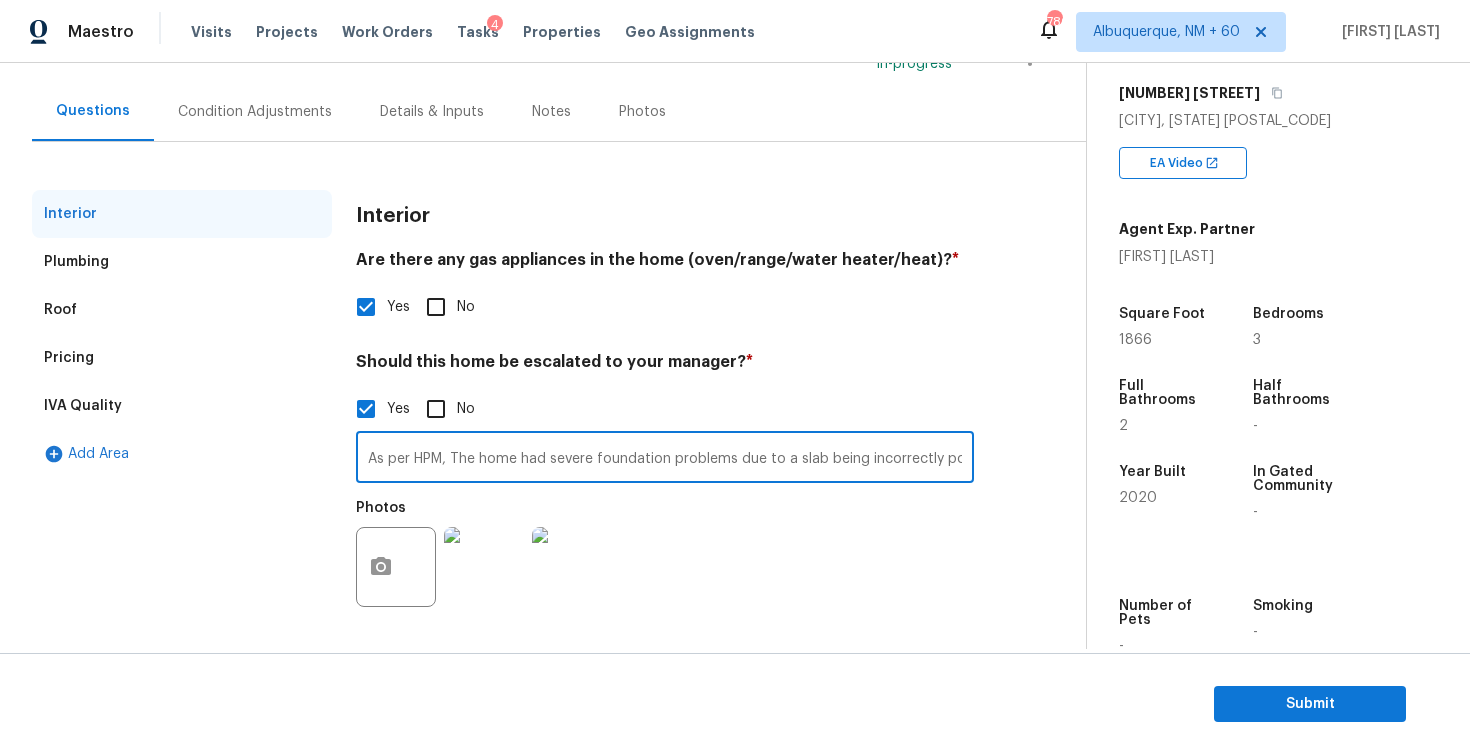 click on "As per HPM, The home had severe foundation problems due to a slab being incorrectly poured. The same issues are apparent in this home. Walkability. no time stamp found in it. Severe foundation issues caused by builder." at bounding box center [665, 459] 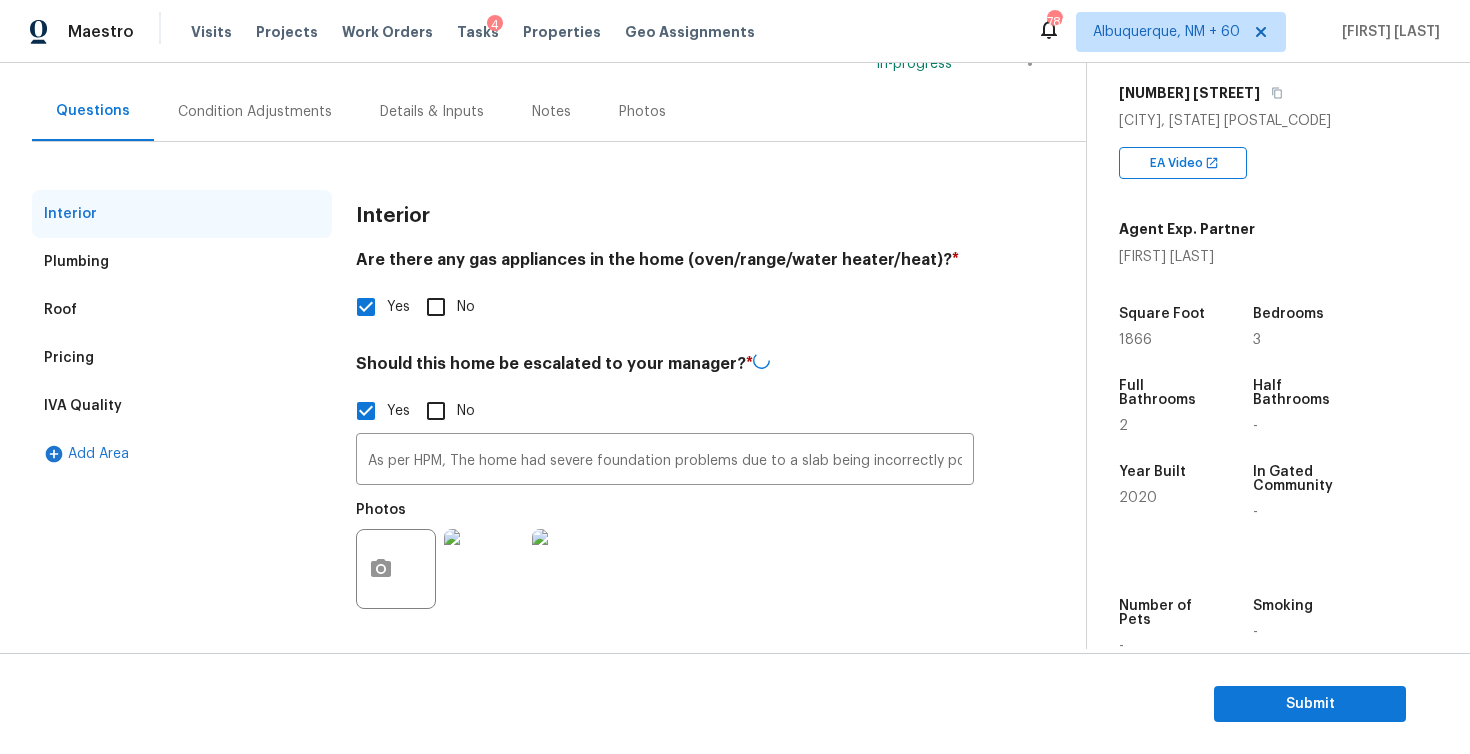 click on "Pricing" at bounding box center (182, 358) 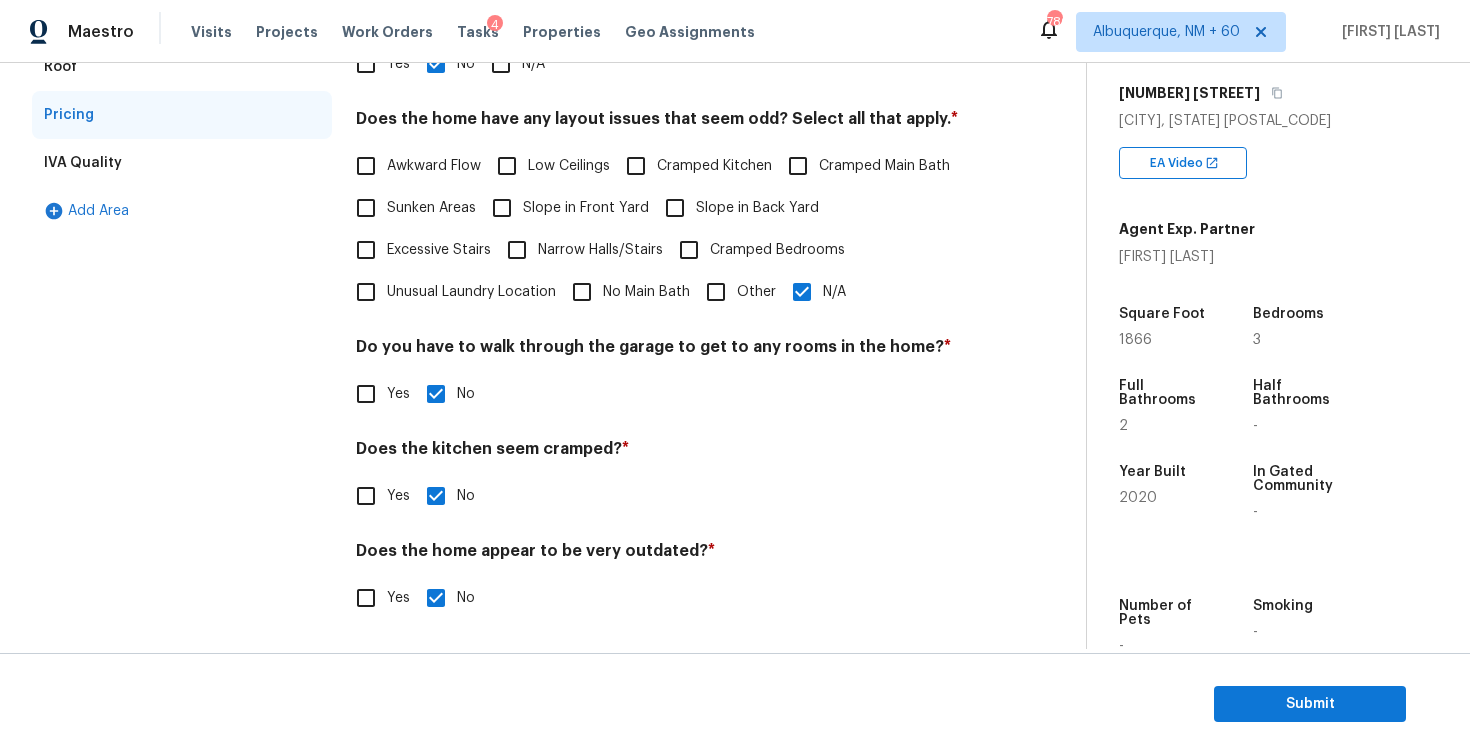 scroll, scrollTop: 0, scrollLeft: 0, axis: both 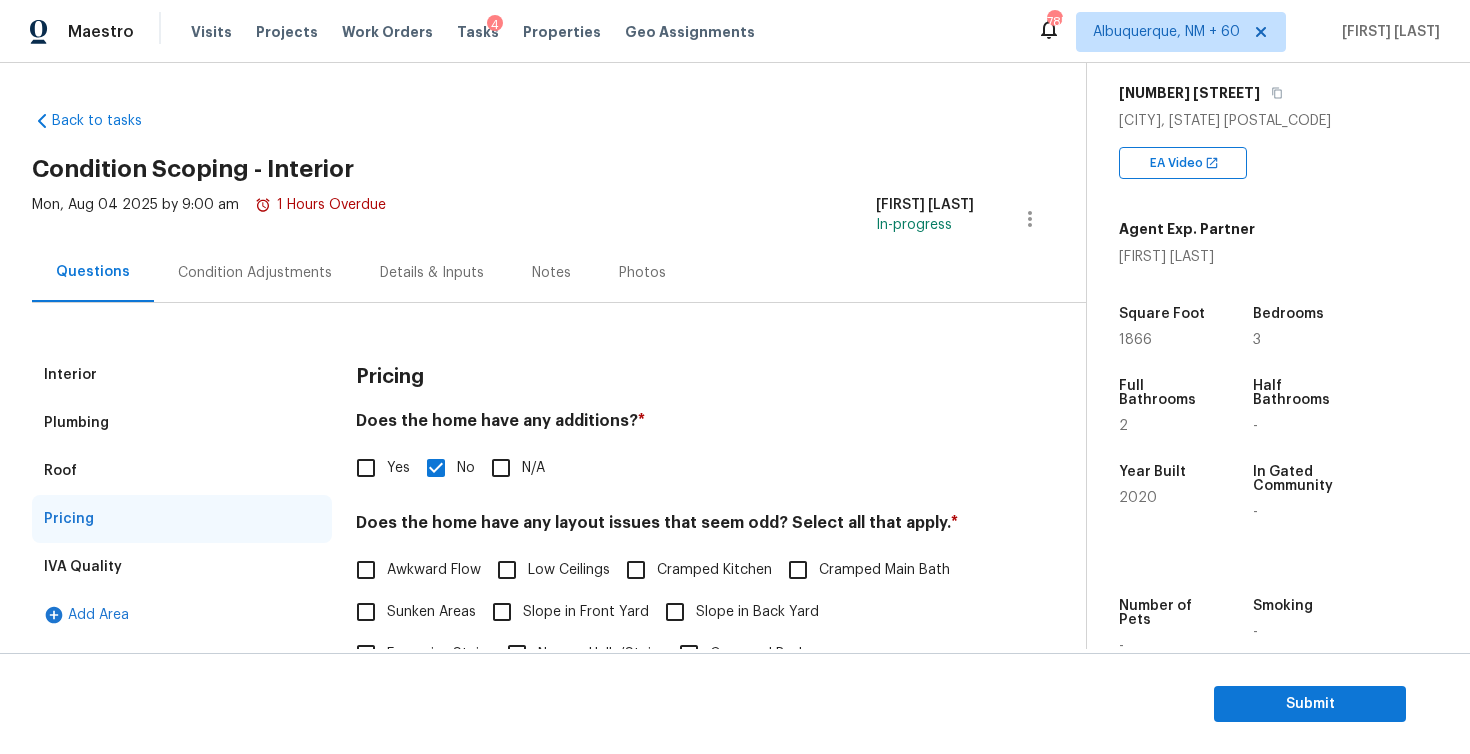 click on "Roof" at bounding box center [182, 471] 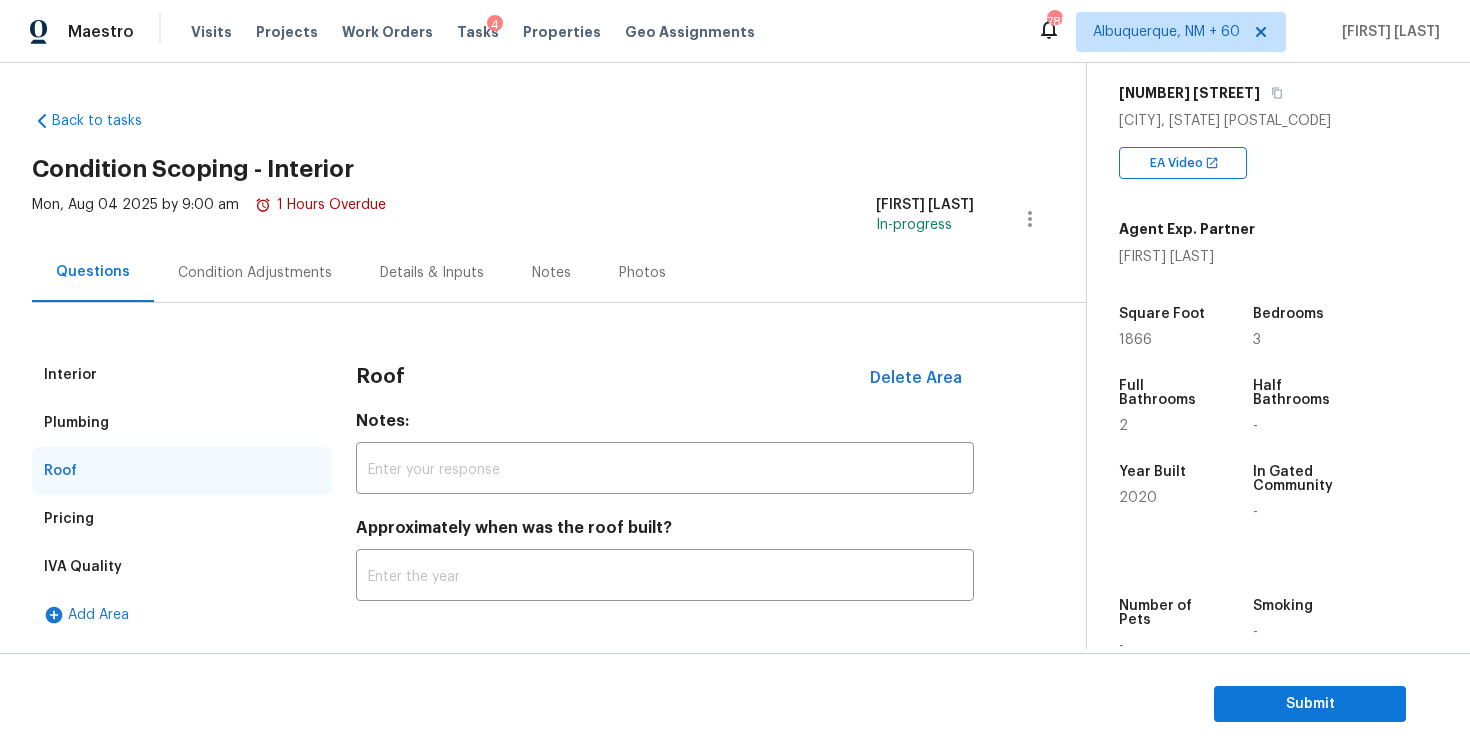 click on "Interior" at bounding box center (182, 375) 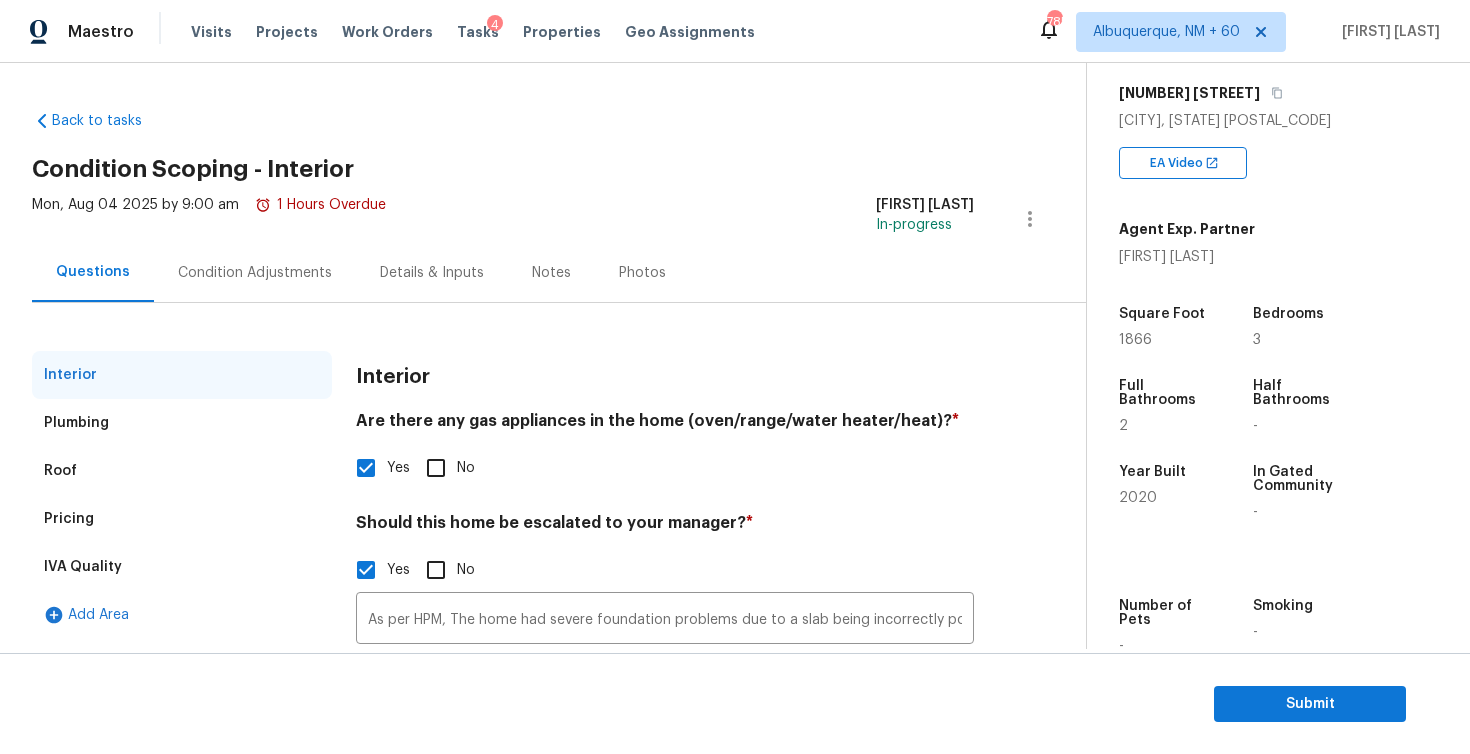 scroll, scrollTop: 161, scrollLeft: 0, axis: vertical 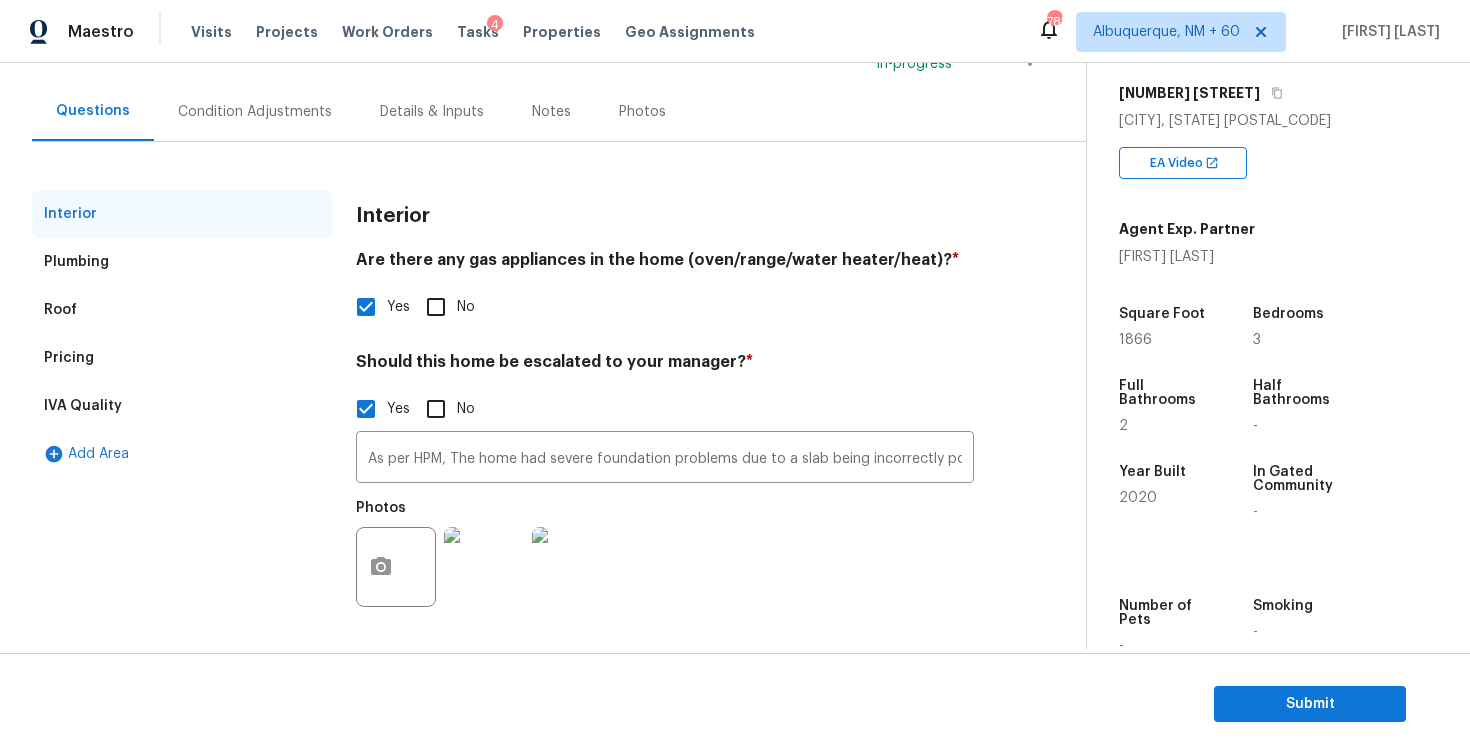 click on "Condition Adjustments" at bounding box center [255, 112] 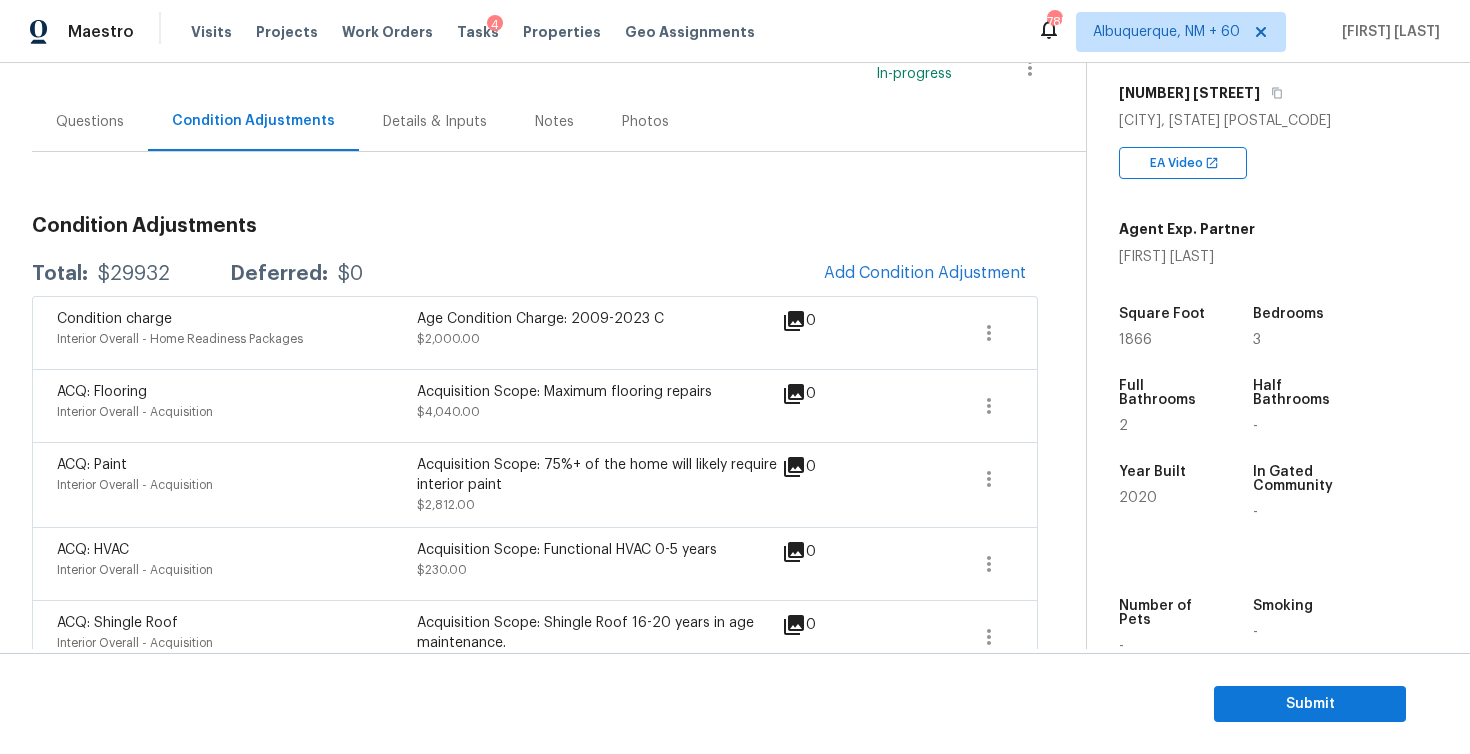 scroll, scrollTop: 145, scrollLeft: 0, axis: vertical 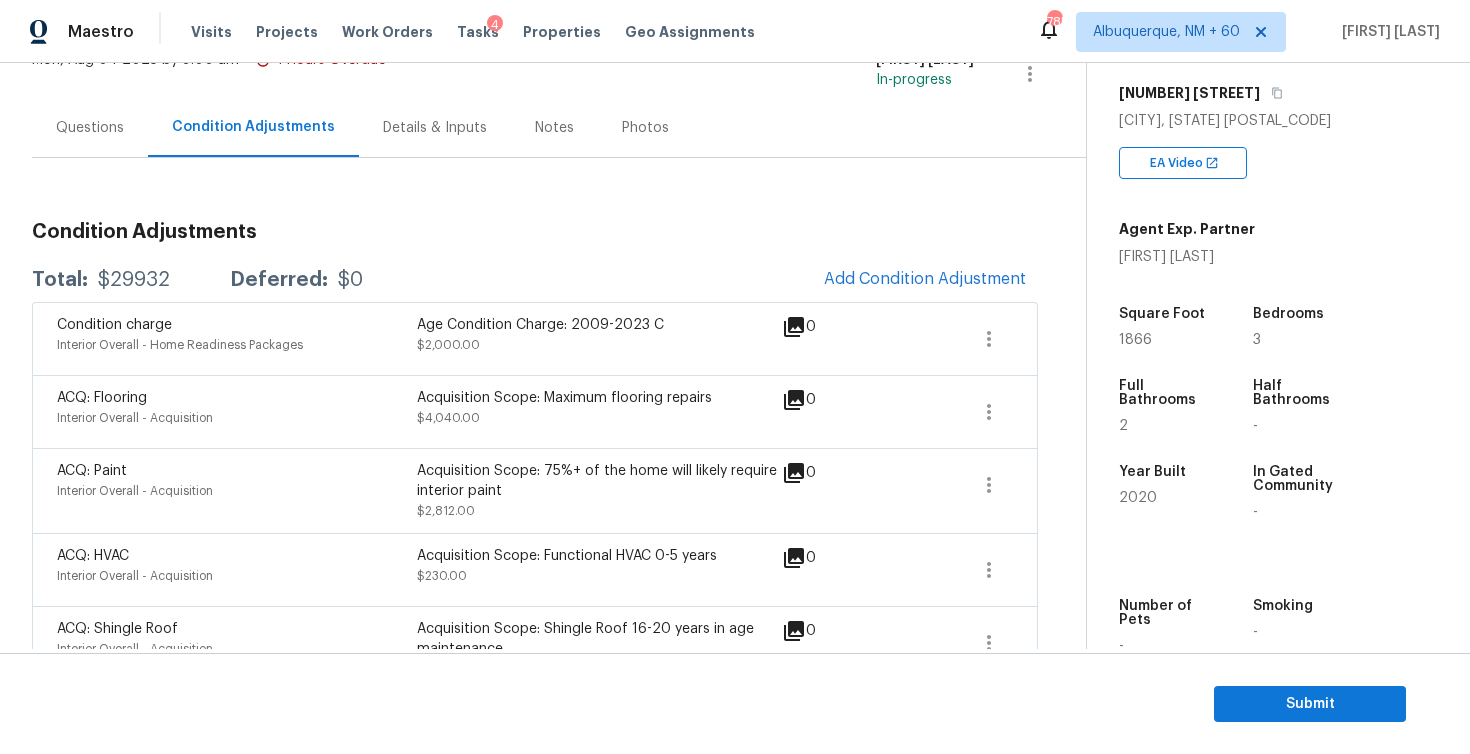 click on "Questions" at bounding box center [90, 127] 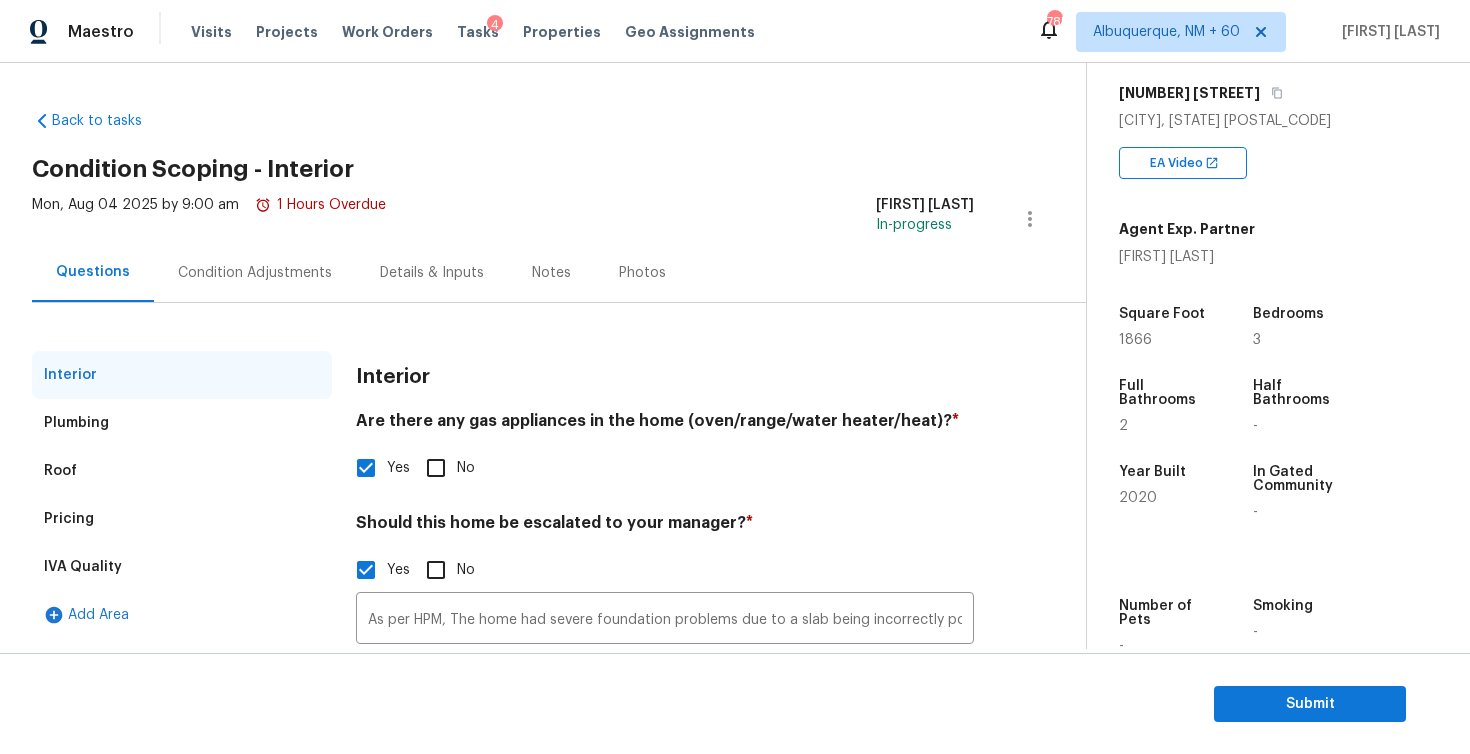 scroll, scrollTop: 161, scrollLeft: 0, axis: vertical 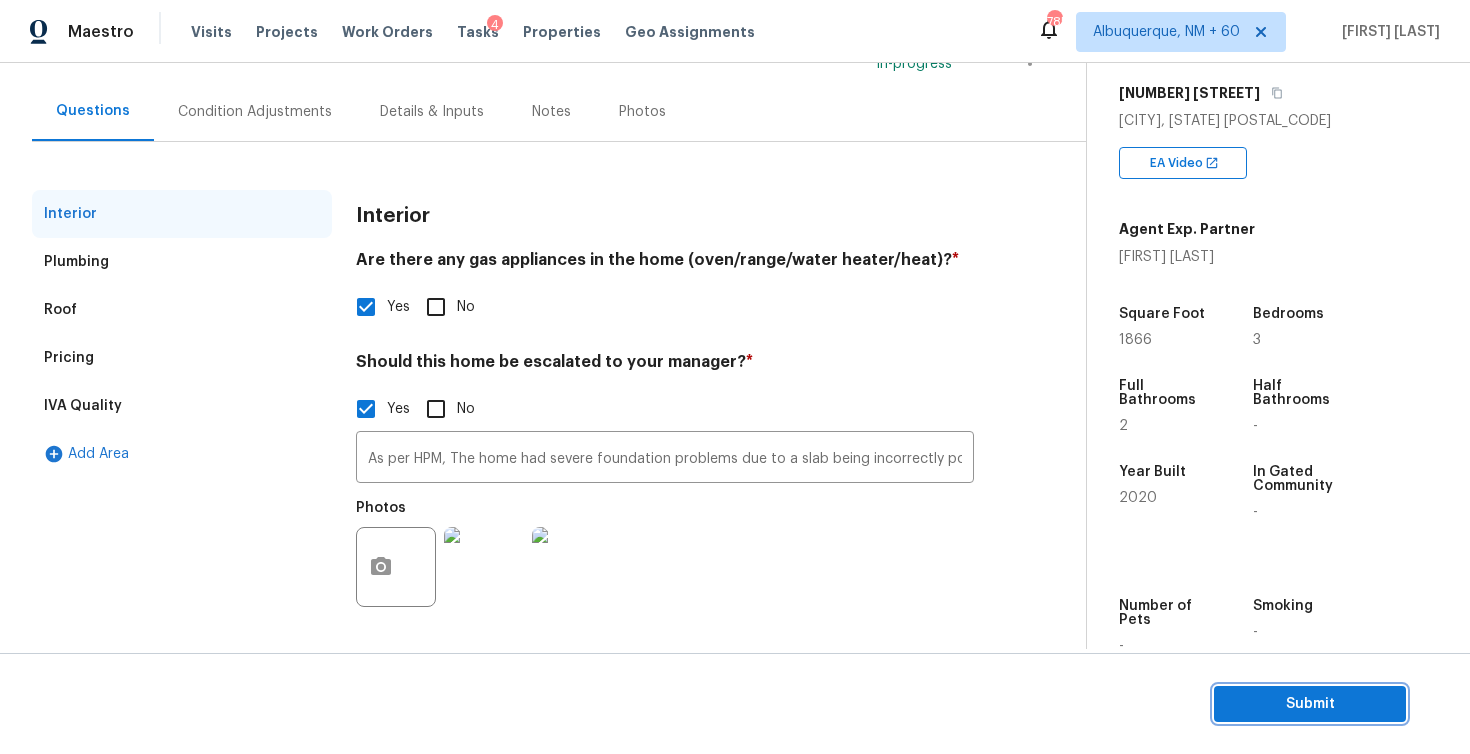 click on "Submit" at bounding box center [1310, 704] 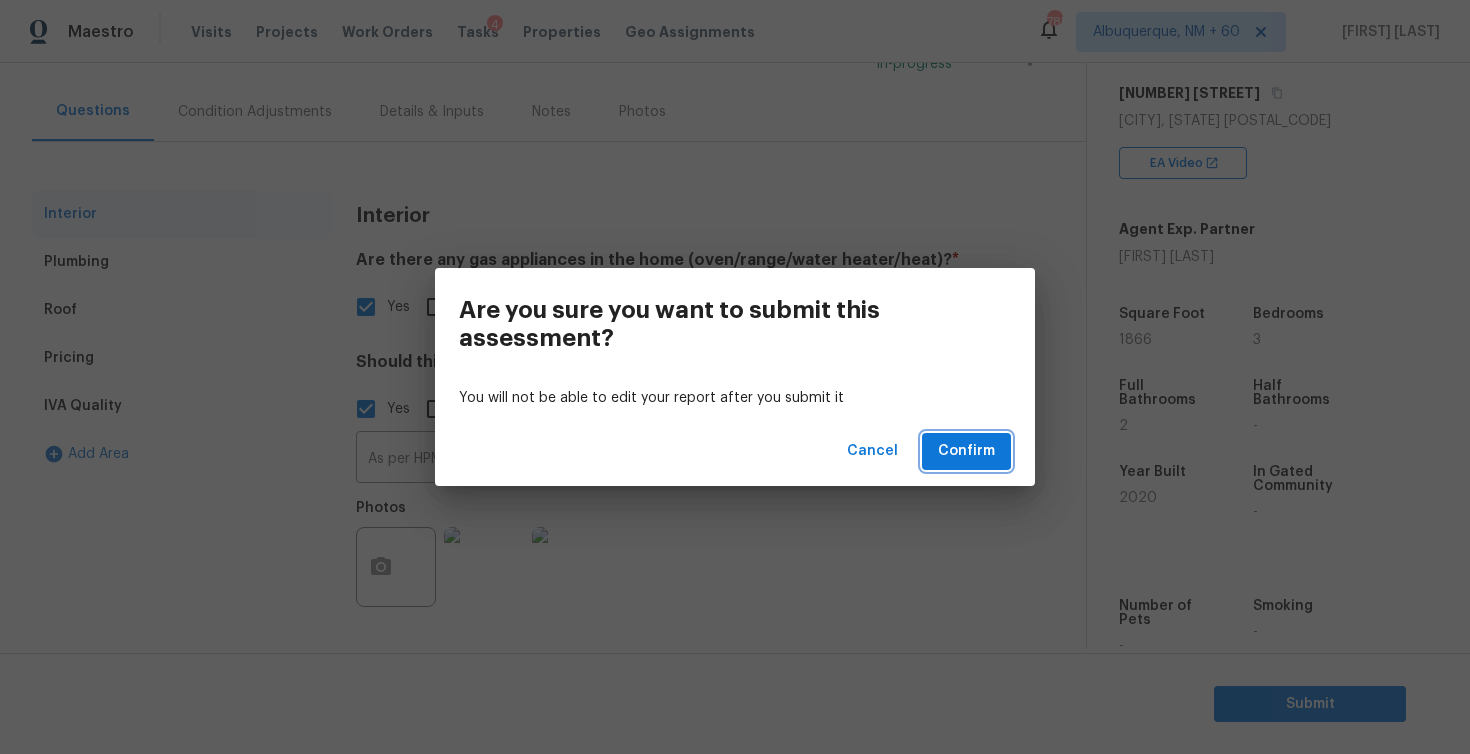 click on "Confirm" at bounding box center [966, 451] 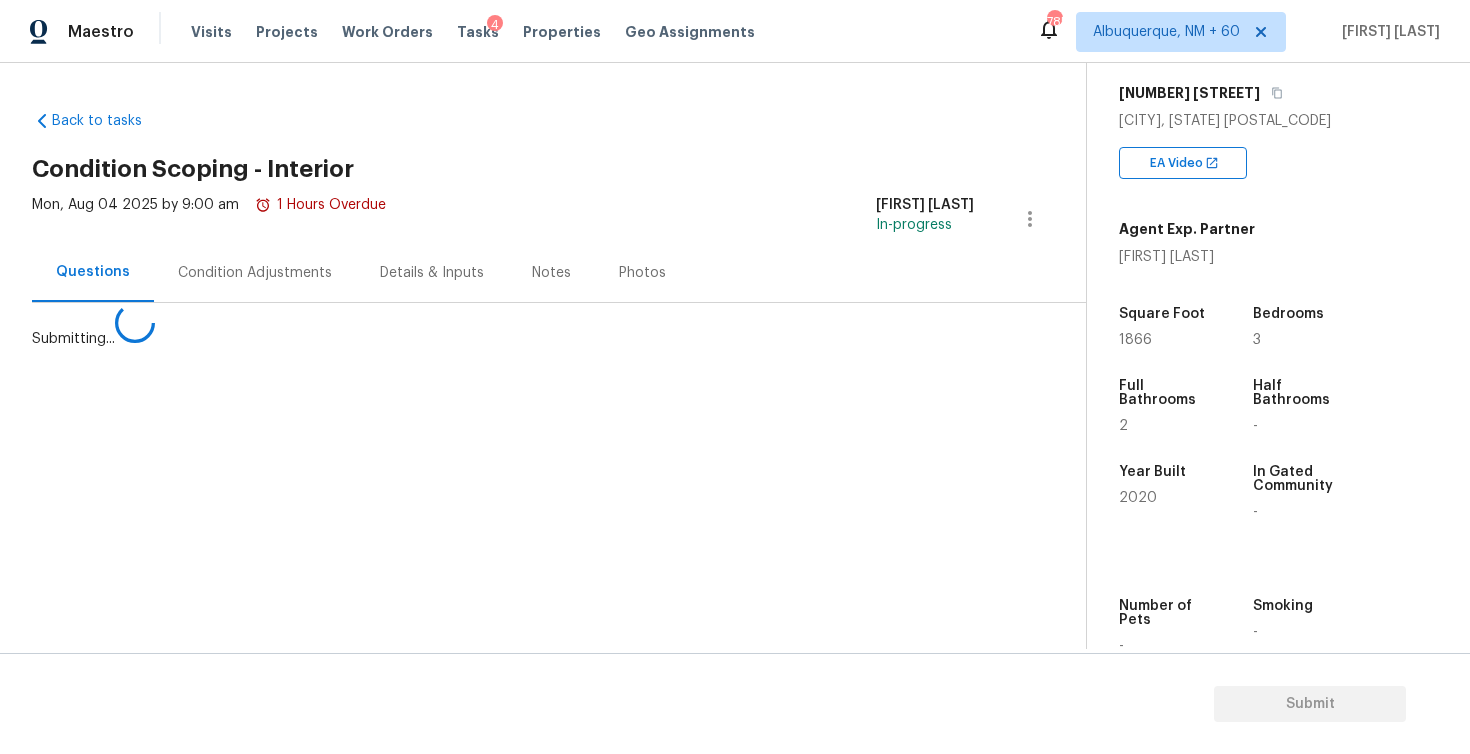 scroll, scrollTop: 0, scrollLeft: 0, axis: both 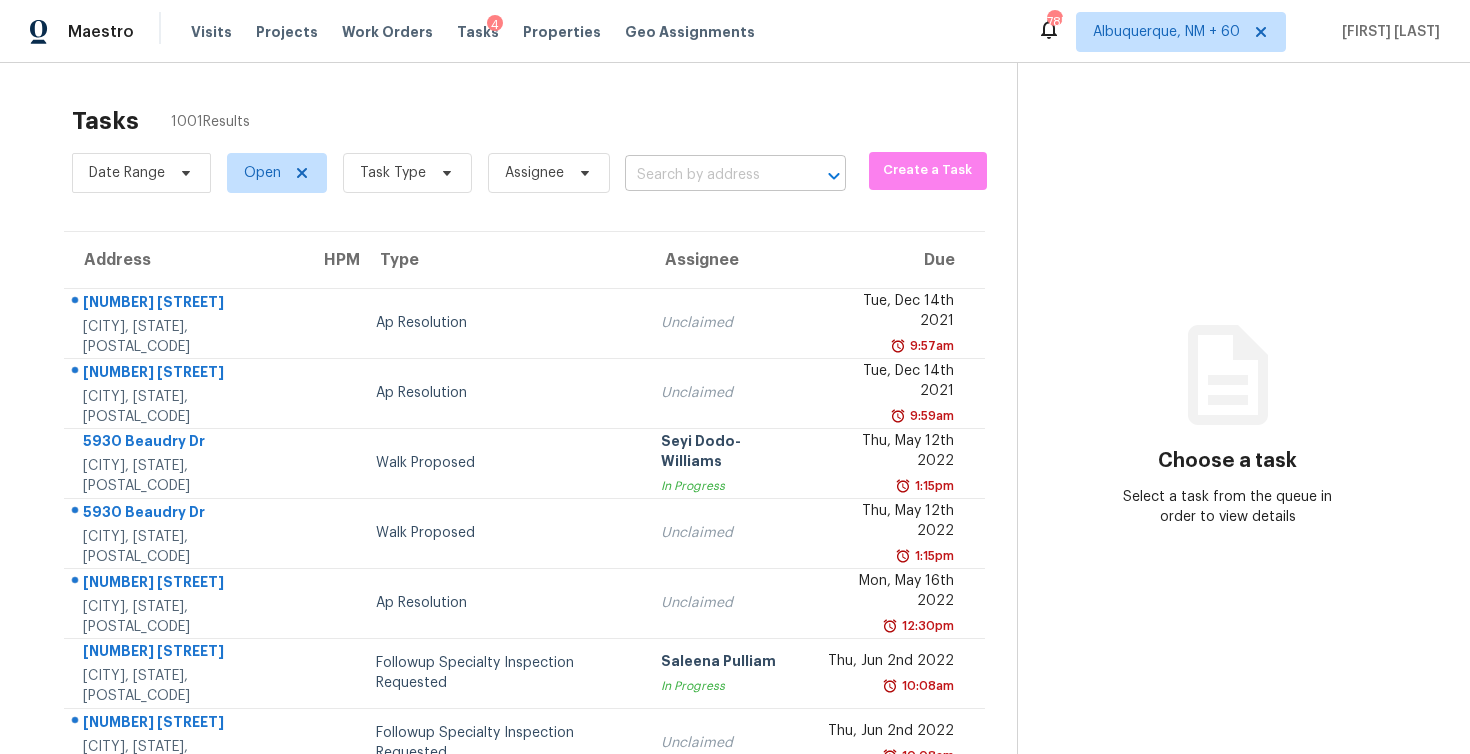 click at bounding box center [707, 175] 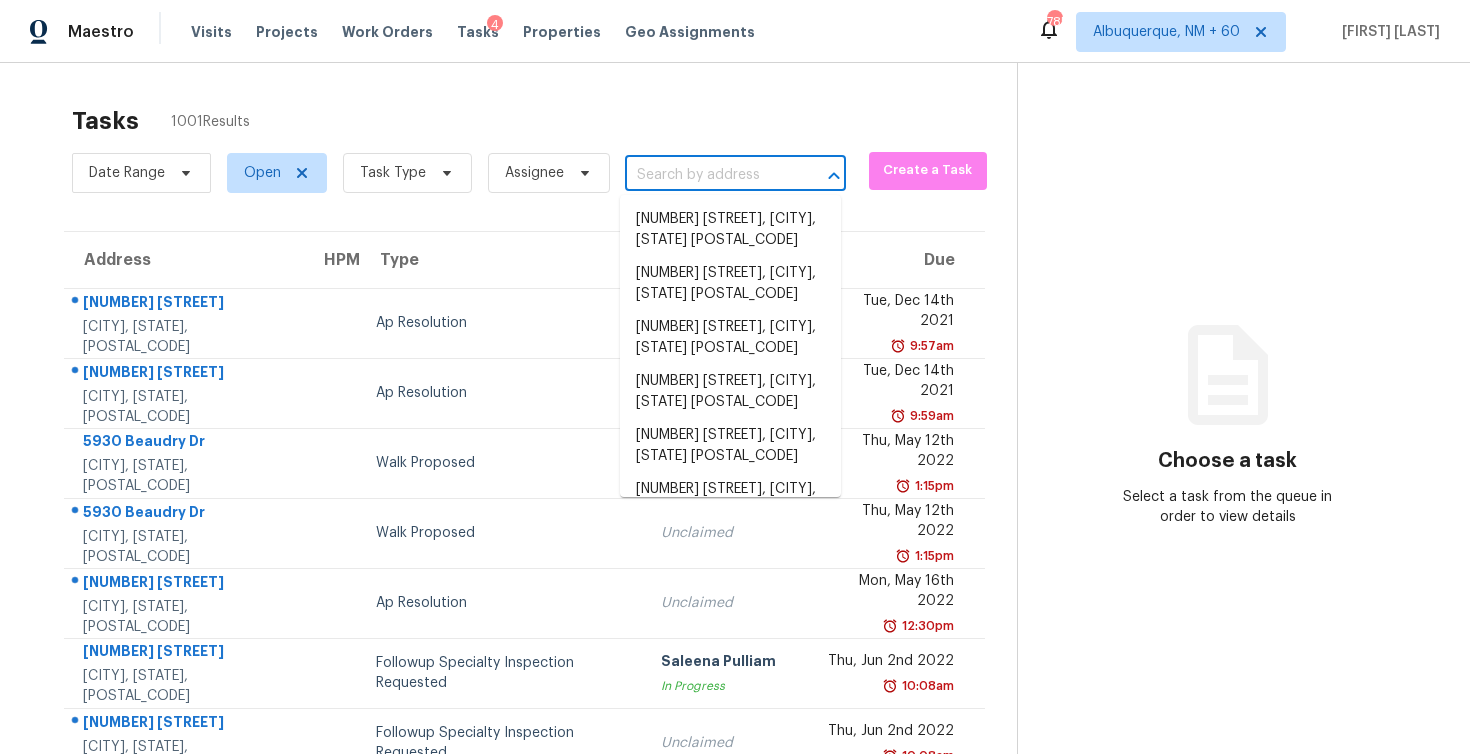paste on "2241 SE Manor Ave Port Saint Lucie, FL, 34952" 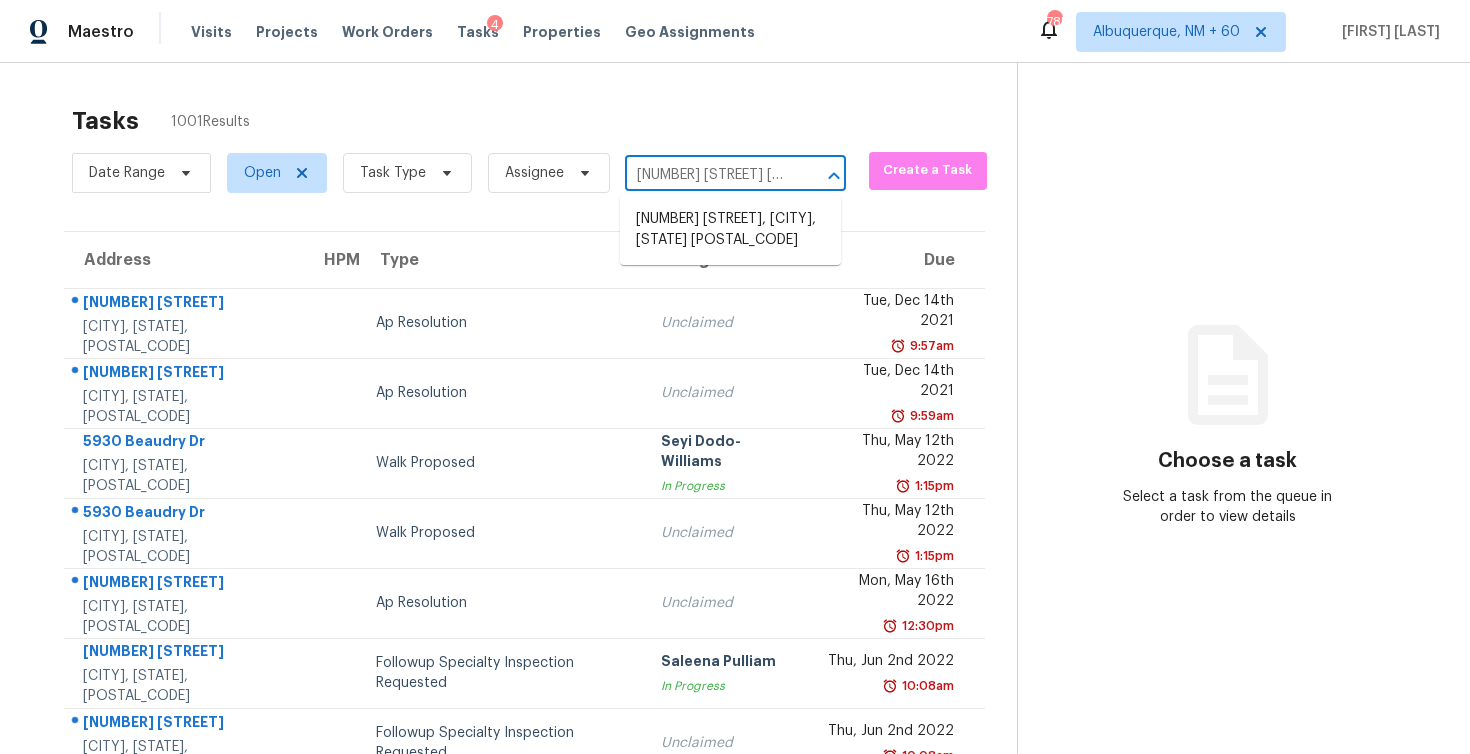 scroll, scrollTop: 0, scrollLeft: 149, axis: horizontal 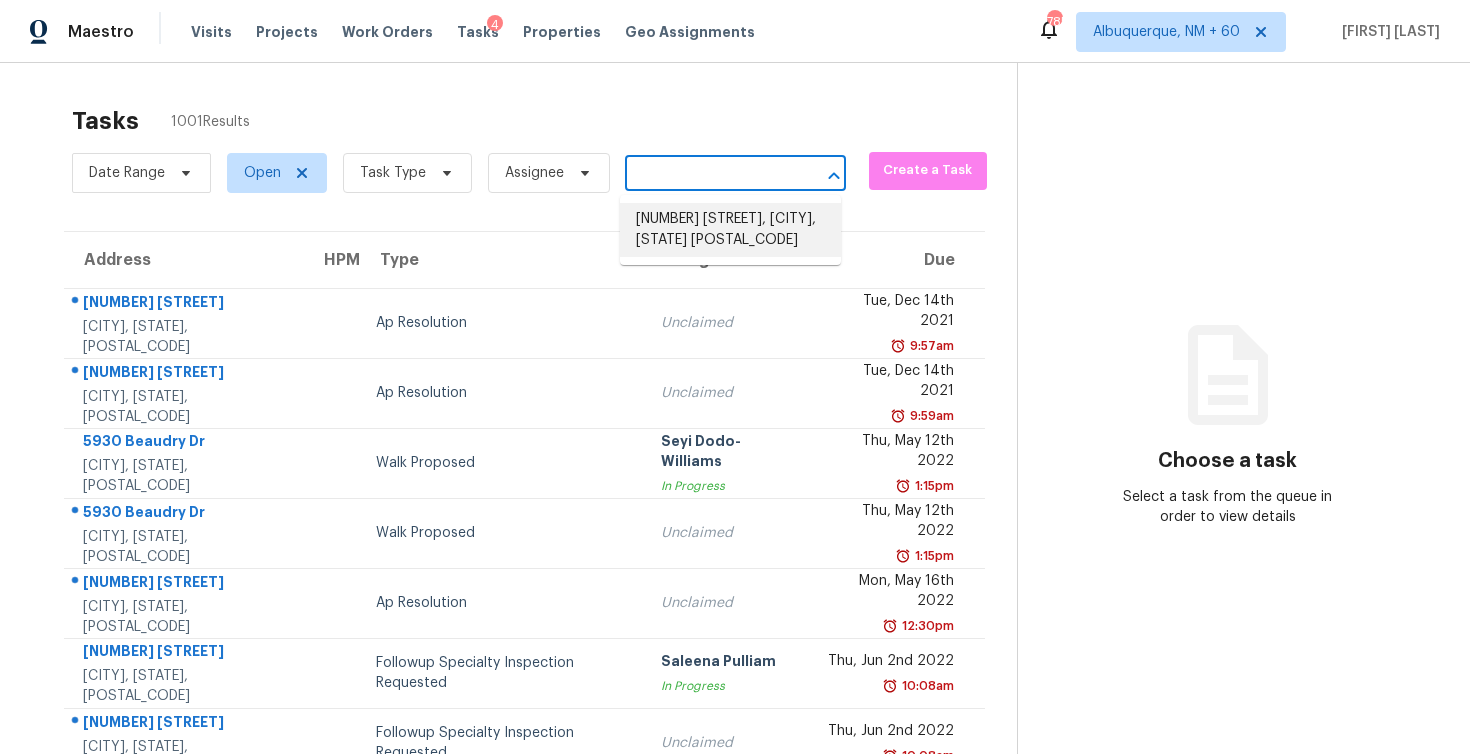 click on "2241 SE Manor Ave, Port Saint Lucie, FL 34952" at bounding box center [730, 230] 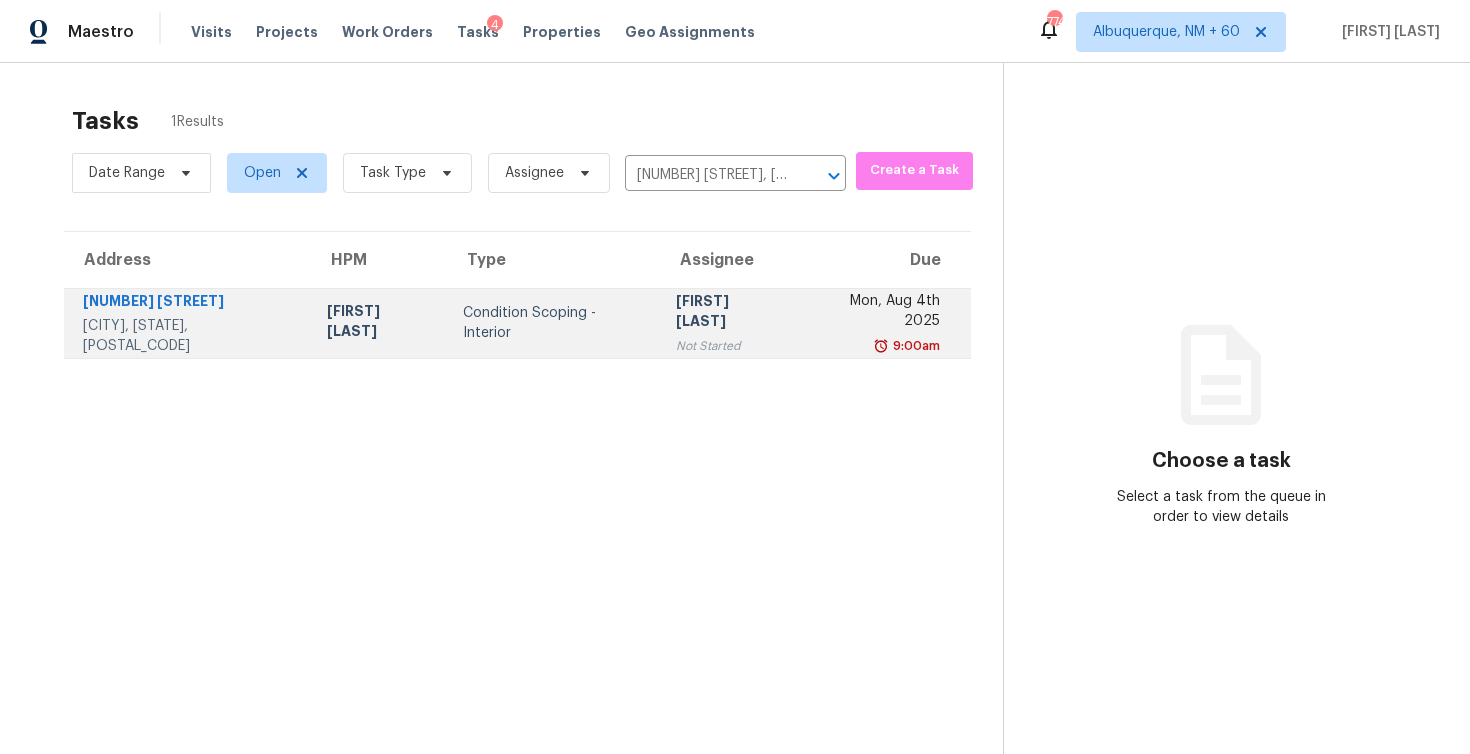 click on "Condition Scoping - Interior" at bounding box center (553, 323) 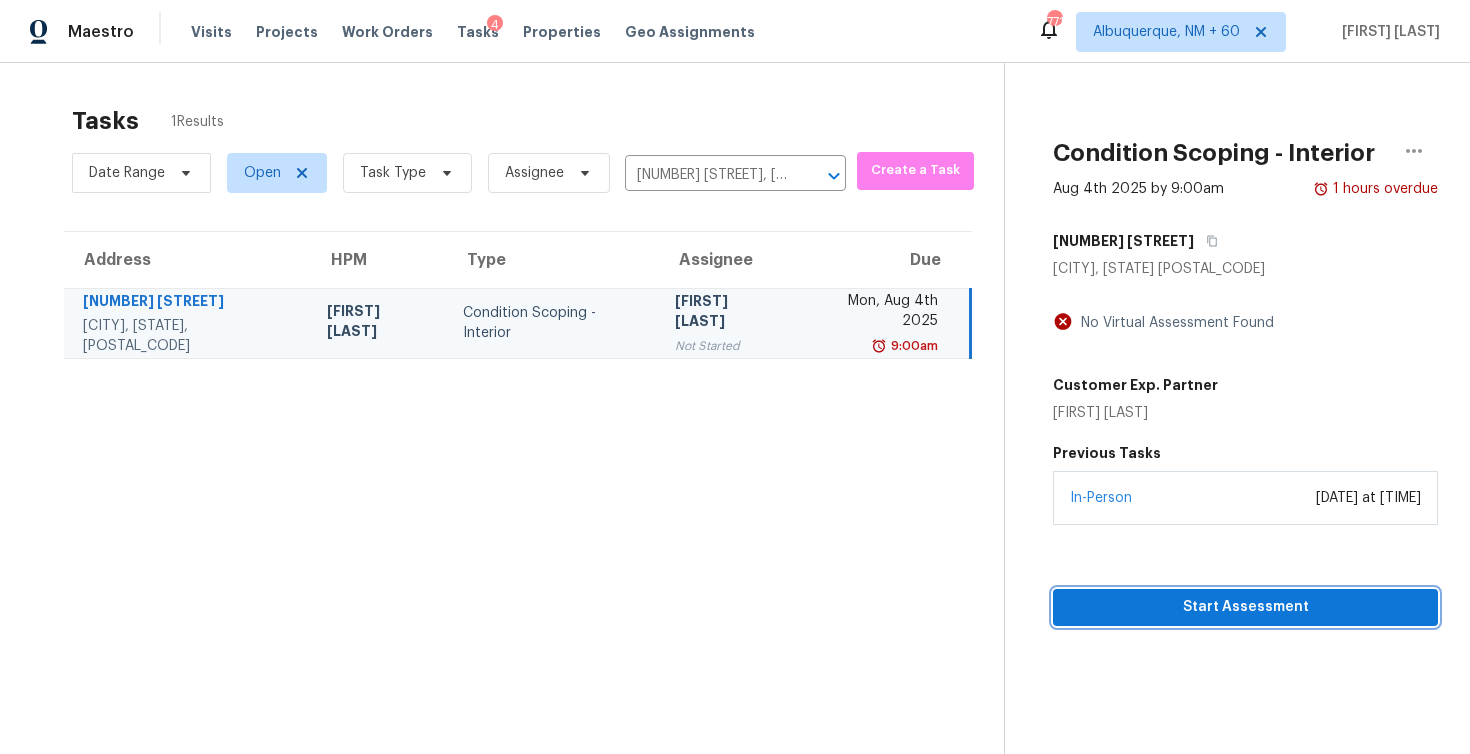 click on "Start Assessment" at bounding box center [1245, 607] 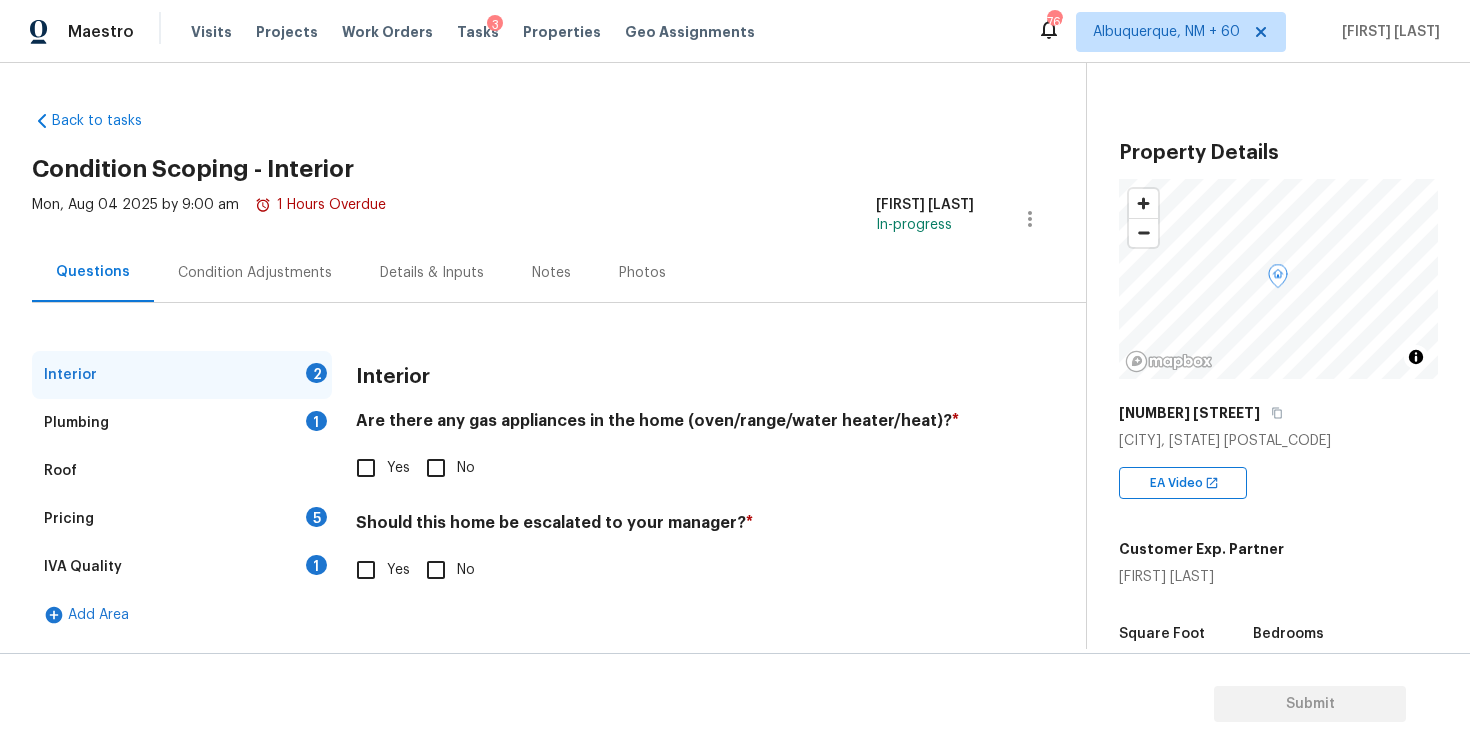 click on "Back to tasks Condition Scoping - Interior Mon, Aug 04 2025 by 9:00 am   1 Hours Overdue Mohamed Azeem Mohsin A In-progress Questions Condition Adjustments Details & Inputs Notes Photos Interior 2 Plumbing 1 Roof Pricing 5 IVA Quality 1 Add Area Interior Are there any gas appliances in the home (oven/range/water heater/heat)?  * Yes No Should this home be escalated to your manager?  * Yes No" at bounding box center (559, 370) 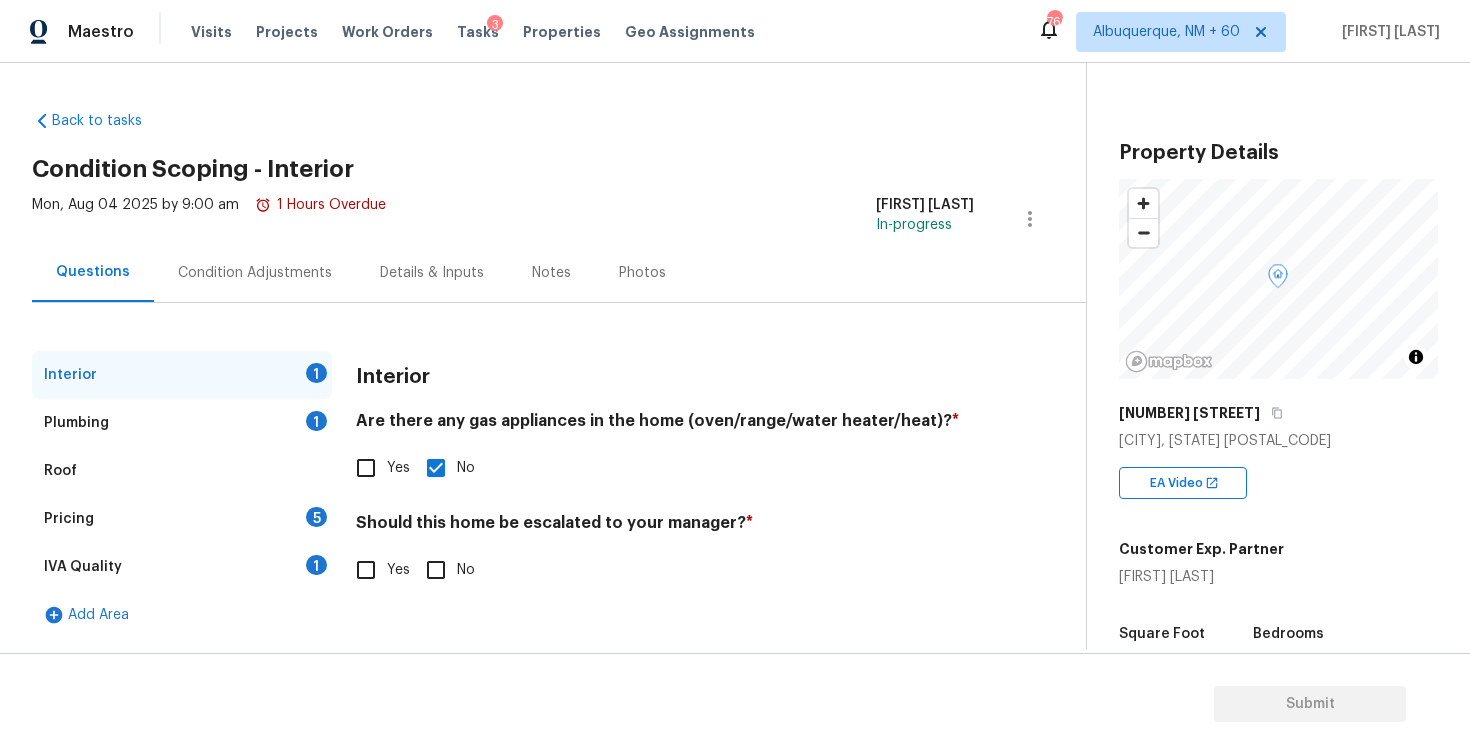 click on "No" at bounding box center [436, 570] 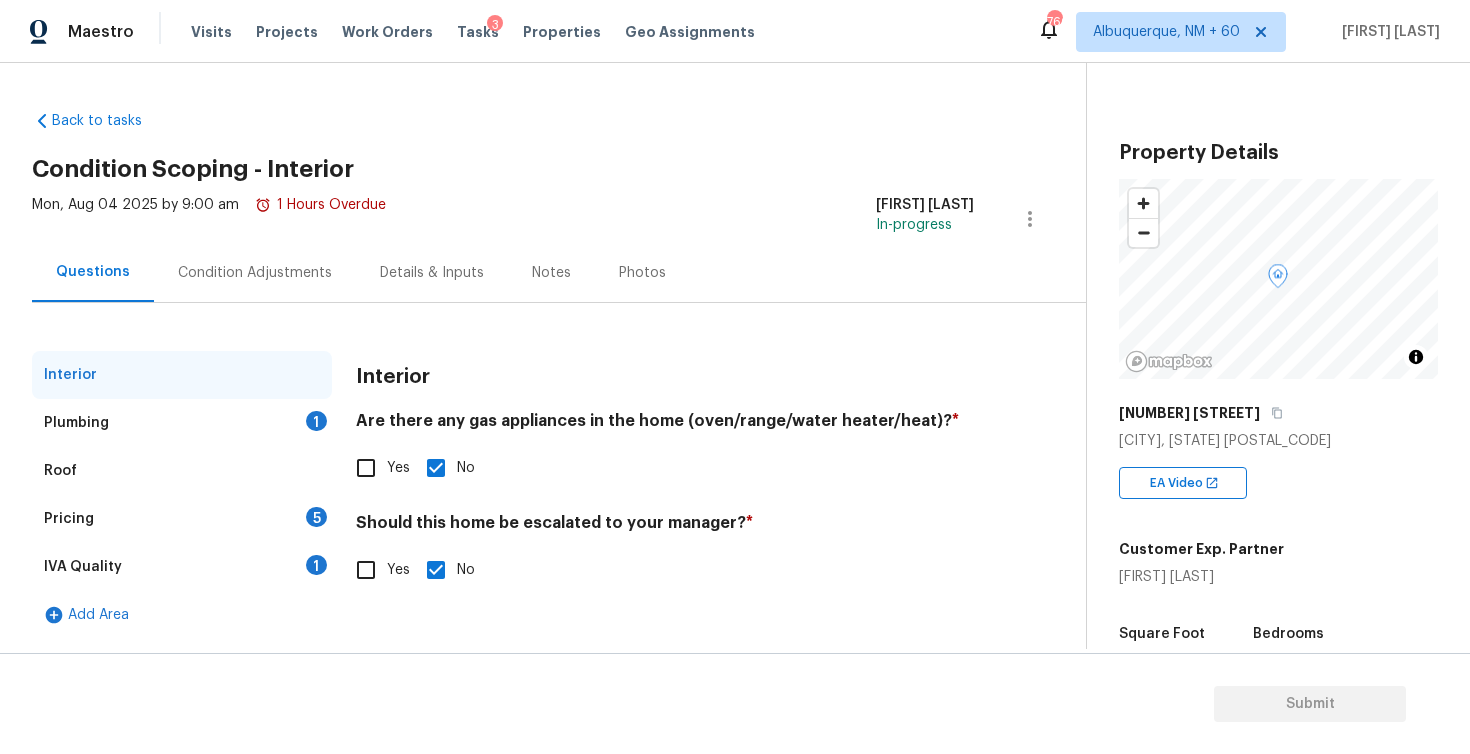 click on "Plumbing 1" at bounding box center [182, 423] 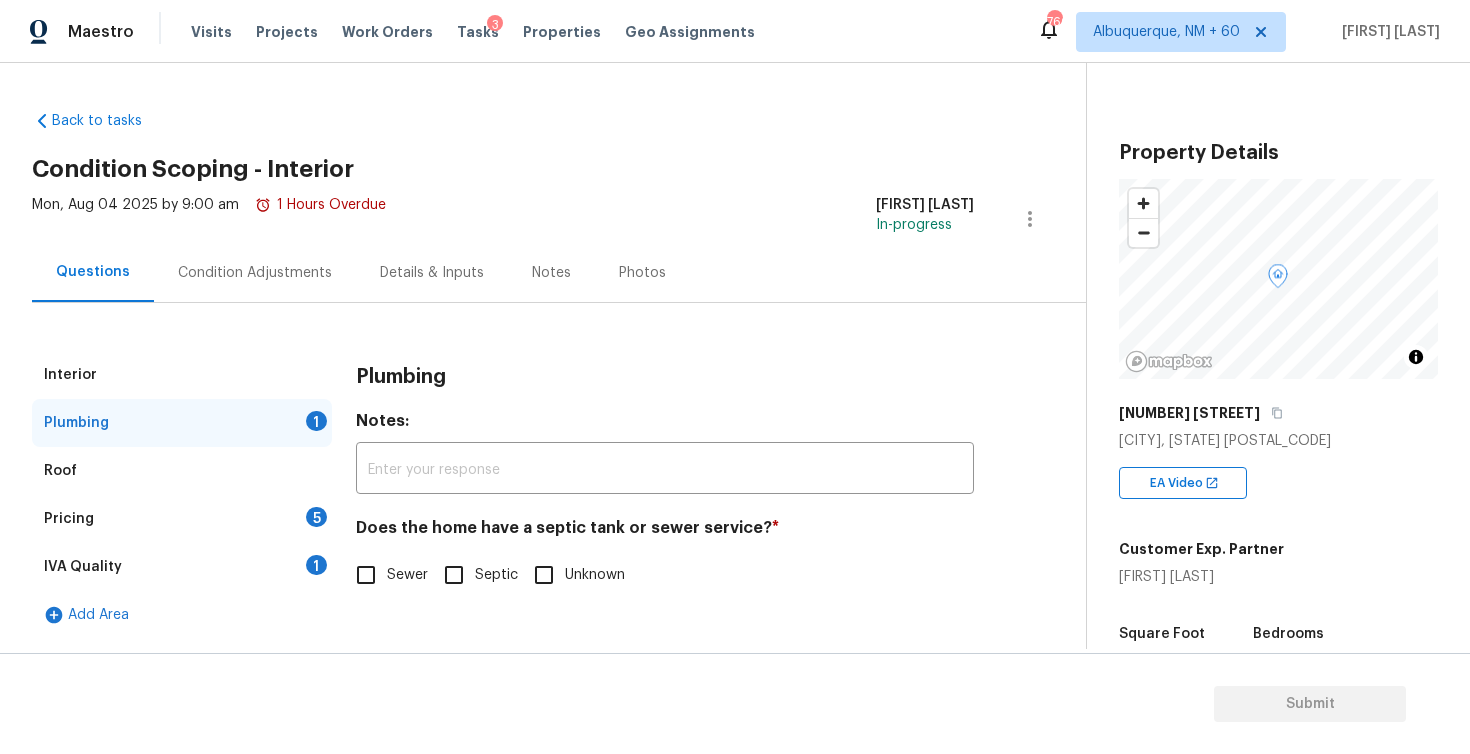 click on "Sewer" at bounding box center [366, 575] 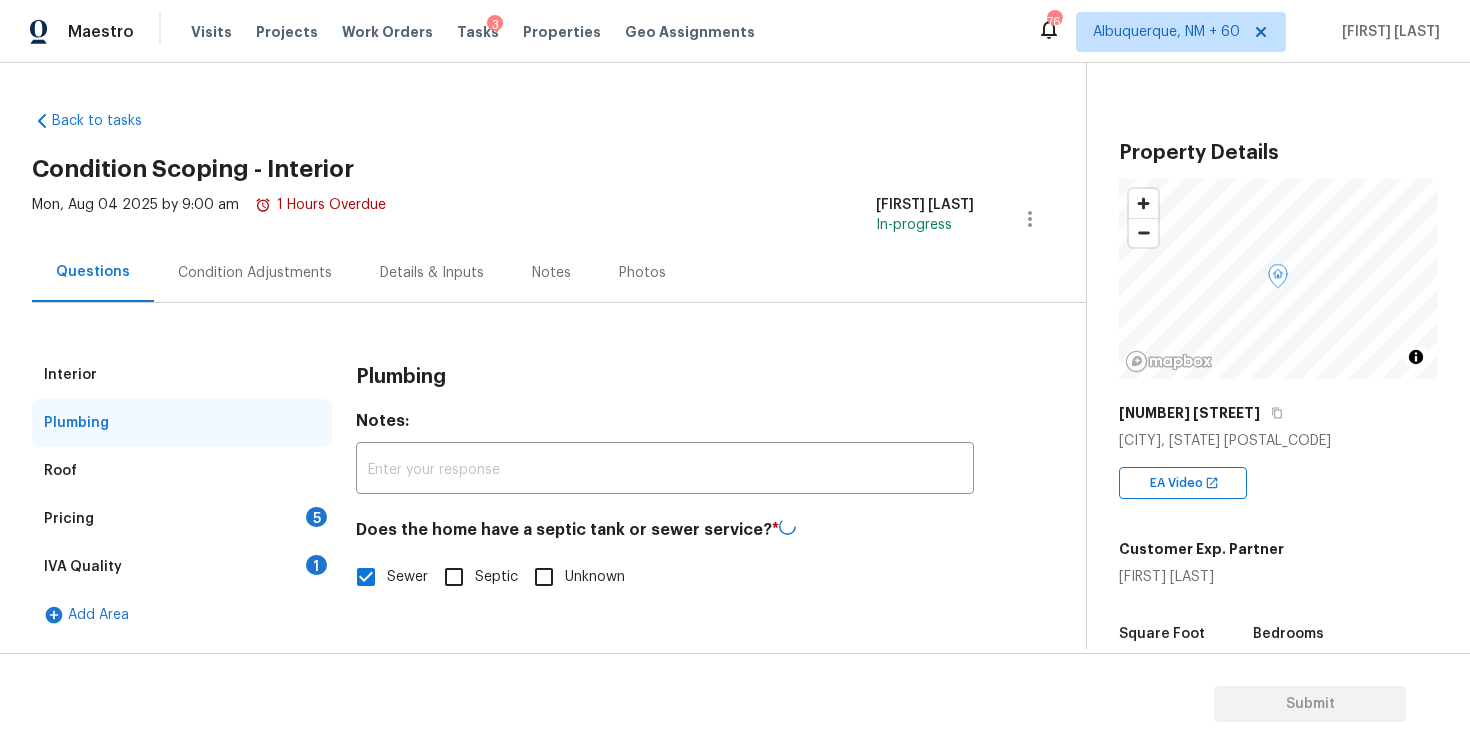 click on "Pricing 5" at bounding box center [182, 519] 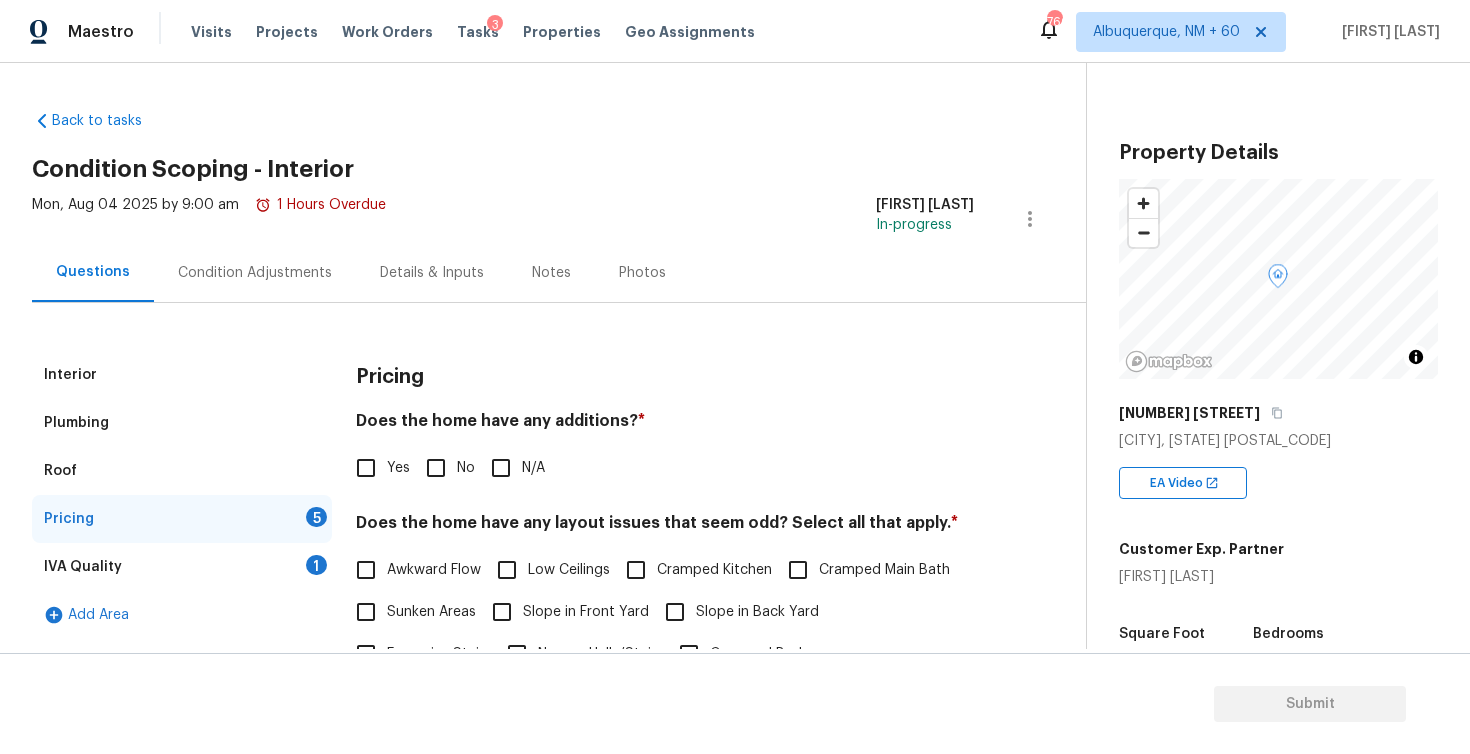 scroll, scrollTop: 99, scrollLeft: 0, axis: vertical 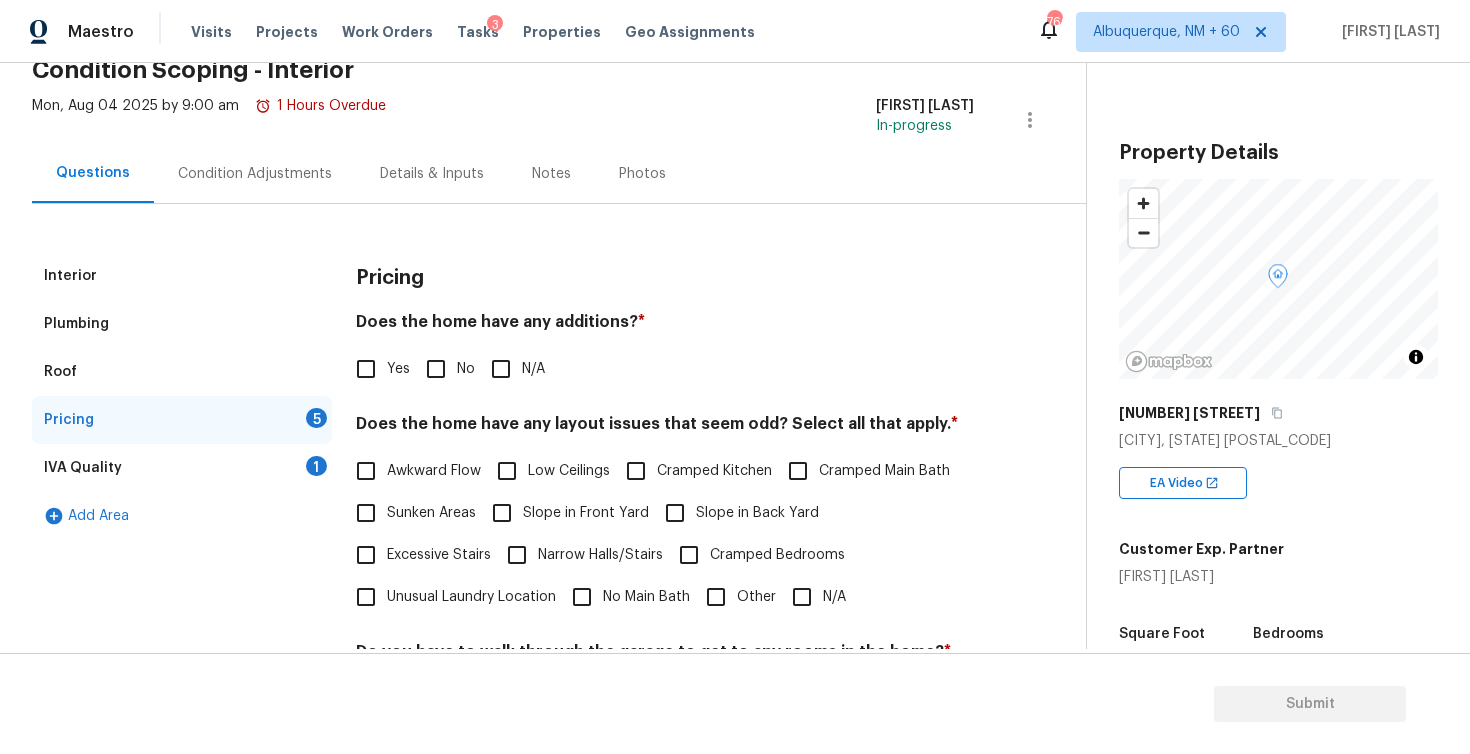 click on "No" at bounding box center (436, 369) 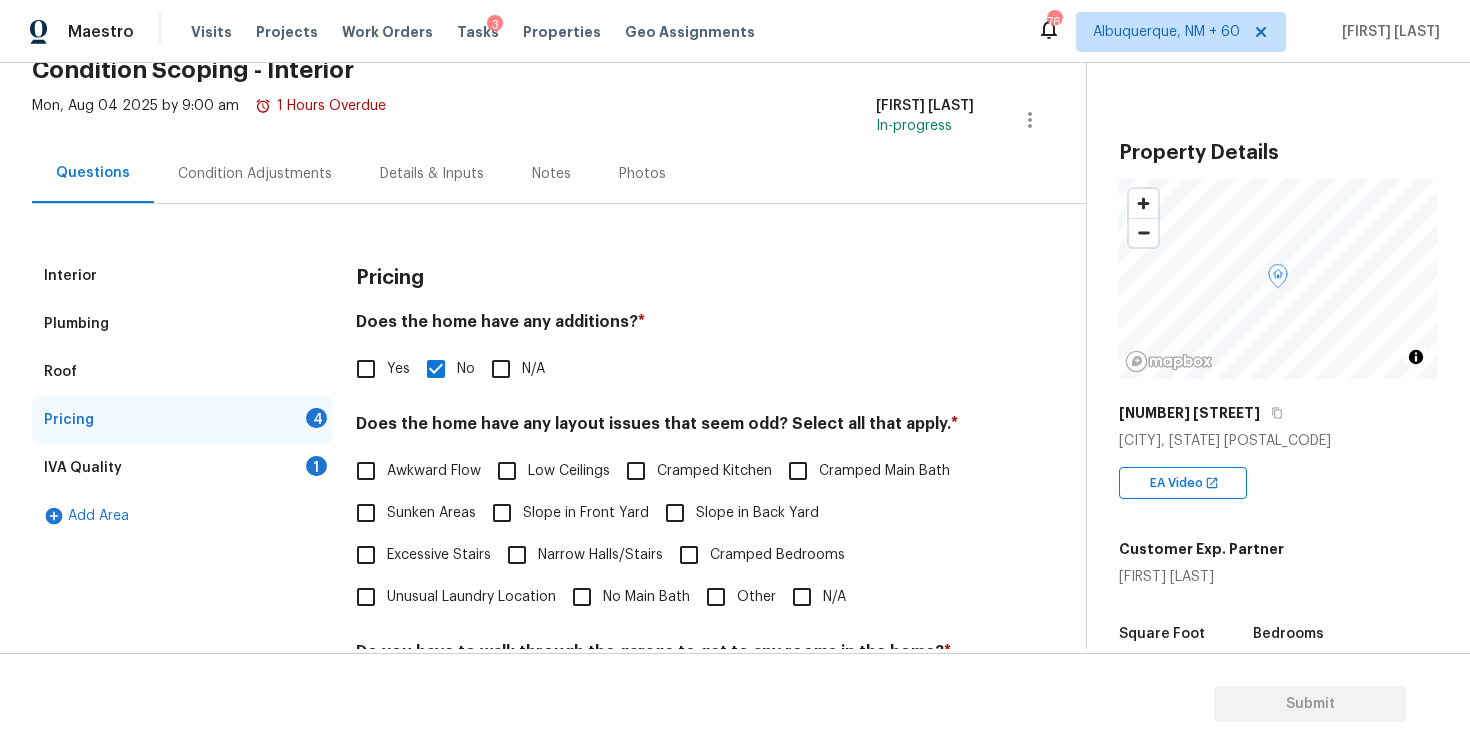 click on "N/A" at bounding box center [802, 597] 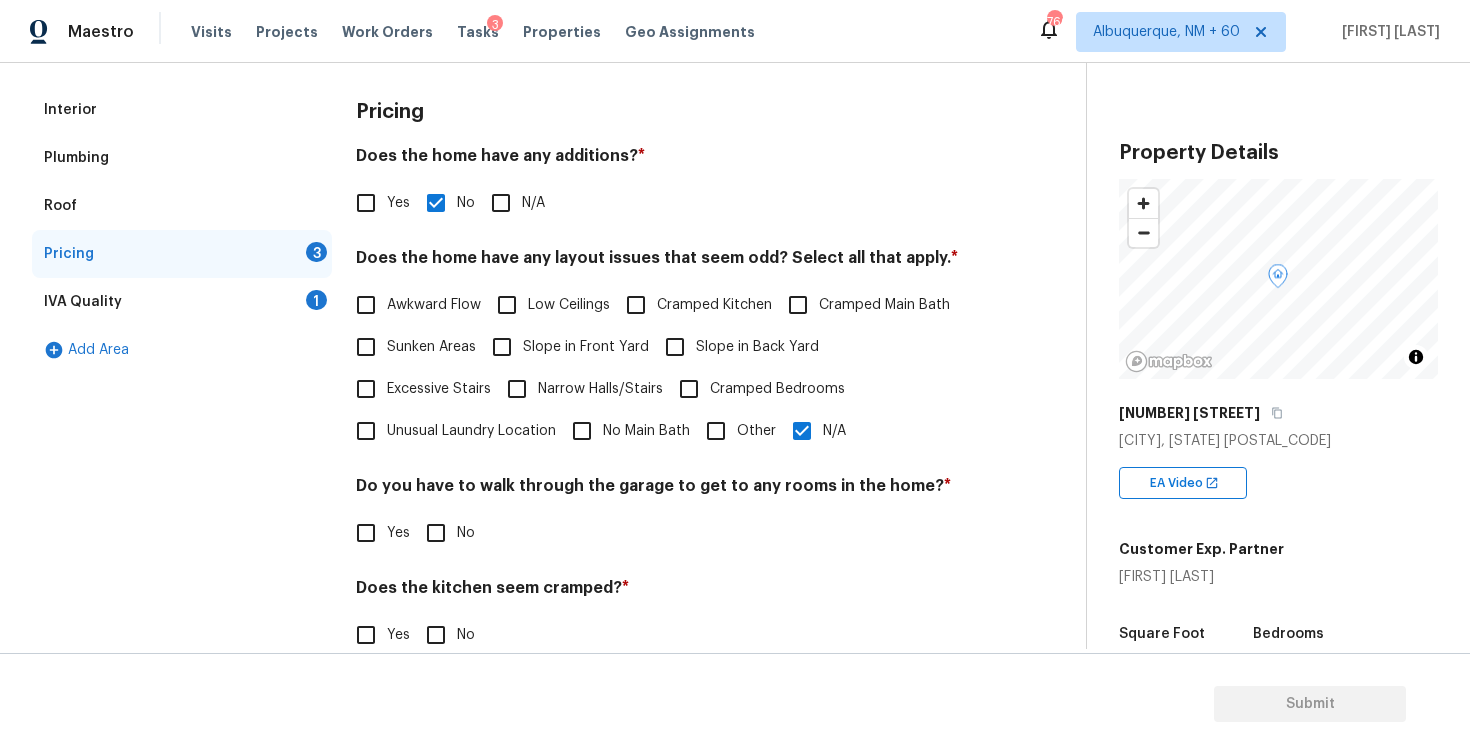 scroll, scrollTop: 355, scrollLeft: 0, axis: vertical 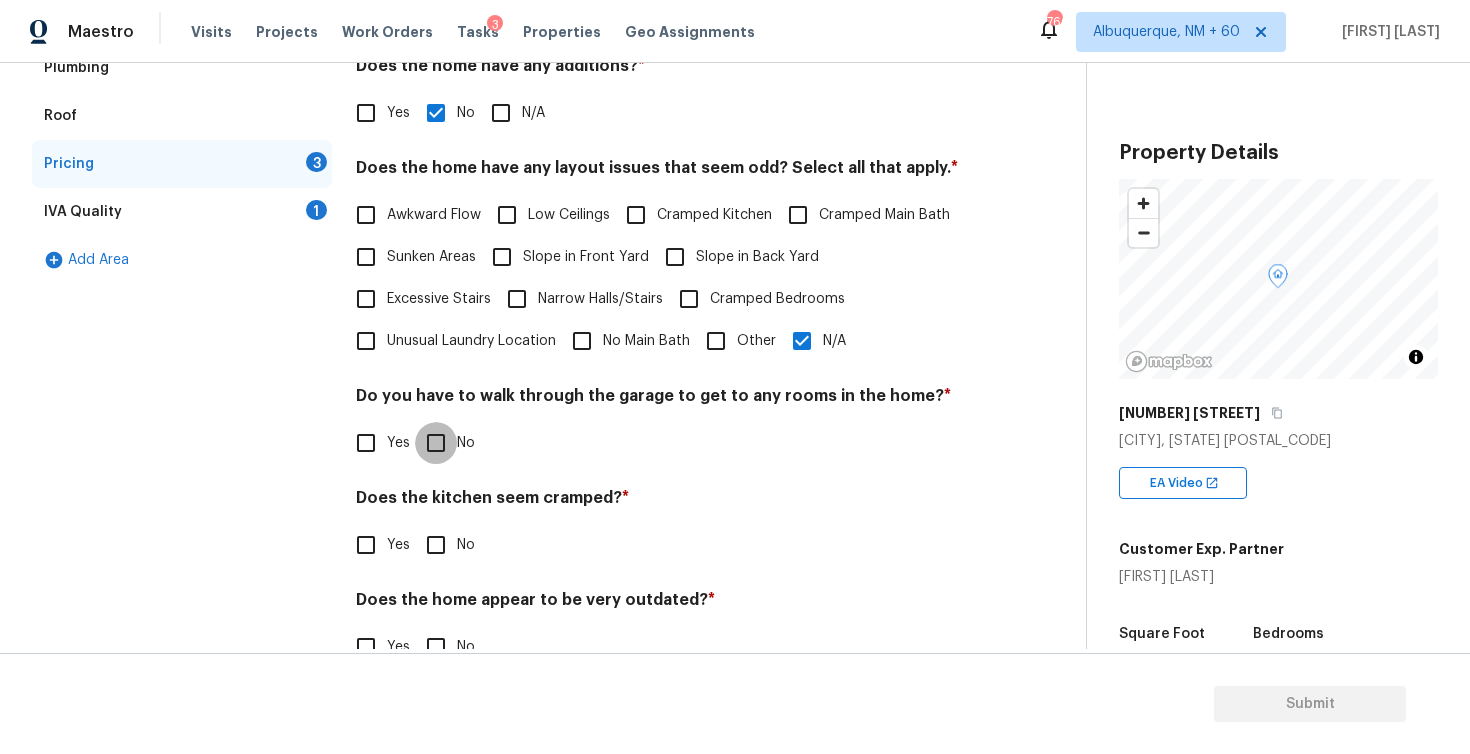 click on "No" at bounding box center (436, 443) 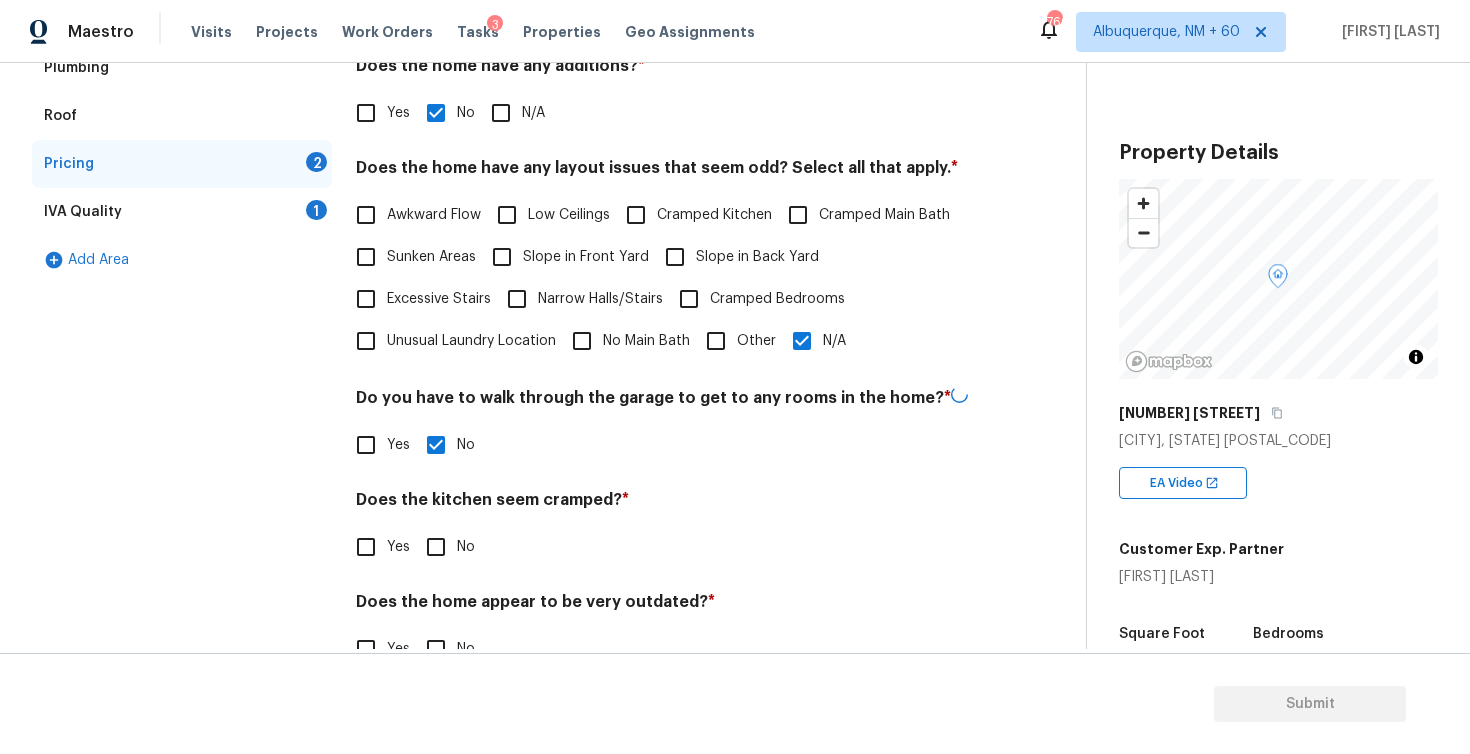 click on "Pricing Does the home have any additions?  * Yes No N/A Does the home have any layout issues that seem odd? Select all that apply.  * Awkward Flow Low Ceilings Cramped Kitchen Cramped Main Bath Sunken Areas Slope in Front Yard Slope in Back Yard Excessive Stairs Narrow Halls/Stairs Cramped Bedrooms Unusual Laundry Location No Main Bath Other N/A Do you have to walk through the garage to get to any rooms in the home?  * Yes No Does the kitchen seem cramped?  * Yes No Does the home appear to be very outdated?  * Yes No" at bounding box center [665, 345] 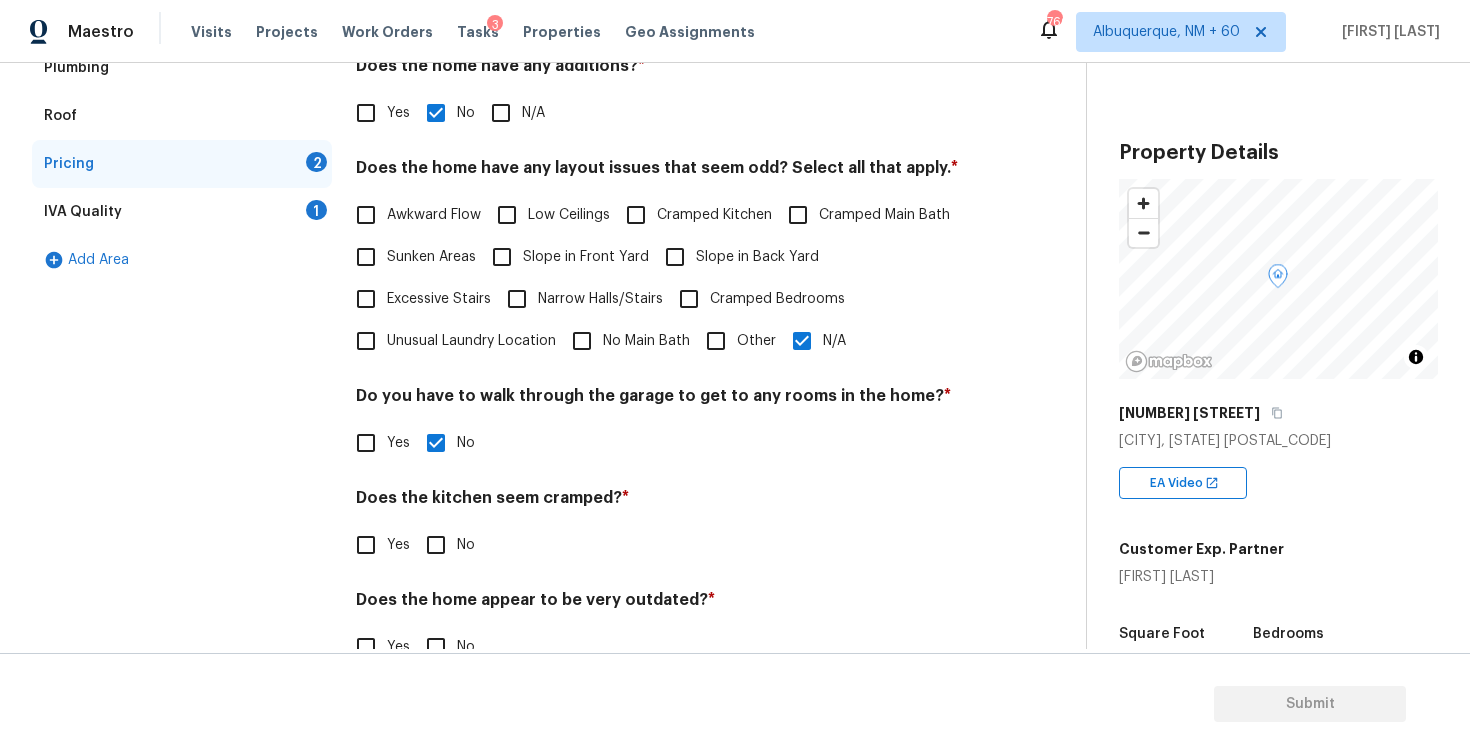click on "No" at bounding box center [436, 545] 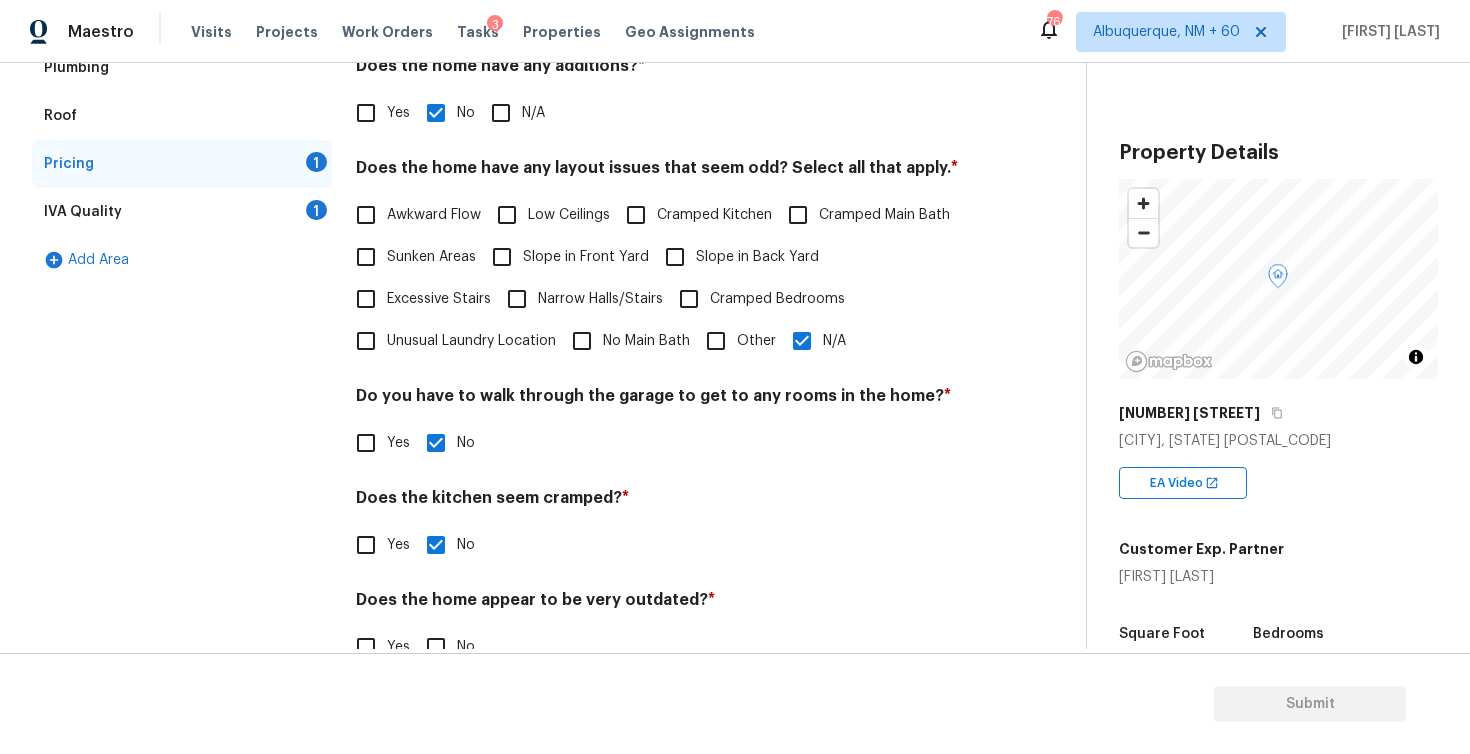 click on "No" at bounding box center [436, 647] 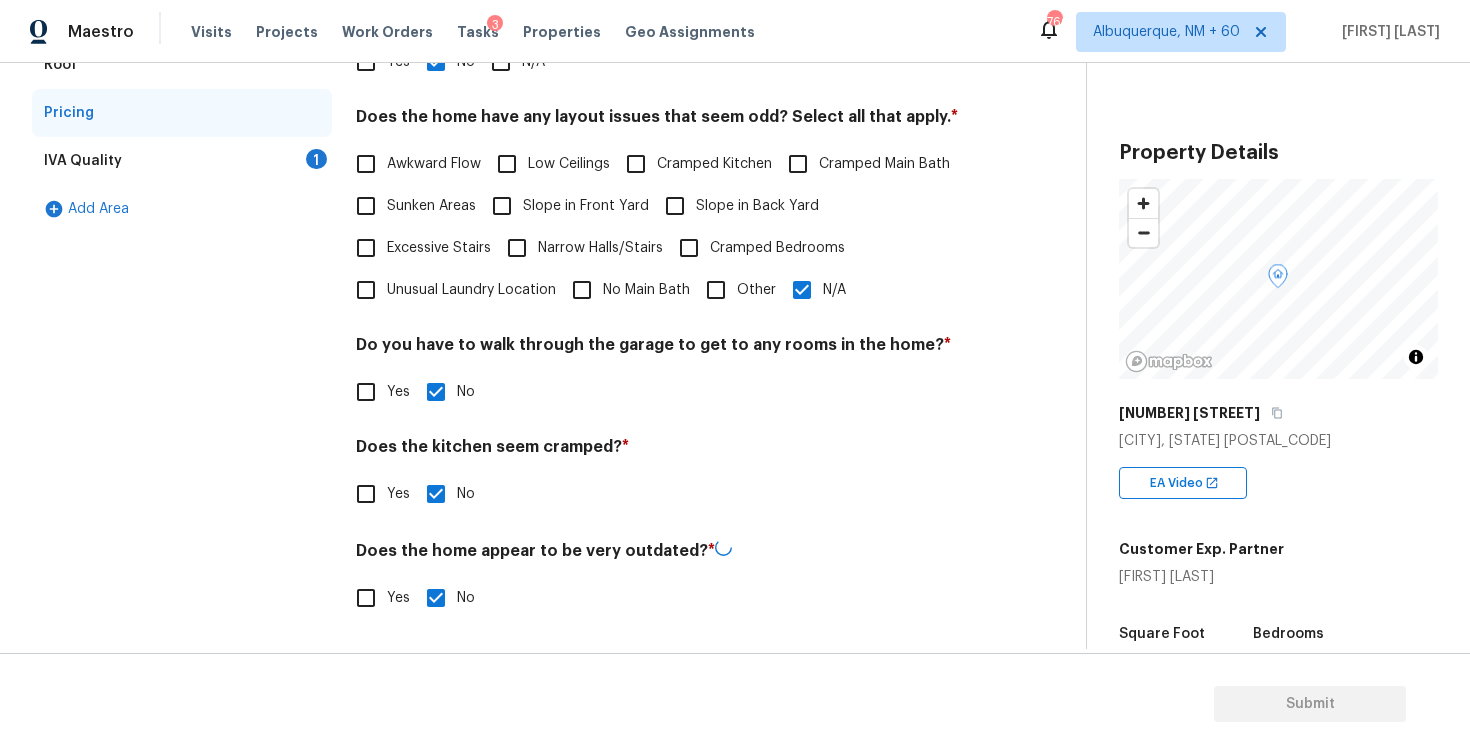 scroll, scrollTop: 404, scrollLeft: 0, axis: vertical 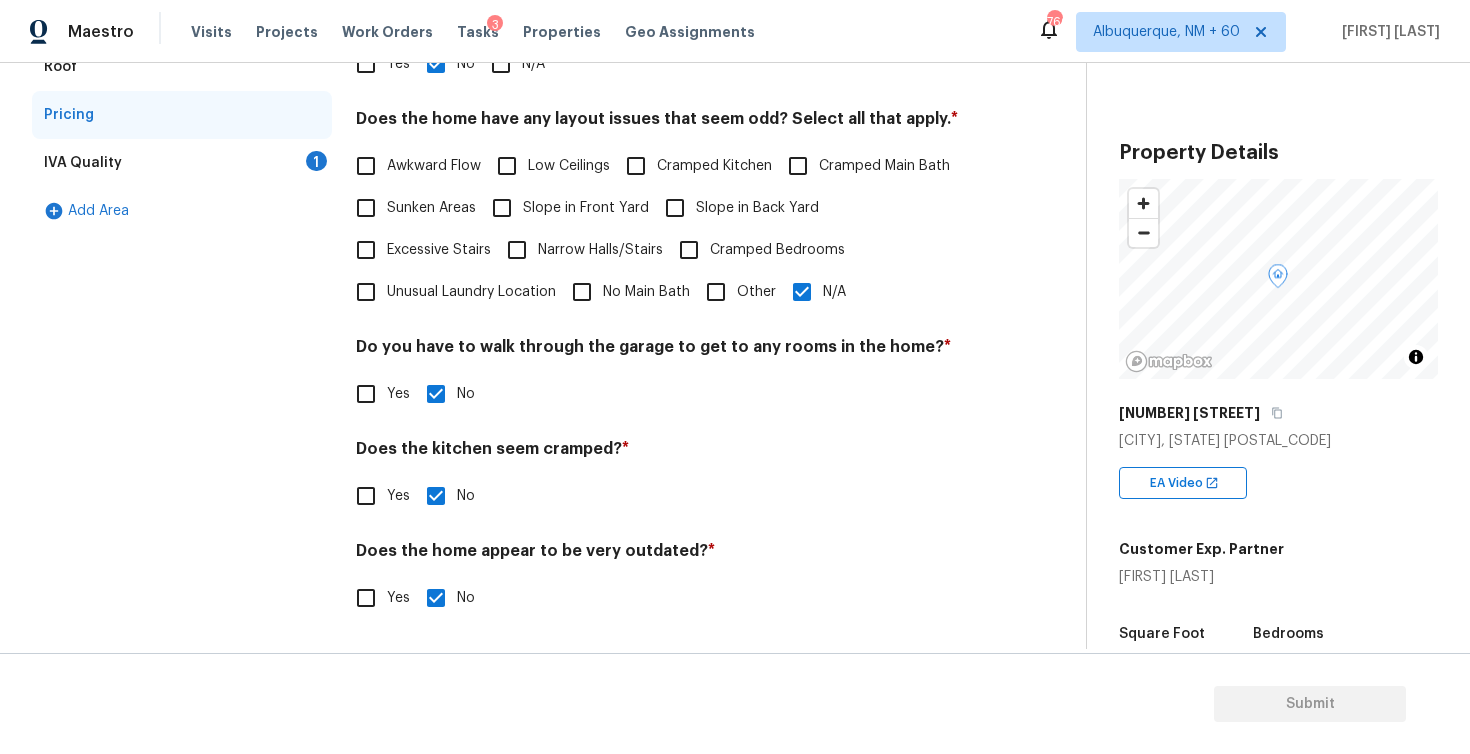 click on "IVA Quality 1" at bounding box center (182, 163) 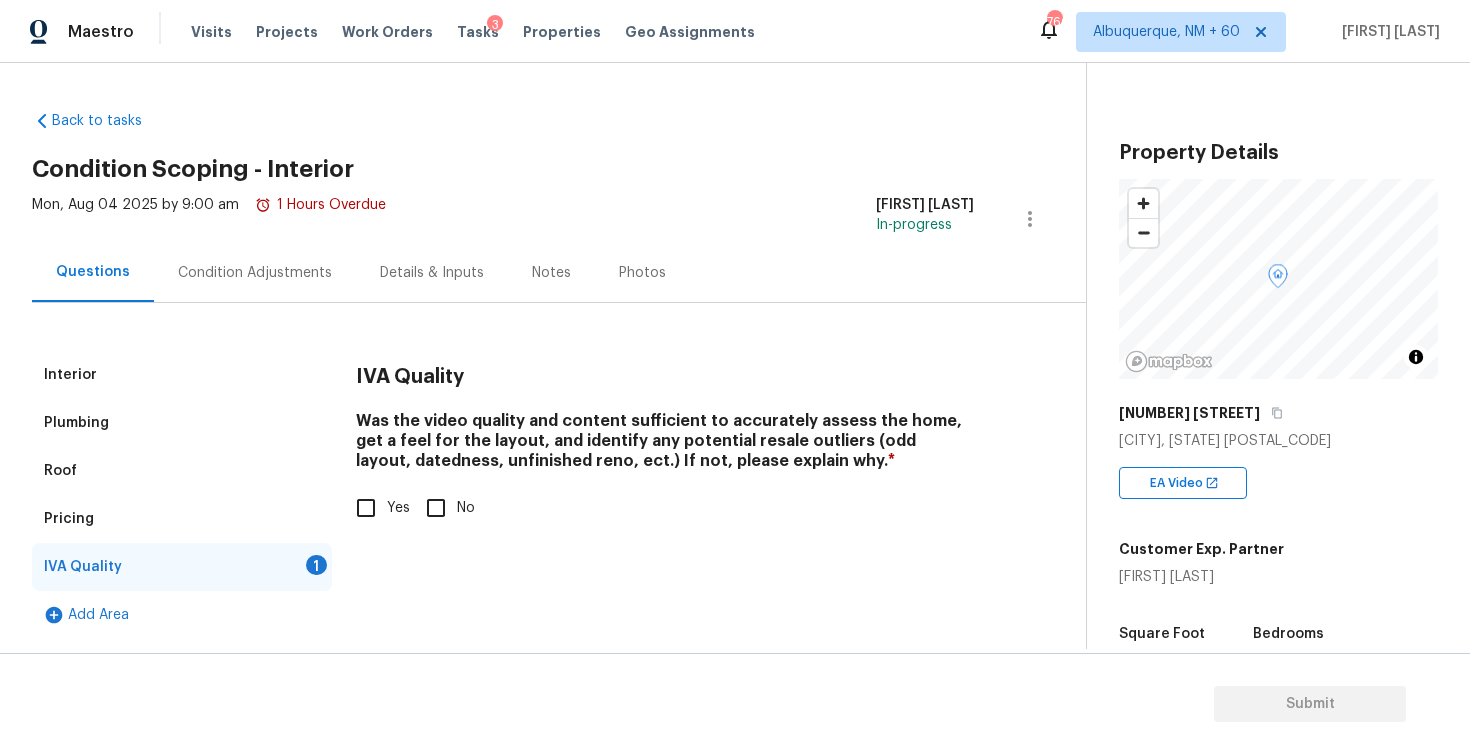 scroll, scrollTop: 0, scrollLeft: 0, axis: both 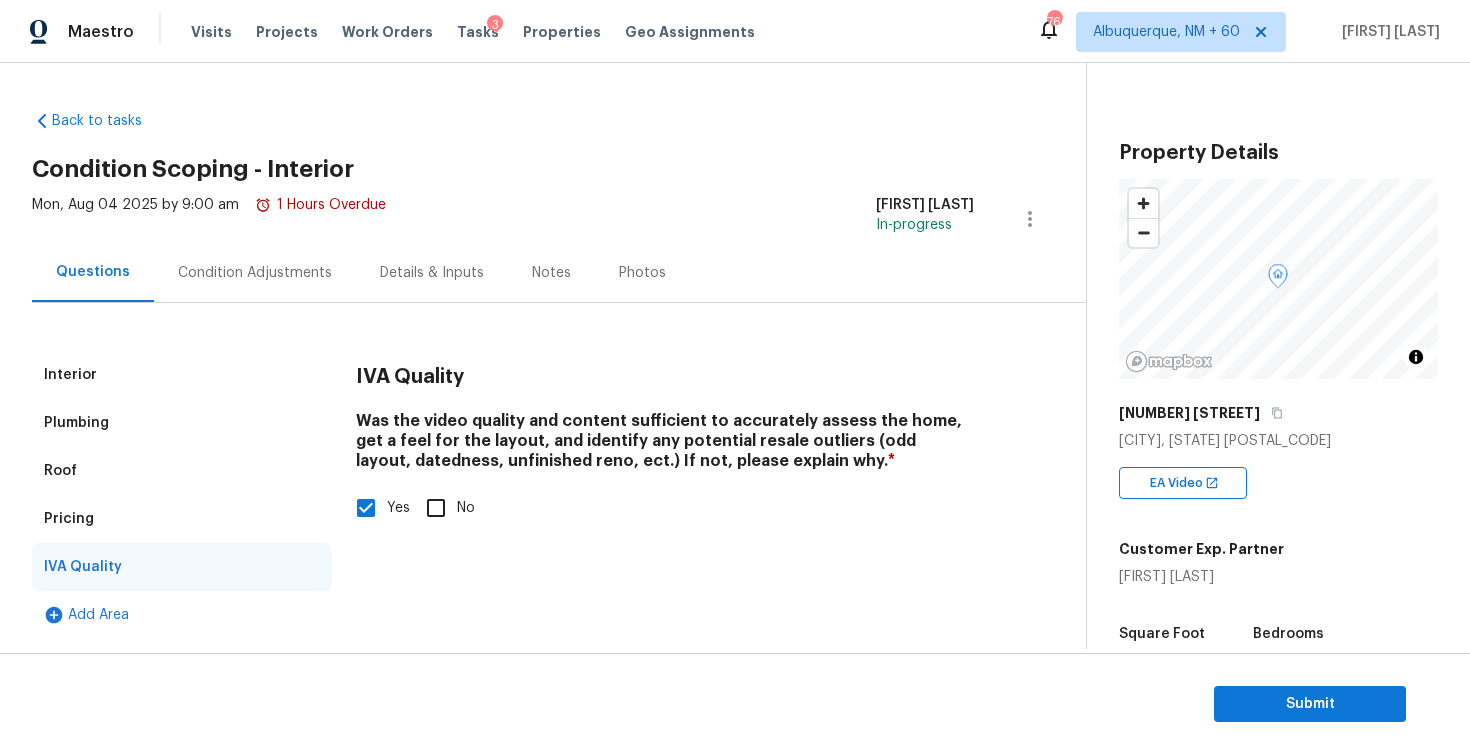 click on "Mon, Aug 04 2025 by 9:00 am   1 Hours Overdue" at bounding box center (209, 219) 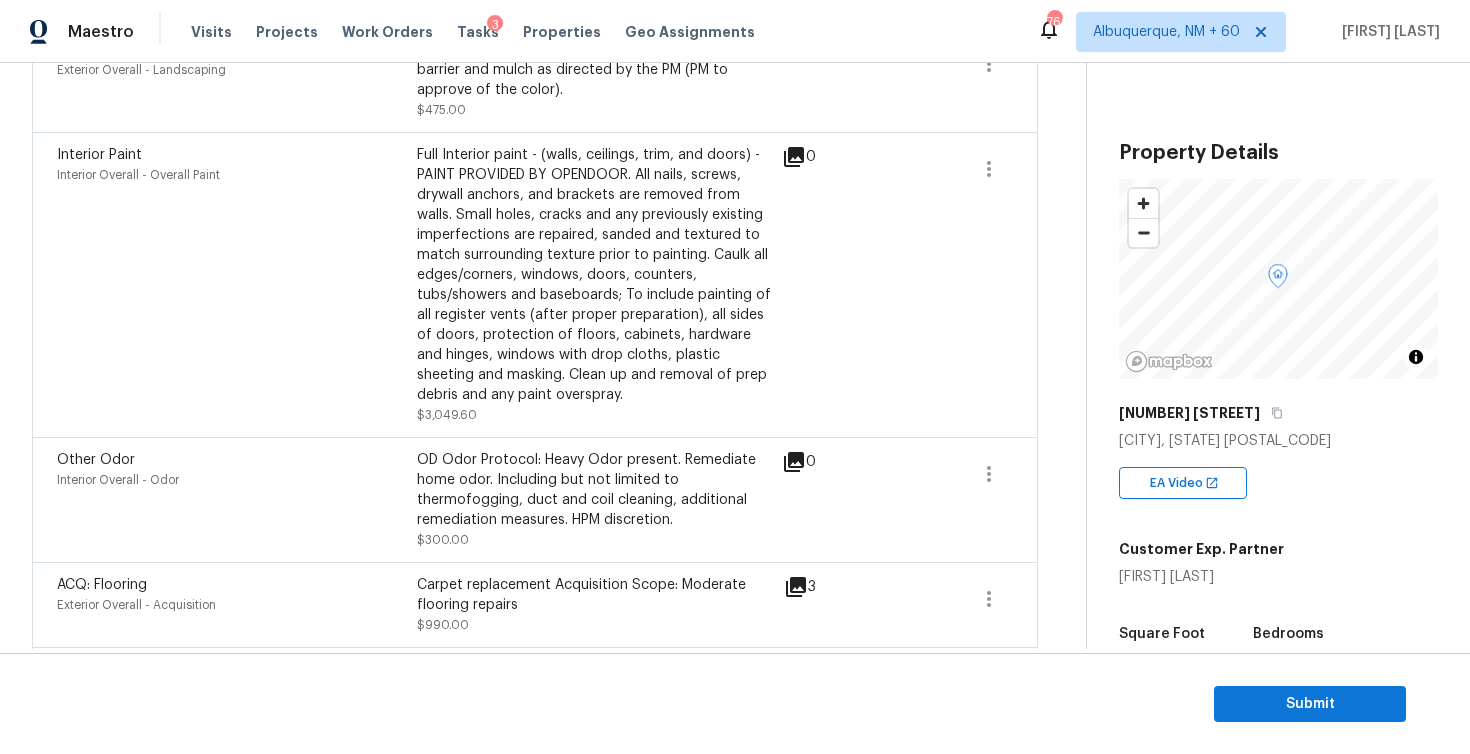 scroll, scrollTop: 373, scrollLeft: 0, axis: vertical 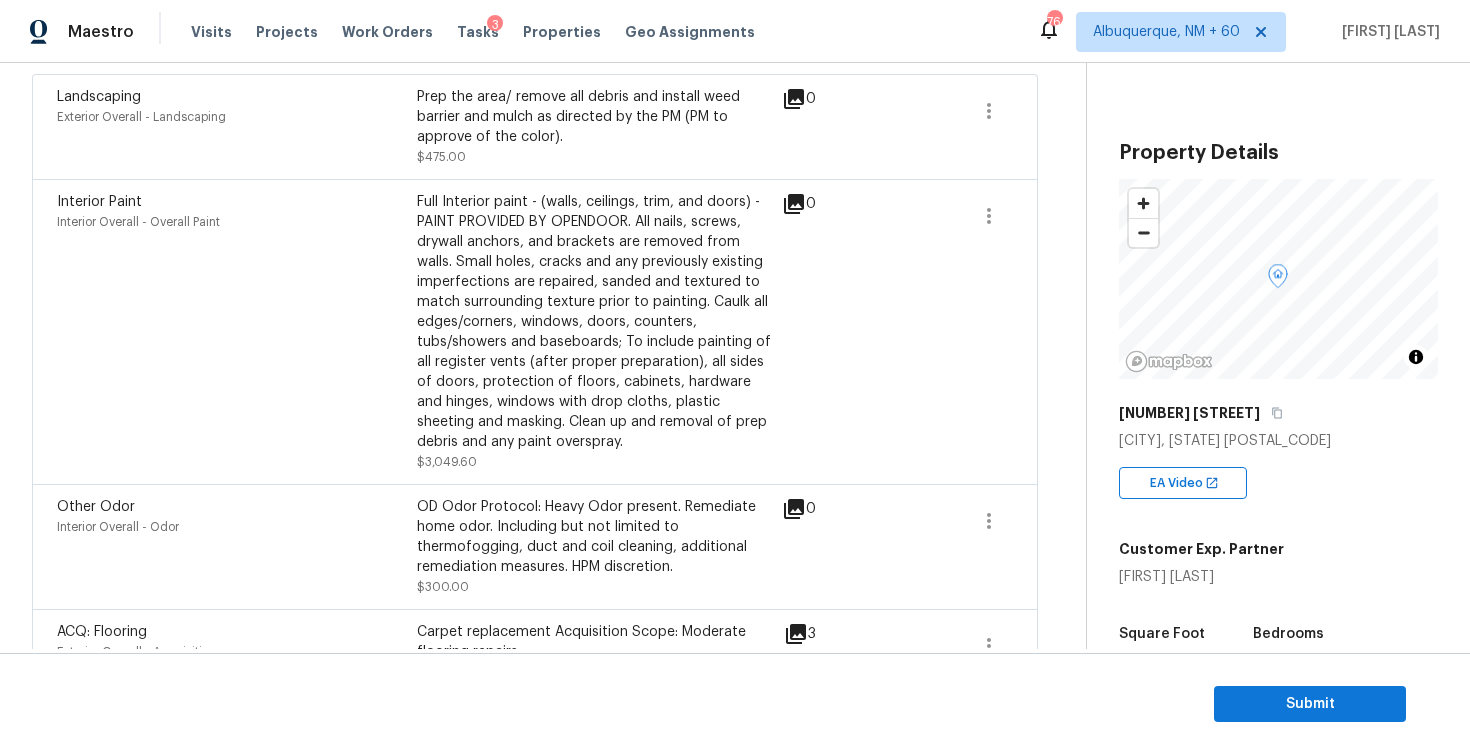 click on "OD Odor Protocol: Heavy Odor present. Remediate home odor. Including but not limited to thermofogging, duct and coil cleaning, additional remediation measures. HPM discretion." at bounding box center (597, 537) 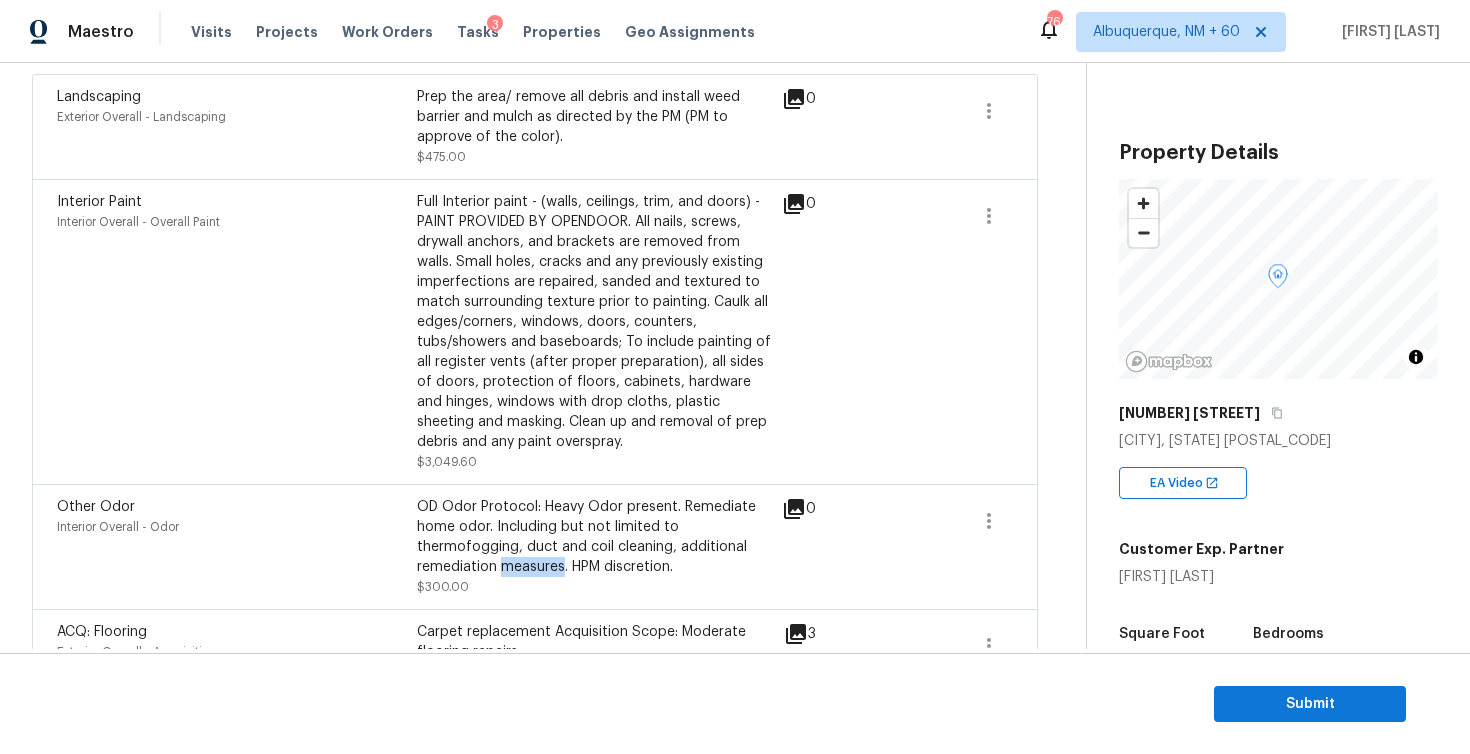 click on "OD Odor Protocol: Heavy Odor present. Remediate home odor. Including but not limited to thermofogging, duct and coil cleaning, additional remediation measures. HPM discretion." at bounding box center [597, 537] 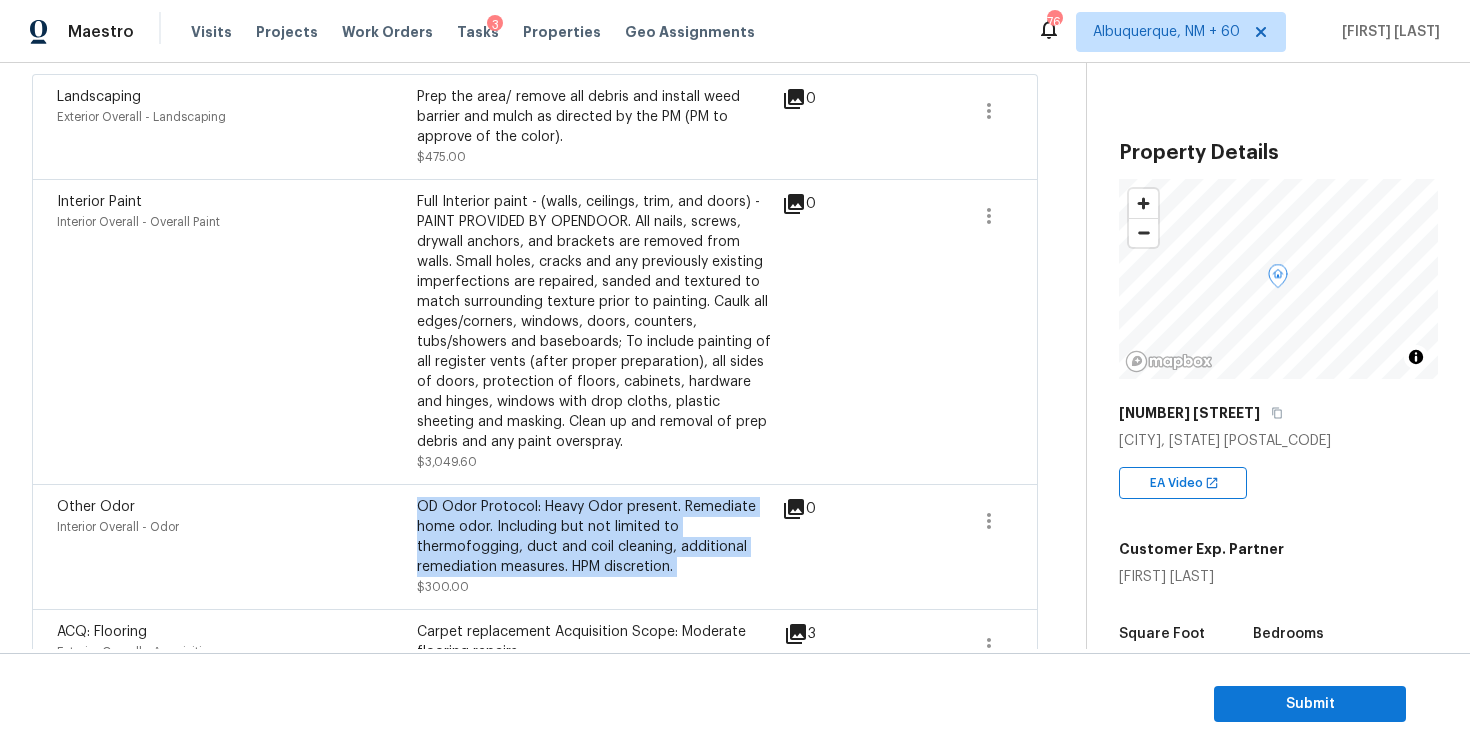 click on "OD Odor Protocol: Heavy Odor present. Remediate home odor. Including but not limited to thermofogging, duct and coil cleaning, additional remediation measures. HPM discretion." at bounding box center [597, 537] 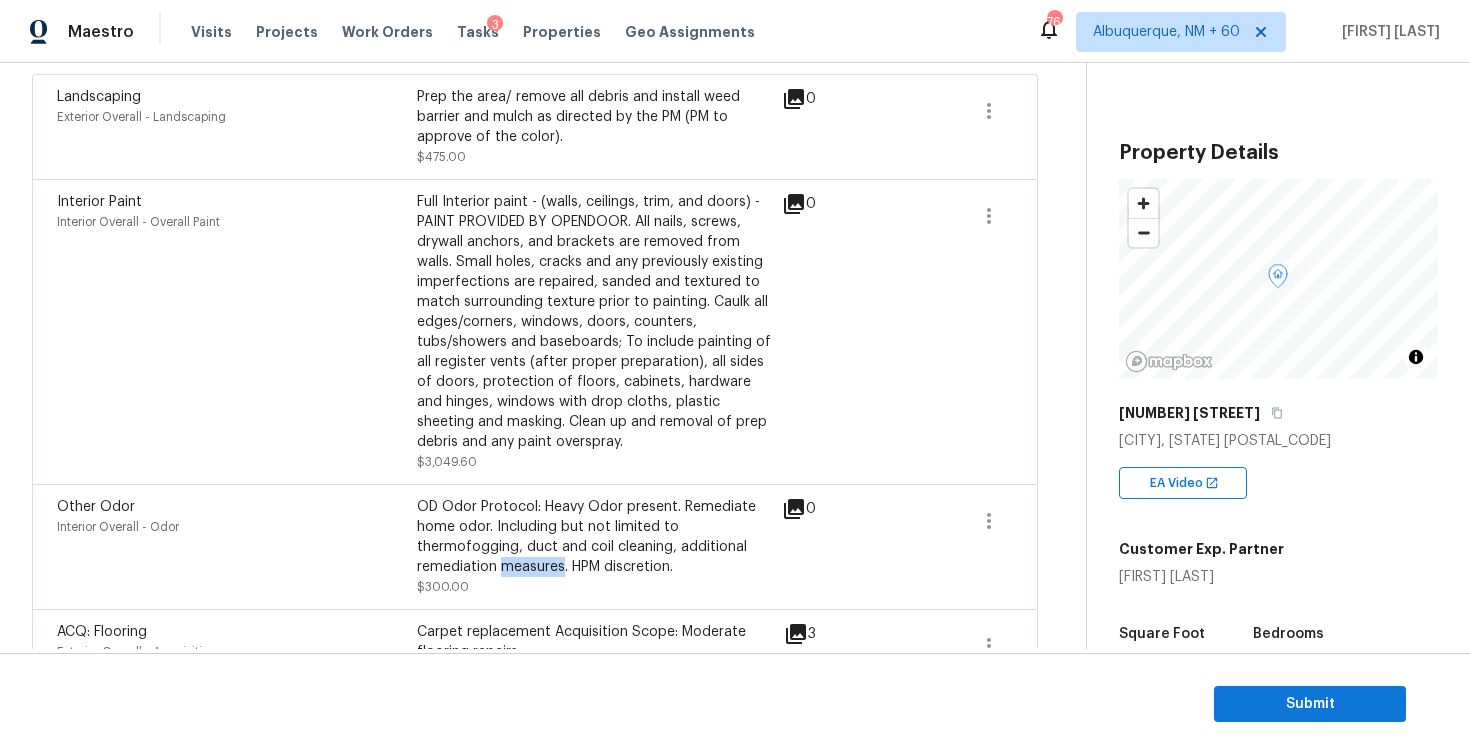 click on "OD Odor Protocol: Heavy Odor present. Remediate home odor. Including but not limited to thermofogging, duct and coil cleaning, additional remediation measures. HPM discretion." at bounding box center (597, 537) 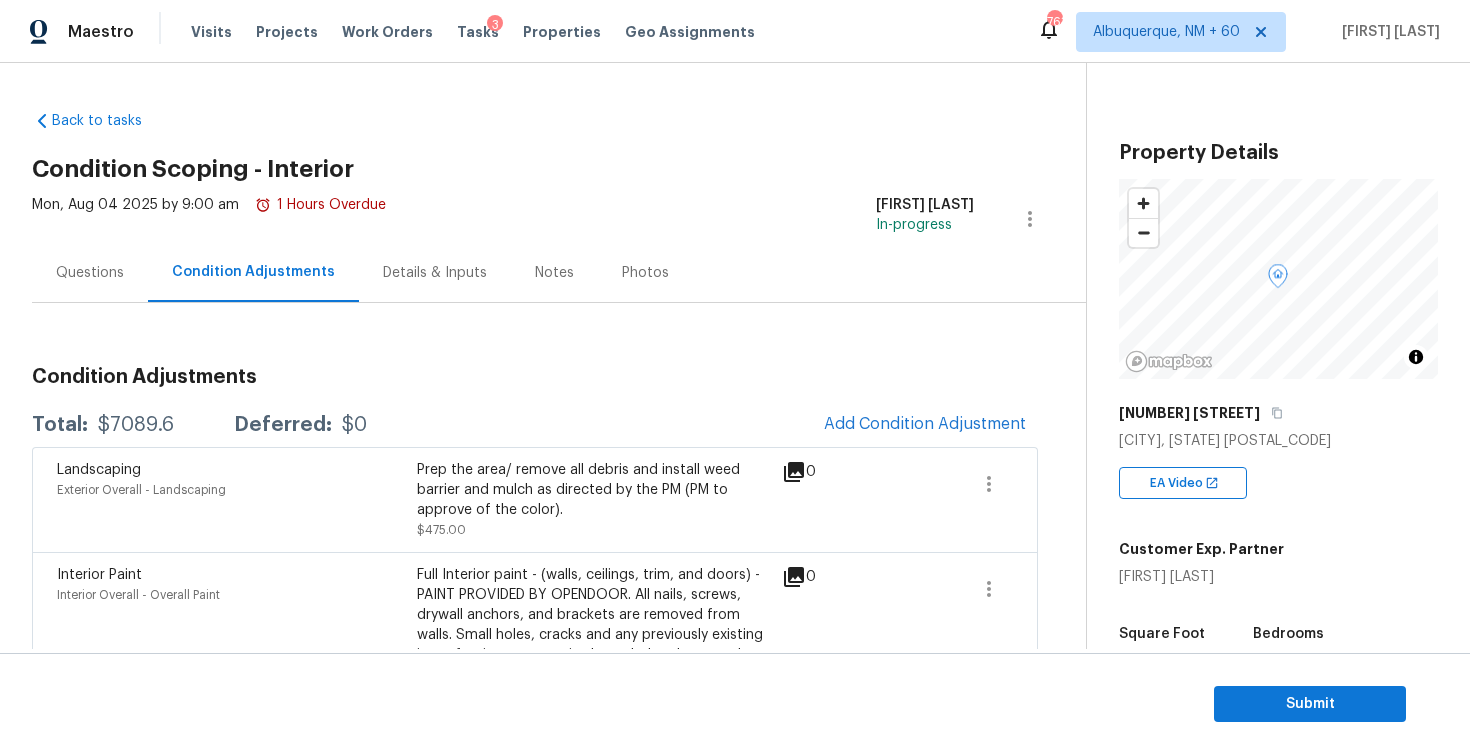 scroll, scrollTop: 248, scrollLeft: 0, axis: vertical 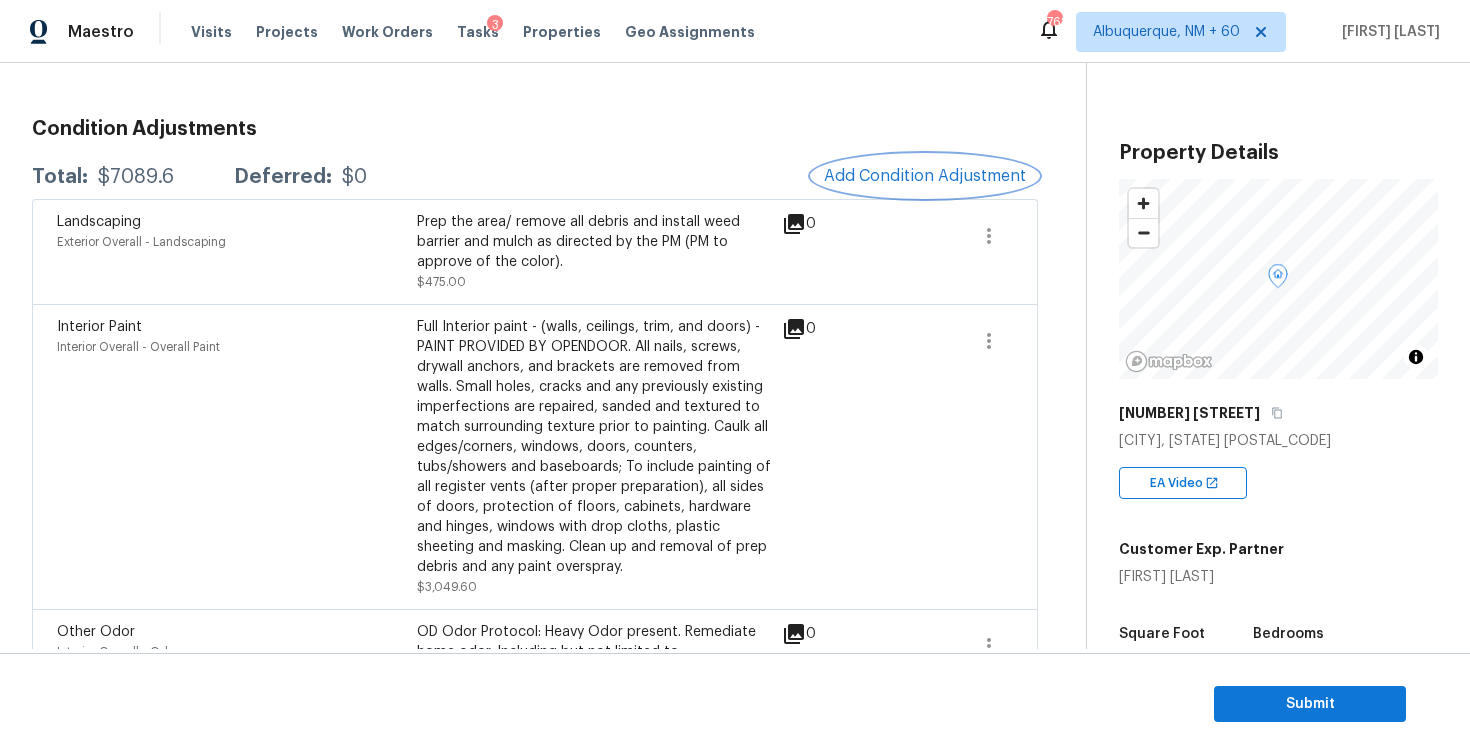 click on "Add Condition Adjustment" at bounding box center (925, 176) 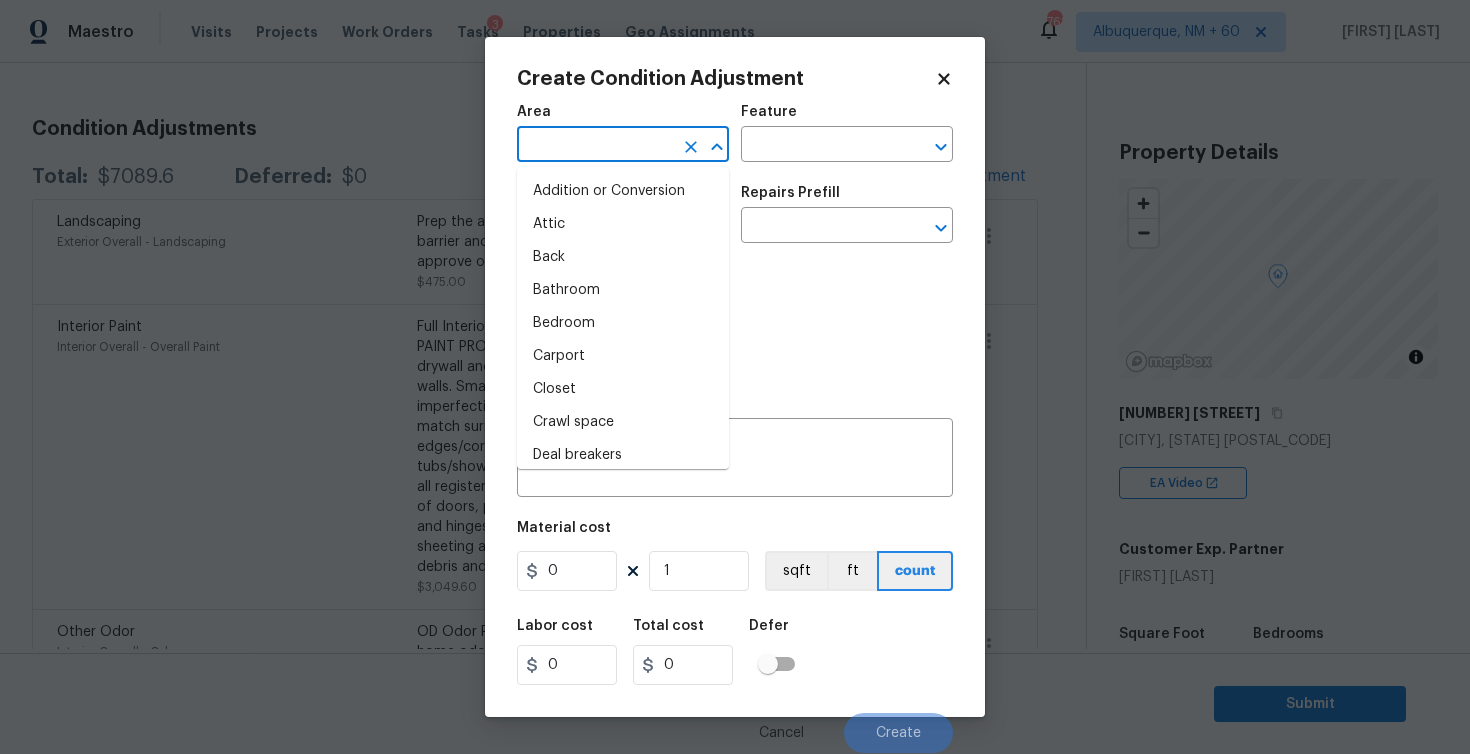 click at bounding box center [595, 146] 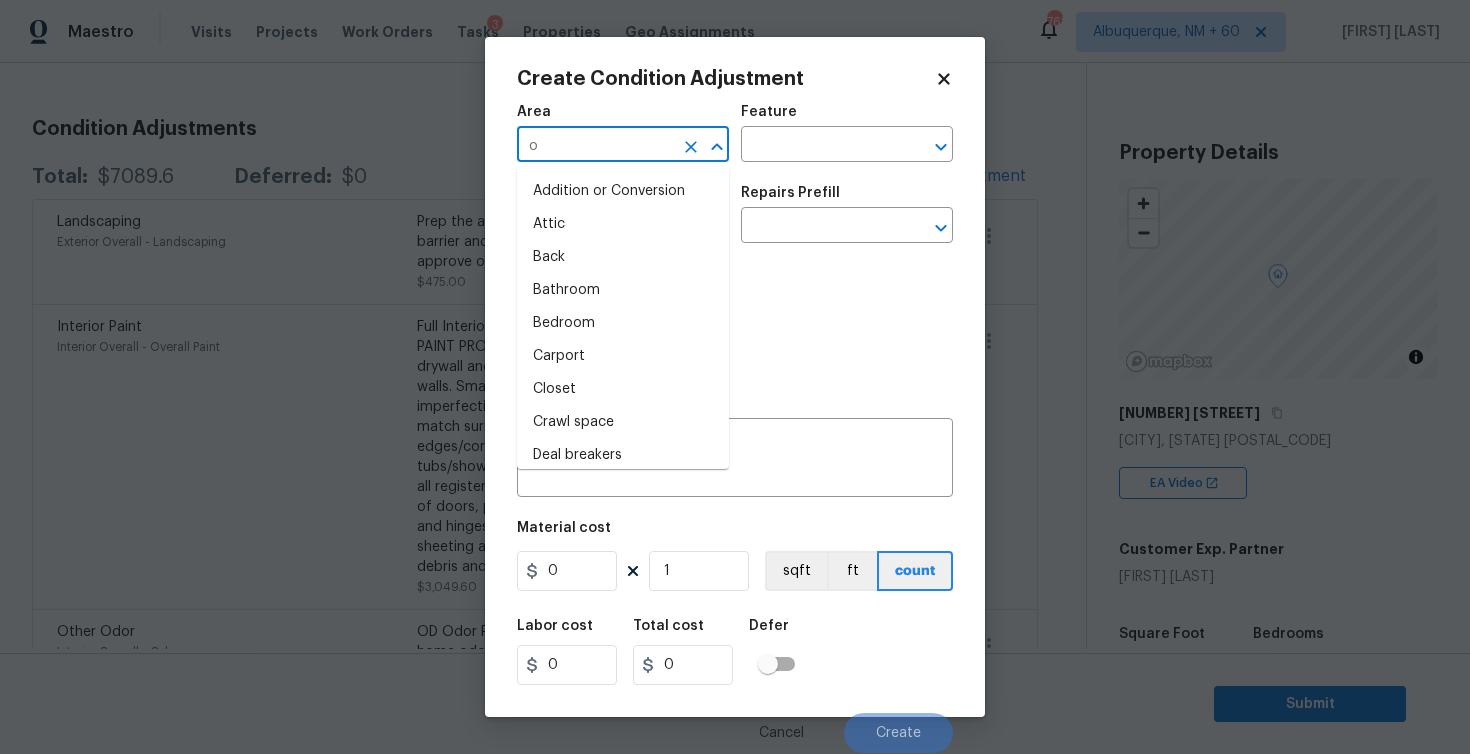 type on "oi" 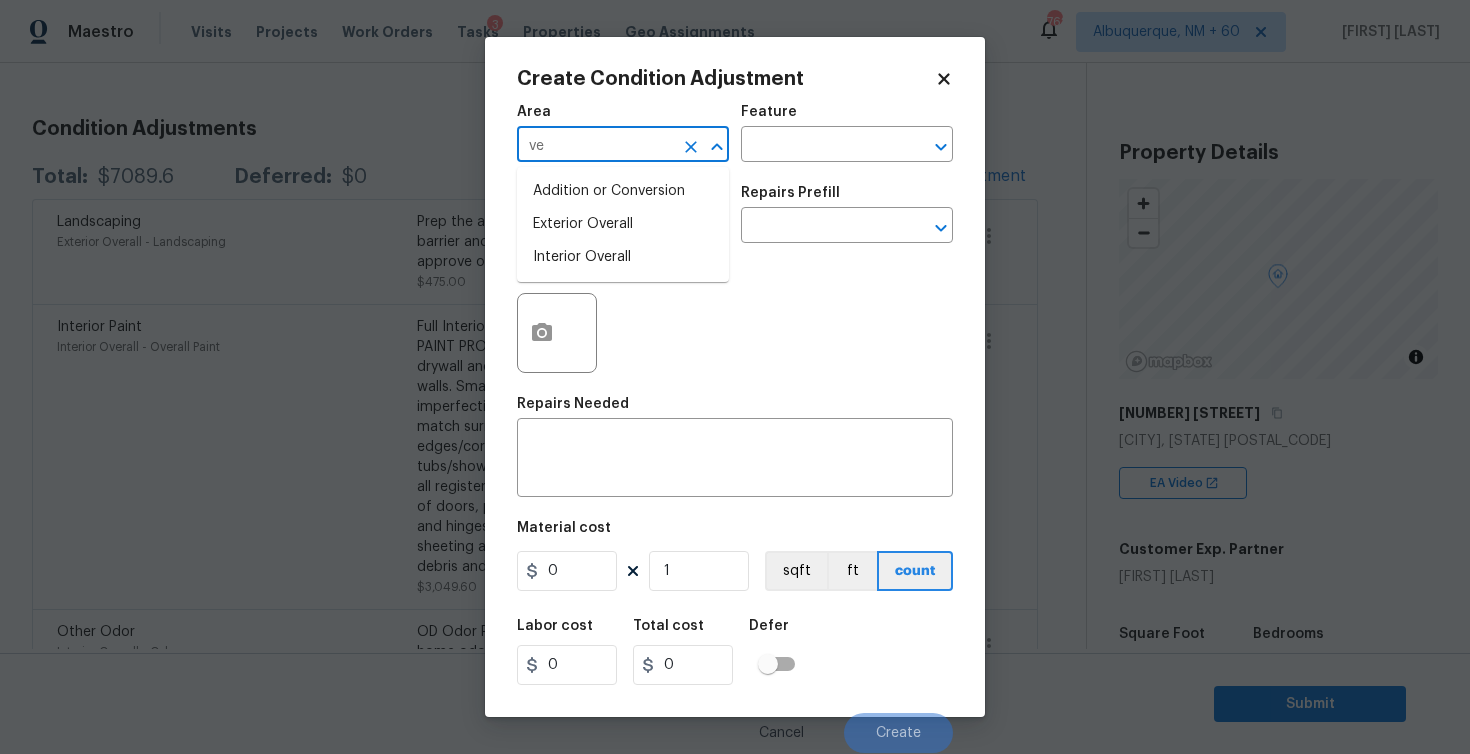 type on "v" 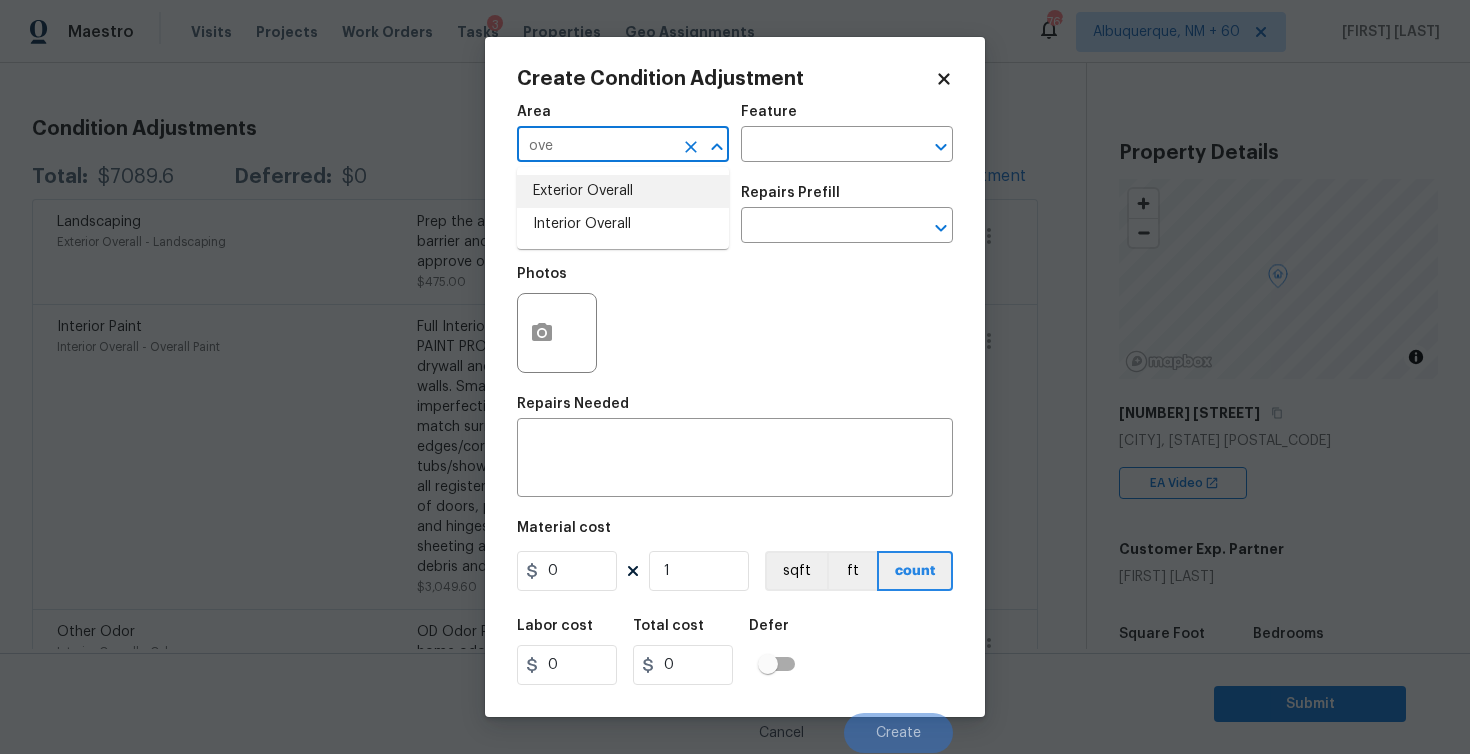 click on "Exterior Overall" at bounding box center [623, 191] 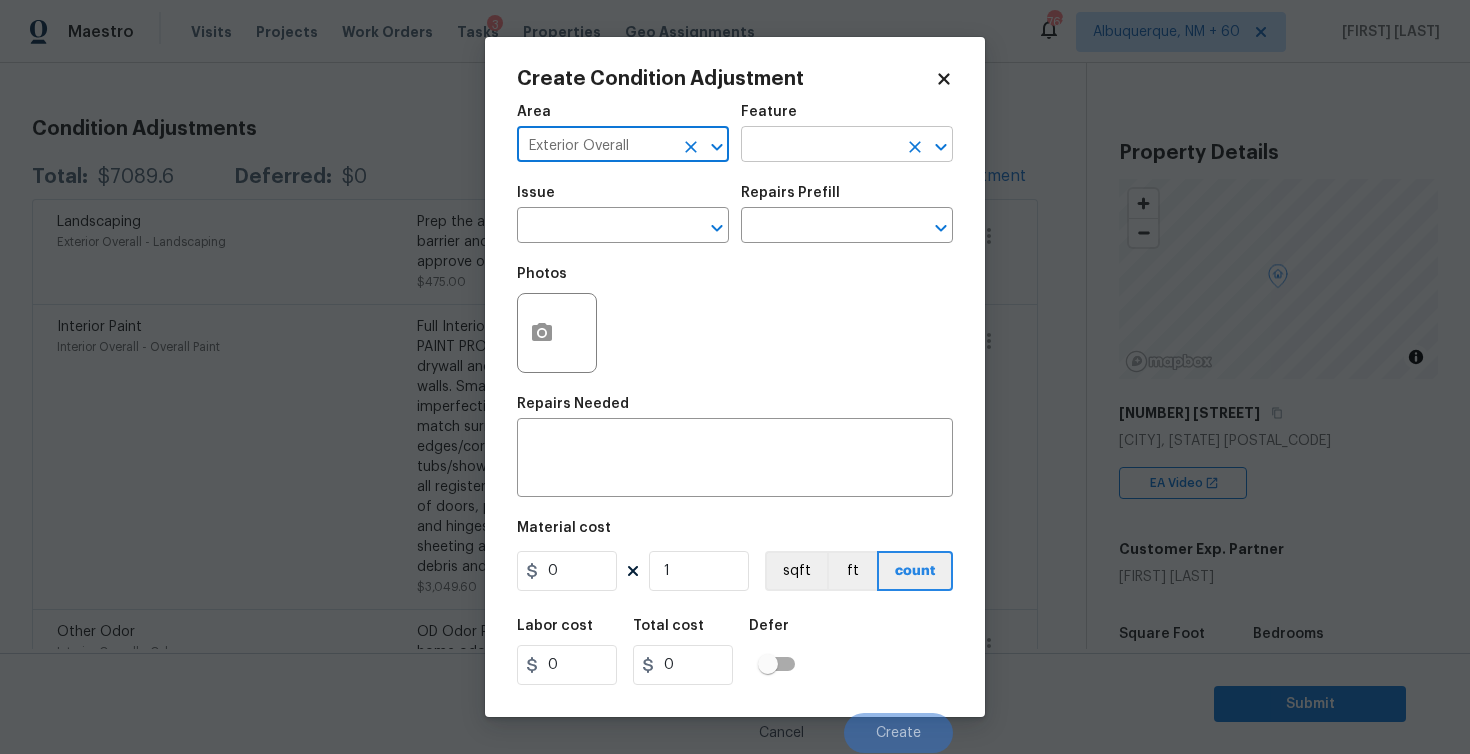 type on "Exterior Overall" 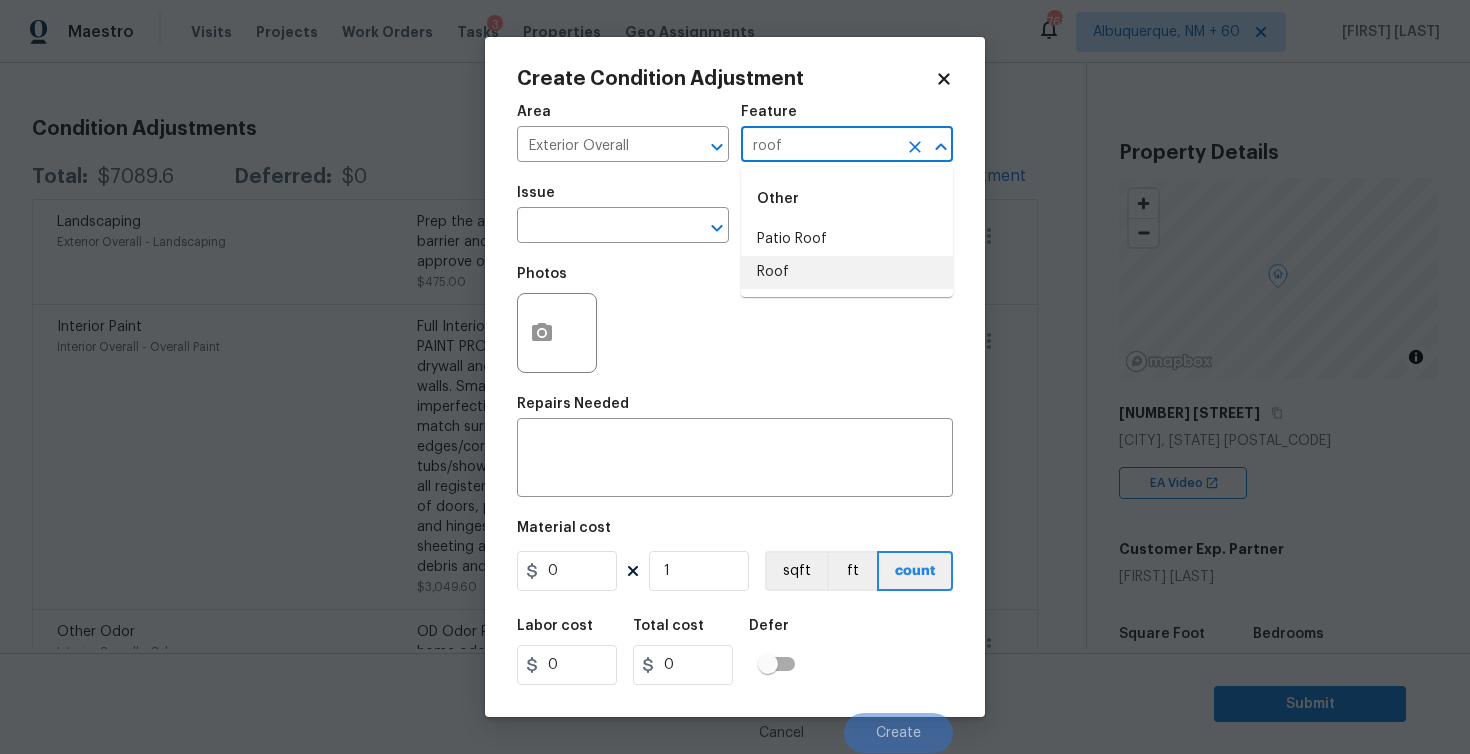 click on "Roof" at bounding box center (847, 272) 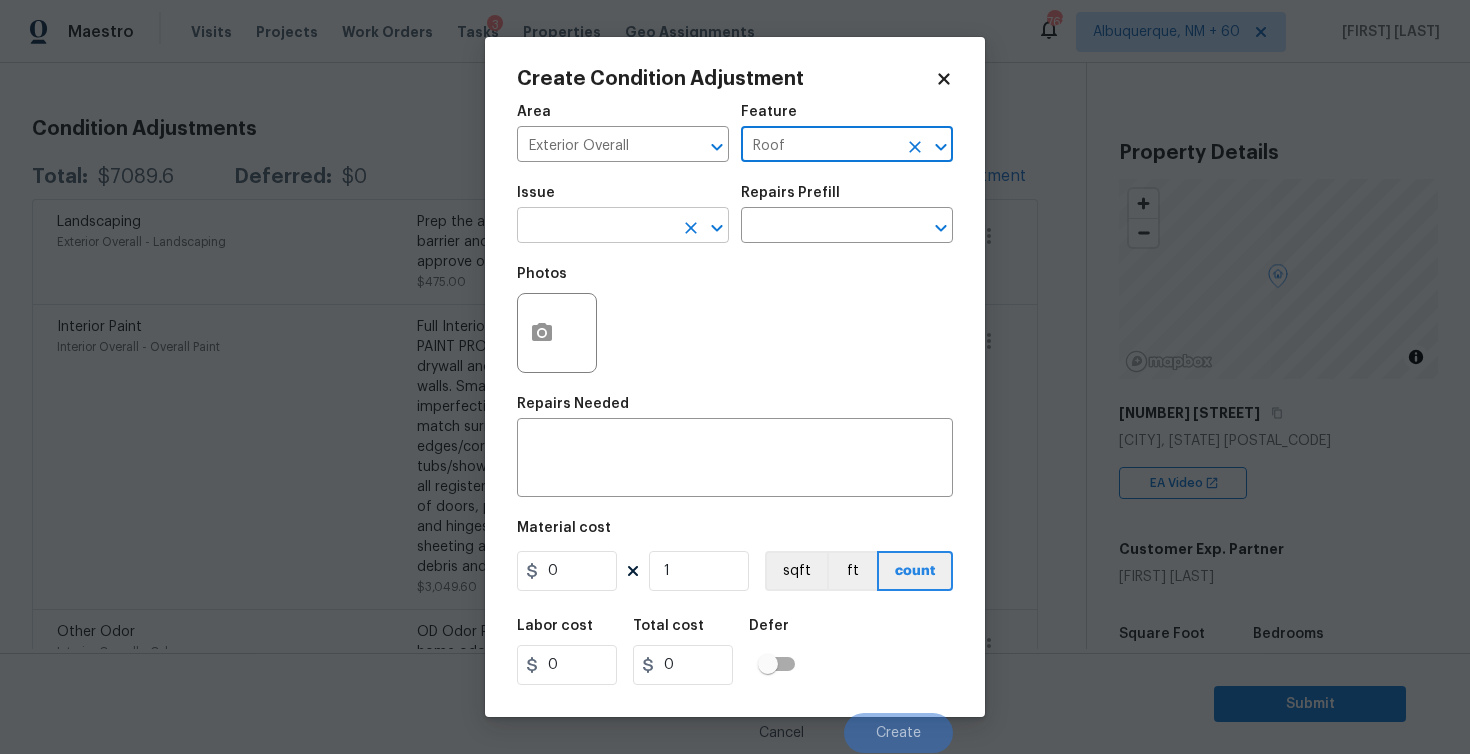 type on "Roof" 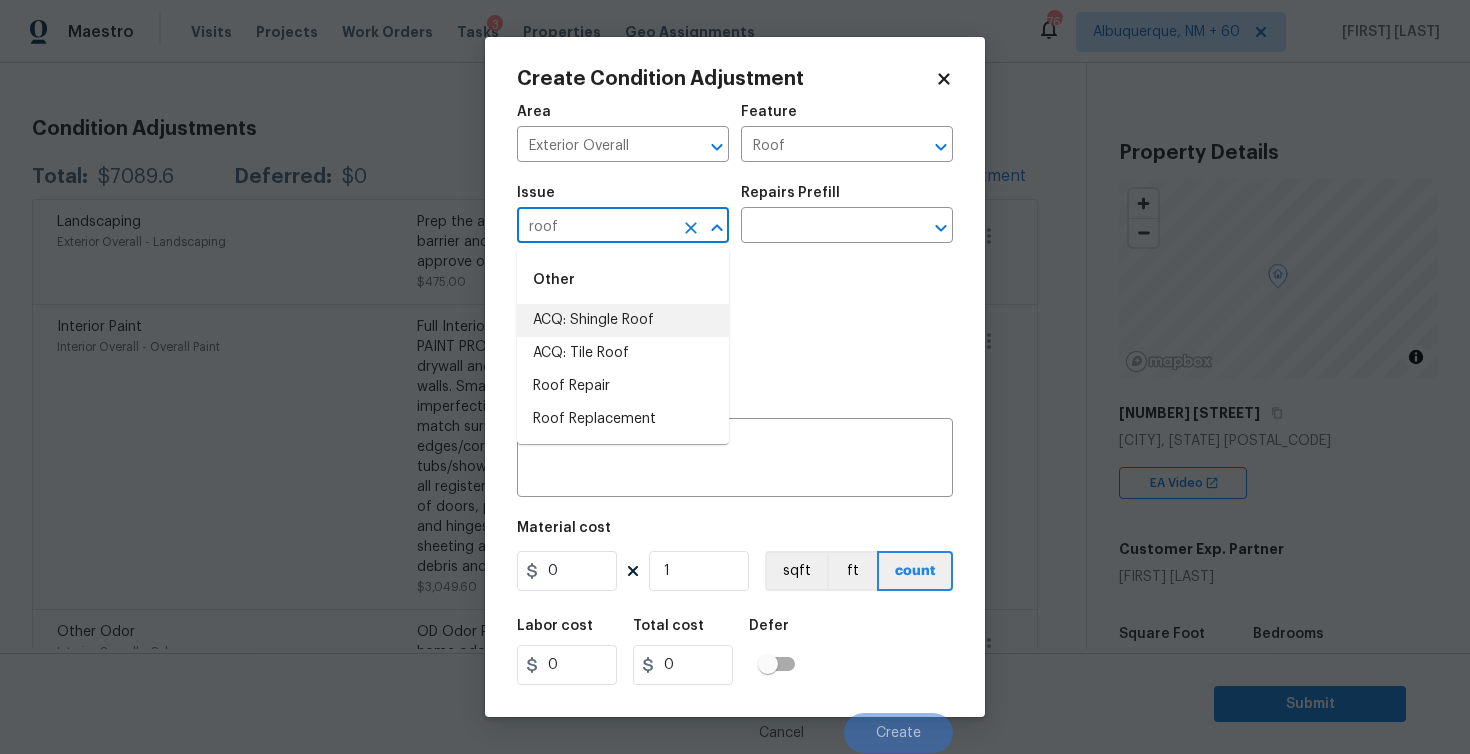 click on "ACQ: Shingle Roof" at bounding box center (623, 320) 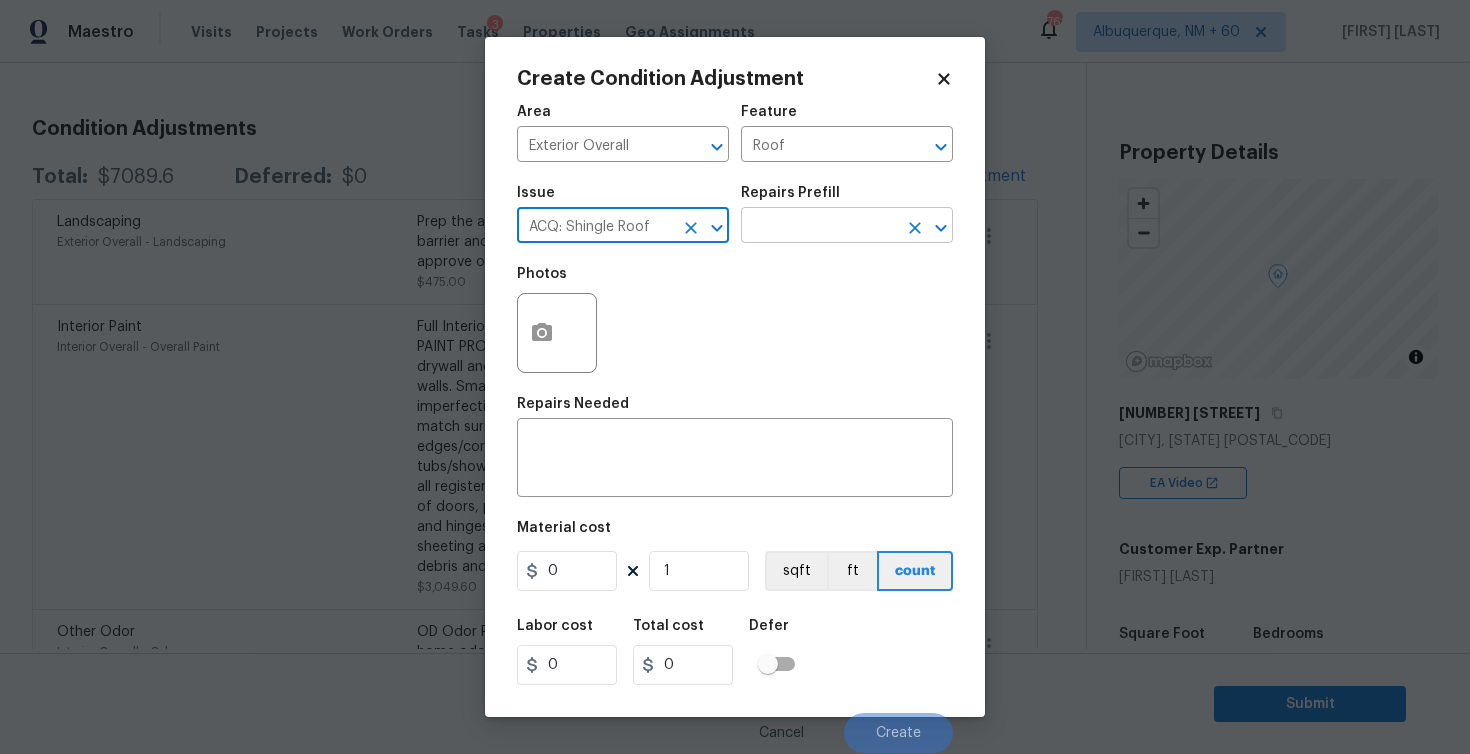 type on "ACQ: Shingle Roof" 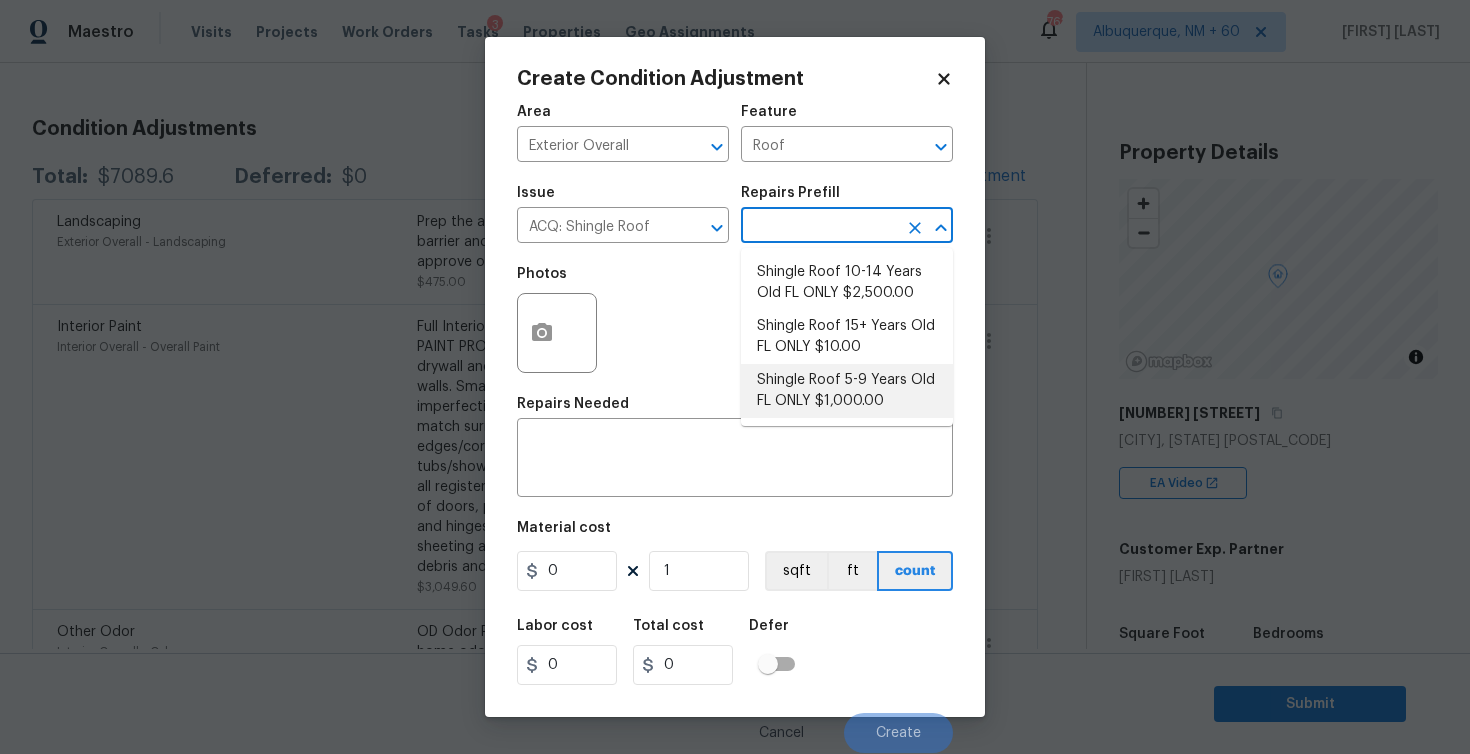 click on "Shingle Roof 5-9 Years Old FL ONLY $1,000.00" at bounding box center [847, 391] 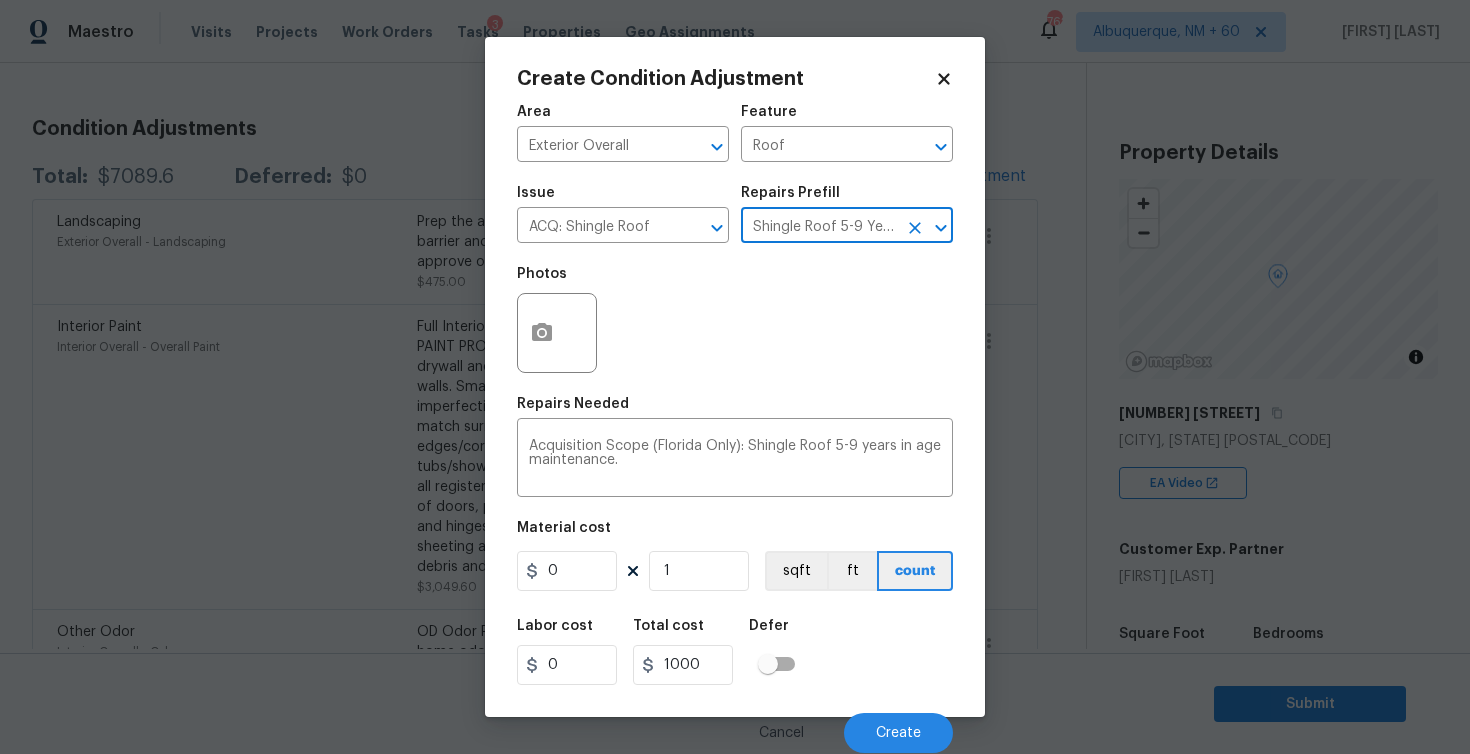 type on "Acquisition" 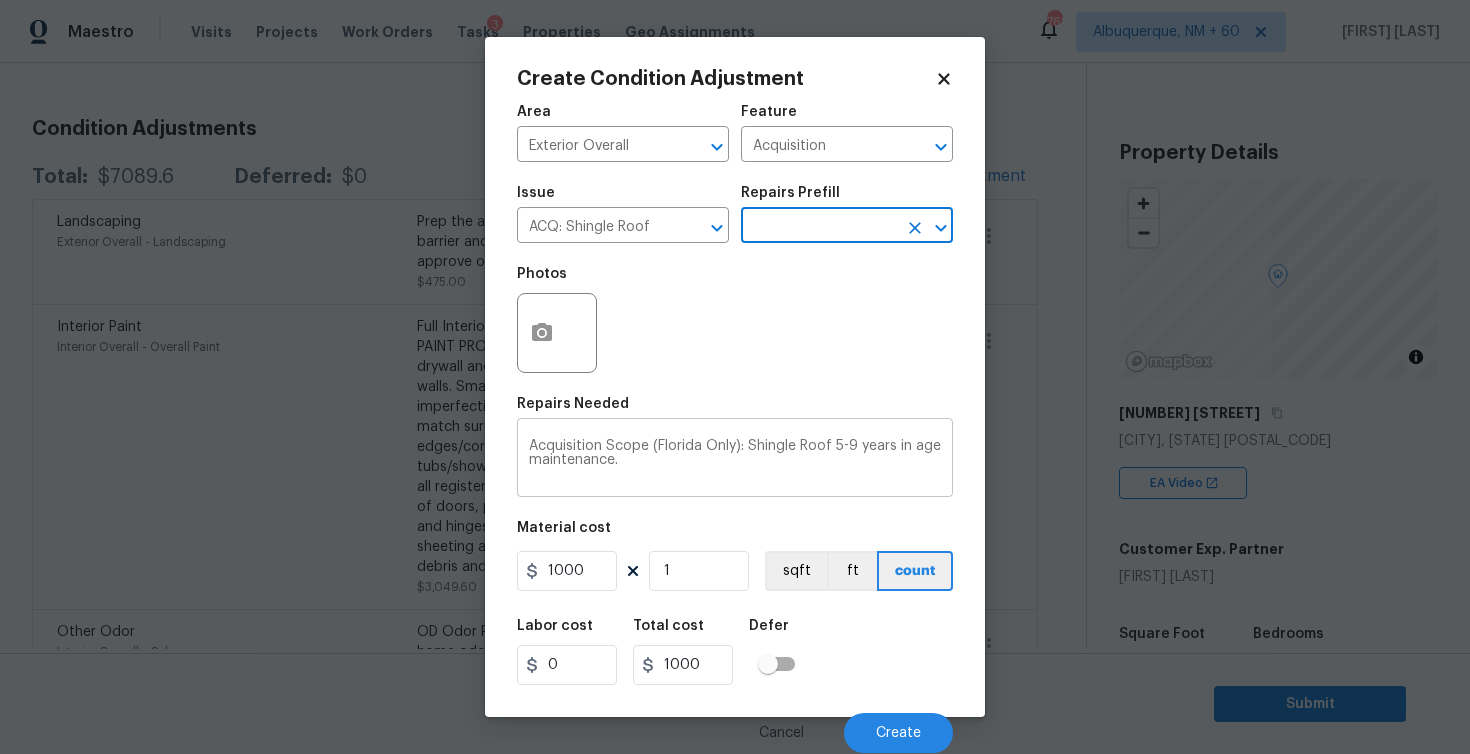 click on "Acquisition Scope (Florida Only): Shingle Roof 5-9 years in age maintenance." at bounding box center [735, 460] 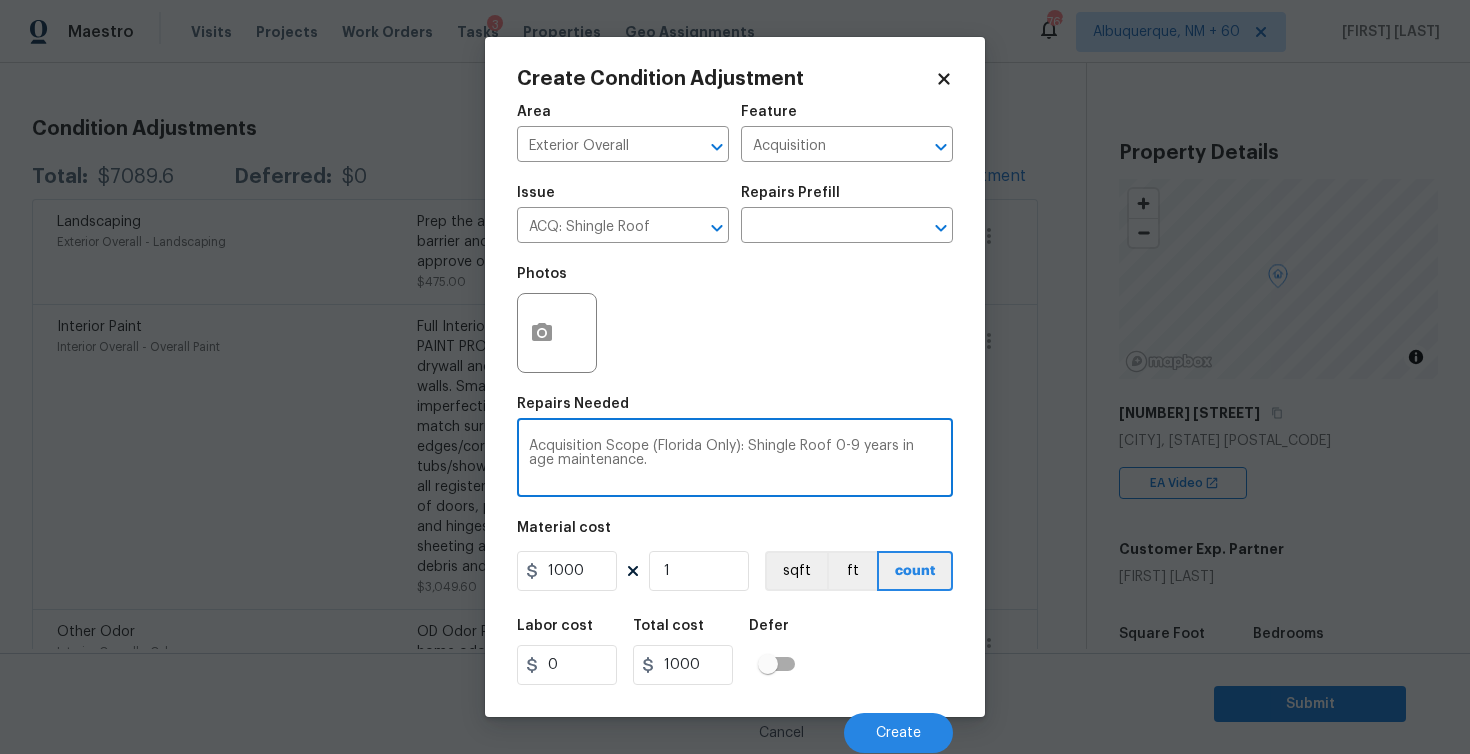 click on "Acquisition Scope (Florida Only): Shingle Roof 0-9 years in age maintenance." at bounding box center (735, 460) 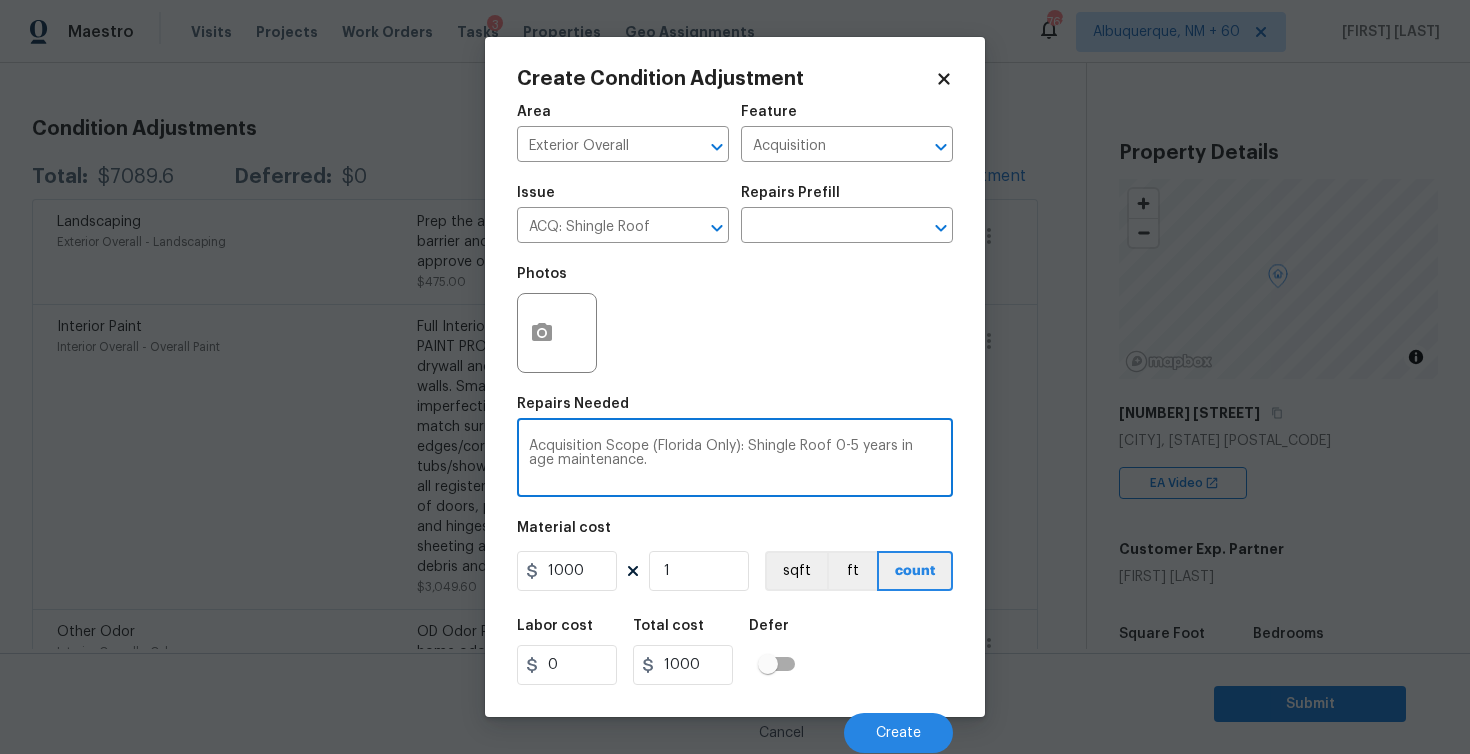 type on "Acquisition Scope (Florida Only): Shingle Roof 0-5 years in age maintenance." 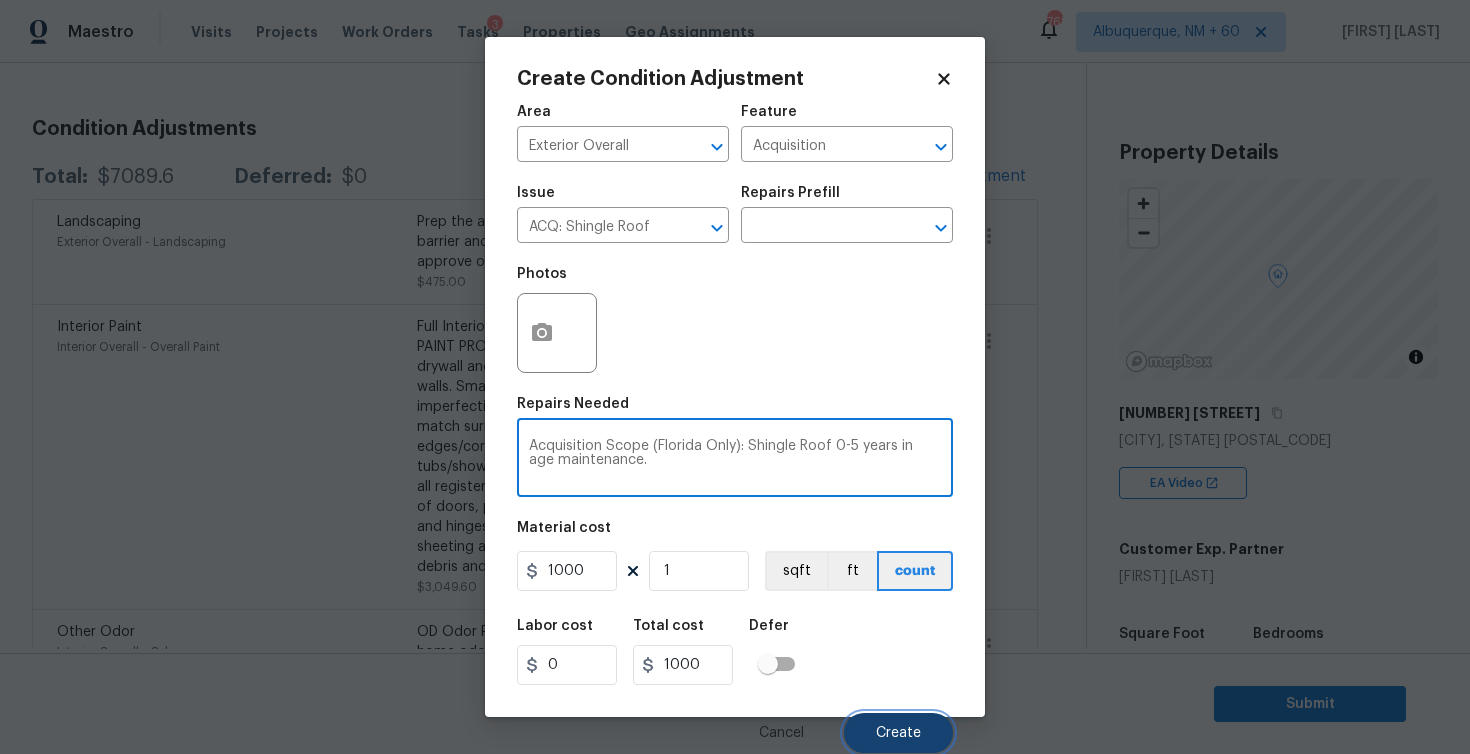 click on "Create" at bounding box center [898, 733] 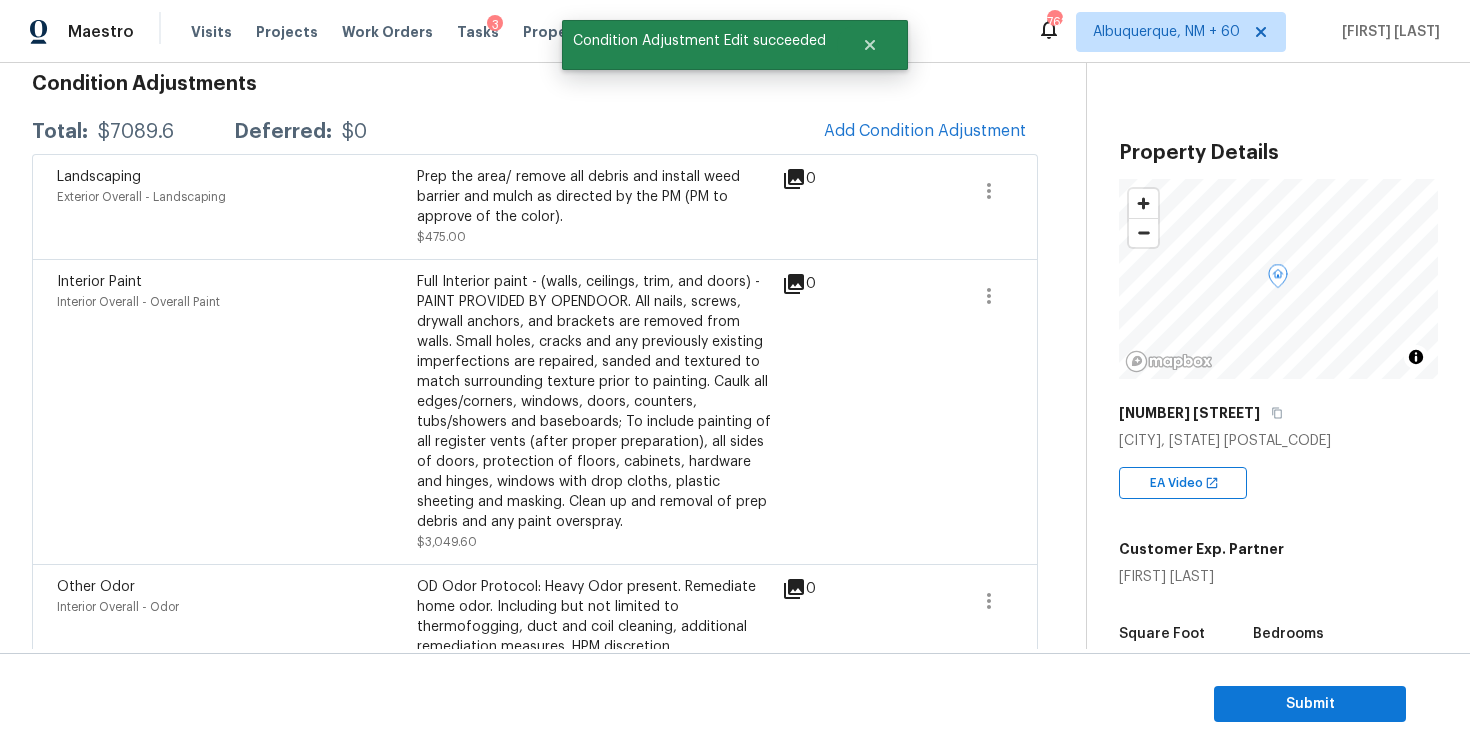 scroll, scrollTop: 248, scrollLeft: 0, axis: vertical 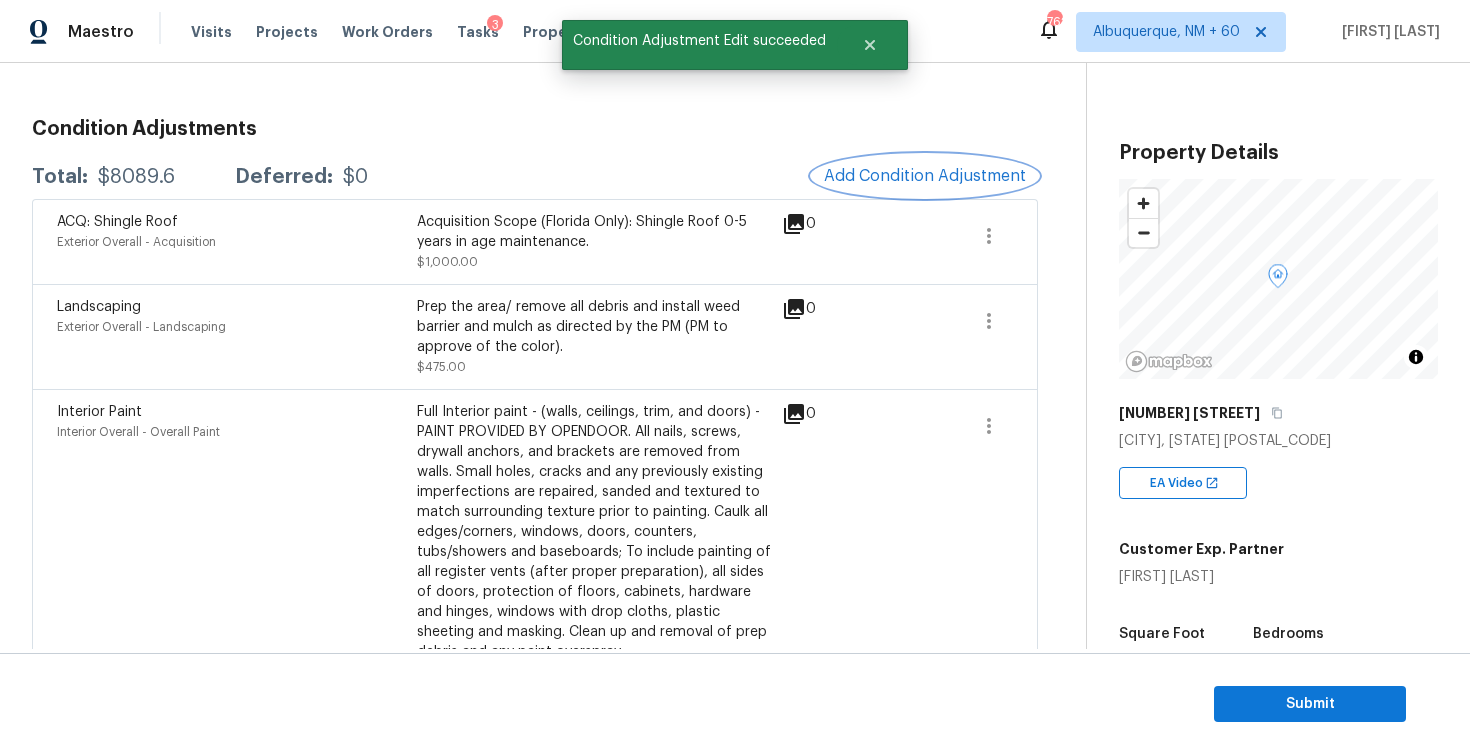 click on "Add Condition Adjustment" at bounding box center (925, 176) 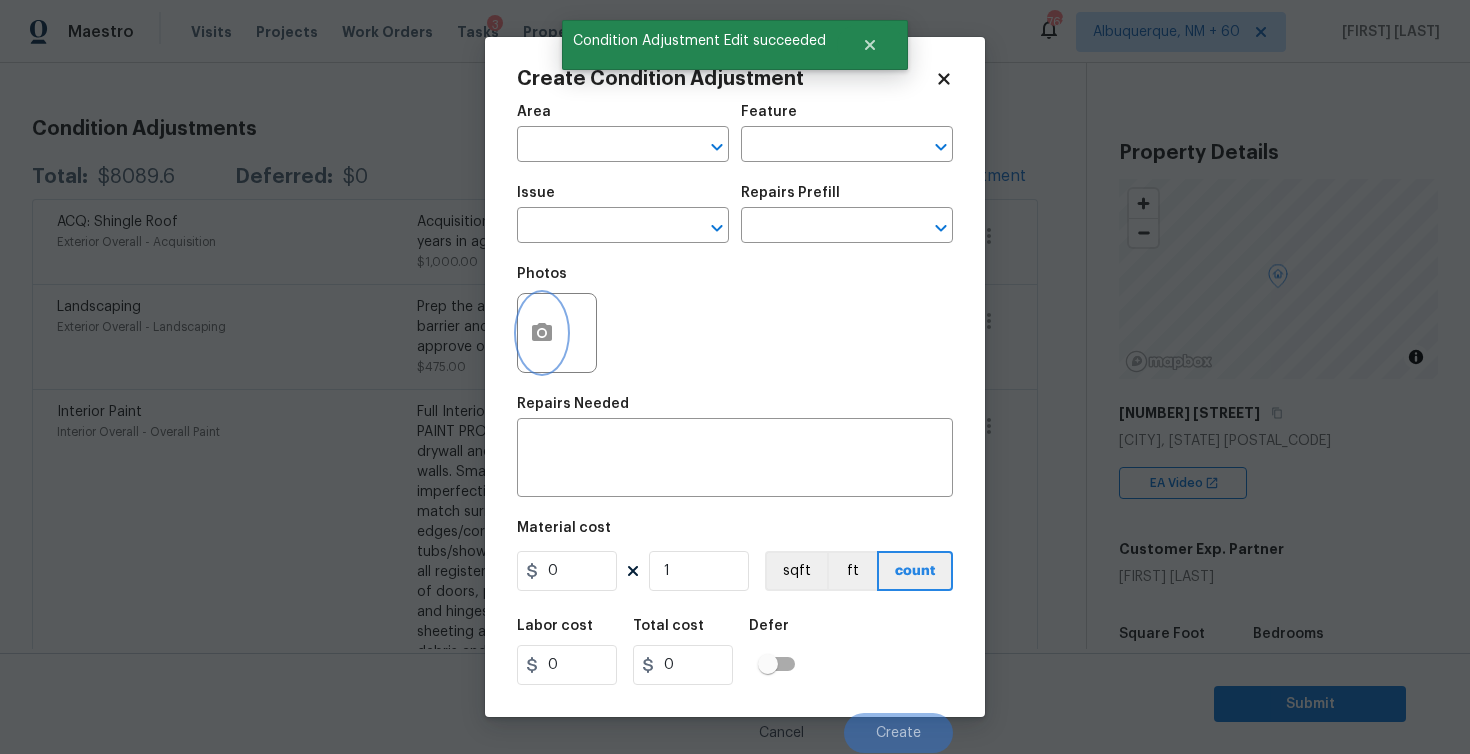 click at bounding box center (542, 333) 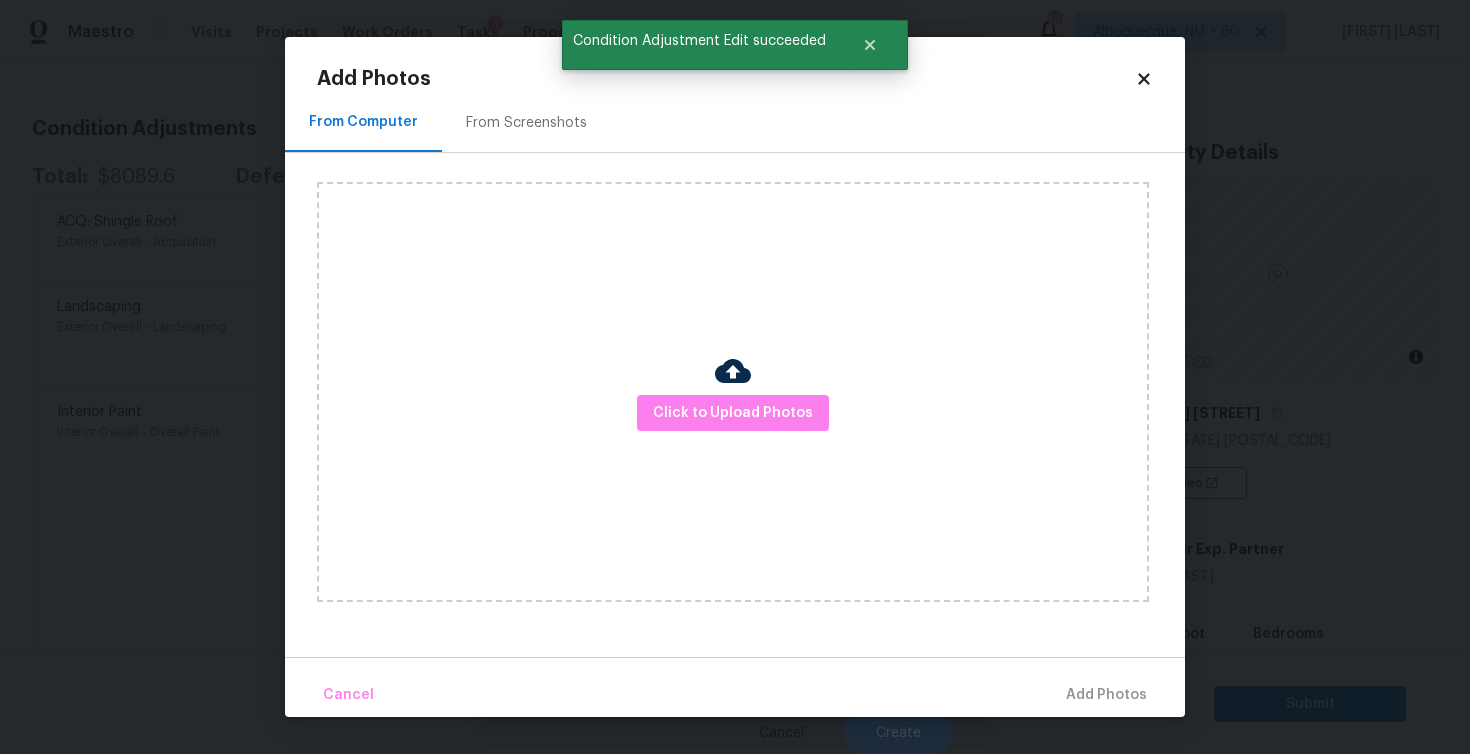click on "Click to Upload Photos" at bounding box center [733, 392] 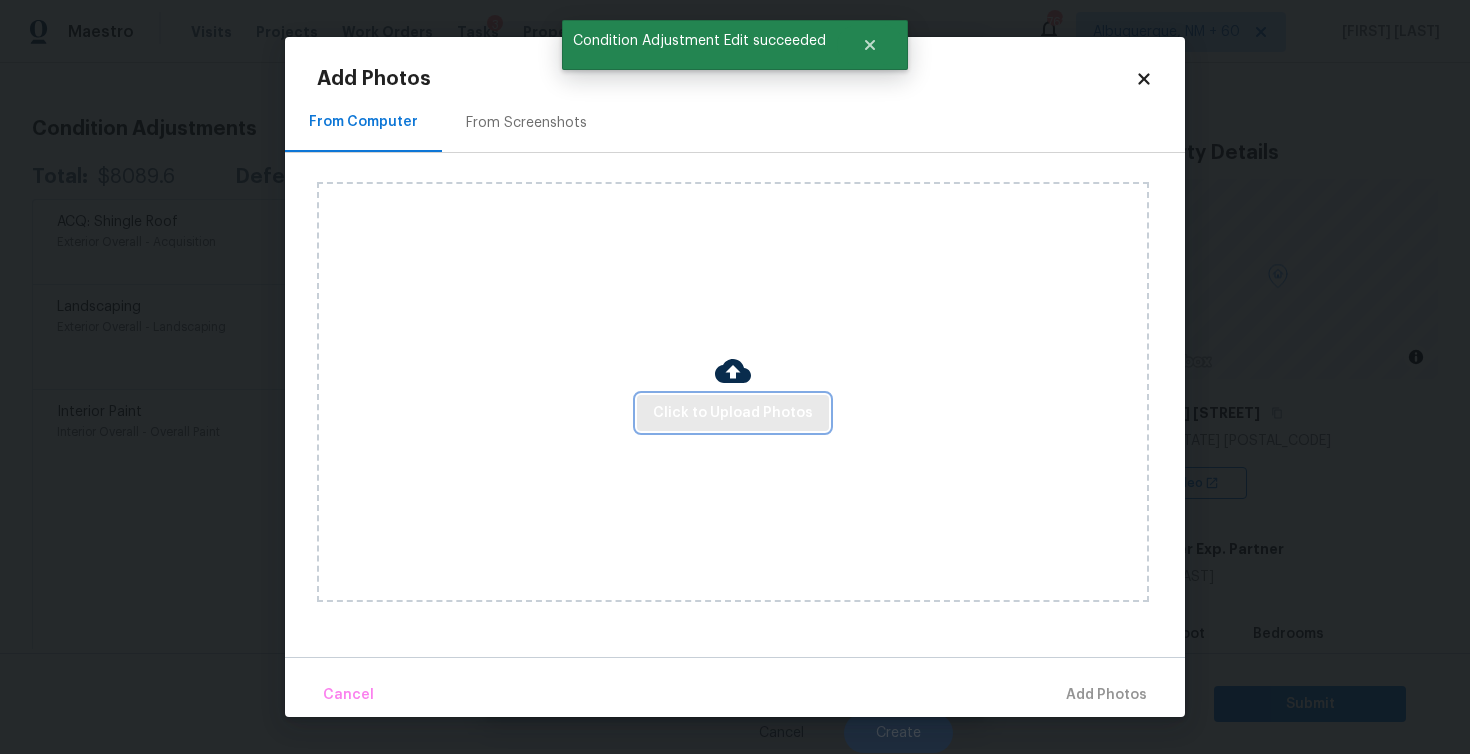 click on "Click to Upload Photos" at bounding box center (733, 413) 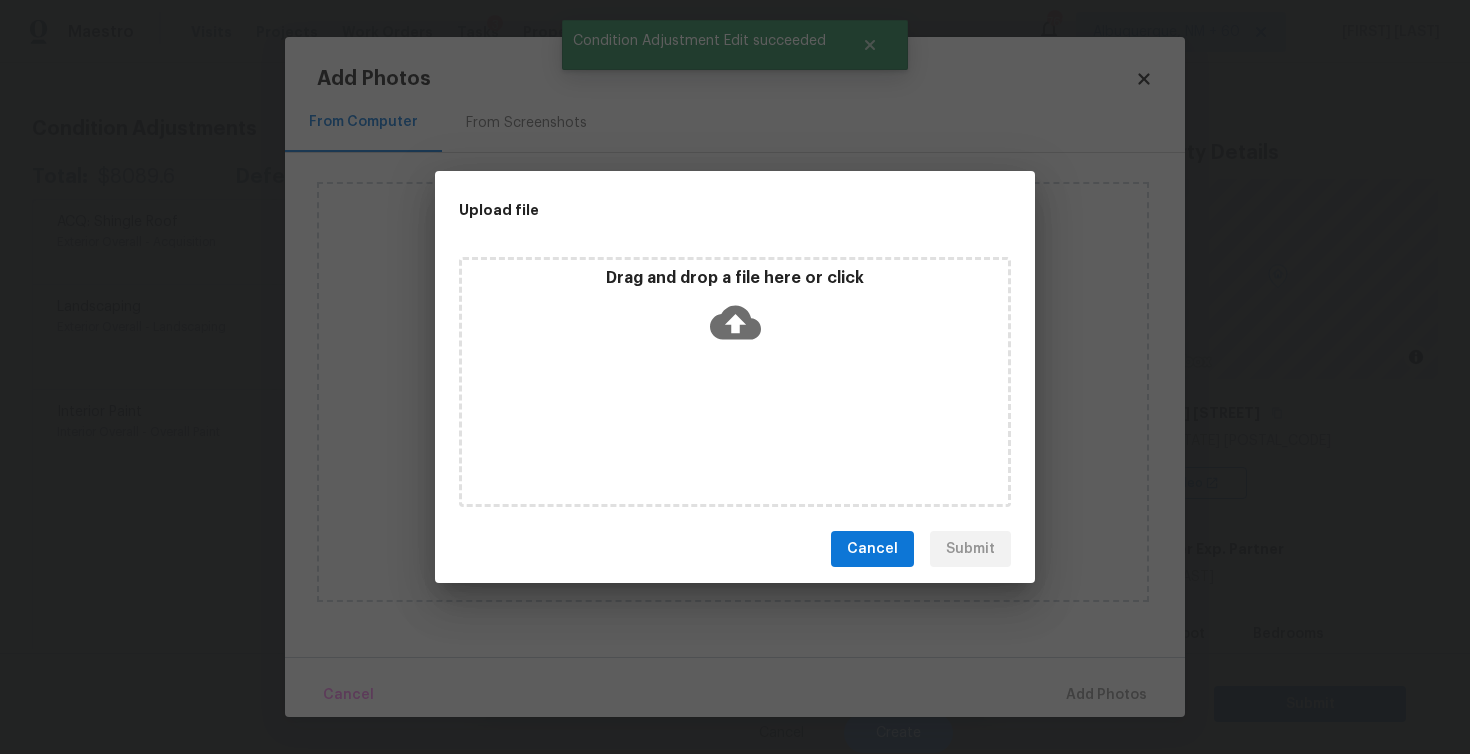 click on "Drag and drop a file here or click" at bounding box center [735, 311] 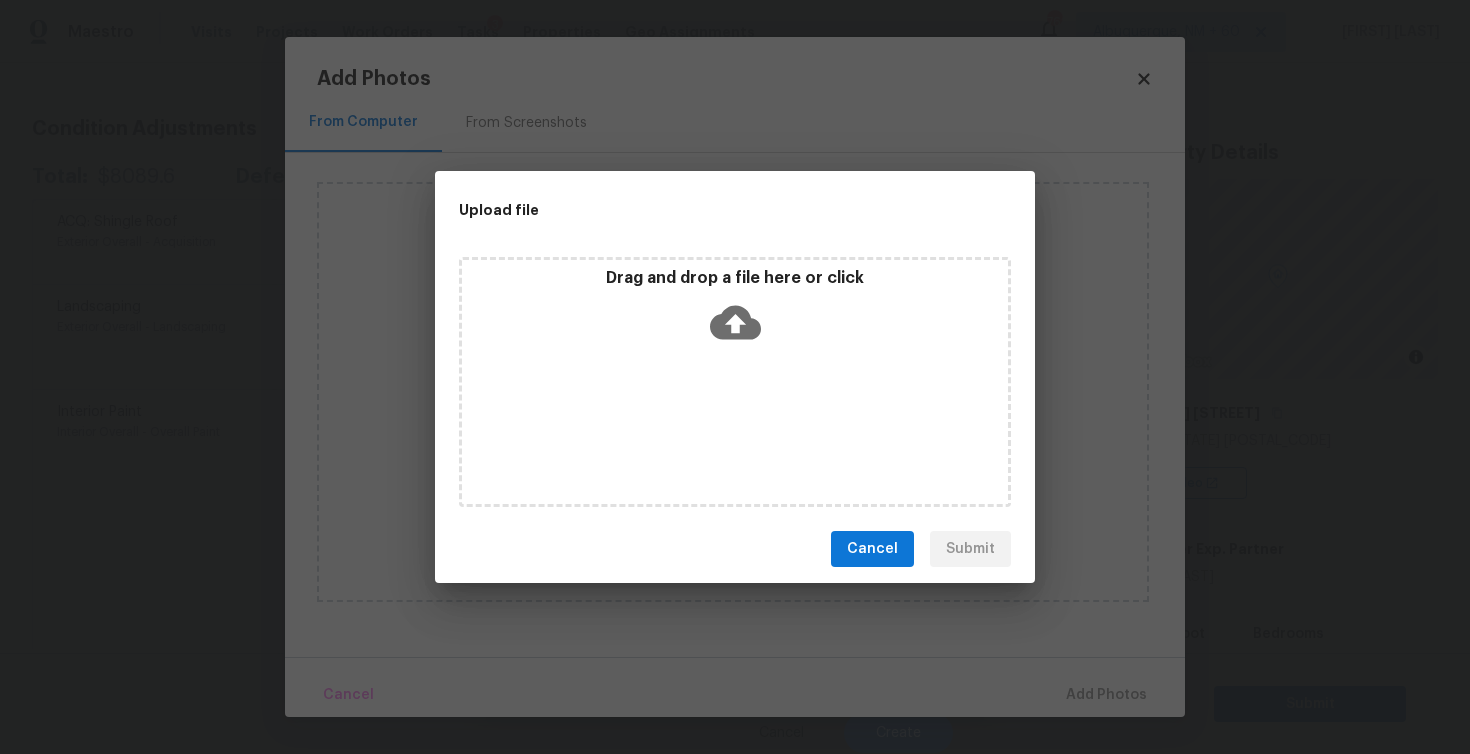 click on "Cancel" at bounding box center [872, 549] 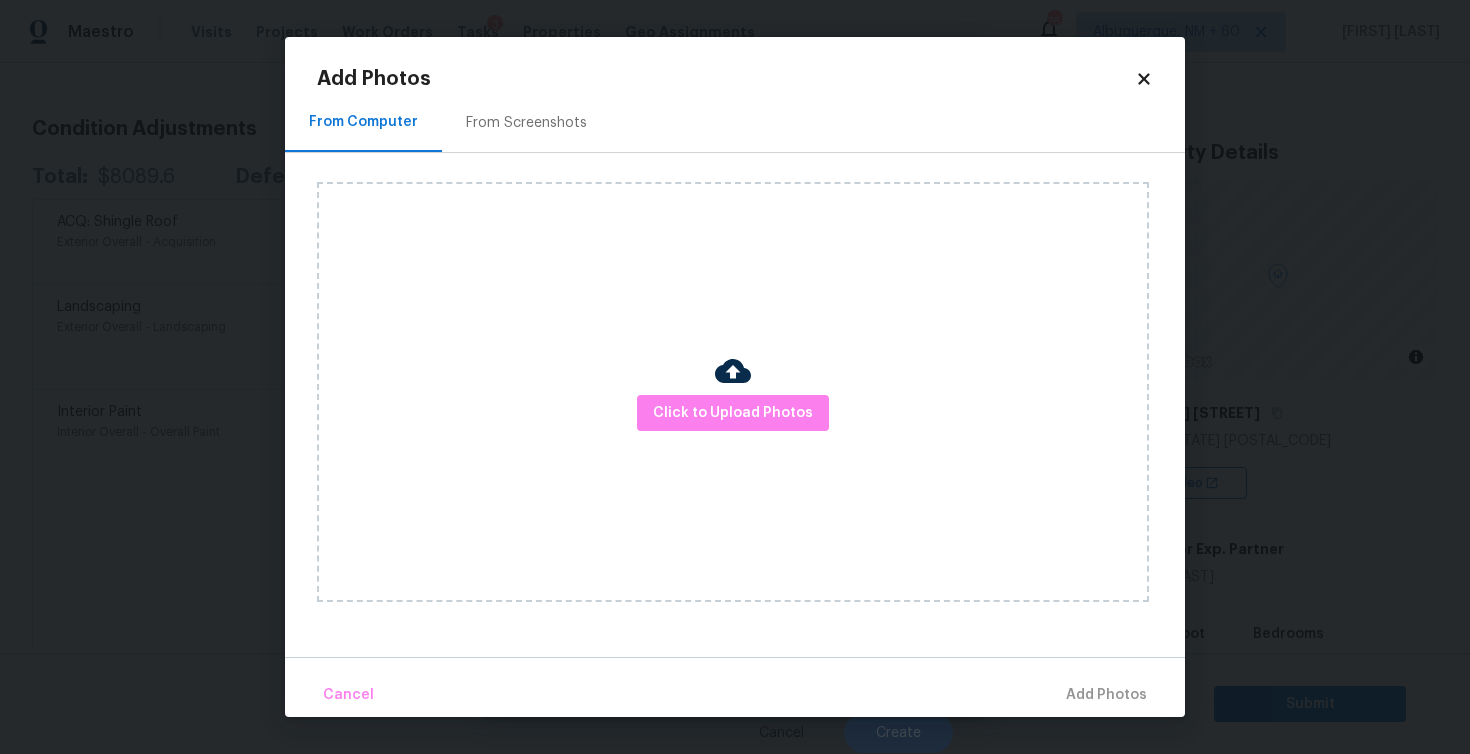 click 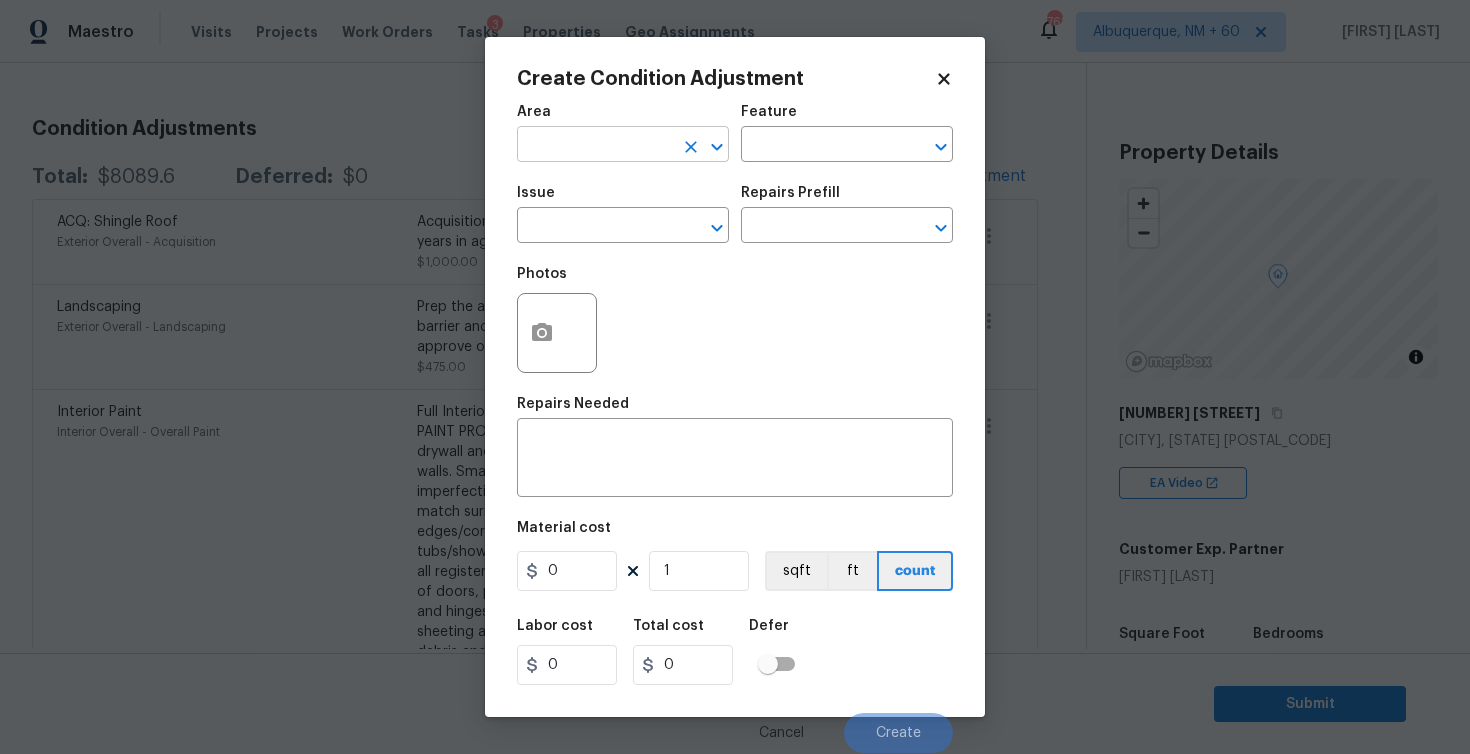 click at bounding box center [595, 146] 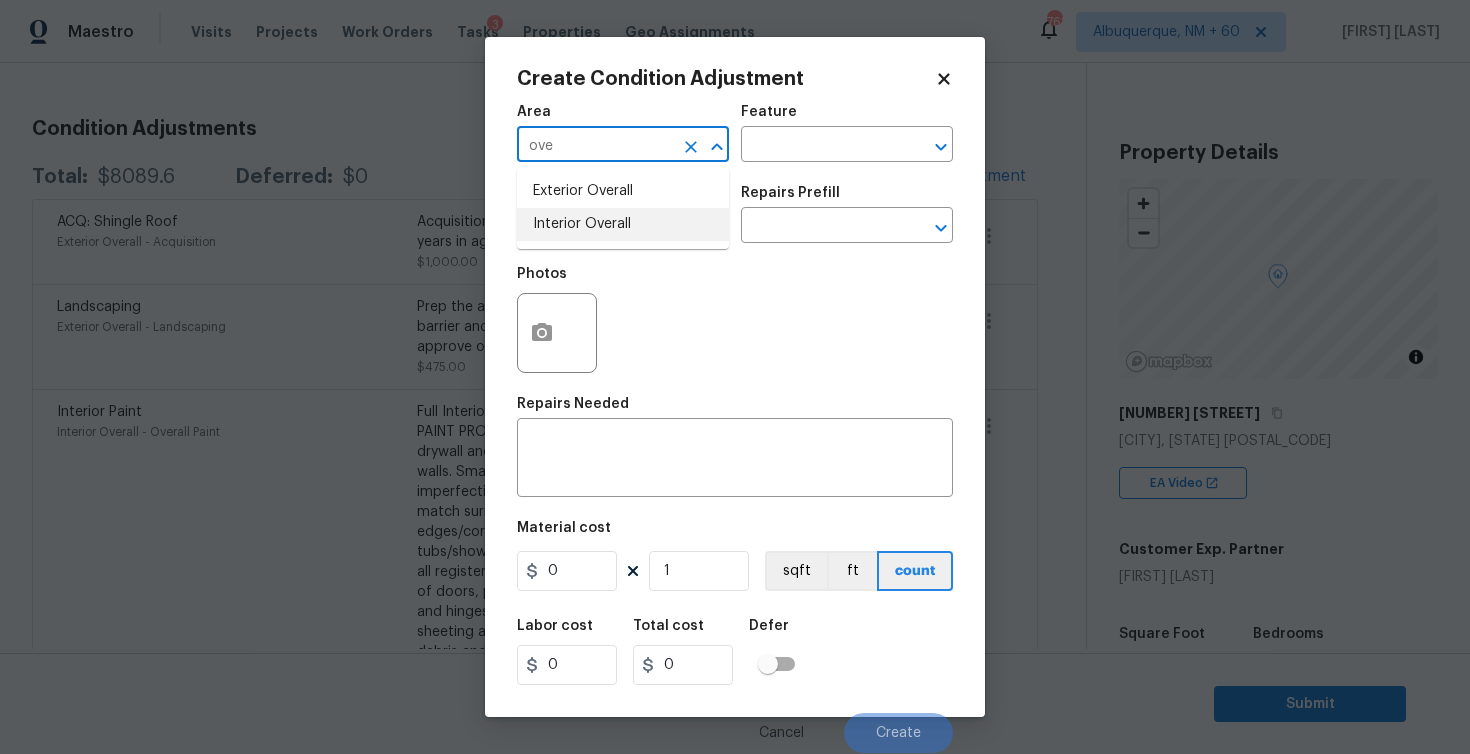 click on "Interior Overall" at bounding box center (623, 224) 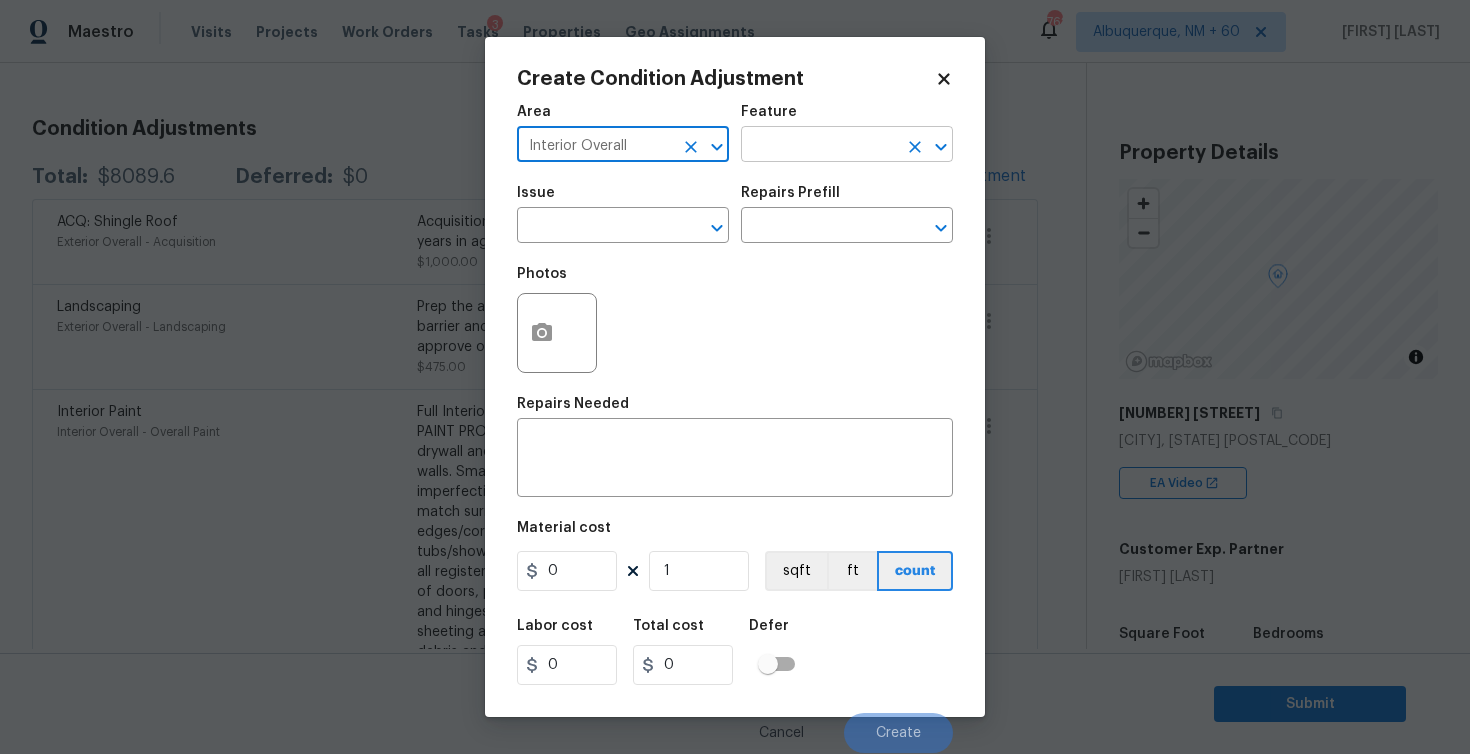 type on "Interior Overall" 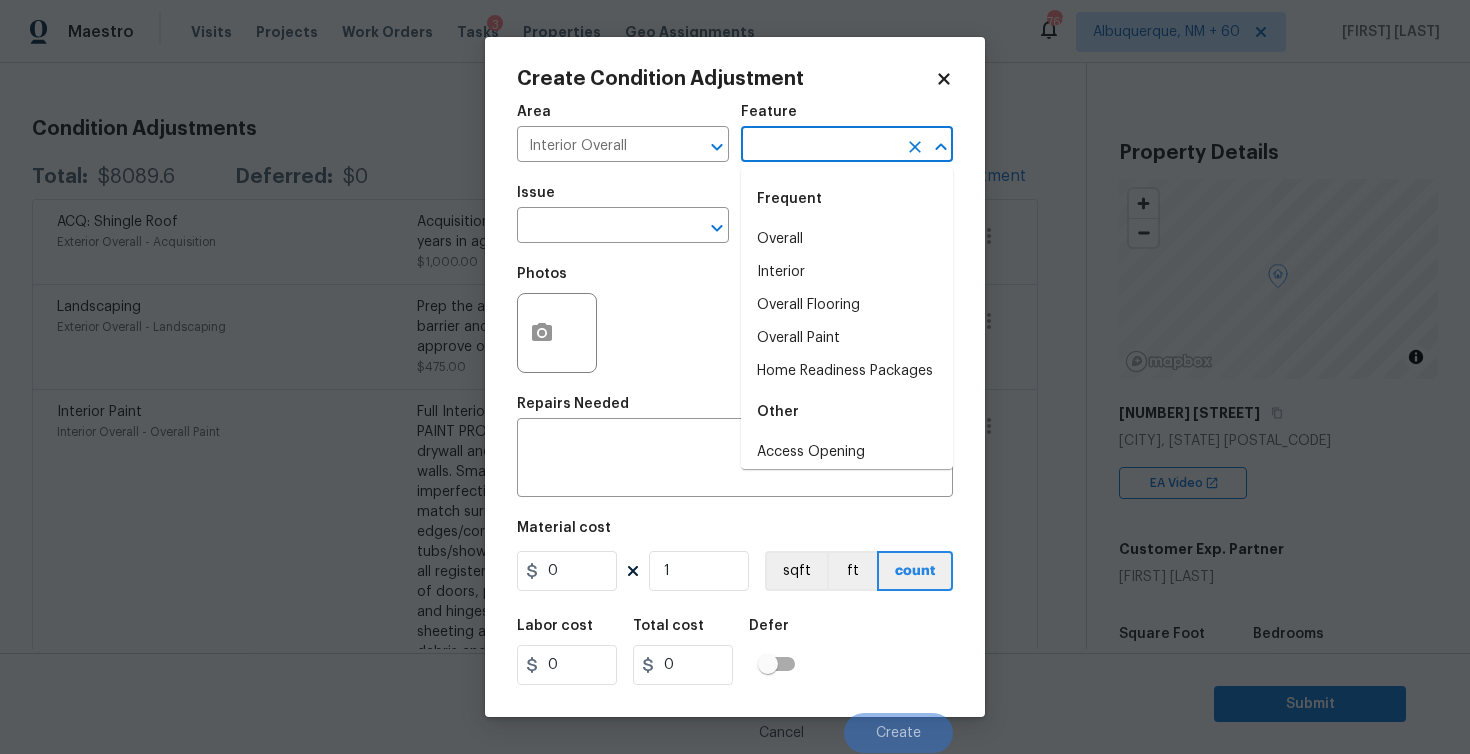 click at bounding box center [819, 146] 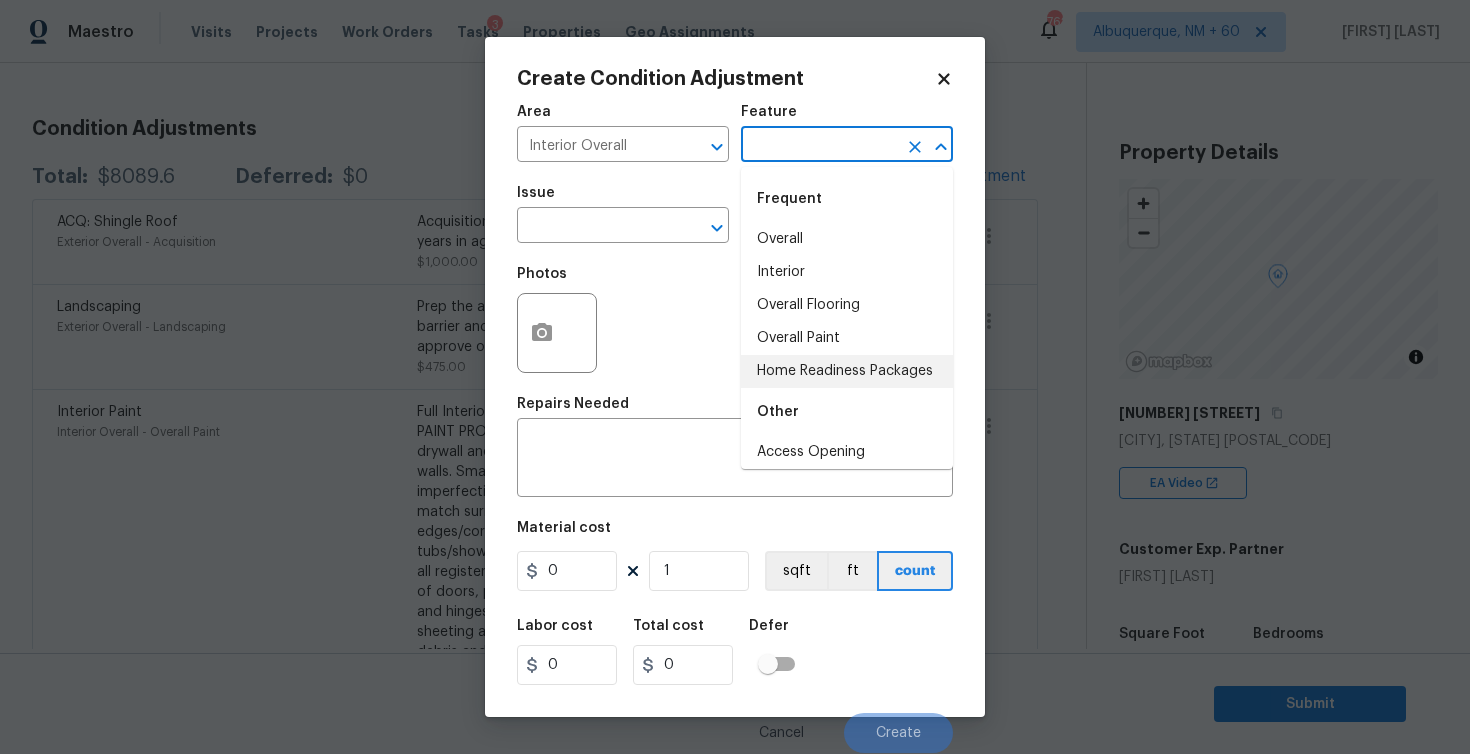click on "Home Readiness Packages" at bounding box center (847, 371) 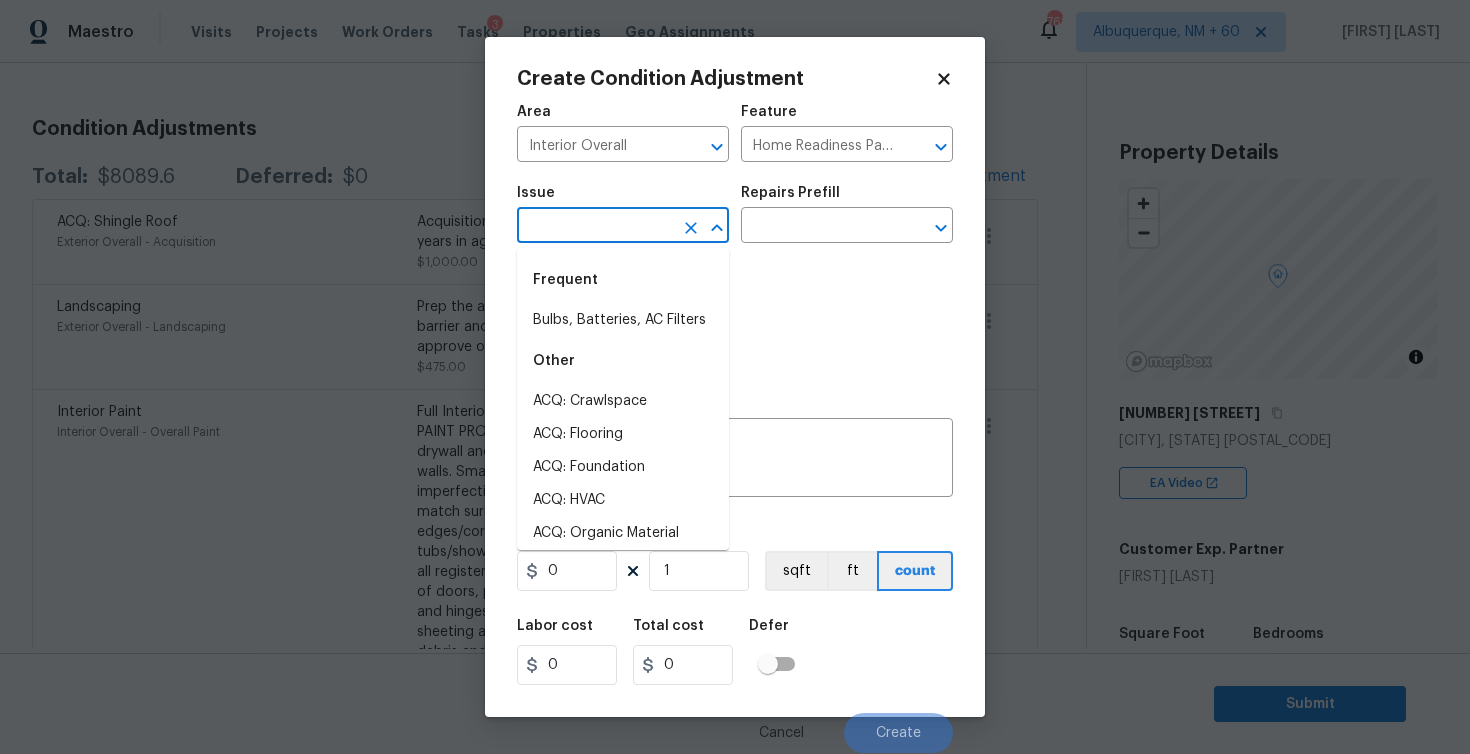 click at bounding box center (595, 227) 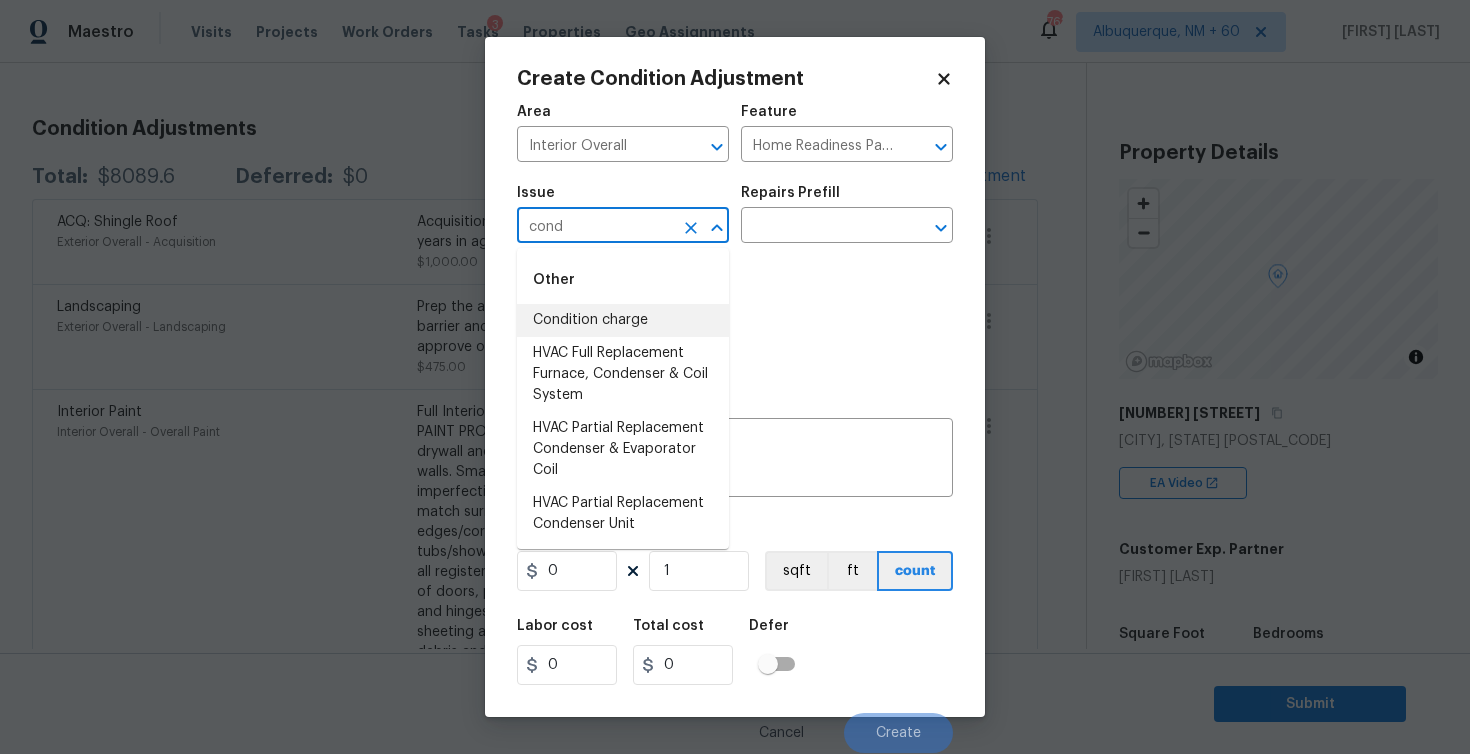click on "Condition charge" at bounding box center [623, 320] 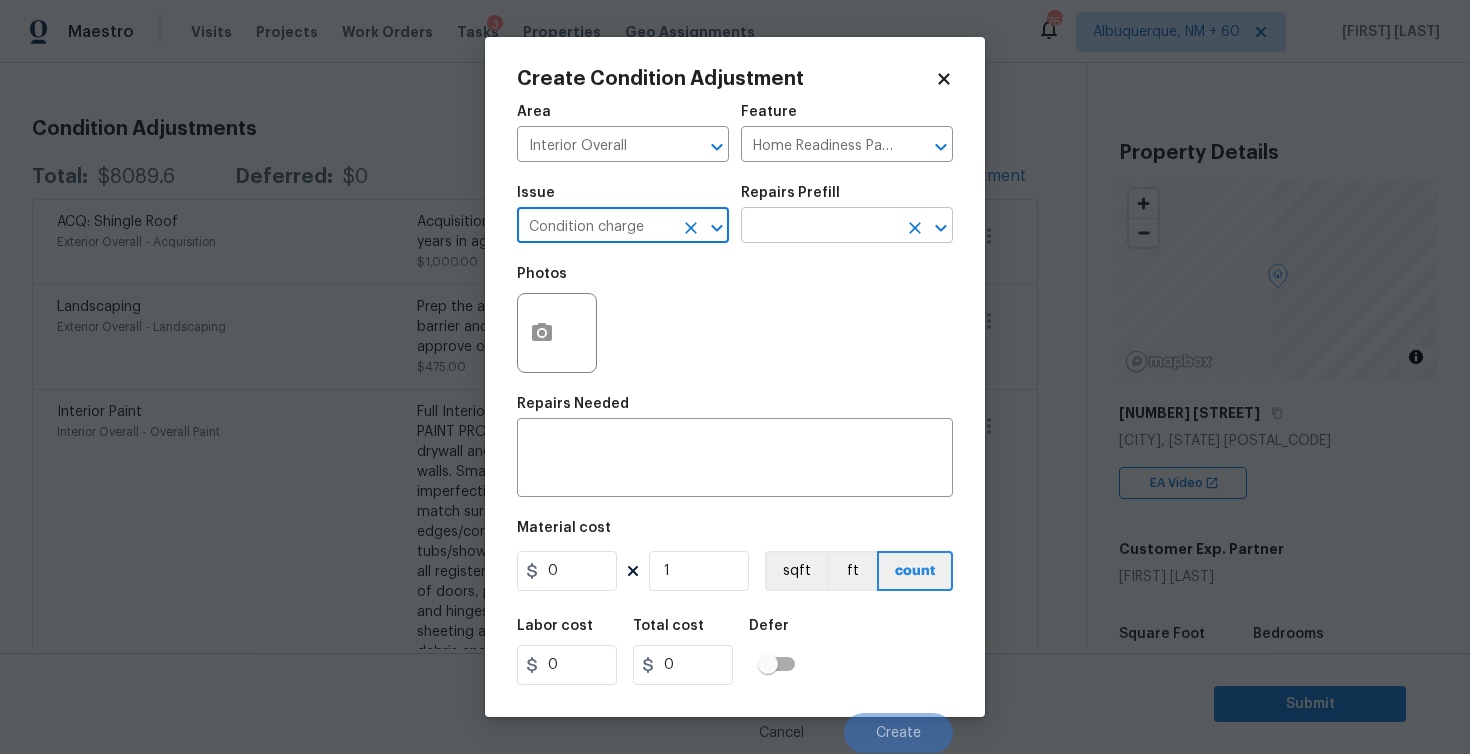 click on "​" at bounding box center (847, 227) 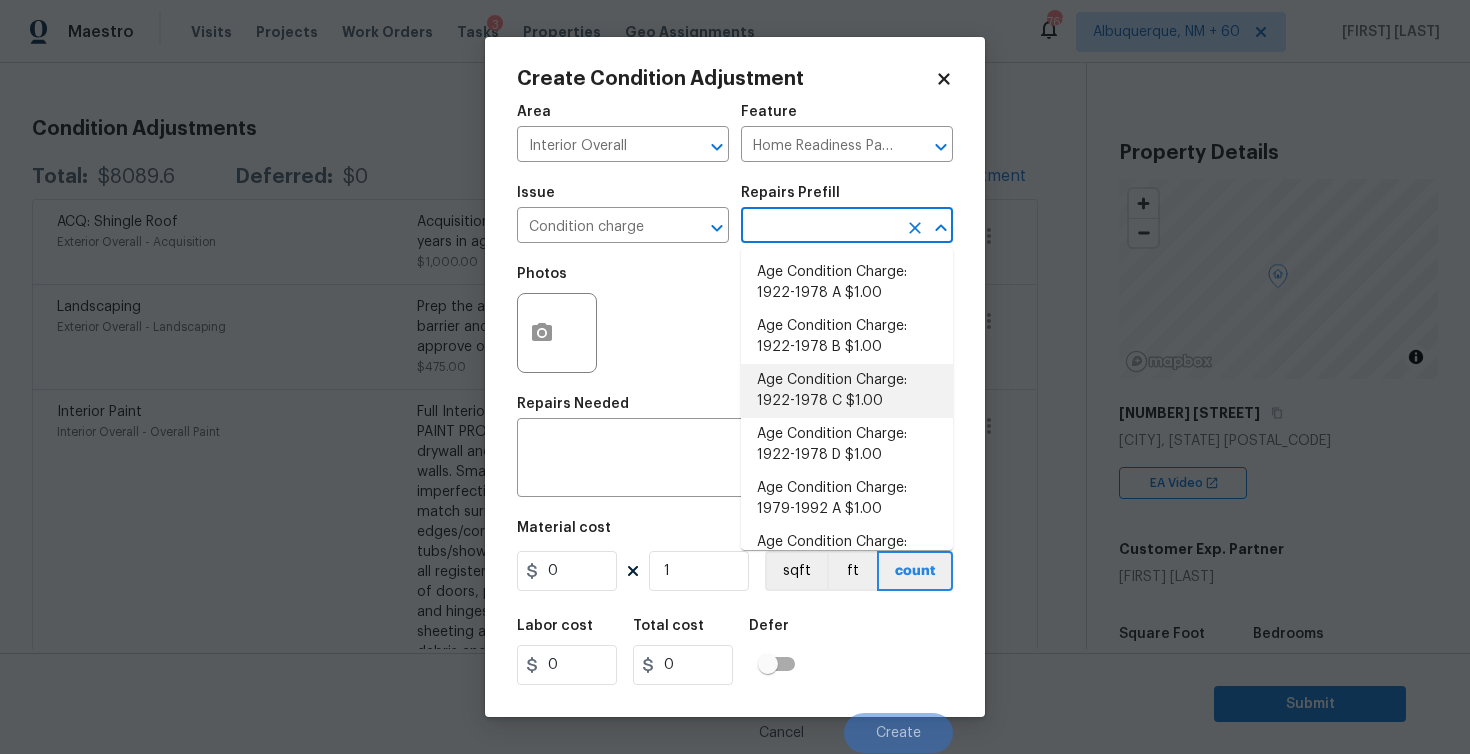 scroll, scrollTop: 665, scrollLeft: 0, axis: vertical 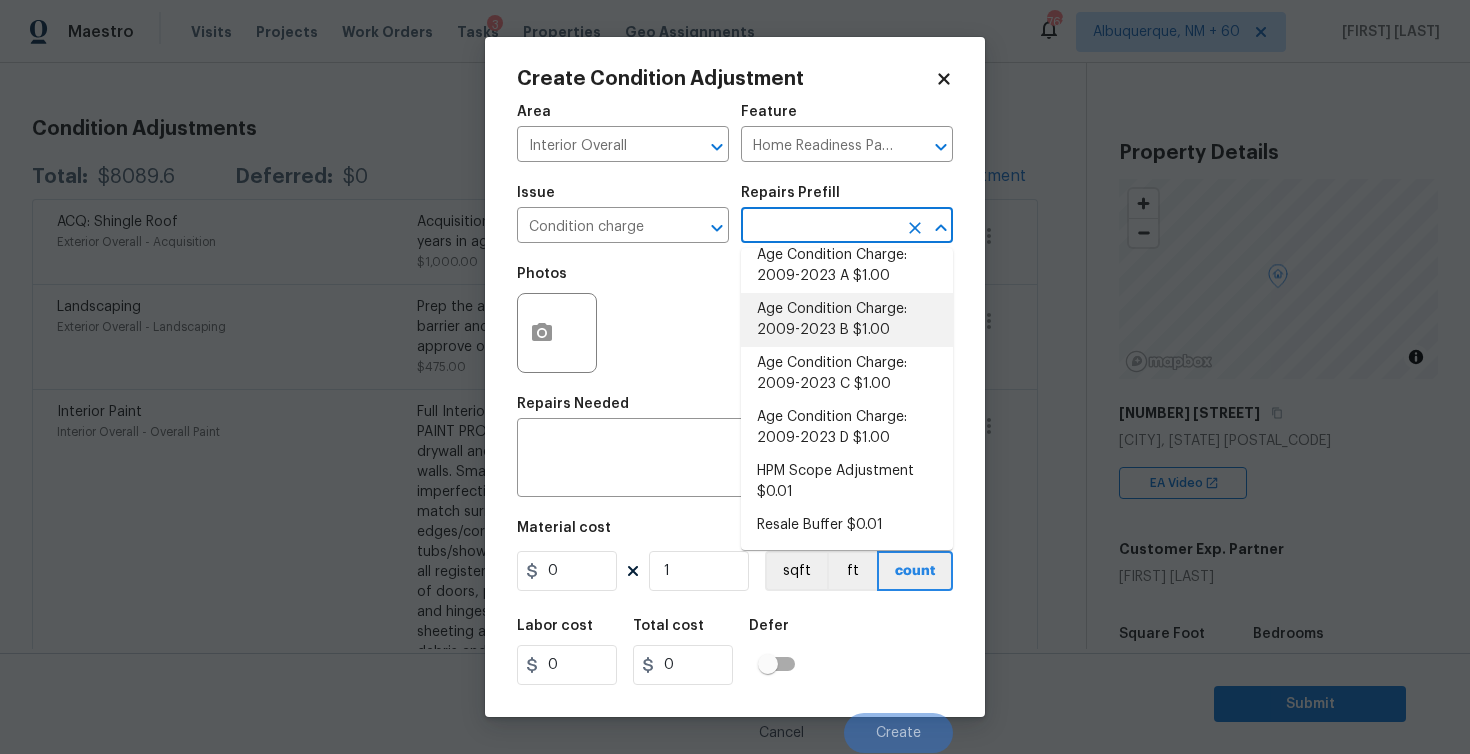click on "Age Condition Charge: 2009-2023 B	 $1.00" at bounding box center [847, 320] 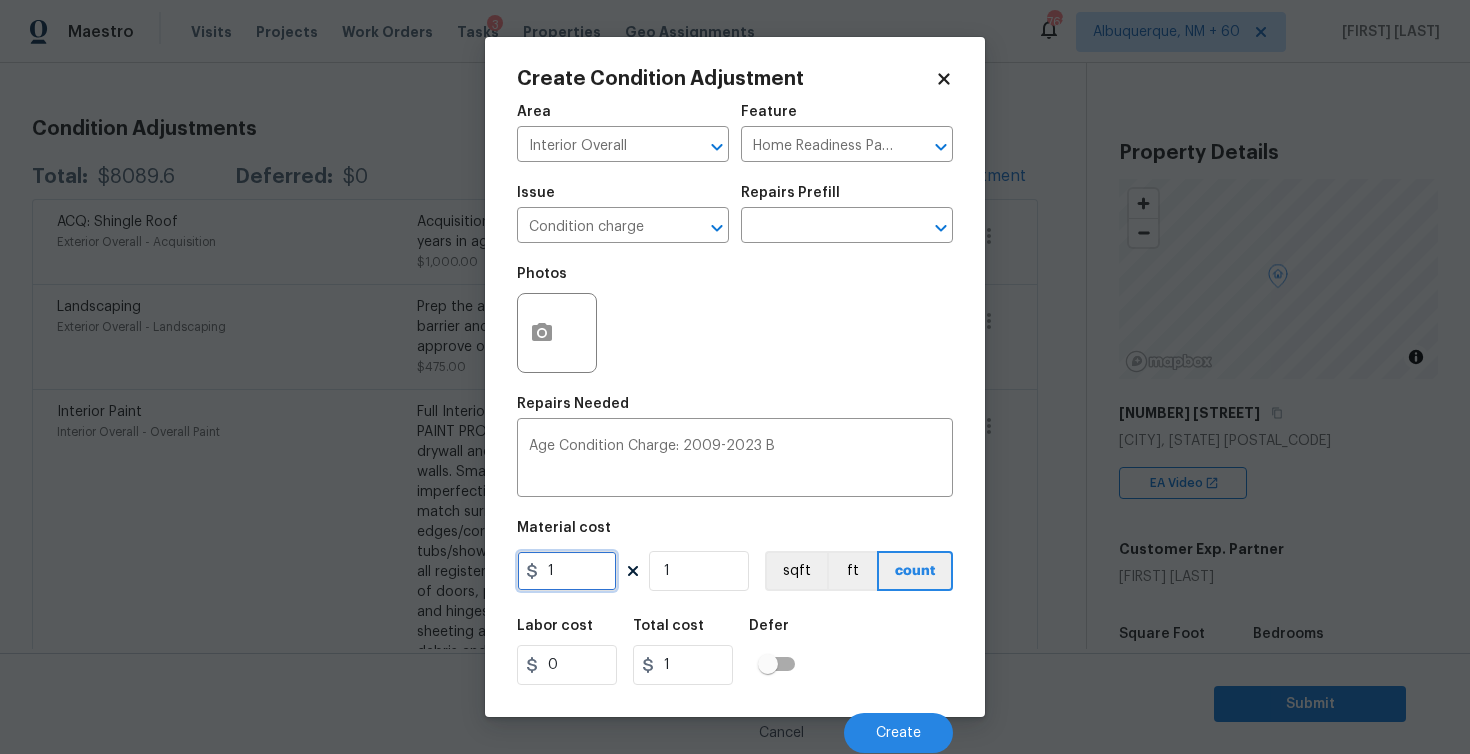 click on "1" at bounding box center (567, 571) 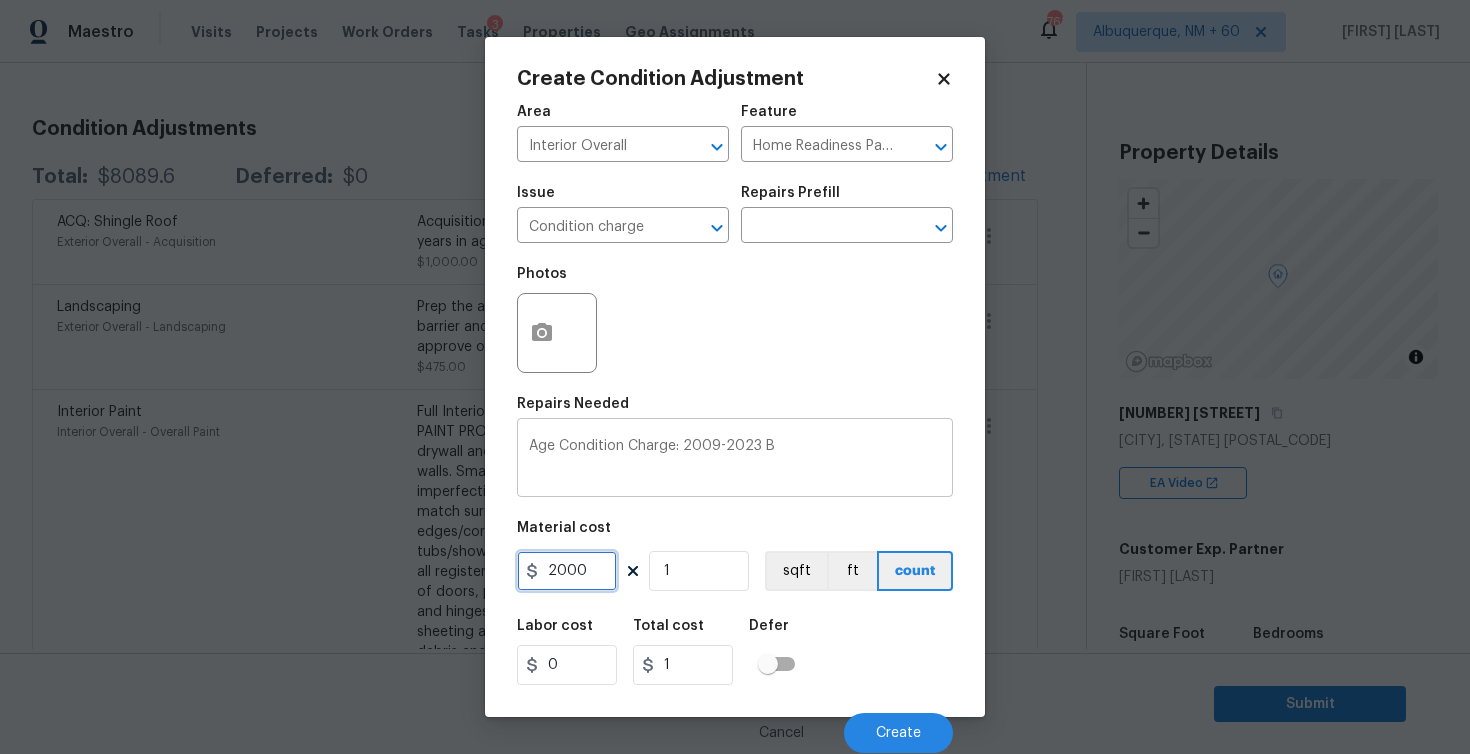 type on "2000" 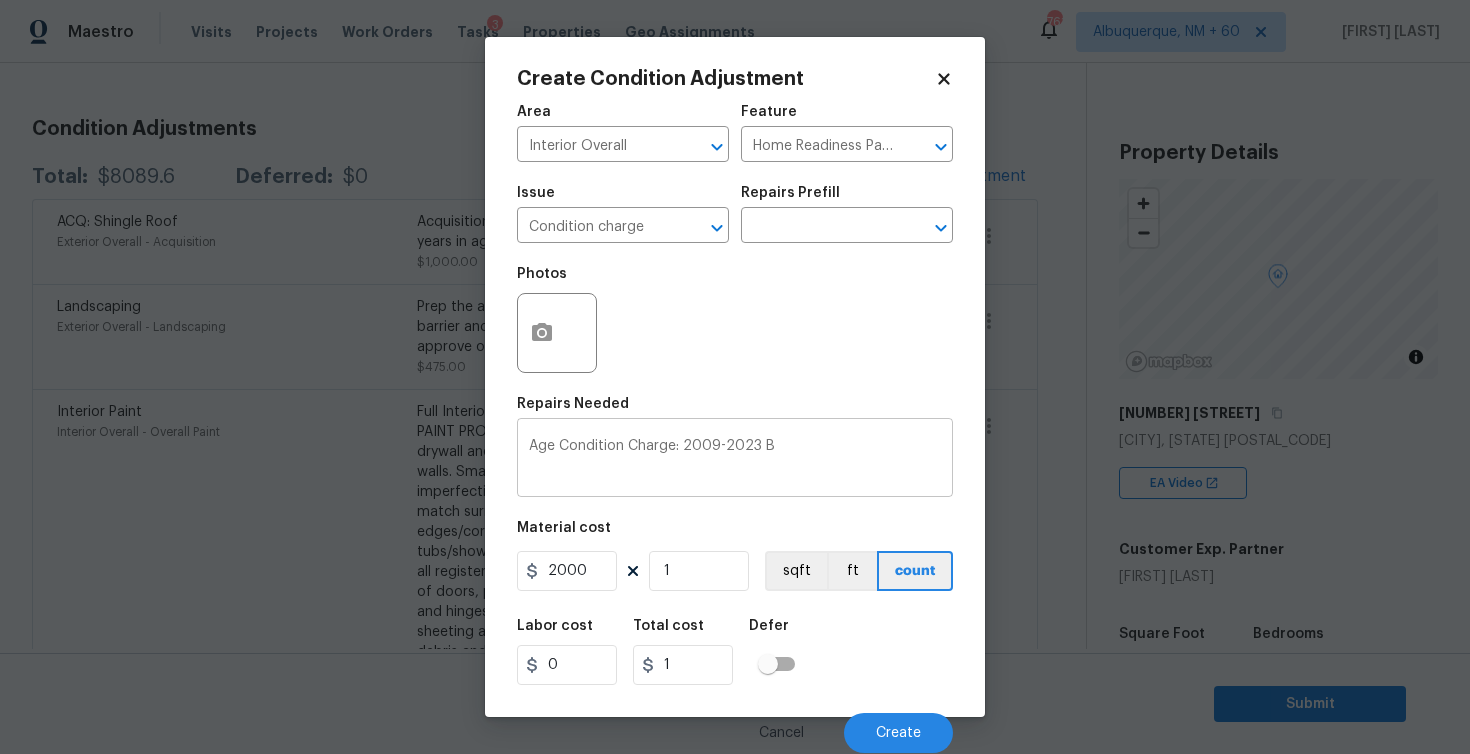 type on "2000" 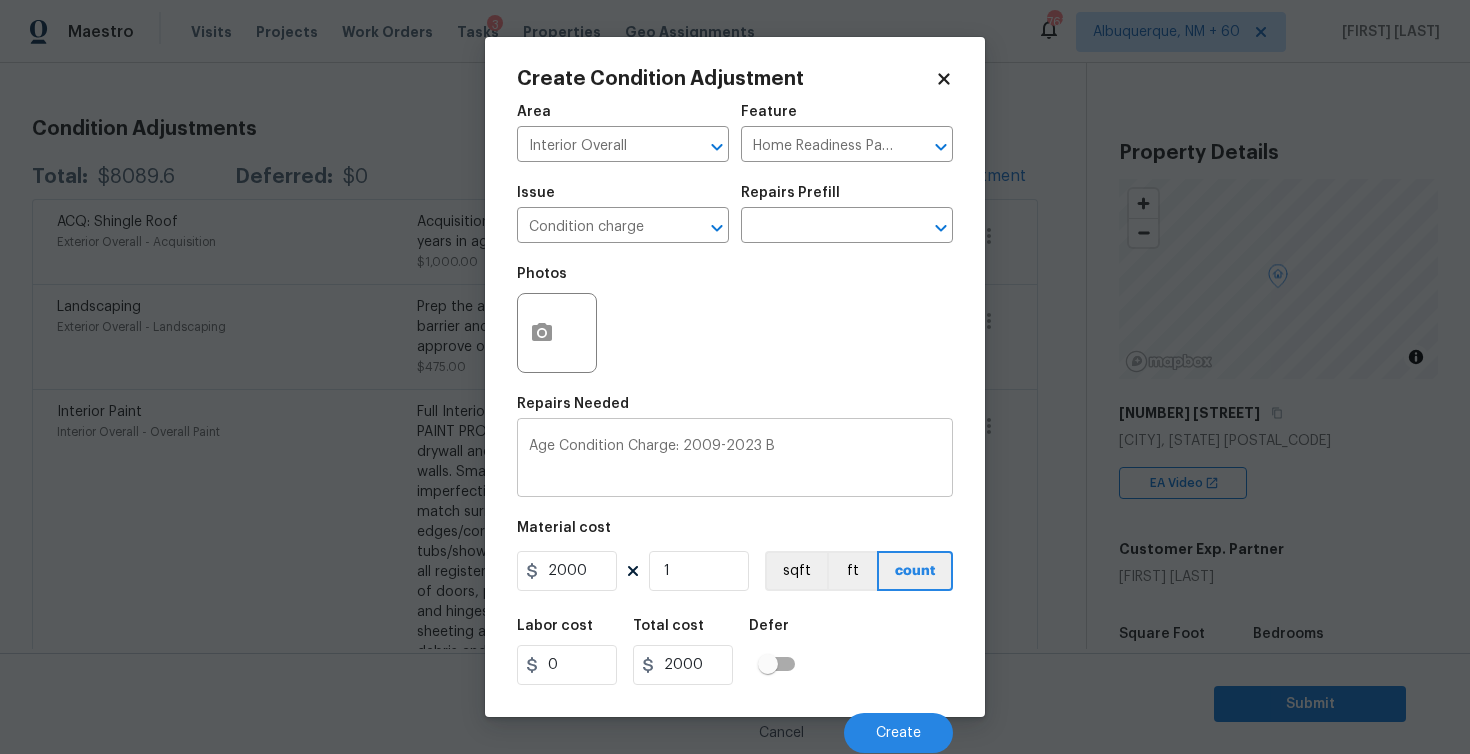 click on "Age Condition Charge: 2009-2023 B" at bounding box center [735, 460] 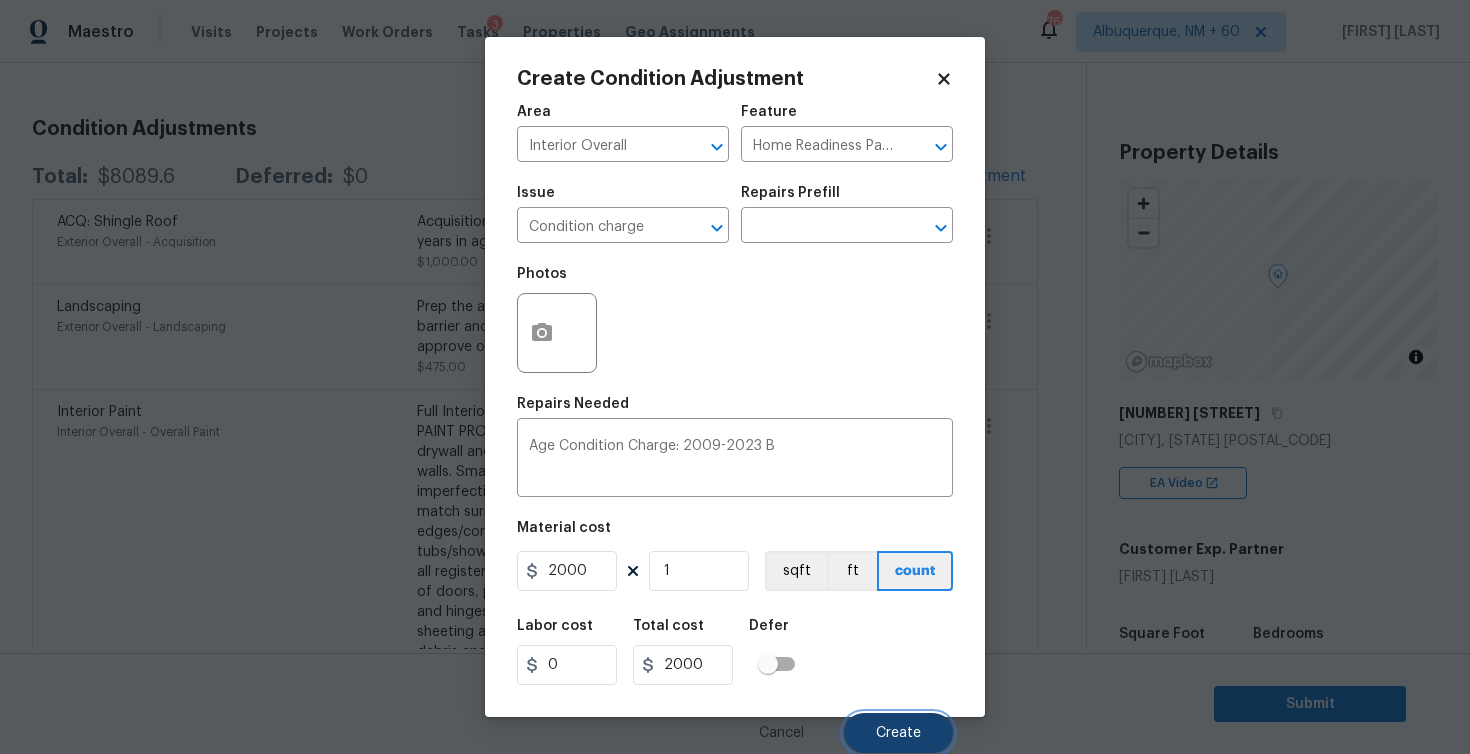 click on "Create" at bounding box center [898, 733] 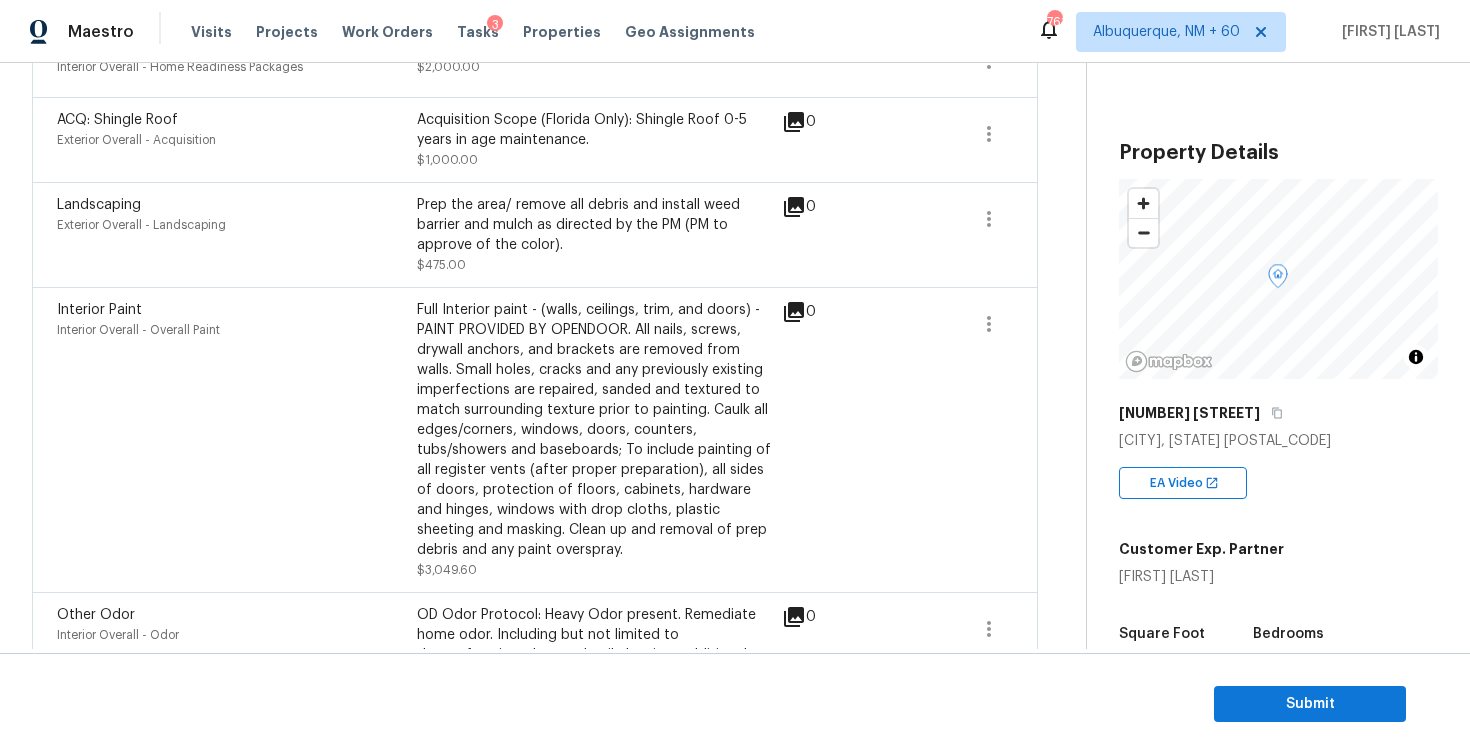 scroll, scrollTop: 226, scrollLeft: 0, axis: vertical 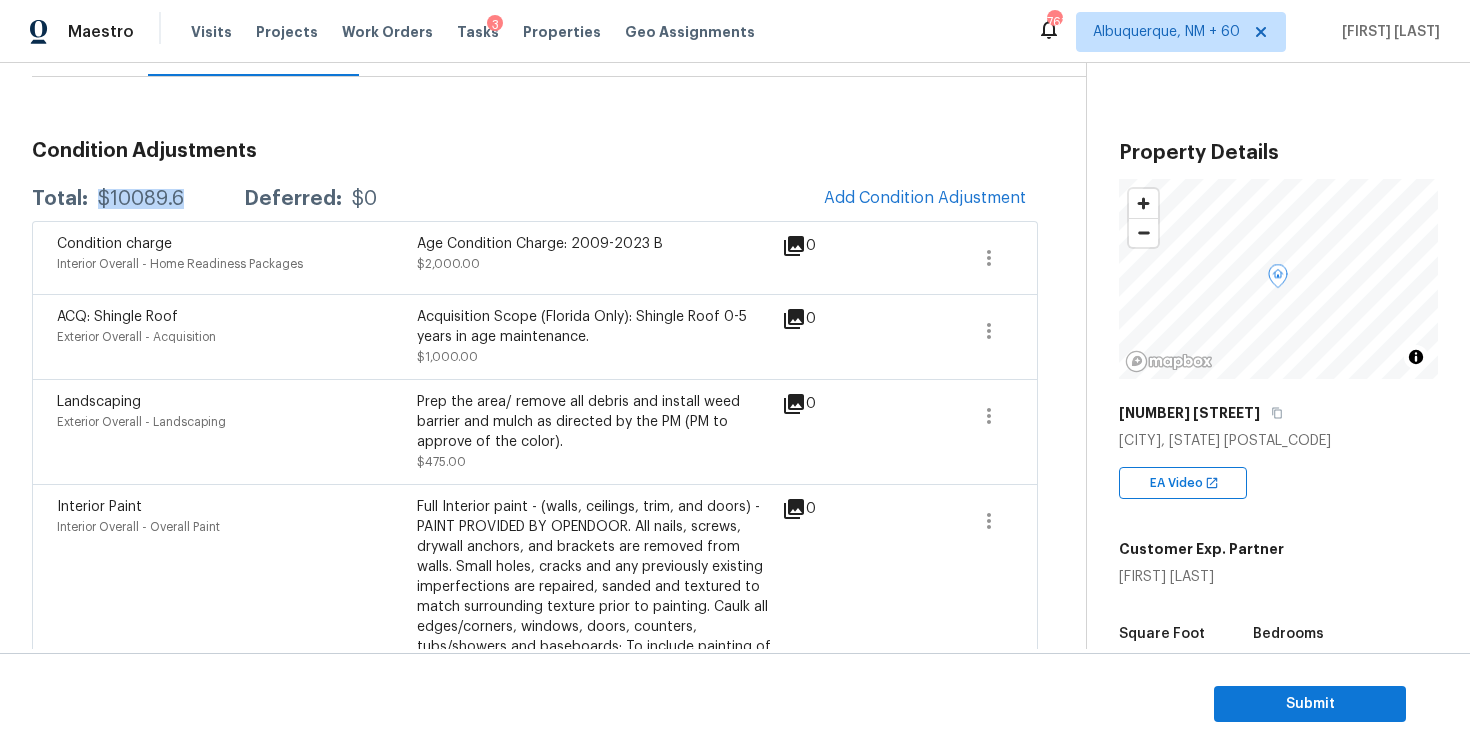drag, startPoint x: 197, startPoint y: 208, endPoint x: 97, endPoint y: 206, distance: 100.02 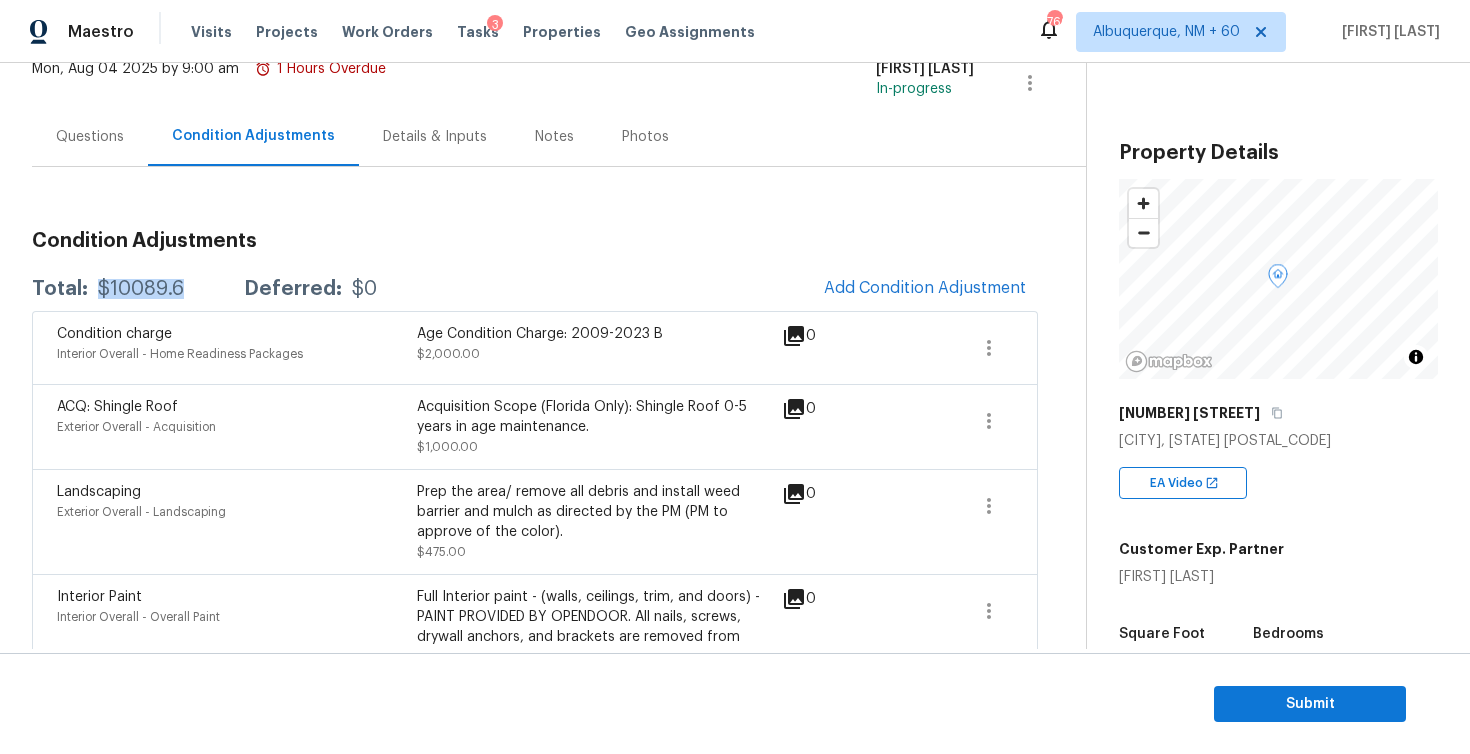 scroll, scrollTop: 141, scrollLeft: 0, axis: vertical 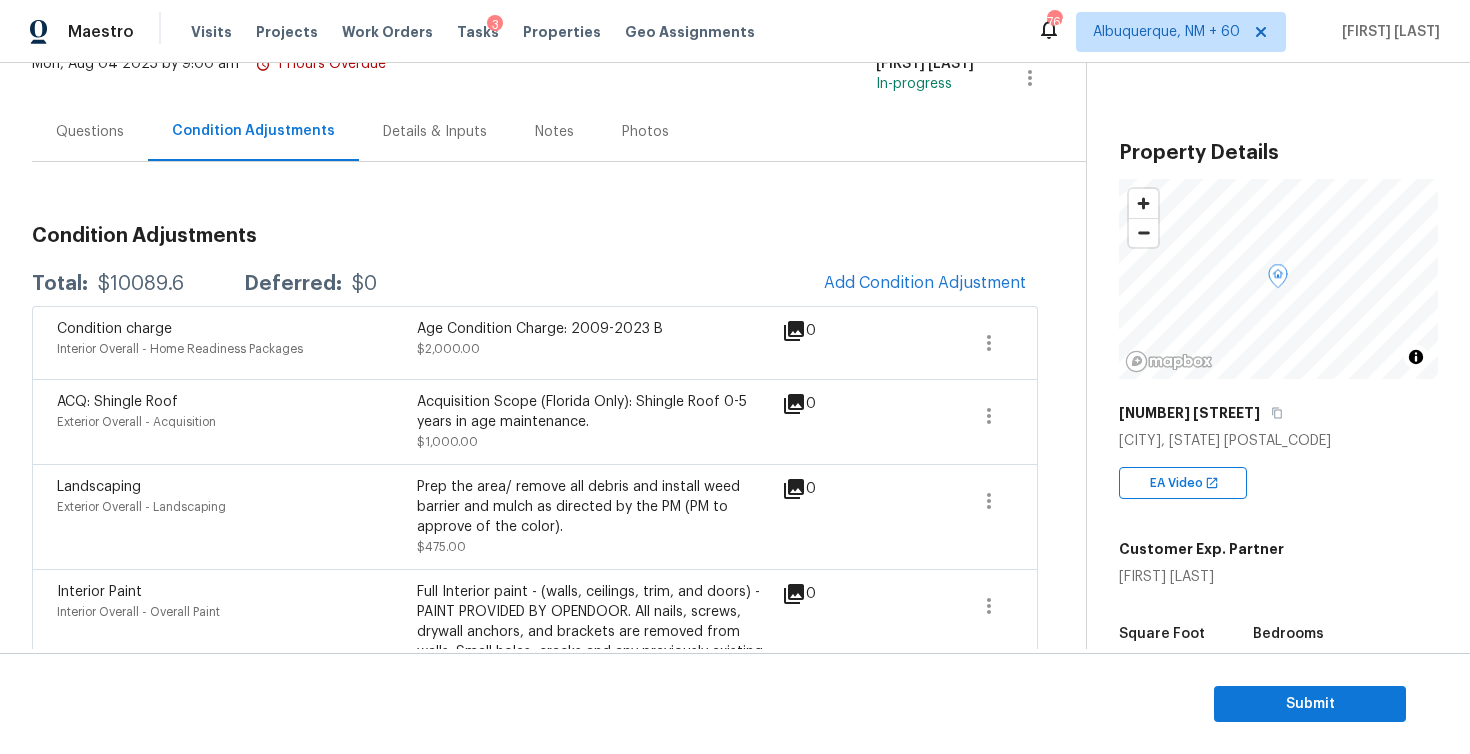 click on "Acquisition Scope (Florida Only): Shingle Roof 0-5 years in age maintenance." at bounding box center [597, 412] 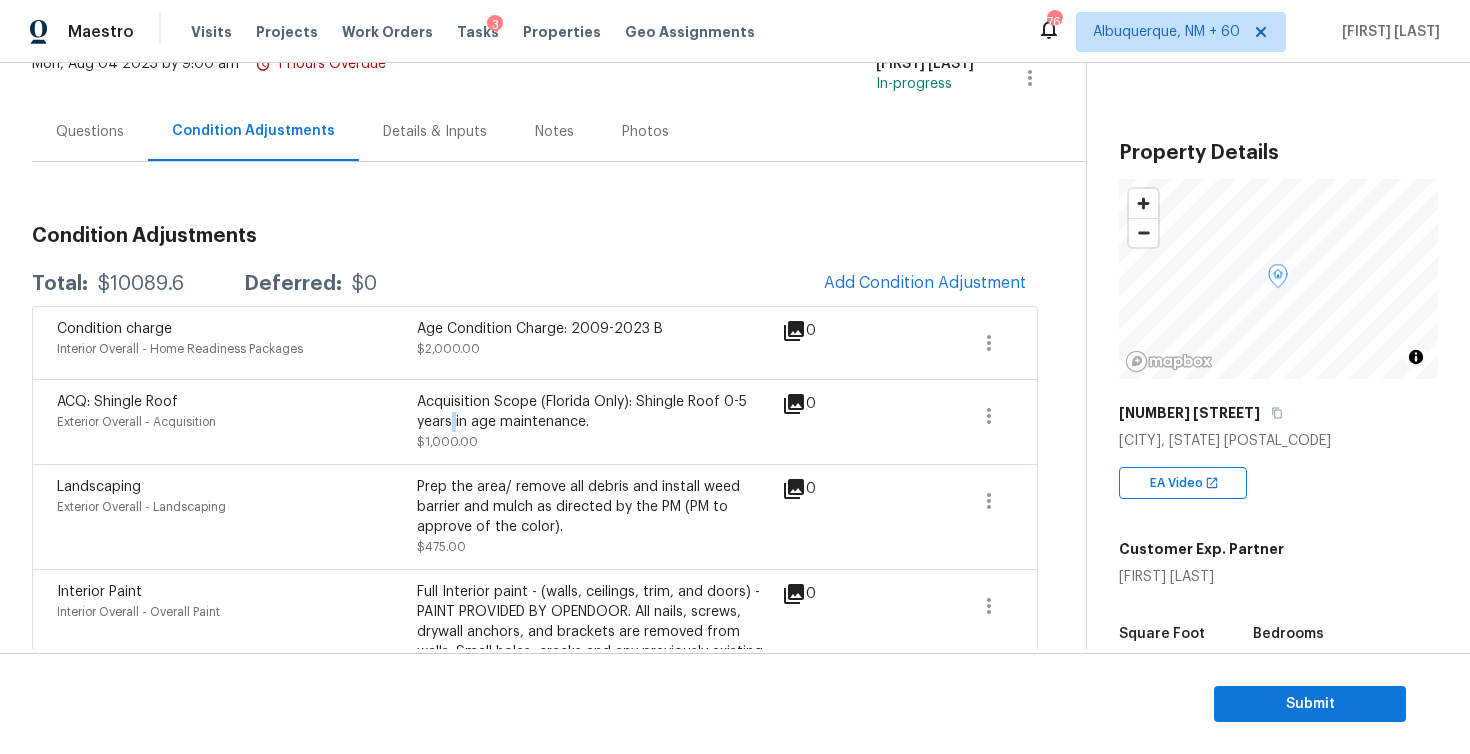 click on "Acquisition Scope (Florida Only): Shingle Roof 0-5 years in age maintenance." at bounding box center (597, 412) 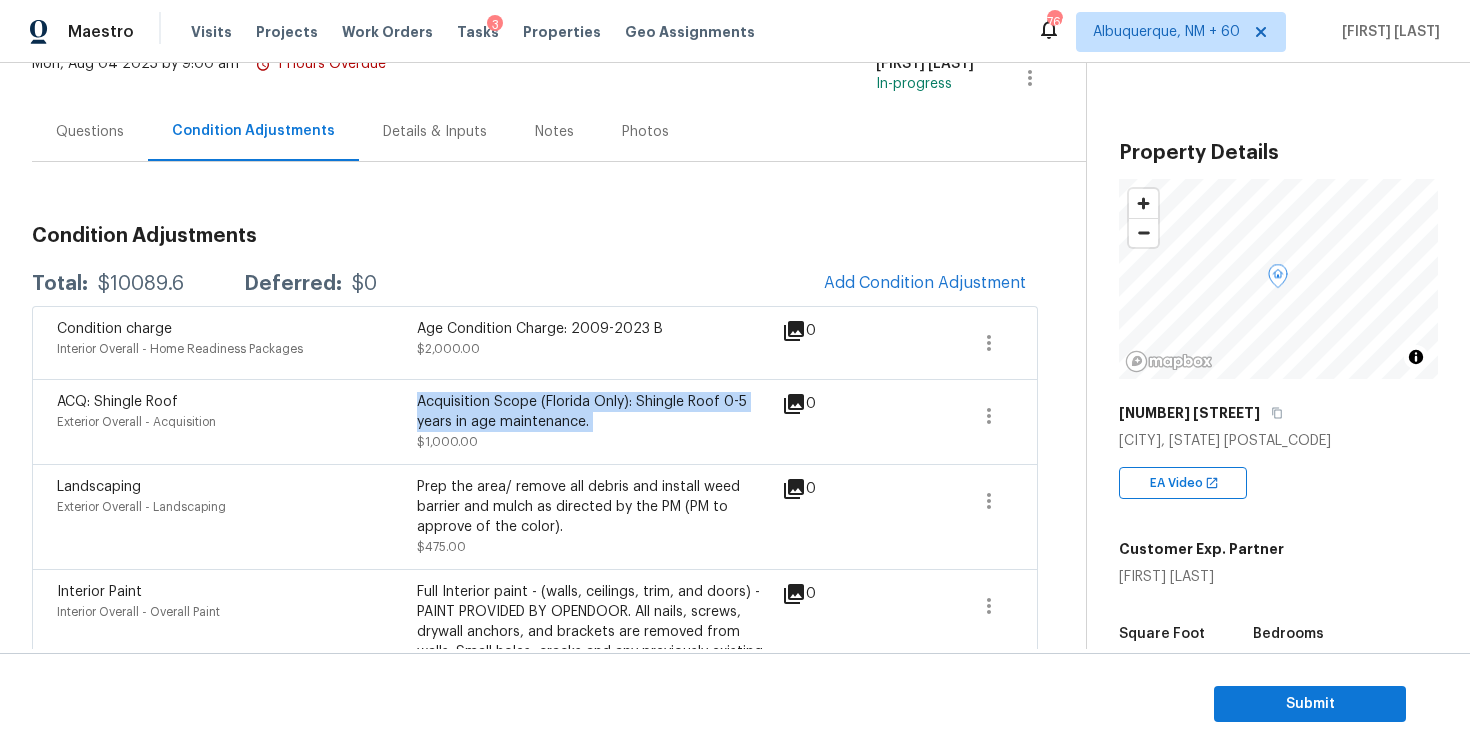 click on "Acquisition Scope (Florida Only): Shingle Roof 0-5 years in age maintenance." at bounding box center (597, 412) 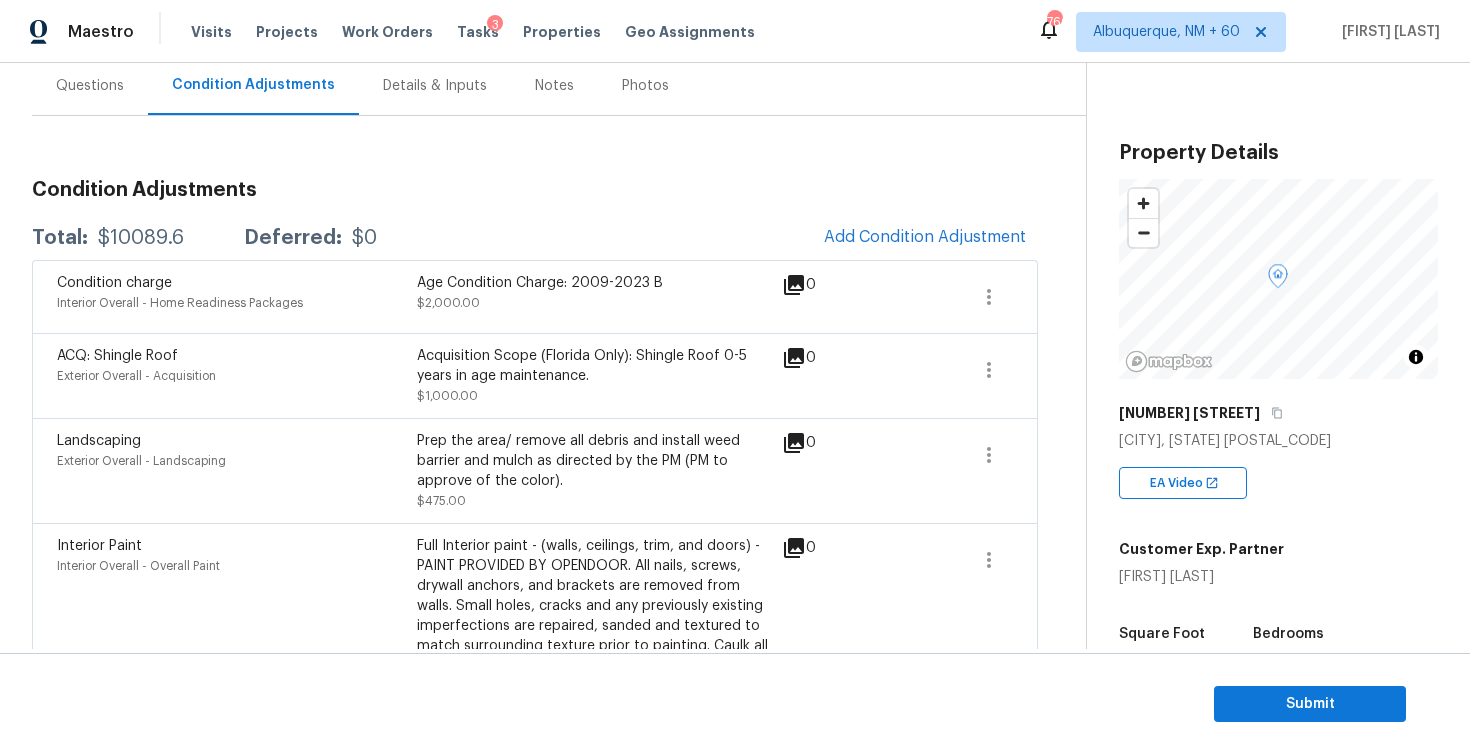 scroll, scrollTop: 50, scrollLeft: 0, axis: vertical 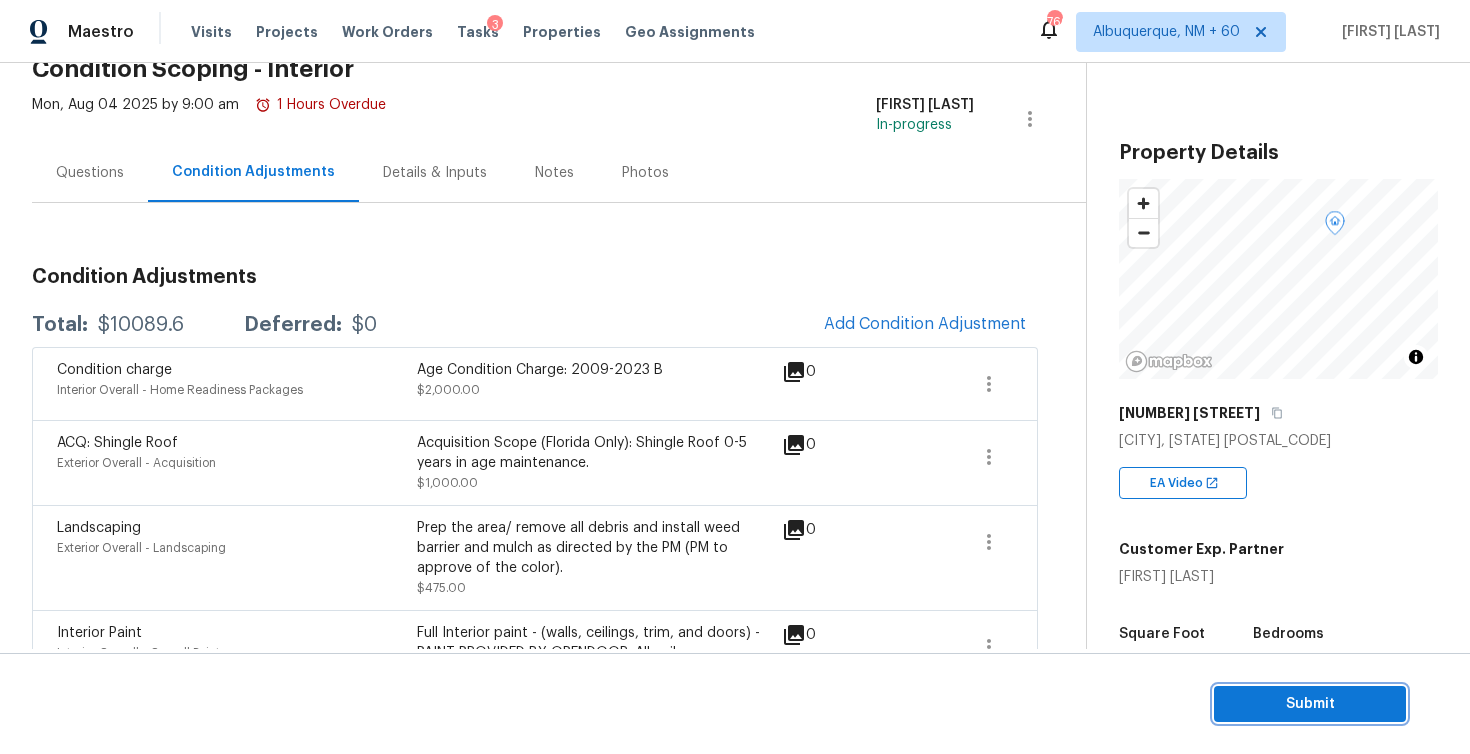click on "Submit" at bounding box center [1310, 704] 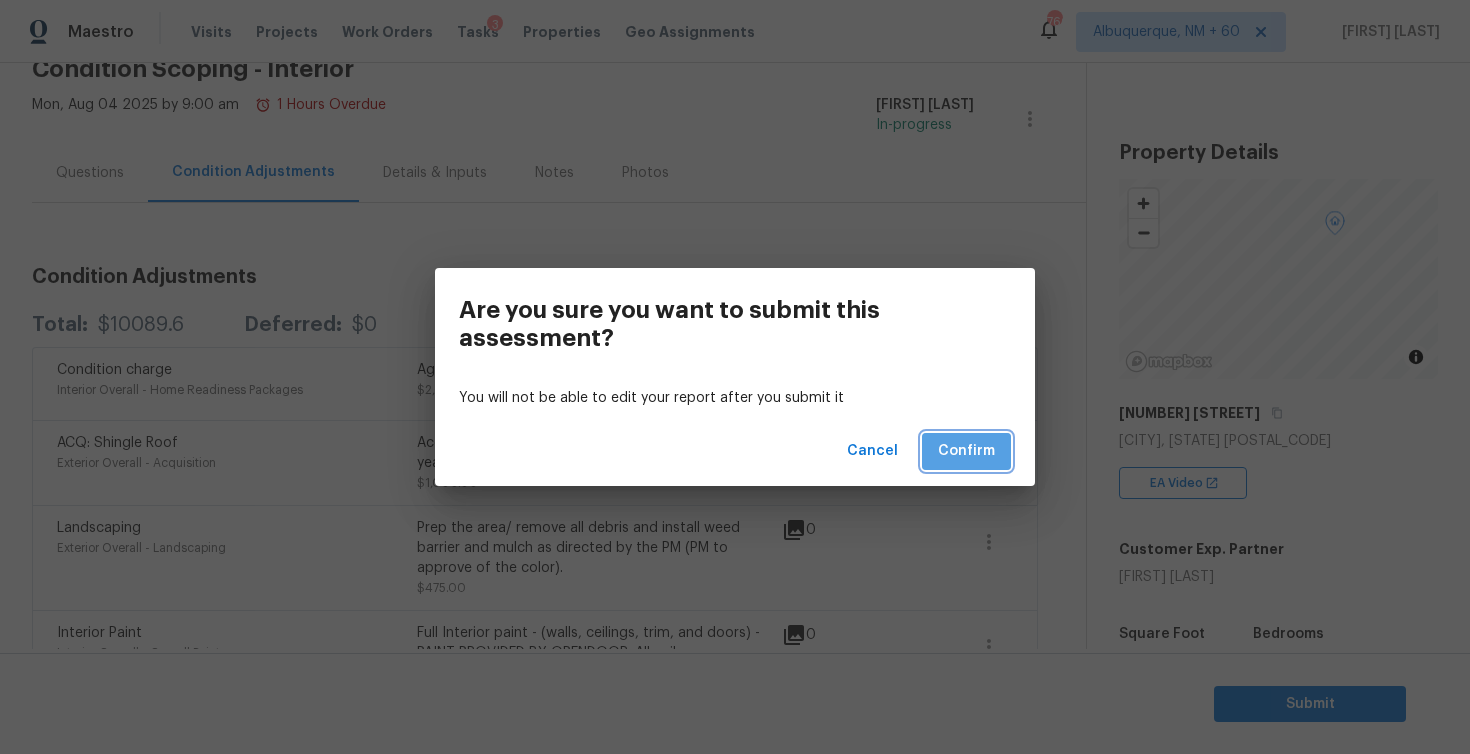 click on "Confirm" at bounding box center [966, 451] 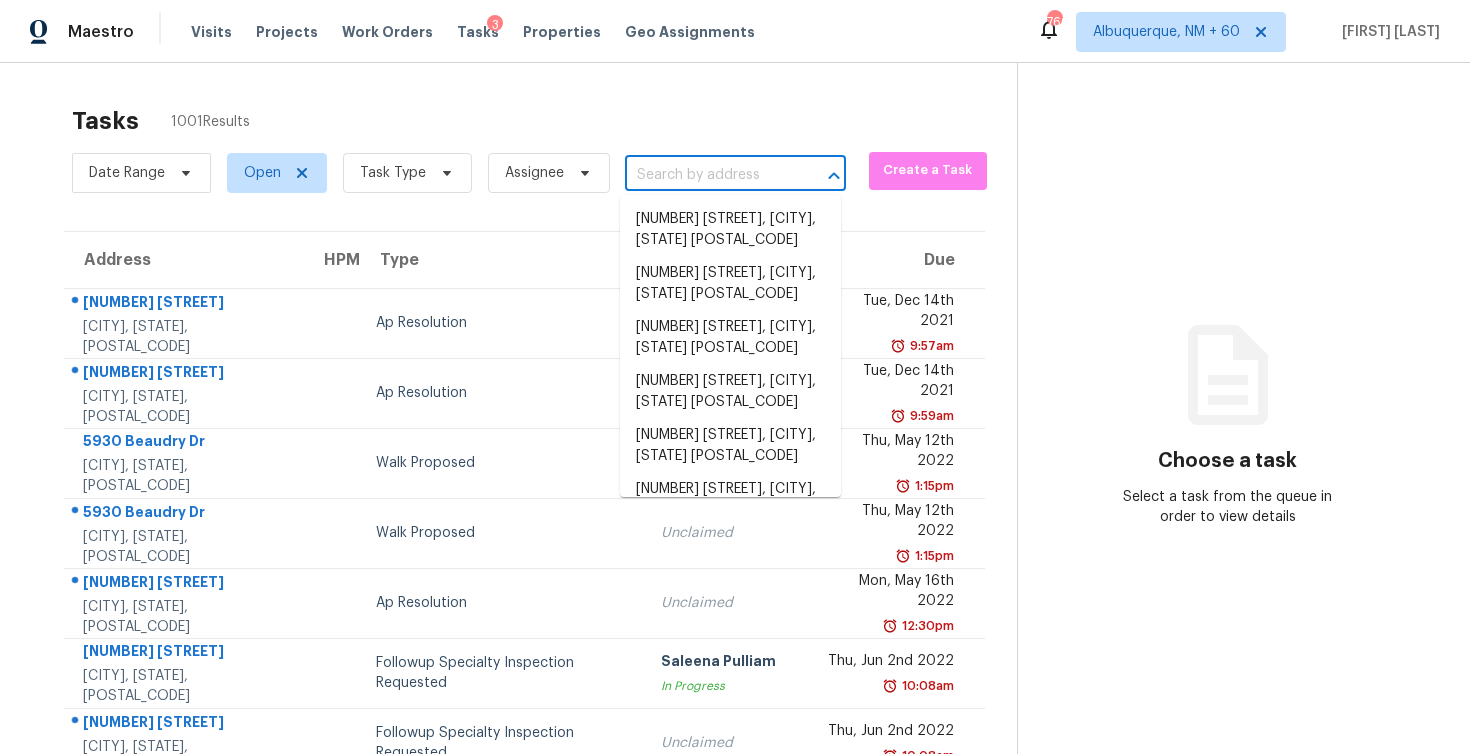 click at bounding box center (707, 175) 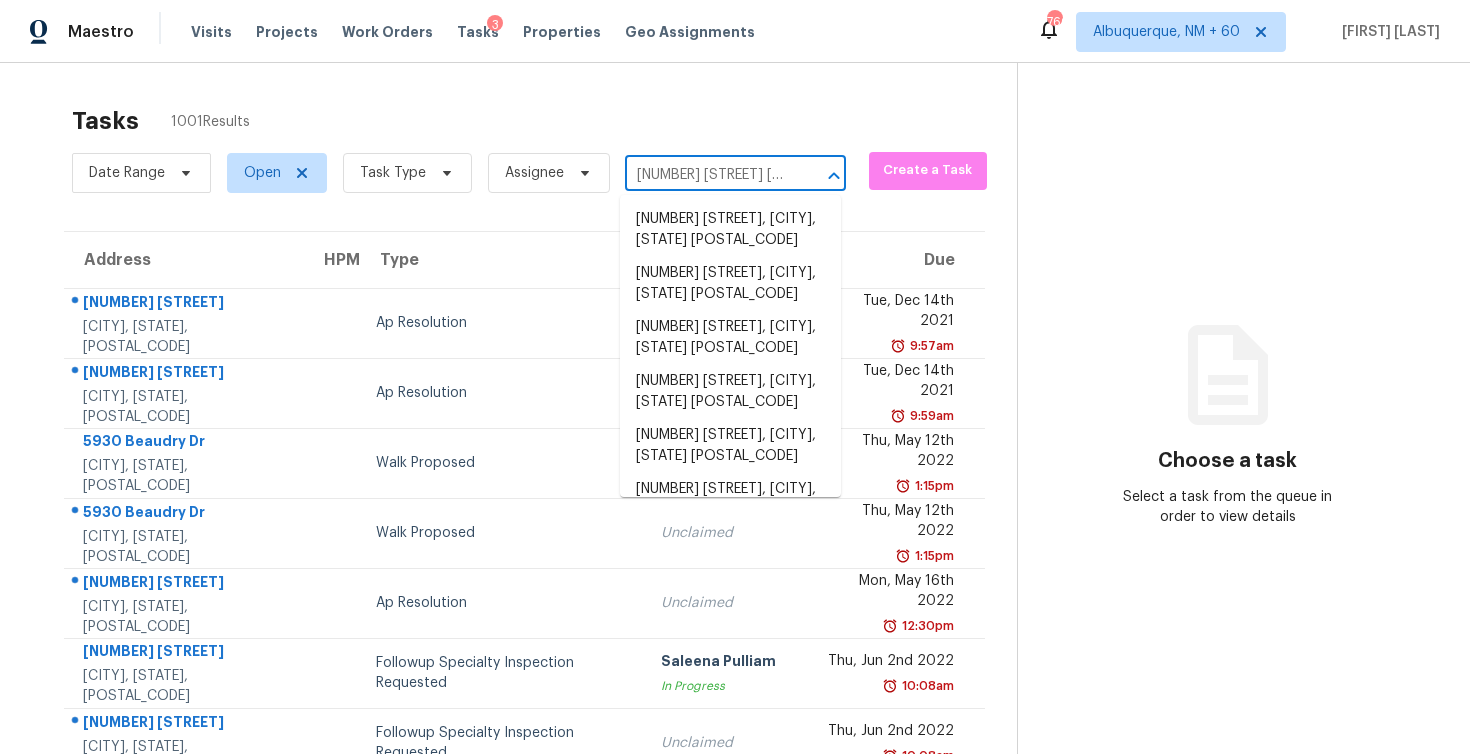scroll, scrollTop: 0, scrollLeft: 84, axis: horizontal 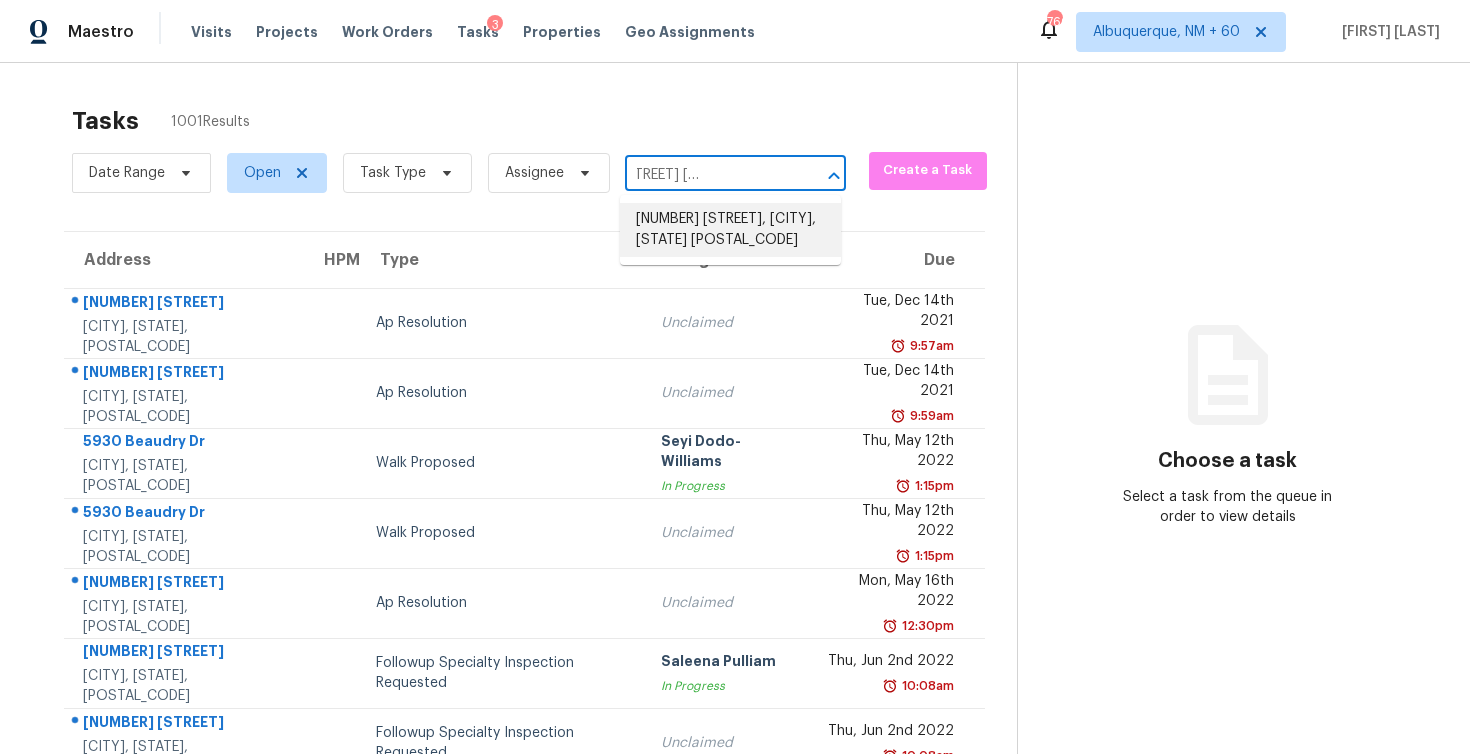 click on "45 Kendall Ln, Covington, GA 30014" at bounding box center [730, 230] 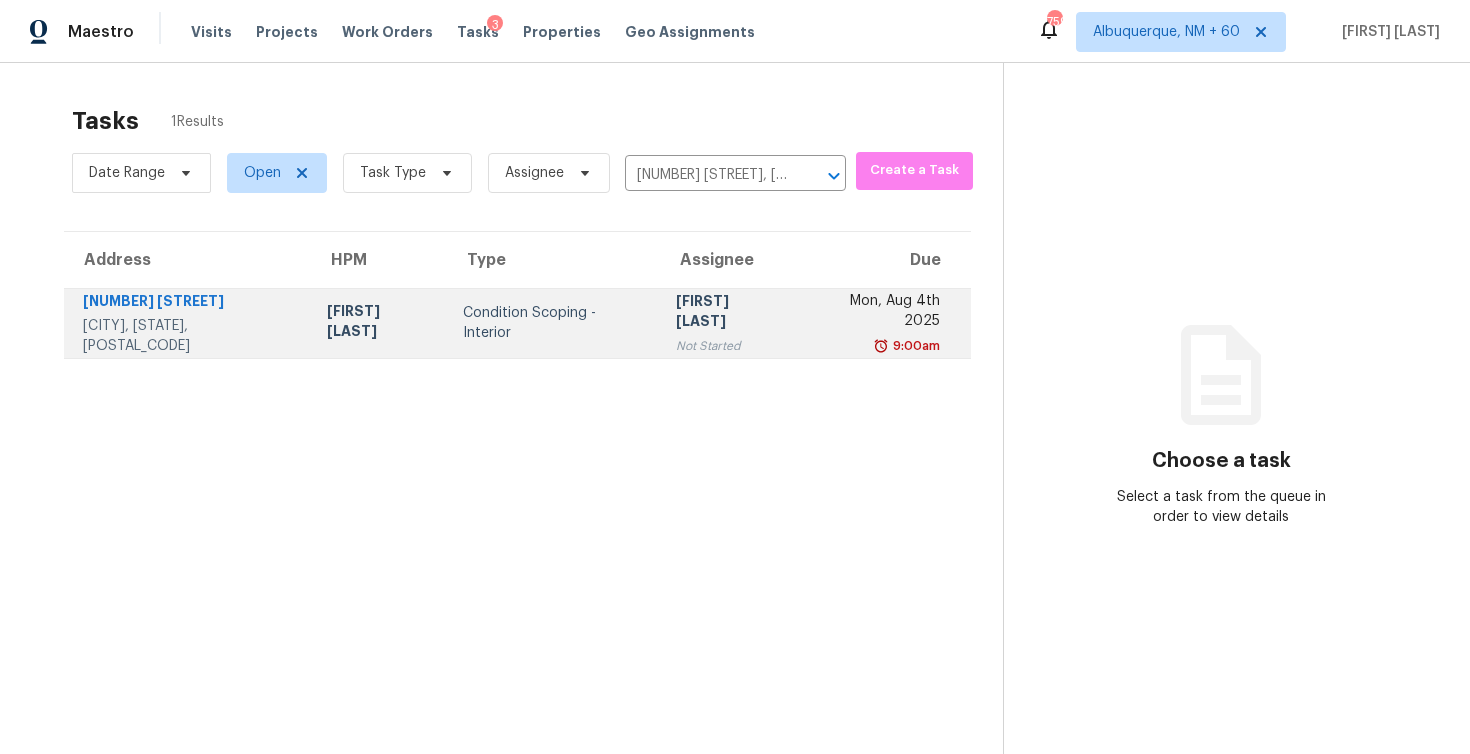 click on "Not Started" at bounding box center [728, 346] 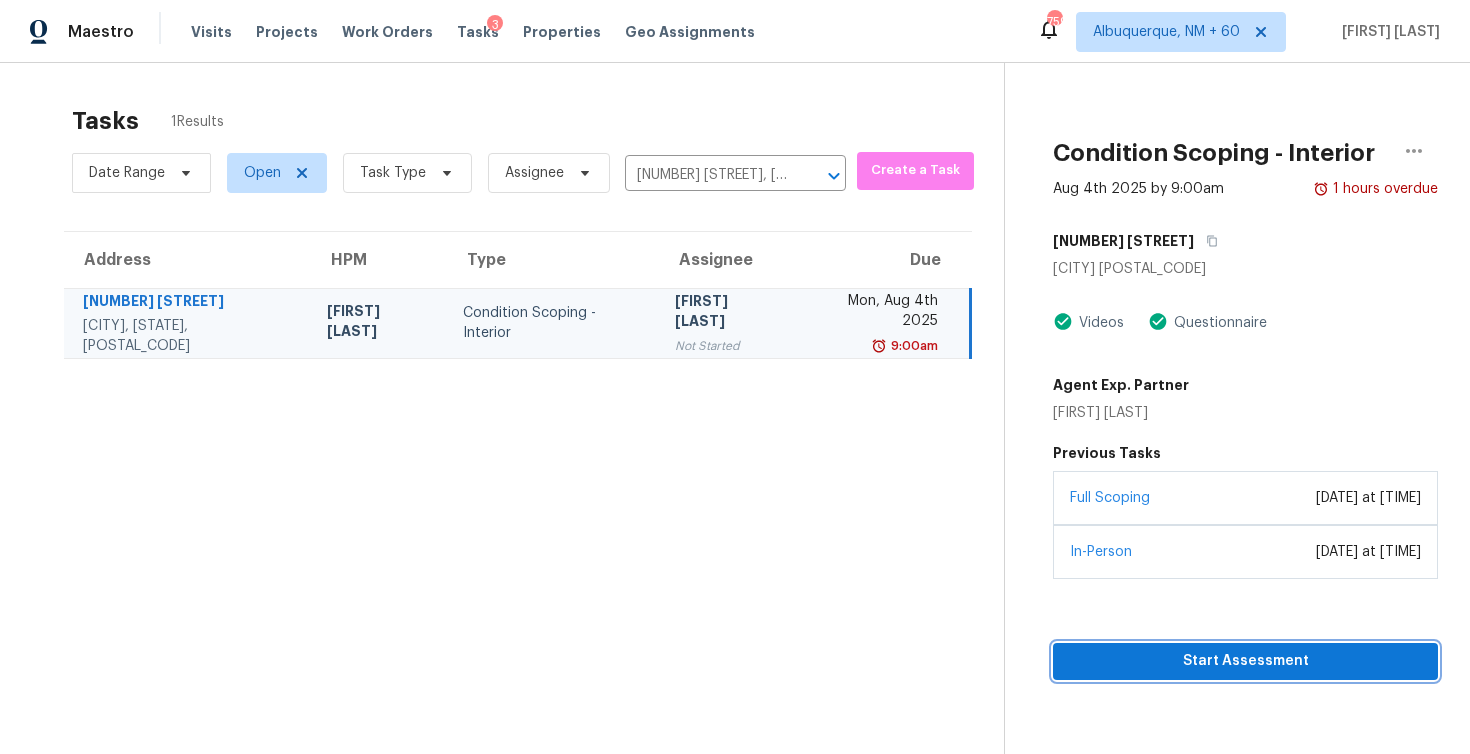 click on "Start Assessment" at bounding box center (1245, 661) 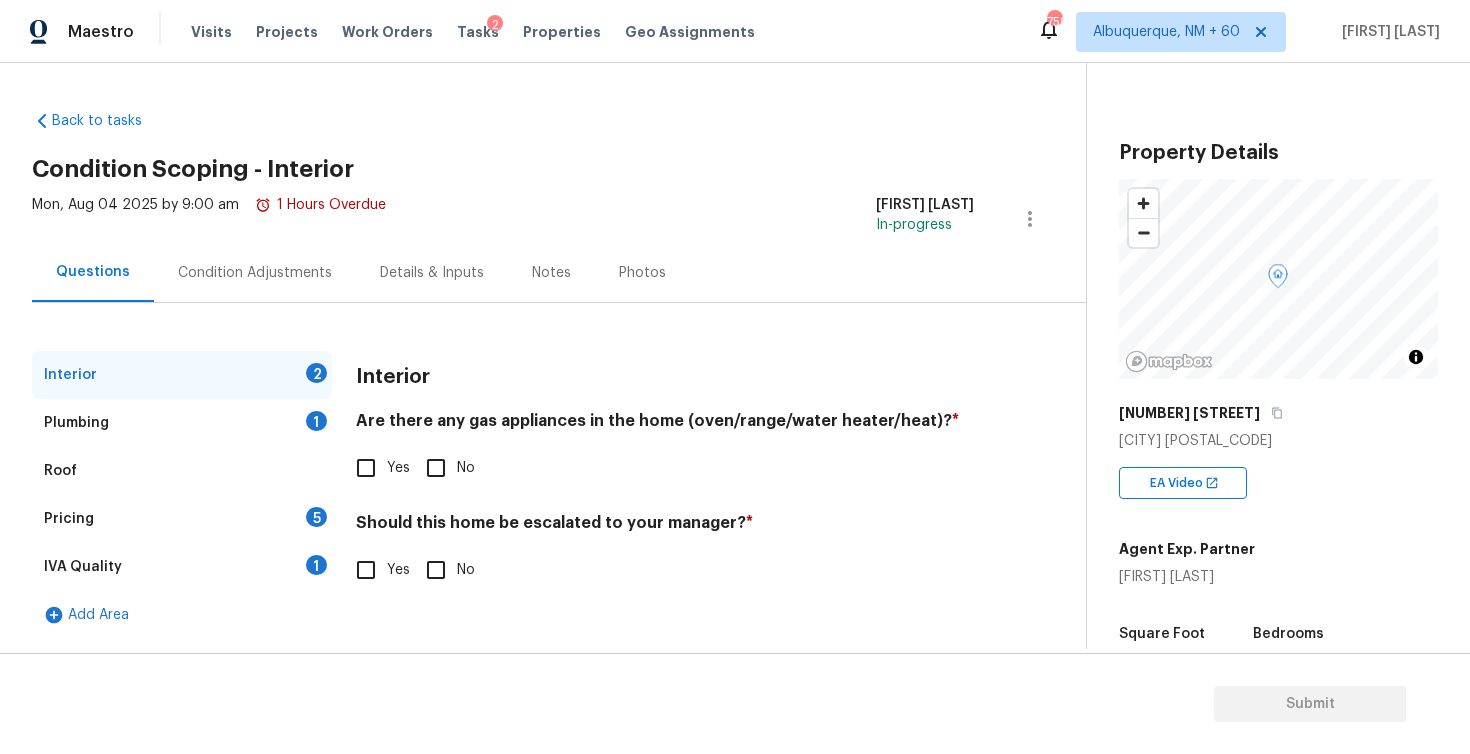 click on "No" at bounding box center [436, 468] 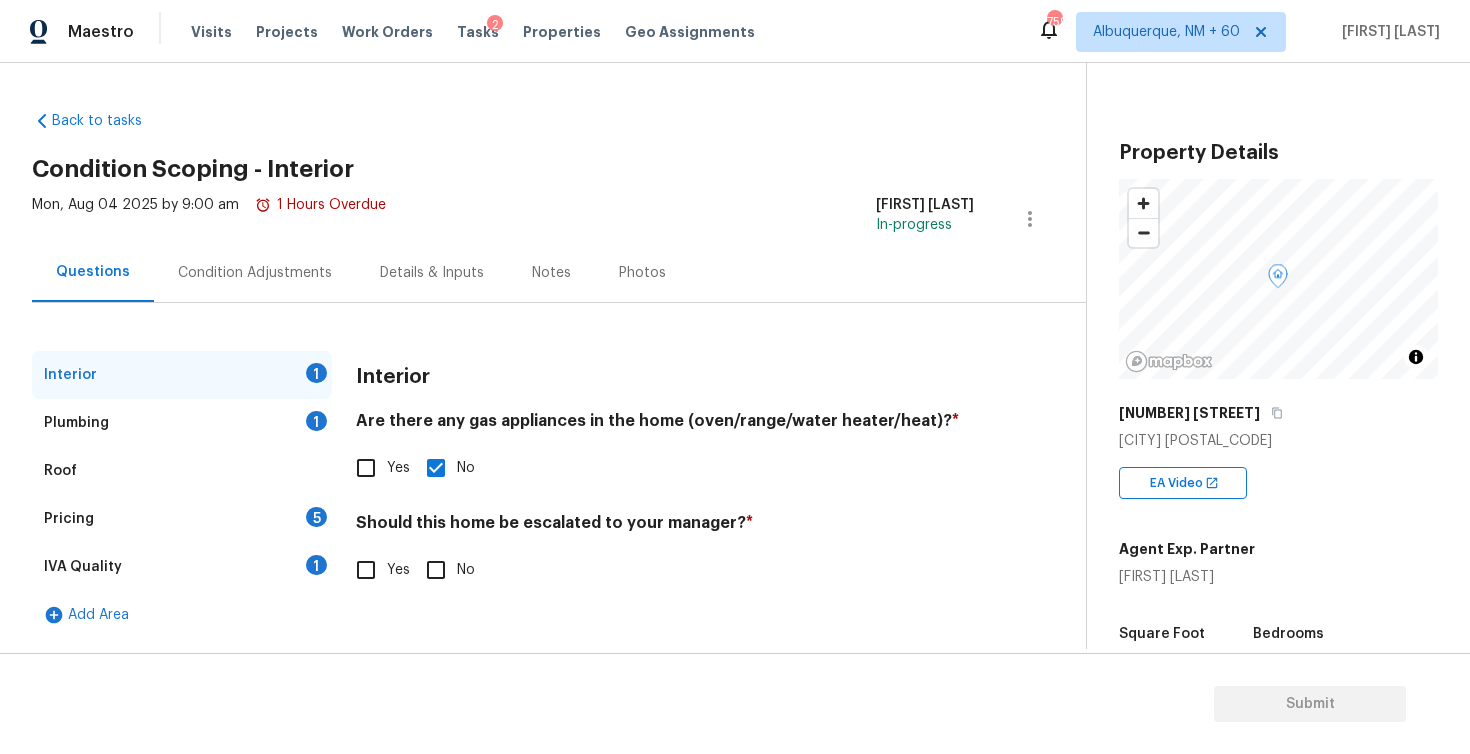 click on "No" at bounding box center [436, 570] 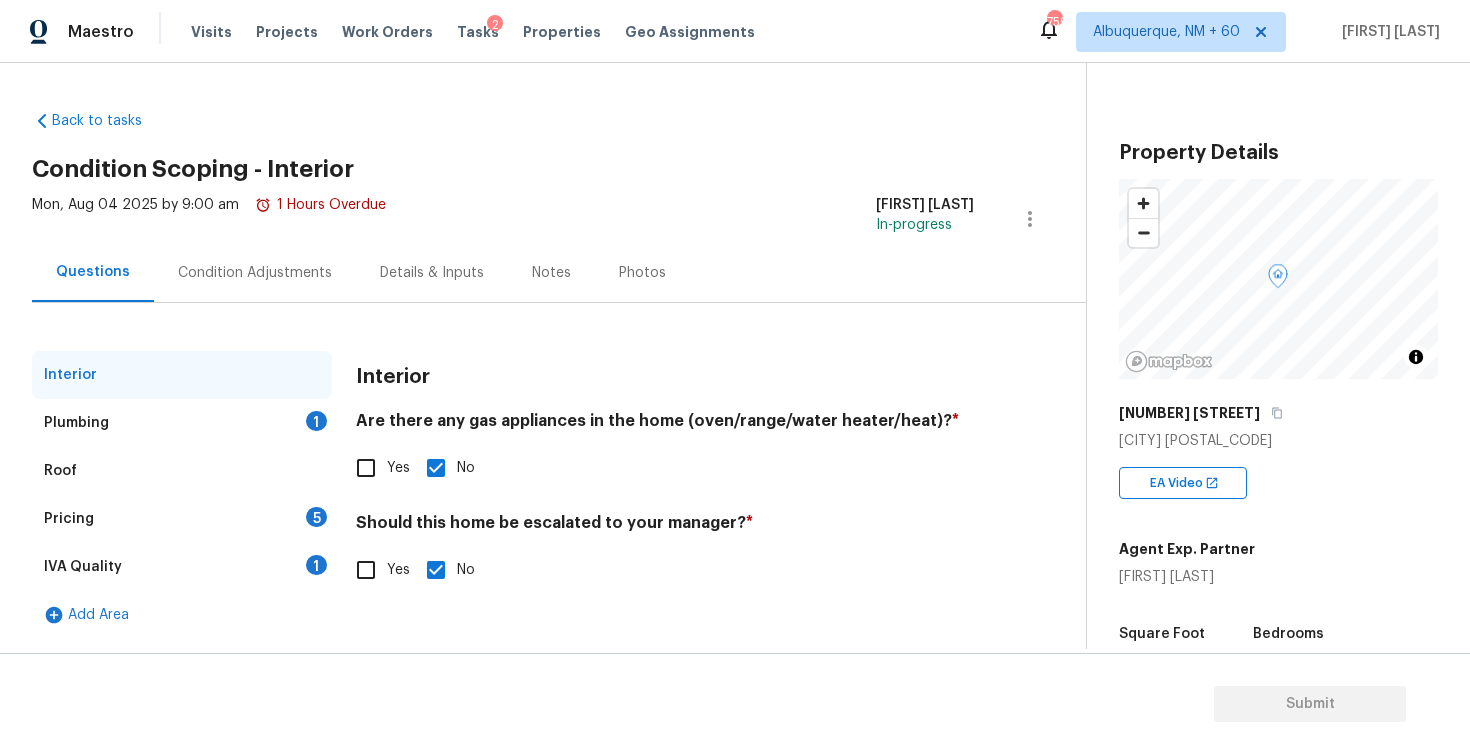 click on "Plumbing 1" at bounding box center (182, 423) 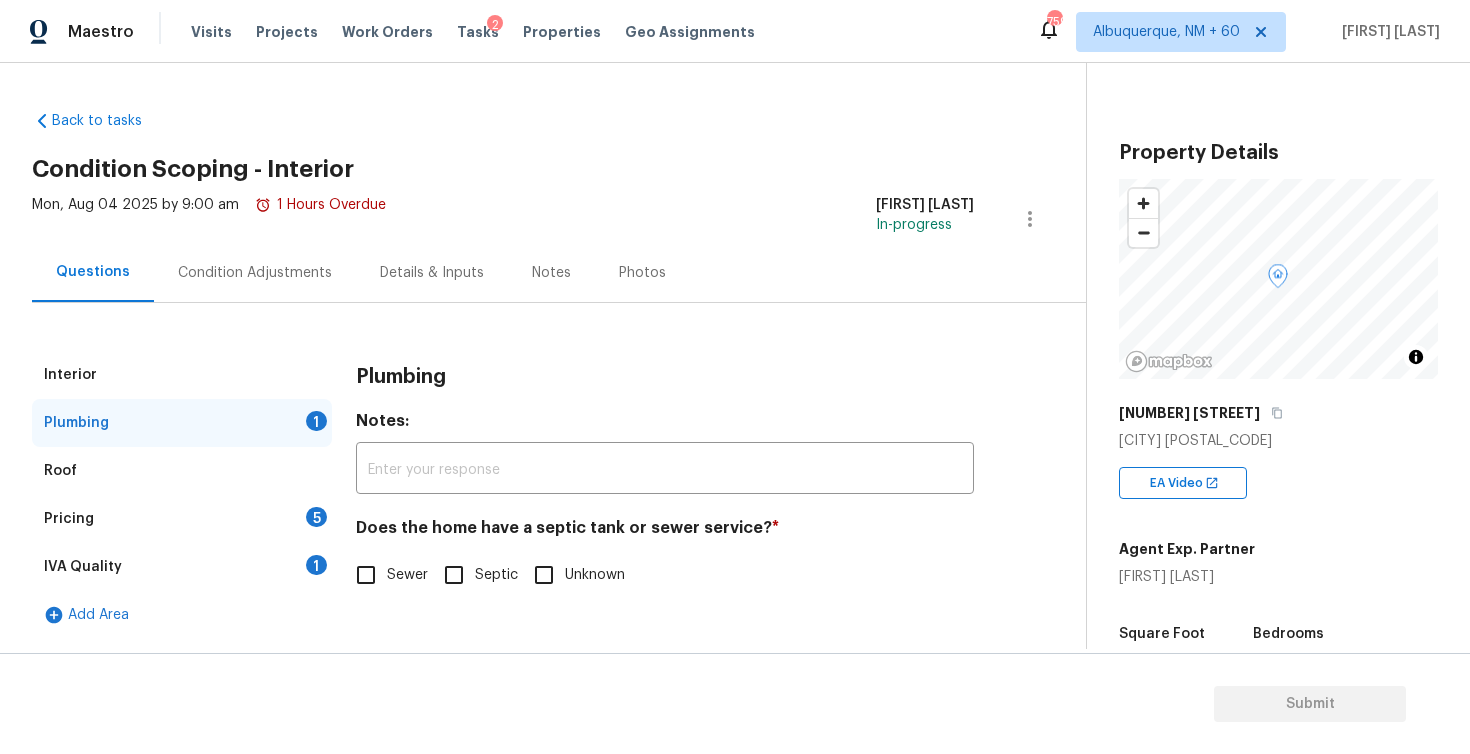 click on "Septic" at bounding box center [454, 575] 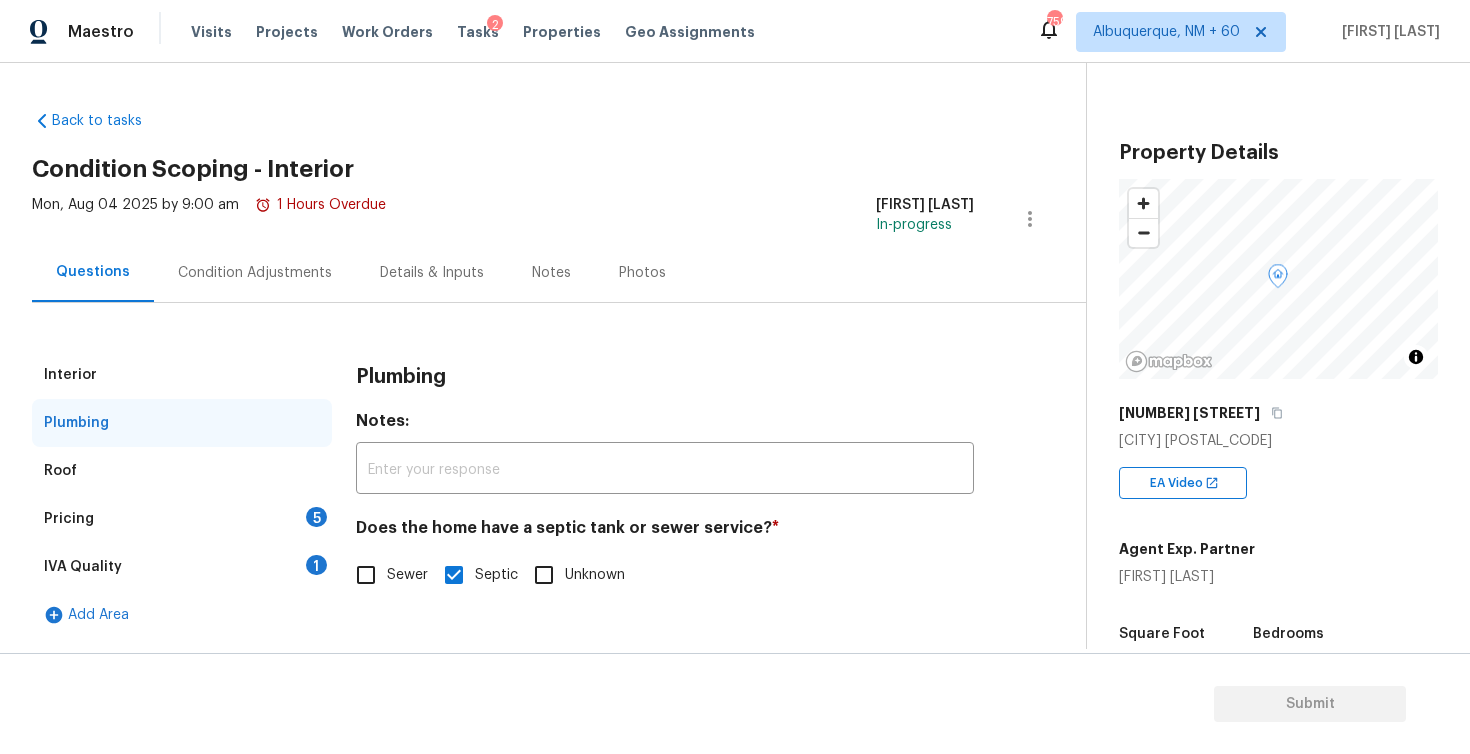 click on "Pricing 5" at bounding box center (182, 519) 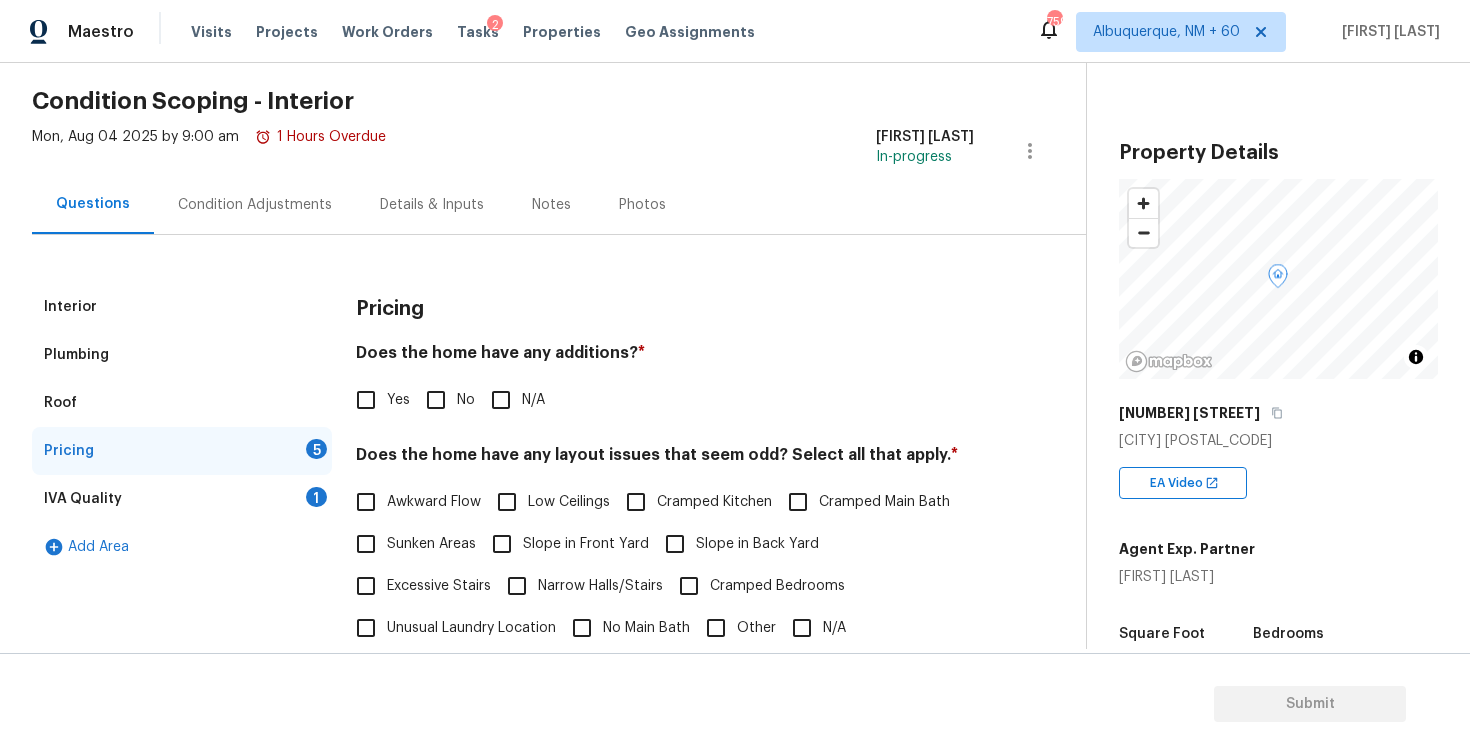 scroll, scrollTop: 137, scrollLeft: 0, axis: vertical 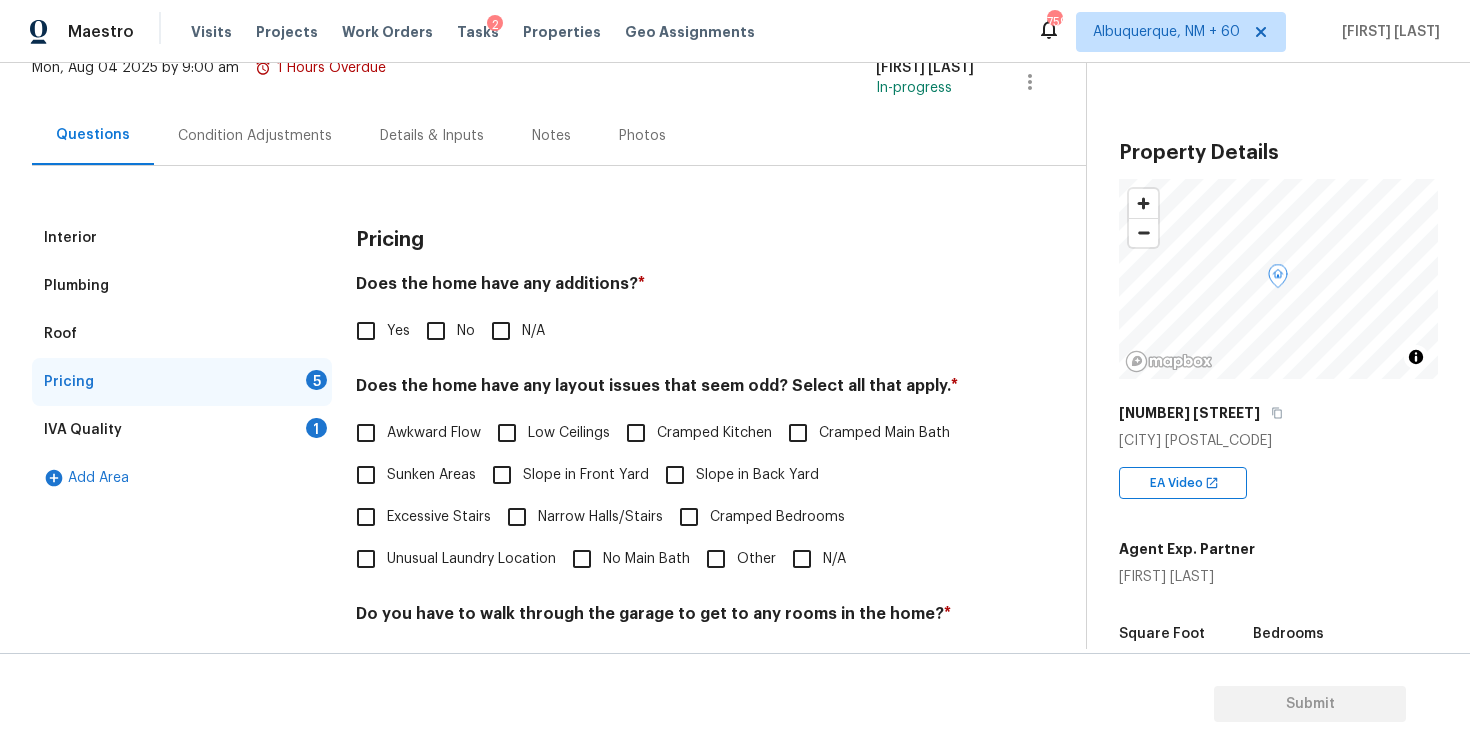 click on "No" at bounding box center (436, 331) 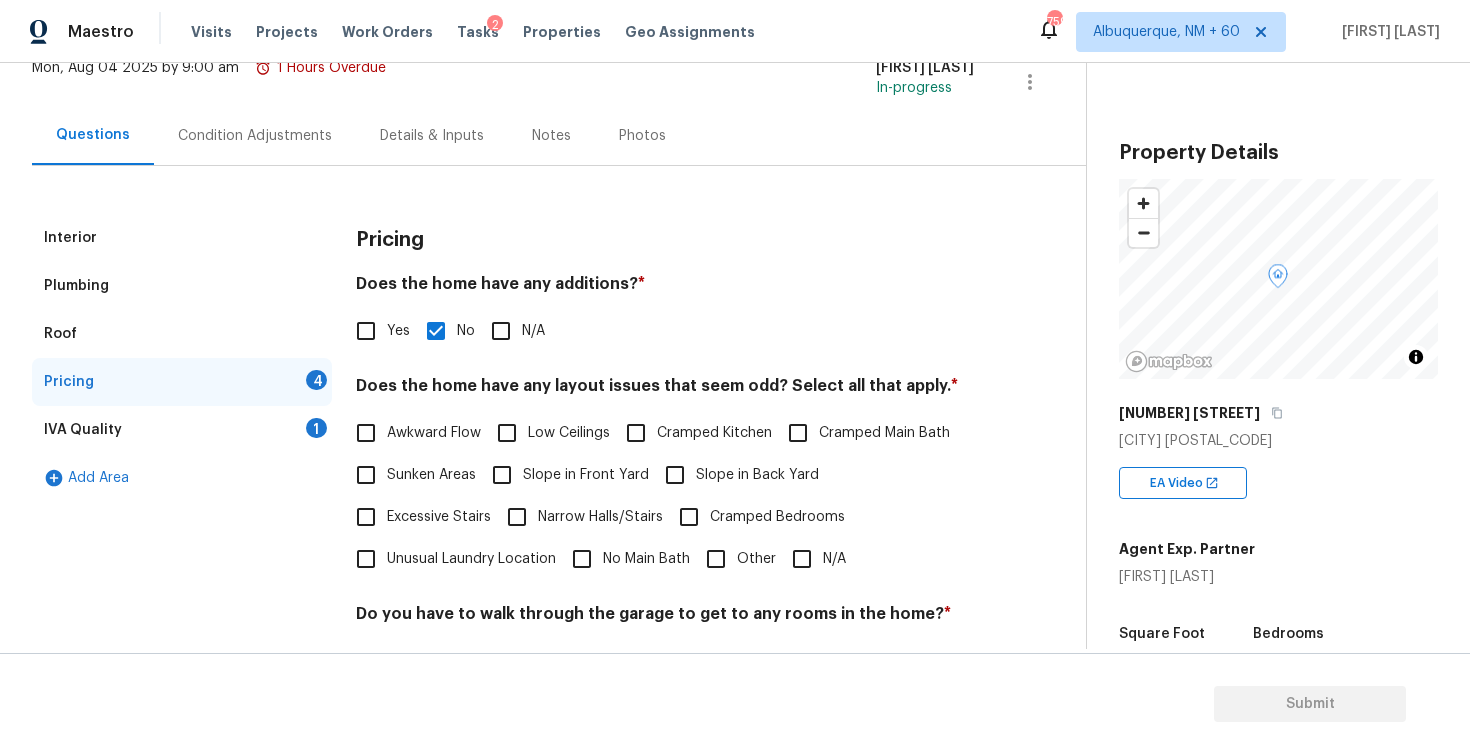 click on "N/A" at bounding box center [834, 559] 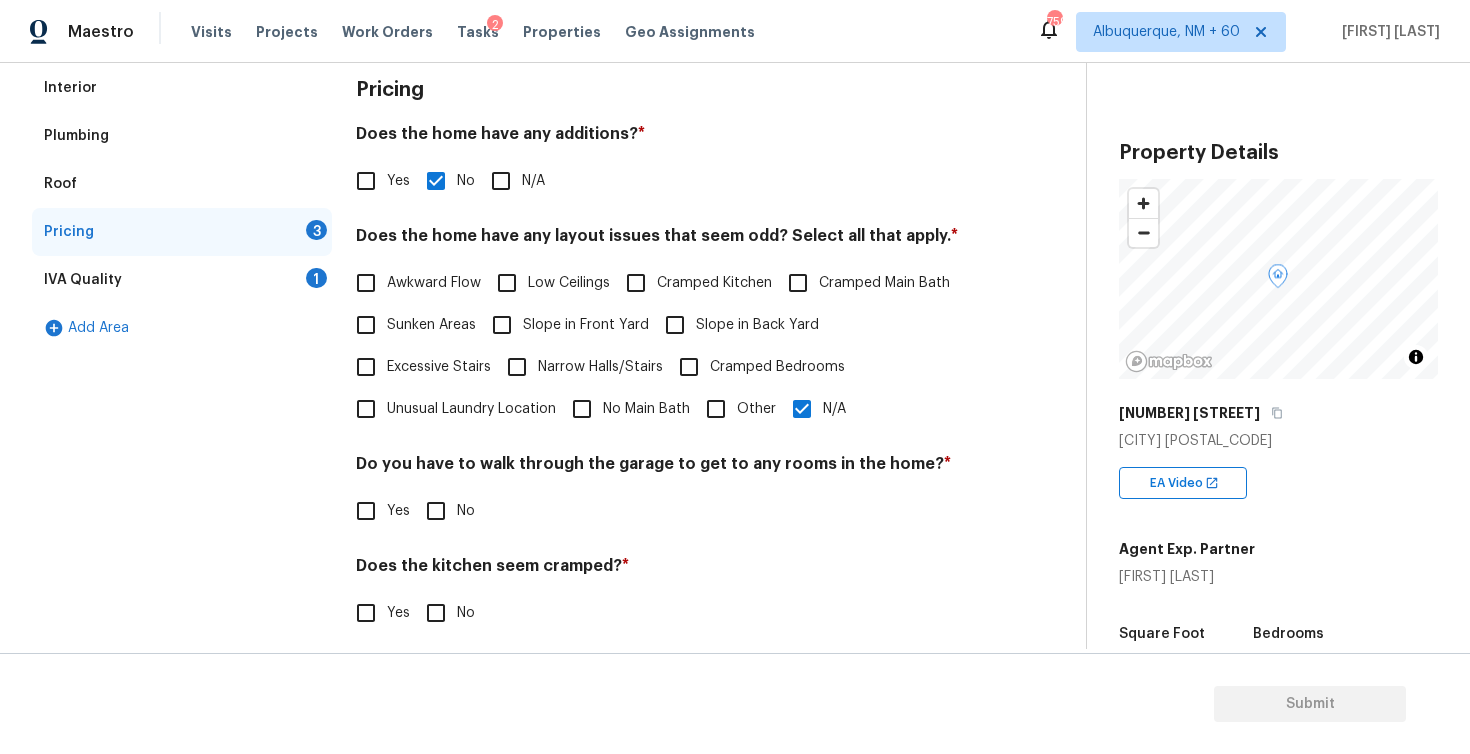 scroll, scrollTop: 404, scrollLeft: 0, axis: vertical 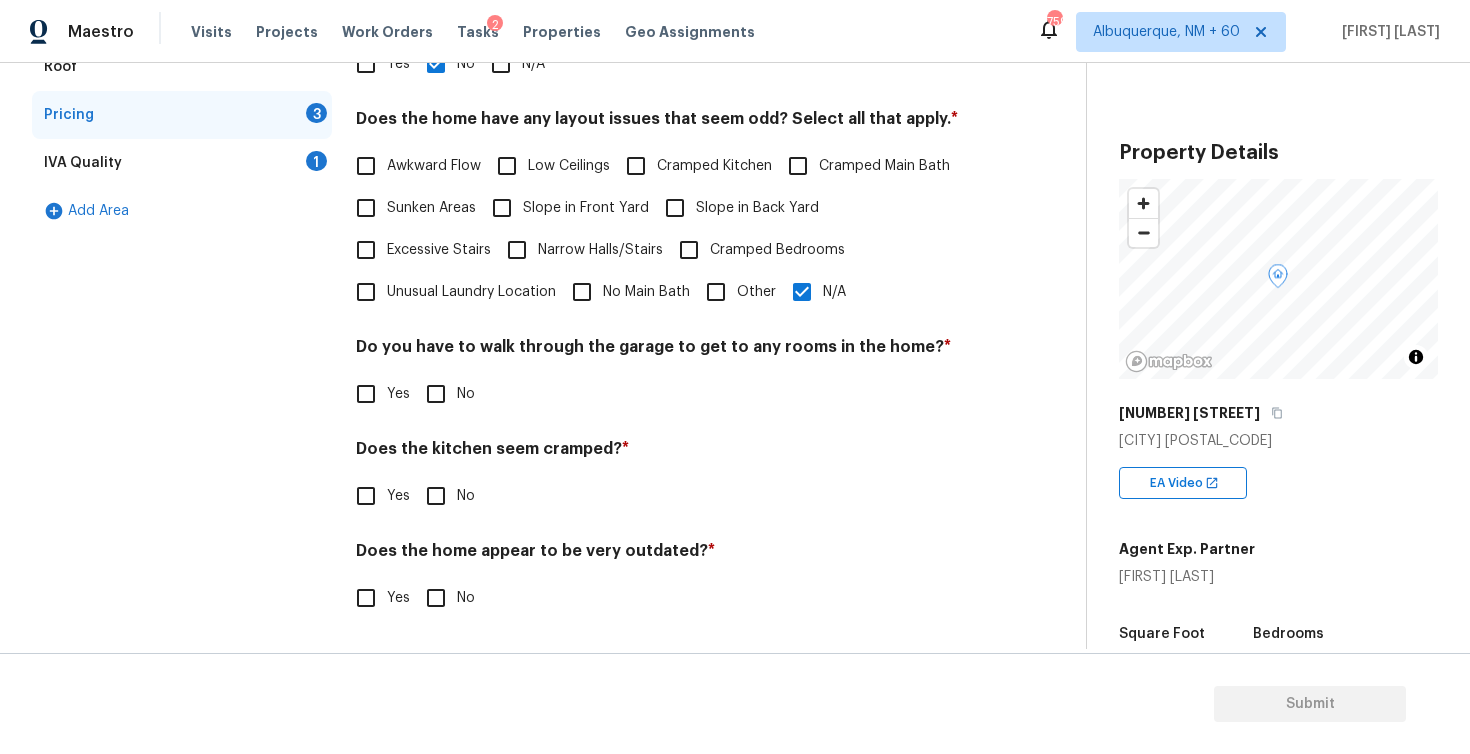 click on "Do you have to walk through the garage to get to any rooms in the home?  * Yes No" at bounding box center [665, 376] 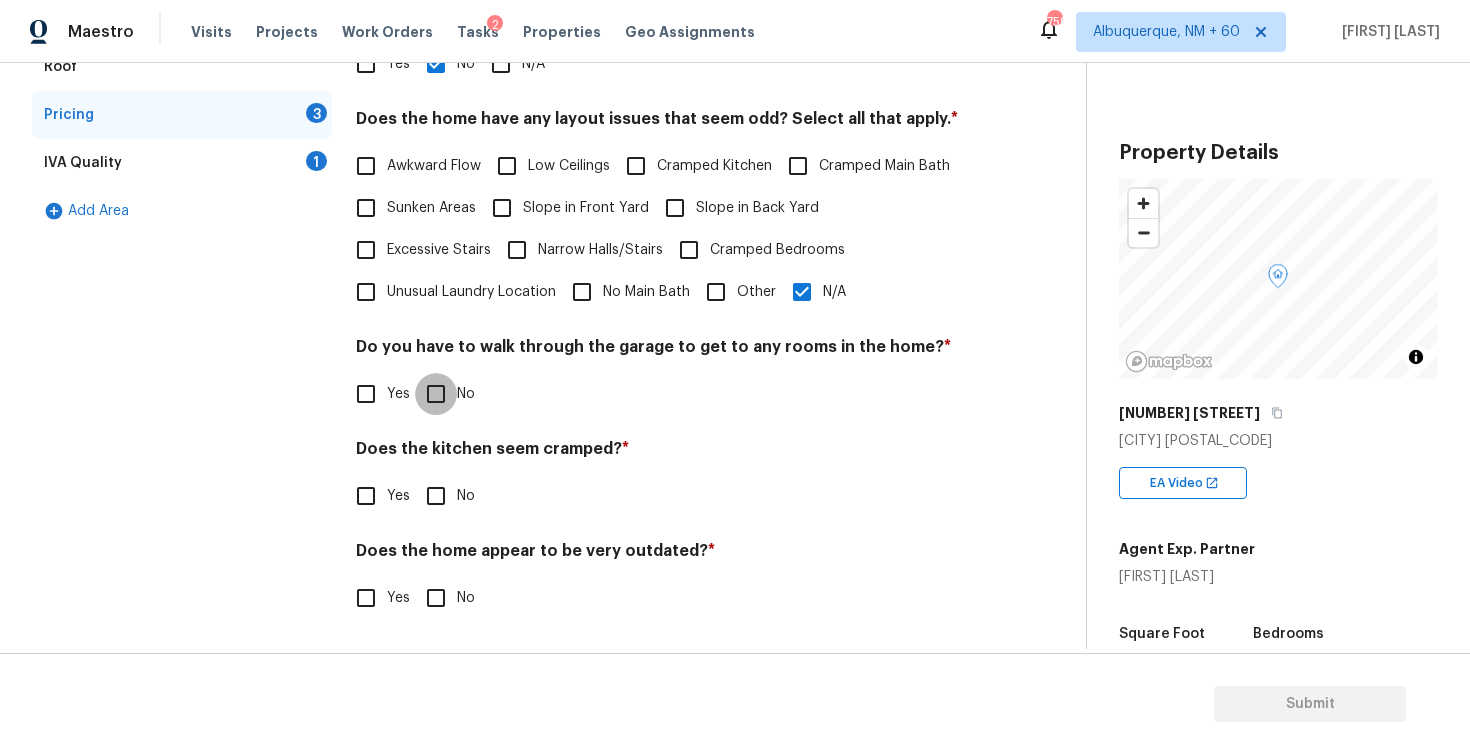 click on "No" at bounding box center (436, 394) 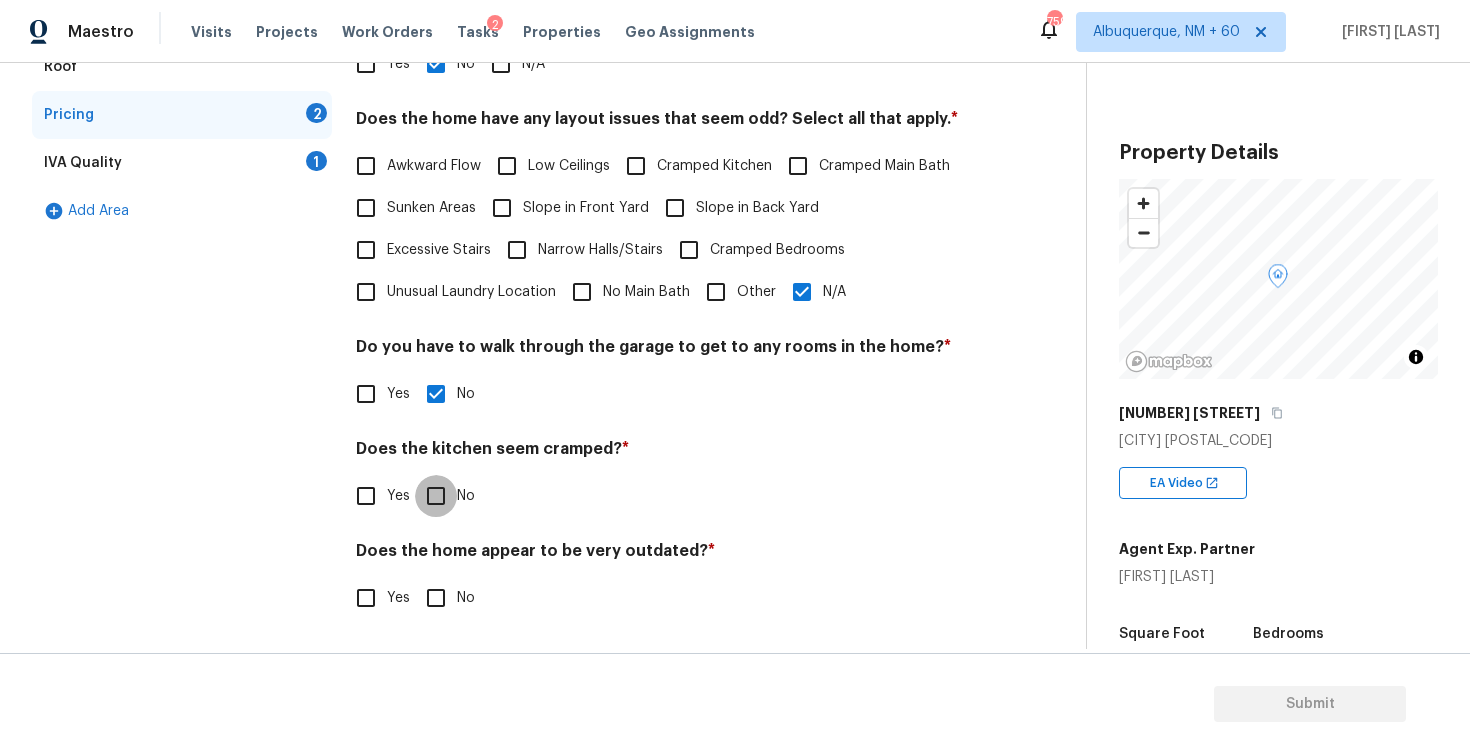 click on "No" at bounding box center [436, 496] 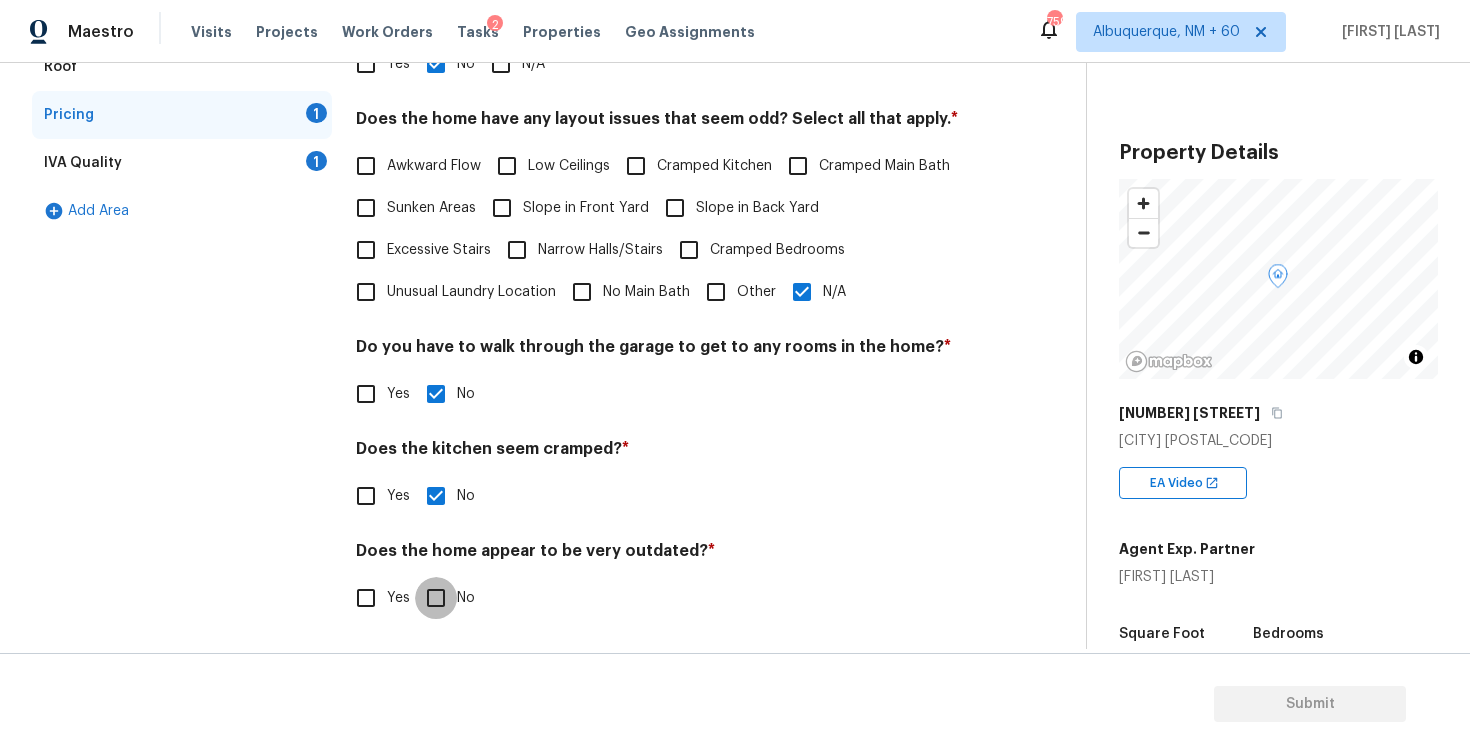 click on "No" at bounding box center [436, 598] 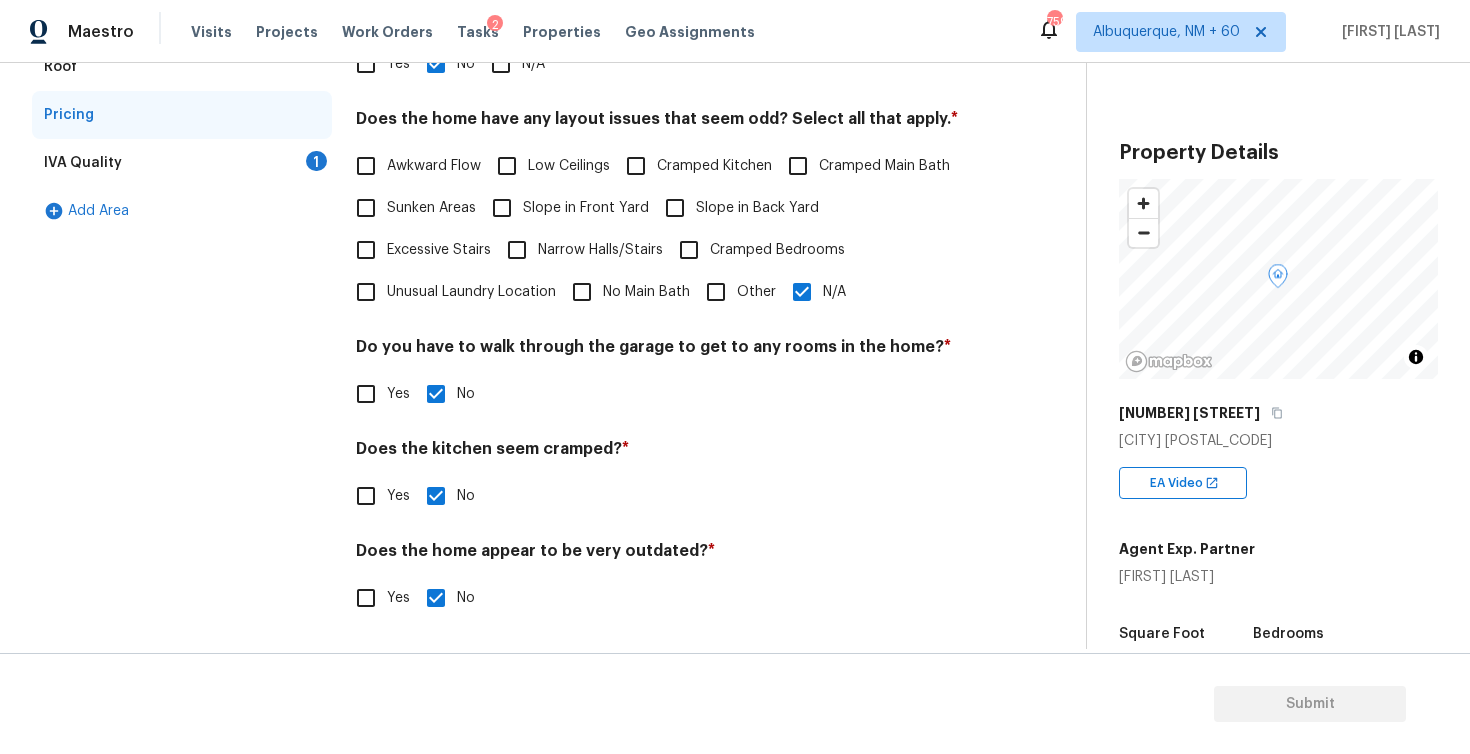 click on "IVA Quality 1" at bounding box center [182, 163] 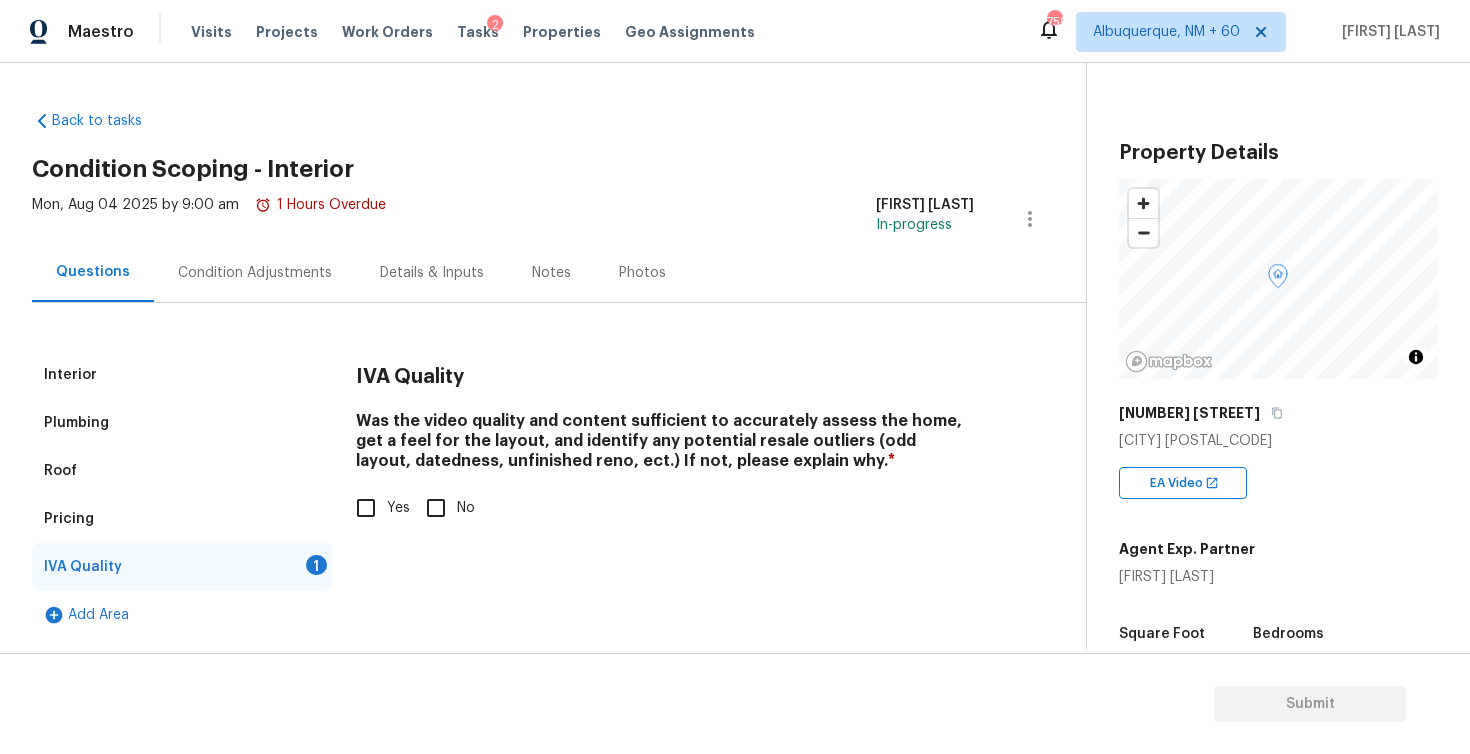 scroll, scrollTop: 0, scrollLeft: 0, axis: both 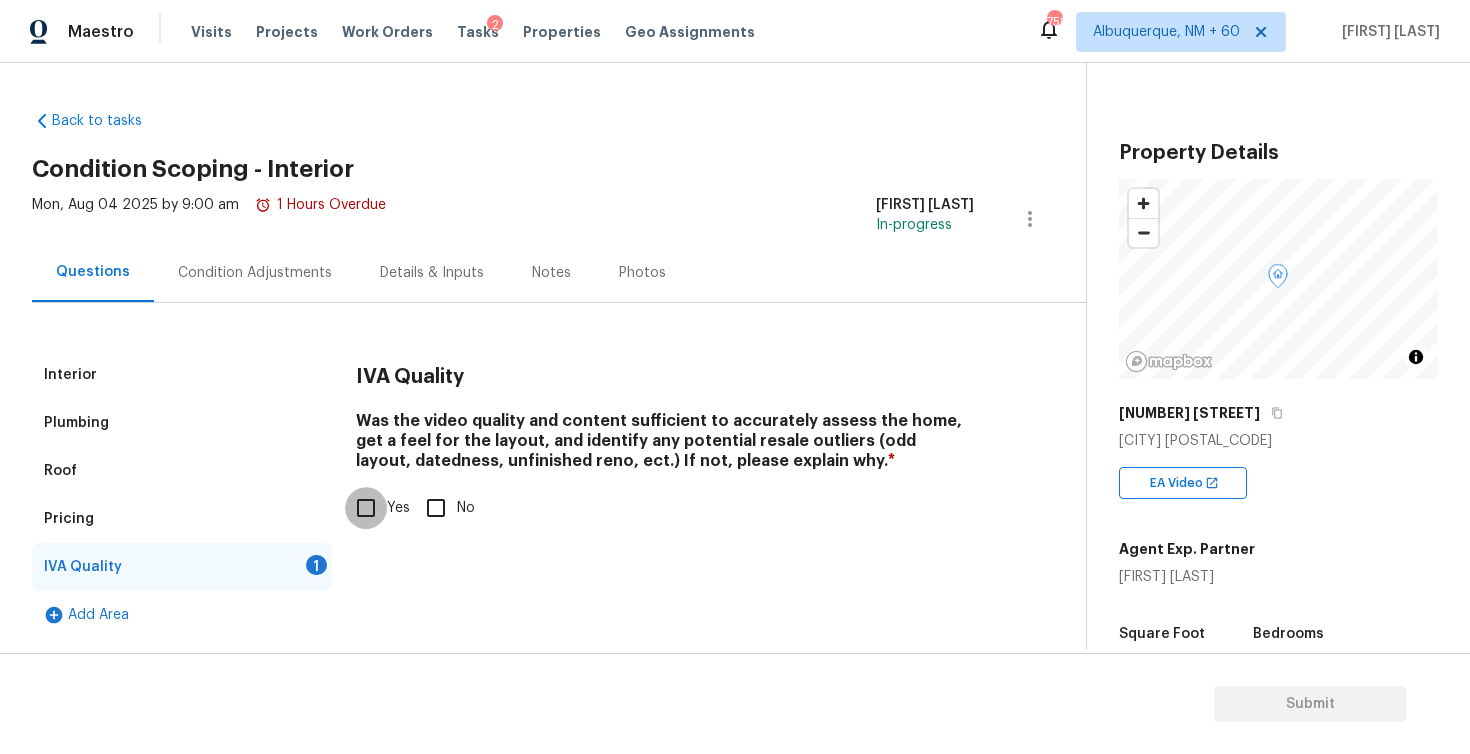 click on "Yes" at bounding box center [366, 508] 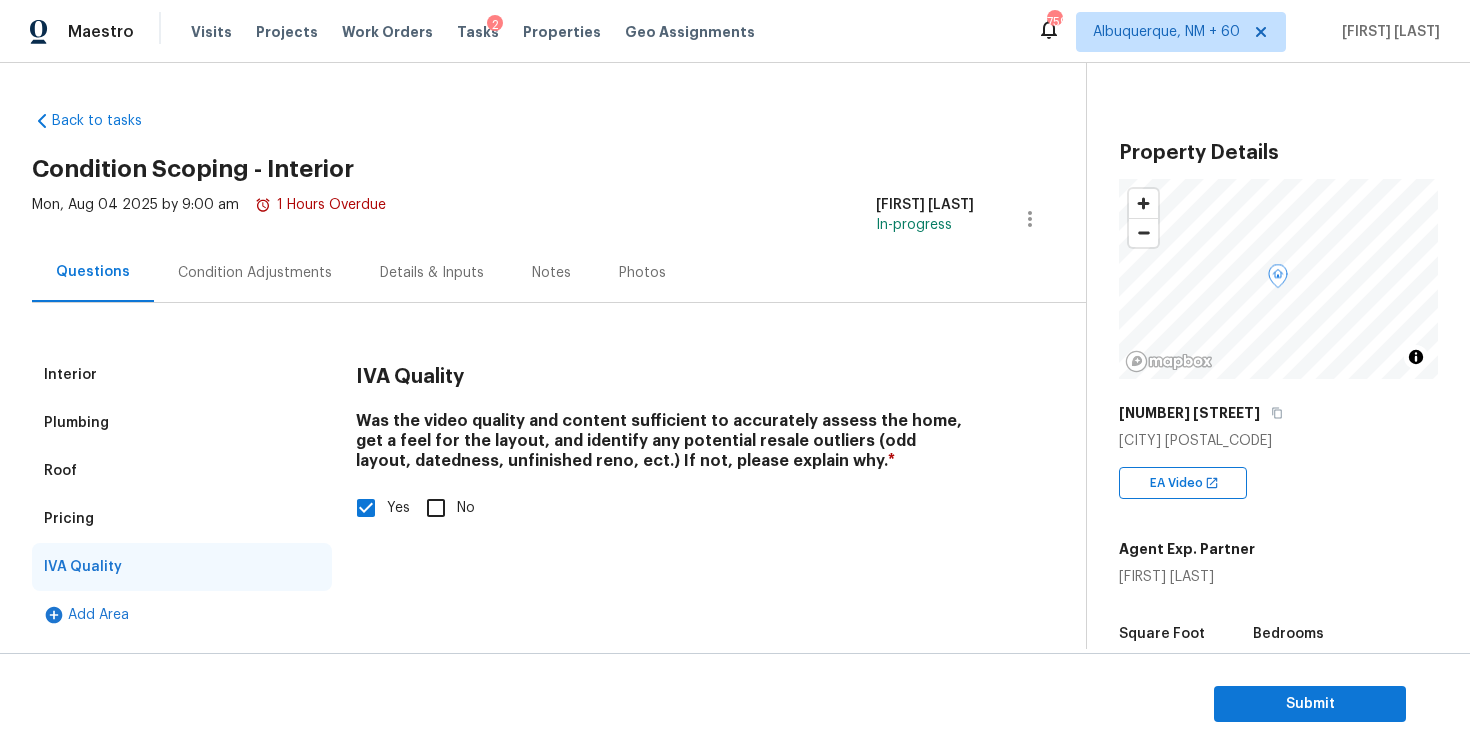 click on "Interior Plumbing Roof Pricing IVA Quality Add Area IVA Quality Was the video quality and content sufficient to accurately assess the home, get a feel for the layout, and identify any potential resale outliers (odd layout, datedness, unfinished reno, ect.) If not, please explain why.  * Yes No" at bounding box center (535, 471) 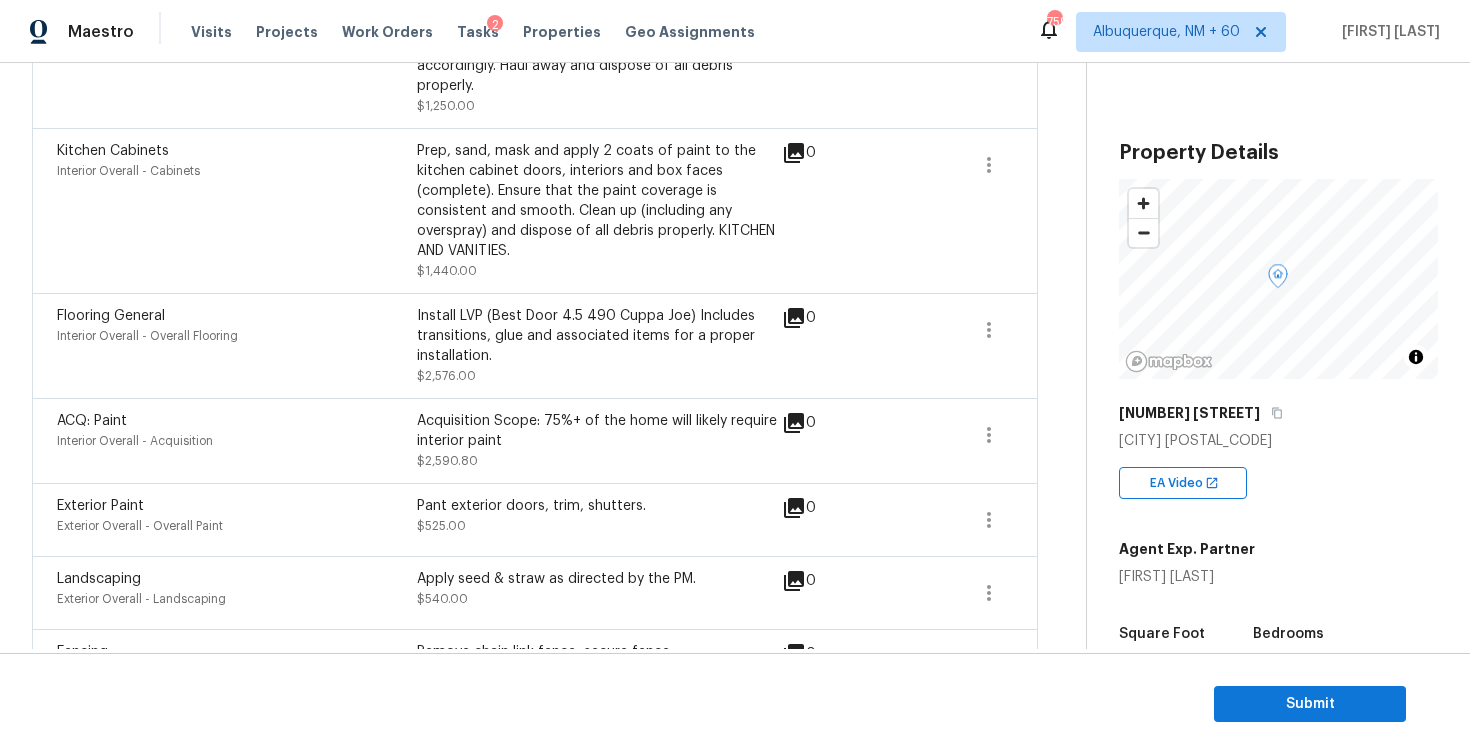 scroll, scrollTop: 665, scrollLeft: 0, axis: vertical 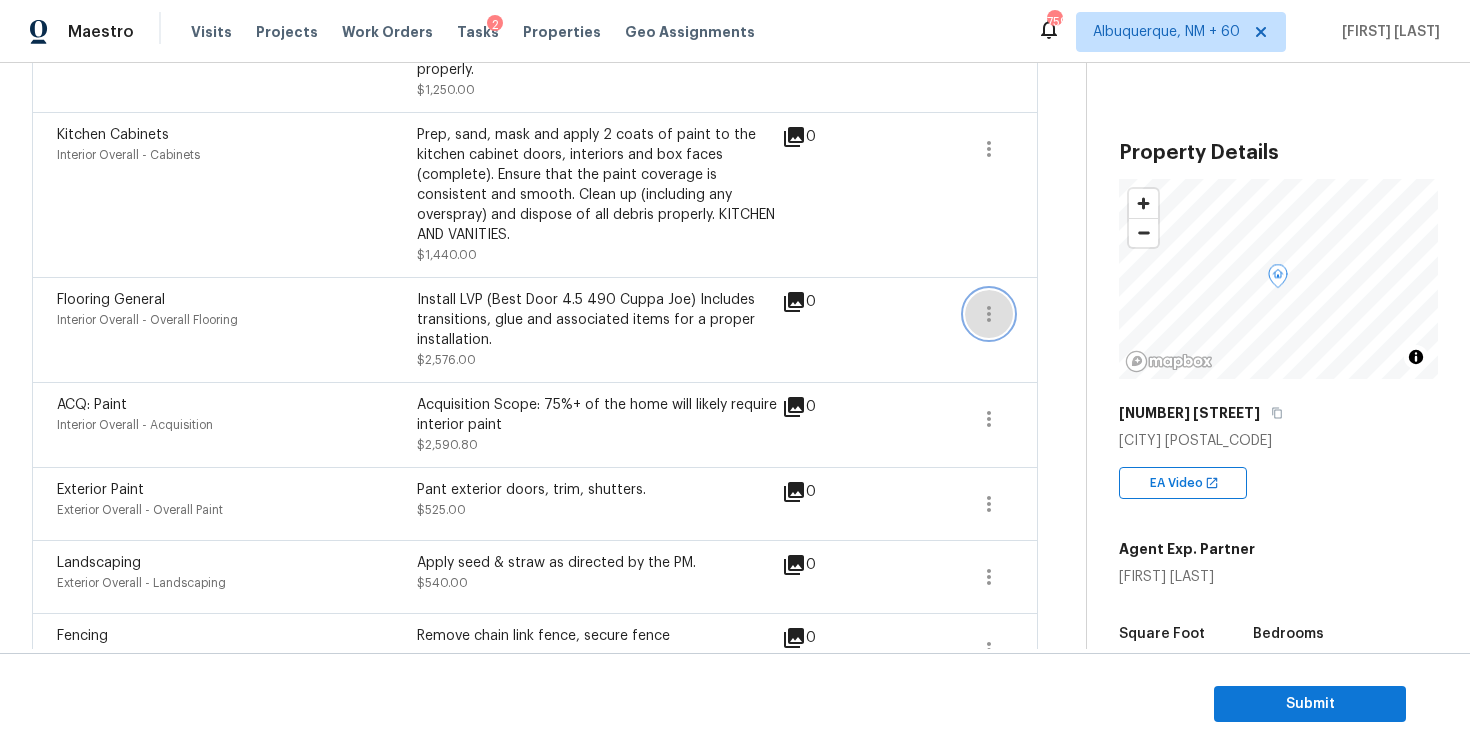 click 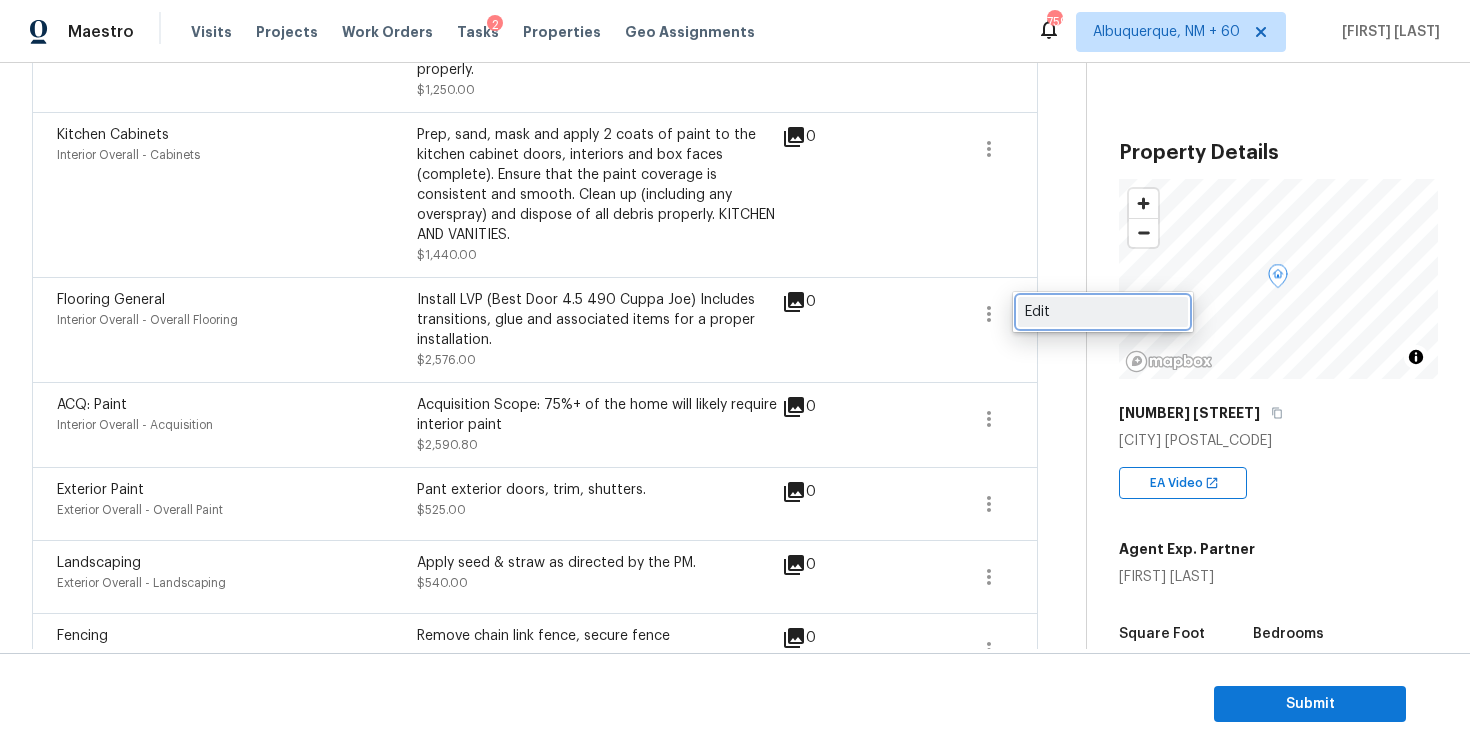click on "Edit" at bounding box center [1103, 312] 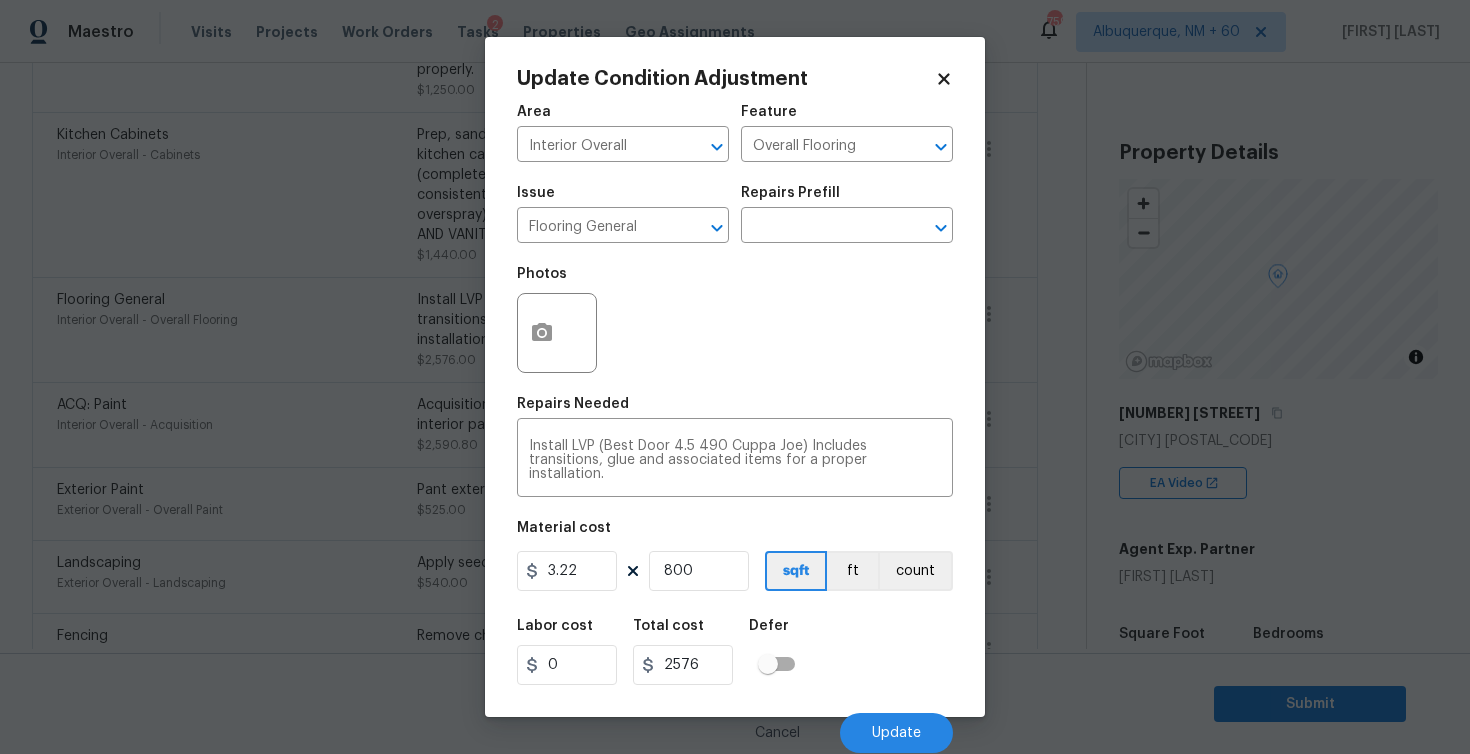 click 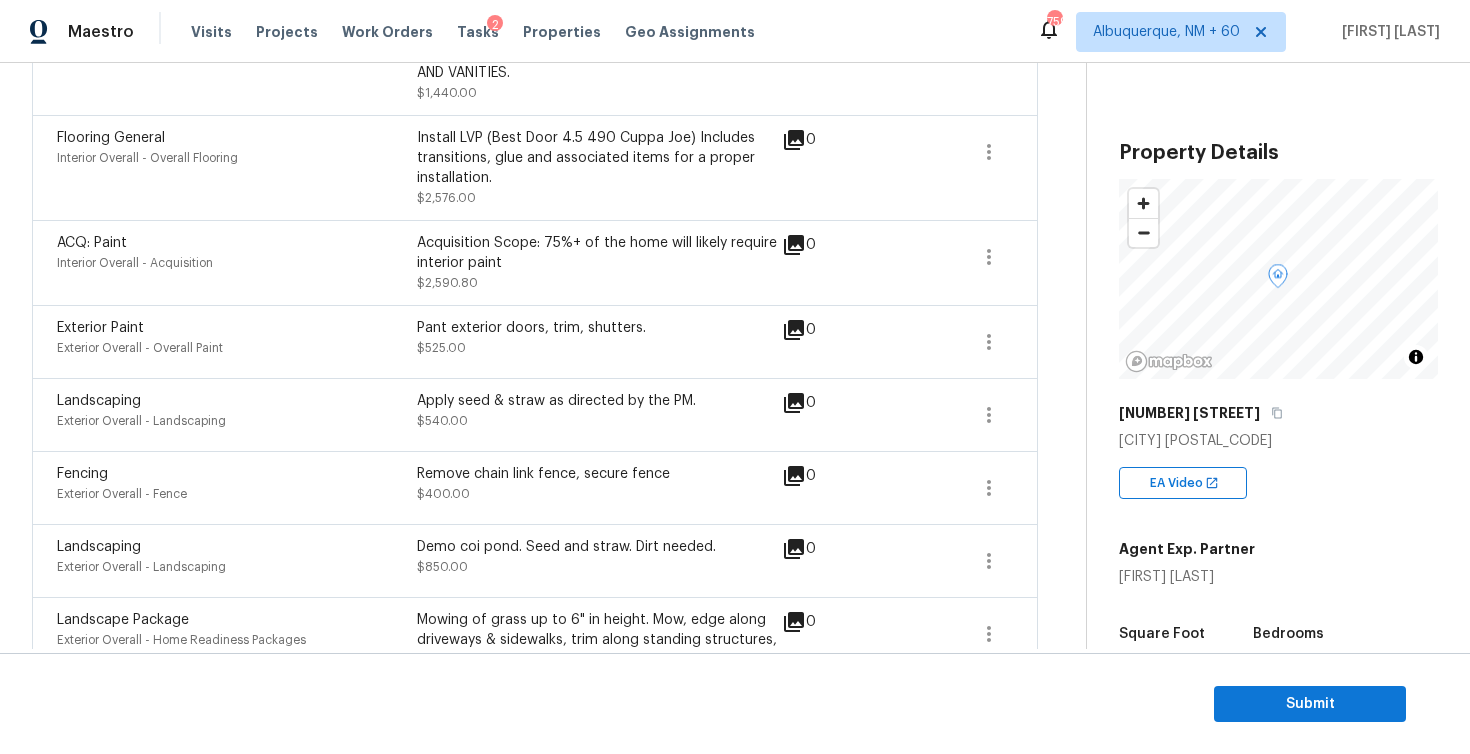 scroll, scrollTop: 860, scrollLeft: 0, axis: vertical 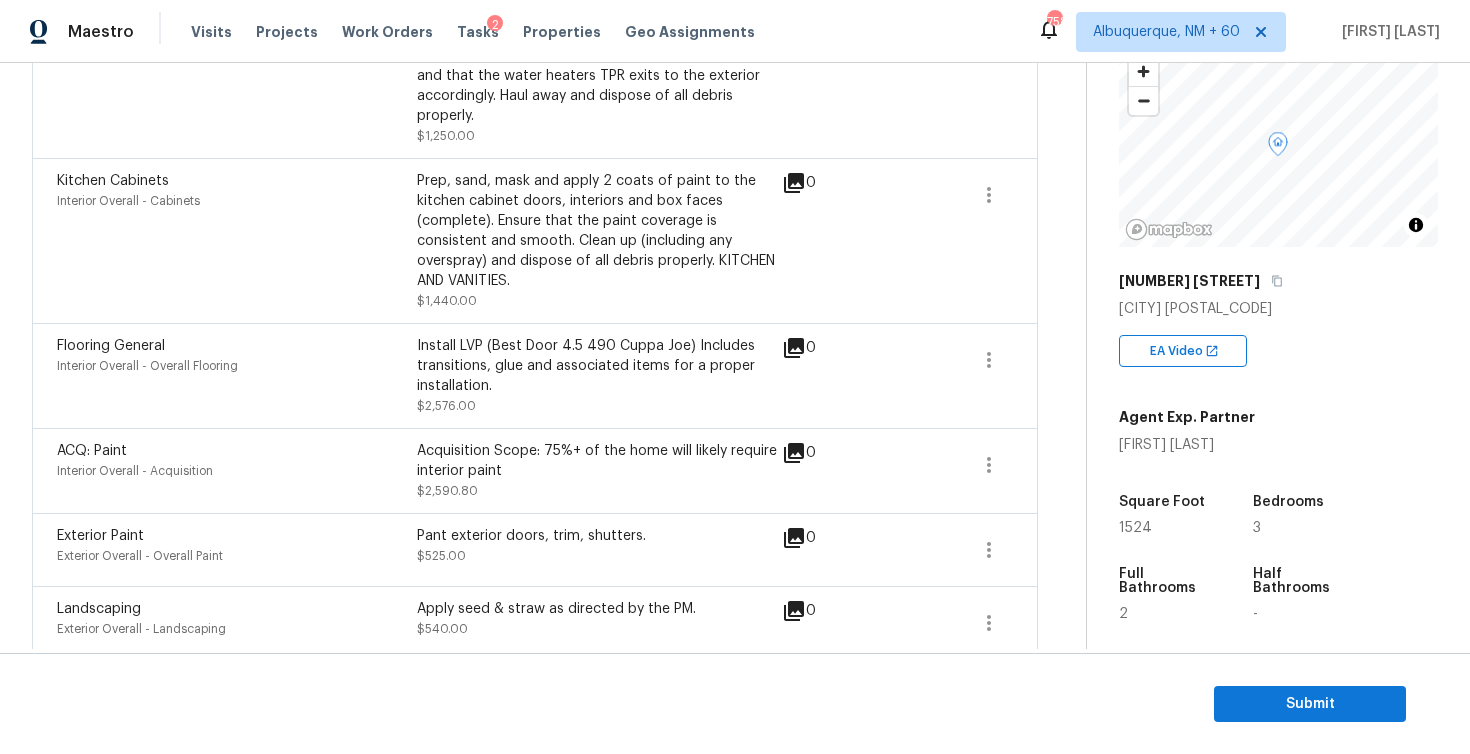 click on "$2,576.00" at bounding box center (446, 406) 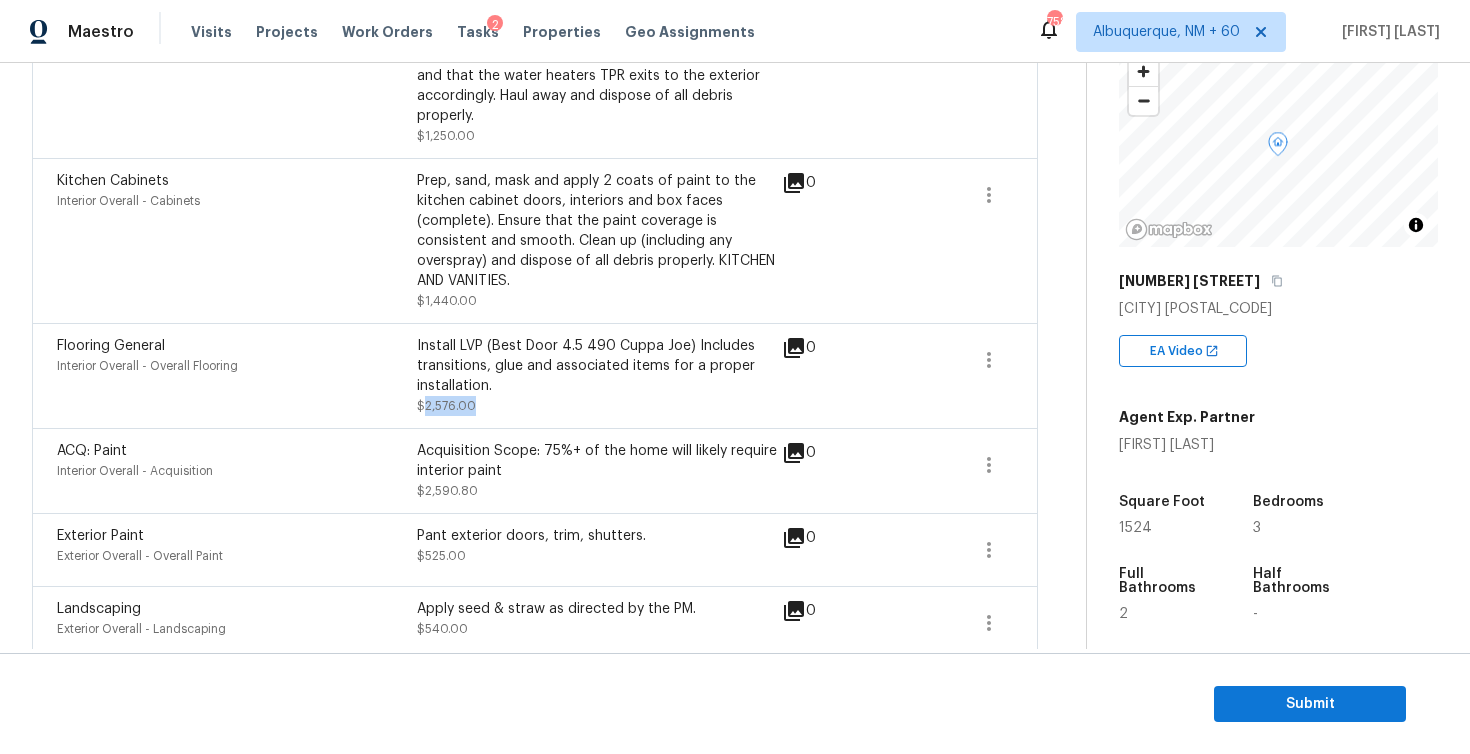 click on "$2,576.00" at bounding box center (446, 406) 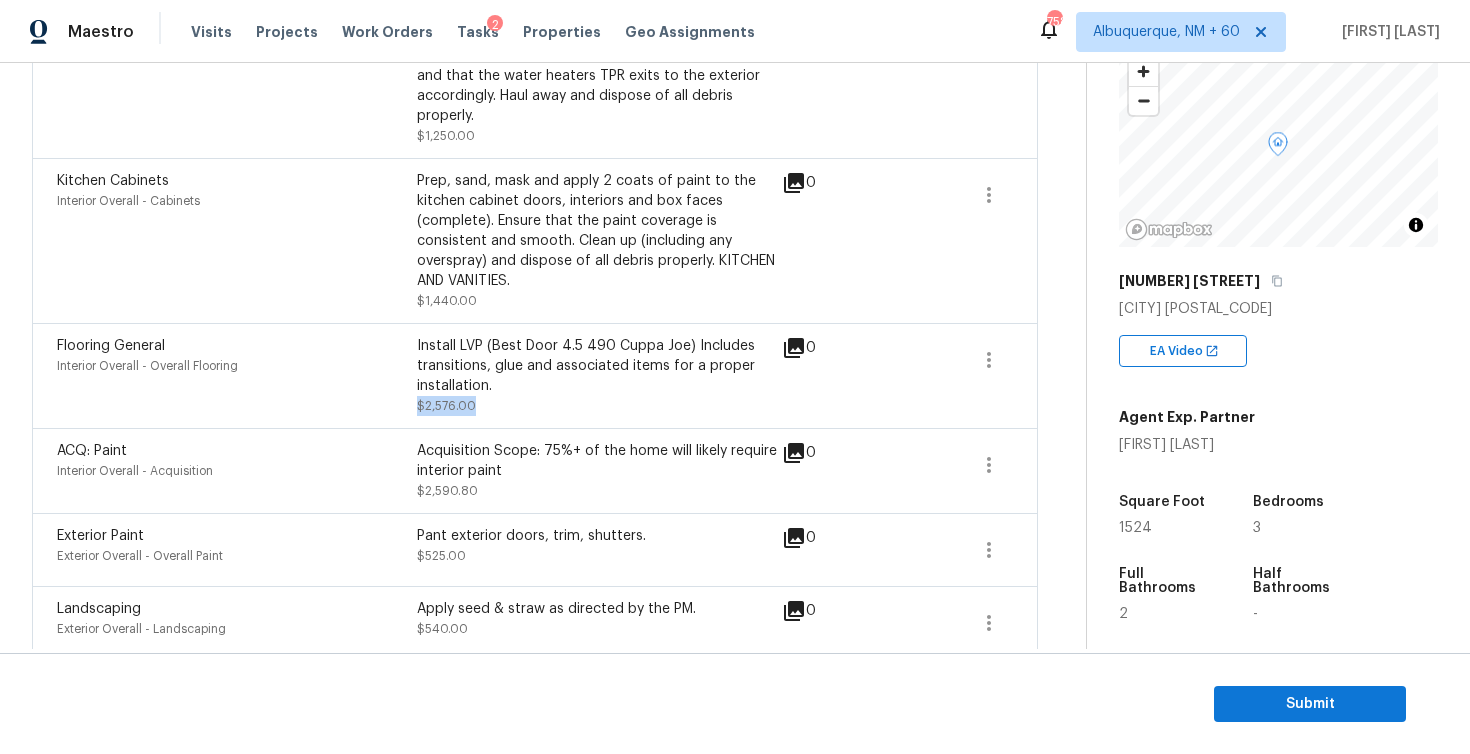 click on "$2,576.00" at bounding box center (446, 406) 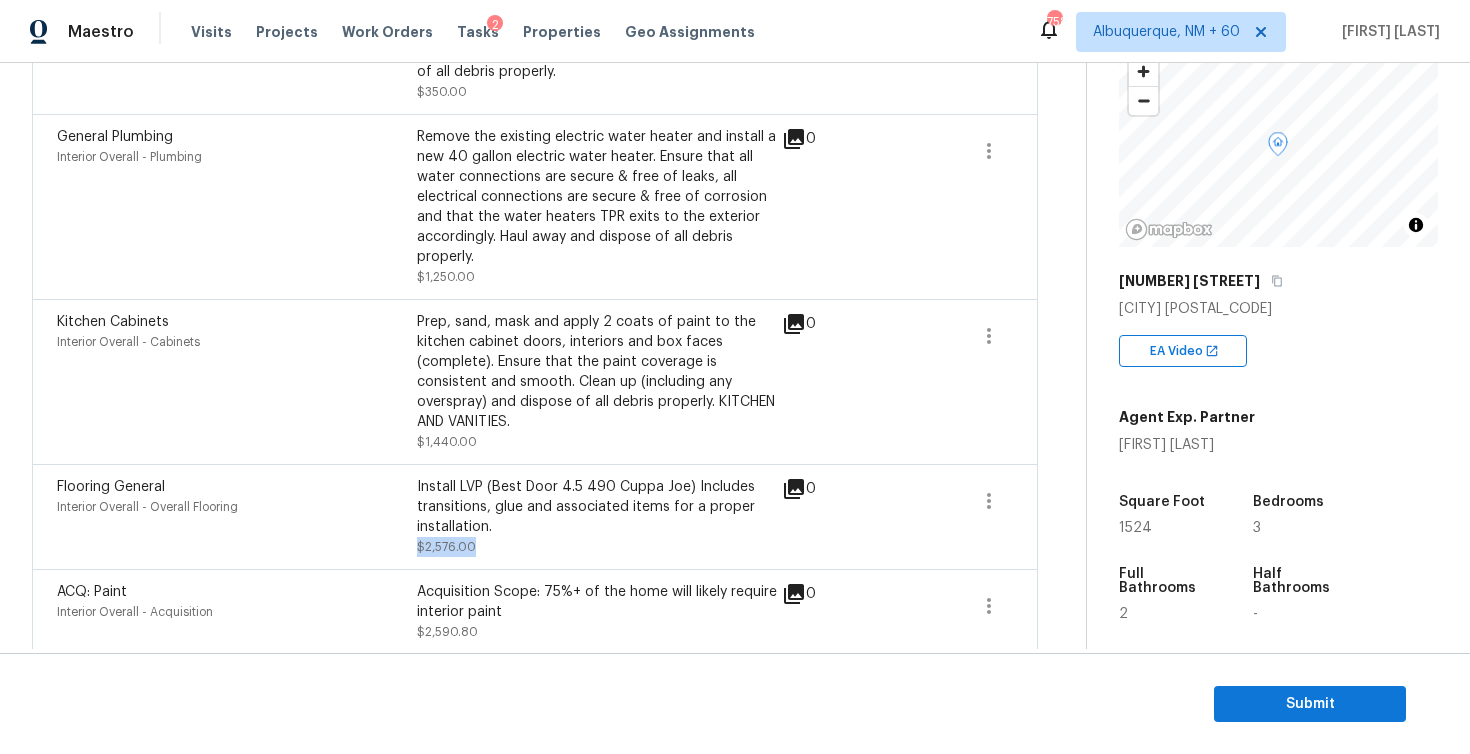 scroll, scrollTop: 260, scrollLeft: 0, axis: vertical 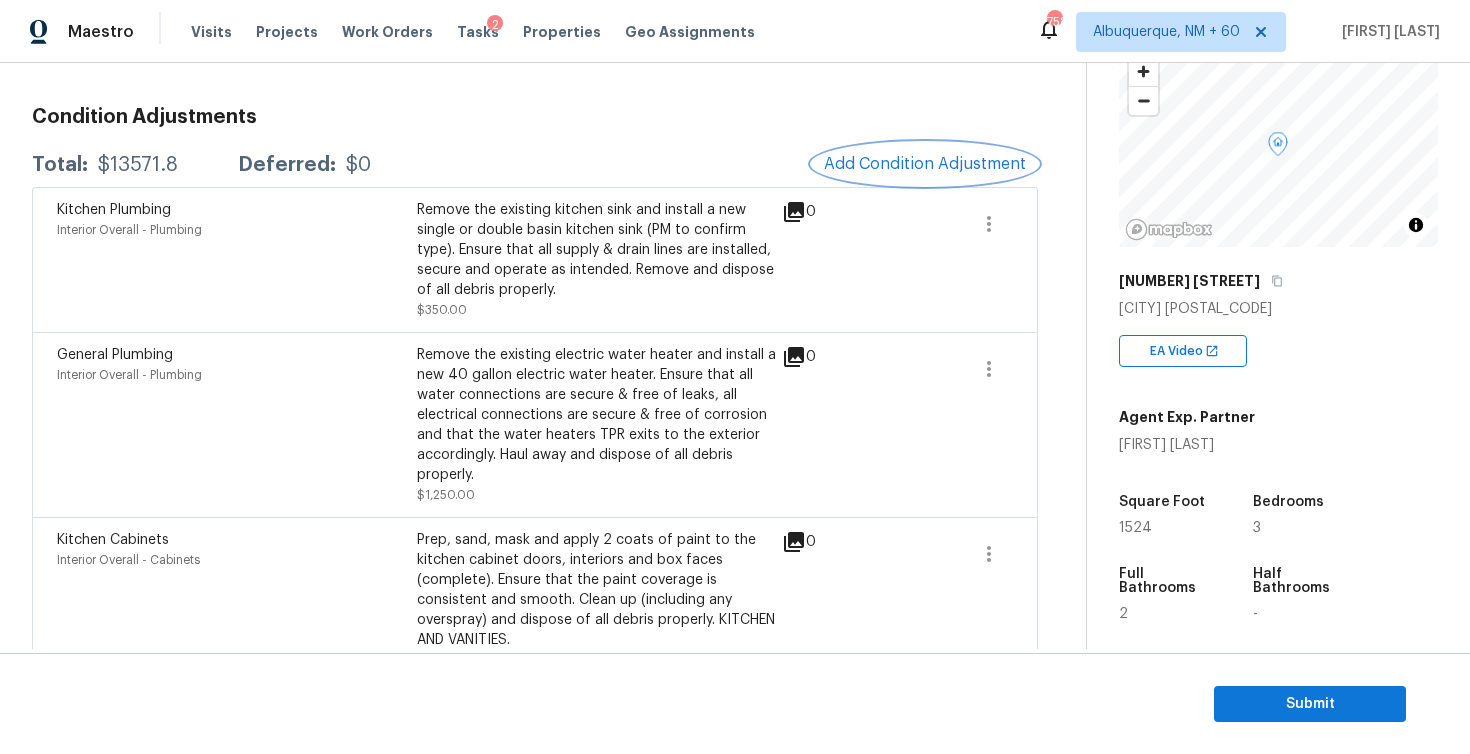 click on "Add Condition Adjustment" at bounding box center (925, 164) 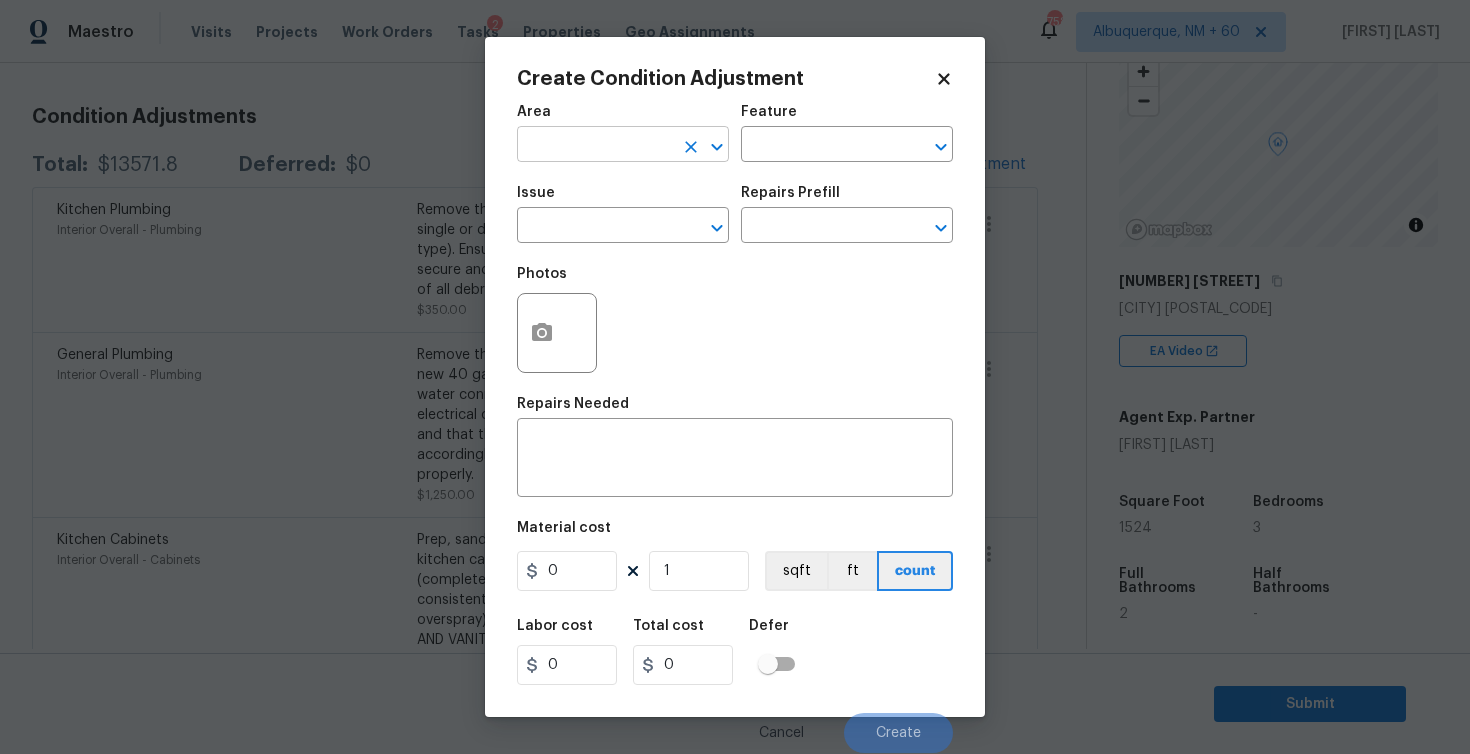 click on "​" at bounding box center [623, 146] 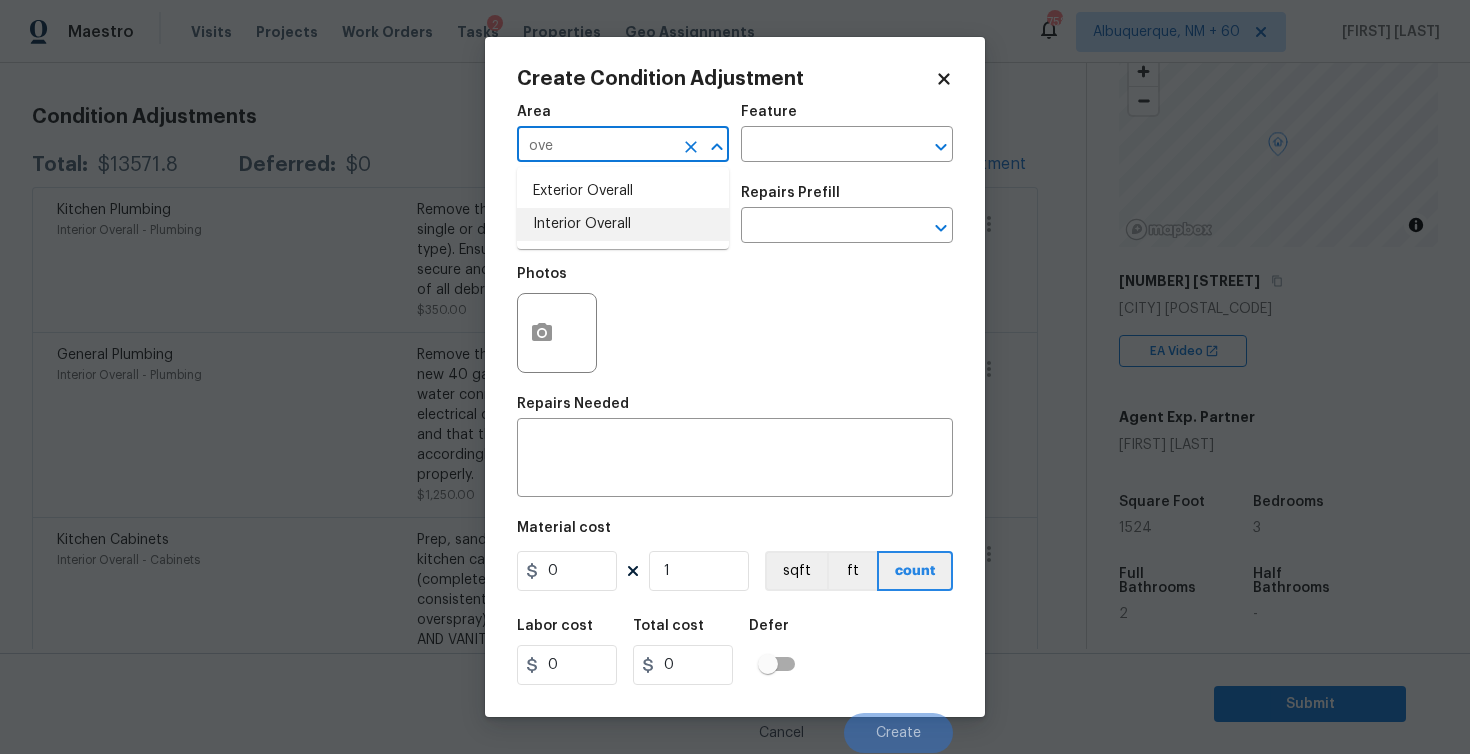 click on "Interior Overall" at bounding box center [623, 224] 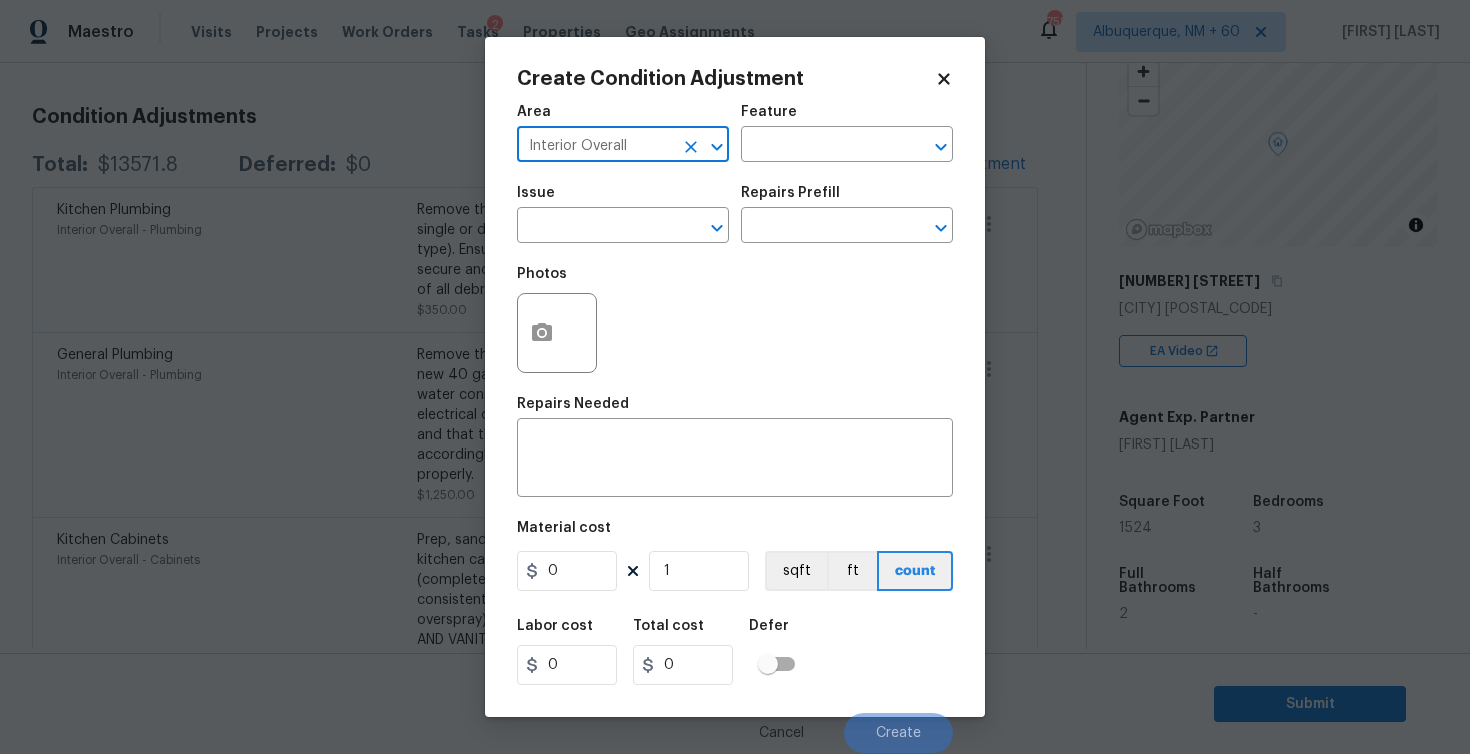 type on "Interior Overall" 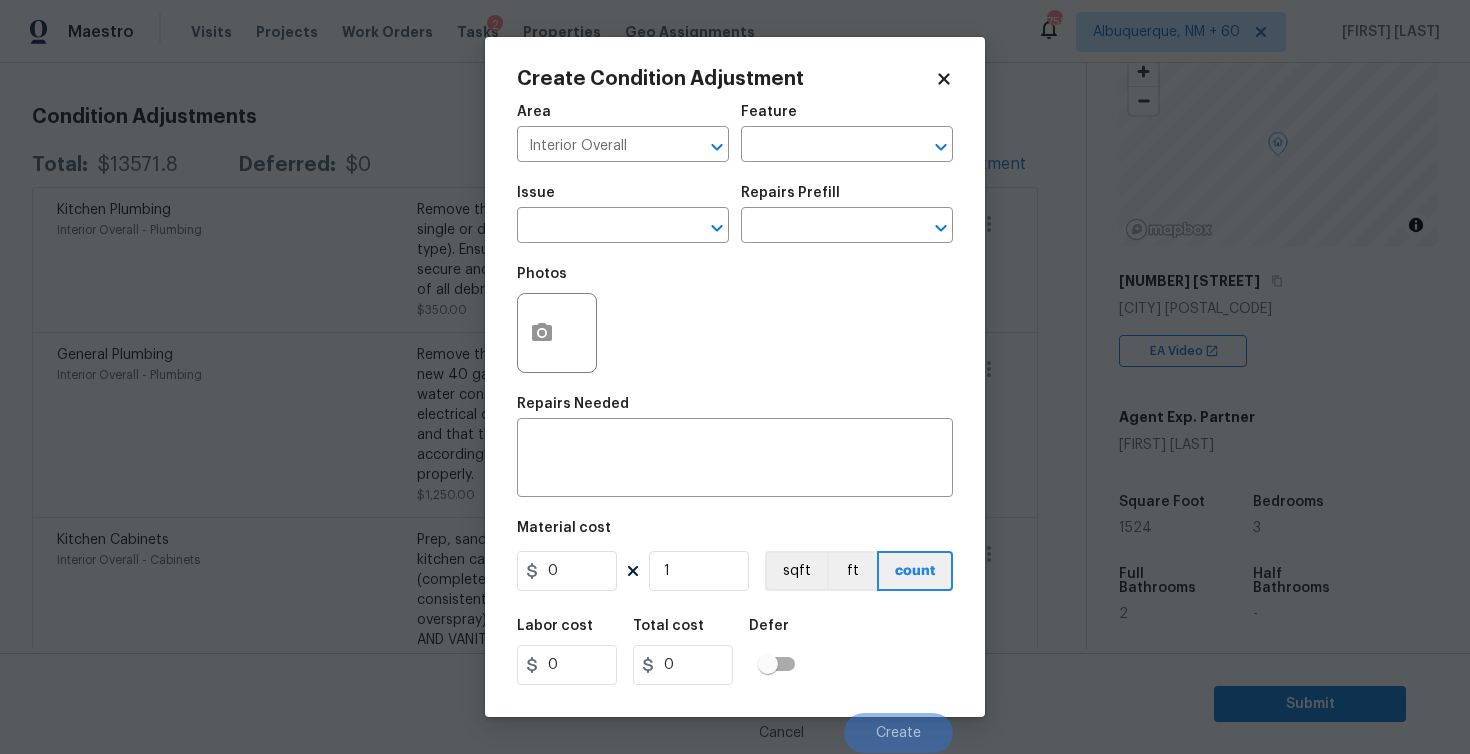 click on "Area Interior Overall ​ Feature ​" at bounding box center [735, 133] 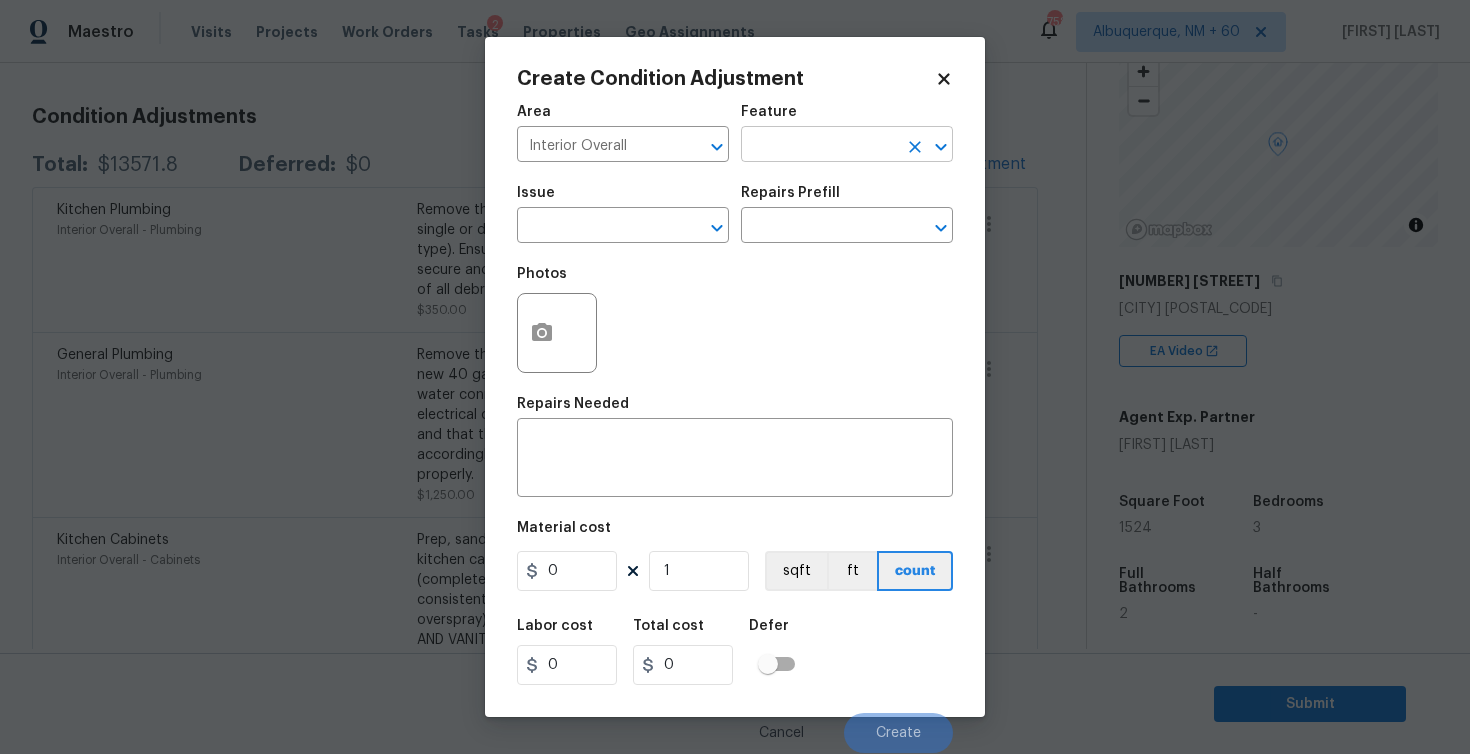 click at bounding box center [819, 146] 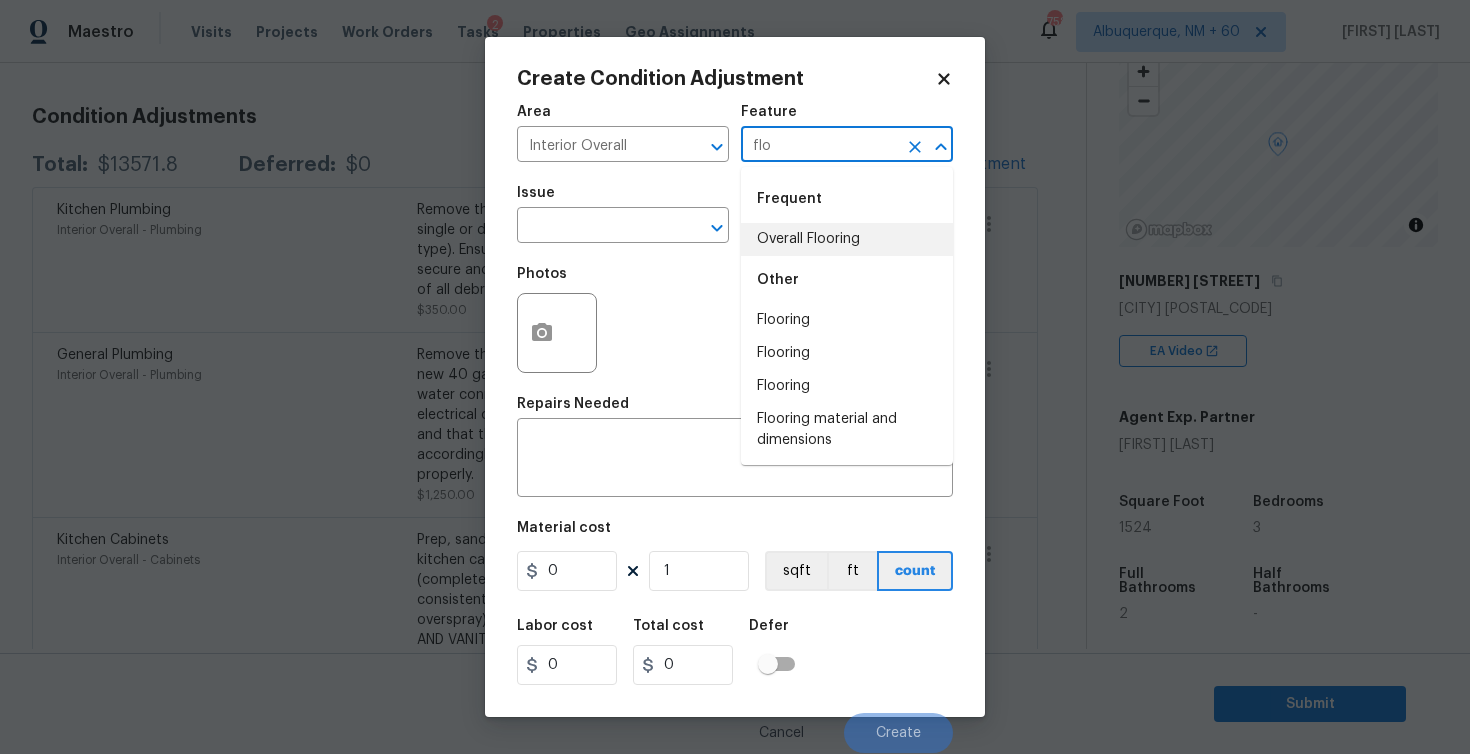 click on "Overall Flooring" at bounding box center [847, 239] 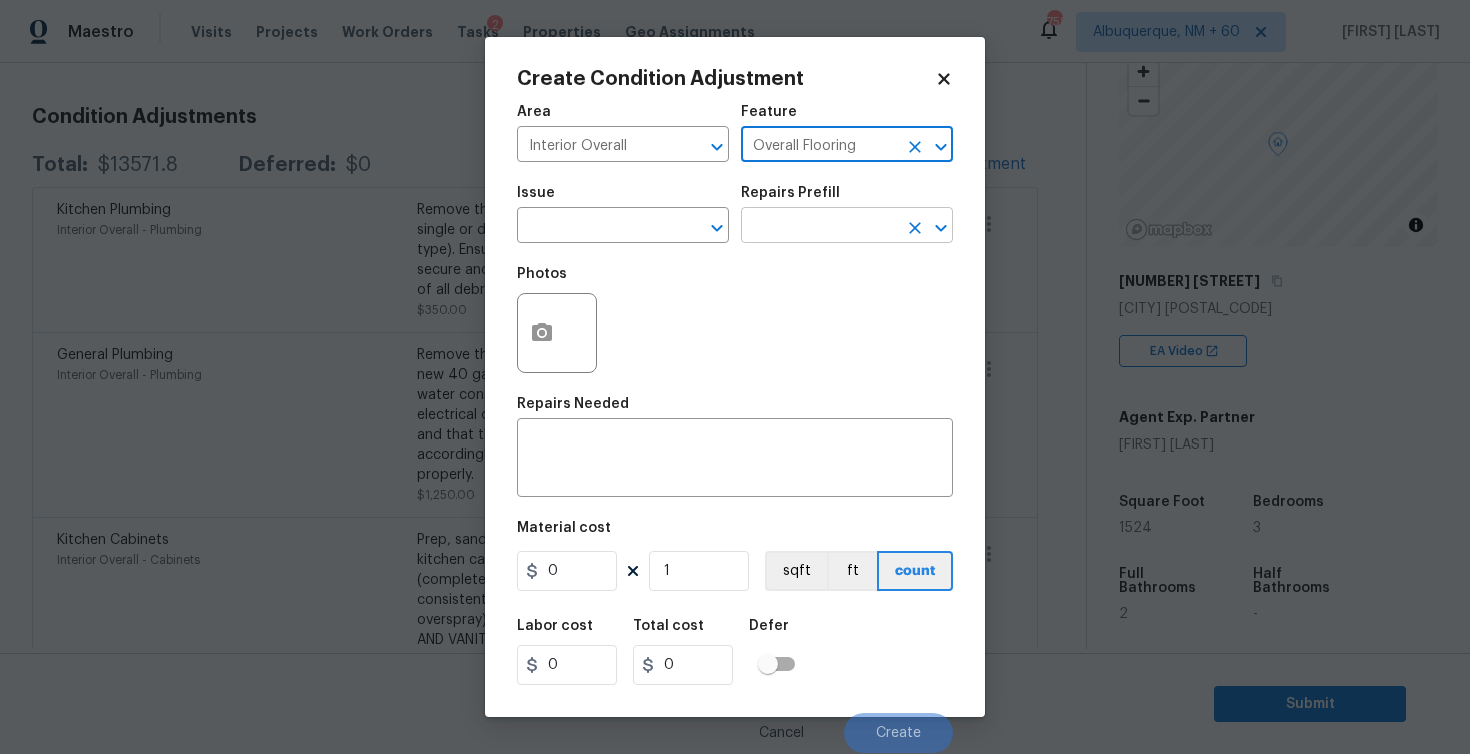 type on "Overall Flooring" 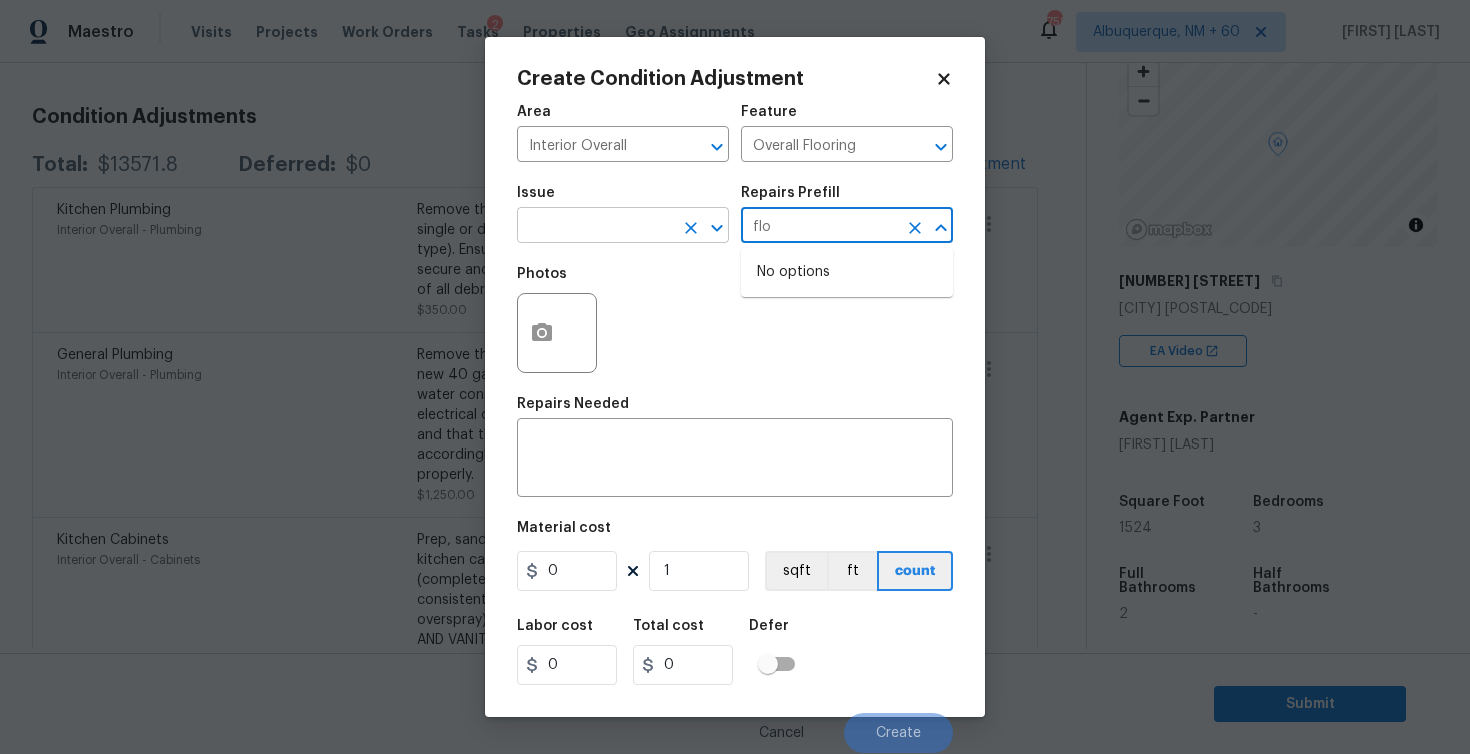 type on "flo" 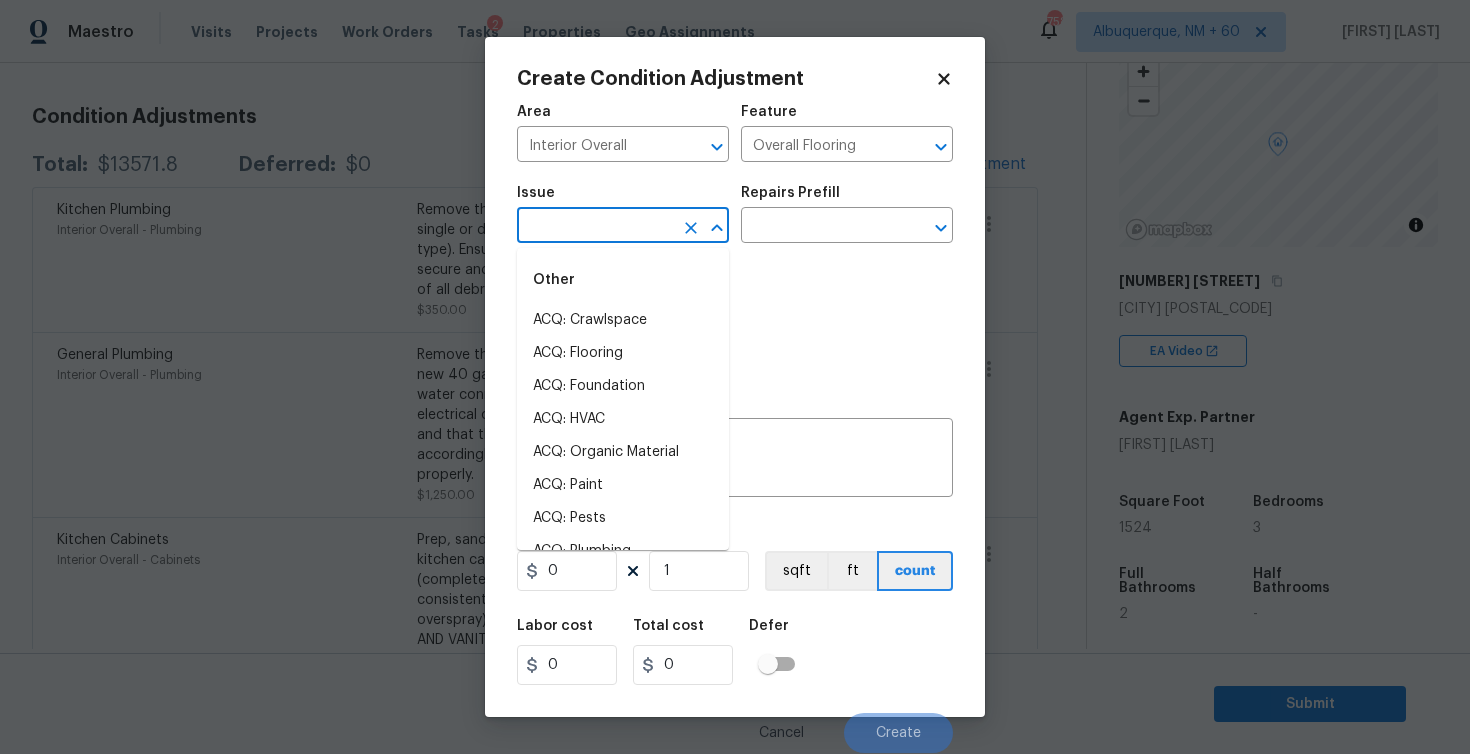 click at bounding box center (595, 227) 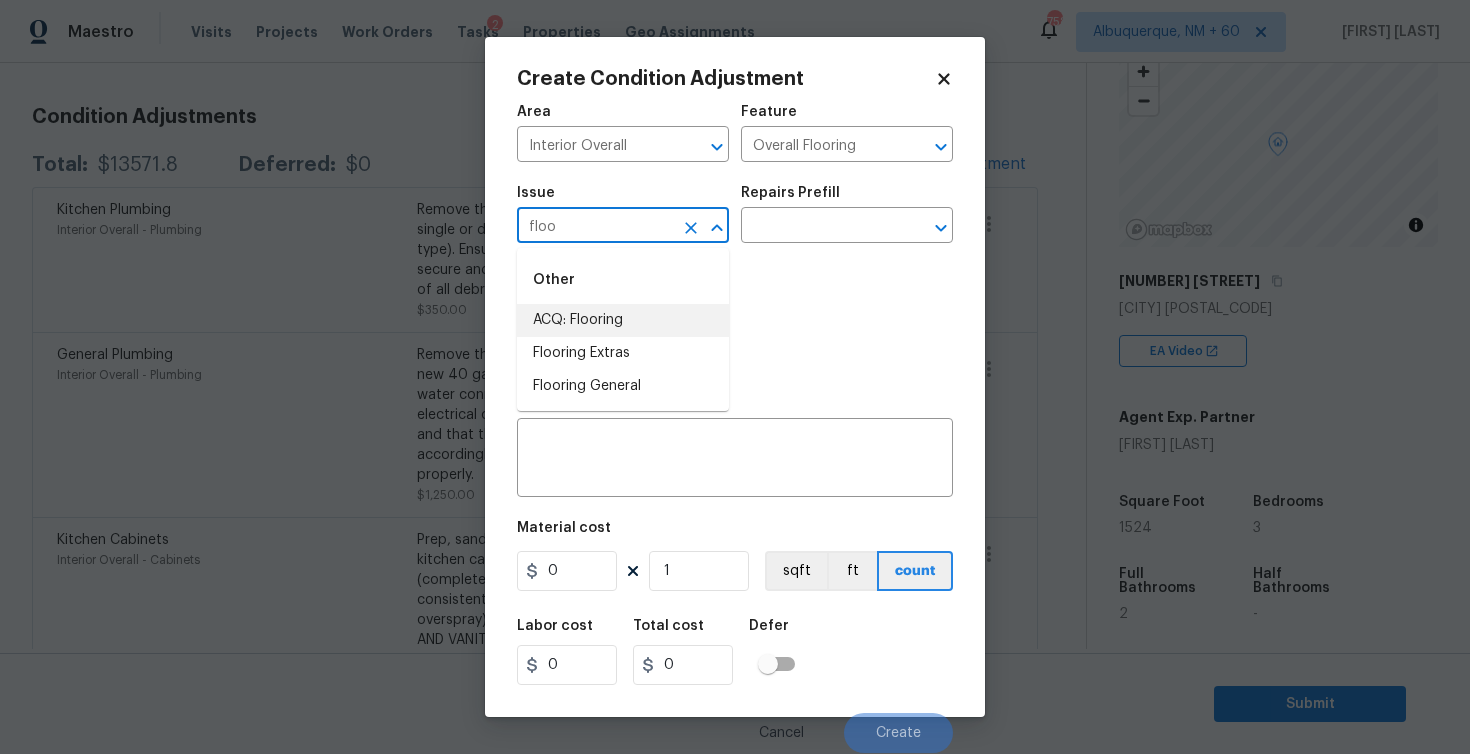 click on "ACQ: Flooring" at bounding box center [623, 320] 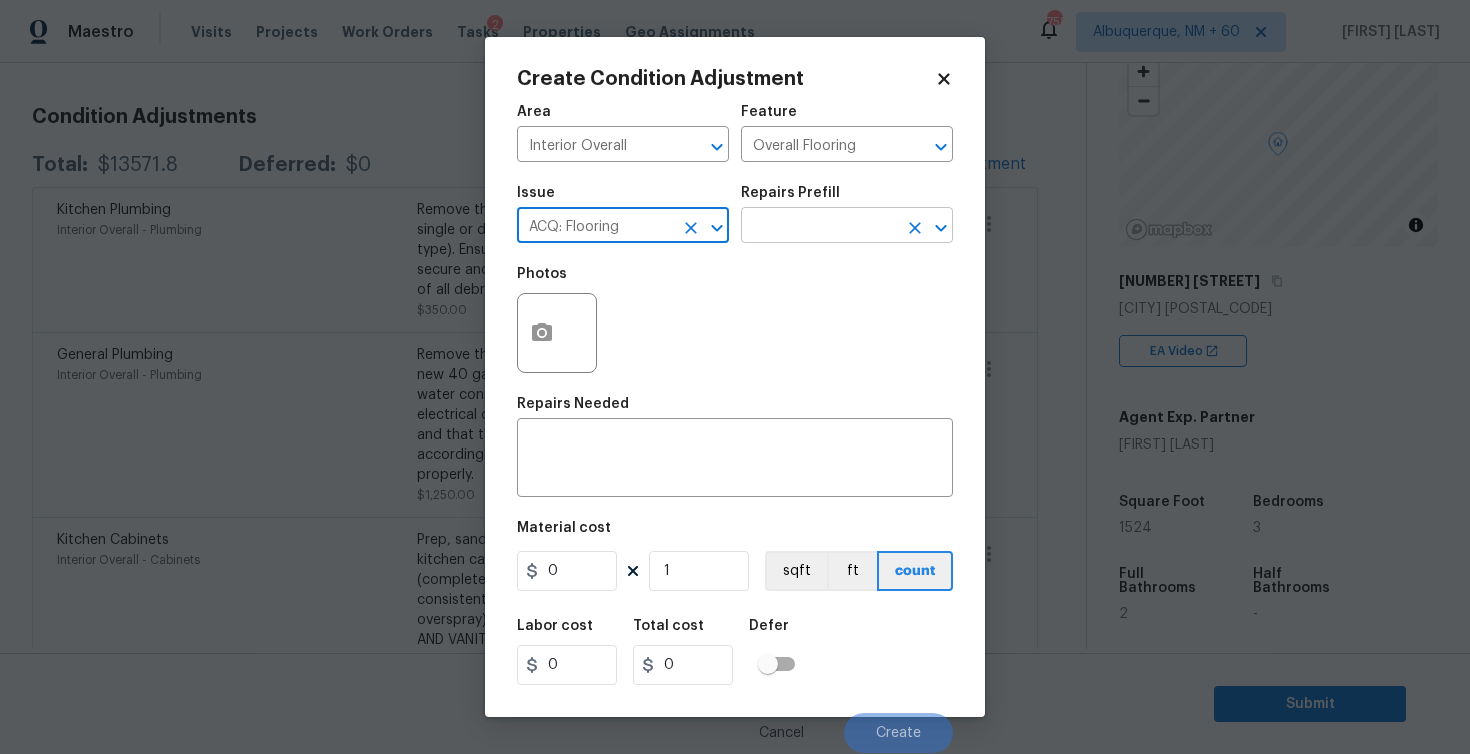 type on "ACQ: Flooring" 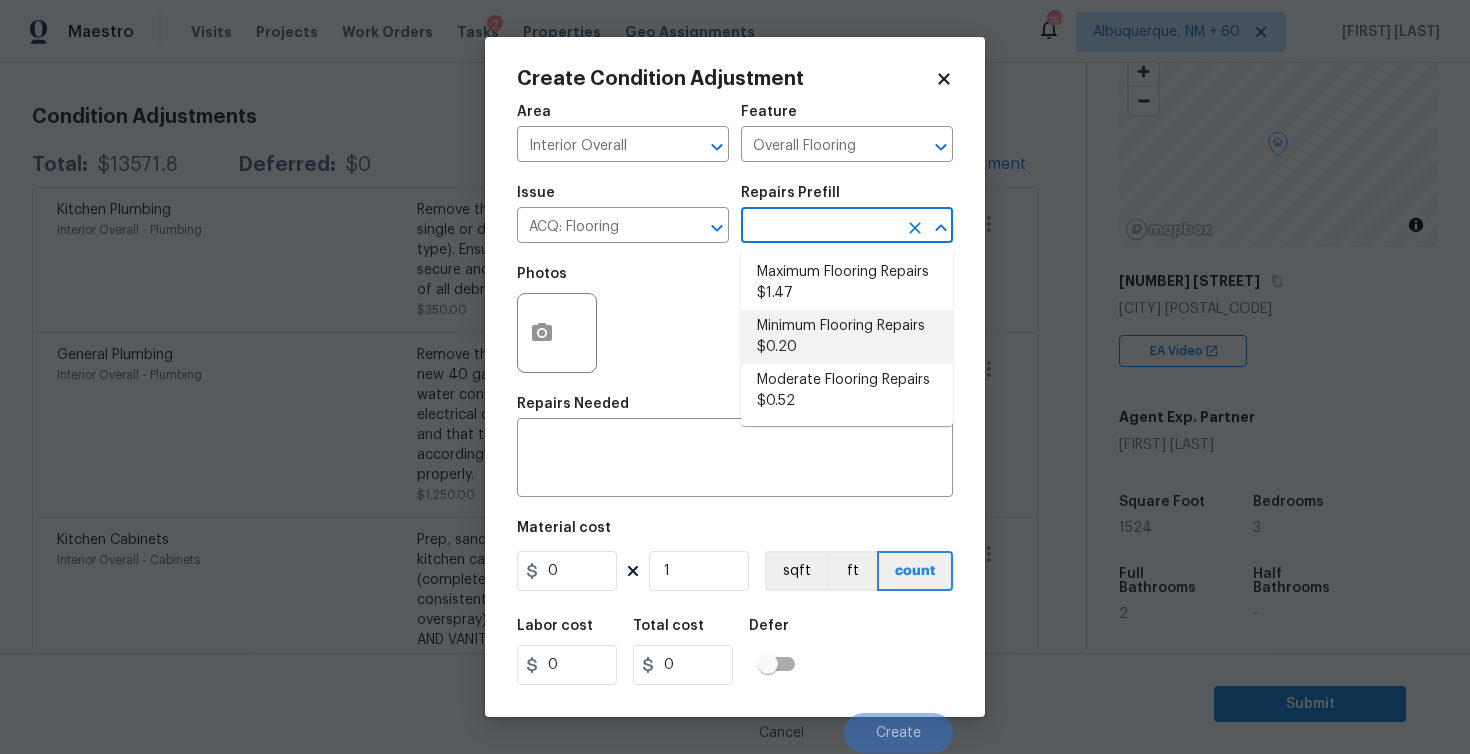 click on "Maximum Flooring Repairs $1.47" at bounding box center [847, 283] 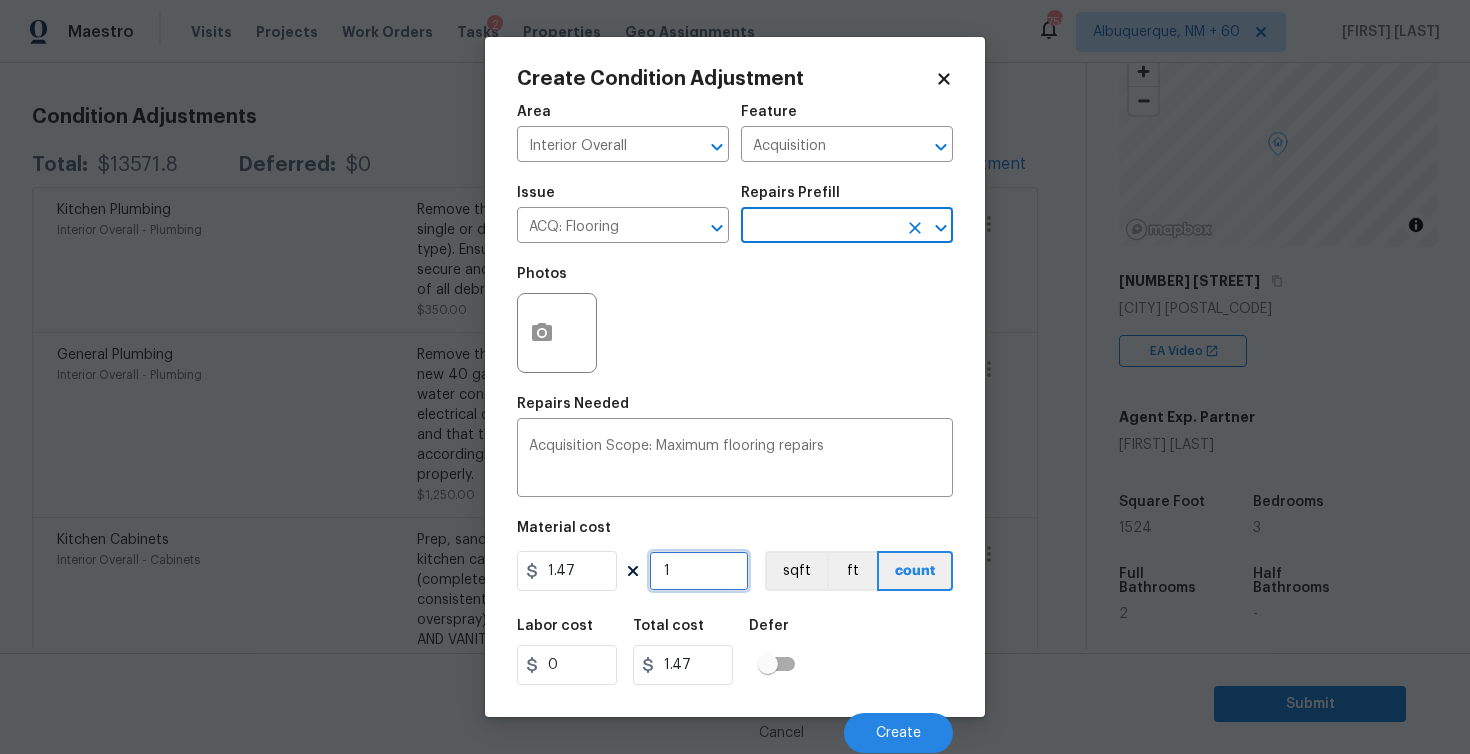click on "1" at bounding box center (699, 571) 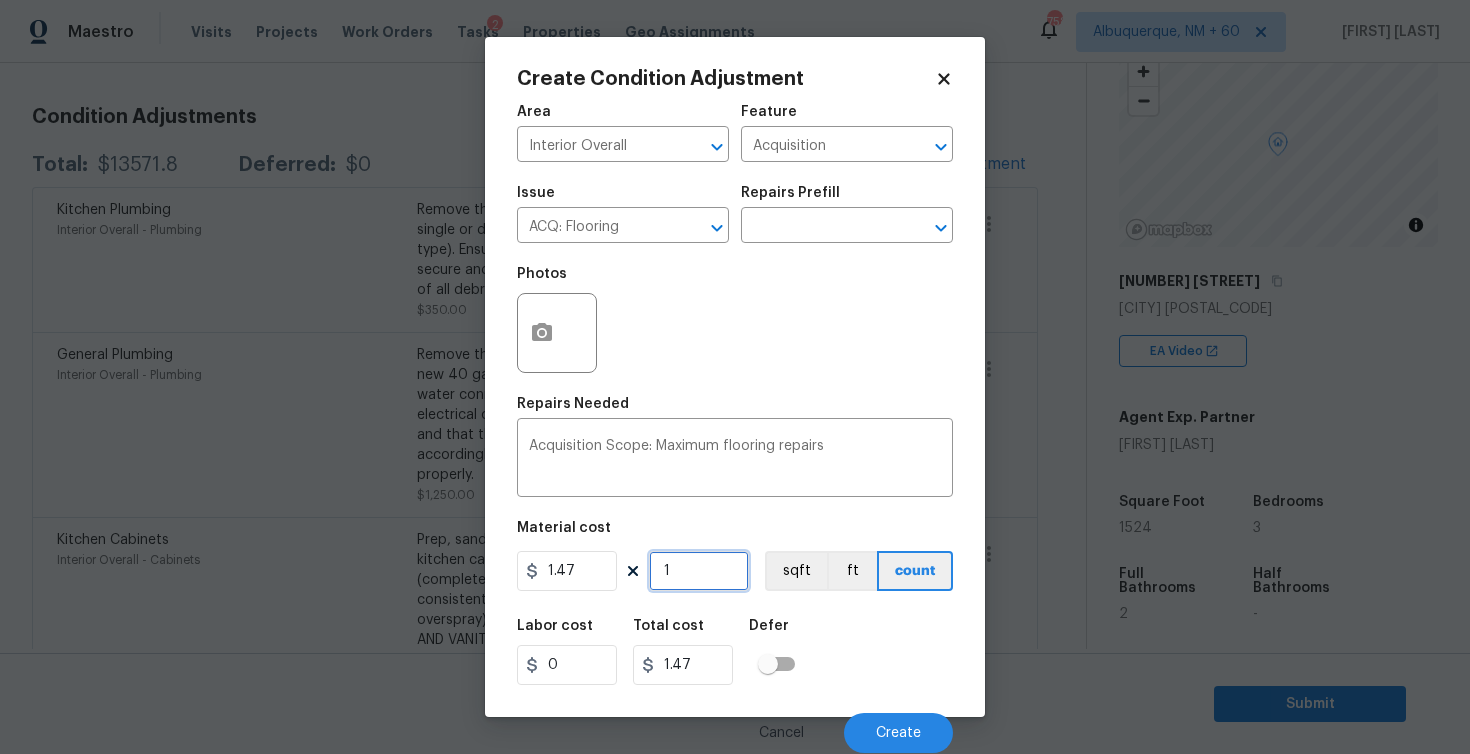 type on "15" 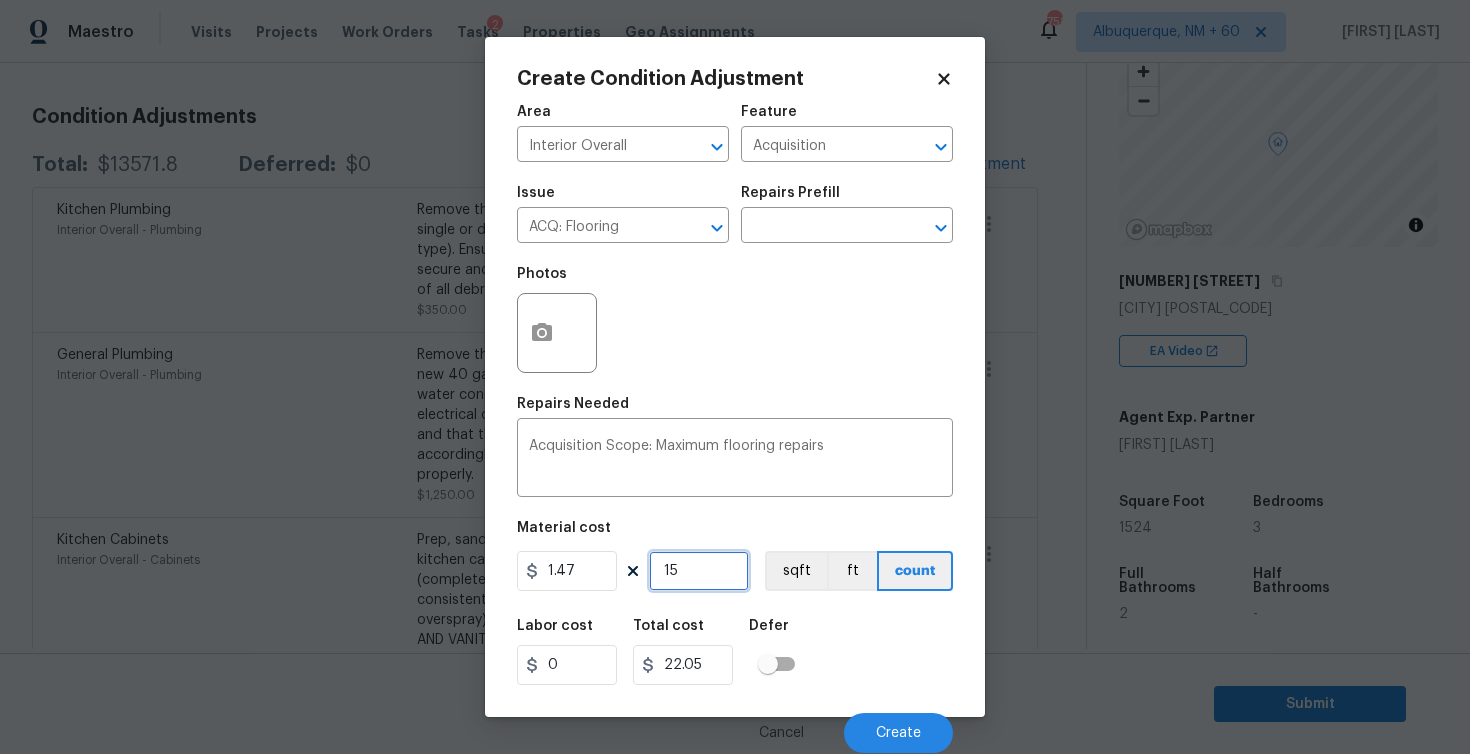 type on "152" 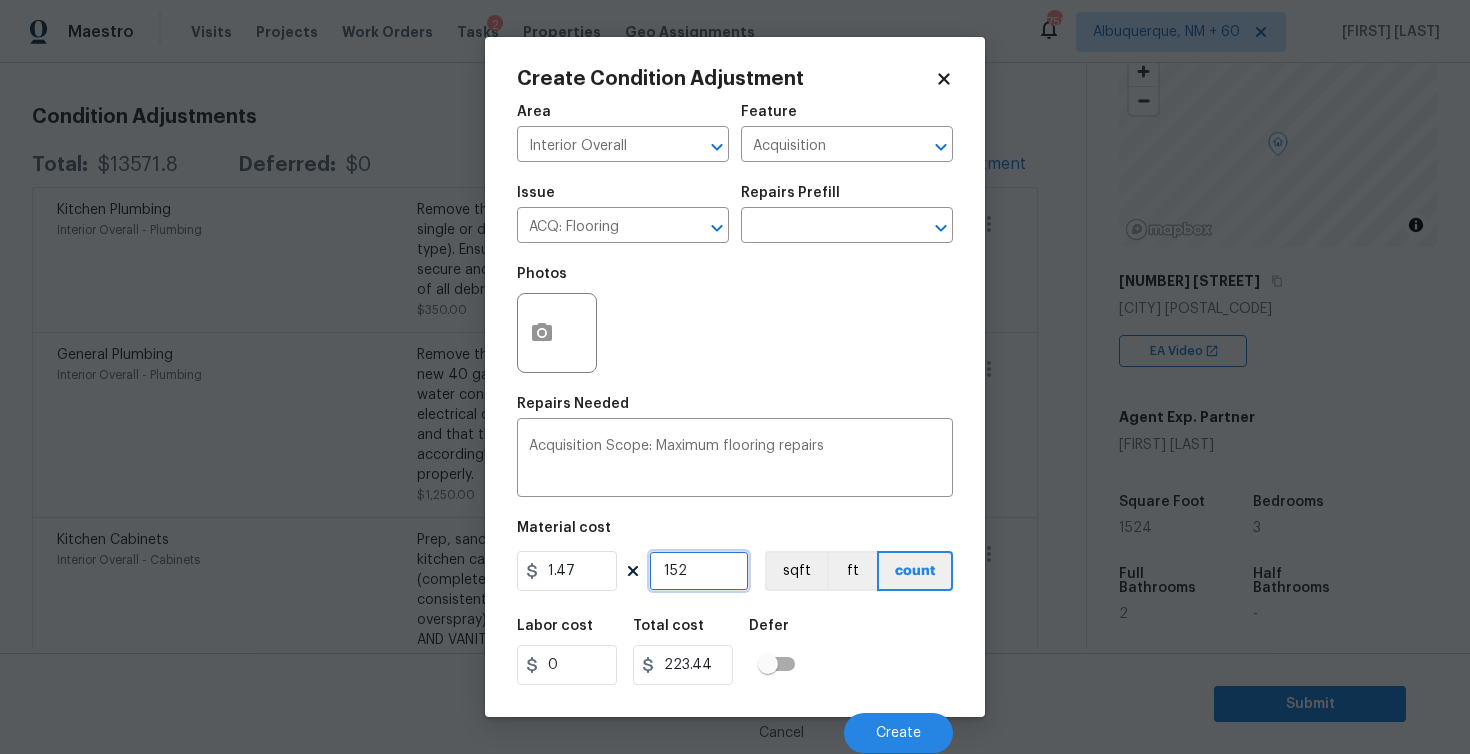 type on "1524" 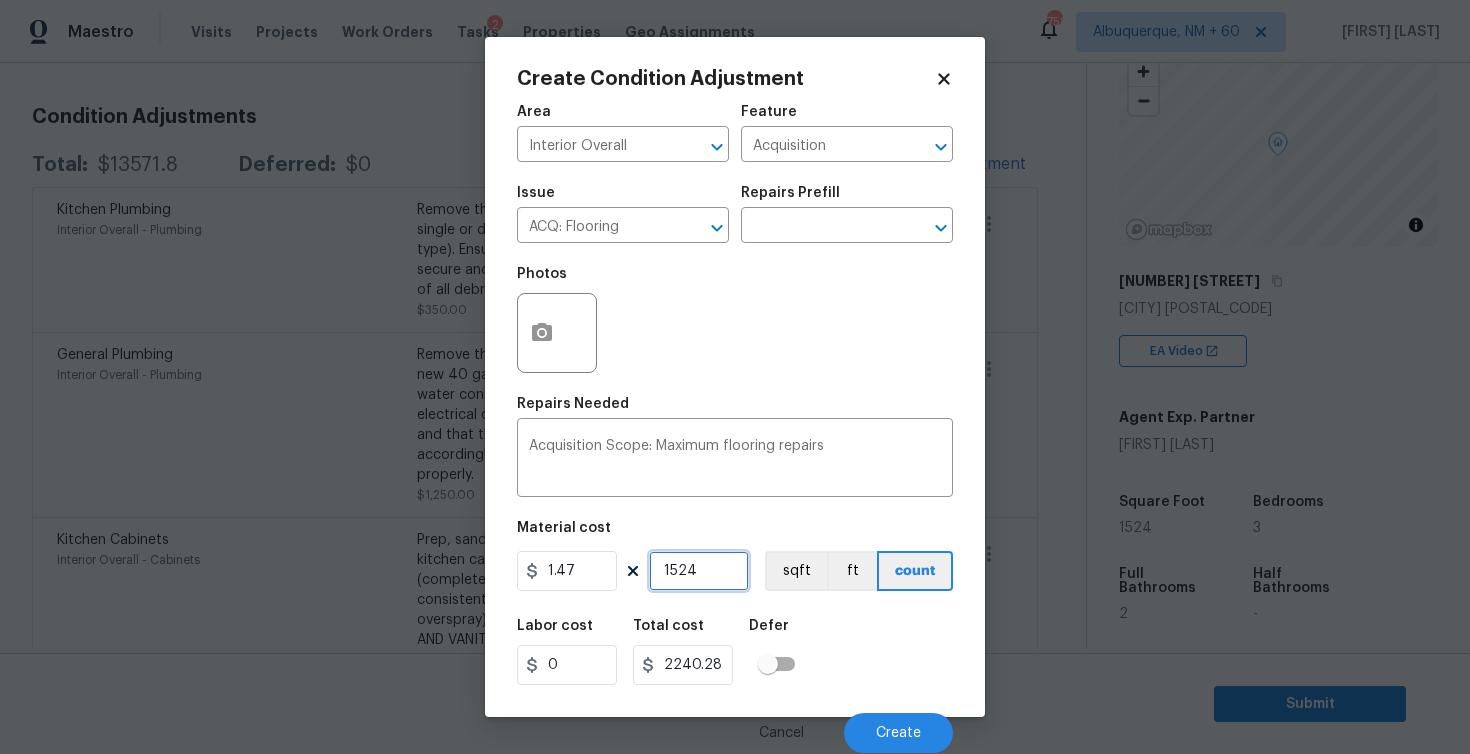 type on "1524" 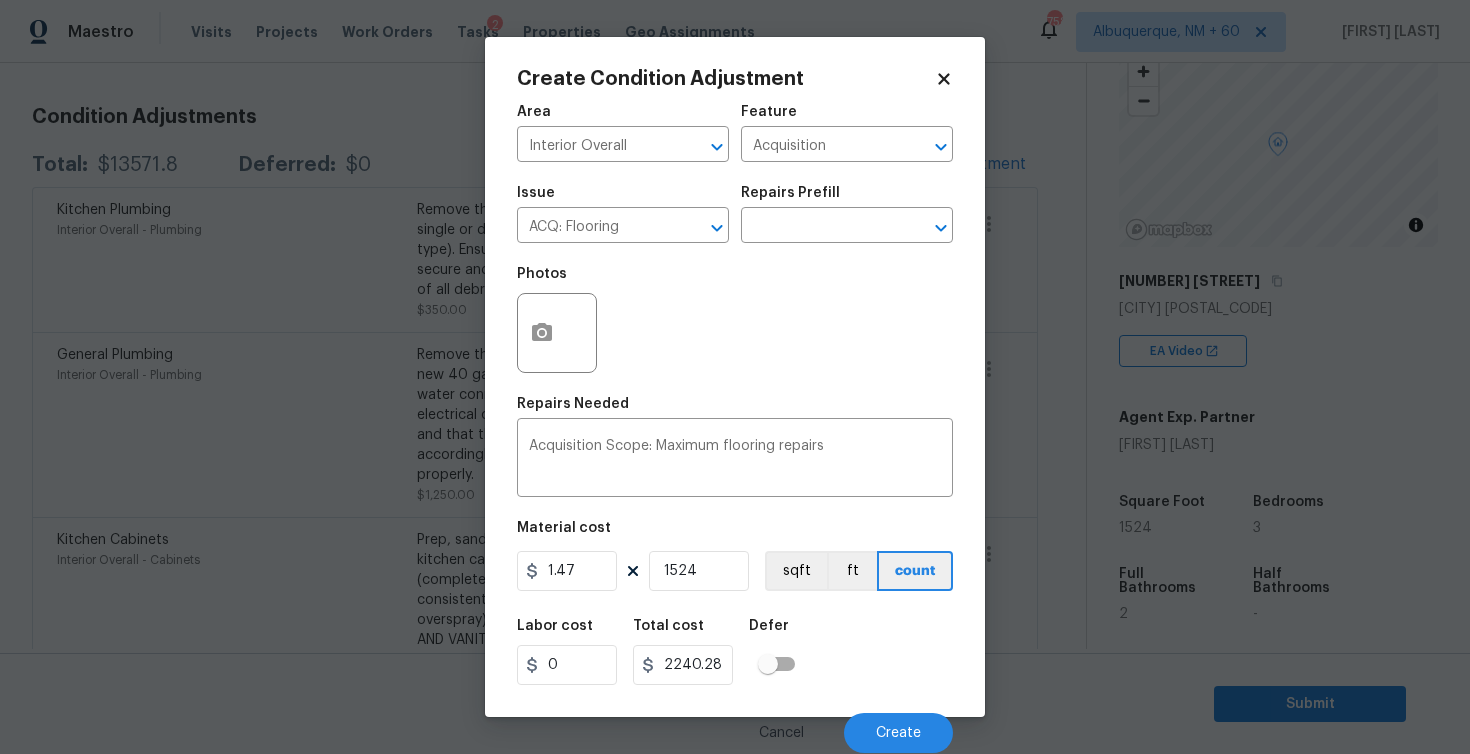 click 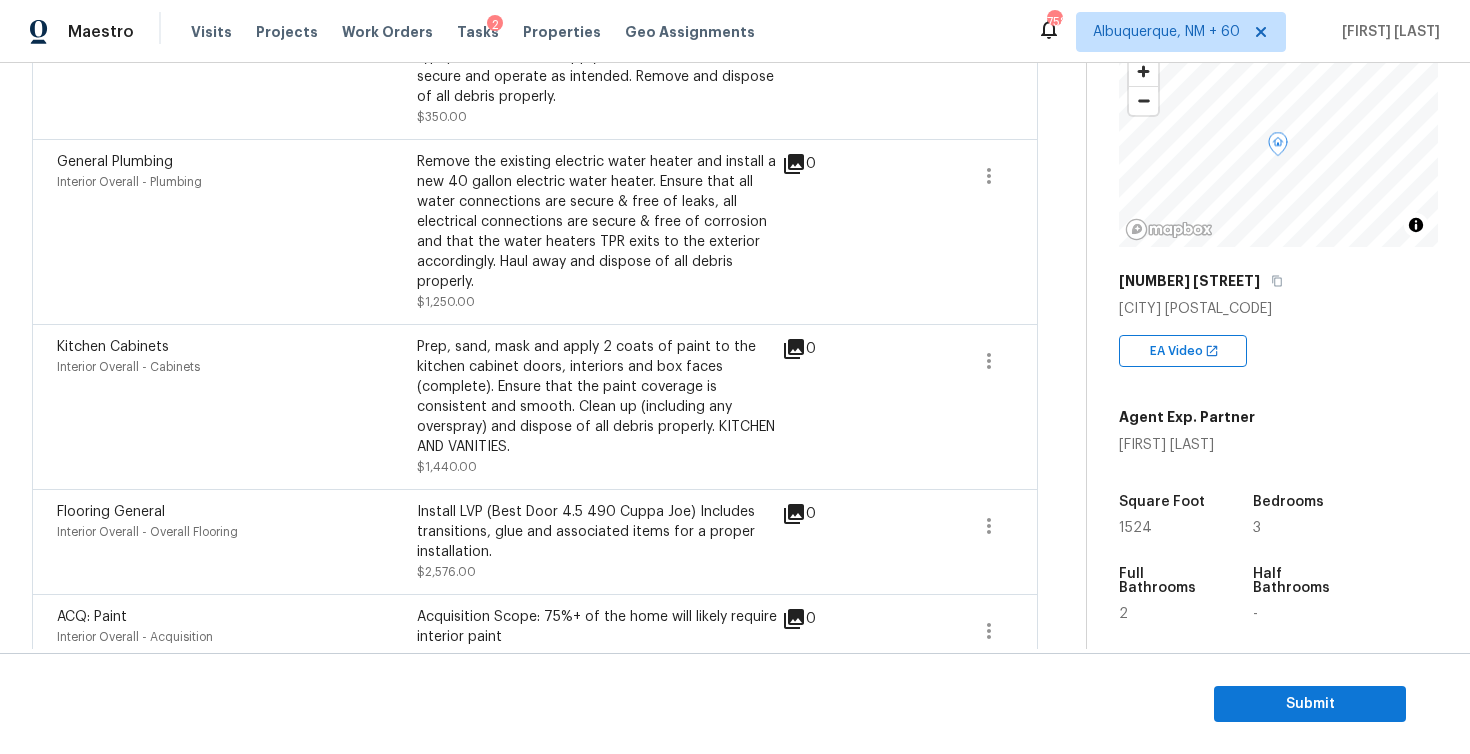 scroll, scrollTop: 335, scrollLeft: 0, axis: vertical 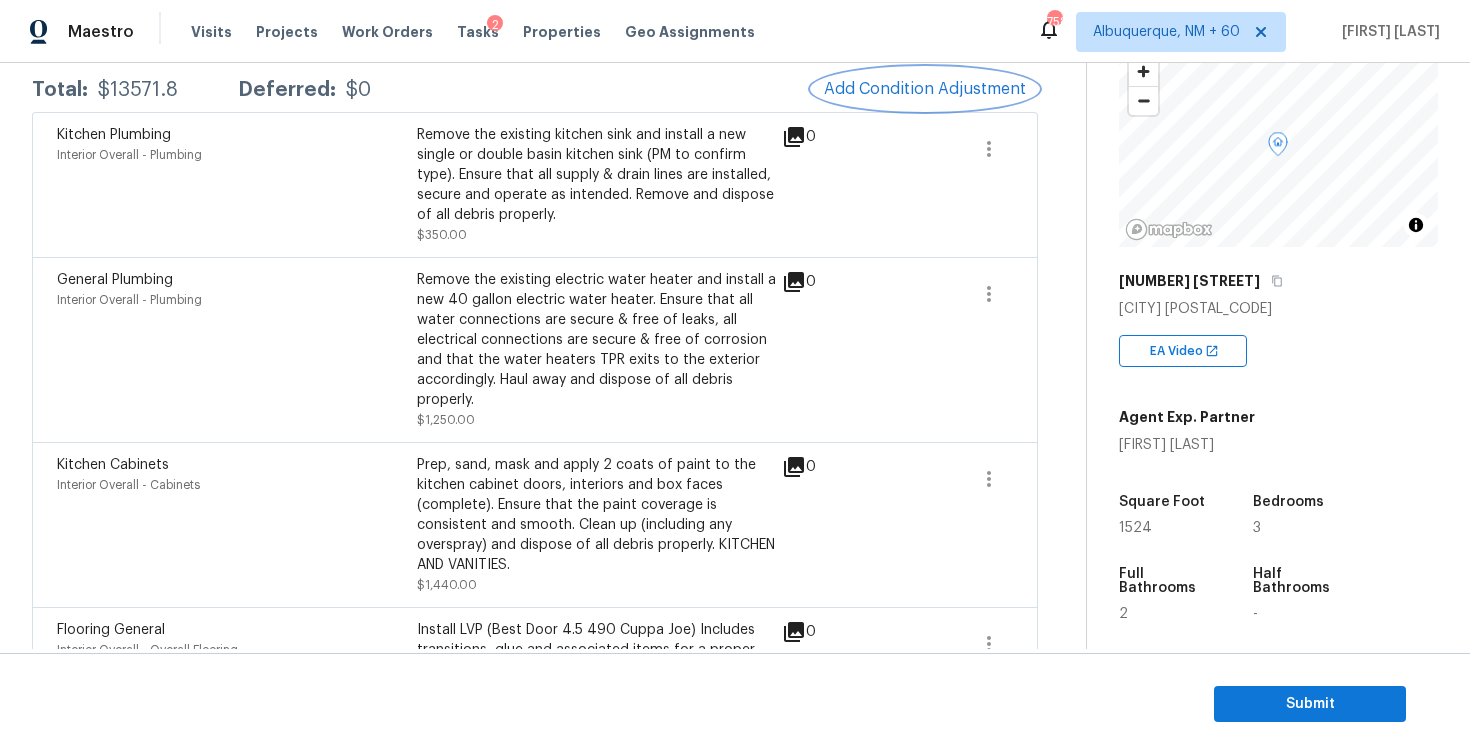 click on "Add Condition Adjustment" at bounding box center (925, 89) 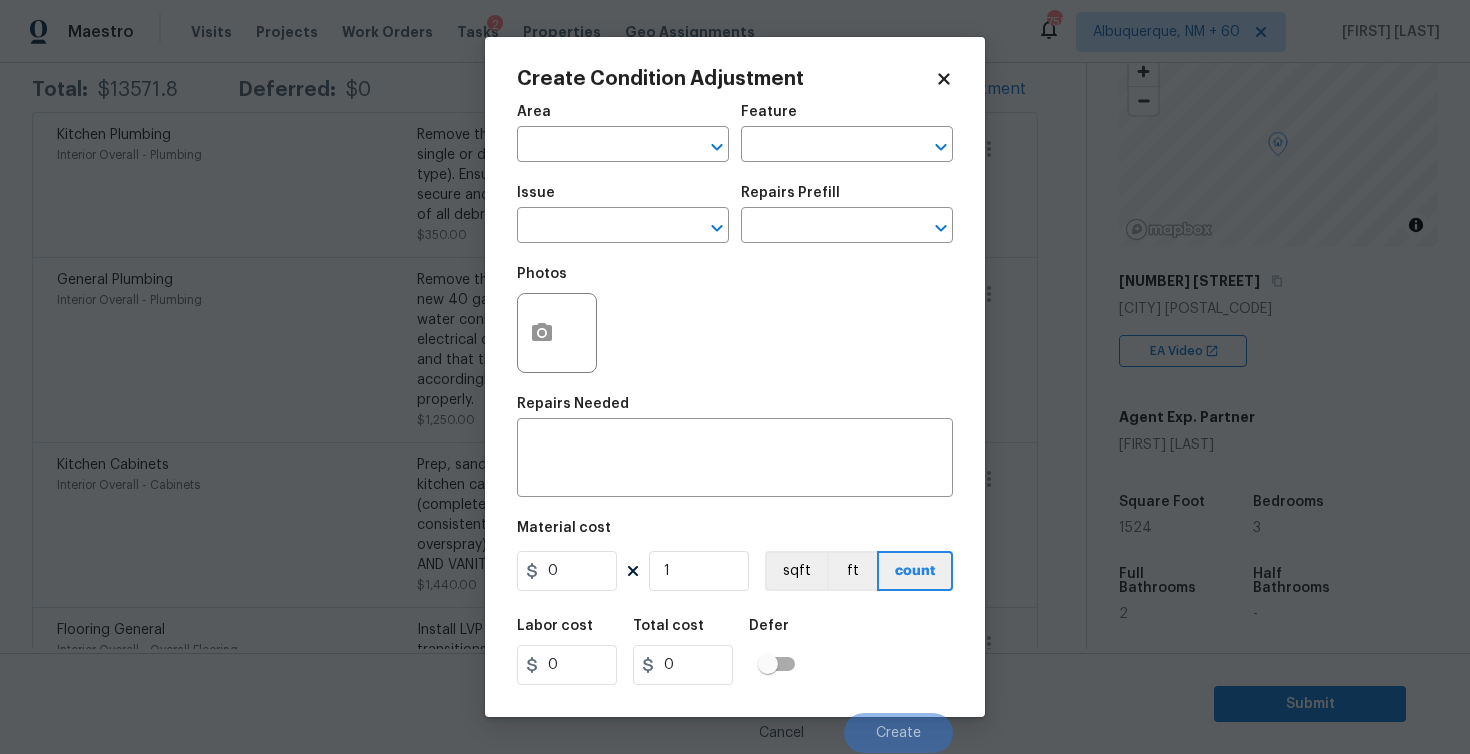 click 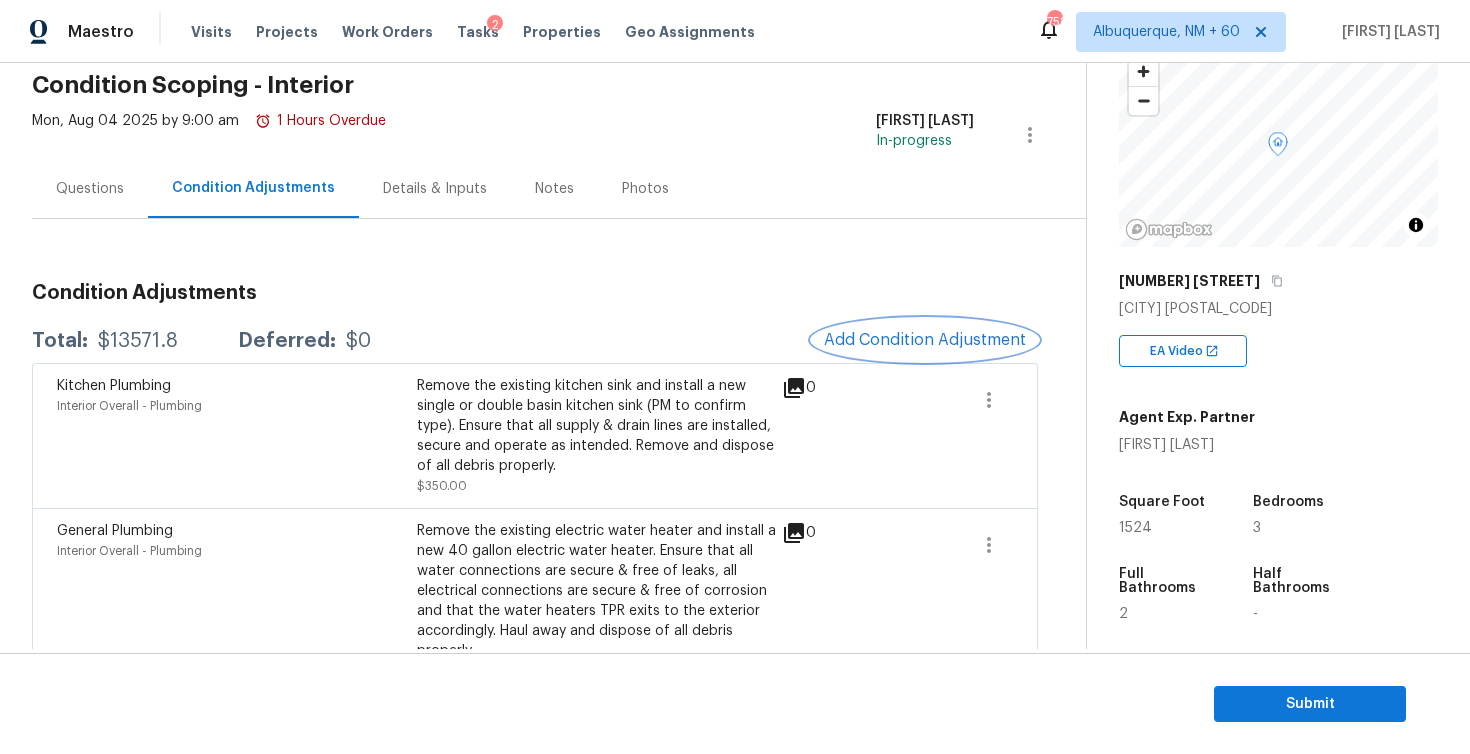 scroll, scrollTop: 65, scrollLeft: 0, axis: vertical 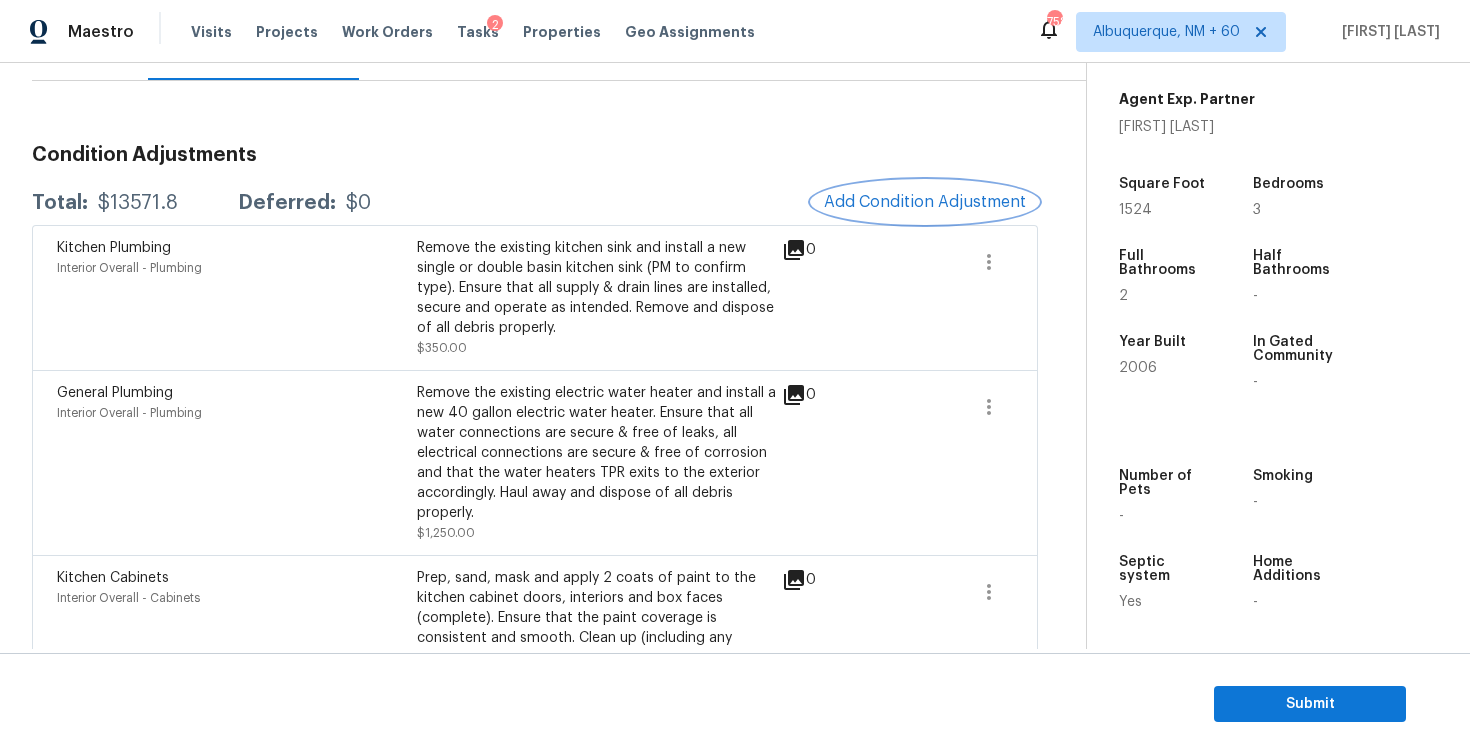 click on "Add Condition Adjustment" at bounding box center [925, 202] 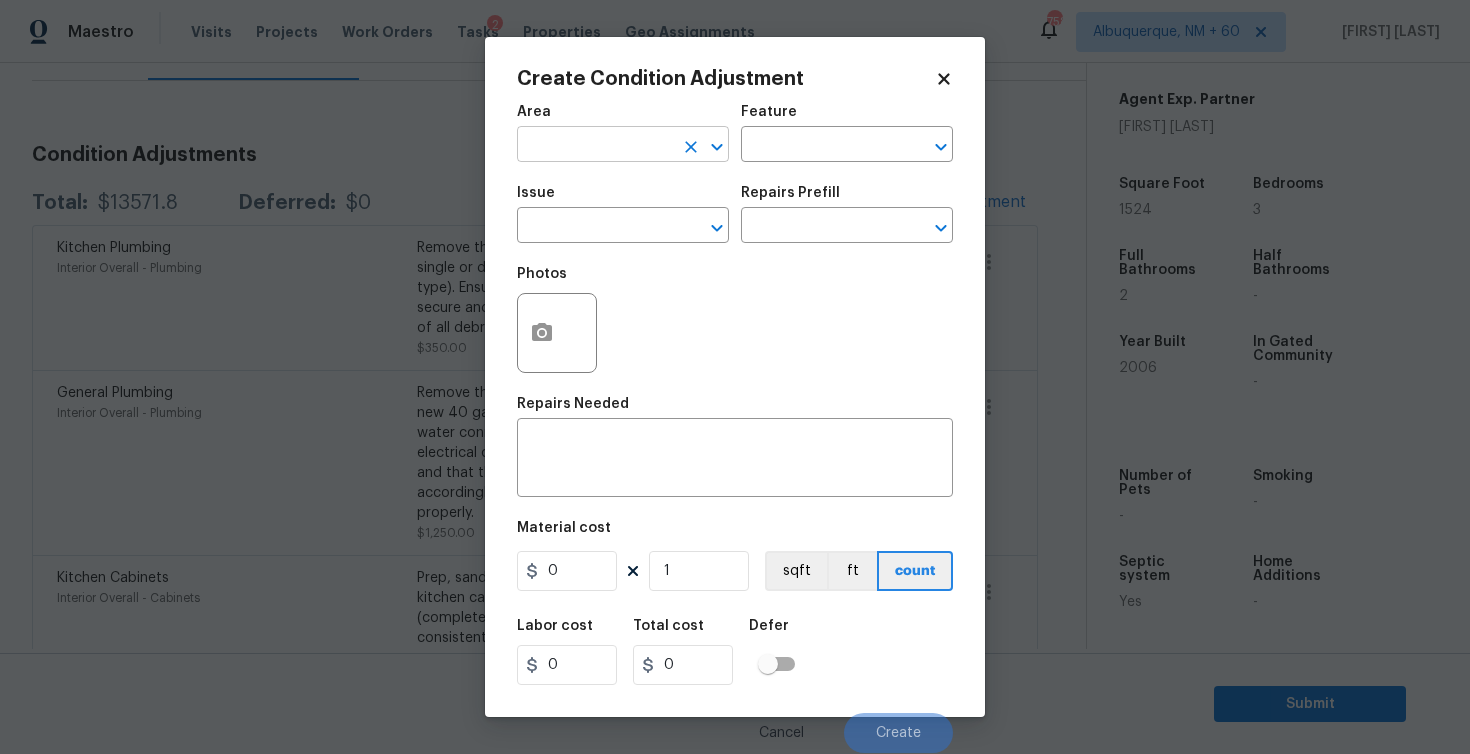 click at bounding box center (595, 146) 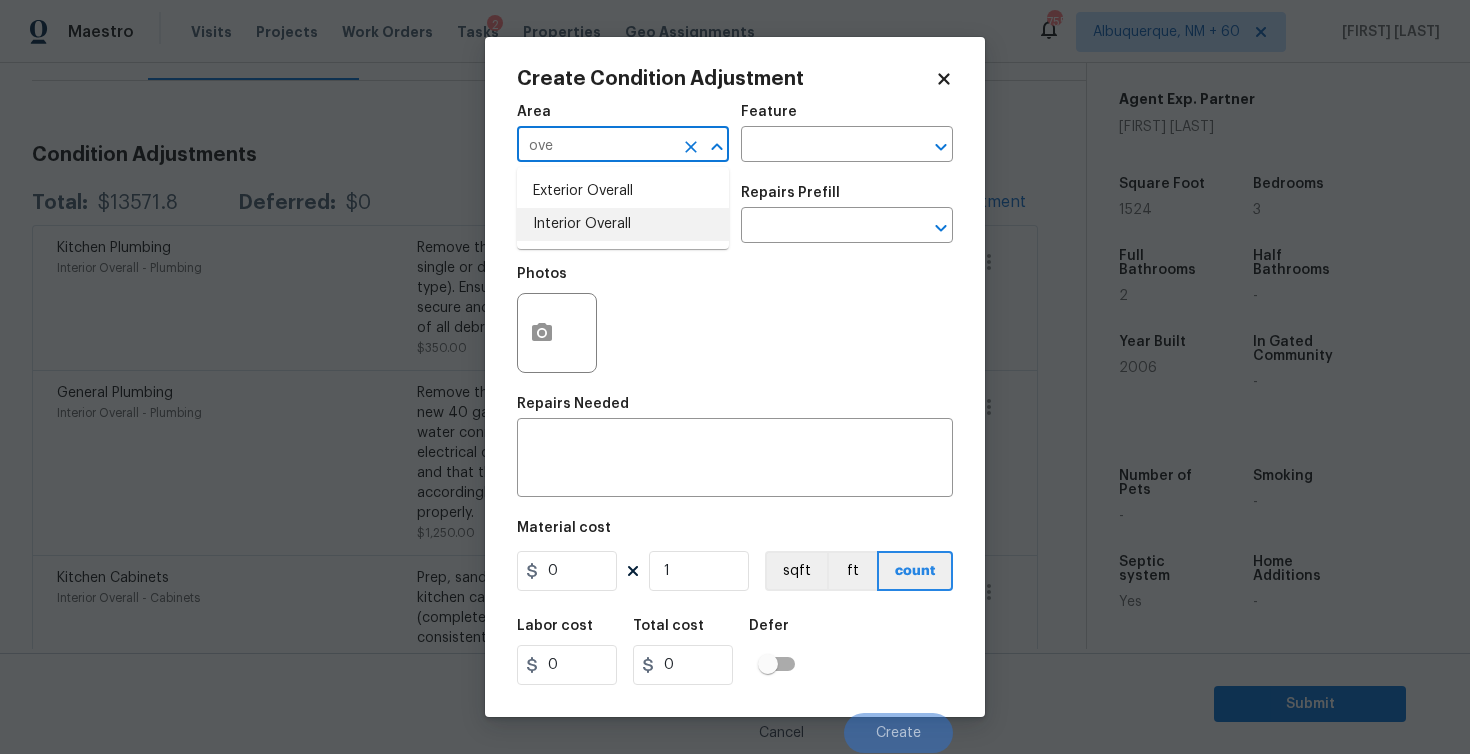 click on "Exterior Overall Interior Overall" at bounding box center [623, 208] 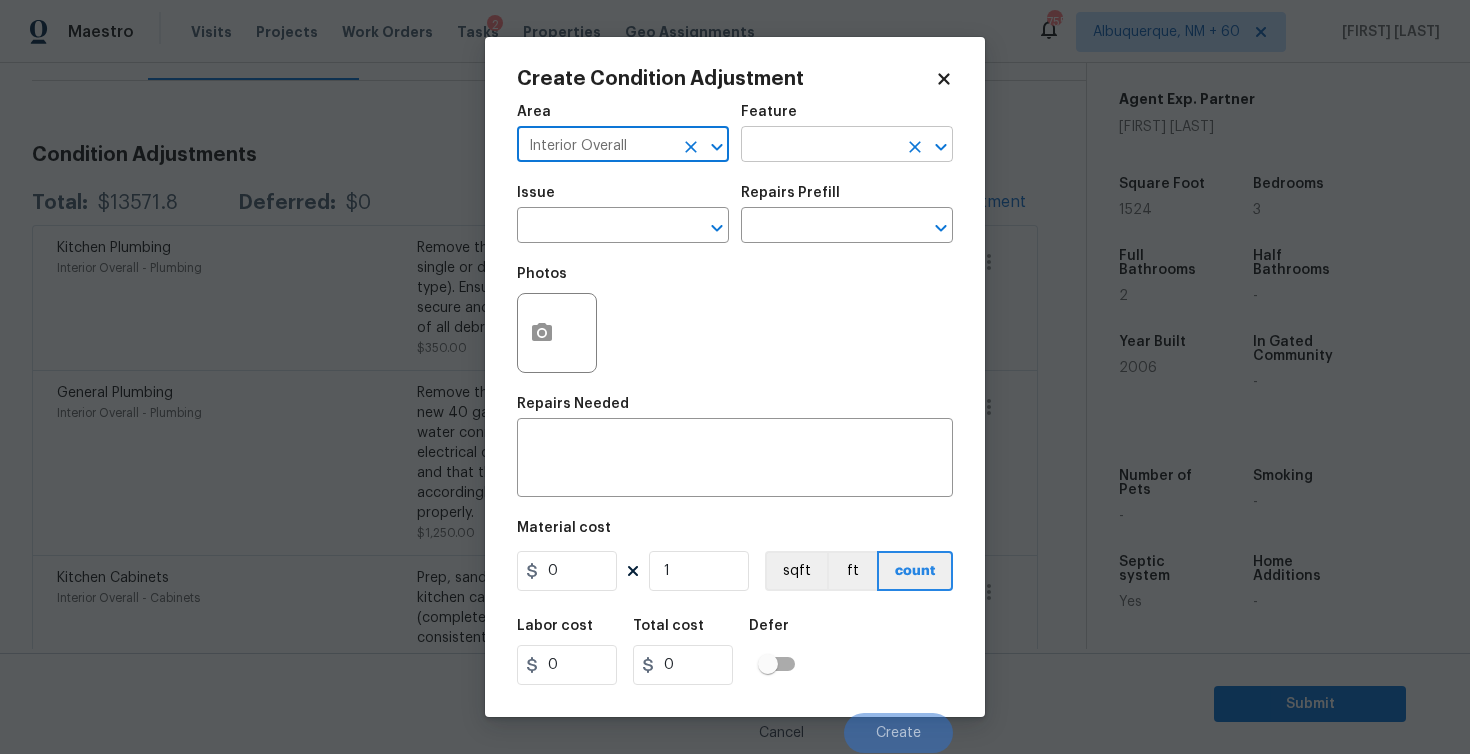 type on "Interior Overall" 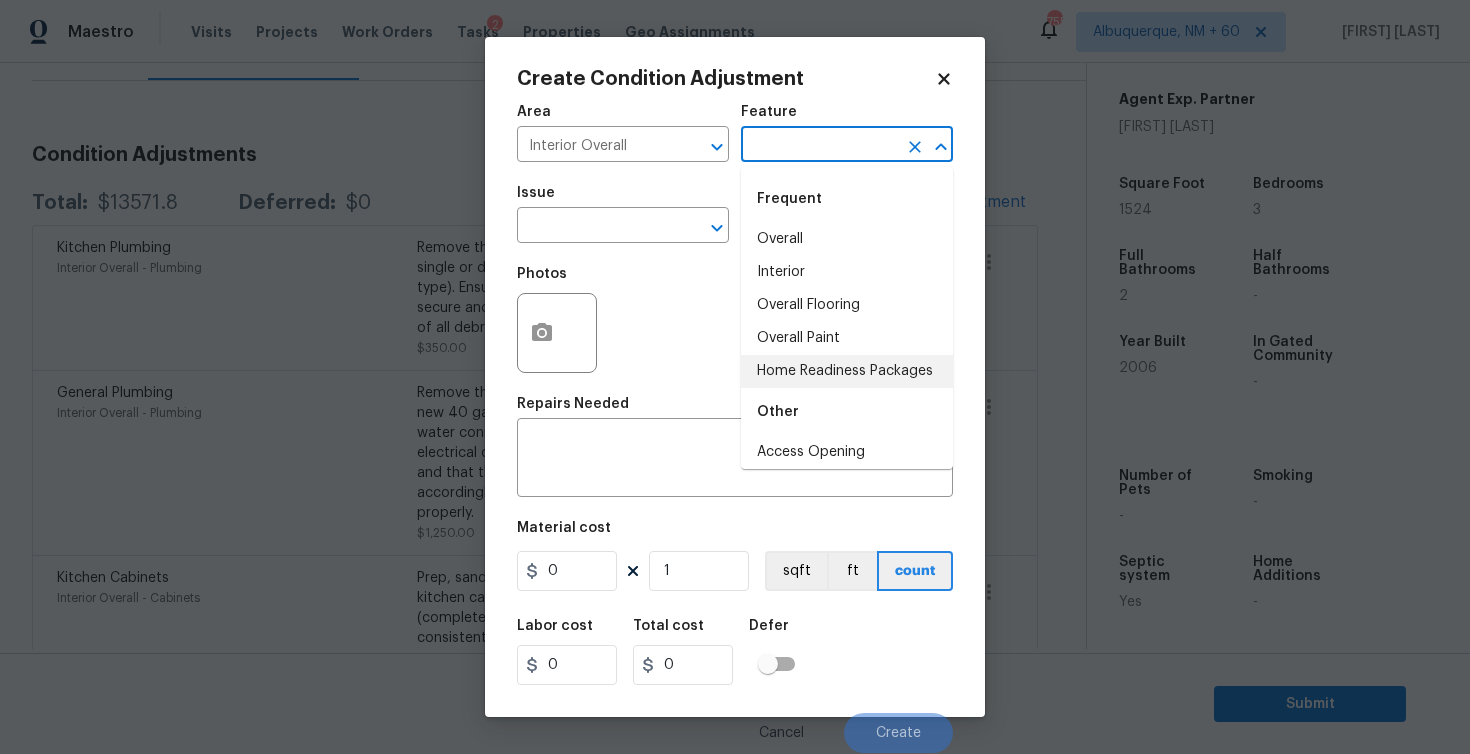 click on "Home Readiness Packages" at bounding box center (847, 371) 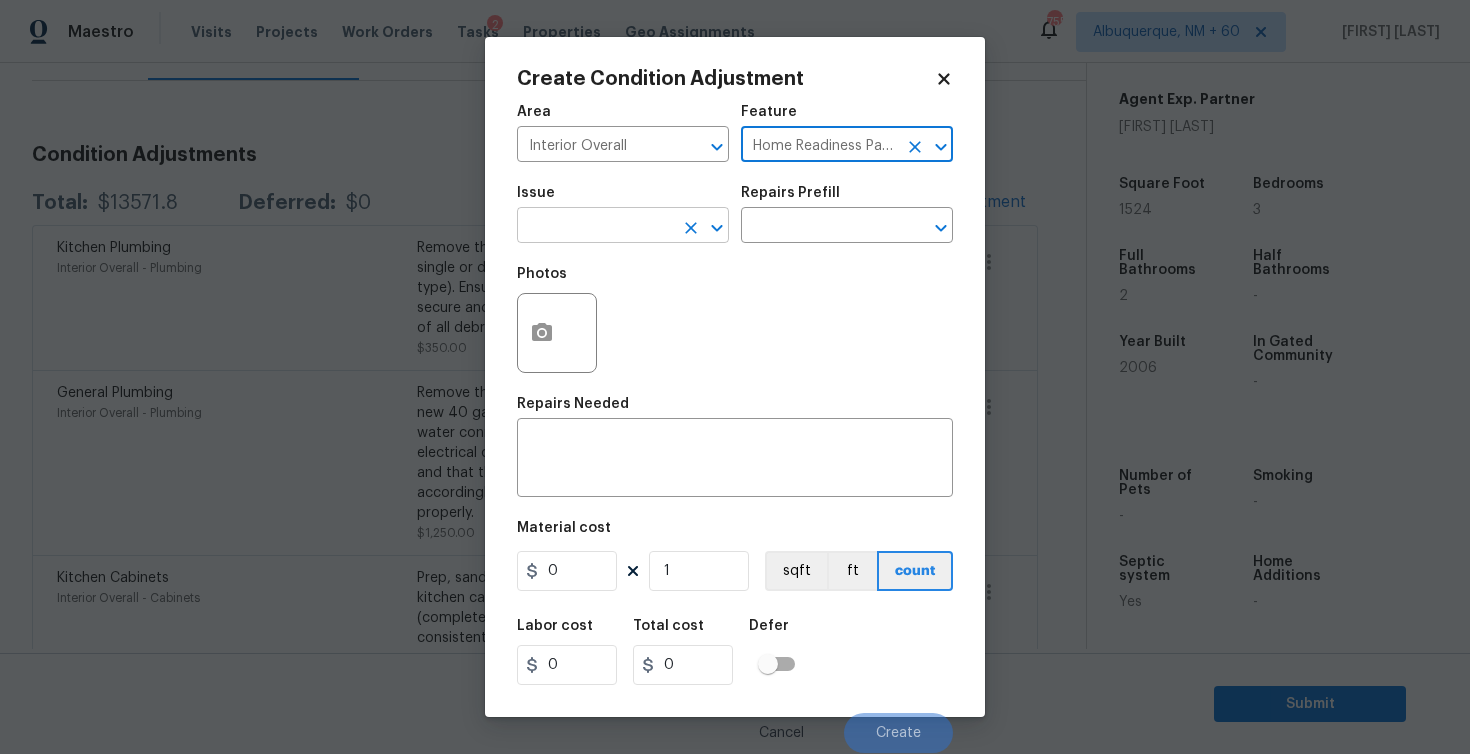 click at bounding box center [595, 227] 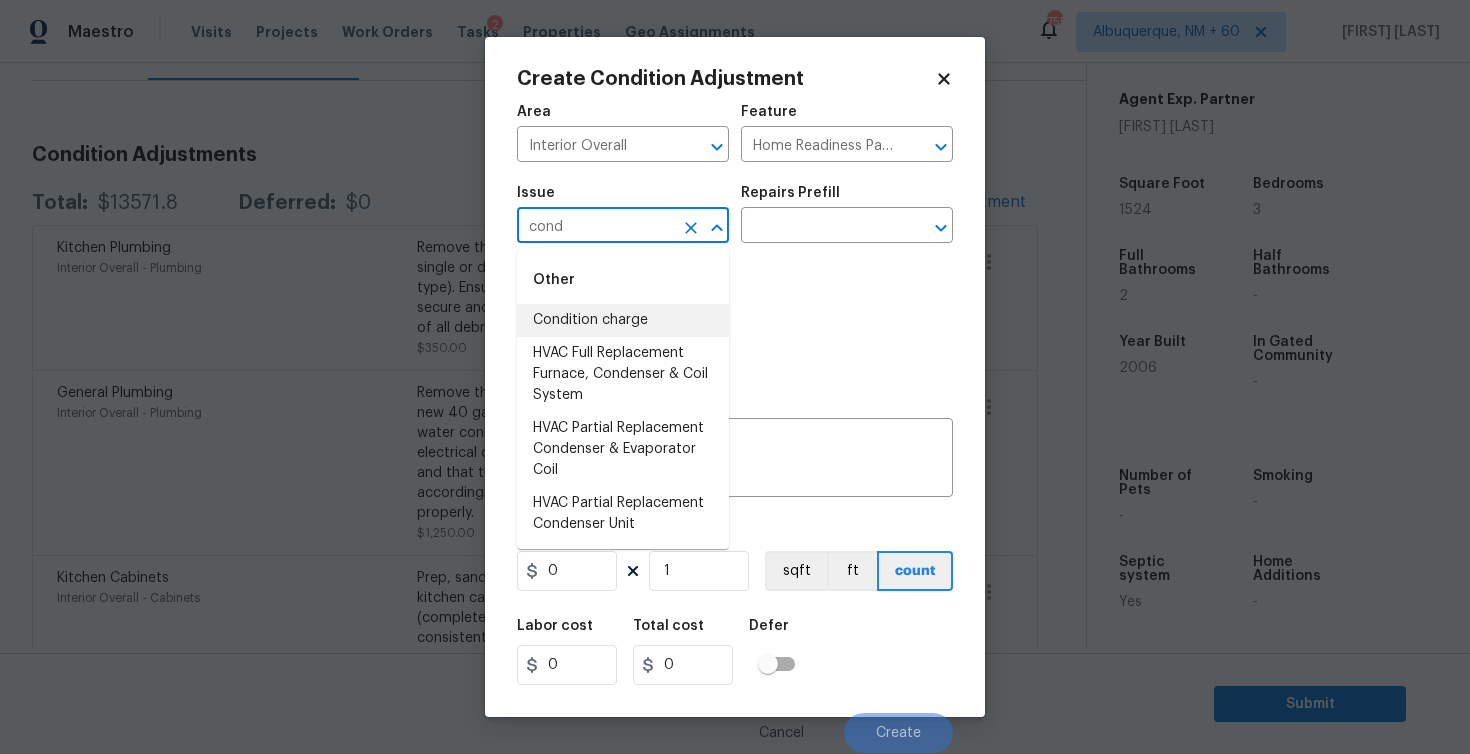 click on "Condition charge" at bounding box center [623, 320] 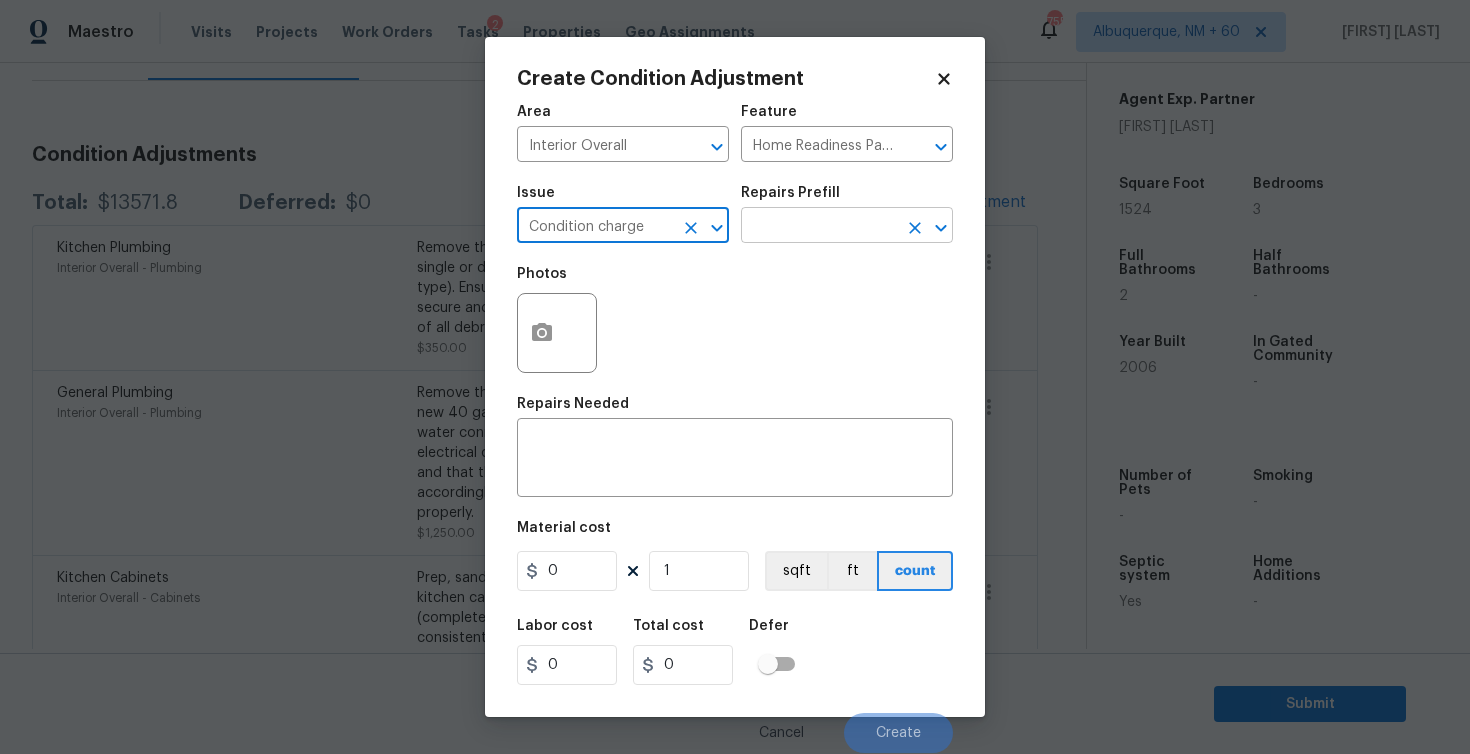 type on "Condition charge" 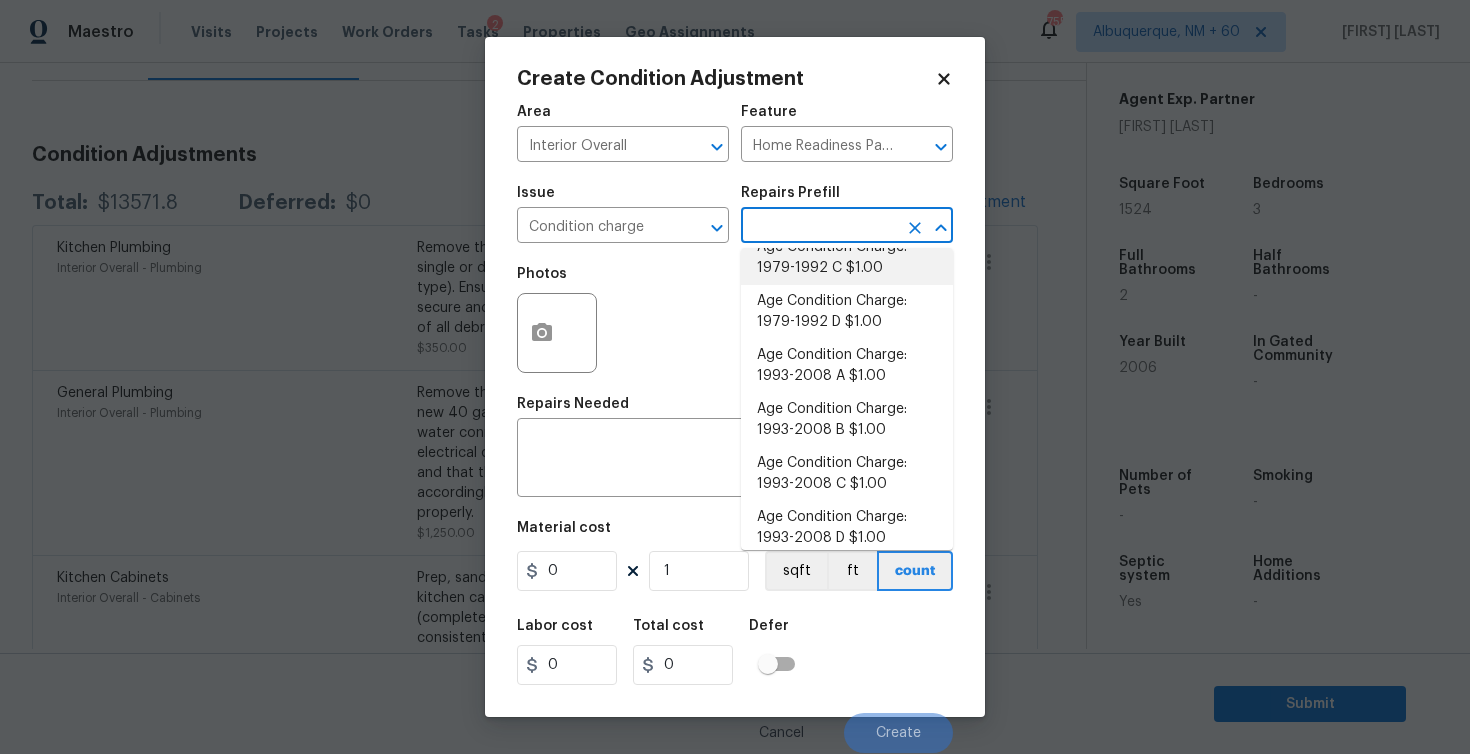 scroll, scrollTop: 370, scrollLeft: 0, axis: vertical 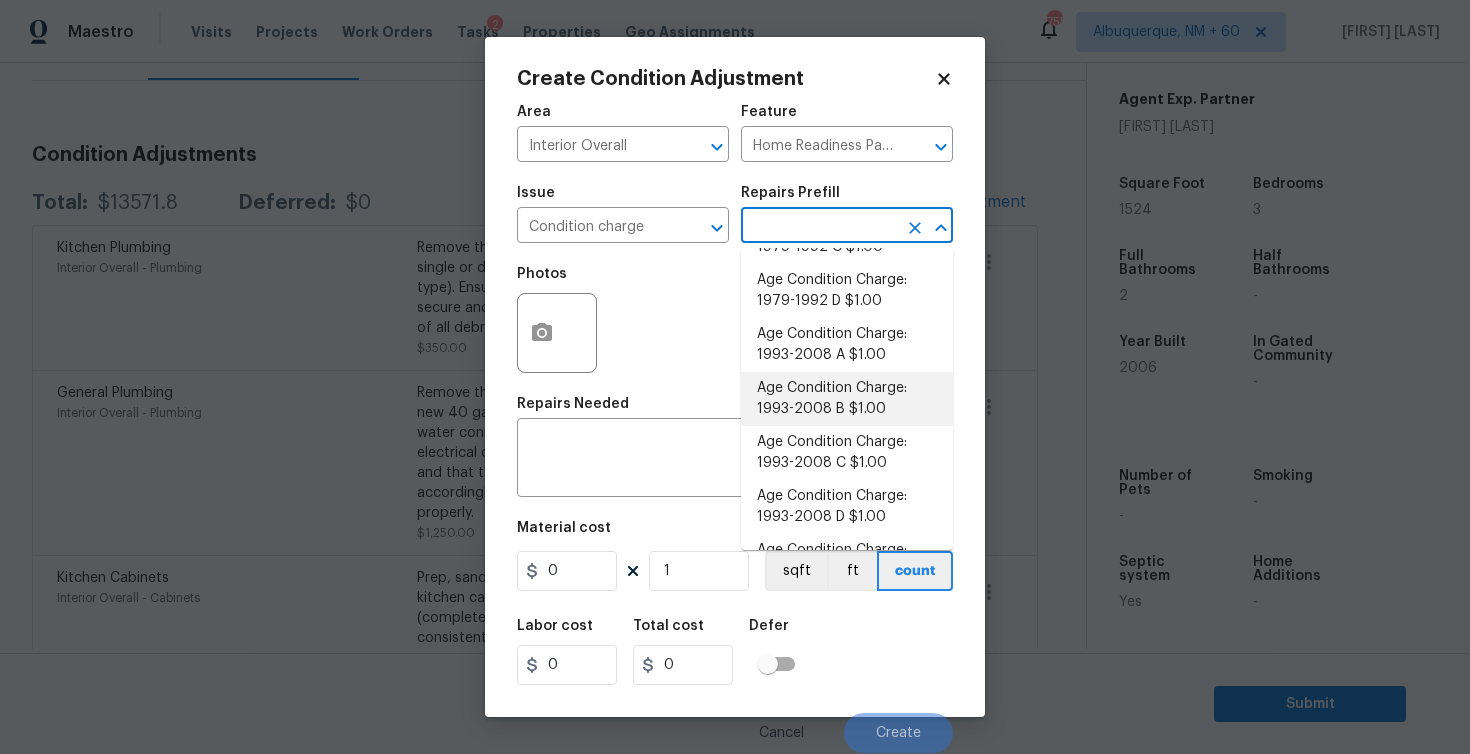 click on "Age Condition Charge: 1993-2008 B	 $1.00" at bounding box center (847, 399) 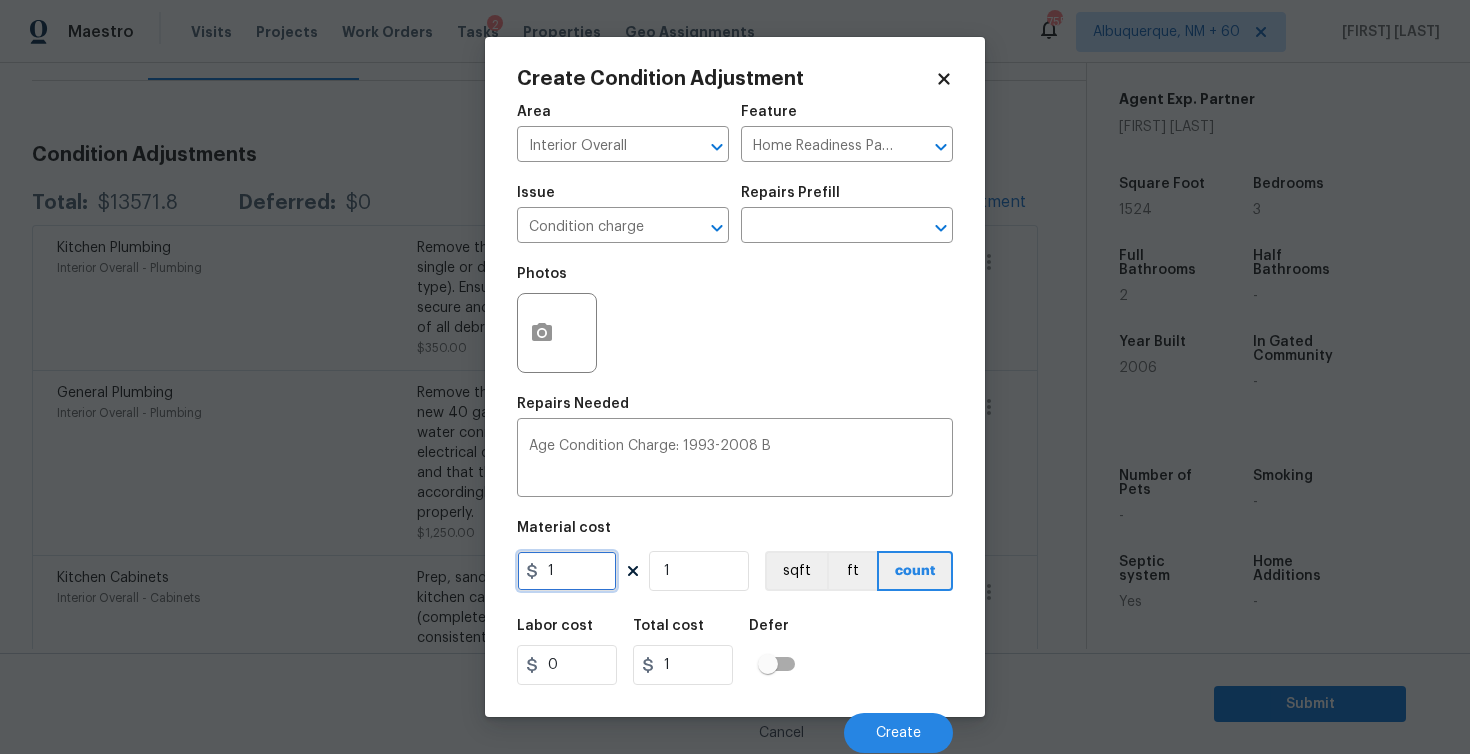 click on "1" at bounding box center [567, 571] 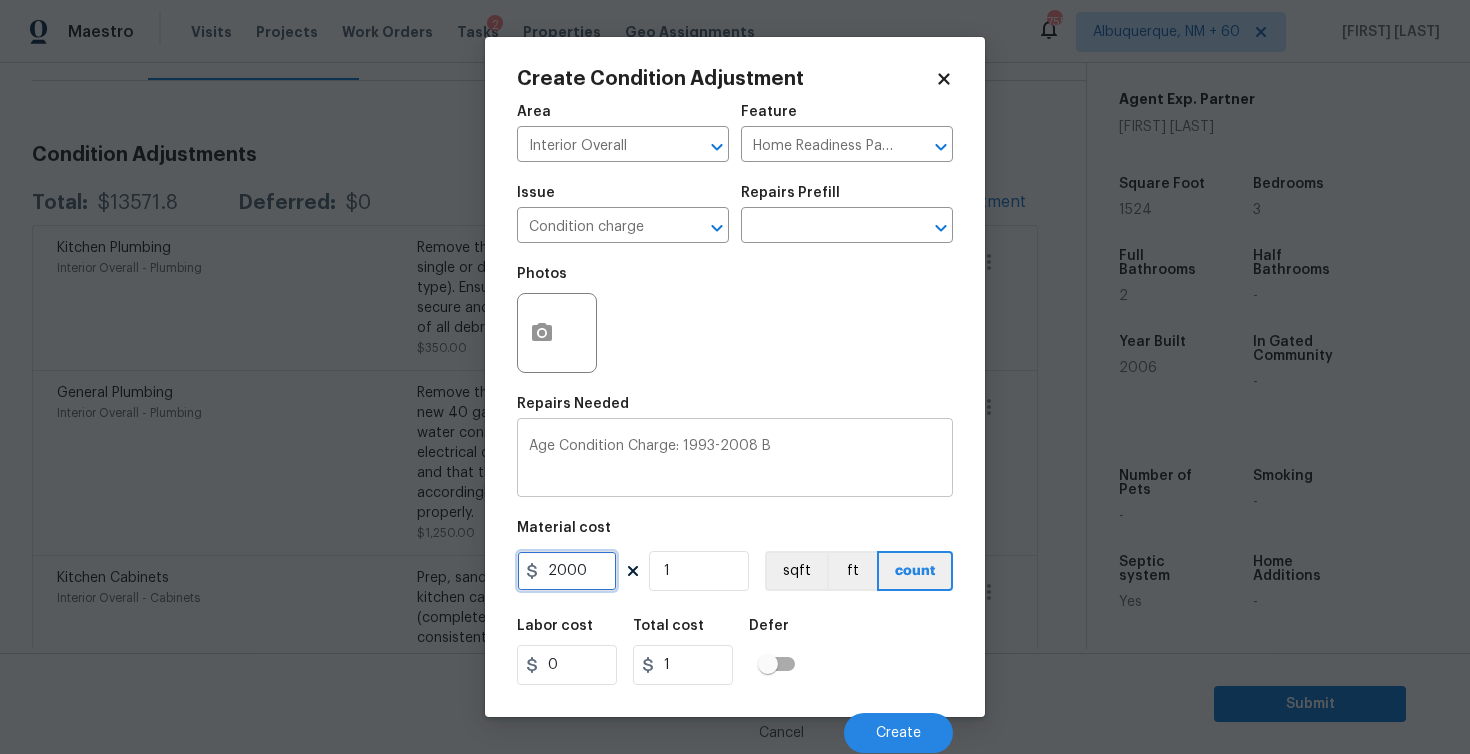 type on "2000" 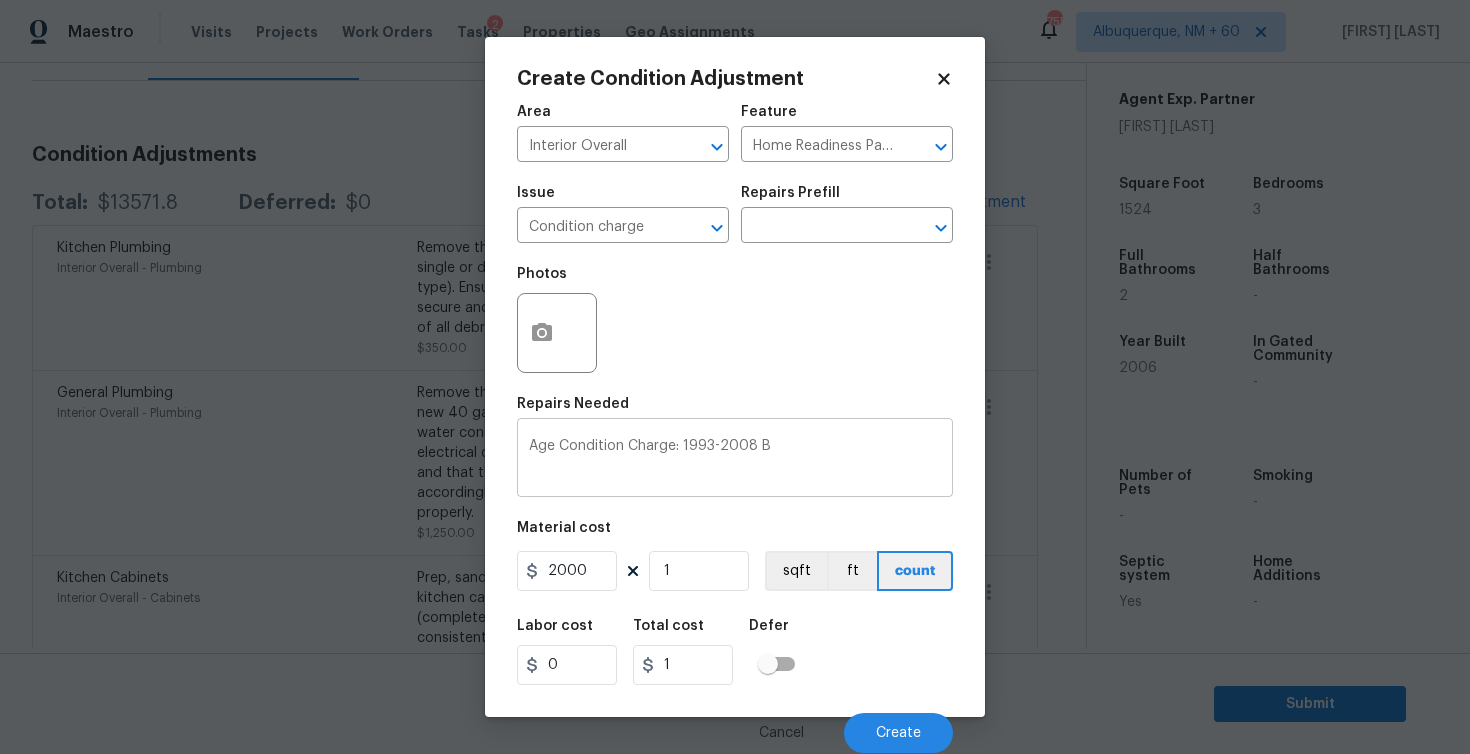 type on "2000" 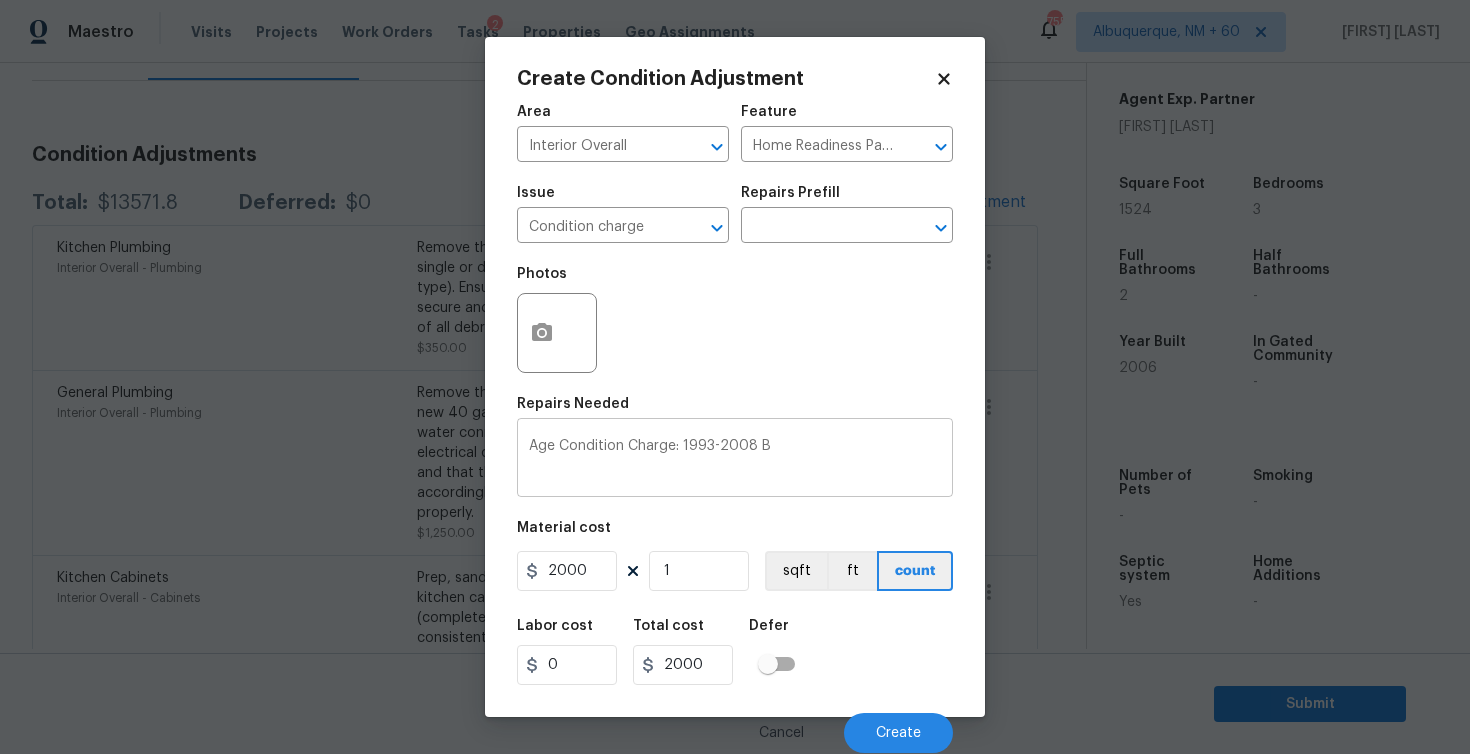 click on "Age Condition Charge: 1993-2008 B" at bounding box center (735, 460) 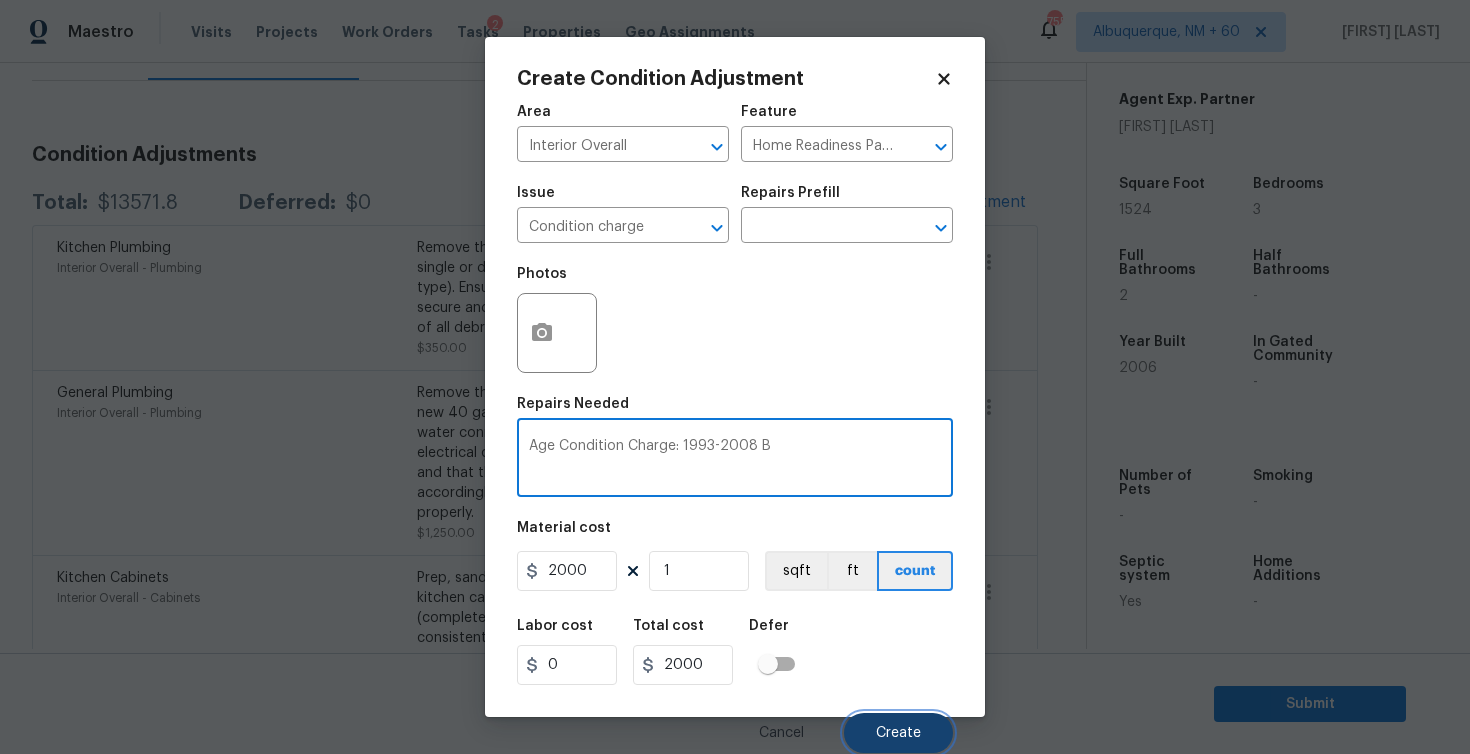 click on "Create" at bounding box center (898, 733) 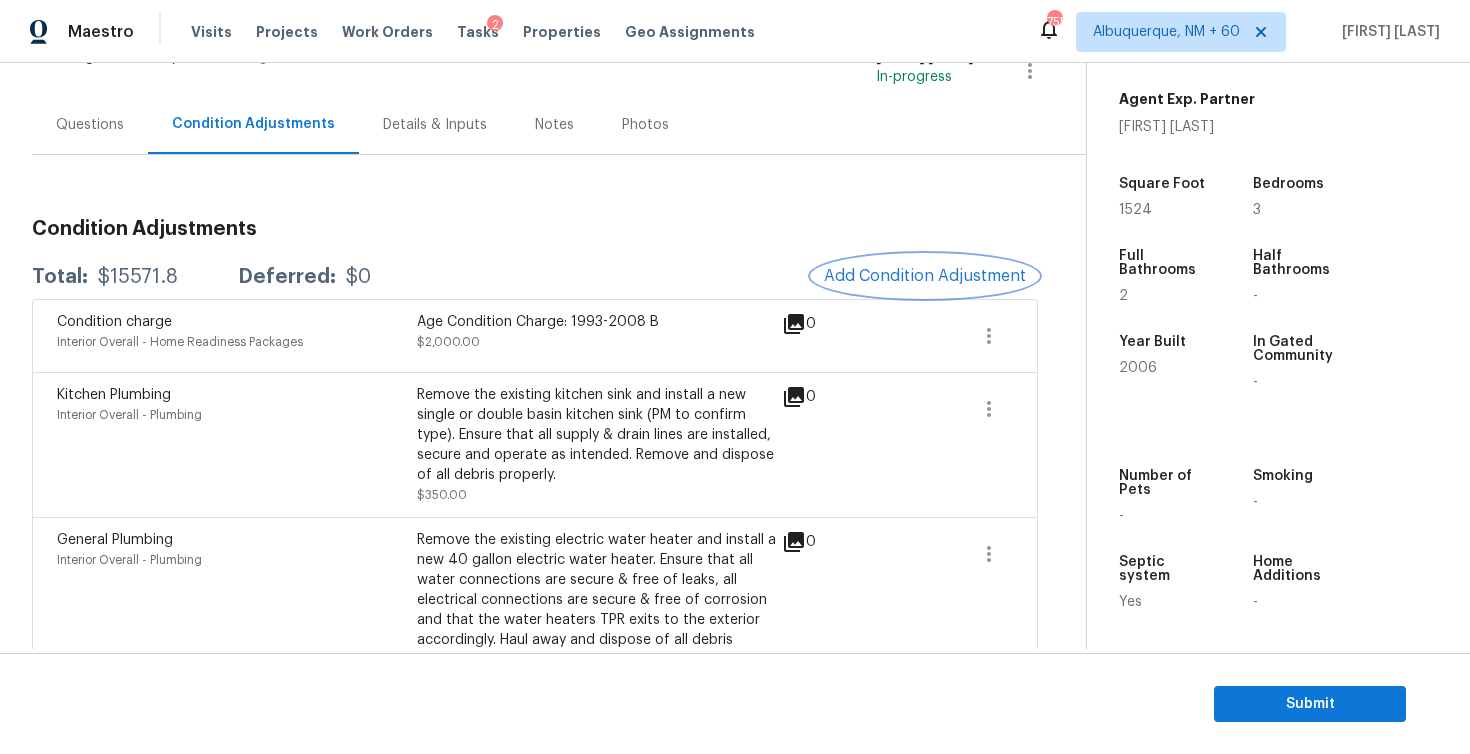 scroll, scrollTop: 149, scrollLeft: 0, axis: vertical 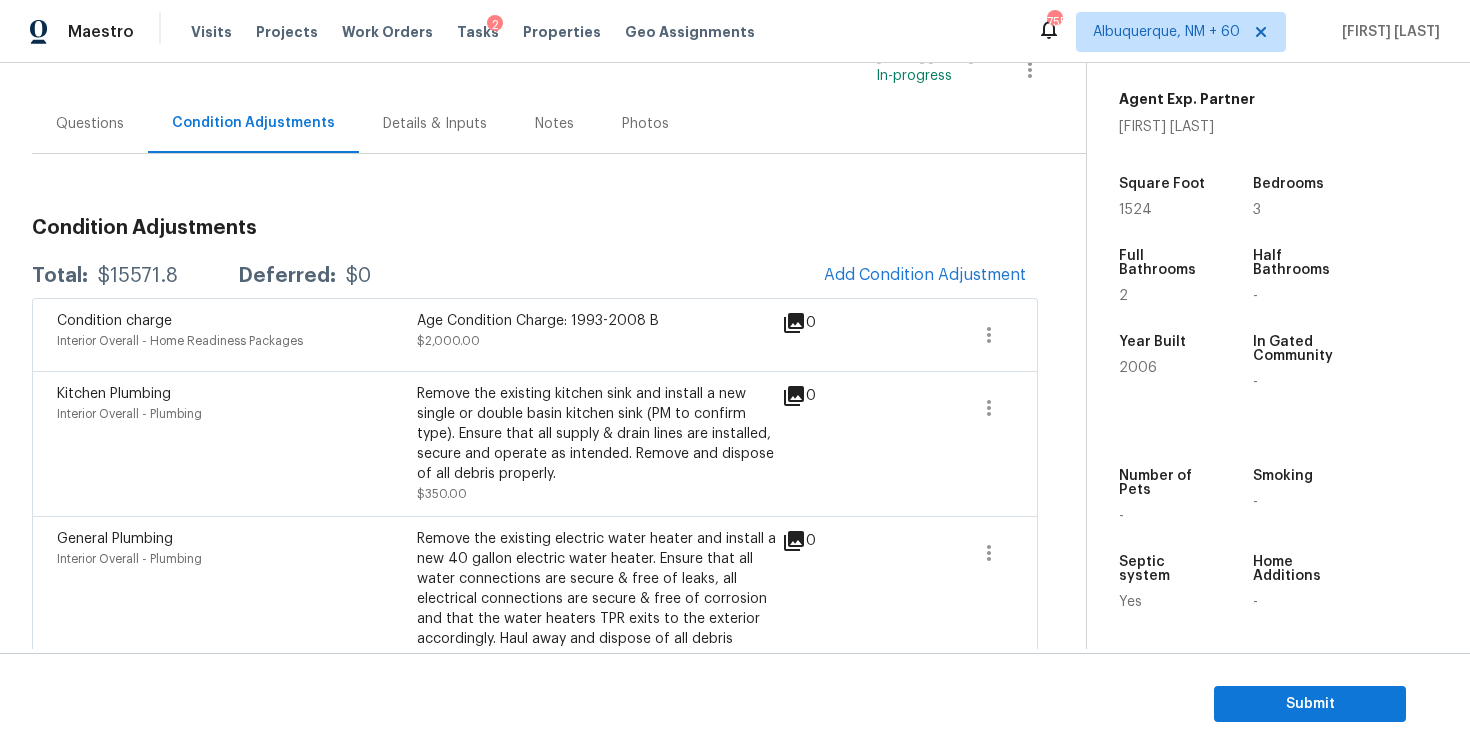 drag, startPoint x: 191, startPoint y: 270, endPoint x: 88, endPoint y: 271, distance: 103.00485 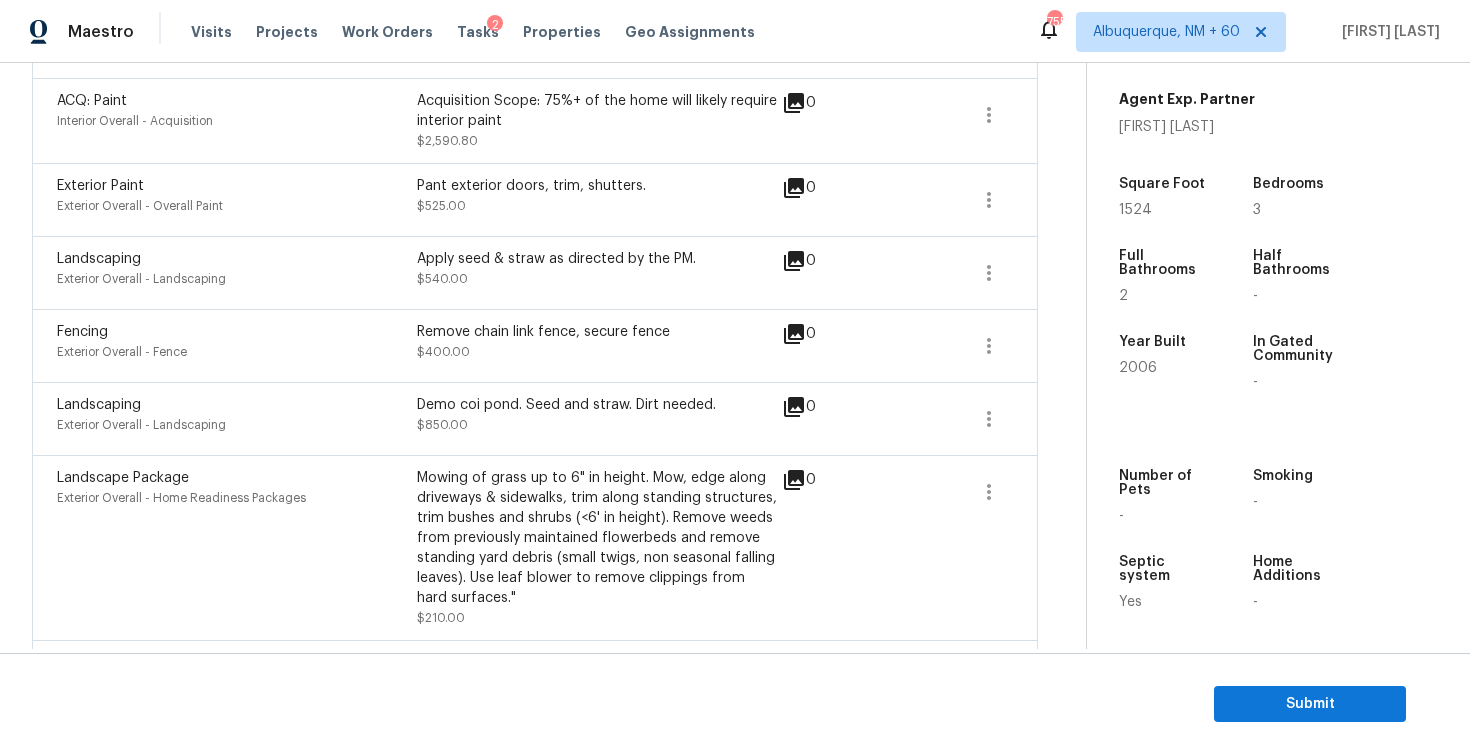 scroll, scrollTop: 1013, scrollLeft: 0, axis: vertical 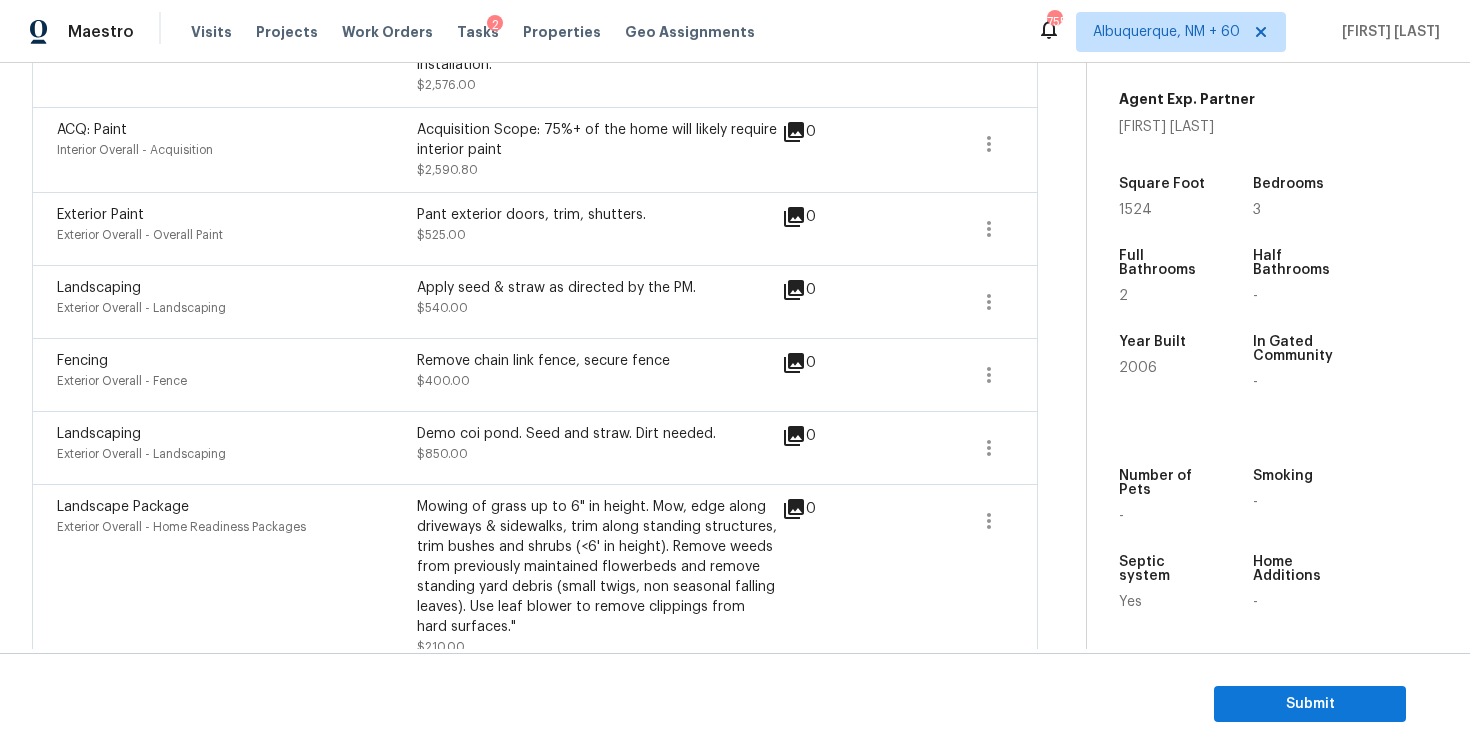 click on "Demo coi pond. Seed and straw. Dirt needed." at bounding box center (597, 434) 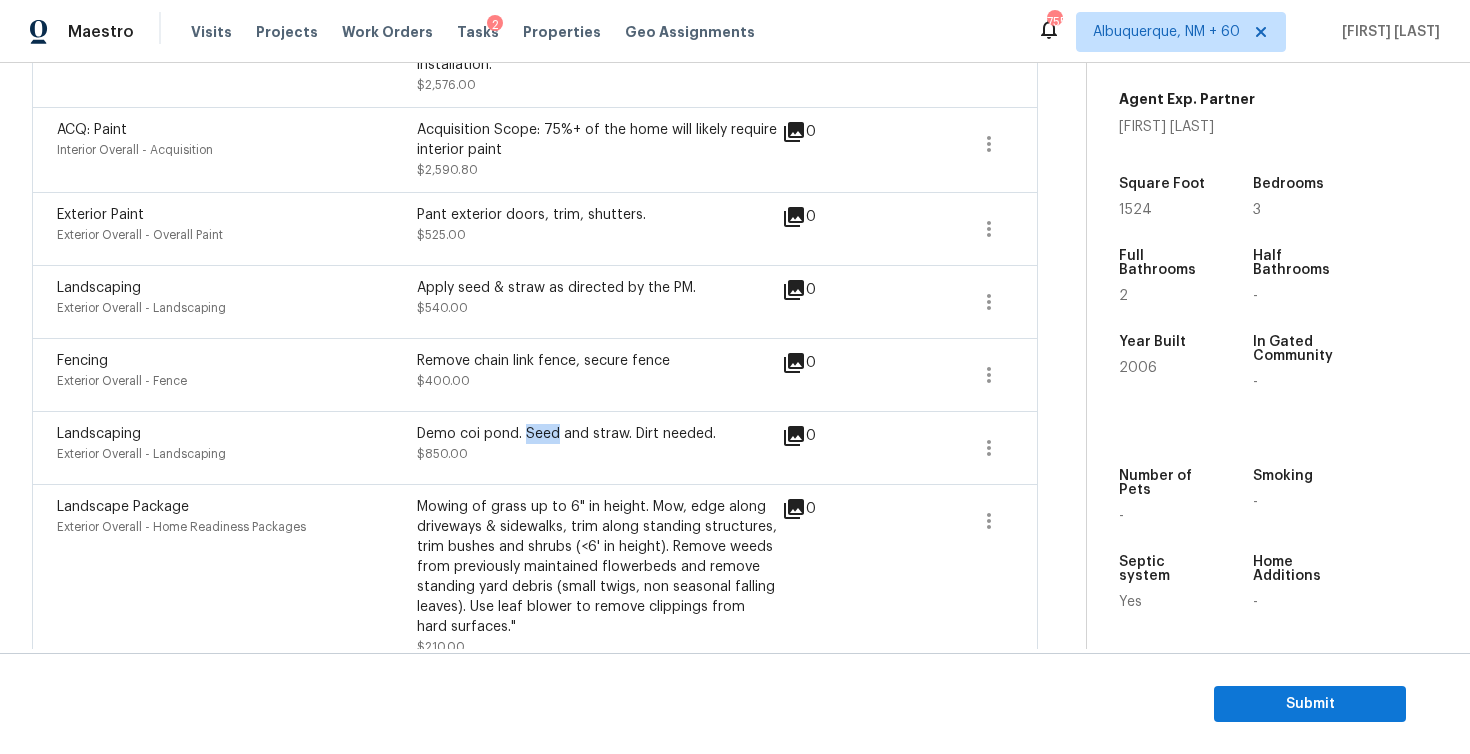 click on "Demo coi pond. Seed and straw. Dirt needed." at bounding box center (597, 434) 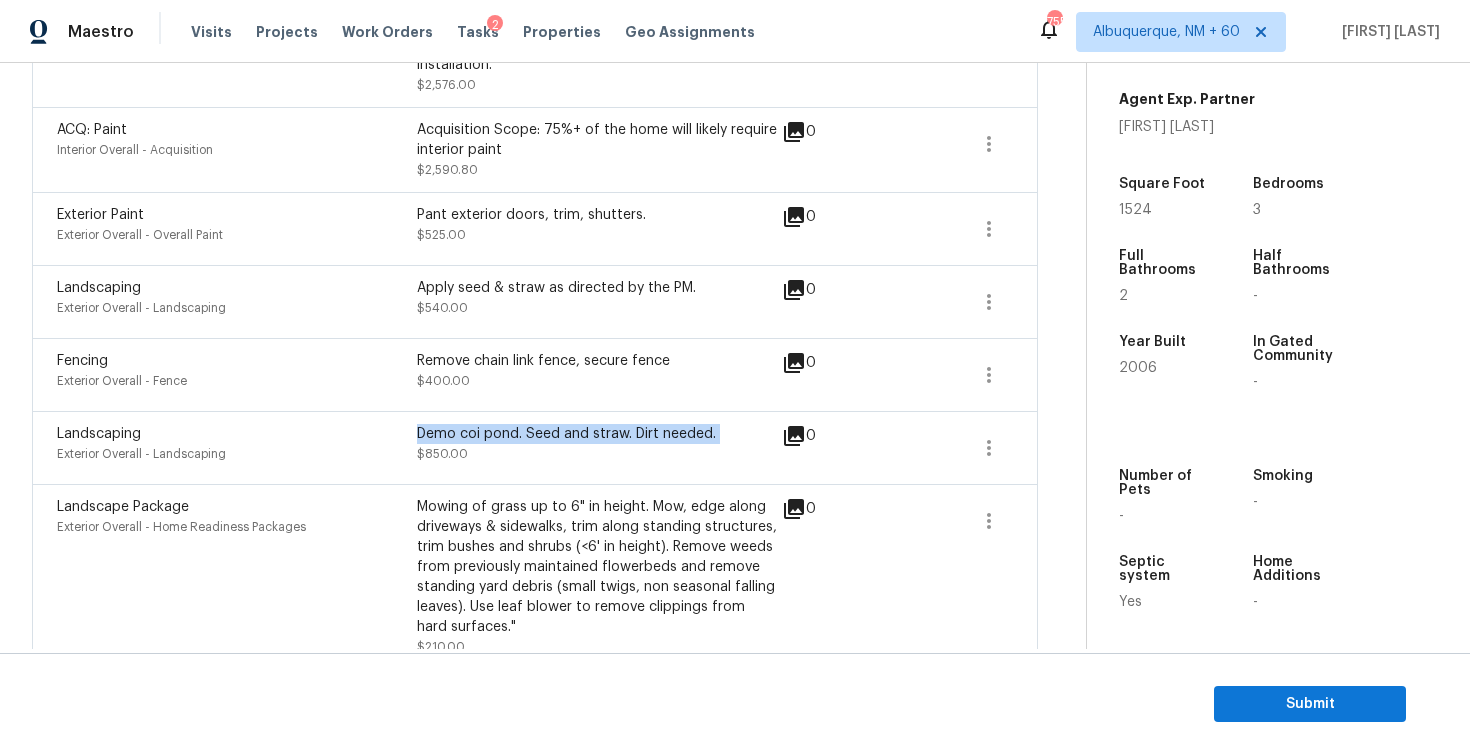 click on "Demo coi pond. Seed and straw. Dirt needed." at bounding box center (597, 434) 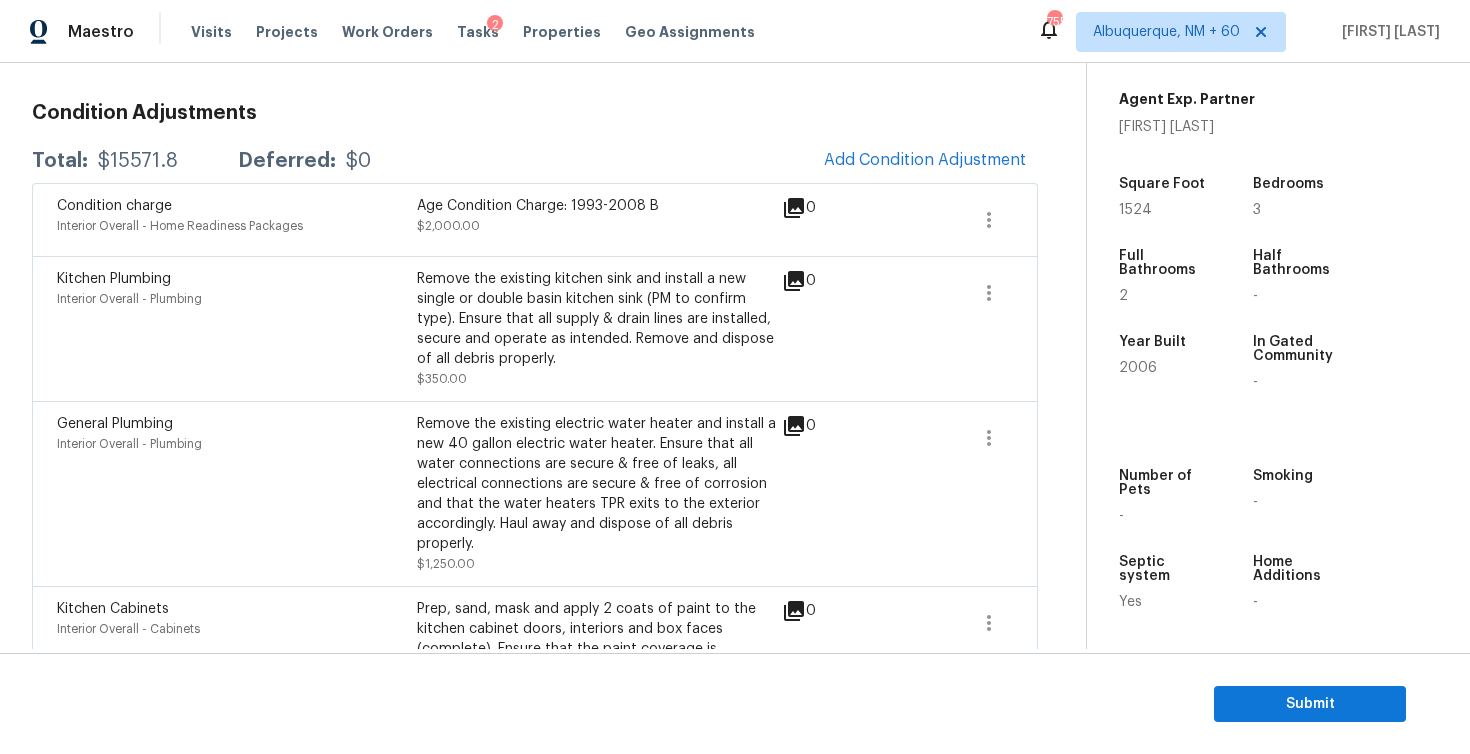 scroll, scrollTop: 261, scrollLeft: 0, axis: vertical 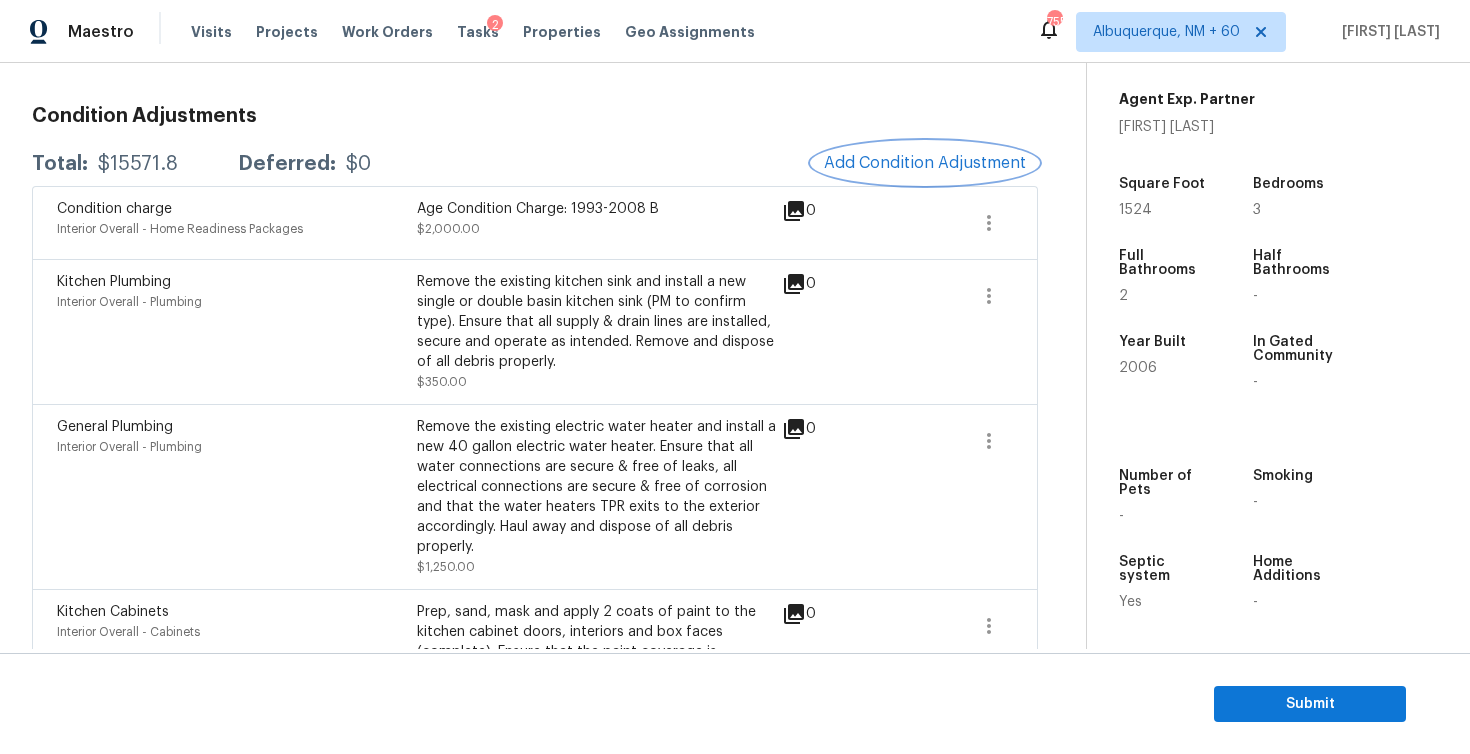 click on "Add Condition Adjustment" at bounding box center [925, 163] 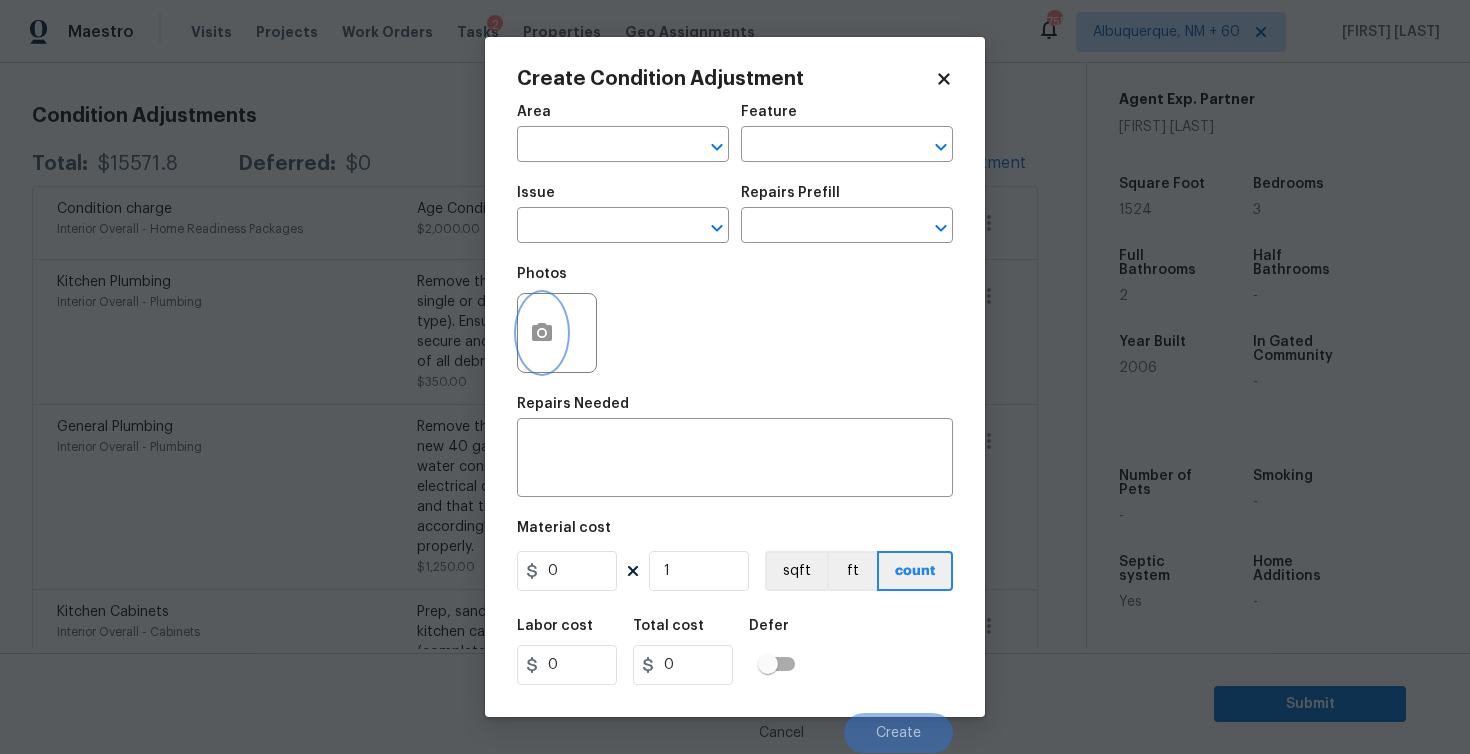 click 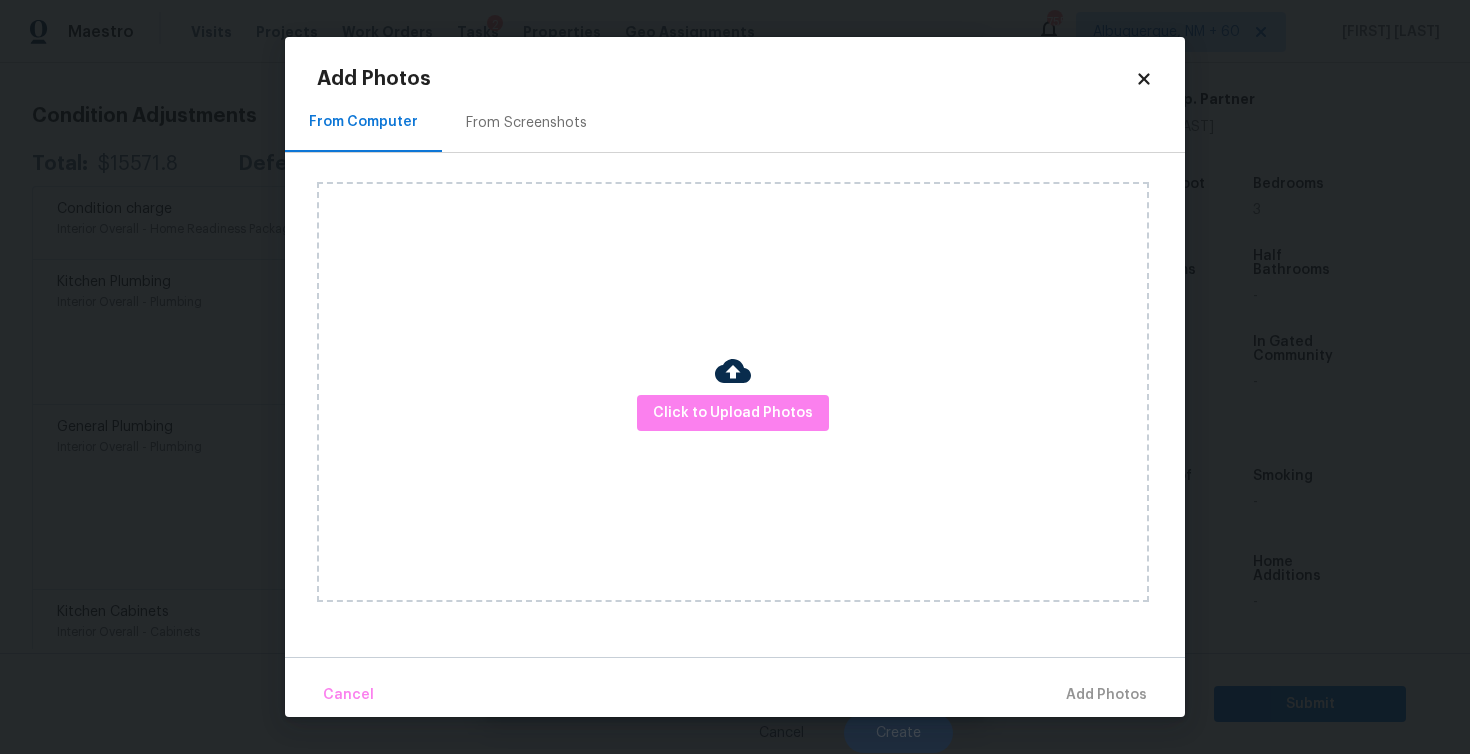 click on "Click to Upload Photos" at bounding box center [733, 392] 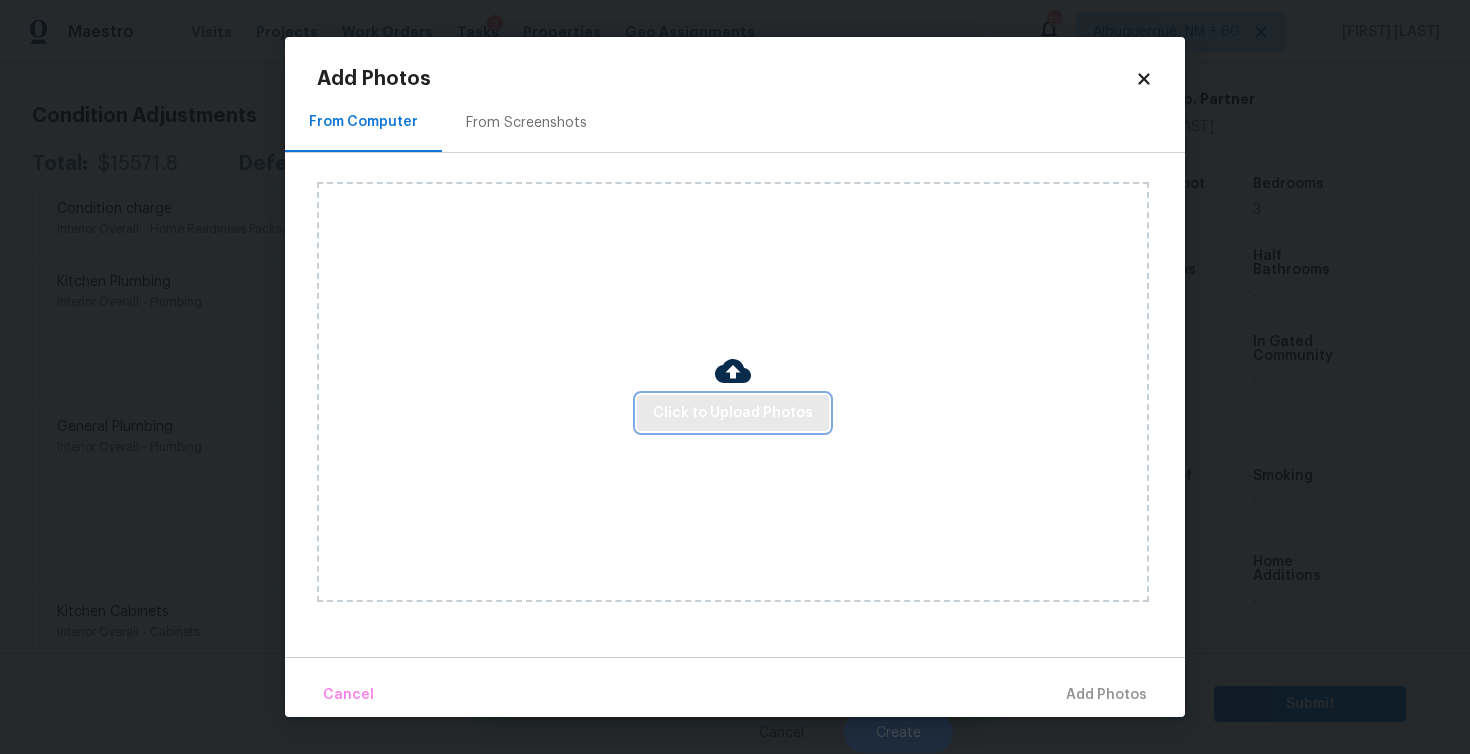 click on "Click to Upload Photos" at bounding box center [733, 413] 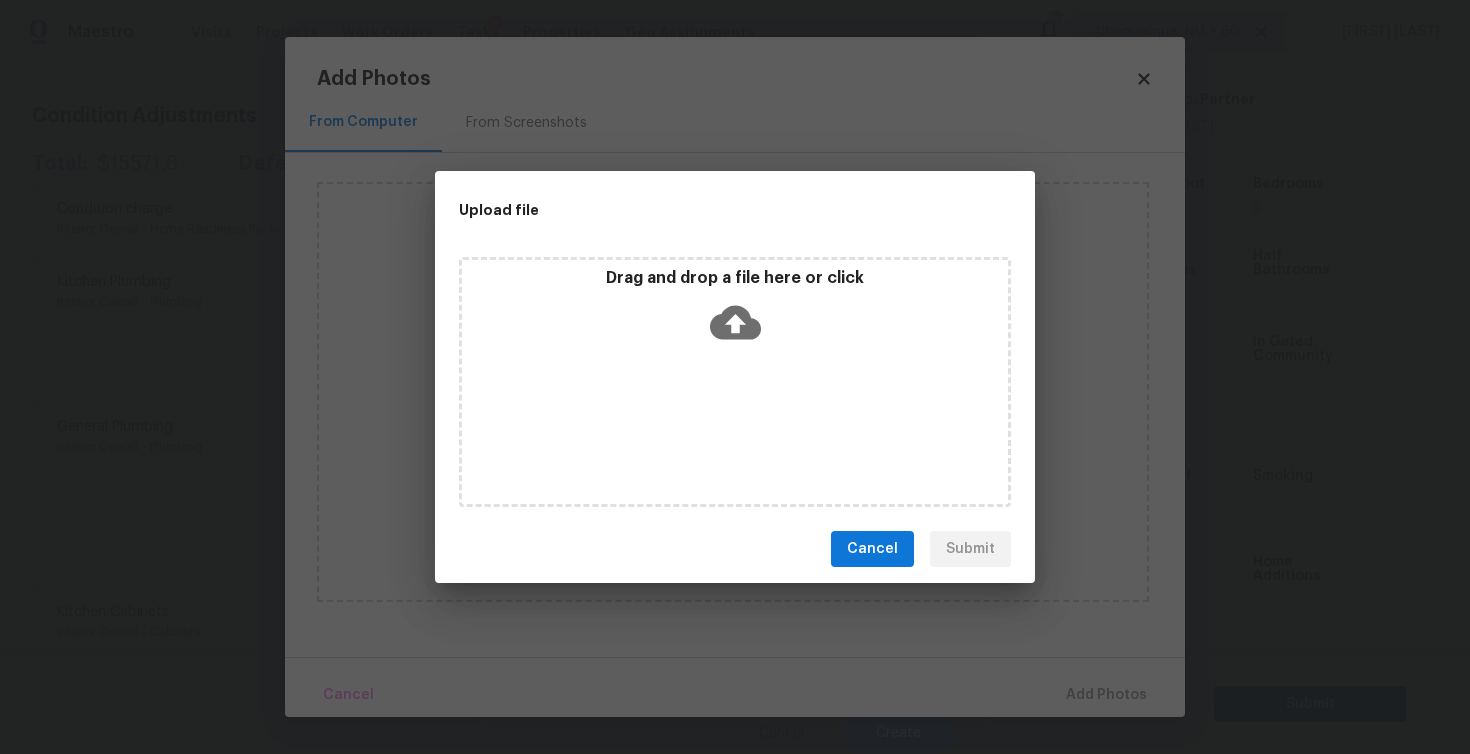 click on "Drag and drop a file here or click" at bounding box center [735, 382] 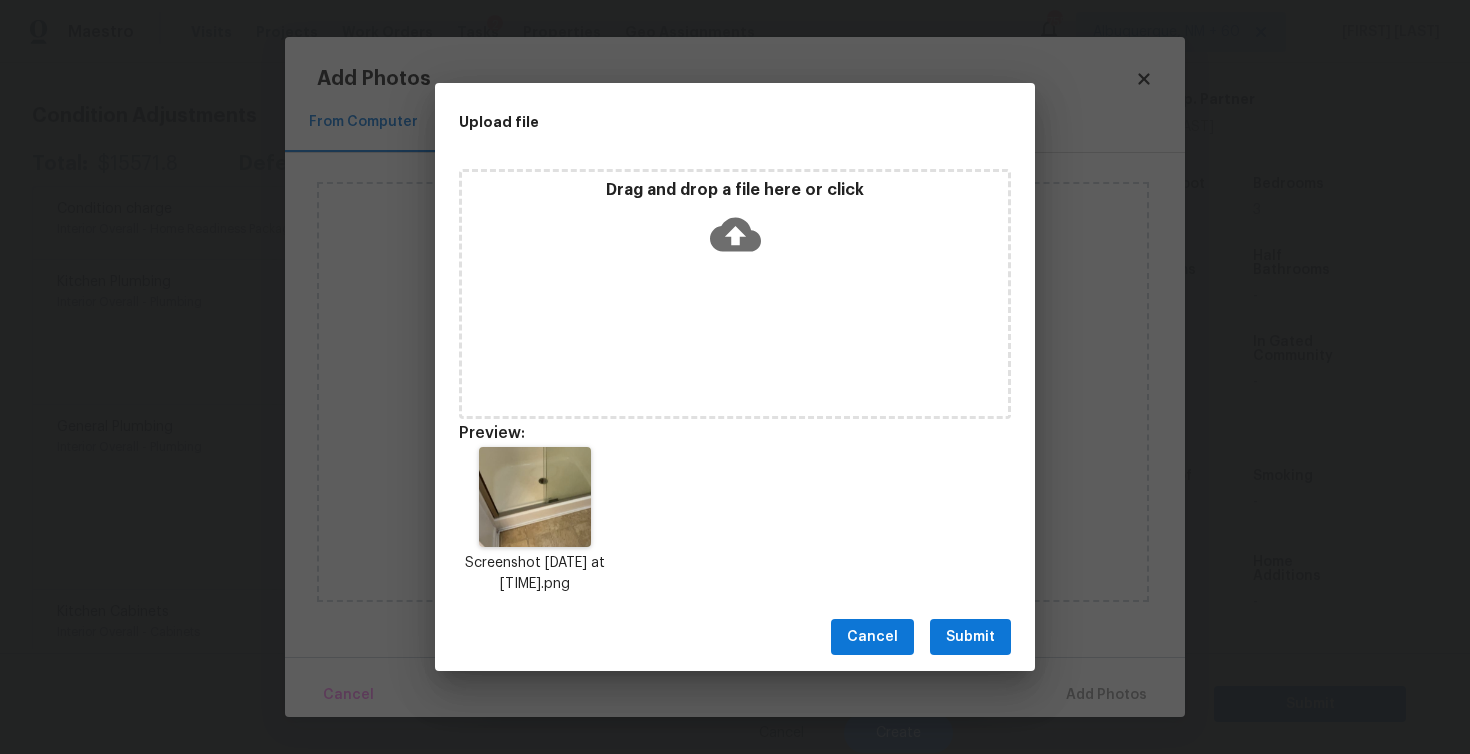 click on "Submit" at bounding box center [970, 637] 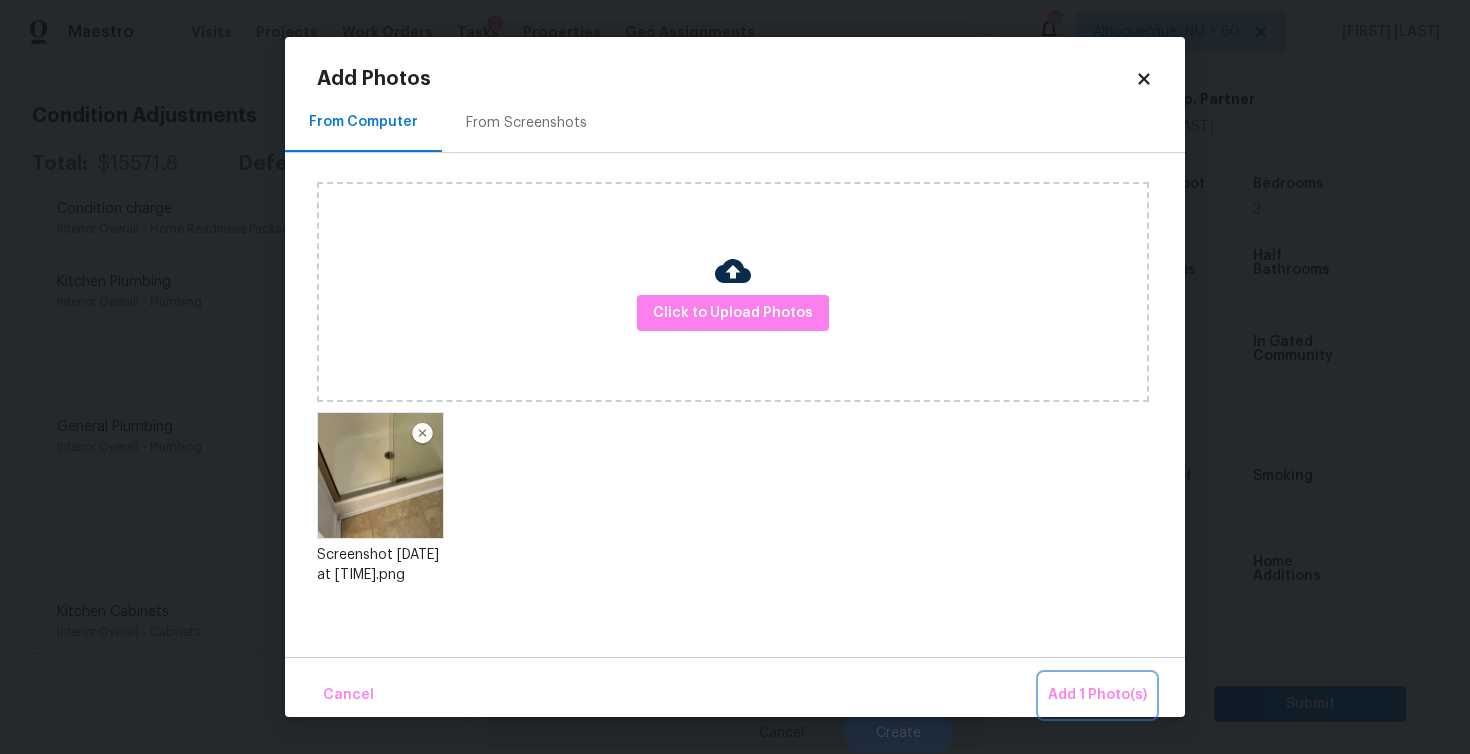 click on "Add 1 Photo(s)" at bounding box center (1097, 695) 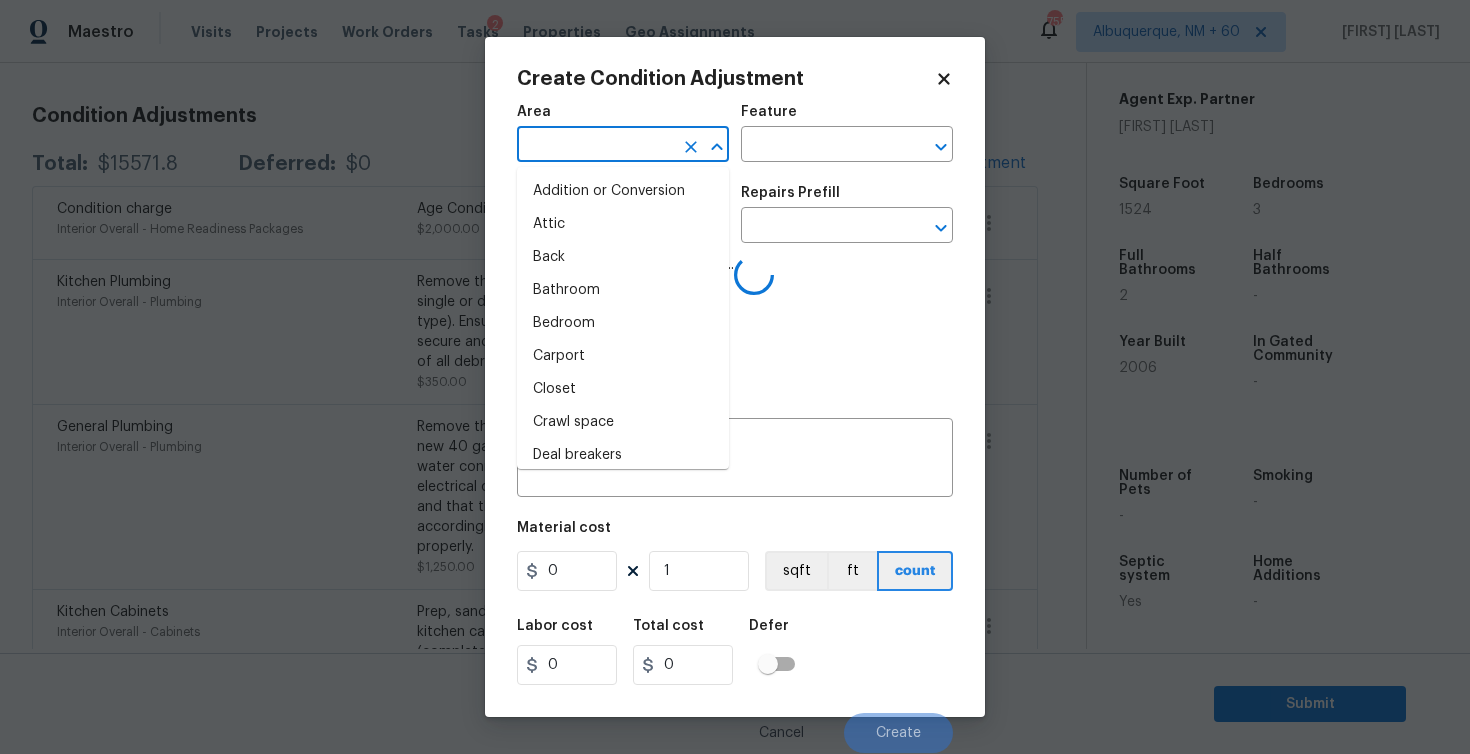 click at bounding box center (595, 146) 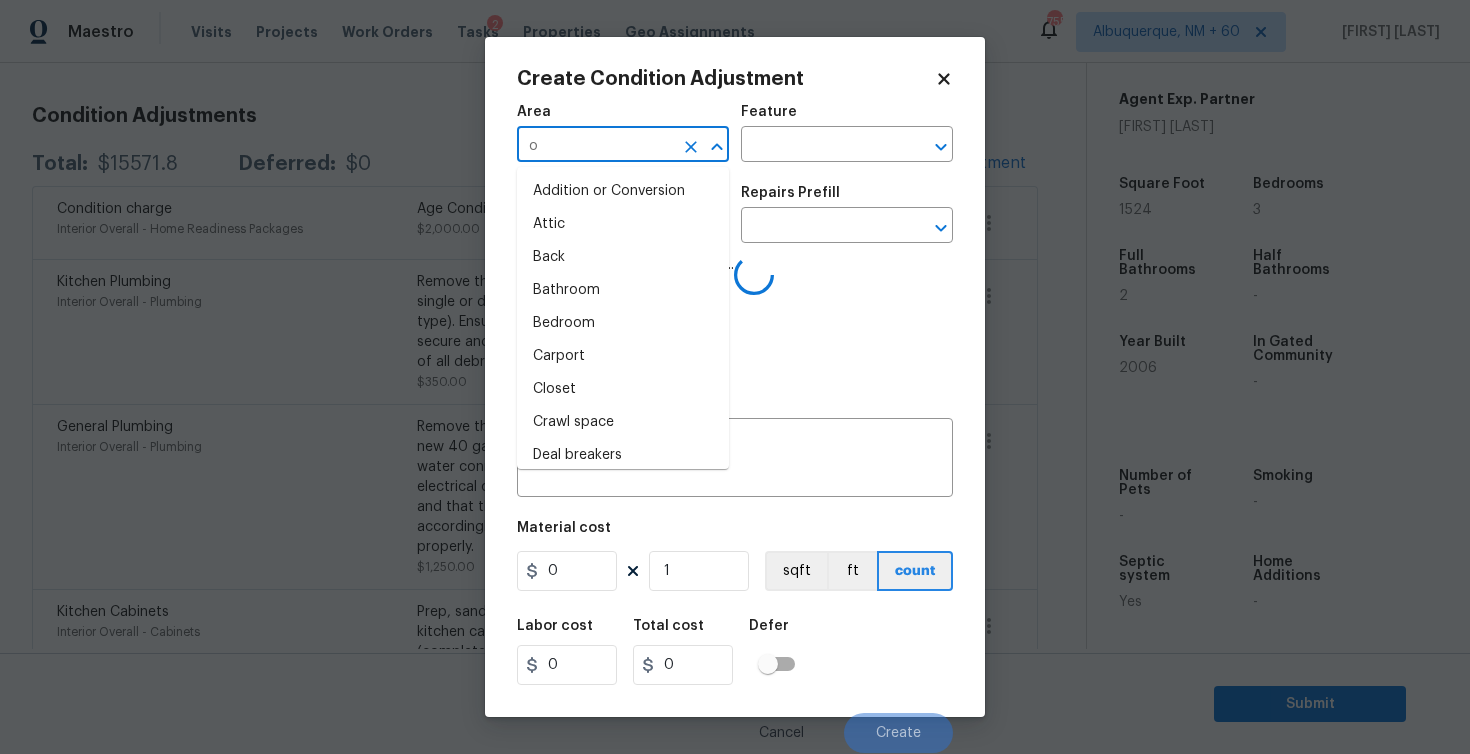 type on "ov" 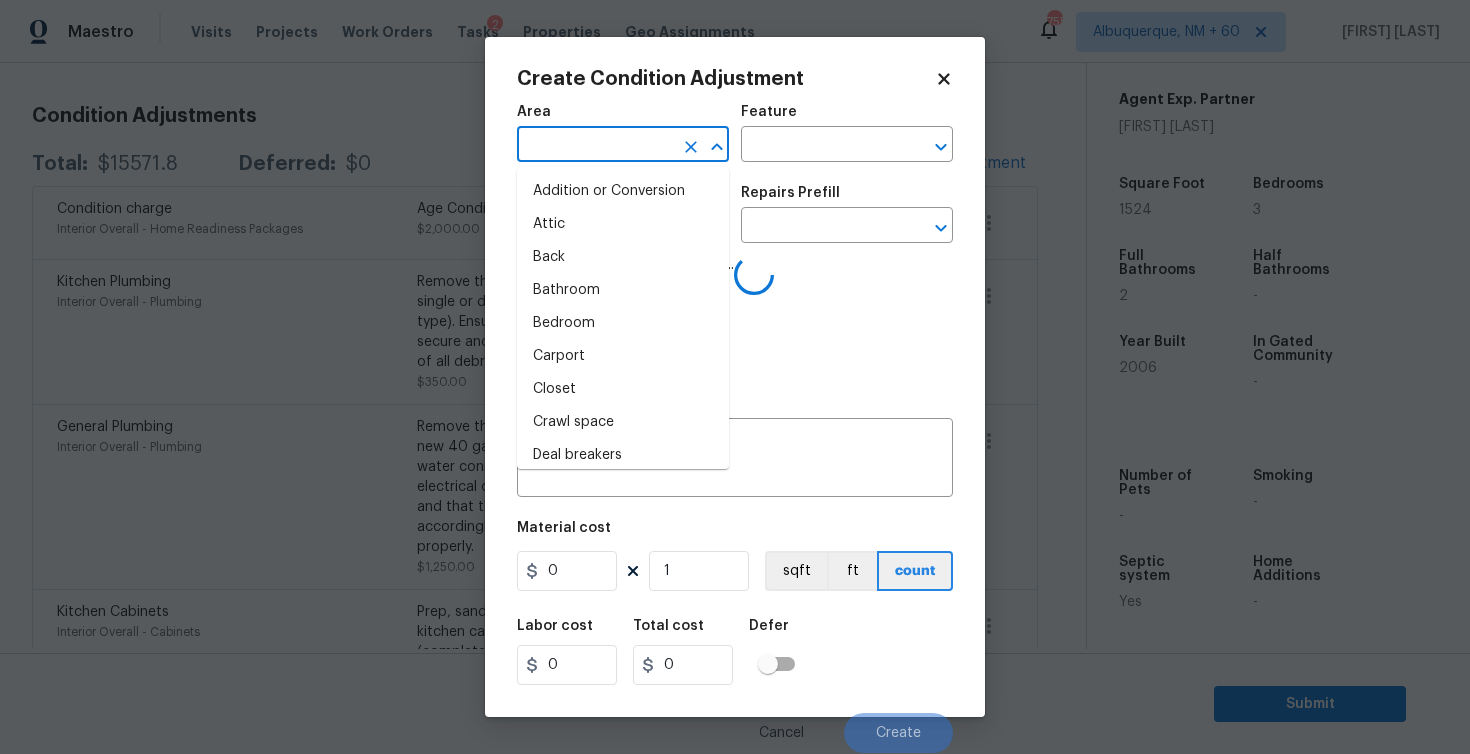 type on "e" 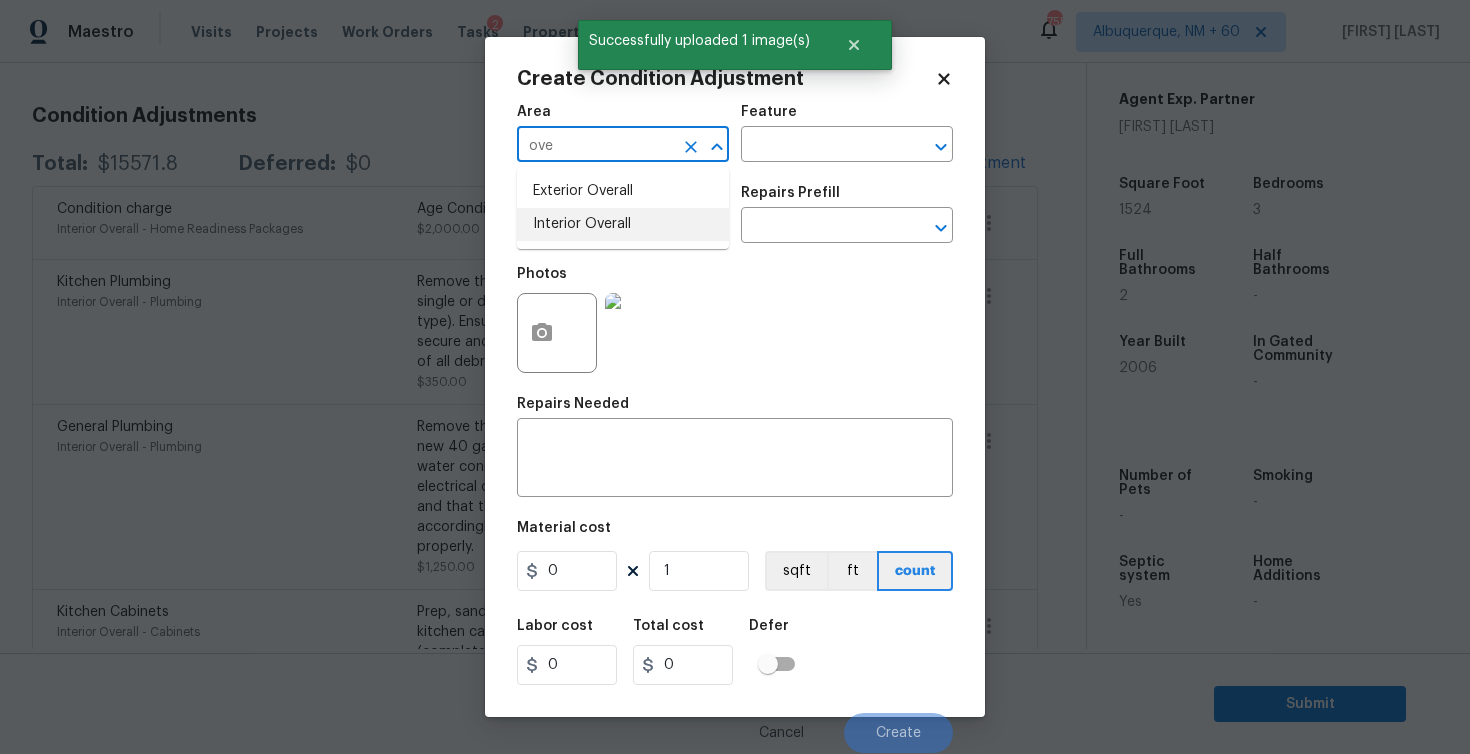 click on "Interior Overall" at bounding box center (623, 224) 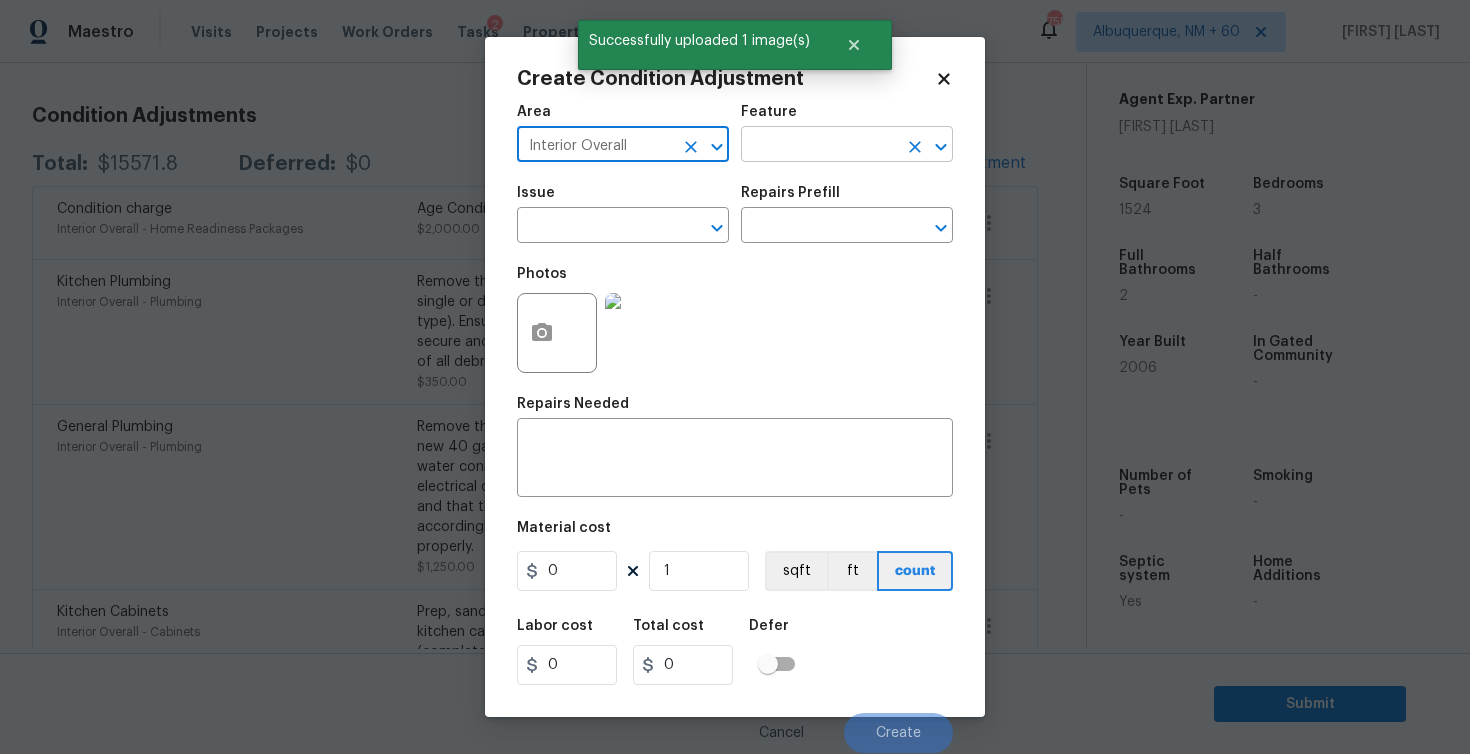 type on "Interior Overall" 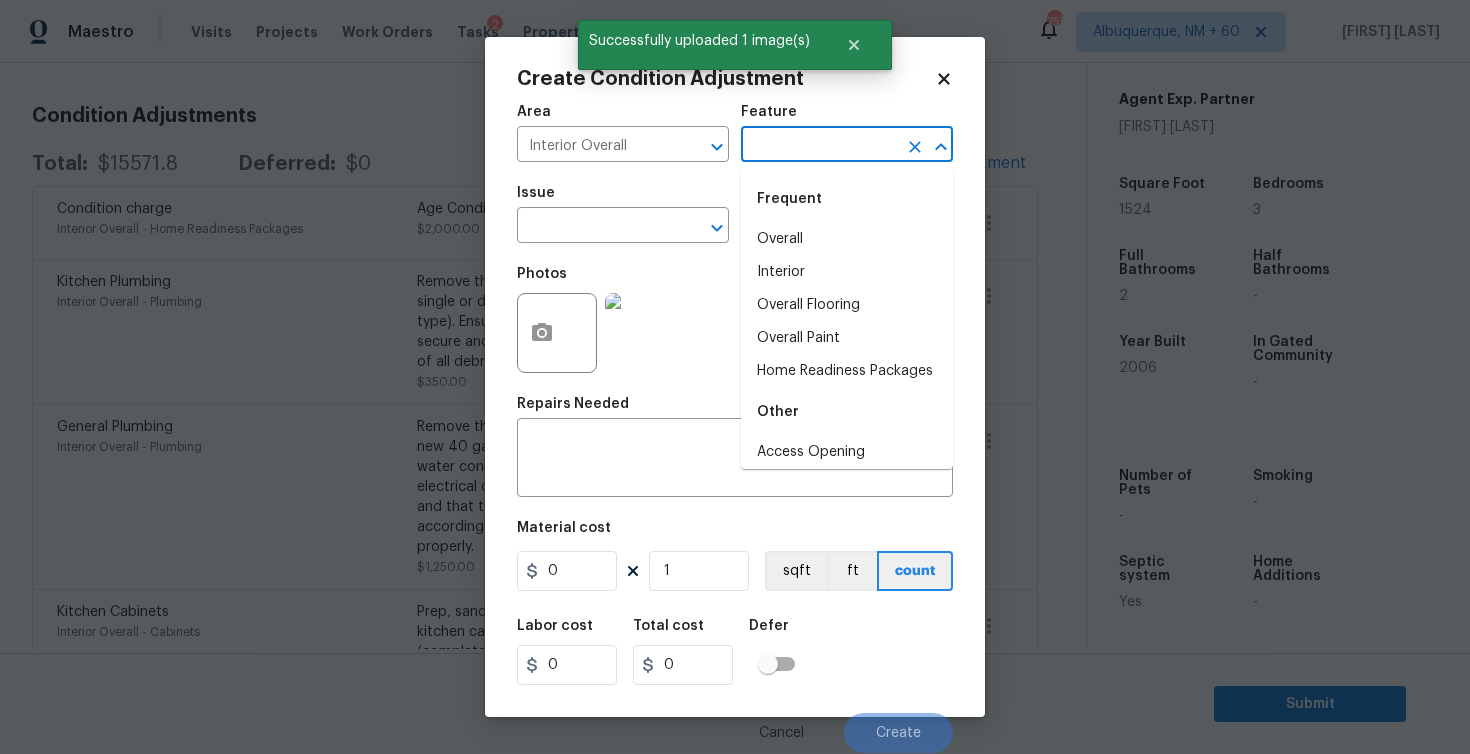 click at bounding box center (819, 146) 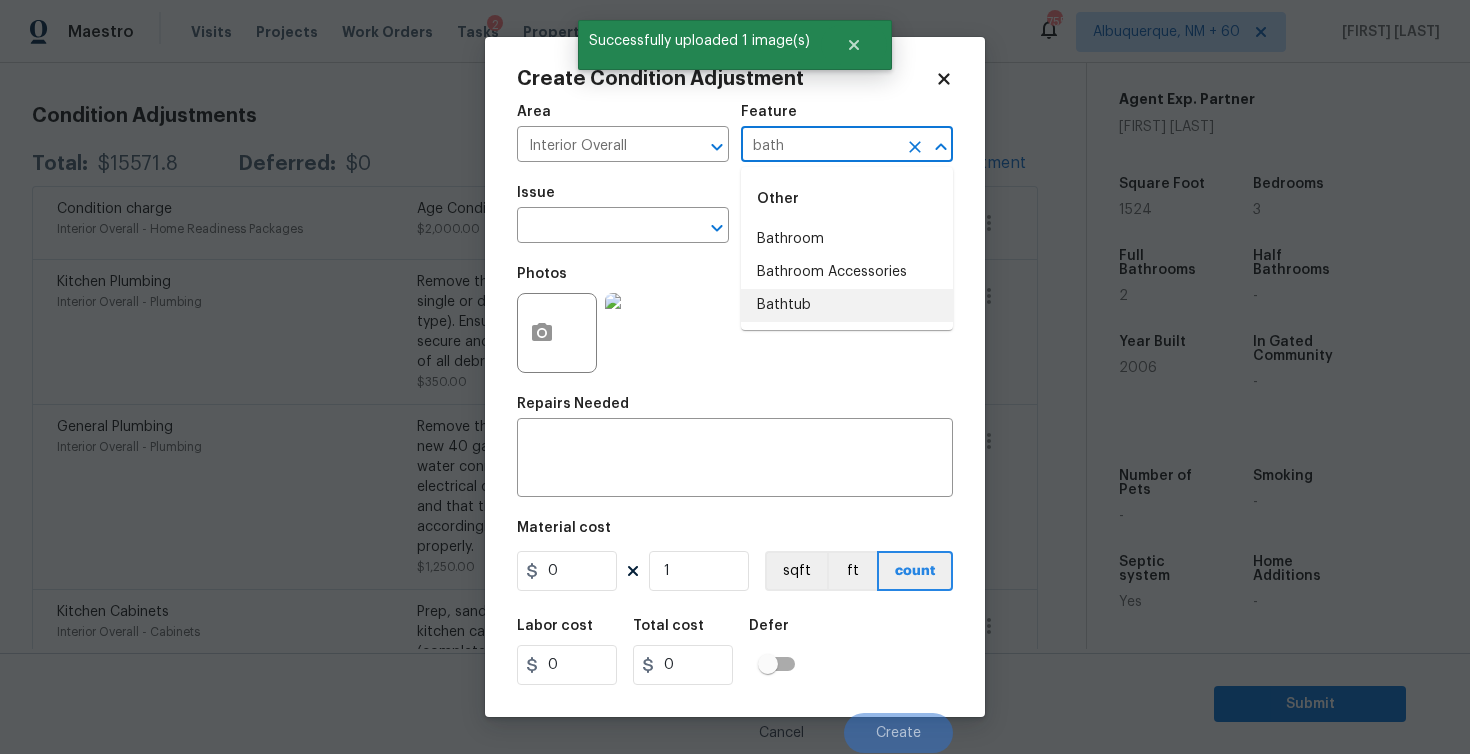 click on "Bathtub" at bounding box center [847, 305] 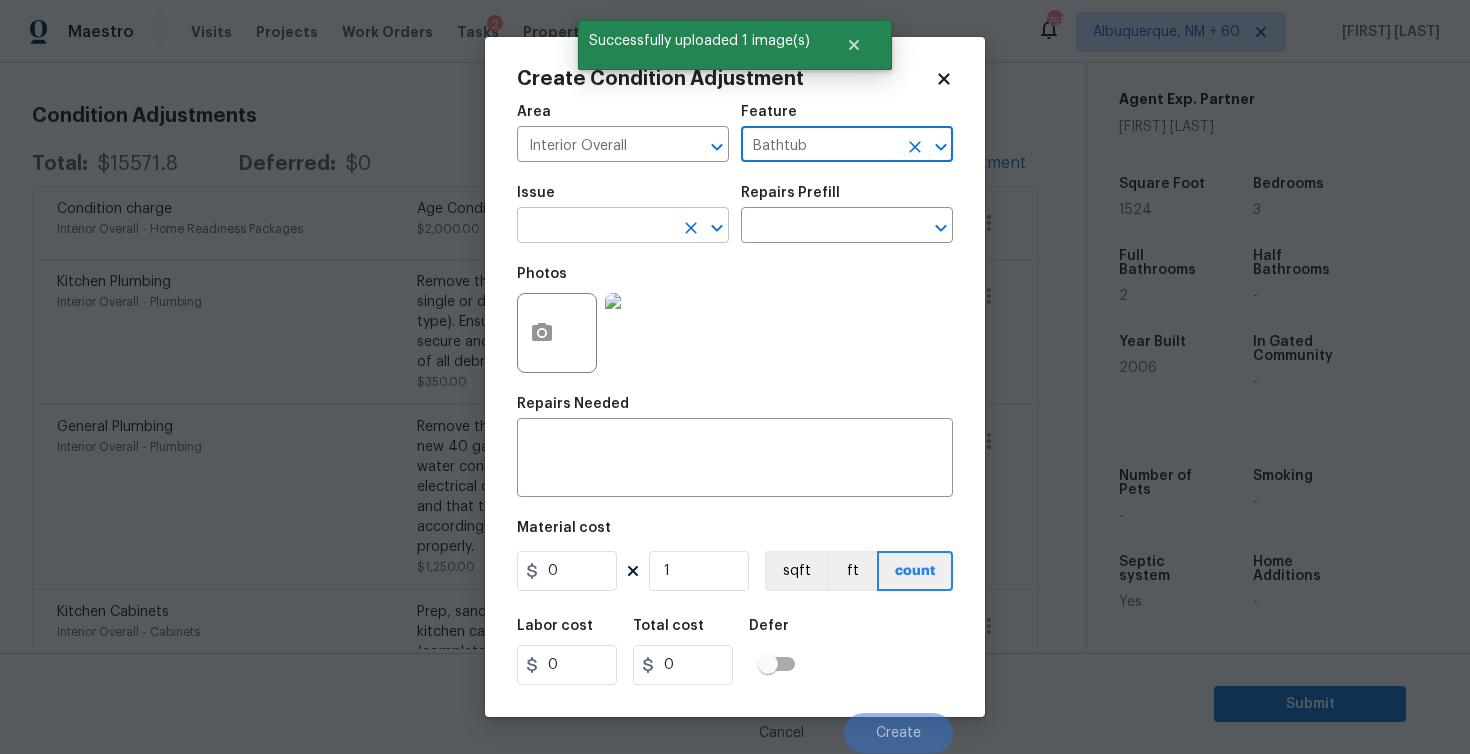 type on "Bathtub" 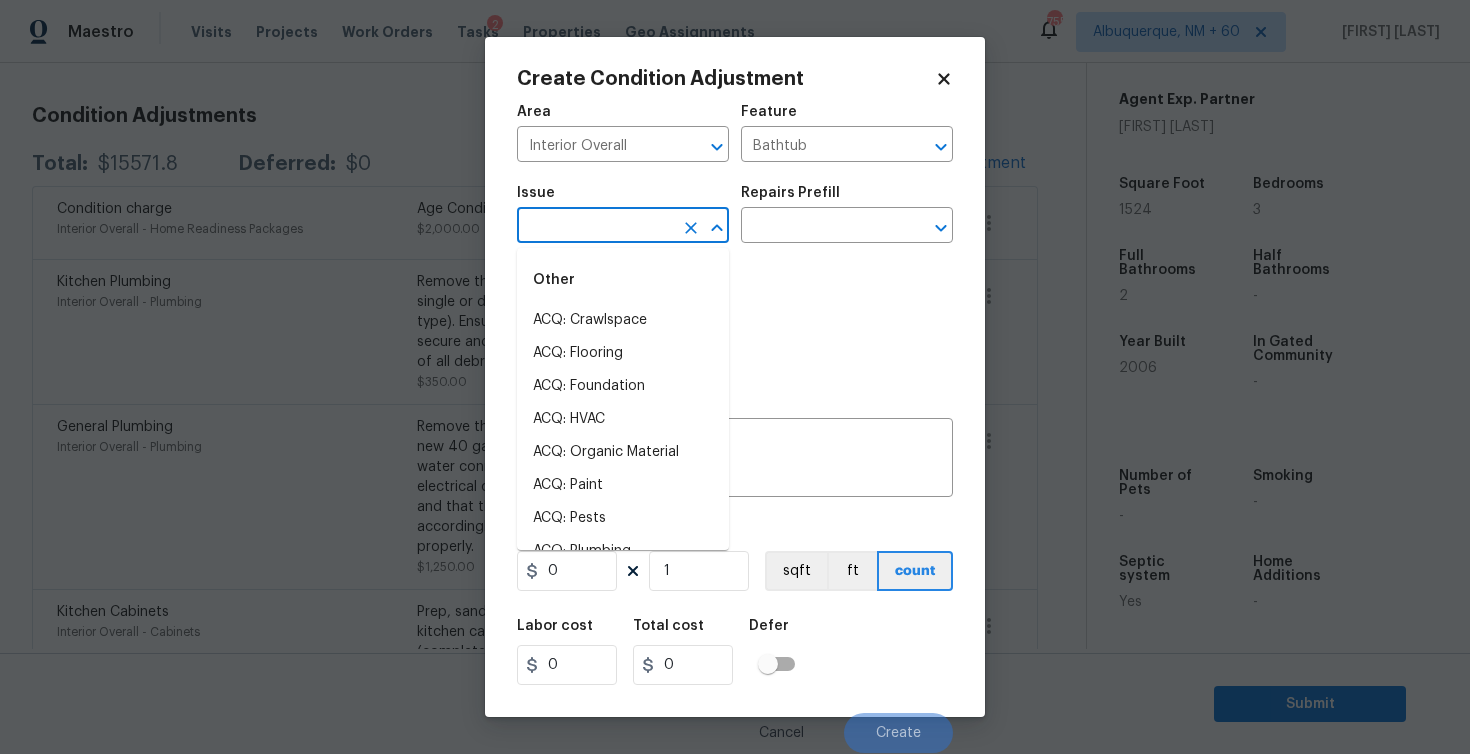 click at bounding box center [595, 227] 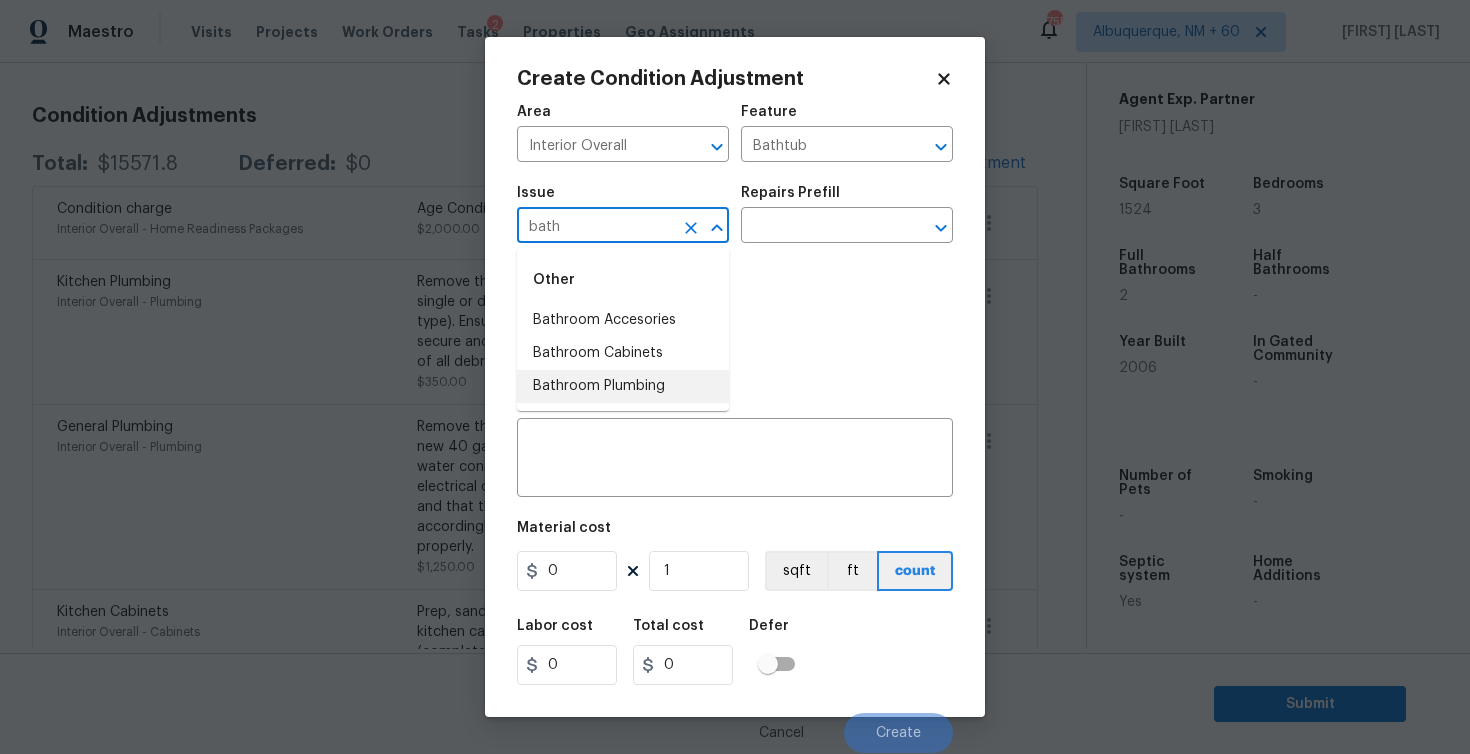 click on "Bathroom Plumbing" at bounding box center [623, 386] 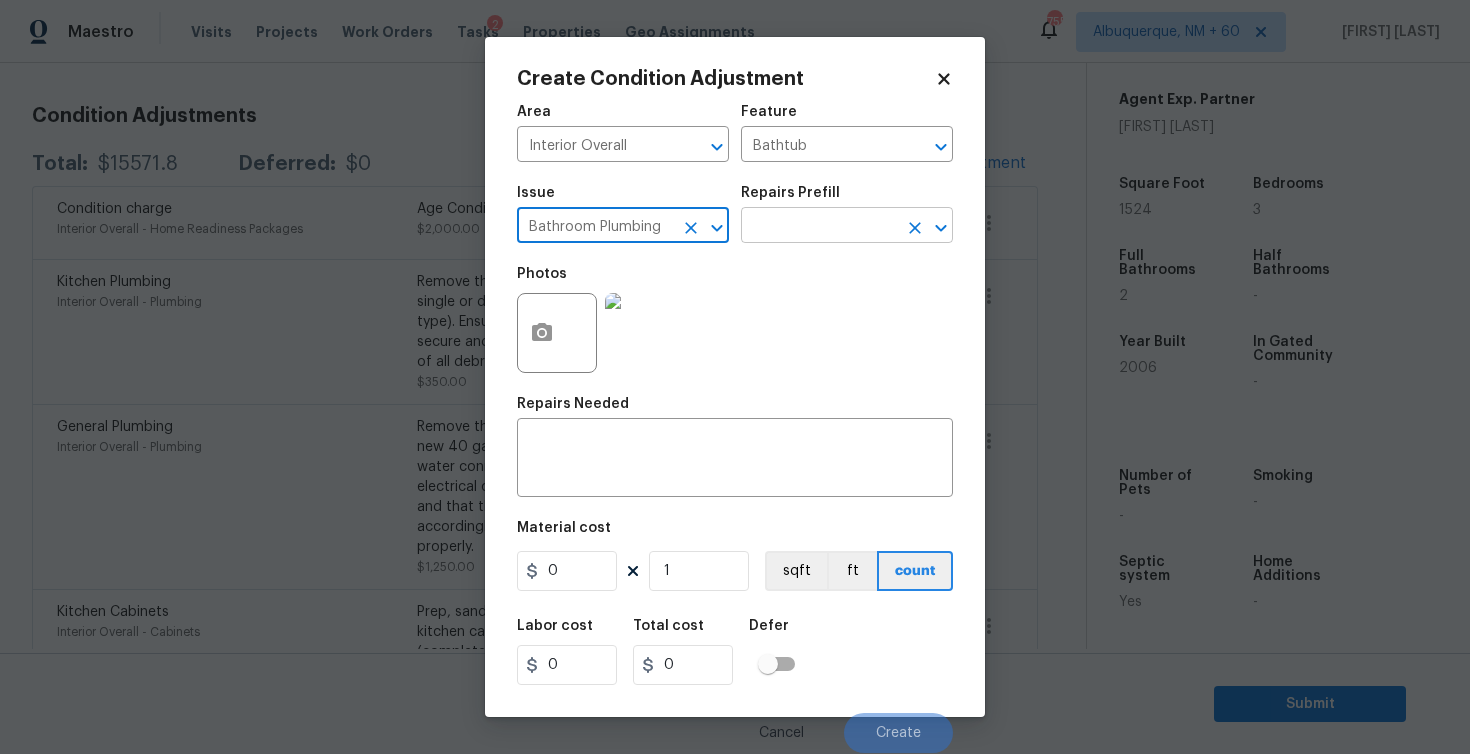 type on "Bathroom Plumbing" 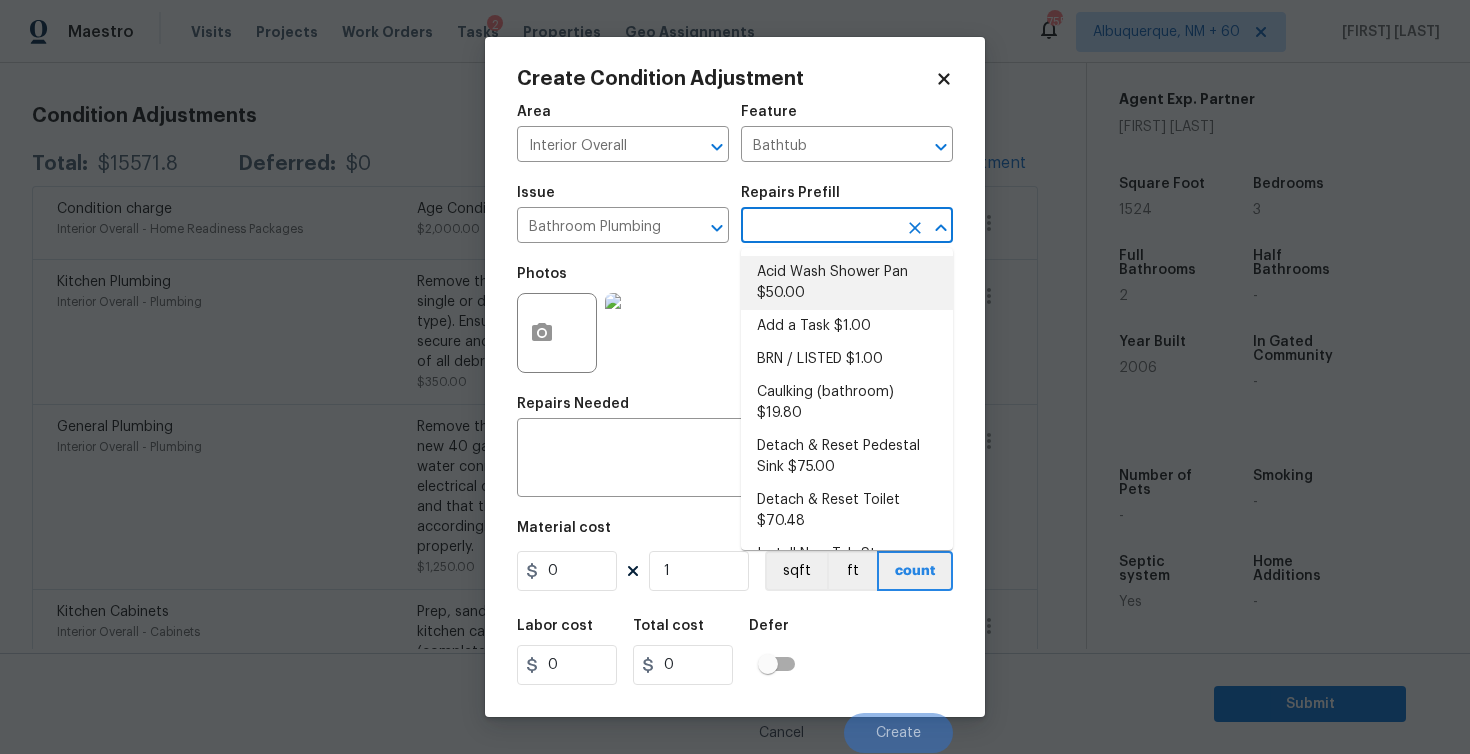 click on "Acid Wash Shower Pan $50.00" at bounding box center [847, 283] 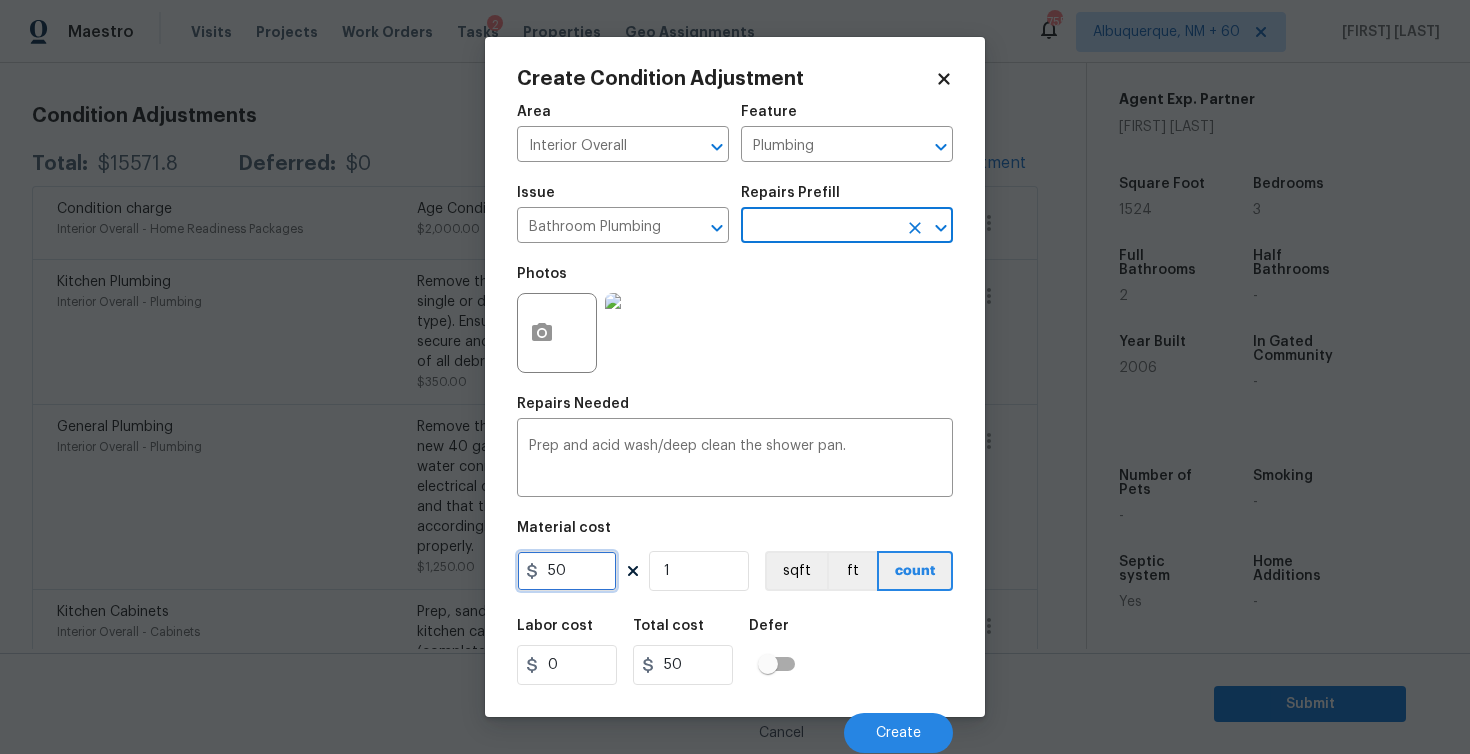 click on "50" at bounding box center (567, 571) 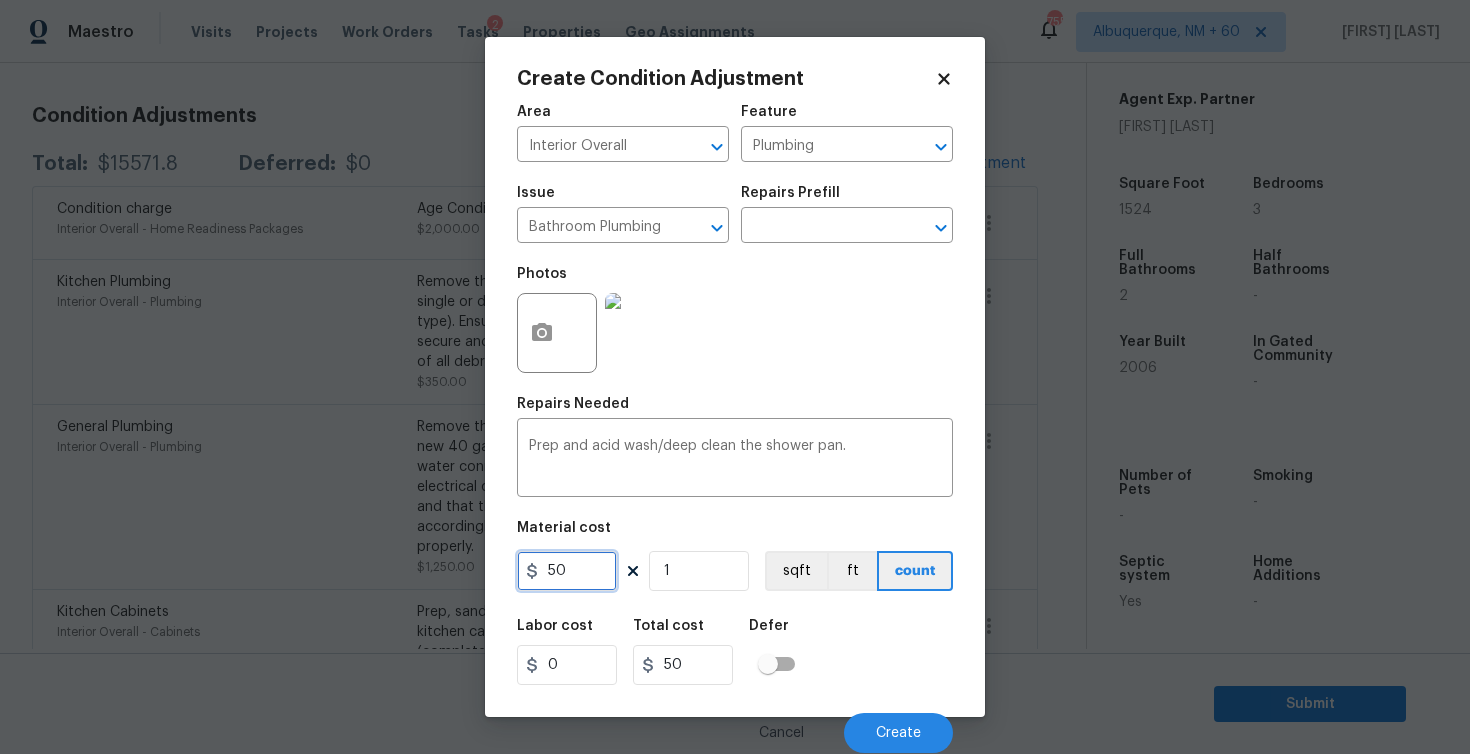 click on "50" at bounding box center (567, 571) 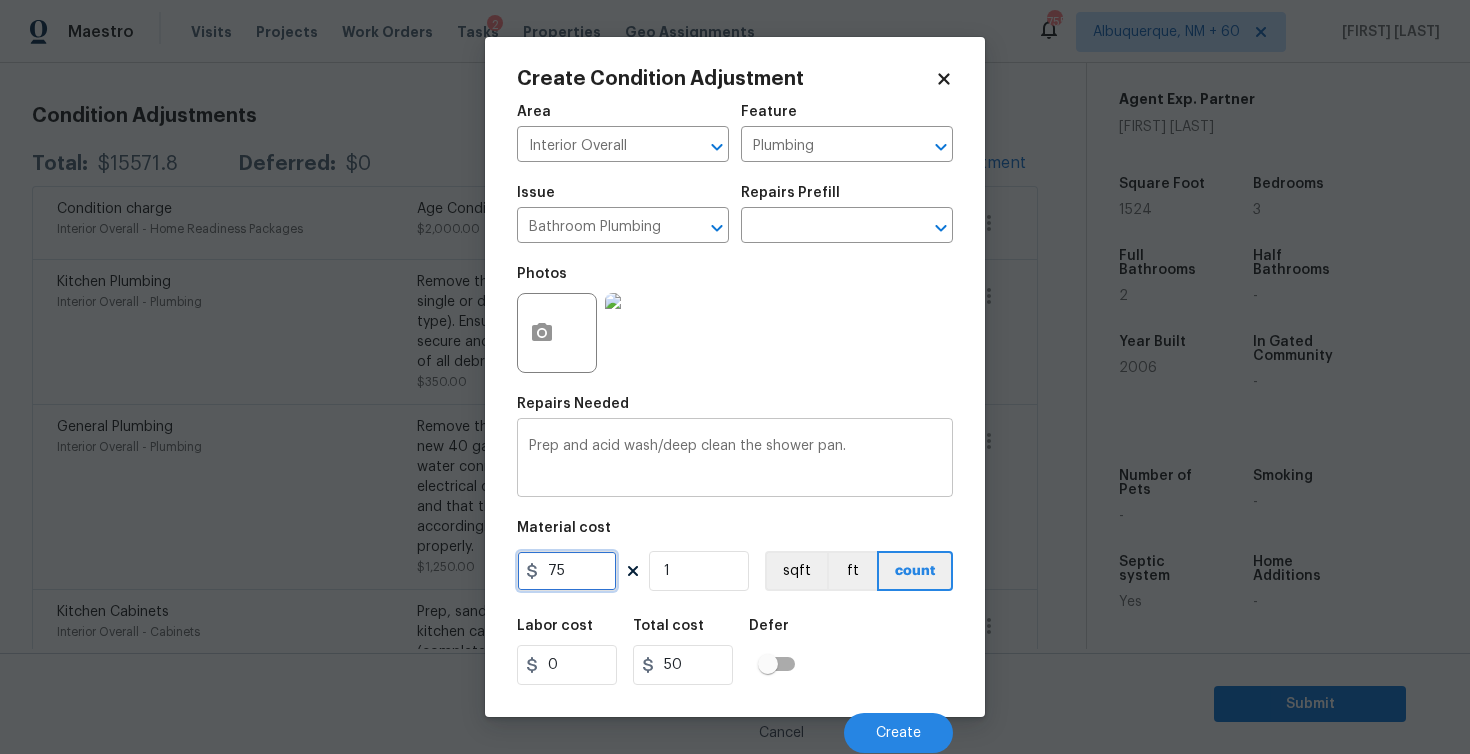 type on "75" 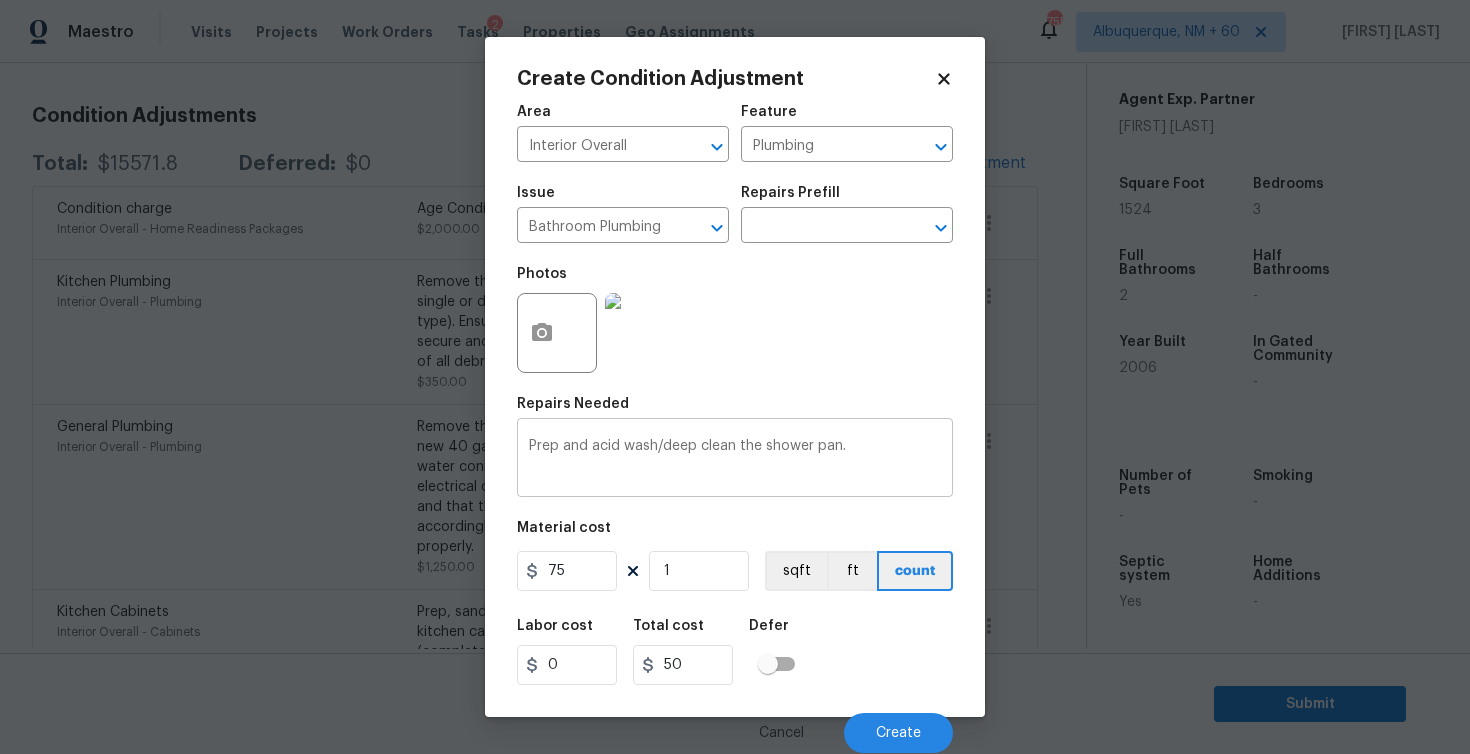 type on "75" 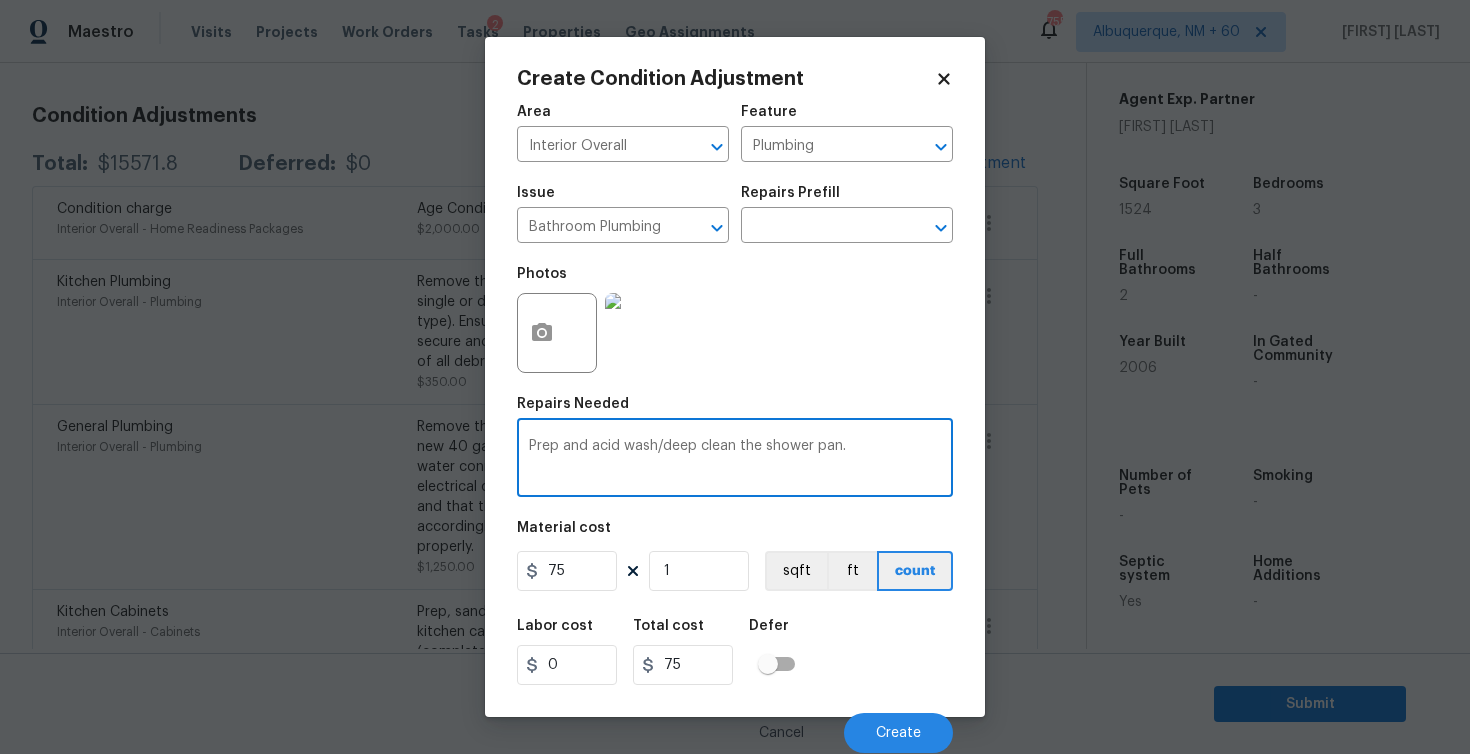 click on "Prep and acid wash/deep clean the shower pan." at bounding box center [735, 460] 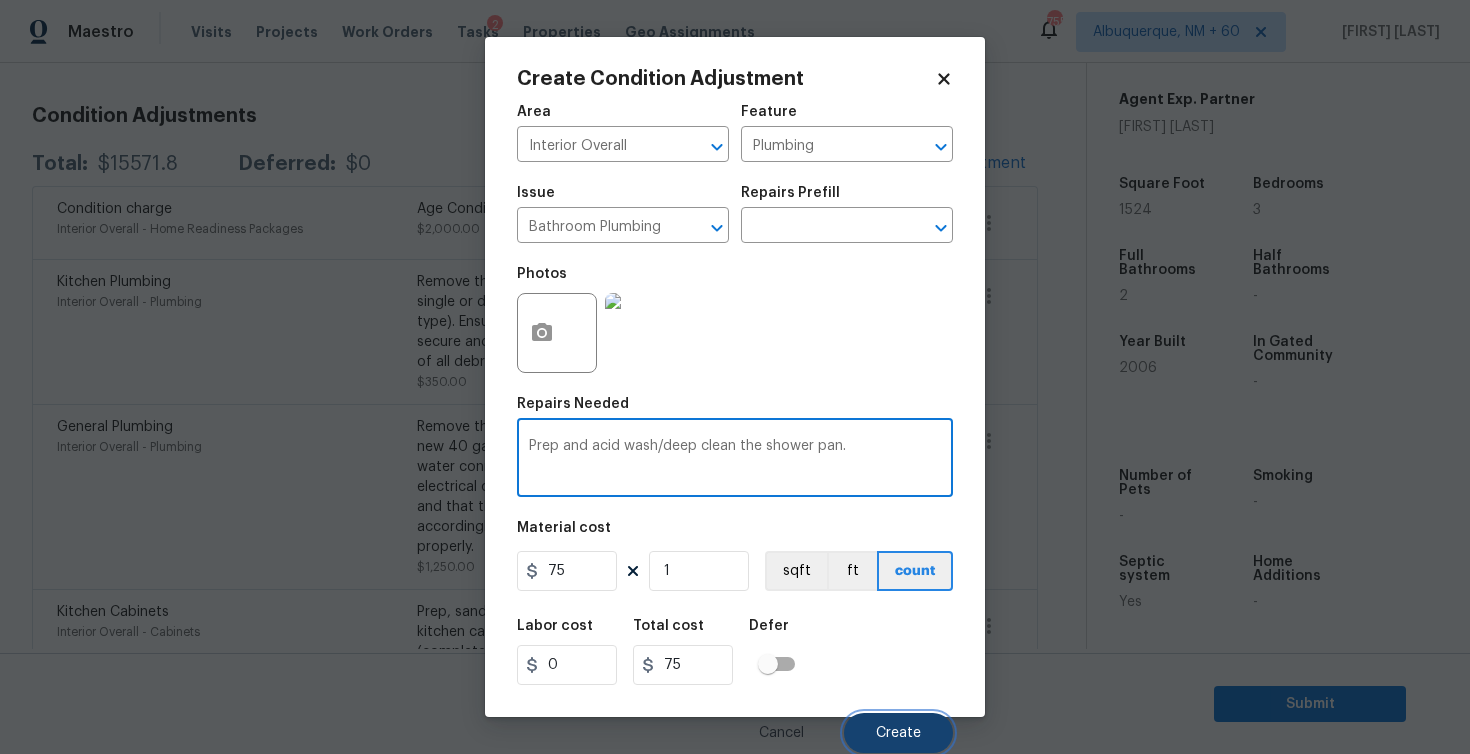 click on "Create" at bounding box center (898, 733) 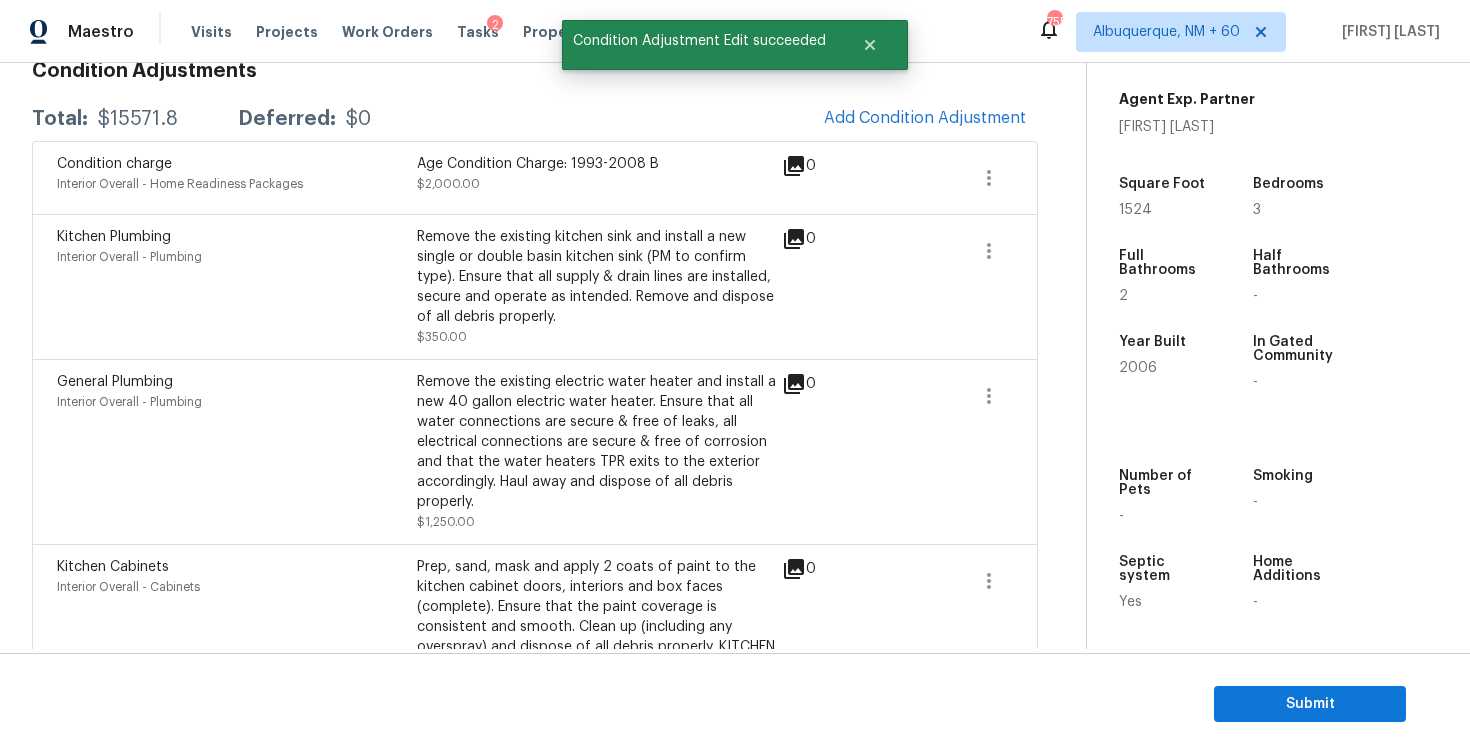 scroll, scrollTop: 261, scrollLeft: 0, axis: vertical 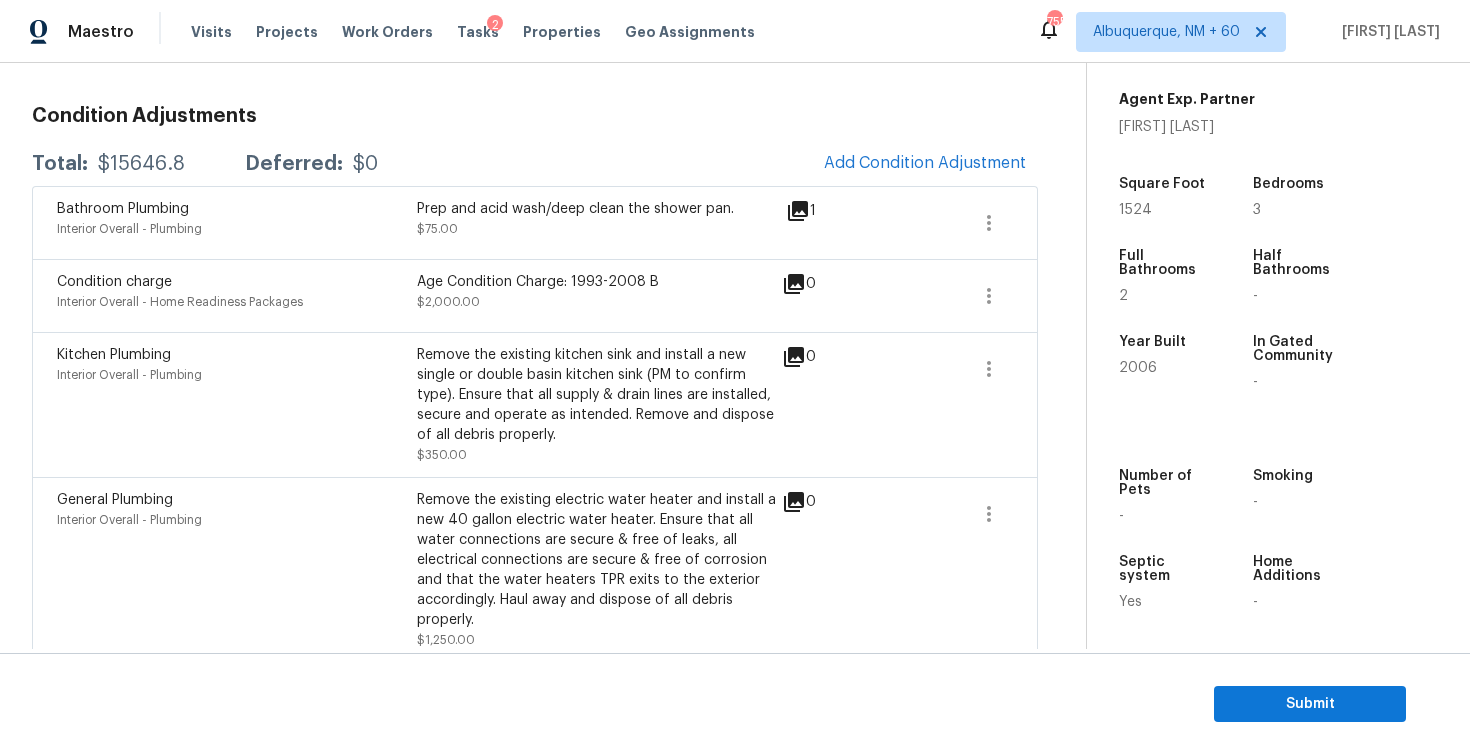 click on "Total:  $15646.8 Deferred:  $0 Add Condition Adjustment" at bounding box center (535, 164) 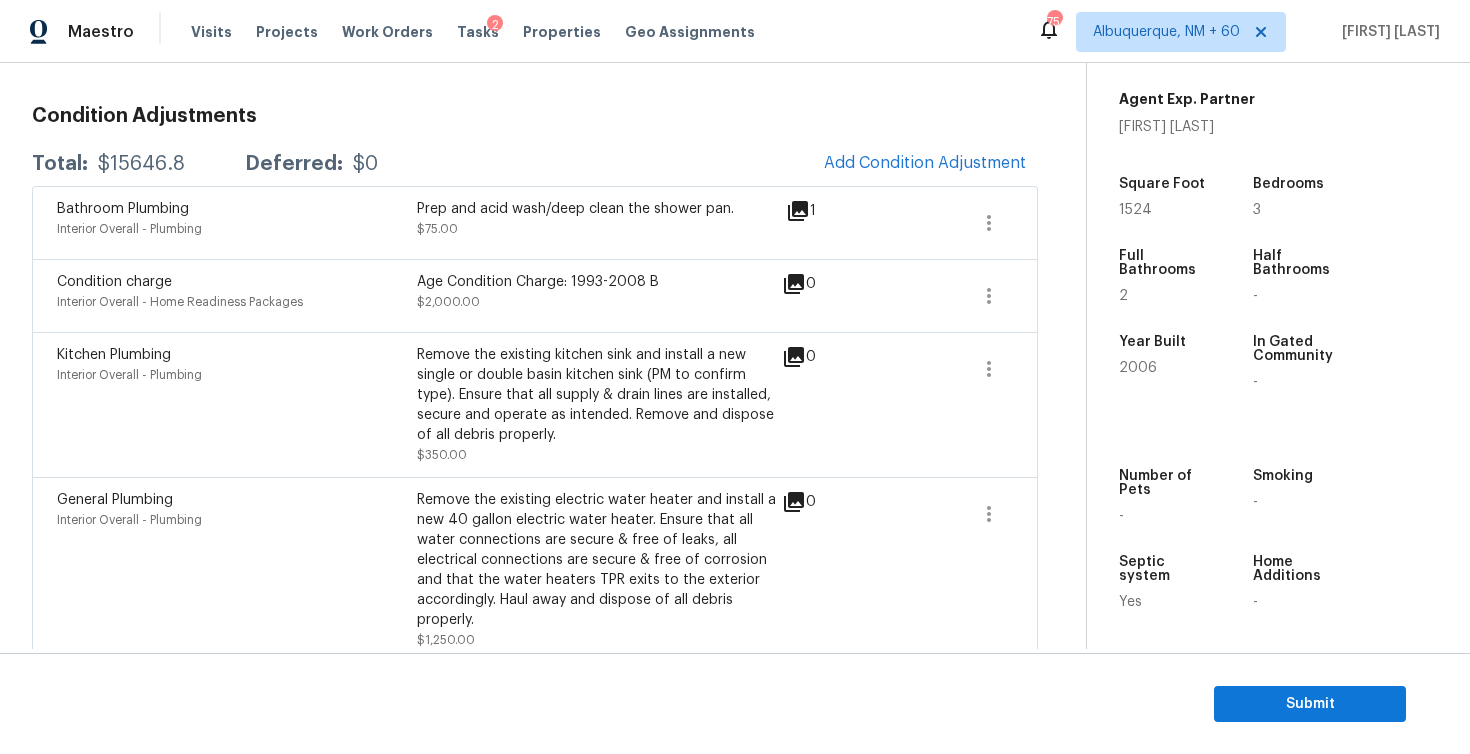 drag, startPoint x: 198, startPoint y: 176, endPoint x: 85, endPoint y: 173, distance: 113.03982 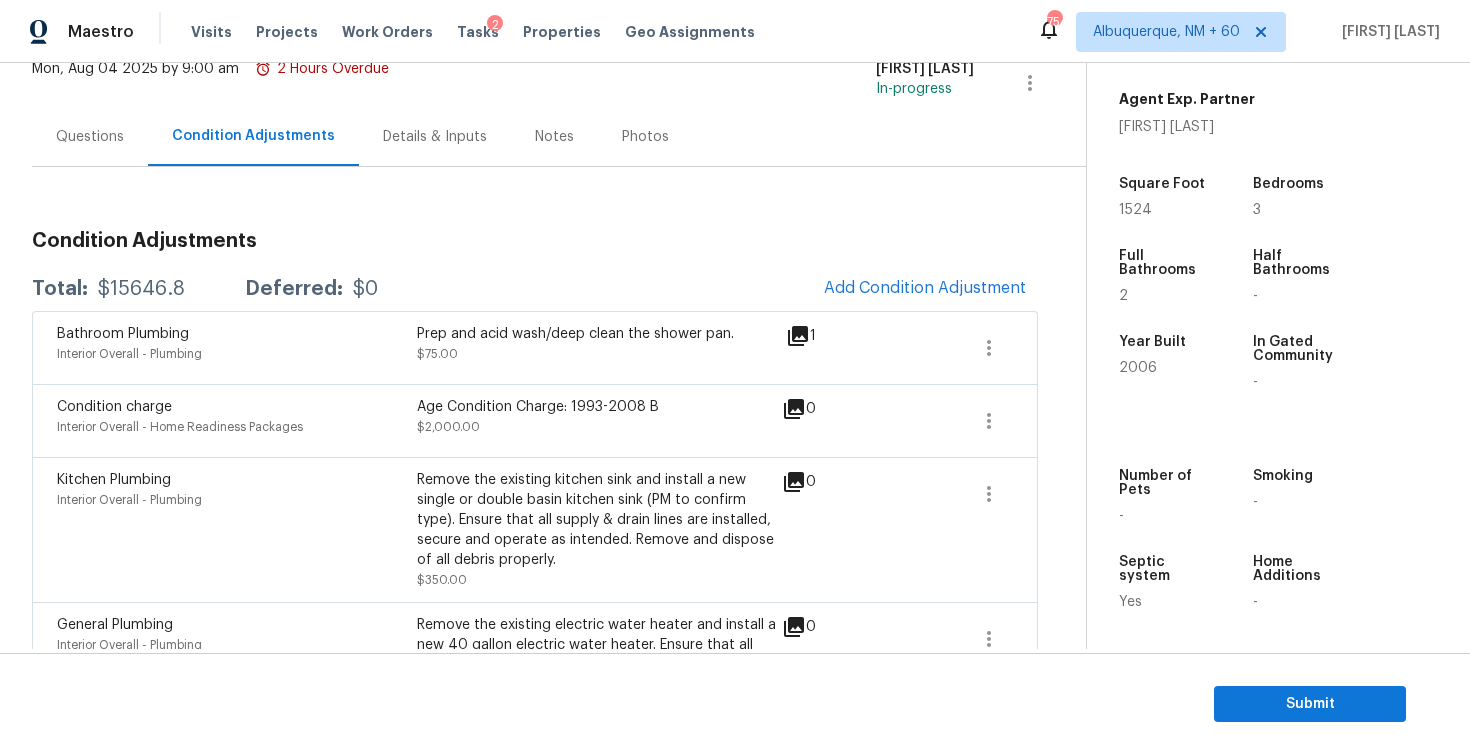 scroll, scrollTop: 159, scrollLeft: 0, axis: vertical 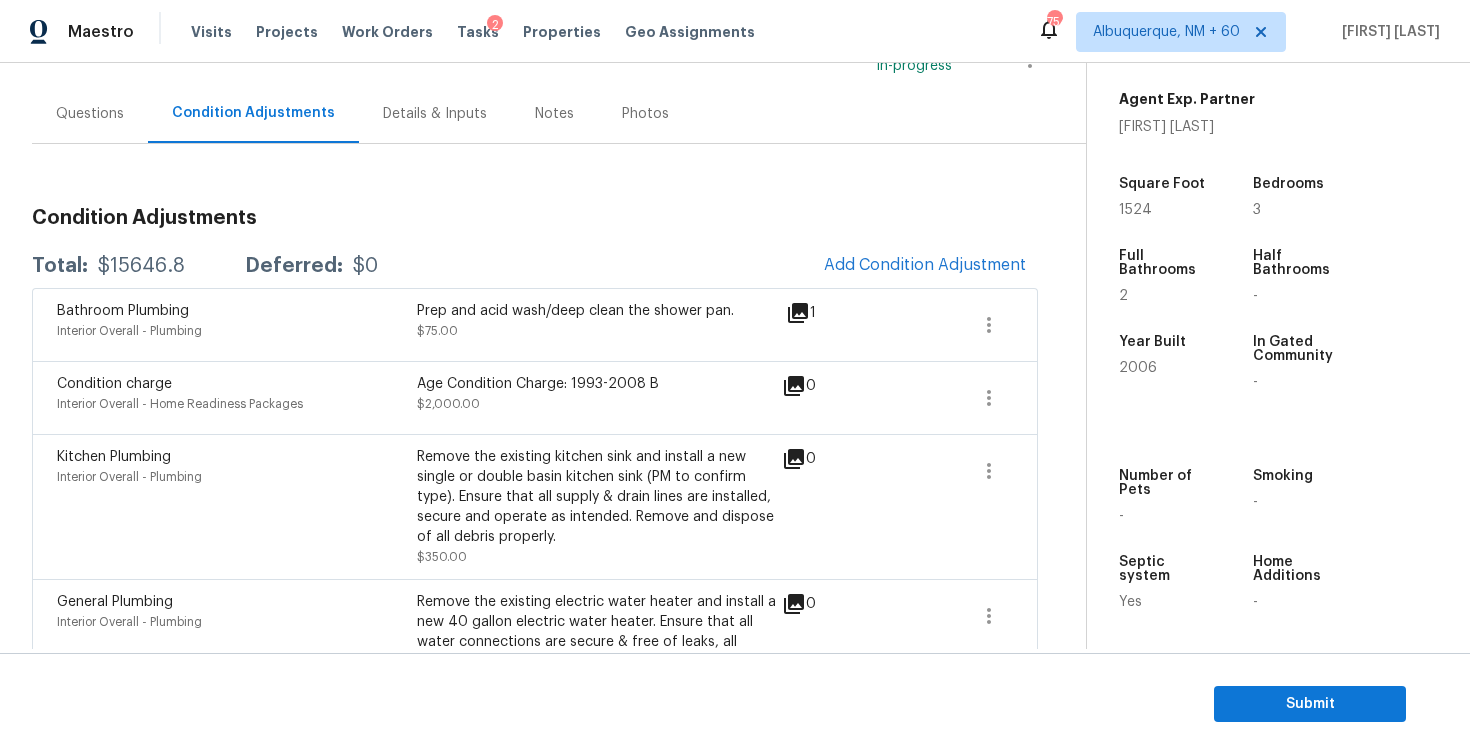 click on "Prep and acid wash/deep clean the shower pan." at bounding box center (597, 311) 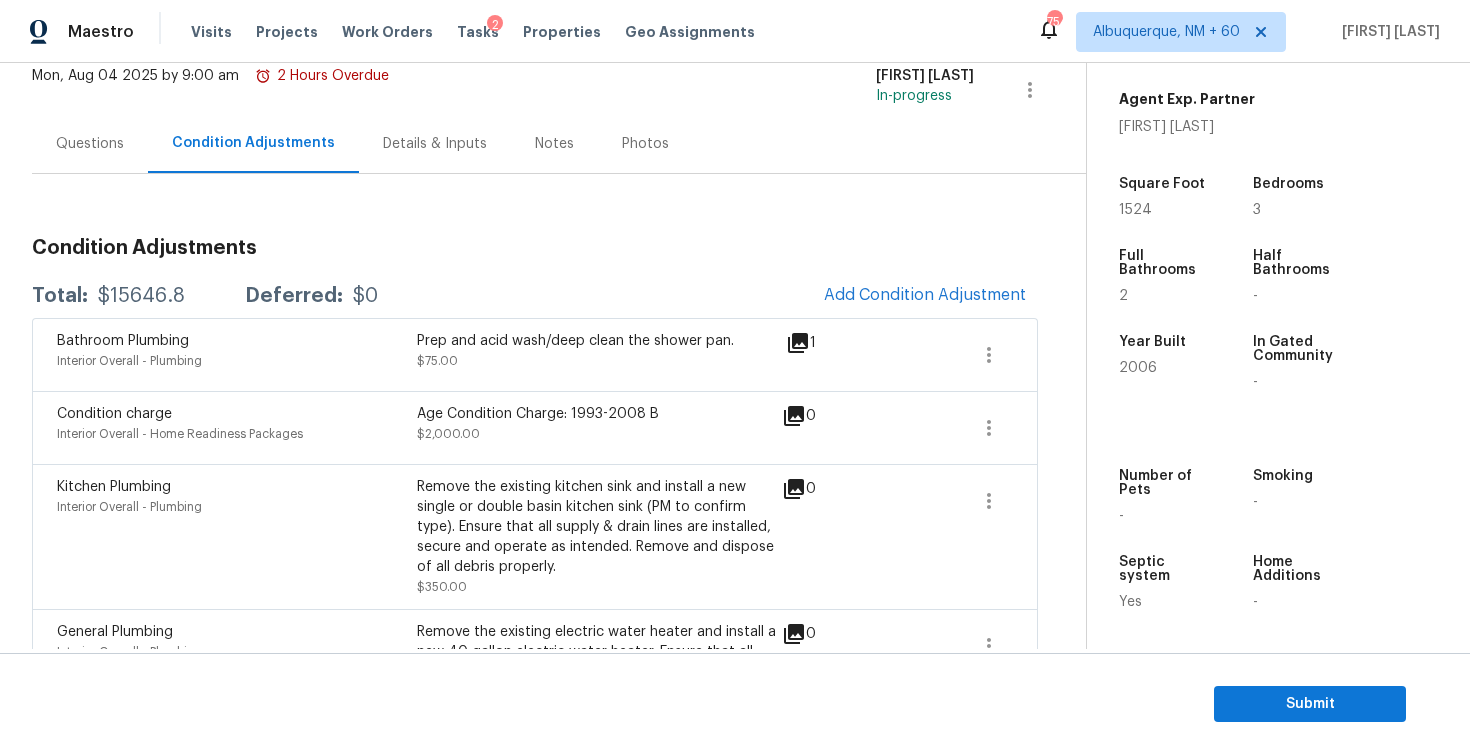 scroll, scrollTop: 186, scrollLeft: 0, axis: vertical 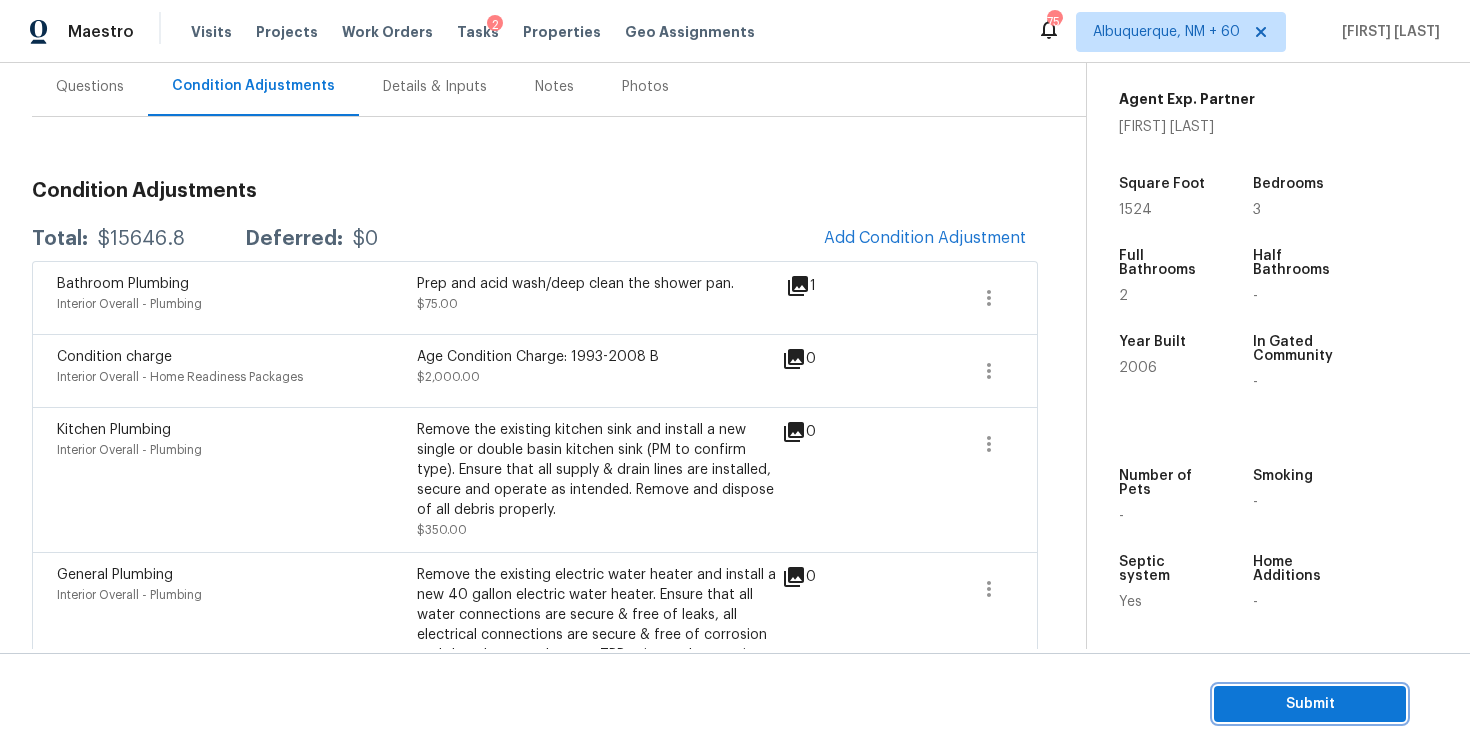 click on "Submit" at bounding box center [1310, 704] 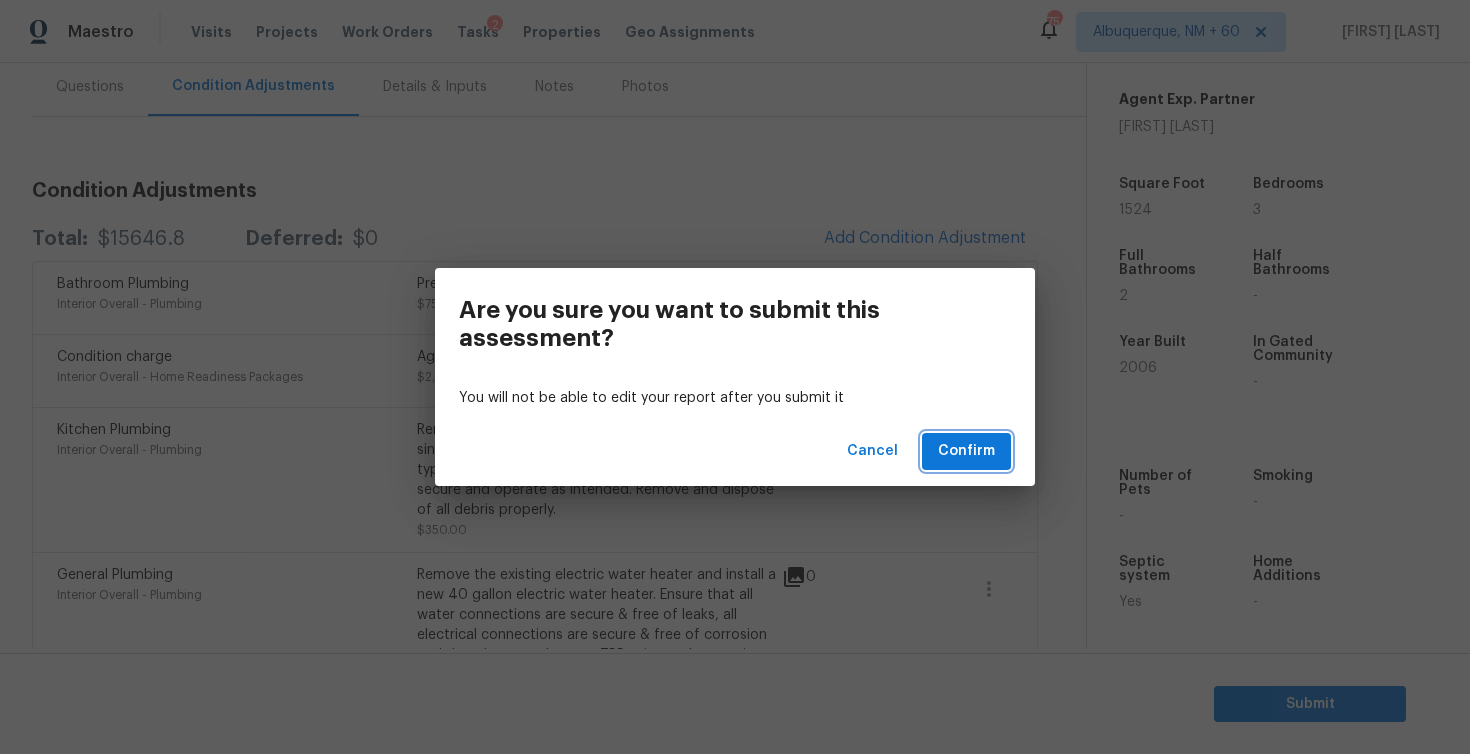 click on "Confirm" at bounding box center [966, 451] 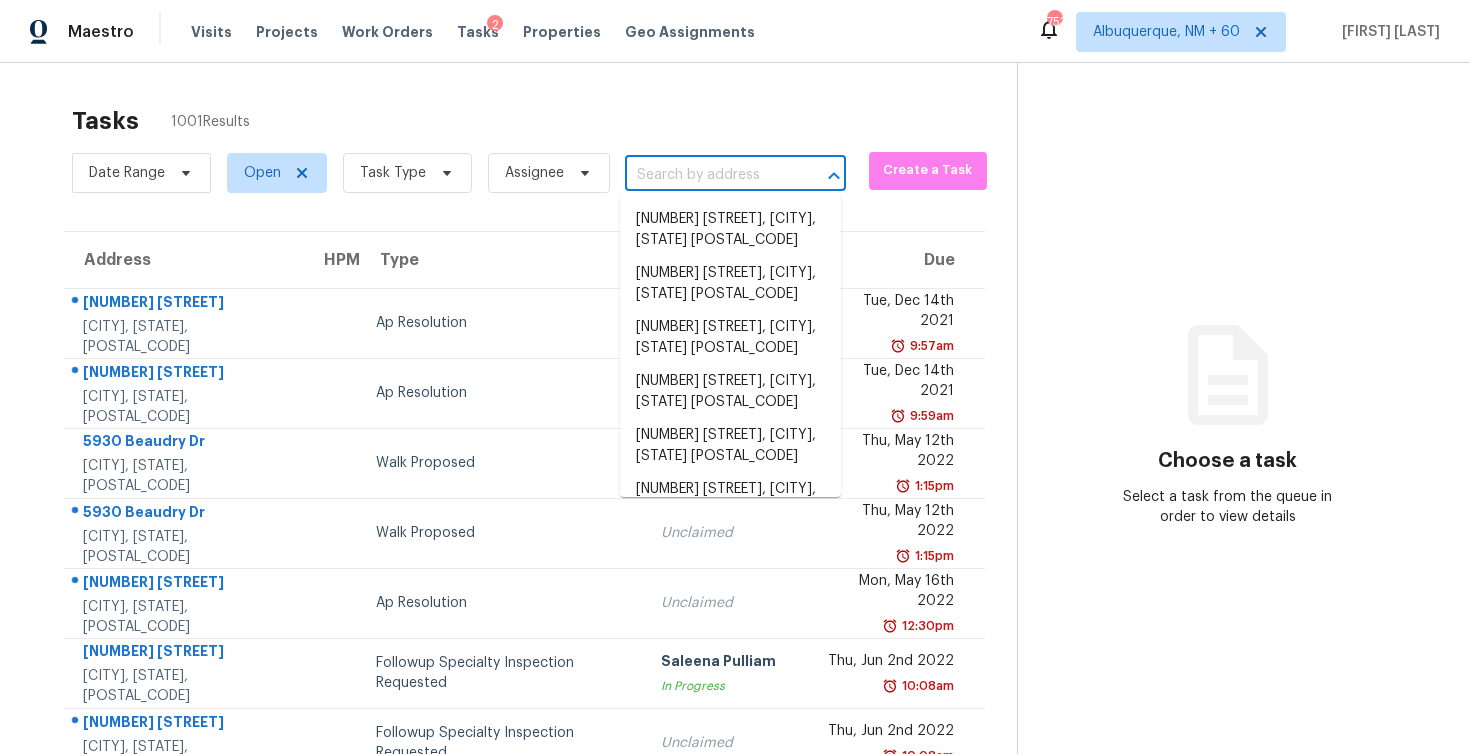 click at bounding box center [707, 175] 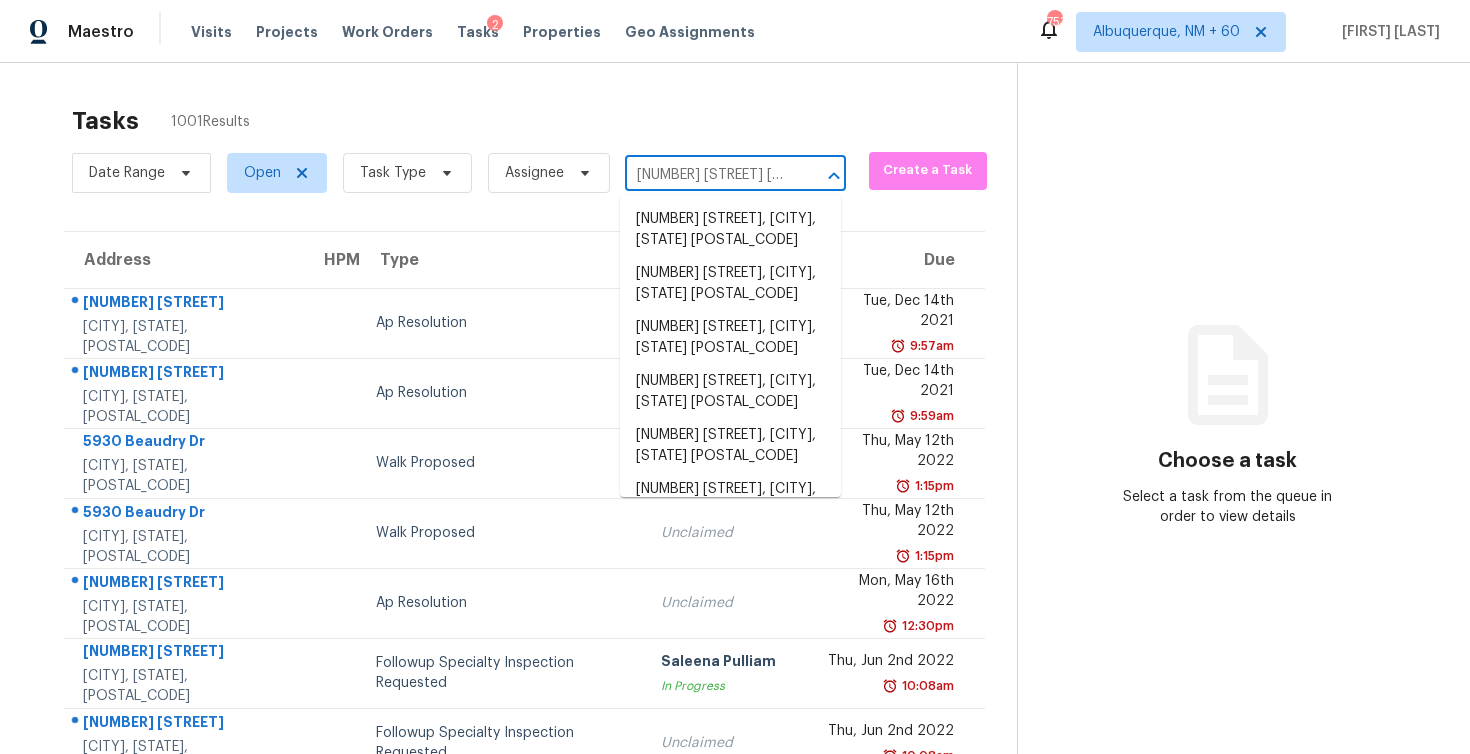 scroll, scrollTop: 0, scrollLeft: 95, axis: horizontal 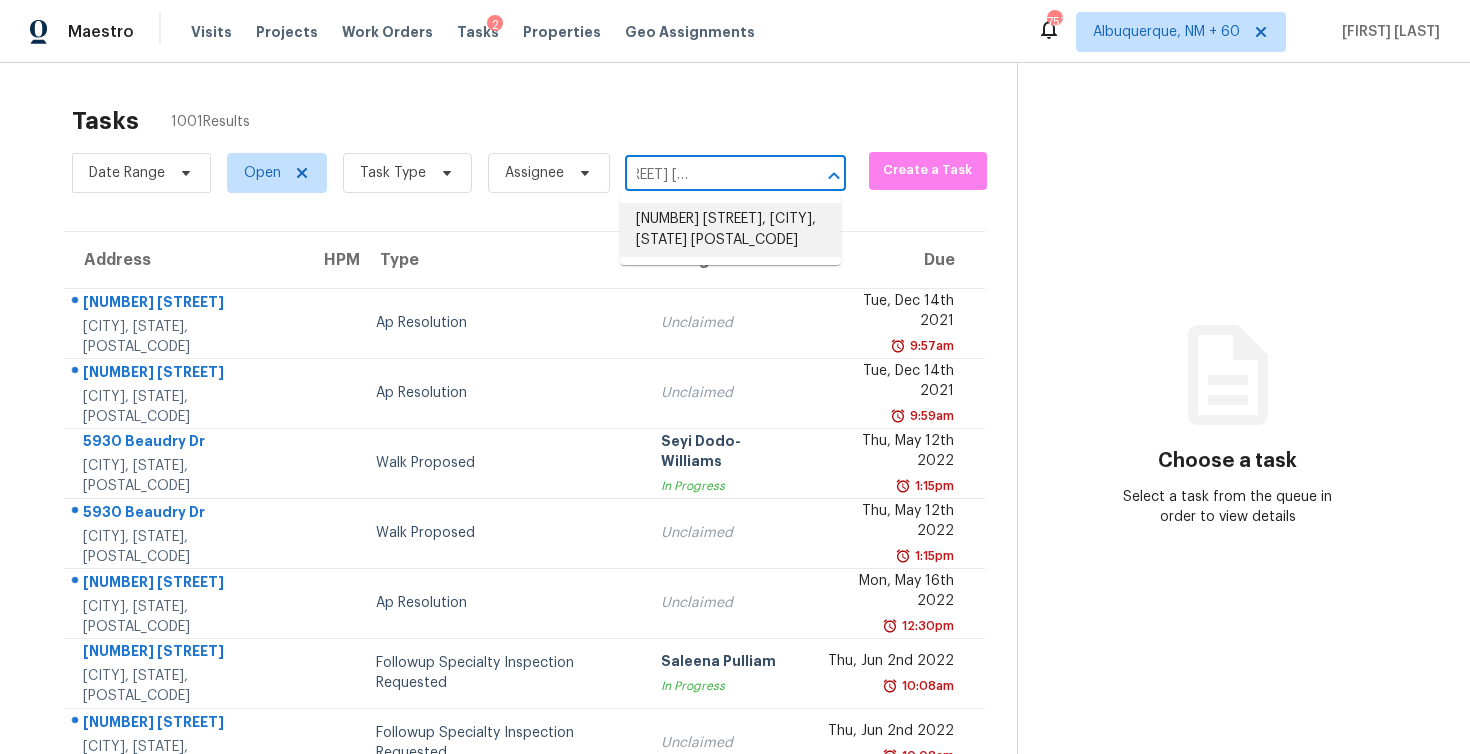 click on "218 Village Walk, Columbia, SC 29209" at bounding box center [730, 230] 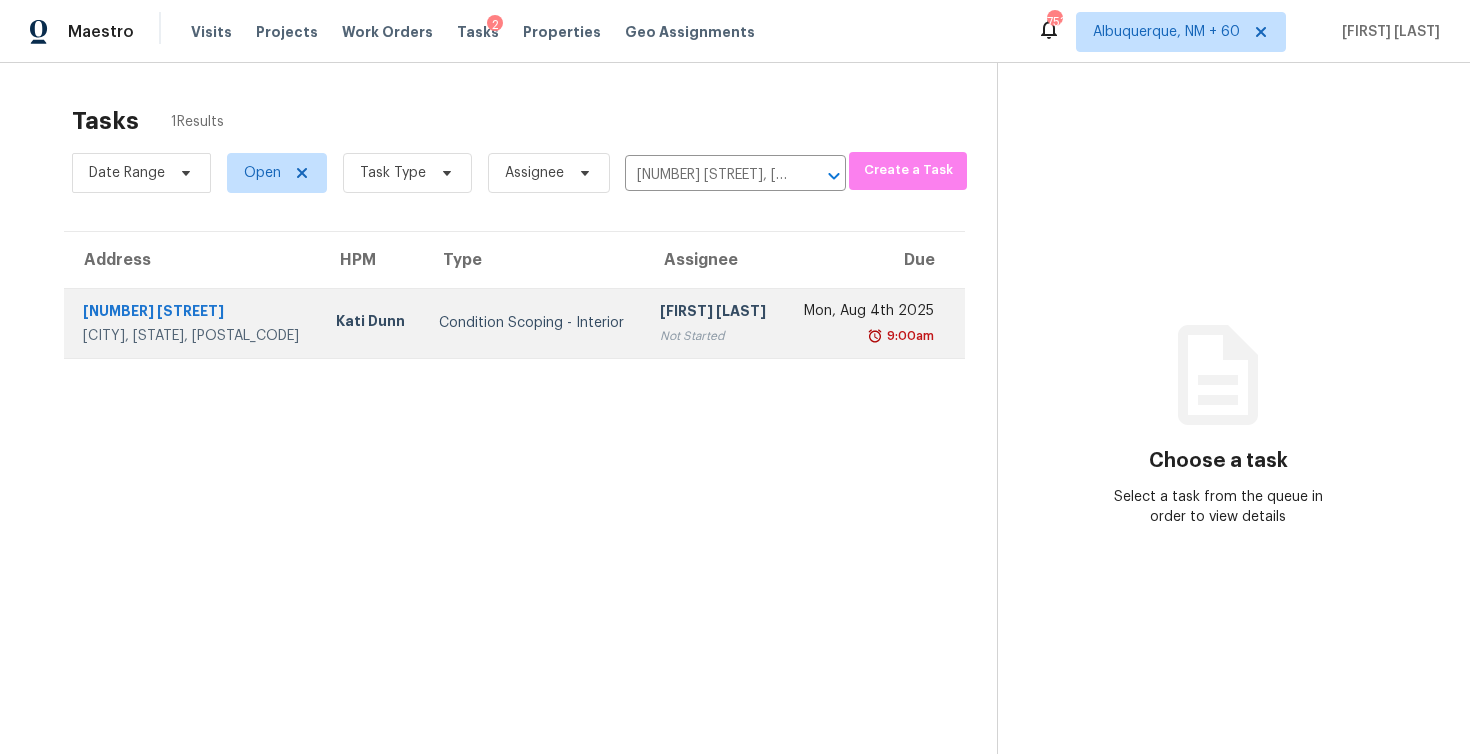 click on "[FIRST] [LAST]" at bounding box center [714, 313] 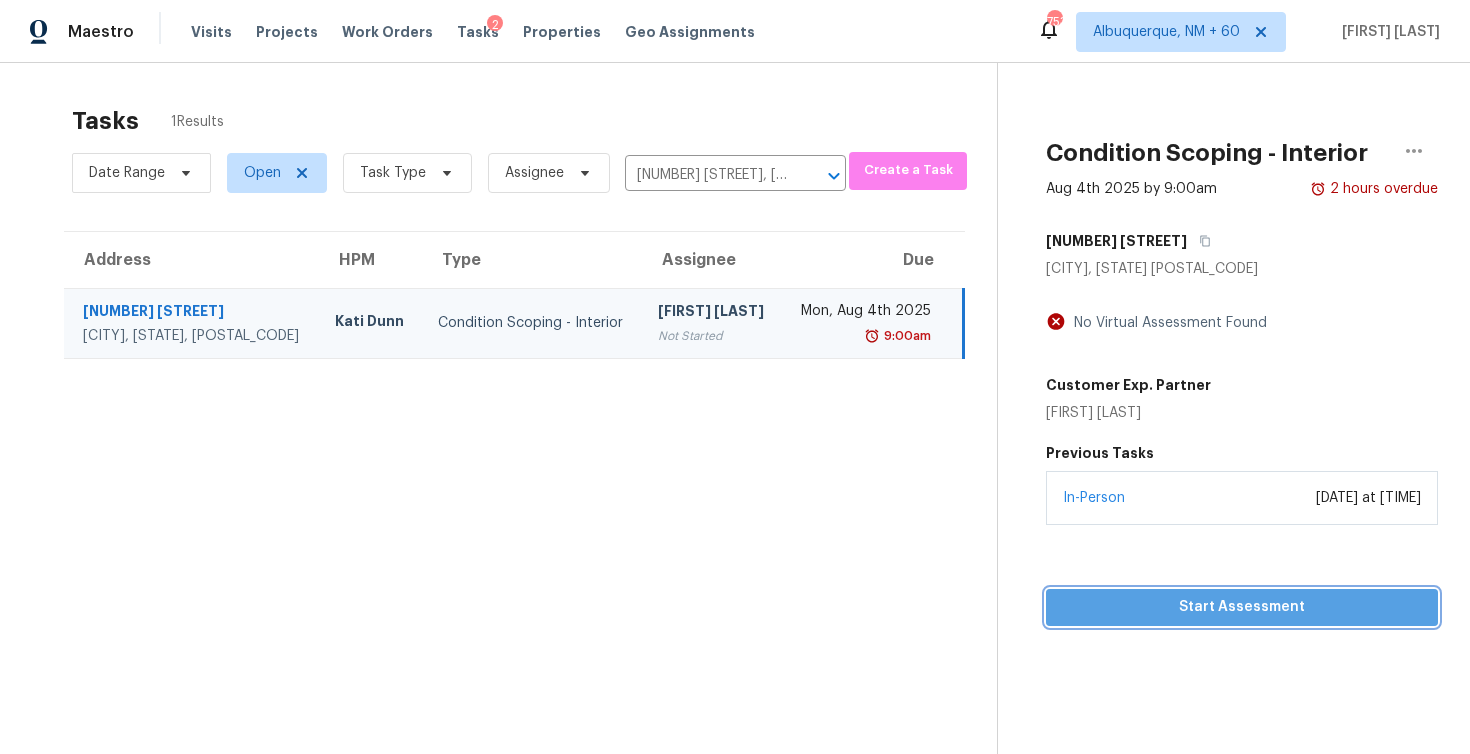 click on "Start Assessment" at bounding box center [1242, 607] 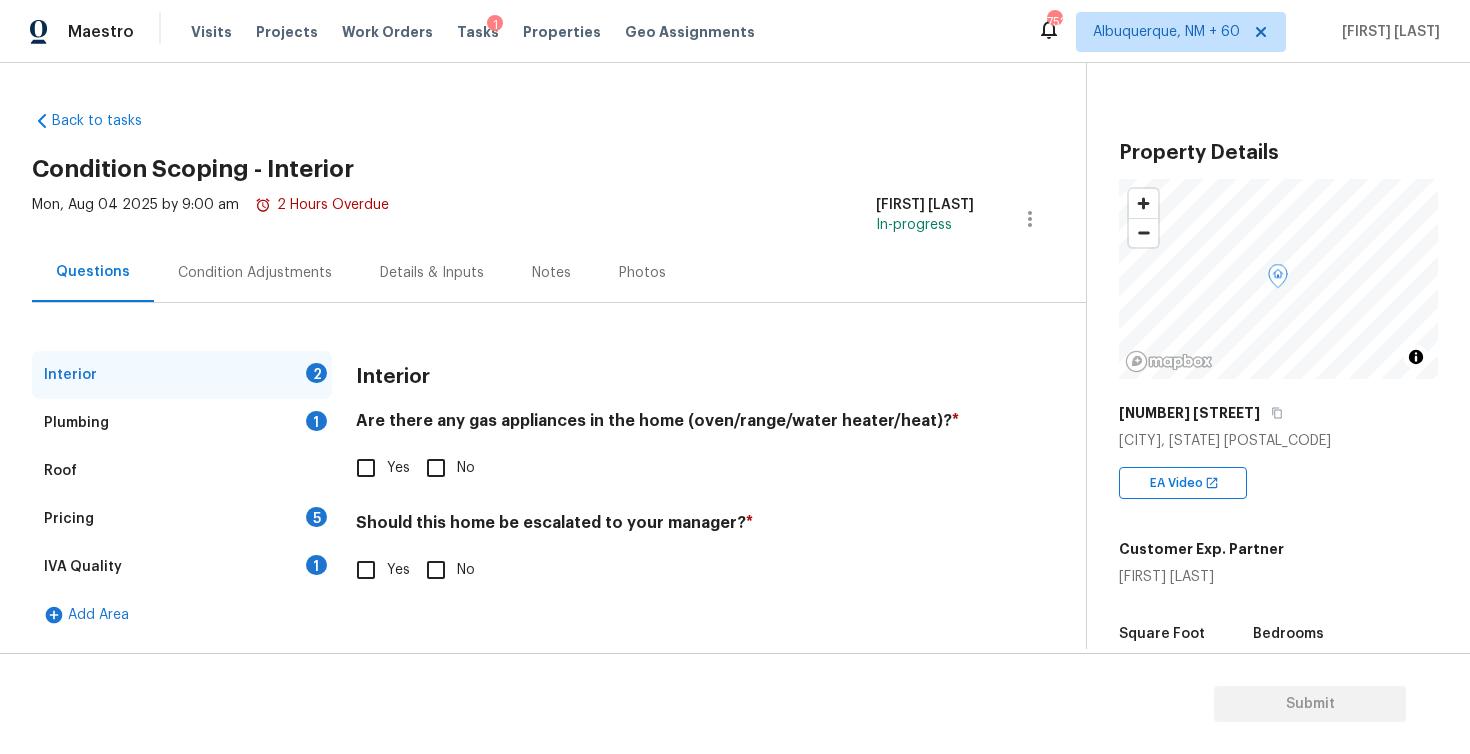 click on "Yes" at bounding box center (366, 468) 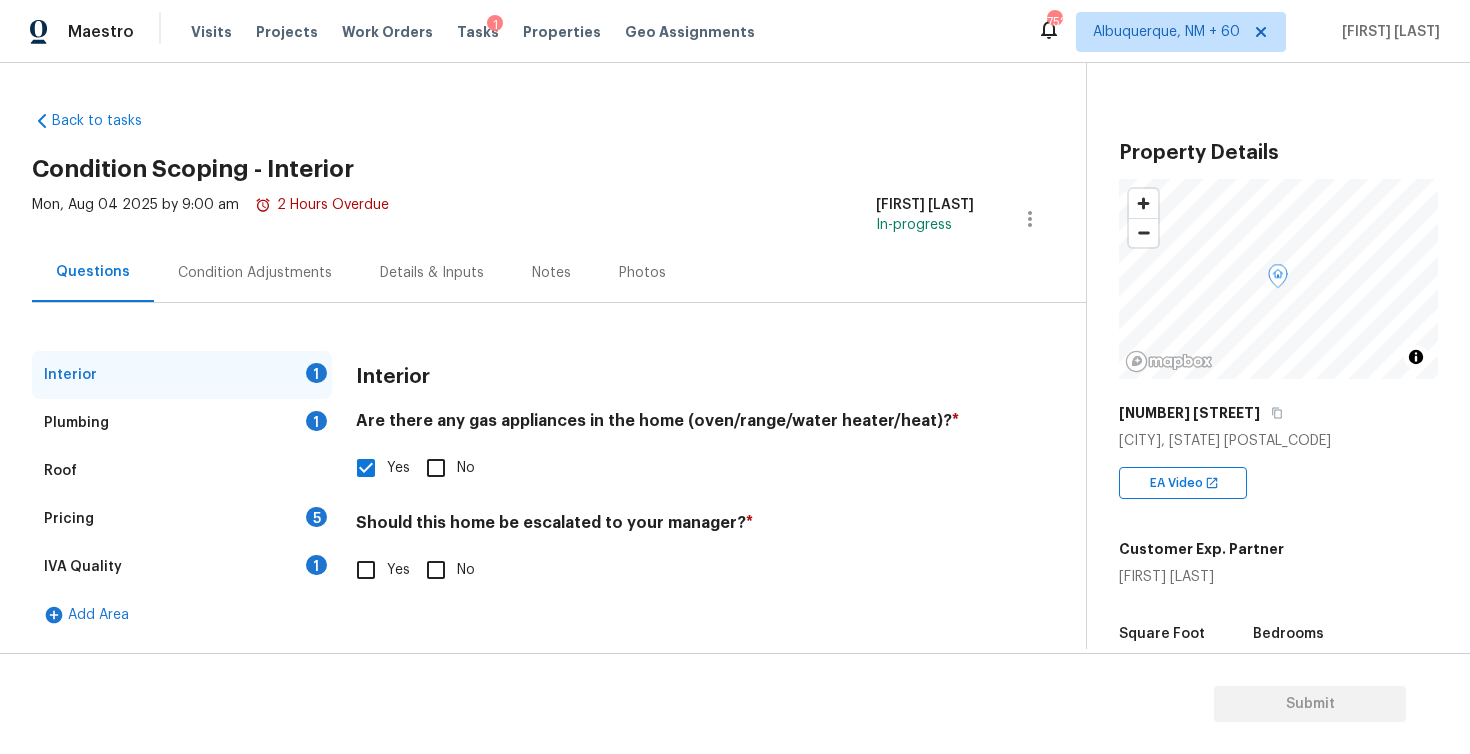 click on "No" at bounding box center (436, 570) 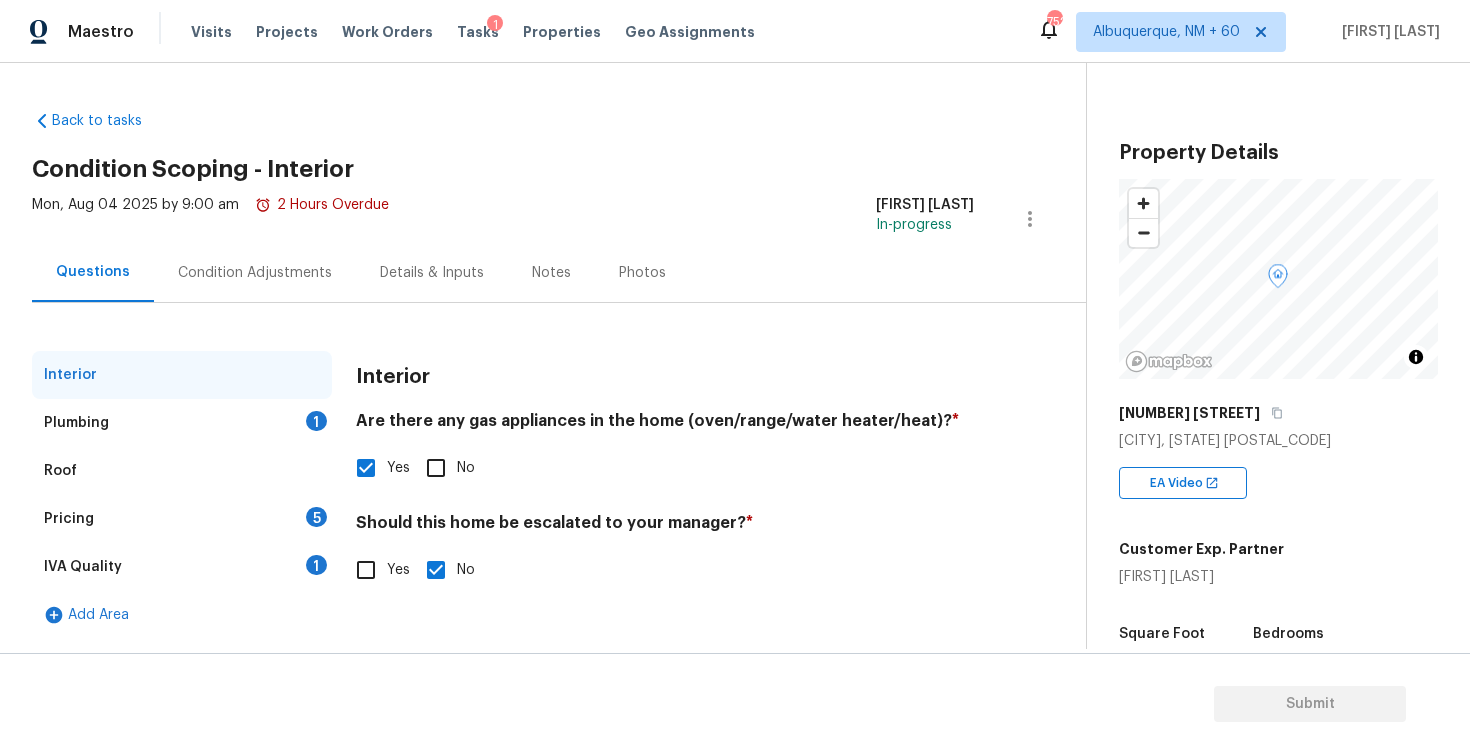 click on "Plumbing 1" at bounding box center [182, 423] 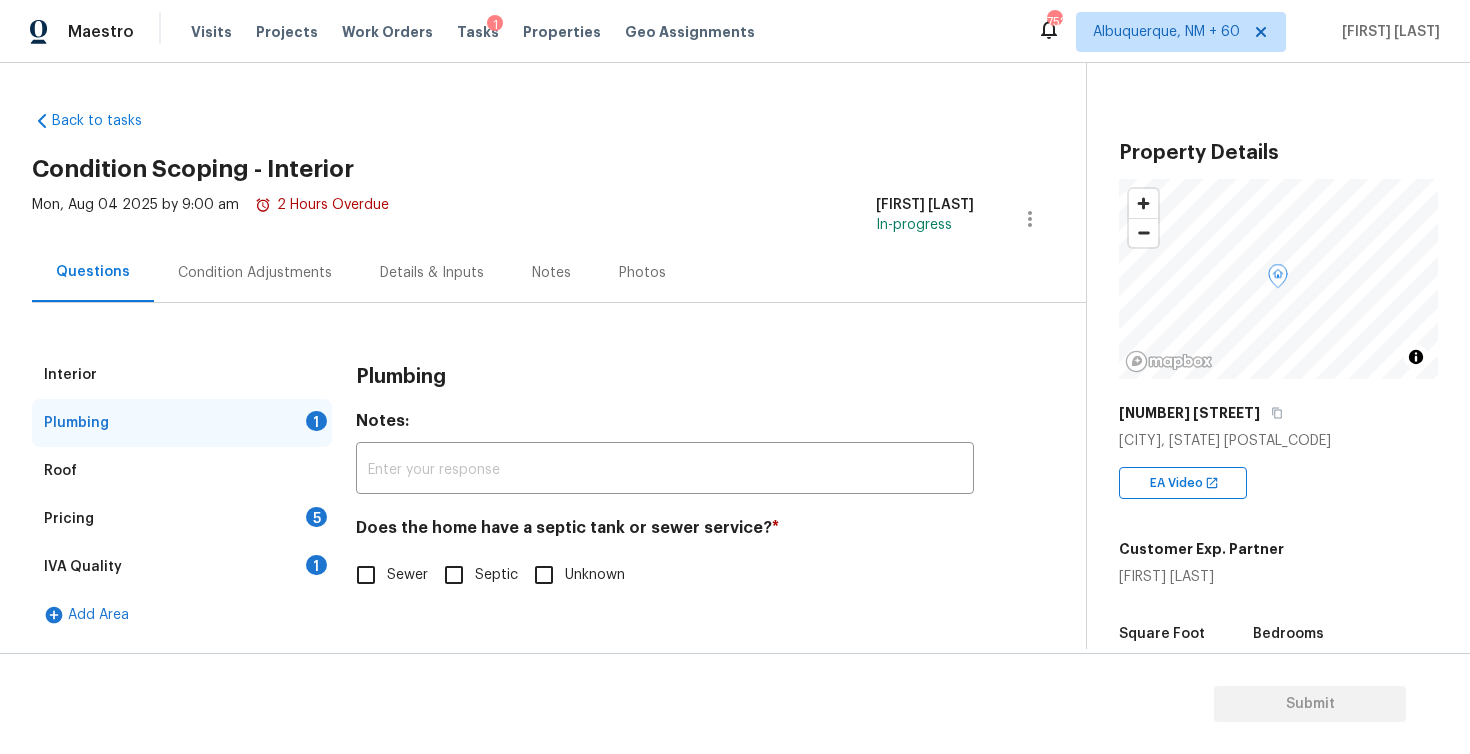 click on "Sewer" at bounding box center (366, 575) 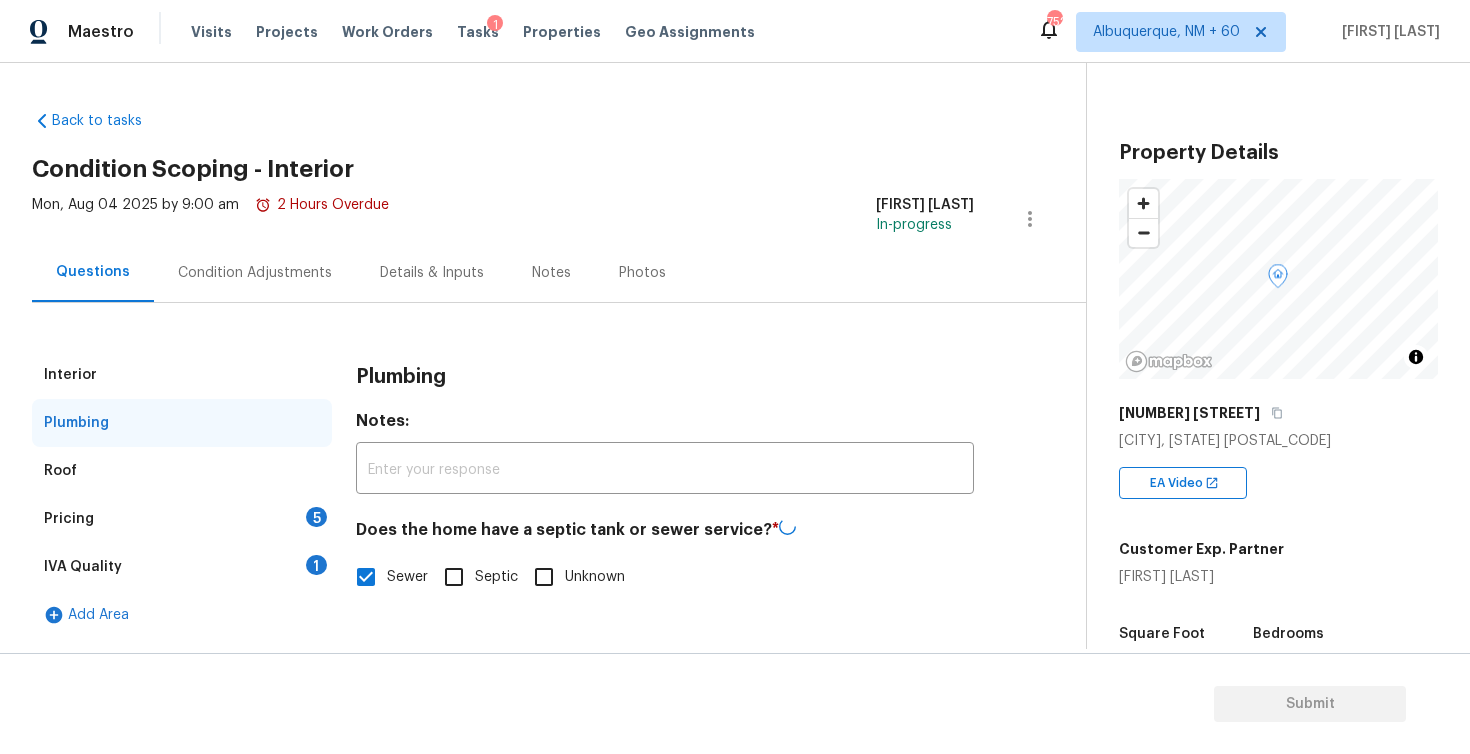 click on "Pricing 5" at bounding box center (182, 519) 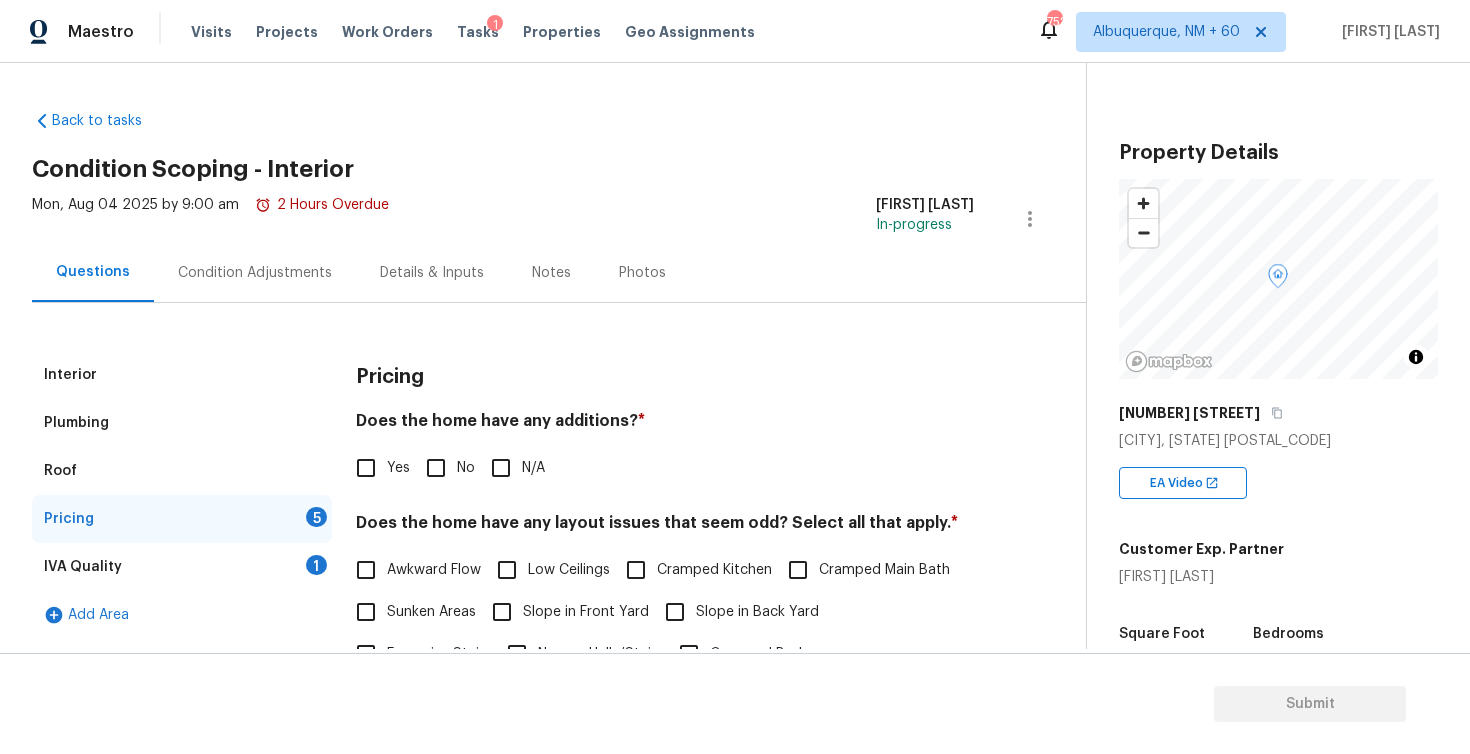 click on "No" at bounding box center [436, 468] 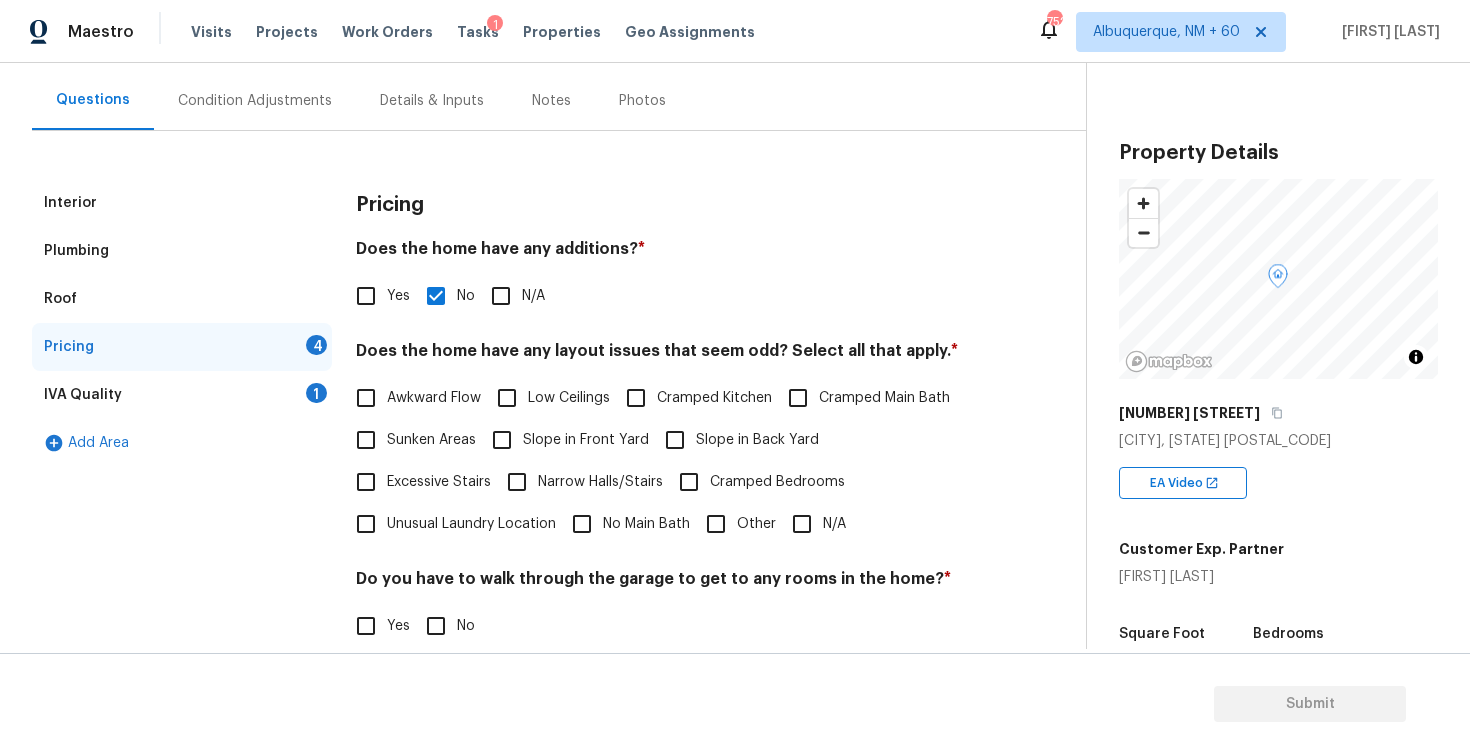 scroll, scrollTop: 332, scrollLeft: 0, axis: vertical 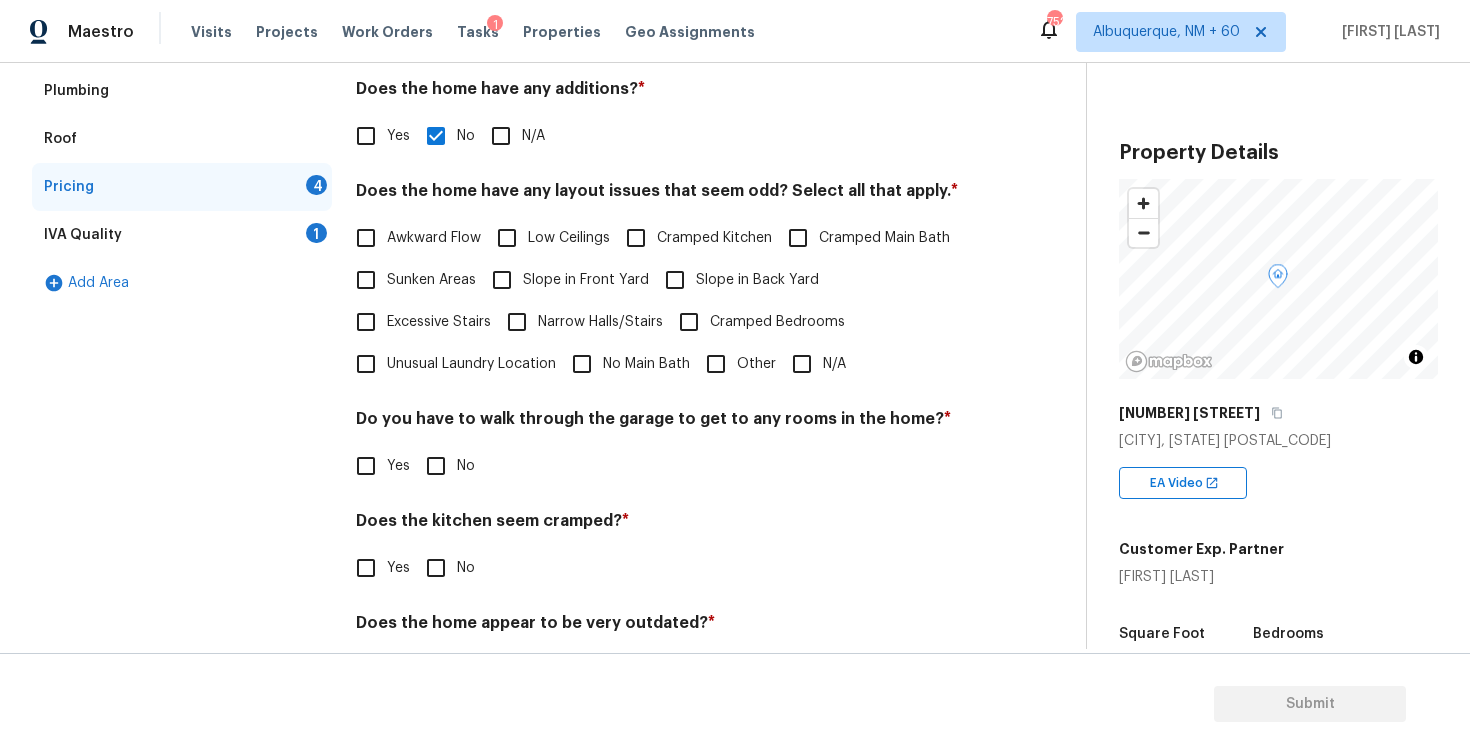 click on "N/A" at bounding box center [802, 364] 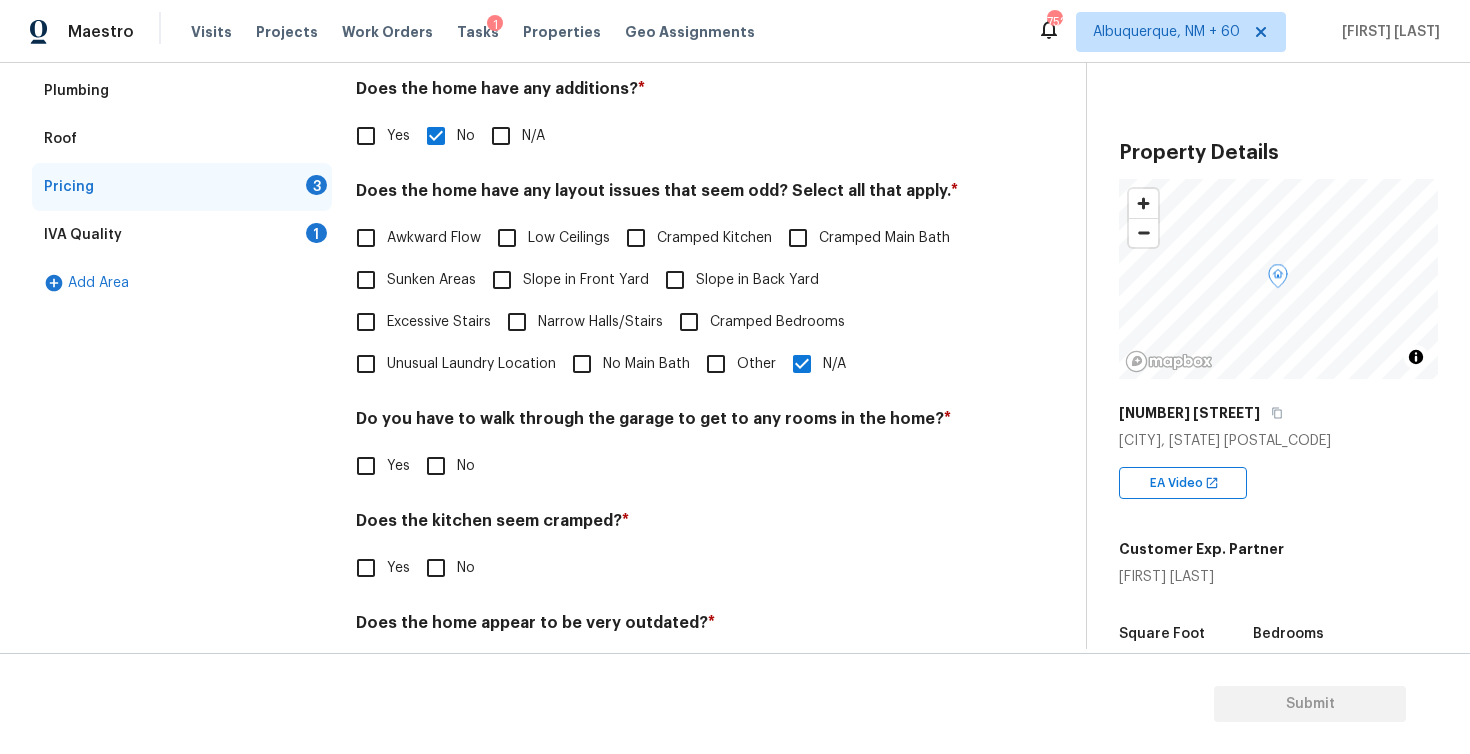 click on "No" at bounding box center [436, 466] 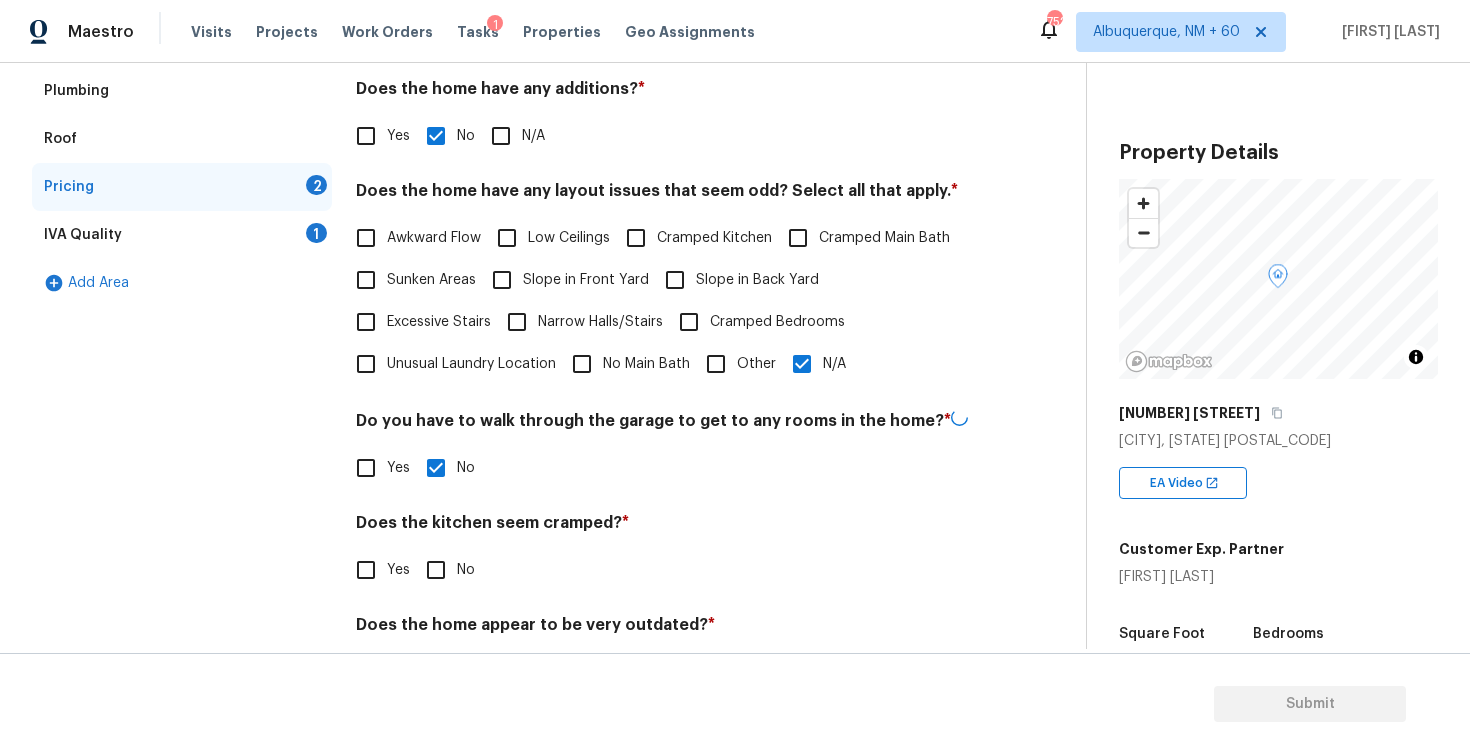 click on "No" at bounding box center (436, 570) 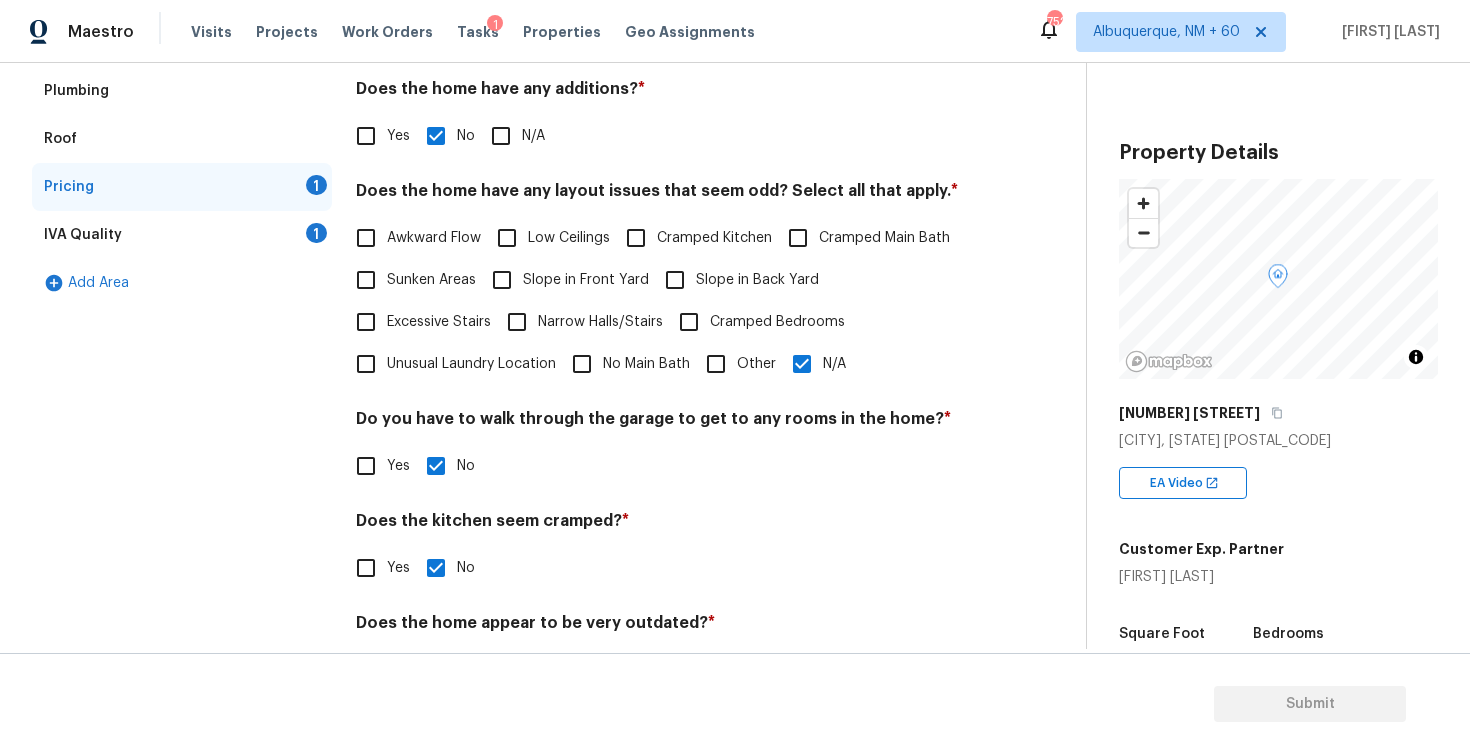 click on "N/A" at bounding box center (802, 364) 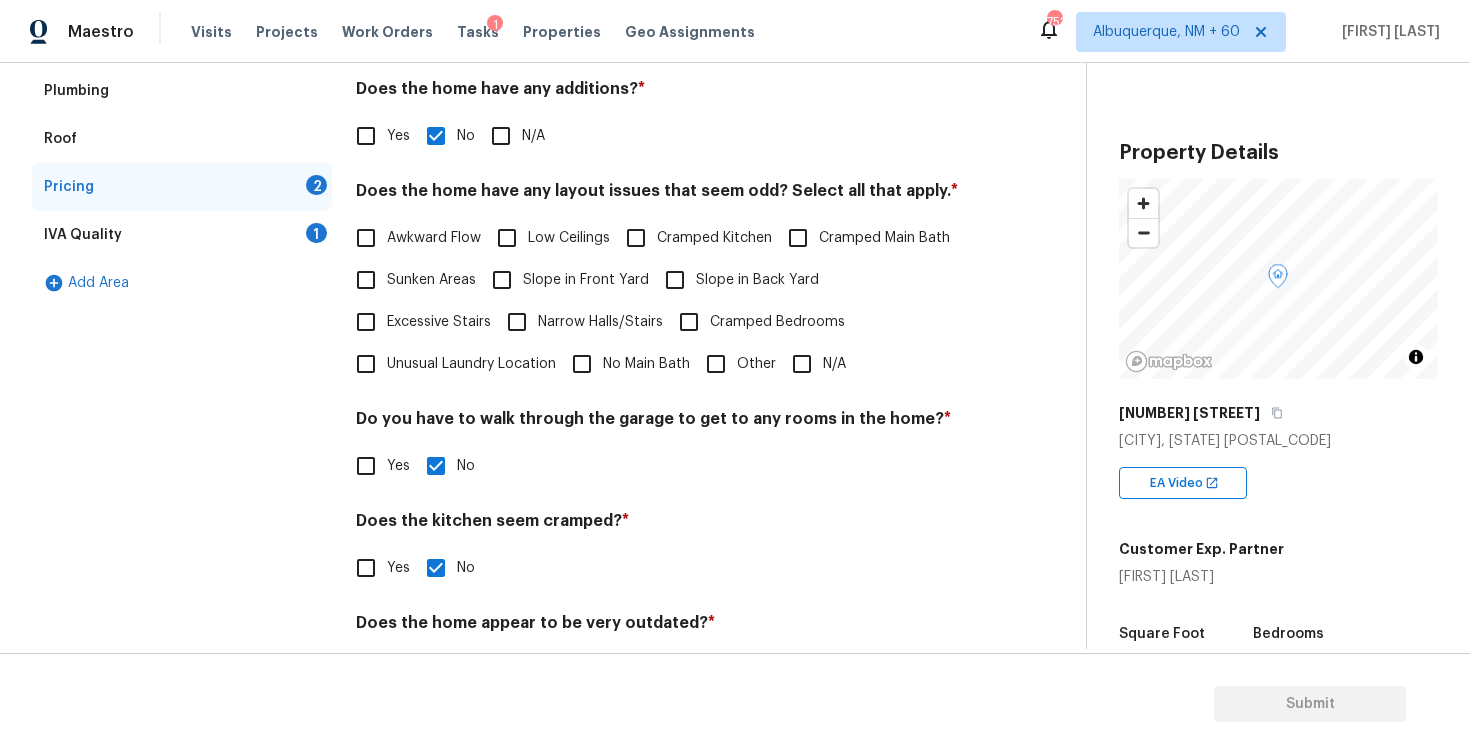 click on "Cramped Kitchen" at bounding box center [636, 238] 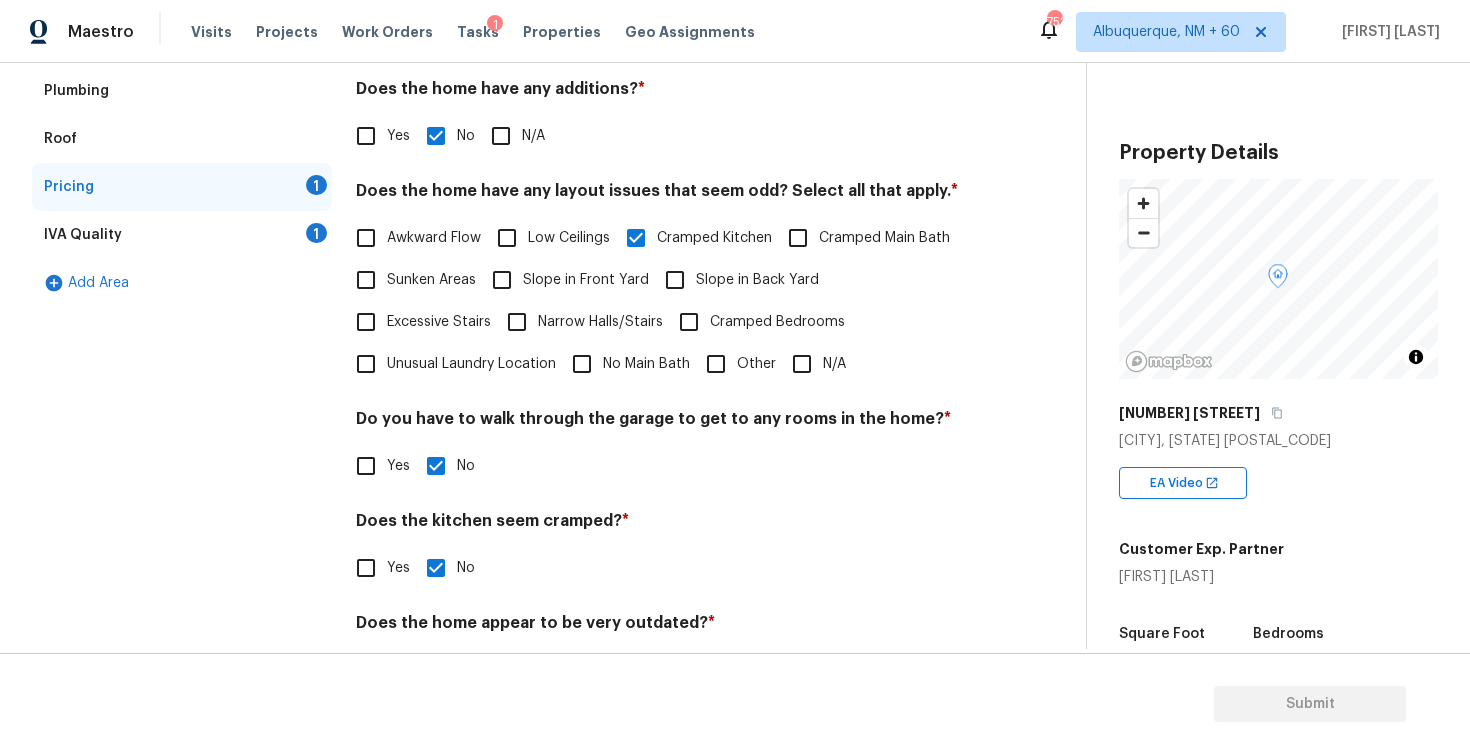 scroll, scrollTop: 404, scrollLeft: 0, axis: vertical 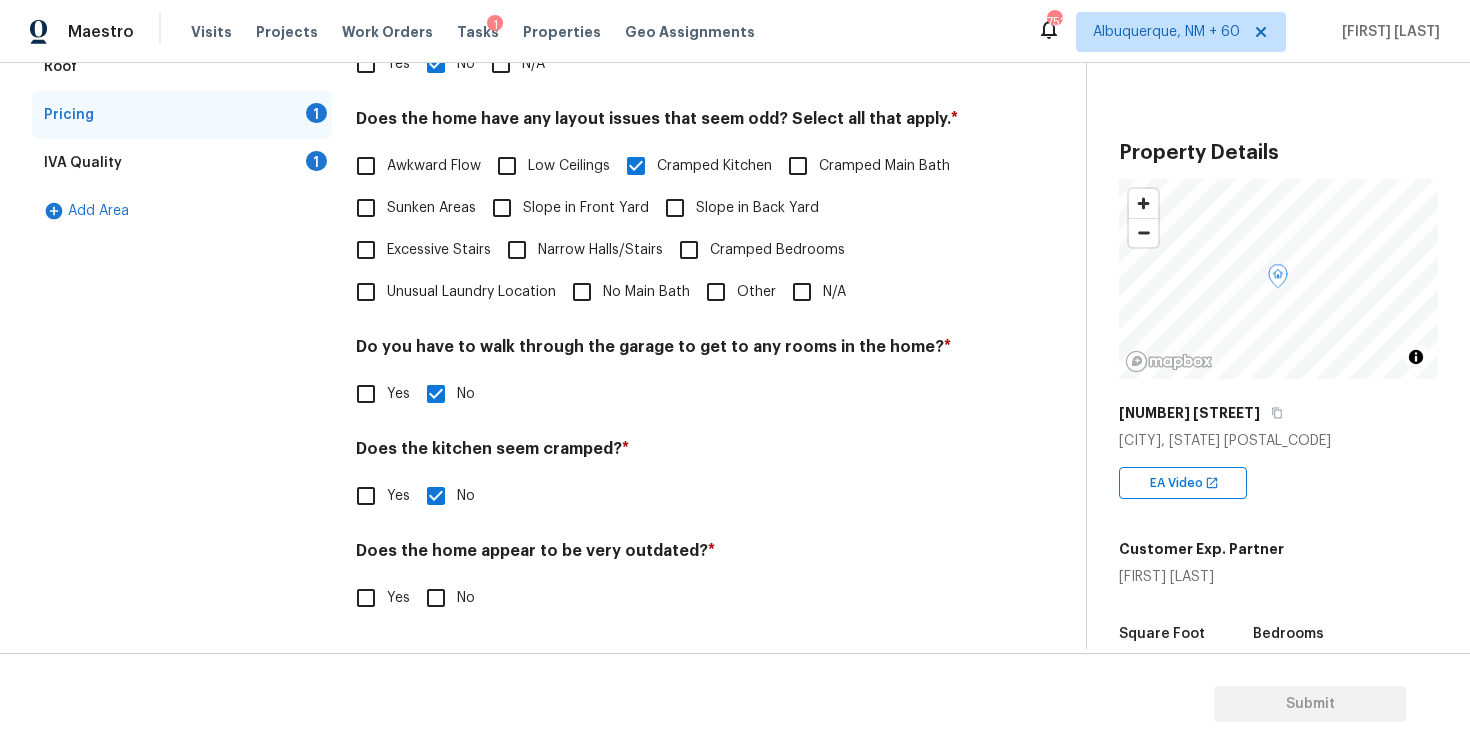 click on "No" at bounding box center [436, 598] 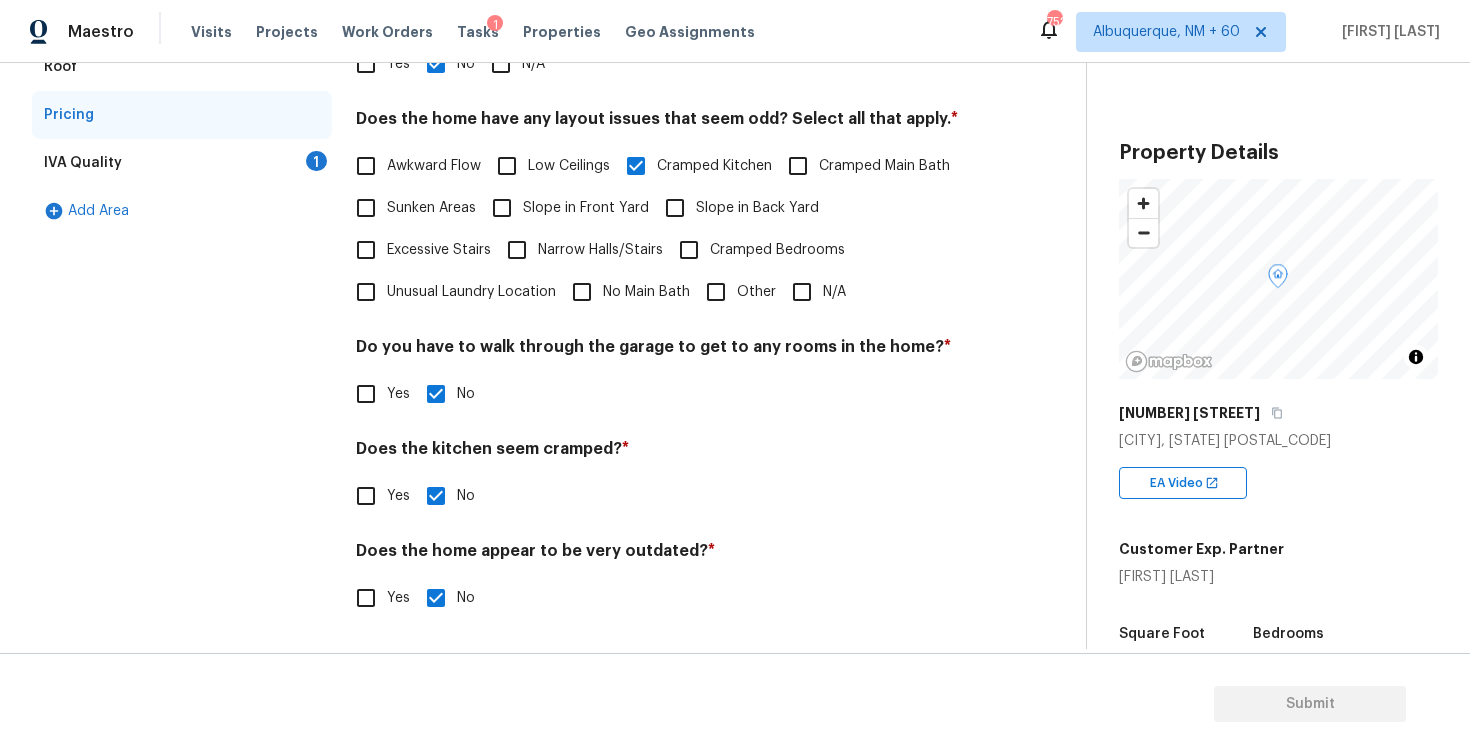 scroll, scrollTop: 262, scrollLeft: 0, axis: vertical 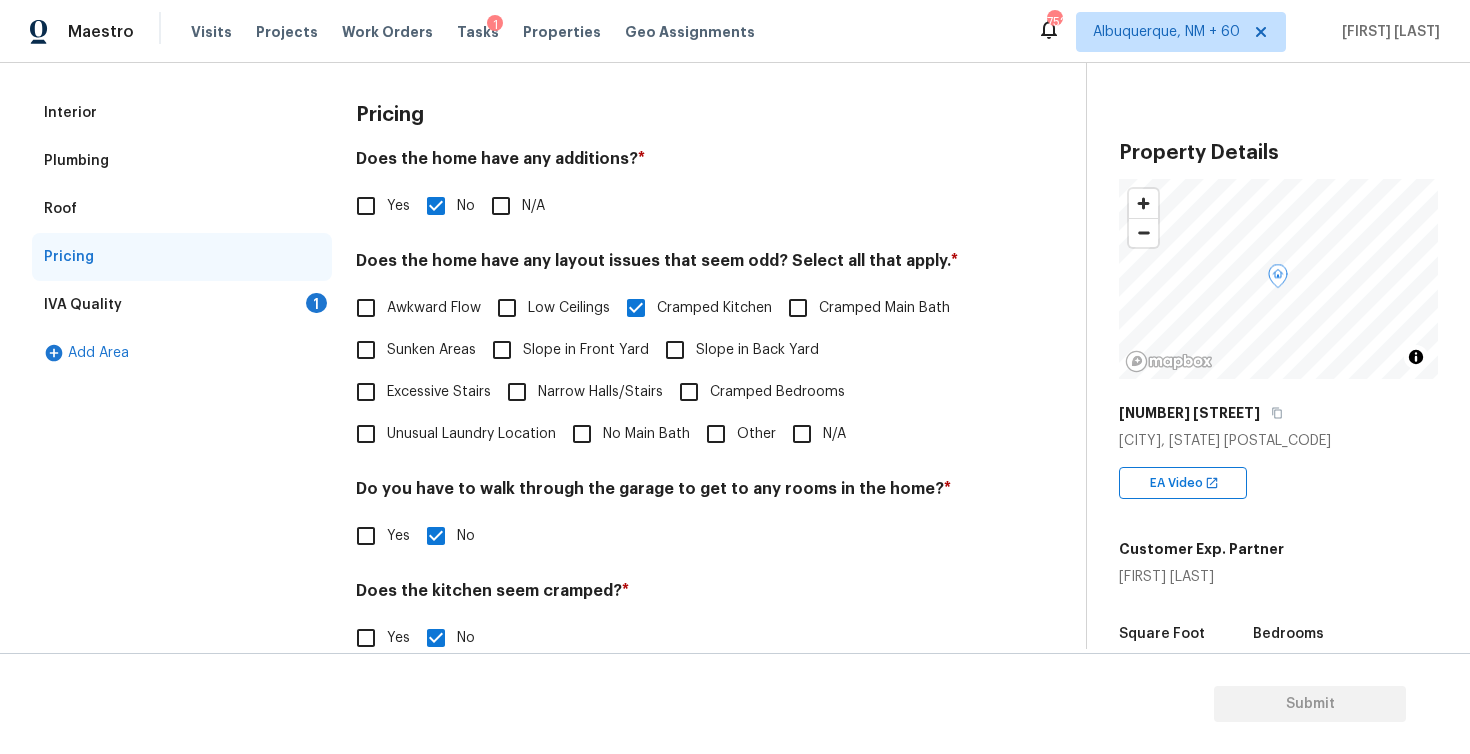 click on "IVA Quality 1" at bounding box center [182, 305] 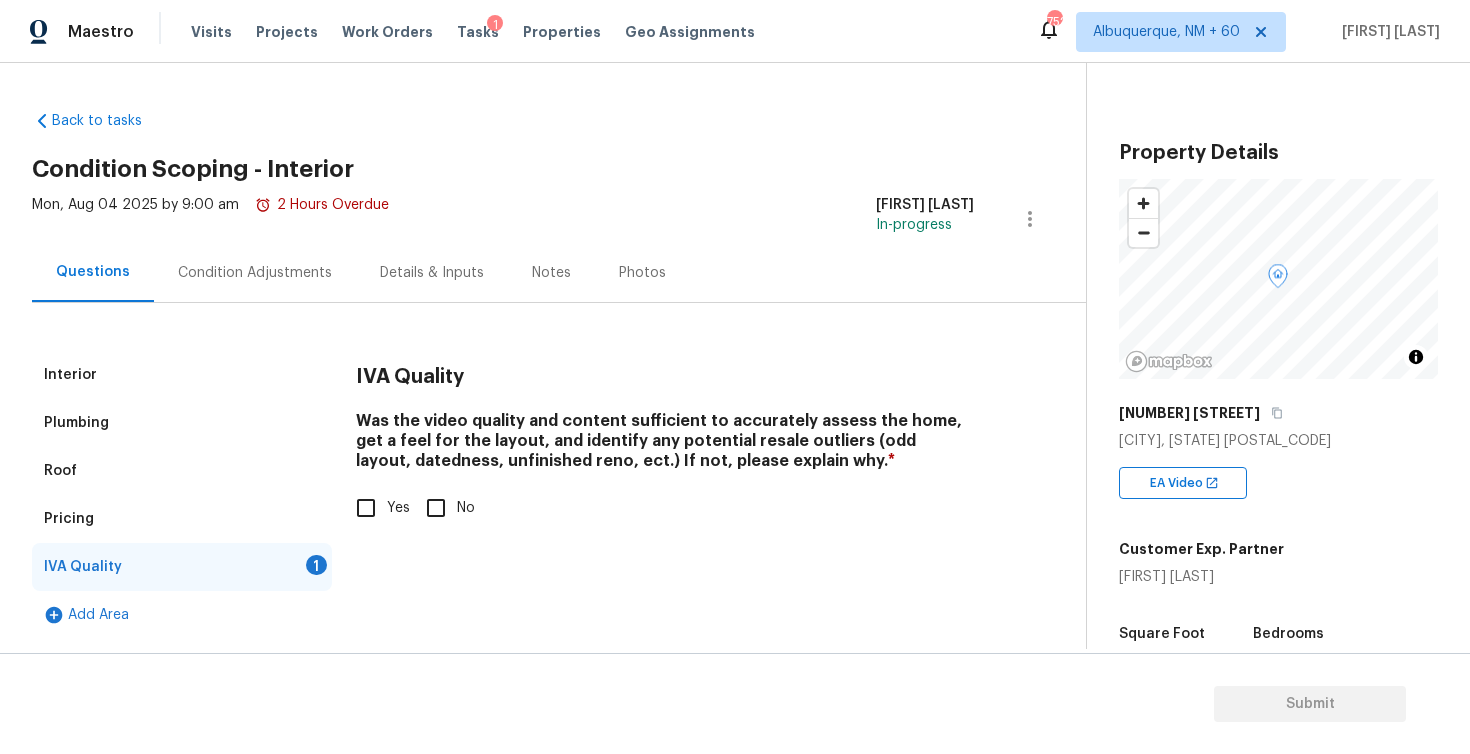 scroll, scrollTop: 0, scrollLeft: 0, axis: both 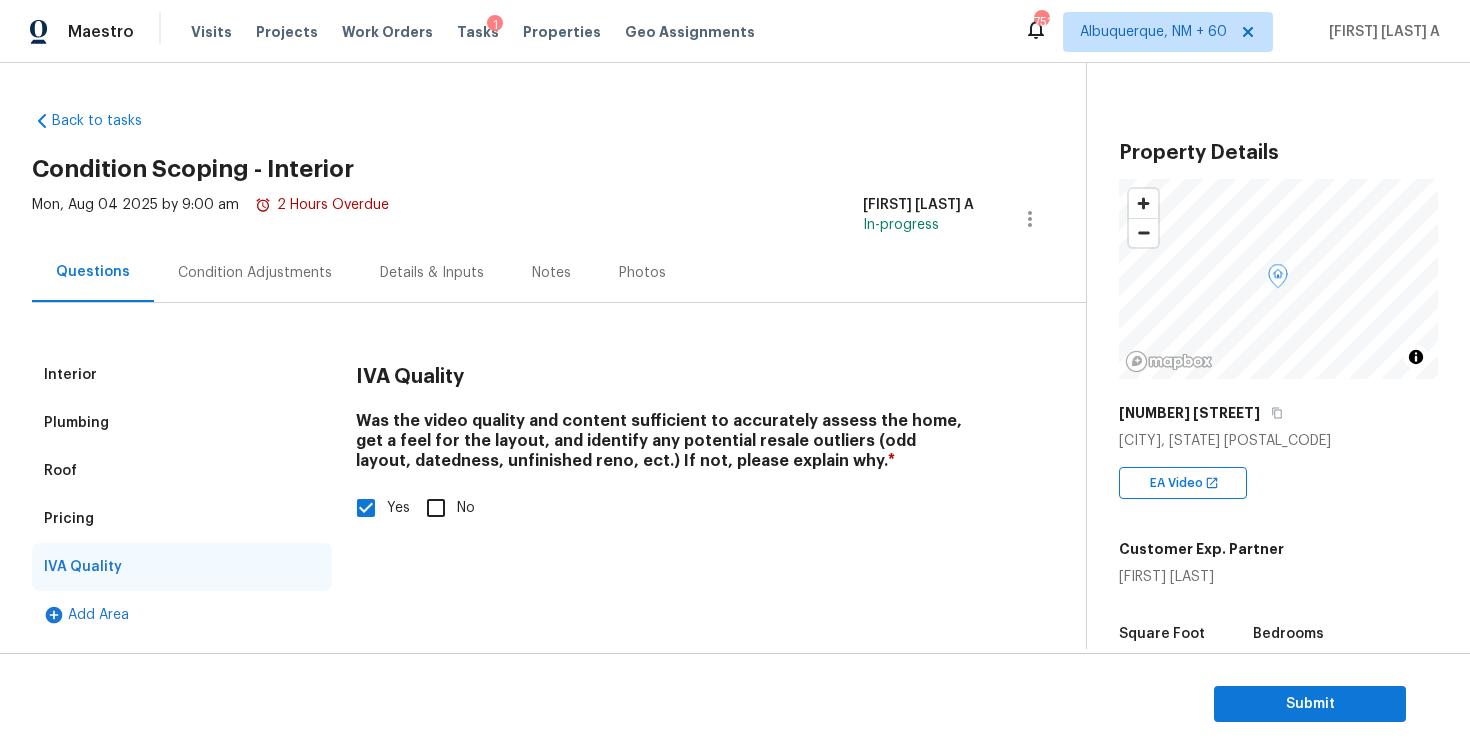 click on "Was the video quality and content sufficient to accurately assess the home, get a feel for the layout, and identify any potential resale outliers (odd layout, datedness, unfinished reno, ect.) If not, please explain why.  *" at bounding box center [665, 445] 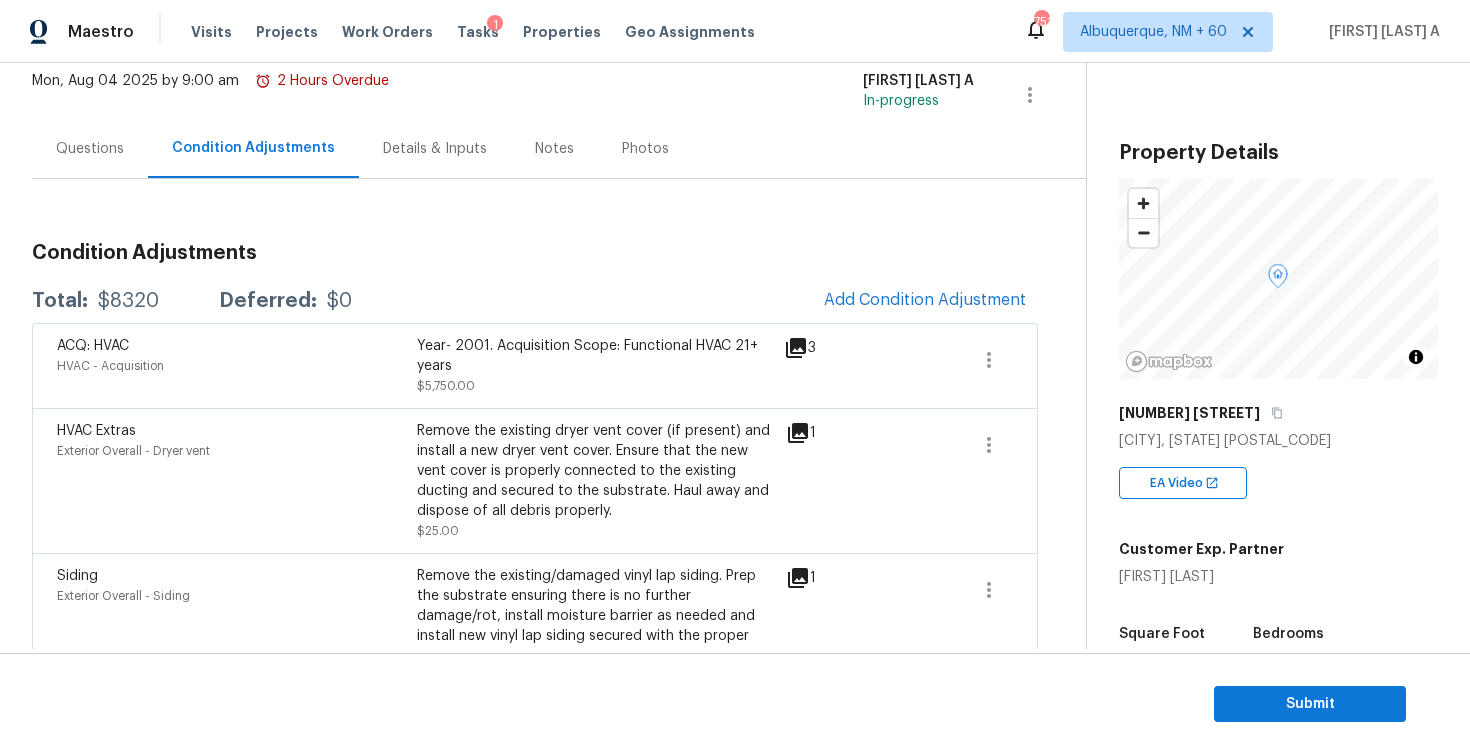 scroll, scrollTop: 147, scrollLeft: 0, axis: vertical 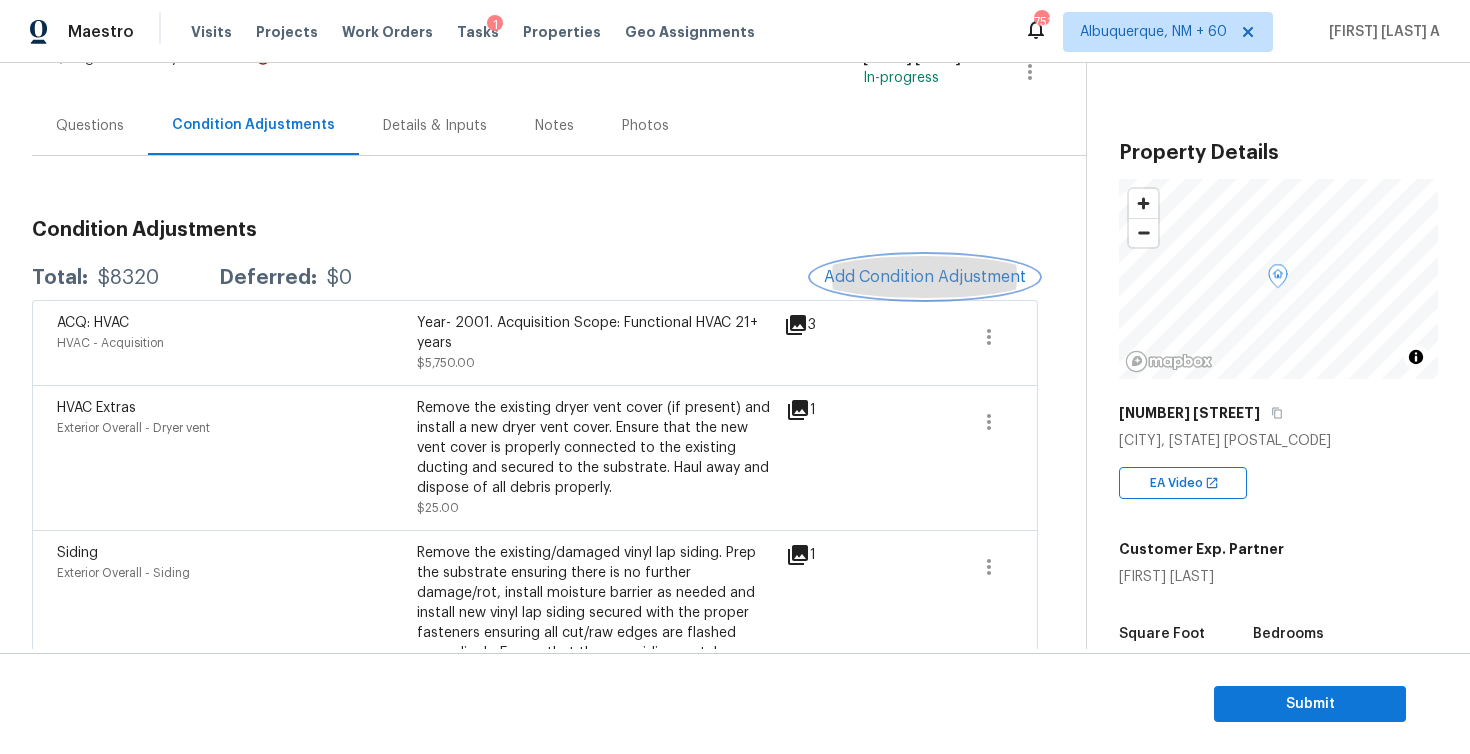 click on "Add Condition Adjustment" at bounding box center (925, 277) 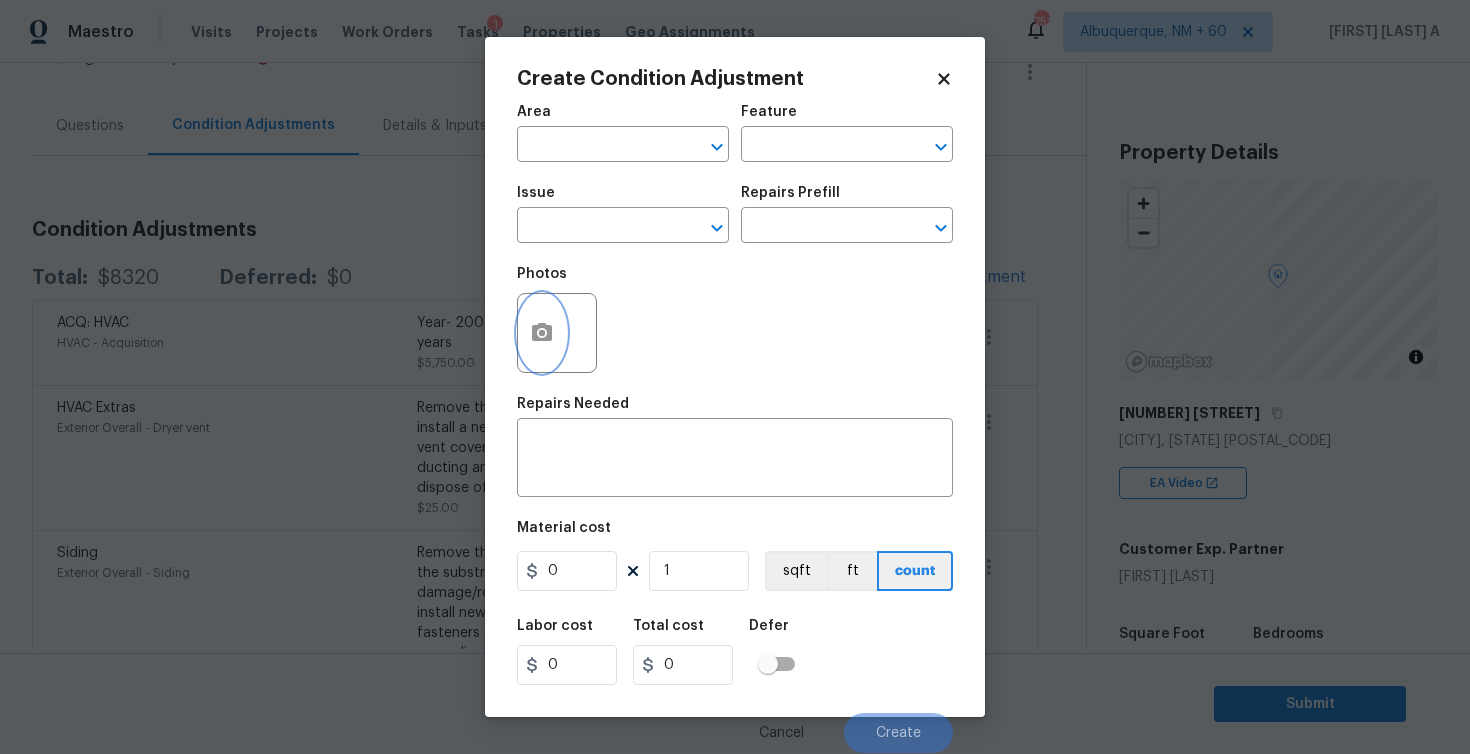 click at bounding box center (542, 333) 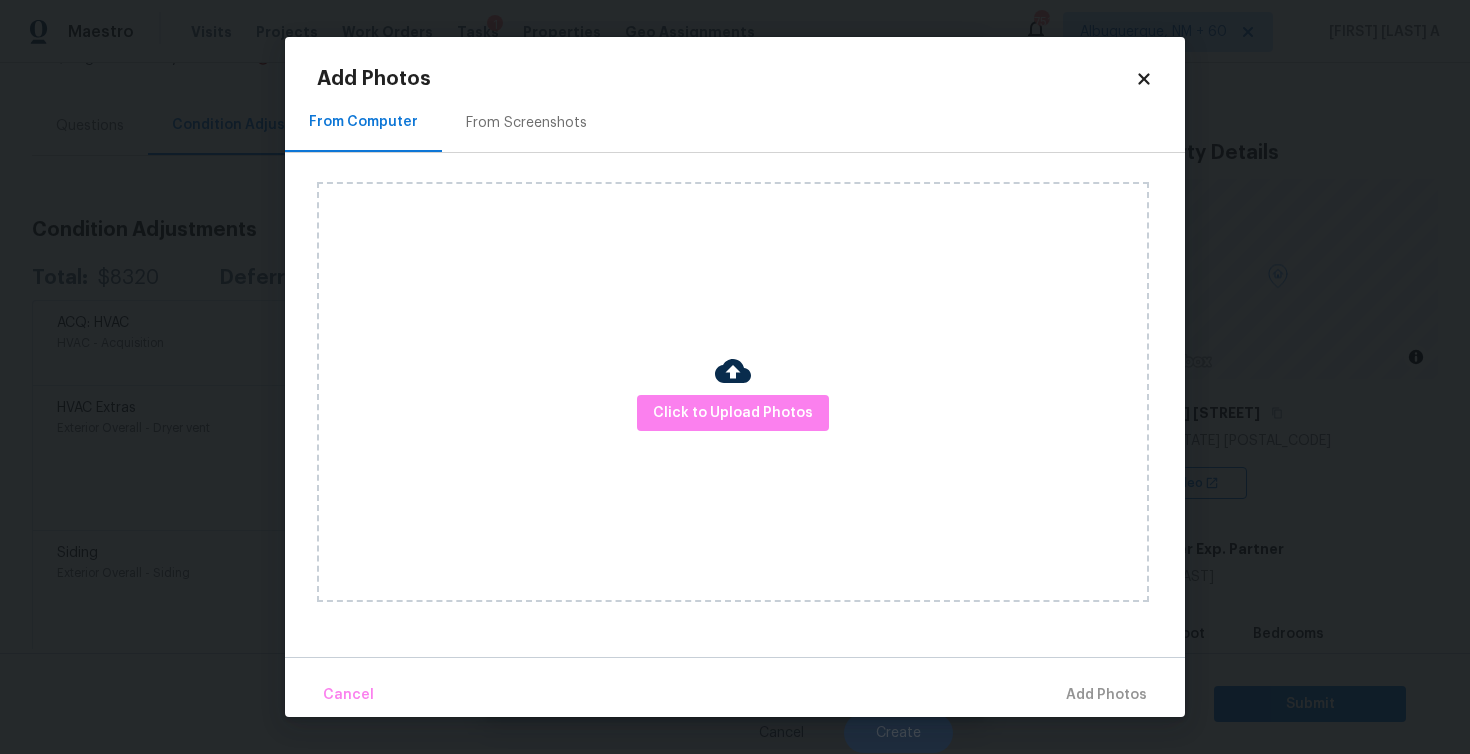 click on "From Screenshots" at bounding box center (526, 122) 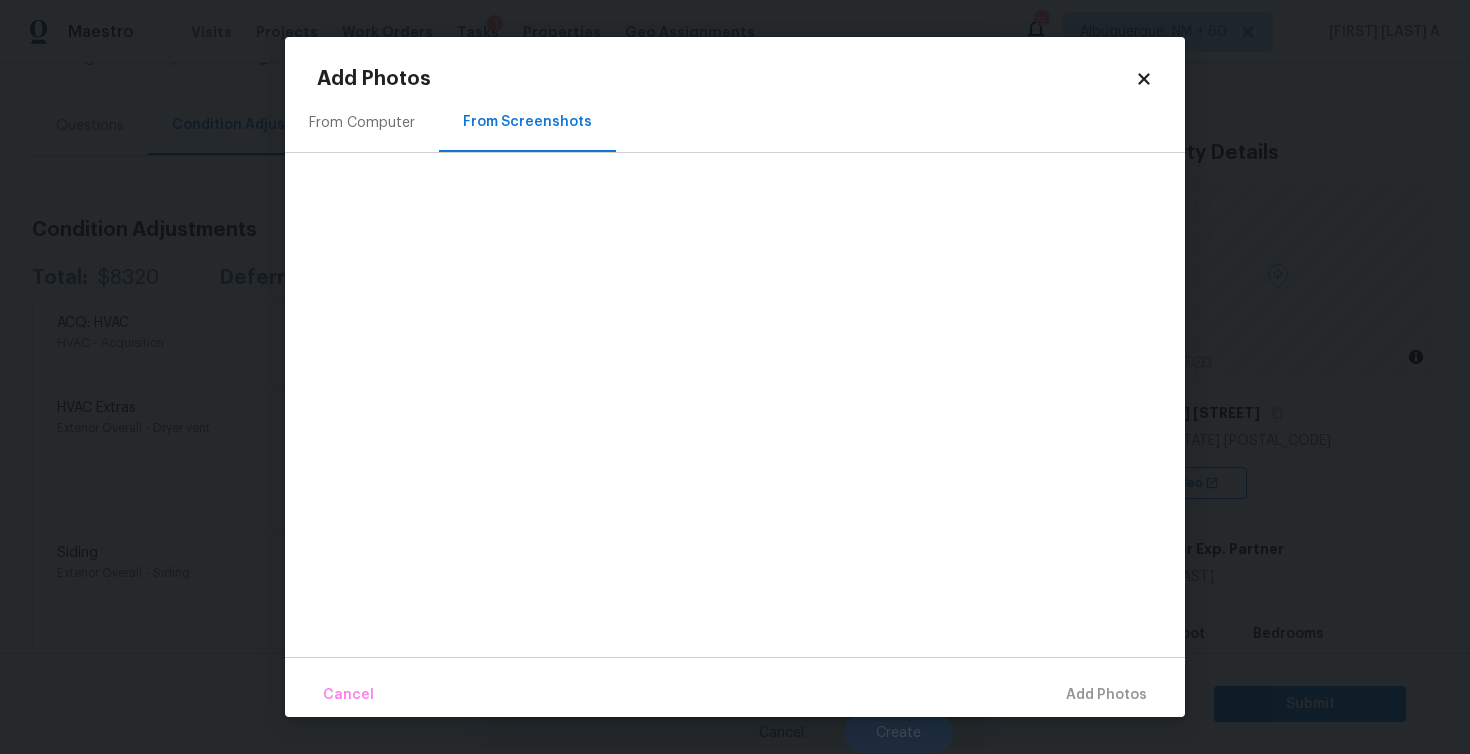 click 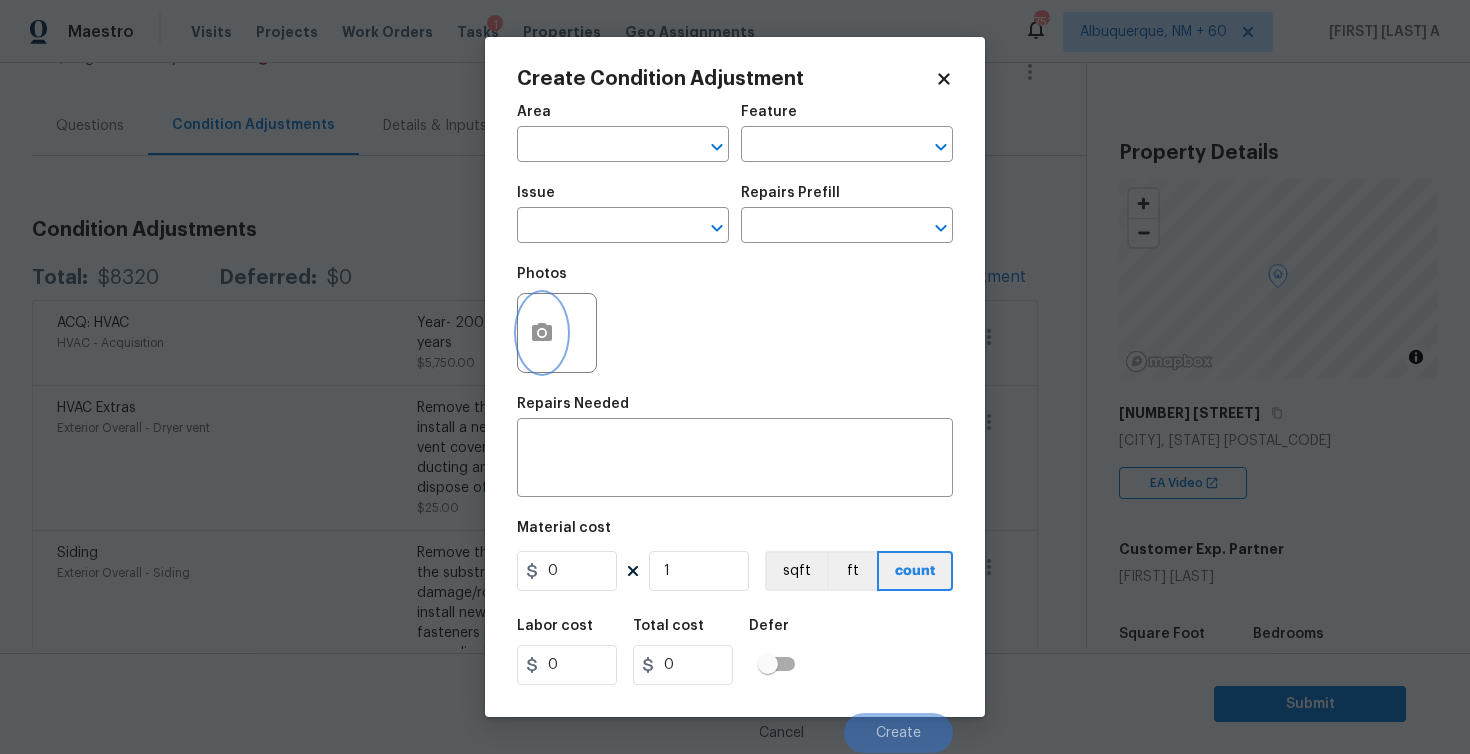 click 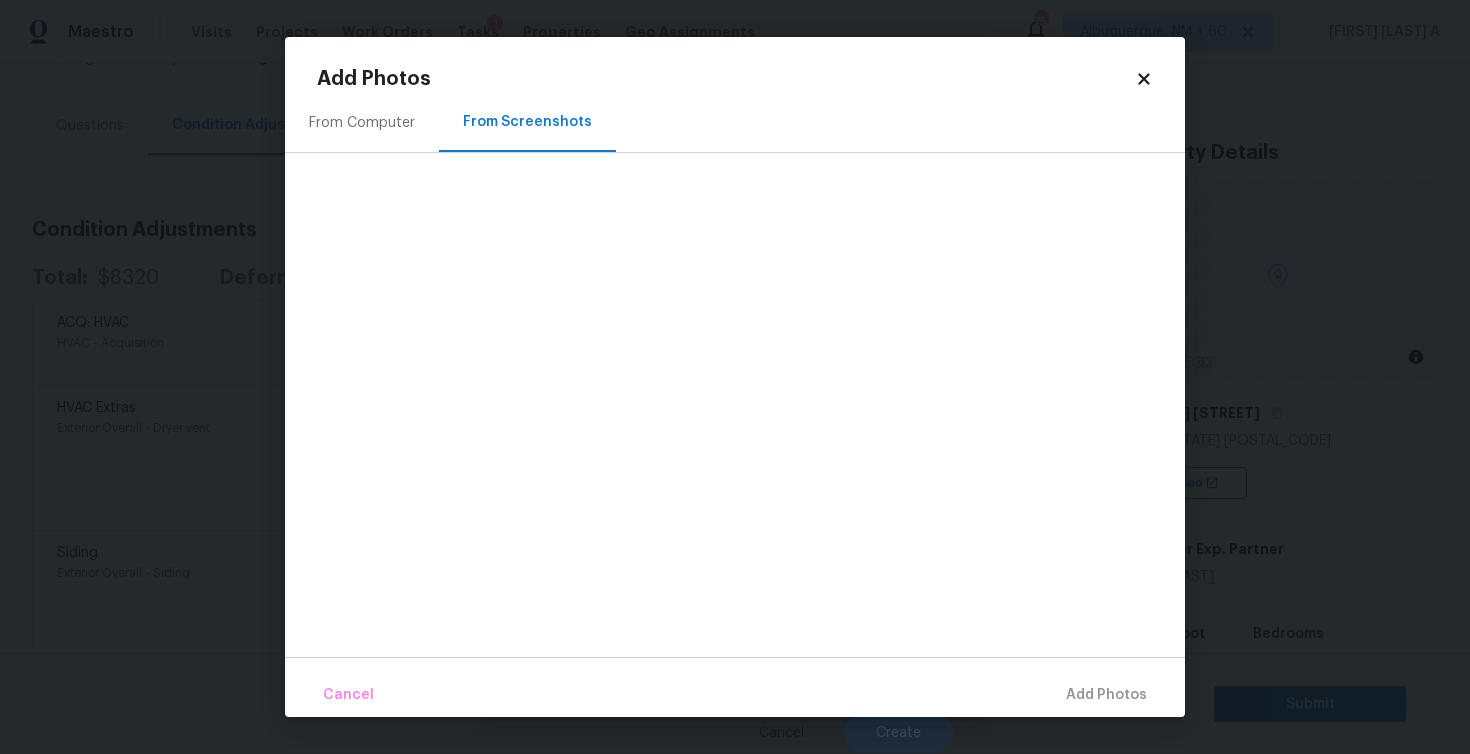 click on "From Computer" at bounding box center [362, 123] 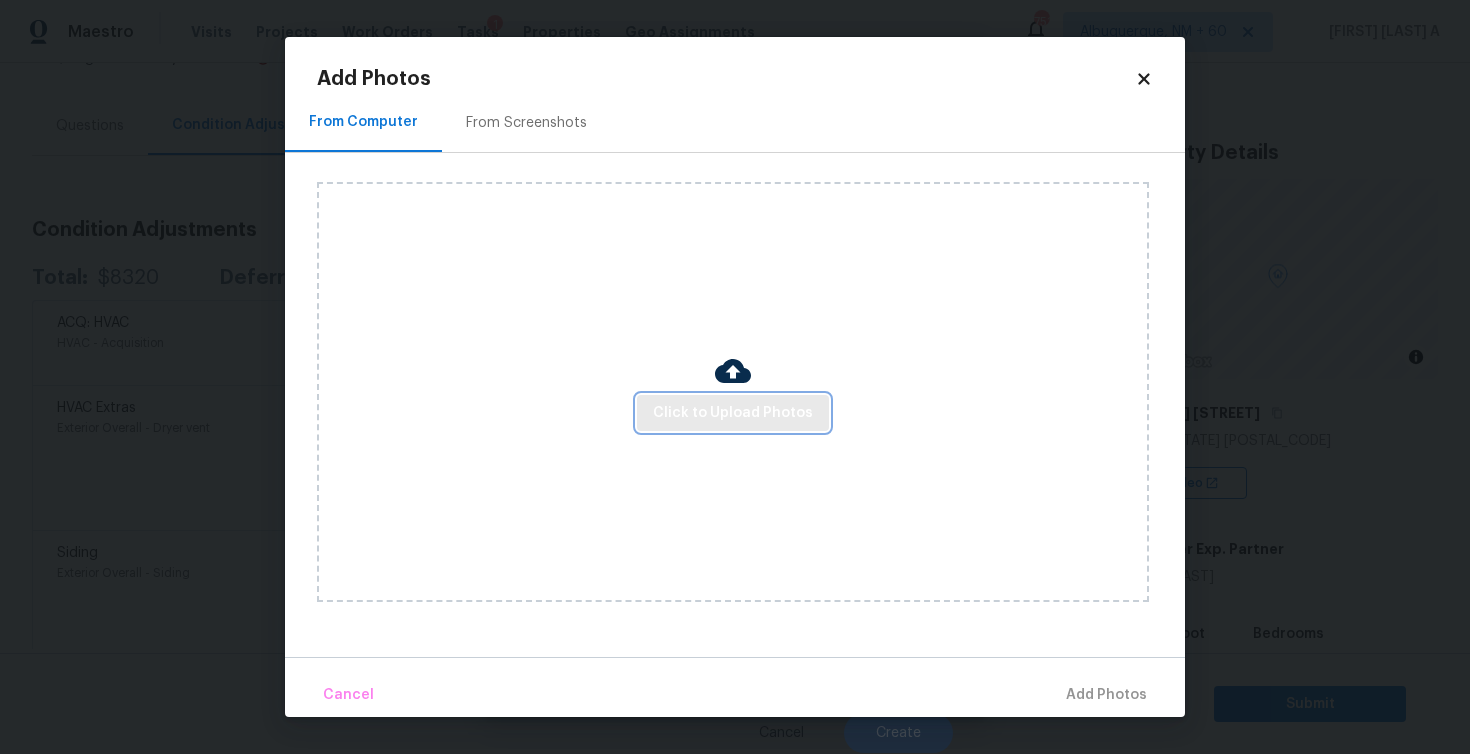 click on "Click to Upload Photos" at bounding box center [733, 413] 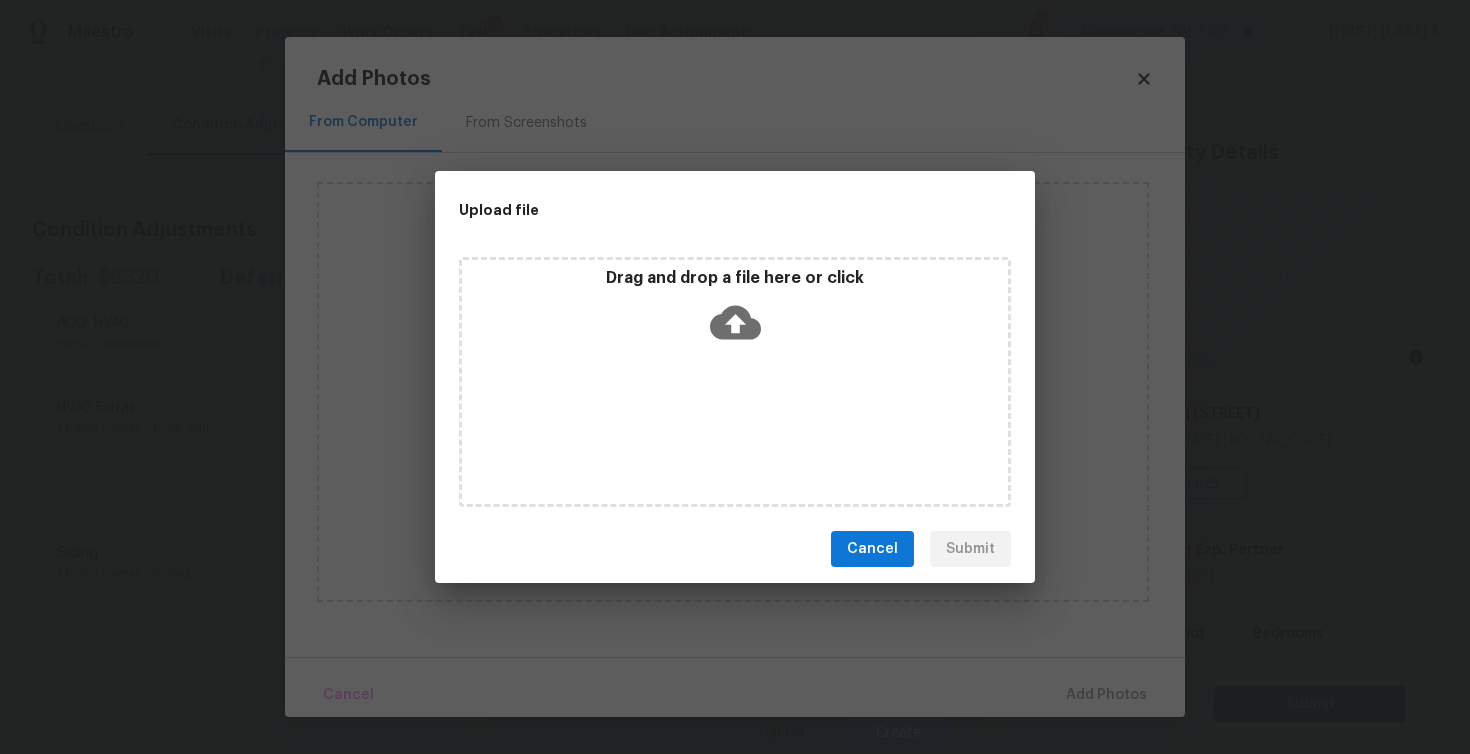 click on "Drag and drop a file here or click" at bounding box center [735, 311] 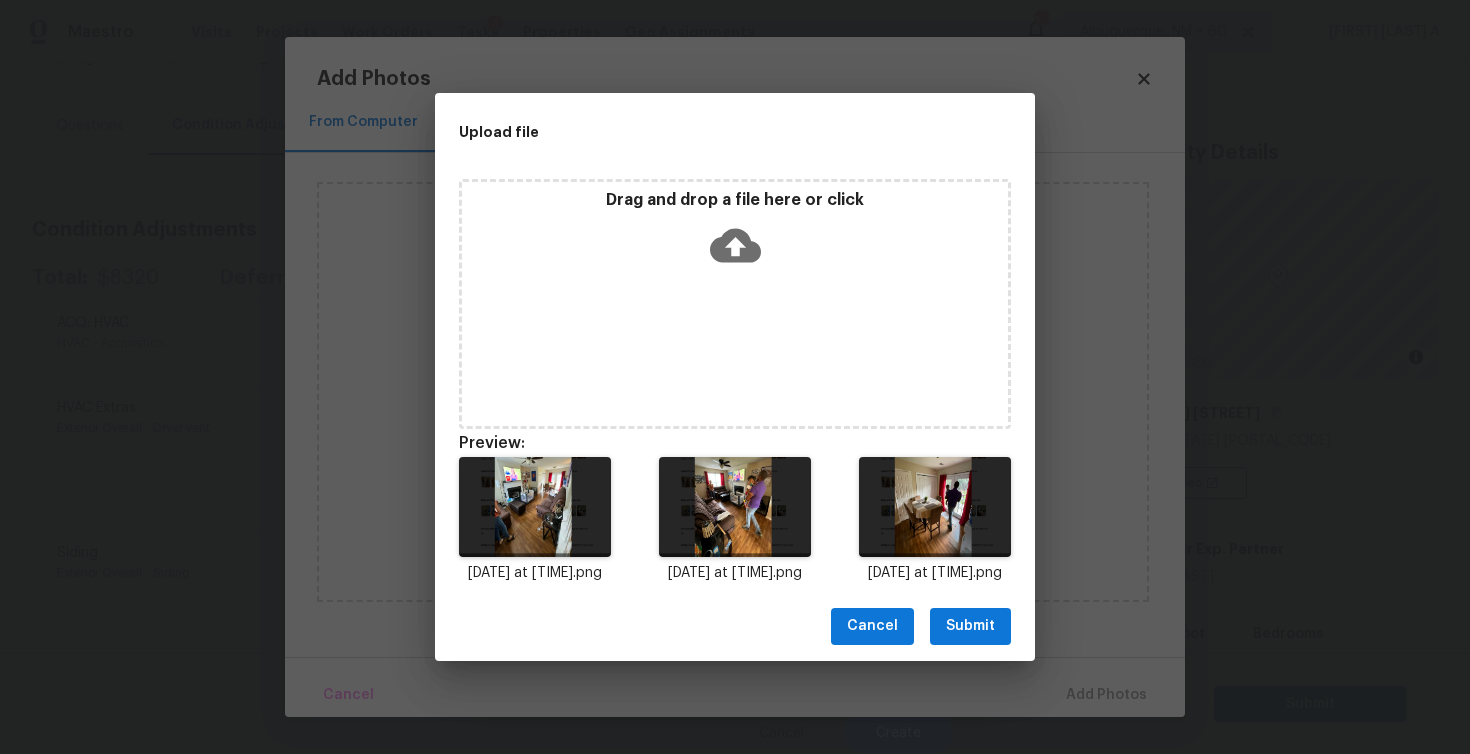 click on "Submit" at bounding box center (970, 626) 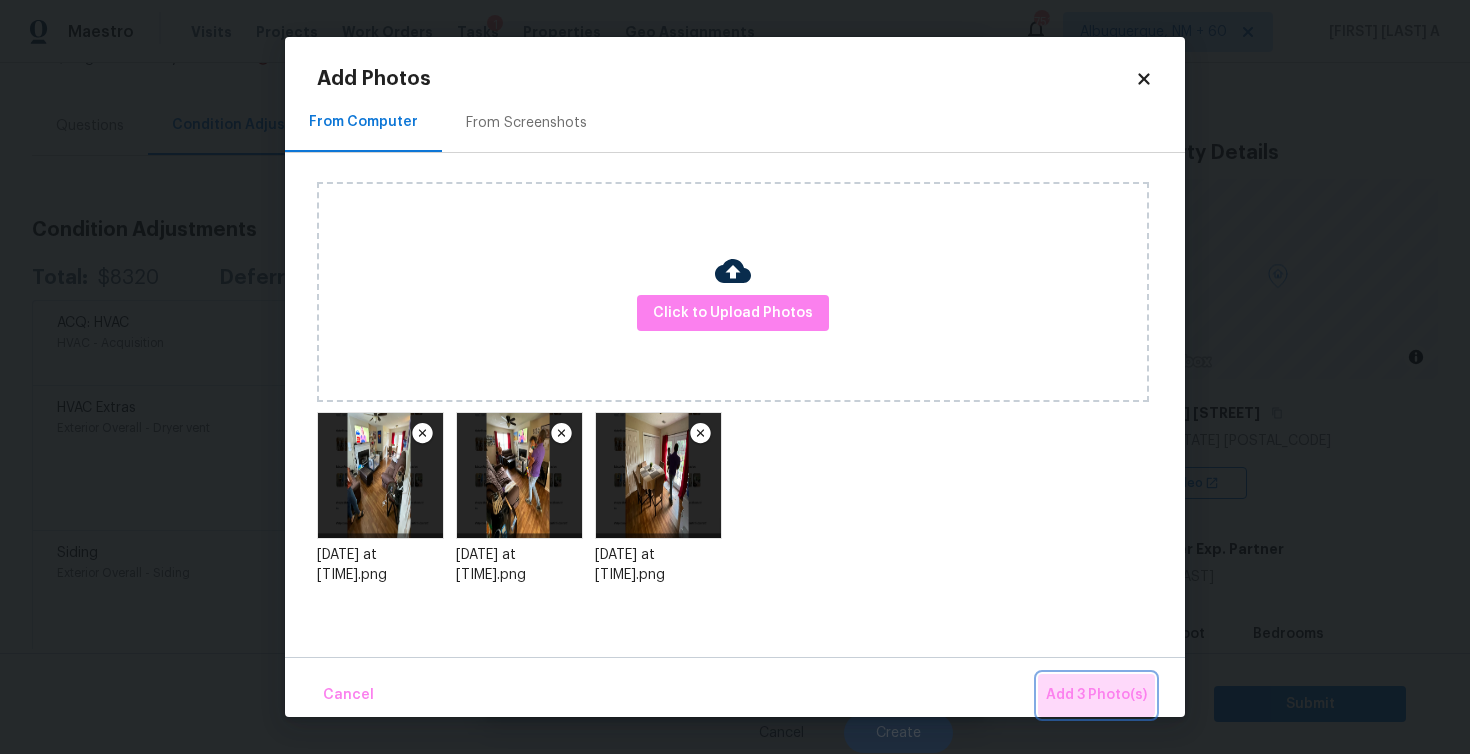 click on "Add 3 Photo(s)" at bounding box center (1096, 695) 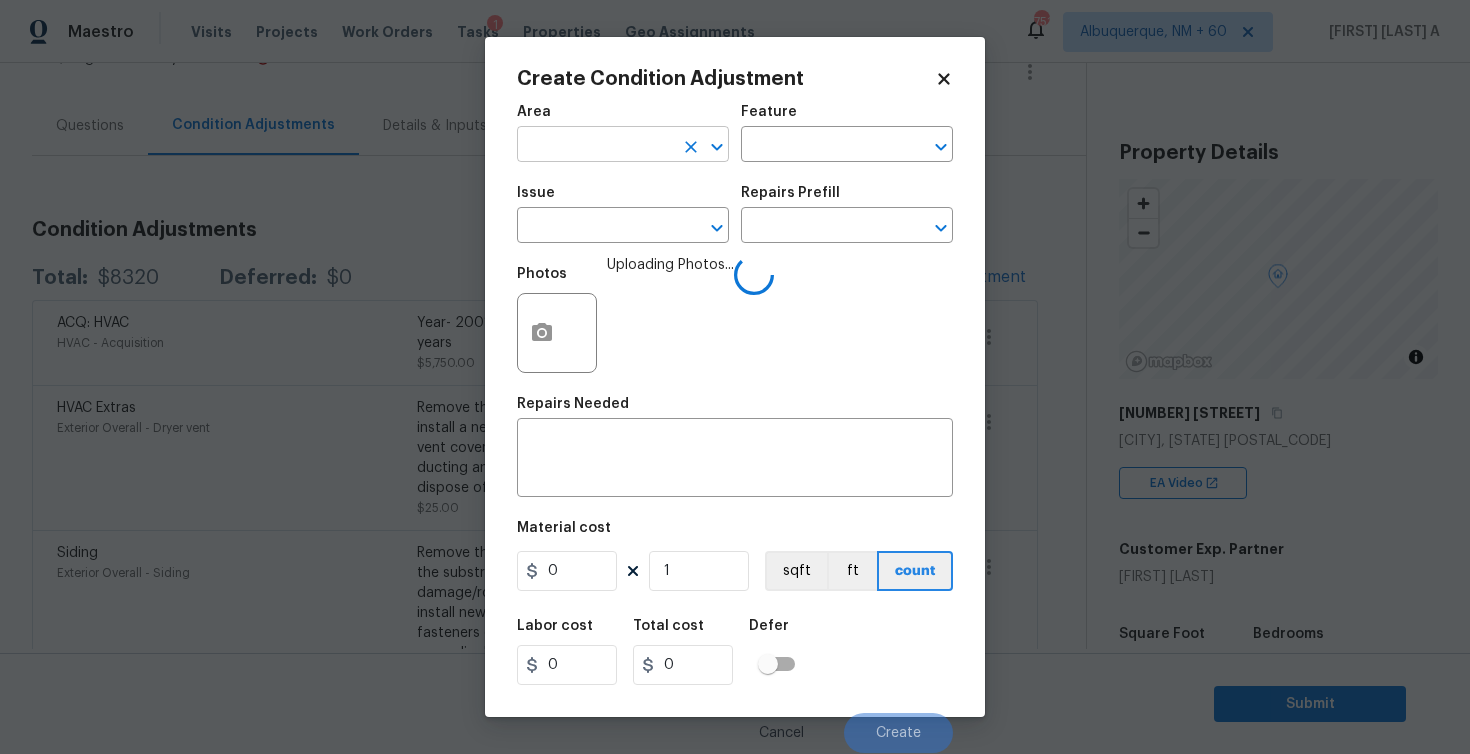 click at bounding box center (595, 146) 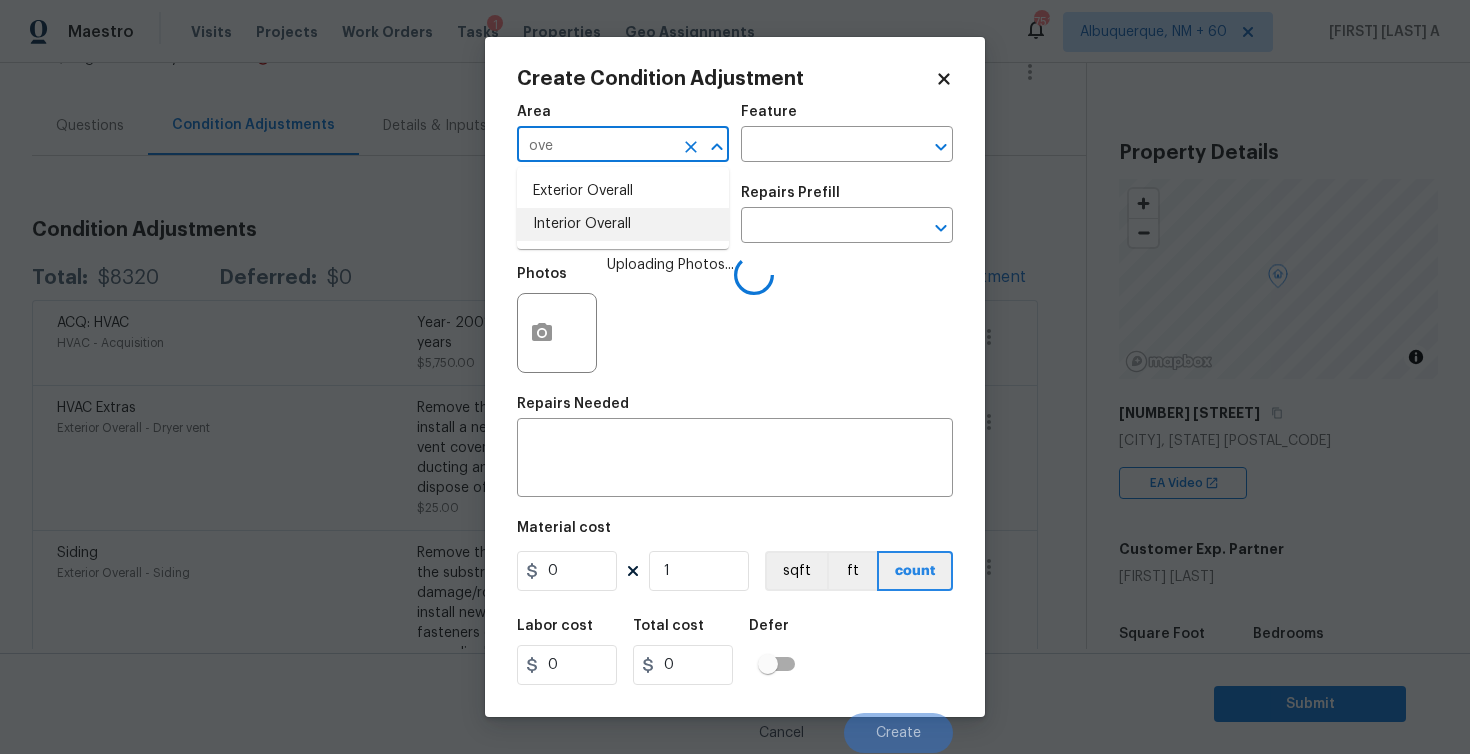 click on "Interior Overall" at bounding box center [623, 224] 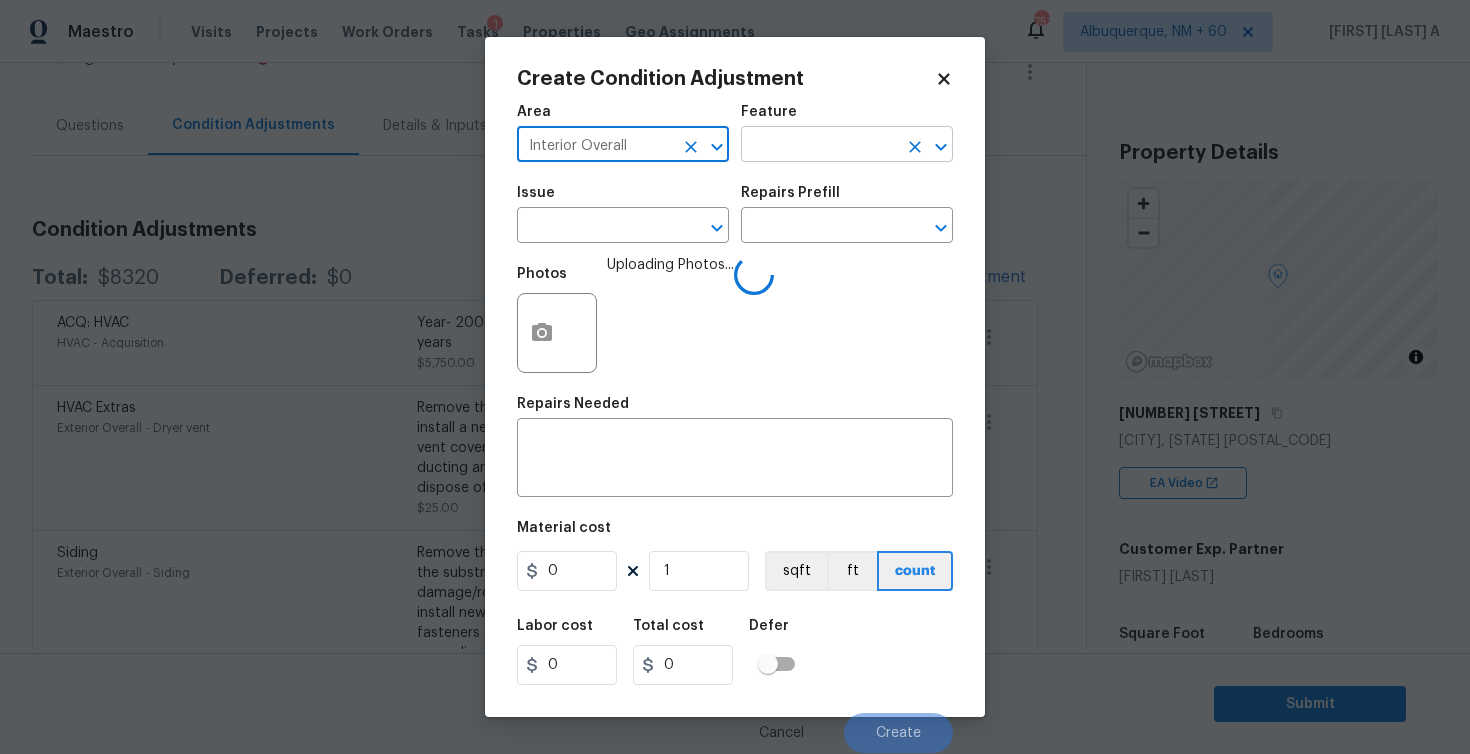 type on "Interior Overall" 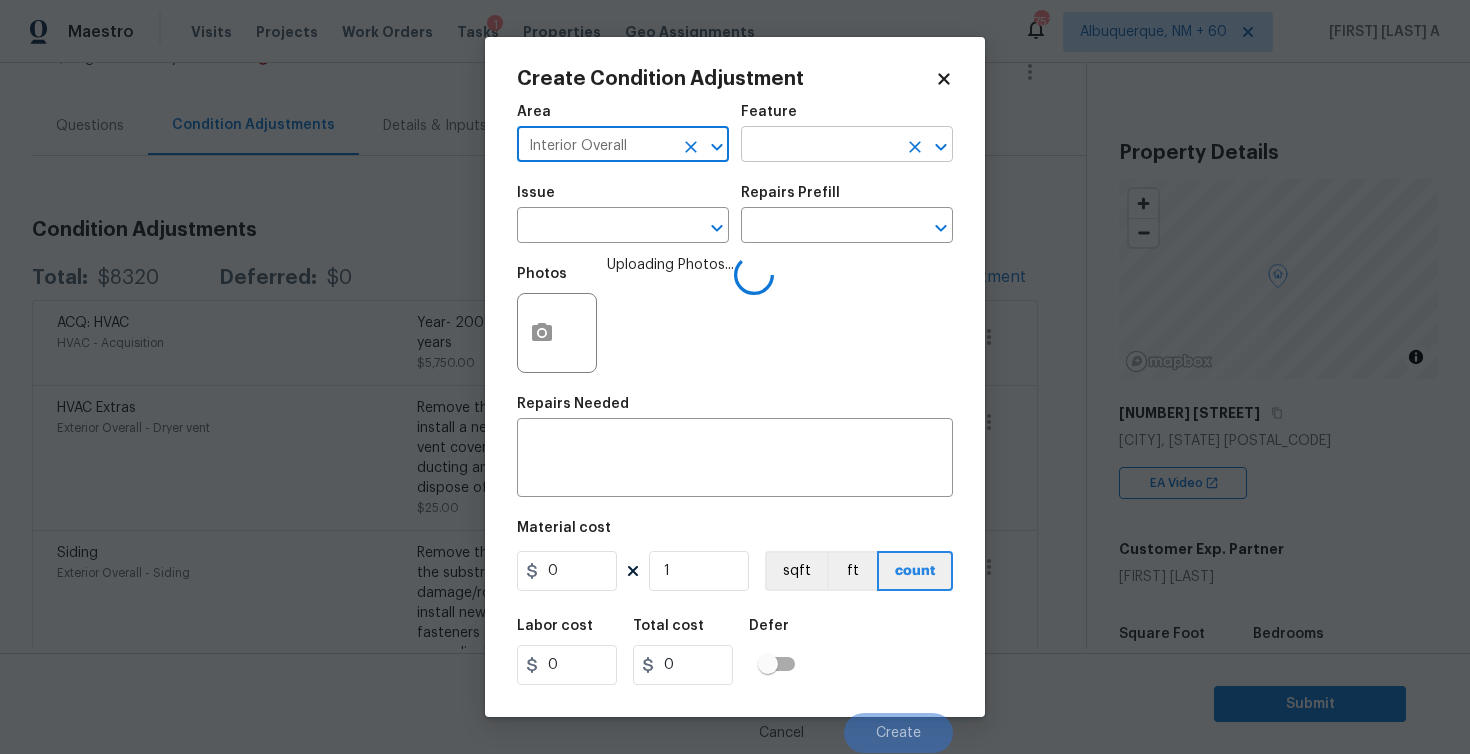 click at bounding box center (819, 146) 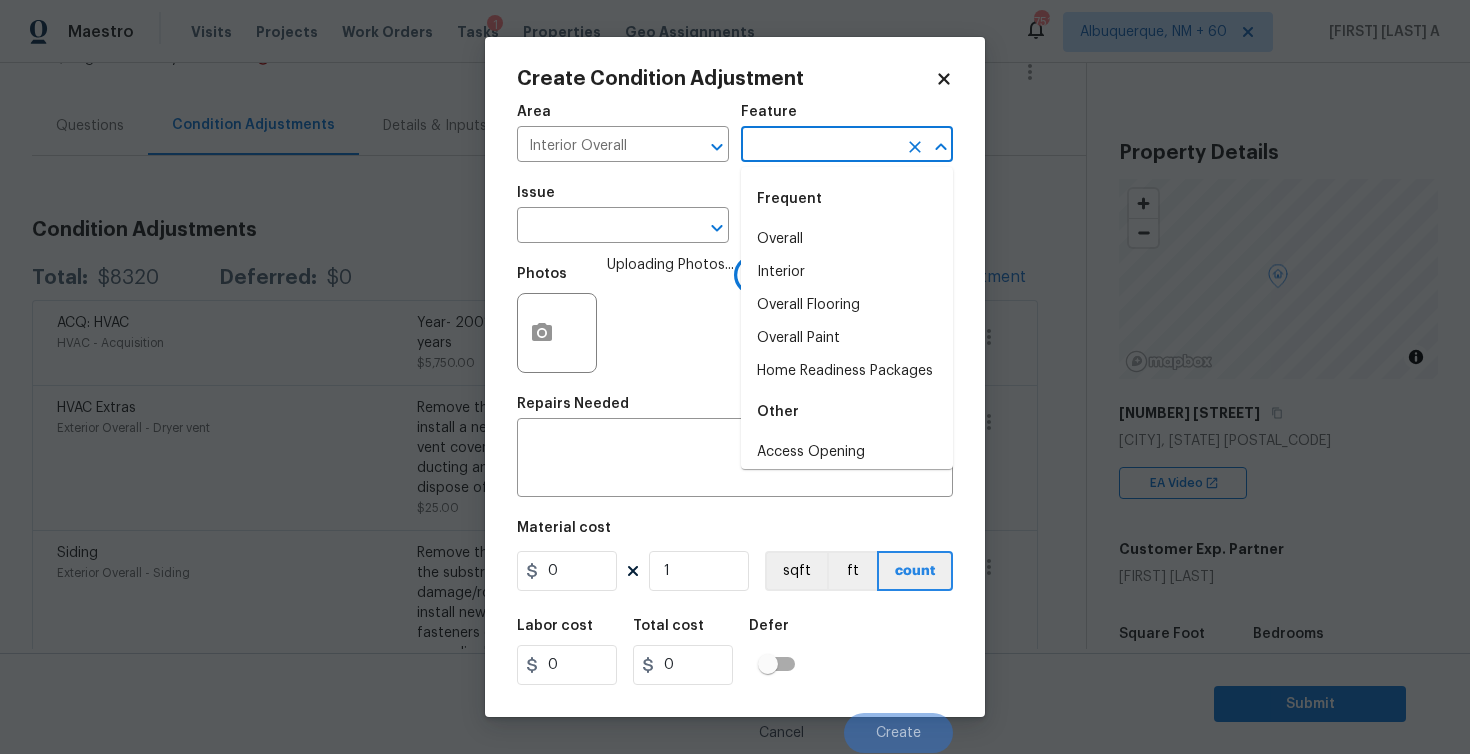 type on "a" 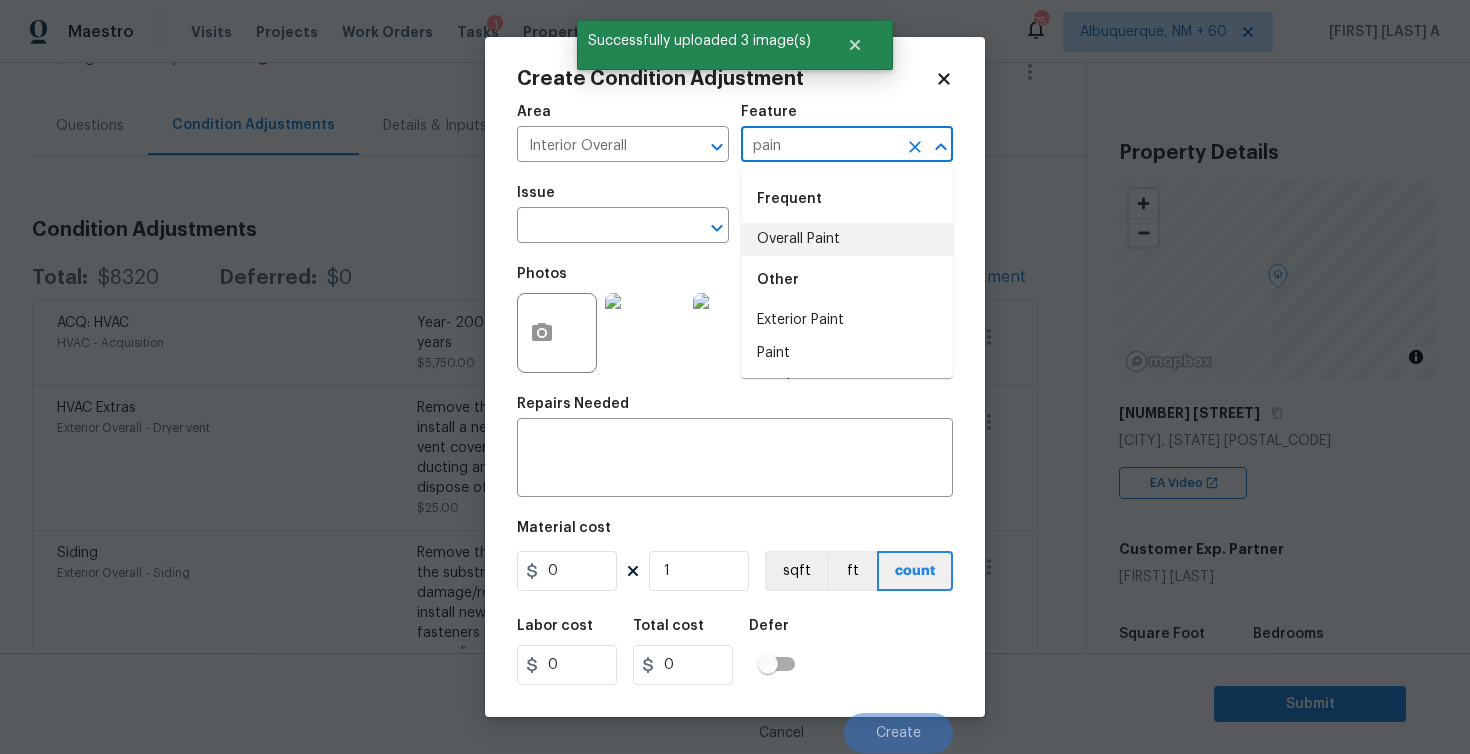click on "Overall Paint" at bounding box center [847, 239] 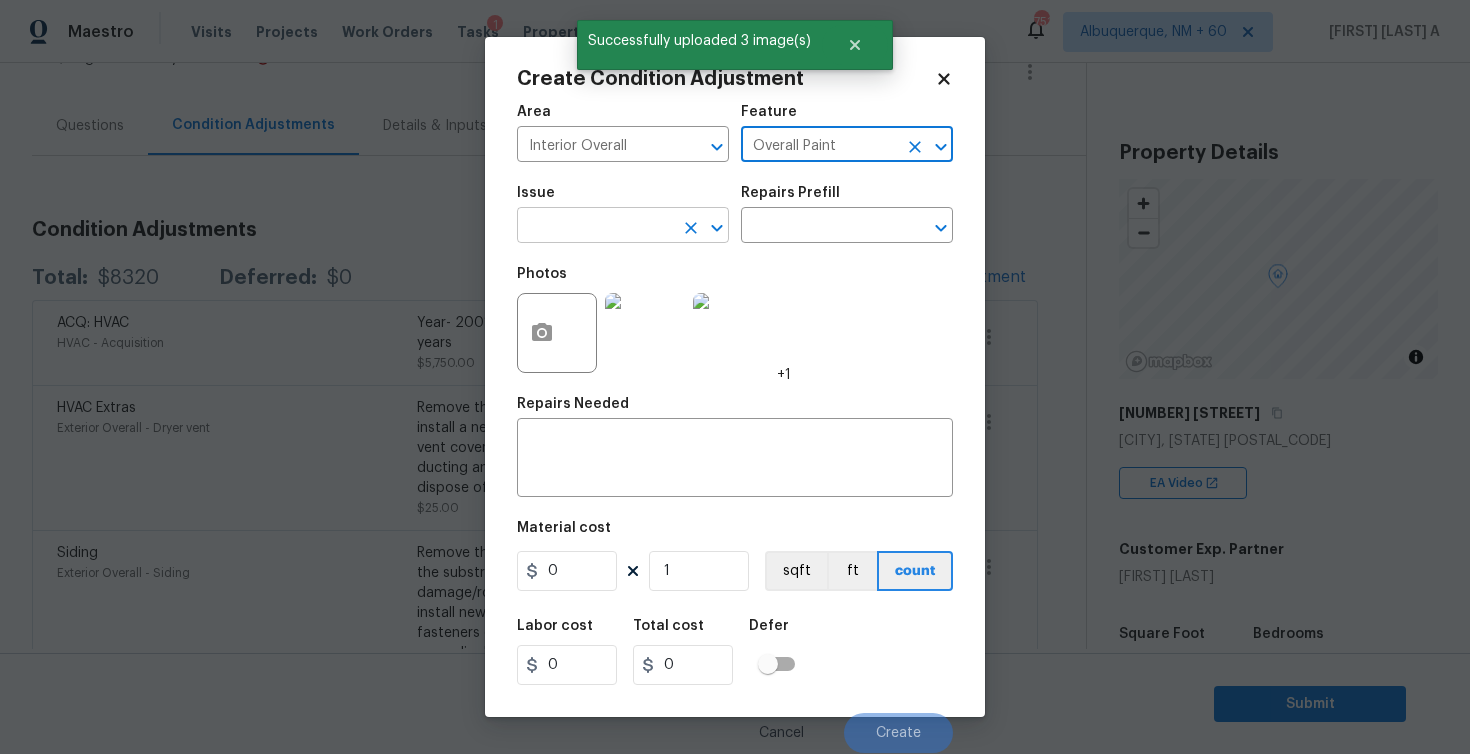 type on "Overall Paint" 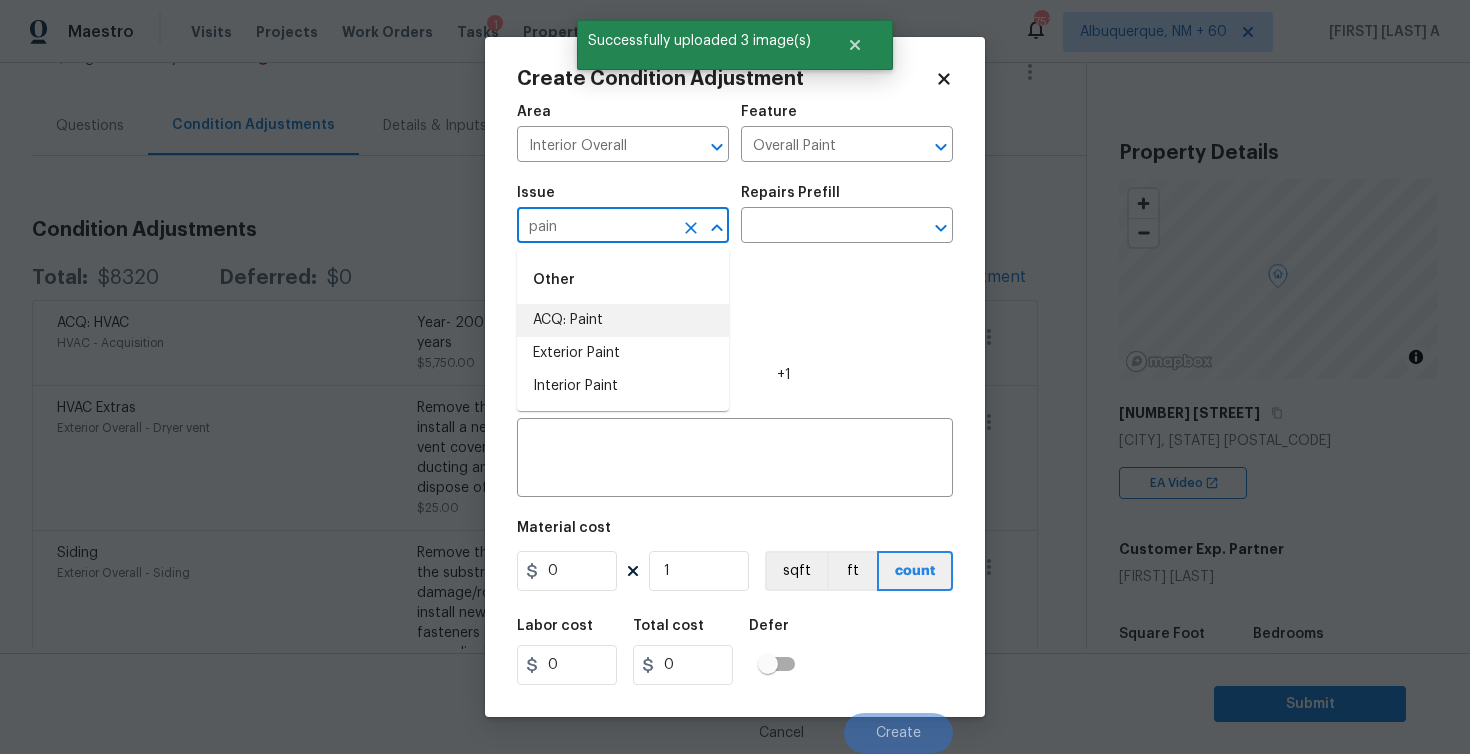 click on "ACQ: Paint" at bounding box center [623, 320] 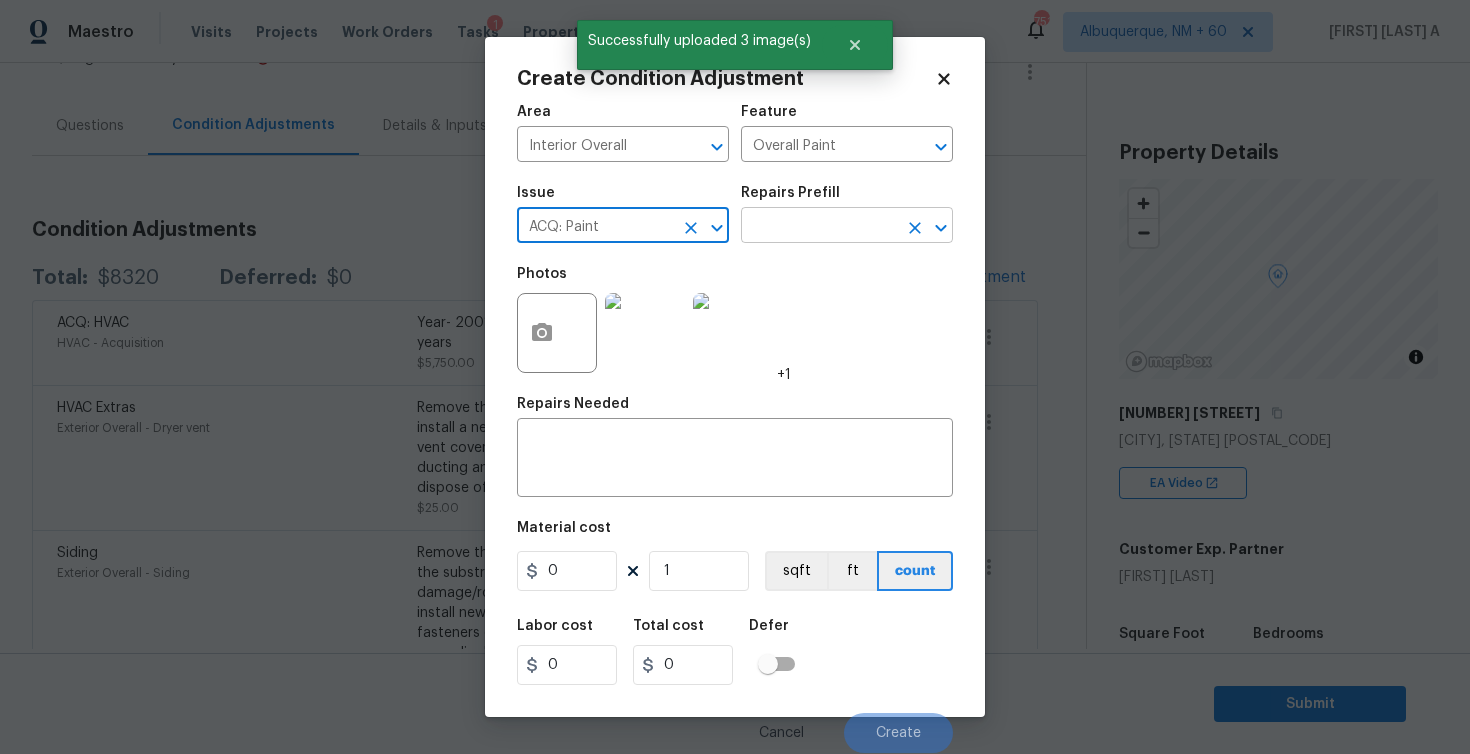 type on "ACQ: Paint" 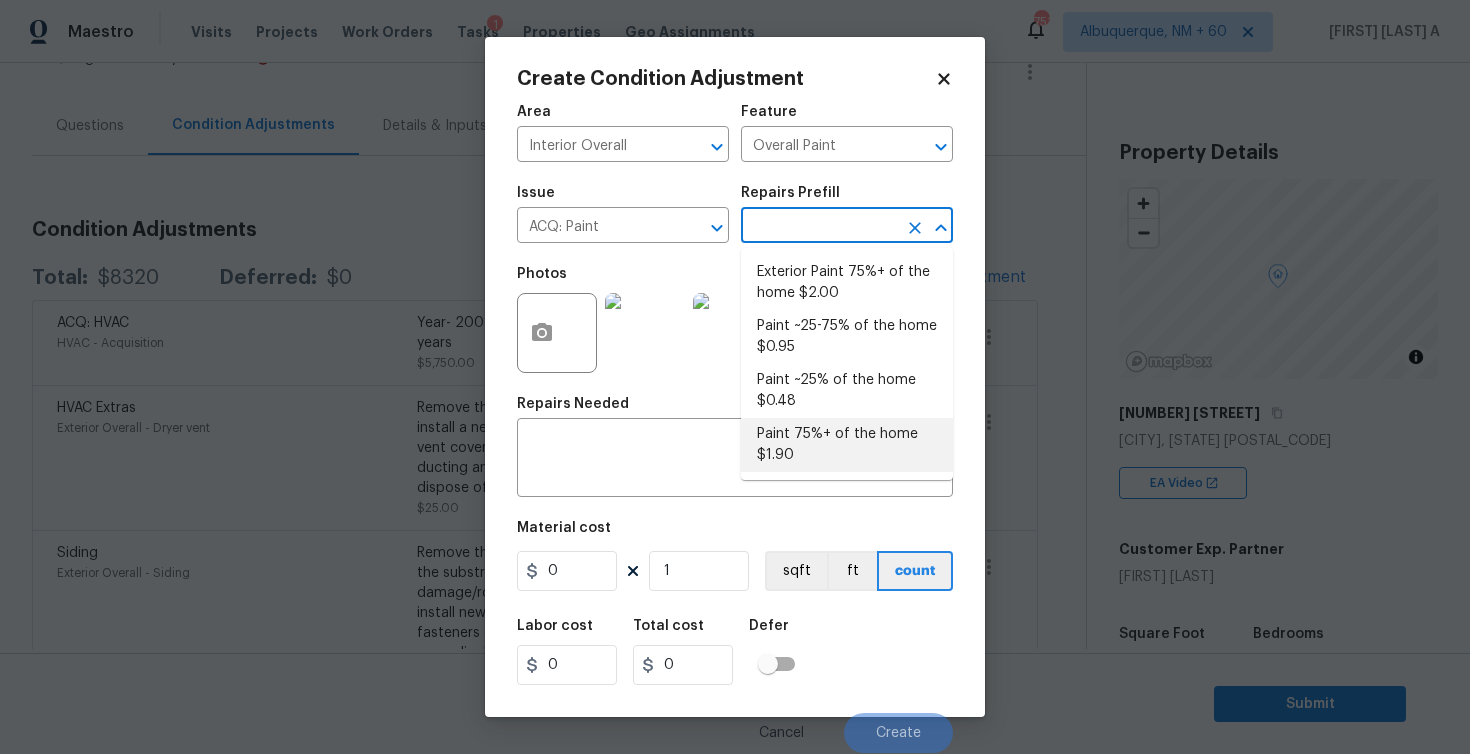 click on "Paint 75%+ of the home $1.90" at bounding box center (847, 445) 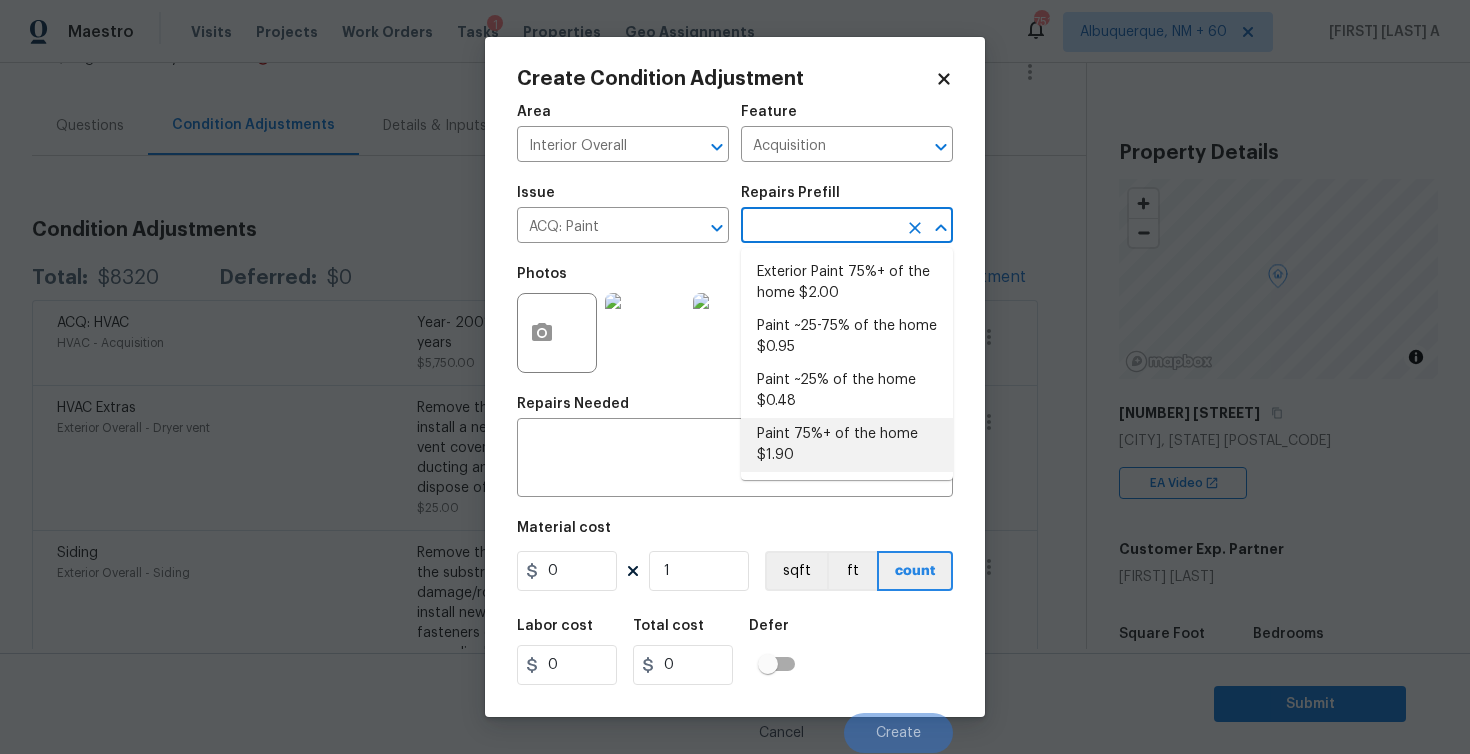 type 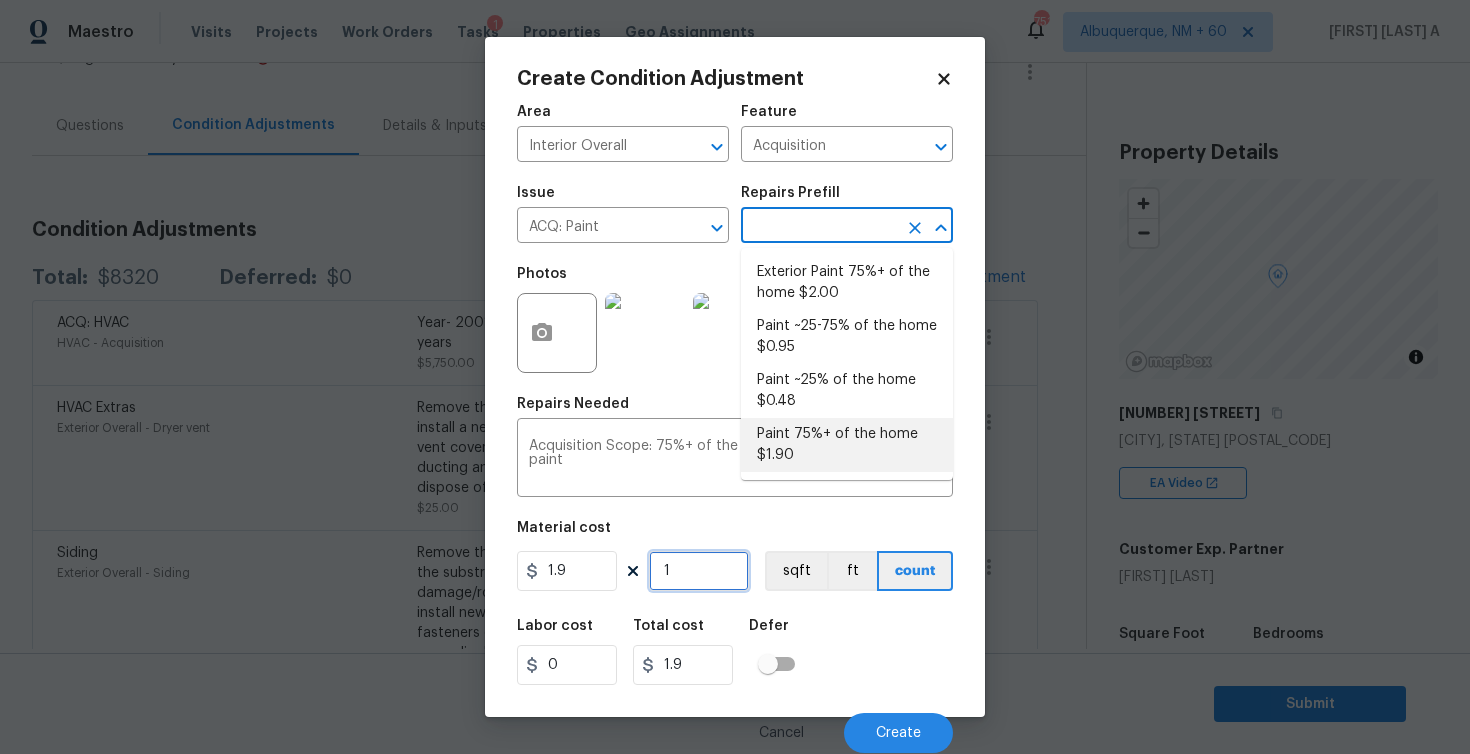 click on "1" at bounding box center [699, 571] 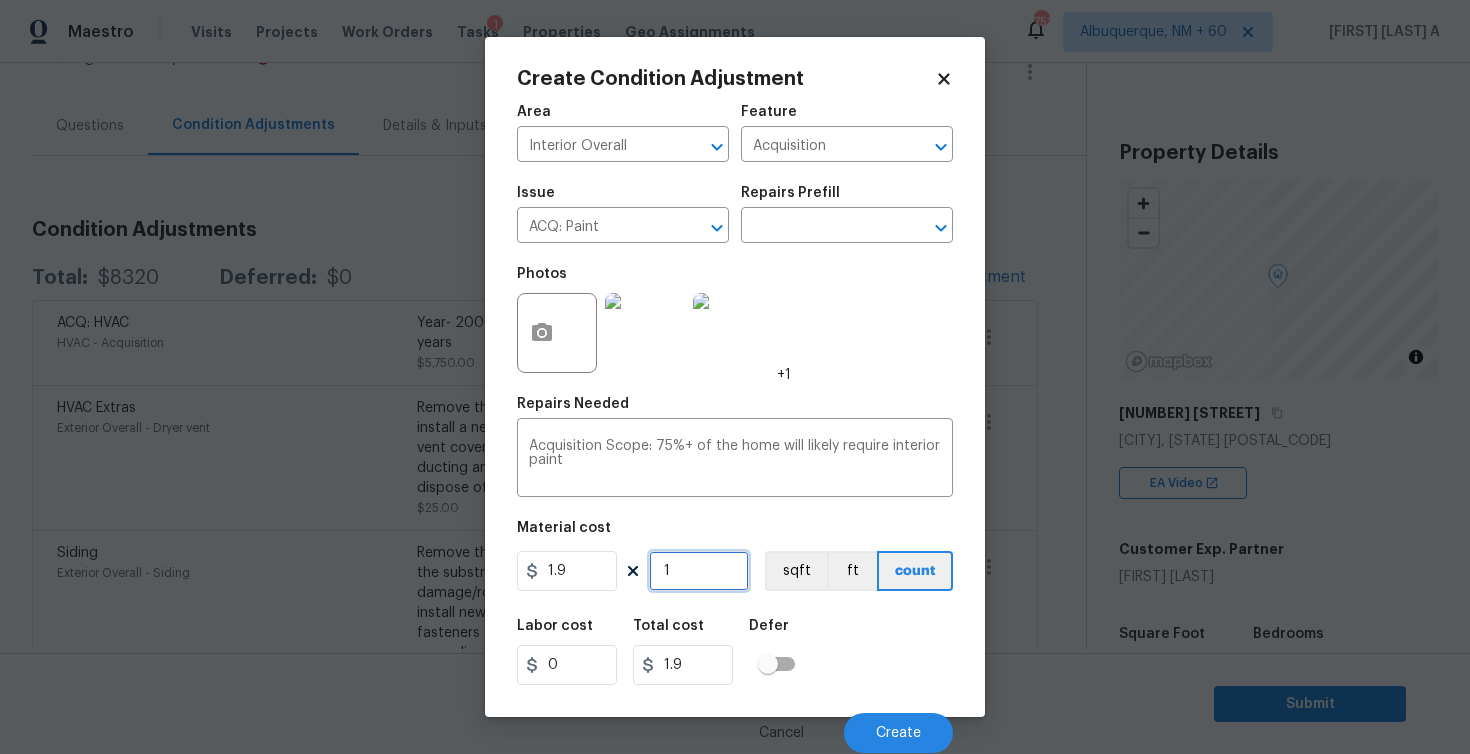 type on "14" 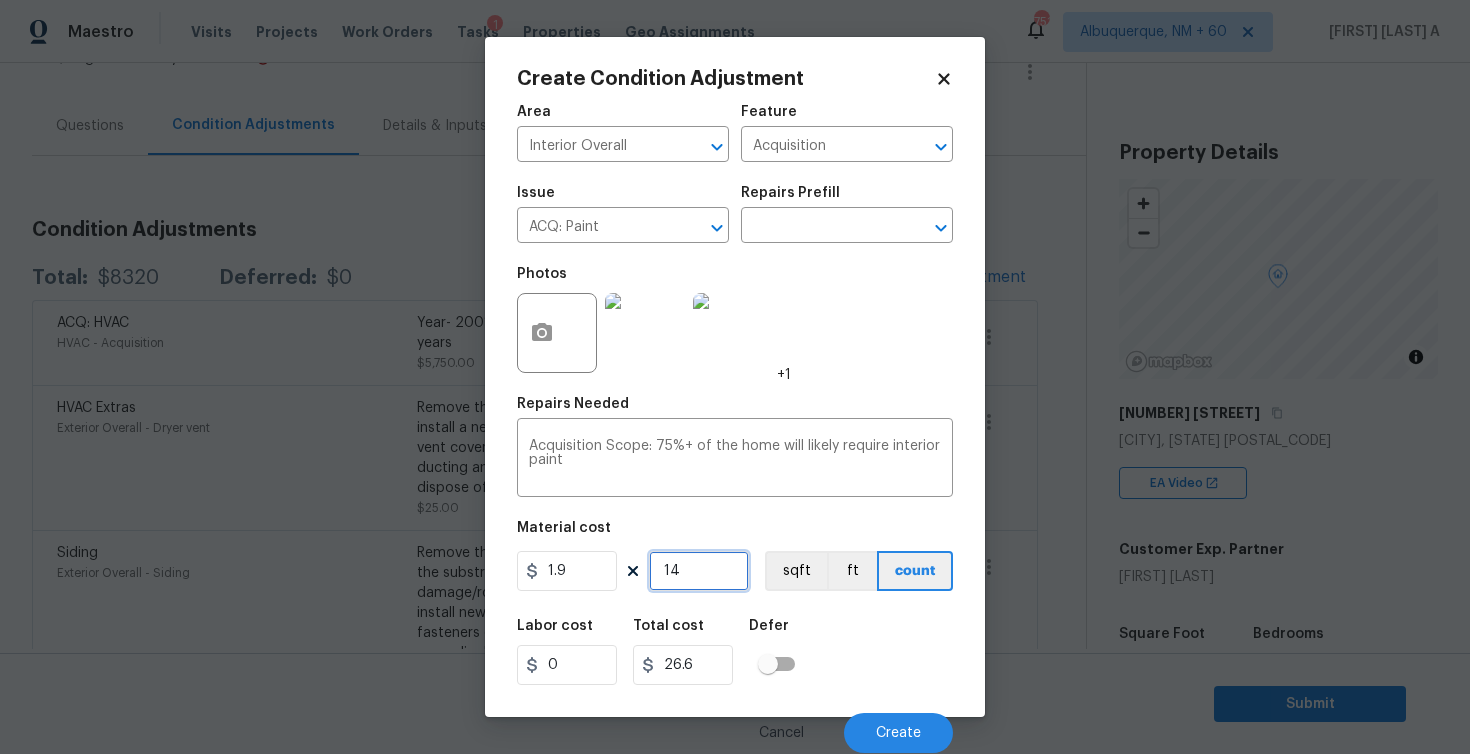 type on "149" 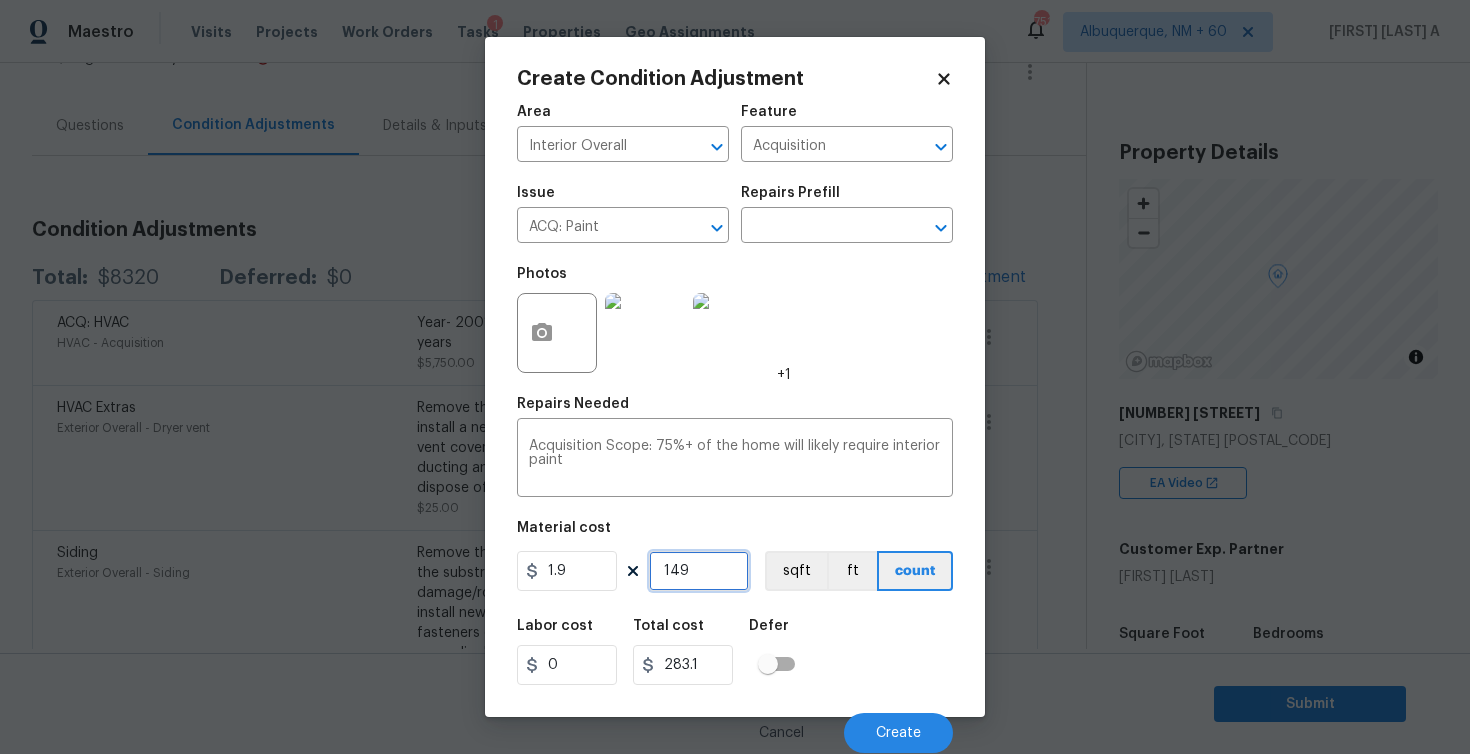 type on "1492" 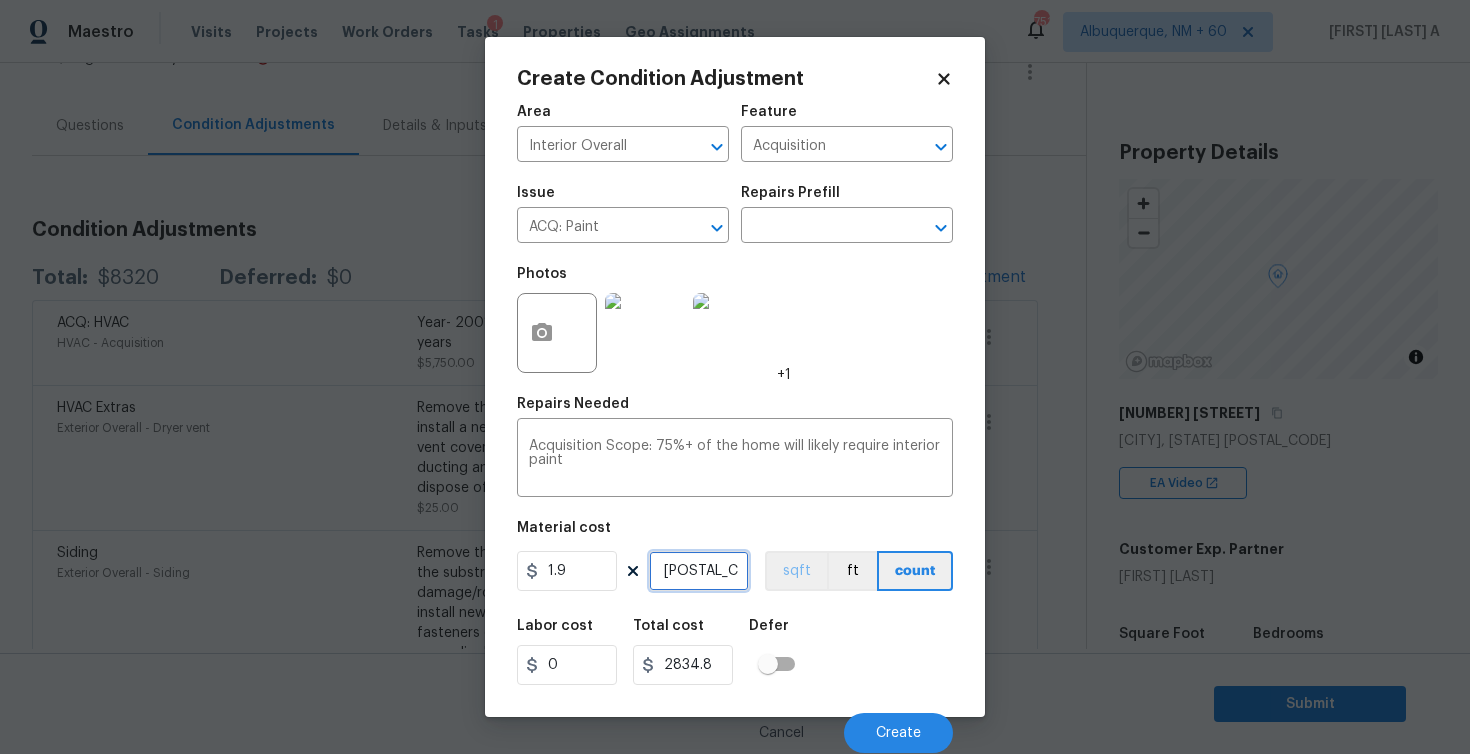 type on "1492" 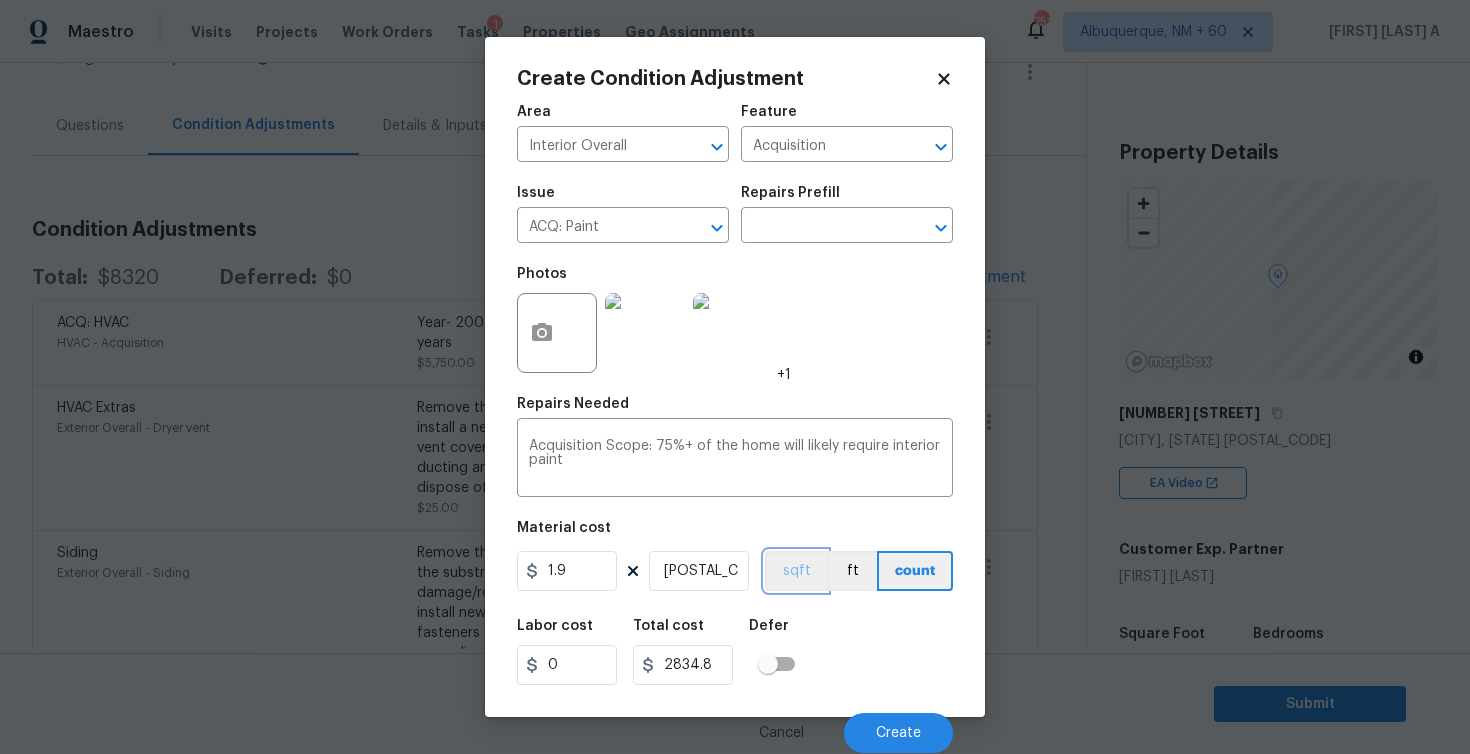 click on "sqft" at bounding box center (796, 571) 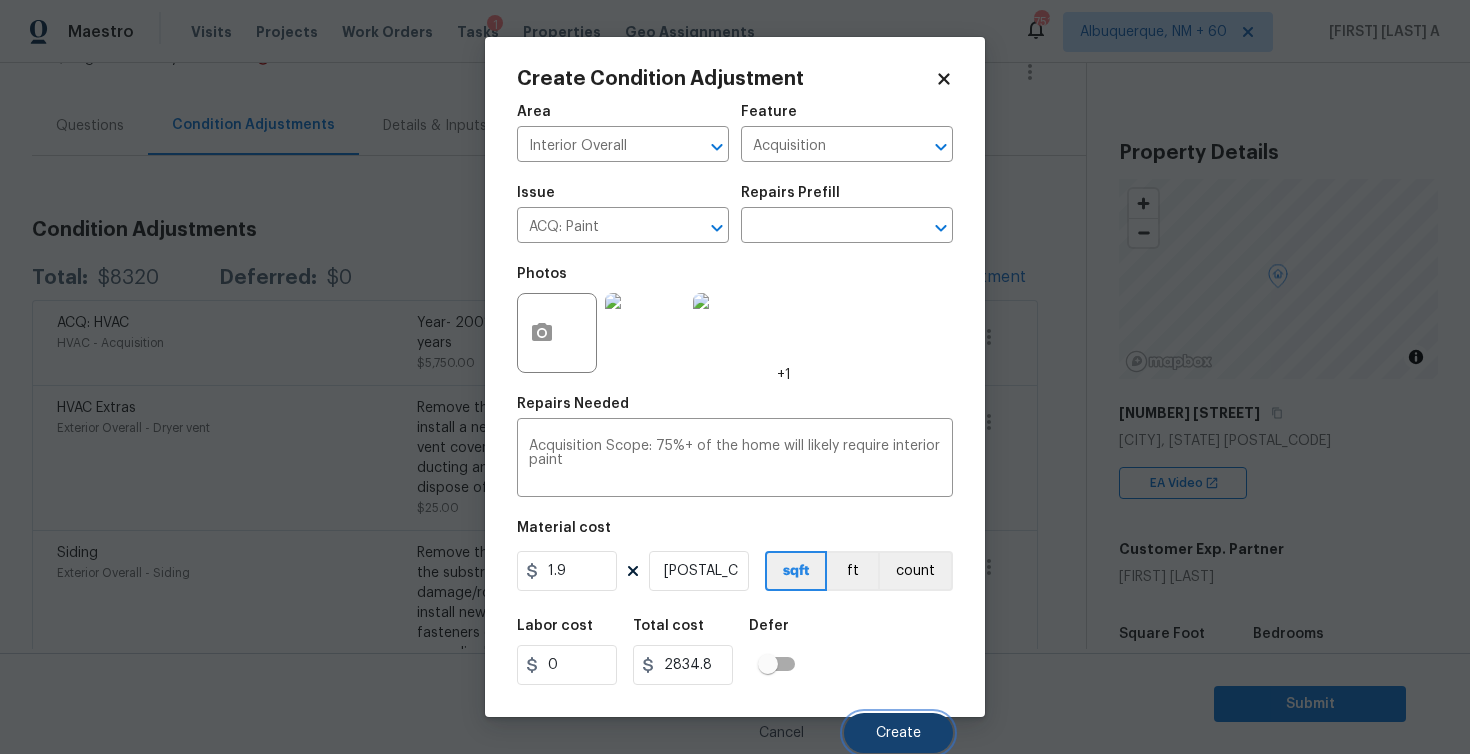 click on "Create" at bounding box center (898, 733) 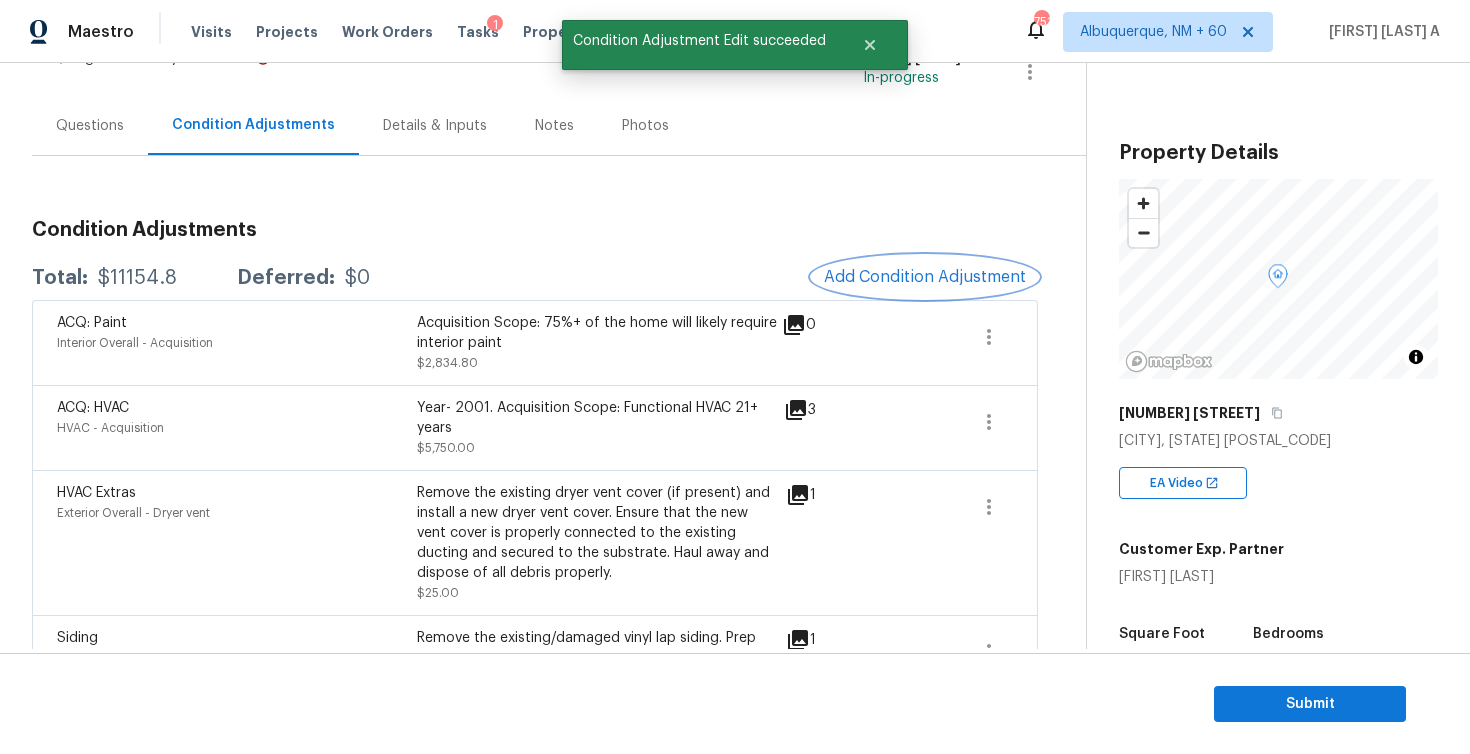 scroll, scrollTop: 439, scrollLeft: 0, axis: vertical 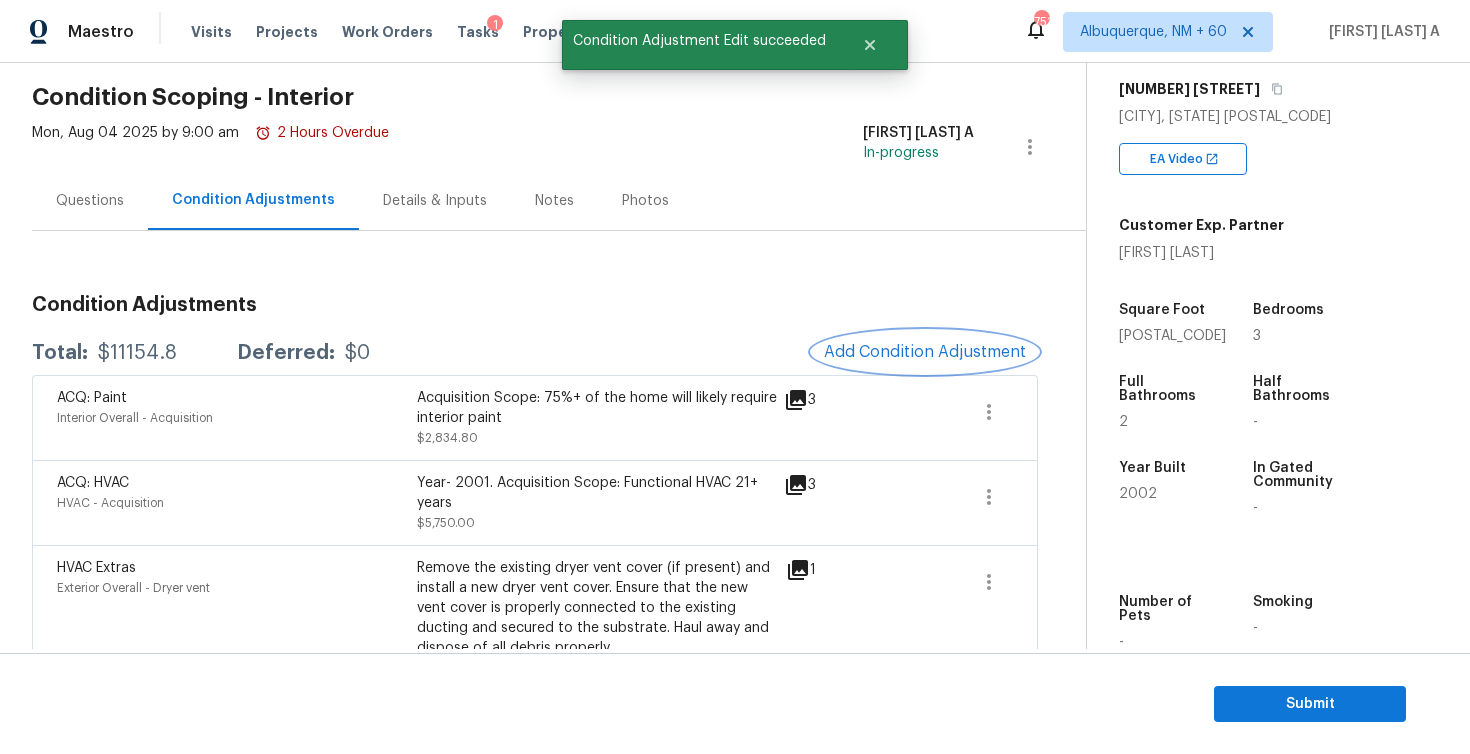 click on "Add Condition Adjustment" at bounding box center [925, 352] 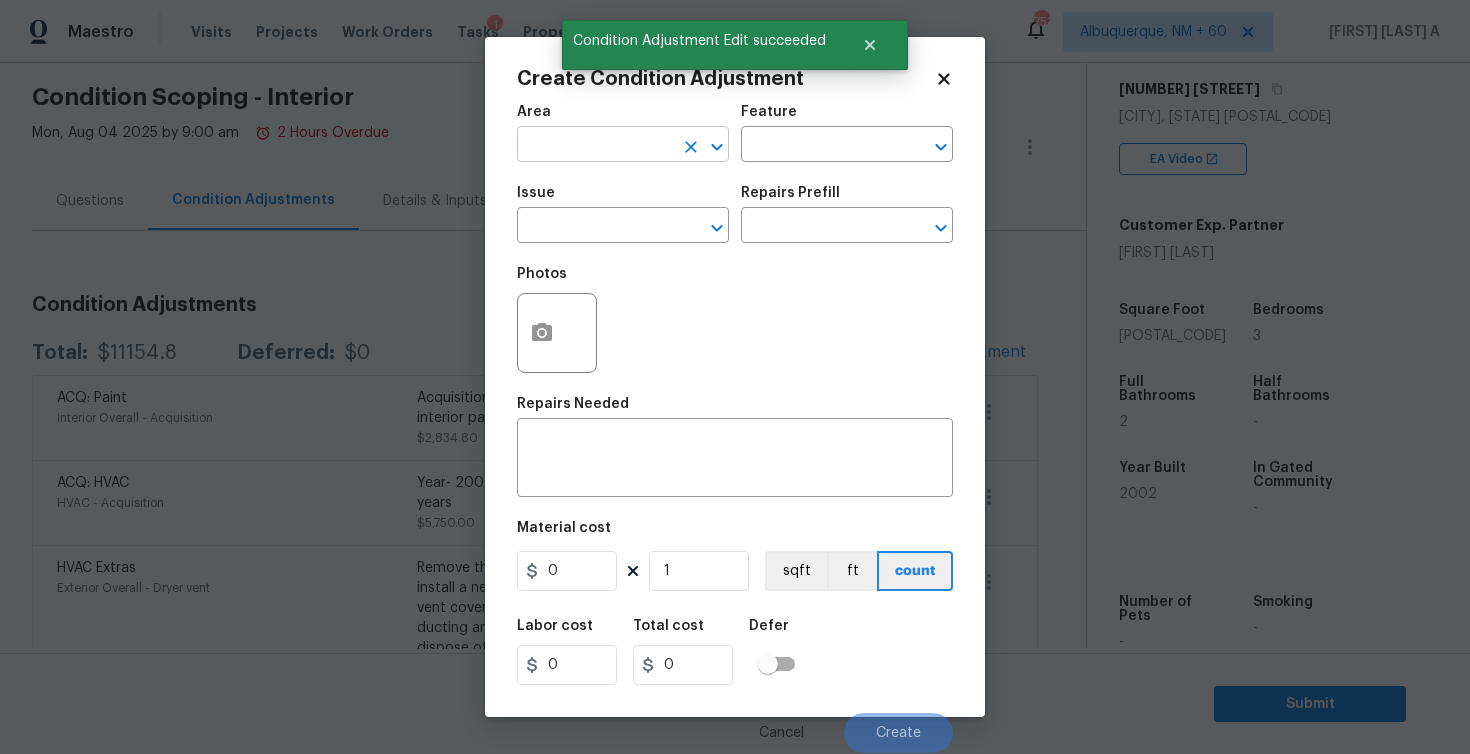 click at bounding box center (595, 146) 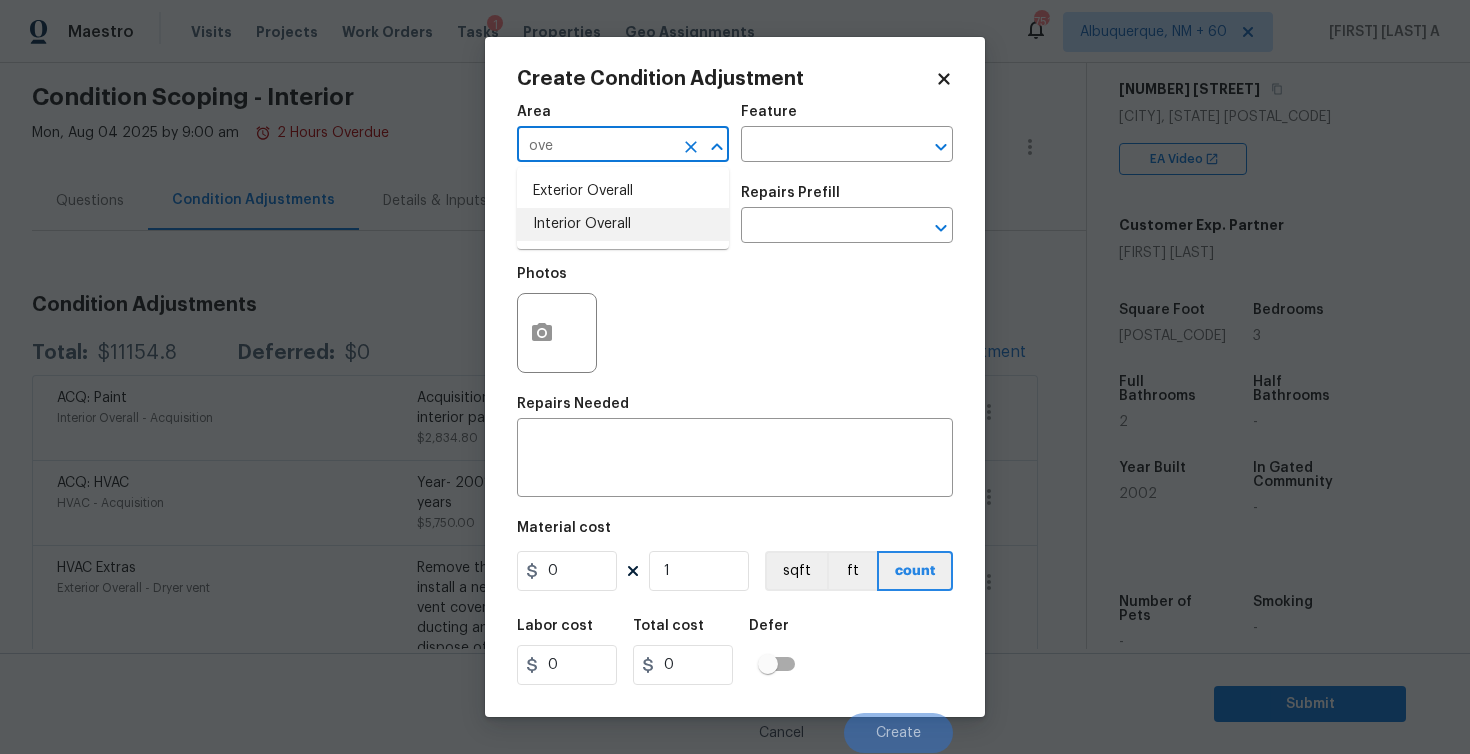 click on "Interior Overall" at bounding box center (623, 224) 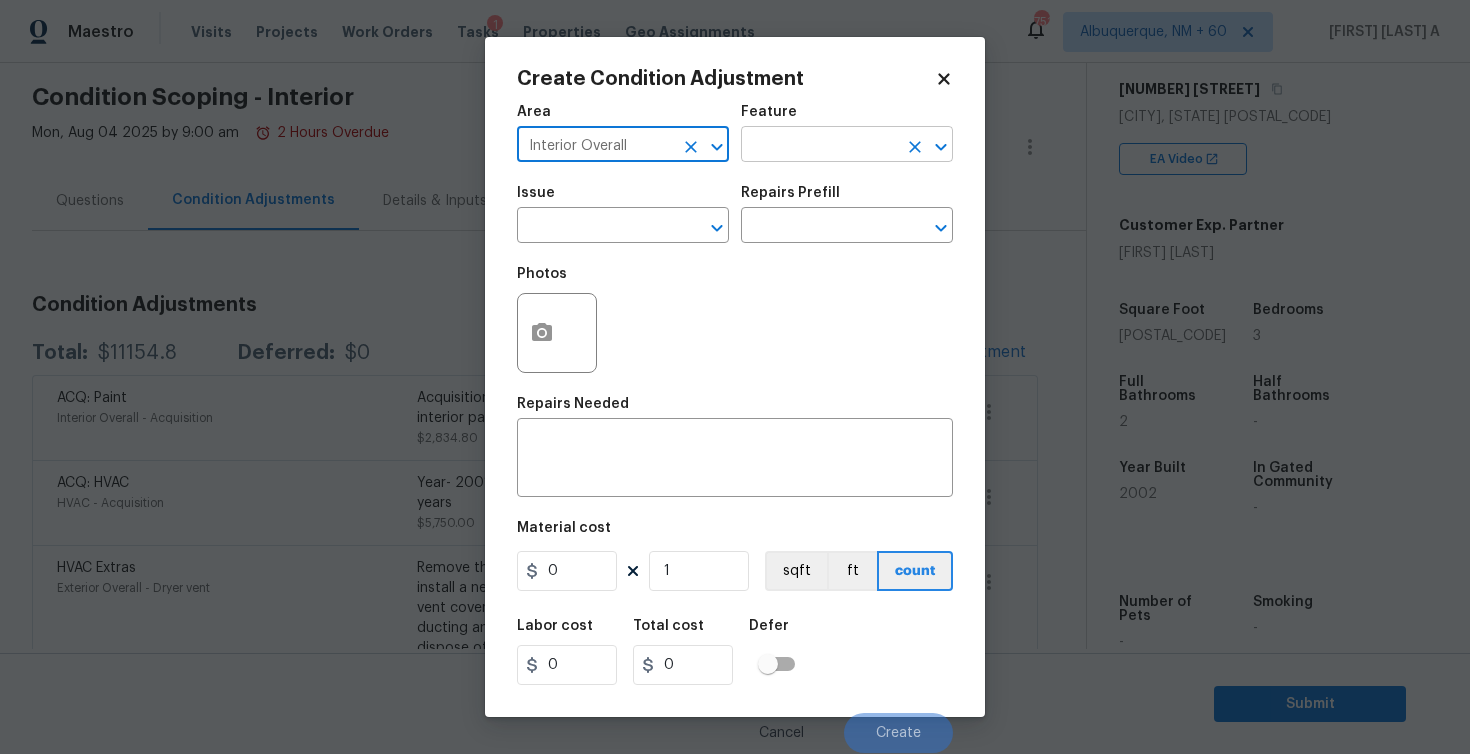 type on "Interior Overall" 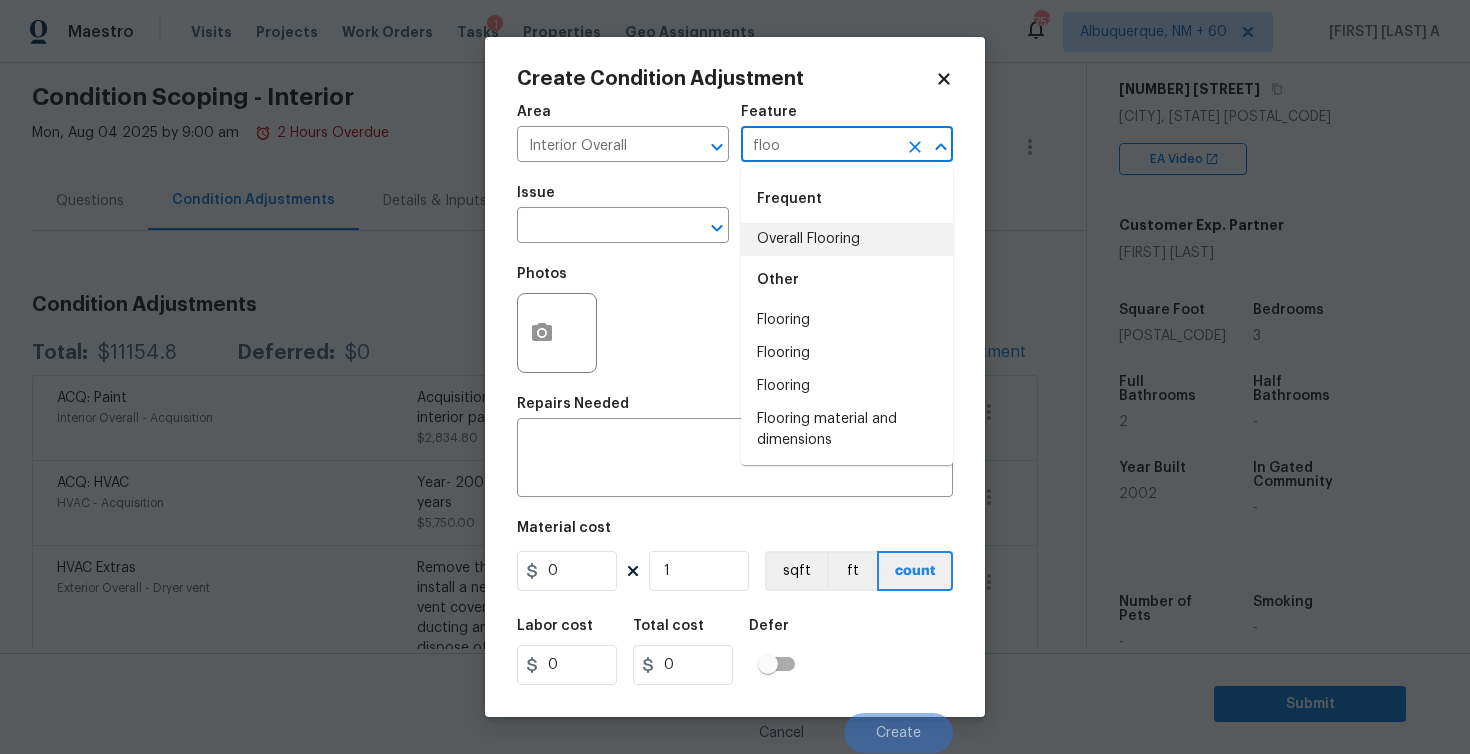 click on "Overall Flooring" at bounding box center [847, 239] 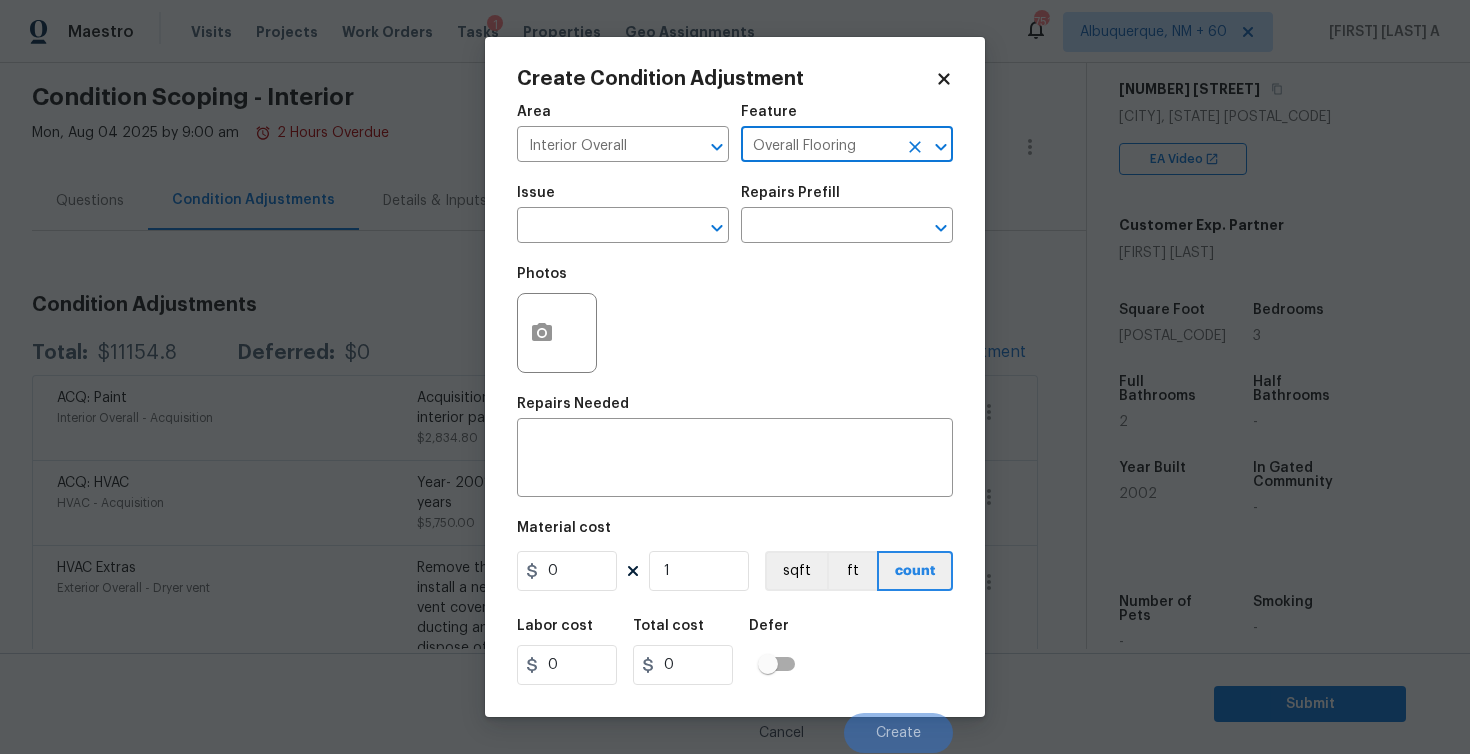 type on "Overall Flooring" 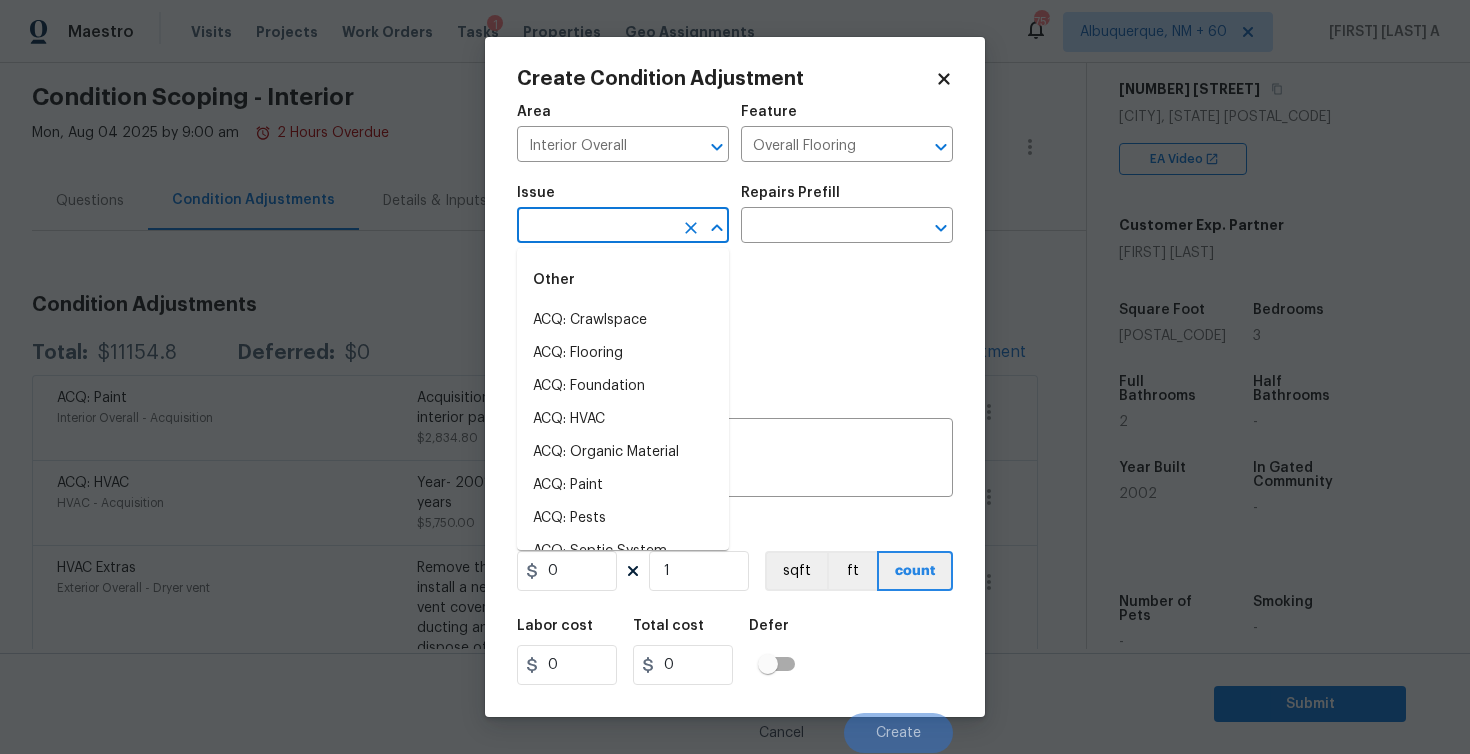 click at bounding box center [595, 227] 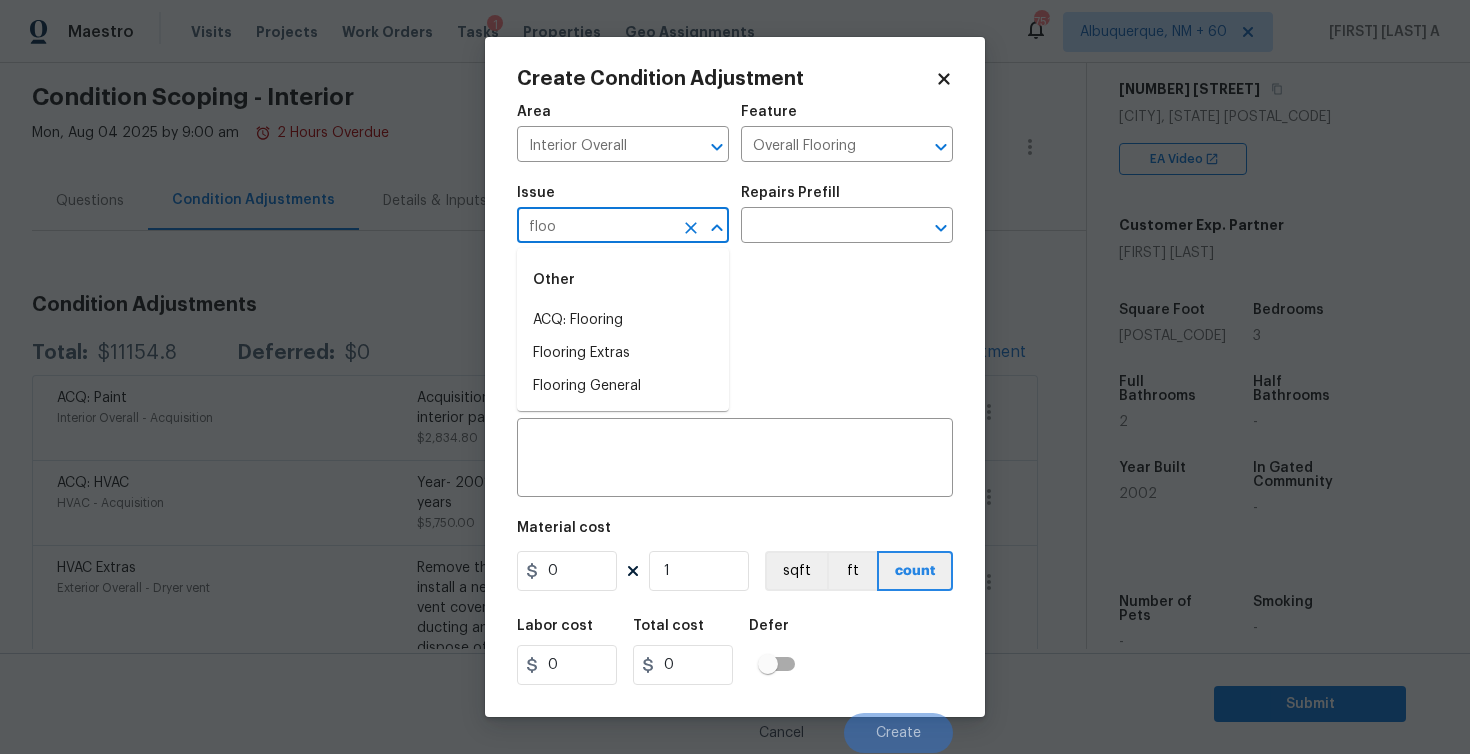 click on "ACQ: Flooring" at bounding box center (623, 320) 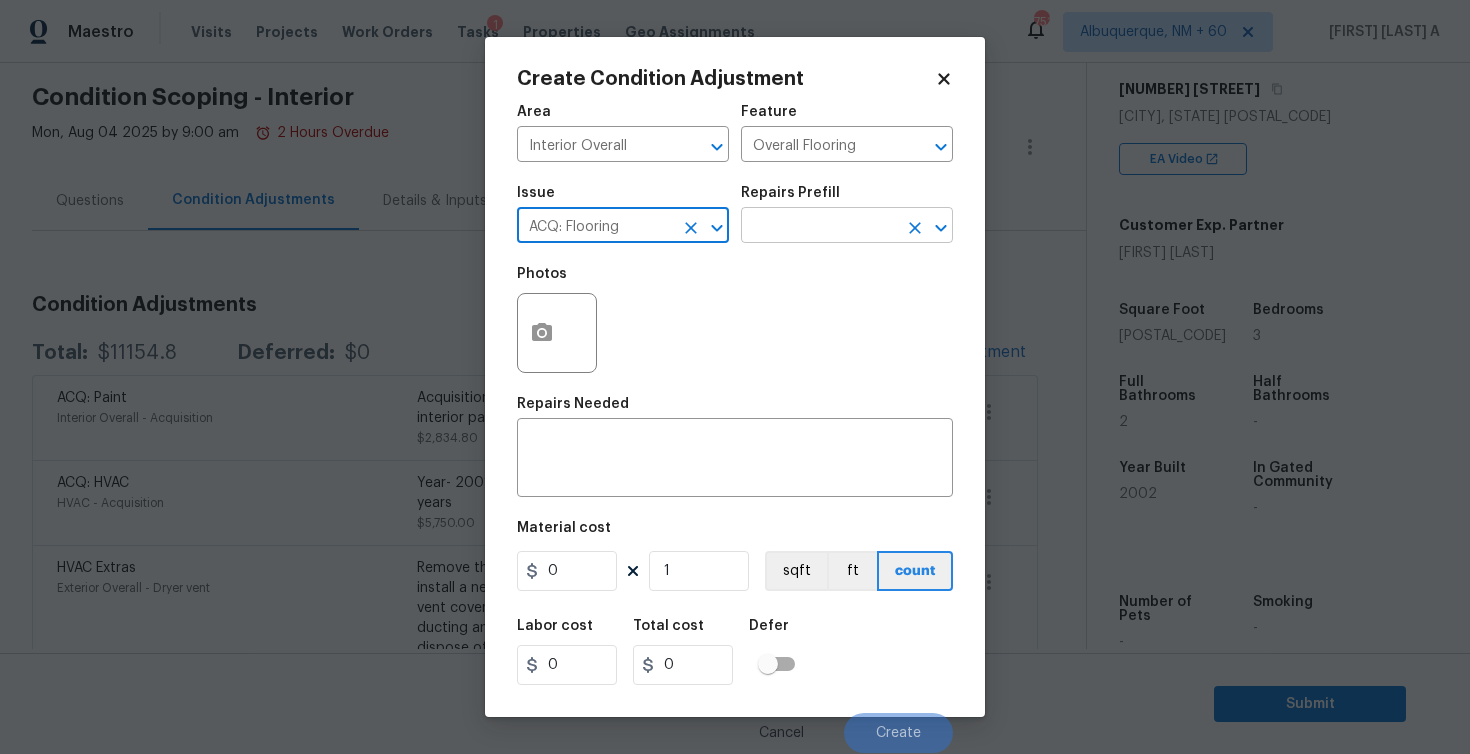 type on "ACQ: Flooring" 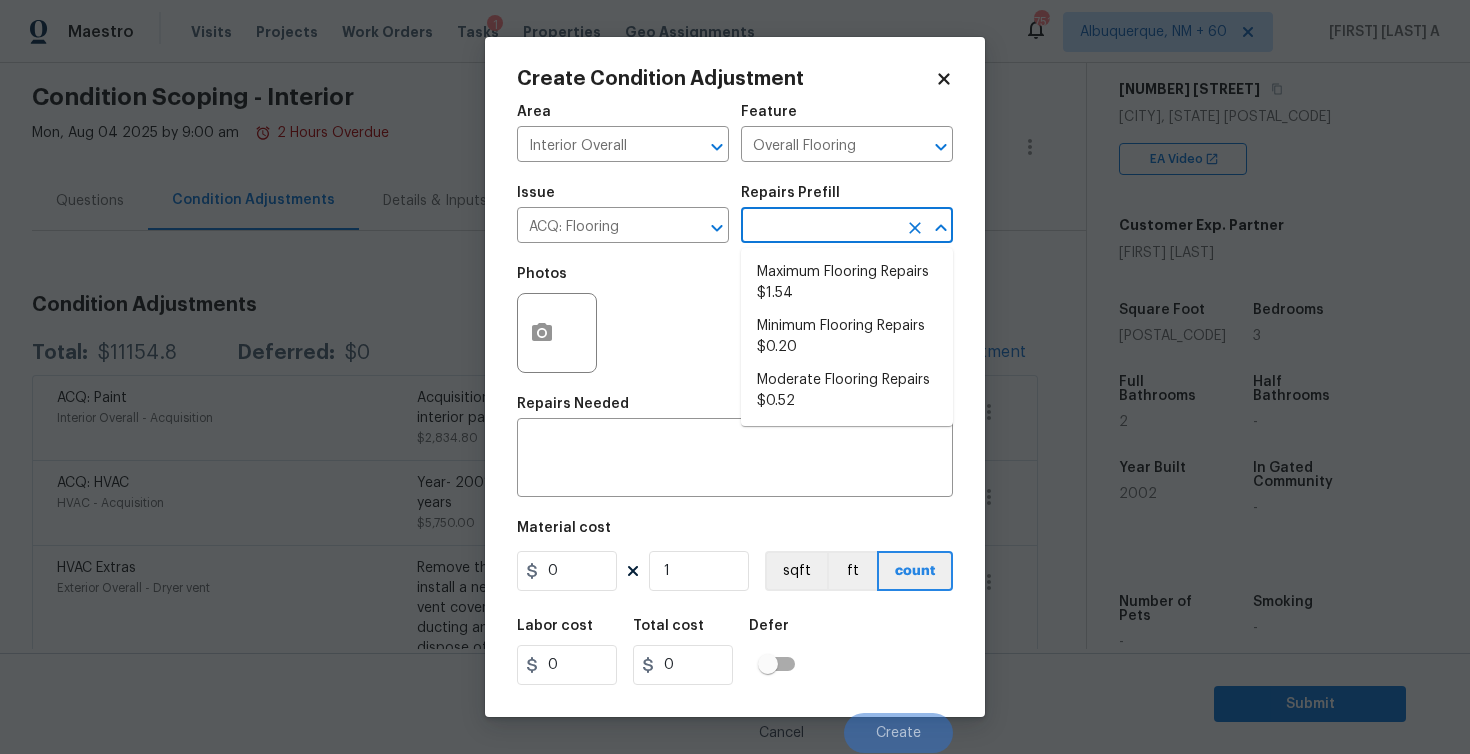 click at bounding box center (819, 227) 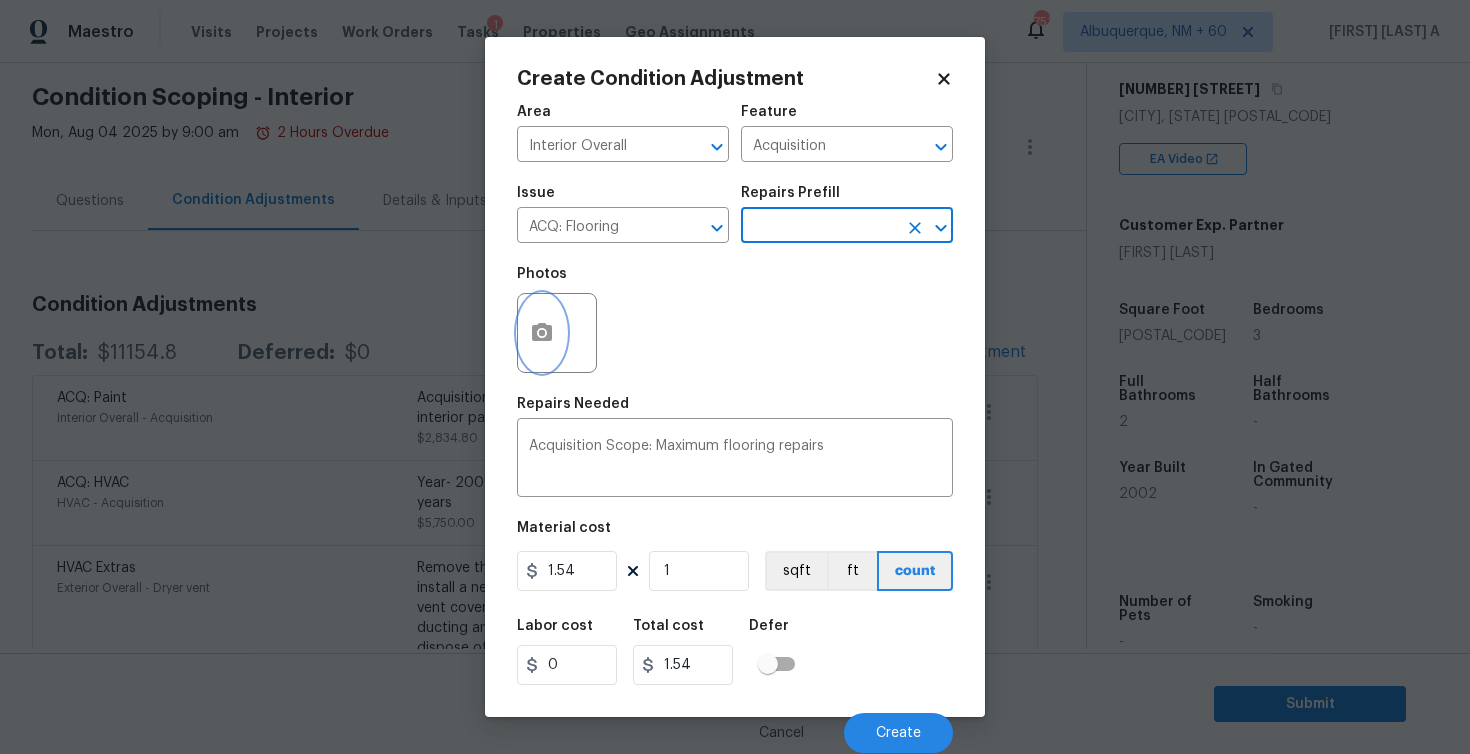 click at bounding box center [542, 333] 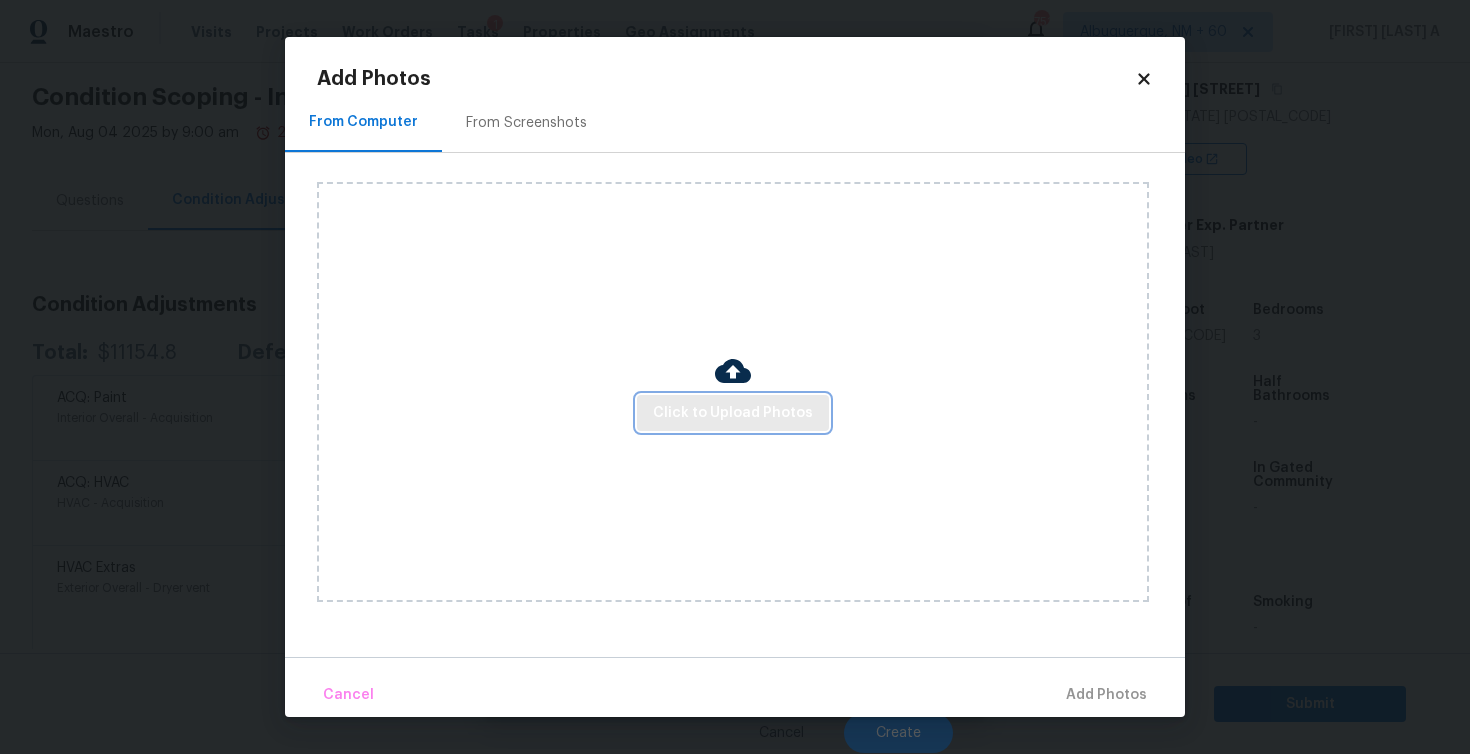 click on "Click to Upload Photos" at bounding box center [733, 413] 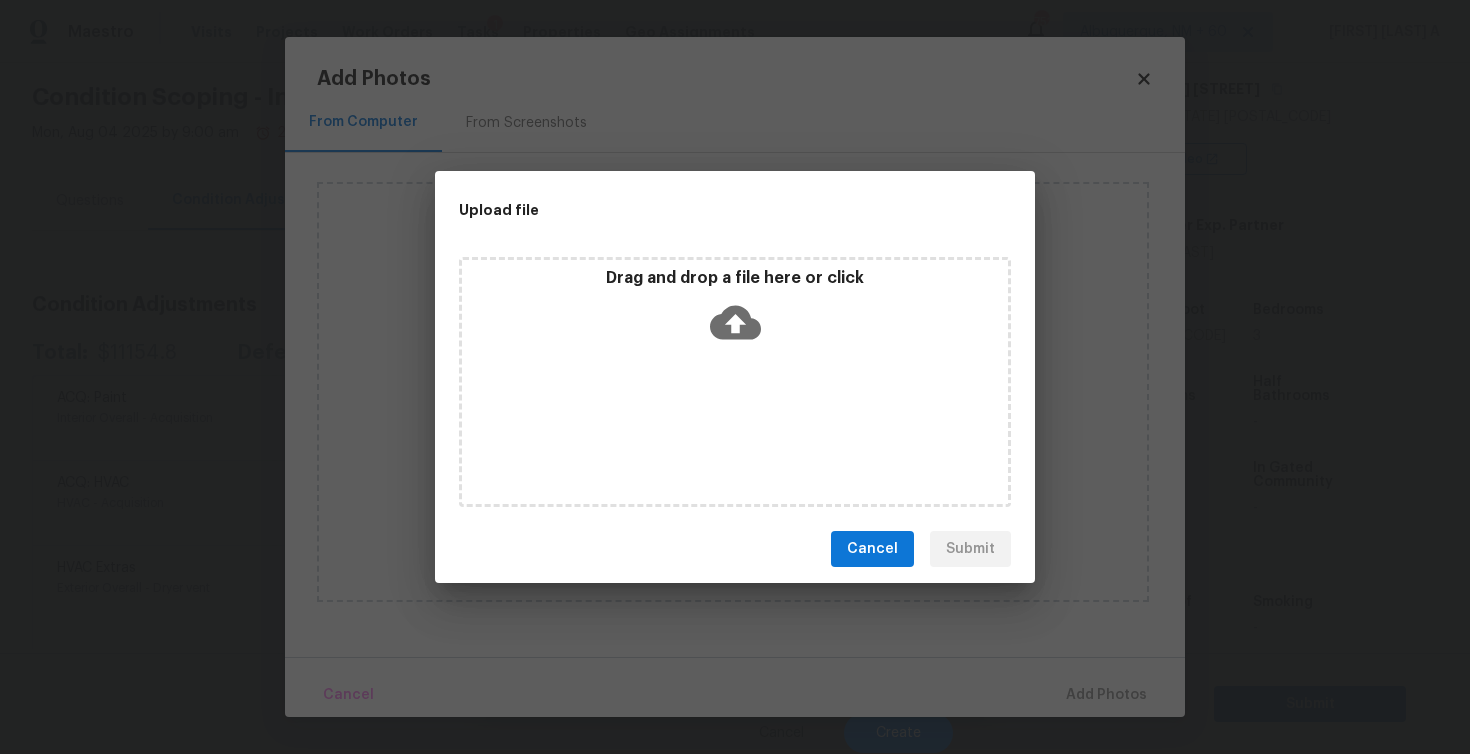 click 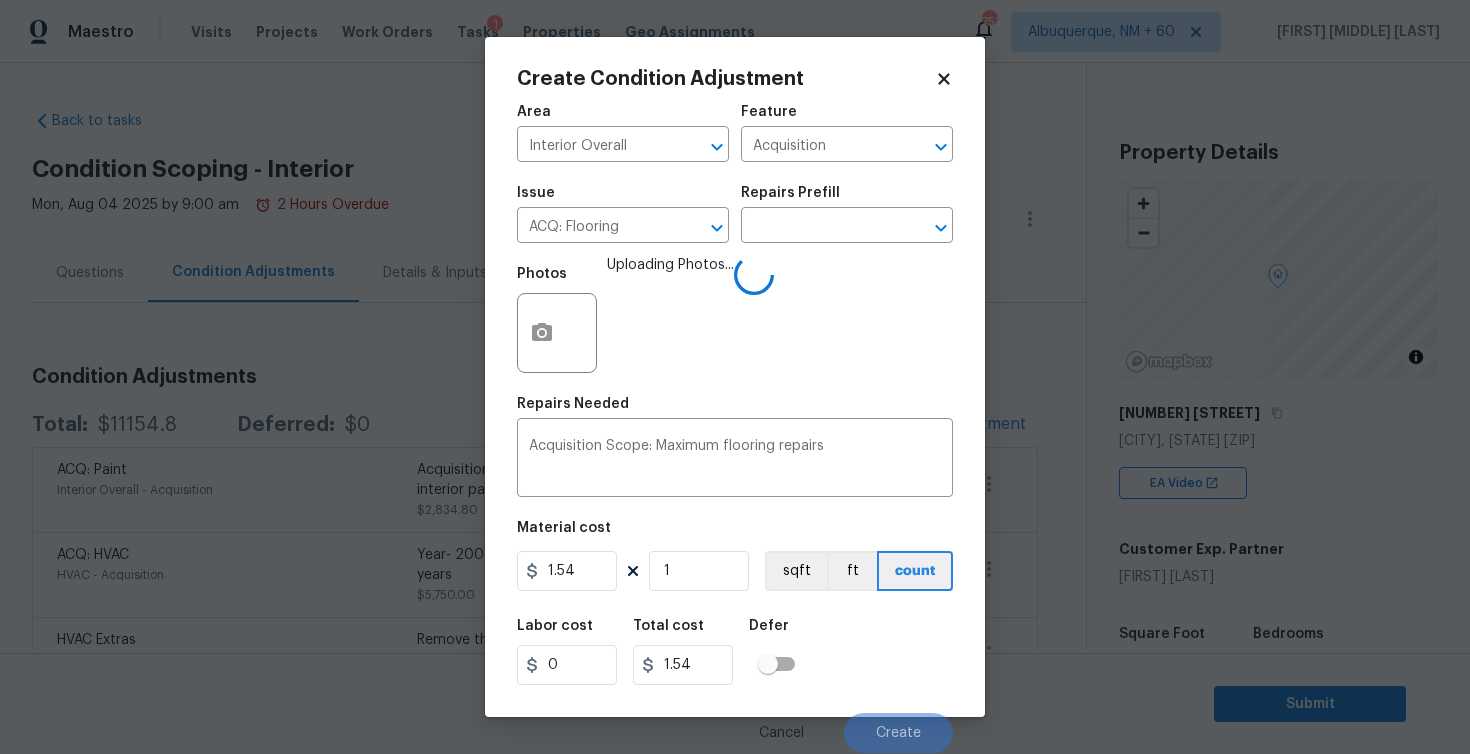 scroll, scrollTop: 0, scrollLeft: 0, axis: both 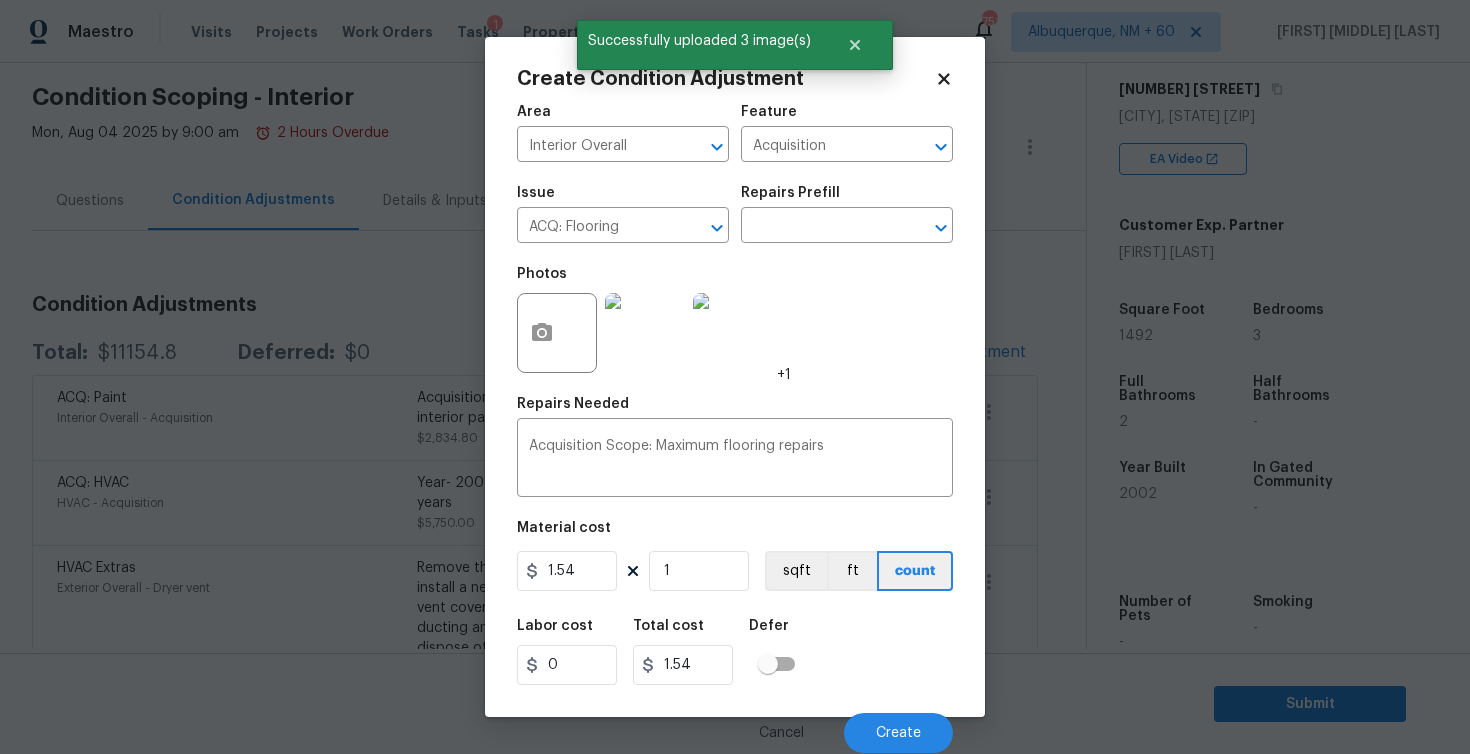 type on "14" 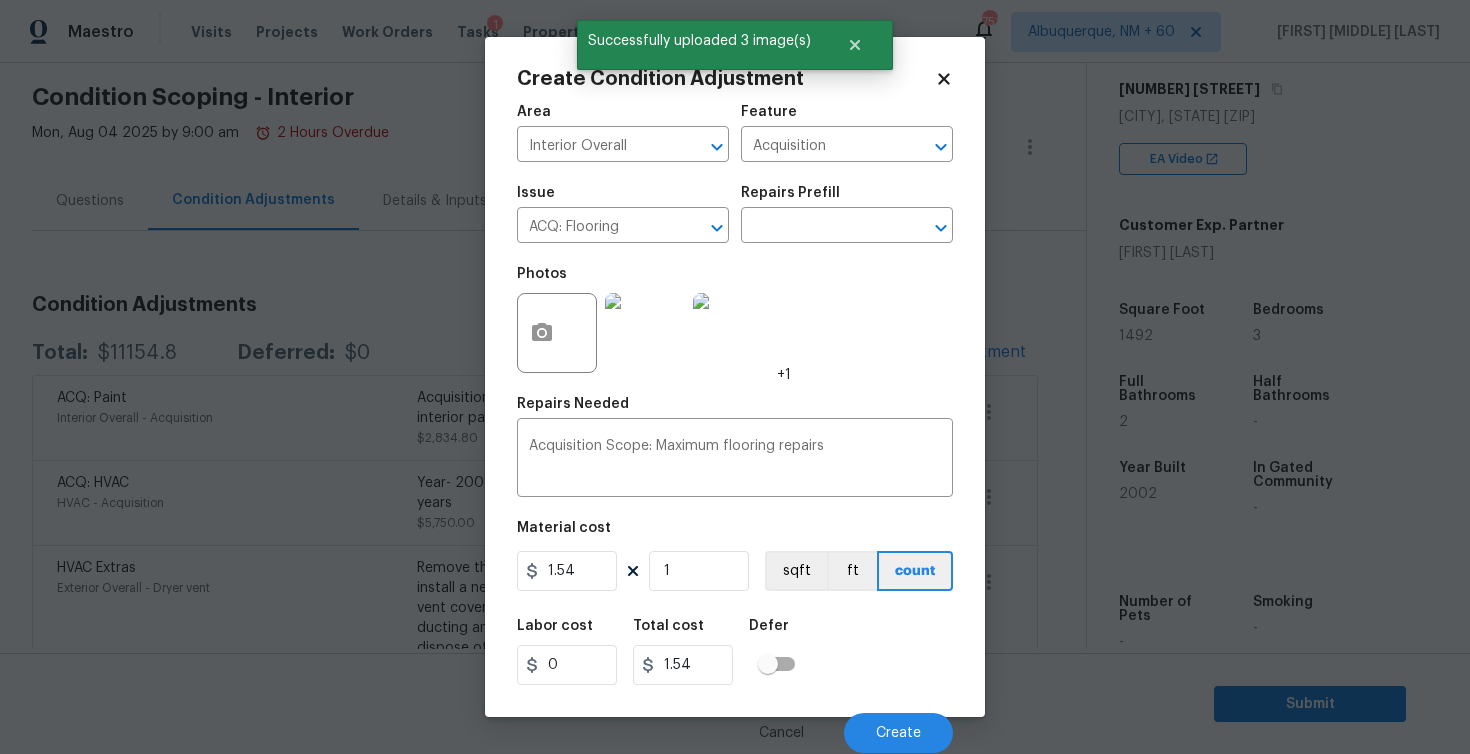 type on "21.56" 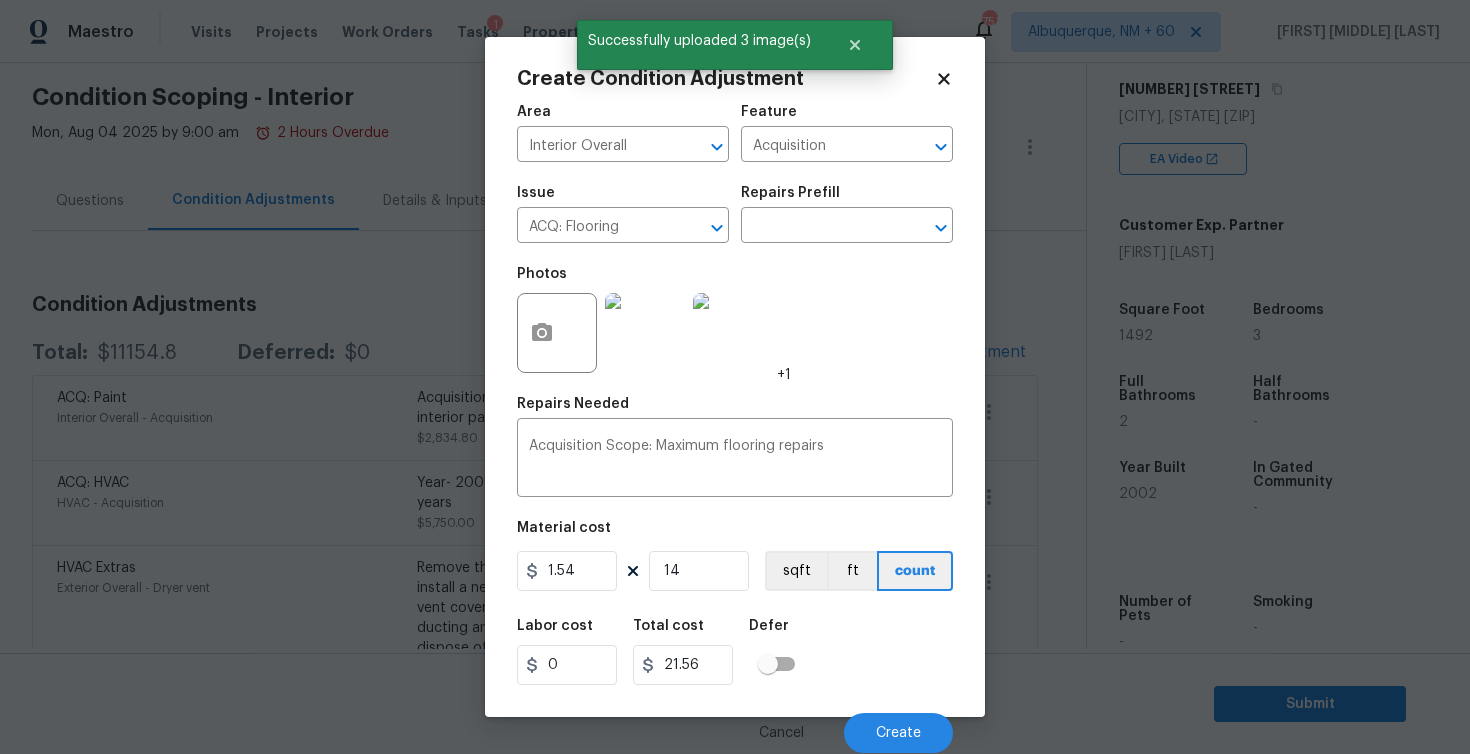 type on "149" 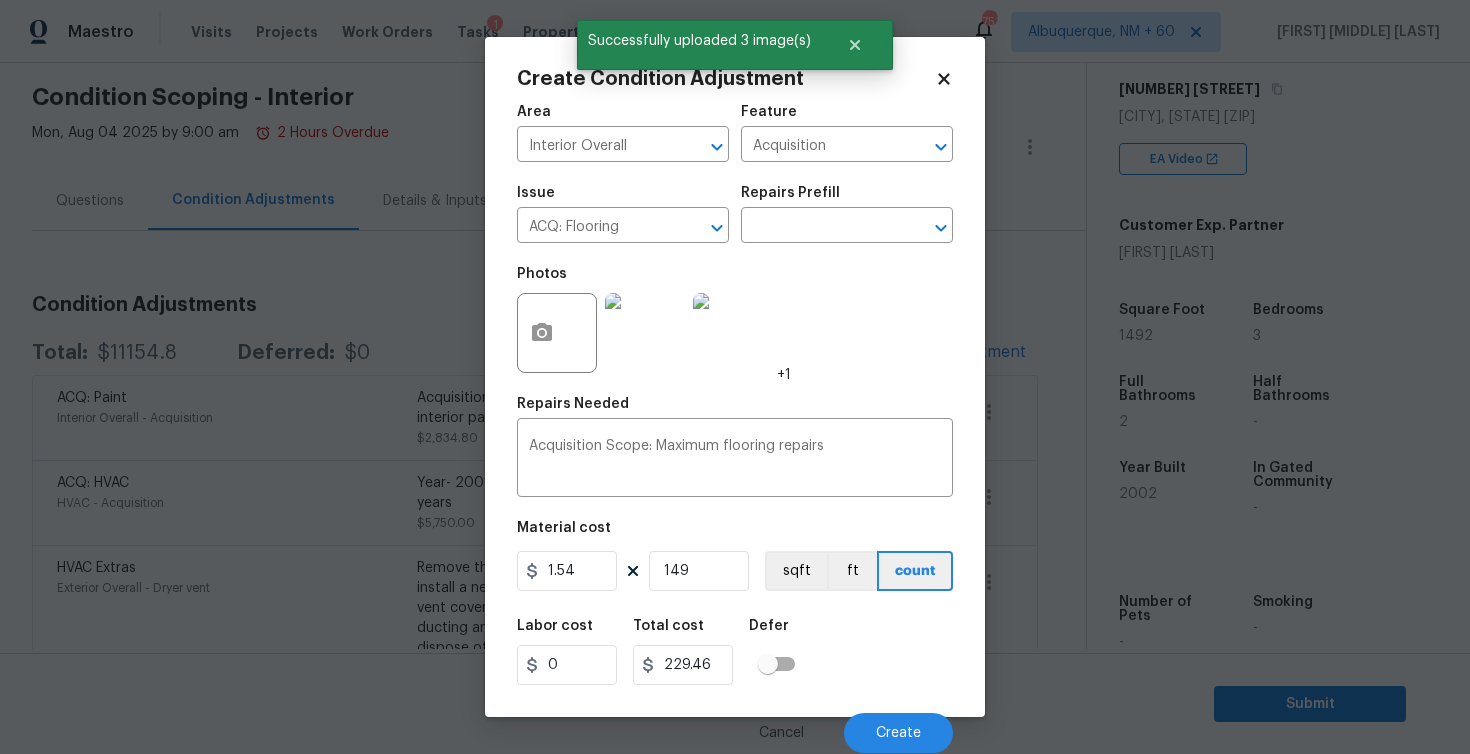 type on "1492" 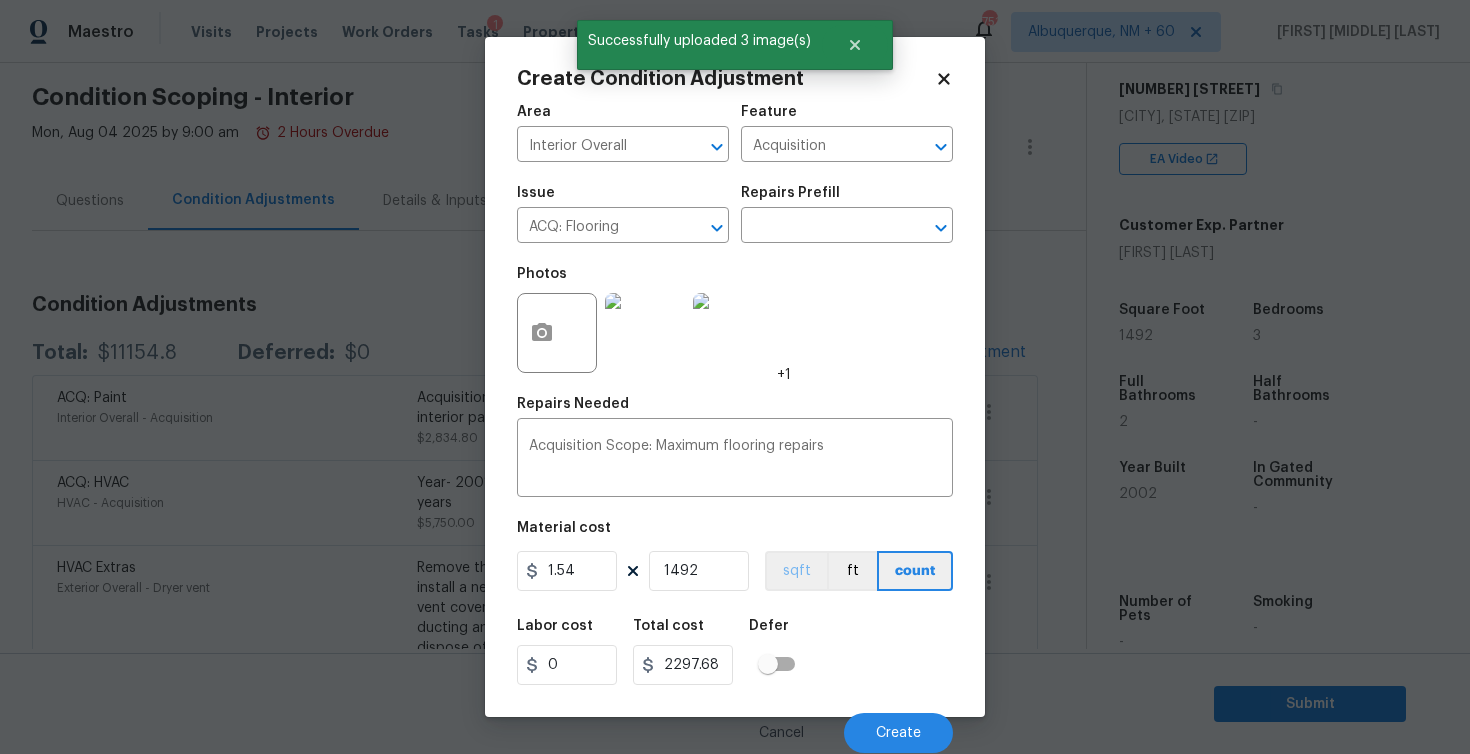 type on "1492" 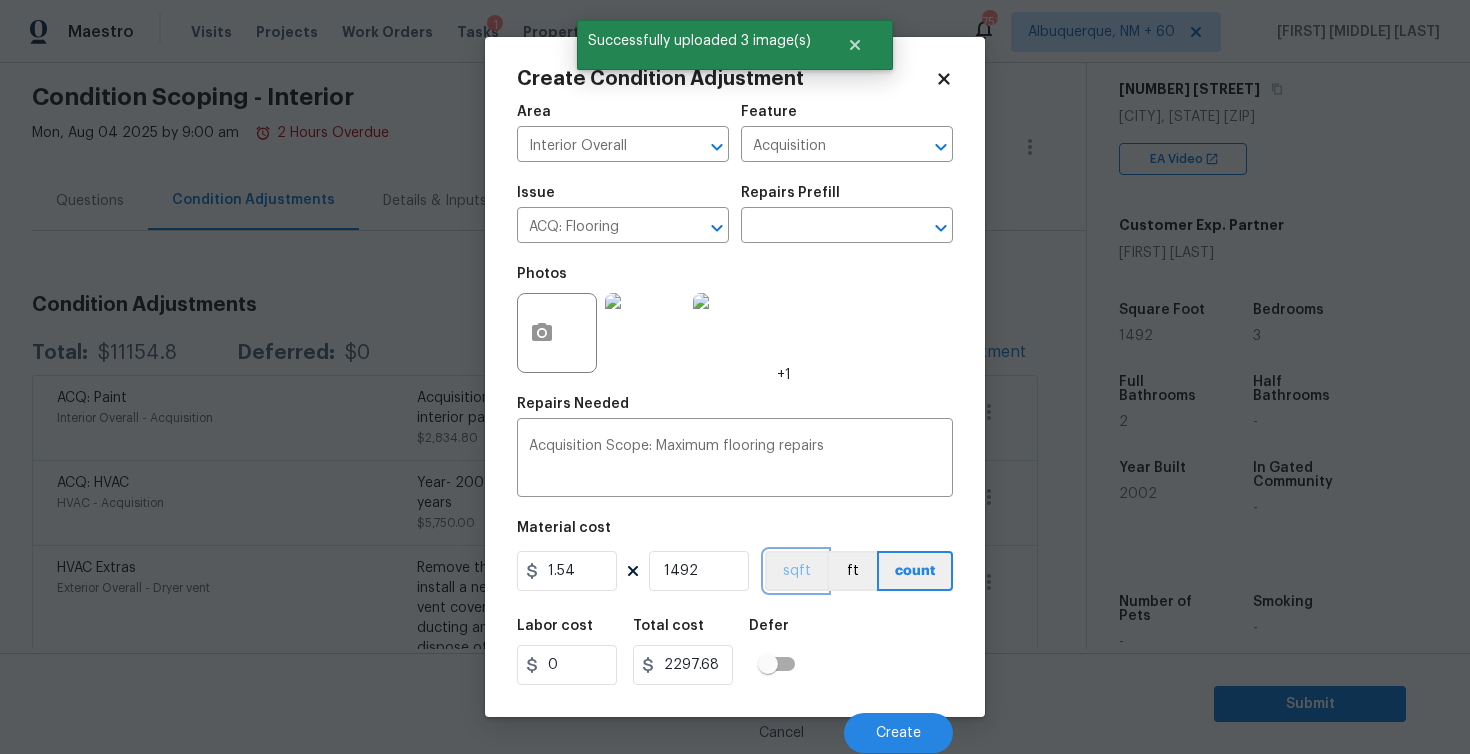 click on "sqft" at bounding box center (796, 571) 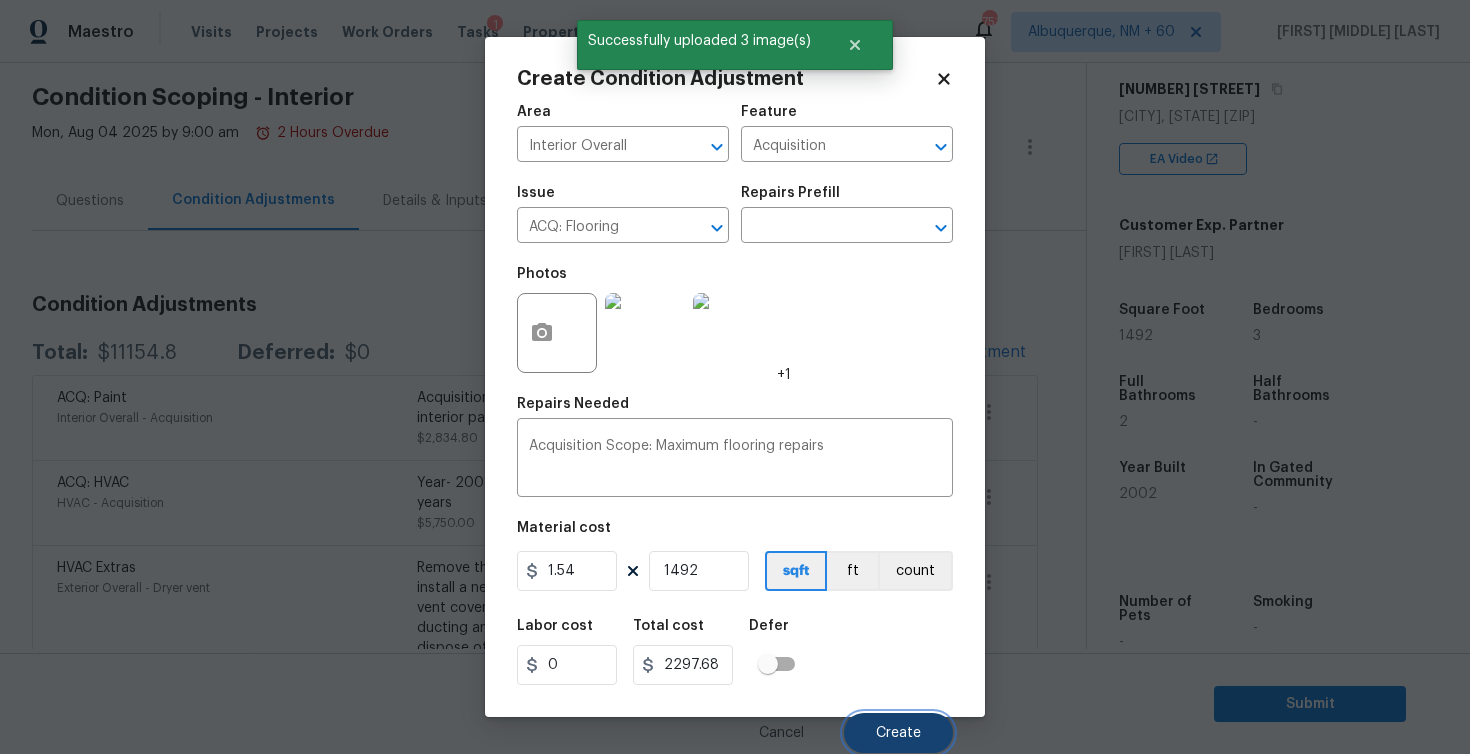 click on "Create" at bounding box center [898, 733] 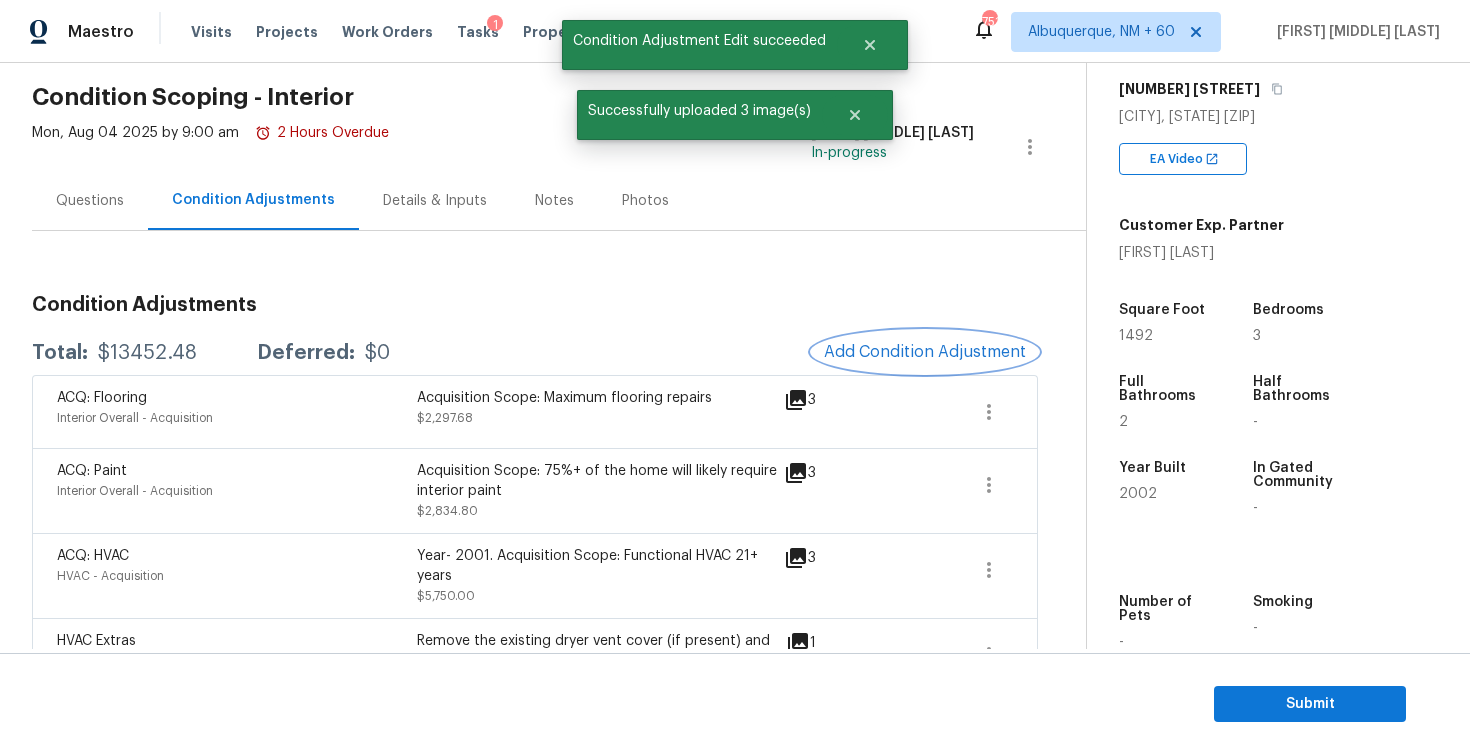 click on "Add Condition Adjustment" at bounding box center (925, 352) 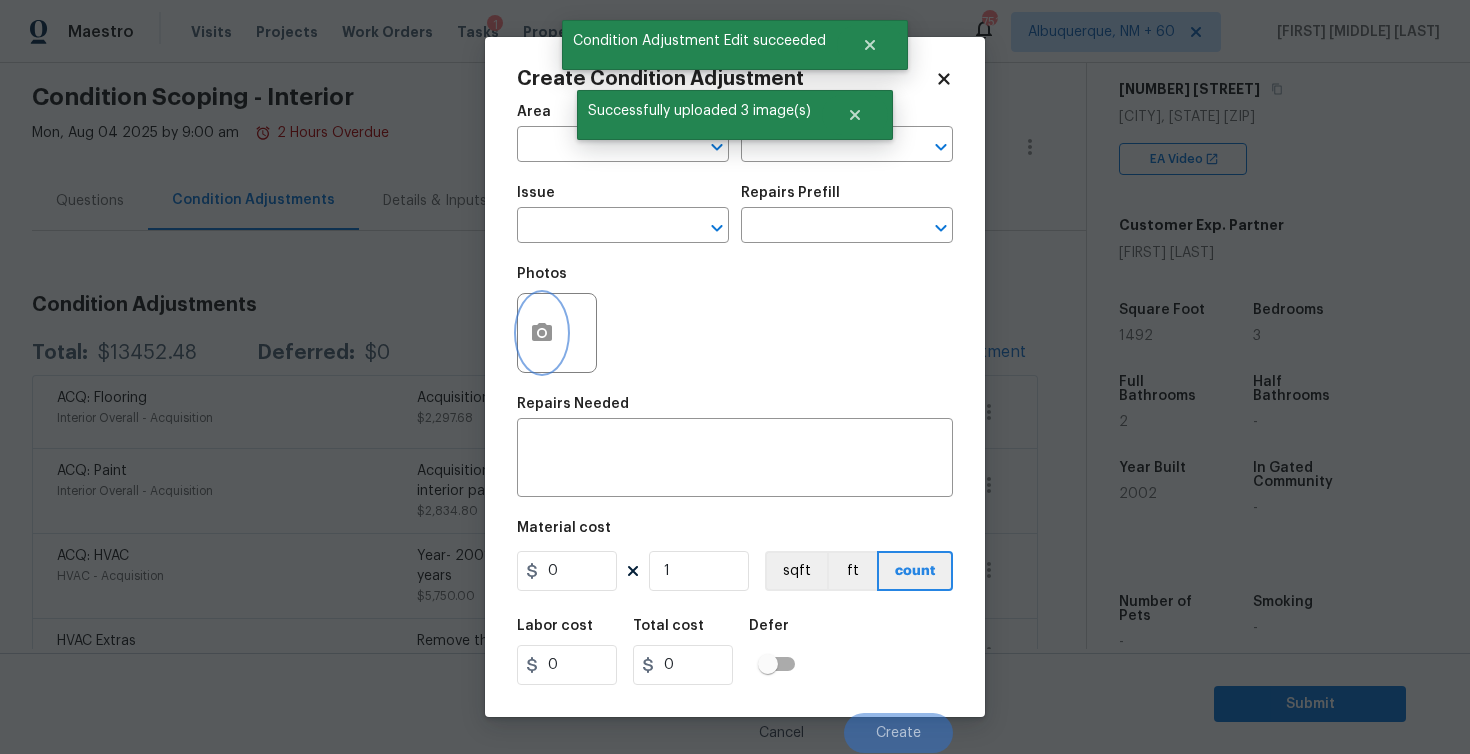click 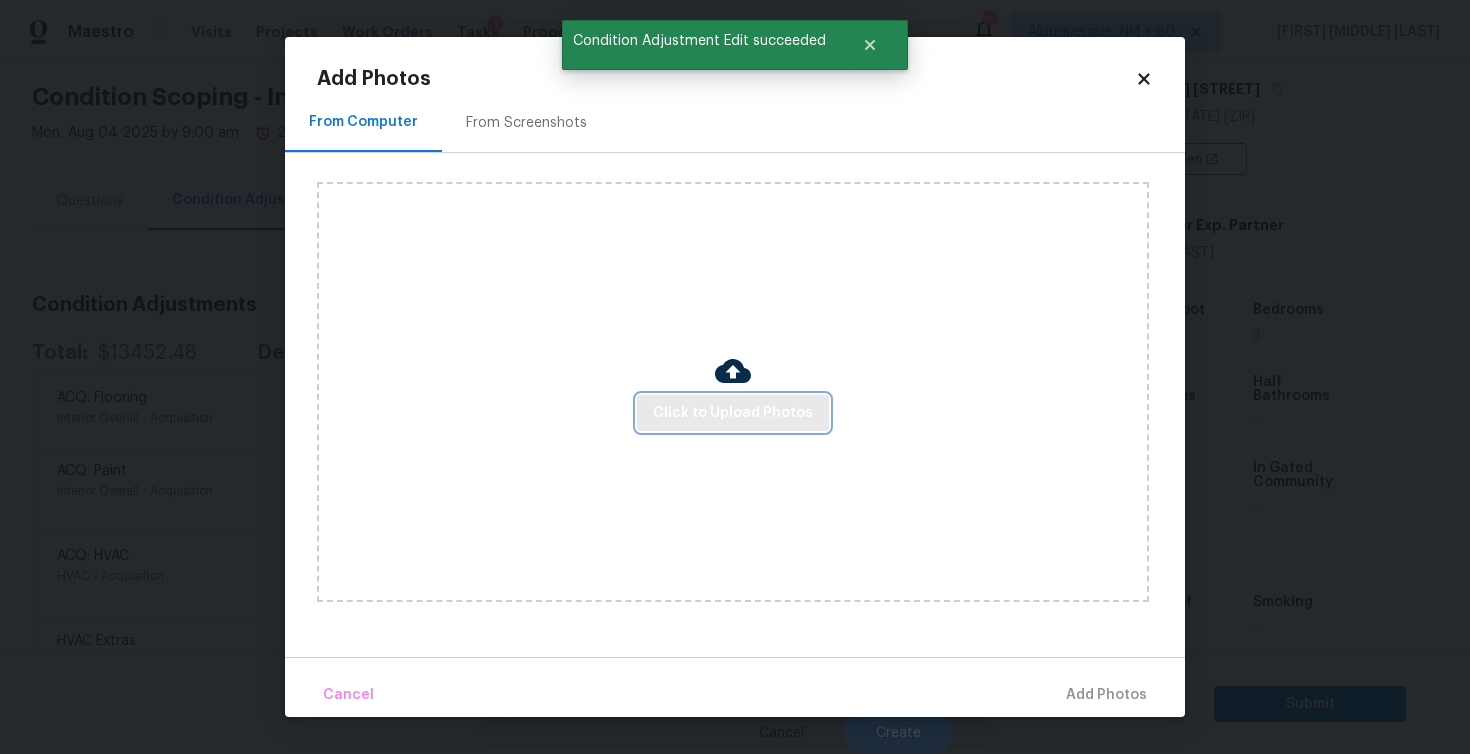 click on "Click to Upload Photos" at bounding box center [733, 413] 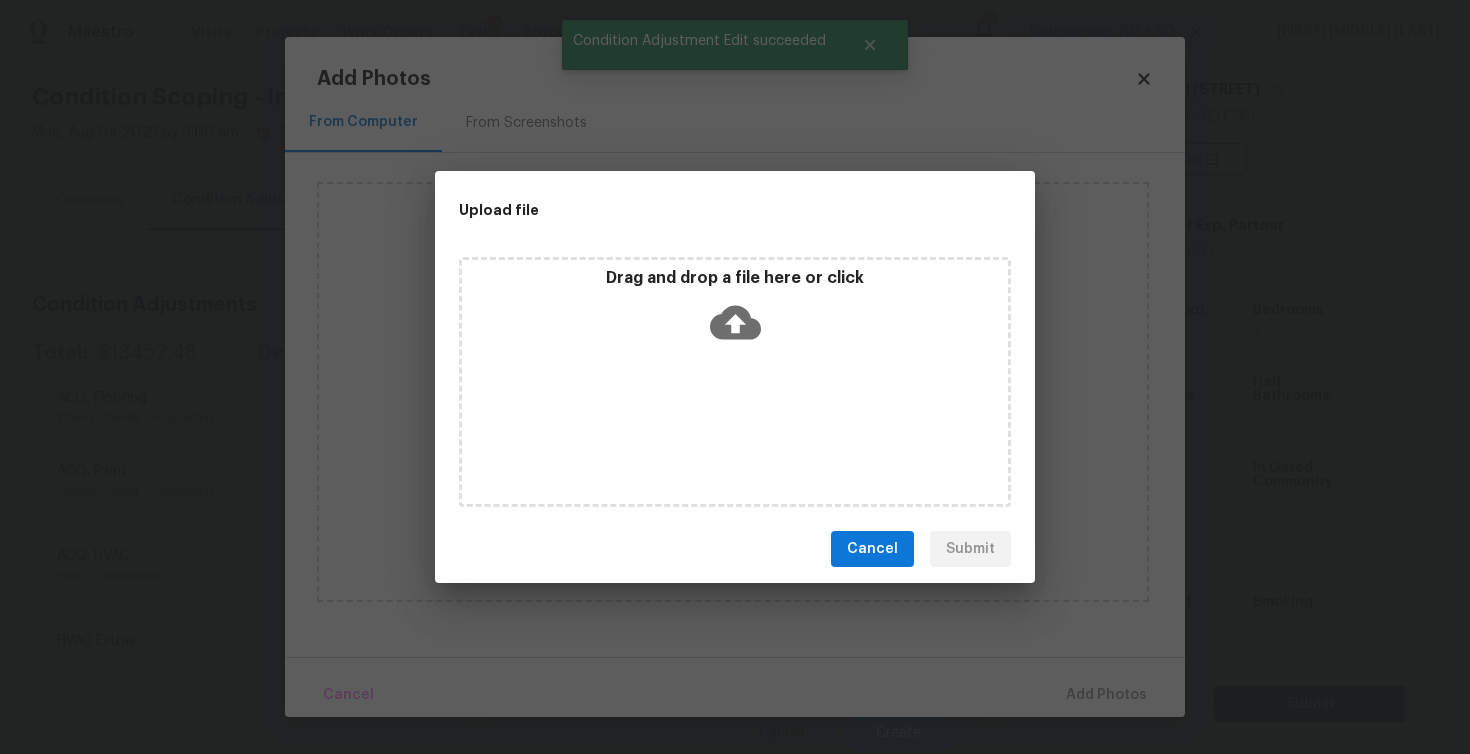 click 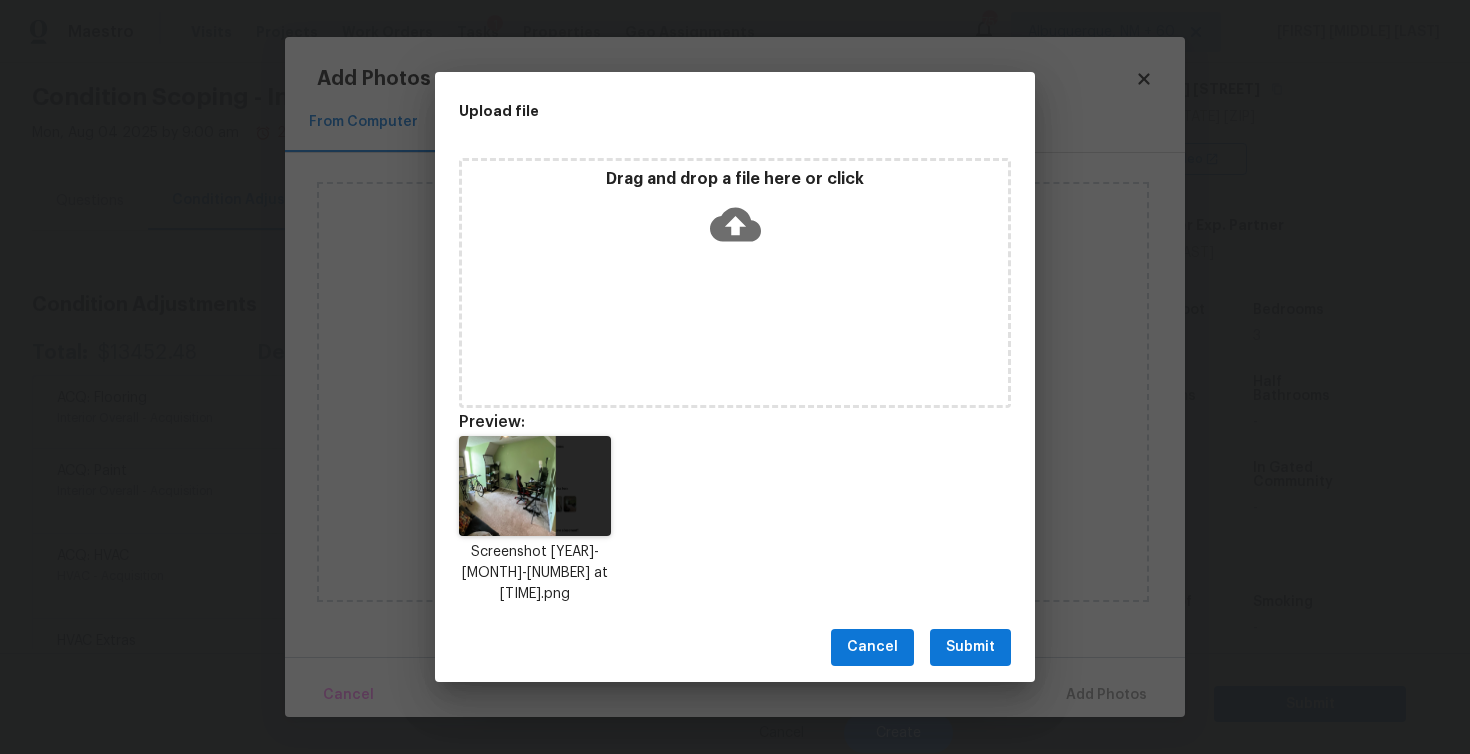 click on "Submit" at bounding box center [970, 647] 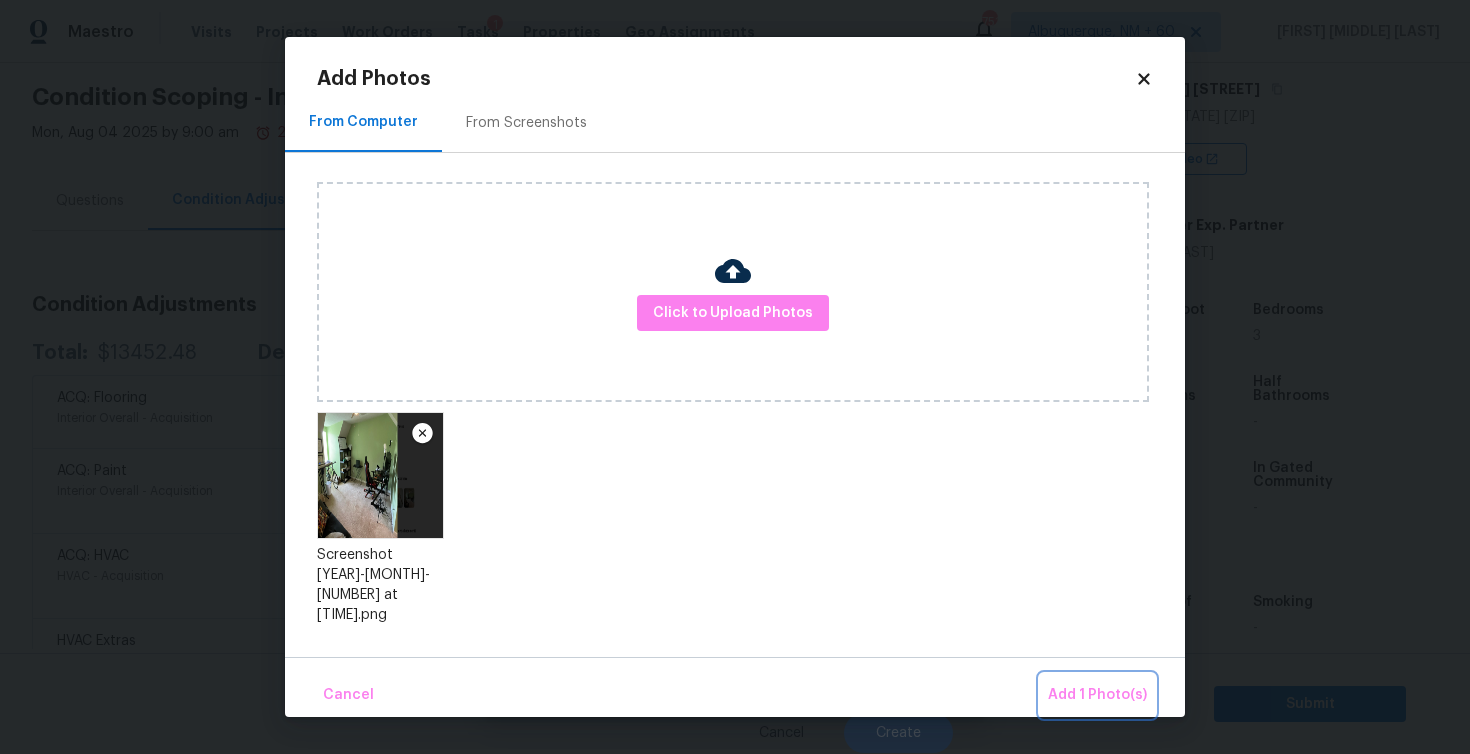 click on "Add 1 Photo(s)" at bounding box center [1097, 695] 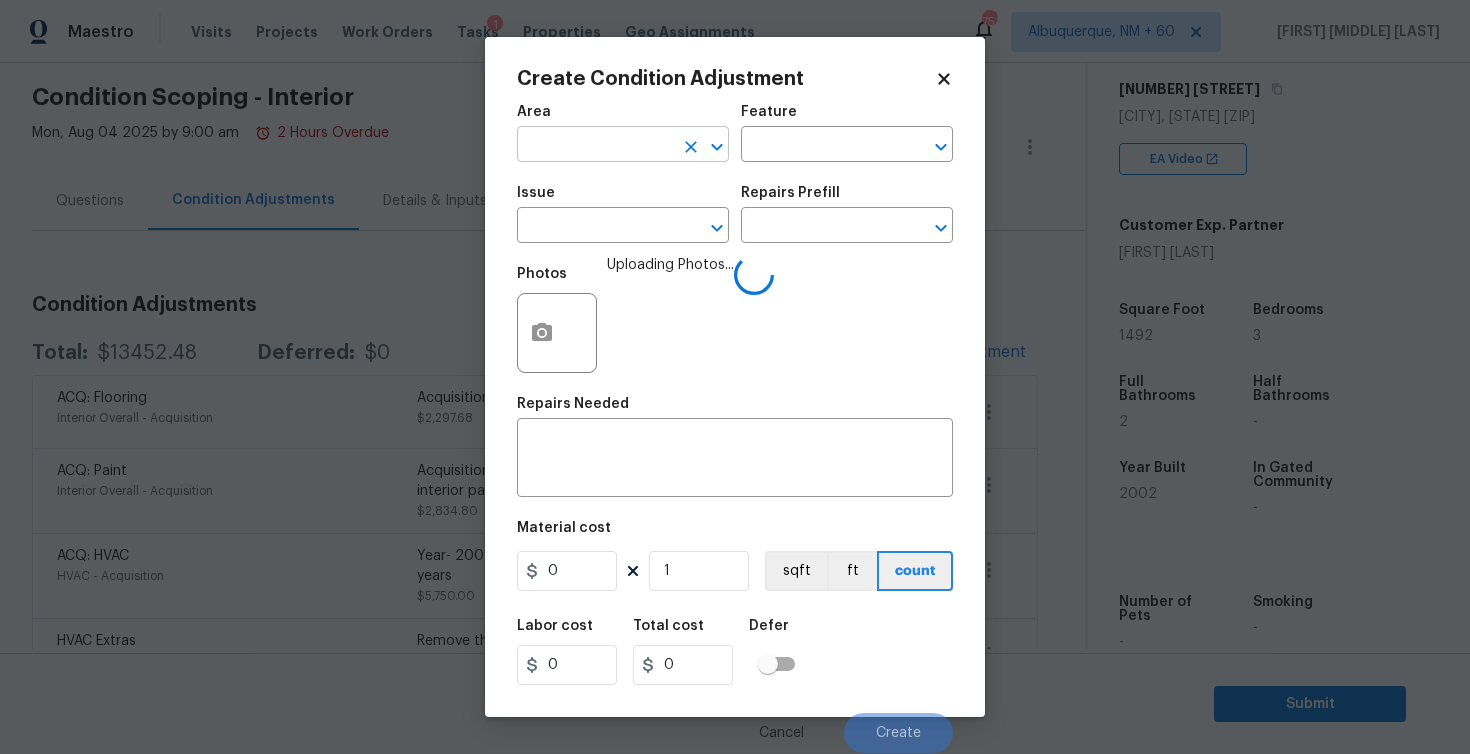 click at bounding box center (595, 146) 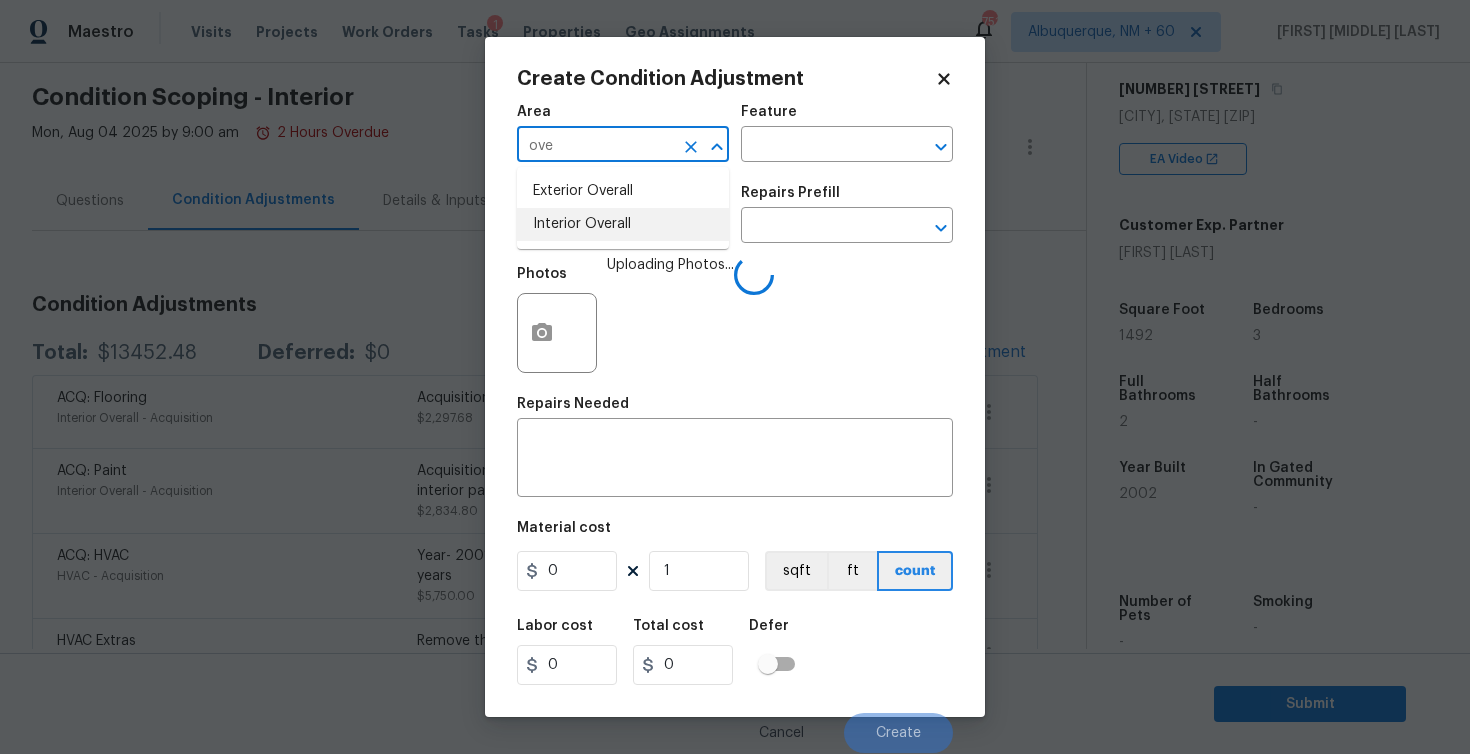 click on "Exterior Overall" at bounding box center (623, 191) 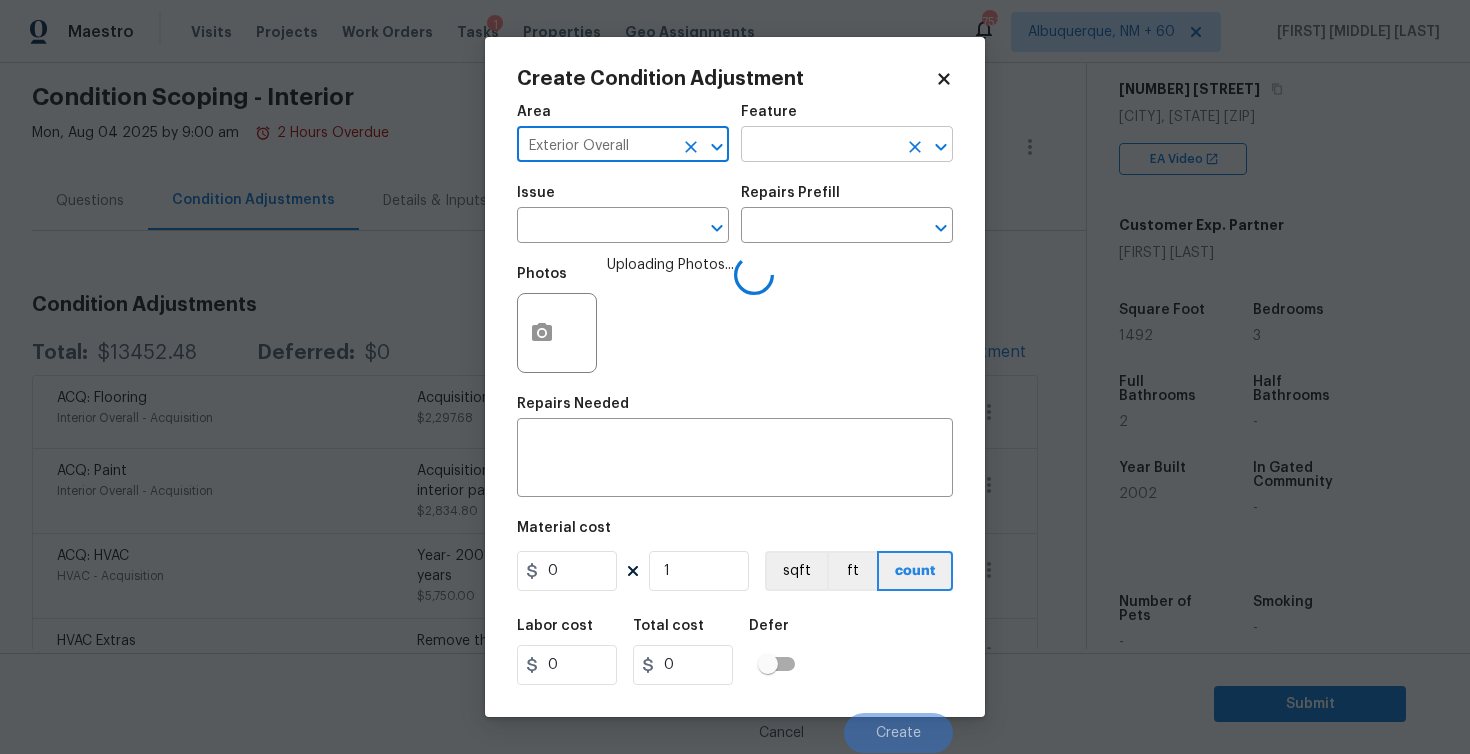 click at bounding box center [819, 146] 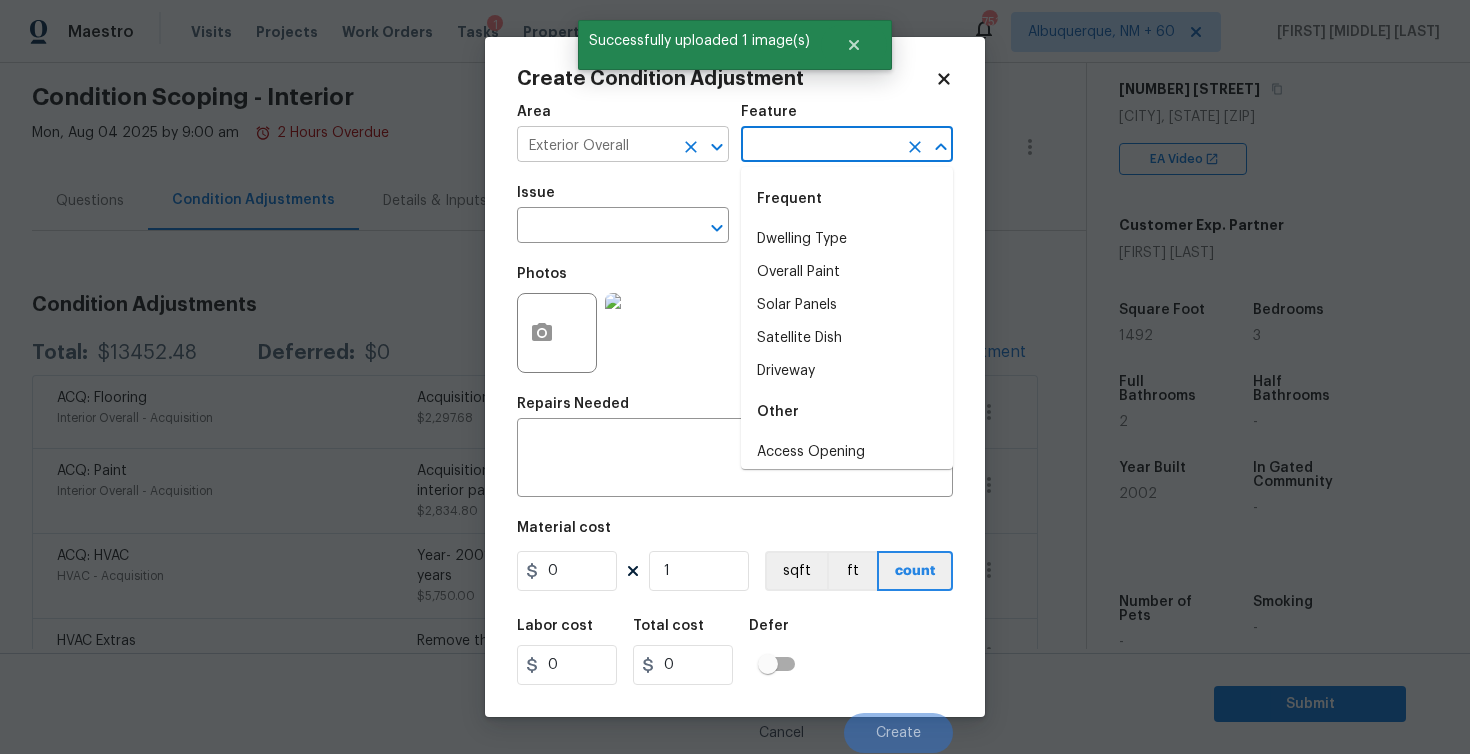 click on "Exterior Overall" at bounding box center [595, 146] 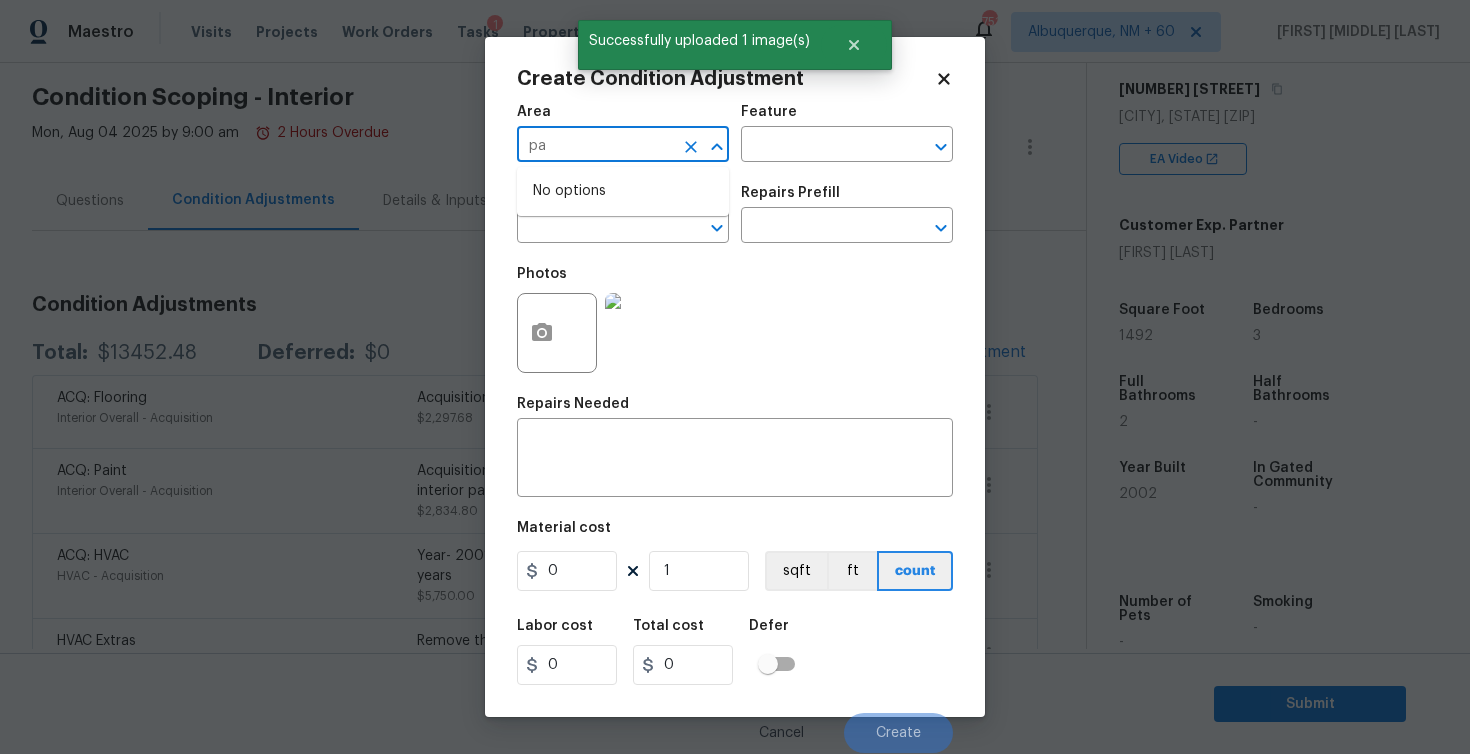 type on "p" 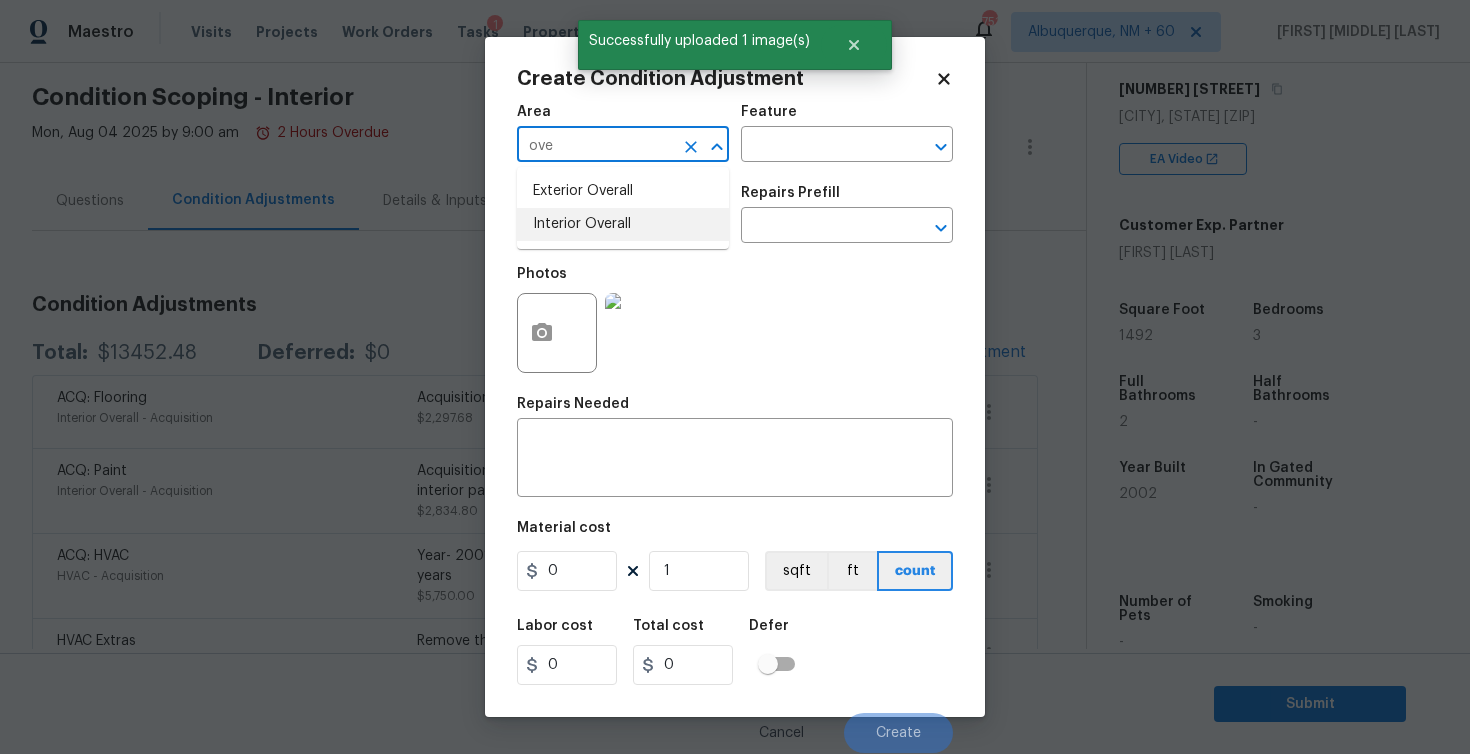 click on "Interior Overall" at bounding box center (623, 224) 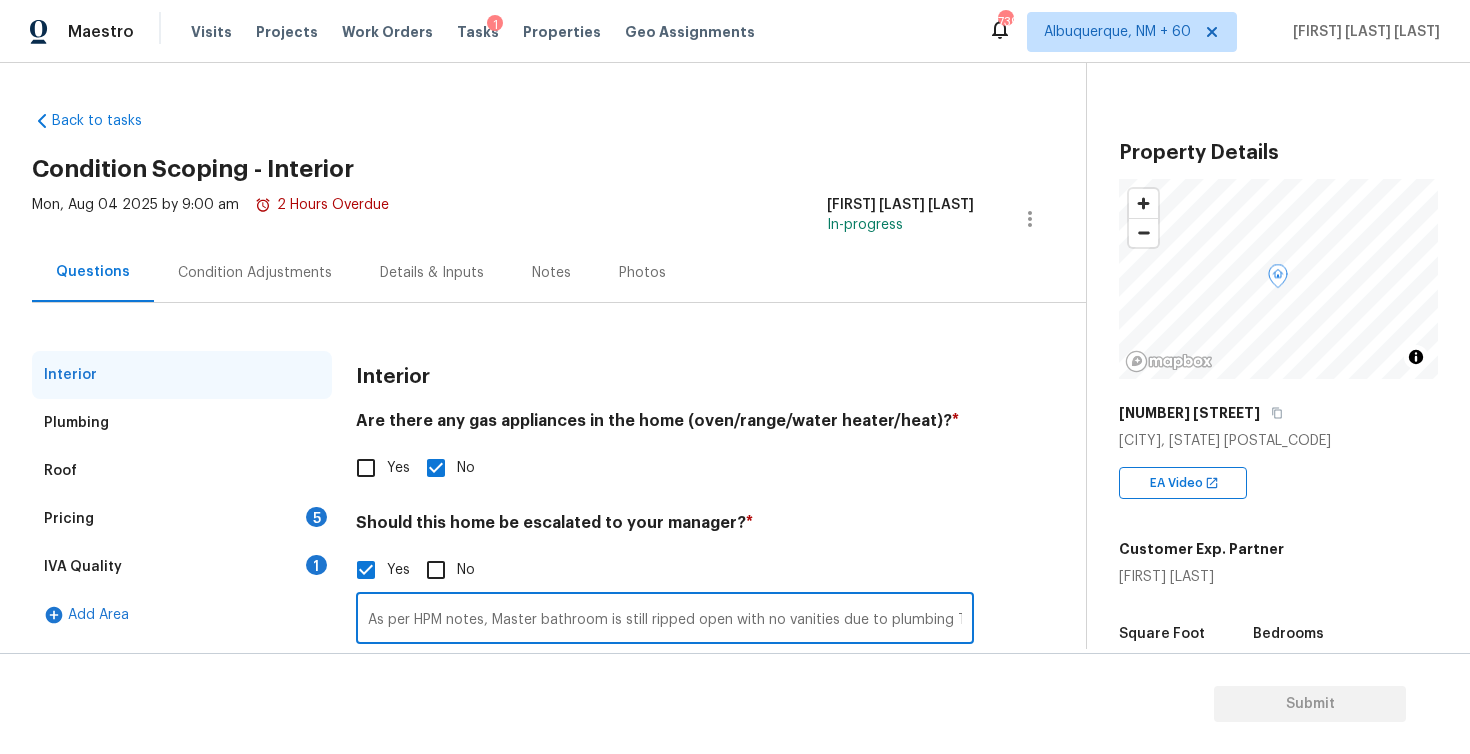 scroll, scrollTop: 0, scrollLeft: 0, axis: both 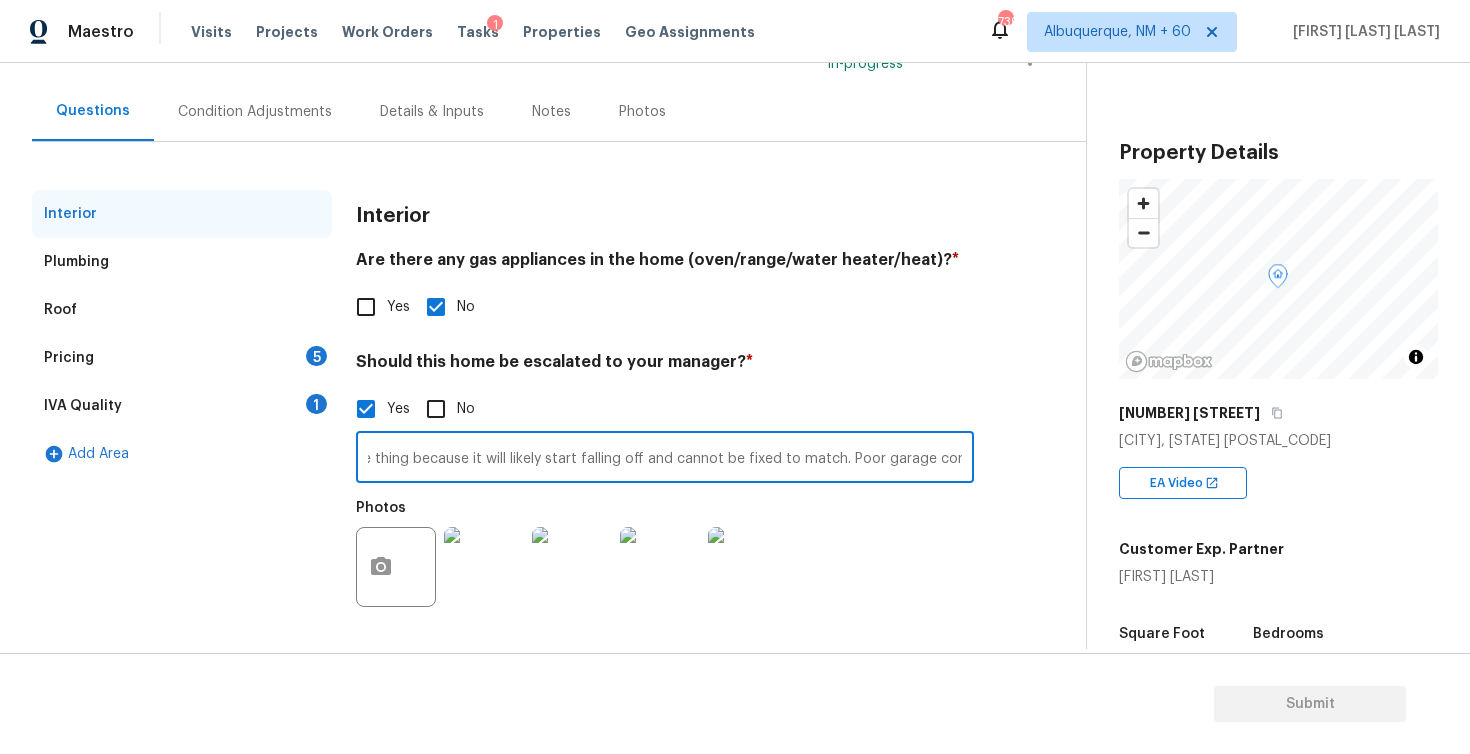 type on "As per HPM notes, Master bathroom is still ripped open with no vanities due to plumbing There are signs of multiple roof leaks. Throughout the entire home. So I am scoping for a roof replacement and adding something to the scope to repair the ceilings. It’s a very old popcorn ceiling so he may have to go through and scrape the entire thing because it will likely start falling off and cannot be fixed to match. Poor garage conversion" 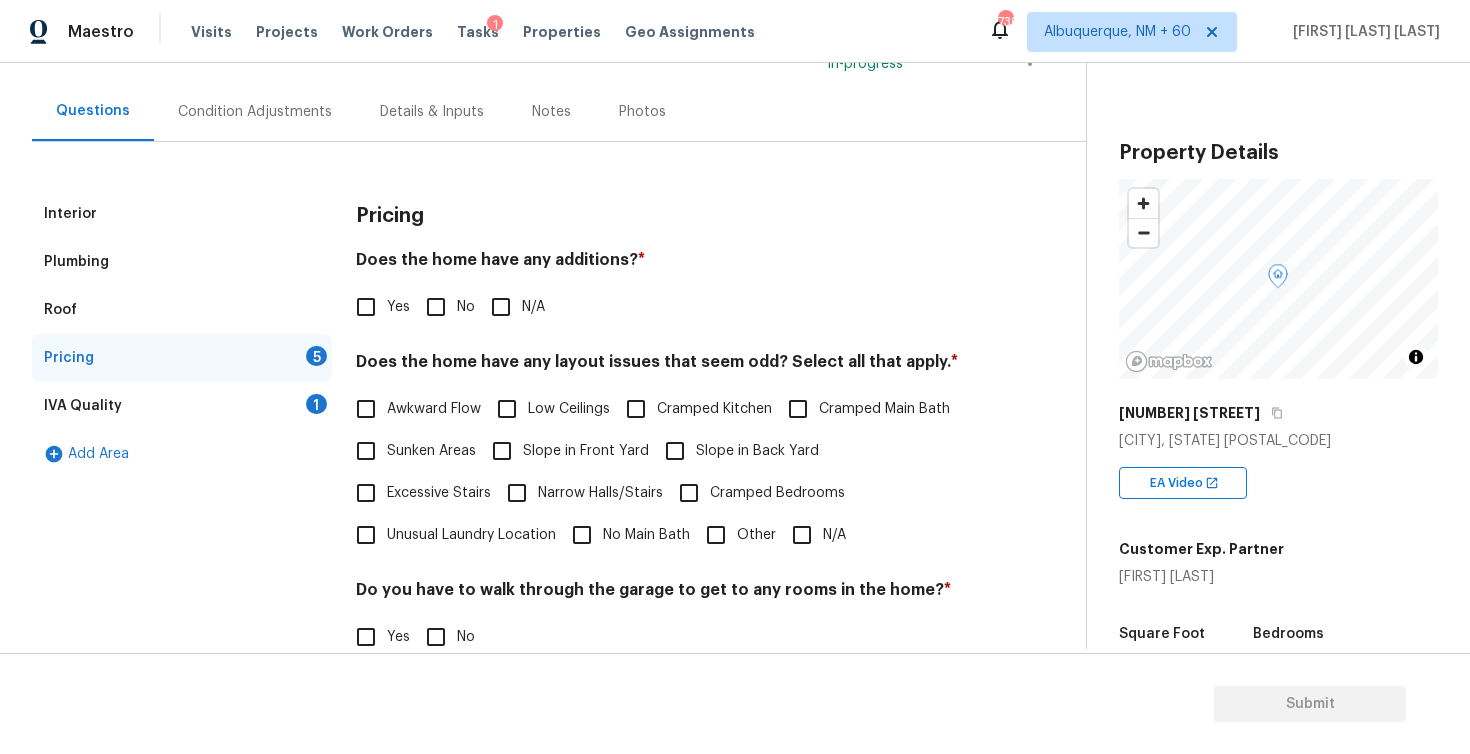 scroll, scrollTop: 274, scrollLeft: 0, axis: vertical 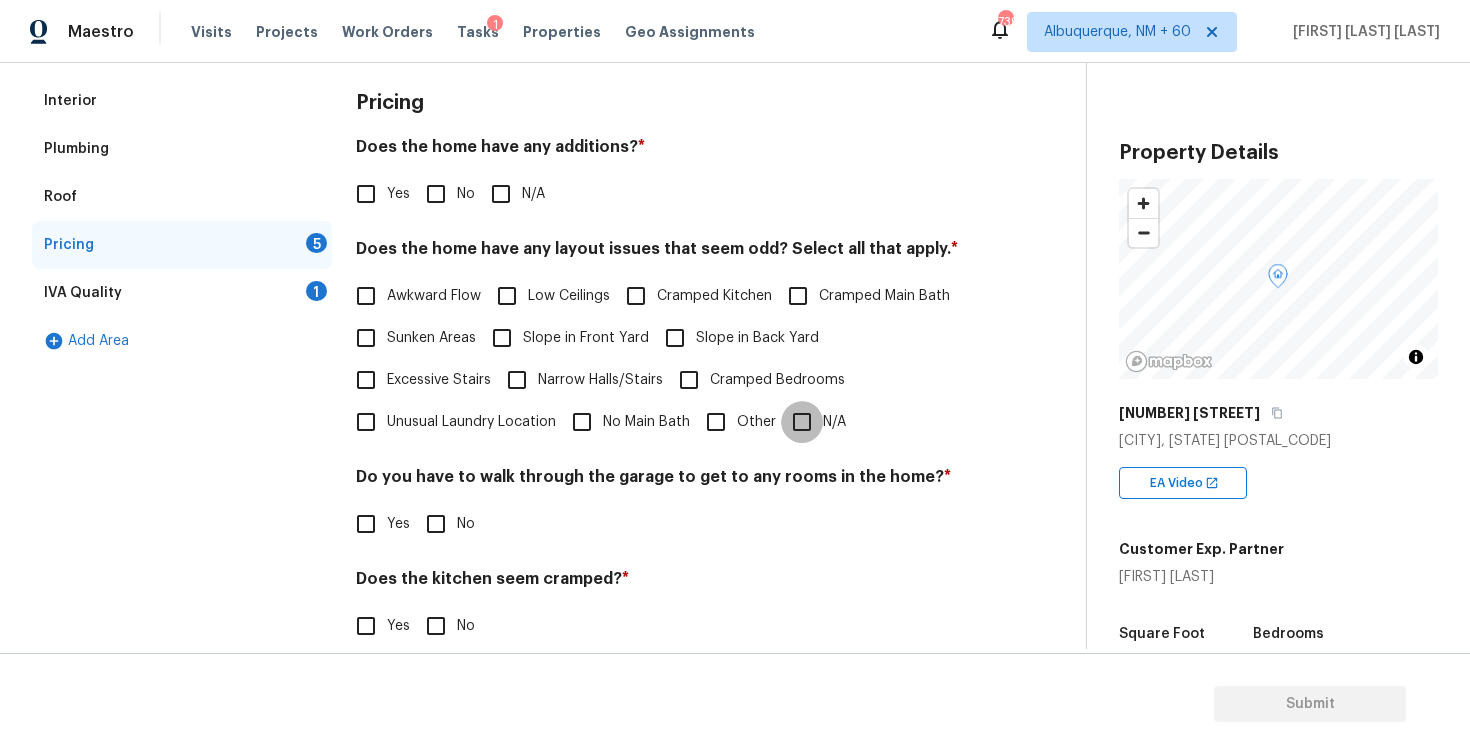 click on "N/A" at bounding box center (802, 422) 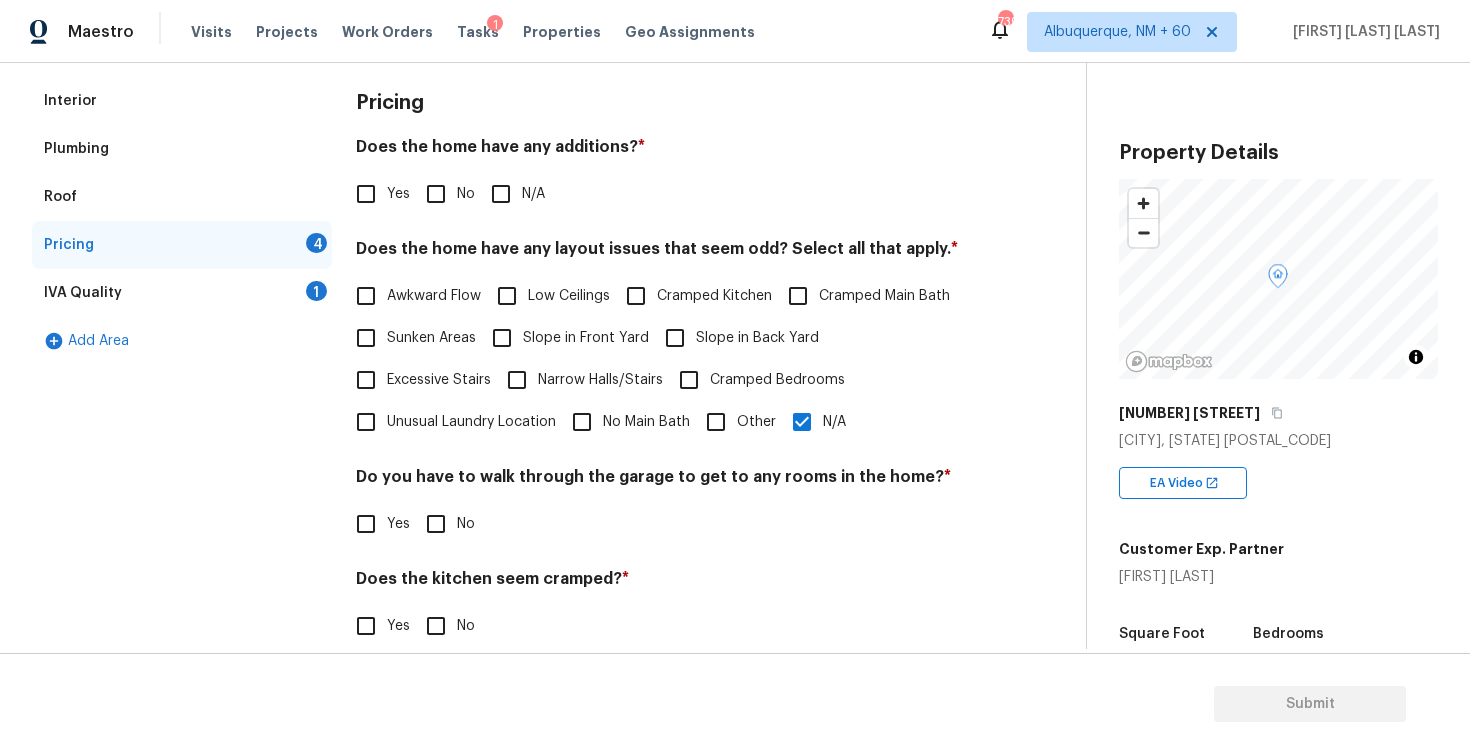 click on "Other" at bounding box center [716, 422] 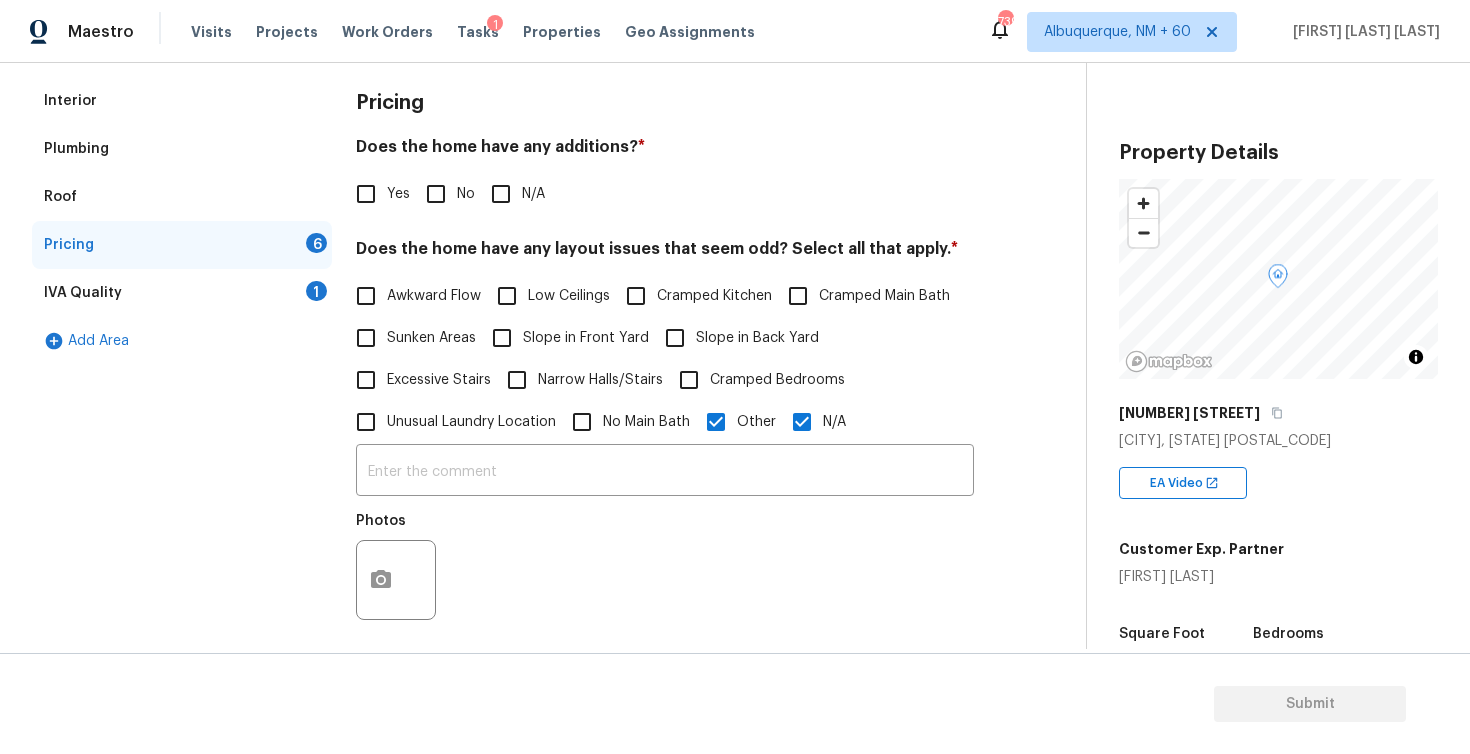 click on "N/A" at bounding box center [802, 422] 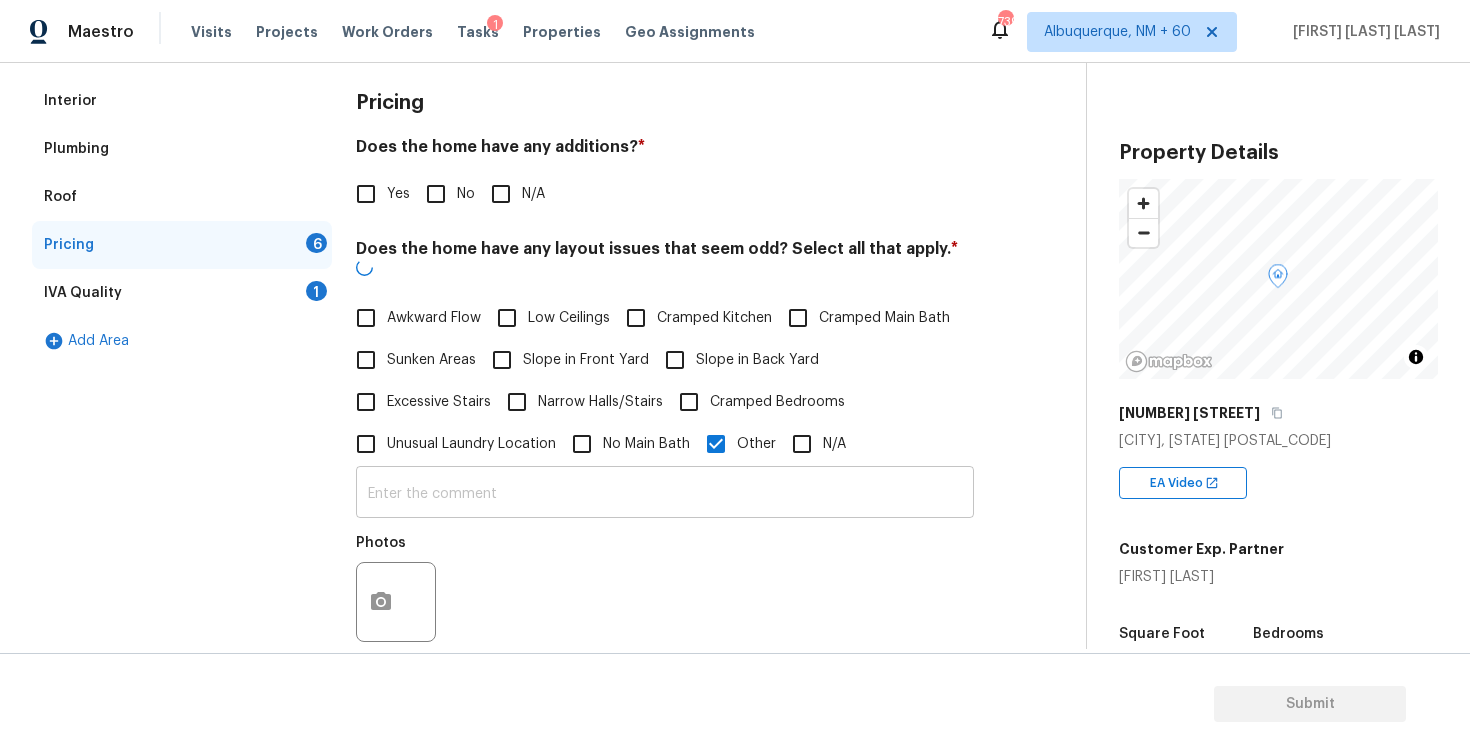 click at bounding box center [665, 494] 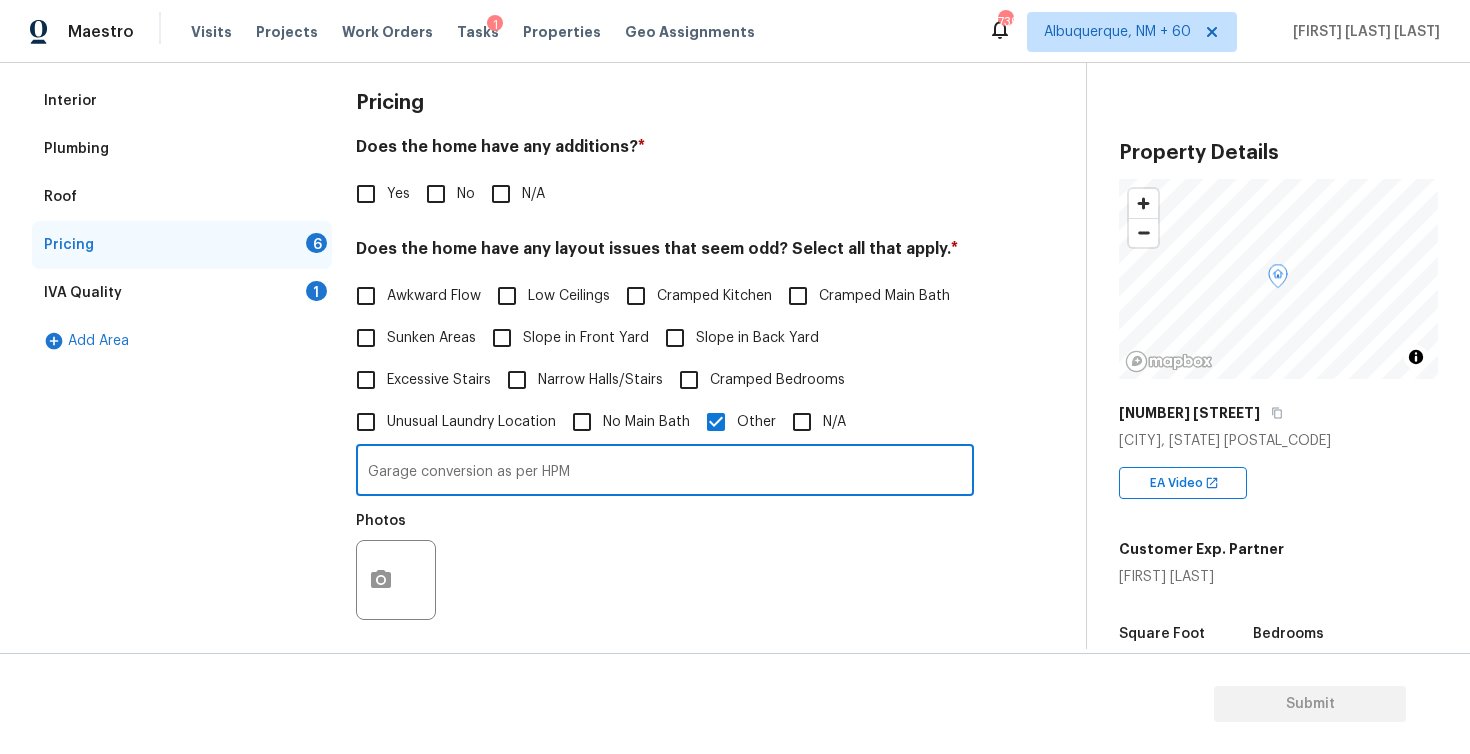type on "Garage conversion as per HPM" 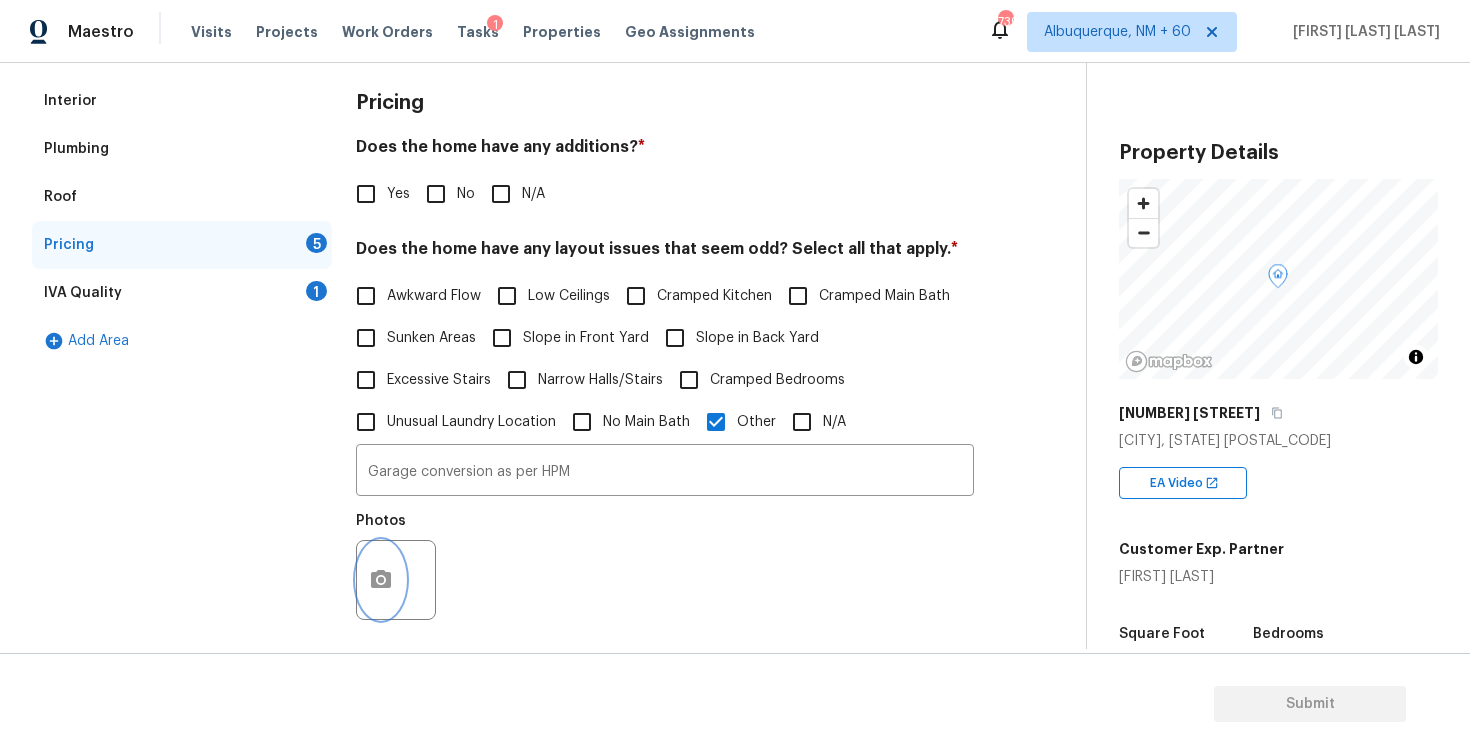 click 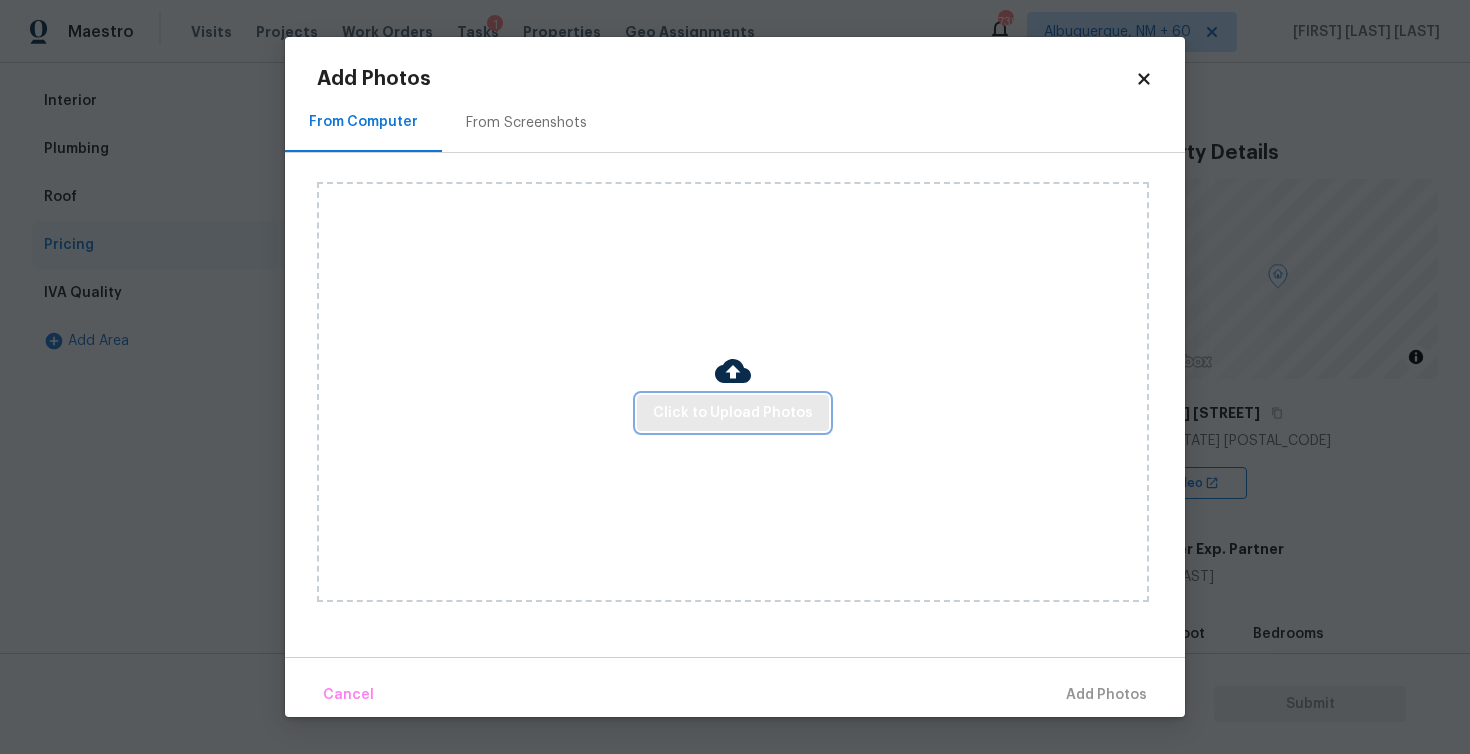 click on "Click to Upload Photos" at bounding box center (733, 413) 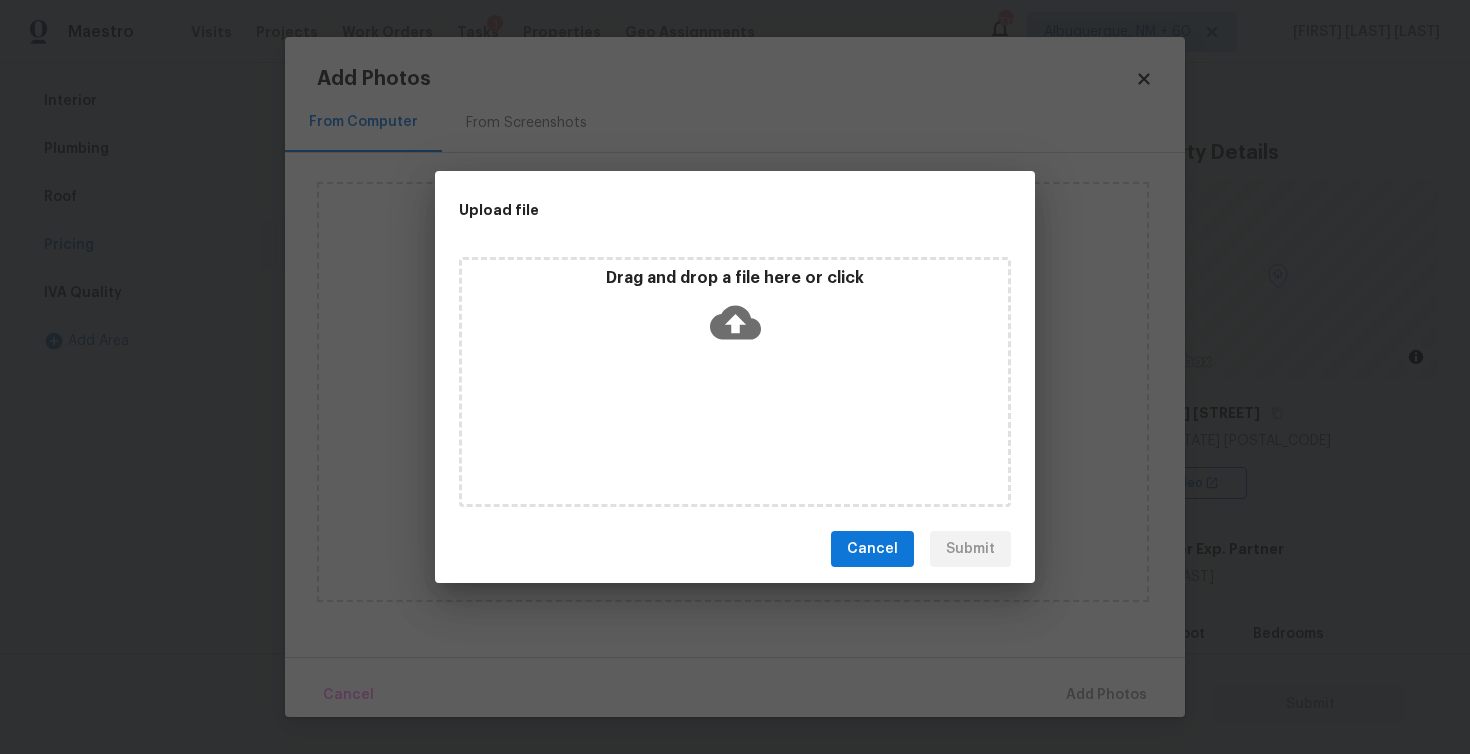 click 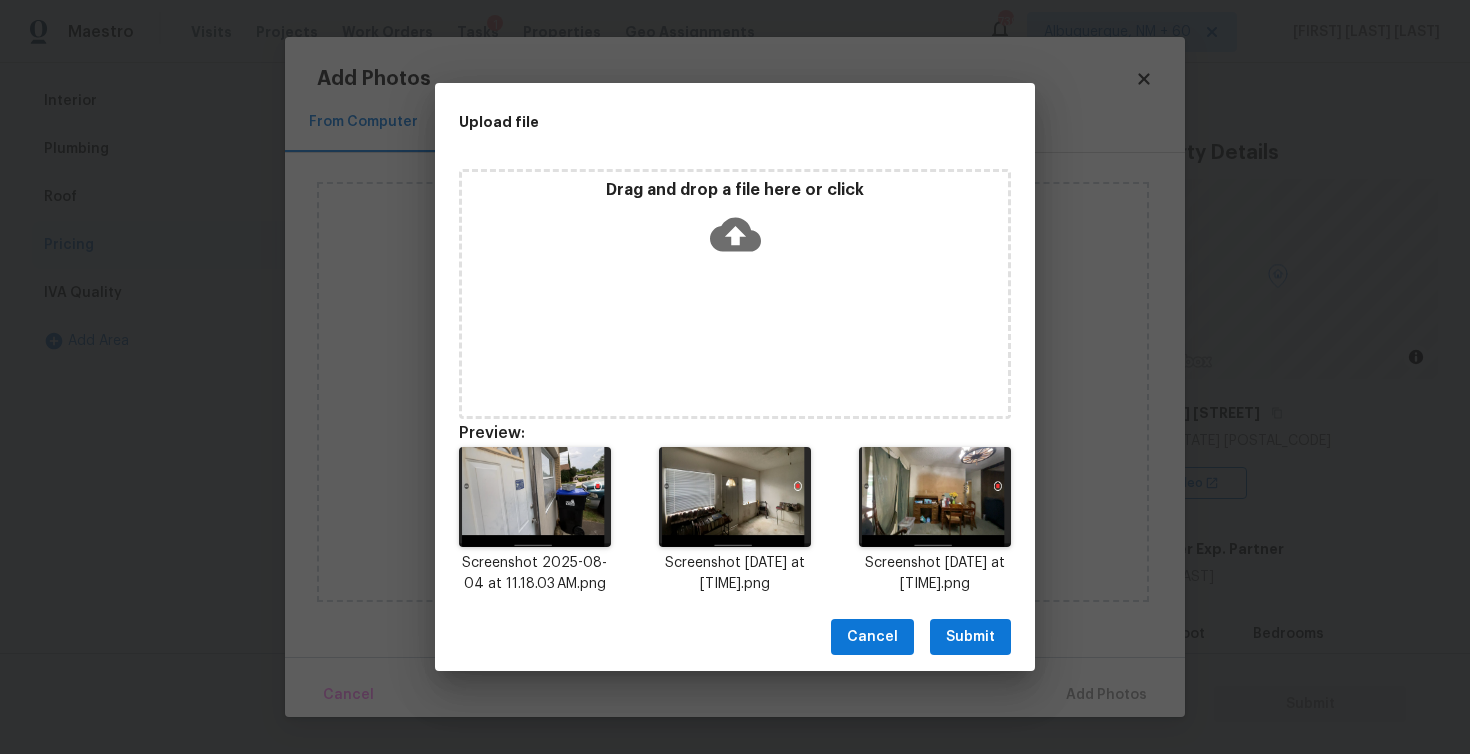 click on "Submit" at bounding box center (970, 637) 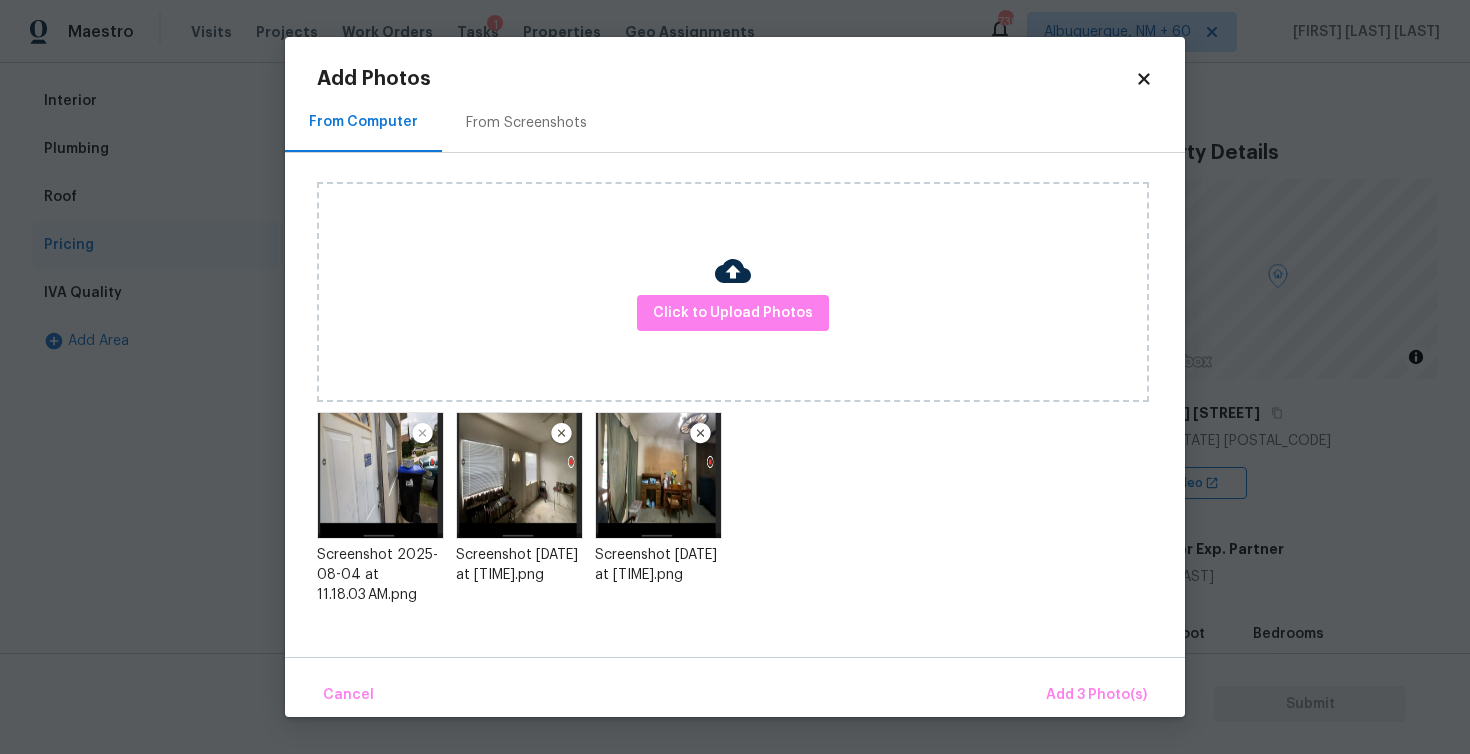 click on "Cancel Add 3 Photo(s)" at bounding box center [735, 687] 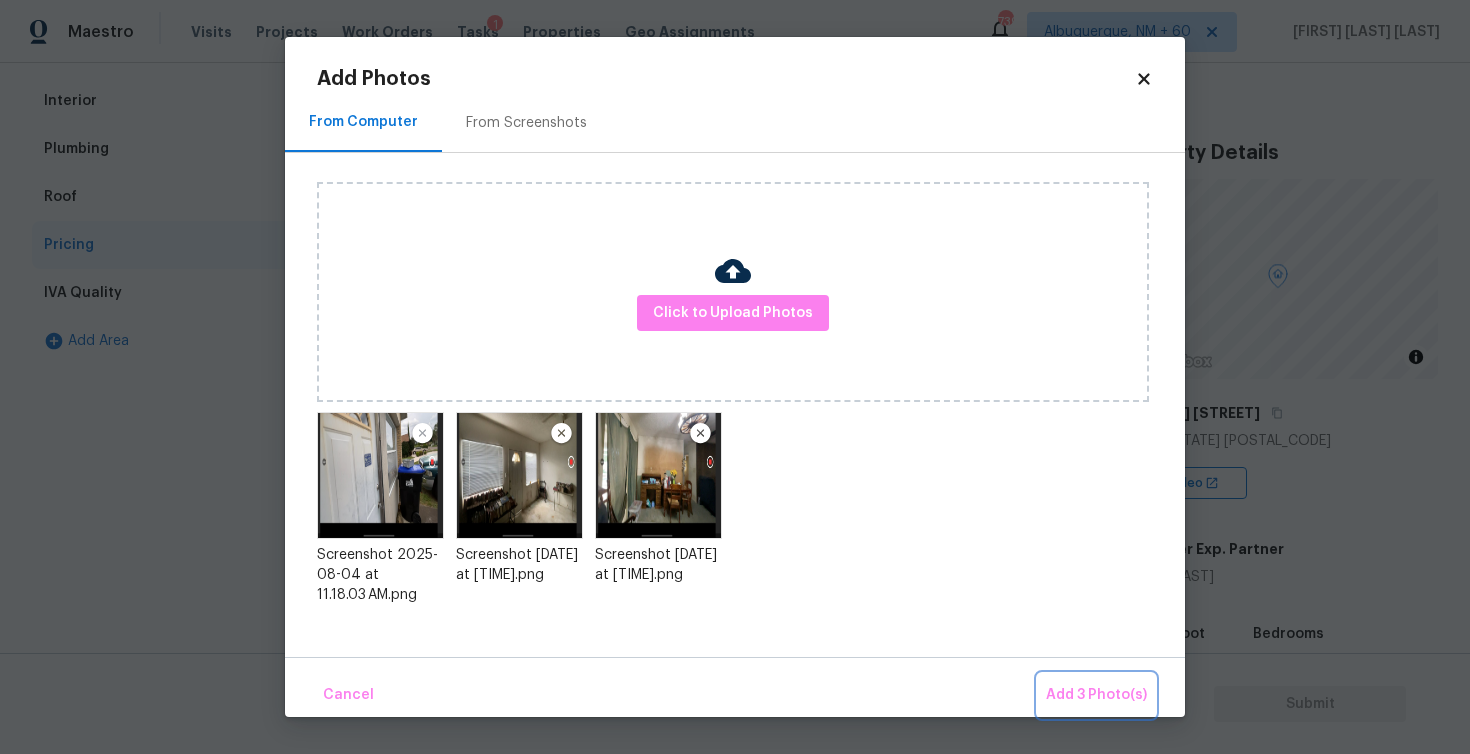 click on "Add 3 Photo(s)" at bounding box center (1096, 695) 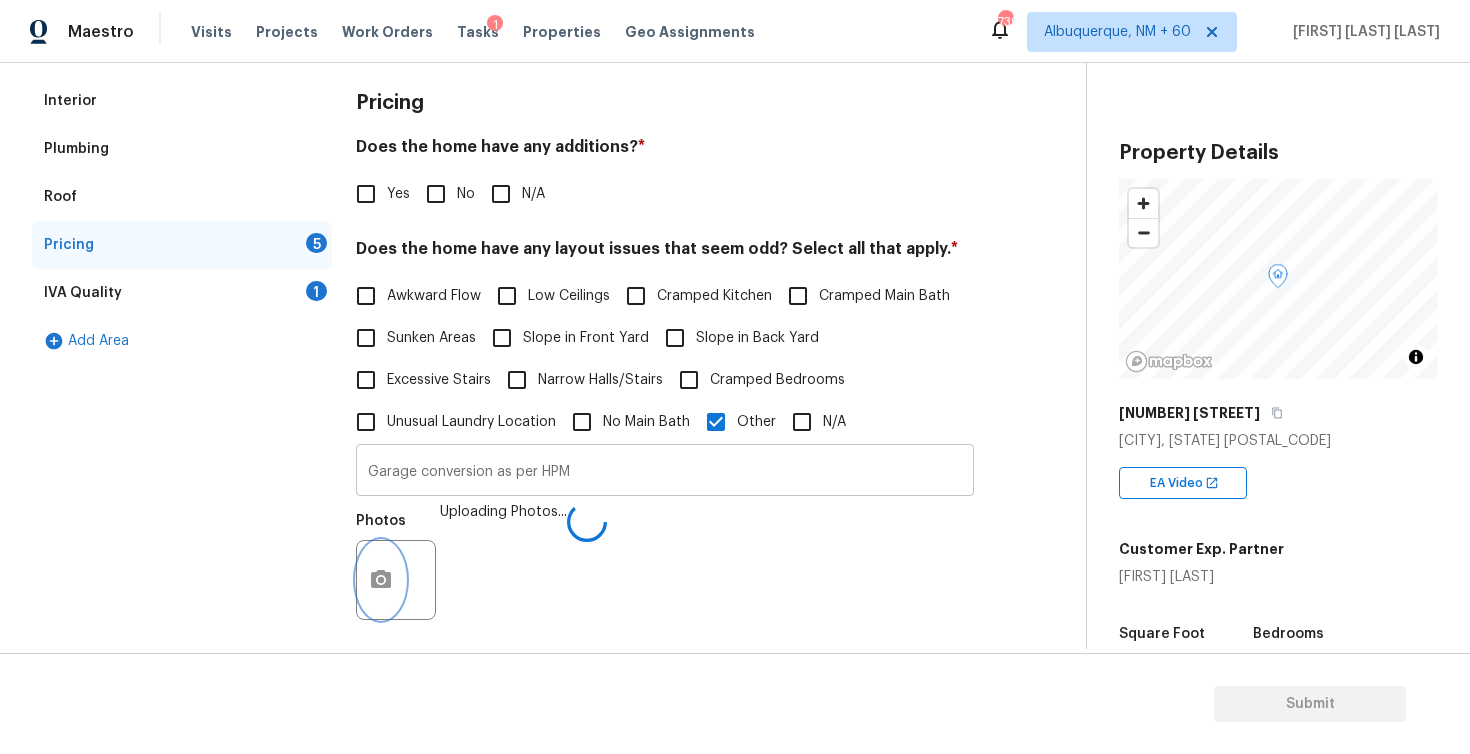 scroll, scrollTop: 593, scrollLeft: 0, axis: vertical 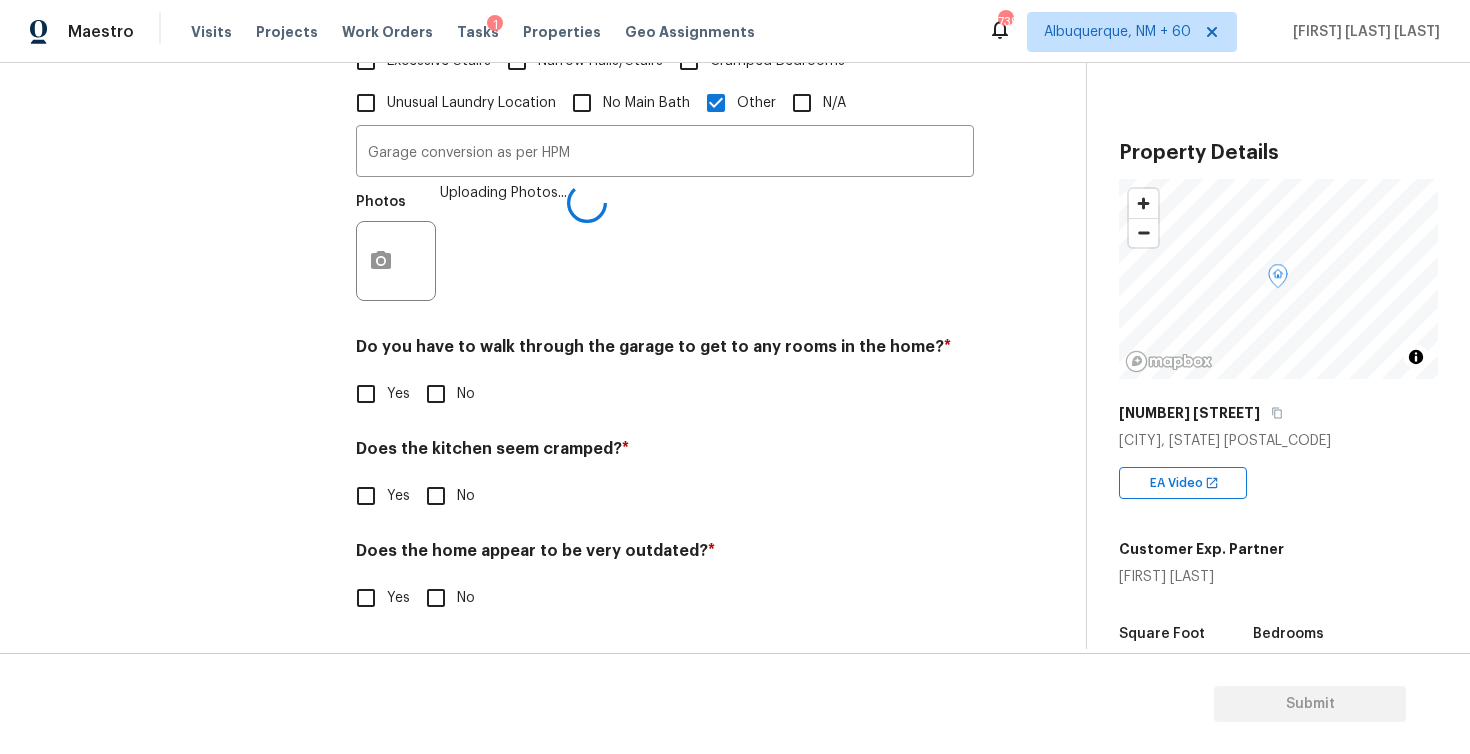 click on "No" at bounding box center [436, 394] 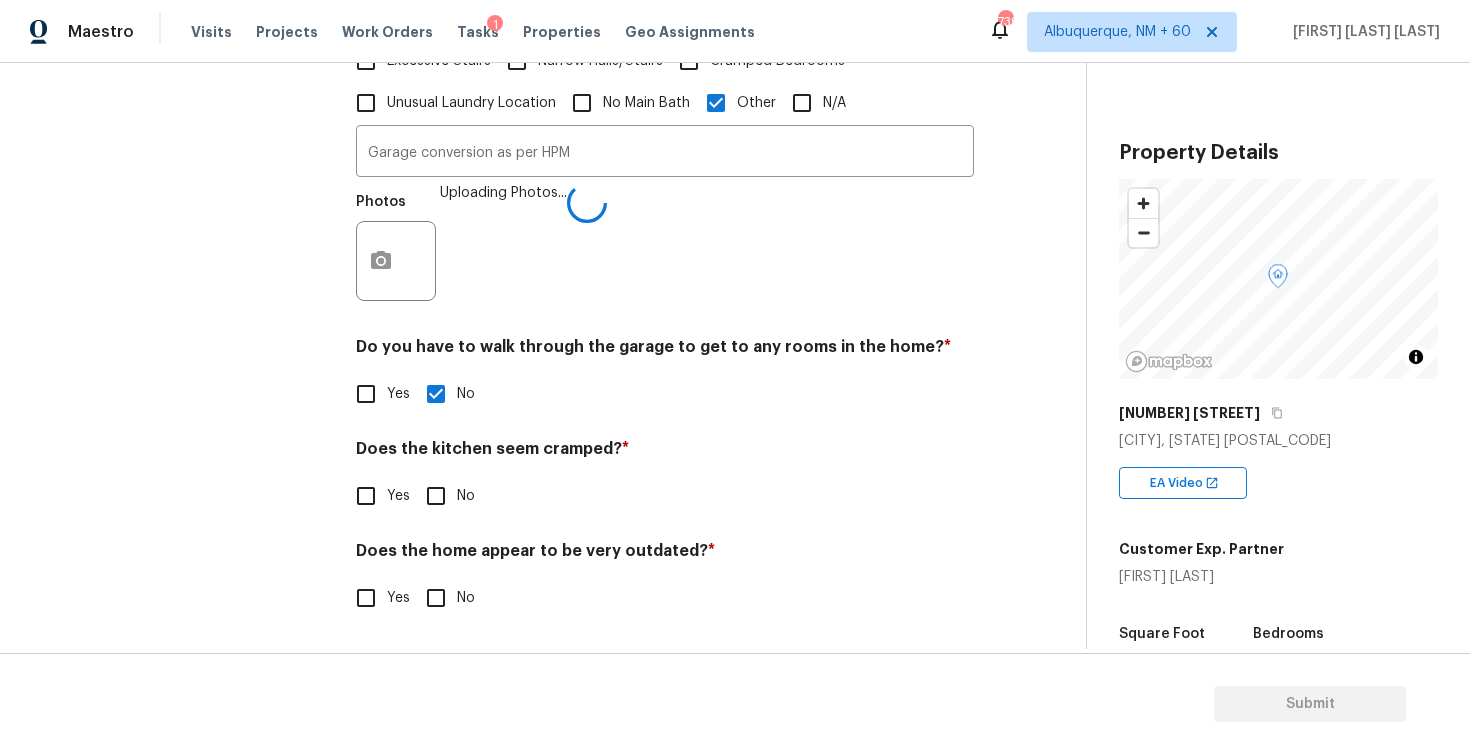 click on "No" at bounding box center (436, 496) 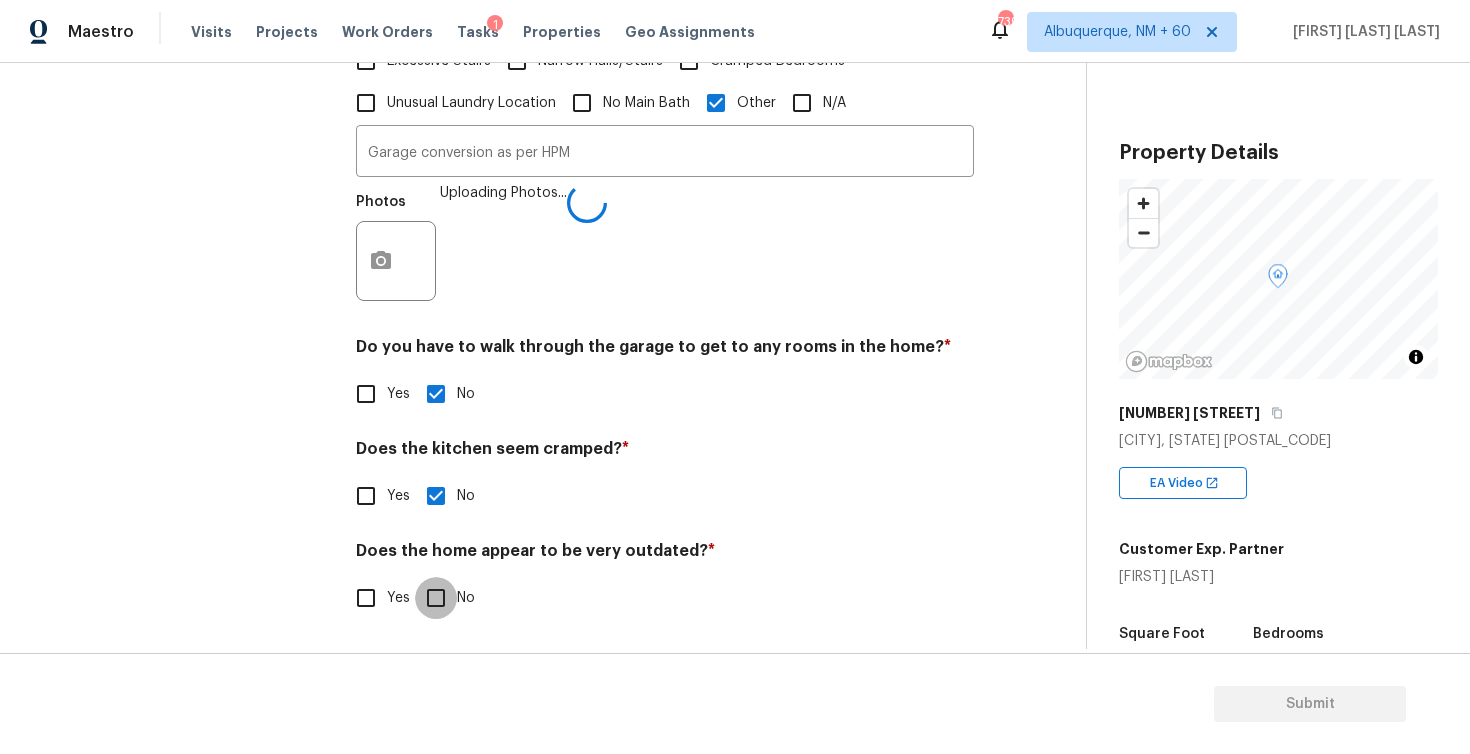 click on "No" at bounding box center (436, 598) 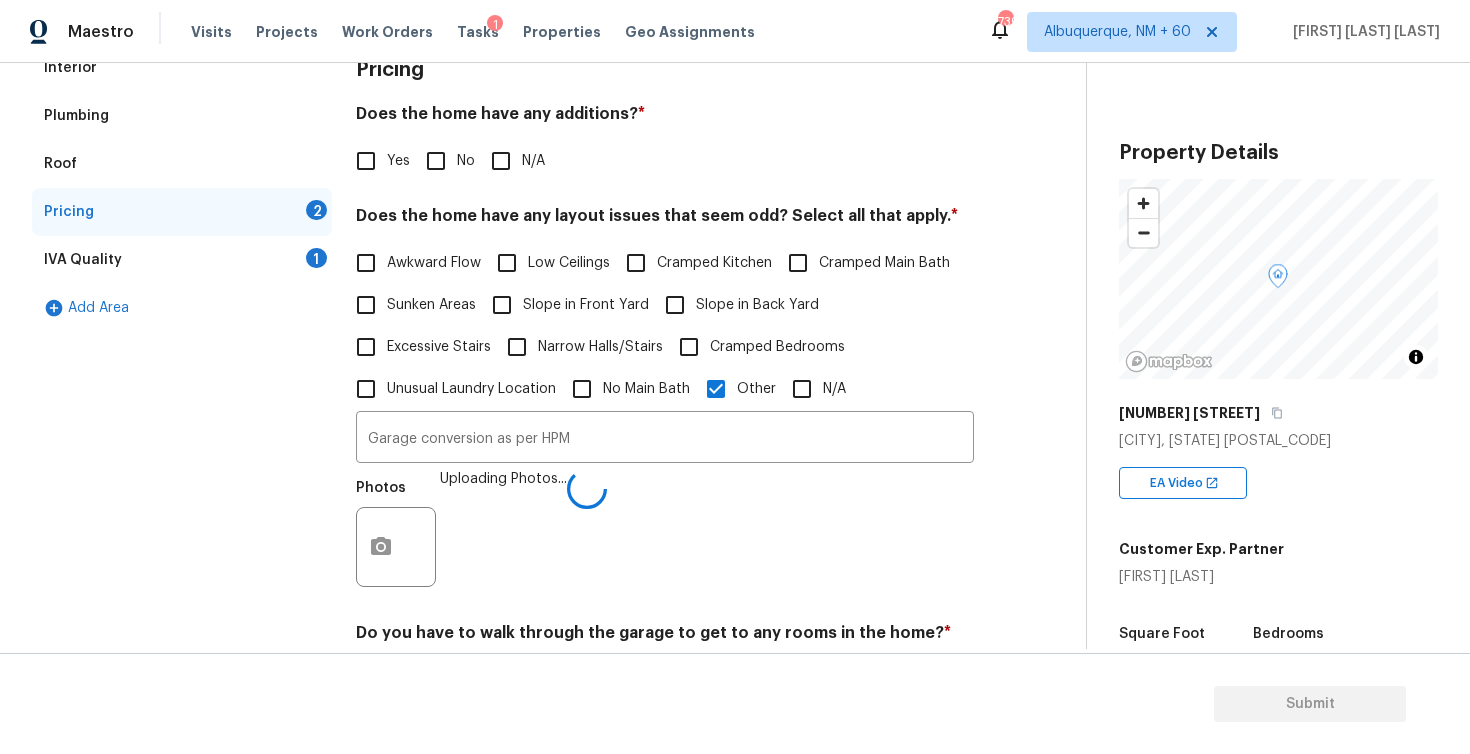 scroll, scrollTop: 593, scrollLeft: 0, axis: vertical 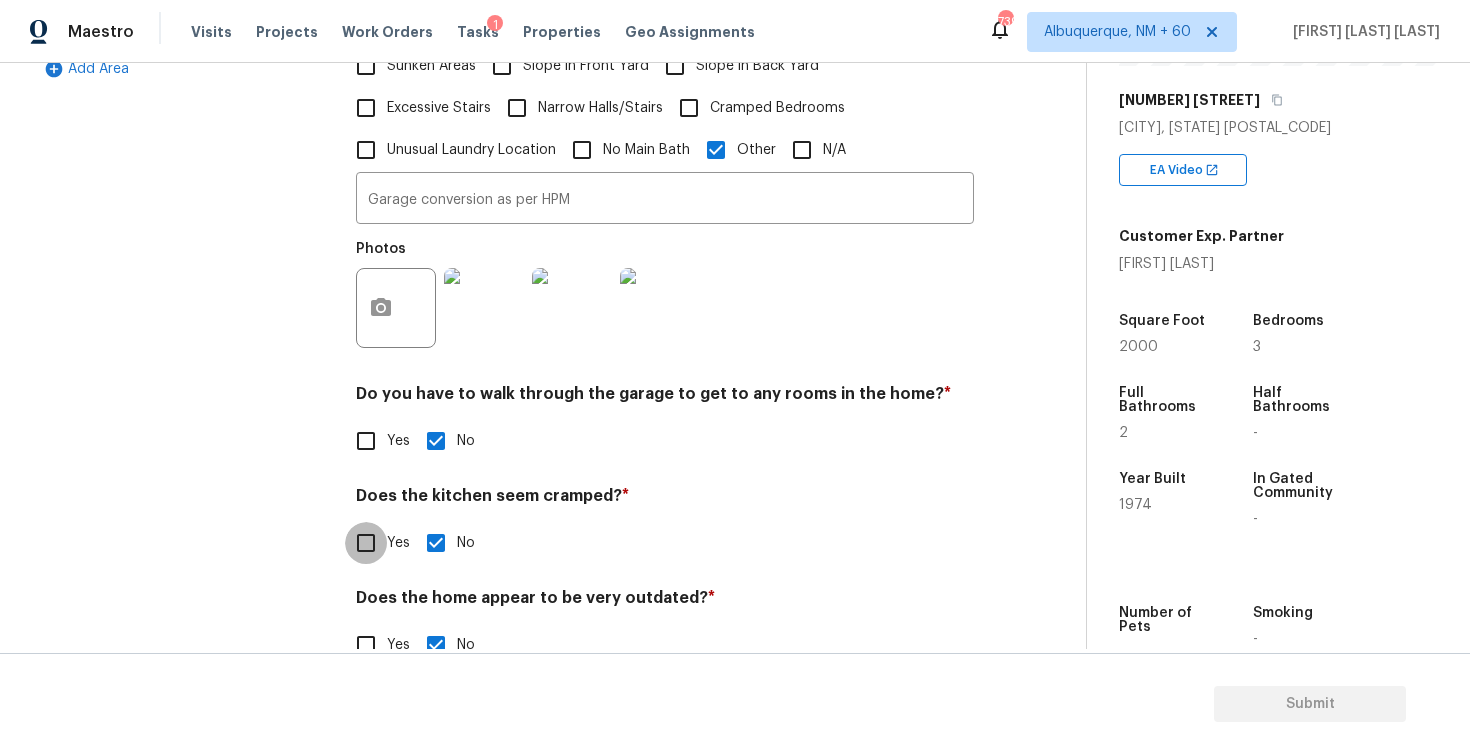 click on "Yes" at bounding box center (366, 543) 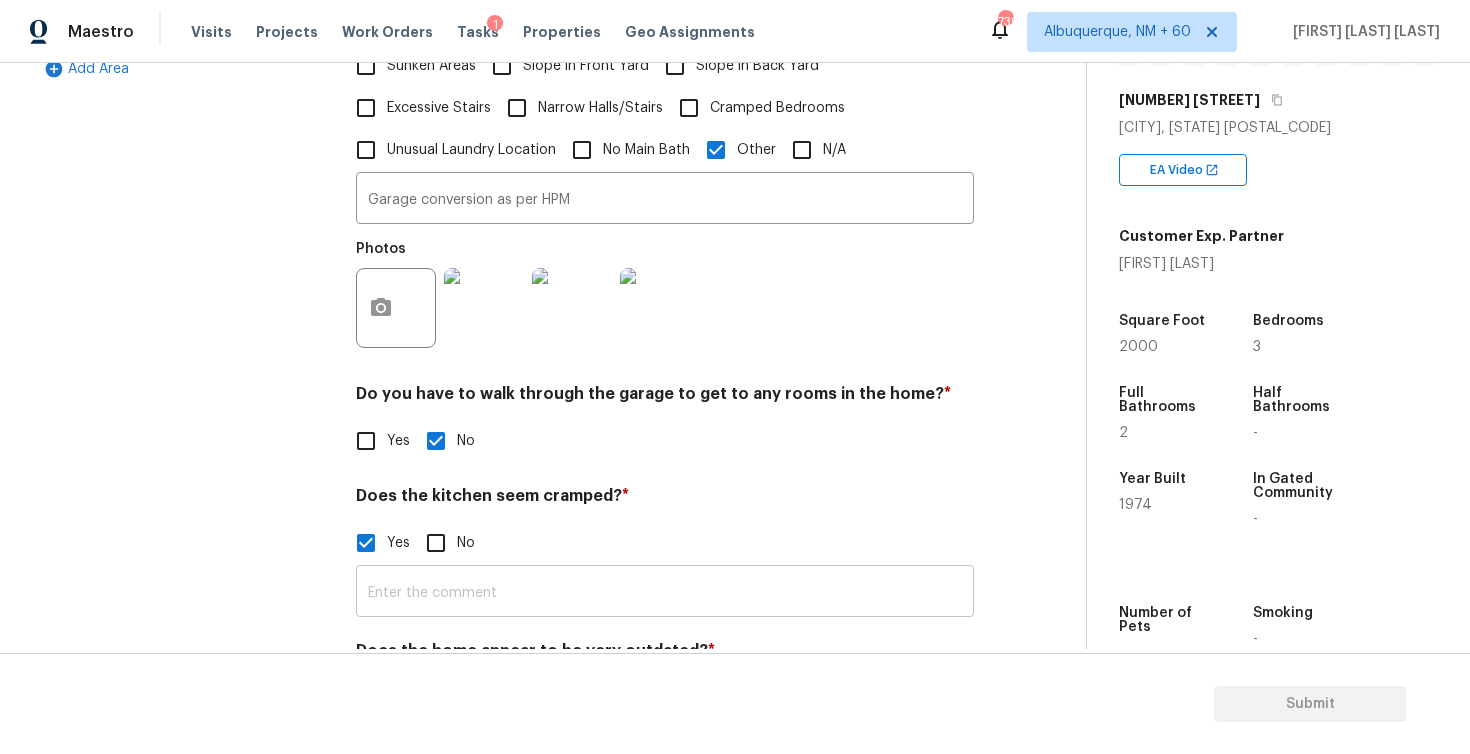 click at bounding box center [665, 593] 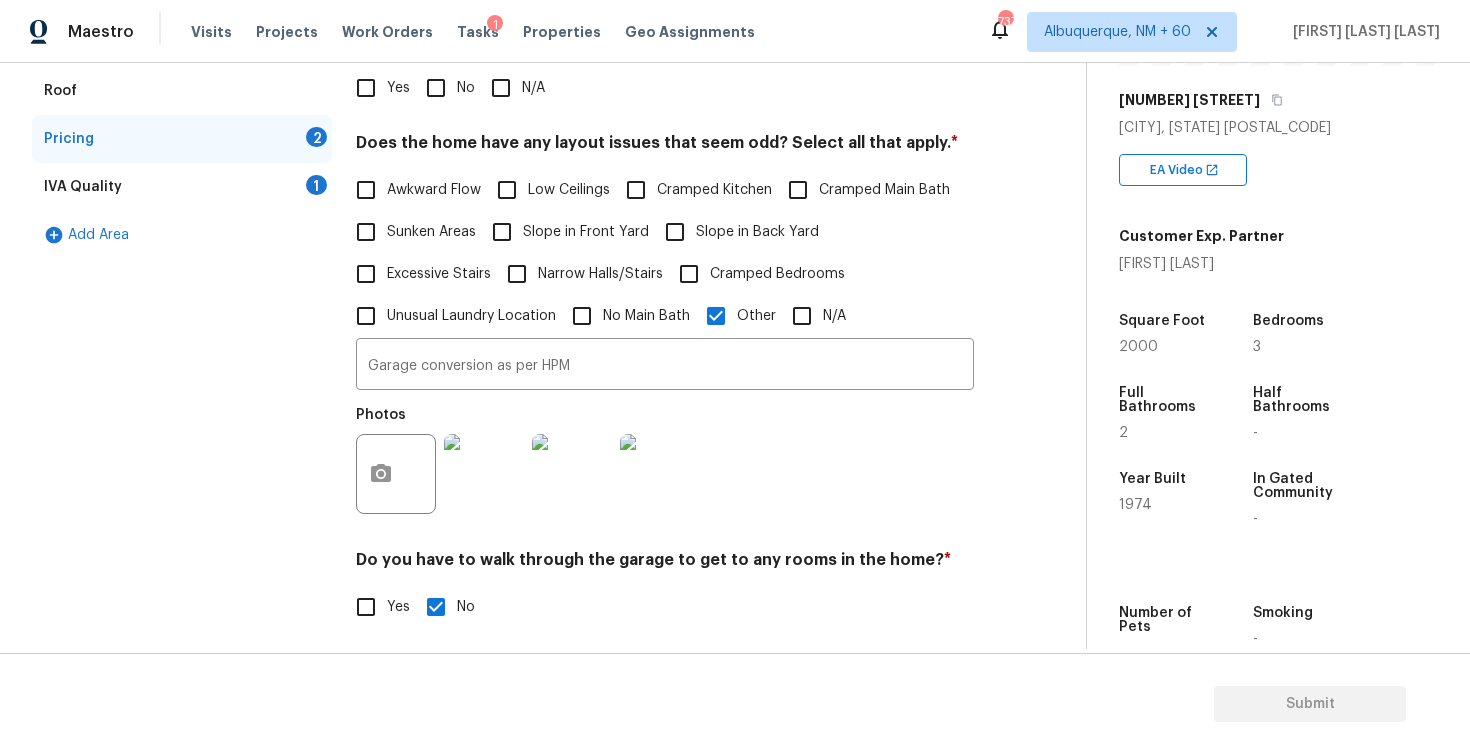 scroll, scrollTop: 249, scrollLeft: 0, axis: vertical 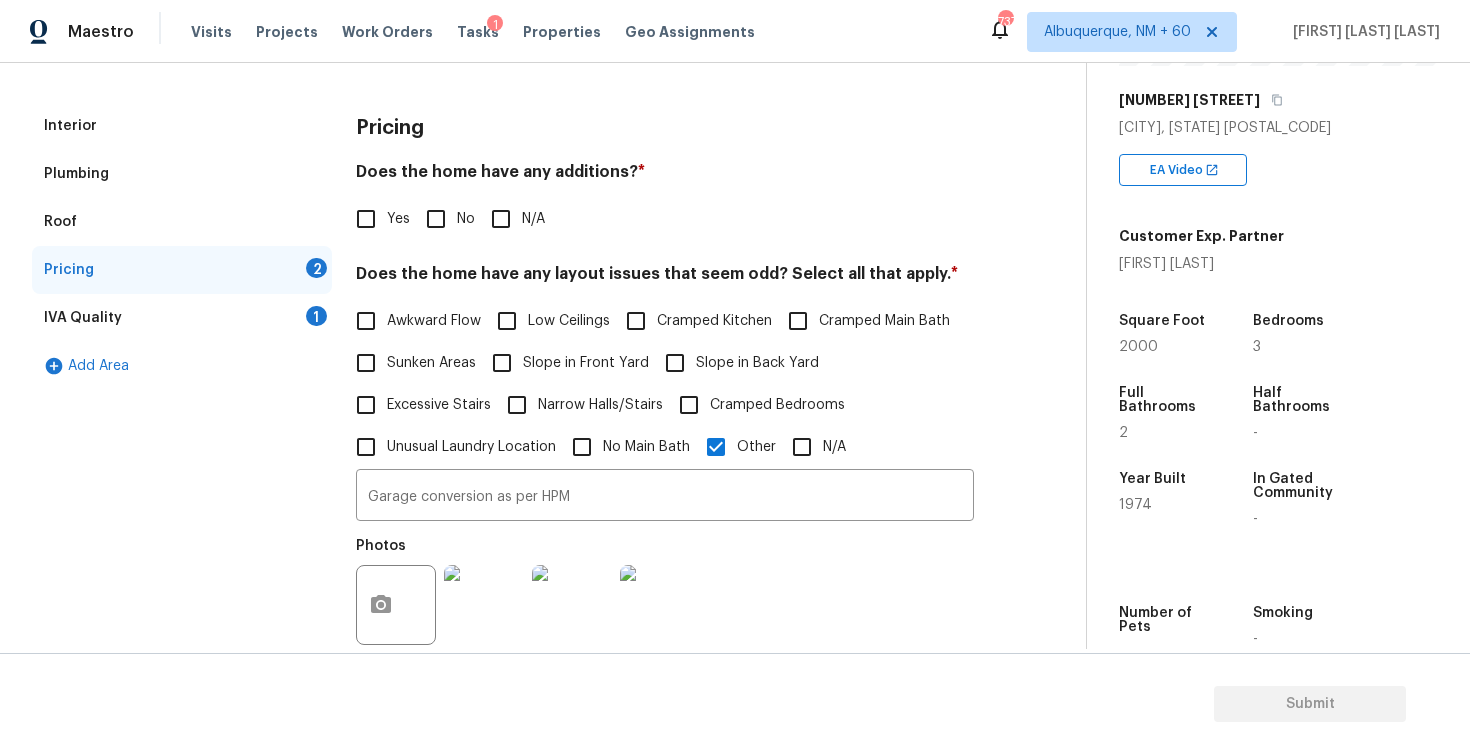 type on "As per HPM" 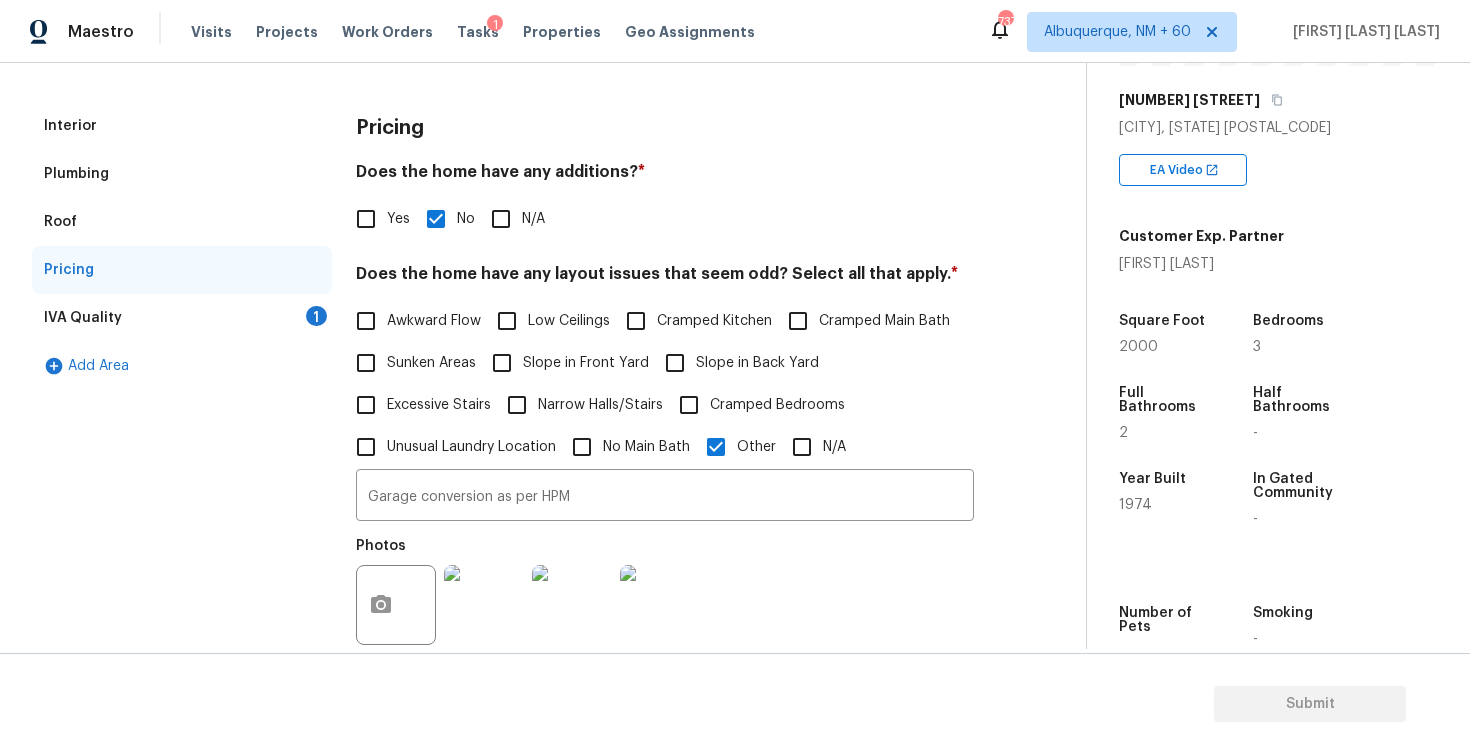 click on "IVA Quality 1" at bounding box center [182, 318] 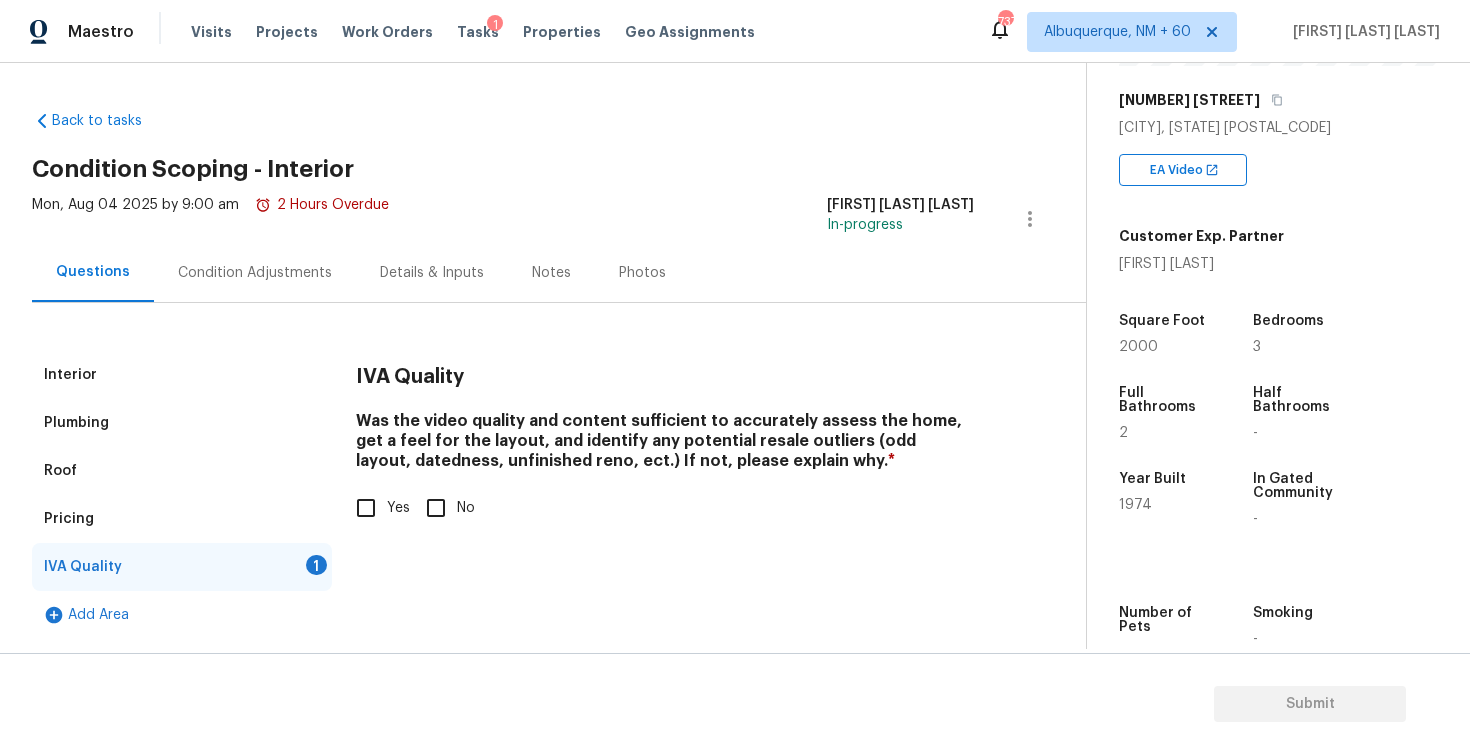 click on "Yes" at bounding box center [366, 508] 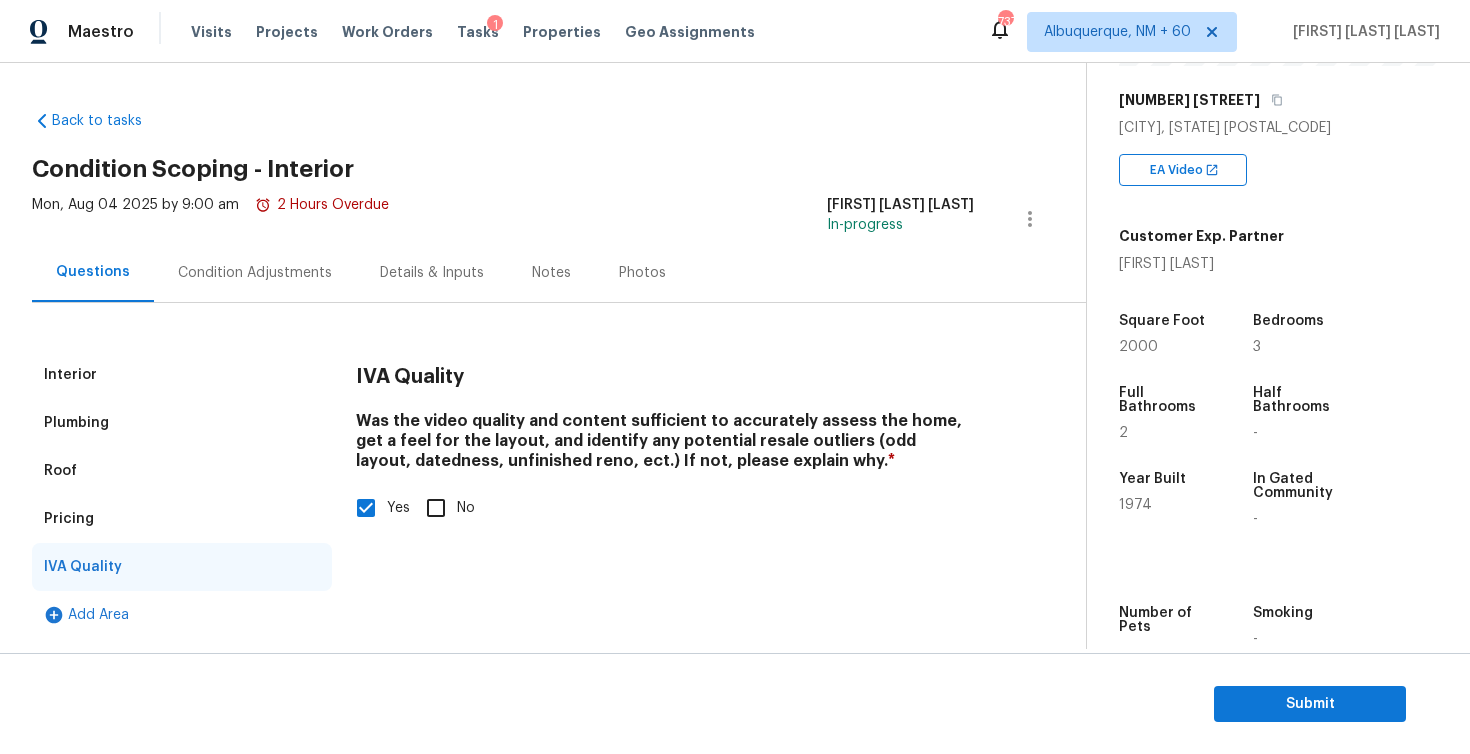 click on "Condition Adjustments" at bounding box center [255, 273] 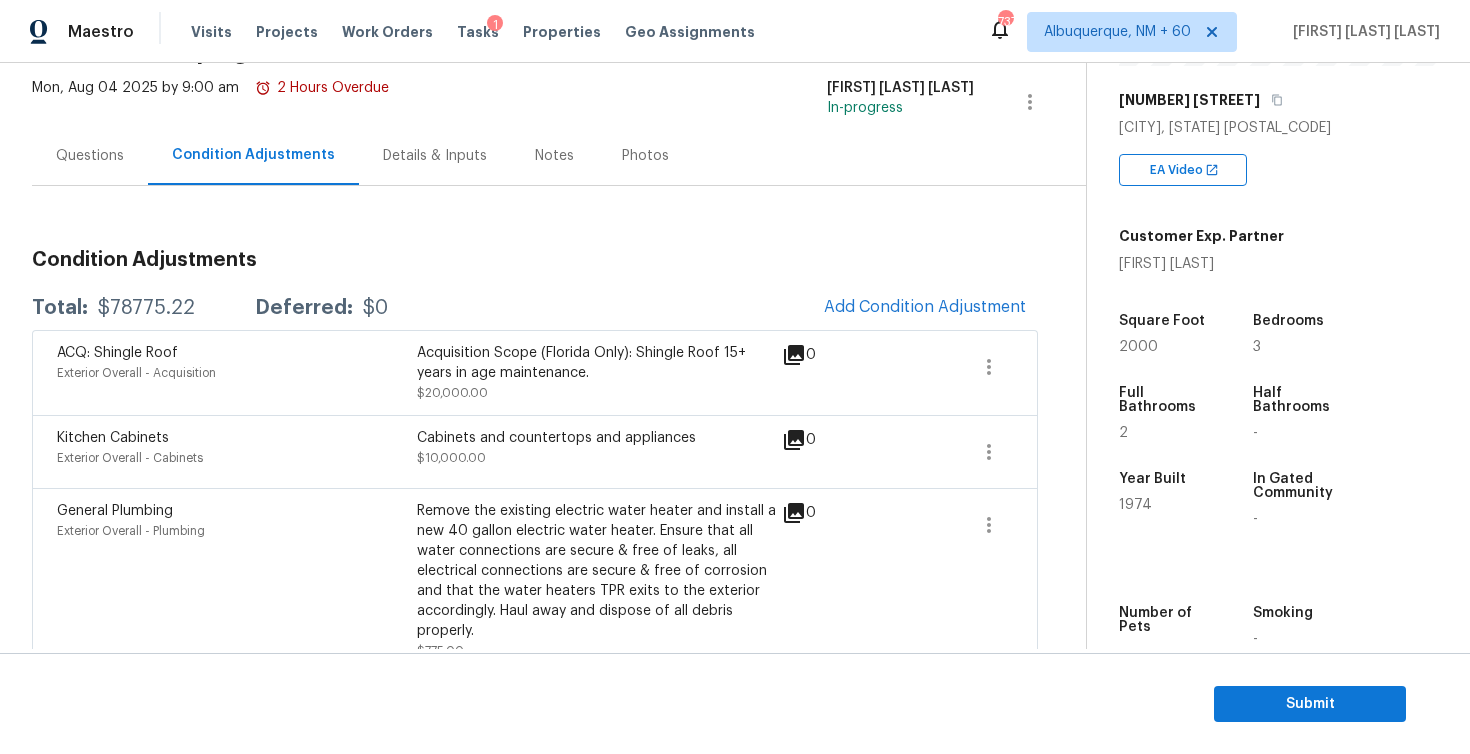 scroll, scrollTop: 118, scrollLeft: 0, axis: vertical 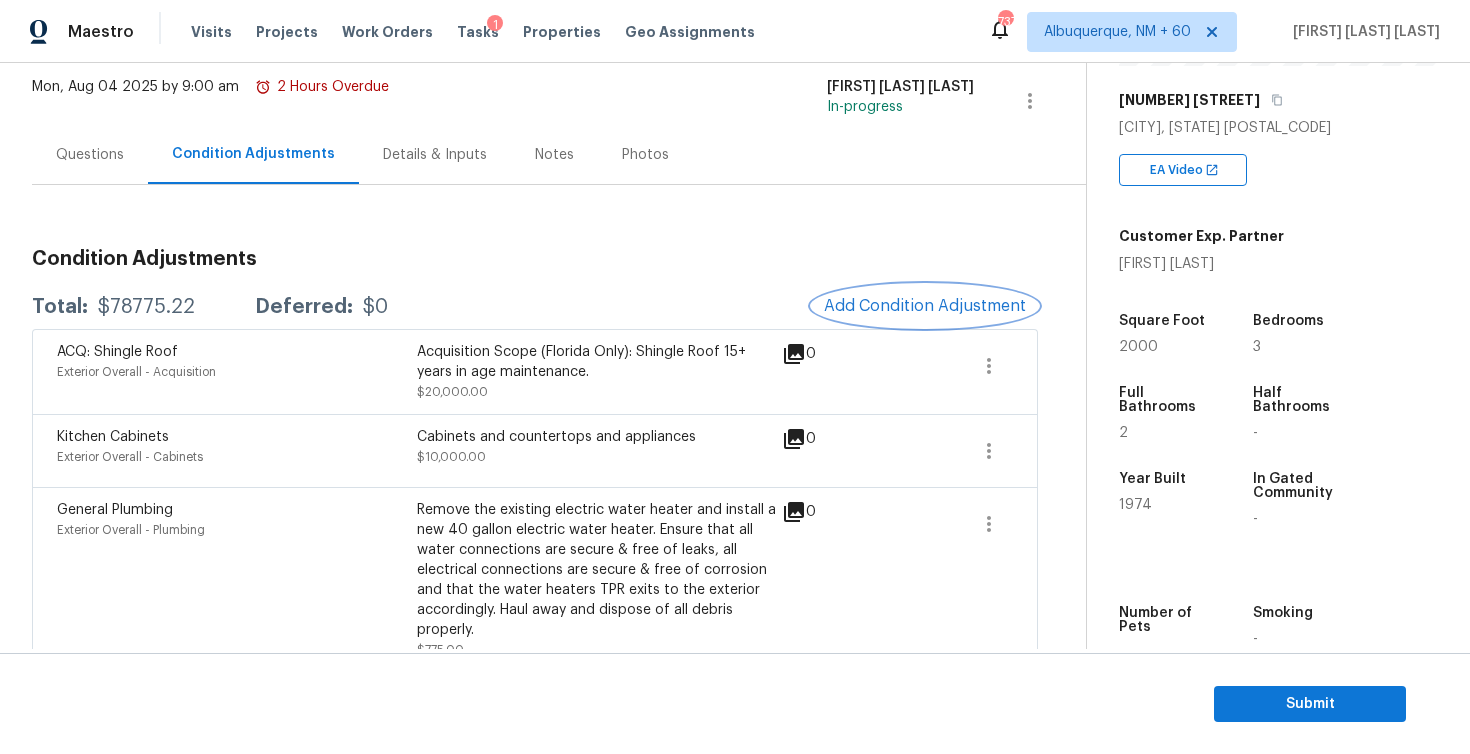 click on "Add Condition Adjustment" at bounding box center [925, 306] 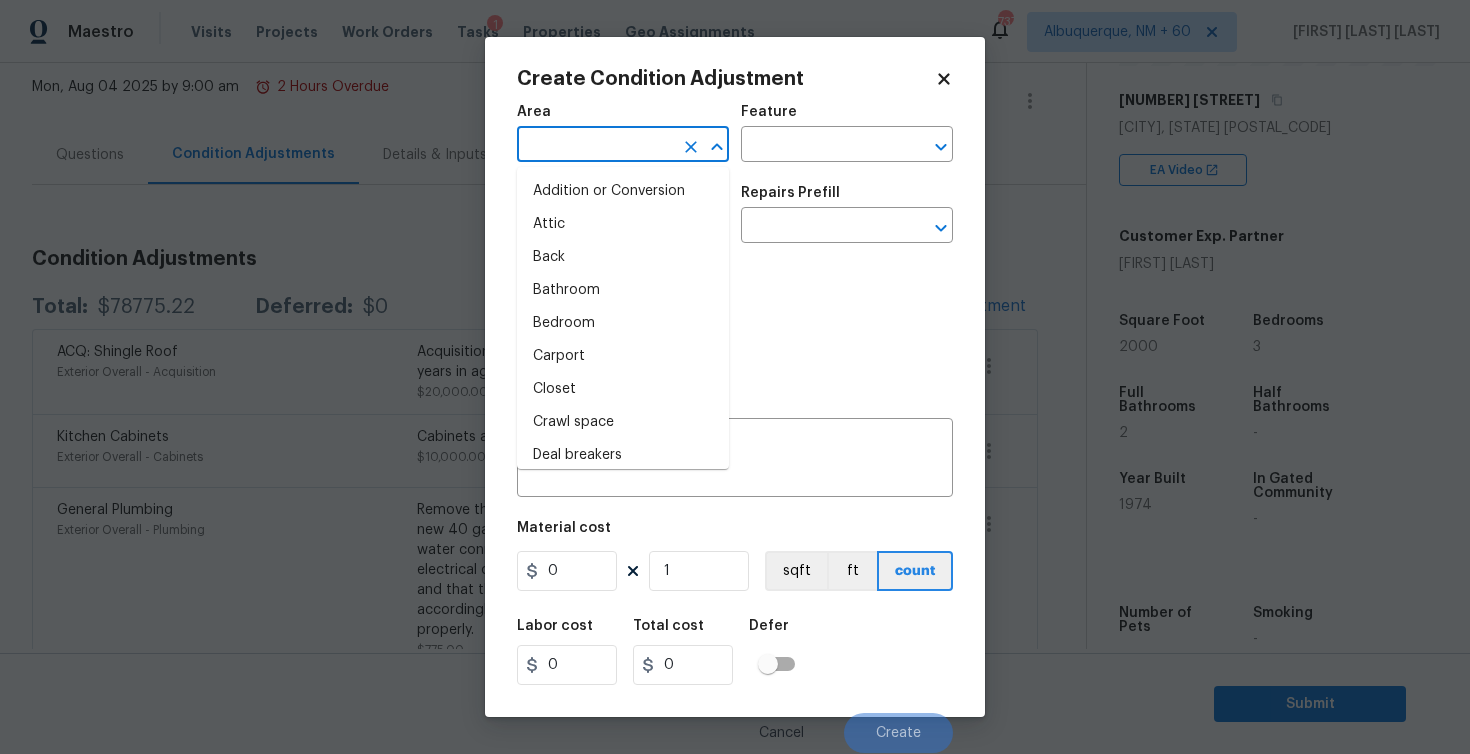 click at bounding box center (595, 146) 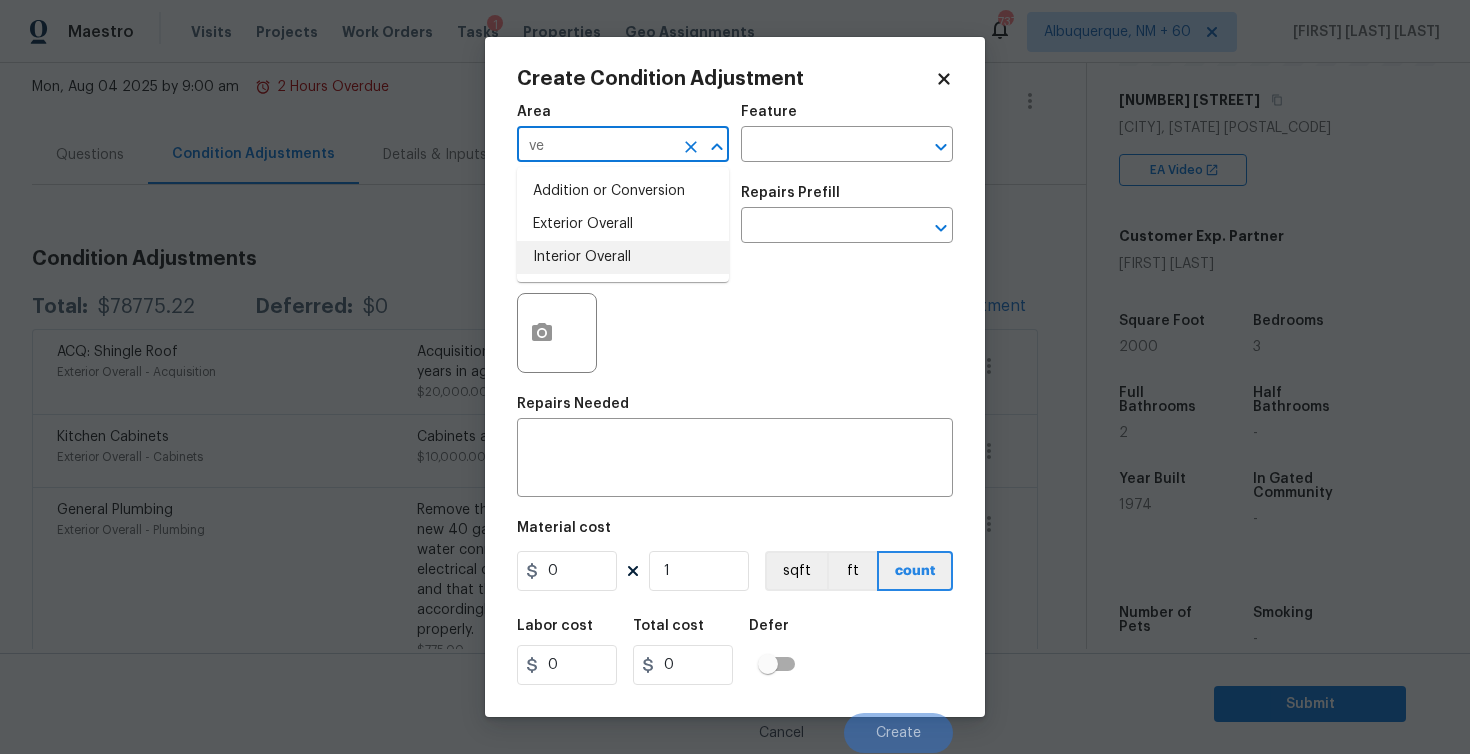 click on "Interior Overall" at bounding box center [623, 257] 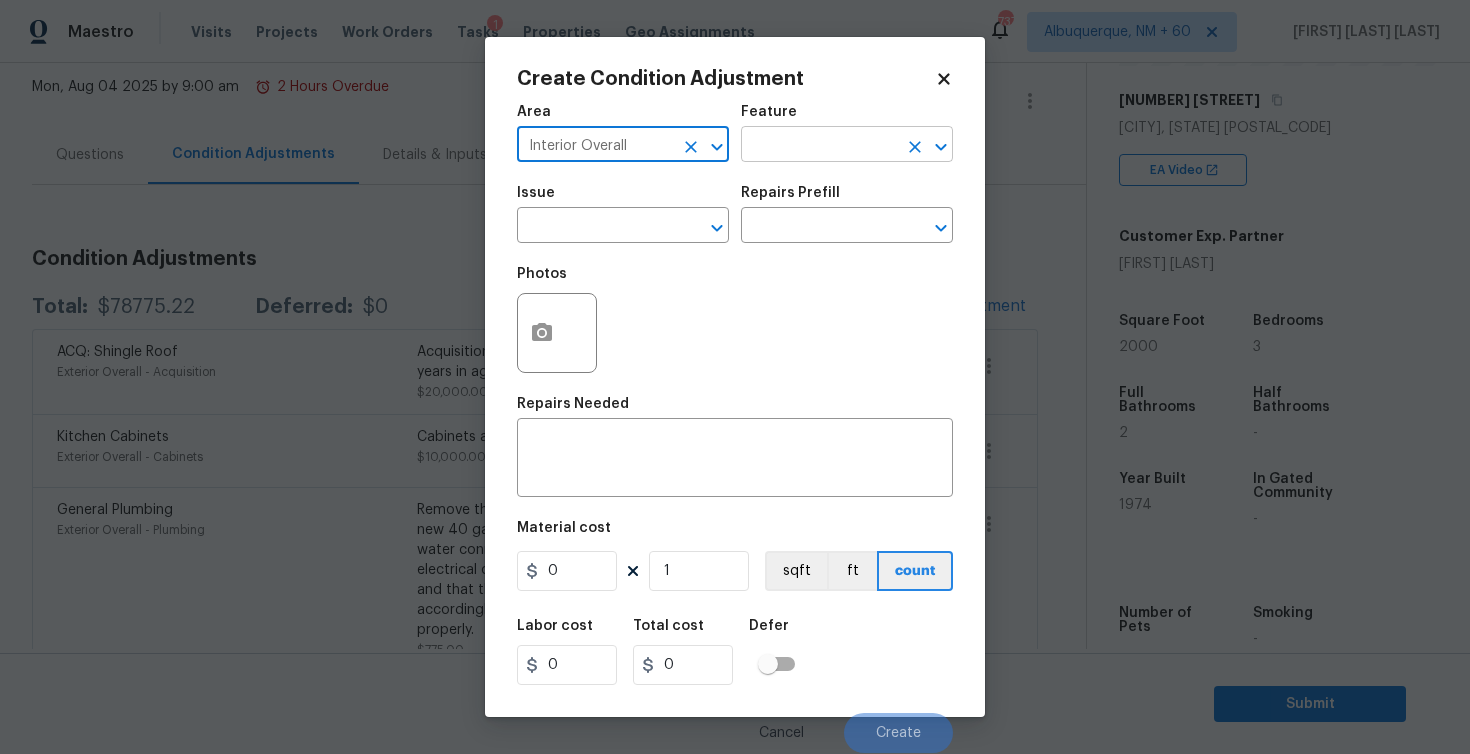 type on "Interior Overall" 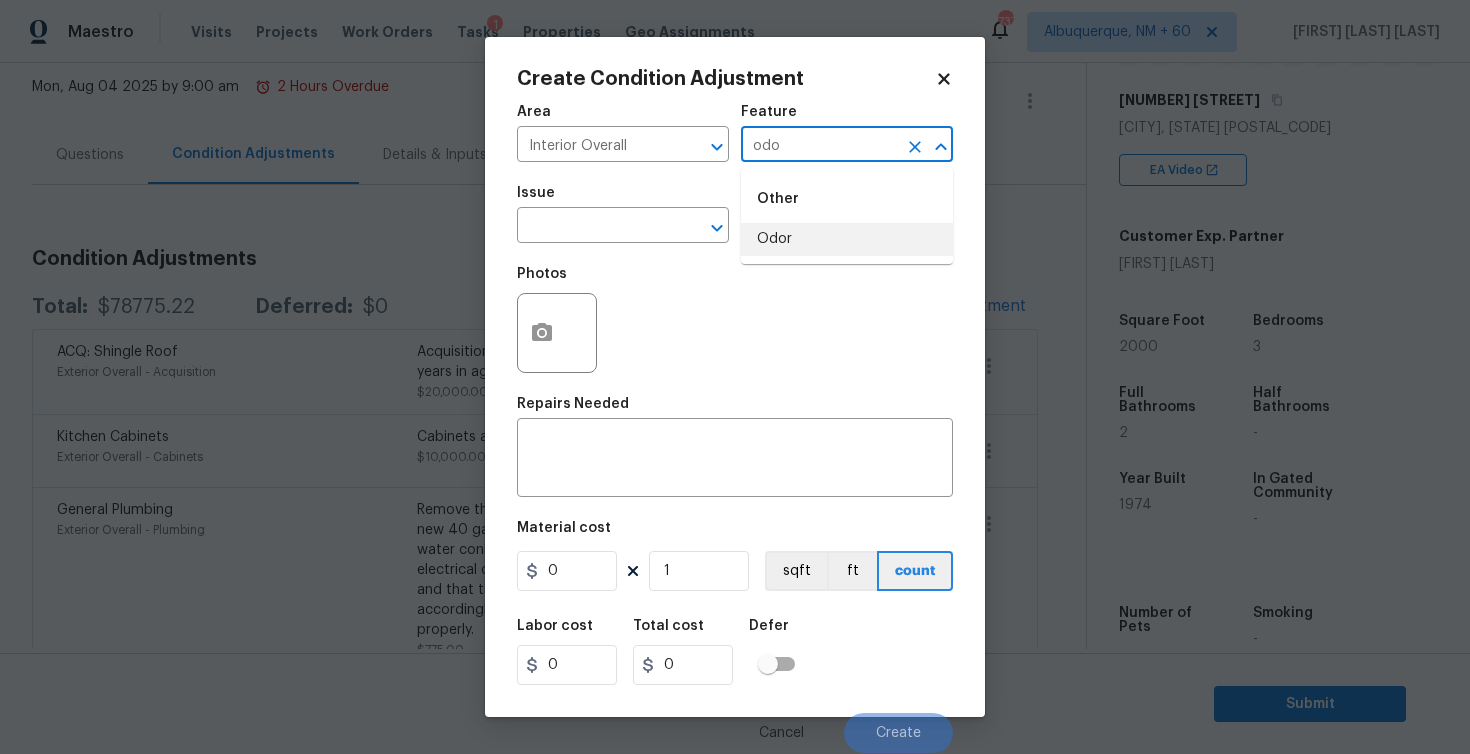 click on "Odor" at bounding box center [847, 239] 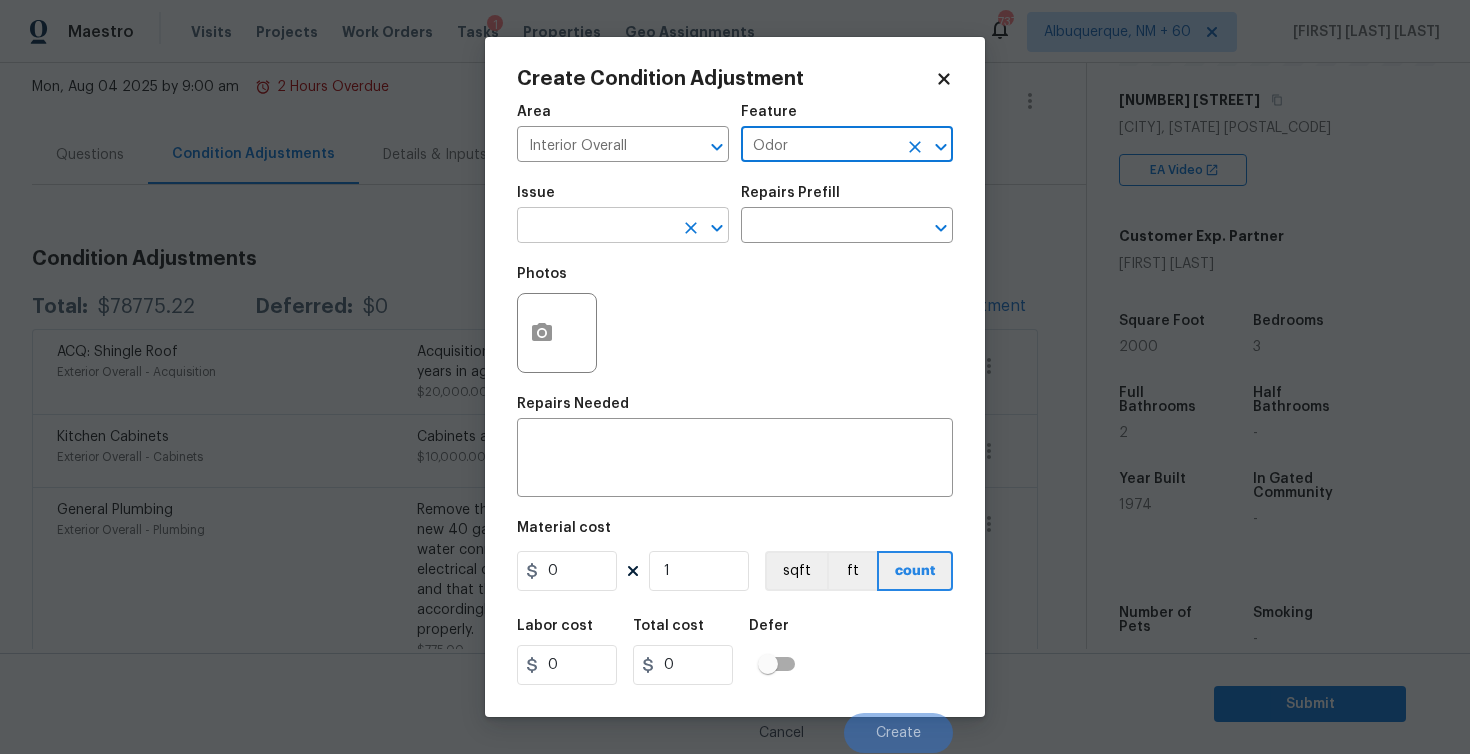 type on "Odor" 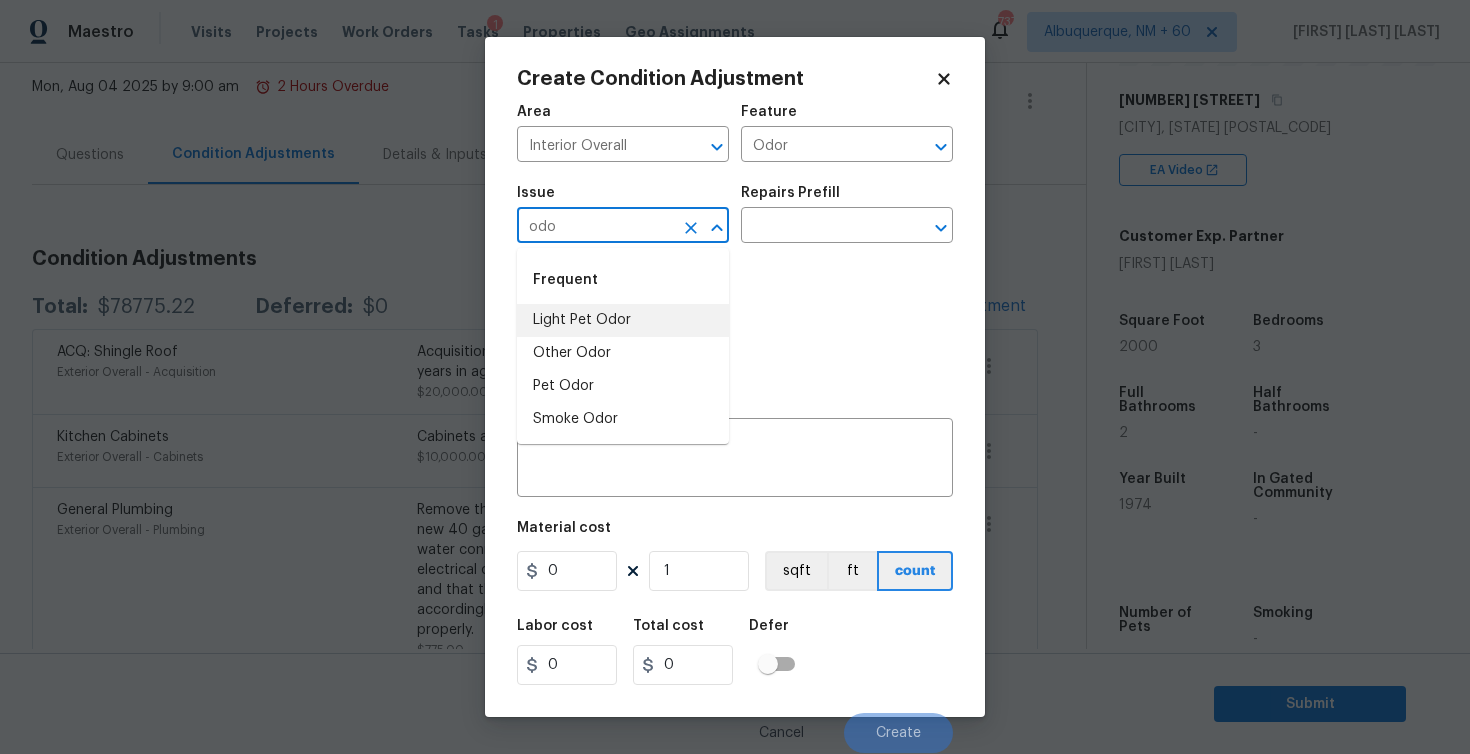 click on "Light Pet Odor" at bounding box center [623, 320] 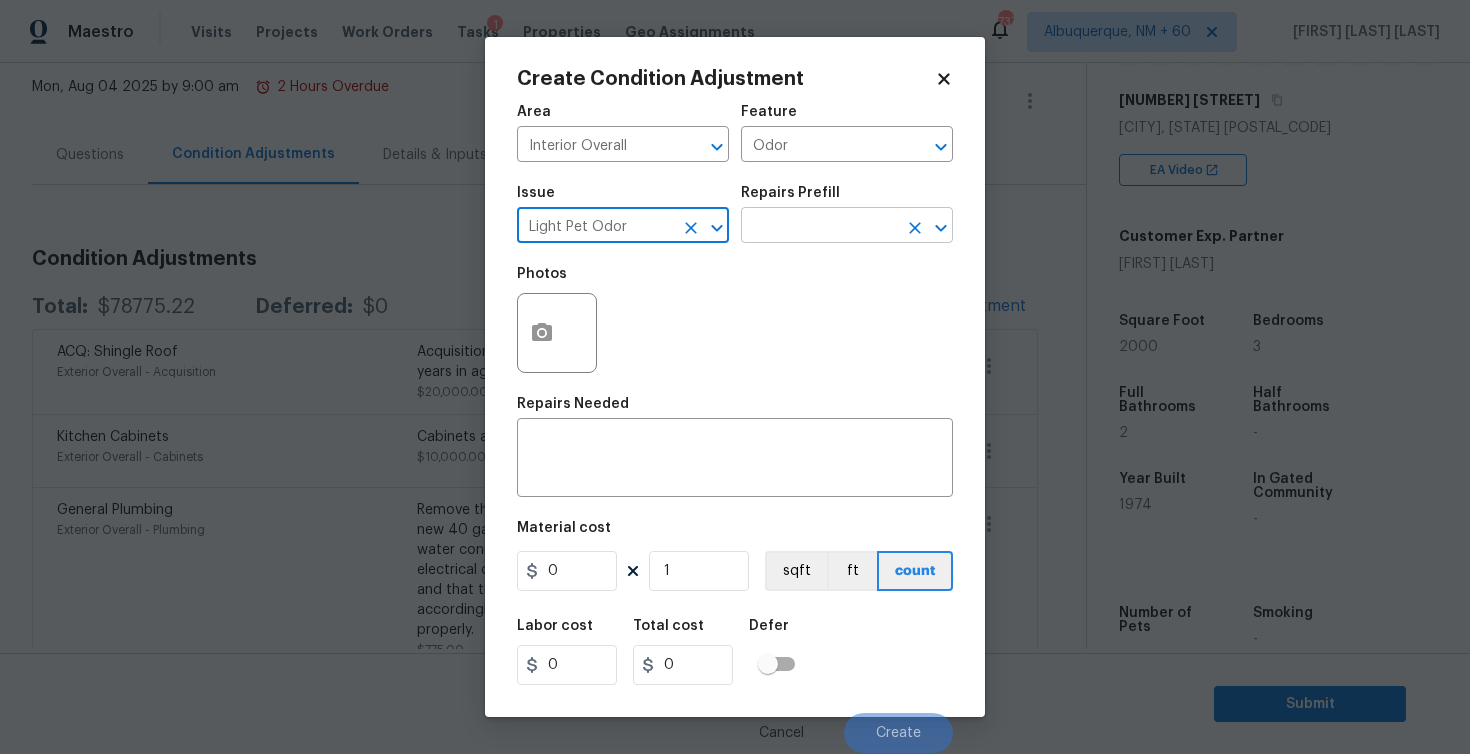 type on "Light Pet Odor" 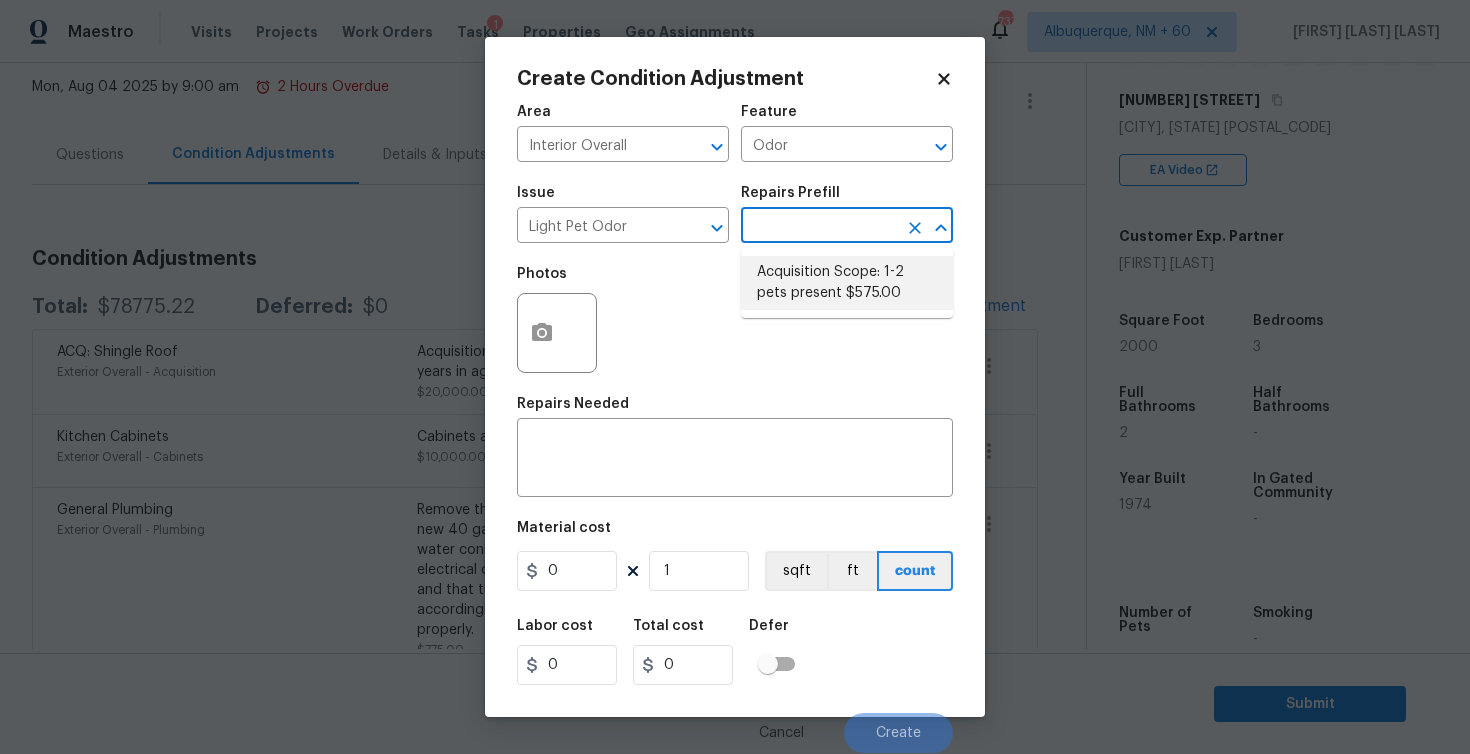 click on "Acquisition Scope: 1-2 pets present $575.00" at bounding box center [847, 283] 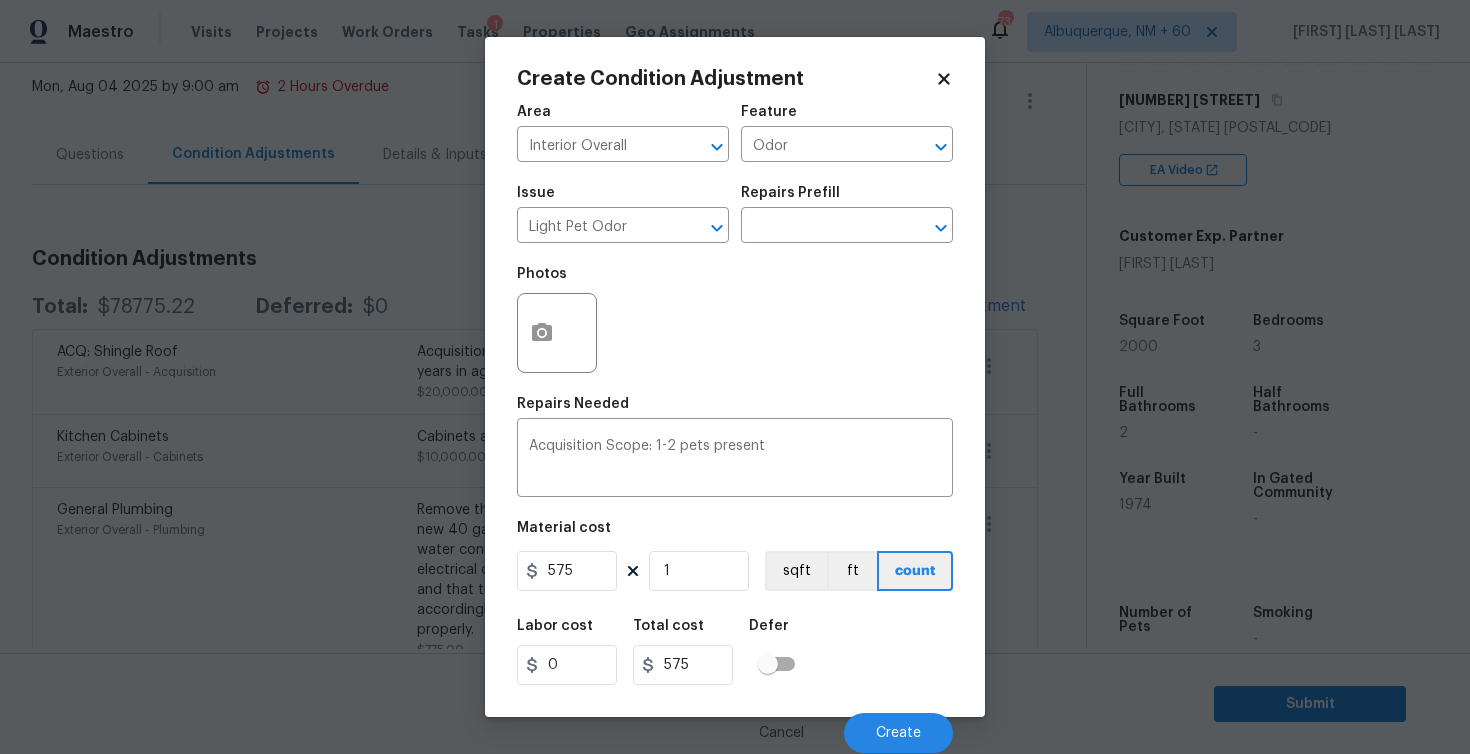 click on "Create Condition Adjustment Area Interior Overall ​ Feature Odor ​ Issue Light Pet Odor ​ Repairs Prefill ​ Photos Repairs Needed Acquisition Scope: 1-2 pets present x ​ Material cost 575 1 sqft ft count Labor cost 0 Total cost 575 Defer Cancel Create" at bounding box center [735, 377] 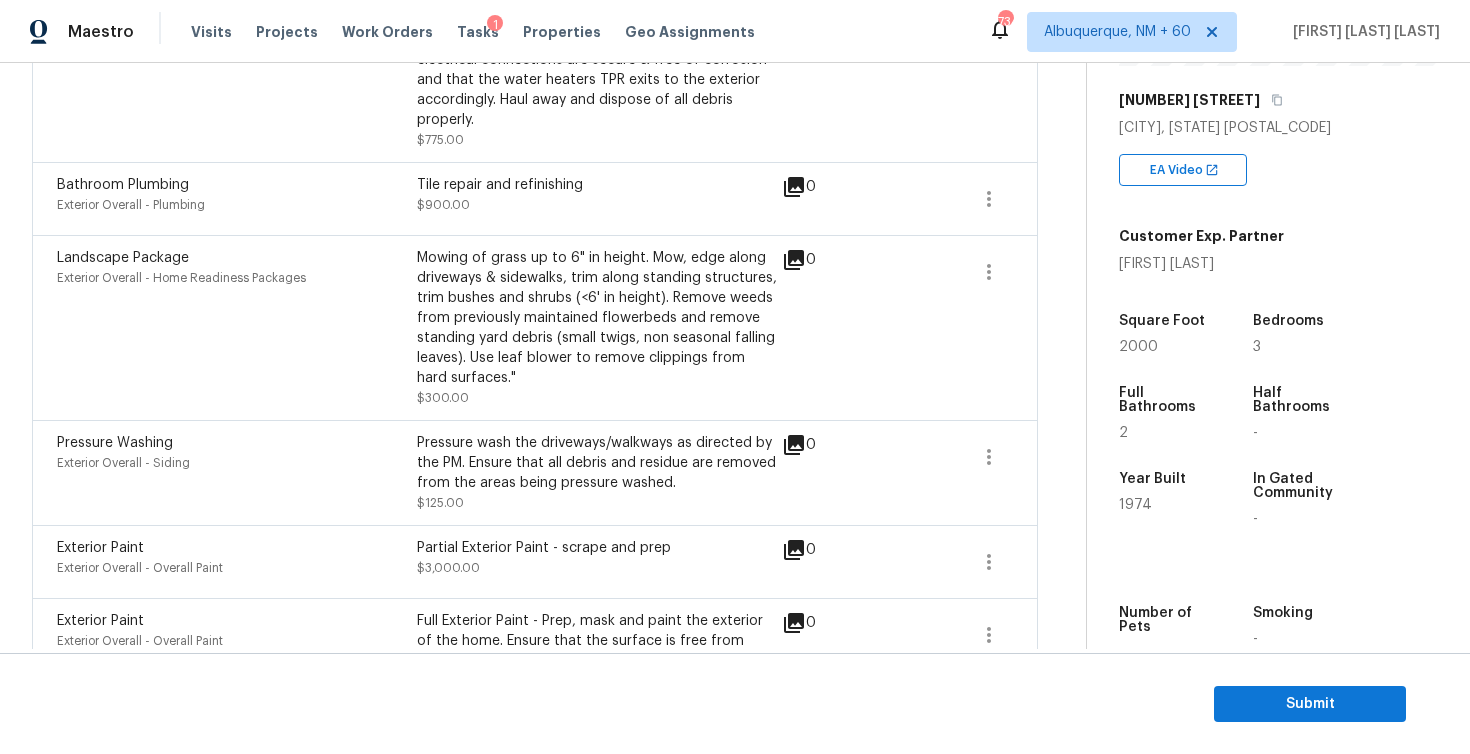 scroll, scrollTop: 306, scrollLeft: 0, axis: vertical 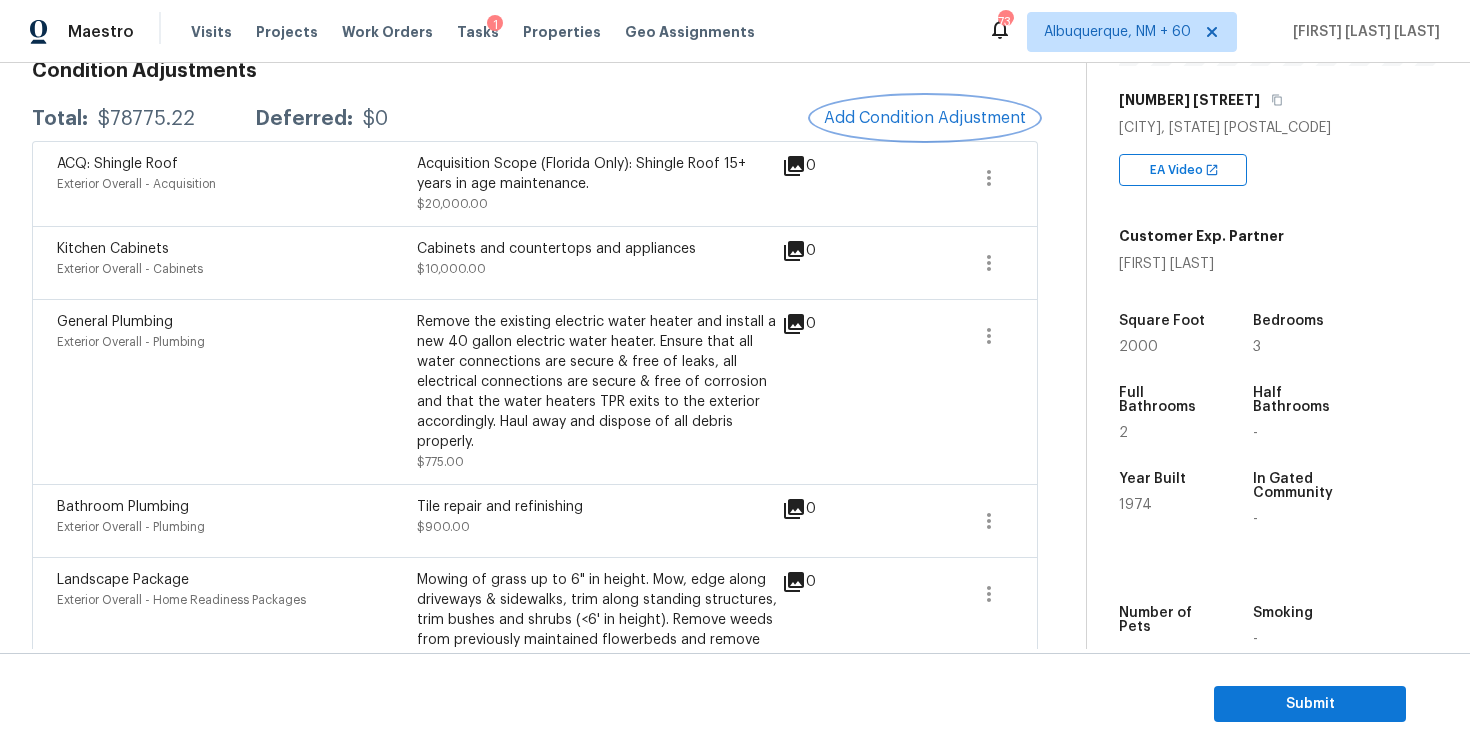 type 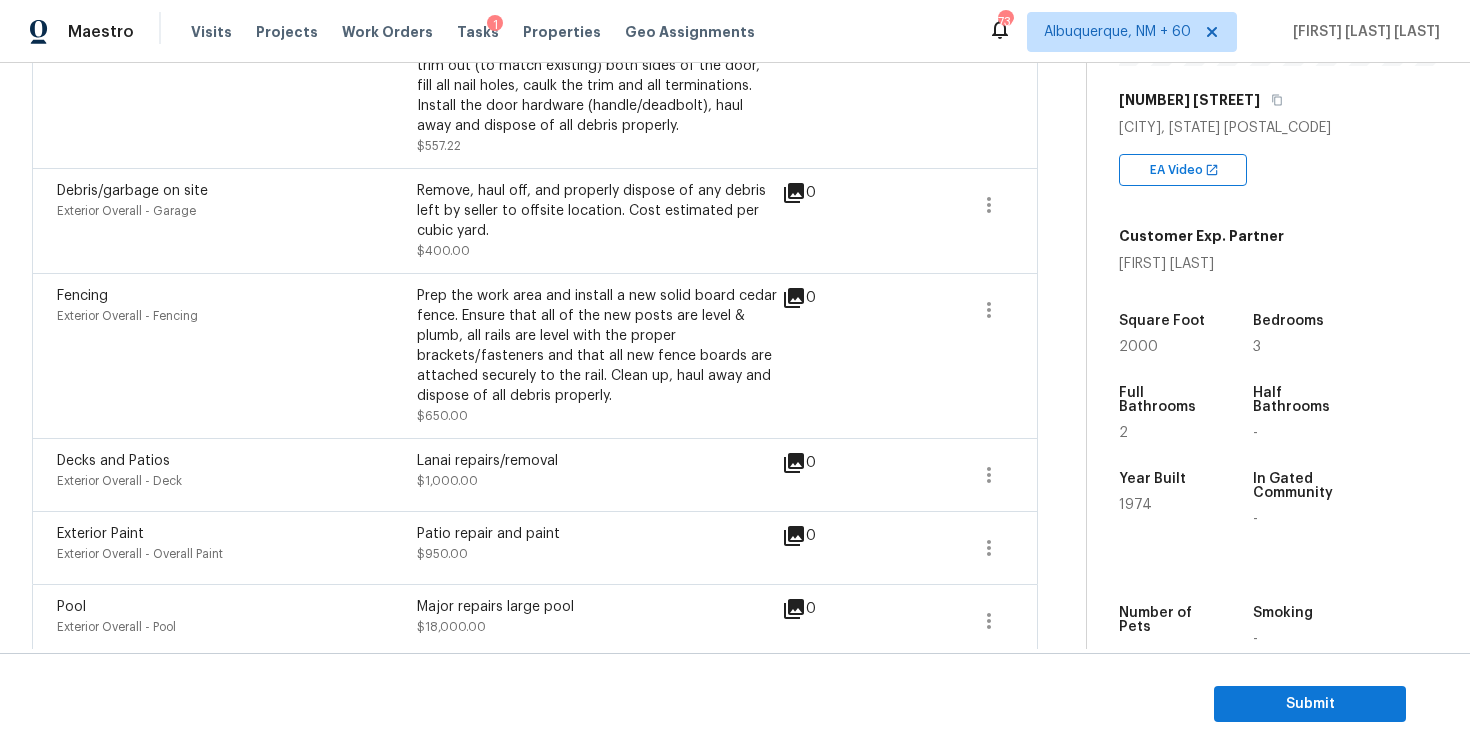 scroll, scrollTop: 822, scrollLeft: 0, axis: vertical 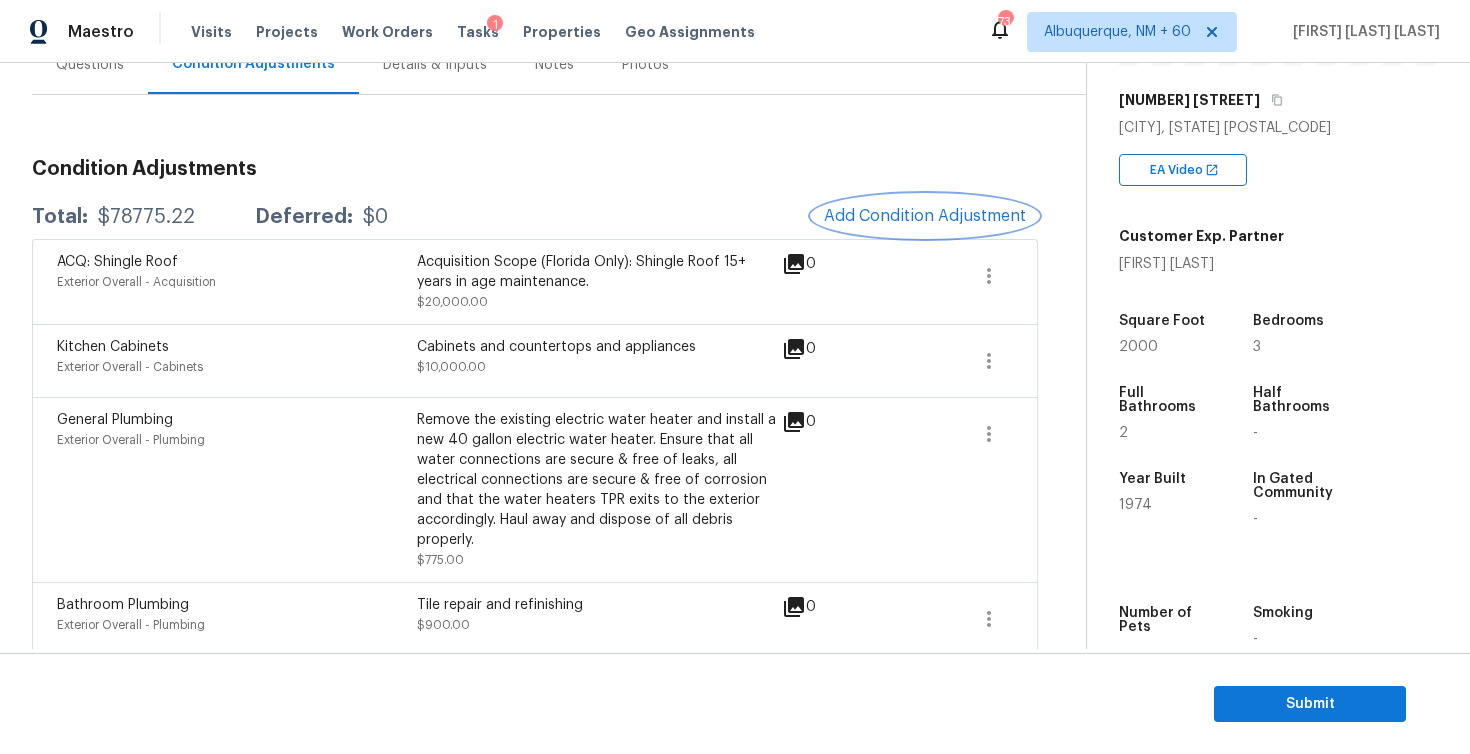 click on "Add Condition Adjustment" at bounding box center [925, 216] 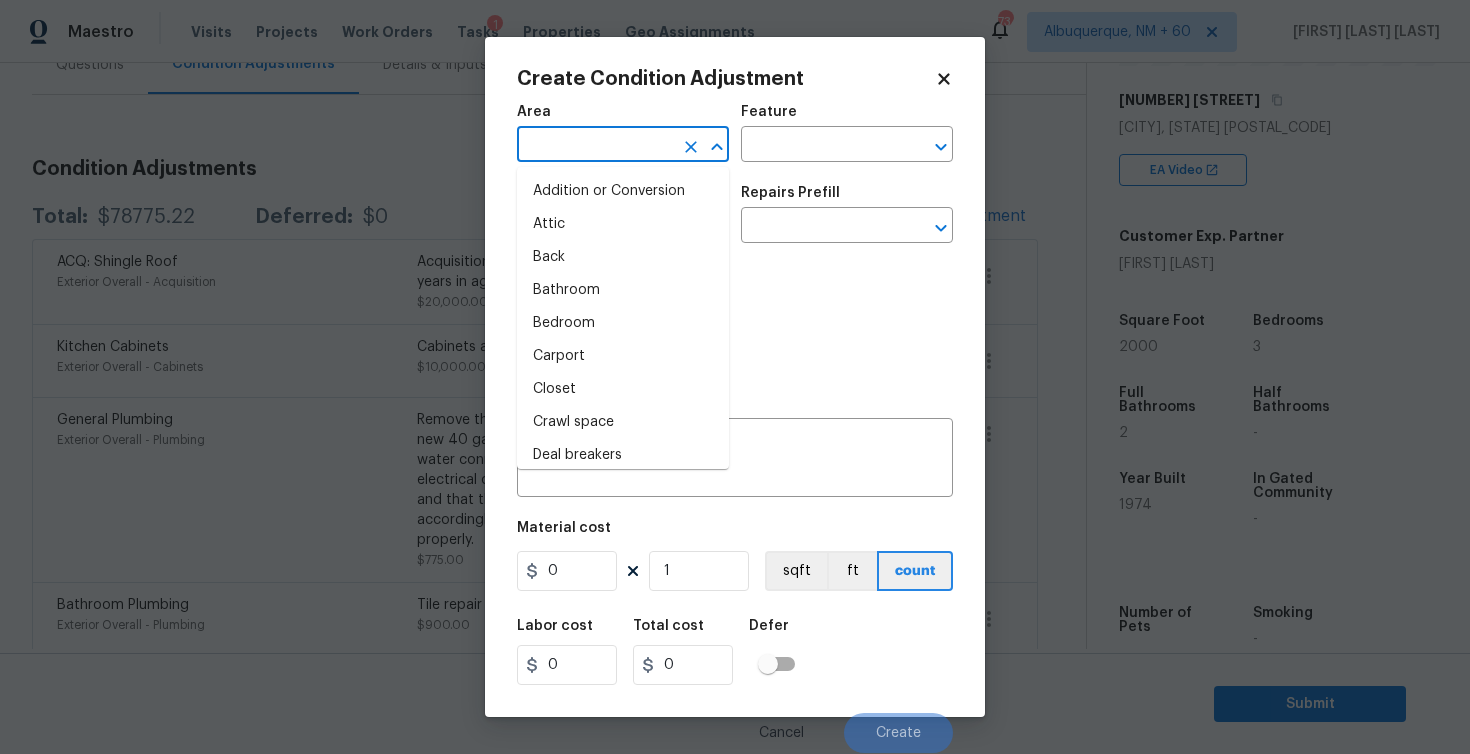 click at bounding box center [595, 146] 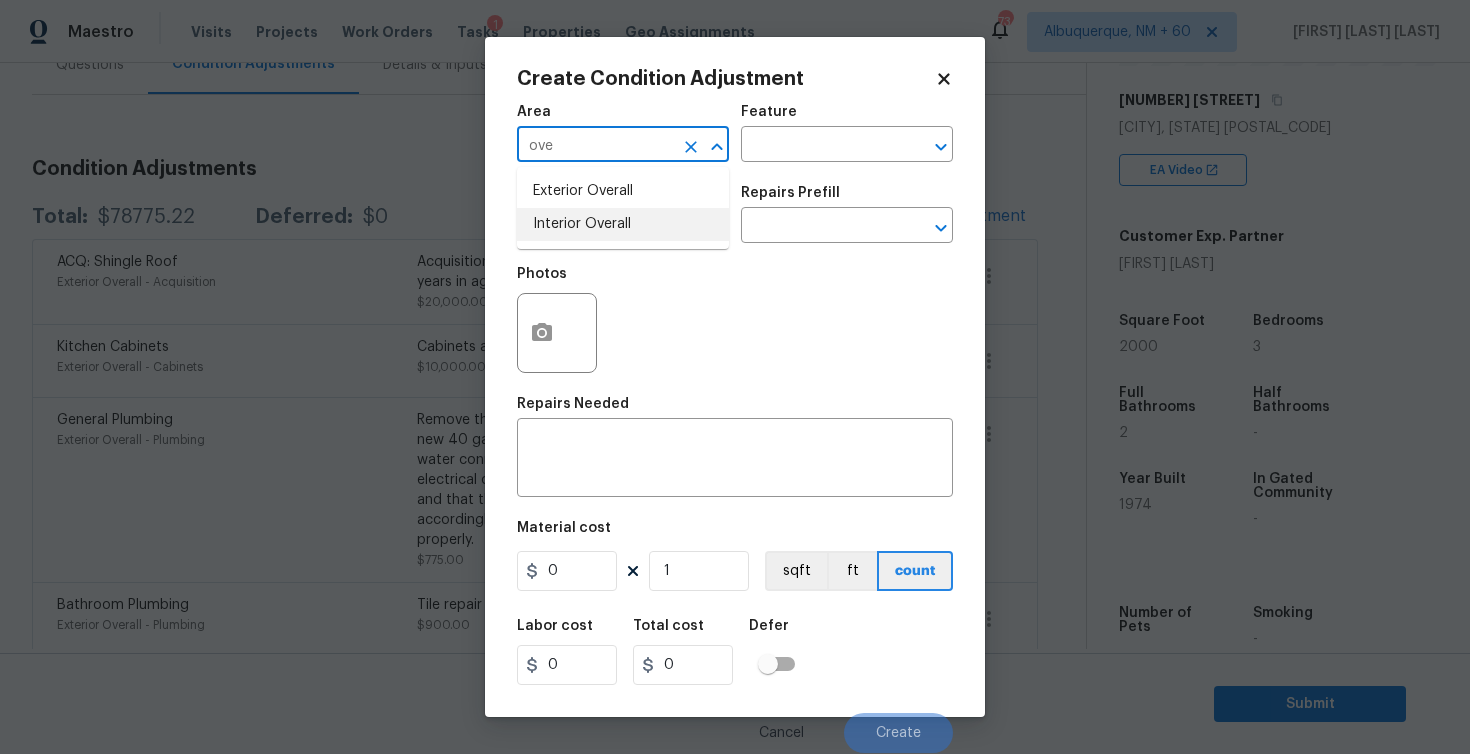 click on "Interior Overall" at bounding box center [623, 224] 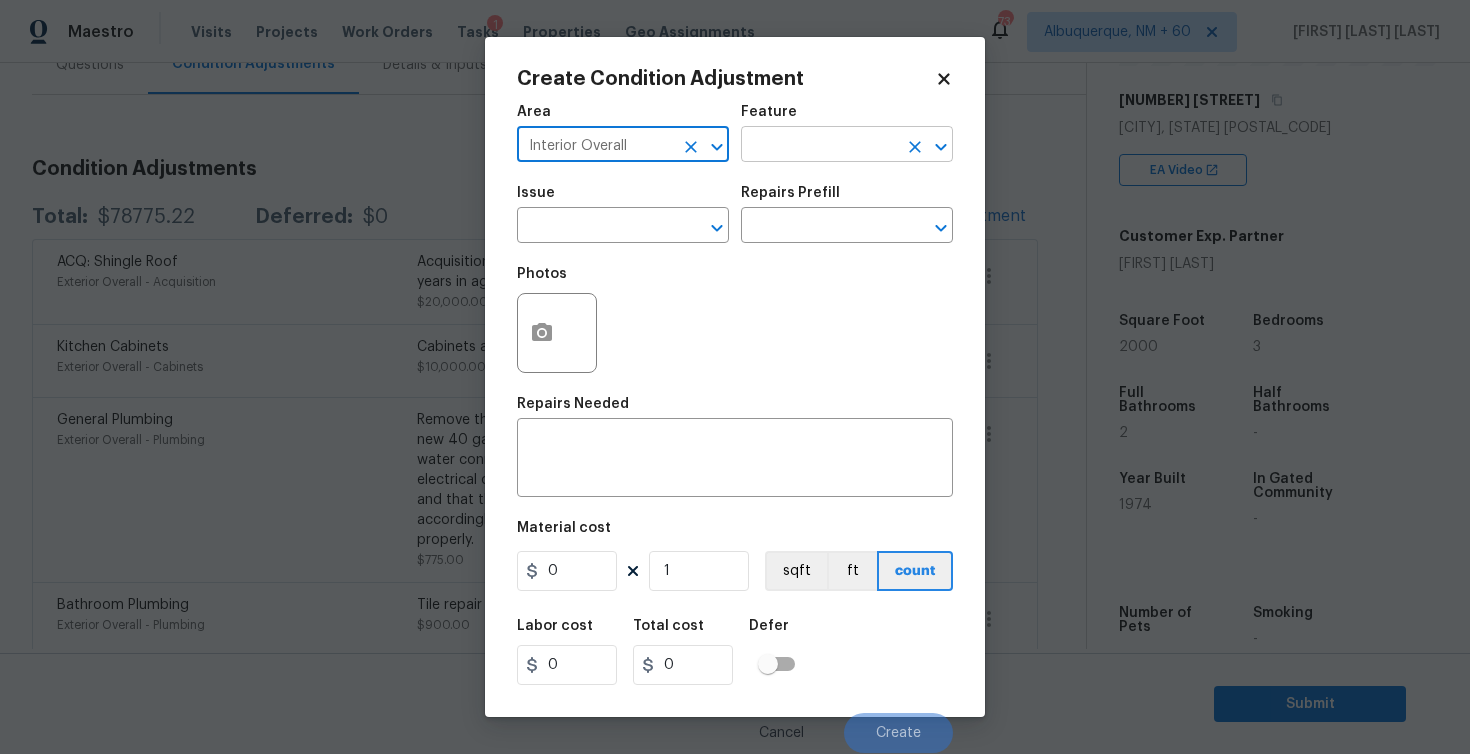 type on "Interior Overall" 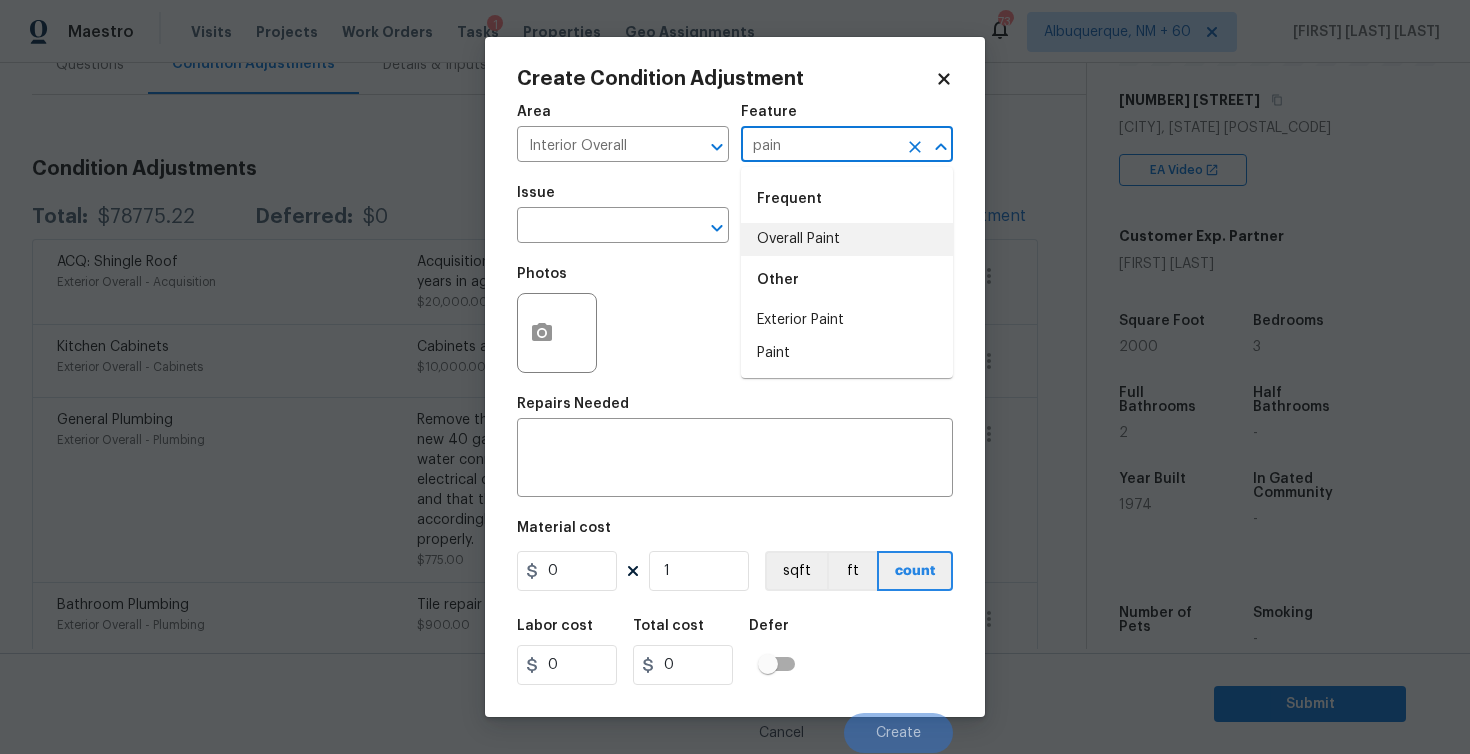click on "Overall Paint" at bounding box center [847, 239] 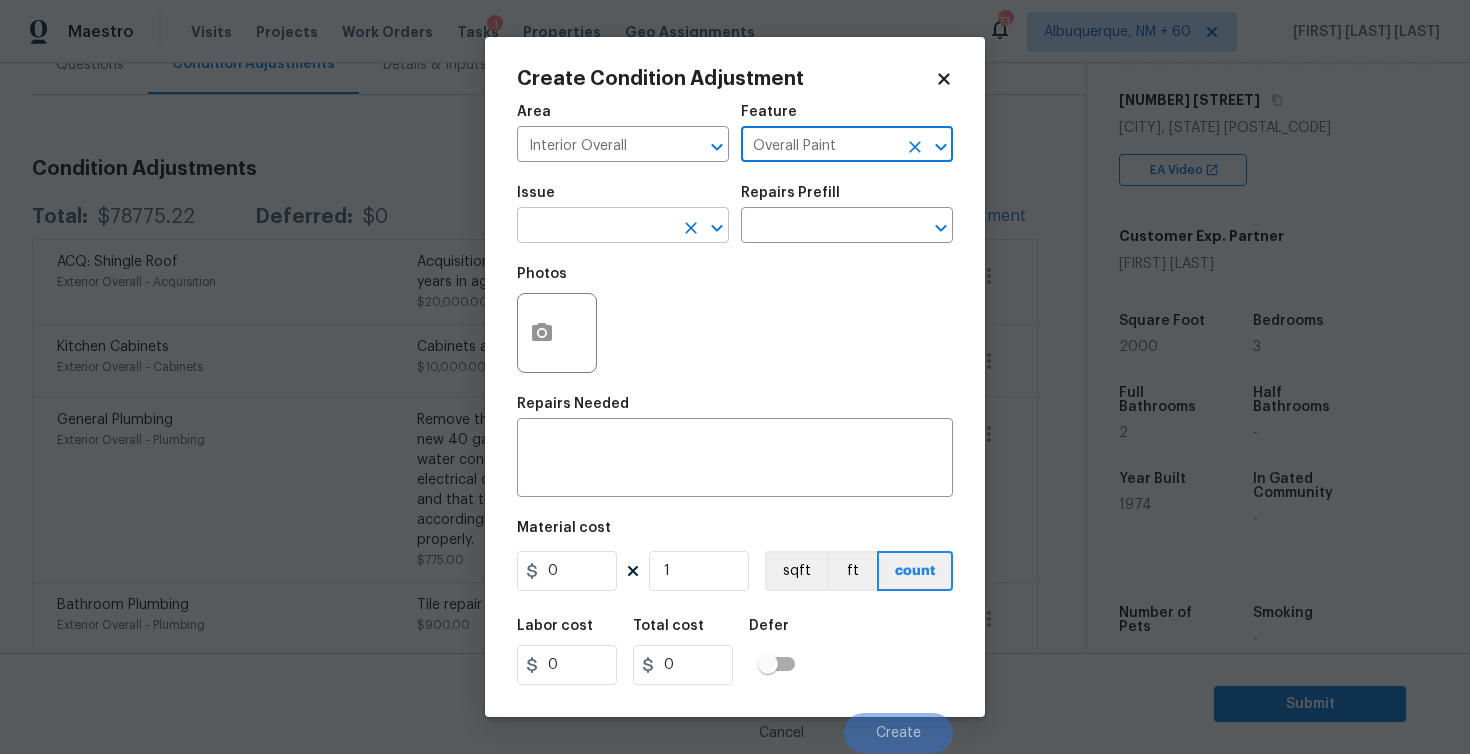 type on "Overall Paint" 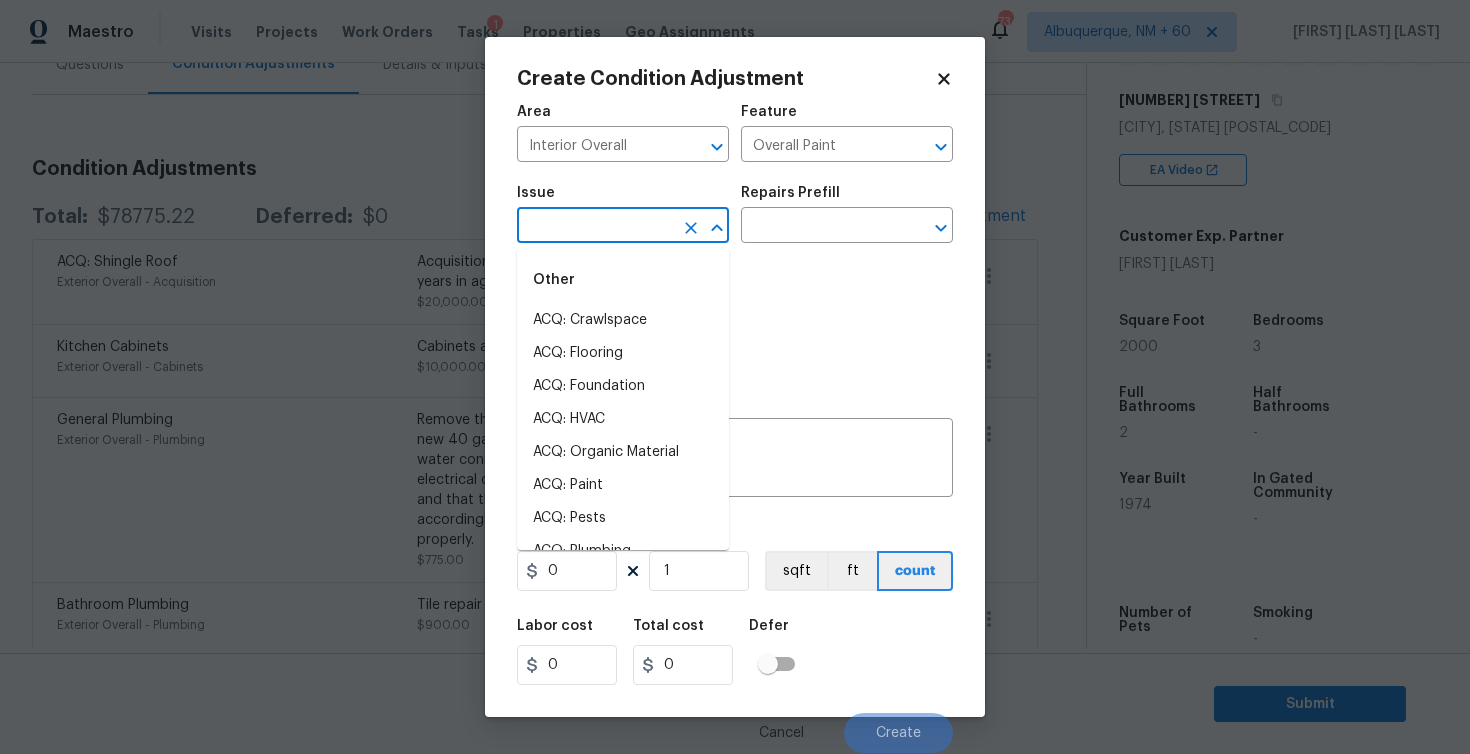 click at bounding box center [595, 227] 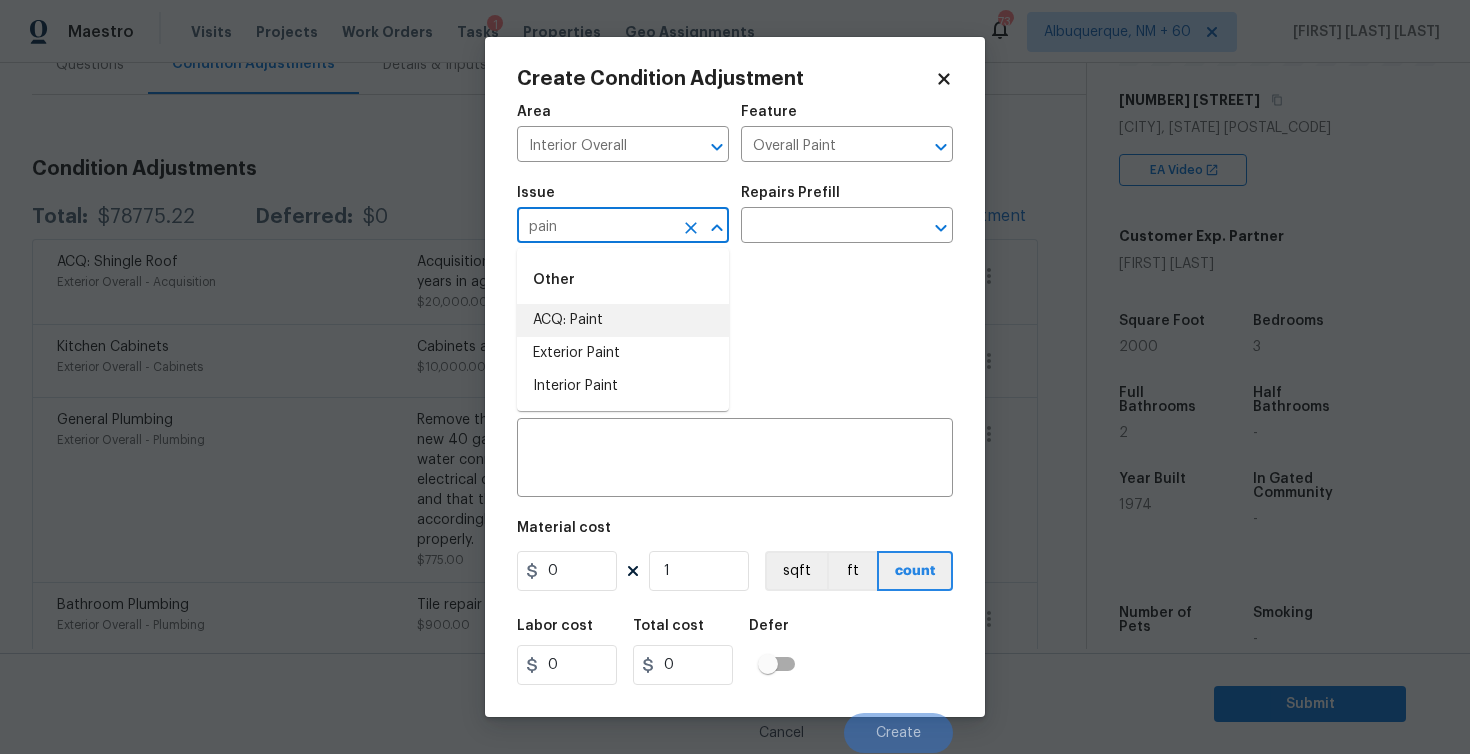 click on "ACQ: Paint" at bounding box center (623, 320) 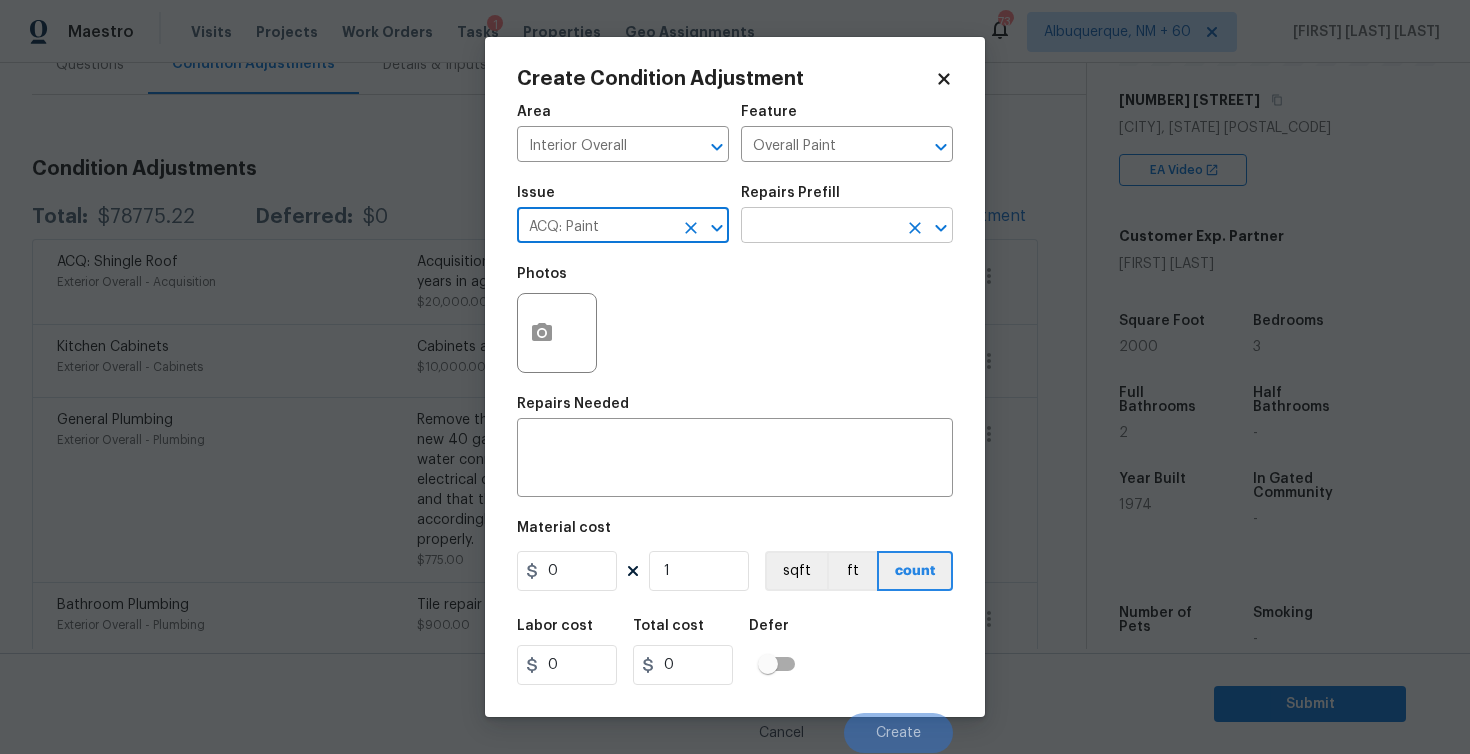 type on "ACQ: Paint" 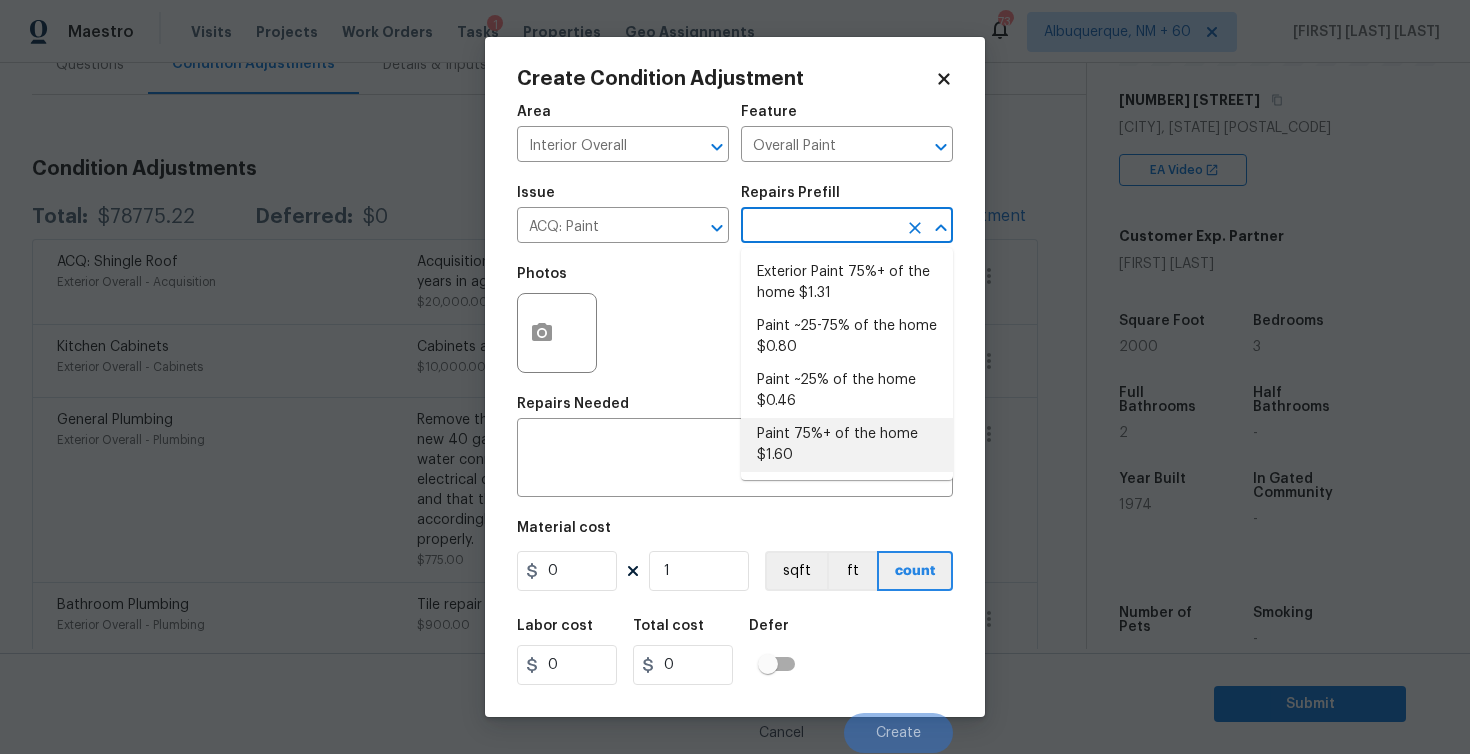 click on "Paint 75%+ of the home $1.60" at bounding box center (847, 445) 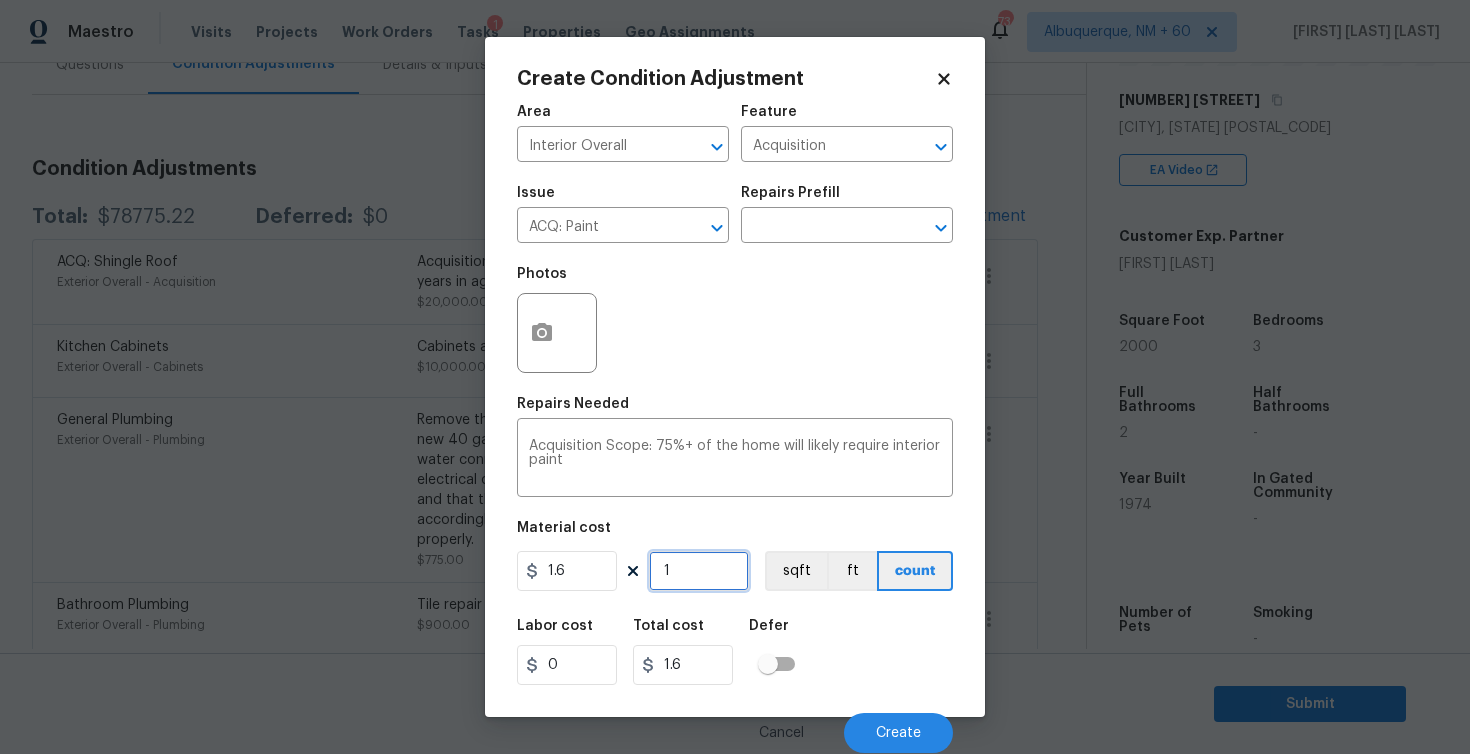 click on "1" at bounding box center [699, 571] 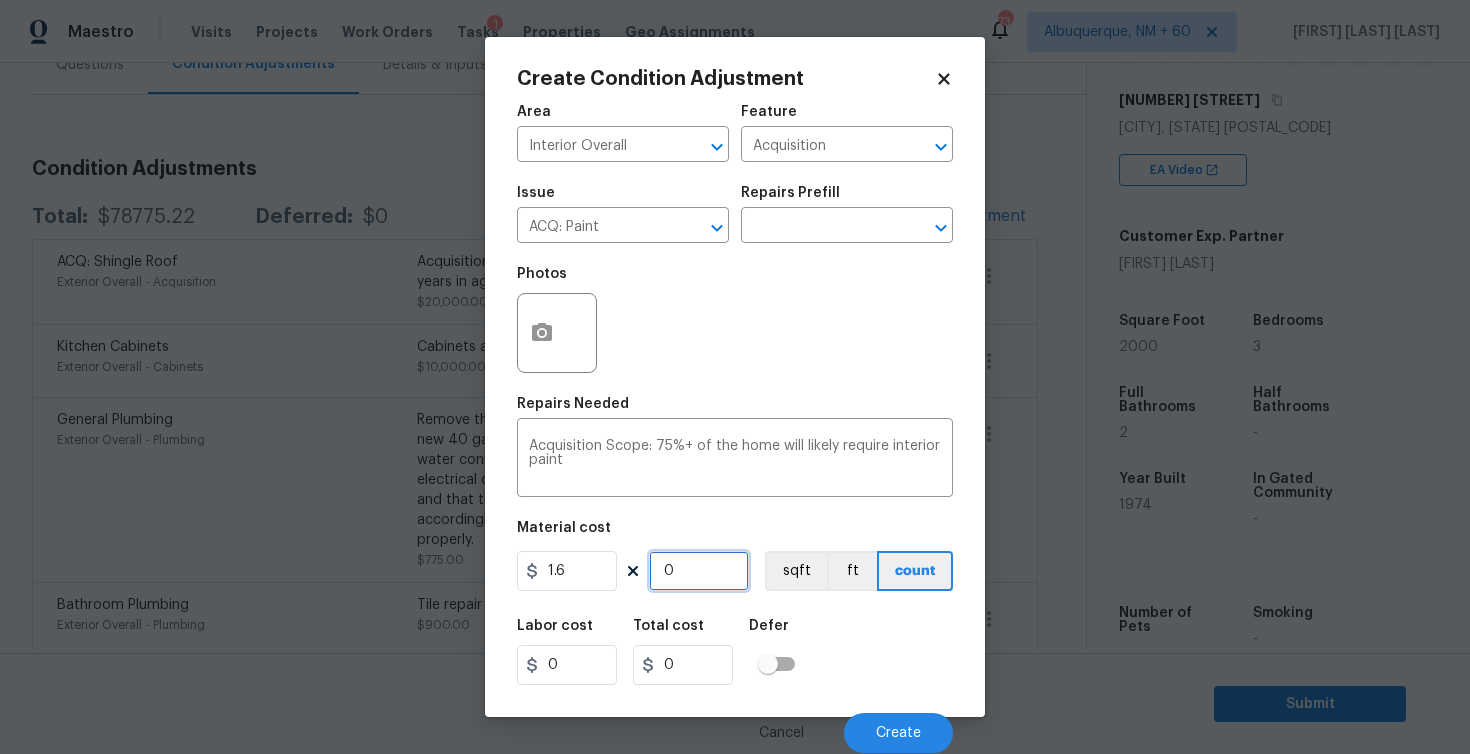 type on "2" 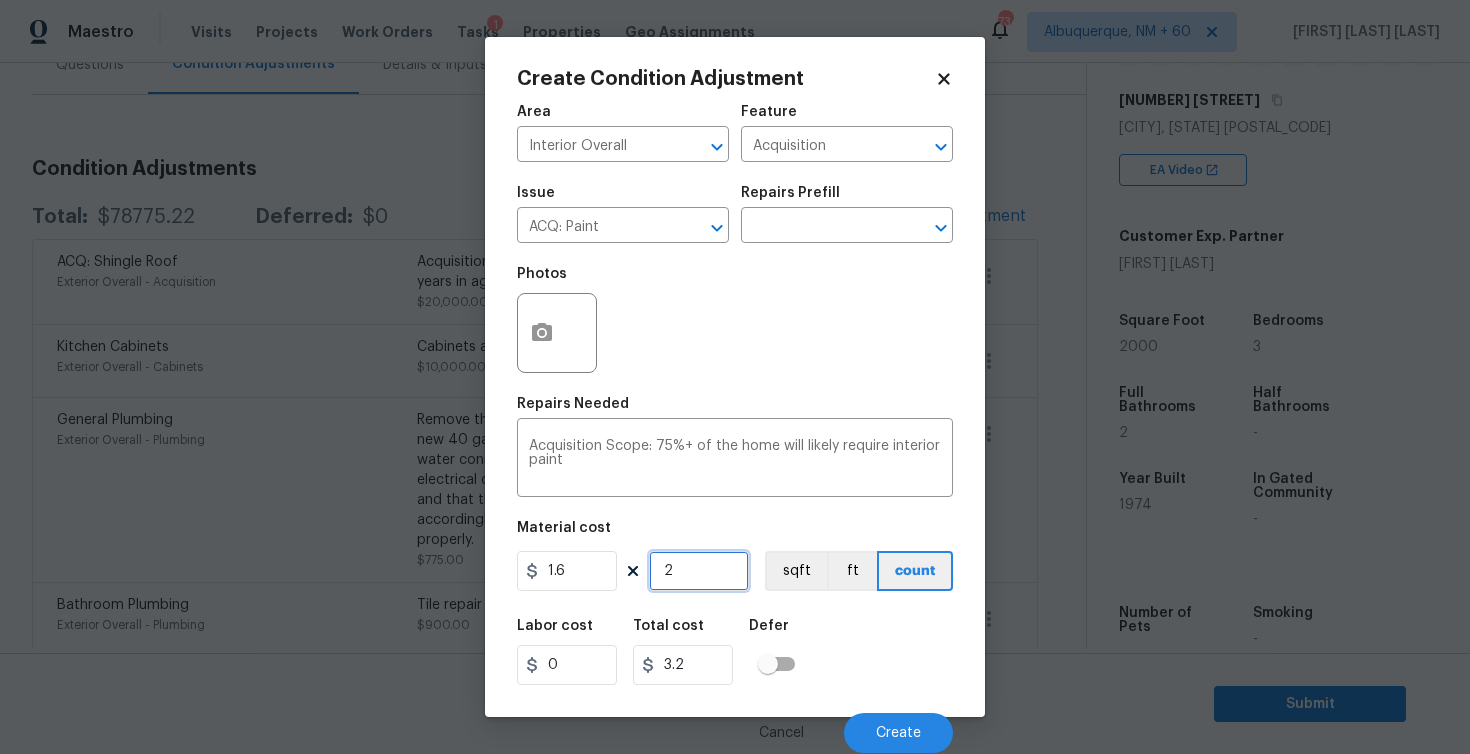type on "20" 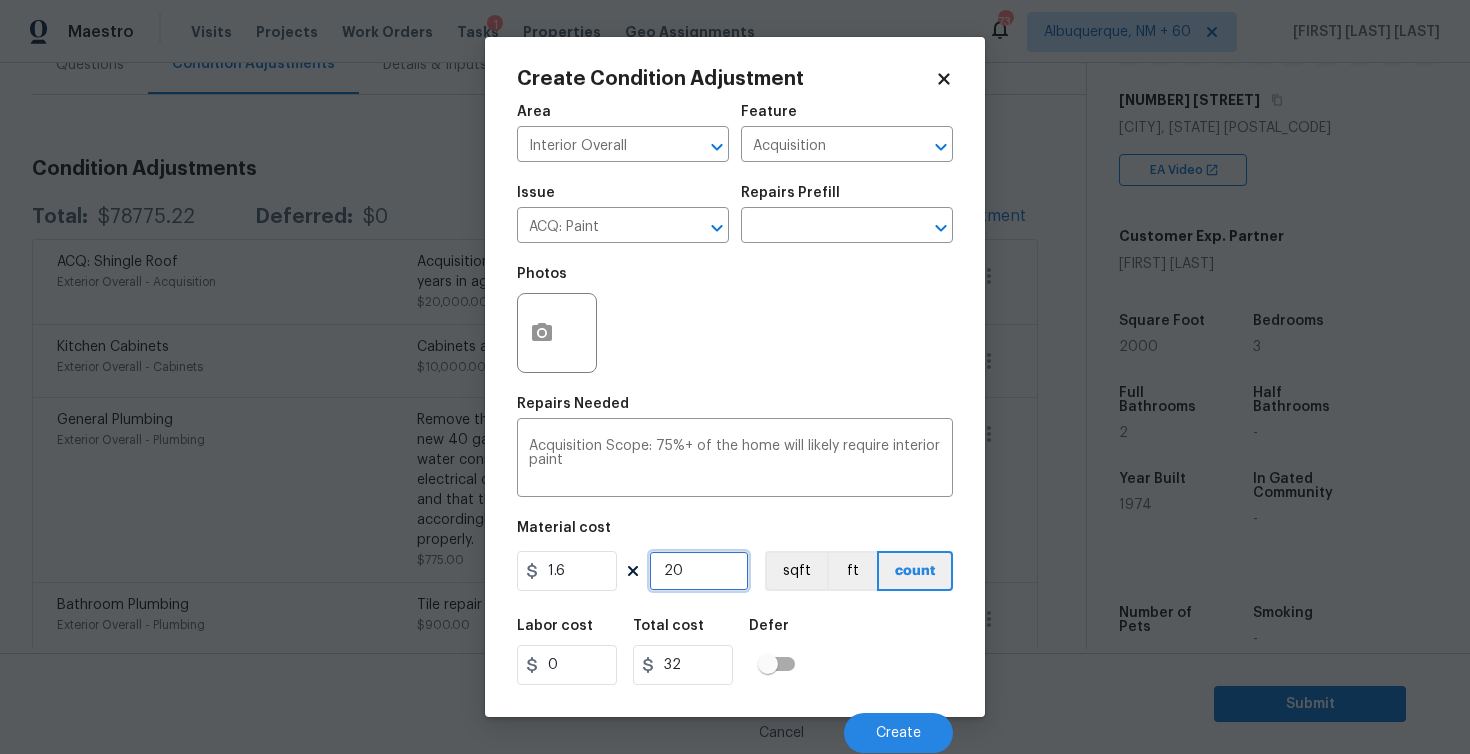 type on "200" 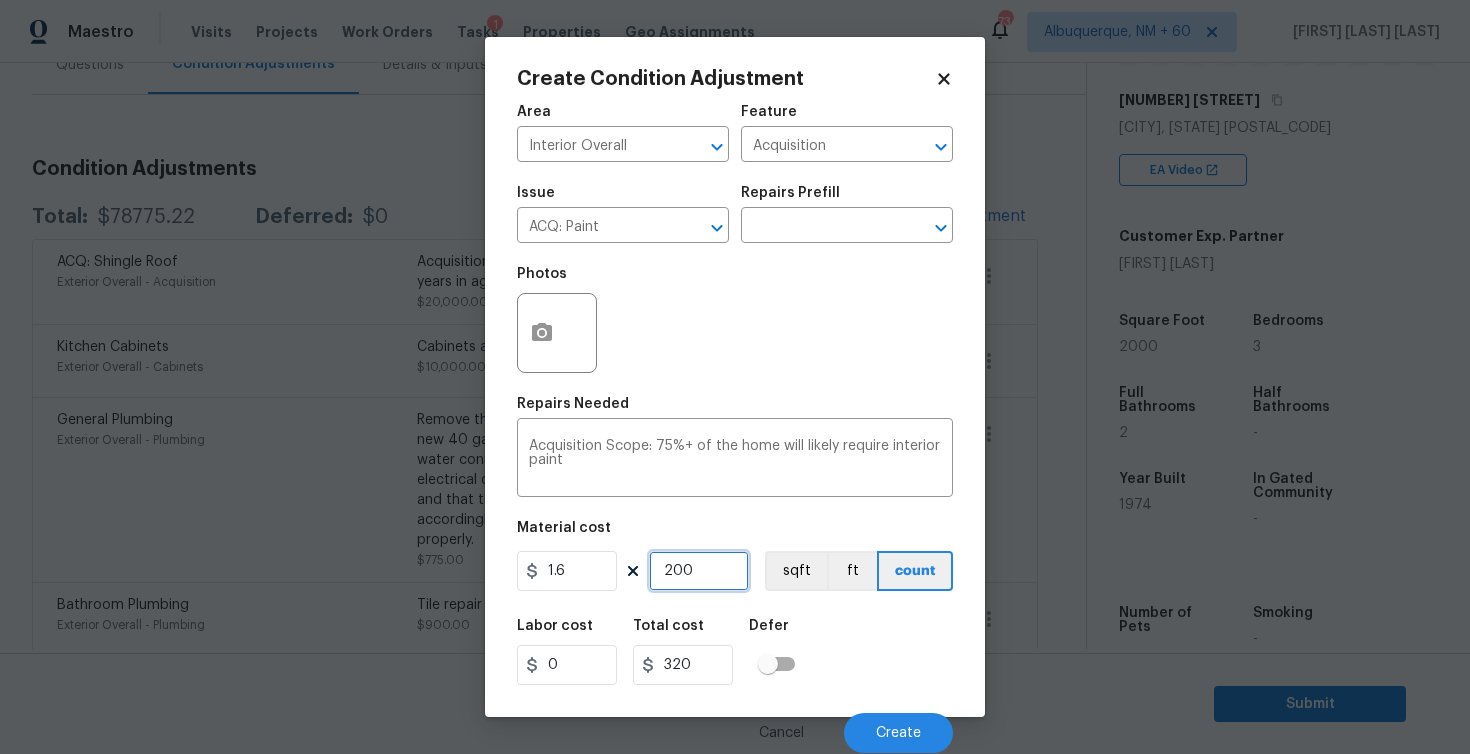 type on "2000" 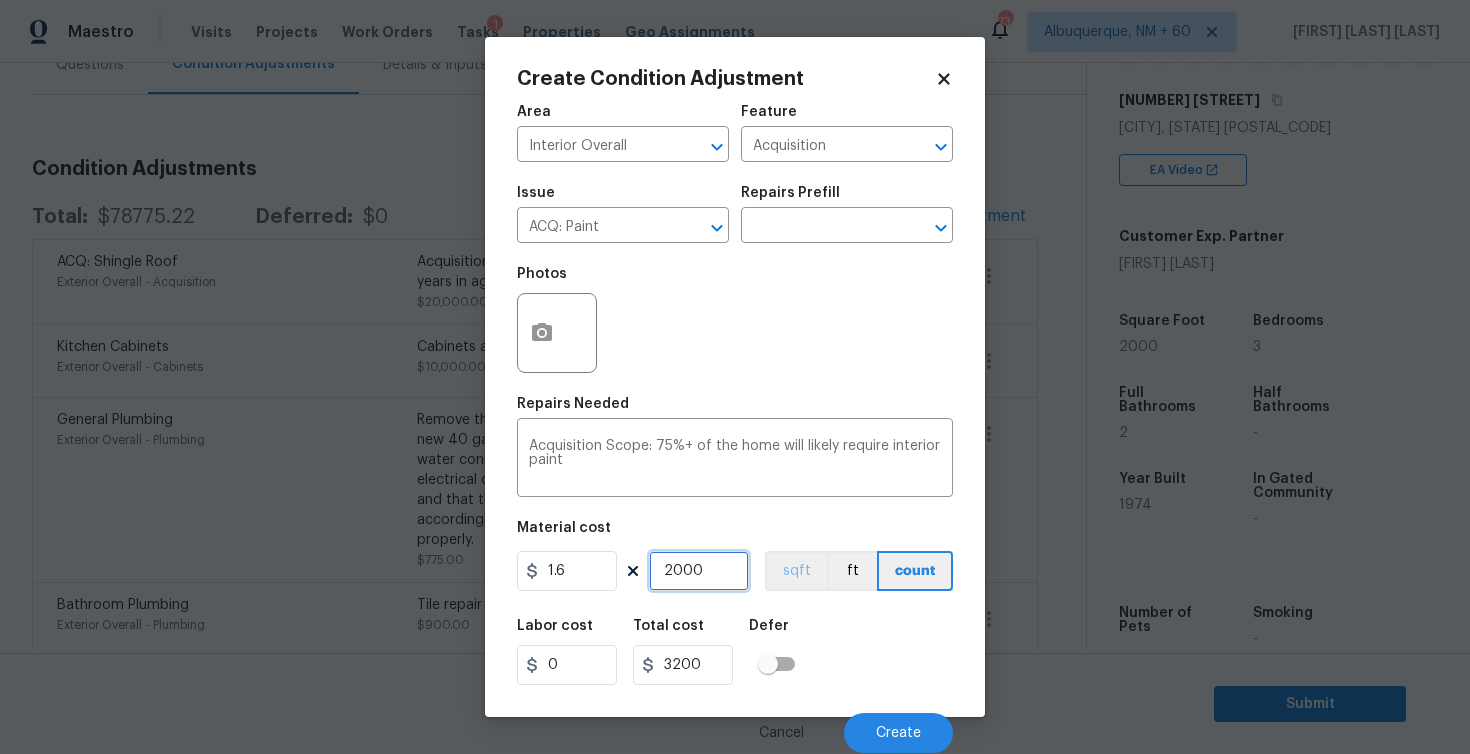type on "2000" 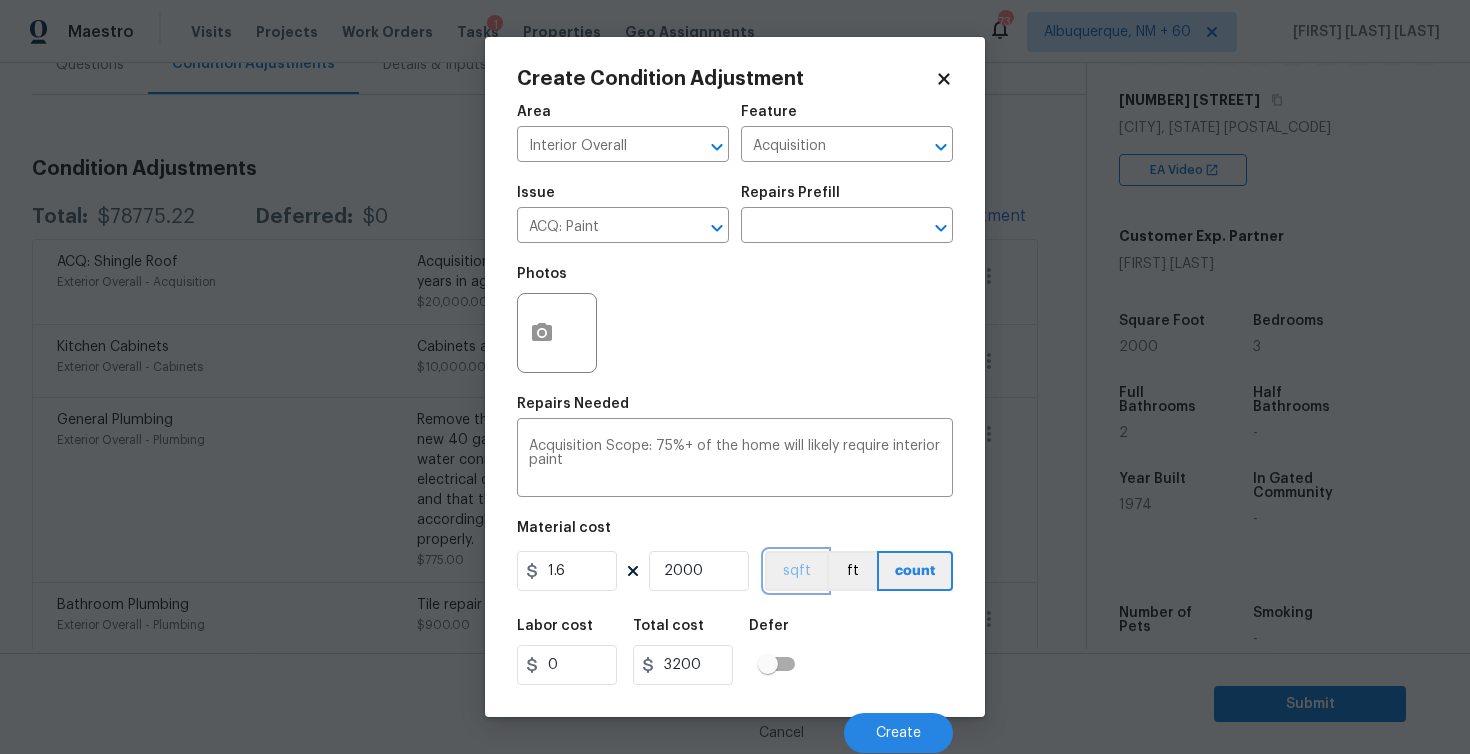 click on "sqft" at bounding box center [796, 571] 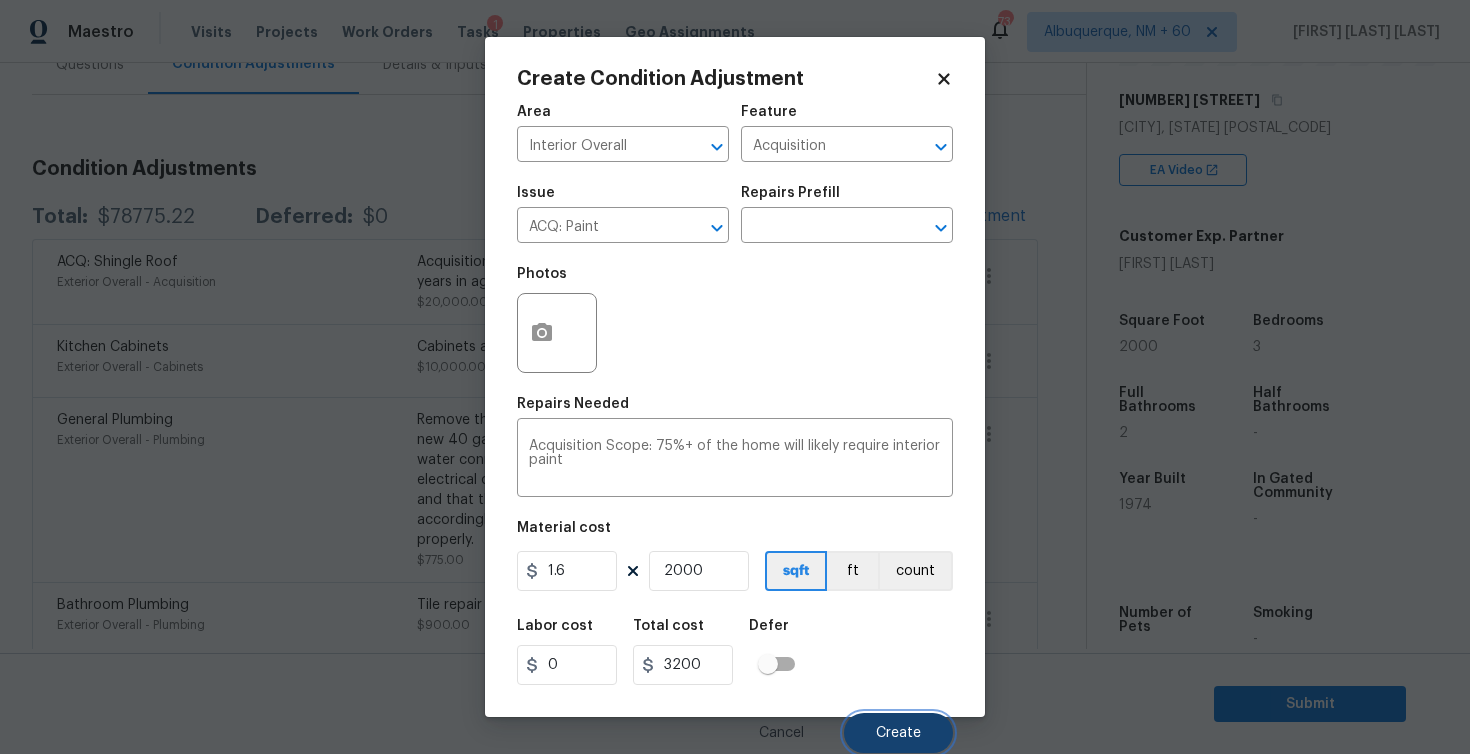 click on "Create" at bounding box center (898, 733) 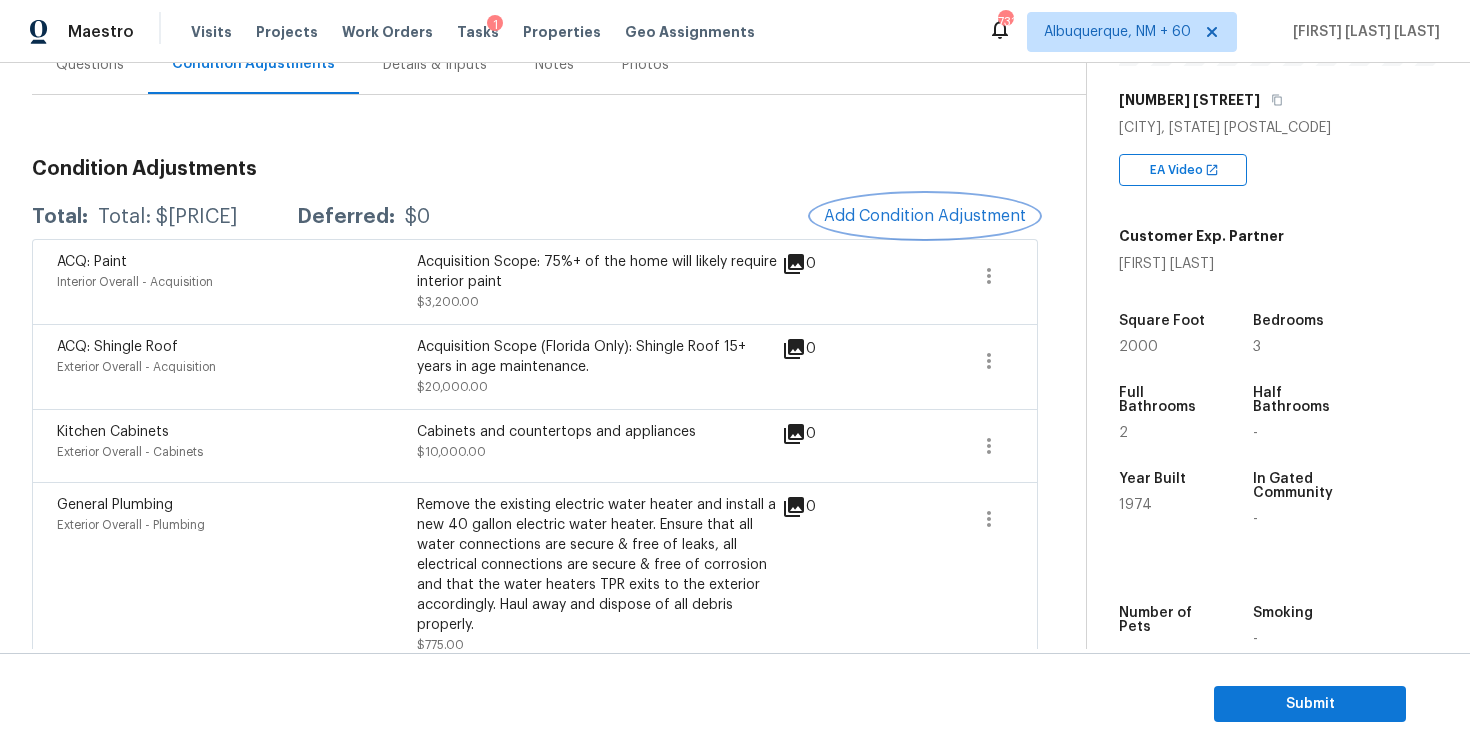 scroll, scrollTop: 214, scrollLeft: 0, axis: vertical 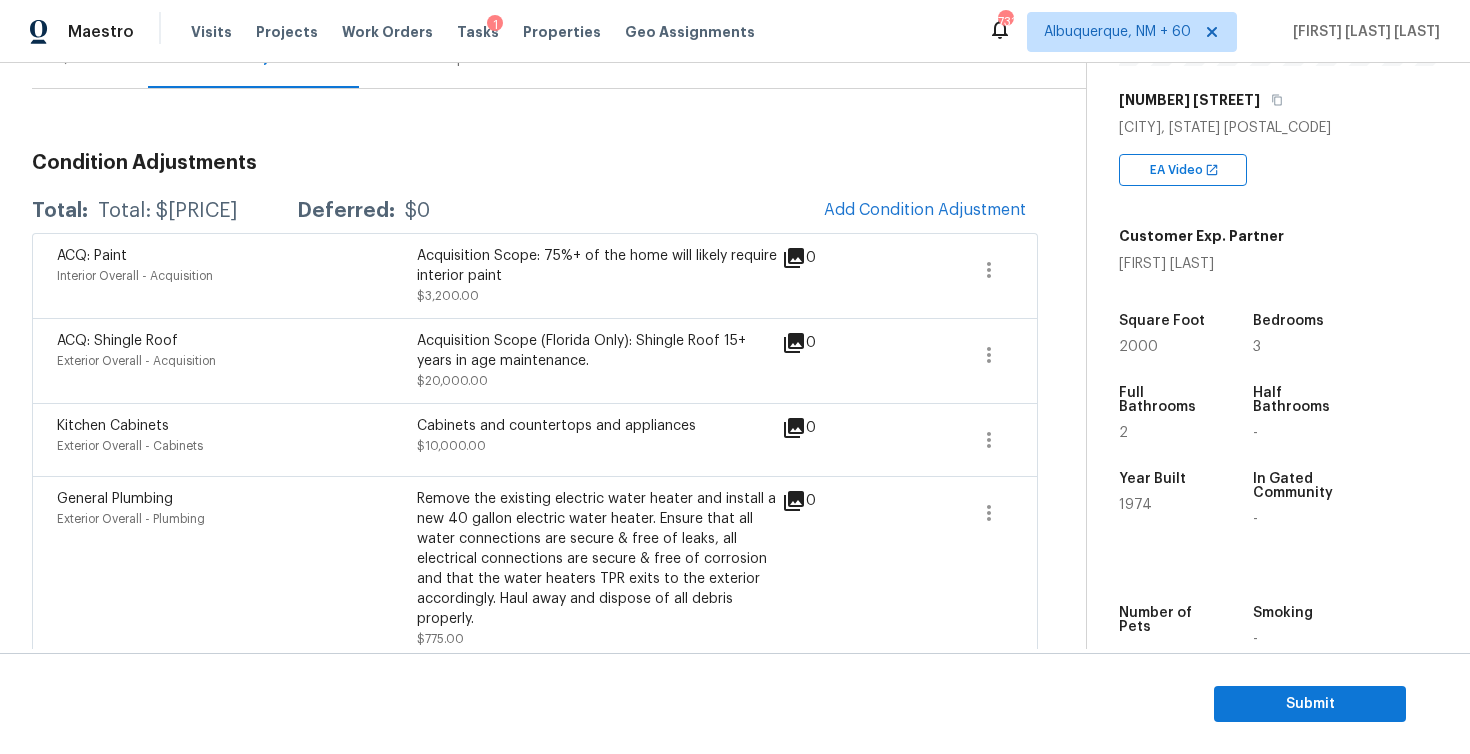 click on "ACQ: Paint Interior Overall - Acquisition Acquisition Scope: 75%+ of the home will likely require interior paint $3,200.00   0" at bounding box center [535, 275] 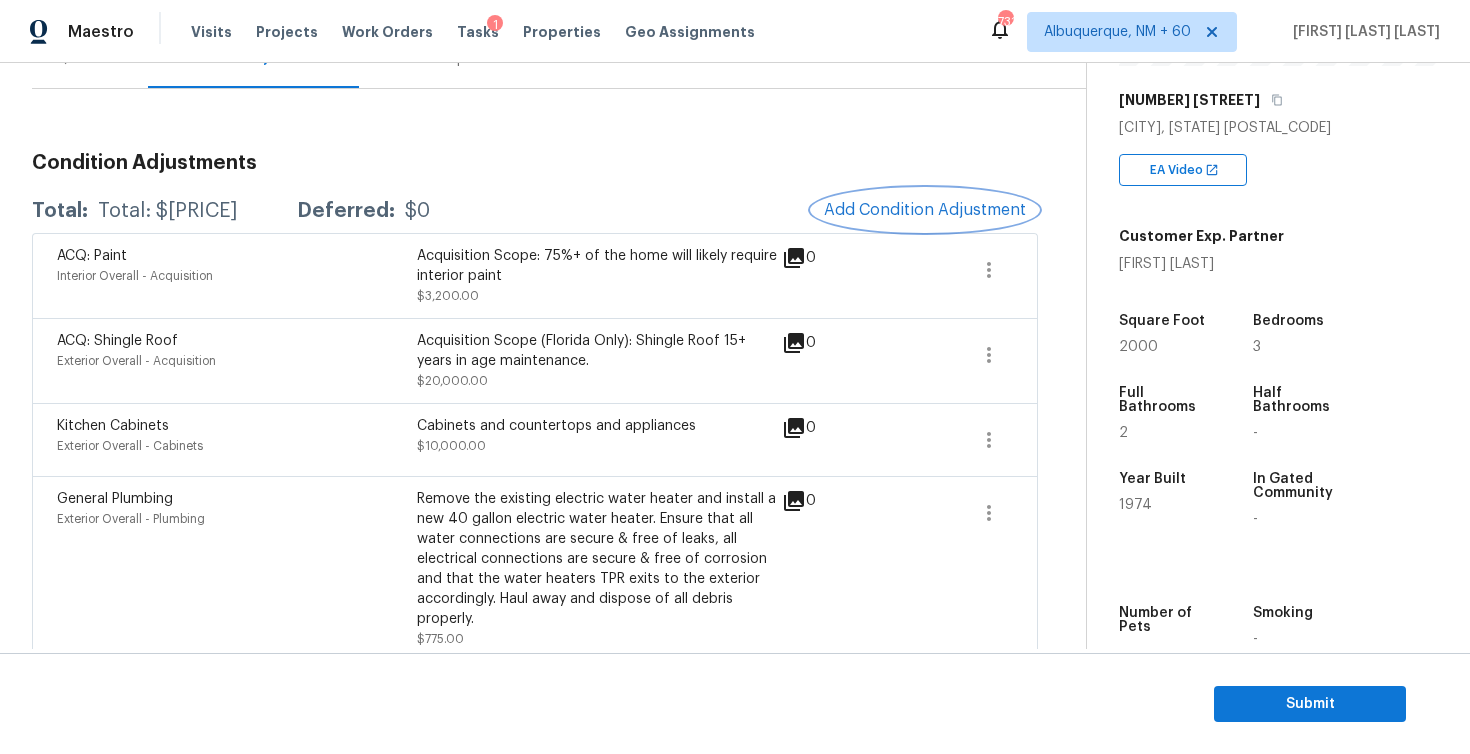 click on "Add Condition Adjustment" at bounding box center (925, 210) 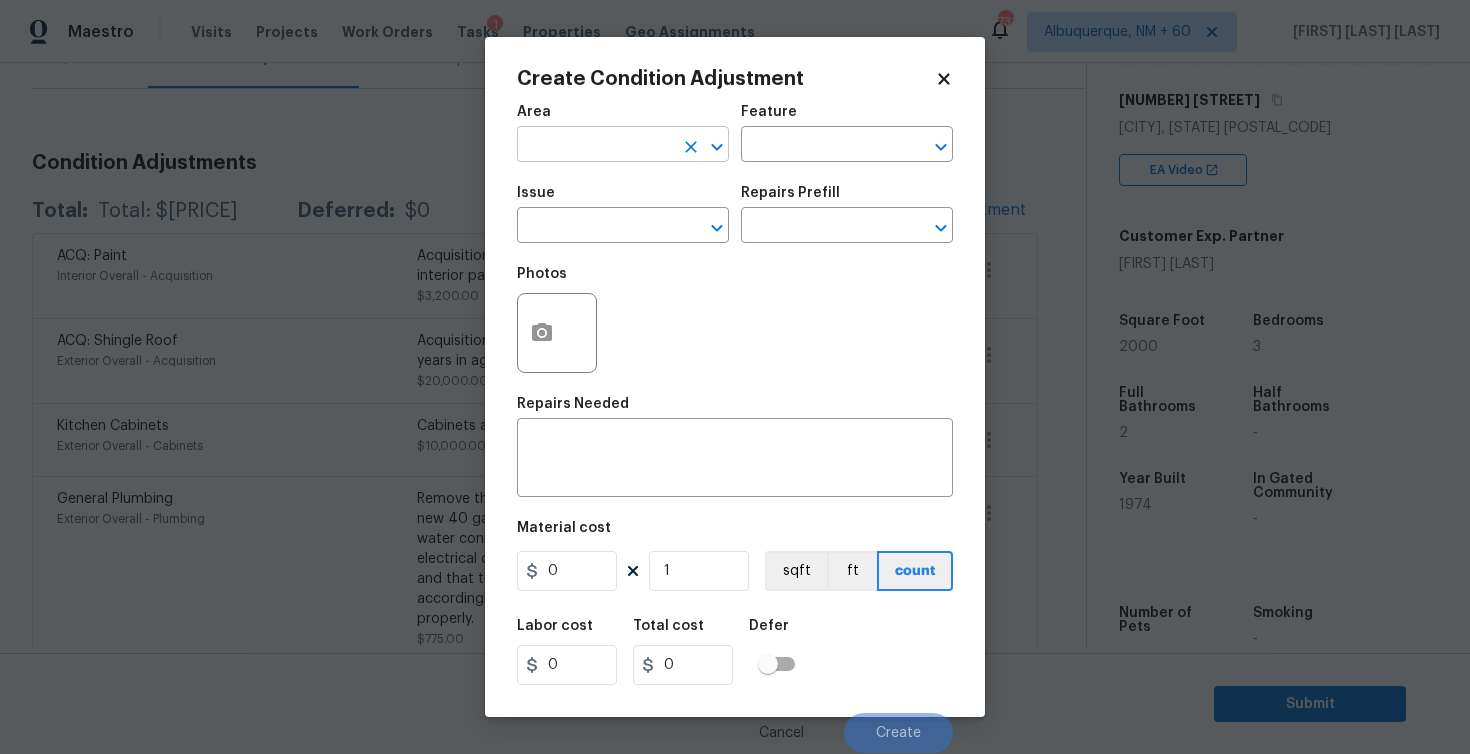 click on "​" at bounding box center (623, 146) 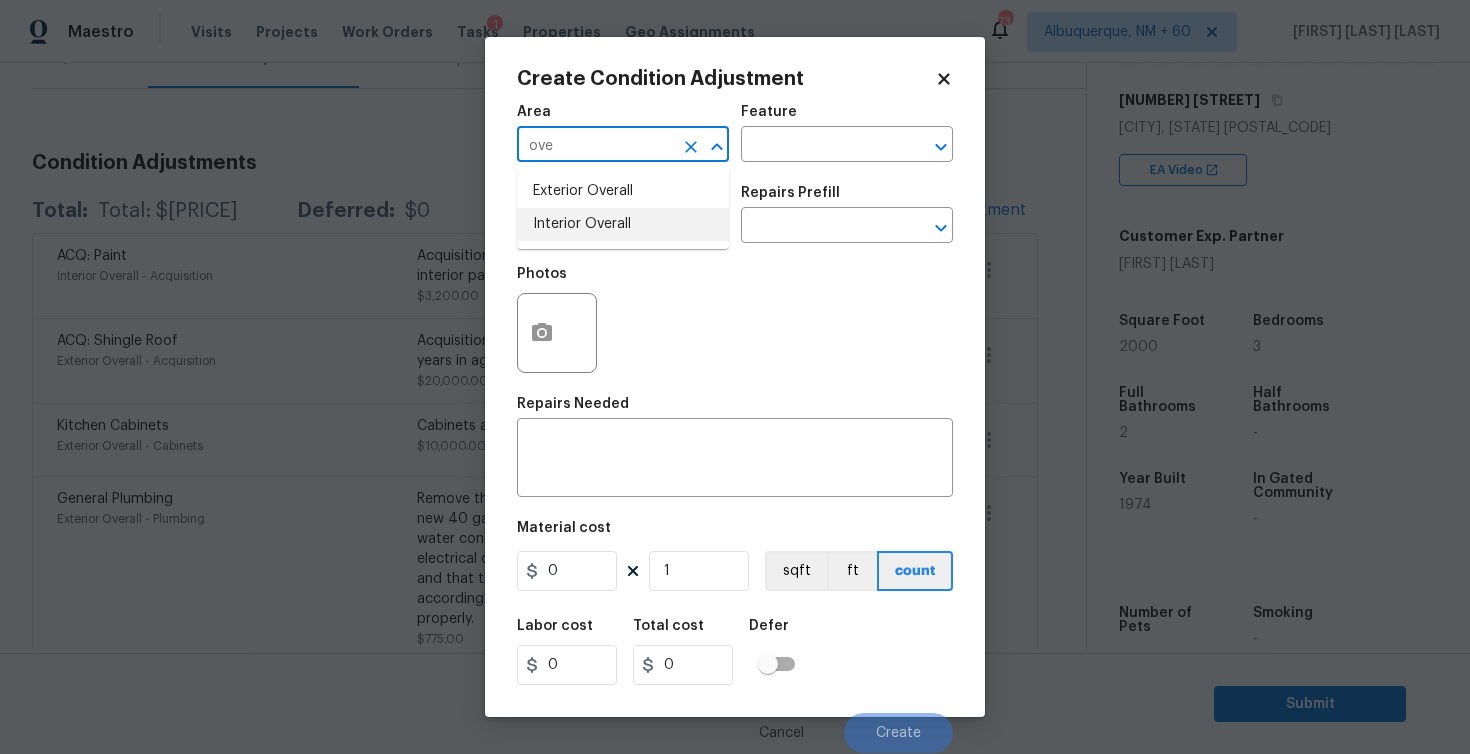 click on "Exterior Overall Interior Overall" at bounding box center [623, 208] 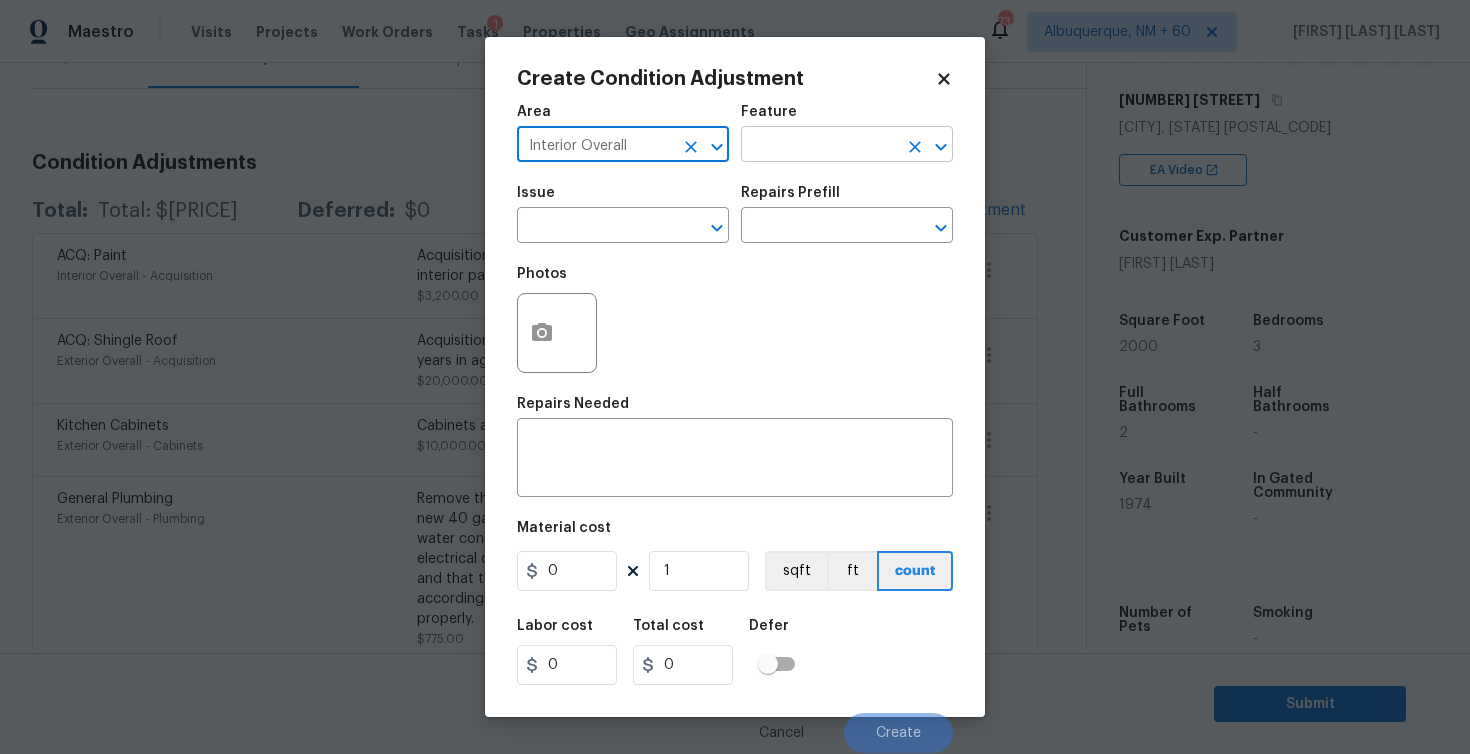 type on "Interior Overall" 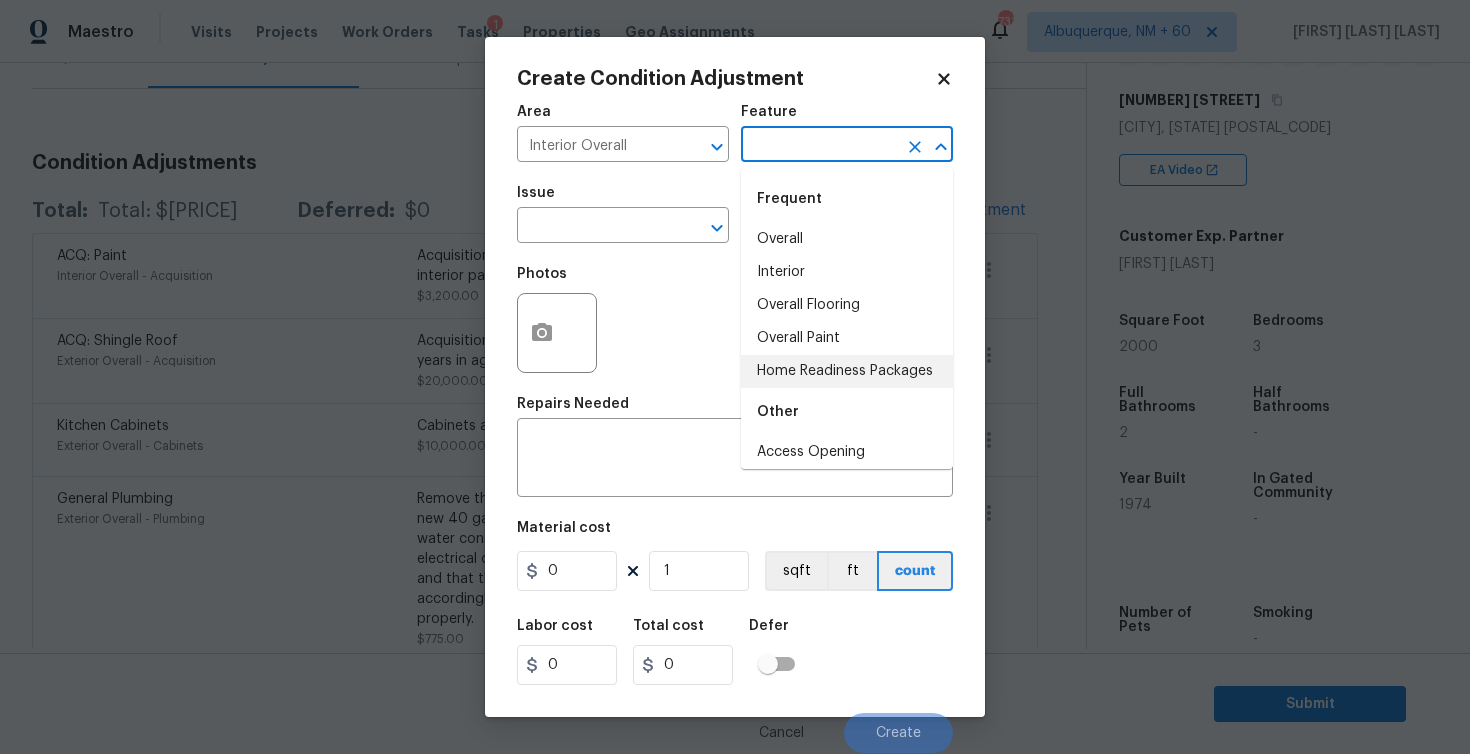 click on "Home Readiness Packages" at bounding box center [847, 371] 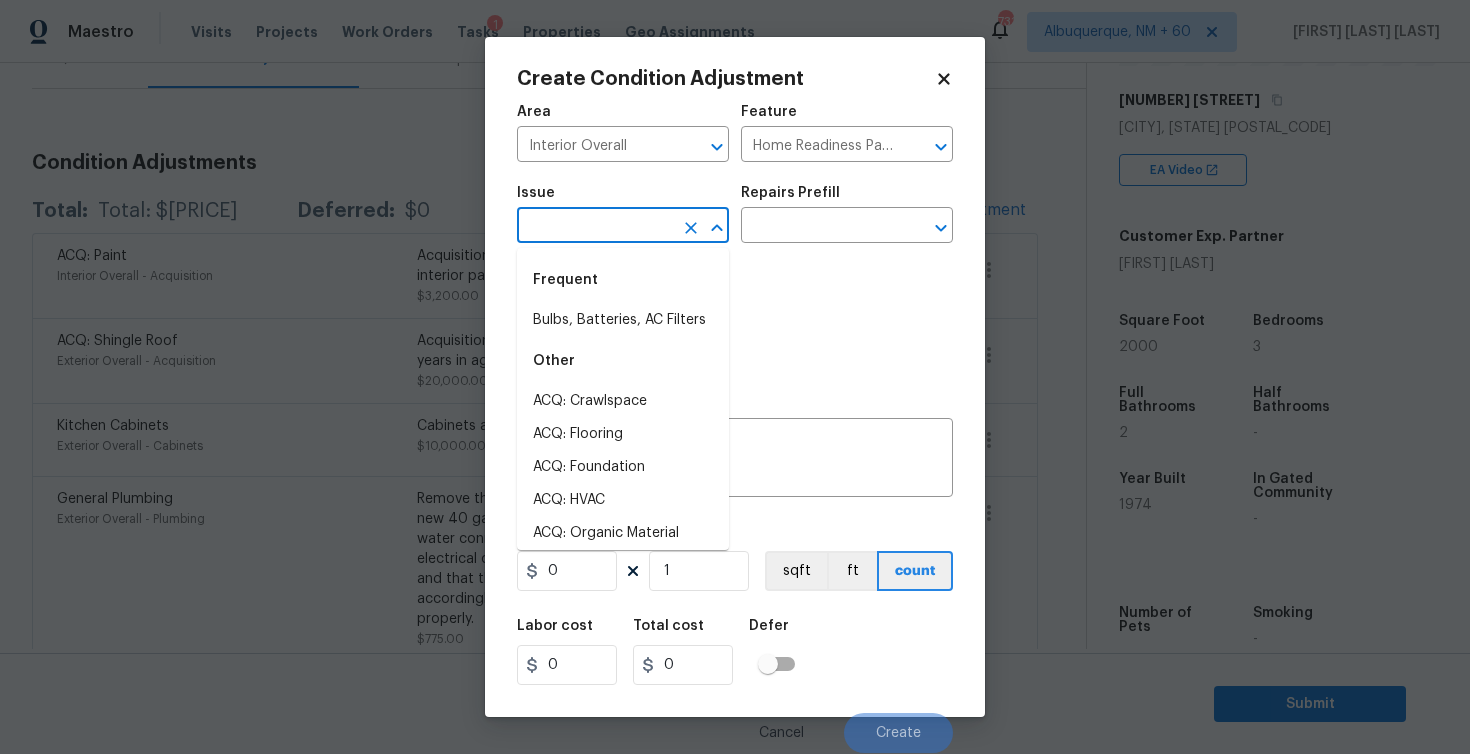 click at bounding box center (595, 227) 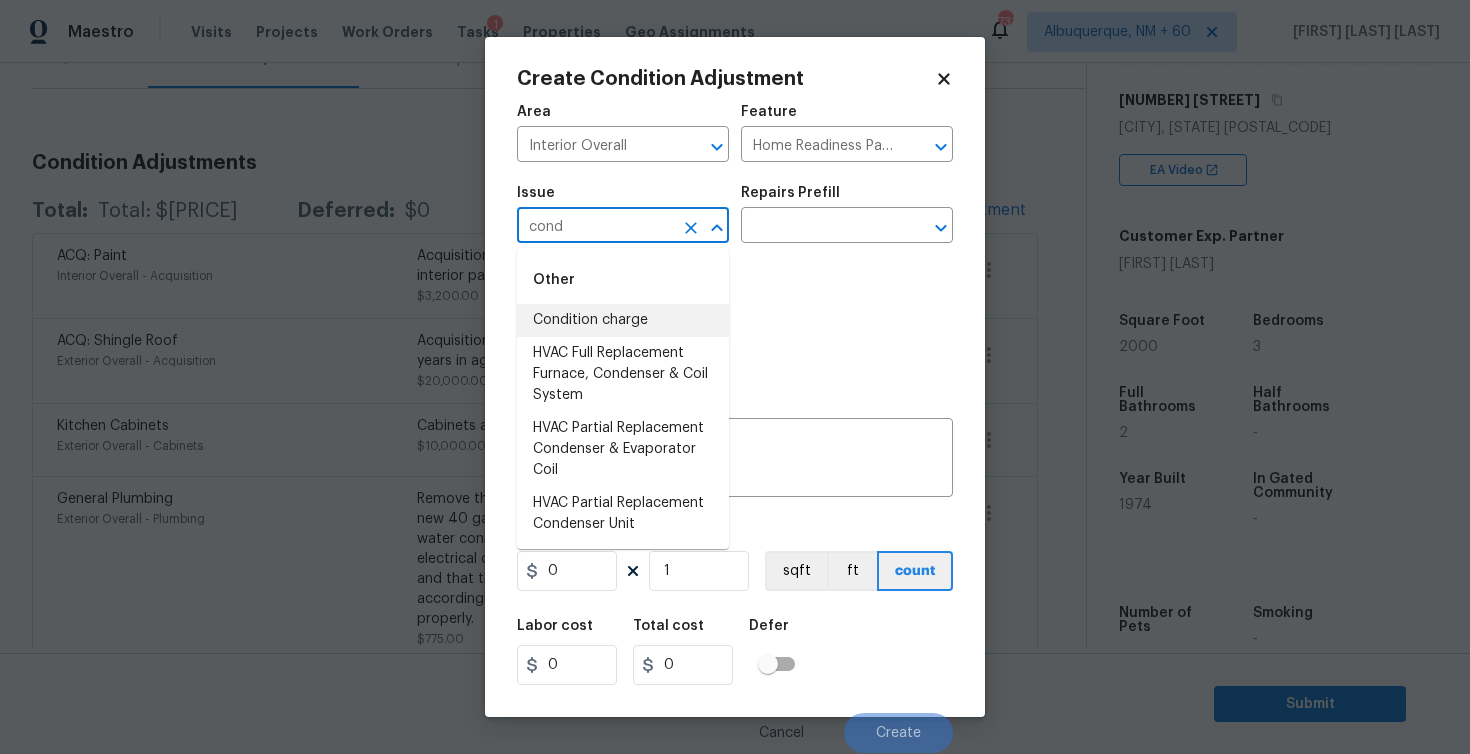 click on "Condition charge" at bounding box center (623, 320) 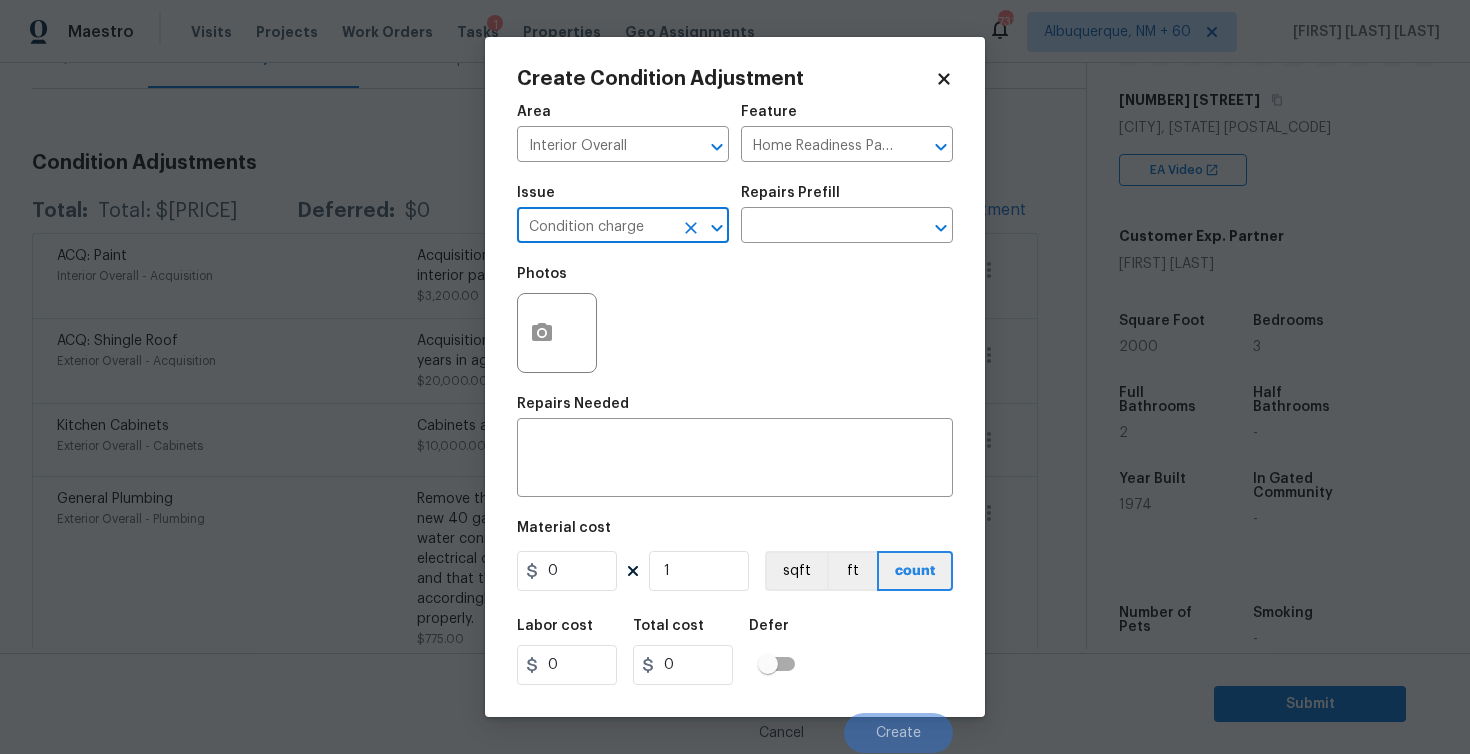 type on "Condition charge" 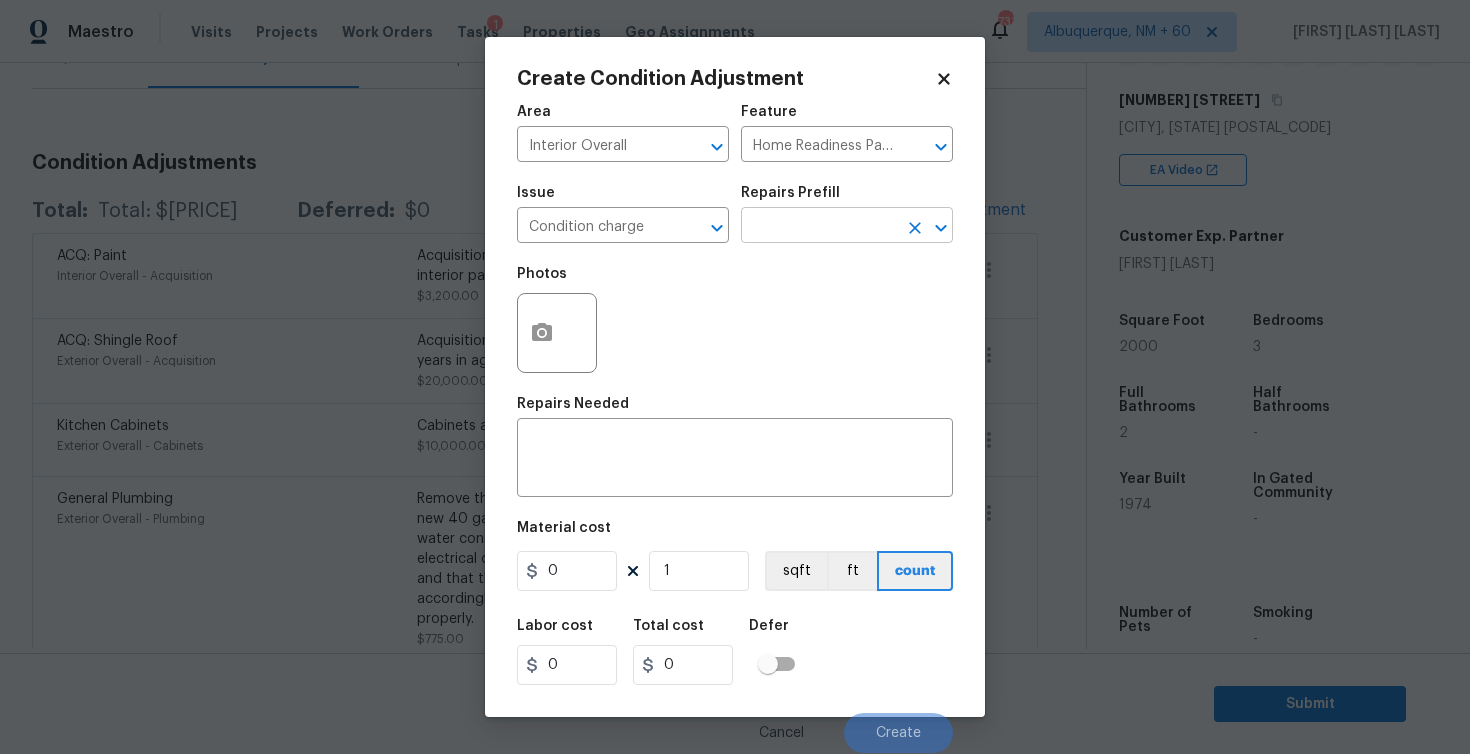 click at bounding box center [819, 227] 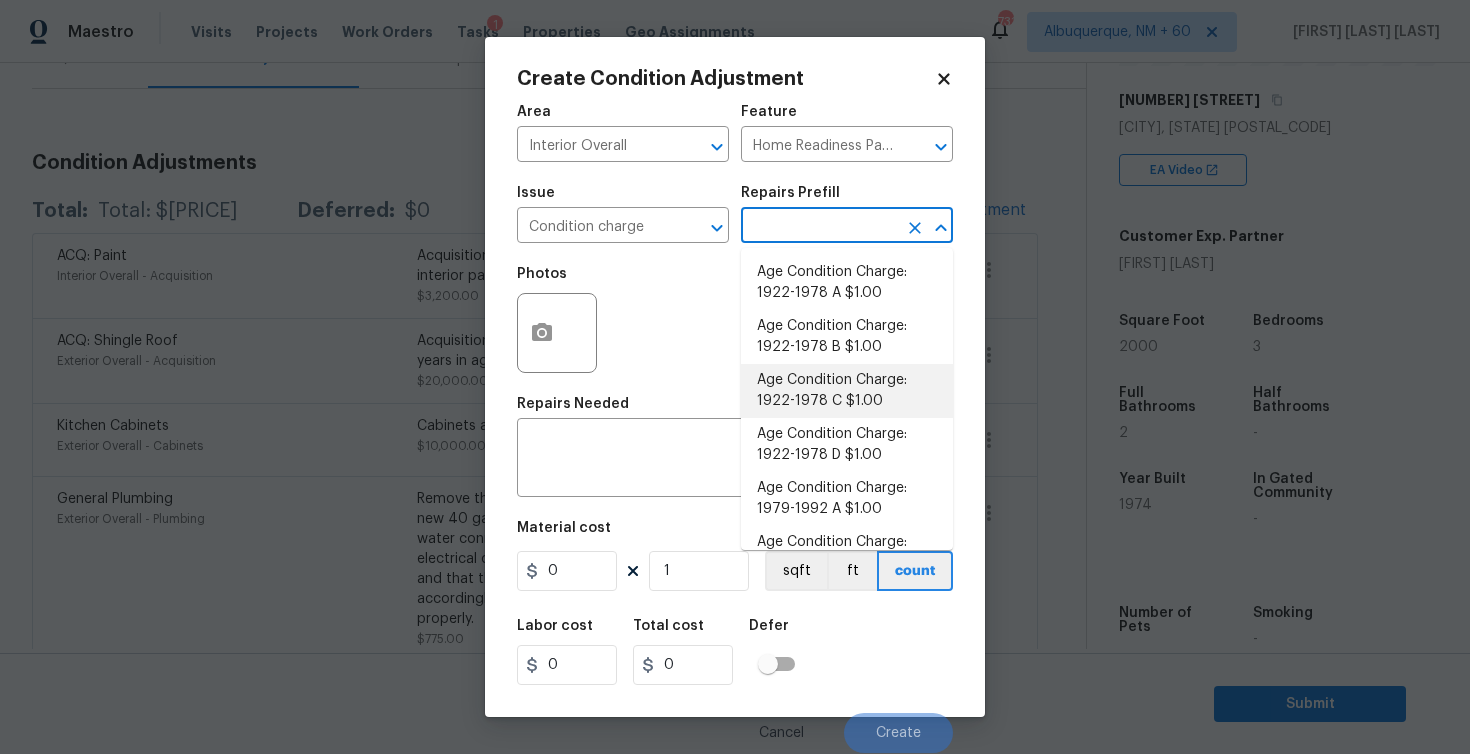 click on "Age Condition Charge: 1922-1978 C	 $1.00" at bounding box center [847, 391] 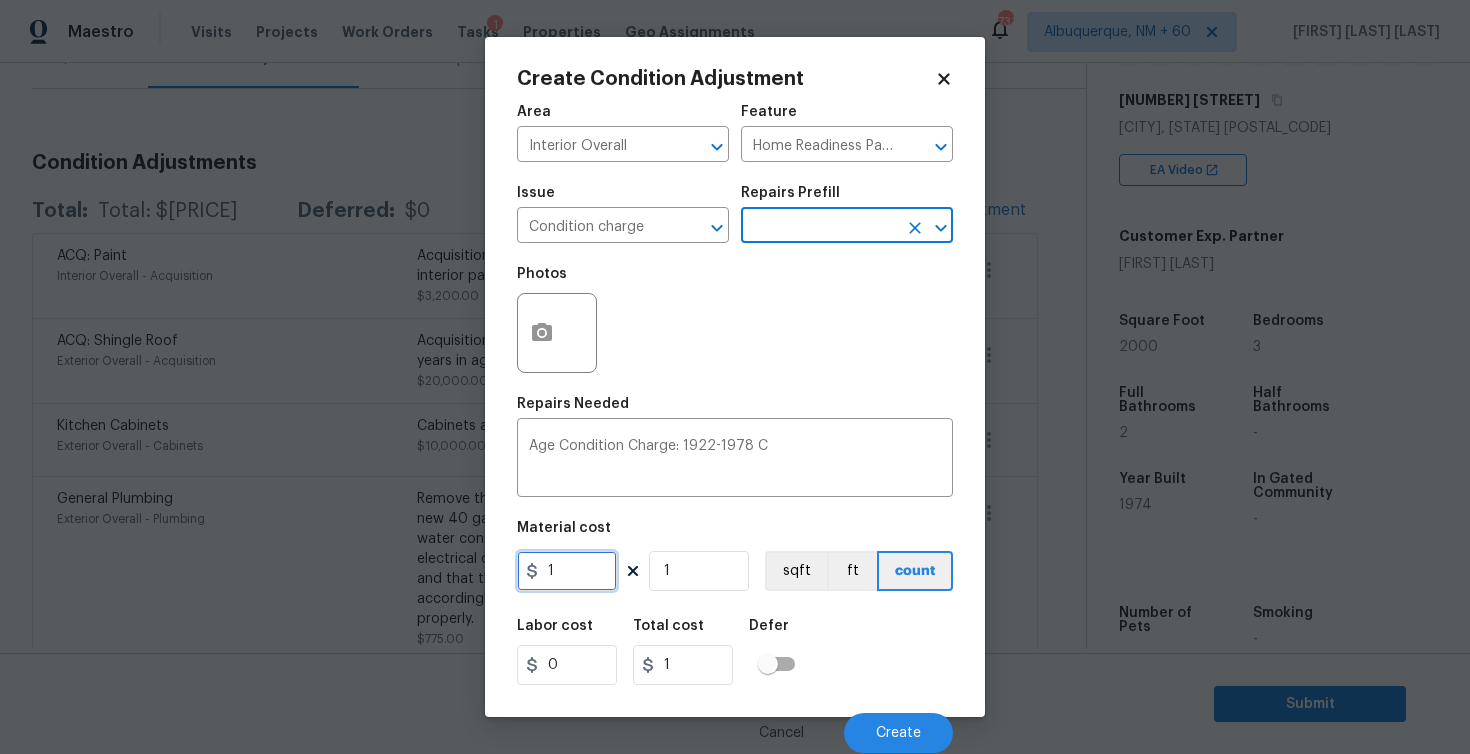 click on "1" at bounding box center (567, 571) 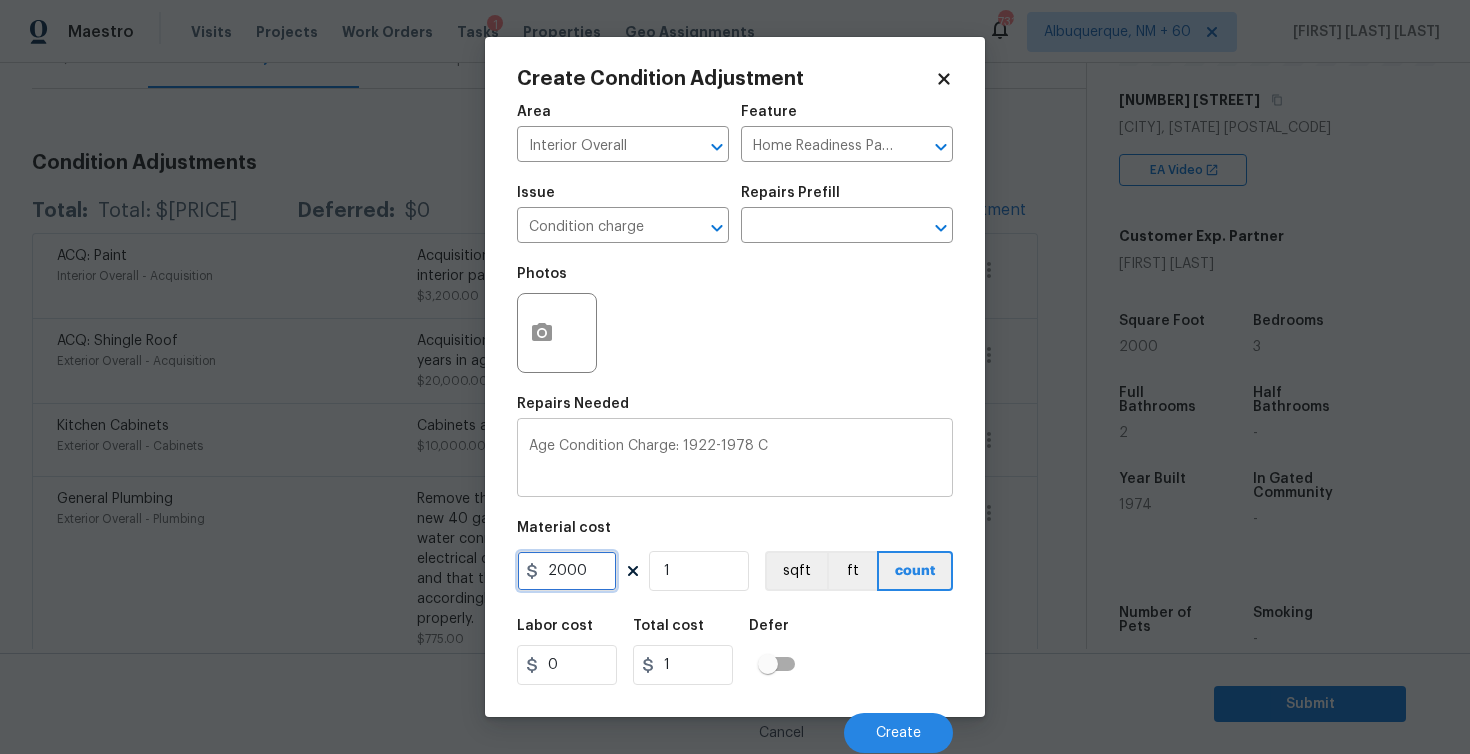 type on "2000" 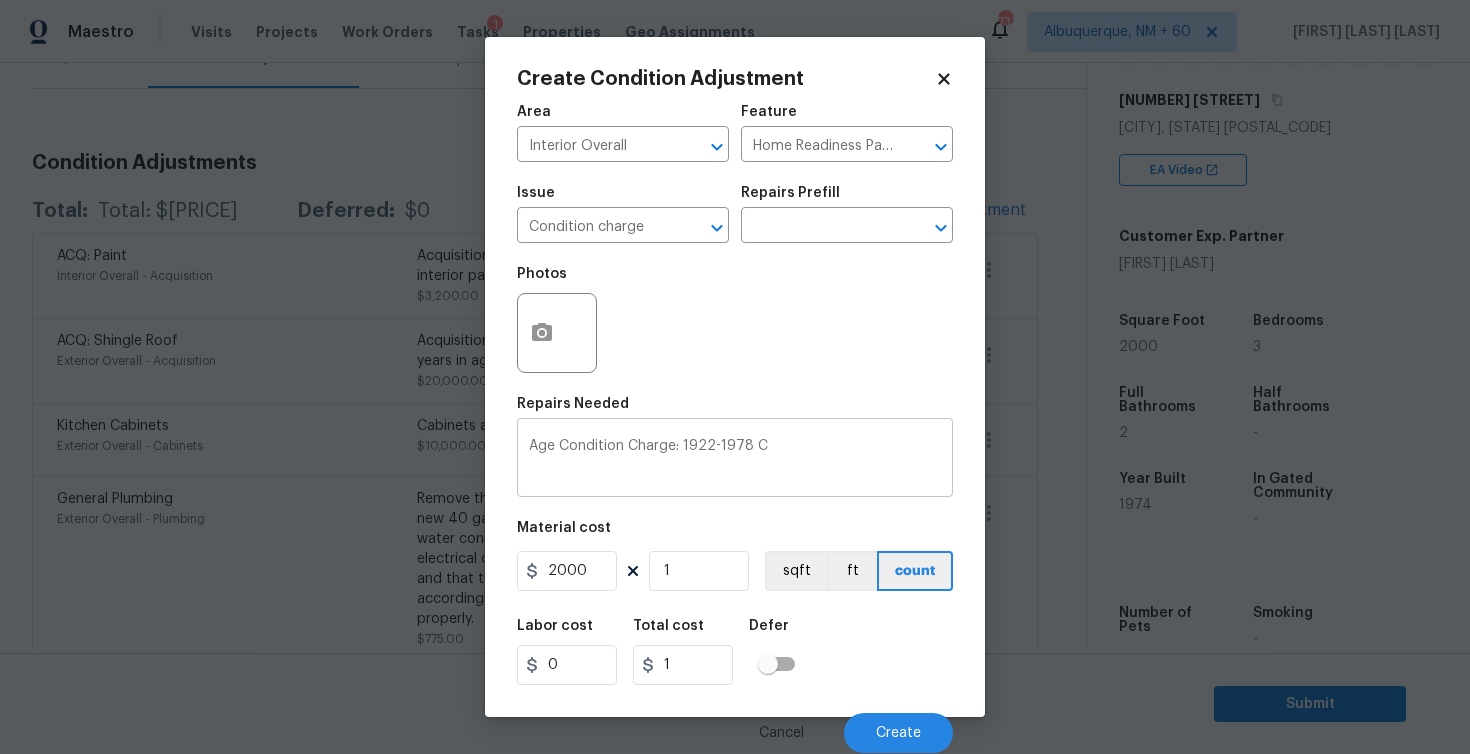 type on "2000" 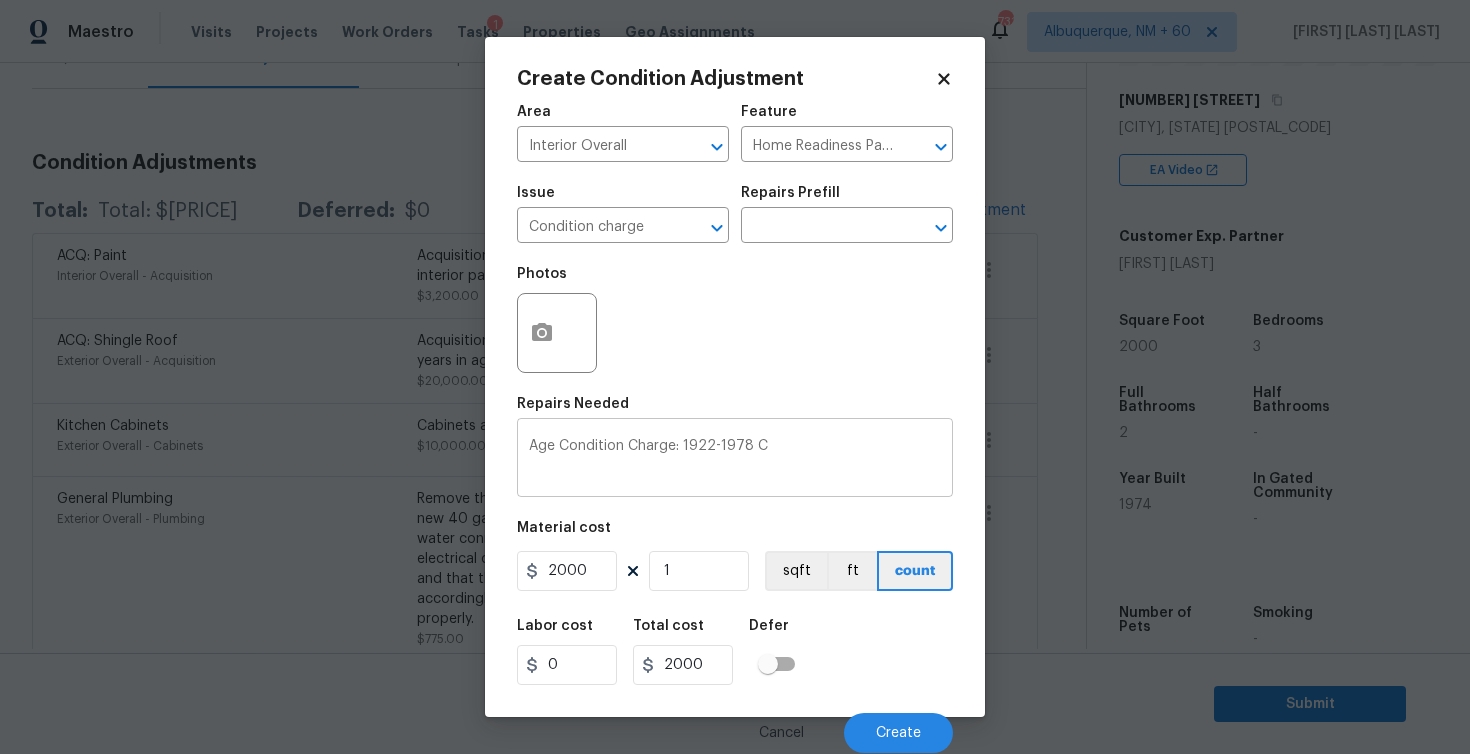 click on "Age Condition Charge: 1922-1978 C" at bounding box center (735, 460) 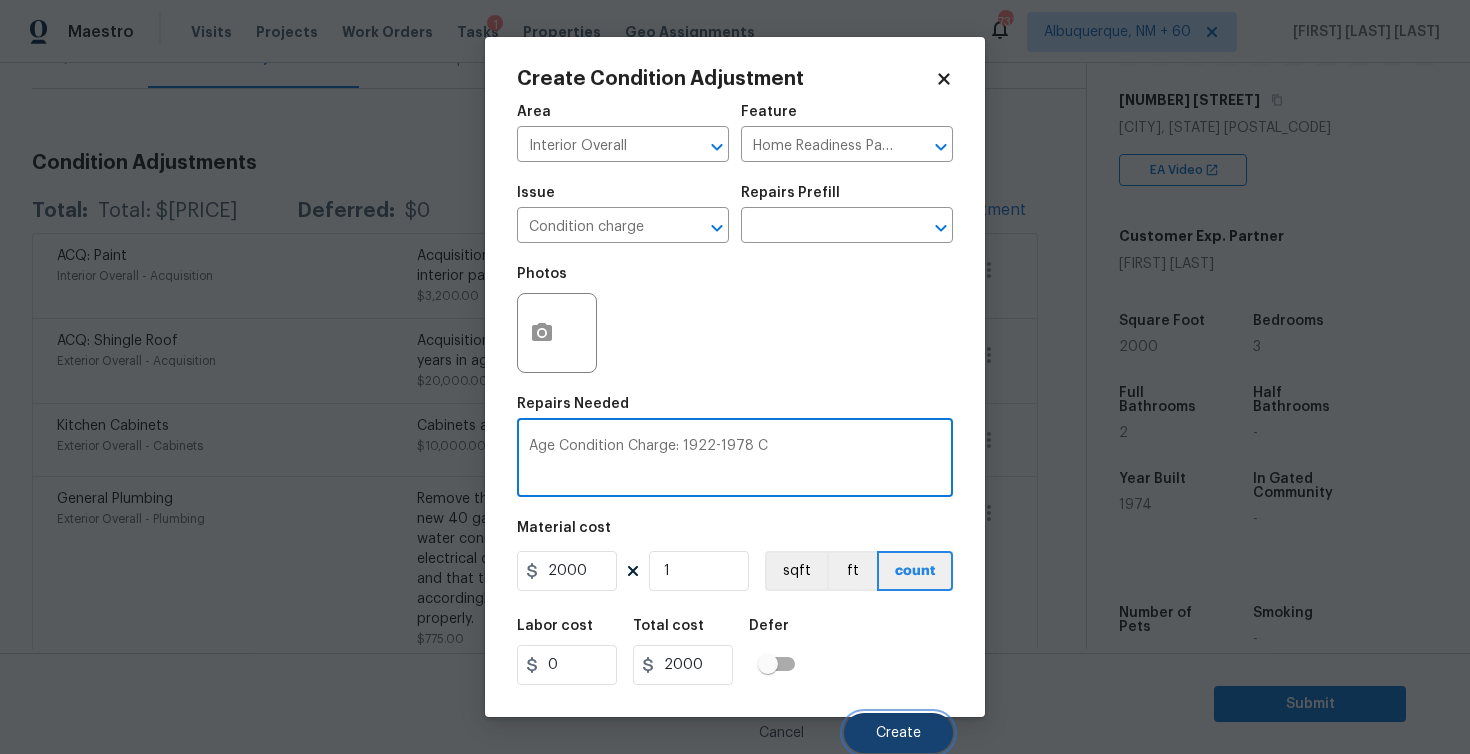 click on "Create" at bounding box center (898, 733) 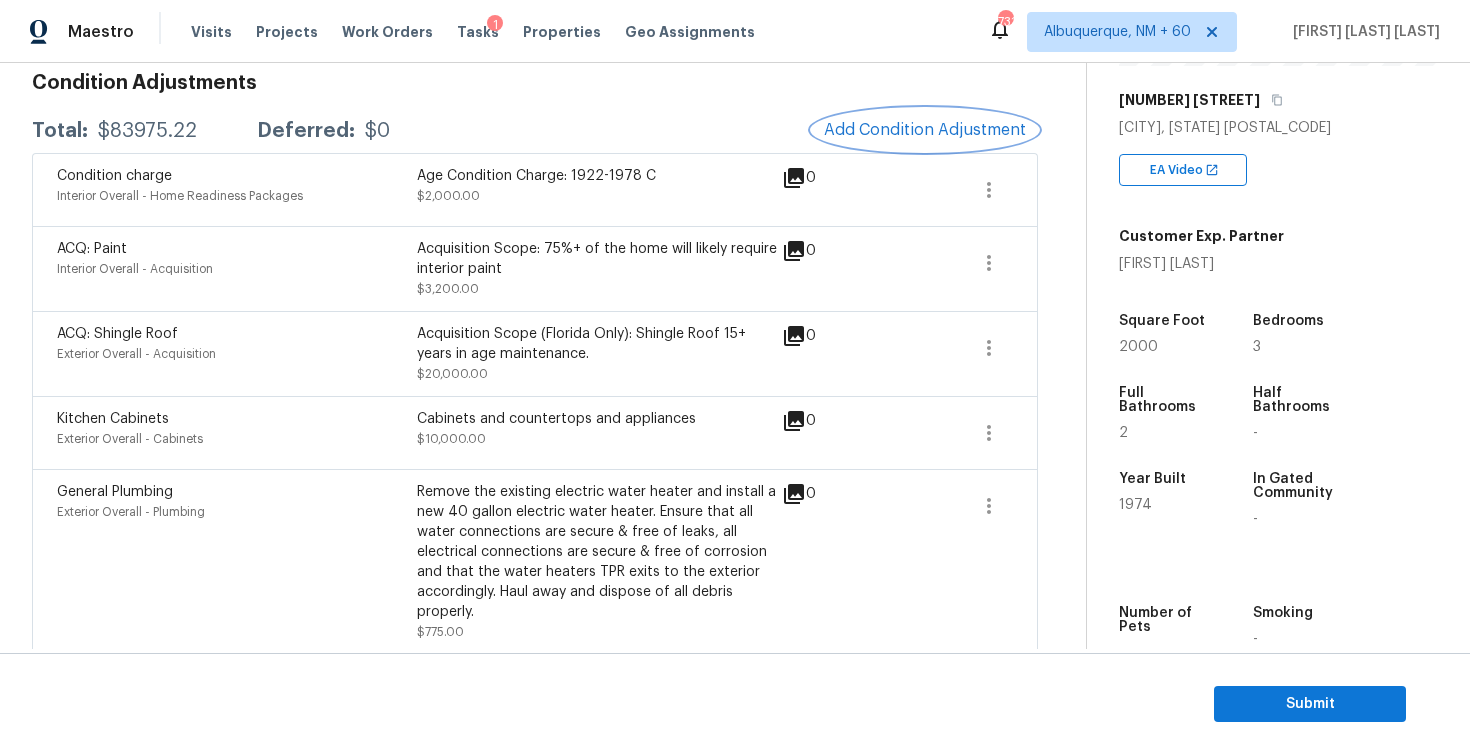 scroll, scrollTop: 164, scrollLeft: 0, axis: vertical 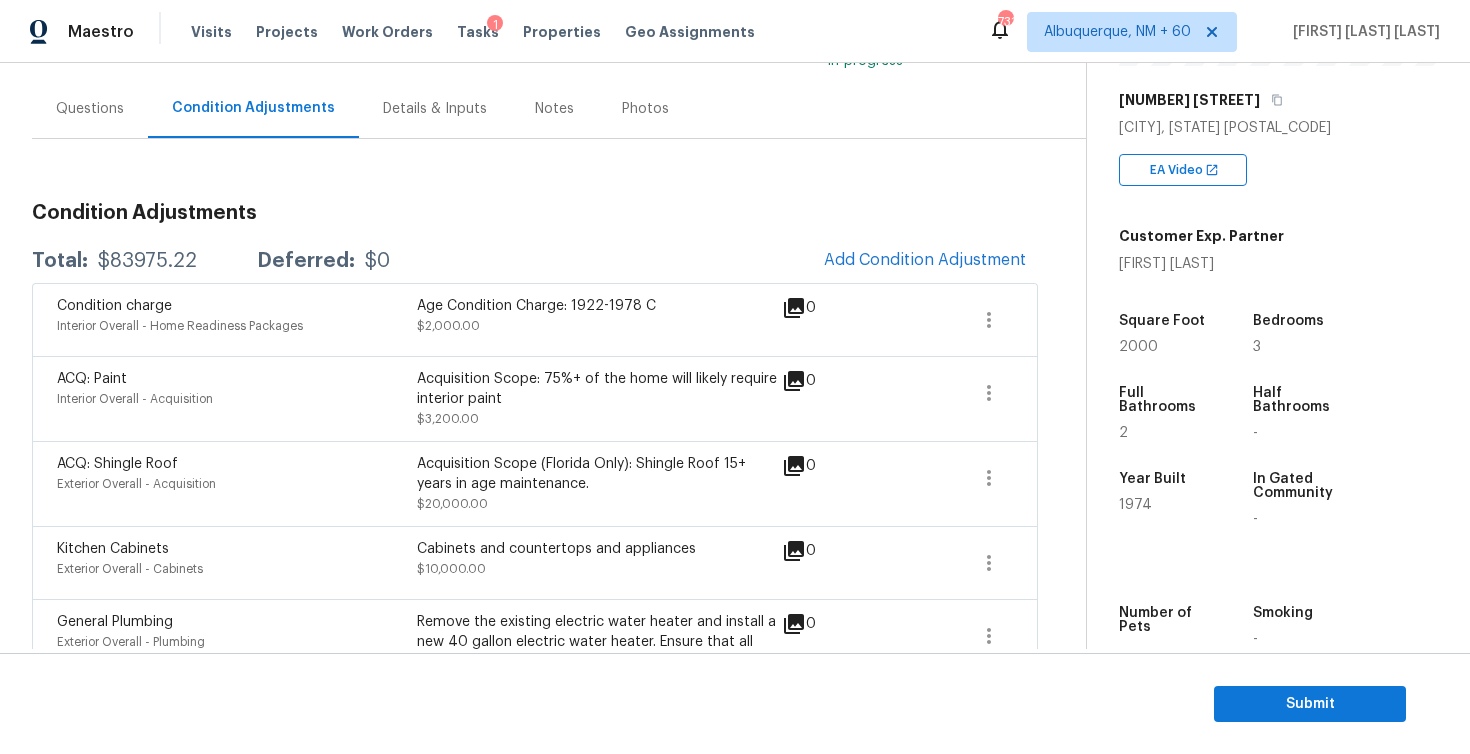 click on "Condition Adjustments Total: $[PRICE] Deferred: $0 Add Condition Adjustment Condition charge Interior Overall - Home Readiness Packages Age Condition Charge: [YEAR]-[YEAR] C	 $[PRICE]   0 ACQ: Paint Interior Overall - Acquisition Acquisition Scope: 75%+ of the home will likely require interior paint $[PRICE]   0 ACQ: Shingle Roof Exterior Overall - Acquisition Acquisition Scope (Florida Only): Shingle Roof 15+ years in age maintenance. $[PRICE]   0 Kitchen Cabinets Exterior Overall - Cabinets
Cabinets and countertops and appliances $[PRICE]   0 General Plumbing Exterior Overall - Plumbing Remove the existing electric water heater and install a new 40 gallon electric water heater. Ensure that all water connections are secure & free of leaks, all electrical connections are secure & free of corrosion and that the water heaters TPR exits to the exterior accordingly. Haul away and dispose of all debris properly. $[PRICE]   0 Bathroom Plumbing Exterior Overall - Plumbing Tile repair and refinishing  $[PRICE]" at bounding box center [535, 1338] 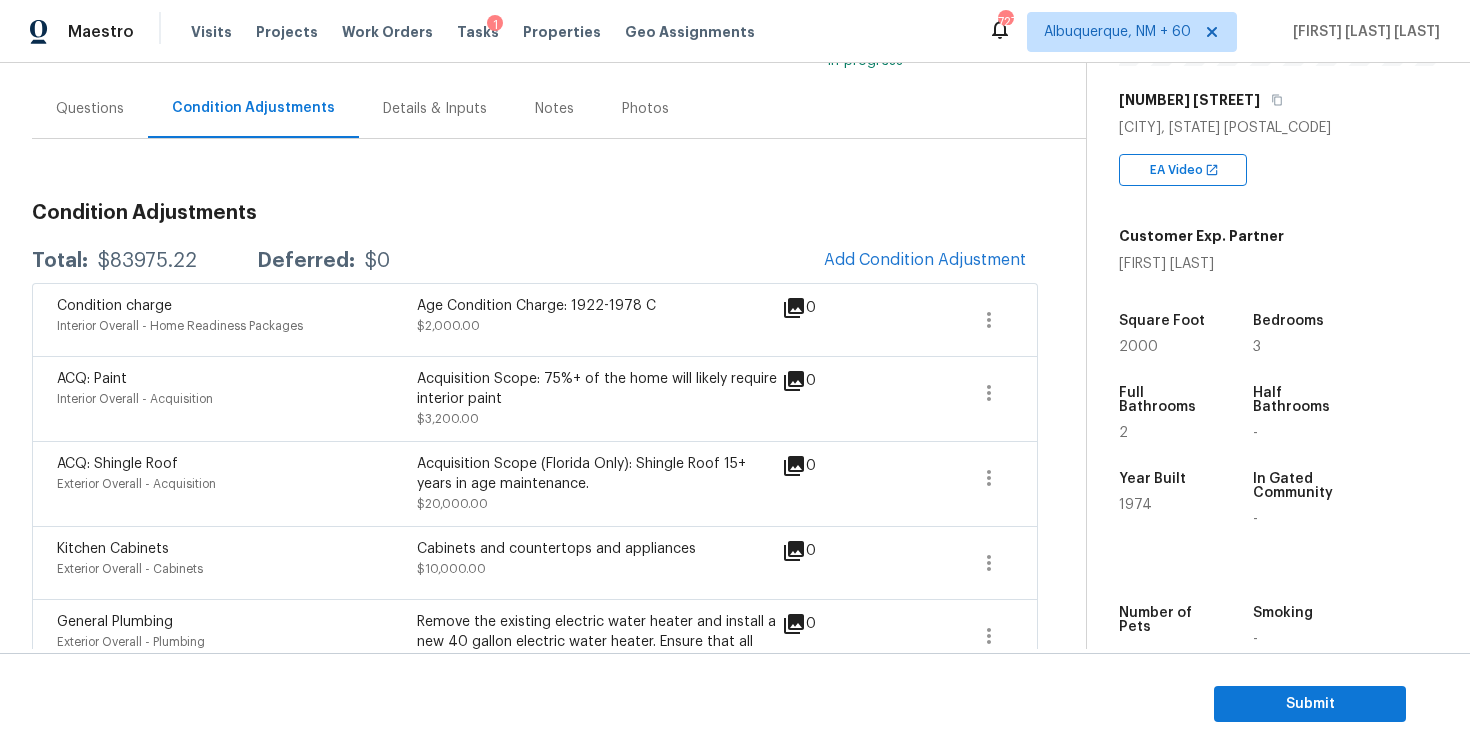 click on "Condition Adjustments" at bounding box center (535, 213) 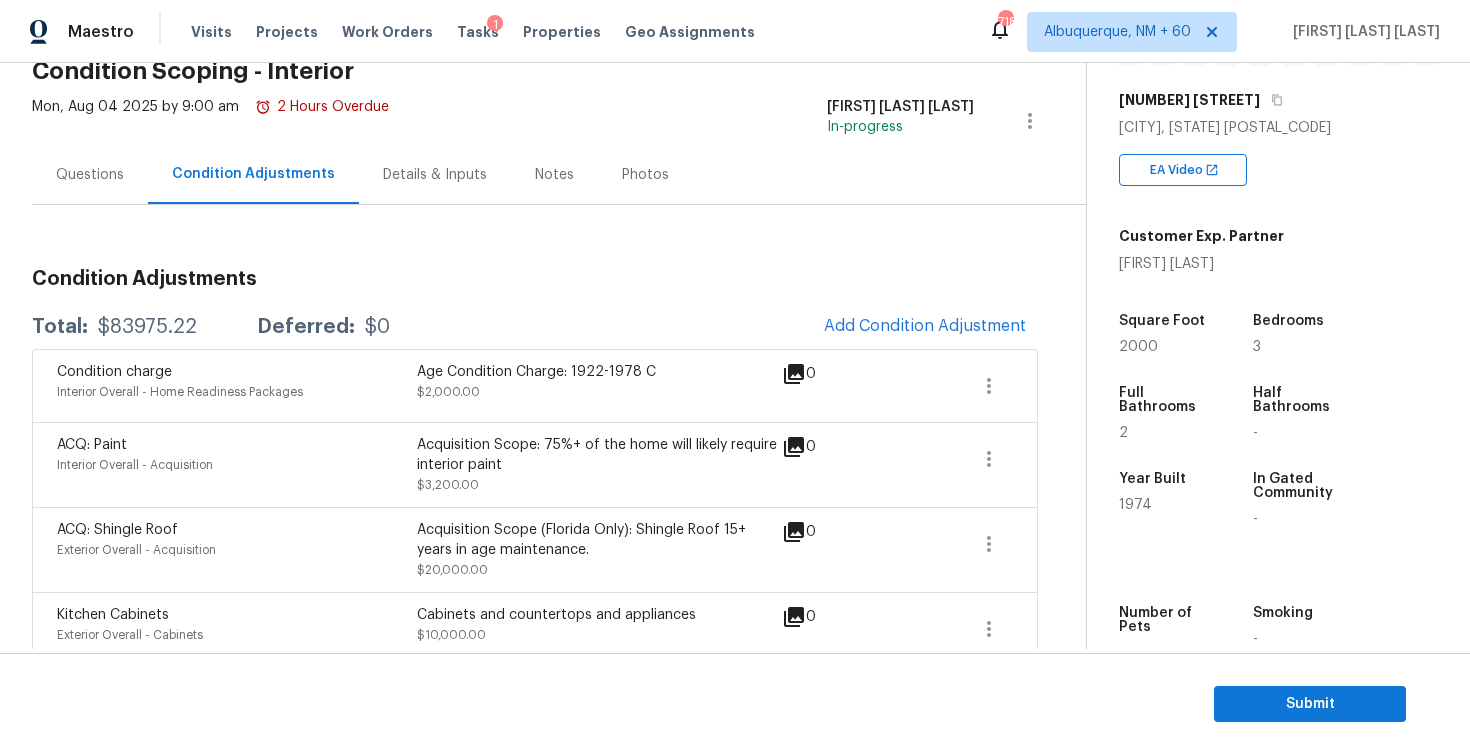 click on "Questions" at bounding box center (90, 174) 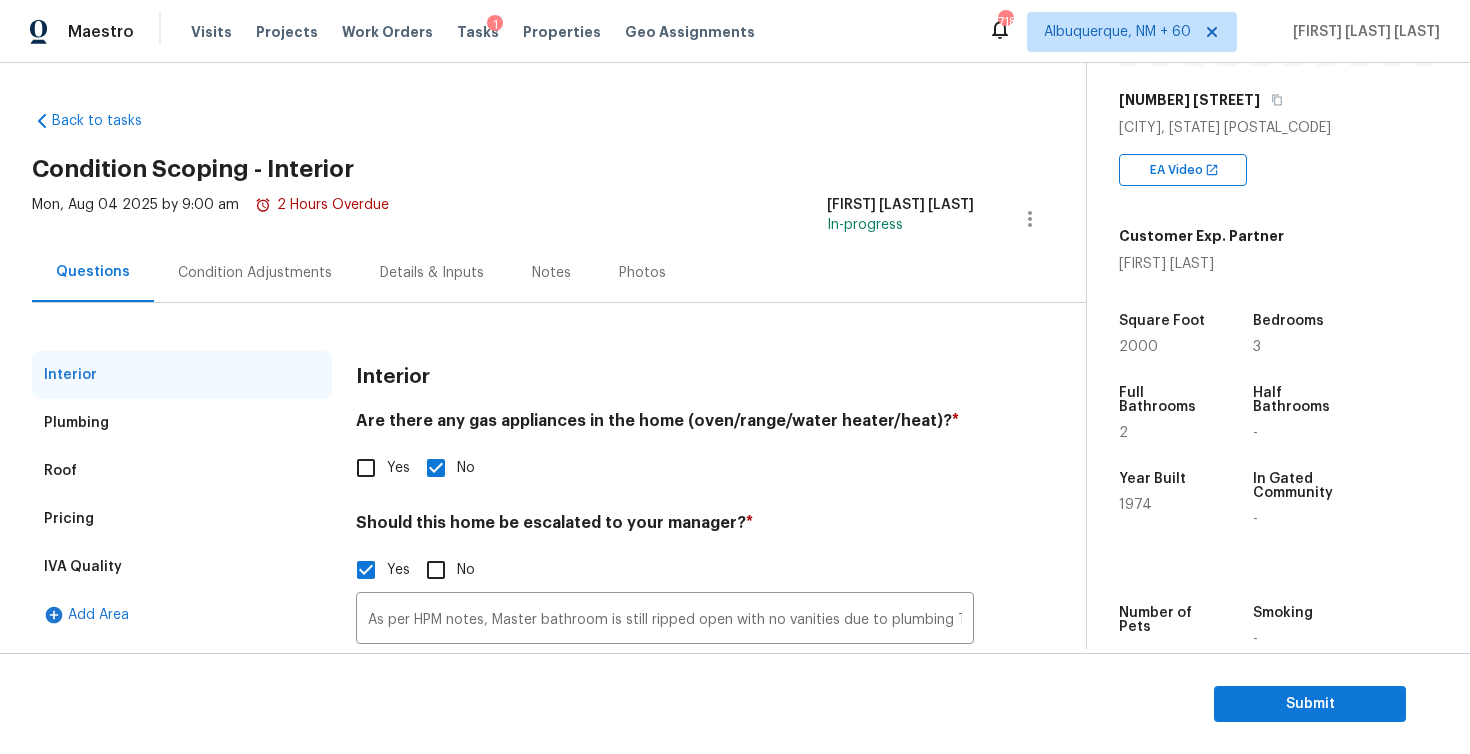 scroll, scrollTop: 161, scrollLeft: 0, axis: vertical 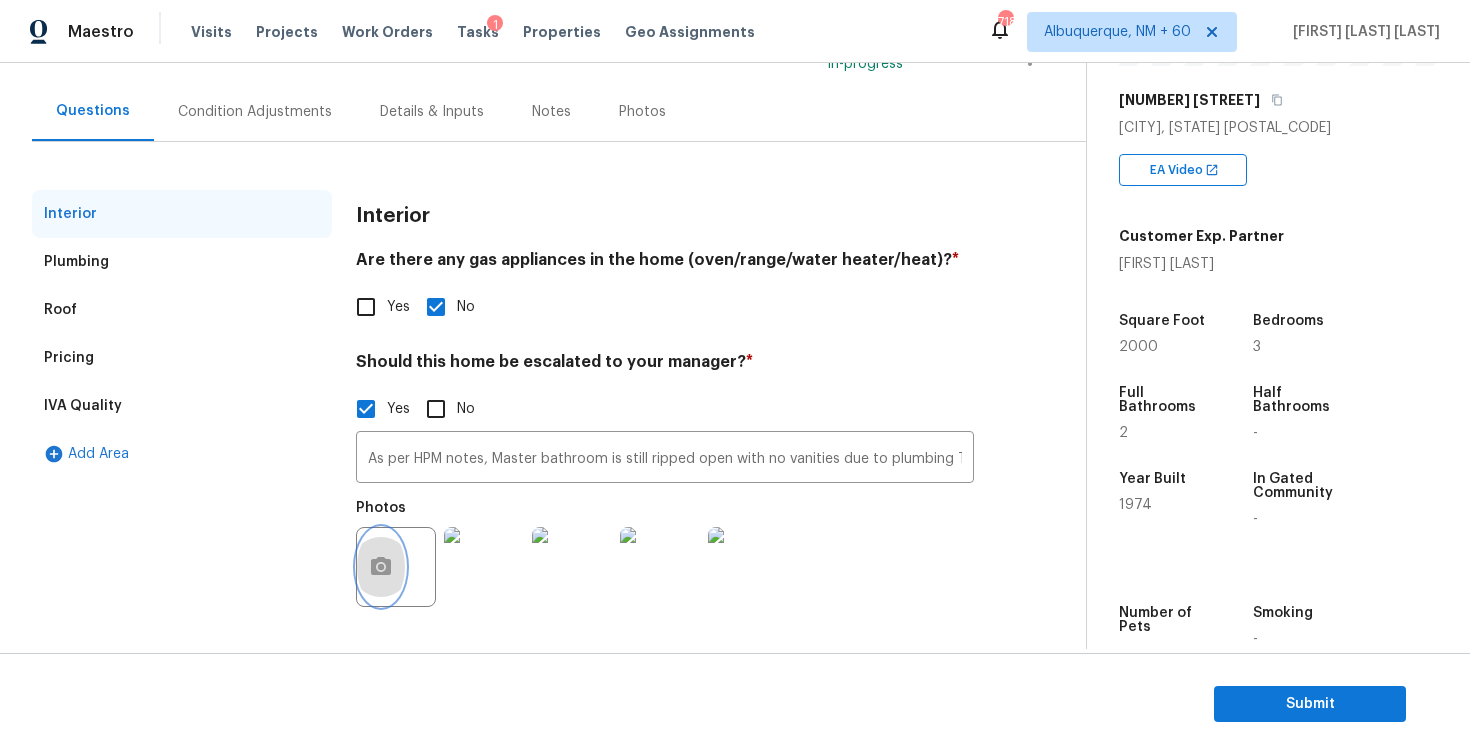 click 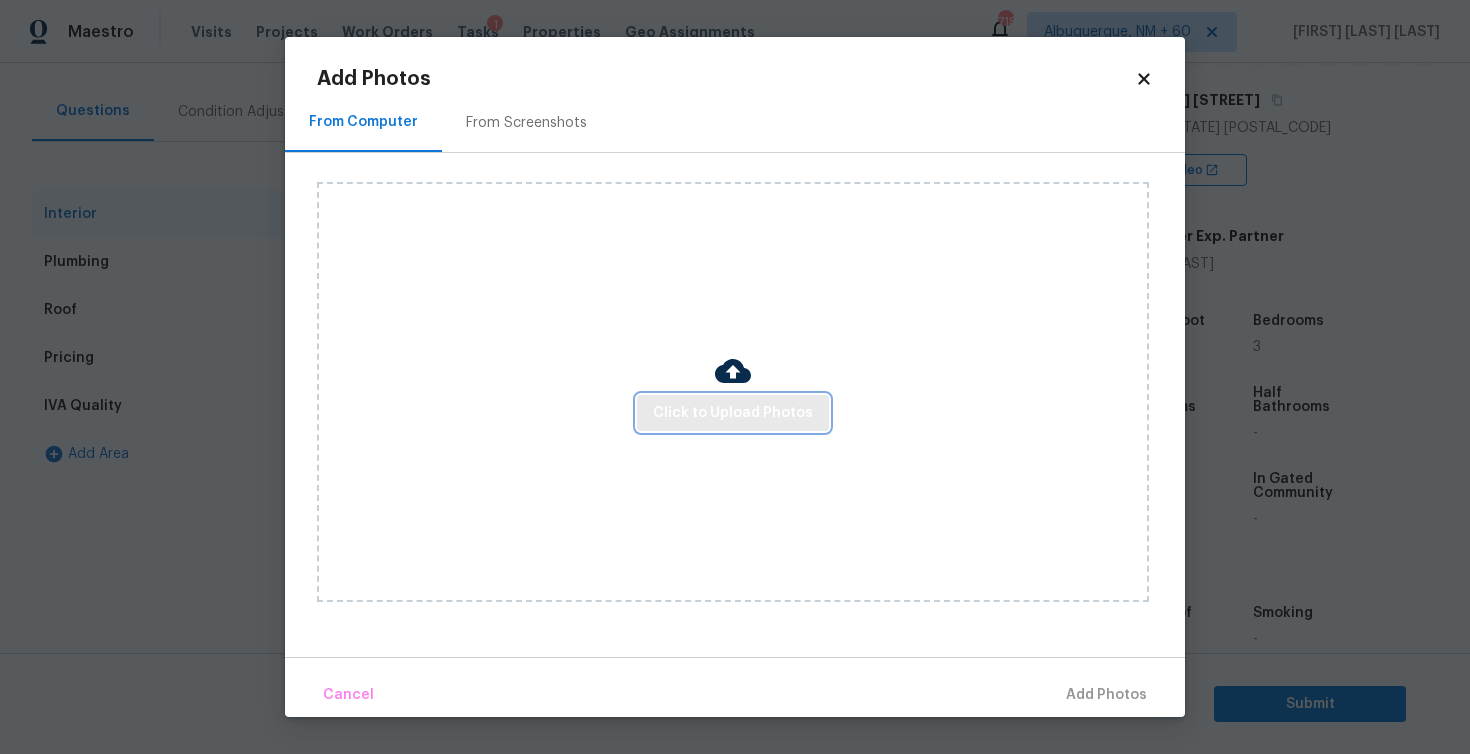 click on "Click to Upload Photos" at bounding box center (733, 413) 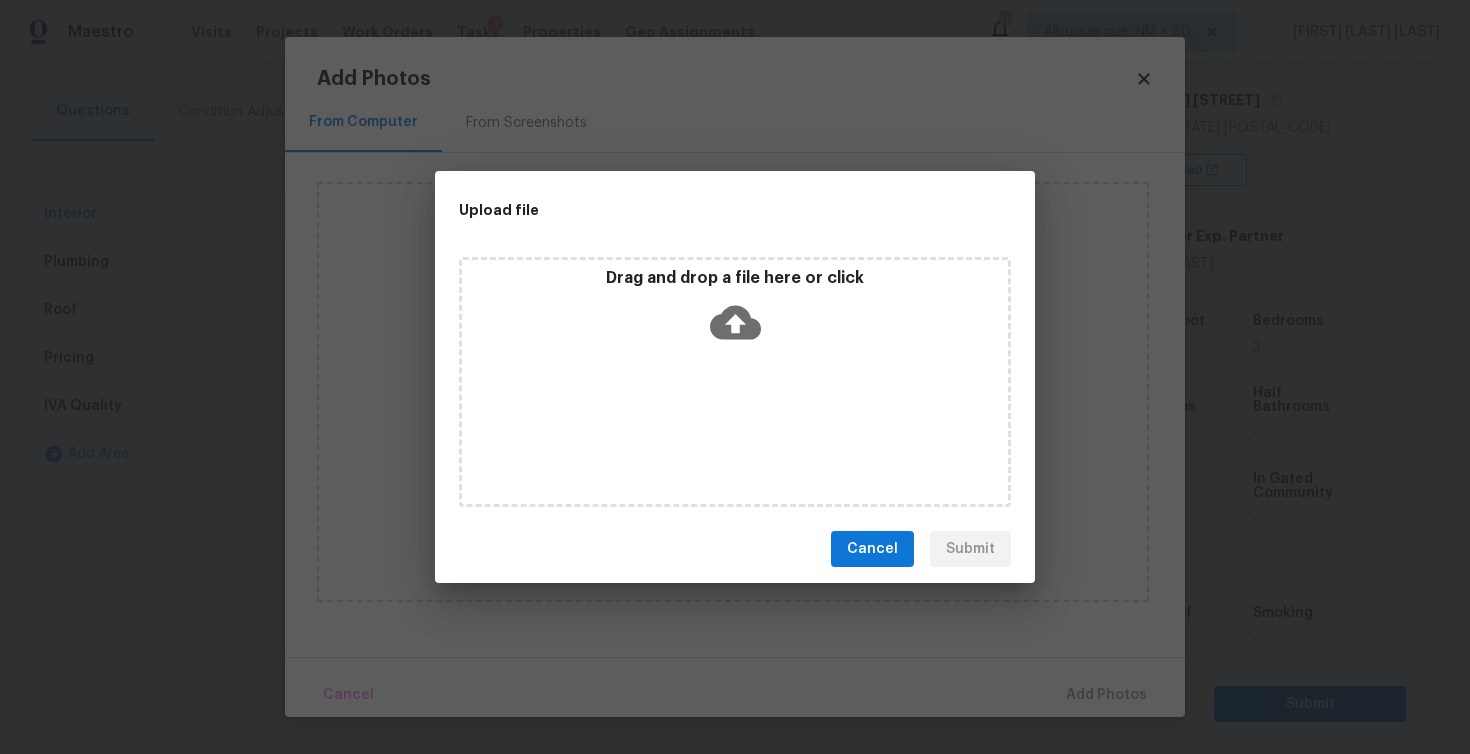 click on "Drag and drop a file here or click" at bounding box center [735, 382] 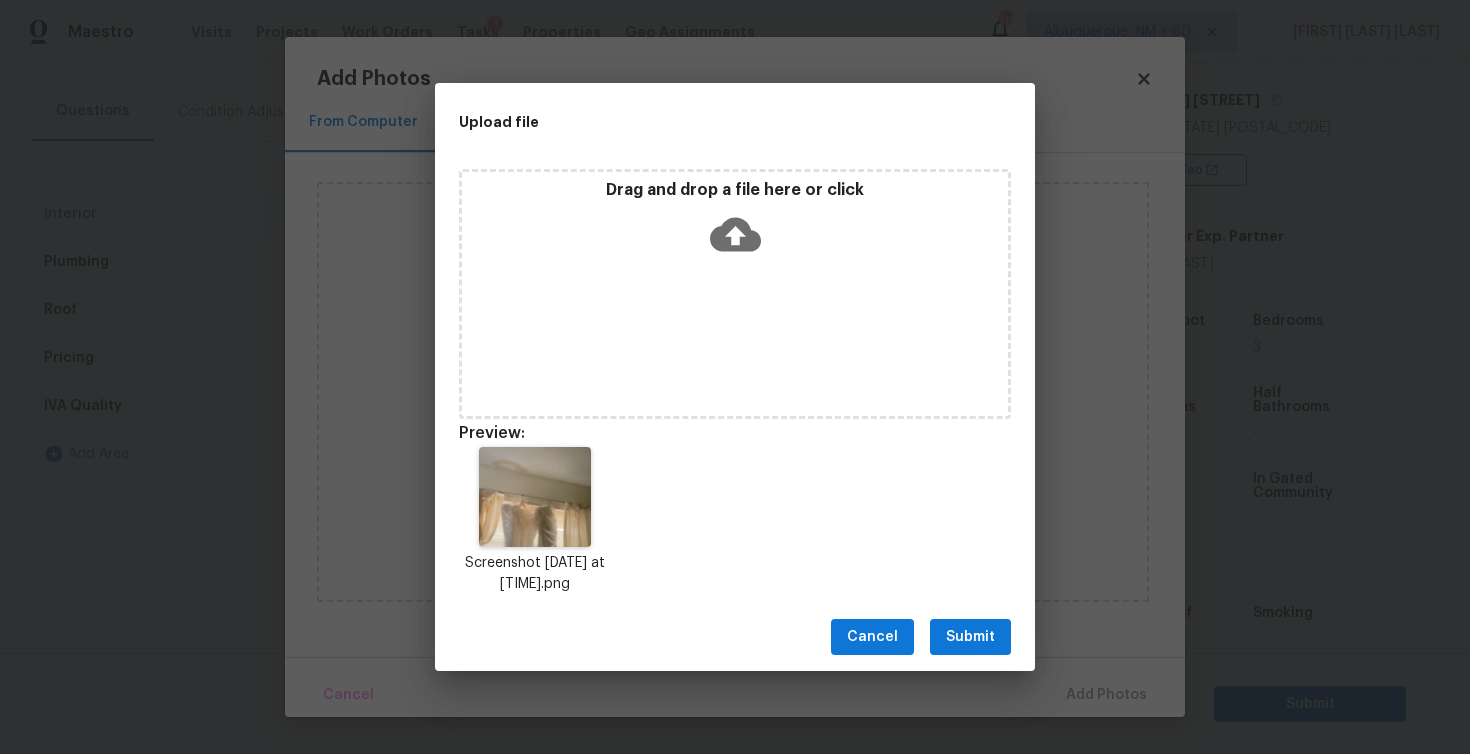 click on "Submit" at bounding box center [970, 637] 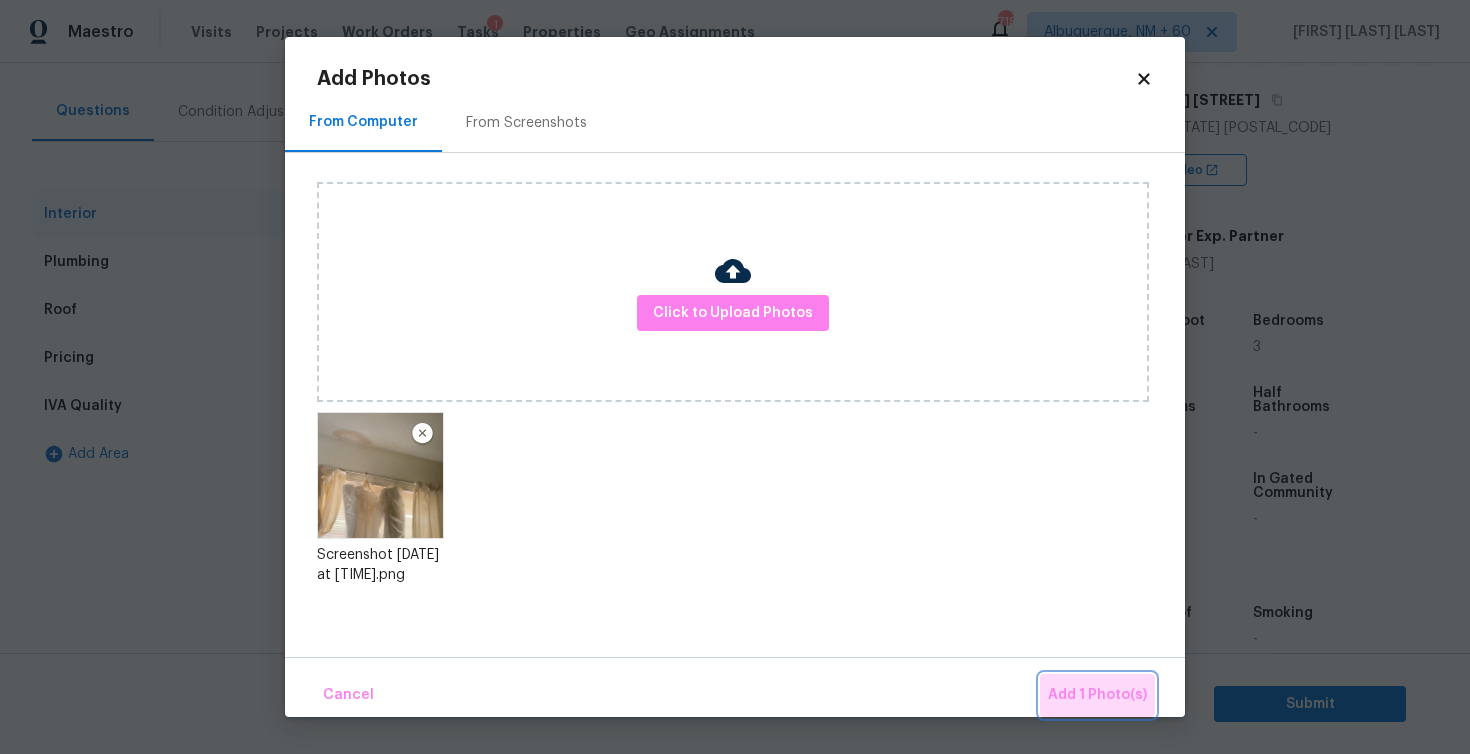 click on "Add 1 Photo(s)" at bounding box center (1097, 695) 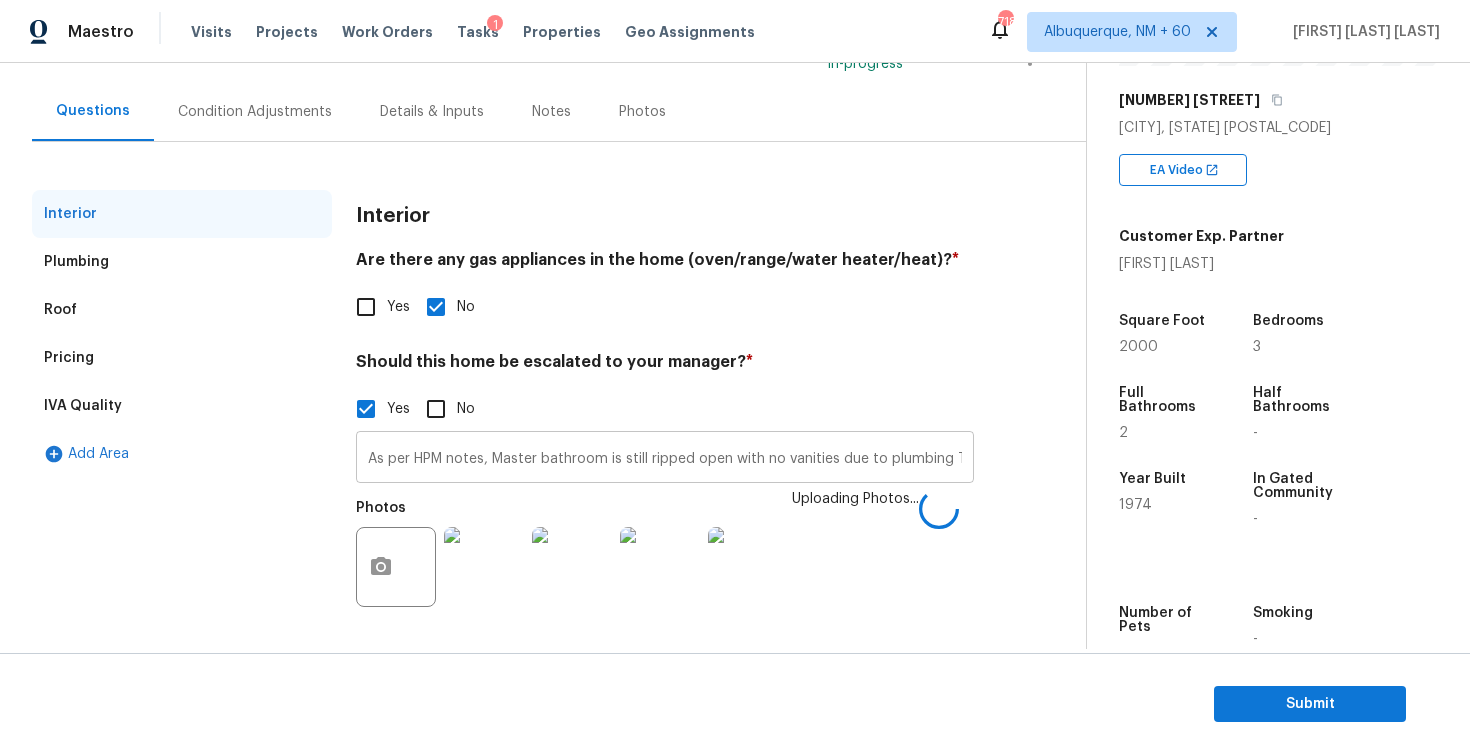 click on "As per HPM notes, Master bathroom is still ripped open with no vanities due to plumbing There are signs of multiple roof leaks. Throughout the entire home. So I am scoping for a roof replacement and adding something to the scope to repair the ceilings. It’s a very old popcorn ceiling so he may have to go through and scrape the entire thing because it will likely start falling off and cannot be fixed to match. Poor garage conversion" at bounding box center [665, 459] 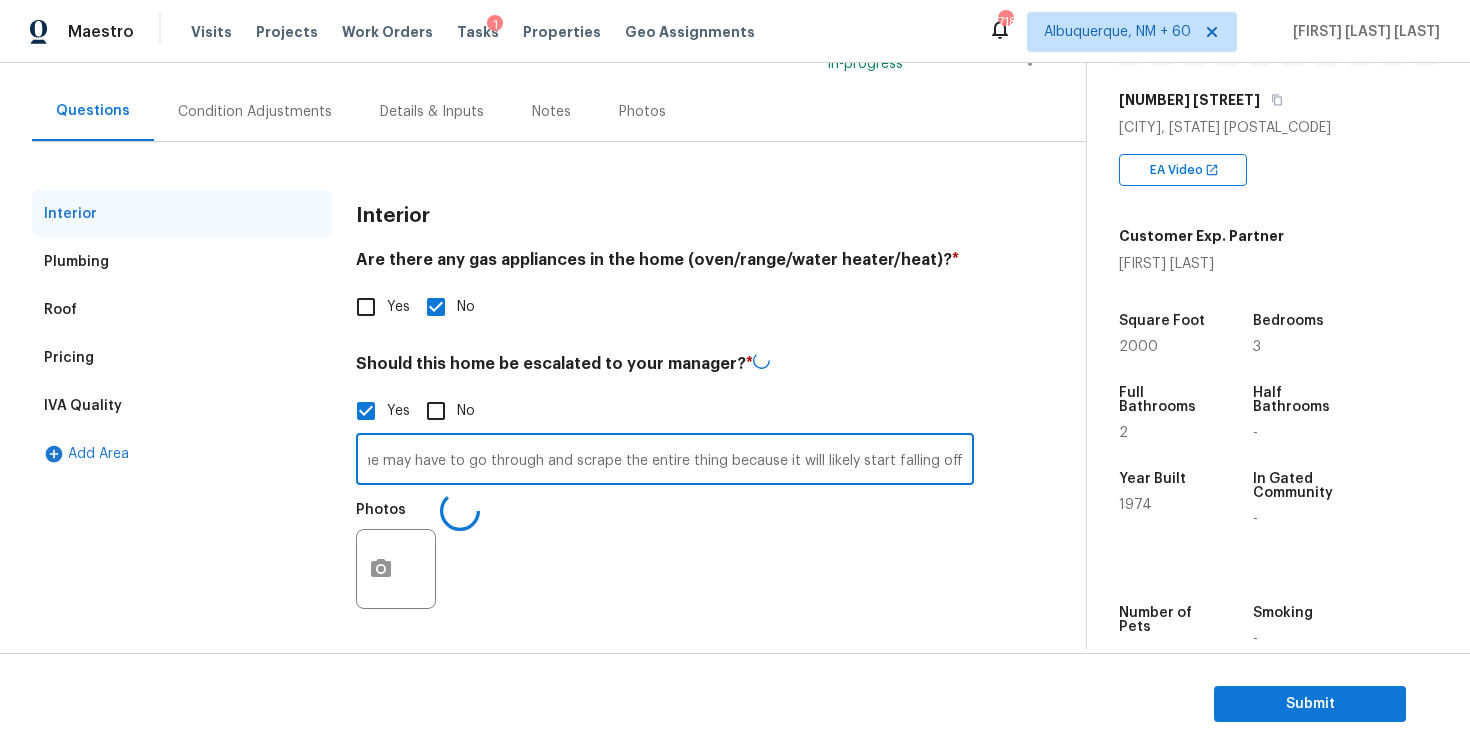 scroll, scrollTop: 0, scrollLeft: 2239, axis: horizontal 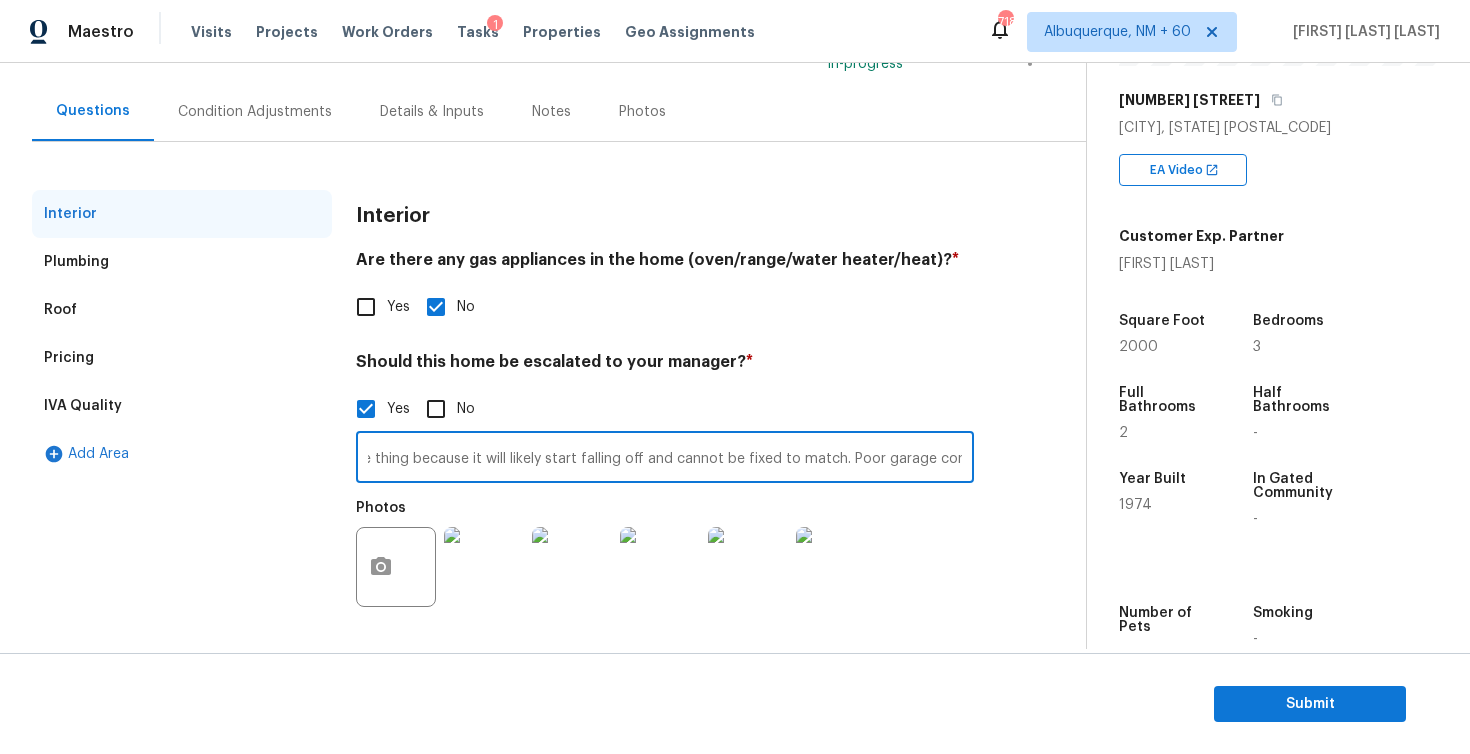 click on "As per HPM notes, Master bathroom is still ripped open with no vanities due to plumbing There are signs of multiple roof leaks. Throughout the entire home. So I am scoping for a roof replacement and adding something to the scope to repair the ceilings. It’s a very old popcorn ceiling so he may have to go through and scrape the entire thing because it will likely start falling off and cannot be fixed to match. Poor garage conversion" at bounding box center [665, 459] 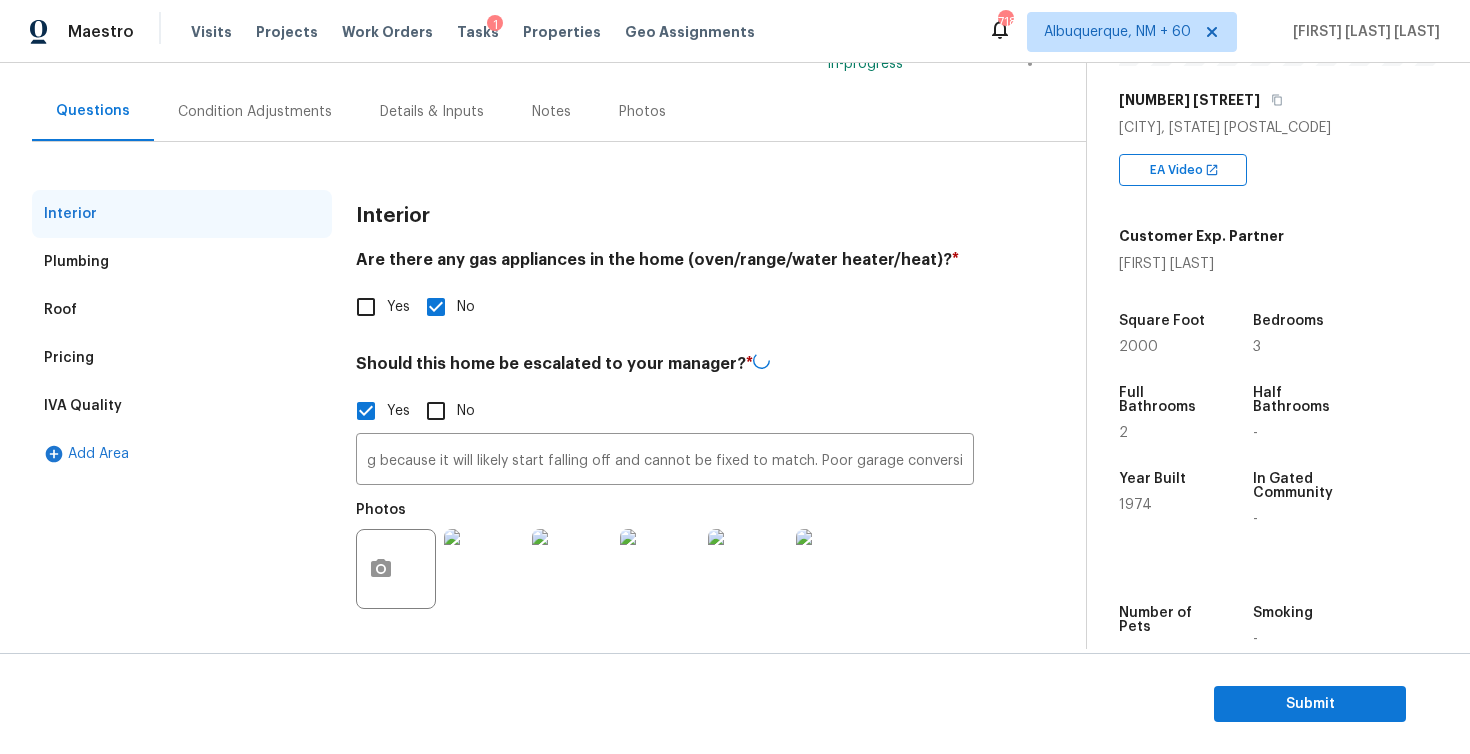 scroll, scrollTop: 0, scrollLeft: 0, axis: both 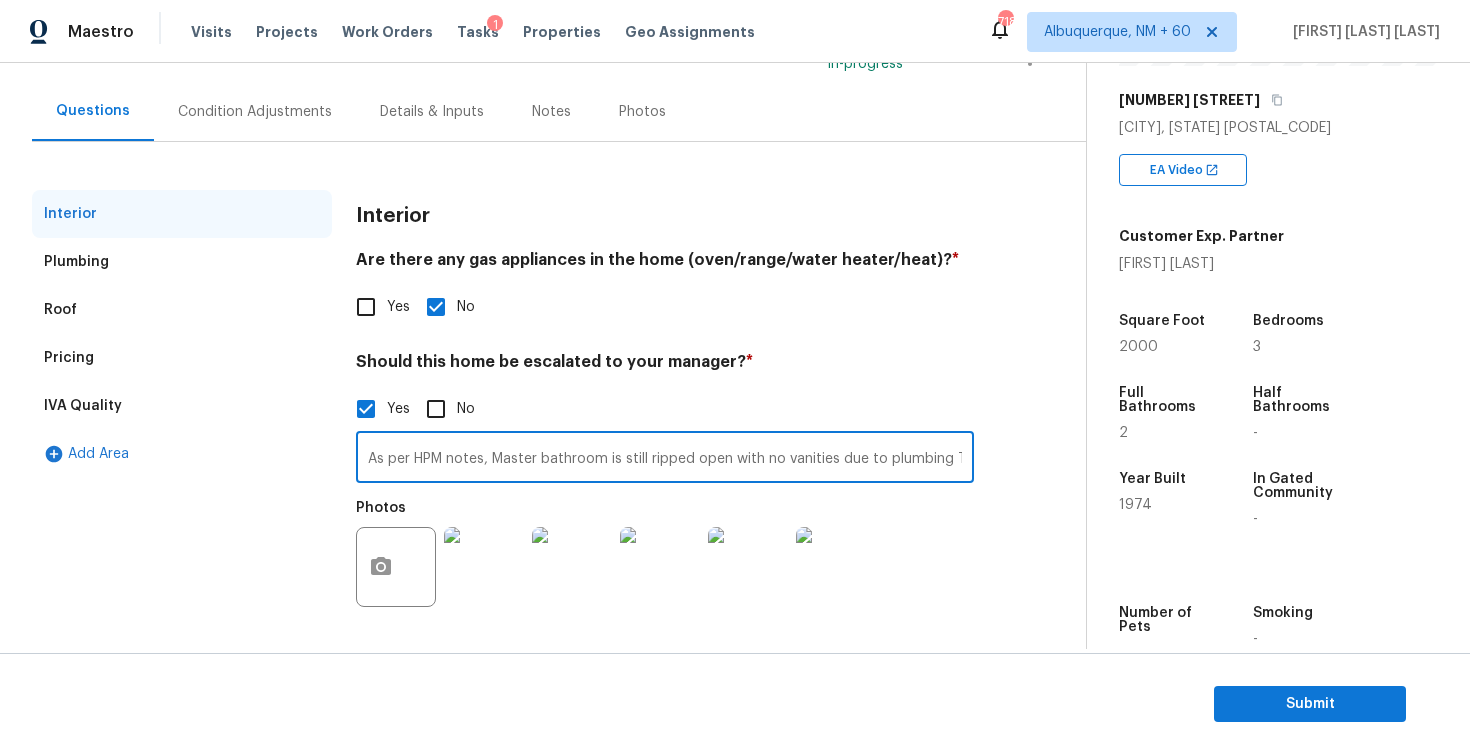 click on "As per HPM notes, Master bathroom is still ripped open with no vanities due to plumbing There are signs of multiple roof leaks. Throughout the entire home. So I am scoping for a roof replacement and adding something to the scope to repair the ceilings. It’s a very old popcorn ceiling so he may have to go through and scrape the entire thing because it will likely start falling off and cannot be fixed to match. Poor garage conversion time" at bounding box center (665, 459) 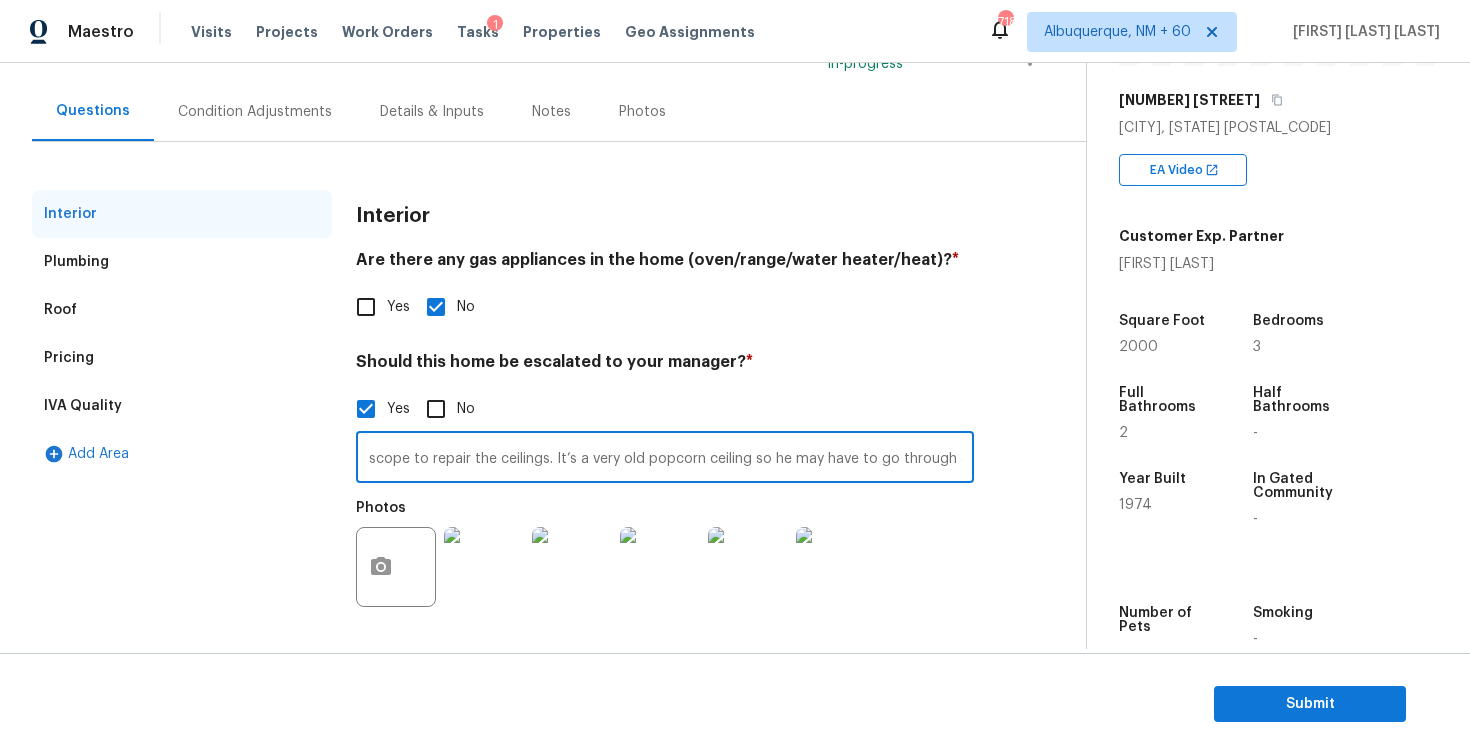 scroll, scrollTop: 0, scrollLeft: 2275, axis: horizontal 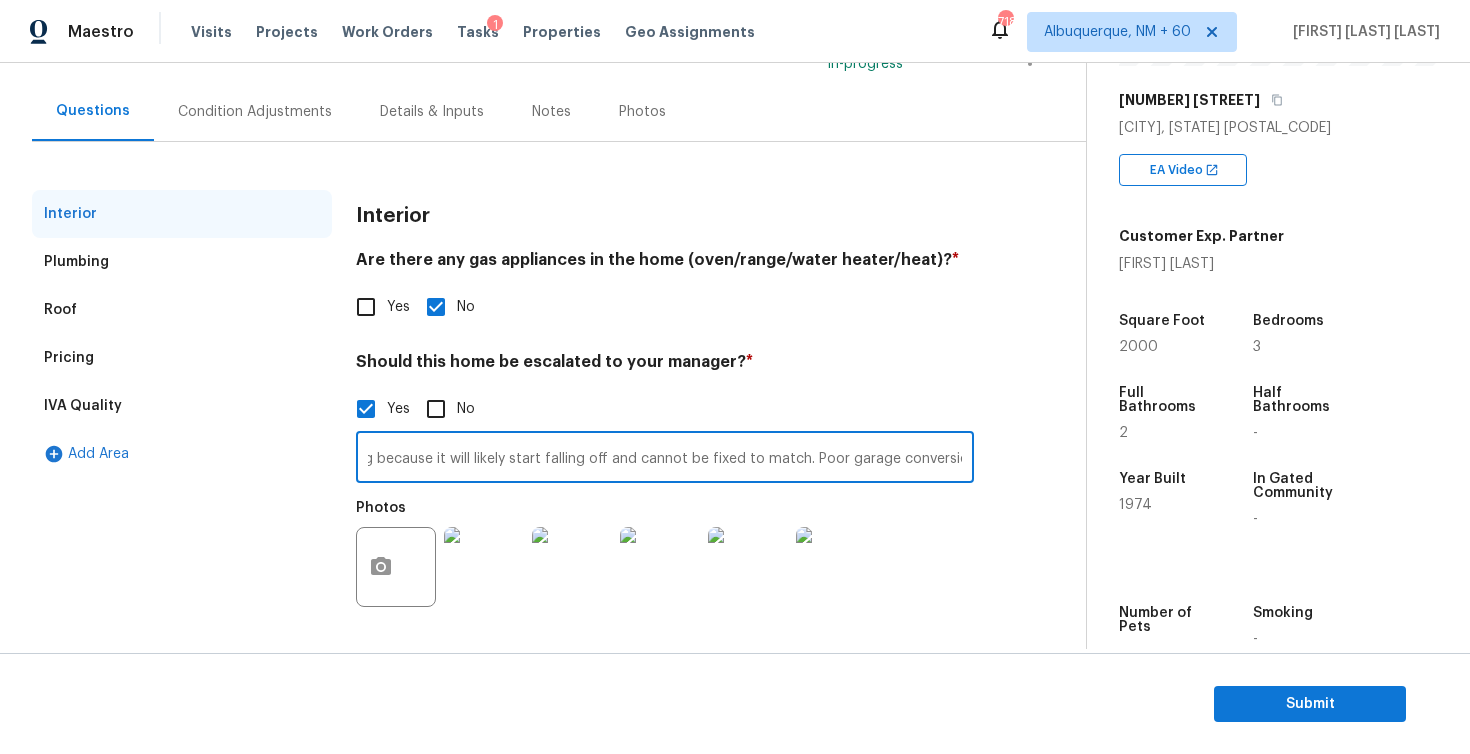 click on "As per HPM notes, Master bathroom is still ripped open with no vanities due to plumbing There are signs of multiple roof leaks. Throughout the entire home. So I am scoping for a roof replacement and adding something to the scope to repair the ceilings. It’s a very old popcorn ceiling so he may have to go through and scrape the entire thing because it will likely start falling off and cannot be fixed to match. Poor garage conversion time" at bounding box center (665, 459) 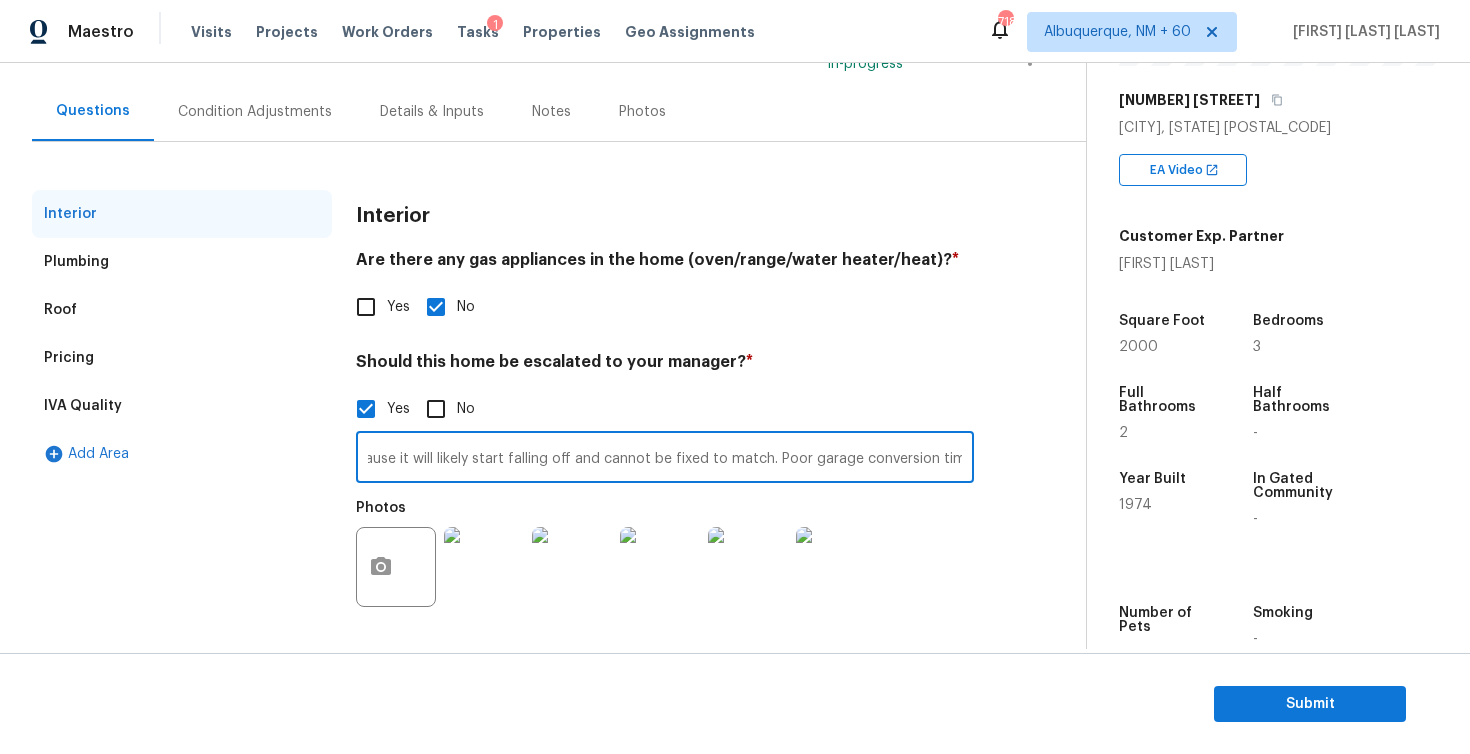 scroll, scrollTop: 0, scrollLeft: 0, axis: both 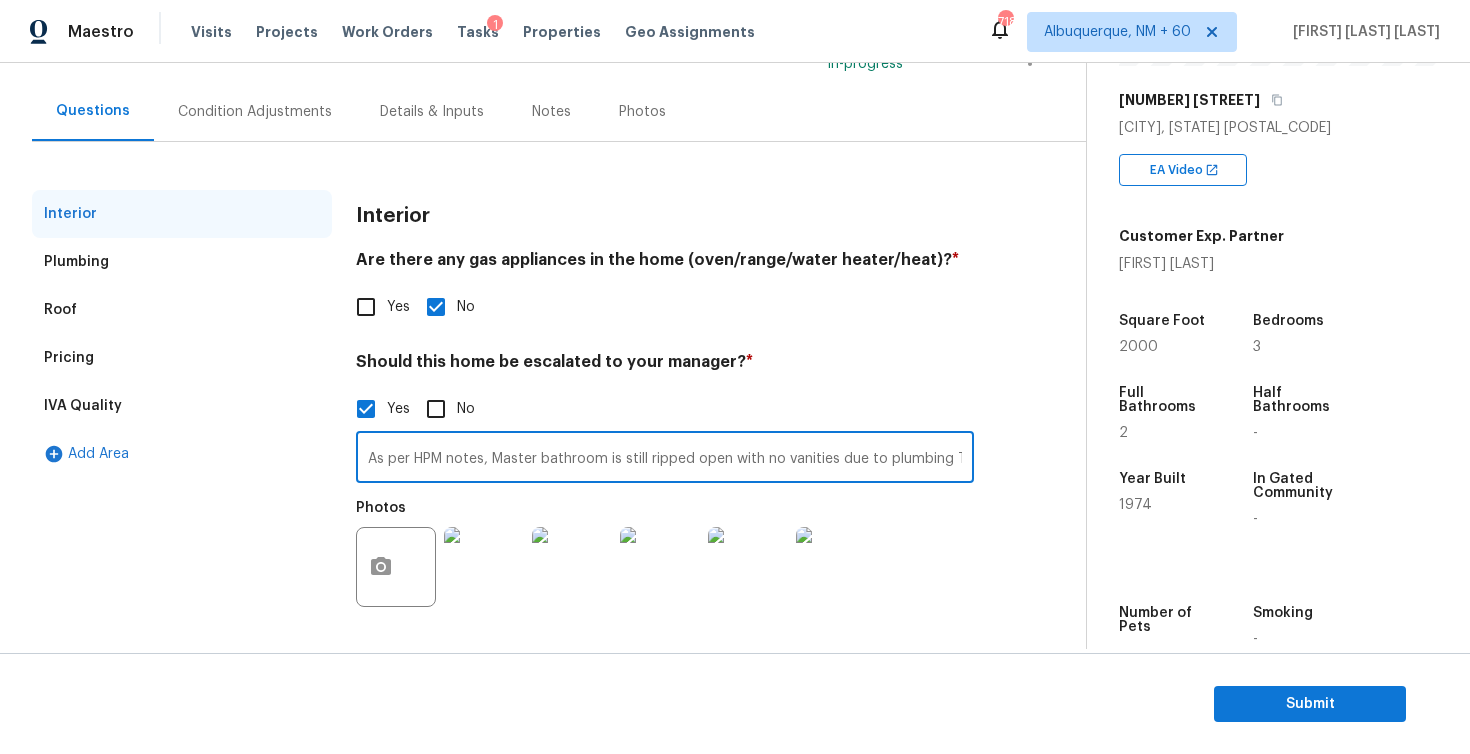 click on "As per HPM notes, Master bathroom is still ripped open with no vanities due to plumbing There are signs of multiple roof leaks. Throughout the entire home. So I am scoping for a roof replacement and adding something to the scope to repair the ceilings. It’s a very old popcorn ceiling so he may have to go through and scrape the entire thing because it will likely start falling off and cannot be fixed to match. Poor garage conversion time @[TIME]" at bounding box center [665, 459] 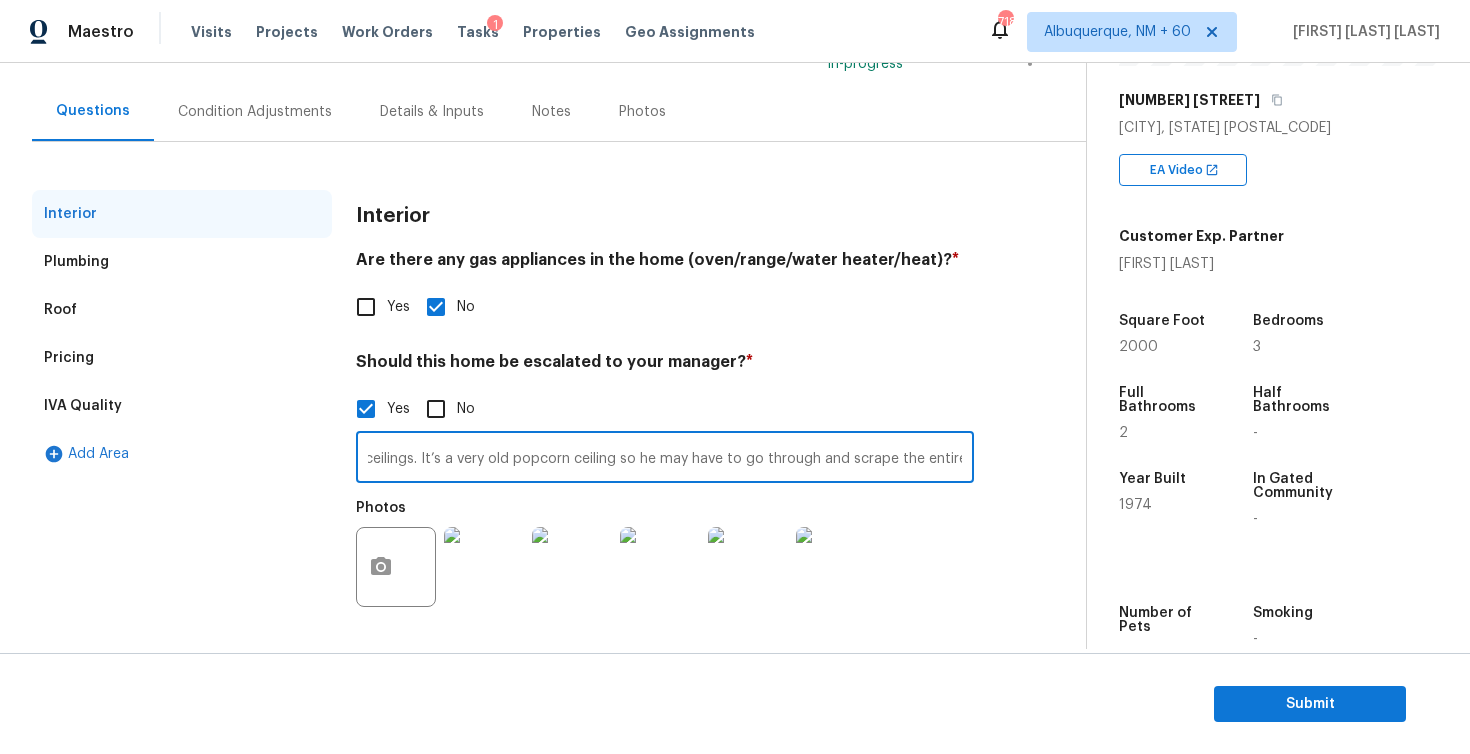 scroll, scrollTop: 0, scrollLeft: 2315, axis: horizontal 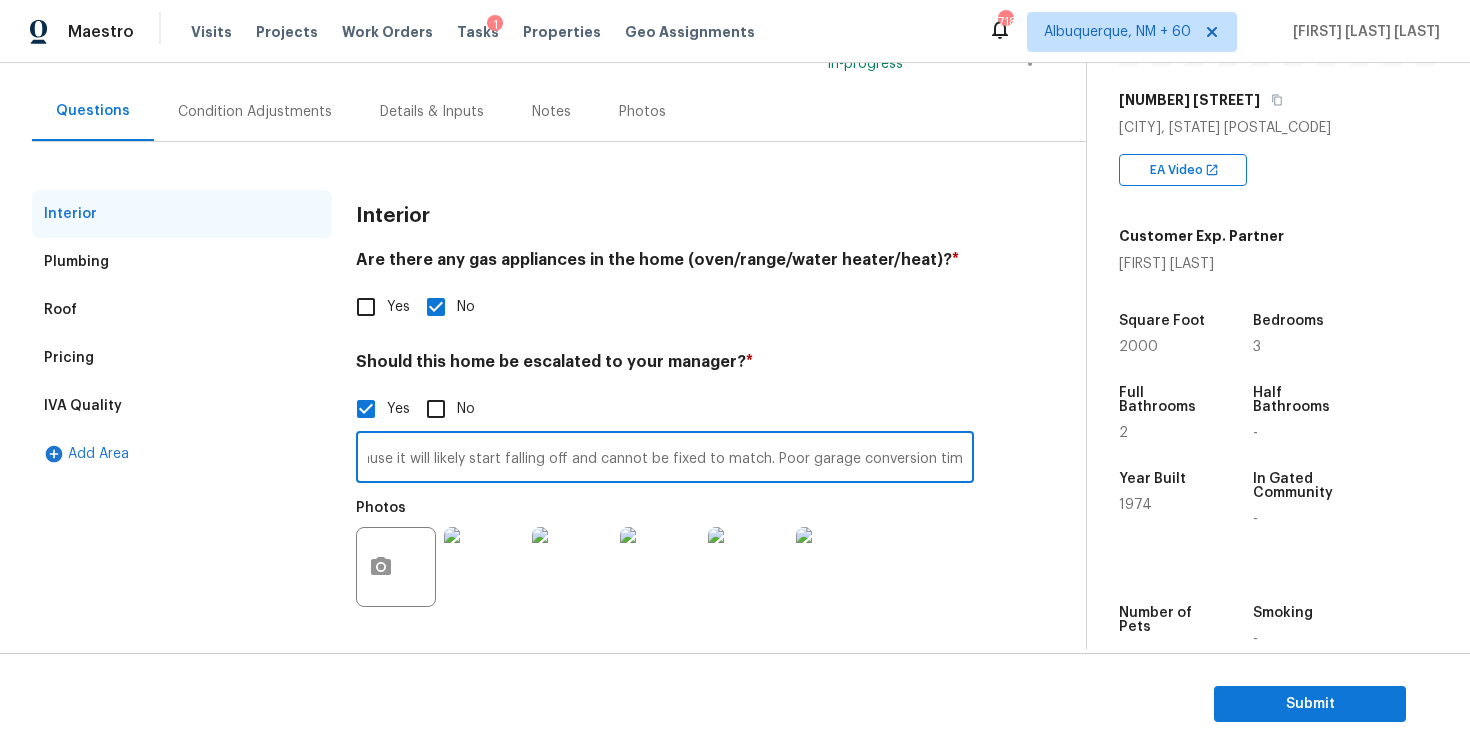 click on "As per HPM notes, Master bathroom is still ripped open with no vanities due to plumbing There are signs of multiple roof leaks. Throughout the entire home. So I am scoping for a roof replacement and adding something to the scope to repair the ceilings. It’s a very old popcorn ceiling so he may have to go through and scrape the entire thing because it will likely start falling off and cannot be fixed to match. Poor garage conversion time @[TIME]" at bounding box center [665, 459] 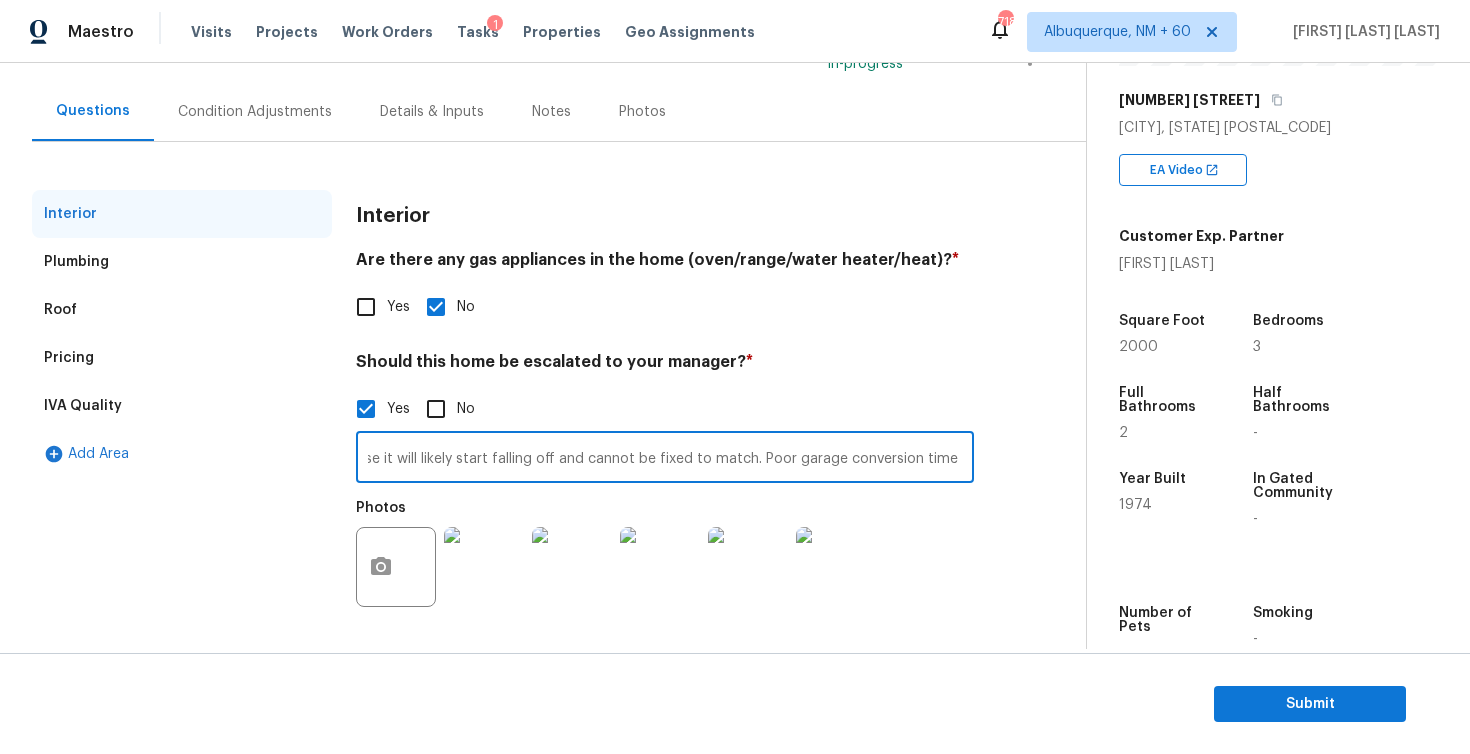 scroll, scrollTop: 0, scrollLeft: 2345, axis: horizontal 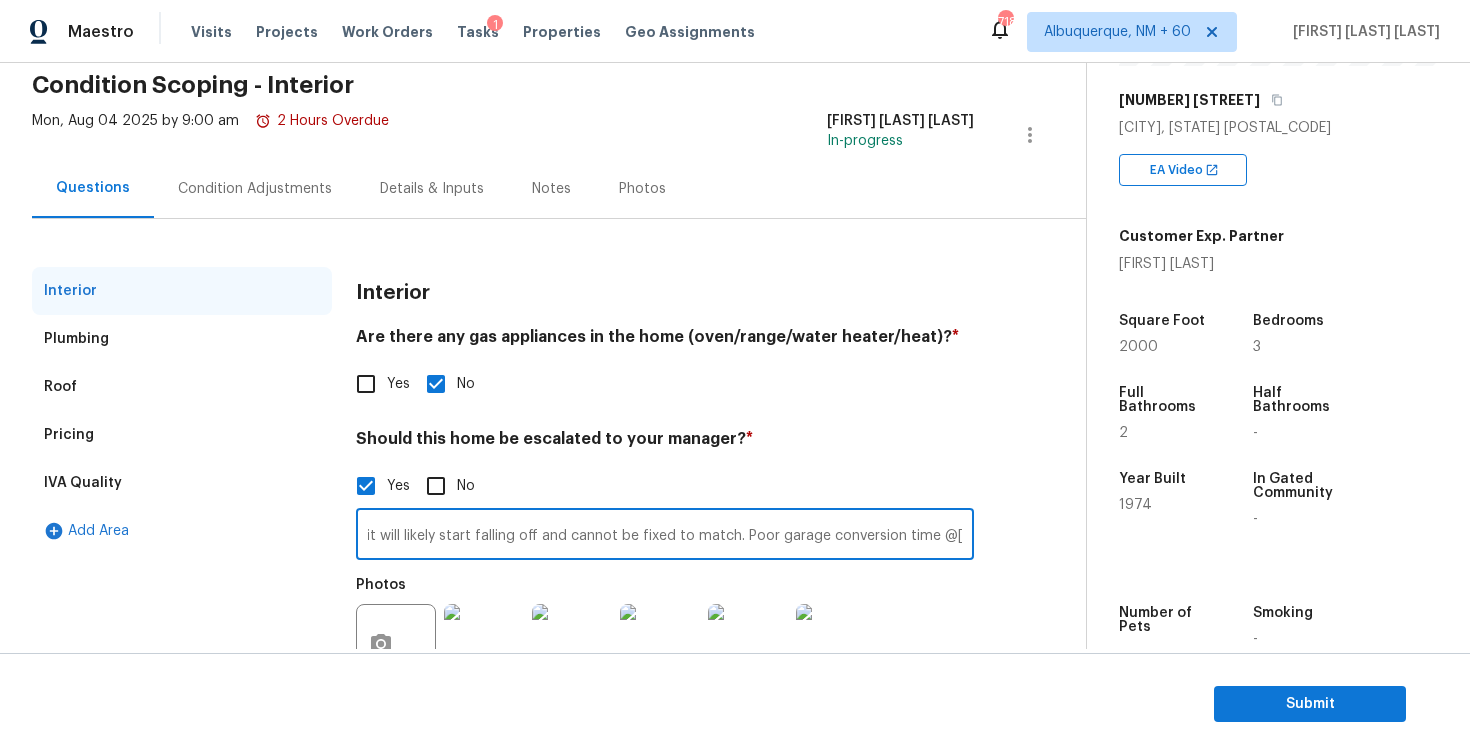 type on "As per HPM notes, Master bathroom is still ripped open with no vanities due to plumbing There are signs of multiple roof leaks. Throughout the entire home. So I am scoping for a roof replacement and adding something to the scope to repair the ceilings. It’s a very old popcorn ceiling so he may have to go through and scrape the entire thing because it will likely start falling off and cannot be fixed to match. Poor garage conversion time @[TIME], [TIME]" 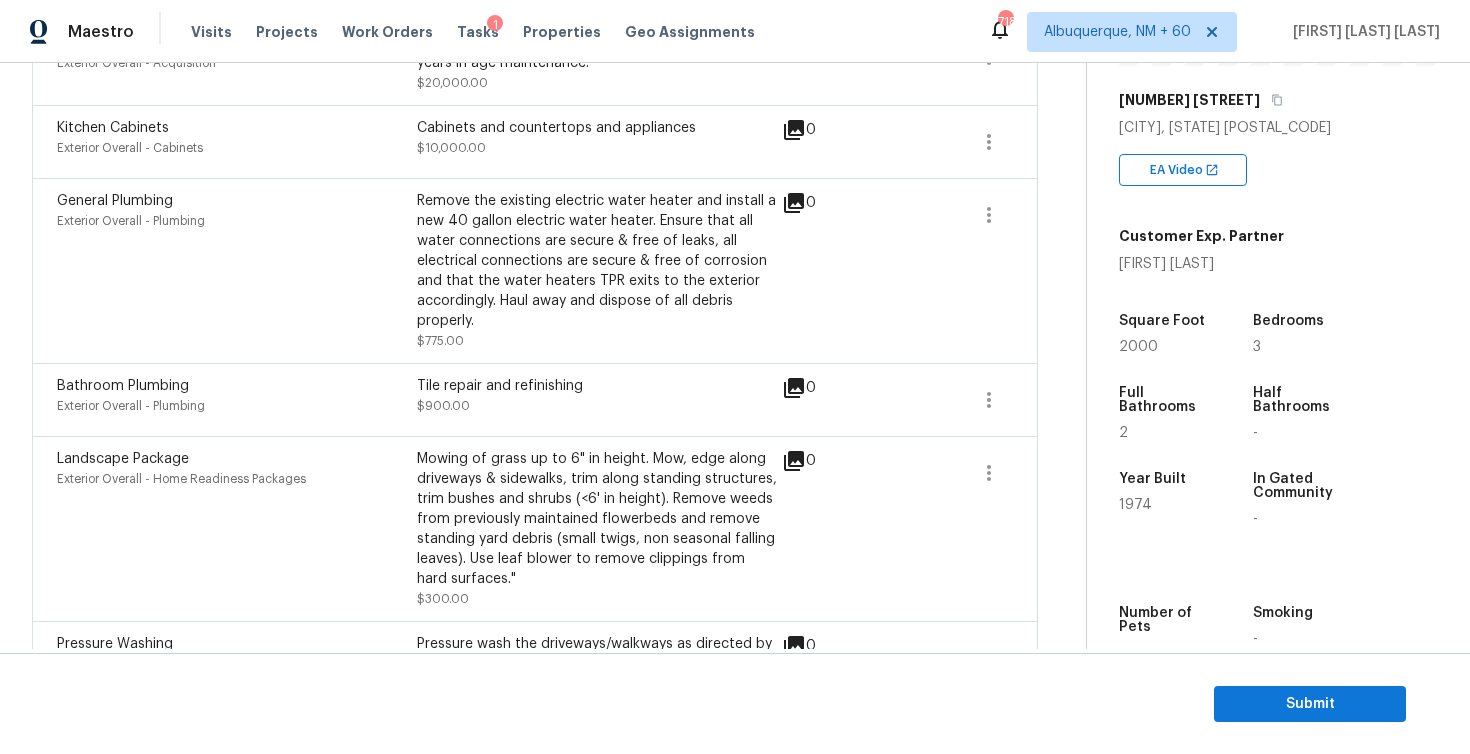 scroll, scrollTop: 236, scrollLeft: 0, axis: vertical 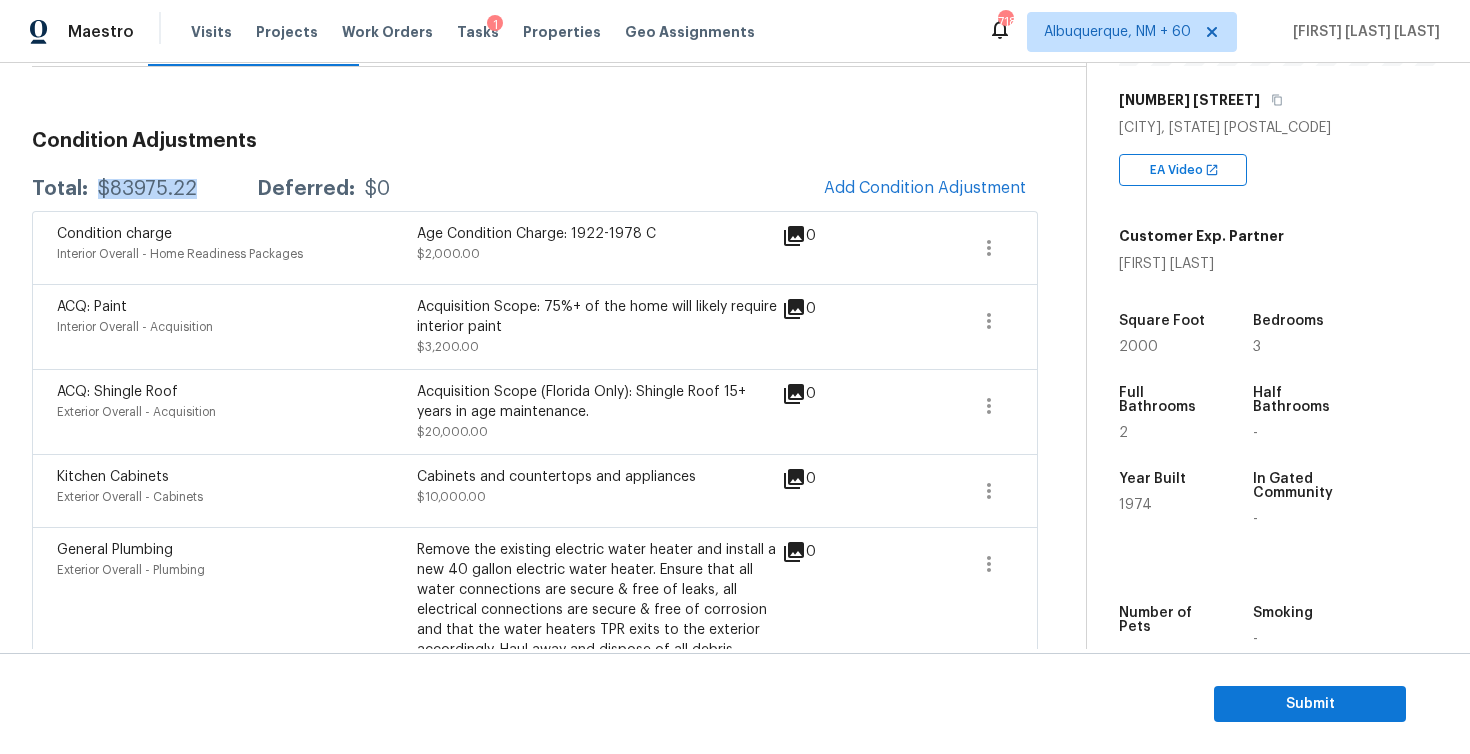 drag, startPoint x: 204, startPoint y: 193, endPoint x: 91, endPoint y: 193, distance: 113 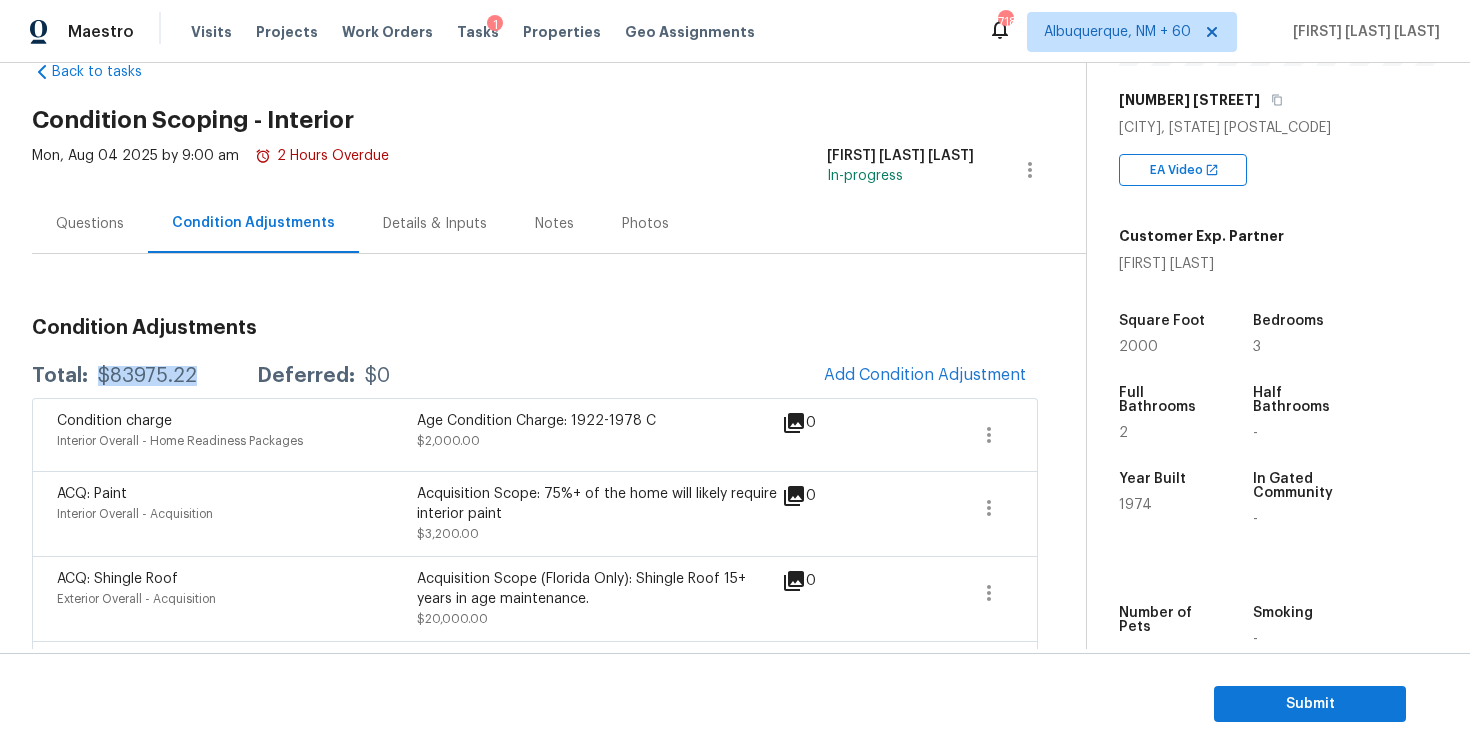 scroll, scrollTop: 184, scrollLeft: 0, axis: vertical 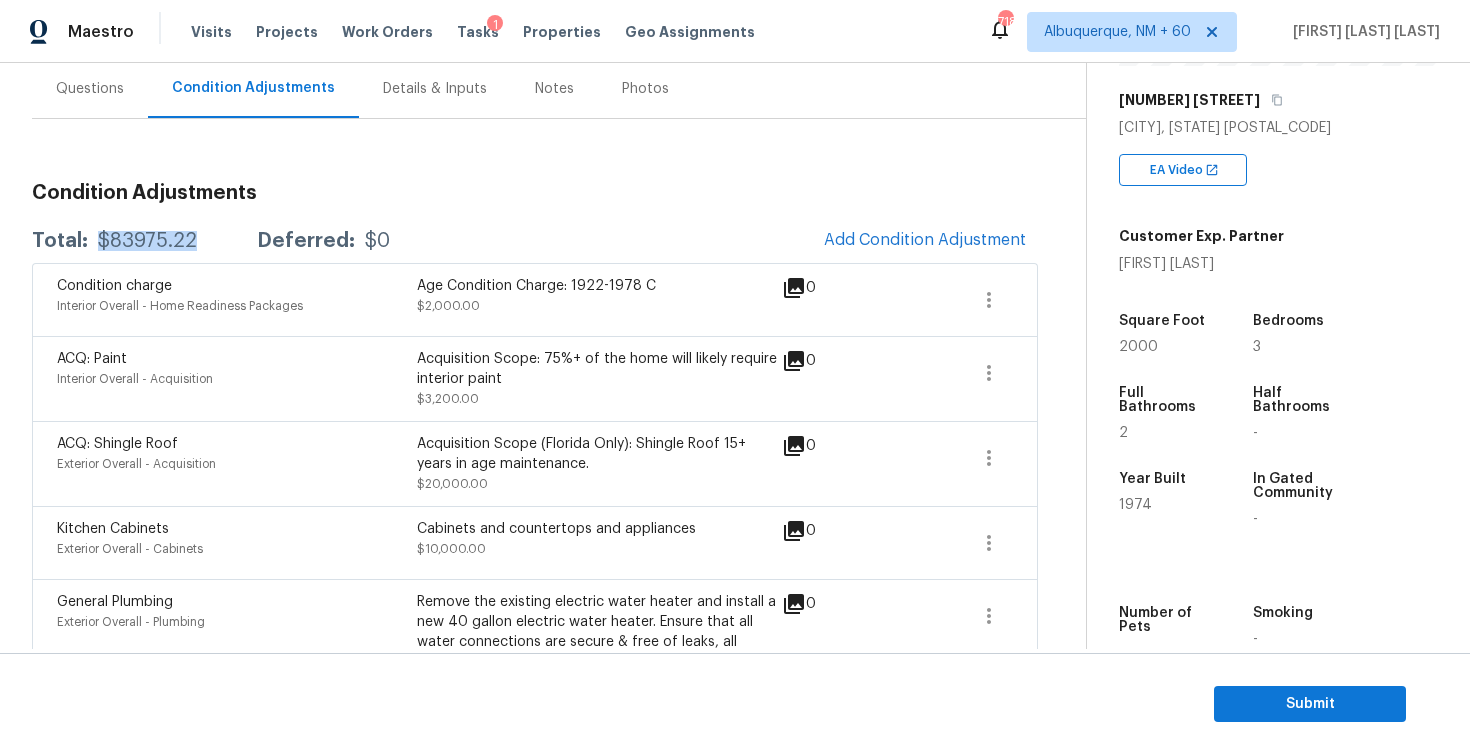 copy on "$83975.22" 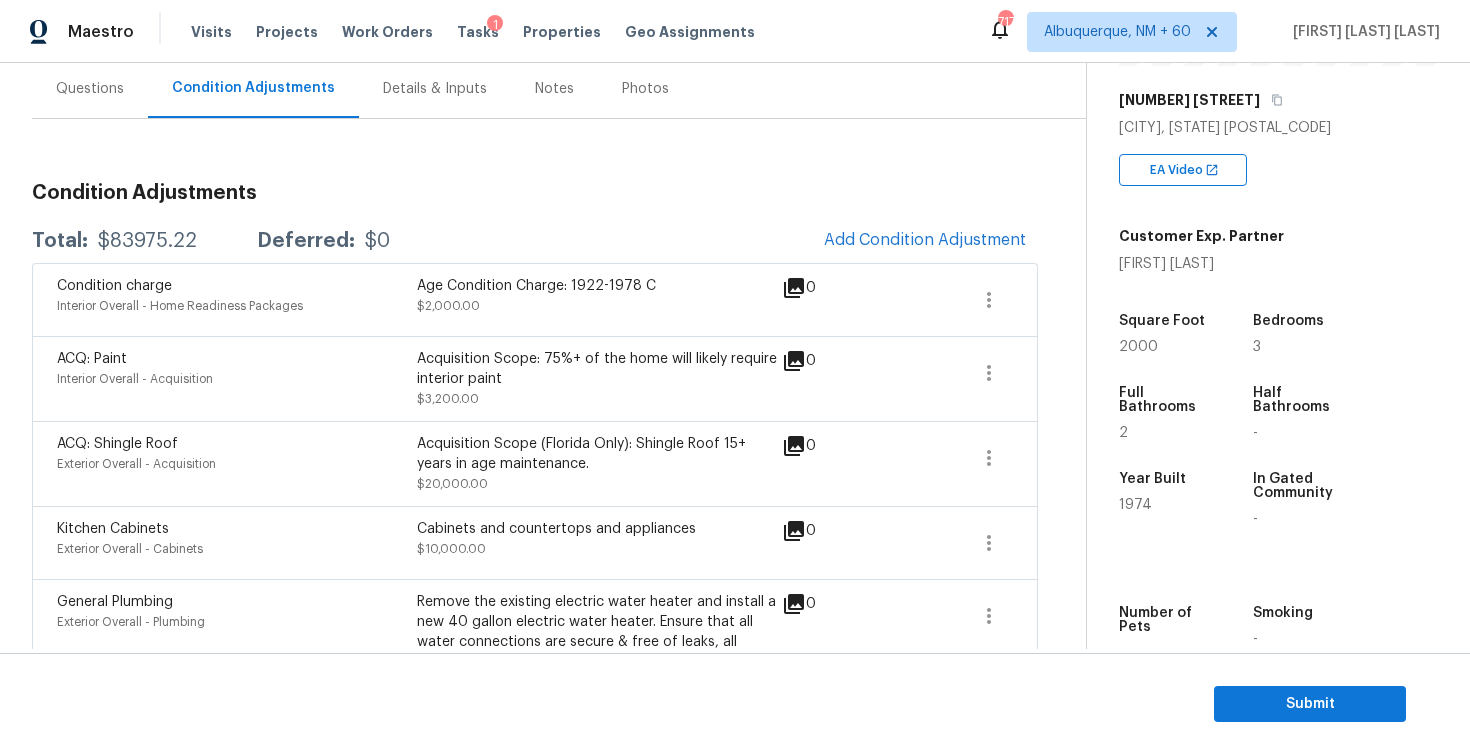 click on "Questions" at bounding box center (90, 89) 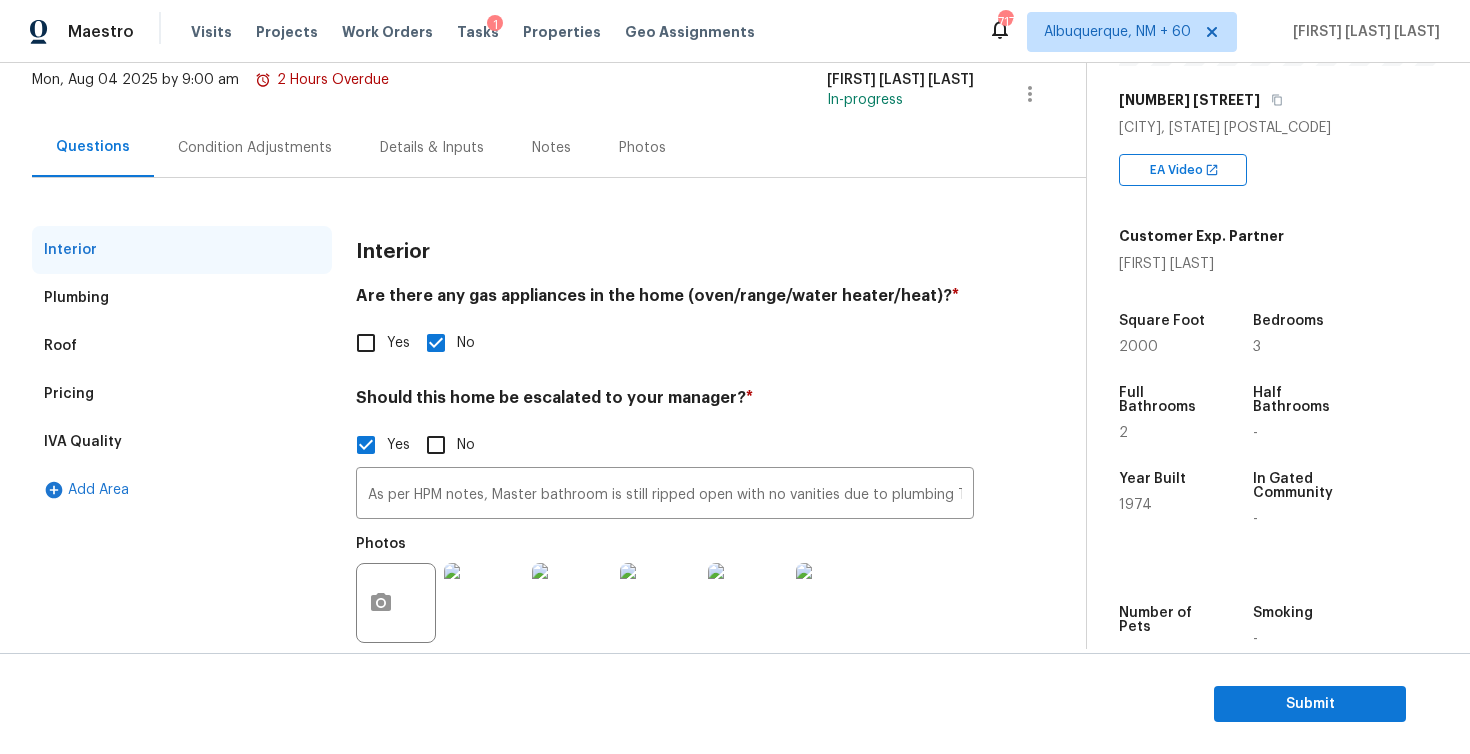 scroll, scrollTop: 161, scrollLeft: 0, axis: vertical 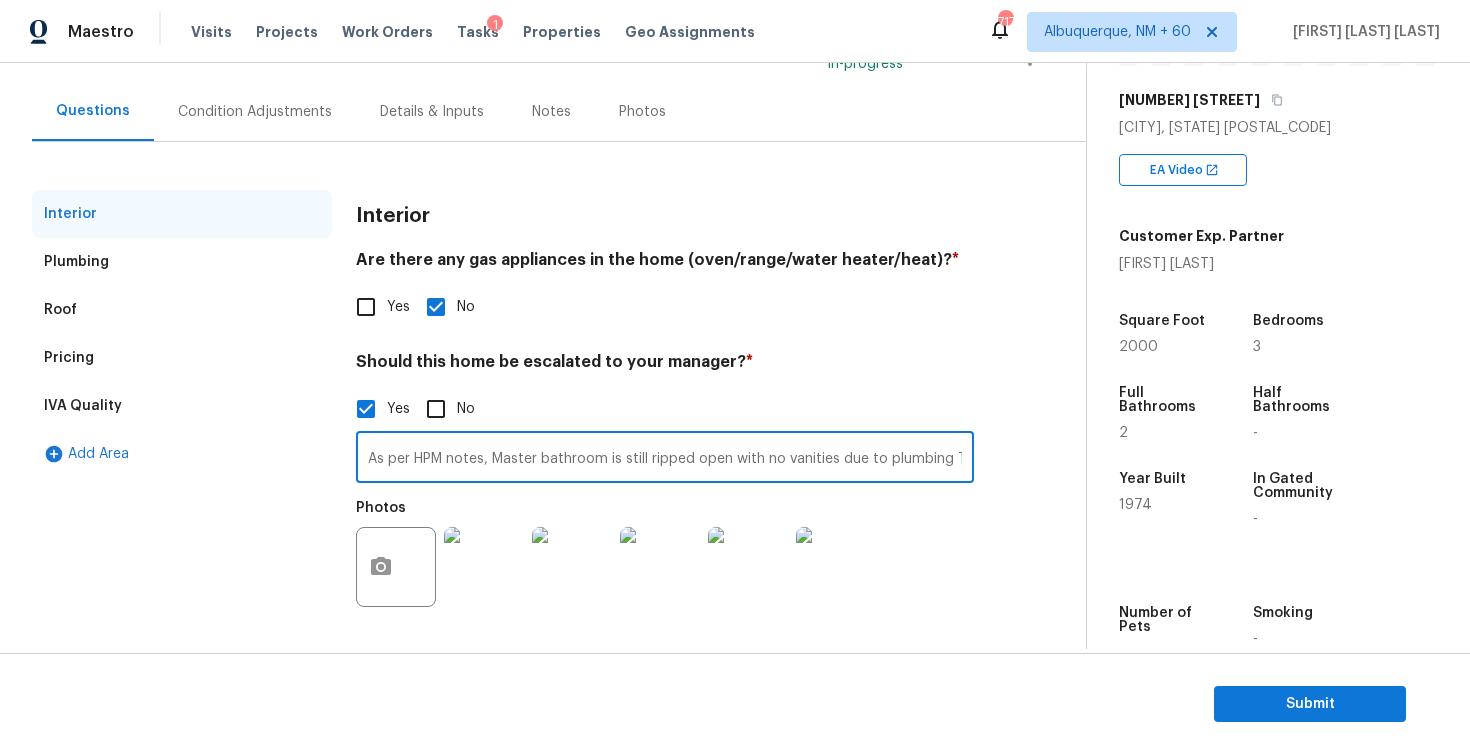 click on "As per HPM notes, Master bathroom is still ripped open with no vanities due to plumbing There are signs of multiple roof leaks. Throughout the entire home. So I am scoping for a roof replacement and adding something to the scope to repair the ceilings. It’s a very old popcorn ceiling so he may have to go through and scrape the entire thing because it will likely start falling off and cannot be fixed to match. Poor garage conversion time @[TIME], [TIME]" at bounding box center (665, 459) 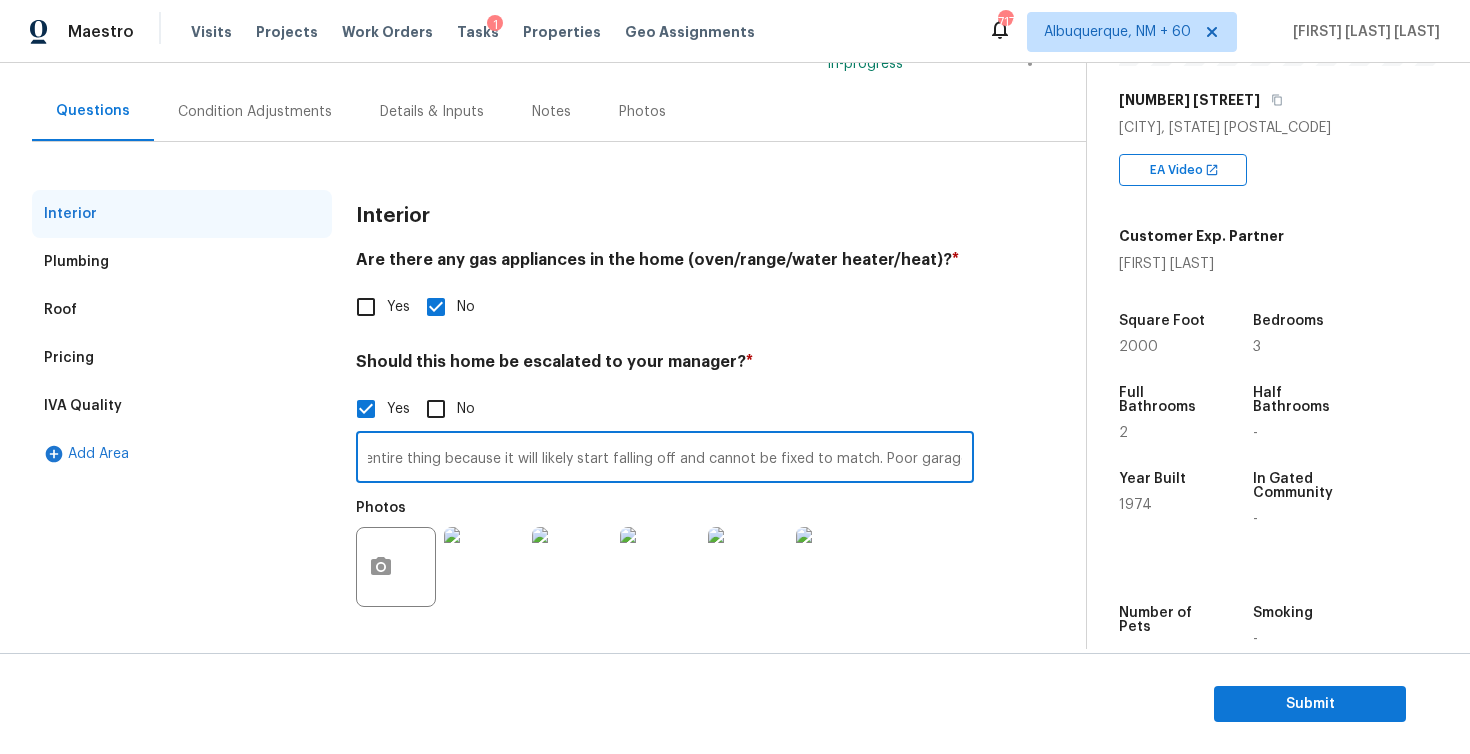 scroll, scrollTop: 0, scrollLeft: 2345, axis: horizontal 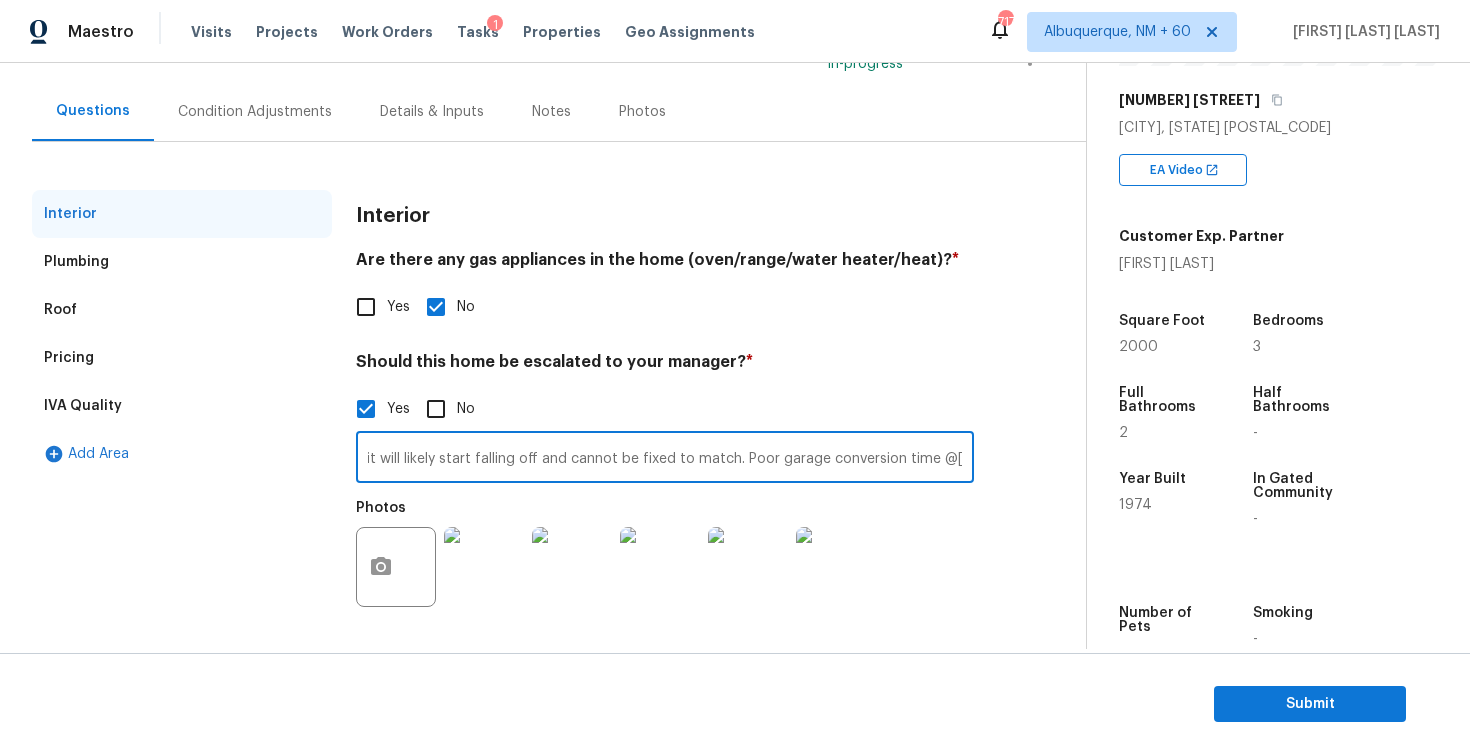 click on "As per HPM notes, Master bathroom is still ripped open with no vanities due to plumbing There are signs of multiple roof leaks. Throughout the entire home. So I am scoping for a roof replacement and adding something to the scope to repair the ceilings. It’s a very old popcorn ceiling so he may have to go through and scrape the entire thing because it will likely start falling off and cannot be fixed to match. Poor garage conversion time @[TIME], [TIME]" at bounding box center (665, 459) 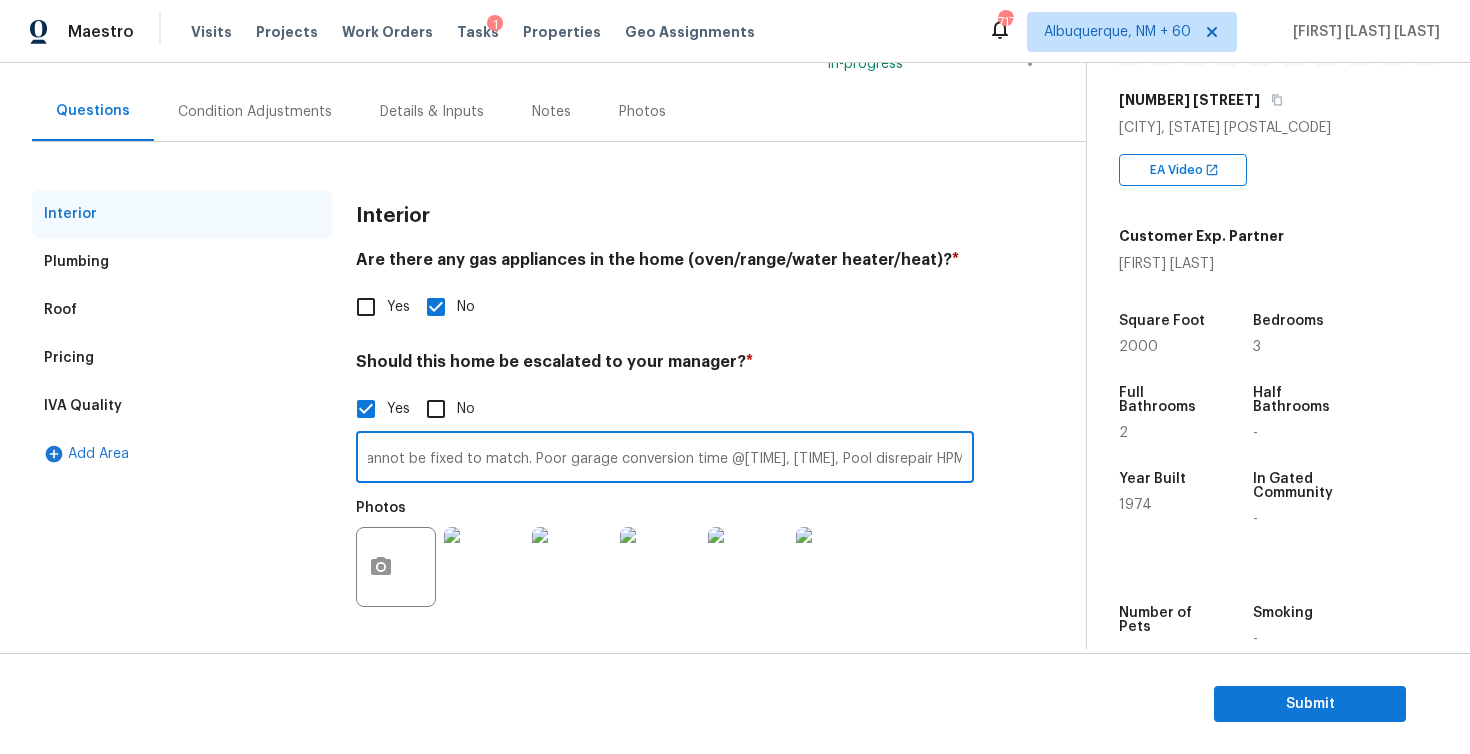 scroll, scrollTop: 0, scrollLeft: 2565, axis: horizontal 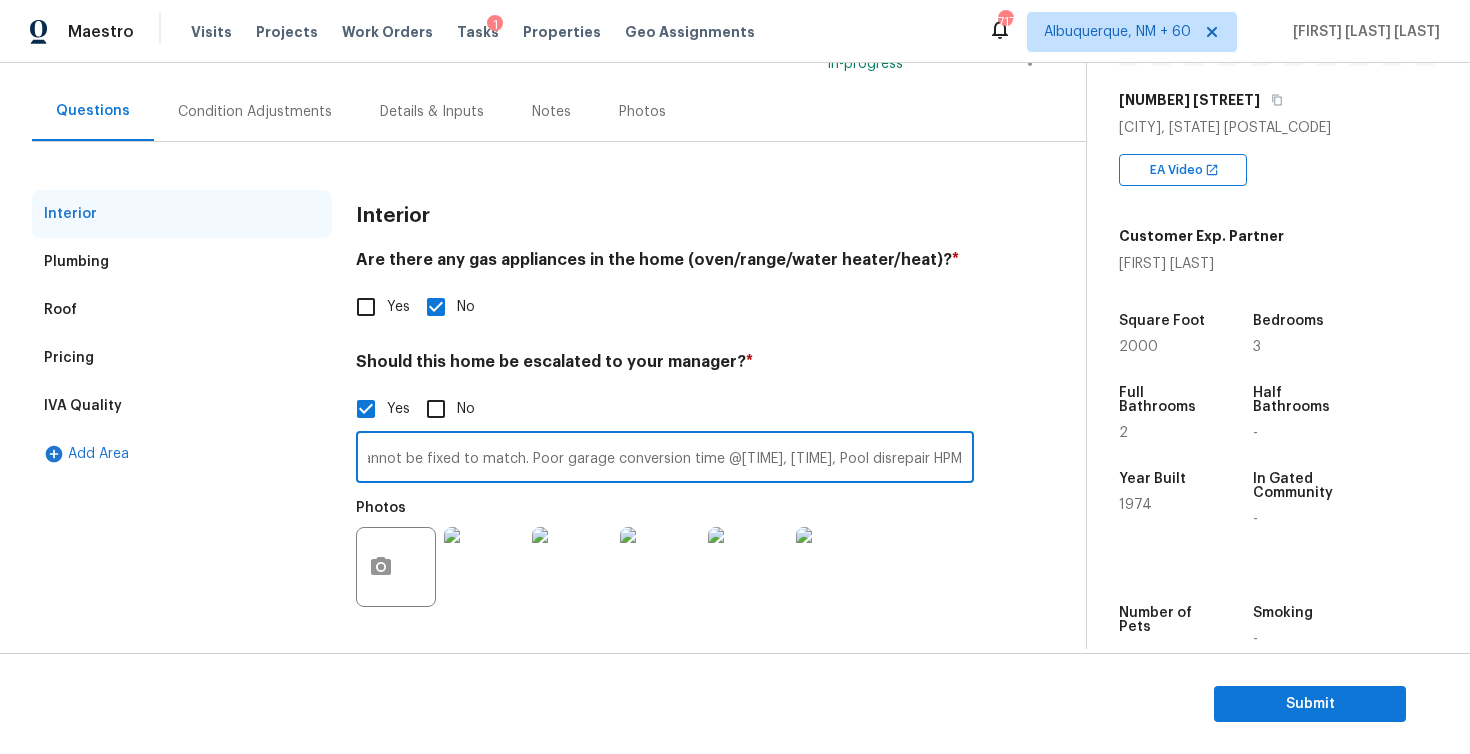 click on "As per HPM notes,  Master bathroom is still ripped open with no vanities due to plumbing There are signs of multiple roof leaks. Throughout the entire home. So I am scoping for a roof replacement and adding something to the scope to repair the ceilings. It’s a very old popcorn ceiling so he may have to go through and scrape the entire thing because it will likely start falling off and cannot be fixed to match. Poor garage conversion time @[TIME], [TIME], Pool disrepair HPM scoped for it" at bounding box center (665, 459) 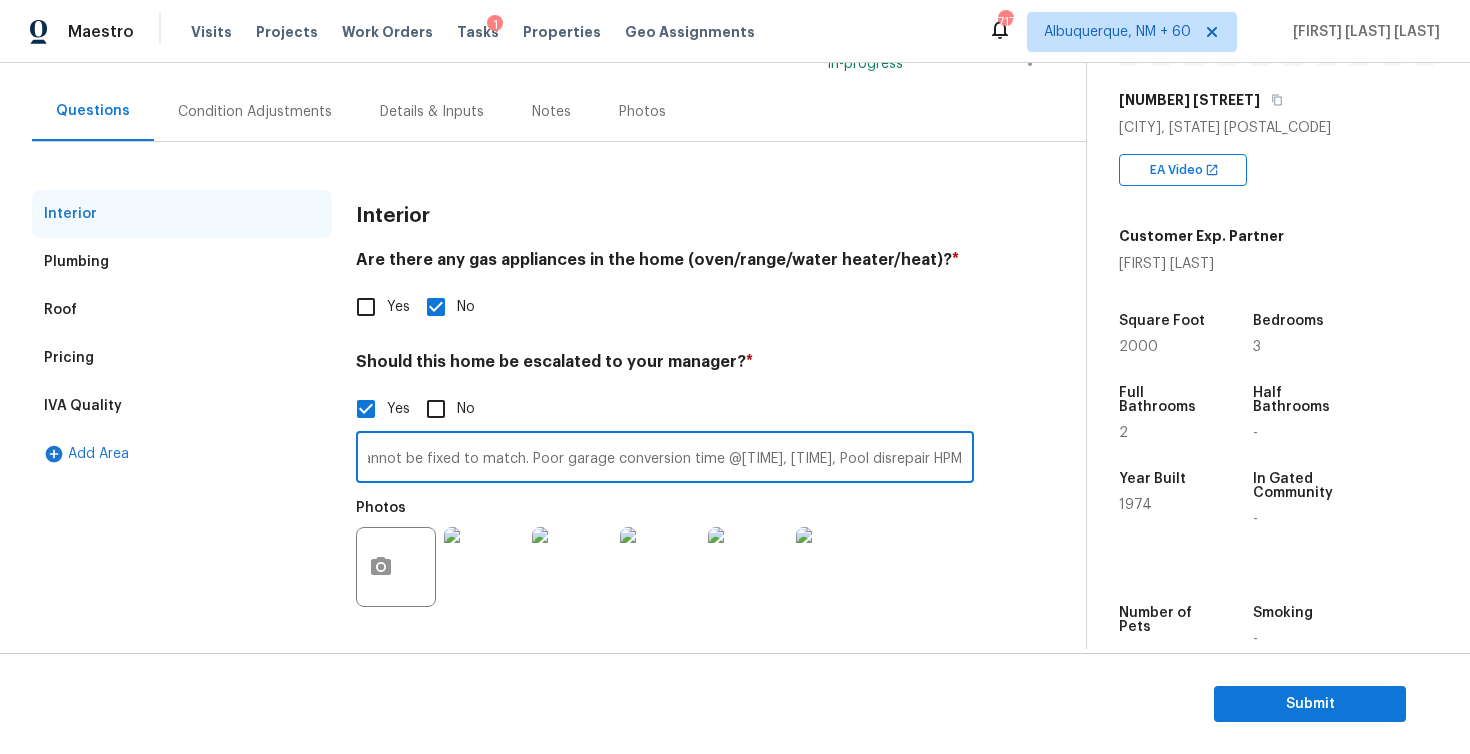 type on "As per HPM notes,  Master bathroom is still ripped open with no vanities due to plumbing There are signs of multiple roof leaks. Throughout the entire home. So I am scoping for a roof replacement and adding something to the scope to repair the ceilings. It’s a very old popcorn ceiling so he may have to go through and scrape the entire thing because it will likely start falling off and cannot be fixed to match. Poor garage conversion time @[TIME], [TIME], Pool disrepair HPM scoped for it" 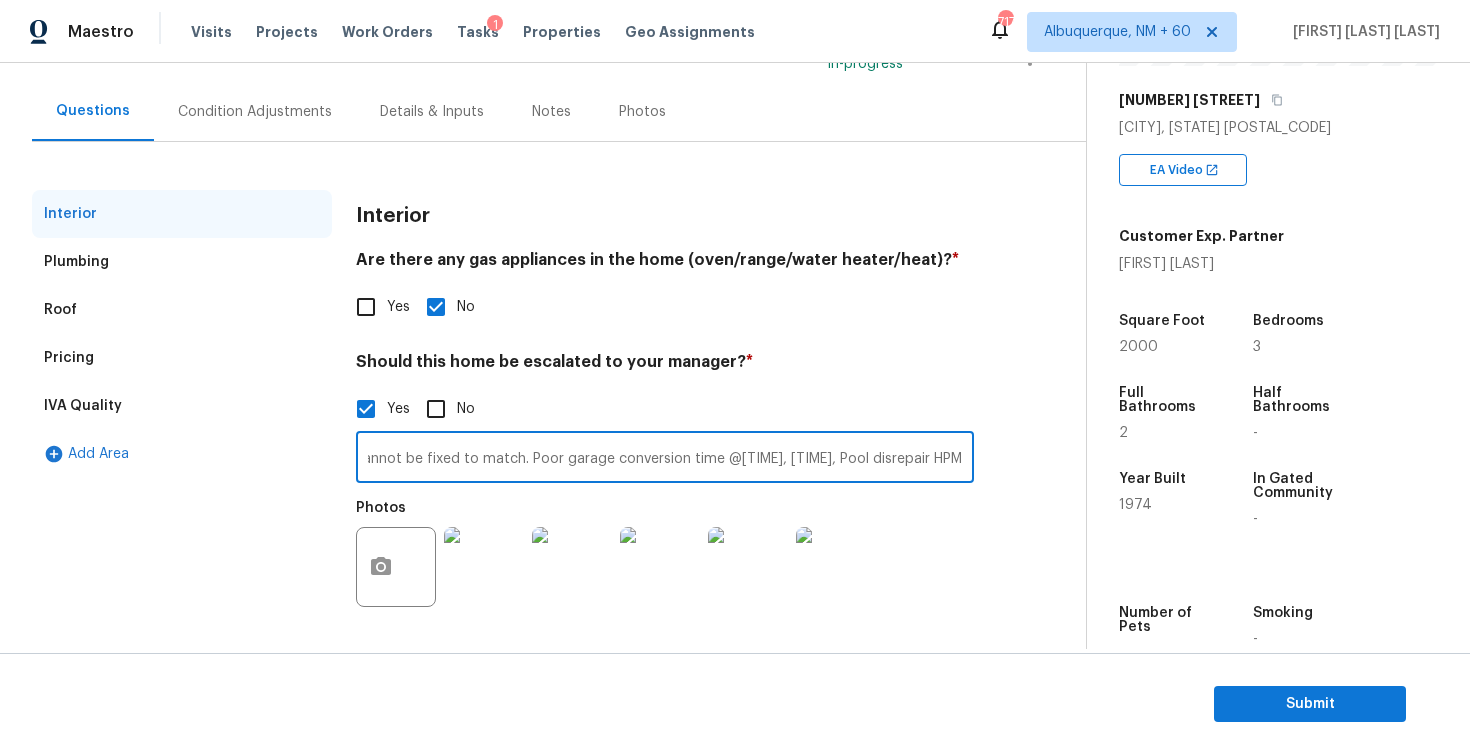 scroll, scrollTop: 0, scrollLeft: 0, axis: both 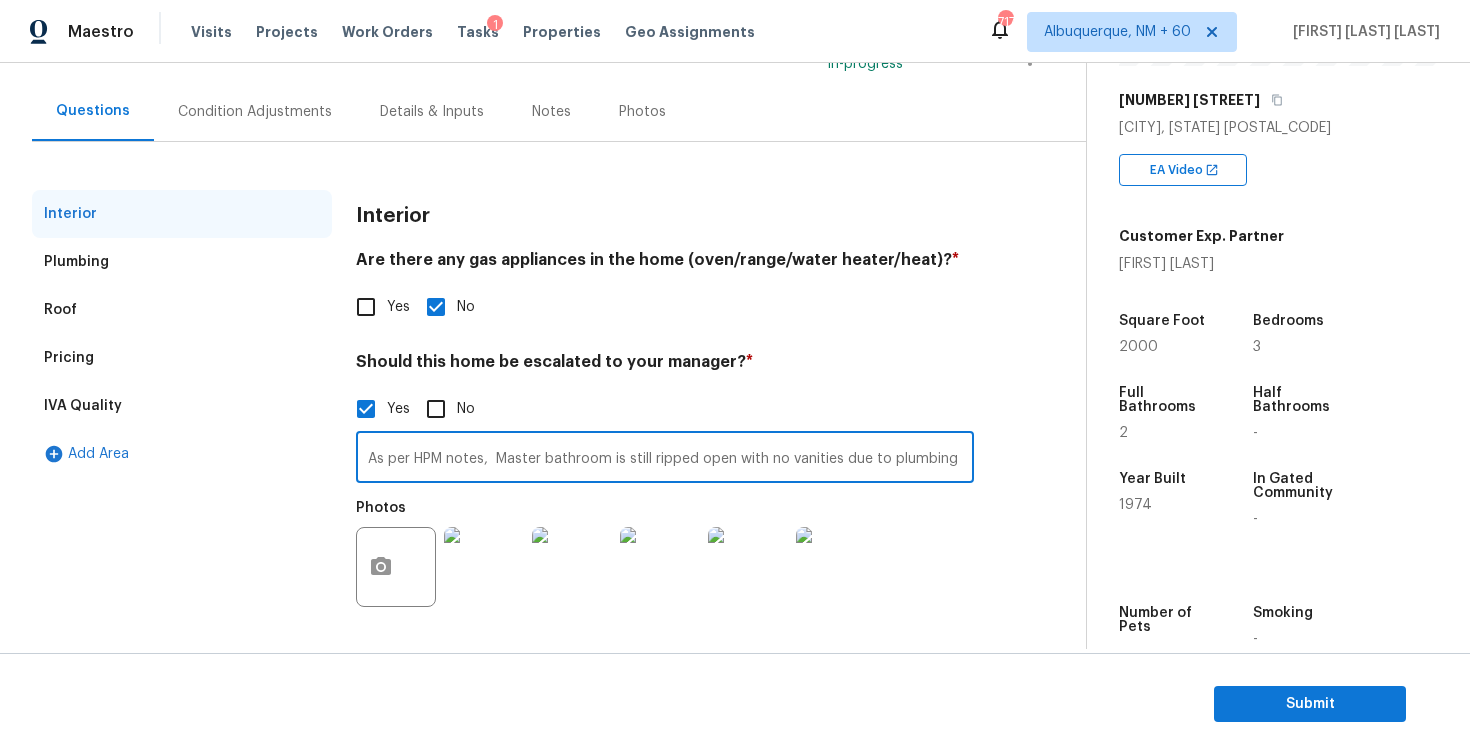 click on "Pricing" at bounding box center (69, 358) 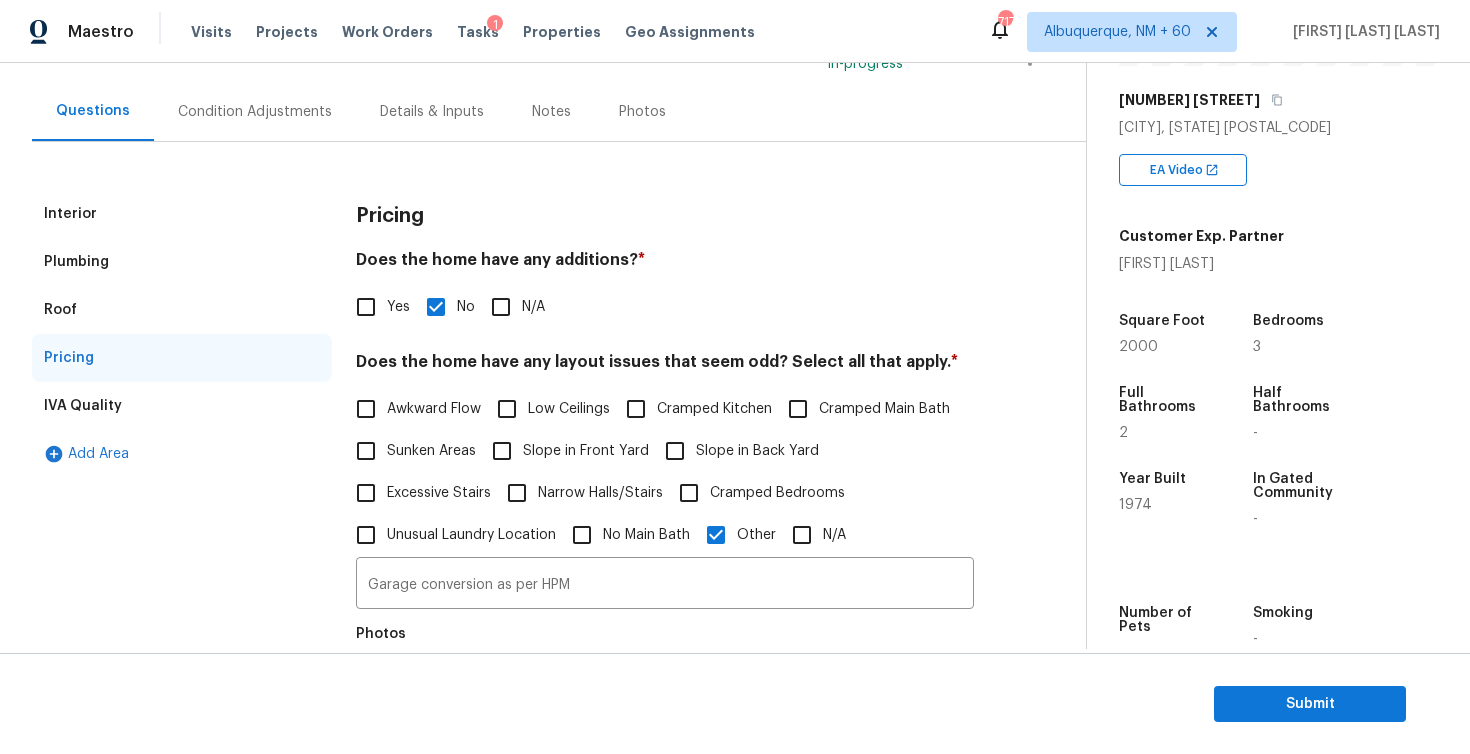 scroll, scrollTop: 331, scrollLeft: 0, axis: vertical 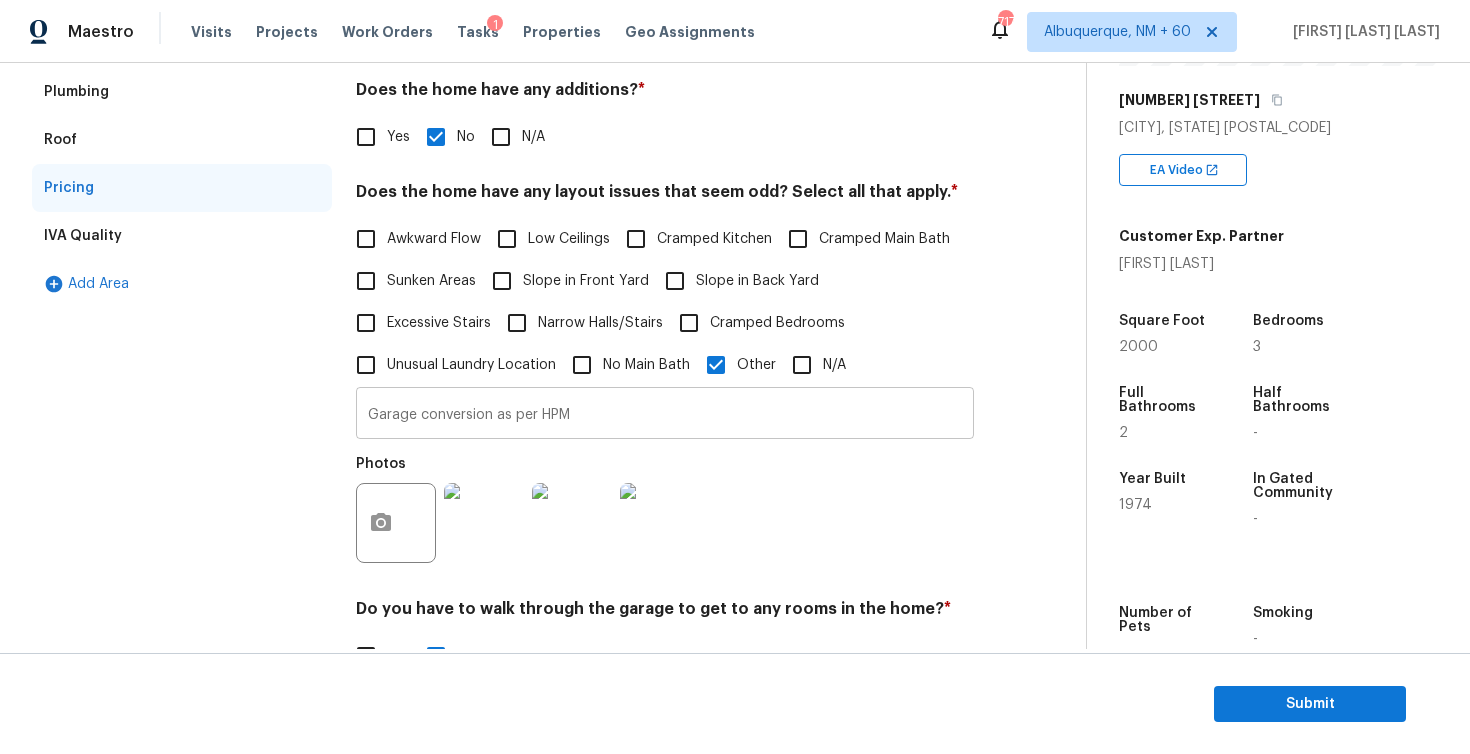 click on "Garage conversion as per HPM" at bounding box center [665, 415] 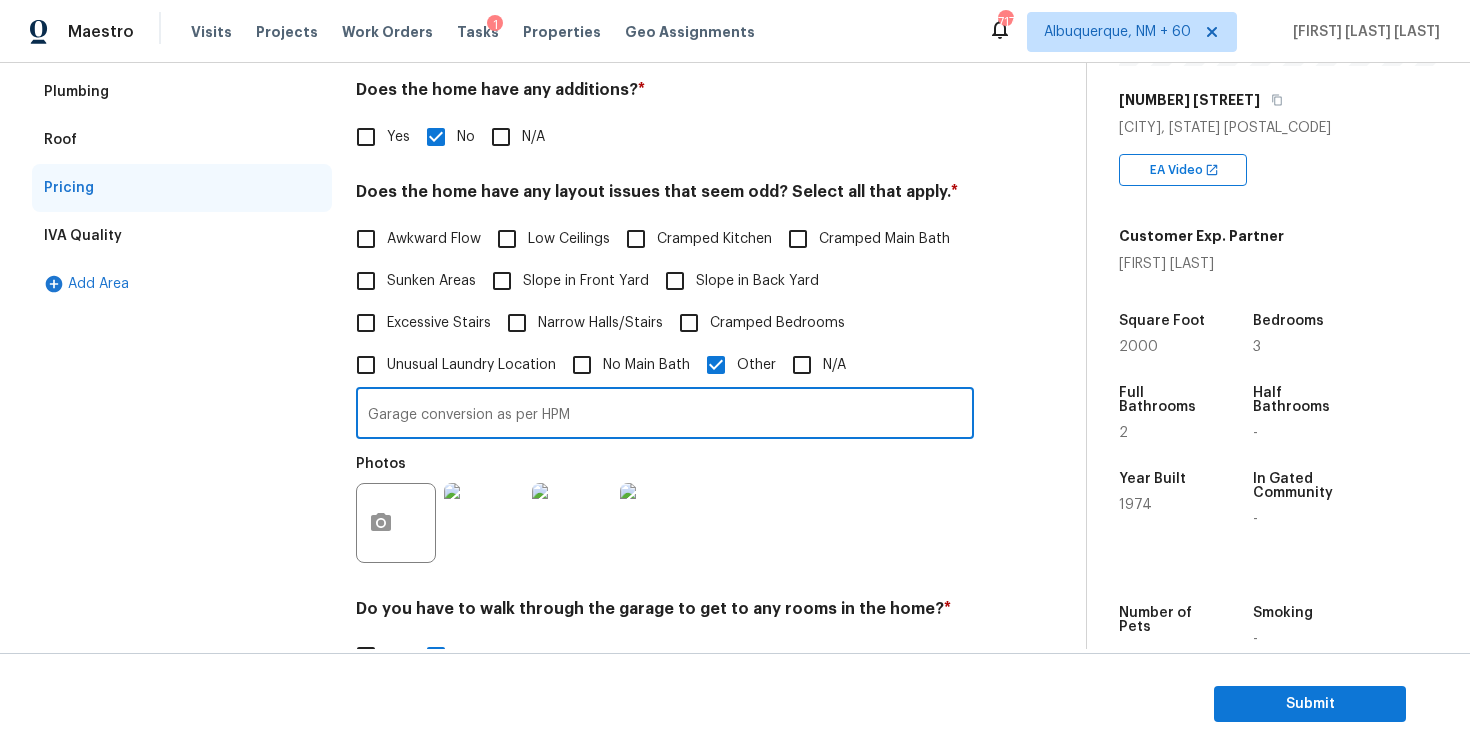 click on "Garage conversion as per HPM" at bounding box center [665, 415] 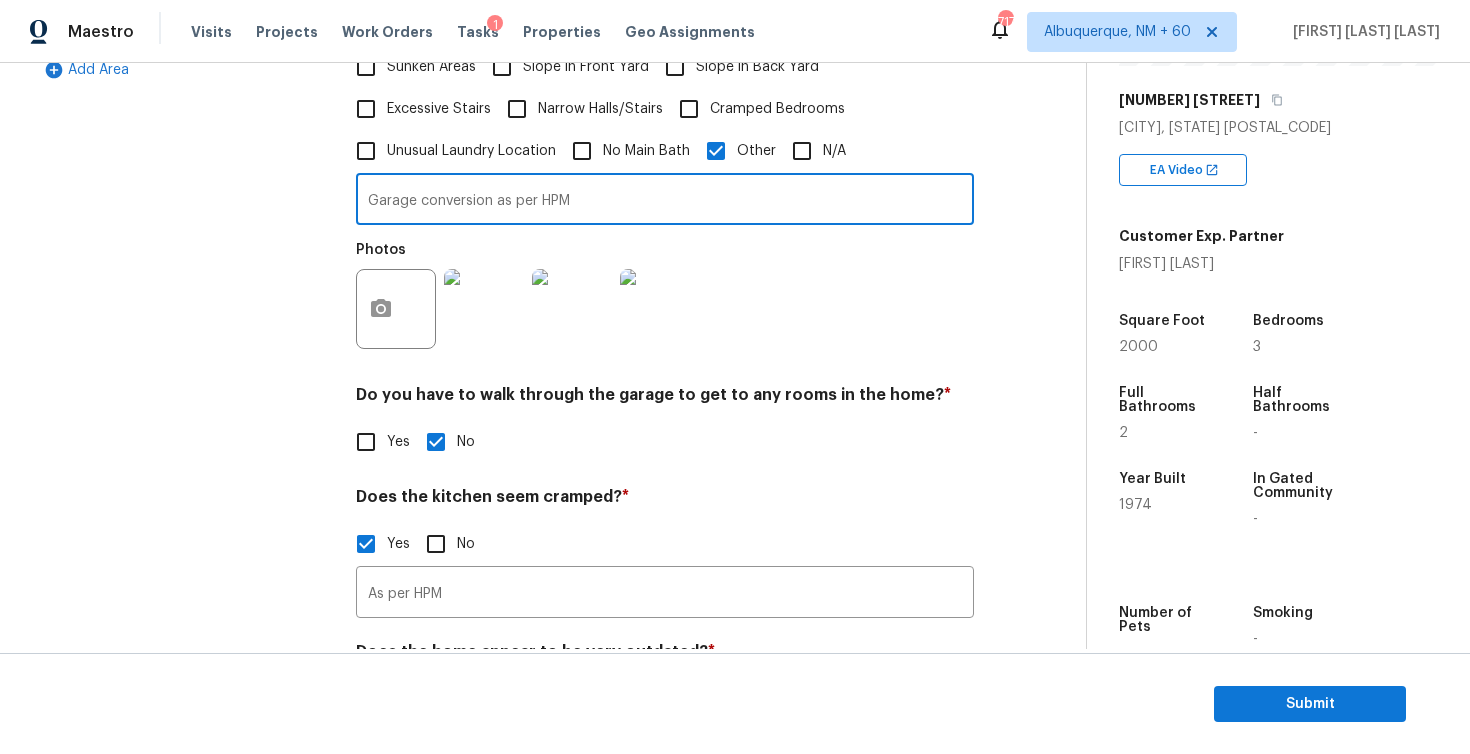 scroll, scrollTop: 647, scrollLeft: 0, axis: vertical 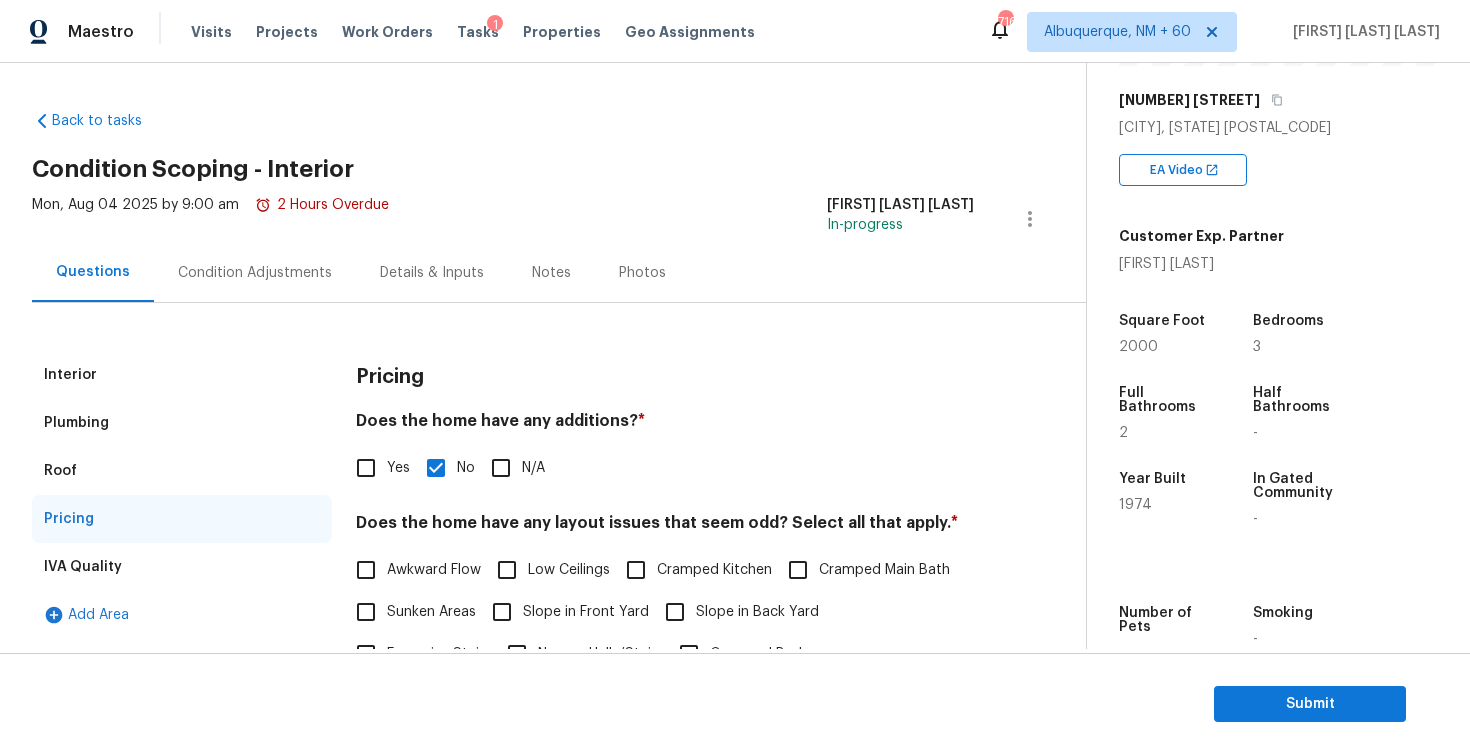 click on "Condition Adjustments" at bounding box center (255, 273) 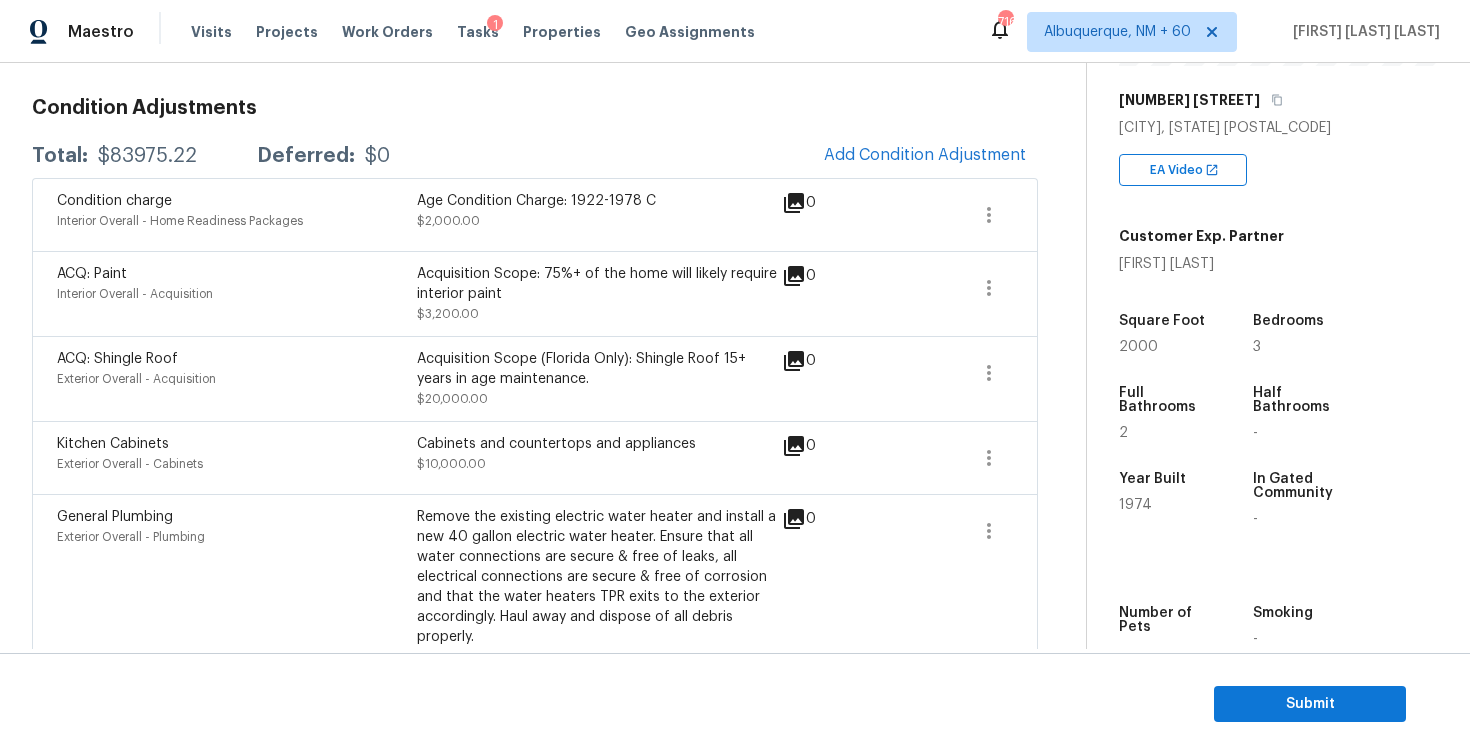 scroll, scrollTop: 196, scrollLeft: 0, axis: vertical 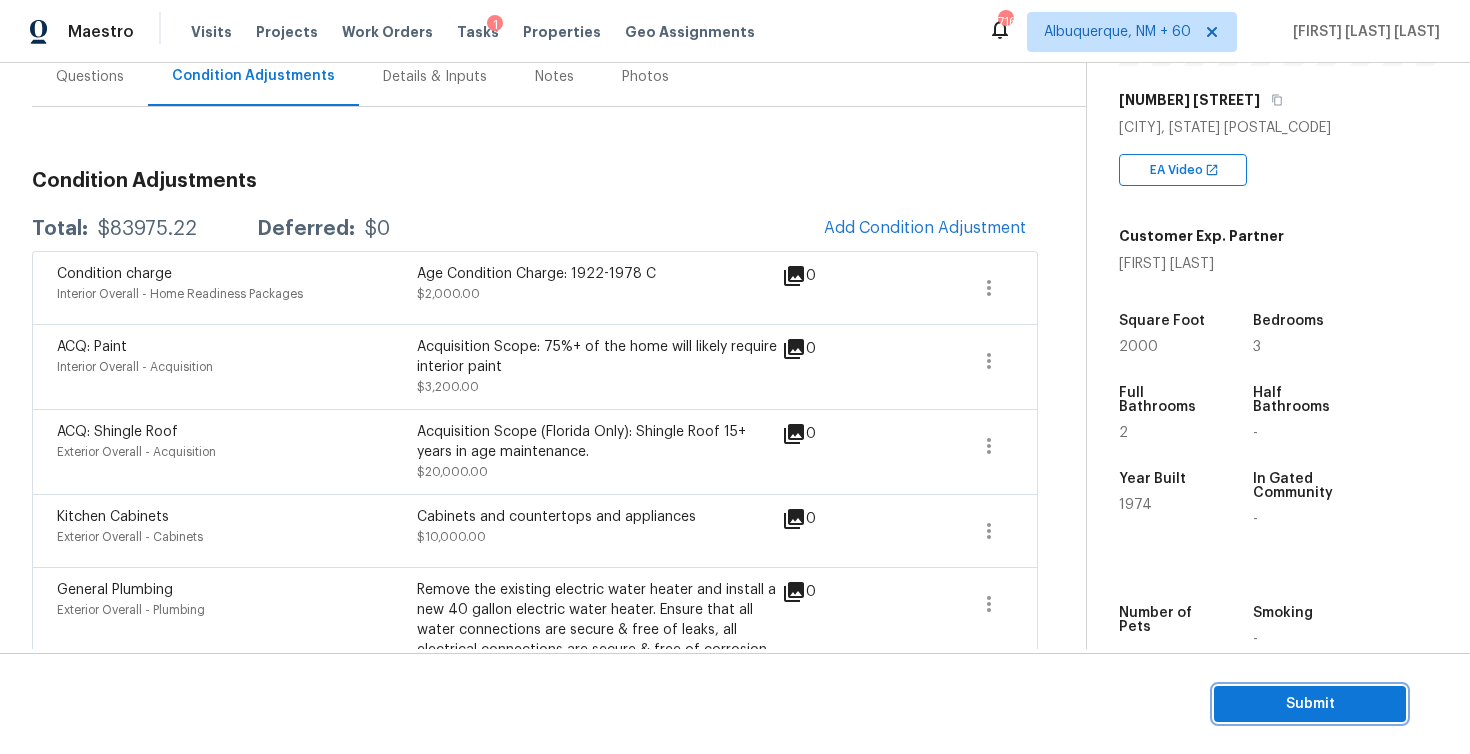 click on "Submit" at bounding box center (1310, 704) 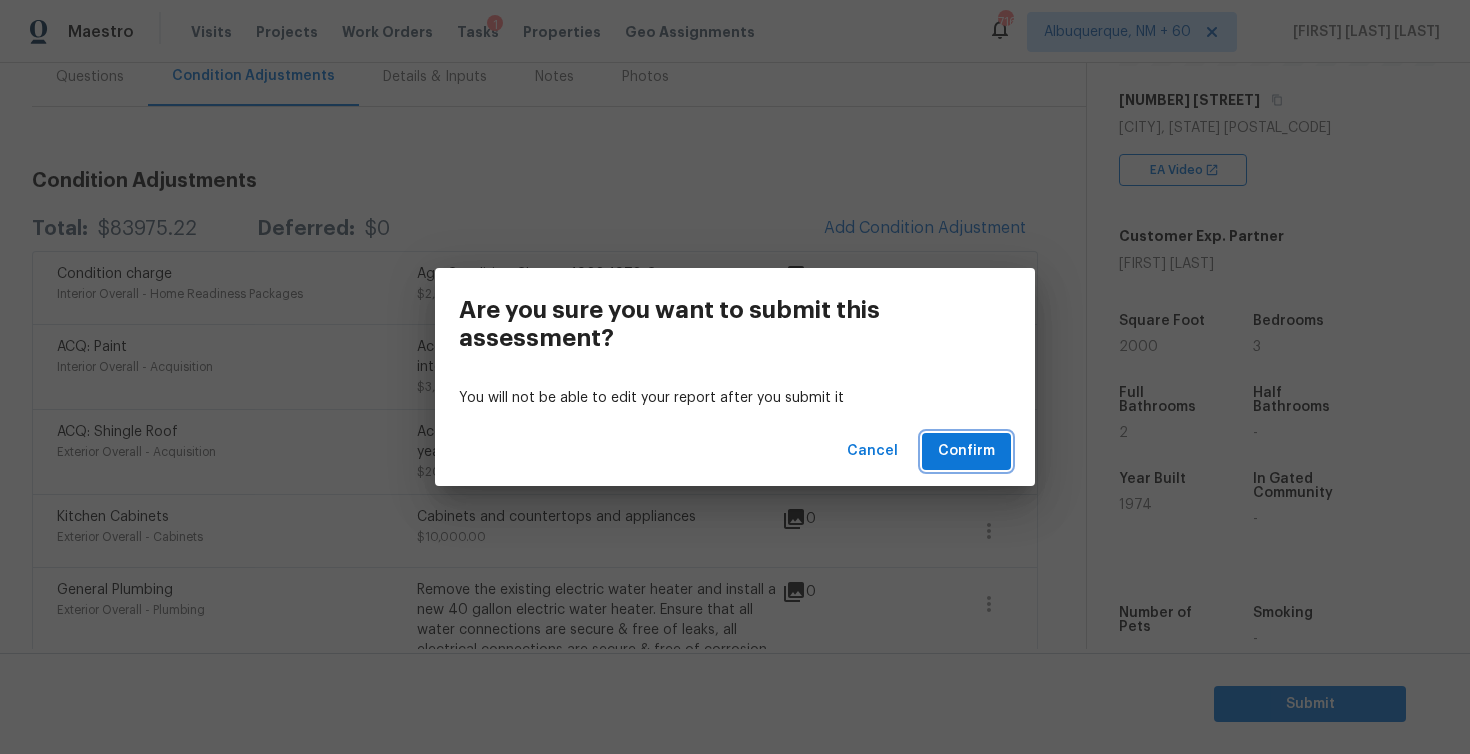 click on "Confirm" at bounding box center (966, 451) 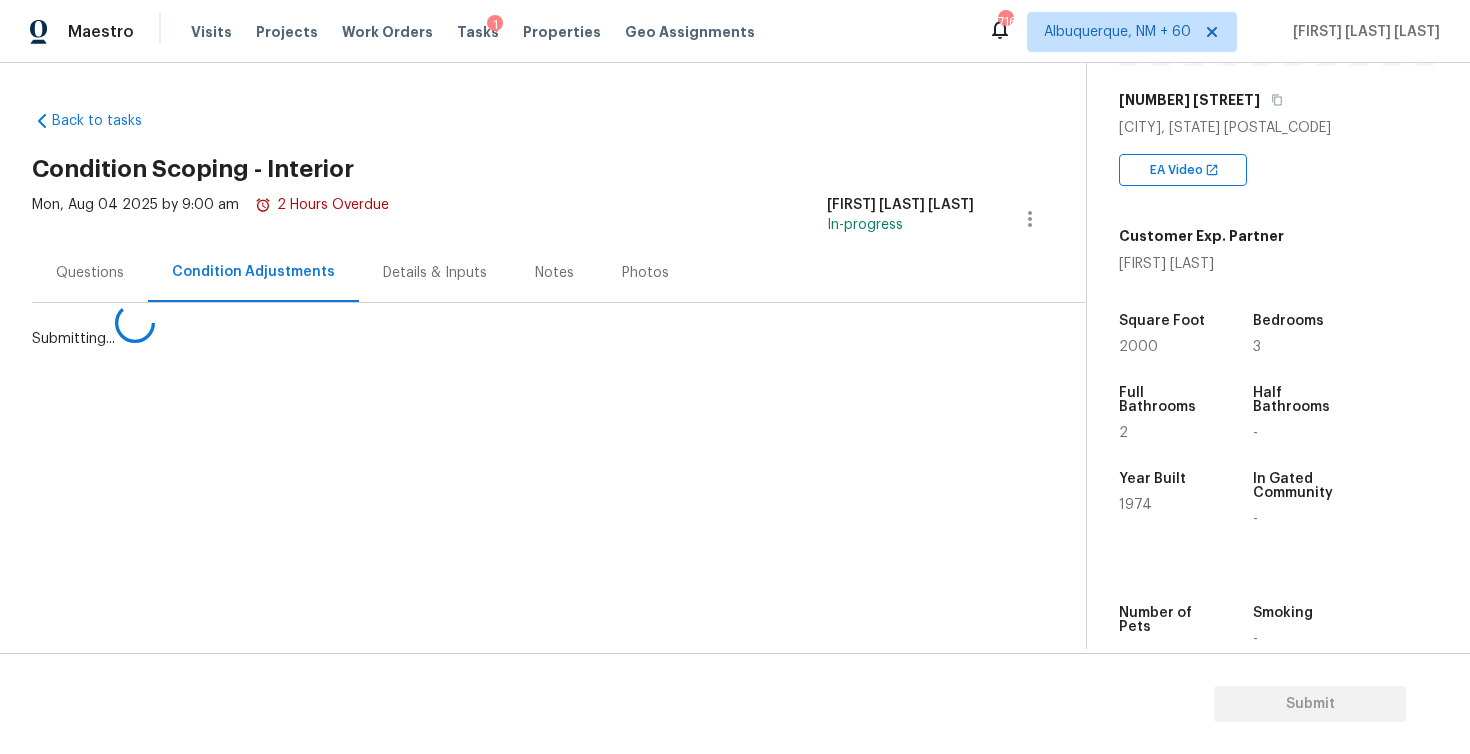 scroll, scrollTop: 0, scrollLeft: 0, axis: both 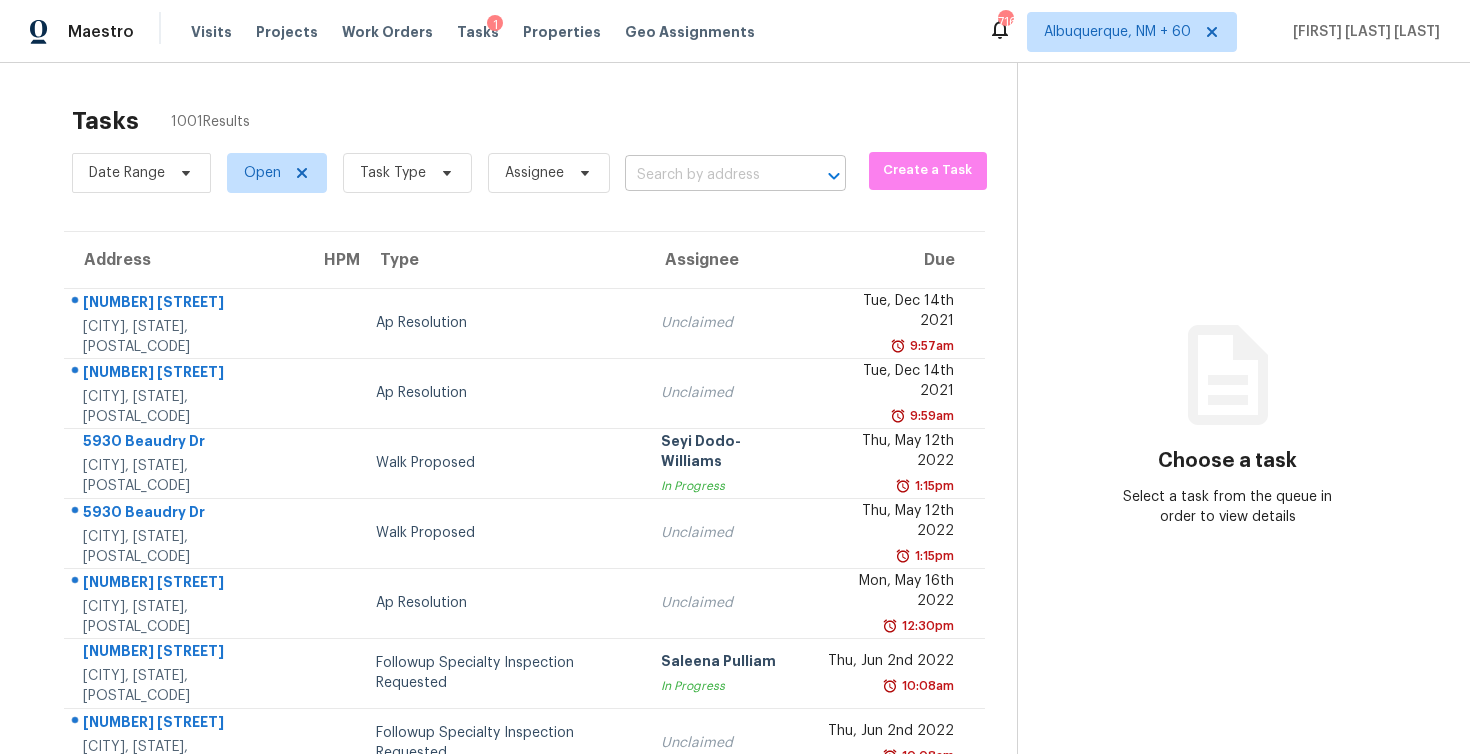 click at bounding box center [707, 175] 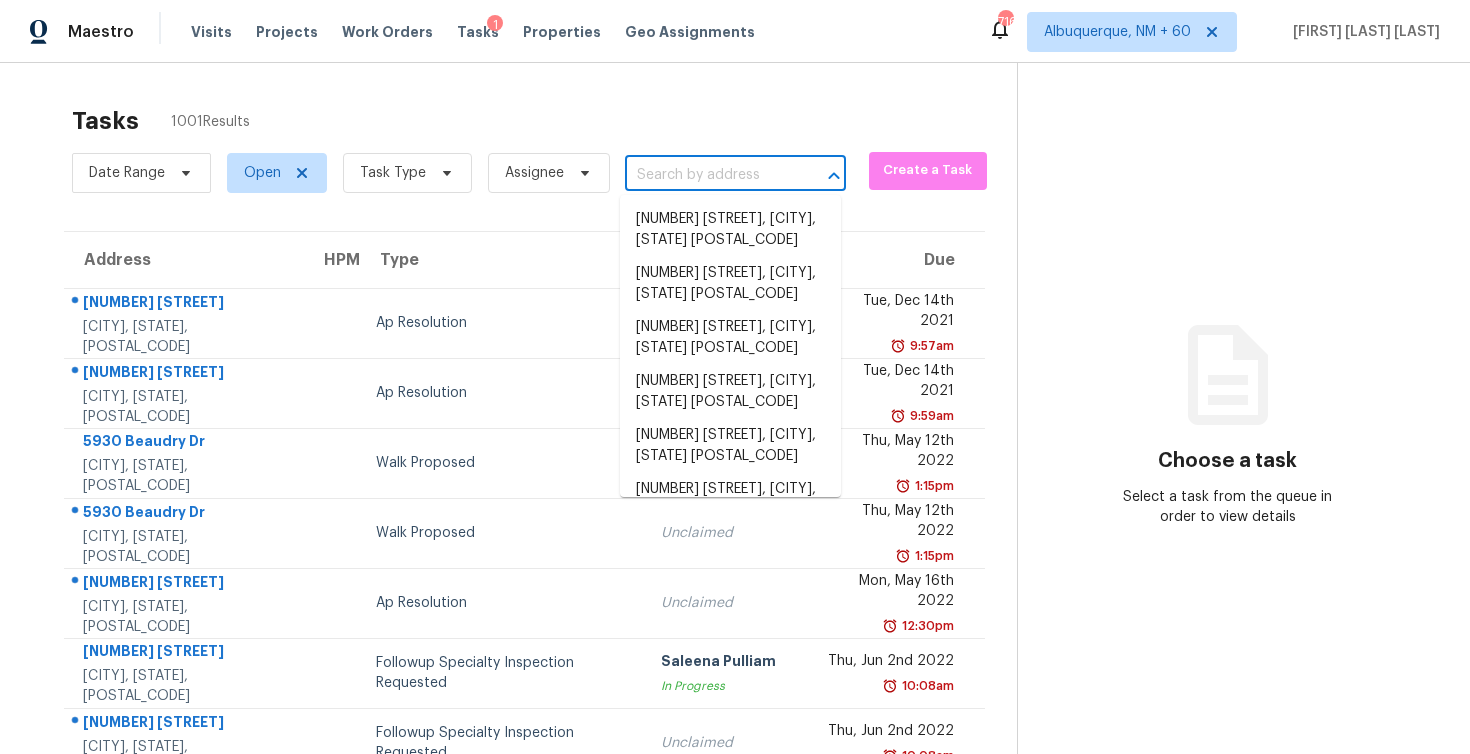 paste on "[NUMBER] [STREET] Apt [NUMBER] [CITY], [STATE], [POSTAL_CODE]" 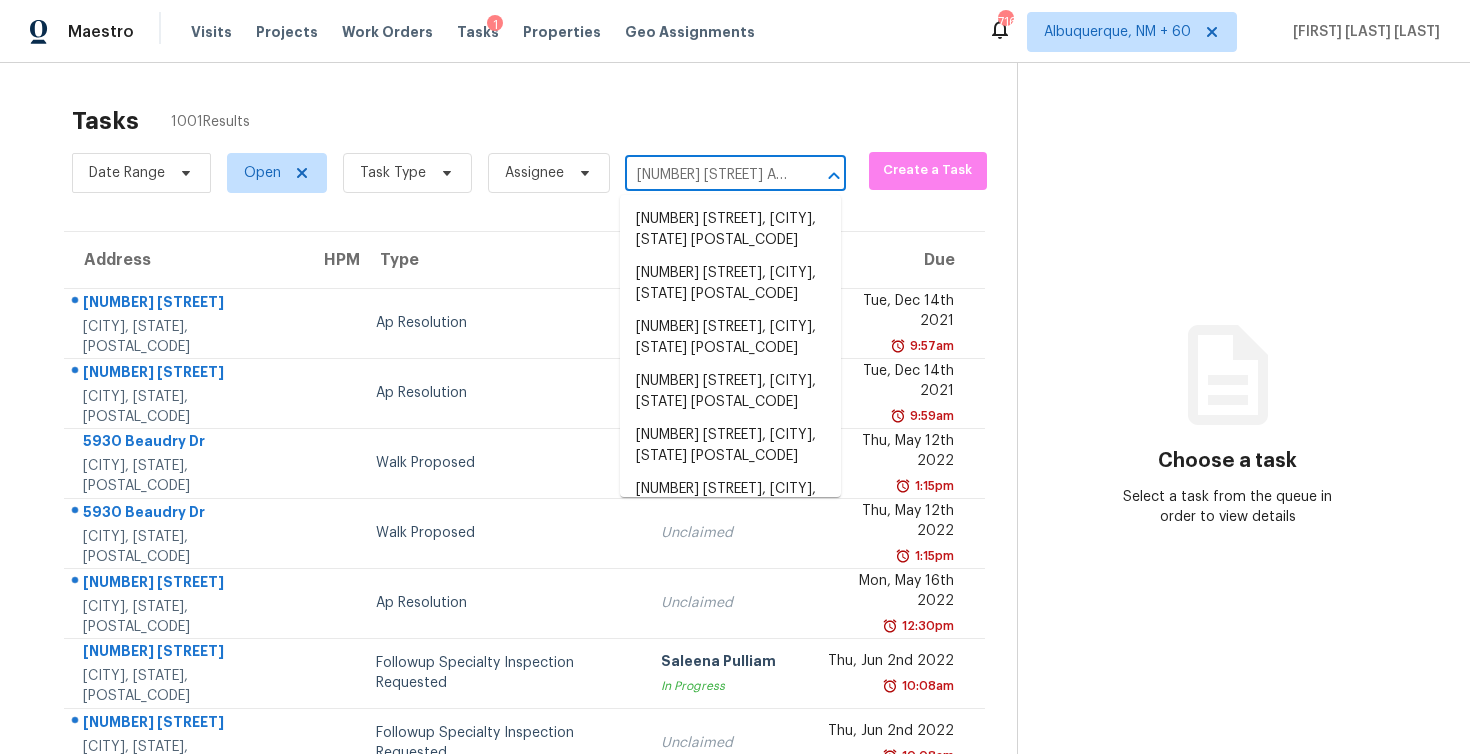scroll, scrollTop: 0, scrollLeft: 166, axis: horizontal 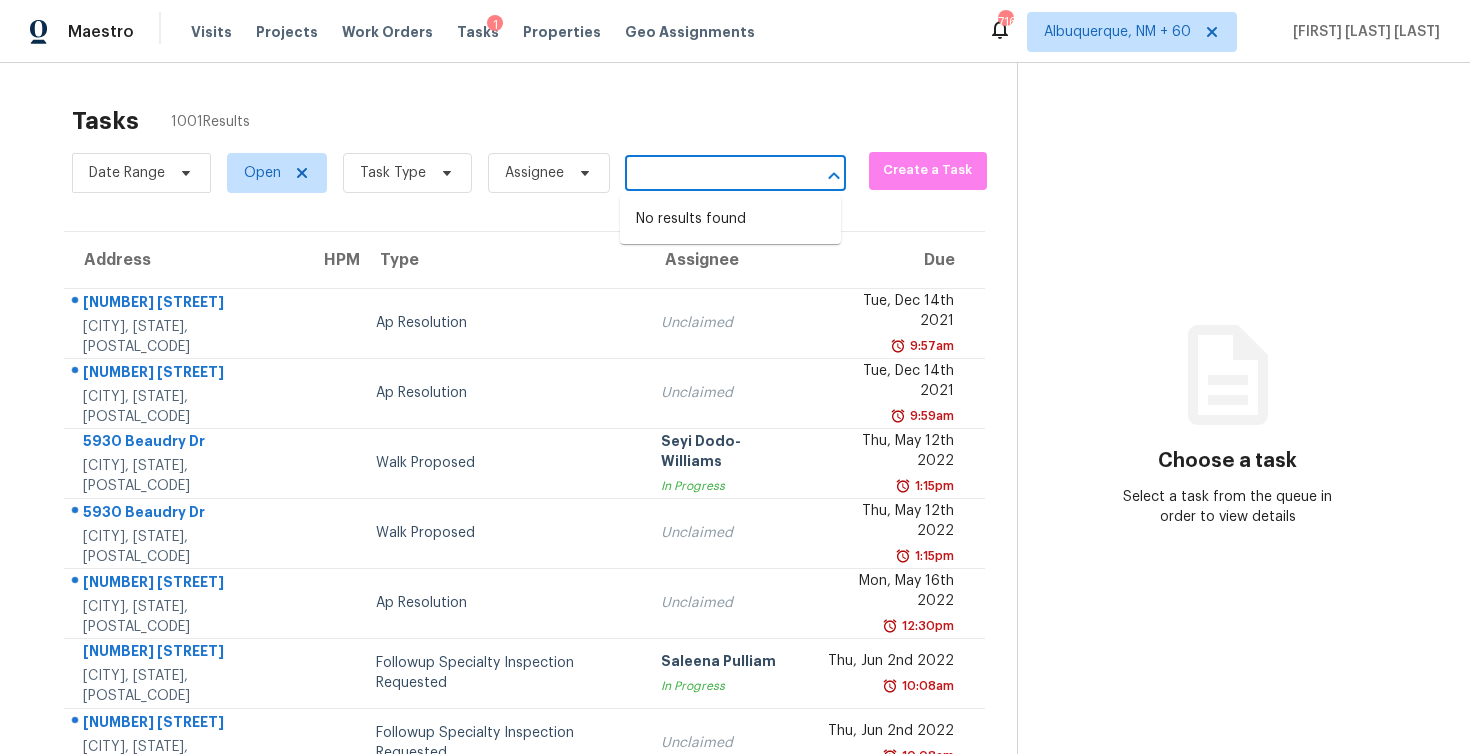 type on "[NUMBER] [STREET] Apt [NUMBER] [CITY], [STATE], [POSTAL_CODE]" 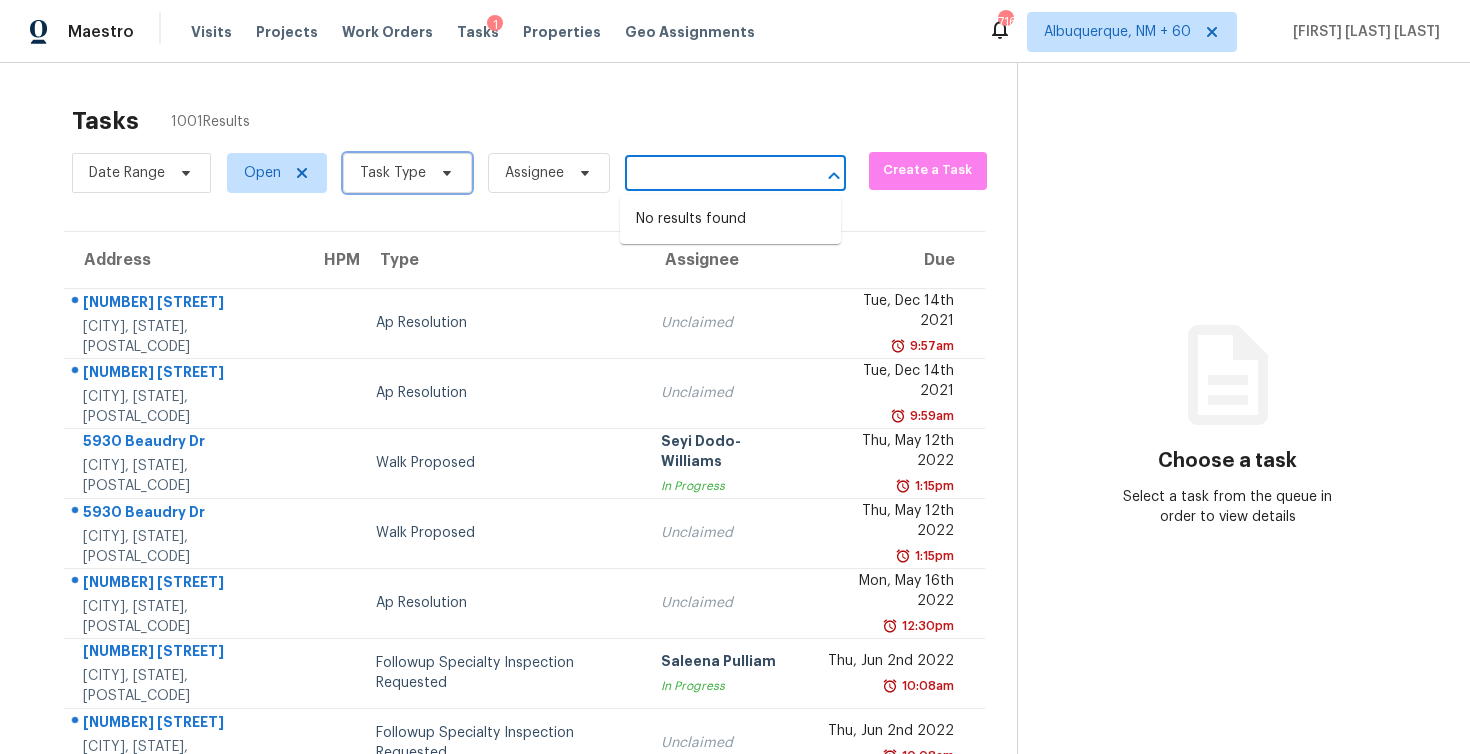 type 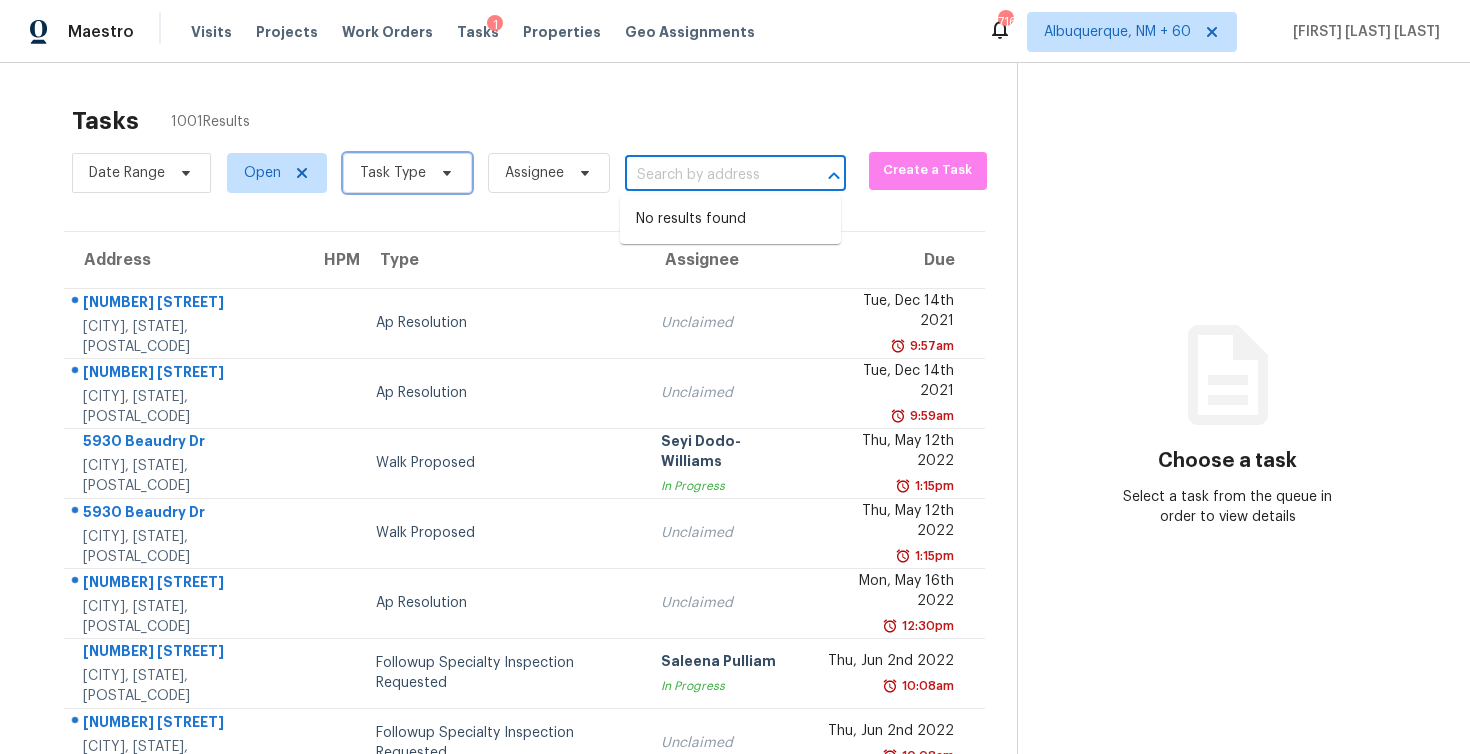 click 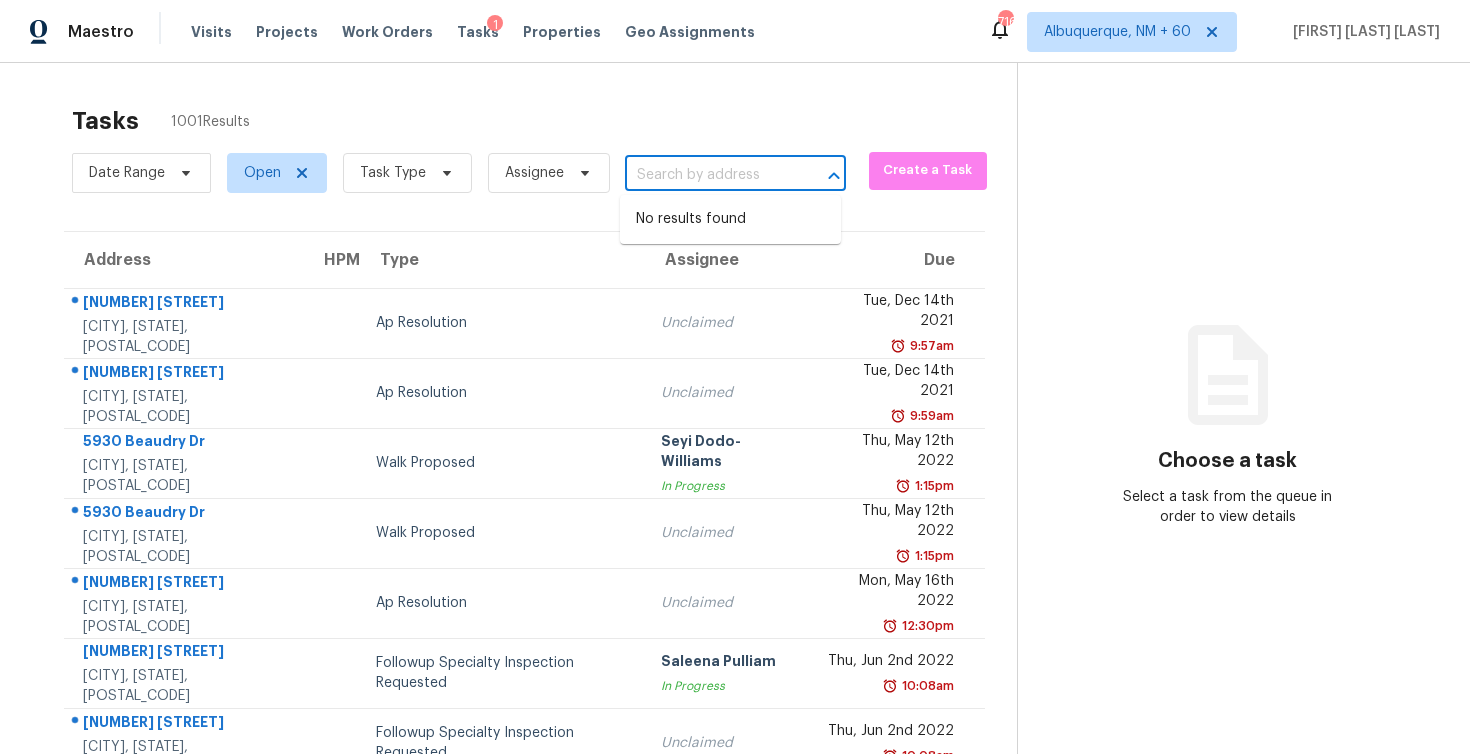 scroll, scrollTop: 0, scrollLeft: 0, axis: both 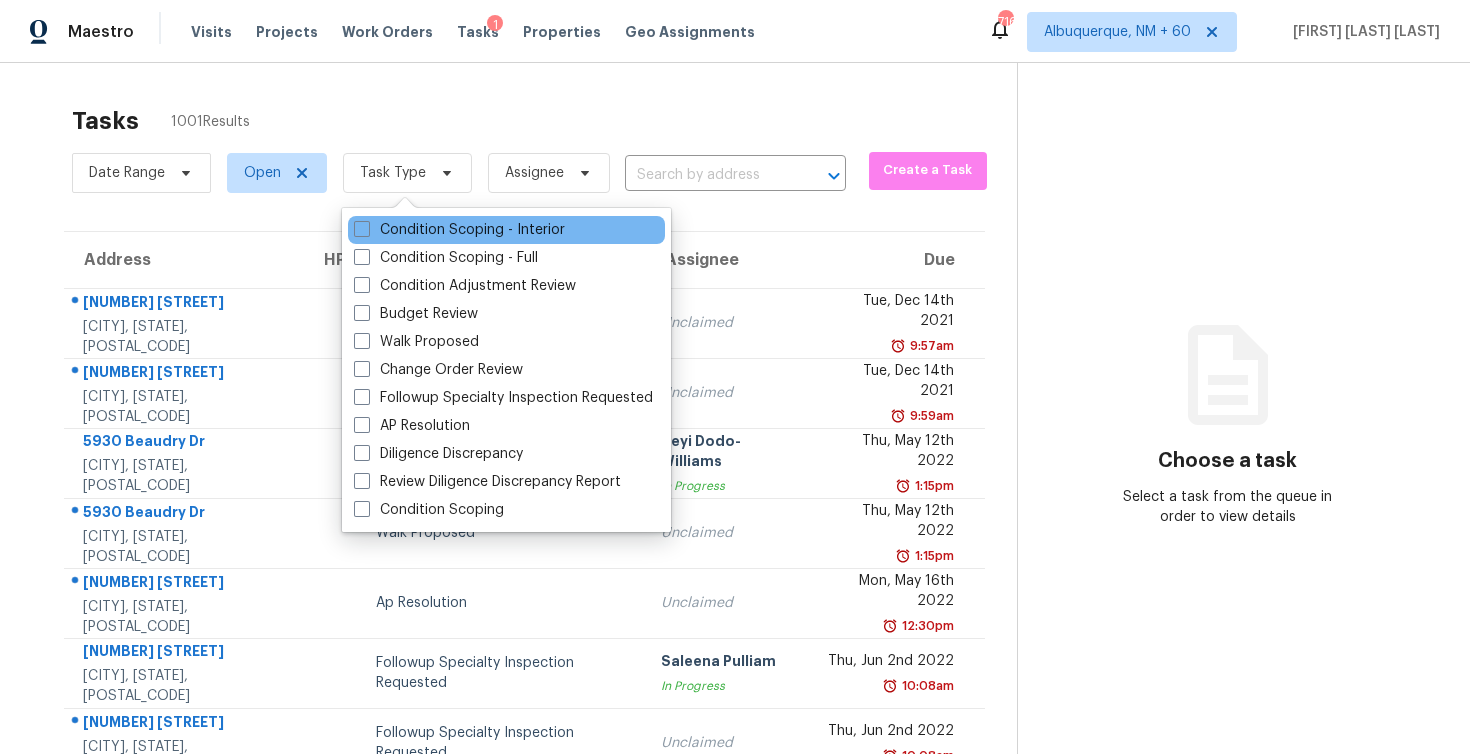 click on "Condition Scoping - Interior" at bounding box center [506, 230] 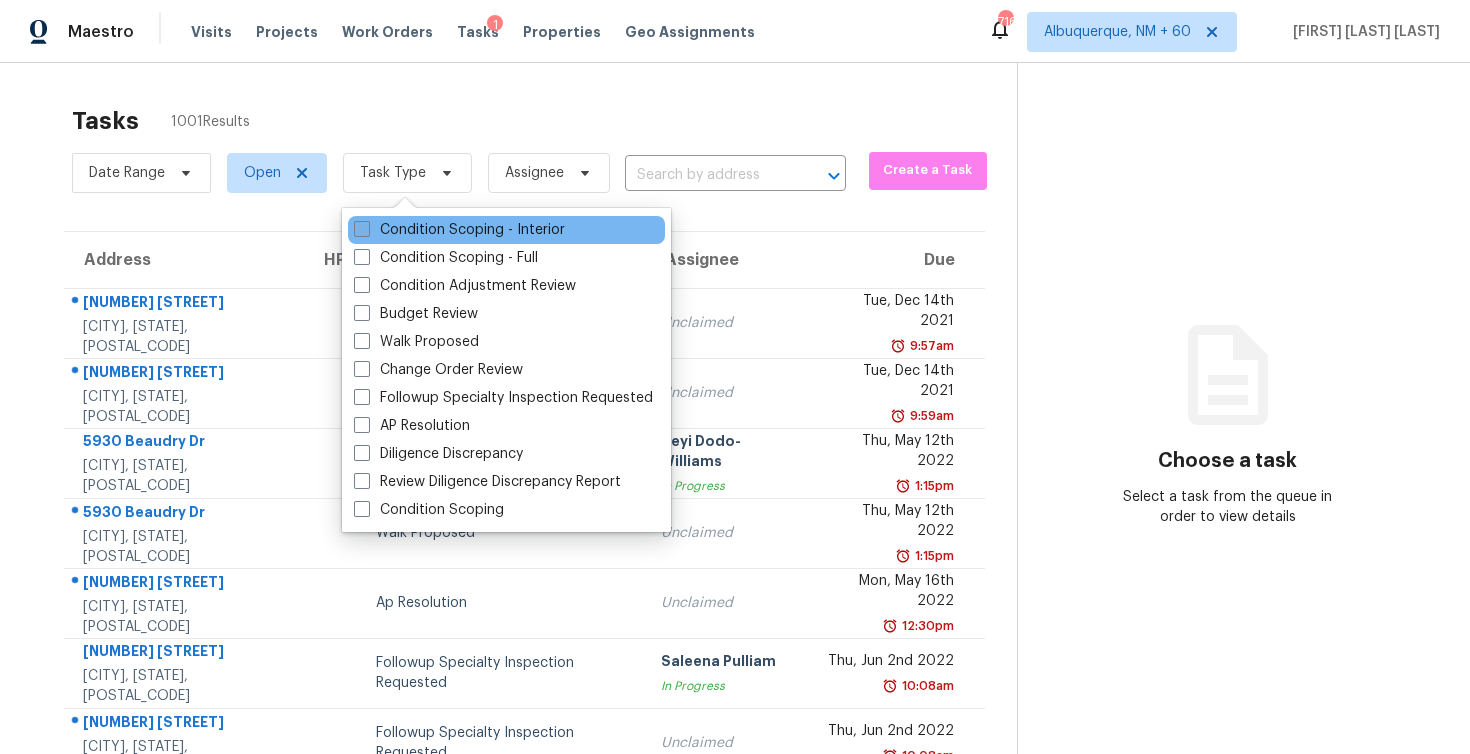 click on "Condition Scoping - Interior" at bounding box center (459, 230) 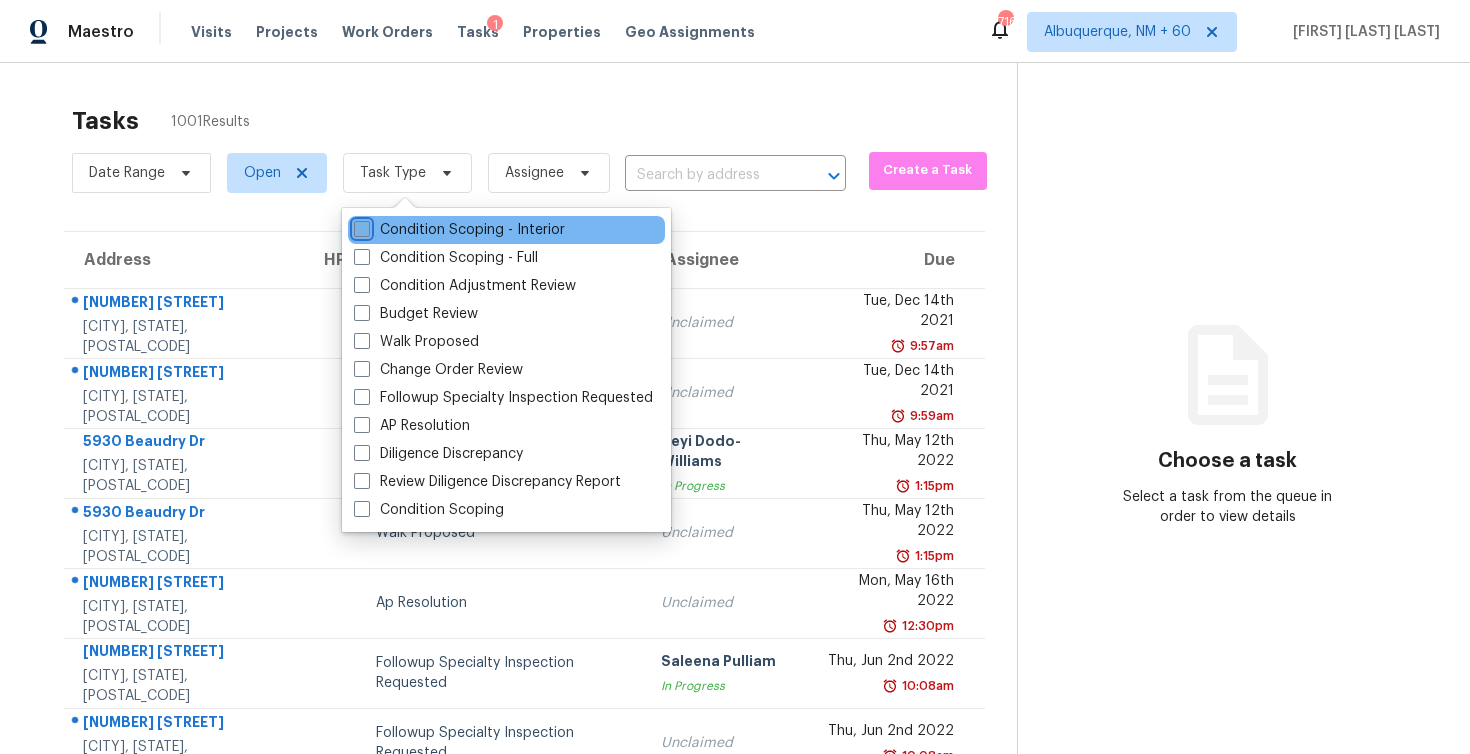 click on "Condition Scoping - Interior" at bounding box center (360, 226) 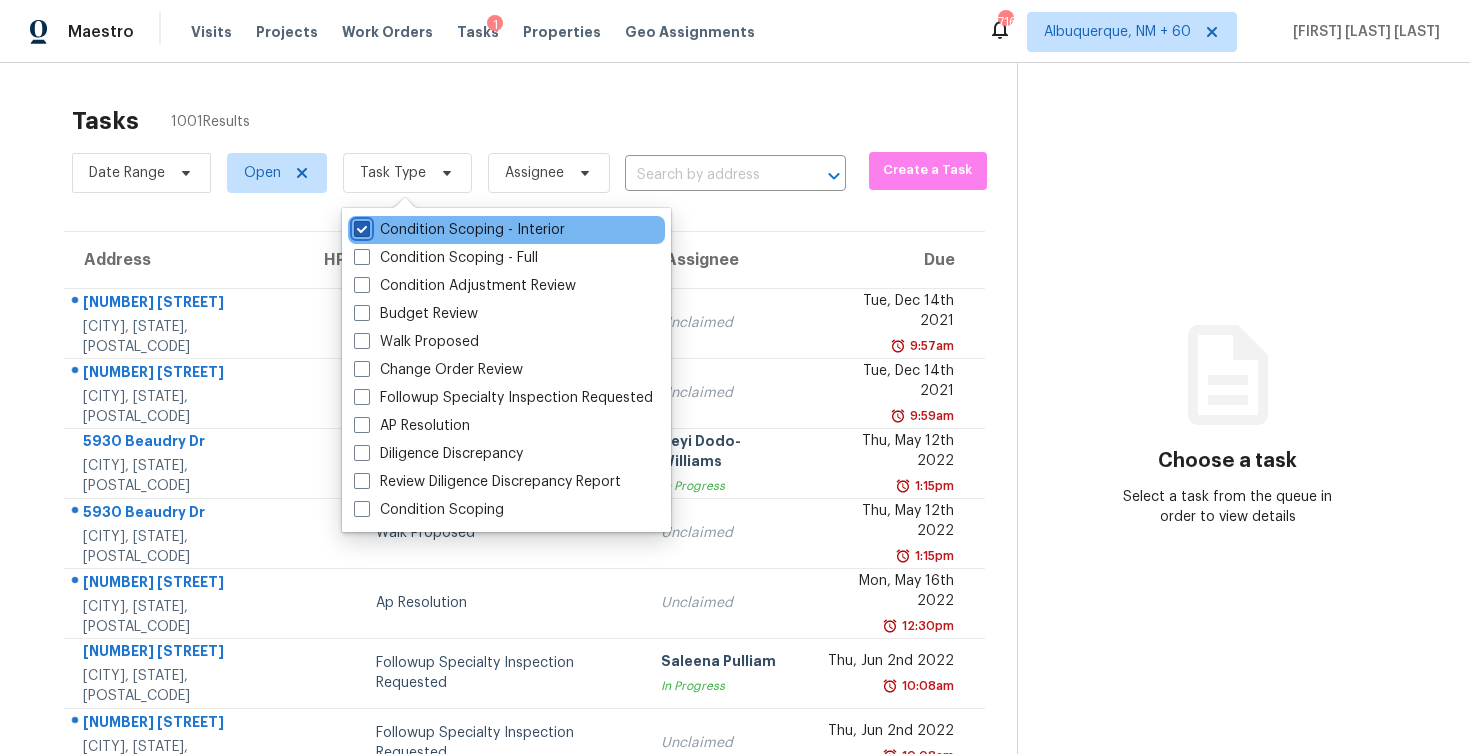 checkbox on "true" 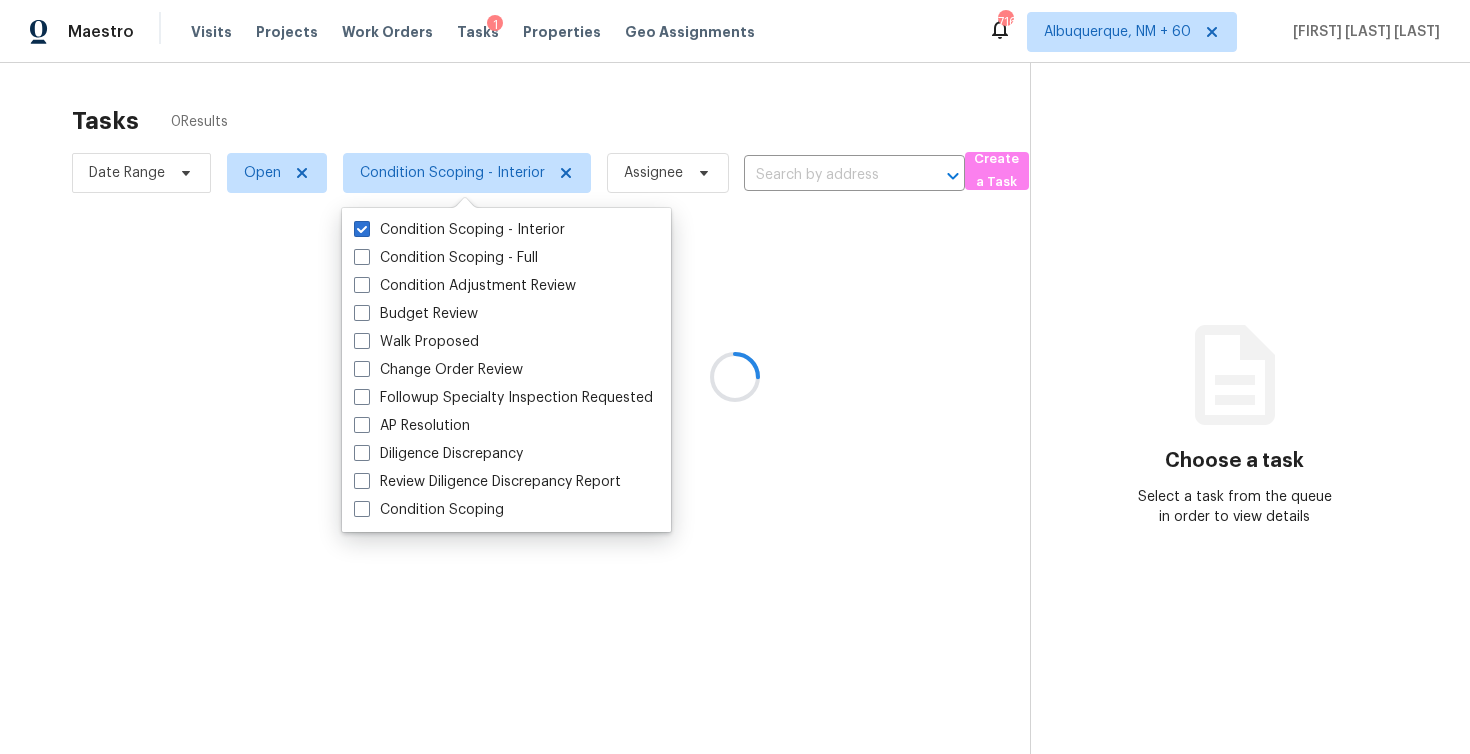 click at bounding box center (735, 377) 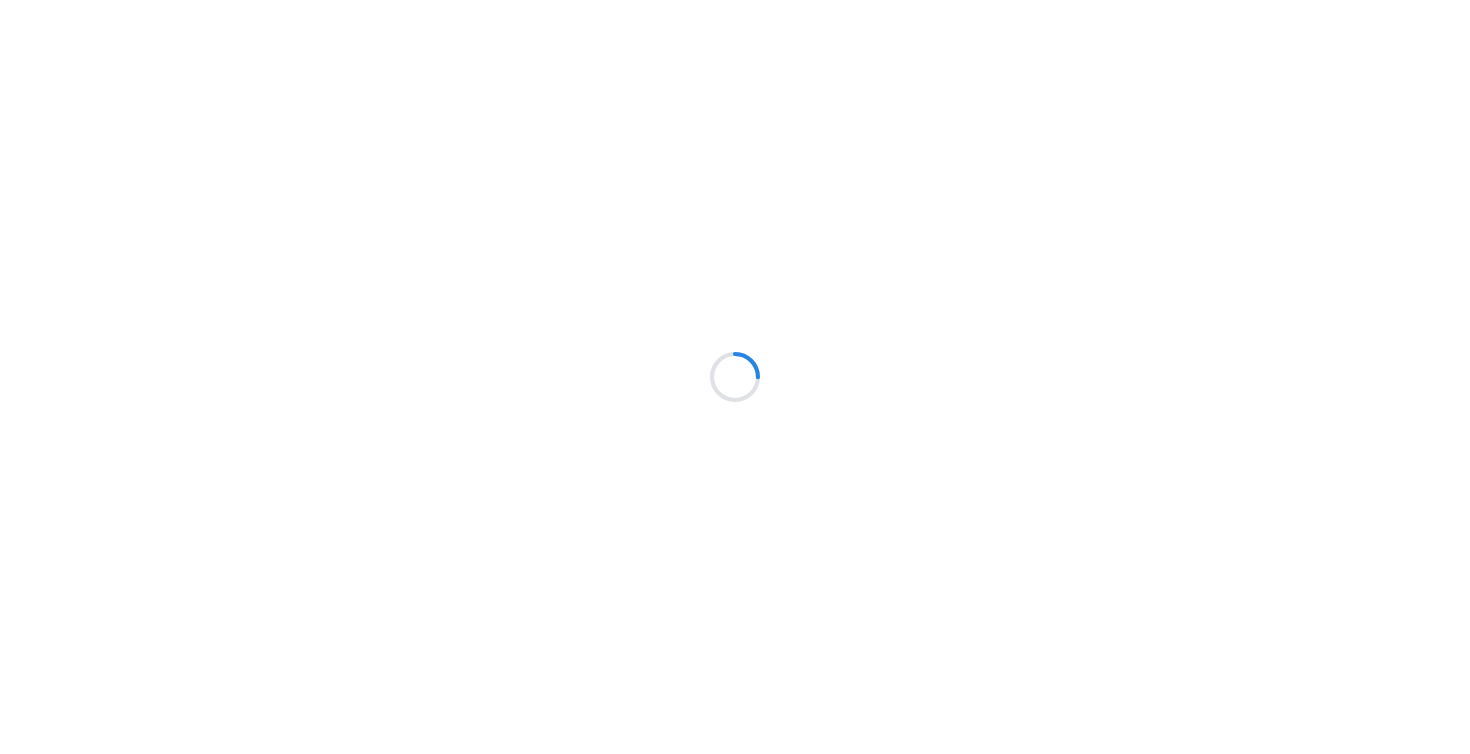 scroll, scrollTop: 0, scrollLeft: 0, axis: both 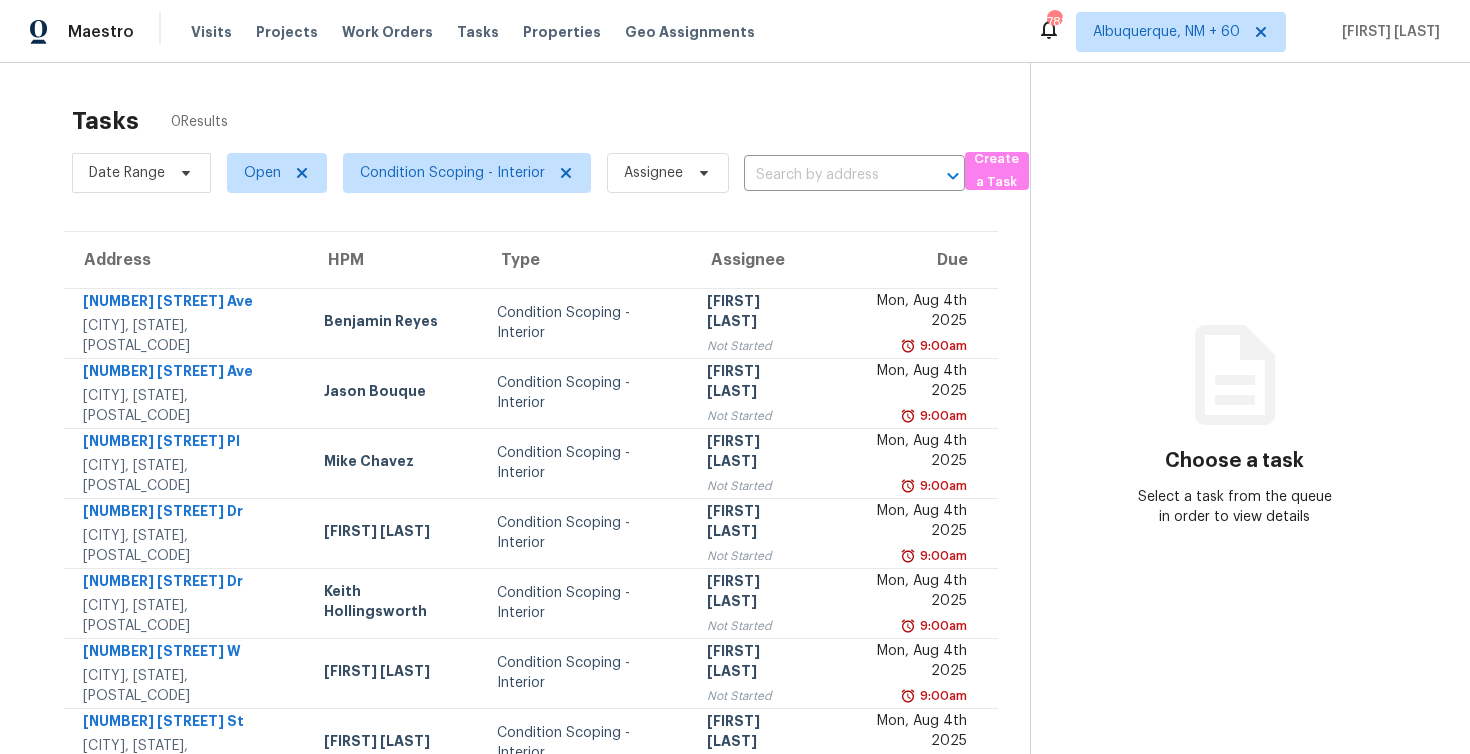 click at bounding box center (826, 175) 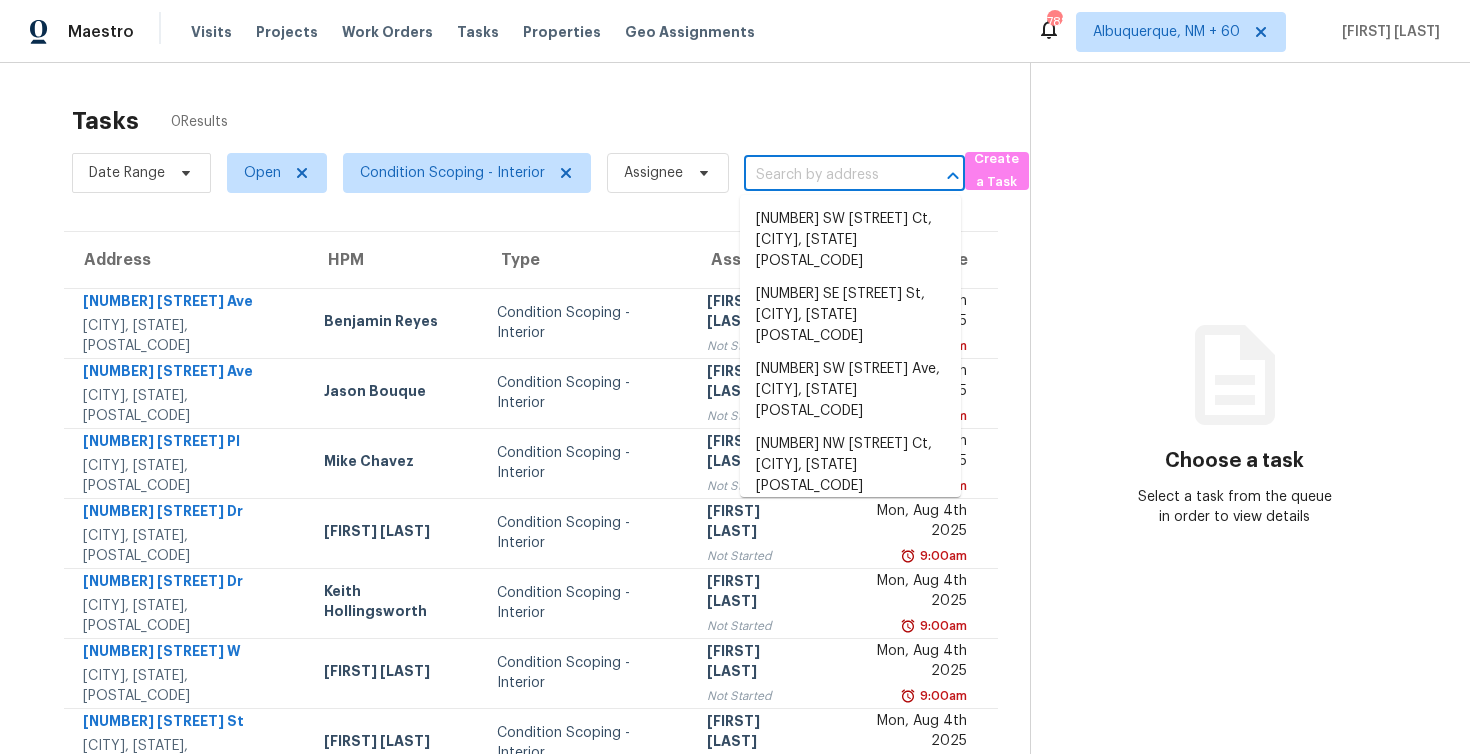 paste on "[NUMBER] [STREET] Rd Apt [NUMBER] [CITY], [STATE] [POSTAL_CODE]" 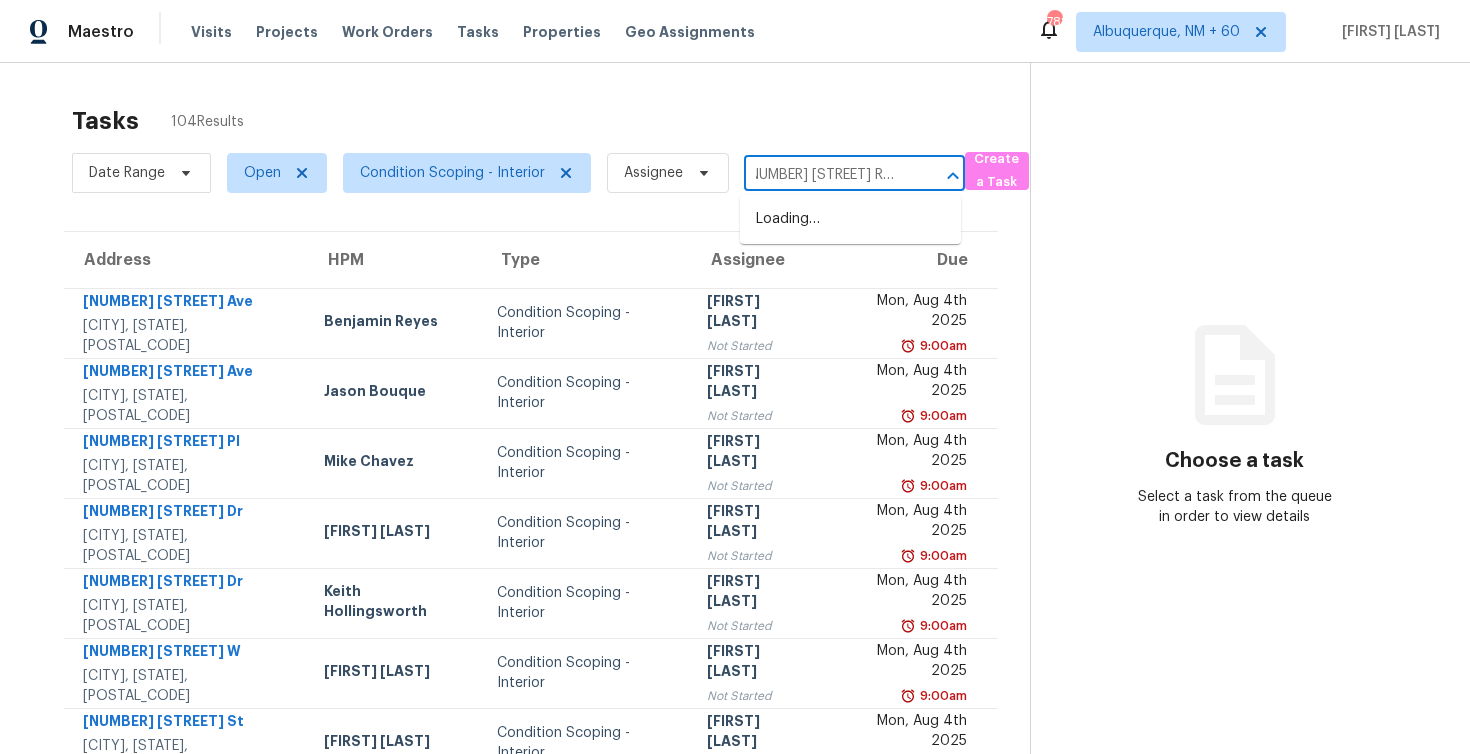 scroll, scrollTop: 0, scrollLeft: 0, axis: both 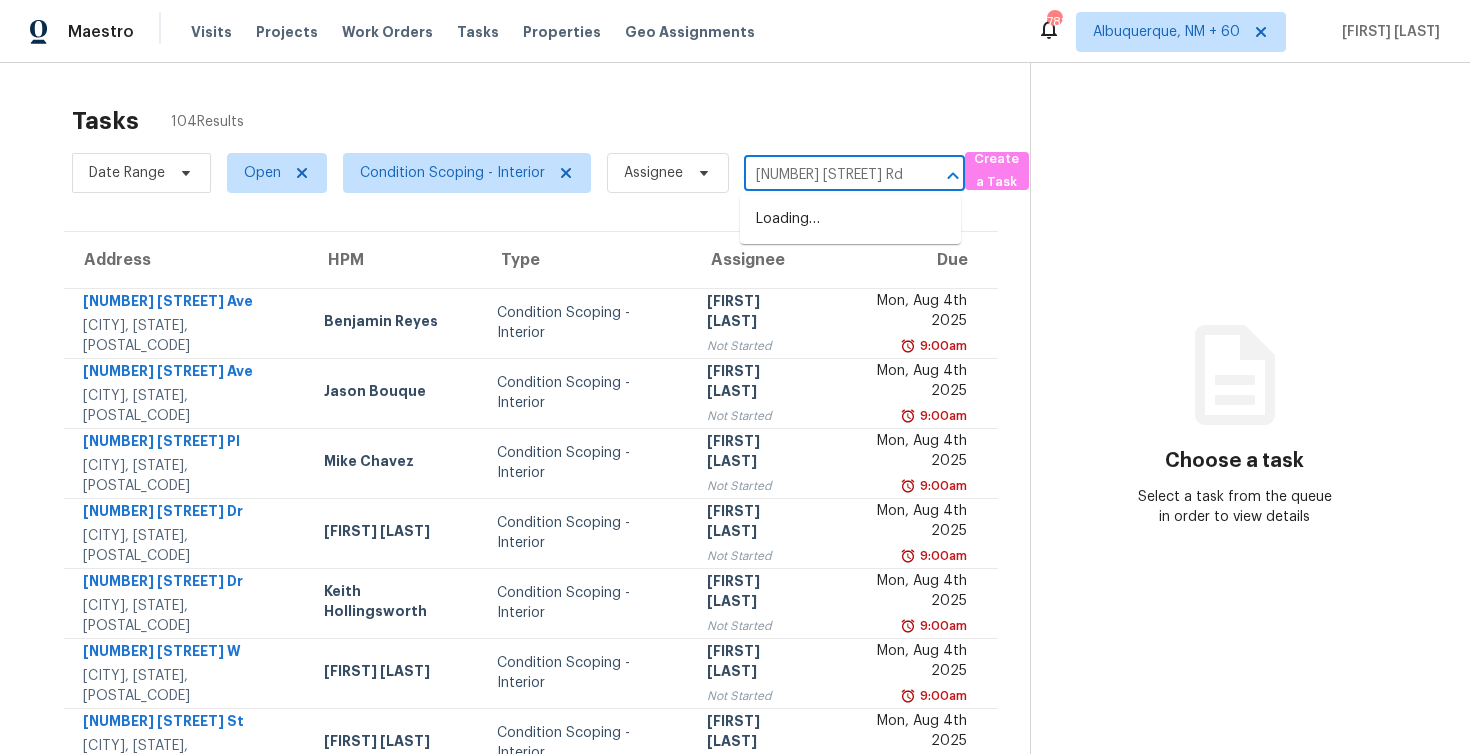 type on "[NUMBER] [STREET] Rd" 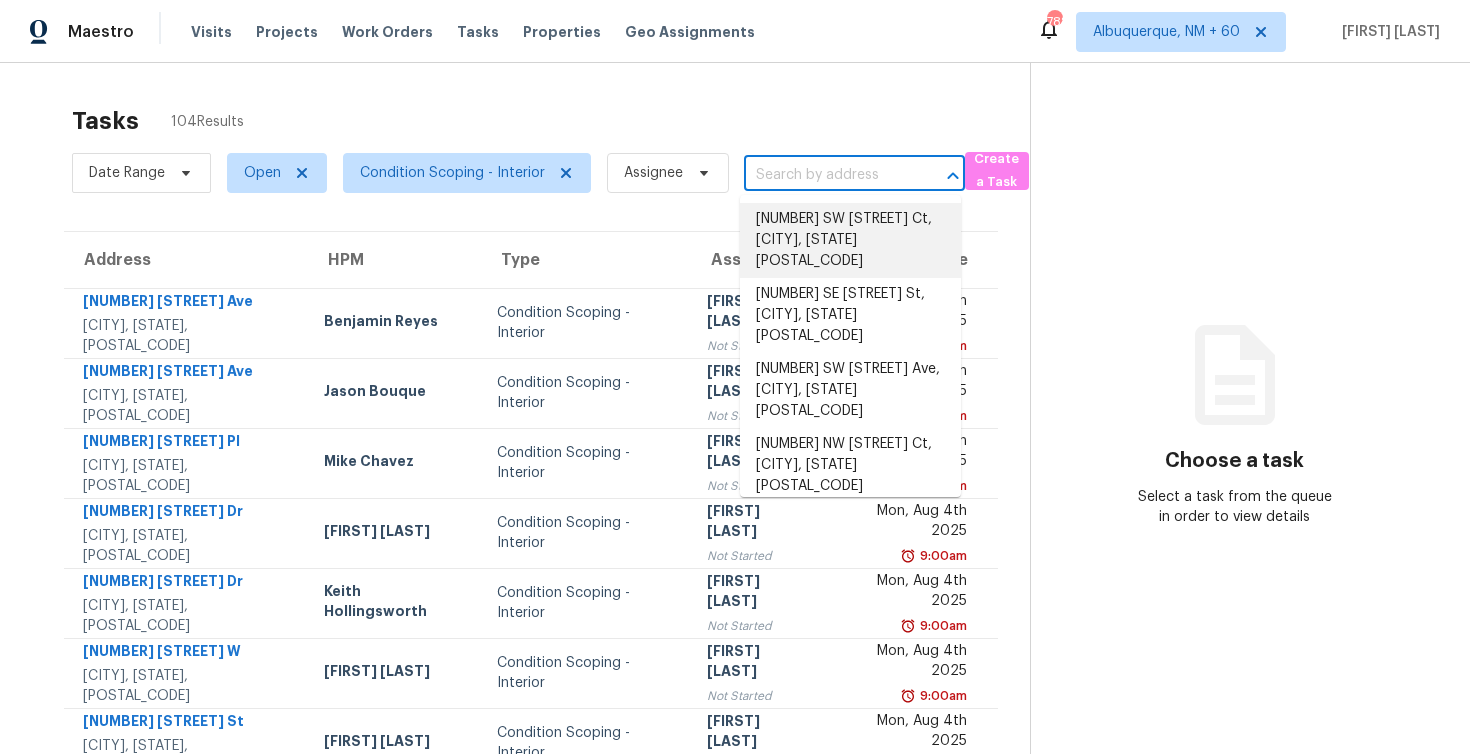 paste on "[NUMBER] [STREET] Rd Apt [NUMBER] [CITY], [STATE] [POSTAL_CODE]" 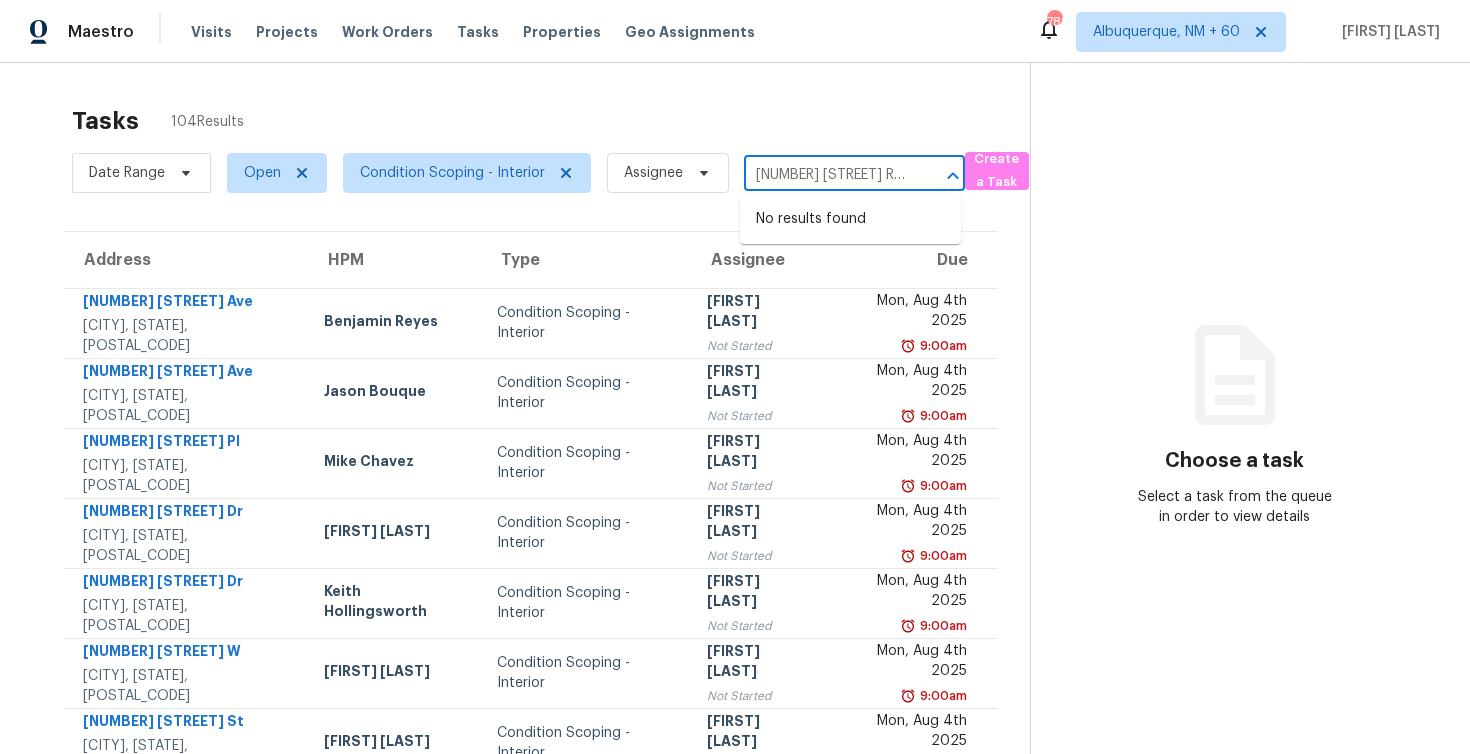 scroll, scrollTop: 0, scrollLeft: 165, axis: horizontal 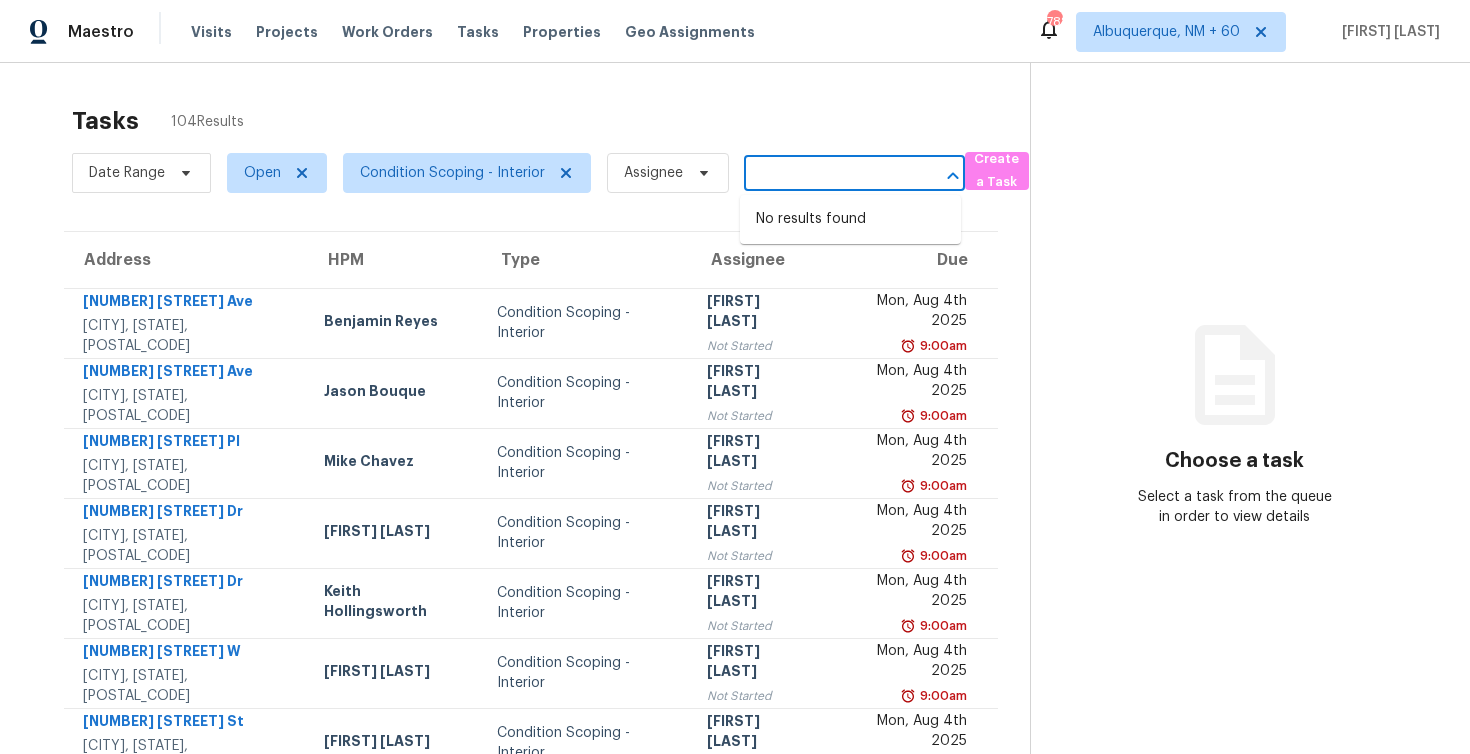 drag, startPoint x: 755, startPoint y: 177, endPoint x: 937, endPoint y: 177, distance: 182 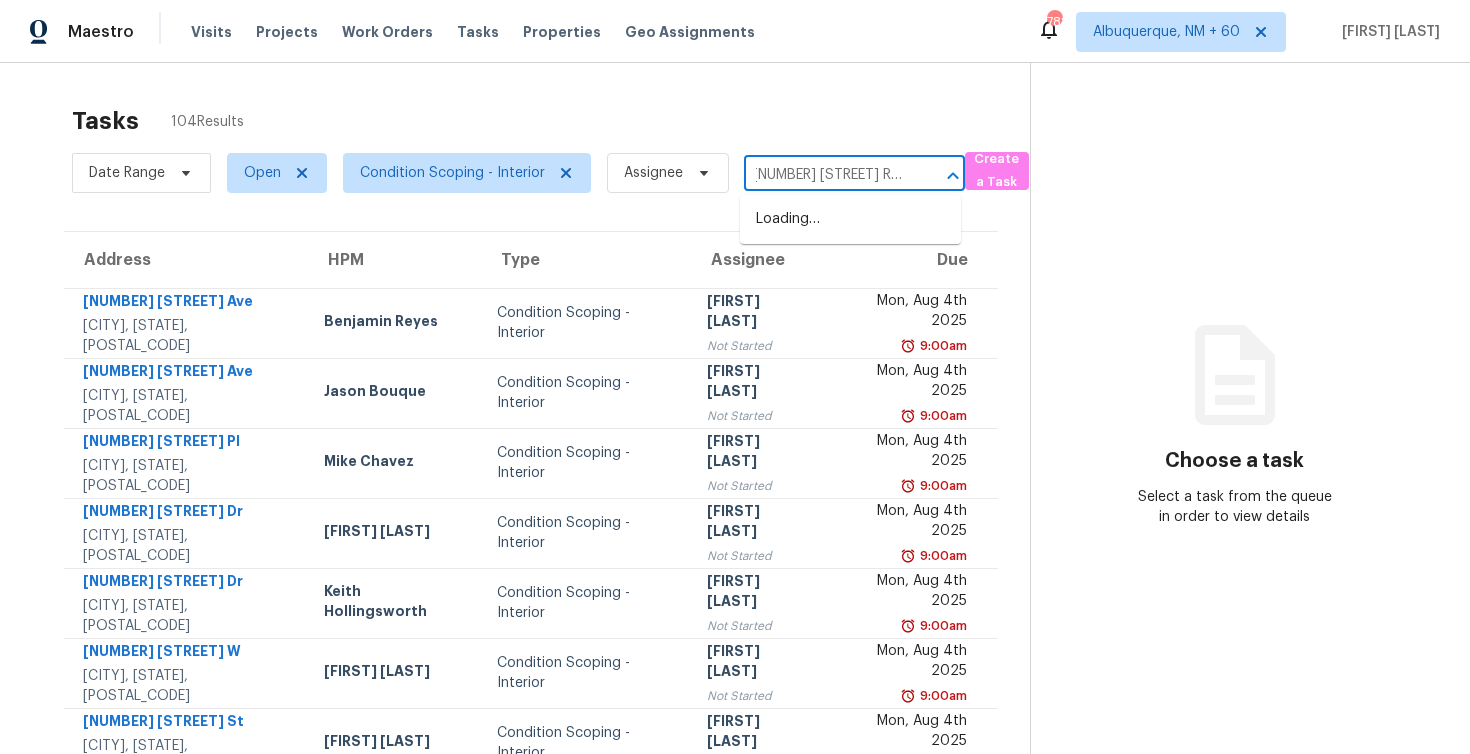 scroll, scrollTop: 0, scrollLeft: 0, axis: both 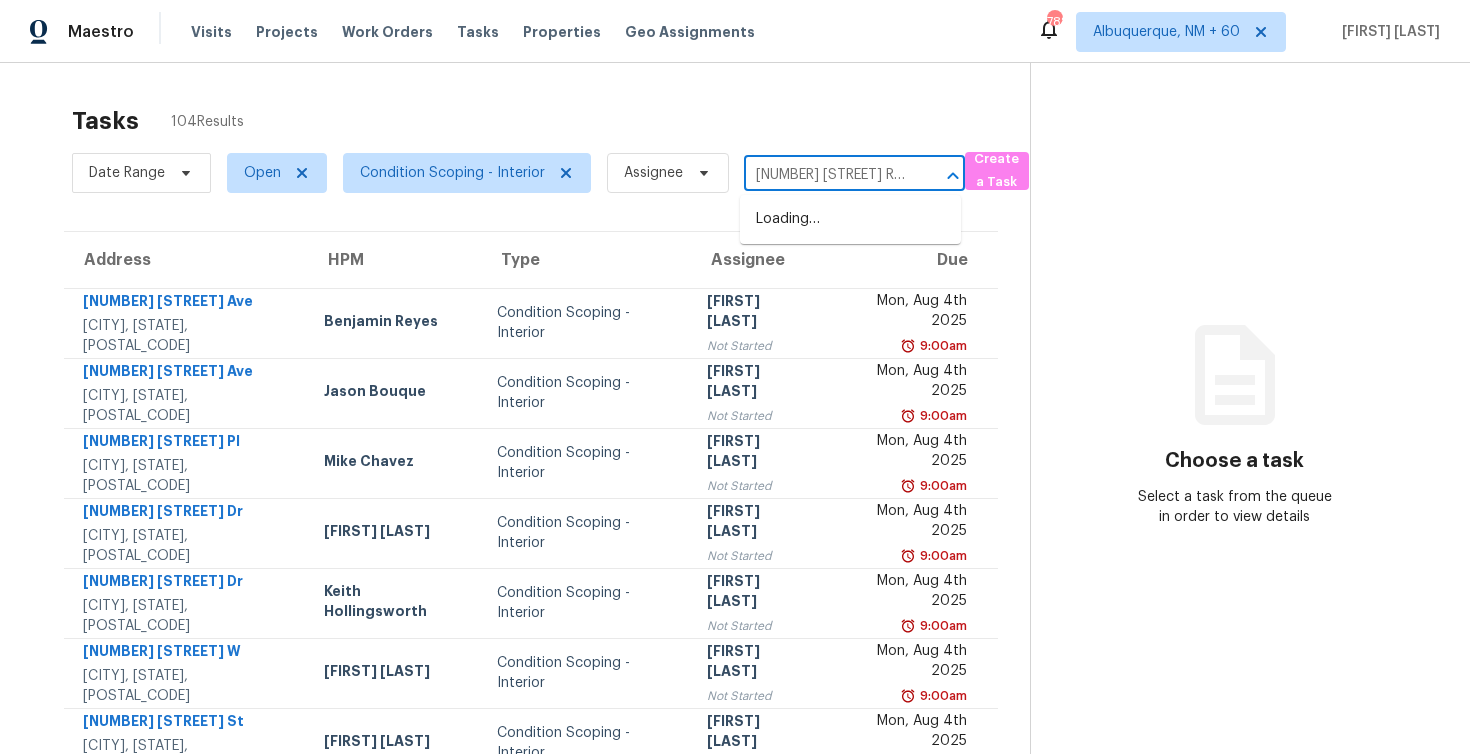 type on "[NUMBER] [STREET] Rd" 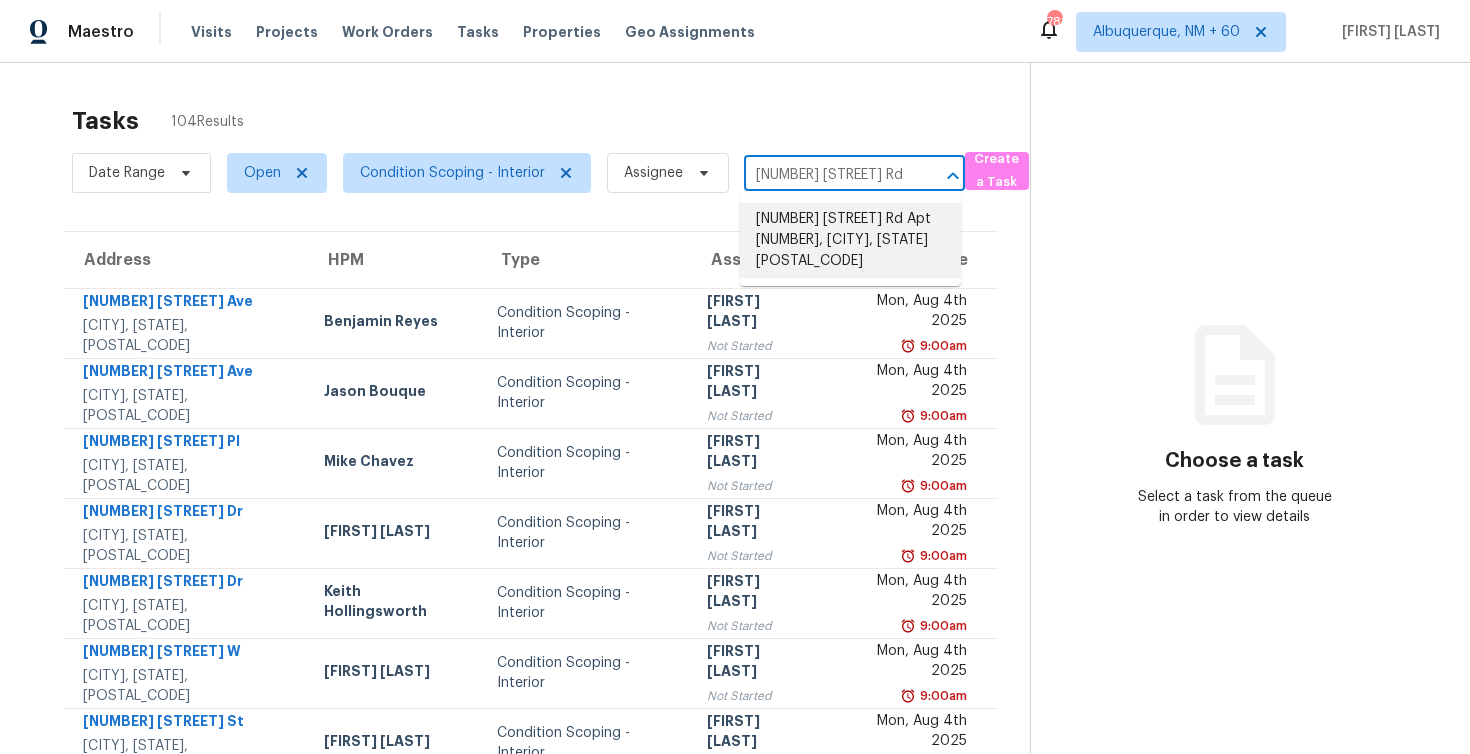 click on "[NUMBER] [STREET] Rd Apt [NUMBER], [CITY], [STATE] [POSTAL_CODE]" at bounding box center (850, 240) 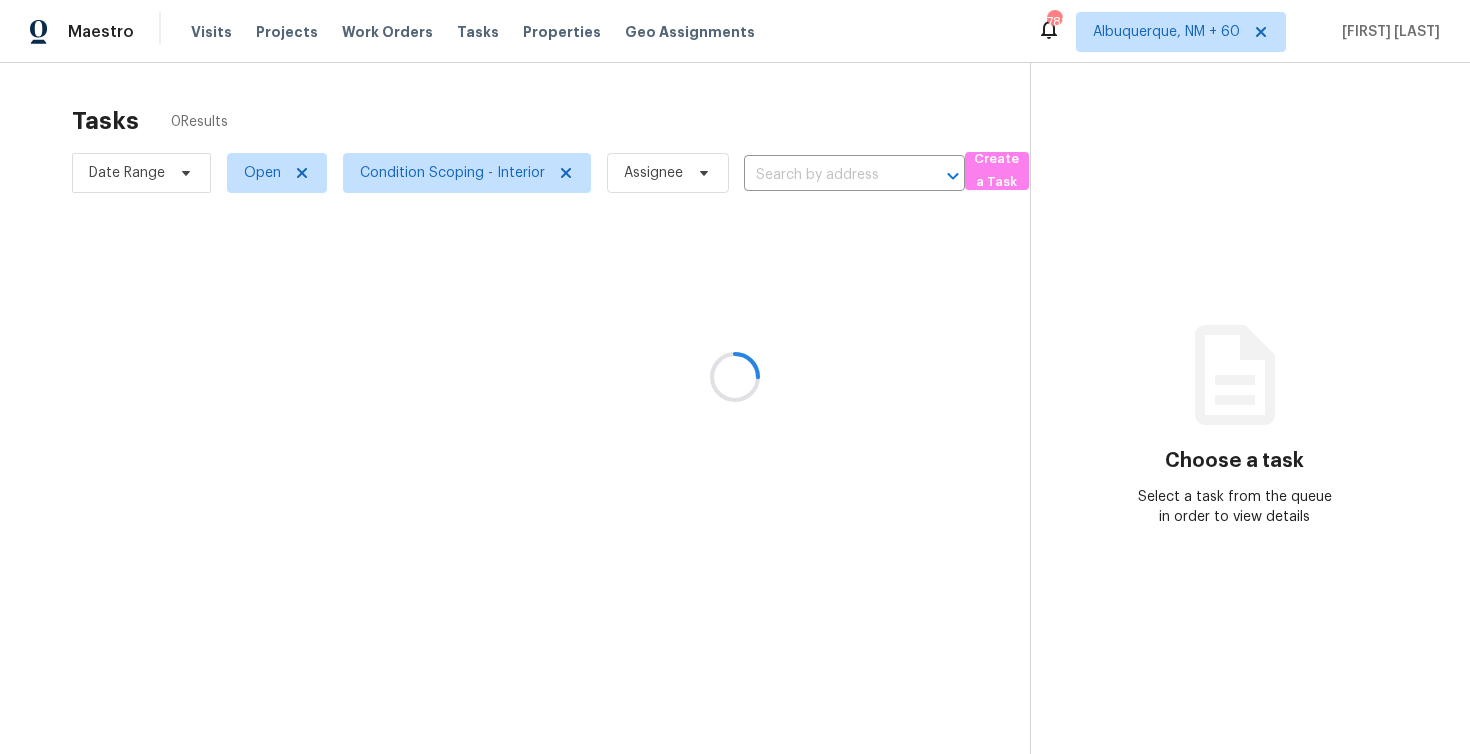 type on "[NUMBER] [STREET] Rd Apt [NUMBER], [CITY], [STATE] [POSTAL_CODE]" 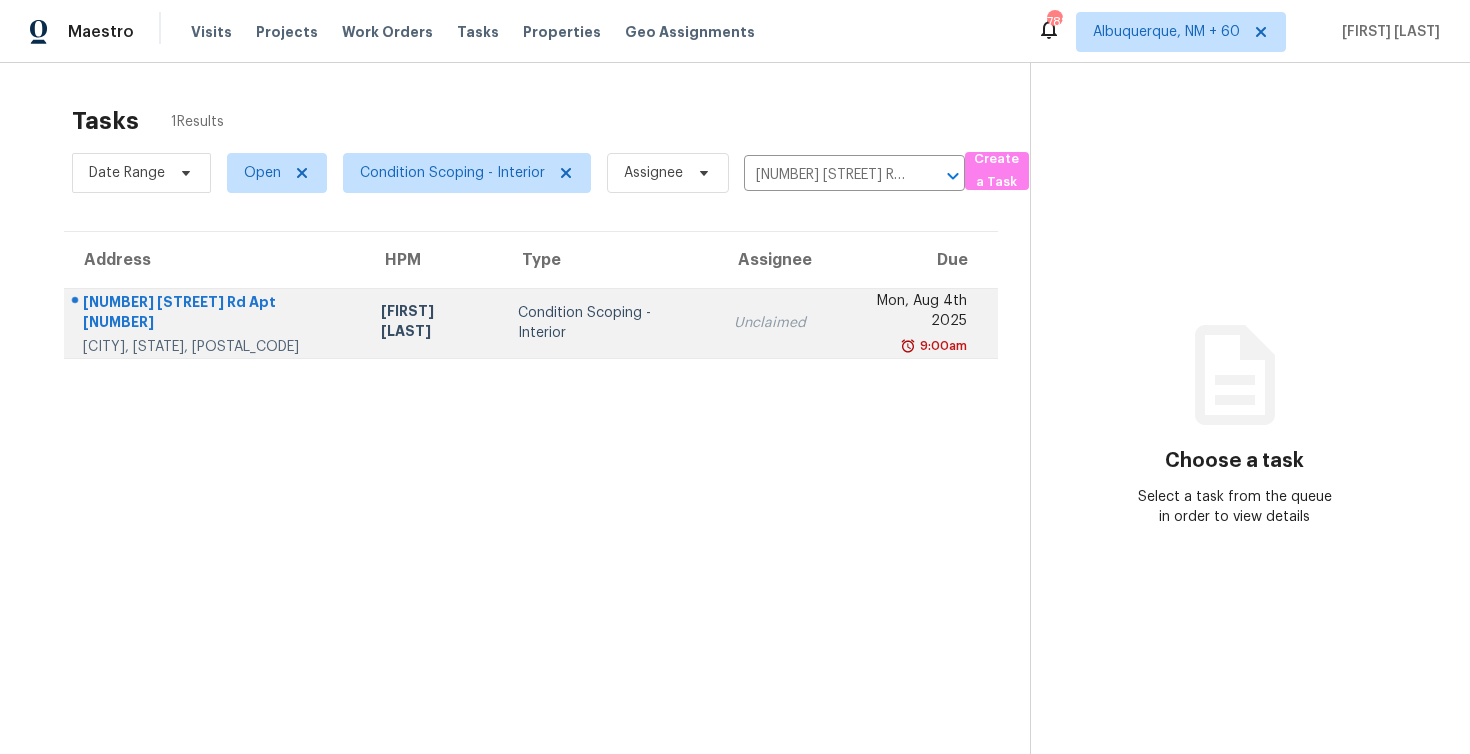 click on "Unclaimed" at bounding box center [770, 323] 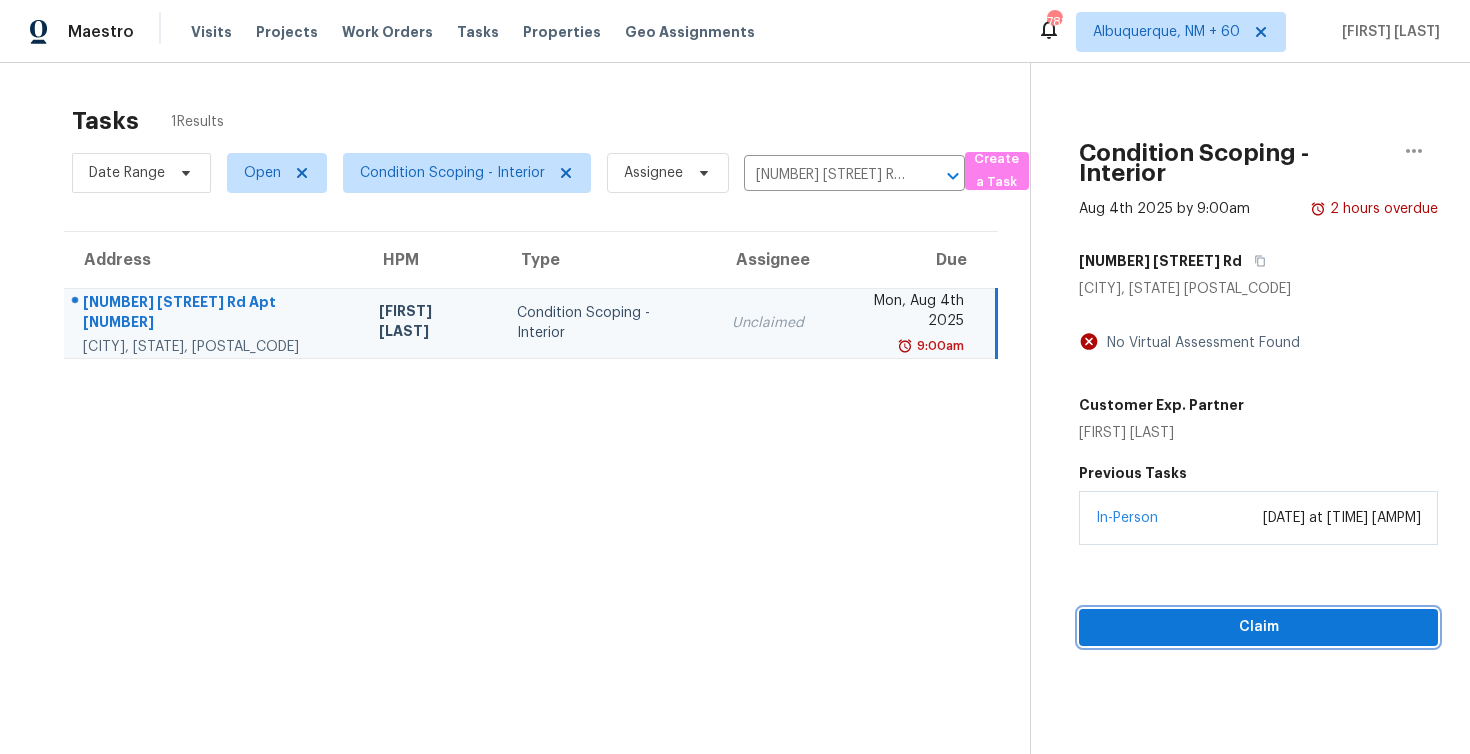 click on "Claim" at bounding box center [1258, 627] 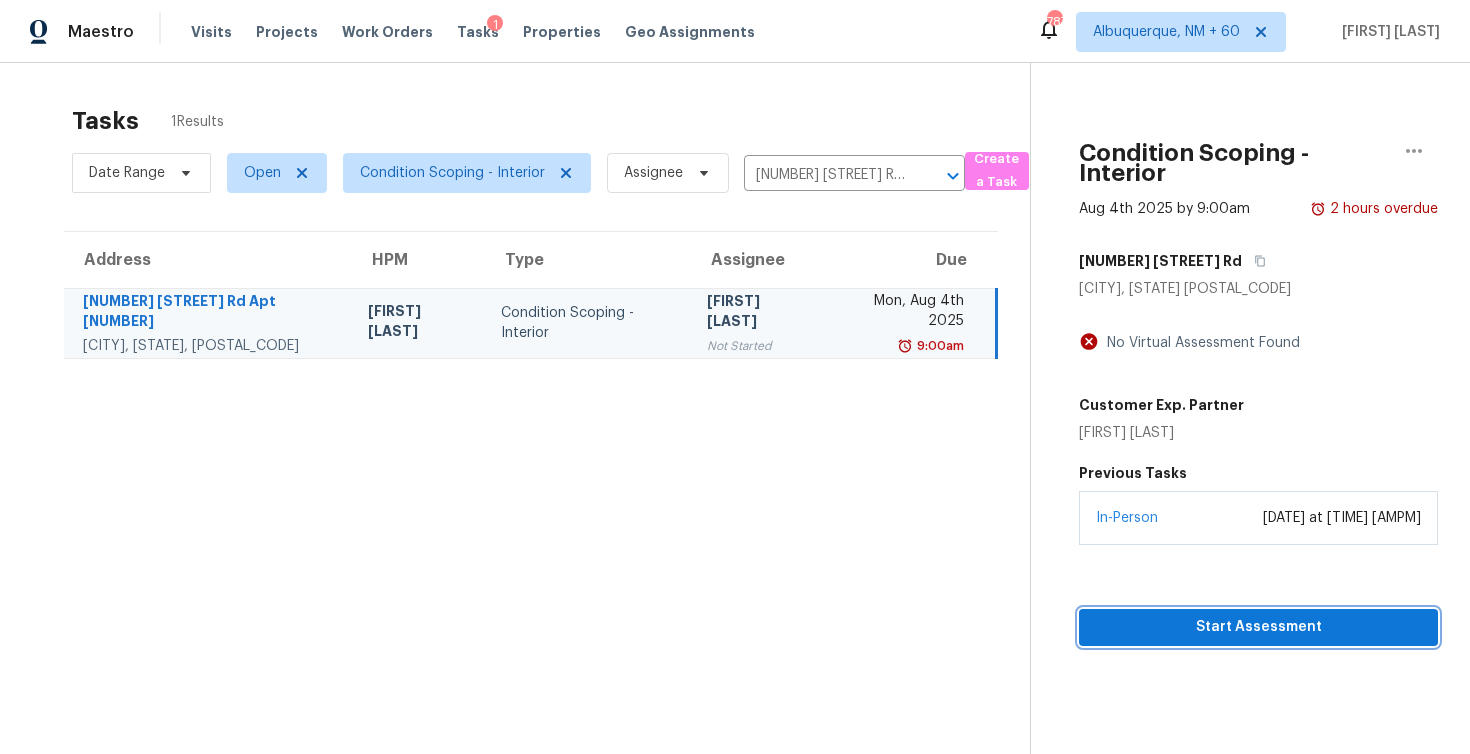 click on "Start Assessment" at bounding box center (1258, 627) 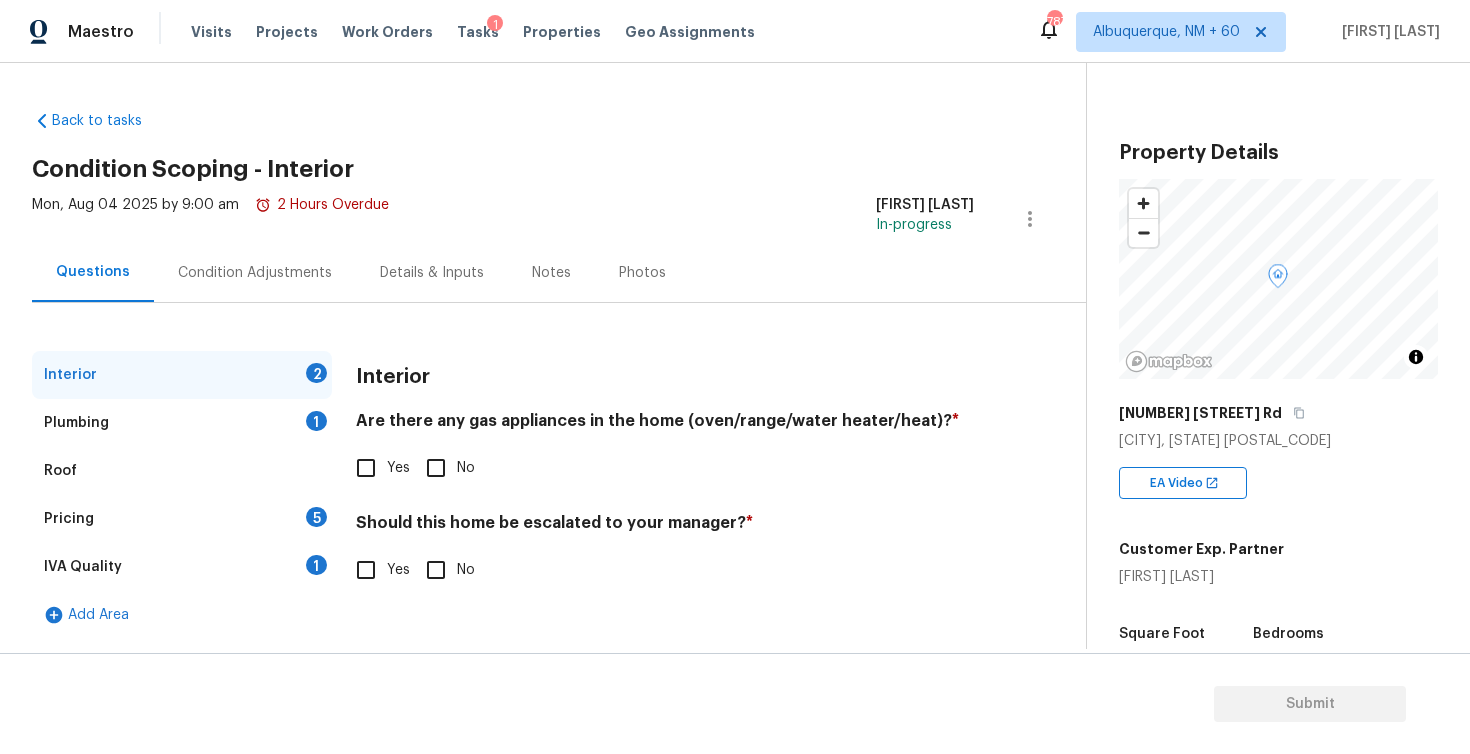click on "Yes" at bounding box center [366, 468] 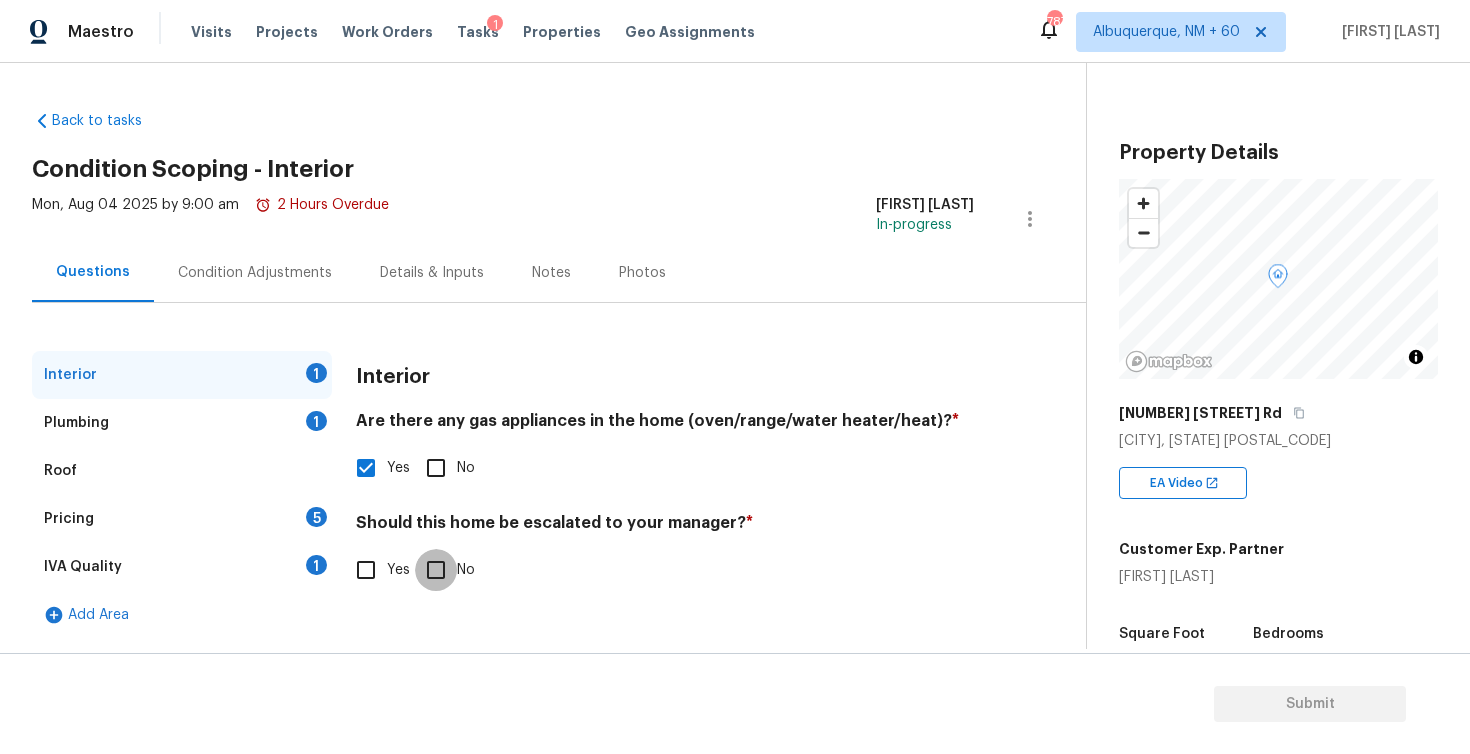 click on "No" at bounding box center (436, 570) 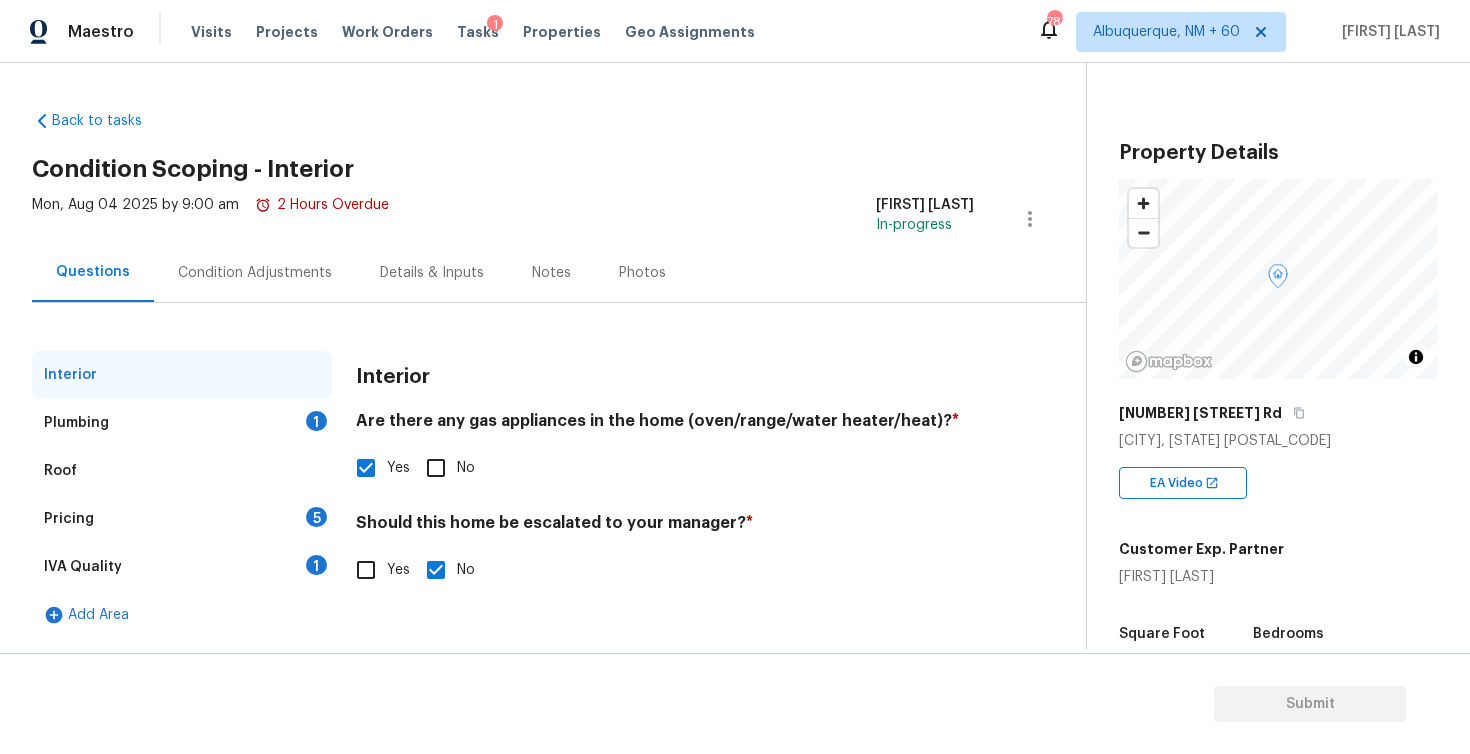 click on "Plumbing 1" at bounding box center (182, 423) 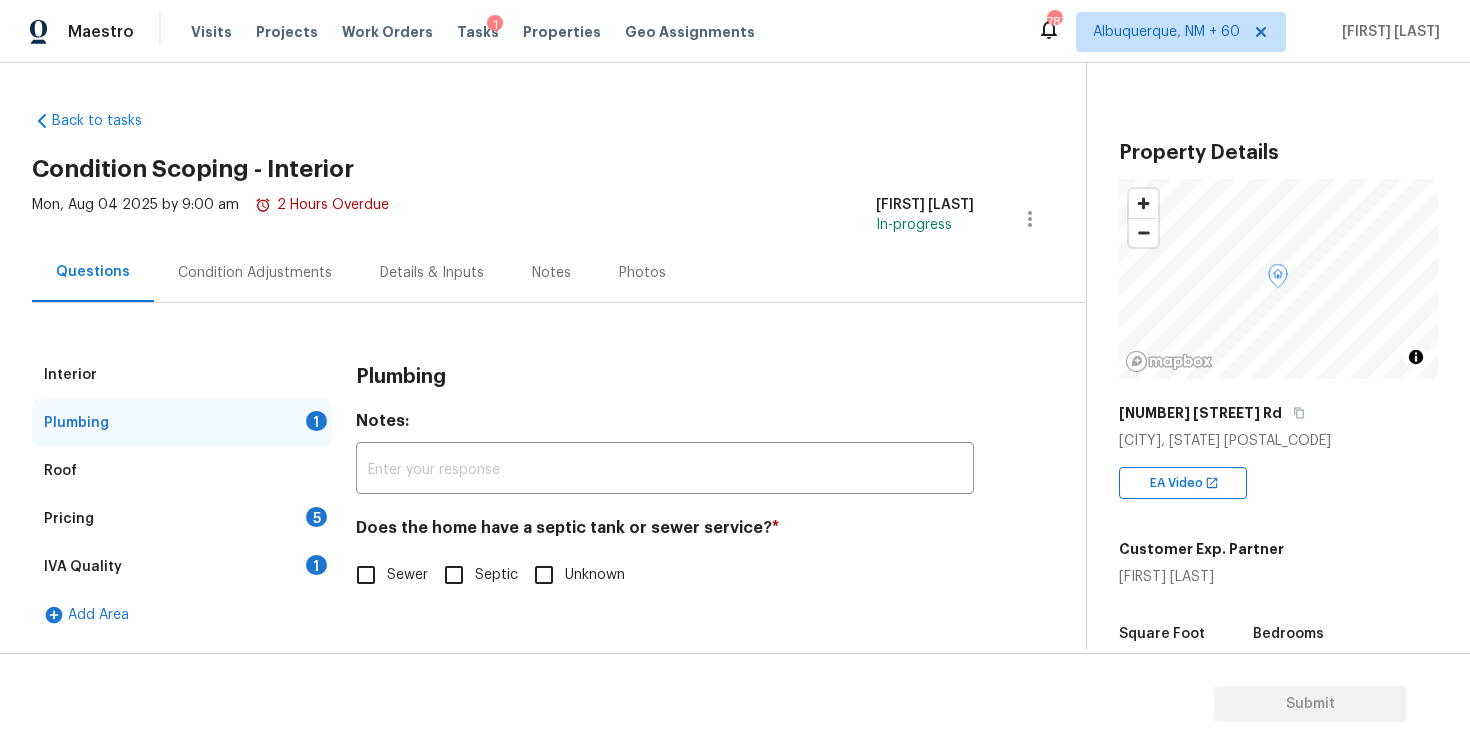 click on "Sewer" at bounding box center (366, 575) 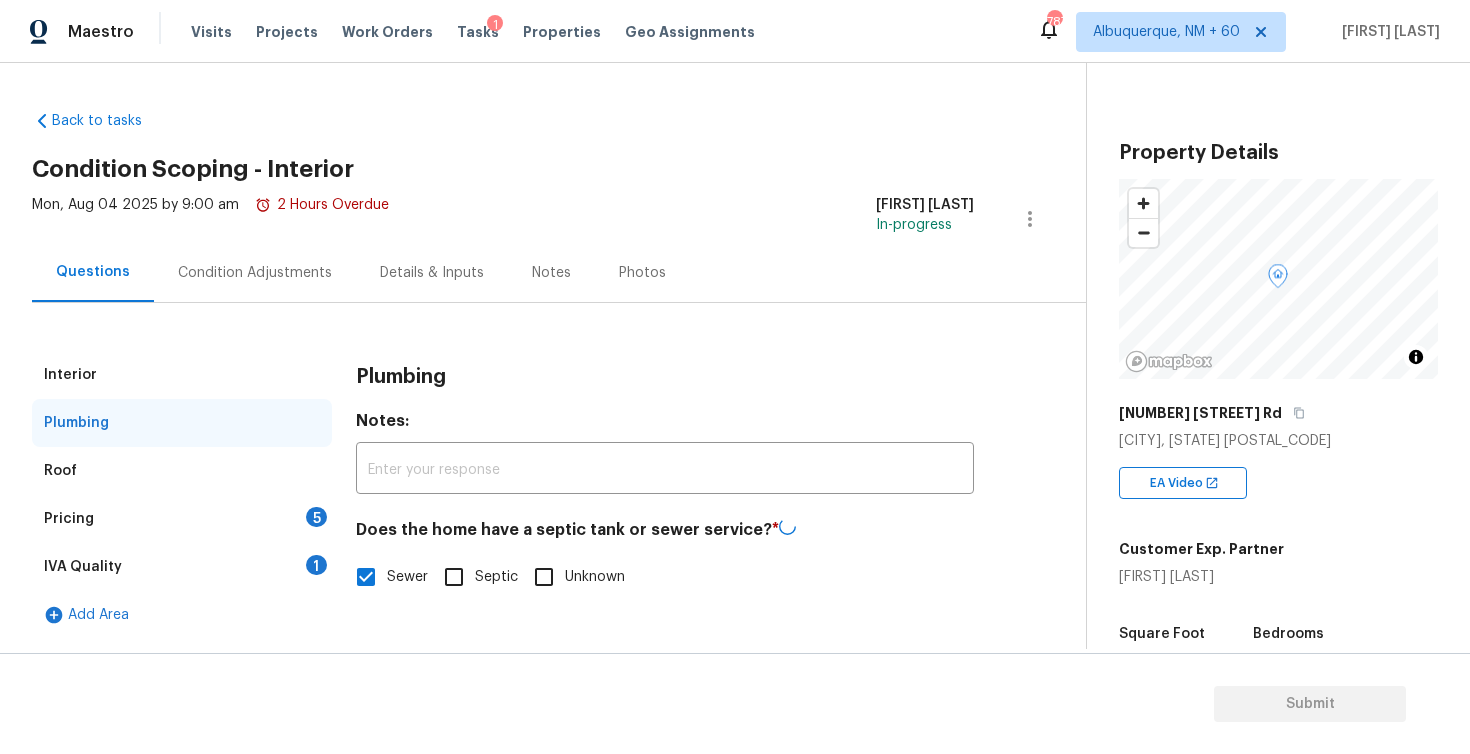 click on "Pricing 5" at bounding box center [182, 519] 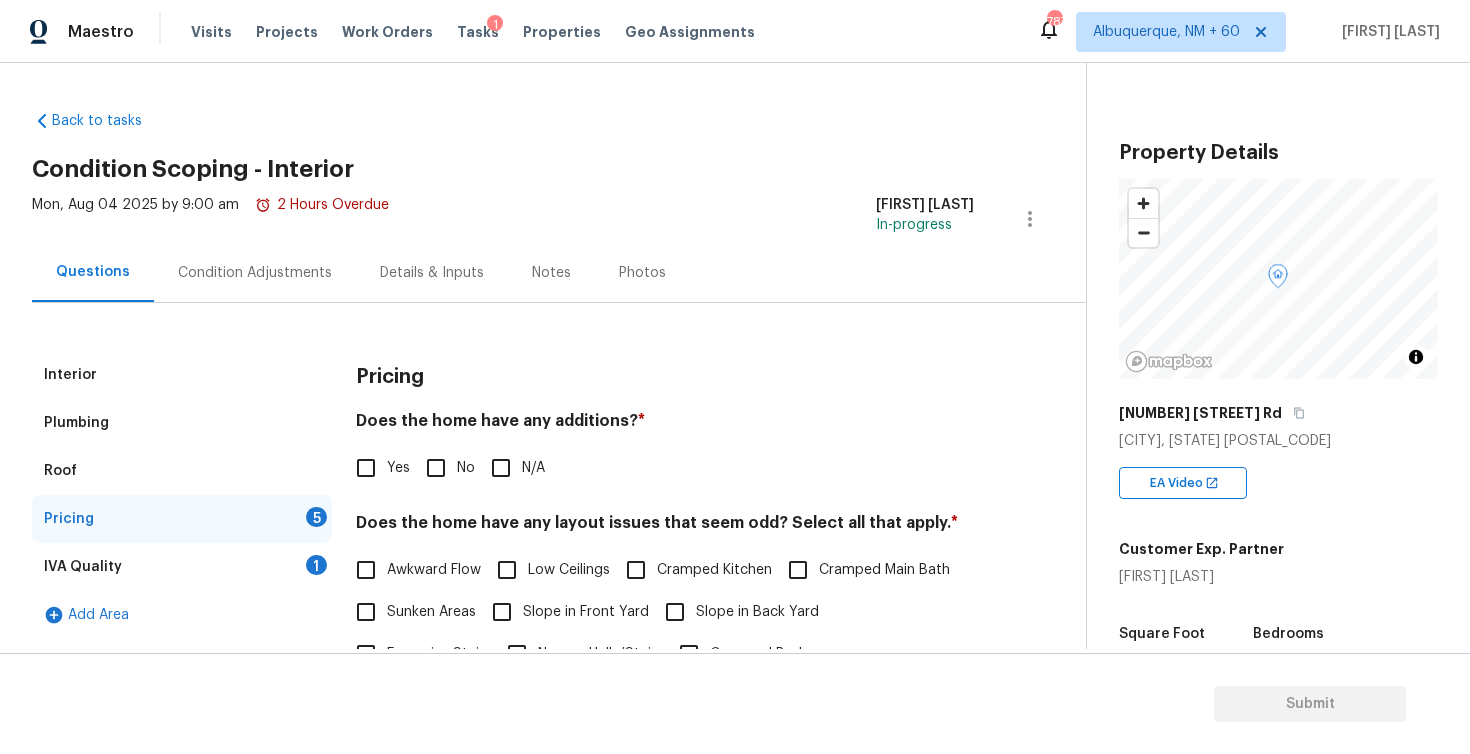 click on "No" at bounding box center (436, 468) 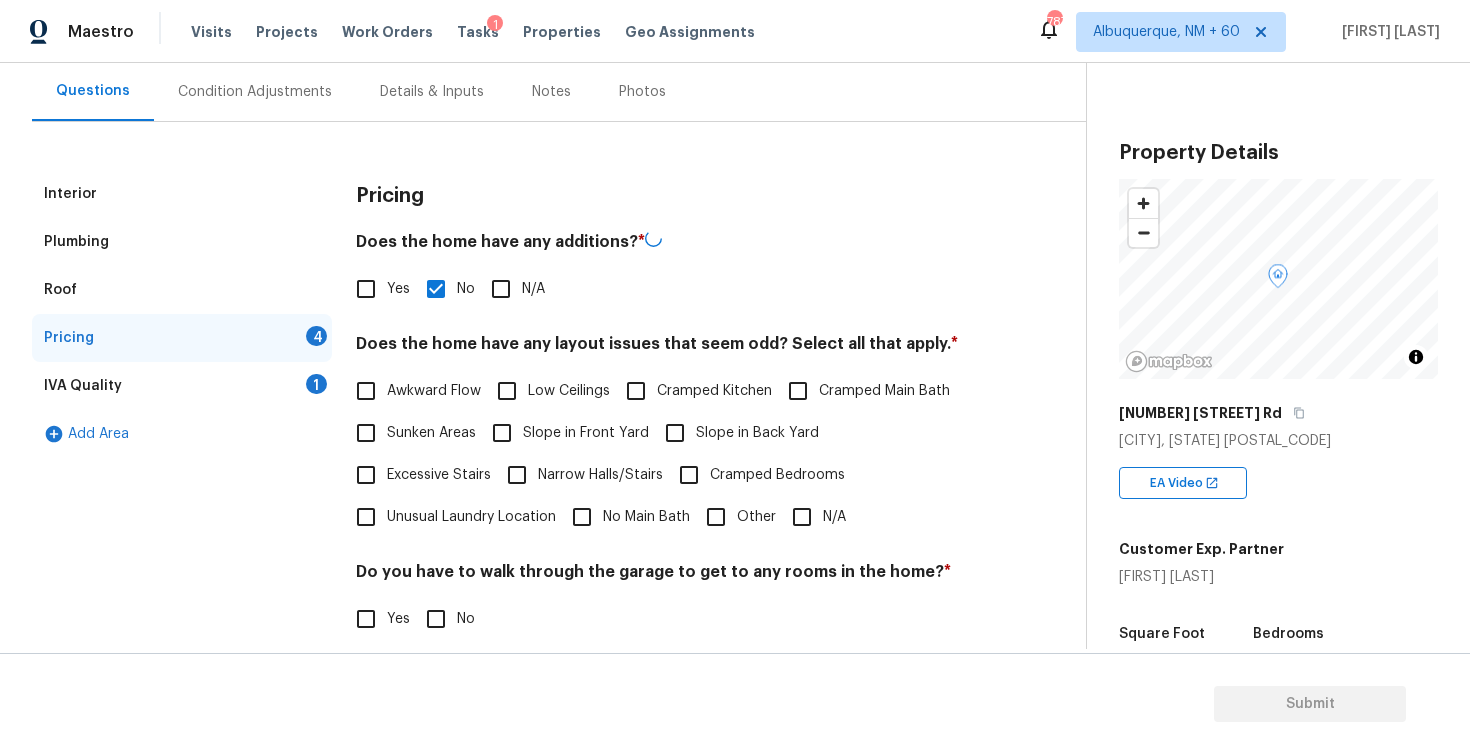 scroll, scrollTop: 215, scrollLeft: 0, axis: vertical 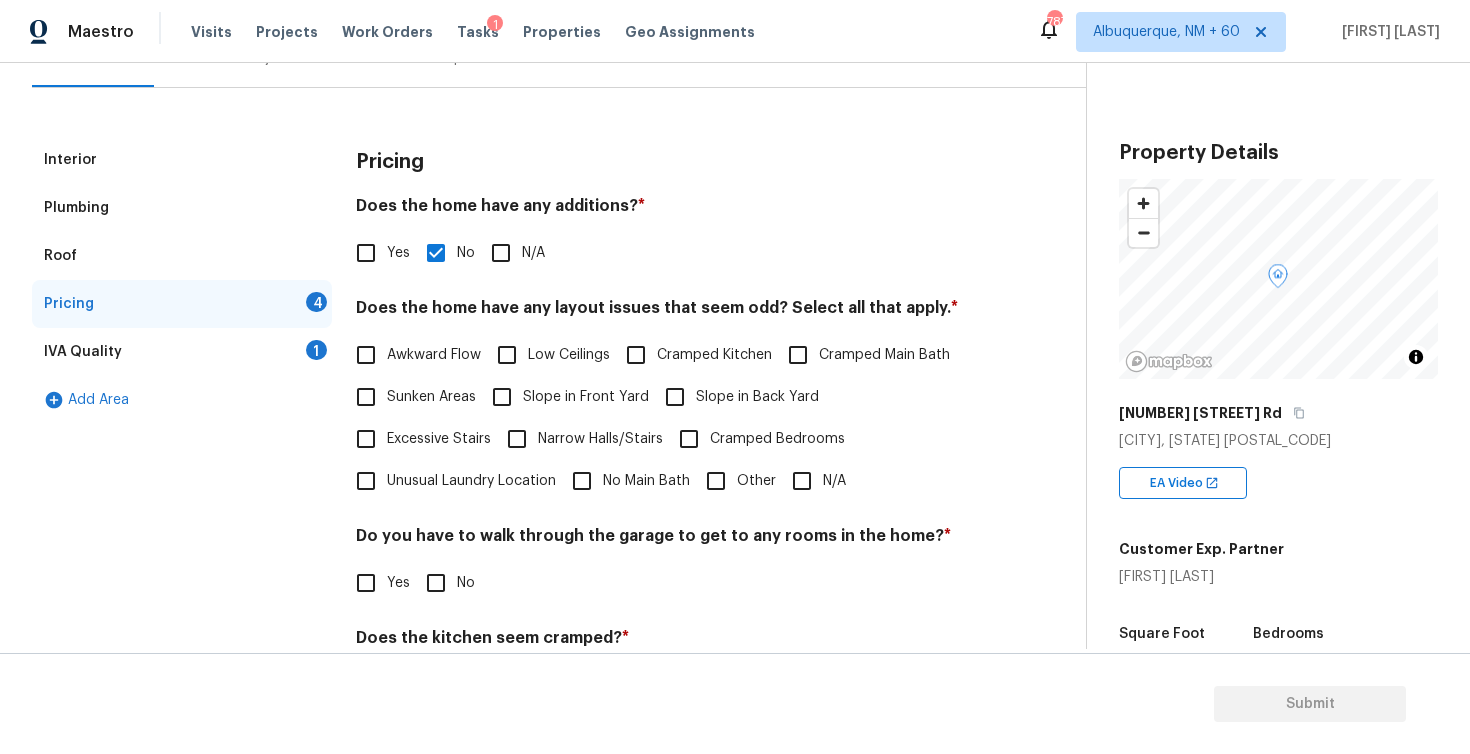 click on "N/A" at bounding box center [802, 481] 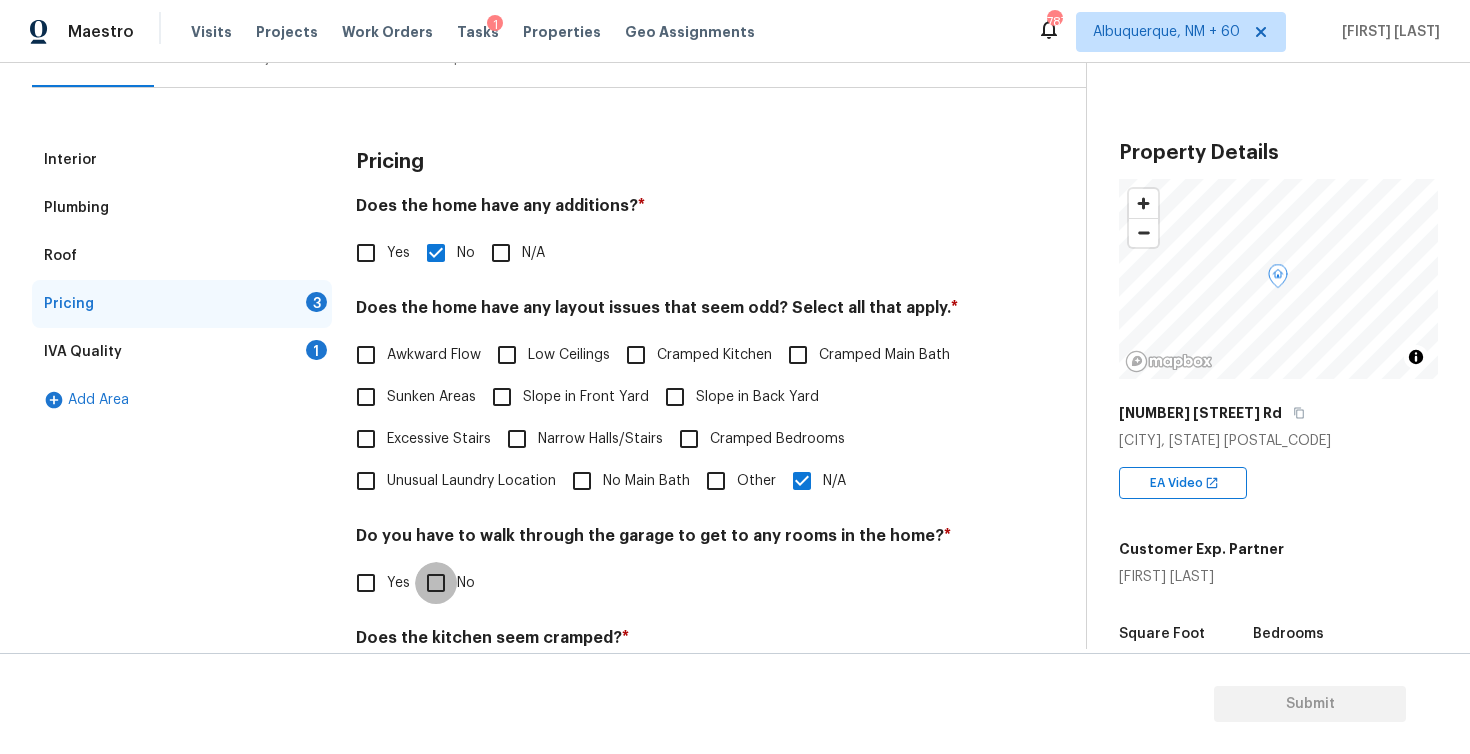 click on "No" at bounding box center [436, 583] 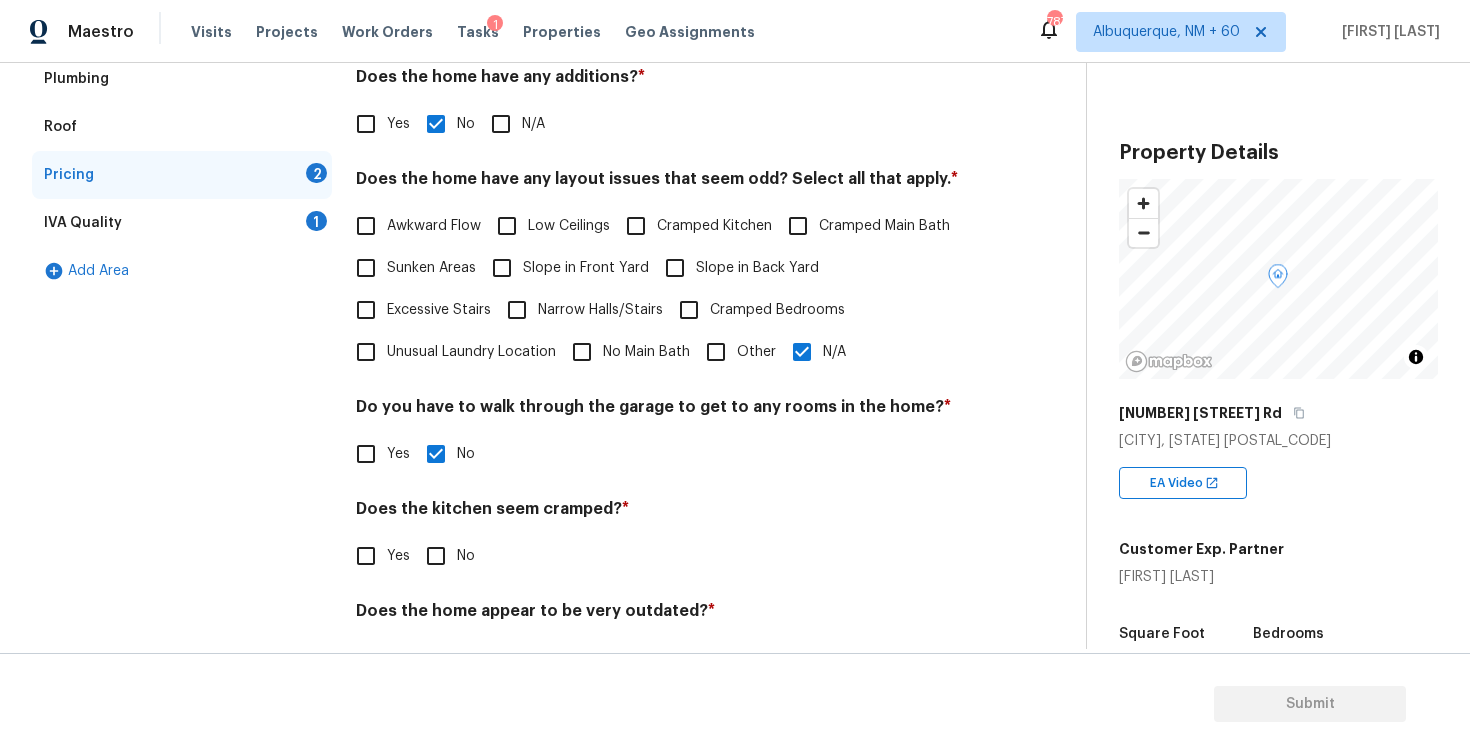 click on "No" at bounding box center (436, 556) 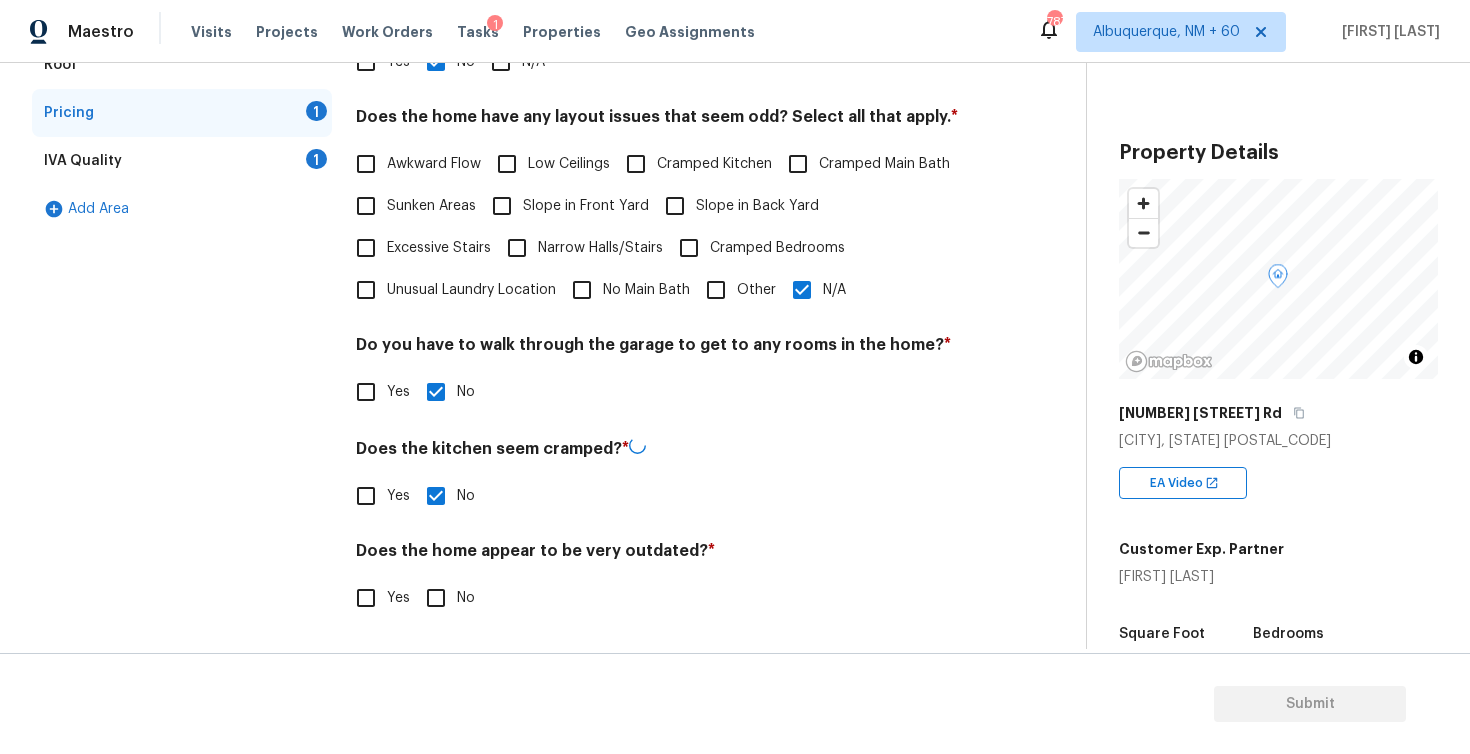 scroll, scrollTop: 404, scrollLeft: 0, axis: vertical 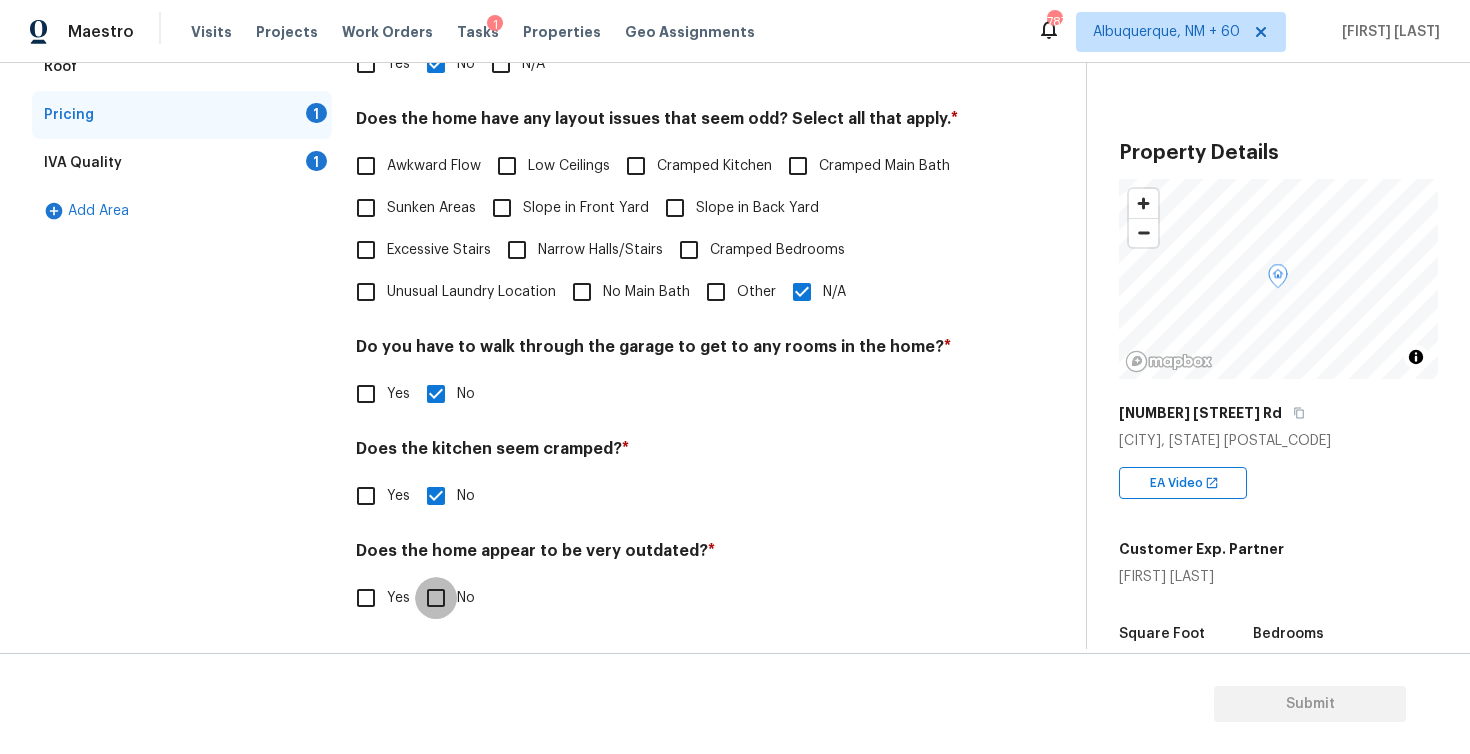 click on "No" at bounding box center (436, 598) 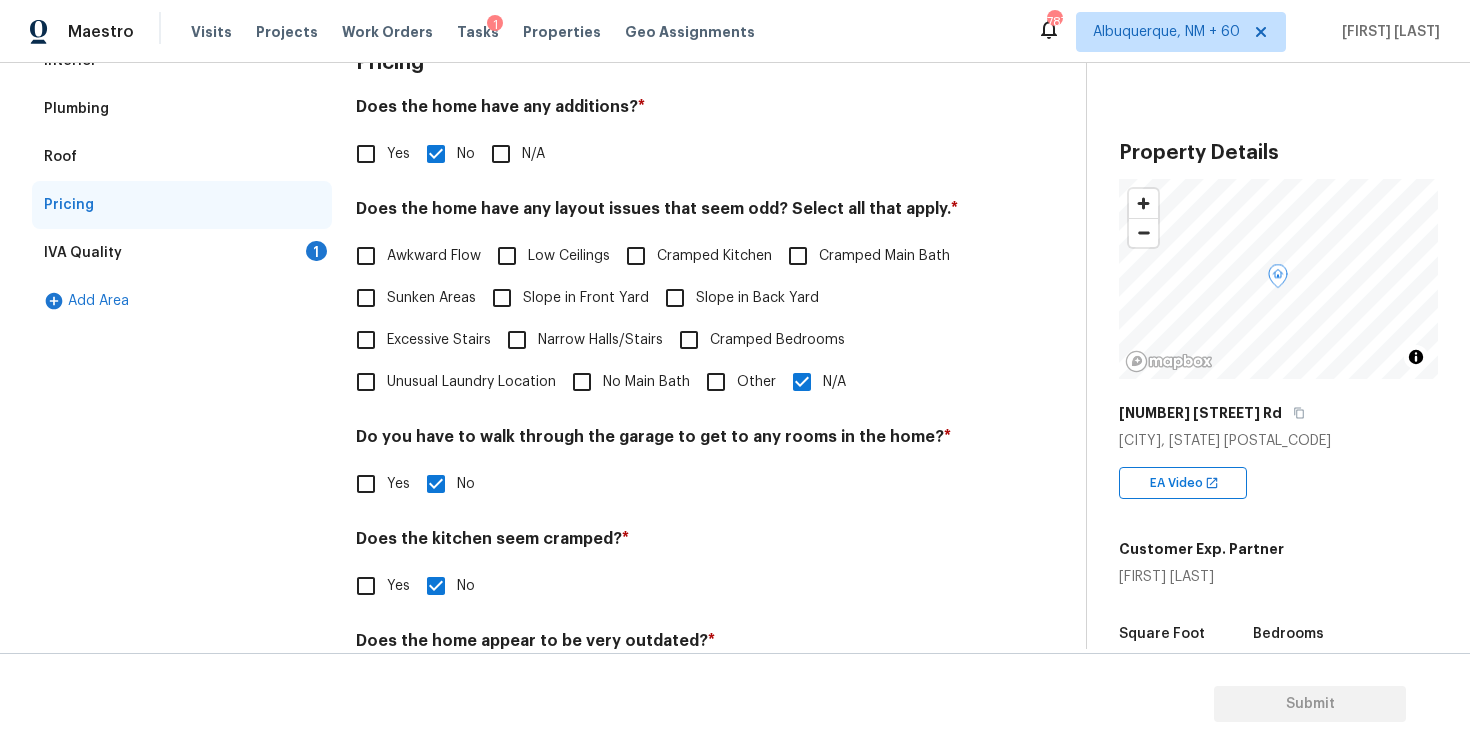scroll, scrollTop: 221, scrollLeft: 0, axis: vertical 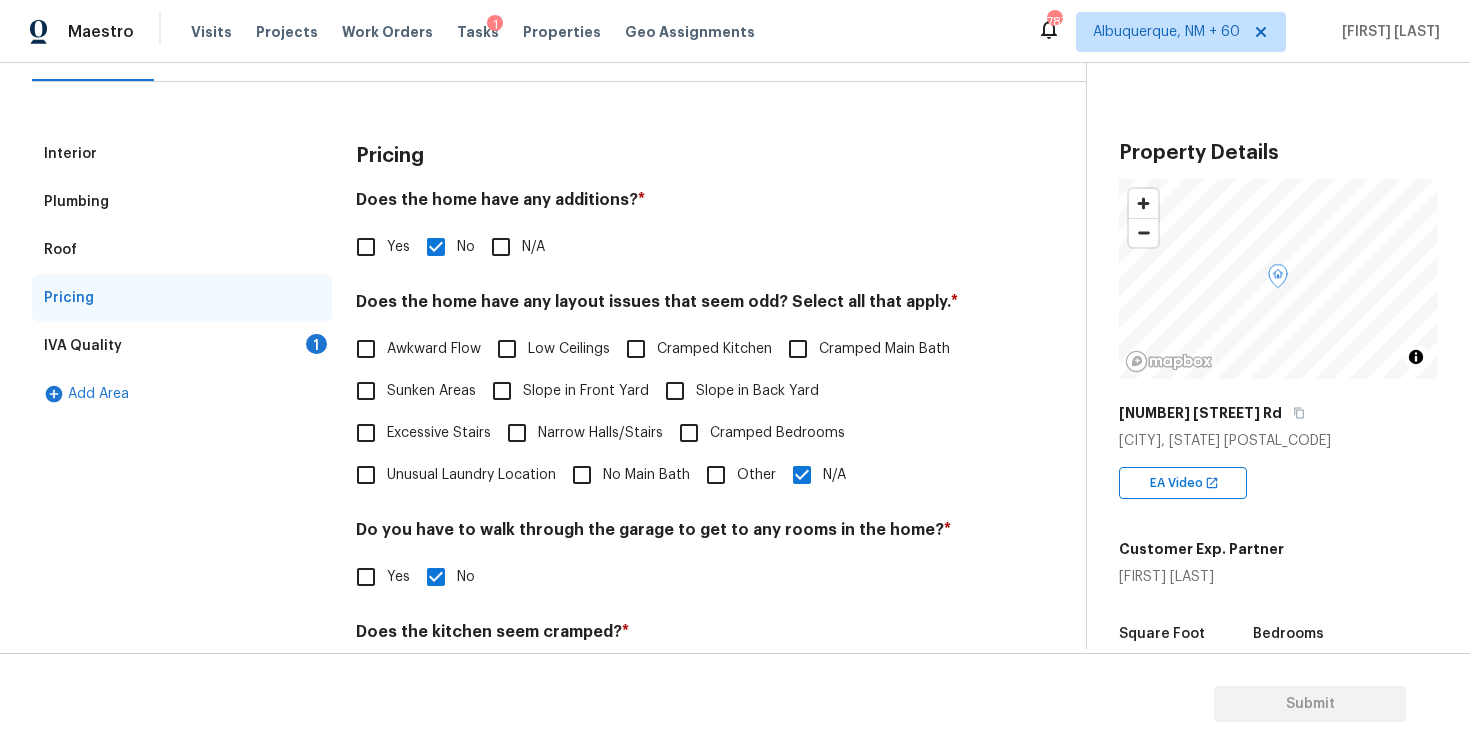 click on "IVA Quality 1" at bounding box center (182, 346) 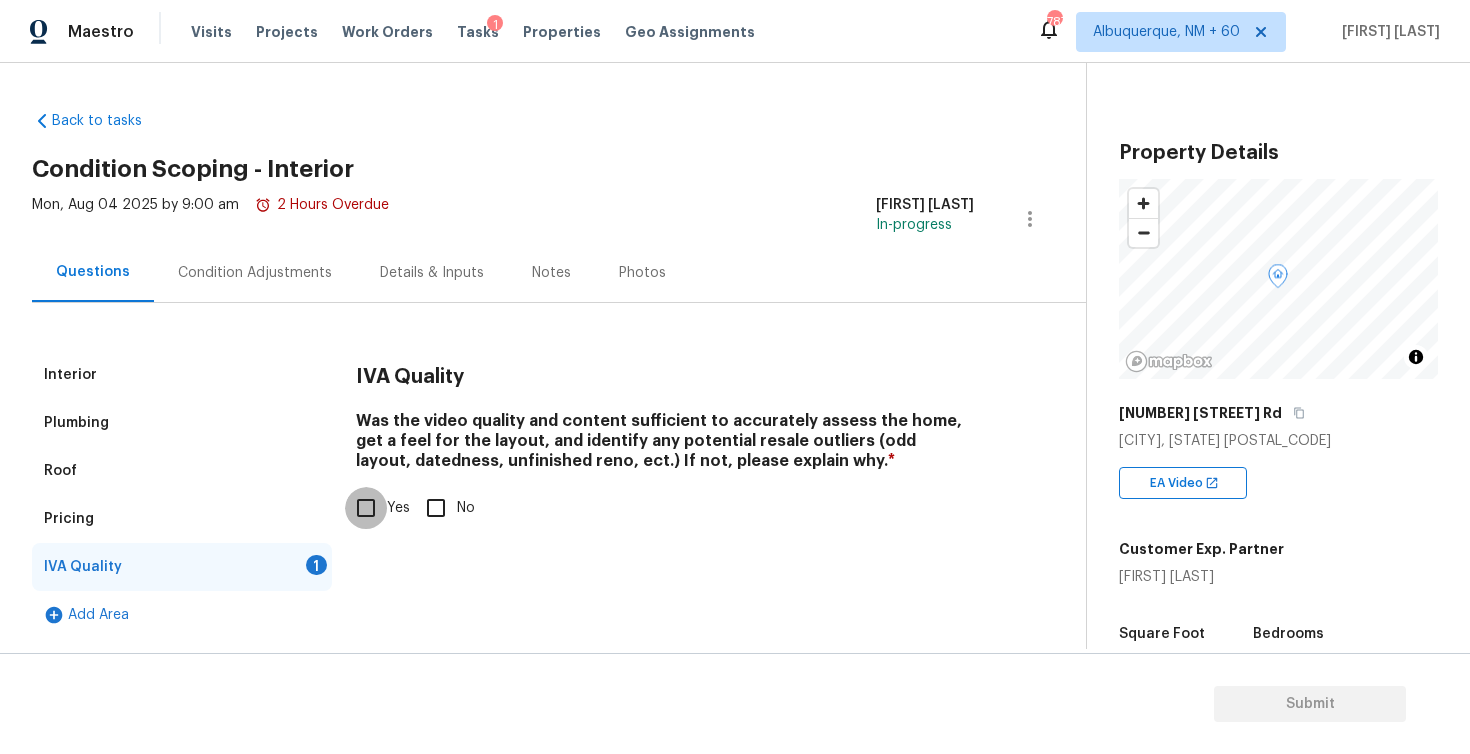 click on "Yes" at bounding box center [366, 508] 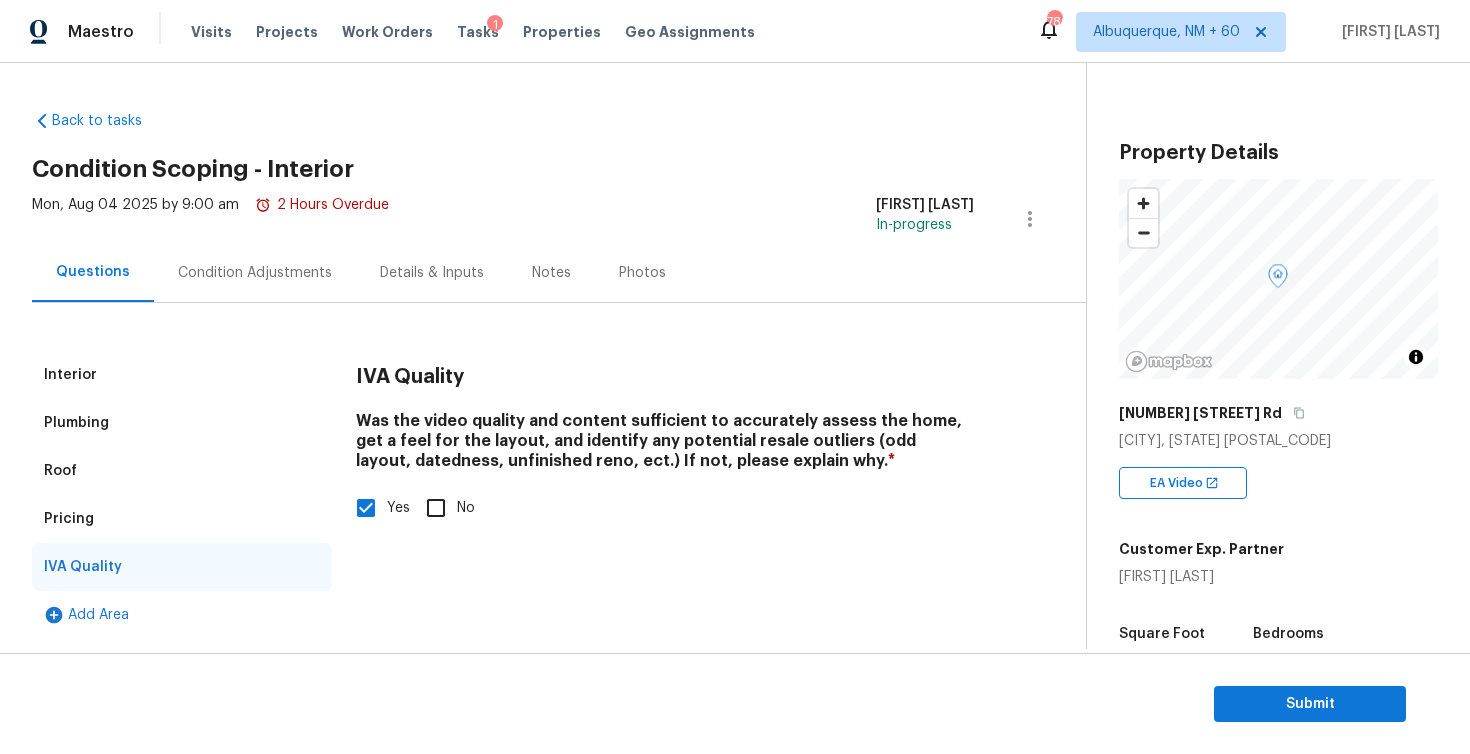 click on "Condition Adjustments" at bounding box center (255, 272) 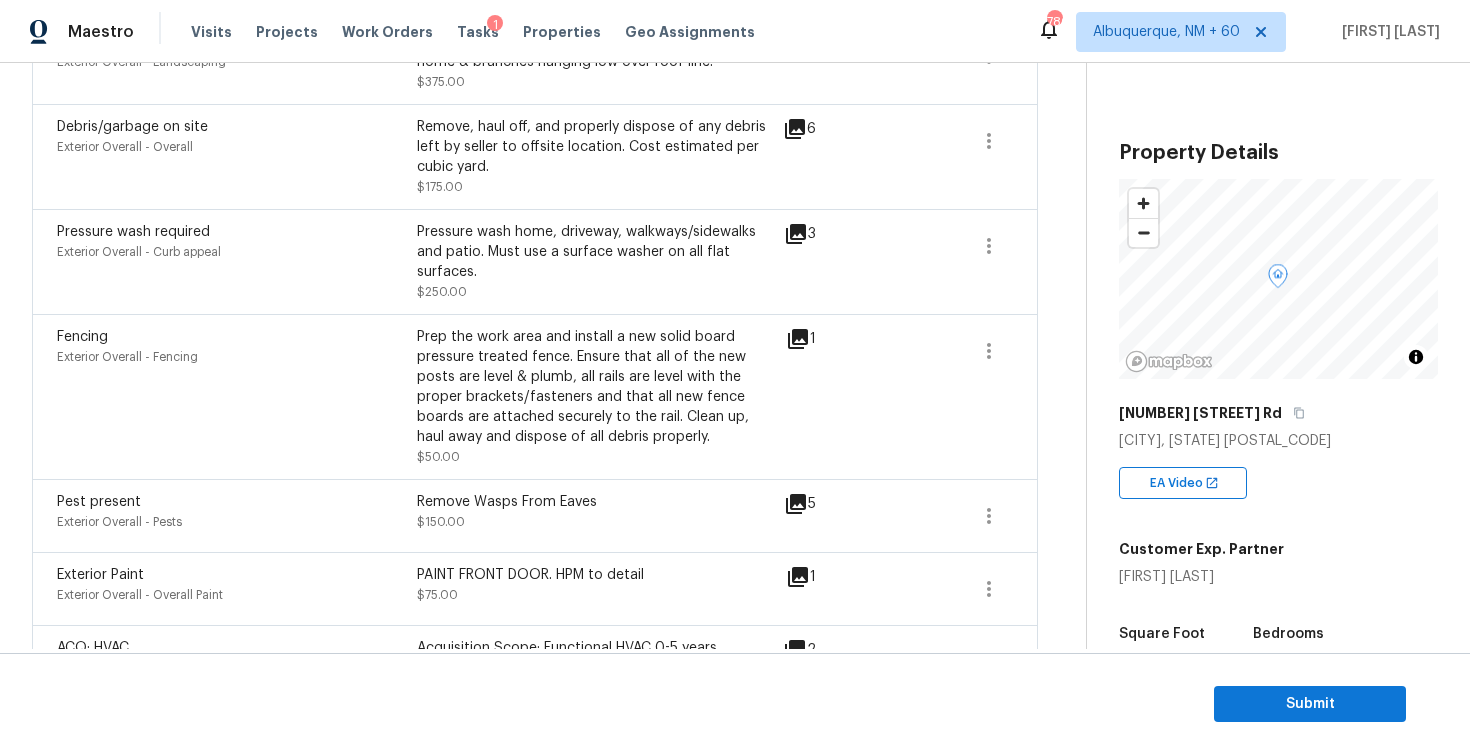 scroll, scrollTop: 98, scrollLeft: 0, axis: vertical 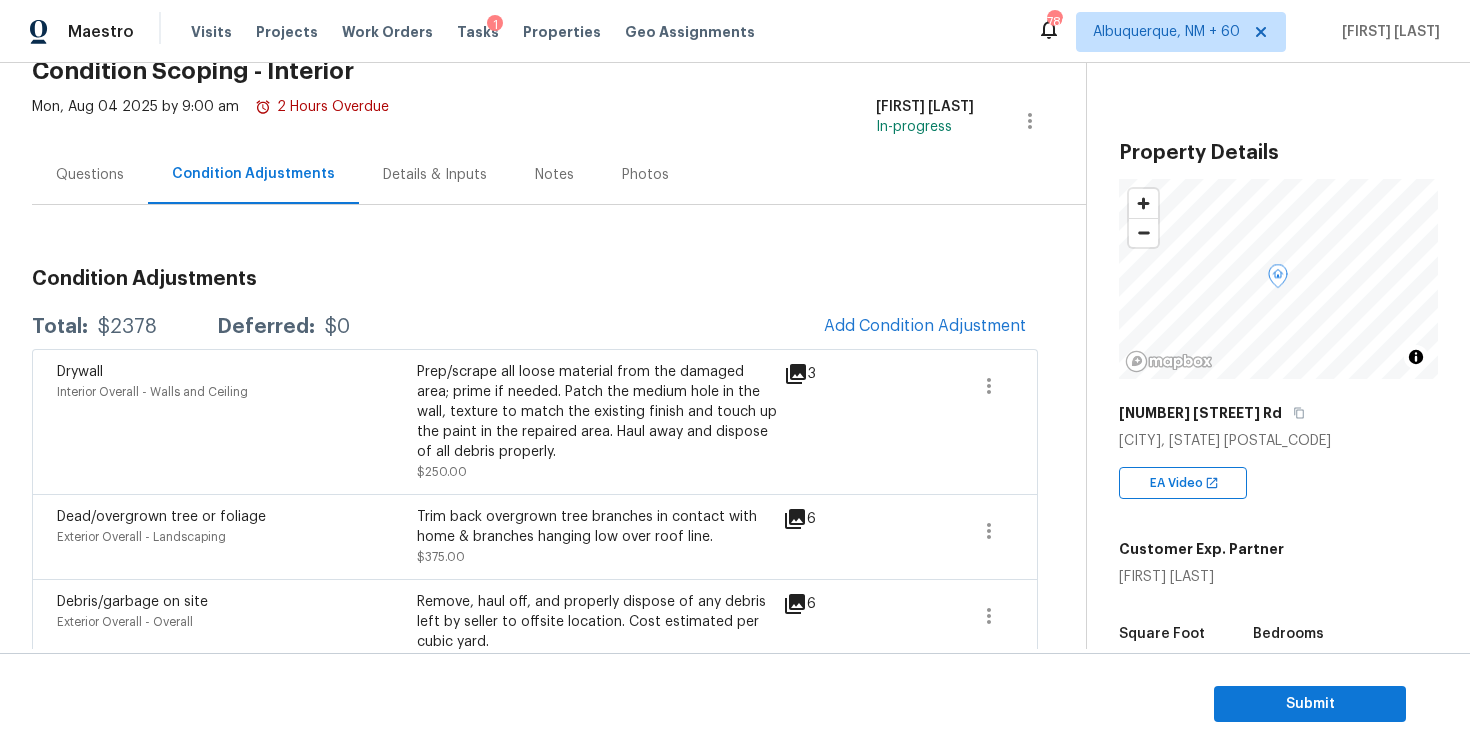 click on "Condition Adjustments Total:  $2378 Deferred:  $0 Add Condition Adjustment Drywall Interior Overall - Walls and Ceiling Prep/scrape all loose material from the damaged area; prime if needed. Patch the medium hole in the wall, texture to match the existing finish and touch up the paint in the repaired area. Haul away and dispose of all debris properly. $250.00   3 Dead/overgrown tree or foliage Exterior Overall - Landscaping Trim back overgrown tree branches in contact with home & branches hanging low over roof line. $375.00   6 Debris/garbage on site Exterior Overall - Overall Remove, haul off, and properly dispose of any debris left by seller to offsite location. Cost estimated per cubic yard. $175.00   6 Pressure wash required Exterior Overall - Curb appeal Pressure wash home, driveway, walkways/sidewalks and patio. Must use a surface washer on all flat surfaces. $250.00   3 Fencing Exterior Overall - Fencing $50.00   1 Pest present Exterior Overall - Pests Remove Wasps From Eaves $150.00   5 Exterior Paint" at bounding box center (535, 756) 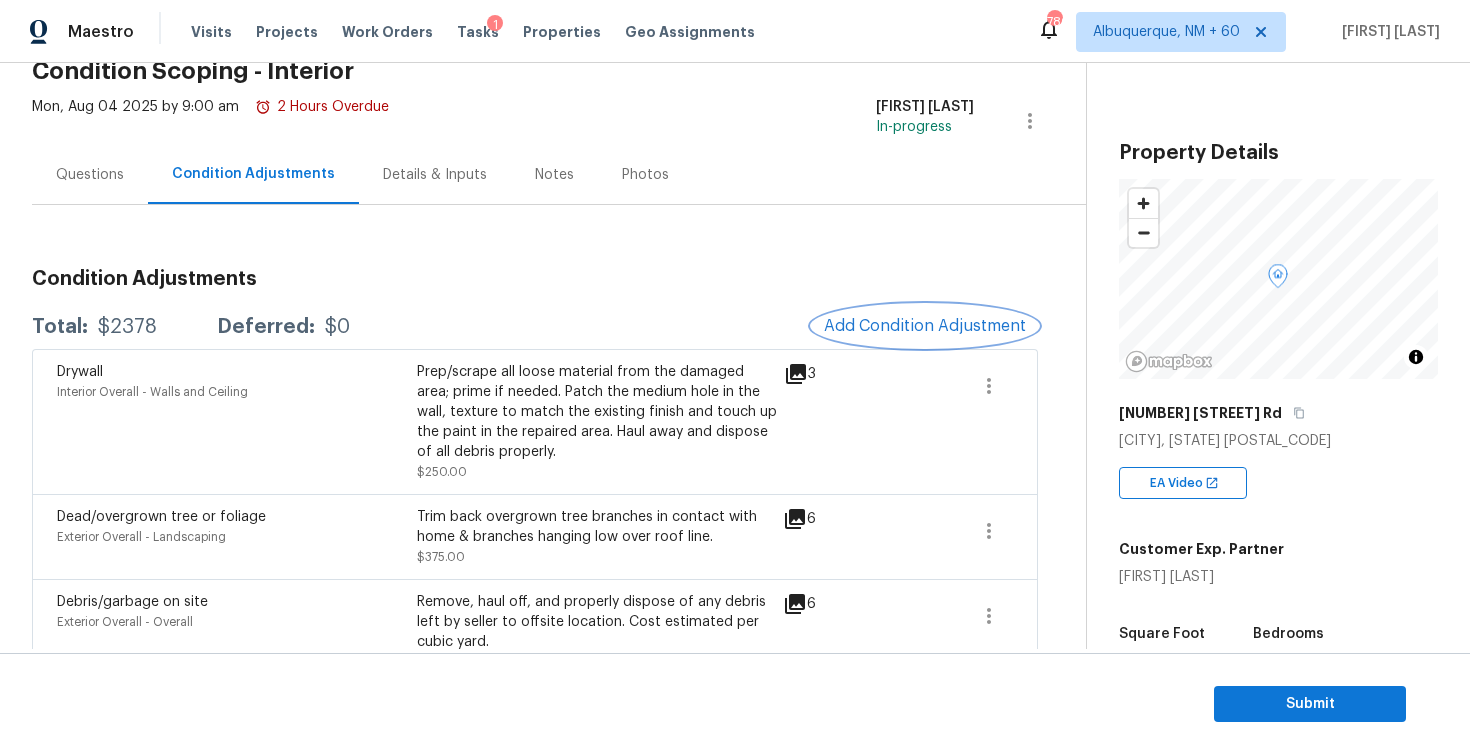 click on "Add Condition Adjustment" at bounding box center [925, 326] 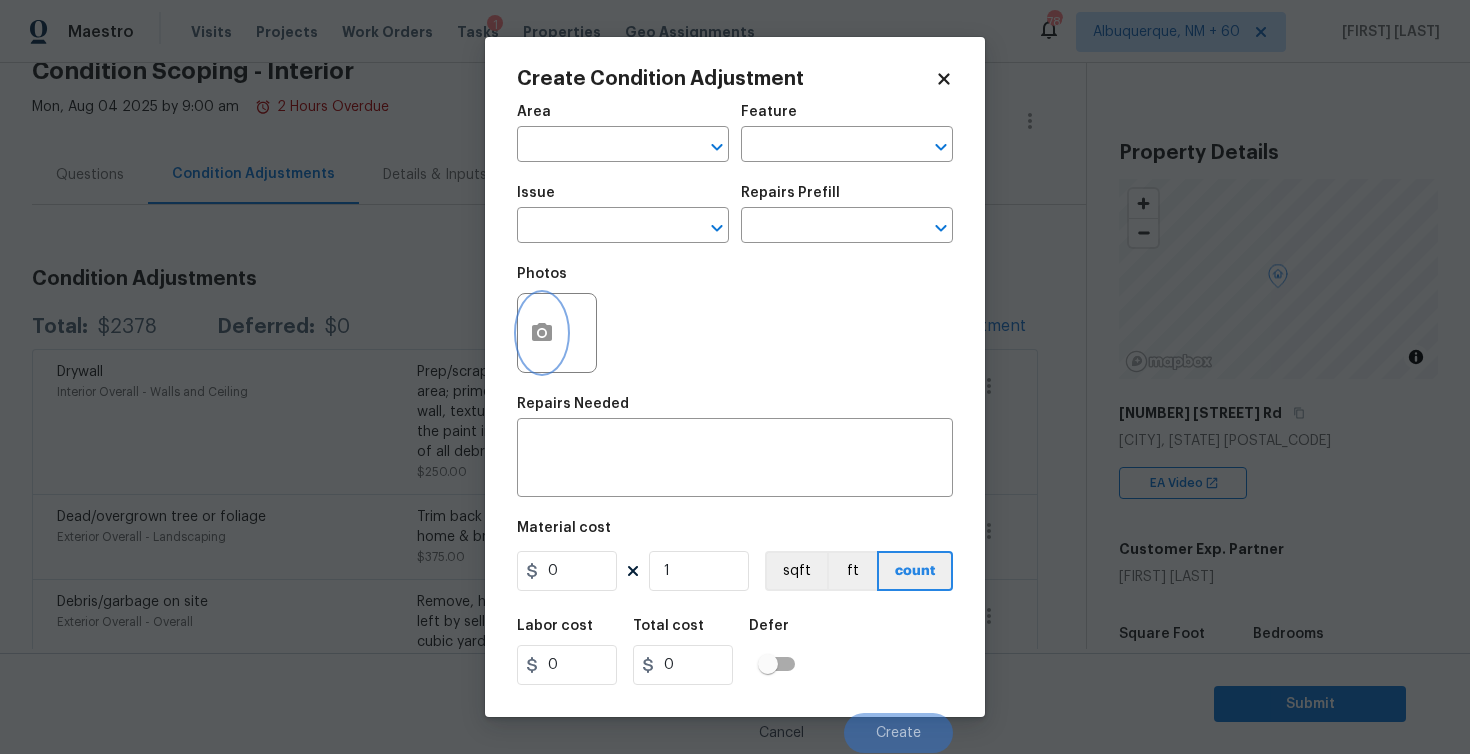 click 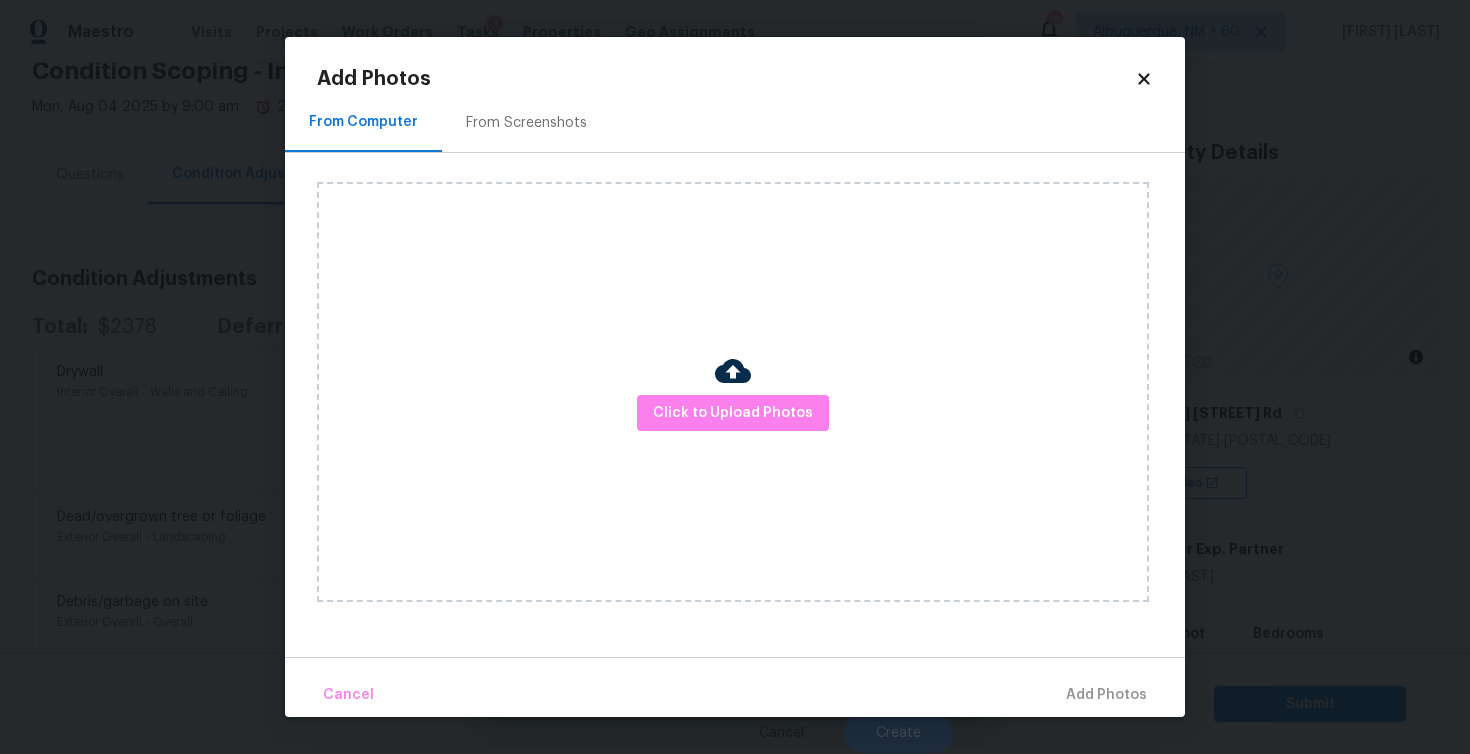 click on "From Screenshots" at bounding box center [526, 123] 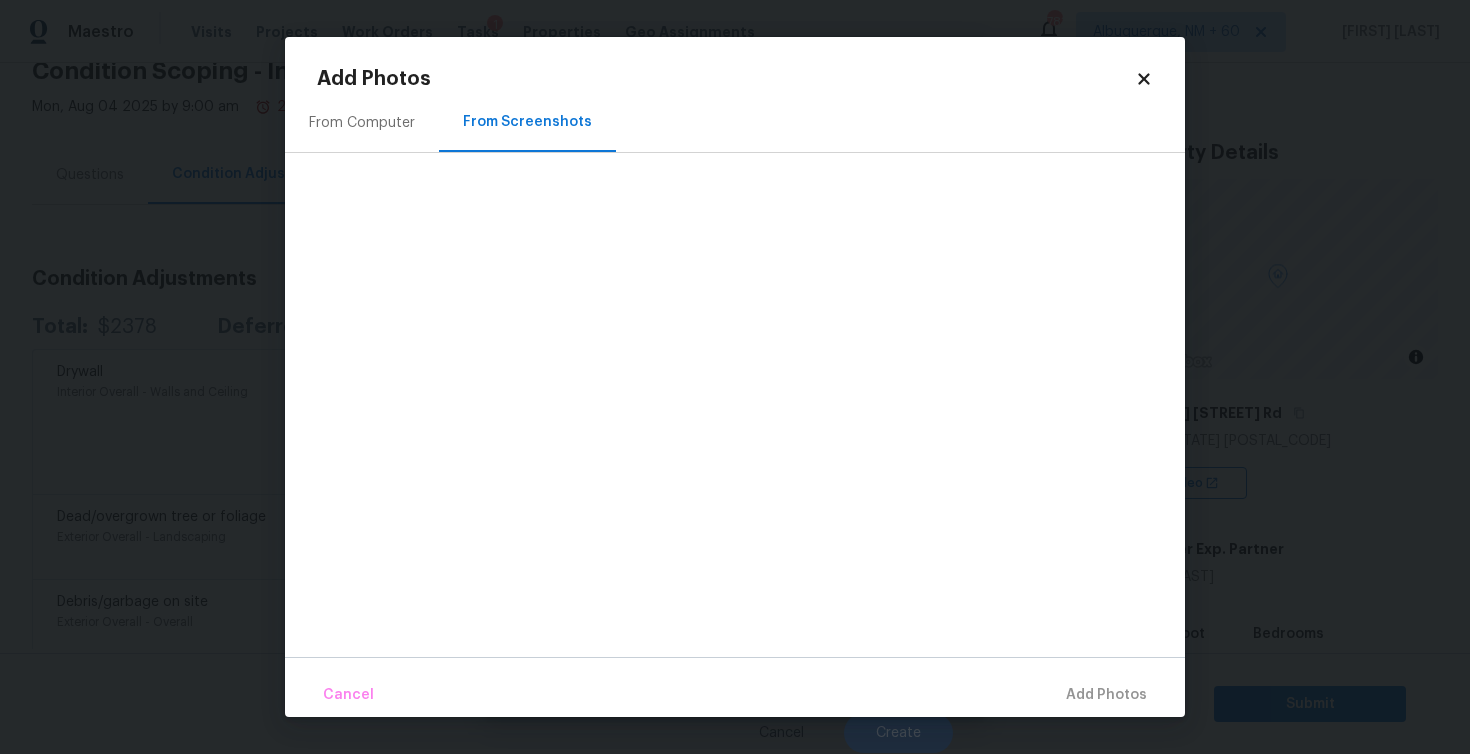 click on "From Computer" at bounding box center (362, 122) 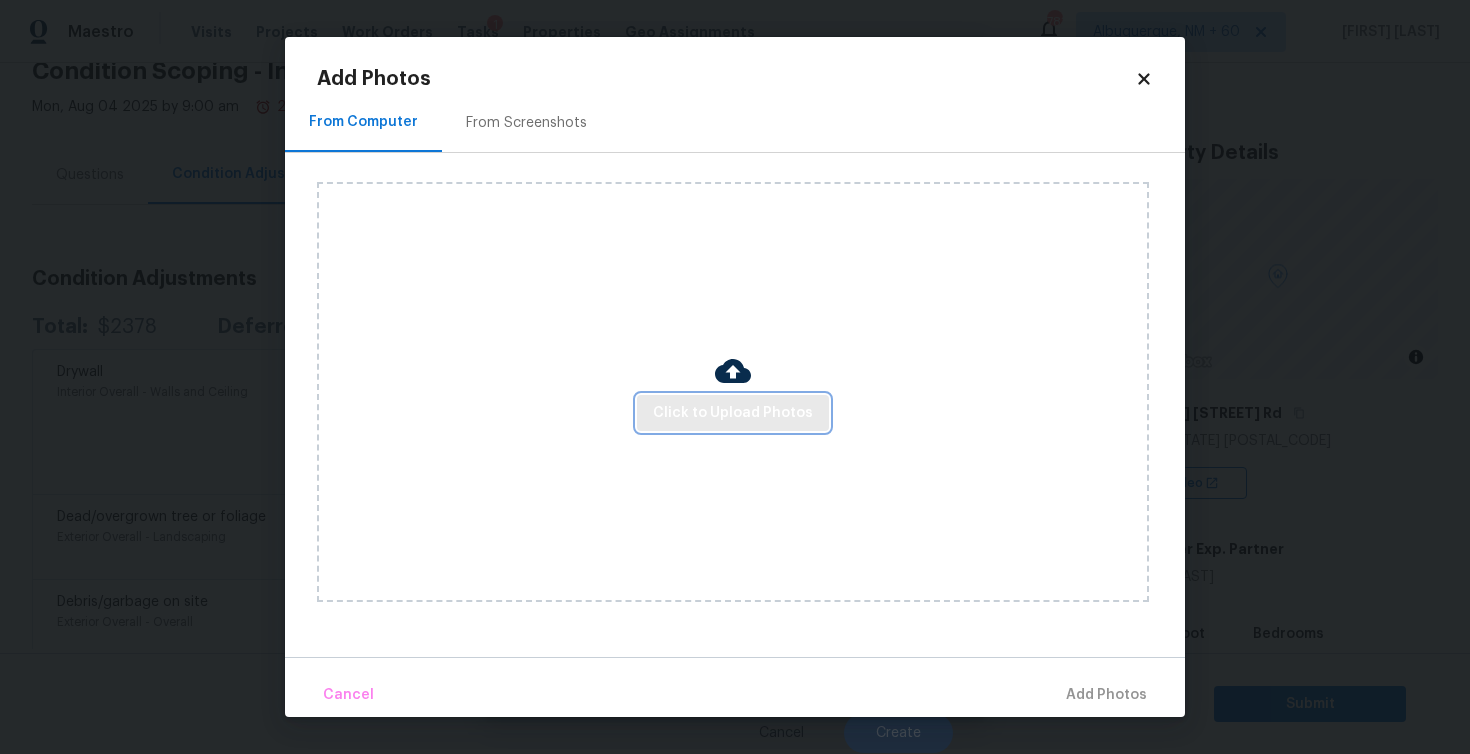 click on "Click to Upload Photos" at bounding box center [733, 413] 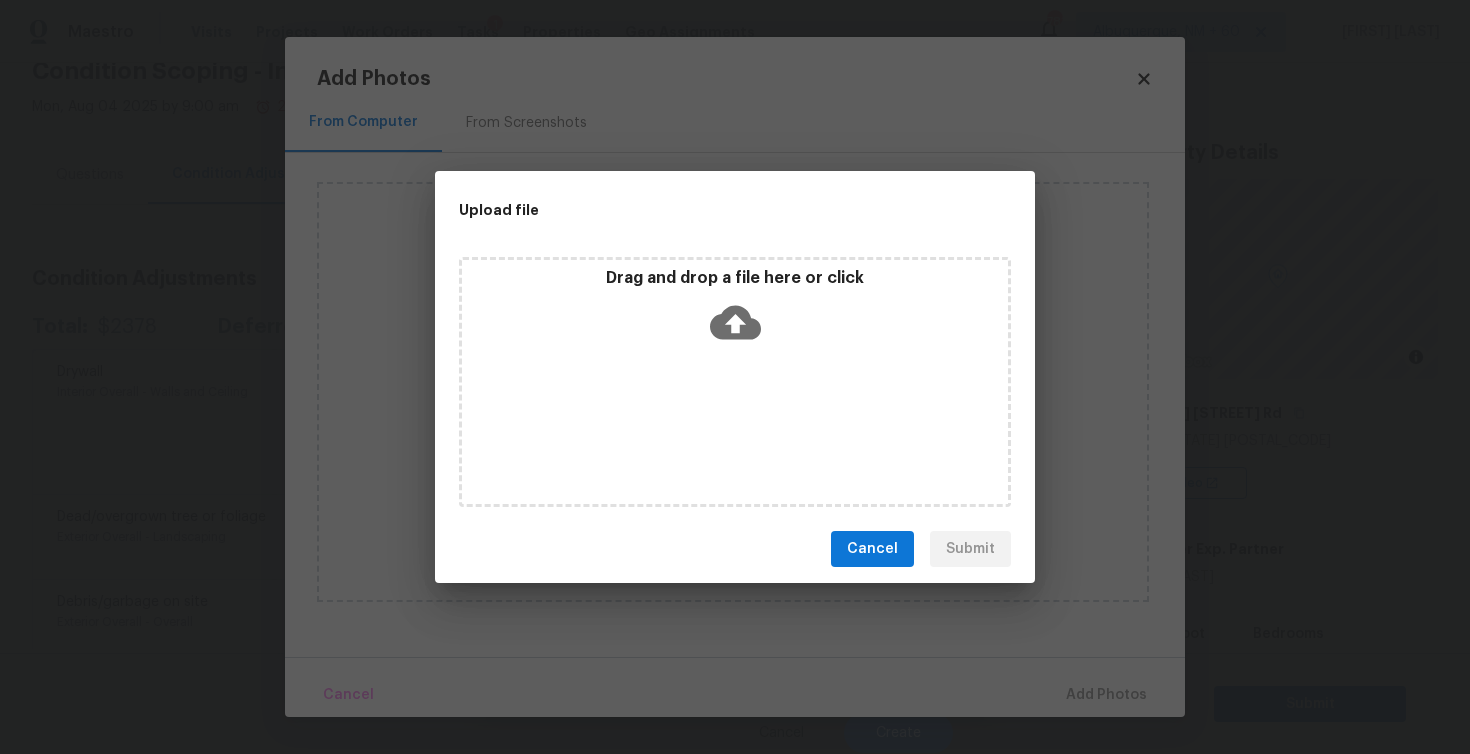 click on "Drag and drop a file here or click" at bounding box center [735, 311] 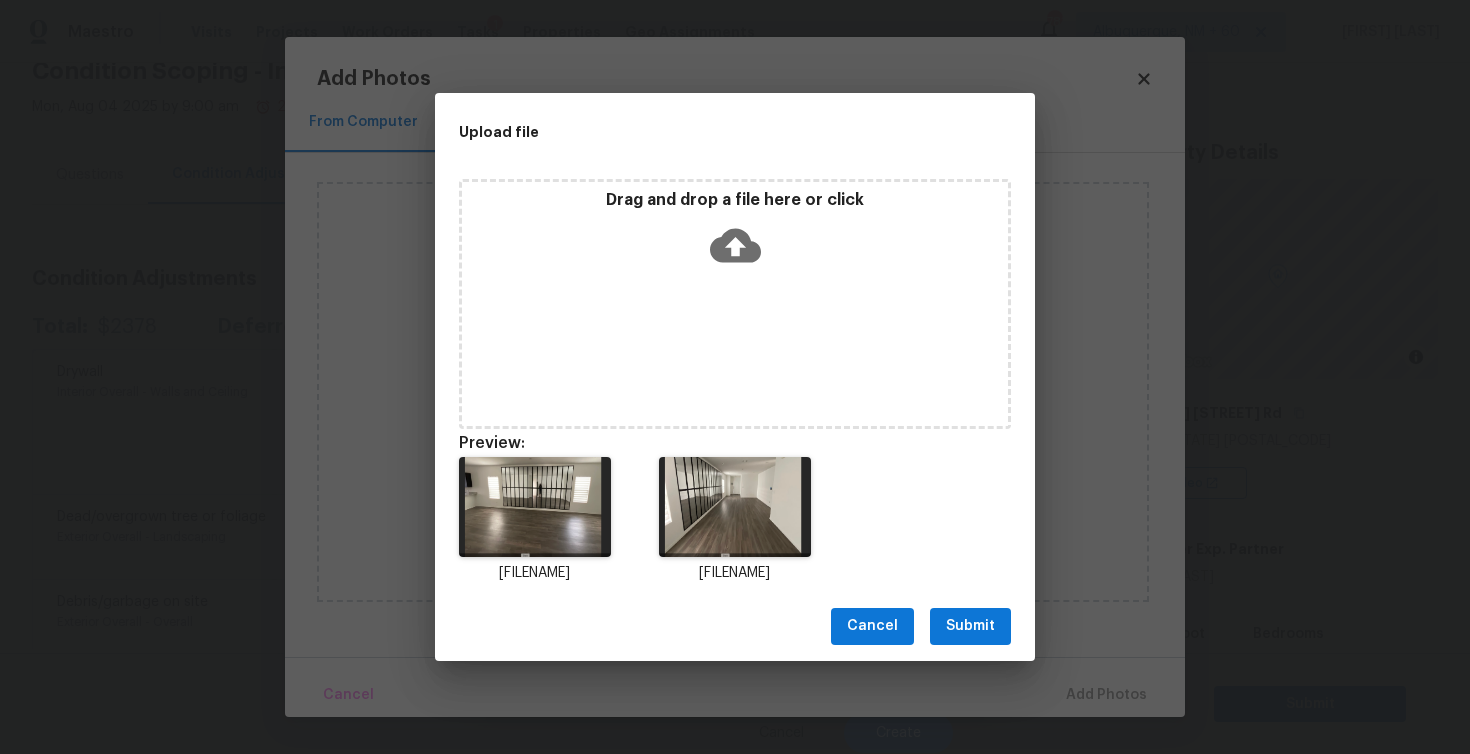 click on "Submit" at bounding box center (970, 626) 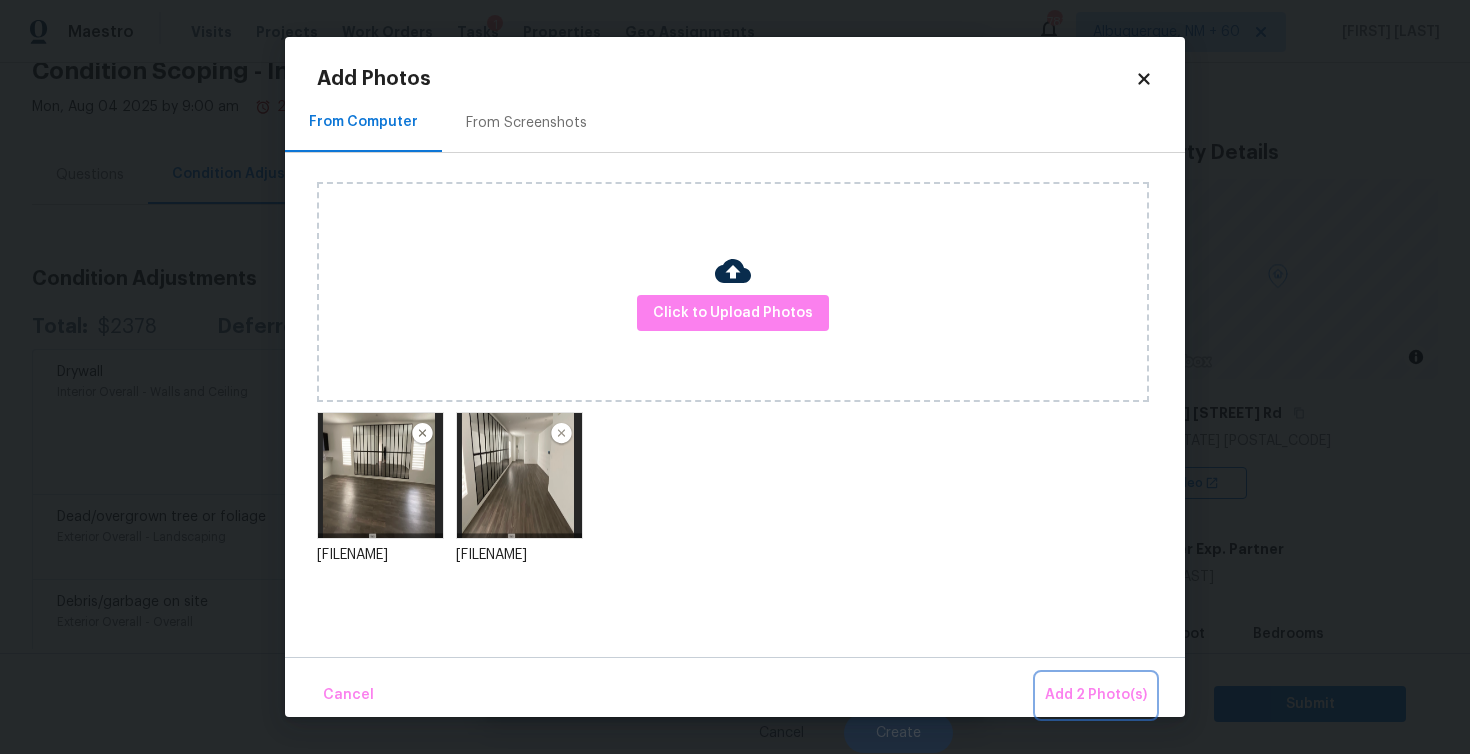click on "Add 2 Photo(s)" at bounding box center (1096, 695) 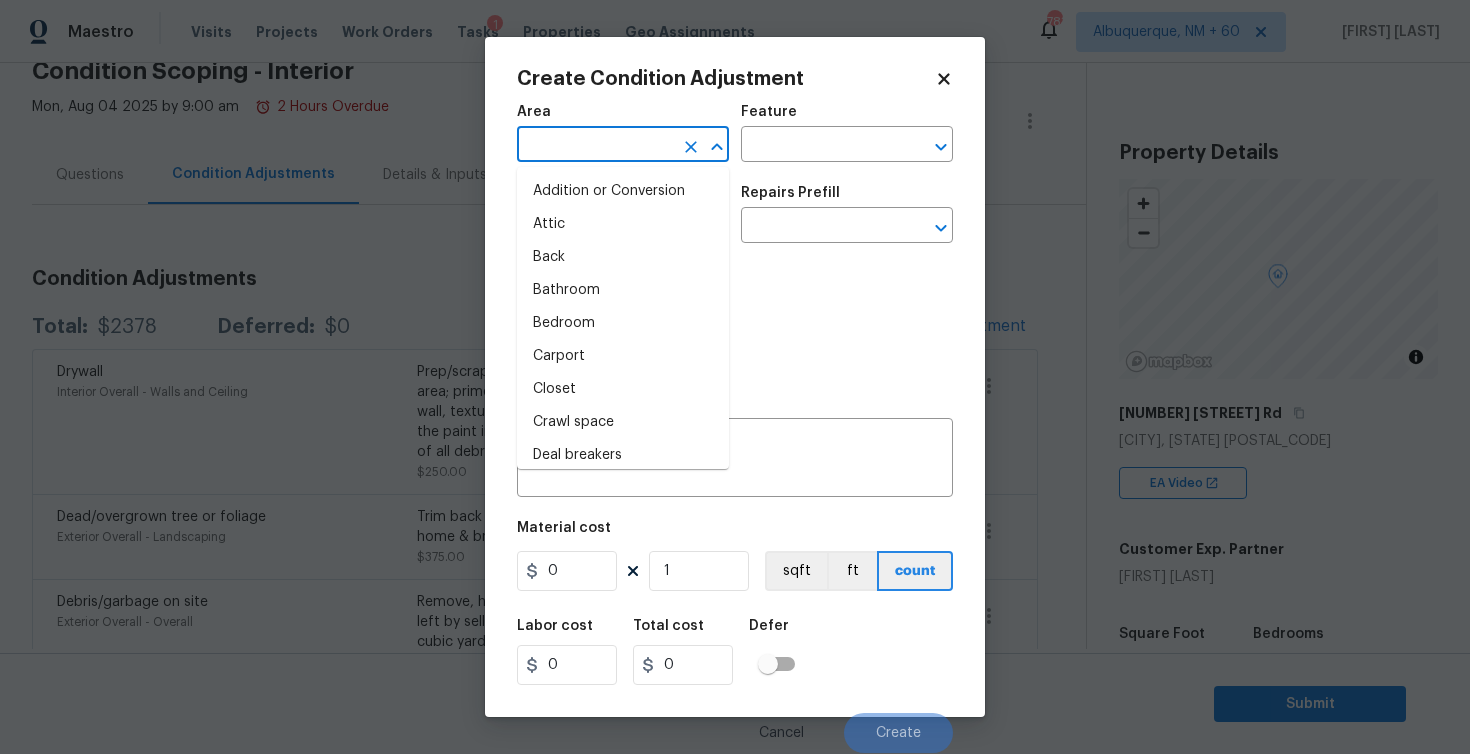 click at bounding box center [595, 146] 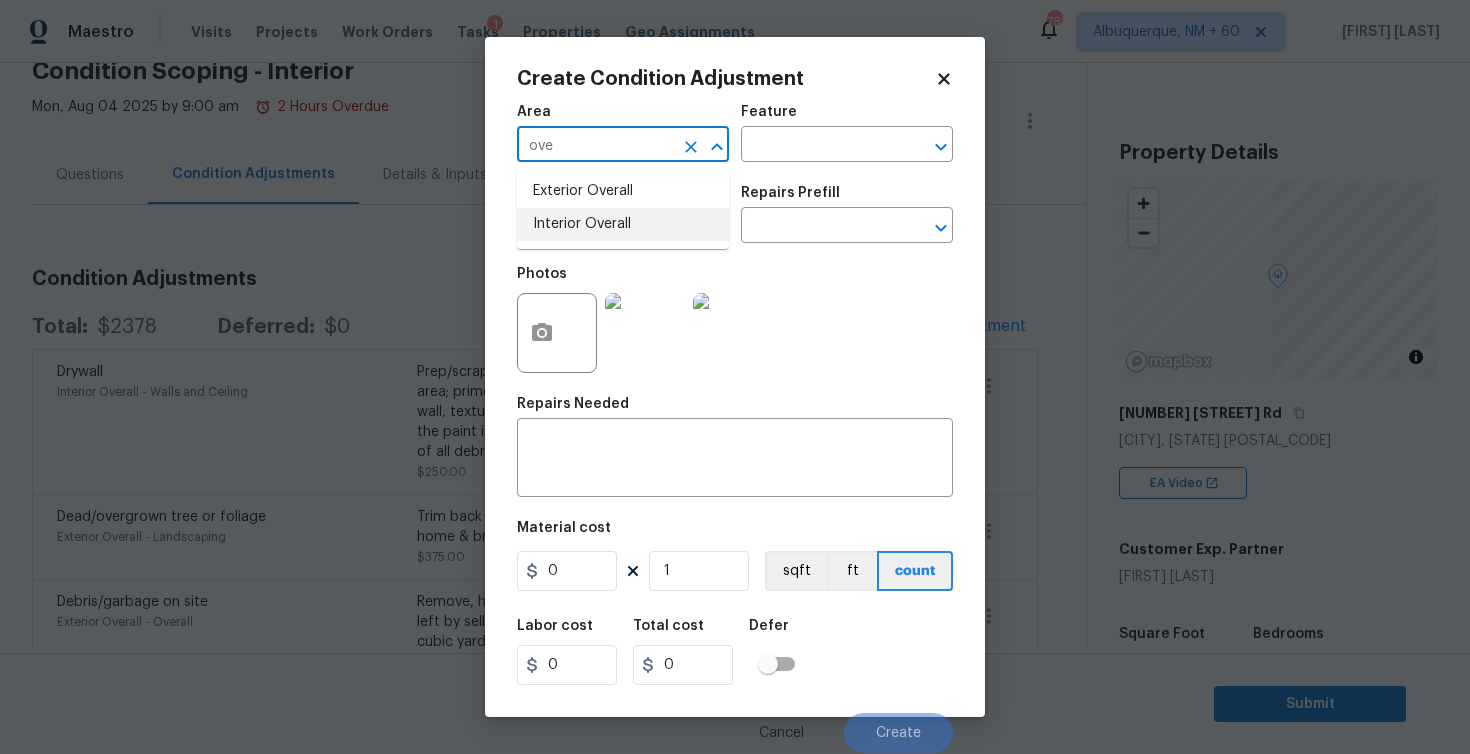 click on "Interior Overall" at bounding box center (623, 224) 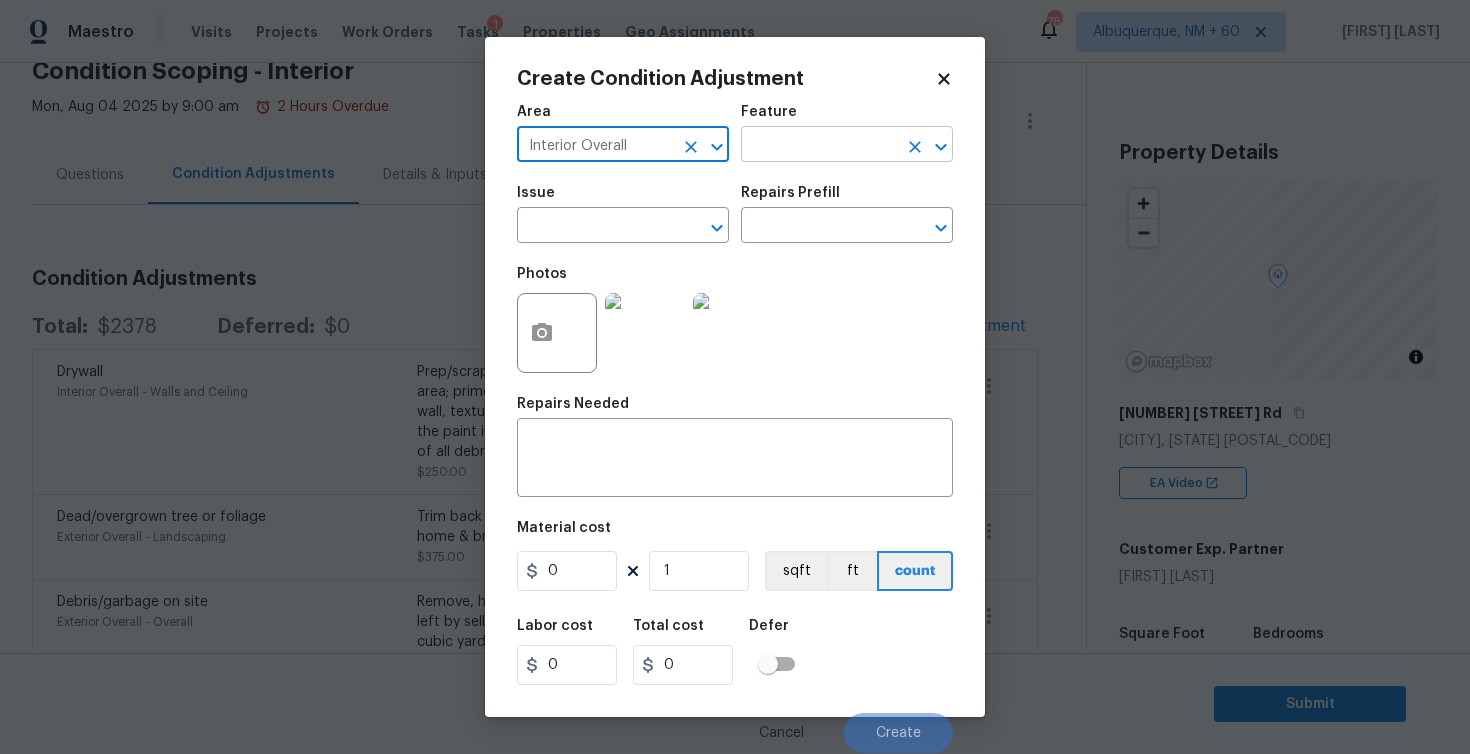 type on "Interior Overall" 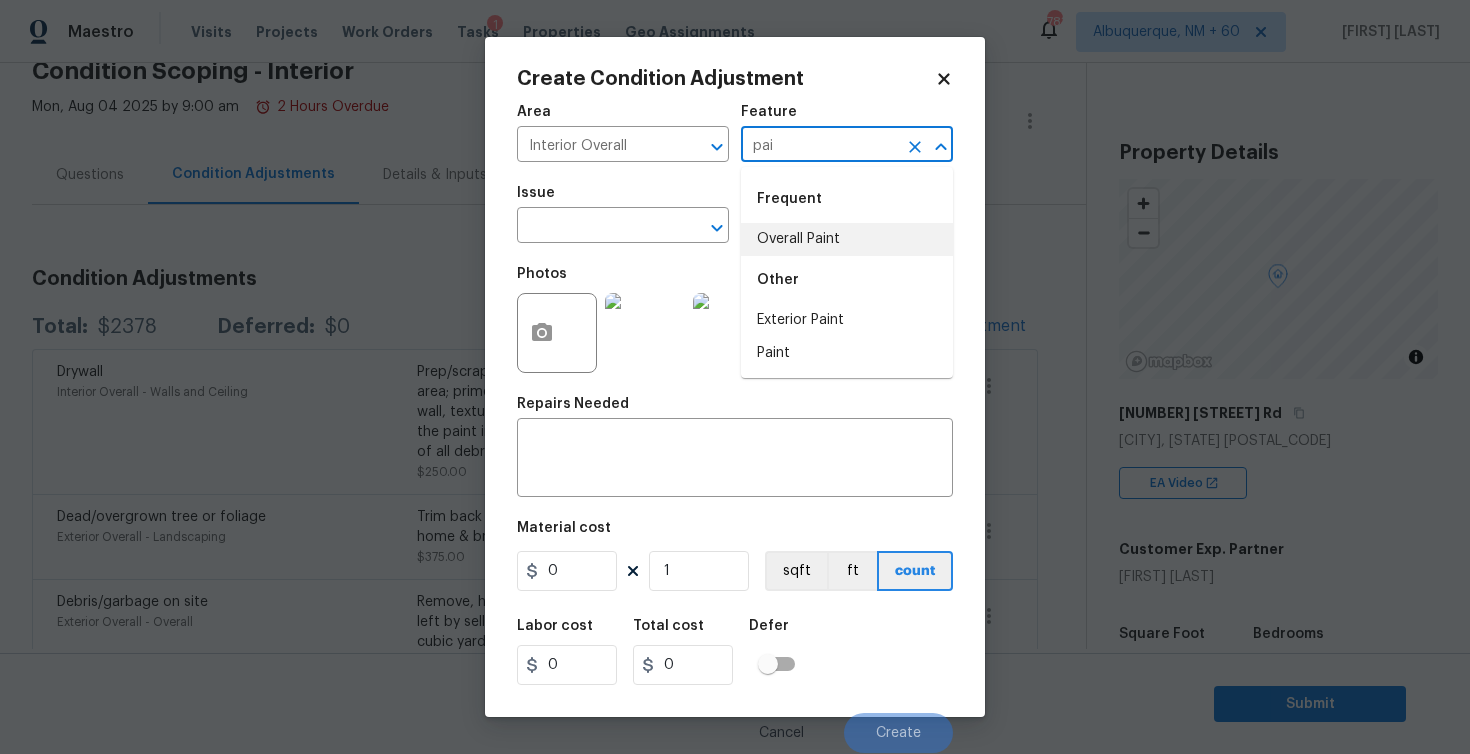 click on "Overall Paint" at bounding box center [847, 239] 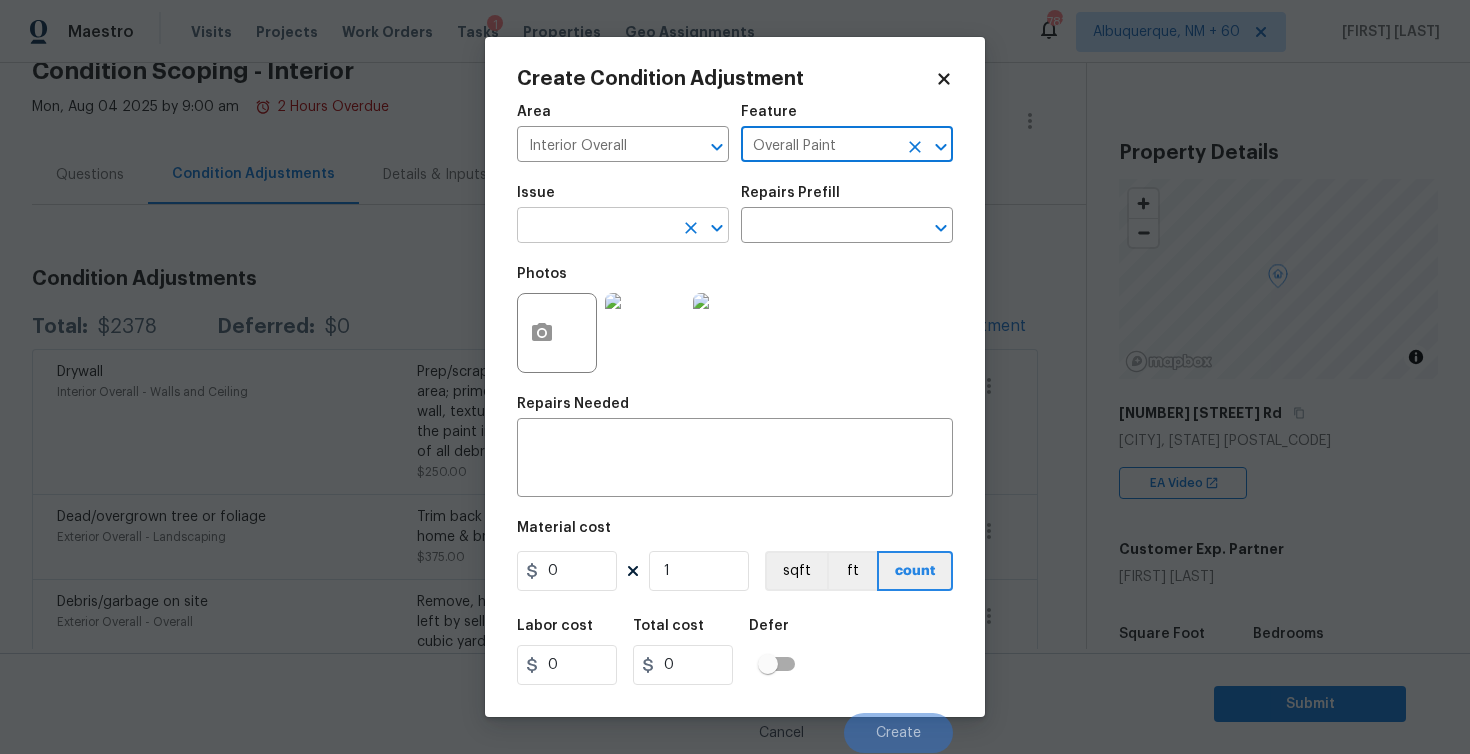 type on "Overall Paint" 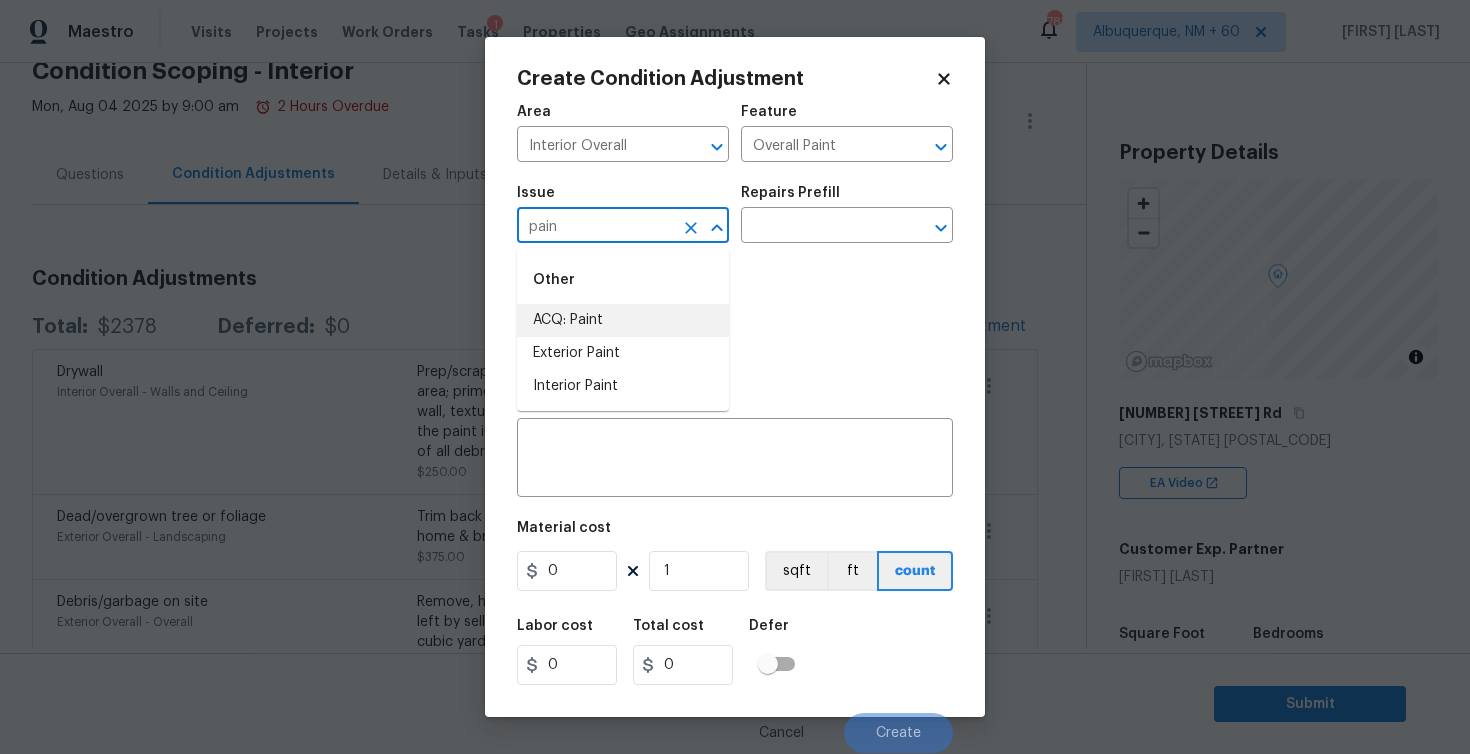 click on "Other" at bounding box center [623, 280] 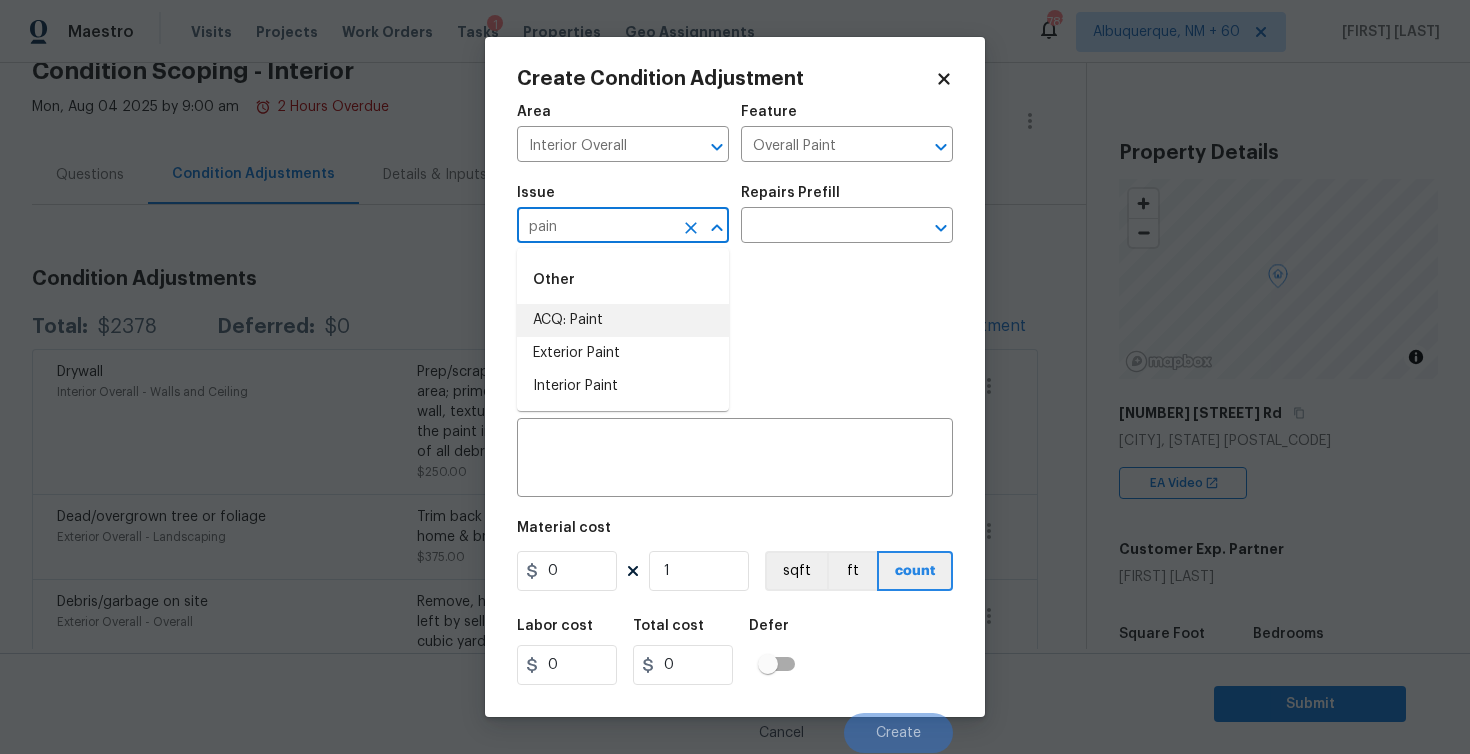 click on "ACQ: Paint" at bounding box center [623, 320] 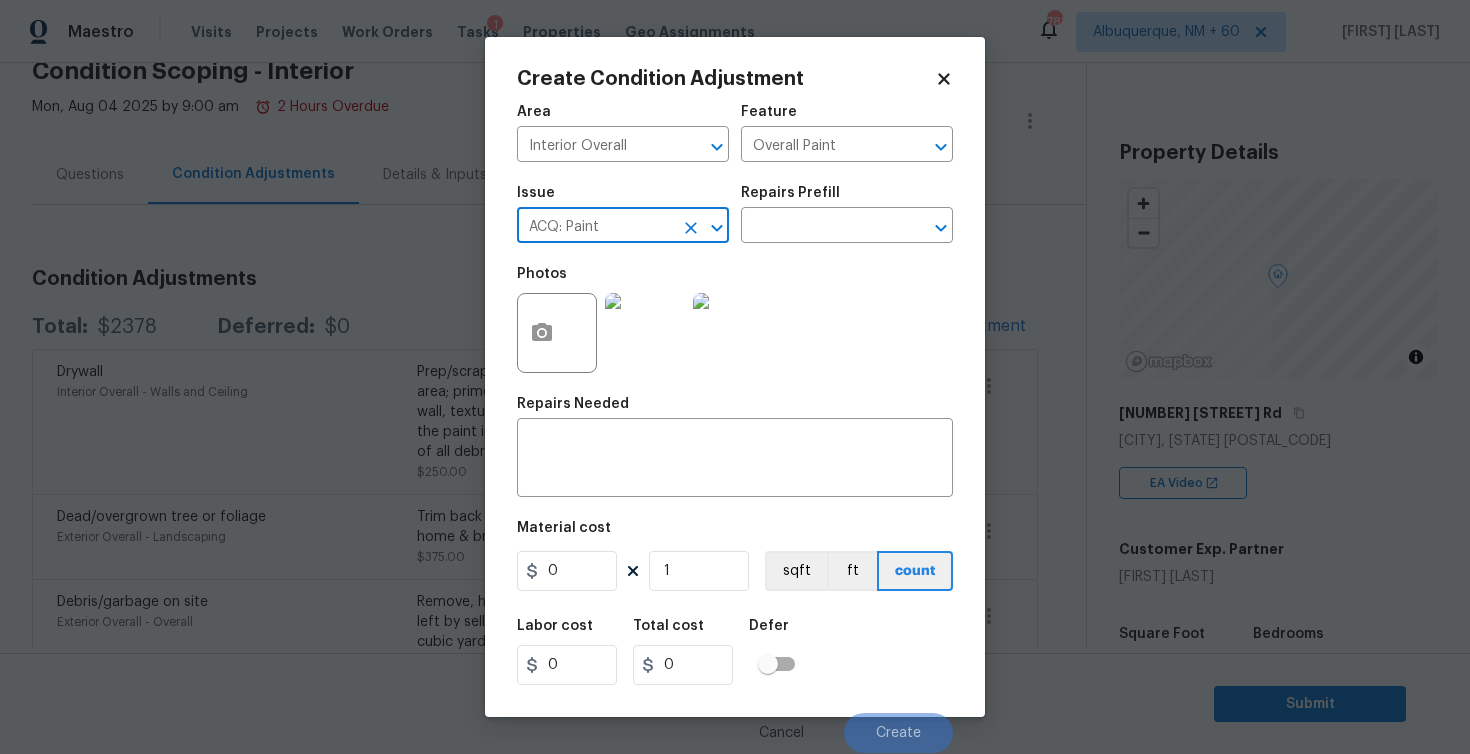type on "ACQ: Paint" 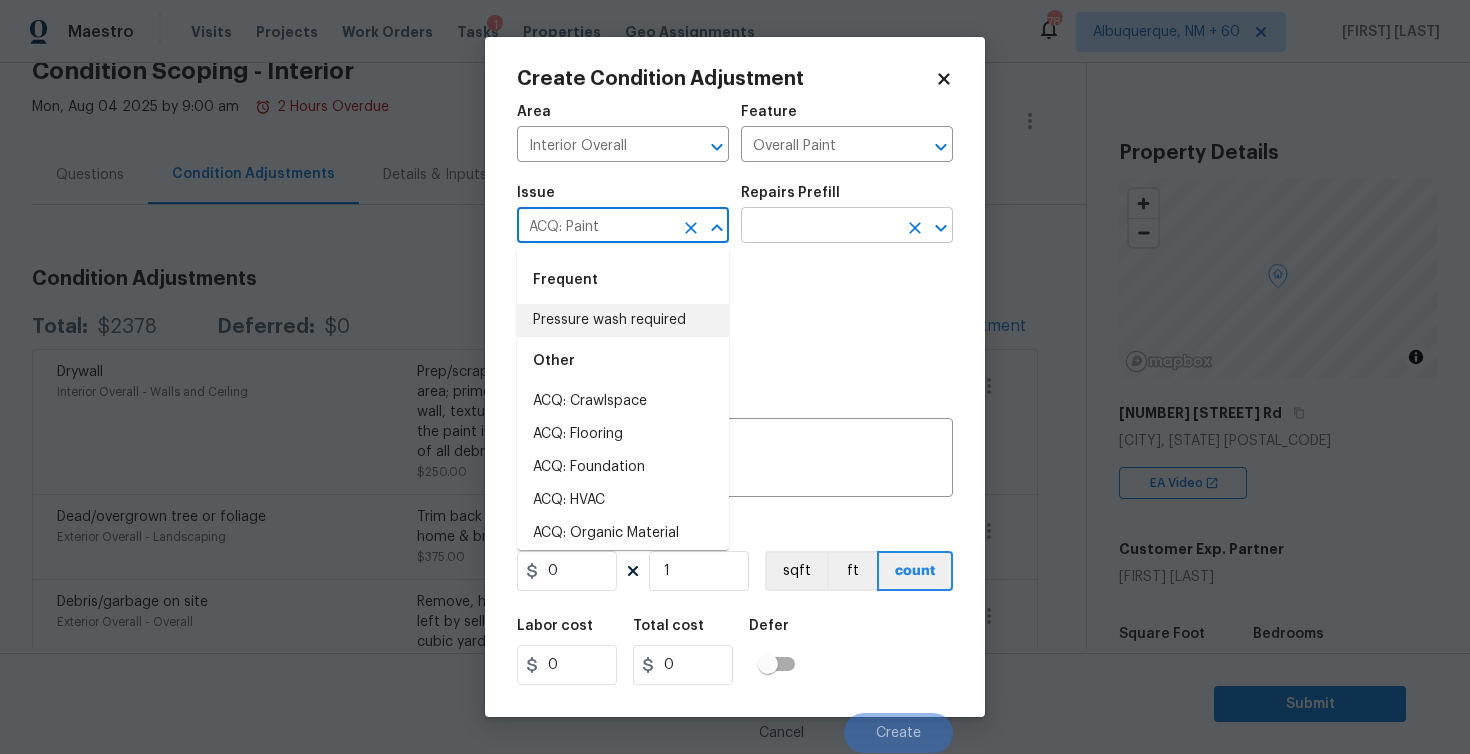 click at bounding box center (819, 227) 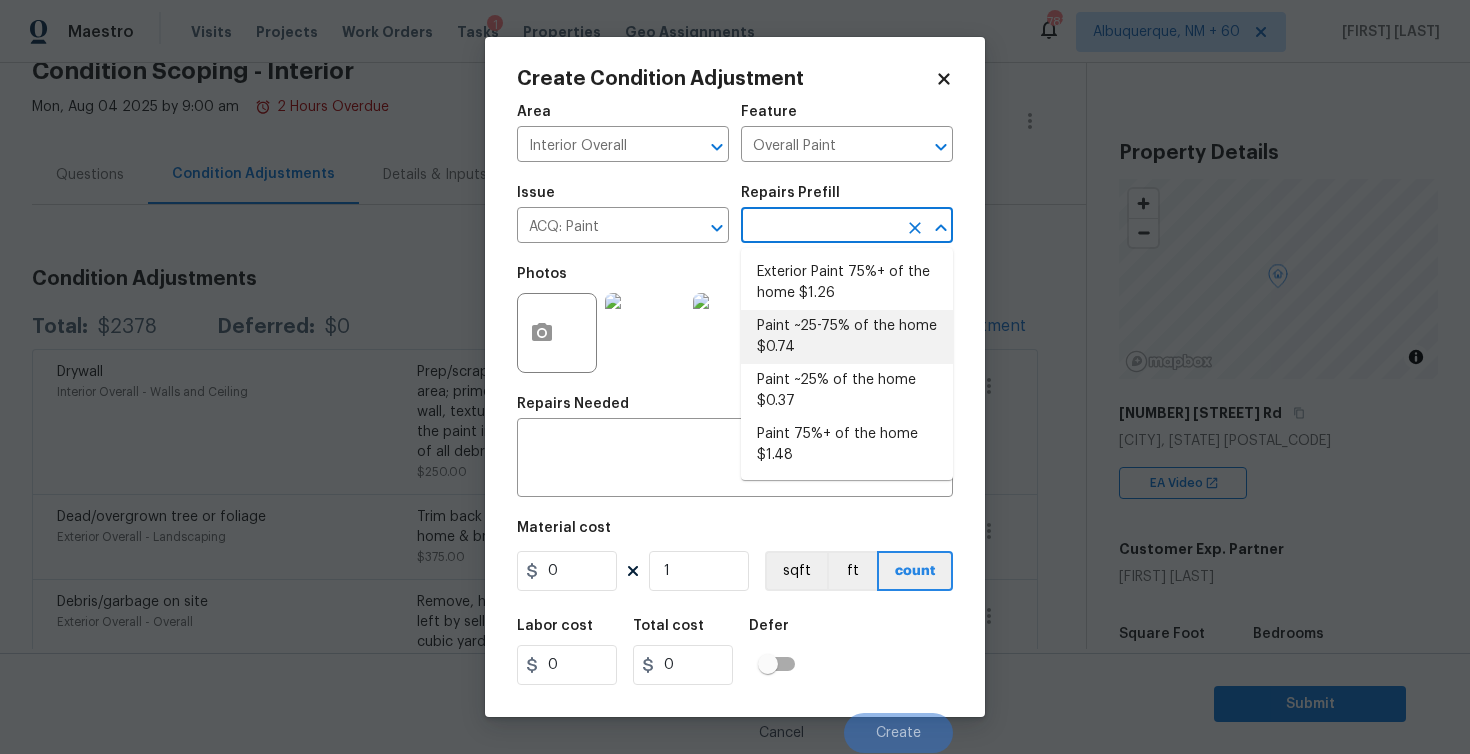 click on "Paint ~25-75% of the home $0.74" at bounding box center (847, 337) 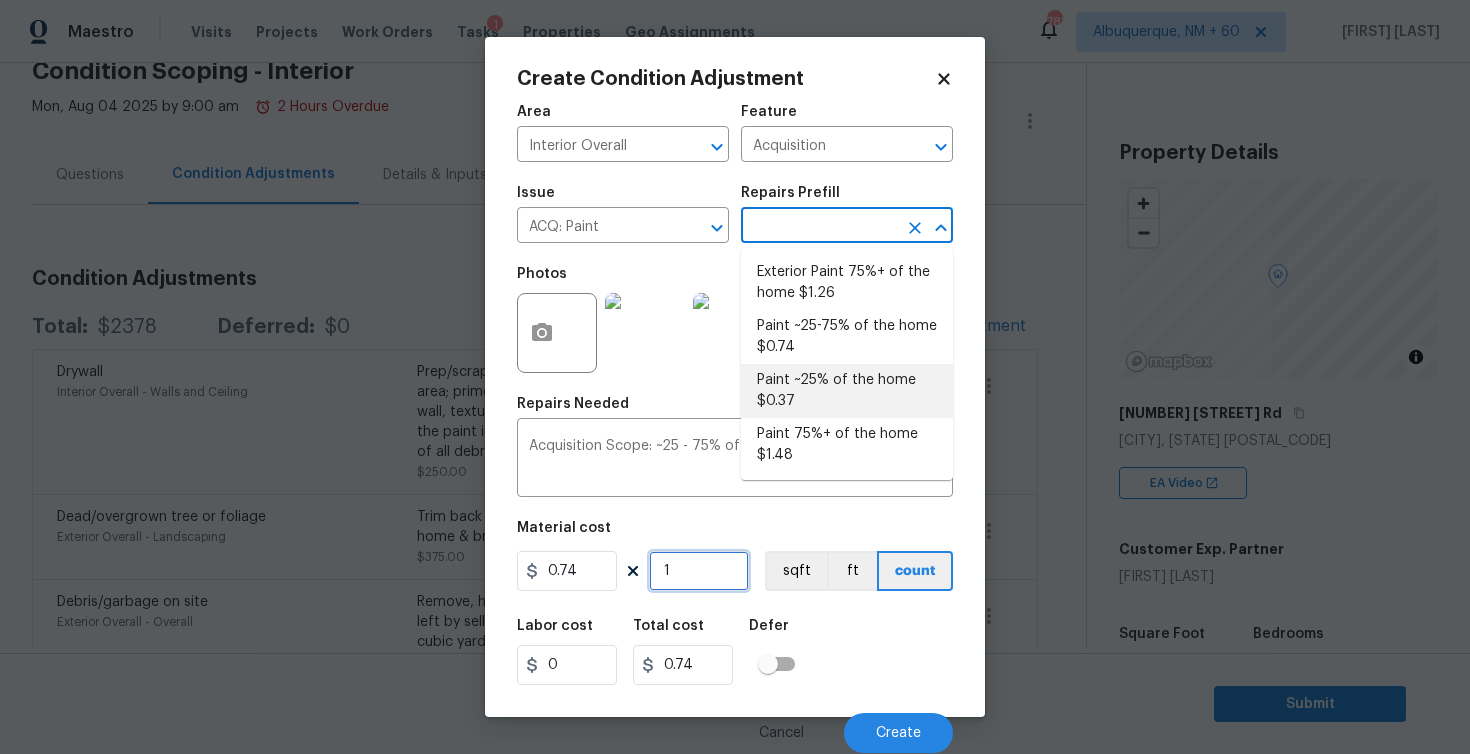 click on "1" at bounding box center [699, 571] 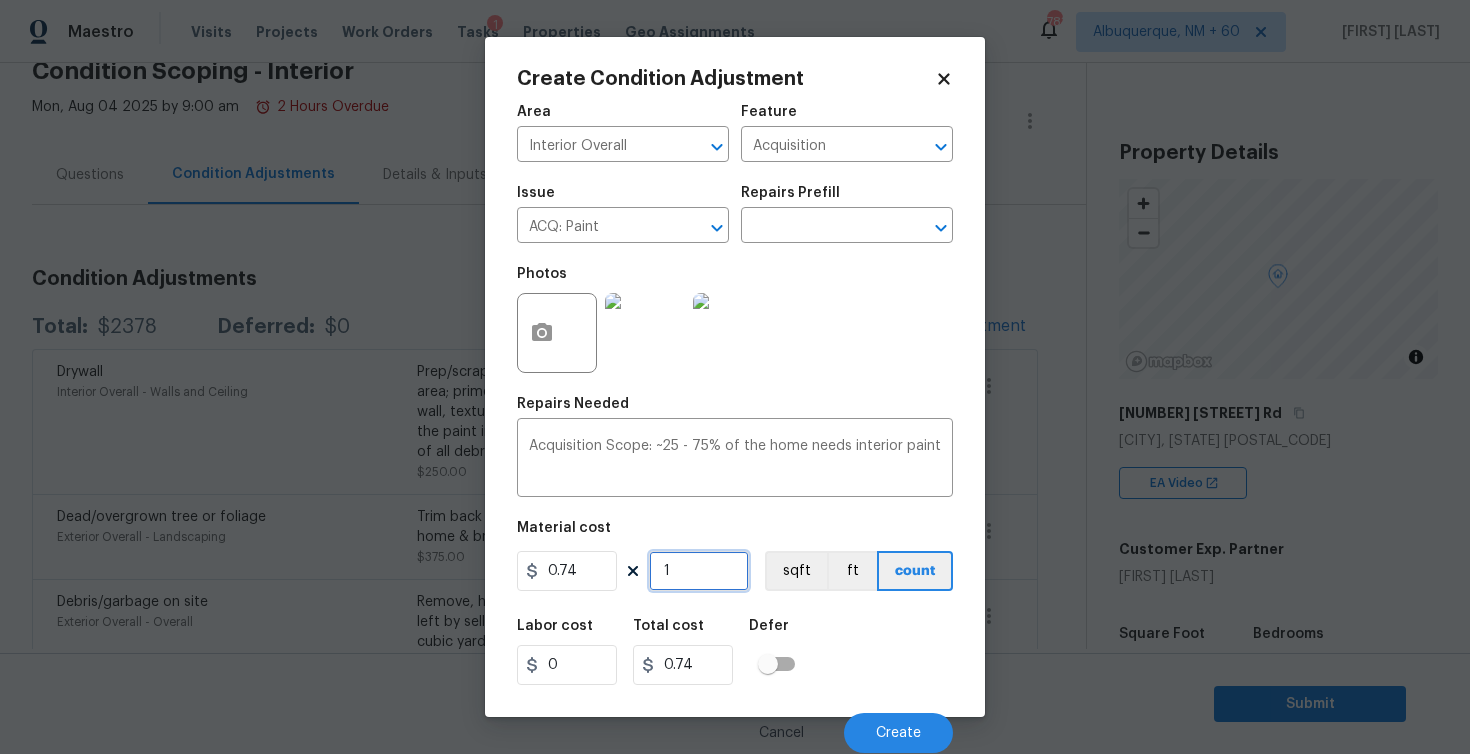 type on "15" 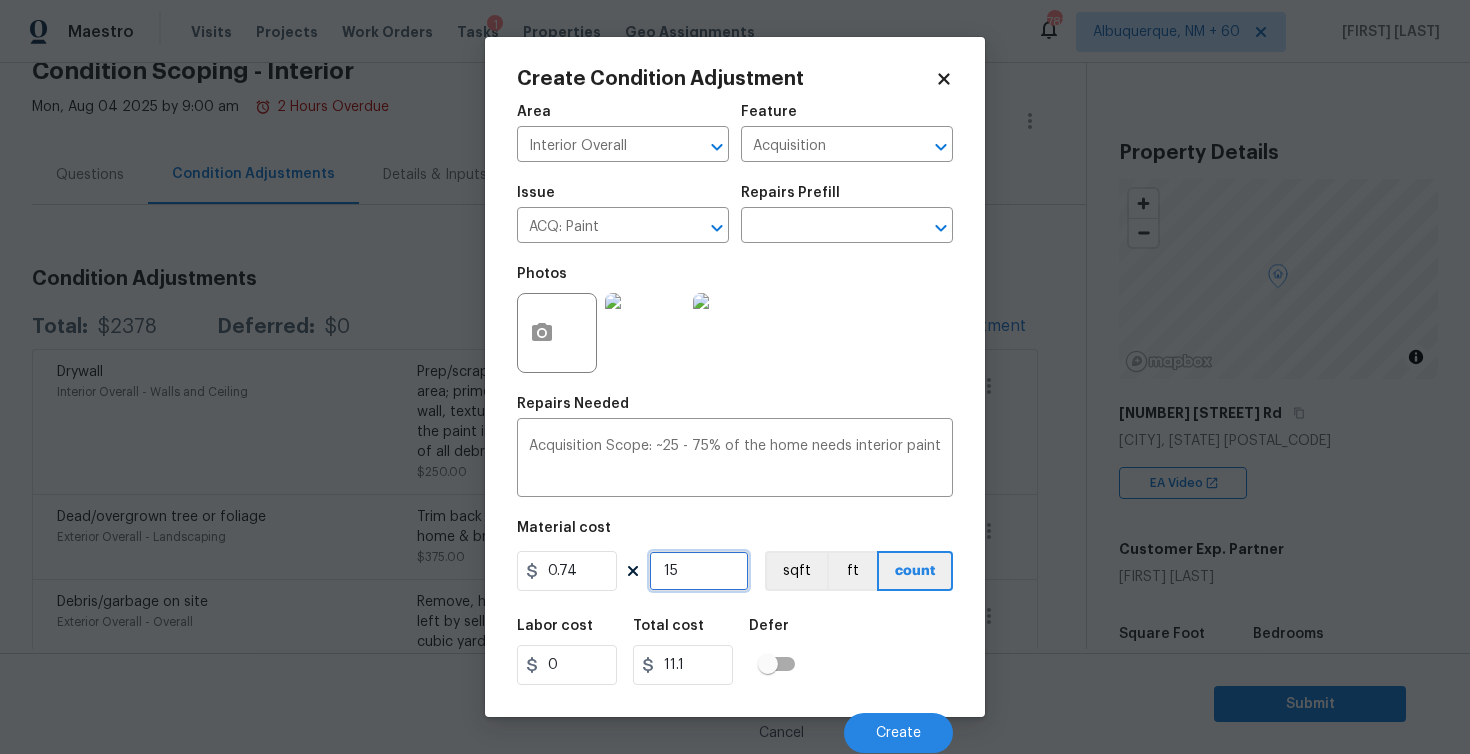 type on "159" 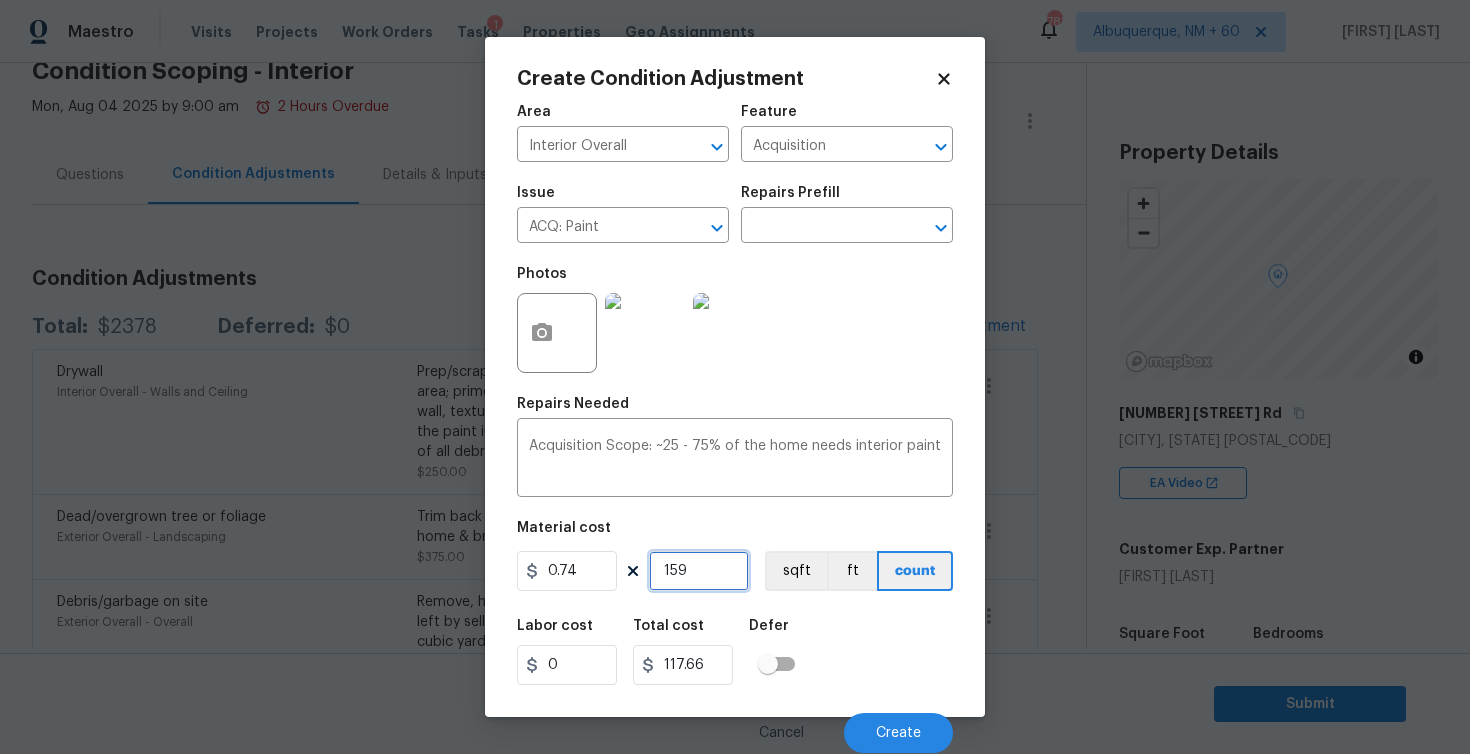 type on "1596" 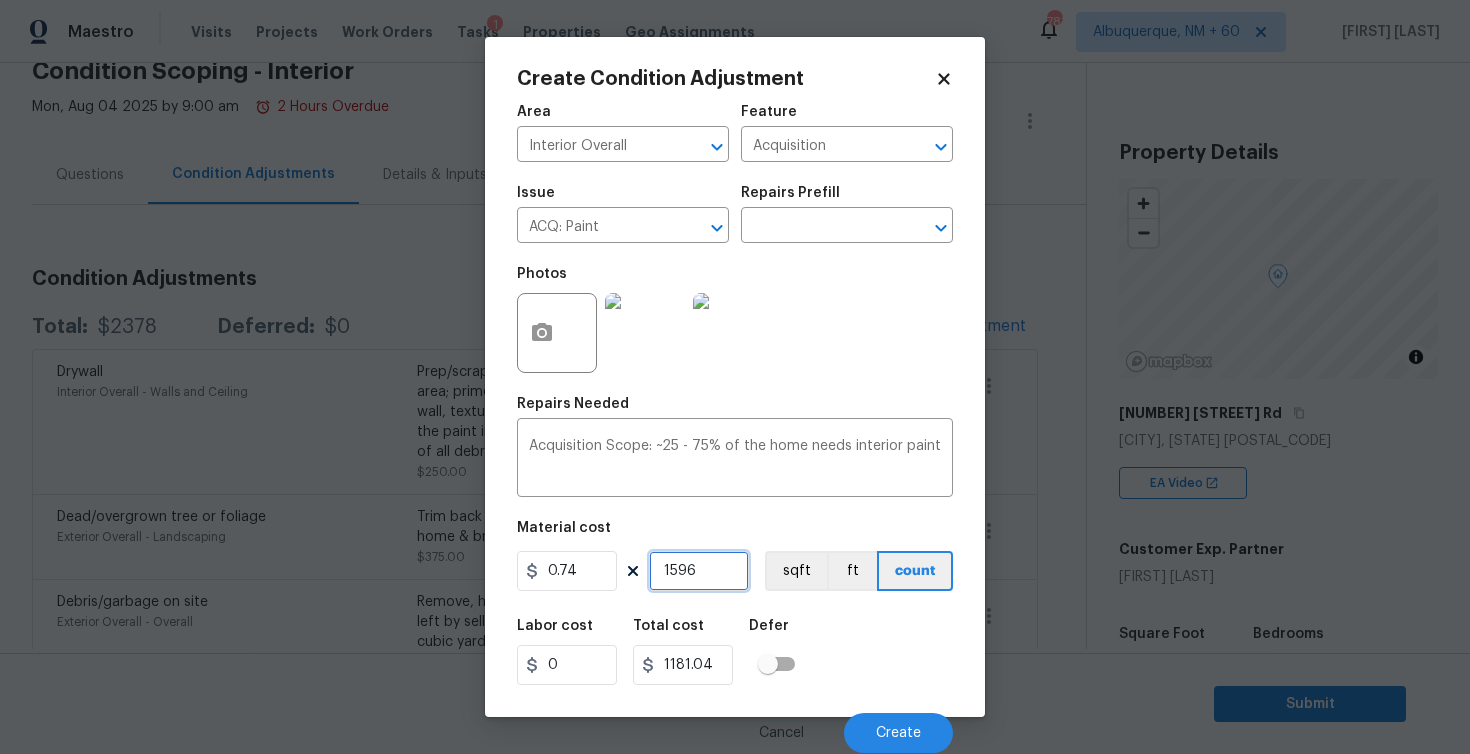 type on "159" 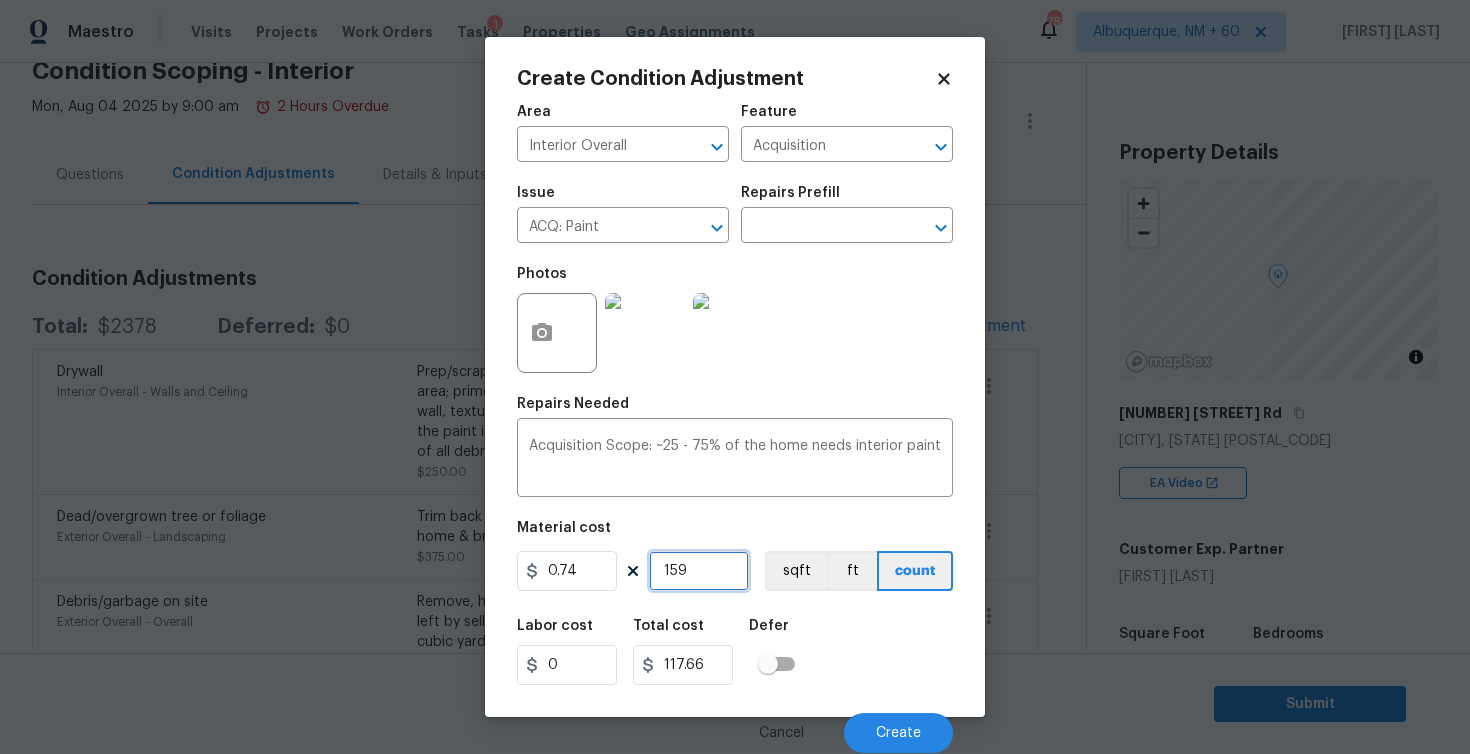 type on "15" 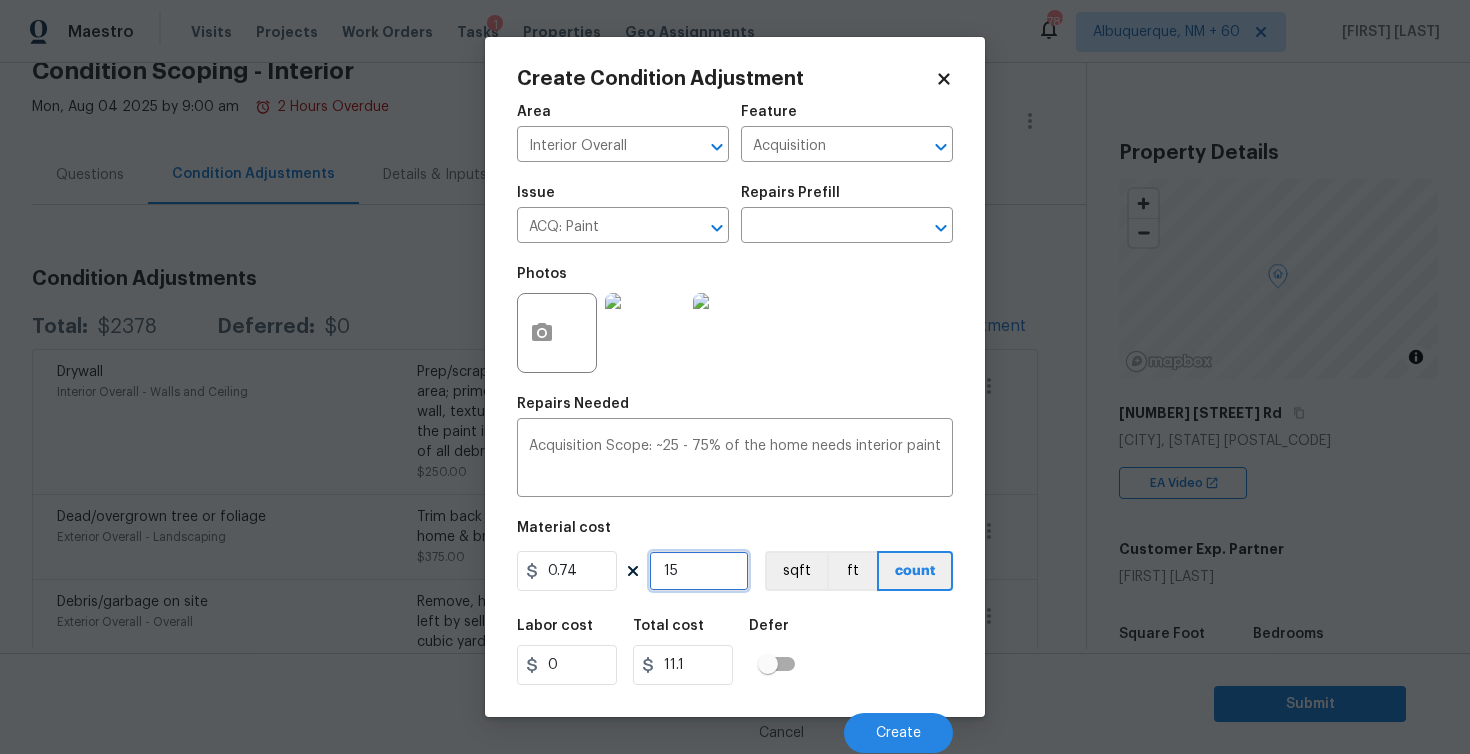 type on "156" 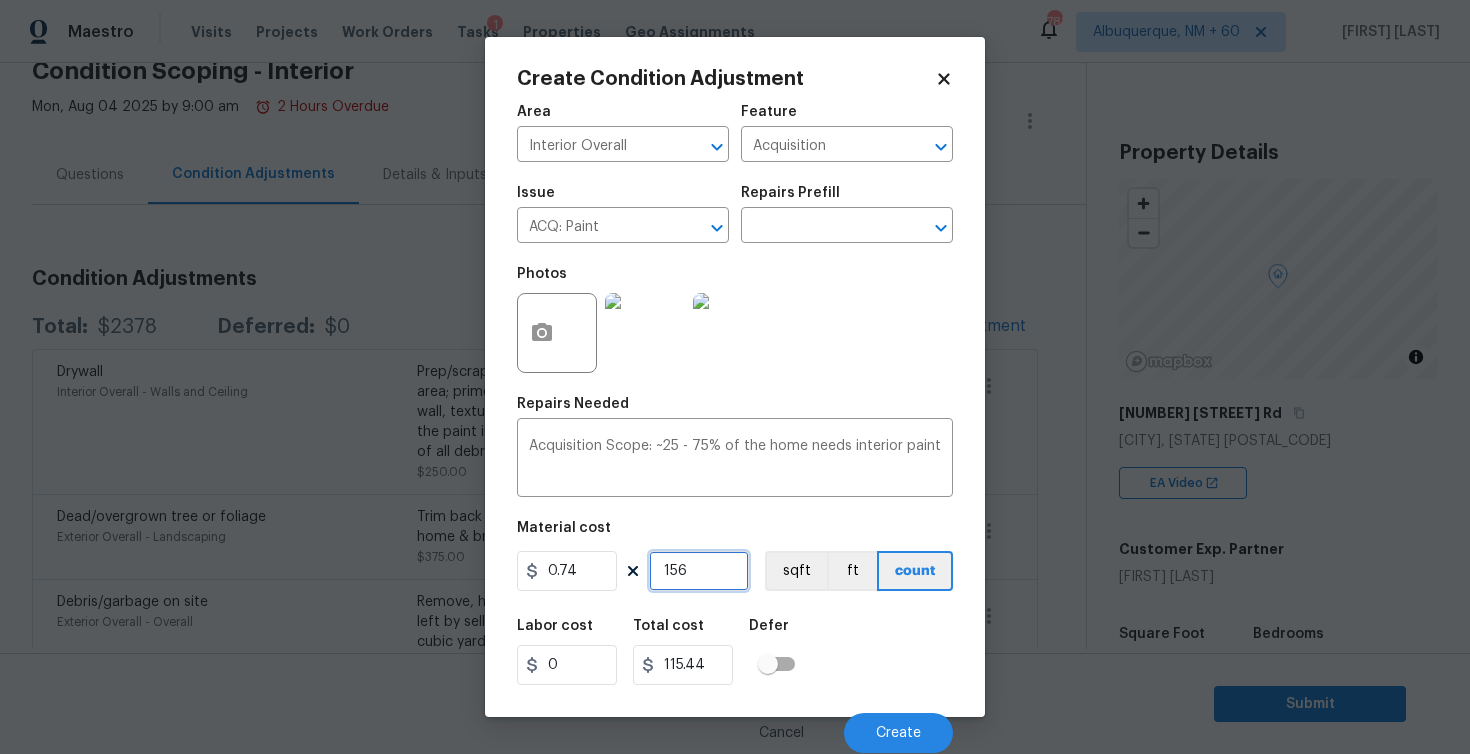 type on "1569" 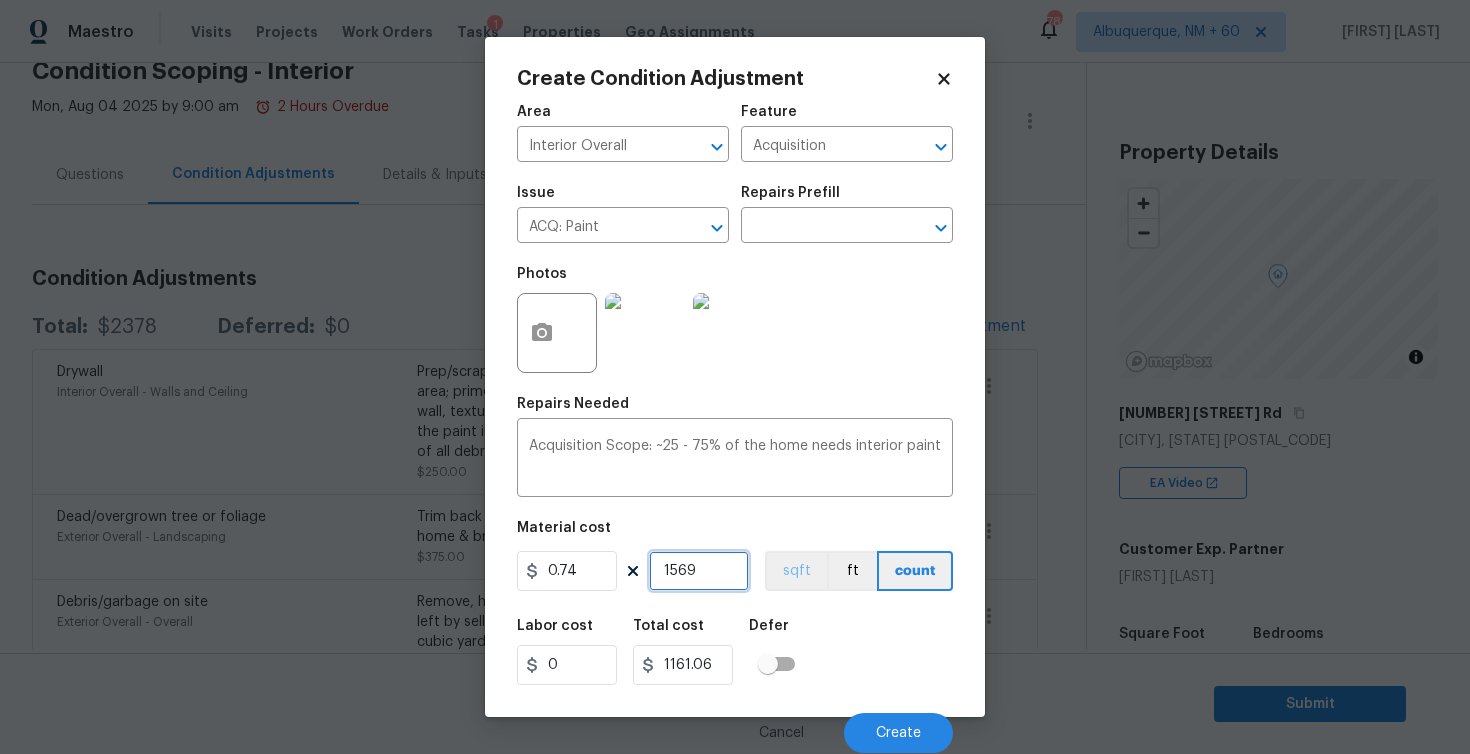 type on "1569" 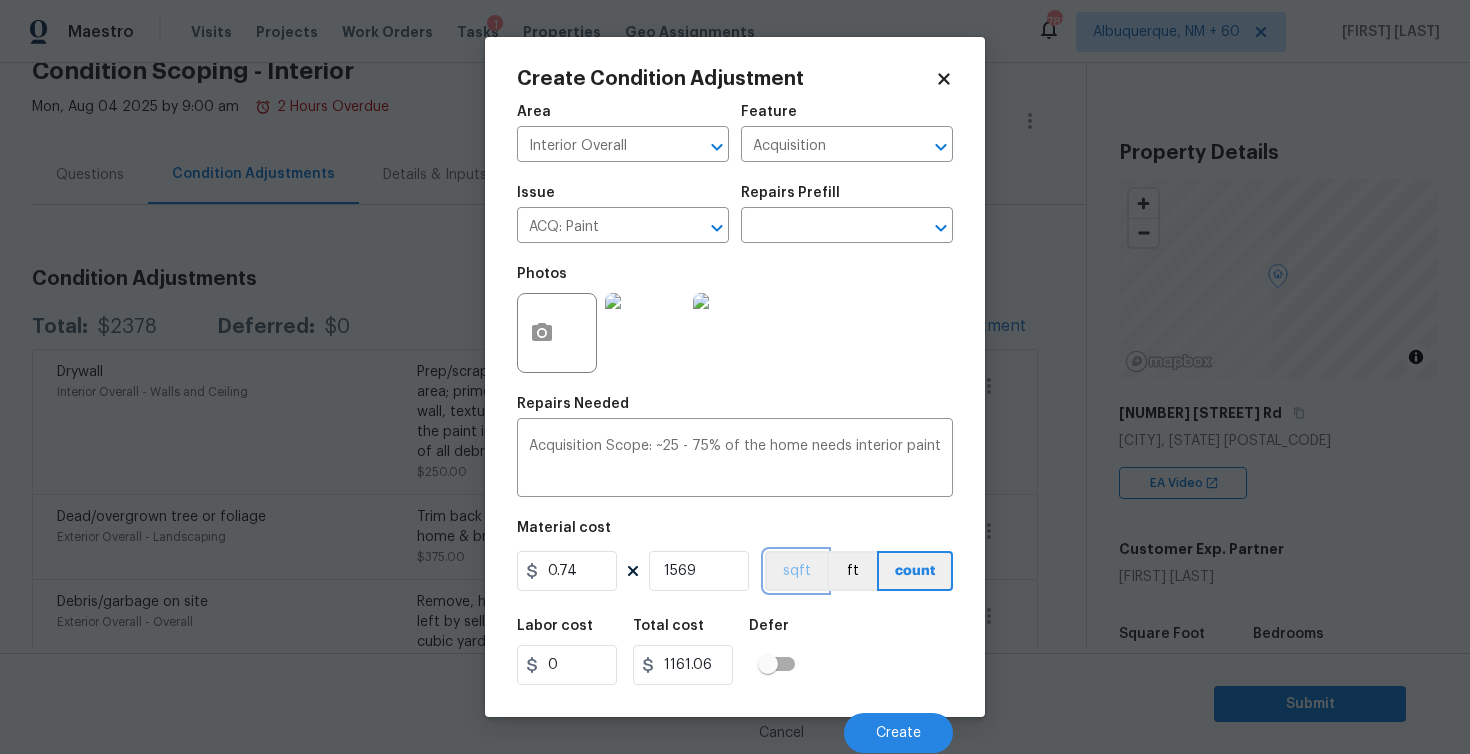 click on "sqft" at bounding box center (796, 571) 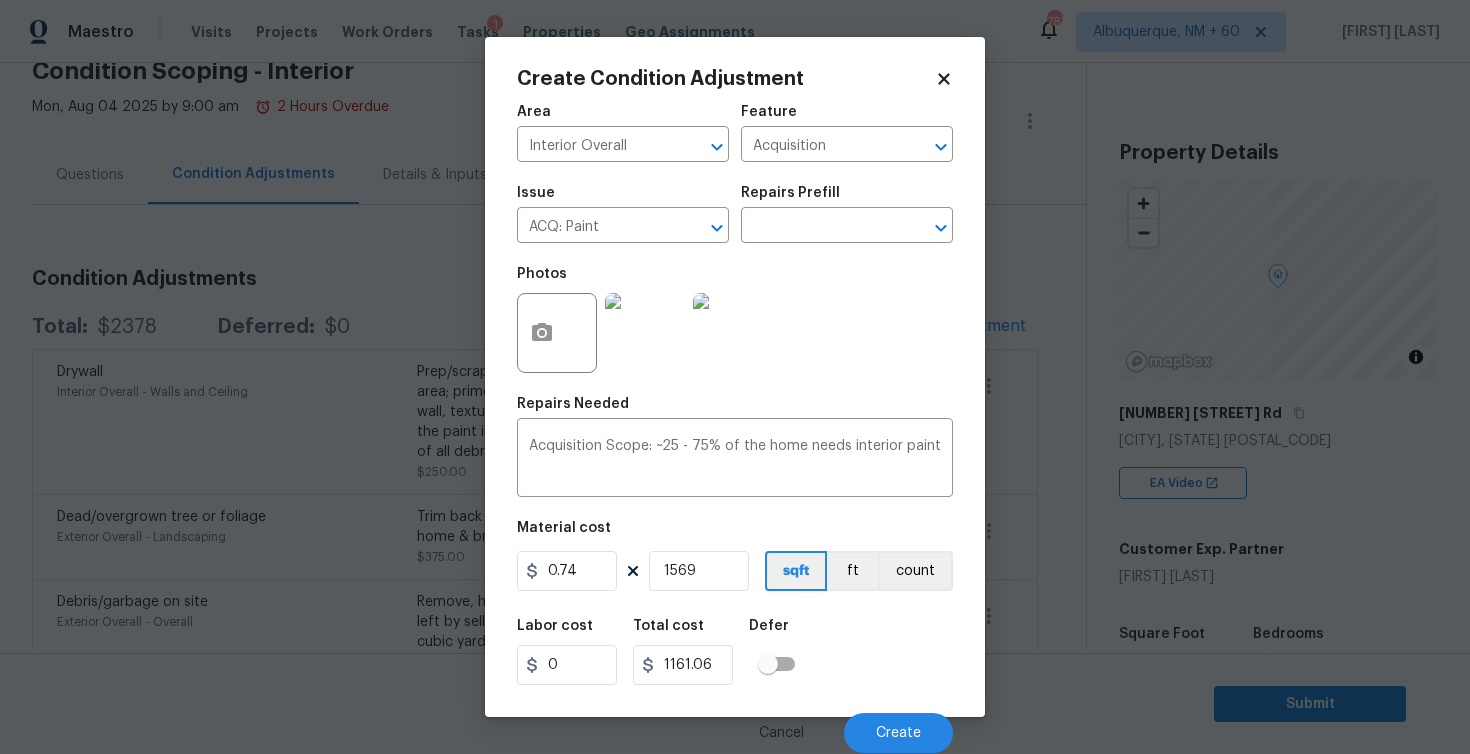 click on "Cancel Create" at bounding box center [735, 725] 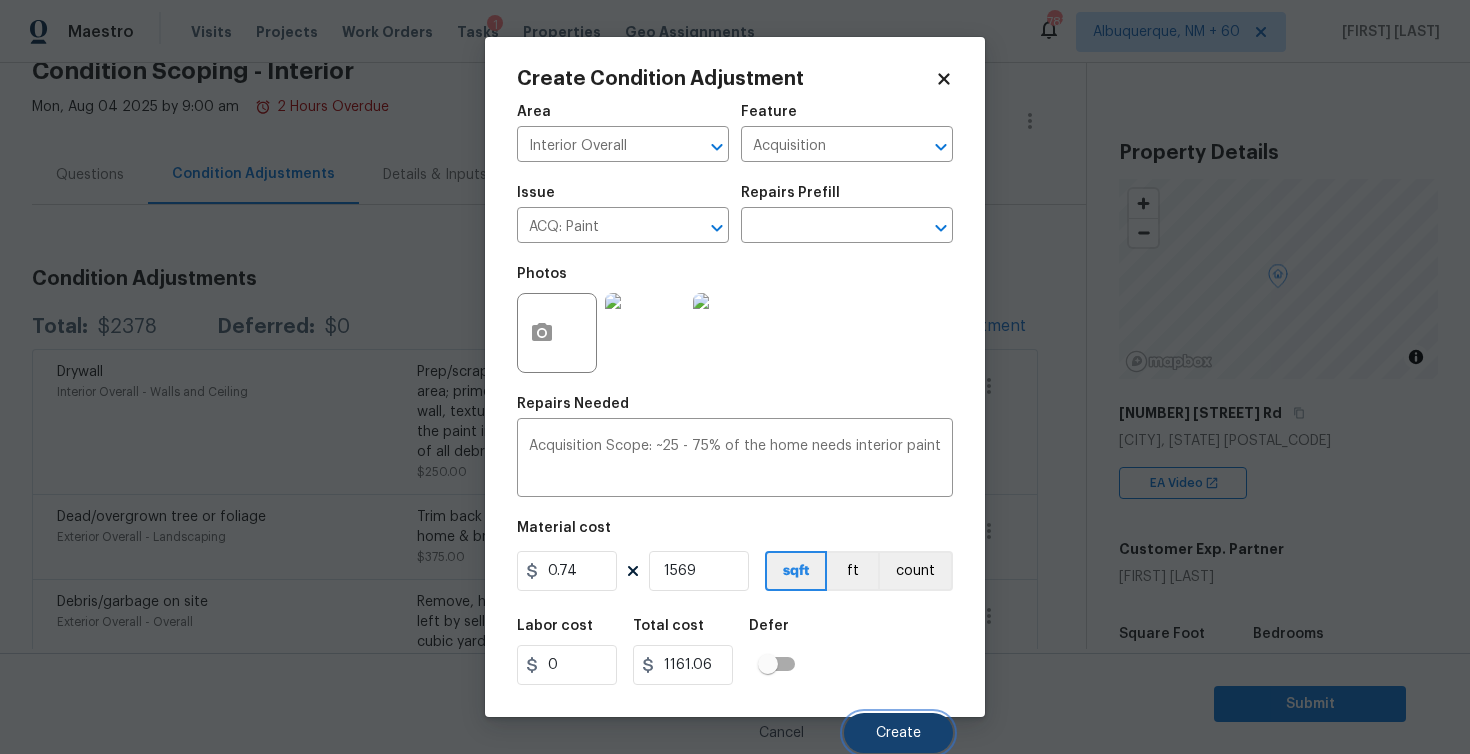 click on "Create" at bounding box center [898, 733] 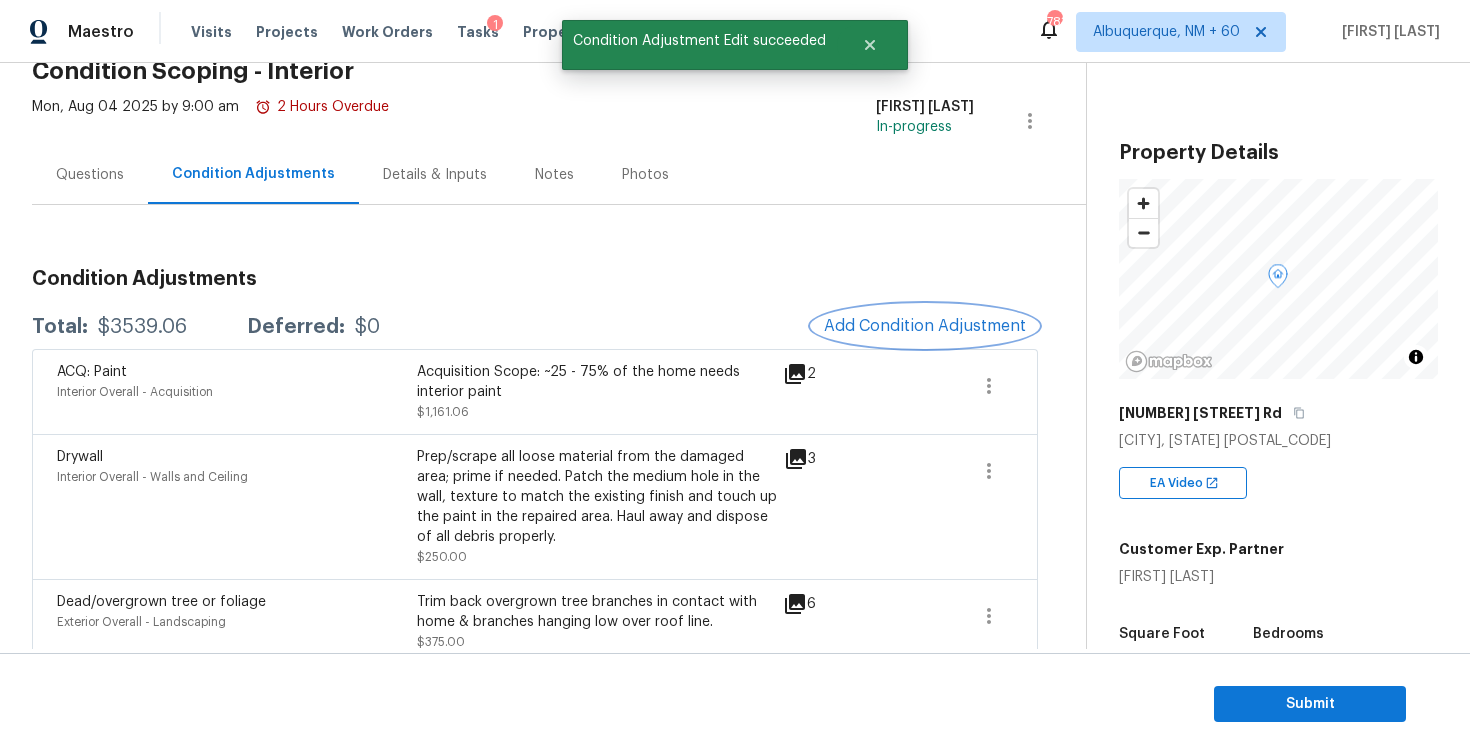 scroll, scrollTop: 250, scrollLeft: 0, axis: vertical 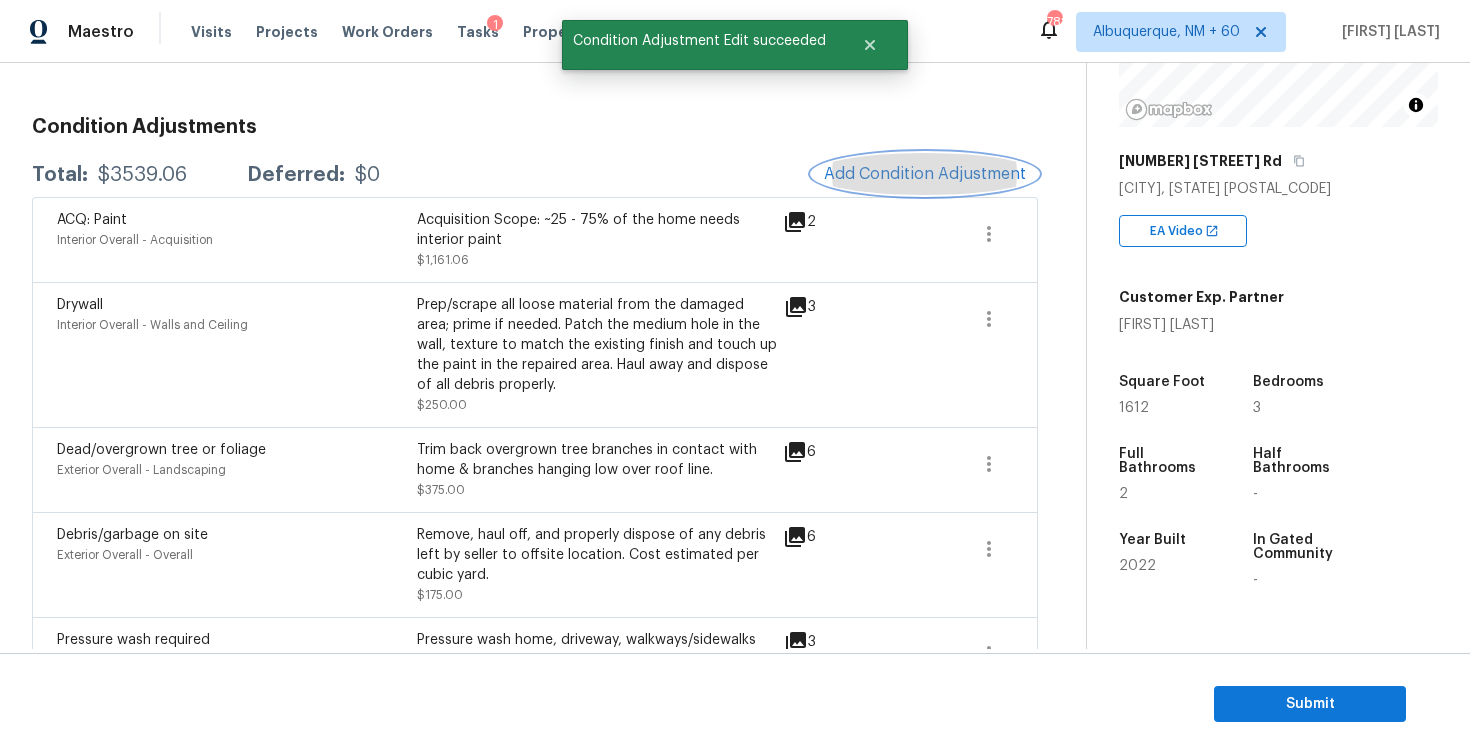 click on "Add Condition Adjustment" at bounding box center (925, 174) 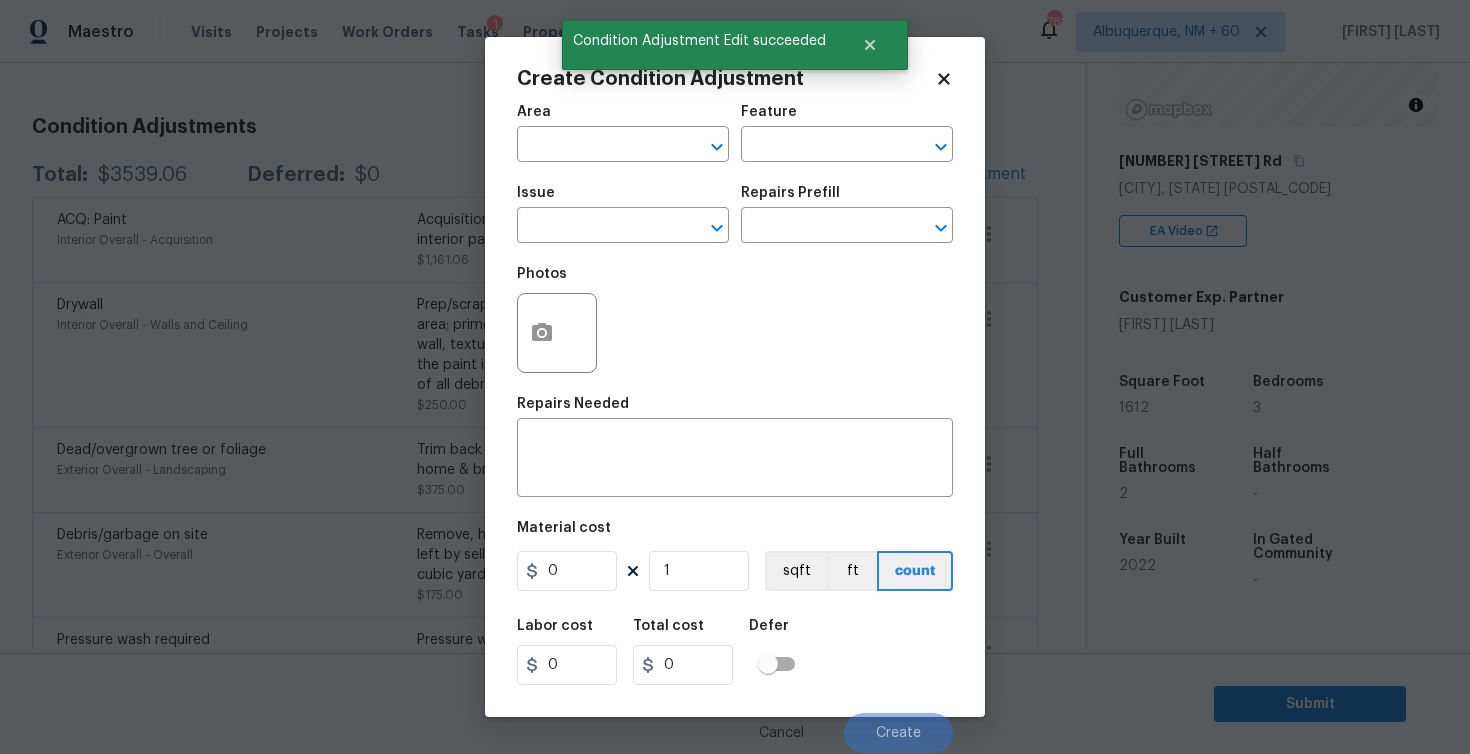 click 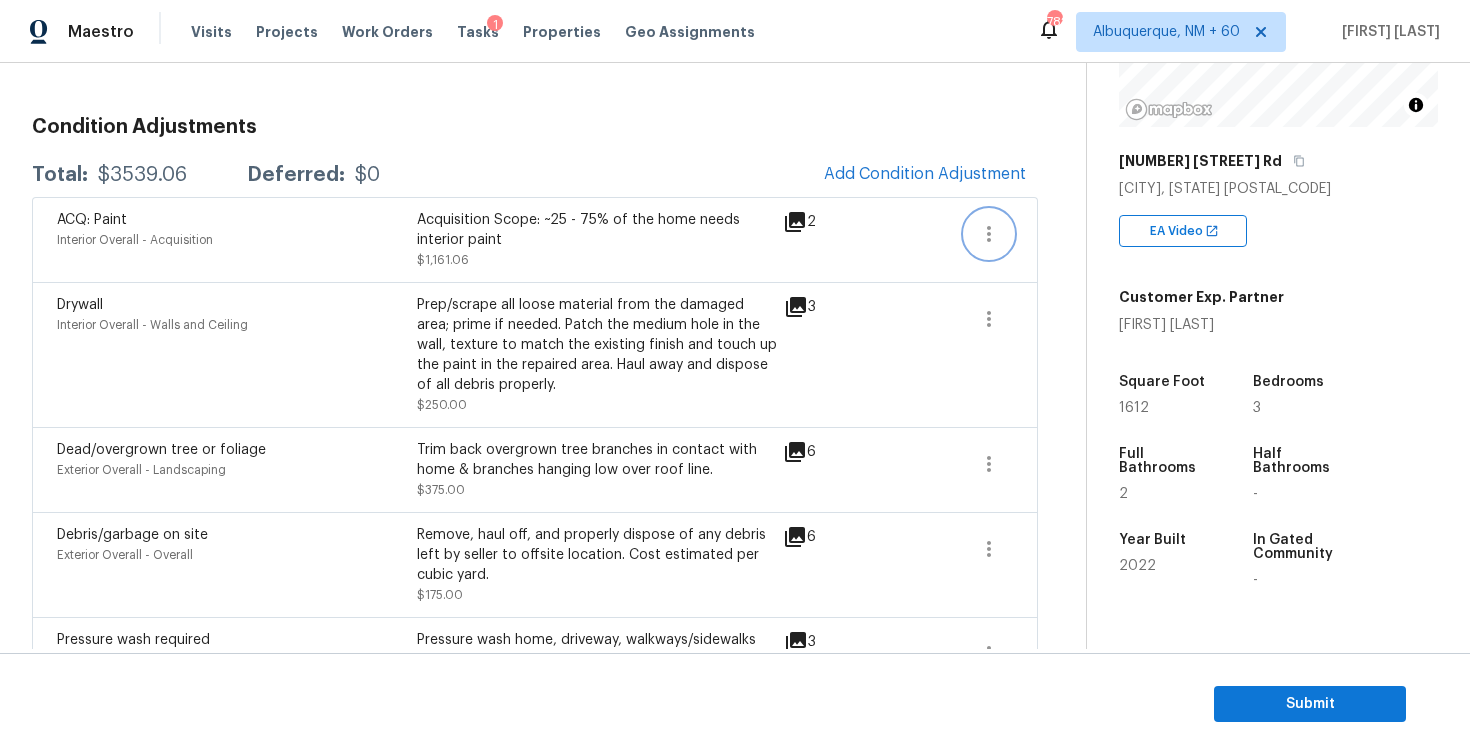 click 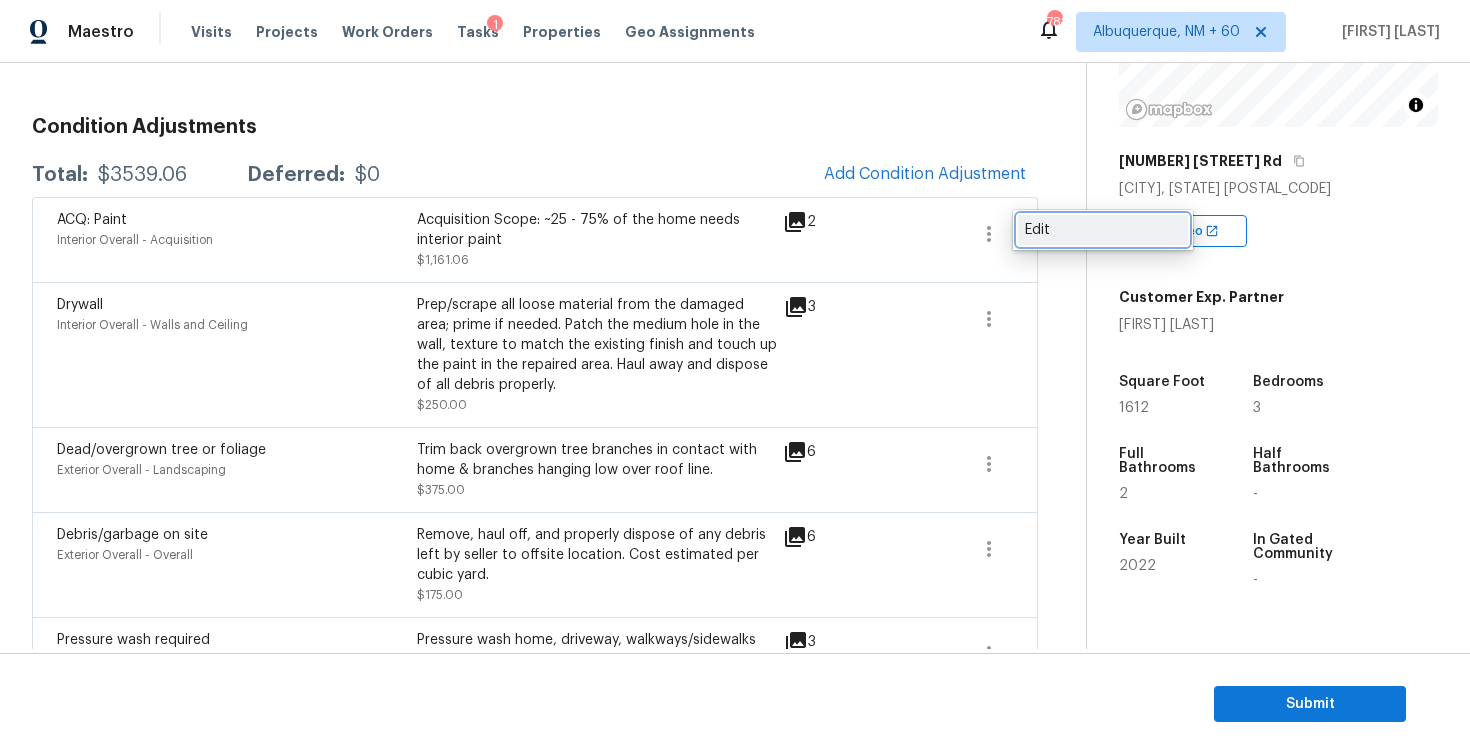 click on "Edit" at bounding box center (1103, 230) 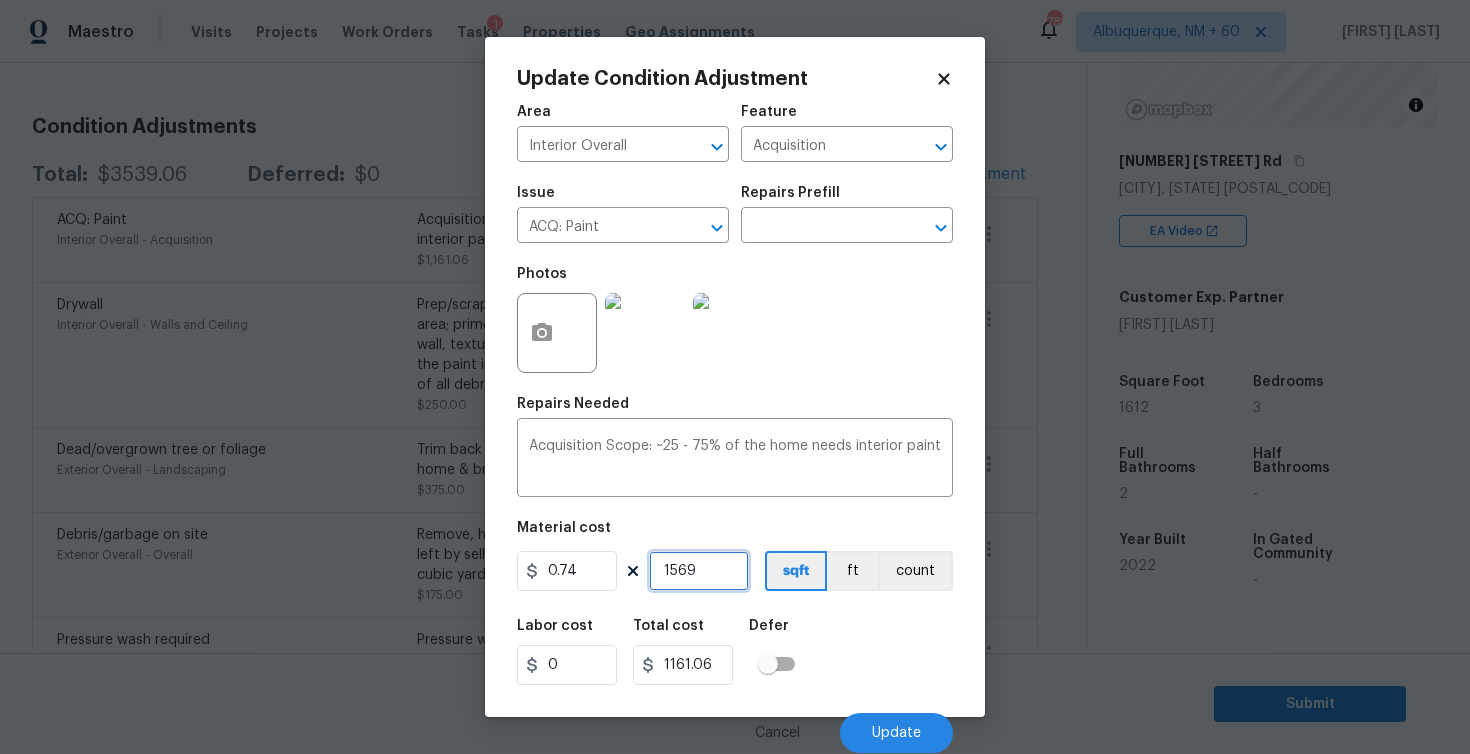 click on "1569" at bounding box center [699, 571] 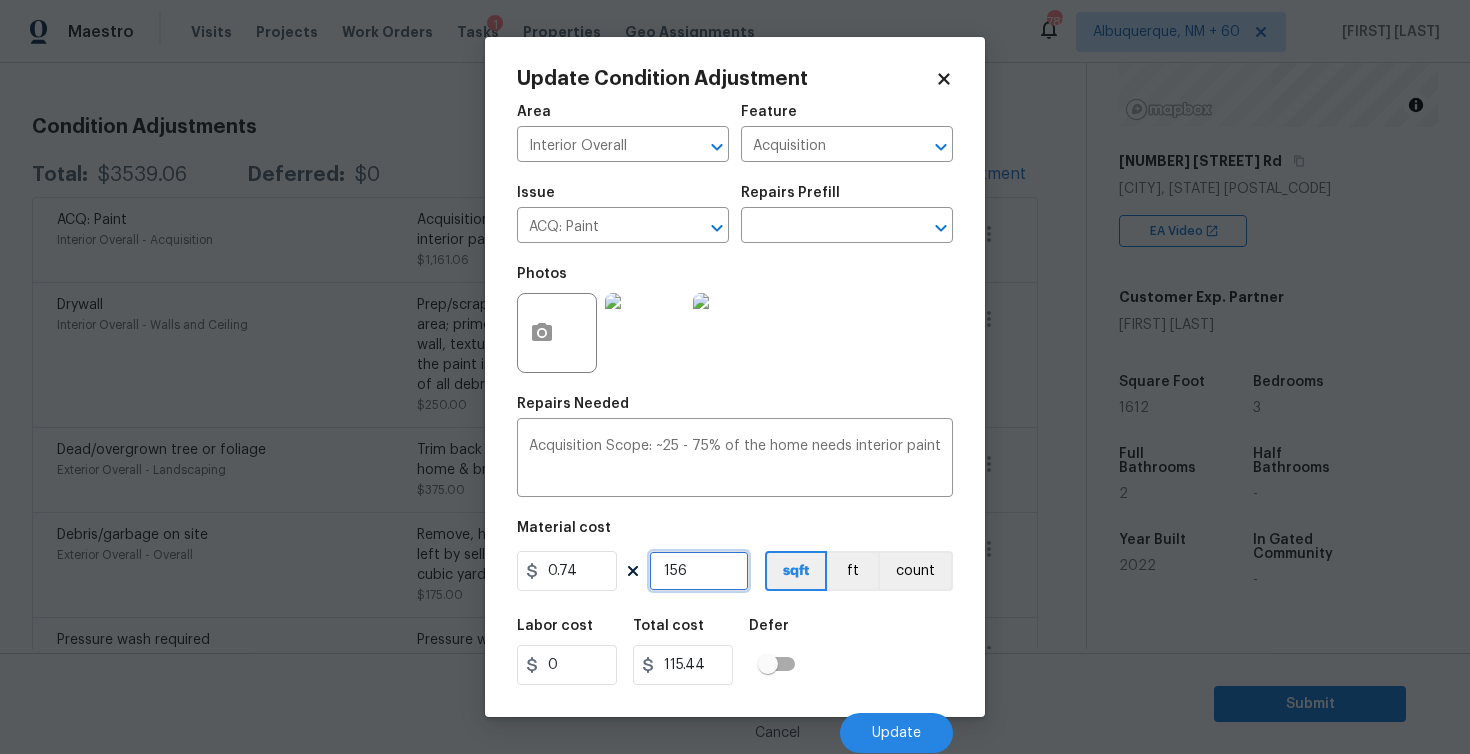 type on "15" 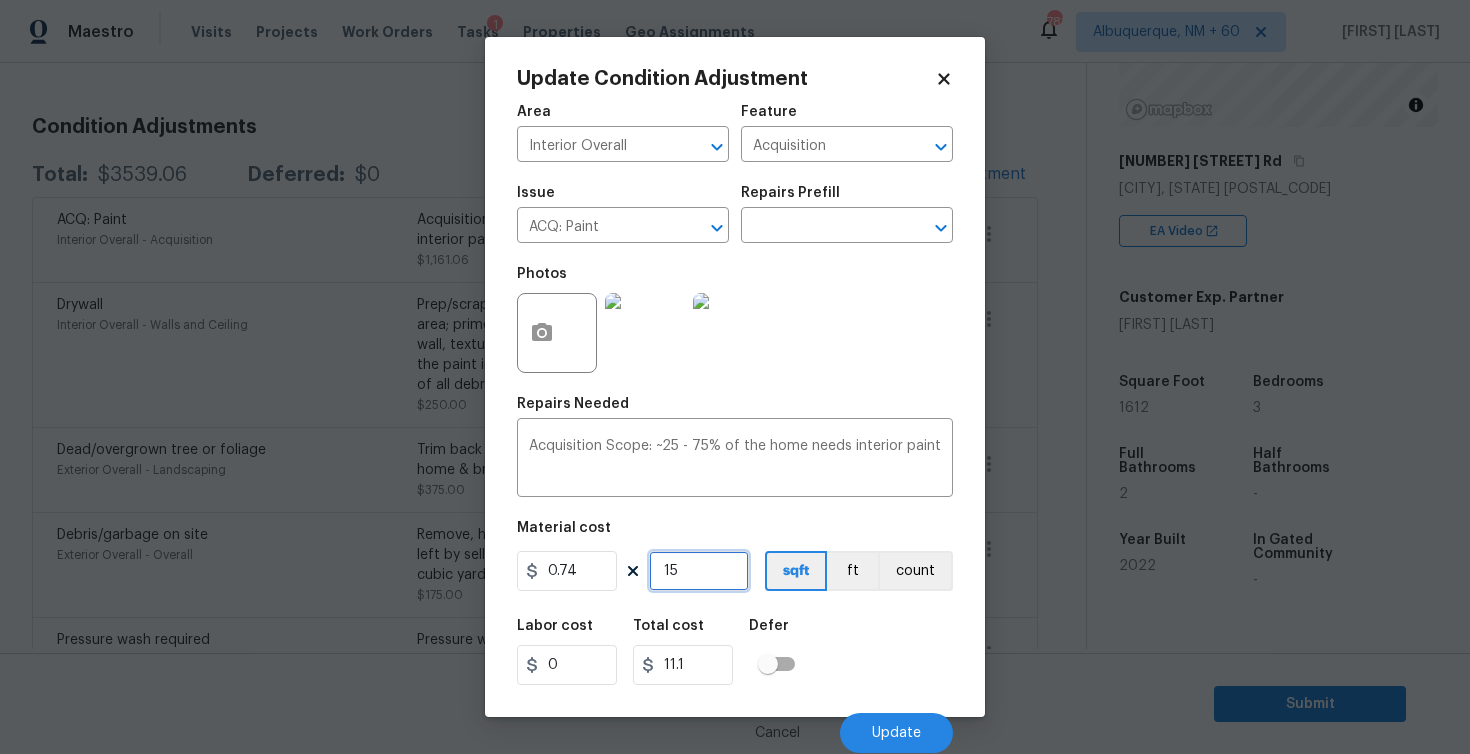 type on "1" 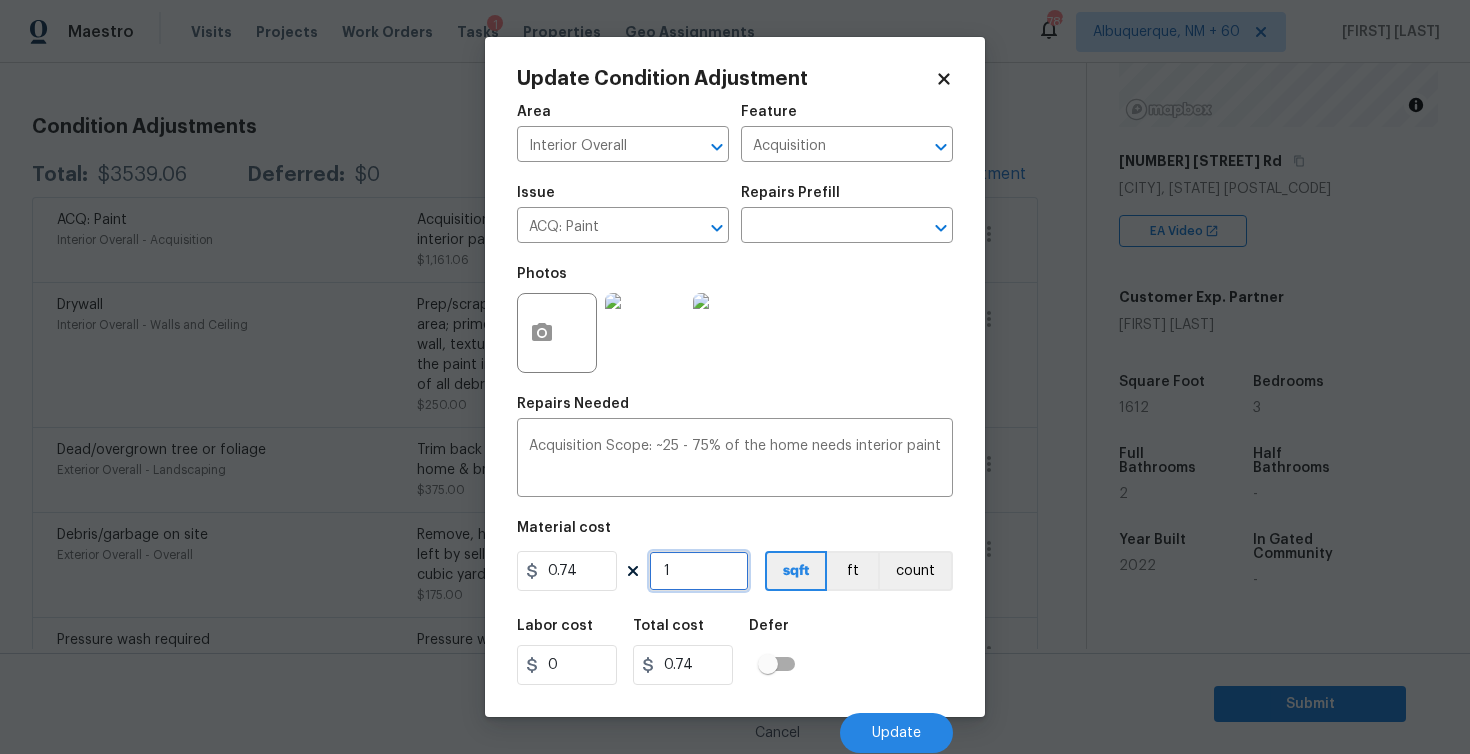 type on "16" 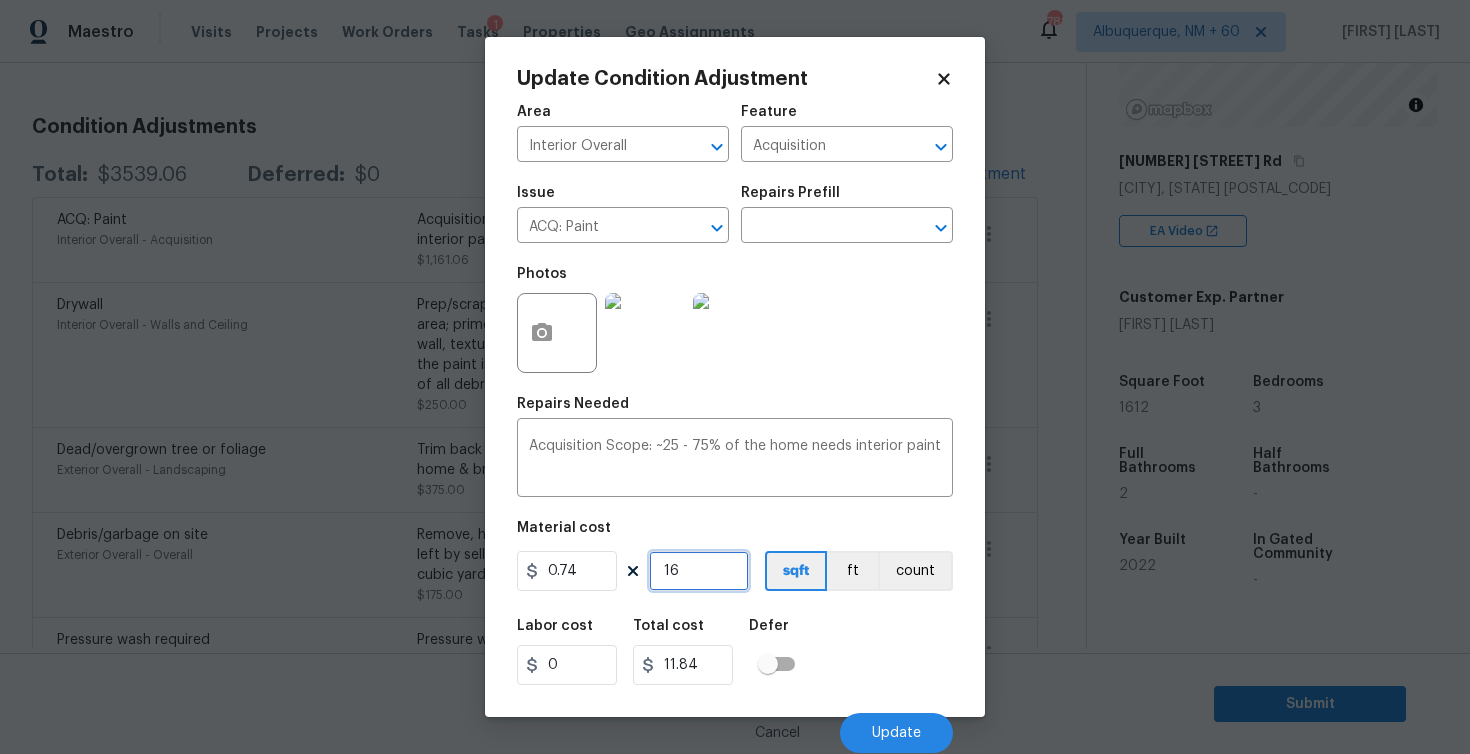 type on "161" 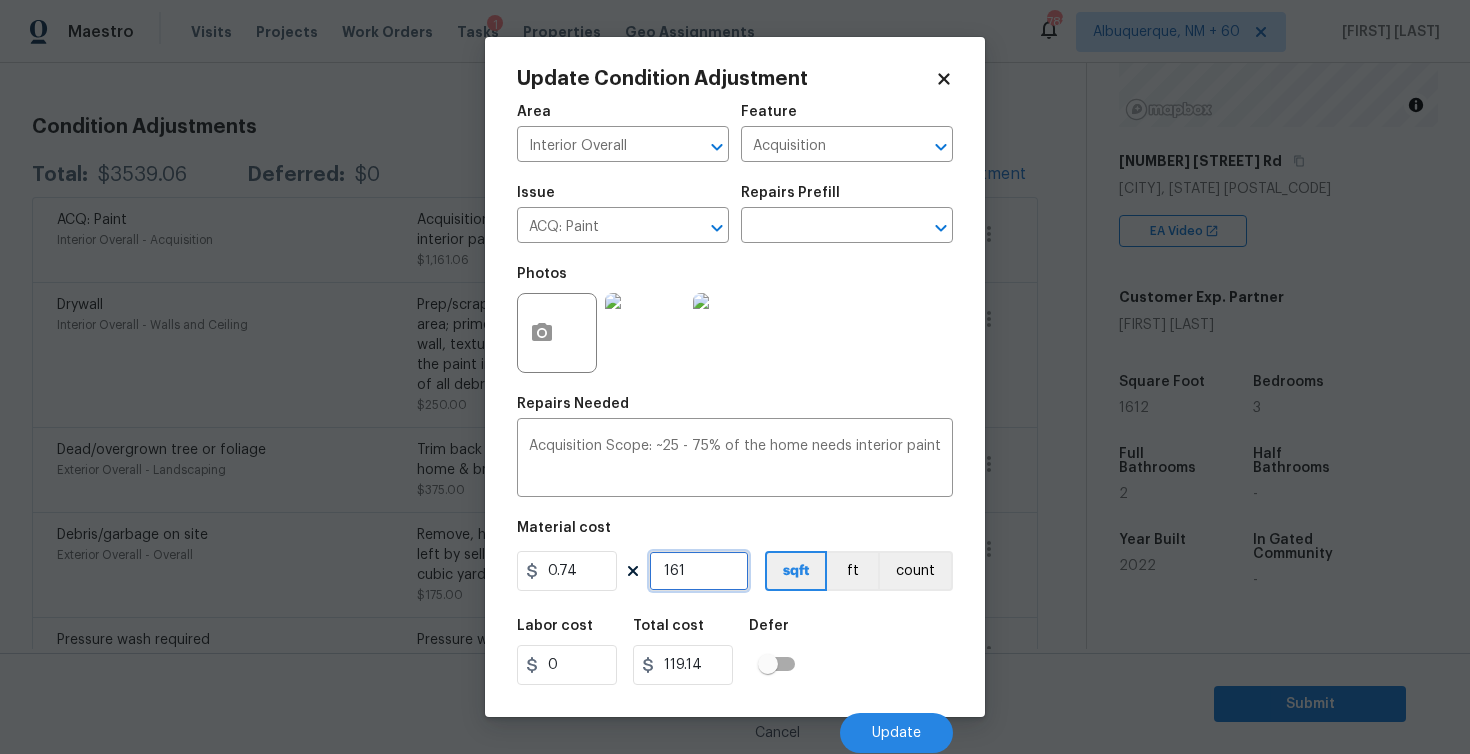 type on "1612" 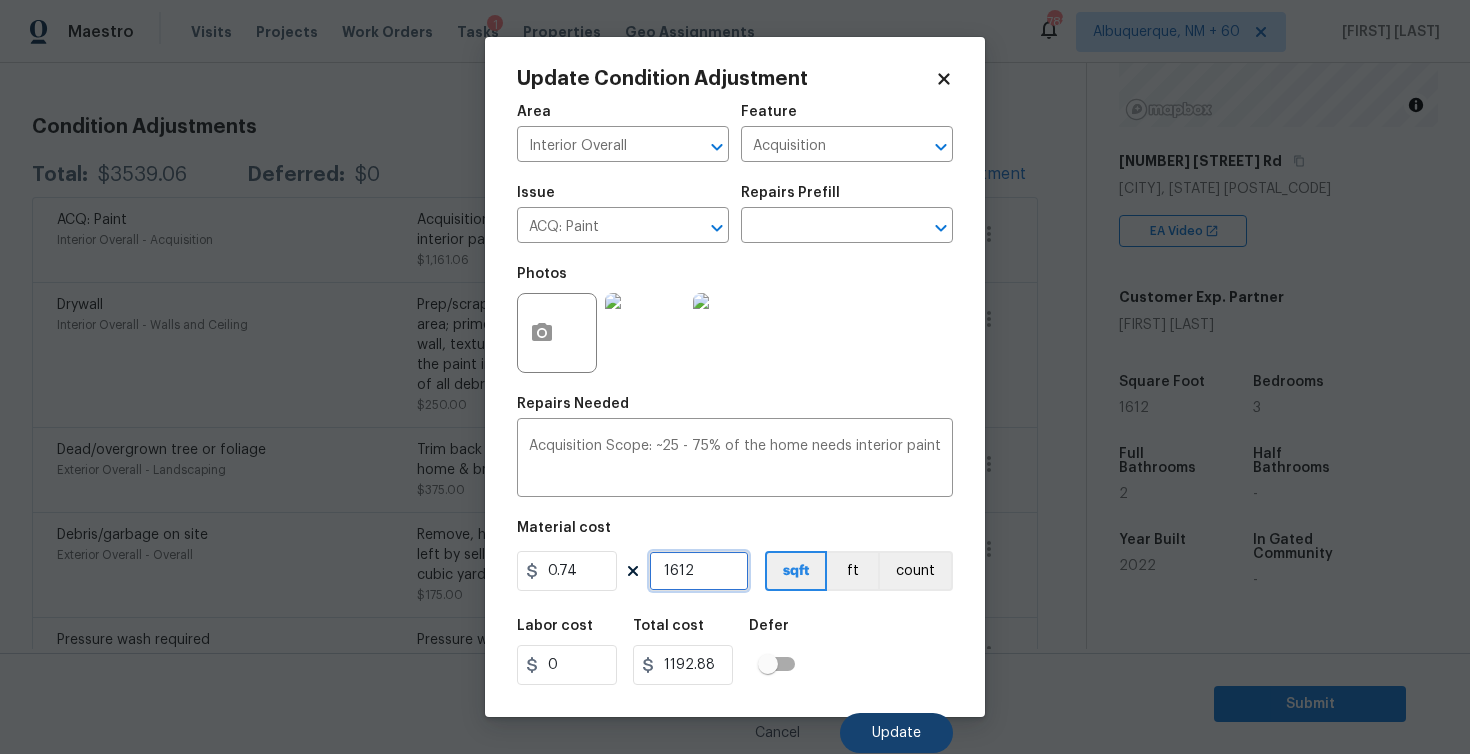type on "1612" 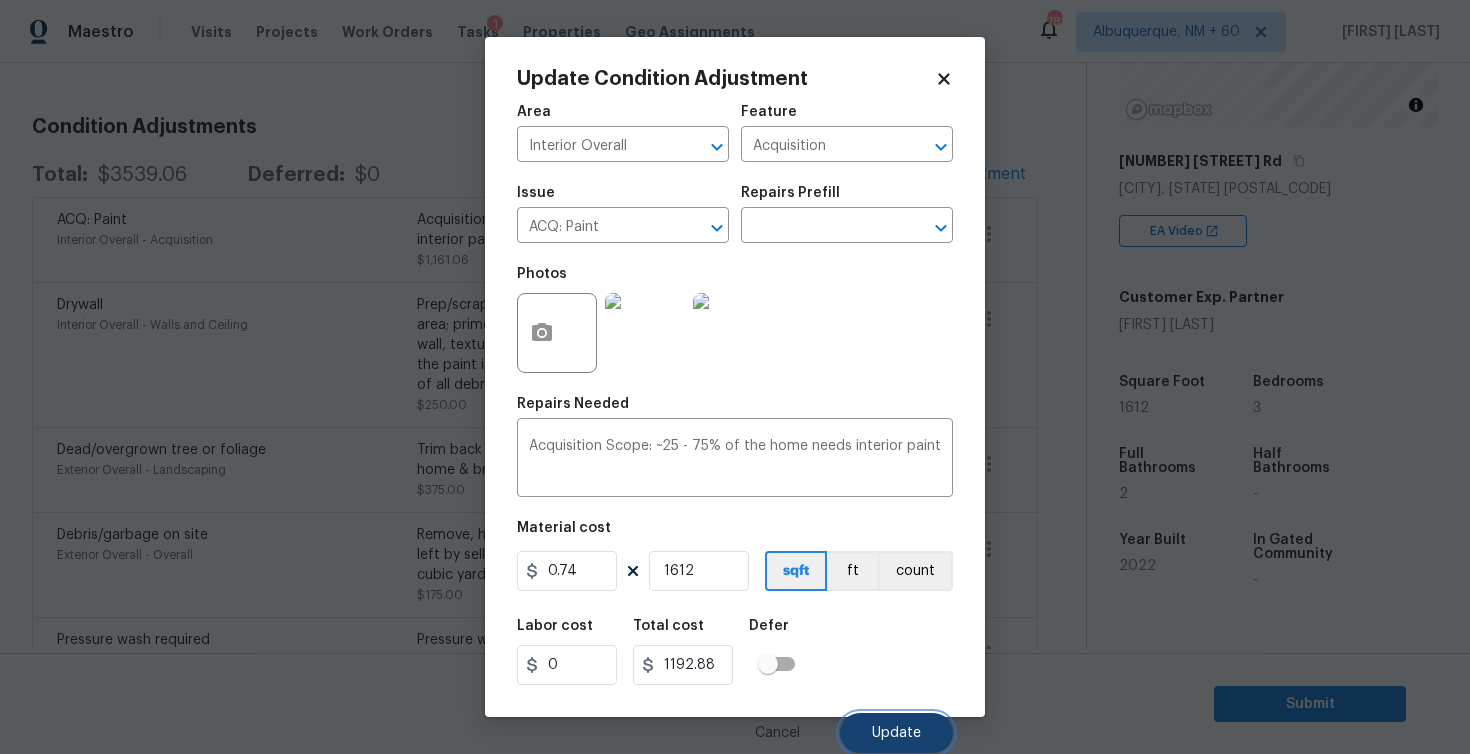 click on "Update" at bounding box center [896, 733] 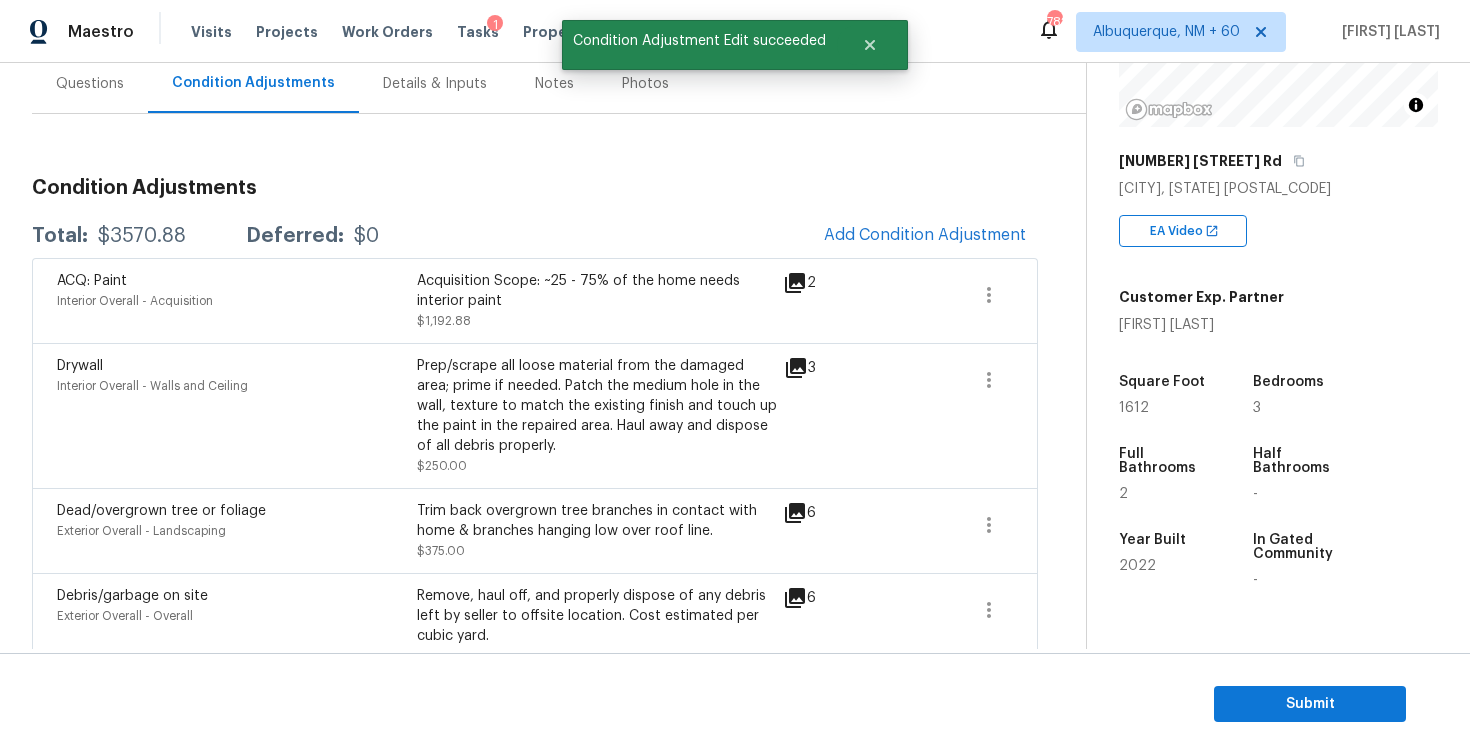 scroll, scrollTop: 163, scrollLeft: 0, axis: vertical 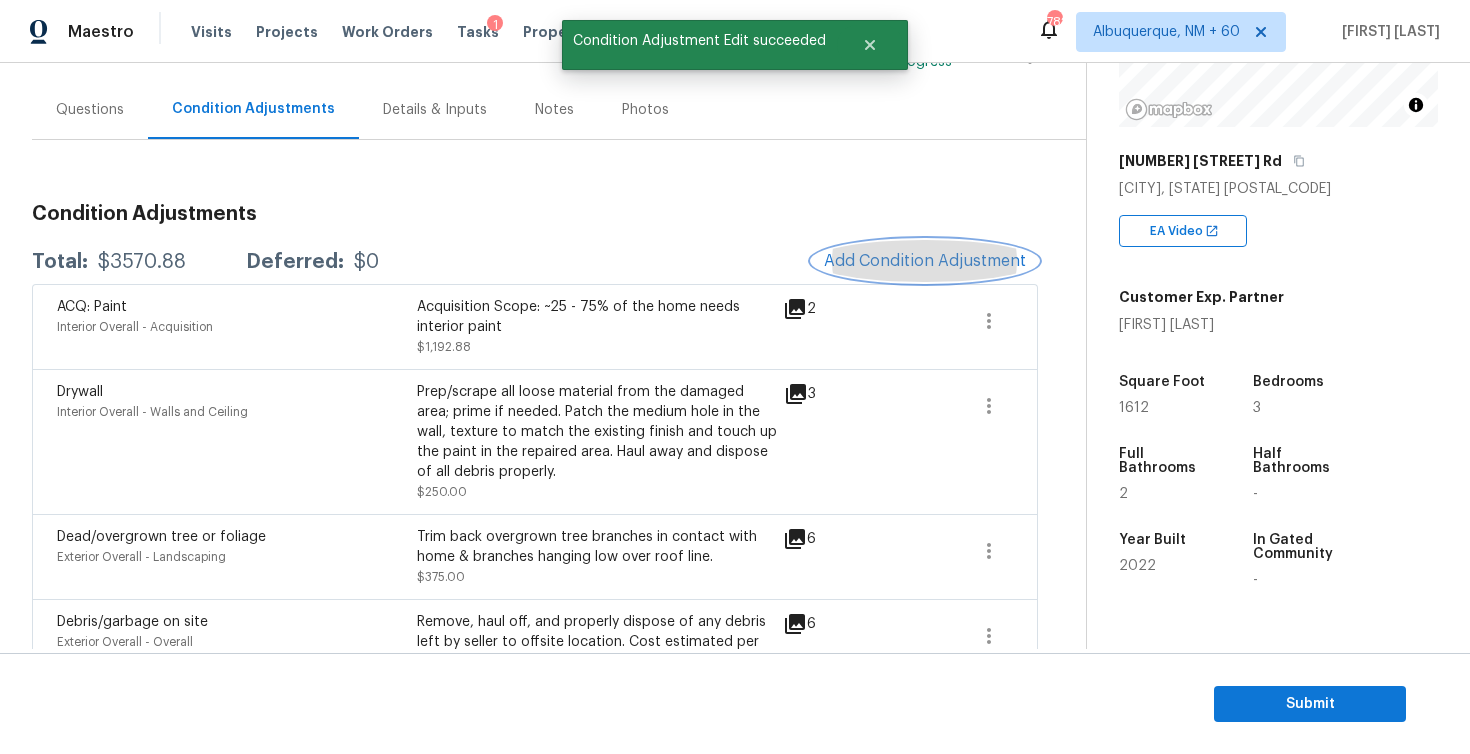 click on "Add Condition Adjustment" at bounding box center (925, 261) 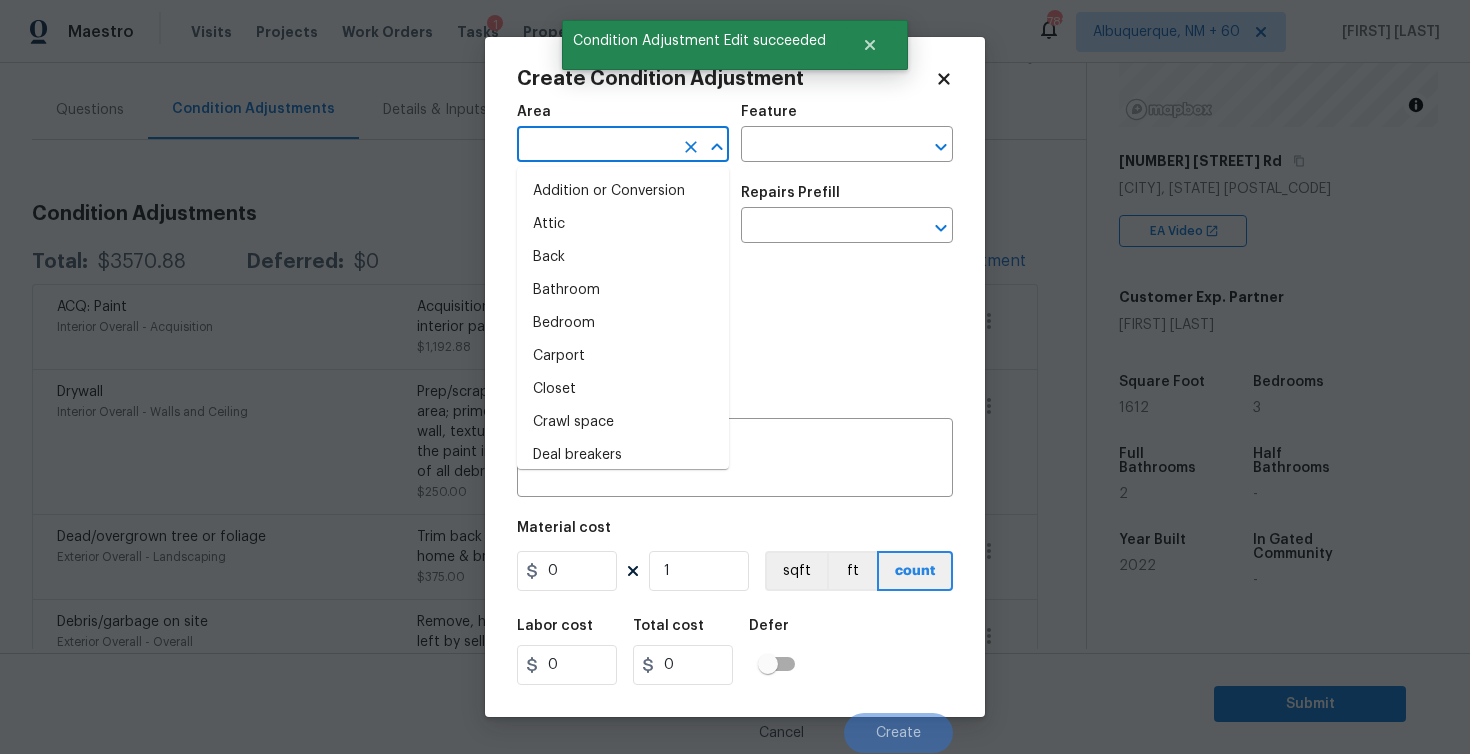 click at bounding box center [595, 146] 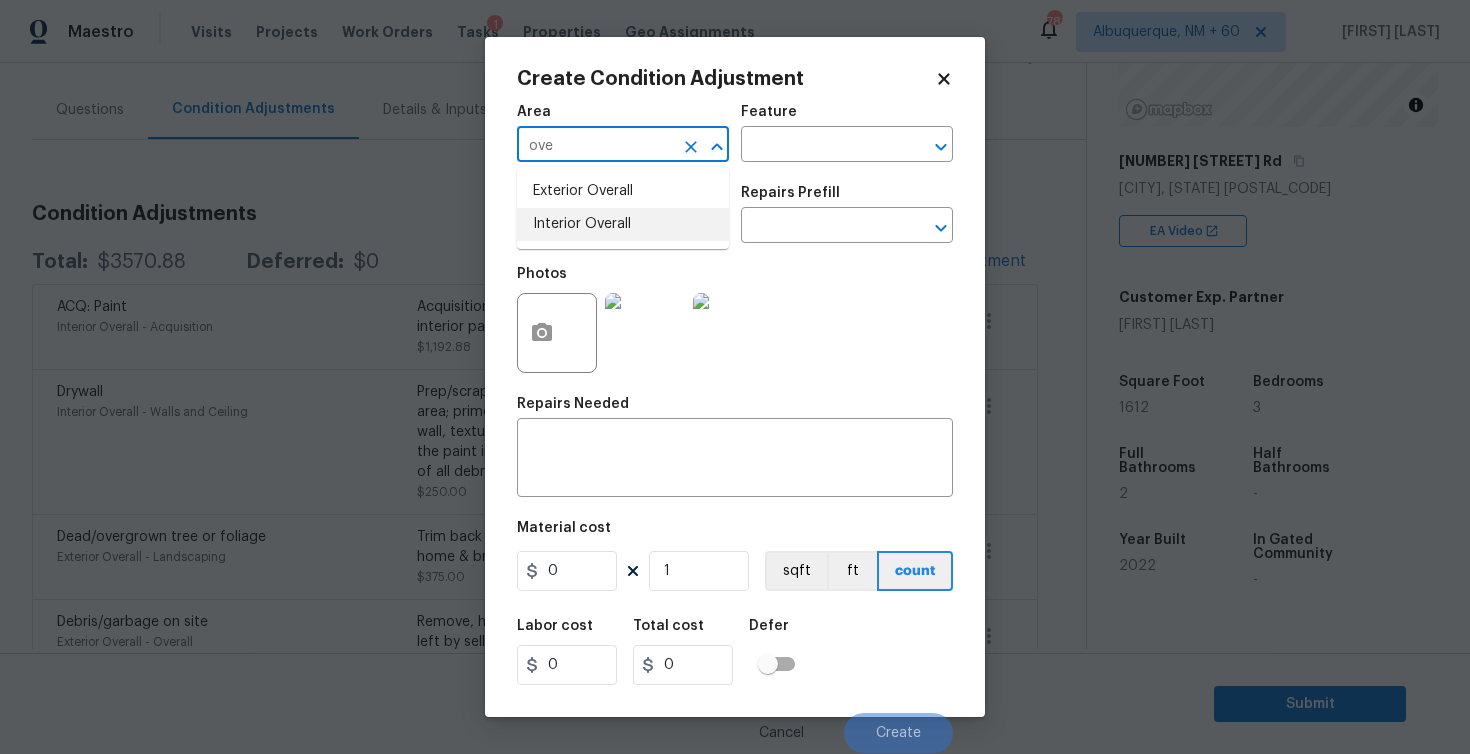 click on "Interior Overall" at bounding box center [623, 224] 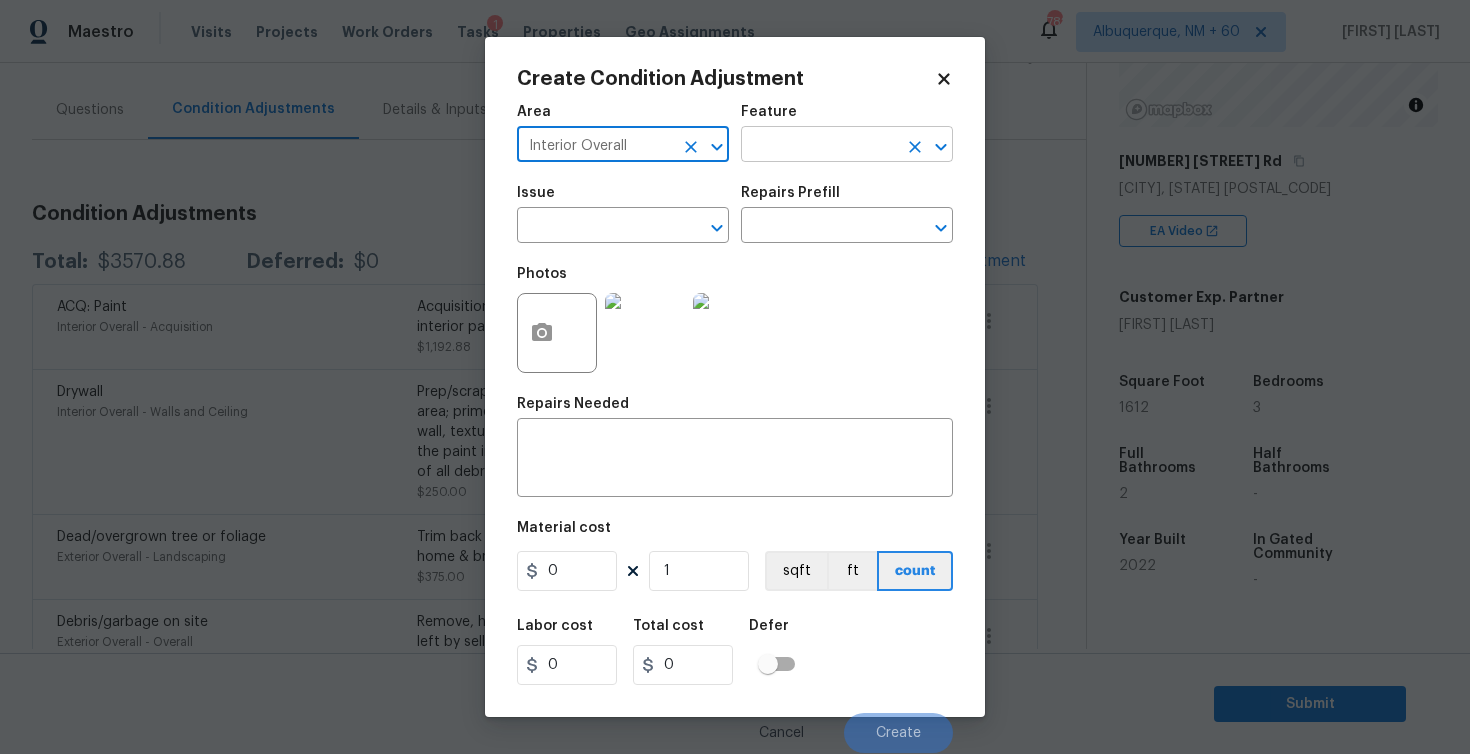 type on "Interior Overall" 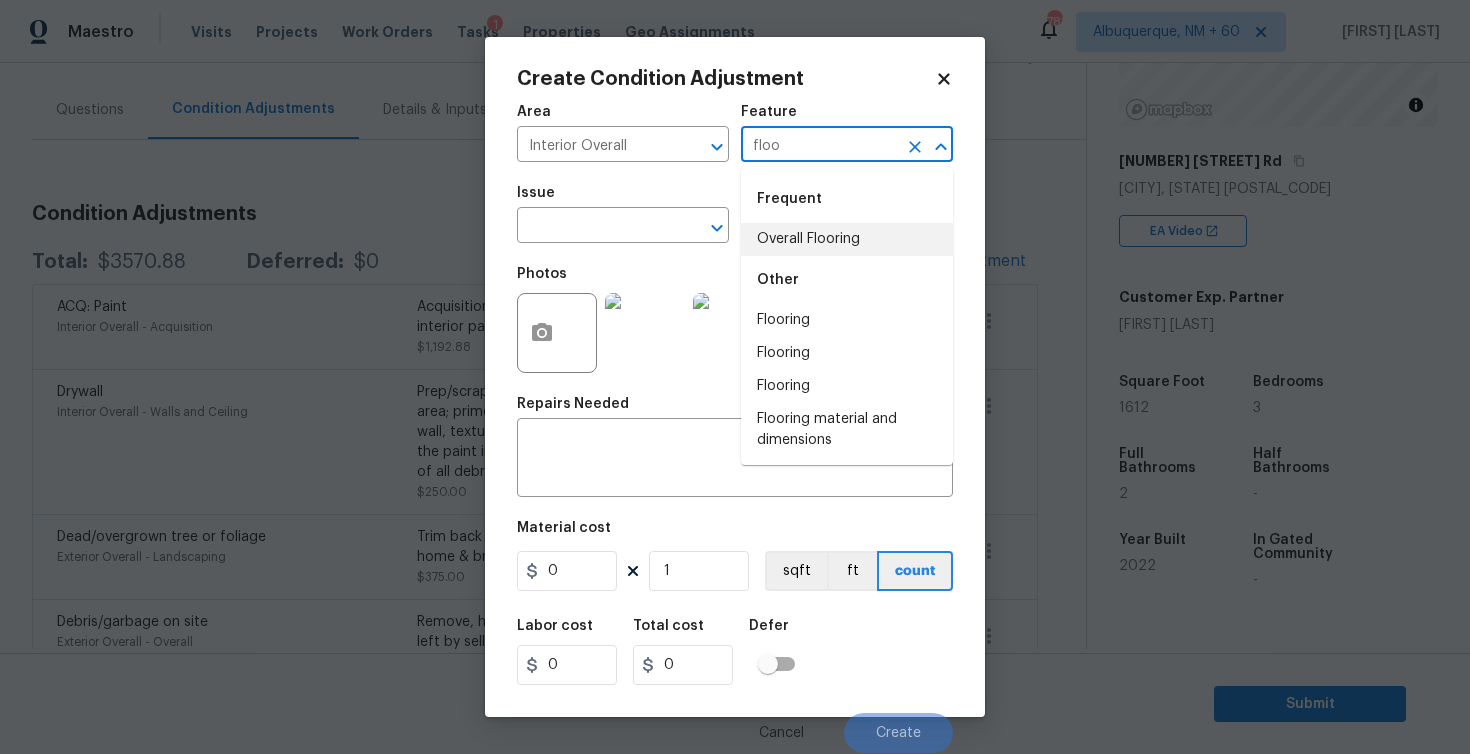click on "Overall Flooring" at bounding box center [847, 239] 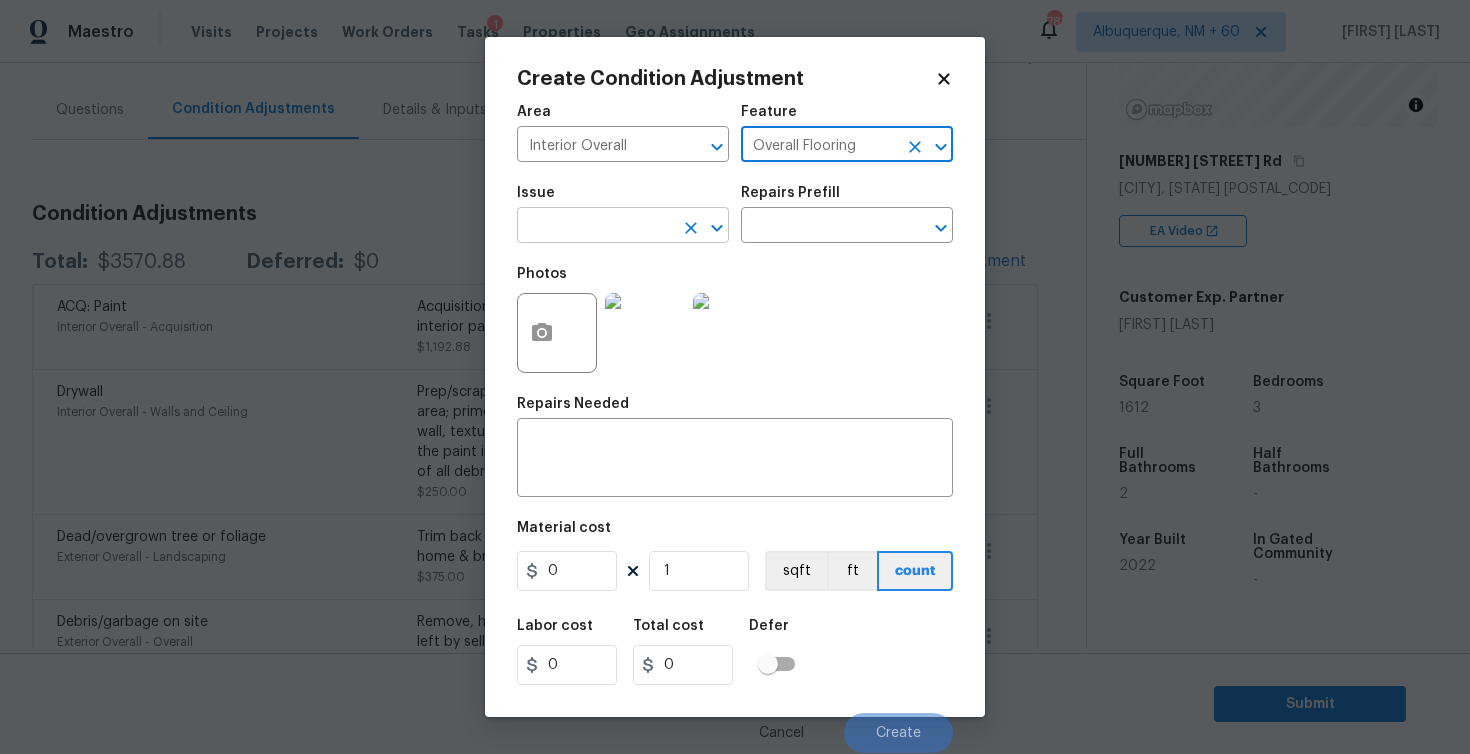 type on "Overall Flooring" 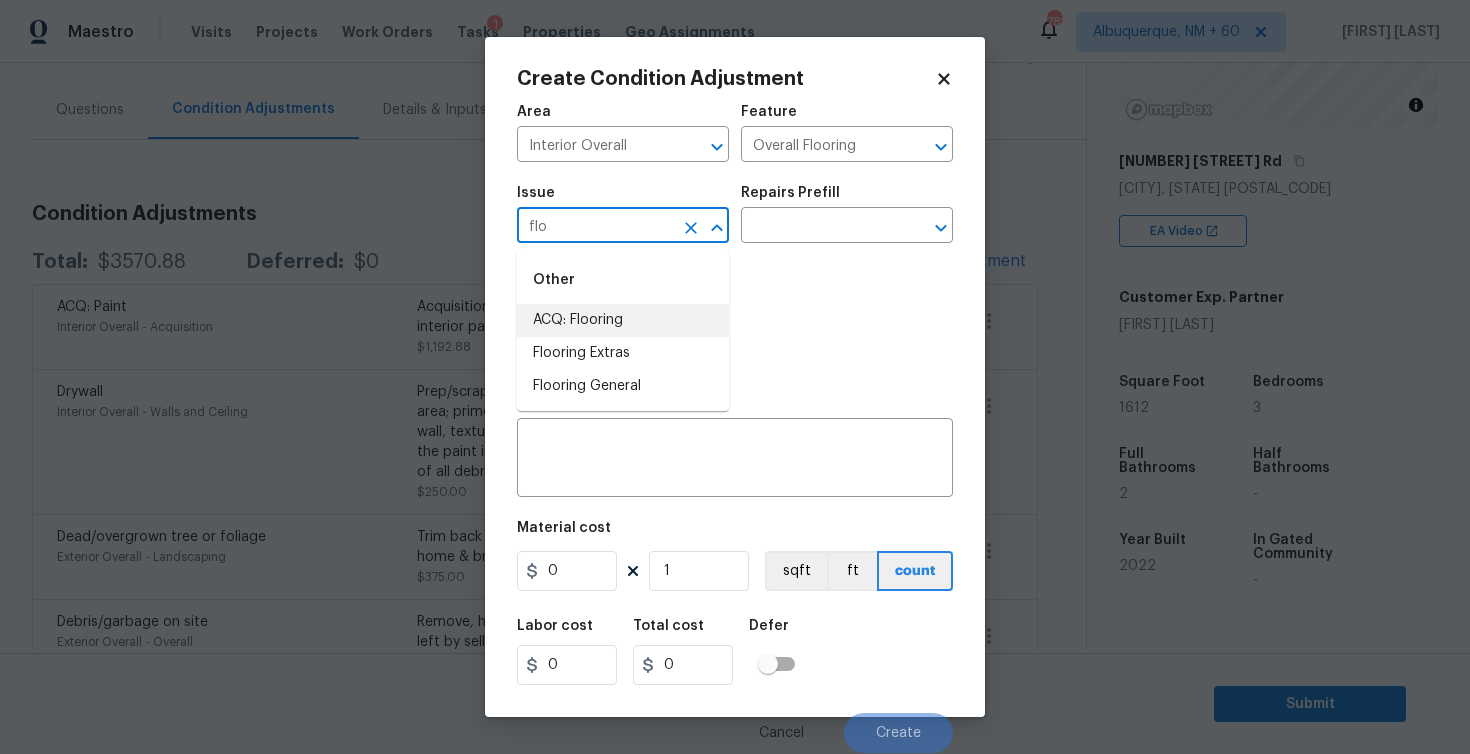 click on "ACQ: Flooring" at bounding box center (623, 320) 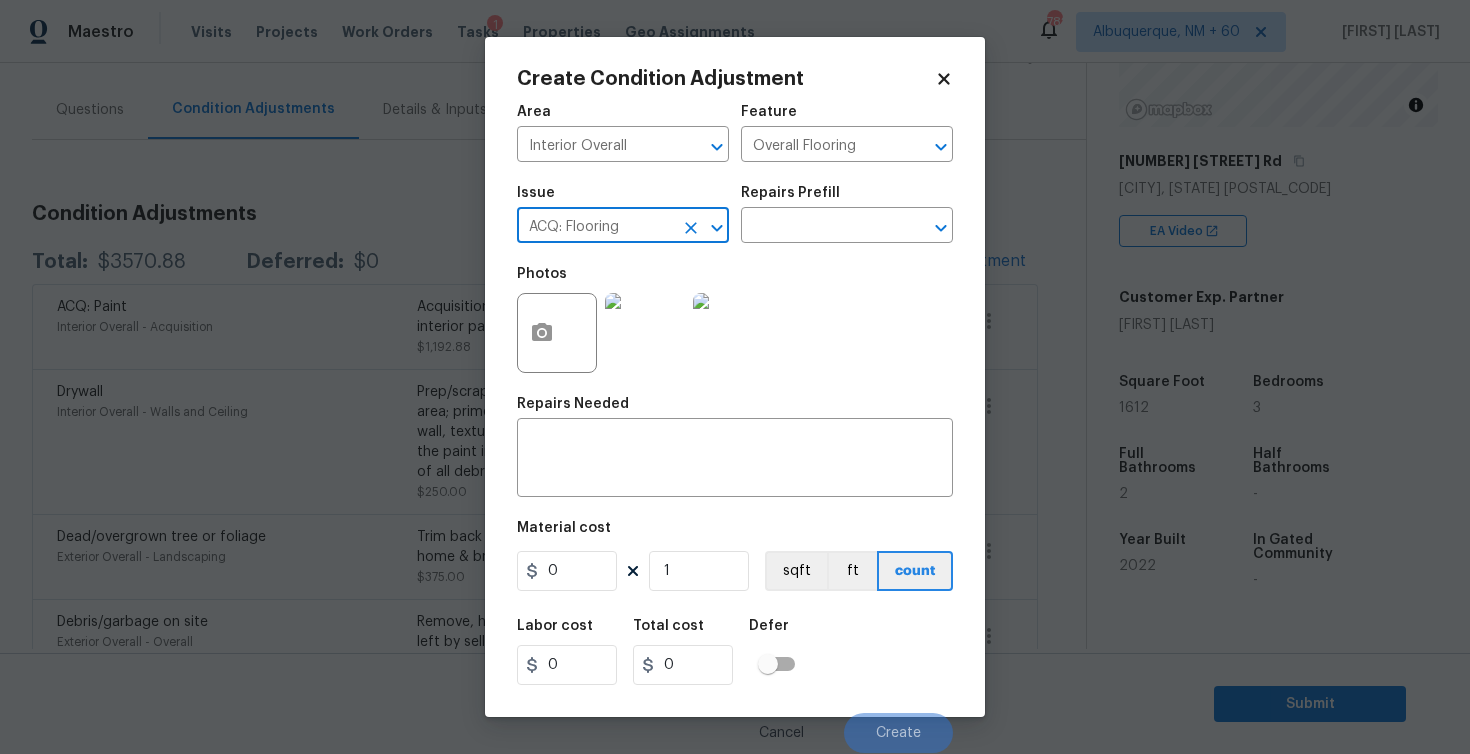 type on "ACQ: Flooring" 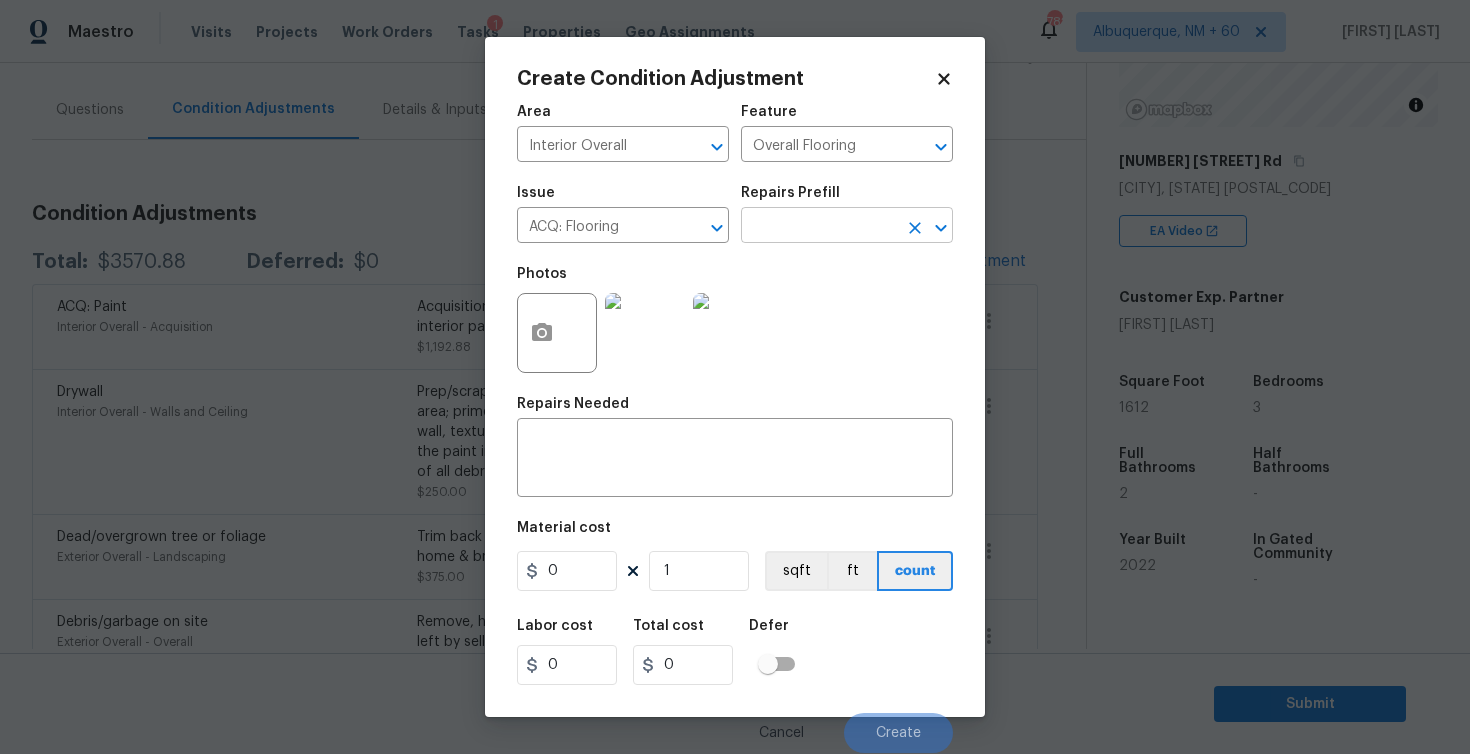 click at bounding box center [819, 227] 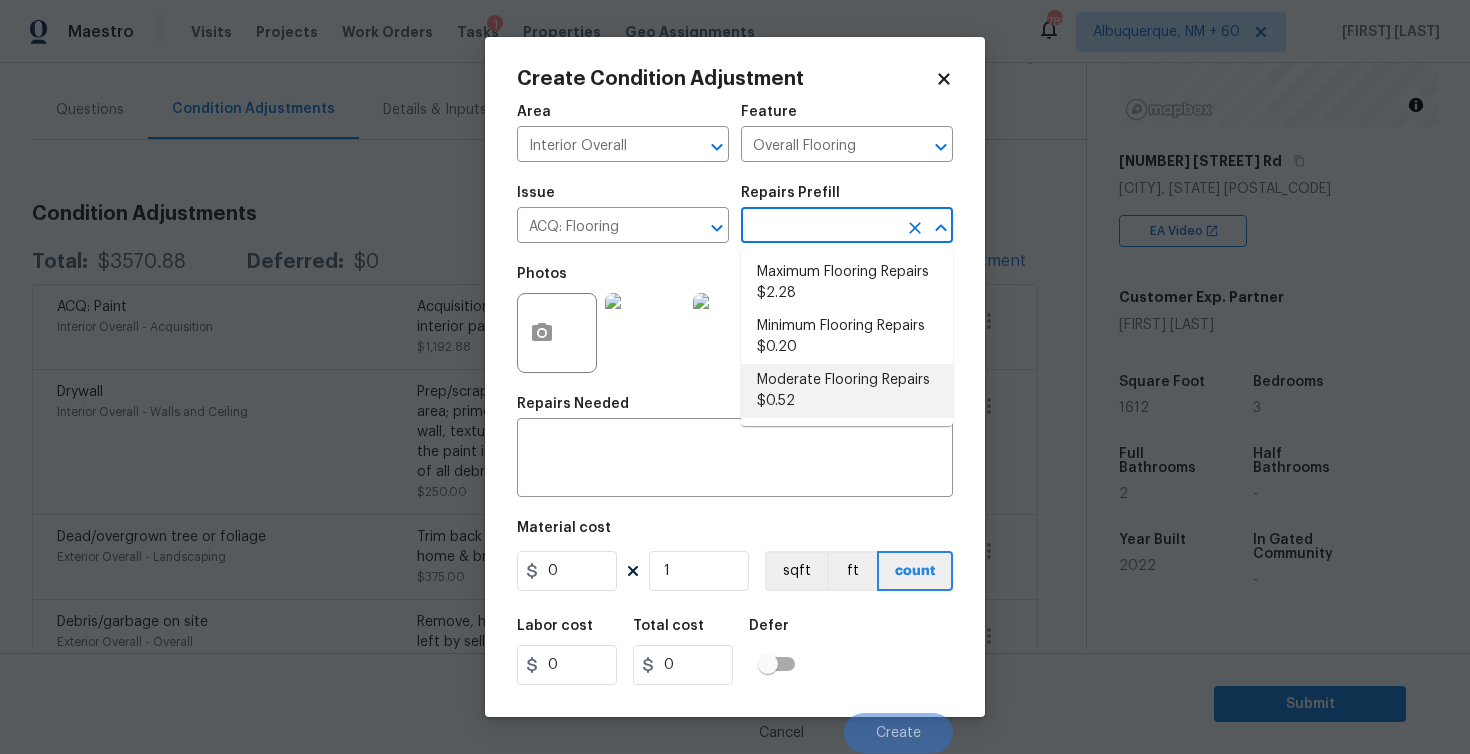 click on "Moderate Flooring Repairs $0.52" at bounding box center (847, 391) 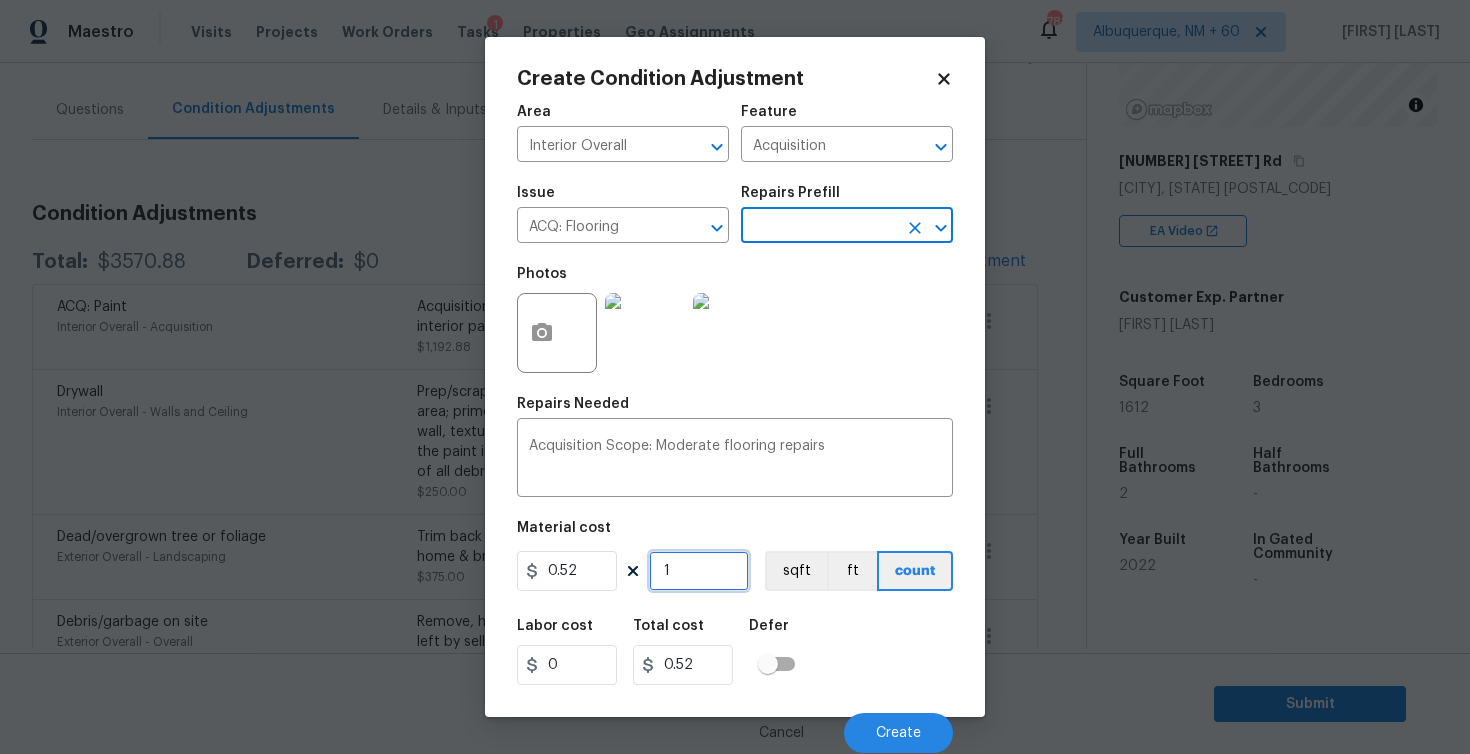 click on "1" at bounding box center [699, 571] 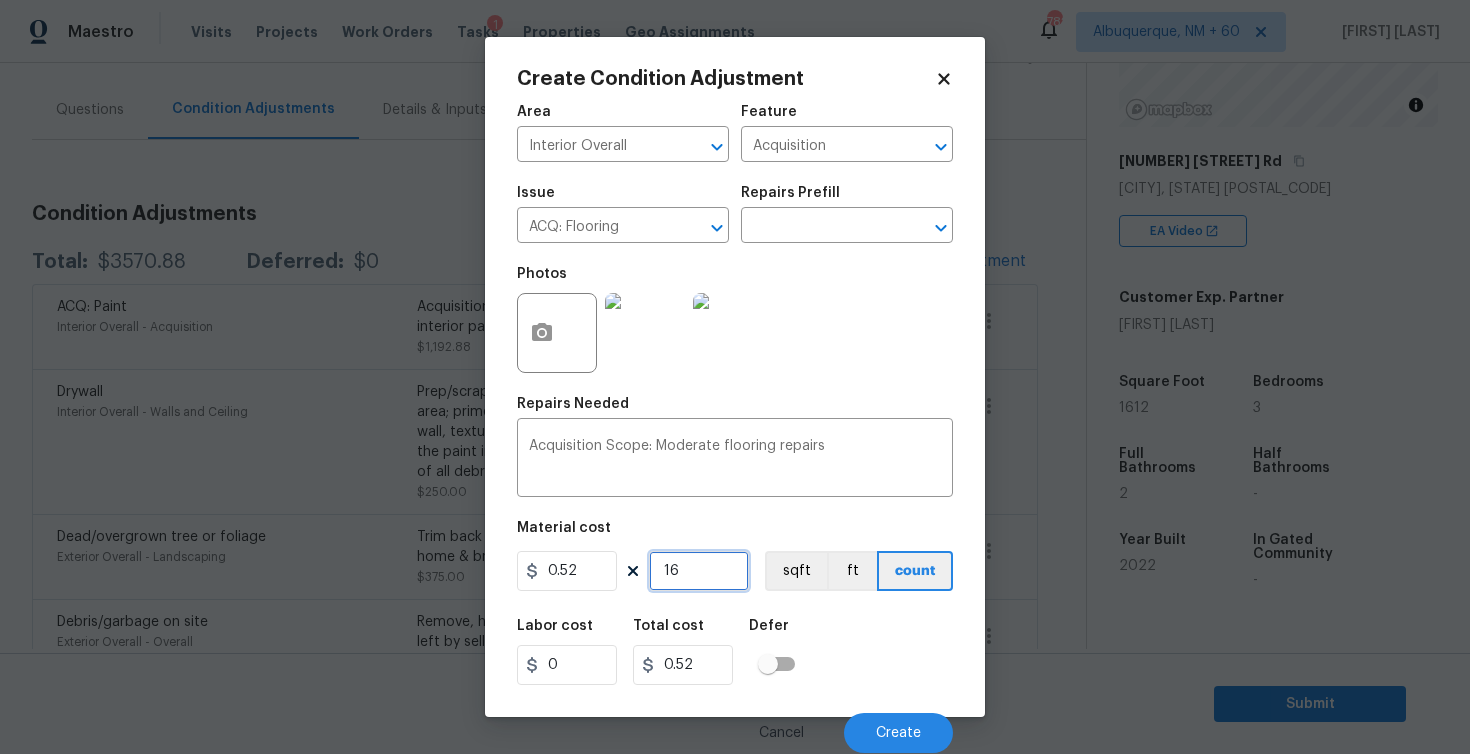 type on "16" 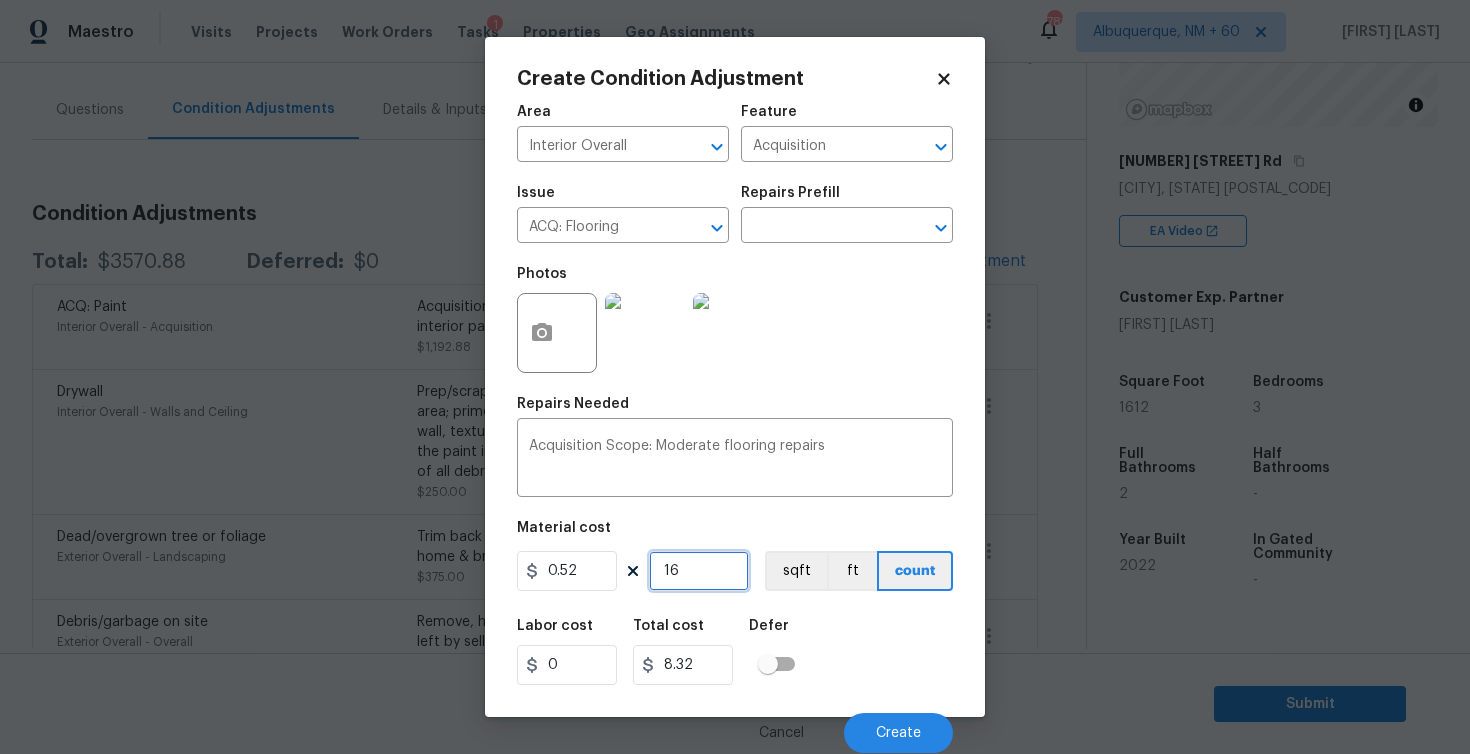 type on "161" 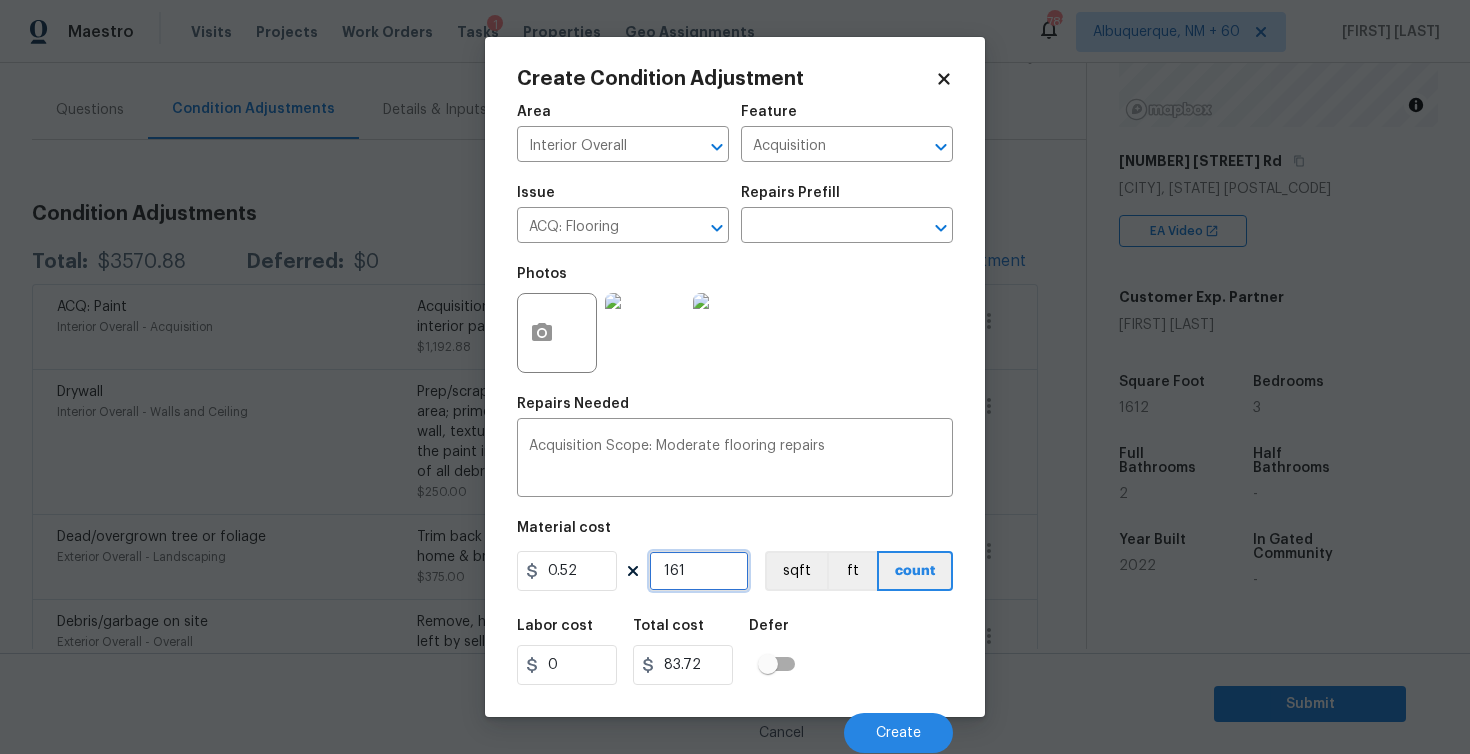 type on "1612" 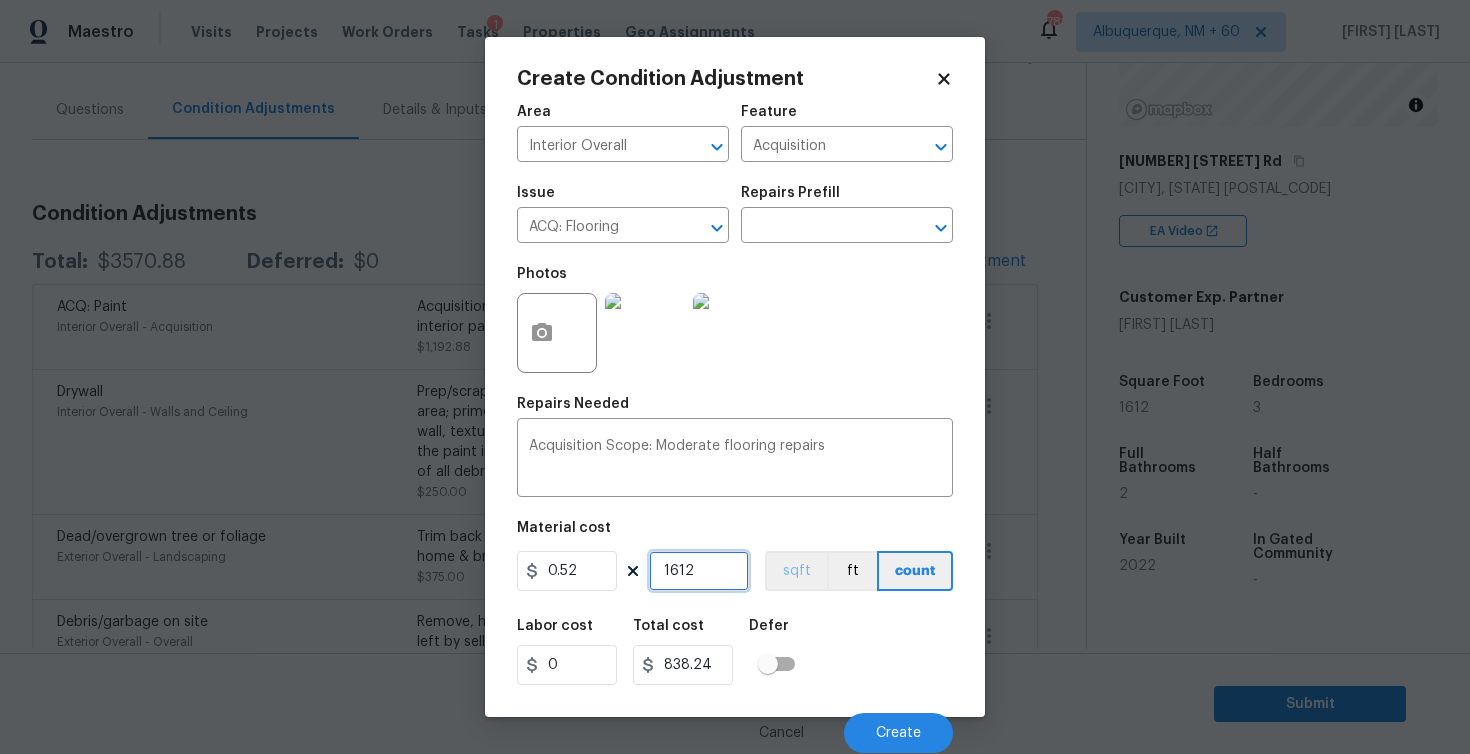 type on "1612" 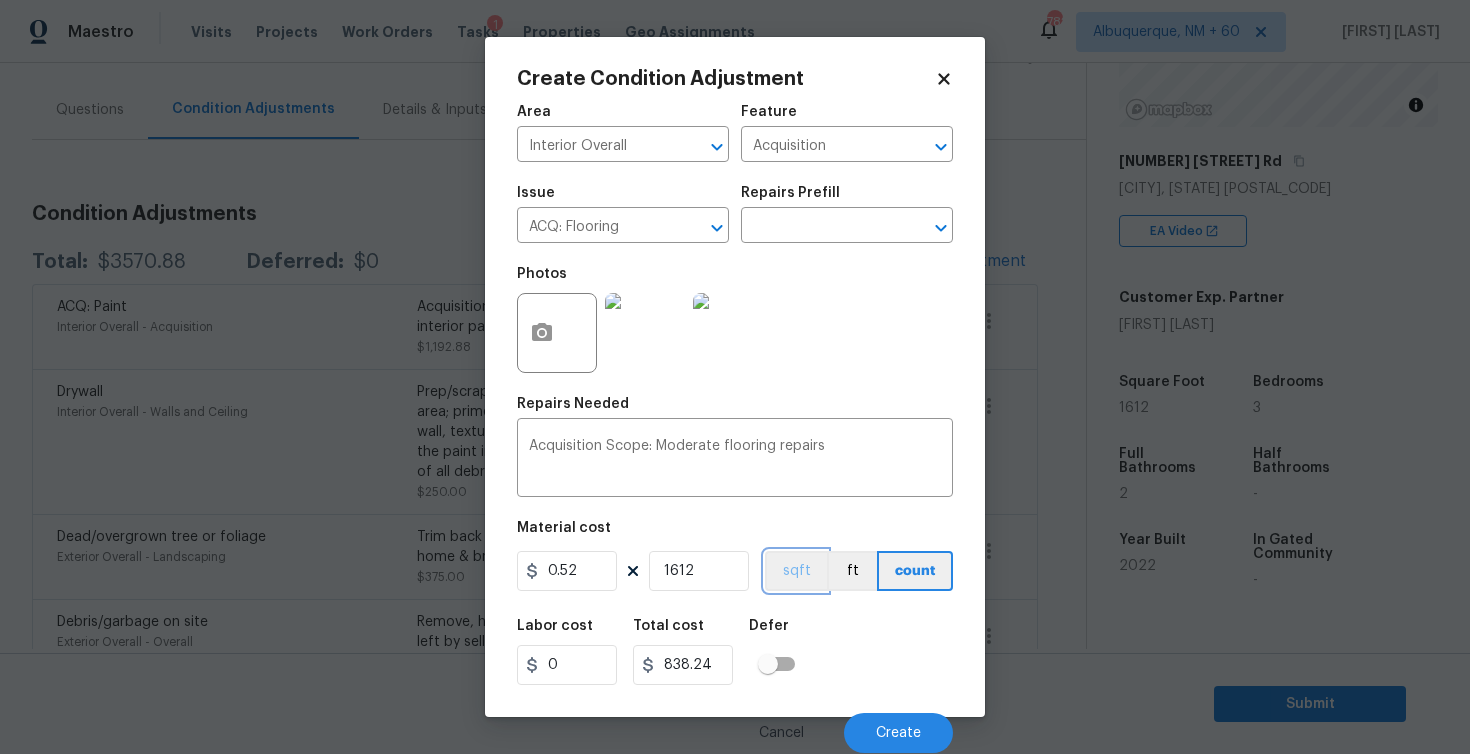 click on "sqft" at bounding box center [796, 571] 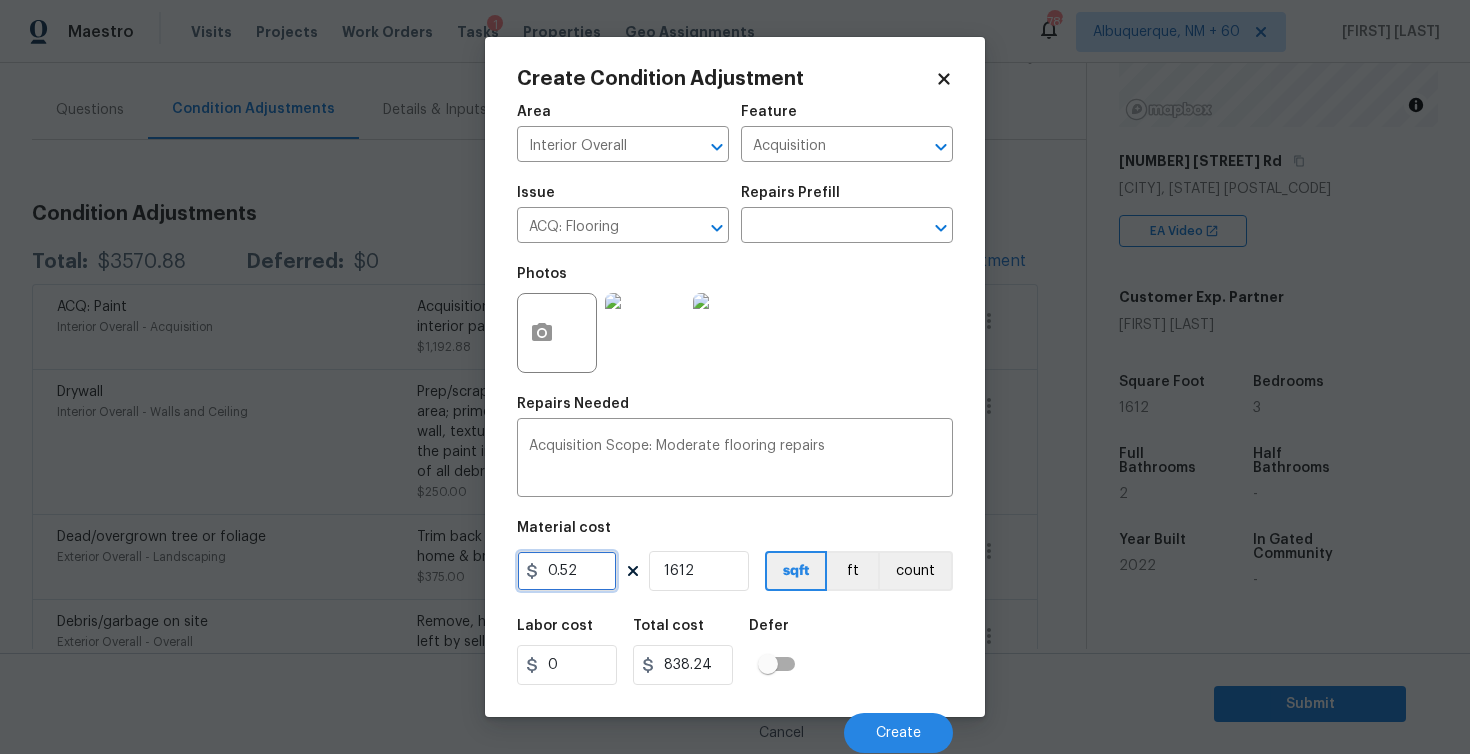 click on "0.52" at bounding box center [567, 571] 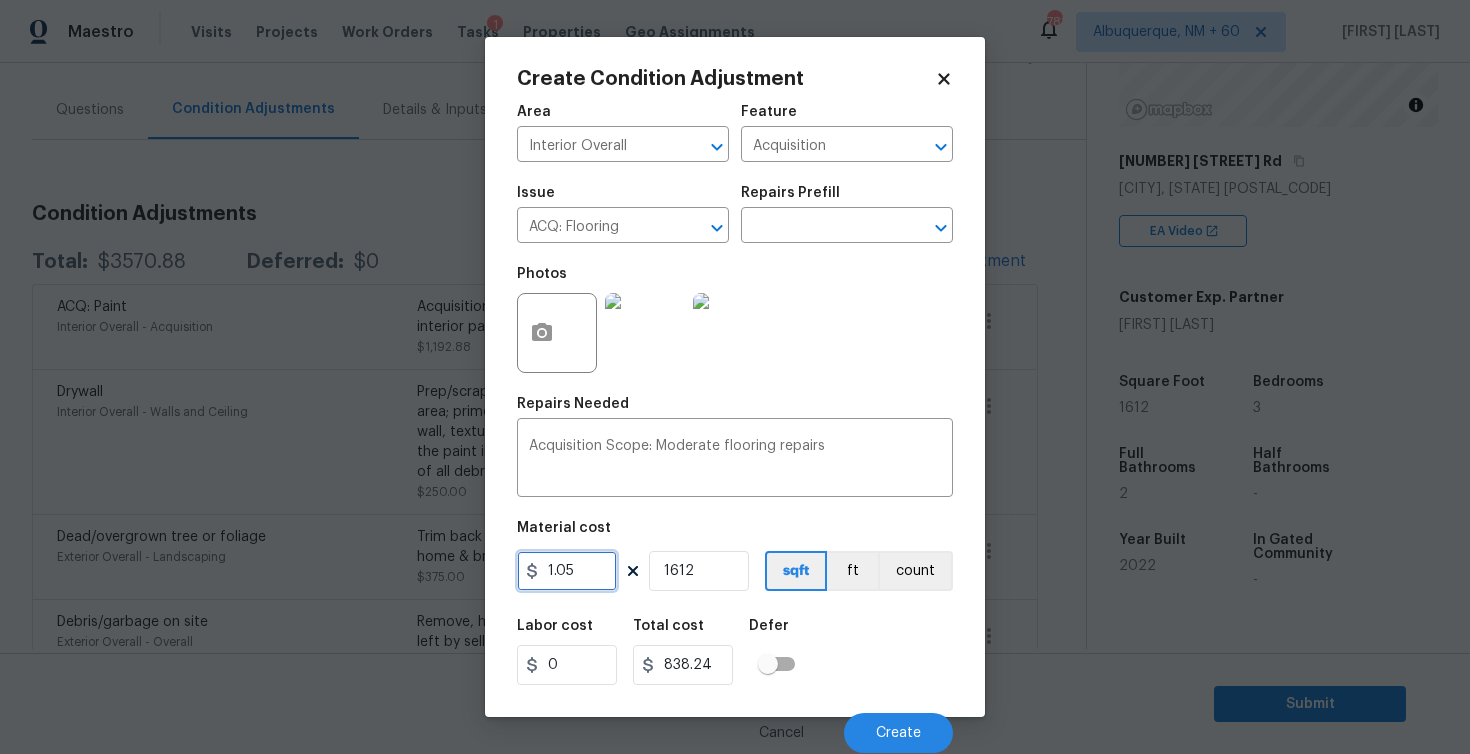 type on "1.05" 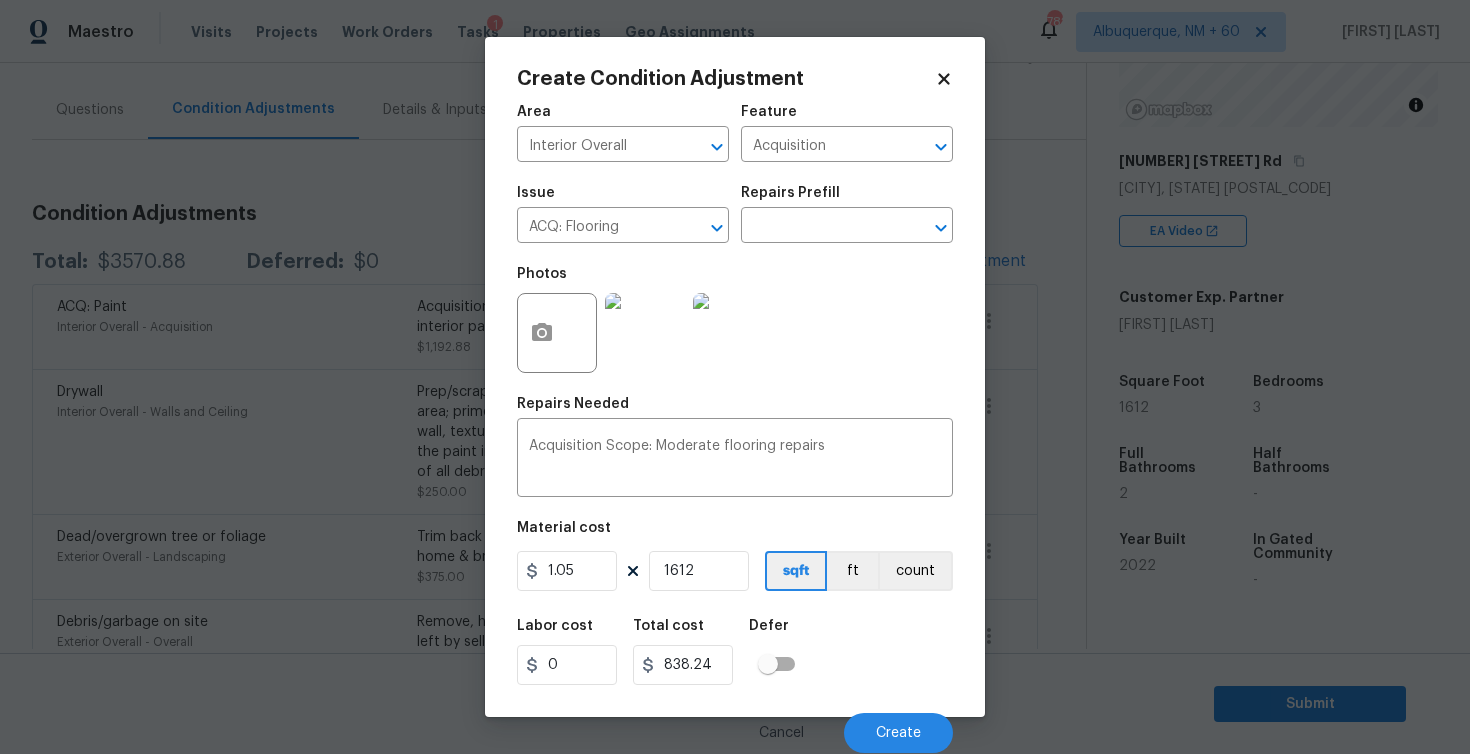 type on "1692.6" 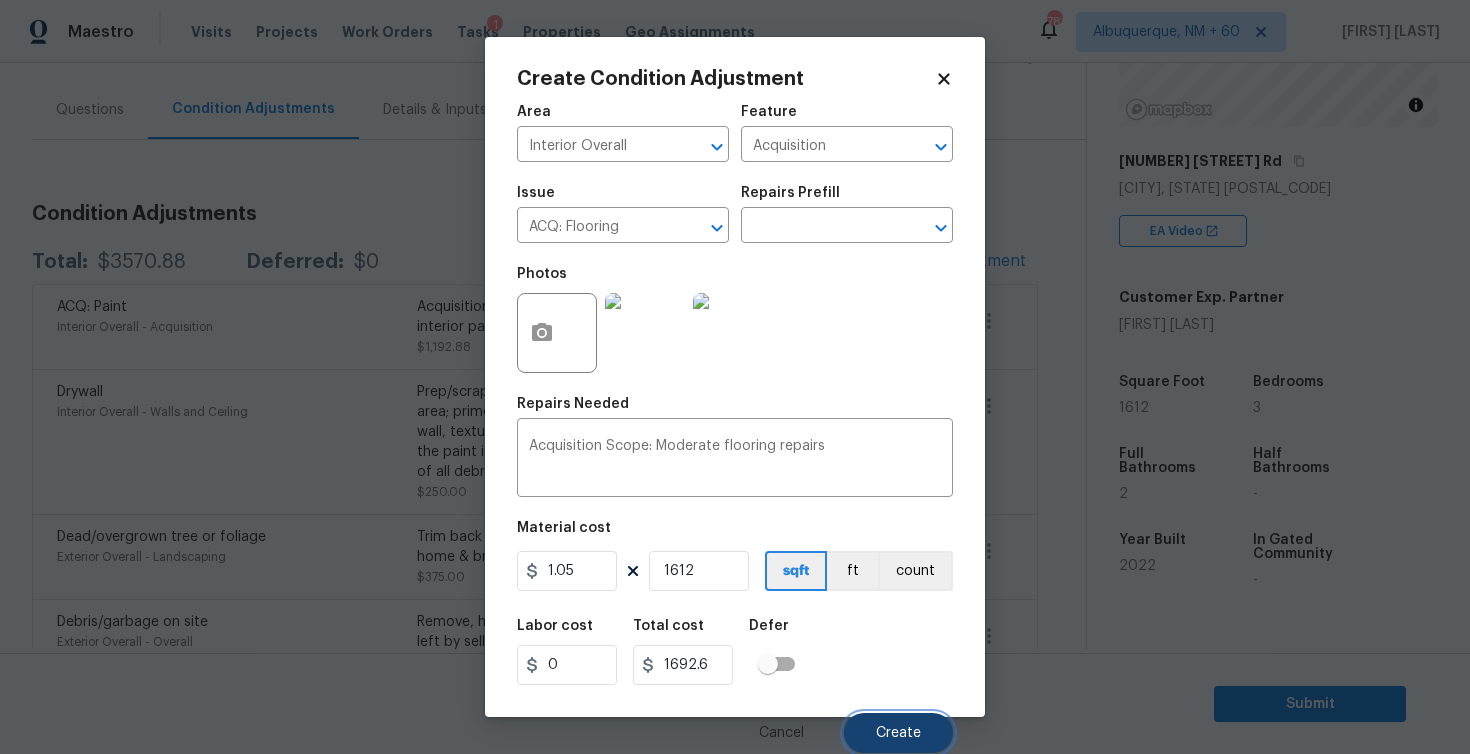 click on "Create" at bounding box center [898, 733] 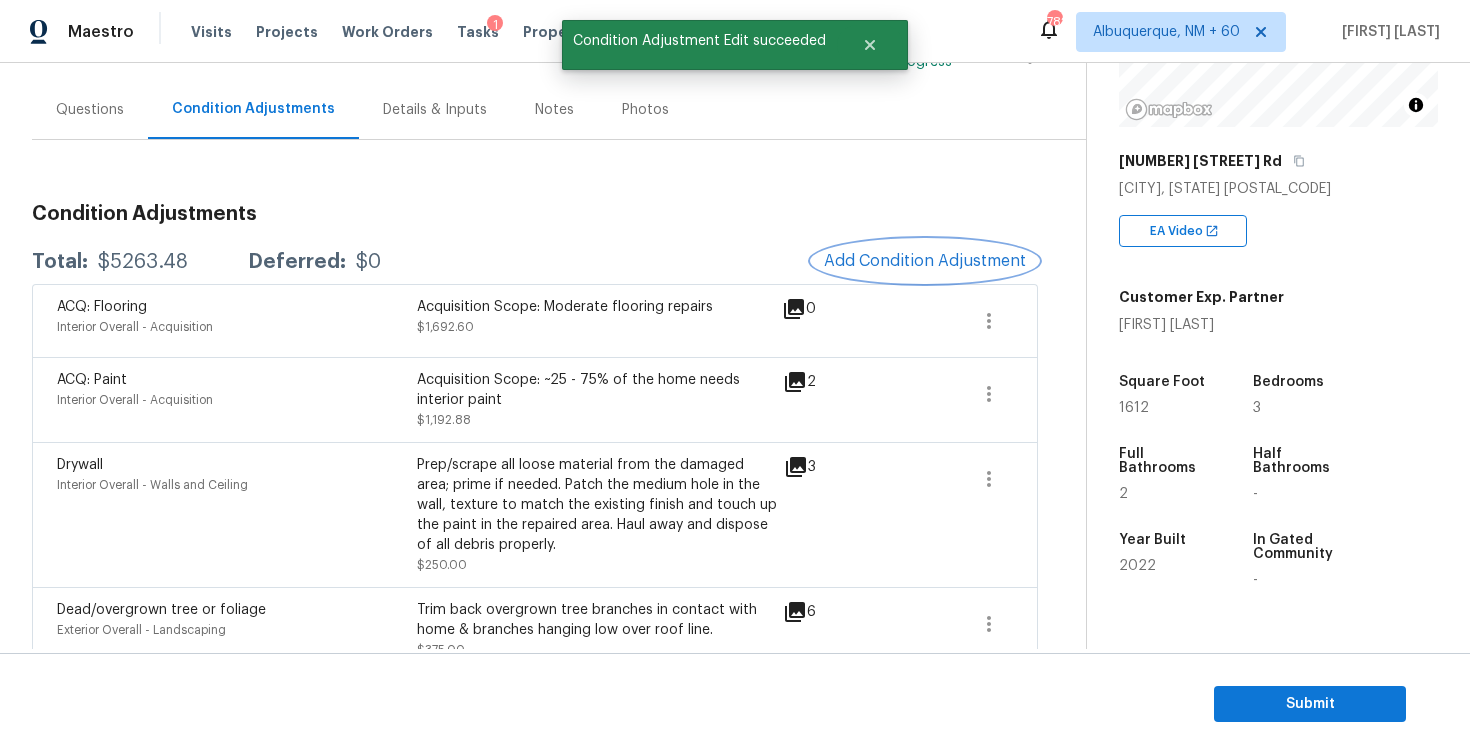 scroll, scrollTop: 247, scrollLeft: 0, axis: vertical 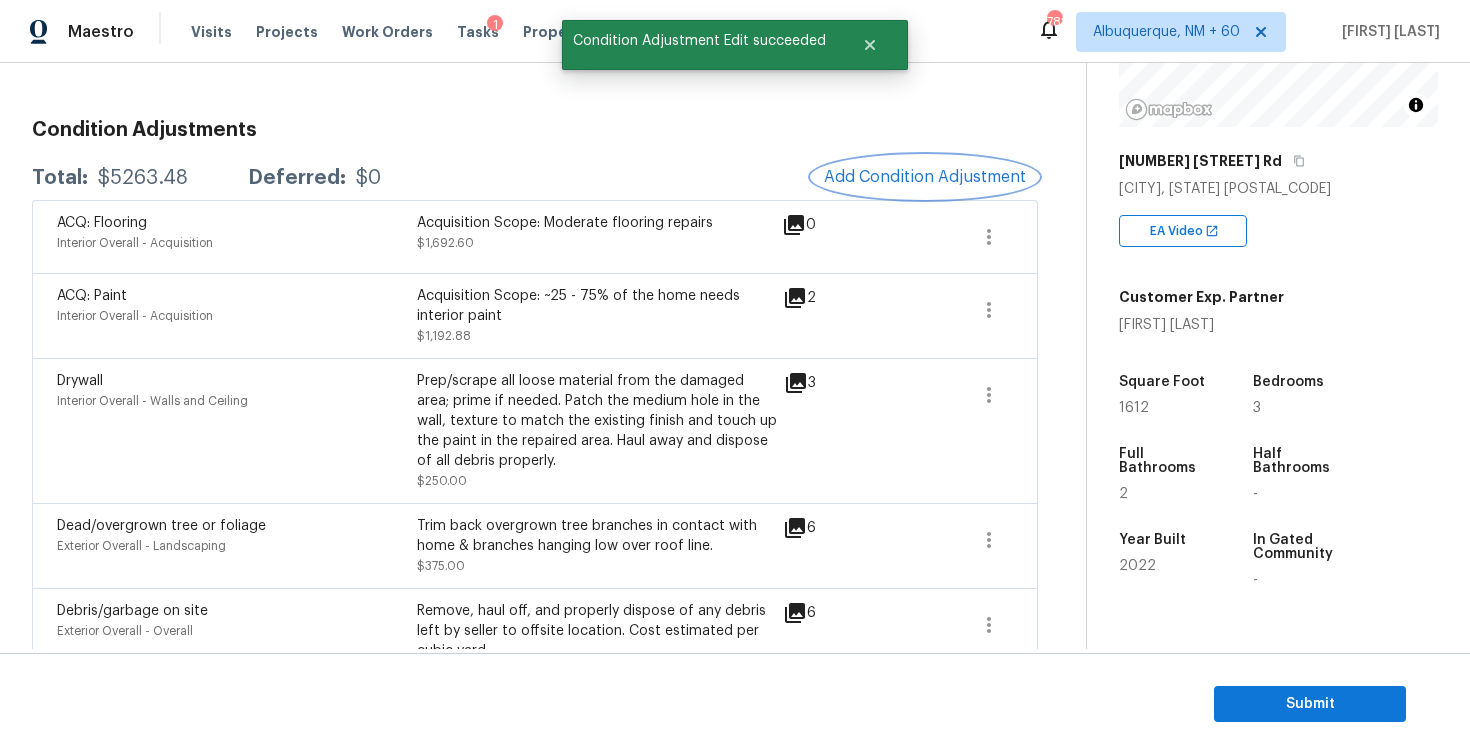 click on "Add Condition Adjustment" at bounding box center [925, 177] 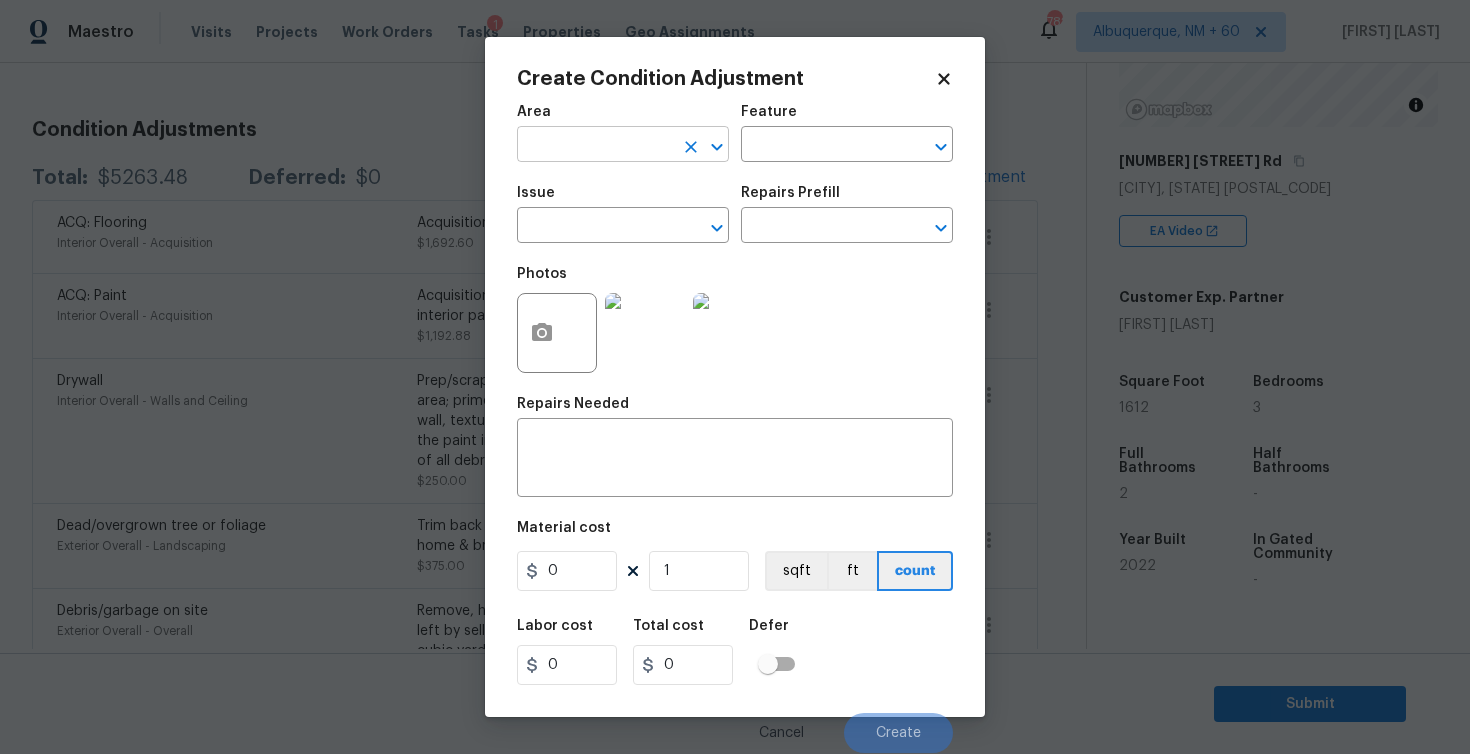 click at bounding box center (595, 146) 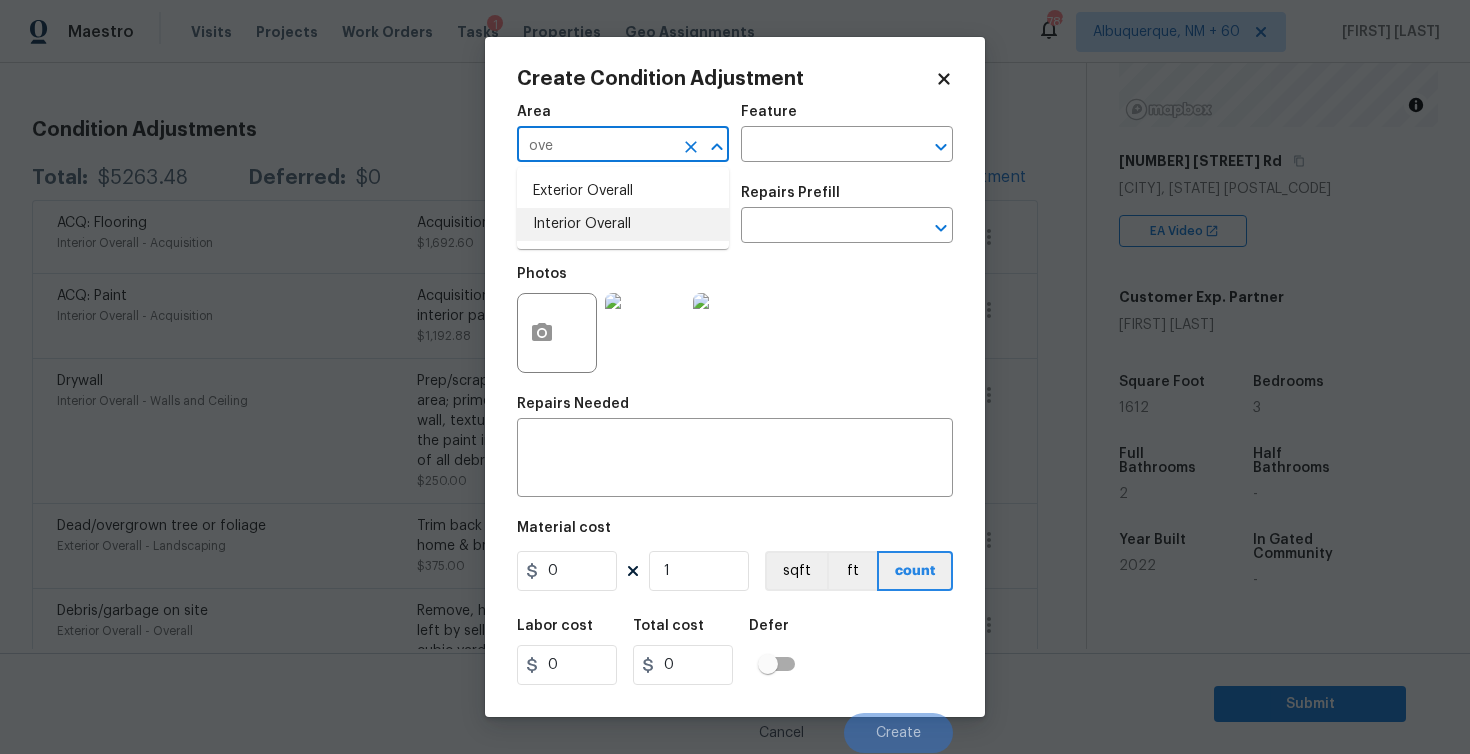 click on "Interior Overall" at bounding box center [623, 224] 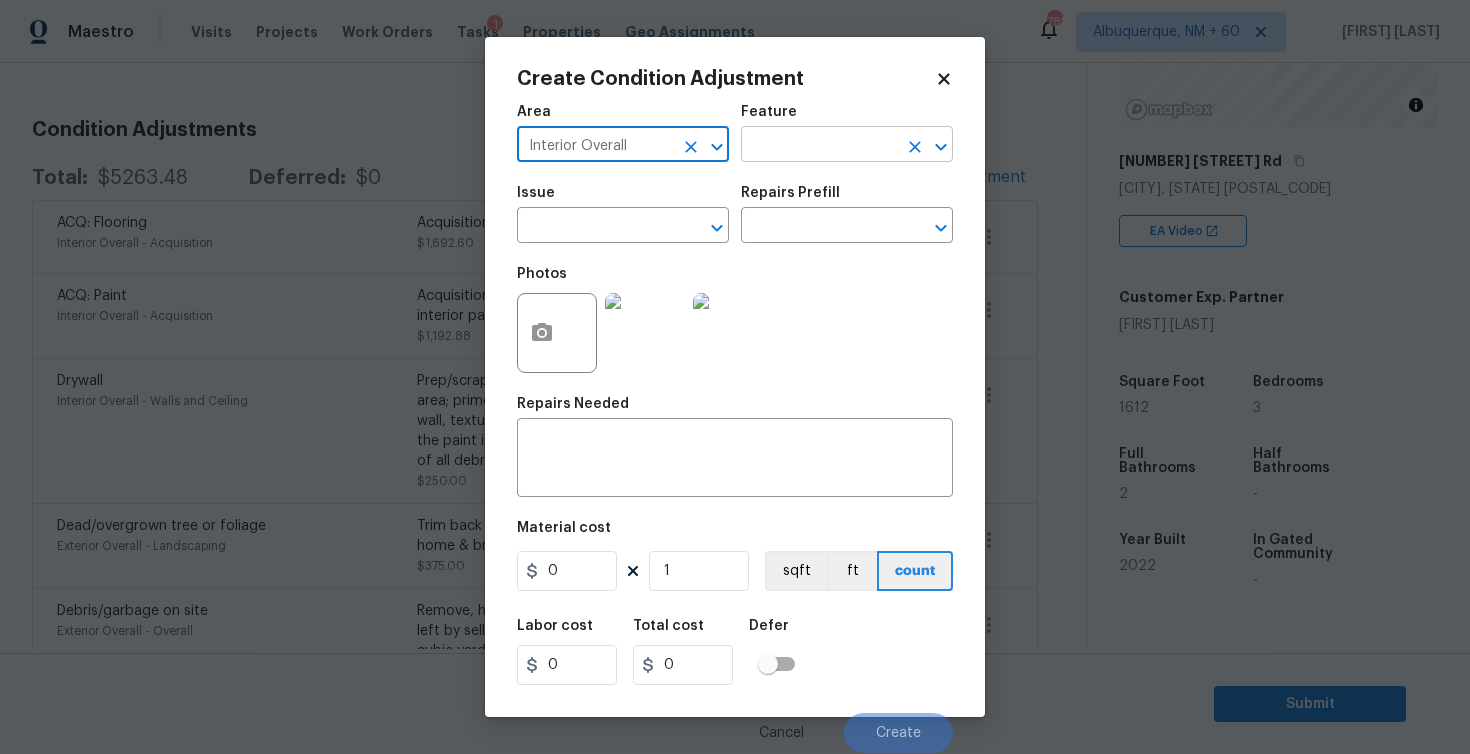 type on "Interior Overall" 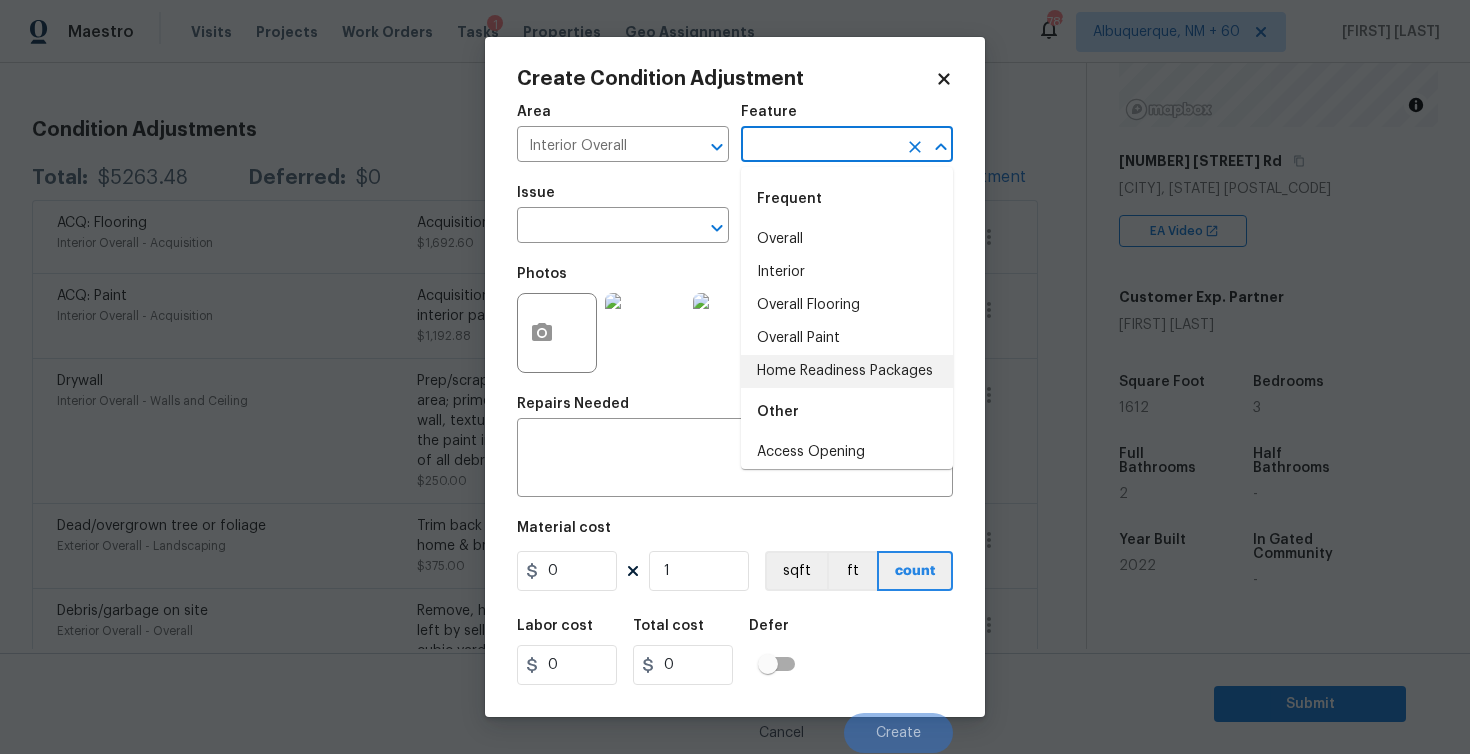 click on "Home Readiness Packages" at bounding box center (847, 371) 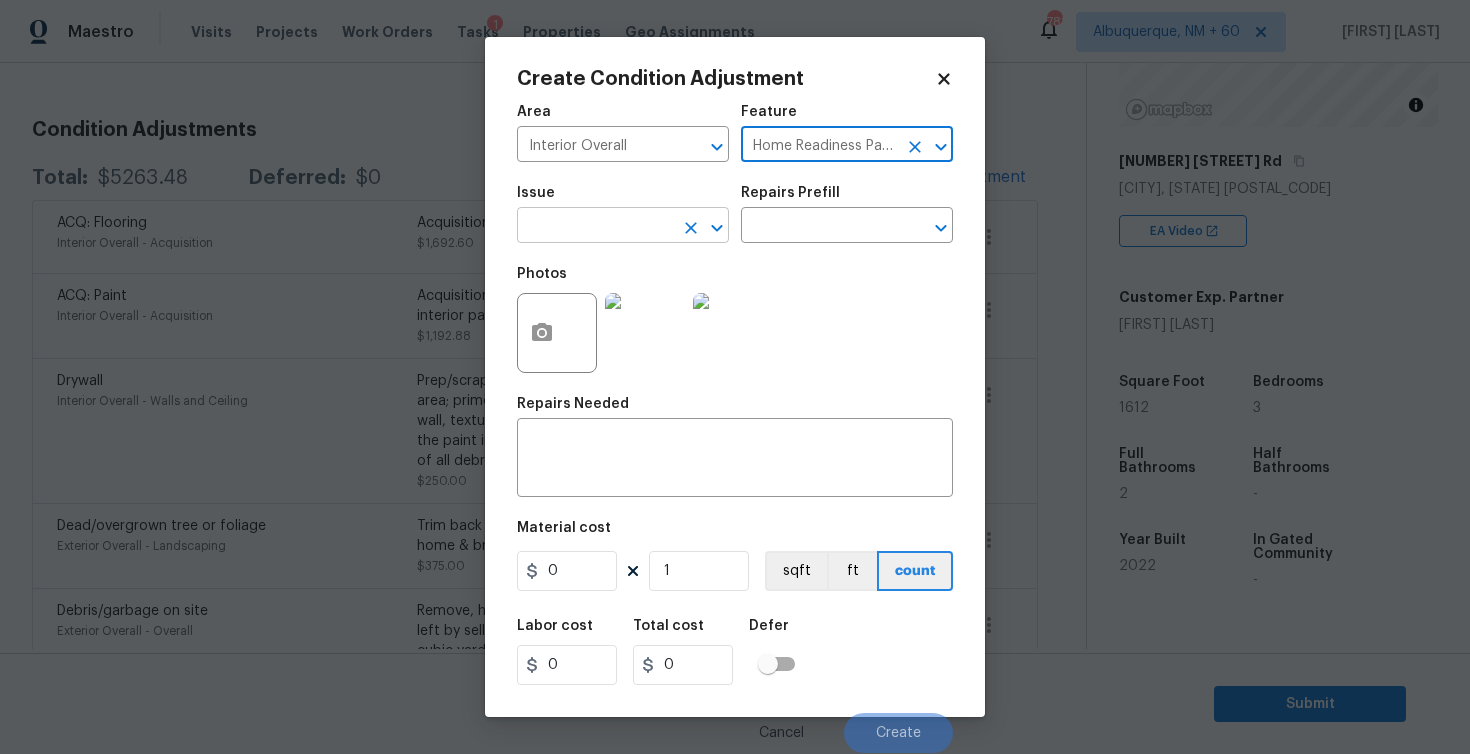 click at bounding box center [595, 227] 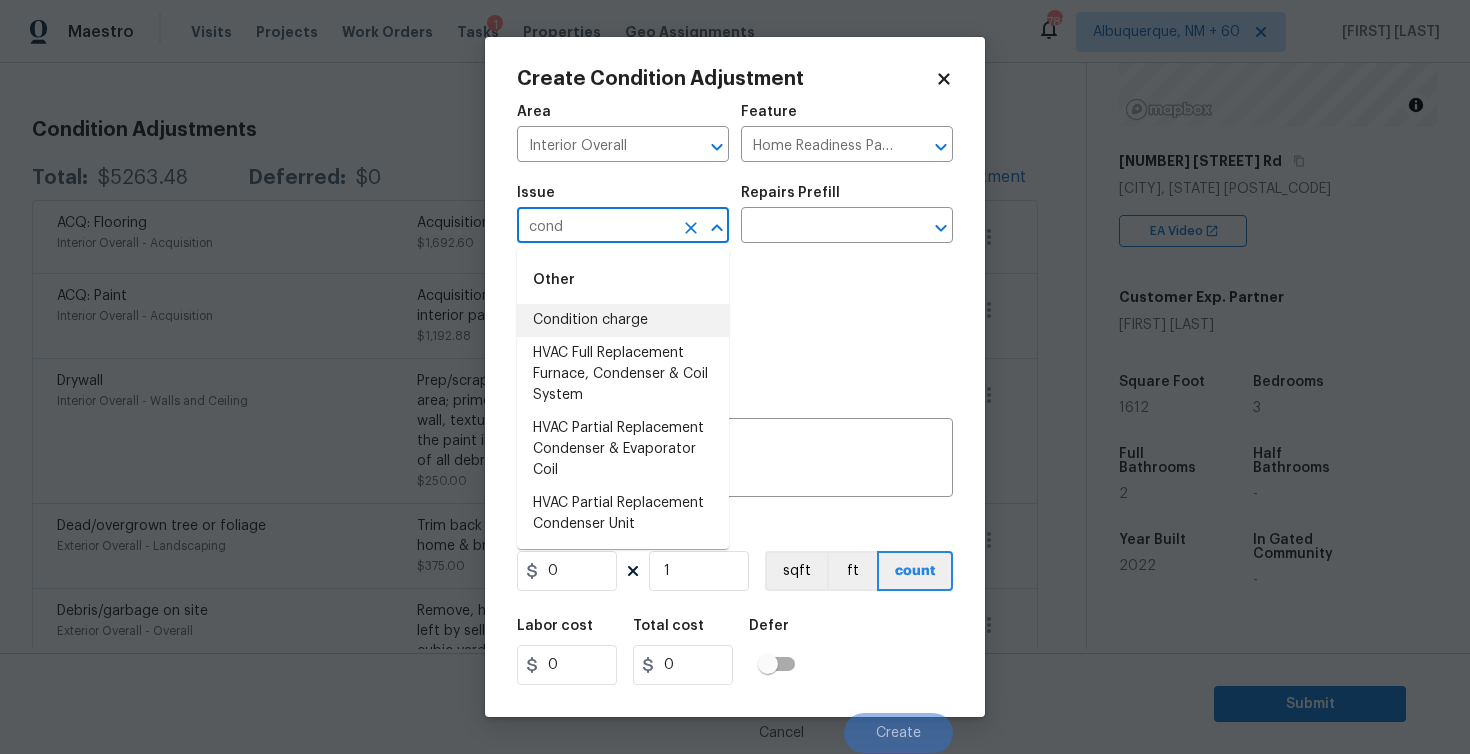 click on "Condition charge" at bounding box center [623, 320] 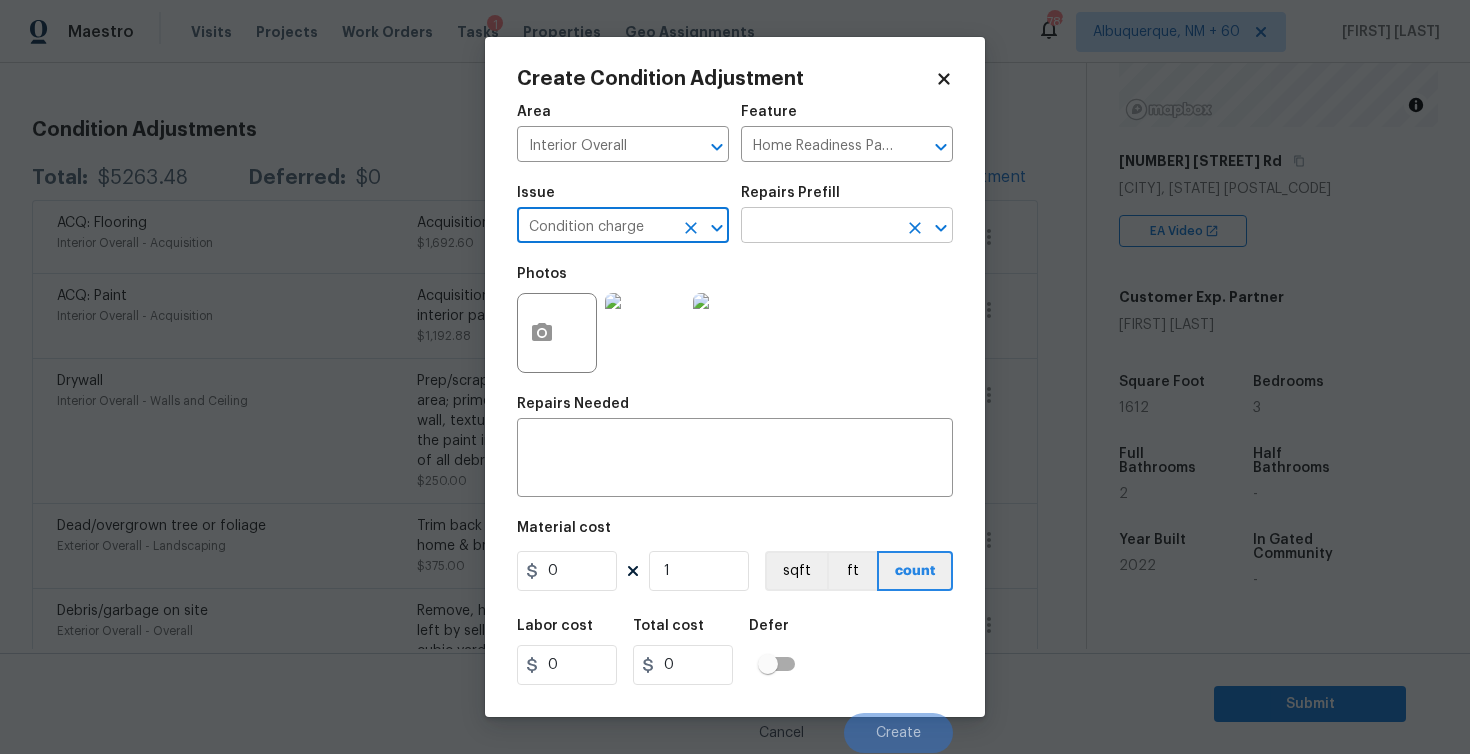 type on "Condition charge" 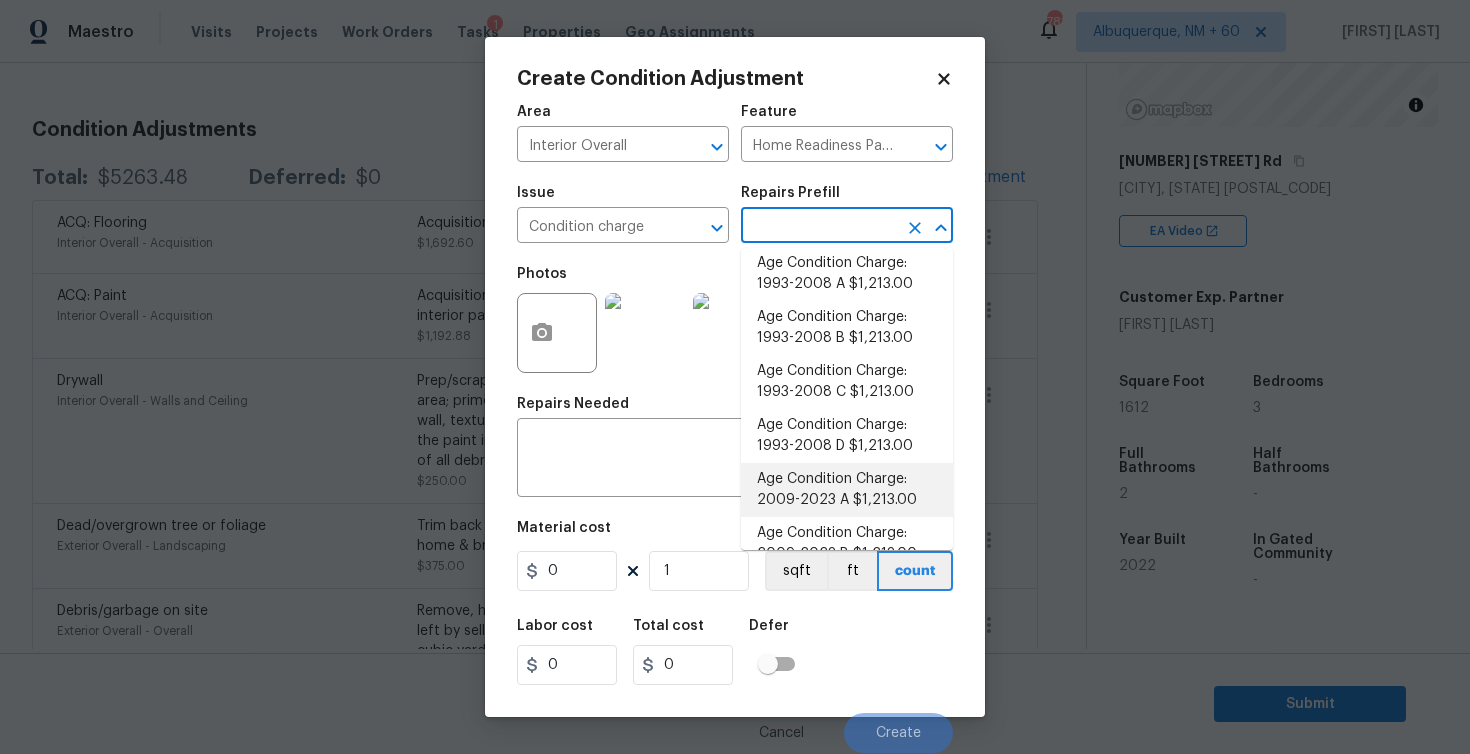 scroll, scrollTop: 636, scrollLeft: 0, axis: vertical 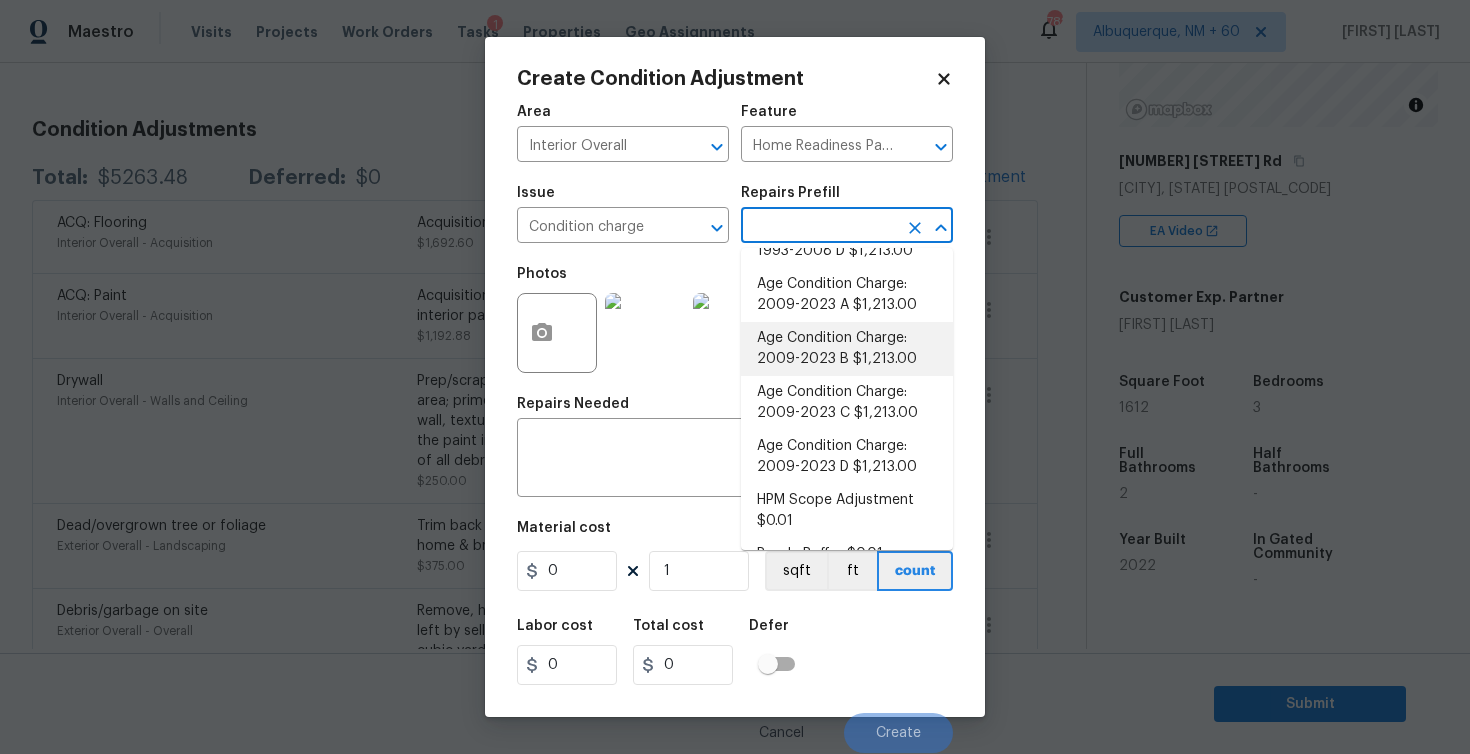 click on "Age Condition Charge: 2009-2023 B	 $1,213.00" at bounding box center [847, 349] 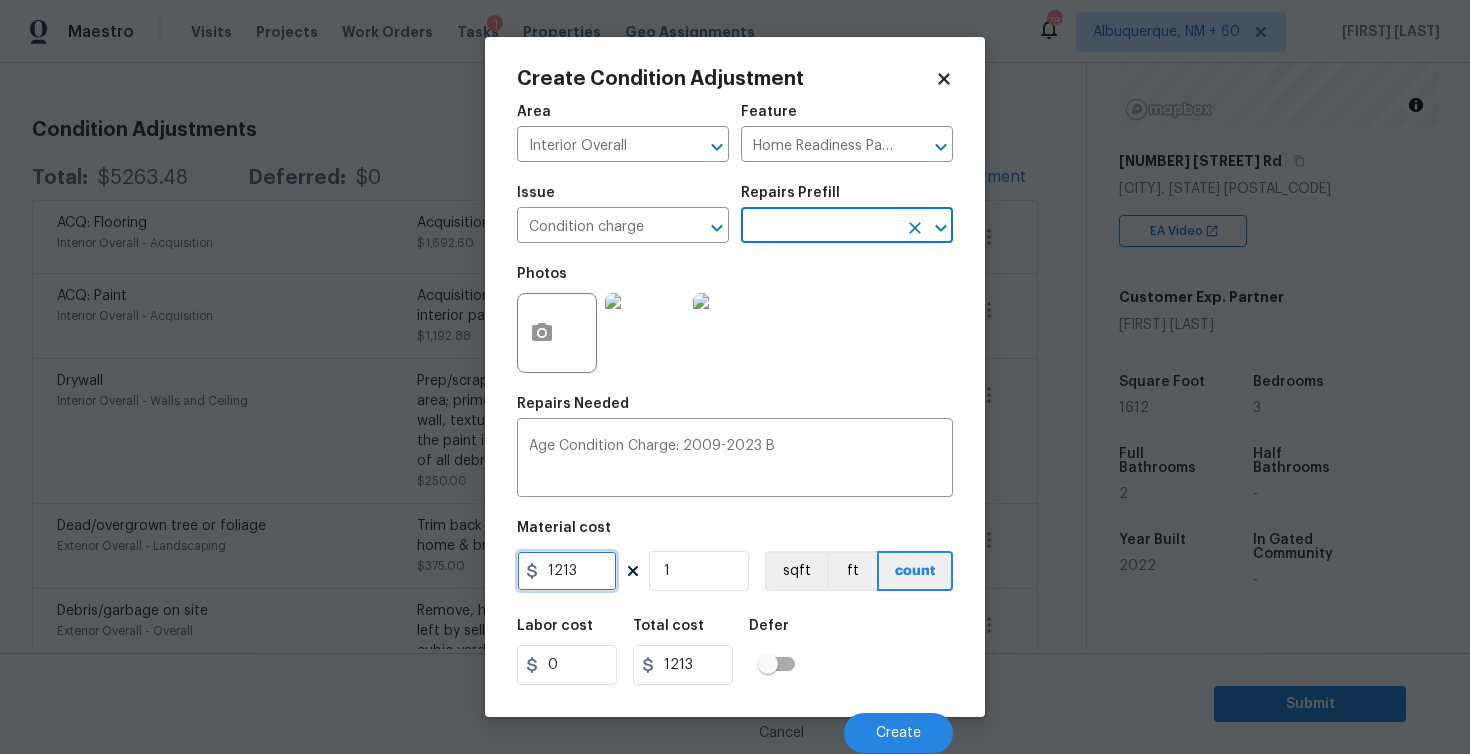click on "1213" at bounding box center (567, 571) 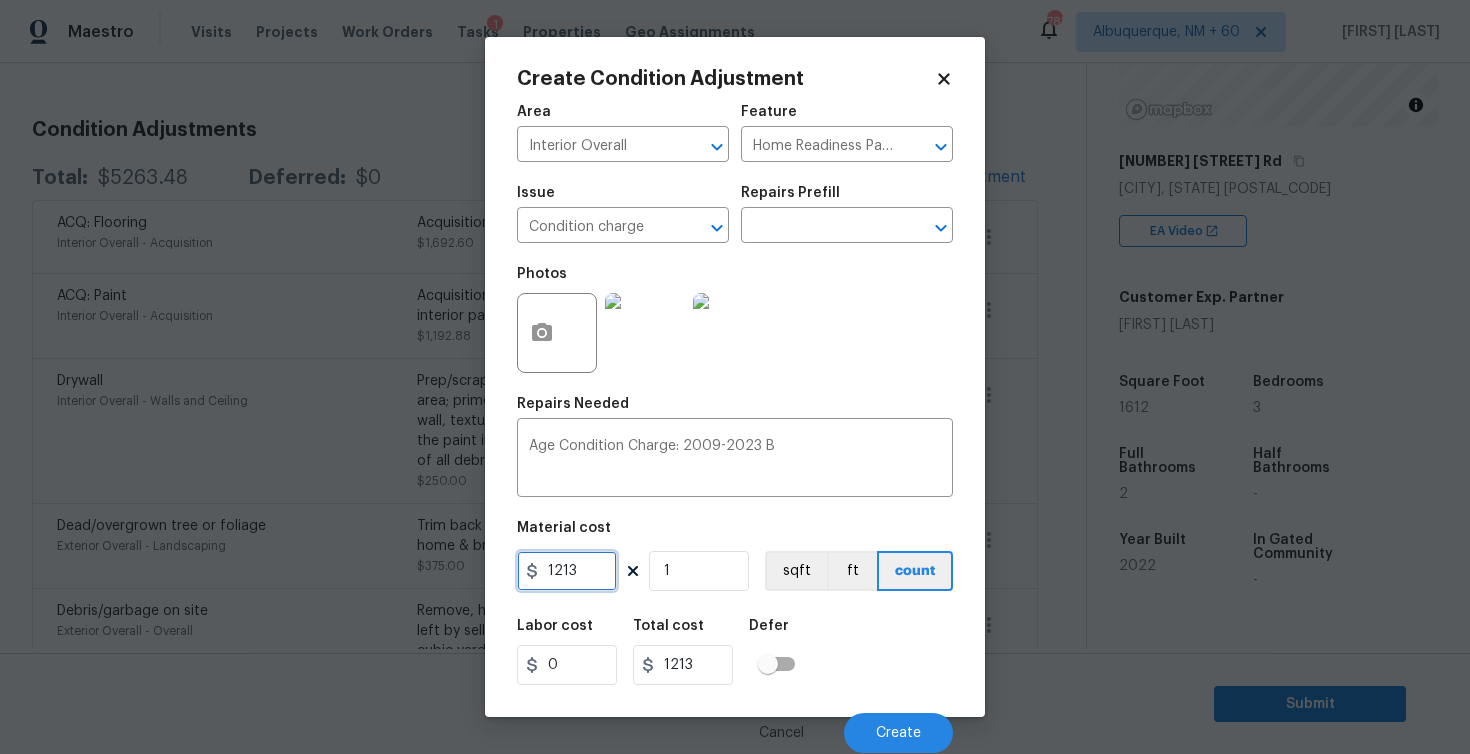 click on "1213" at bounding box center (567, 571) 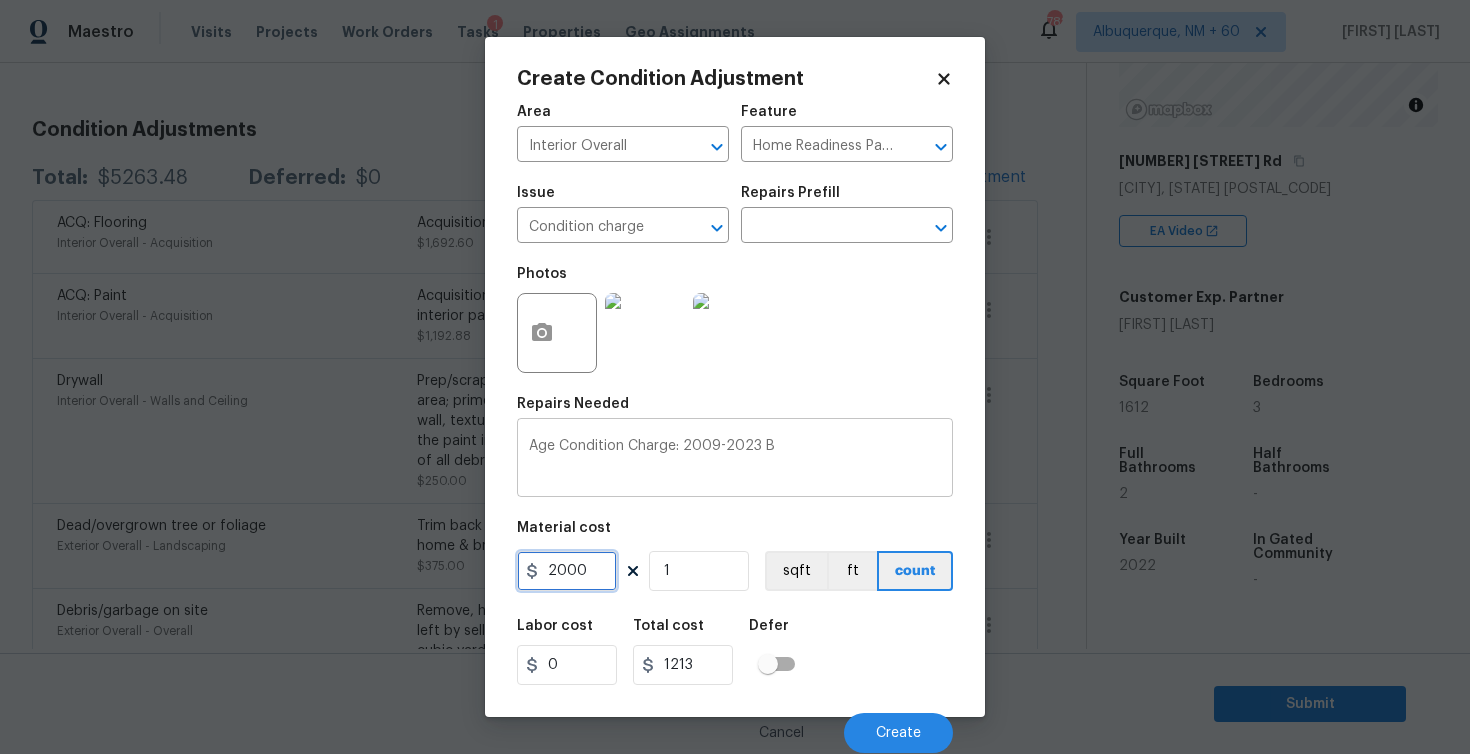 type on "2000" 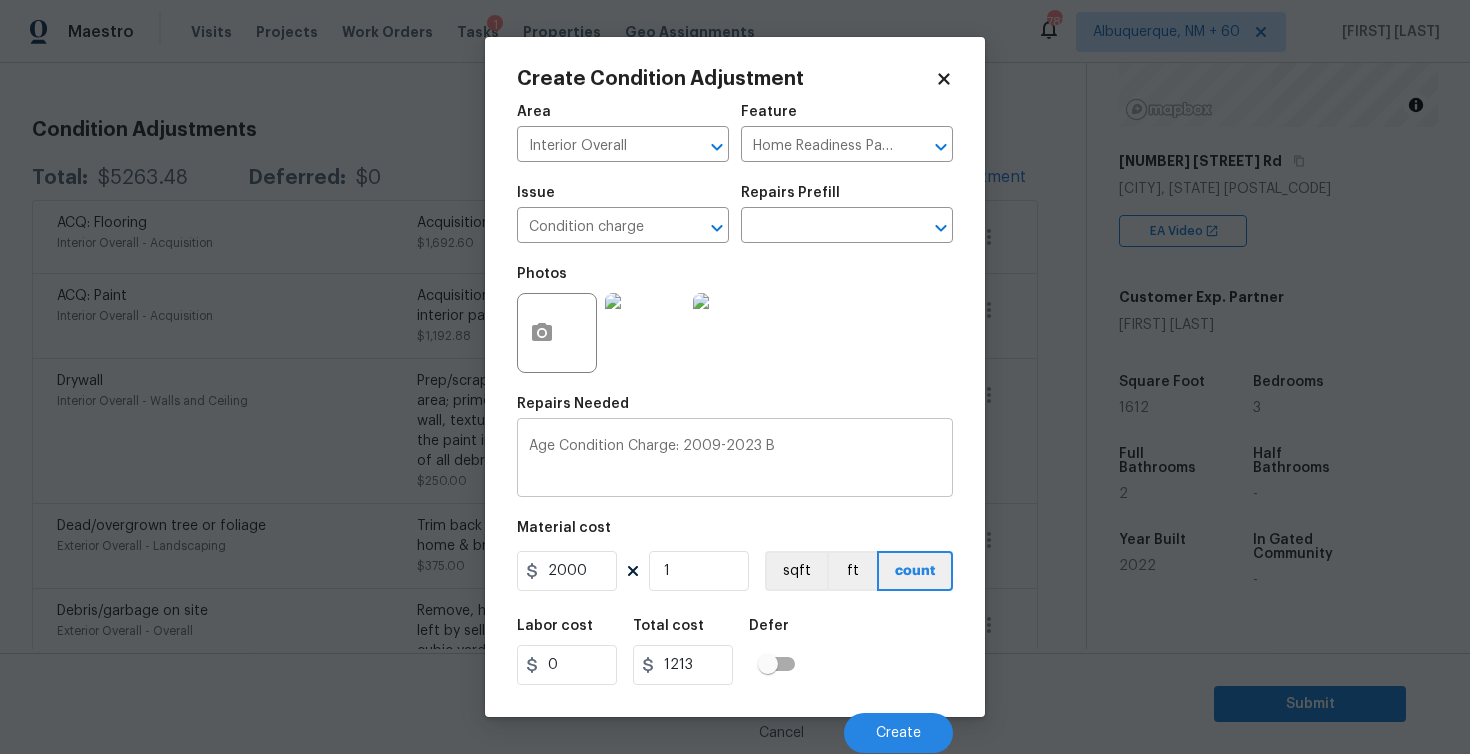type on "2000" 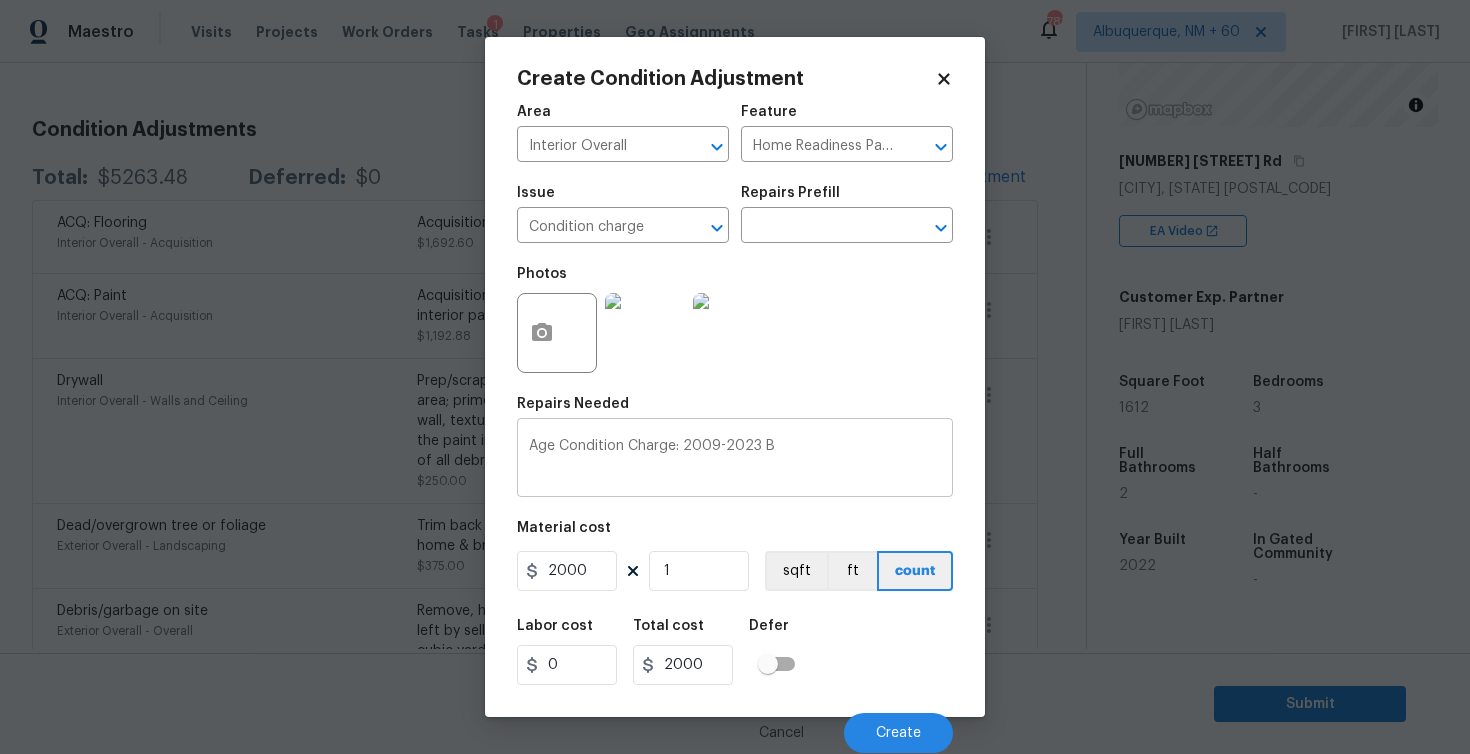 click on "Age Condition Charge: 2009-2023 B" at bounding box center (735, 460) 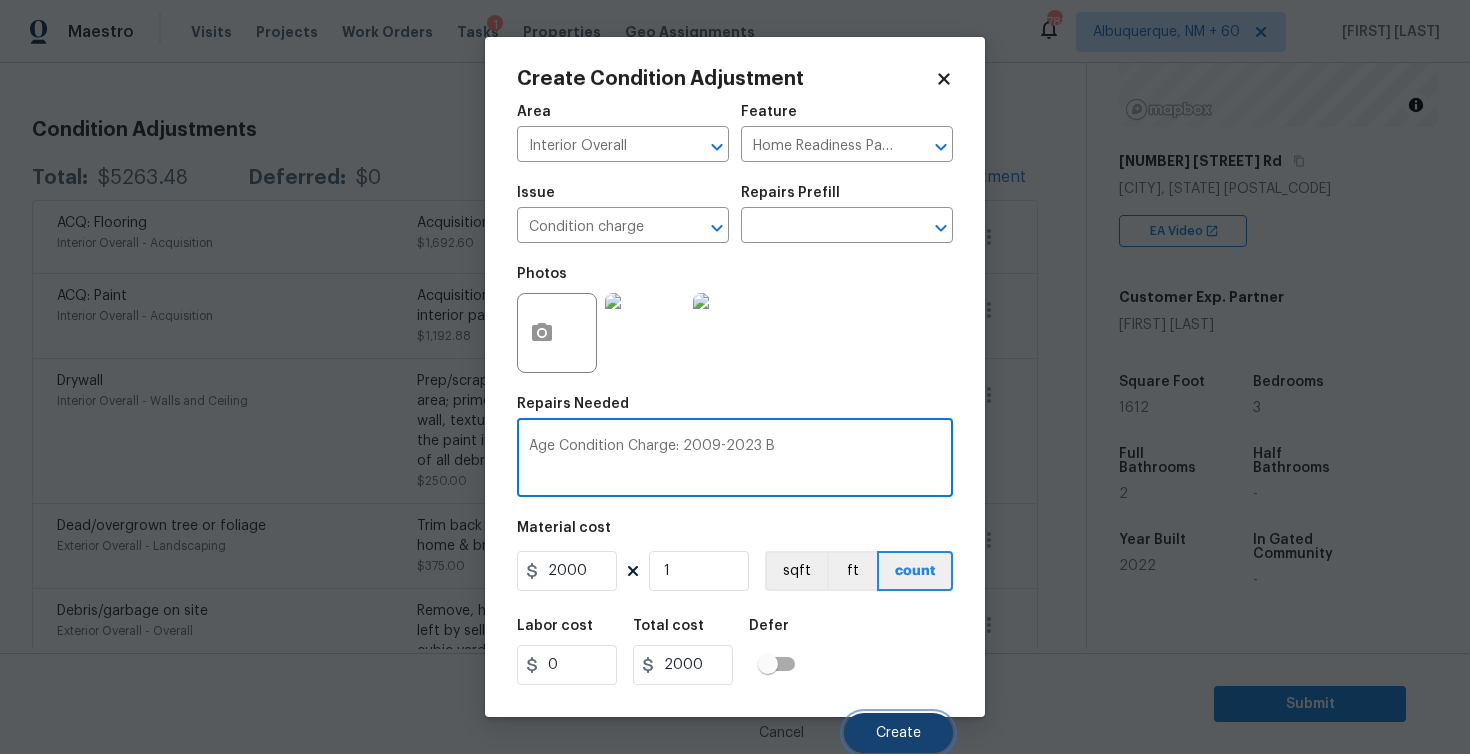 click on "Create" at bounding box center [898, 733] 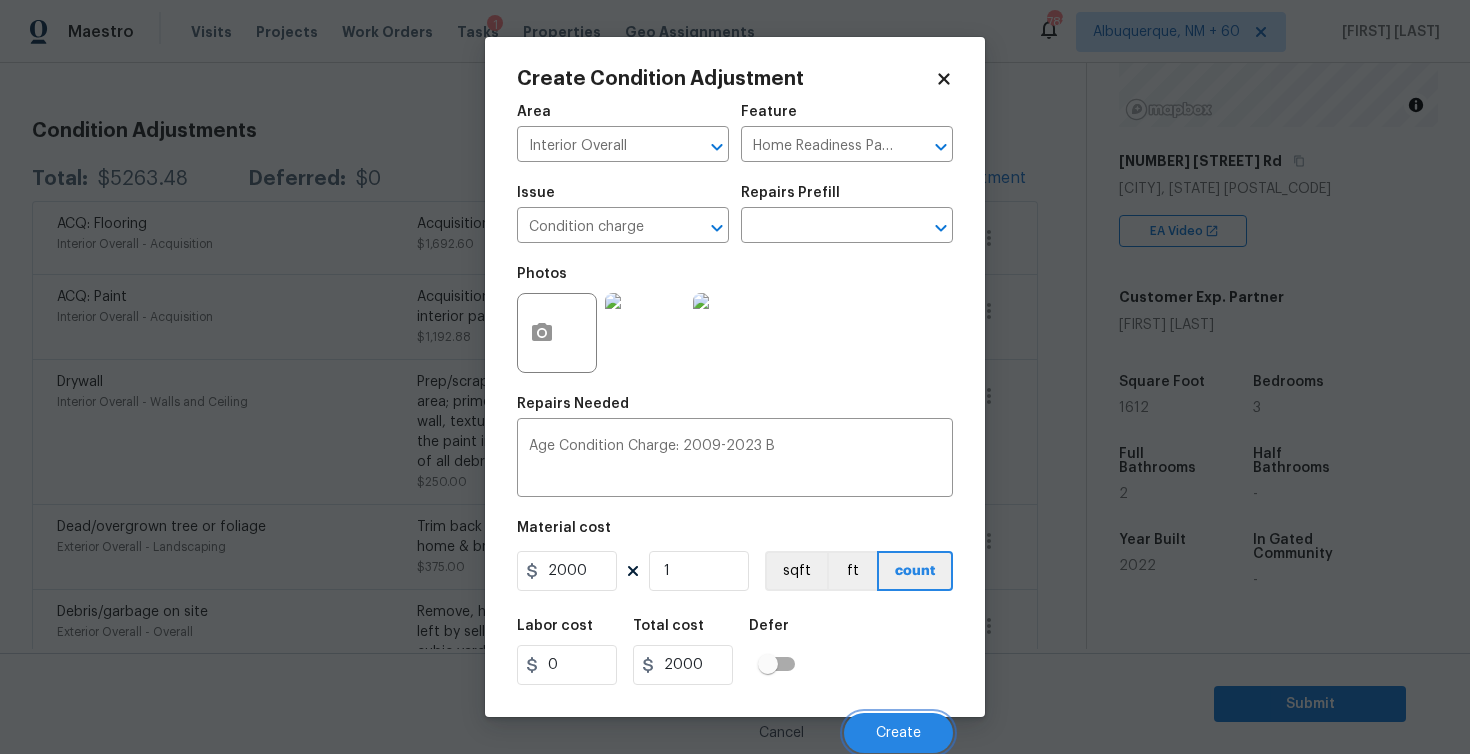 scroll, scrollTop: 247, scrollLeft: 0, axis: vertical 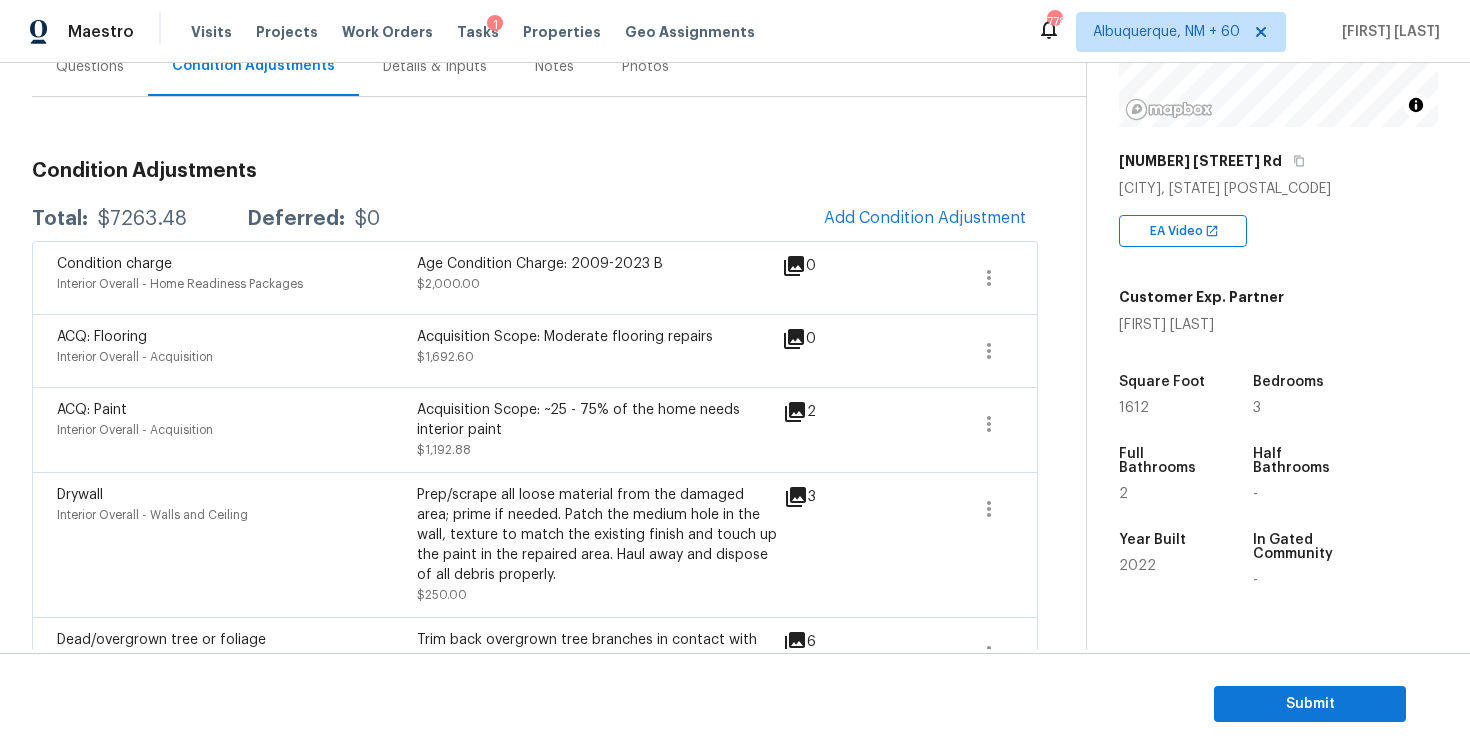 drag, startPoint x: 193, startPoint y: 221, endPoint x: 85, endPoint y: 223, distance: 108.01852 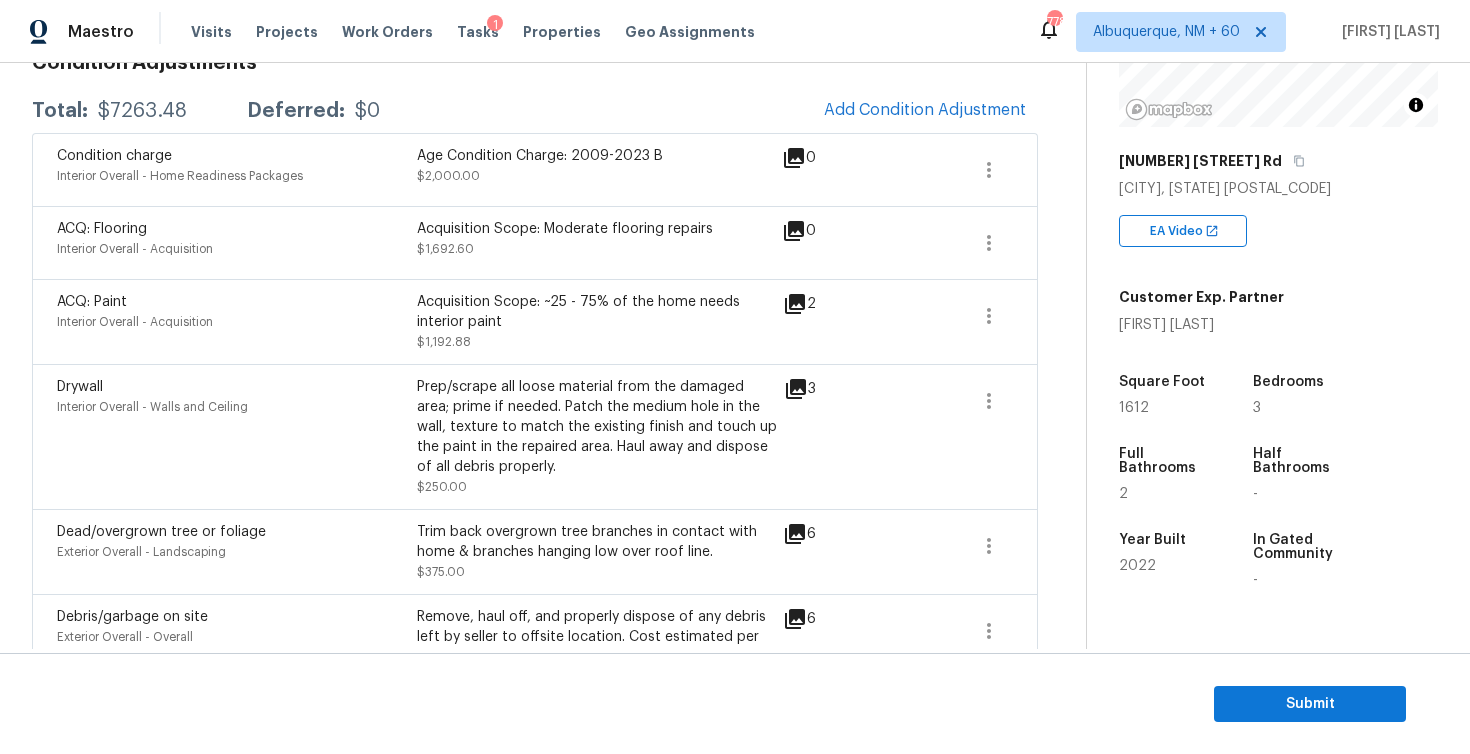 scroll, scrollTop: 335, scrollLeft: 0, axis: vertical 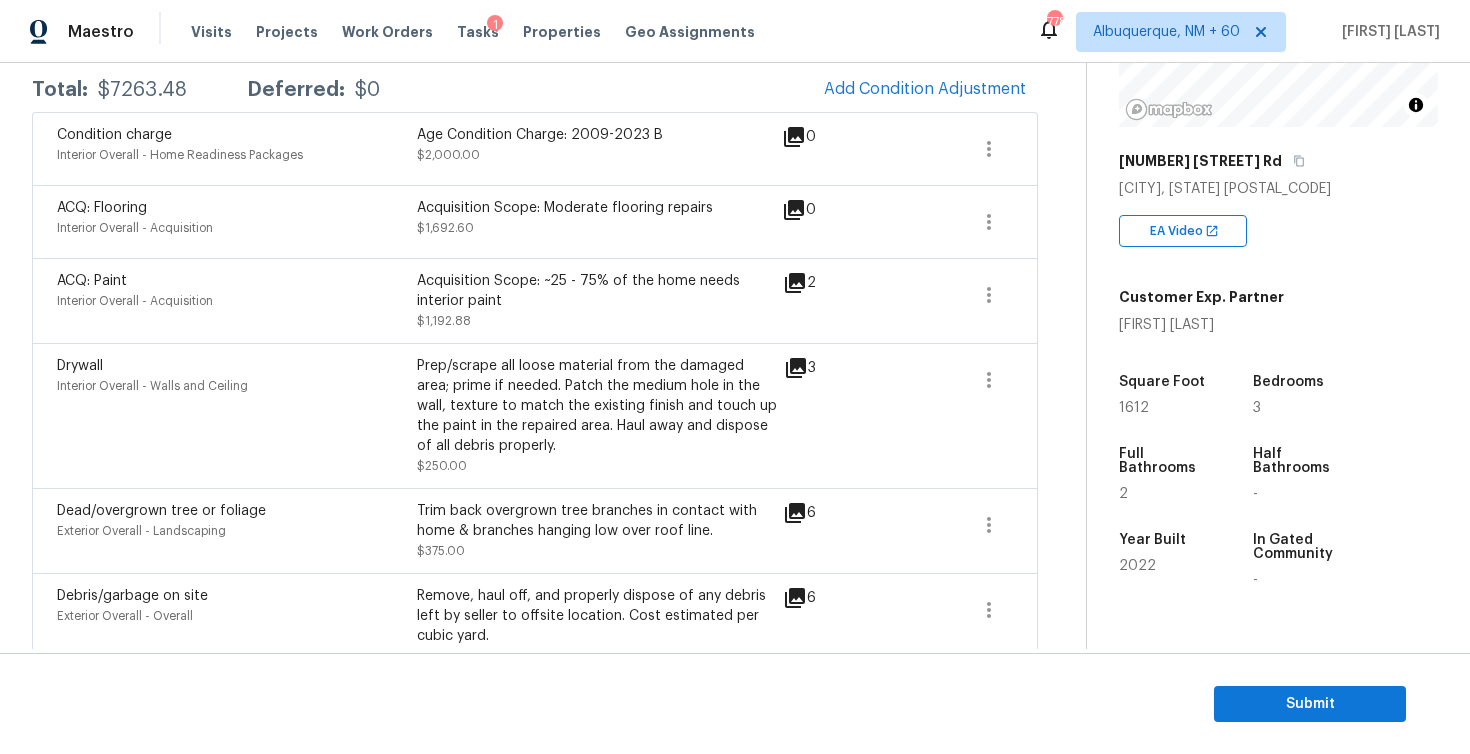 copy on "$7263.48" 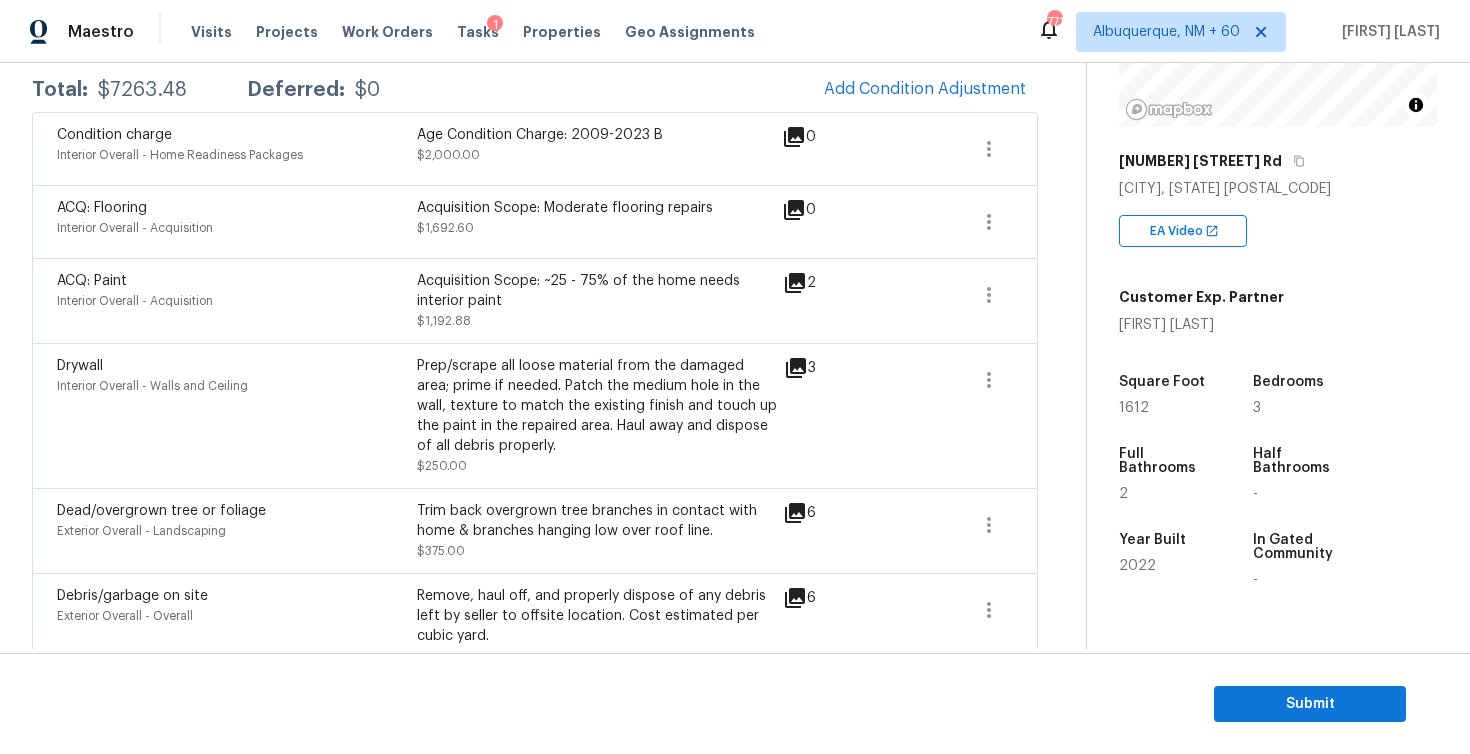 copy on "$7263.48" 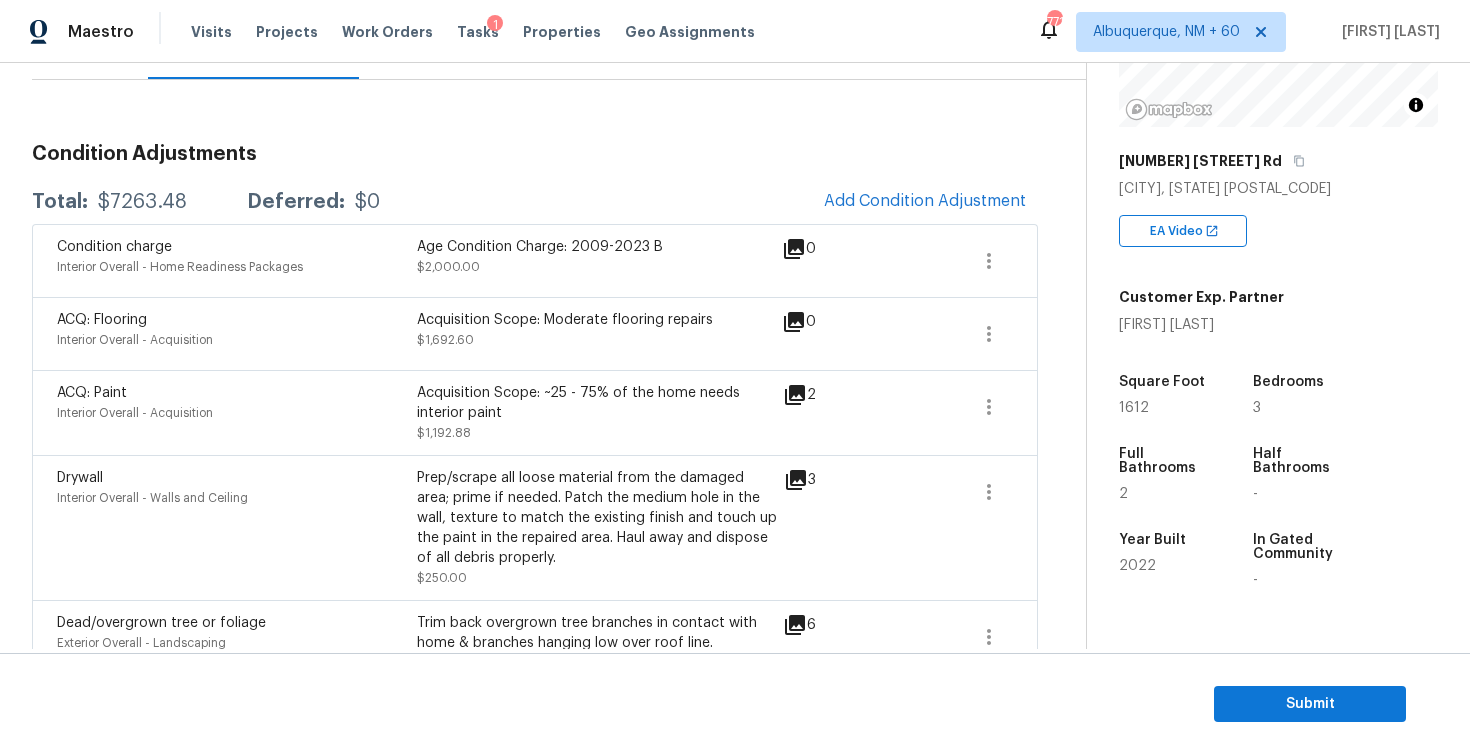scroll, scrollTop: 153, scrollLeft: 0, axis: vertical 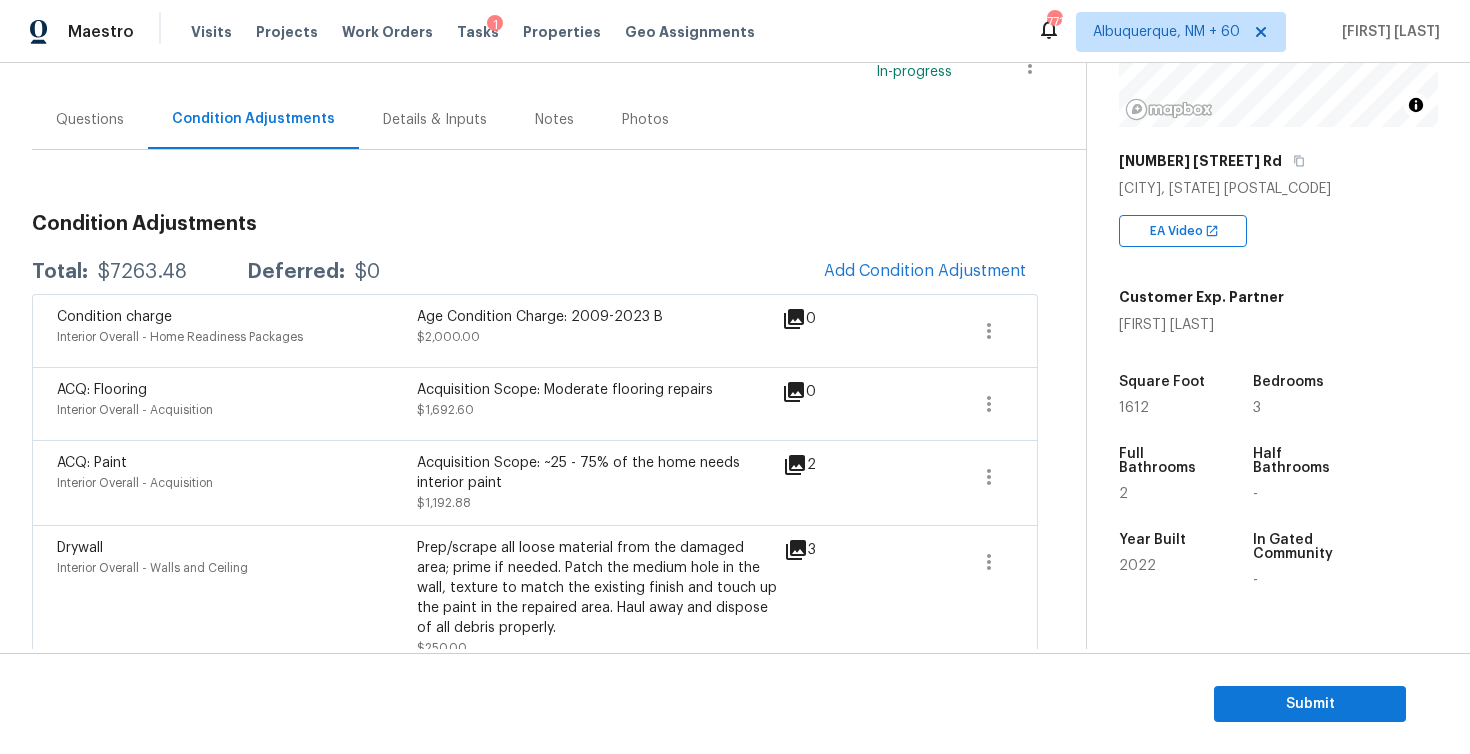 click on "Condition Adjustments Total:  $7263.48 Deferred:  $0 Add Condition Adjustment Condition charge Interior Overall - Home Readiness Packages Age Condition Charge: 2009-2023 B	 $2,000.00   0 ACQ: Flooring Interior Overall - Acquisition Acquisition Scope: Moderate flooring repairs $1,692.60   0 ACQ: Paint Interior Overall - Acquisition Acquisition Scope: ~25 - 75% of the home needs interior paint $1,192.88   2 Drywall Interior Overall - Walls and Ceiling Prep/scrape all loose material from the damaged area; prime if needed. Patch the medium hole in the wall, texture to match the existing finish and touch up the paint in the repaired area. Haul away and dispose of all debris properly. $250.00   3 Dead/overgrown tree or foliage Exterior Overall - Landscaping Trim back overgrown tree branches in contact with home & branches hanging low over roof line. $375.00   6 Debris/garbage on site Exterior Overall - Overall $175.00   6 Pressure wash required Exterior Overall - Curb appeal $250.00   3 Fencing $50.00   1 $150.00" at bounding box center [535, 816] 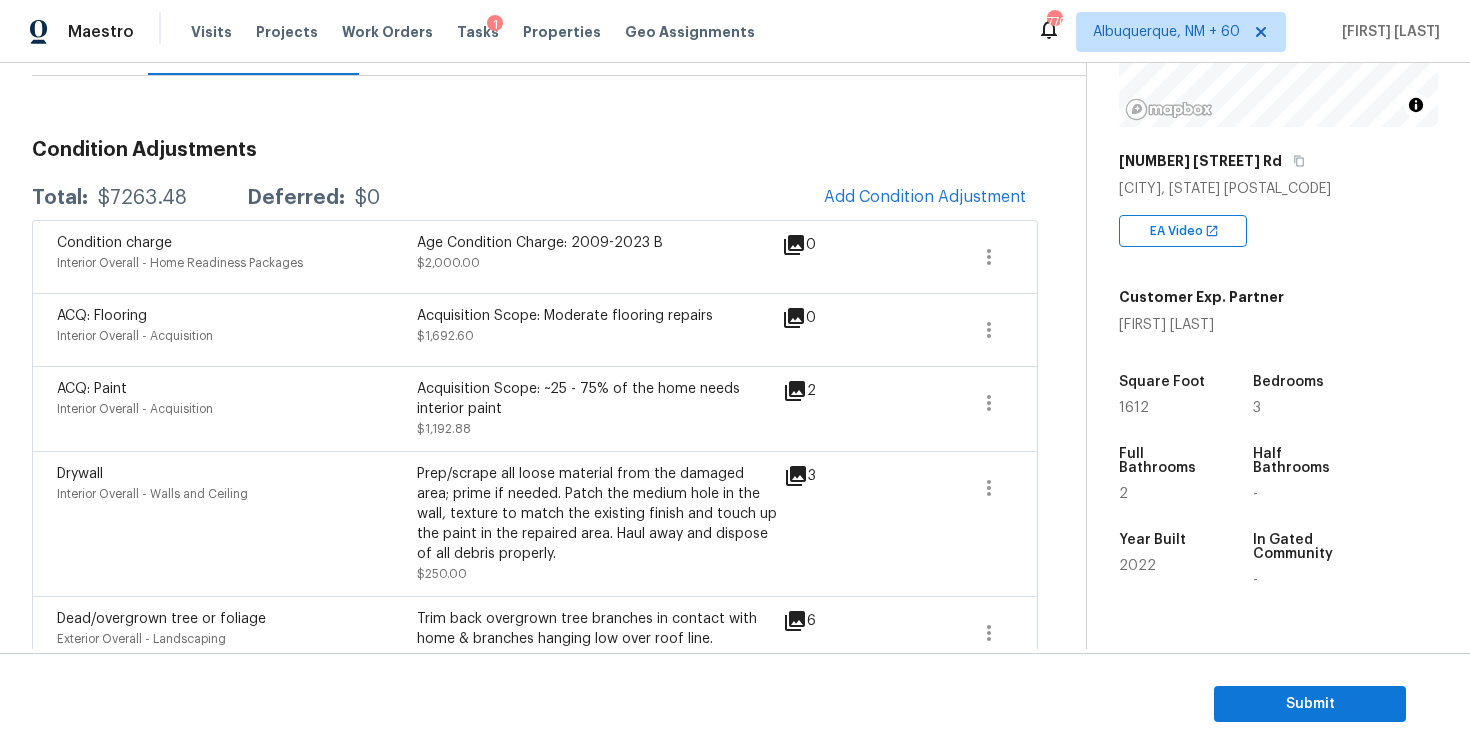 scroll, scrollTop: 180, scrollLeft: 0, axis: vertical 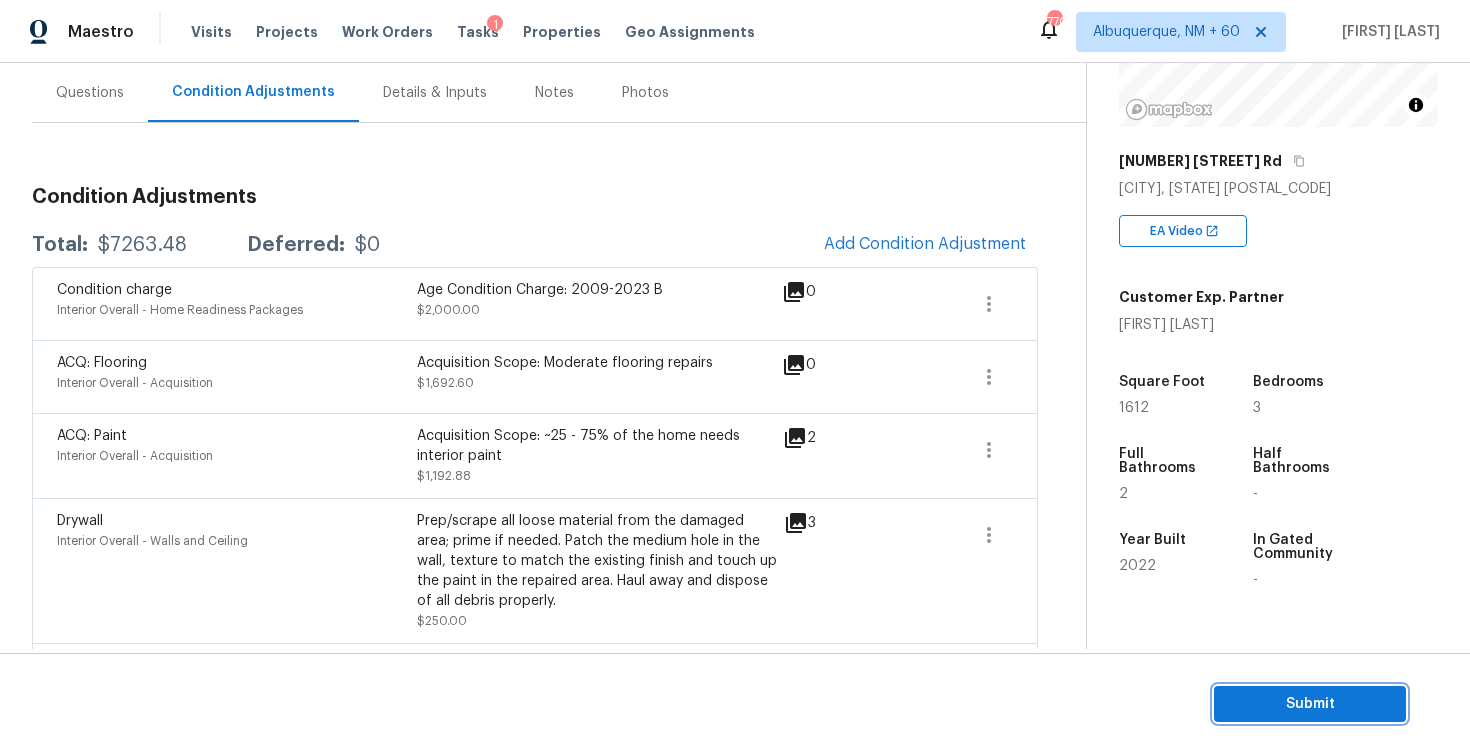 click on "Submit" at bounding box center [1310, 704] 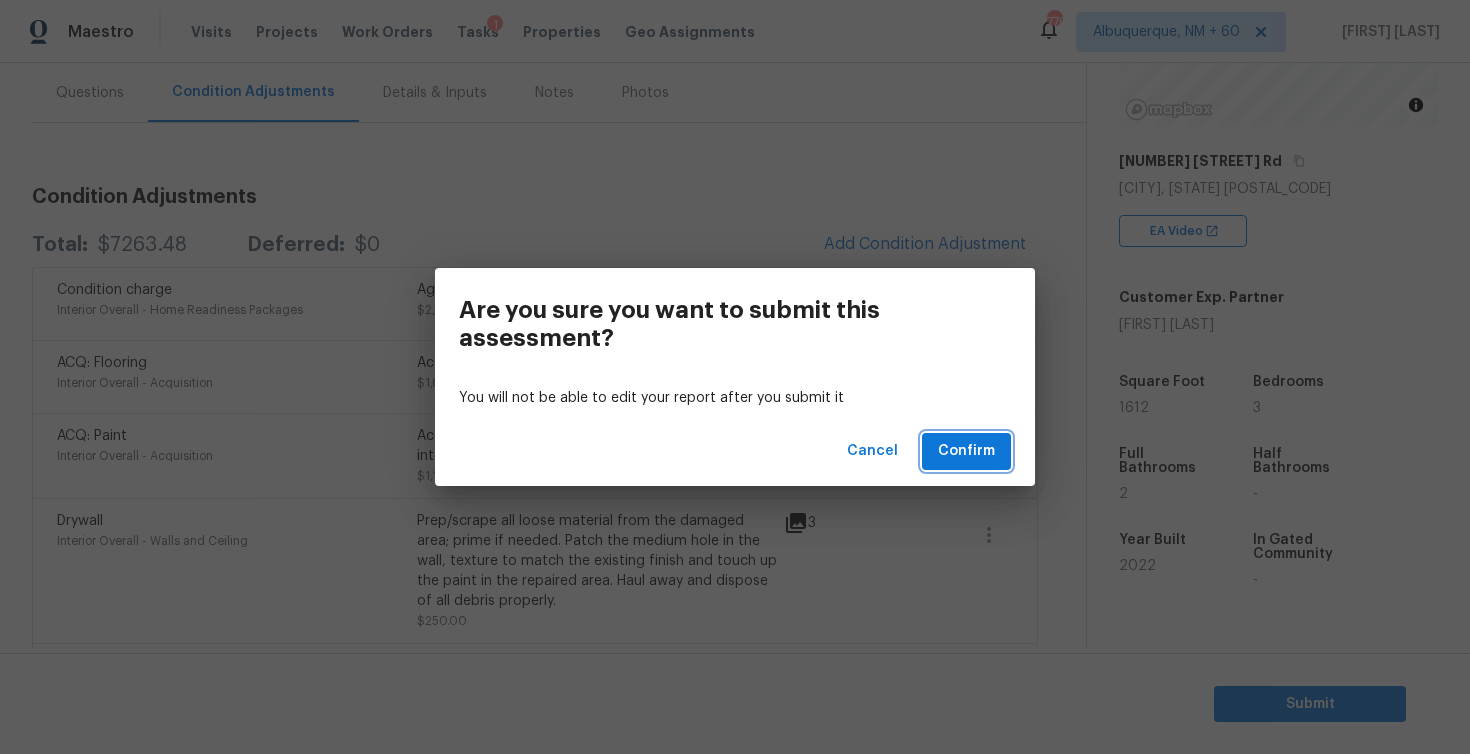 click on "Confirm" at bounding box center [966, 451] 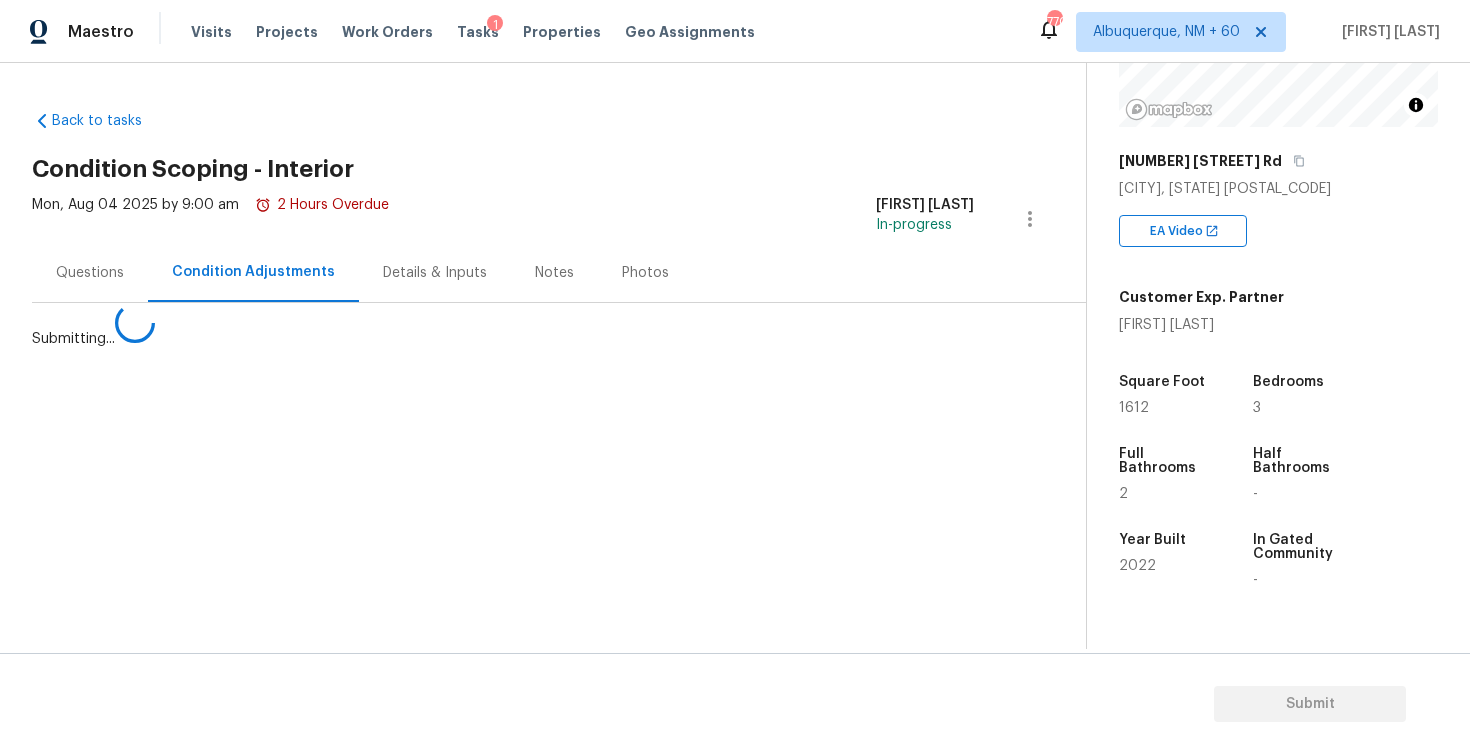 scroll, scrollTop: 0, scrollLeft: 0, axis: both 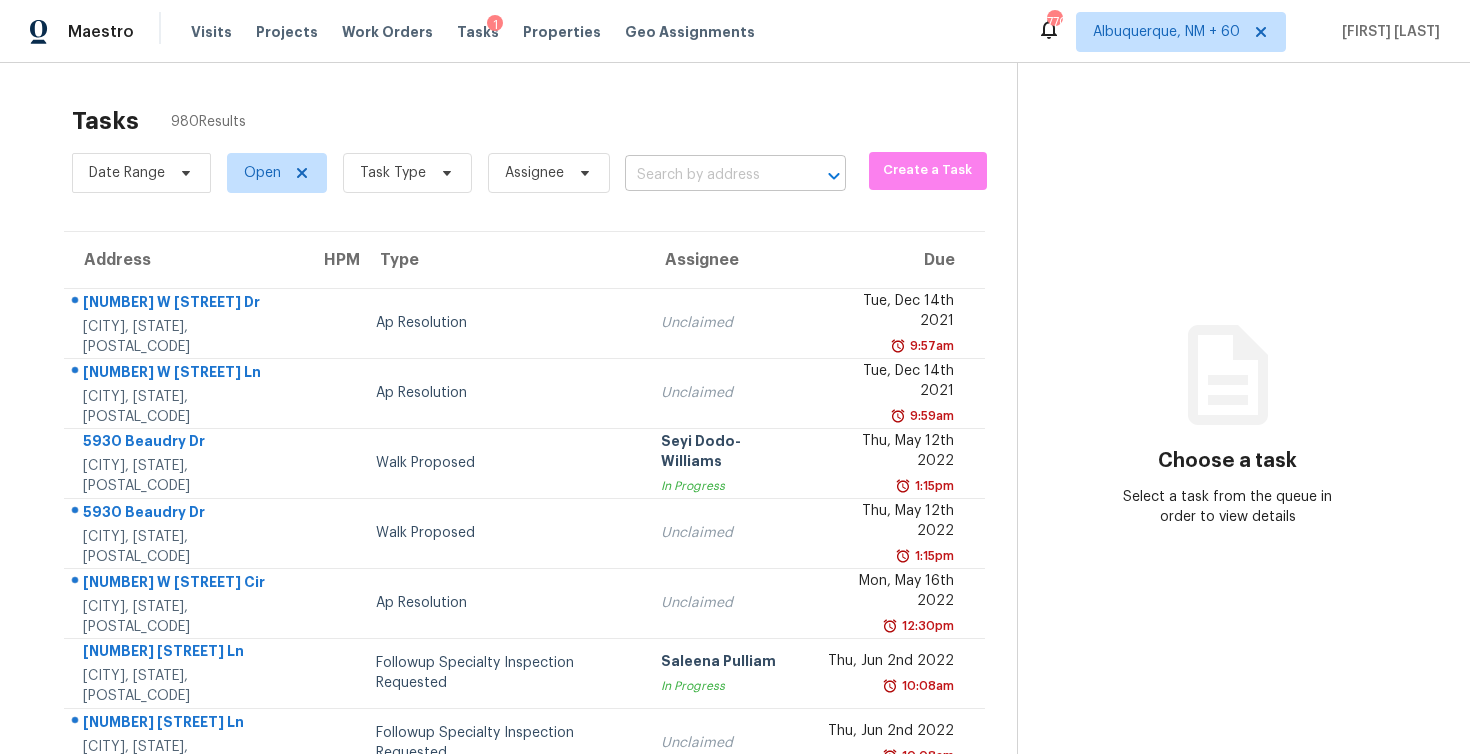 click at bounding box center [707, 175] 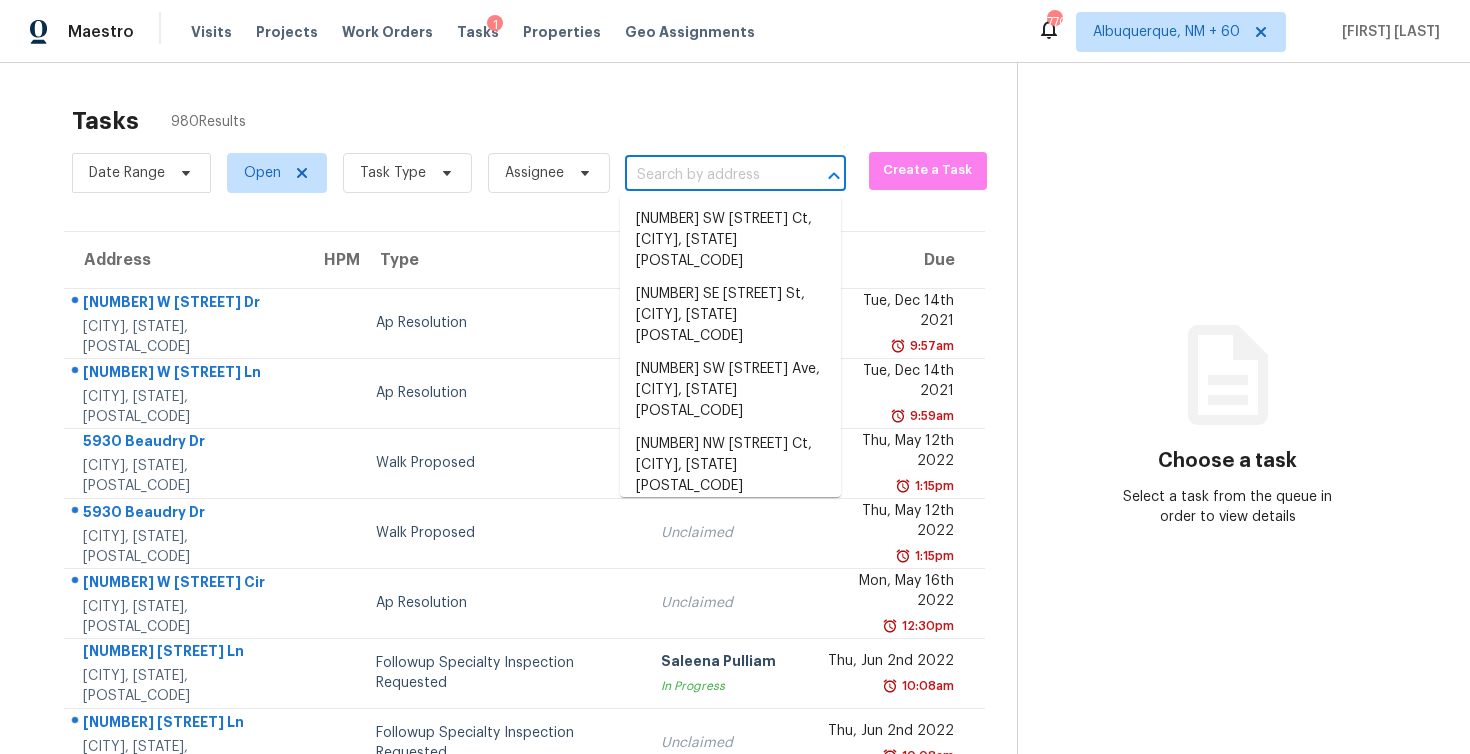 paste on "11622 Rothe Way Indianapolis, IN, 46229" 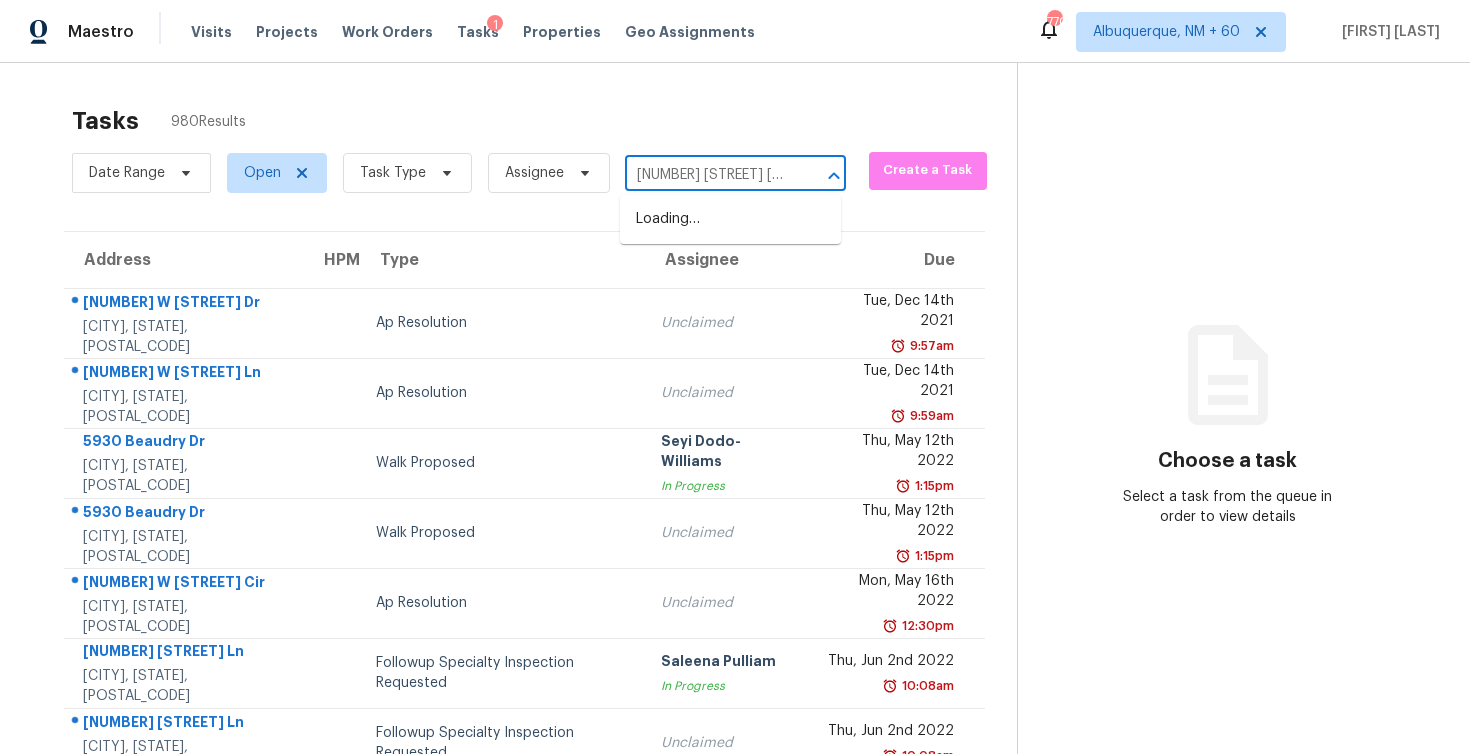 scroll, scrollTop: 0, scrollLeft: 109, axis: horizontal 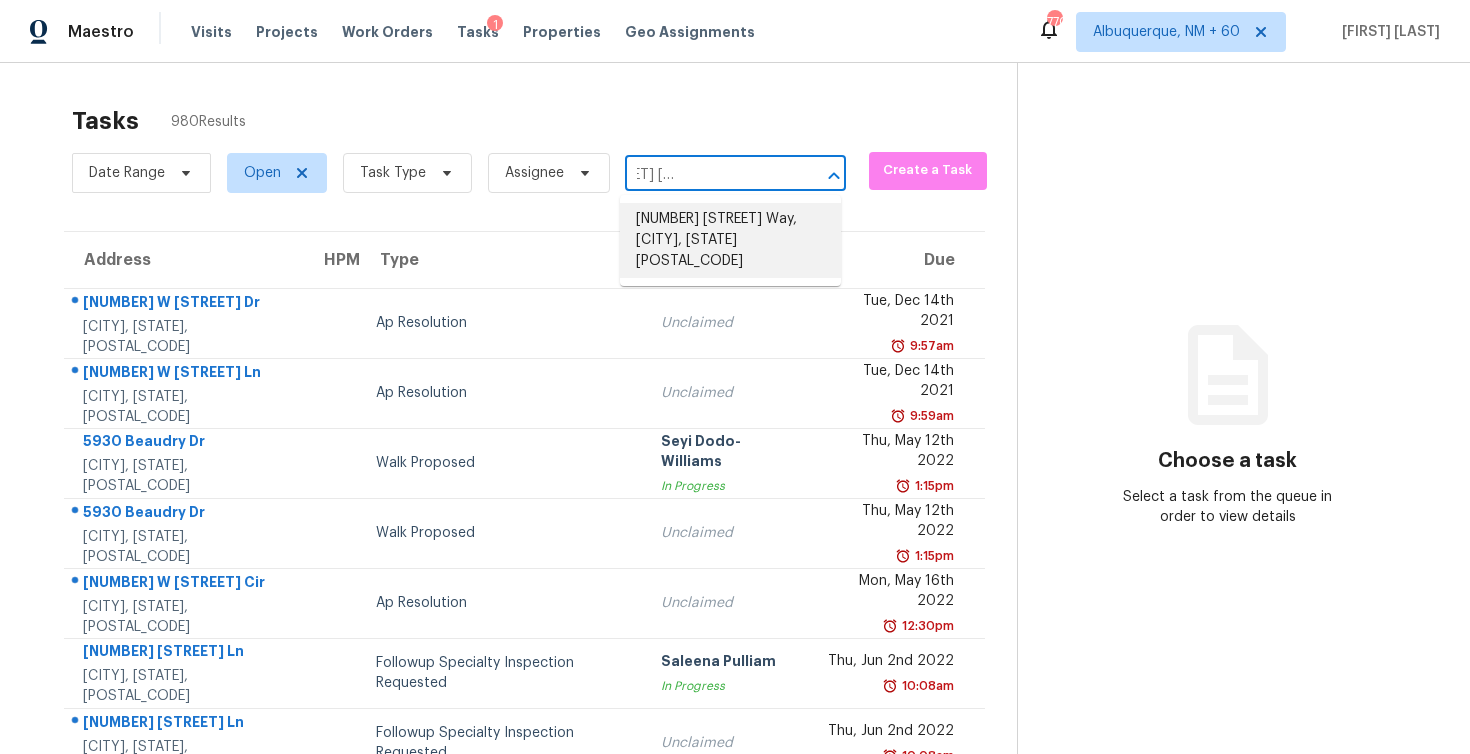 click on "11622 Rothe Way, Indianapolis, IN 46229" at bounding box center [730, 240] 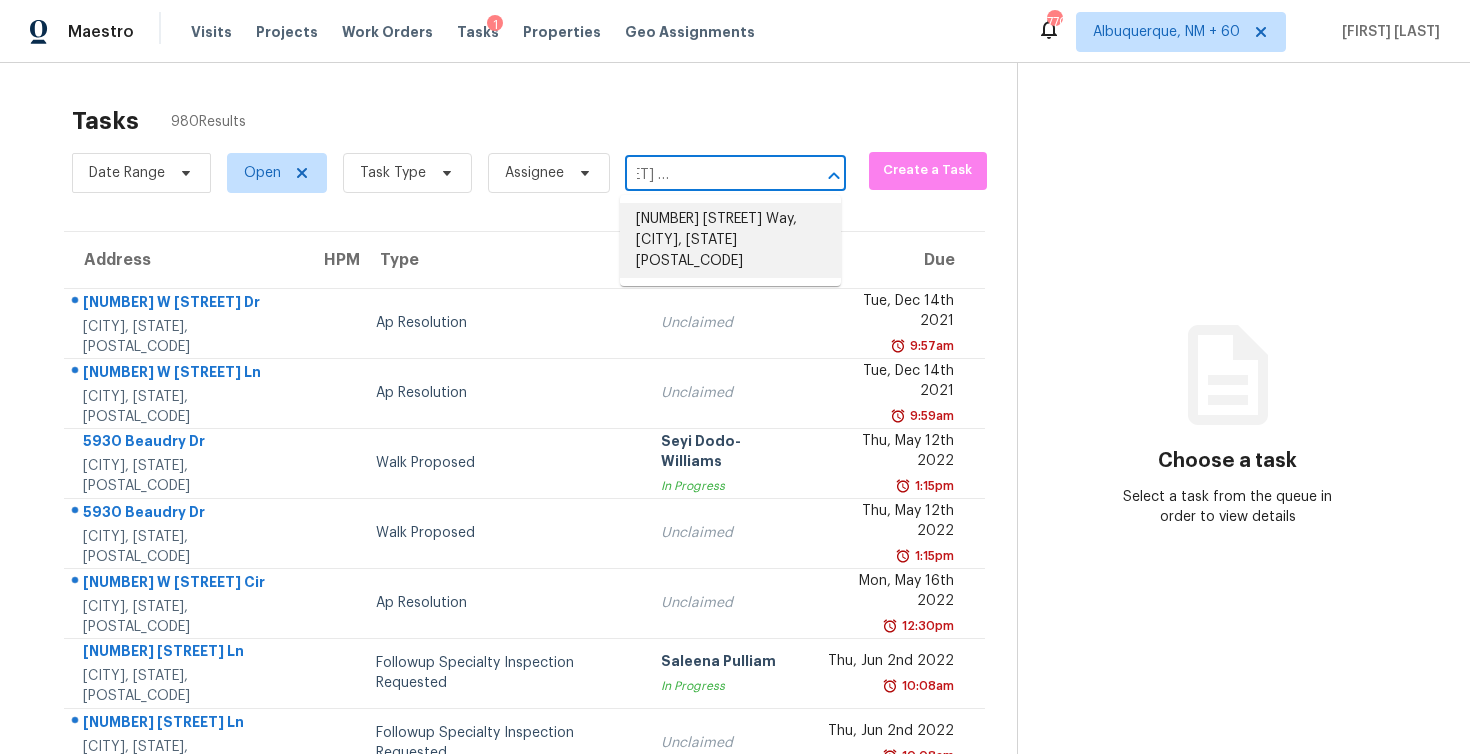 scroll, scrollTop: 0, scrollLeft: 0, axis: both 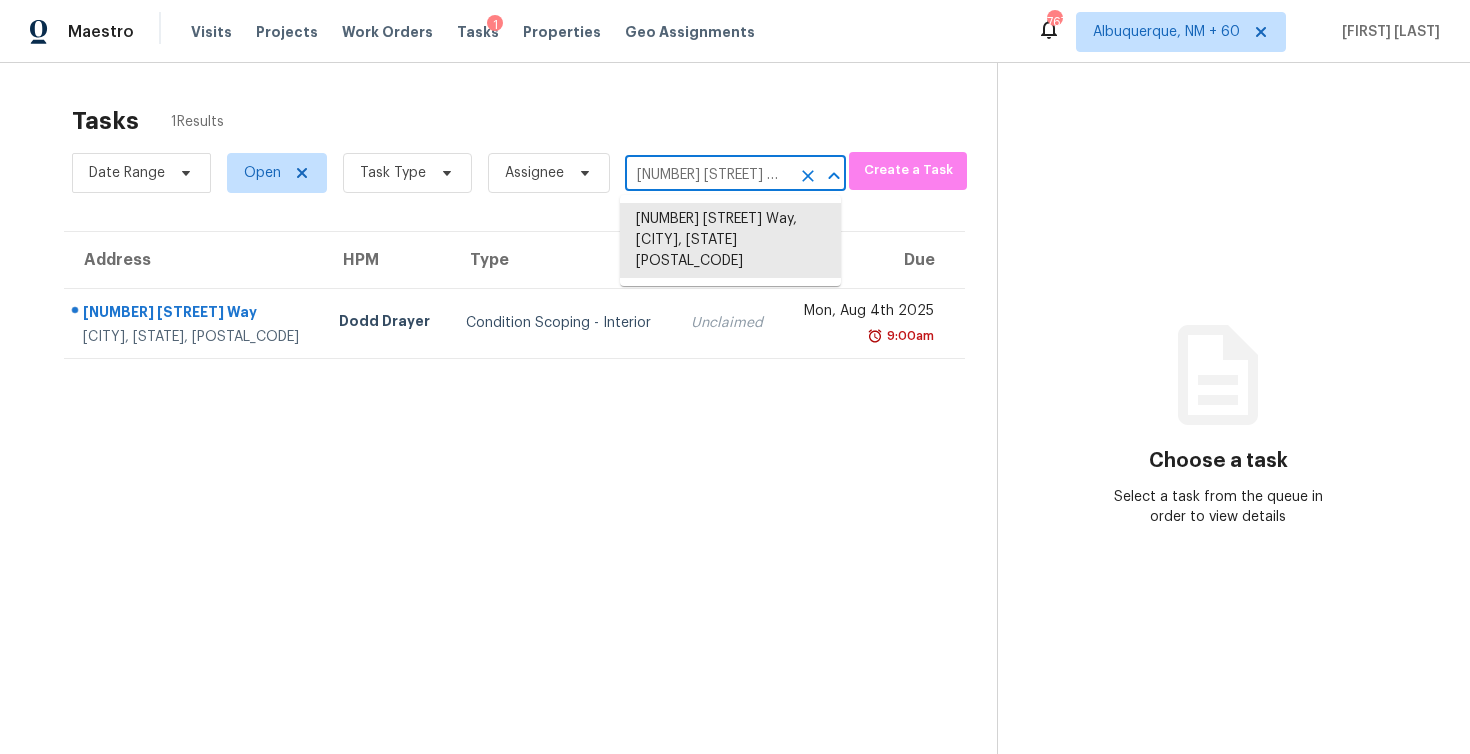 click on "11622 Rothe Way, Indianapolis, IN 46229" at bounding box center (707, 175) 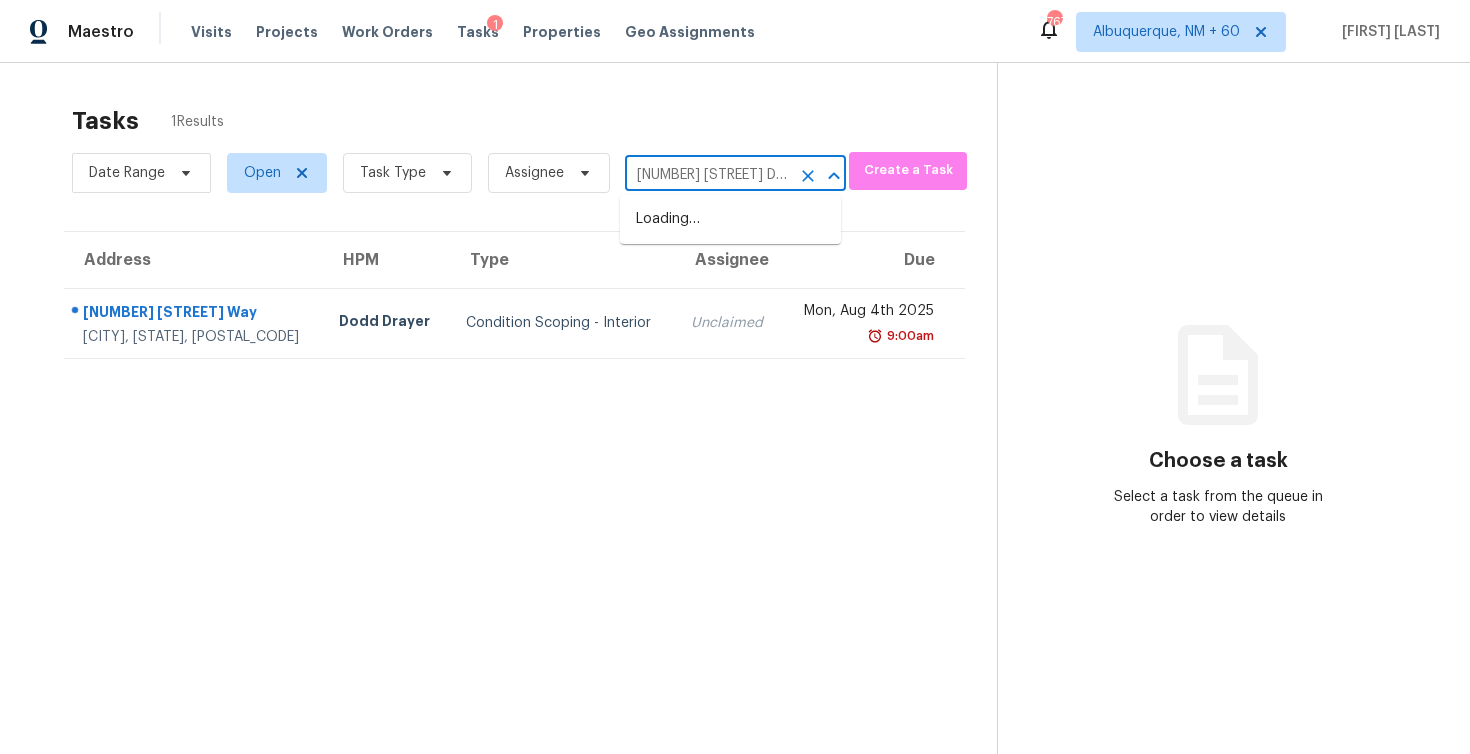 scroll, scrollTop: 0, scrollLeft: 98, axis: horizontal 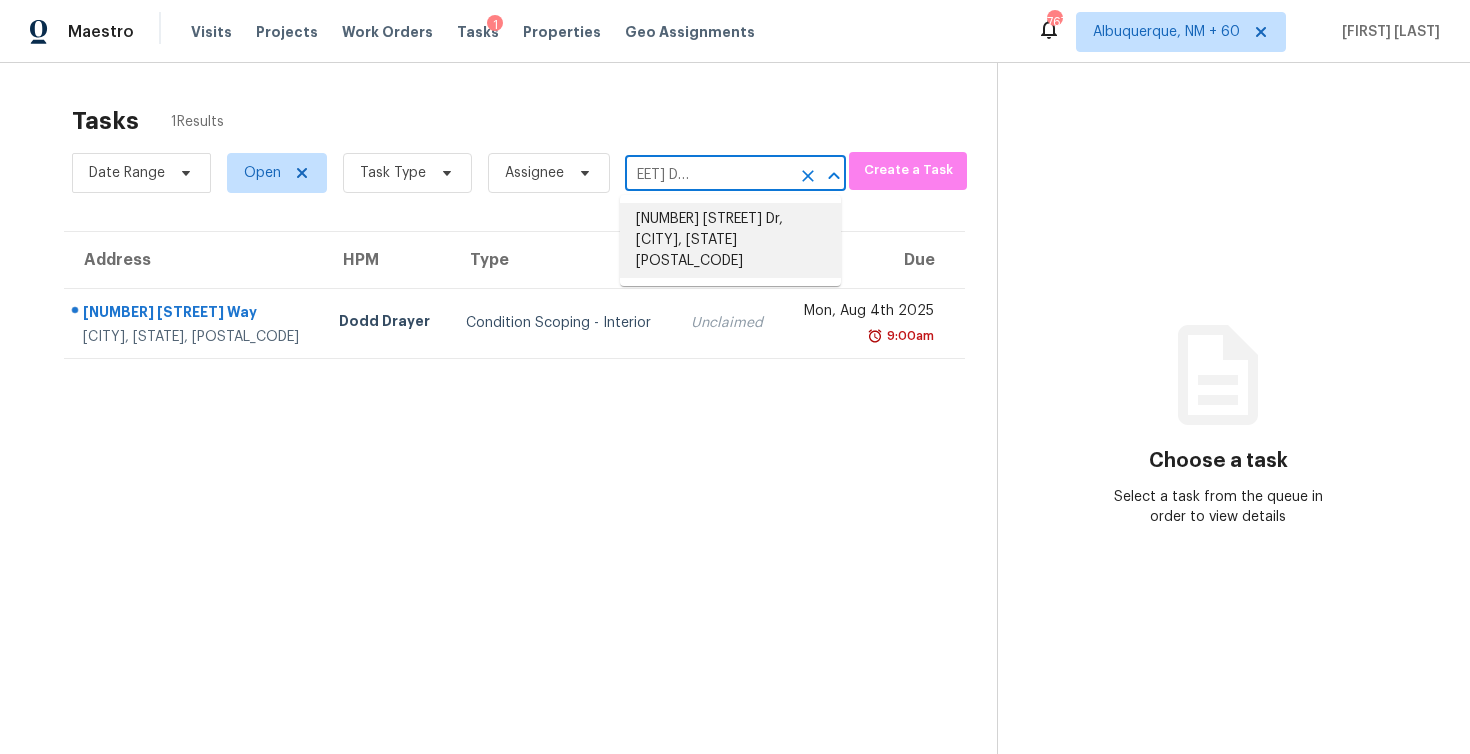 click on "94 Grand Oak Dr, Jefferson, GA 30549" at bounding box center [730, 240] 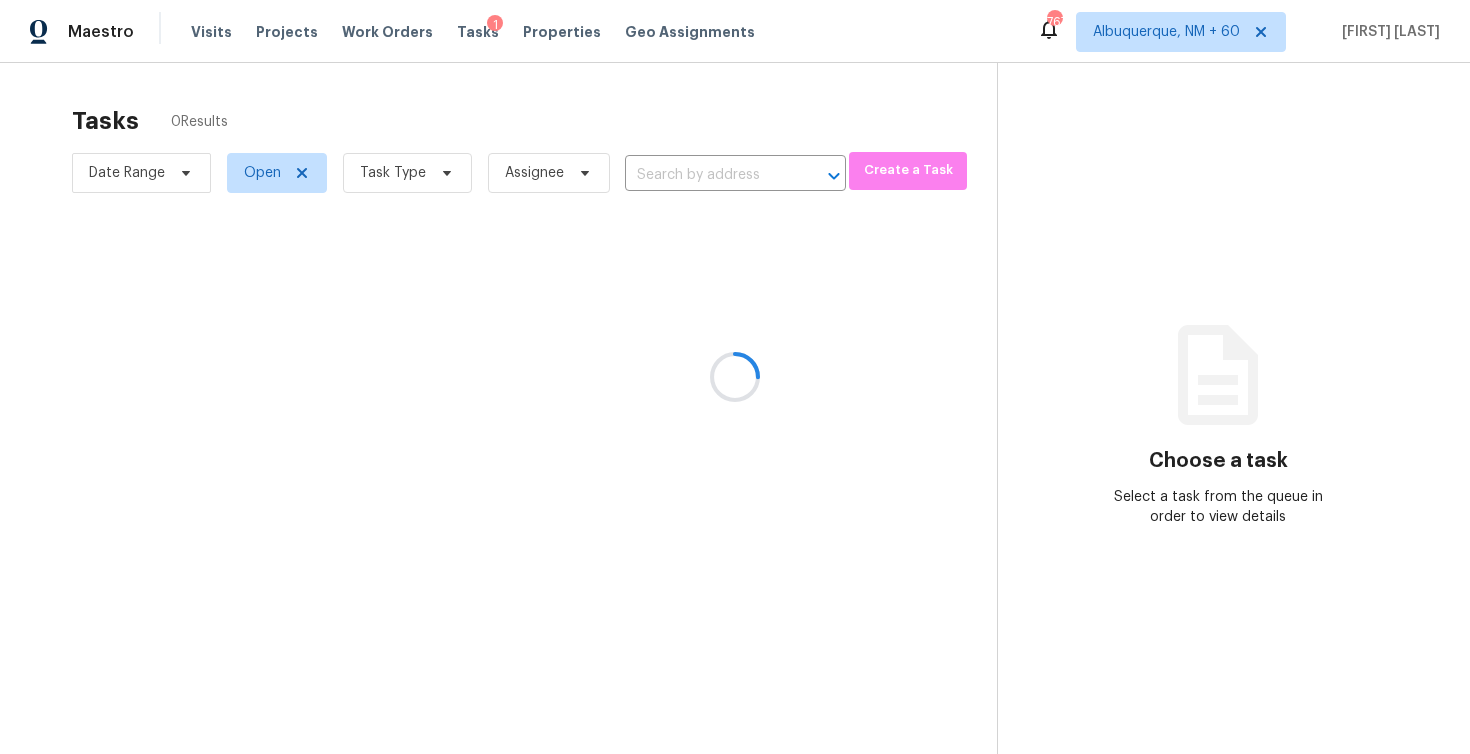 type on "94 Grand Oak Dr, Jefferson, GA 30549" 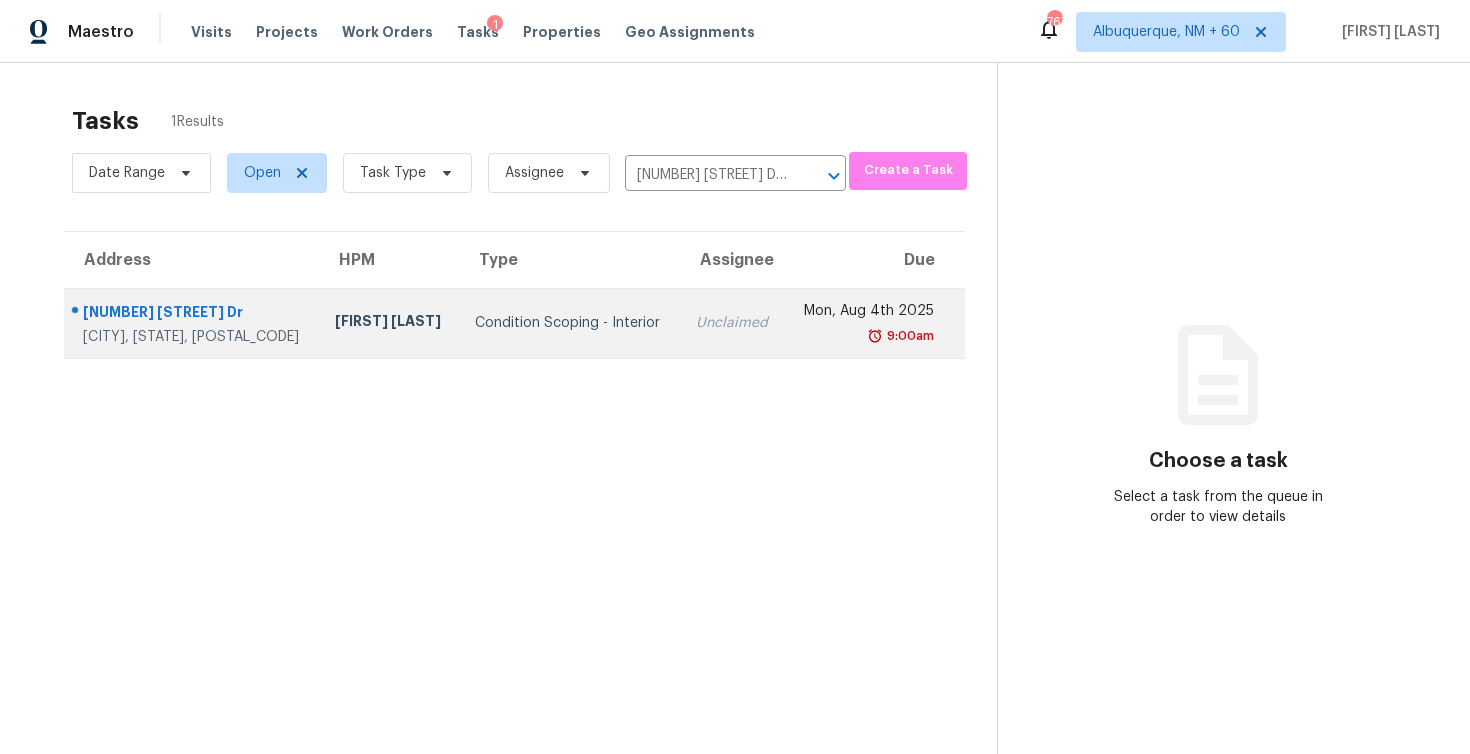 click on "Unclaimed" at bounding box center (733, 323) 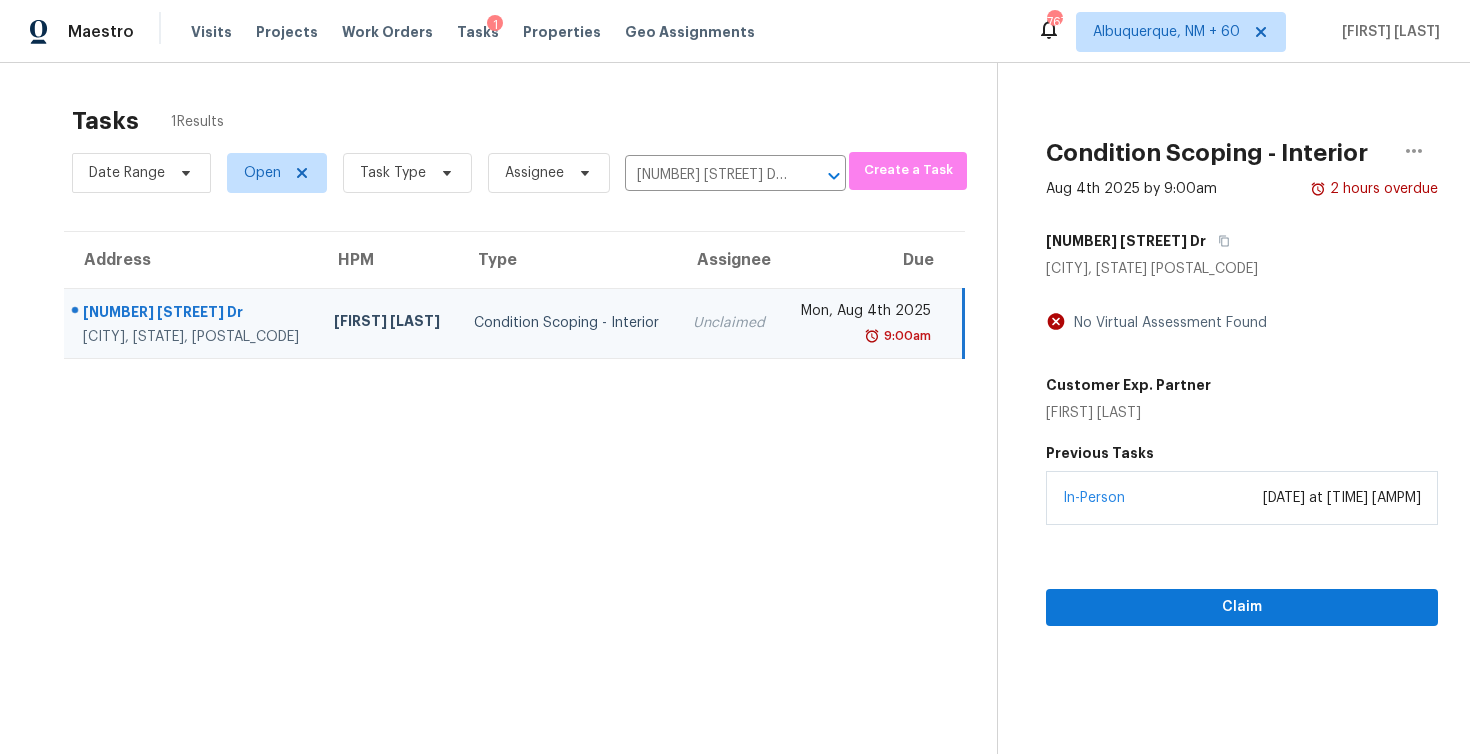 click on "Unclaimed" at bounding box center (729, 323) 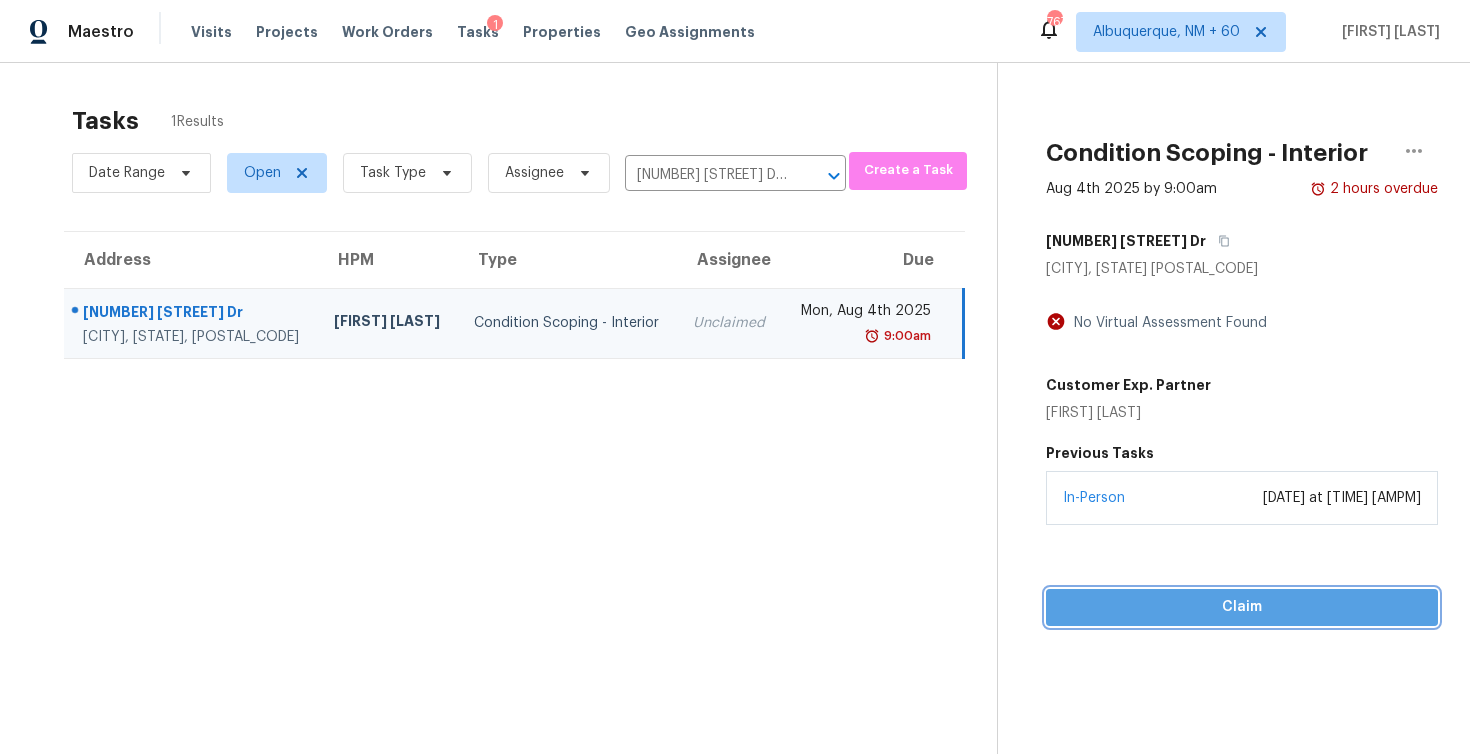 click on "Claim" at bounding box center (1242, 607) 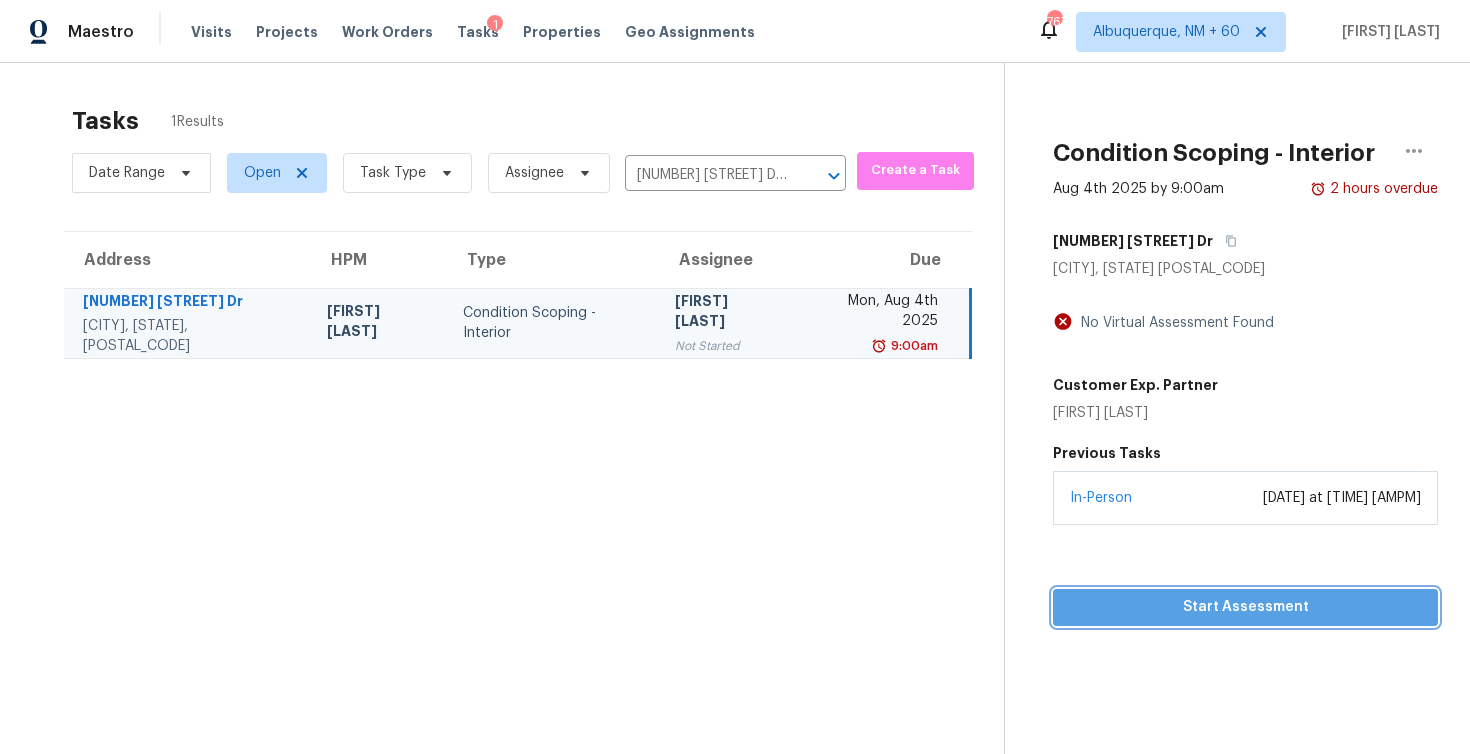 click on "Start Assessment" at bounding box center [1245, 607] 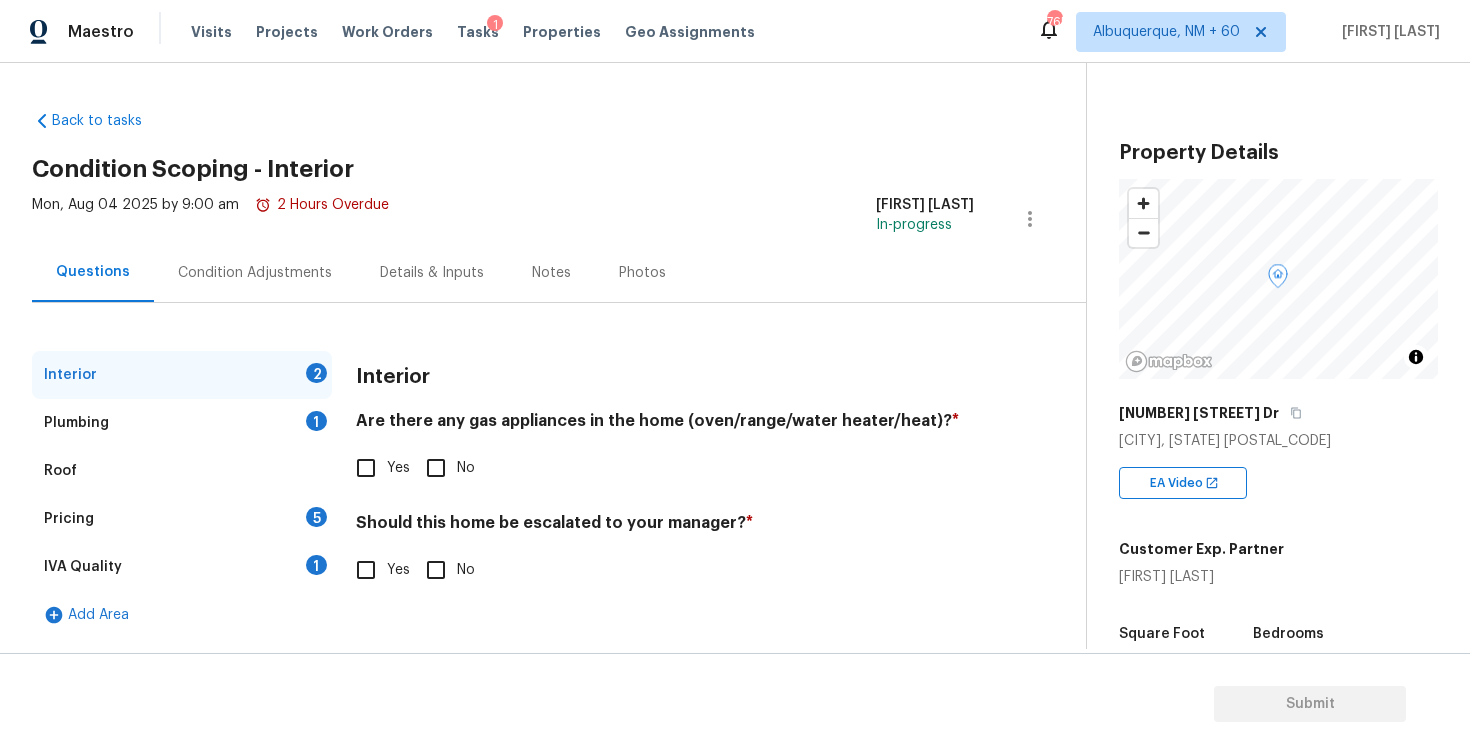 click on "Interior Are there any gas appliances in the home (oven/range/water heater/heat)?  * Yes No Should this home be escalated to your manager?  * Yes No" at bounding box center [665, 483] 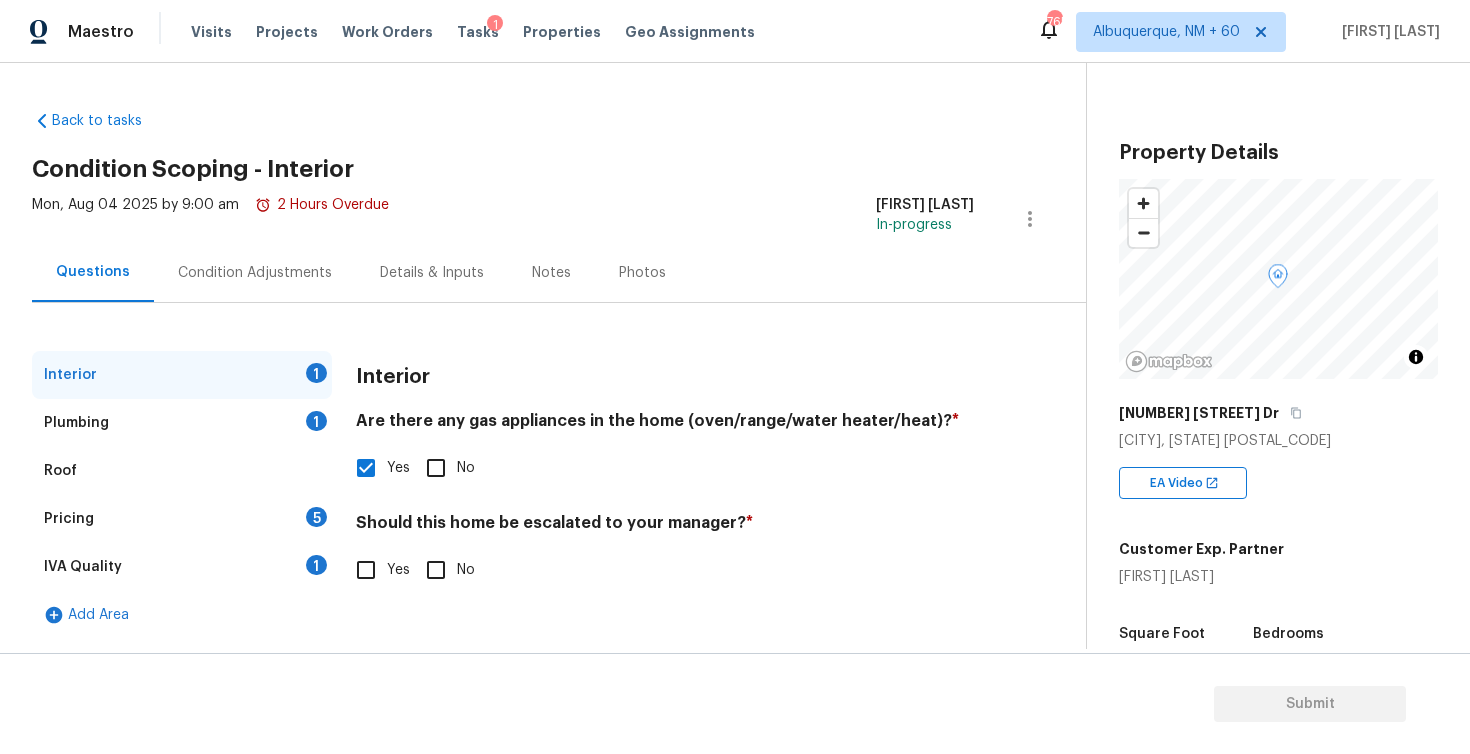 click on "Yes" at bounding box center (366, 570) 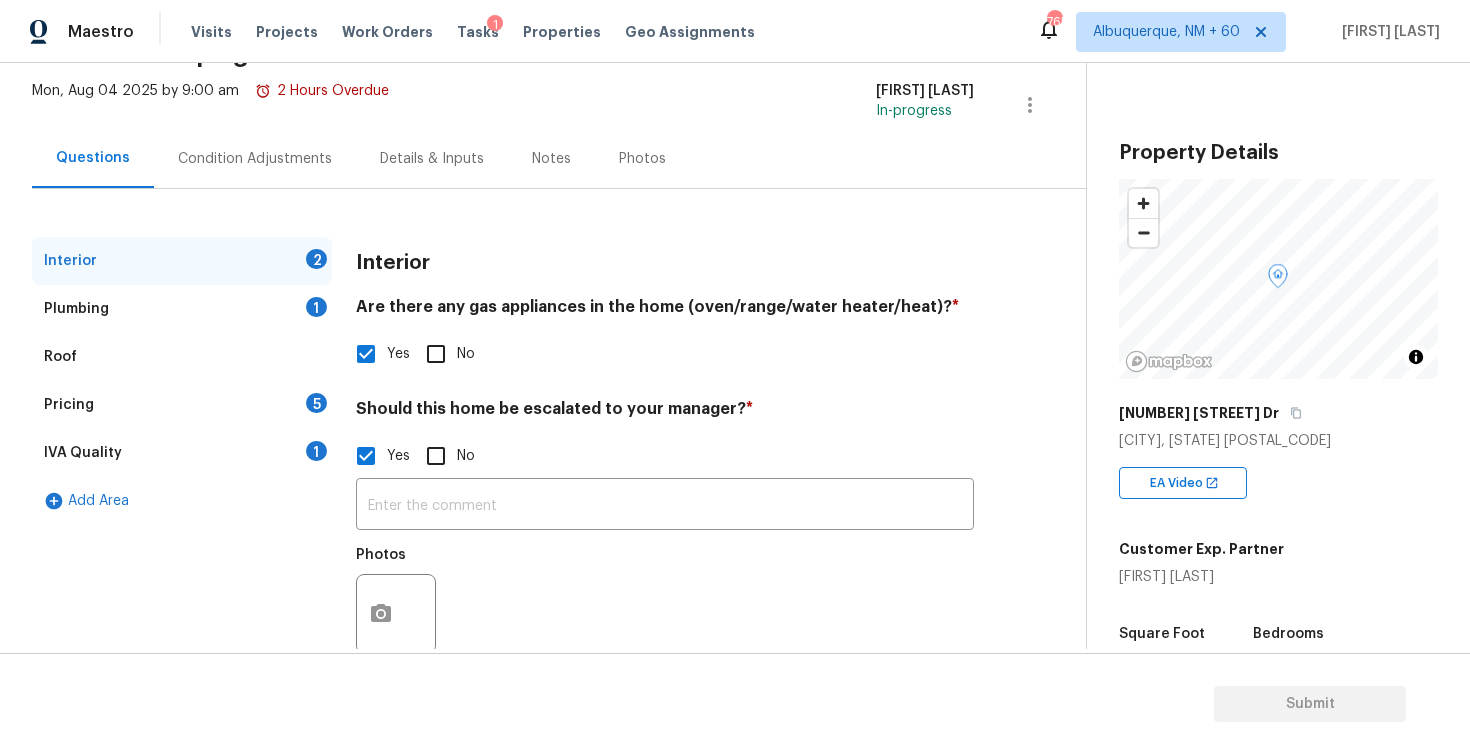 scroll, scrollTop: 133, scrollLeft: 0, axis: vertical 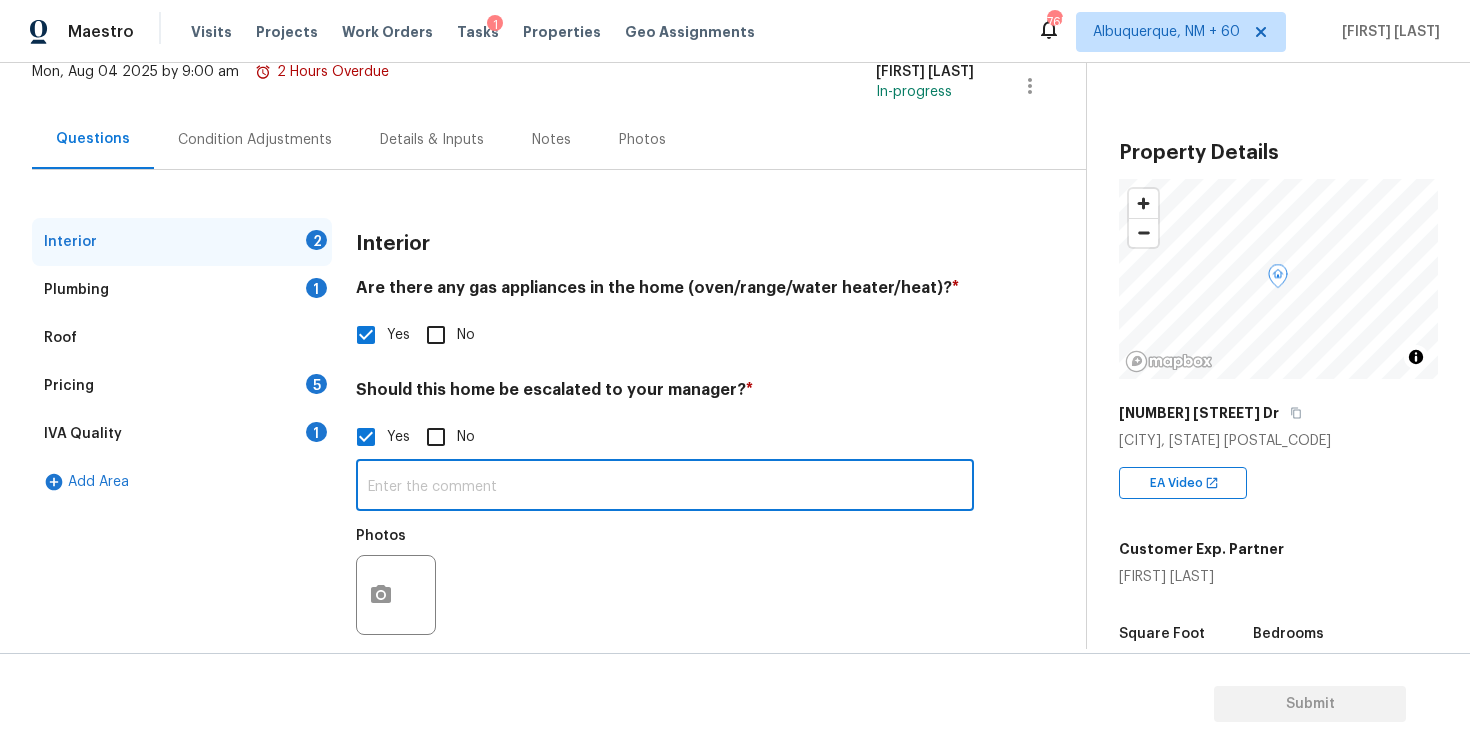click at bounding box center [665, 487] 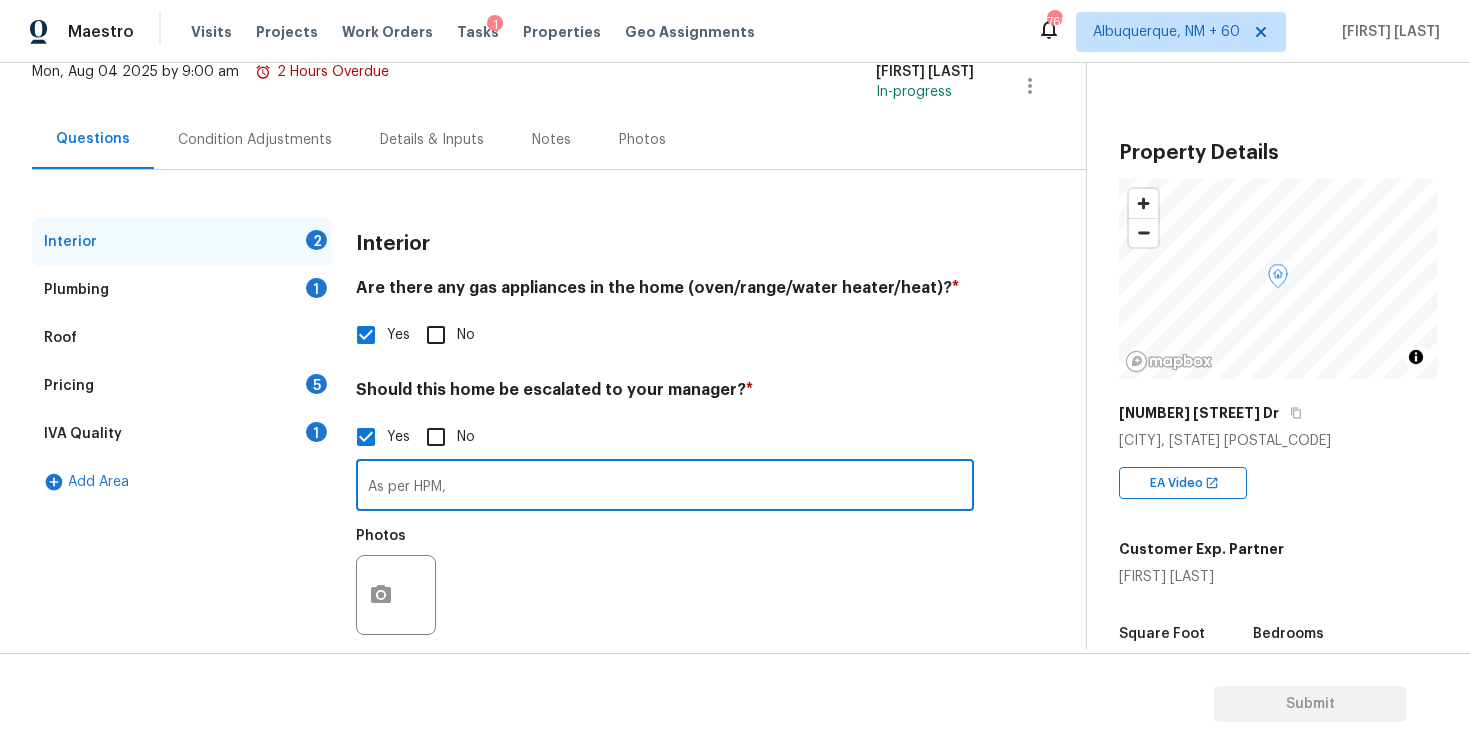 paste on "The subject is a two-story traditional style home built on a slab foundation" 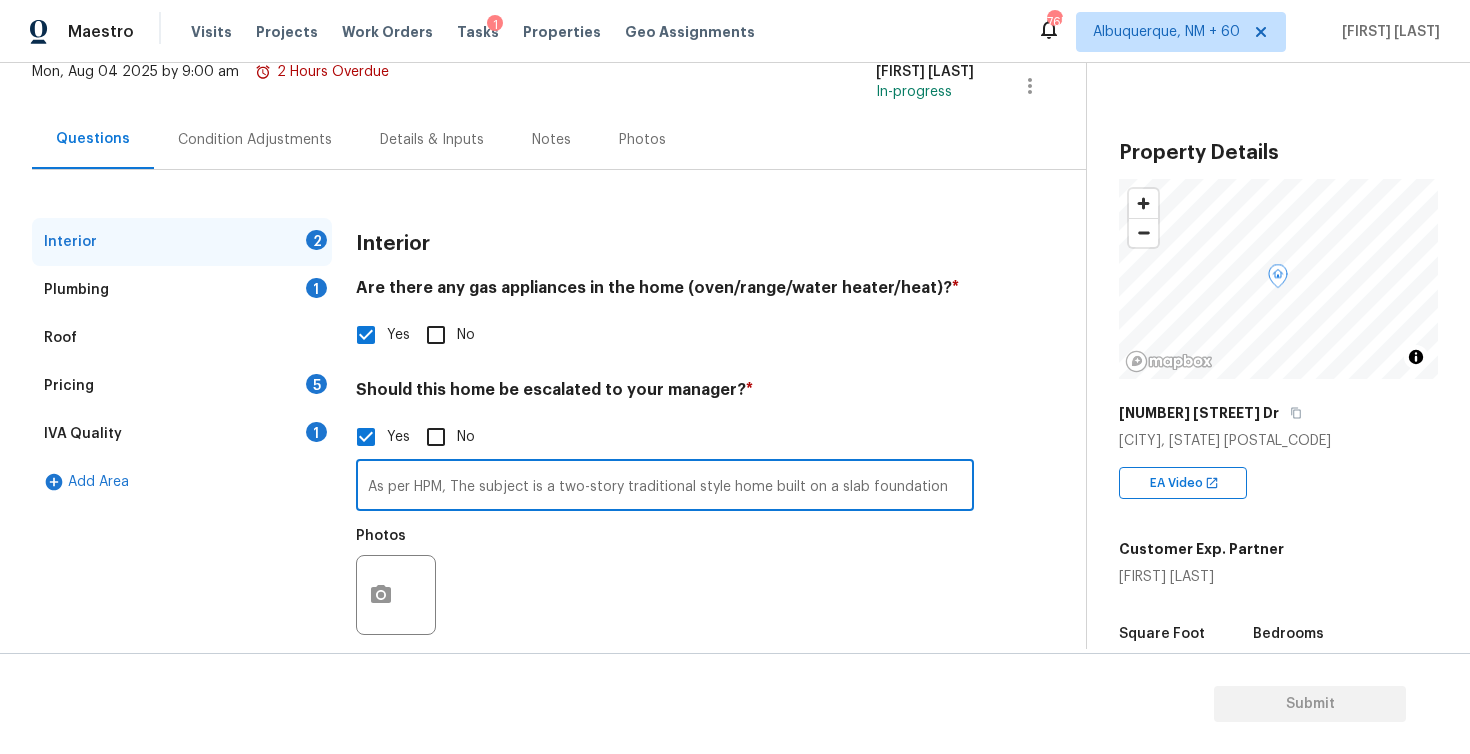 type on "As per HPM, The subject is a two-story traditional style home built on a slab foundation" 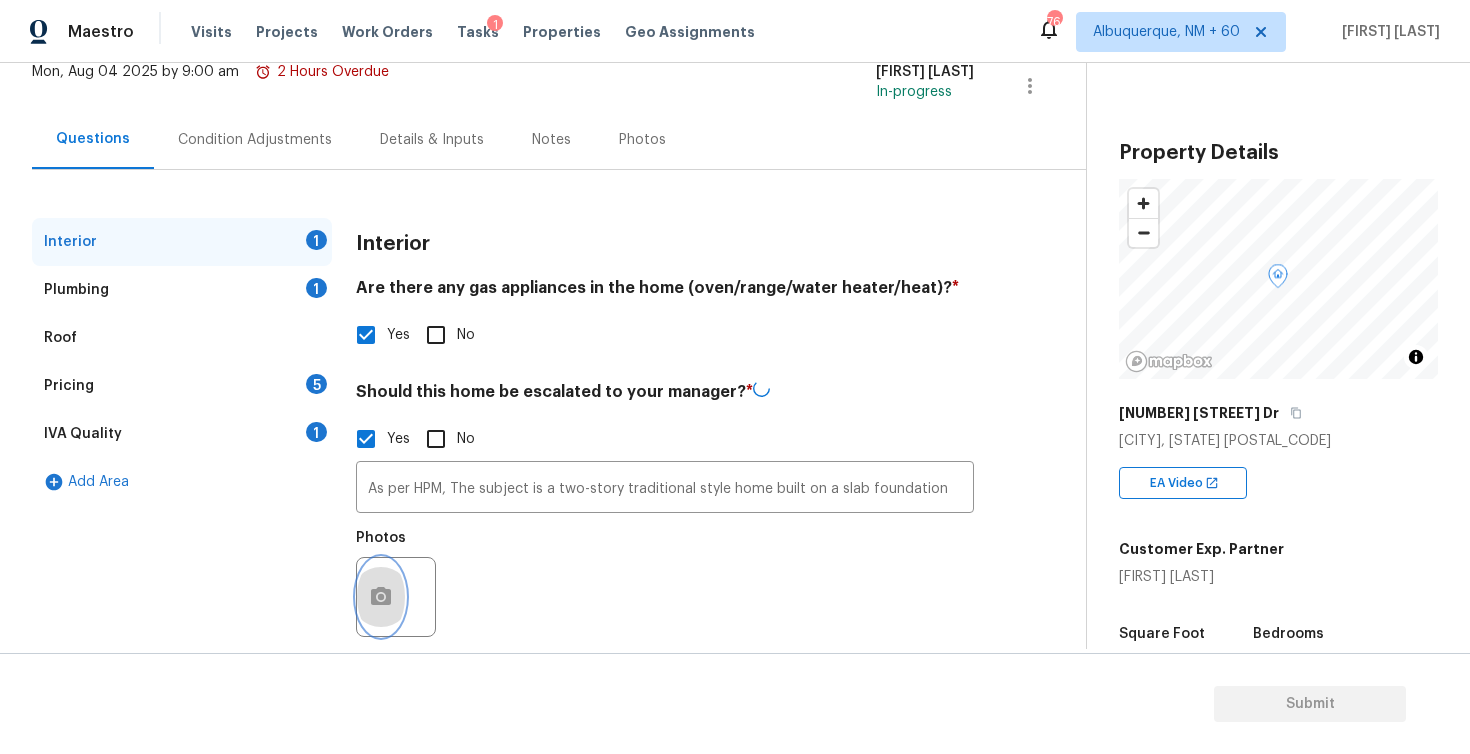 click 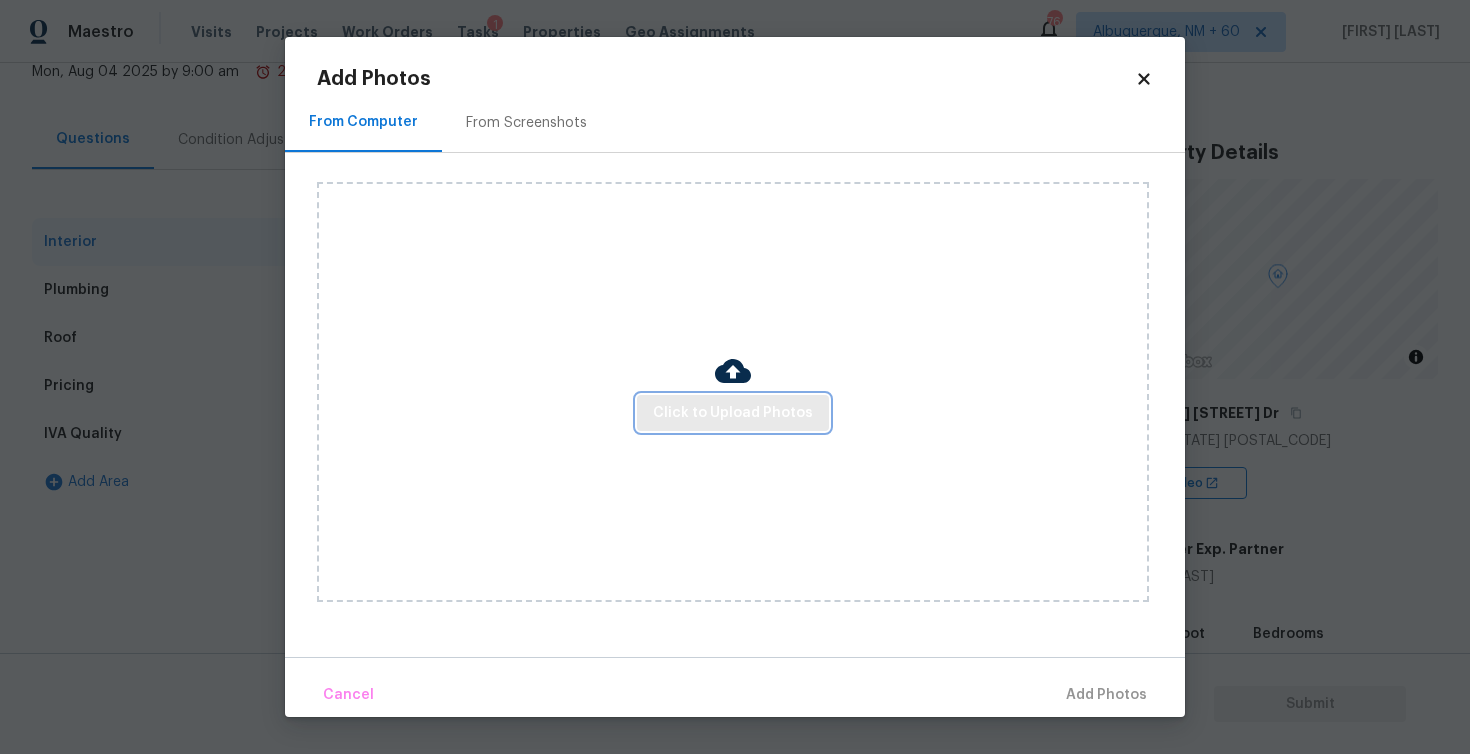 click on "Click to Upload Photos" at bounding box center (733, 413) 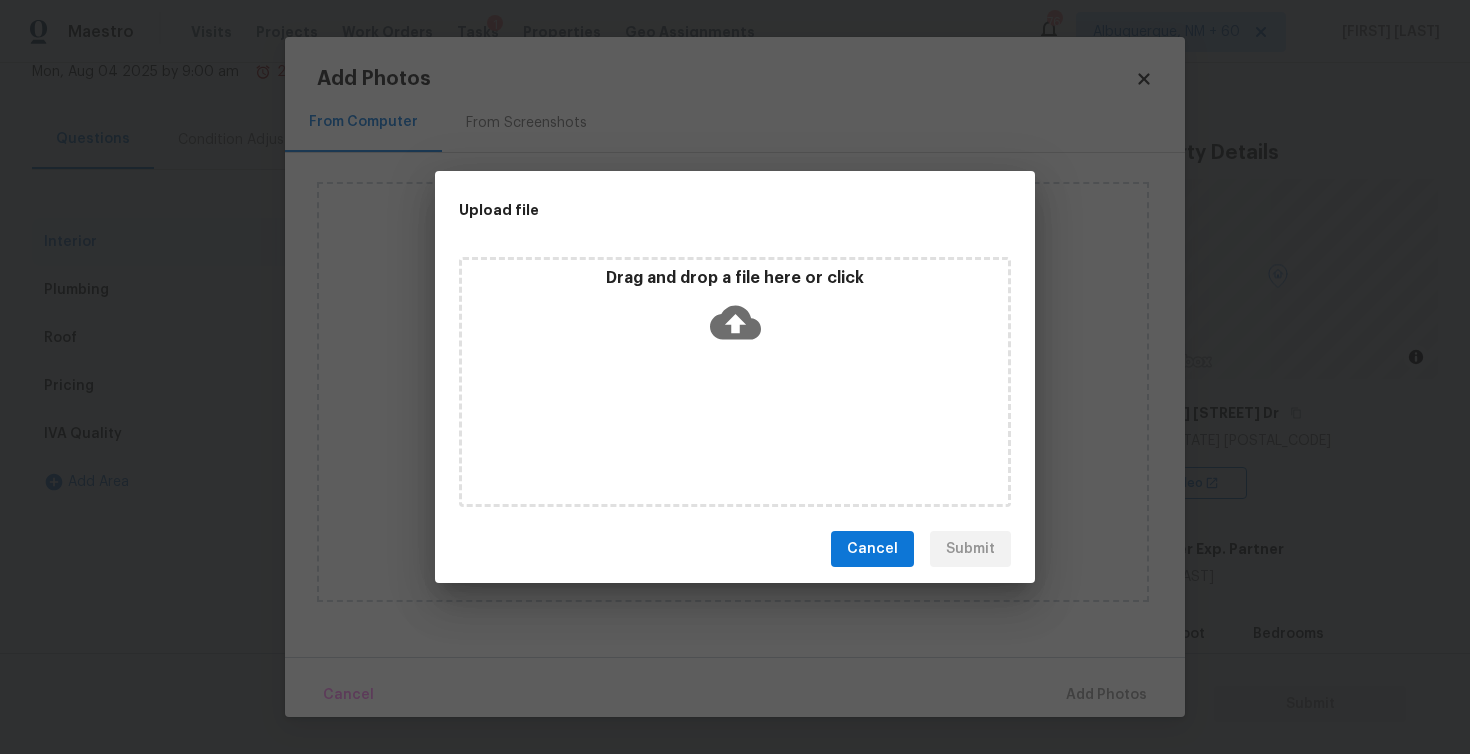 click 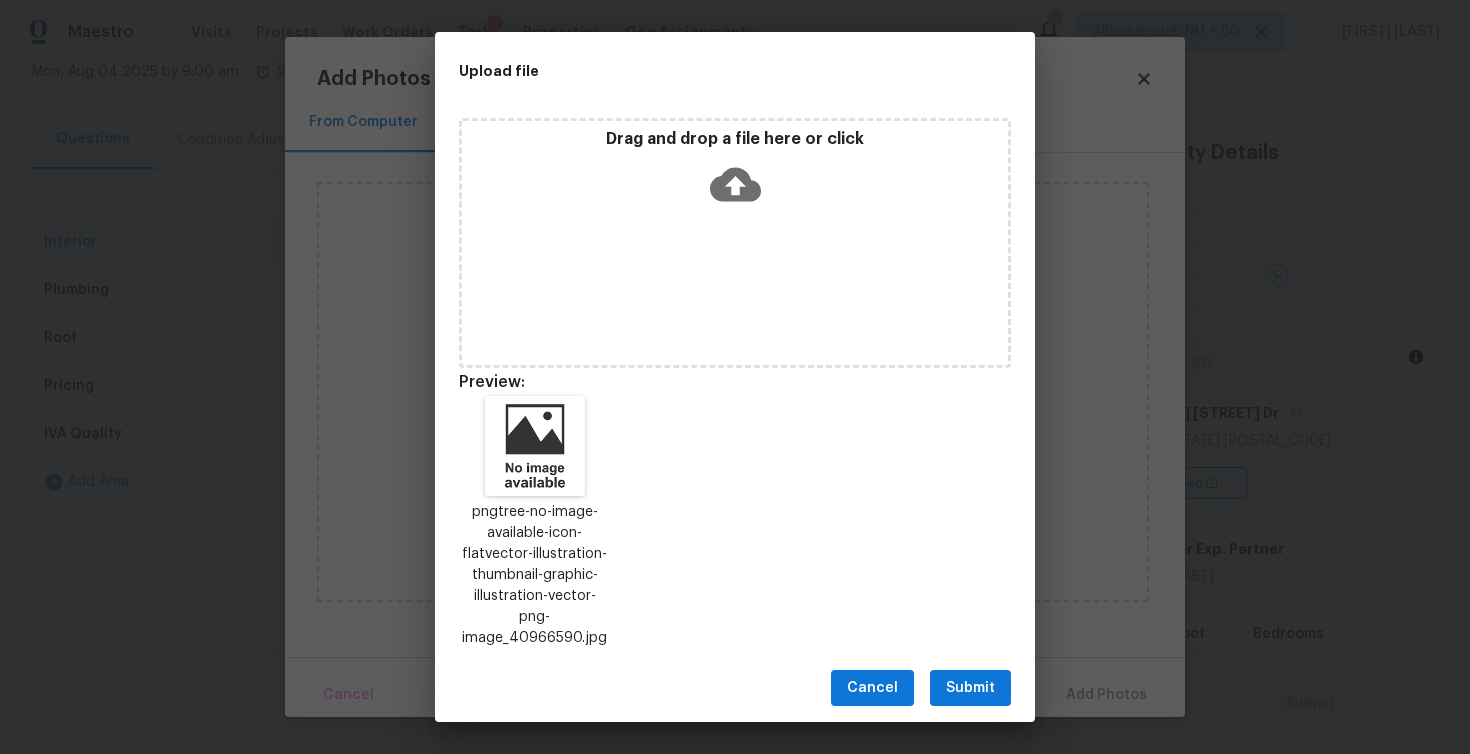 click on "Cancel Submit" at bounding box center (735, 688) 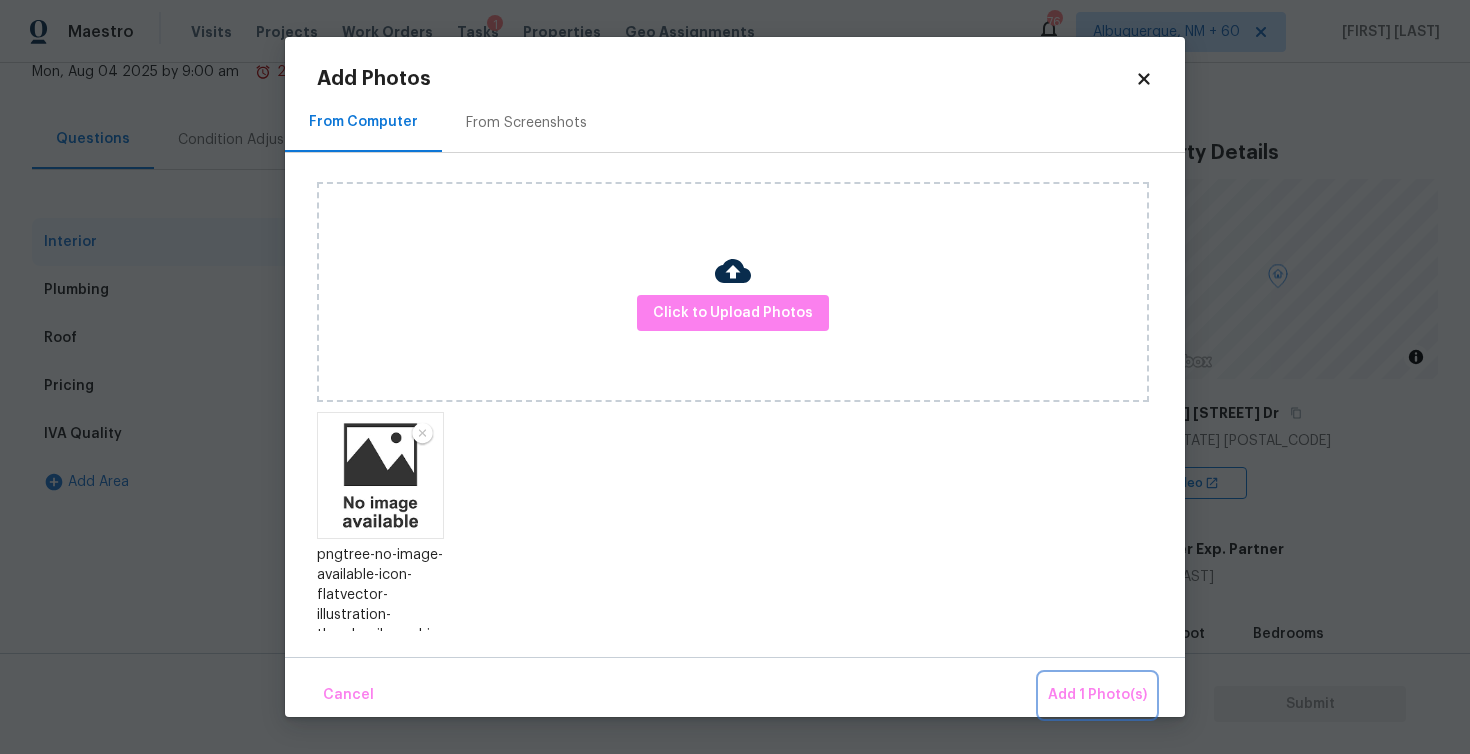 click on "Add 1 Photo(s)" at bounding box center [1097, 695] 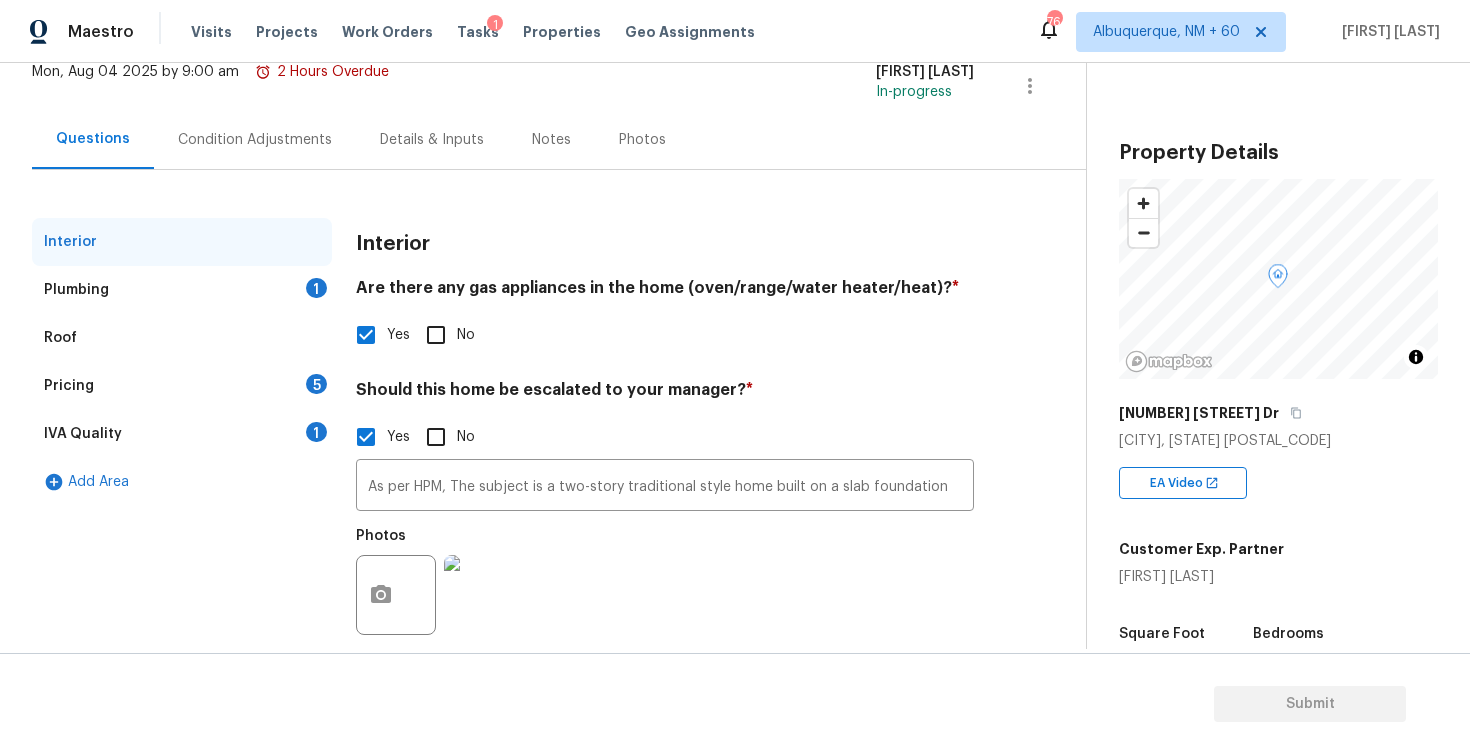 click on "Plumbing 1" at bounding box center (182, 290) 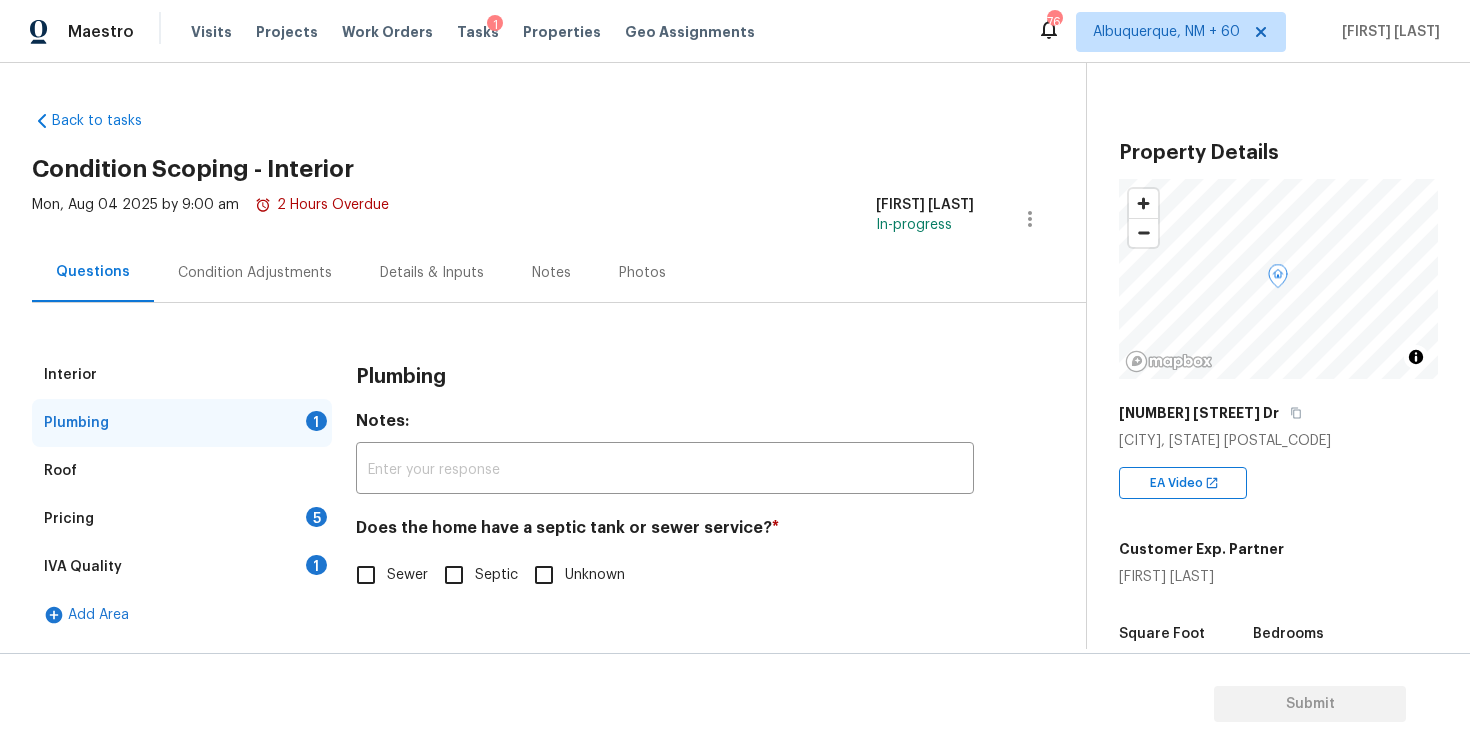 scroll, scrollTop: 0, scrollLeft: 0, axis: both 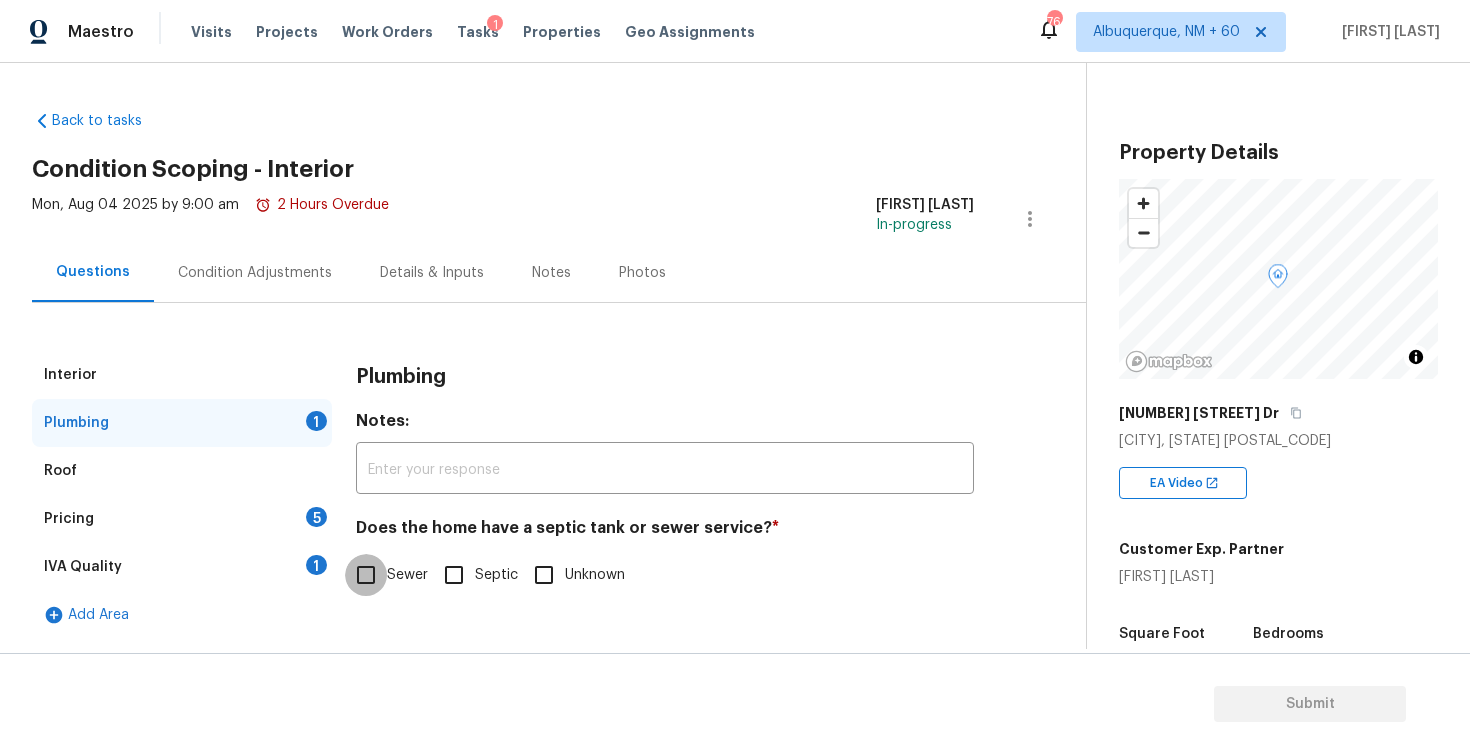 click on "Sewer" at bounding box center (366, 575) 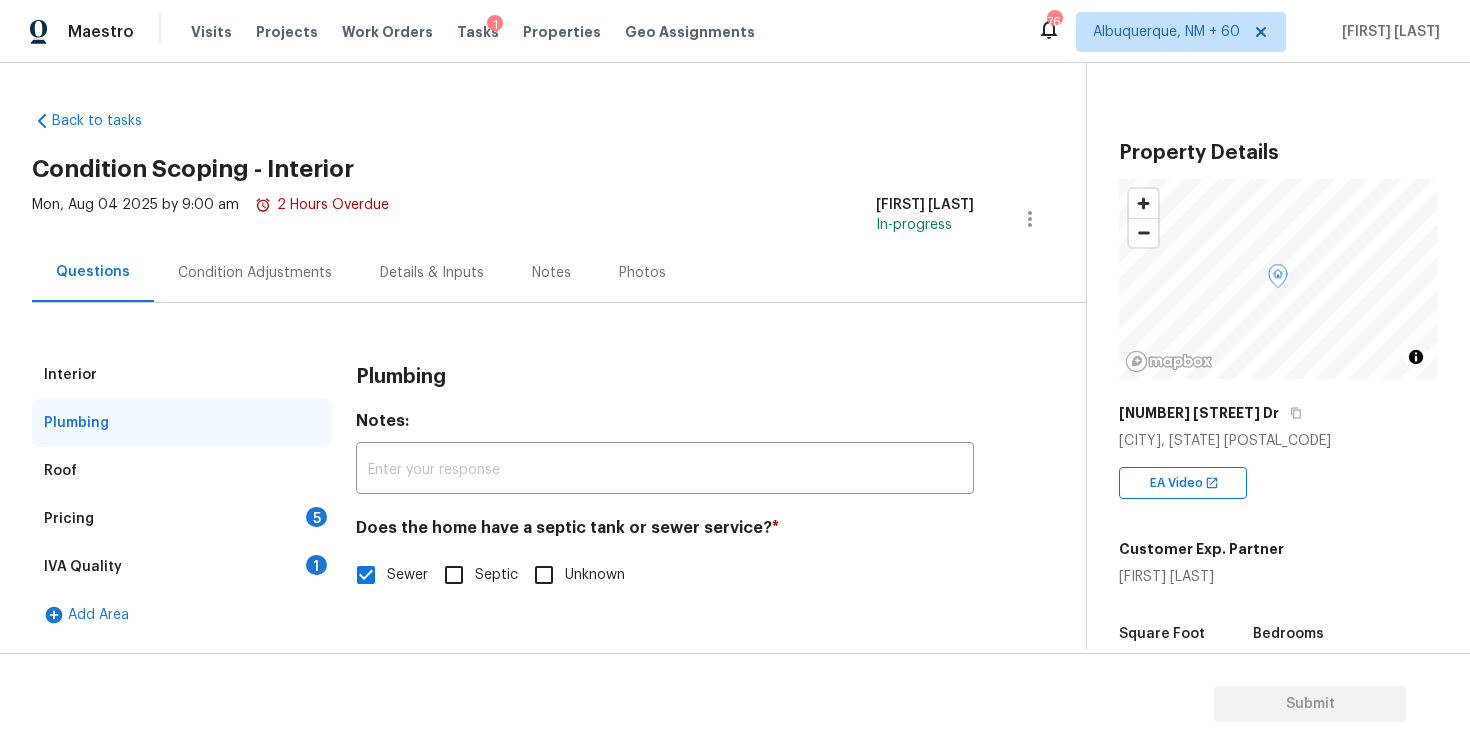 click on "Pricing 5" at bounding box center (182, 519) 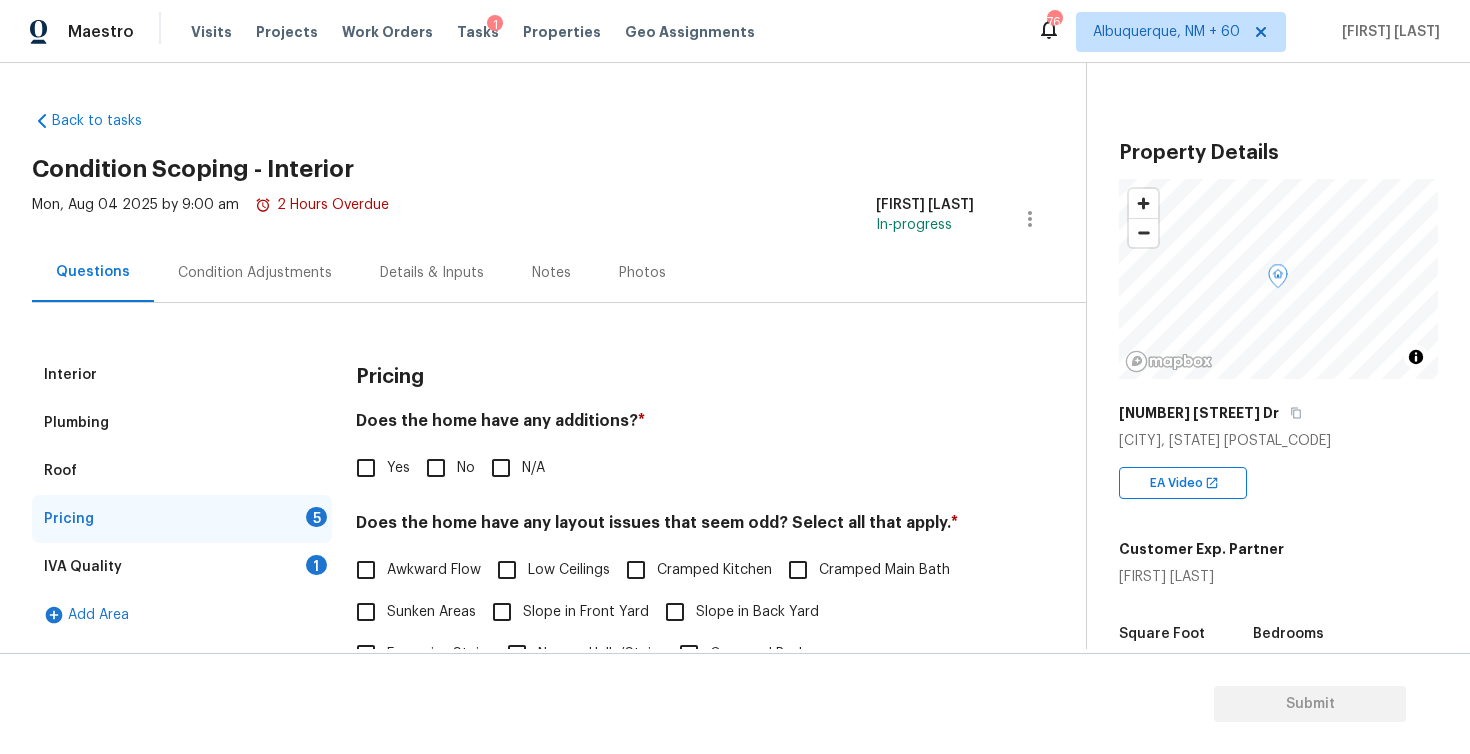 click on "Yes" at bounding box center [366, 468] 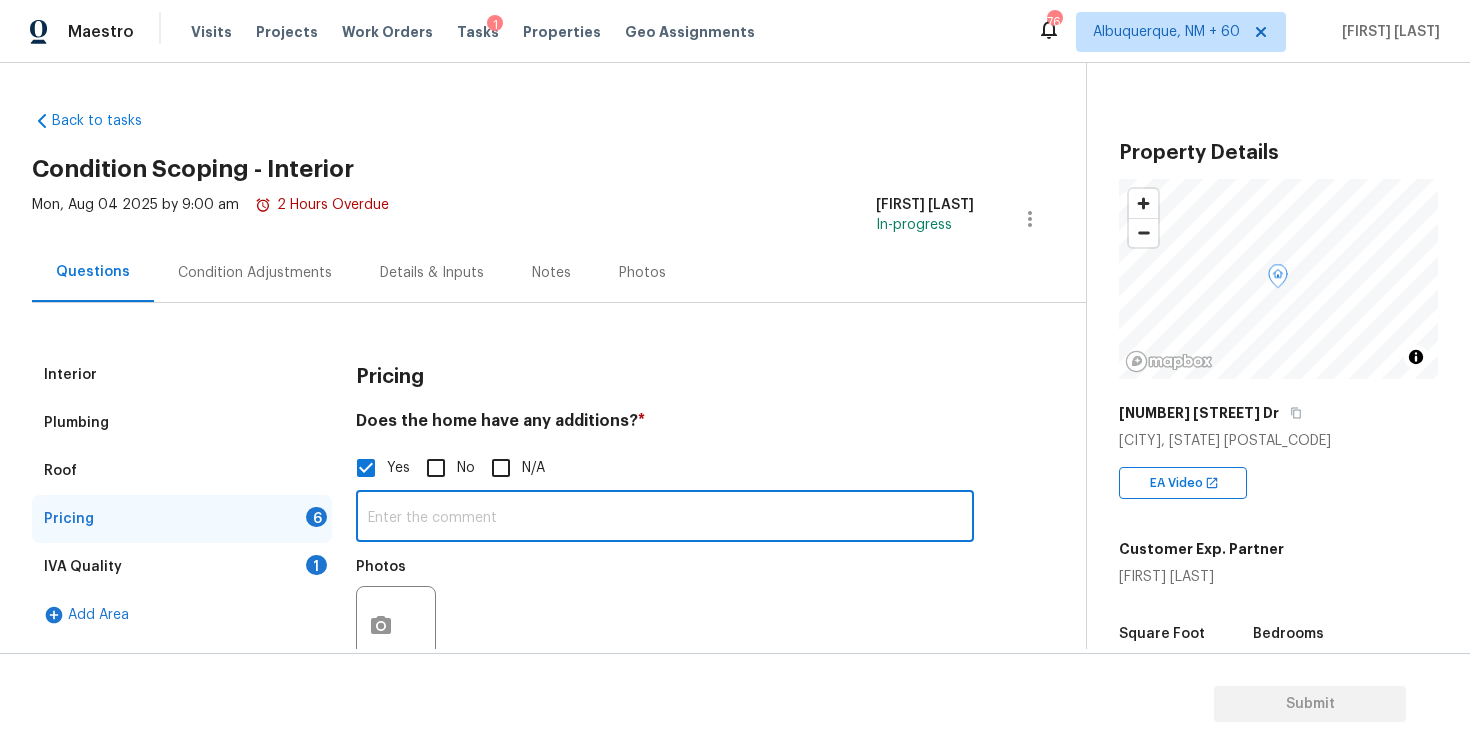 click at bounding box center [665, 518] 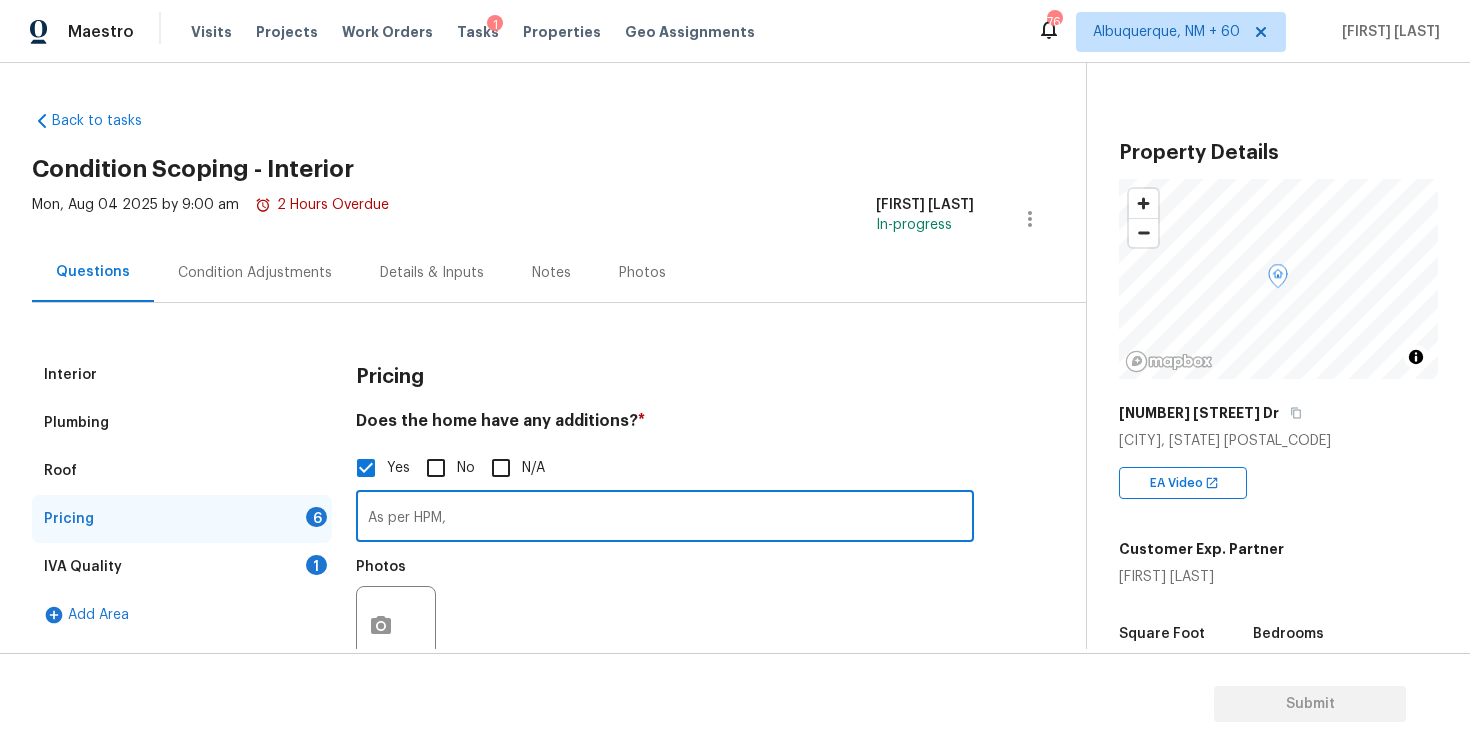 paste on "The home has a sunroom addition which is similar and quality and craftsmanship to the main dwelling" 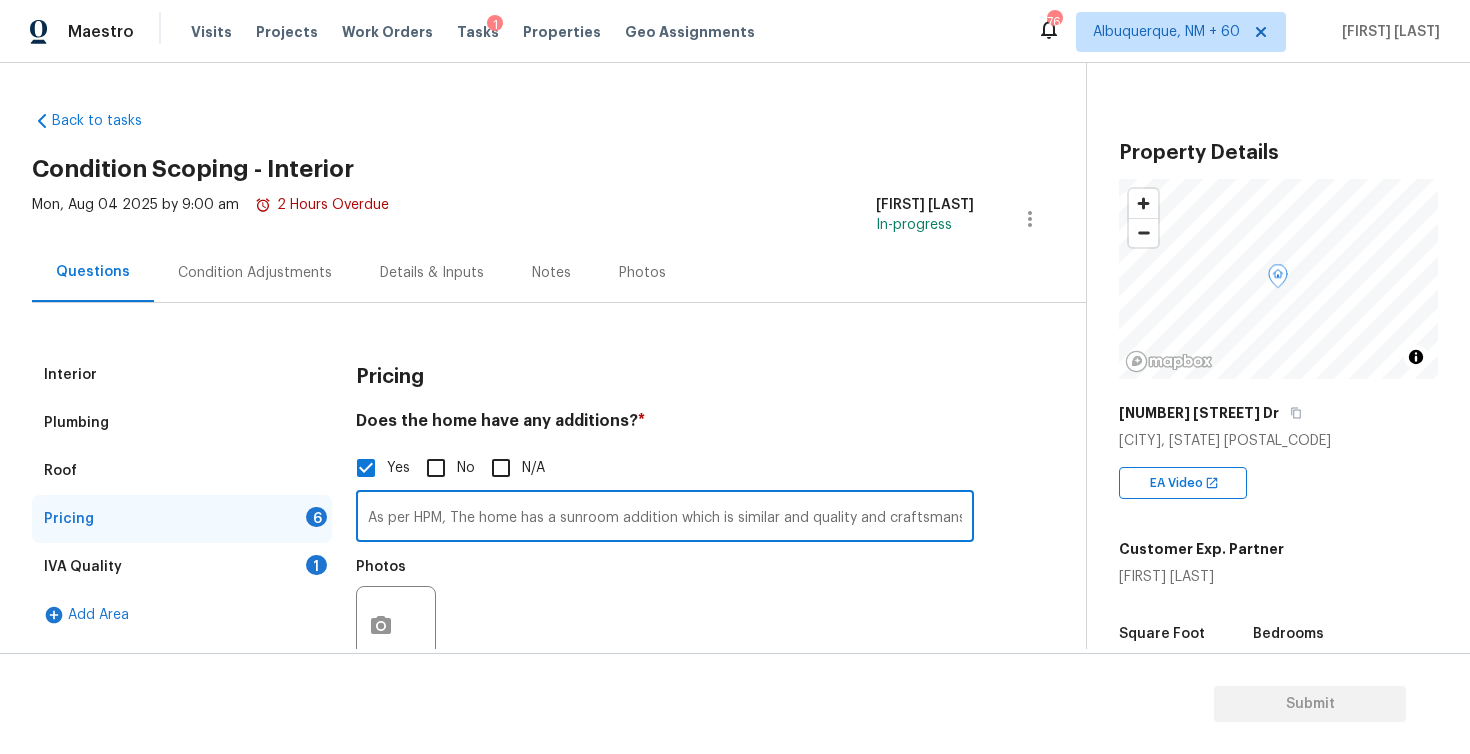scroll, scrollTop: 0, scrollLeft: 154, axis: horizontal 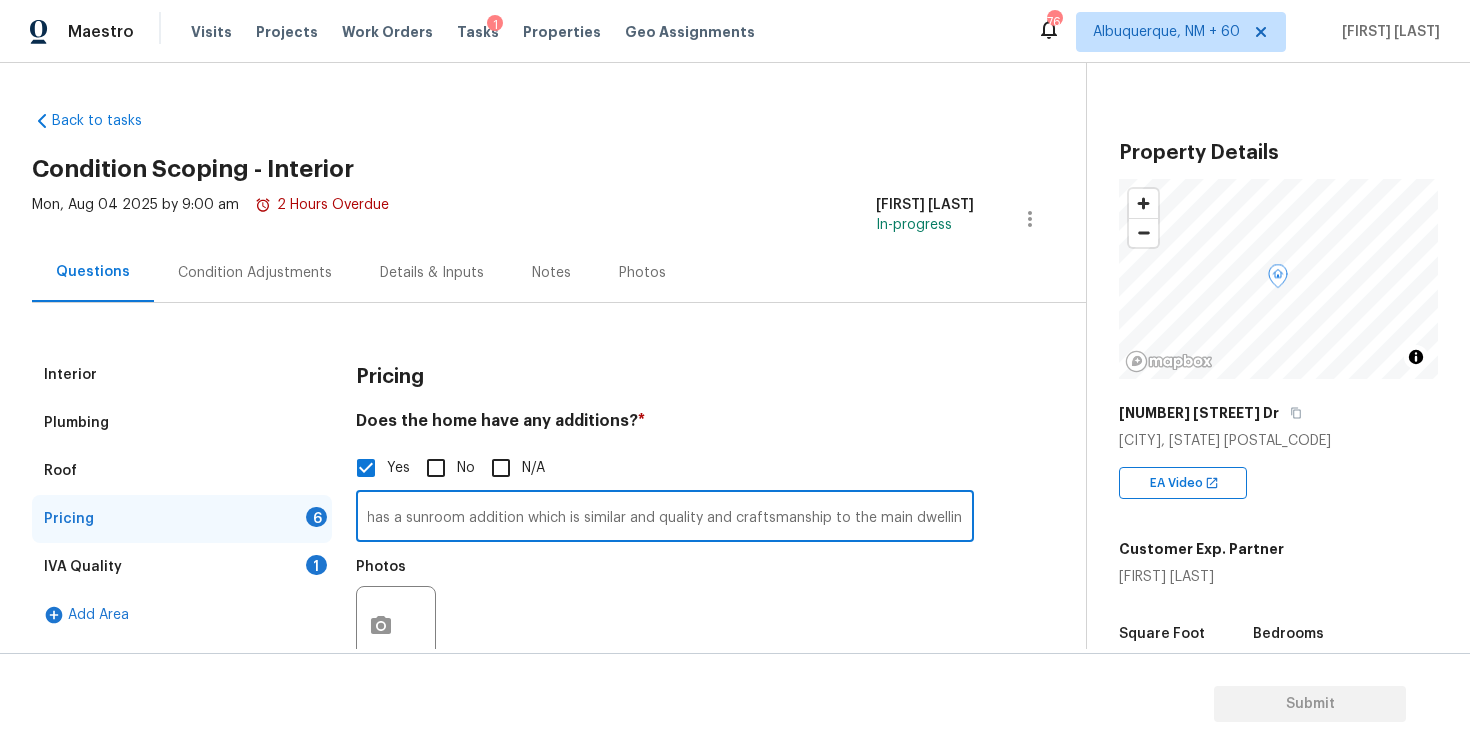 type on "As per HPM, The home has a sunroom addition which is similar and quality and craftsmanship to the main dwelling" 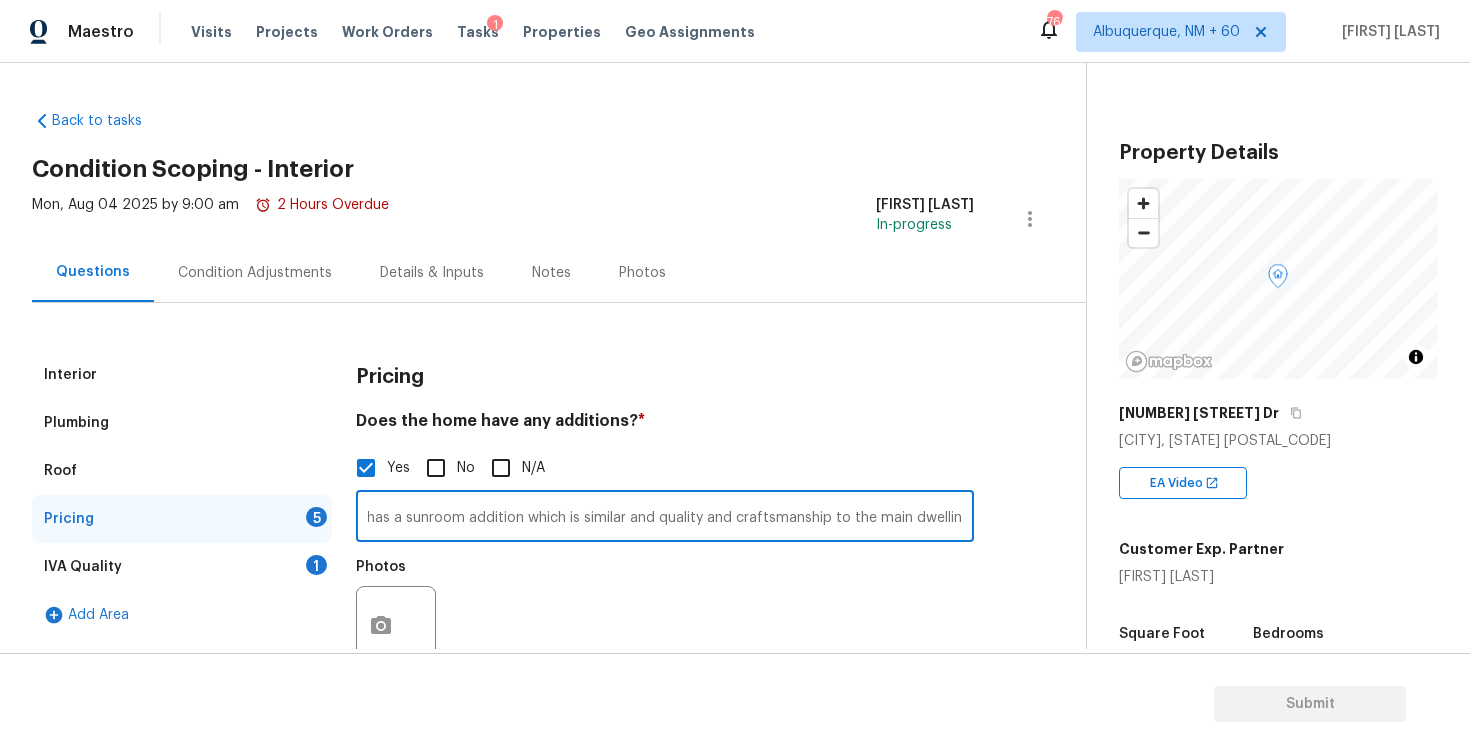 scroll, scrollTop: 0, scrollLeft: 0, axis: both 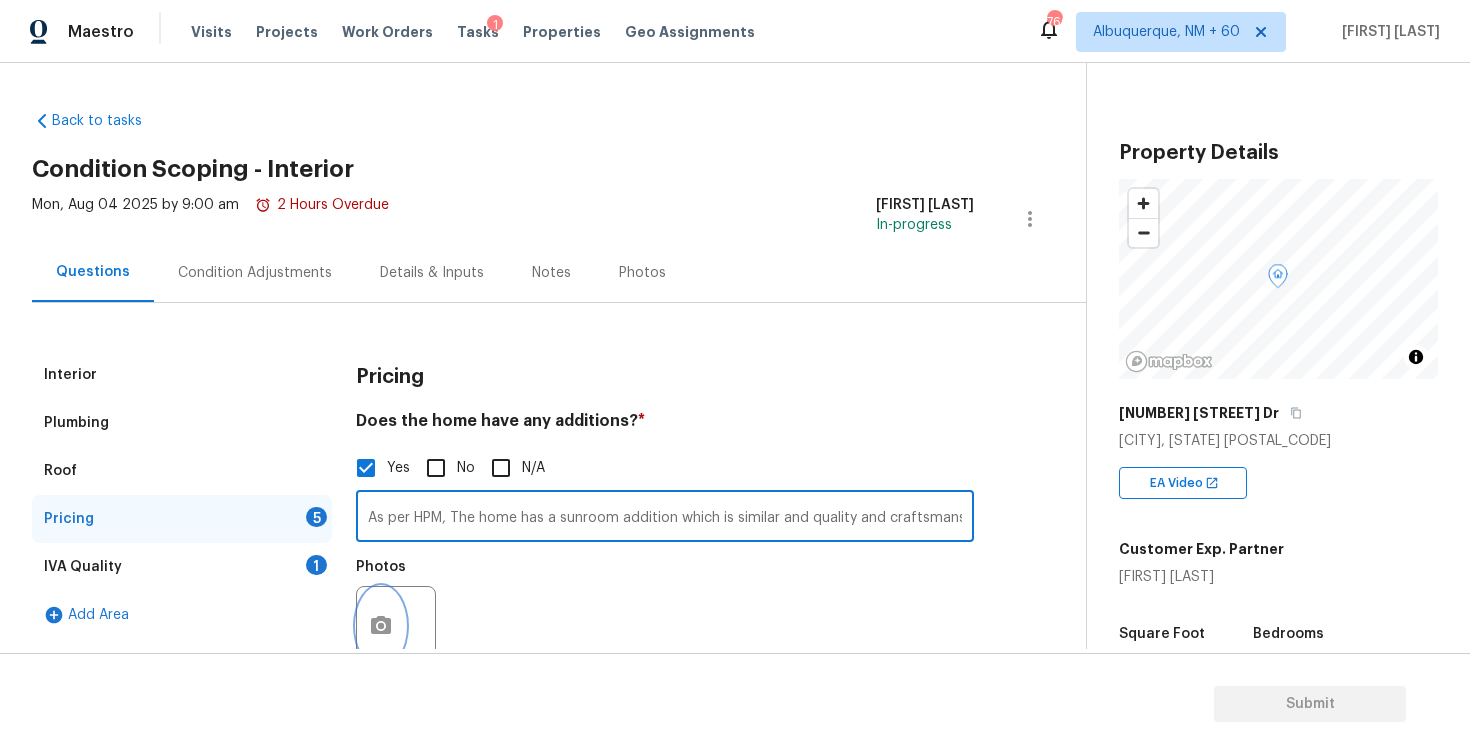 click at bounding box center [381, 626] 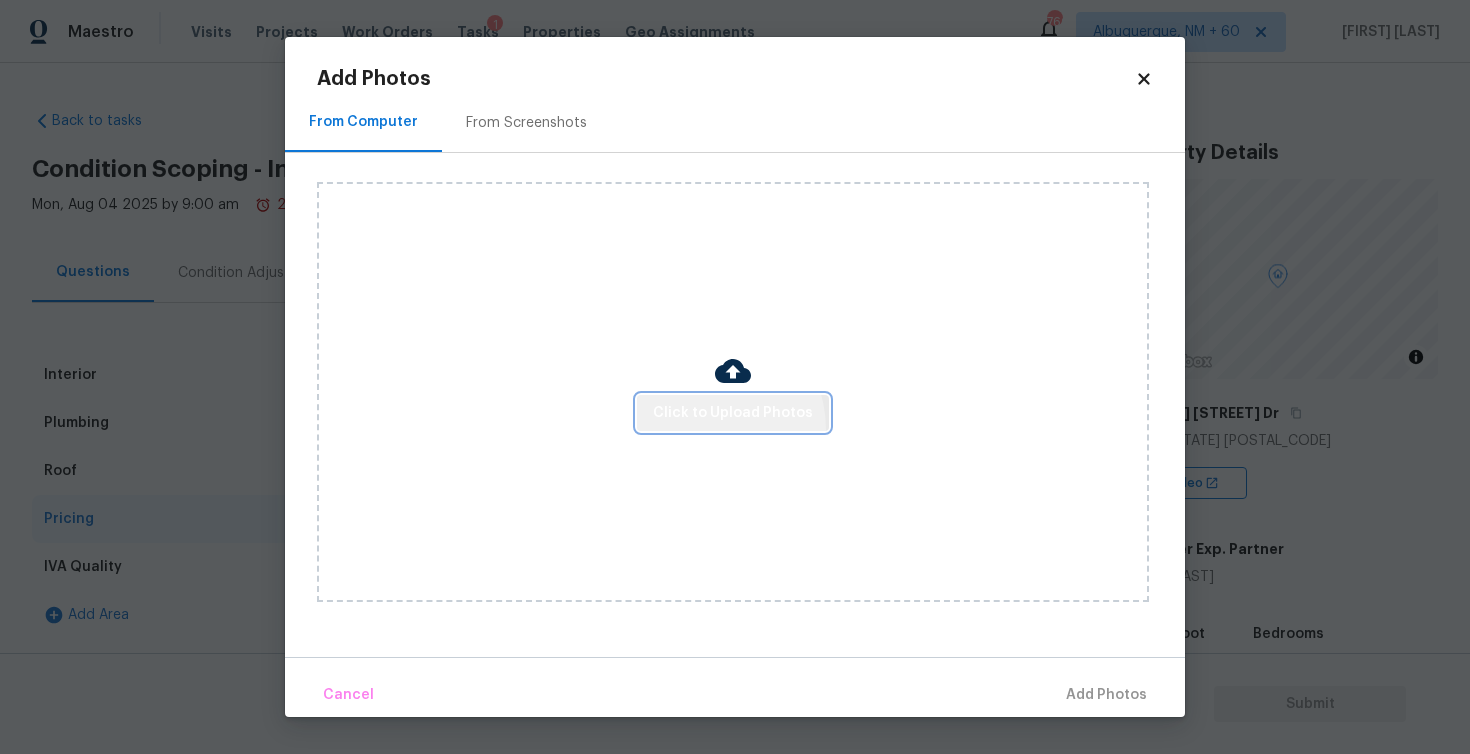 click on "Click to Upload Photos" at bounding box center (733, 413) 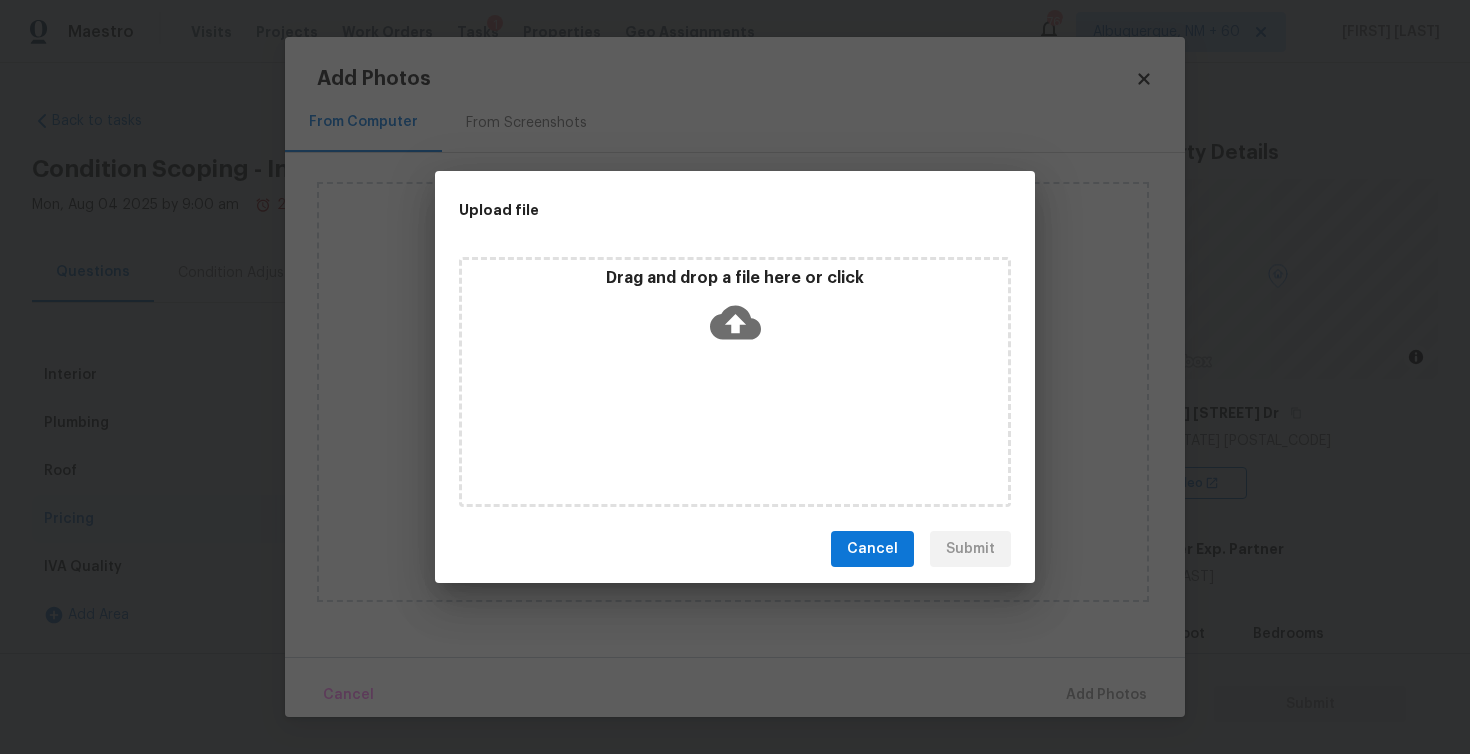 click 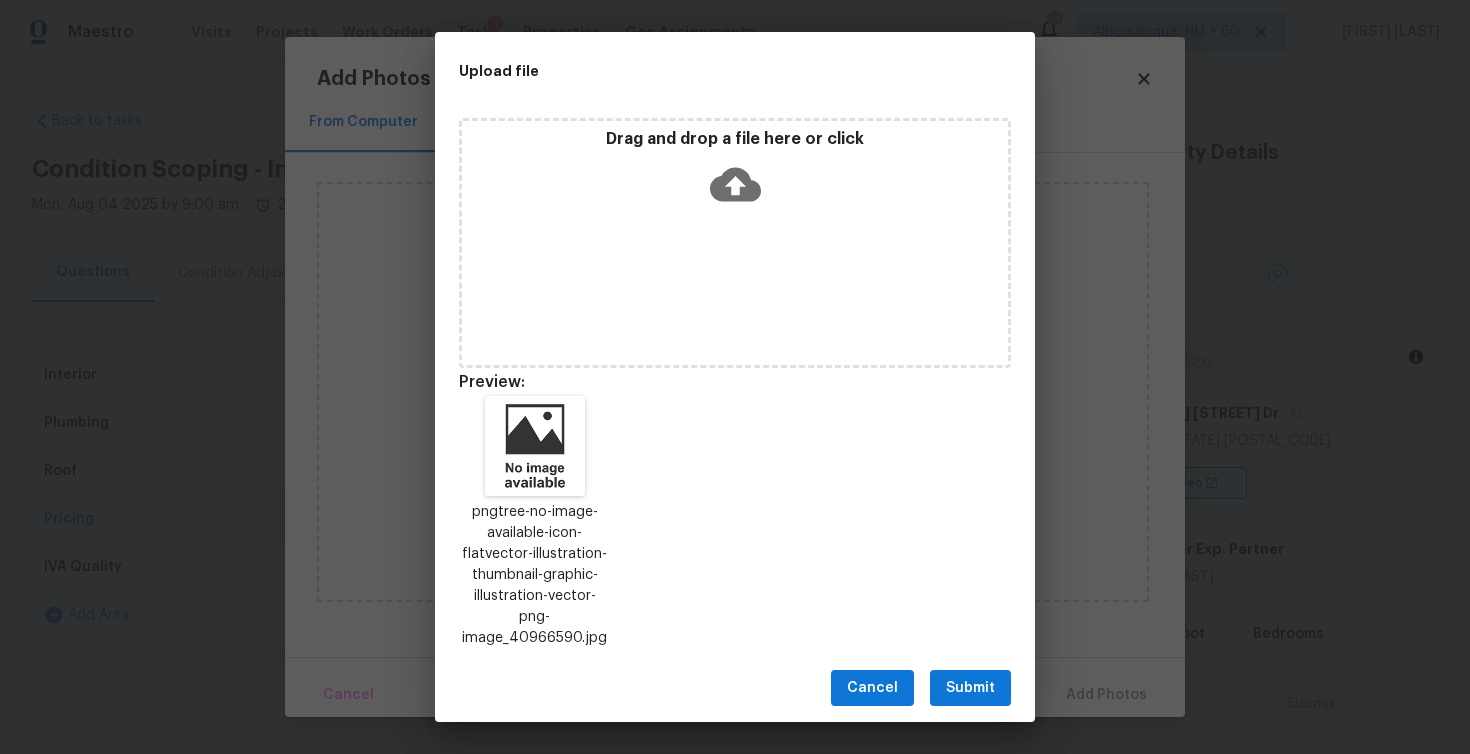 click on "Submit" at bounding box center (970, 688) 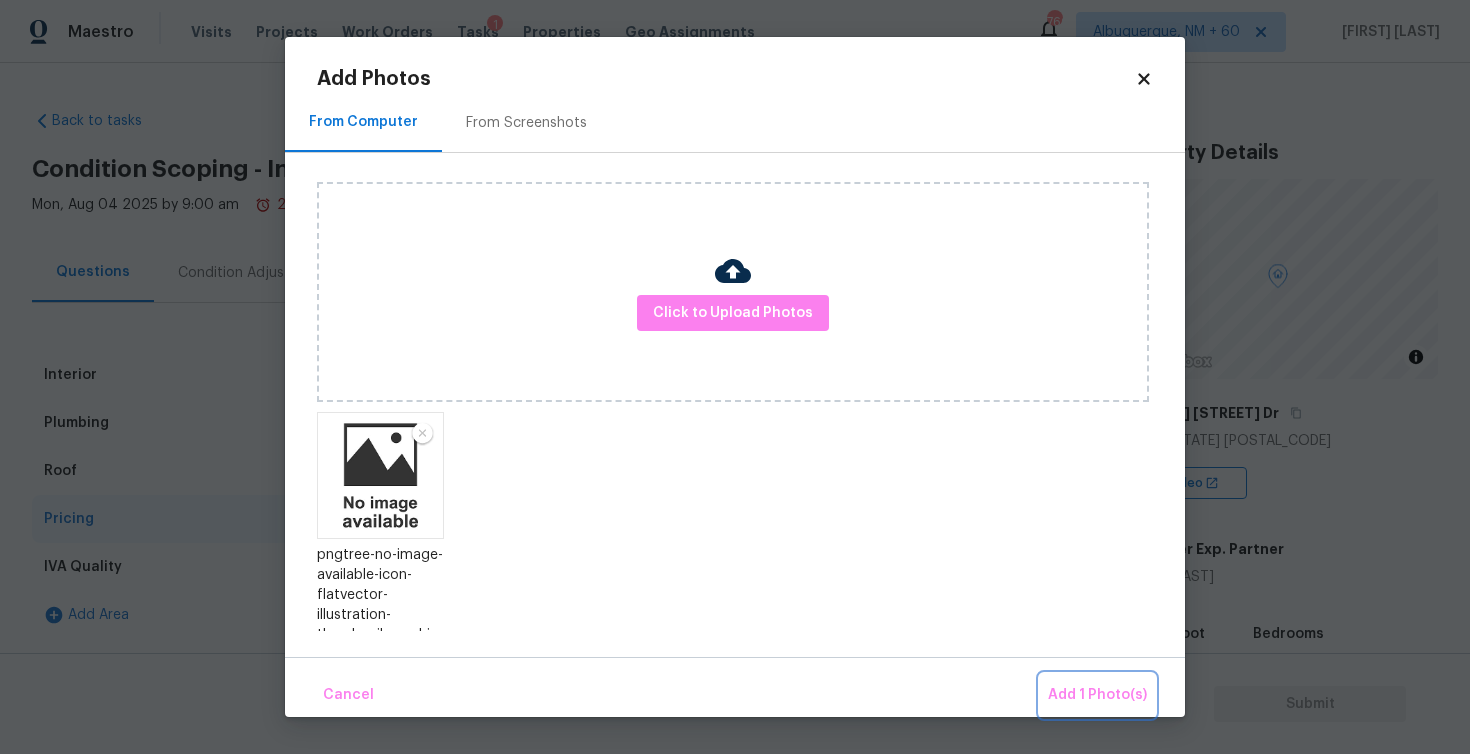 click on "Add 1 Photo(s)" at bounding box center [1097, 695] 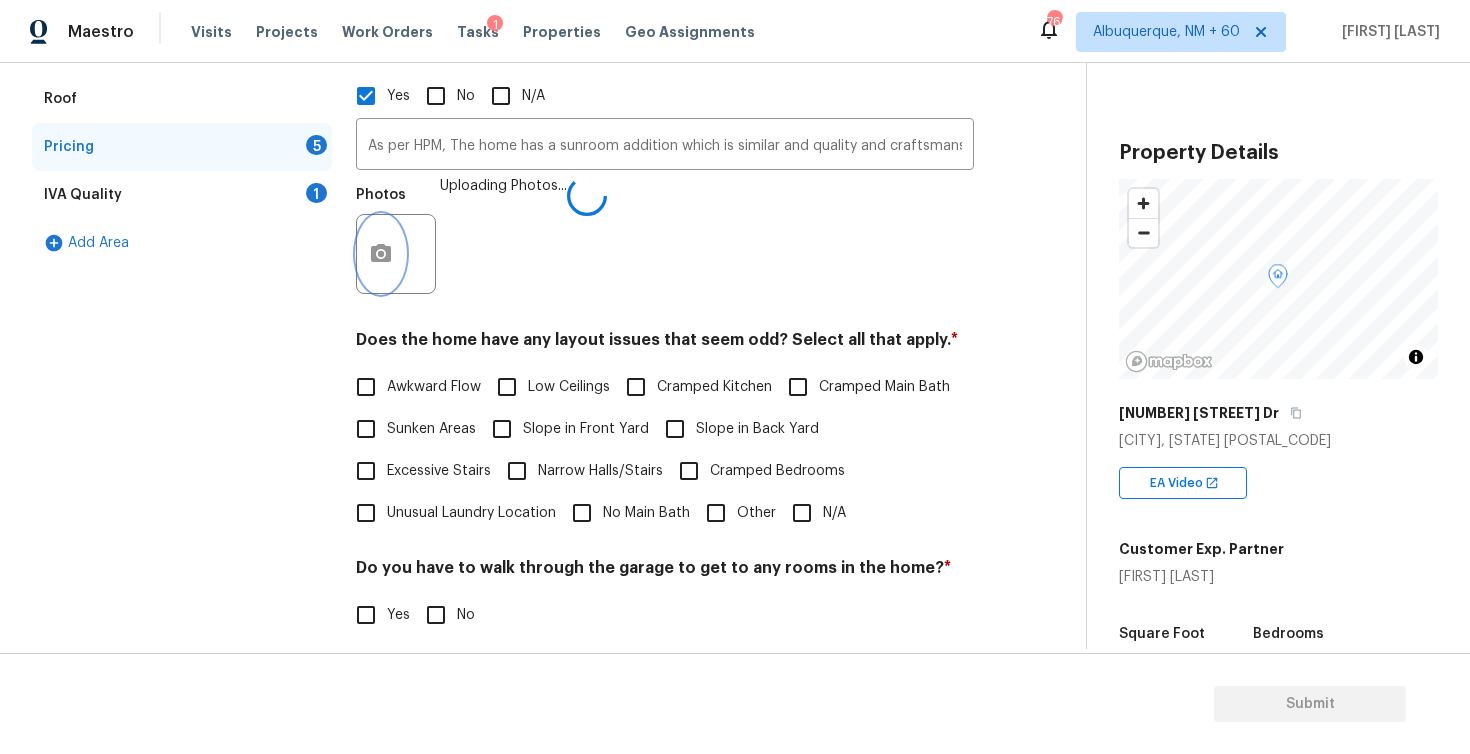 scroll, scrollTop: 481, scrollLeft: 0, axis: vertical 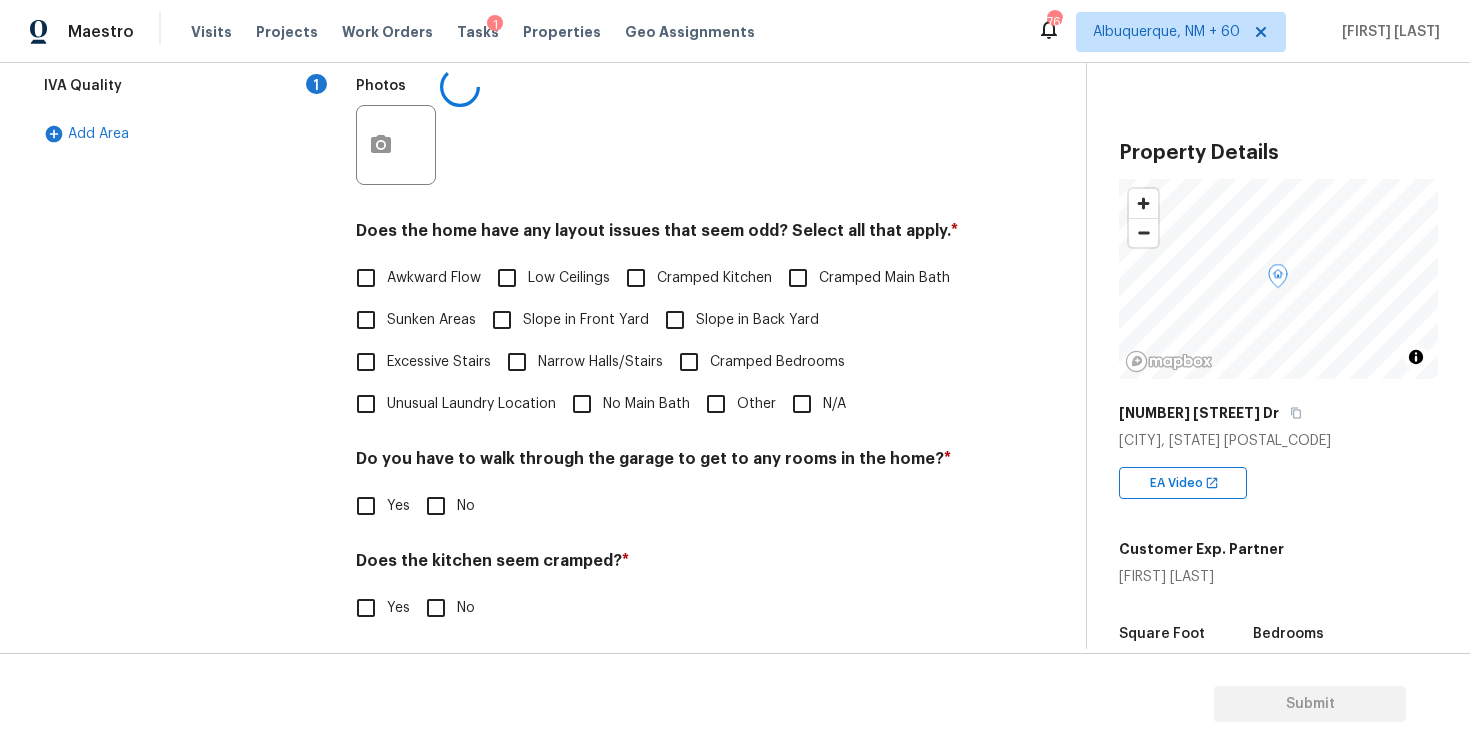 click on "N/A" at bounding box center [802, 404] 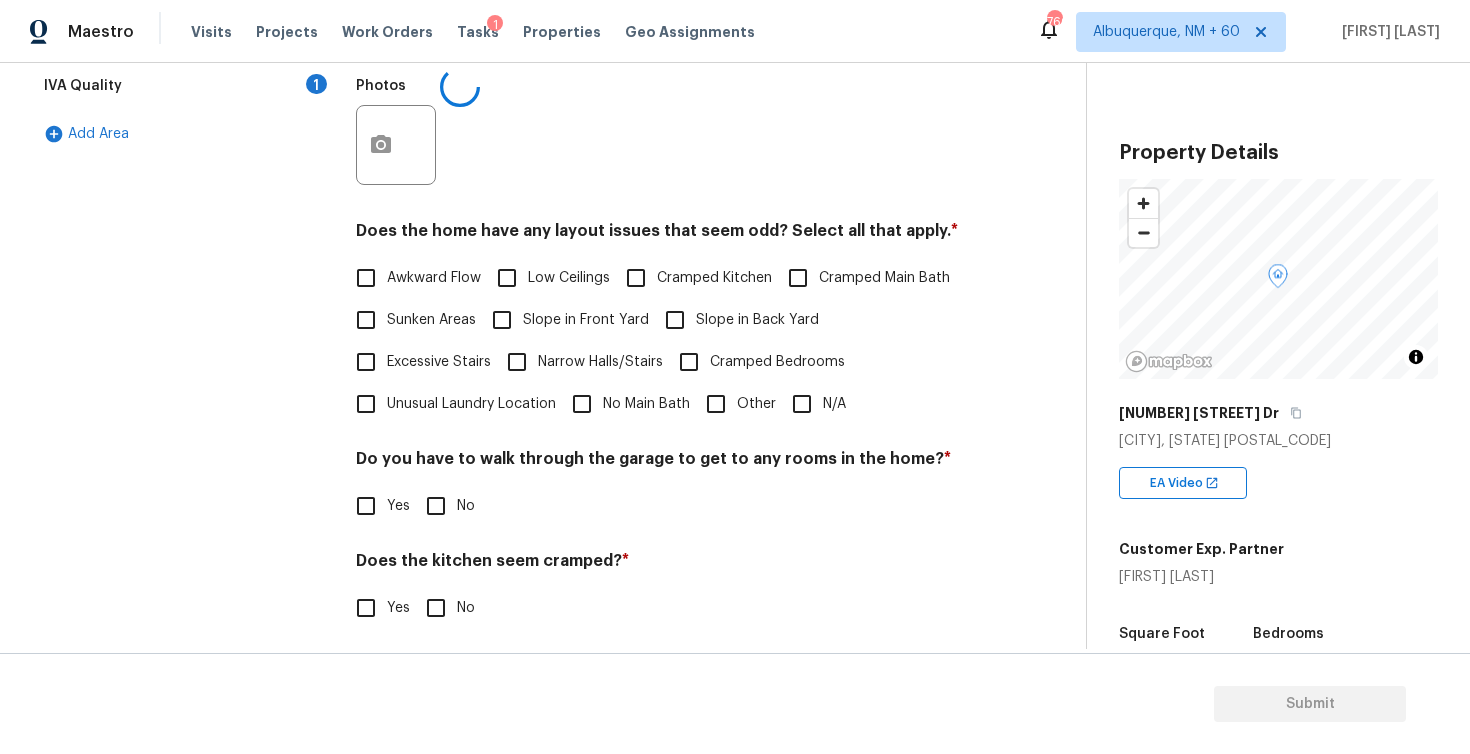 checkbox on "true" 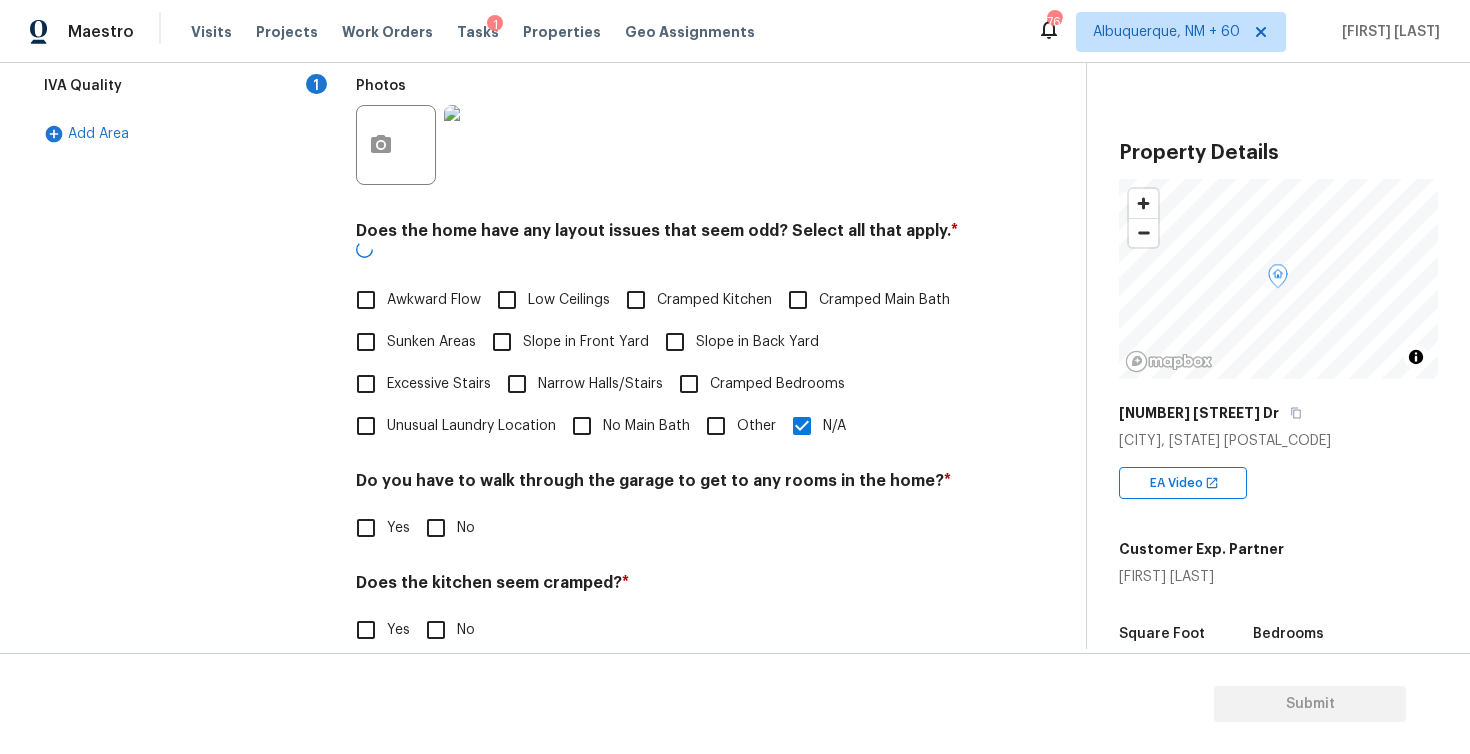 scroll, scrollTop: 482, scrollLeft: 0, axis: vertical 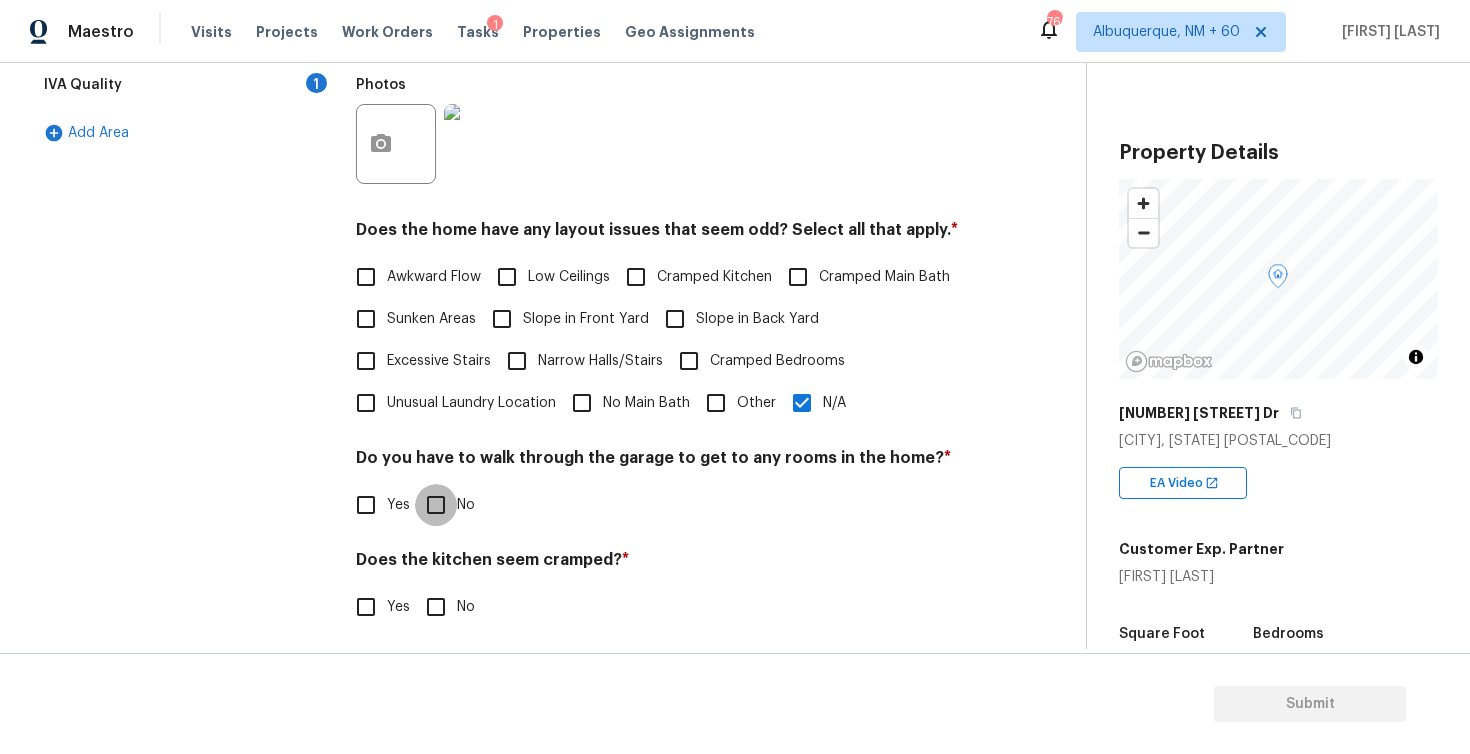 click on "No" at bounding box center (436, 505) 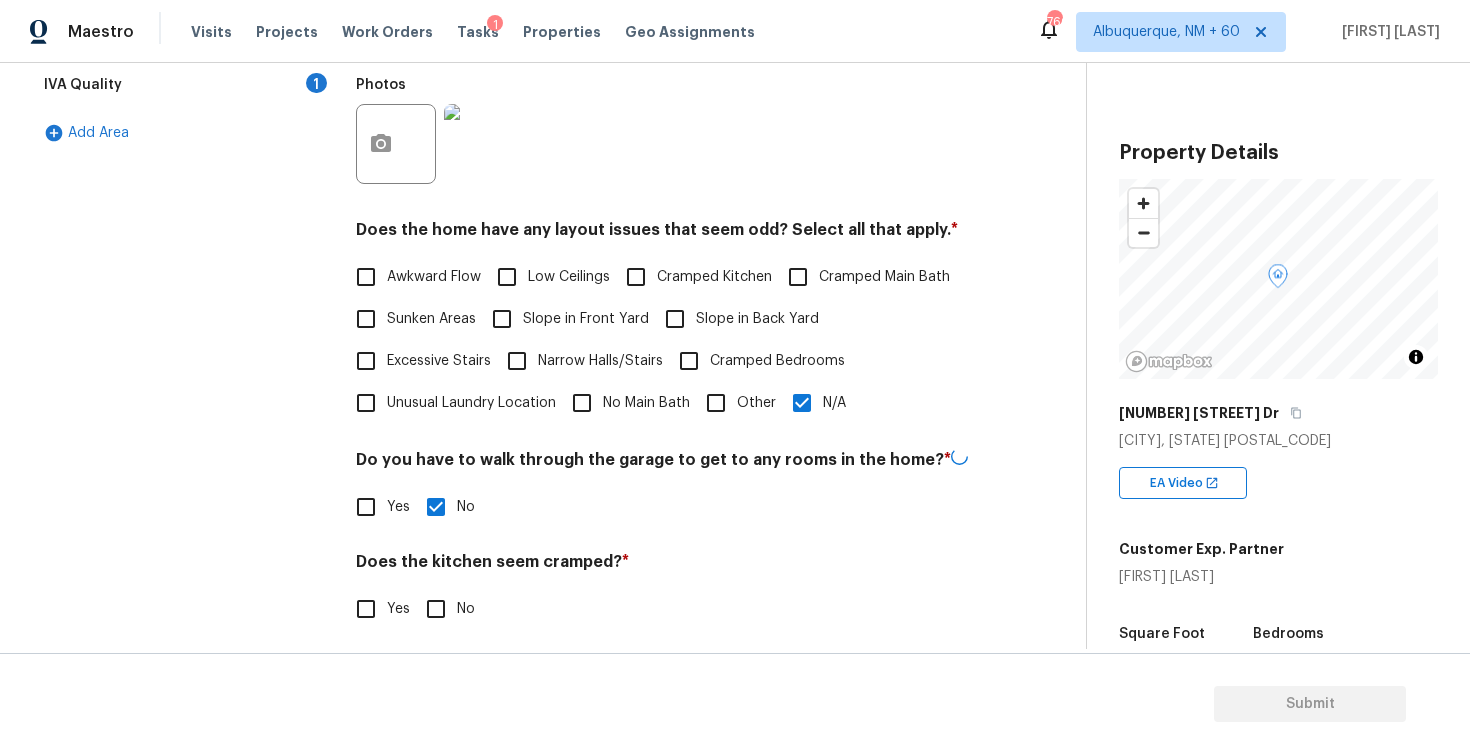 click on "No" at bounding box center (436, 609) 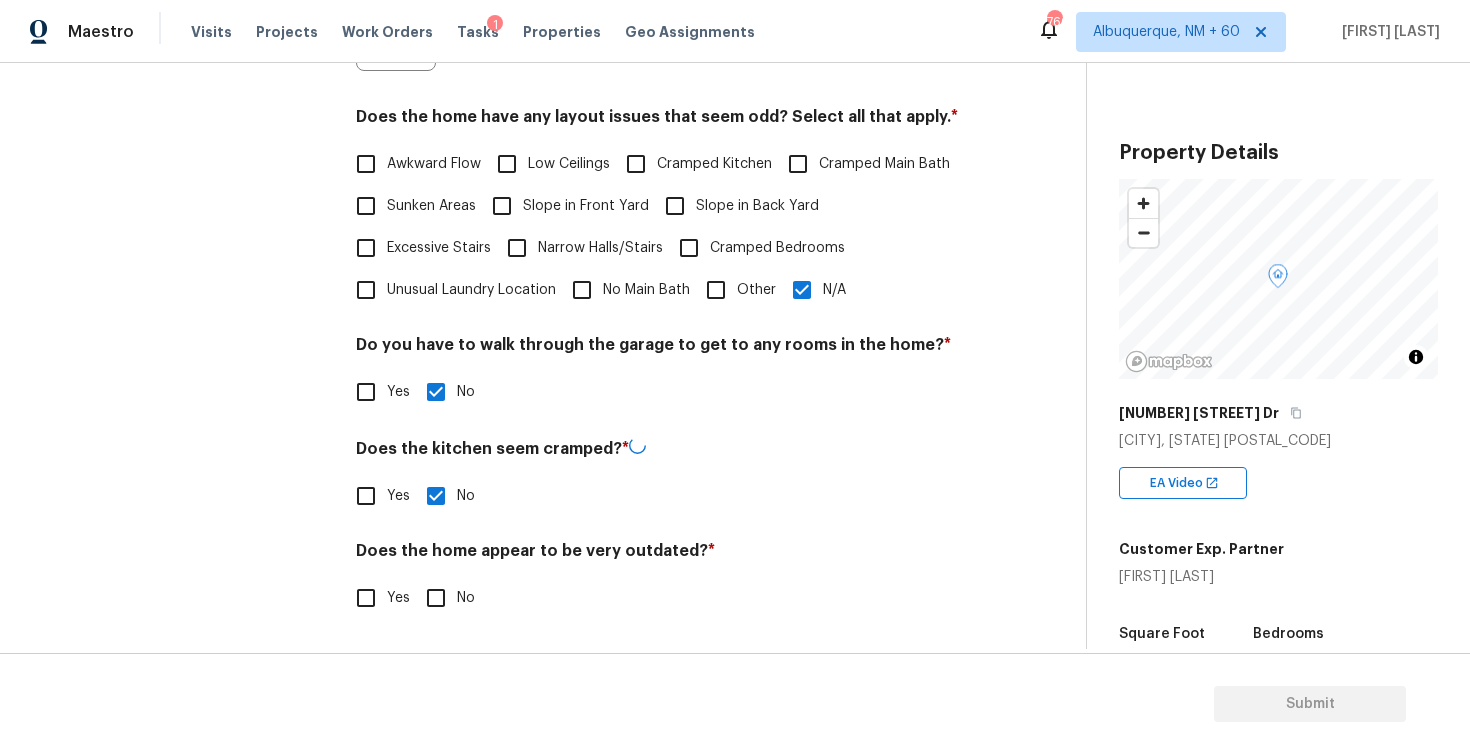 scroll, scrollTop: 593, scrollLeft: 0, axis: vertical 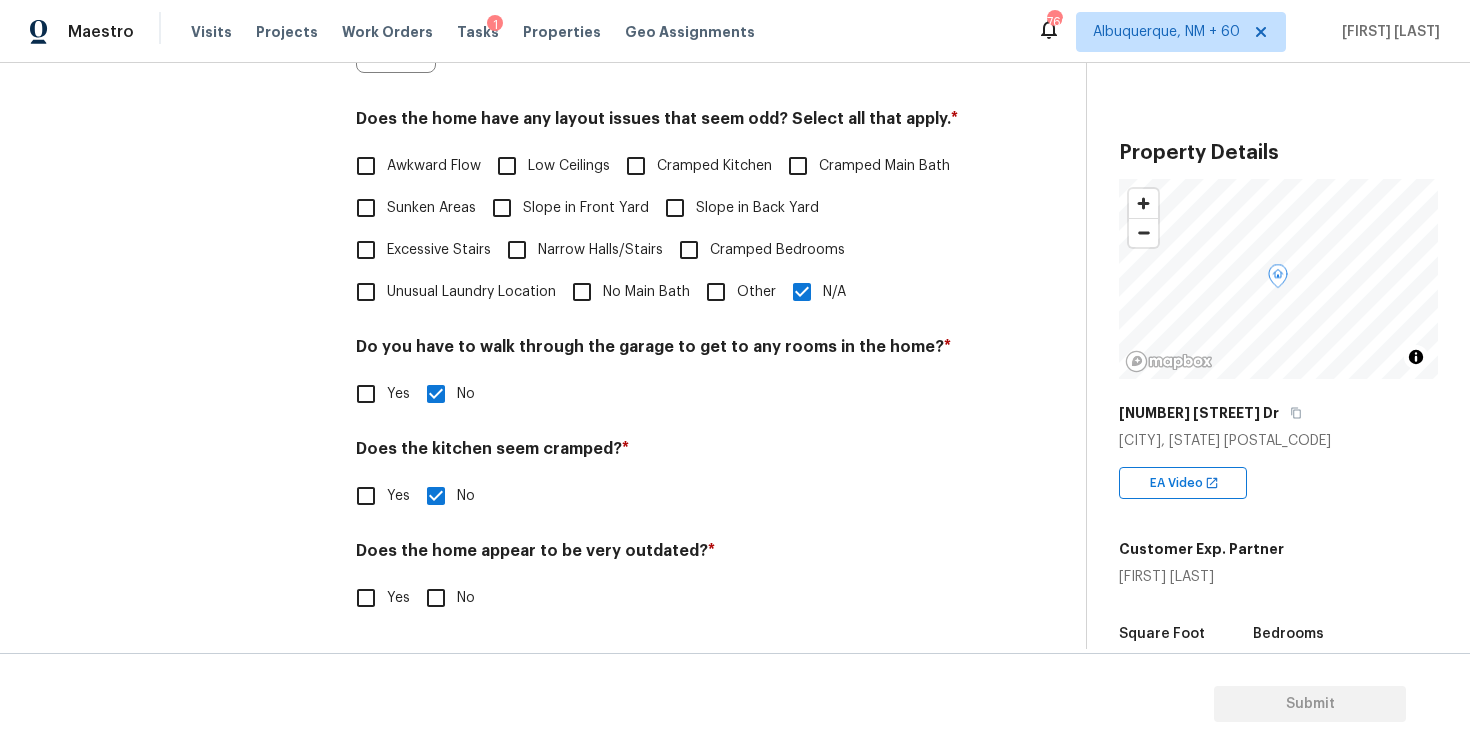 click on "No" at bounding box center (436, 598) 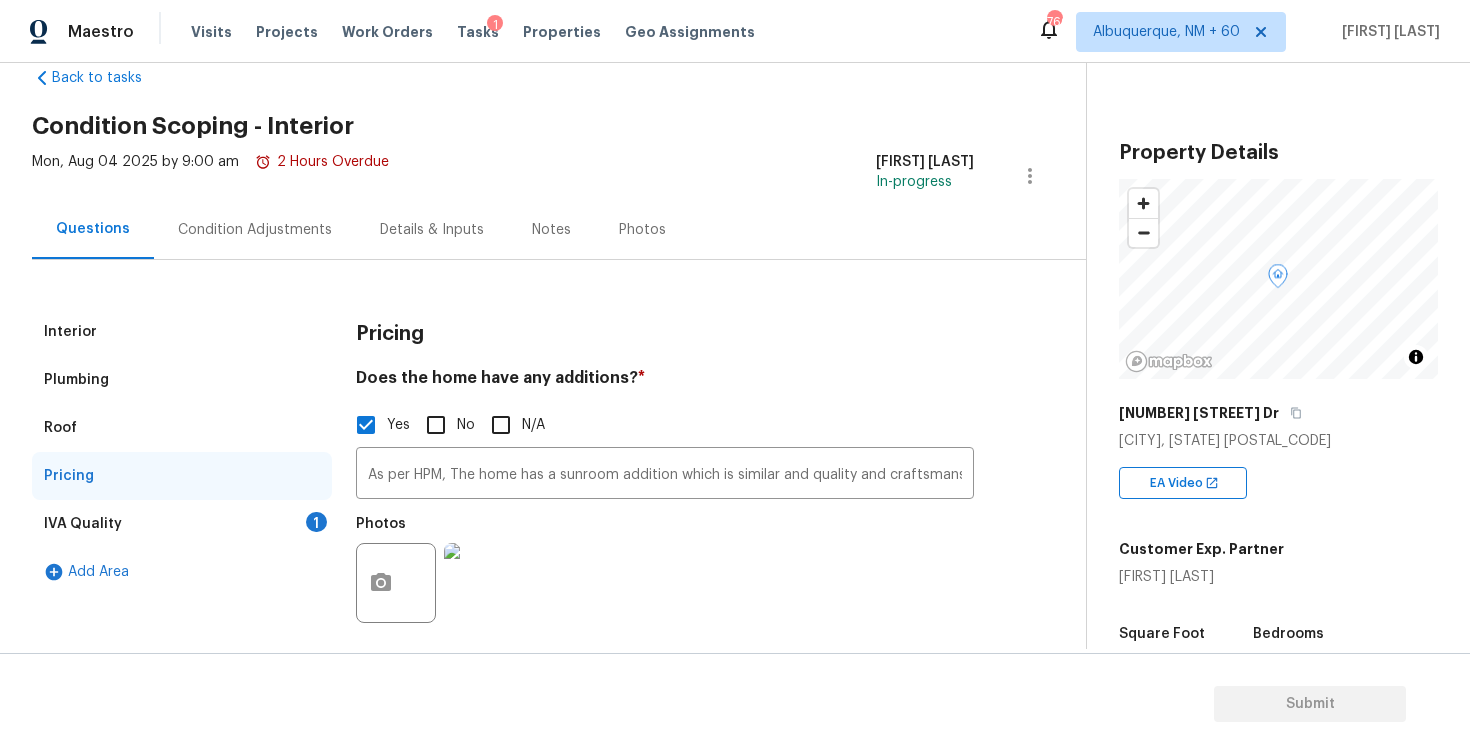 scroll, scrollTop: 30, scrollLeft: 0, axis: vertical 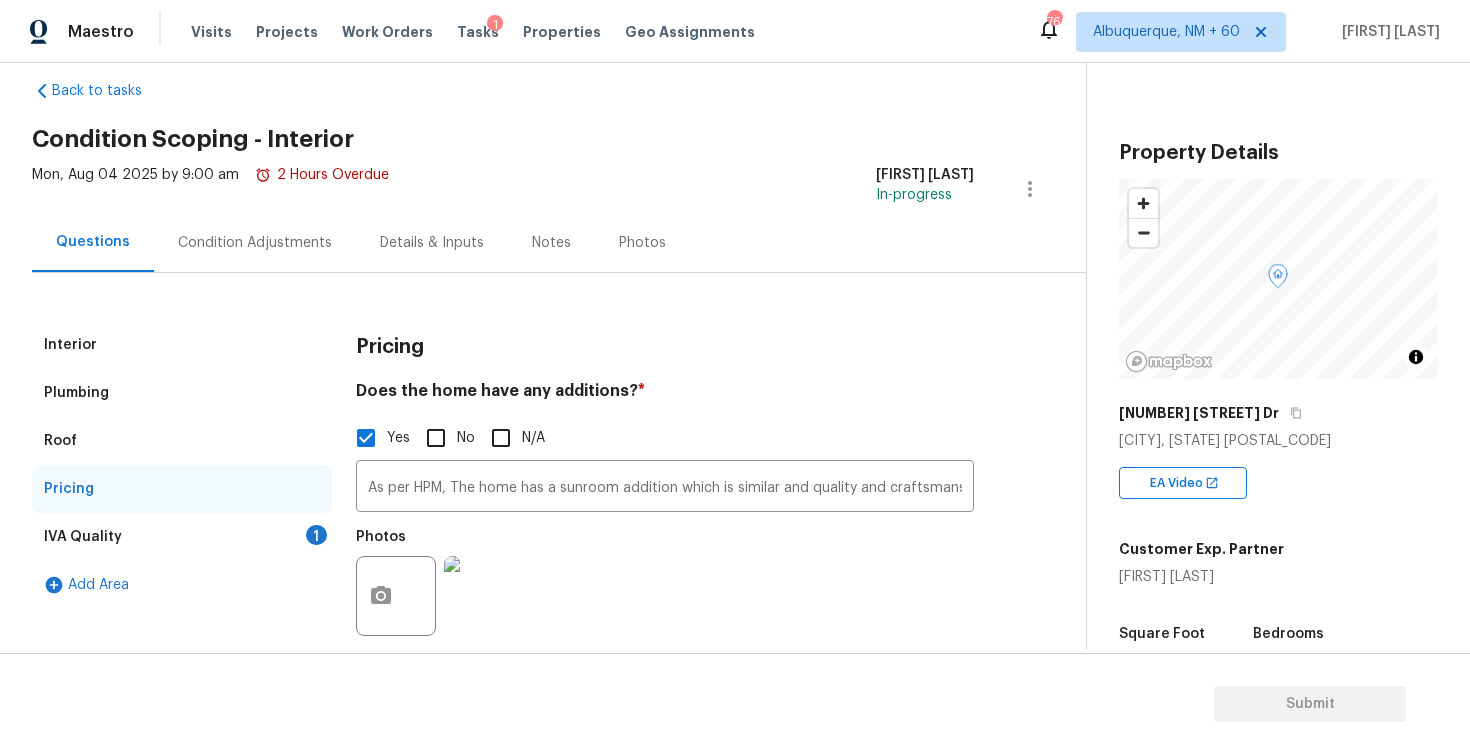 click on "IVA Quality 1" at bounding box center [182, 537] 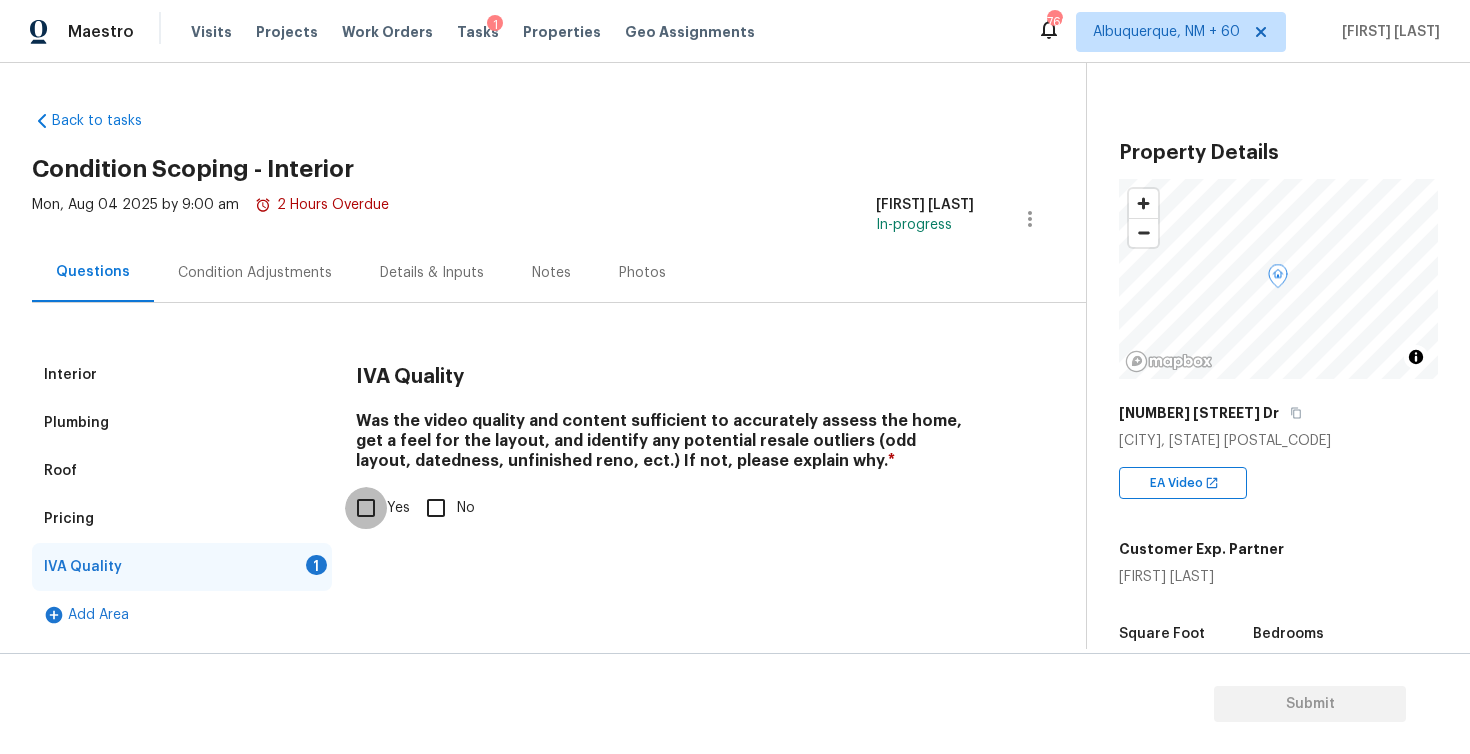 click on "Yes" at bounding box center (366, 508) 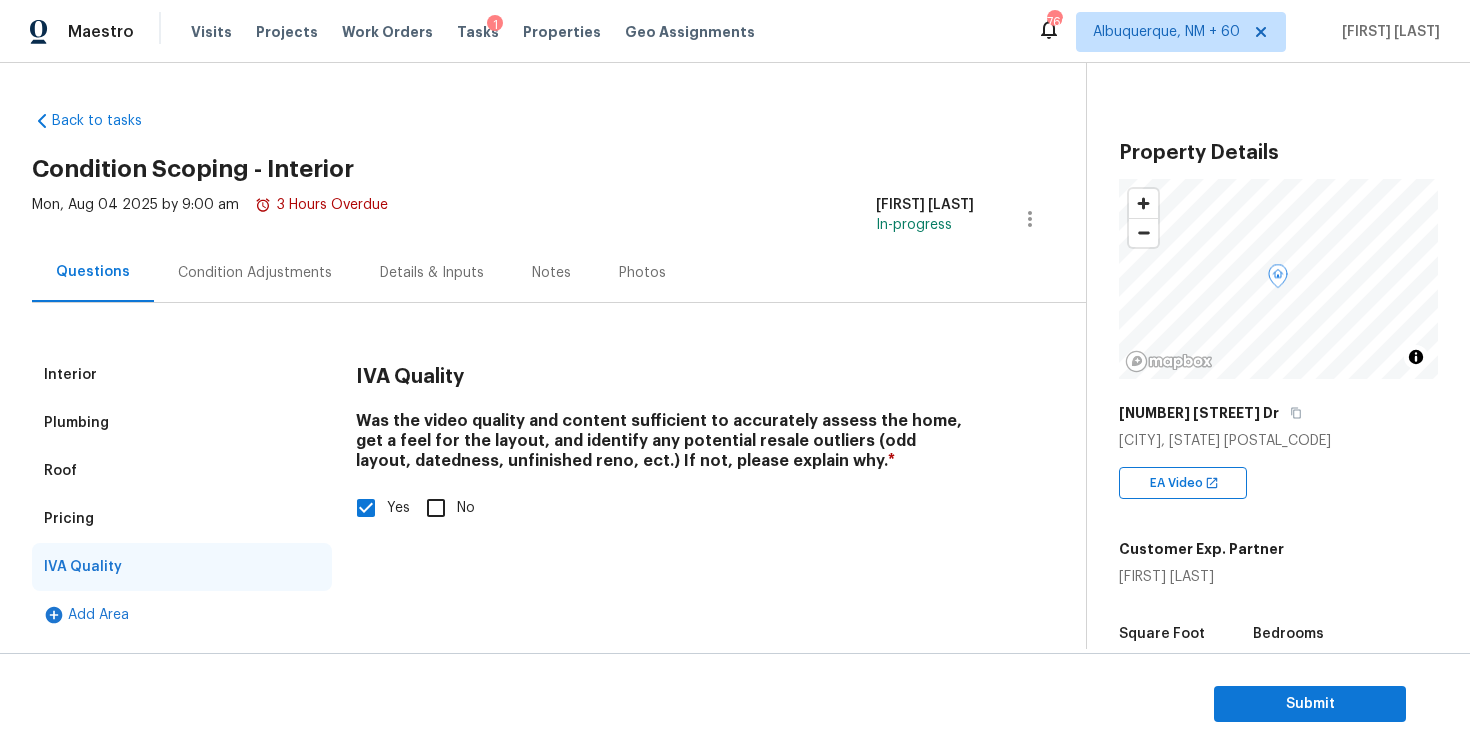 click on "Condition Adjustments" at bounding box center (255, 273) 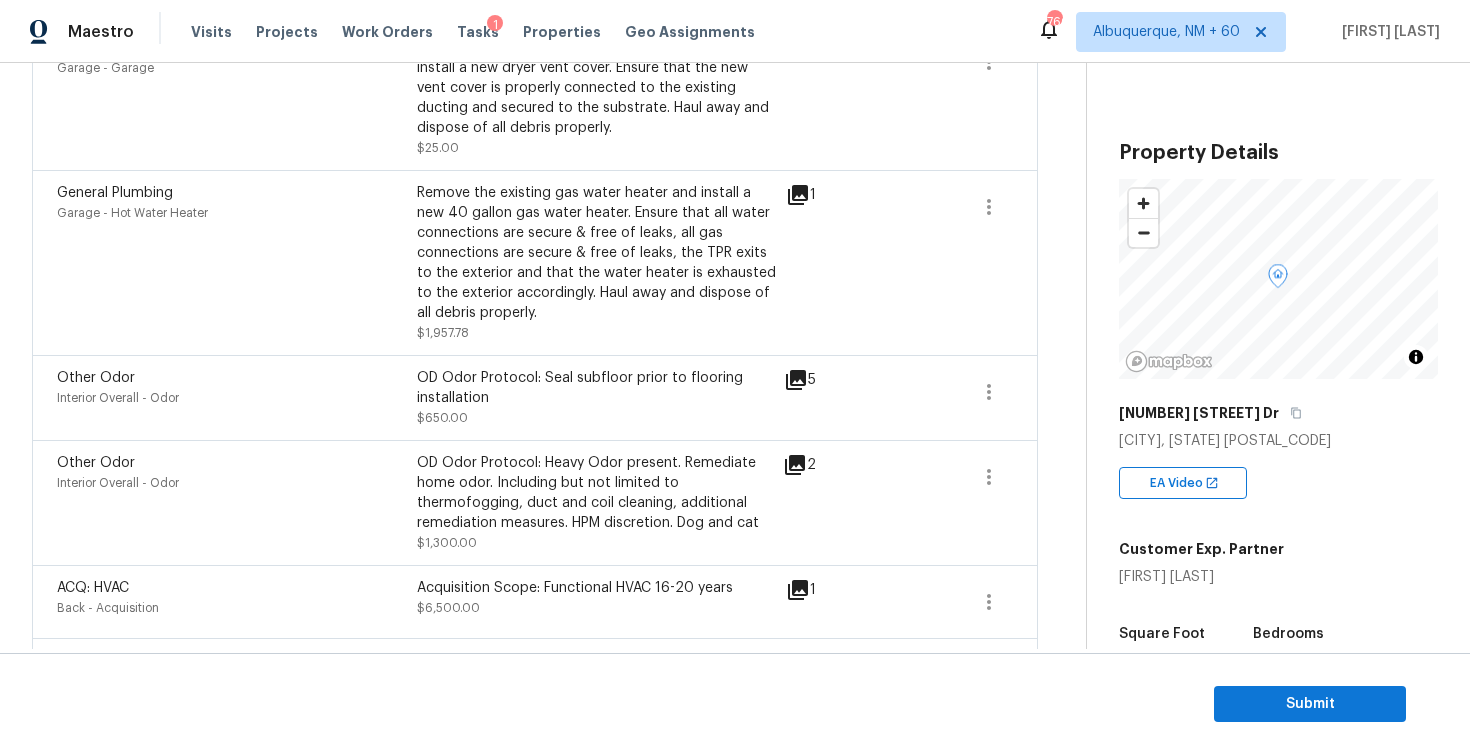 scroll, scrollTop: 255, scrollLeft: 0, axis: vertical 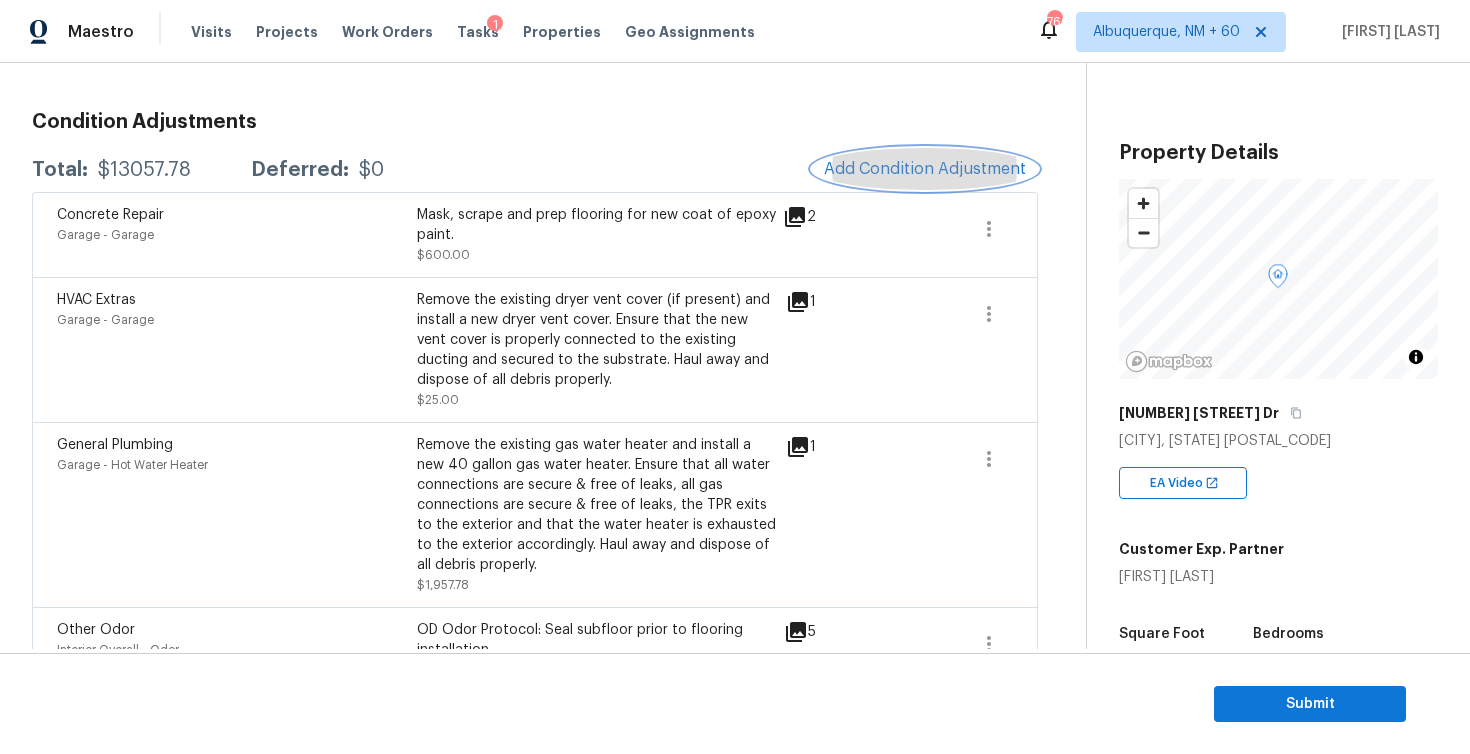 click on "Add Condition Adjustment" at bounding box center (925, 169) 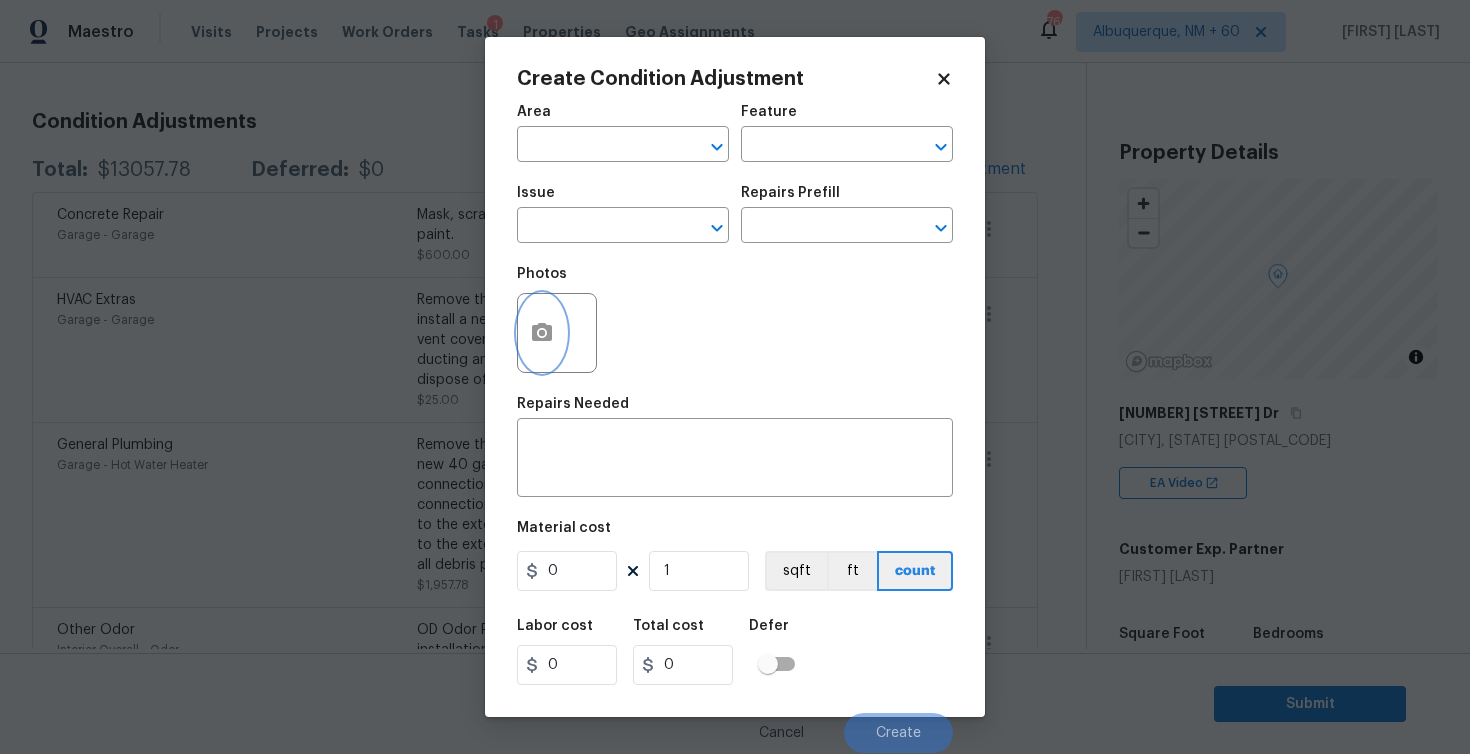 click at bounding box center (542, 333) 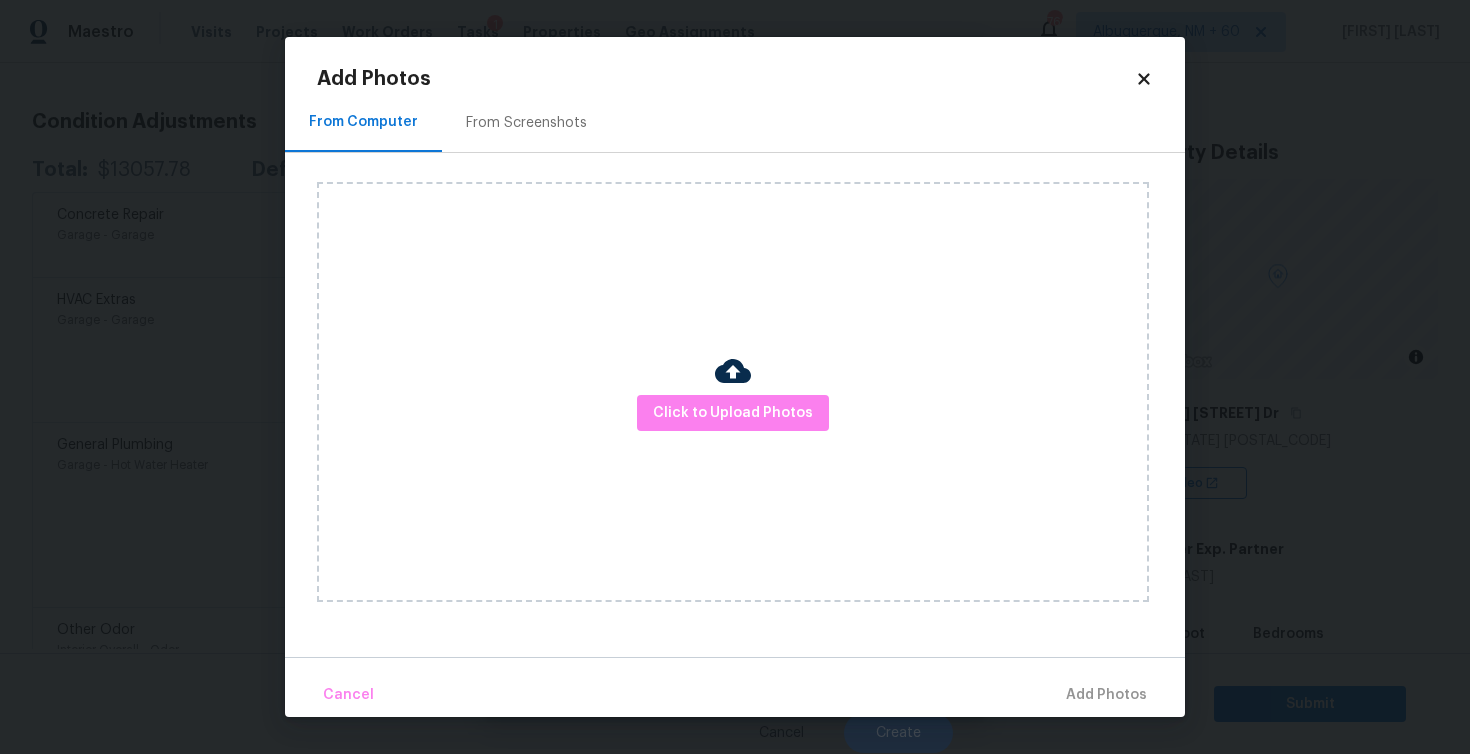 click on "From Screenshots" at bounding box center [526, 122] 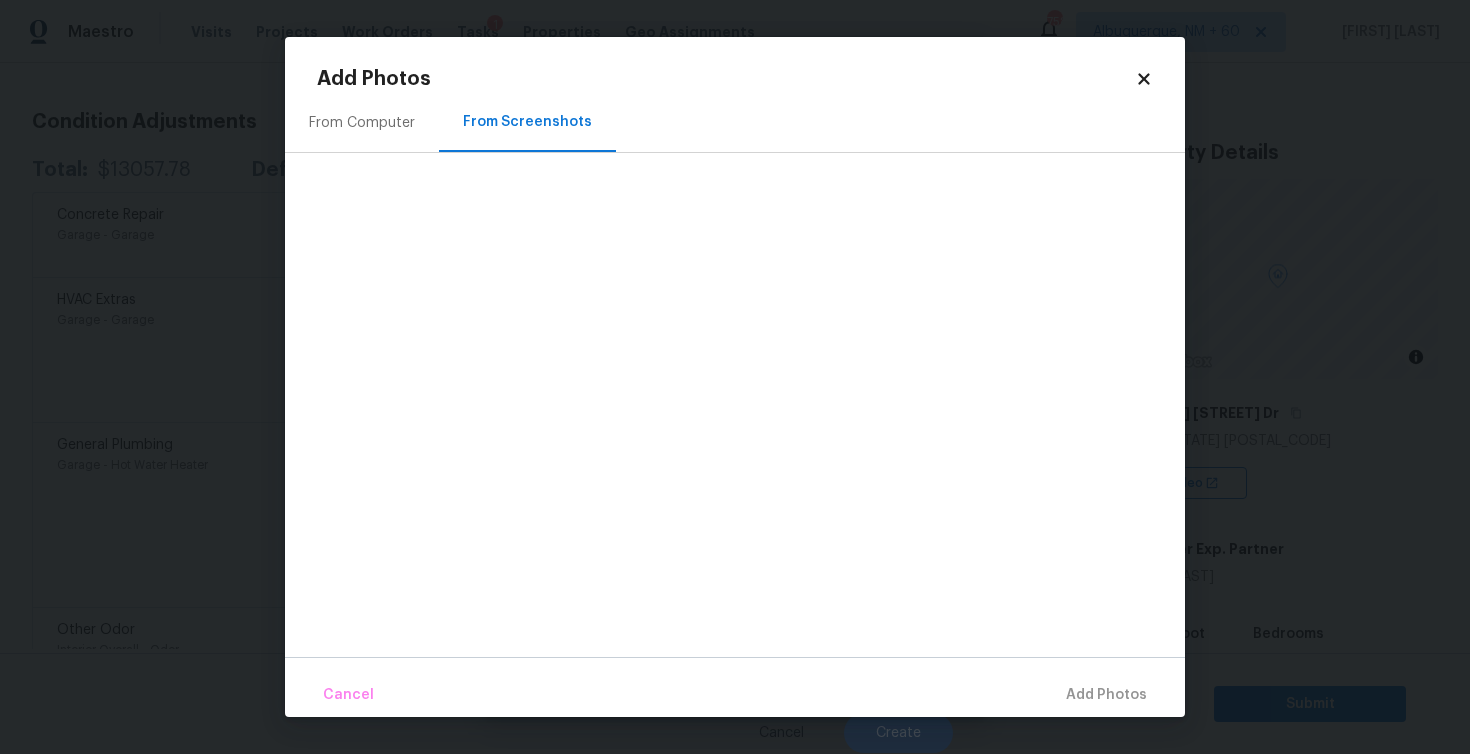 click on "From Computer" at bounding box center [362, 122] 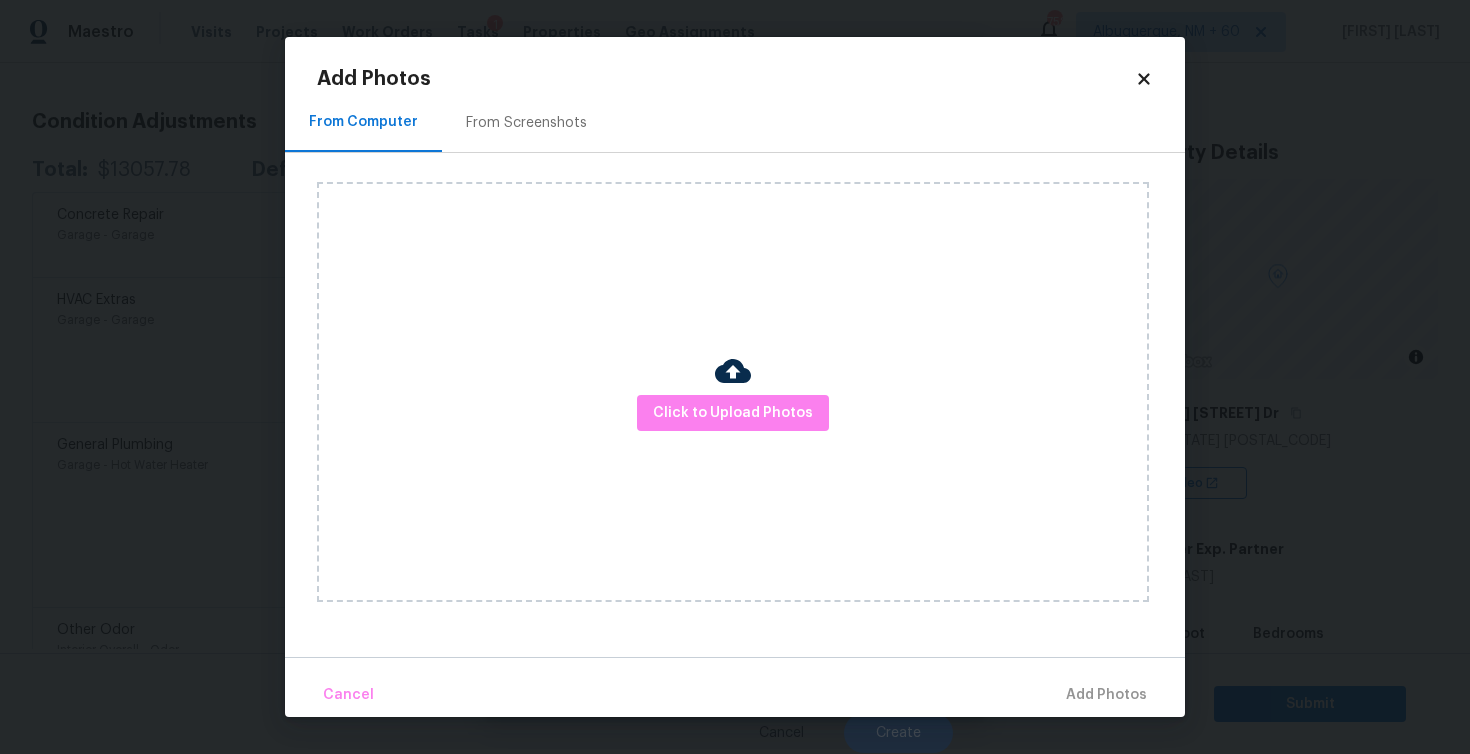 drag, startPoint x: 770, startPoint y: 455, endPoint x: 763, endPoint y: 433, distance: 23.086792 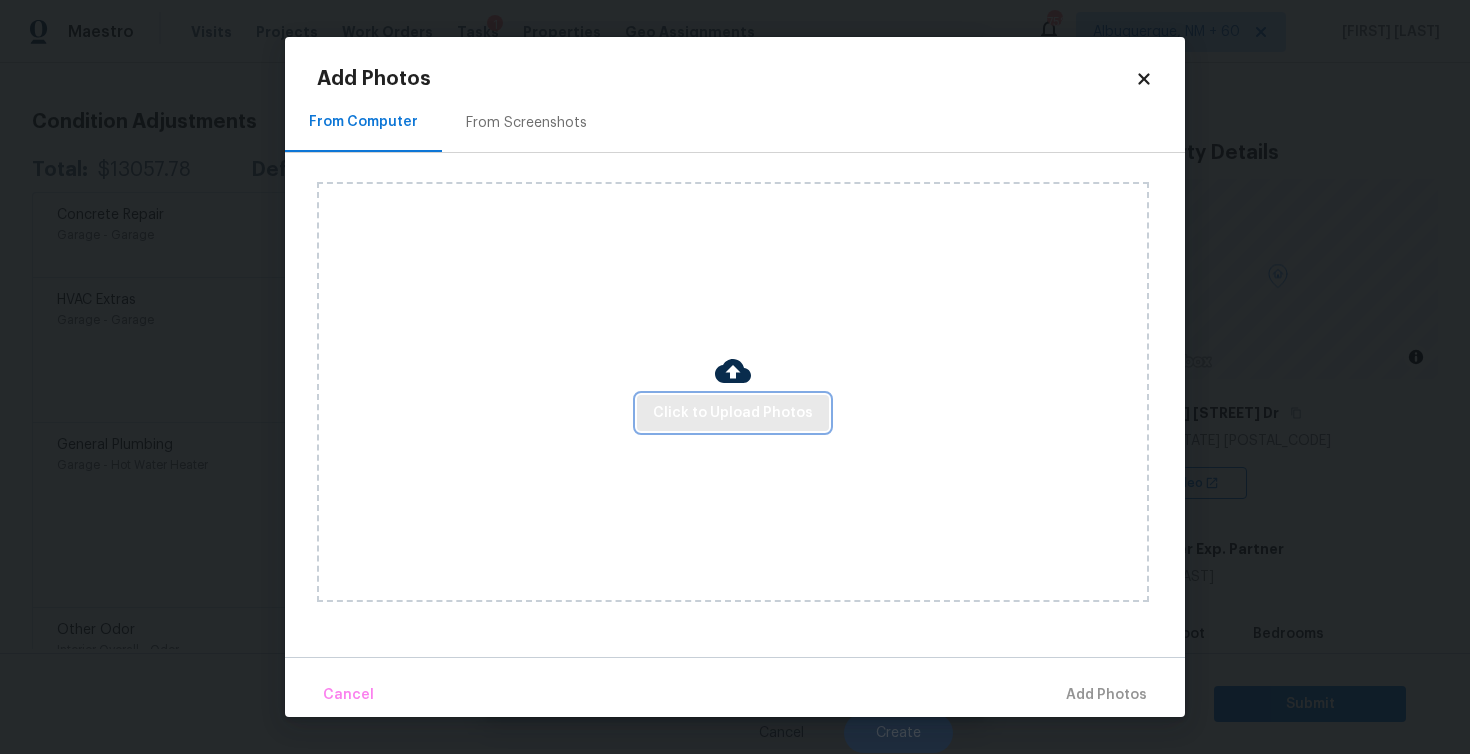 click on "Click to Upload Photos" at bounding box center (733, 413) 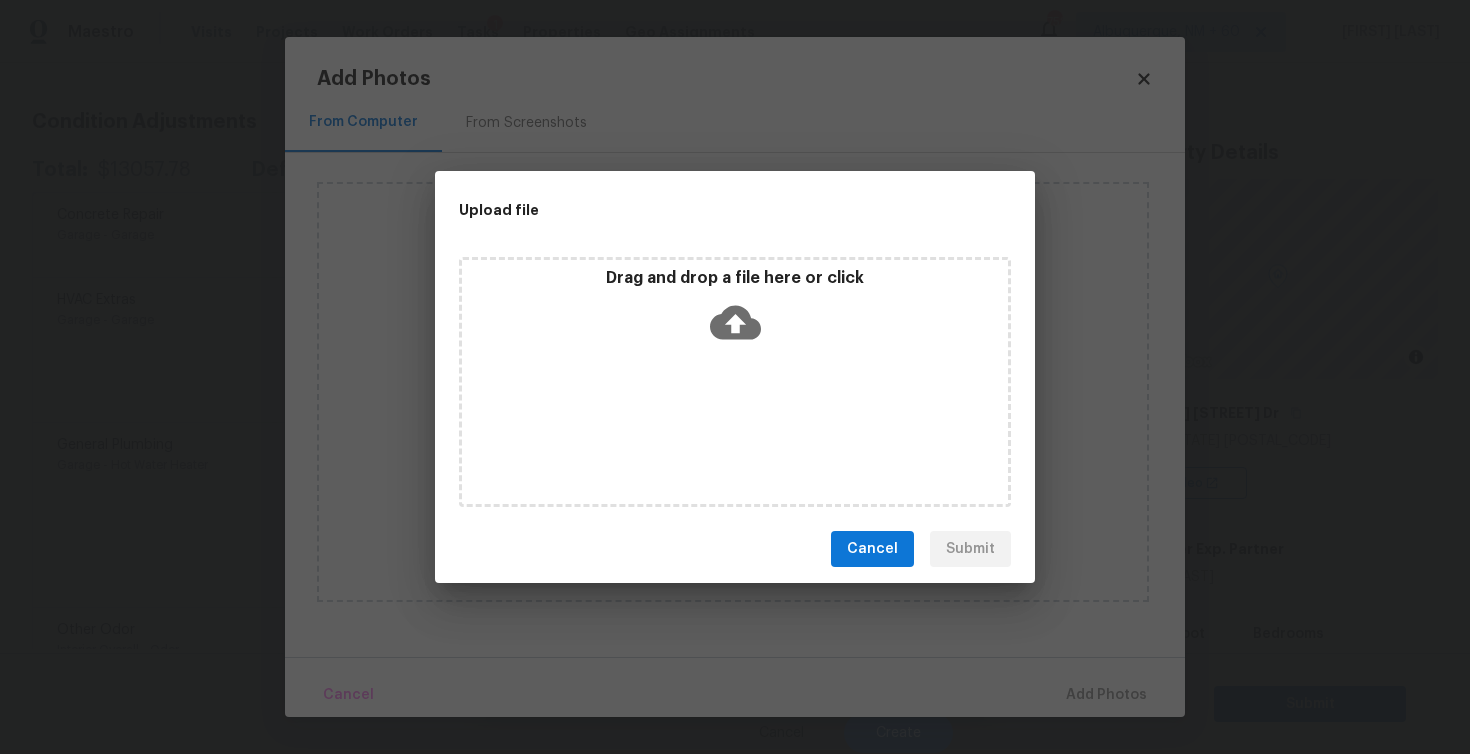 click 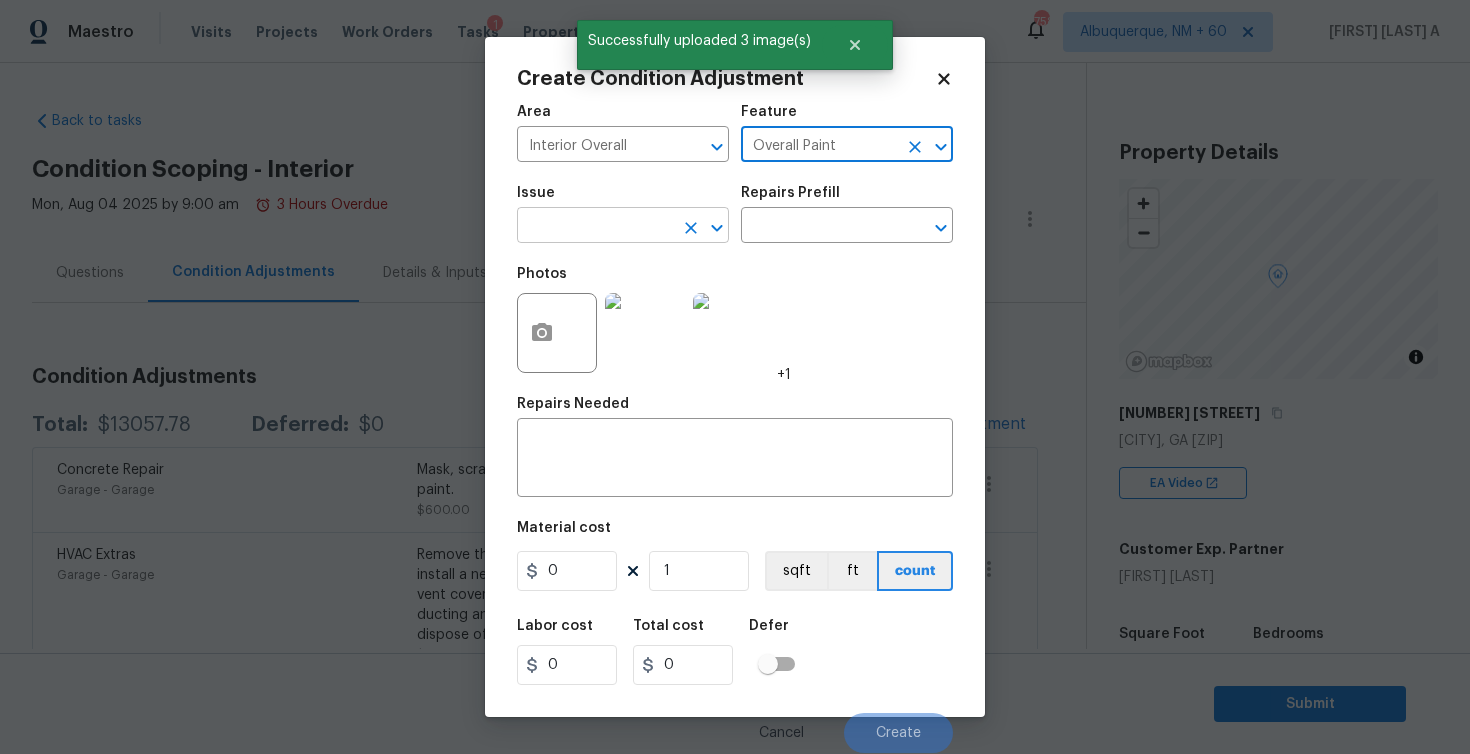 scroll, scrollTop: 0, scrollLeft: 0, axis: both 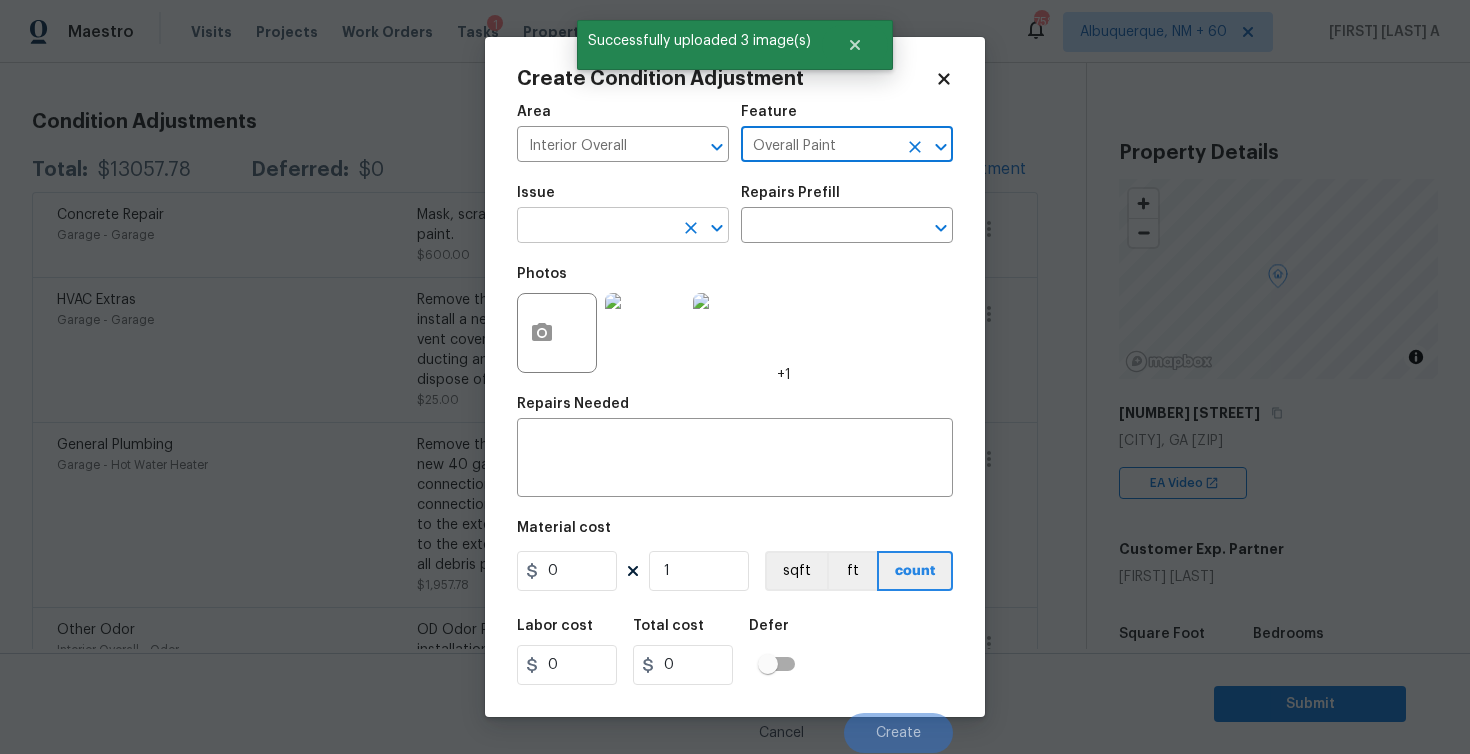 click at bounding box center (595, 227) 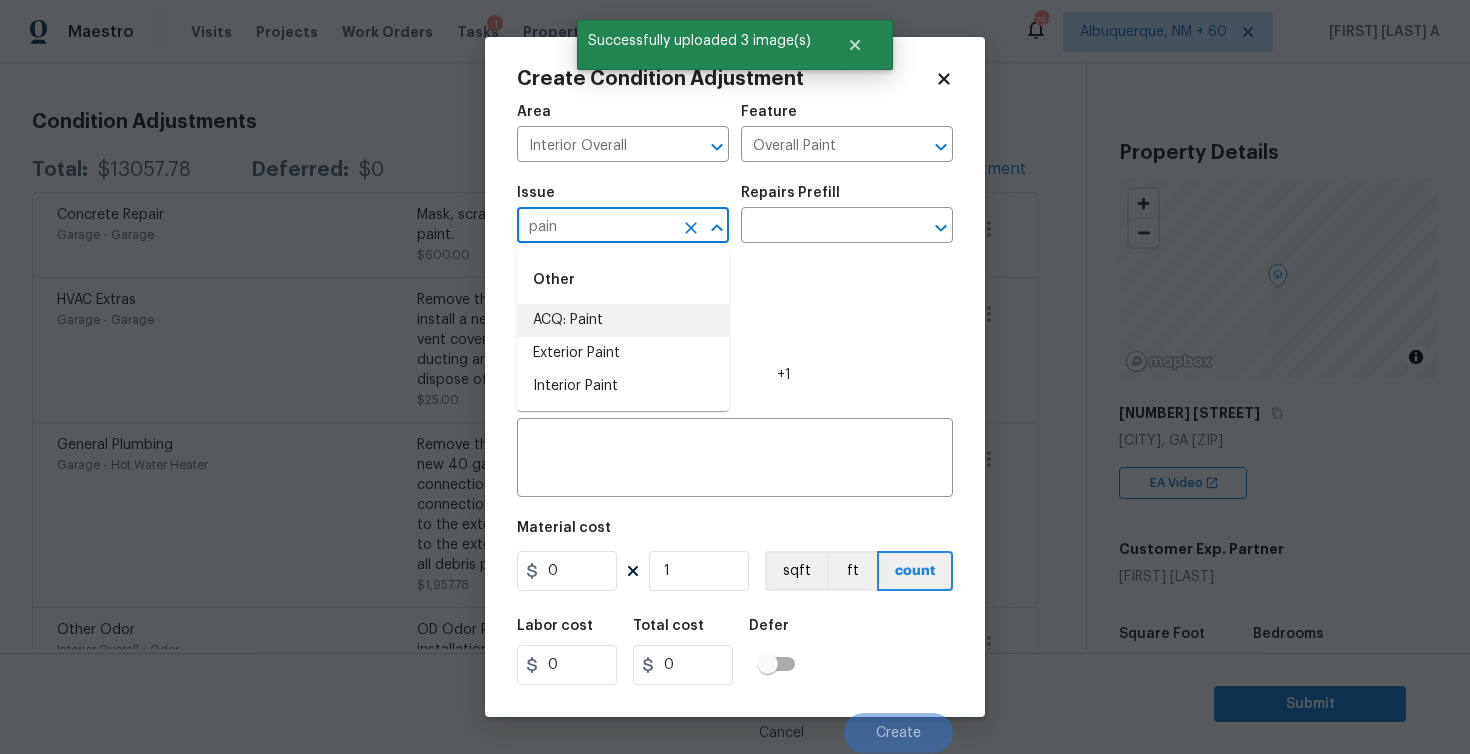 click on "ACQ: Paint" at bounding box center (623, 320) 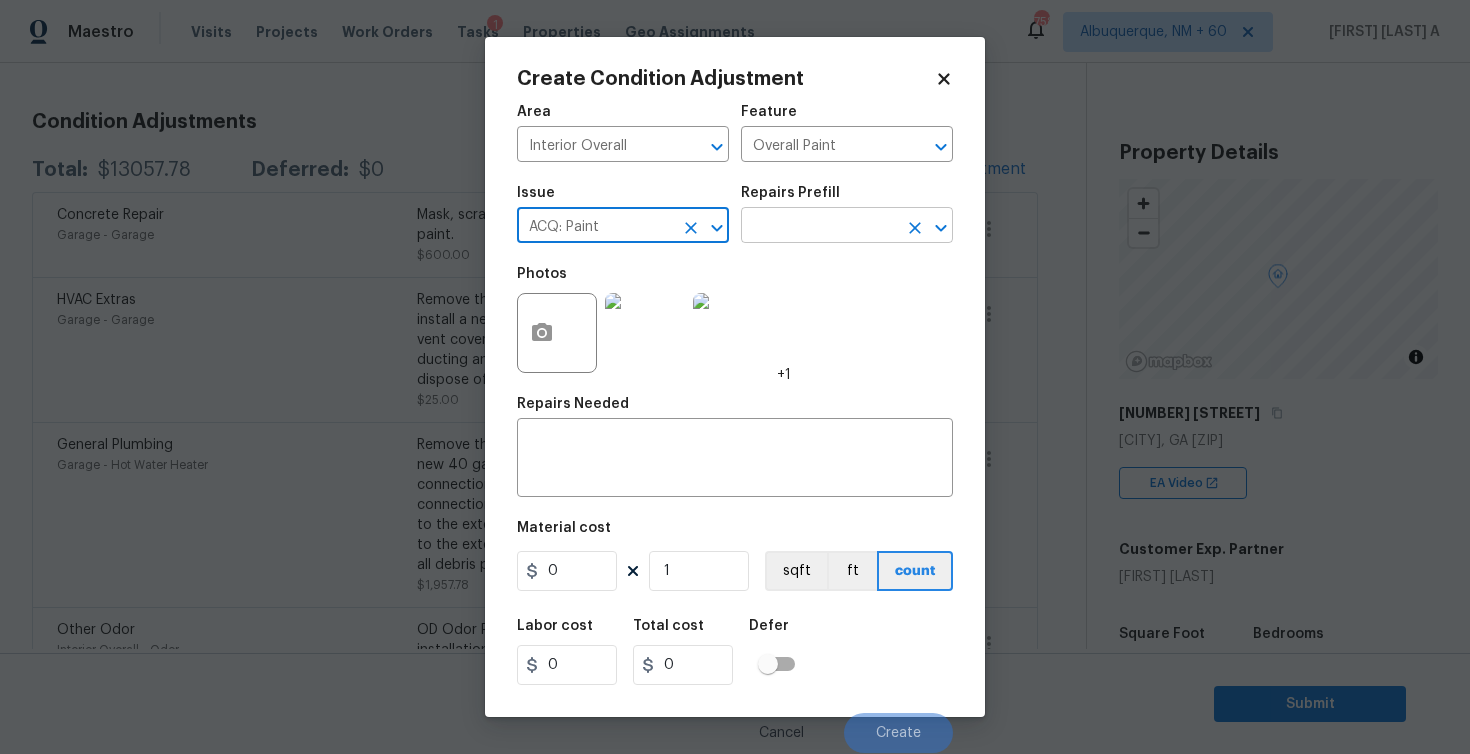 type on "ACQ: Paint" 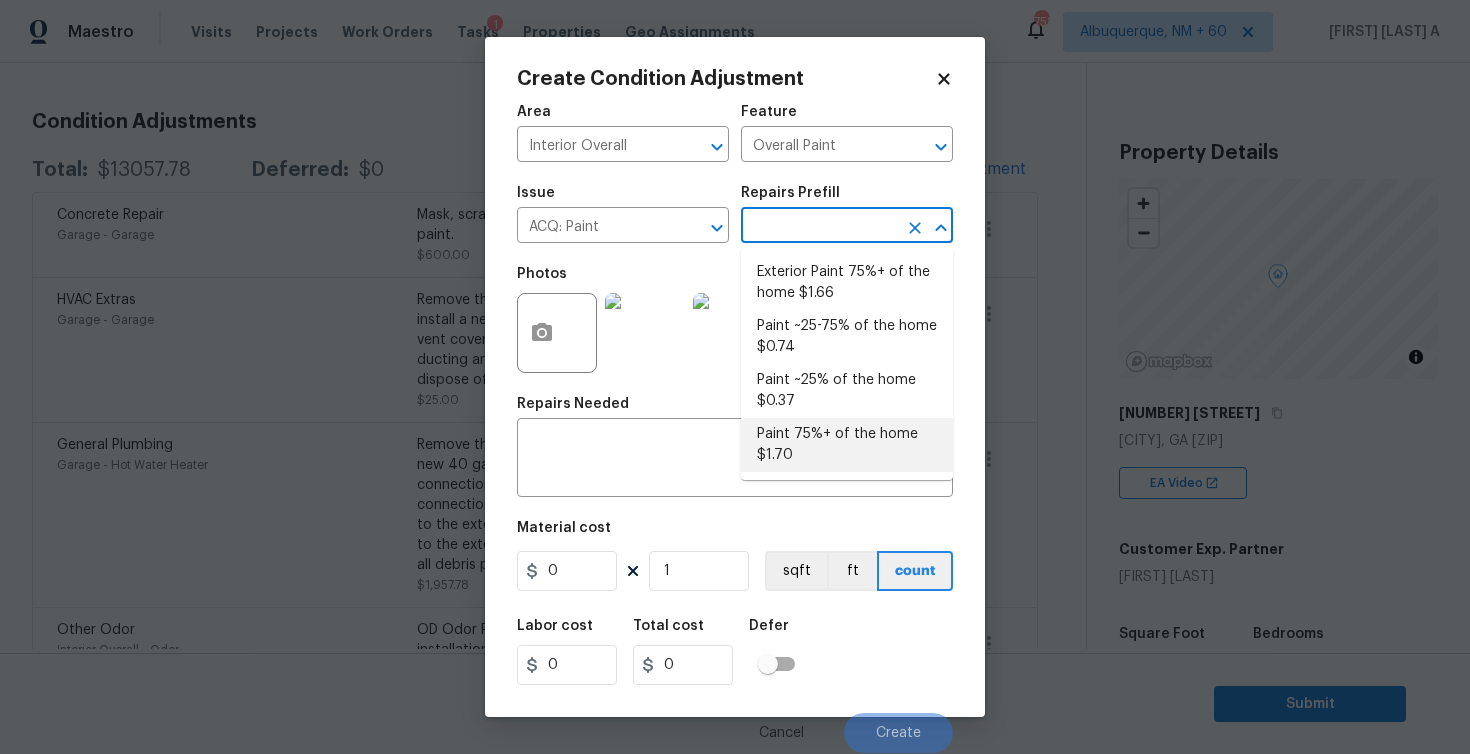 click on "Paint 75%+ of the home $1.70" at bounding box center (847, 445) 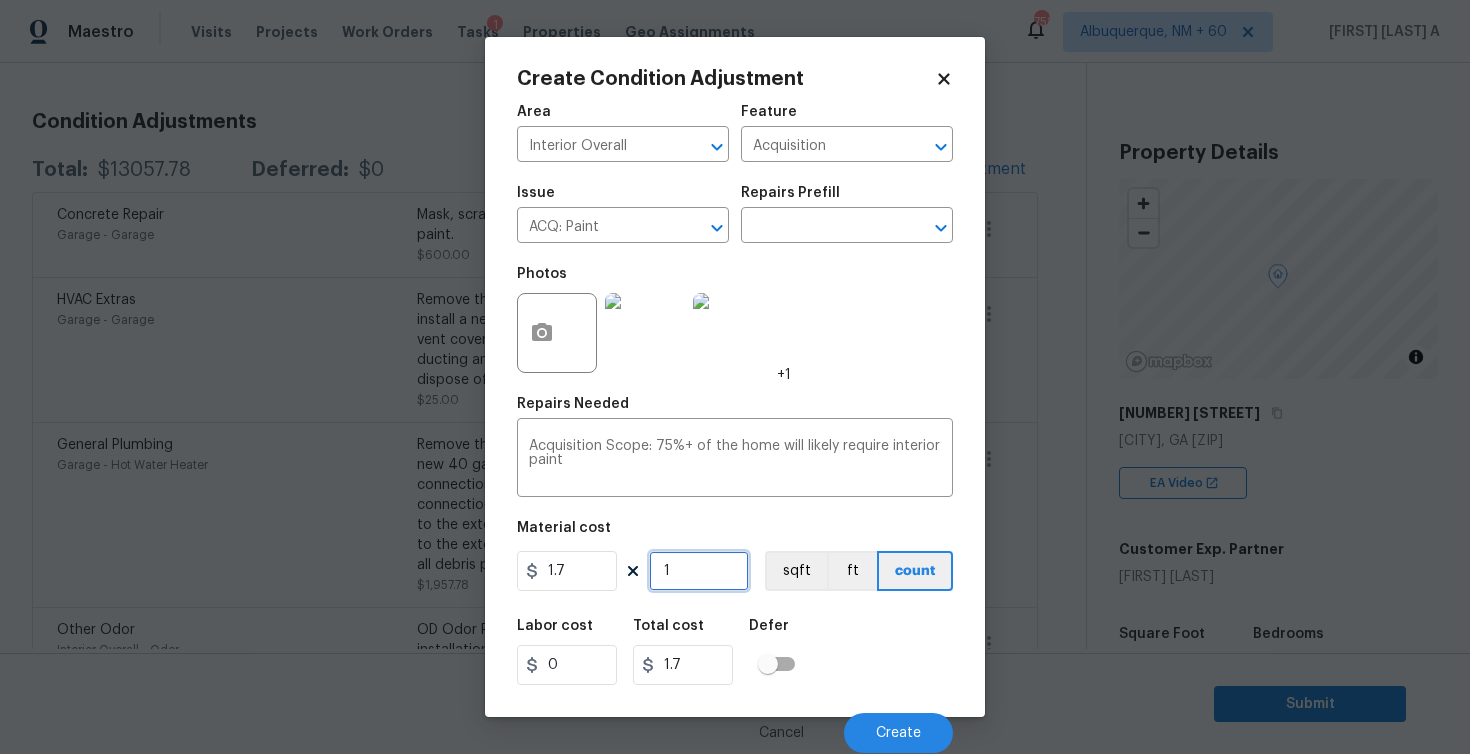 click on "1" at bounding box center [699, 571] 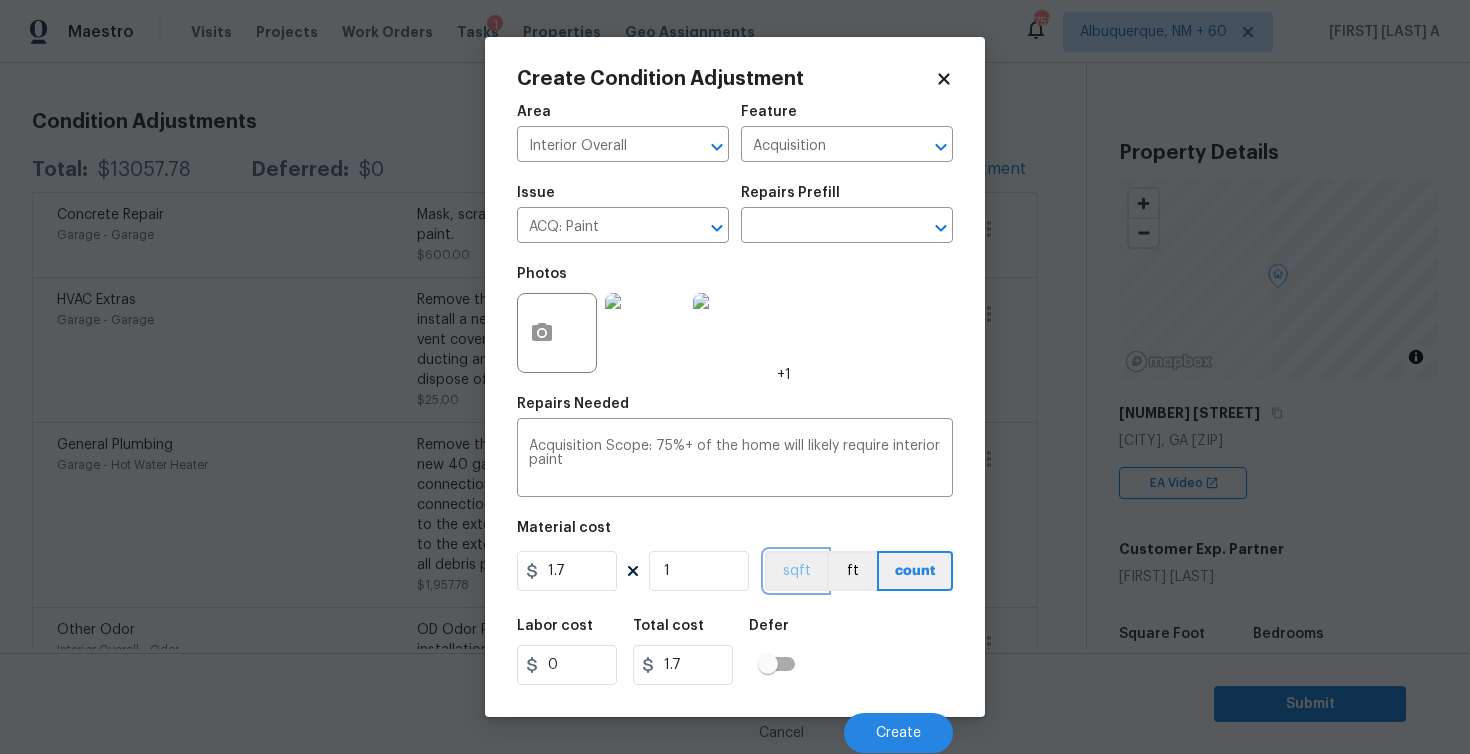 click on "sqft" at bounding box center (796, 571) 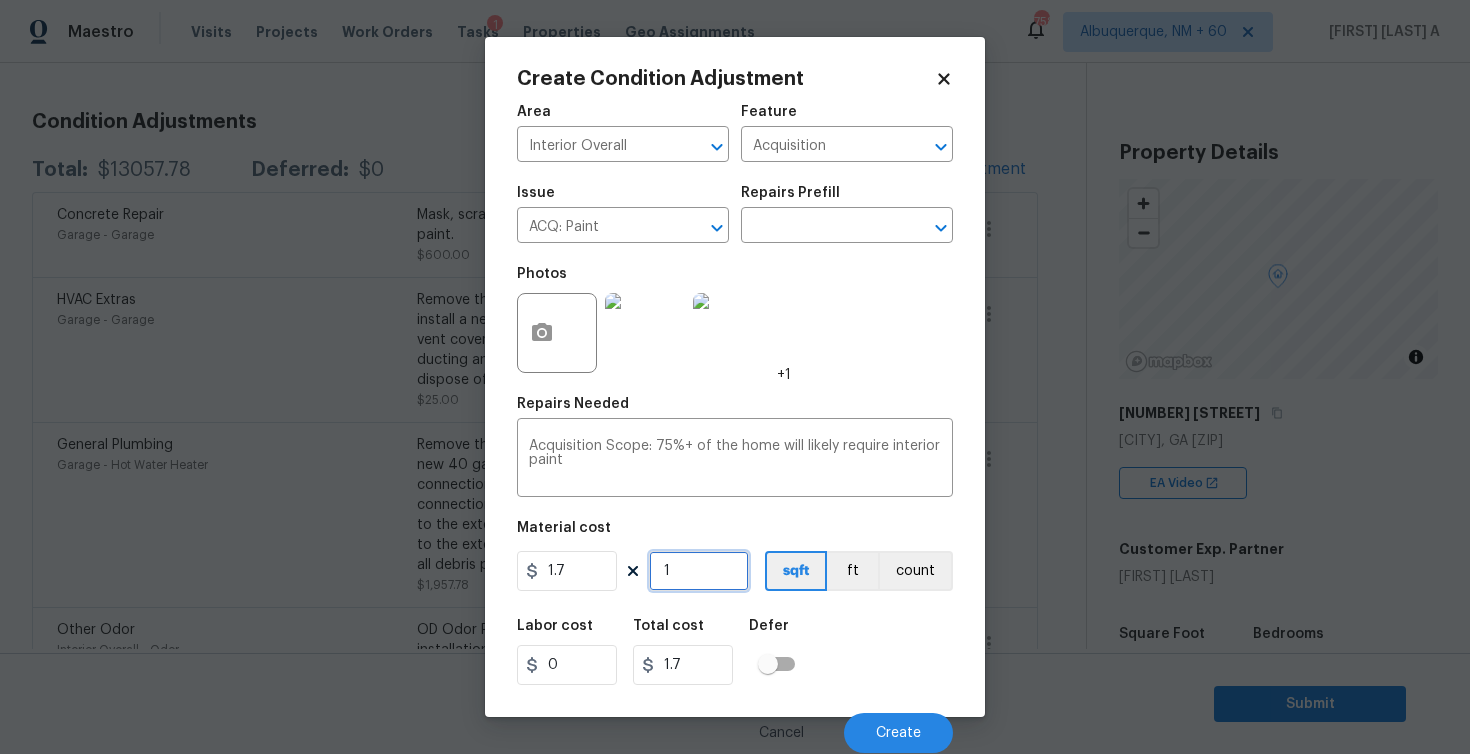 click on "1" at bounding box center [699, 571] 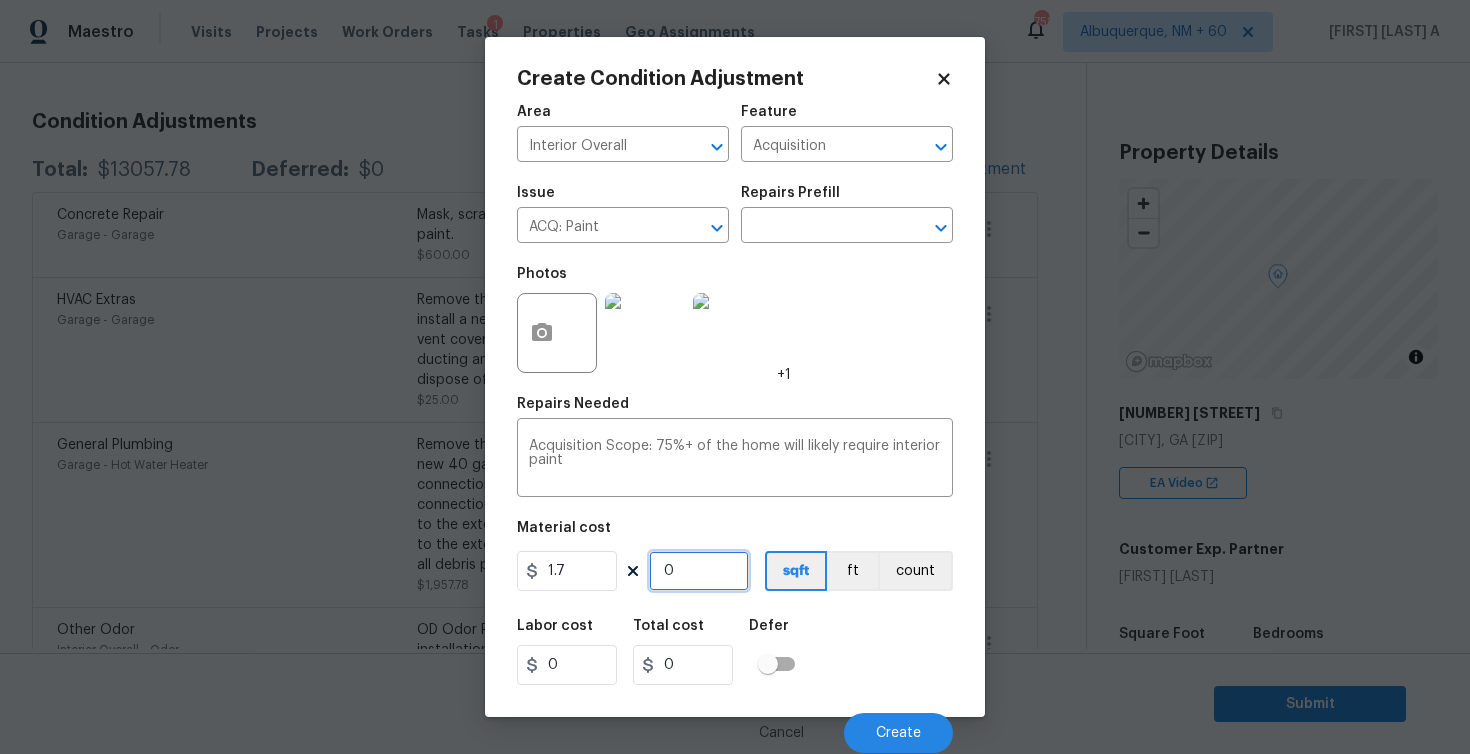 type on "2" 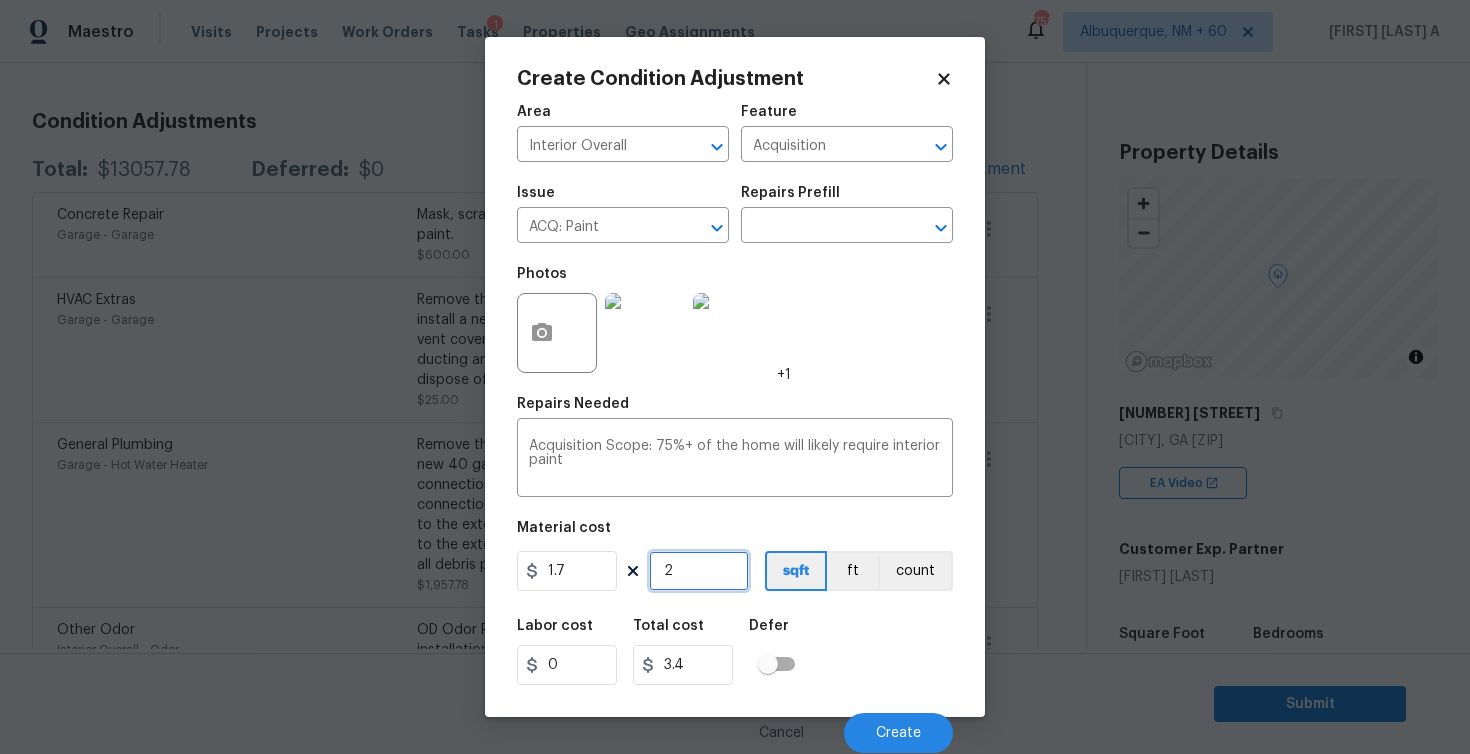type on "27" 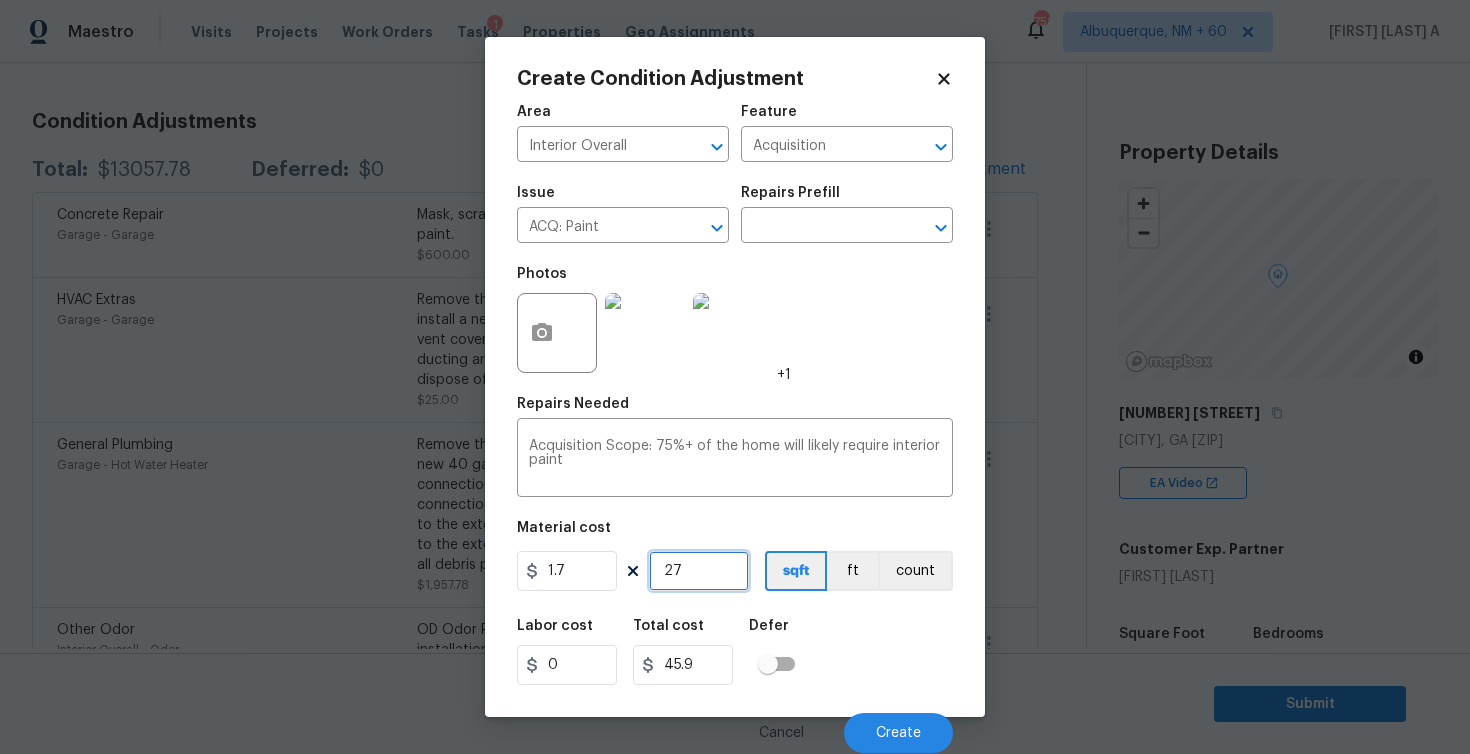 type on "277" 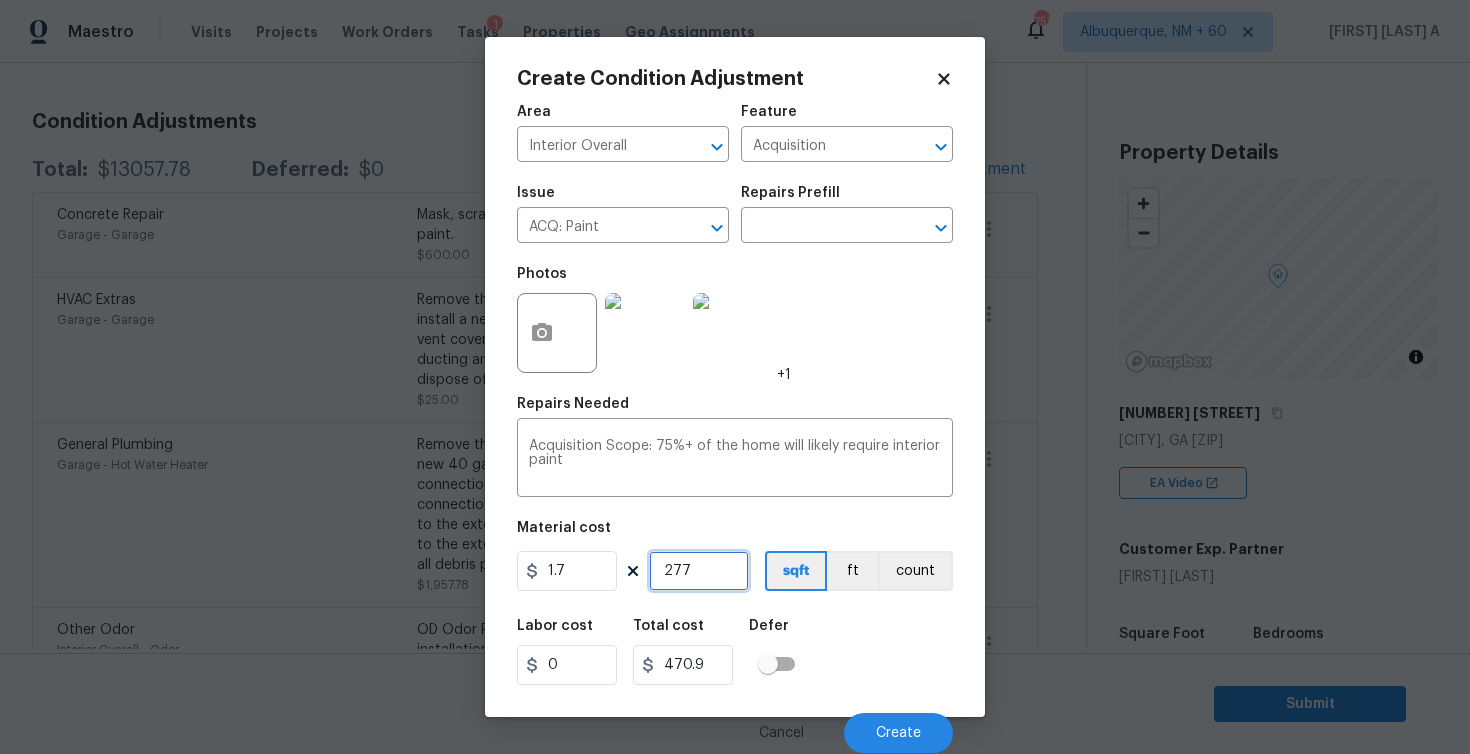 type on "2770" 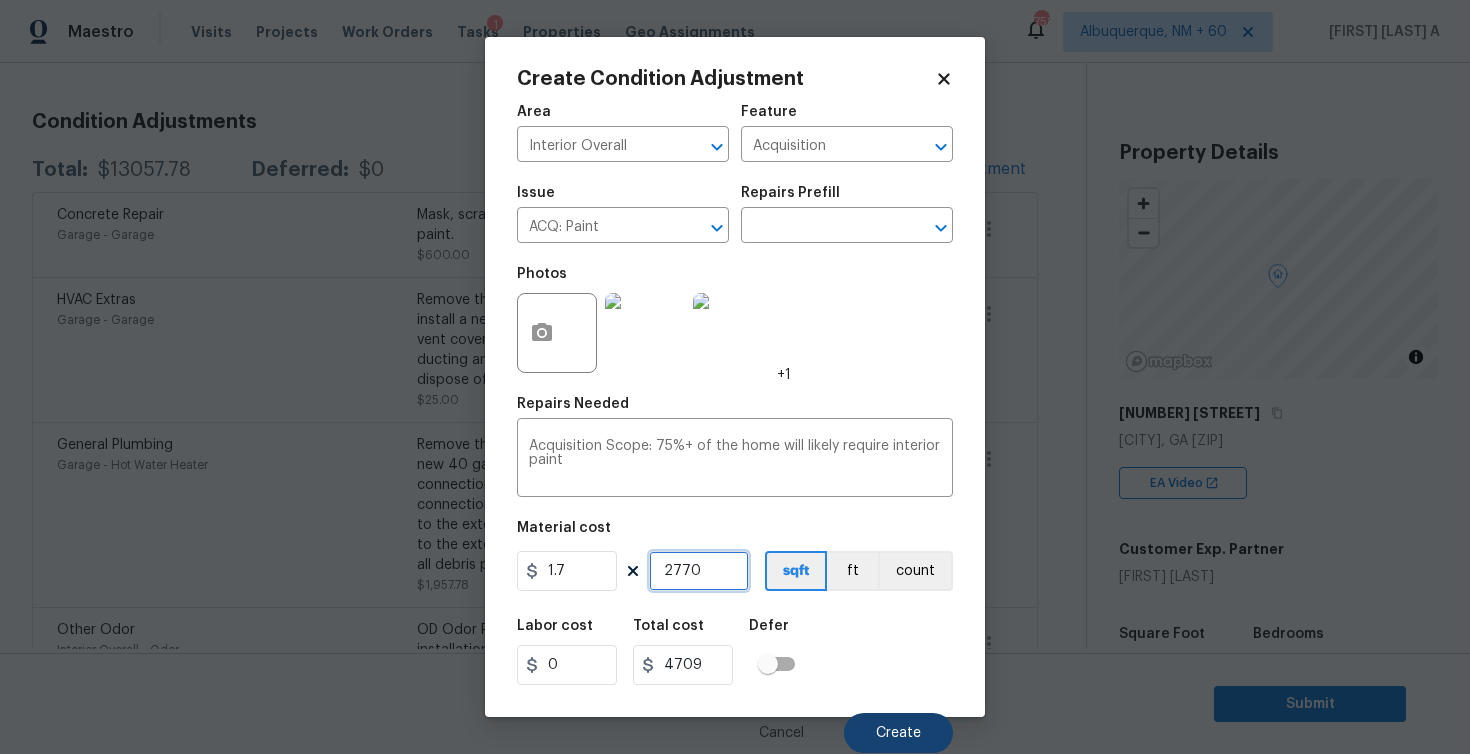 type on "2770" 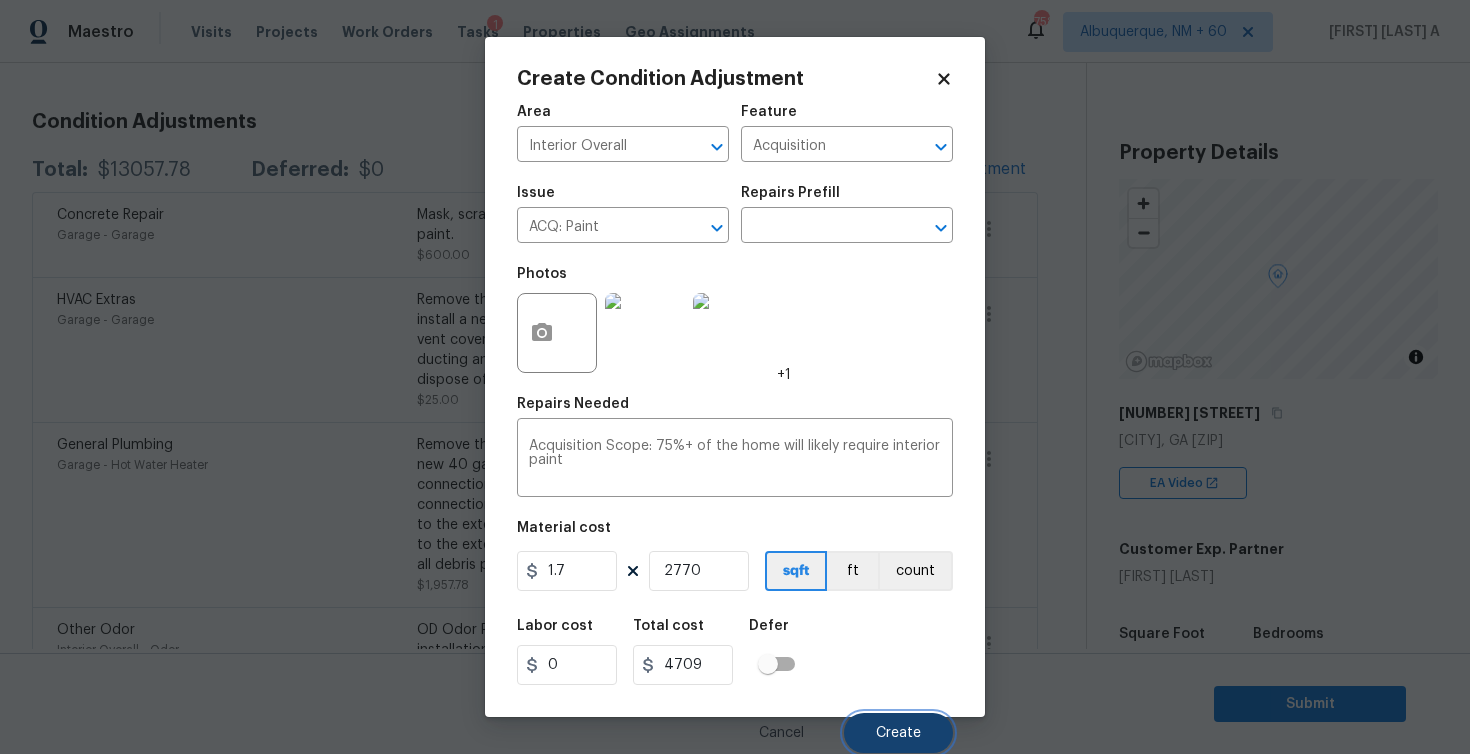 click on "Create" at bounding box center [898, 733] 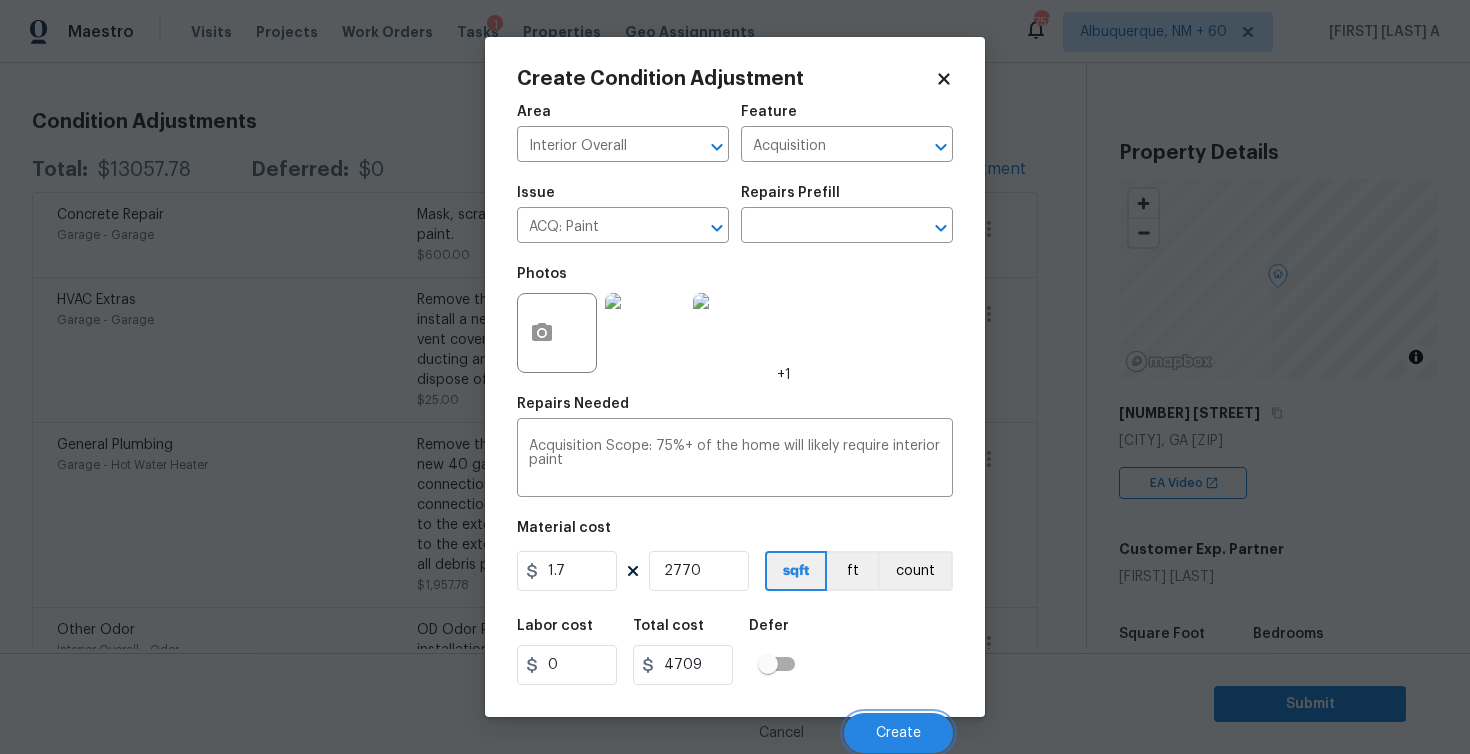 scroll, scrollTop: 255, scrollLeft: 0, axis: vertical 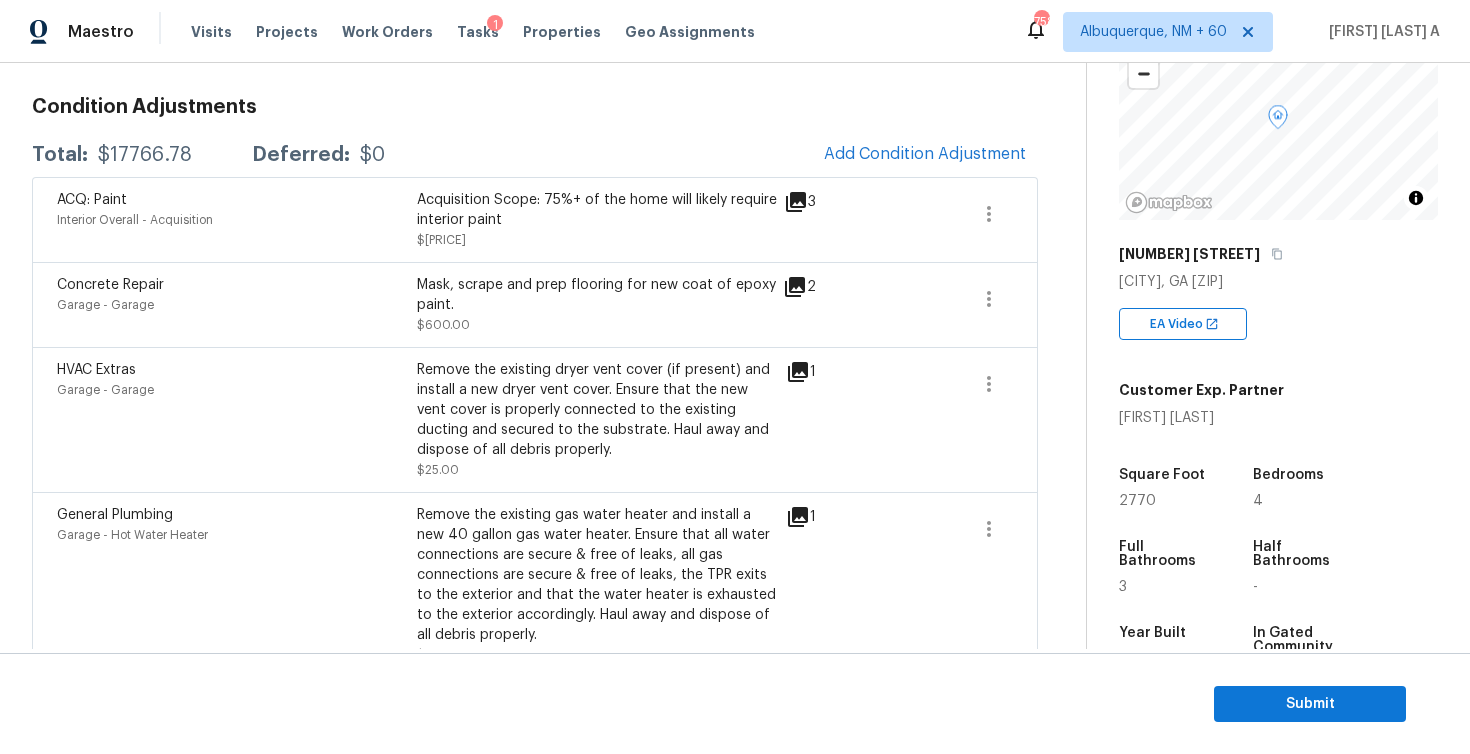 click on "Condition Adjustments Total: $[PRICE] Deferred: $0 Add Condition Adjustment ACQ: Paint Interior Overall - Acquisition Acquisition Scope: 75%+ of the home will likely require interior paint $[PRICE] 3 Concrete Repair Garage - Garage Mask, scrape and prep flooring for new coat of epoxy paint. $[PRICE] 2 HVAC Extras Garage - Garage Remove the existing dryer vent cover (if present) and install a new dryer vent cover. Ensure that the new vent cover is properly connected to the existing ducting and secured to the substrate. Haul away and dispose of all debris properly. $[PRICE] 1 General Plumbing Garage - Hot Water Heater Remove the existing gas water heater and install a new 40 gallon gas water heater. Ensure that all water connections are secure & free of leaks, all gas connections are secure & free of leaks, the TPR exits to the exterior and that the water heater is exhausted to the exterior accordingly. Haul away and dispose of all debris properly. $[PRICE] 1 Other Odor Interior Overall - Odor $[PRICE]" at bounding box center (535, 844) 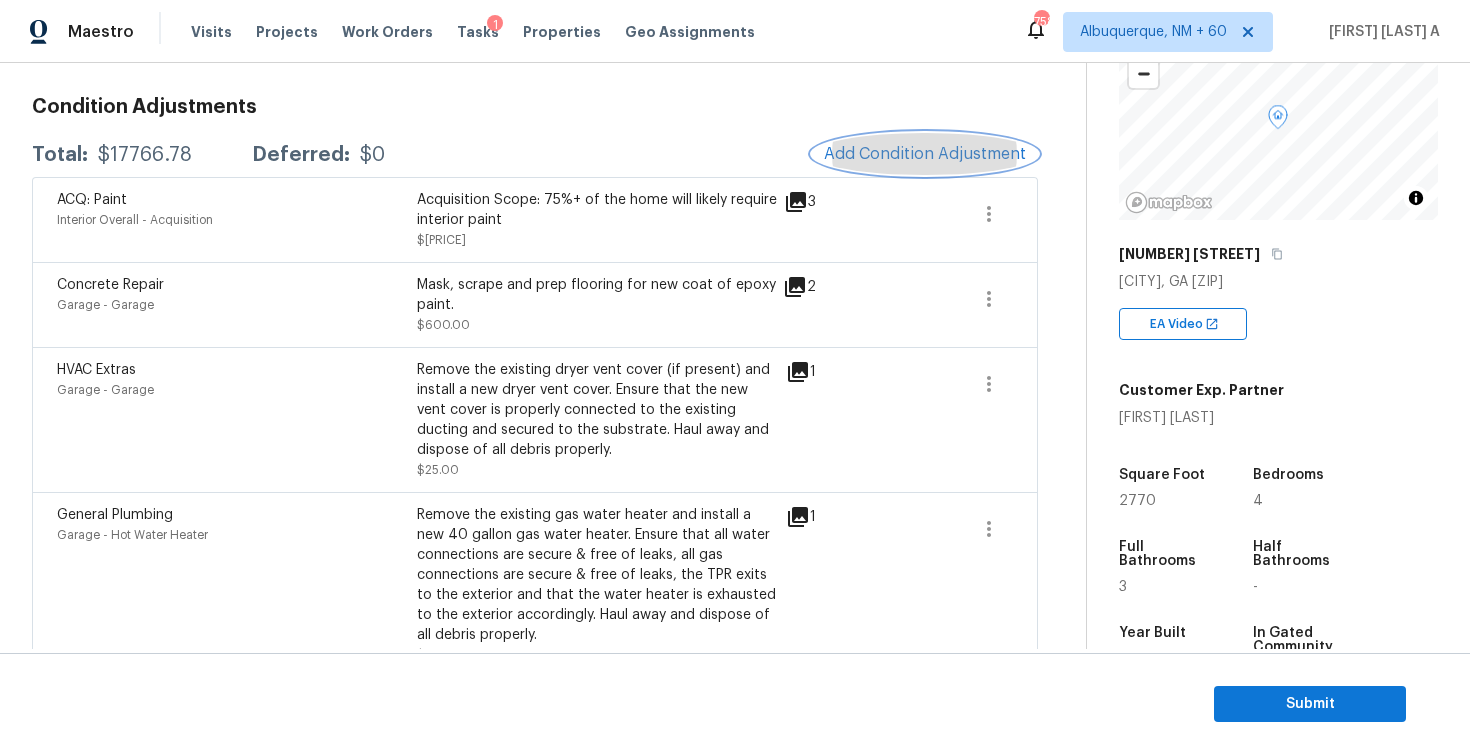 click on "Add Condition Adjustment" at bounding box center (925, 154) 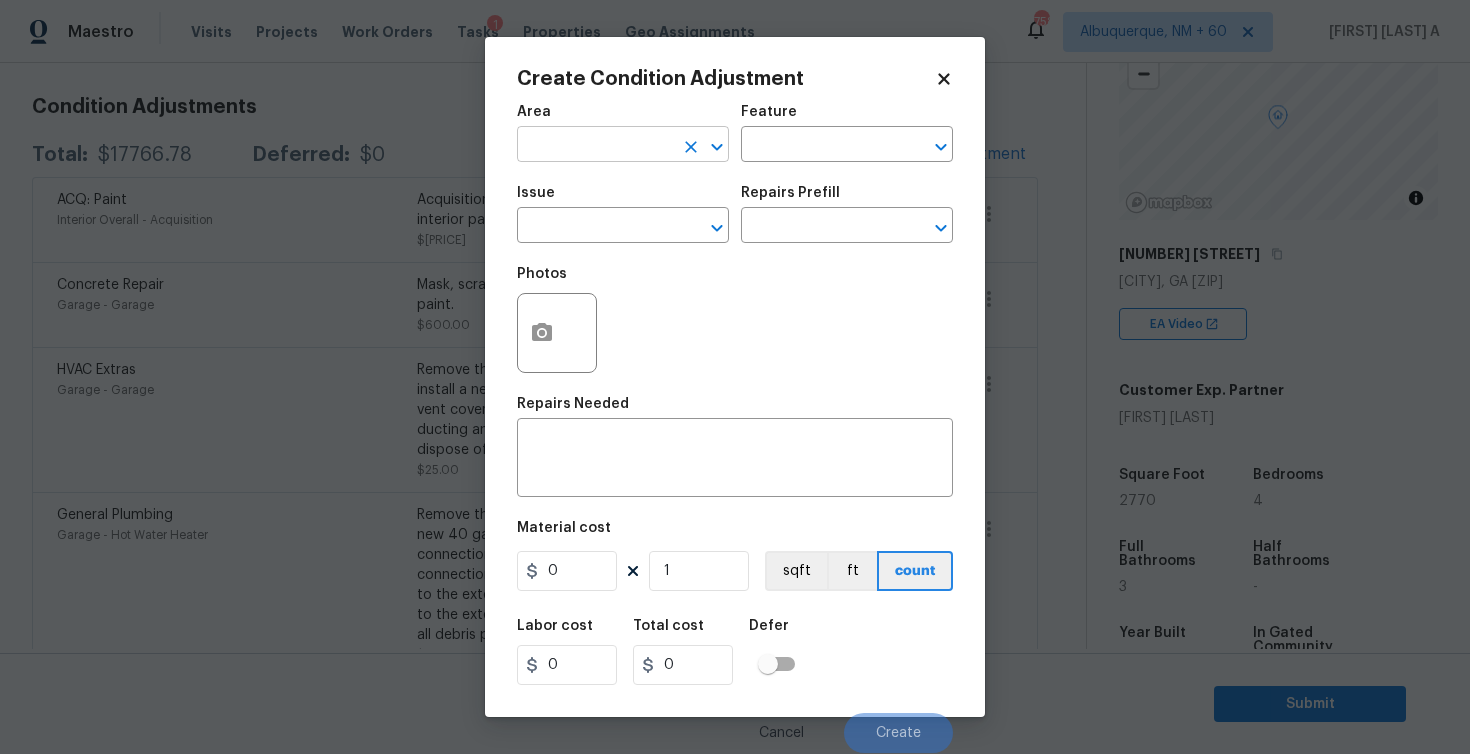 click on "Area ​" at bounding box center (623, 133) 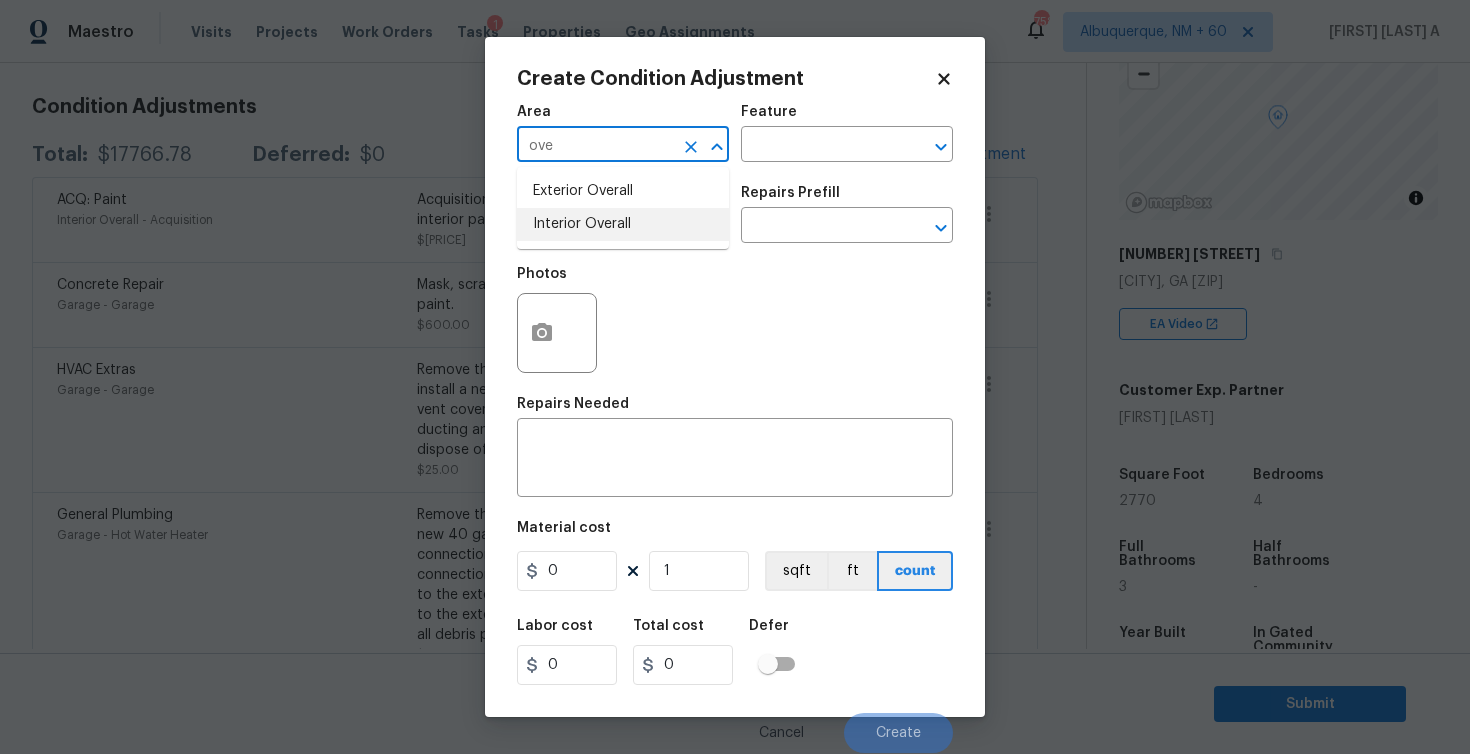 click on "Interior Overall" at bounding box center (623, 224) 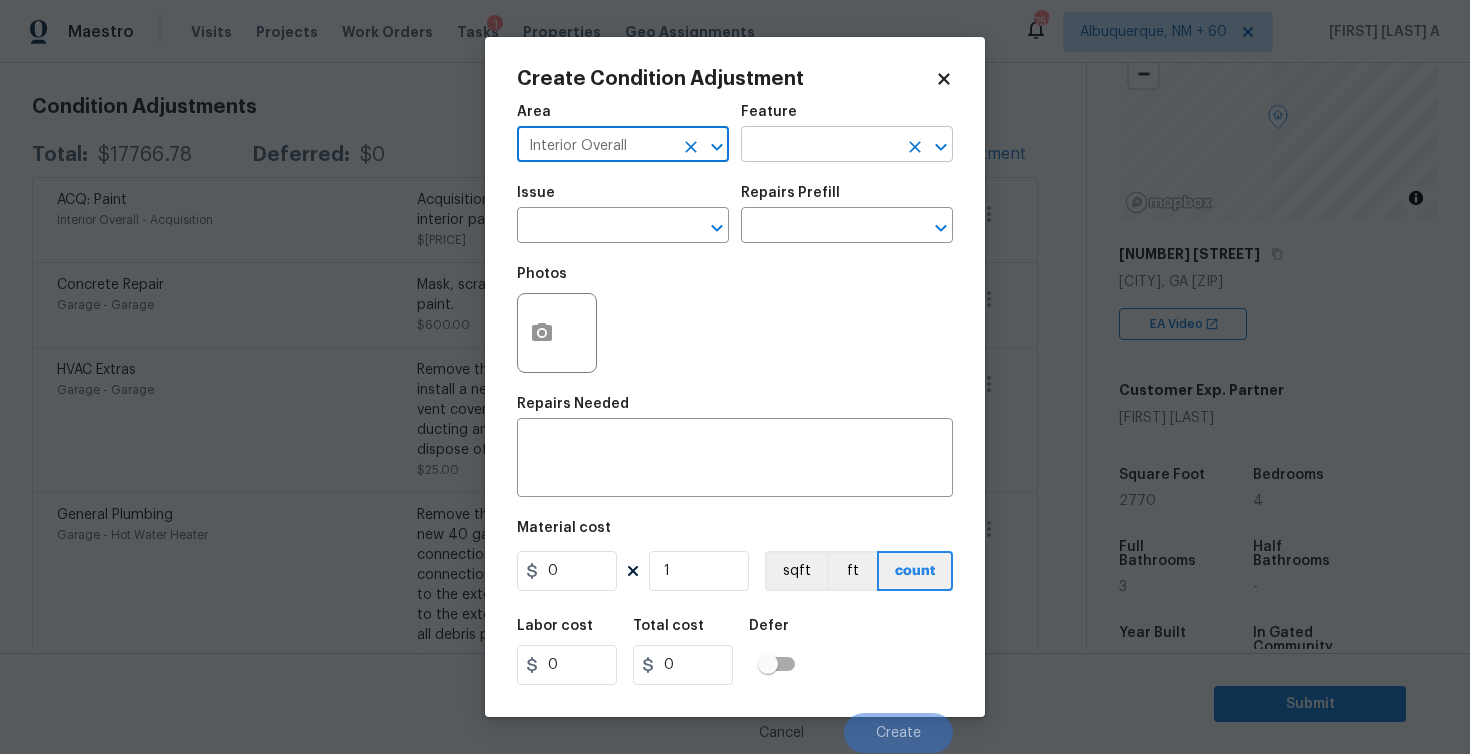 type on "Interior Overall" 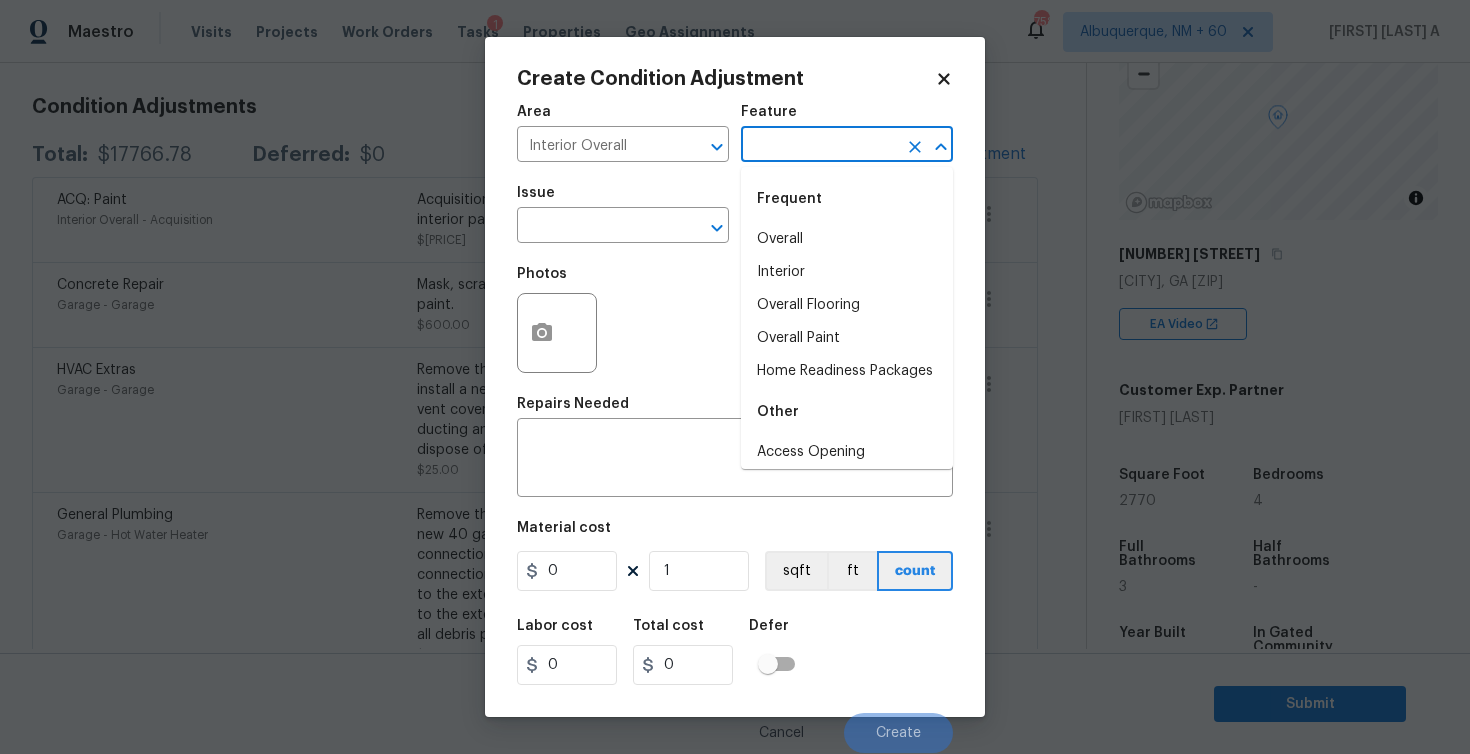 click at bounding box center [819, 146] 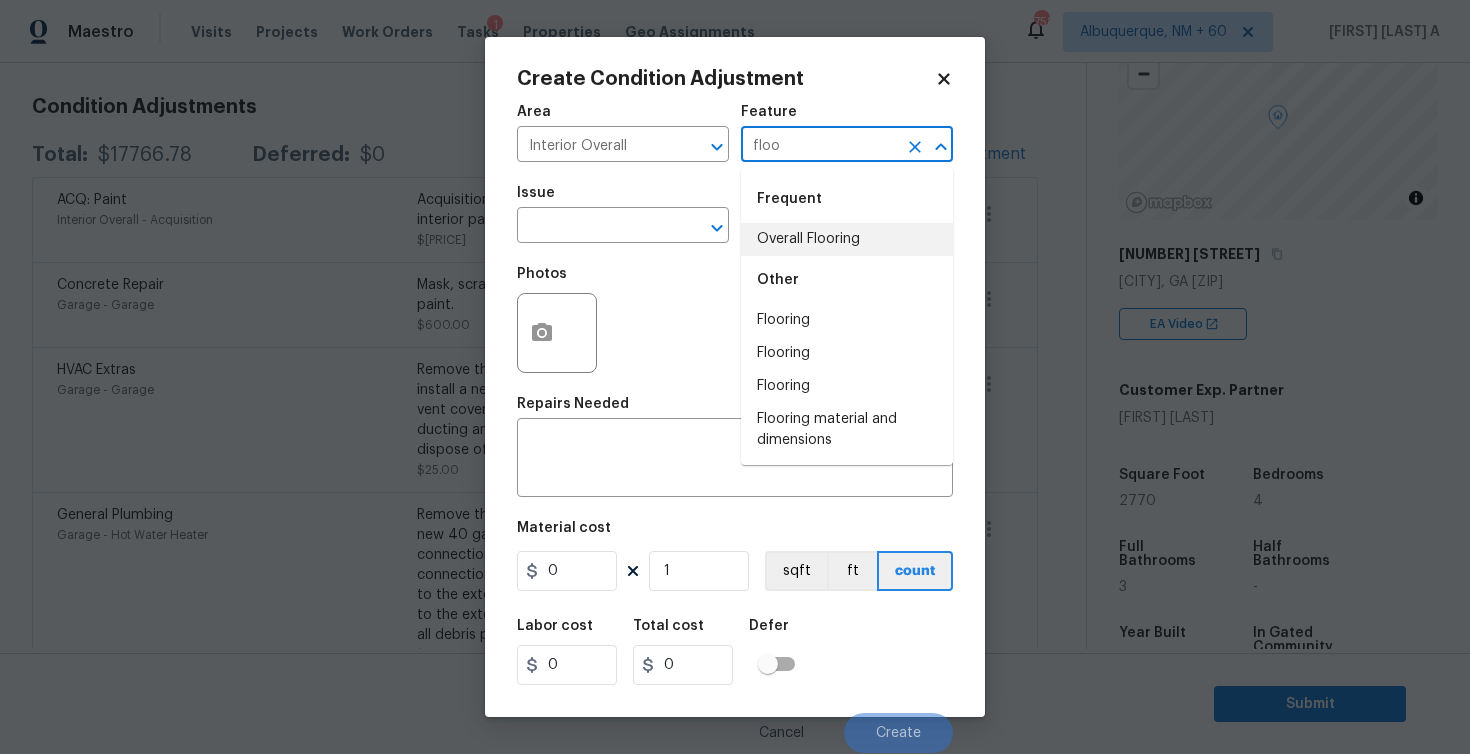 click on "Overall Flooring" at bounding box center [847, 239] 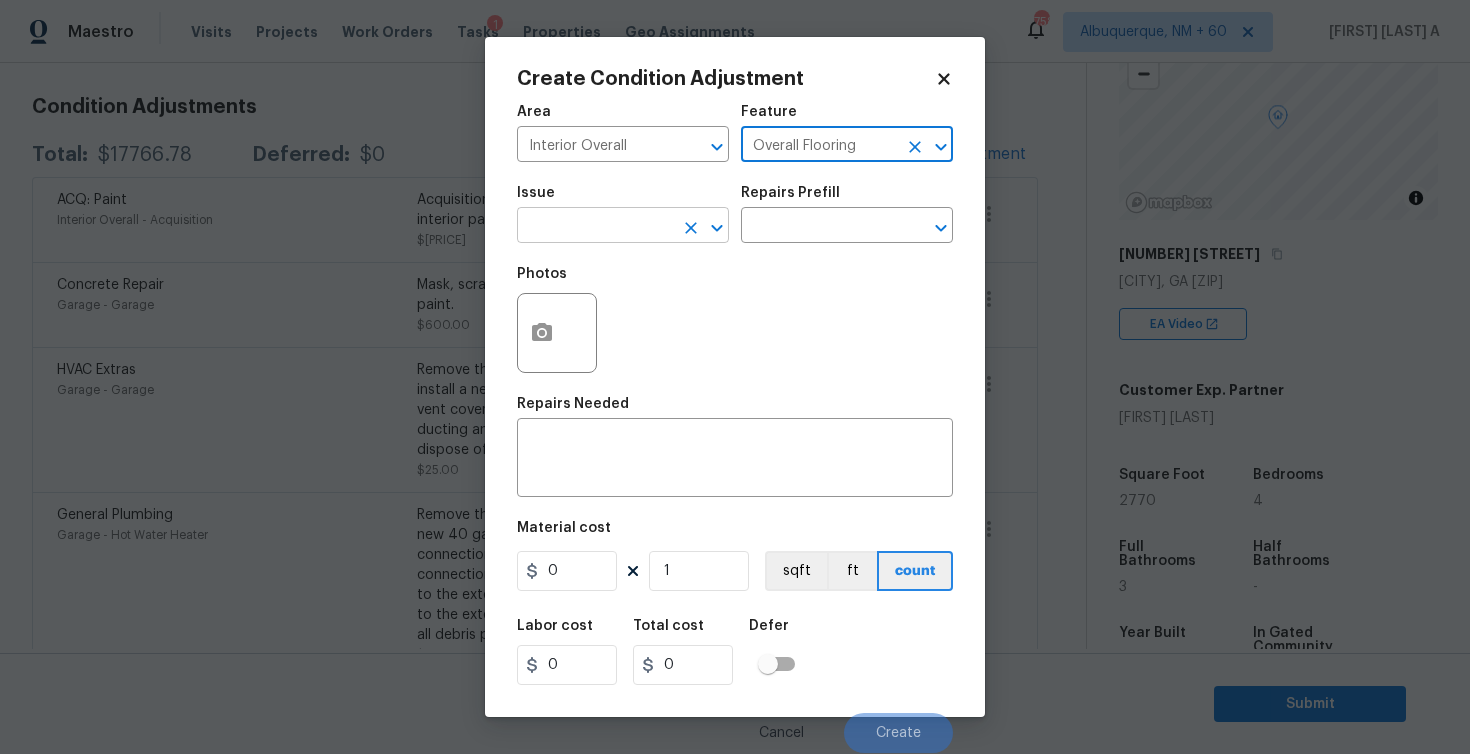 type on "Overall Flooring" 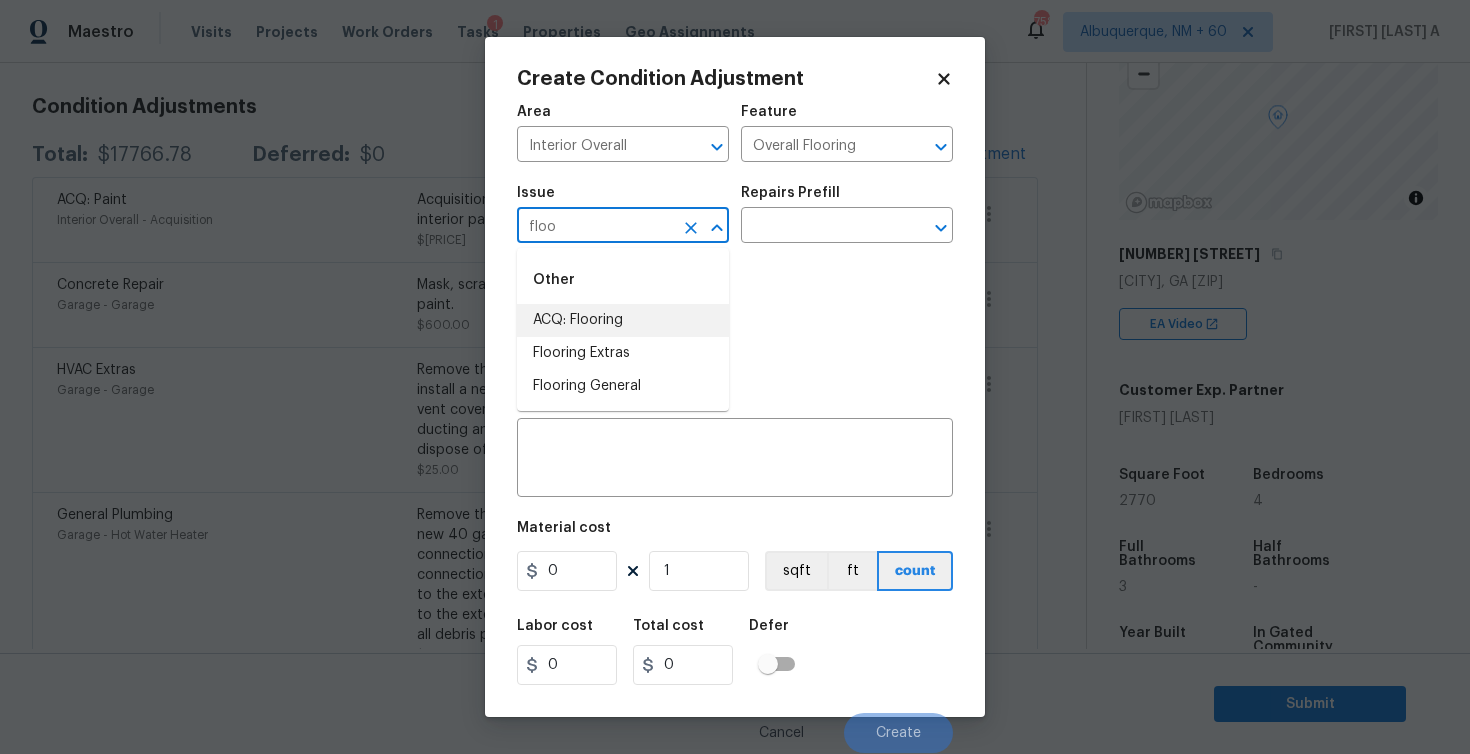 click on "ACQ: Flooring" at bounding box center [623, 320] 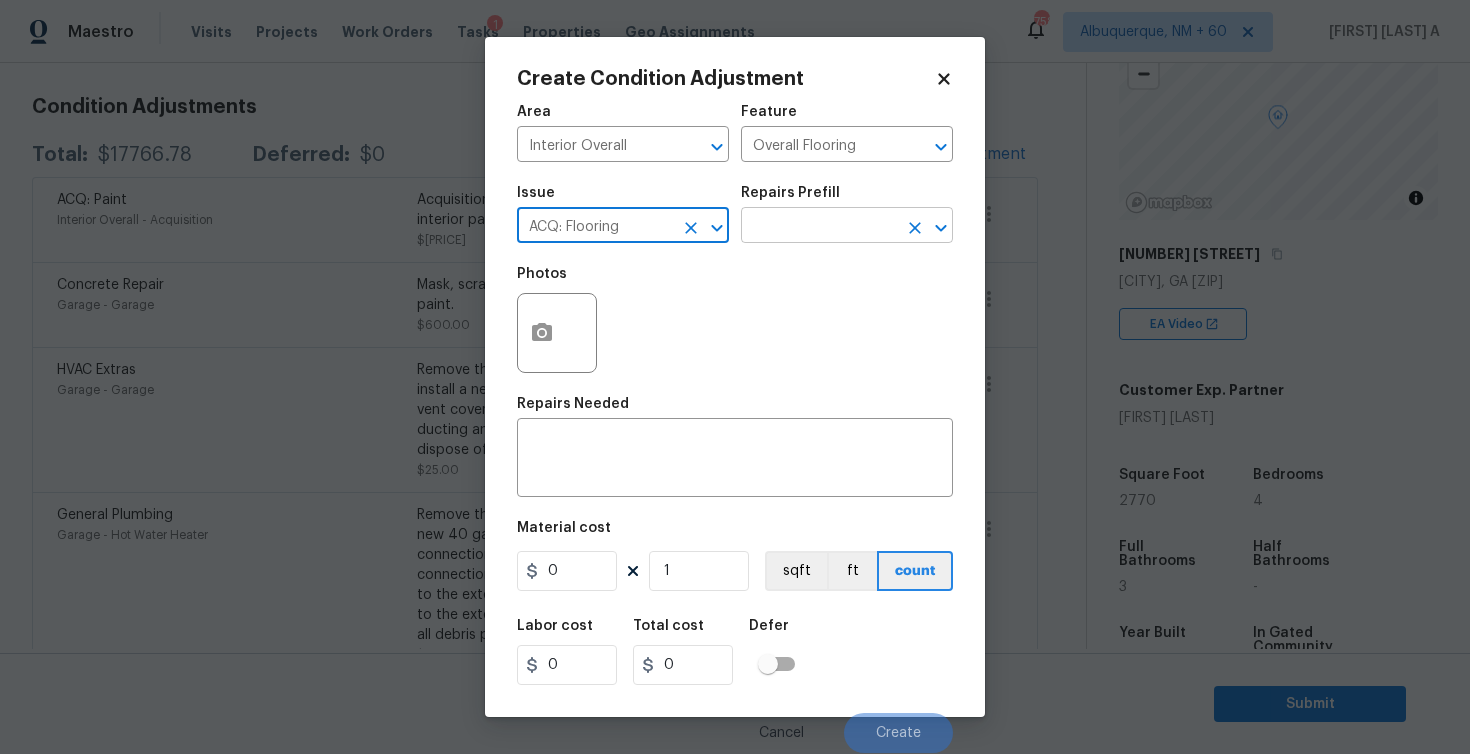 type on "ACQ: Flooring" 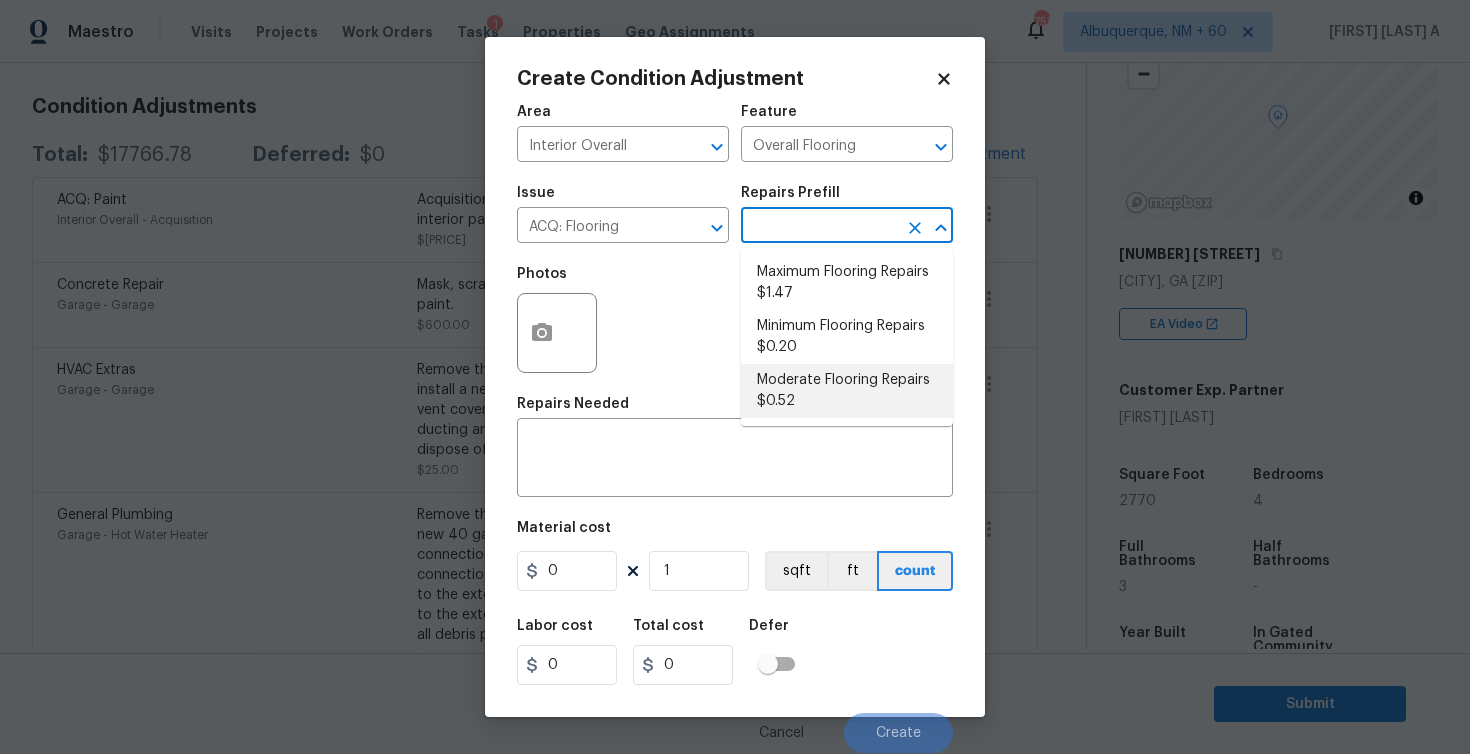 click on "Moderate Flooring Repairs $0.52" at bounding box center [847, 391] 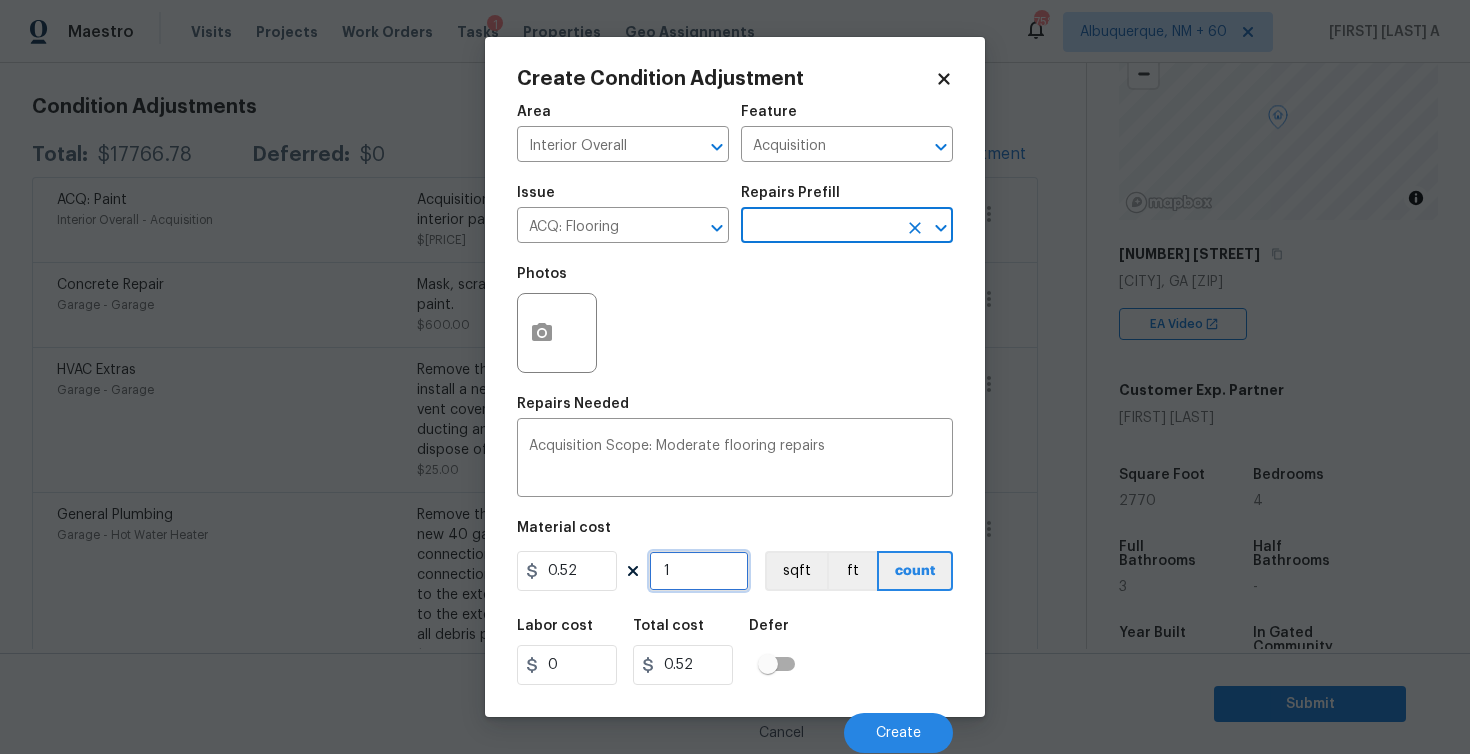 click on "1" at bounding box center [699, 571] 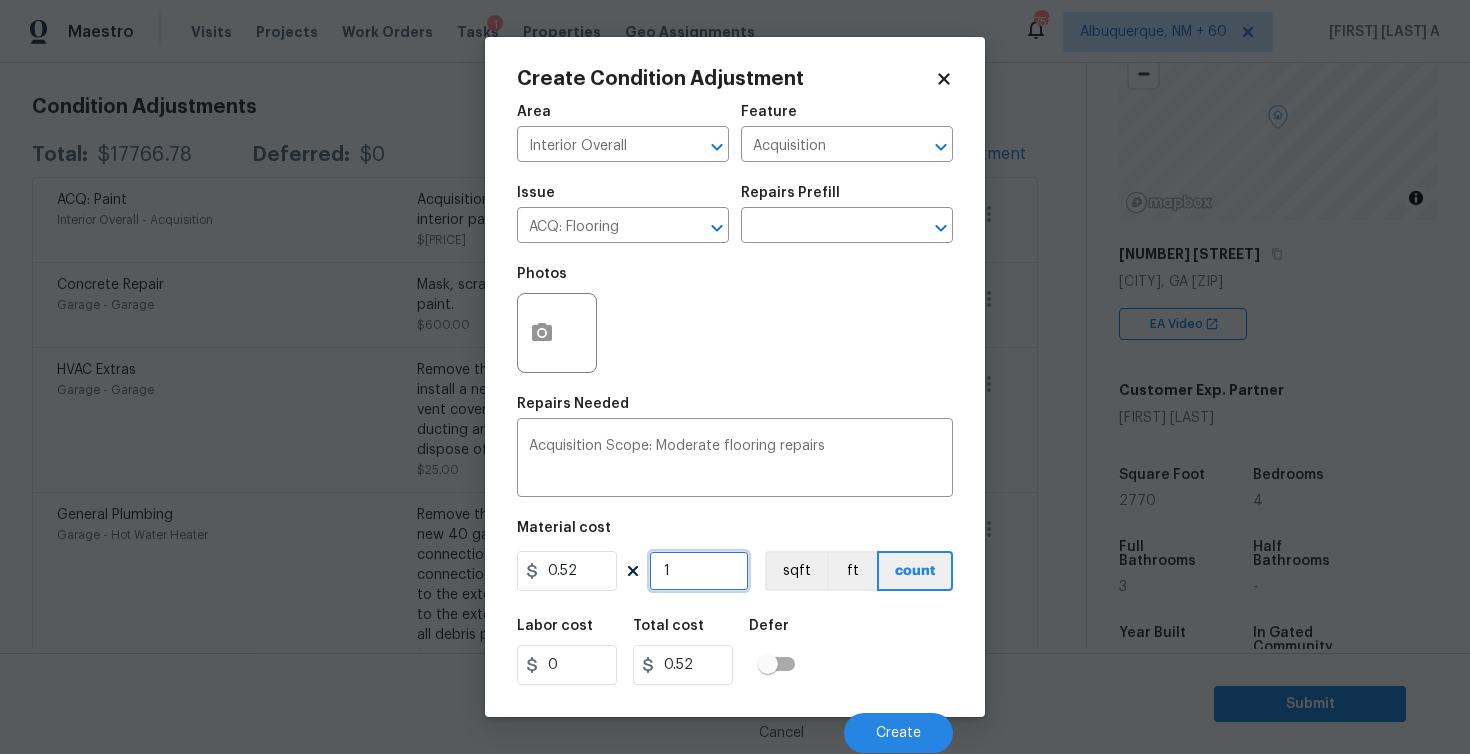 type on "0" 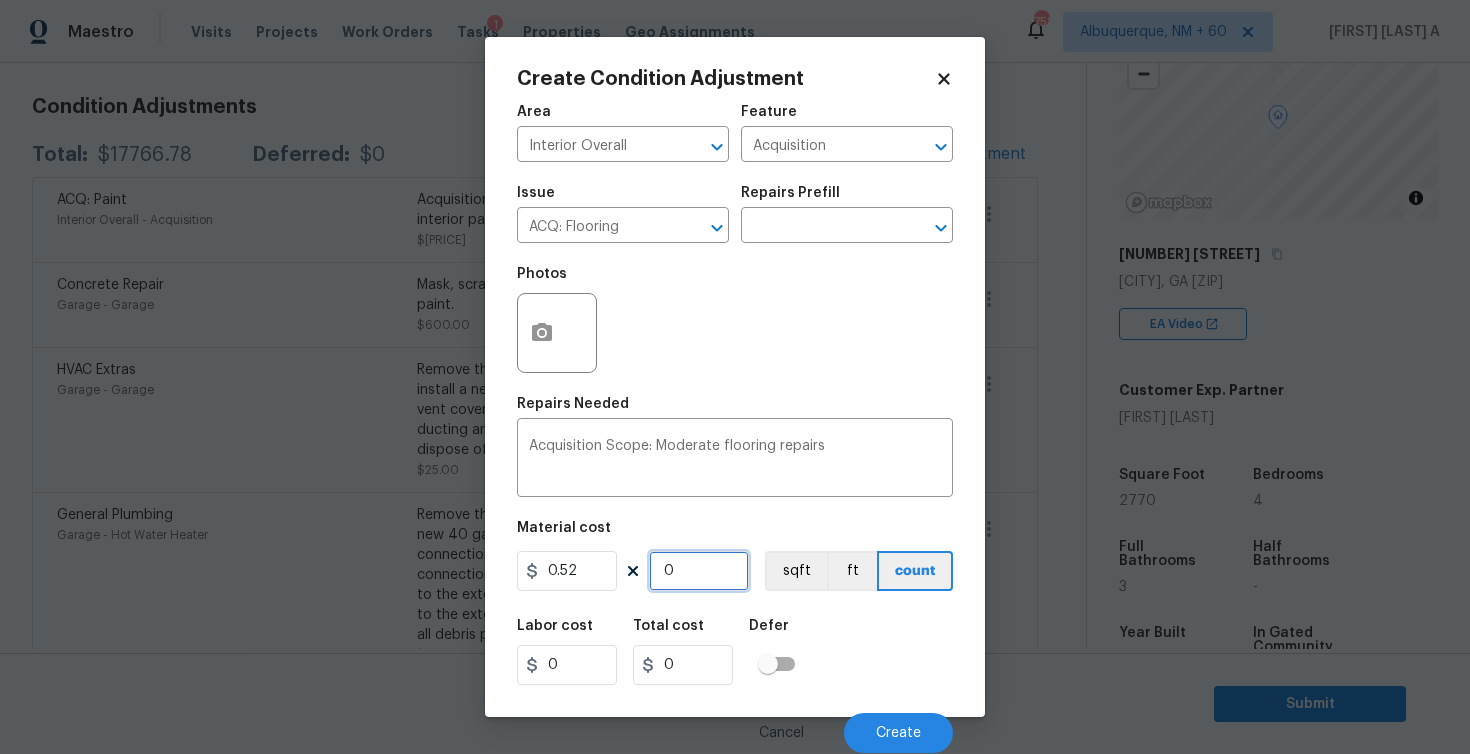 type on "2" 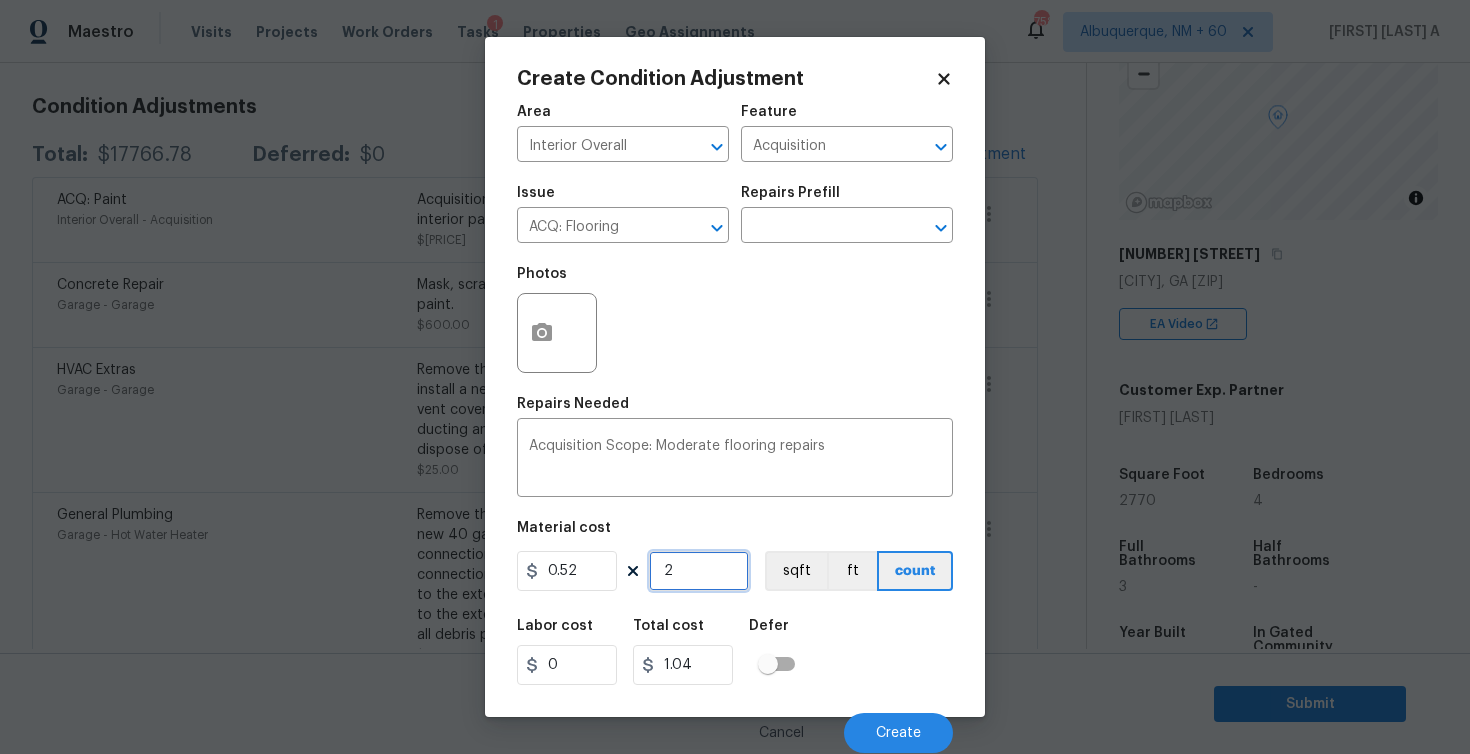 type on "27" 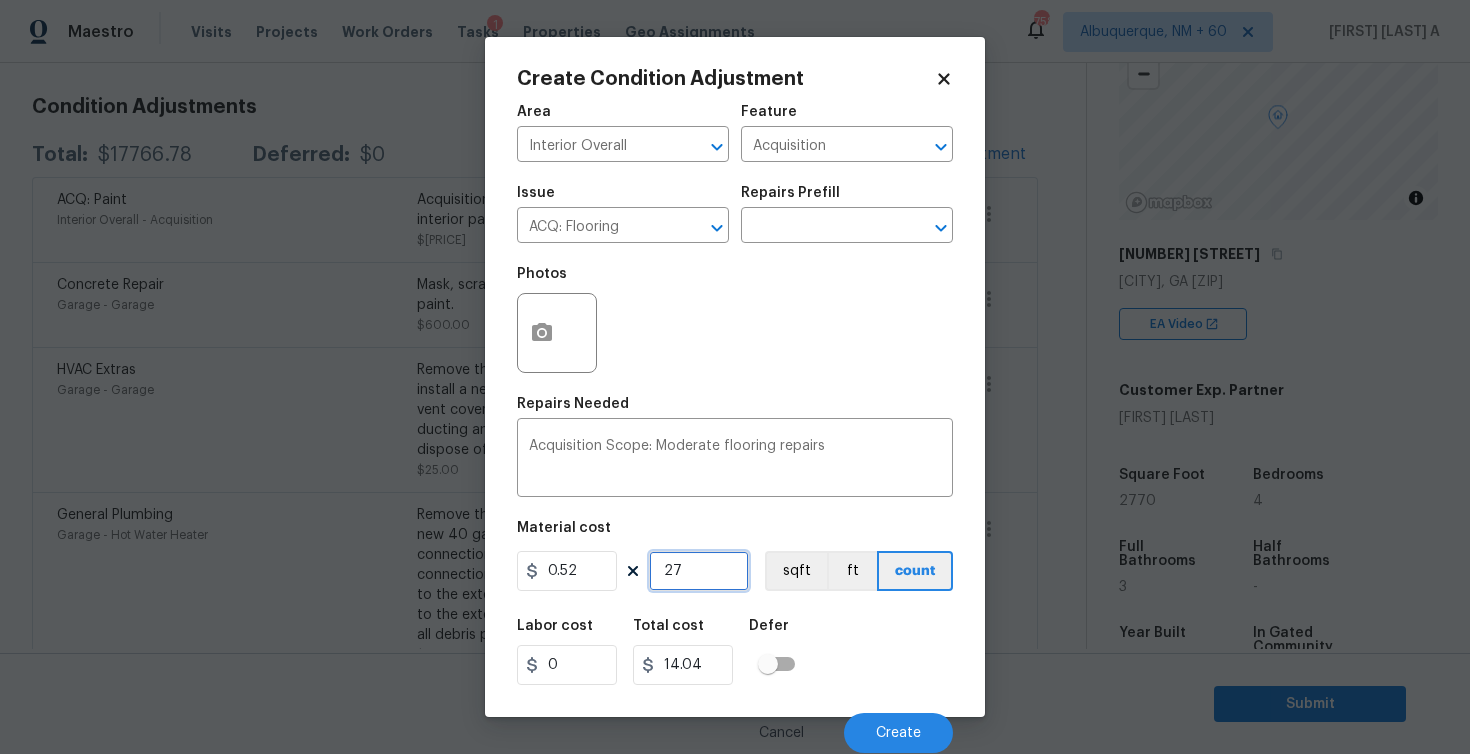 type on "277" 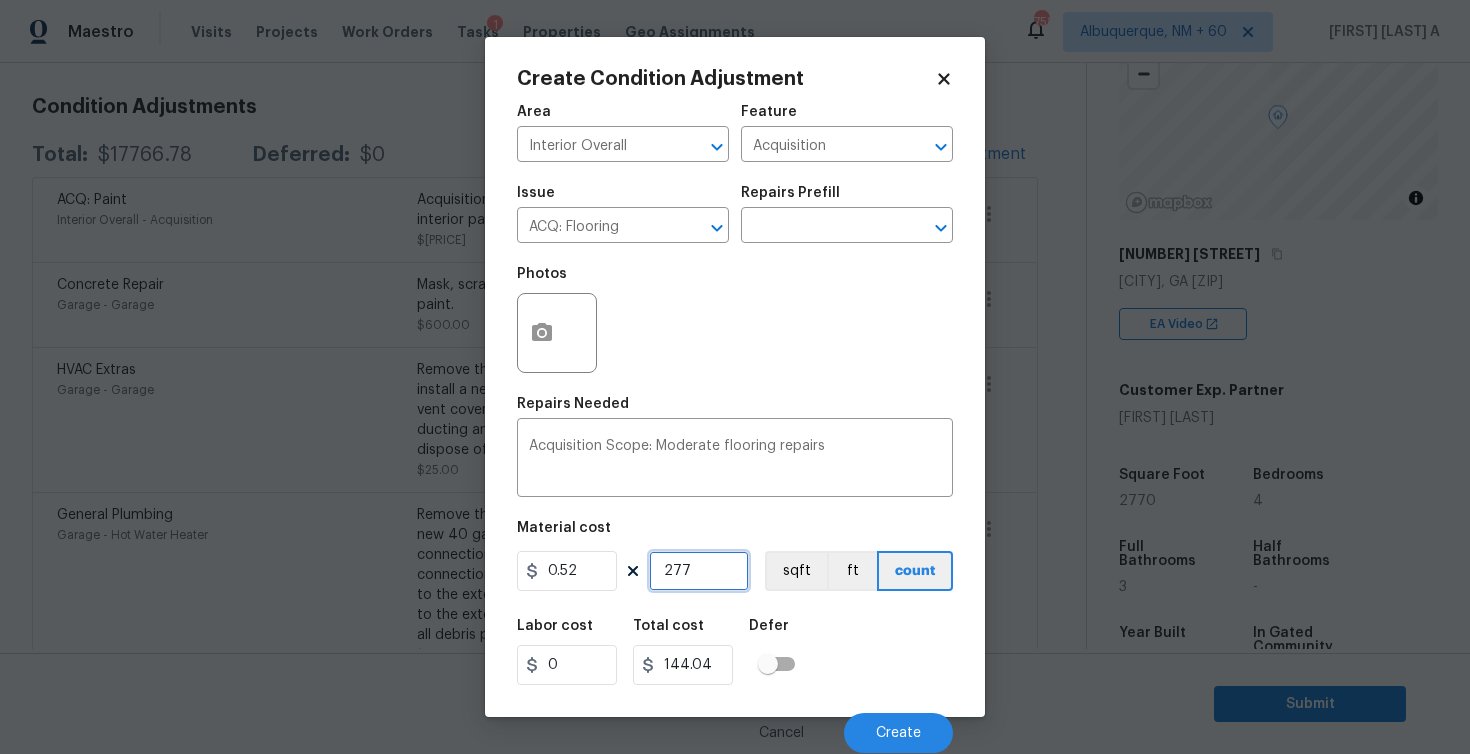 type on "2770" 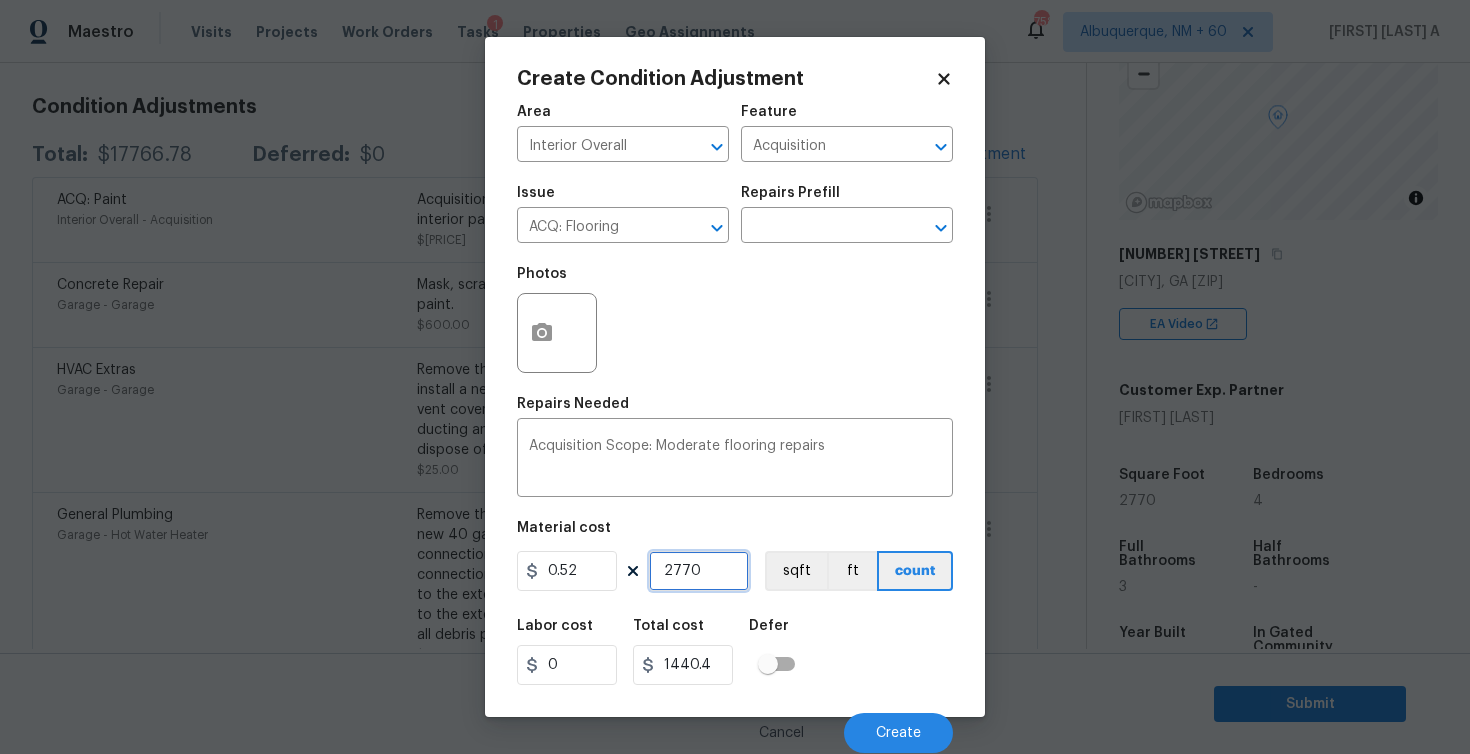 type on "2770" 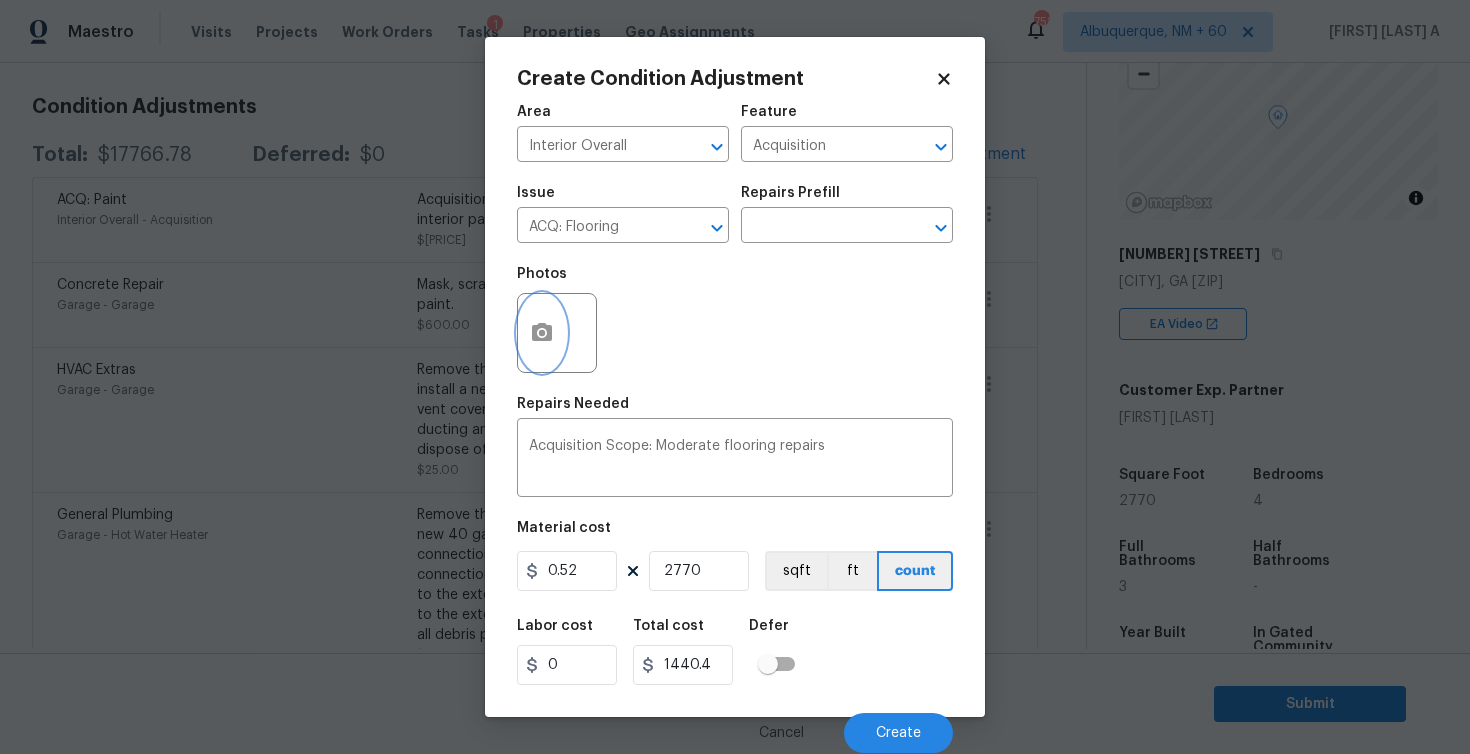 click 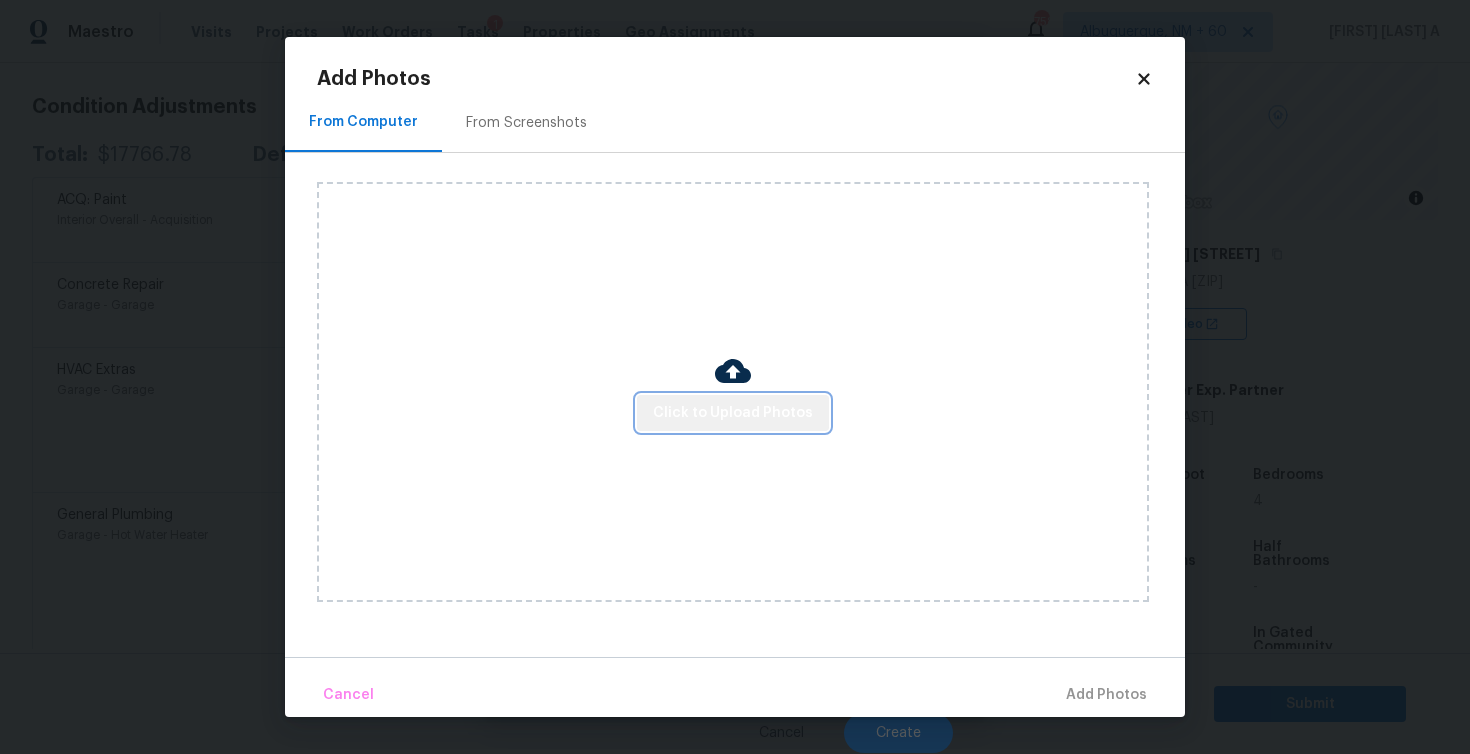 click on "Click to Upload Photos" at bounding box center [733, 413] 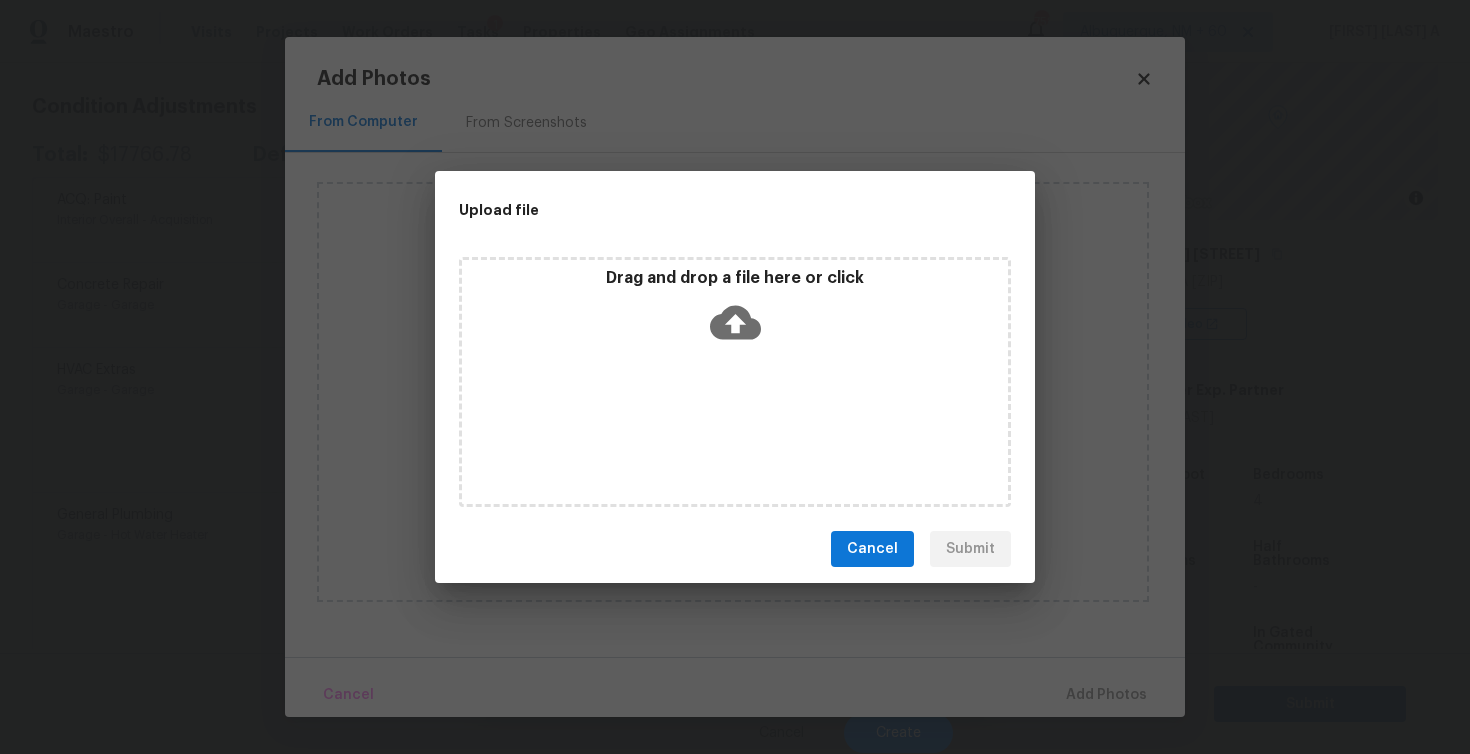 click 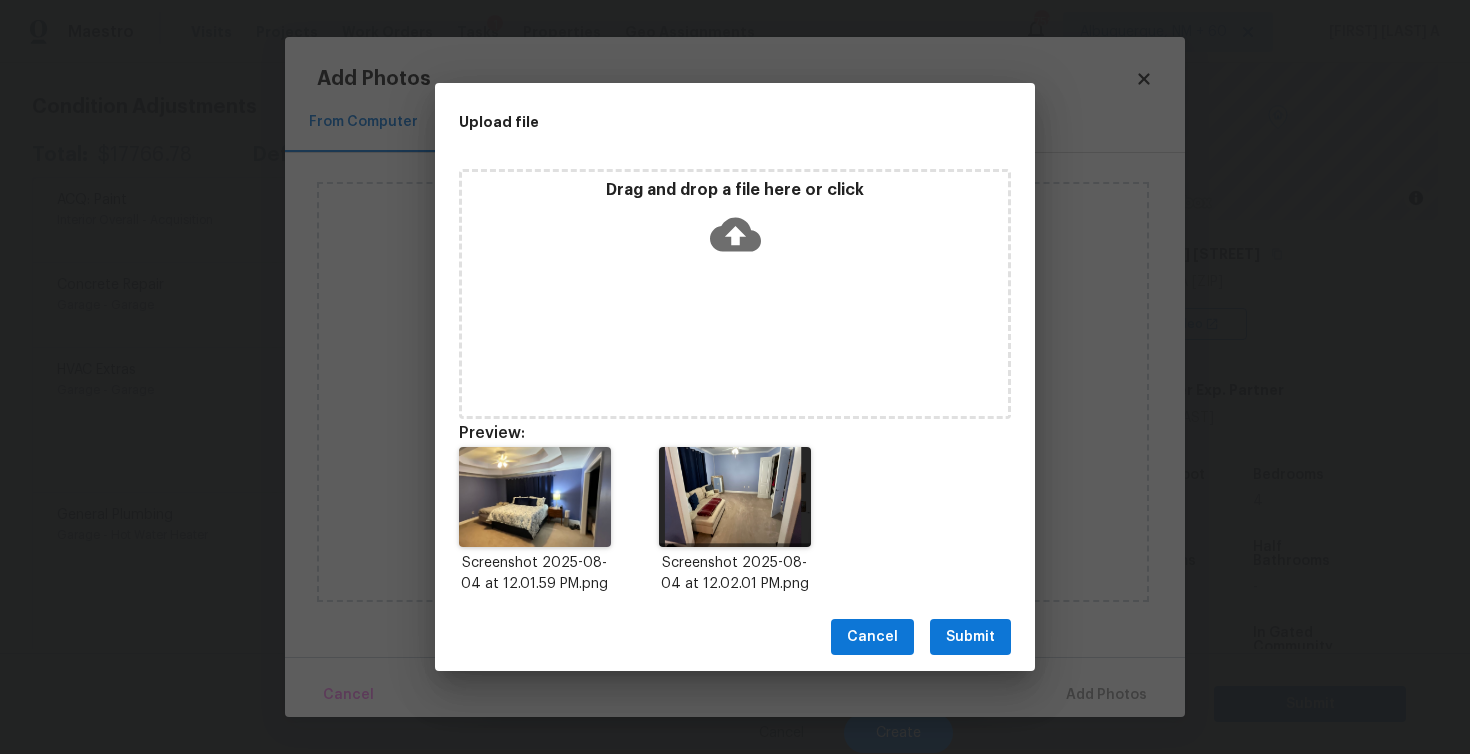 click on "Submit" at bounding box center [970, 637] 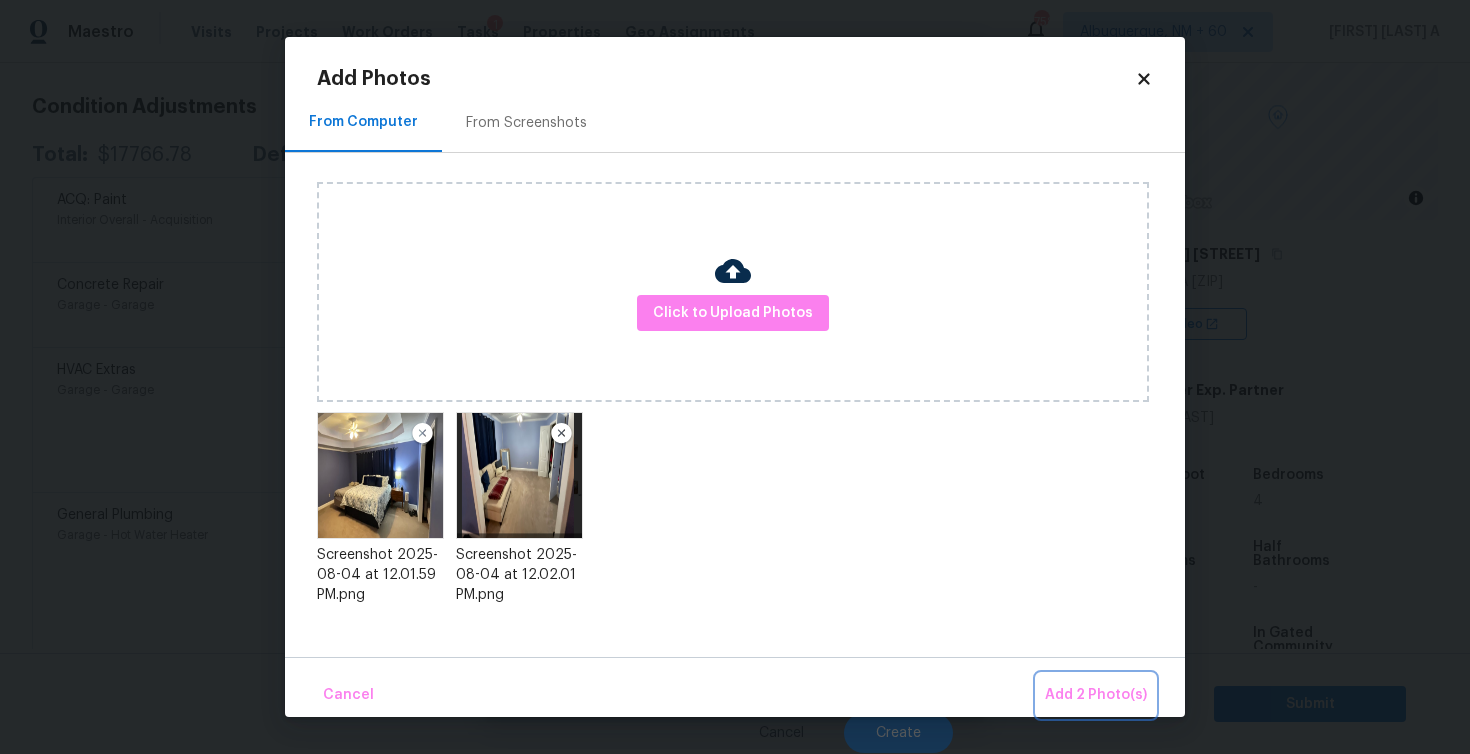 click on "Add 2 Photo(s)" at bounding box center (1096, 695) 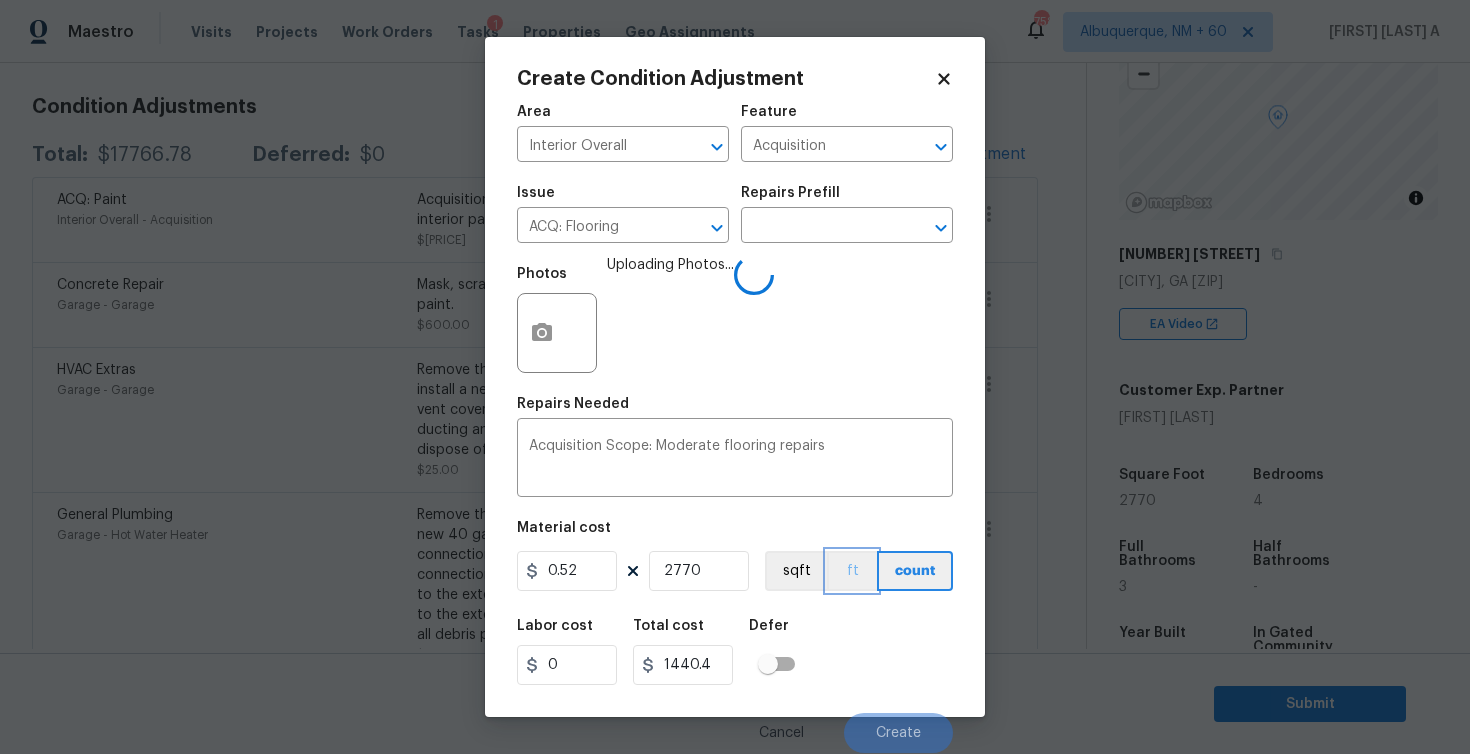 click on "ft" at bounding box center [852, 571] 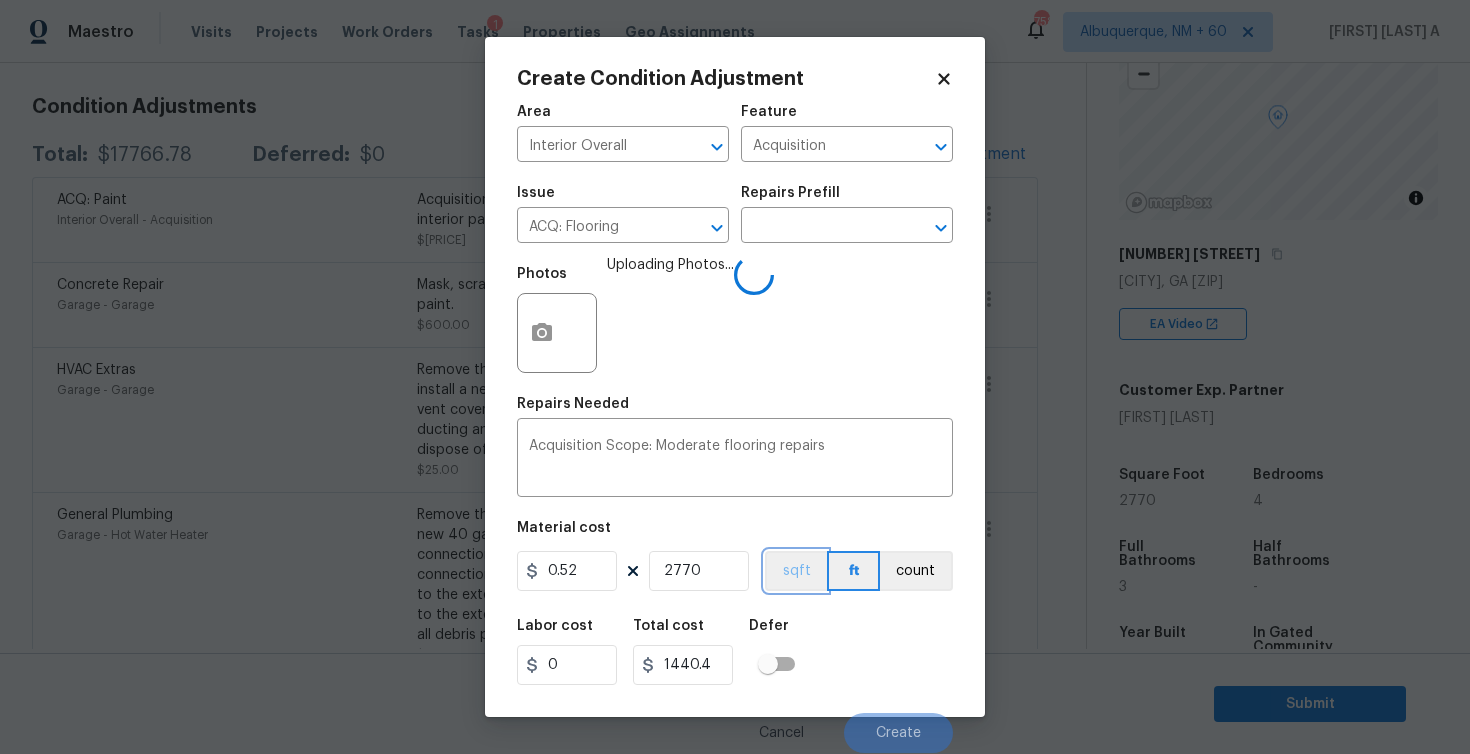 click on "sqft" at bounding box center (796, 571) 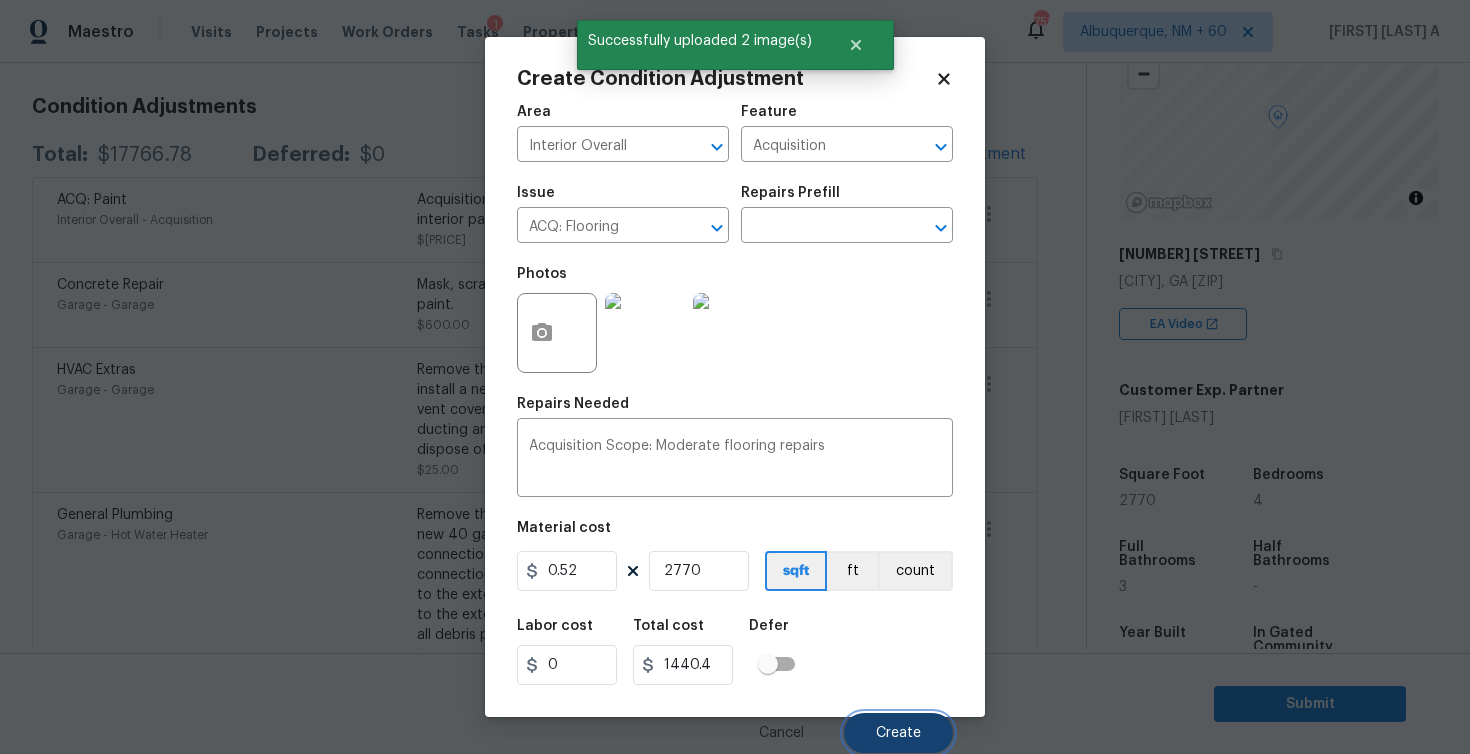 click on "Create" at bounding box center [898, 733] 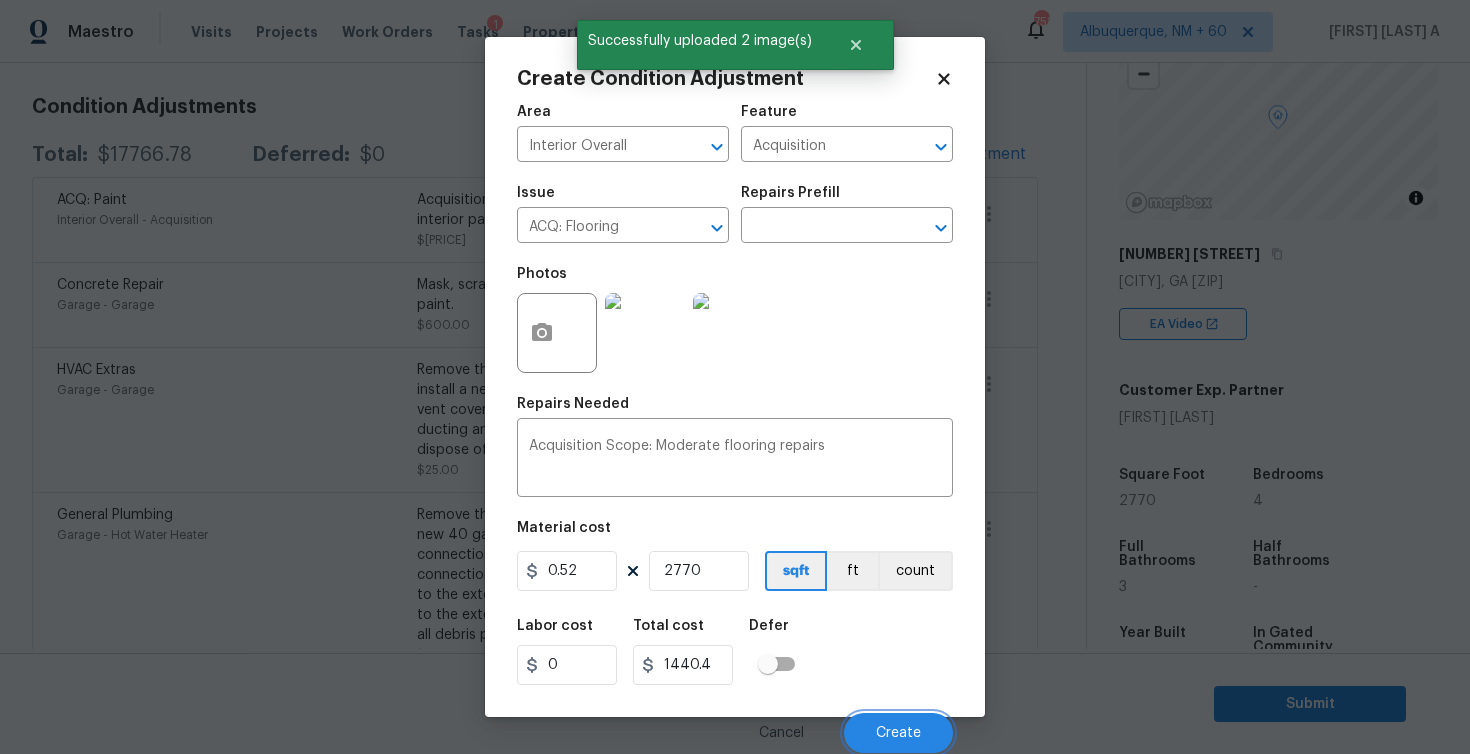 scroll, scrollTop: 270, scrollLeft: 0, axis: vertical 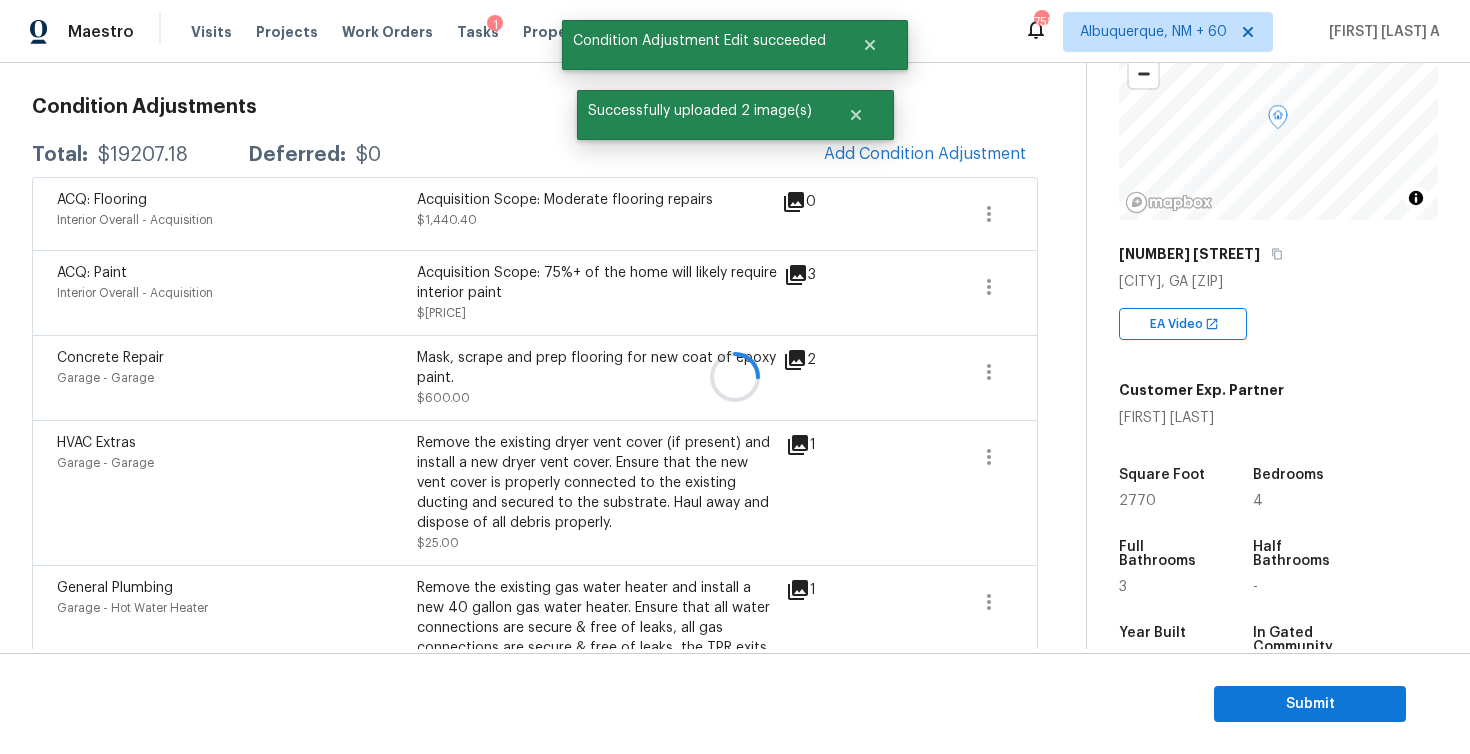 click at bounding box center [735, 377] 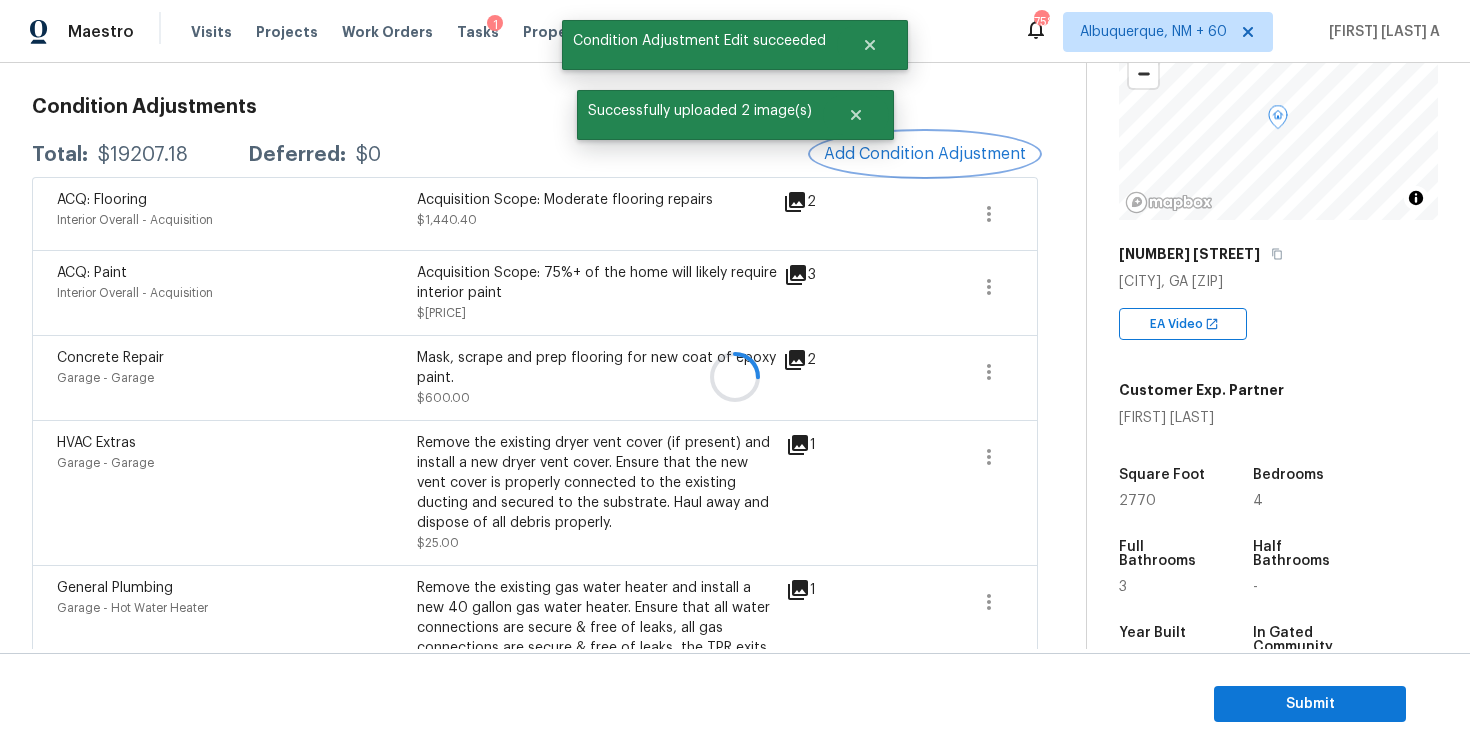 click on "Add Condition Adjustment" at bounding box center [925, 154] 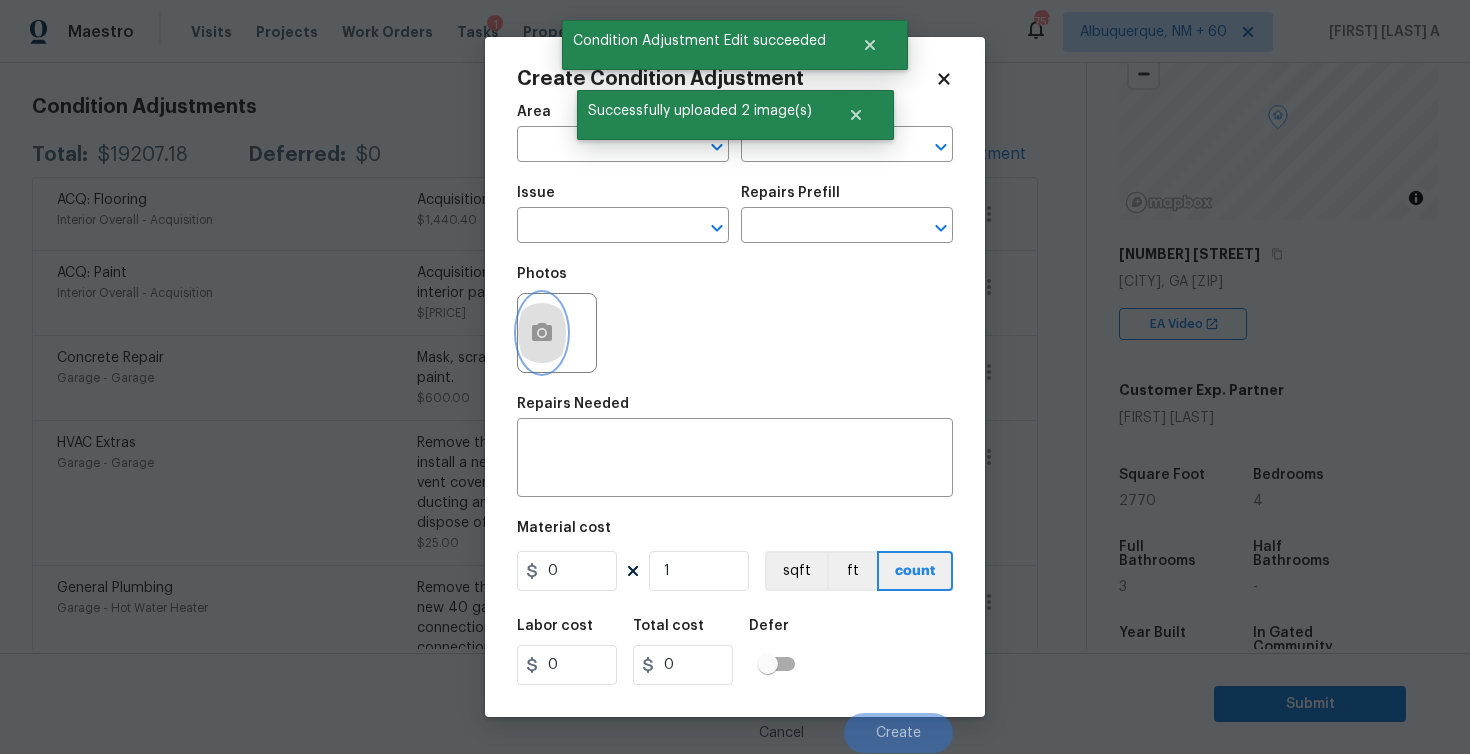click at bounding box center (542, 333) 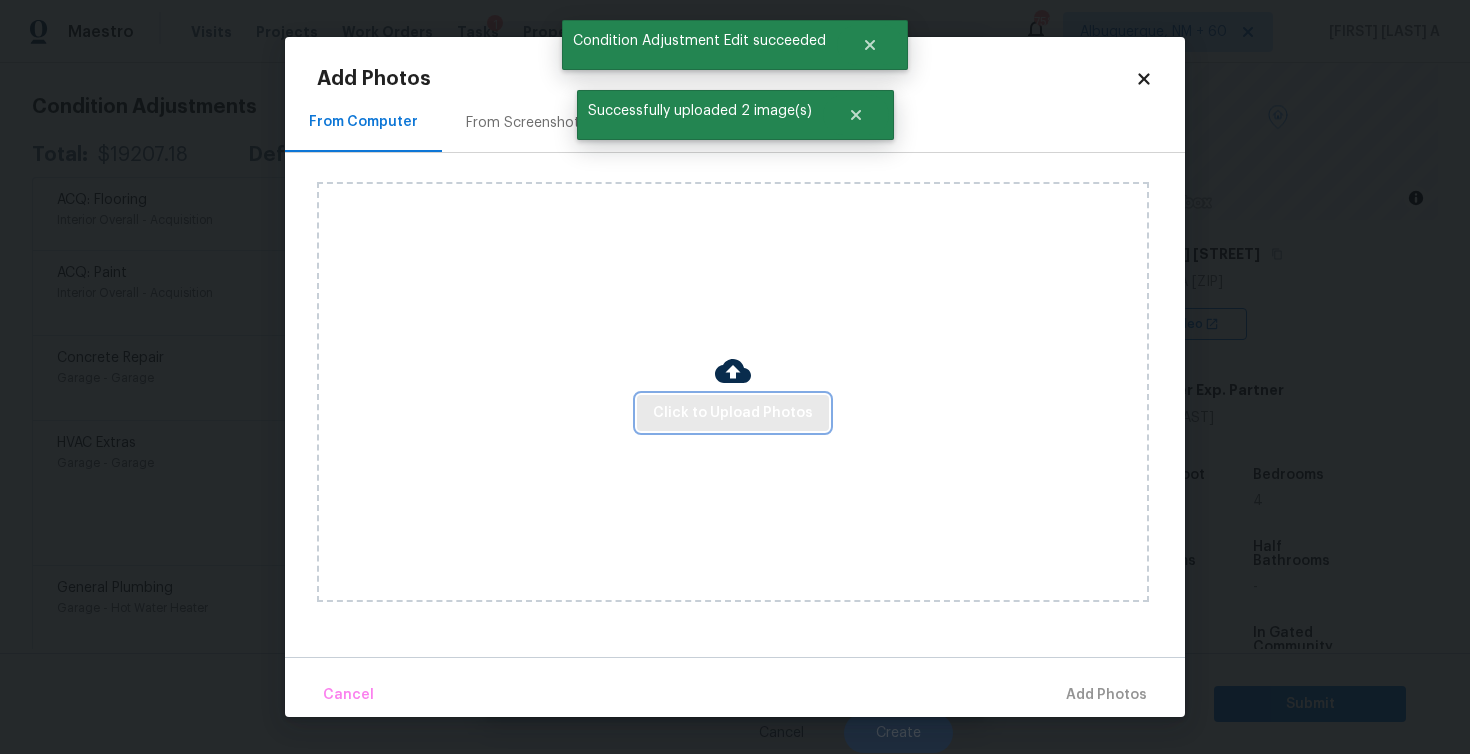 click on "Click to Upload Photos" at bounding box center (733, 413) 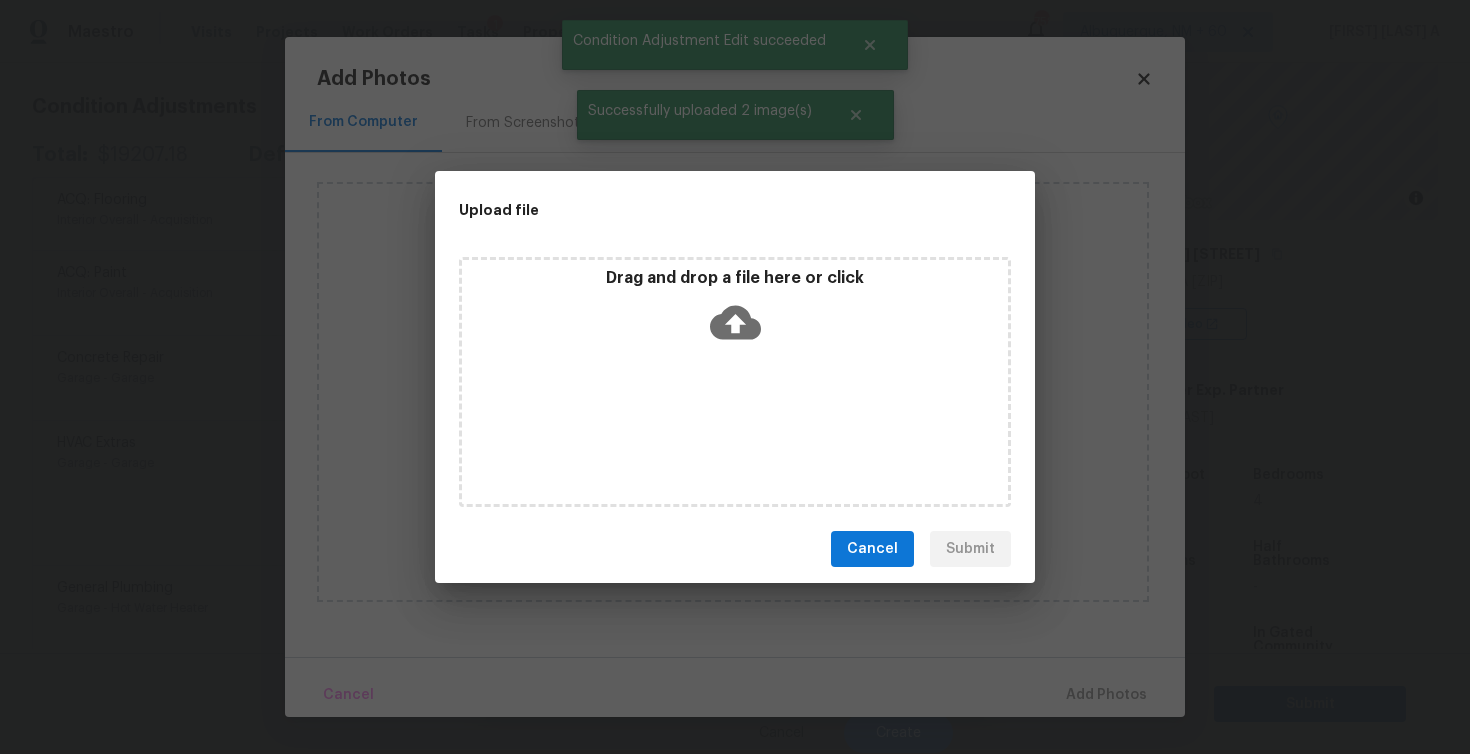 click 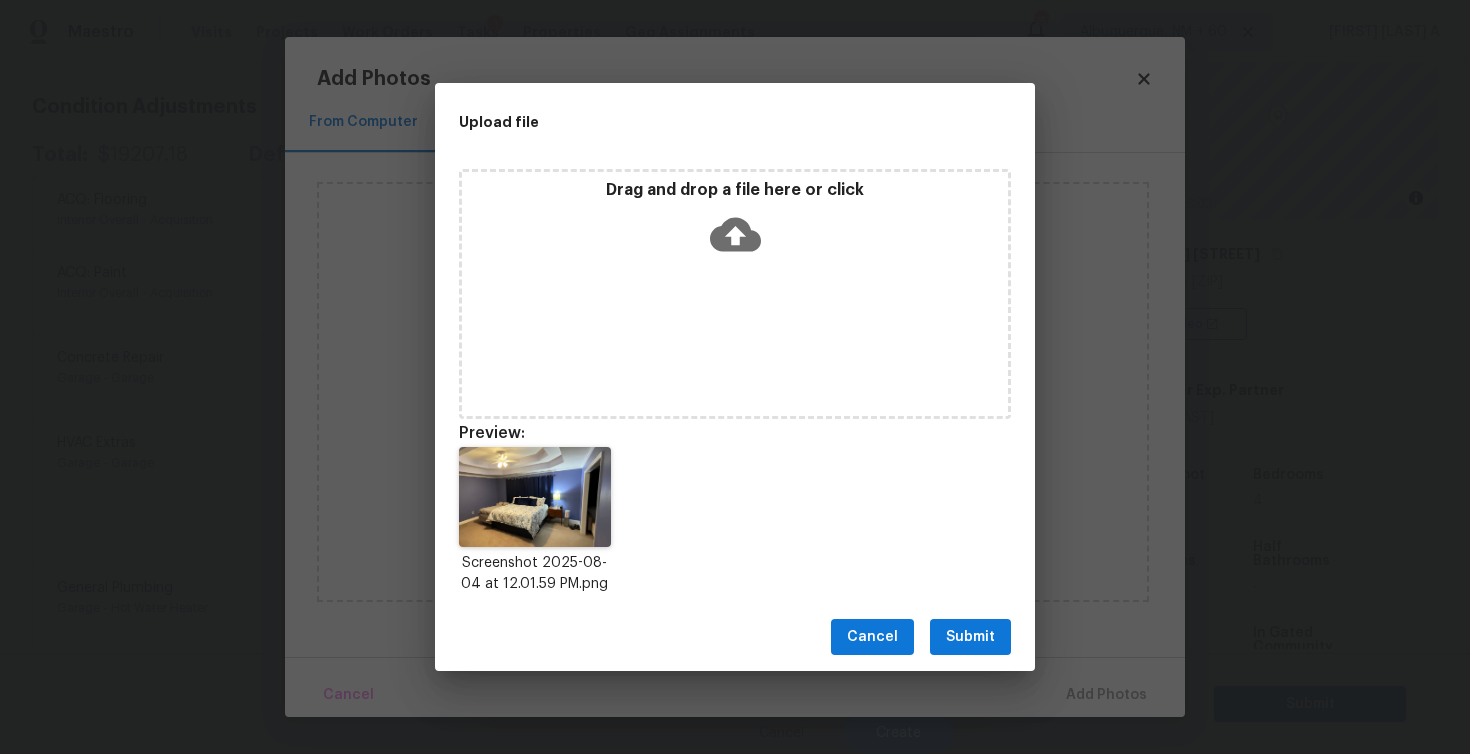 click on "Submit" at bounding box center (970, 637) 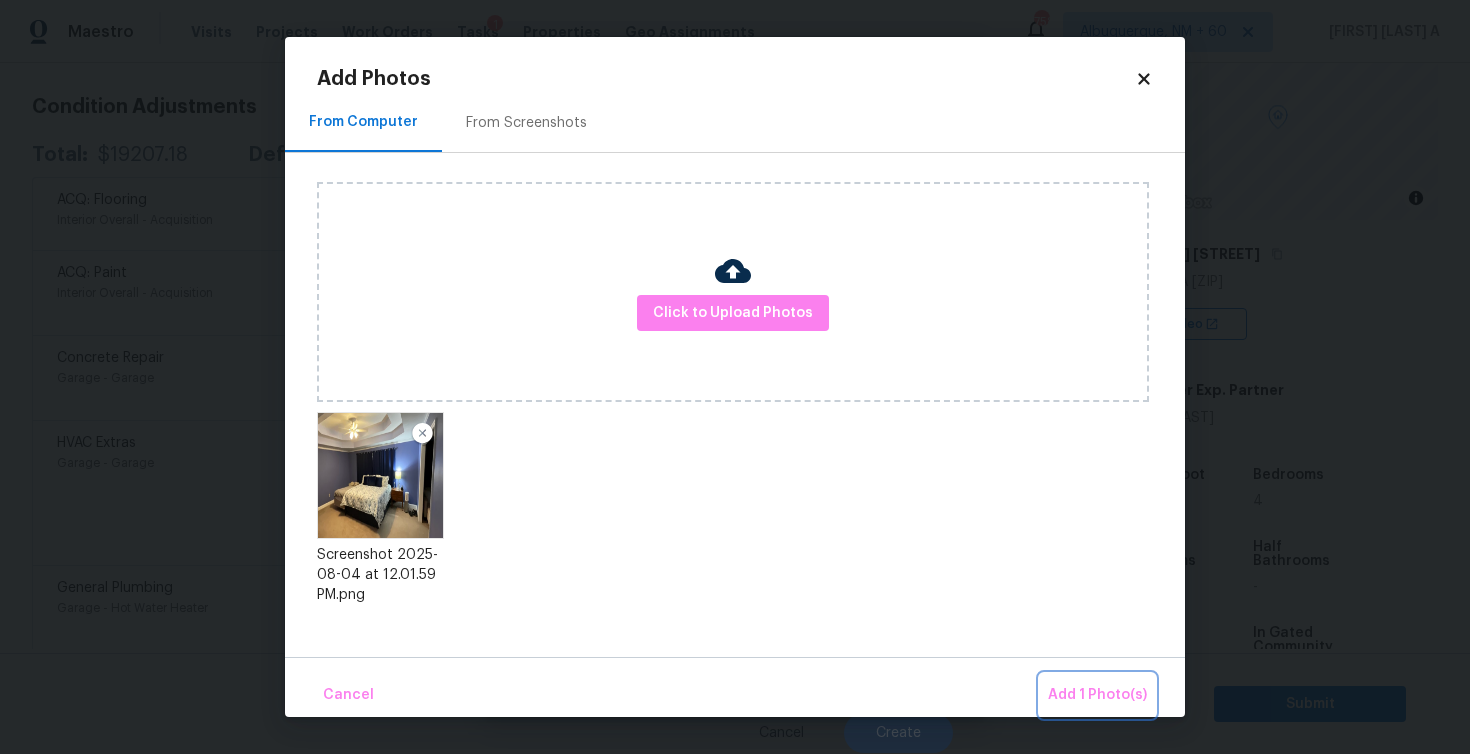 click on "Add 1 Photo(s)" at bounding box center [1097, 695] 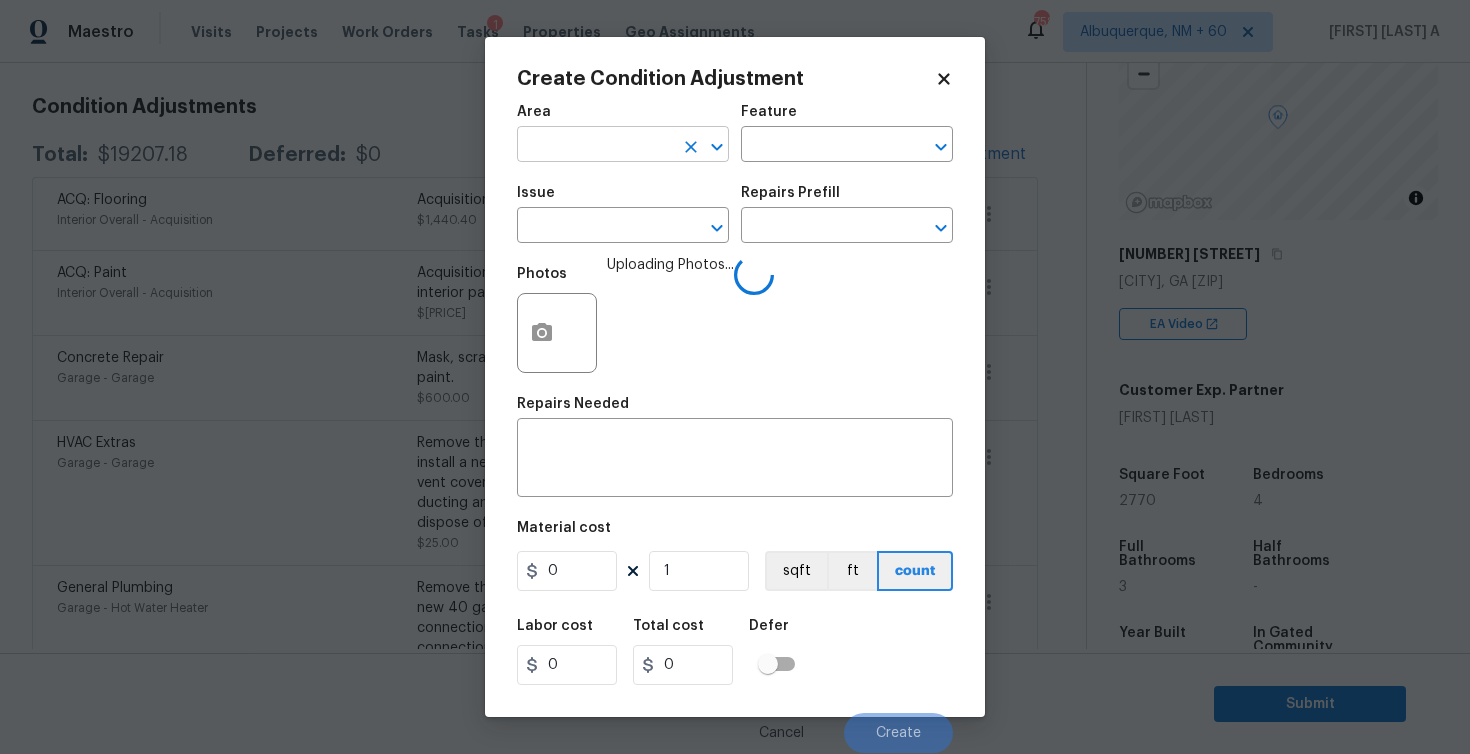 click at bounding box center [595, 146] 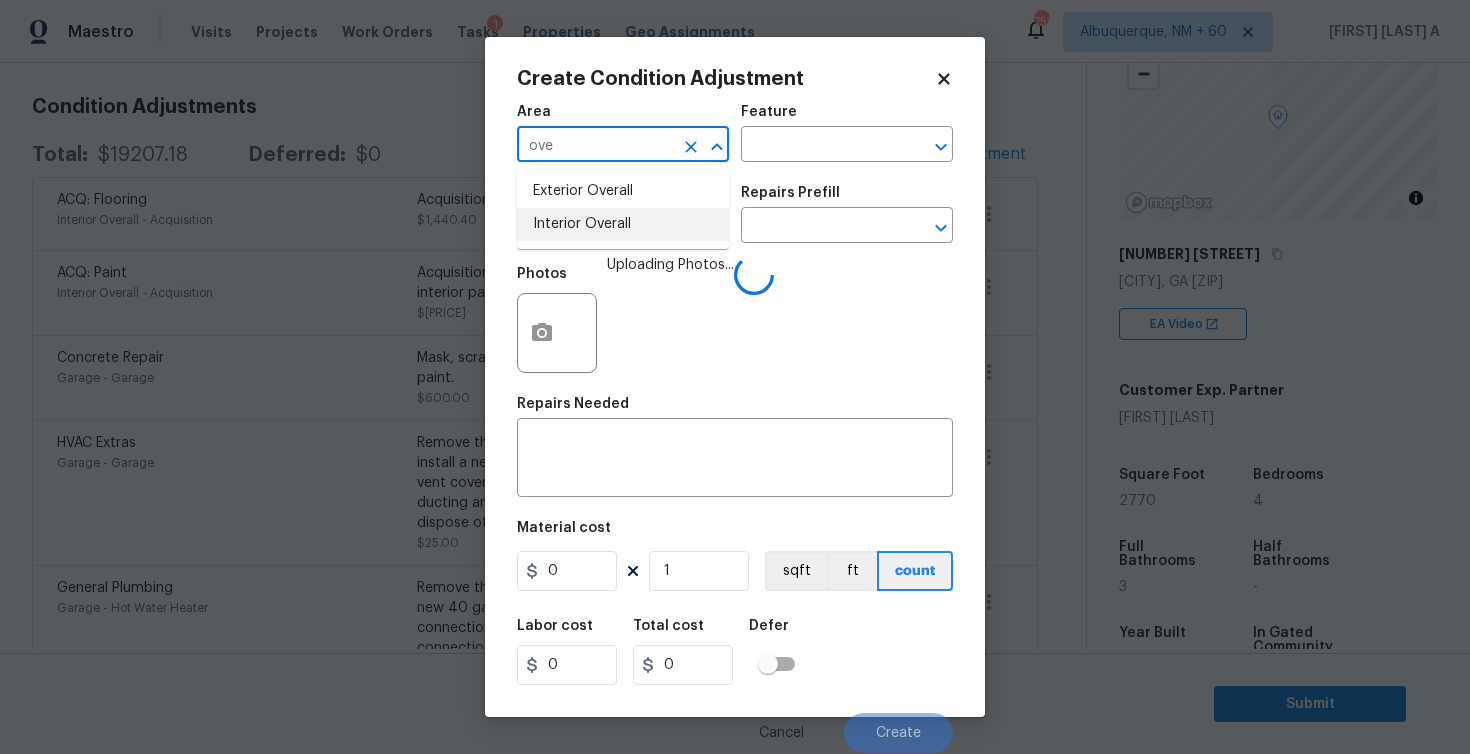 click on "Interior Overall" at bounding box center [623, 224] 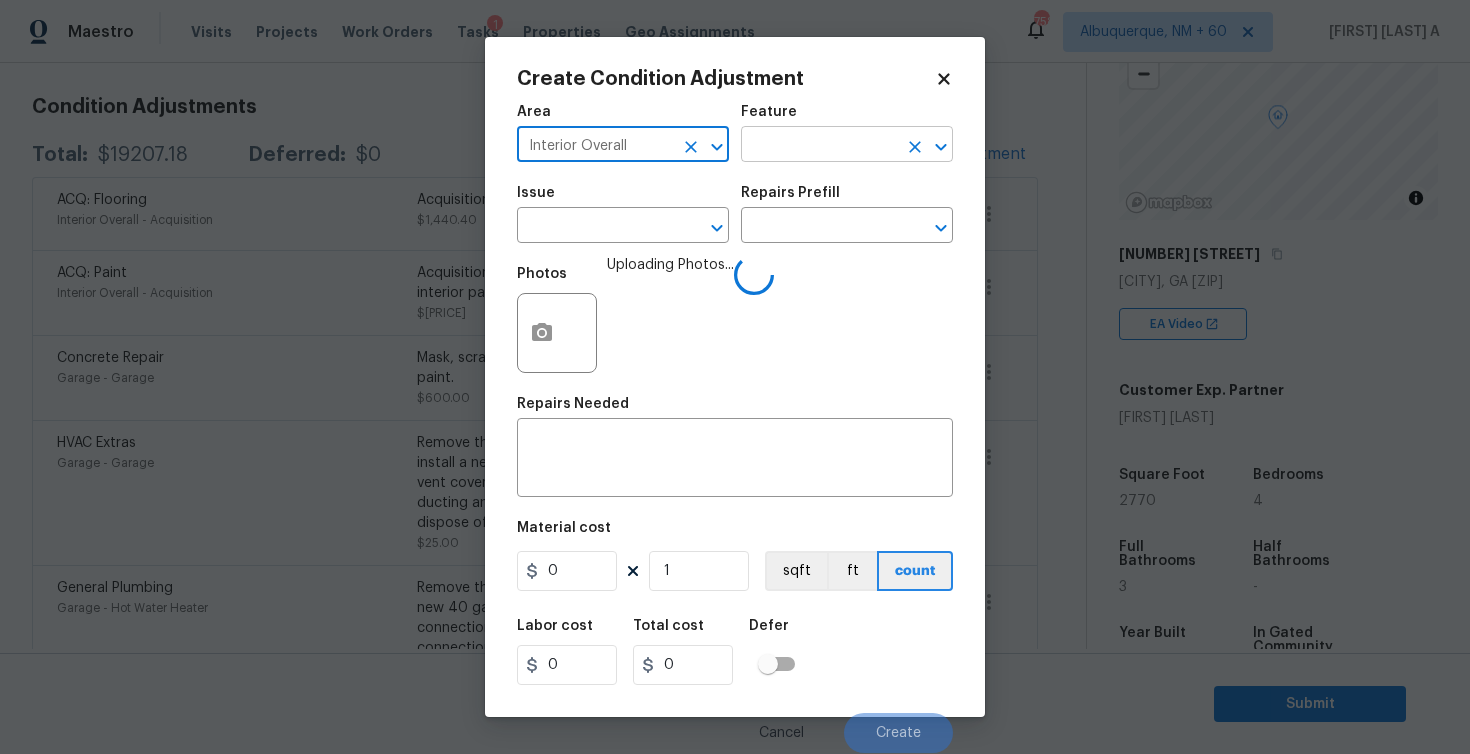 type on "Interior Overall" 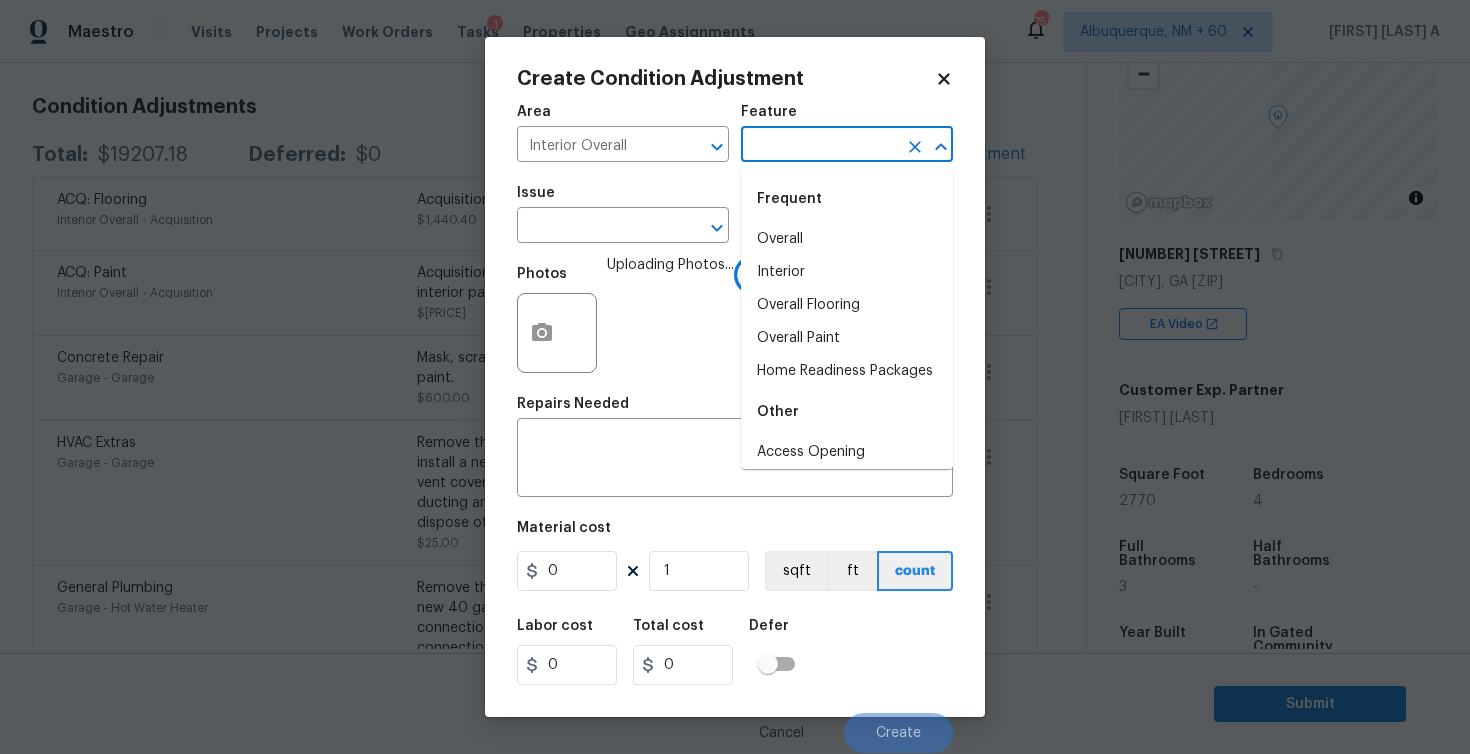 click at bounding box center (819, 146) 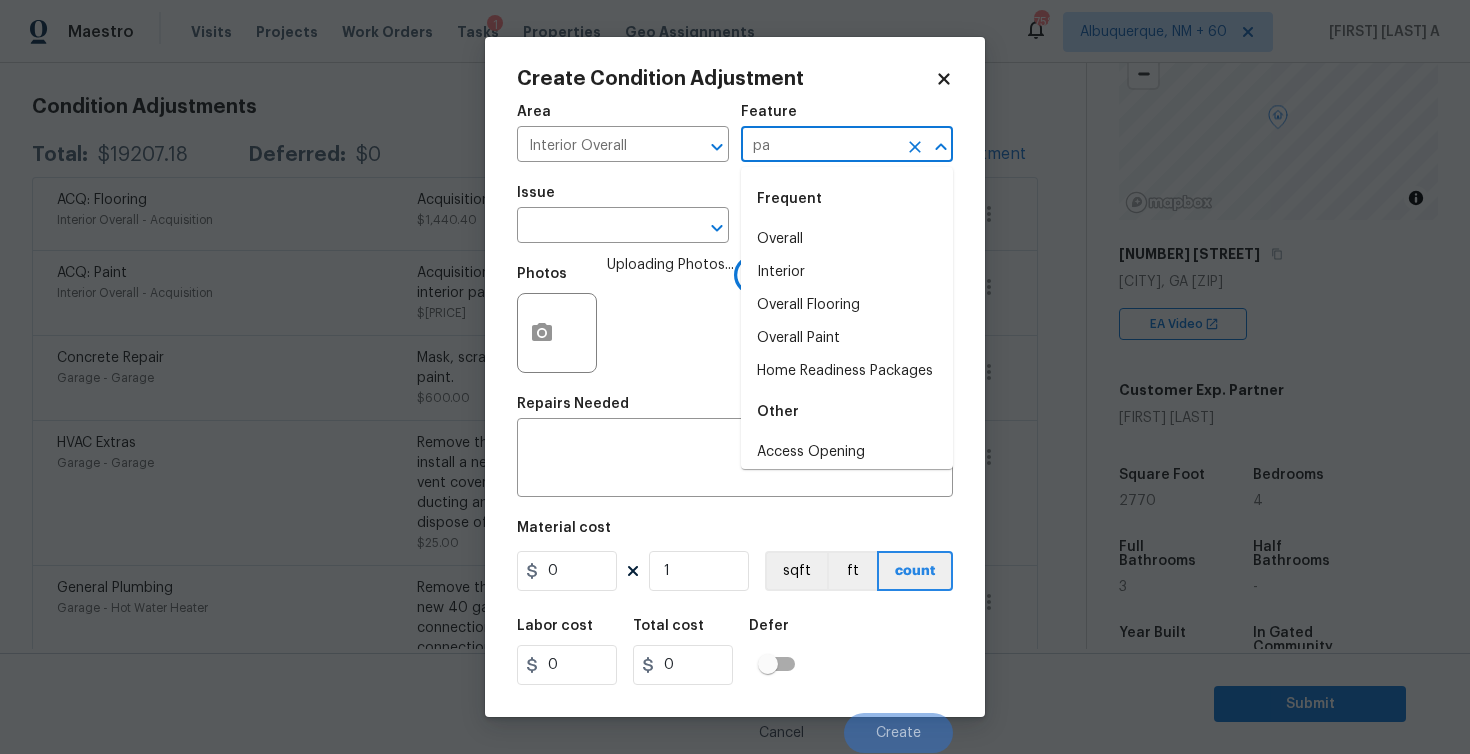 type on "pai" 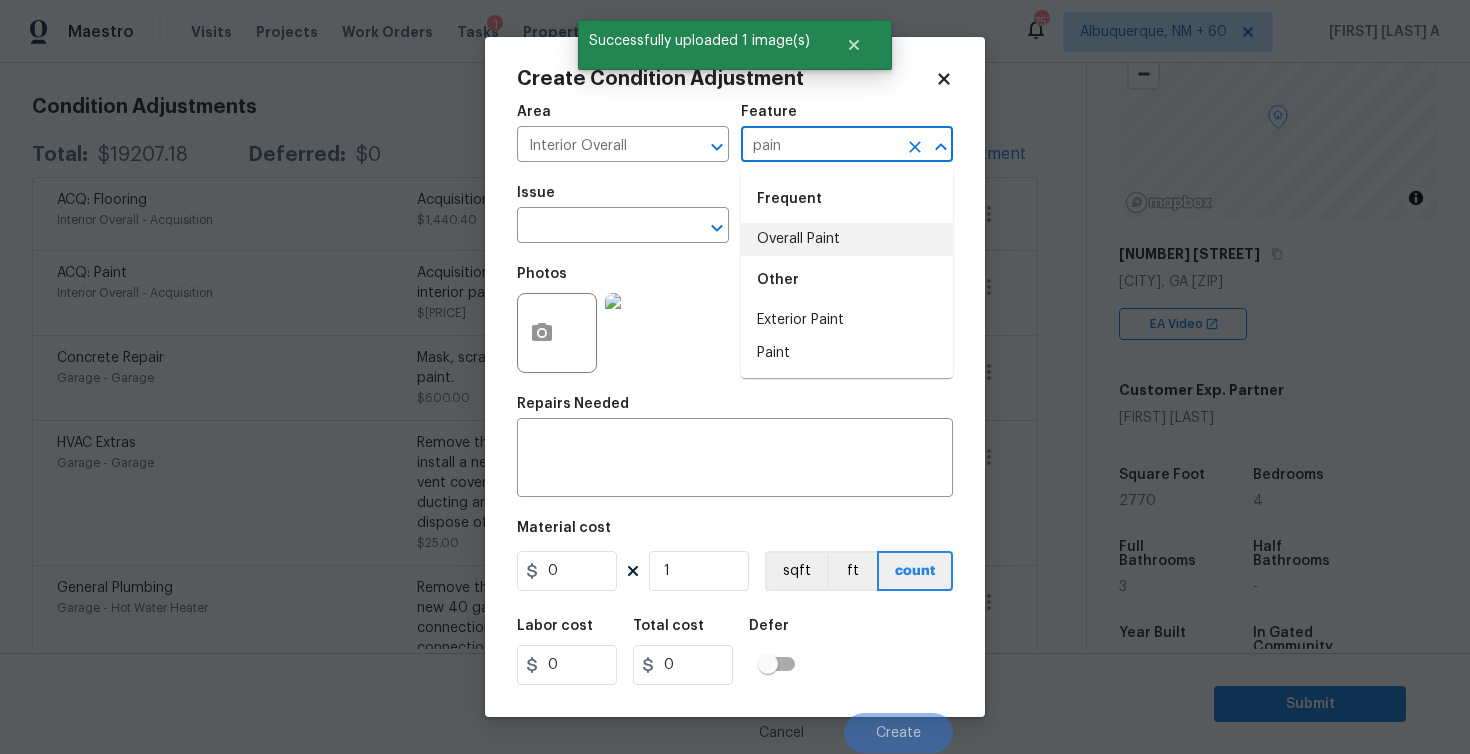 click on "Overall Paint" at bounding box center (847, 239) 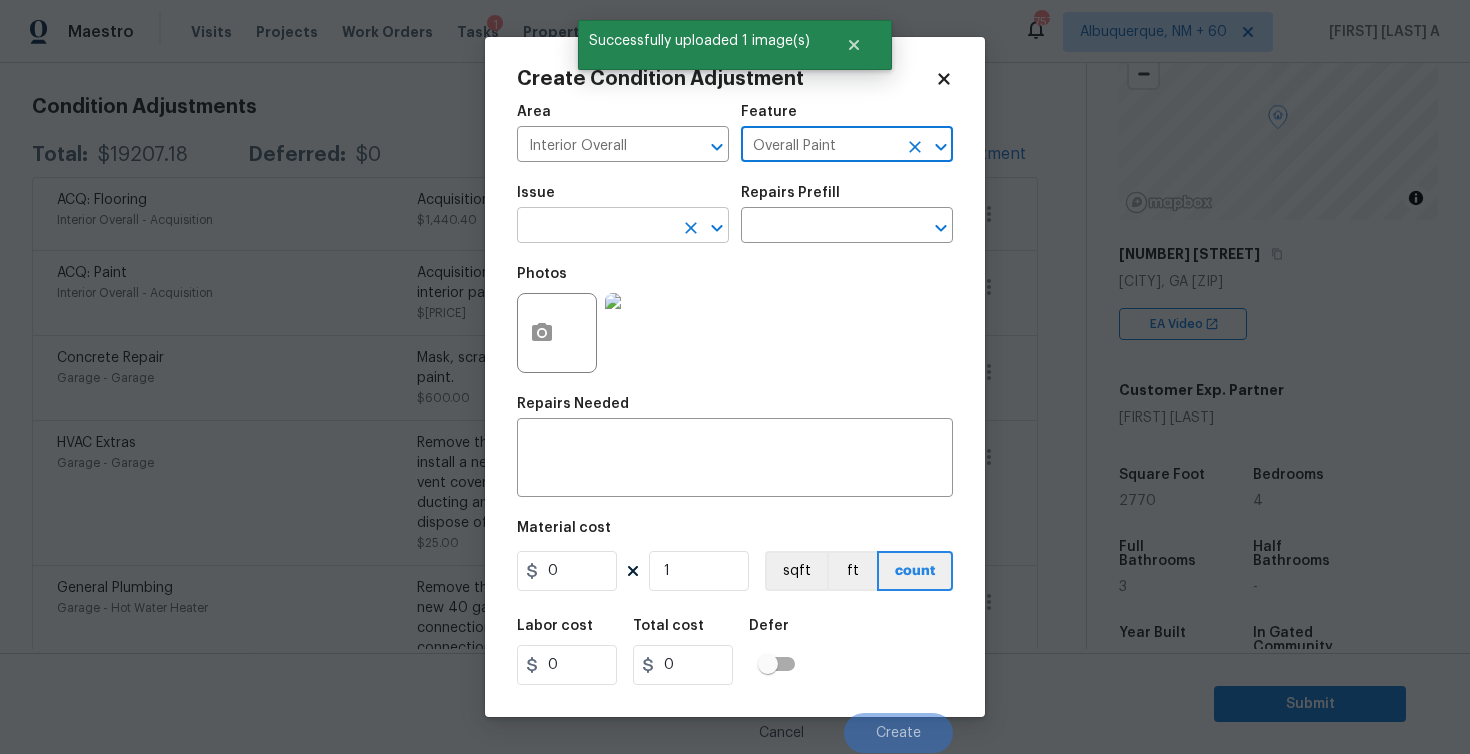 type on "Overall Paint" 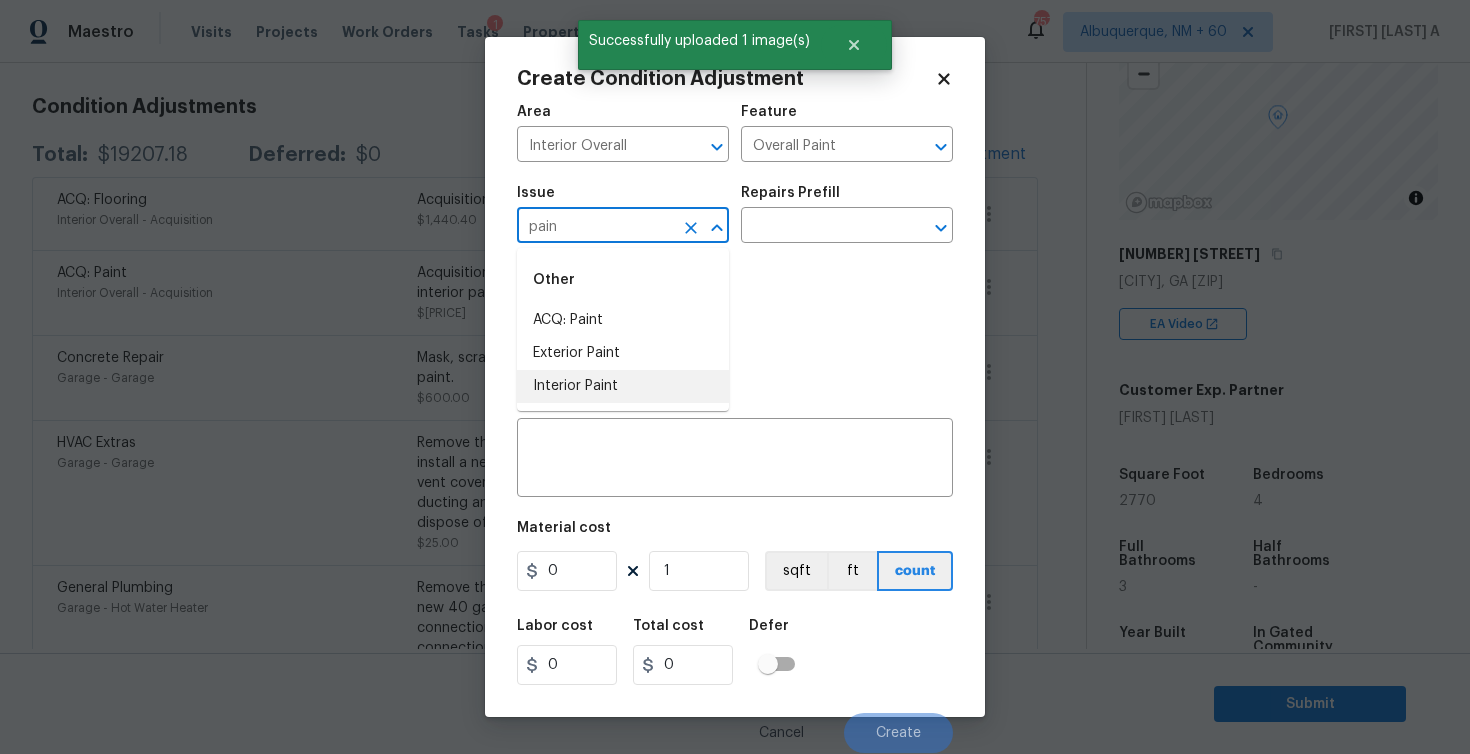click on "Interior Paint" at bounding box center [623, 386] 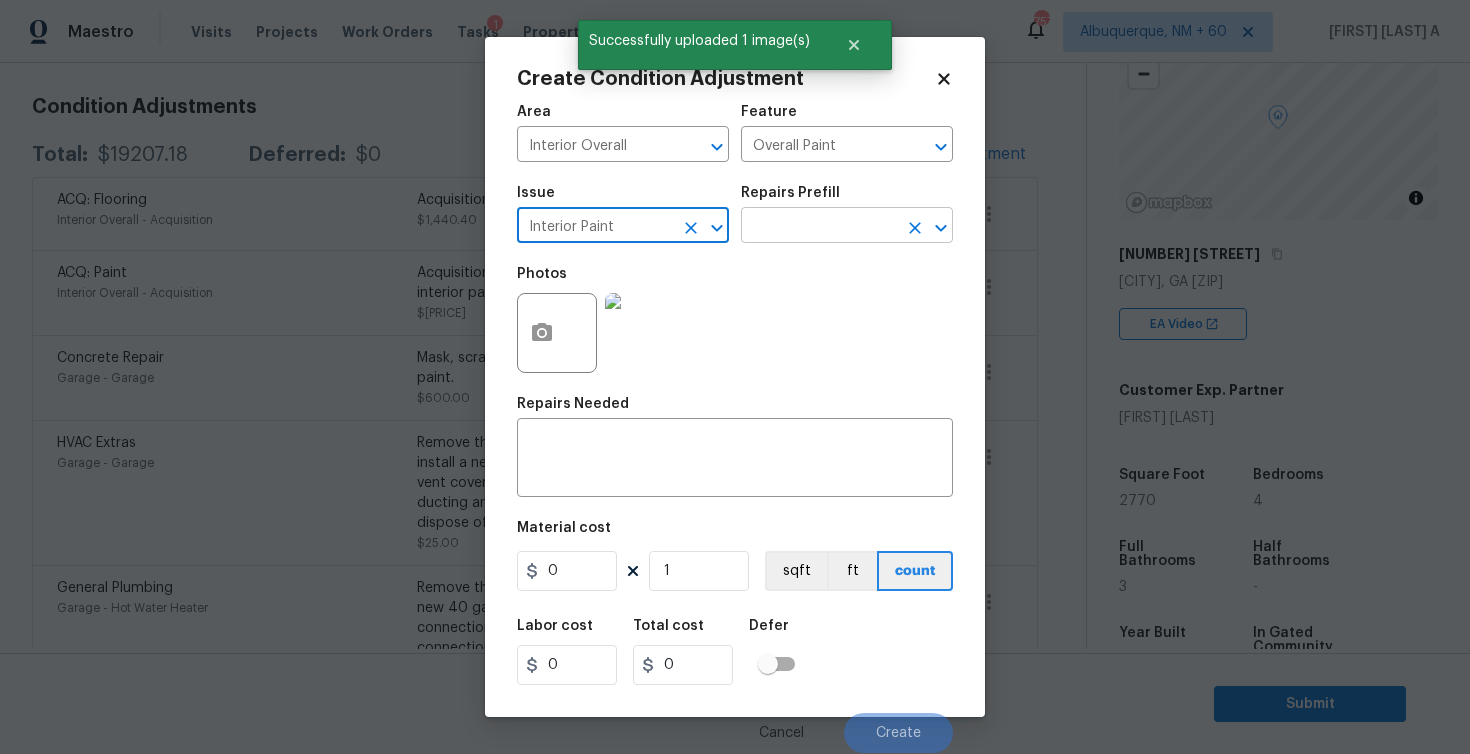 type on "Interior Paint" 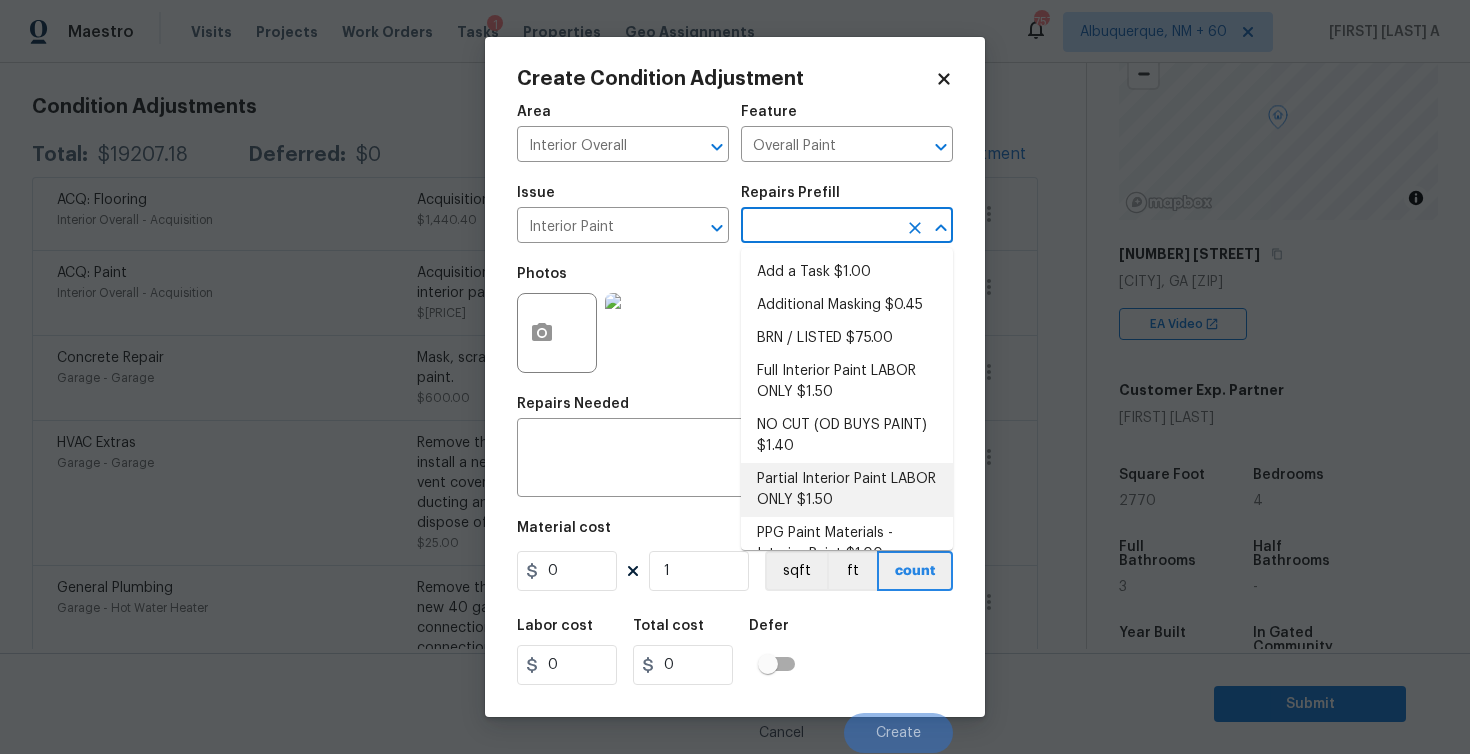 scroll, scrollTop: 62, scrollLeft: 0, axis: vertical 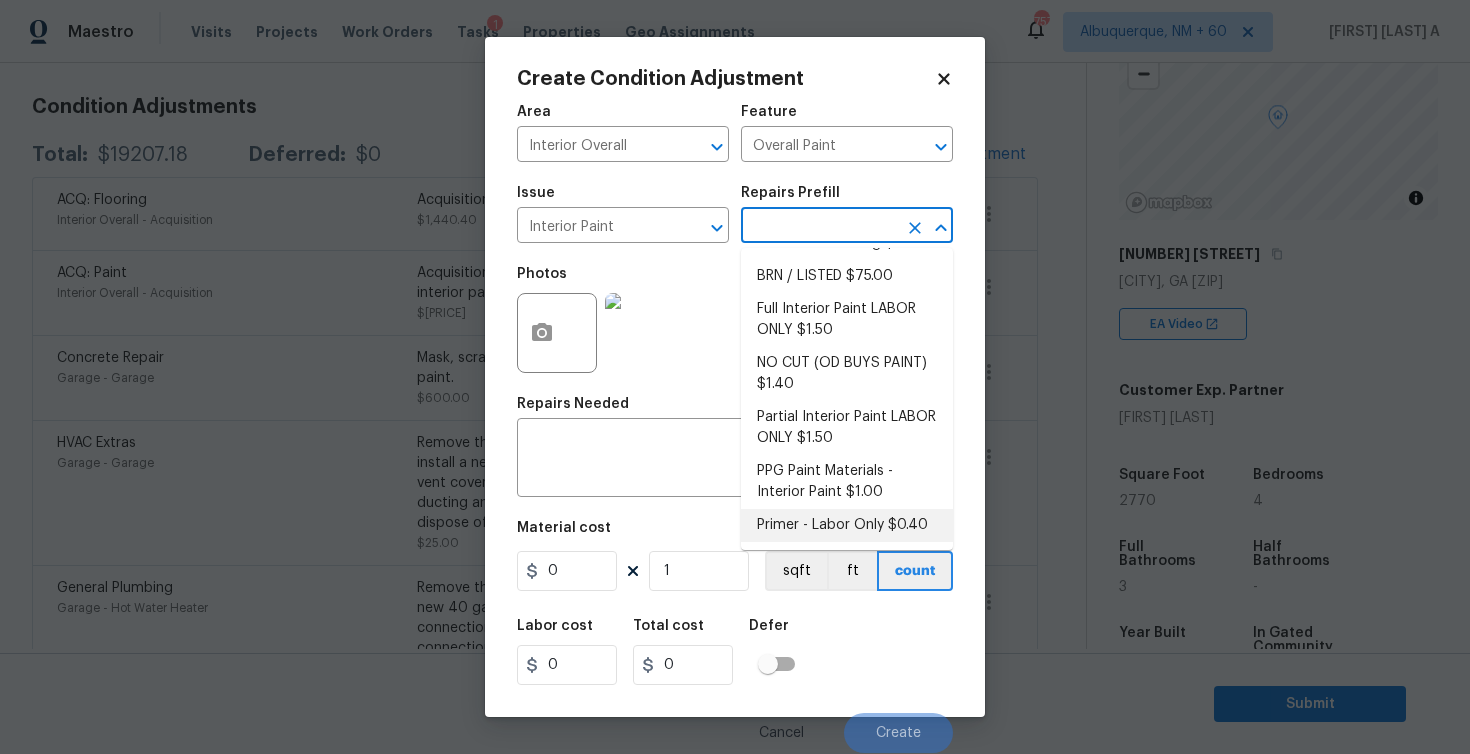 click on "Primer - Labor Only $0.40" at bounding box center (847, 525) 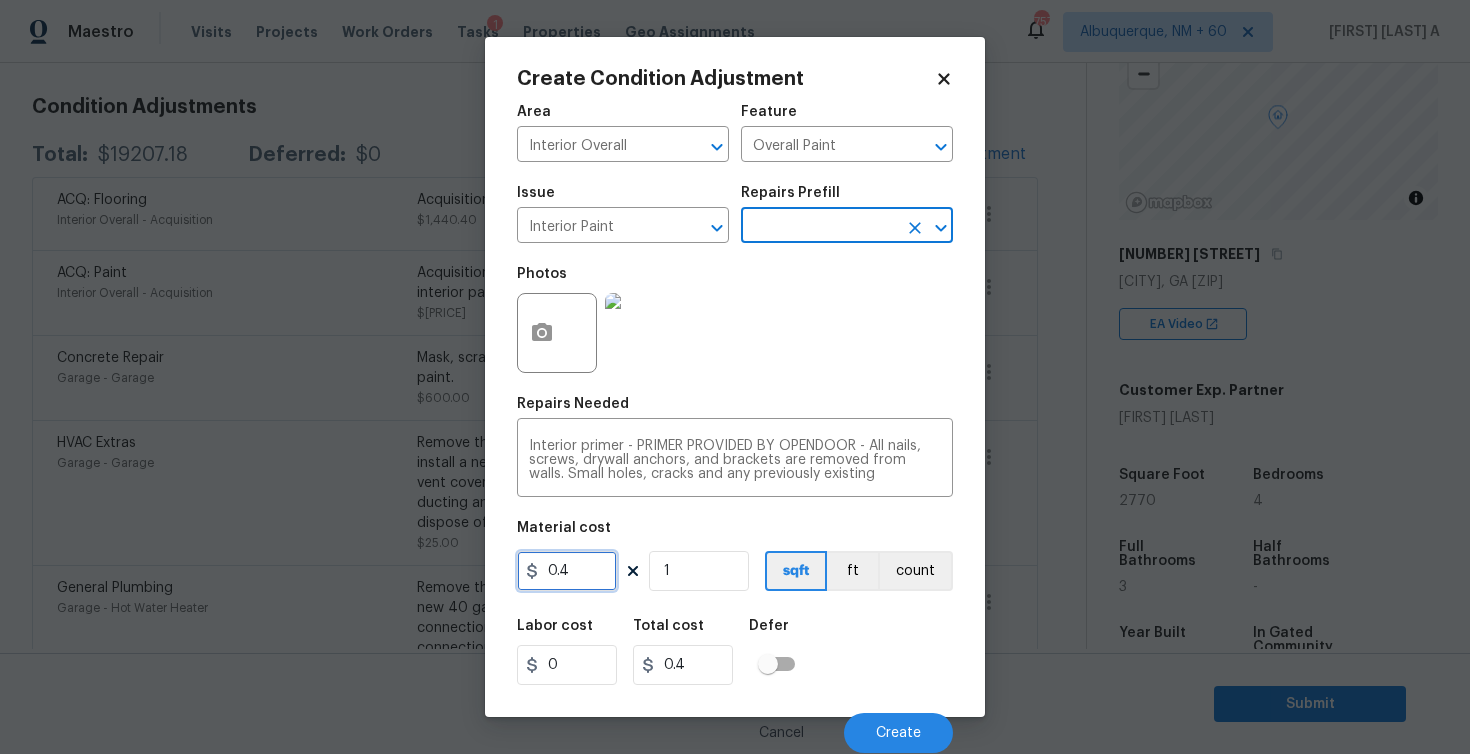 click on "0.4" at bounding box center (567, 571) 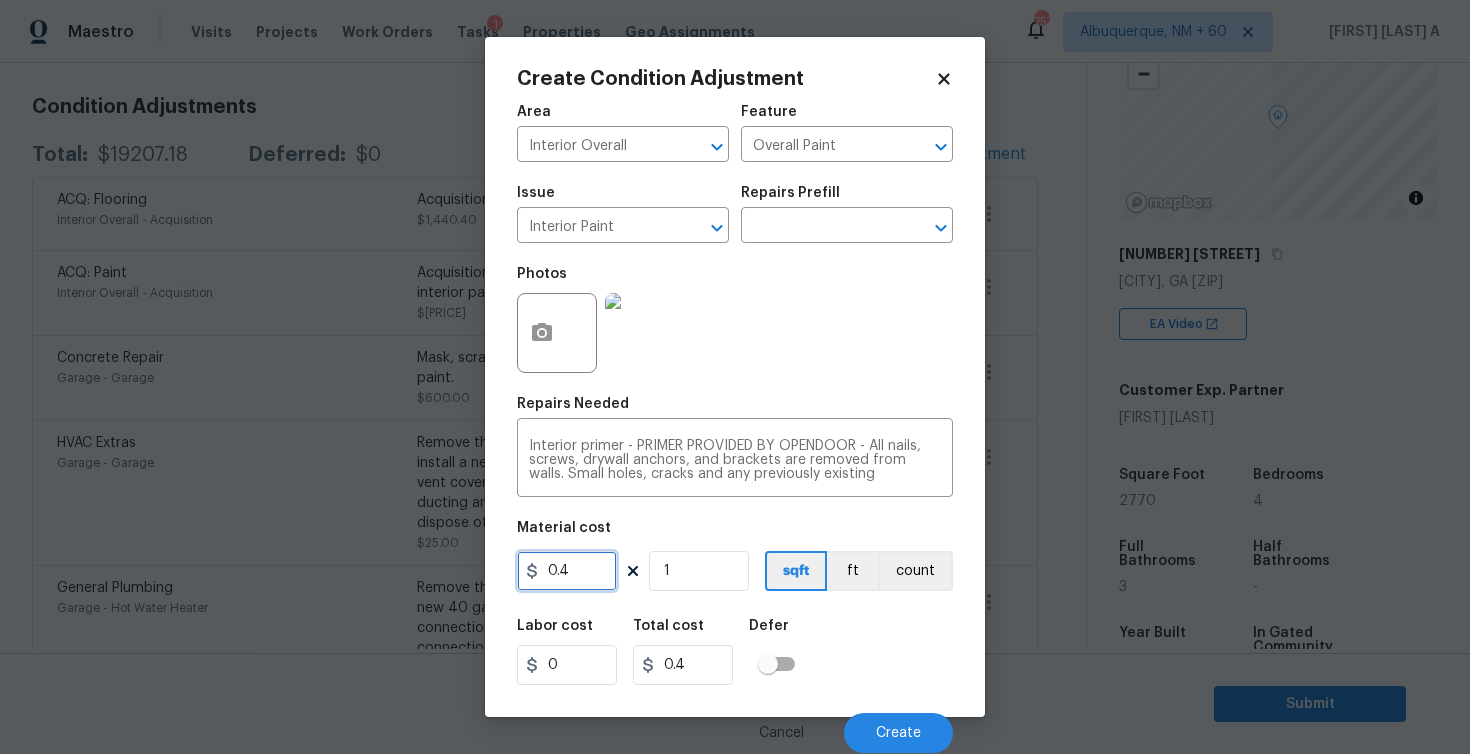 click on "0.4" at bounding box center [567, 571] 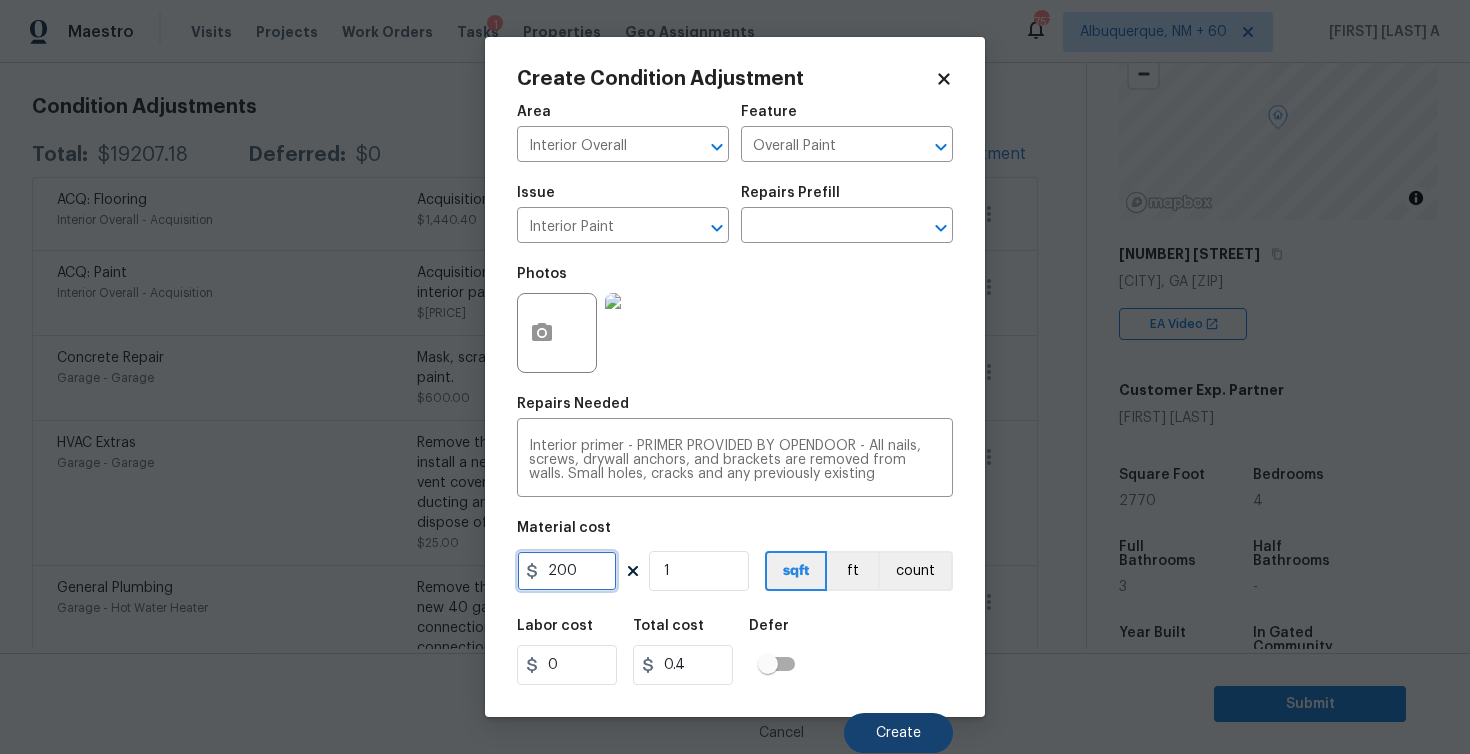 type on "200" 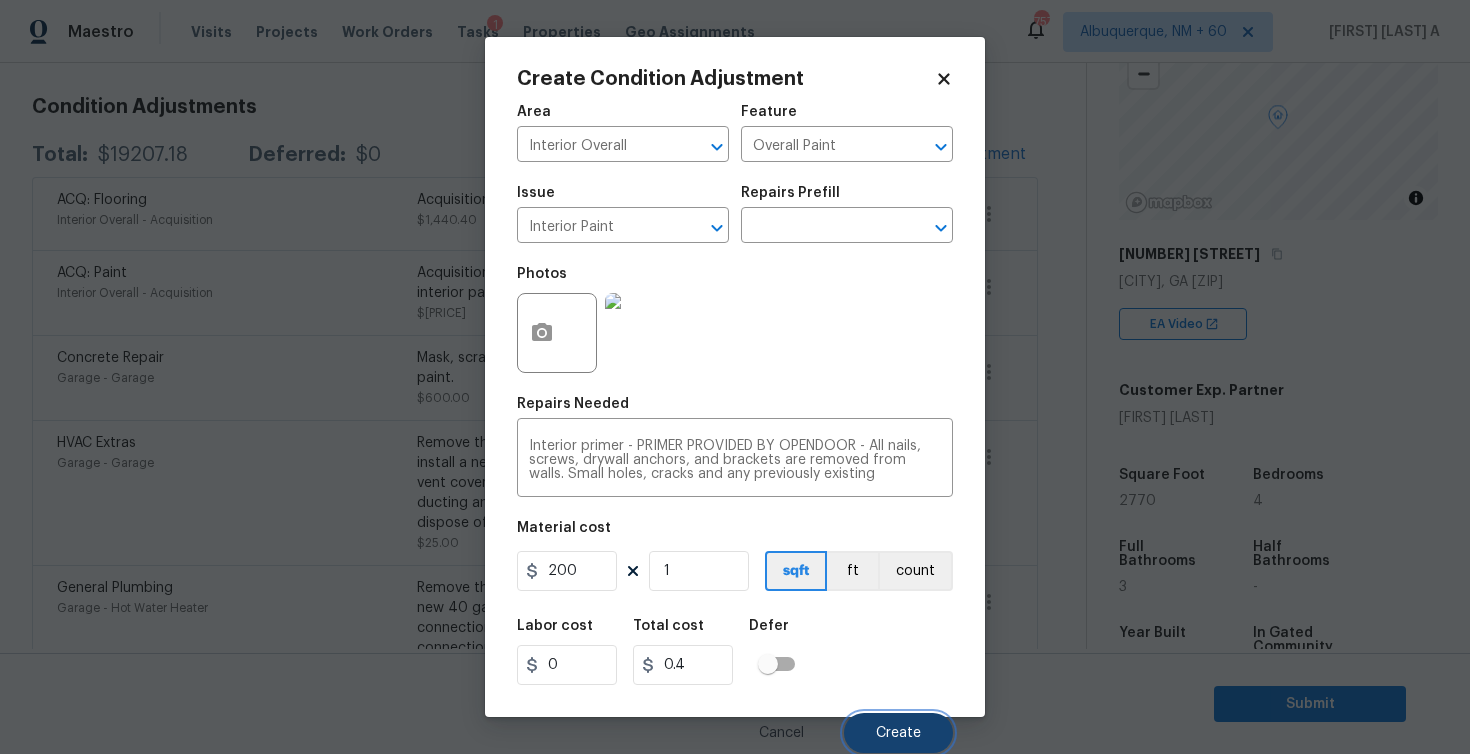 type on "200" 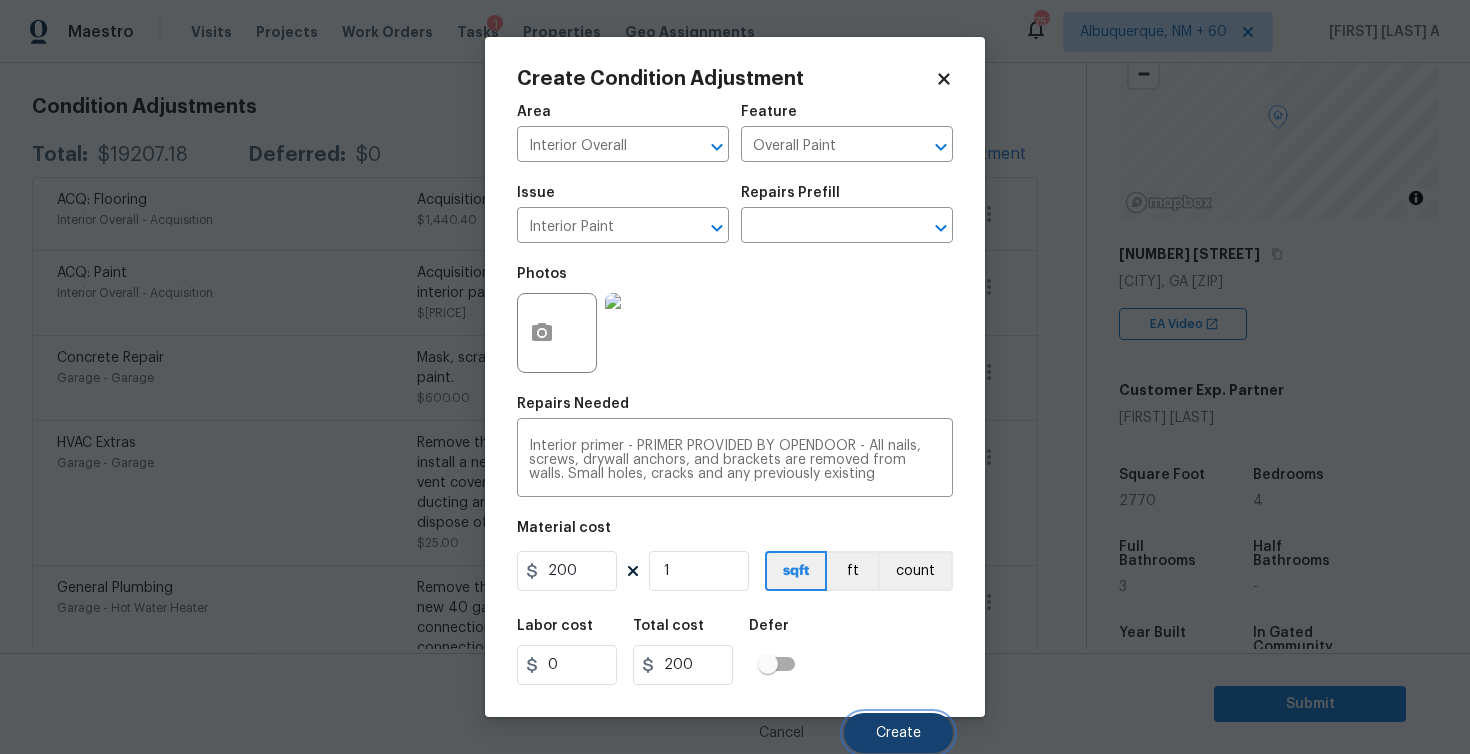 click on "Create" at bounding box center [898, 733] 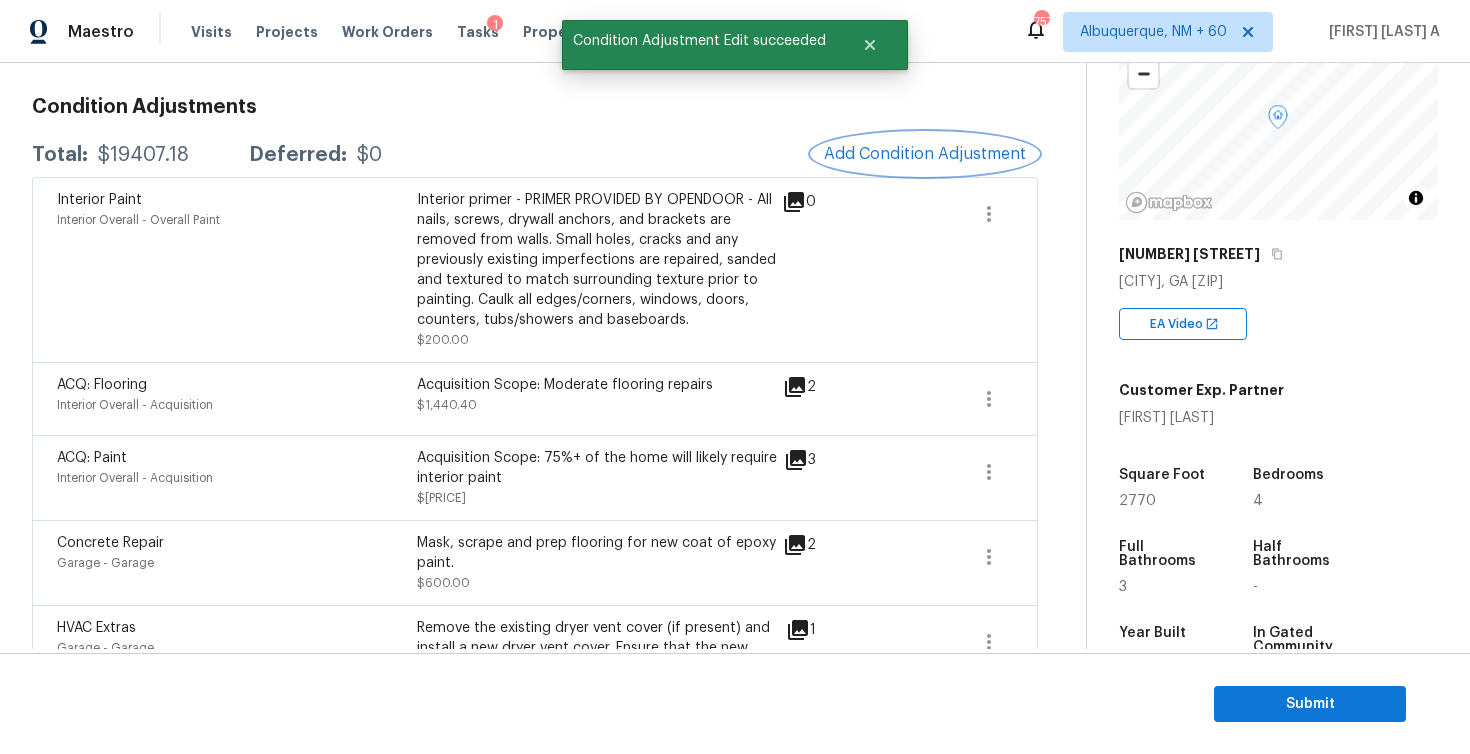 scroll, scrollTop: 228, scrollLeft: 0, axis: vertical 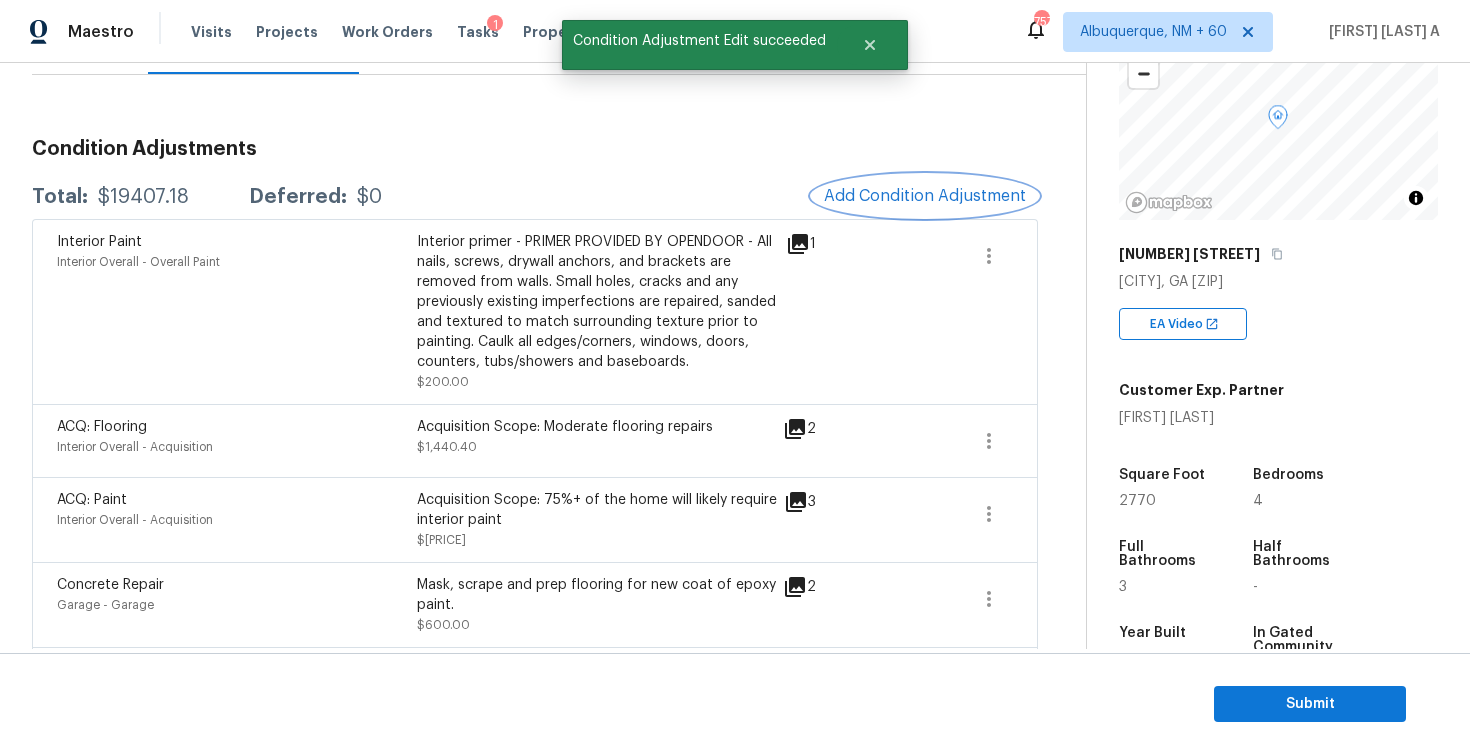 click on "Add Condition Adjustment" at bounding box center (925, 196) 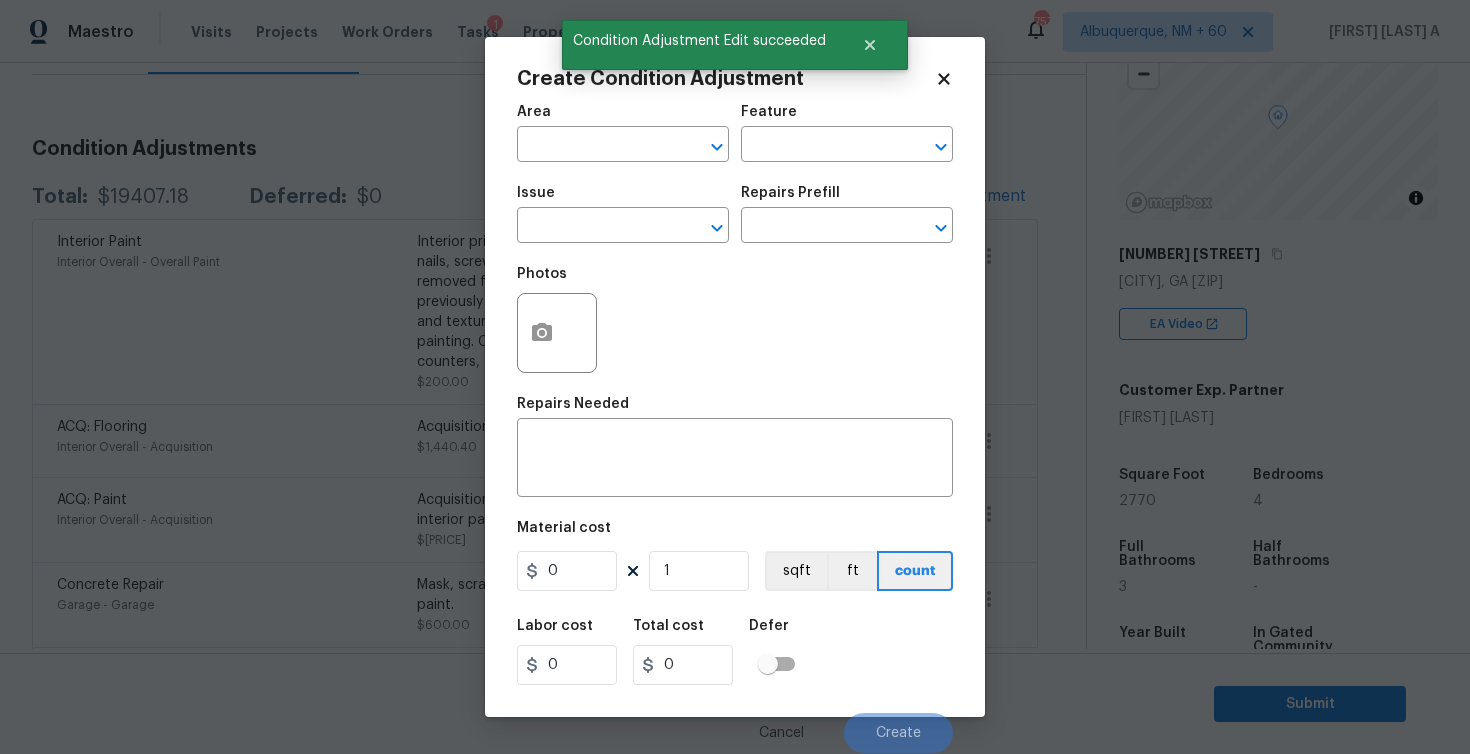 click on "Create Condition Adjustment" at bounding box center (726, 79) 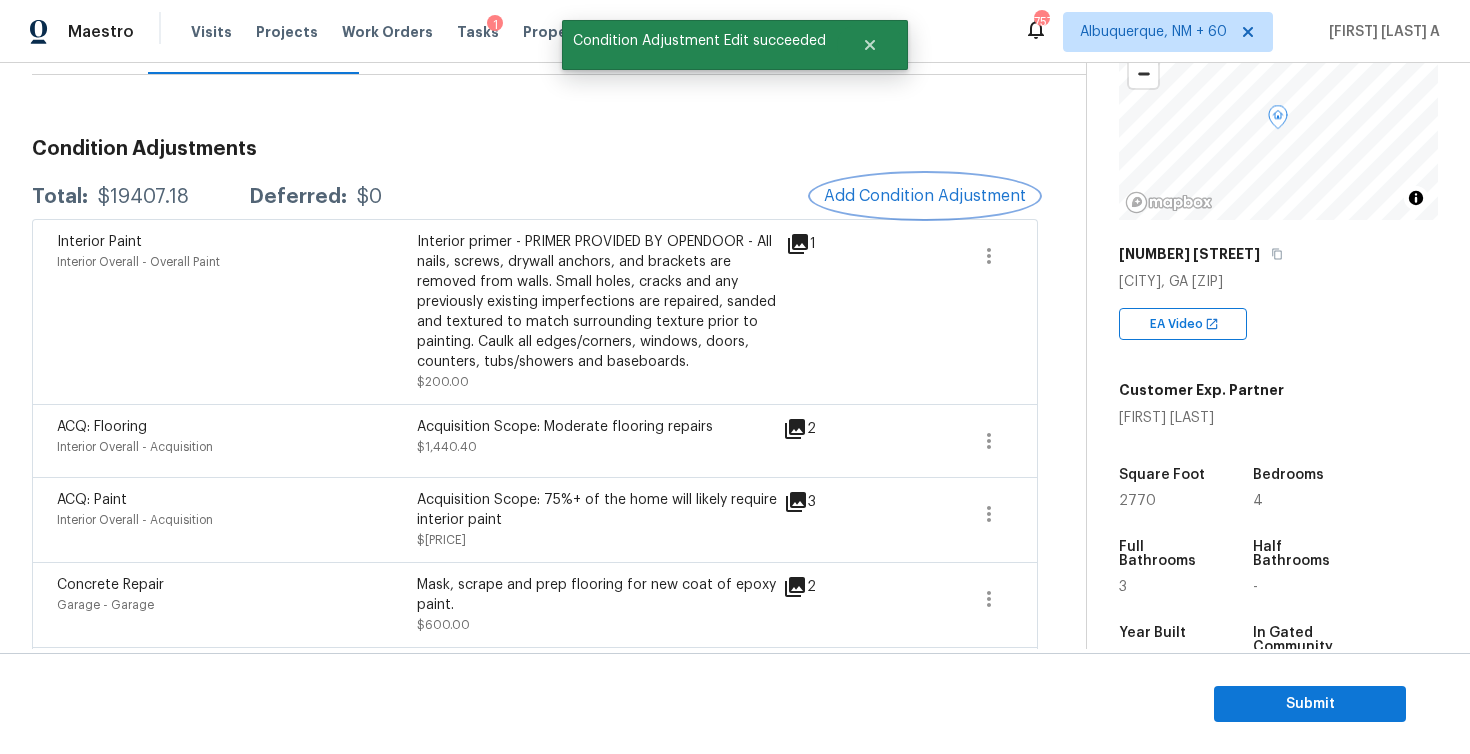 scroll, scrollTop: 349, scrollLeft: 0, axis: vertical 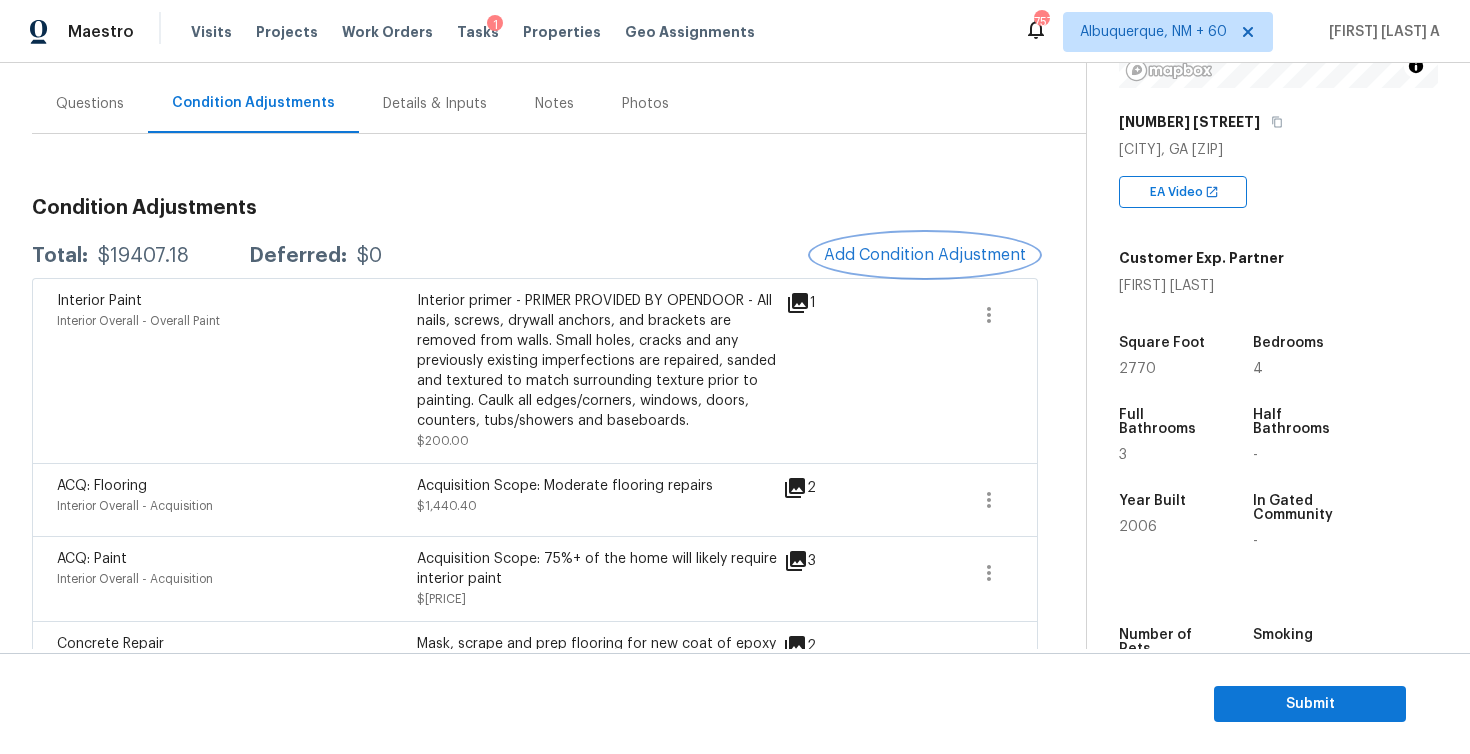 click on "Add Condition Adjustment" at bounding box center [925, 255] 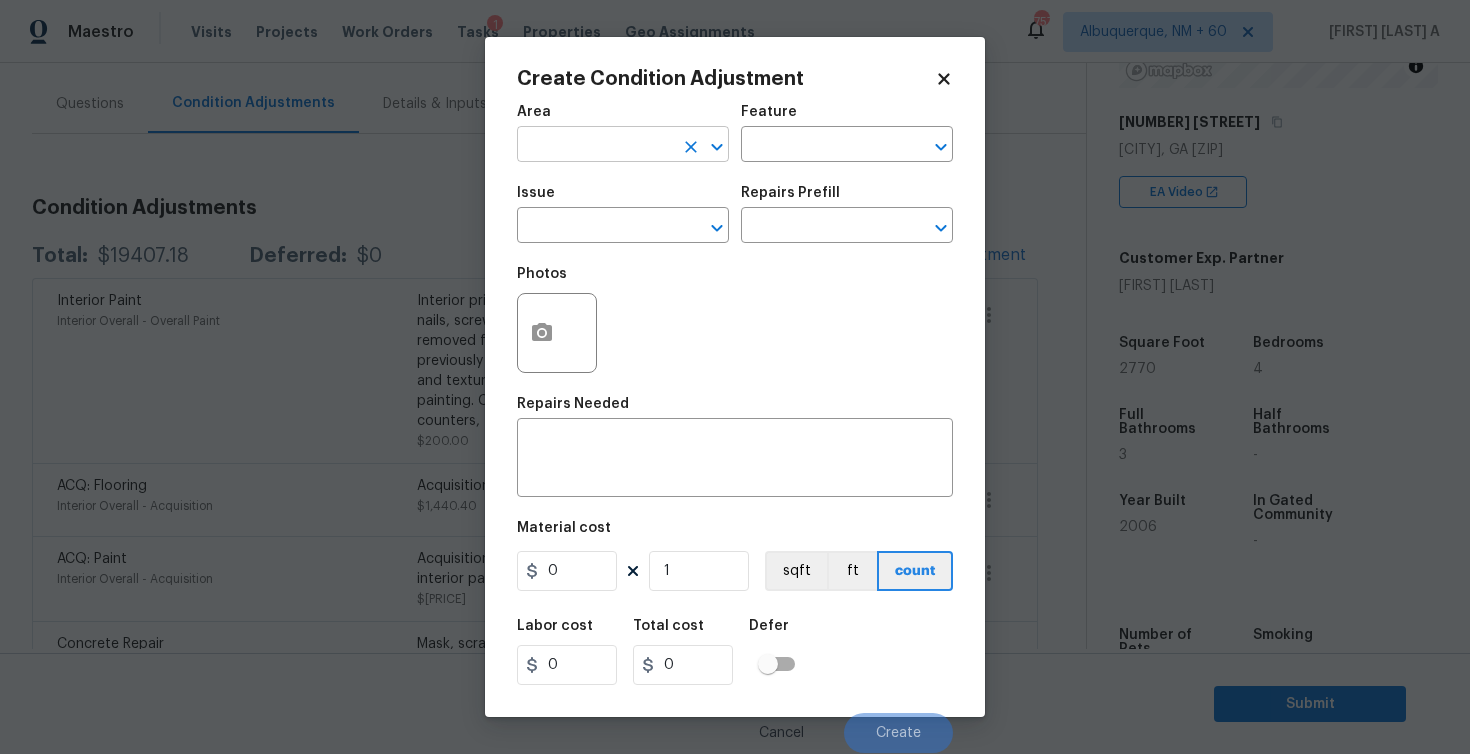 click at bounding box center [595, 146] 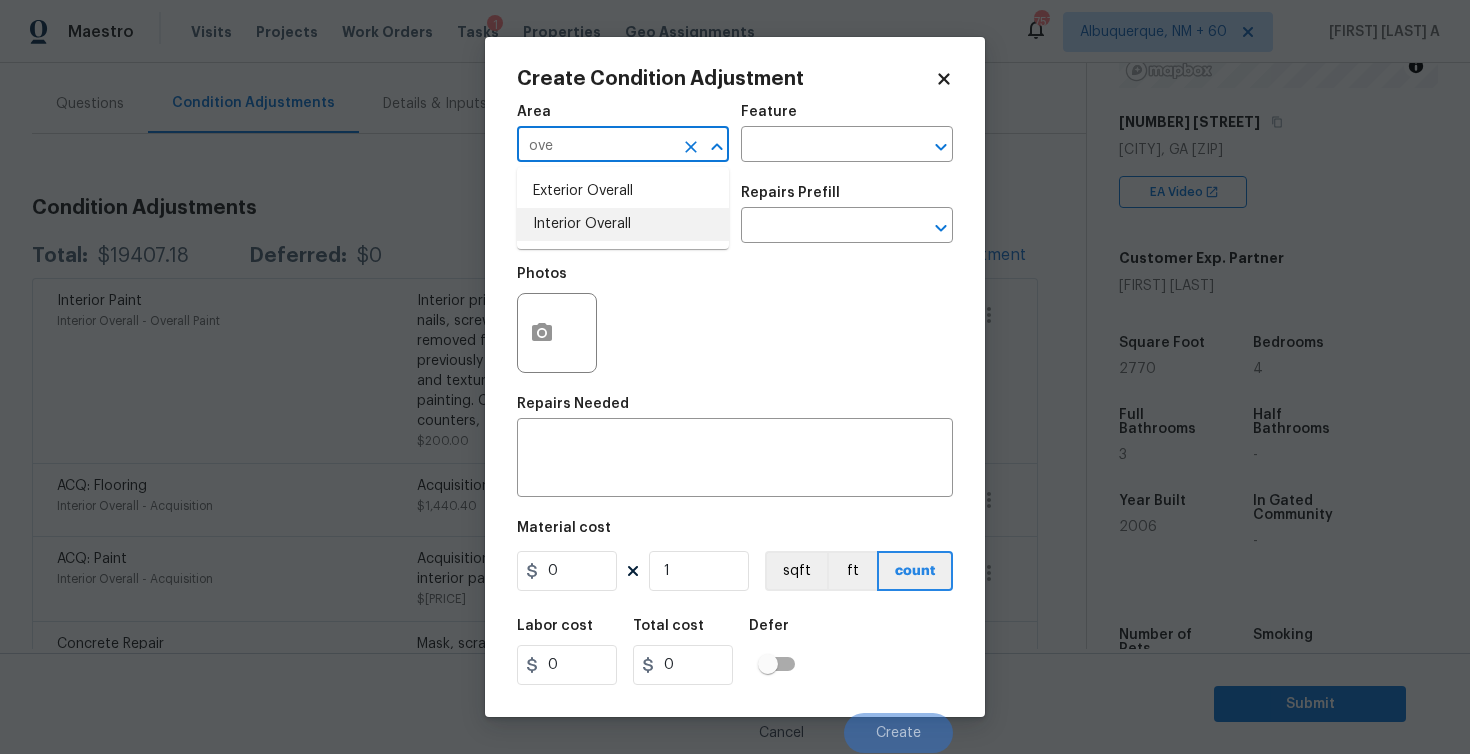 click on "Interior Overall" at bounding box center [623, 224] 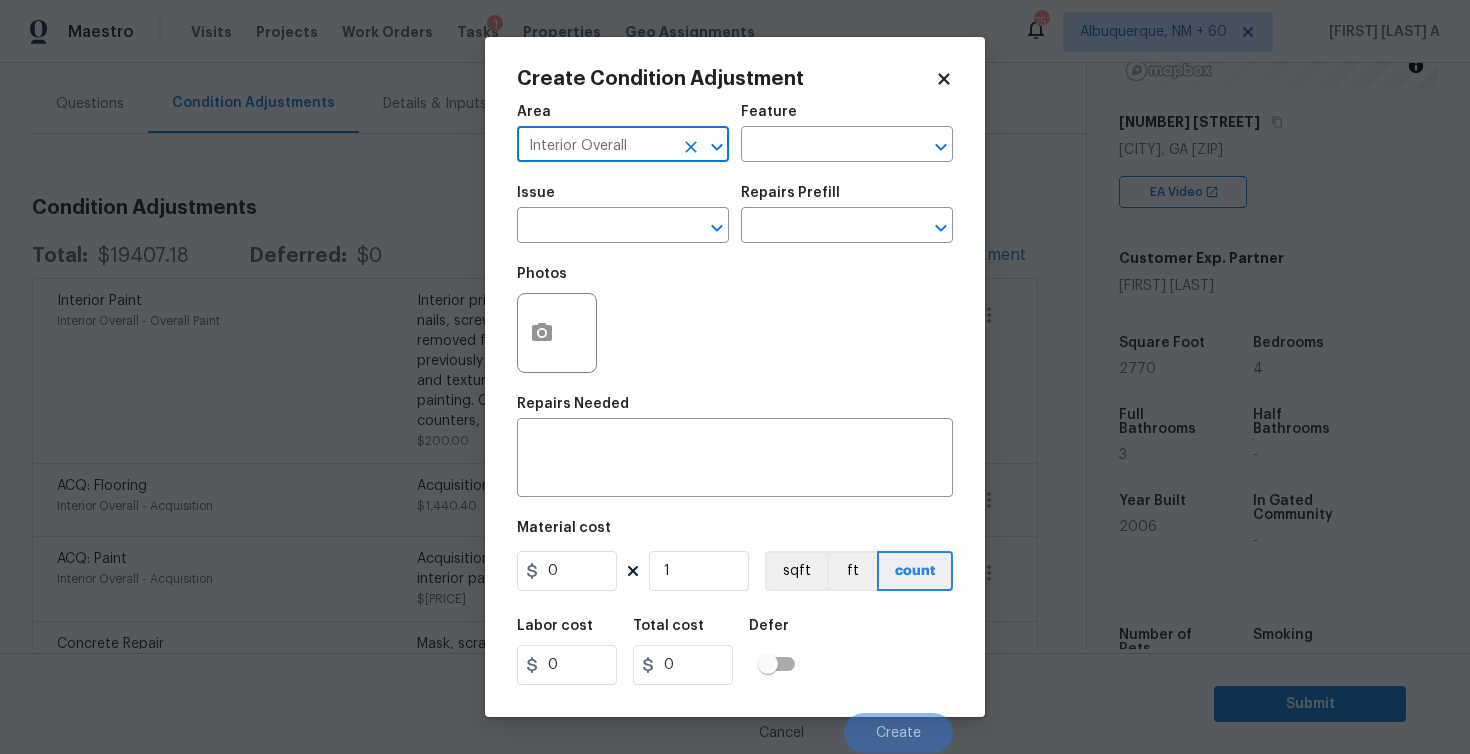 type on "Interior Overall" 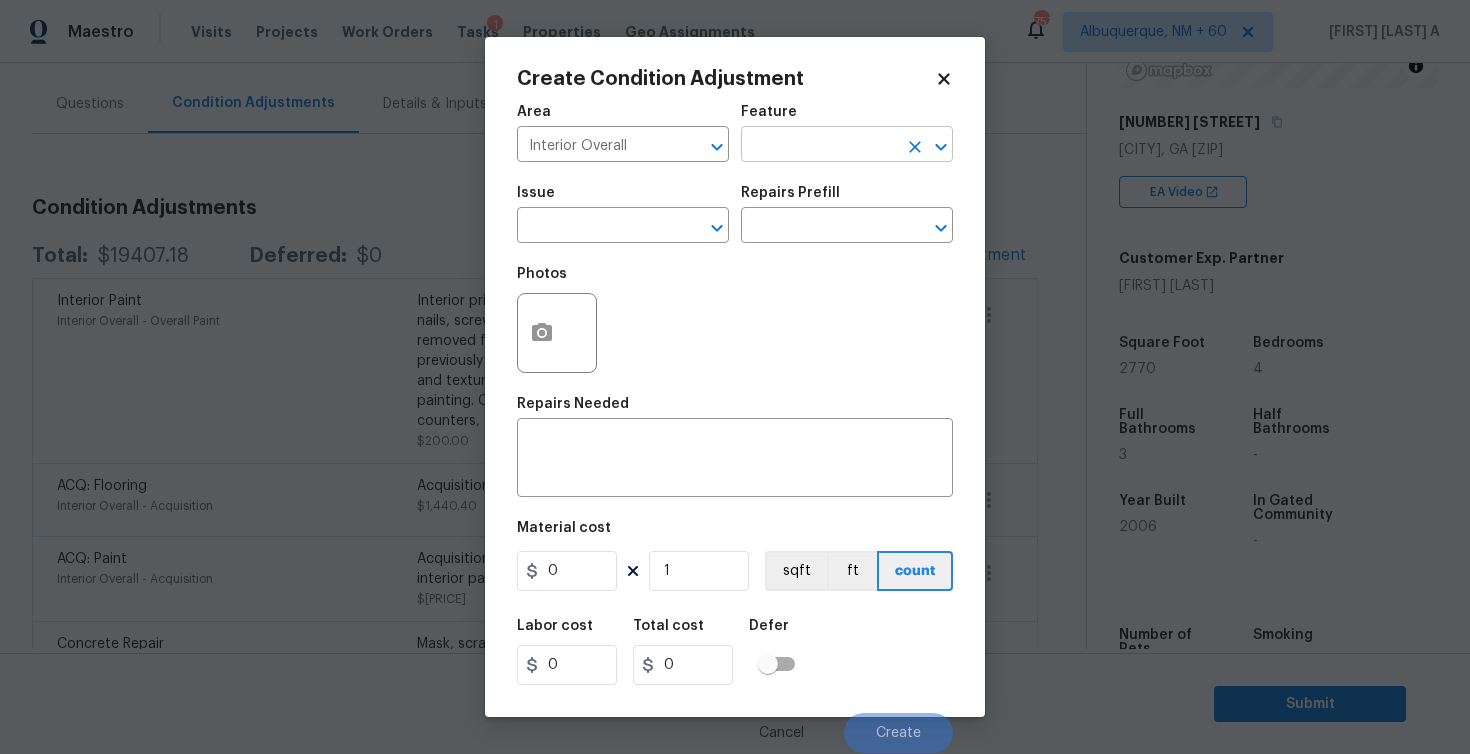 click at bounding box center [819, 146] 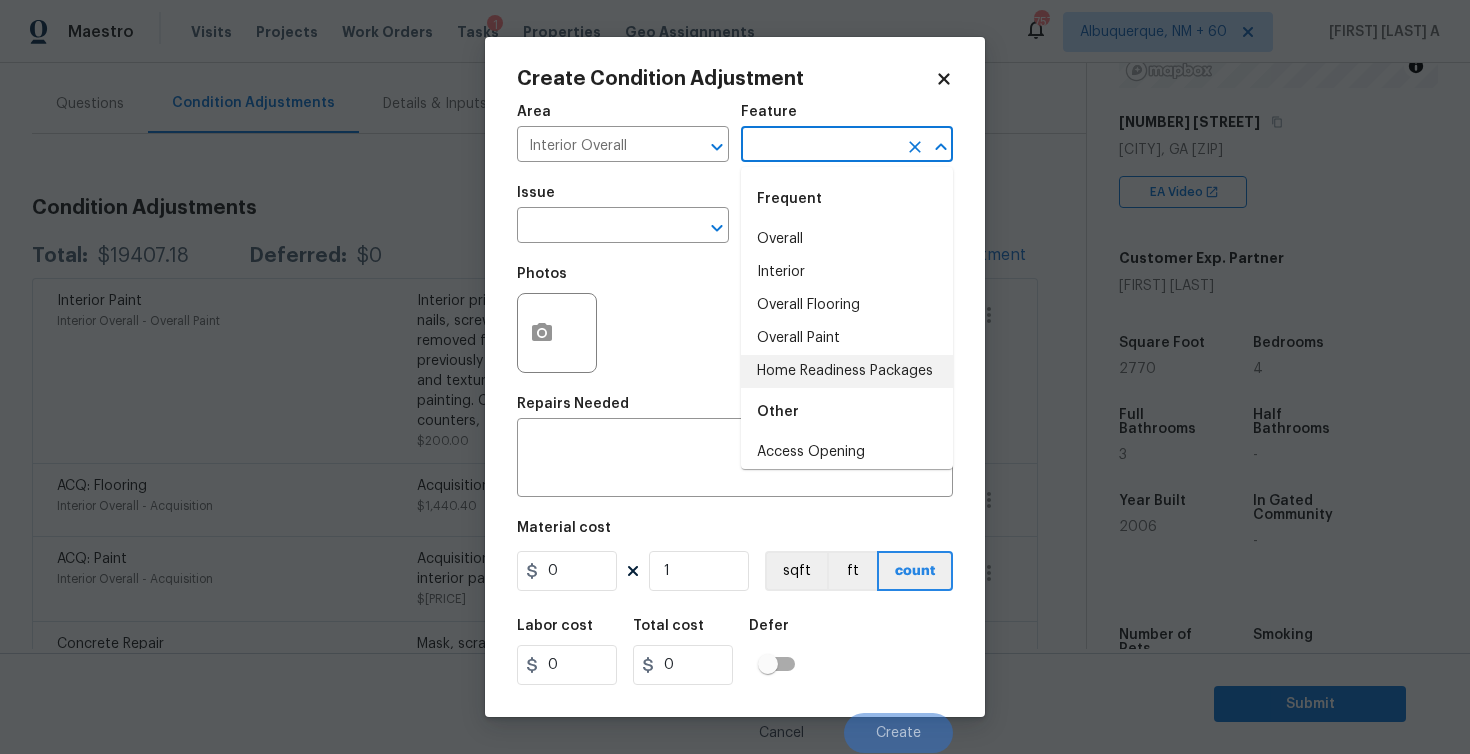 click on "Home Readiness Packages" at bounding box center (847, 371) 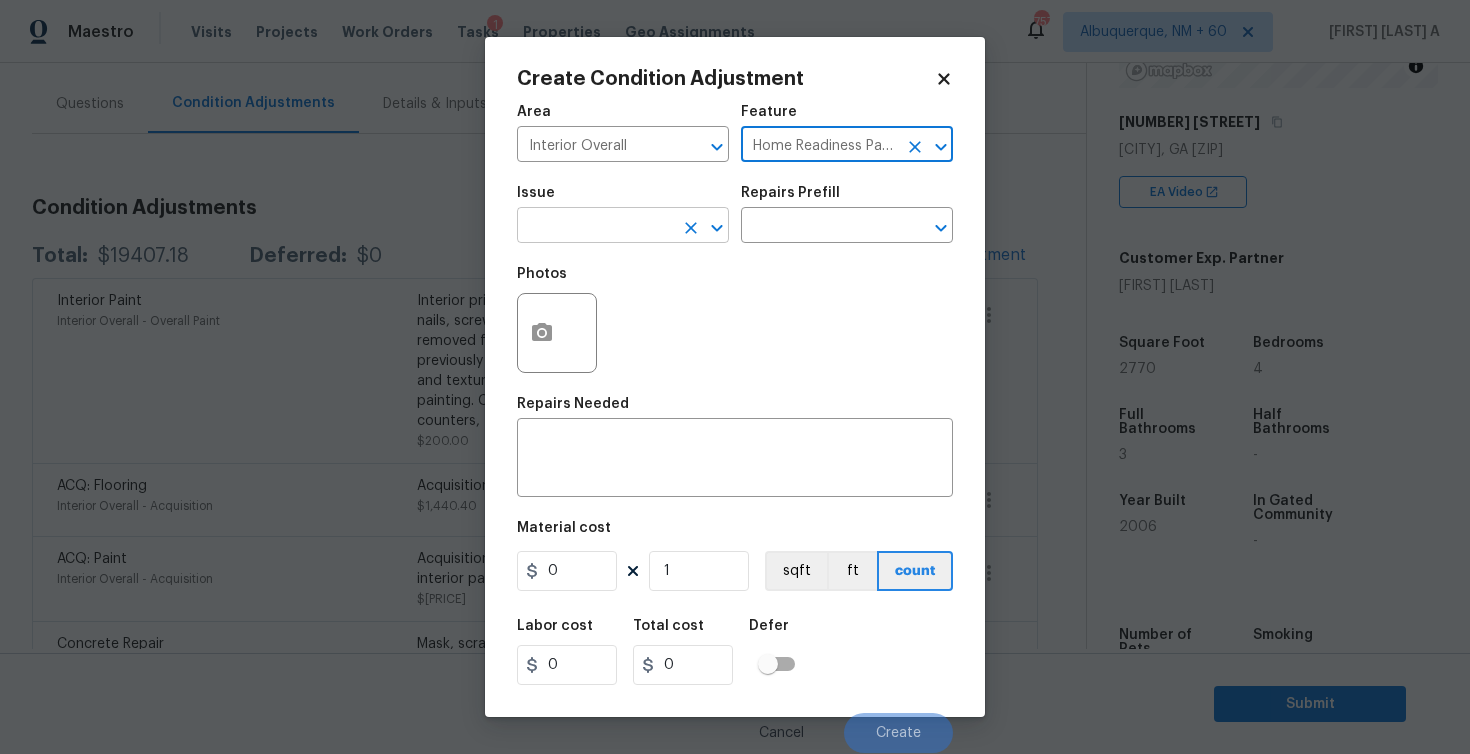 click at bounding box center (595, 227) 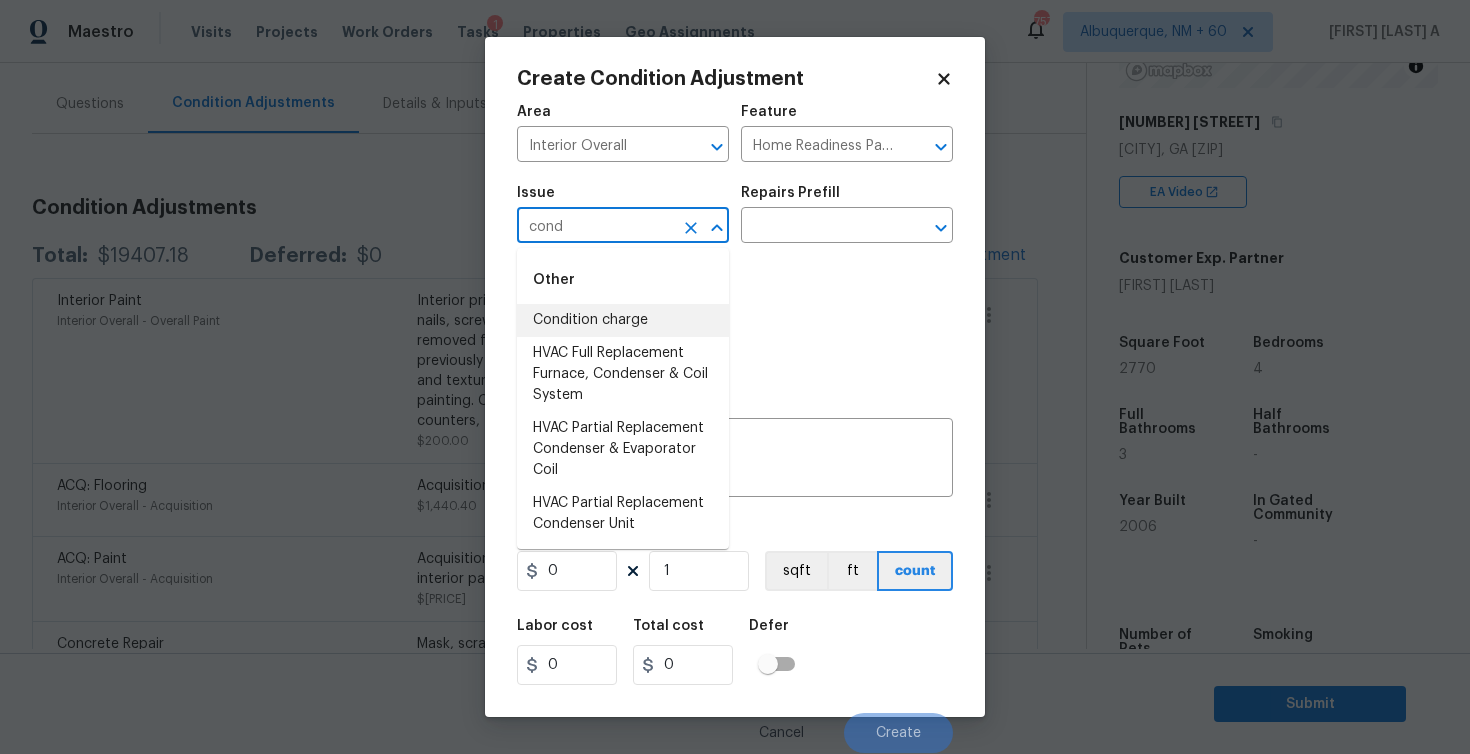 click on "Condition charge" at bounding box center [623, 320] 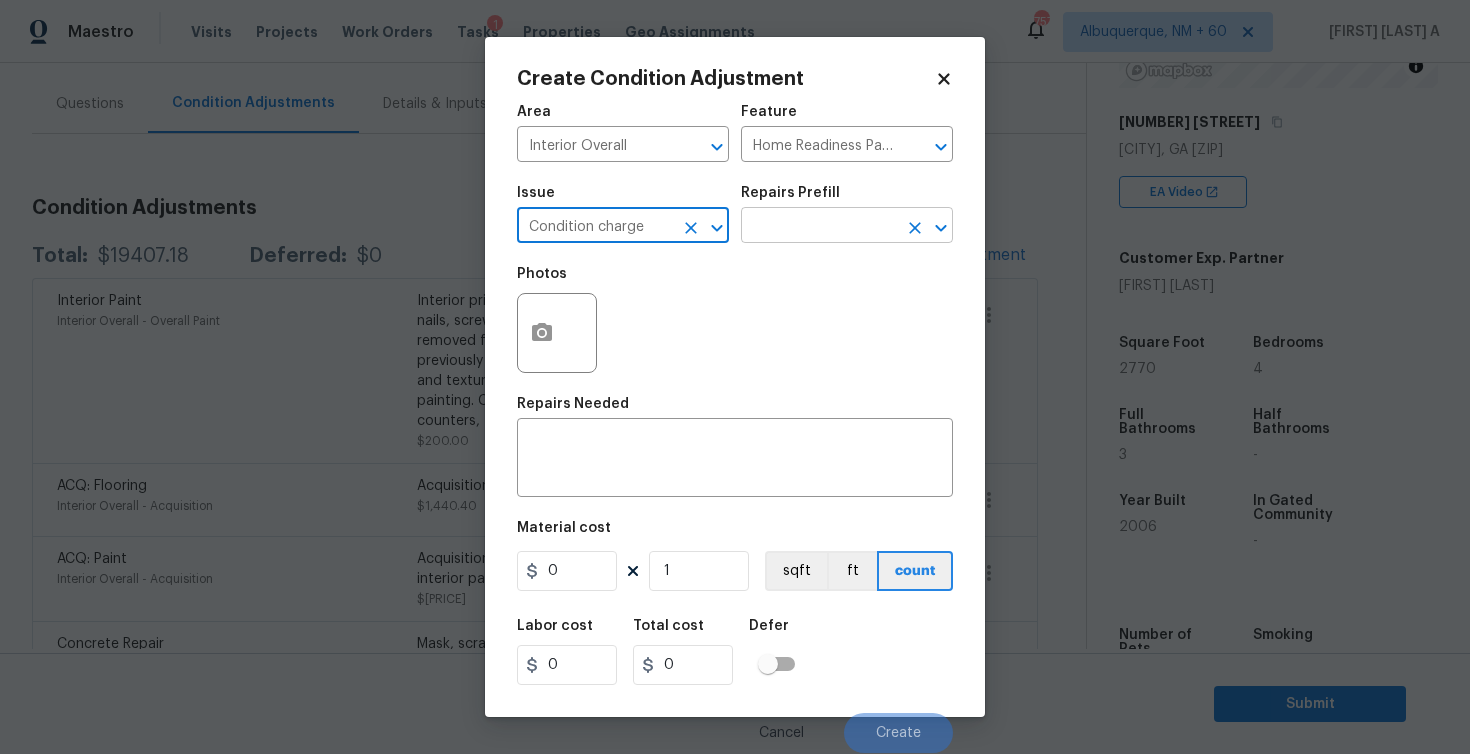 type on "Condition charge" 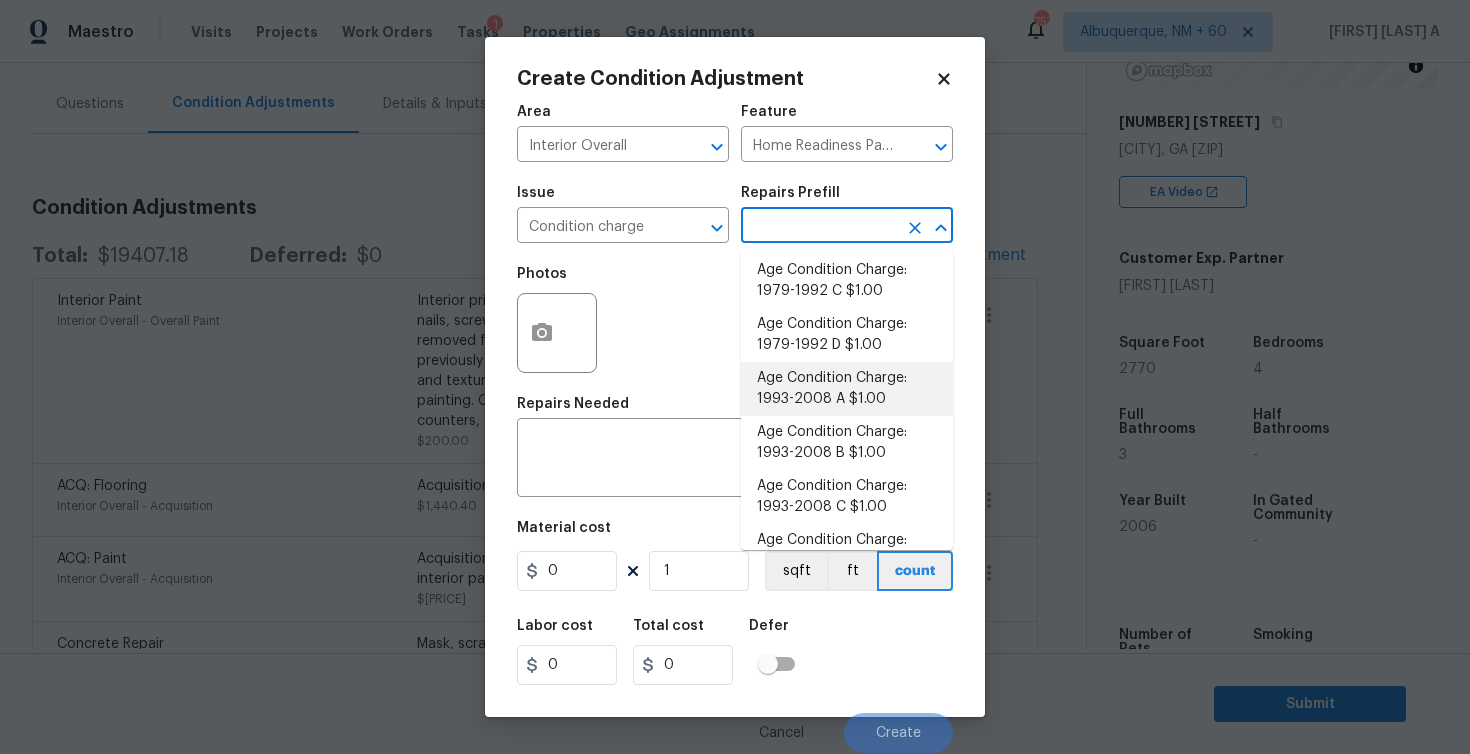scroll, scrollTop: 368, scrollLeft: 0, axis: vertical 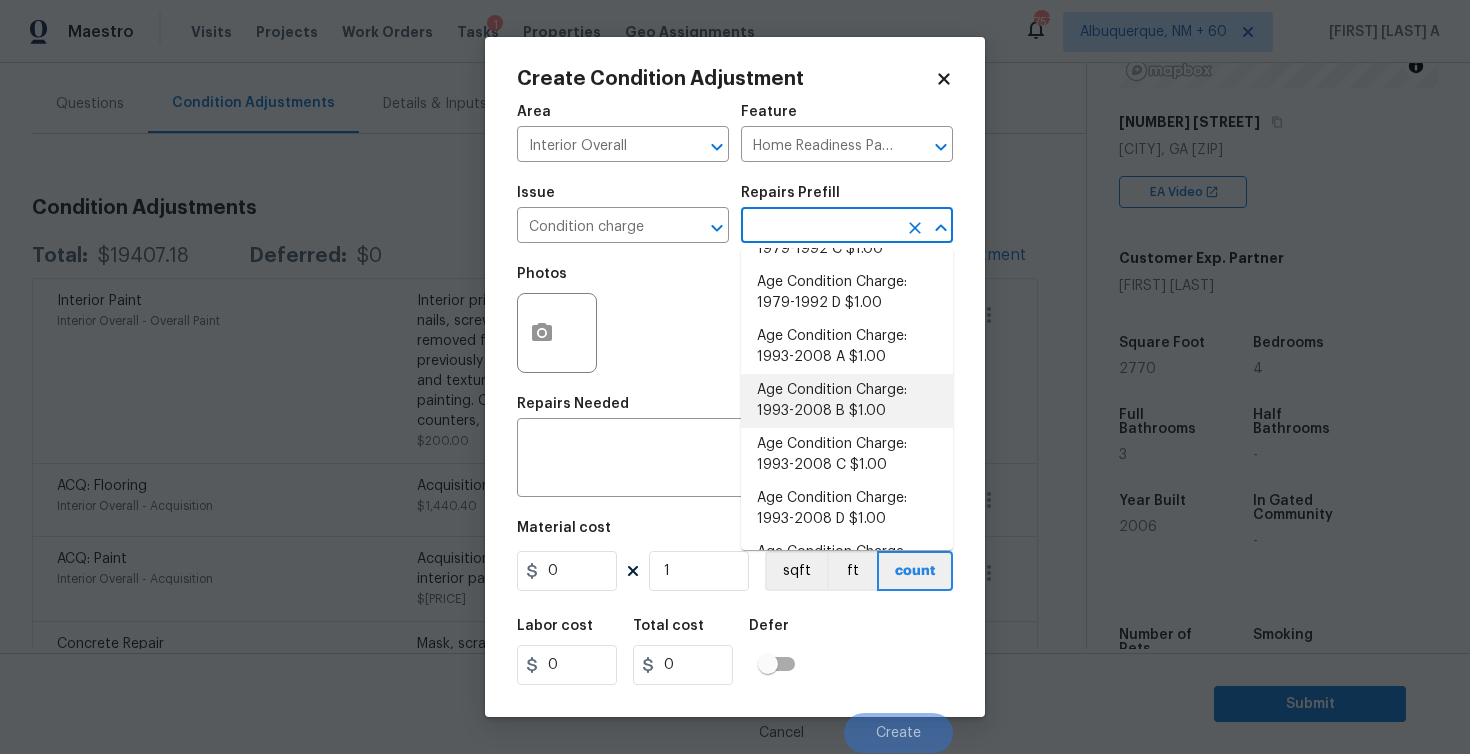 click on "Age Condition Charge: 1993-2008 B	 $1.00" at bounding box center (847, 401) 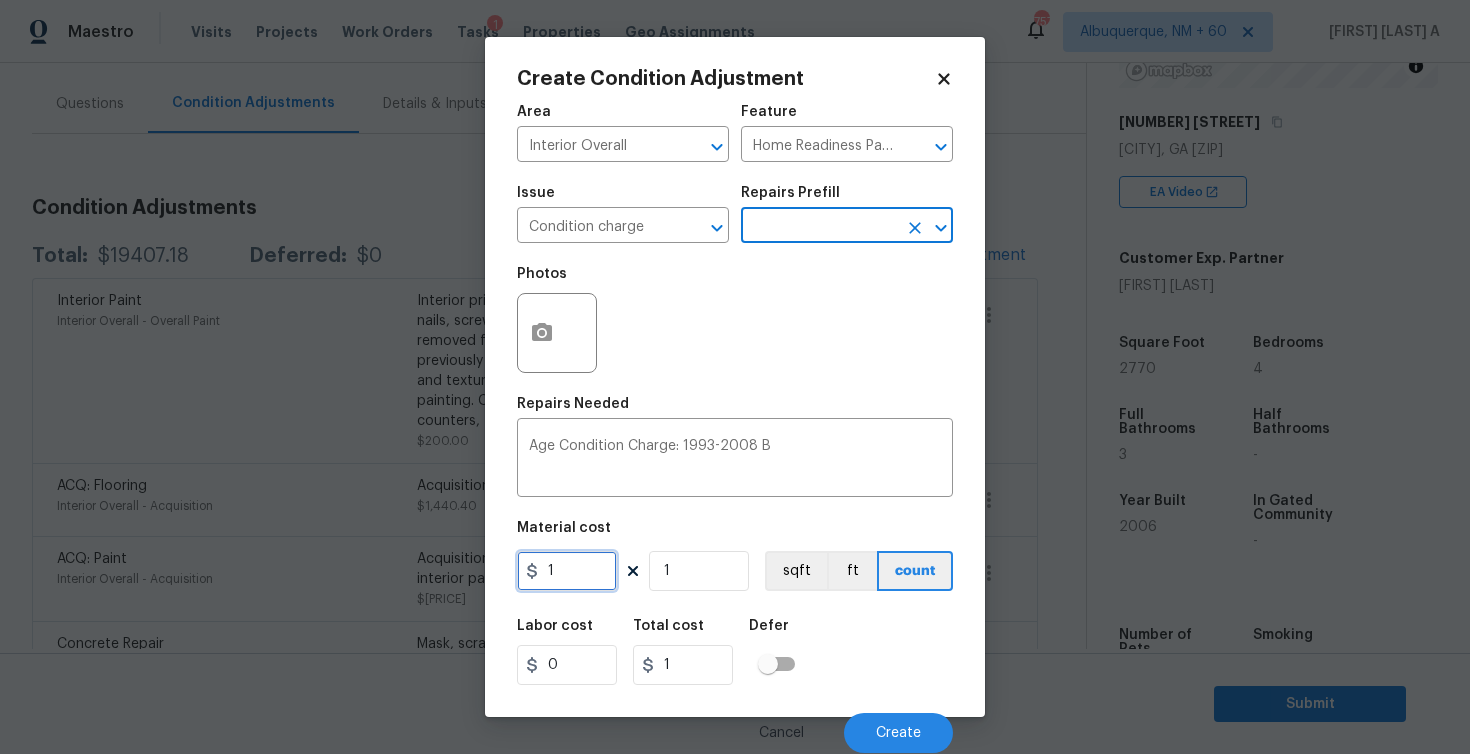 click on "1" at bounding box center [567, 571] 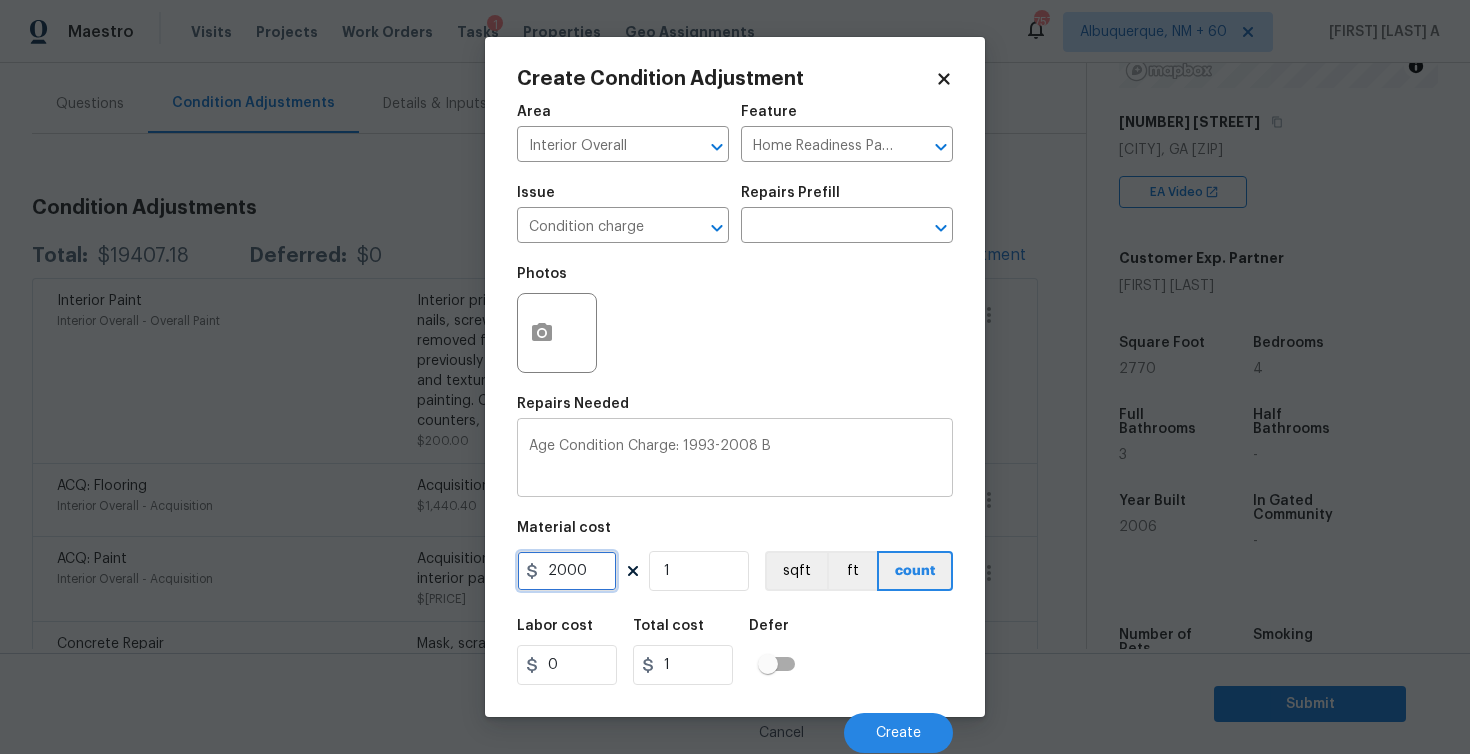 type on "2000" 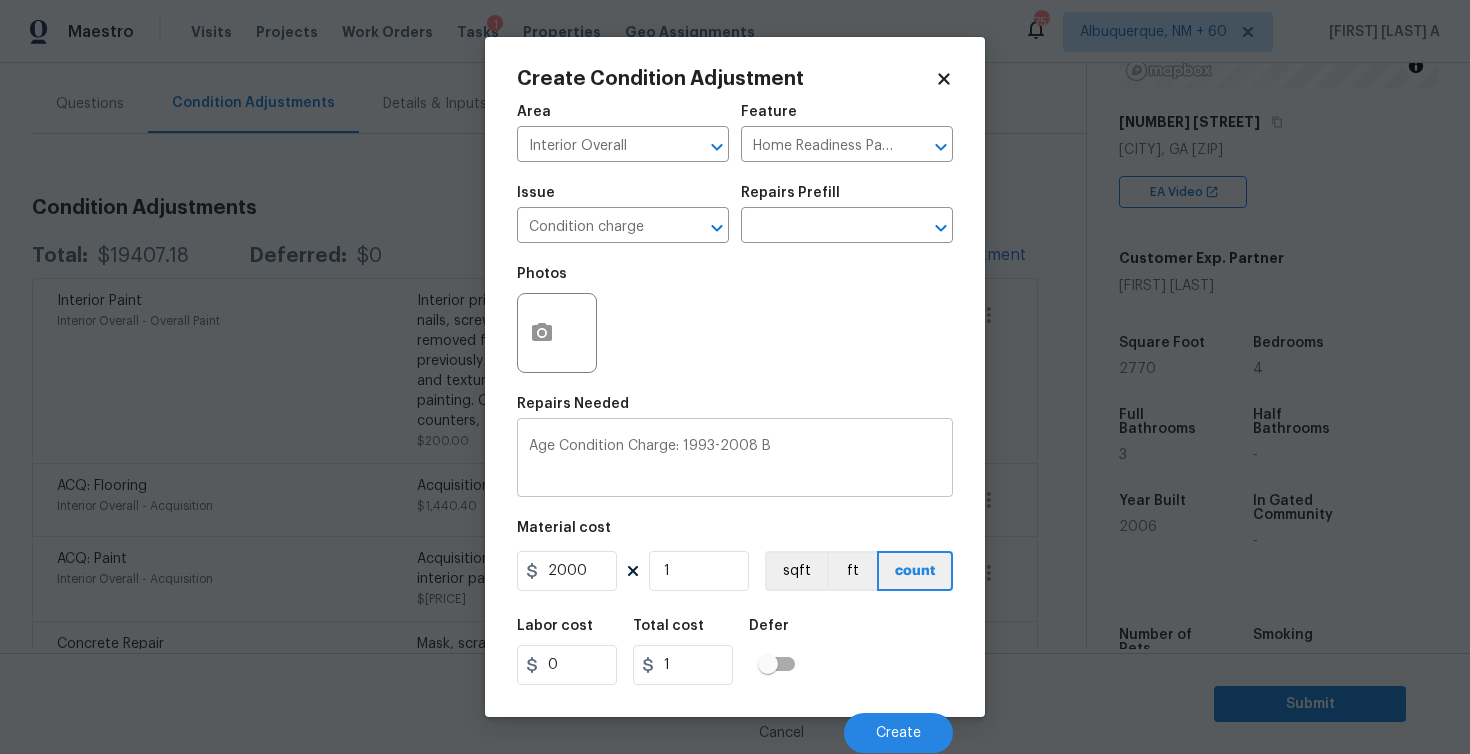 type on "2000" 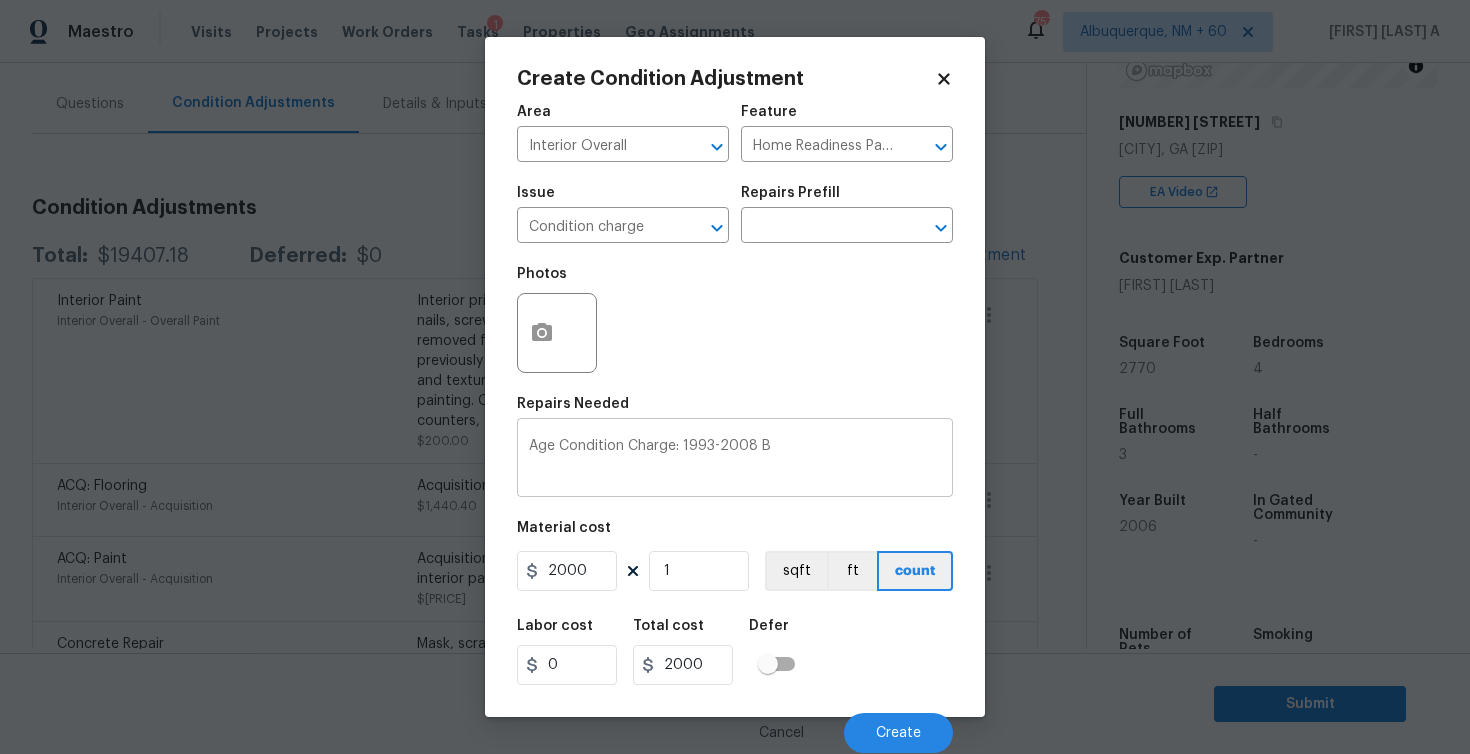 click on "Age Condition Charge: [YEAR]-[YEAR] B x" at bounding box center (735, 460) 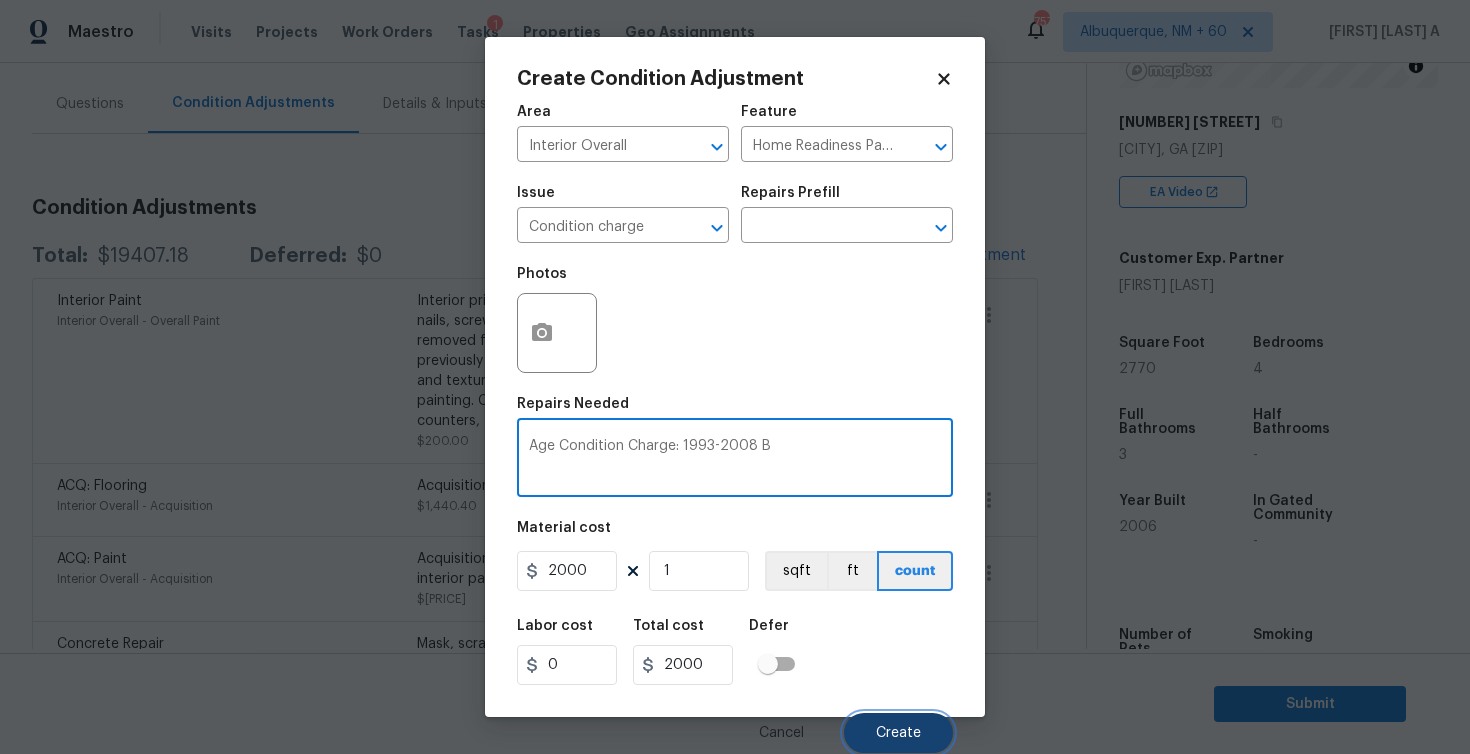 click on "Create" at bounding box center [898, 733] 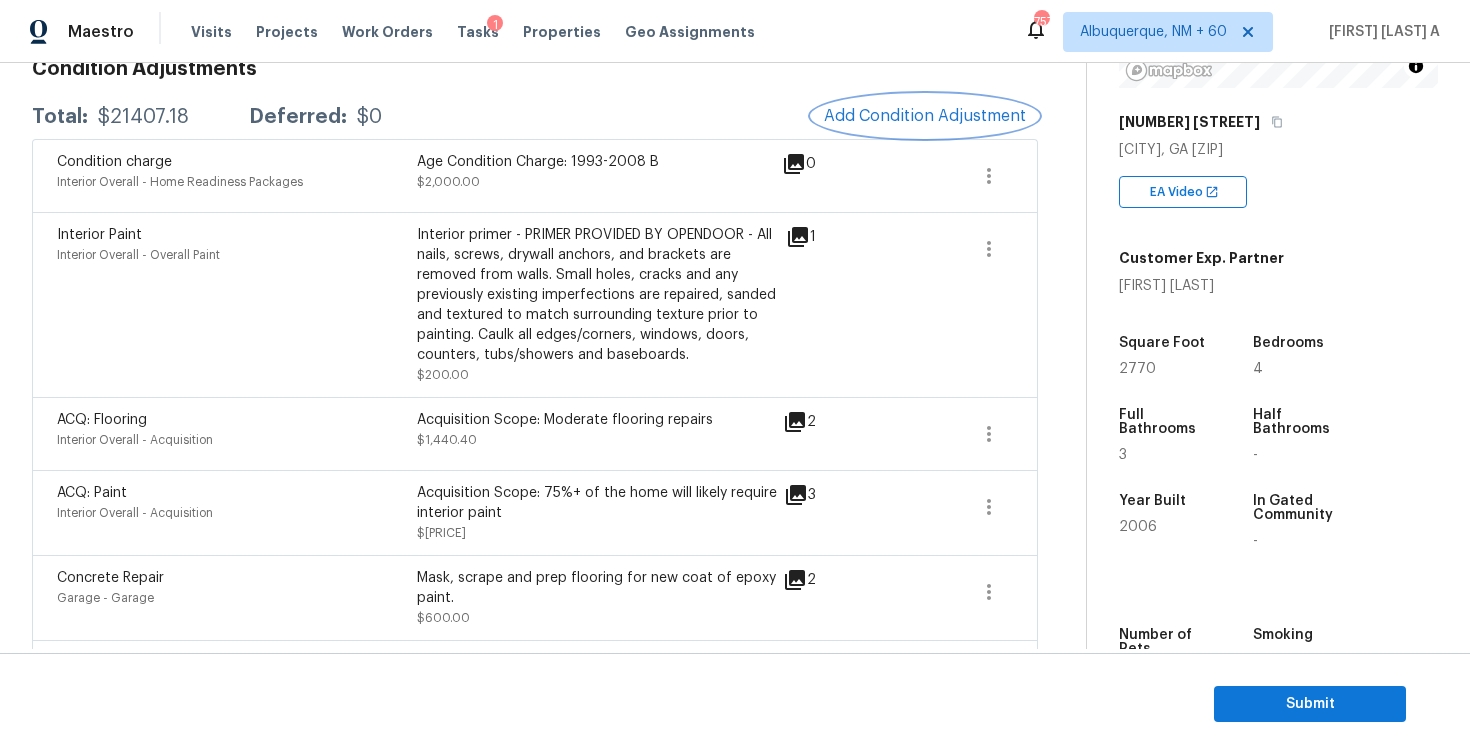 scroll, scrollTop: 388, scrollLeft: 0, axis: vertical 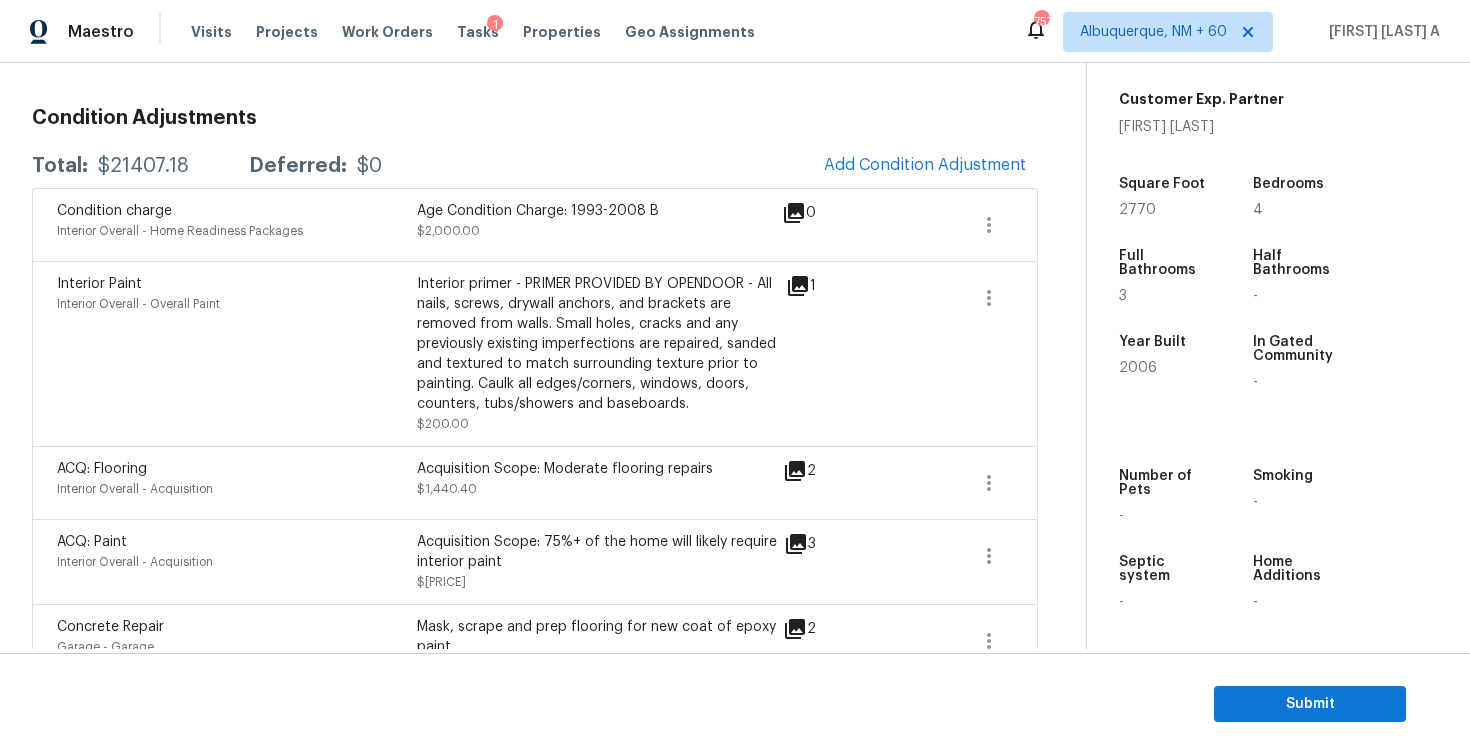 drag, startPoint x: 192, startPoint y: 171, endPoint x: 89, endPoint y: 162, distance: 103.392456 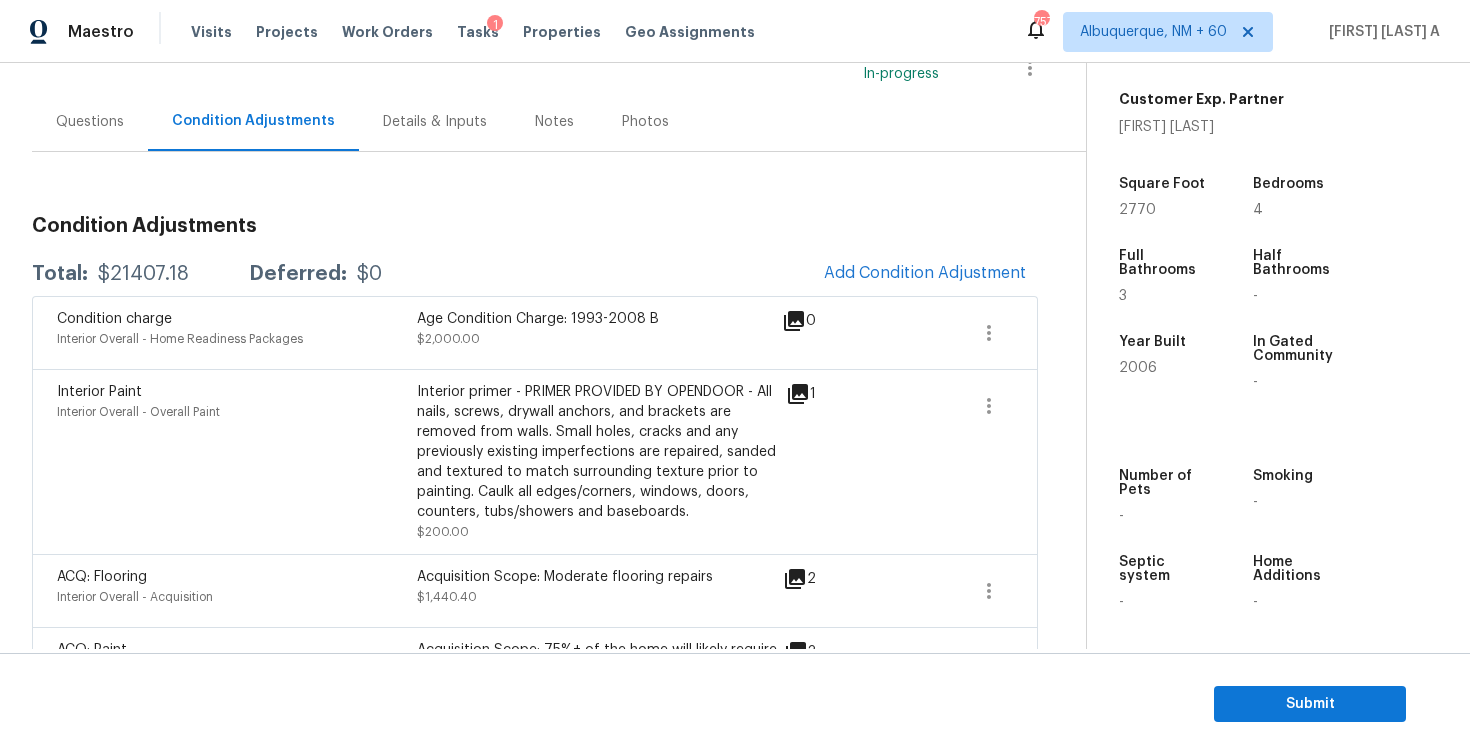 scroll, scrollTop: 104, scrollLeft: 0, axis: vertical 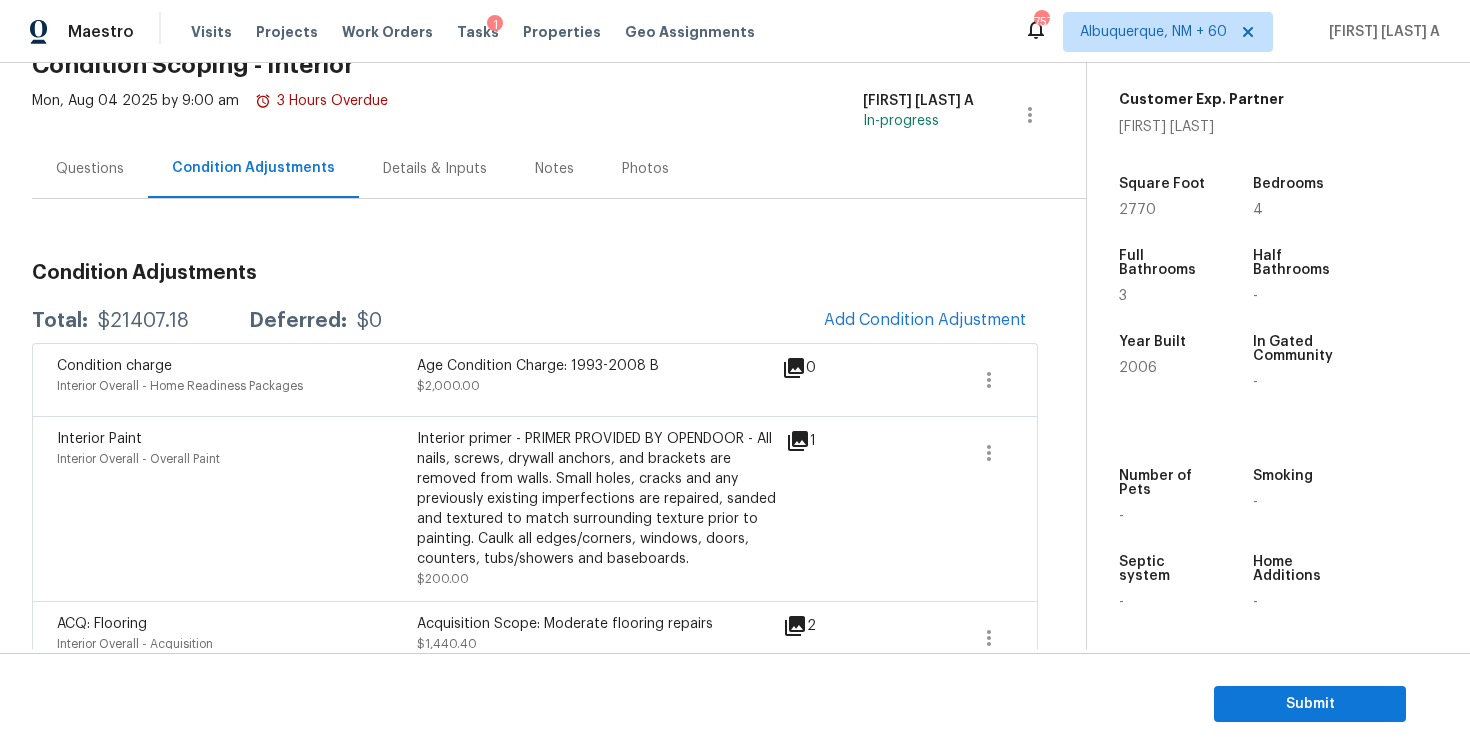 click on "Questions" at bounding box center [90, 168] 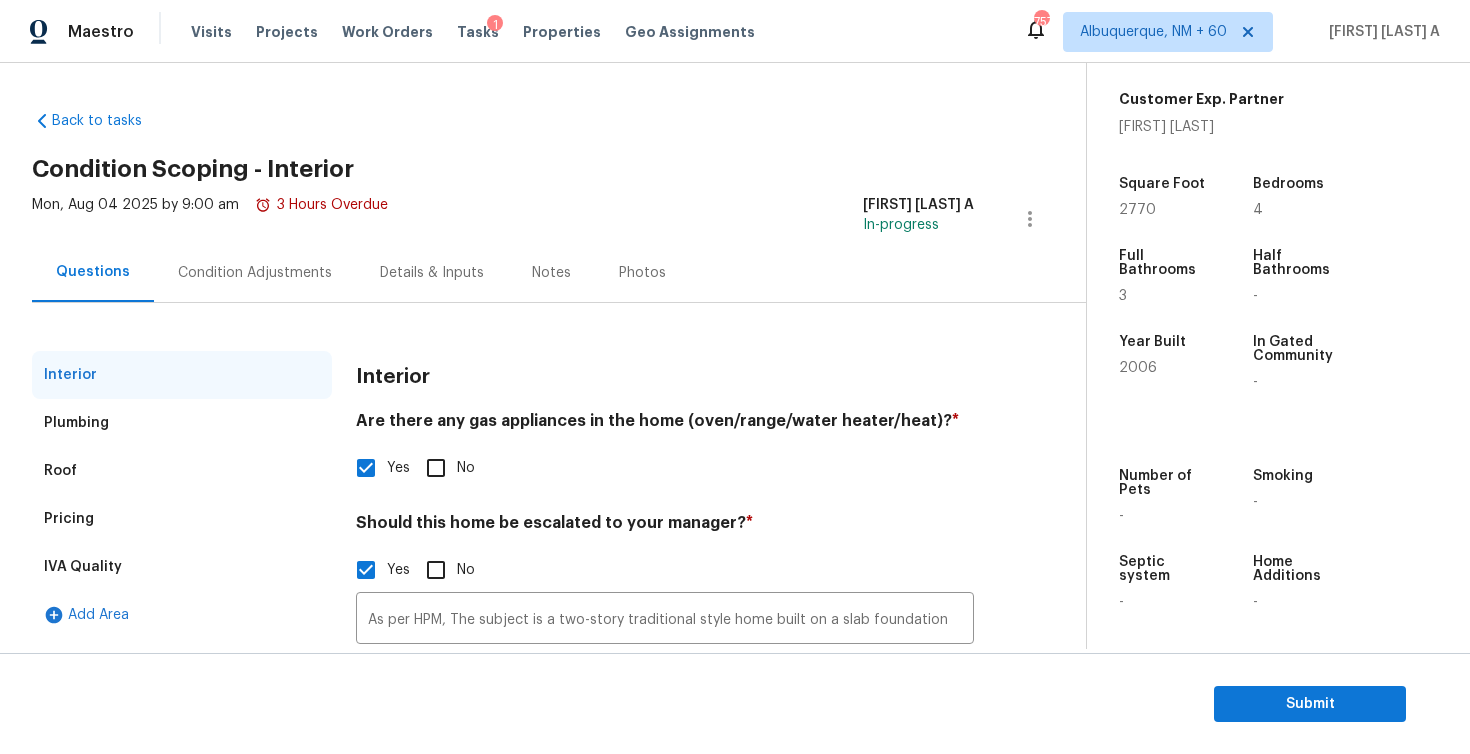 scroll, scrollTop: 131, scrollLeft: 0, axis: vertical 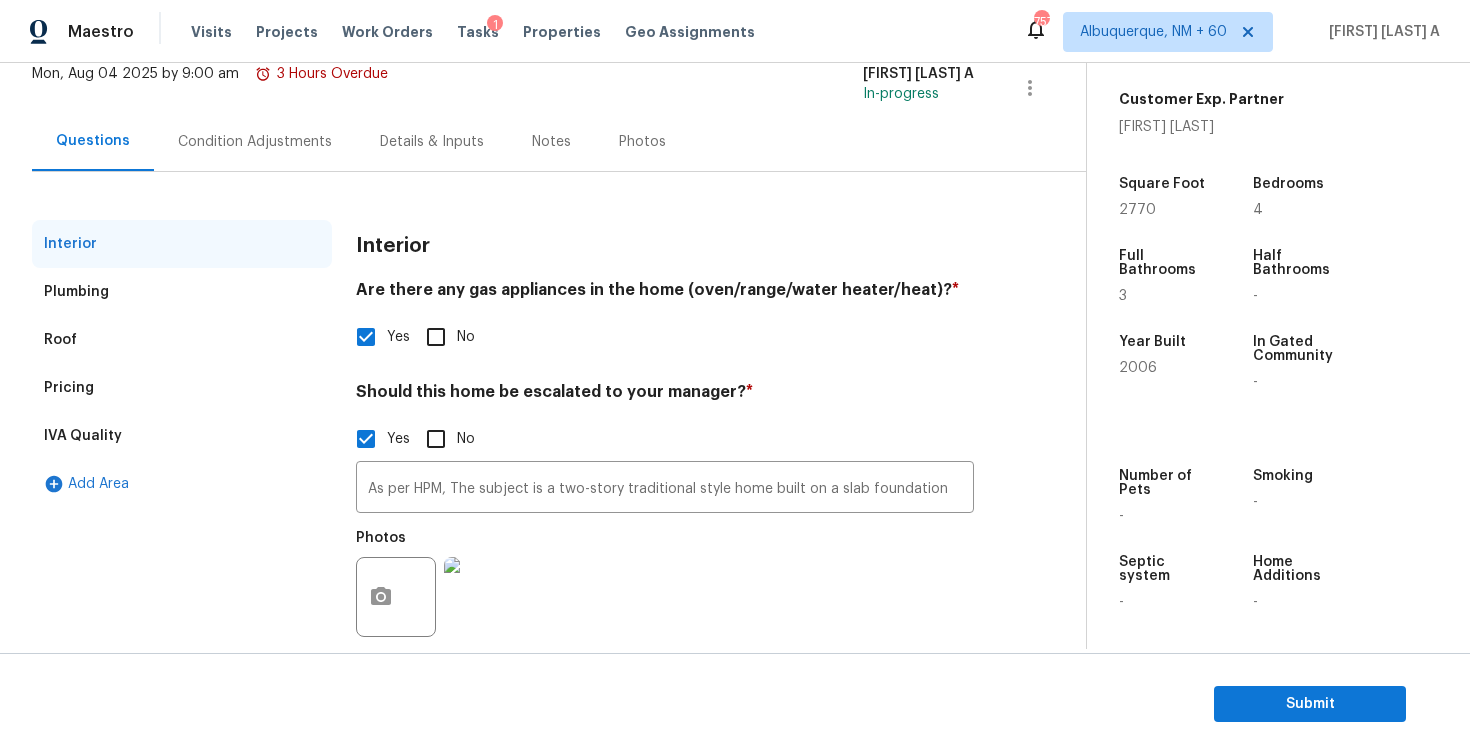 click on "Pricing" at bounding box center [182, 388] 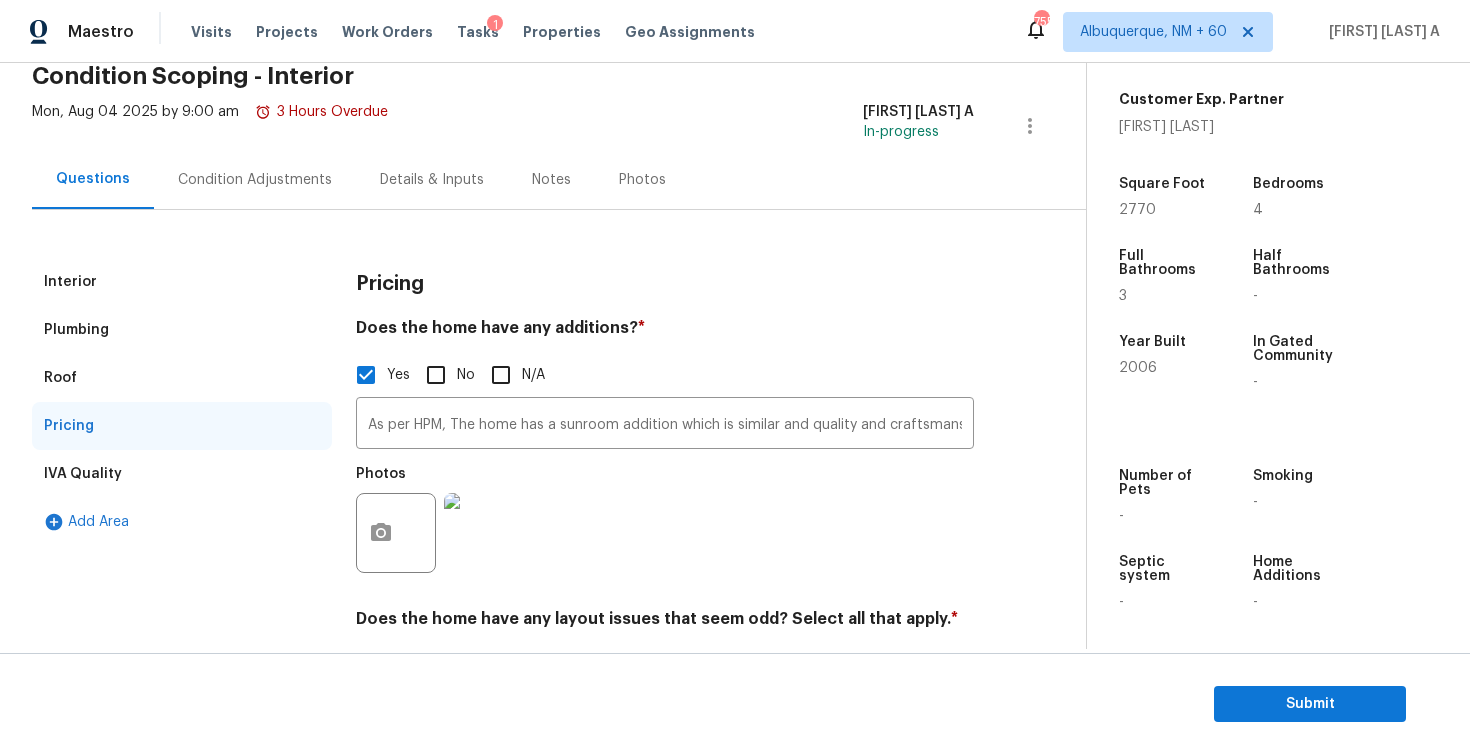 scroll, scrollTop: 68, scrollLeft: 0, axis: vertical 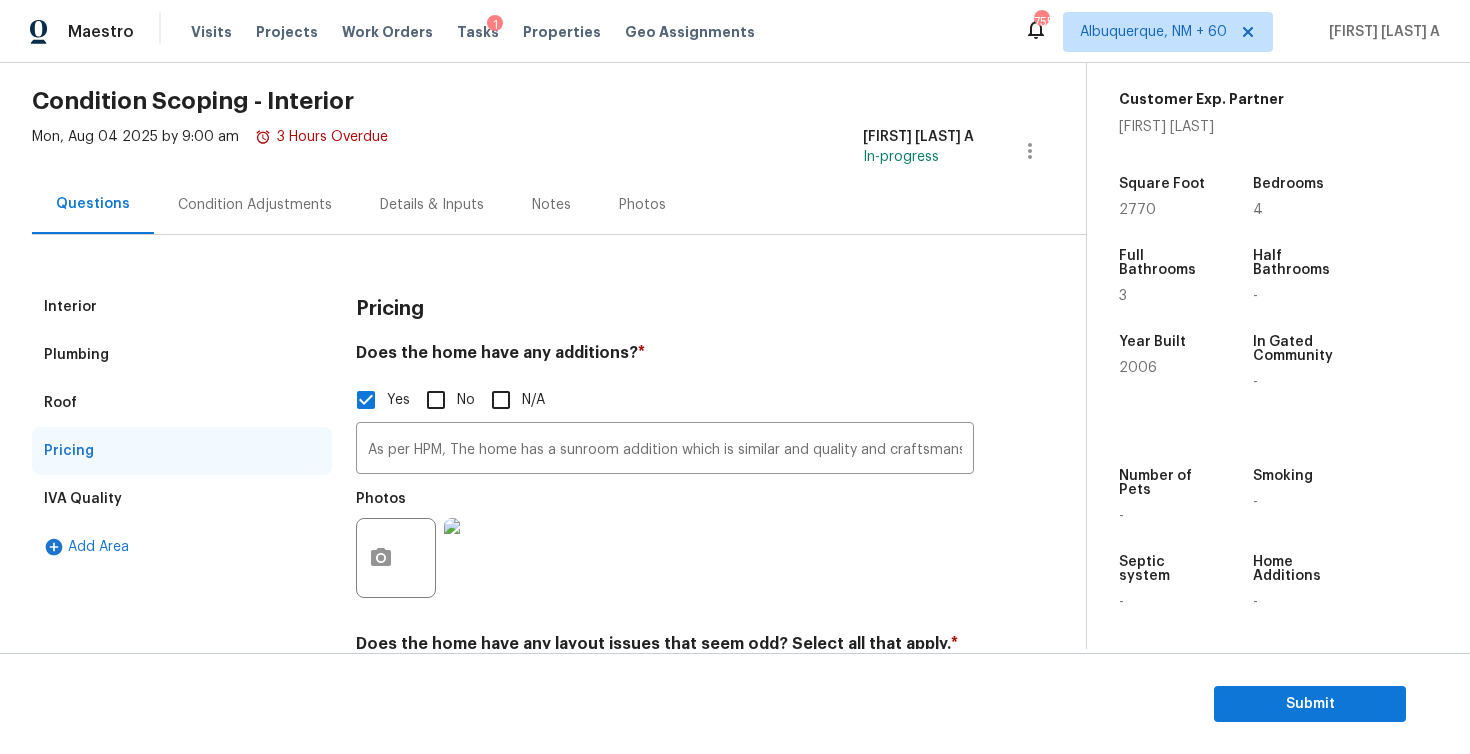 click on "Condition Adjustments" at bounding box center [255, 204] 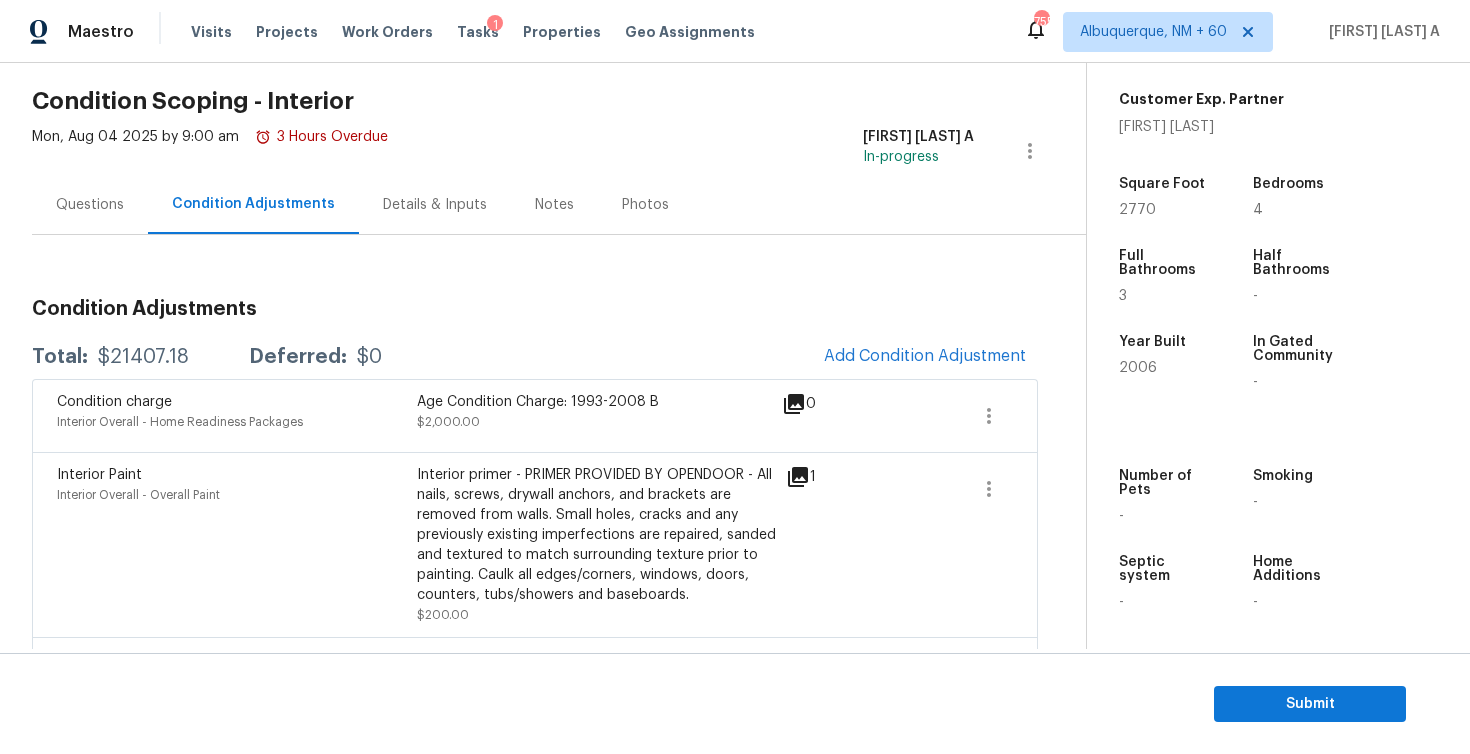scroll, scrollTop: 182, scrollLeft: 0, axis: vertical 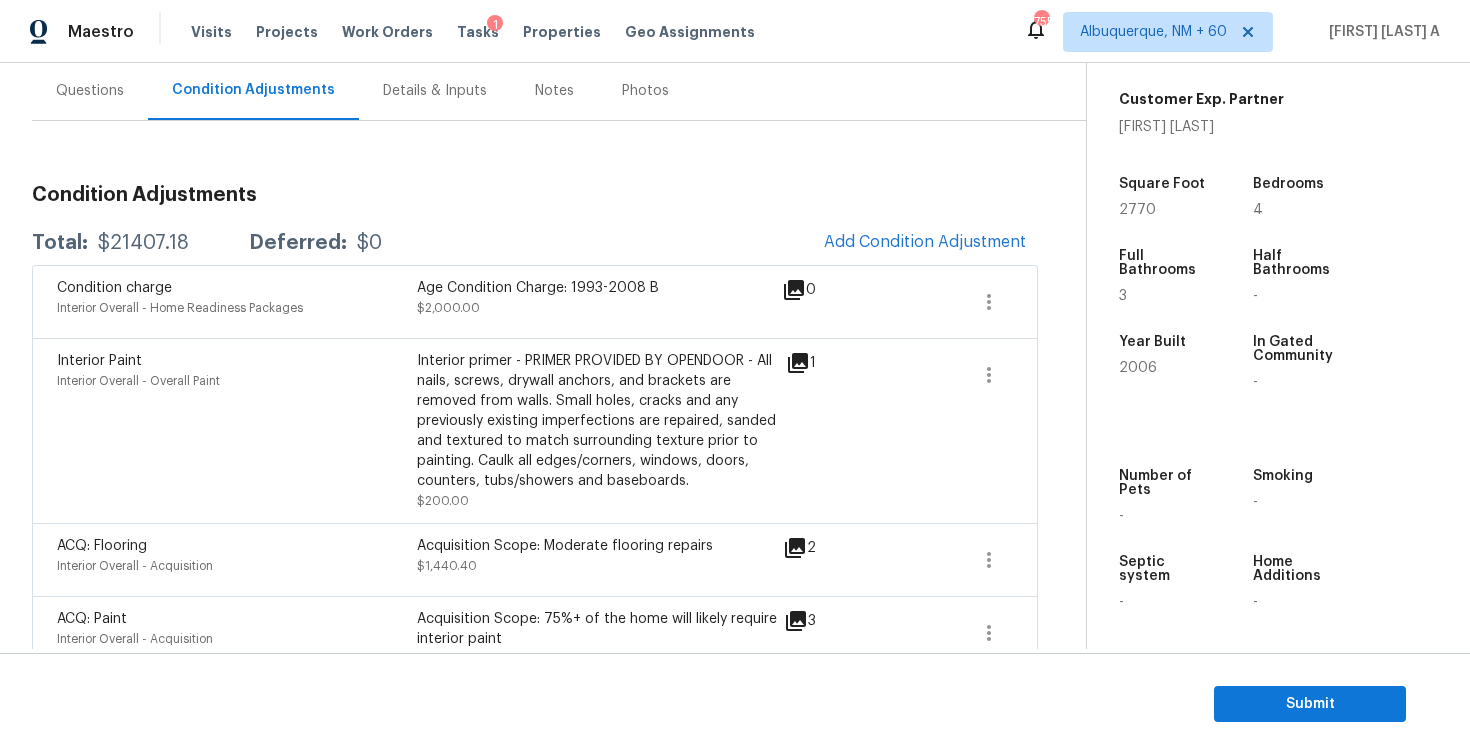 click on "Condition Adjustments Total: $[PRICE] Deferred: $0 Add Condition Adjustment Condition charge Interior Overall - Home Readiness Packages Age Condition Charge: [YEAR]-[YEAR] B $[PRICE] 0 Interior Paint Interior Overall - Overall Paint Interior primer - PRIMER PROVIDED BY OPENDOOR - All nails, screws, drywall anchors, and brackets are removed from walls. Small holes, cracks and any previously existing imperfections are repaired, sanded and textured to match surrounding texture prior to painting. Caulk all edges/corners, windows, doors, counters, tubs/showers and baseboards. $[PRICE] 1 ACQ: Flooring Interior Overall - Acquisition Acquisition Scope: Moderate flooring repairs $[PRICE] 2 ACQ: Paint Interior Overall - Acquisition Acquisition Scope: 75%+ of the home will likely require interior paint $[PRICE] 3 Concrete Repair Garage - Garage Mask, scrape and prep flooring for new coat of epoxy paint. $[PRICE] 2 HVAC Extras Garage - Garage $[PRICE] 1 General Plumbing Garage - Hot Water Heater $[PRICE] 1" at bounding box center [535, 1097] 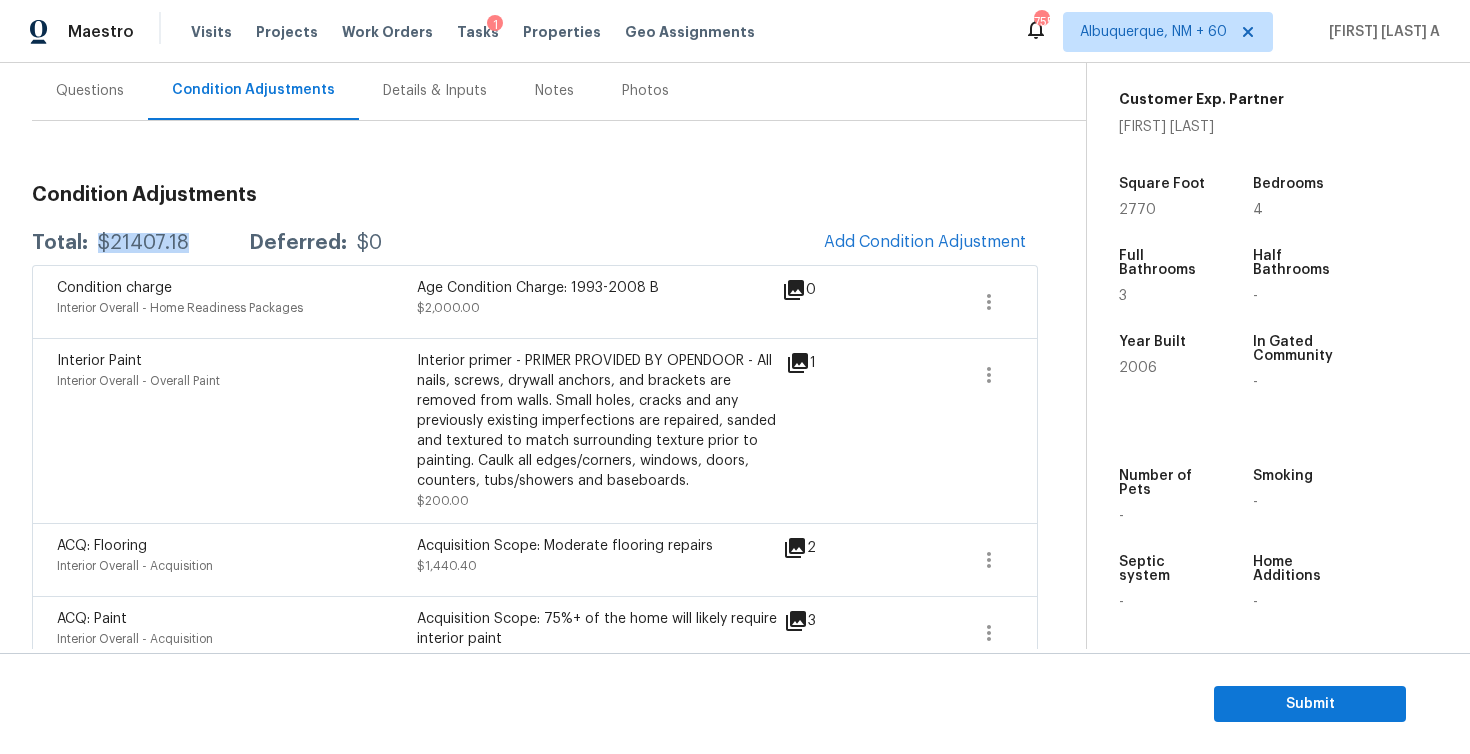 drag, startPoint x: 200, startPoint y: 246, endPoint x: 92, endPoint y: 246, distance: 108 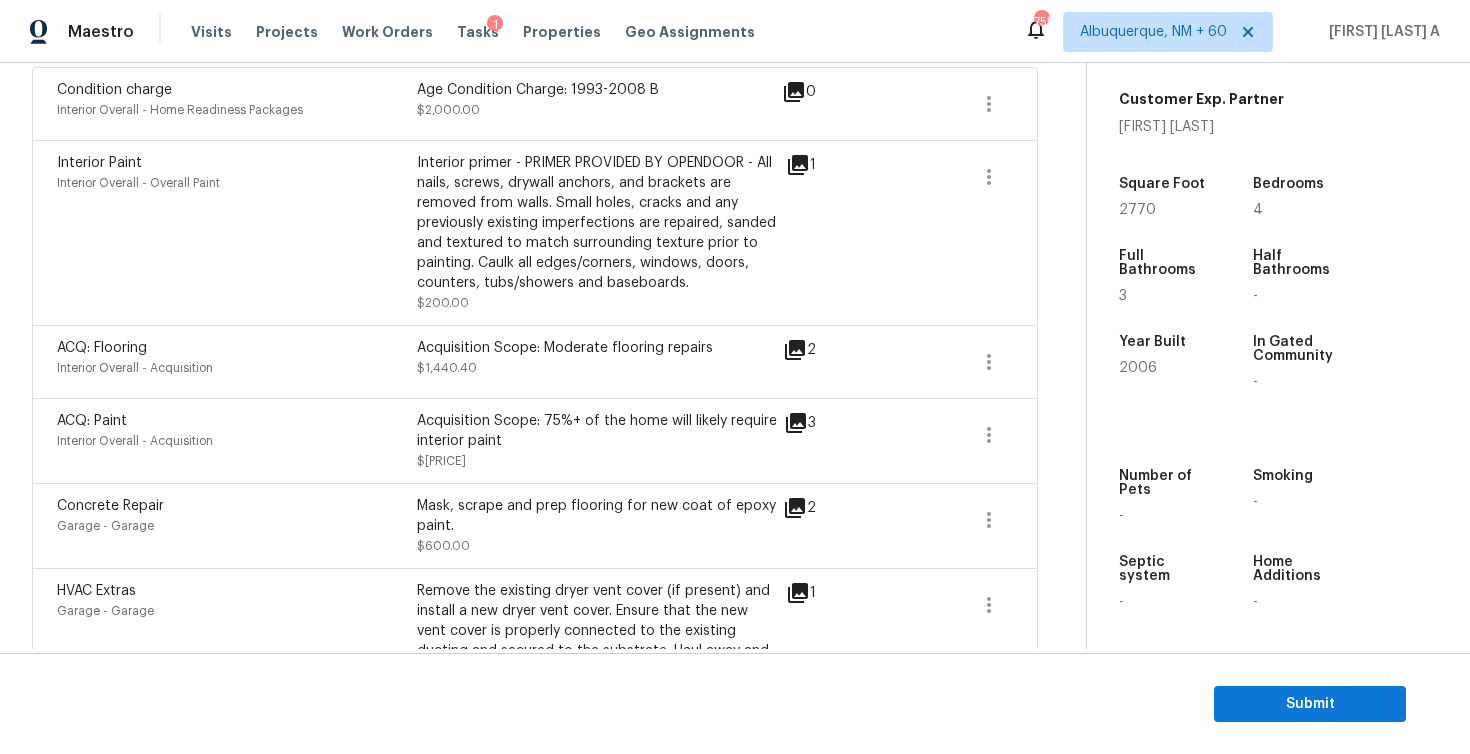 scroll, scrollTop: 315, scrollLeft: 0, axis: vertical 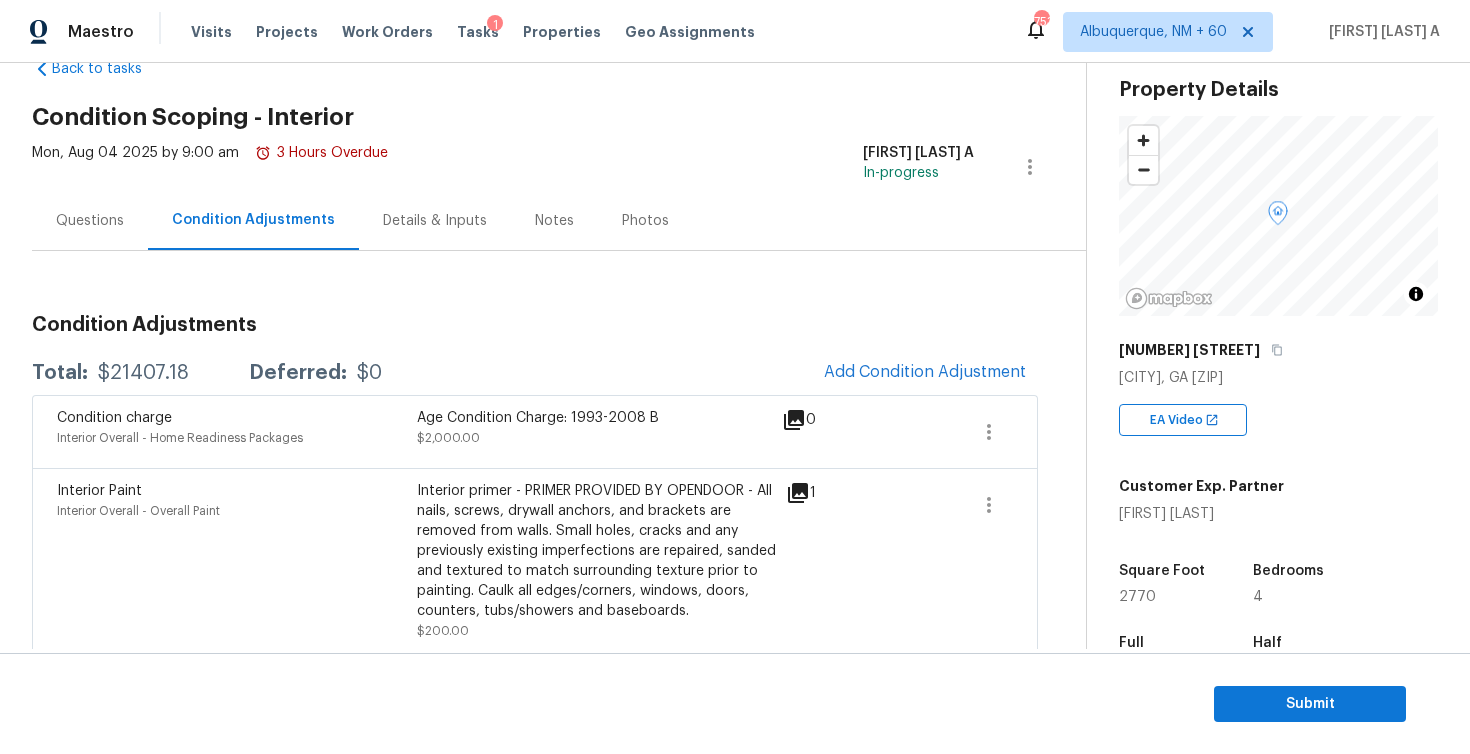click on "Mon, Aug 04 [YEAR] by 9:00 am 3 Hours Overdue [FIRST] [LAST] A In-progress" at bounding box center (559, 167) 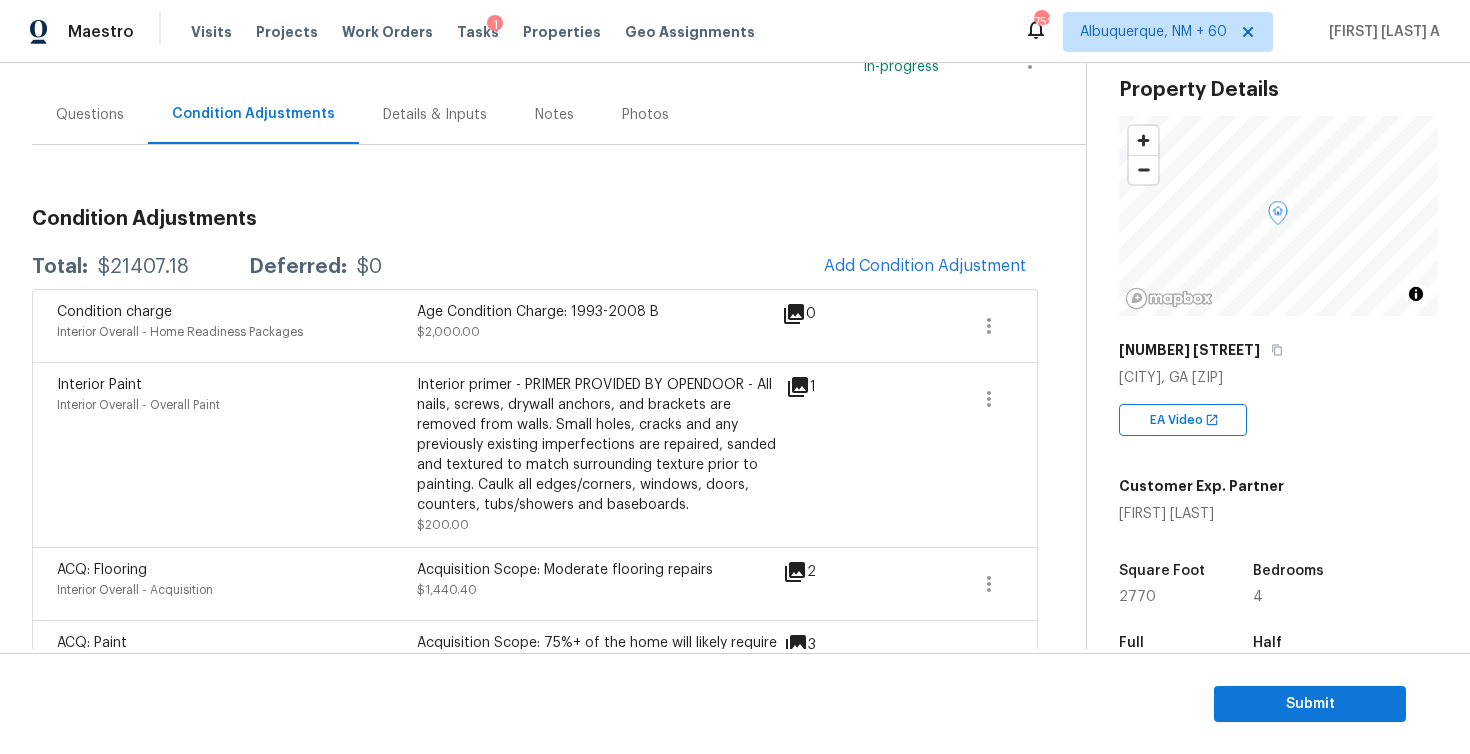 scroll, scrollTop: 96, scrollLeft: 0, axis: vertical 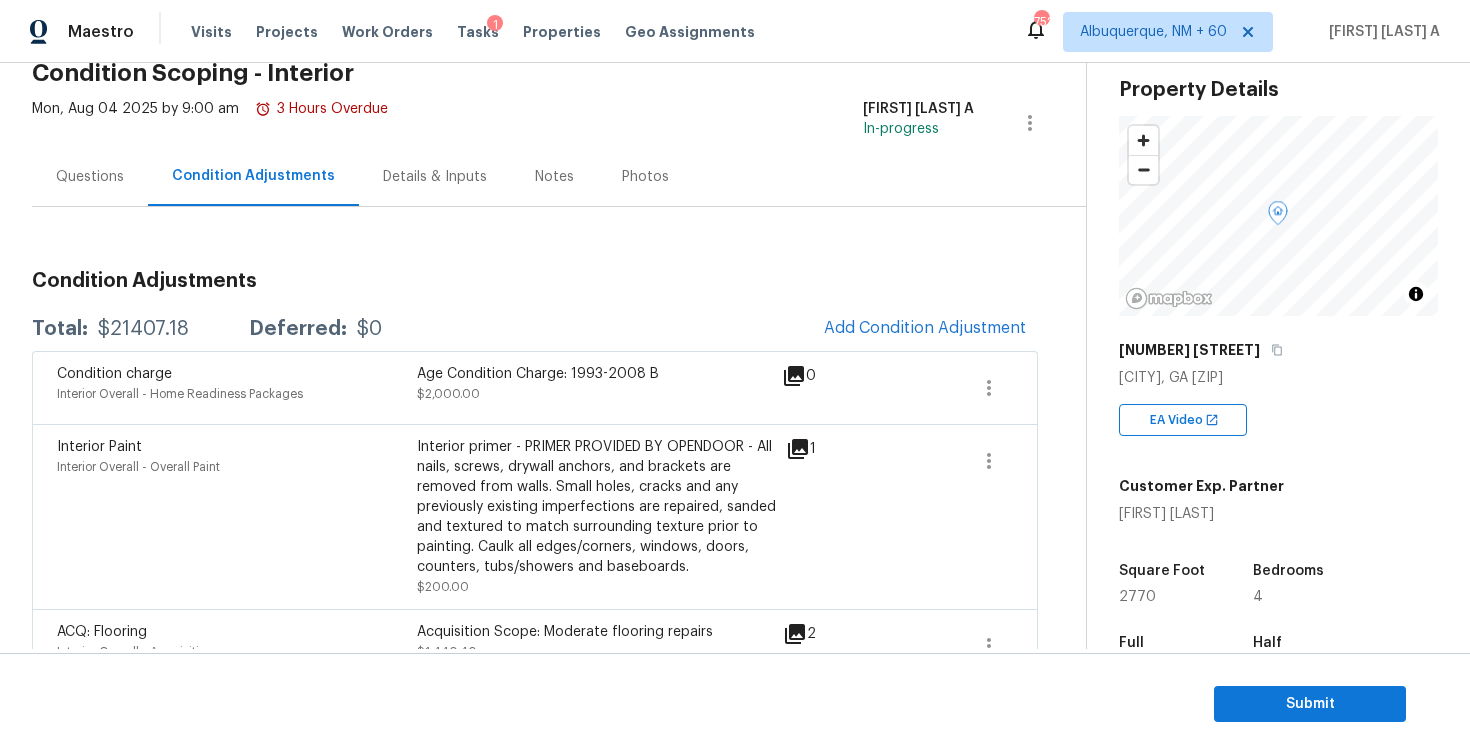 click on "Questions" at bounding box center [90, 177] 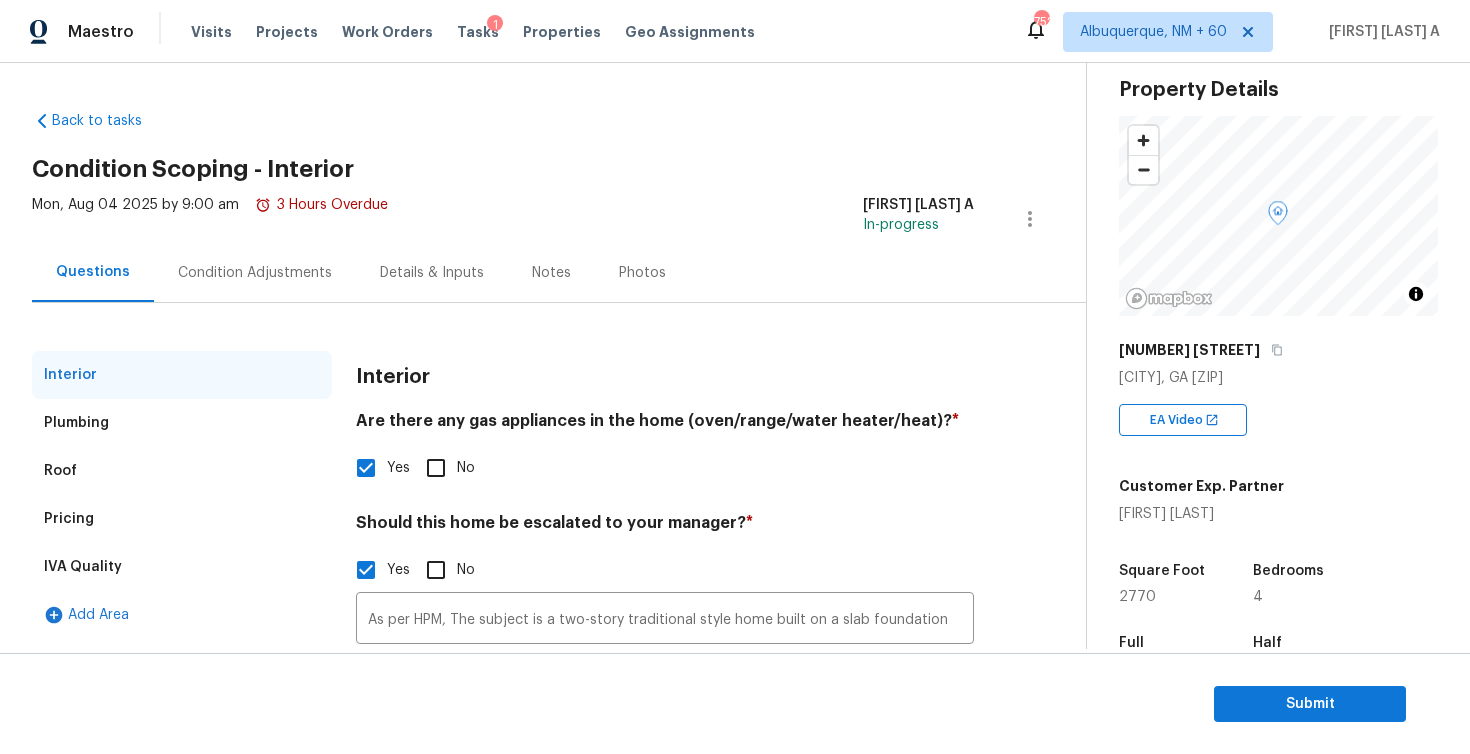 scroll, scrollTop: 161, scrollLeft: 0, axis: vertical 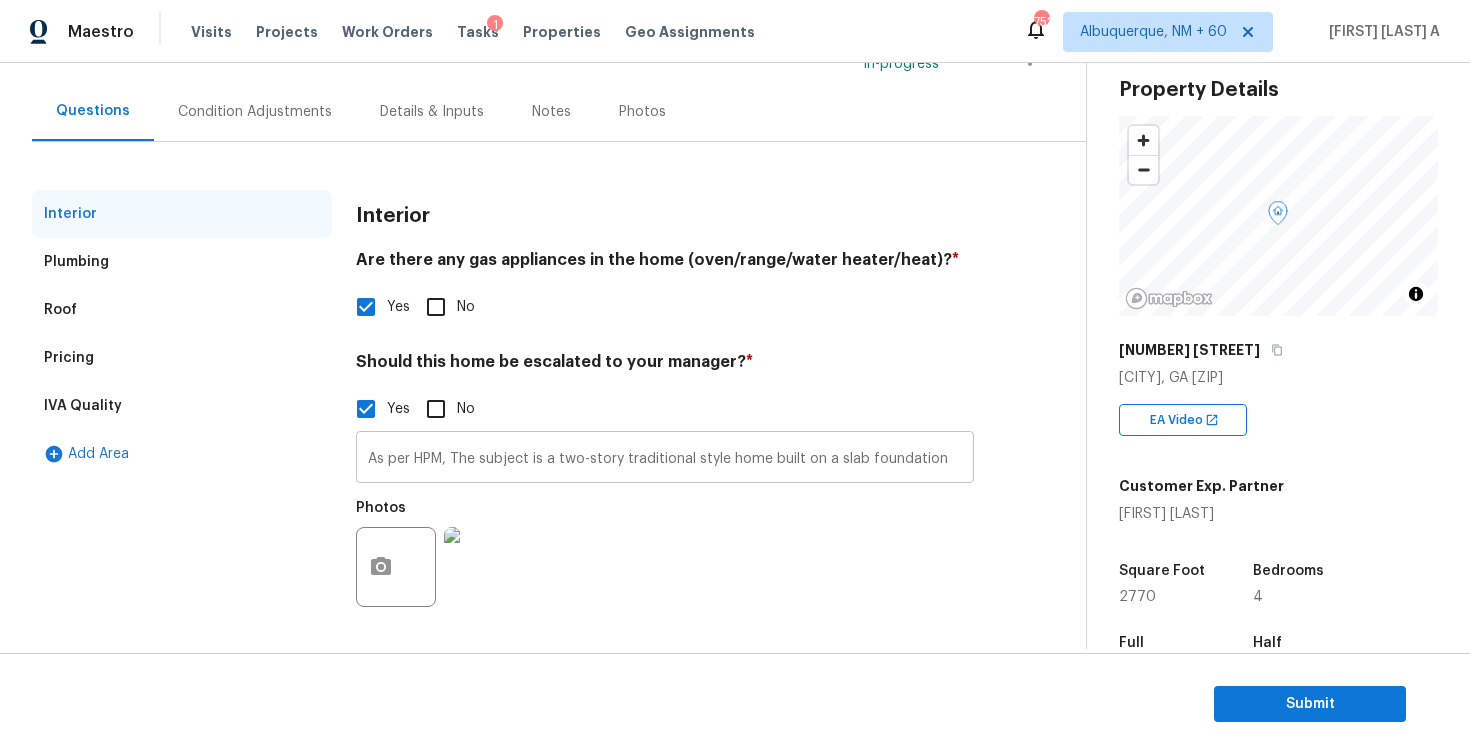 click on "As per HPM, The subject is a two-story traditional style home built on a slab foundation" at bounding box center [665, 459] 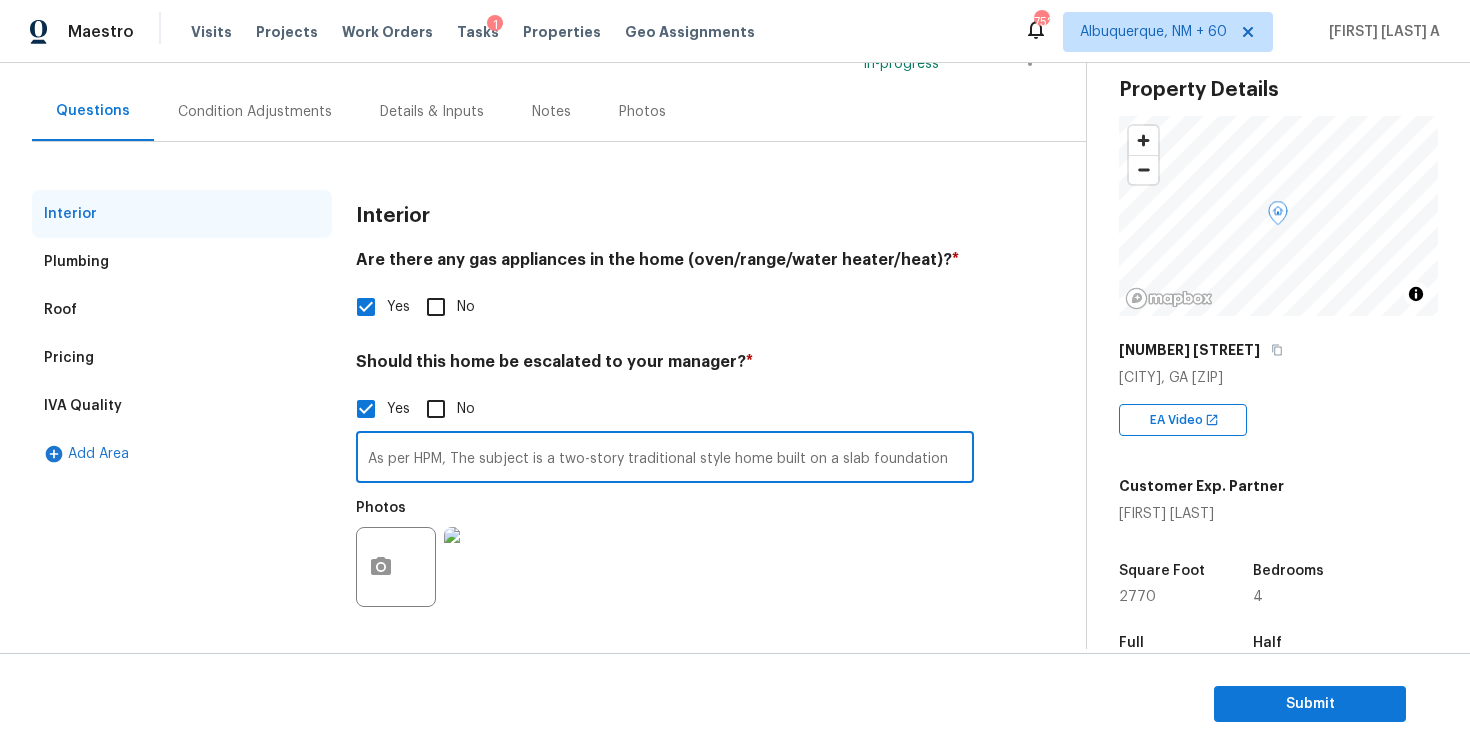 click on "As per HPM, The subject is a two-story traditional style home built on a slab foundation" at bounding box center [665, 459] 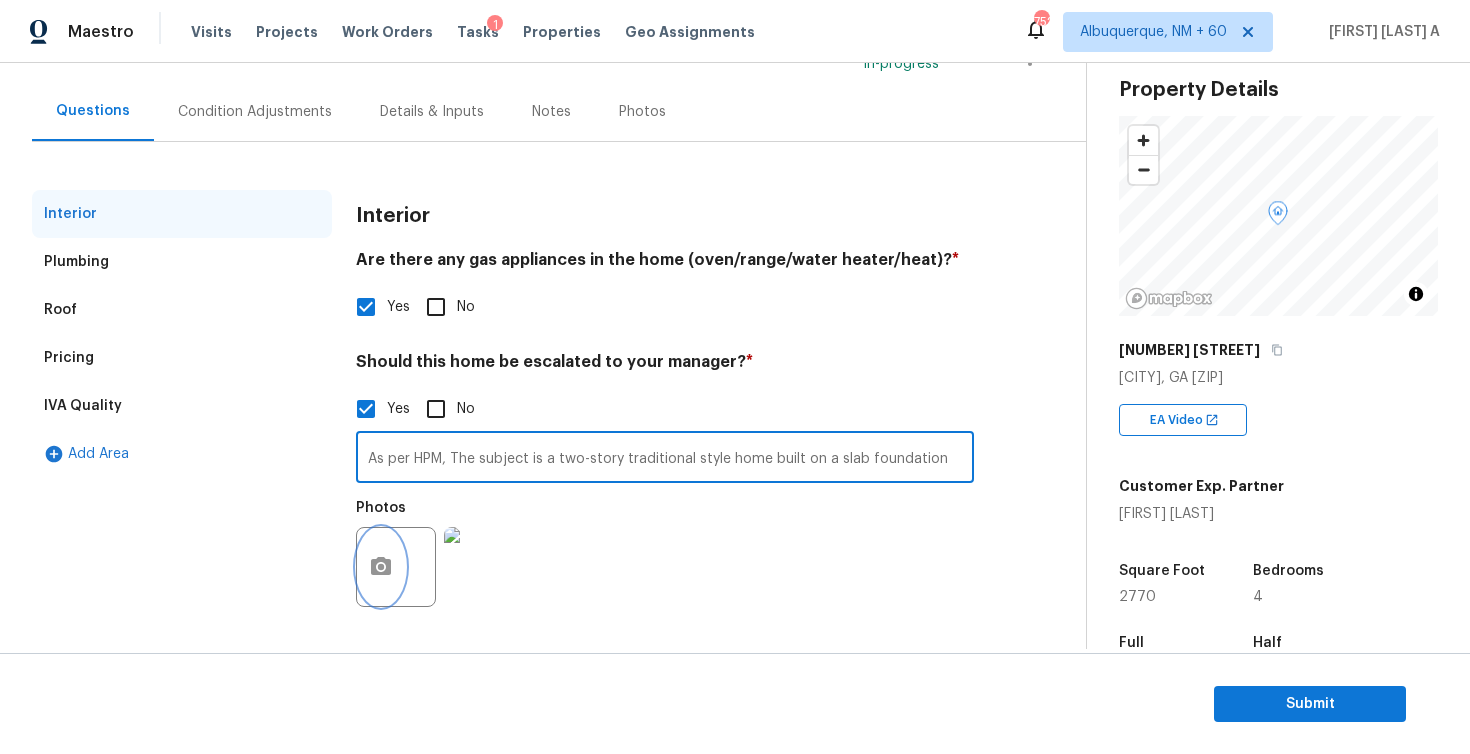 click 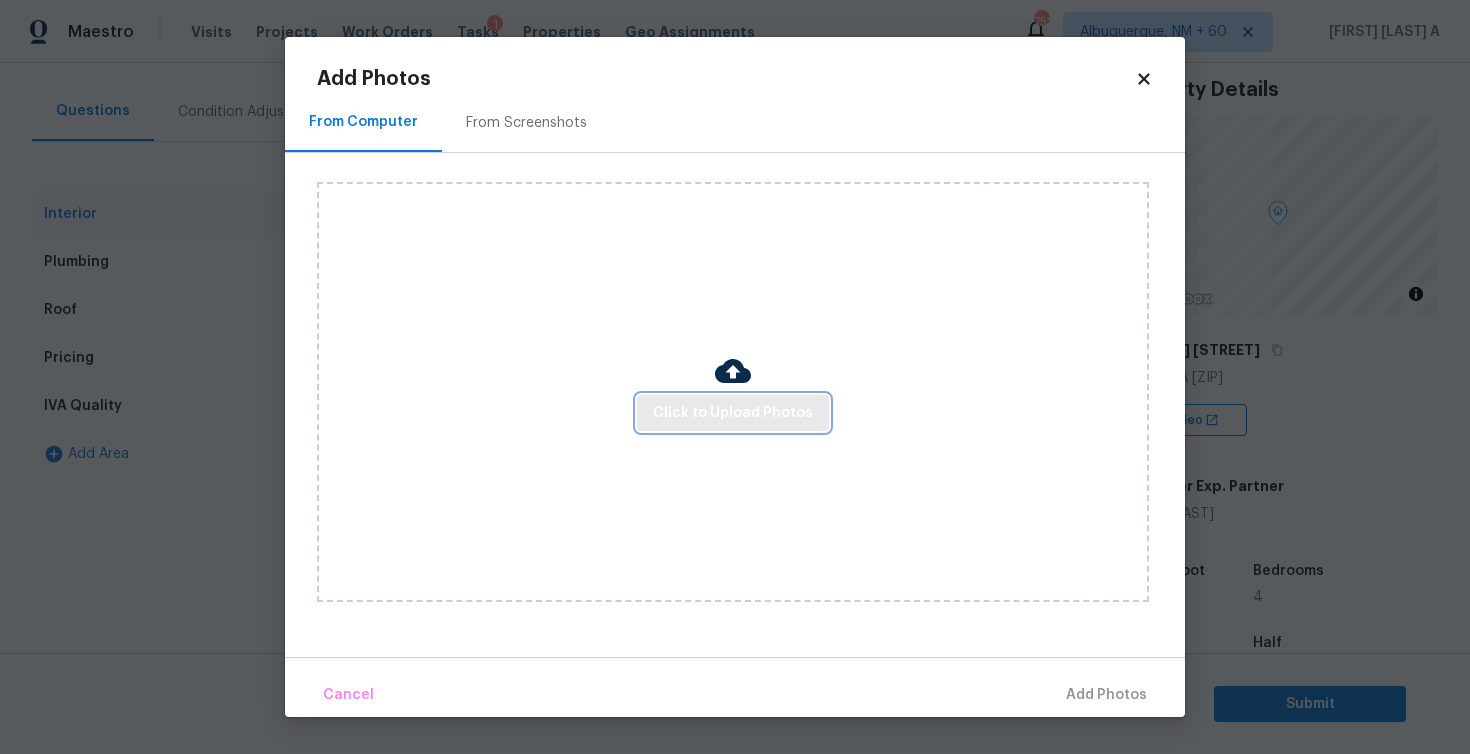 click on "Click to Upload Photos" at bounding box center (733, 413) 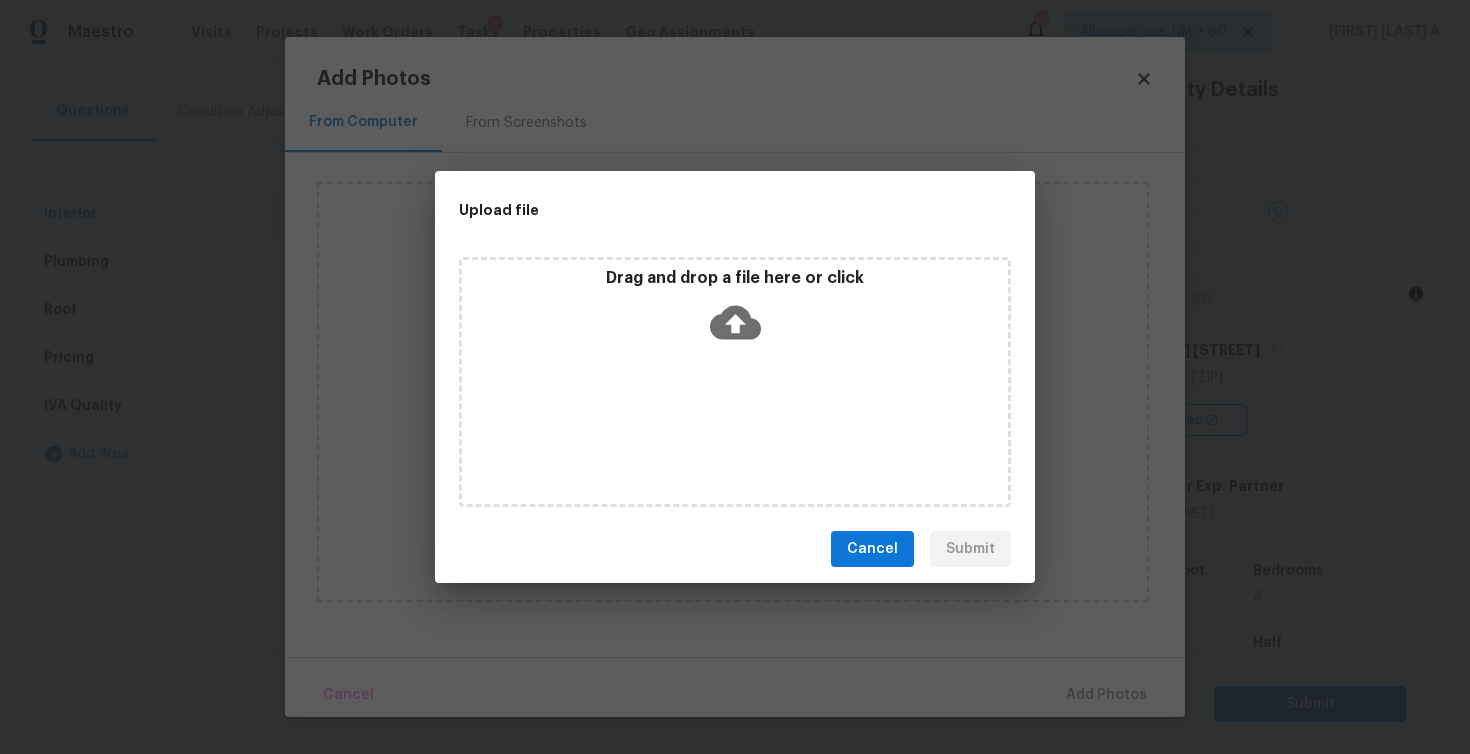 click on "Drag and drop a file here or click" at bounding box center [735, 382] 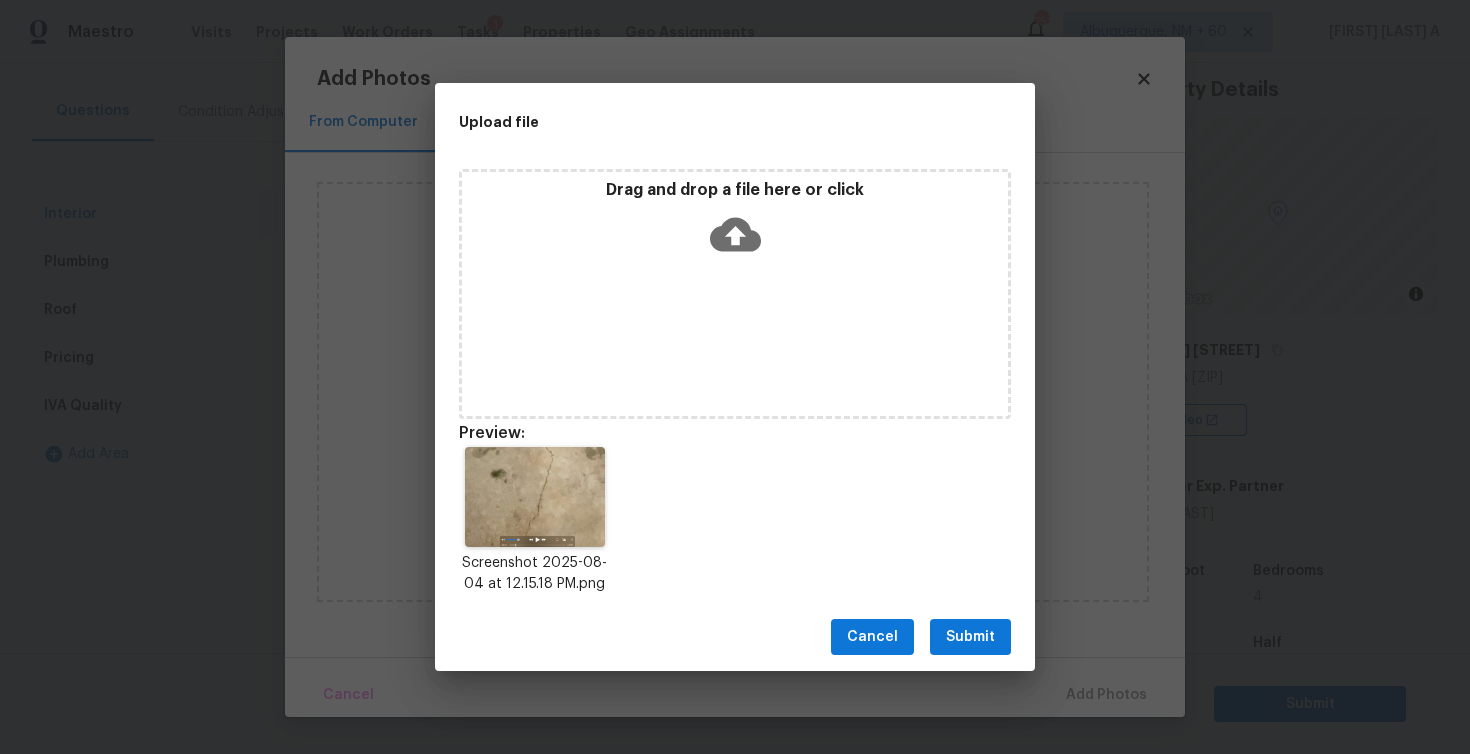 click on "Submit" at bounding box center [970, 637] 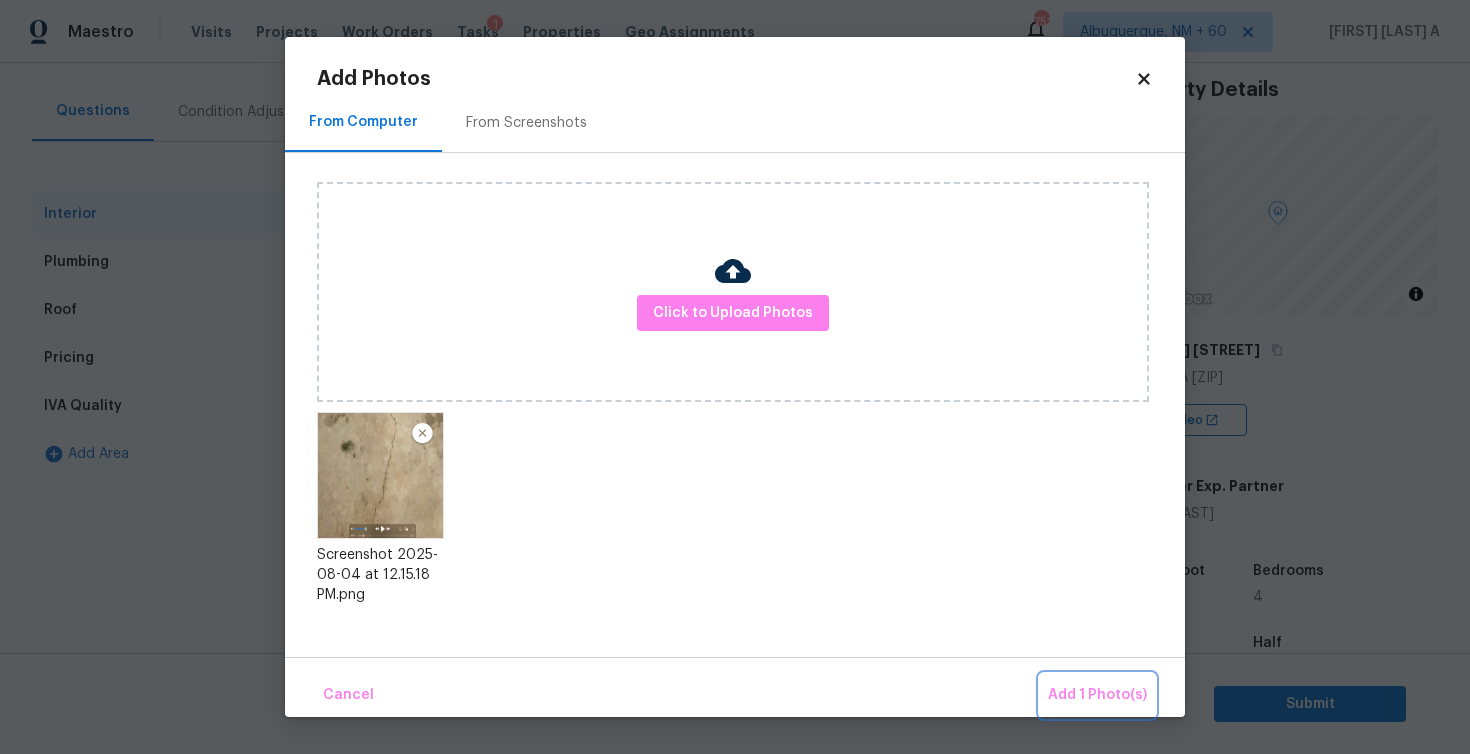 click on "Add 1 Photo(s)" at bounding box center [1097, 695] 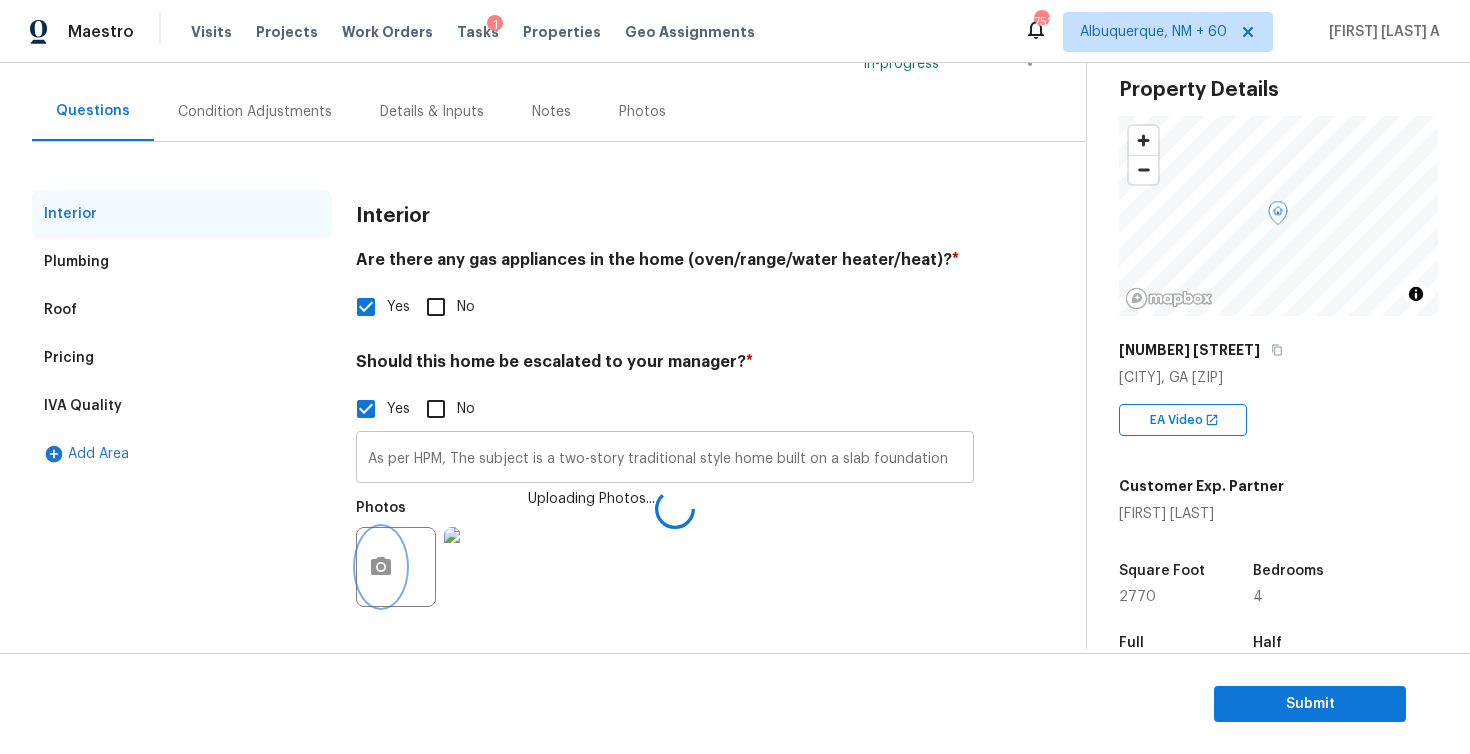 type 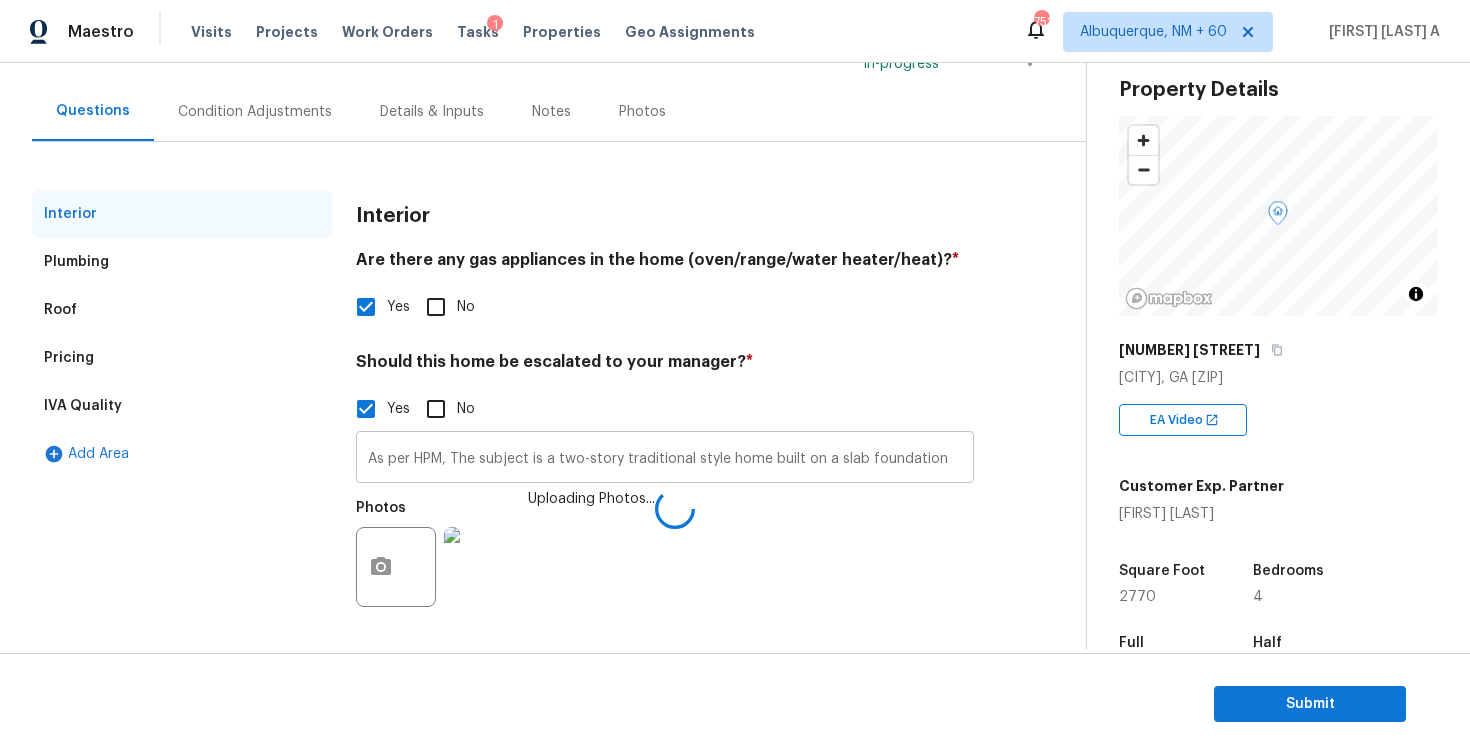 click on "As per HPM, The subject is a two-story traditional style home built on a slab foundation" at bounding box center [665, 459] 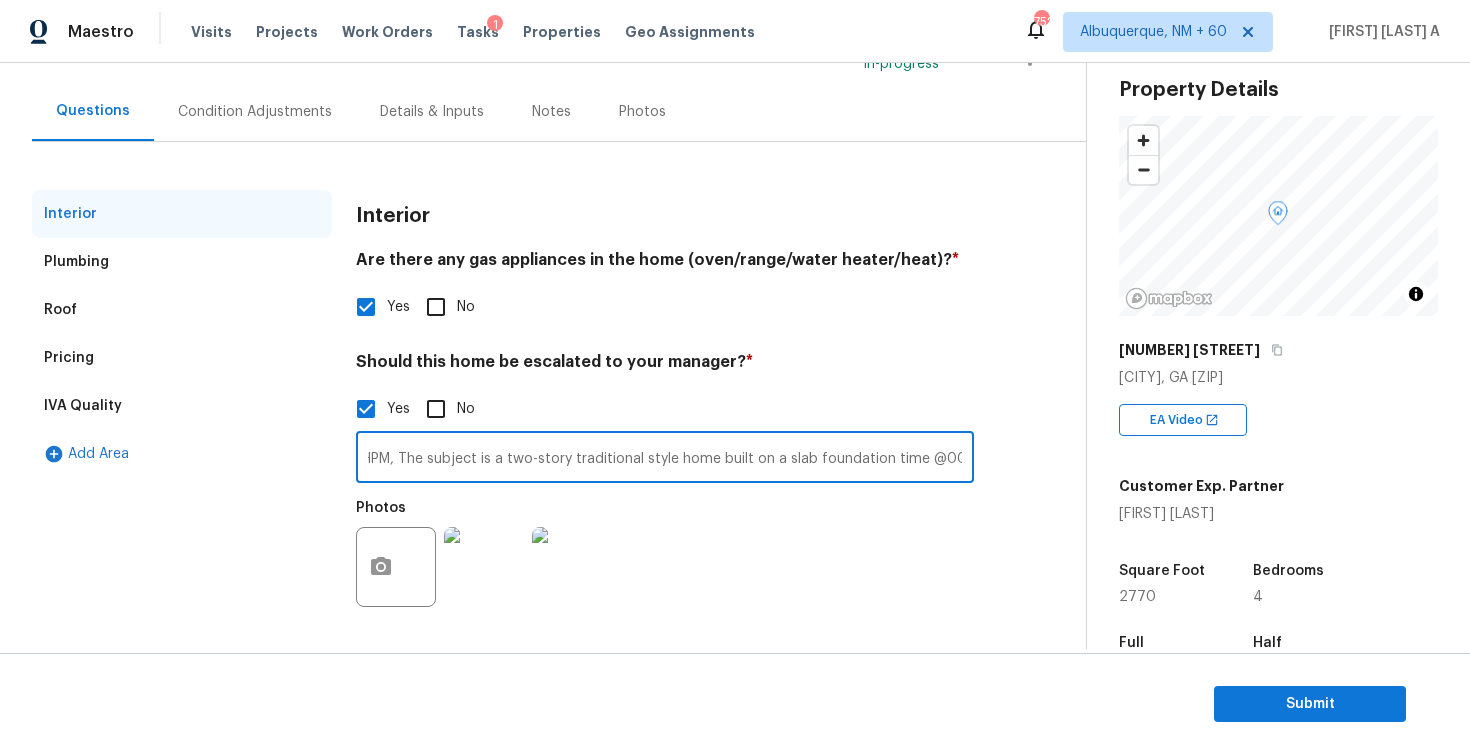 scroll, scrollTop: 0, scrollLeft: 58, axis: horizontal 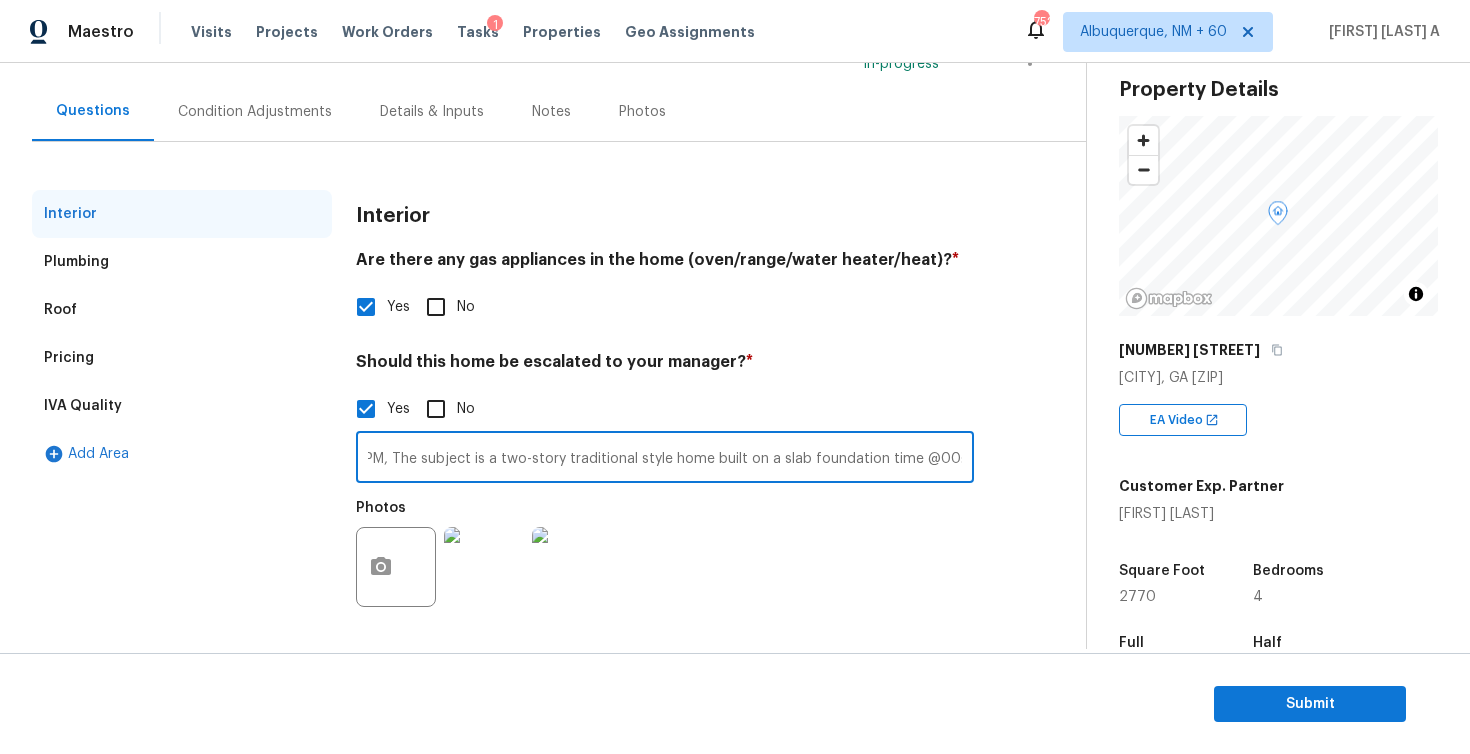 type on "As per HPM, The subject is a two-story traditional style home built on a slab foundation time @00:21" 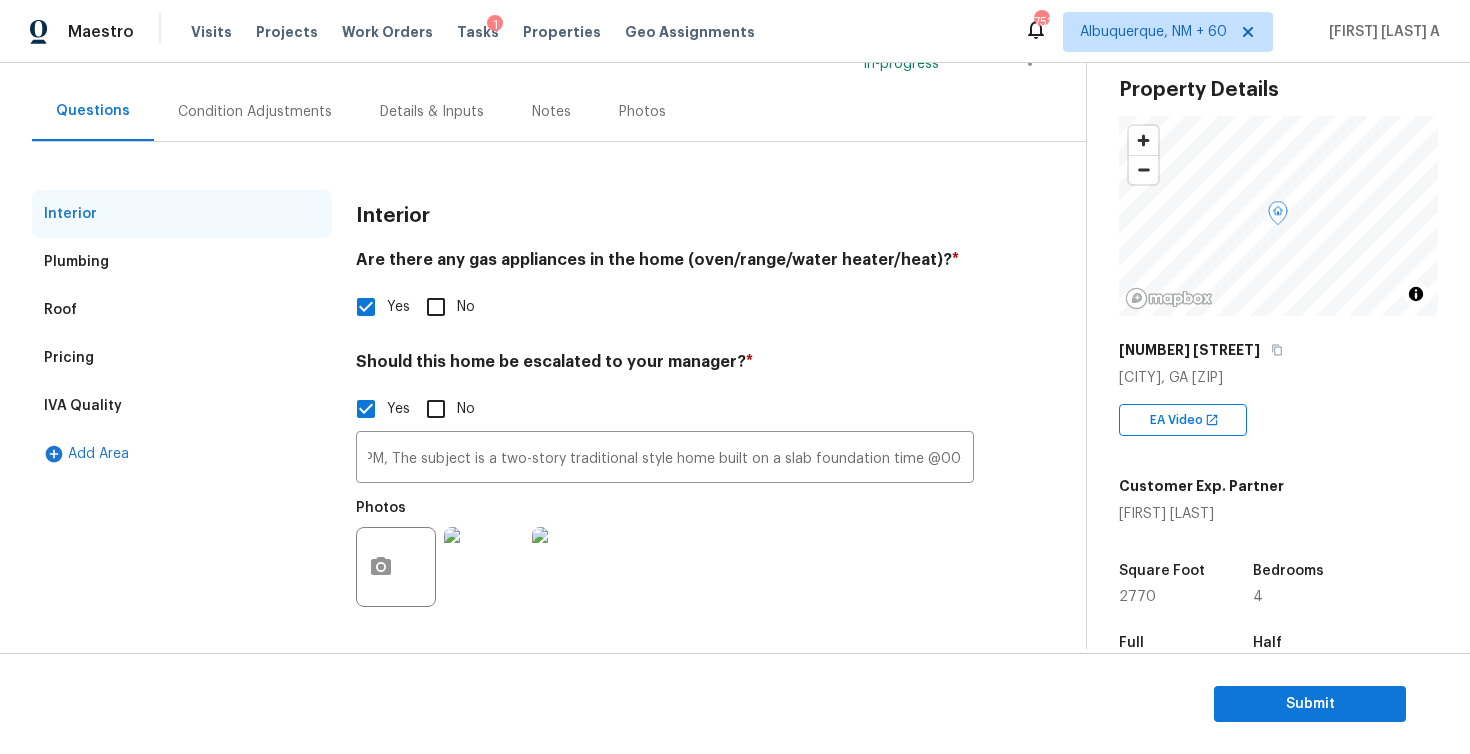scroll, scrollTop: 0, scrollLeft: 0, axis: both 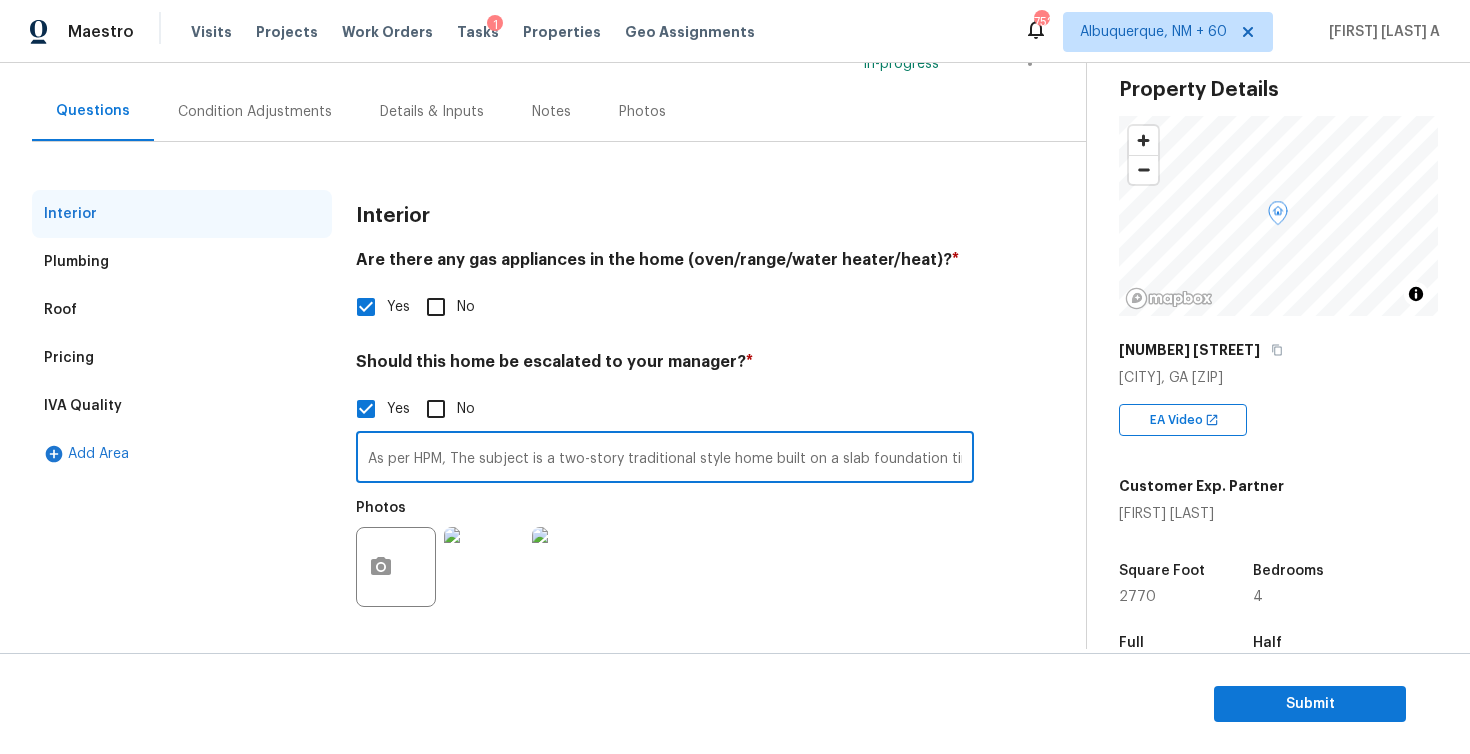 click on "Condition Adjustments" at bounding box center [255, 111] 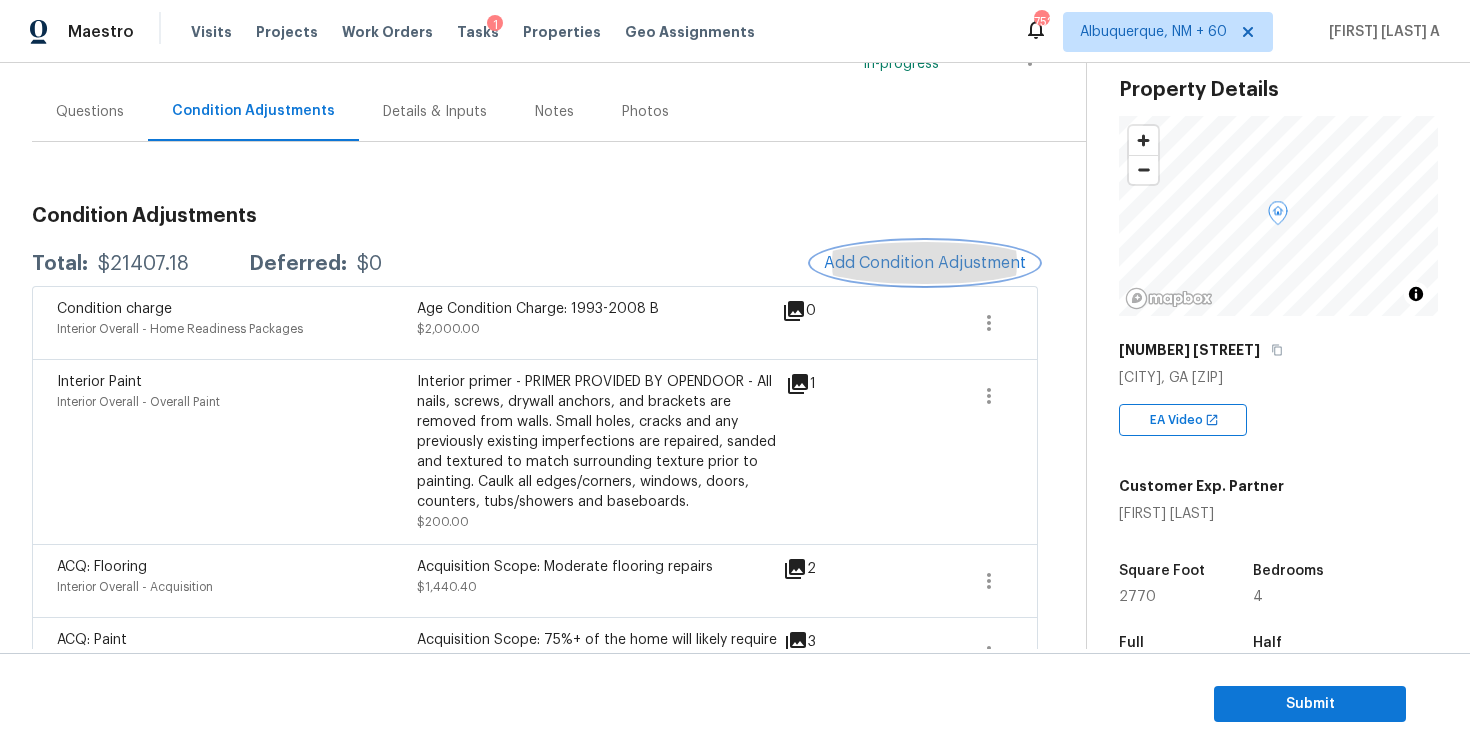click on "Add Condition Adjustment" at bounding box center [925, 263] 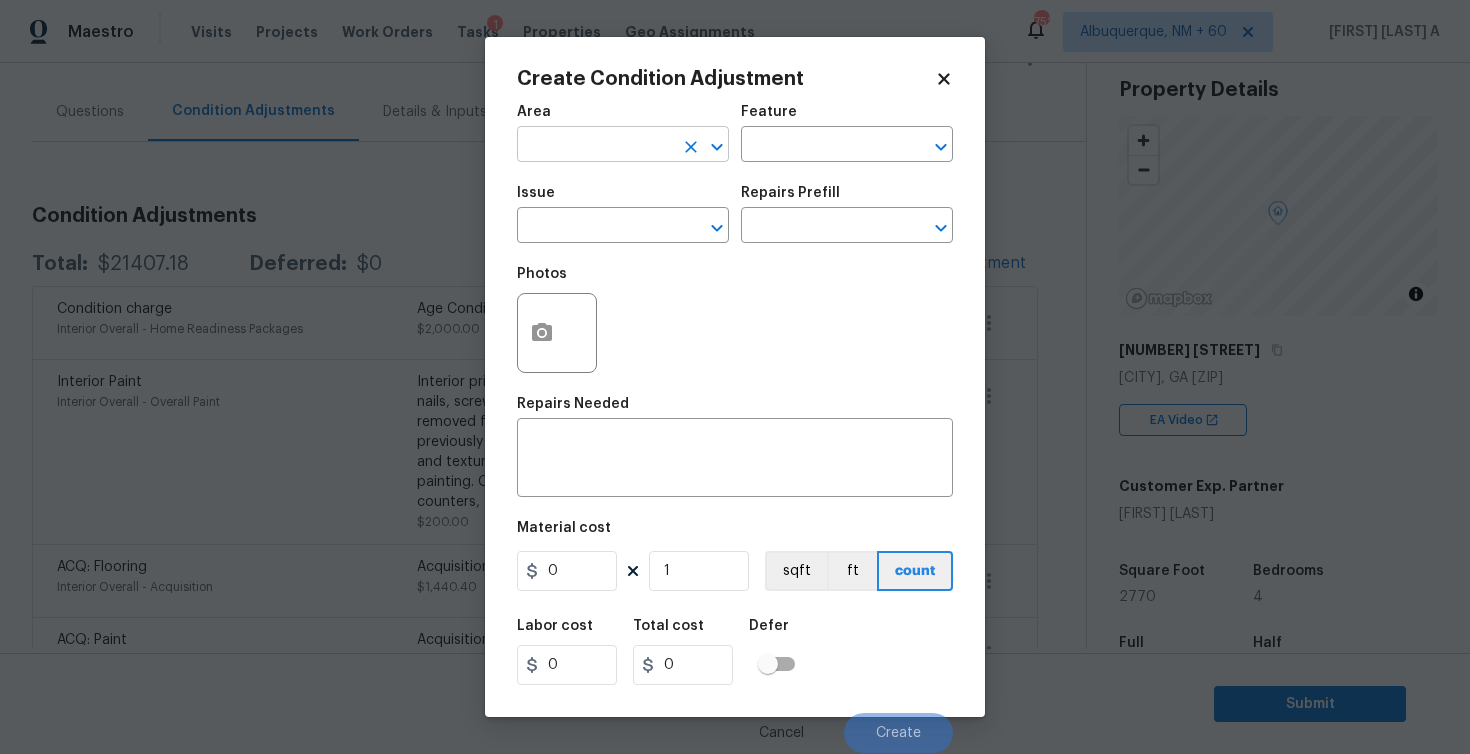 click at bounding box center [595, 146] 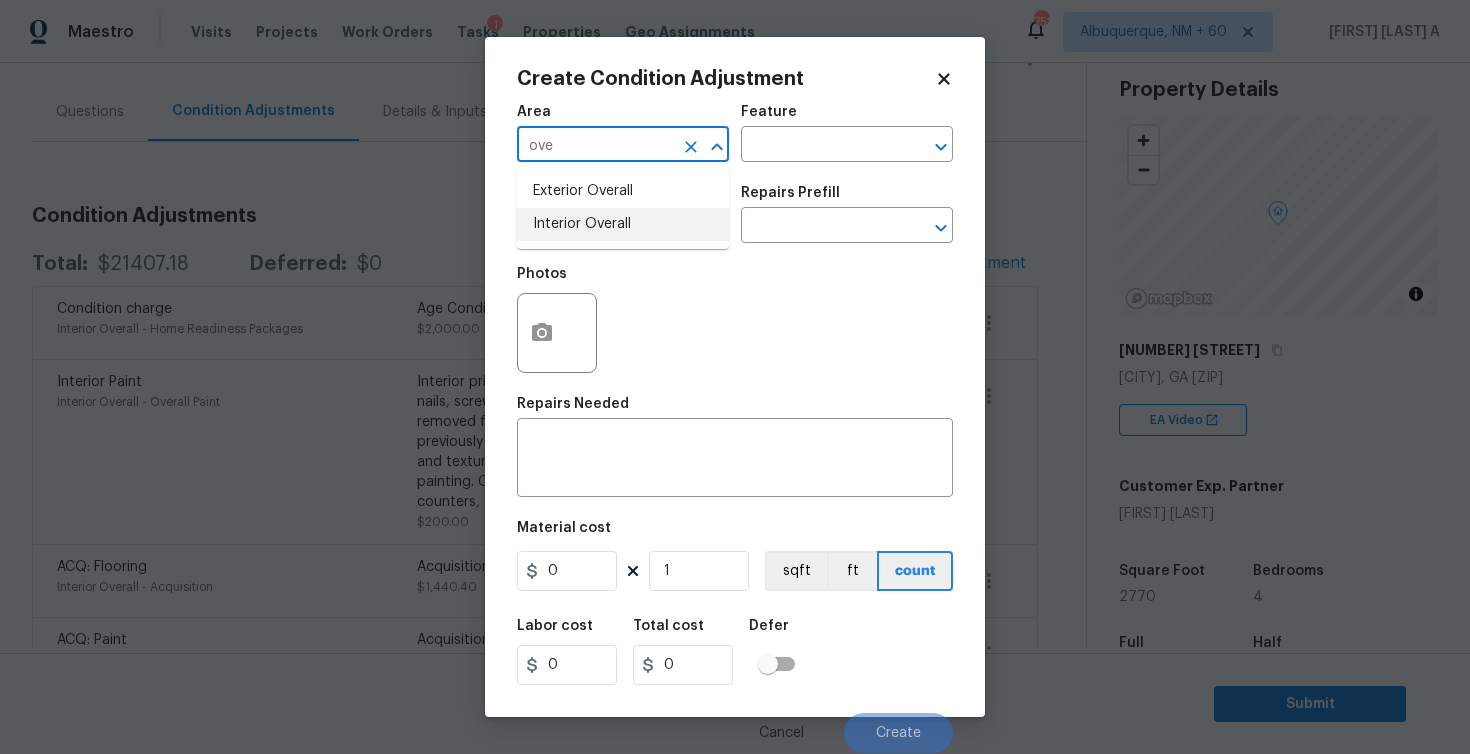 click on "Interior Overall" at bounding box center [623, 224] 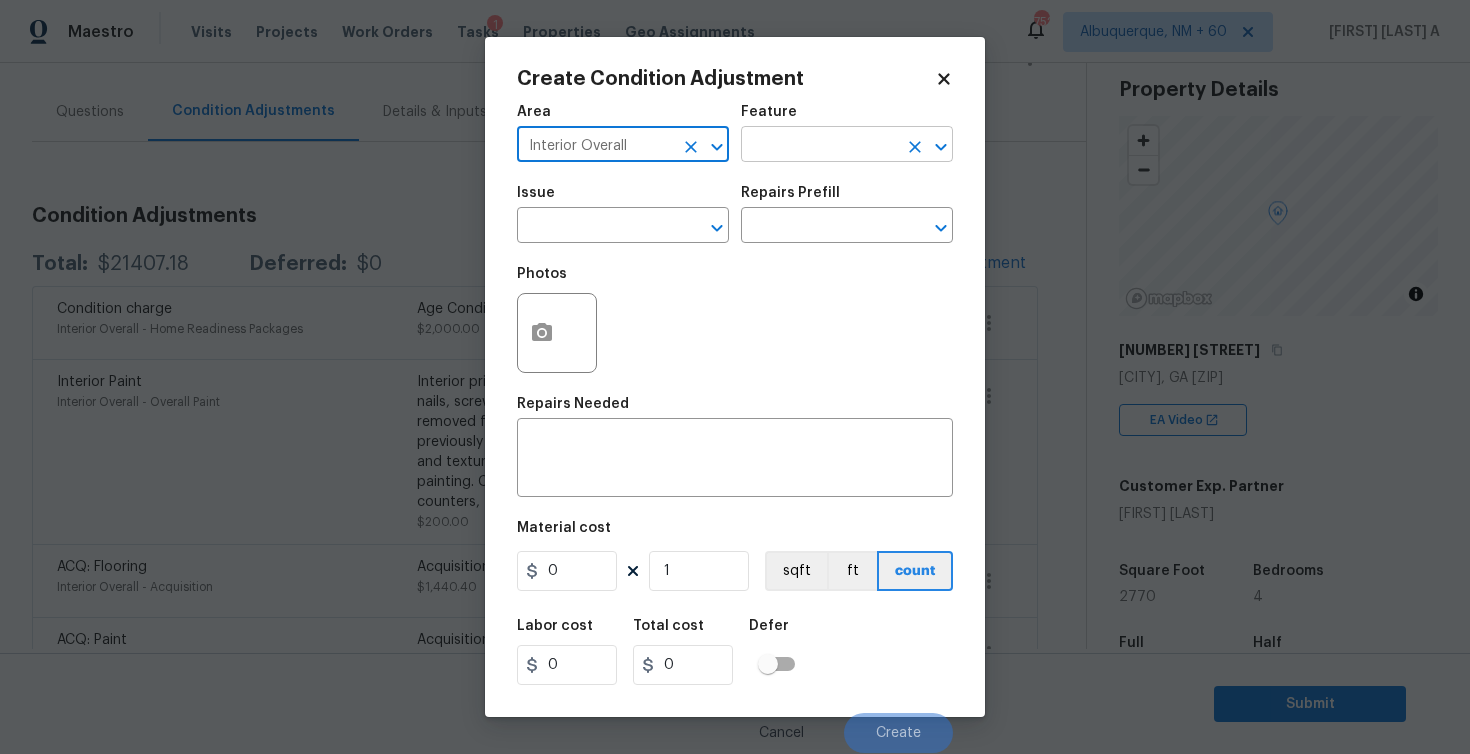 type on "Interior Overall" 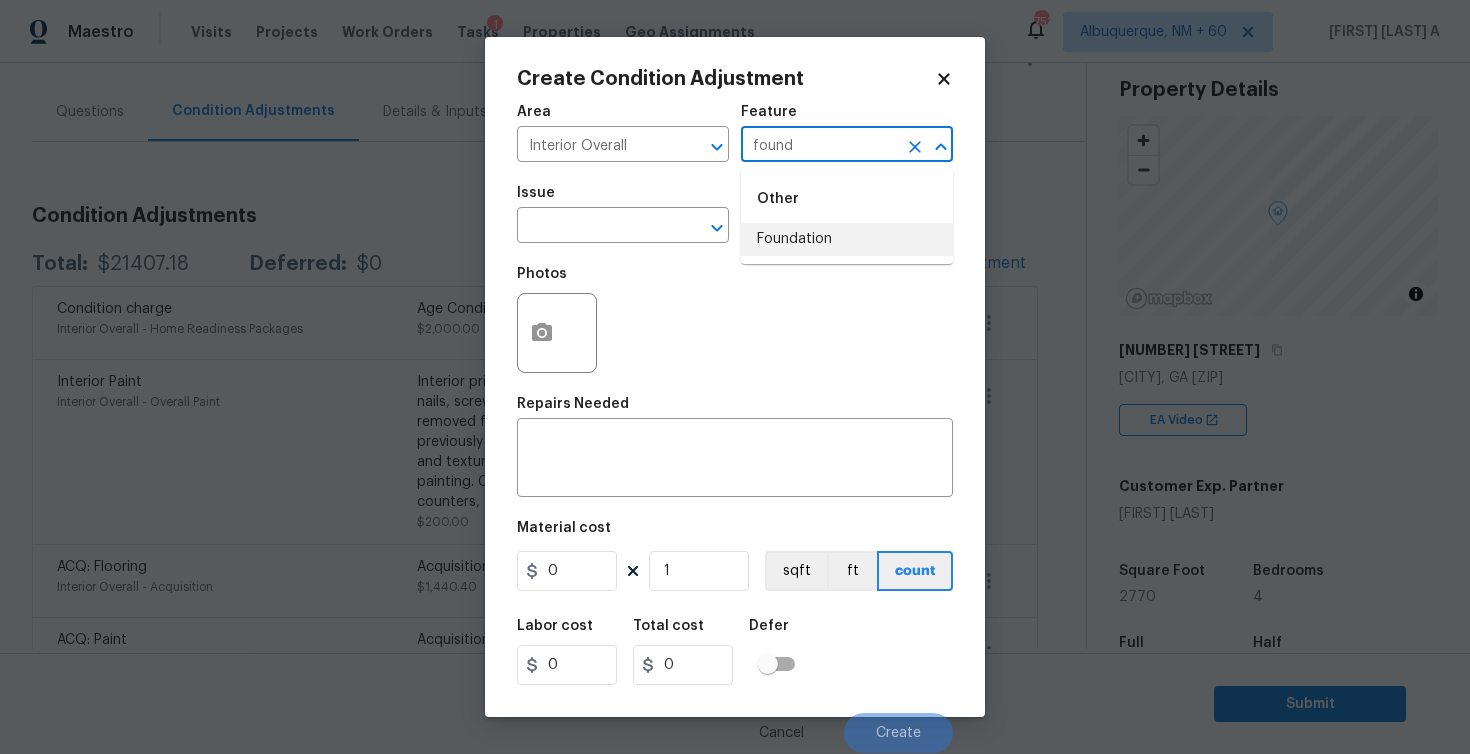 click on "Foundation" at bounding box center (847, 239) 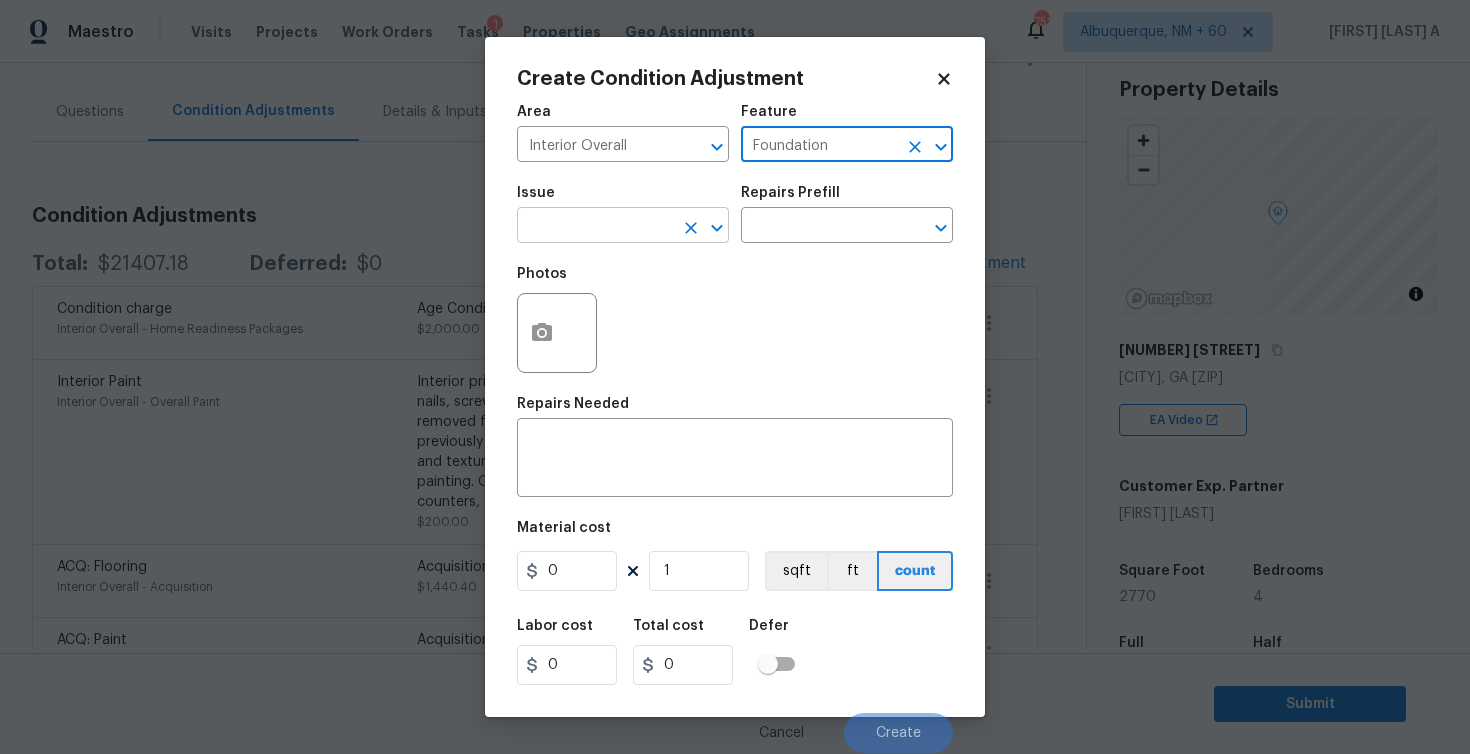 type on "Foundation" 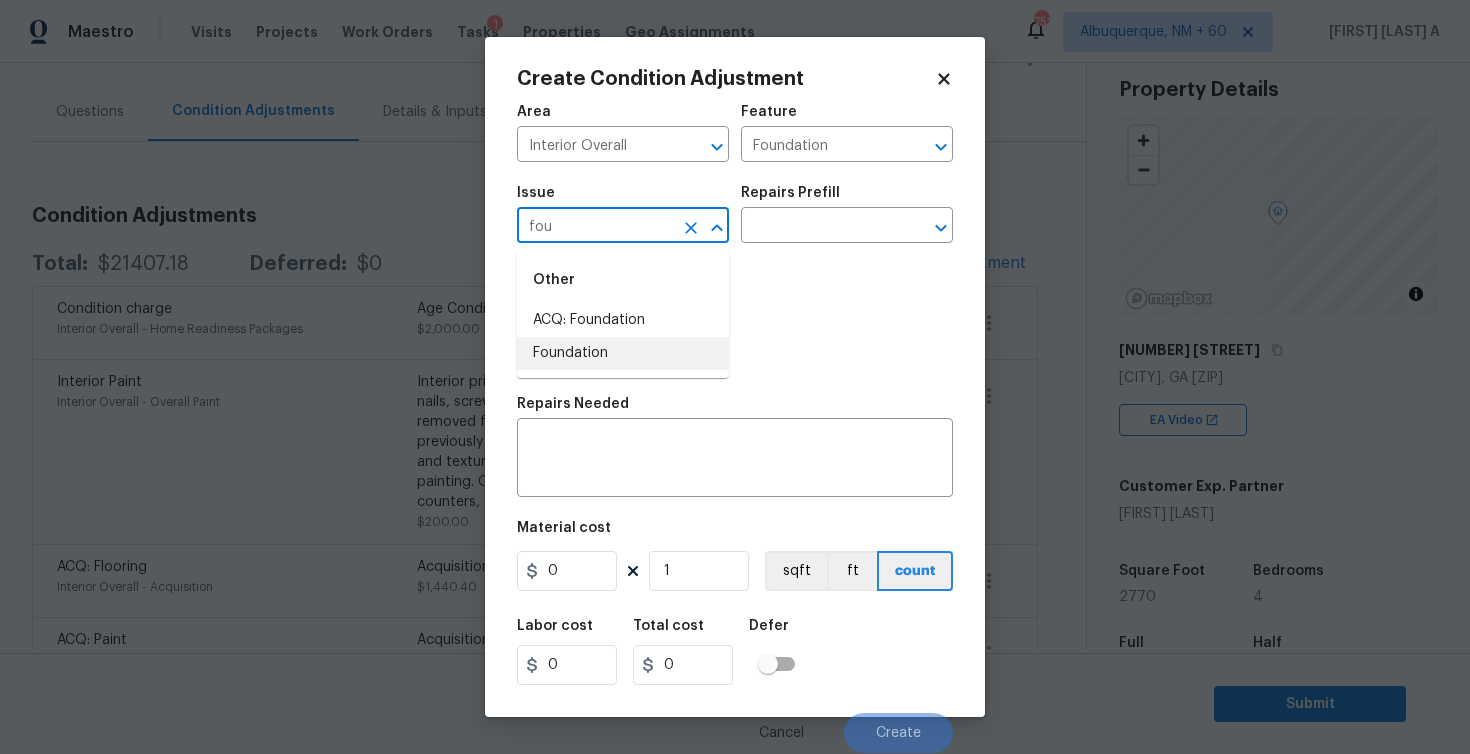 click on "Foundation" at bounding box center [623, 353] 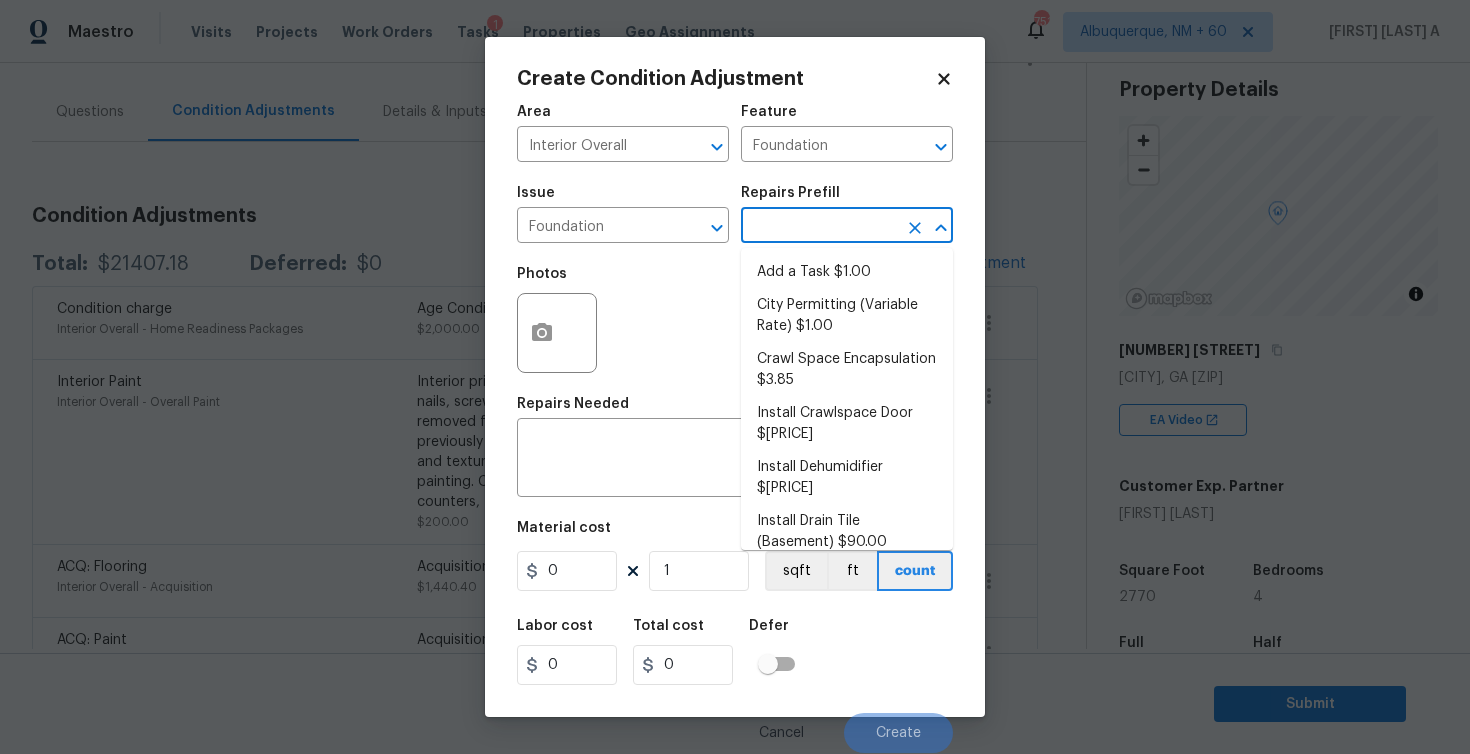 click at bounding box center [819, 227] 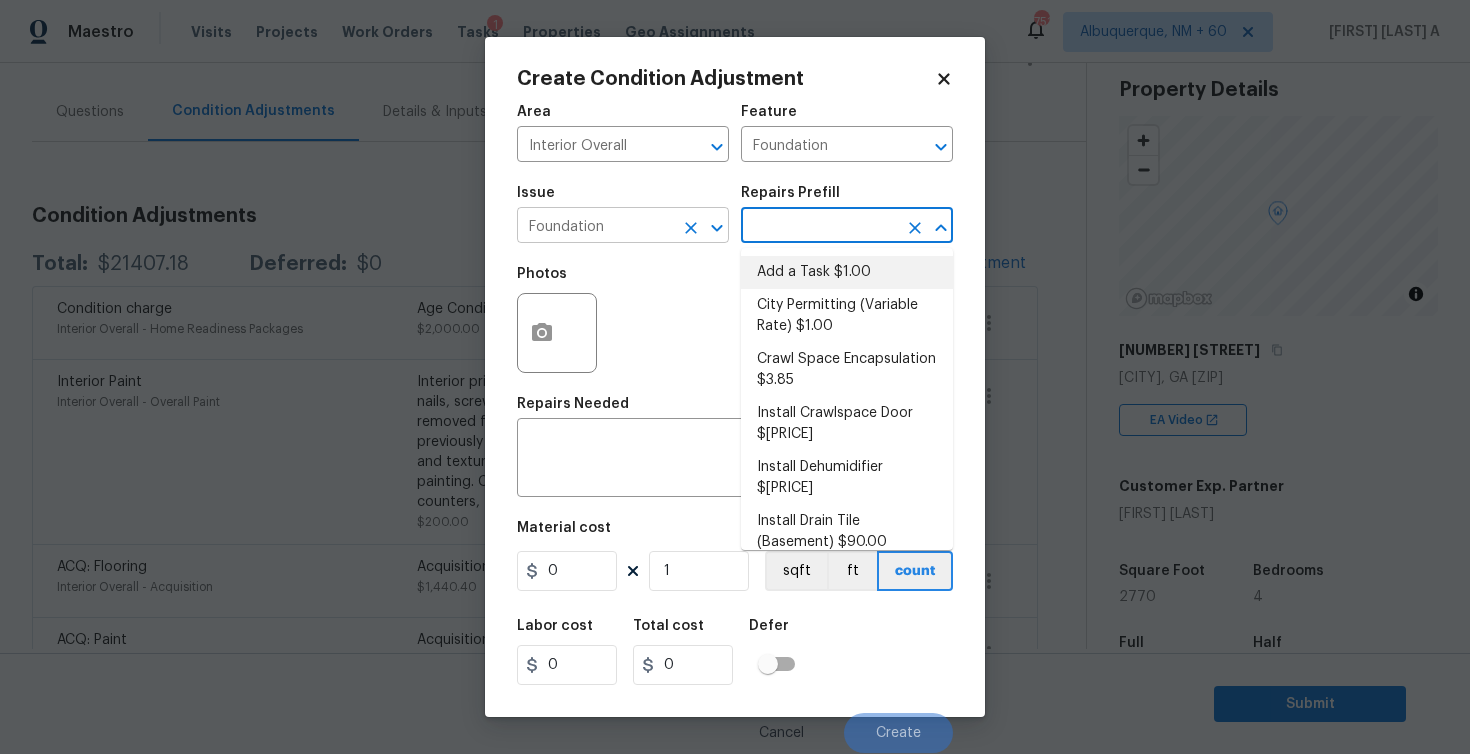 click on "Foundation" at bounding box center (595, 227) 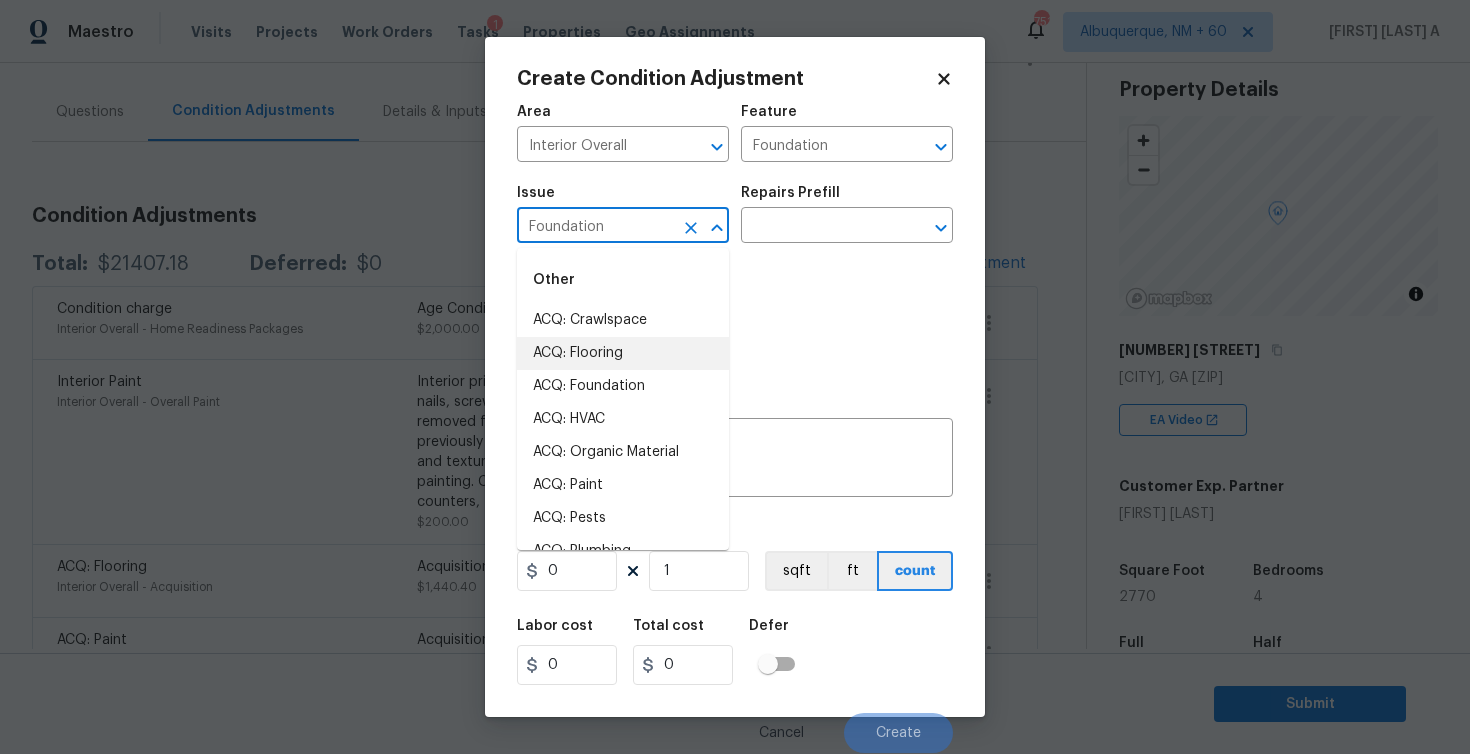 click on "Foundation" at bounding box center (595, 227) 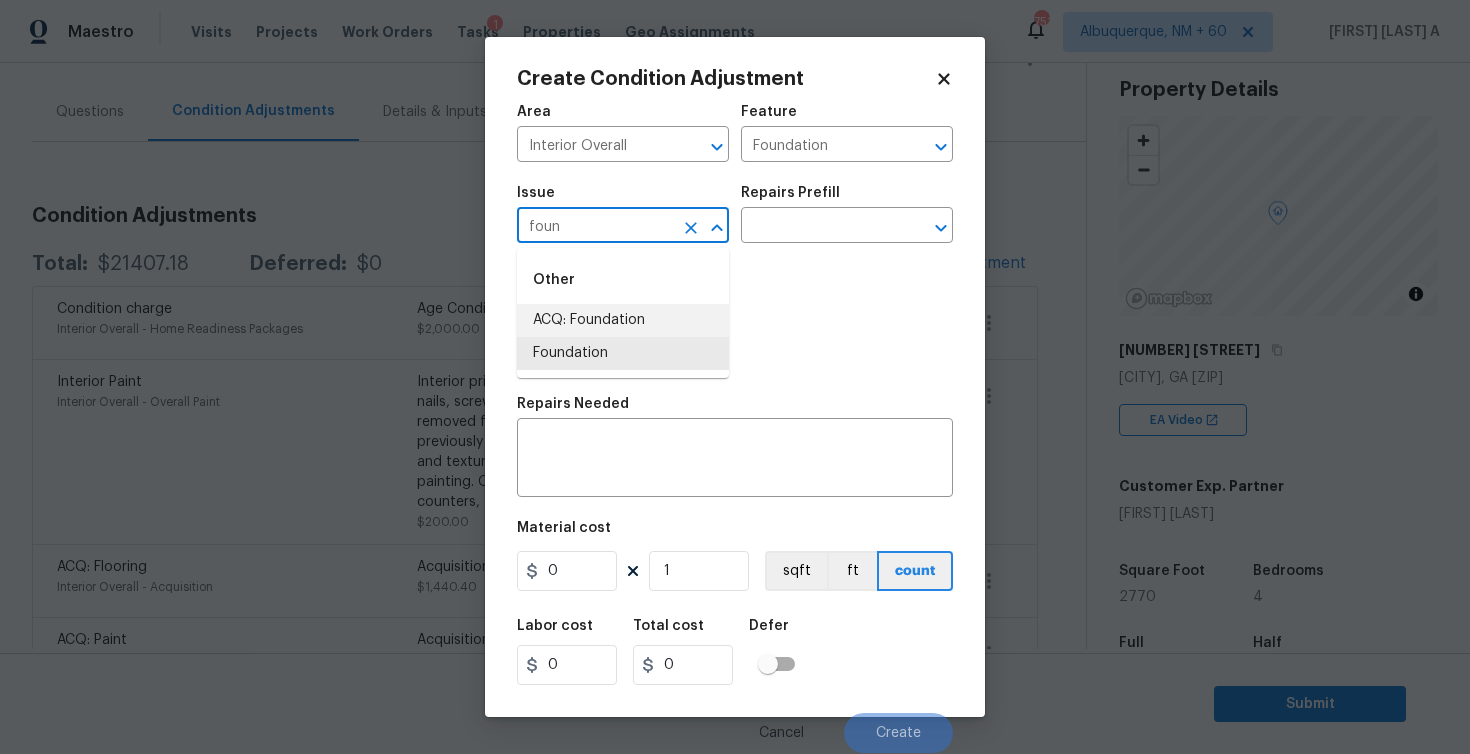 click on "ACQ: Foundation" at bounding box center [623, 320] 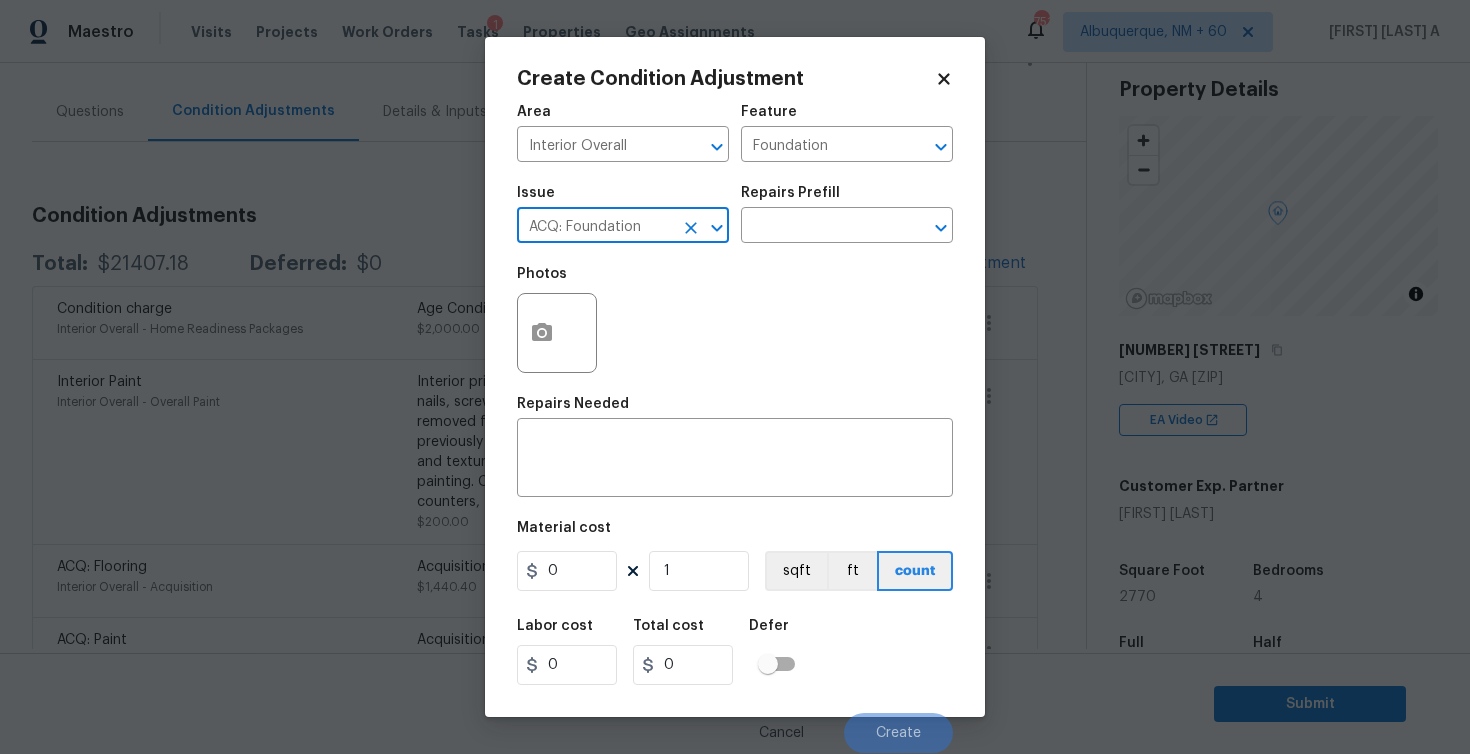 type on "ACQ: Foundation" 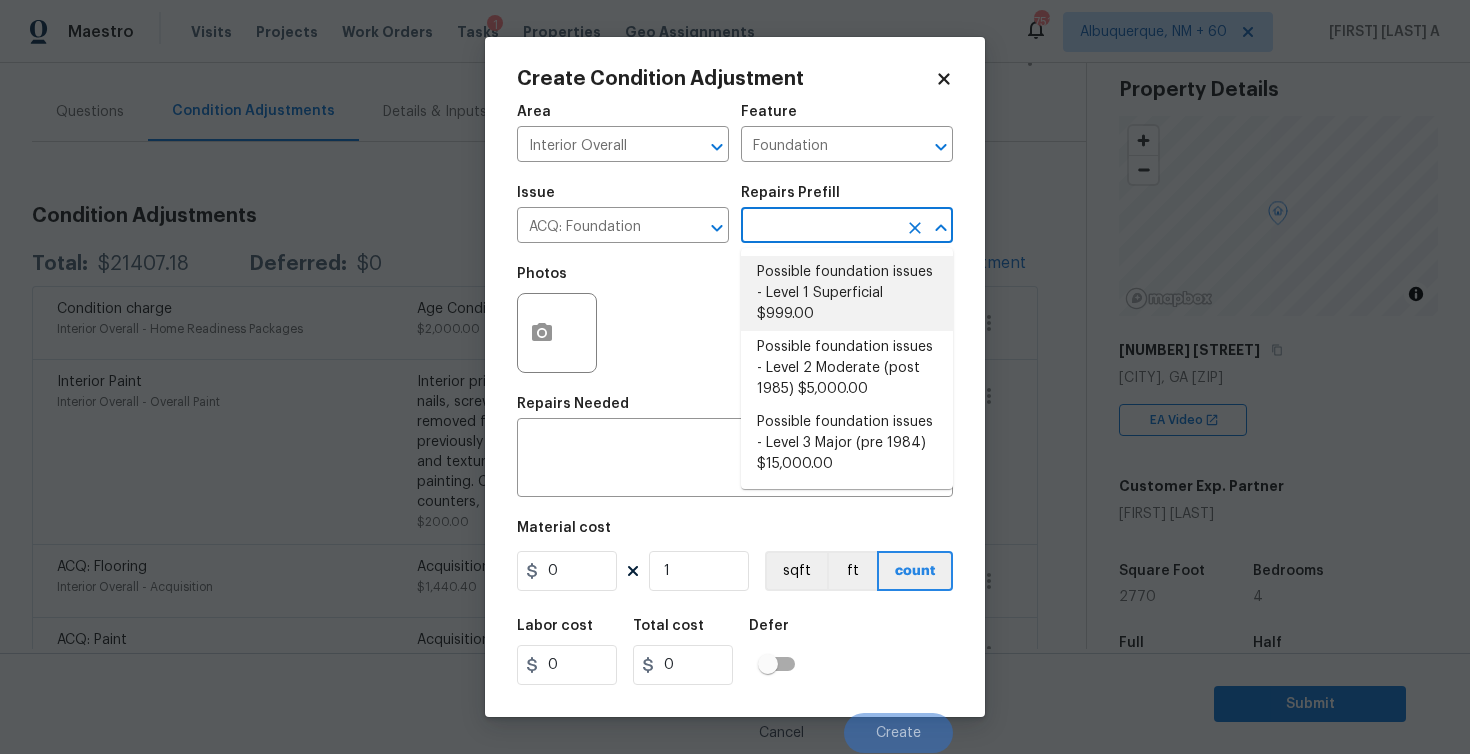 click at bounding box center [819, 227] 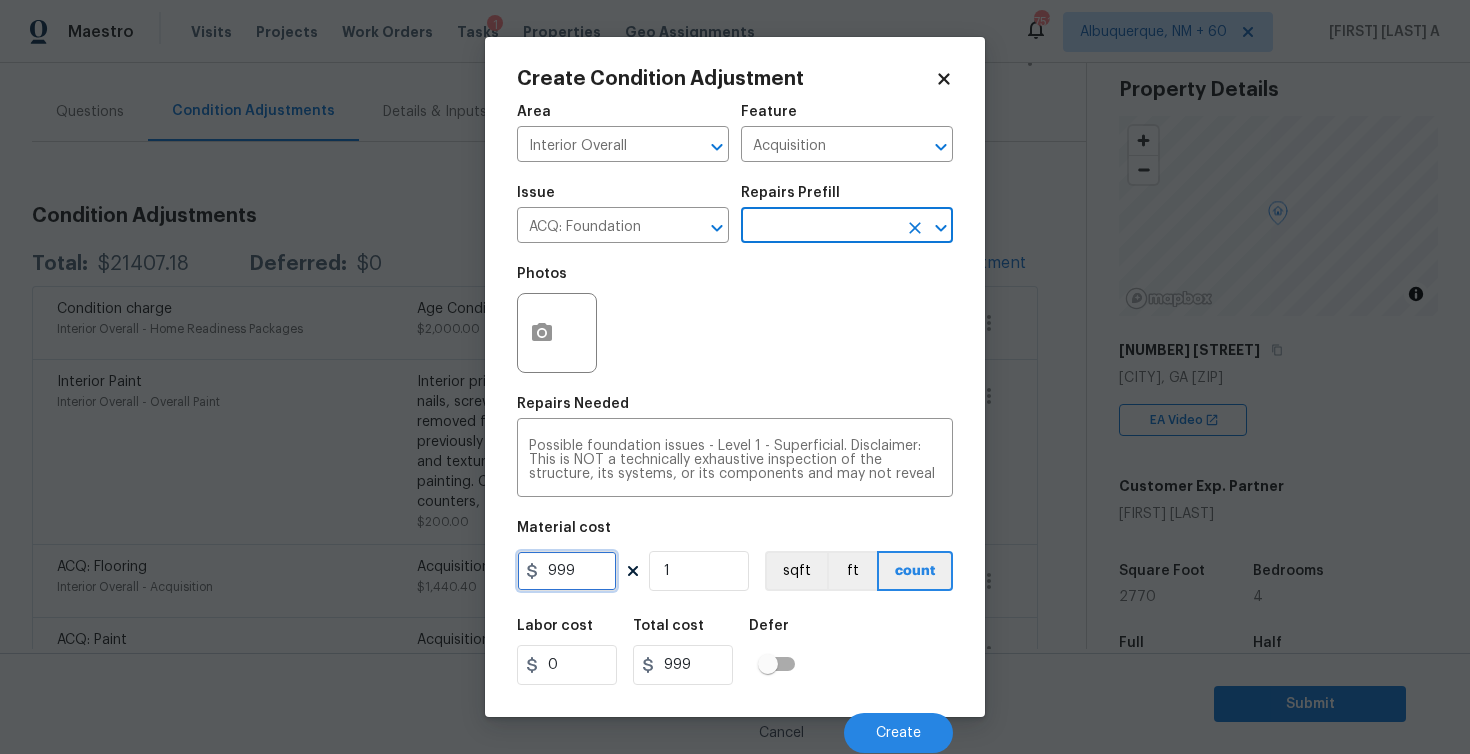 click on "999" at bounding box center (567, 571) 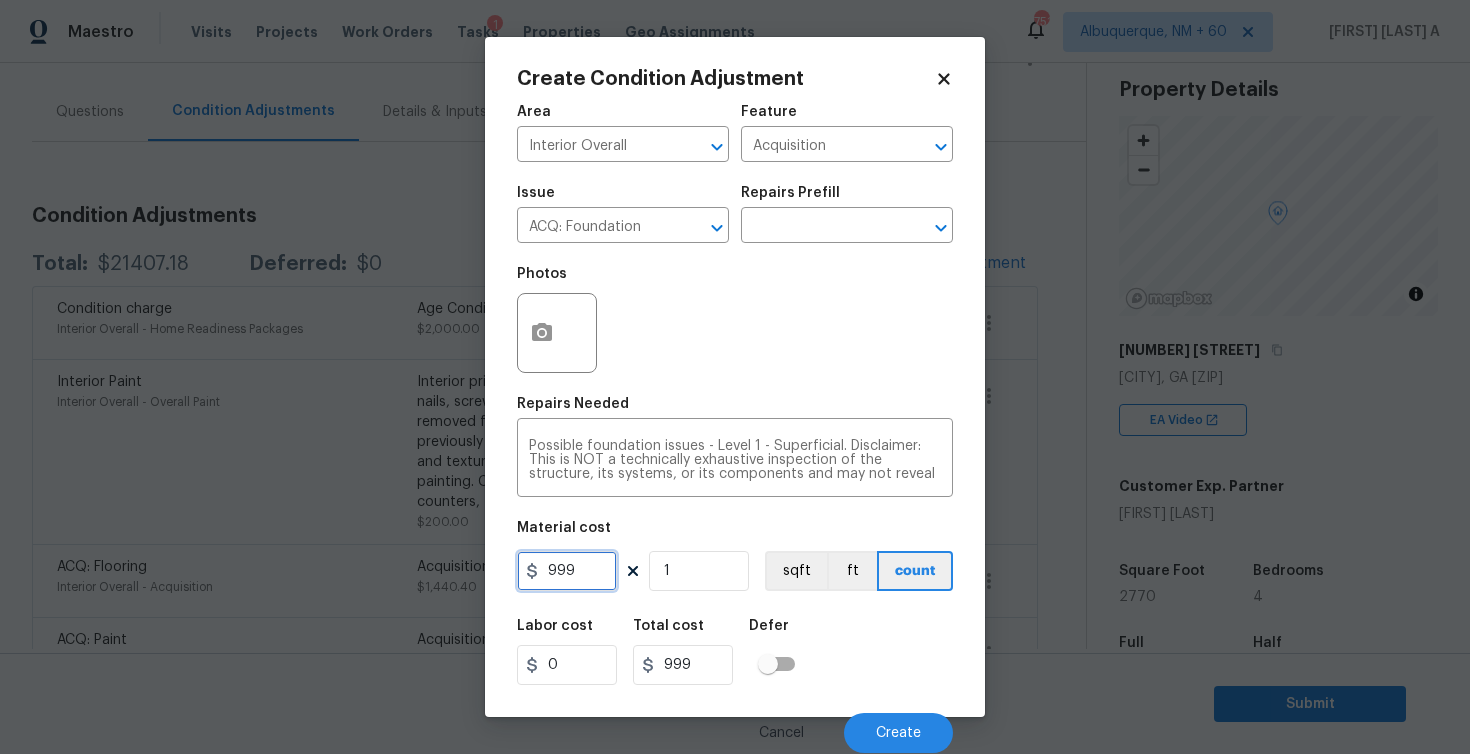 click on "999" at bounding box center (567, 571) 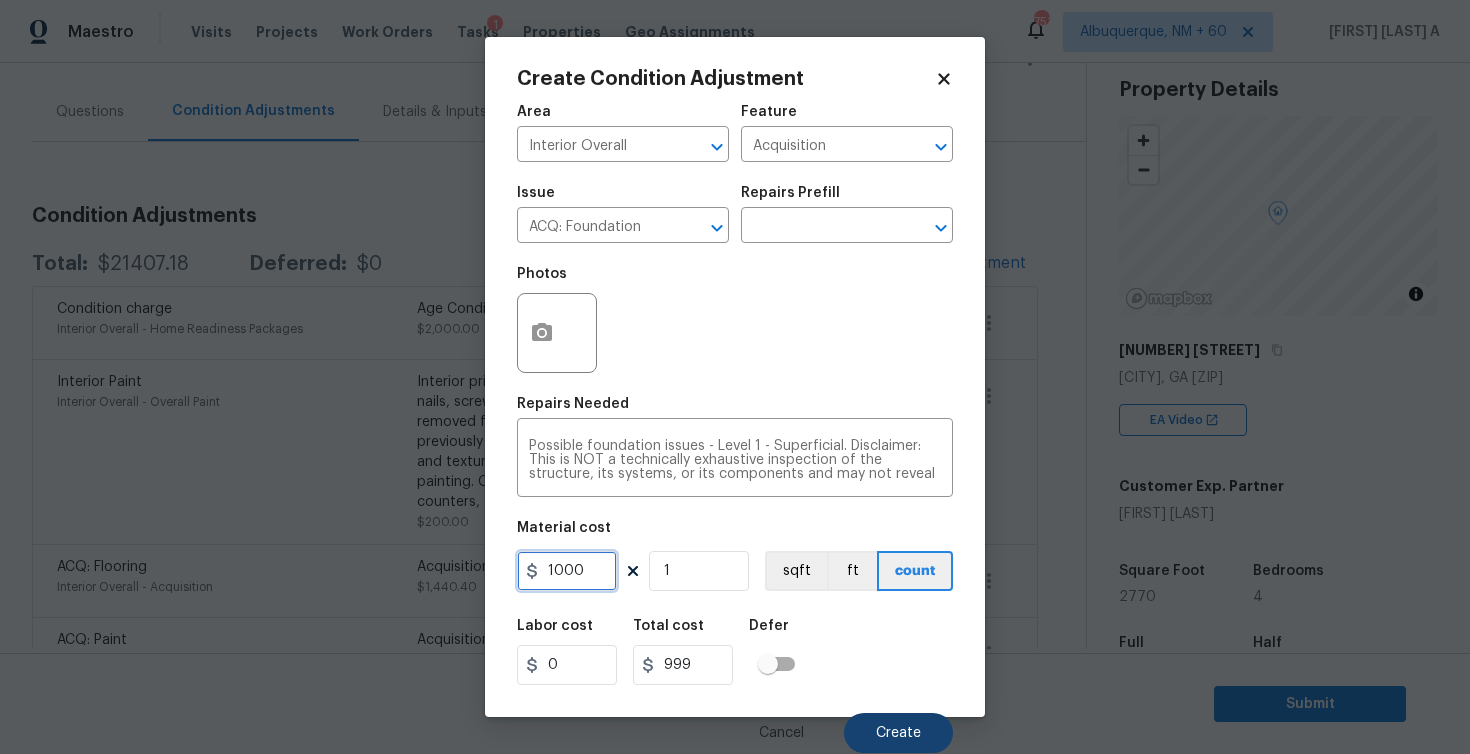 type on "1000" 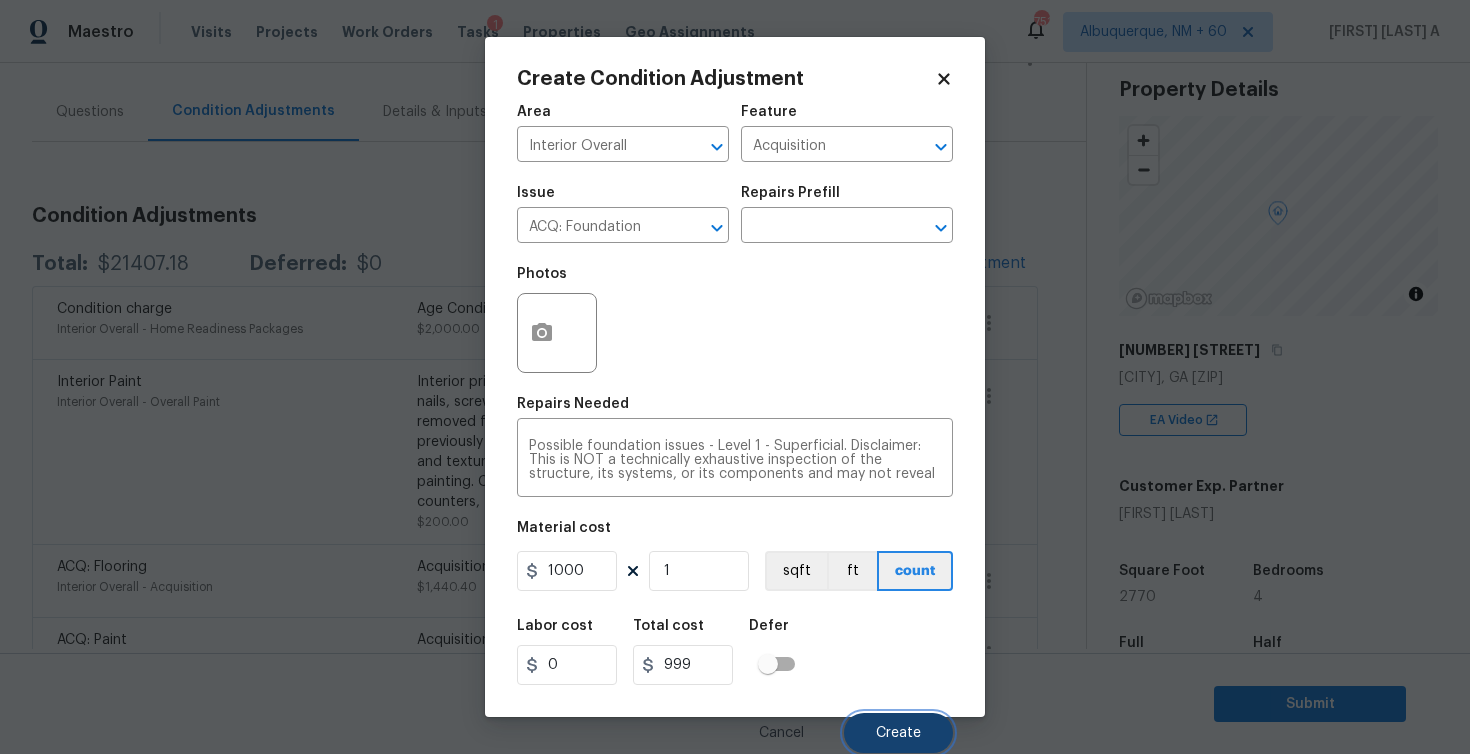 type on "1000" 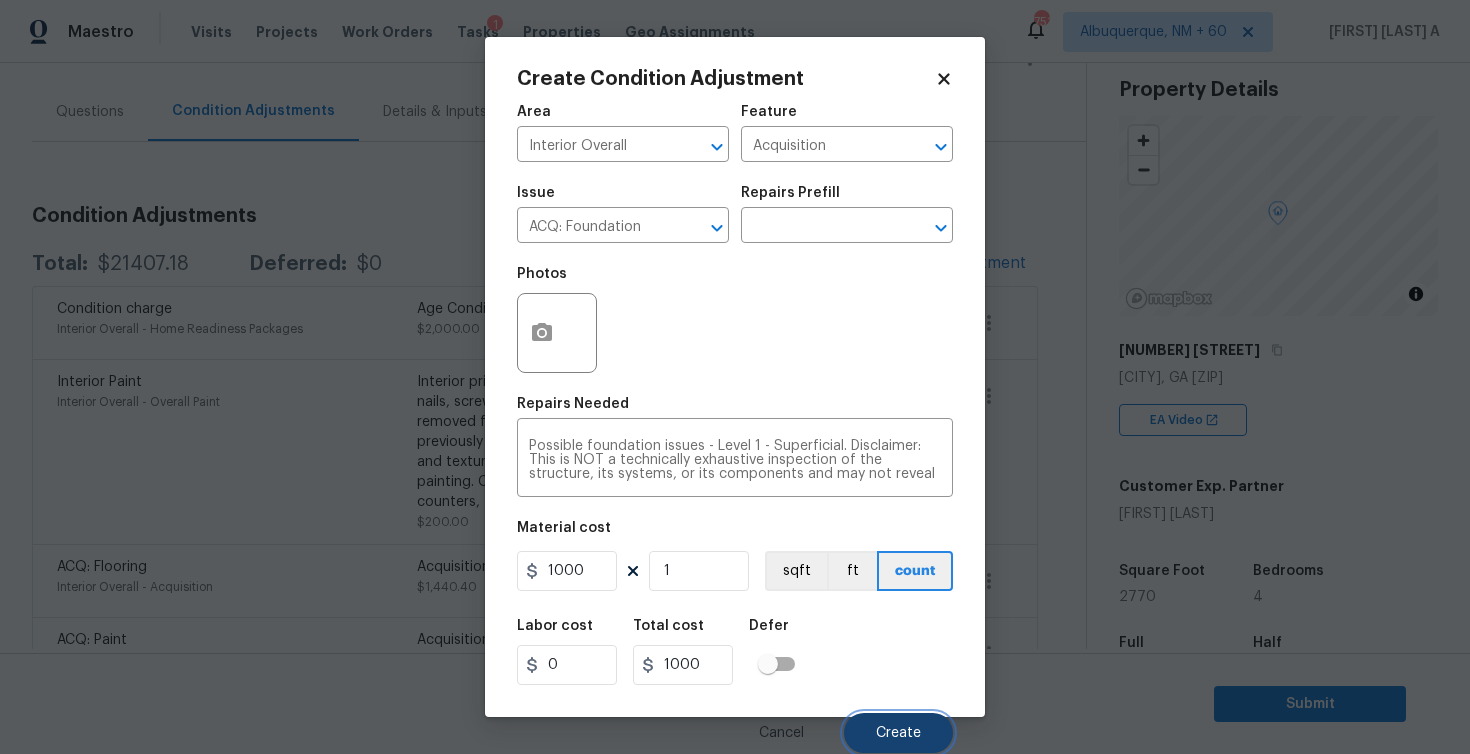click on "Create" at bounding box center [898, 733] 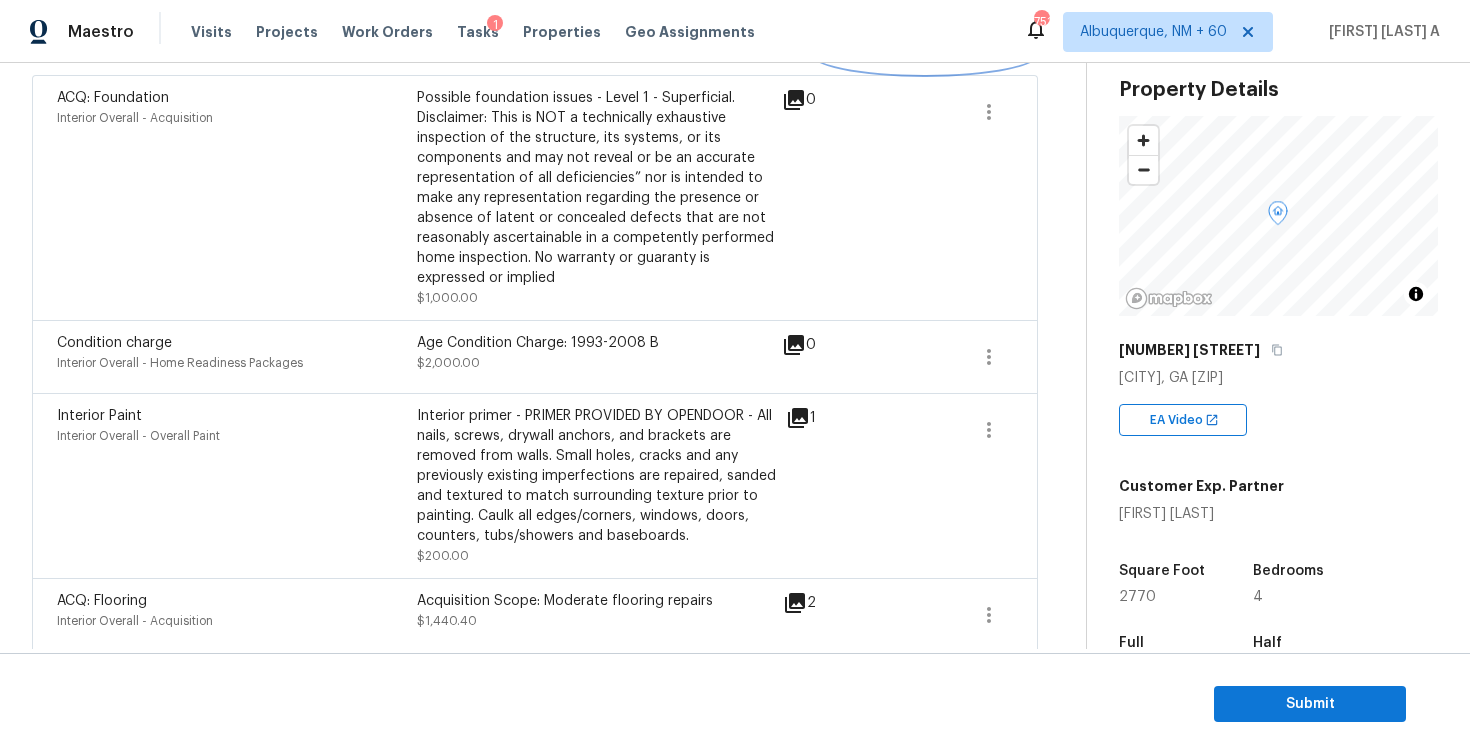 scroll, scrollTop: 253, scrollLeft: 0, axis: vertical 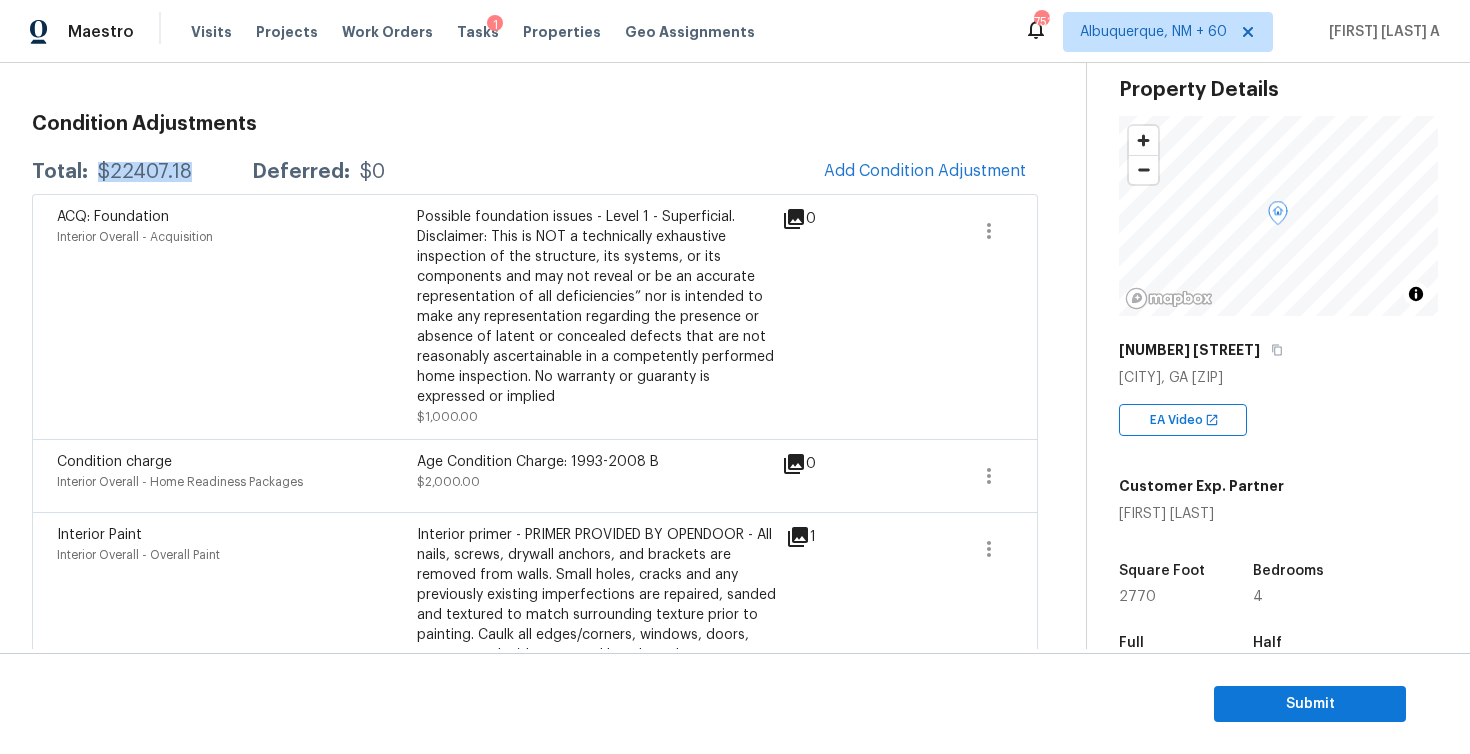 drag, startPoint x: 195, startPoint y: 174, endPoint x: 95, endPoint y: 175, distance: 100.005 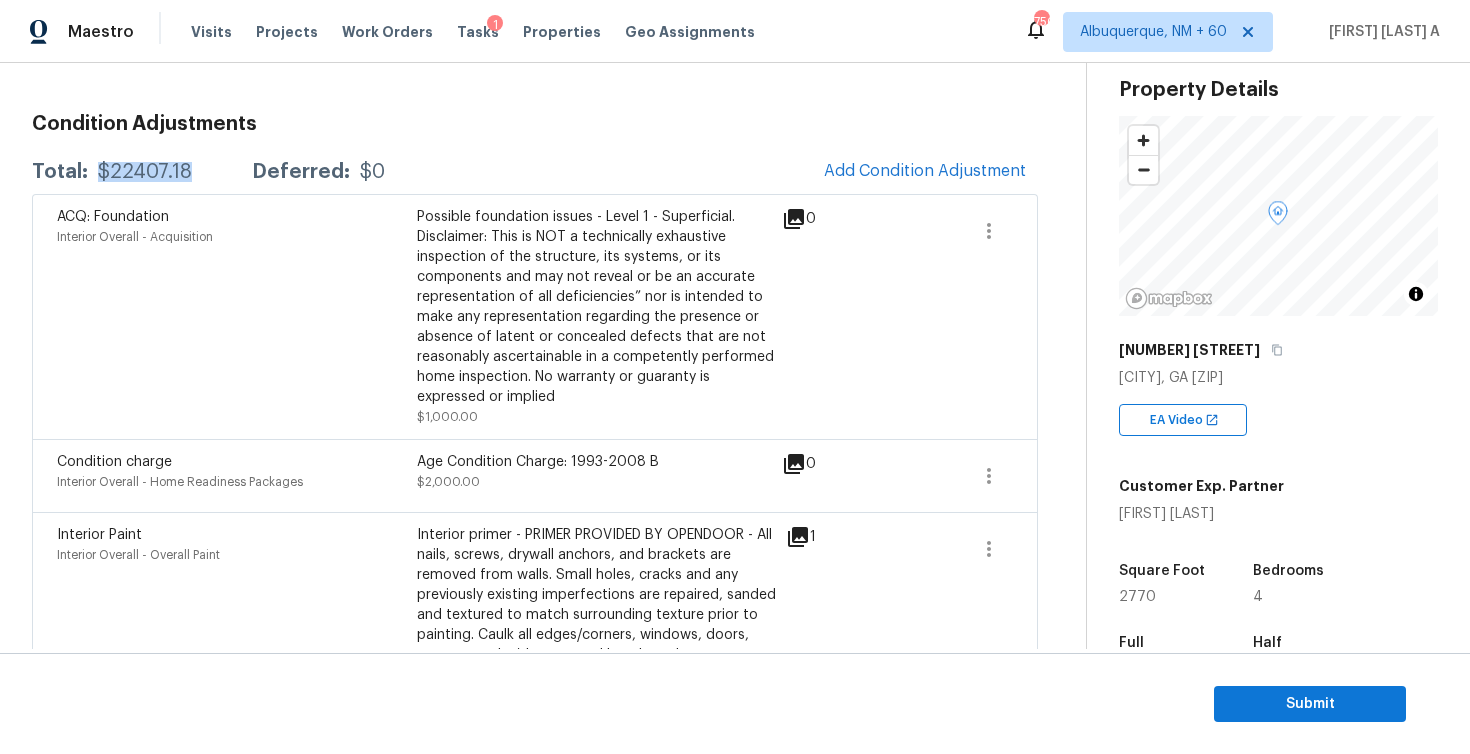 scroll, scrollTop: 923, scrollLeft: 0, axis: vertical 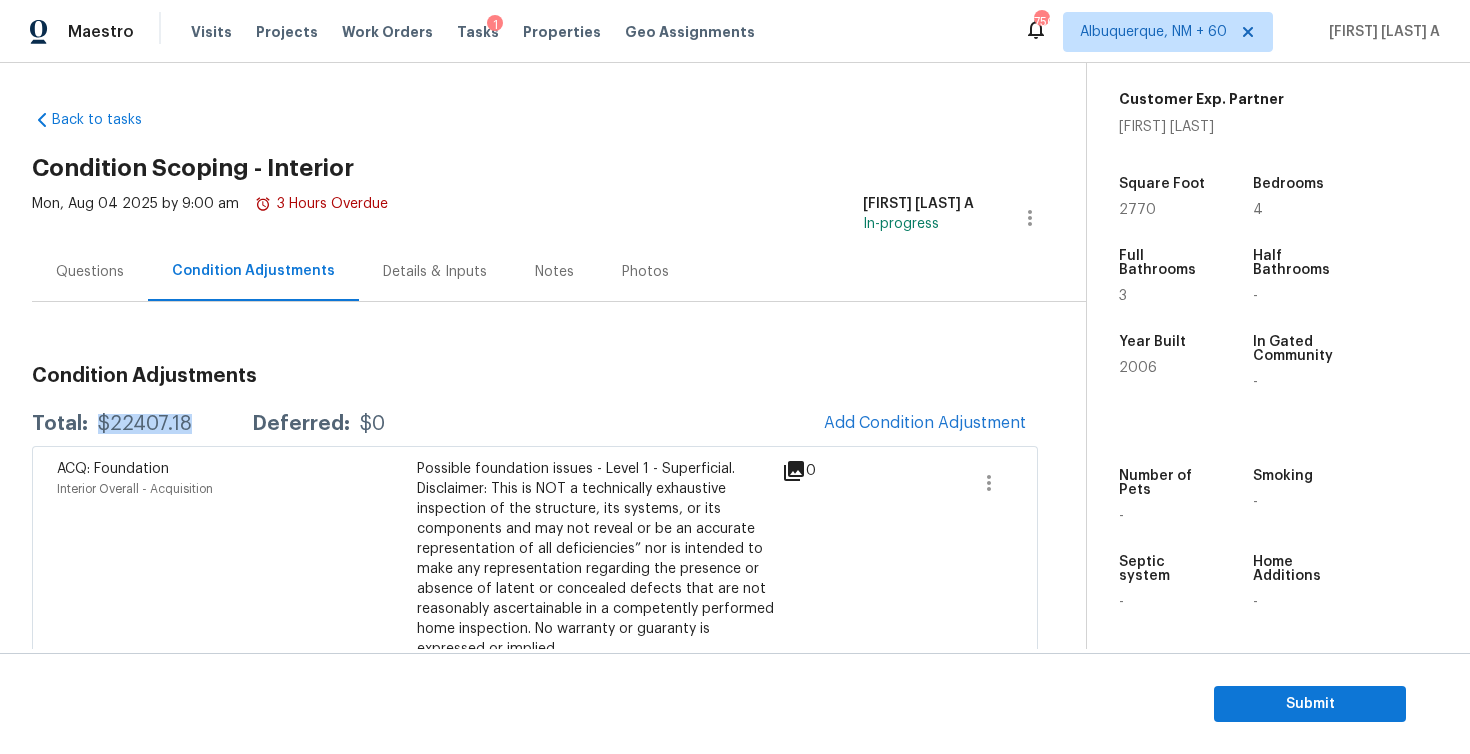 copy on "$22407.18" 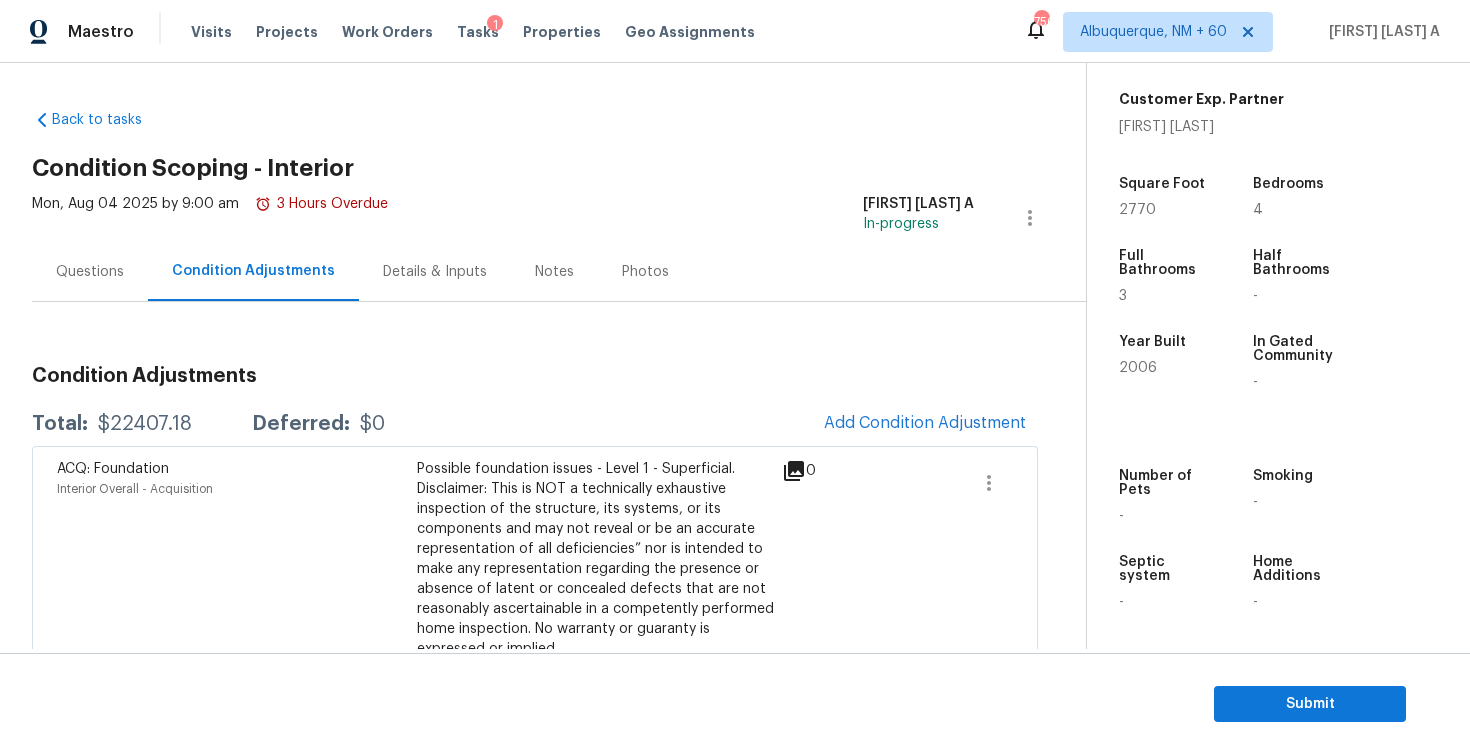 click on "Questions" at bounding box center [90, 272] 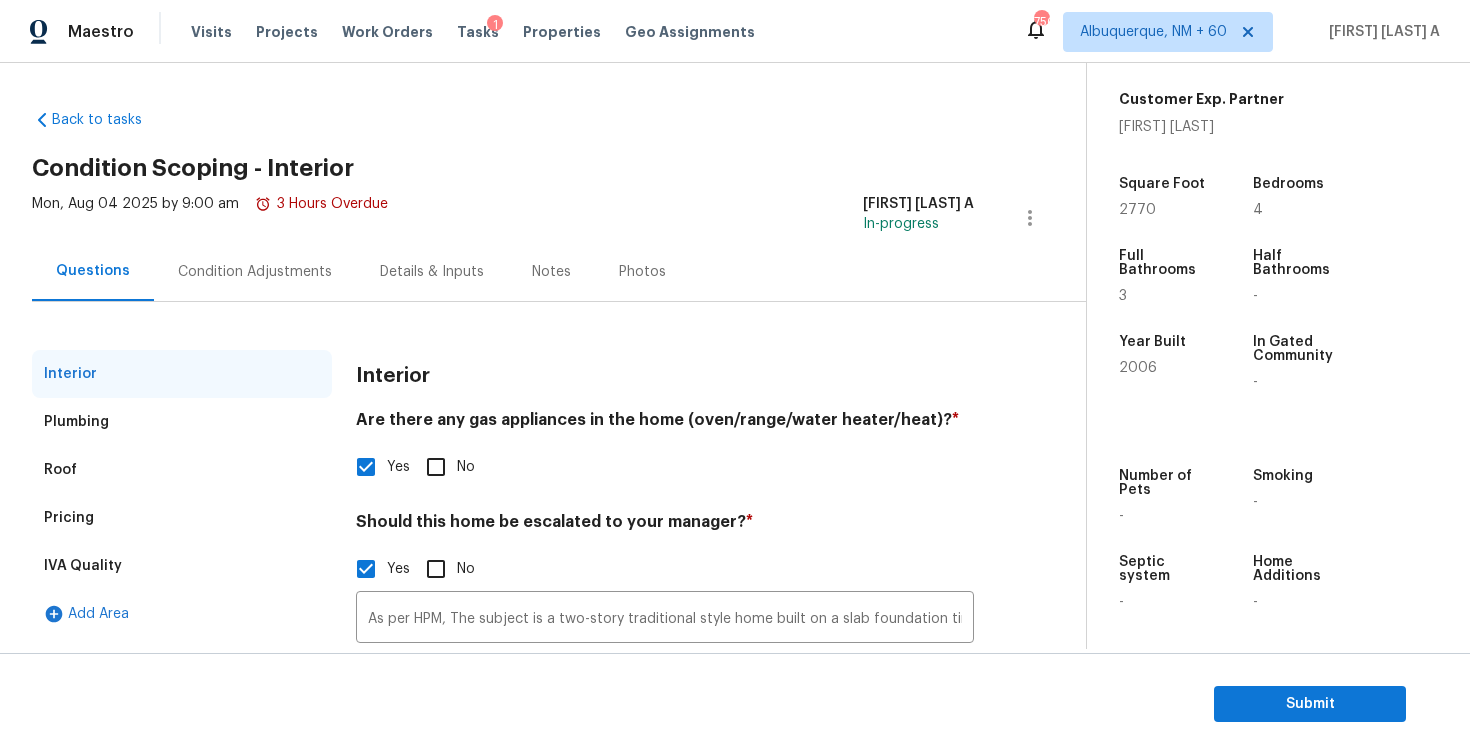 scroll, scrollTop: 0, scrollLeft: 0, axis: both 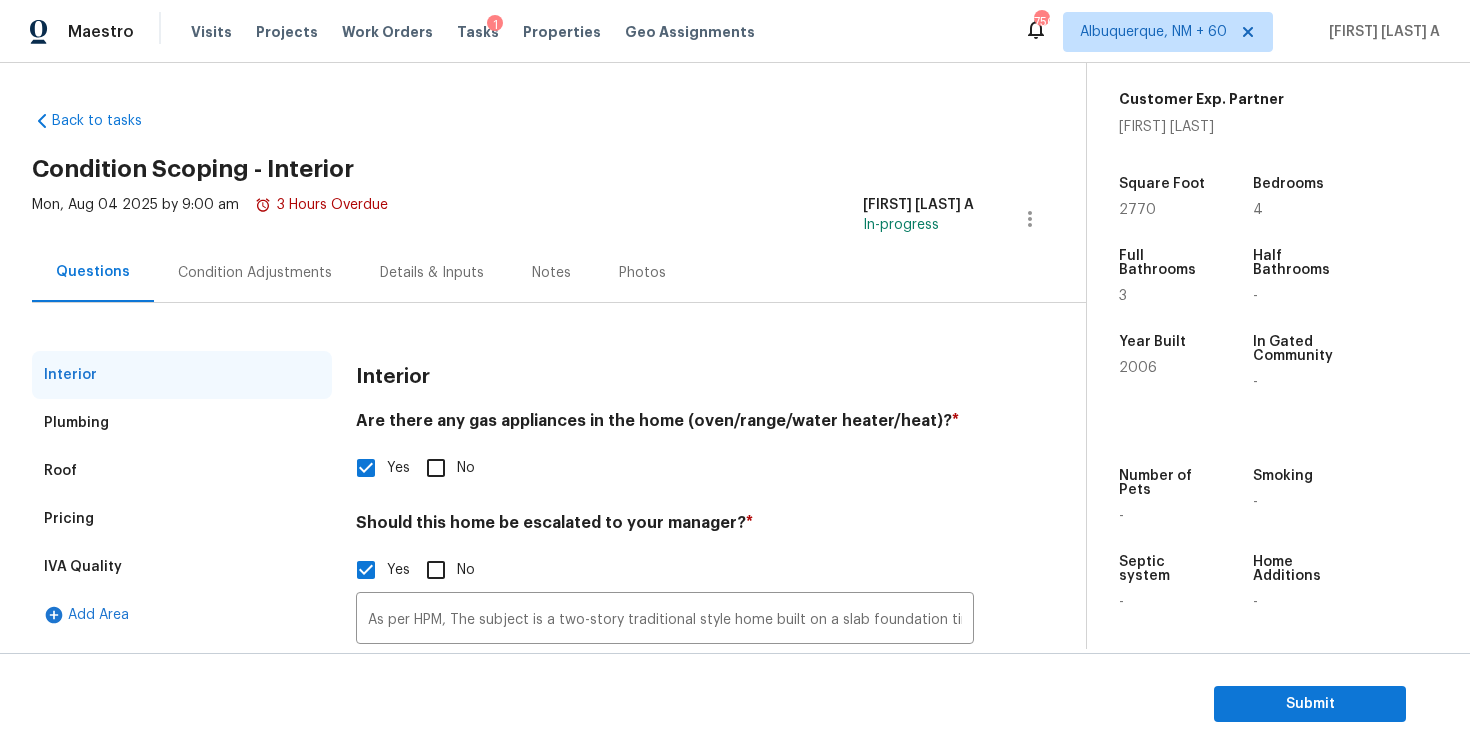 click on "Pricing" at bounding box center (182, 519) 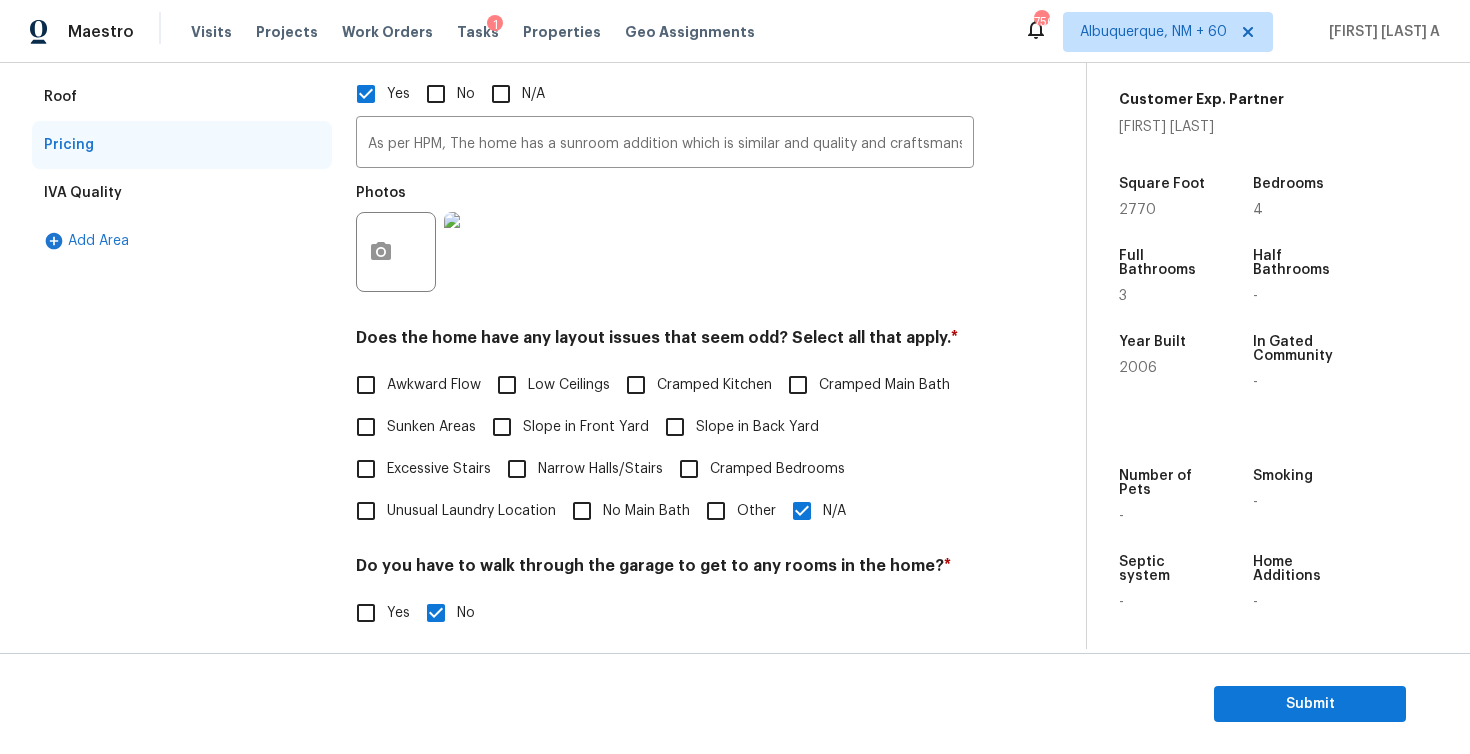 scroll, scrollTop: 268, scrollLeft: 0, axis: vertical 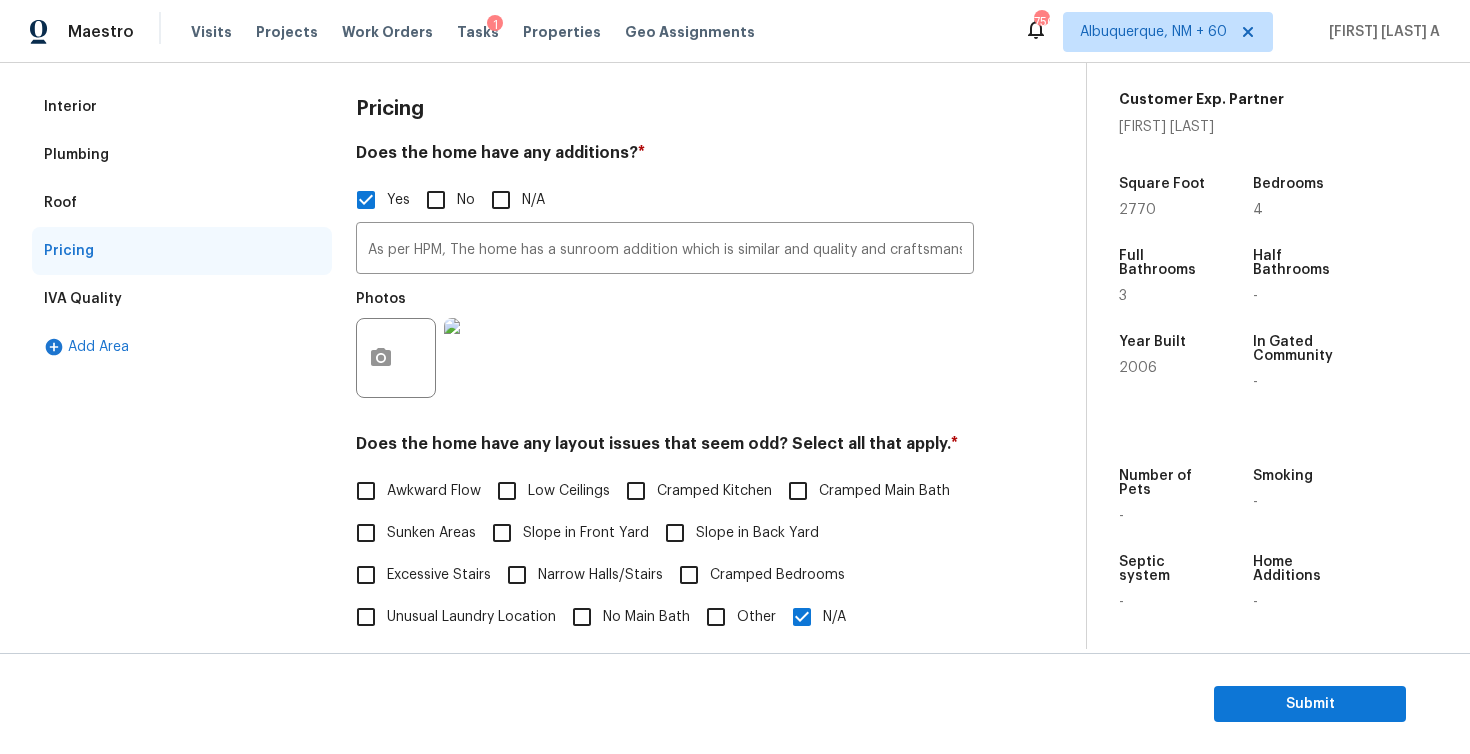 click on "Interior" at bounding box center (182, 107) 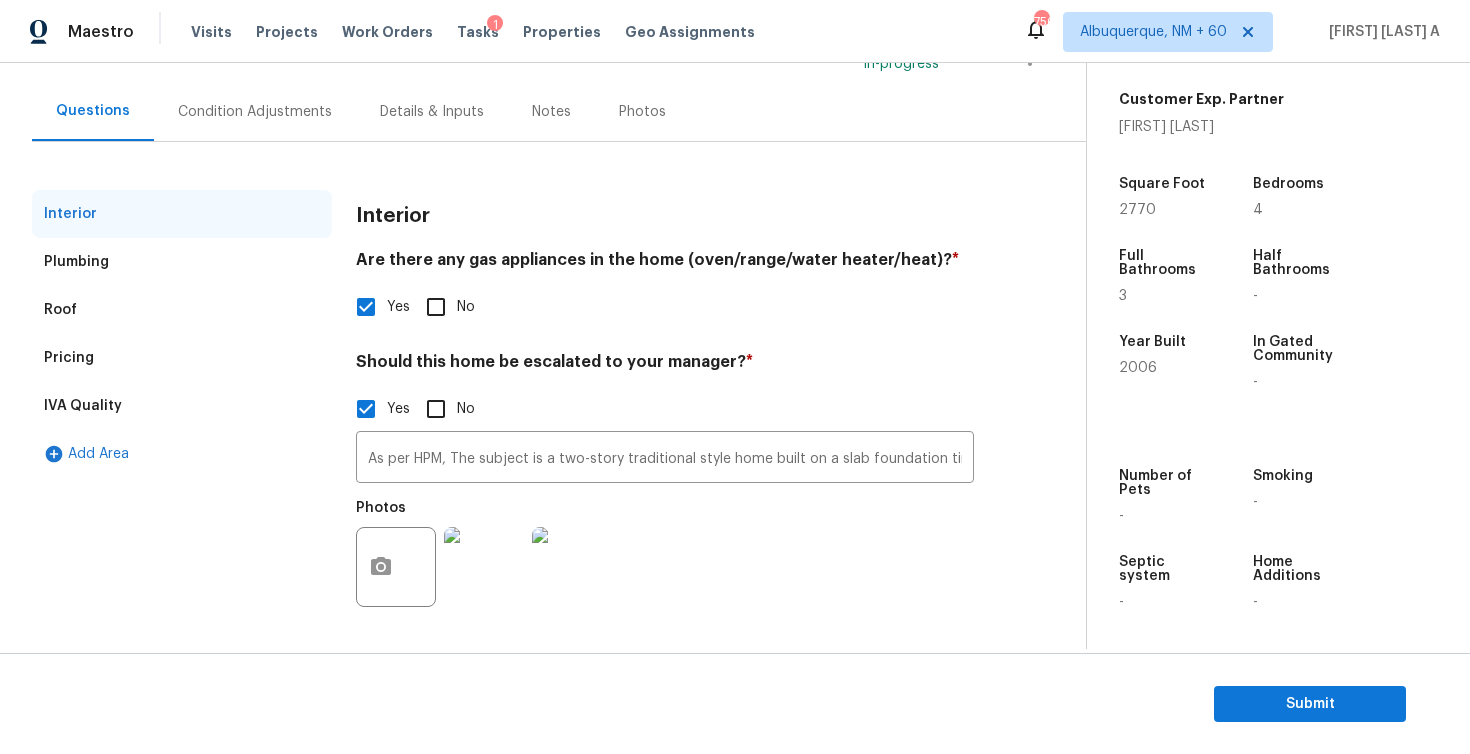 scroll, scrollTop: 161, scrollLeft: 0, axis: vertical 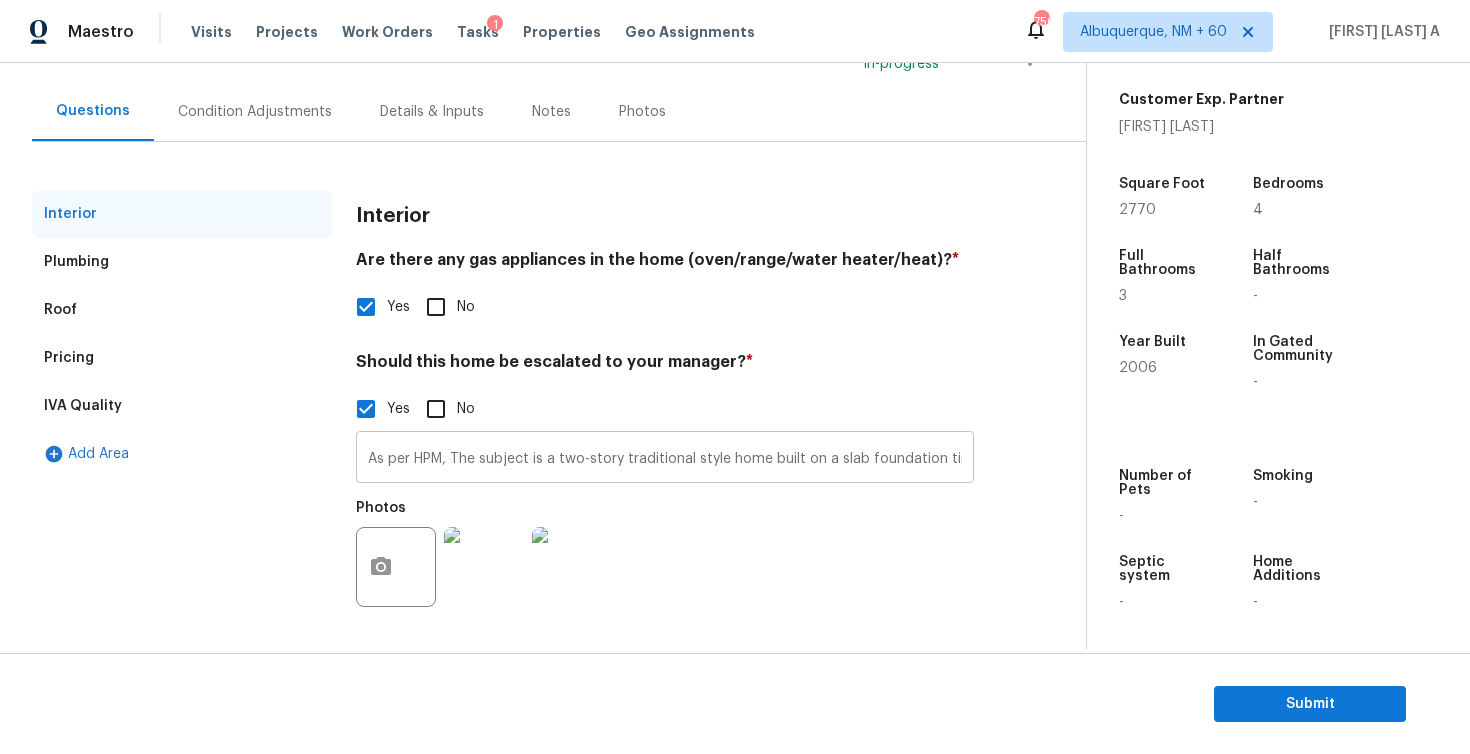 click on "As per HPM, The subject is a two-story traditional style home built on a slab foundation time @00:21" at bounding box center (665, 459) 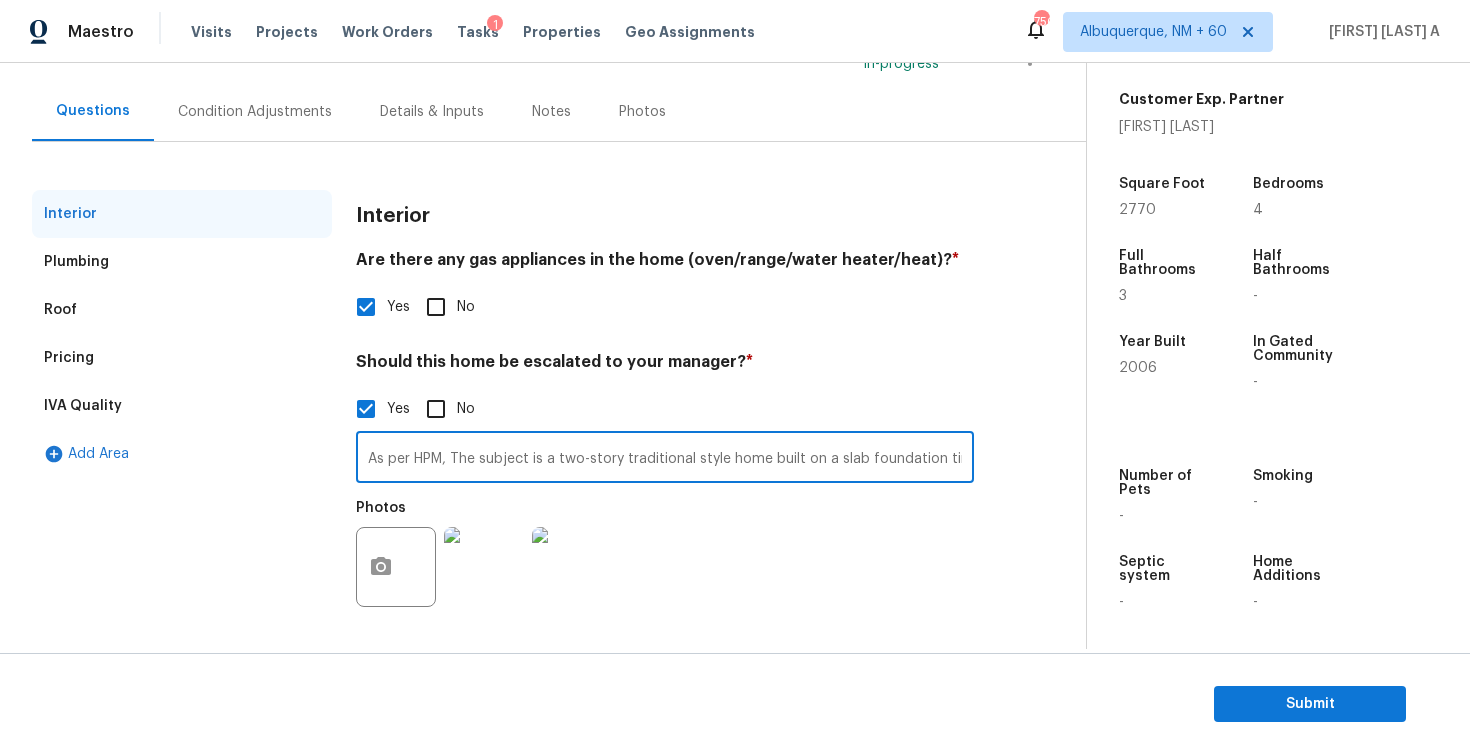 click on "As per HPM, The subject is a two-story traditional style home built on a slab foundation time @00:21" at bounding box center [665, 459] 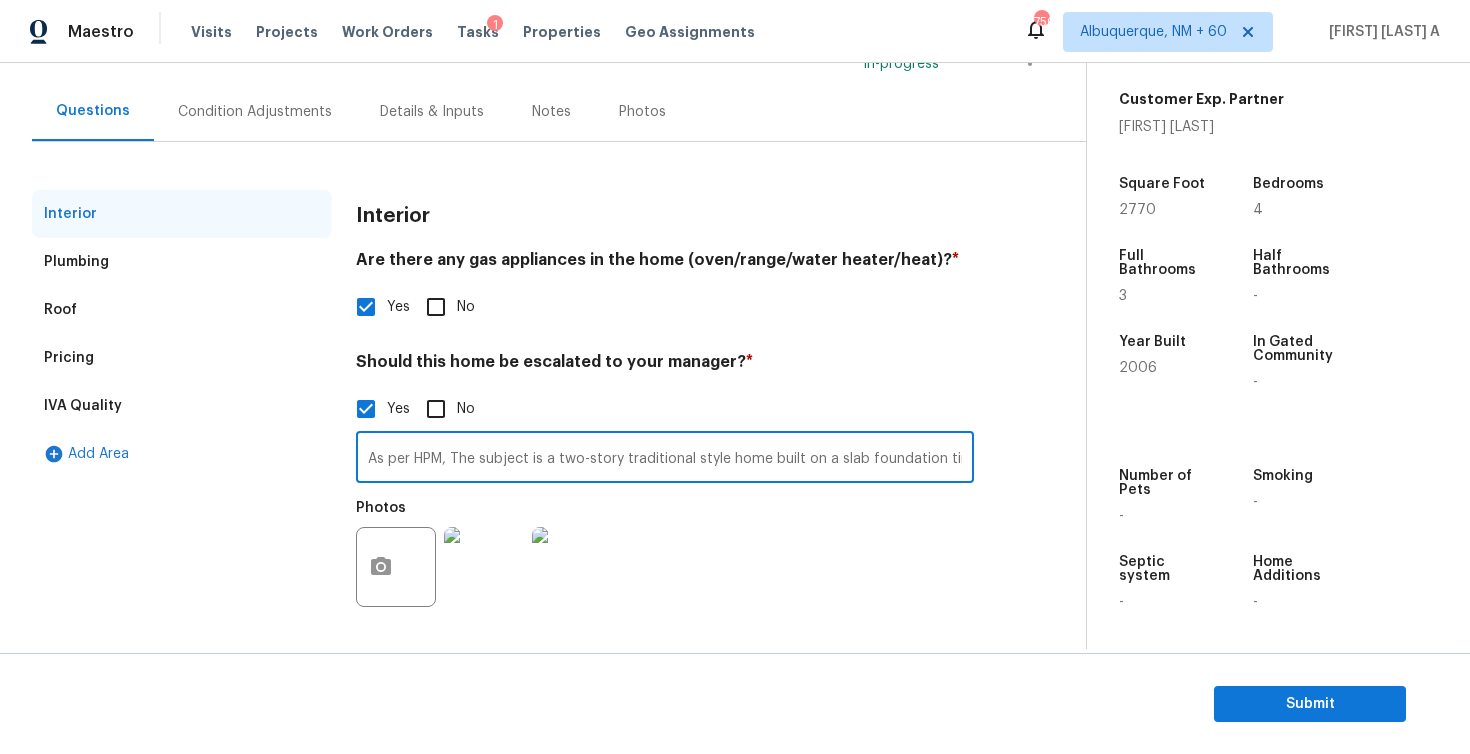 click on "Pricing" at bounding box center [182, 358] 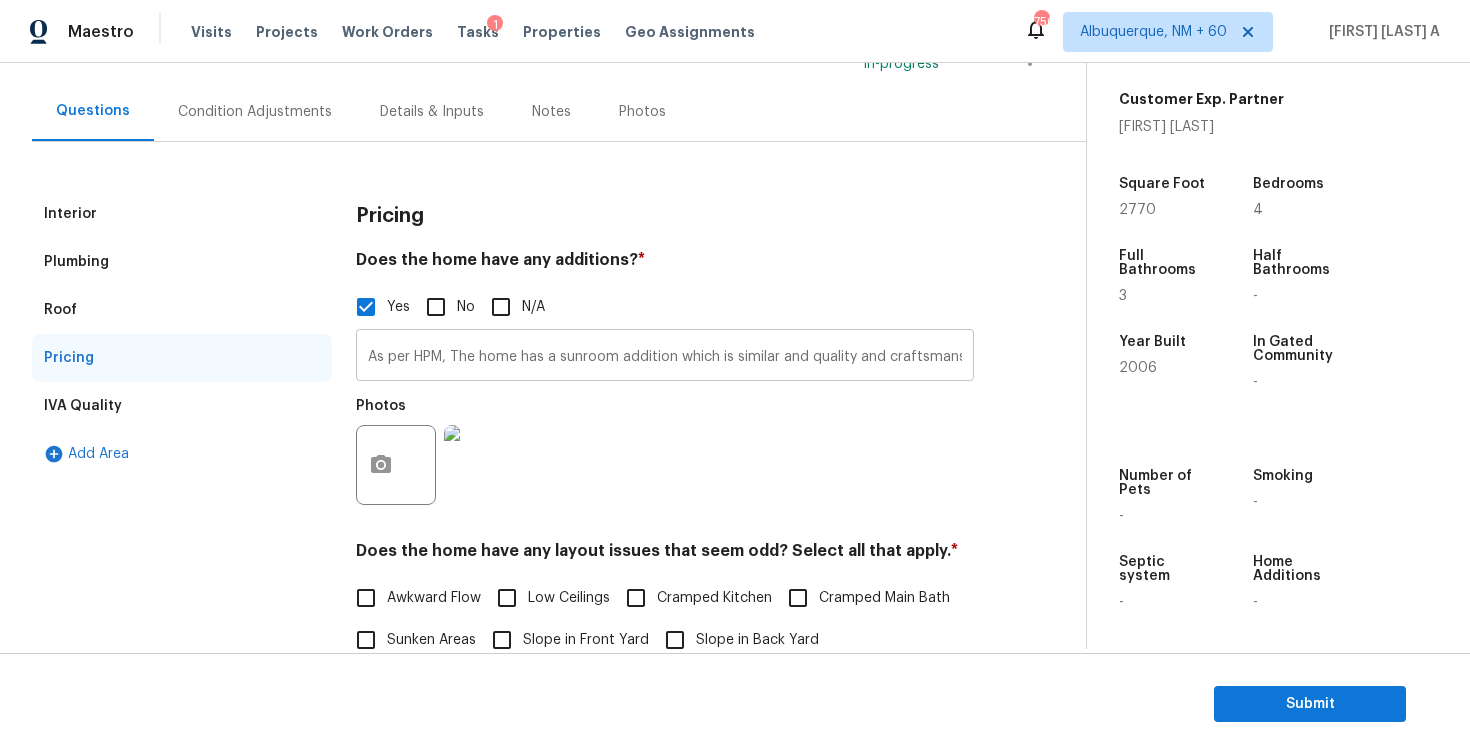 click on "As per HPM, The home has a sunroom addition which is similar and quality and craftsmanship to the main dwelling" at bounding box center (665, 357) 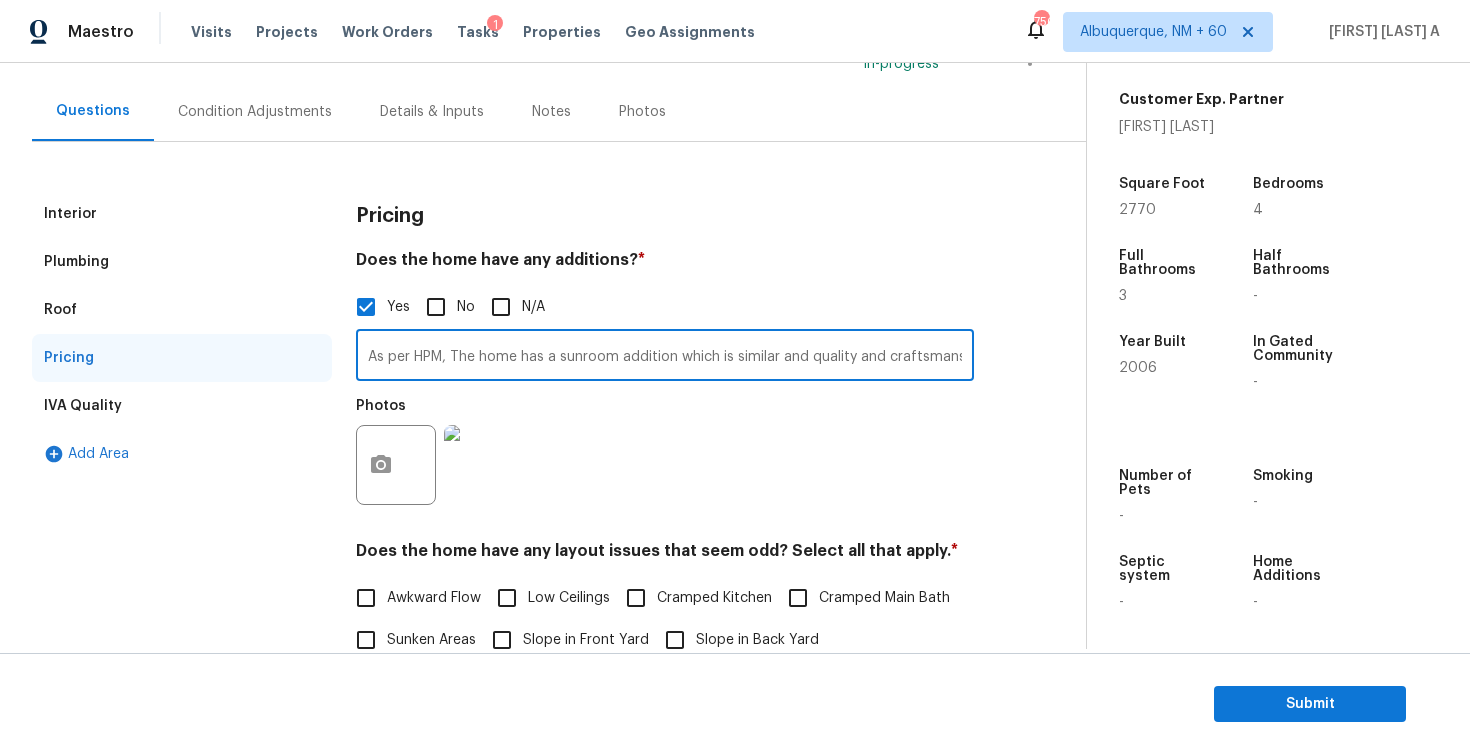 click on "As per HPM, The home has a sunroom addition which is similar and quality and craftsmanship to the main dwelling" at bounding box center [665, 357] 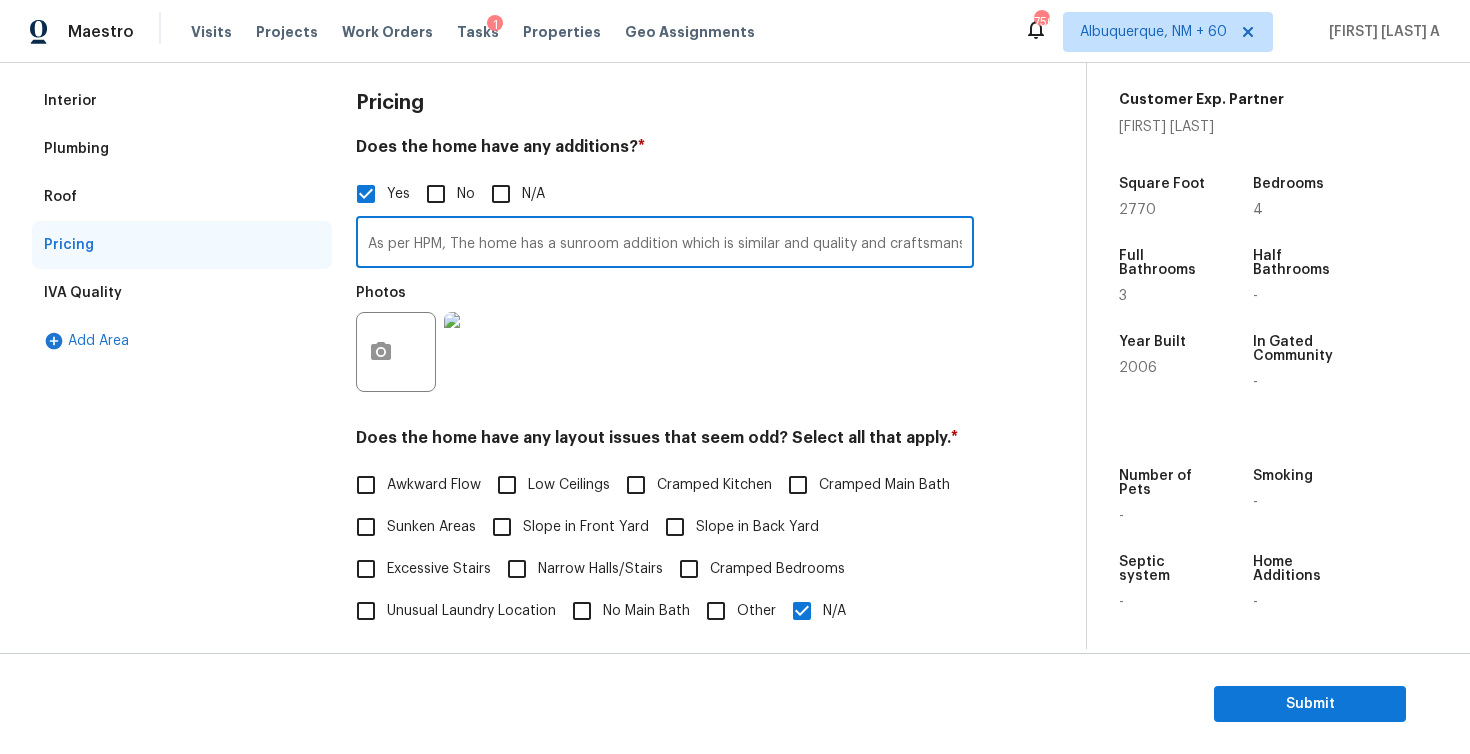 scroll, scrollTop: 0, scrollLeft: 0, axis: both 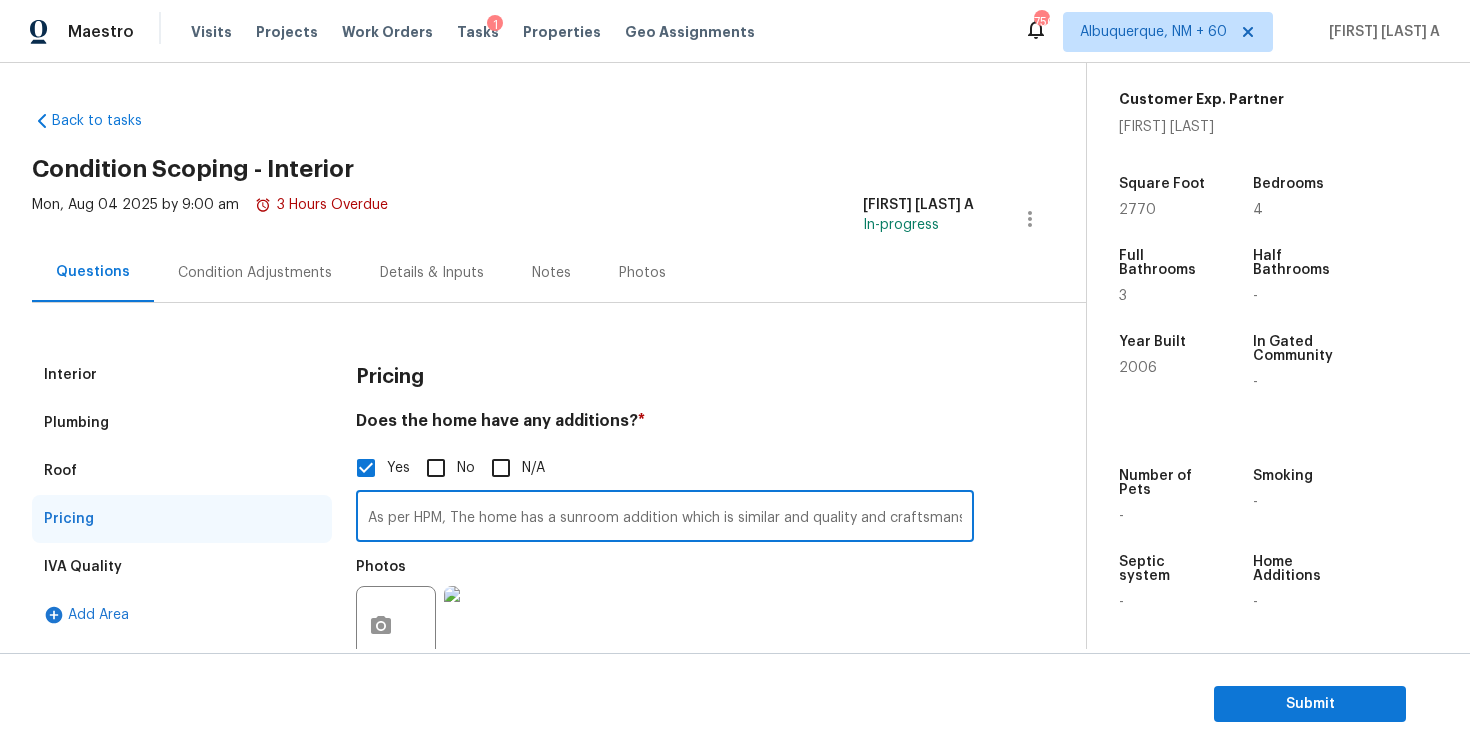 click on "As per HPM, The home has a sunroom addition which is similar and quality and craftsmanship to the main dwelling" at bounding box center [665, 518] 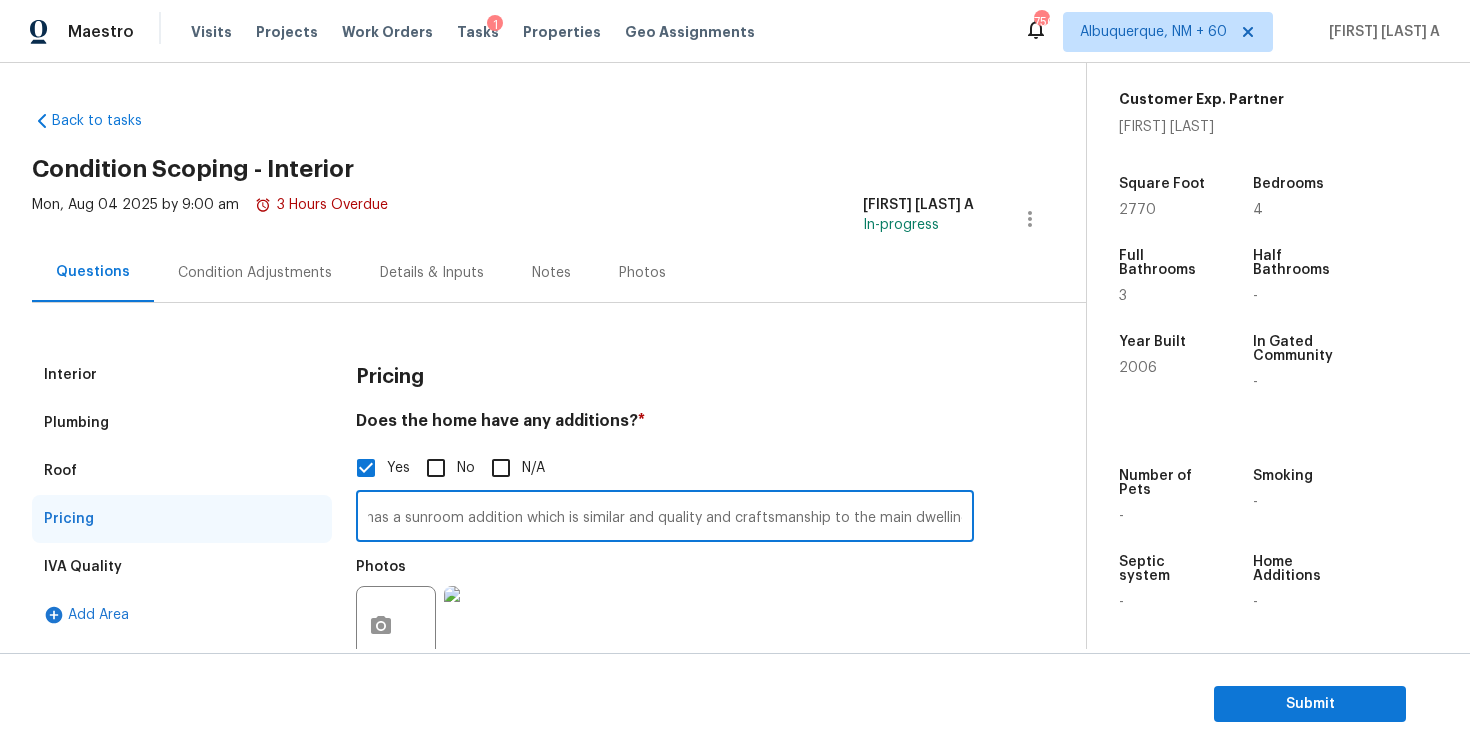 click on "As per HPM, The home has a sunroom addition which is similar and quality and craftsmanship to the main dwelling" at bounding box center [665, 518] 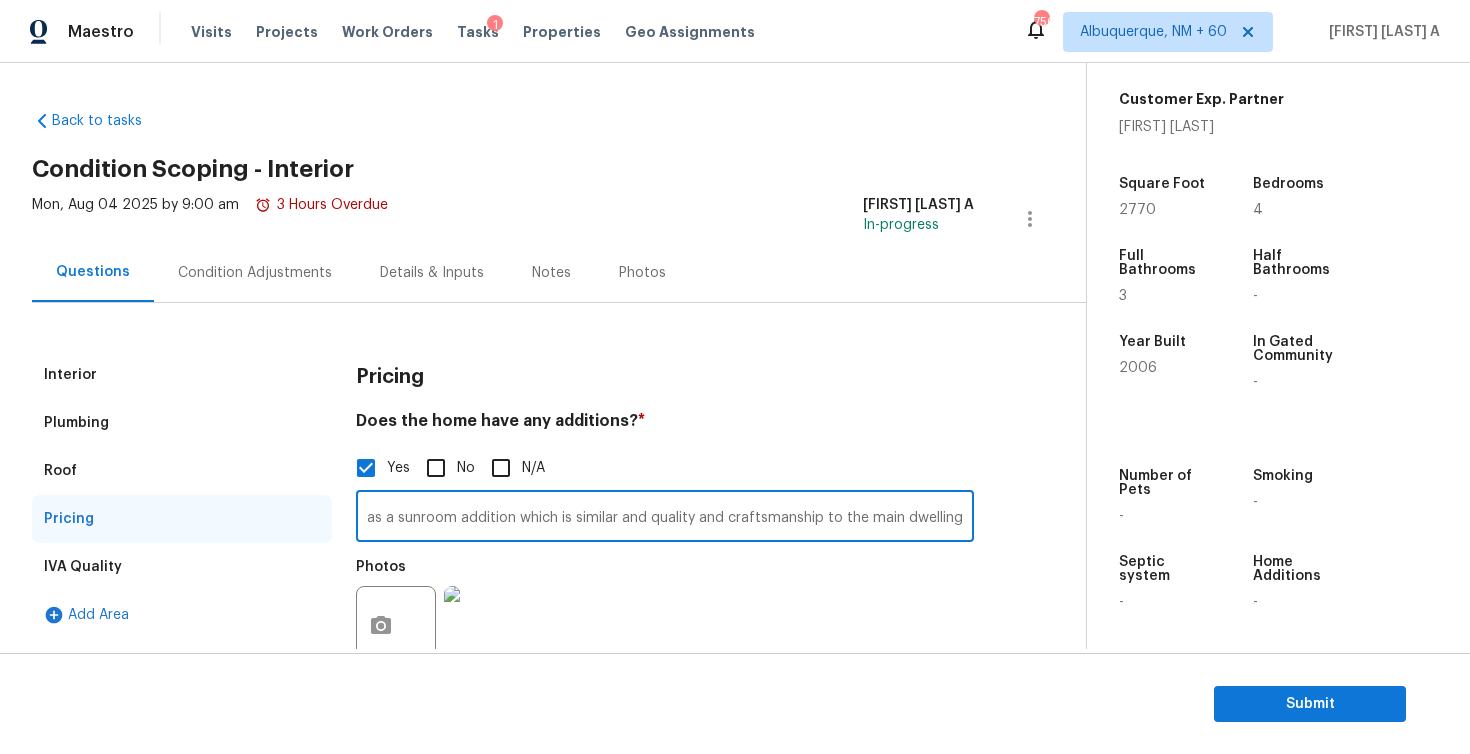 paste on "roof and flashing, had leak and was all replaced - 2 years ago" 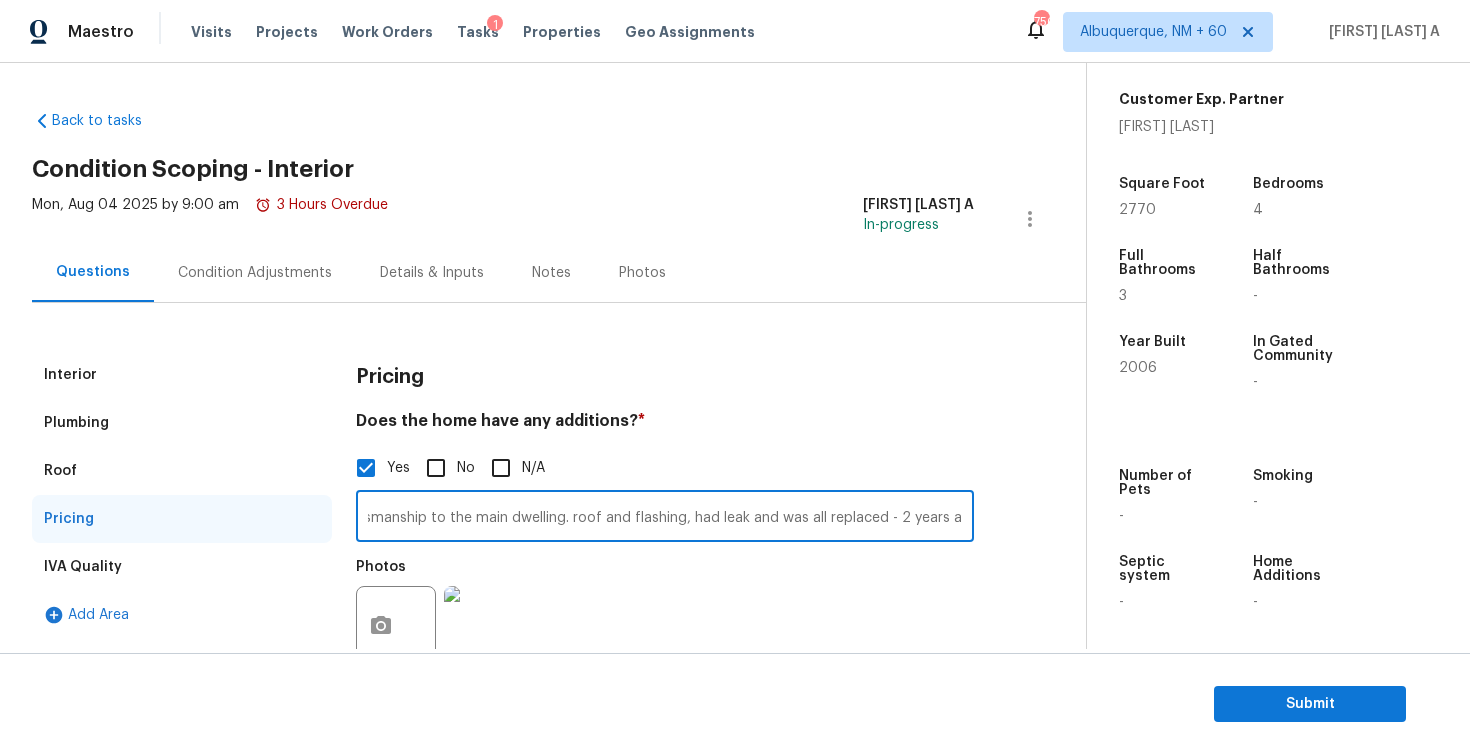scroll, scrollTop: 0, scrollLeft: 559, axis: horizontal 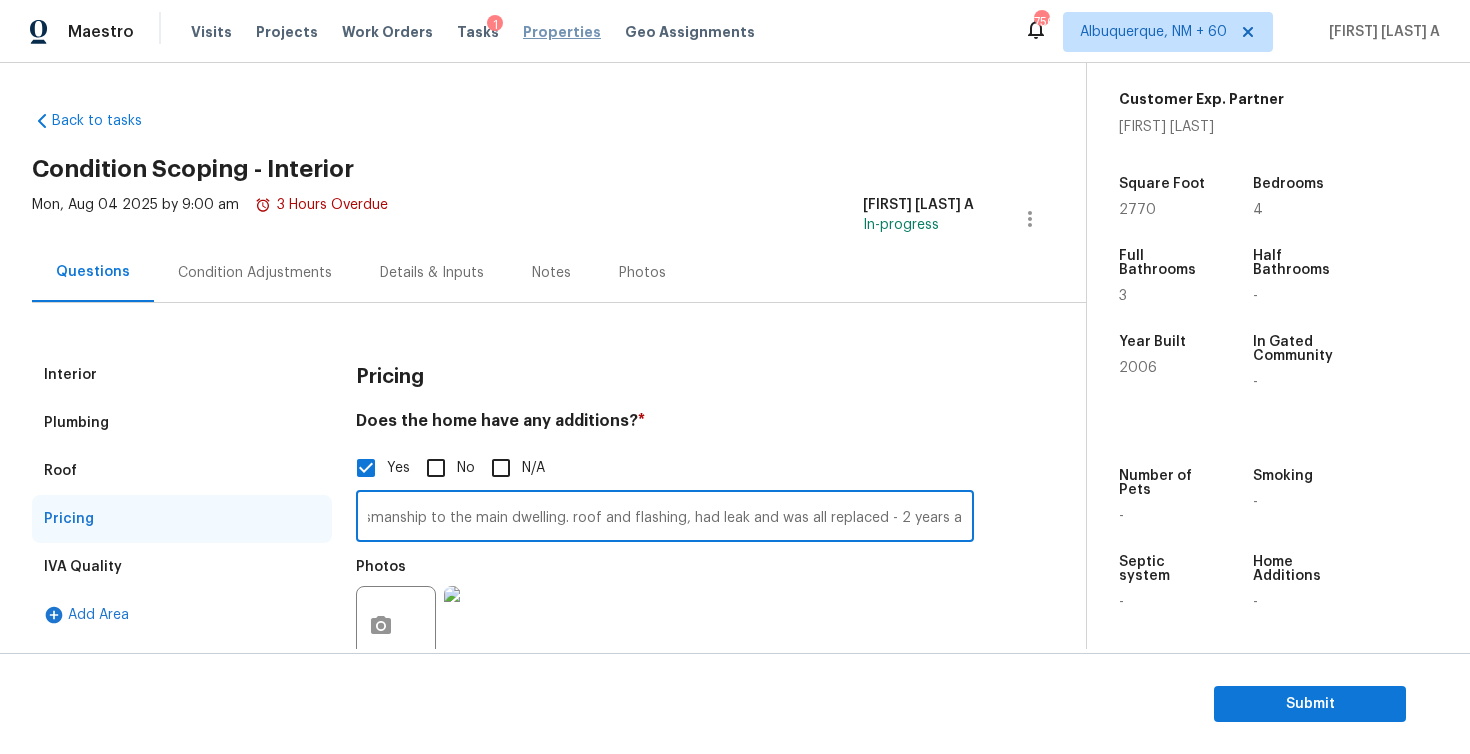 type on "As per HPM, The home has a sunroom addition which is similar and quality and craftsmanship to the main dwelling. roof and flashing, had leak and was all replaced - 2 years ago" 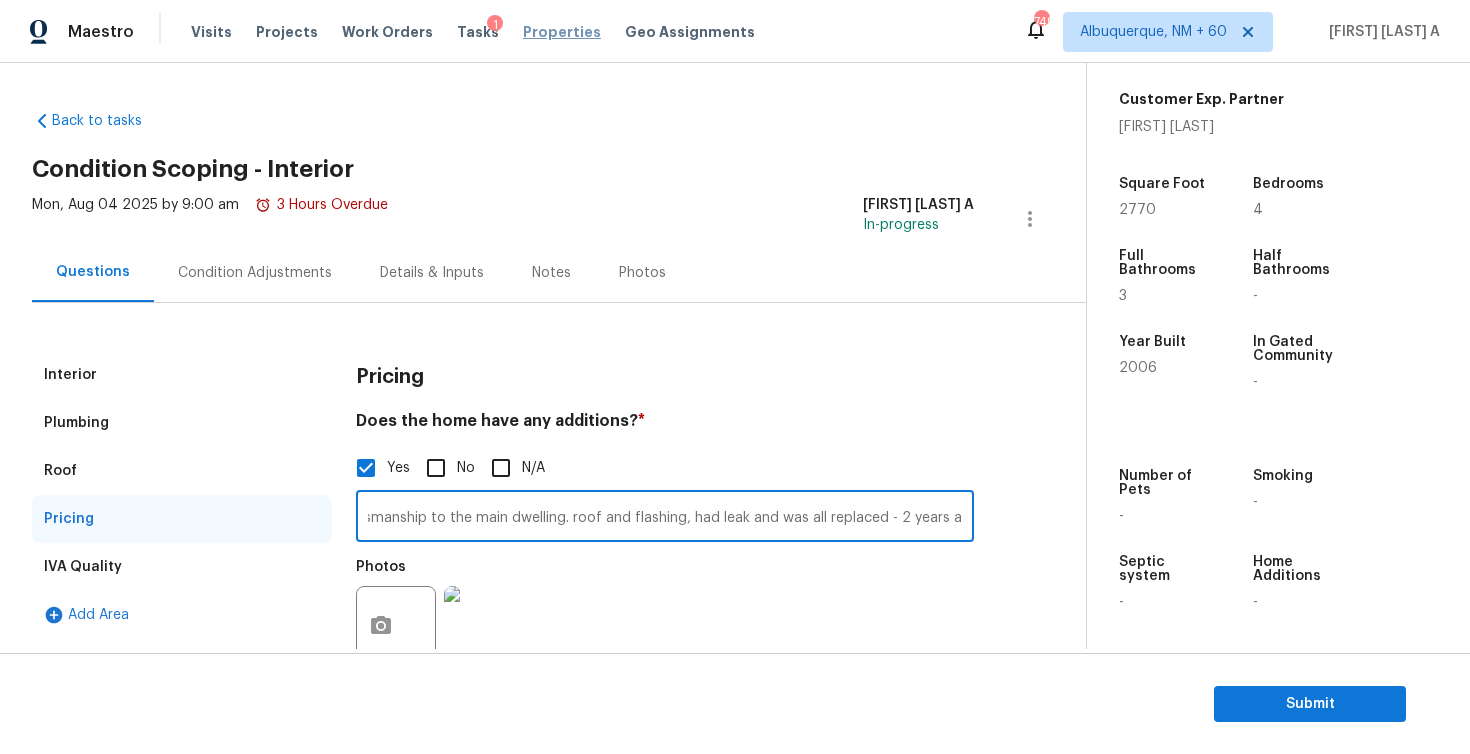 scroll, scrollTop: 0, scrollLeft: 0, axis: both 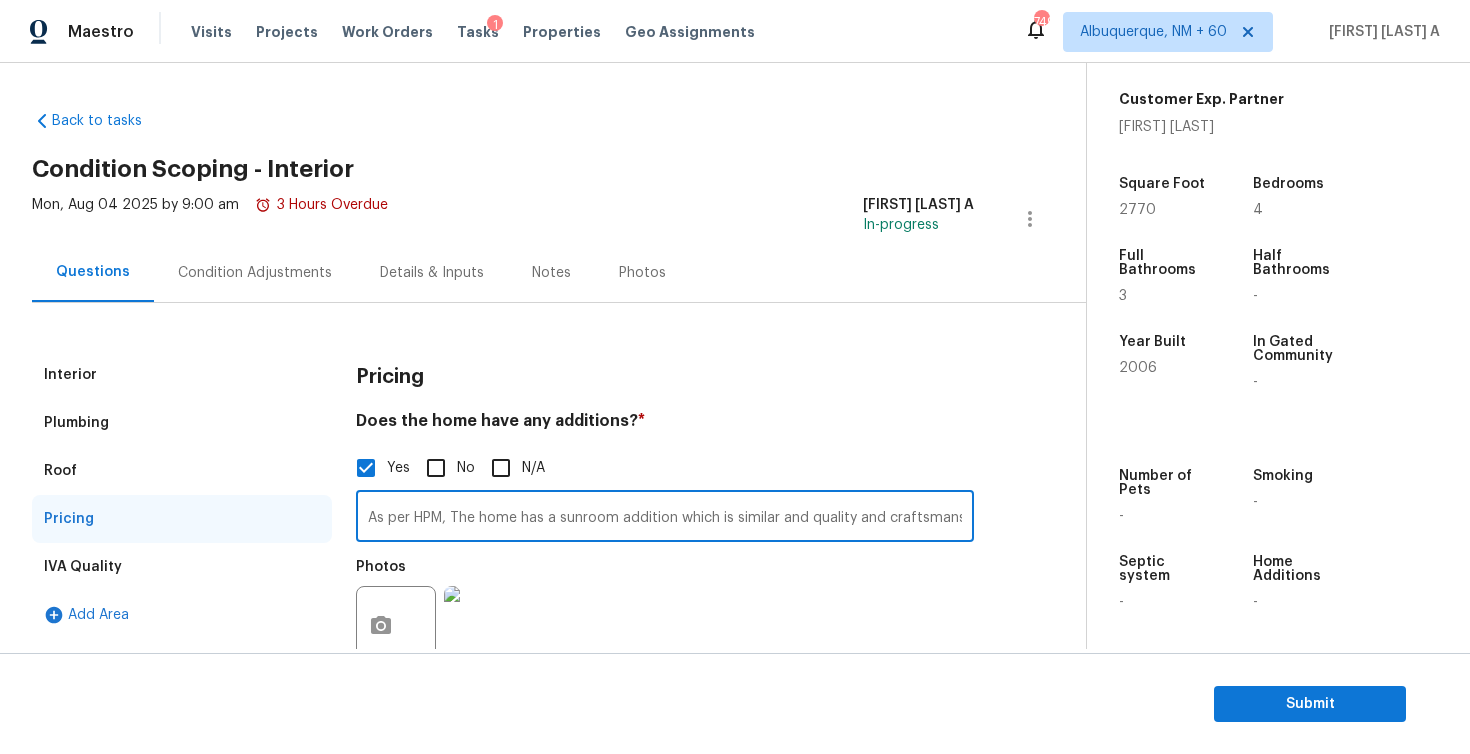 click on "IVA Quality" at bounding box center [83, 567] 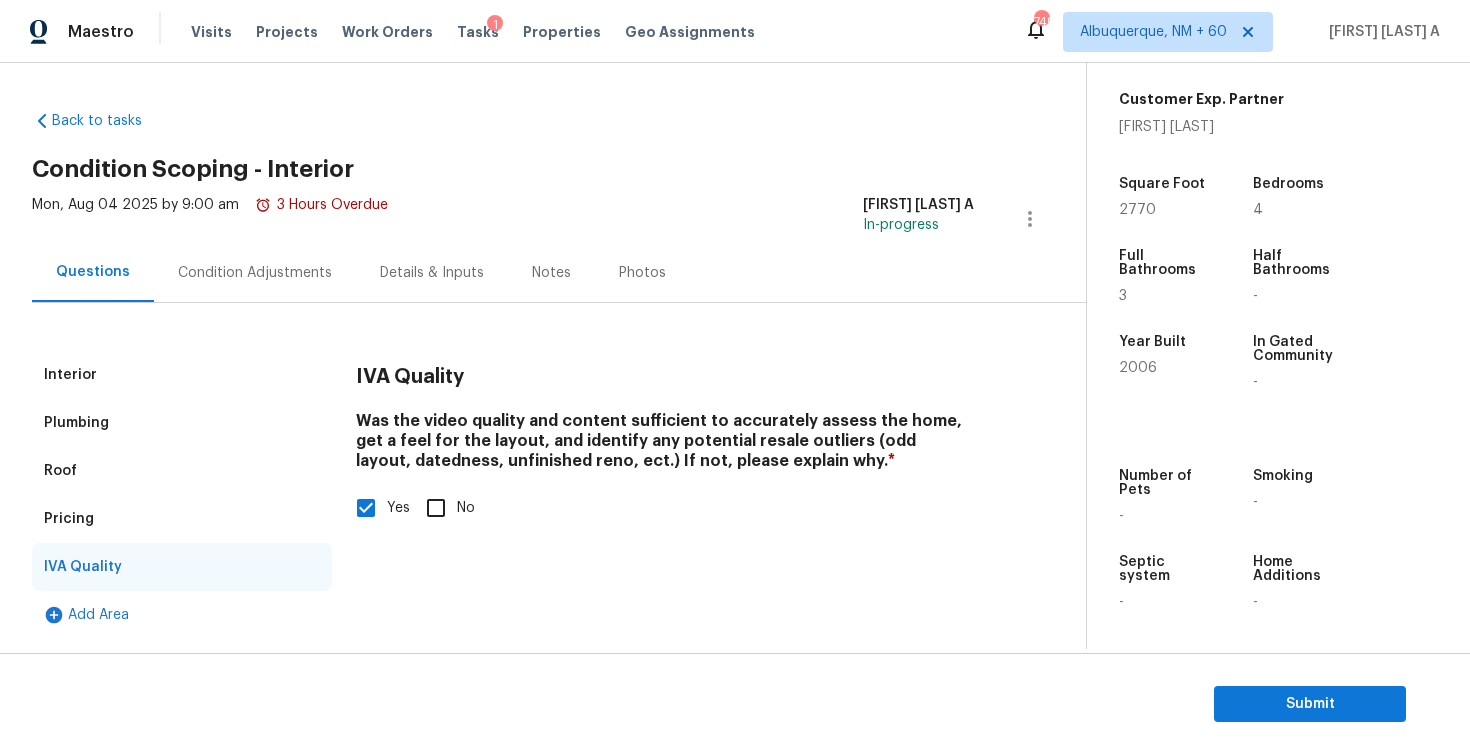 click on "Condition Adjustments" at bounding box center (255, 272) 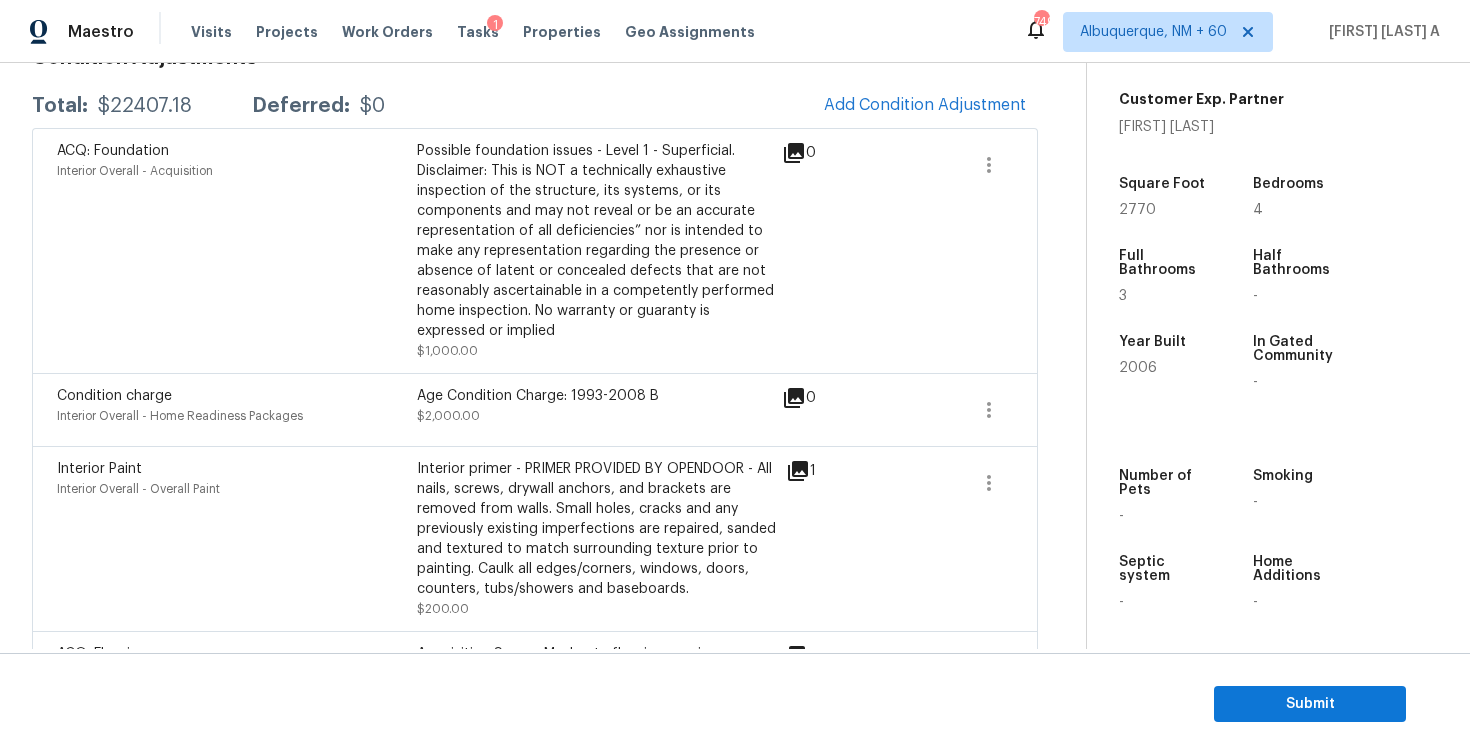 scroll, scrollTop: 185, scrollLeft: 0, axis: vertical 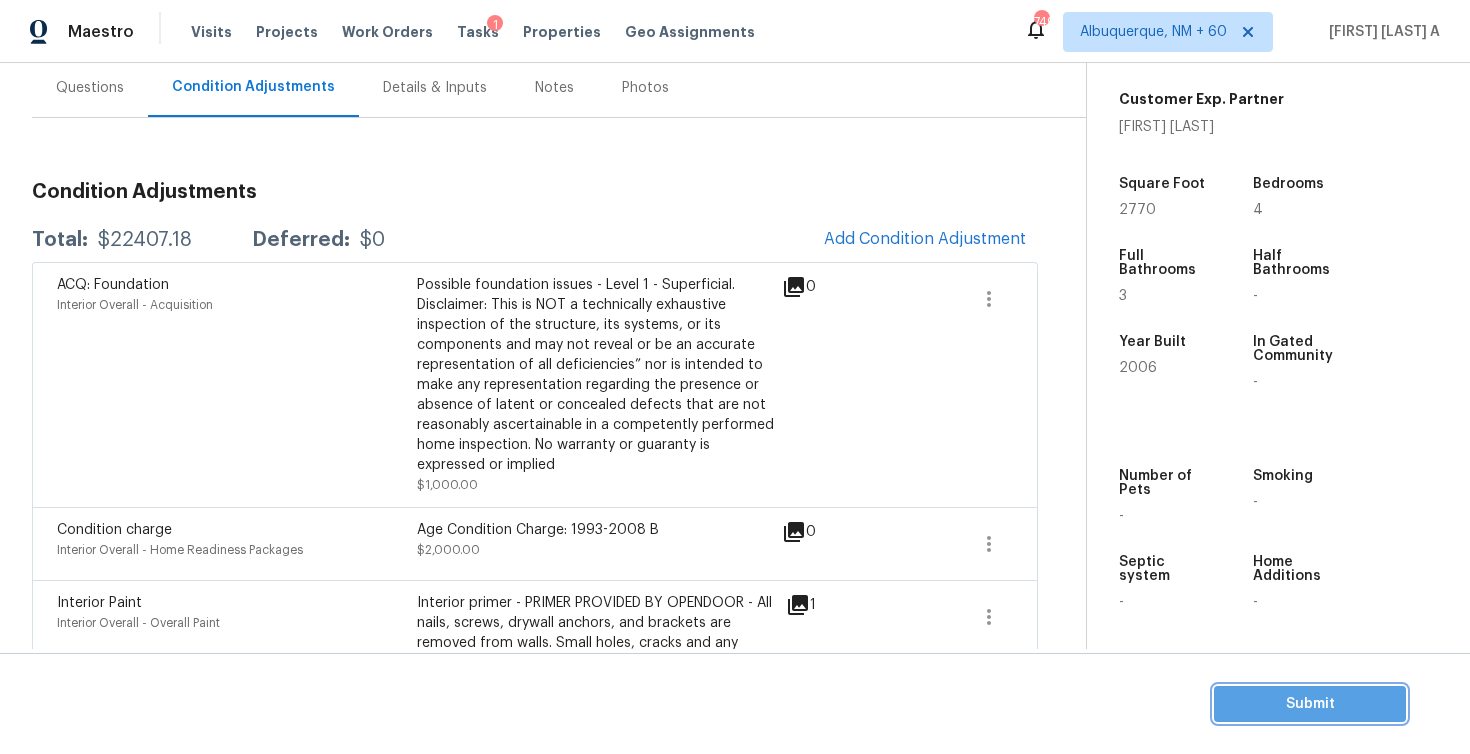 click on "Submit" at bounding box center [1310, 704] 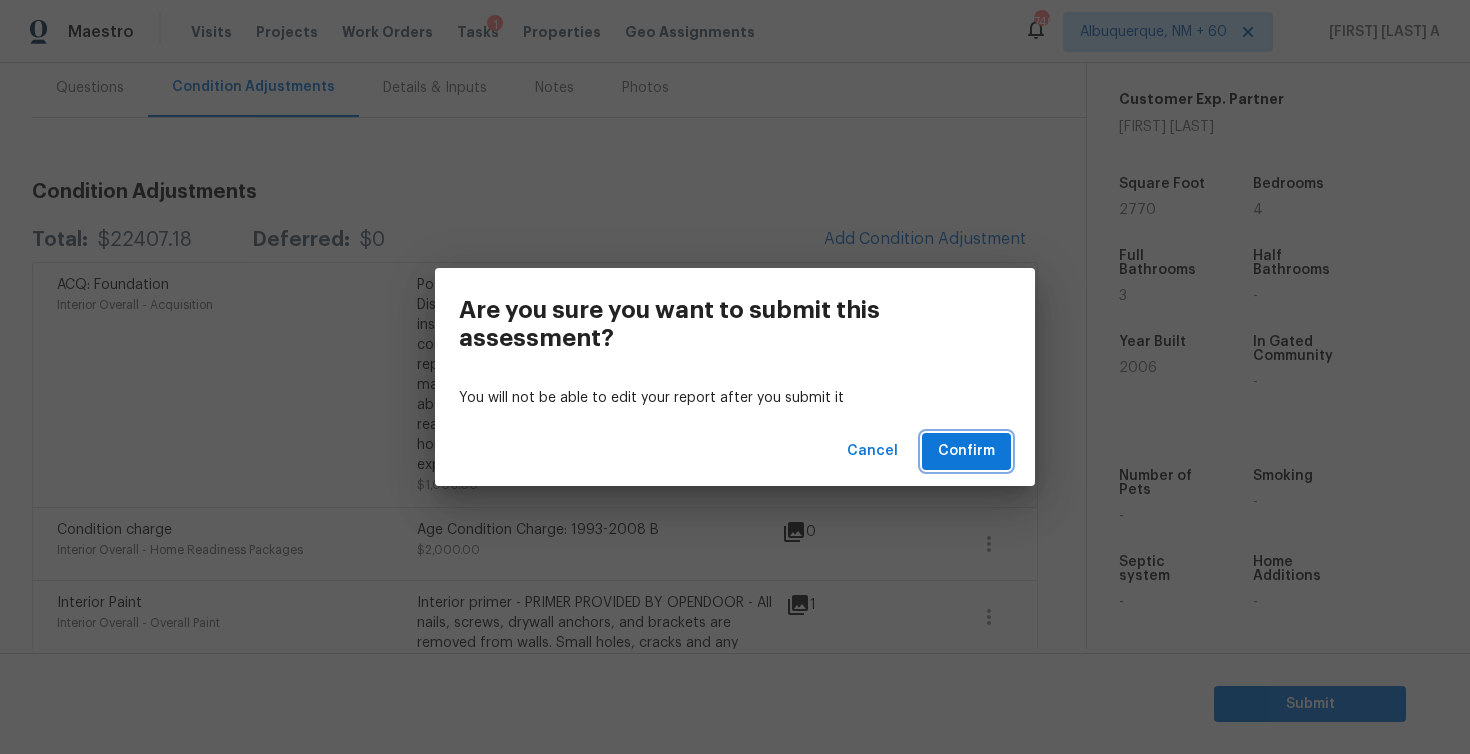 click on "Confirm" at bounding box center (966, 451) 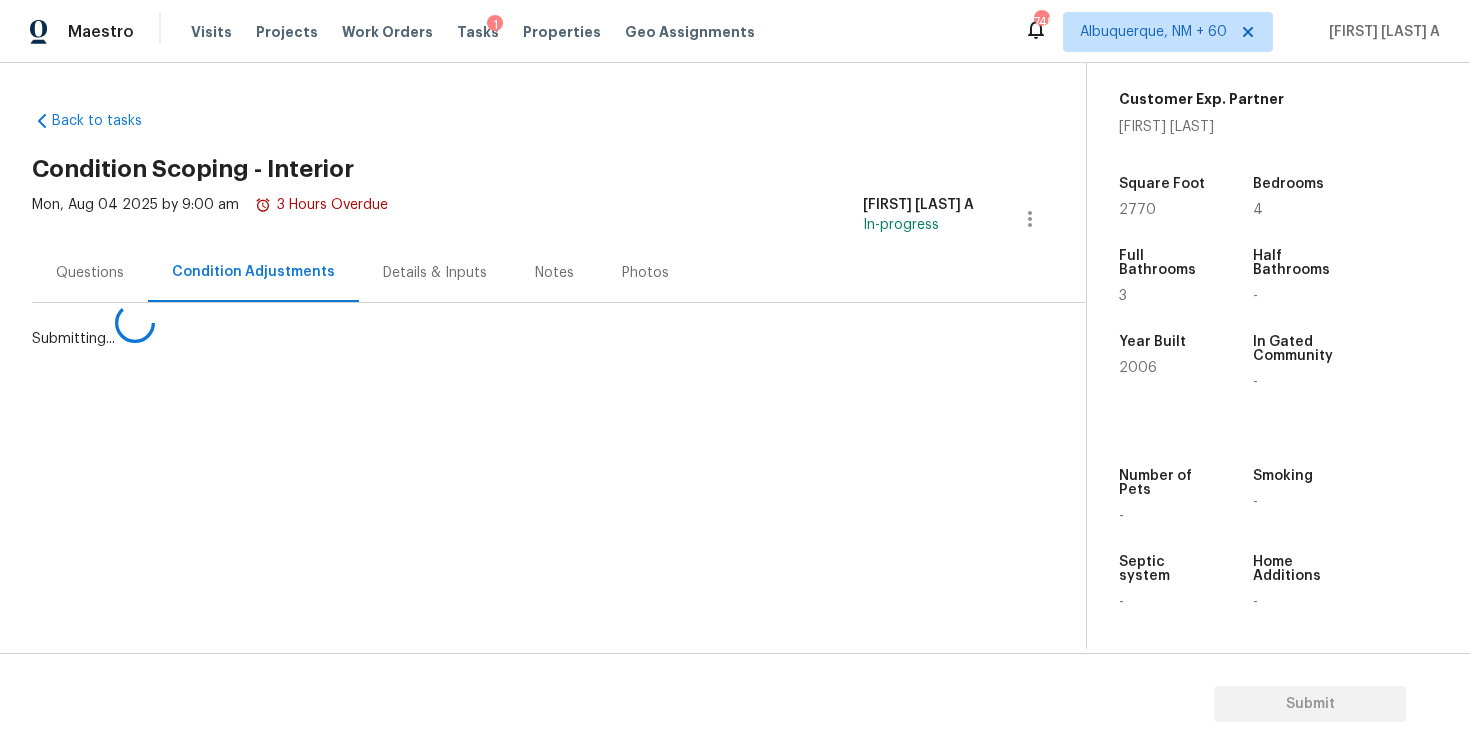scroll, scrollTop: 0, scrollLeft: 0, axis: both 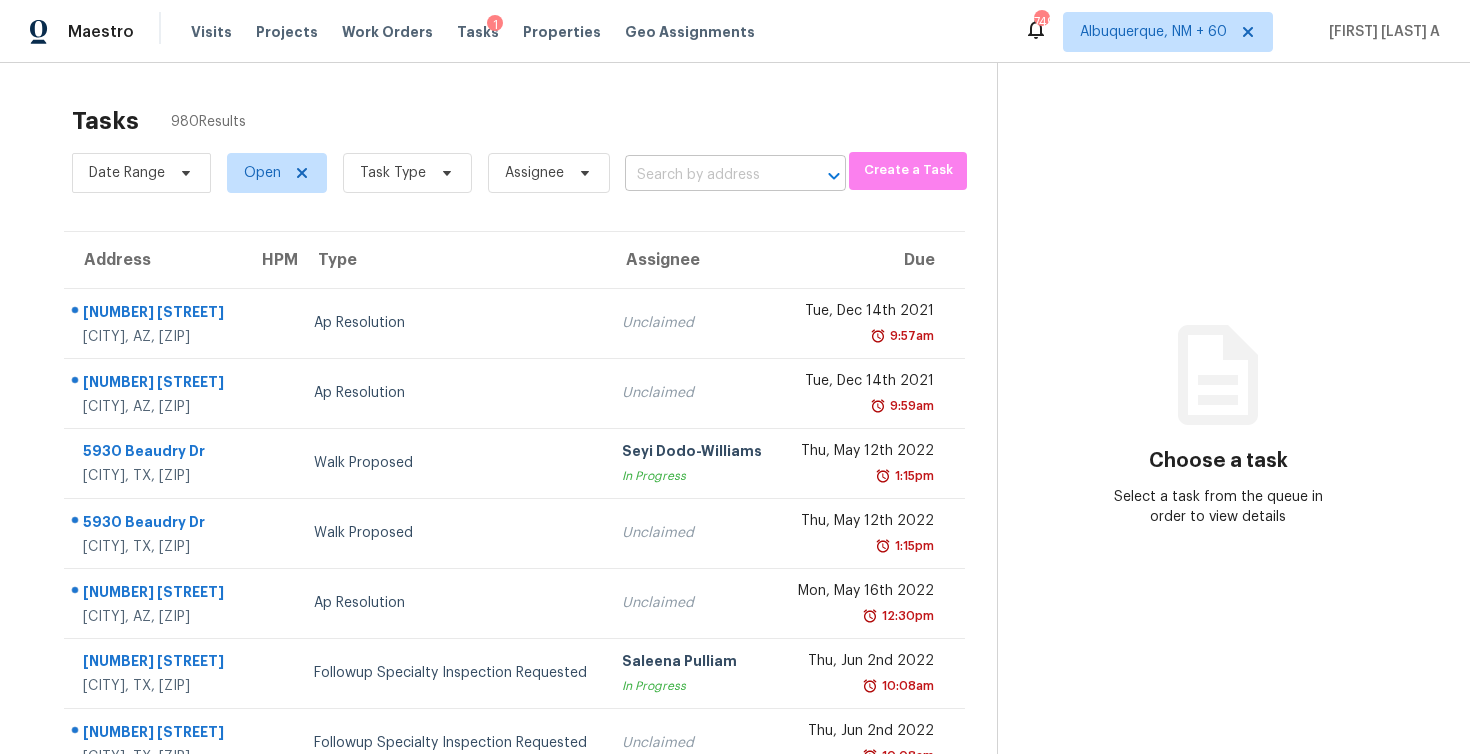 click at bounding box center [707, 175] 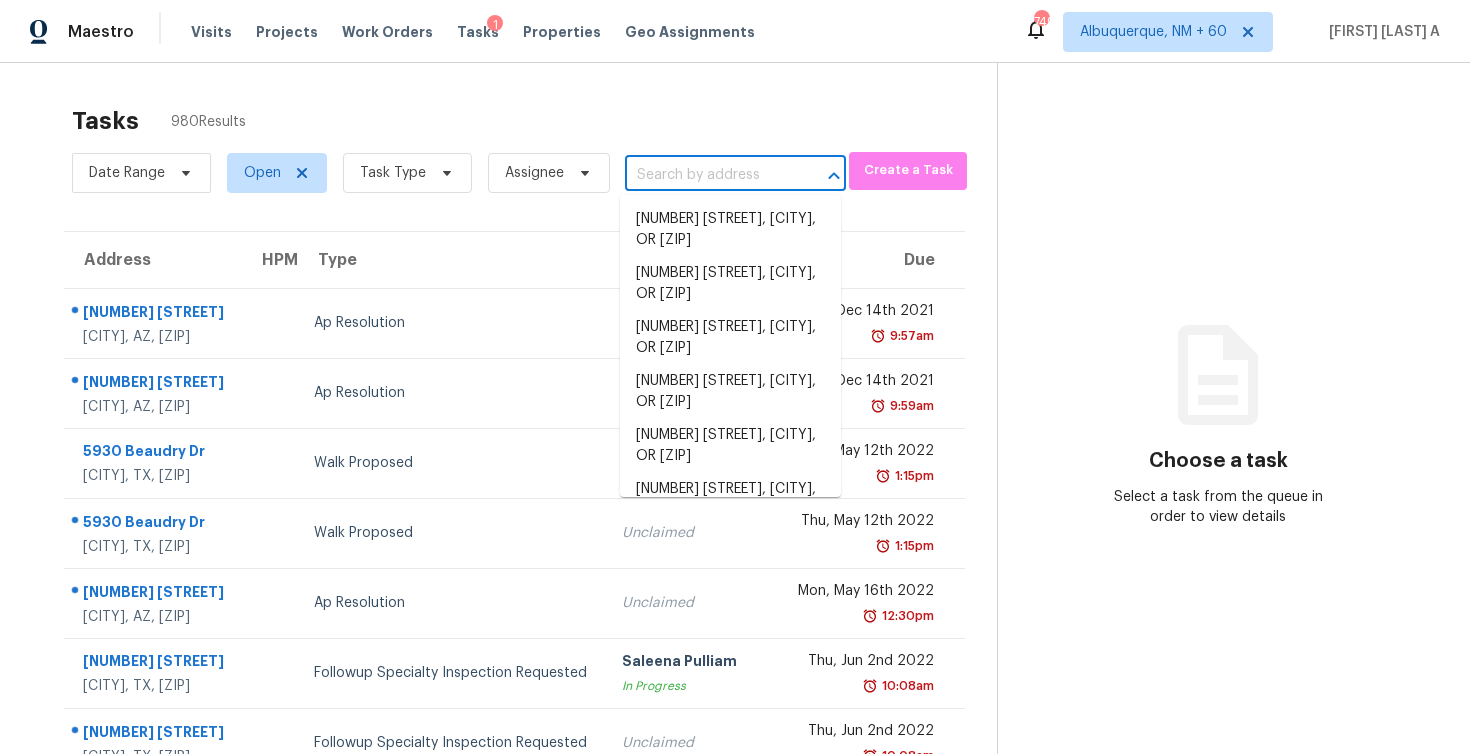 paste on "[NUMBER] [STREET] [CITY], GA, [ZIP]" 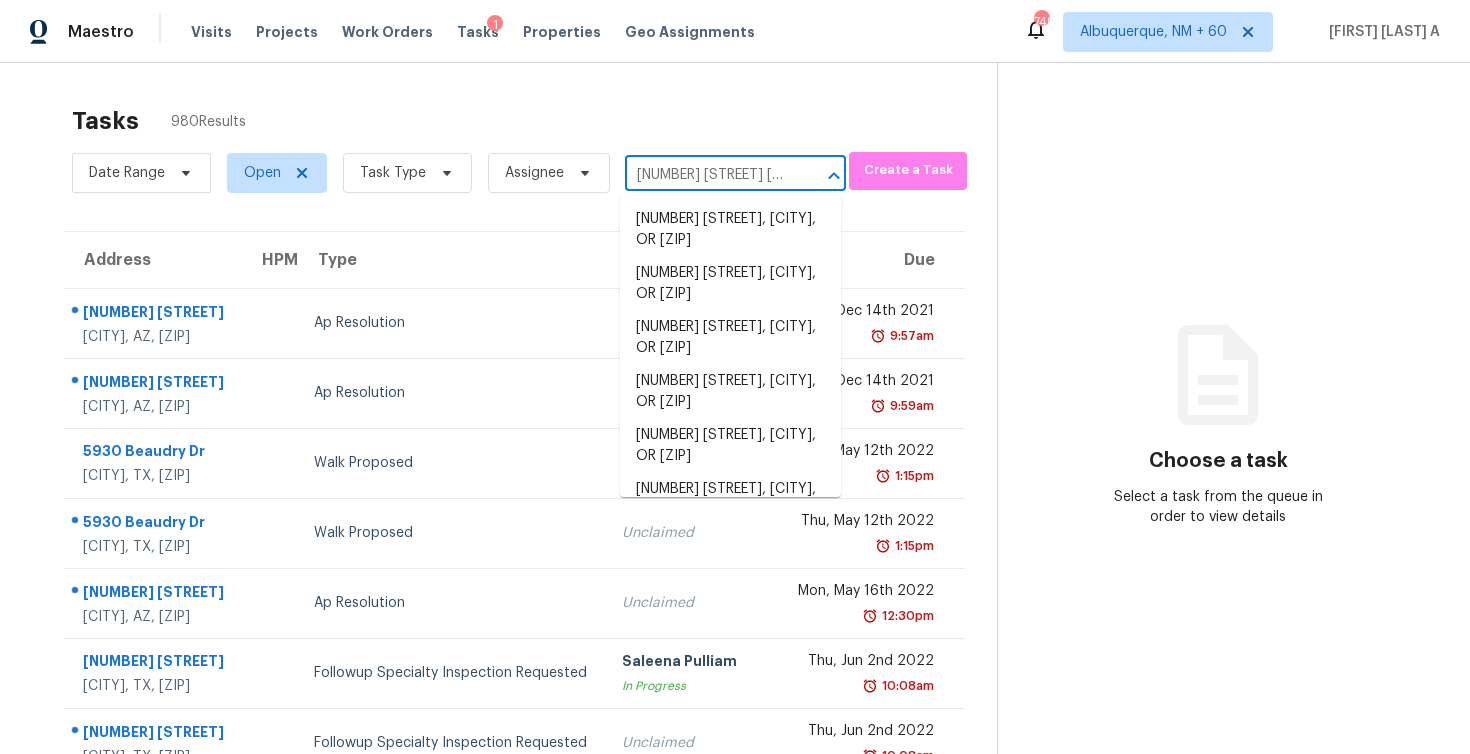 scroll, scrollTop: 0, scrollLeft: 136, axis: horizontal 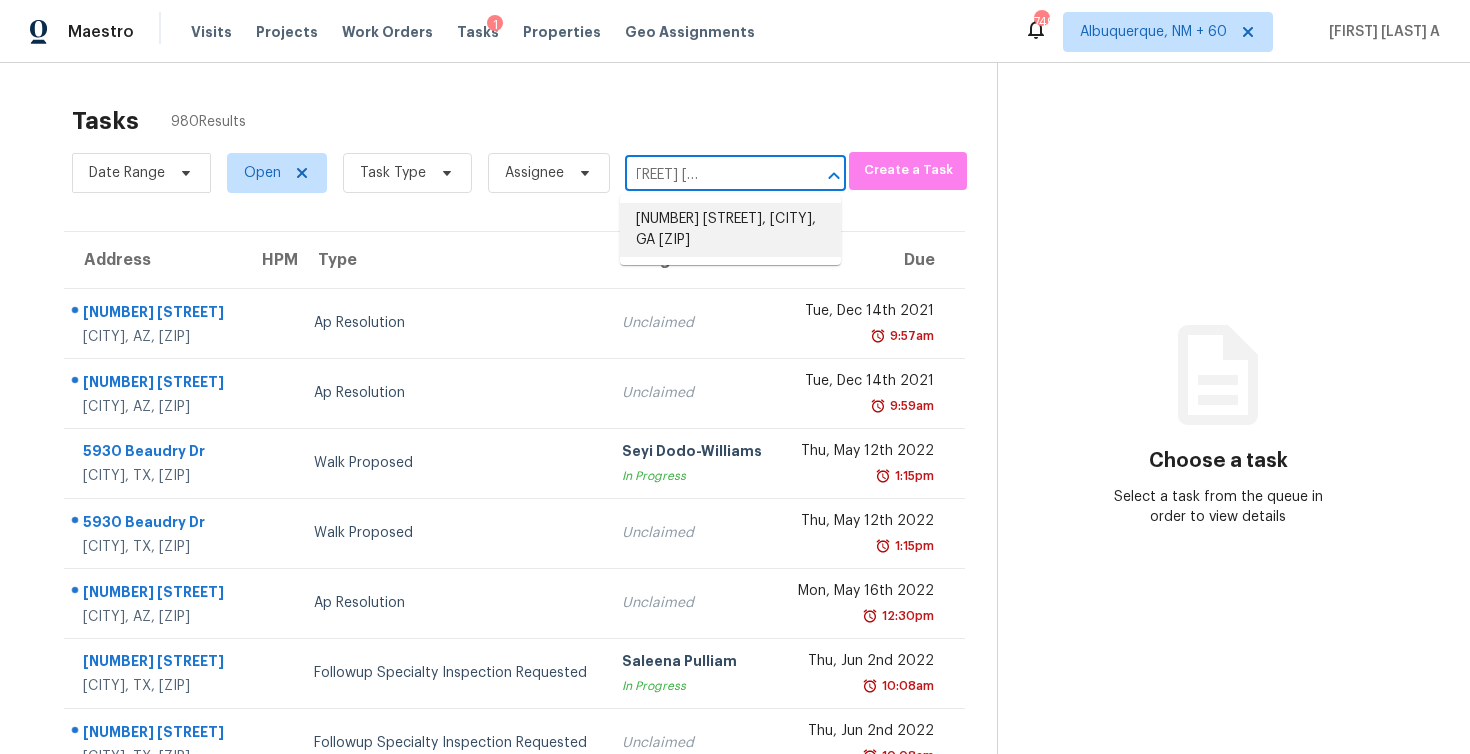 click on "[NUMBER] [STREET], [CITY], GA [ZIP]" at bounding box center [730, 230] 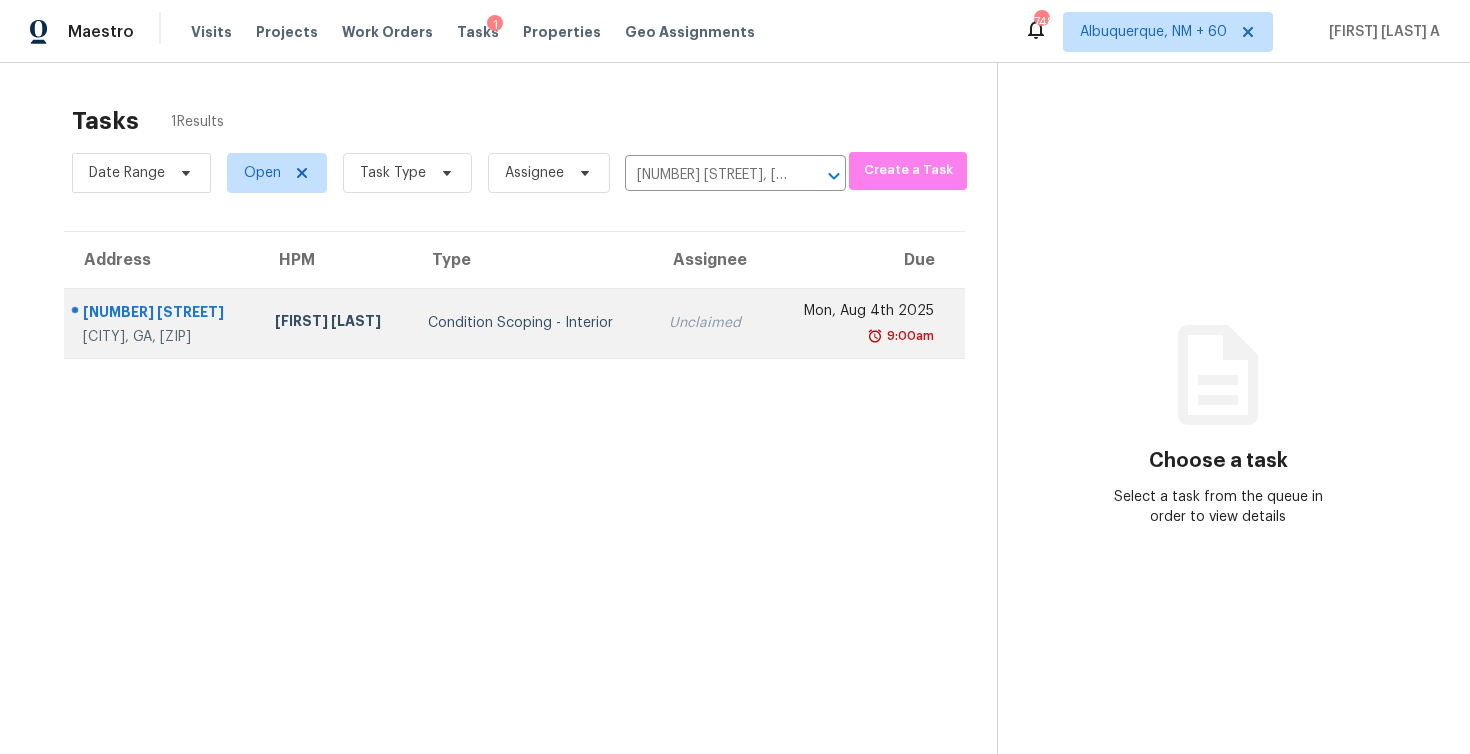 click on "Unclaimed" at bounding box center [710, 323] 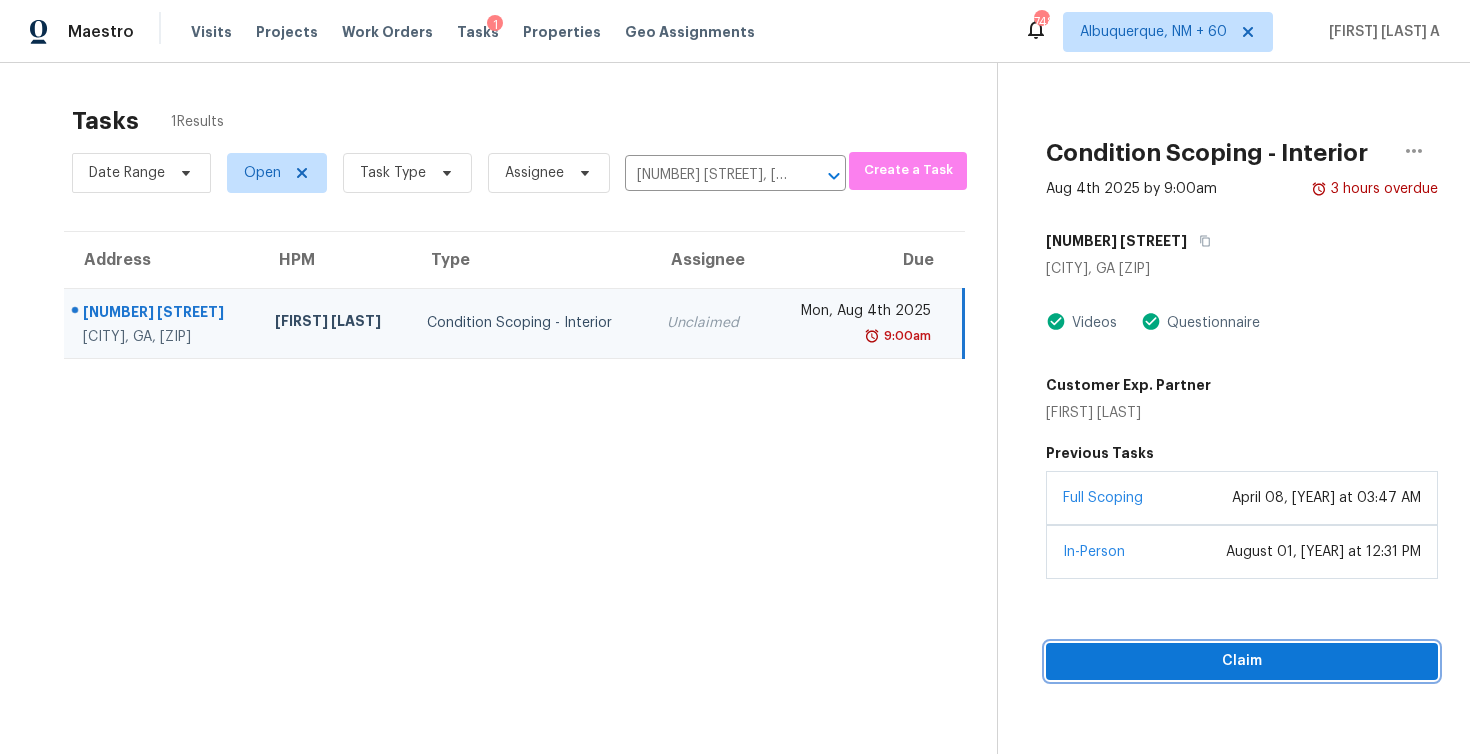 click on "Claim" at bounding box center [1242, 661] 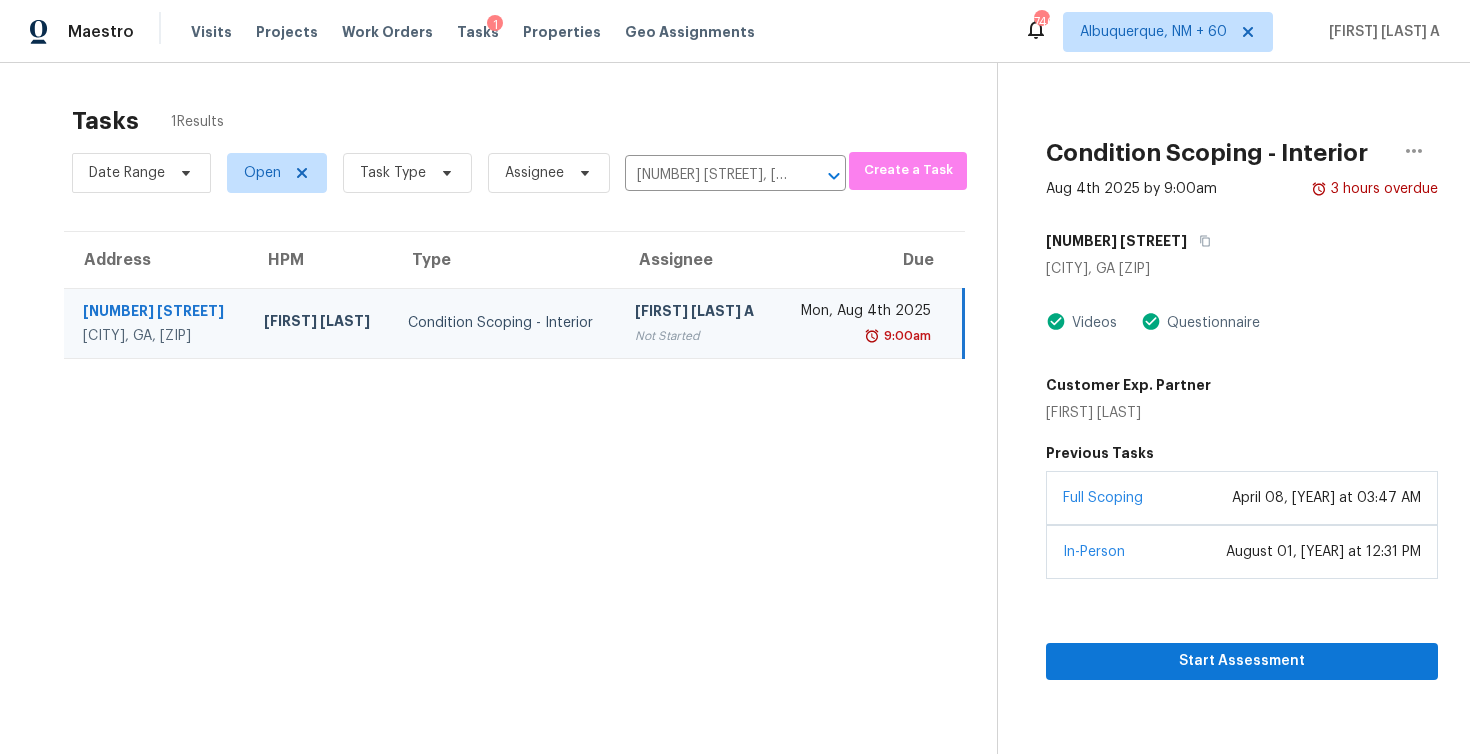 click on "Tasks 1 Results Date Range Open Task Type Assignee 6258 Southern Magnolia Ln, Lula, GA 30554 Create a Task Address HPM Type Assignee Due 6258 Southern Magnolia Ln Lula, GA, 30554 [FIRST] [LAST] Condition Scoping - Interior [FIRST] [LAST] Not Started Mon, Aug 4th [YEAR] 9:00am" at bounding box center [514, 456] 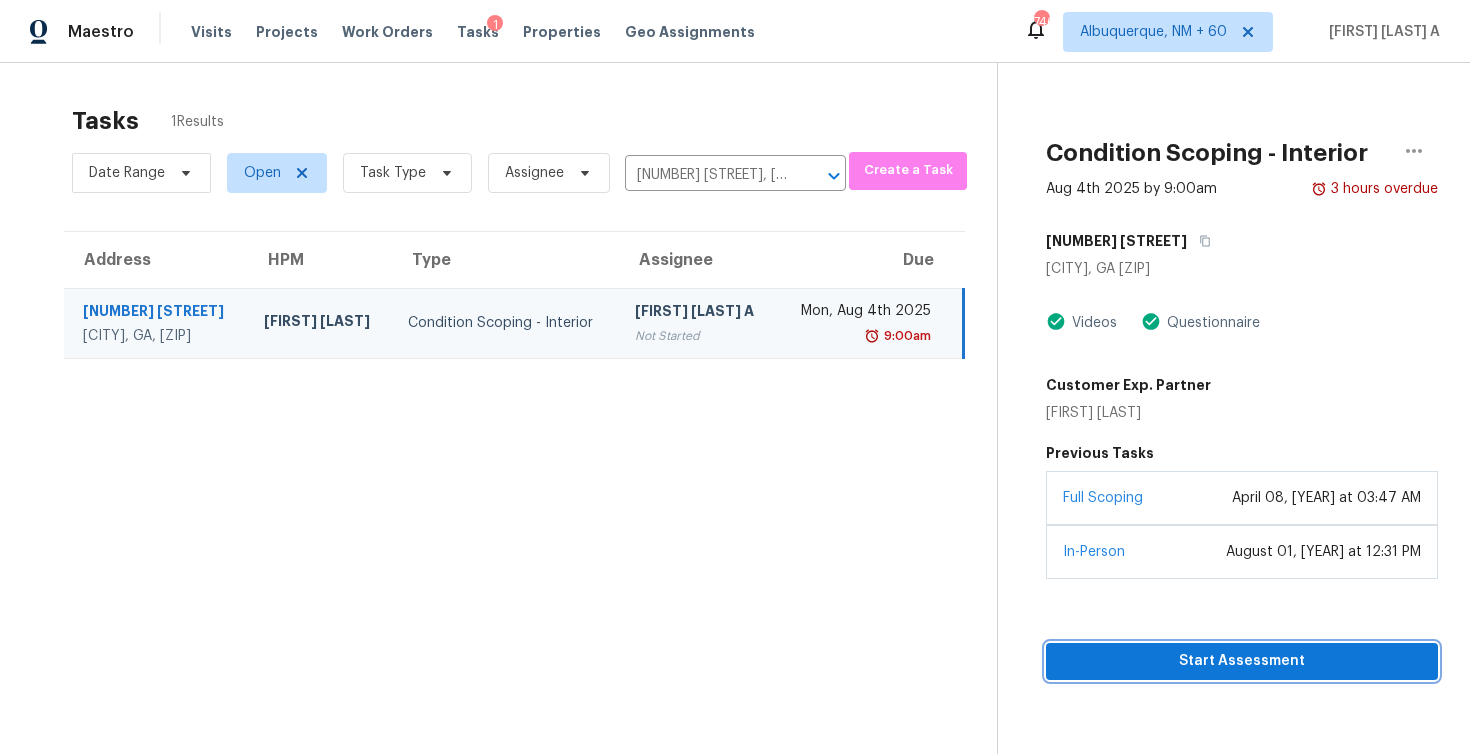 click on "Start Assessment" at bounding box center (1242, 661) 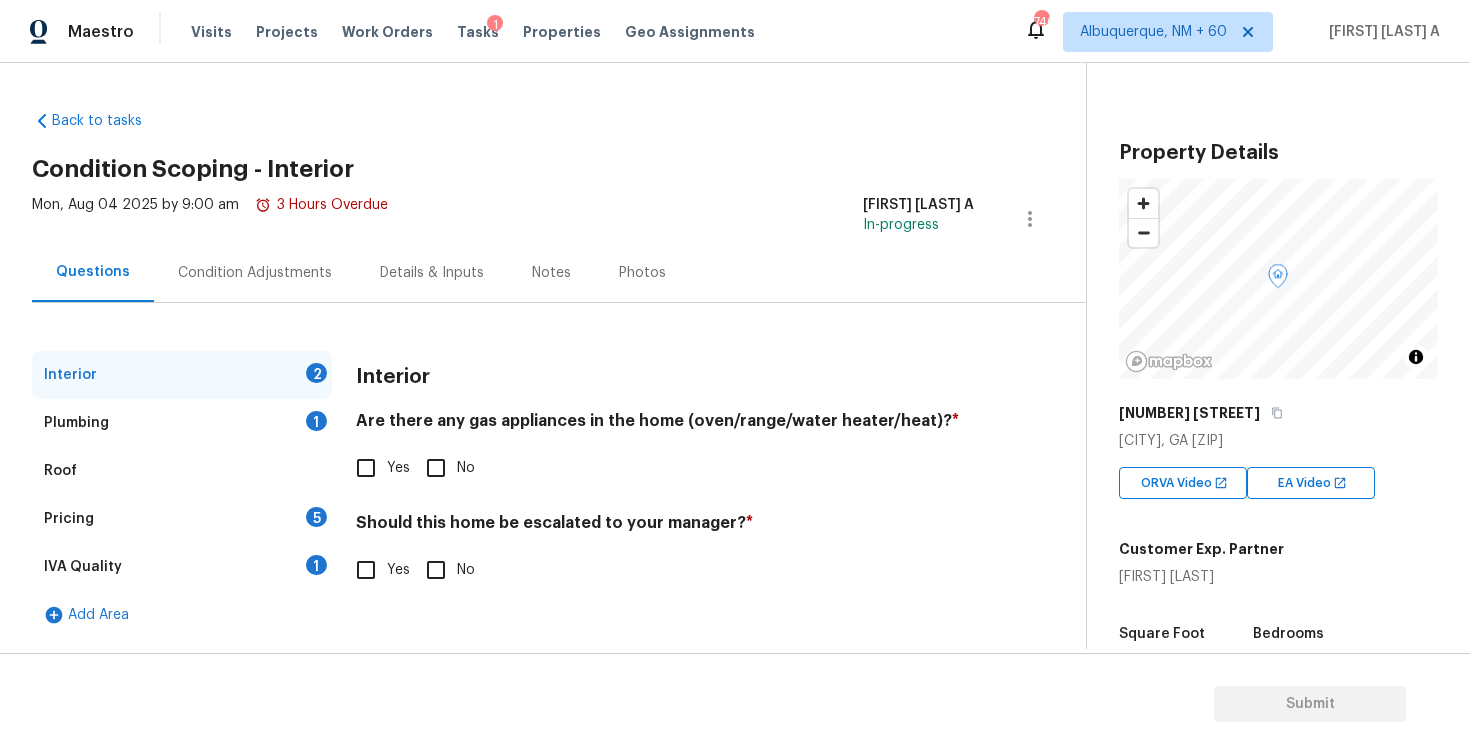 click on "No" at bounding box center [436, 468] 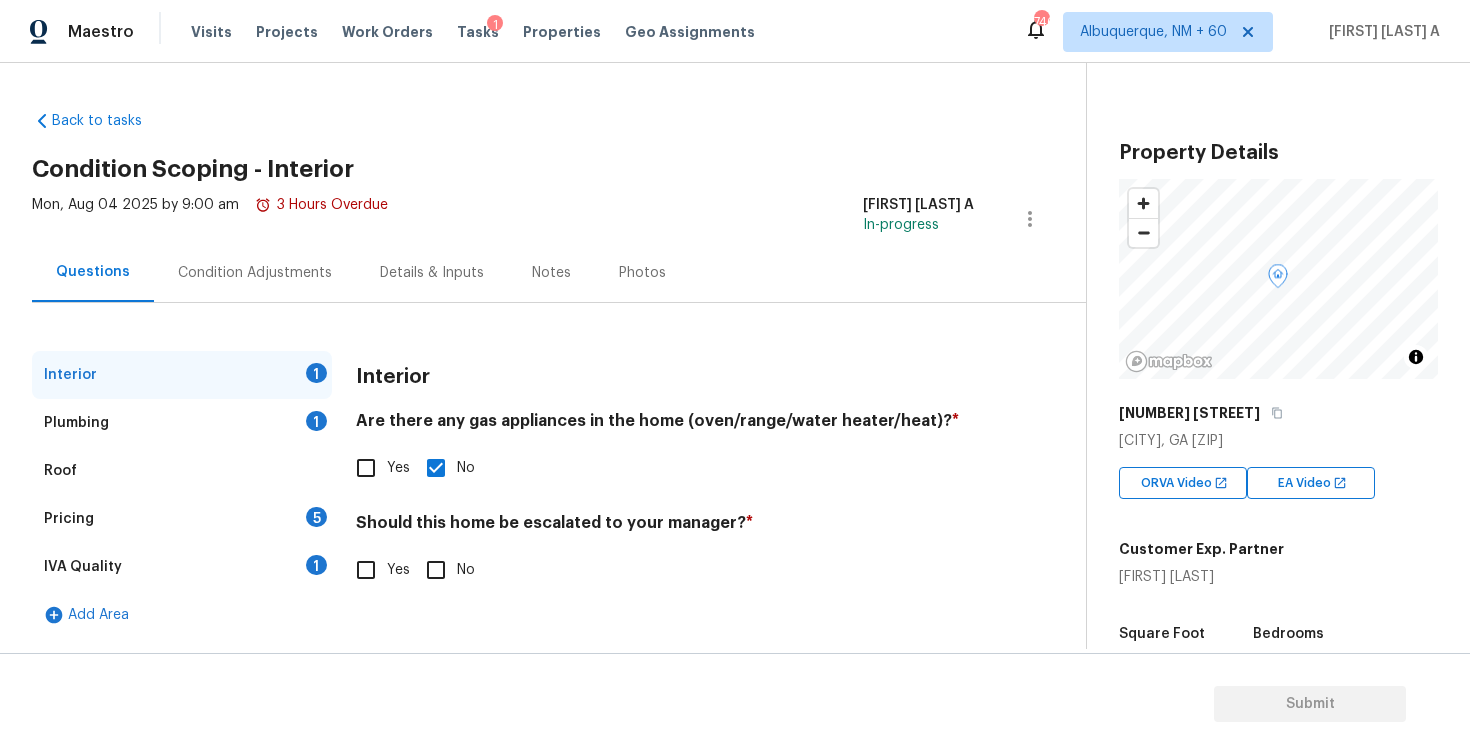 click on "Yes" at bounding box center [366, 570] 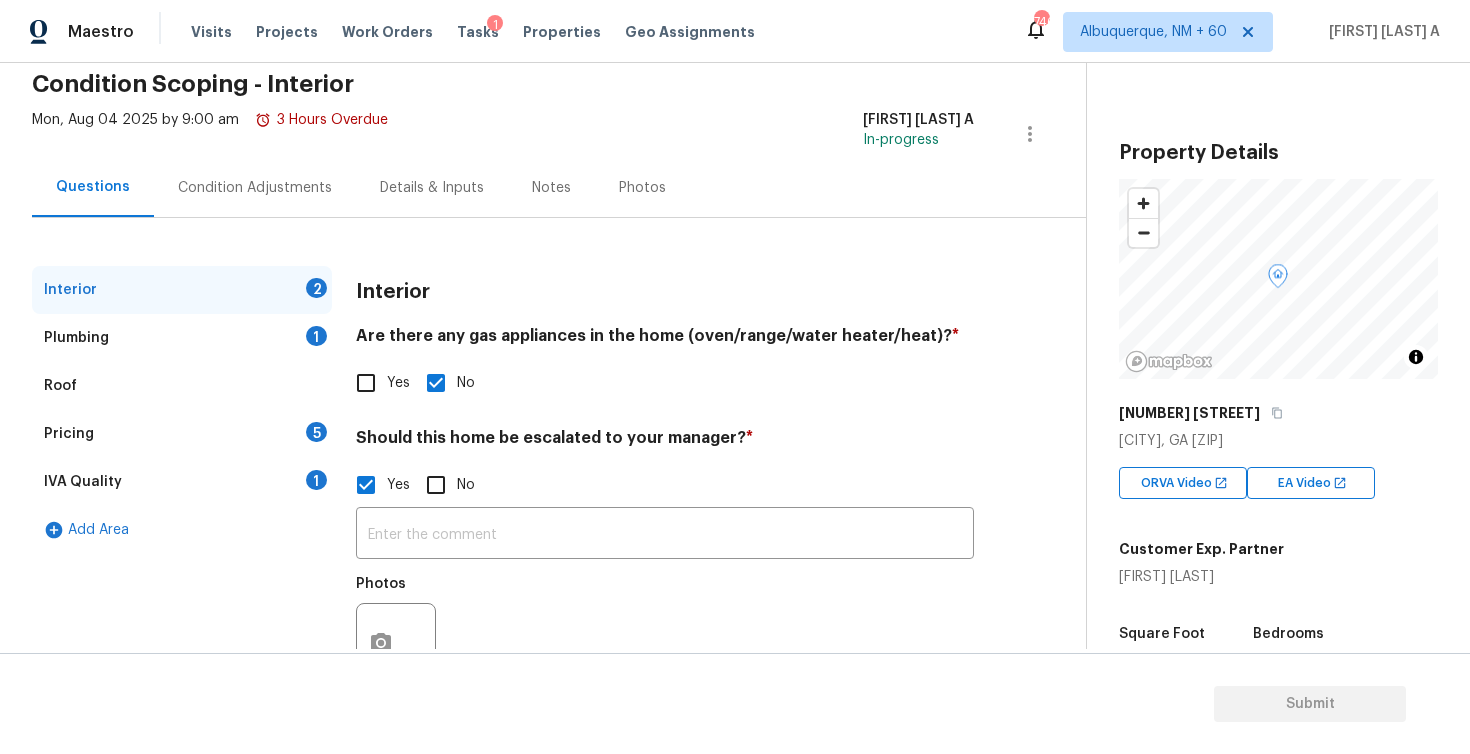 scroll, scrollTop: 115, scrollLeft: 0, axis: vertical 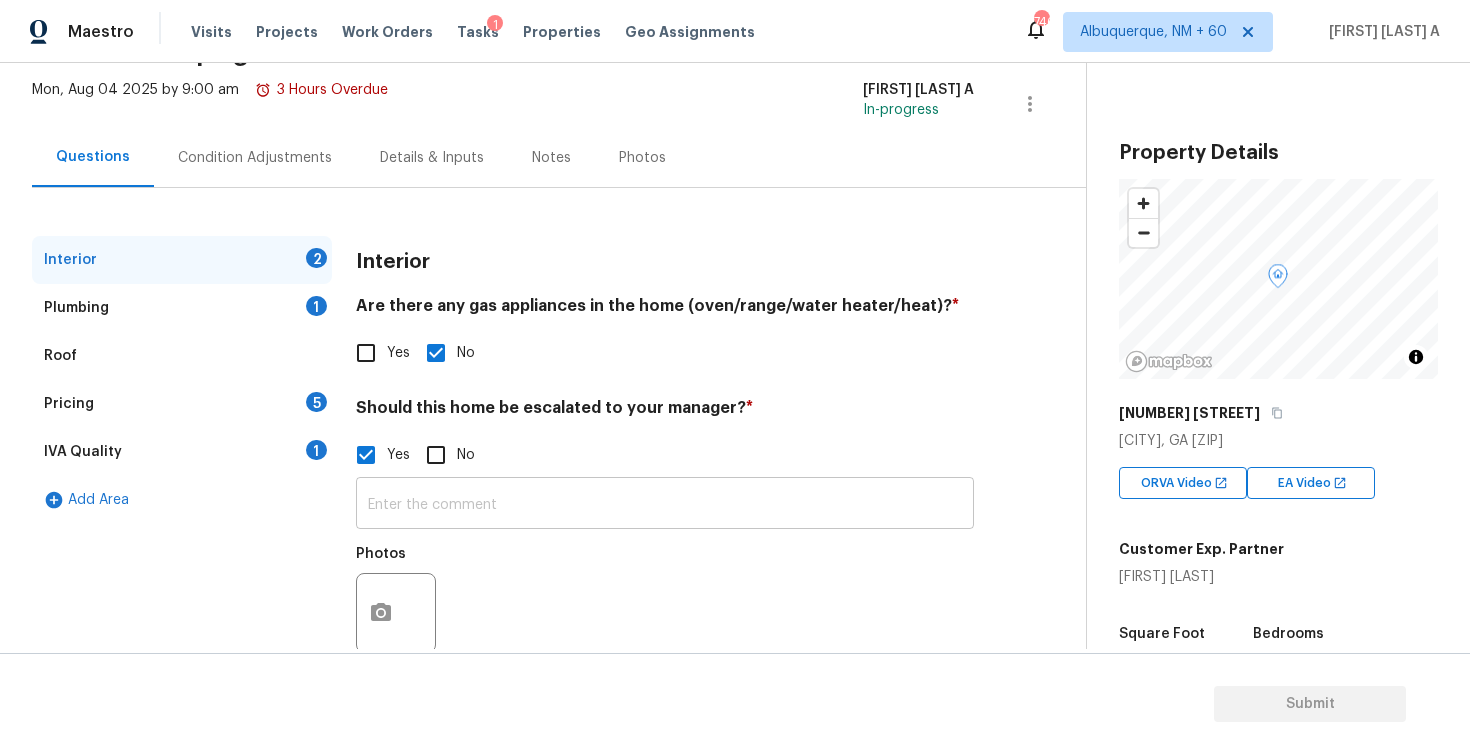 click at bounding box center [665, 505] 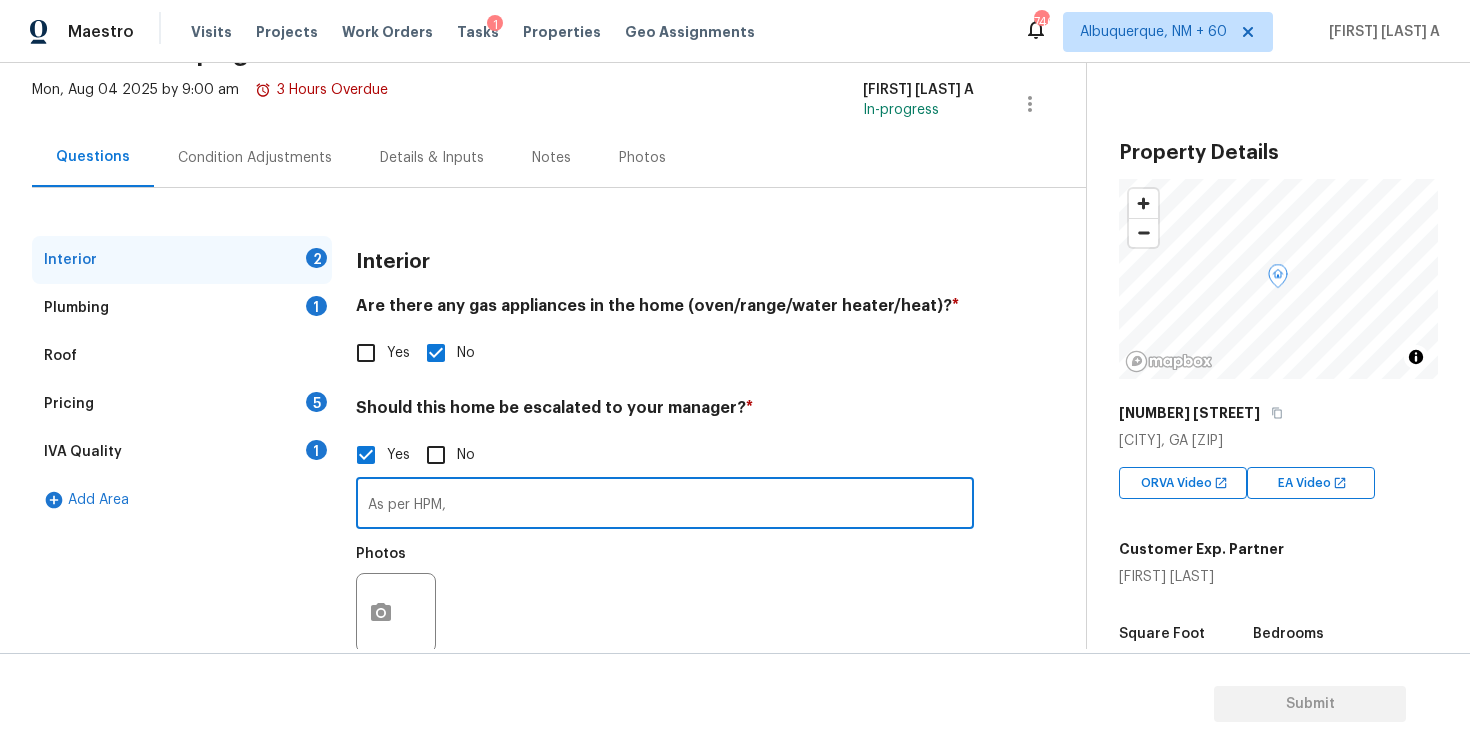 paste on "home built on a slab foundation containing three bedrooms and two full bas" 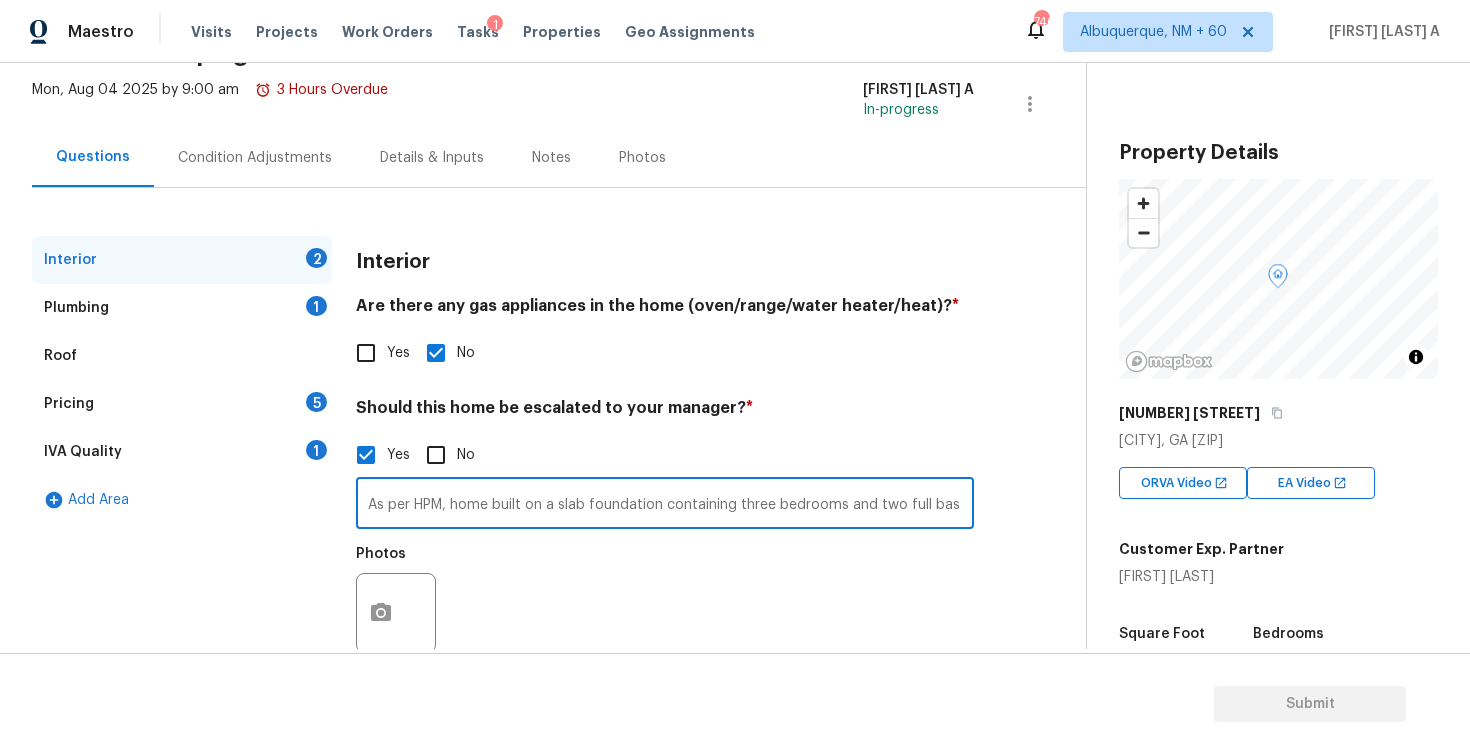 type on "As per HPM, home built on a slab foundation containing three bedrooms and two full bas" 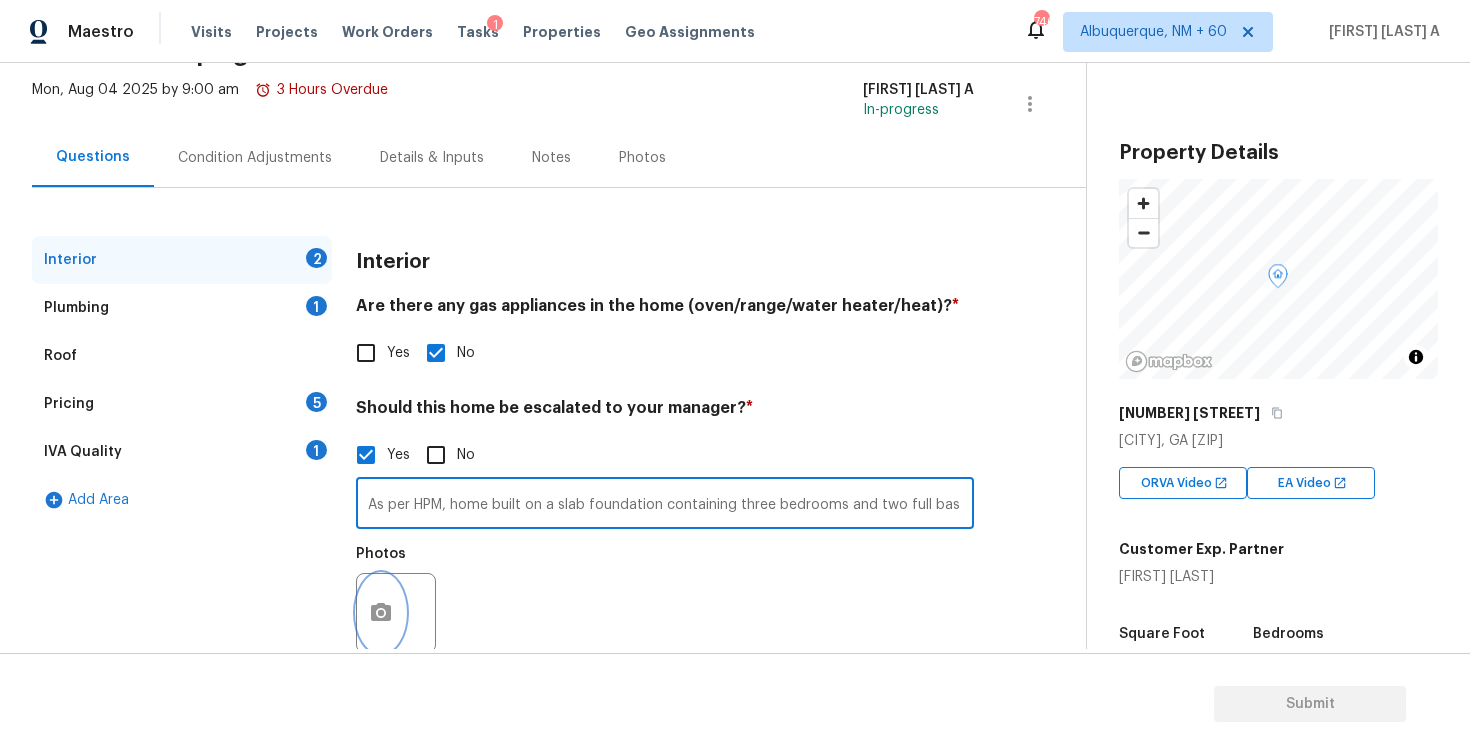 click 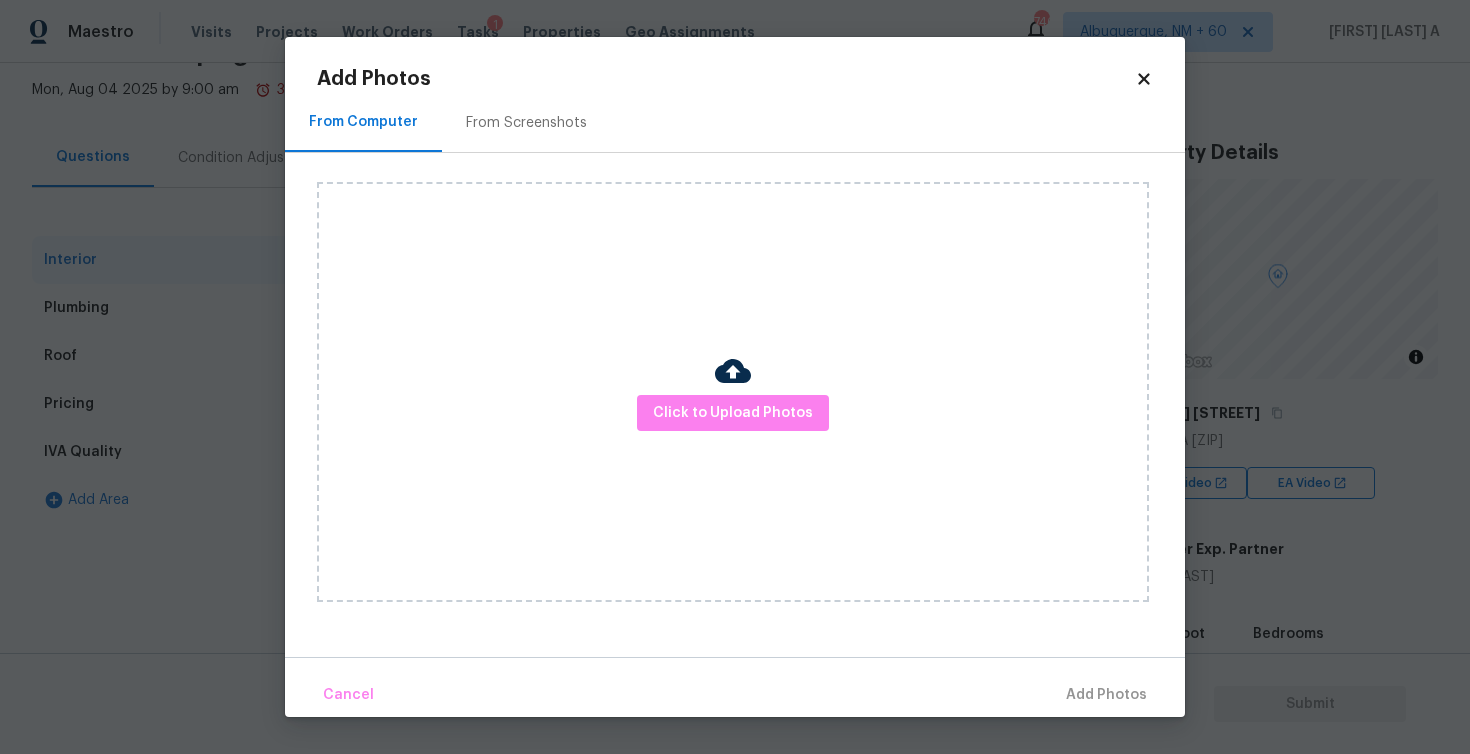 click at bounding box center [733, 374] 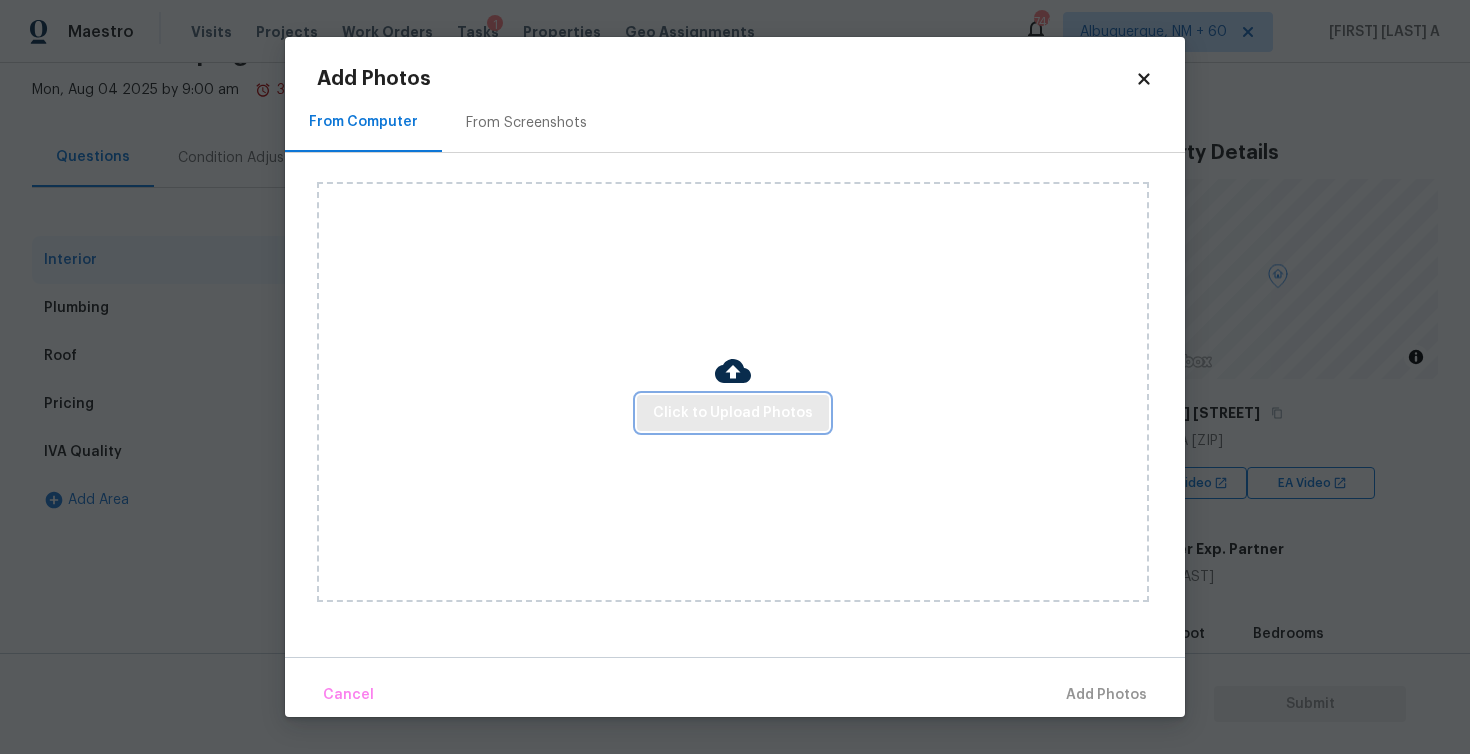 click on "Click to Upload Photos" at bounding box center (733, 413) 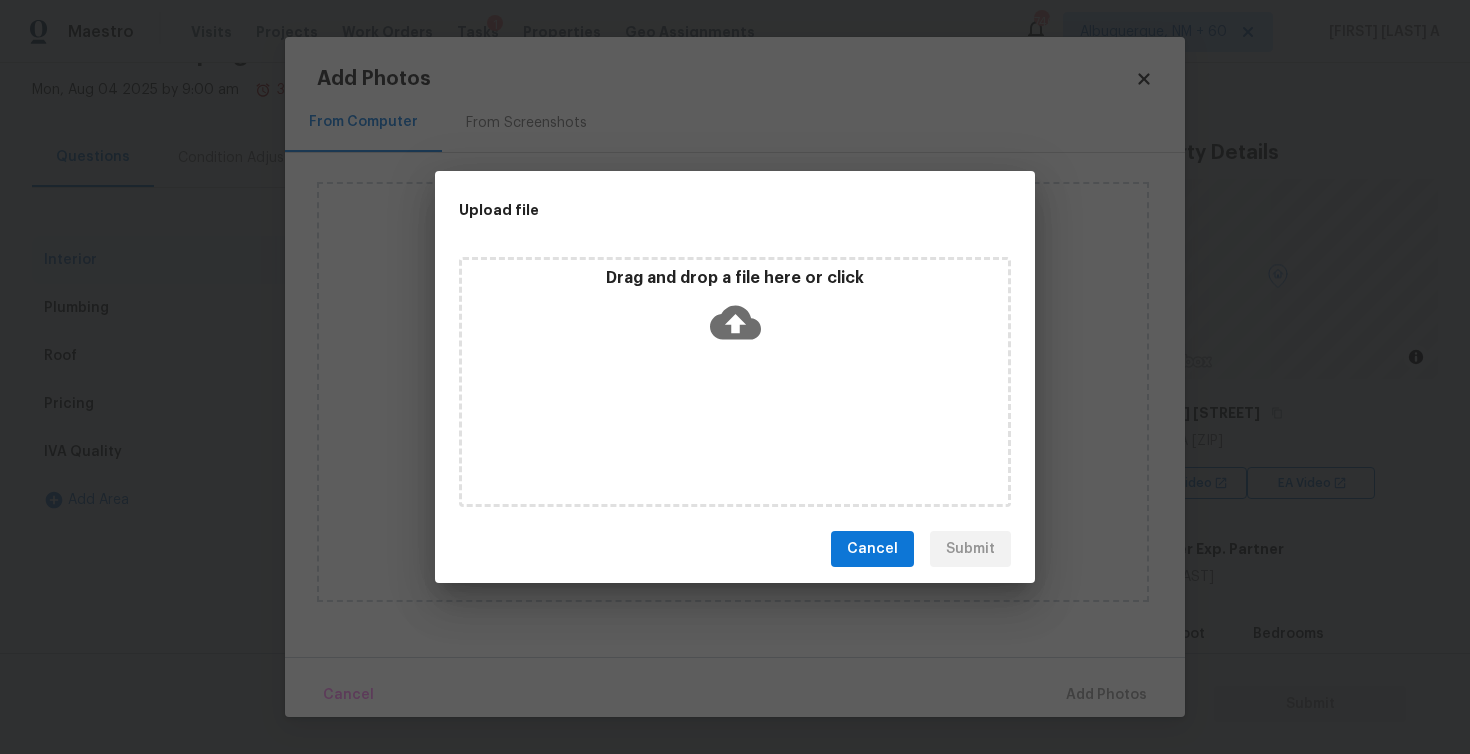 click on "Drag and drop a file here or click" at bounding box center (735, 382) 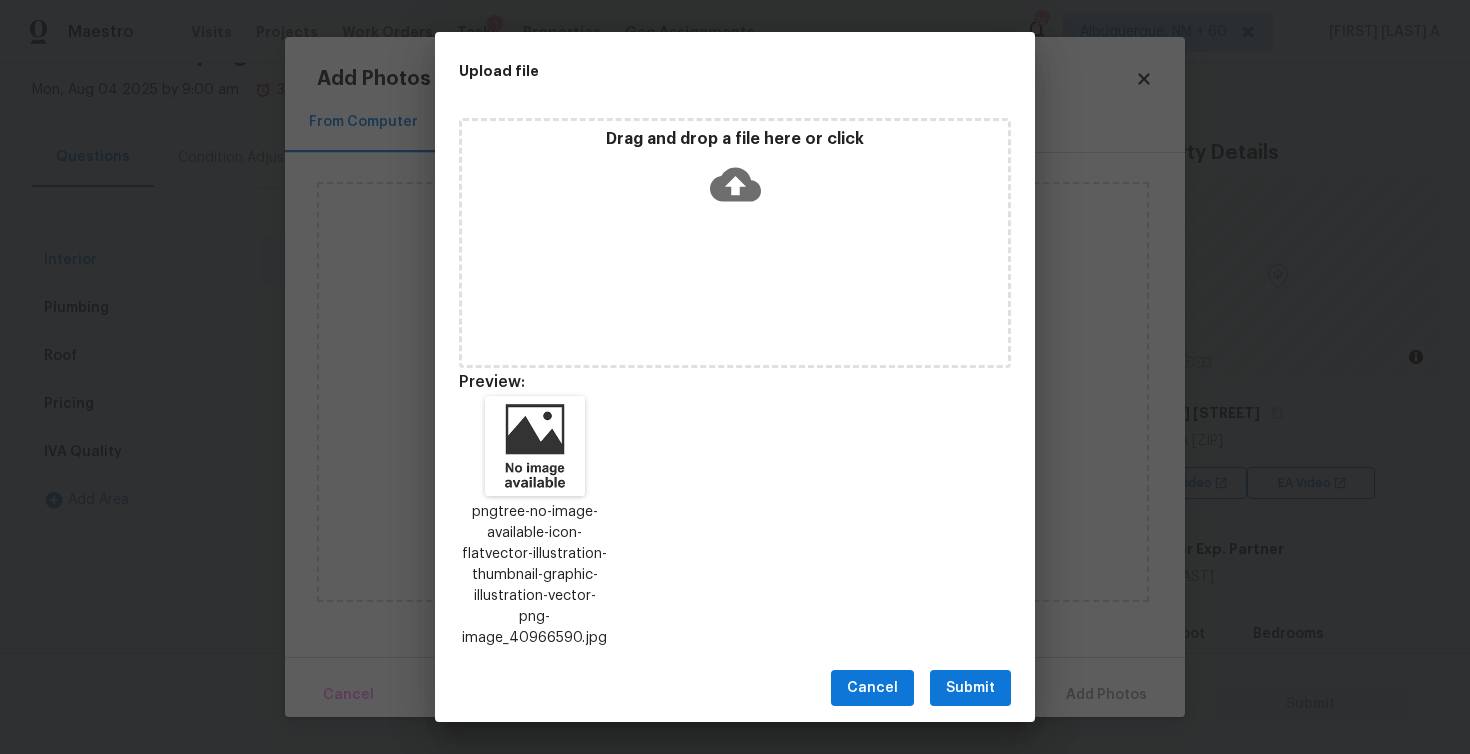 click on "Submit" at bounding box center (970, 688) 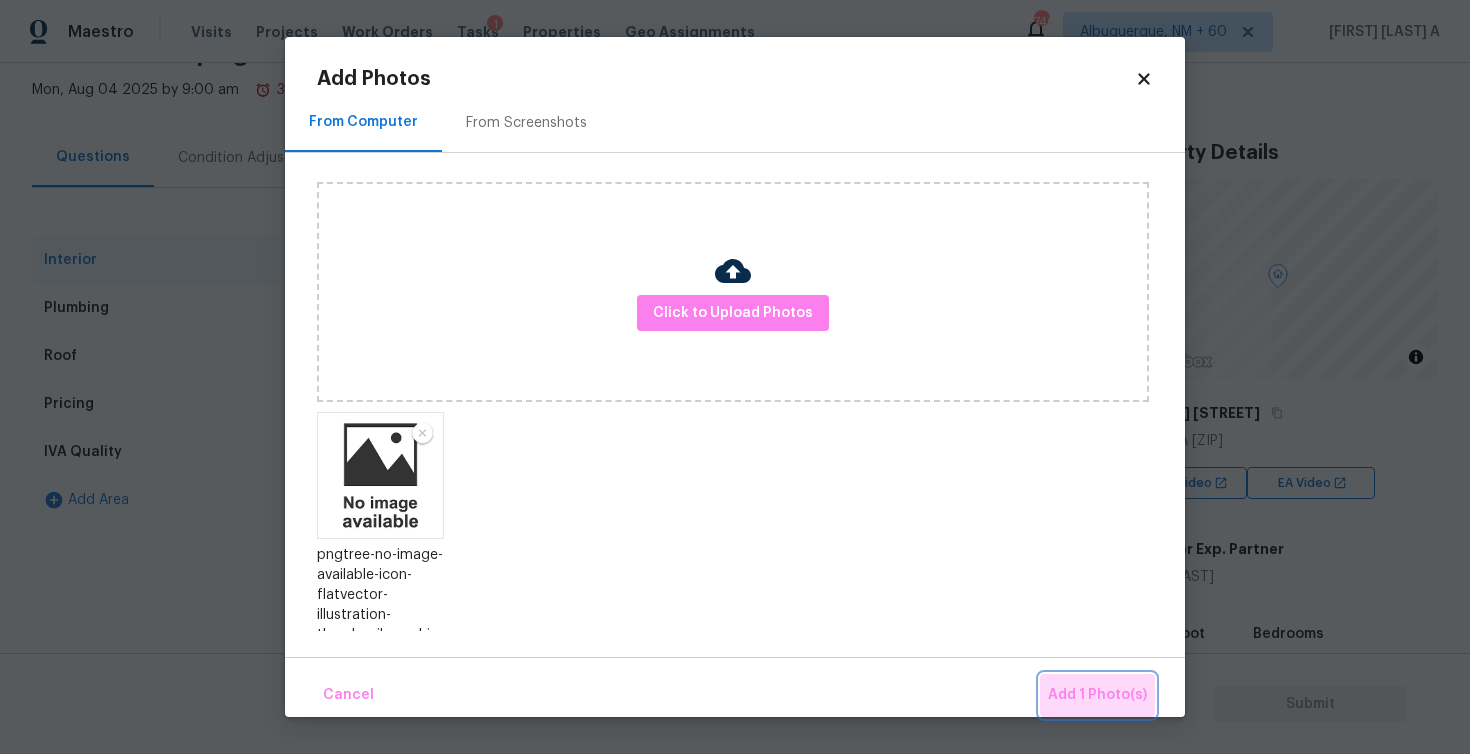click on "Add 1 Photo(s)" at bounding box center (1097, 695) 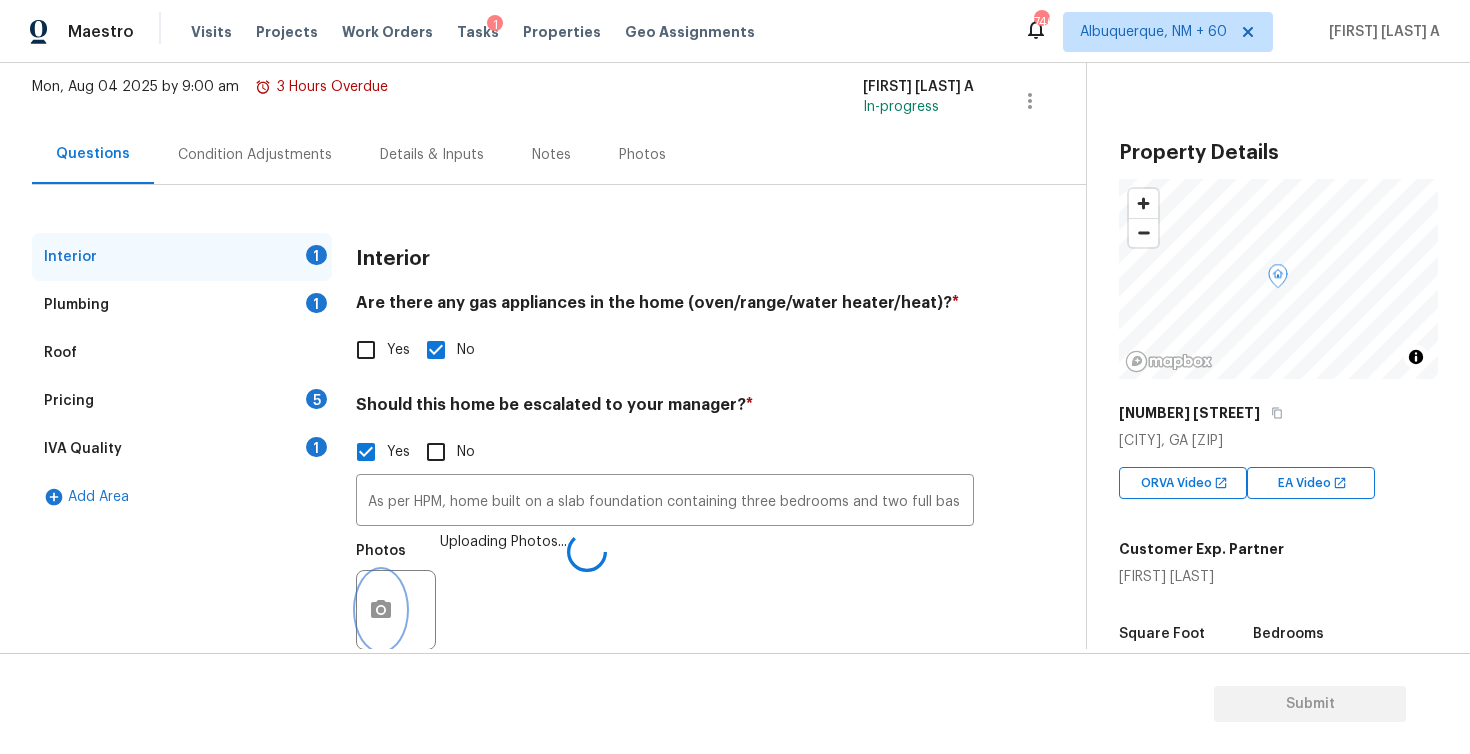 scroll, scrollTop: 161, scrollLeft: 0, axis: vertical 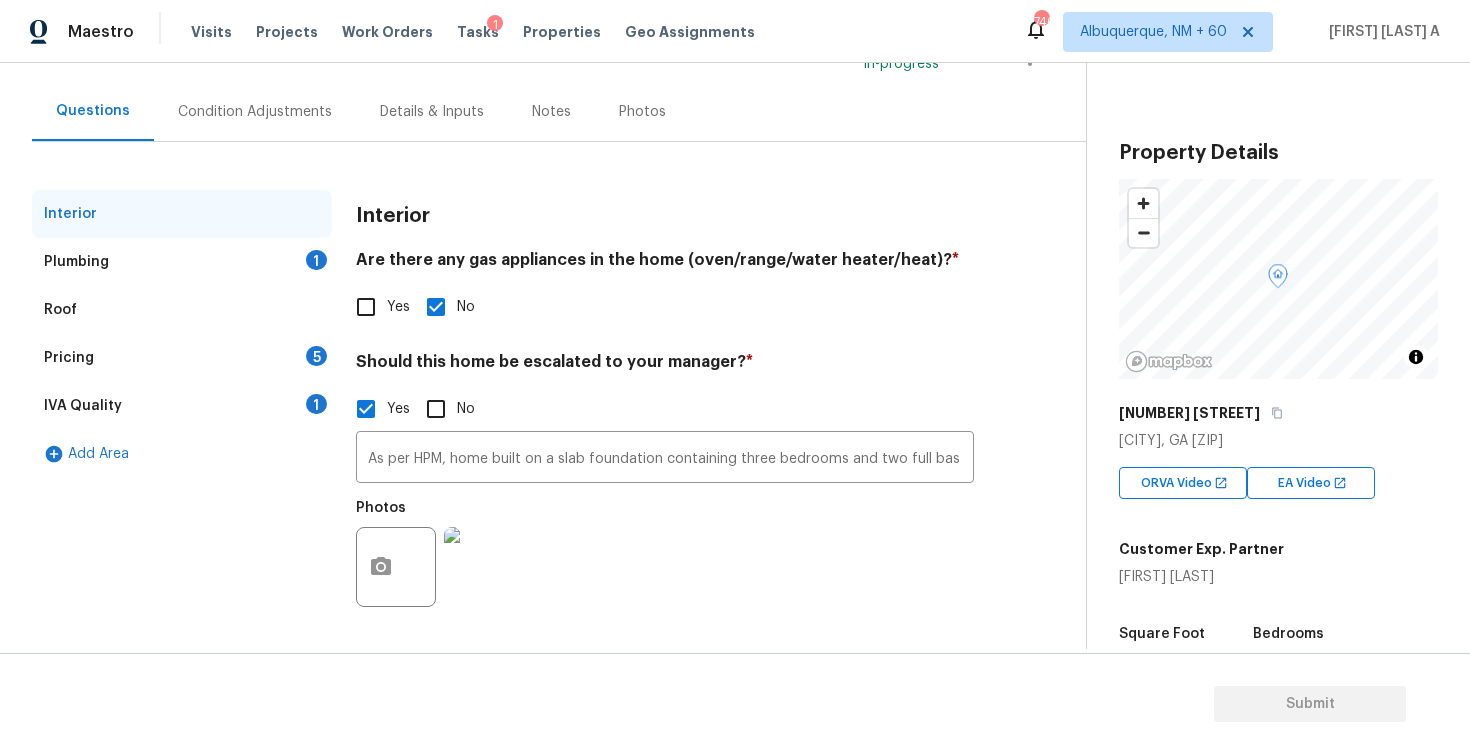 click on "Plumbing 1" at bounding box center [182, 262] 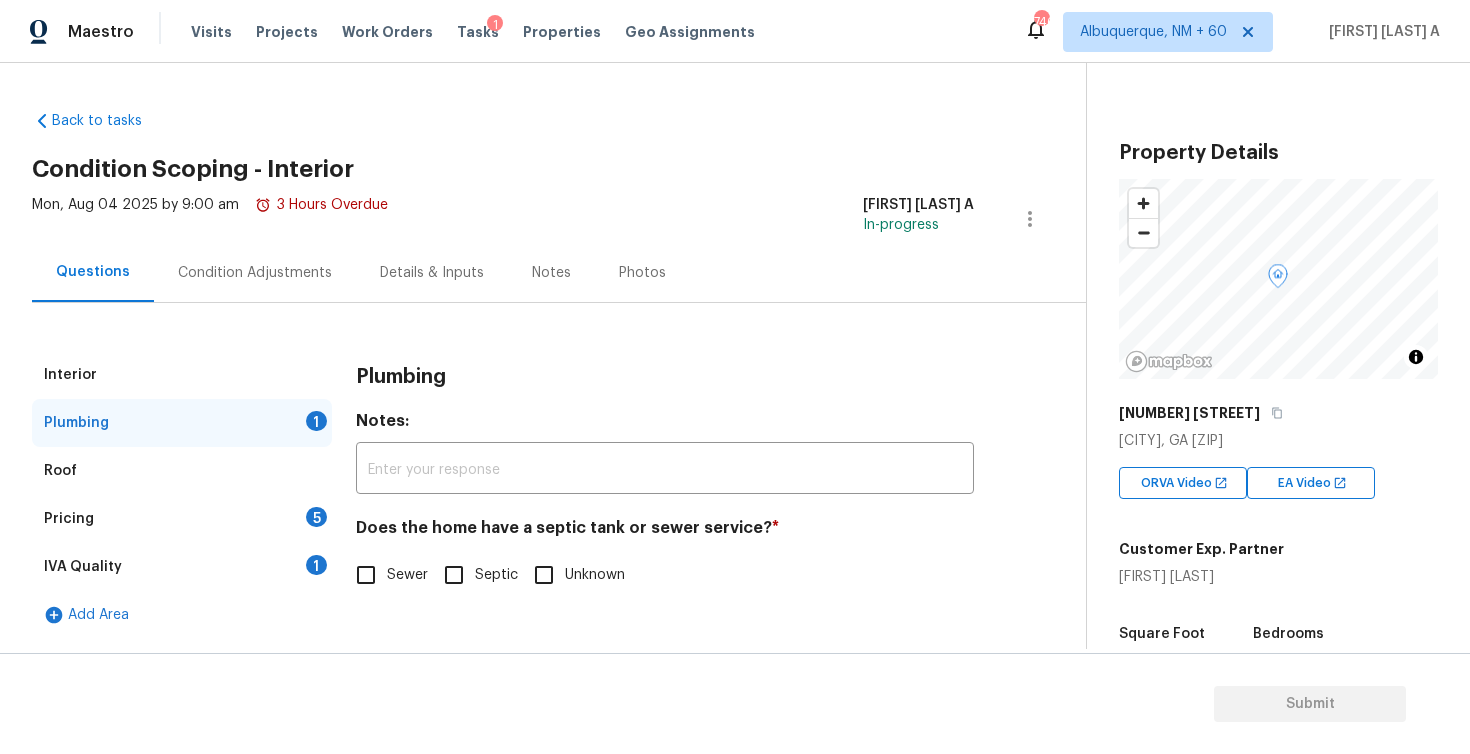 scroll, scrollTop: 0, scrollLeft: 0, axis: both 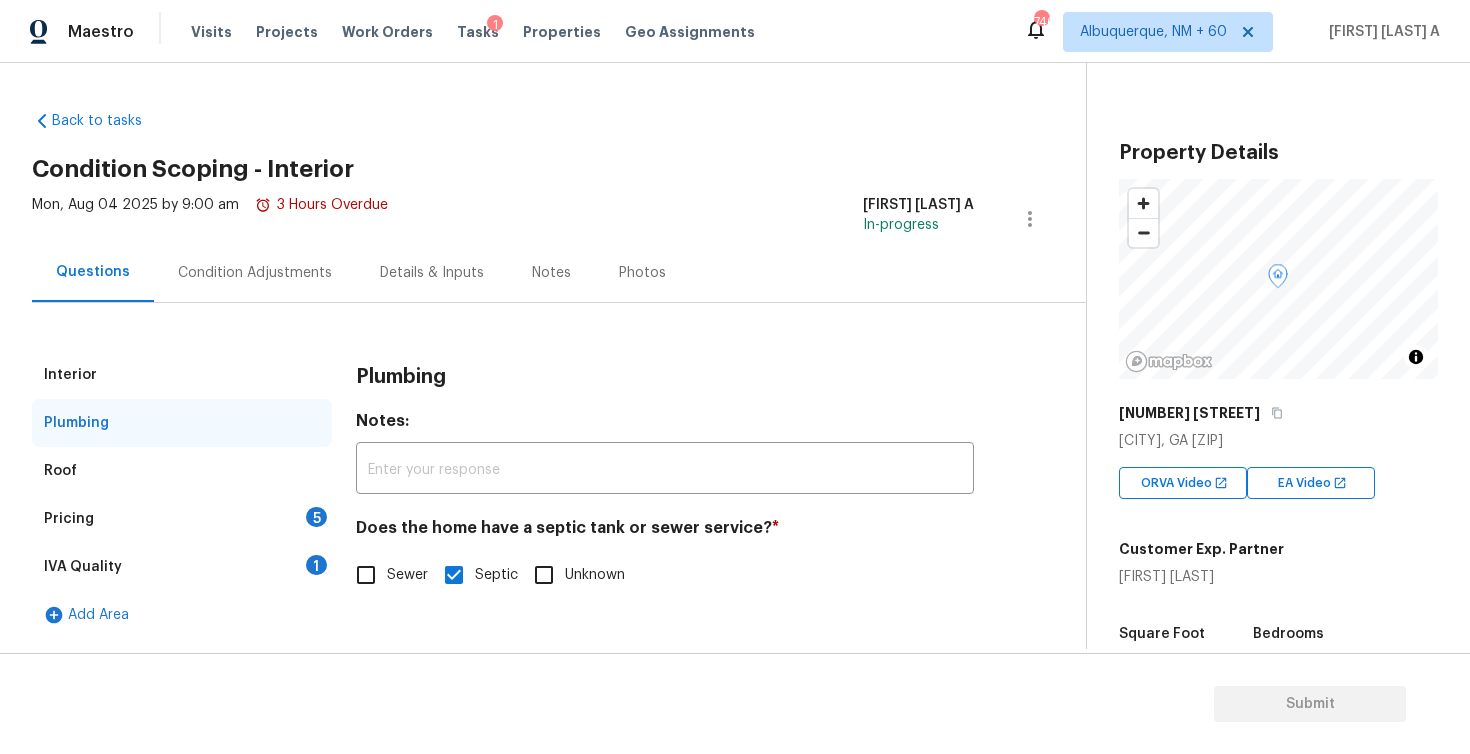 click on "IVA Quality 1" at bounding box center [182, 567] 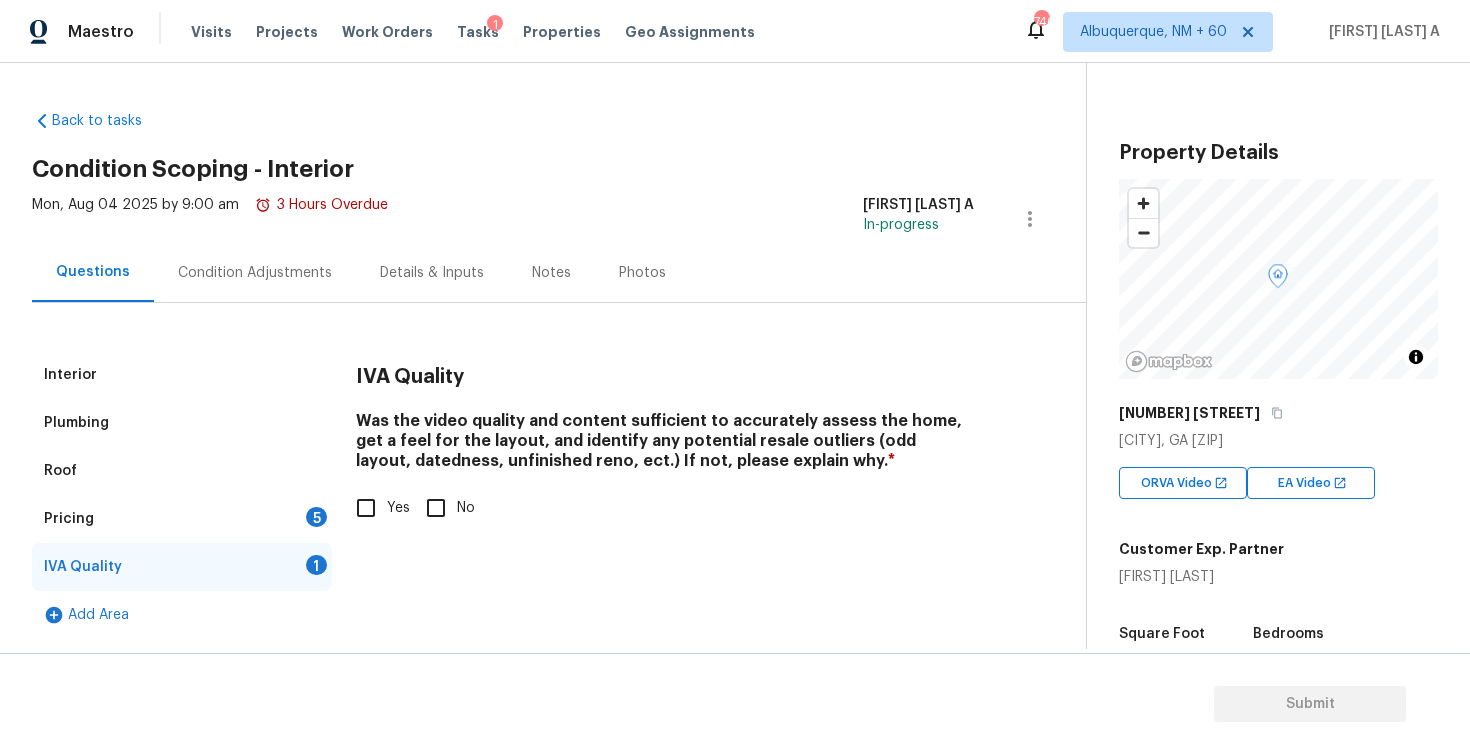 click on "Pricing 5" at bounding box center [182, 519] 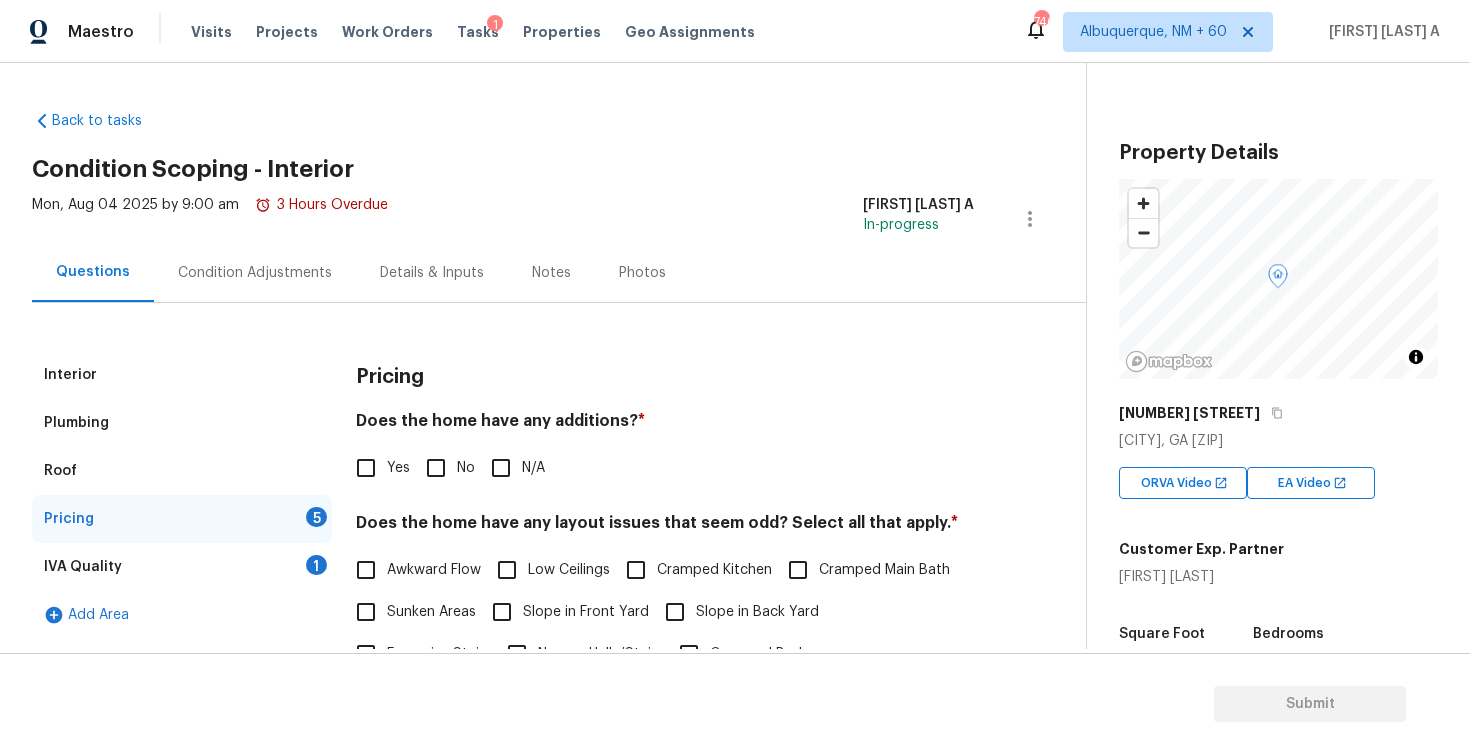 click on "No" at bounding box center [436, 468] 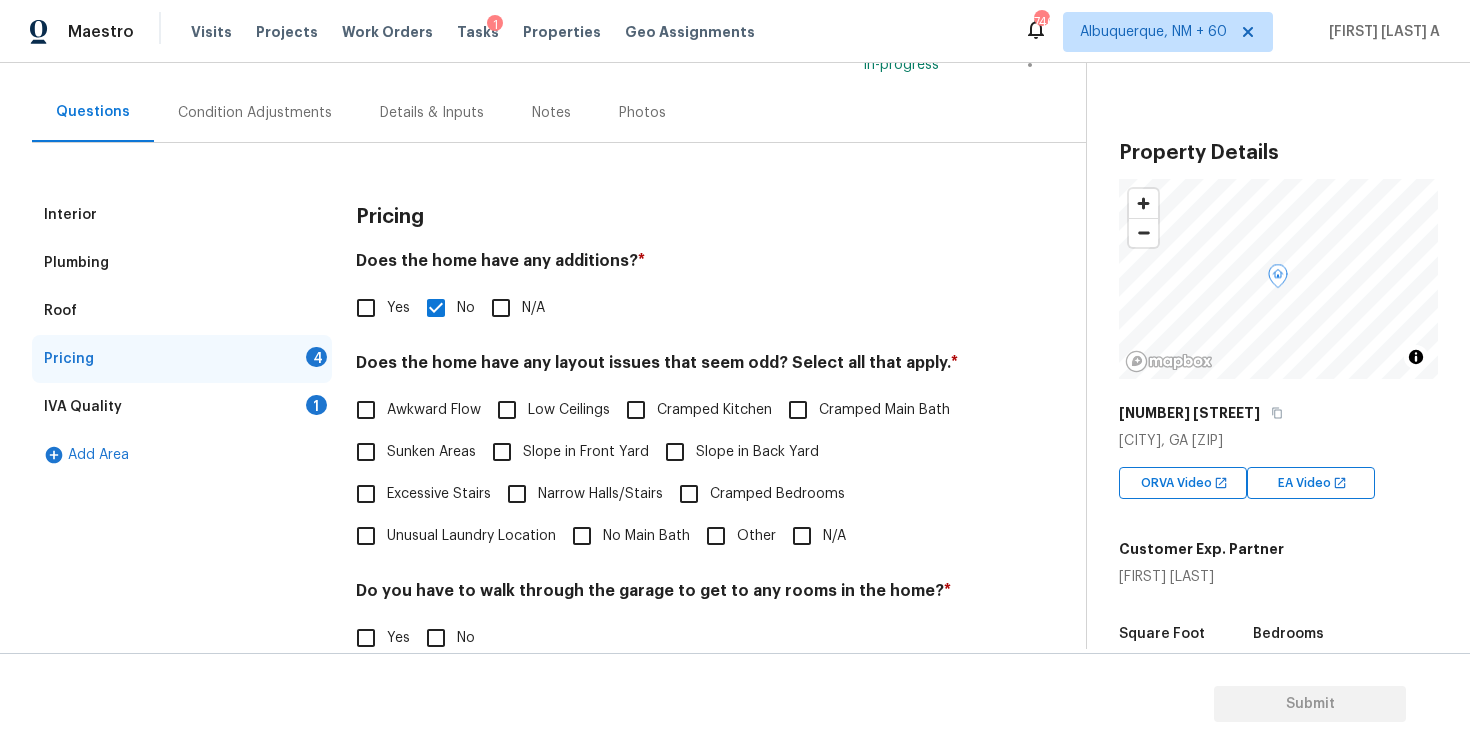 scroll, scrollTop: 241, scrollLeft: 0, axis: vertical 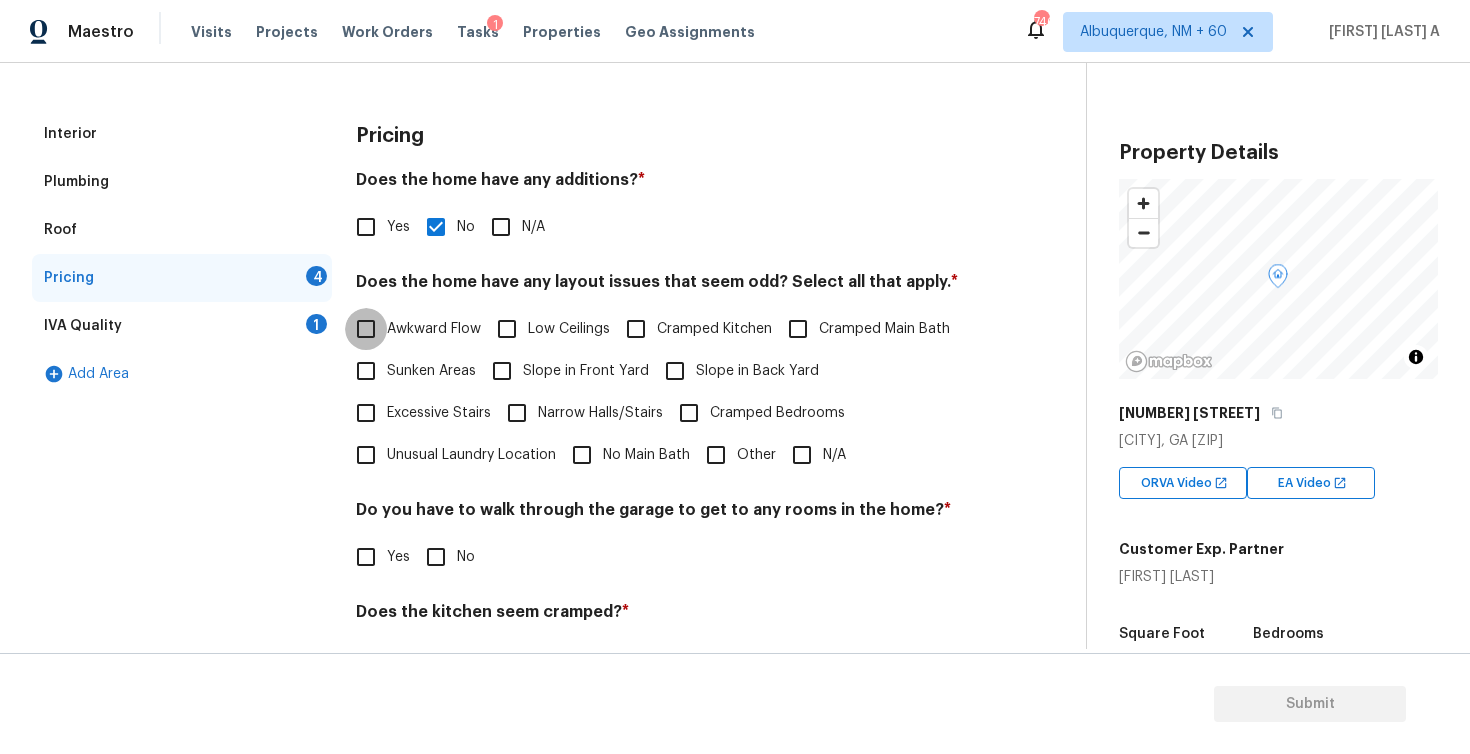 click on "Awkward Flow" at bounding box center (366, 329) 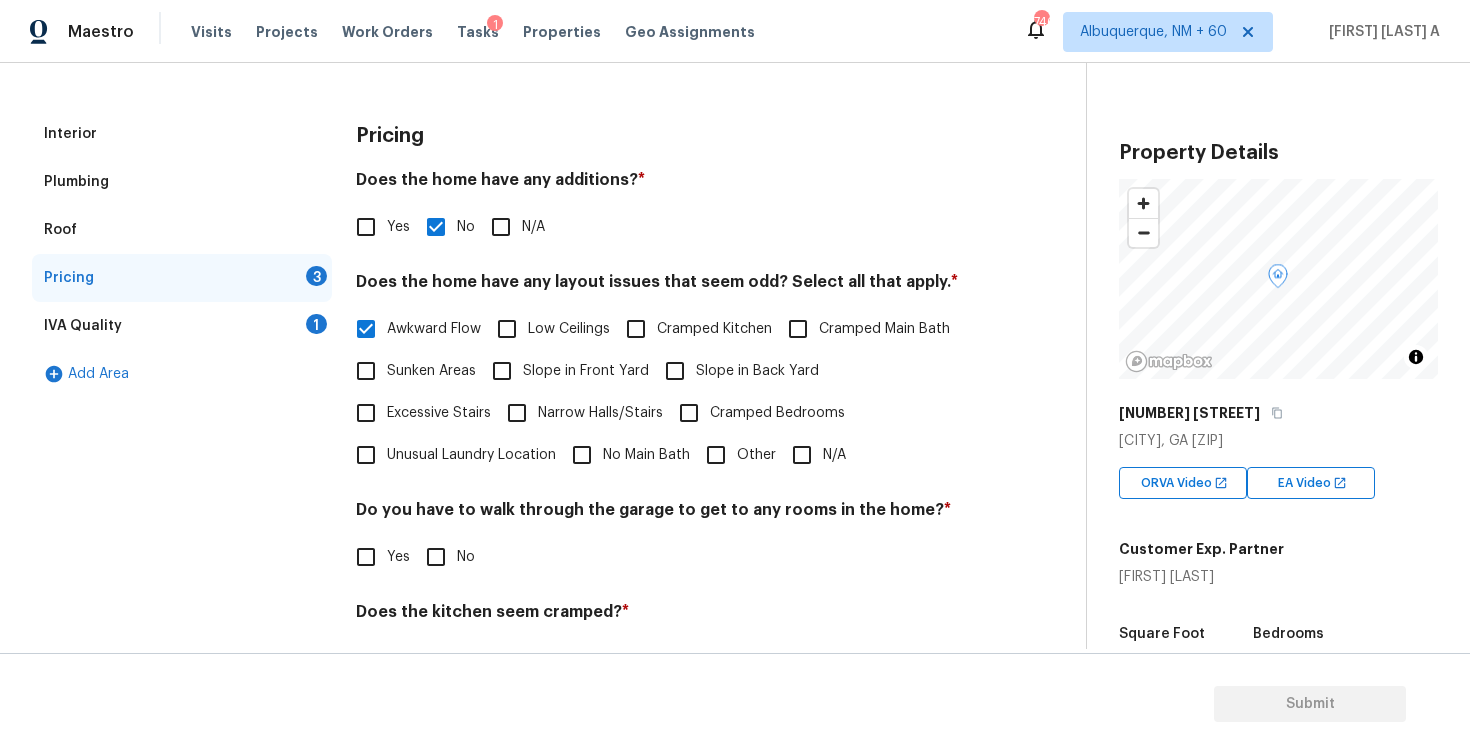 click on "Other" at bounding box center [716, 455] 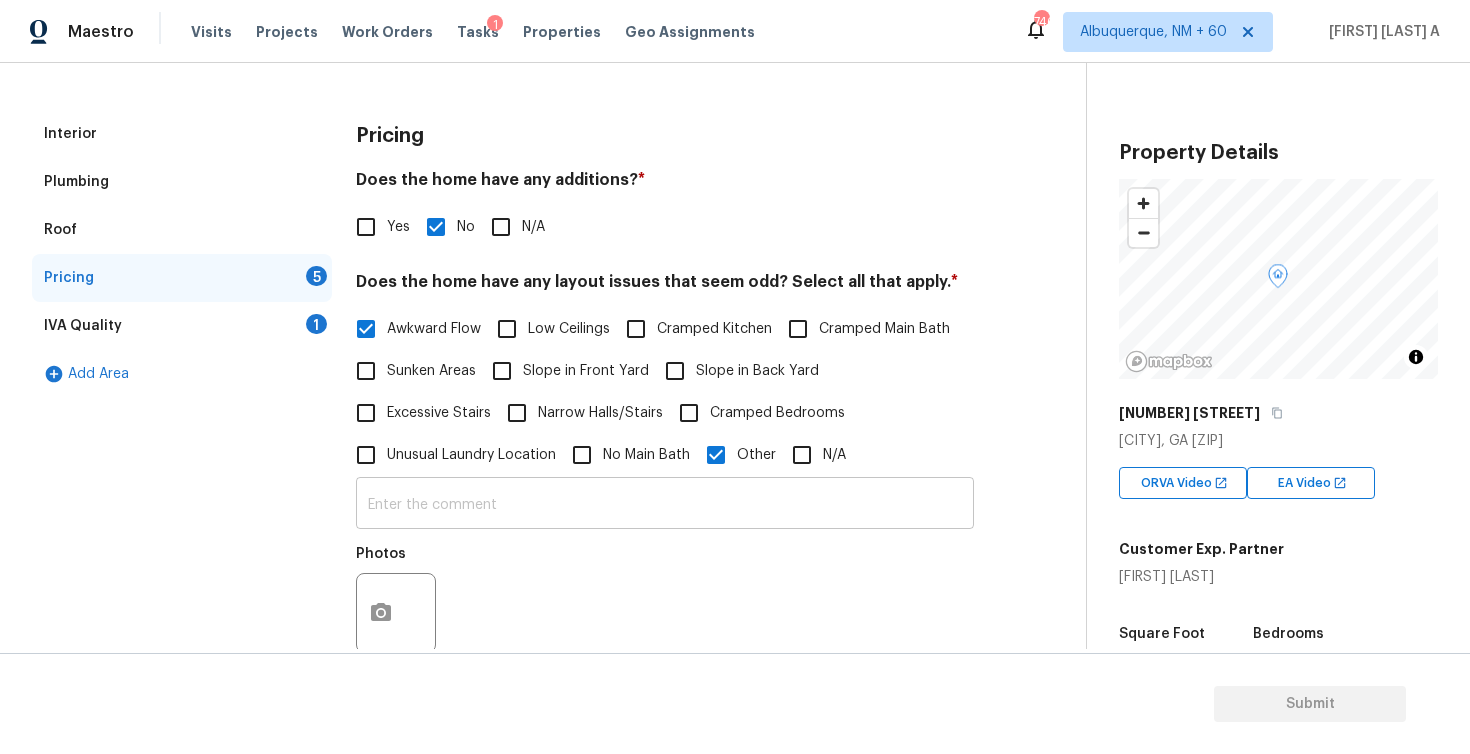 click on "​ Photos" at bounding box center (665, 570) 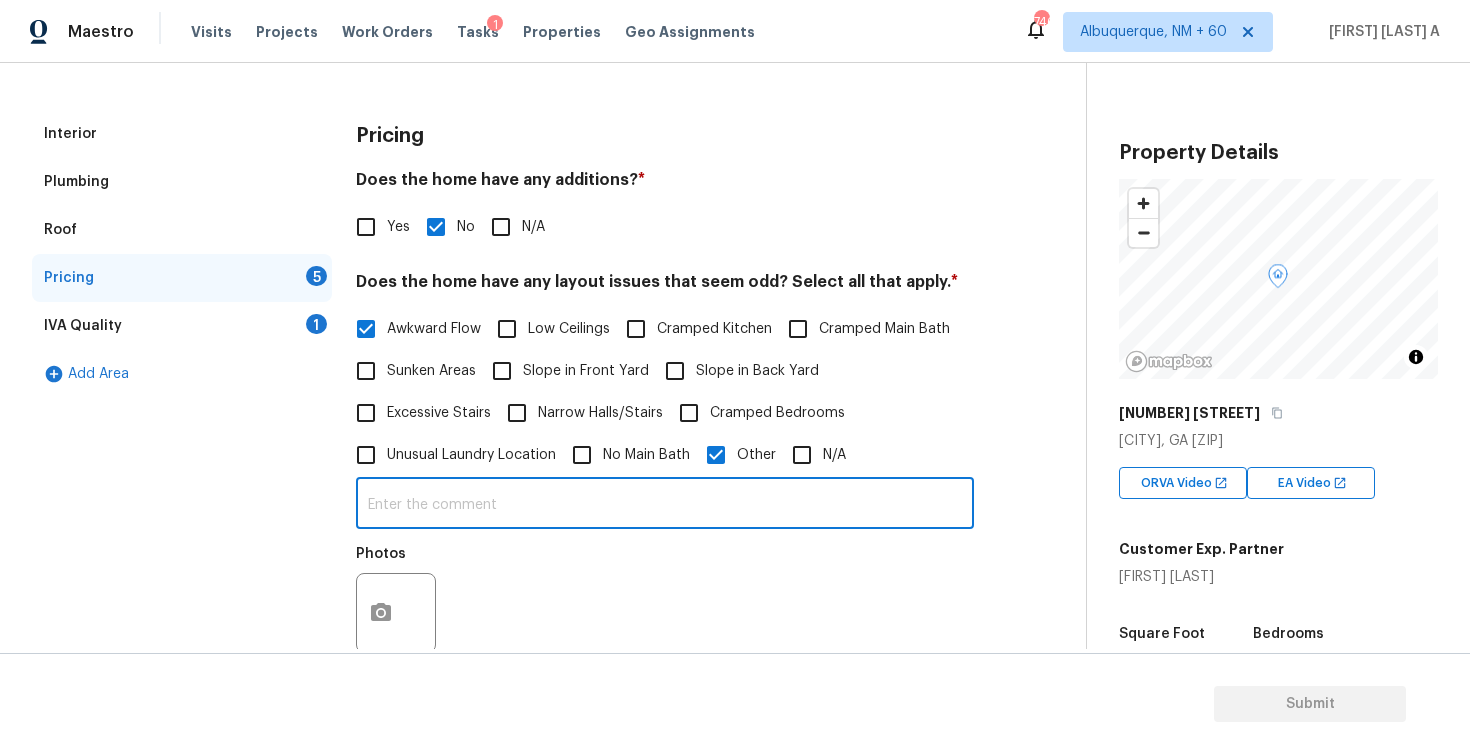 click at bounding box center (665, 505) 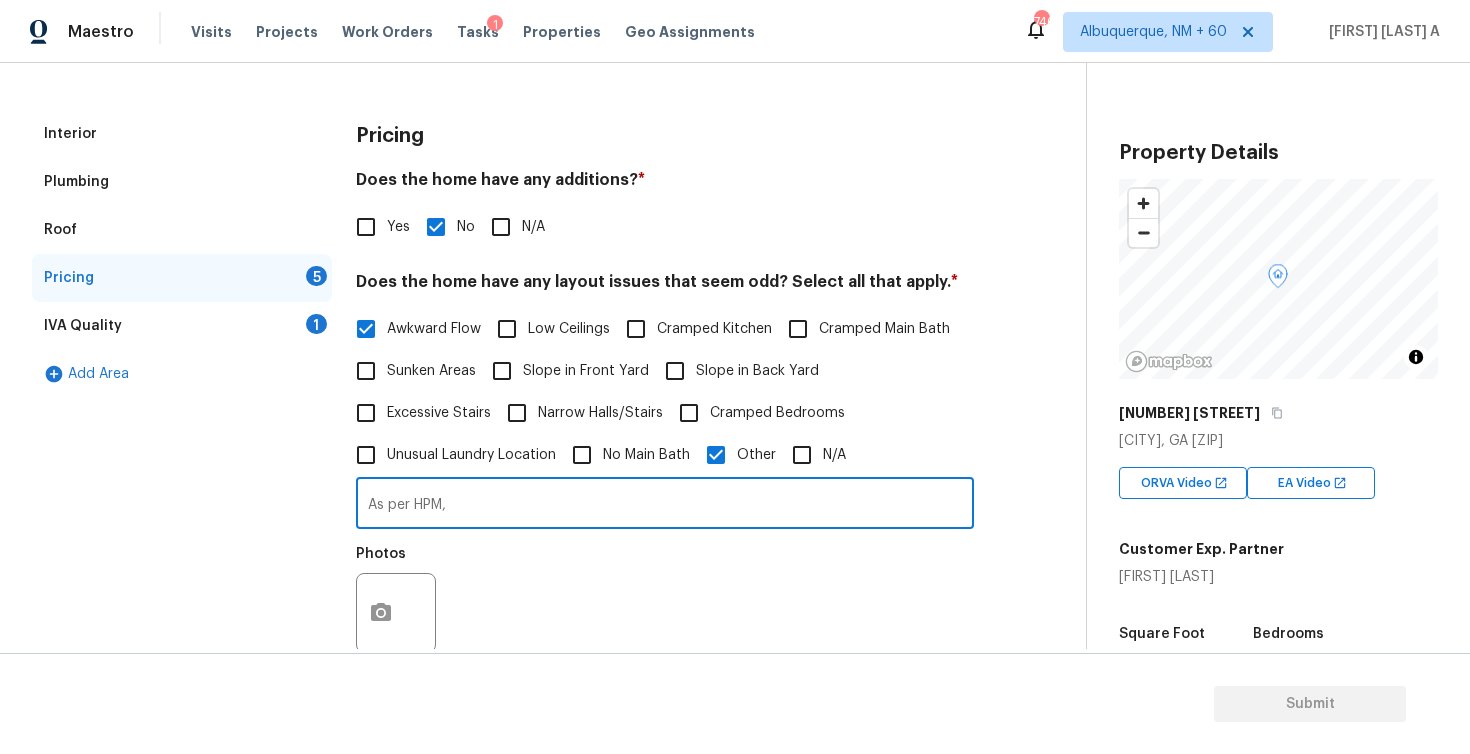paste on "Choppy floorplan, small cramped kitchen, small dining area, not the most functional floor-plan with regard to flow" 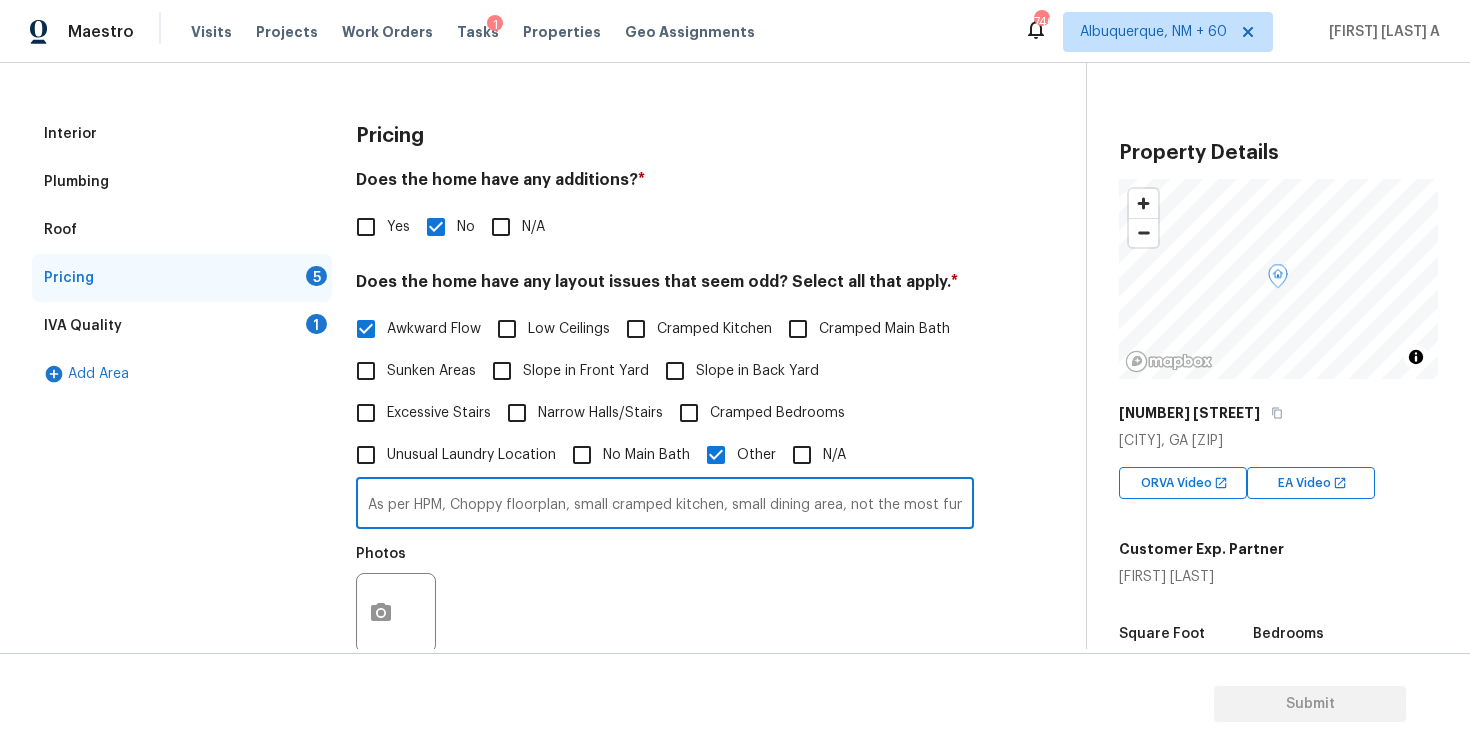 scroll, scrollTop: 0, scrollLeft: 233, axis: horizontal 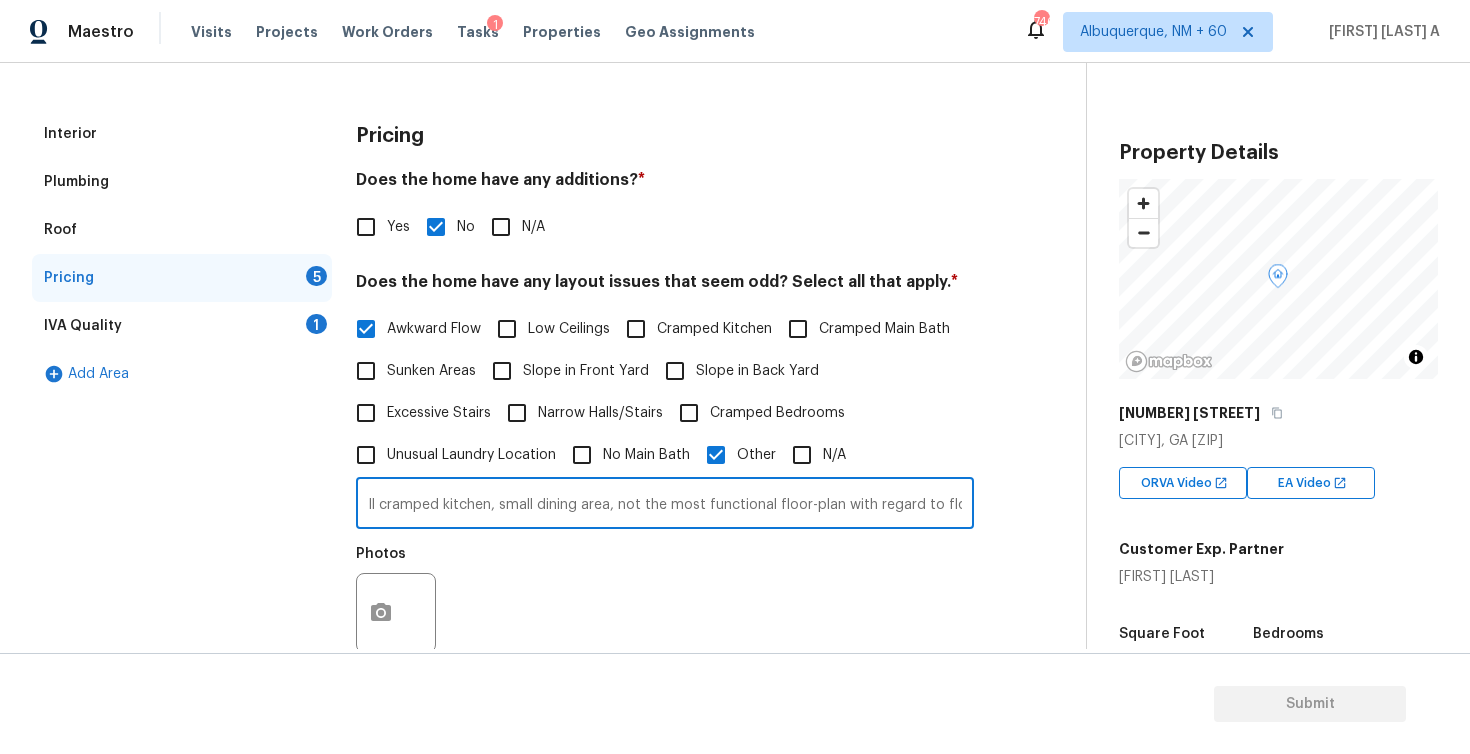 type on "As per HPM, Choppy floorplan, small cramped kitchen, small dining area, not the most functional floor-plan with regard to flow" 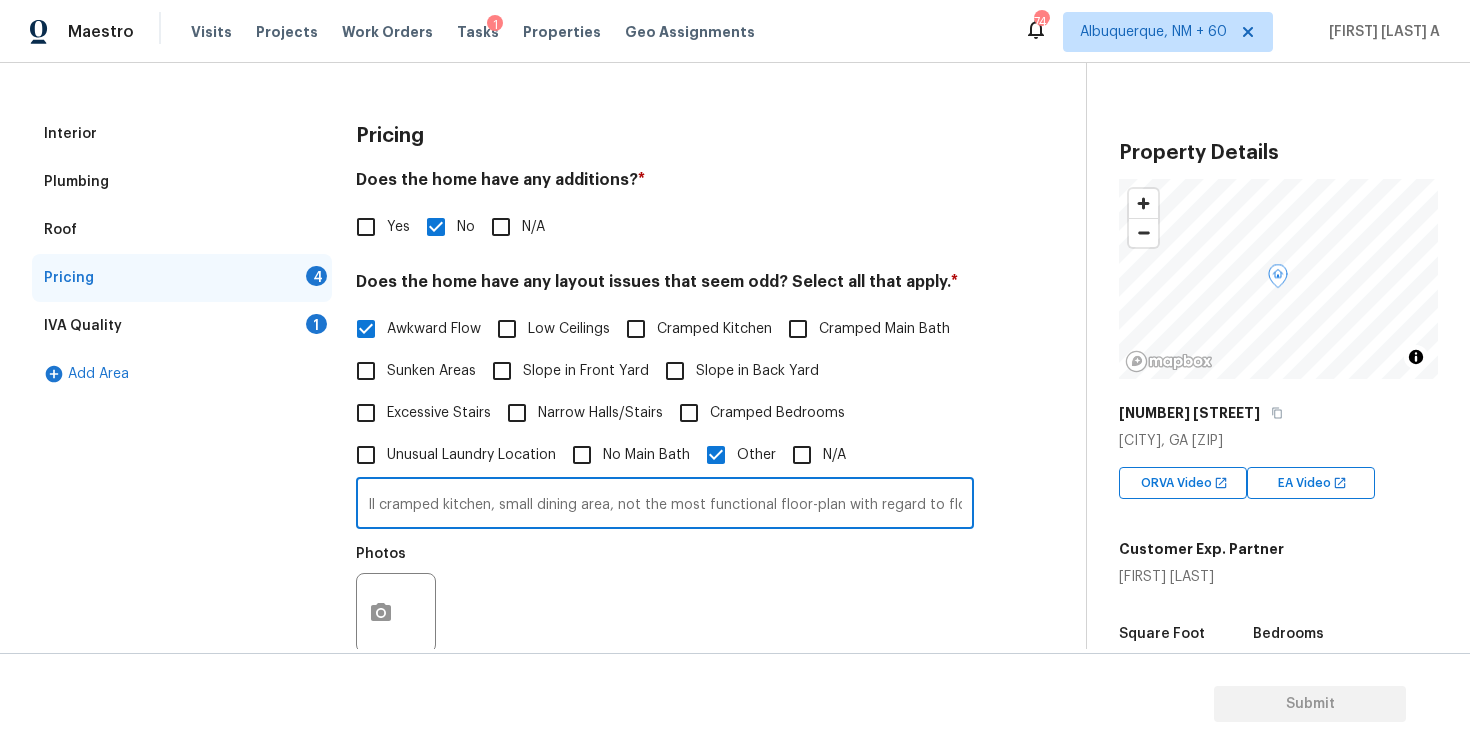 scroll, scrollTop: 0, scrollLeft: 0, axis: both 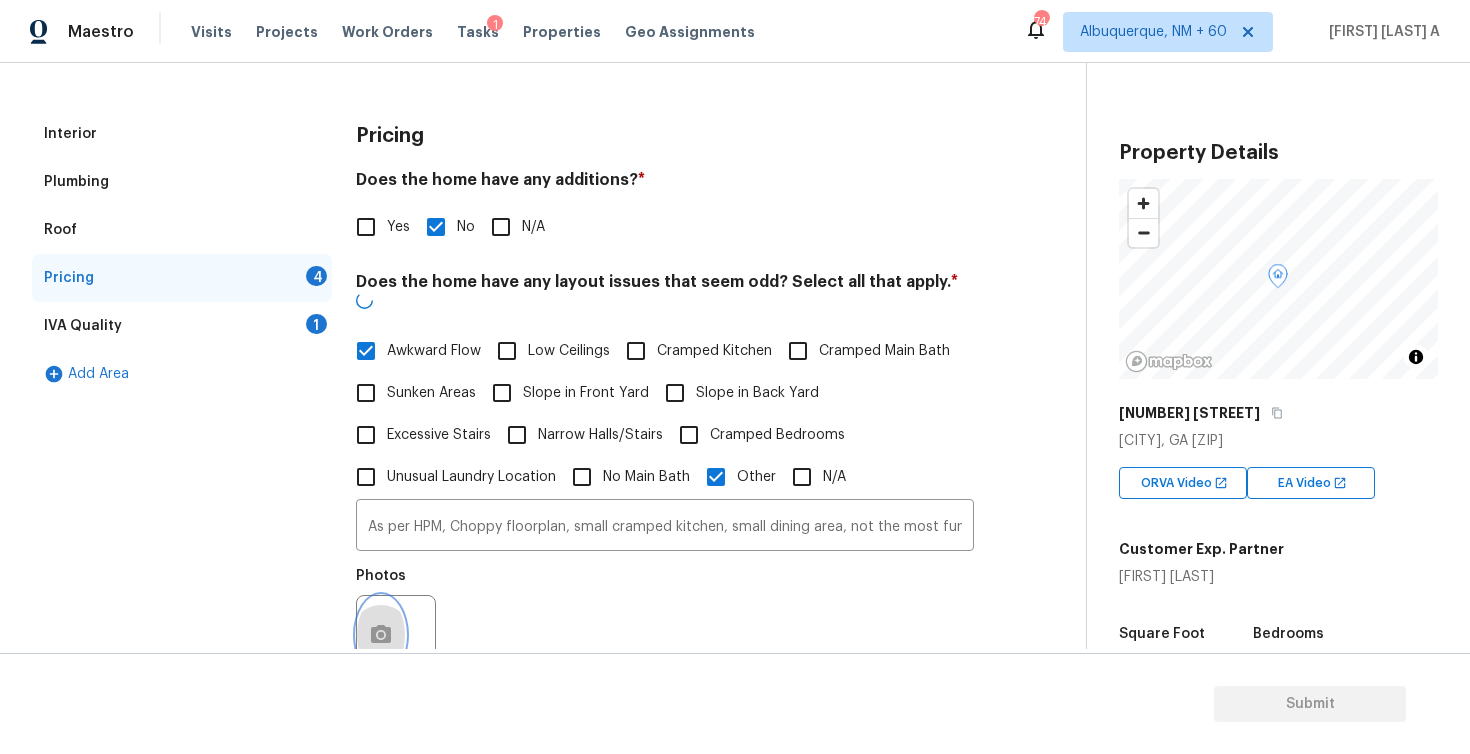 click 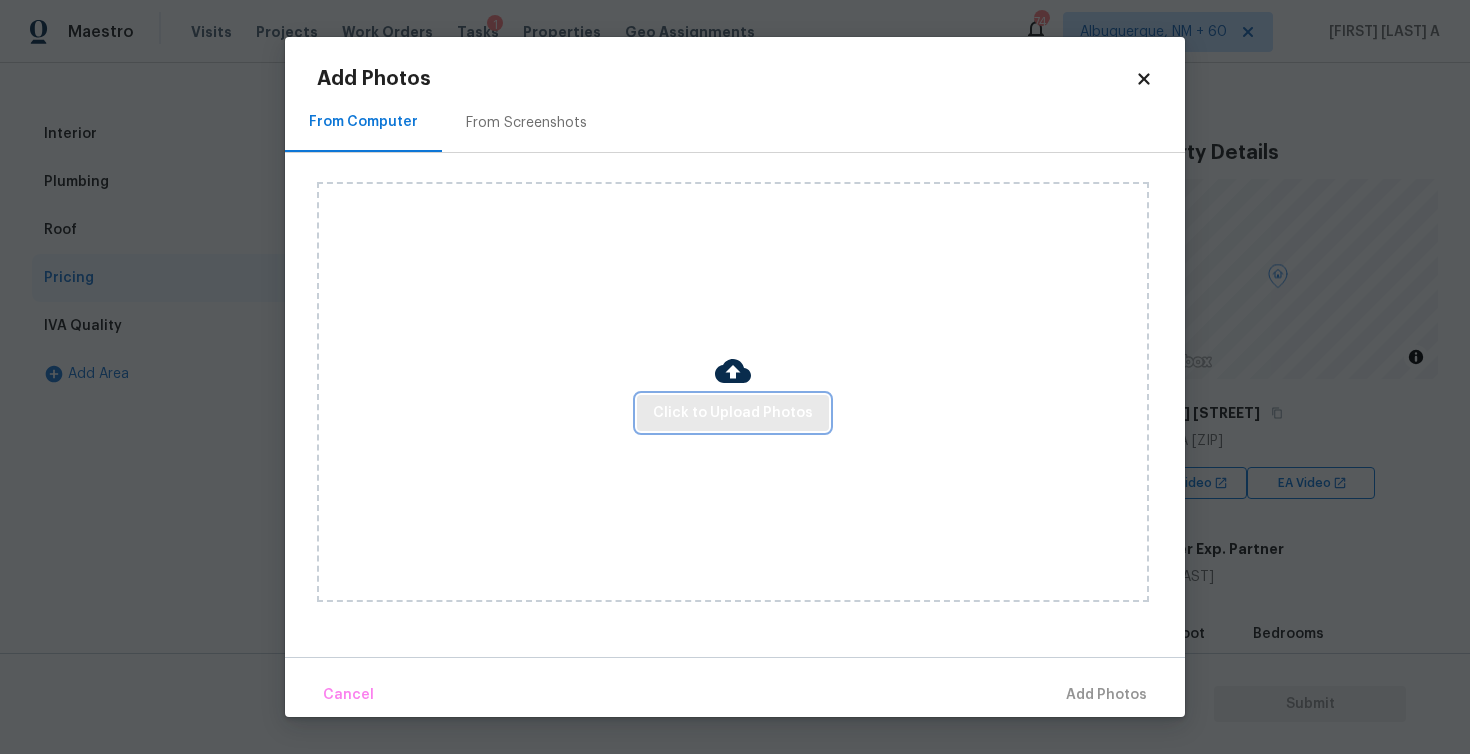 click on "Click to Upload Photos" at bounding box center (733, 413) 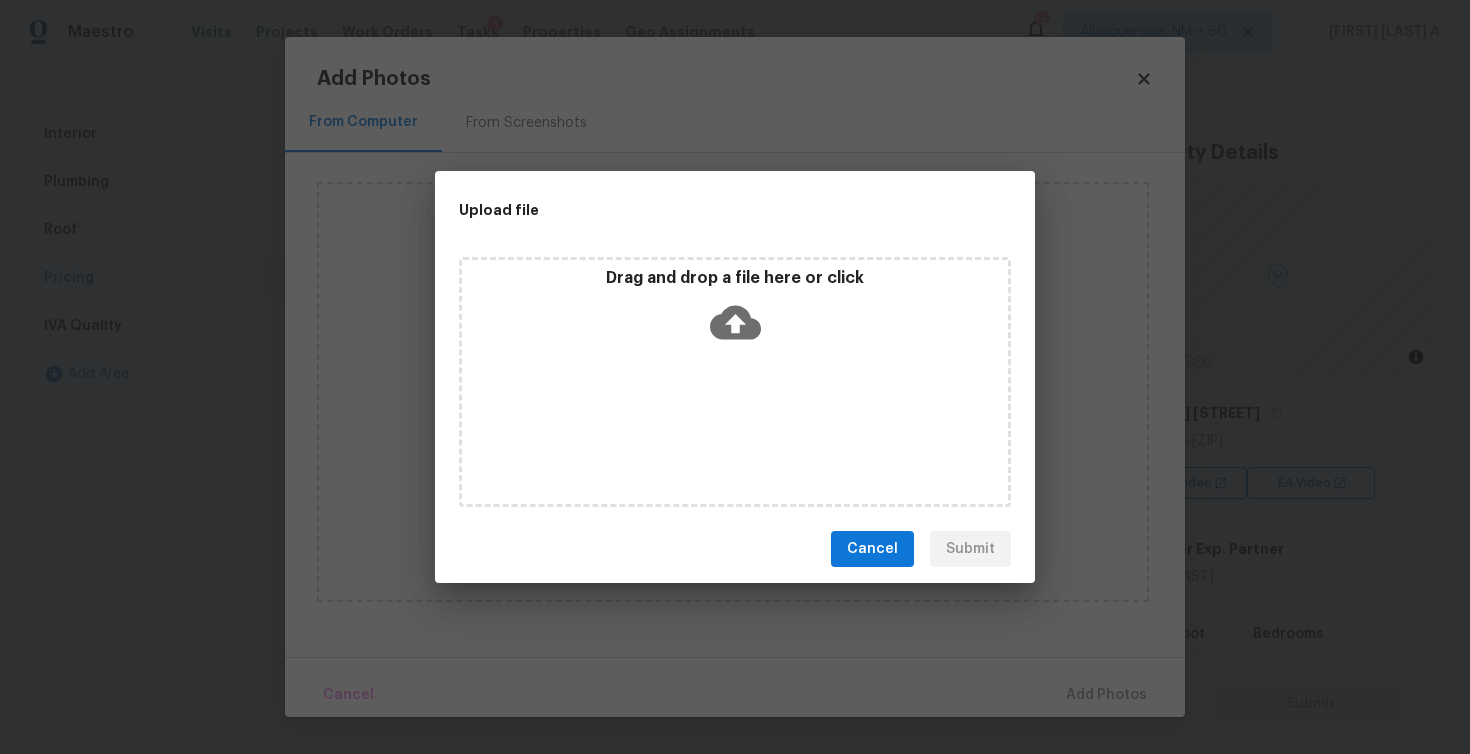 click on "Drag and drop a file here or click" at bounding box center (735, 382) 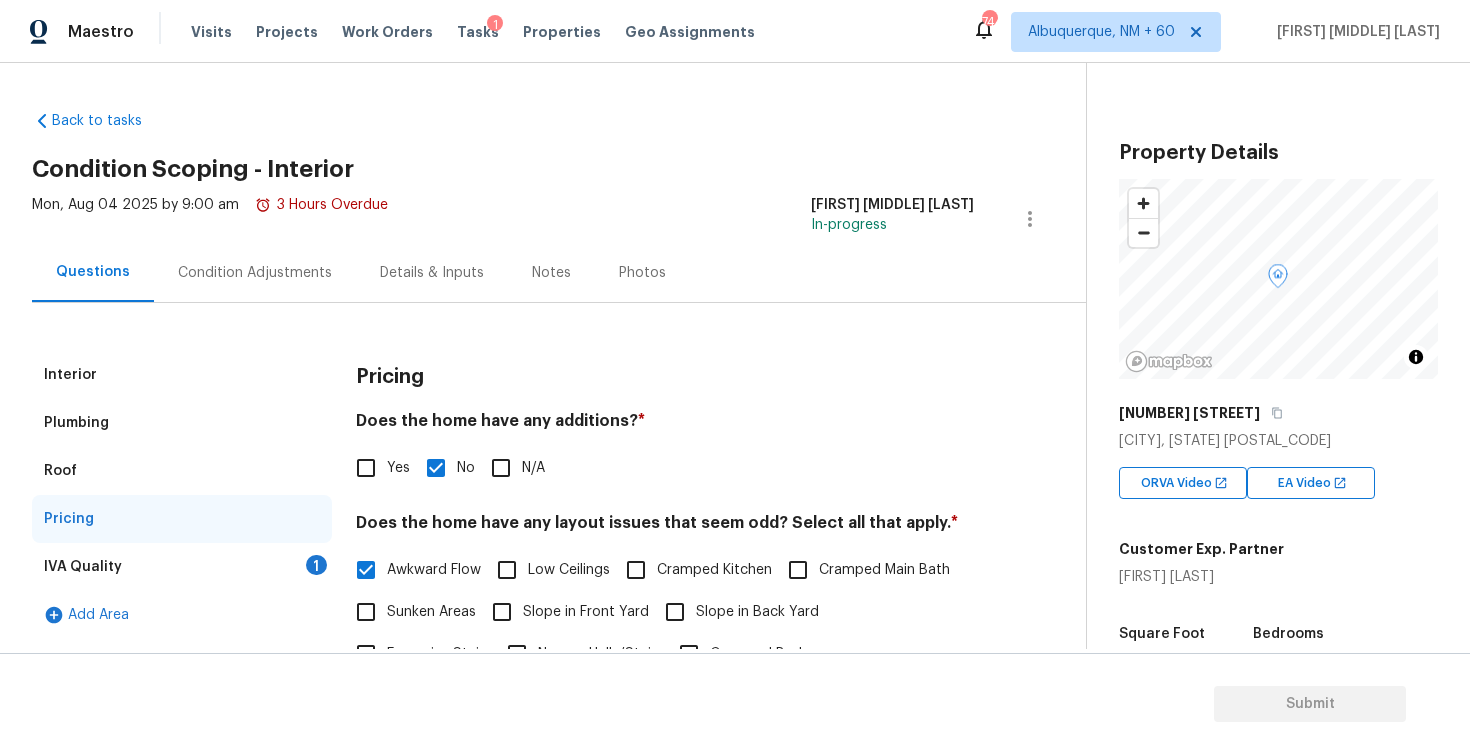 scroll, scrollTop: 0, scrollLeft: 0, axis: both 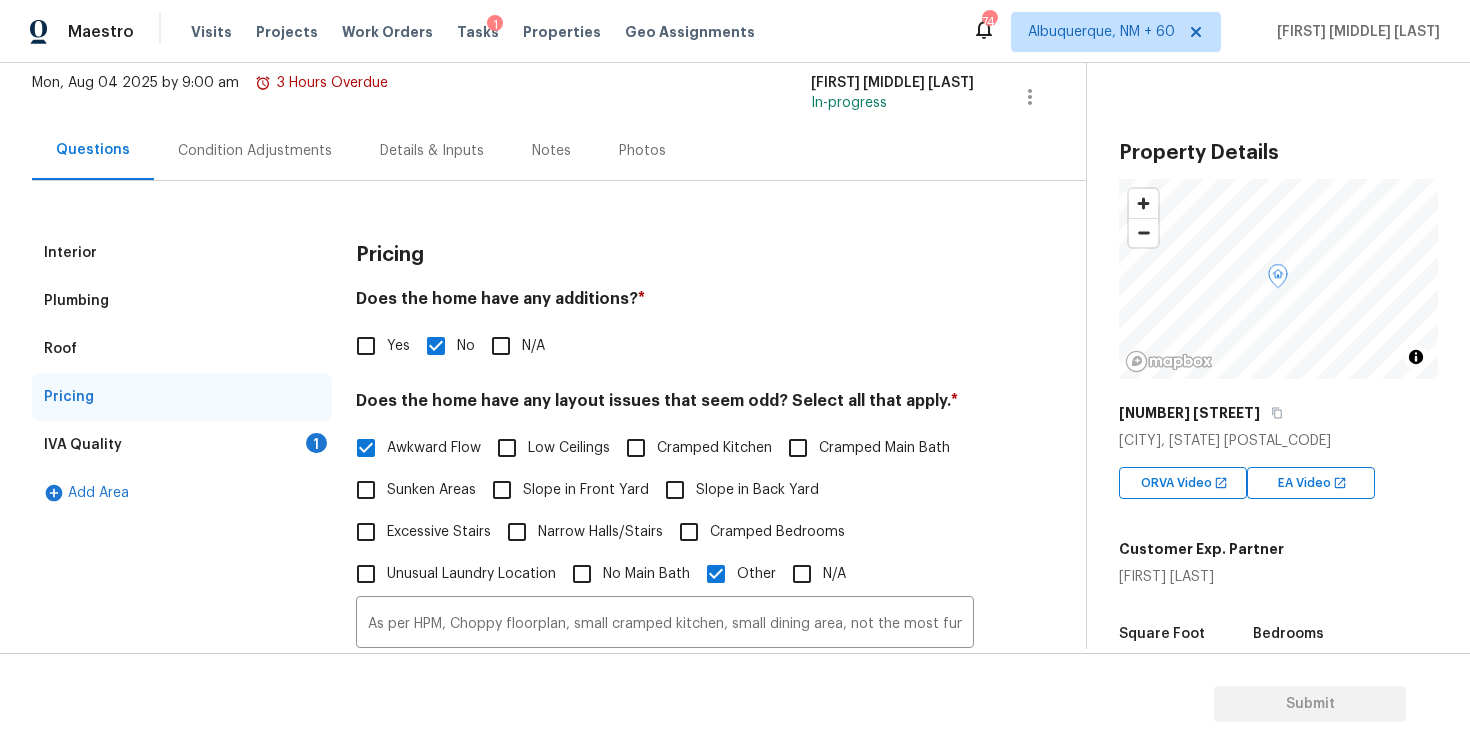click on "IVA Quality 1" at bounding box center [182, 445] 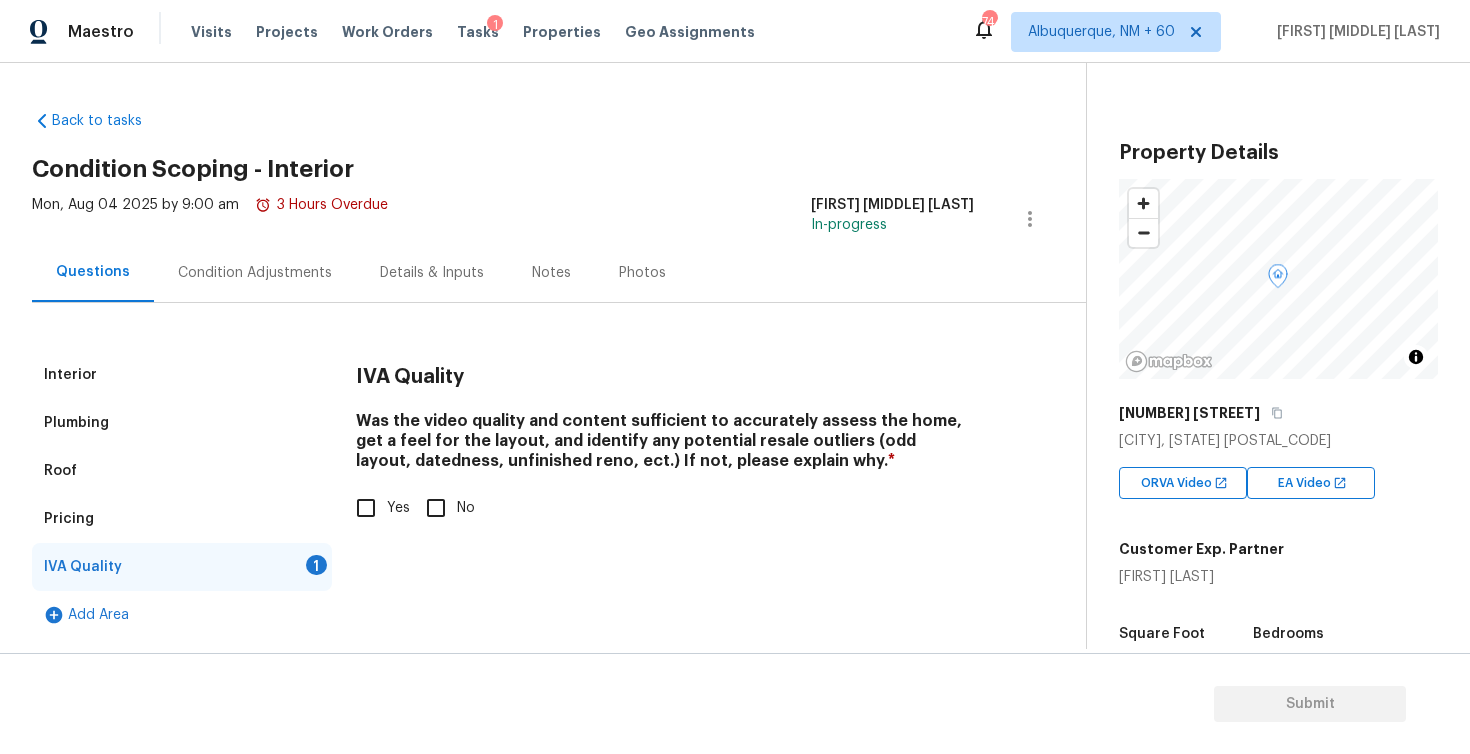 scroll, scrollTop: 0, scrollLeft: 0, axis: both 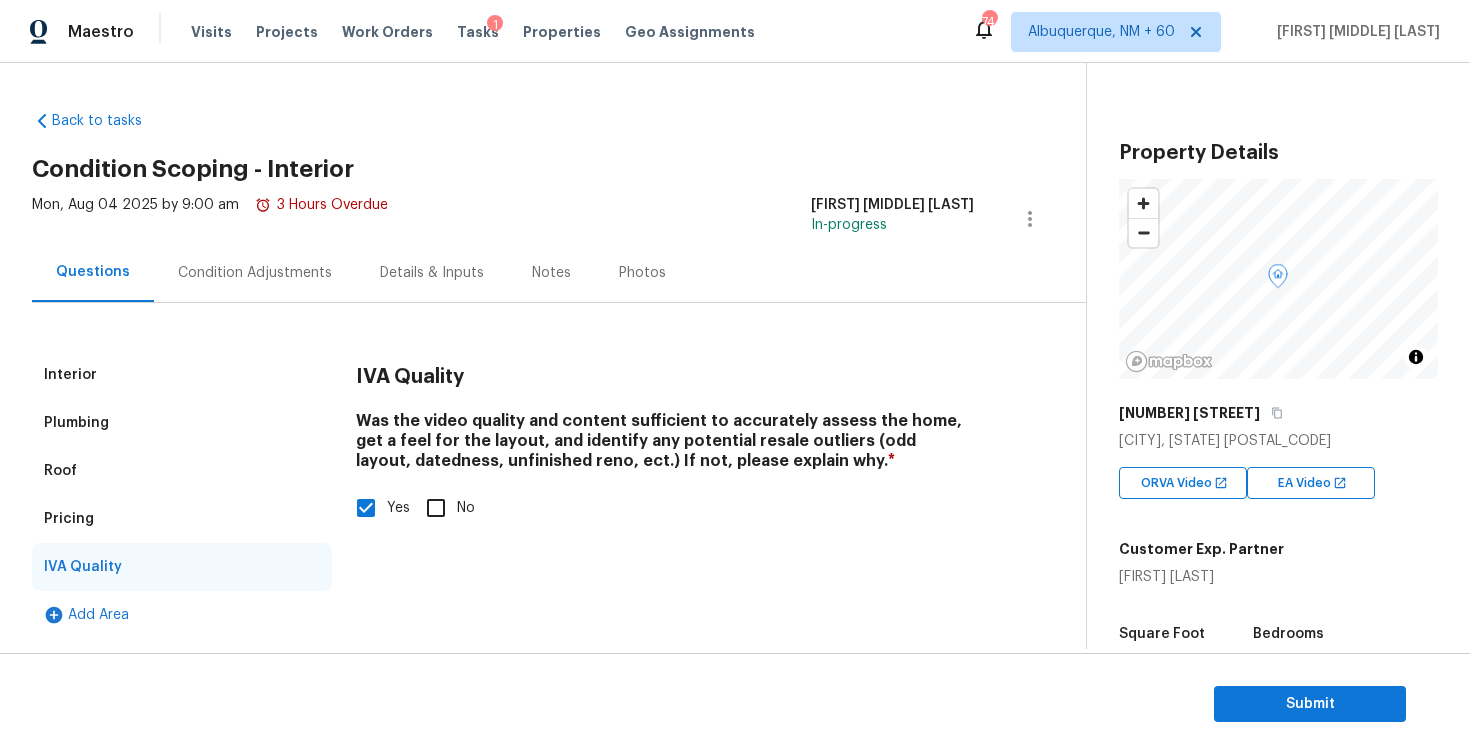 click on "Interior Plumbing Roof Pricing IVA Quality Add Area IVA Quality Was the video quality and content sufficient to accurately assess the home, get a feel for the layout, and identify any potential resale outliers (odd layout, datedness, unfinished reno, ect.) If not, please explain why.  * Yes No" at bounding box center [535, 471] 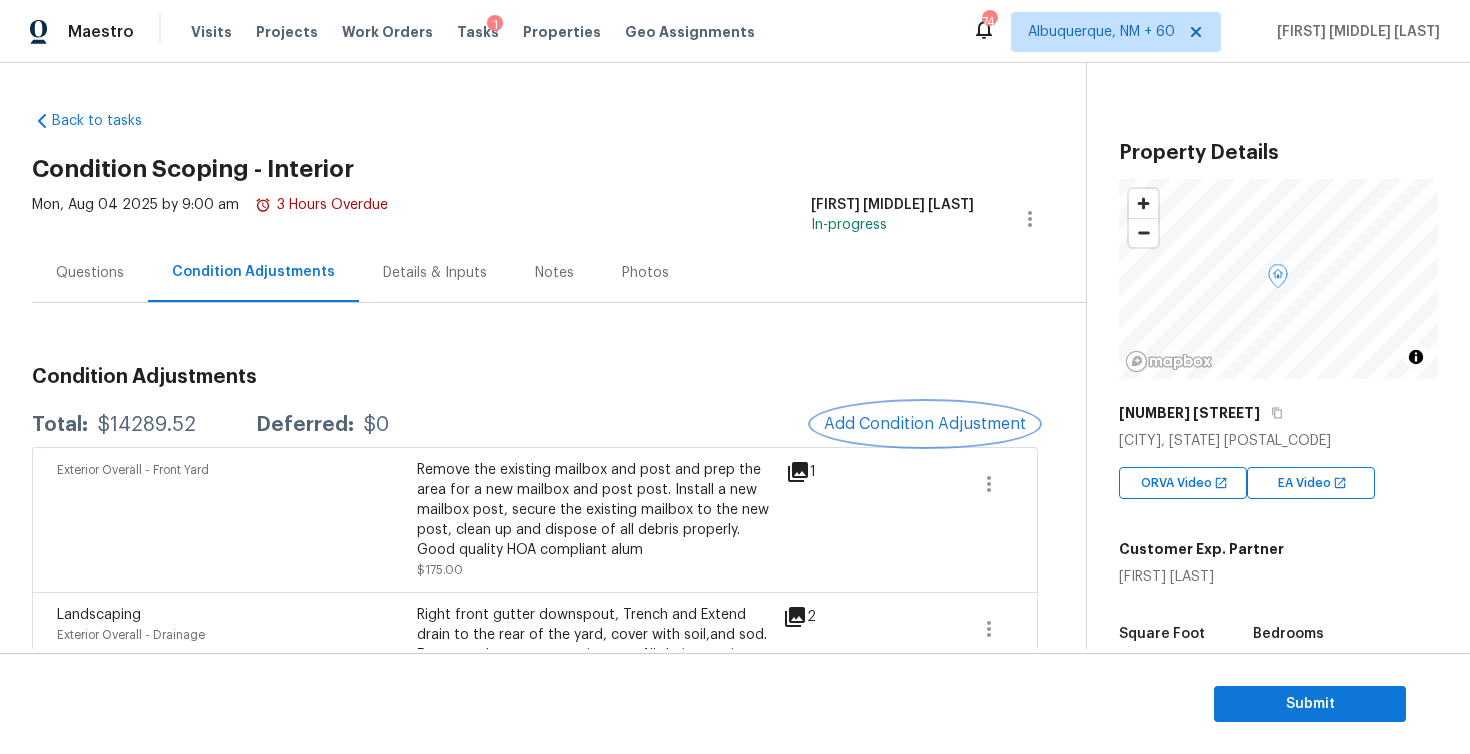 click on "Add Condition Adjustment" at bounding box center (925, 424) 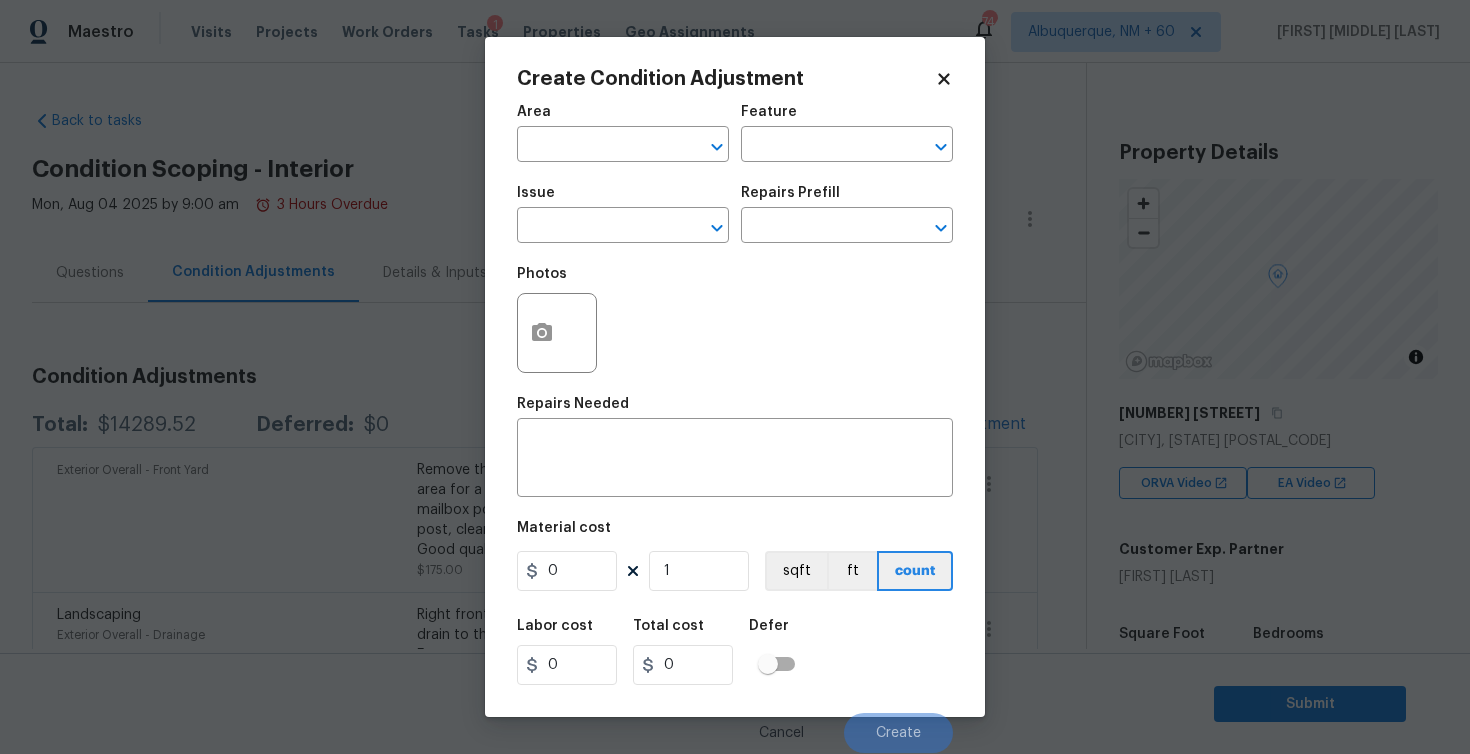 click on "Area" at bounding box center (623, 118) 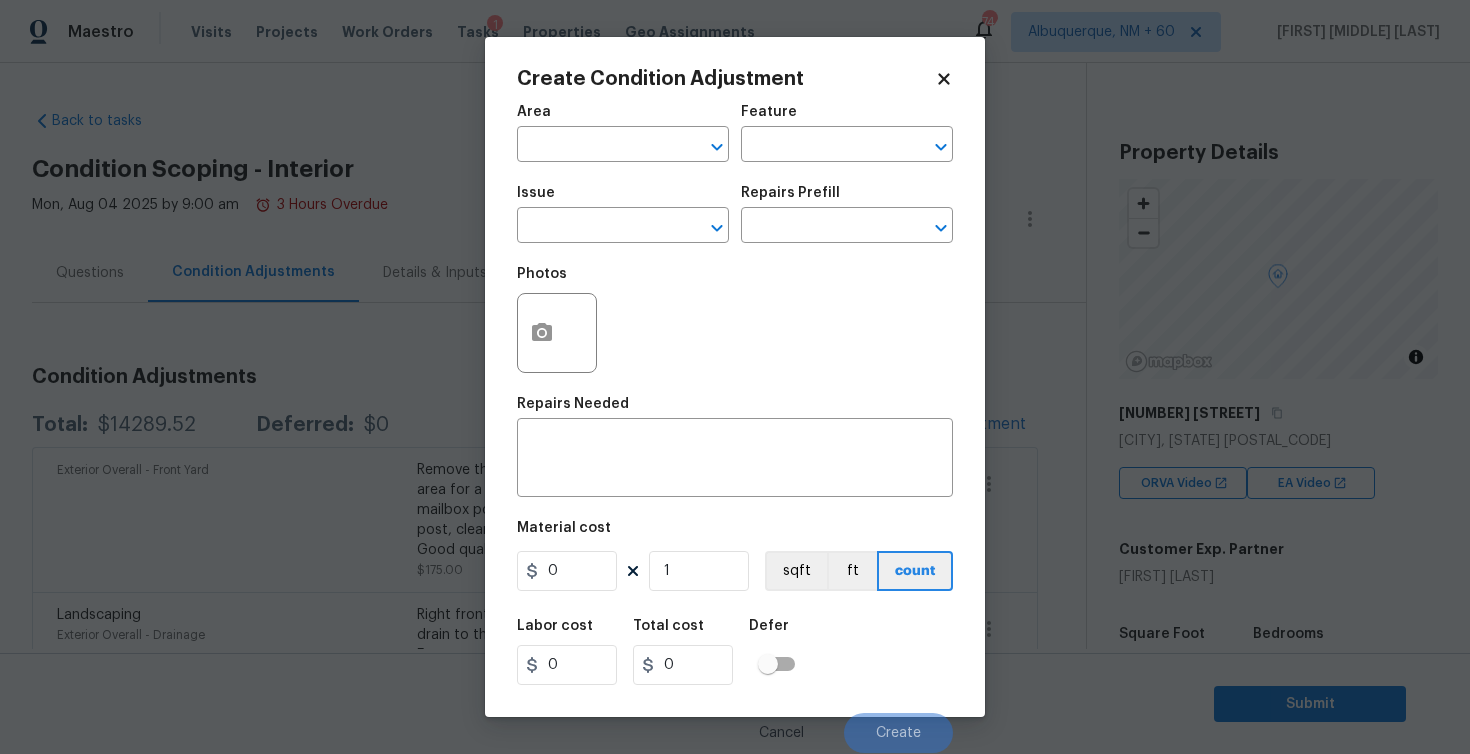 click at bounding box center [557, 333] 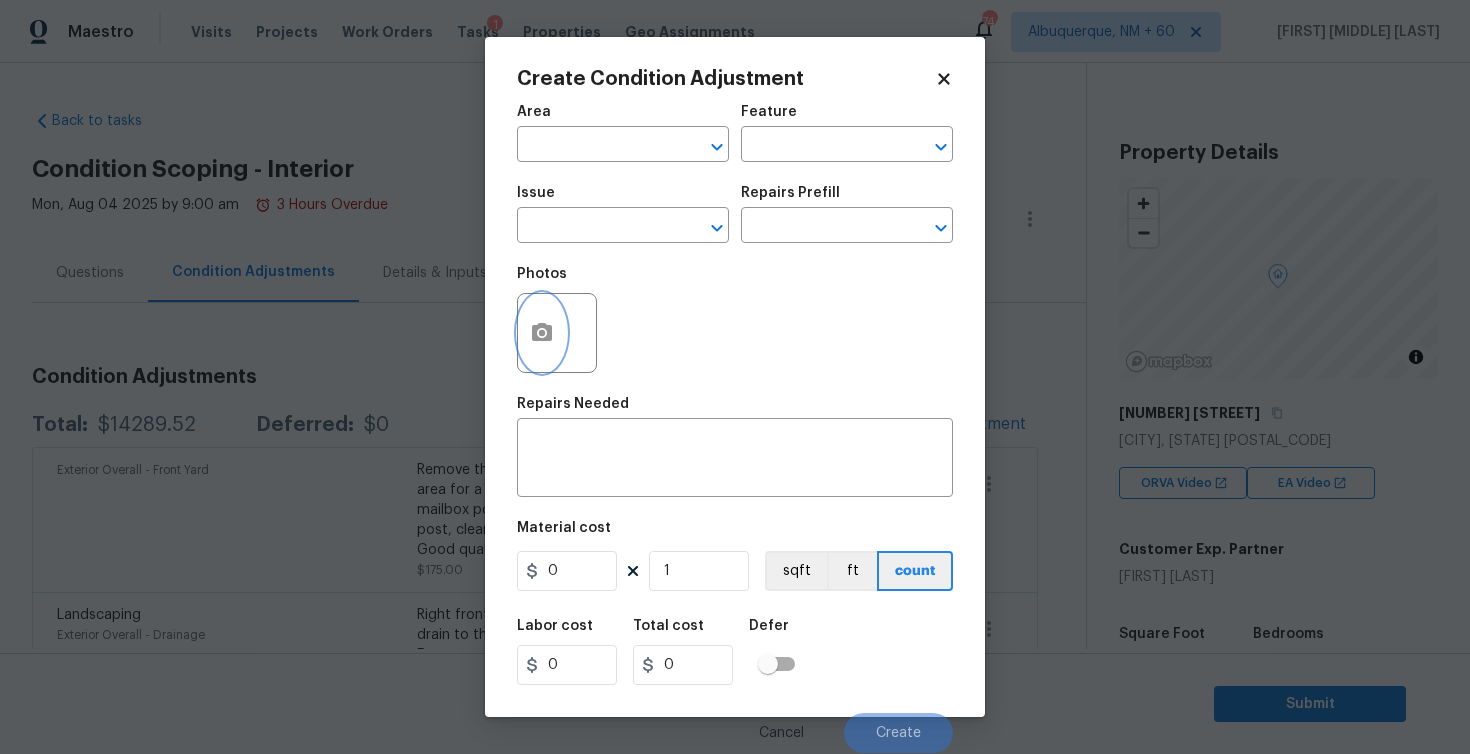 click at bounding box center [542, 333] 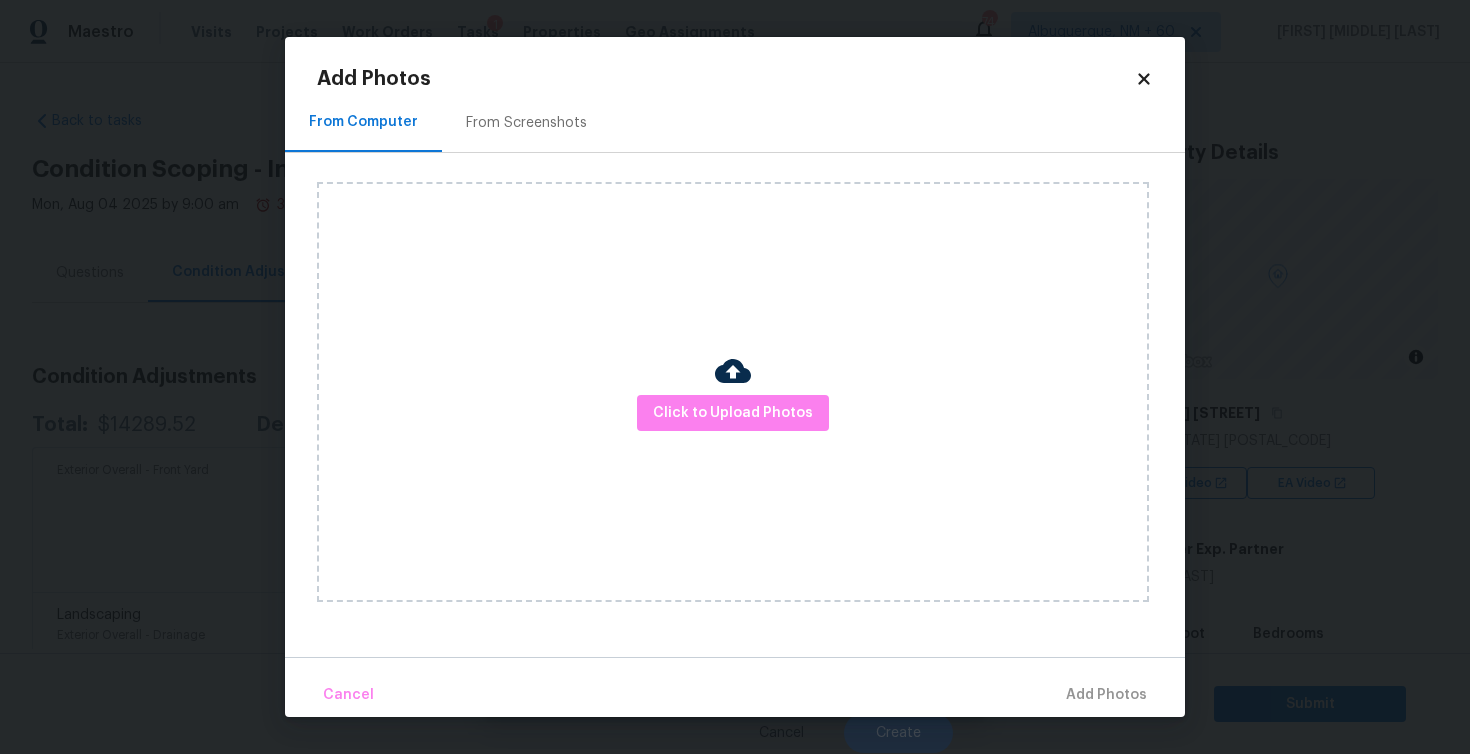 click on "From Screenshots" at bounding box center (526, 123) 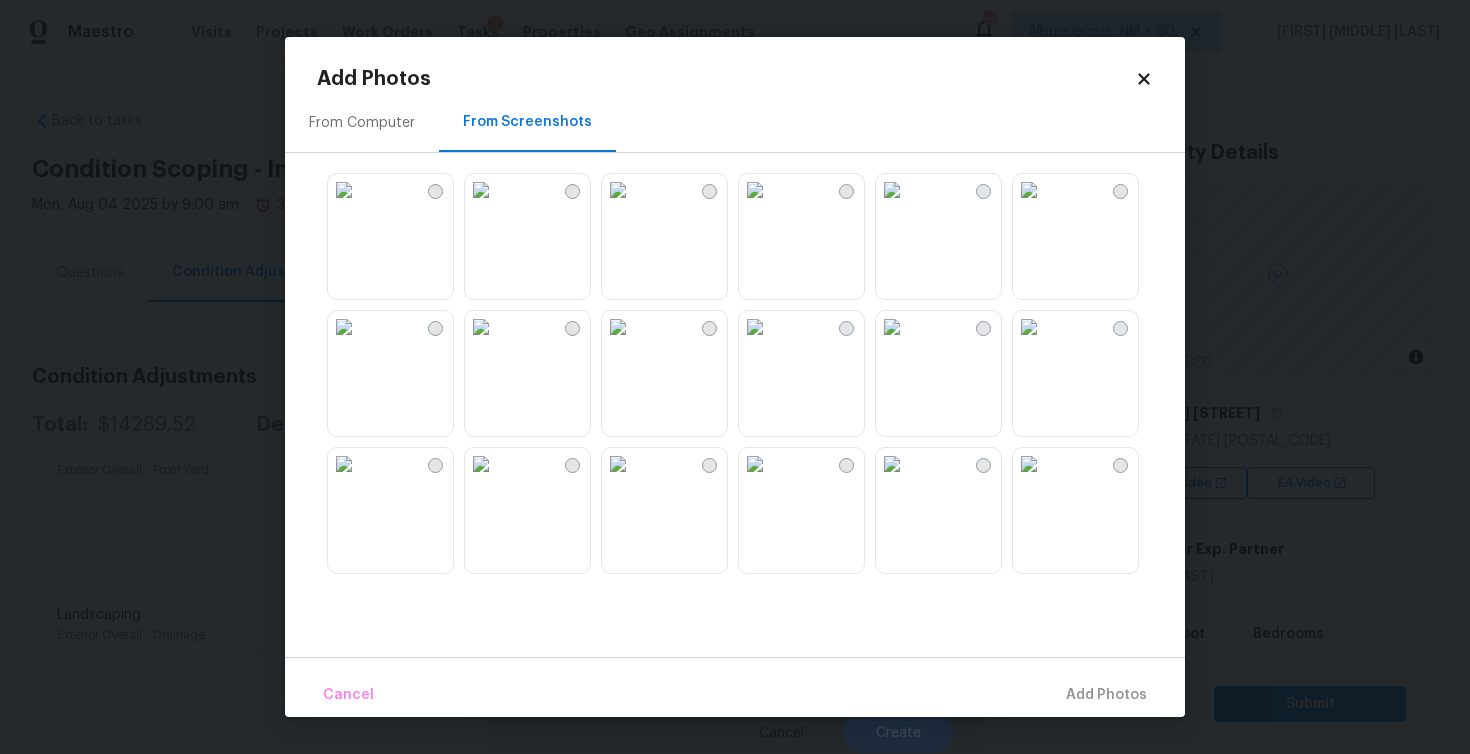 click at bounding box center (755, 327) 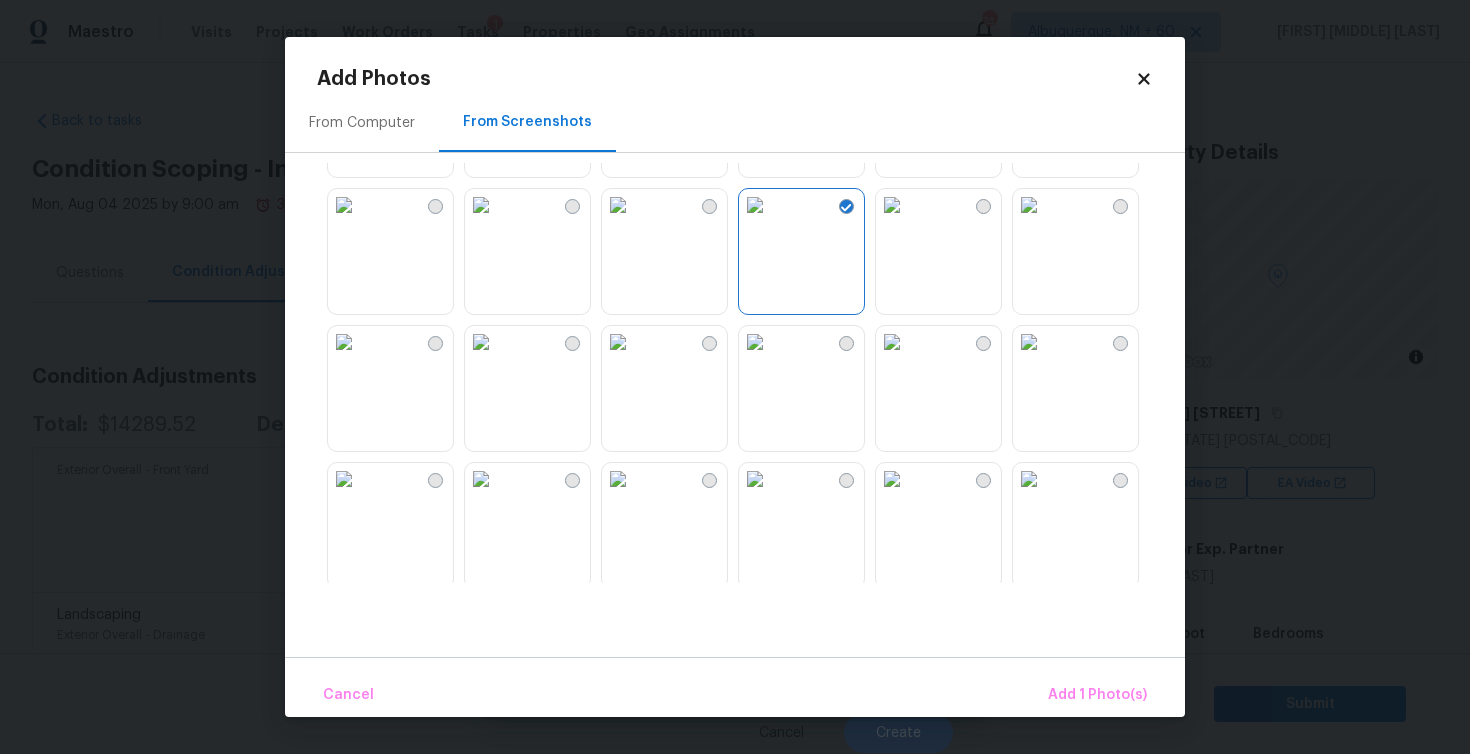 scroll, scrollTop: 185, scrollLeft: 0, axis: vertical 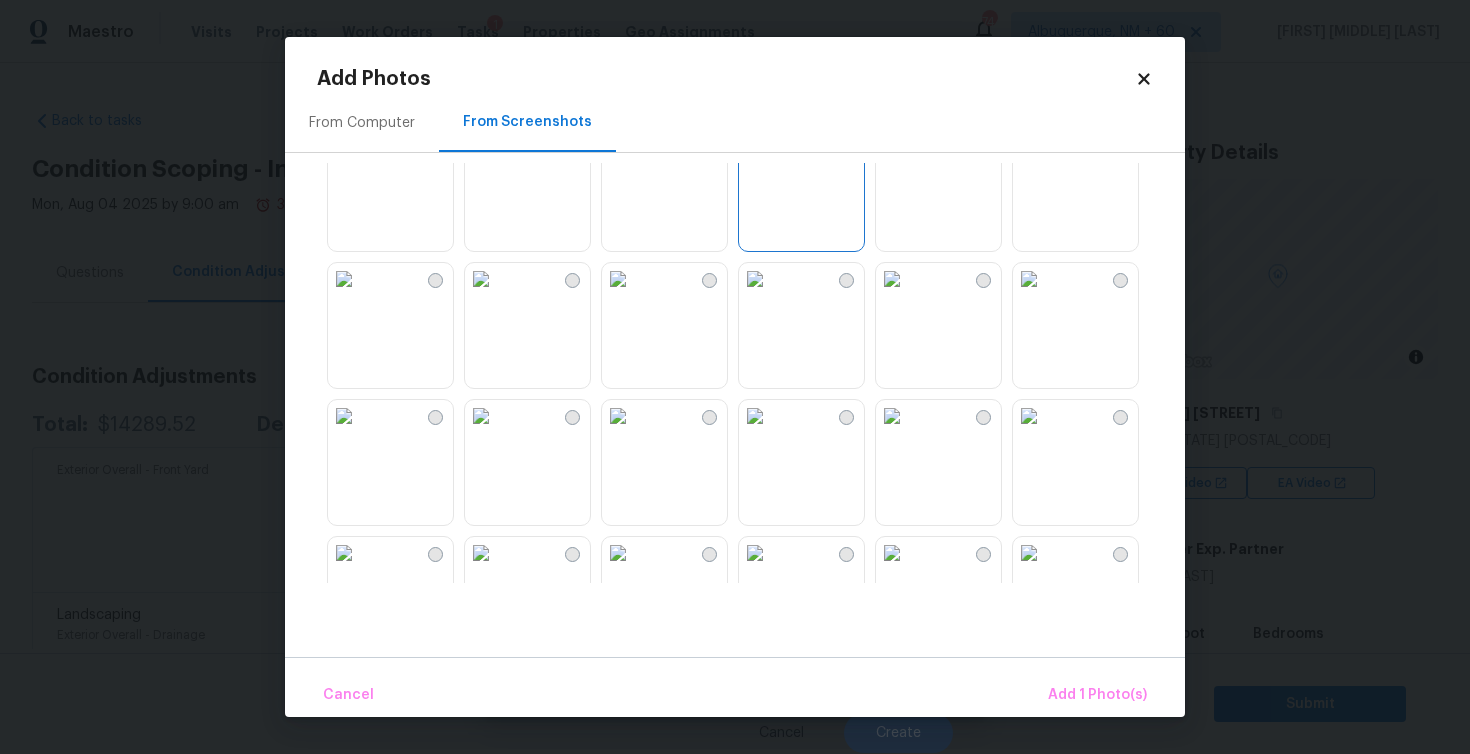 click at bounding box center [755, 279] 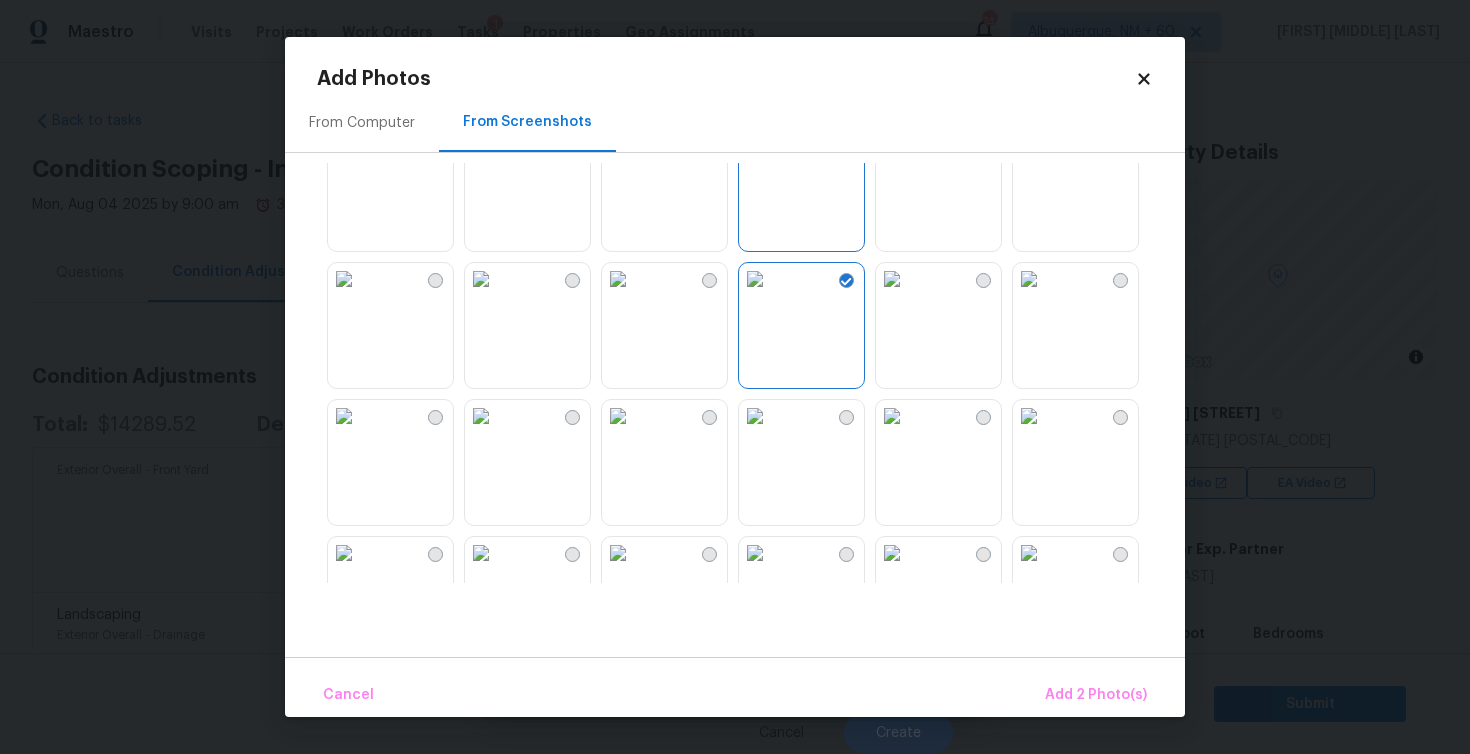 click at bounding box center (892, 279) 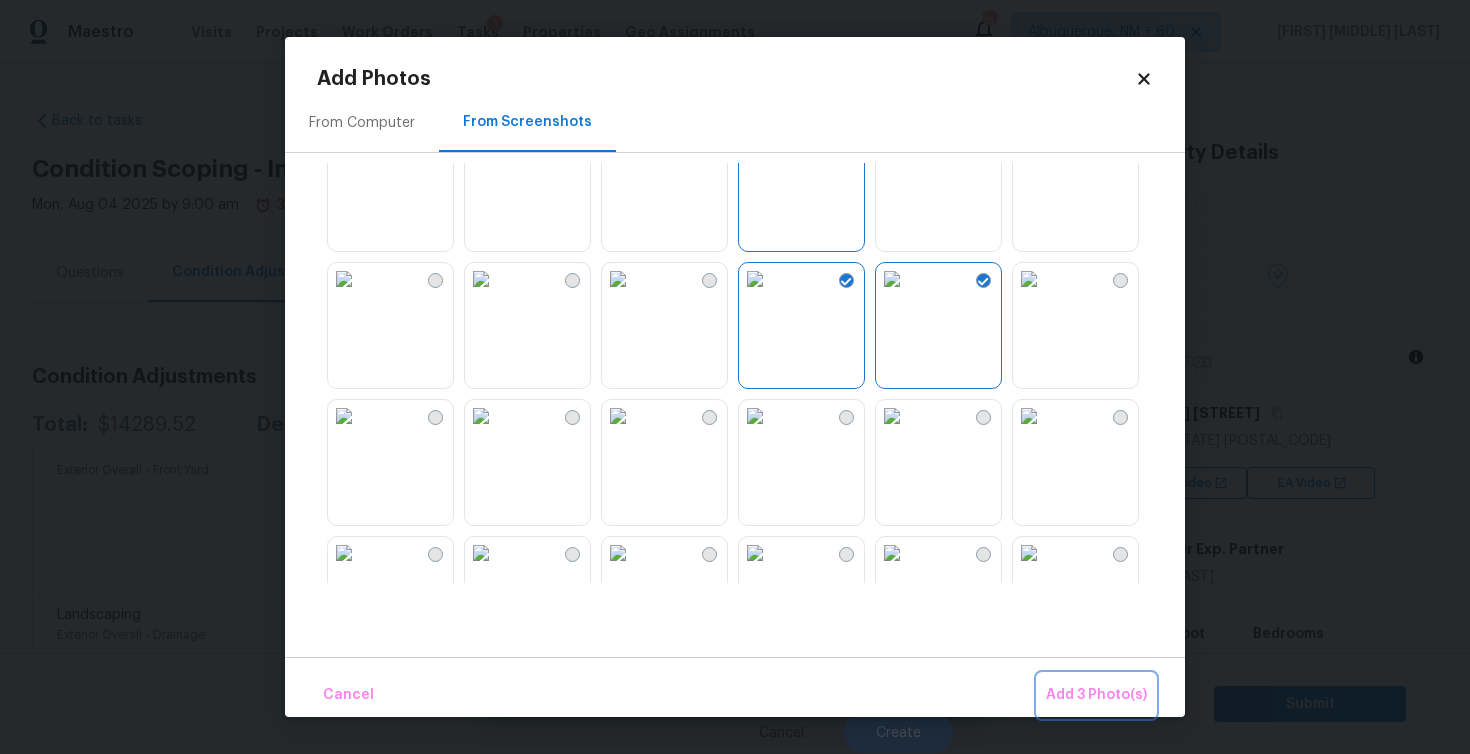 click on "Add 3 Photo(s)" at bounding box center (1096, 695) 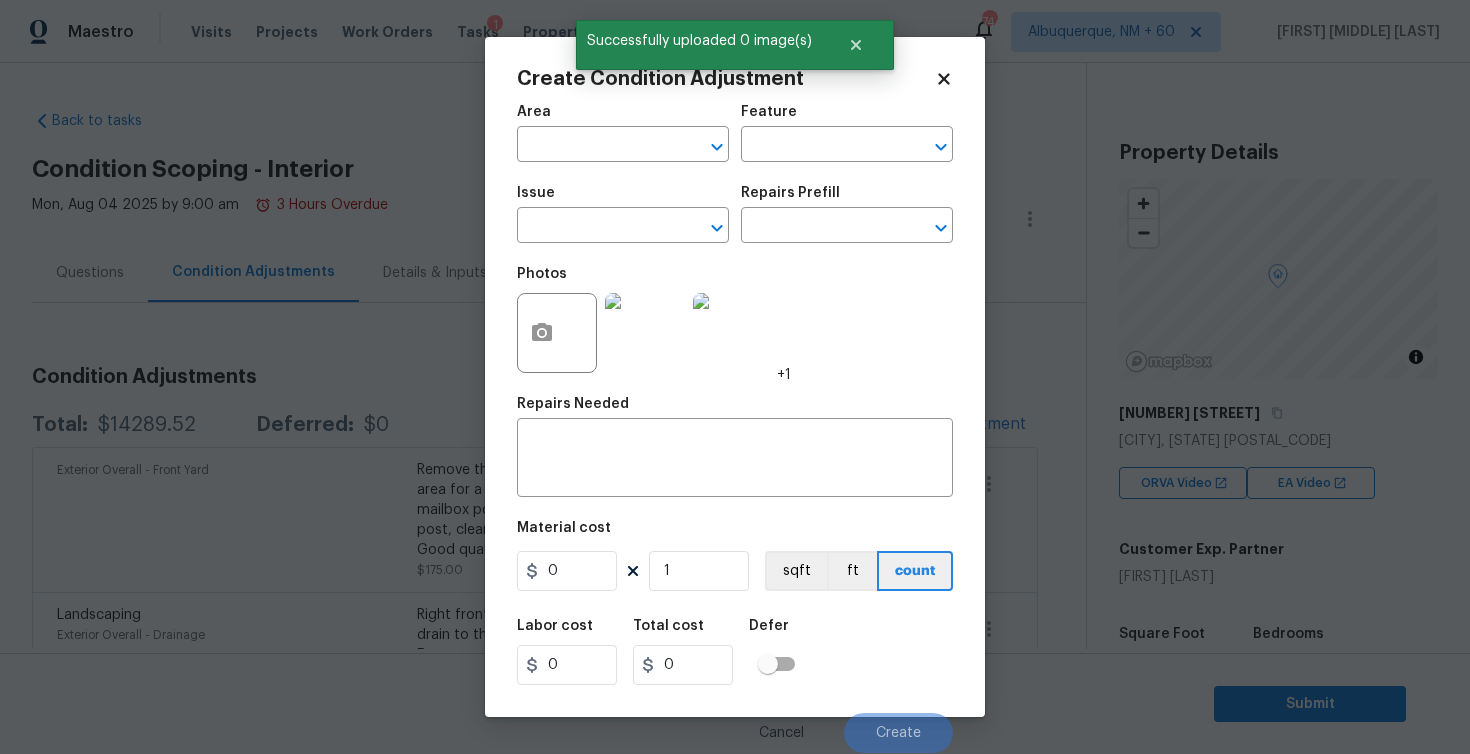 click on "Area ​" at bounding box center [623, 133] 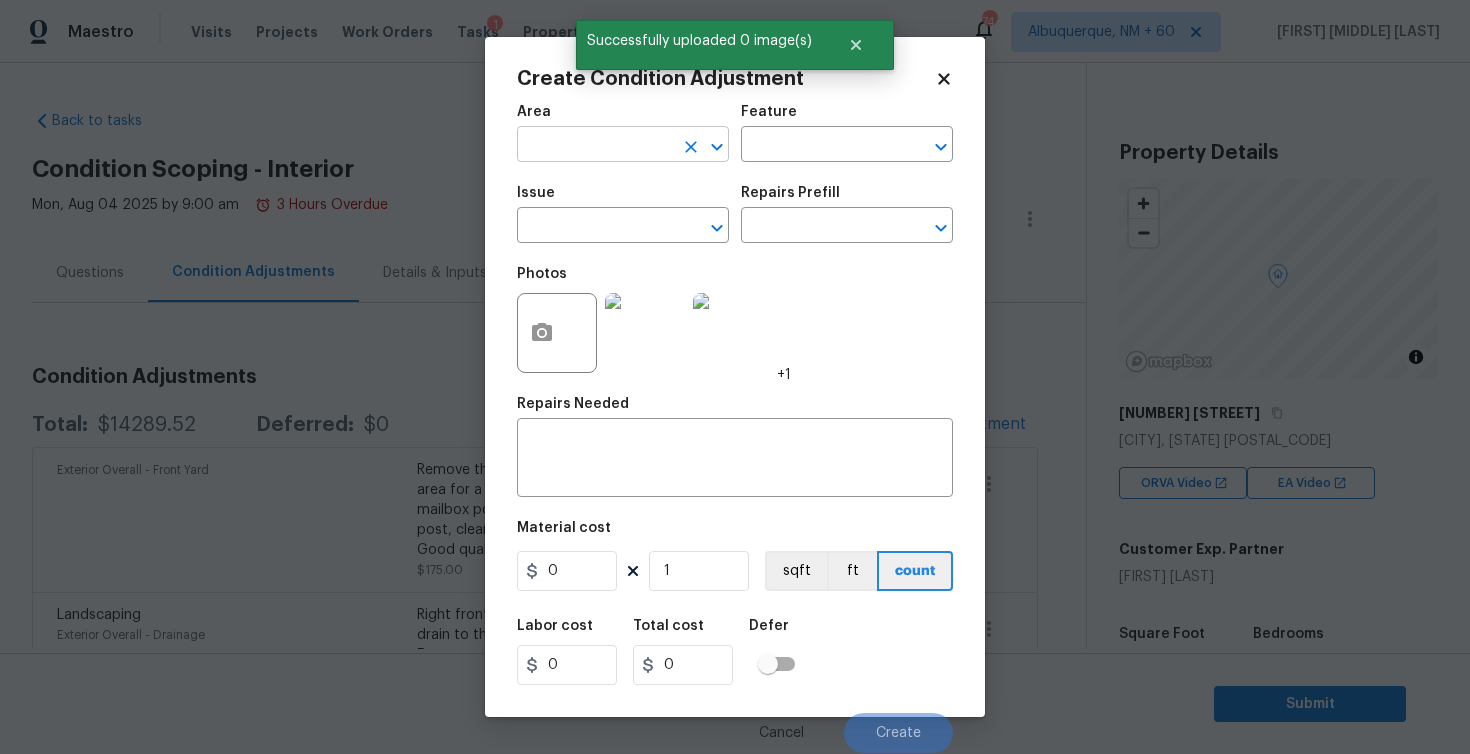 click at bounding box center [595, 146] 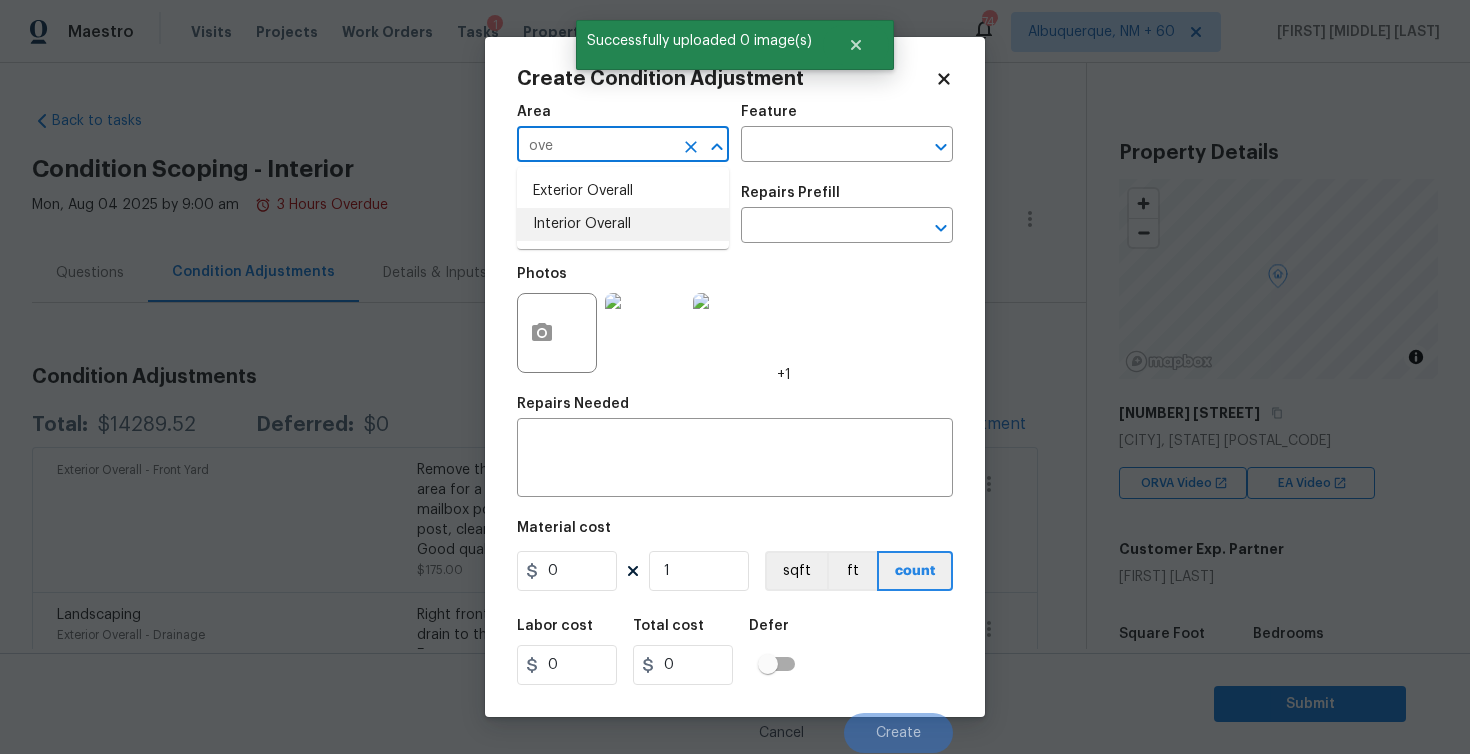 click on "Interior Overall" at bounding box center (623, 224) 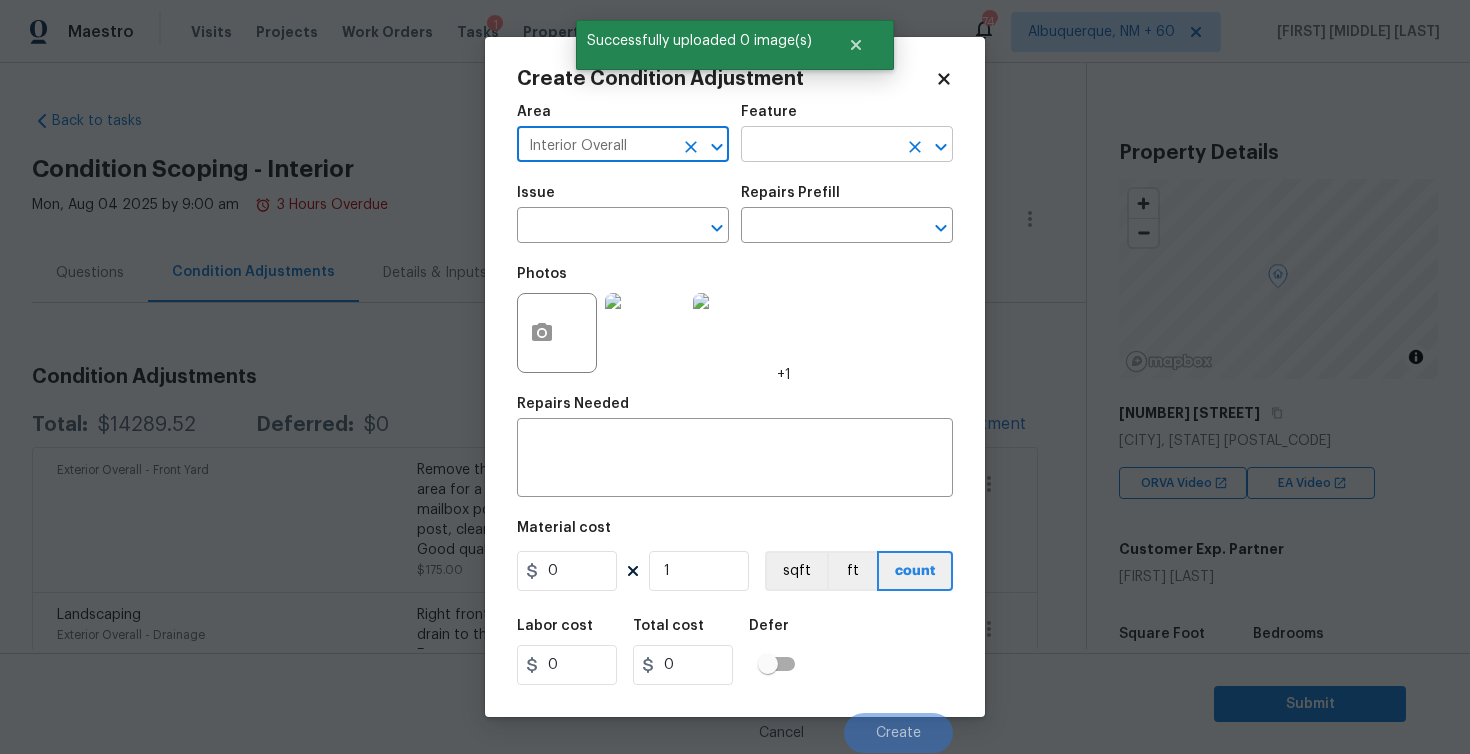 type on "Interior Overall" 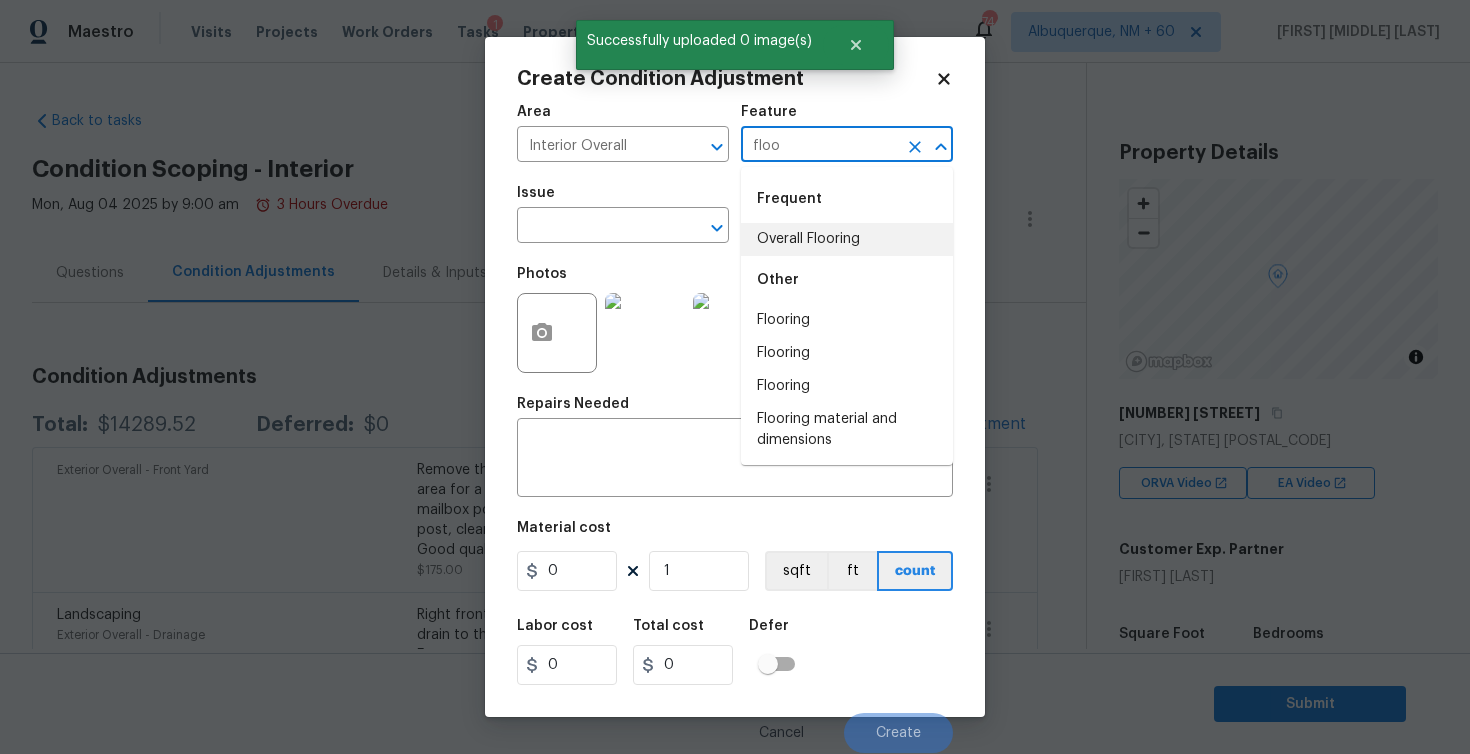 click on "Overall Flooring" at bounding box center (847, 239) 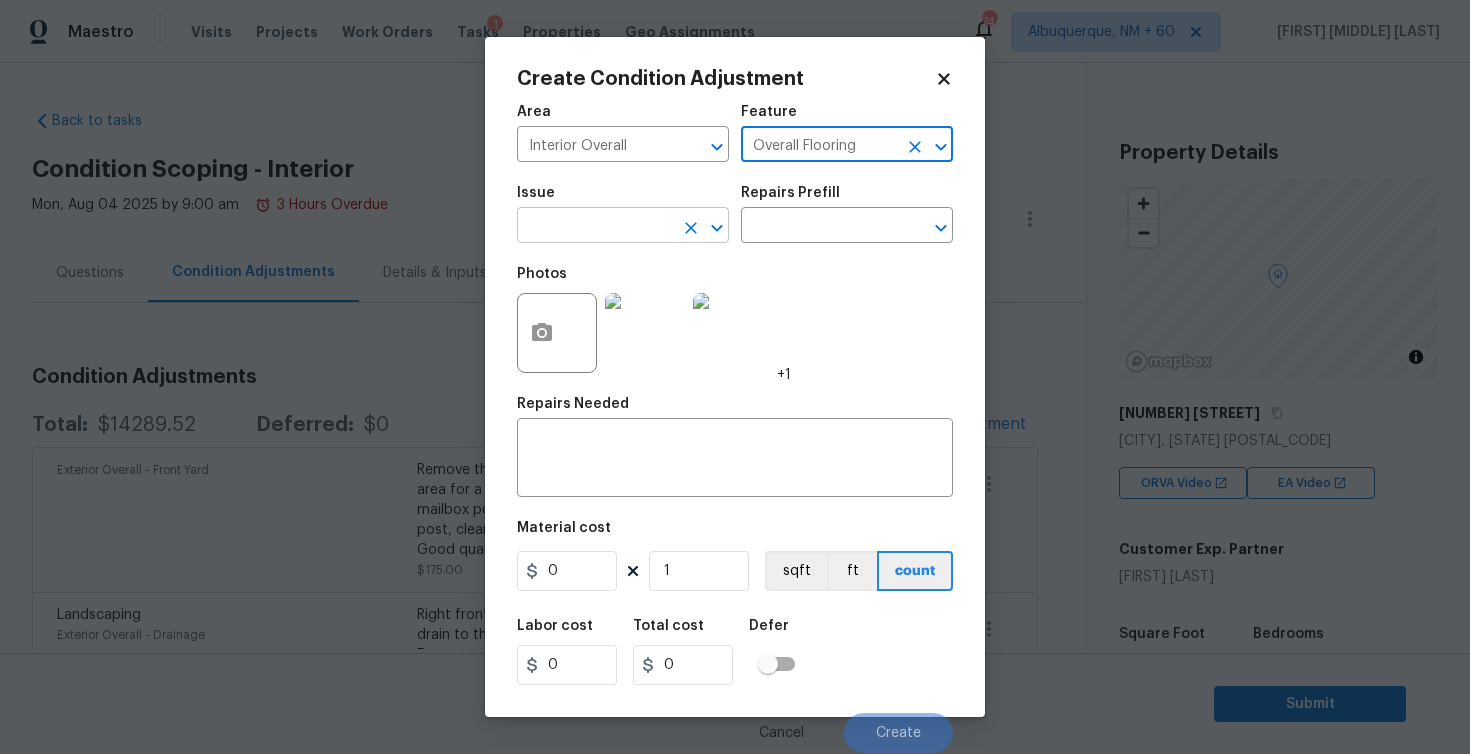 type on "Overall Flooring" 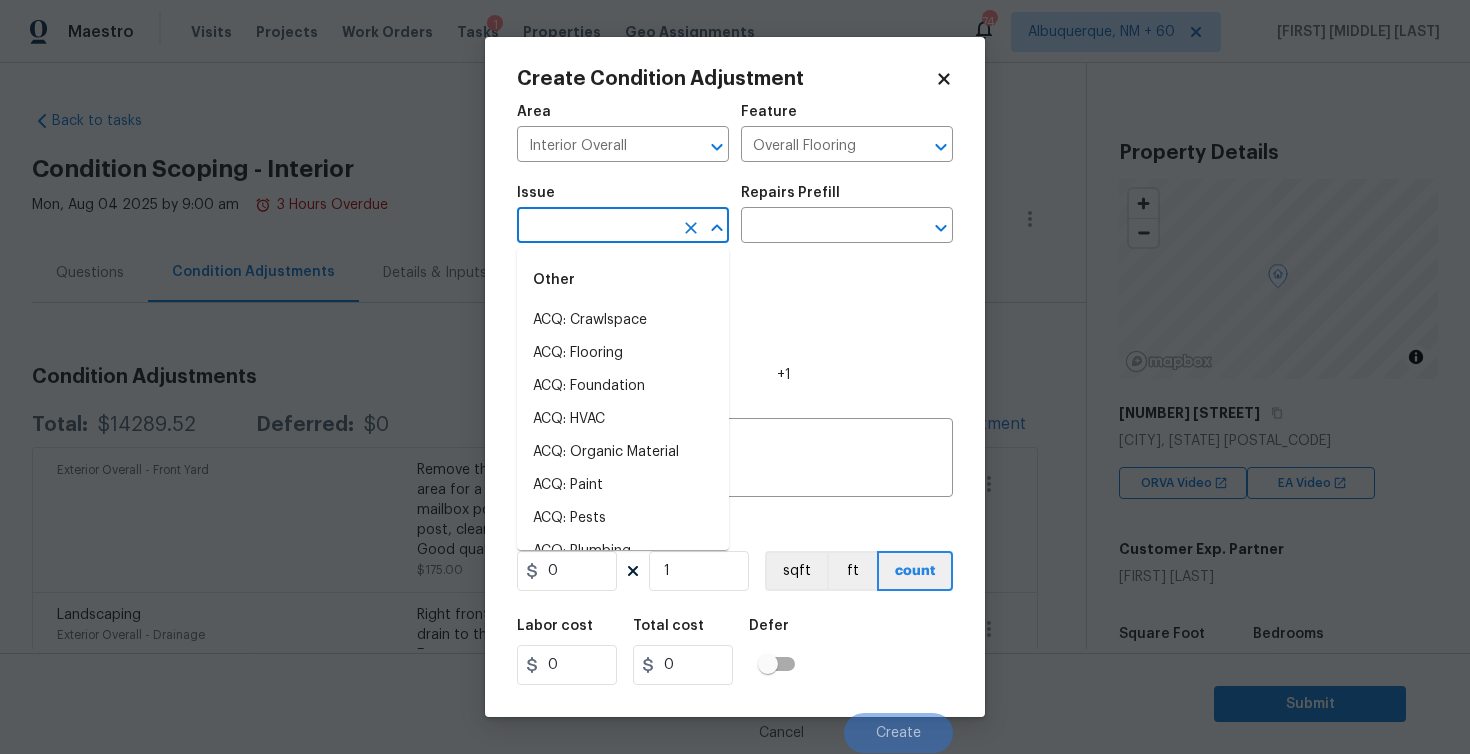 click at bounding box center (595, 227) 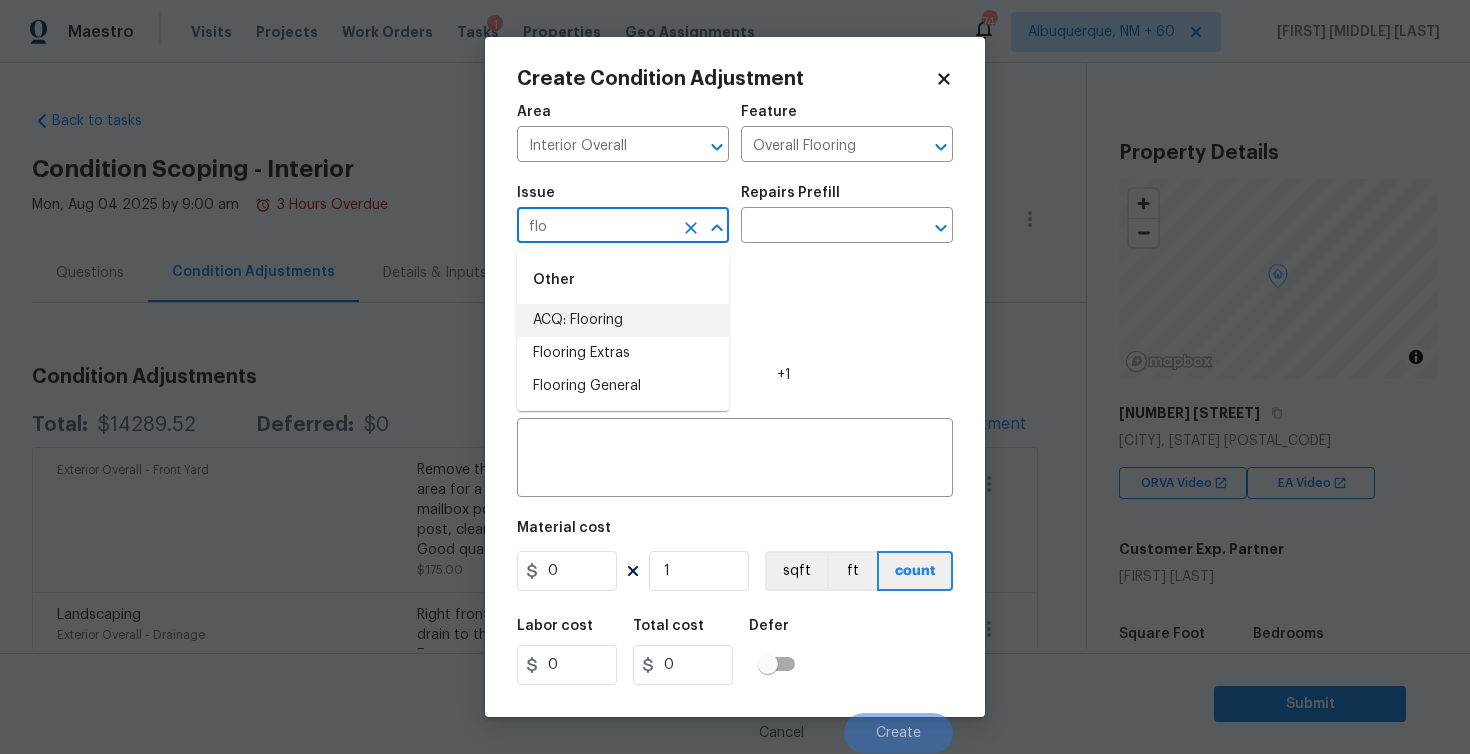click on "ACQ: Flooring" at bounding box center (623, 320) 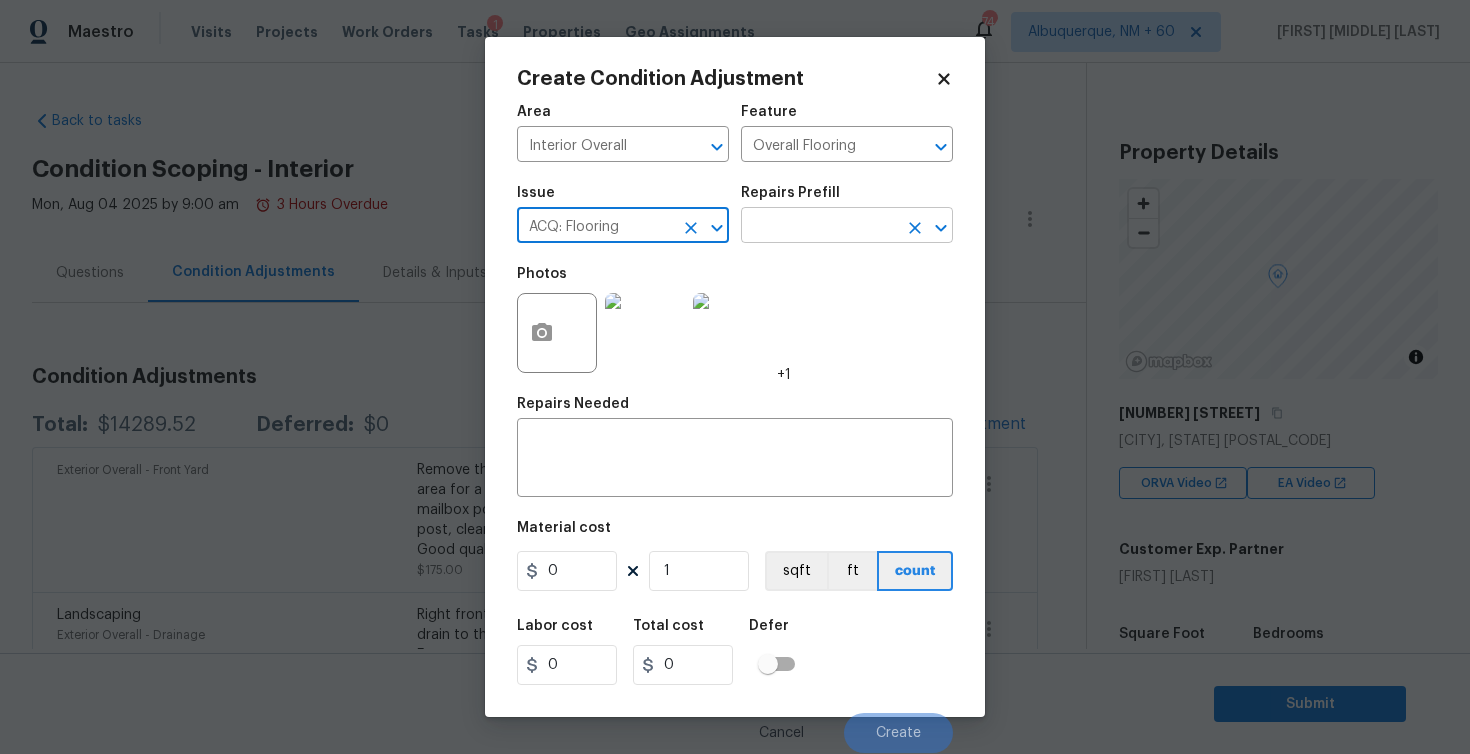 type on "ACQ: Flooring" 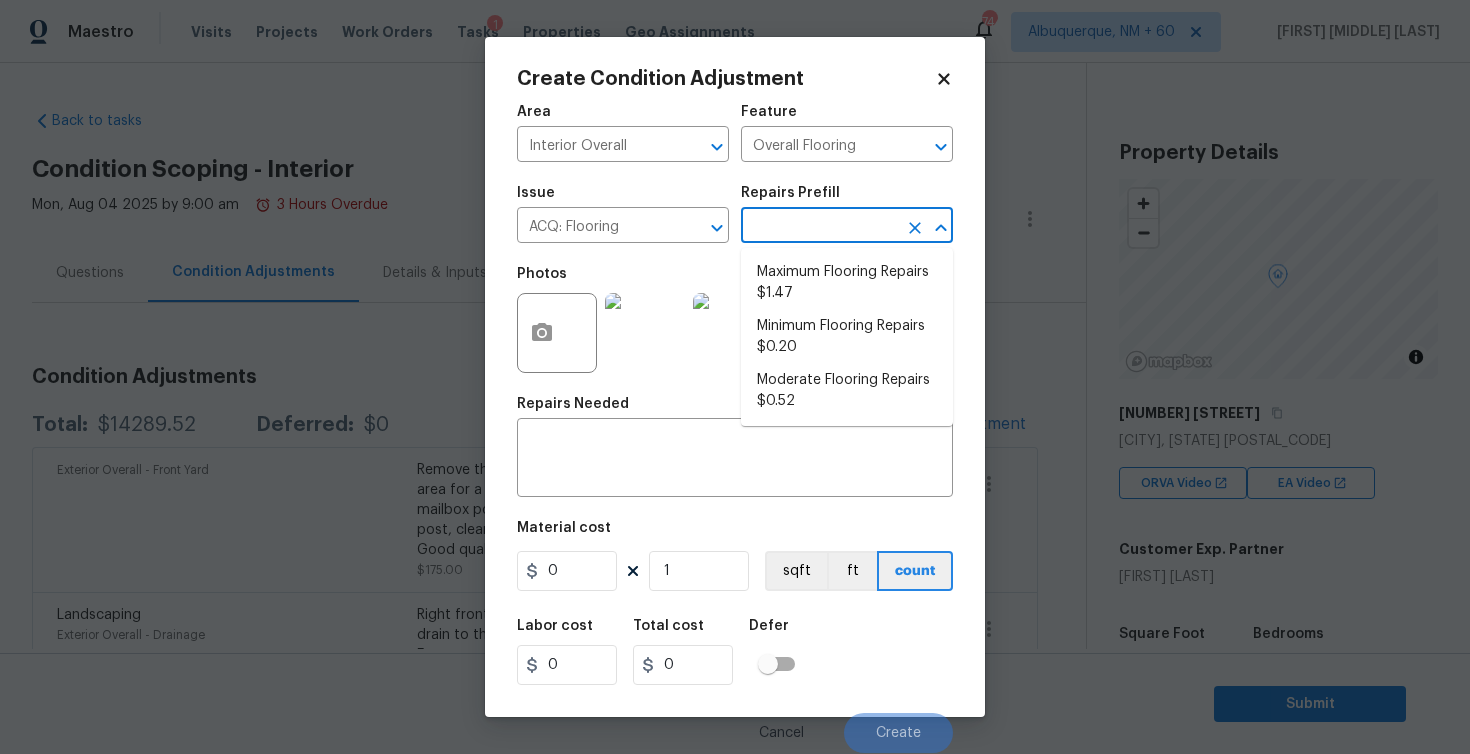 click at bounding box center (819, 227) 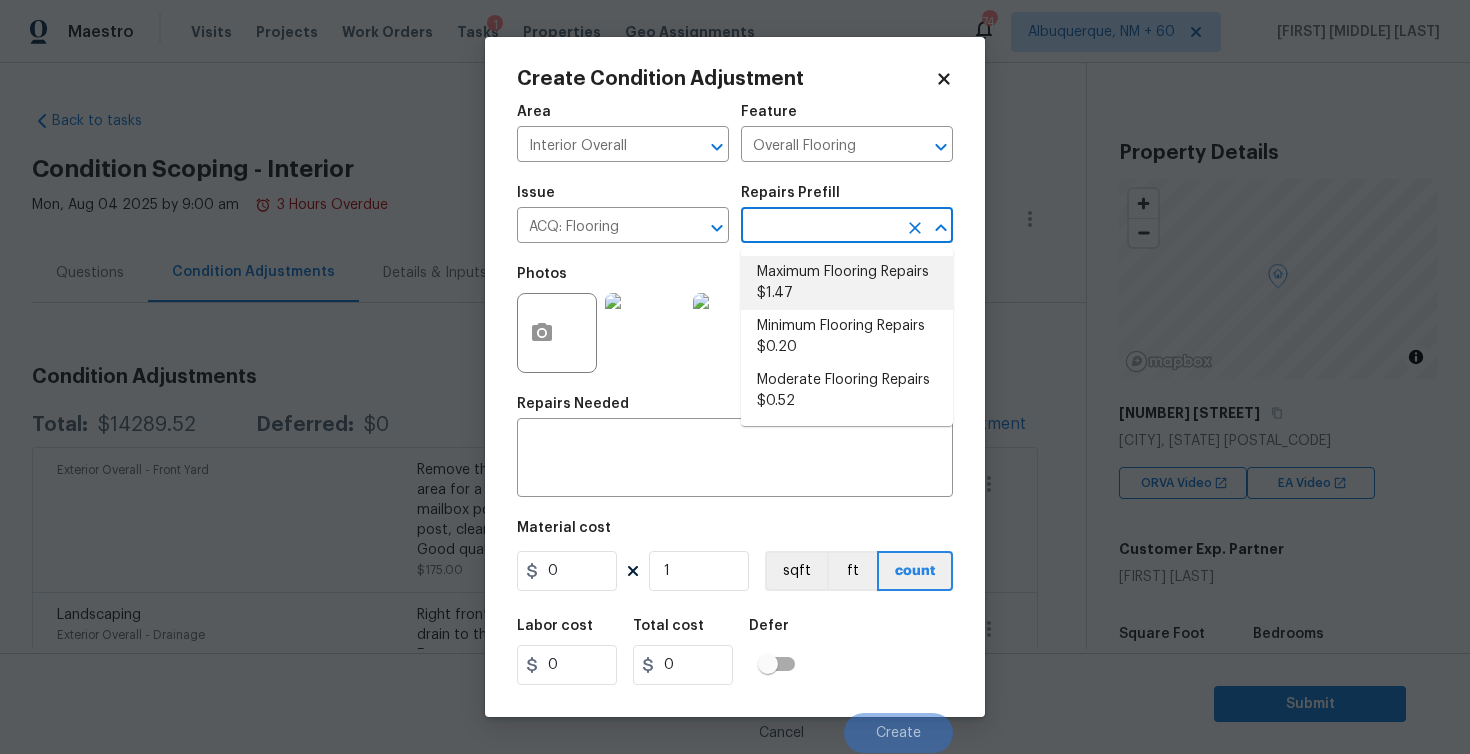click on "Maximum Flooring Repairs $1.47" at bounding box center (847, 283) 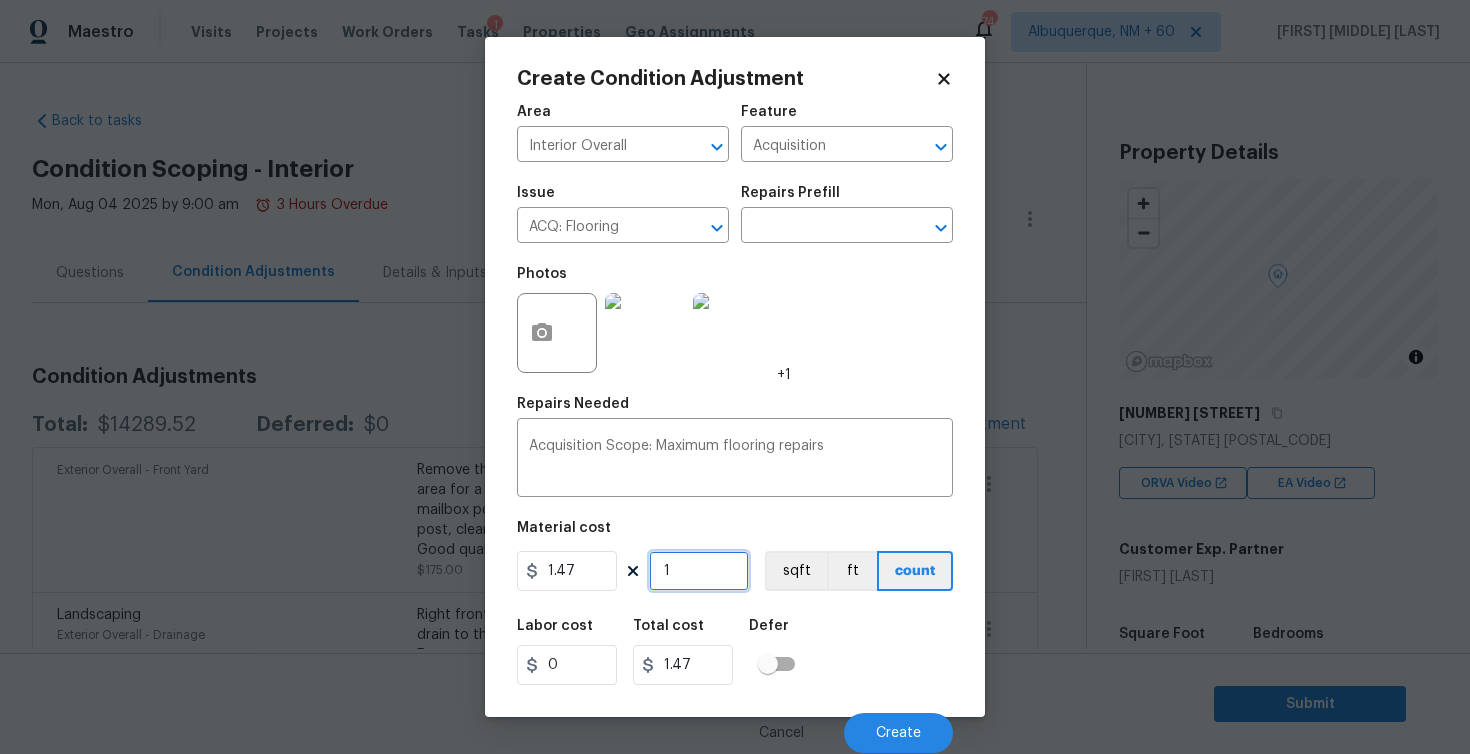 click on "1" at bounding box center [699, 571] 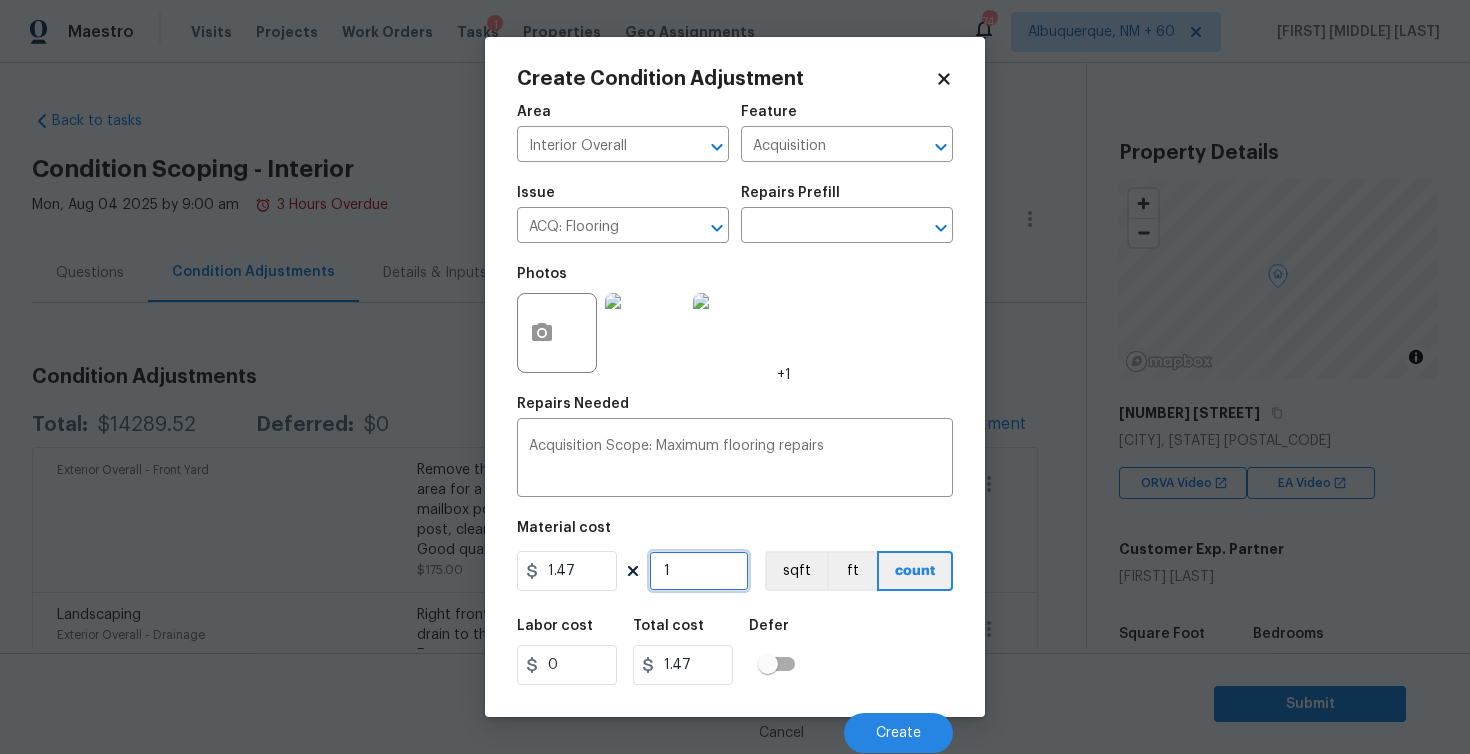 type on "12" 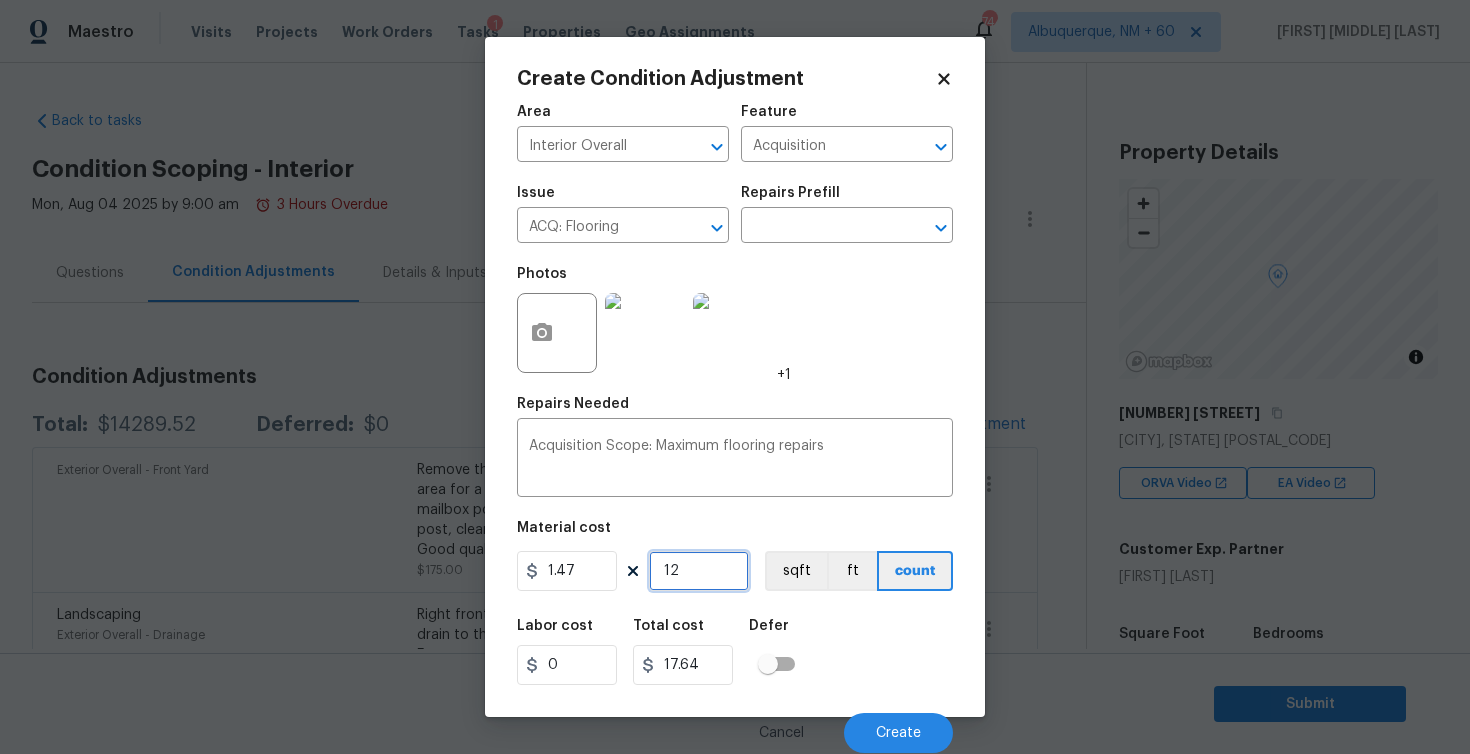 type on "121" 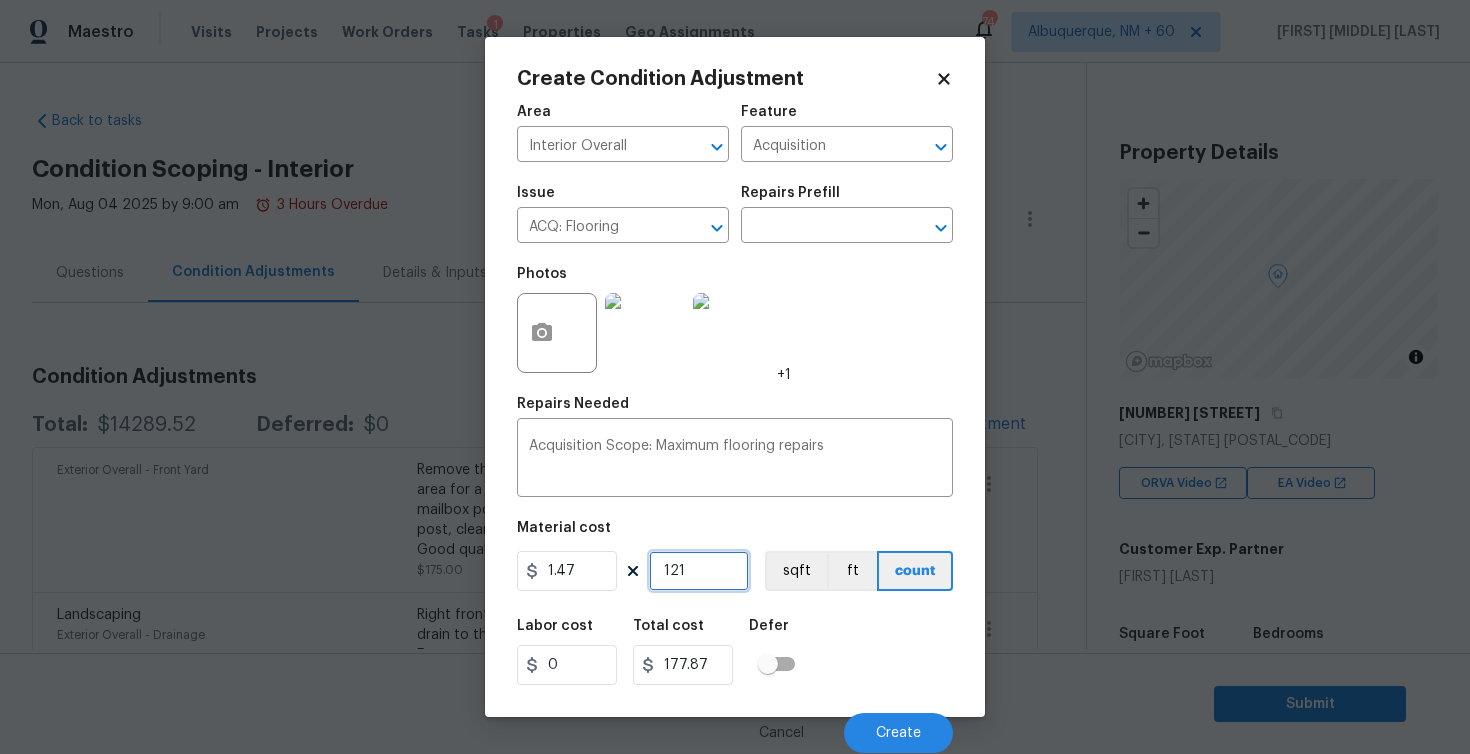 type on "1213" 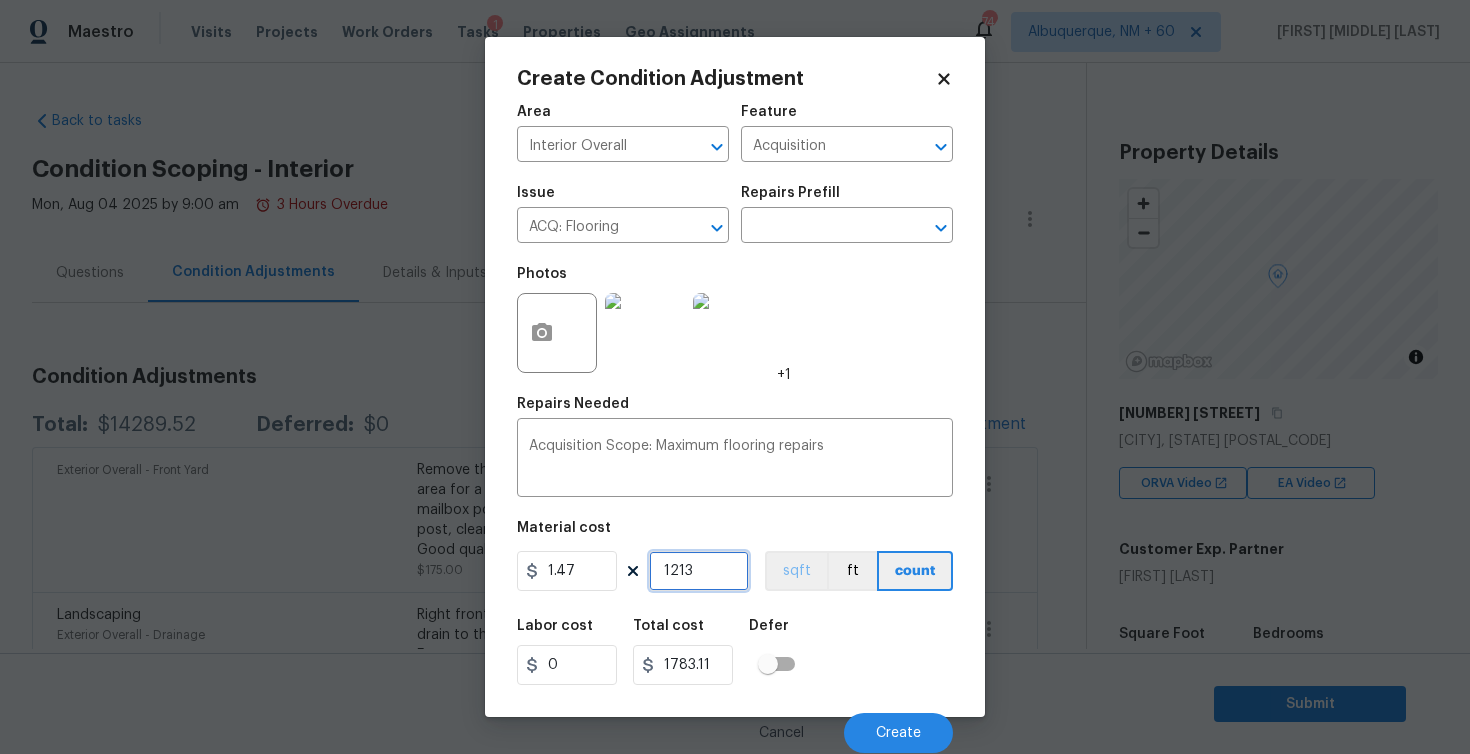 type on "1213" 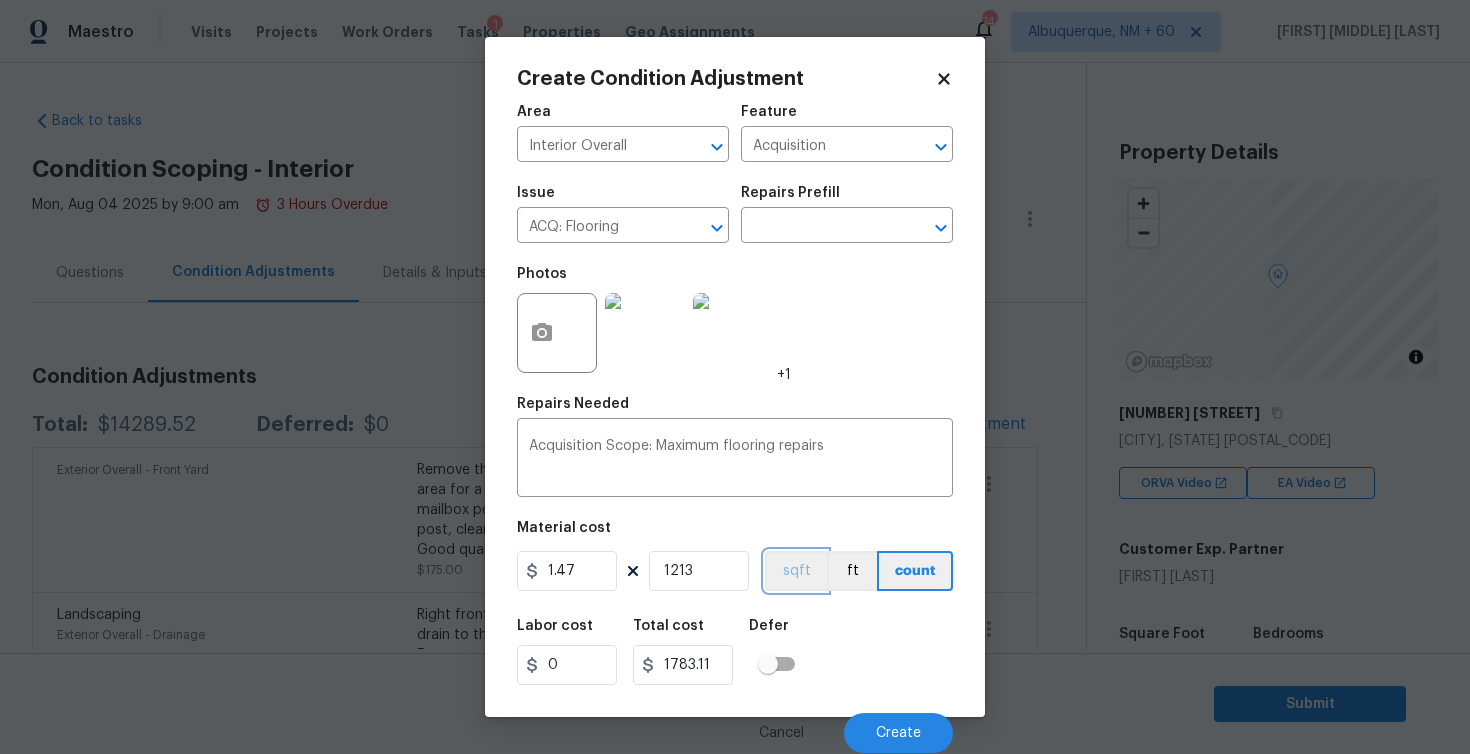 click on "sqft" at bounding box center [796, 571] 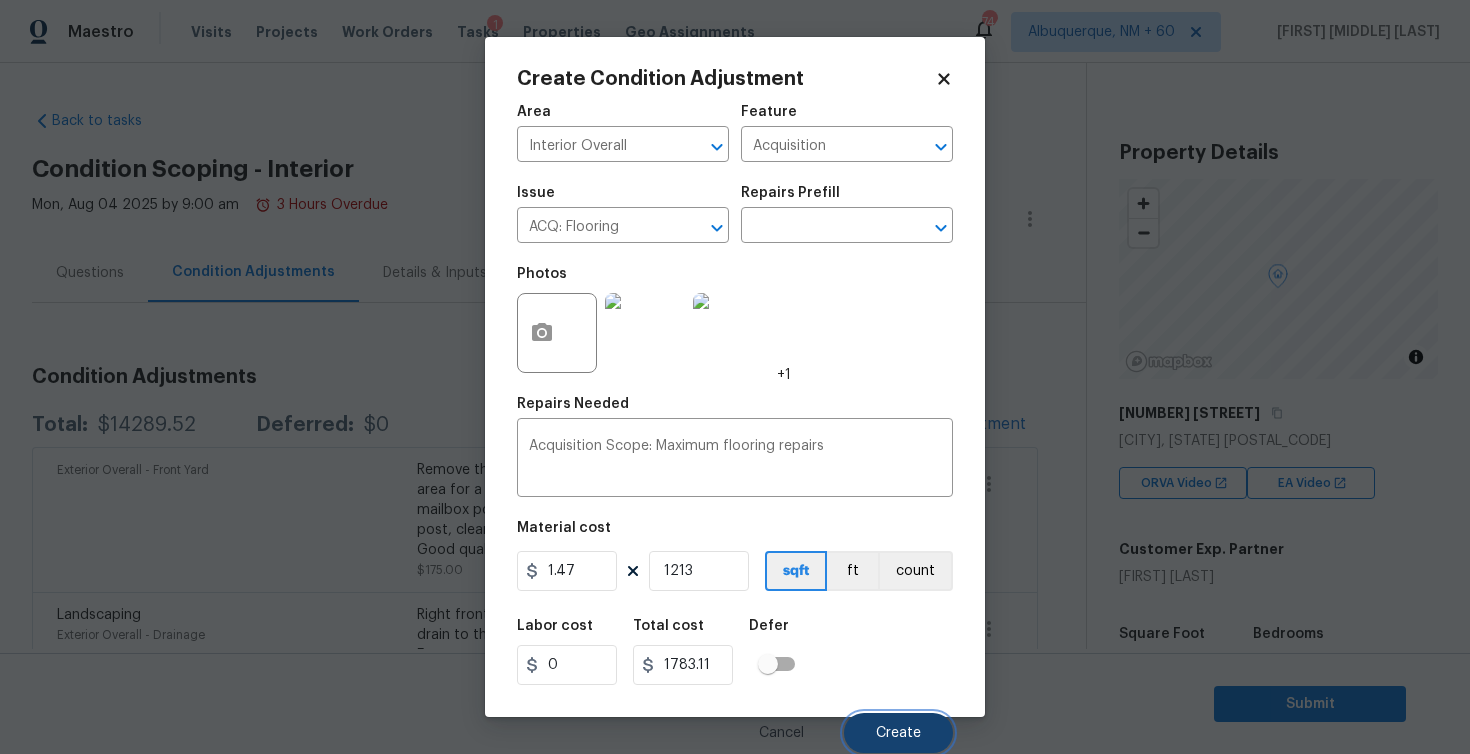 click on "Create" at bounding box center (898, 733) 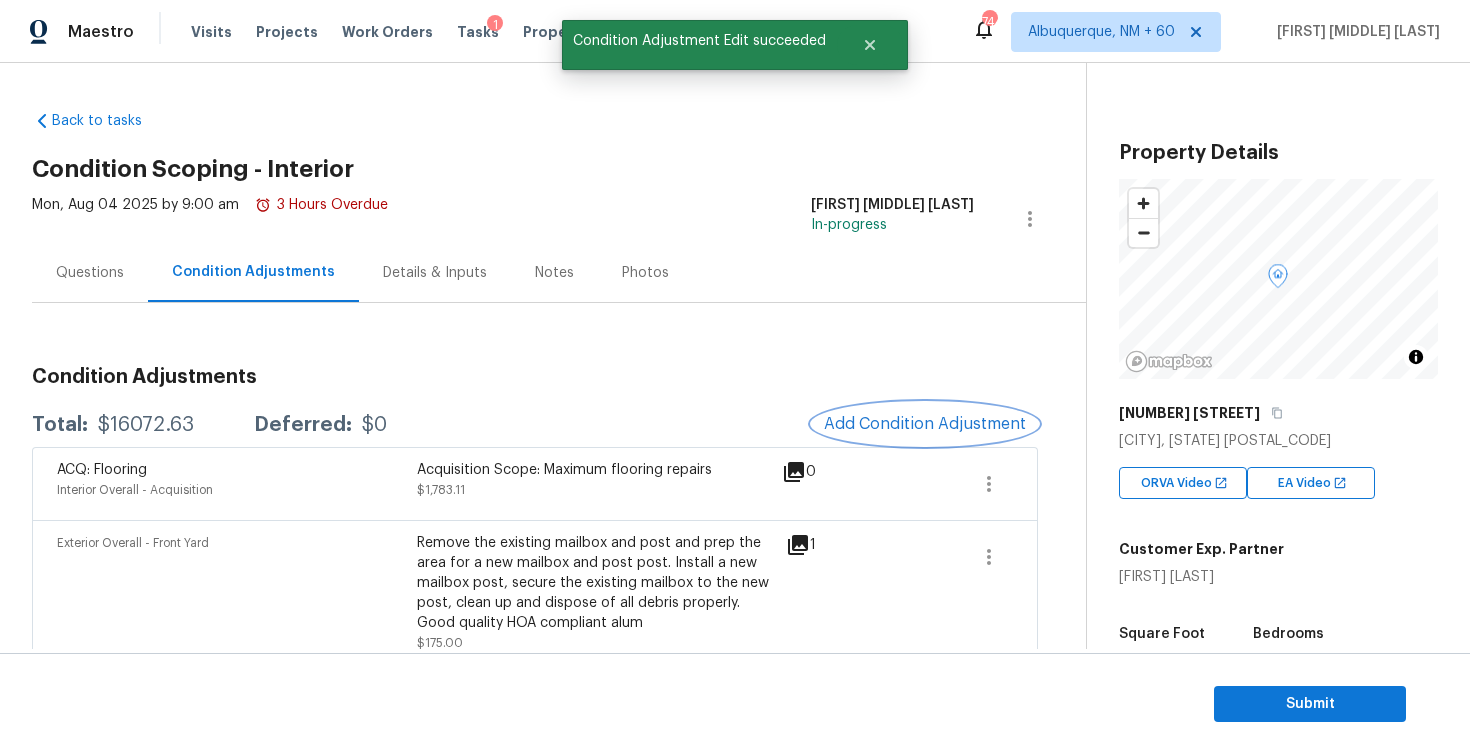 click on "Add Condition Adjustment" at bounding box center (925, 424) 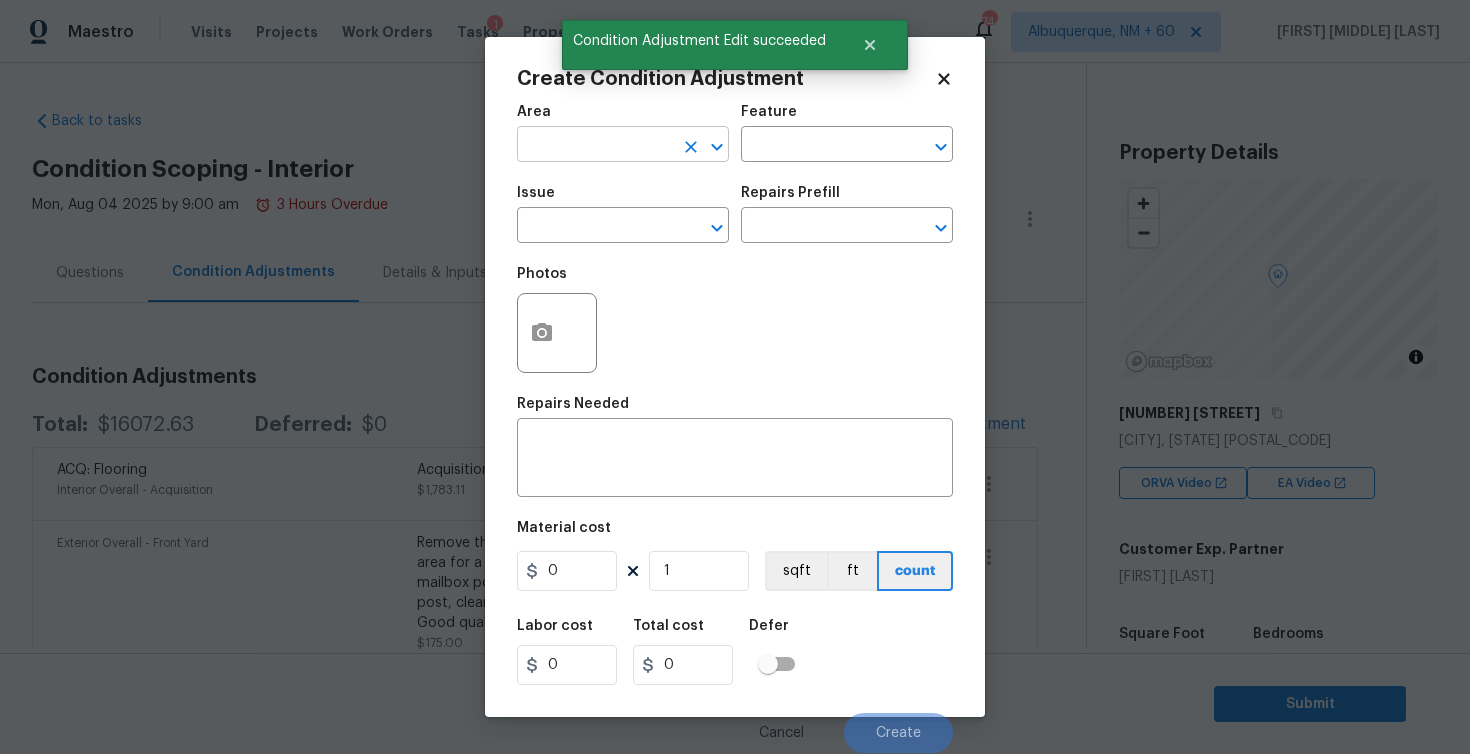 click at bounding box center [595, 146] 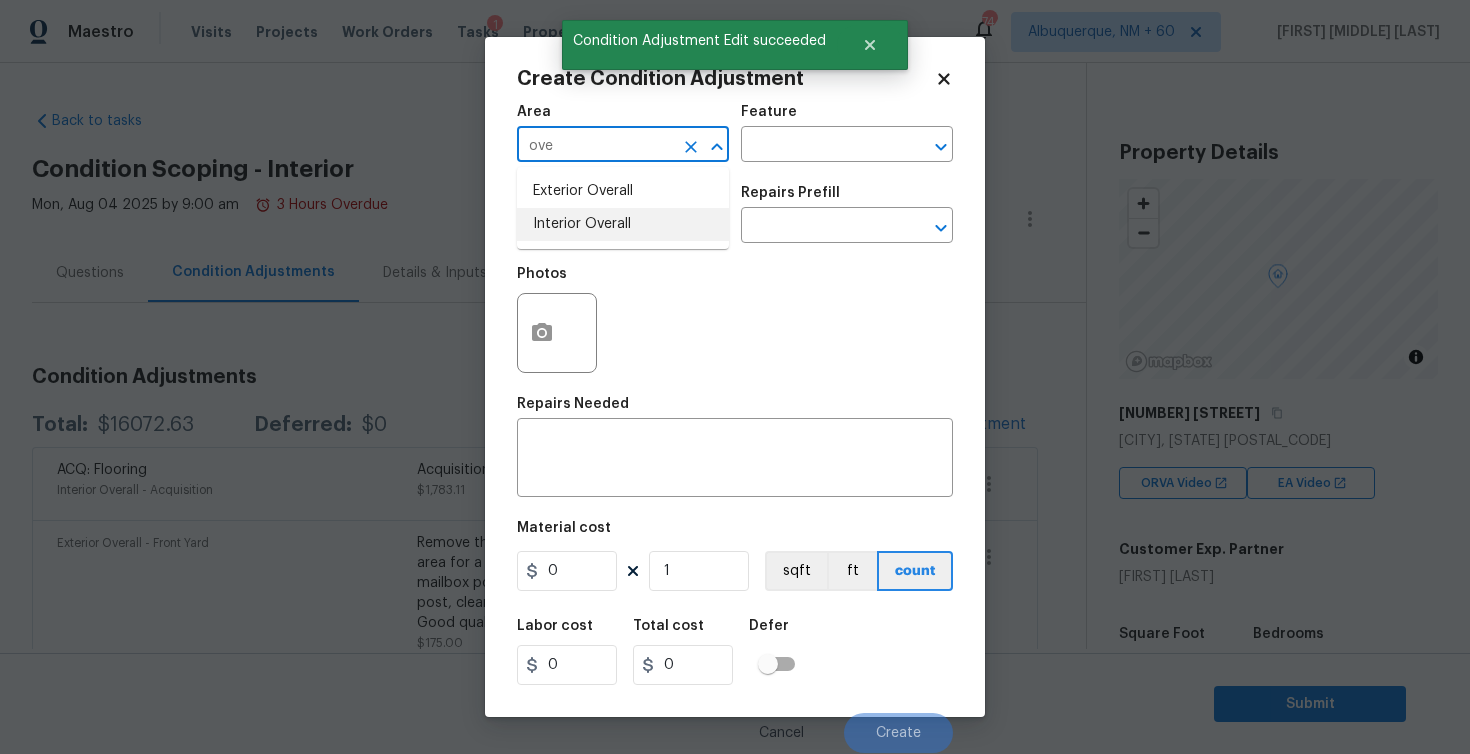 click on "Interior Overall" at bounding box center (623, 224) 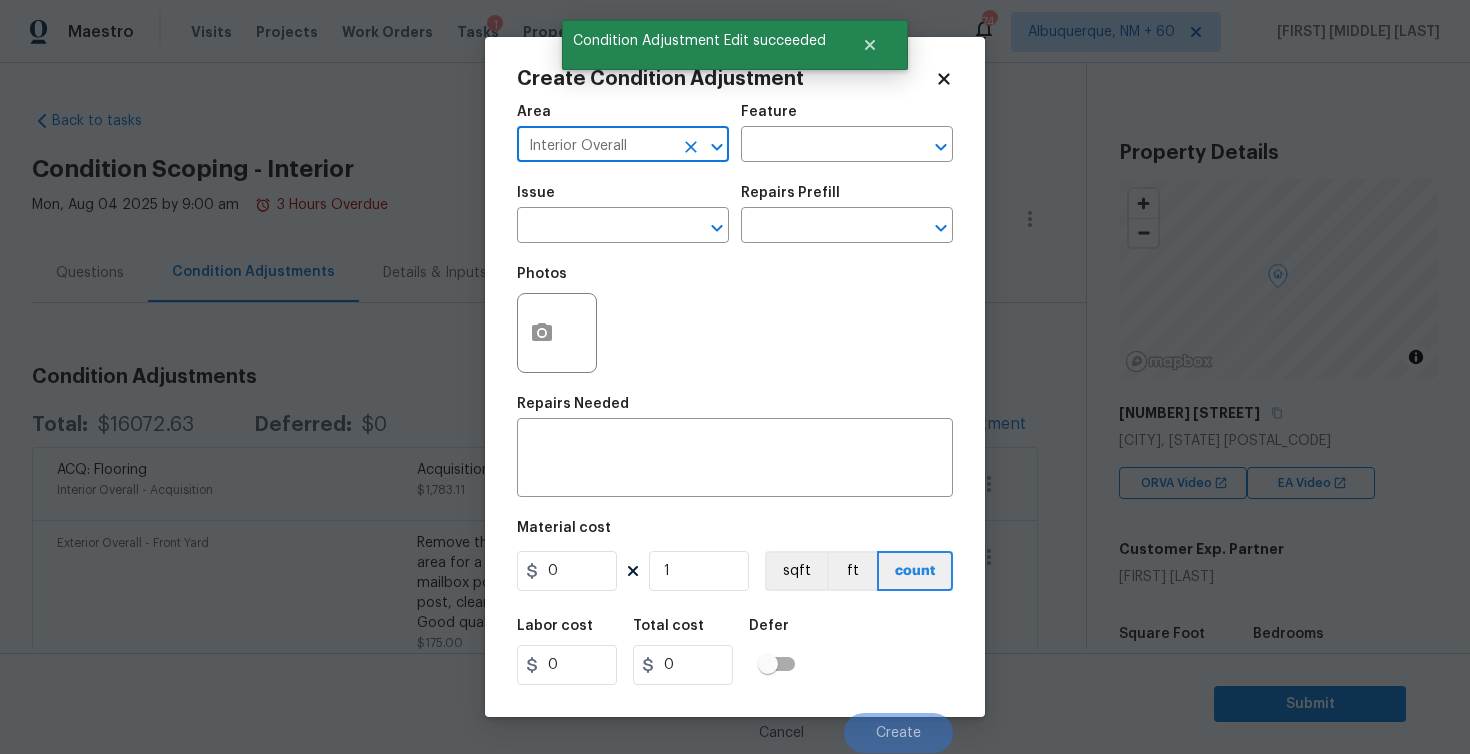 type on "Interior Overall" 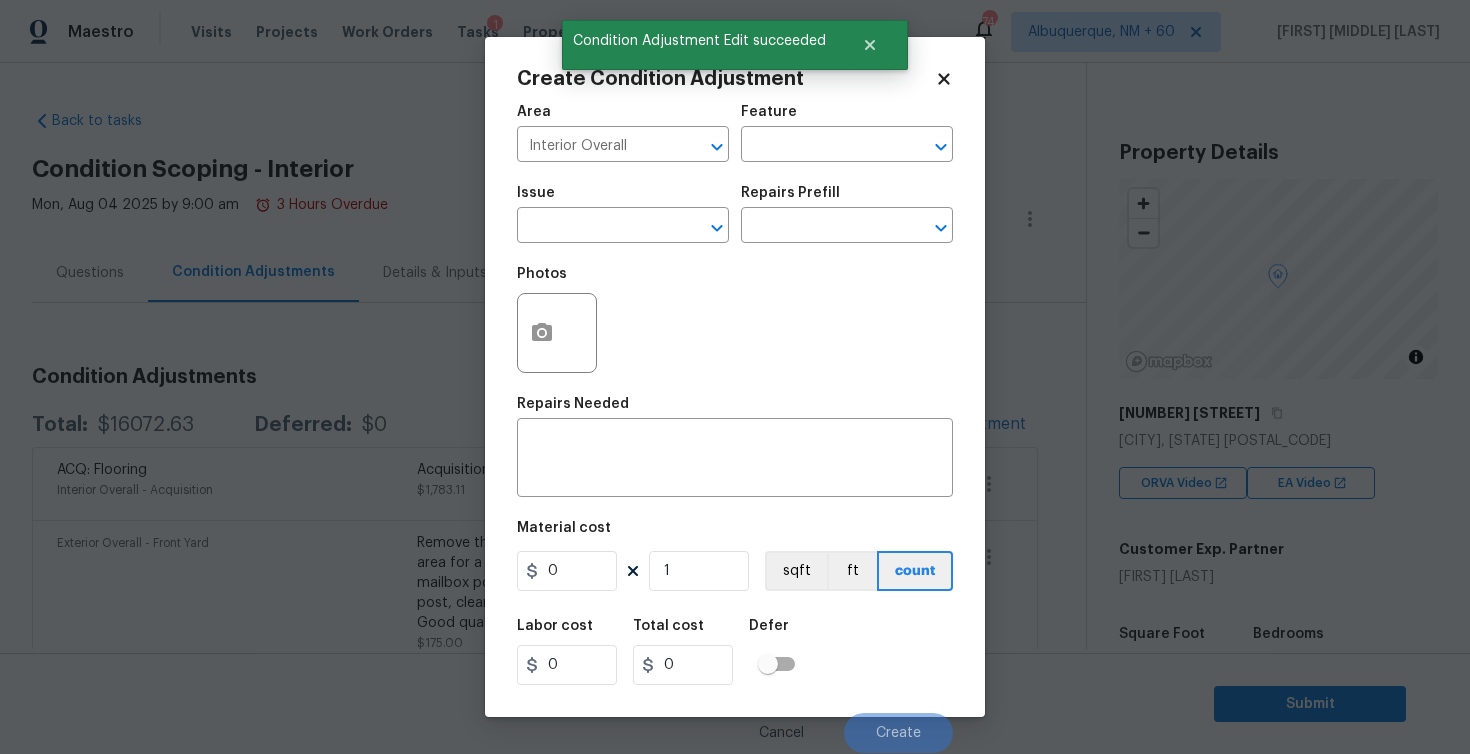 click on "Area Interior Overall ​ Feature ​" at bounding box center (735, 133) 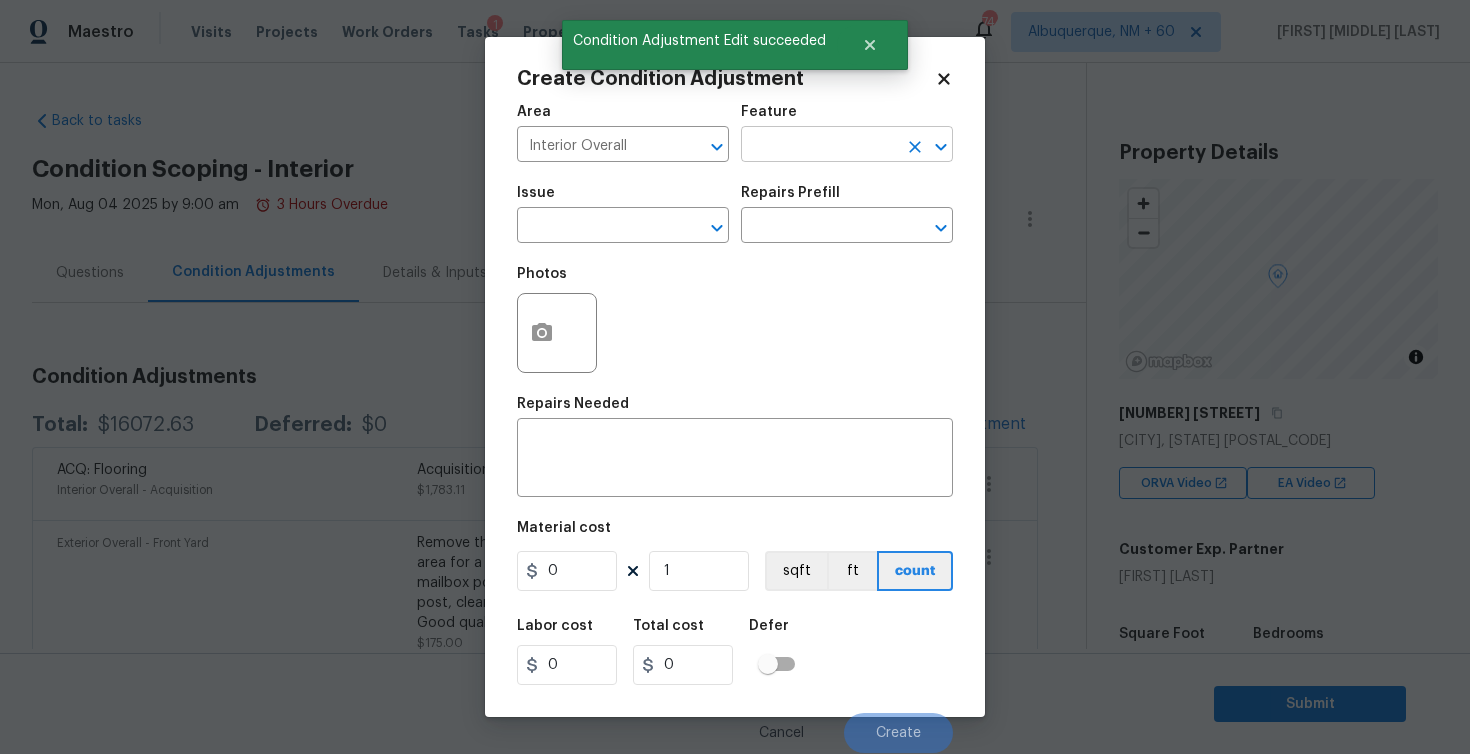 click at bounding box center [819, 146] 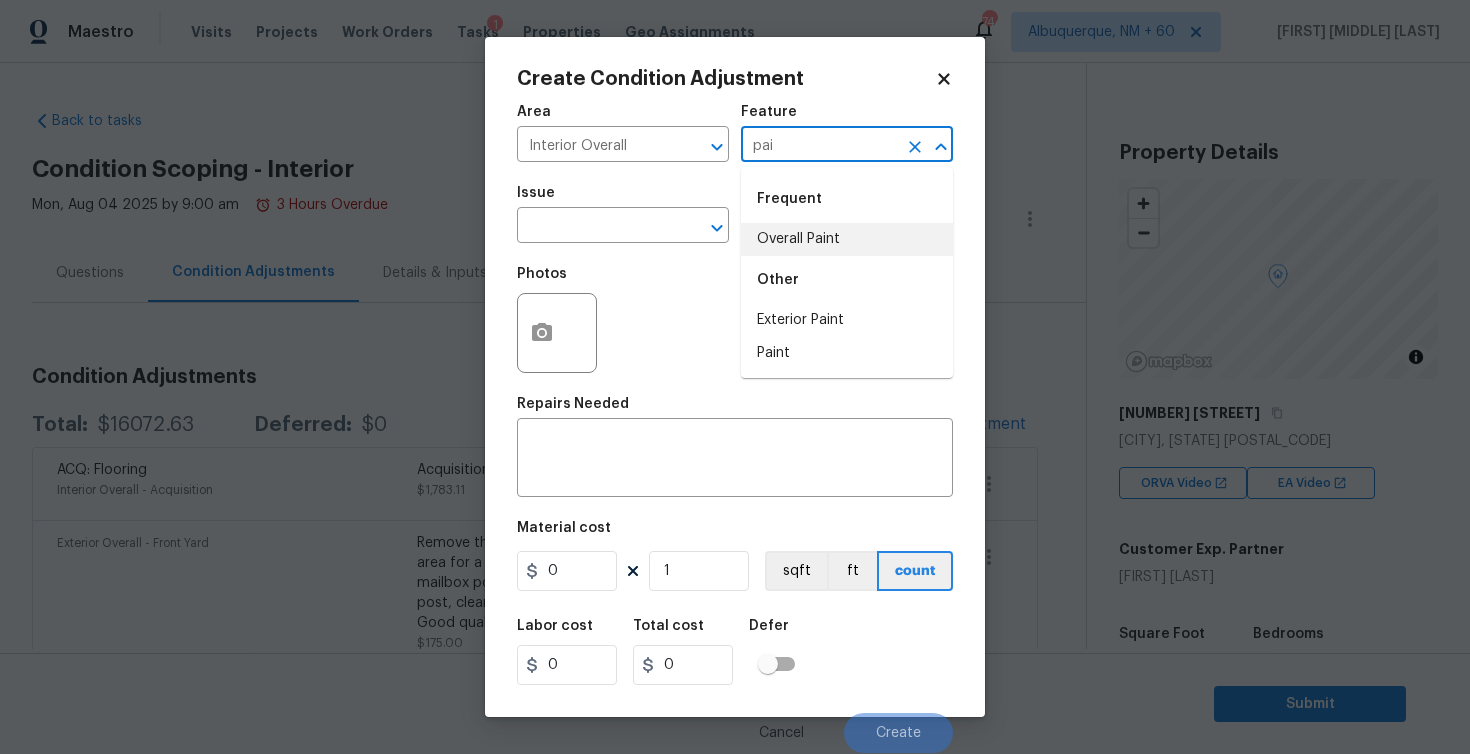 click on "Overall Paint" at bounding box center (847, 239) 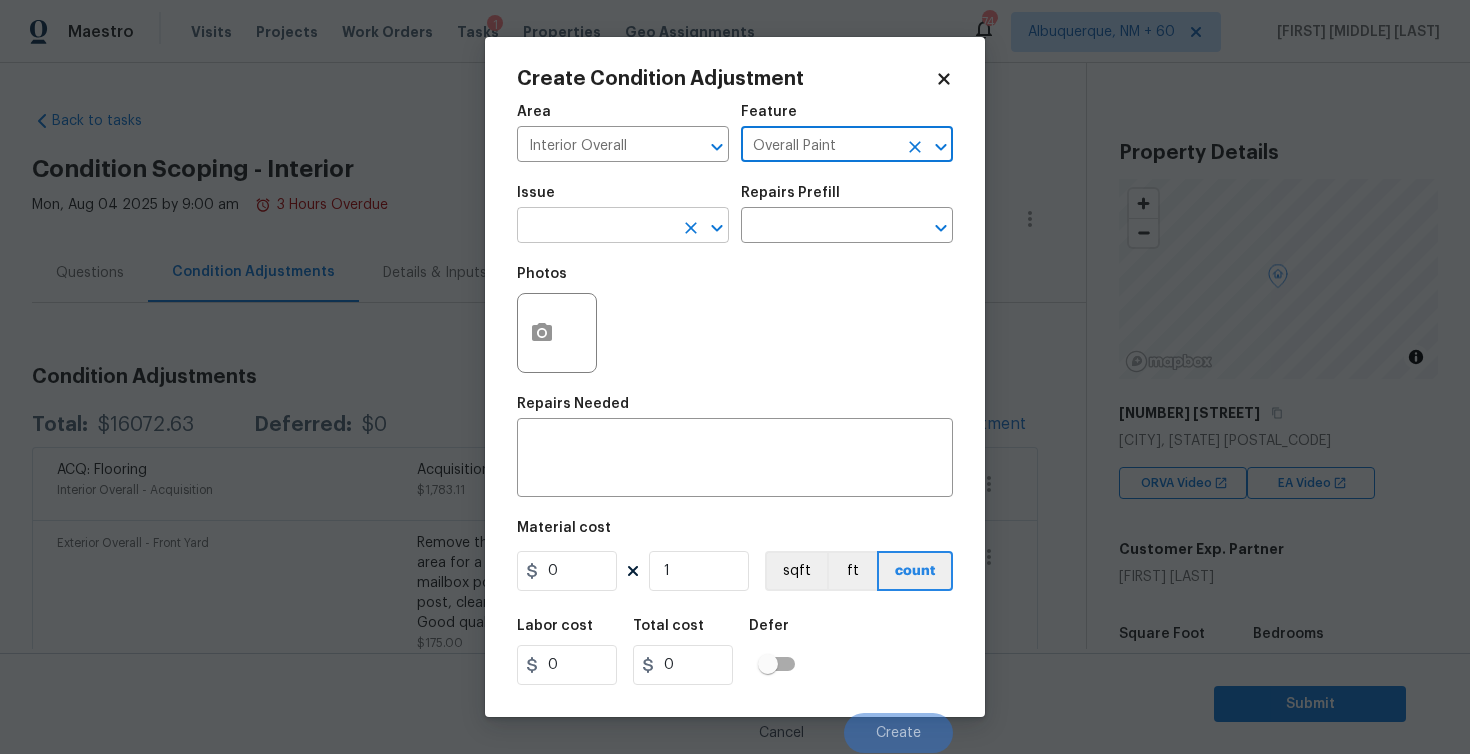 type on "Overall Paint" 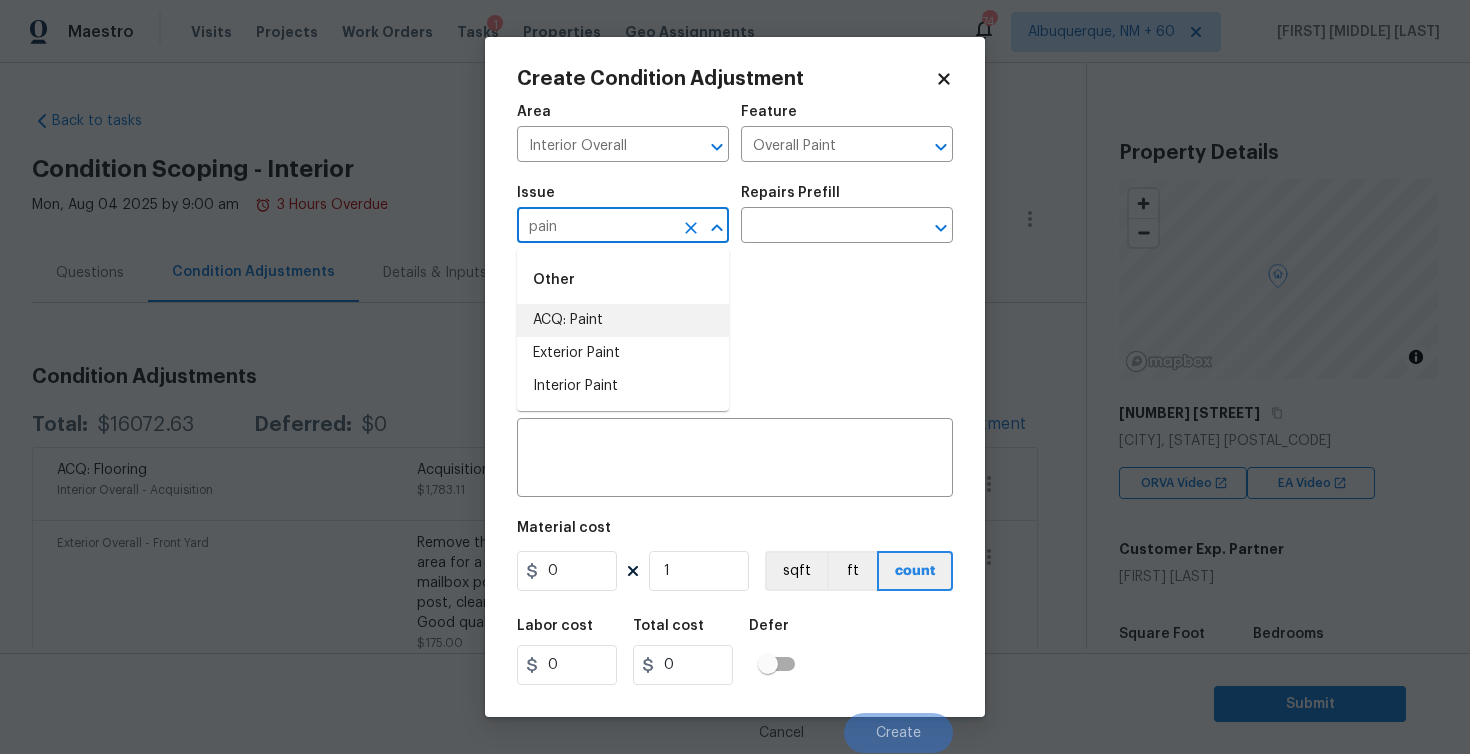 click on "ACQ: Paint" at bounding box center (623, 320) 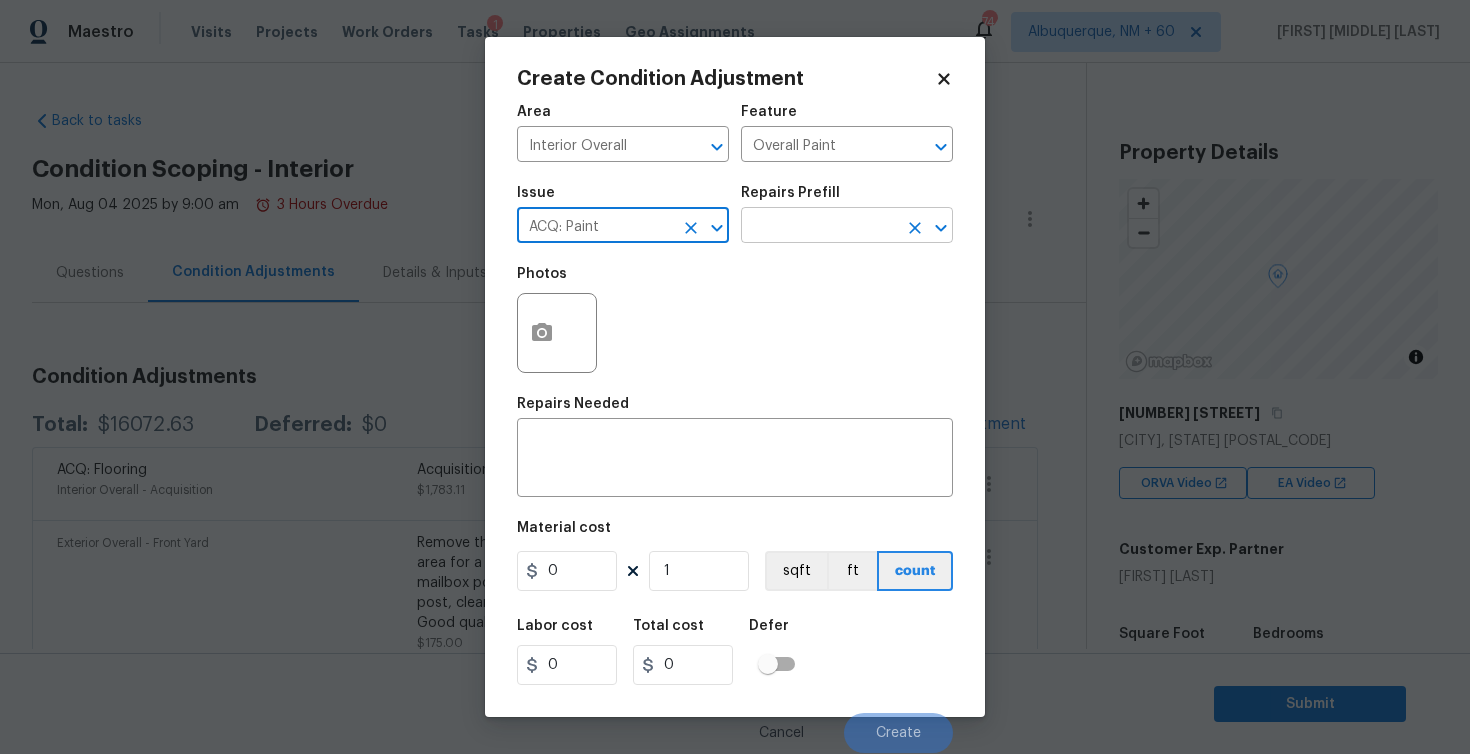 type on "ACQ: Paint" 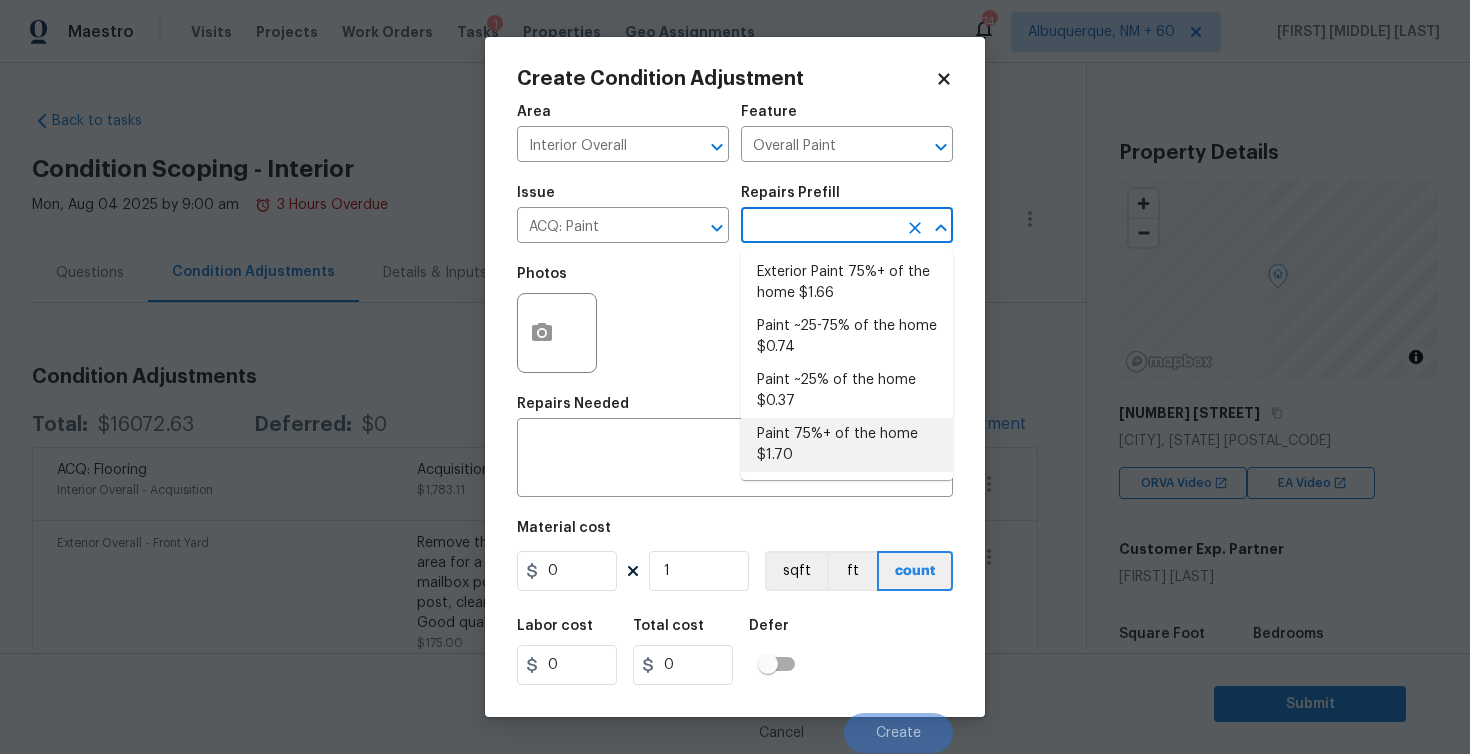 click on "Paint 75%+ of the home $1.70" at bounding box center (847, 445) 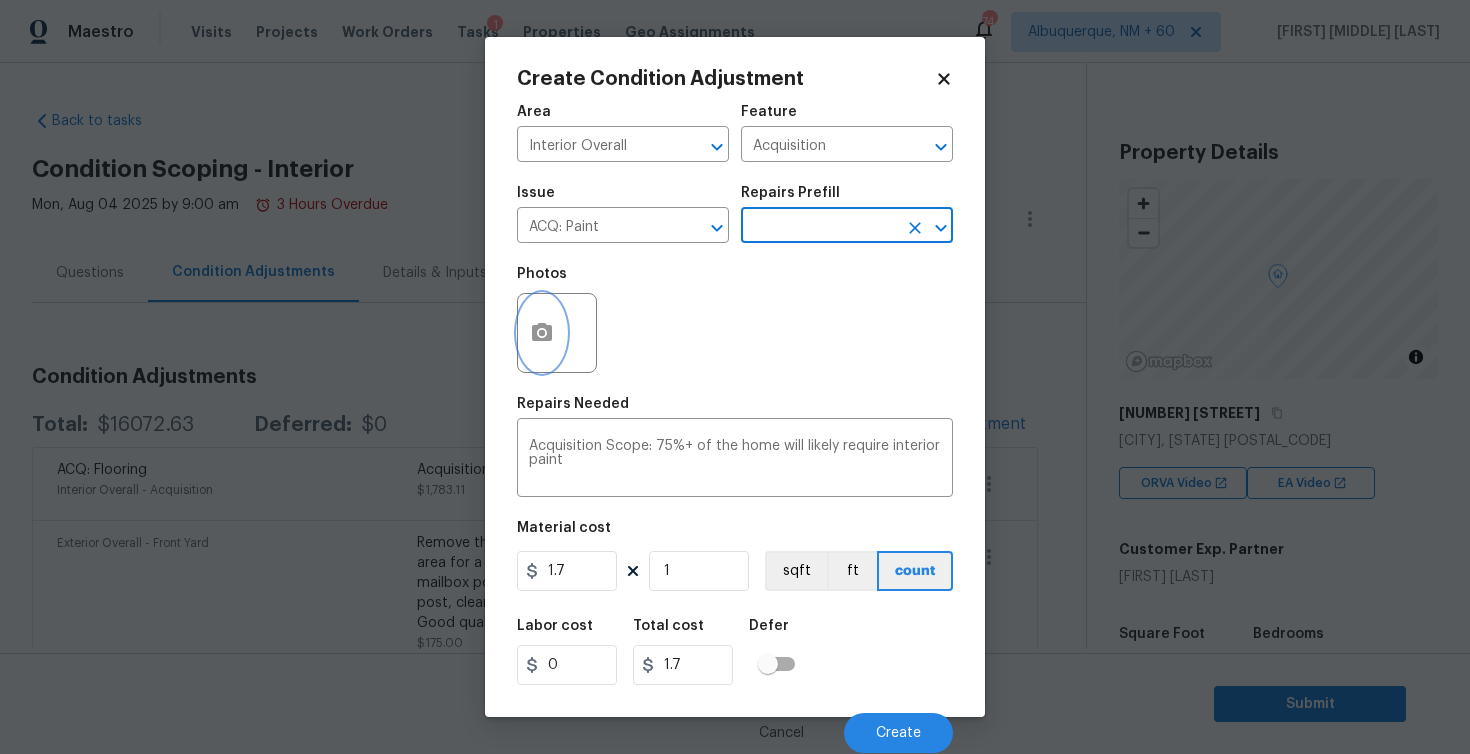 click at bounding box center (542, 333) 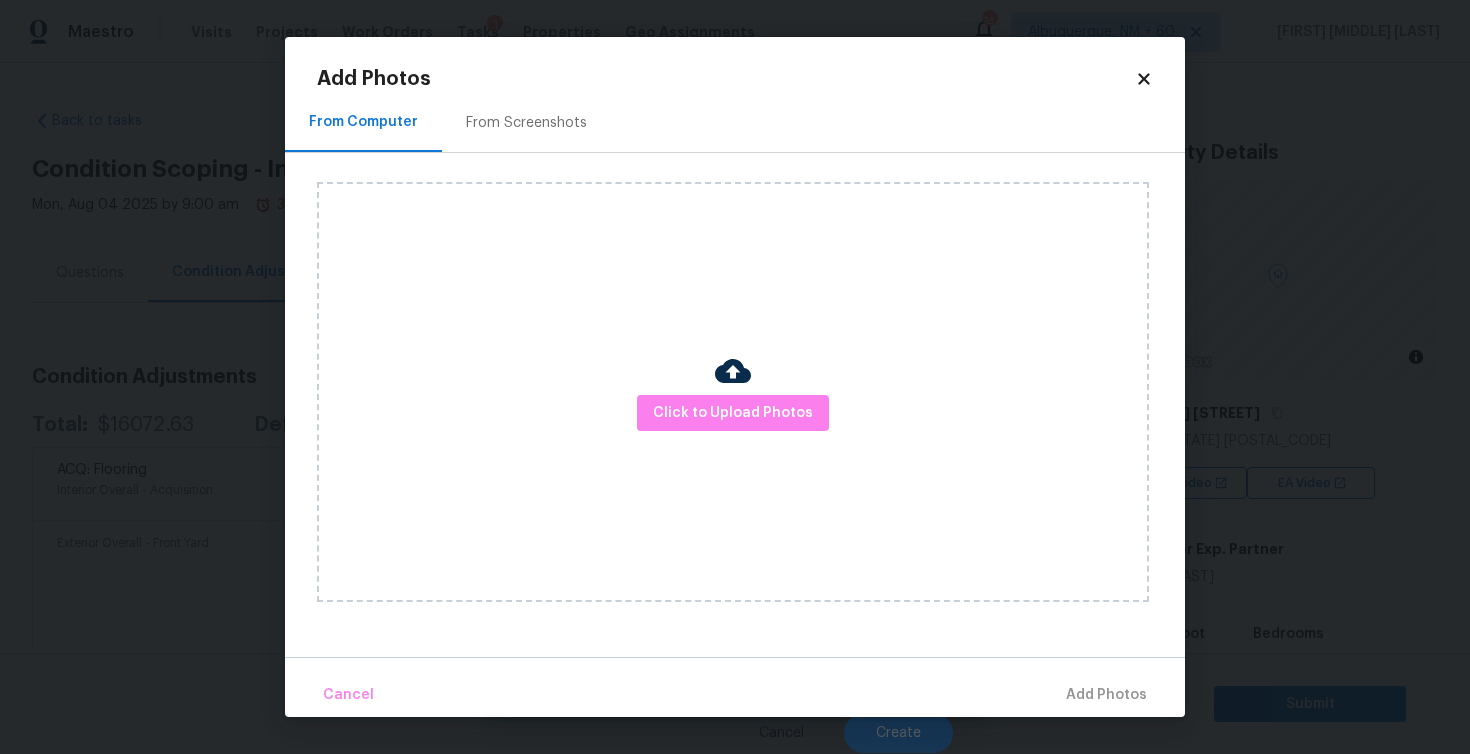 click on "From Screenshots" at bounding box center [526, 122] 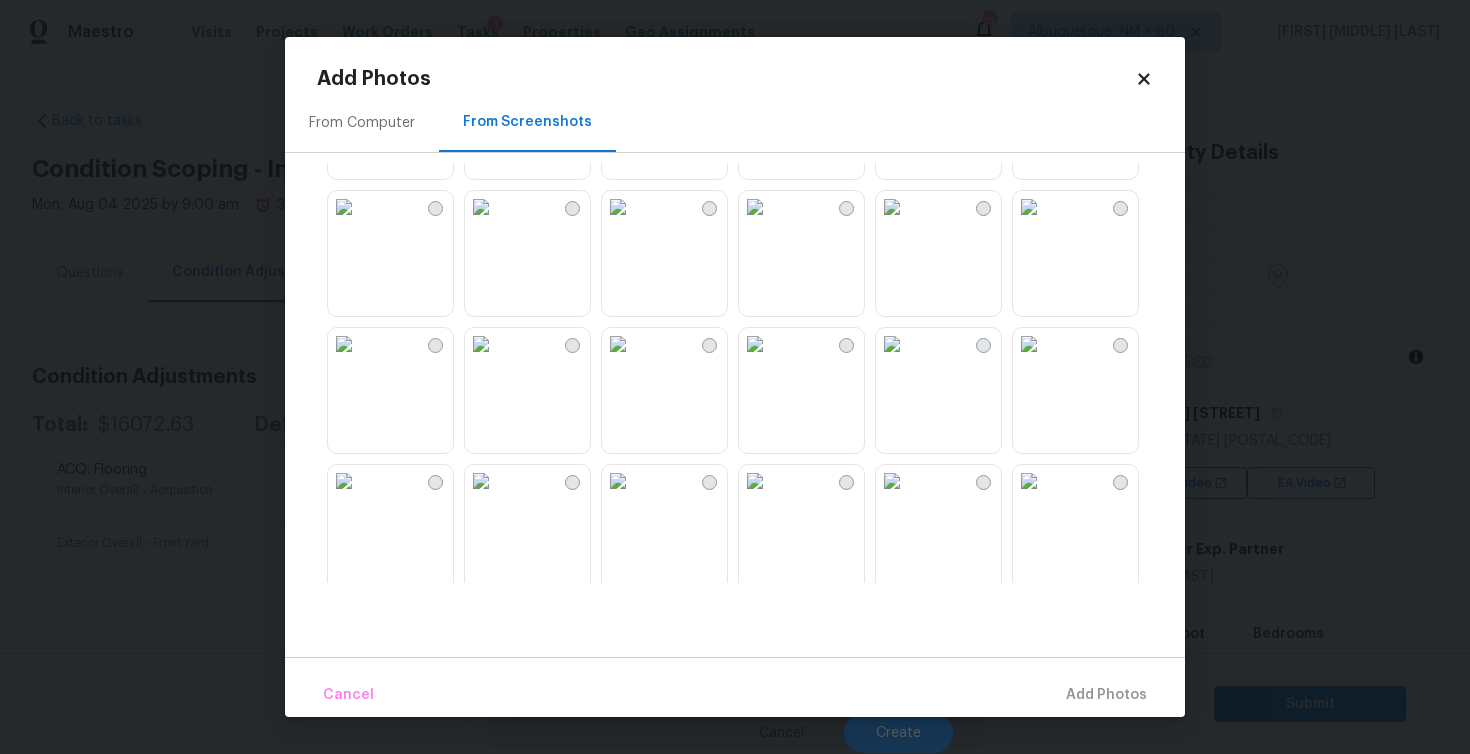 scroll, scrollTop: 220, scrollLeft: 0, axis: vertical 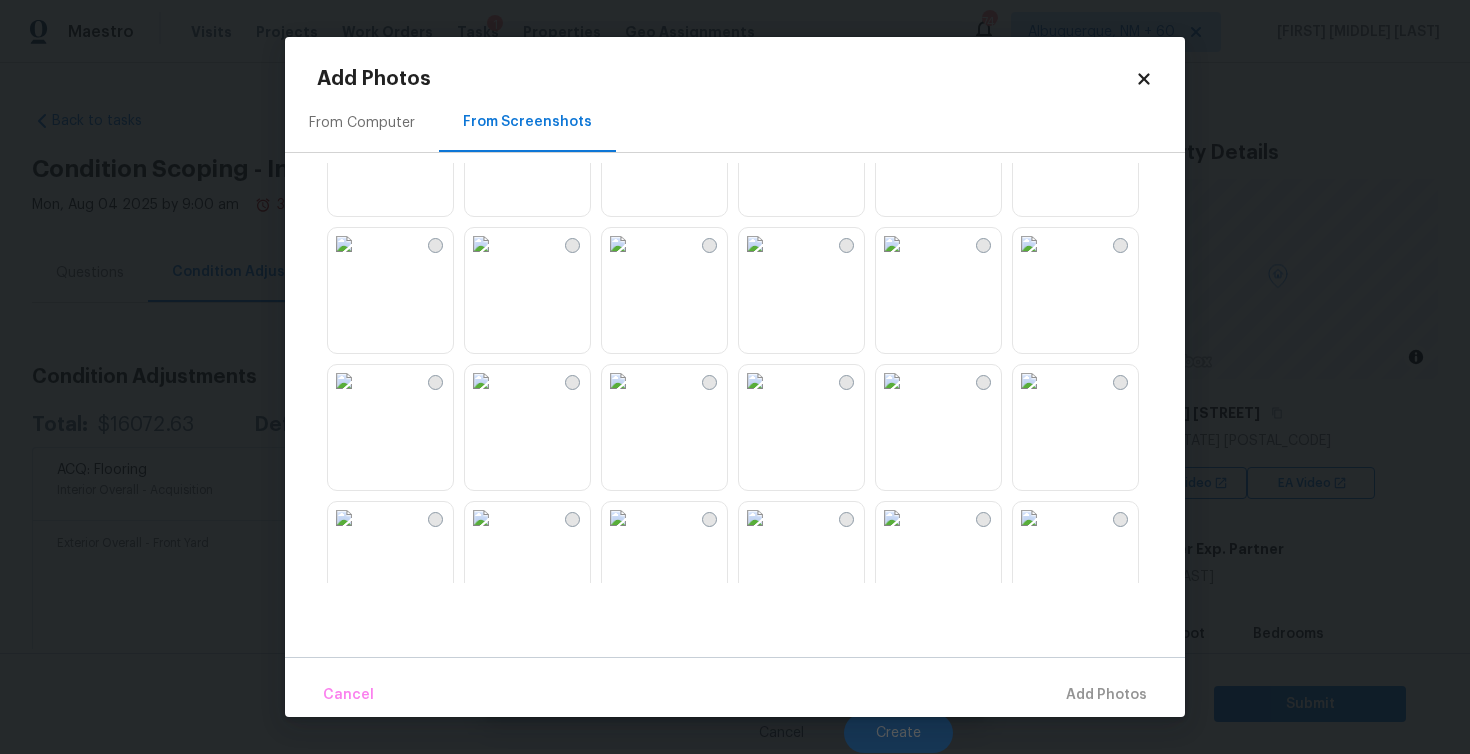 click at bounding box center [755, 244] 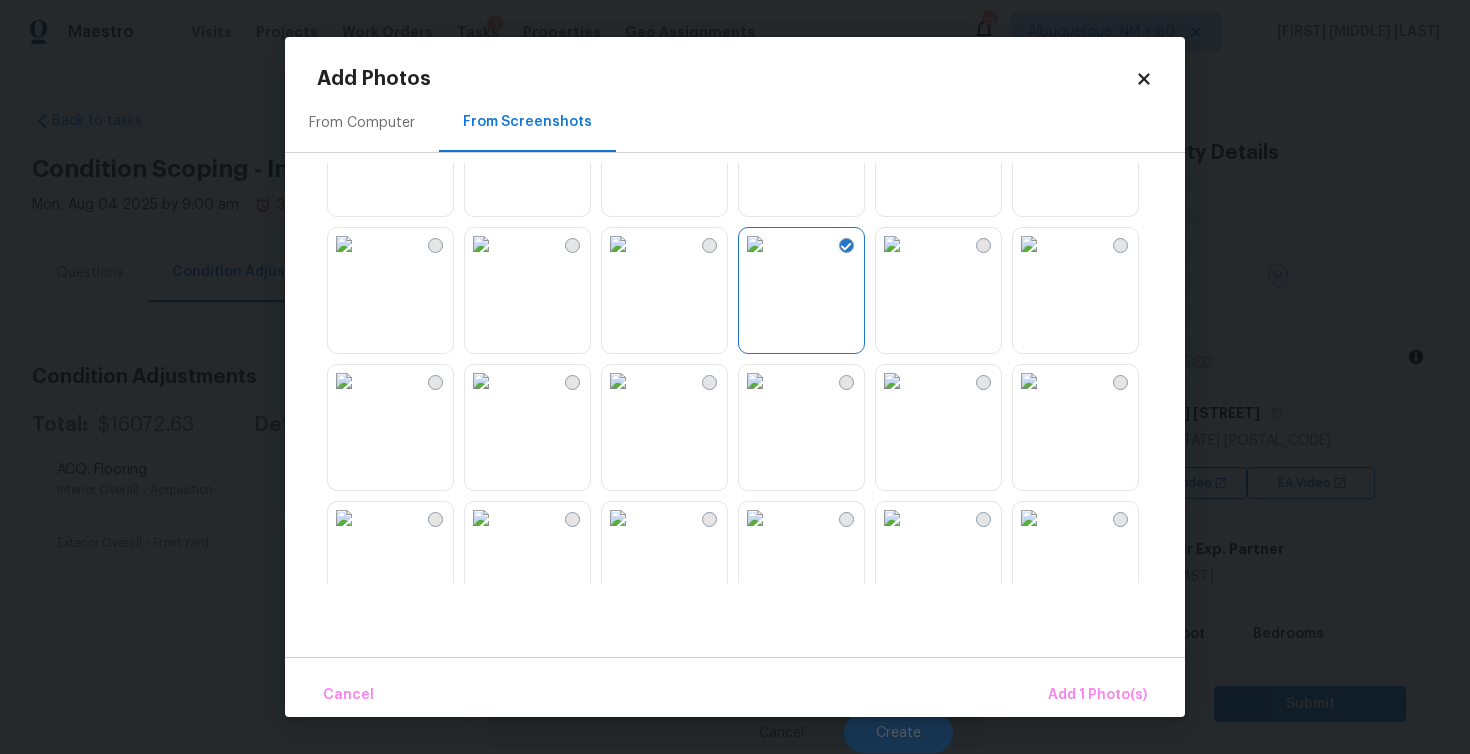 click at bounding box center (892, 244) 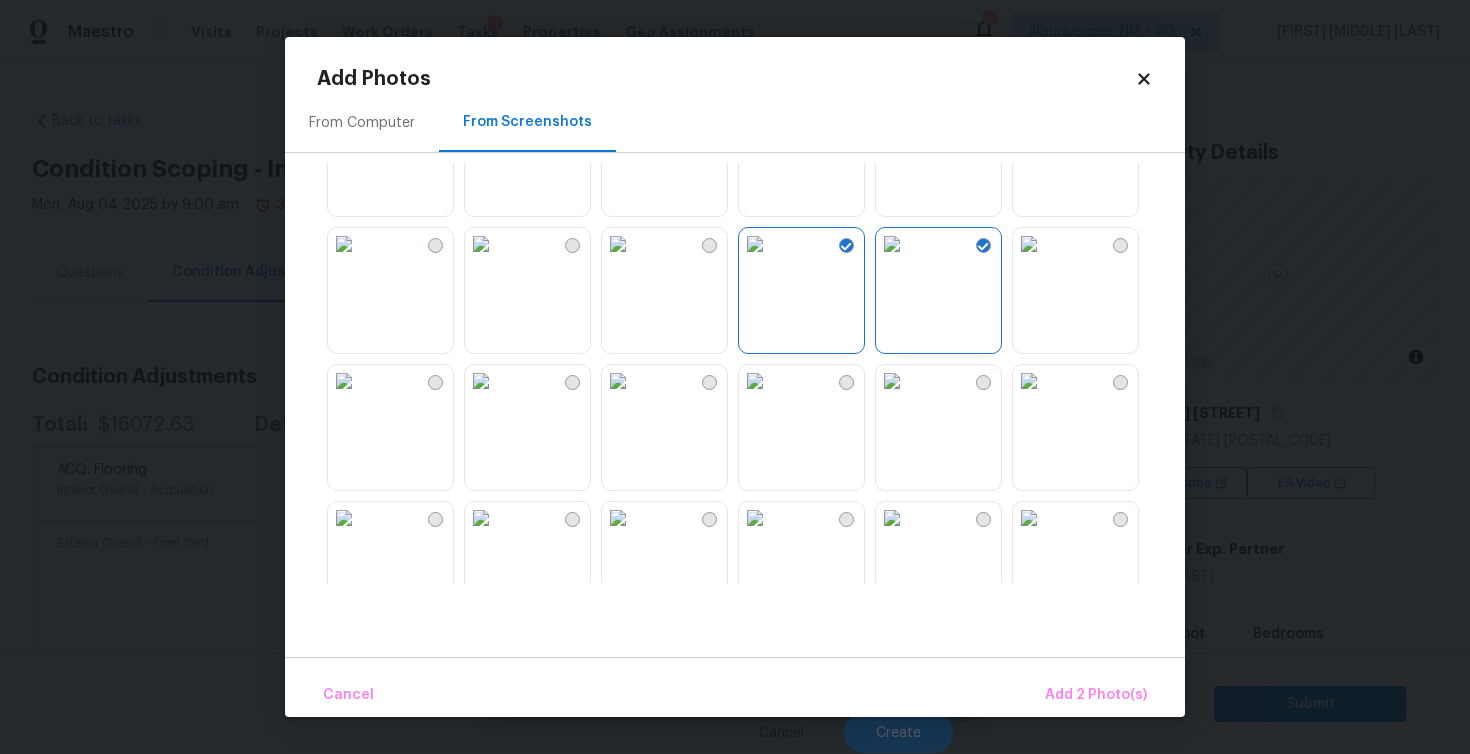 click at bounding box center [1029, 381] 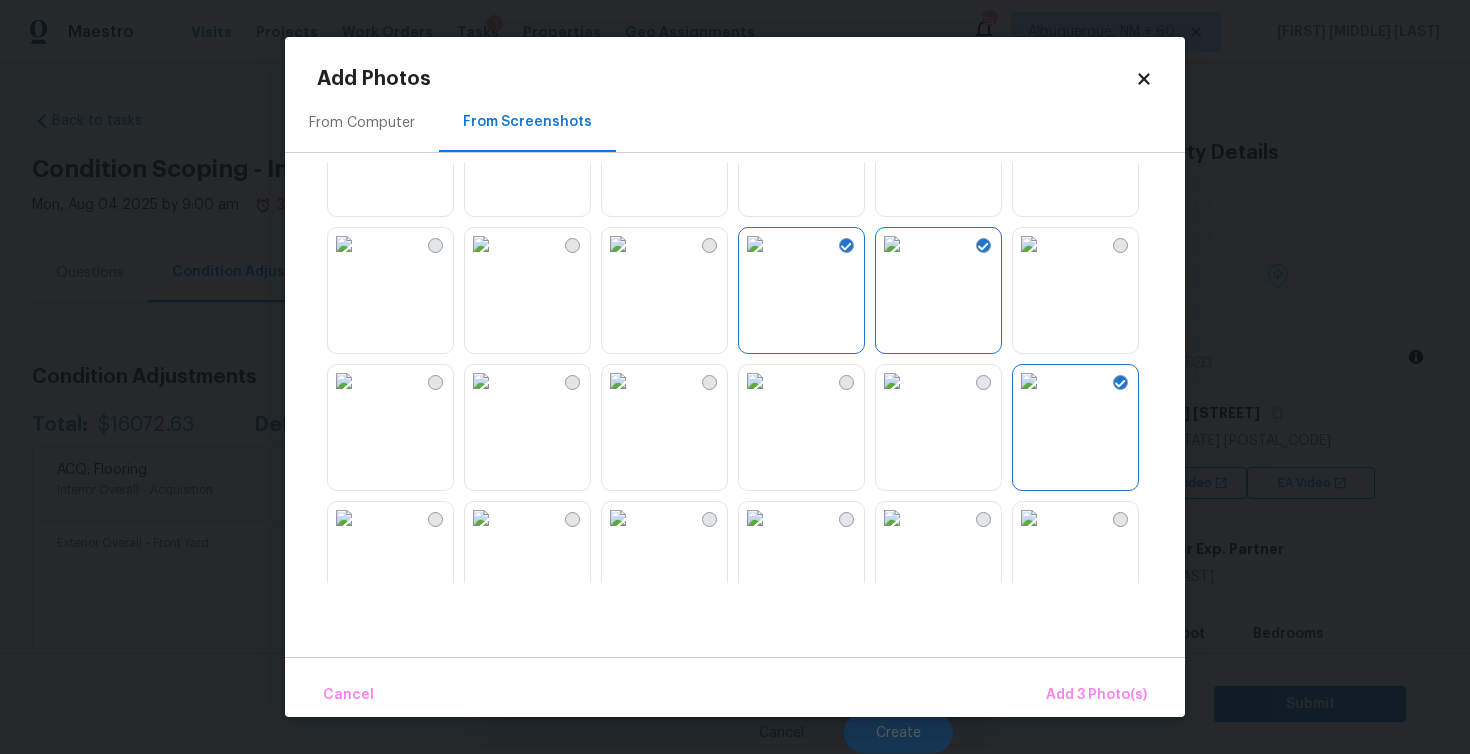 click at bounding box center [1029, 518] 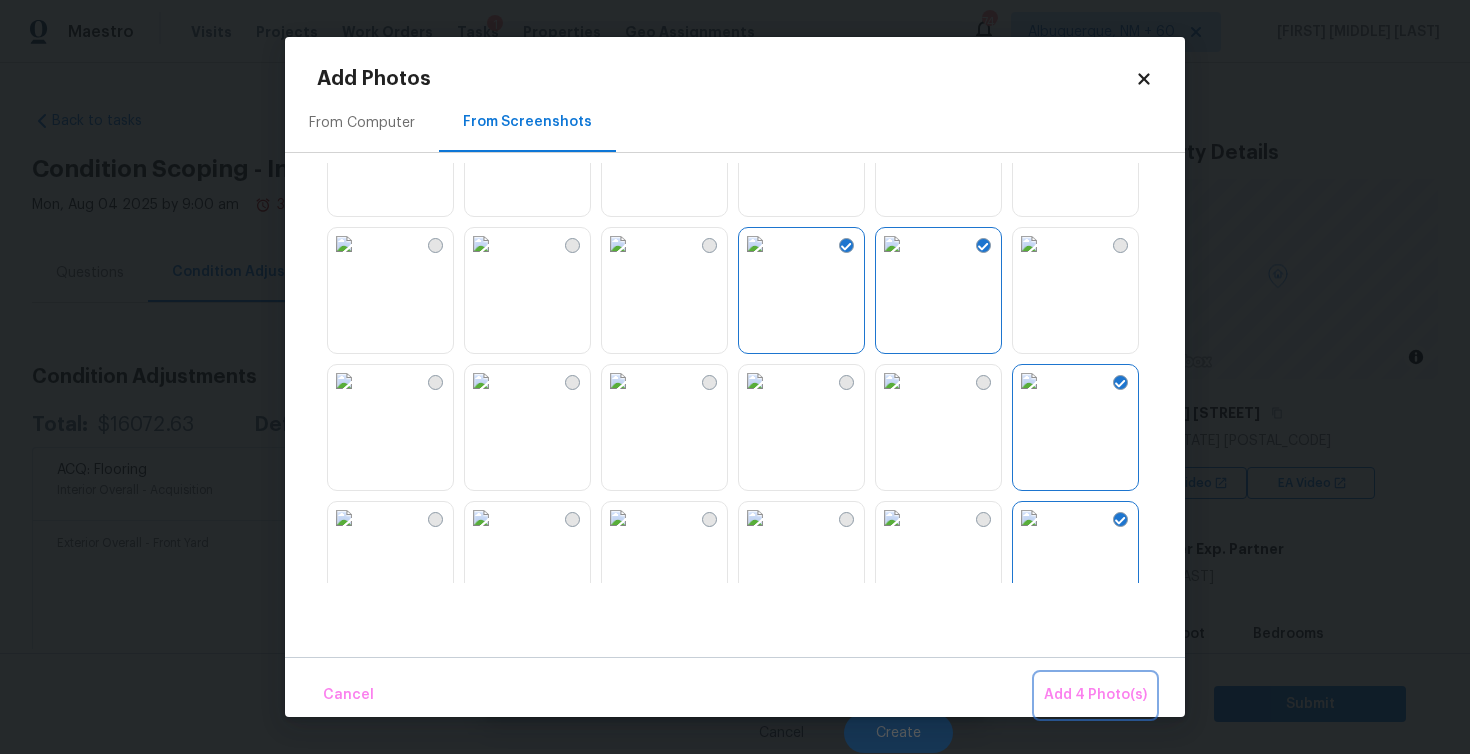 click on "Add 4 Photo(s)" at bounding box center (1095, 695) 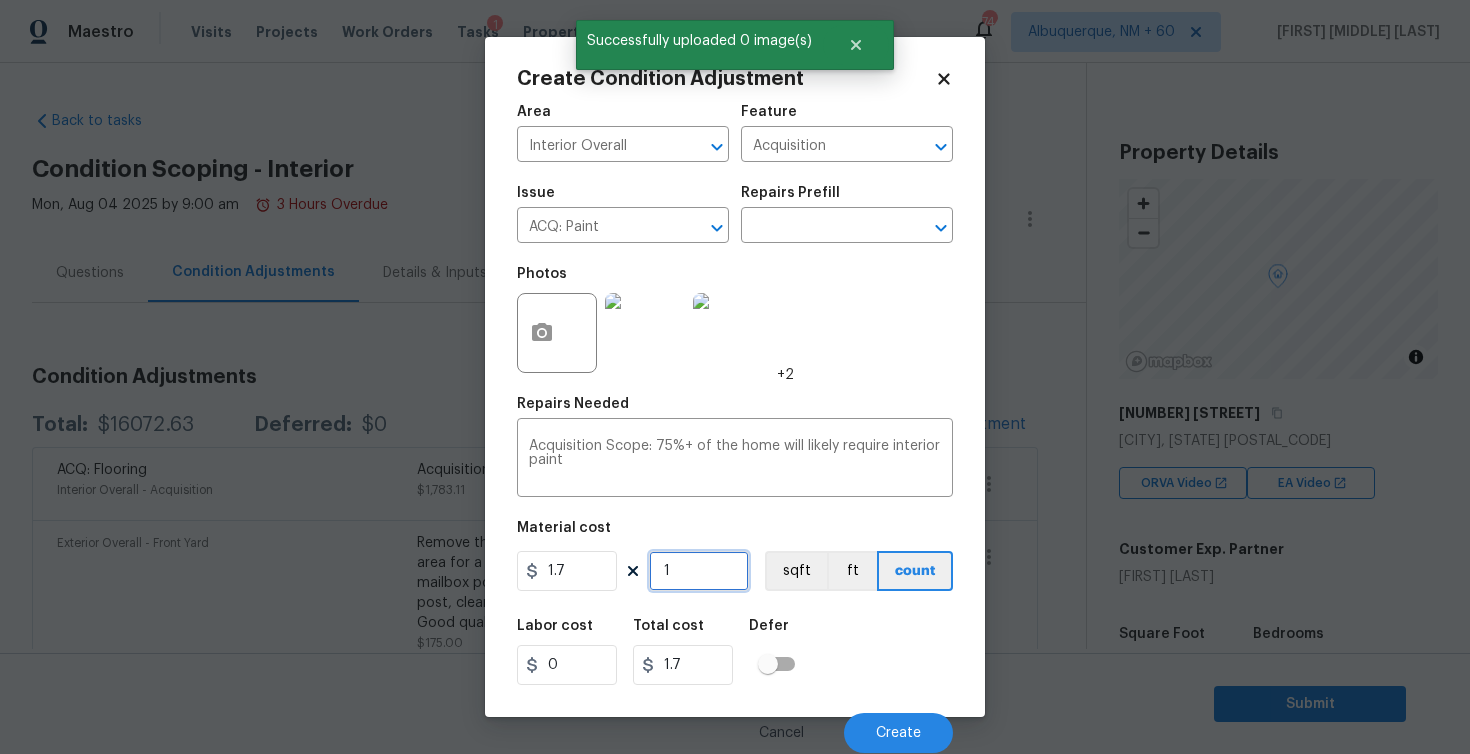 click on "1" at bounding box center (699, 571) 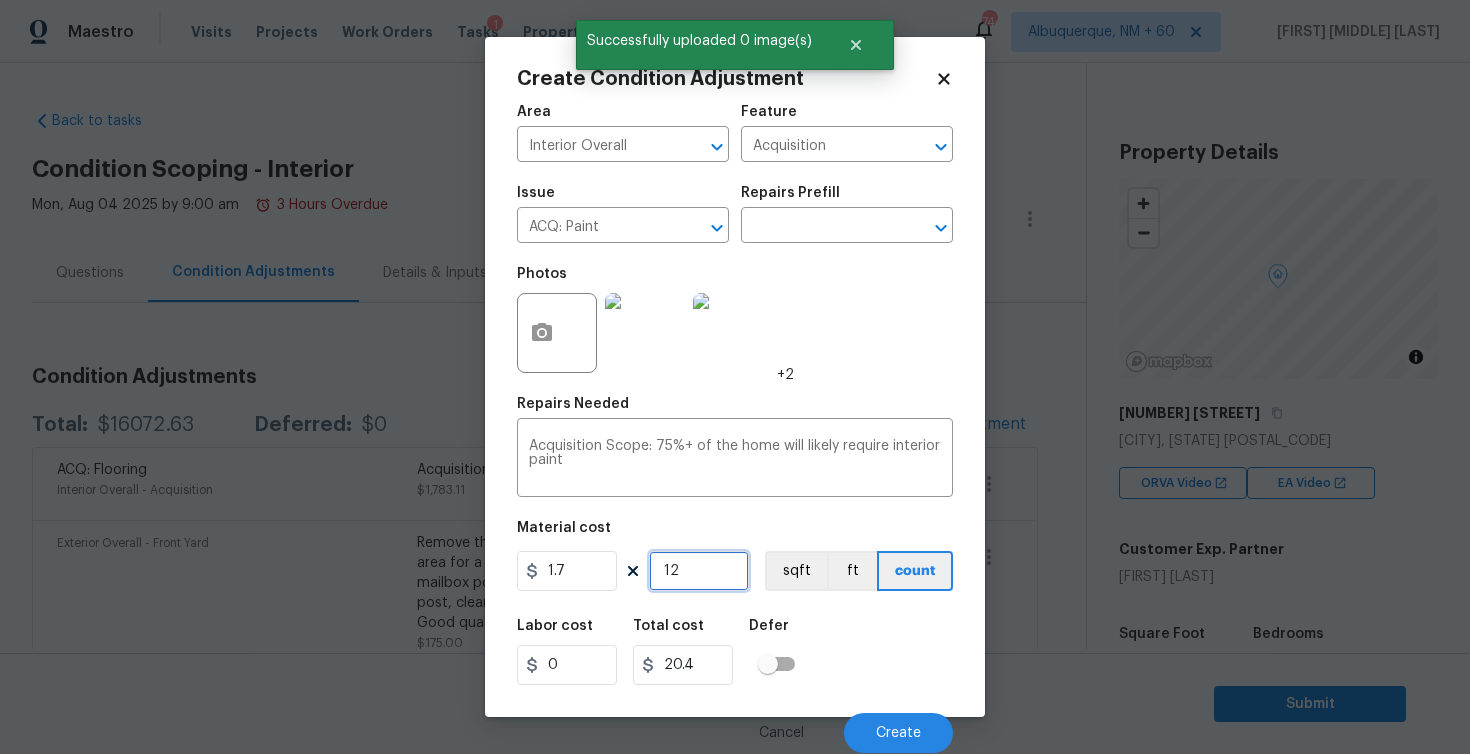type on "121" 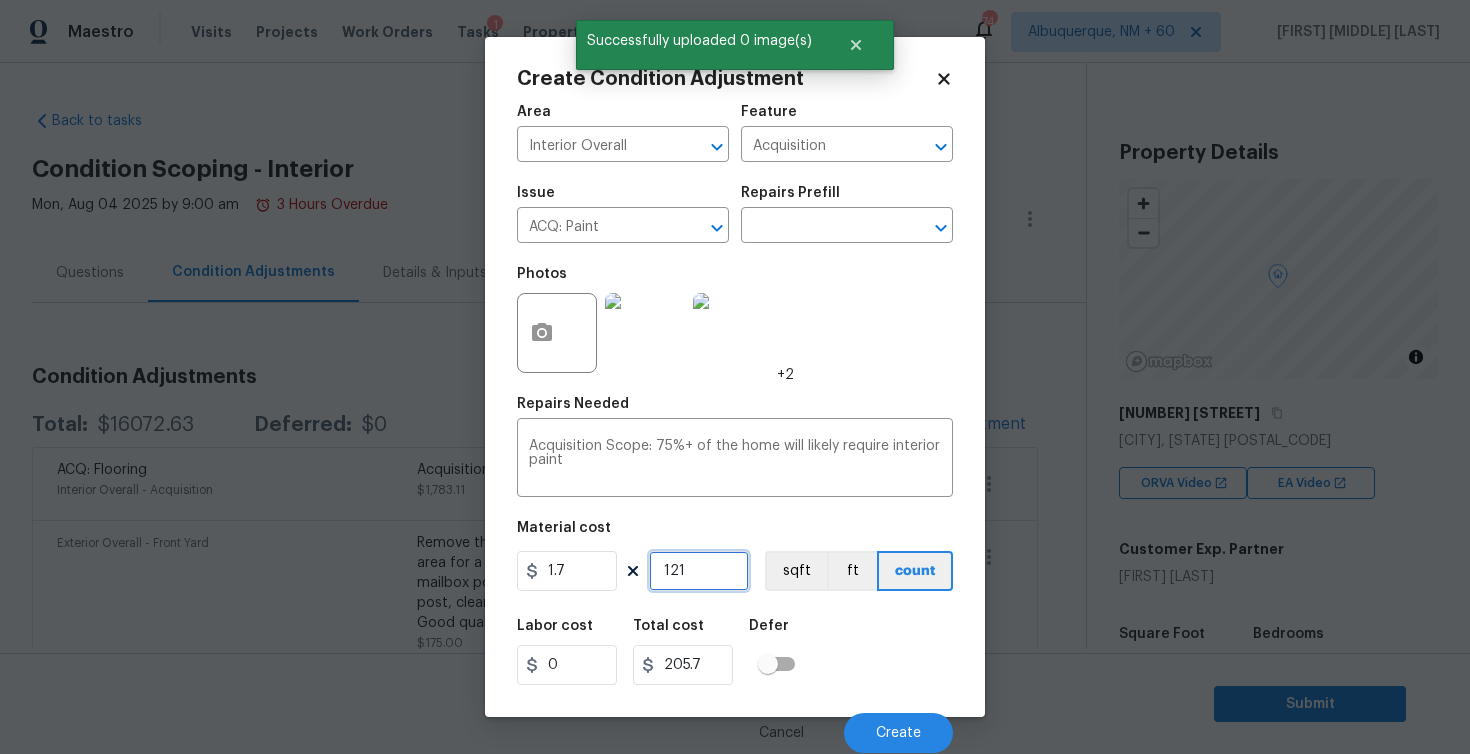 type on "1213" 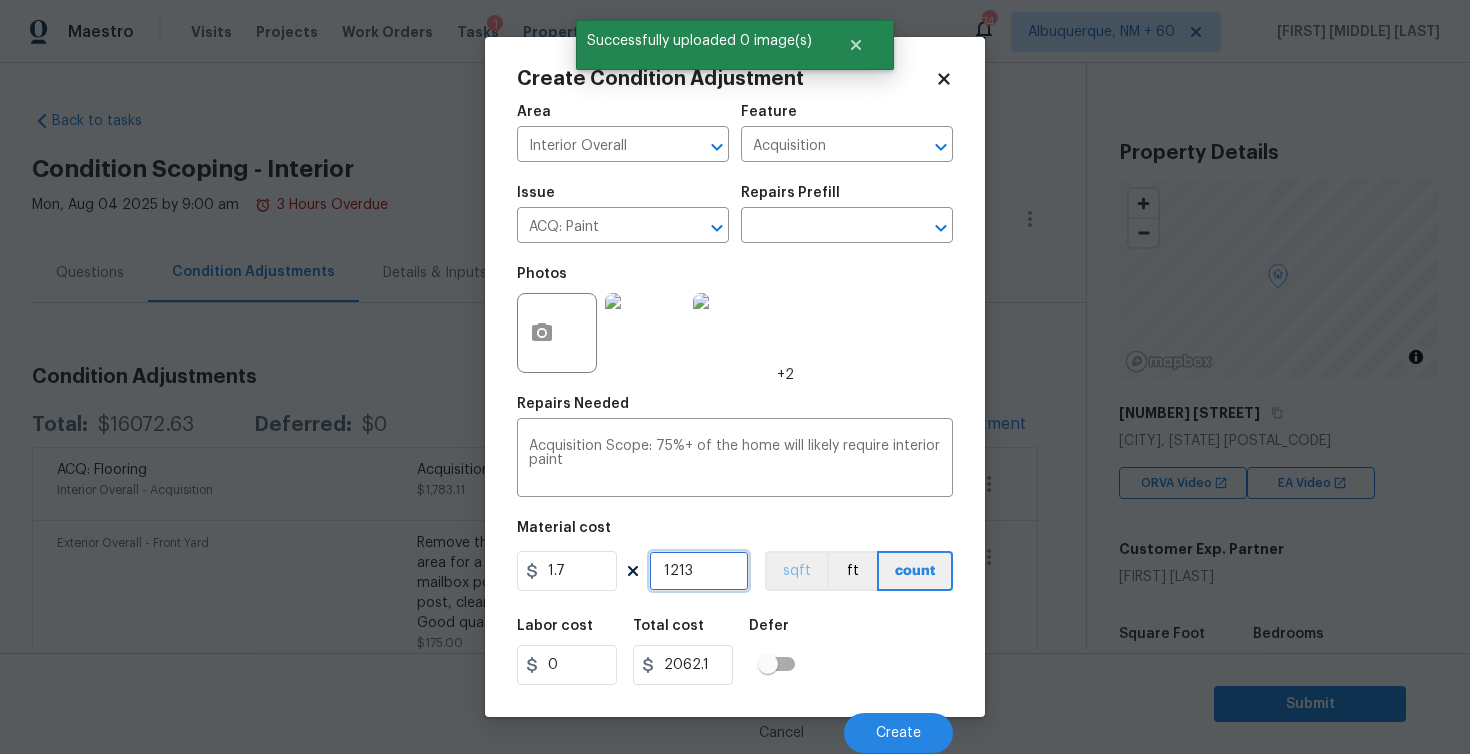 type on "1213" 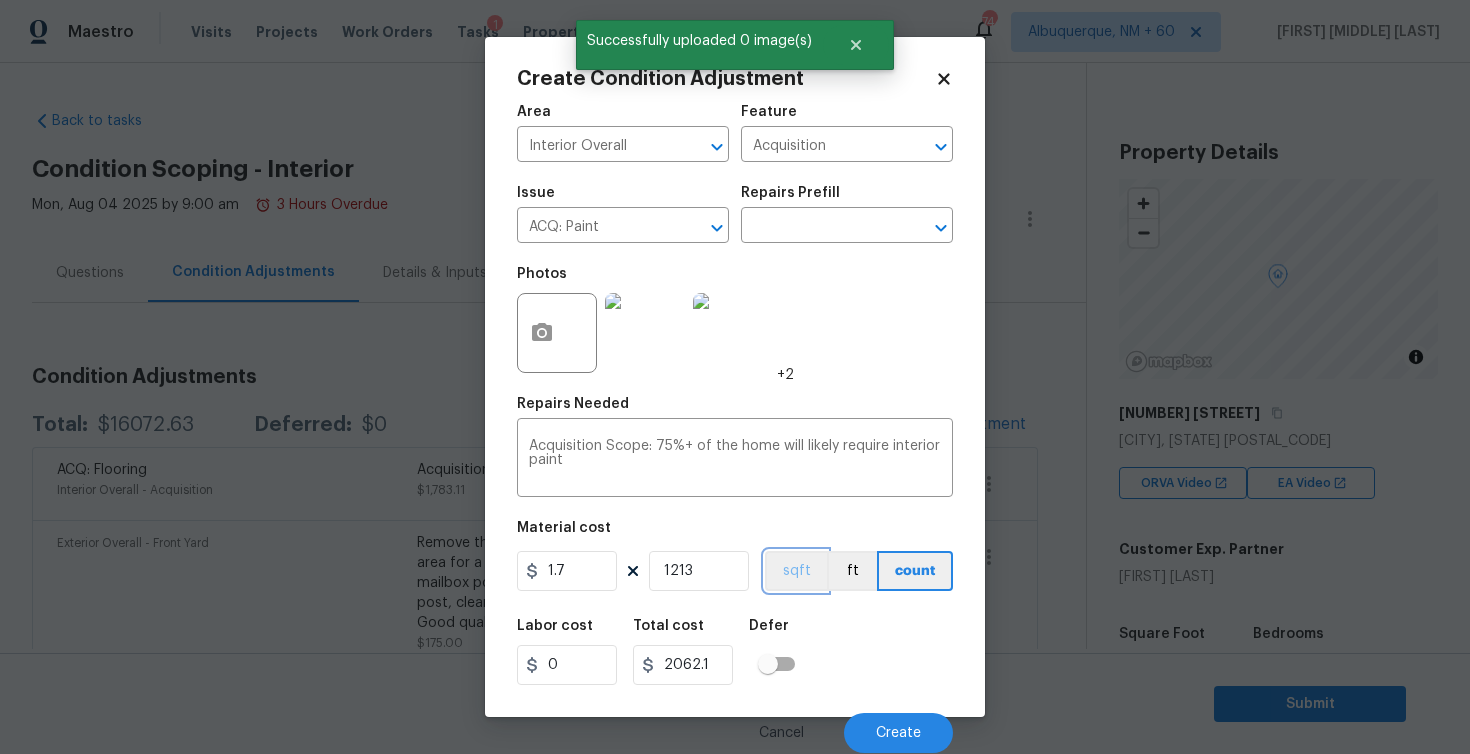click on "sqft" at bounding box center [796, 571] 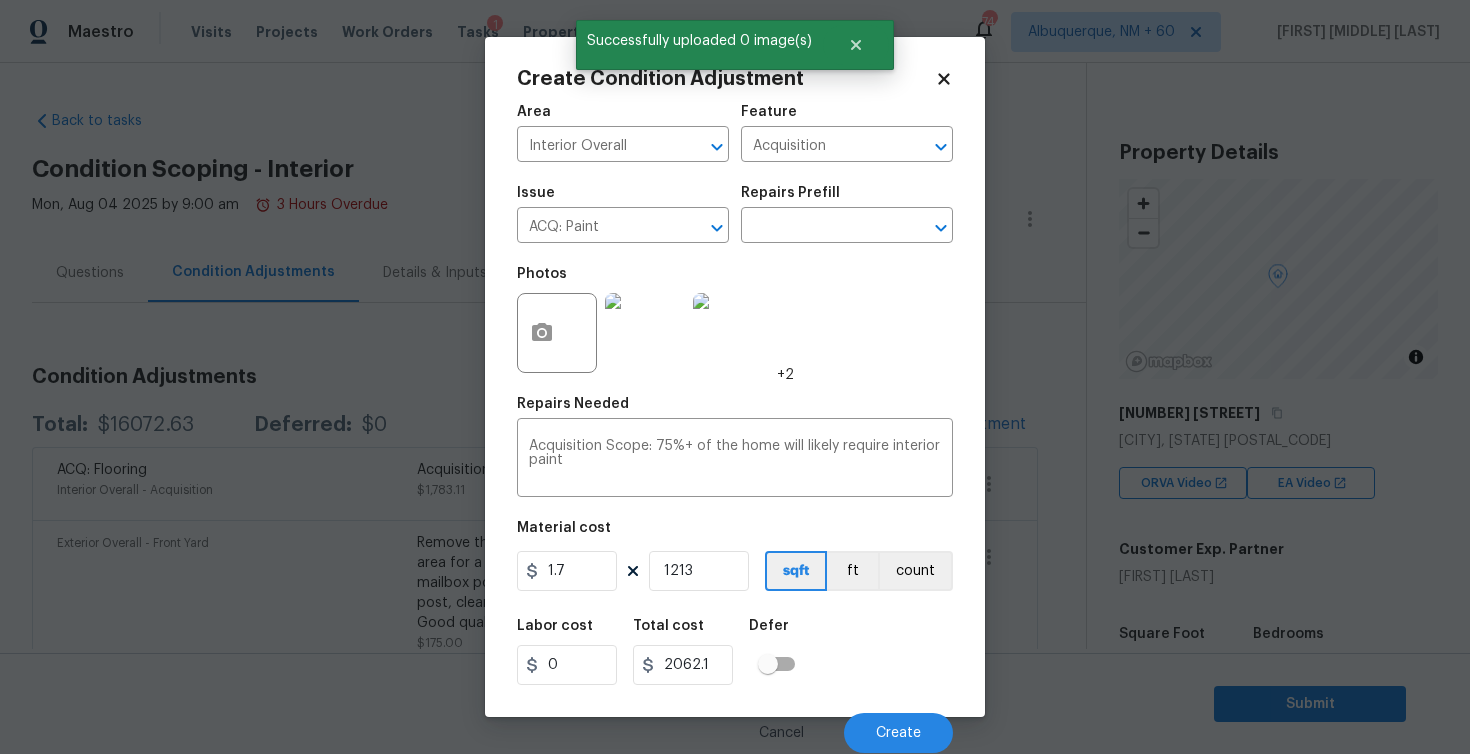 click on "Cancel Create" at bounding box center (735, 725) 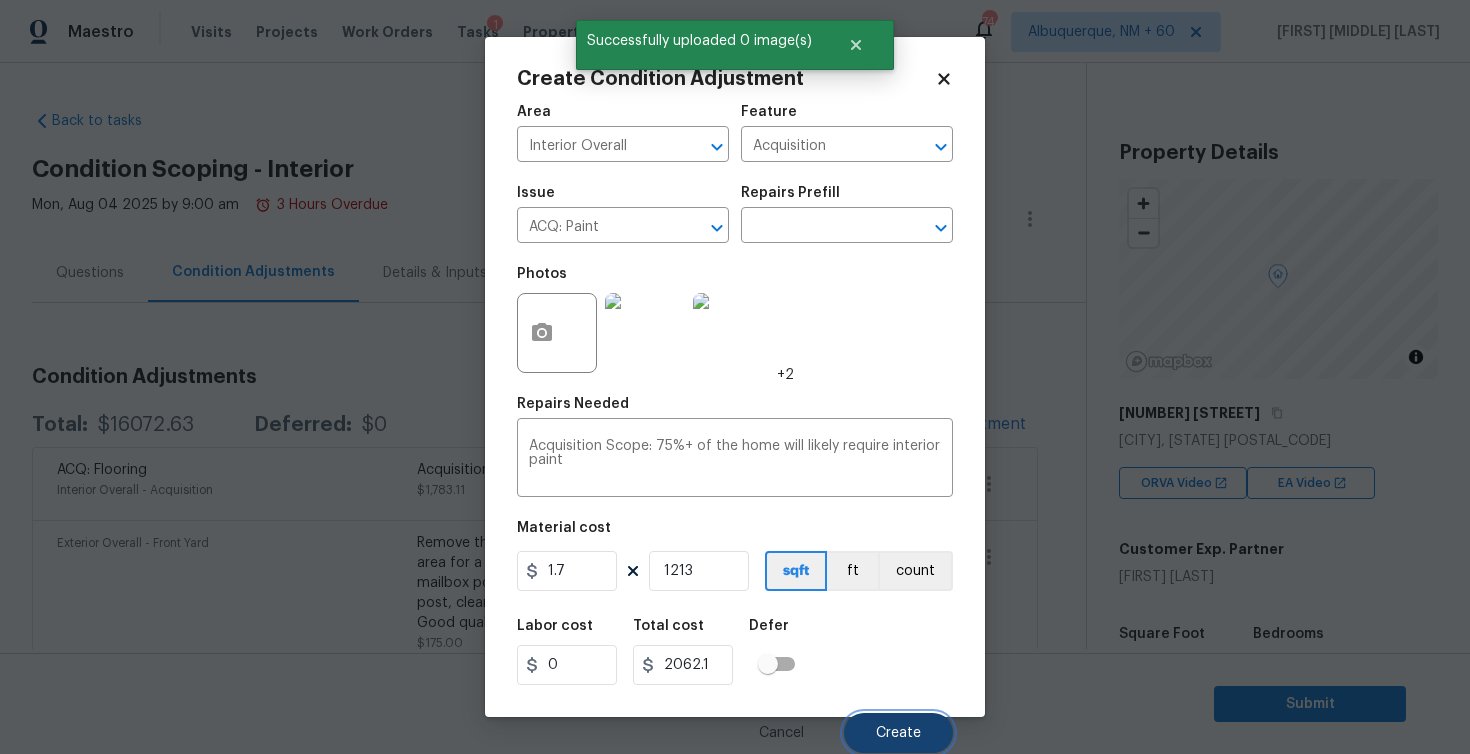 click on "Create" at bounding box center (898, 733) 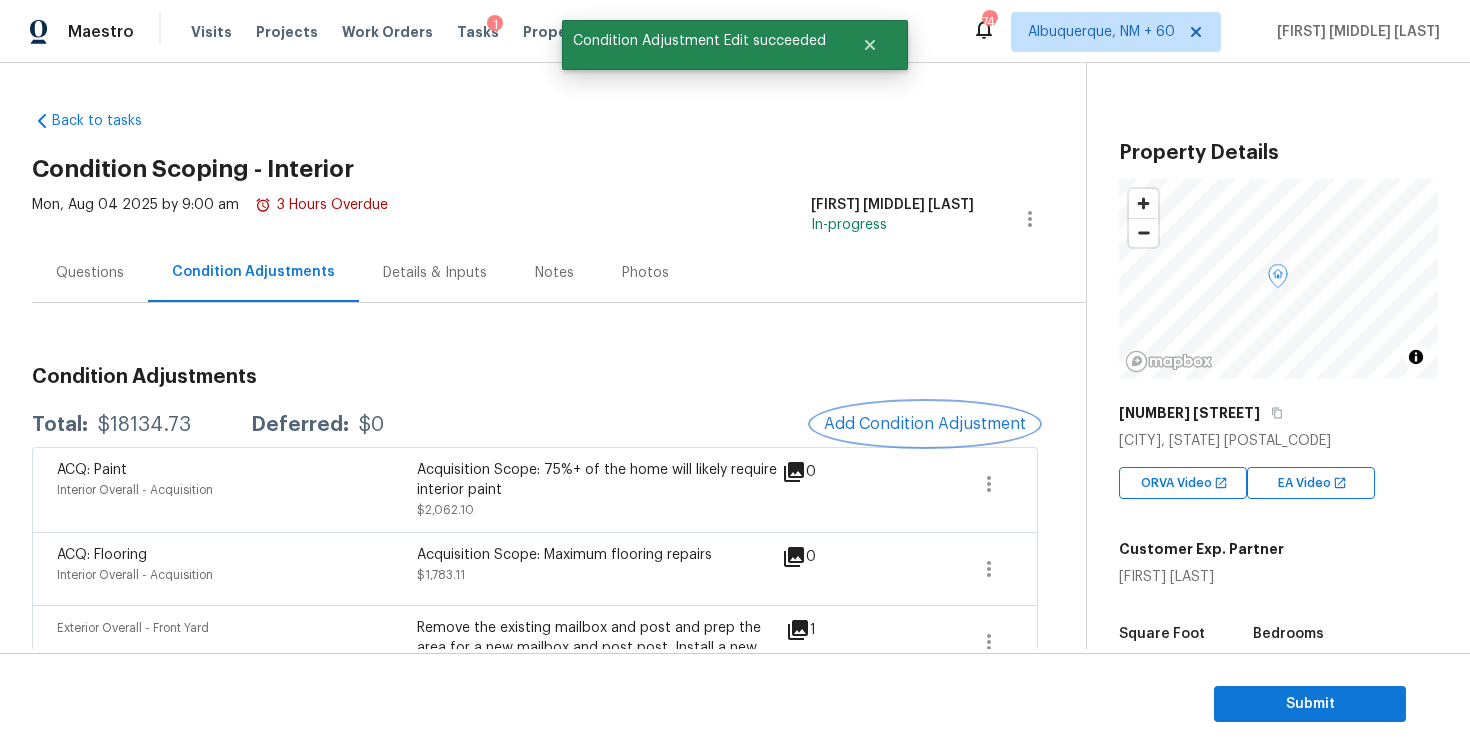 click on "Add Condition Adjustment" at bounding box center (925, 424) 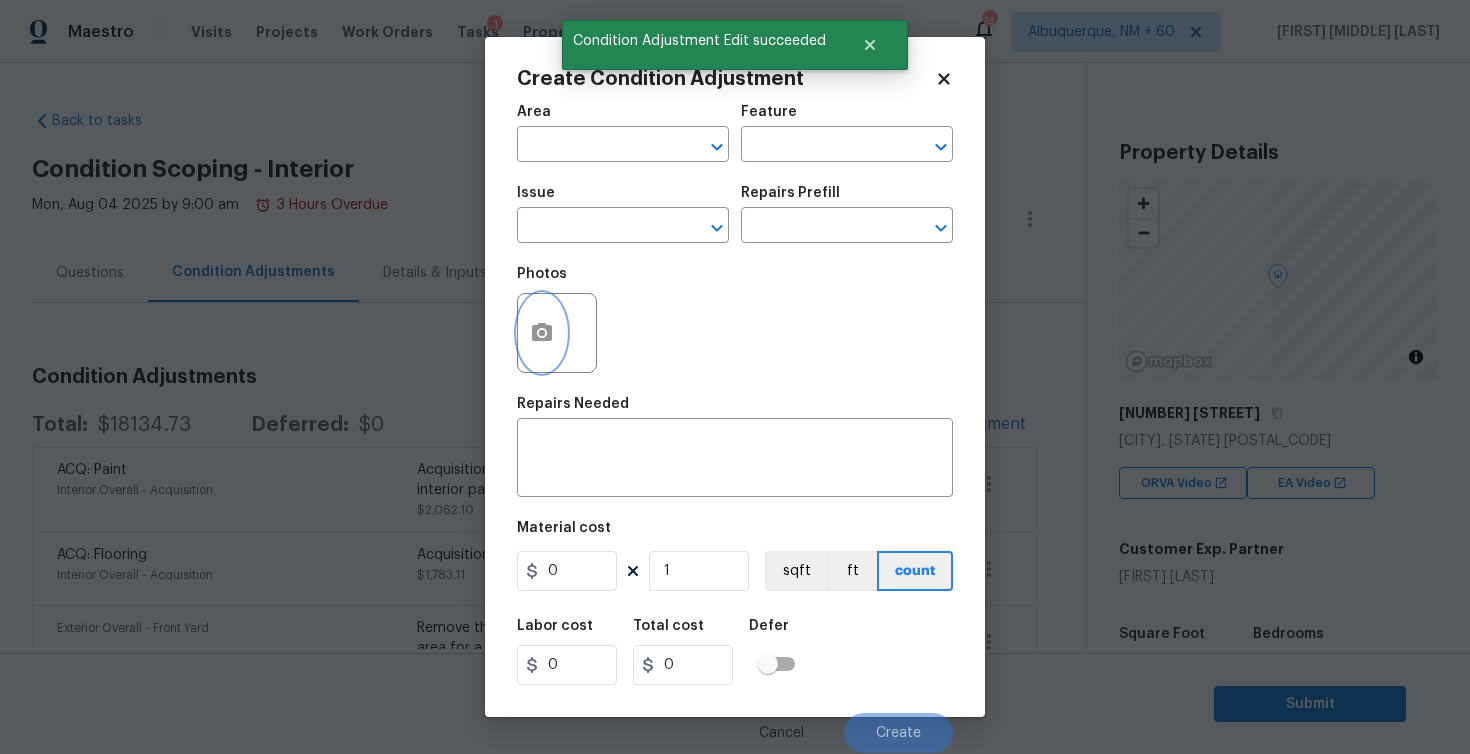 click at bounding box center (542, 333) 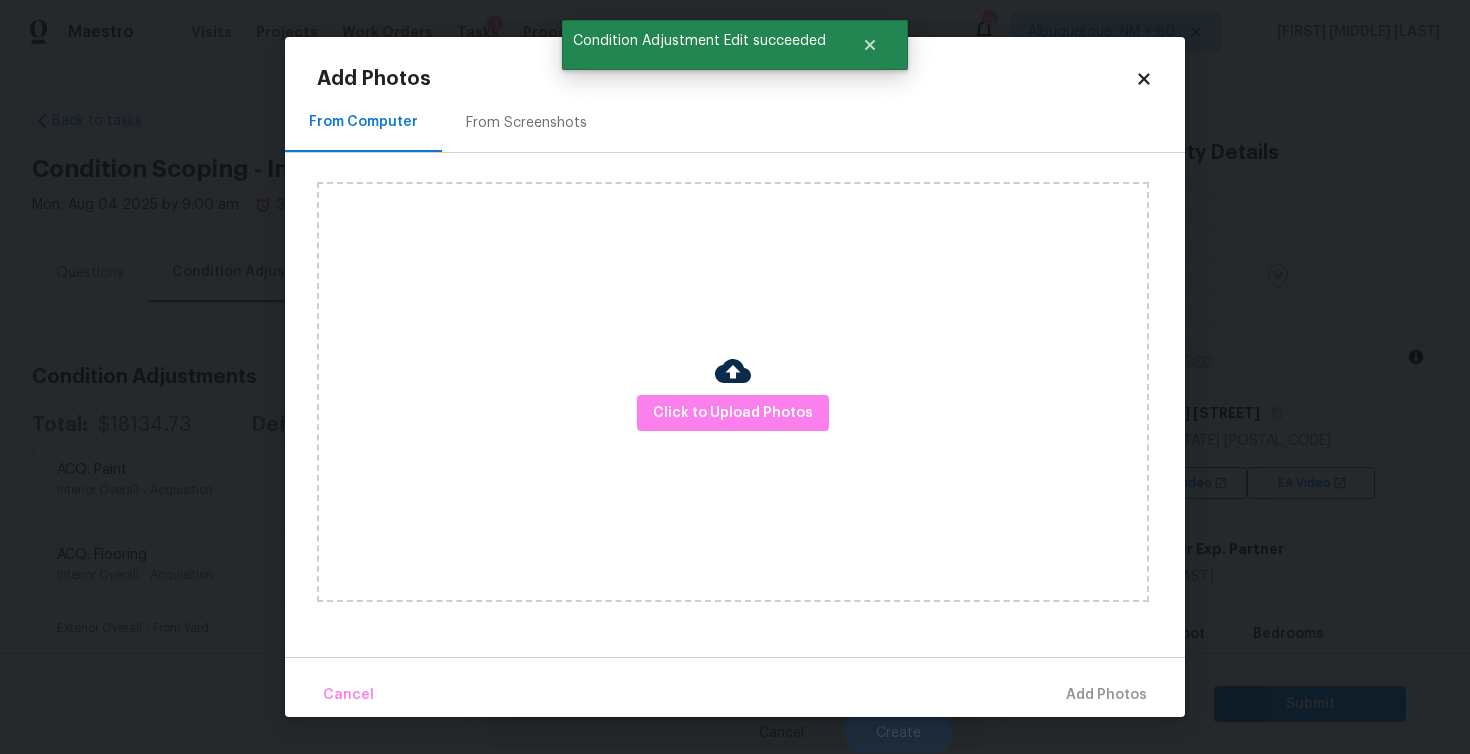 click at bounding box center (733, 371) 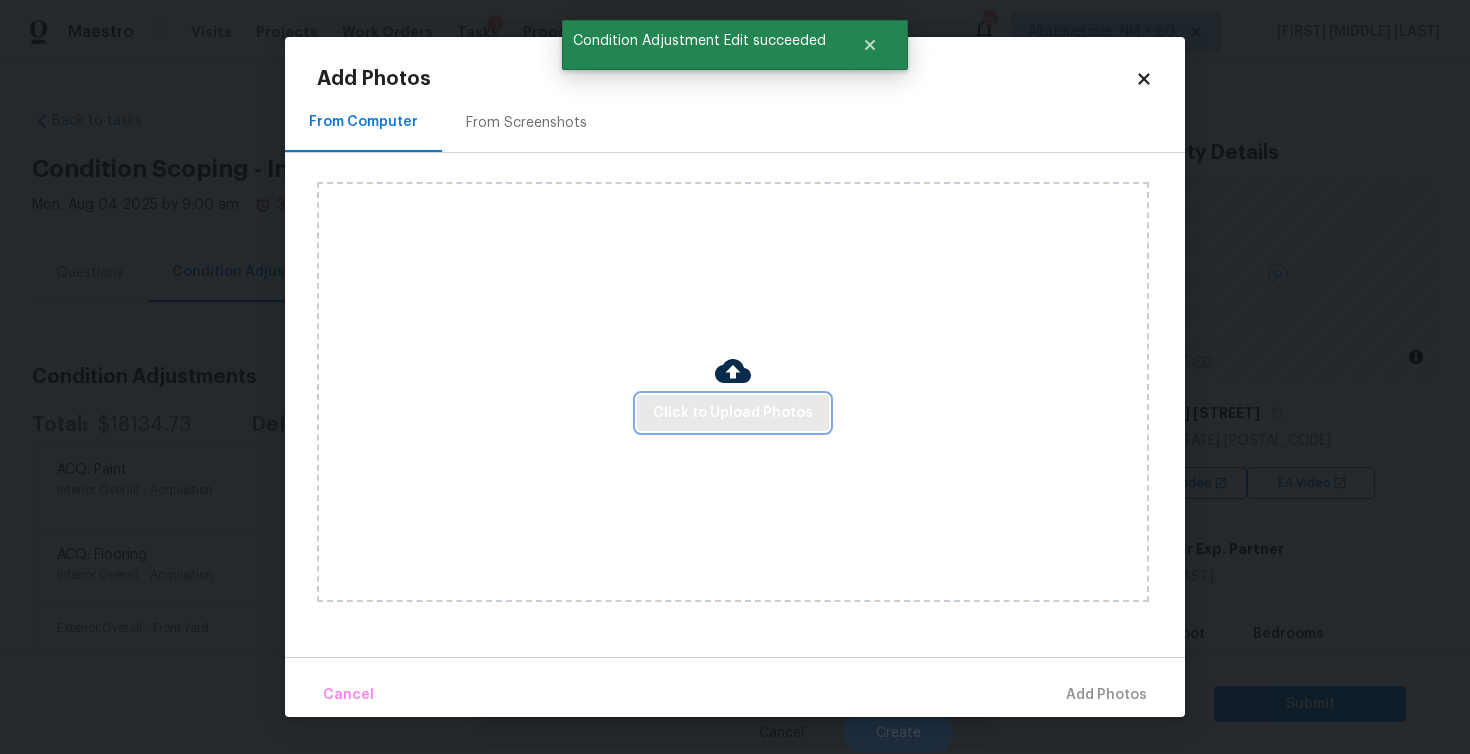 click on "Click to Upload Photos" at bounding box center [733, 413] 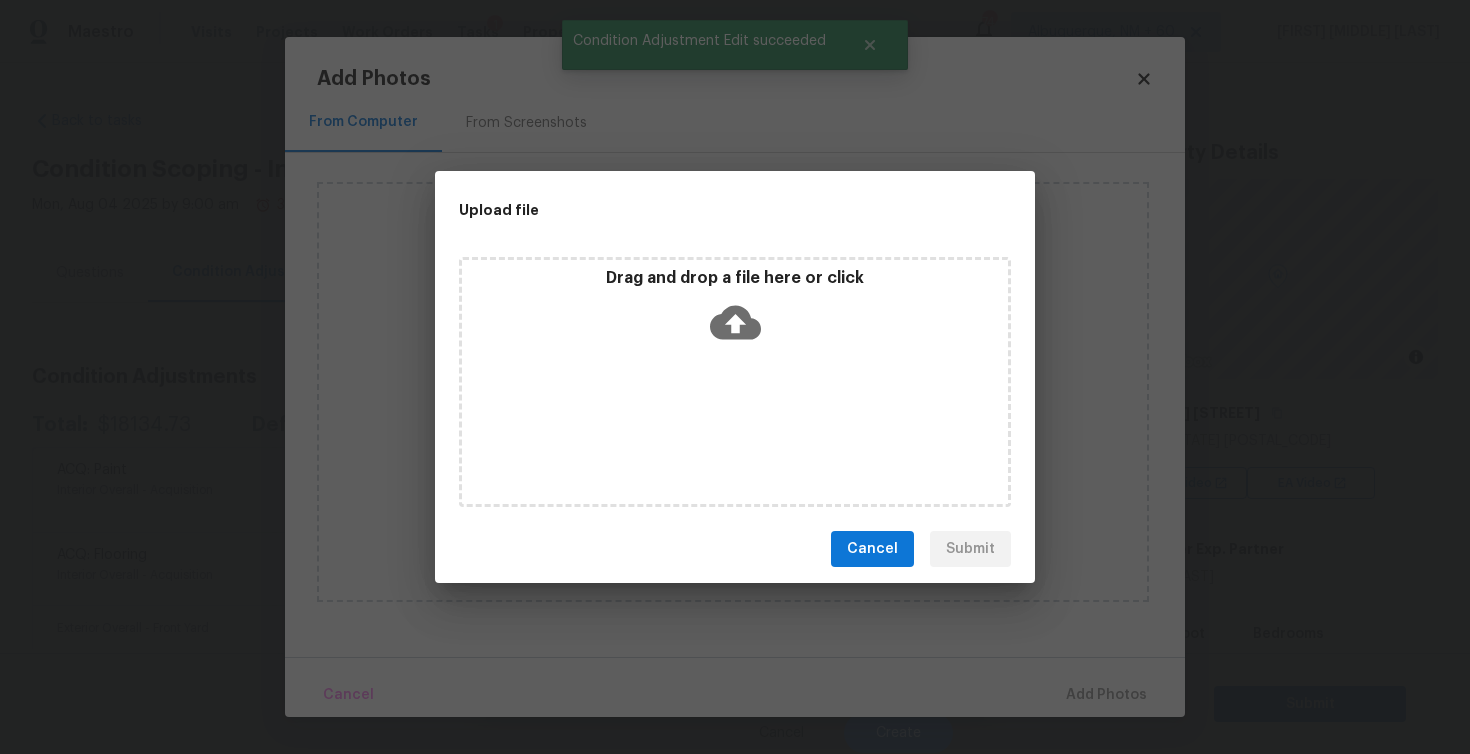 click 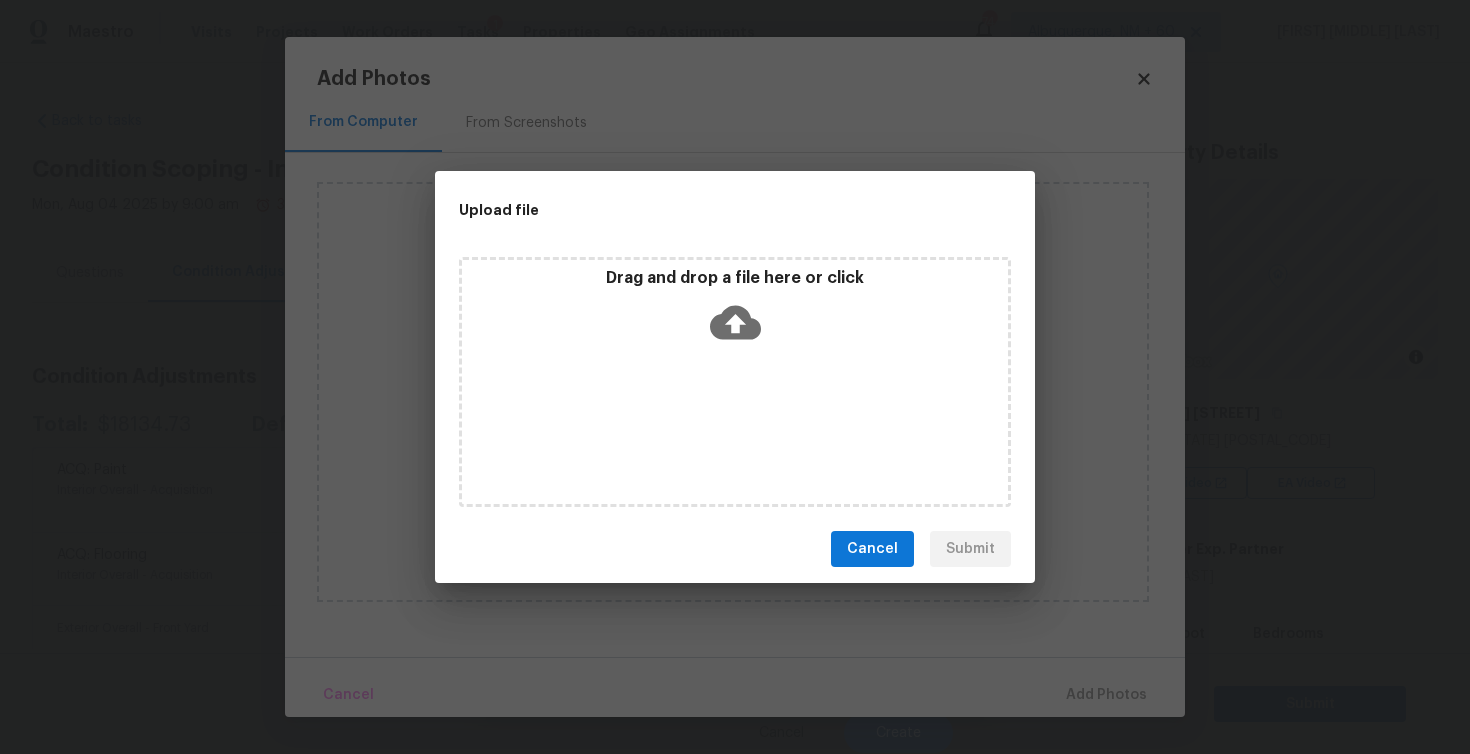 click on "Cancel" at bounding box center (872, 549) 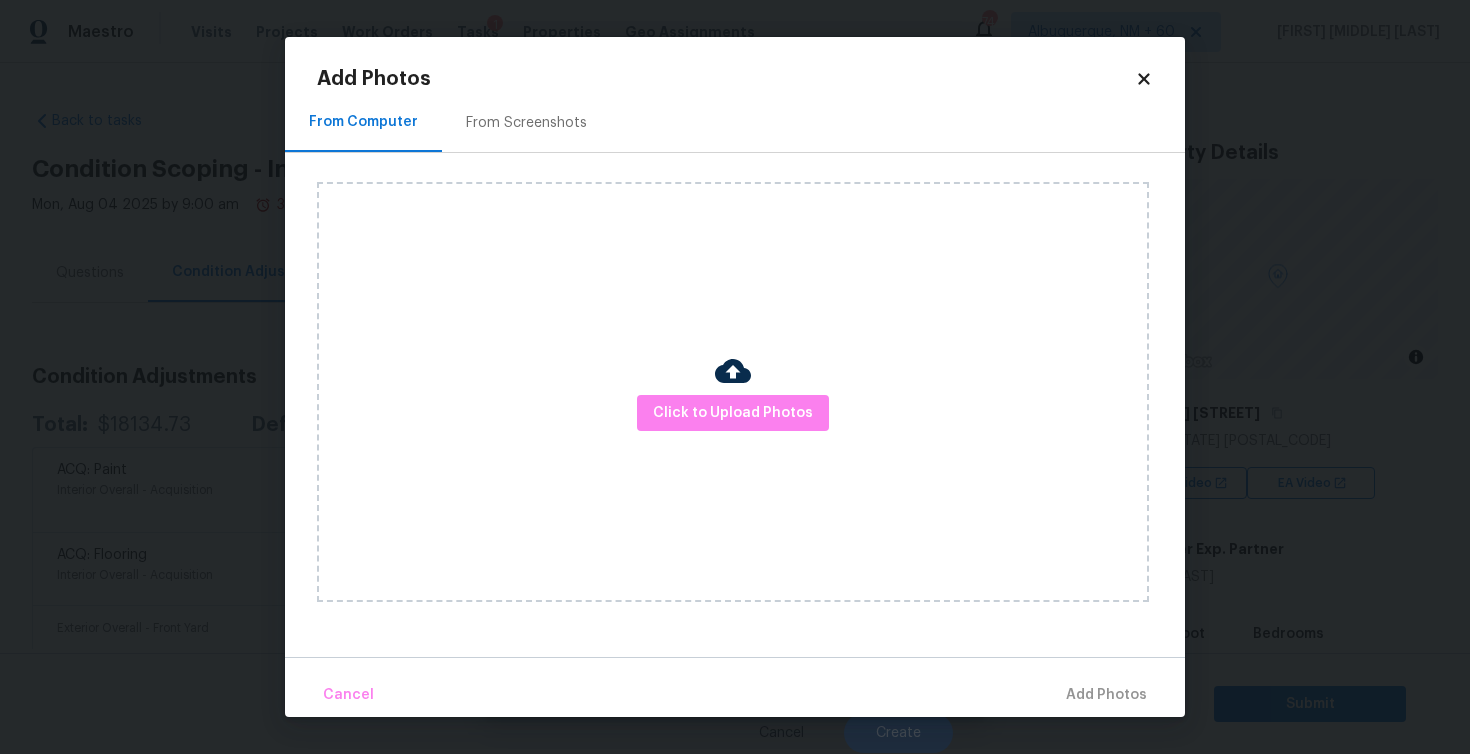 click 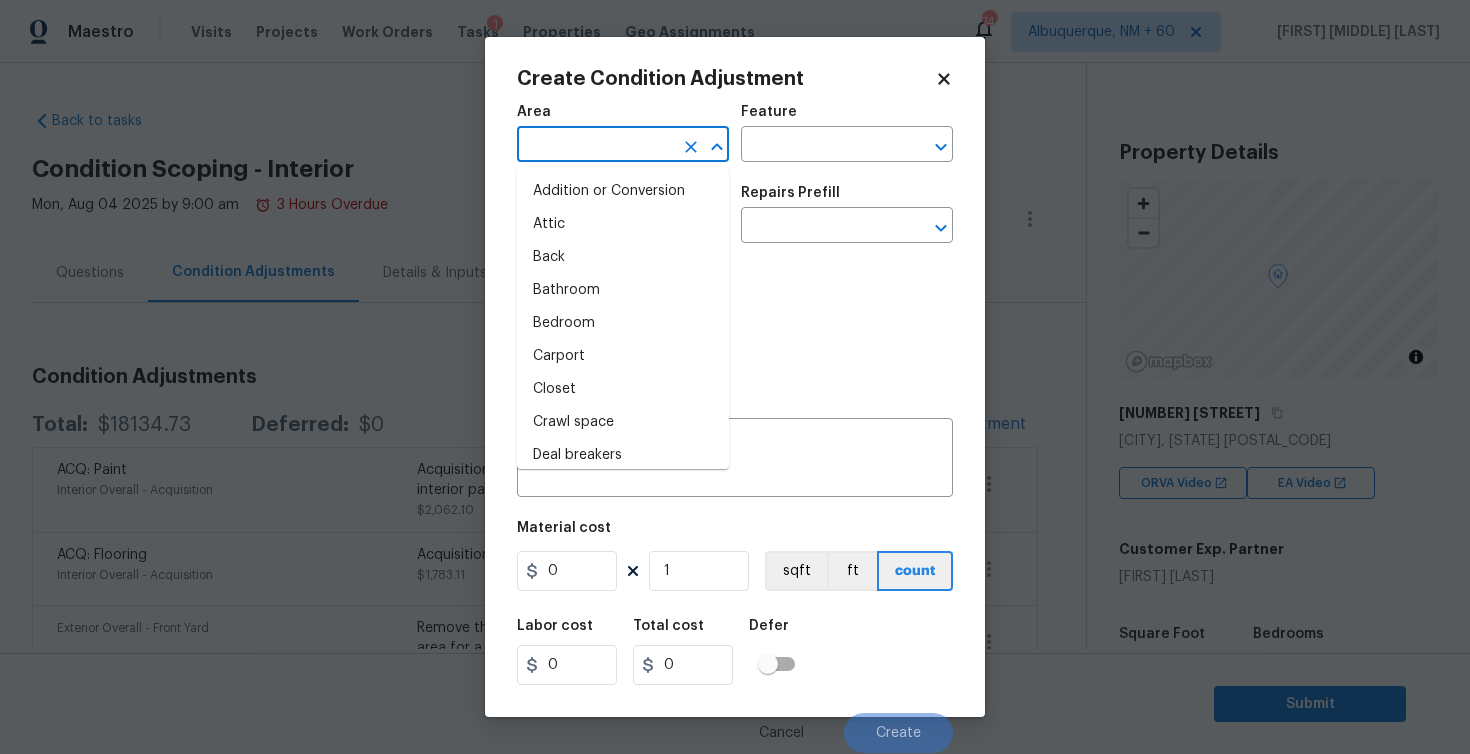 click at bounding box center [595, 146] 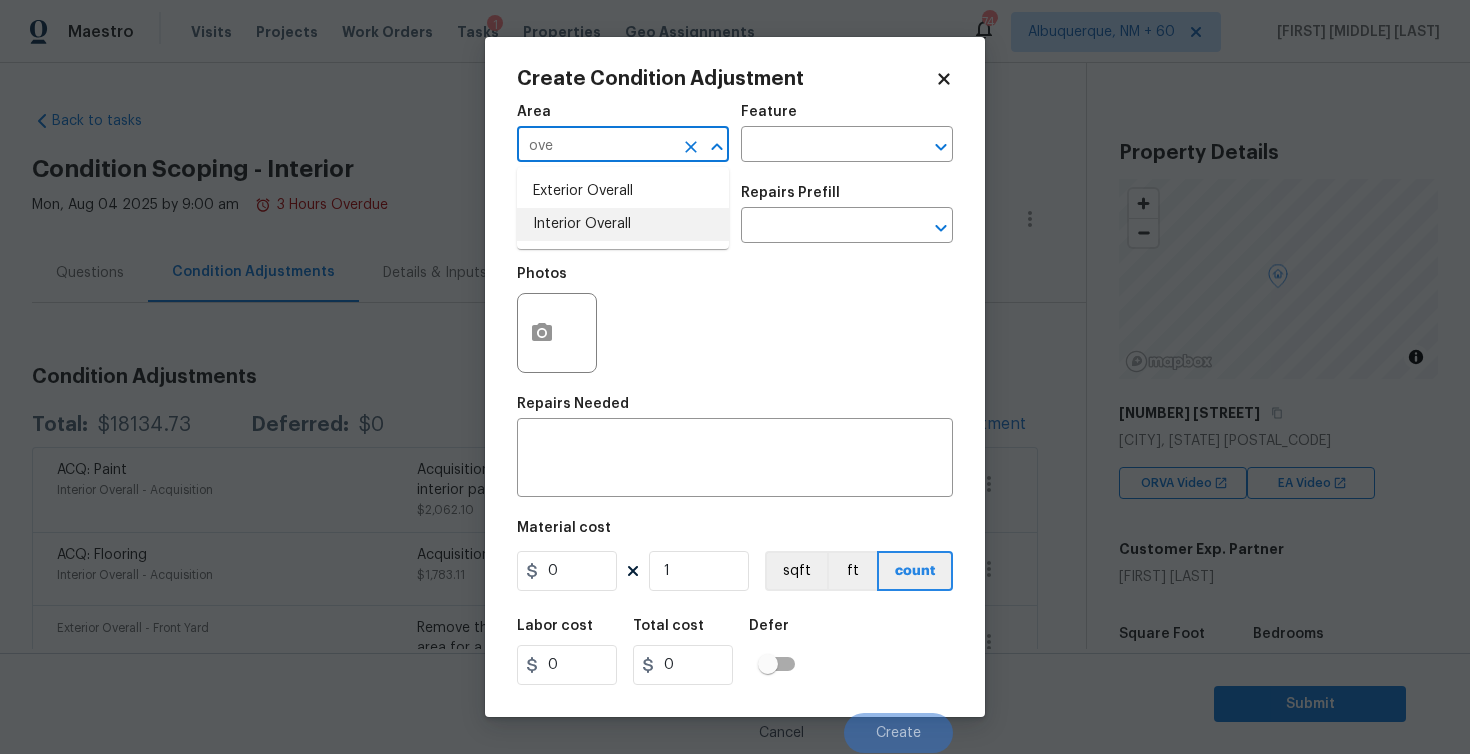 type on "ove" 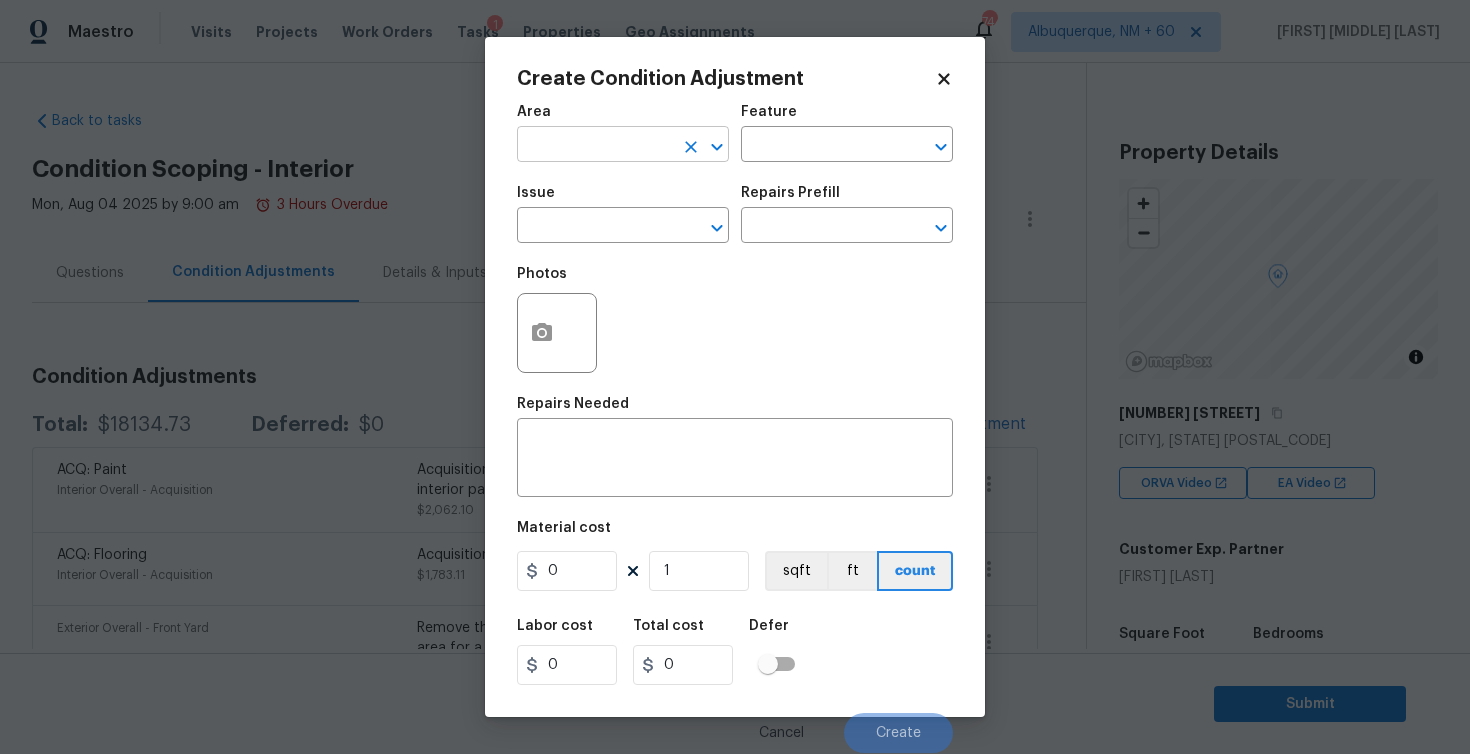 click at bounding box center [595, 146] 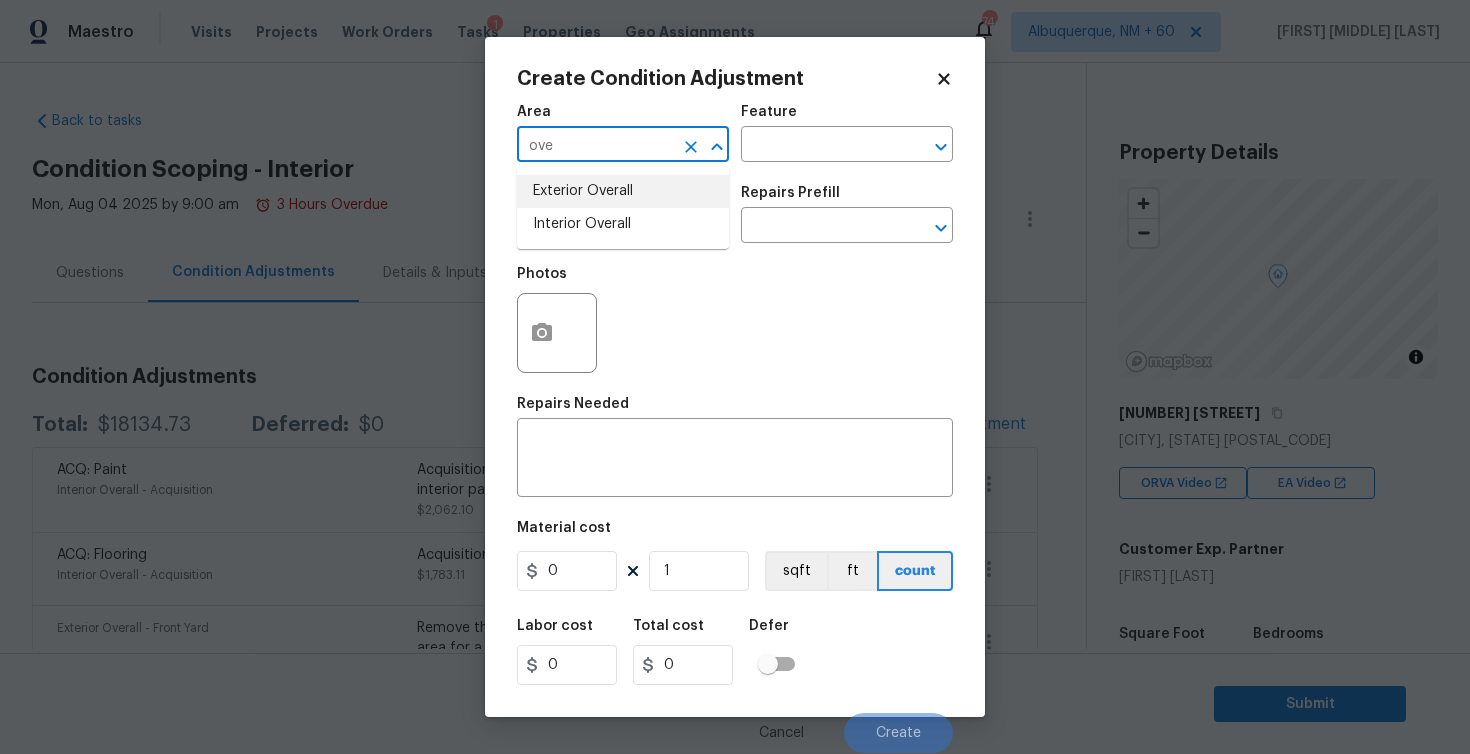 click on "Interior Overall" at bounding box center [623, 224] 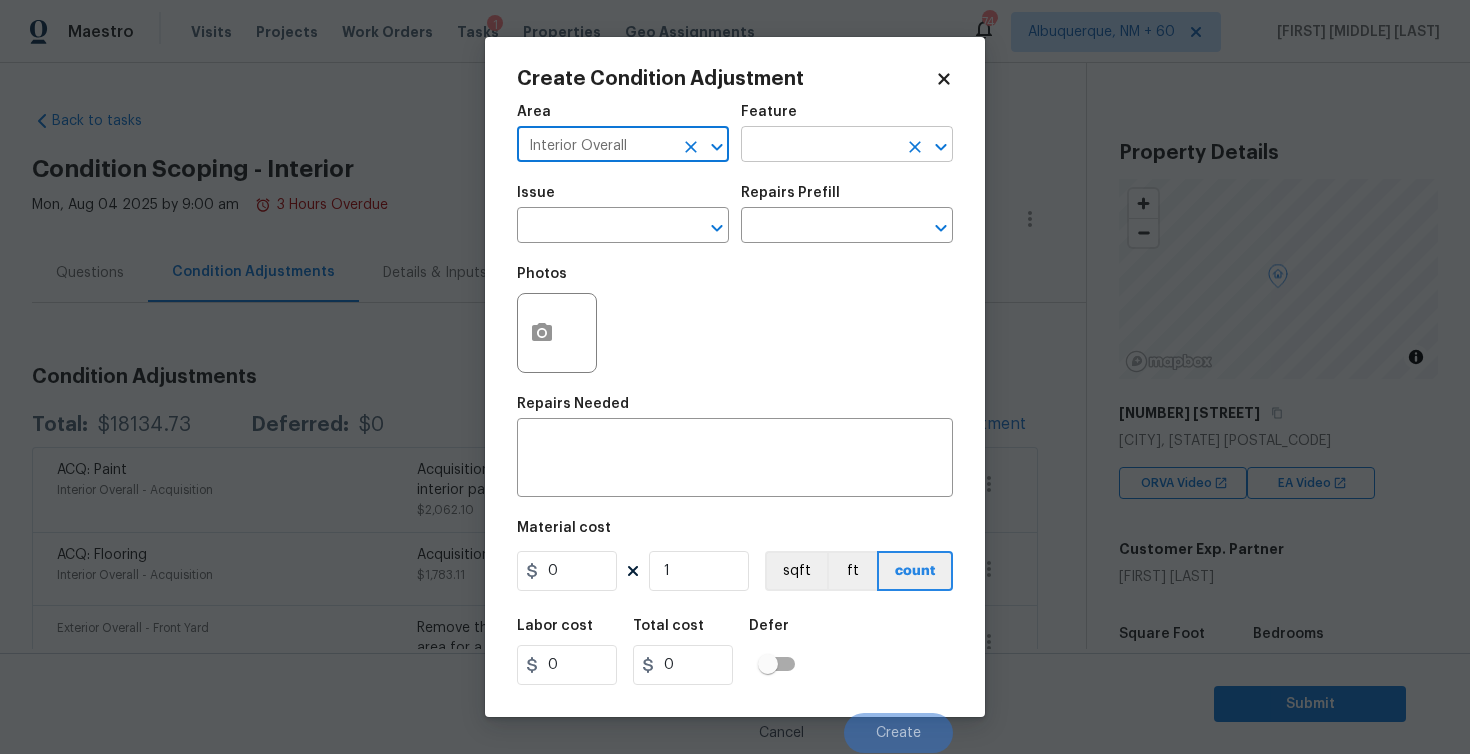 type on "Interior Overall" 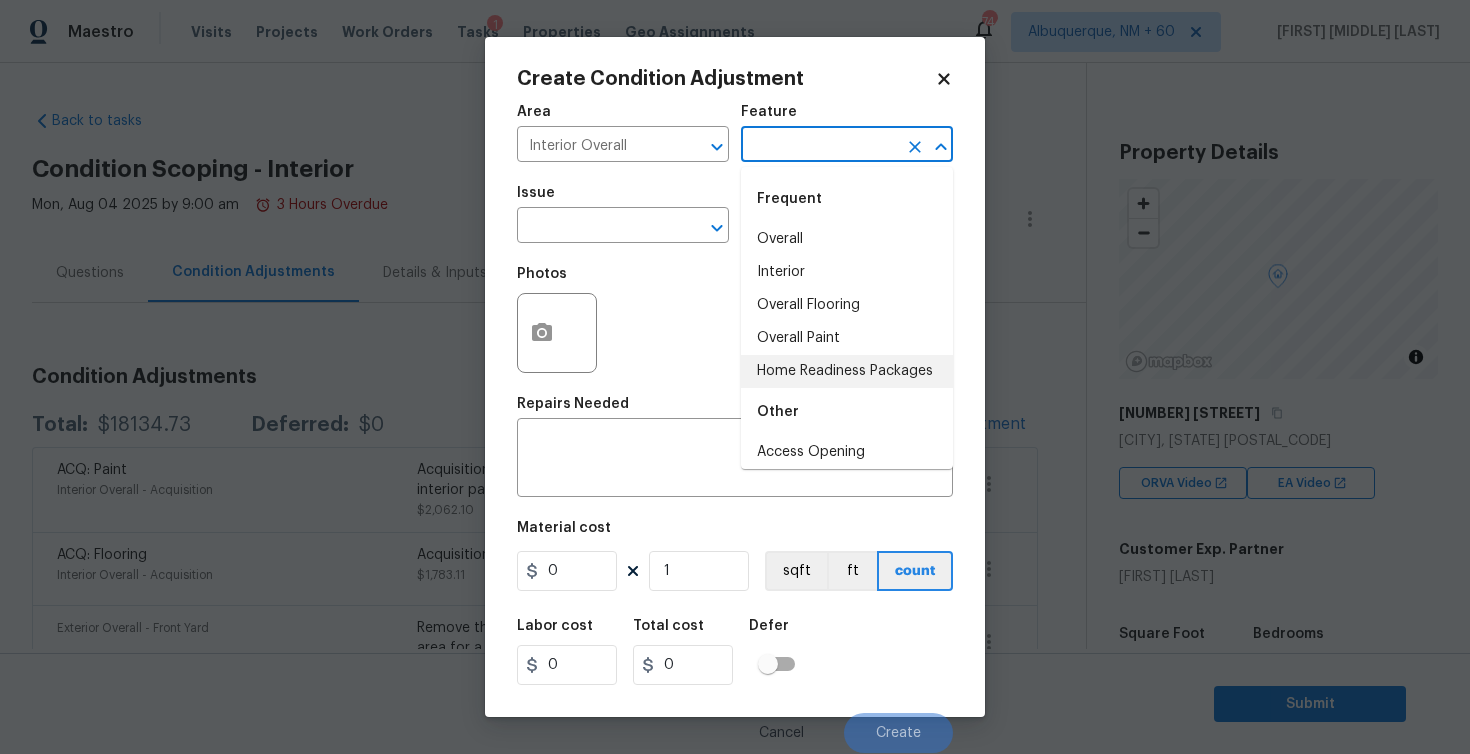 click on "Home Readiness Packages" at bounding box center [847, 371] 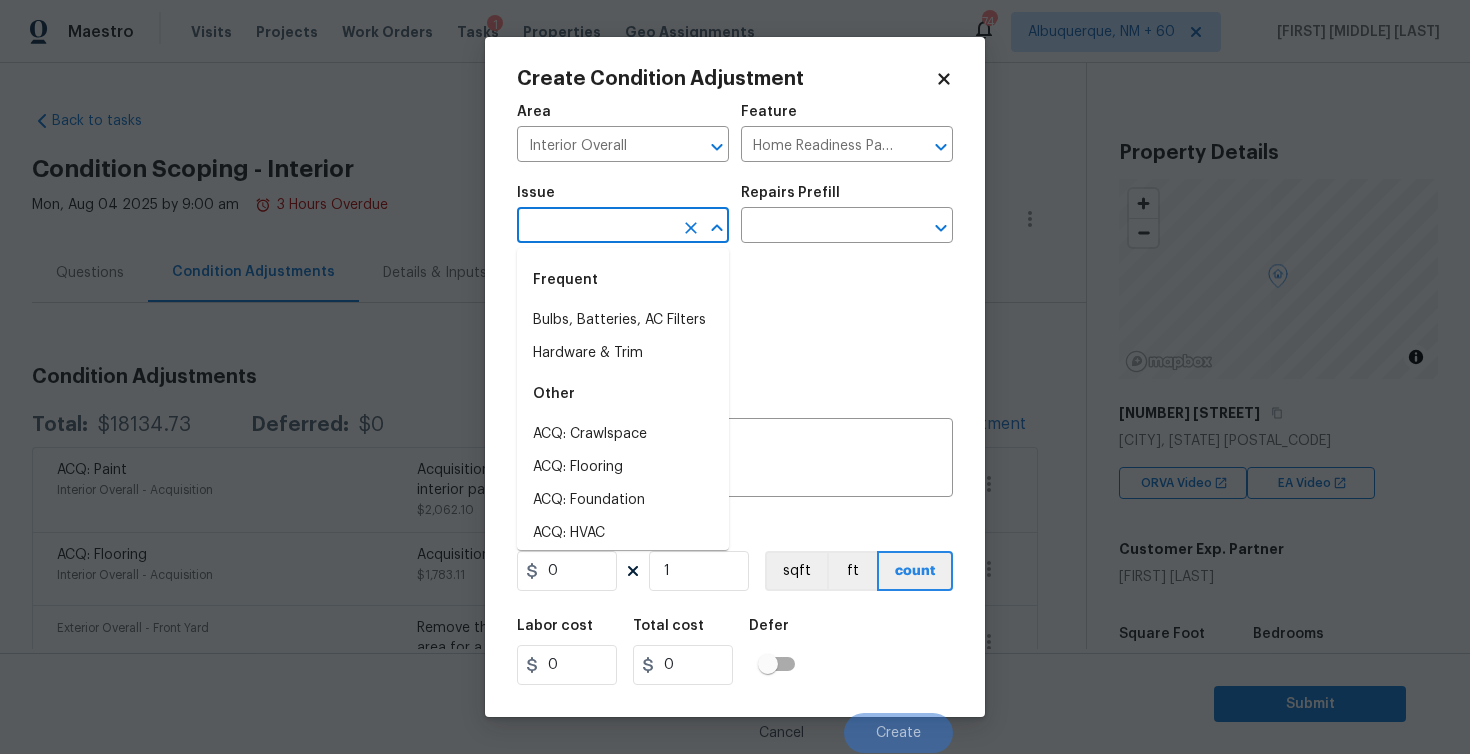 click at bounding box center (595, 227) 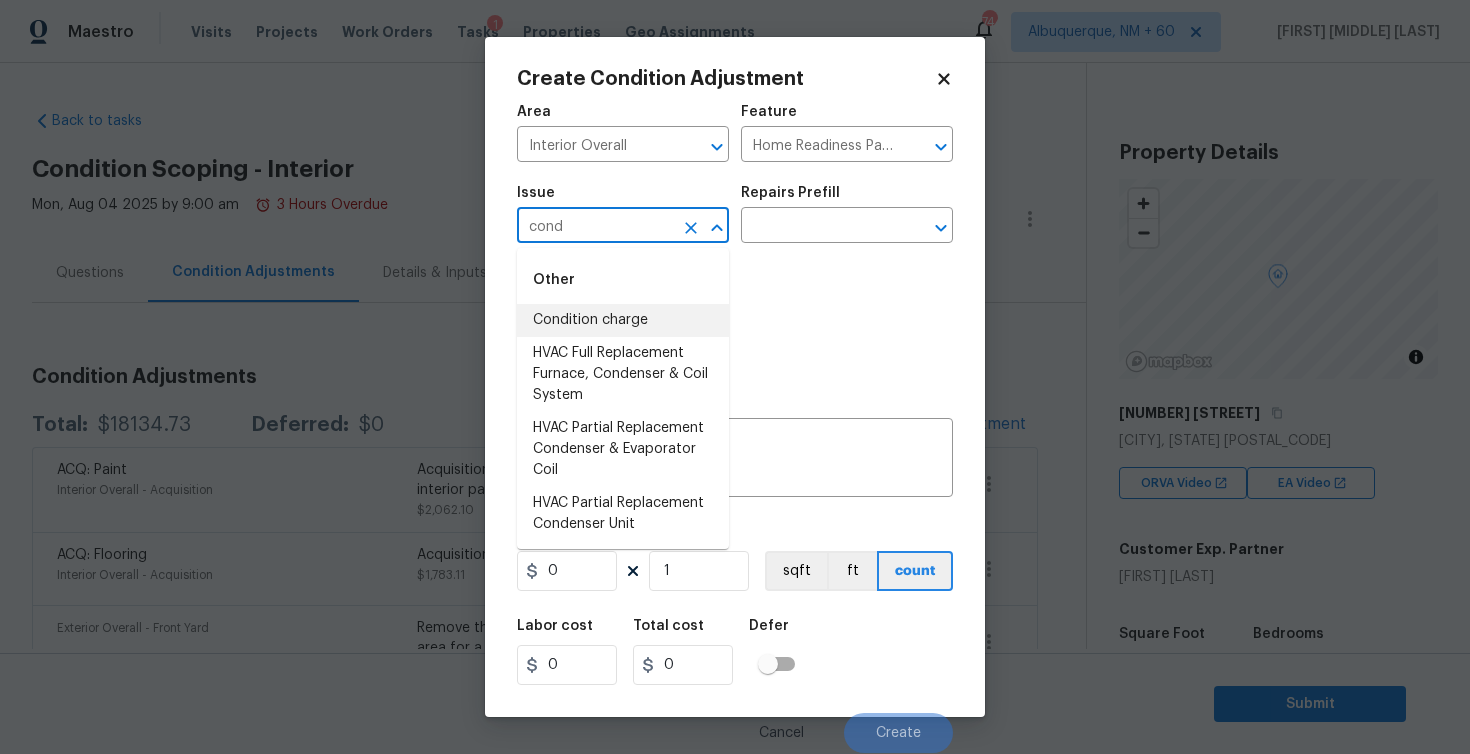 click on "Condition charge" at bounding box center [623, 320] 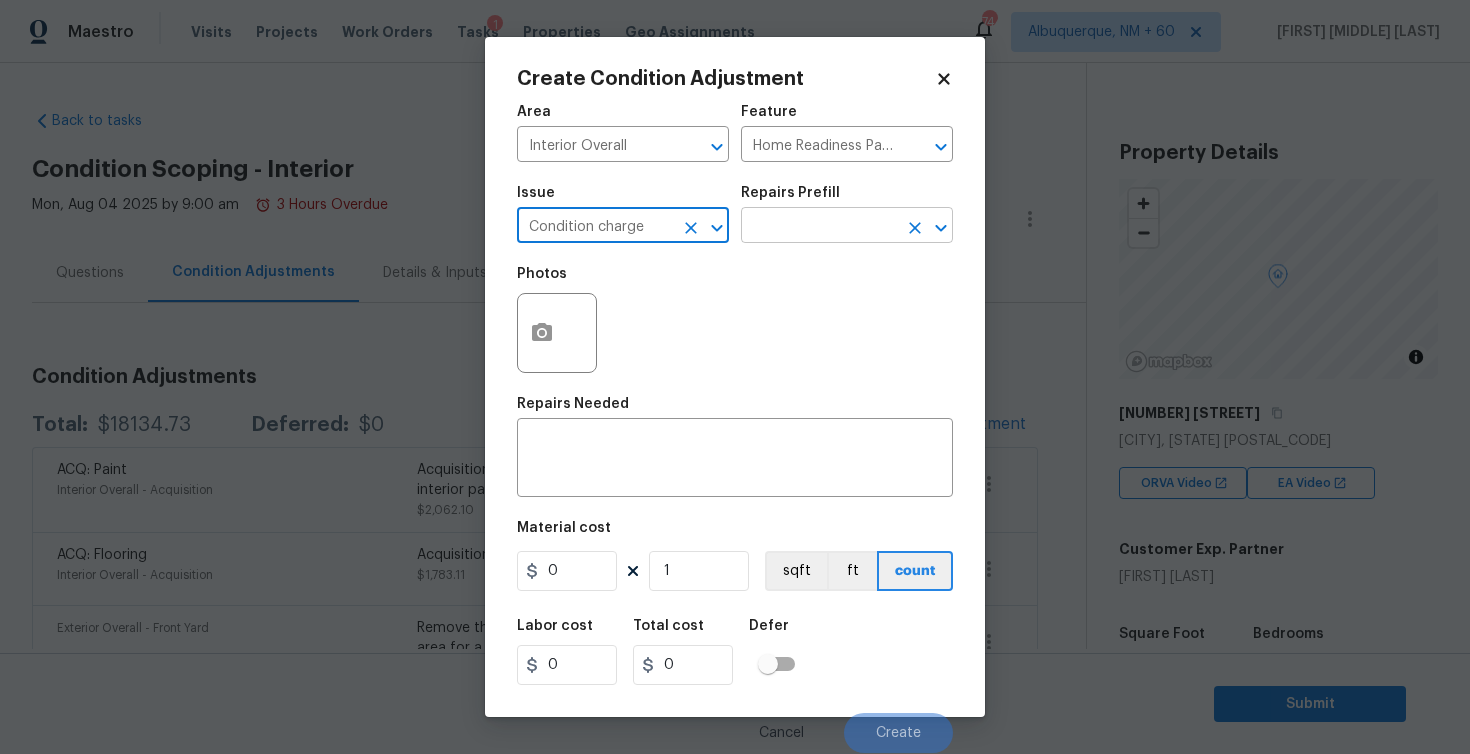 type on "Condition charge" 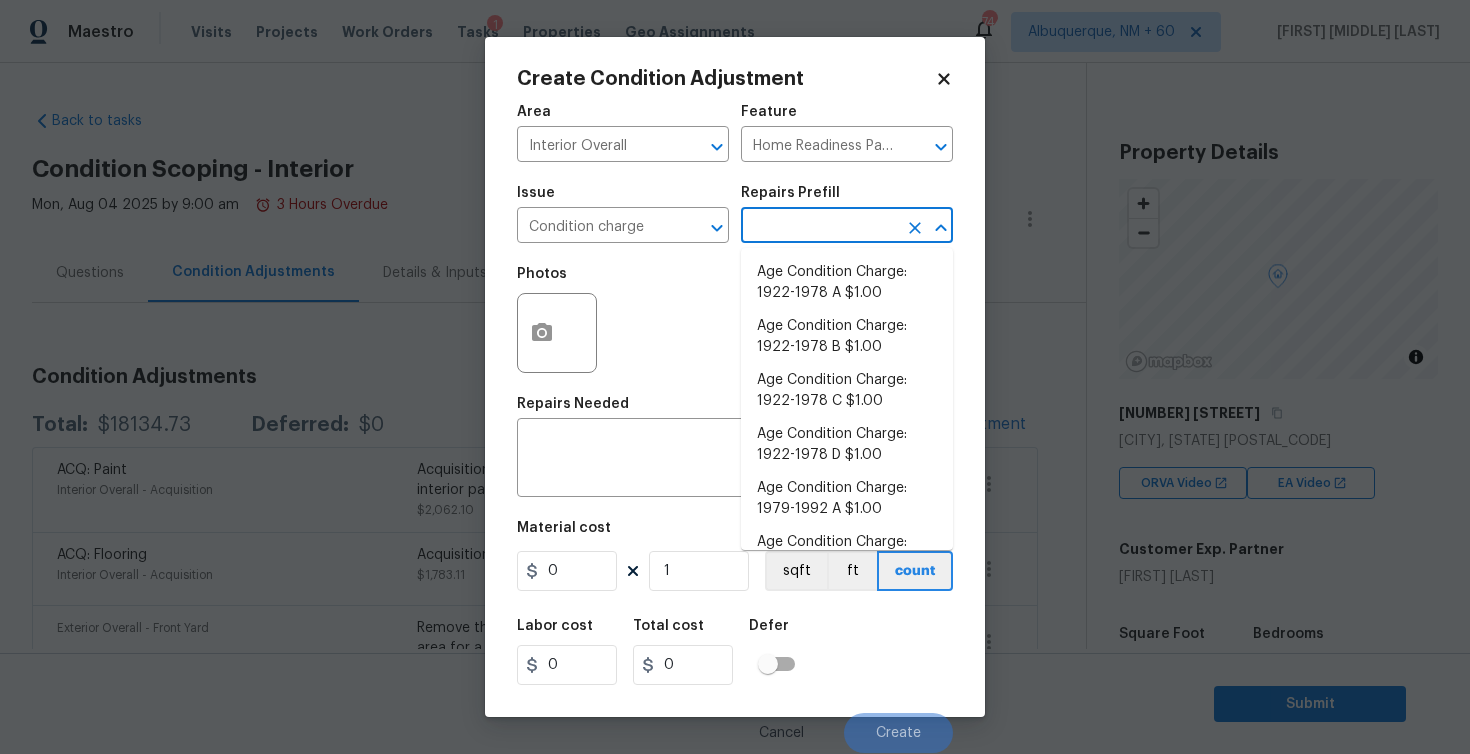 click at bounding box center (819, 227) 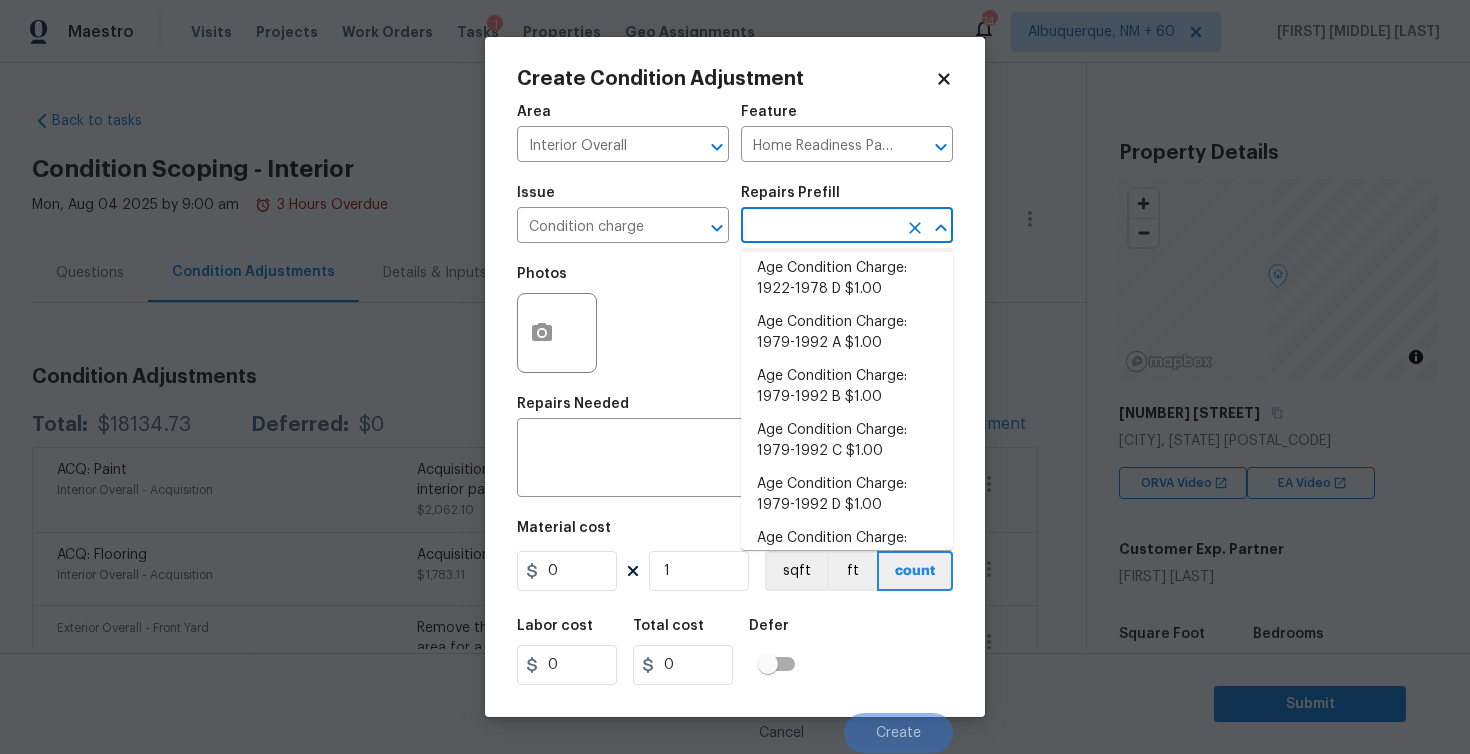scroll, scrollTop: 265, scrollLeft: 0, axis: vertical 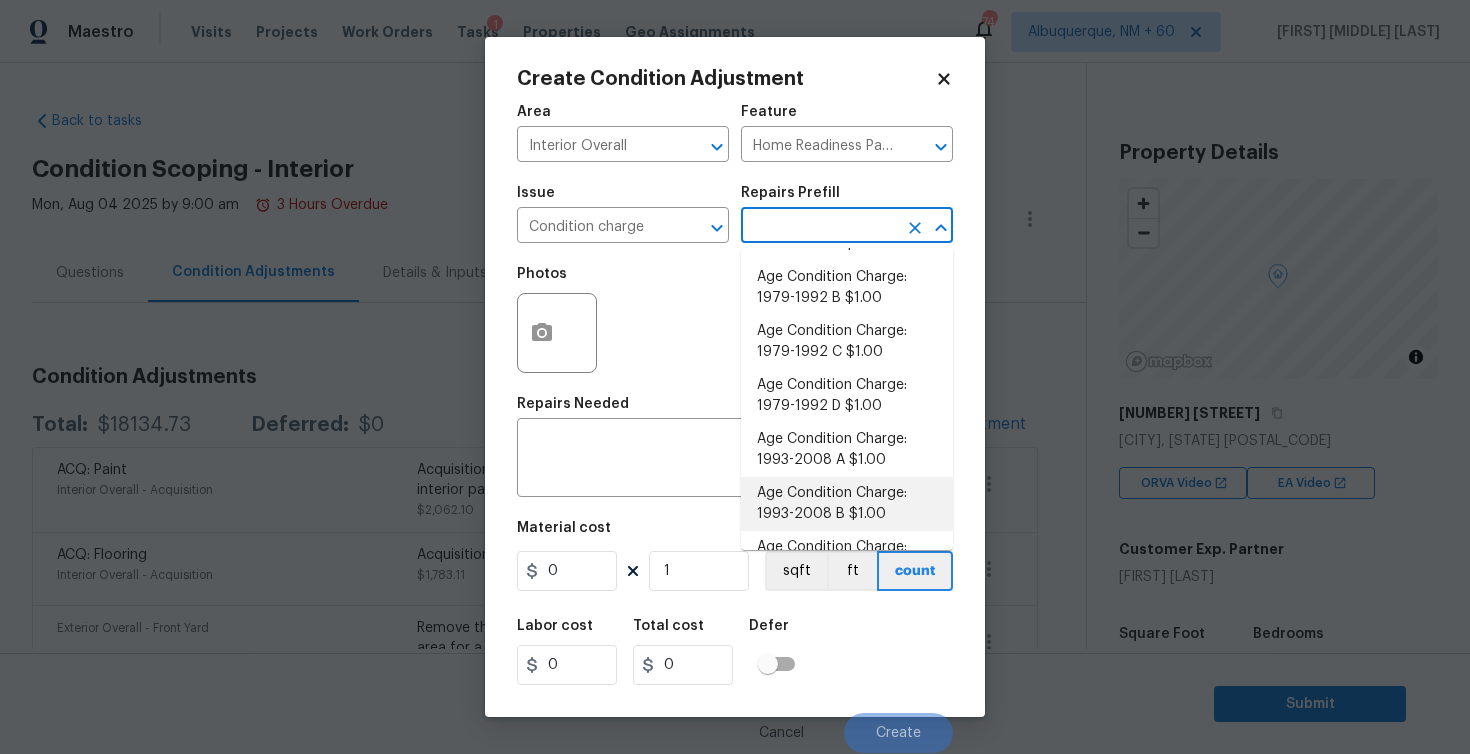 click on "Age Condition Charge: 1993-2008 B	 $1.00" at bounding box center [847, 504] 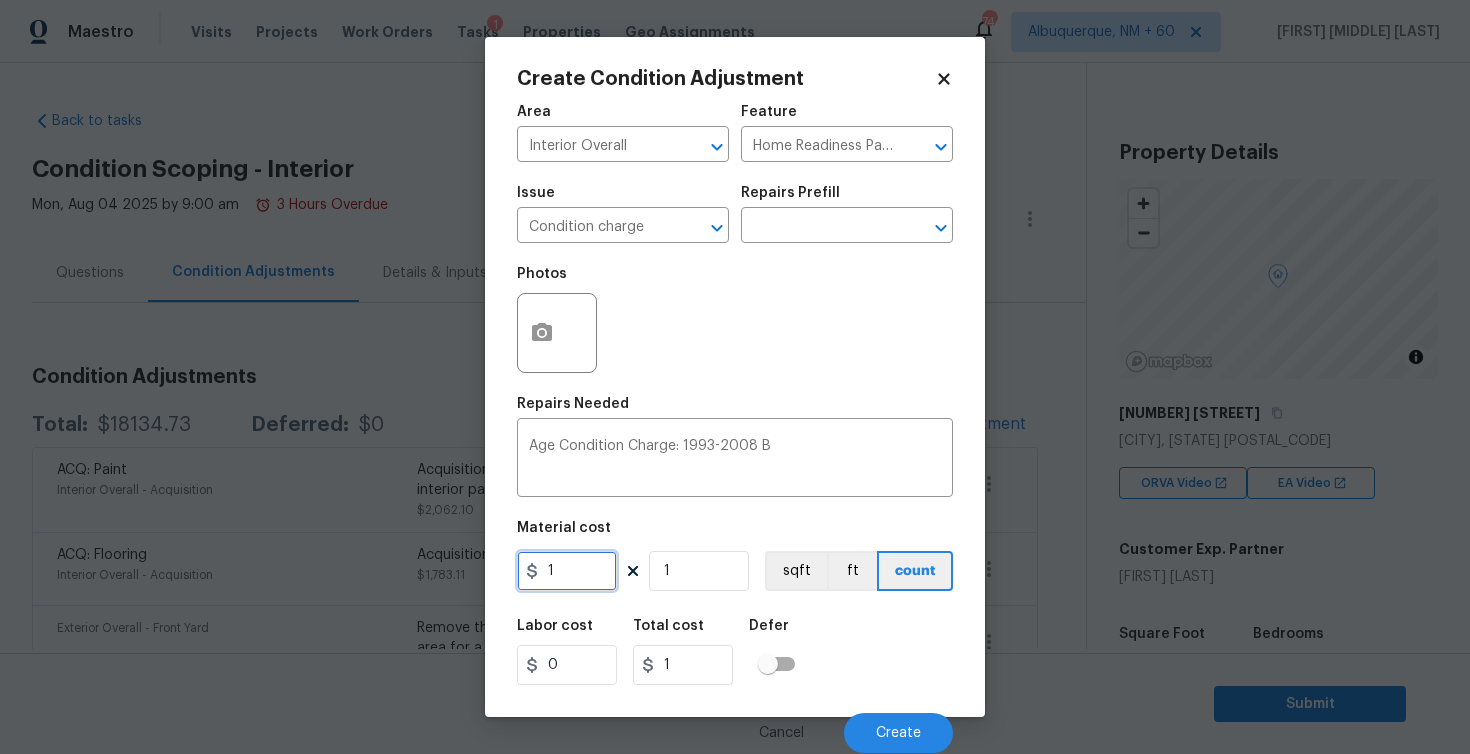click on "1" at bounding box center [567, 571] 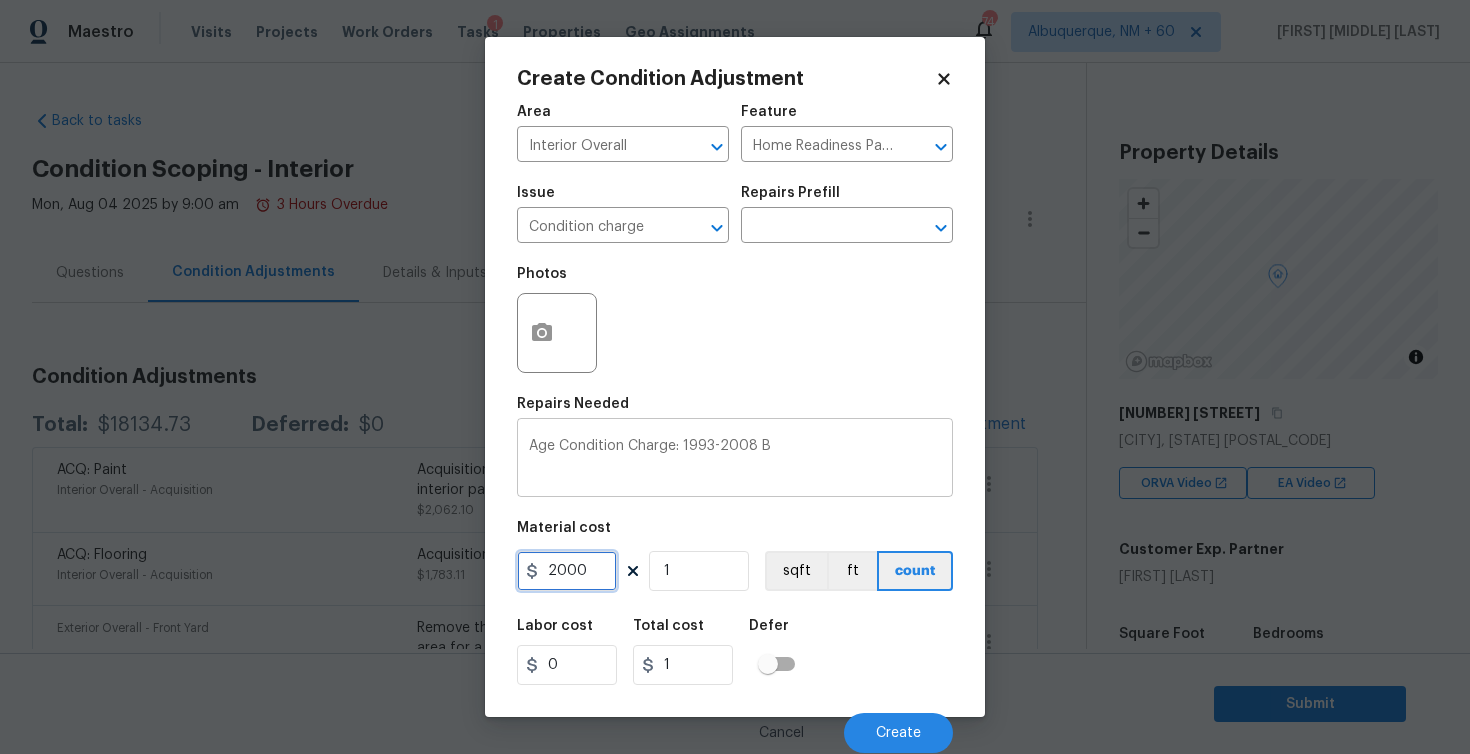 type on "2000" 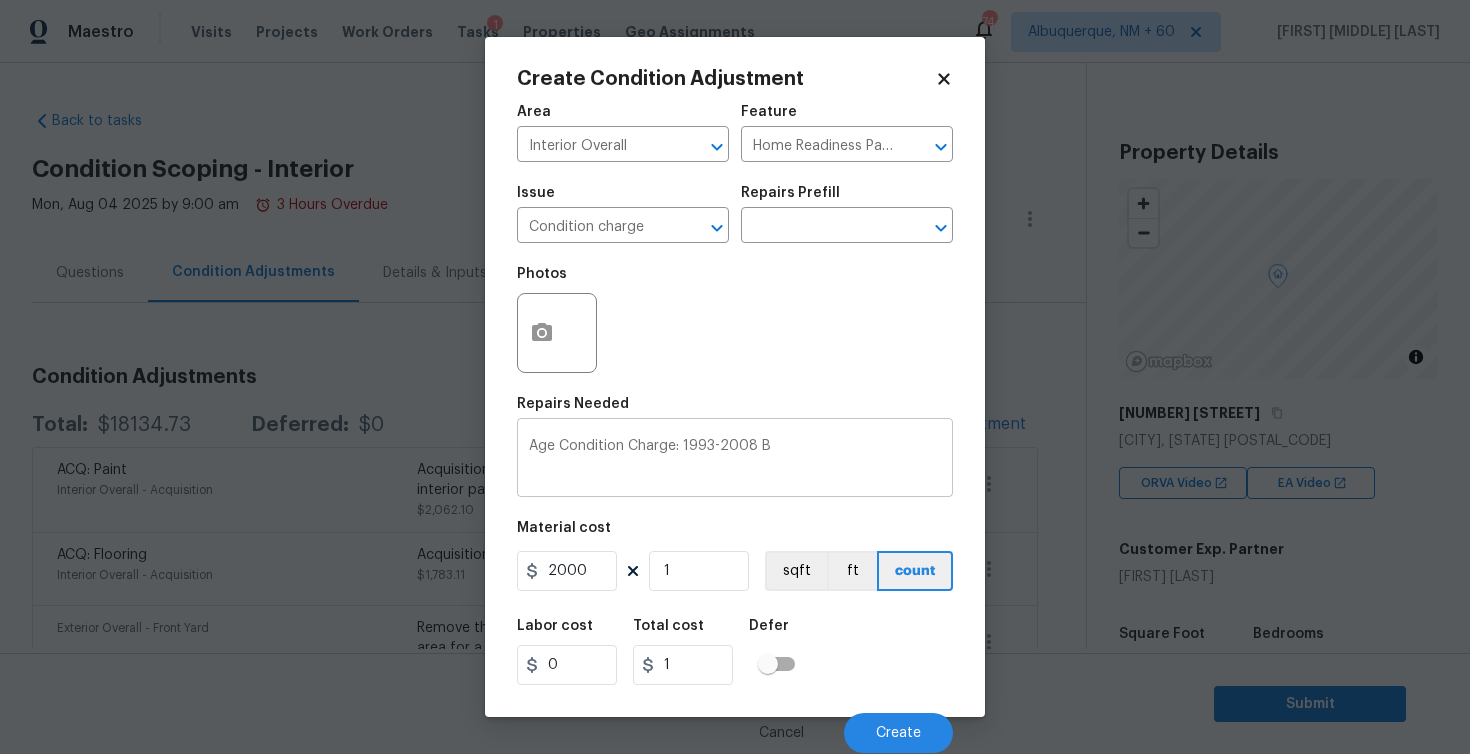 type on "2000" 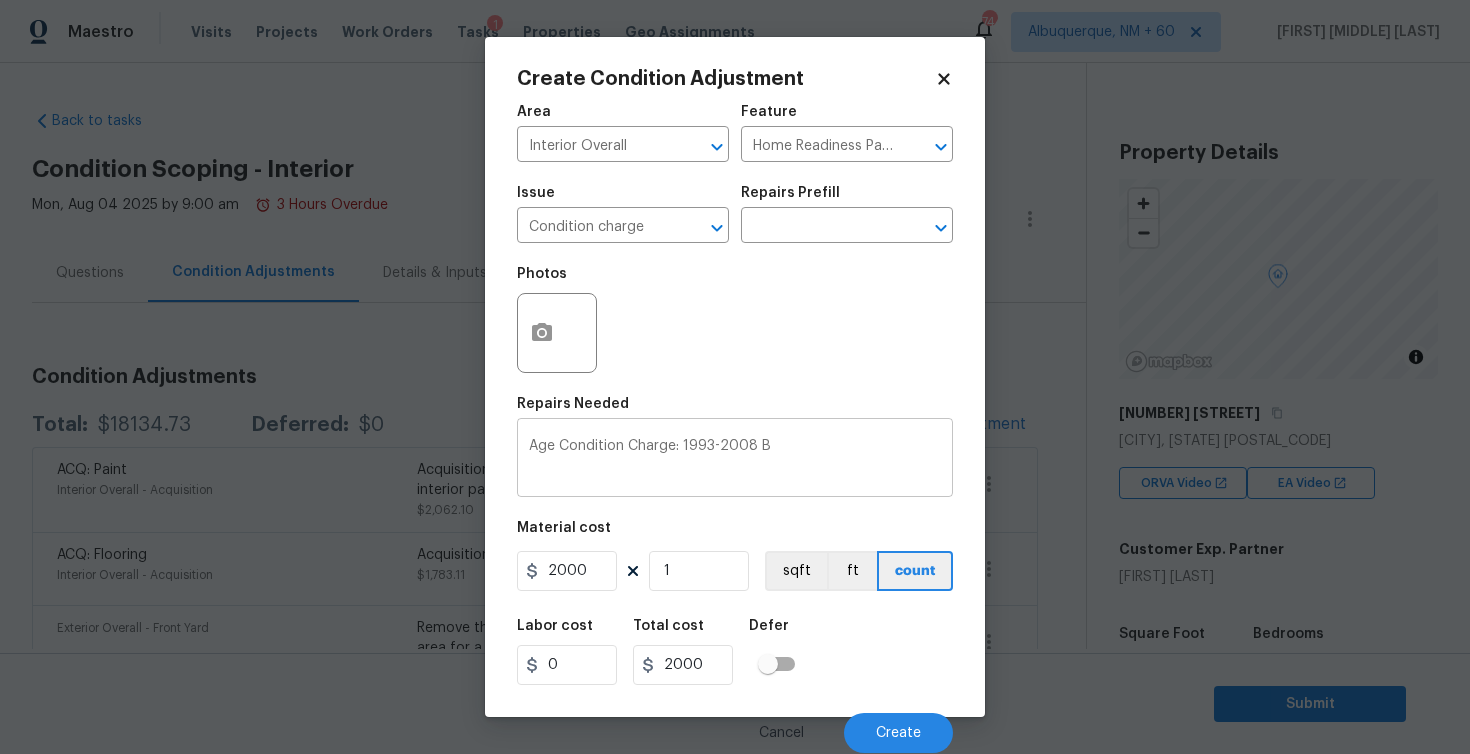 click on "Age Condition Charge: 1993-2008 B" at bounding box center [735, 460] 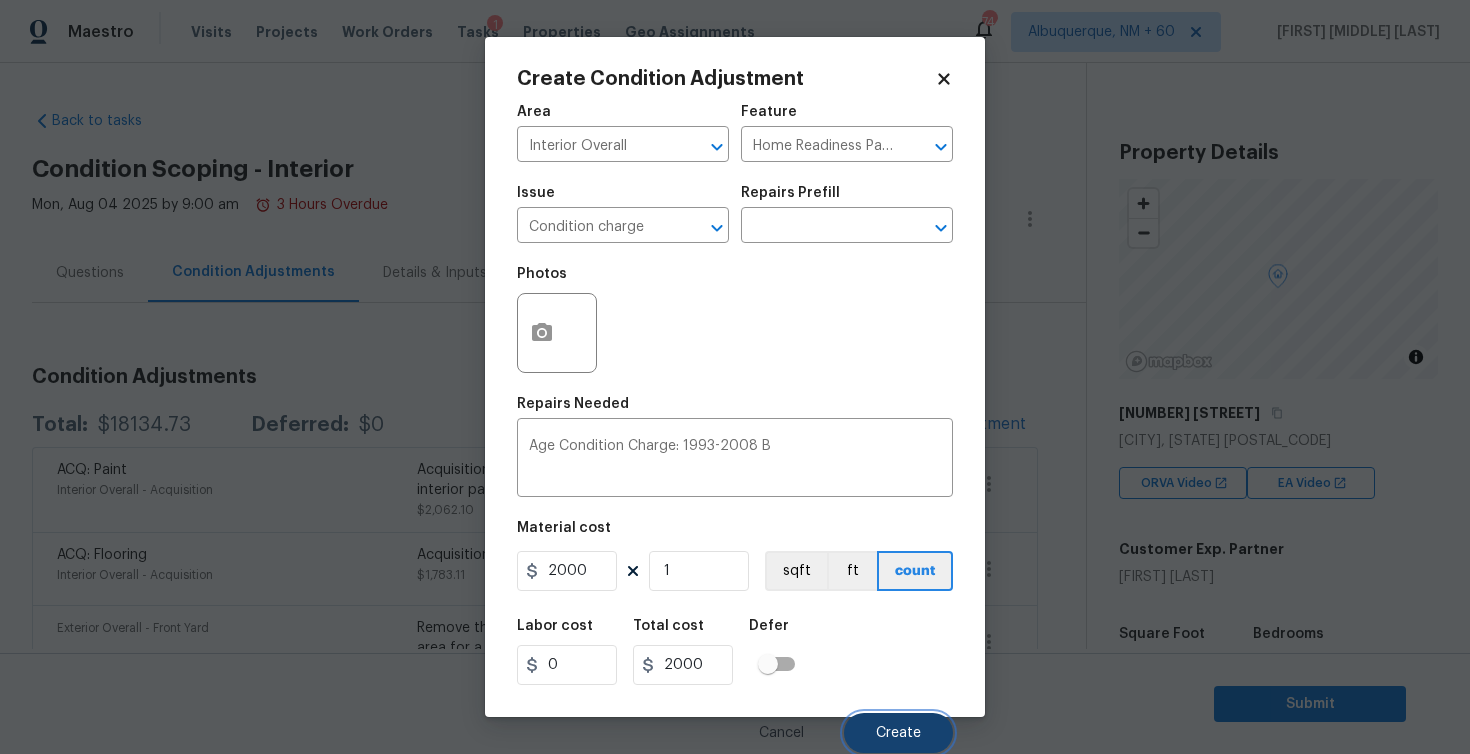 click on "Create" at bounding box center [898, 733] 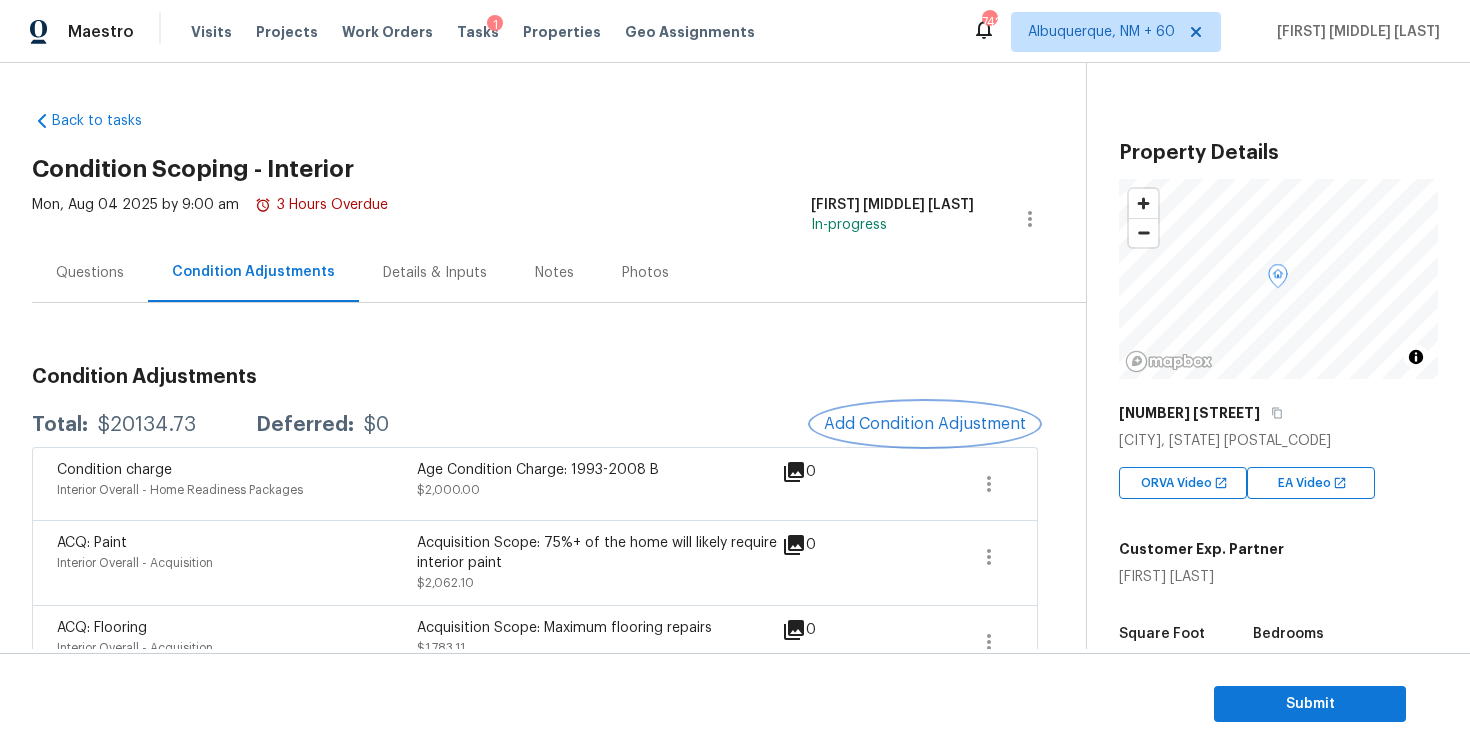 type 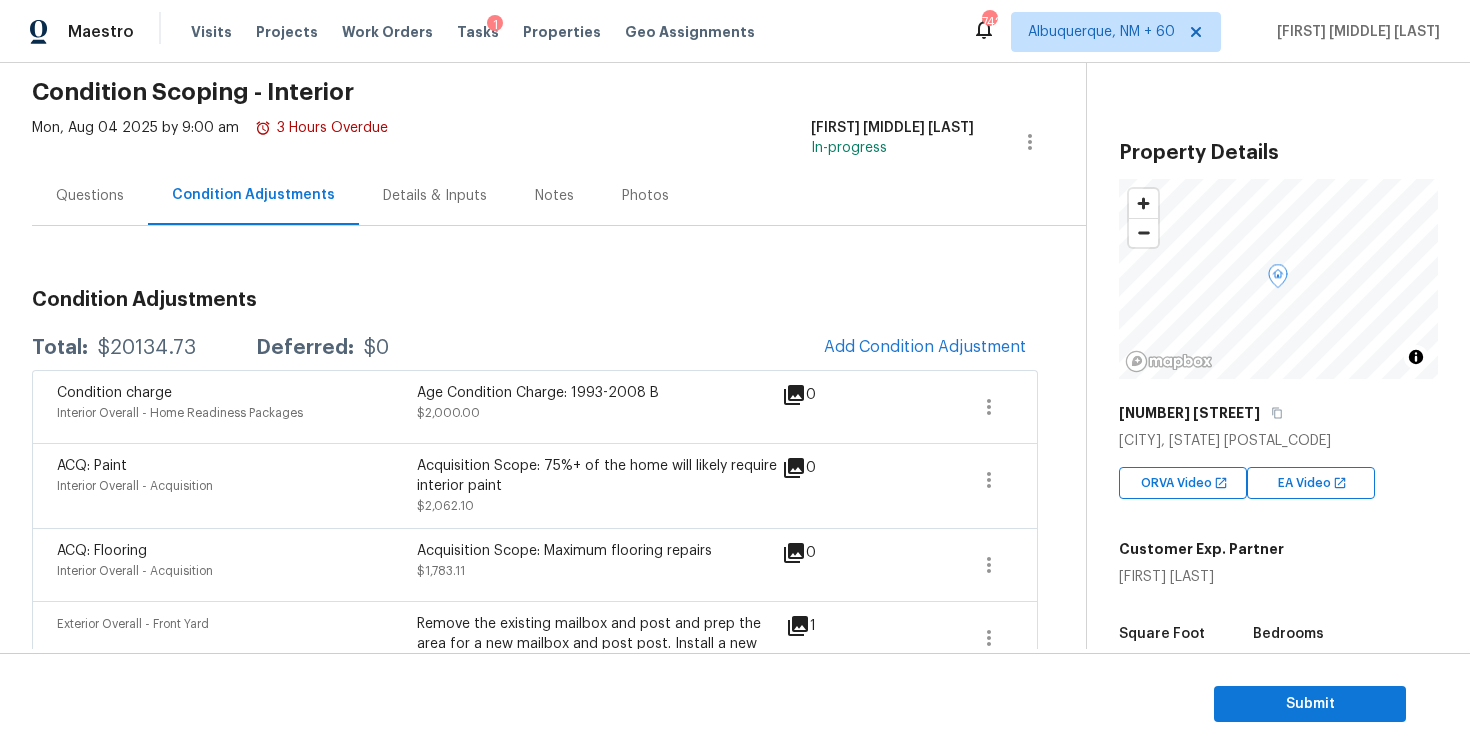 scroll, scrollTop: 90, scrollLeft: 0, axis: vertical 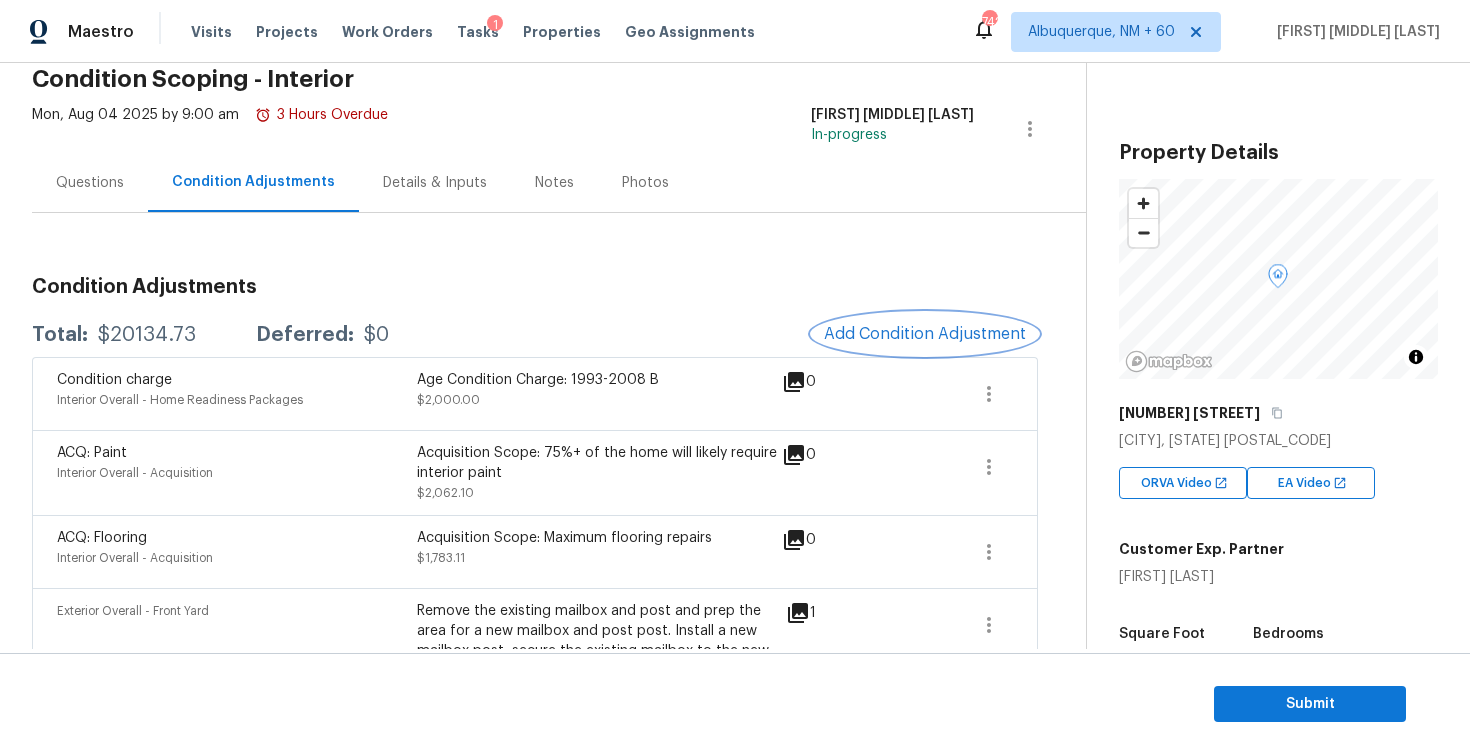 click on "Add Condition Adjustment" at bounding box center [925, 334] 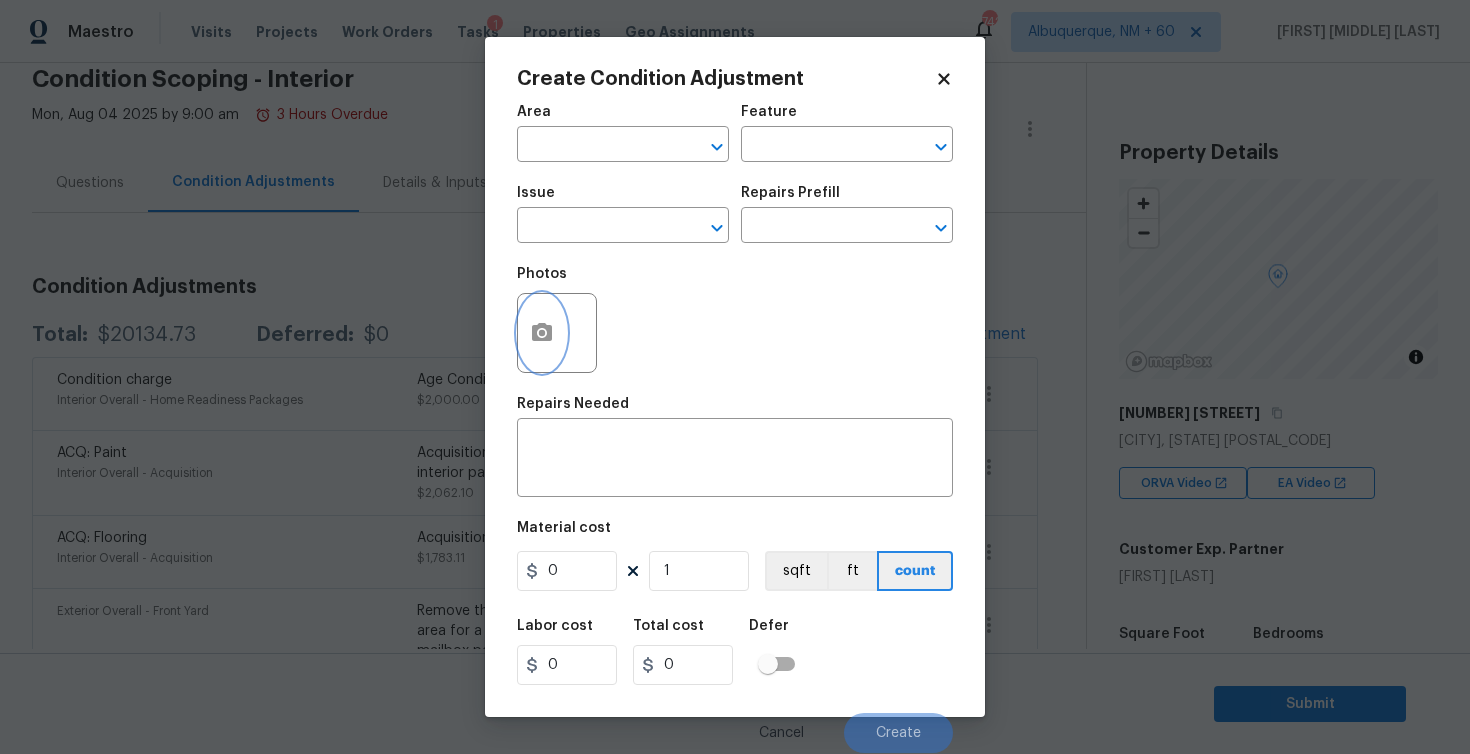 click 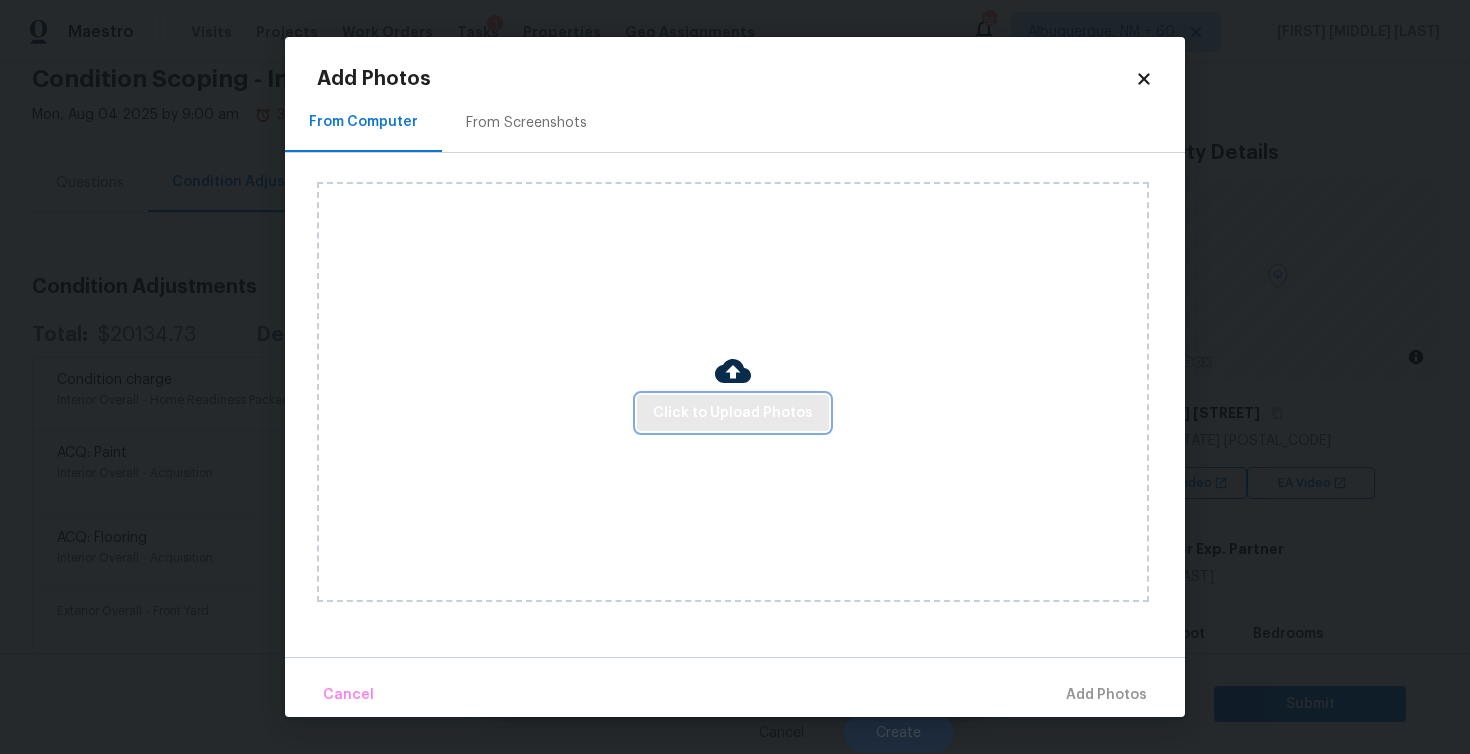 click on "Click to Upload Photos" at bounding box center (733, 413) 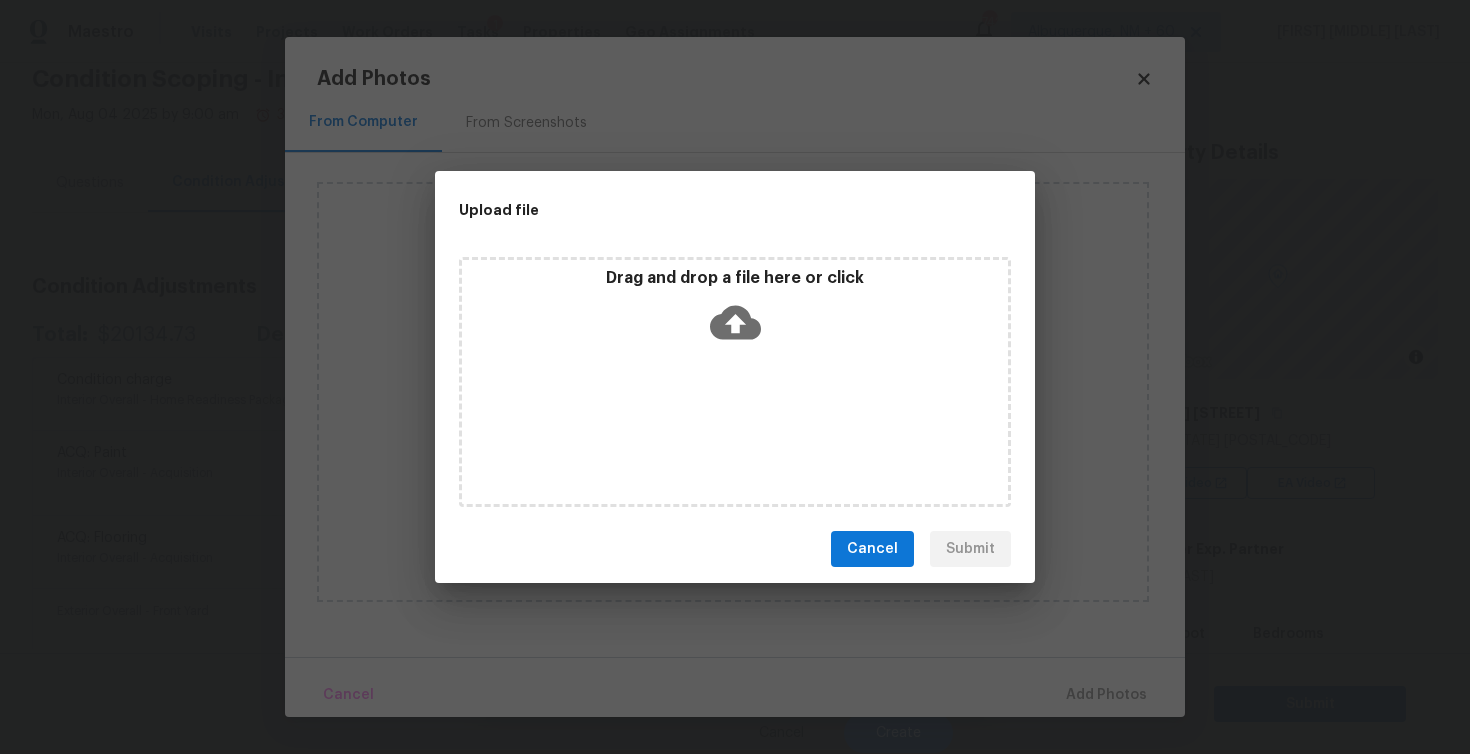 click 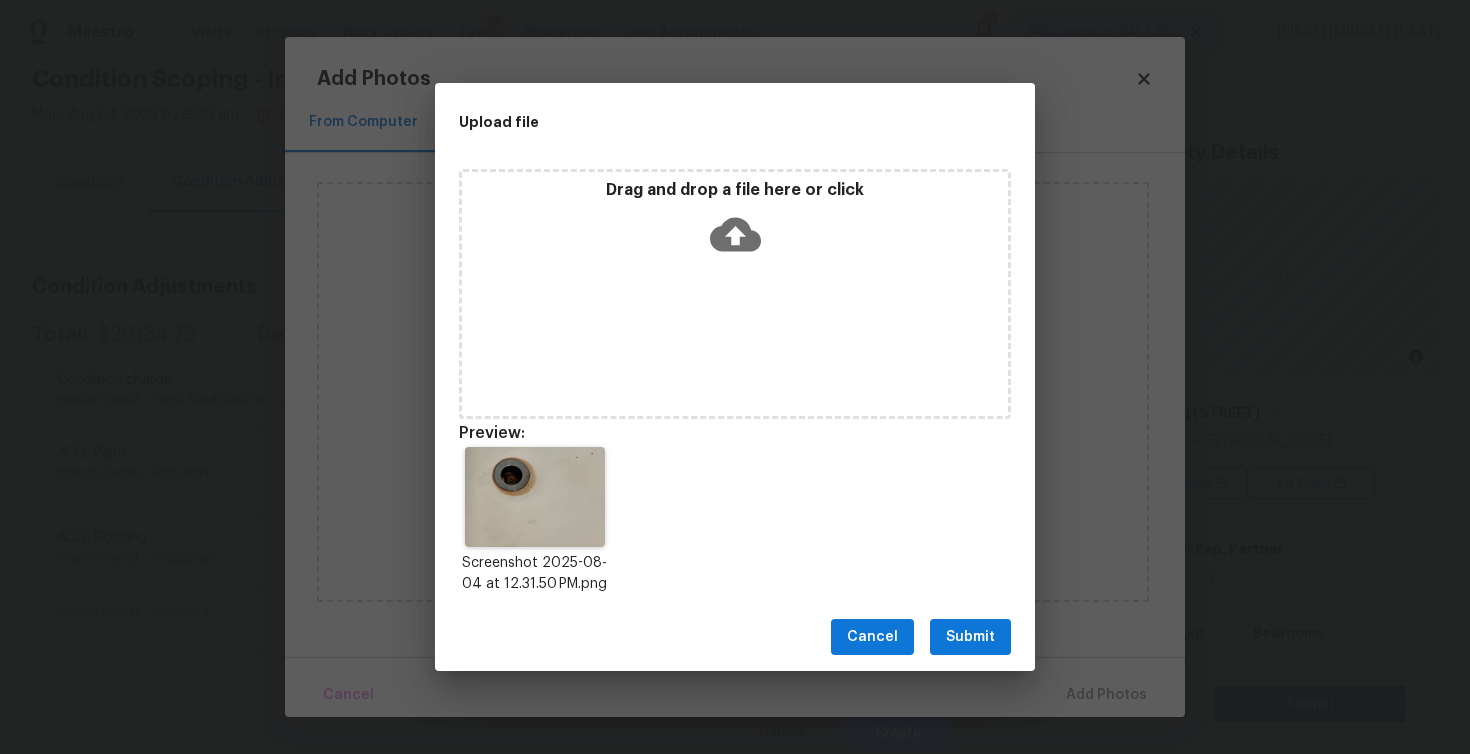 click on "Submit" at bounding box center (970, 637) 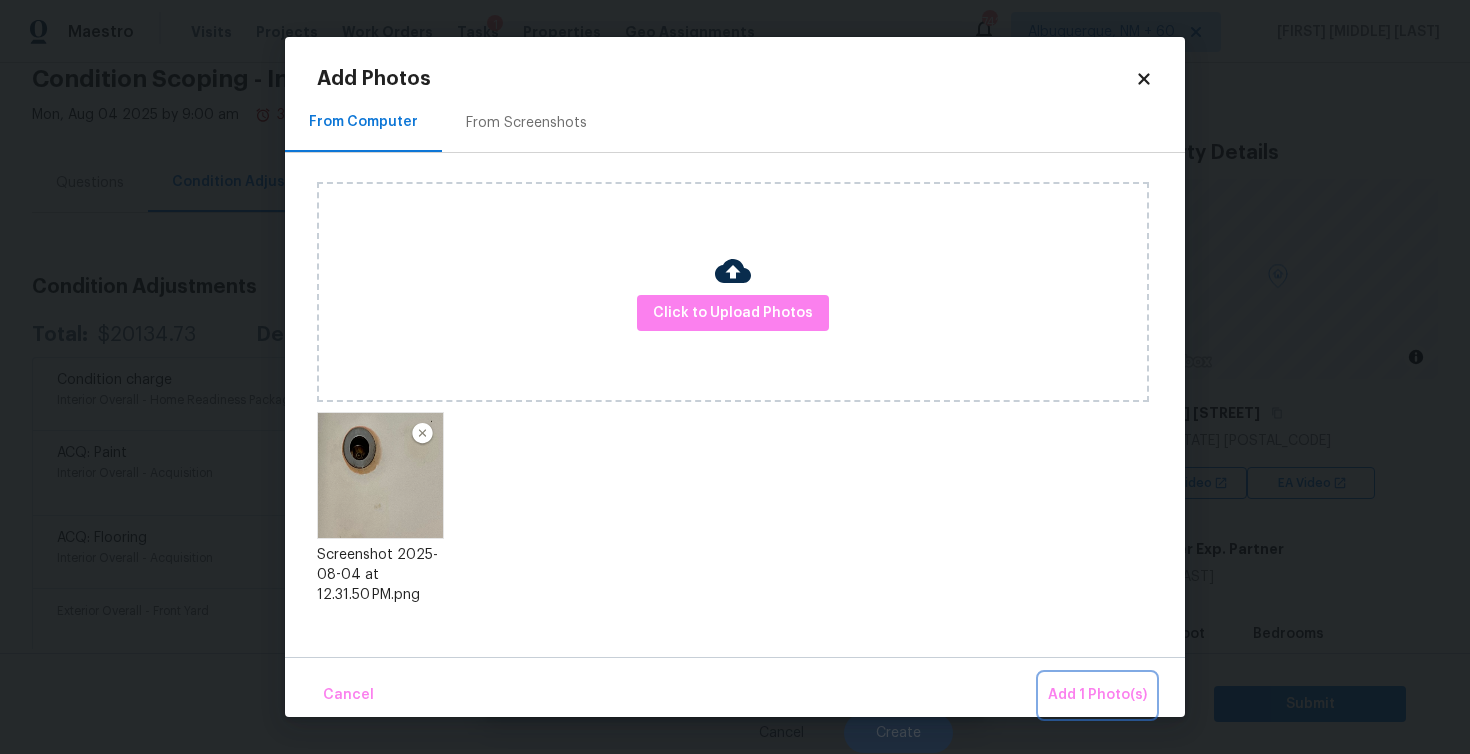 click on "Add 1 Photo(s)" at bounding box center [1097, 695] 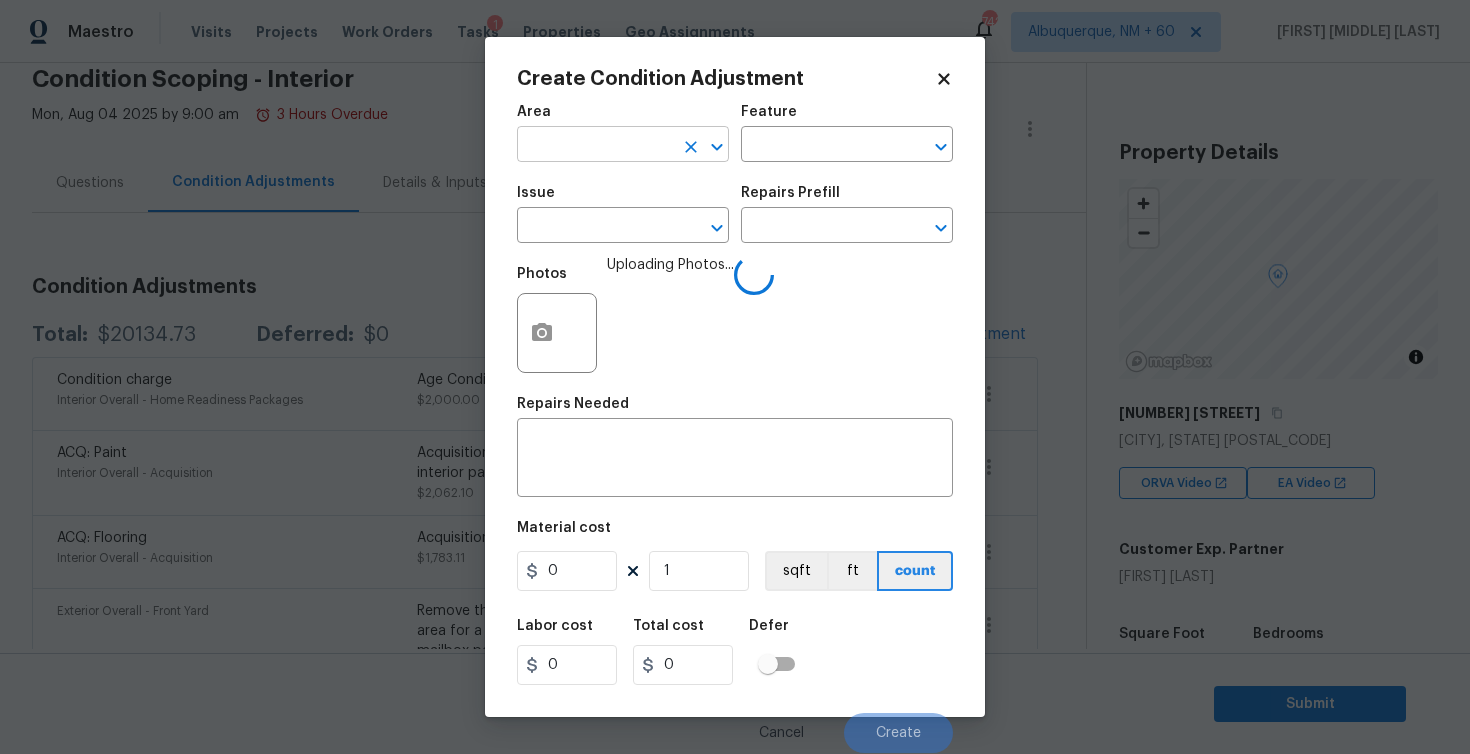 click at bounding box center (595, 146) 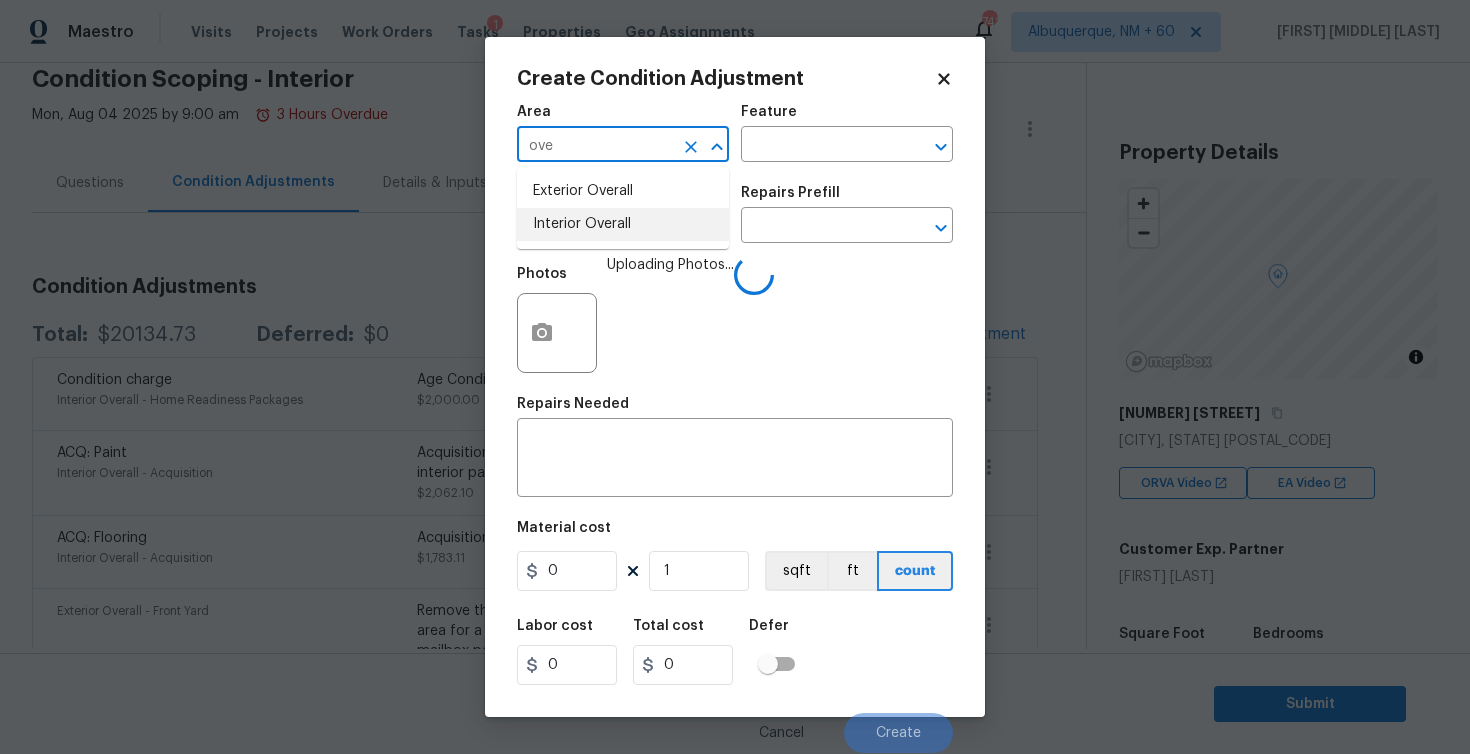 click on "Interior Overall" at bounding box center (623, 224) 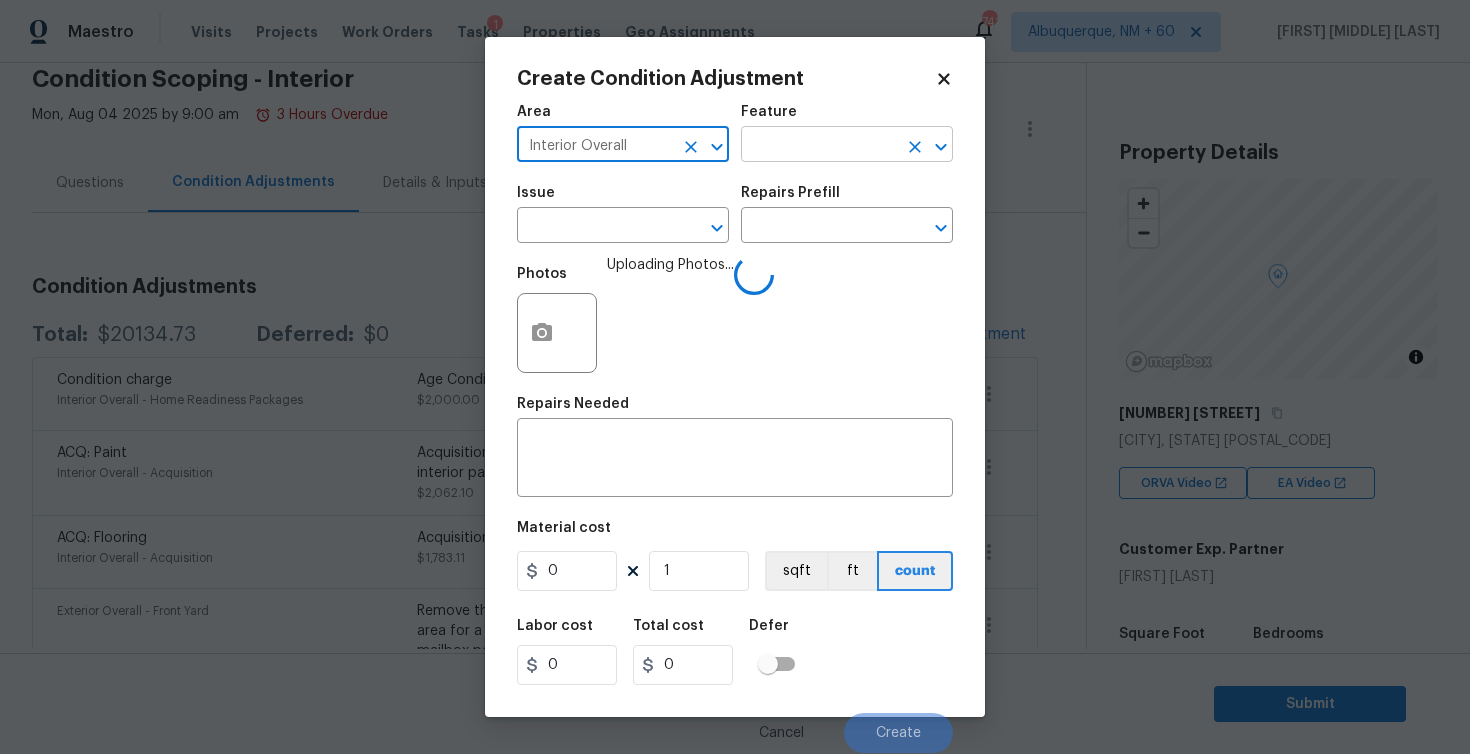 type on "Interior Overall" 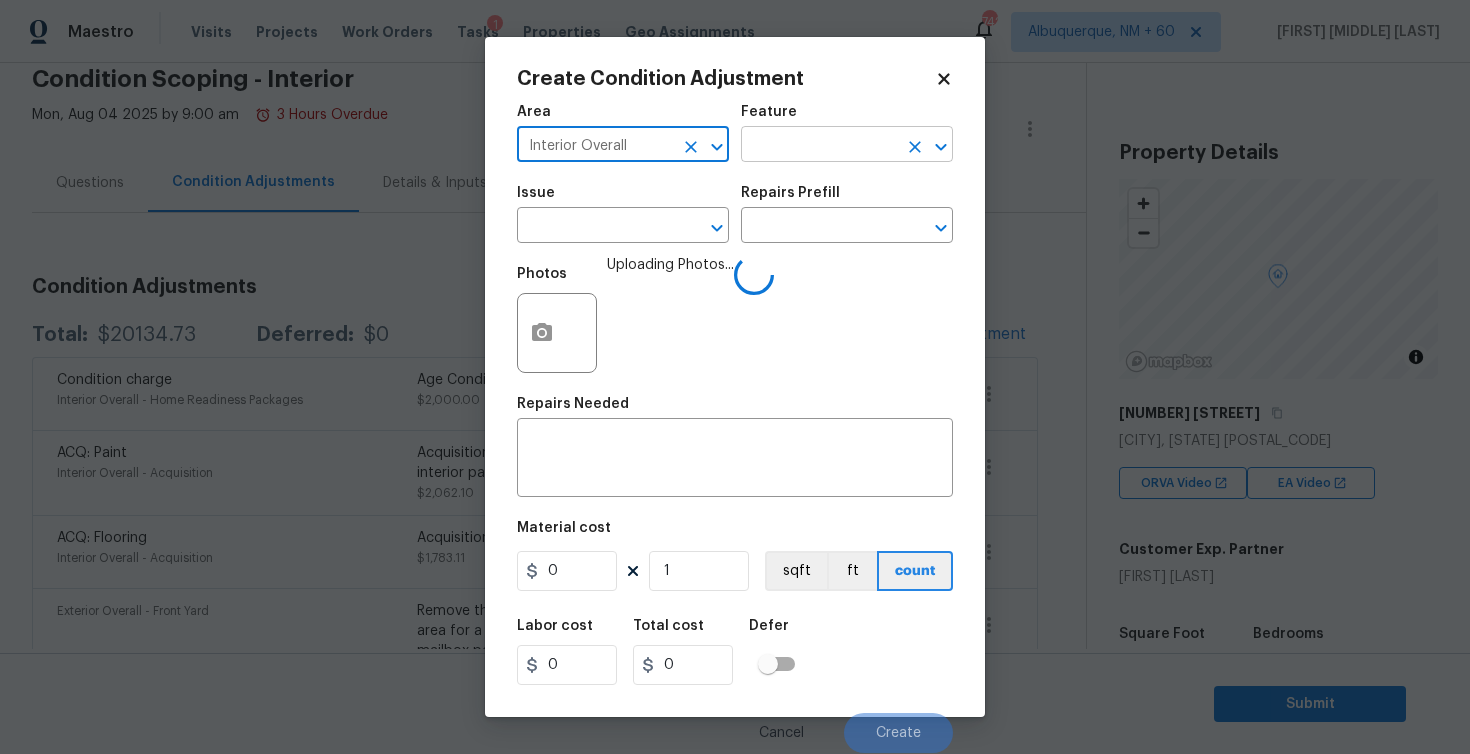 click at bounding box center (819, 146) 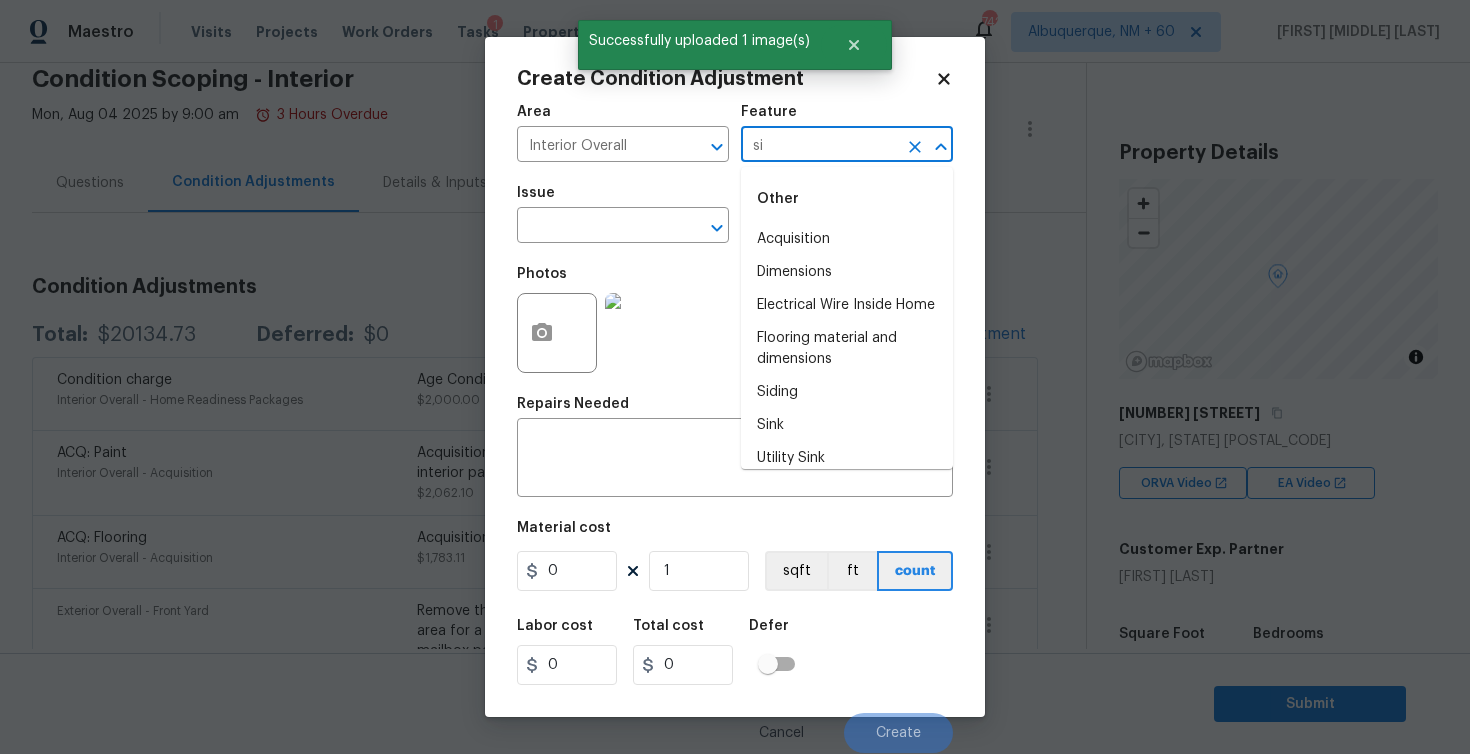 type on "sin" 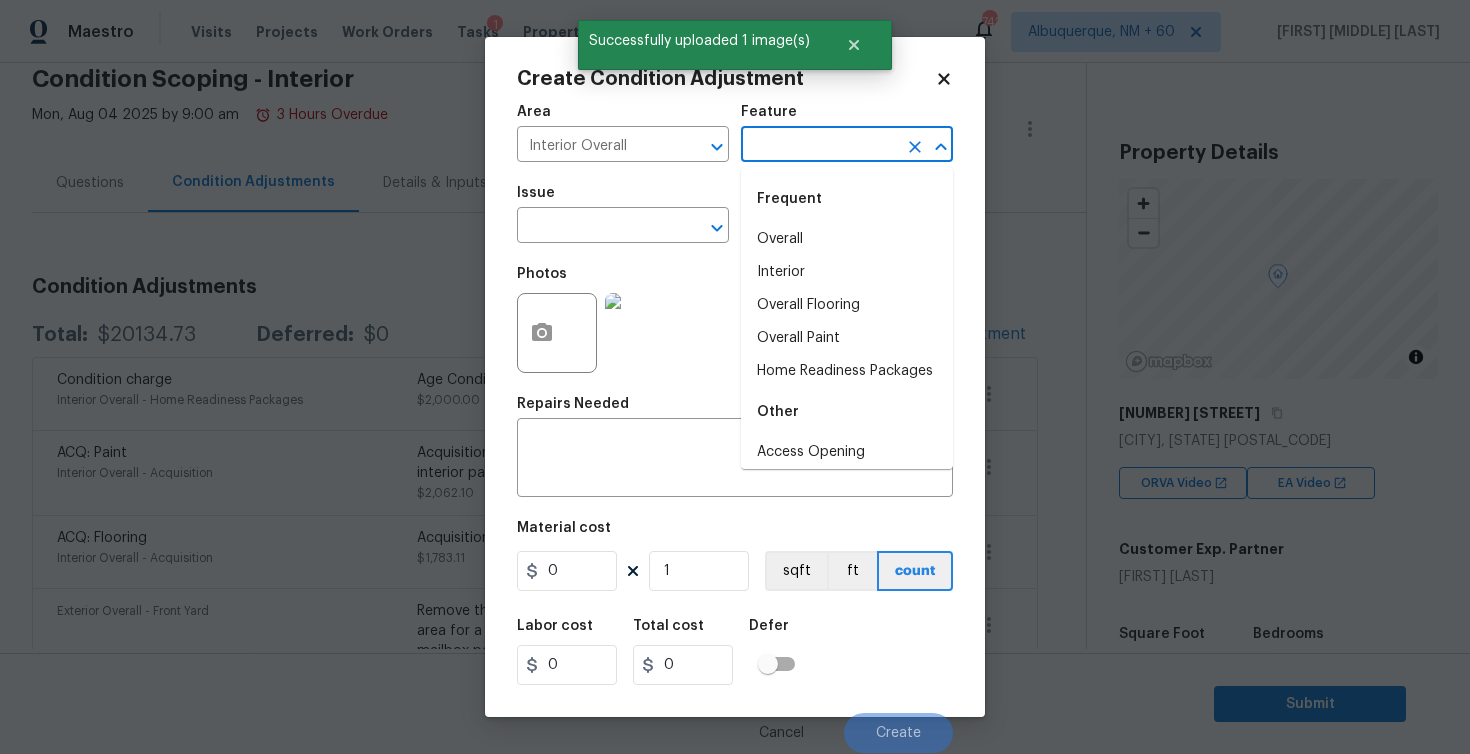 type on "k" 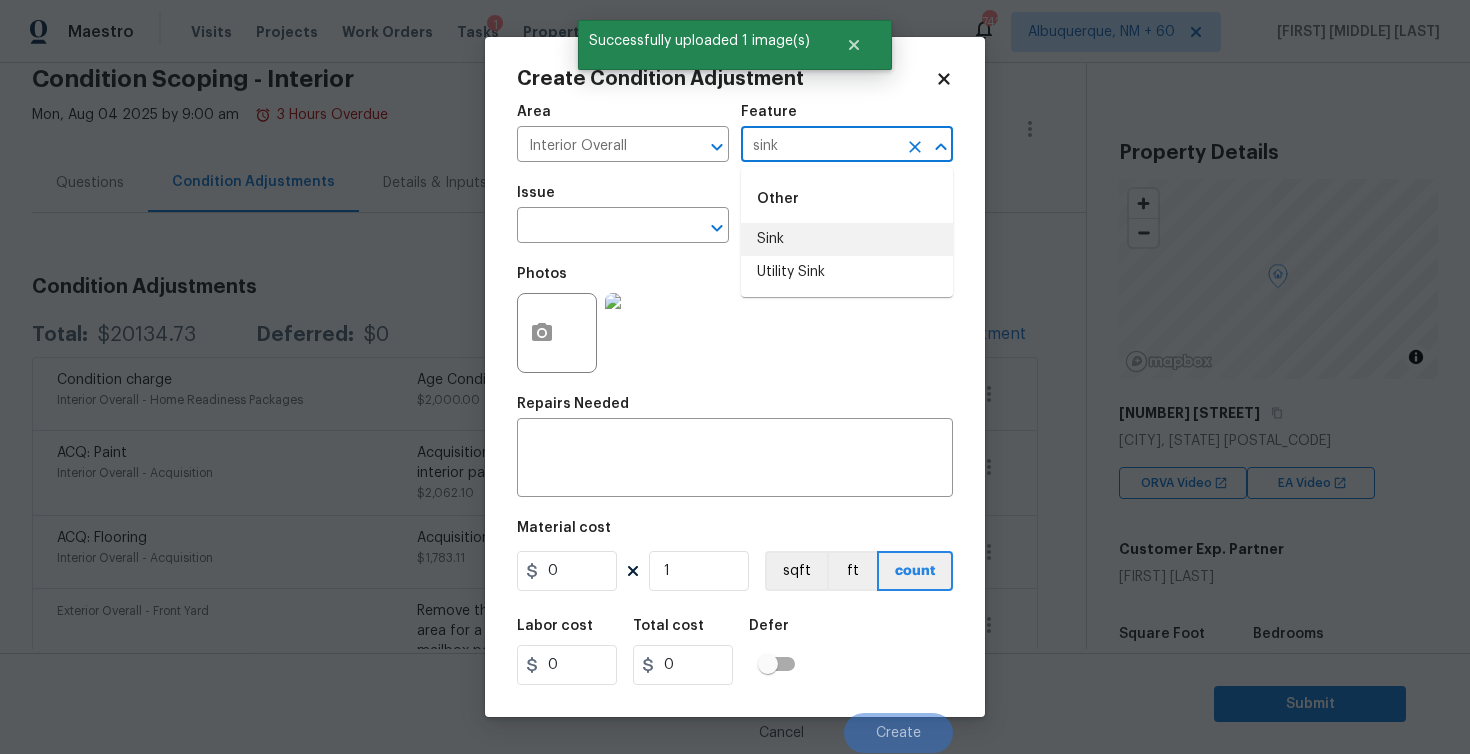 click on "Sink" at bounding box center (847, 239) 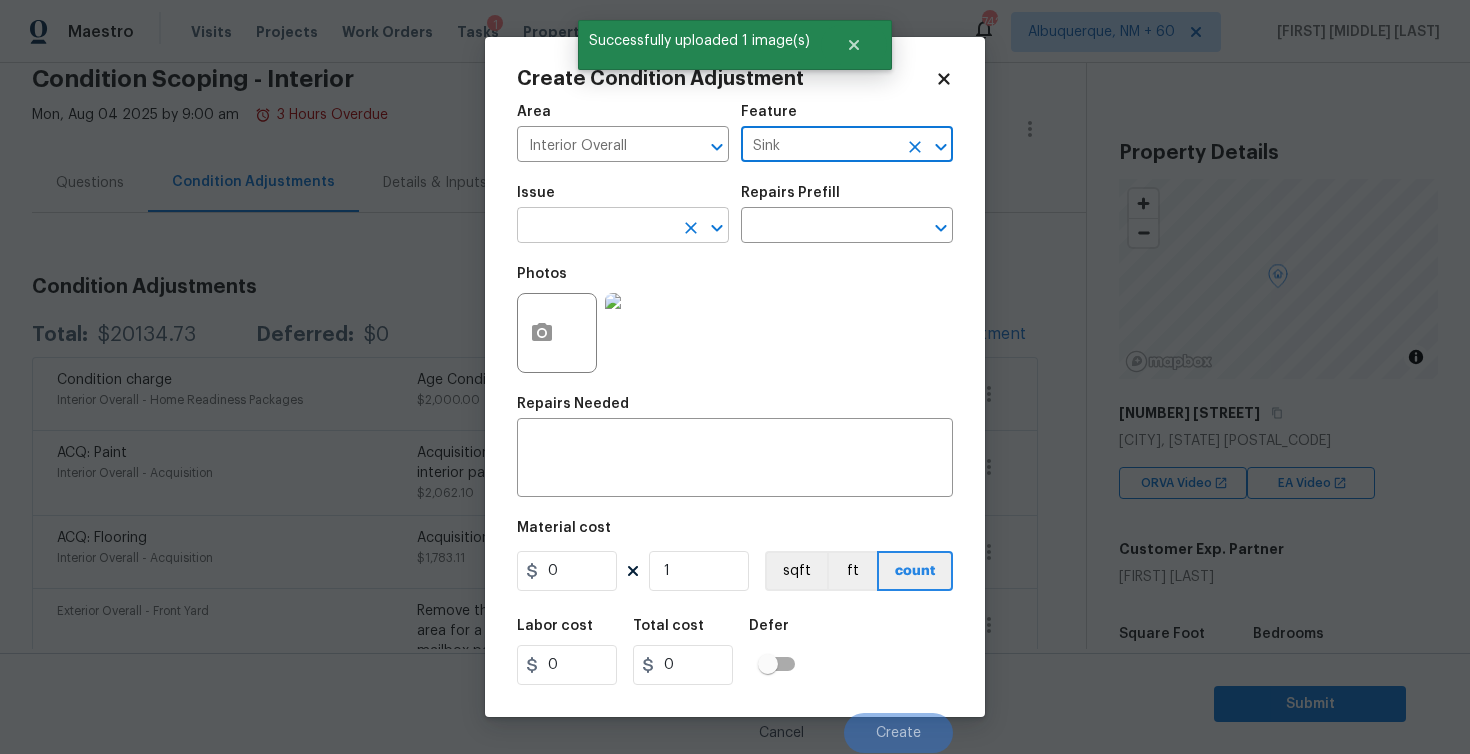 type on "Sink" 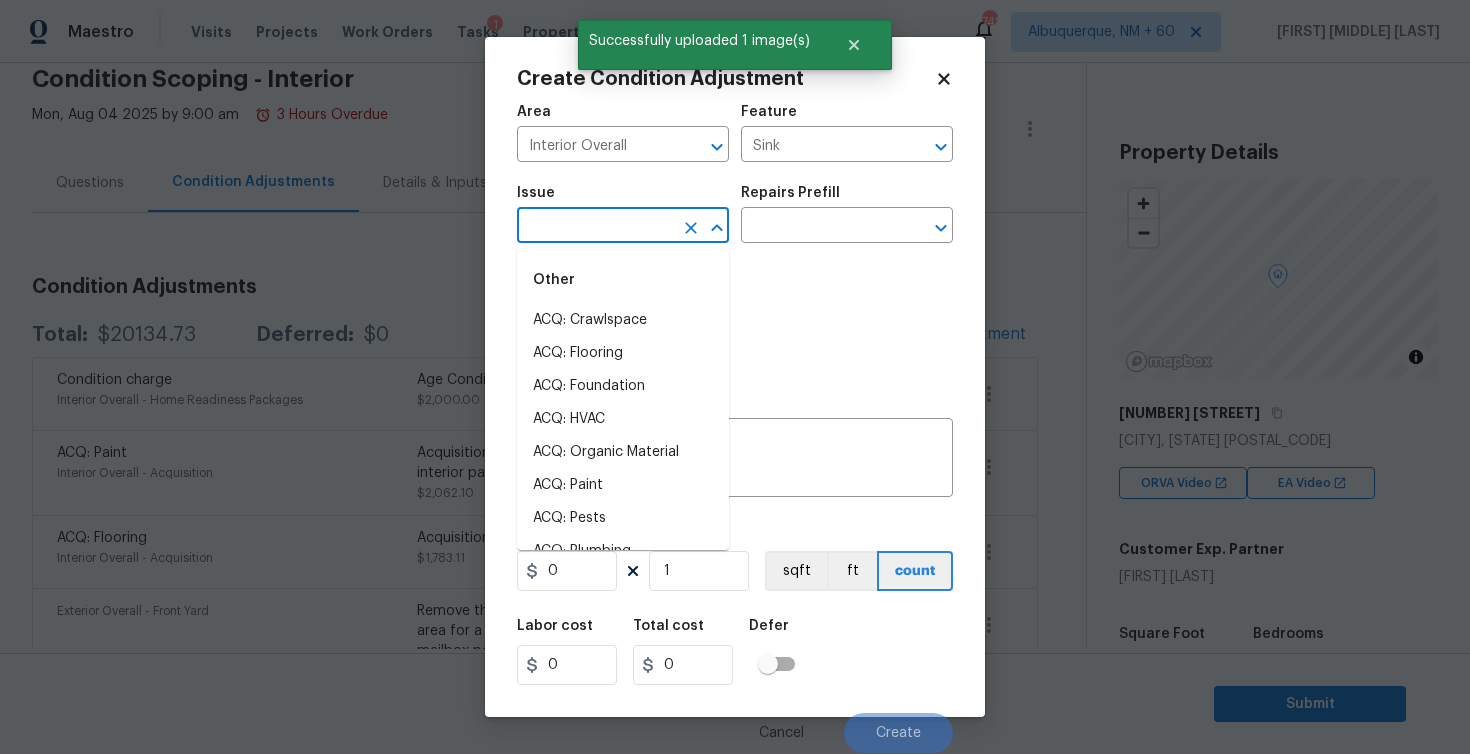 click at bounding box center (595, 227) 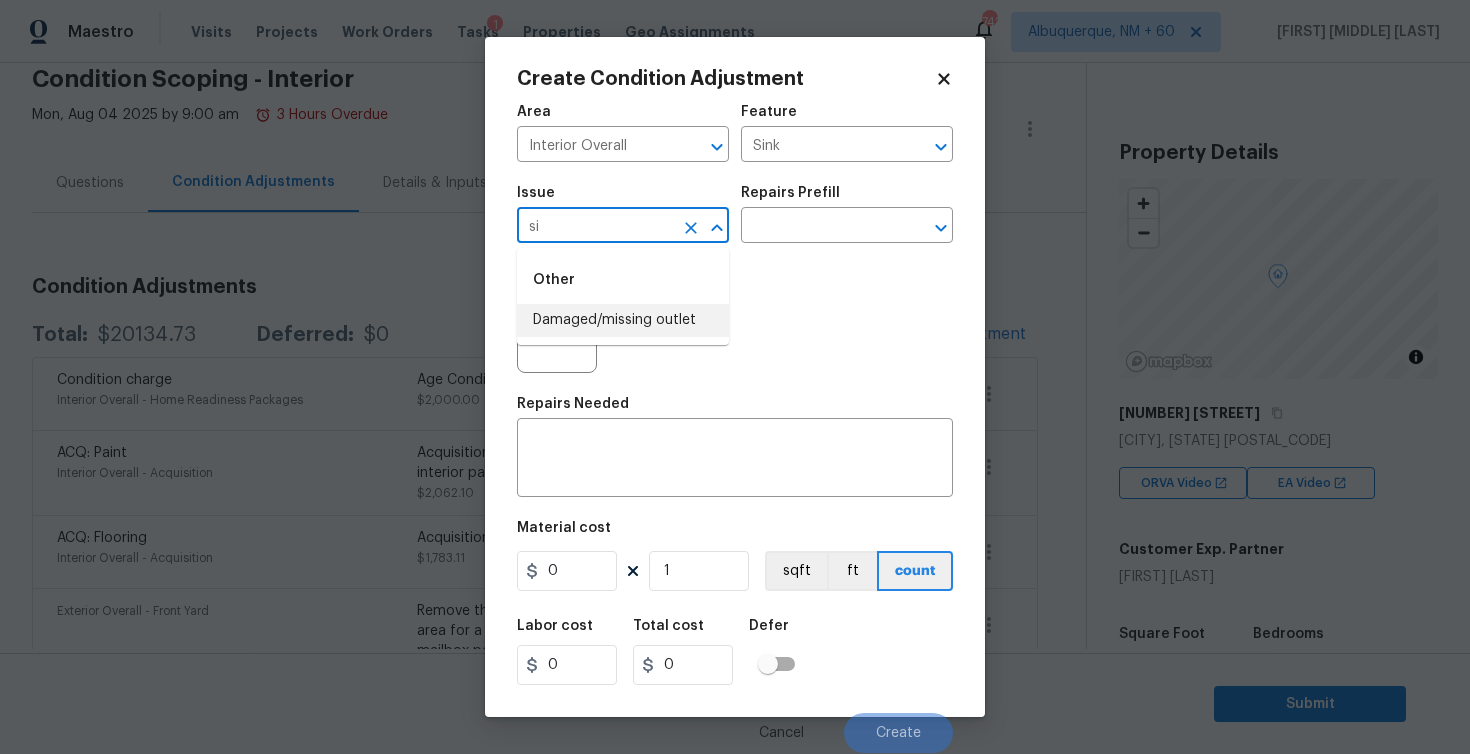 type on "s" 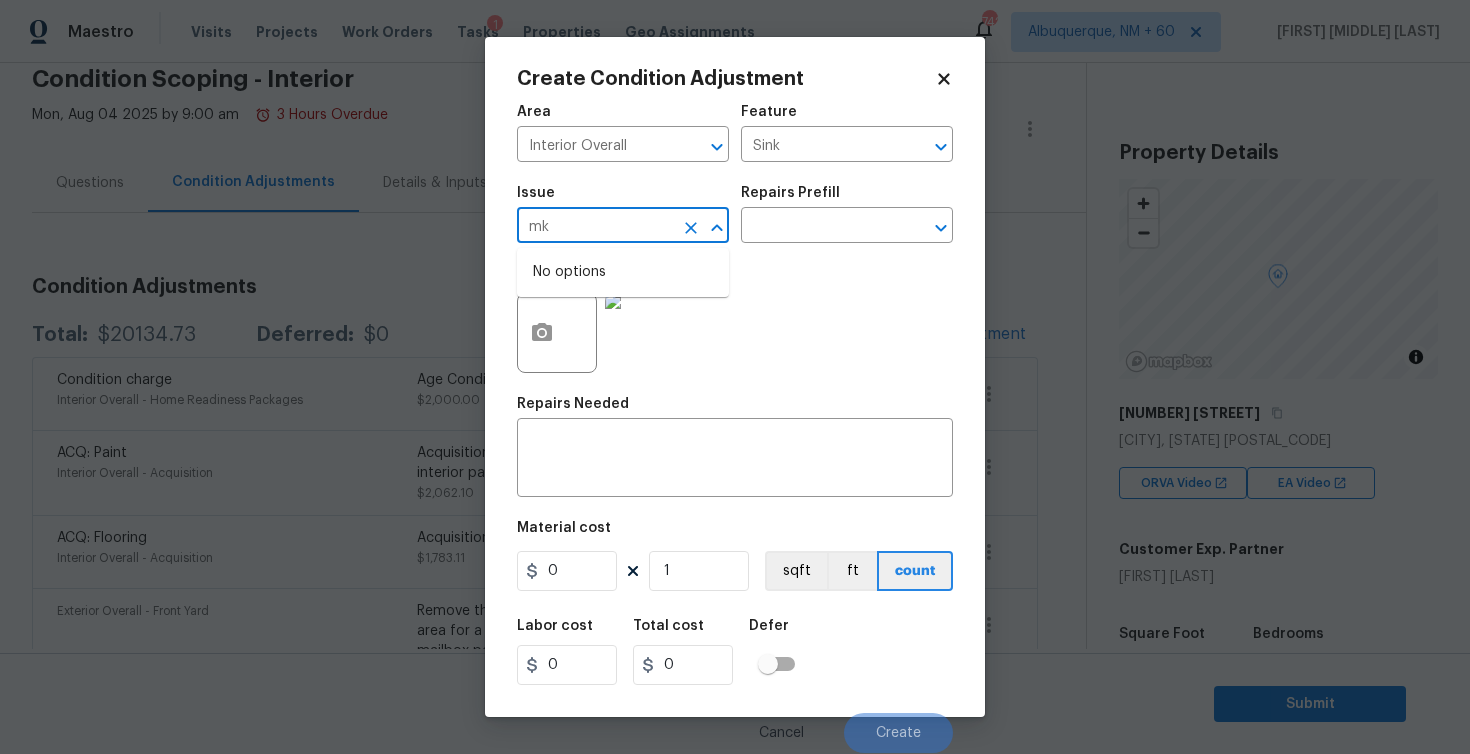 type on "m" 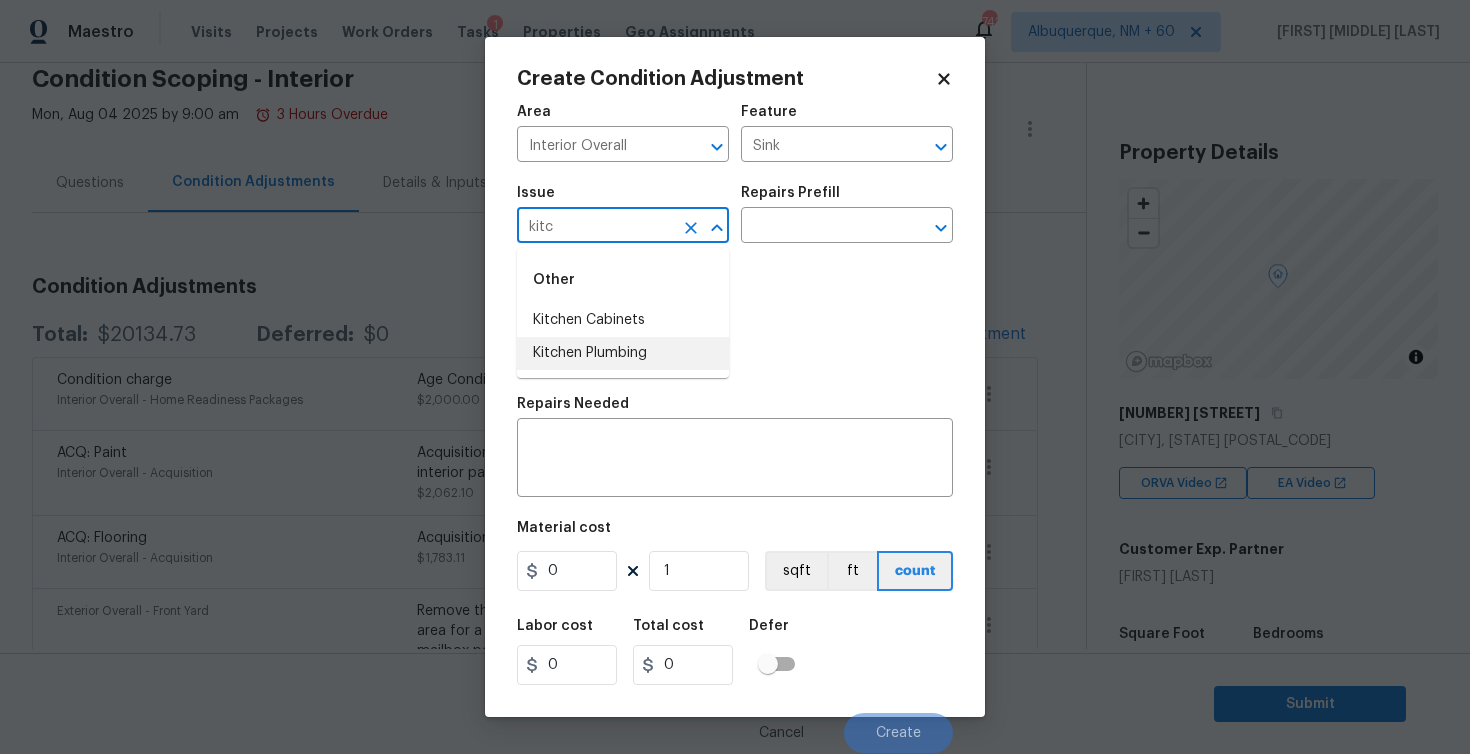 click on "Kitchen Plumbing" at bounding box center [623, 353] 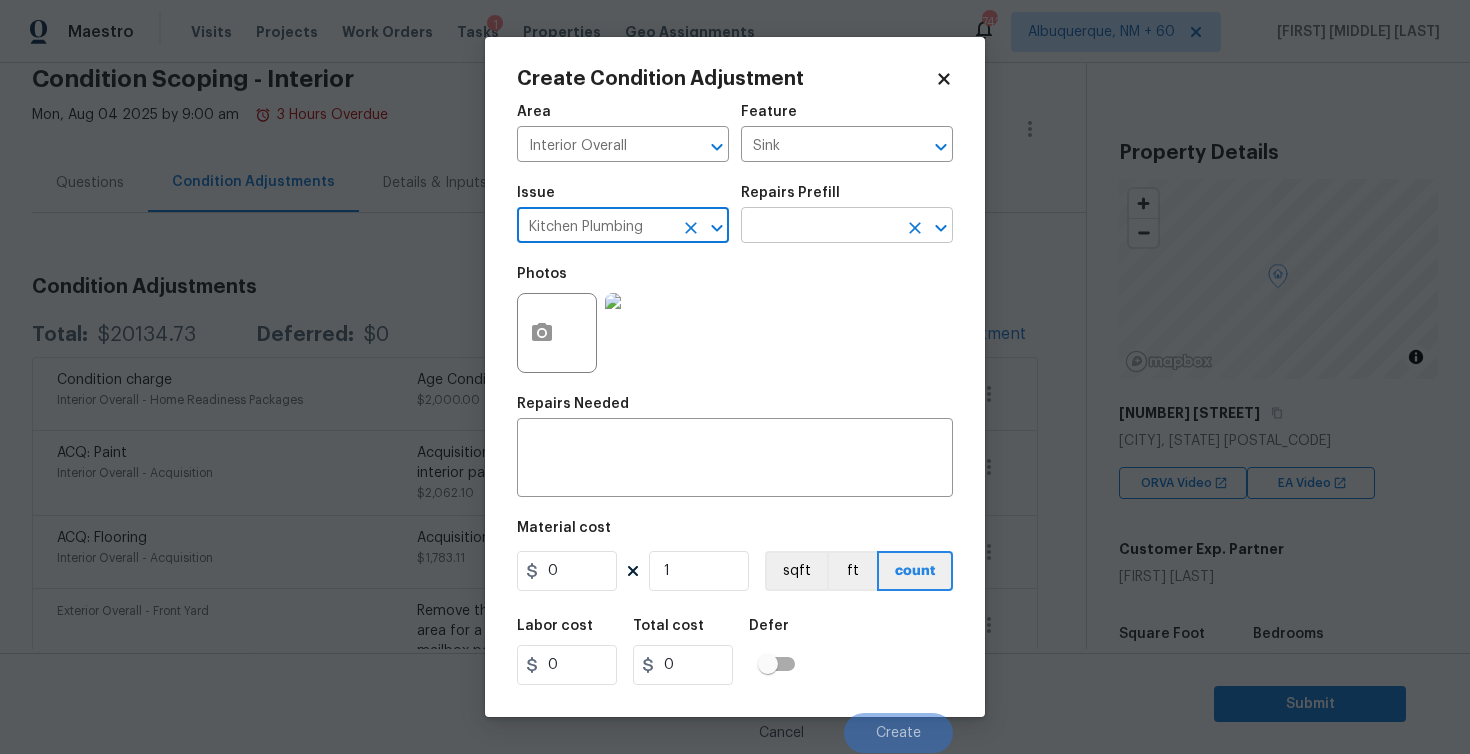 type on "Kitchen Plumbing" 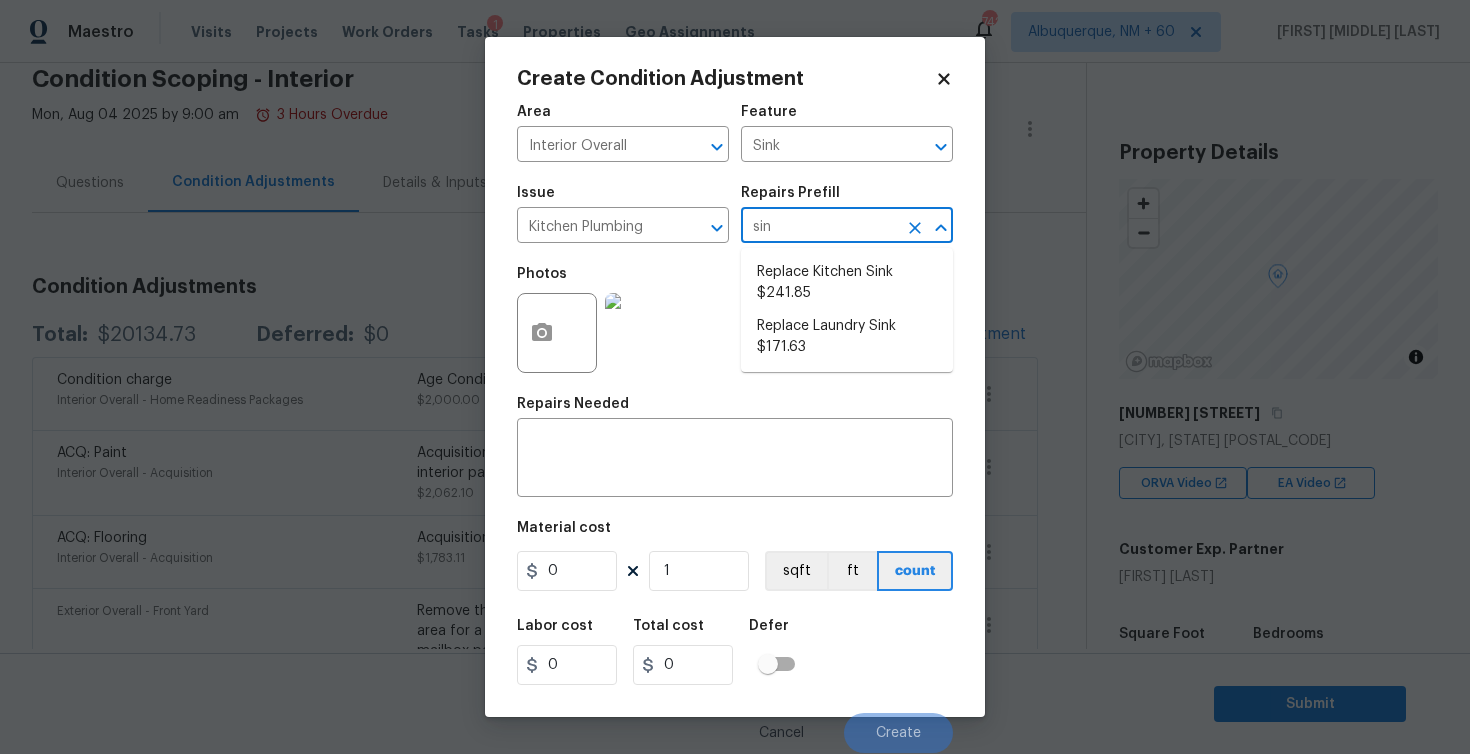 type on "sink" 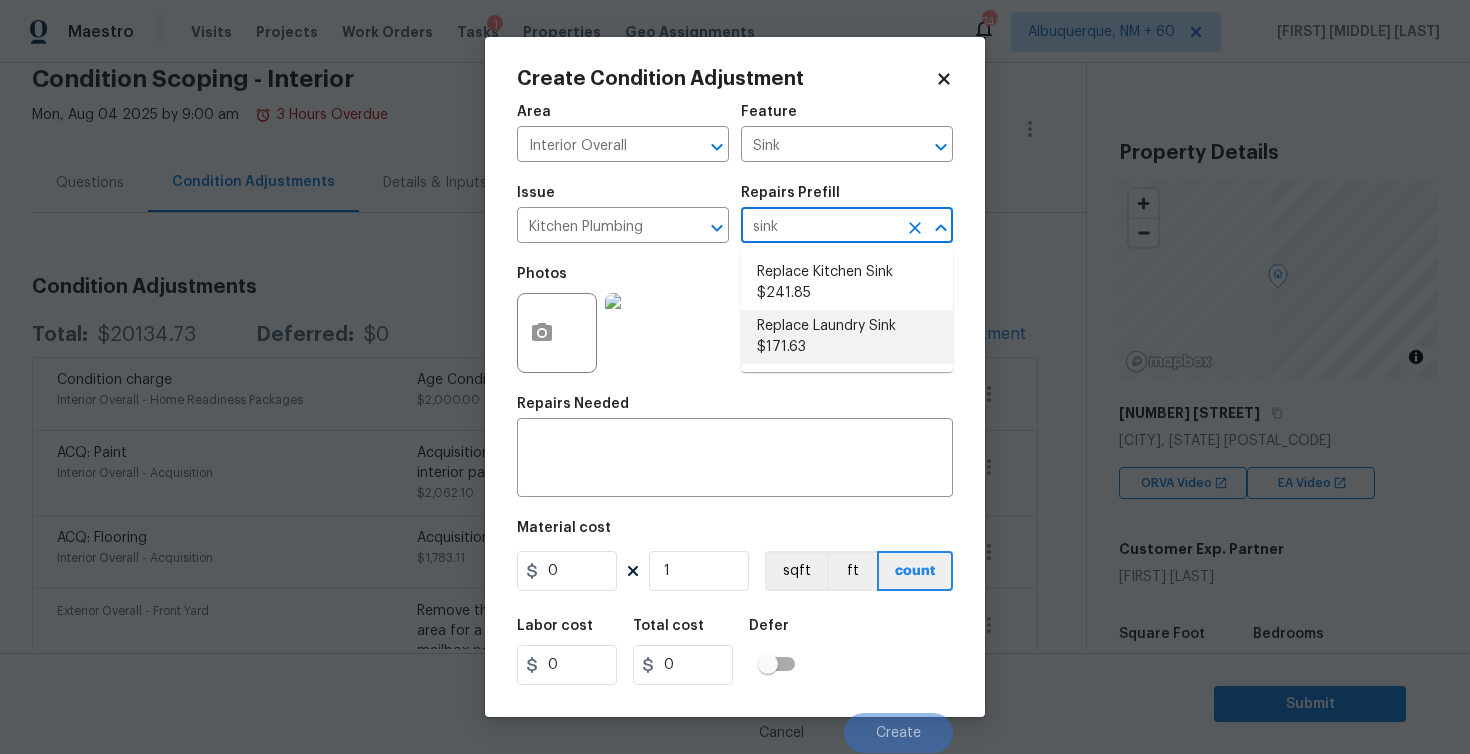 click on "Replace Laundry Sink $171.63" at bounding box center [847, 337] 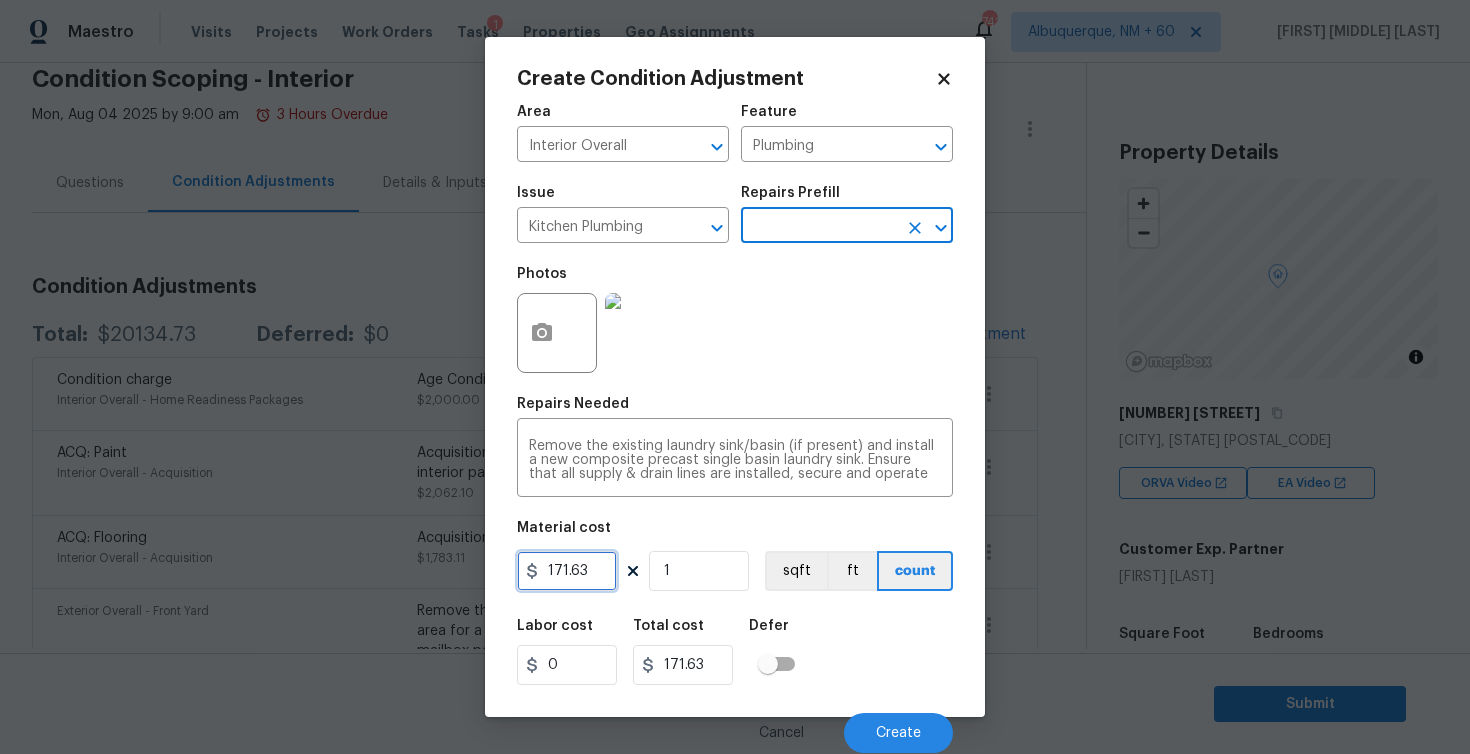 click on "171.63" at bounding box center (567, 571) 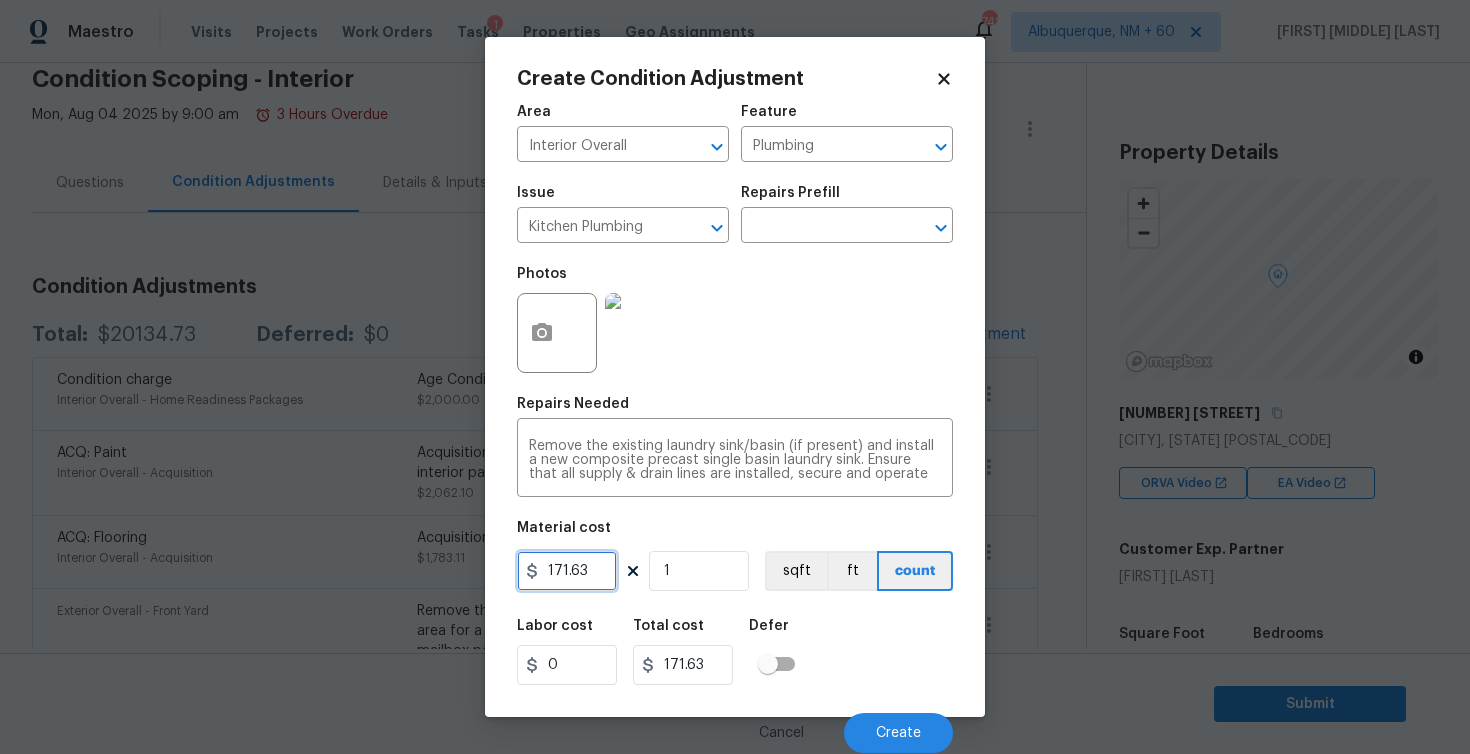 click on "171.63" at bounding box center [567, 571] 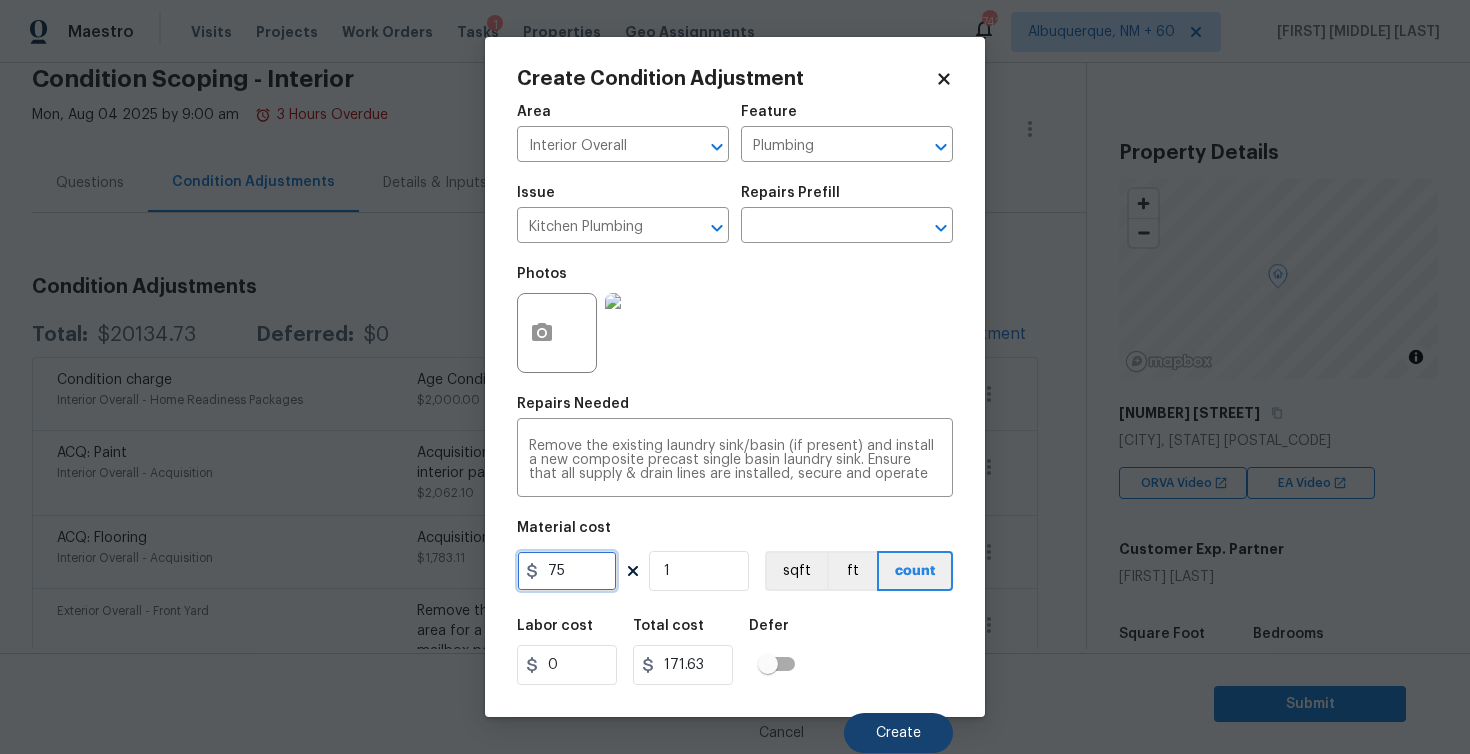 type on "75" 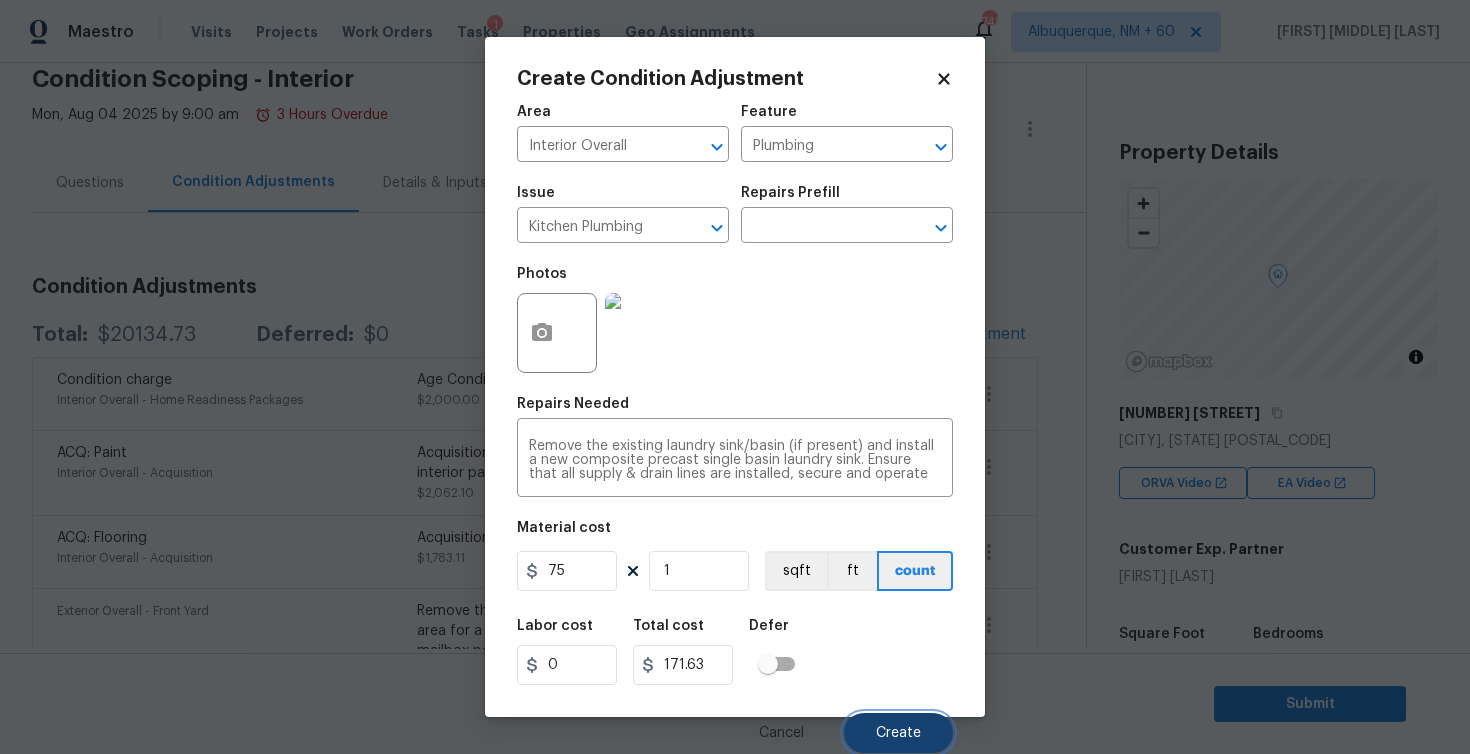 type on "75" 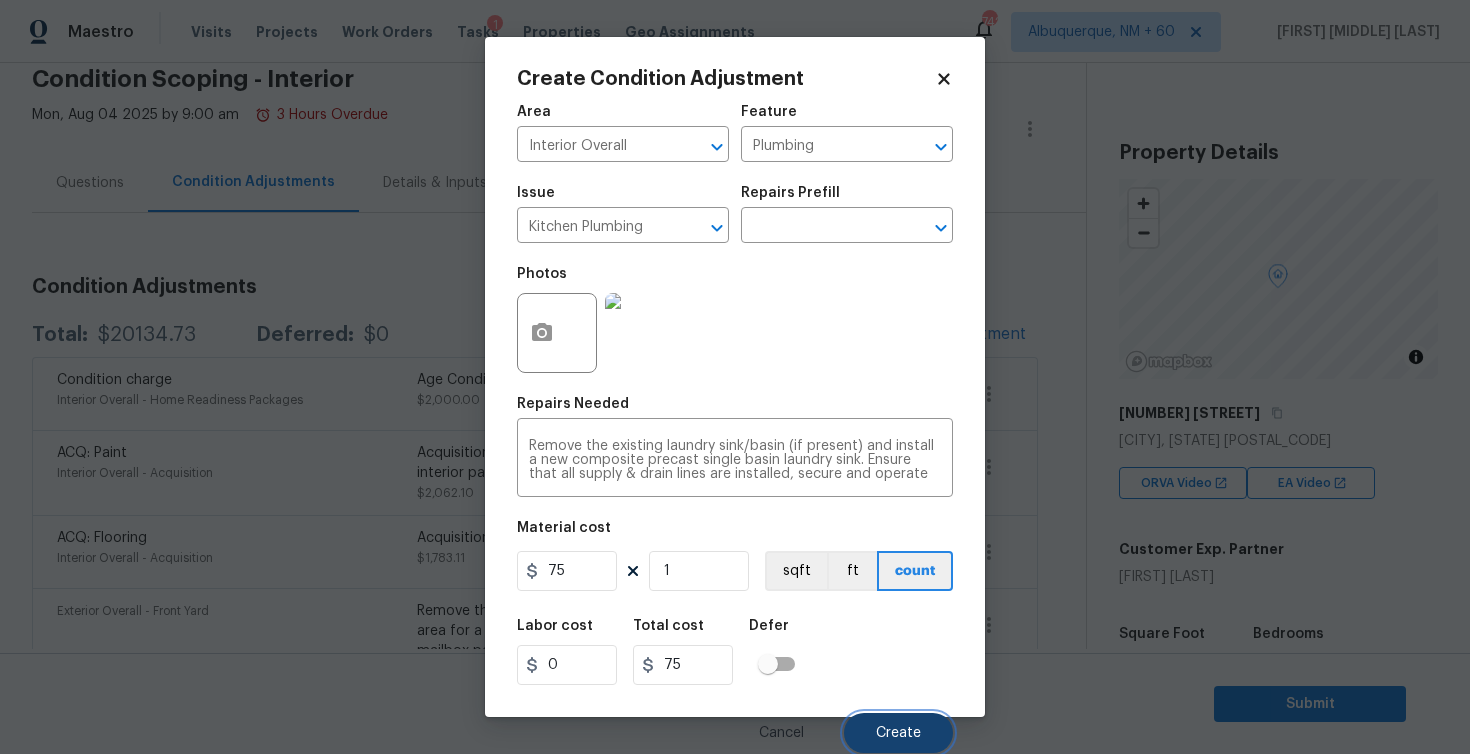 click on "Create" at bounding box center (898, 733) 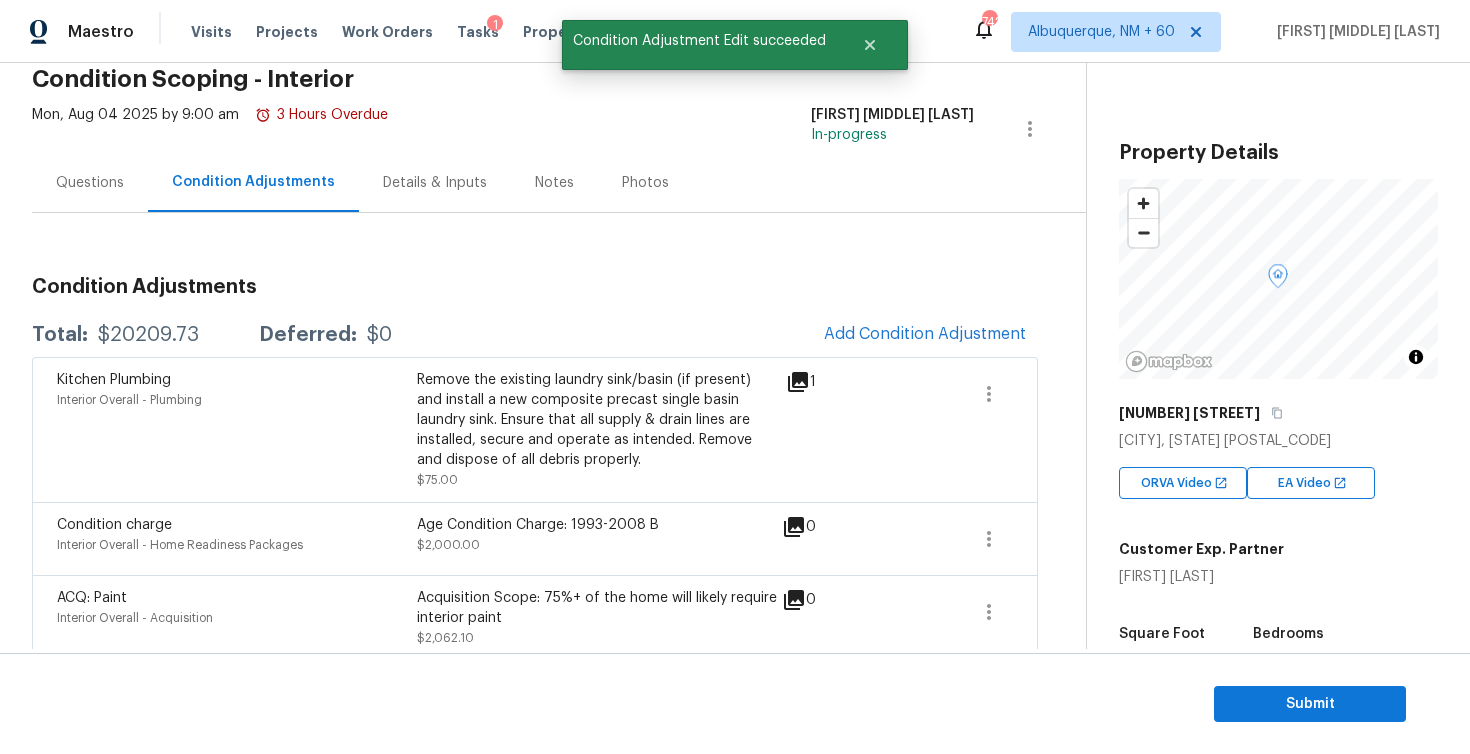 click on "Condition Adjustments Total:  $20209.73 Deferred:  $0 Add Condition Adjustment Kitchen Plumbing Interior Overall - Plumbing Remove the existing laundry sink/basin (if present) and install a new composite precast single basin laundry sink. Ensure that all supply & drain lines are installed, secure and operate as intended. Remove and dispose of all debris properly. $75.00   1 Condition charge Interior Overall - Home Readiness Packages Age Condition Charge: 1993-2008 B	 $2,000.00   0 ACQ: Paint Interior Overall - Acquisition Acquisition Scope: 75%+ of the home will likely require interior paint $2,062.10   0 ACQ: Flooring Interior Overall - Acquisition Acquisition Scope: Maximum flooring repairs $1,783.11   0 Exterior Overall - Front Yard
Remove the existing mailbox and post and prep the area for a new mailbox and post post. Install a new mailbox post, secure the existing mailbox to the new post, clean up and dispose of all debris properly.  Good quality HOA compliant alum  $175.00   1 Landscaping $200.00   2" at bounding box center [535, 2013] 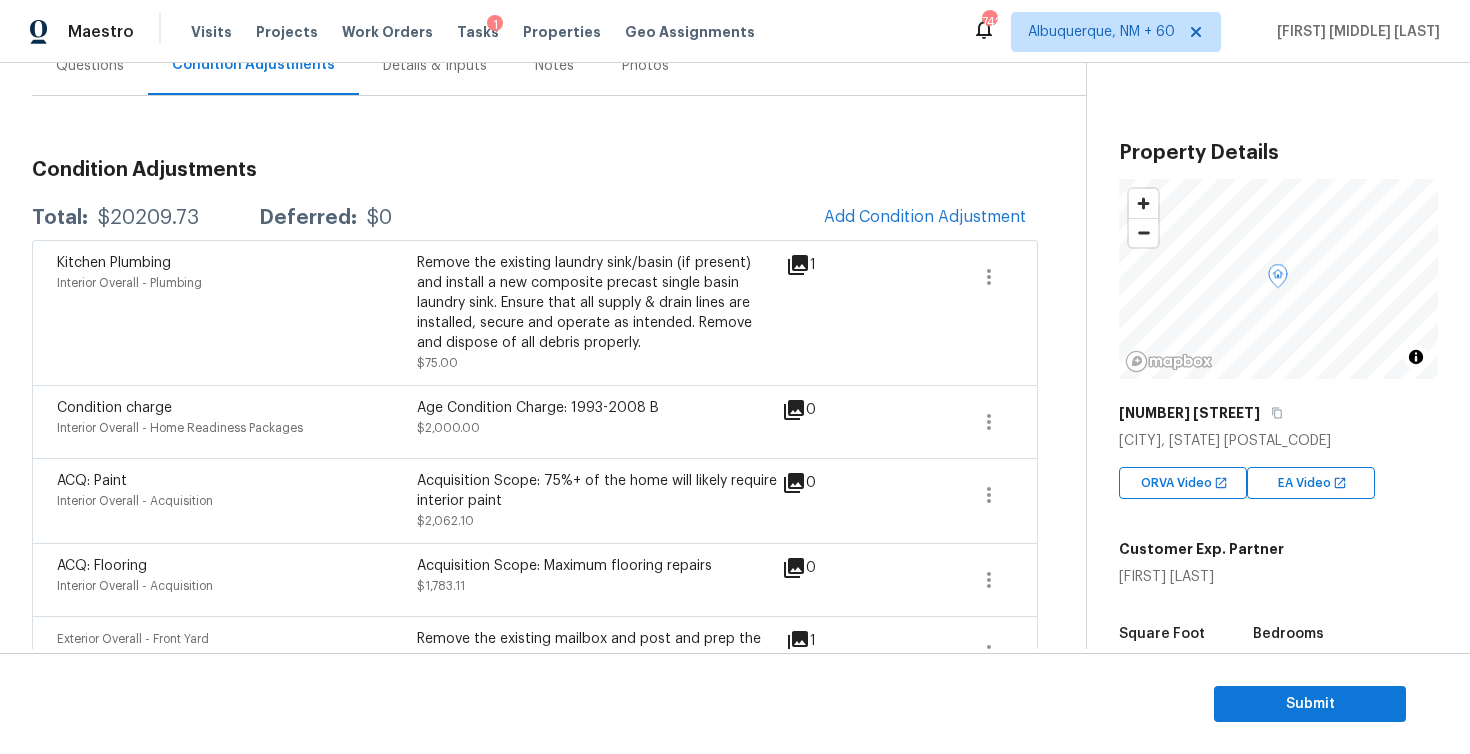 scroll, scrollTop: 96, scrollLeft: 0, axis: vertical 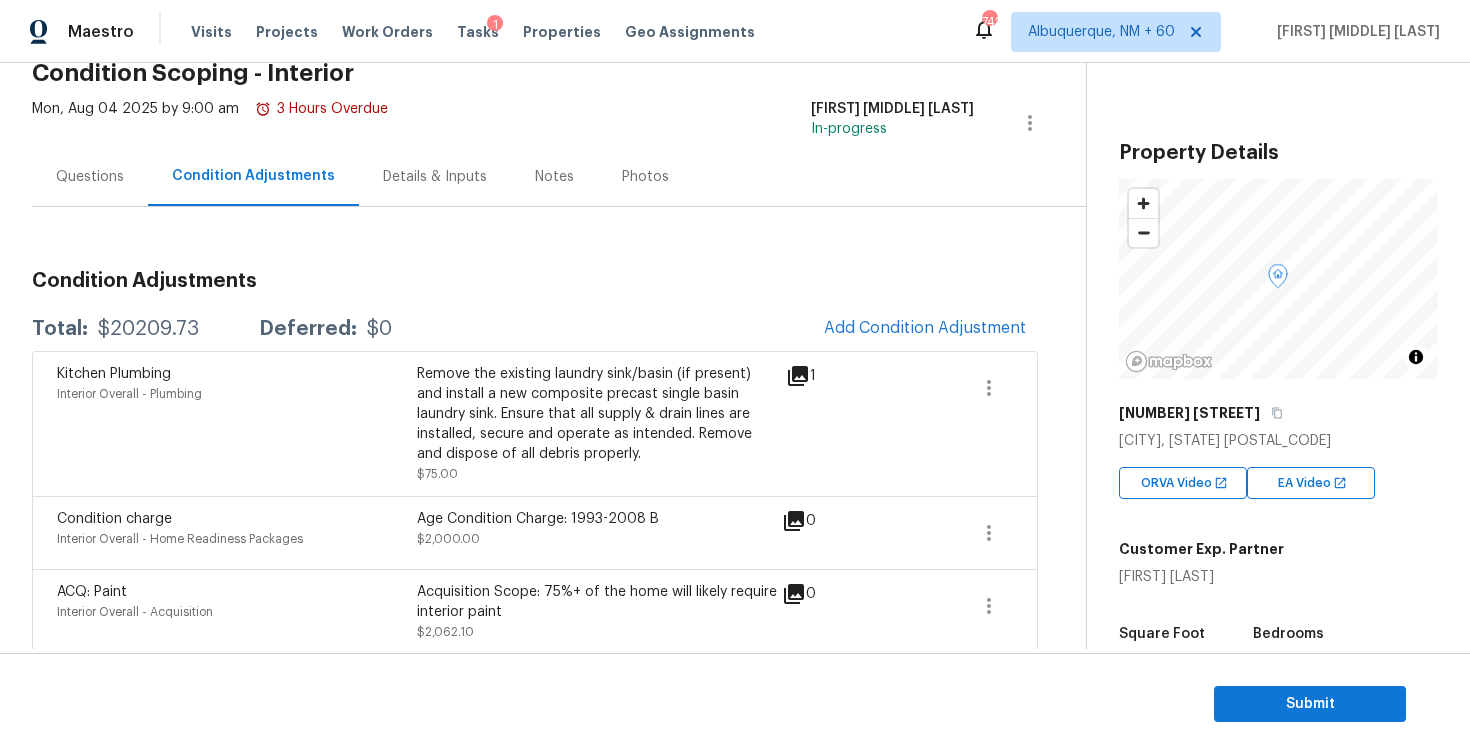 click on "Condition Adjustments Total:  $20209.73 Deferred:  $0 Add Condition Adjustment Kitchen Plumbing Interior Overall - Plumbing Remove the existing laundry sink/basin (if present) and install a new composite precast single basin laundry sink. Ensure that all supply & drain lines are installed, secure and operate as intended. Remove and dispose of all debris properly. $75.00   1 Condition charge Interior Overall - Home Readiness Packages Age Condition Charge: 1993-2008 B	 $2,000.00   0 ACQ: Paint Interior Overall - Acquisition Acquisition Scope: 75%+ of the home will likely require interior paint $2,062.10   0 ACQ: Flooring Interior Overall - Acquisition Acquisition Scope: Maximum flooring repairs $1,783.11   0 Exterior Overall - Front Yard
Remove the existing mailbox and post and prep the area for a new mailbox and post post. Install a new mailbox post, secure the existing mailbox to the new post, clean up and dispose of all debris properly.  Good quality HOA compliant alum  $175.00   1 Landscaping $200.00   2" at bounding box center (535, 2007) 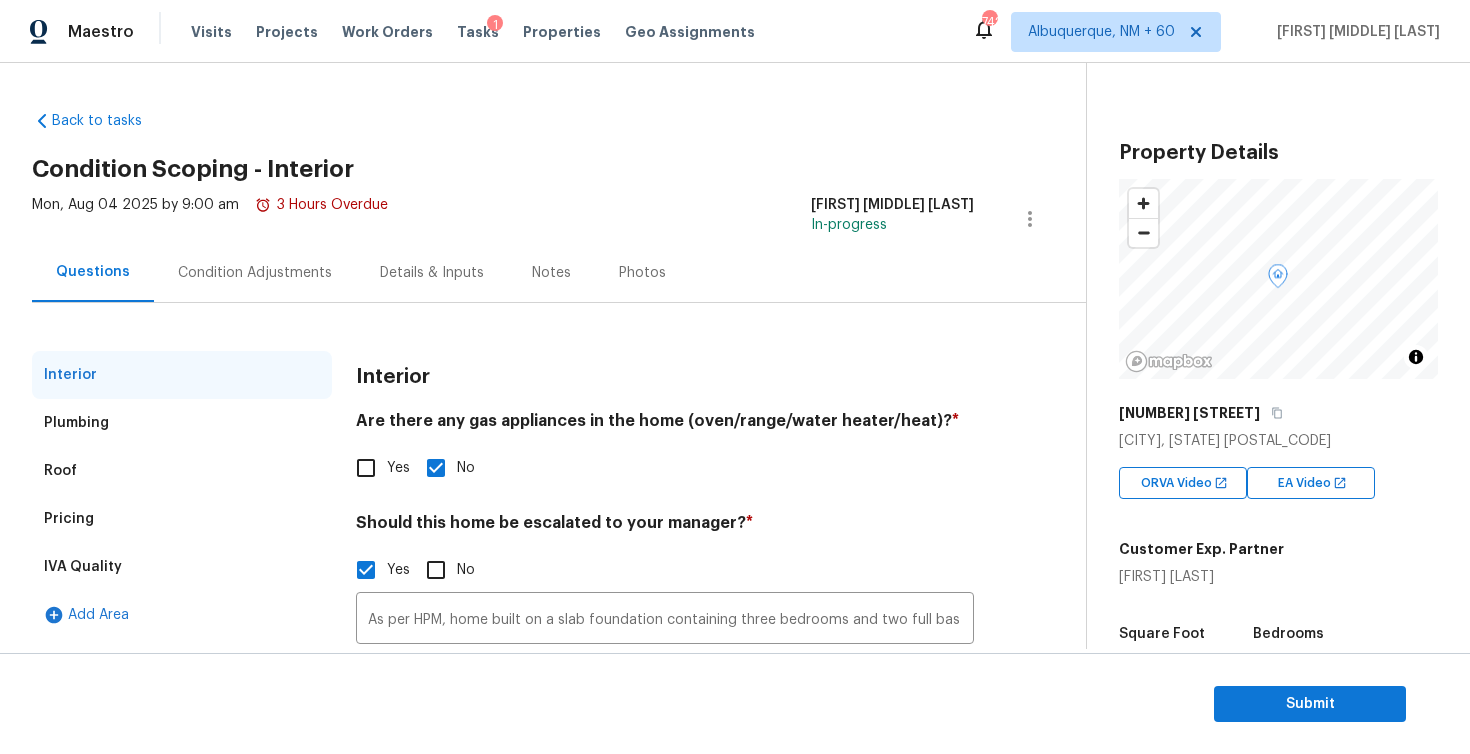 scroll, scrollTop: 143, scrollLeft: 0, axis: vertical 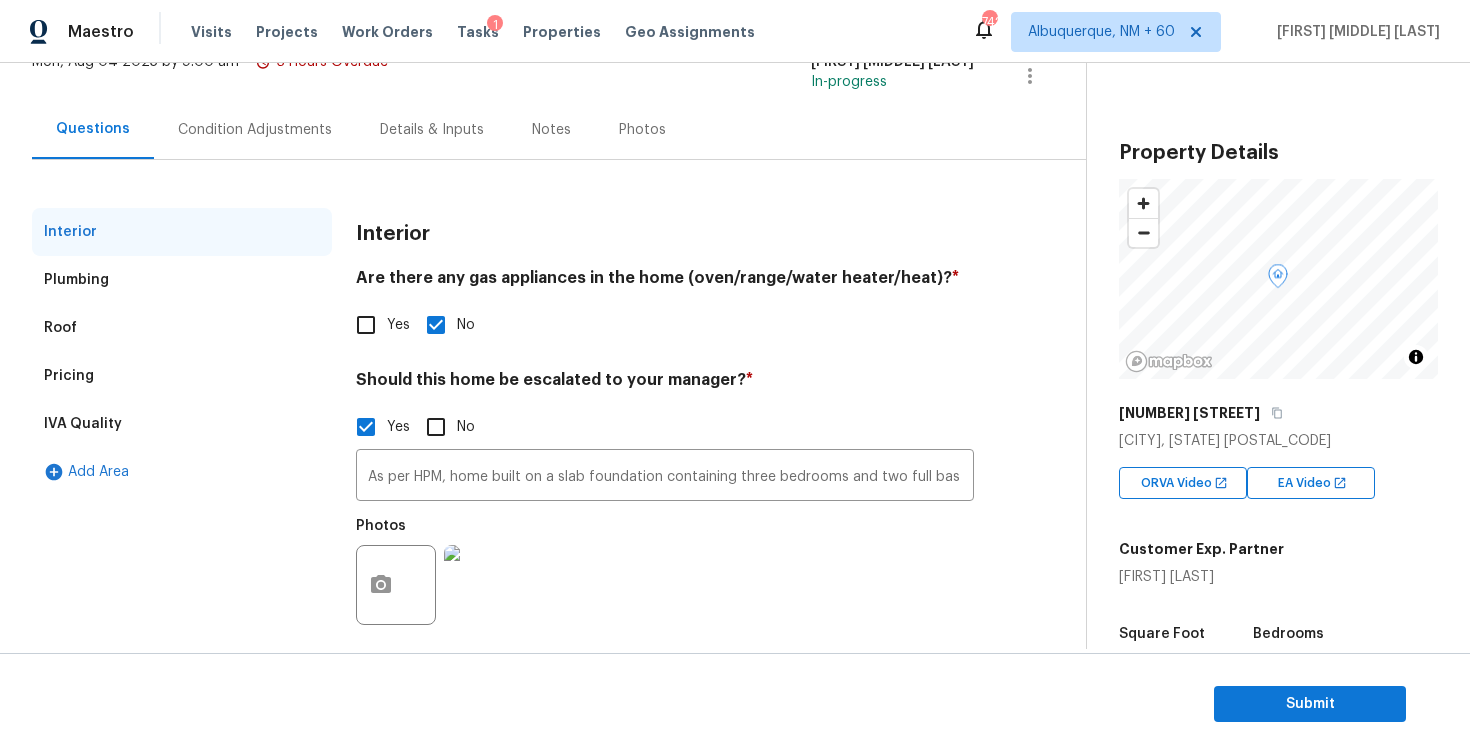 click on "Pricing" at bounding box center (182, 376) 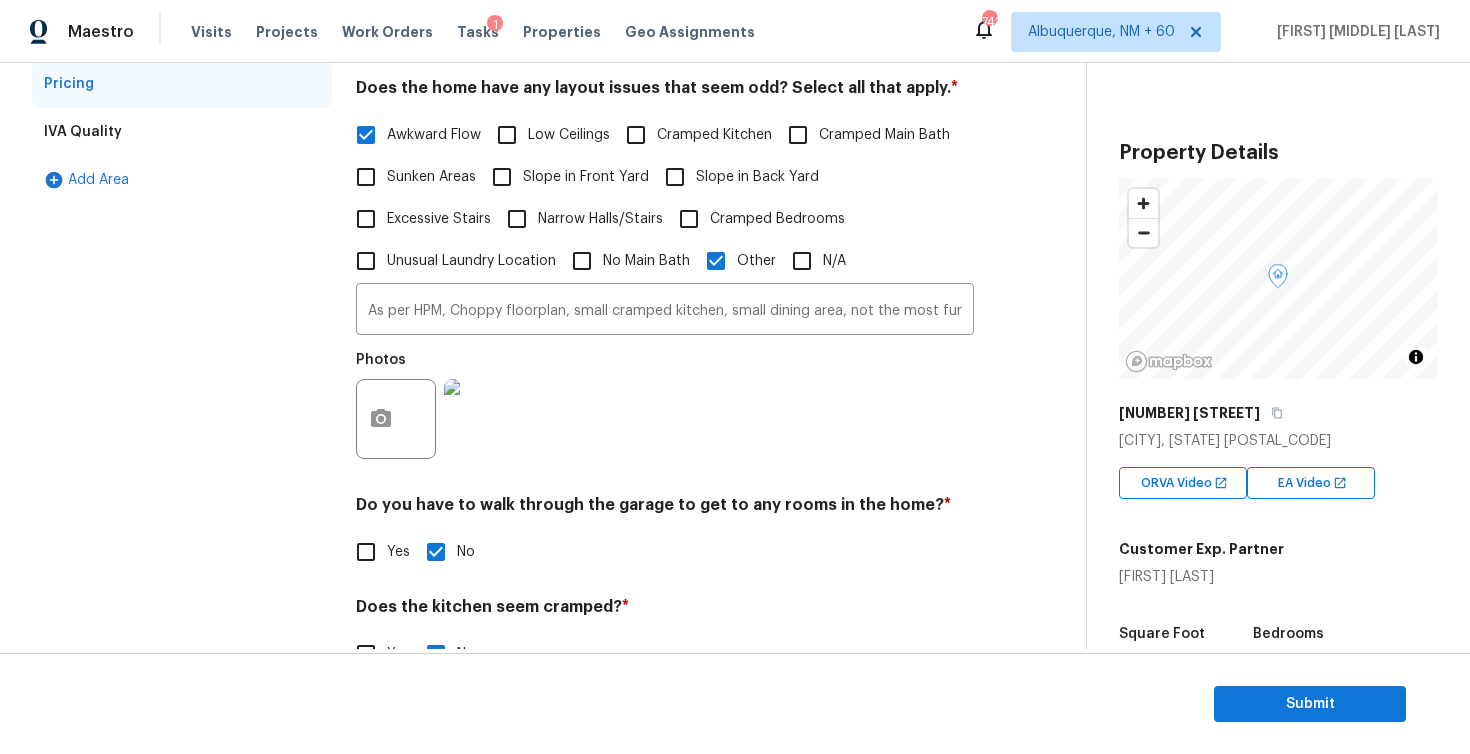 scroll, scrollTop: 593, scrollLeft: 0, axis: vertical 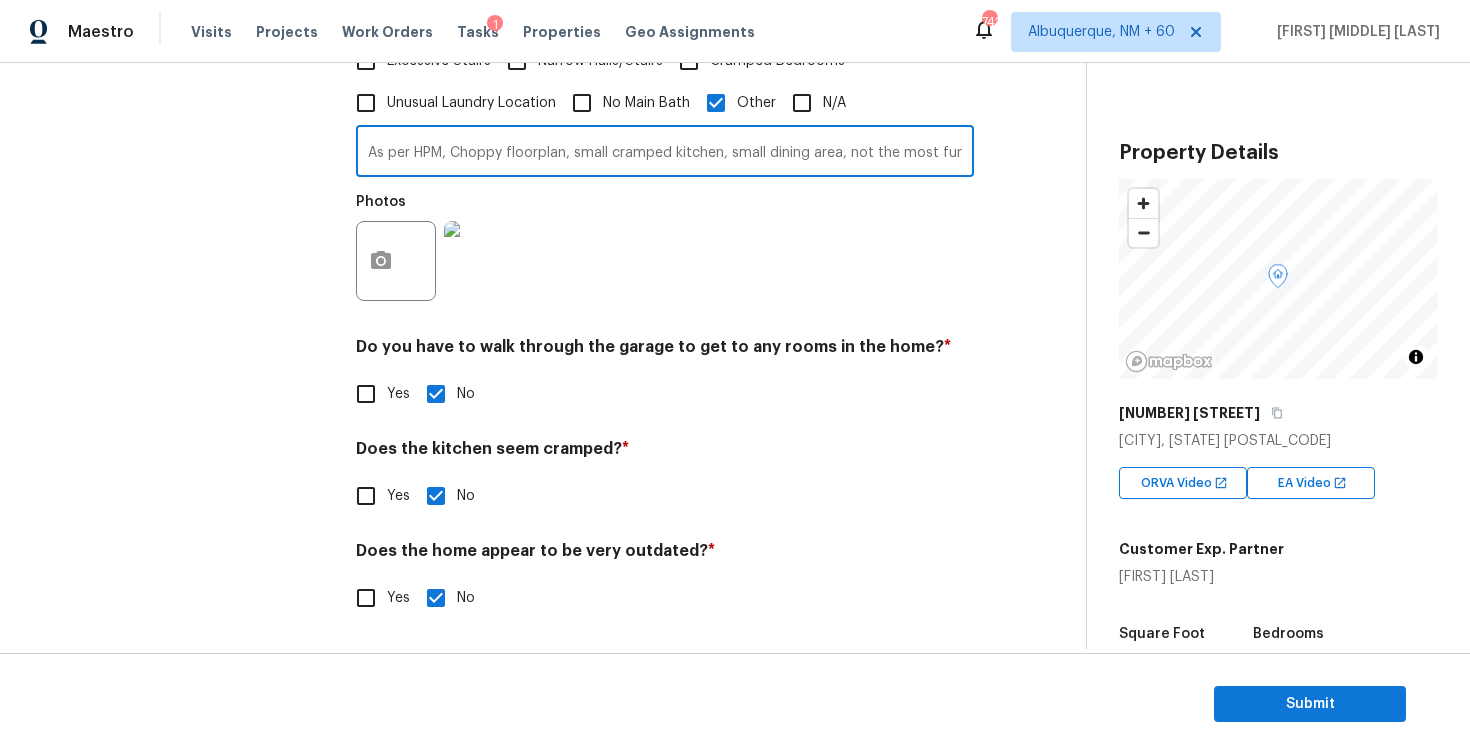 click on "As per HPM, Choppy floorplan, small cramped kitchen, small dining area, not the most functional floor-plan with regard to flow" at bounding box center (665, 153) 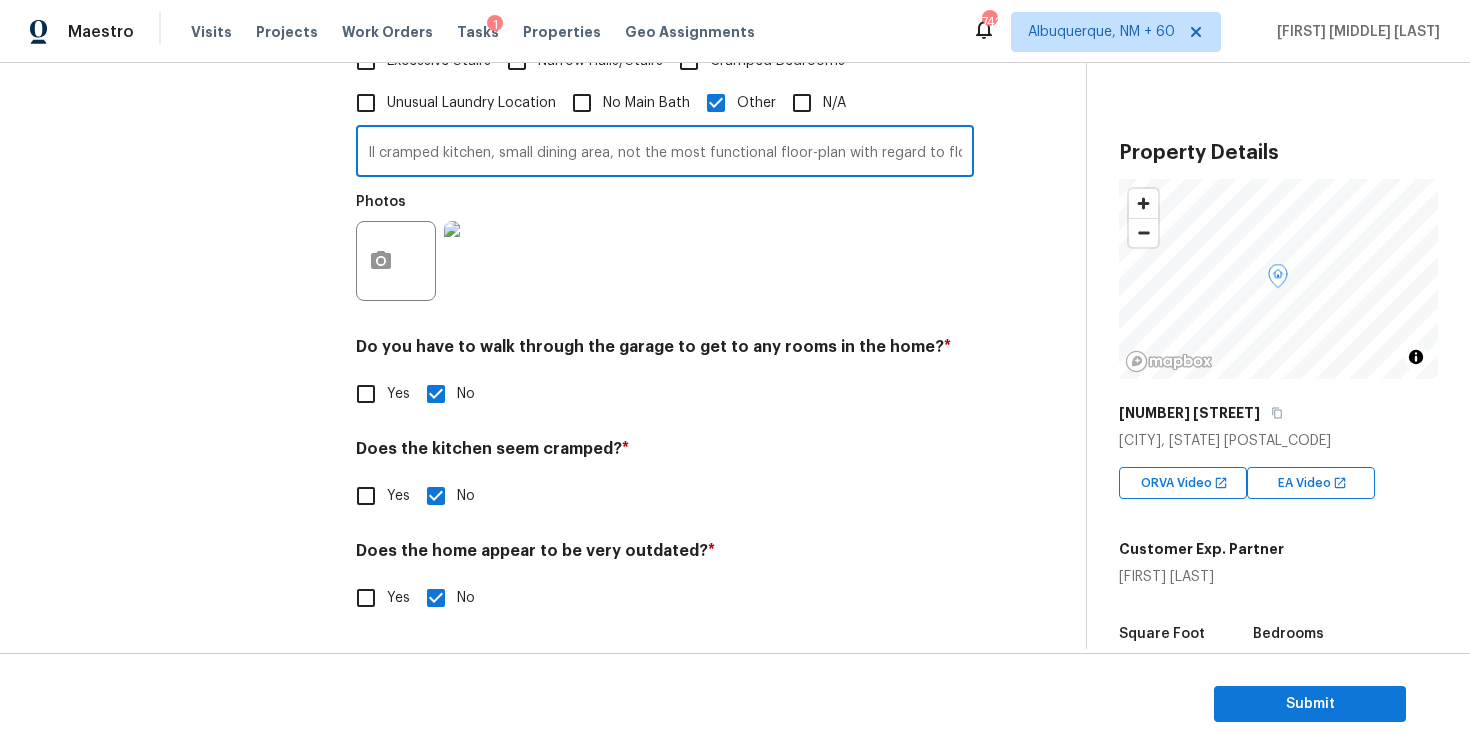 click on "As per HPM, Choppy floorplan, small cramped kitchen, small dining area, not the most functional floor-plan with regard to flow" at bounding box center (665, 153) 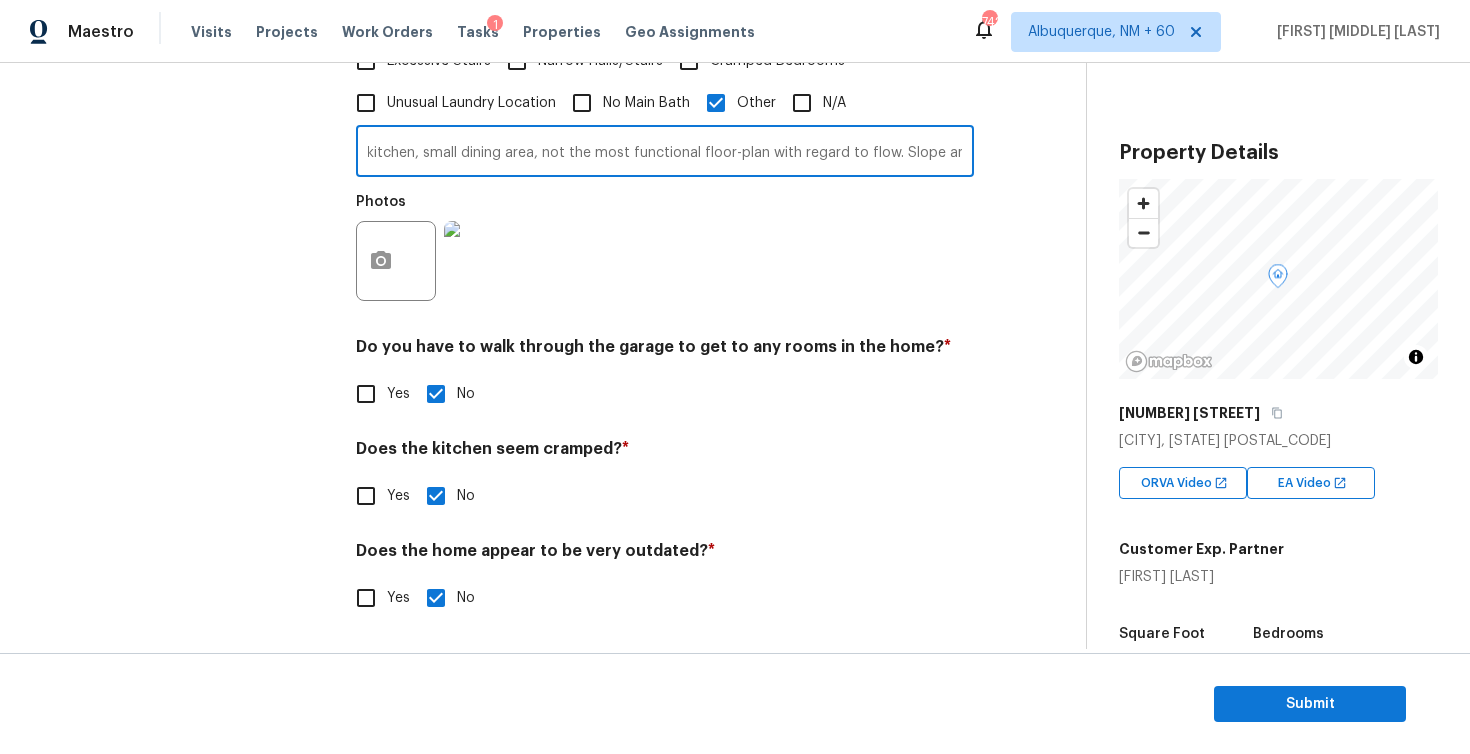 scroll, scrollTop: 0, scrollLeft: 313, axis: horizontal 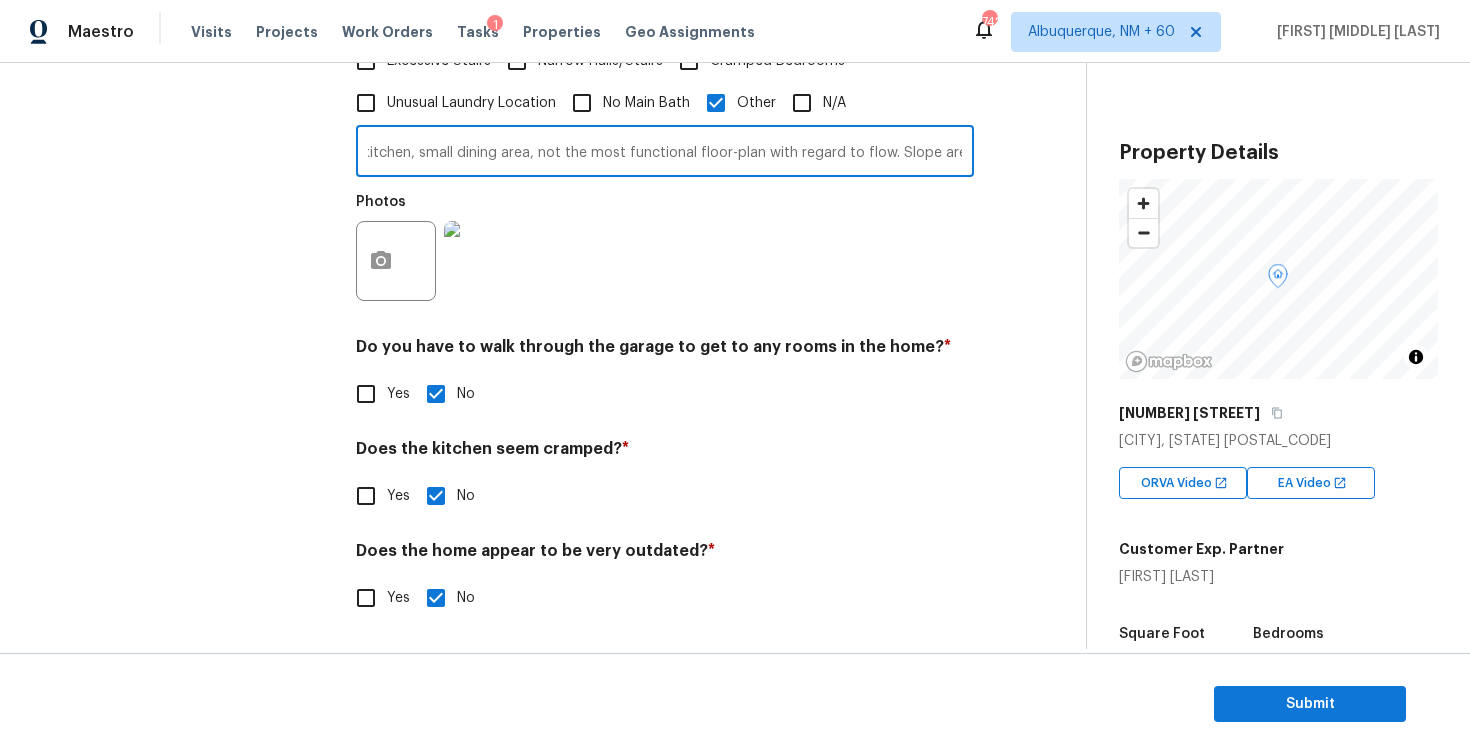 type on "As per HPM, Choppy floorplan, small cramped kitchen, small dining area, not the most functional floor-plan with regard to flow. Slope area" 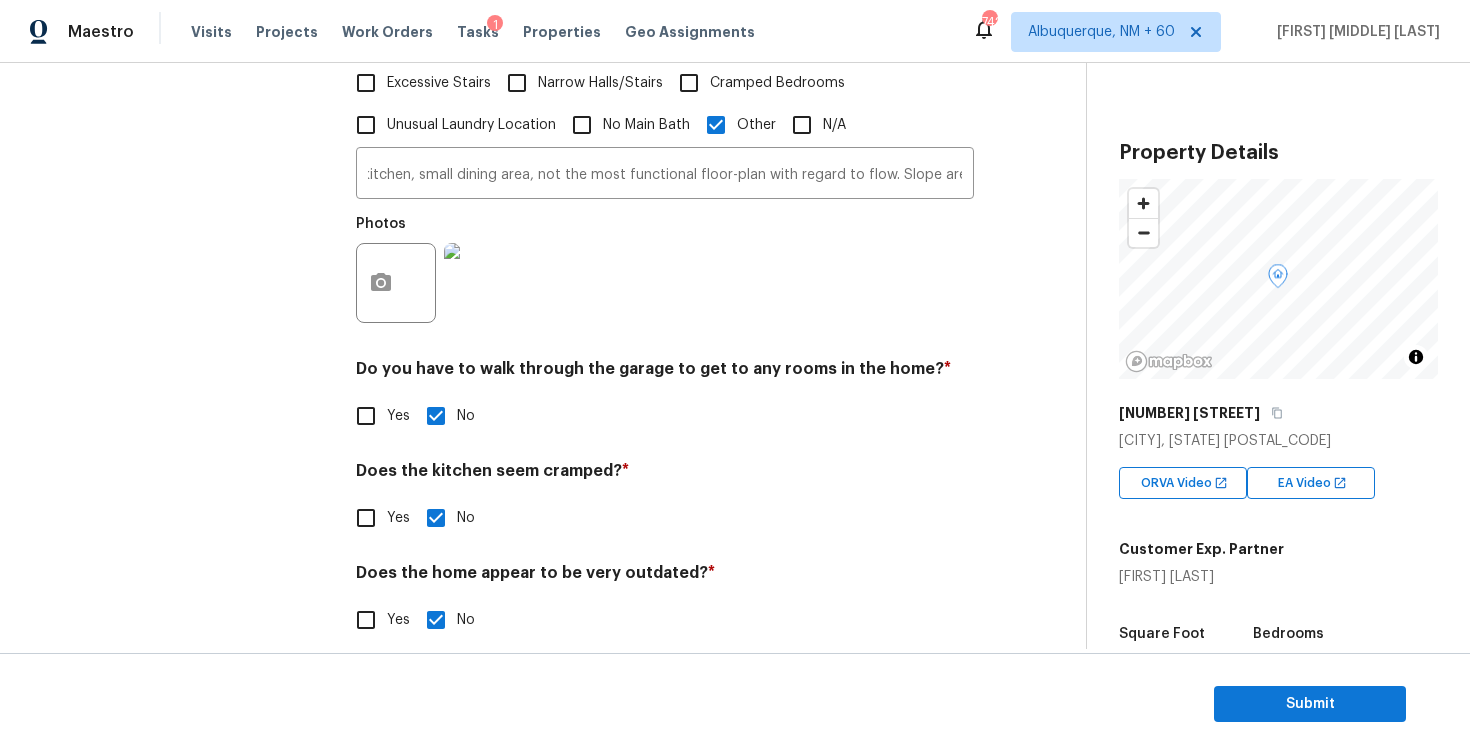 scroll, scrollTop: 0, scrollLeft: 0, axis: both 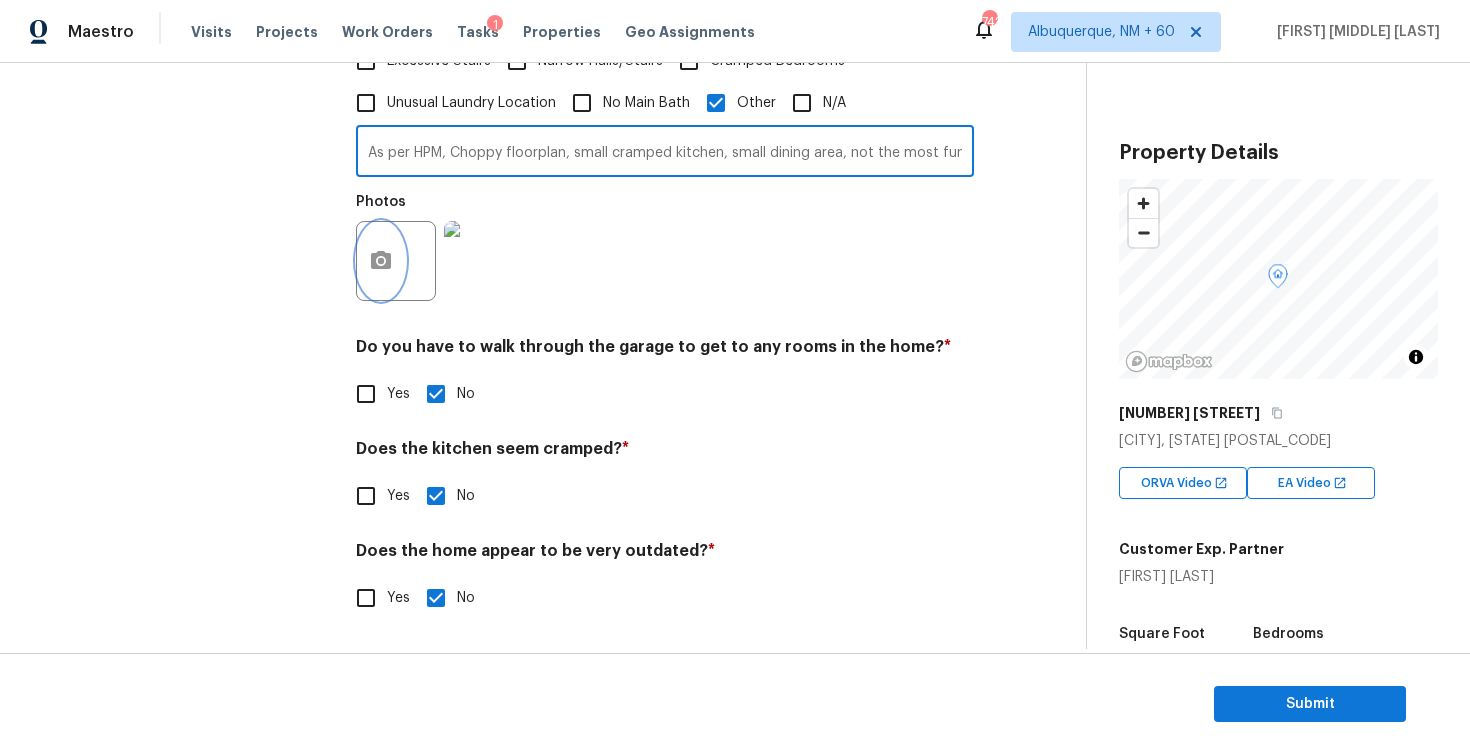click 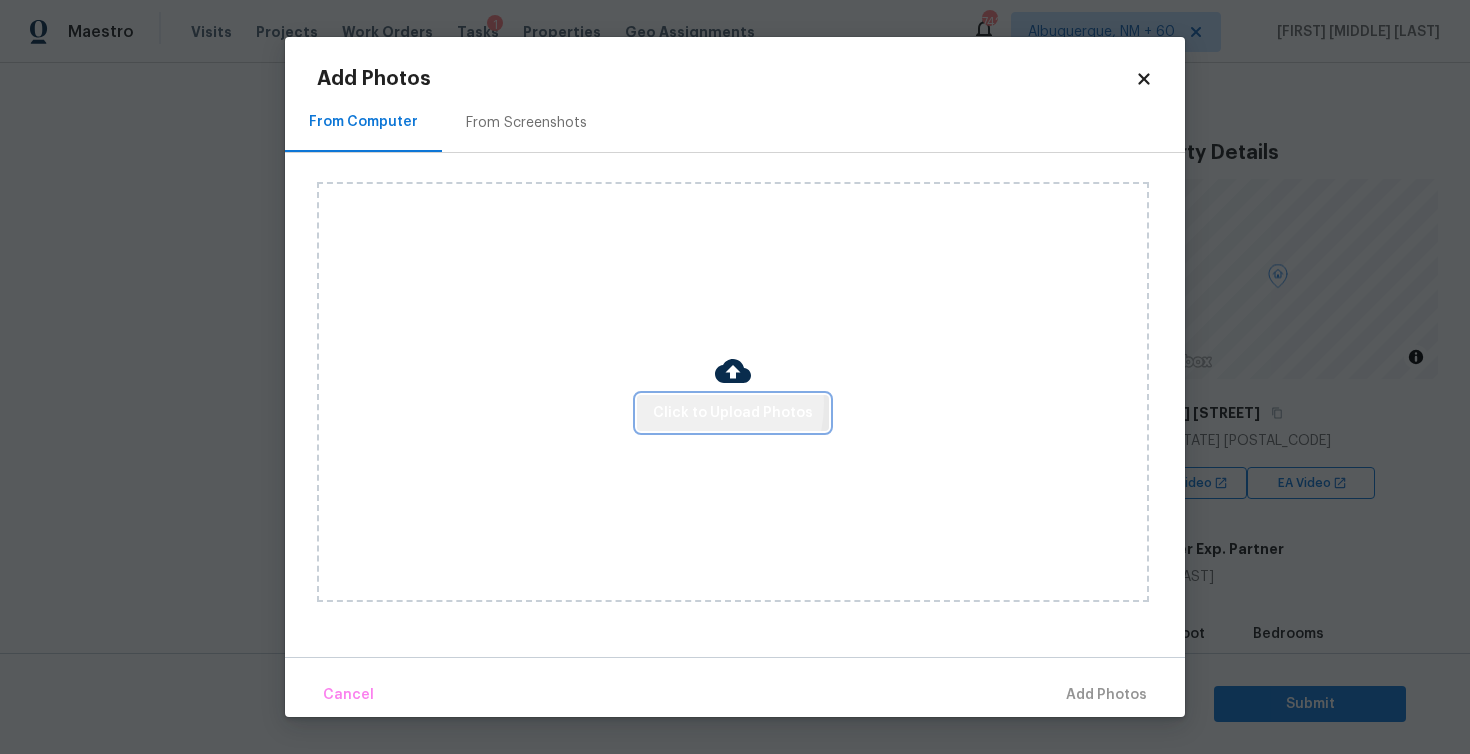 click on "Click to Upload Photos" at bounding box center [733, 413] 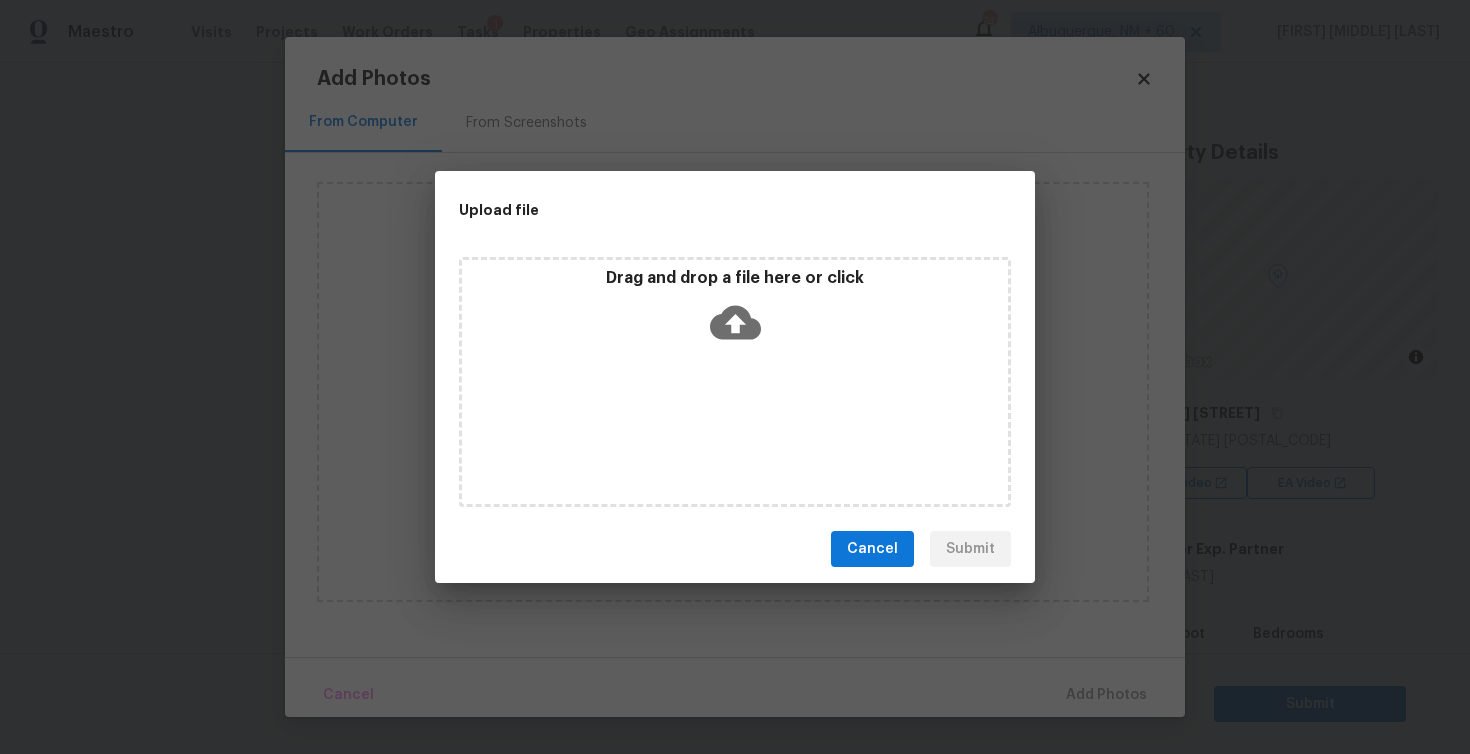 click on "Drag and drop a file here or click" at bounding box center (735, 311) 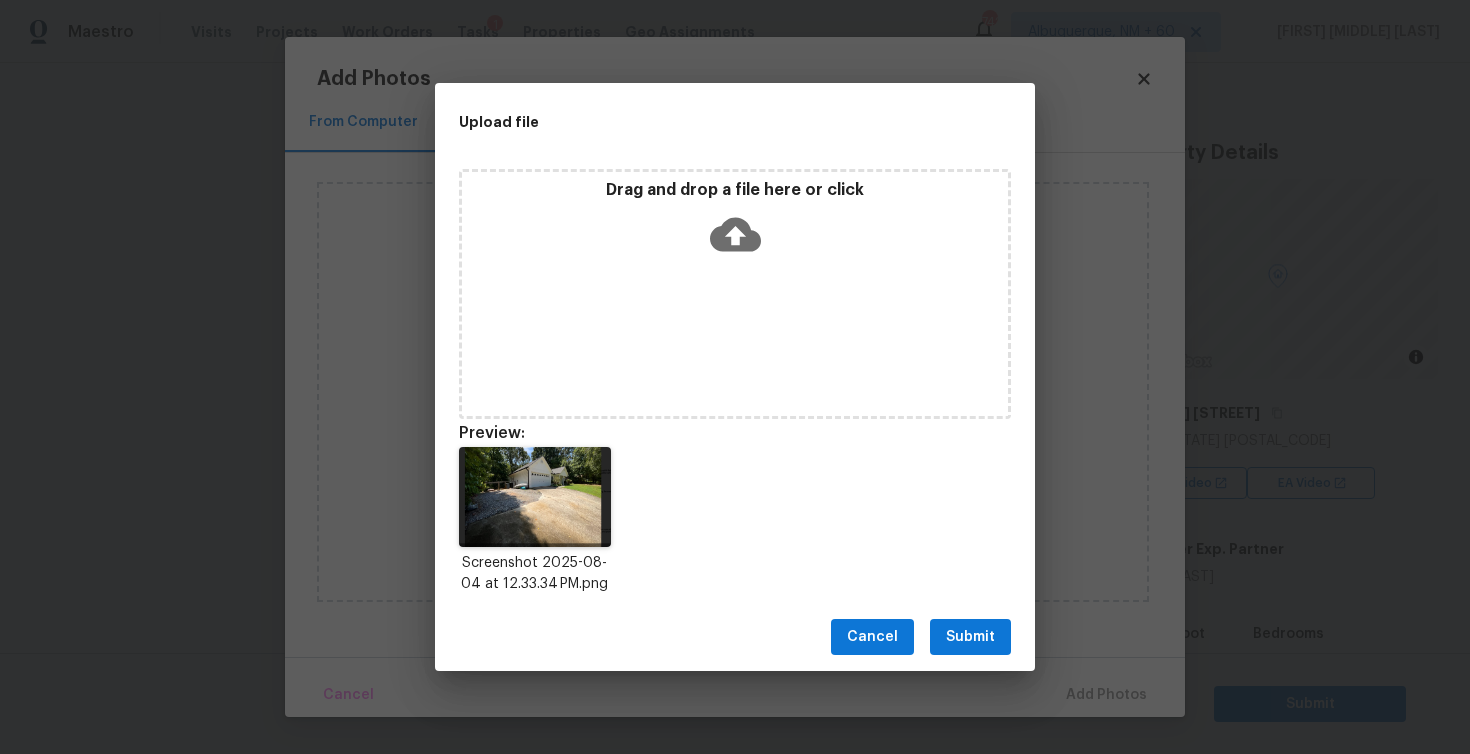 click on "Submit" at bounding box center (970, 637) 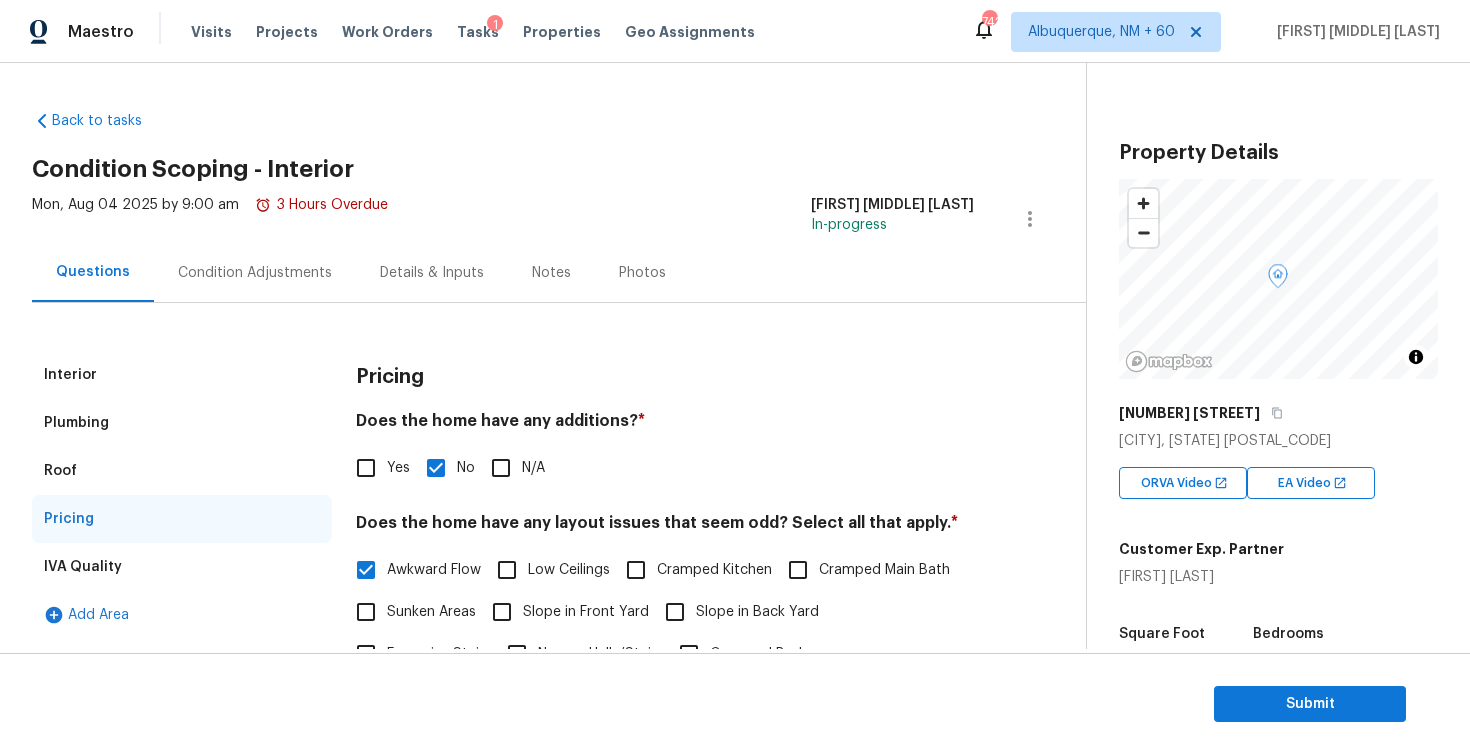scroll, scrollTop: 0, scrollLeft: 0, axis: both 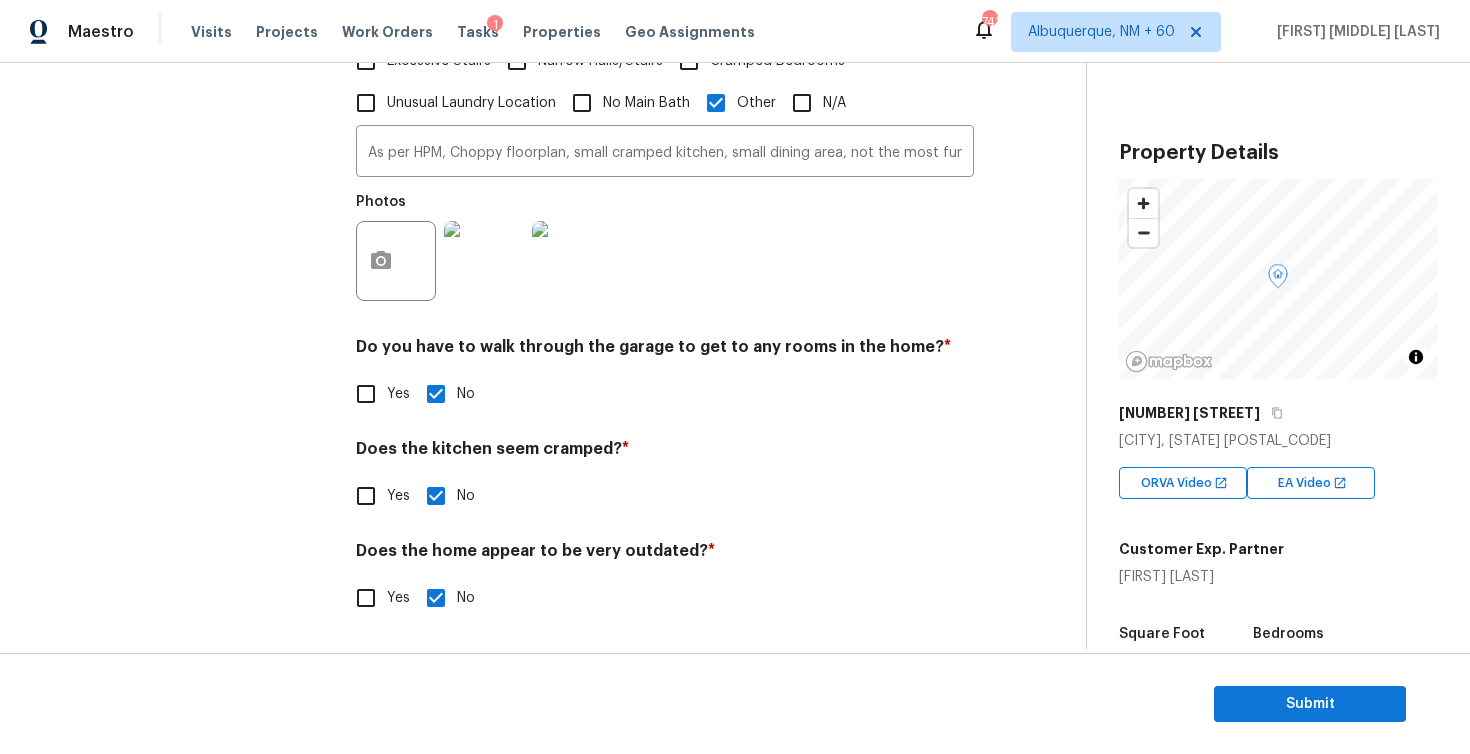 click on "Photos" at bounding box center (665, 248) 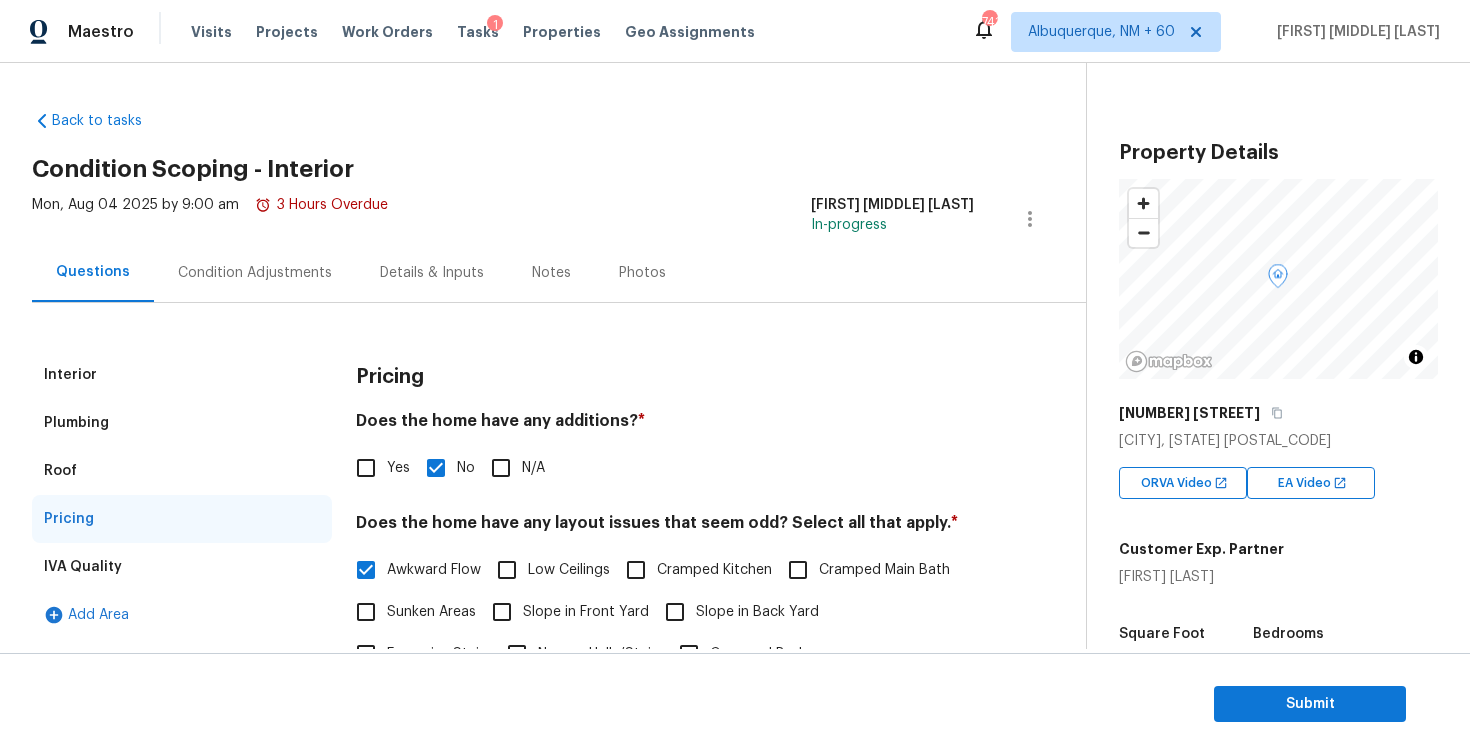 click on "Interior" at bounding box center (182, 375) 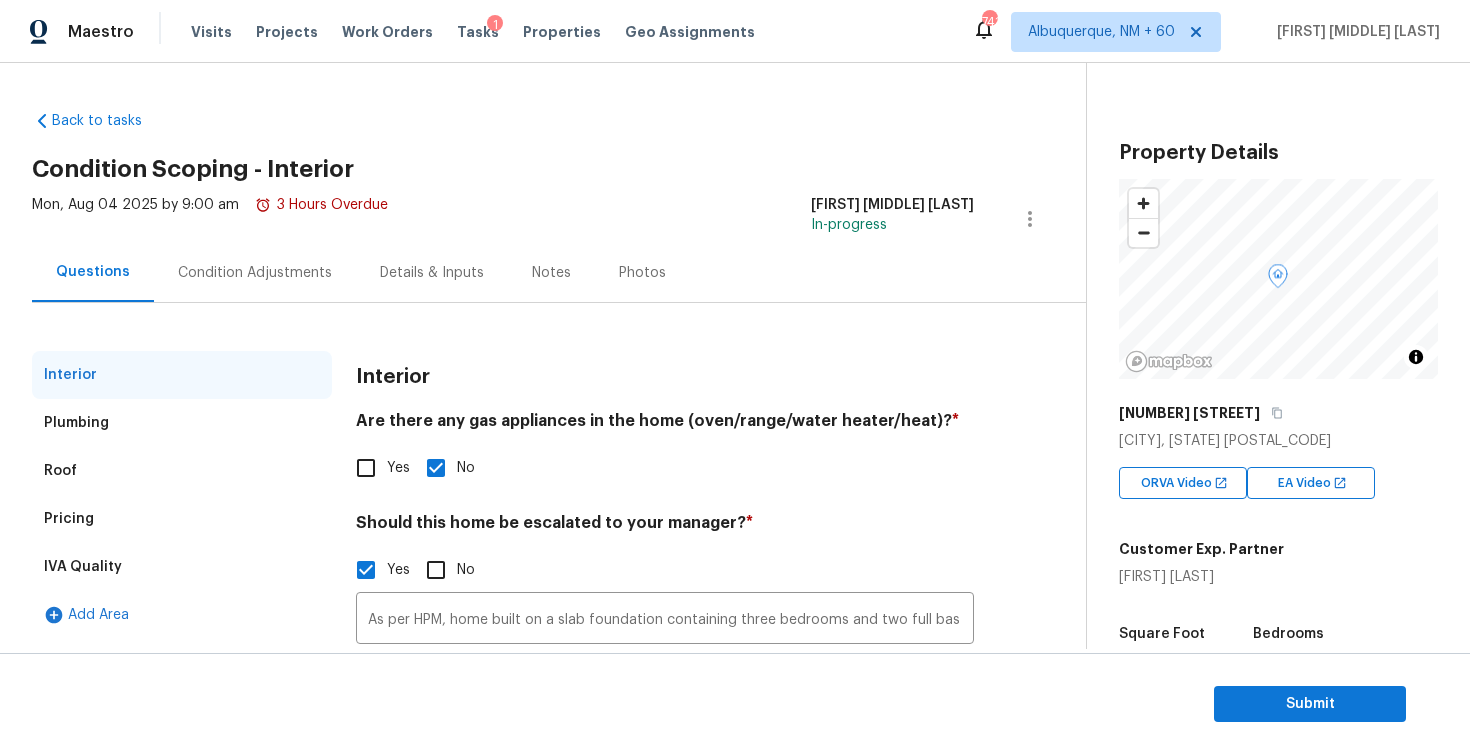 scroll, scrollTop: 161, scrollLeft: 0, axis: vertical 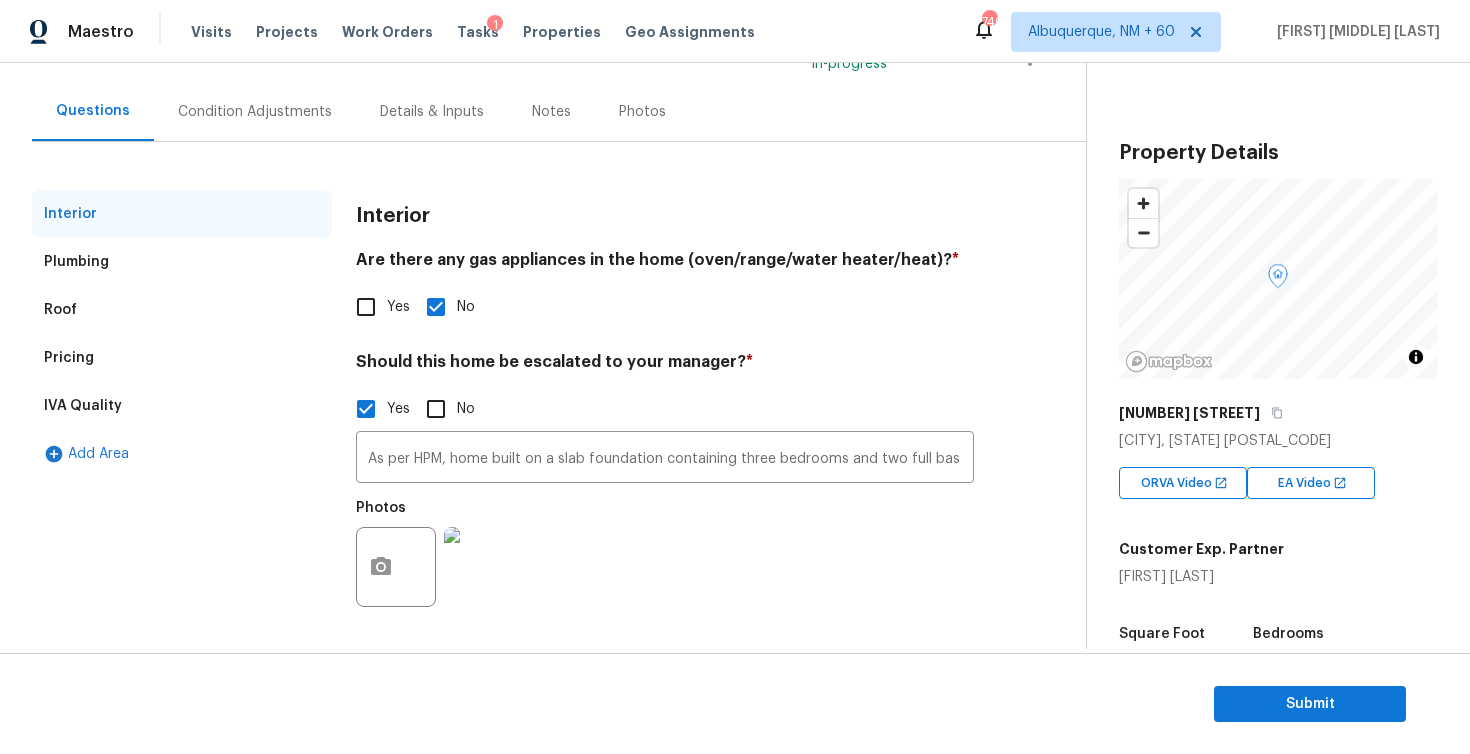 click on "Plumbing" at bounding box center (182, 262) 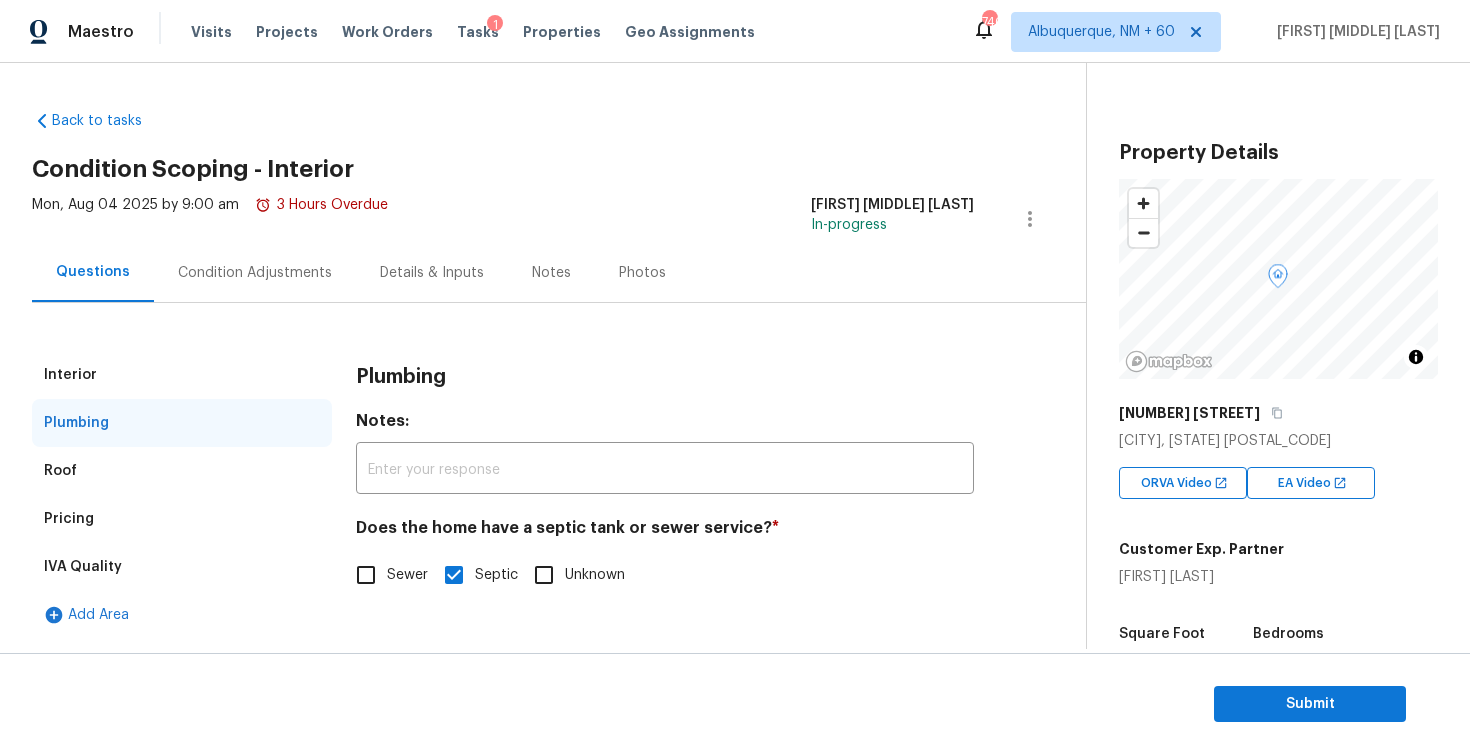 click on "Interior" at bounding box center [182, 375] 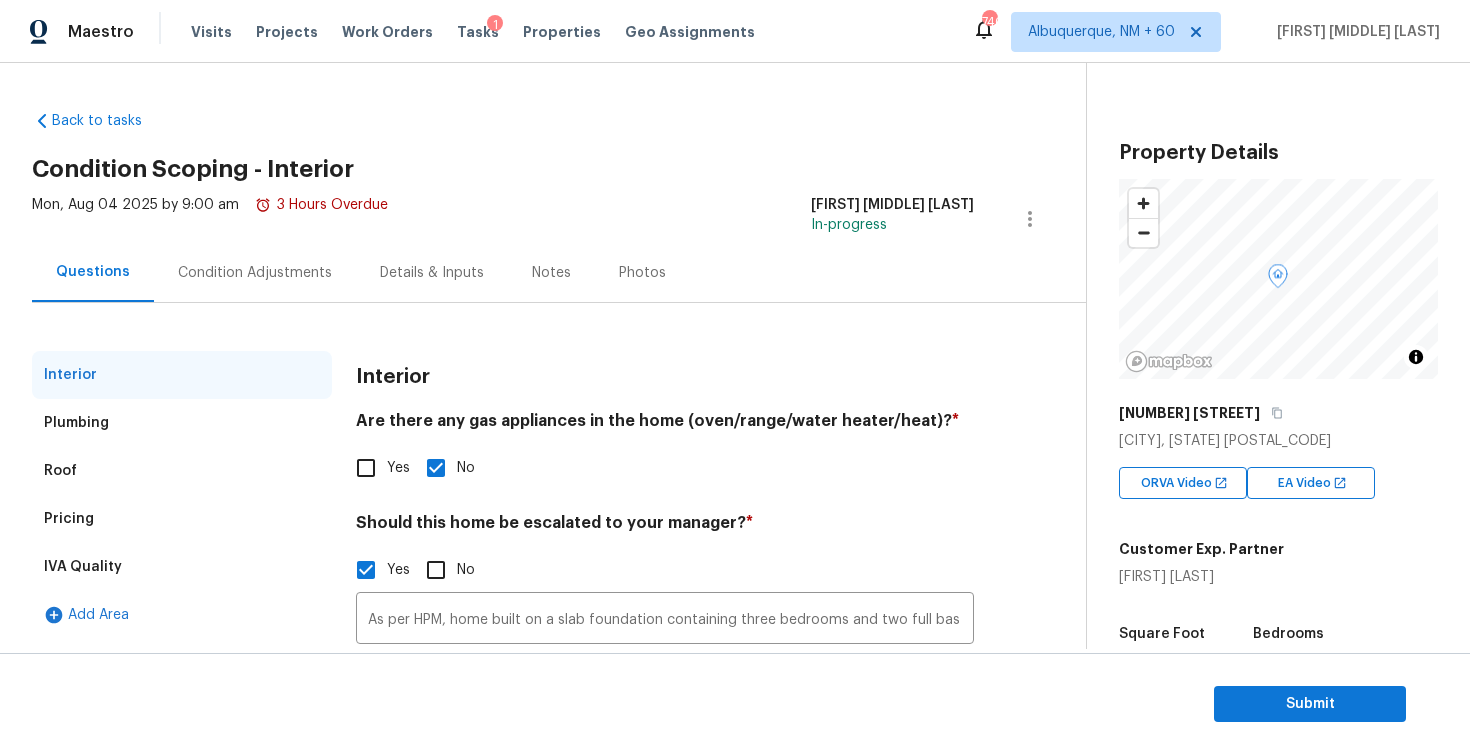 click on "Interior" at bounding box center (182, 375) 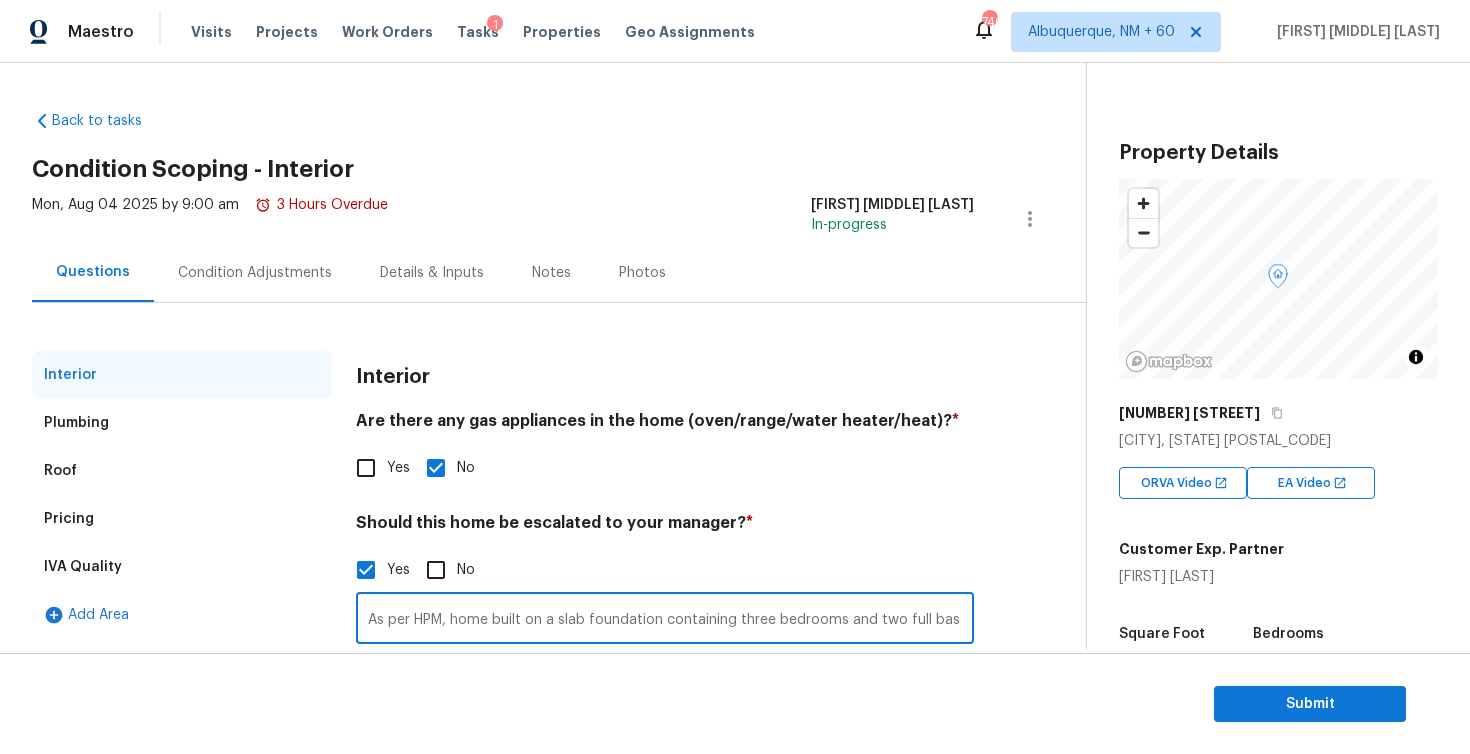 click on "As per HPM, home built on a slab foundation containing three bedrooms and two full bas" at bounding box center [665, 620] 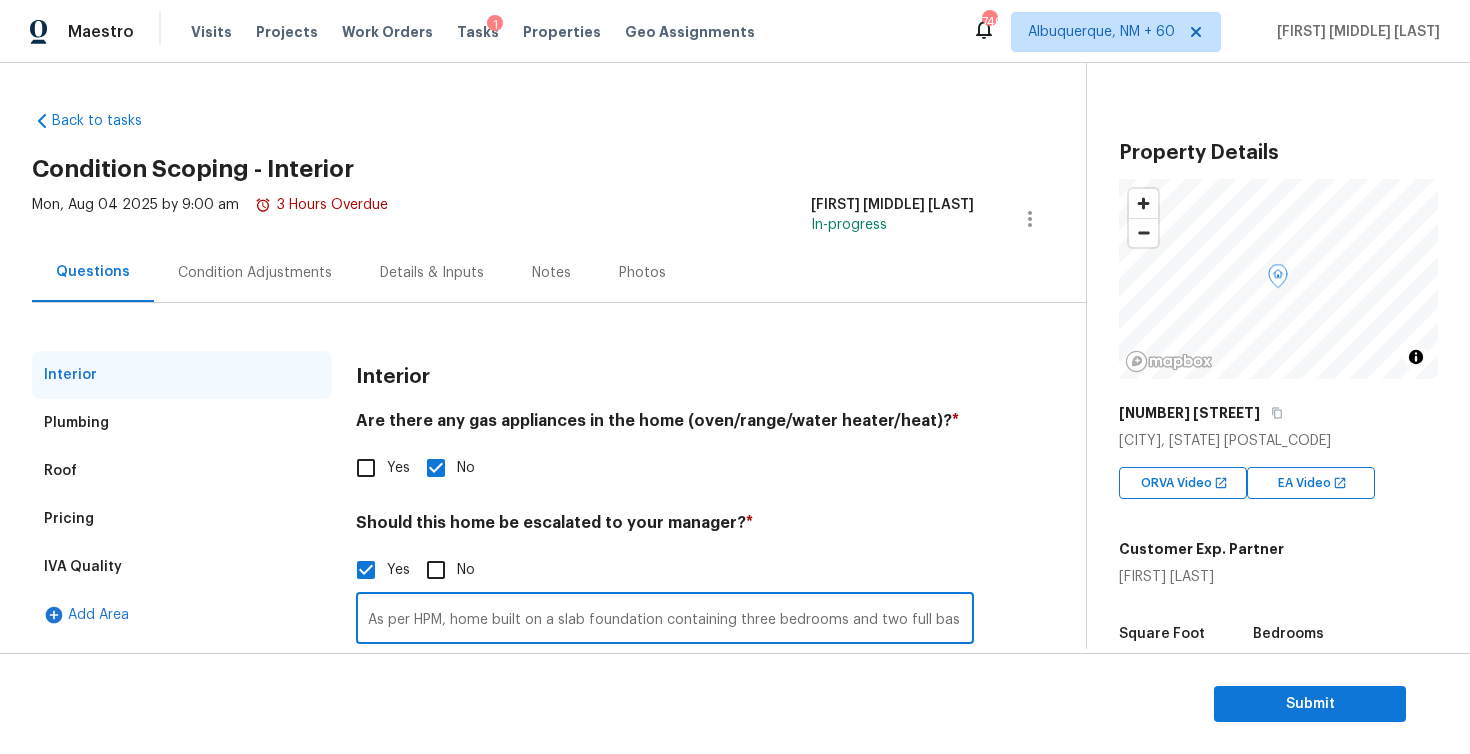 click on "As per HPM, home built on a slab foundation containing three bedrooms and two full bas" at bounding box center (665, 620) 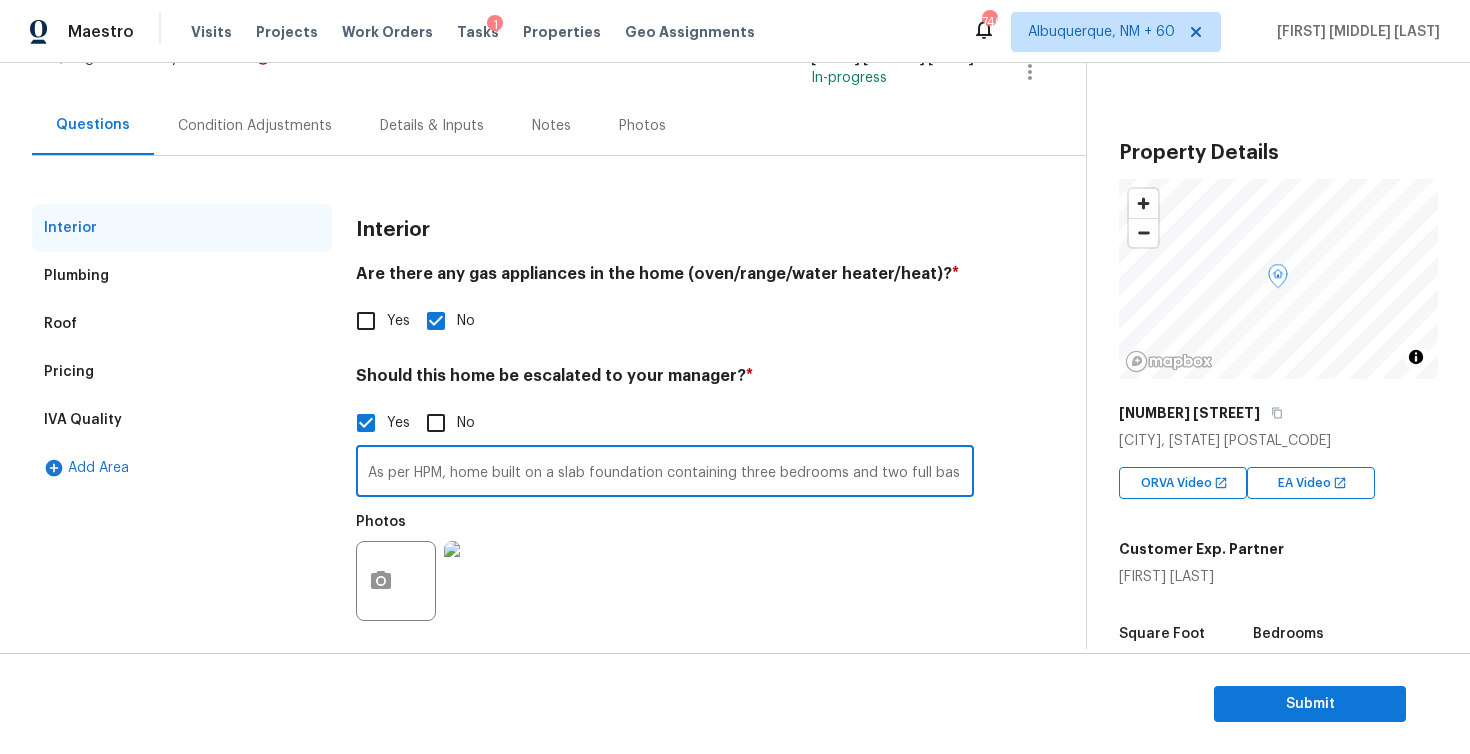scroll, scrollTop: 161, scrollLeft: 0, axis: vertical 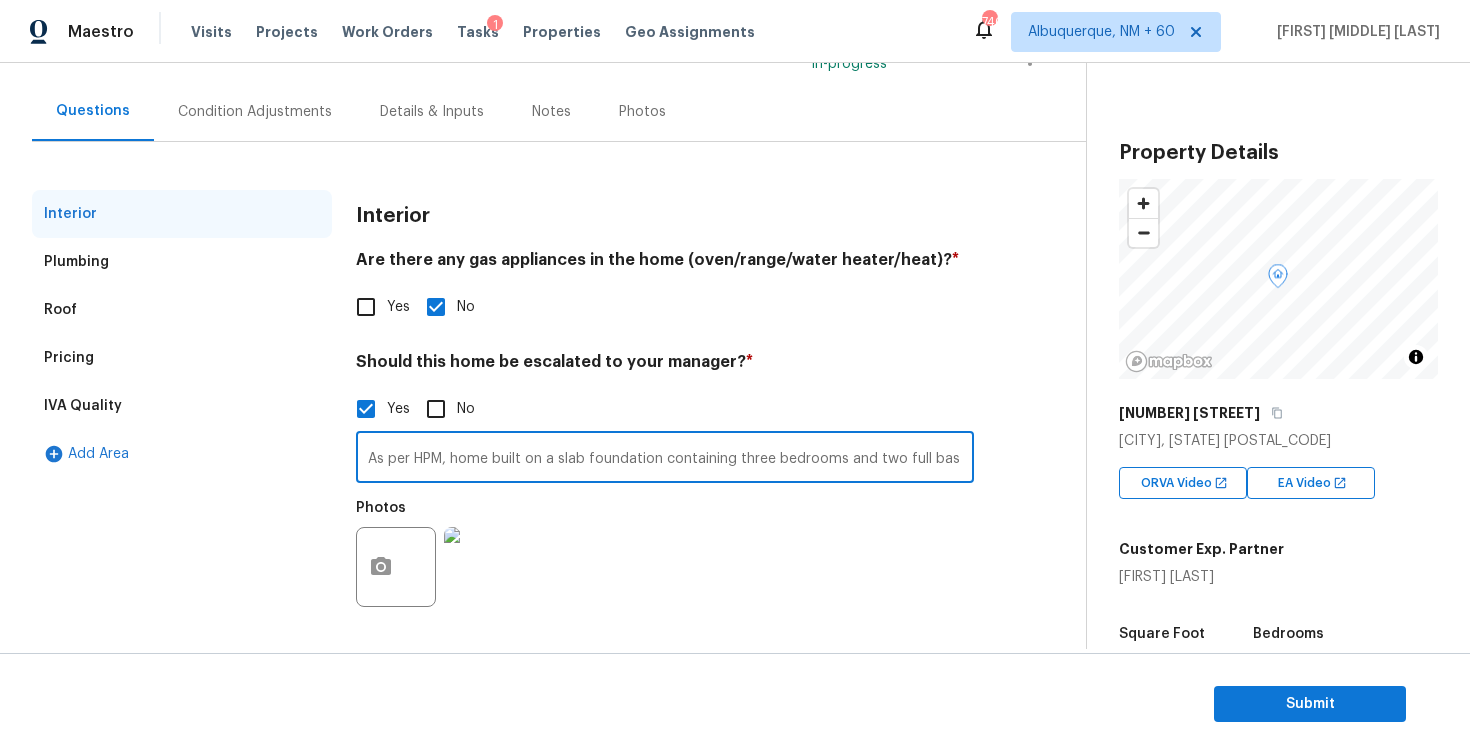 click on "As per HPM, home built on a slab foundation containing three bedrooms and two full bas" at bounding box center [665, 459] 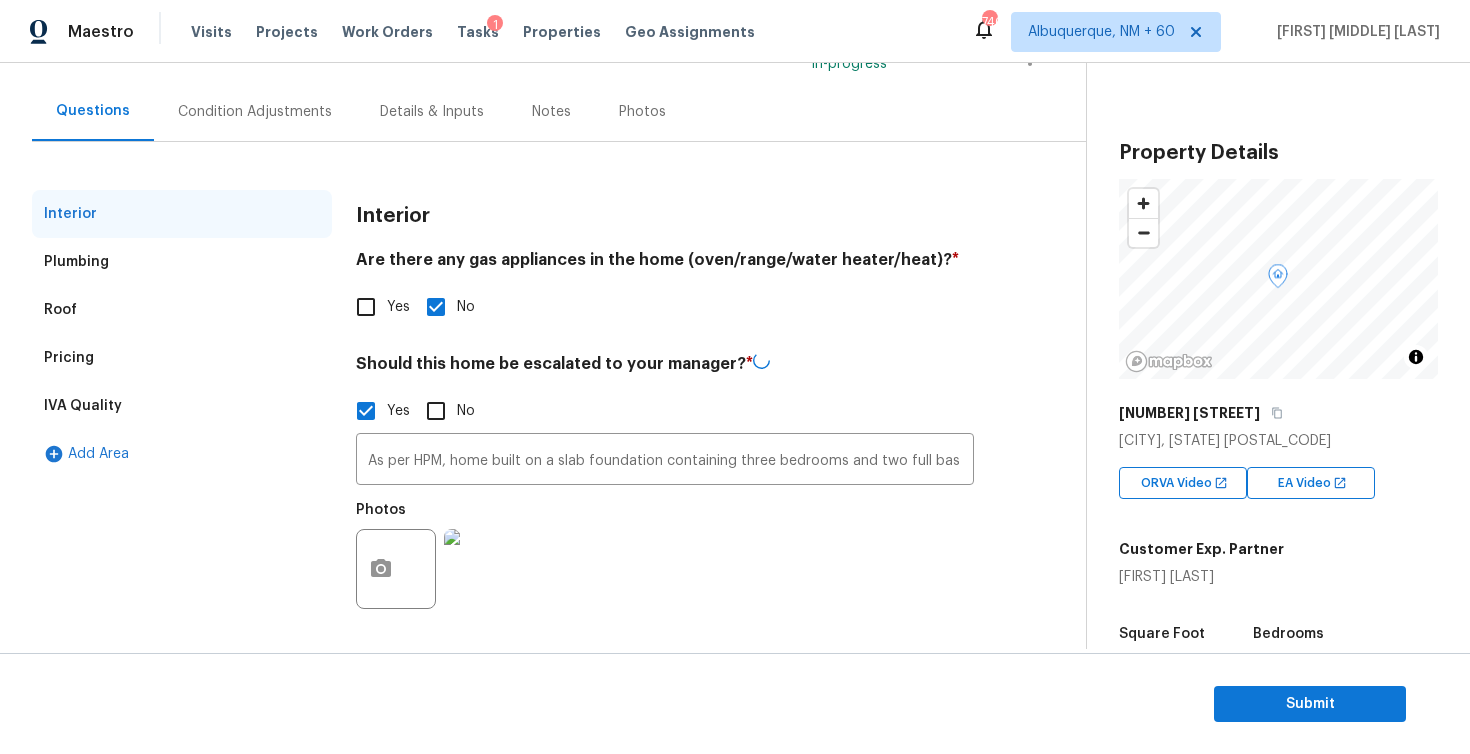 click on "Condition Adjustments" at bounding box center (255, 112) 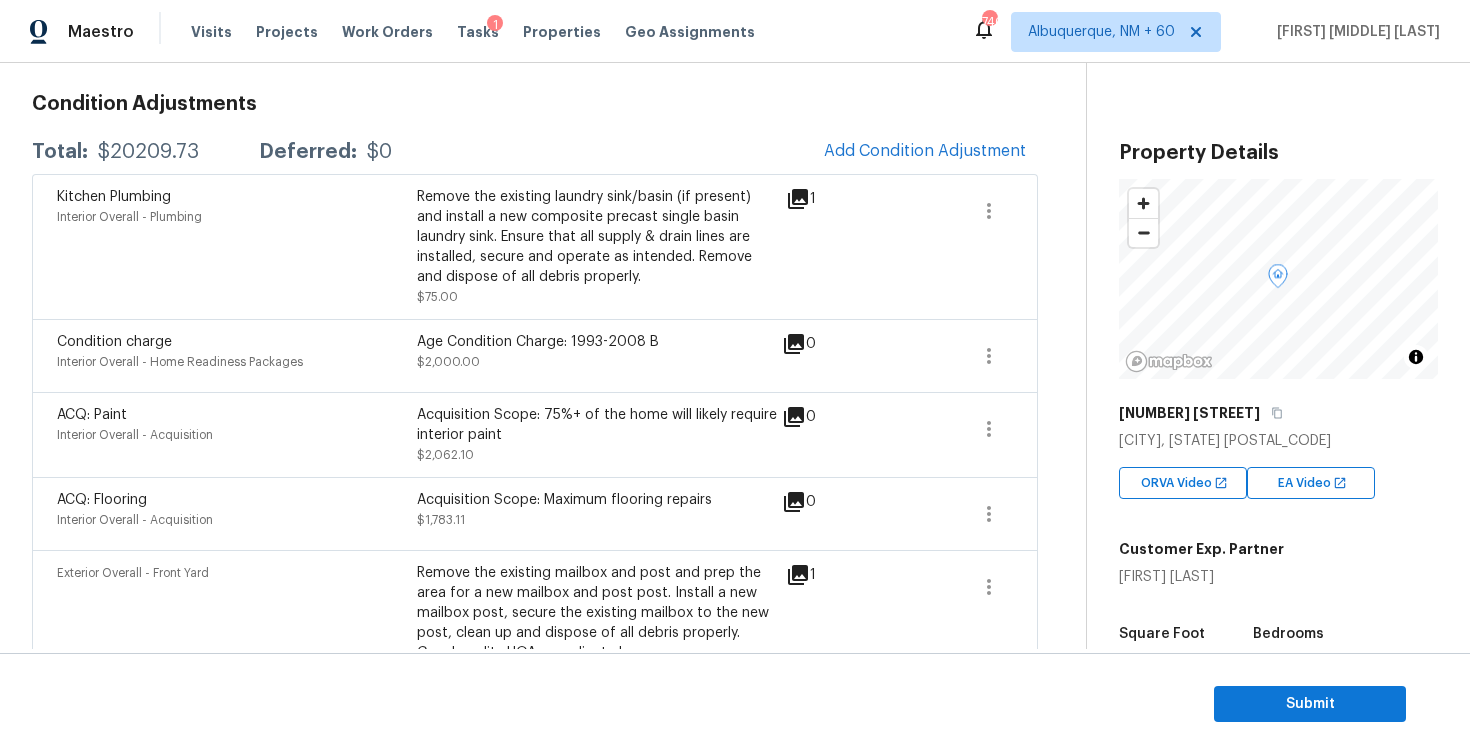 scroll, scrollTop: 172, scrollLeft: 0, axis: vertical 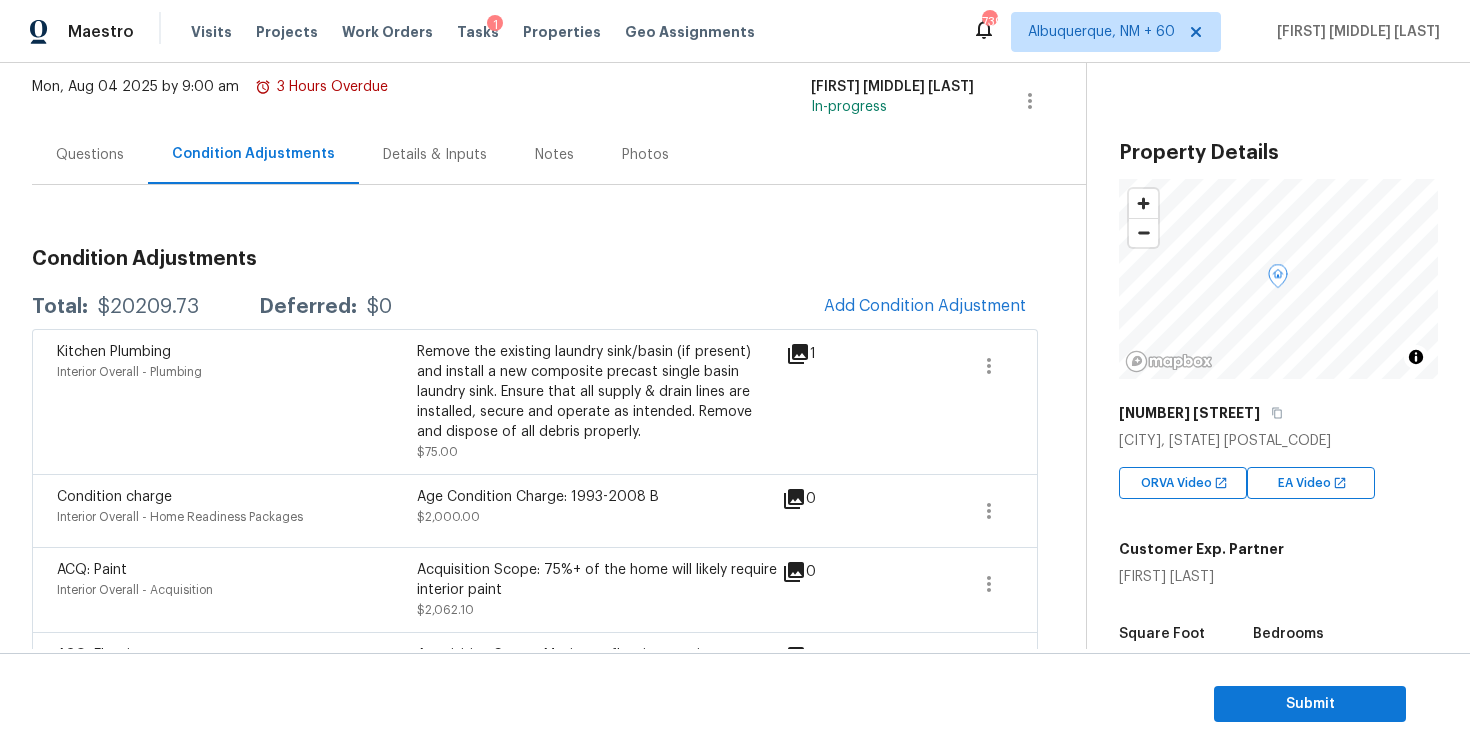 click on "Questions" at bounding box center [90, 155] 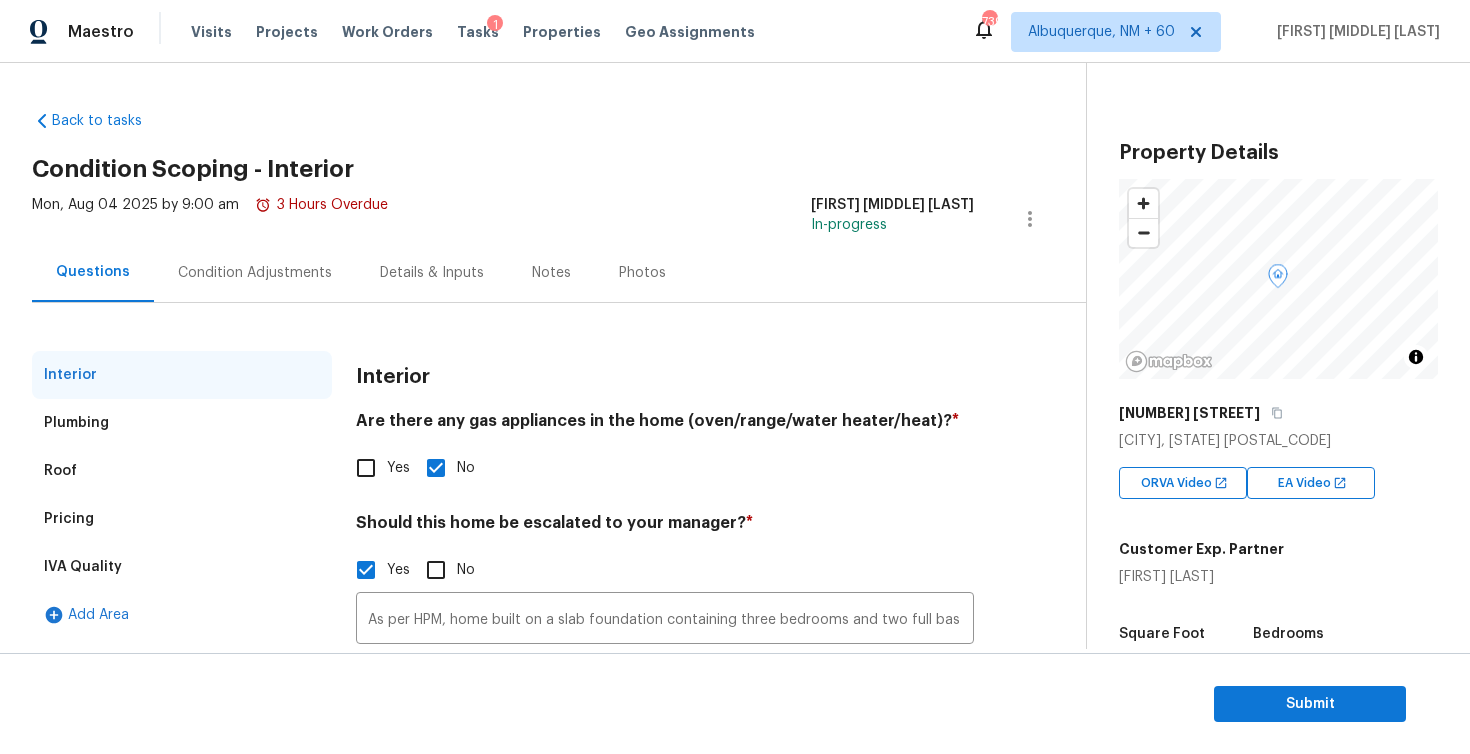 scroll, scrollTop: 161, scrollLeft: 0, axis: vertical 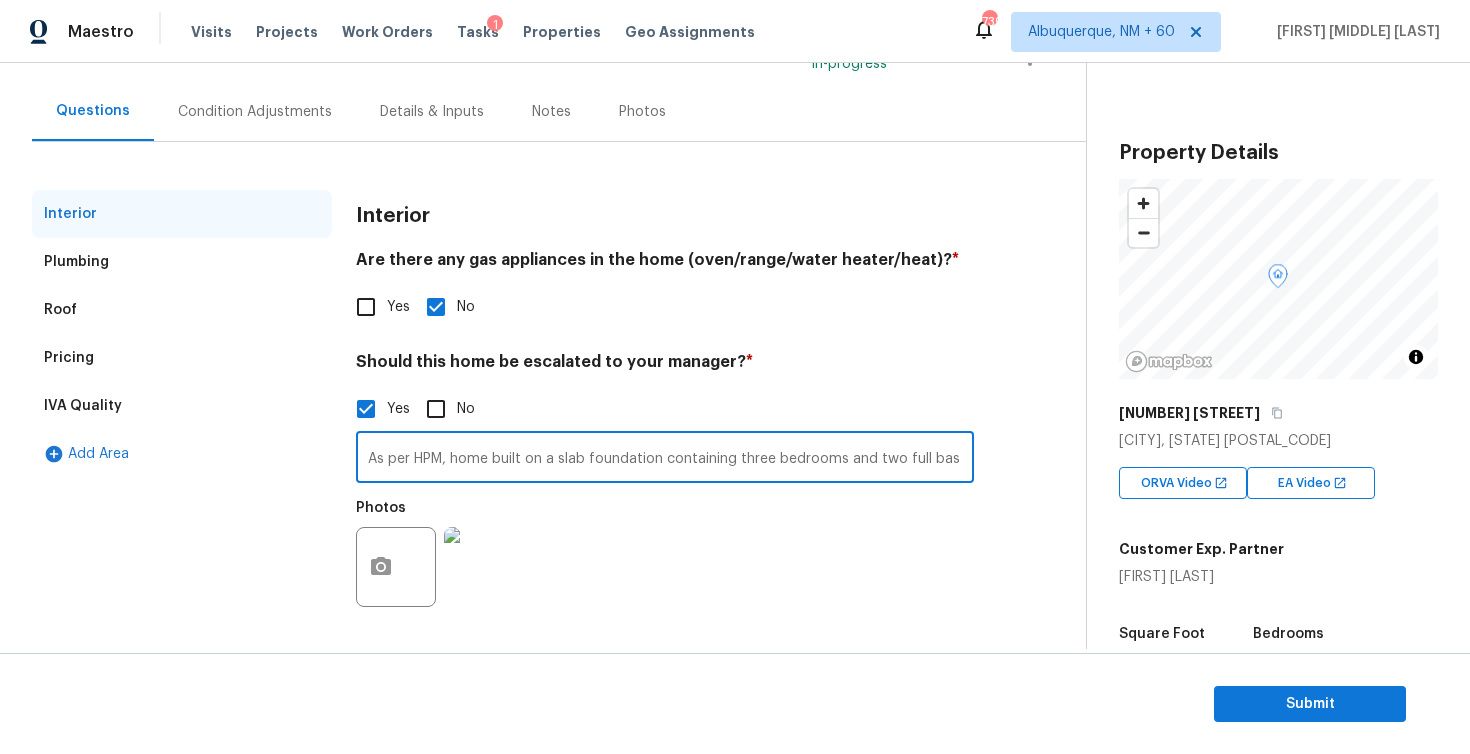 click on "As per HPM, home built on a slab foundation containing three bedrooms and two full bas" at bounding box center [665, 459] 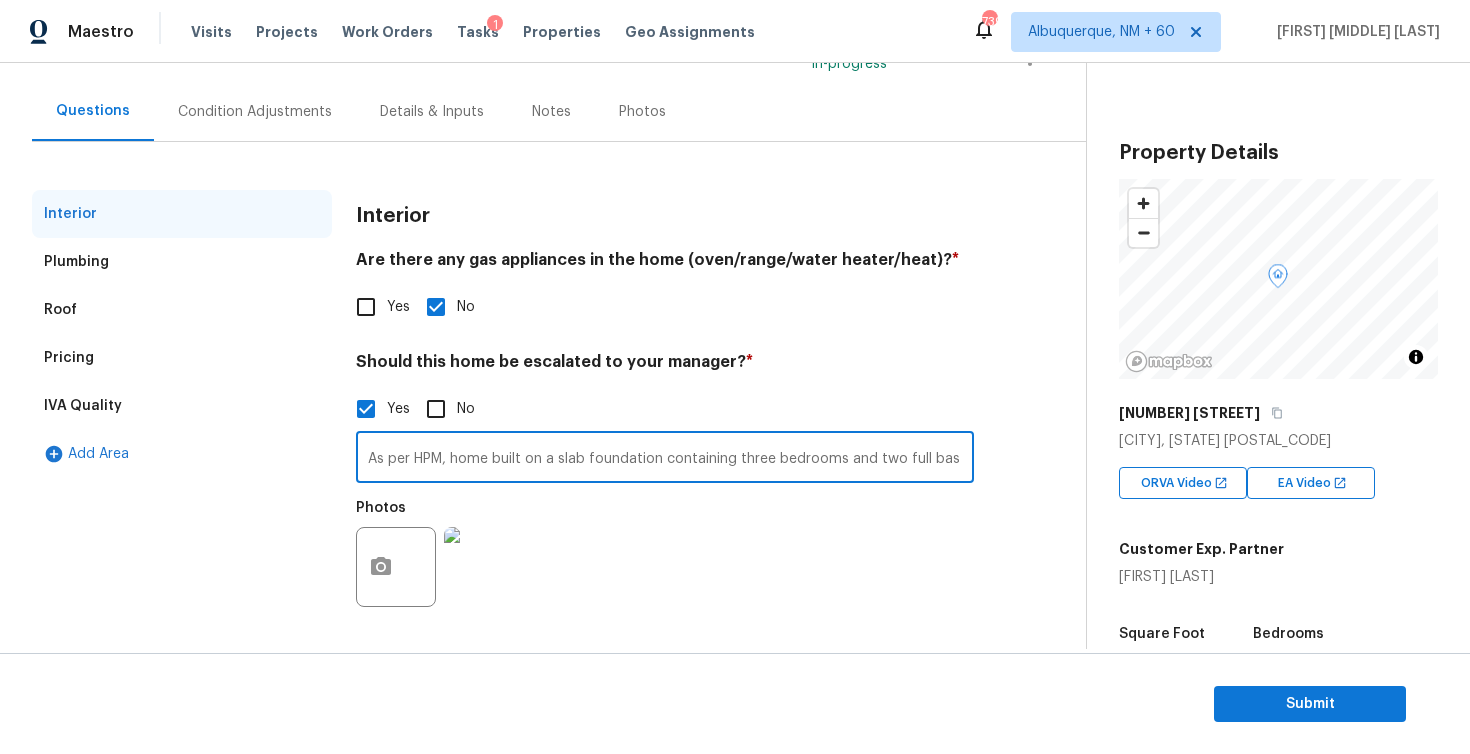 click on "As per HPM, home built on a slab foundation containing three bedrooms and two full bas" at bounding box center [665, 459] 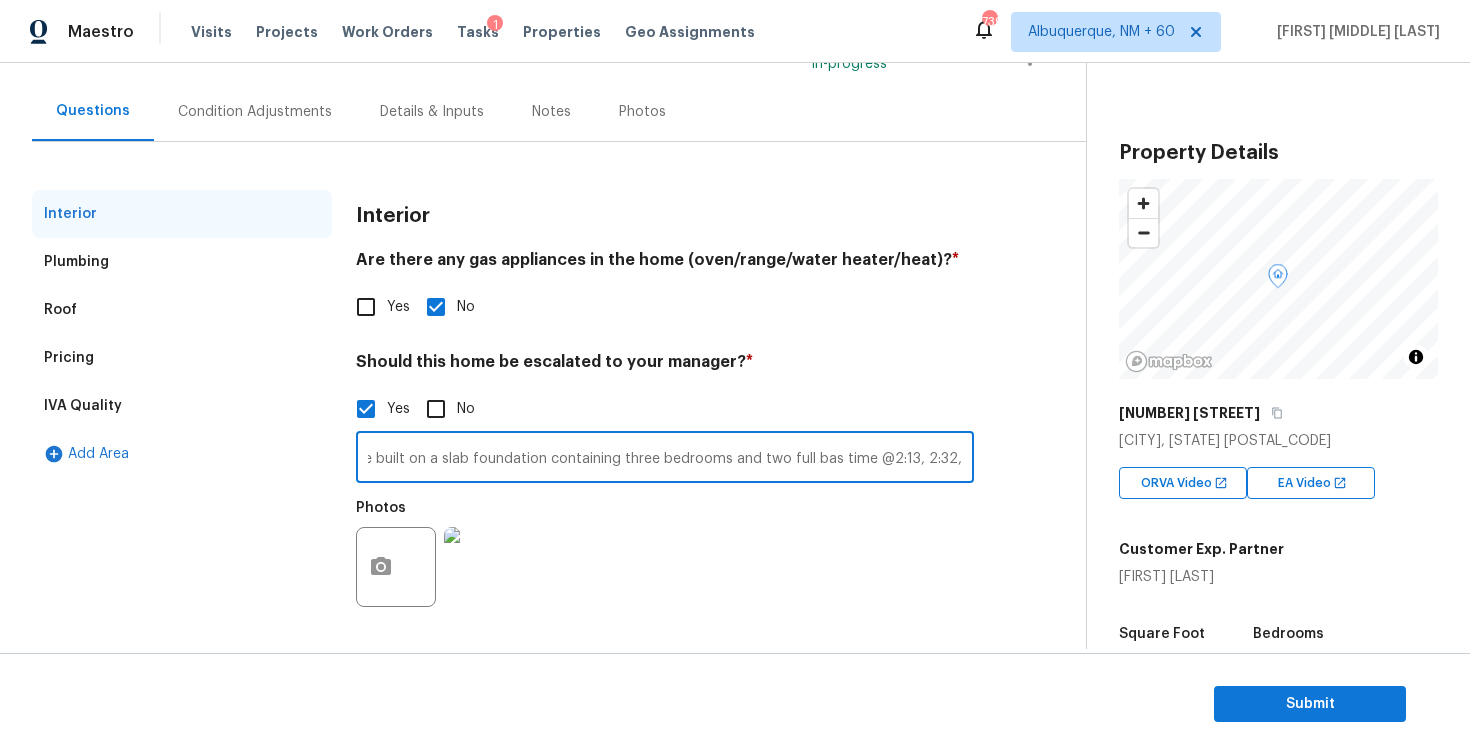 scroll, scrollTop: 0, scrollLeft: 130, axis: horizontal 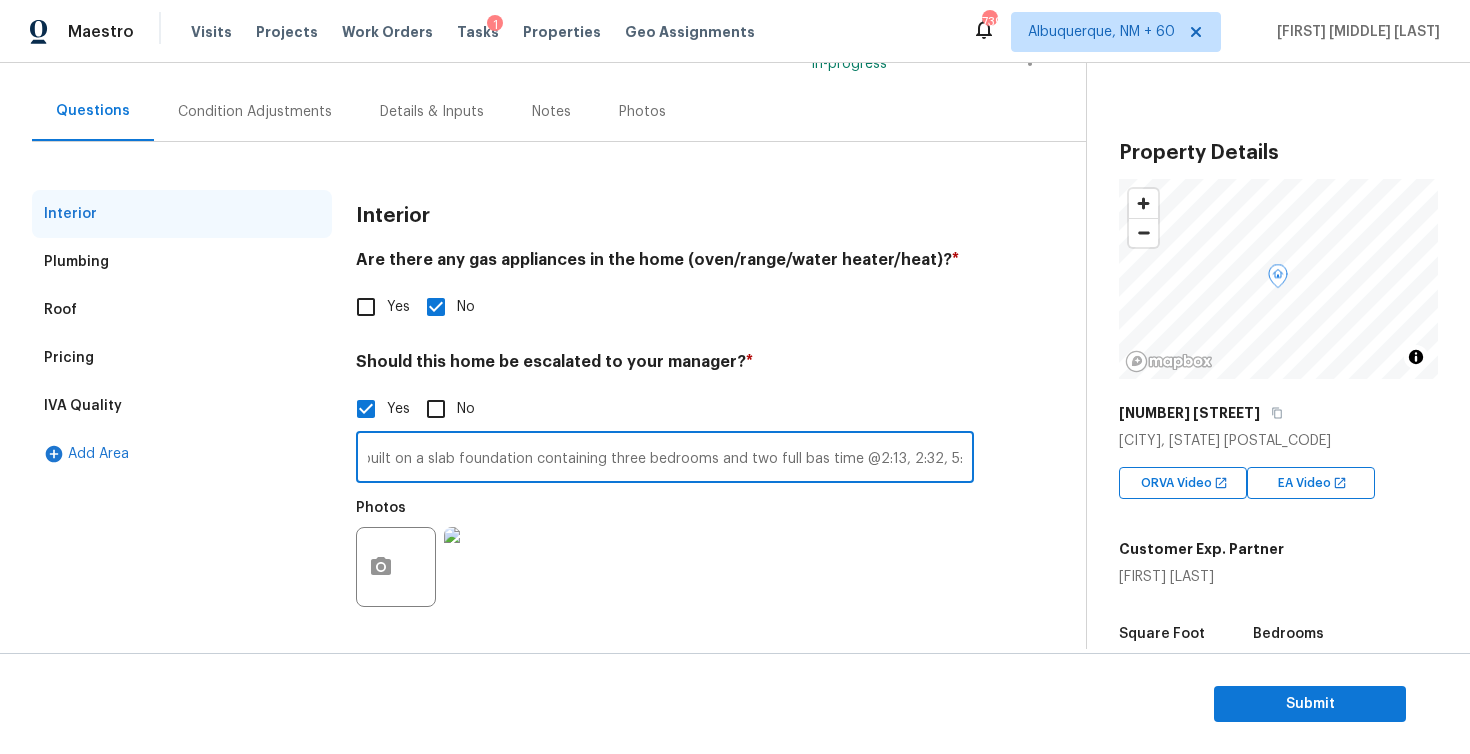 type on "As per HPM, home built on a slab foundation containing three bedrooms and two full bas time @2:13, 2:32, 5:18" 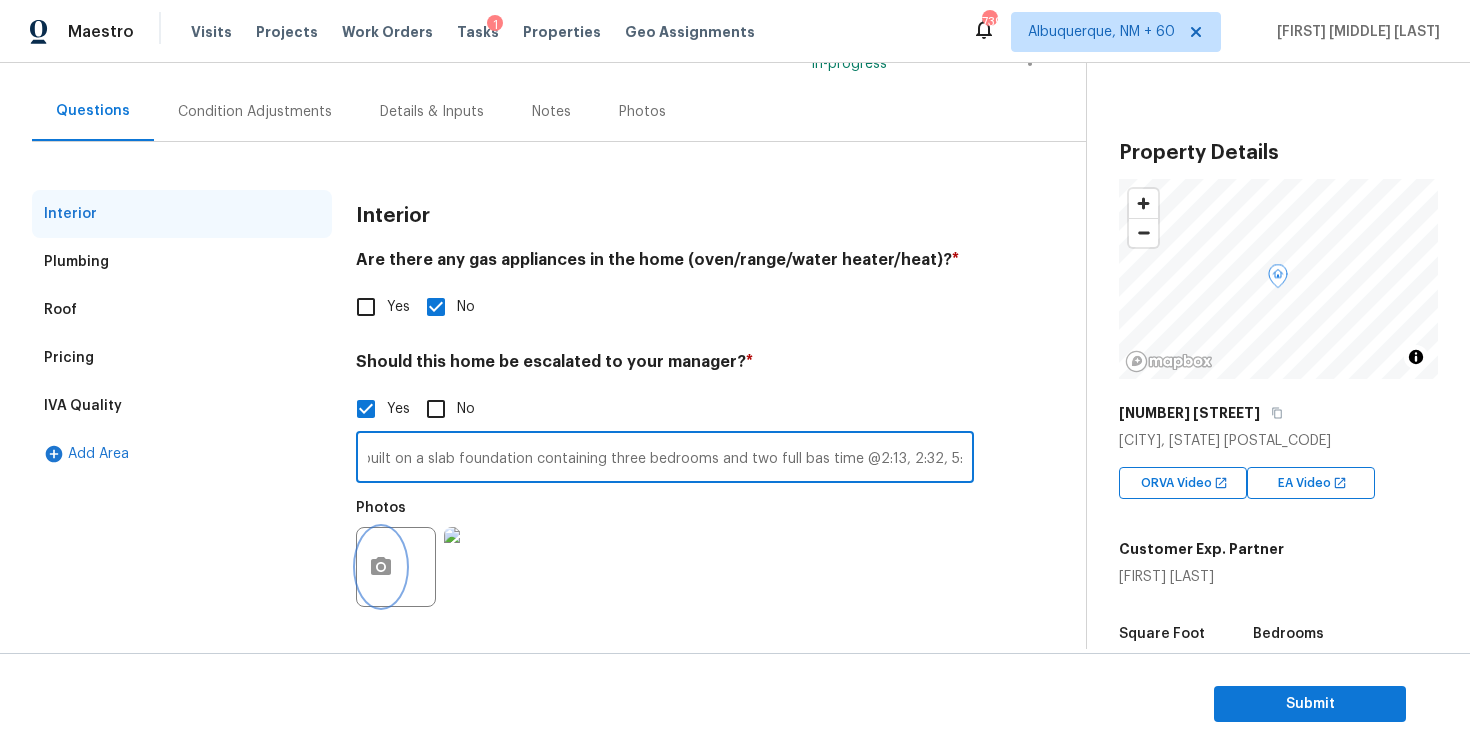 click 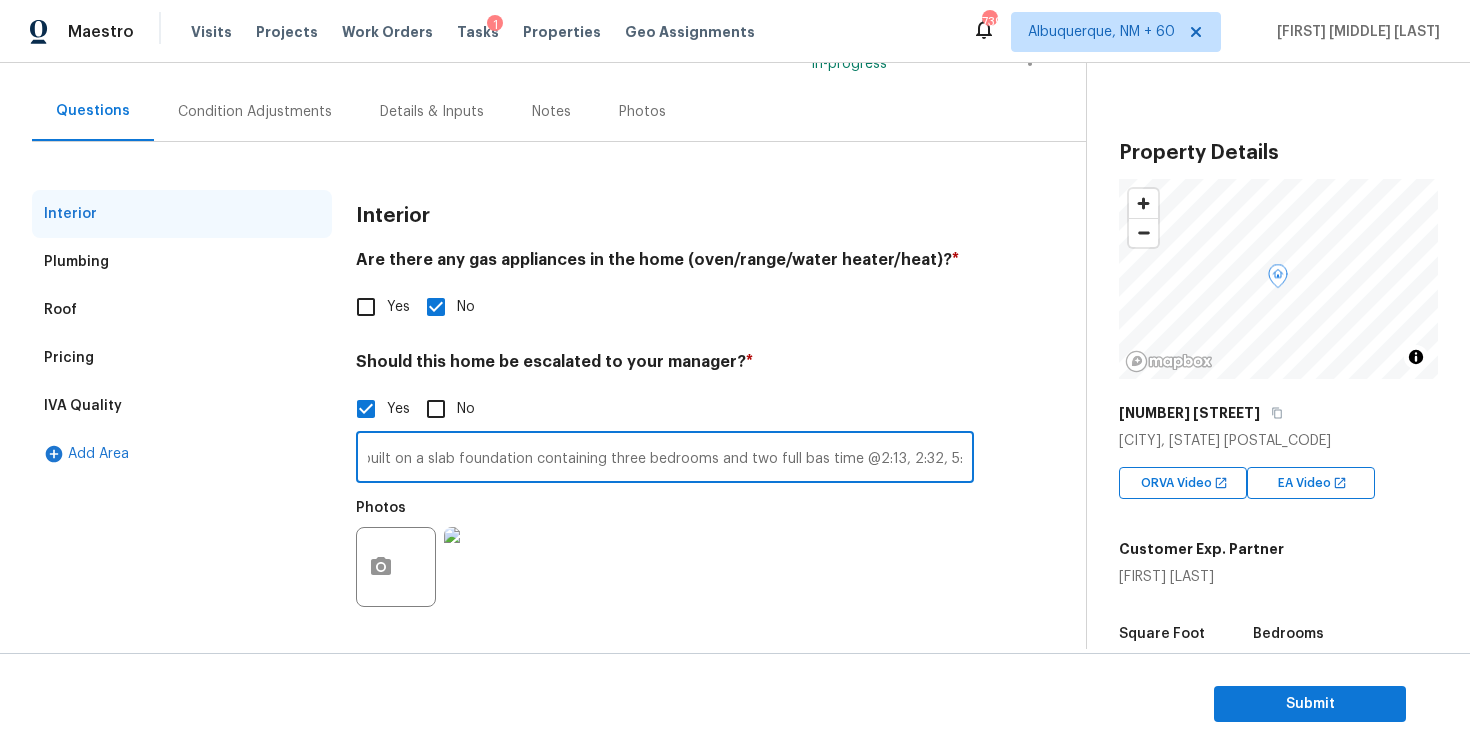 scroll, scrollTop: 0, scrollLeft: 0, axis: both 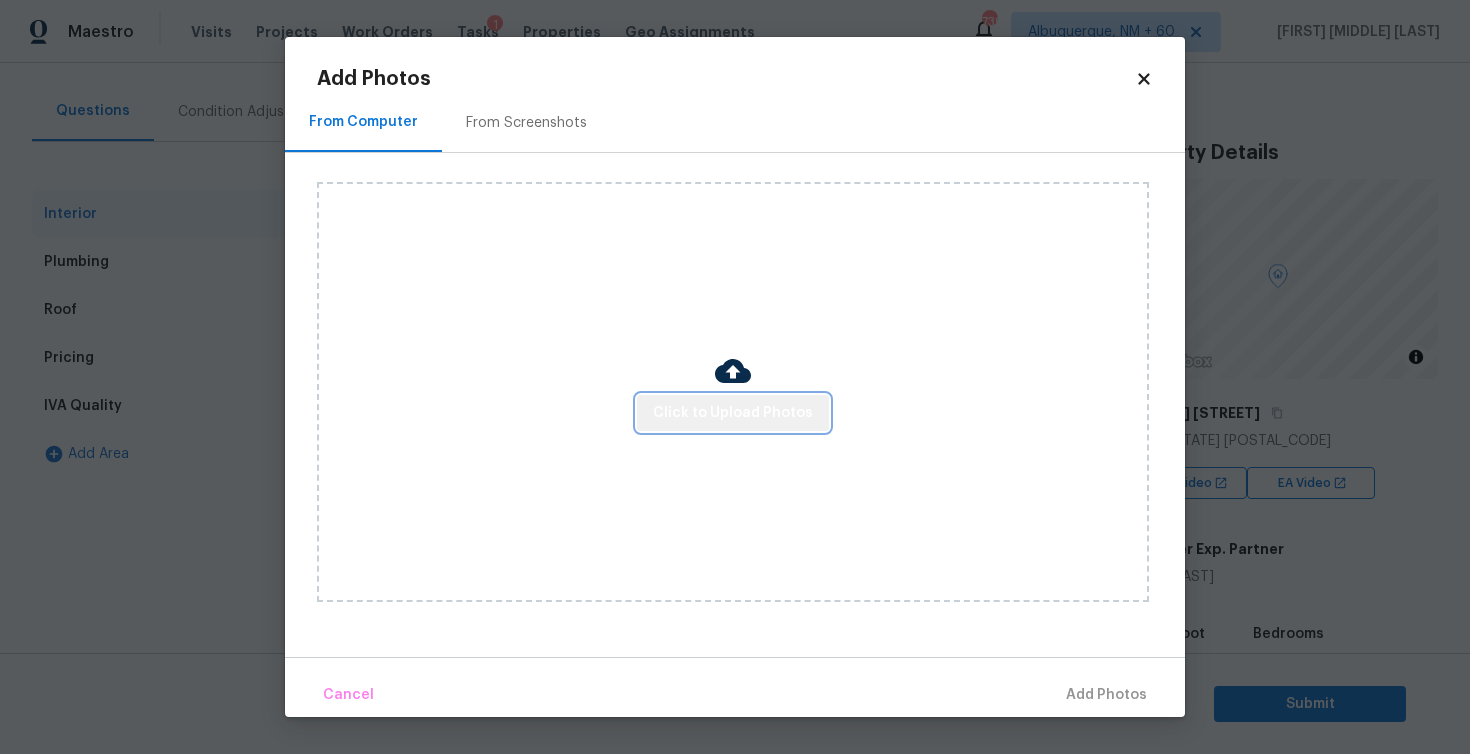 click on "Click to Upload Photos" at bounding box center (733, 413) 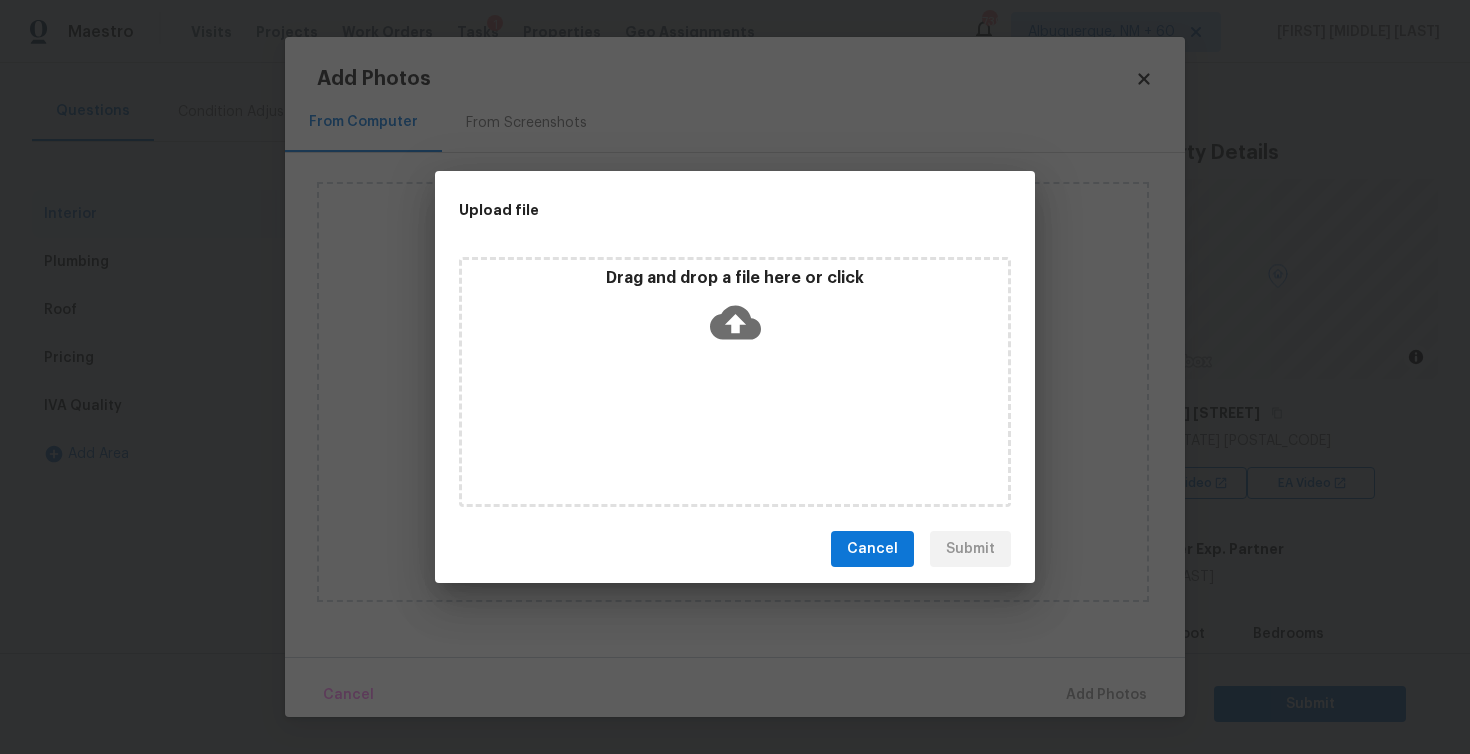 click on "Drag and drop a file here or click" at bounding box center (735, 382) 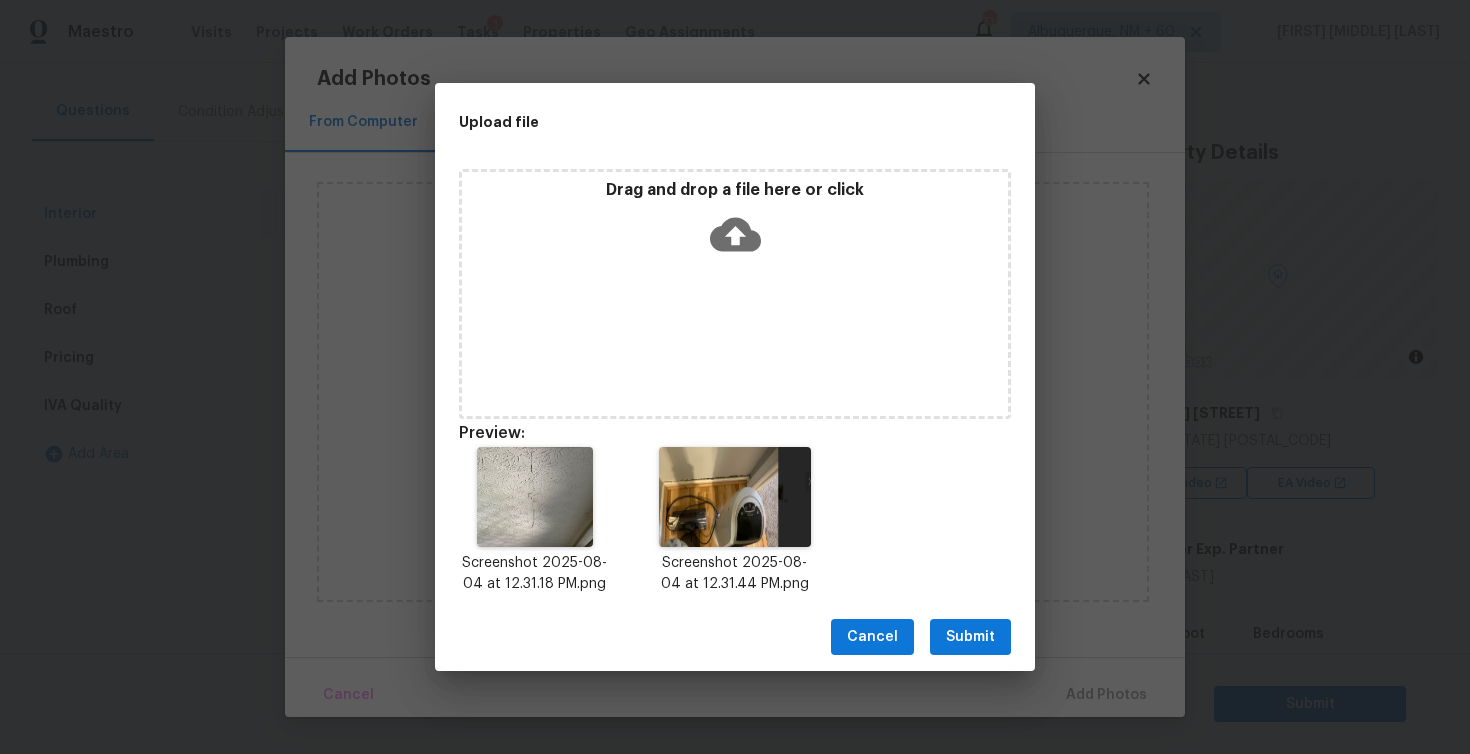 click on "Submit" at bounding box center [970, 637] 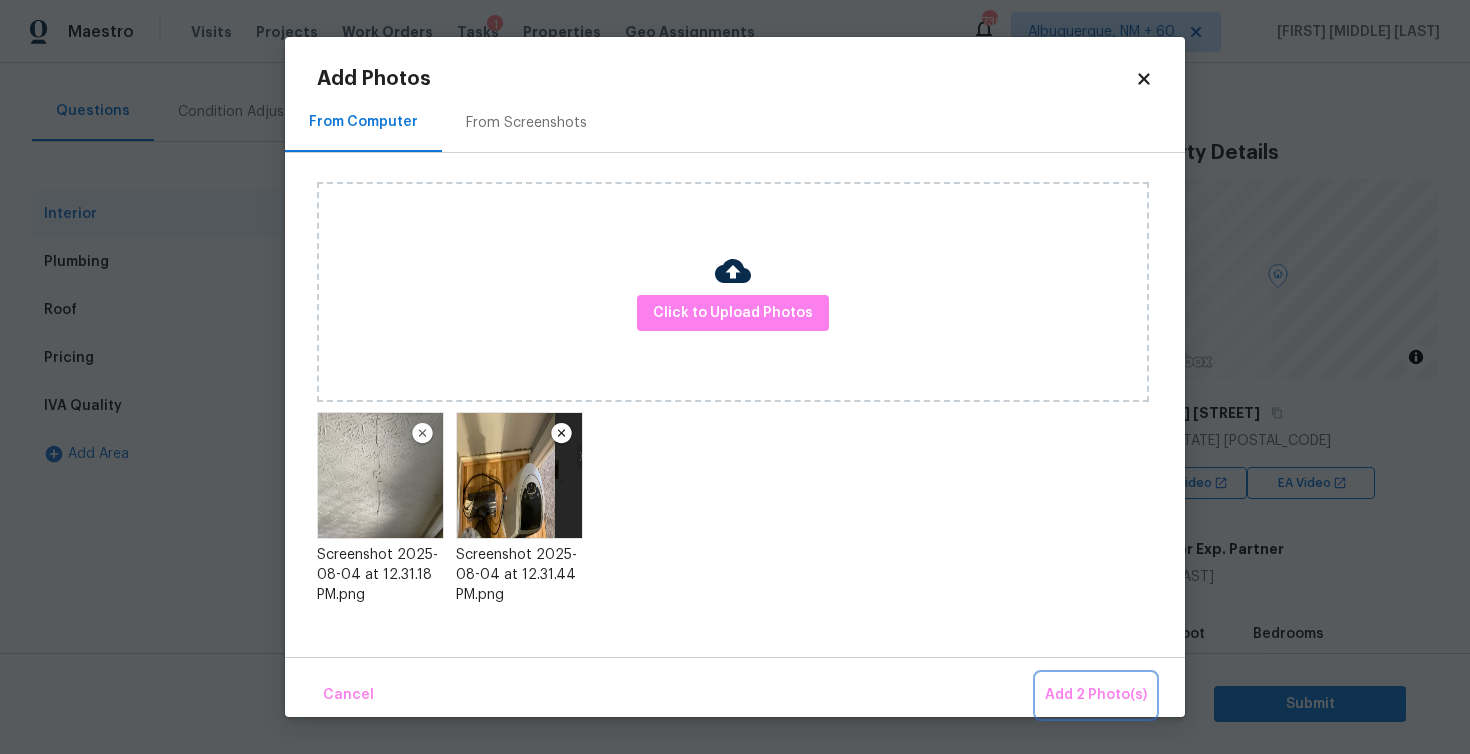click on "Add 2 Photo(s)" at bounding box center [1096, 695] 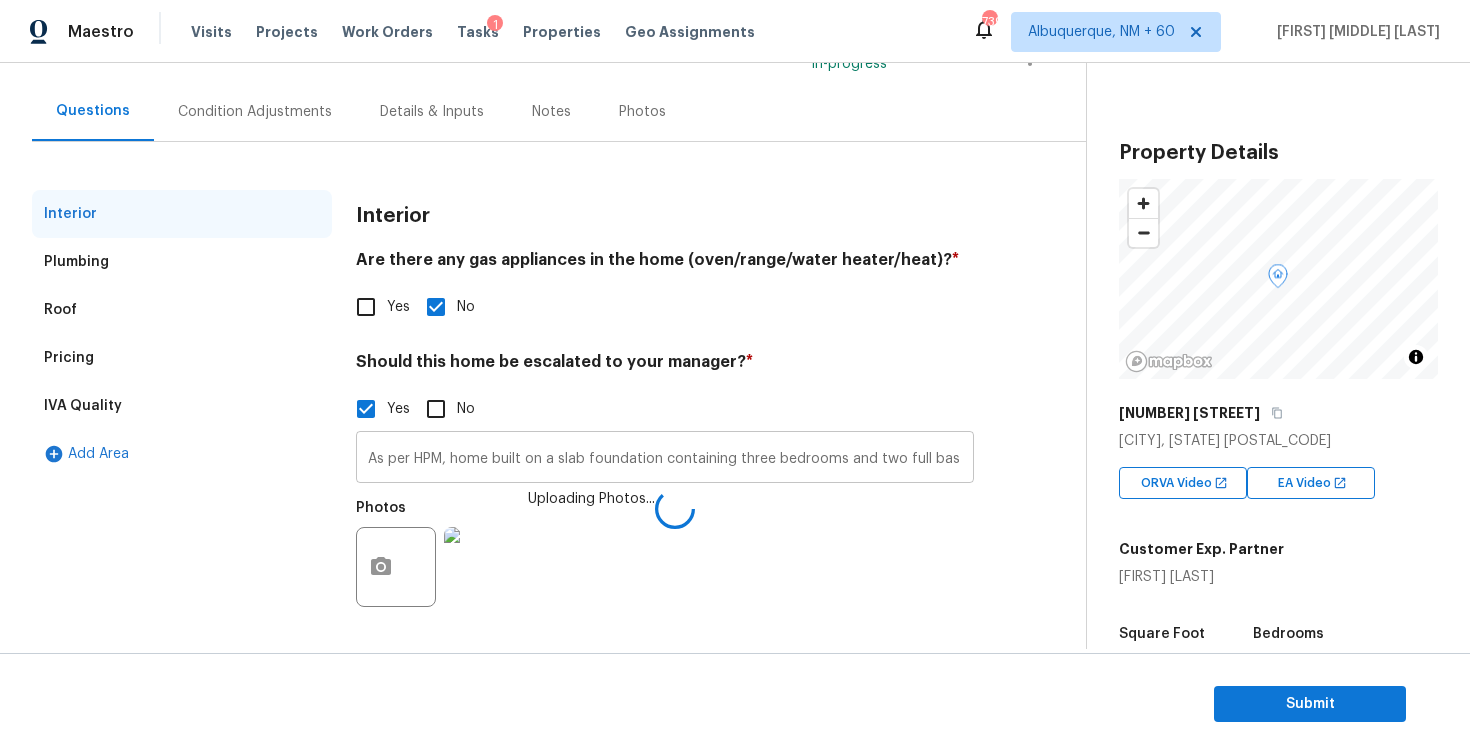 click on "As per HPM, home built on a slab foundation containing three bedrooms and two full bas time @2:13, 2:32, 5:18" at bounding box center [665, 459] 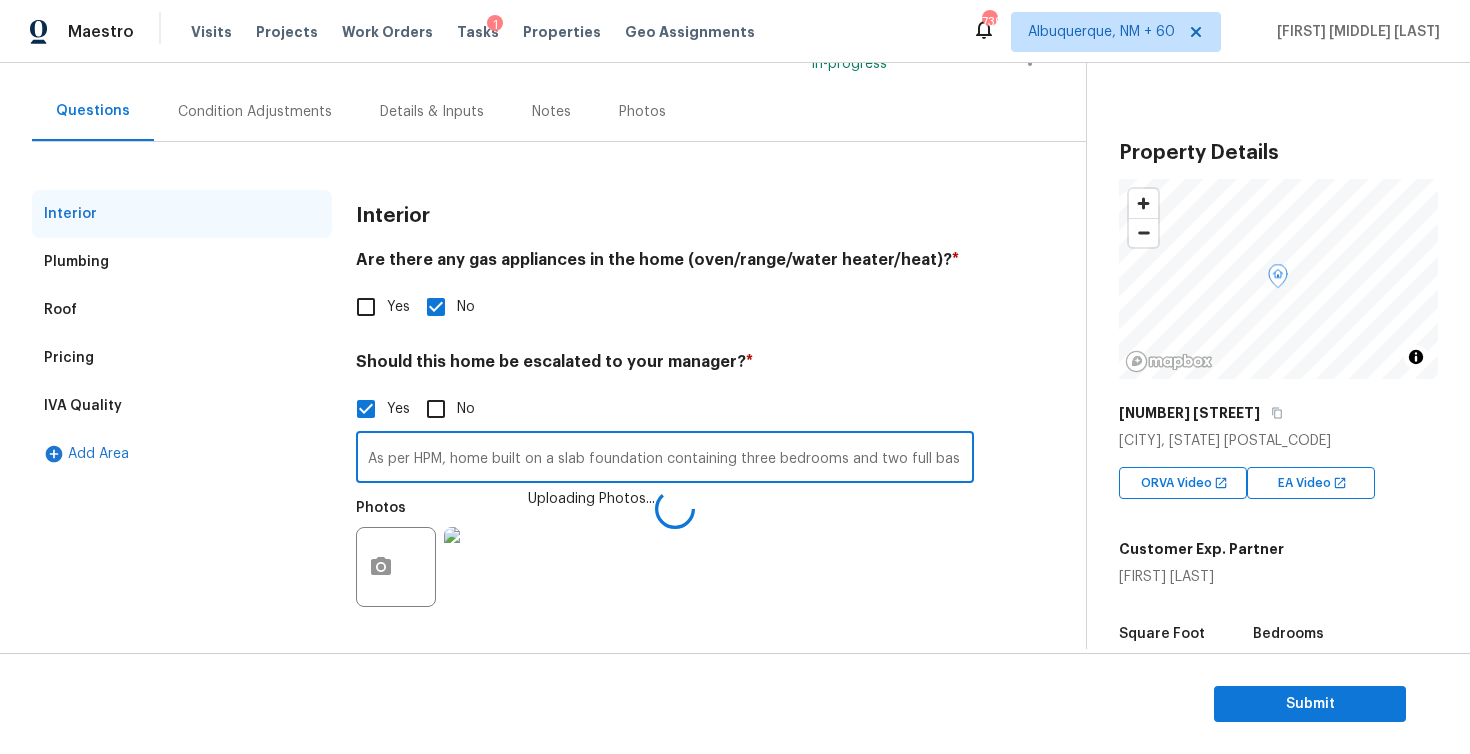 scroll, scrollTop: 0, scrollLeft: 130, axis: horizontal 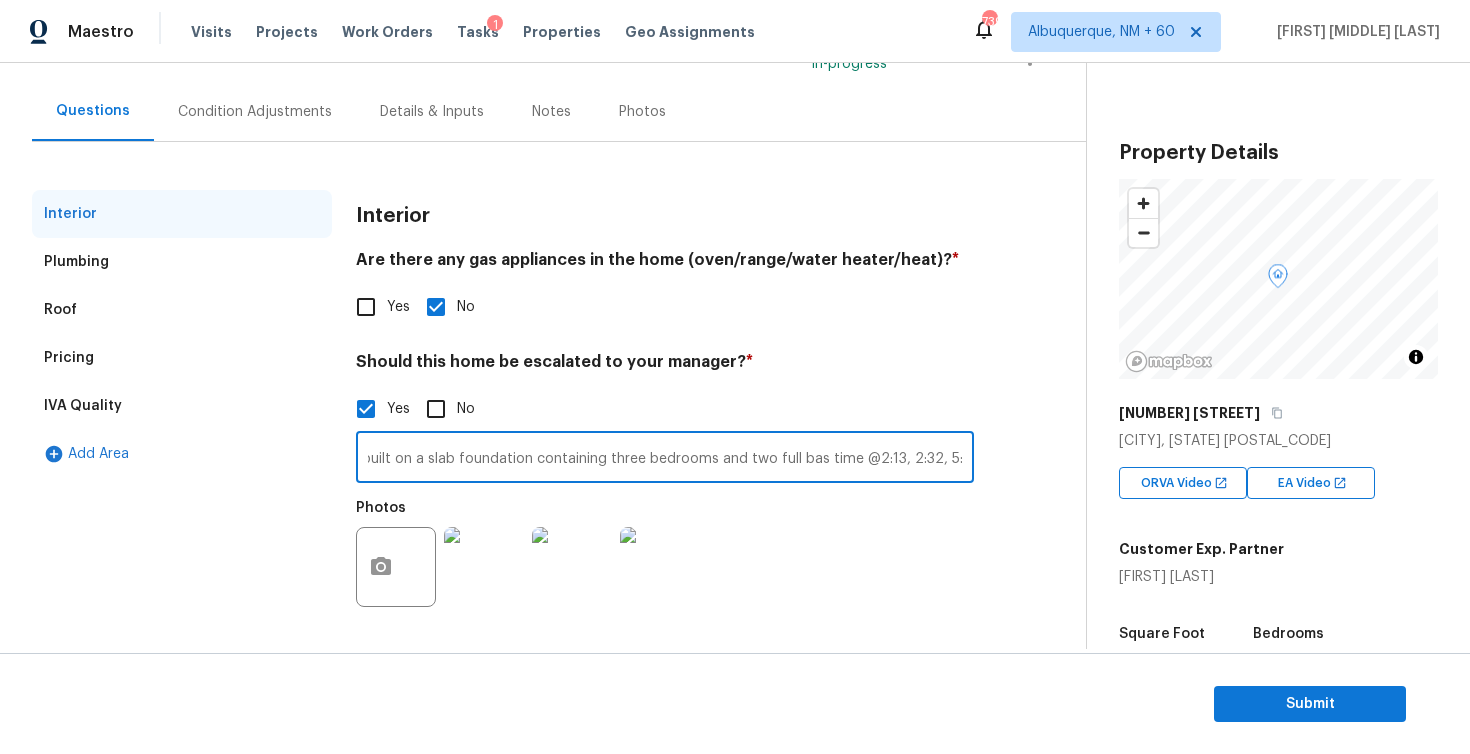 drag, startPoint x: 821, startPoint y: 462, endPoint x: 989, endPoint y: 462, distance: 168 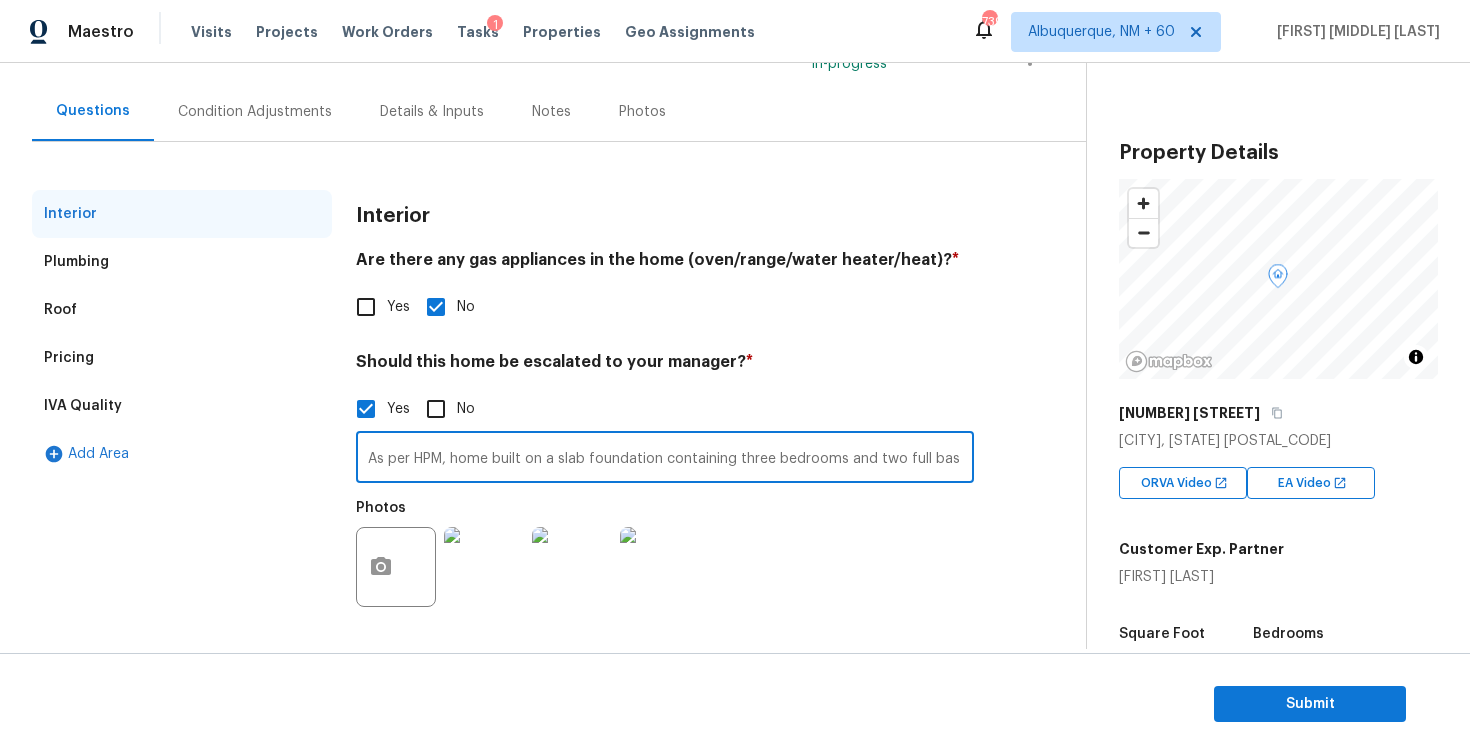 click on "Pricing" at bounding box center [182, 358] 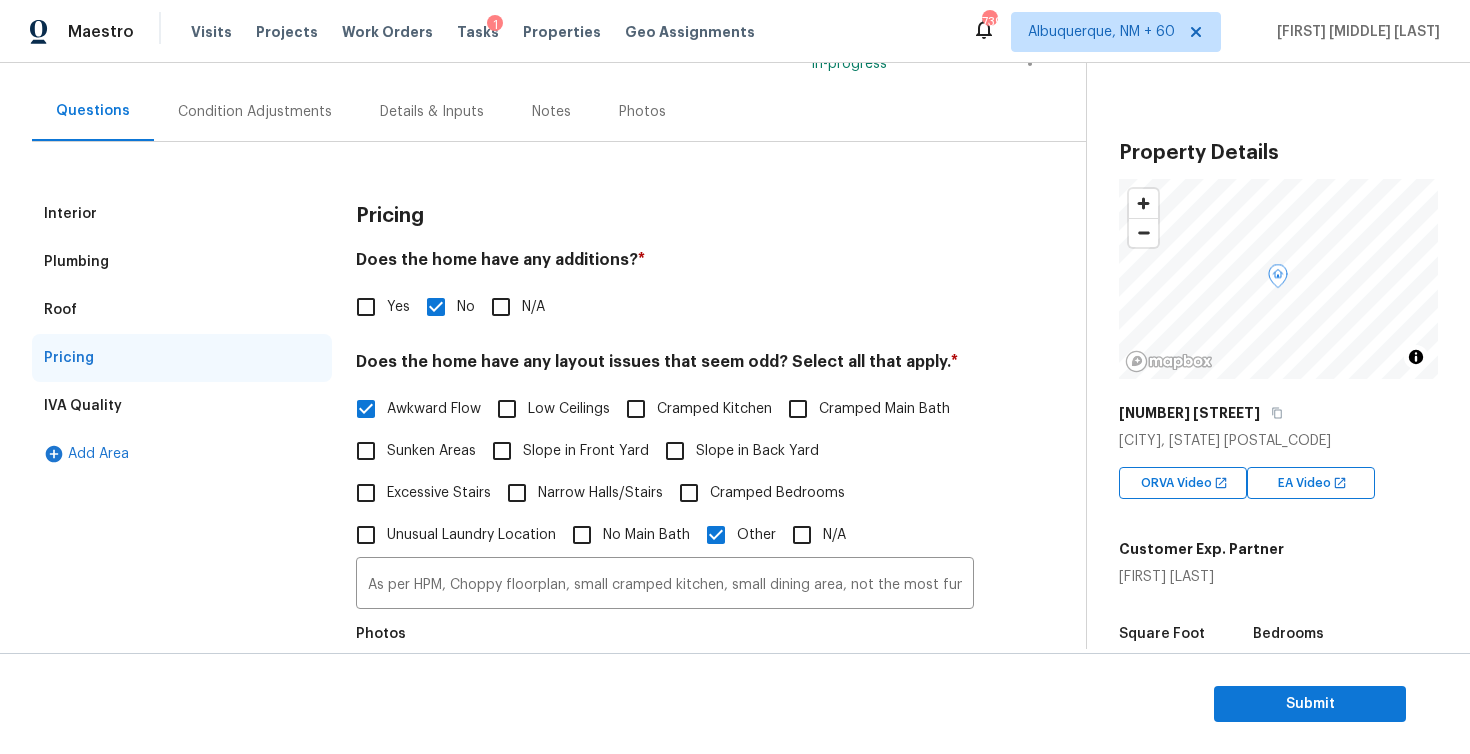 scroll, scrollTop: 249, scrollLeft: 0, axis: vertical 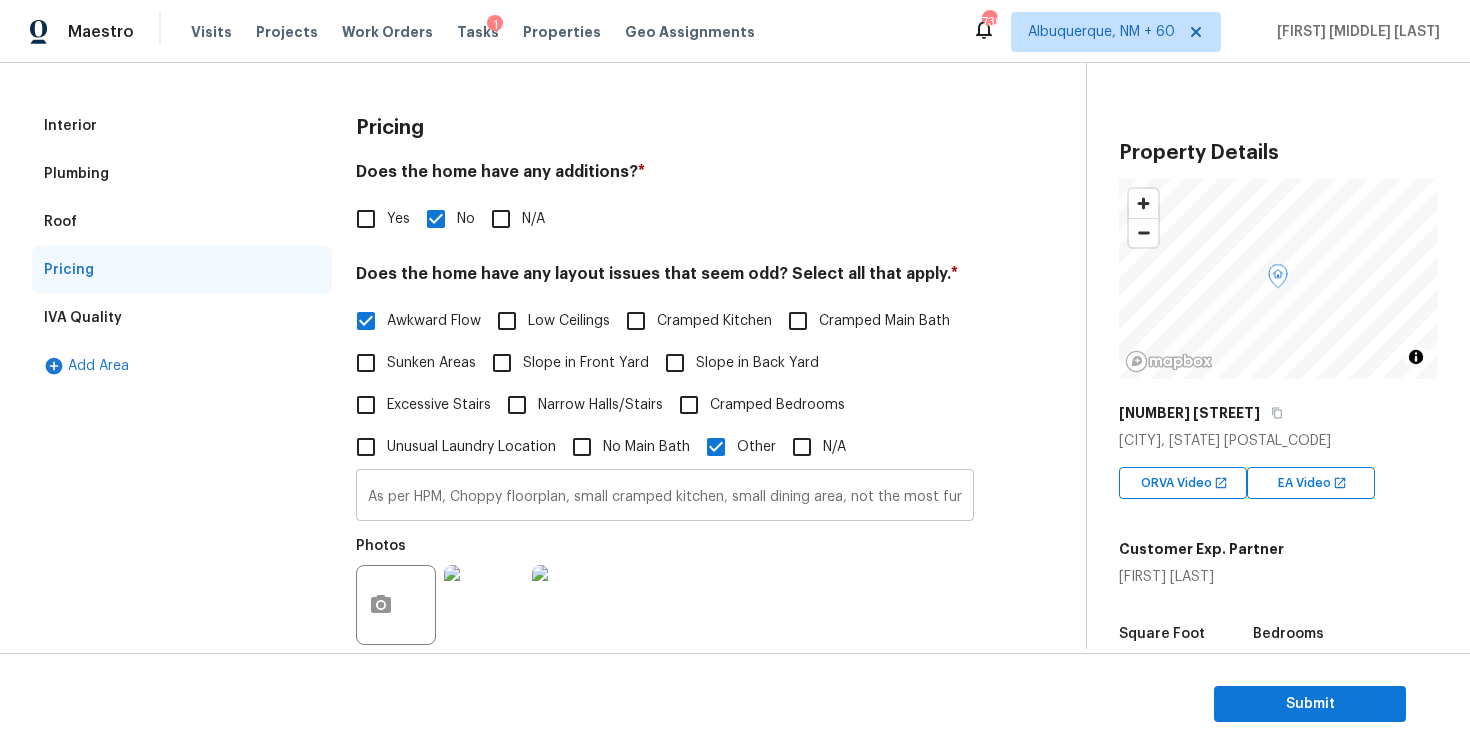 click on "As per HPM, Choppy floorplan, small cramped kitchen, small dining area, not the most functional floor-plan with regard to flow. Slope area" at bounding box center (665, 497) 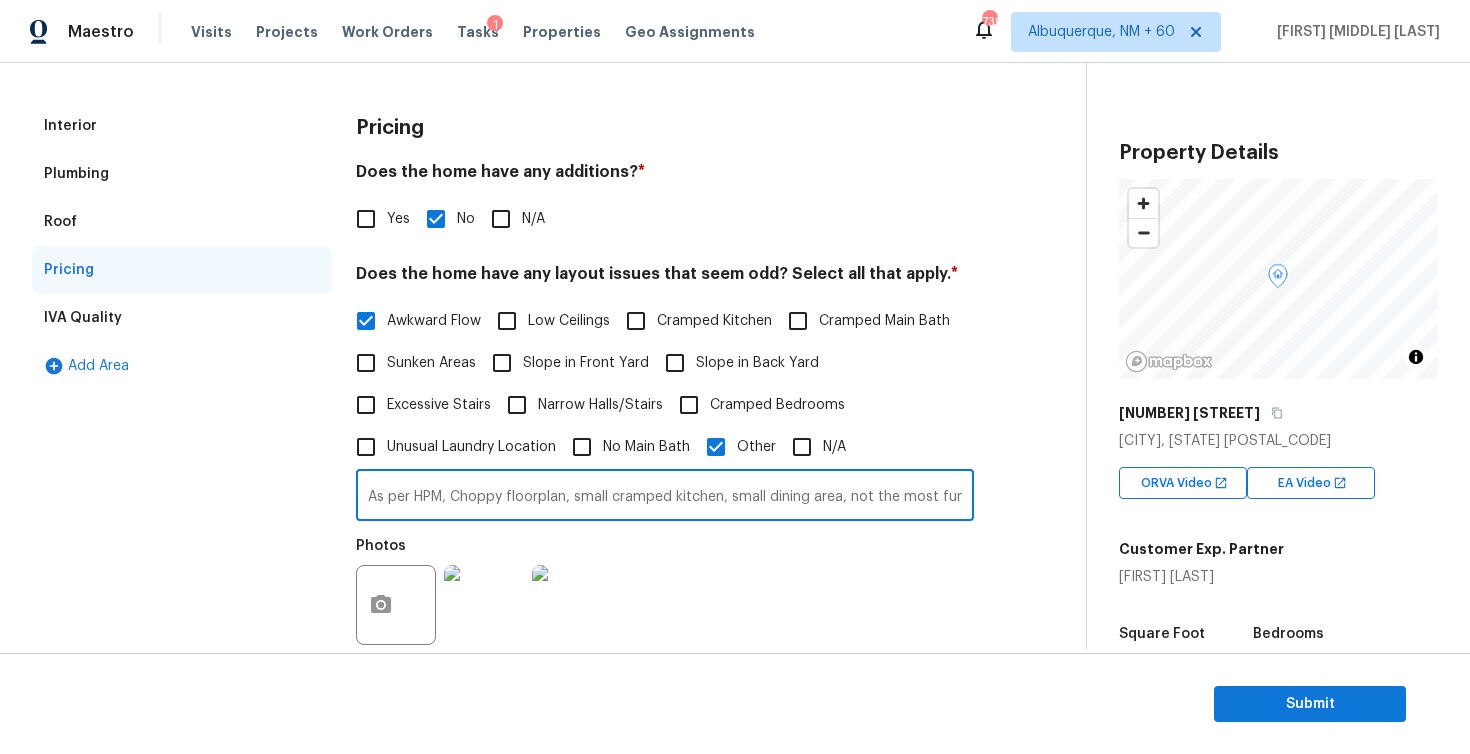 click on "As per HPM, Choppy floorplan, small cramped kitchen, small dining area, not the most functional floor-plan with regard to flow. Slope area" at bounding box center (665, 497) 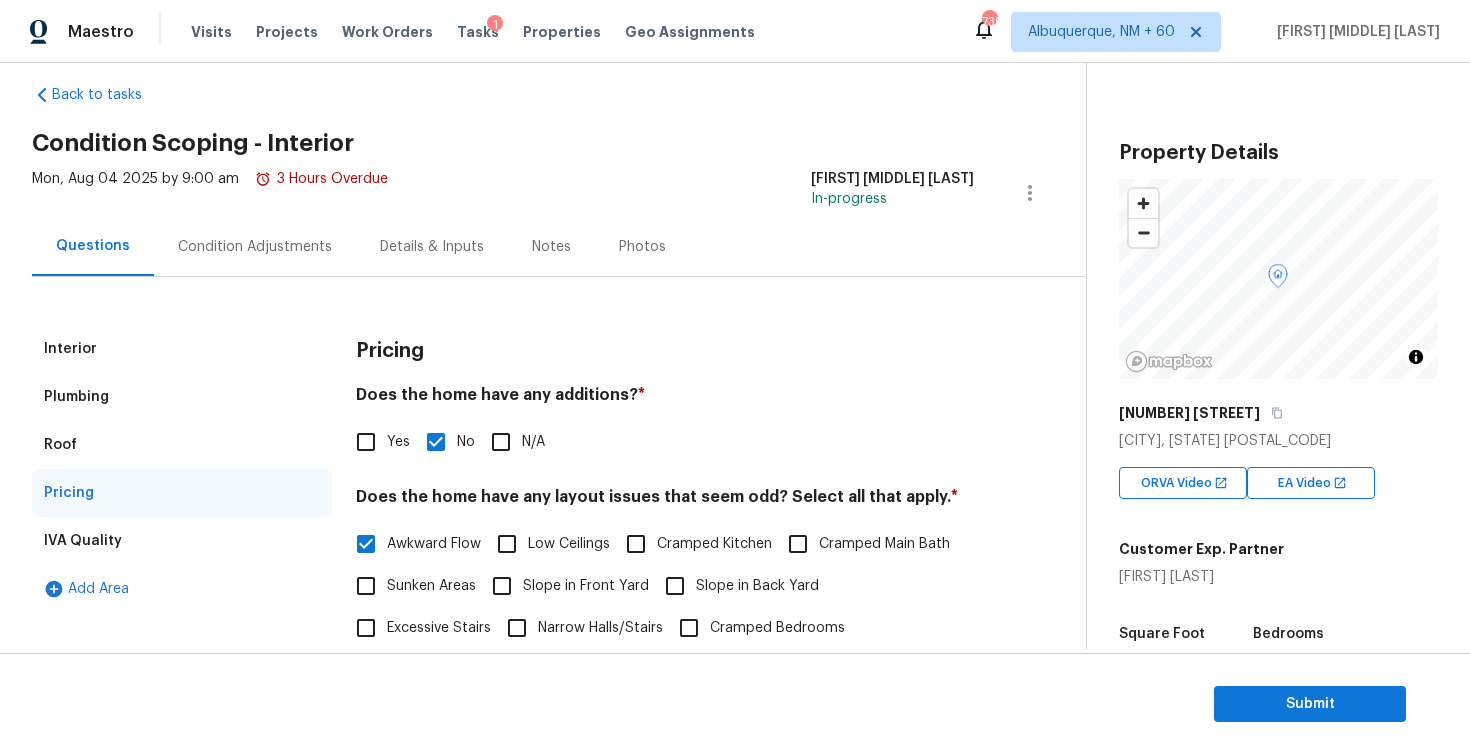 scroll, scrollTop: 0, scrollLeft: 0, axis: both 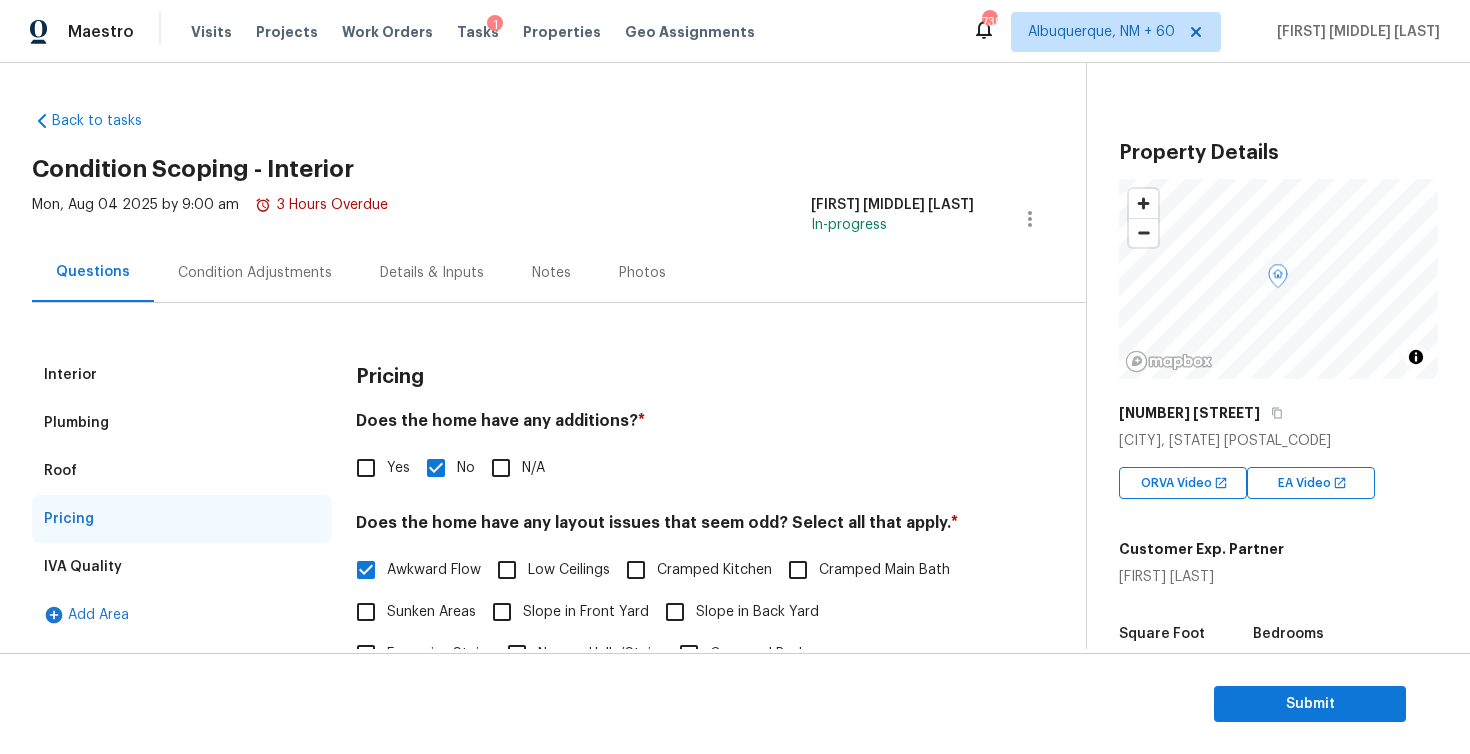 click on "Condition Adjustments" at bounding box center (255, 273) 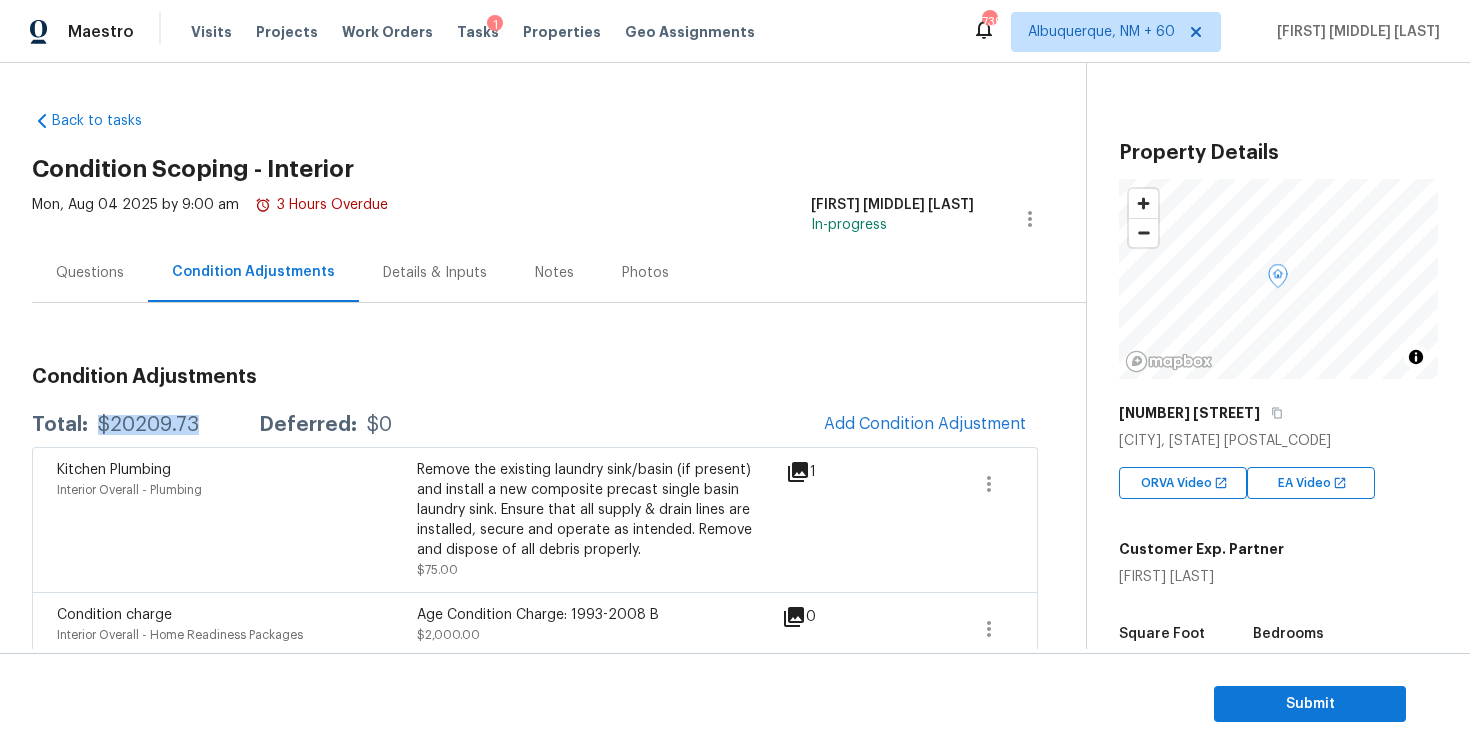 drag, startPoint x: 224, startPoint y: 430, endPoint x: 100, endPoint y: 429, distance: 124.004036 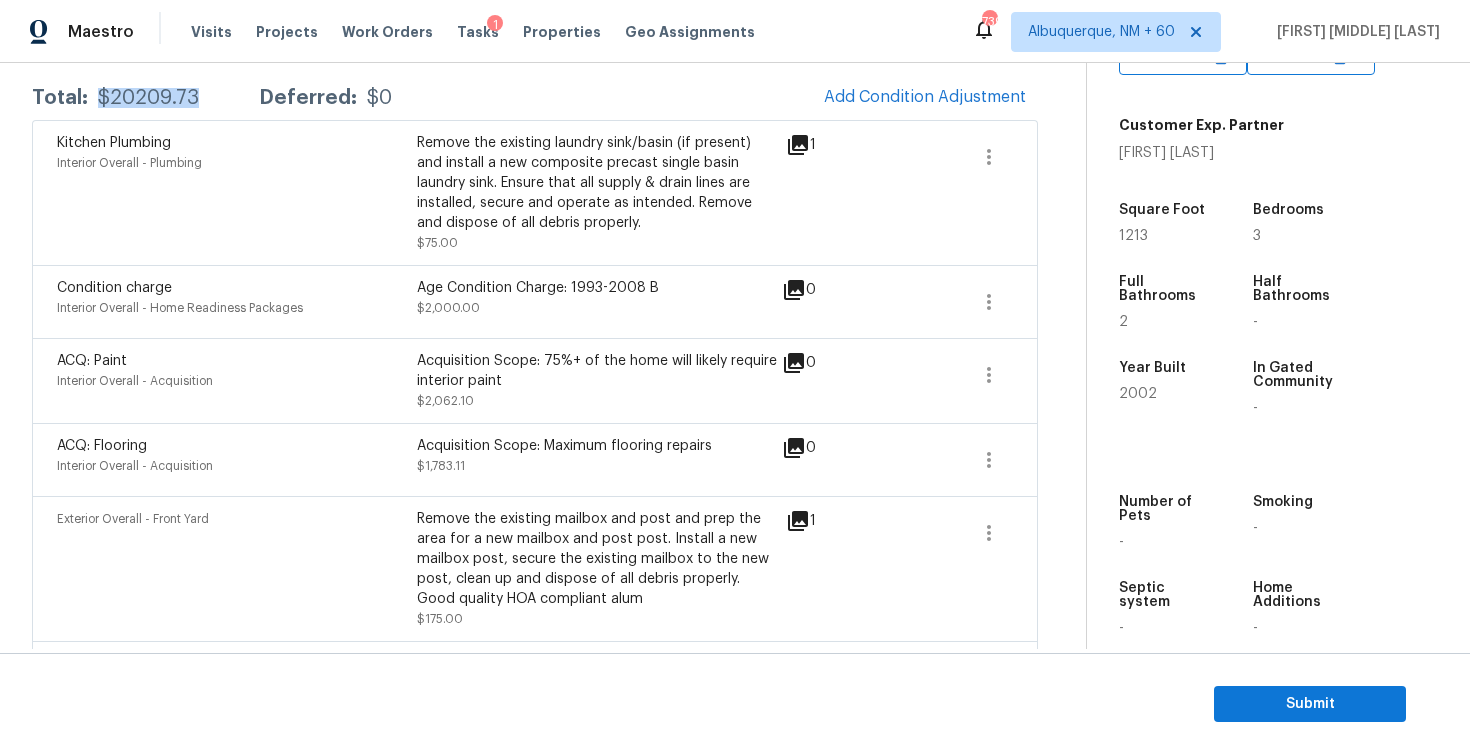 scroll, scrollTop: 125, scrollLeft: 0, axis: vertical 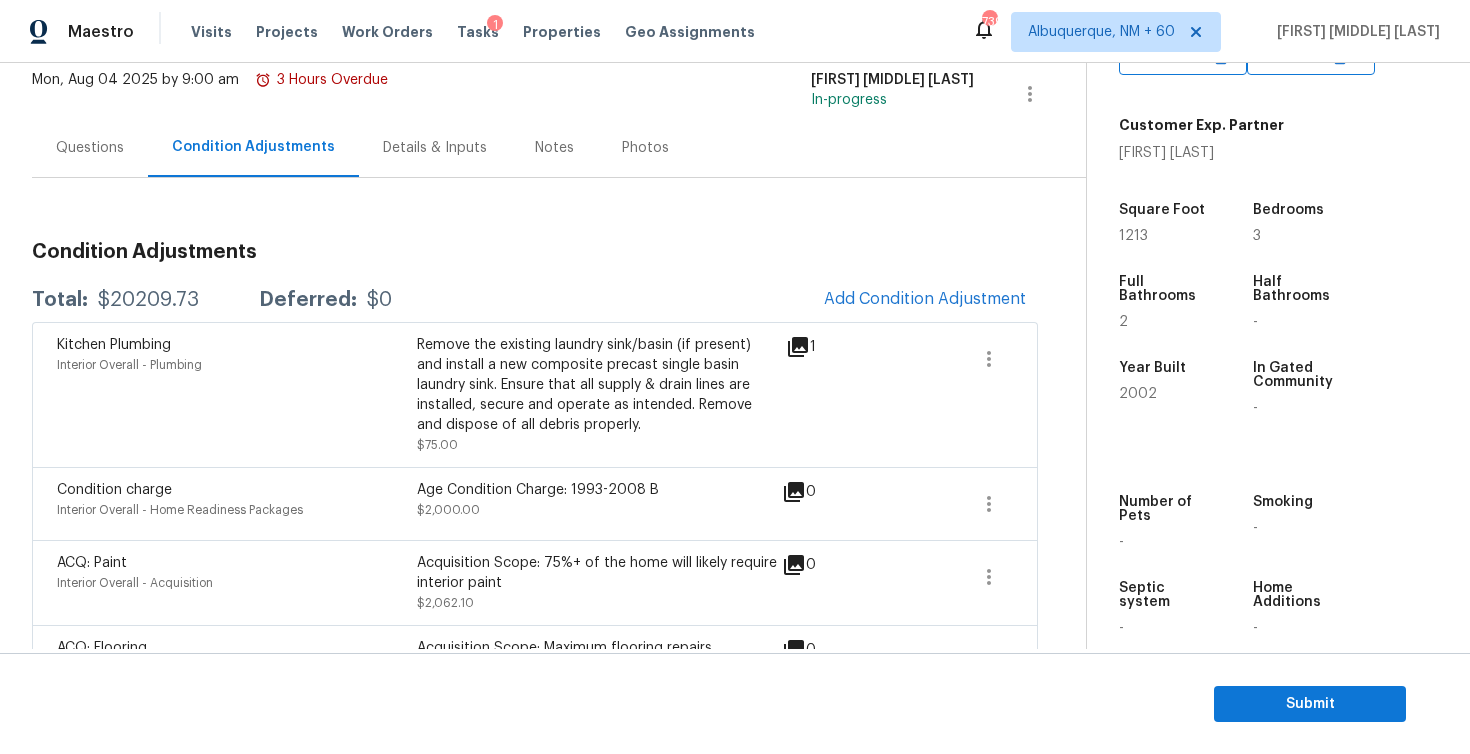 click on "Questions" at bounding box center (90, 147) 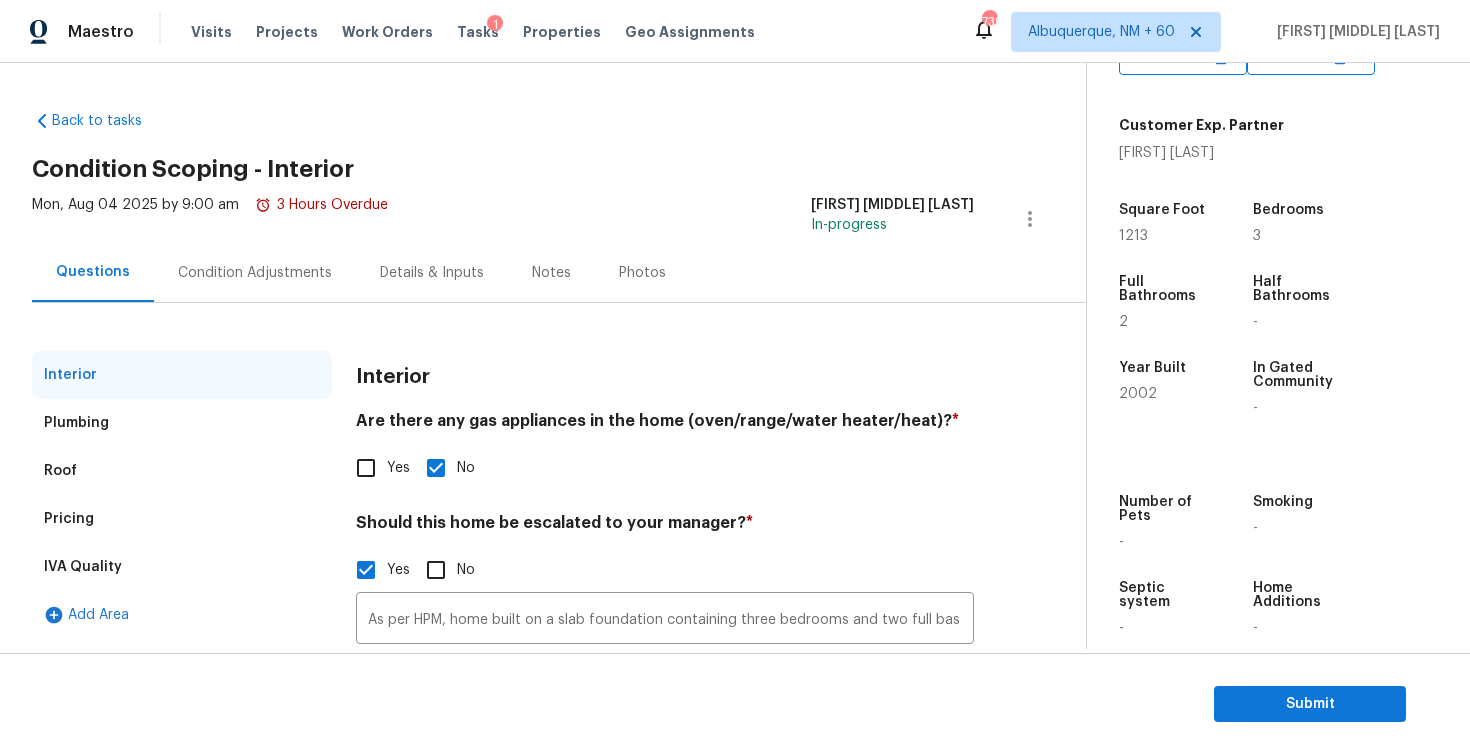 scroll, scrollTop: 161, scrollLeft: 0, axis: vertical 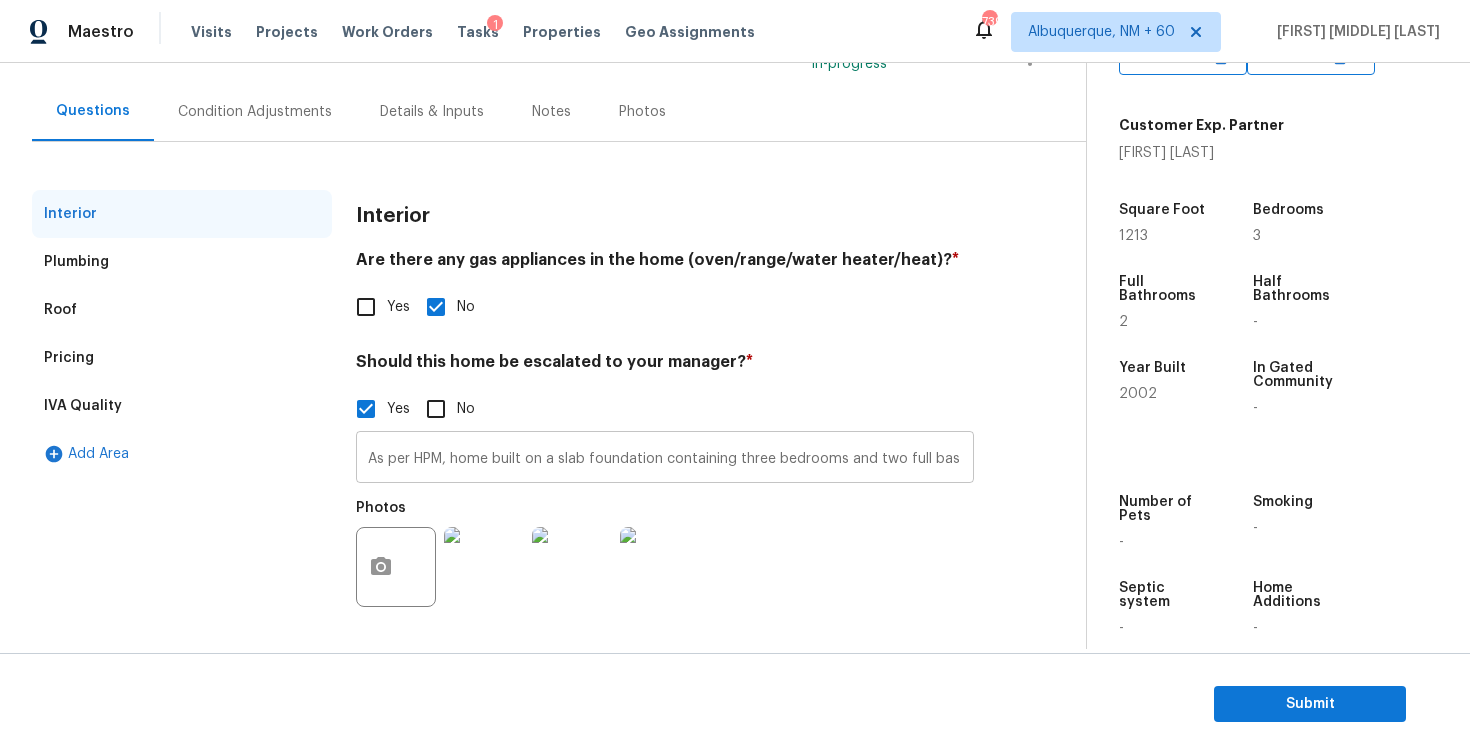 click on "As per HPM, home built on a slab foundation containing three bedrooms and two full bas time @2:13, 2:32, 5:18" at bounding box center [665, 459] 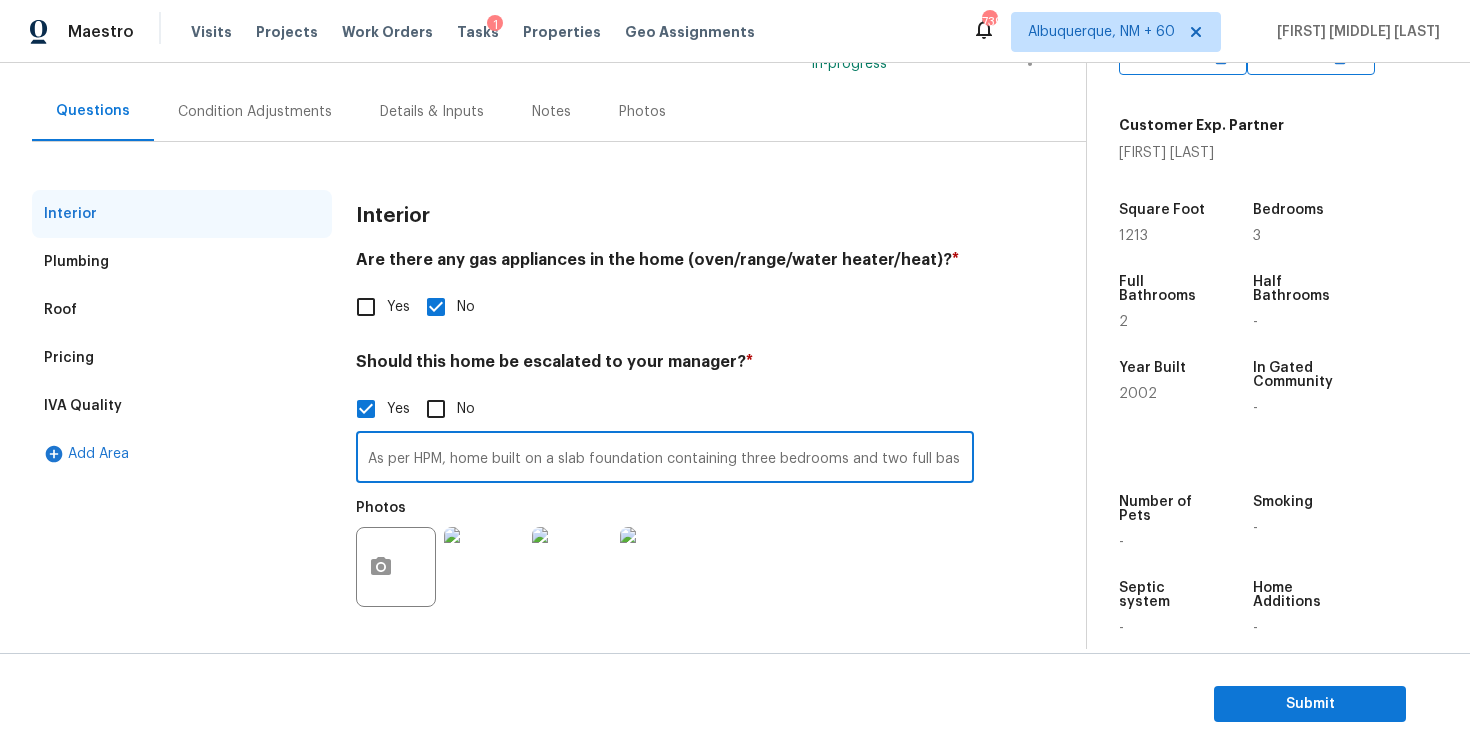 click on "As per HPM, home built on a slab foundation containing three bedrooms and two full bas time @2:13, 2:32, 5:18" at bounding box center [665, 459] 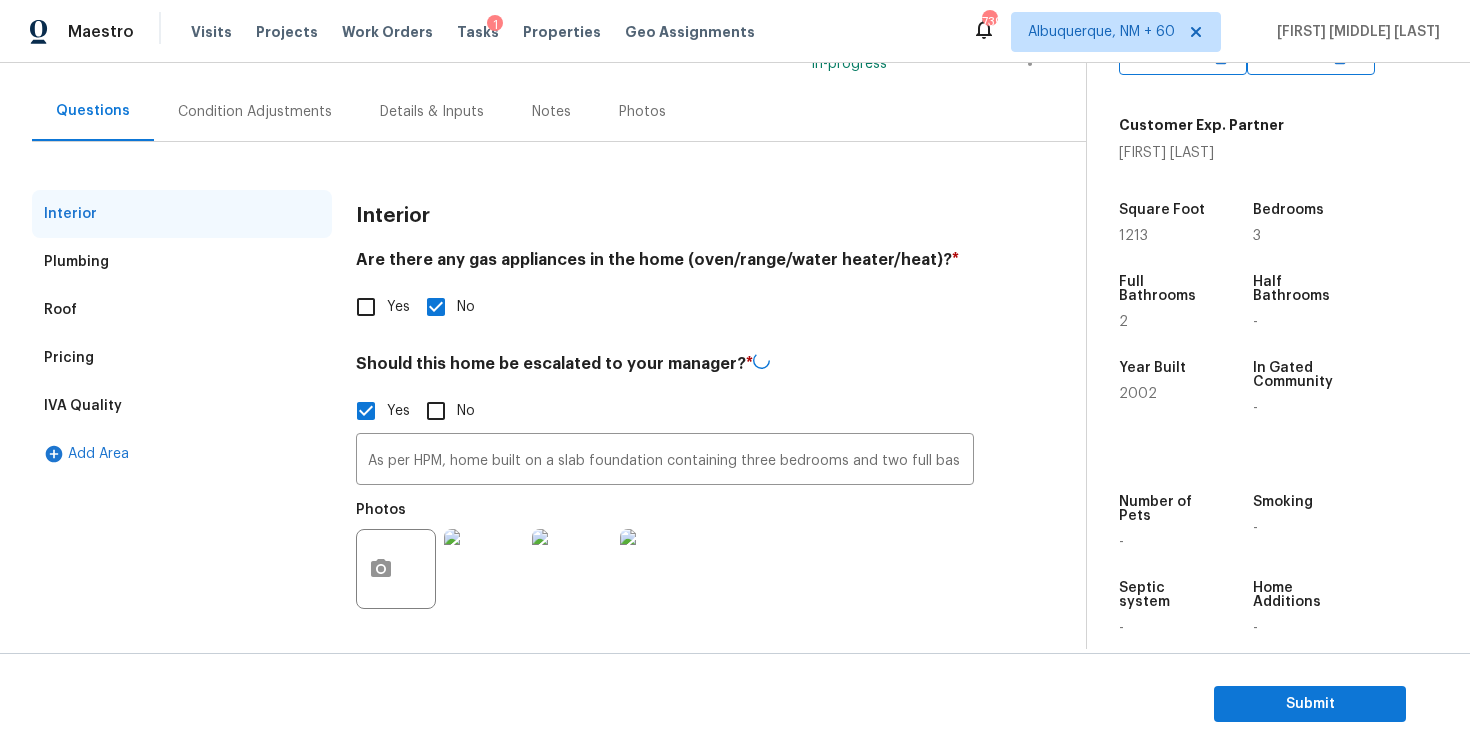 click on "Pricing" at bounding box center [182, 358] 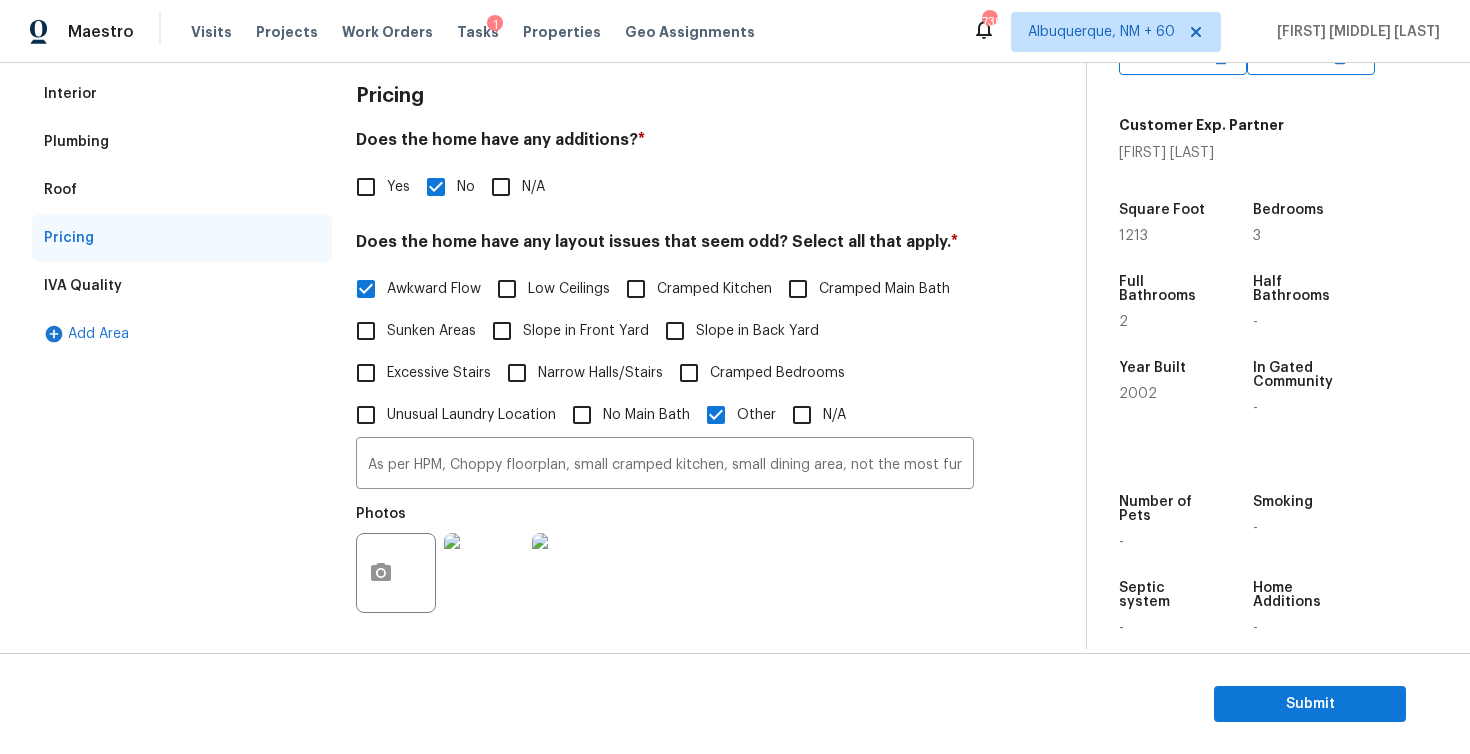 scroll, scrollTop: 312, scrollLeft: 0, axis: vertical 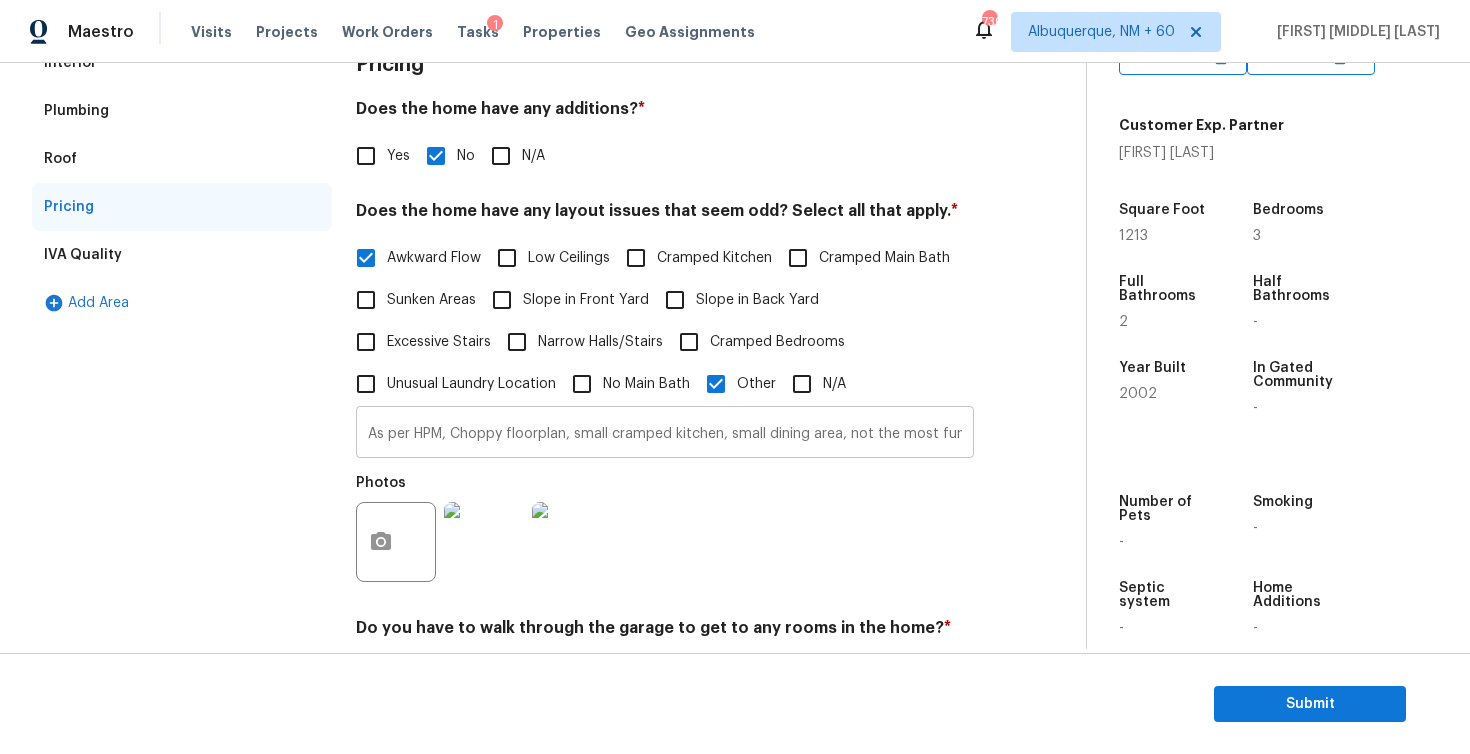 click on "As per HPM, Choppy floorplan, small cramped kitchen, small dining area, not the most functional floor-plan with regard to flow. Slope area" at bounding box center [665, 434] 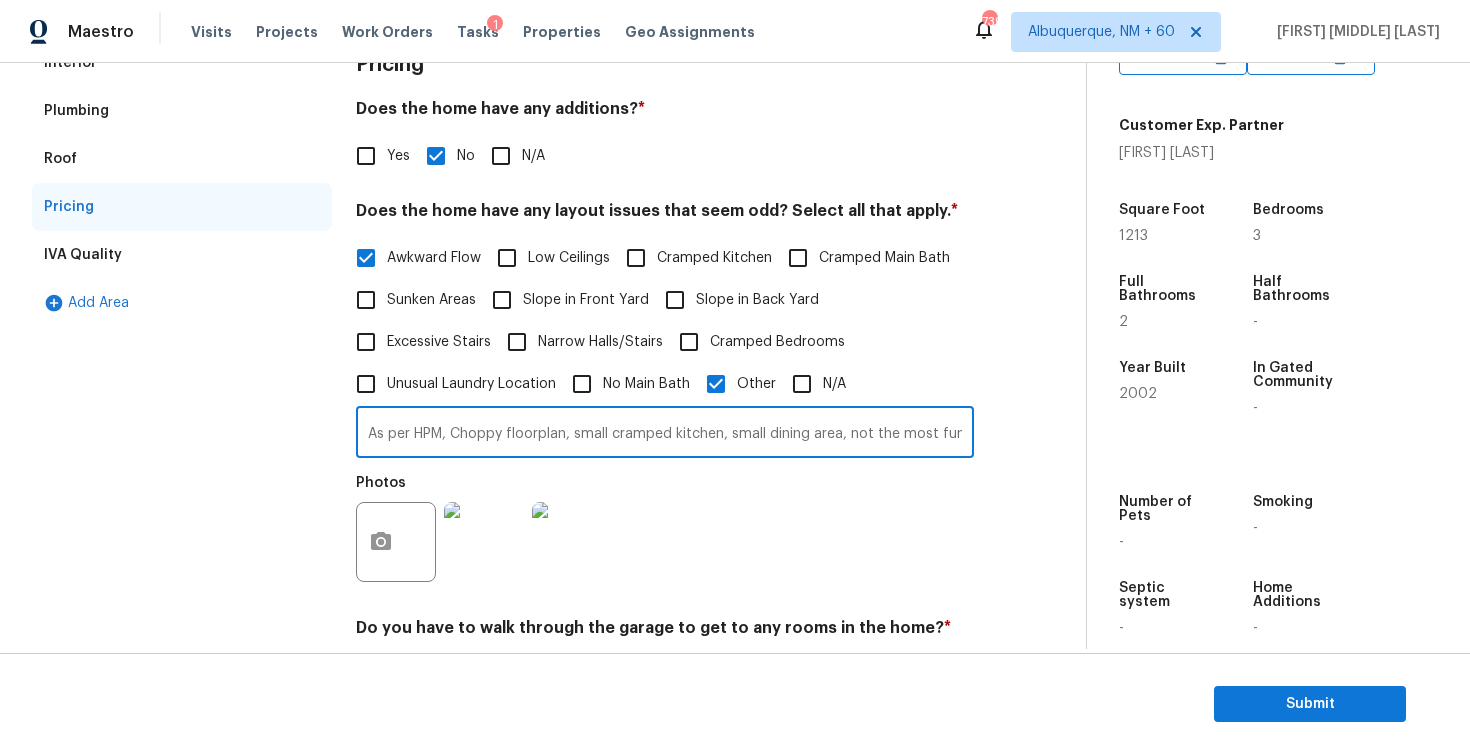 click on "As per HPM, Choppy floorplan, small cramped kitchen, small dining area, not the most functional floor-plan with regard to flow. Slope area" at bounding box center (665, 434) 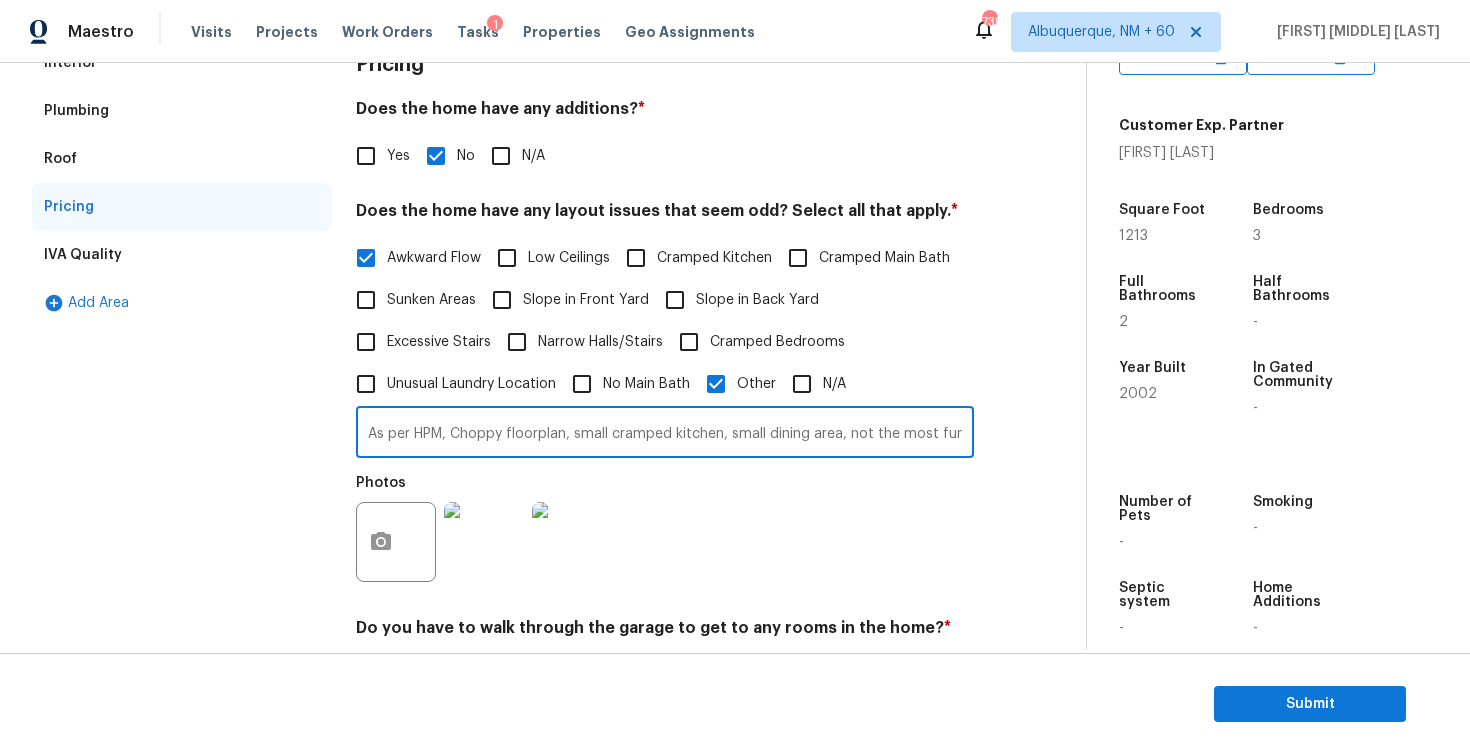 click on "Plumbing" at bounding box center [182, 111] 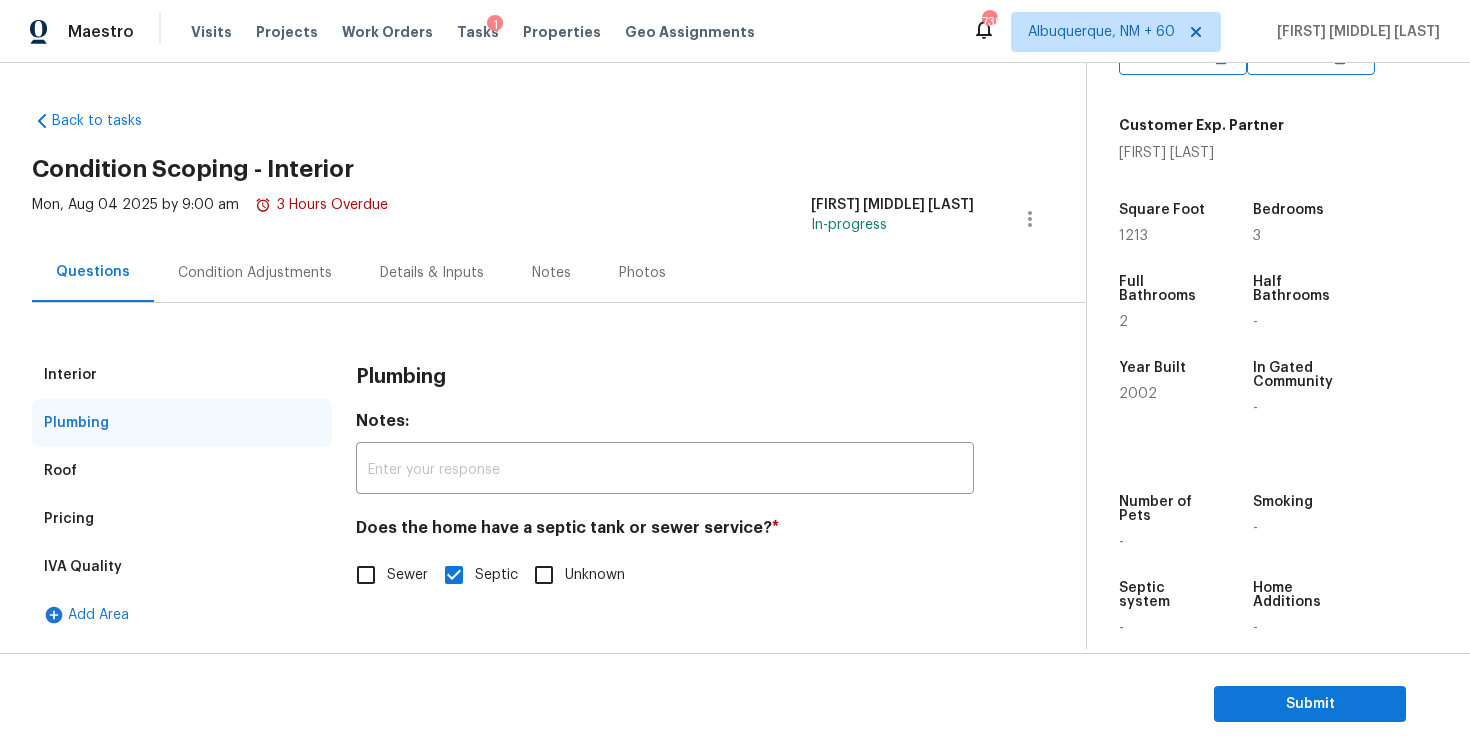 scroll, scrollTop: 0, scrollLeft: 0, axis: both 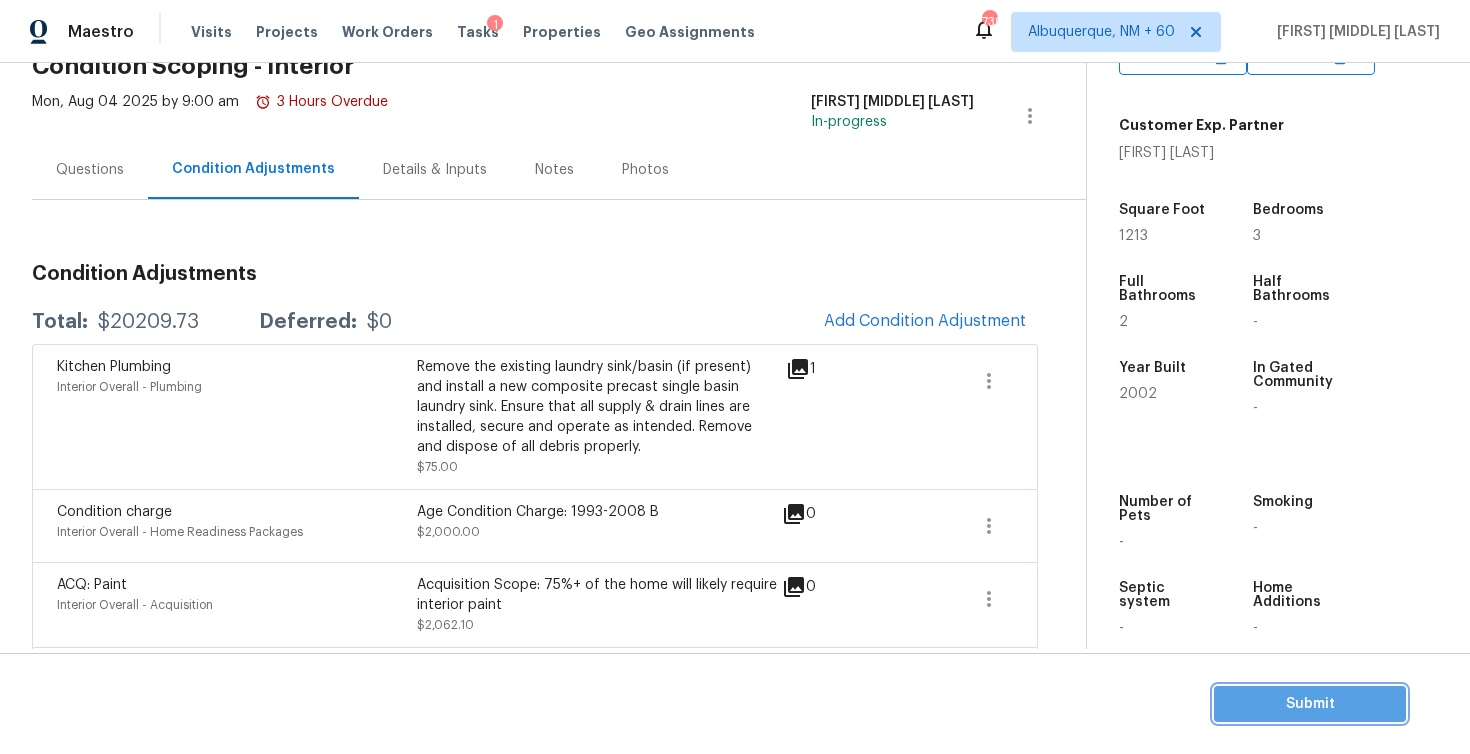 click on "Submit" at bounding box center [1310, 704] 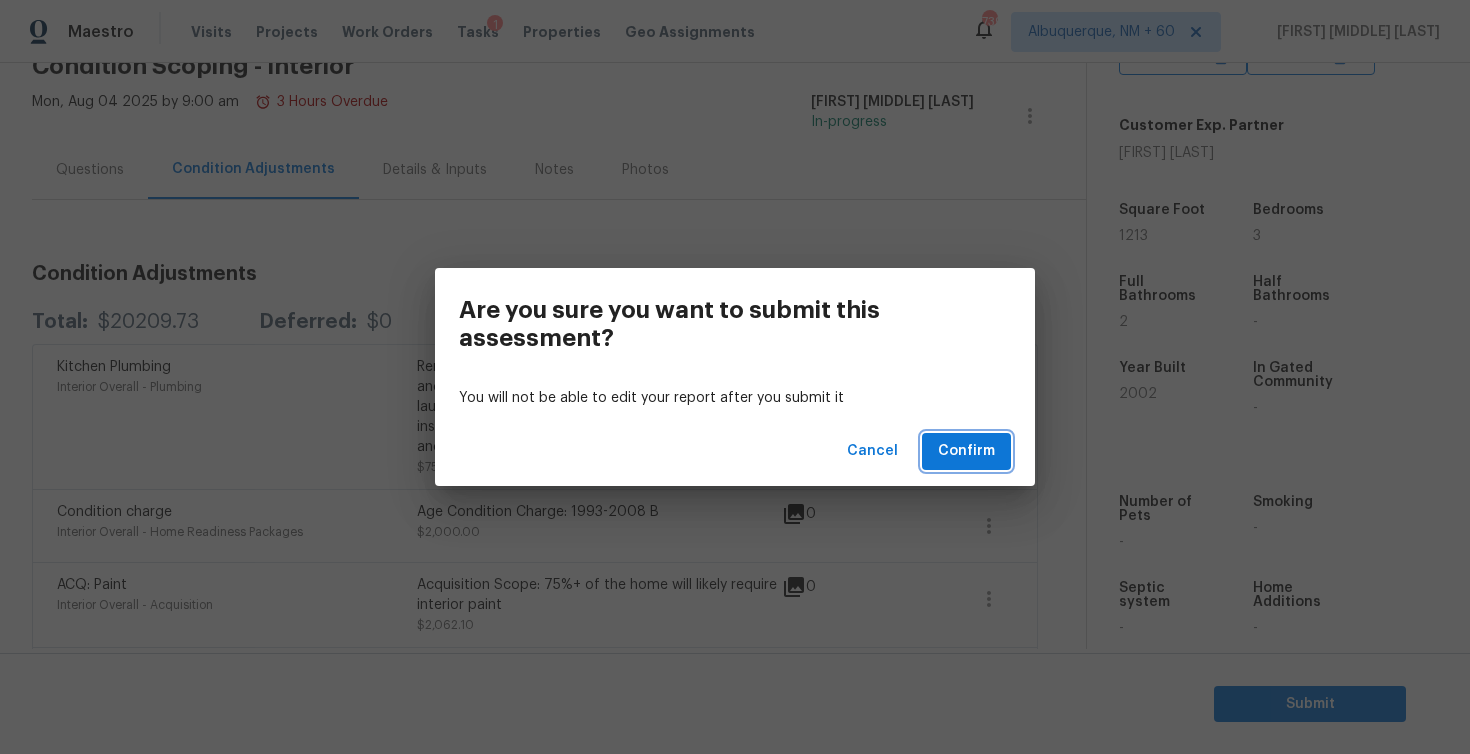 click on "Confirm" at bounding box center (966, 451) 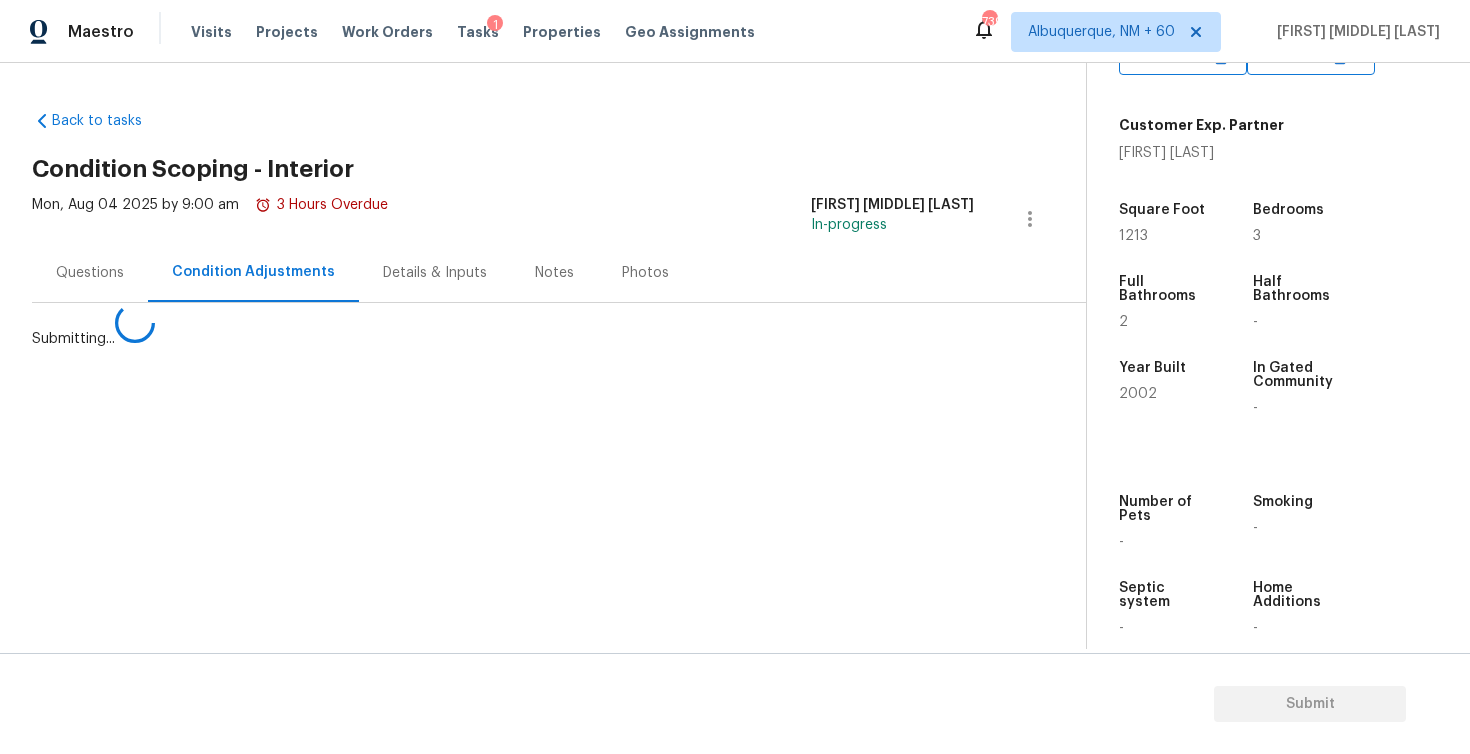 scroll, scrollTop: 0, scrollLeft: 0, axis: both 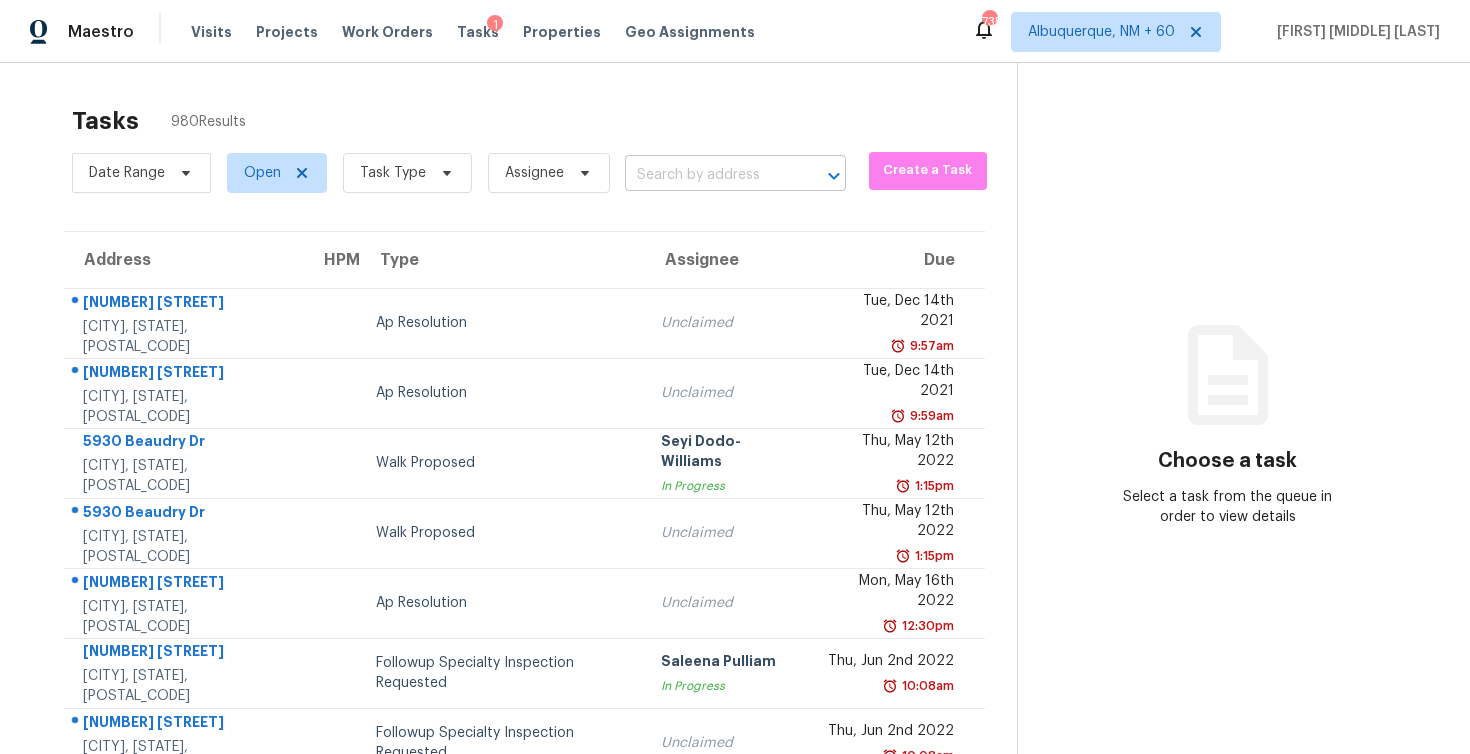click at bounding box center [707, 175] 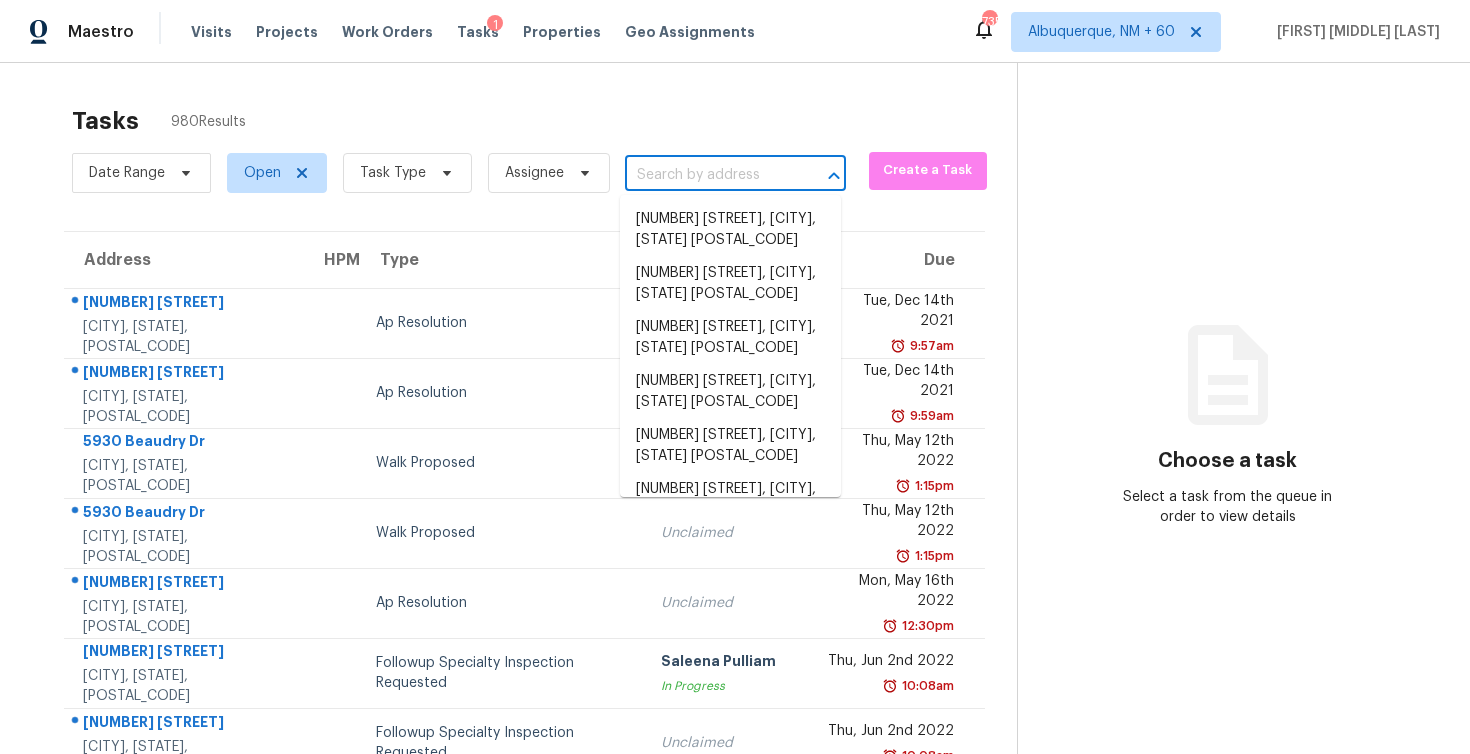 paste on "[NUMBER] [STREET] [CITY], [STATE], [POSTAL_CODE]" 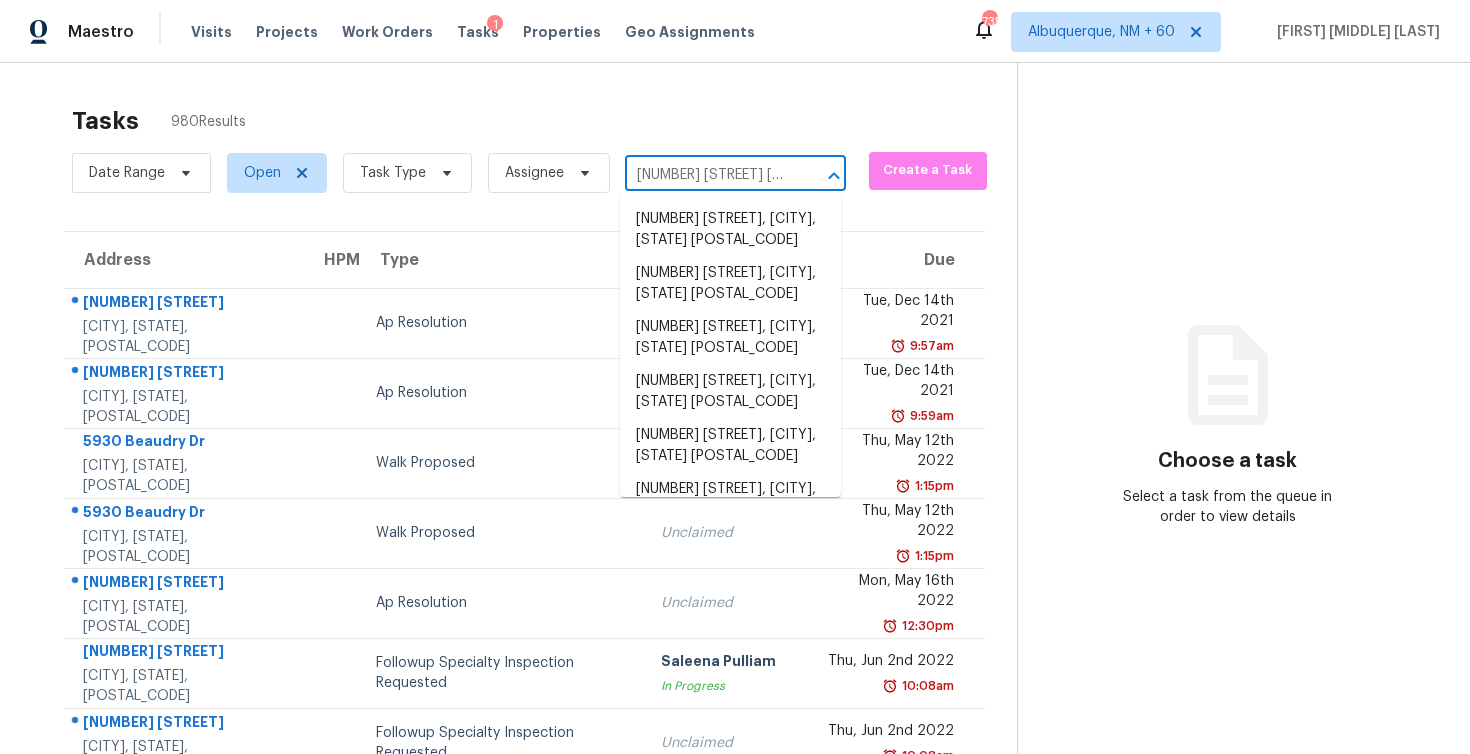 scroll, scrollTop: 0, scrollLeft: 109, axis: horizontal 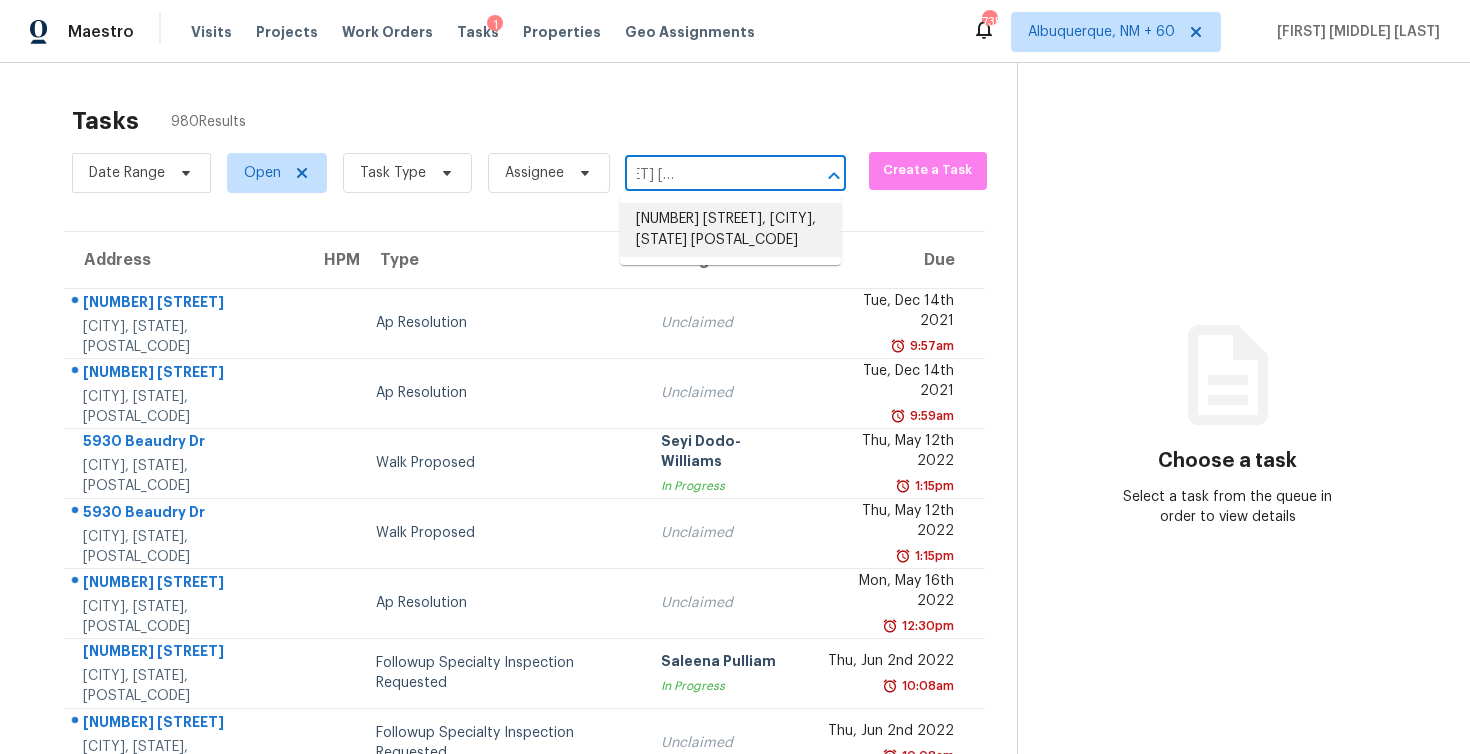 click on "[NUMBER] [STREET], [CITY], [STATE] [POSTAL_CODE]" at bounding box center [730, 230] 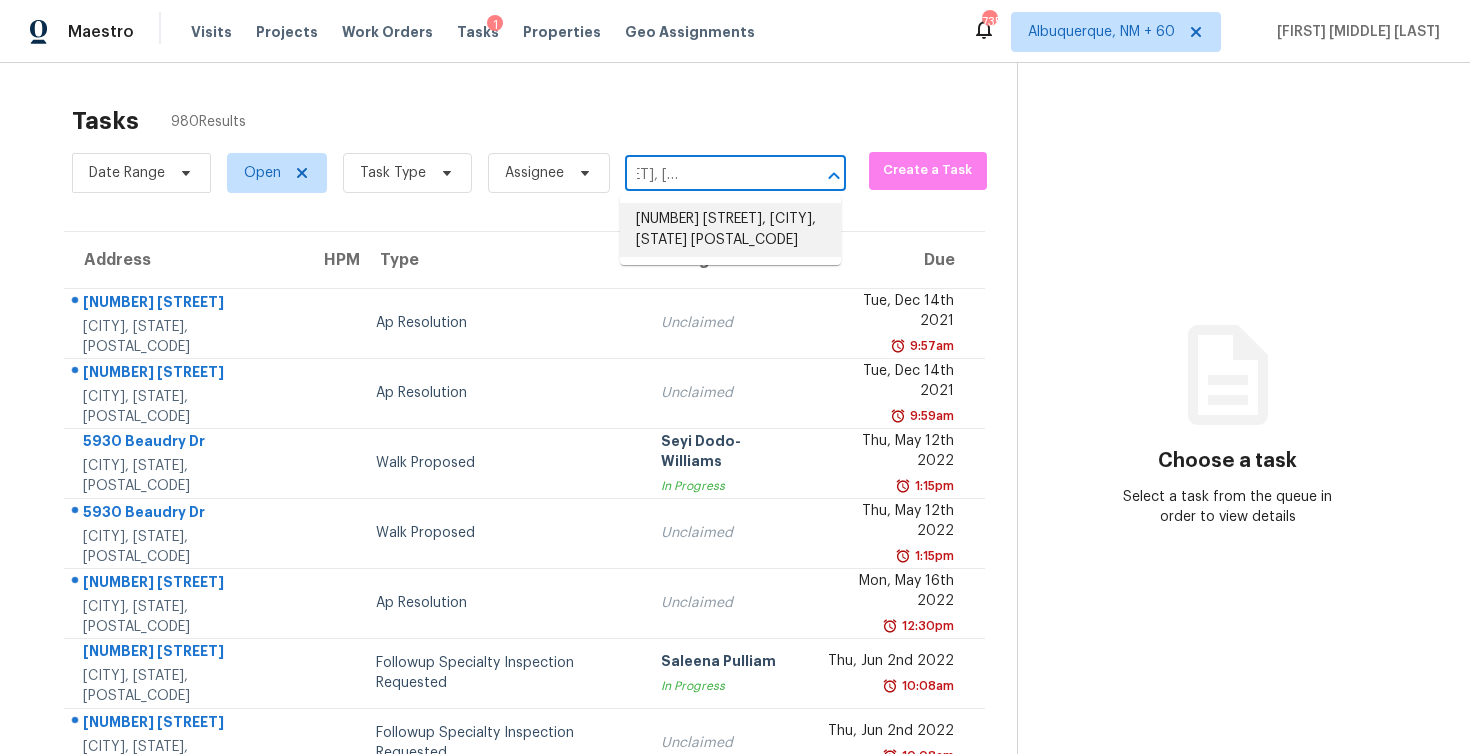 scroll, scrollTop: 0, scrollLeft: 0, axis: both 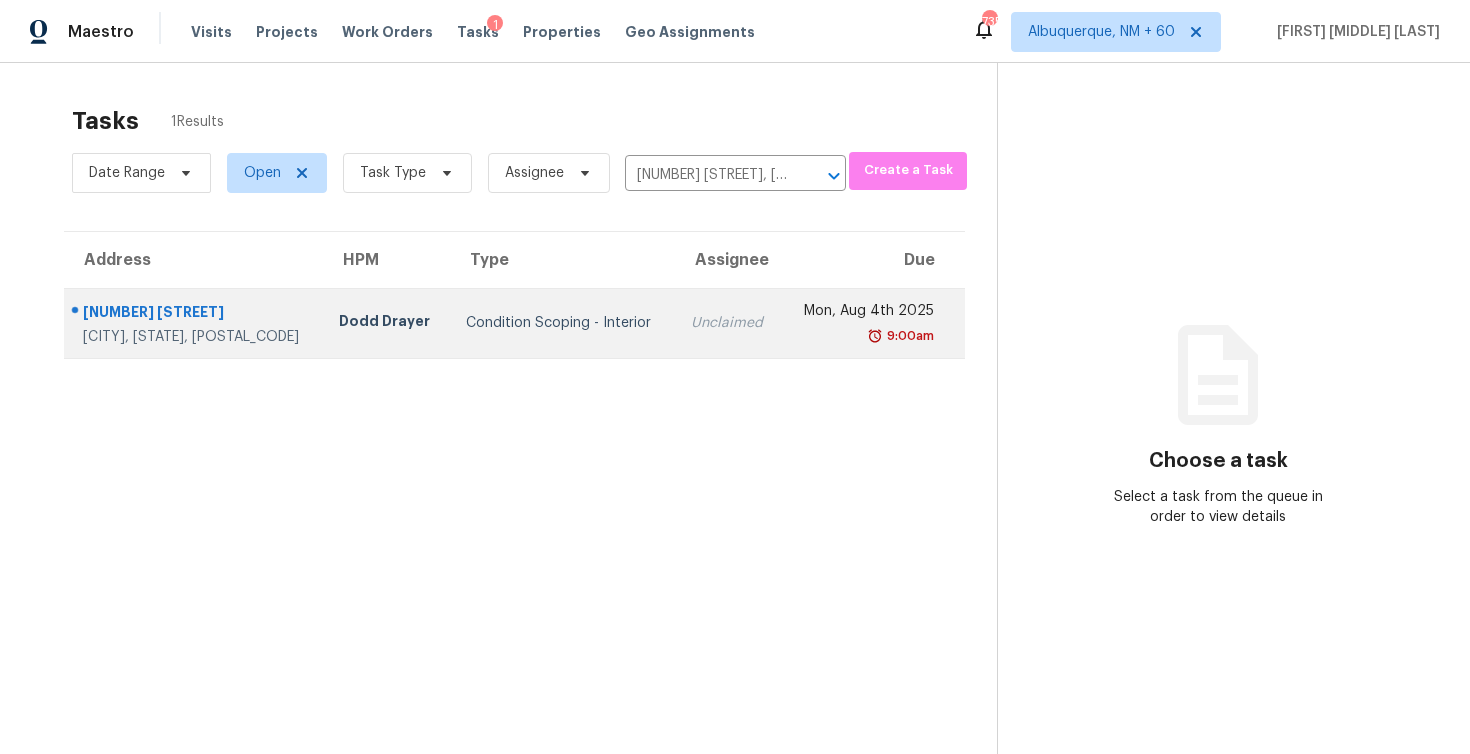 click on "Unclaimed" at bounding box center (728, 323) 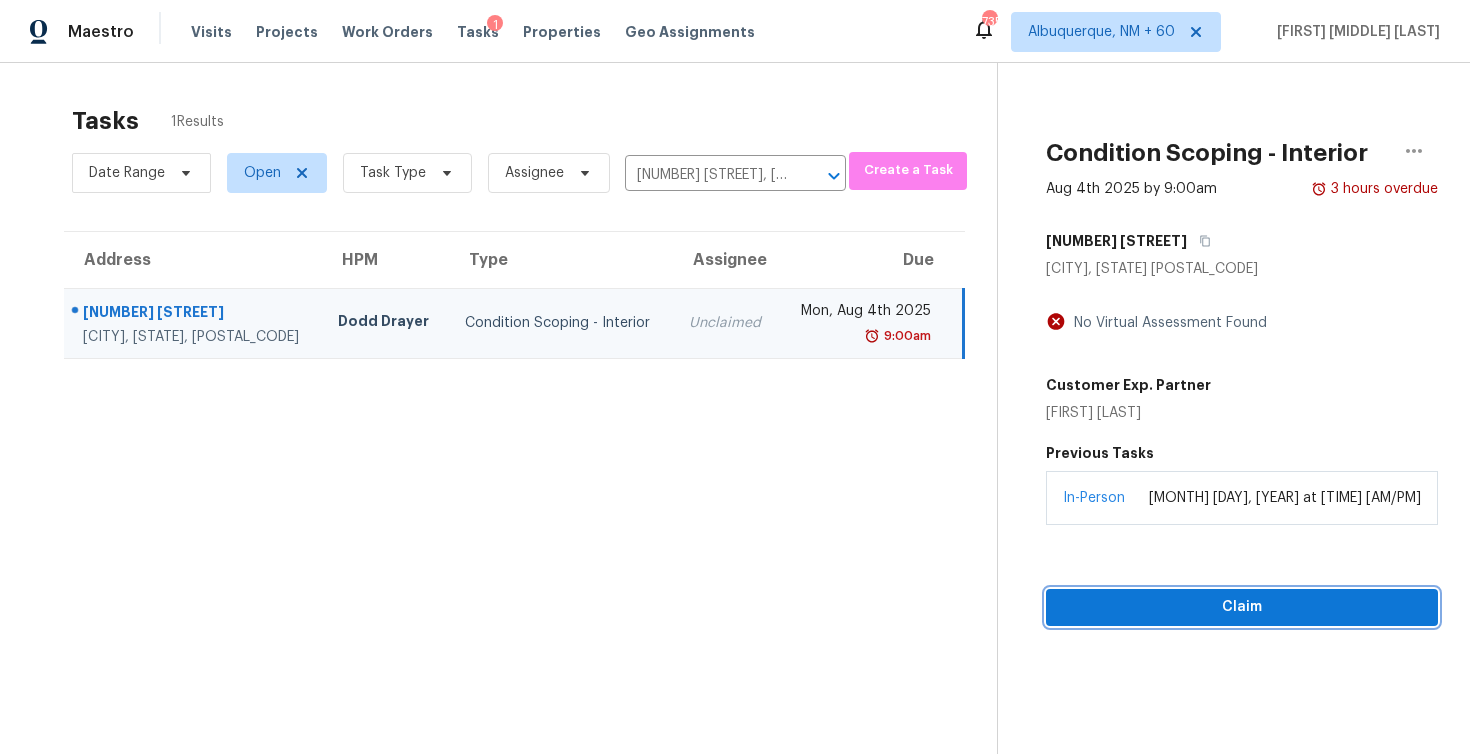 click on "Claim" at bounding box center [1242, 607] 